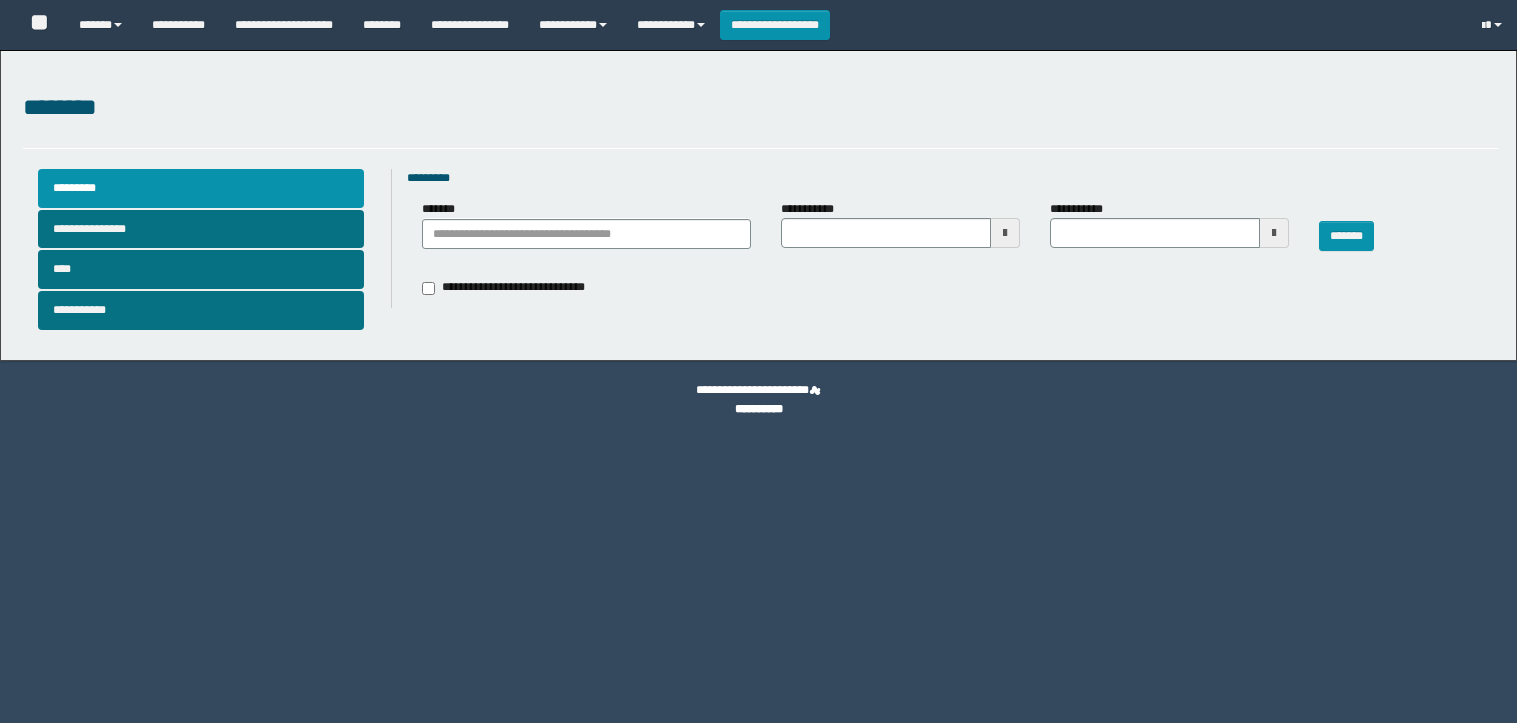 click at bounding box center [1005, 233] 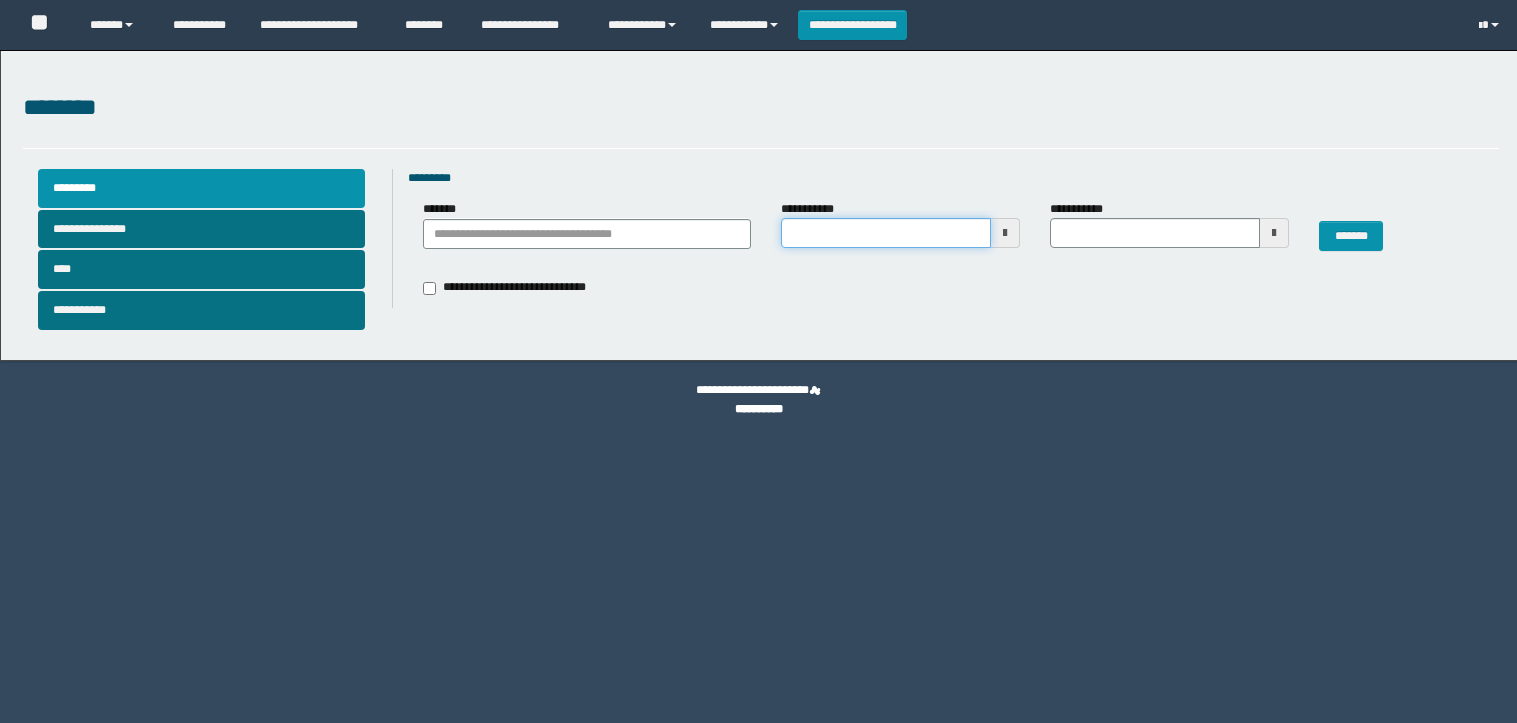 scroll, scrollTop: 0, scrollLeft: 0, axis: both 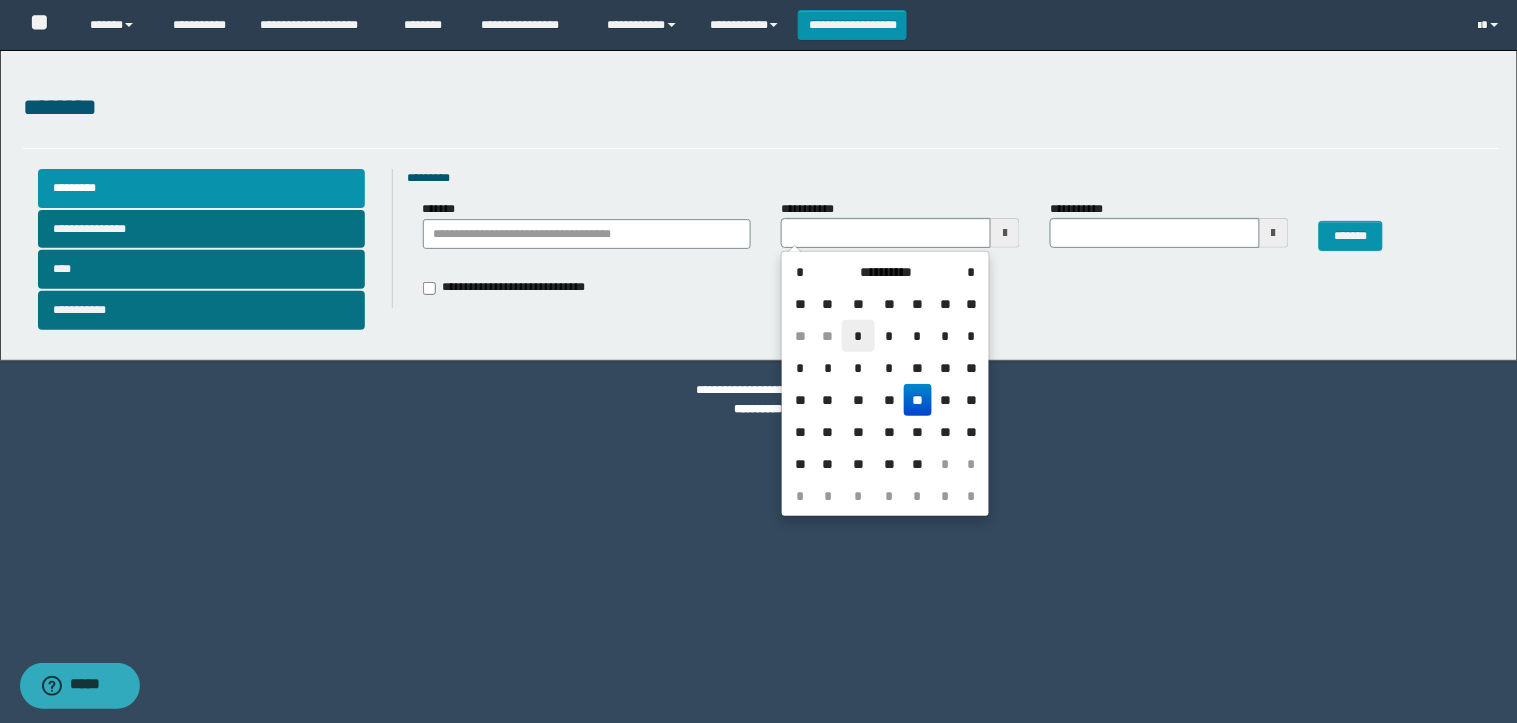 click on "*" at bounding box center (858, 336) 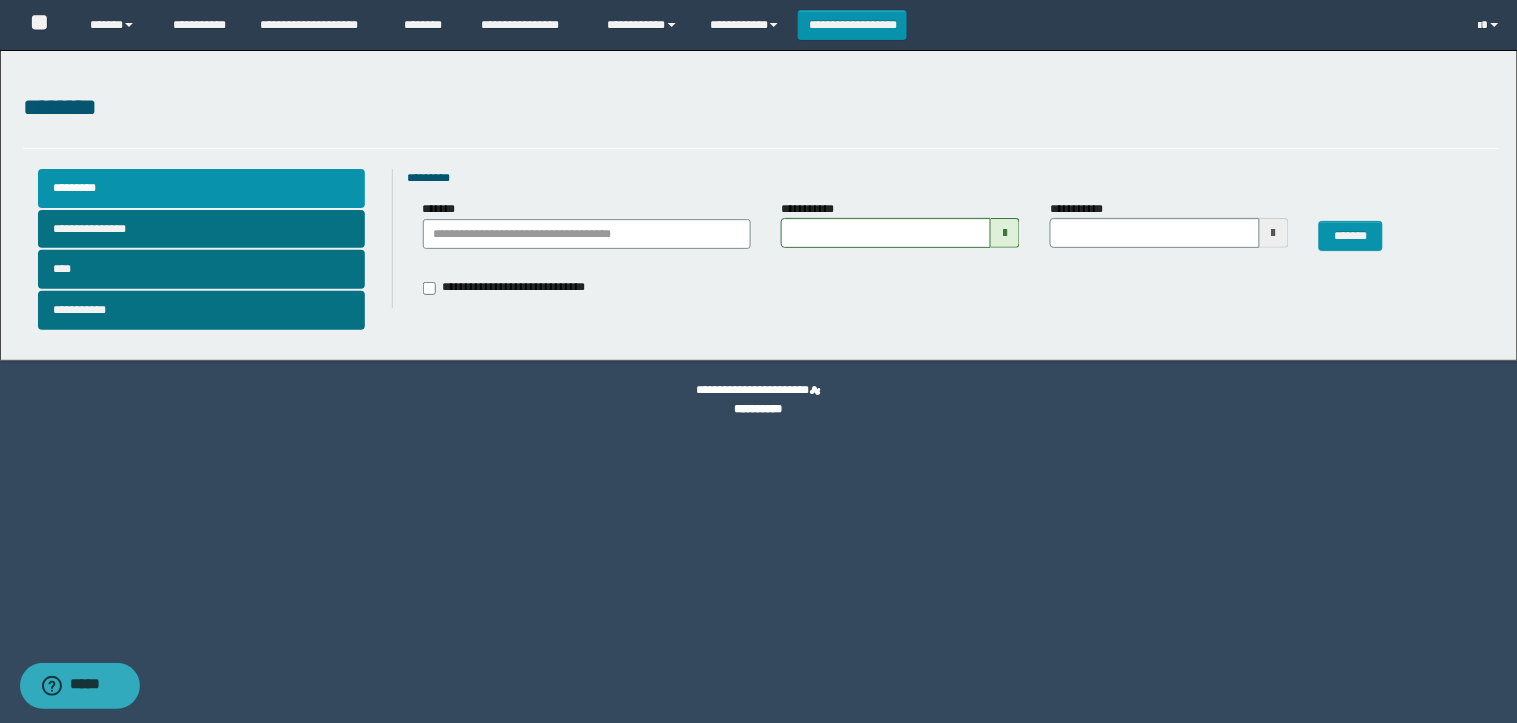 click at bounding box center [1274, 233] 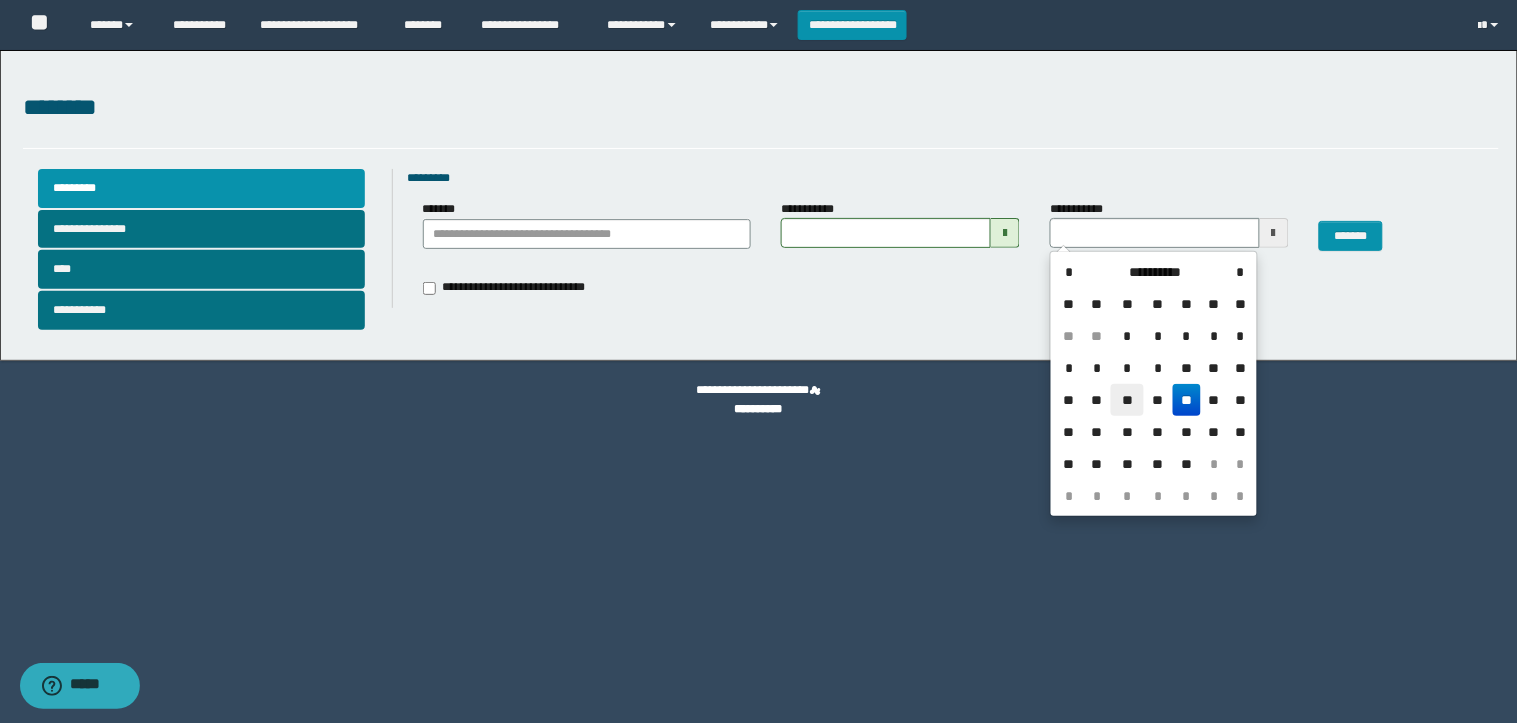 click on "**" at bounding box center [1127, 400] 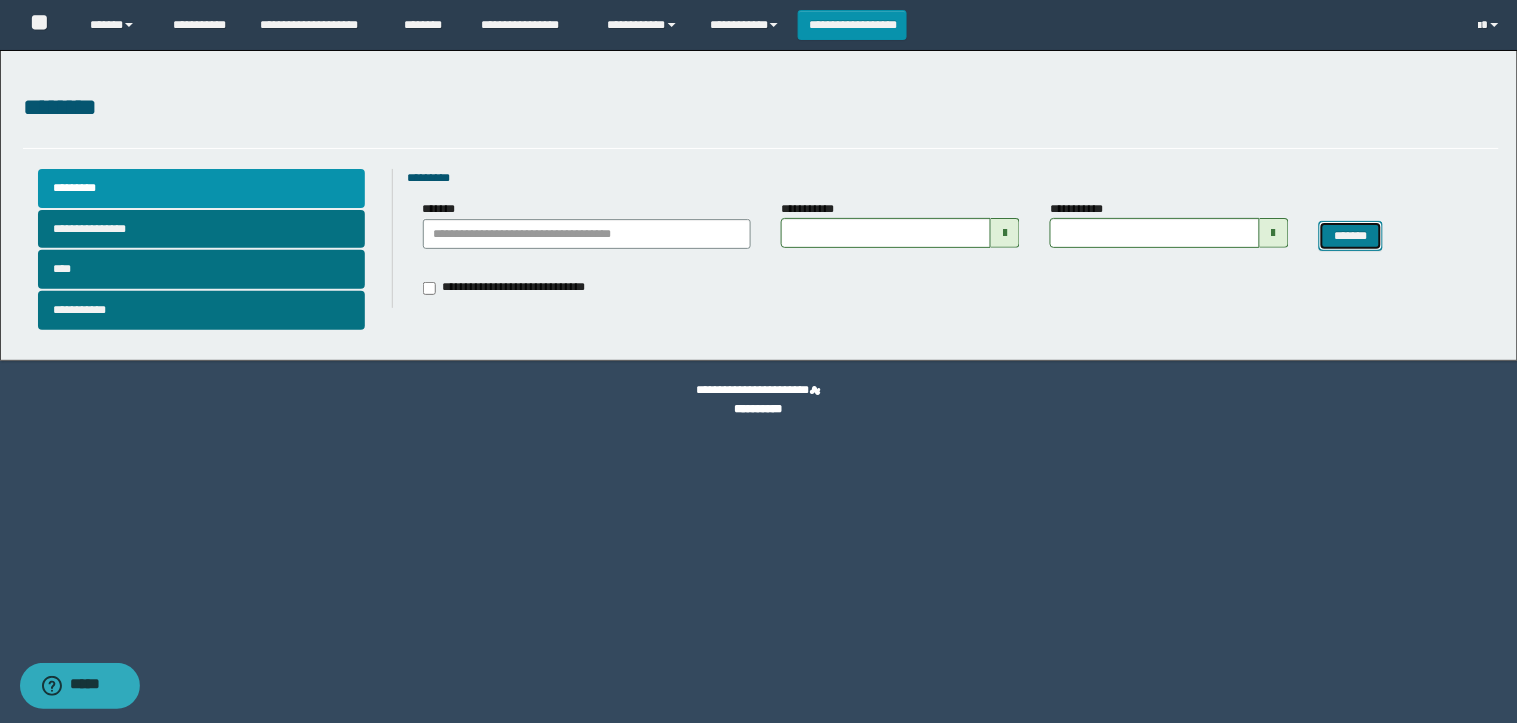 click on "*******" at bounding box center [1351, 236] 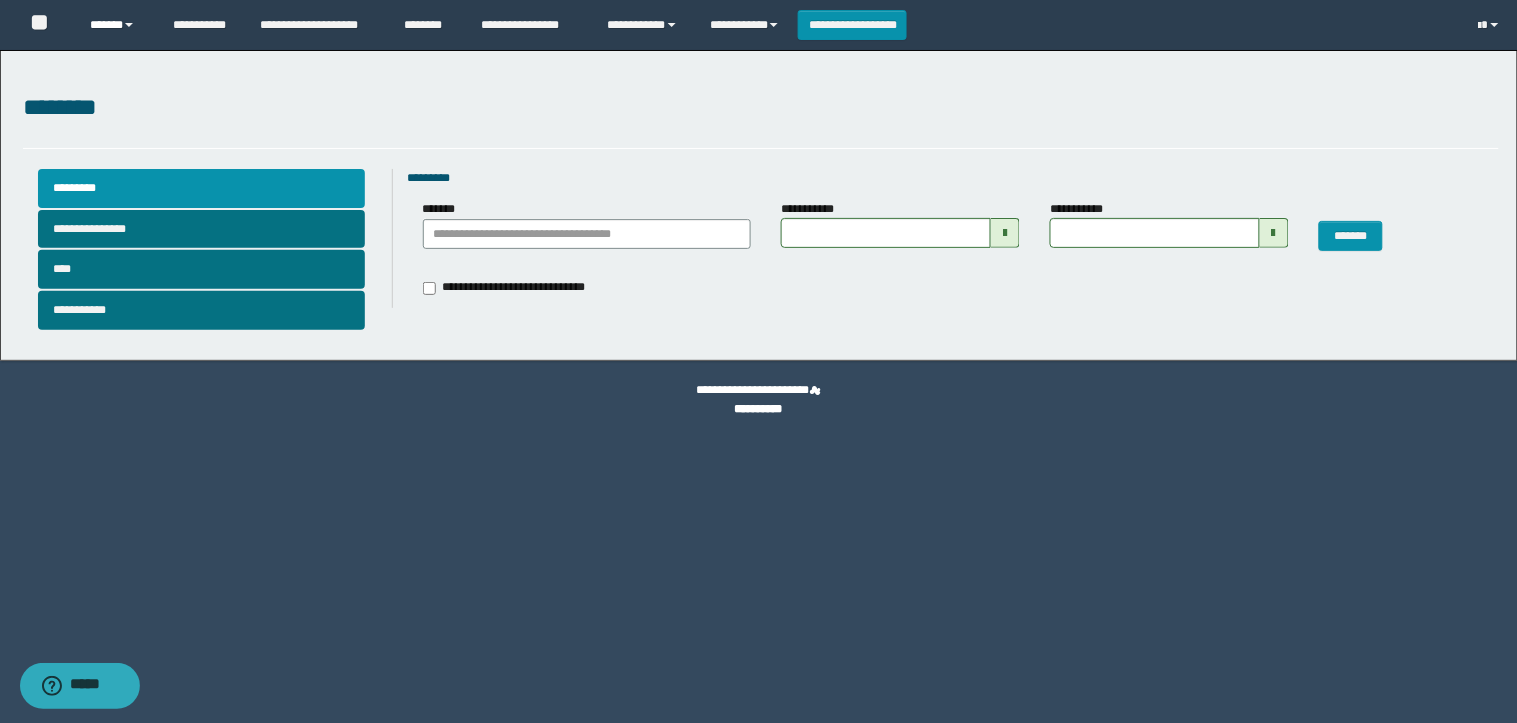 click on "******" at bounding box center [116, 25] 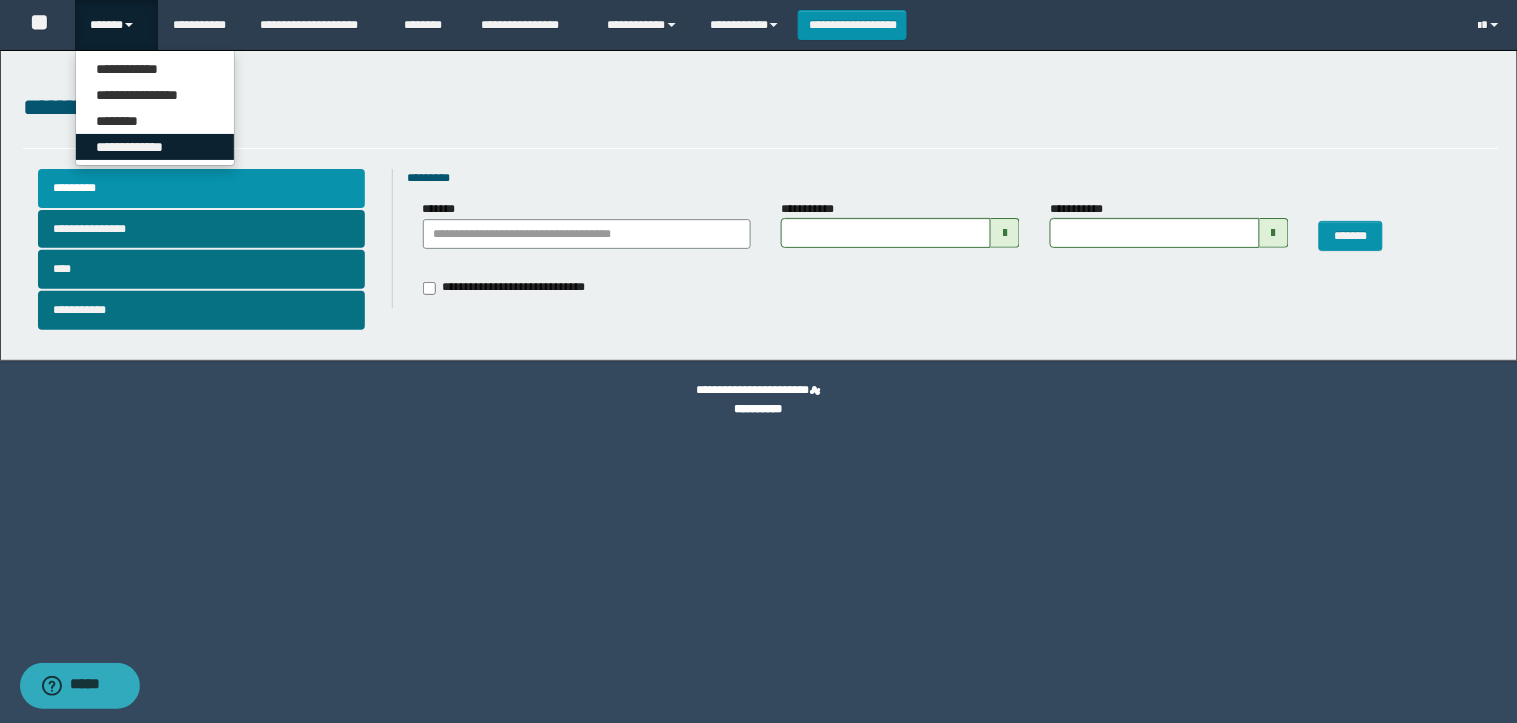 click on "**********" at bounding box center (155, 147) 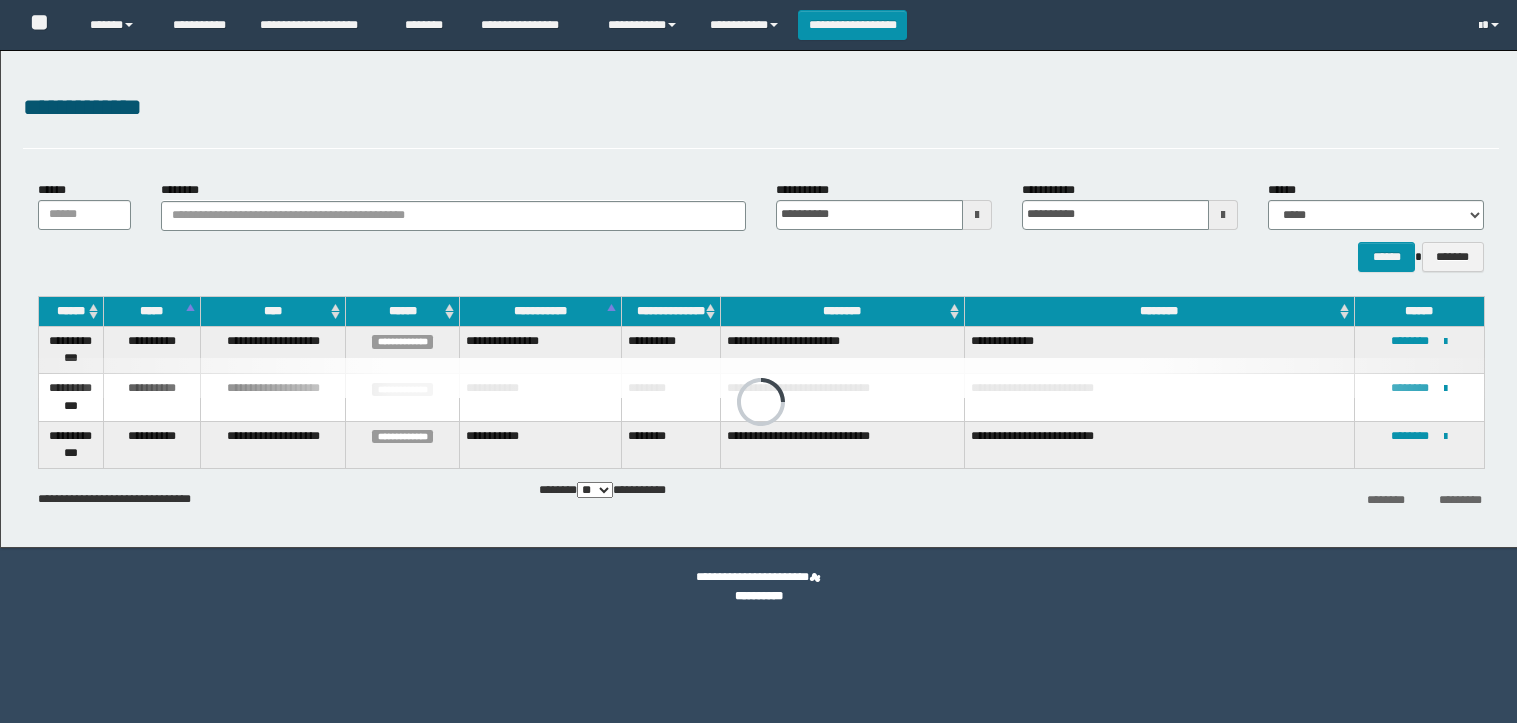 scroll, scrollTop: 0, scrollLeft: 0, axis: both 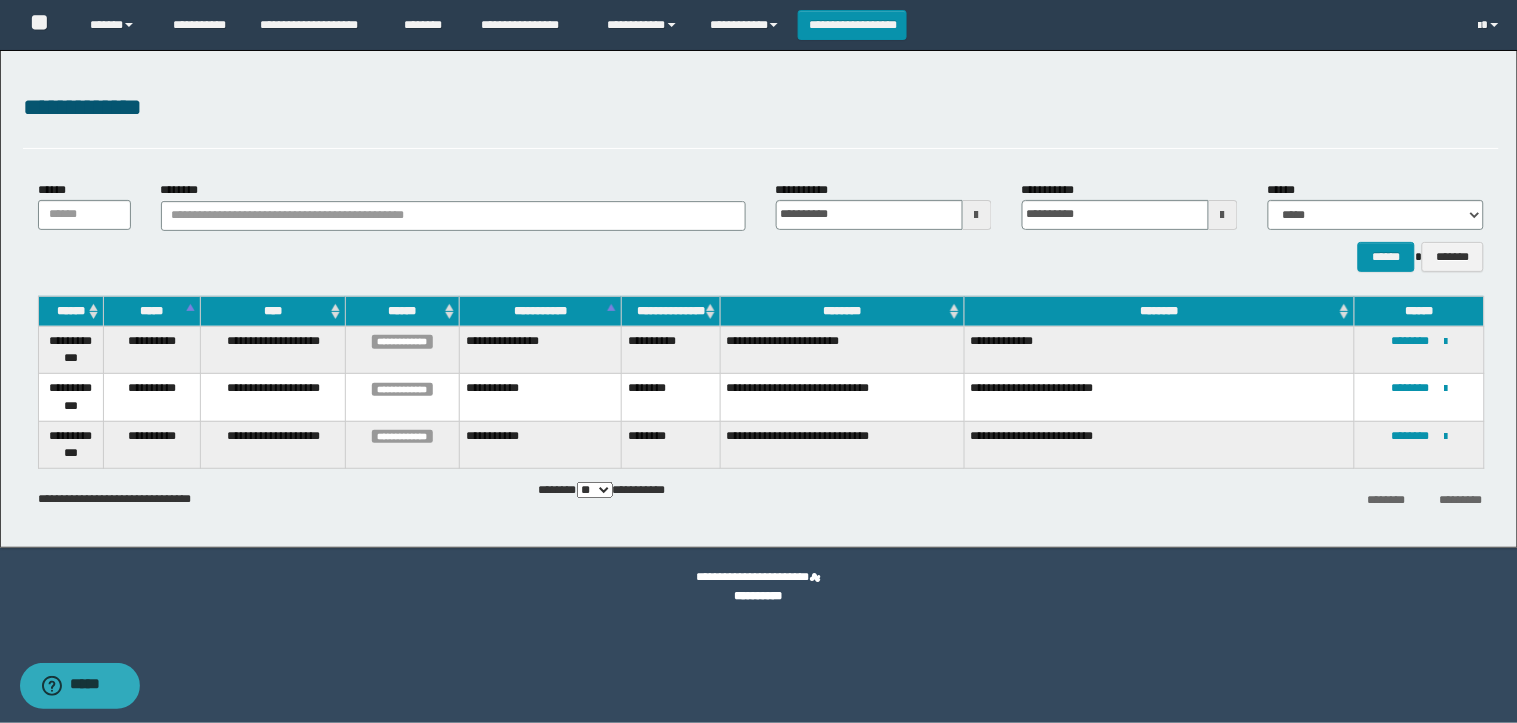 click at bounding box center (977, 215) 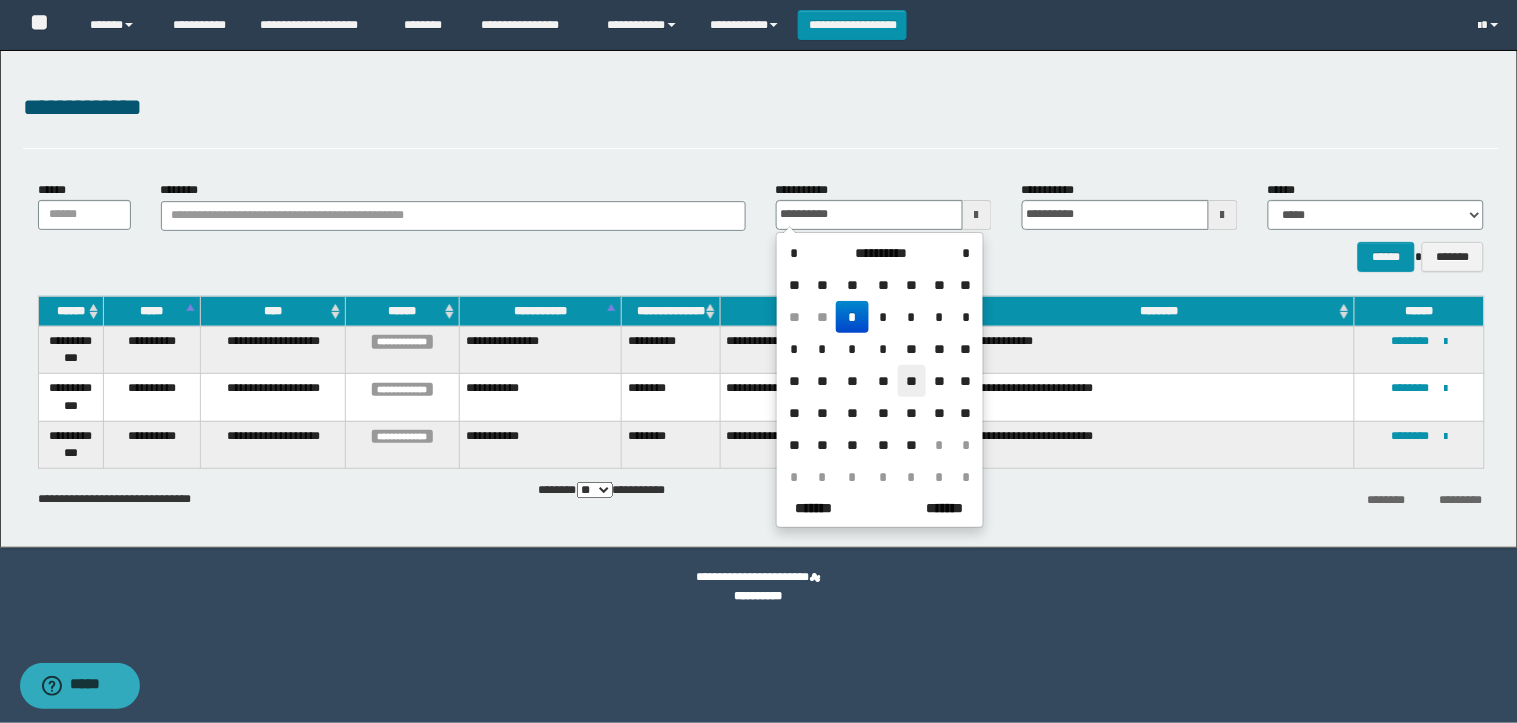 click on "**" at bounding box center [912, 381] 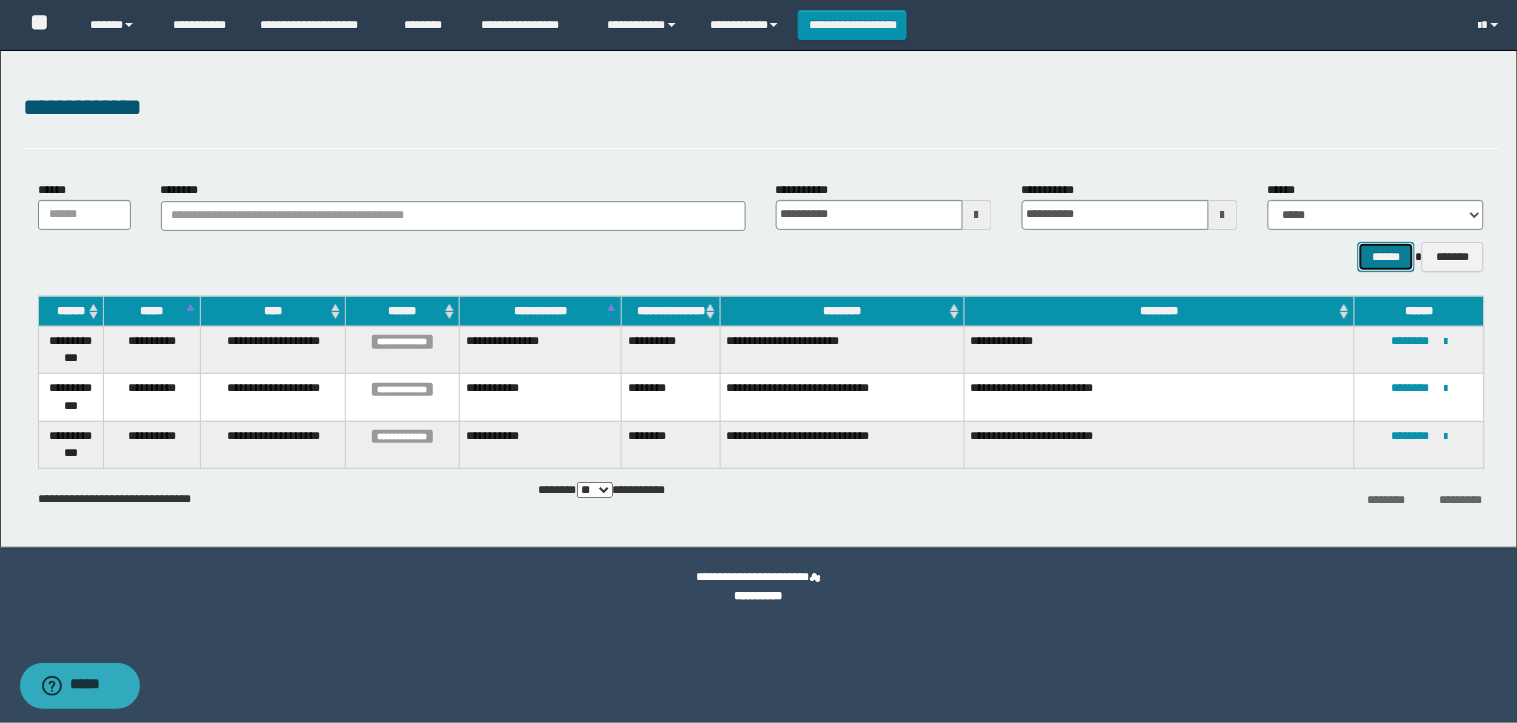 click on "******" at bounding box center [1386, 257] 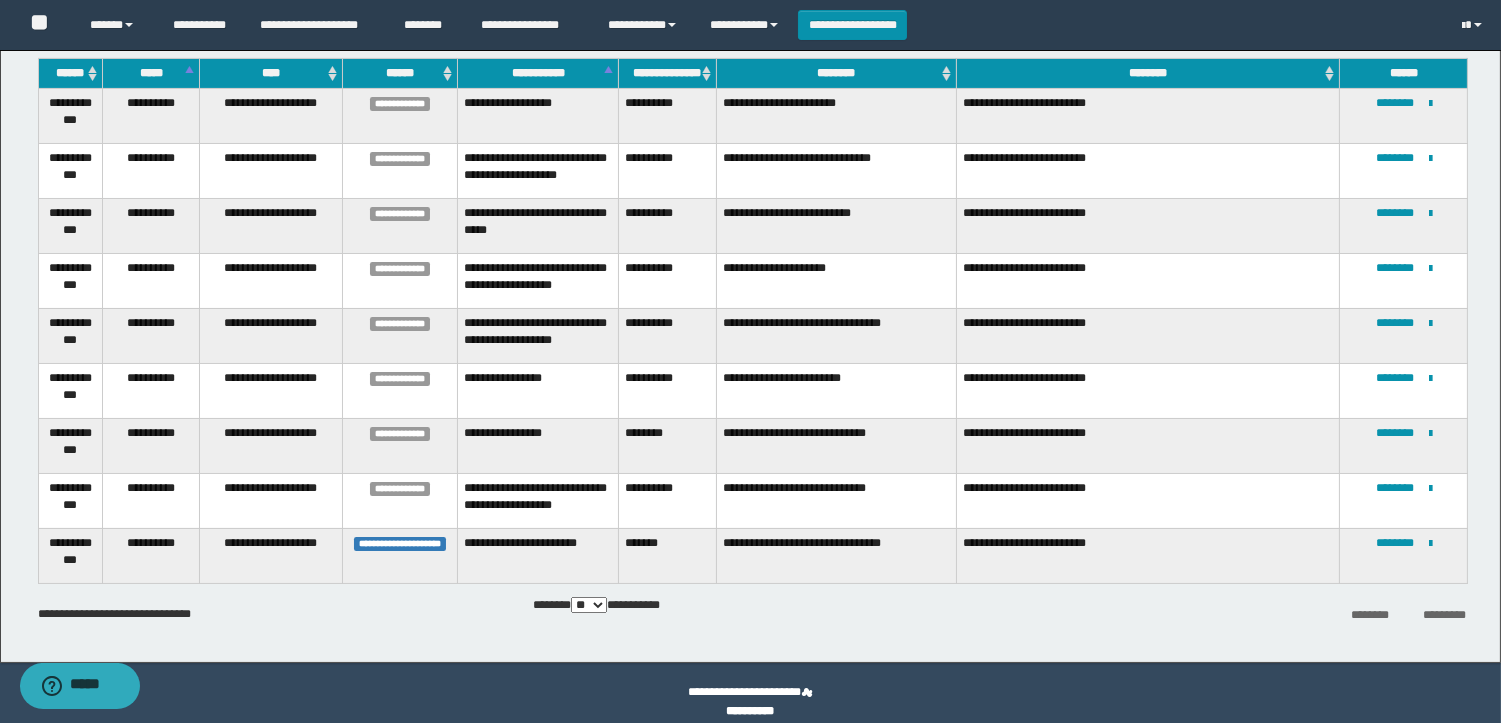scroll, scrollTop: 255, scrollLeft: 0, axis: vertical 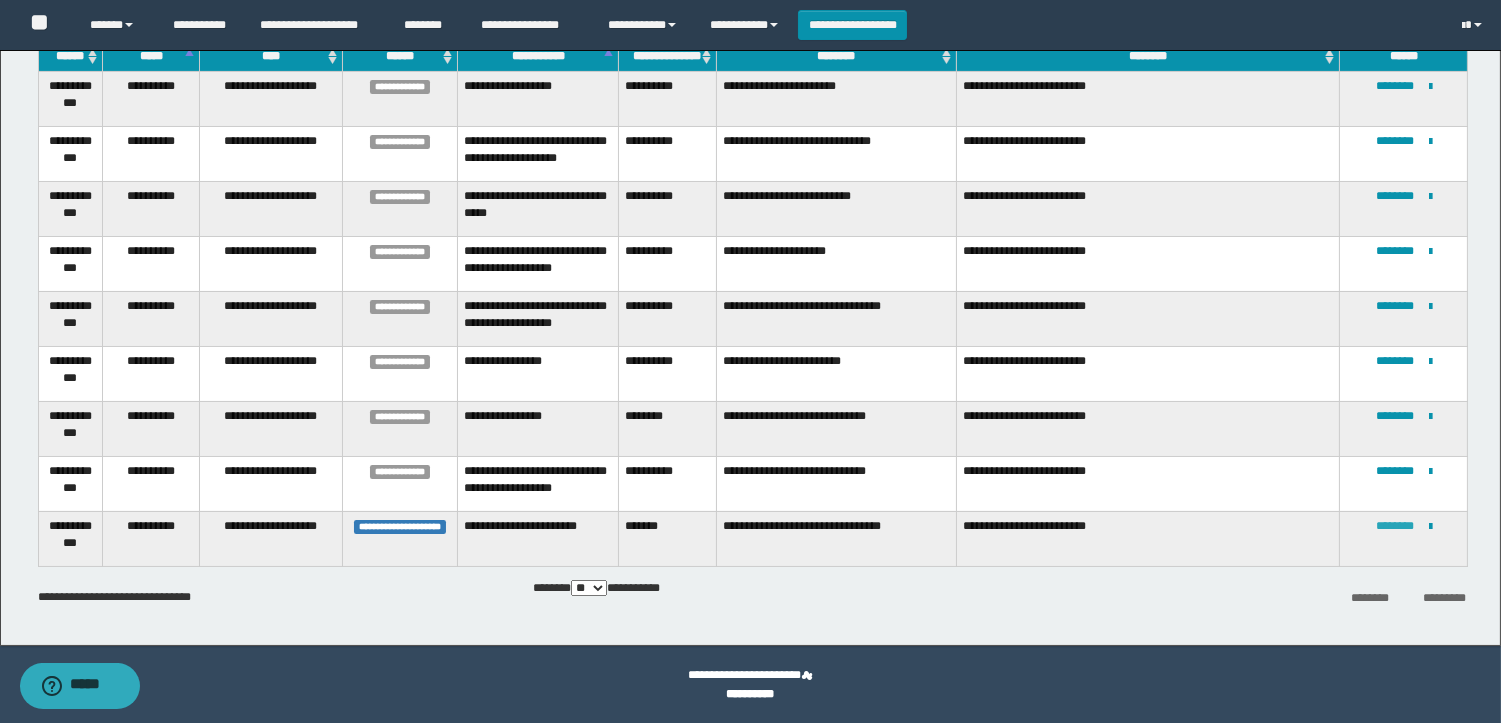 click on "********" at bounding box center (1395, 526) 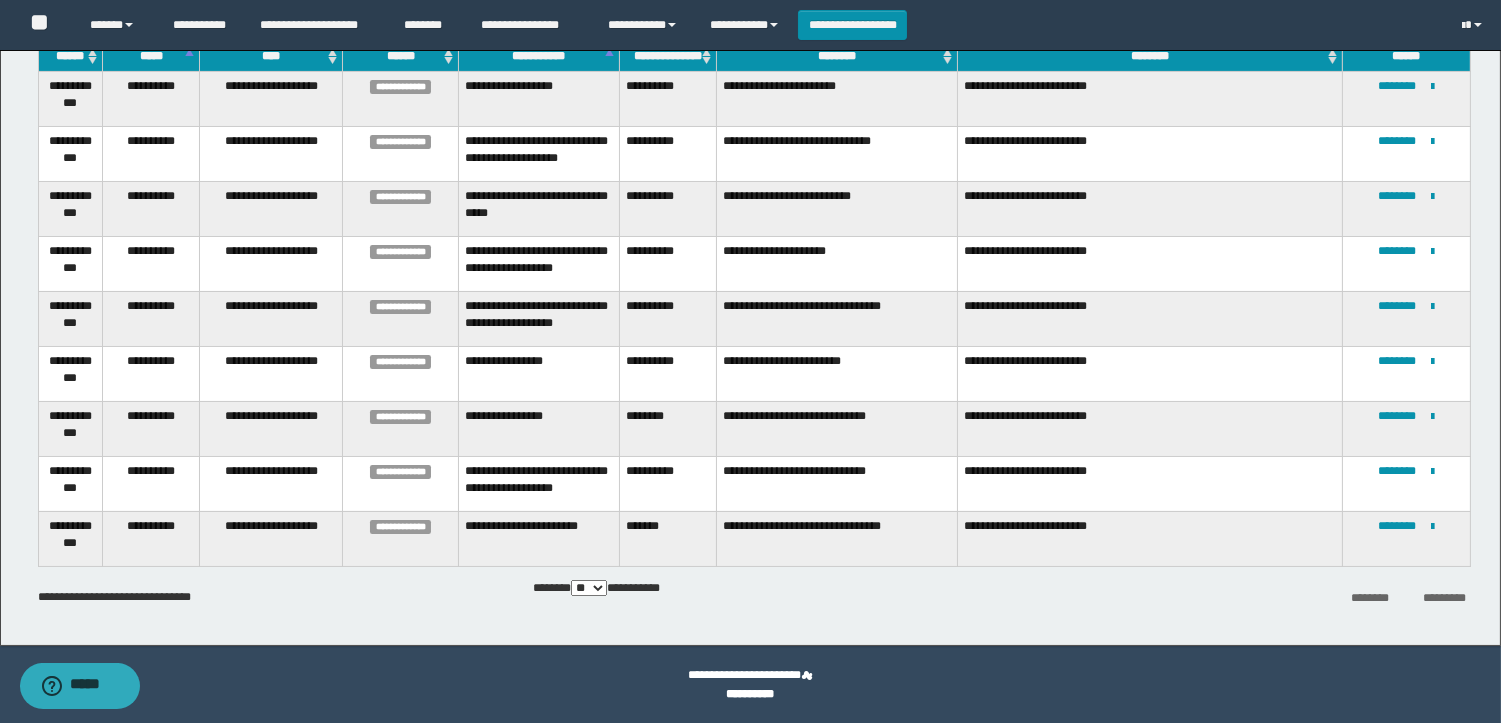 scroll, scrollTop: 0, scrollLeft: 0, axis: both 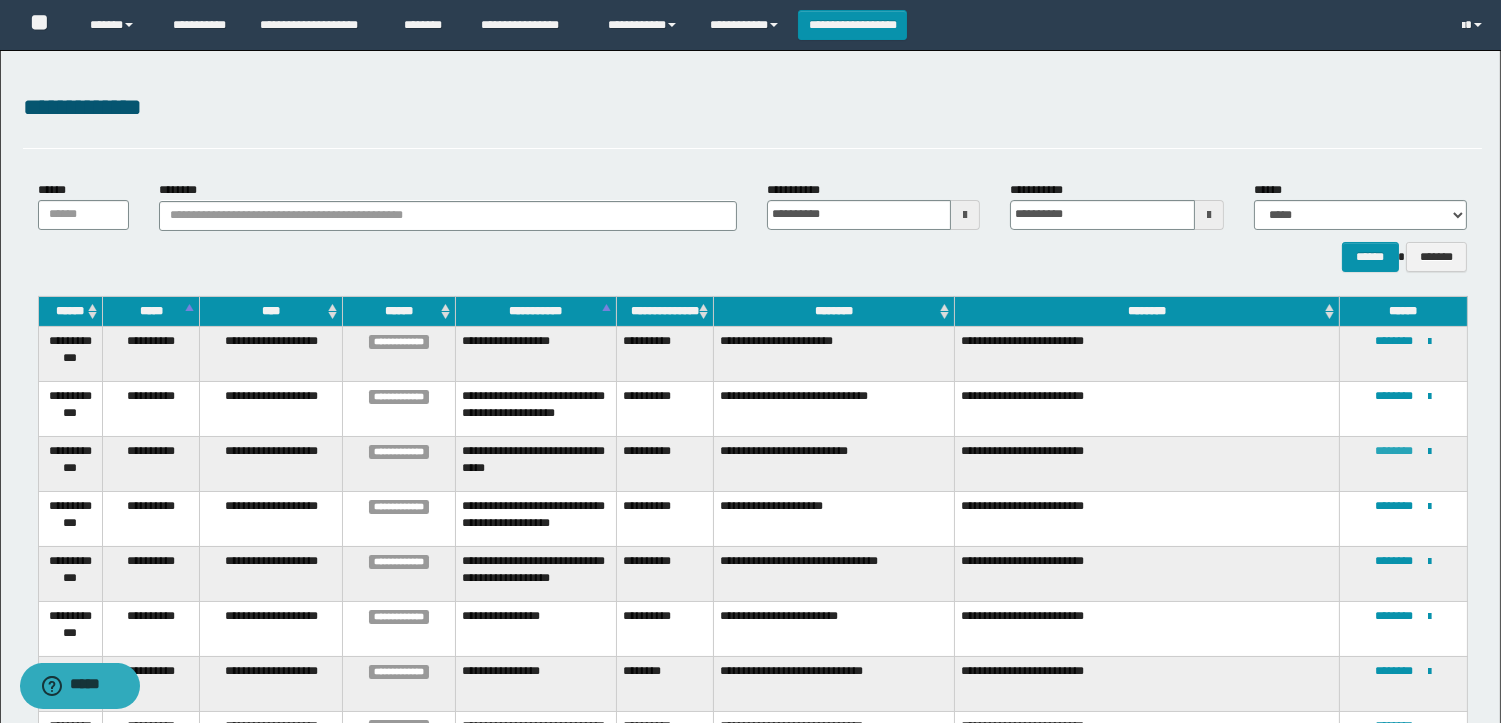 click on "********" at bounding box center (1394, 451) 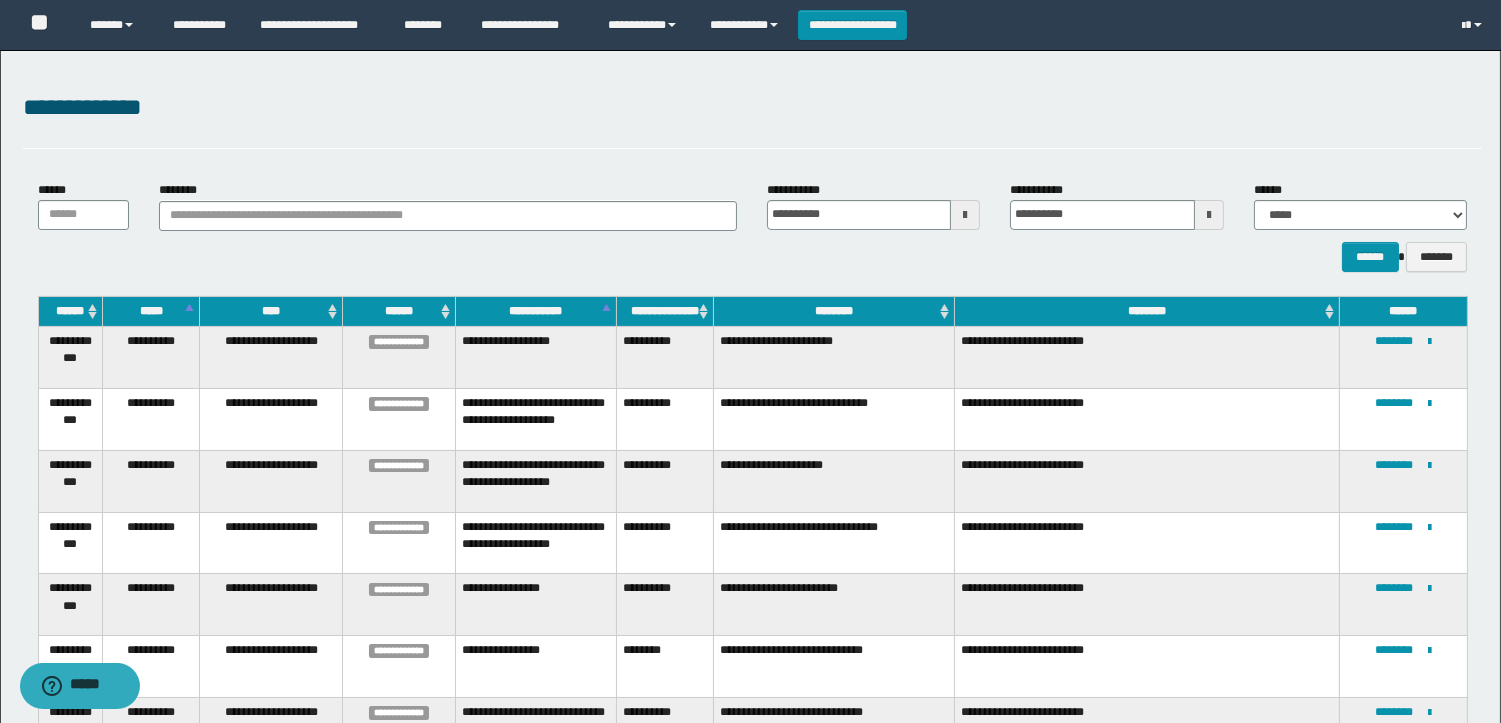 scroll, scrollTop: 207, scrollLeft: 0, axis: vertical 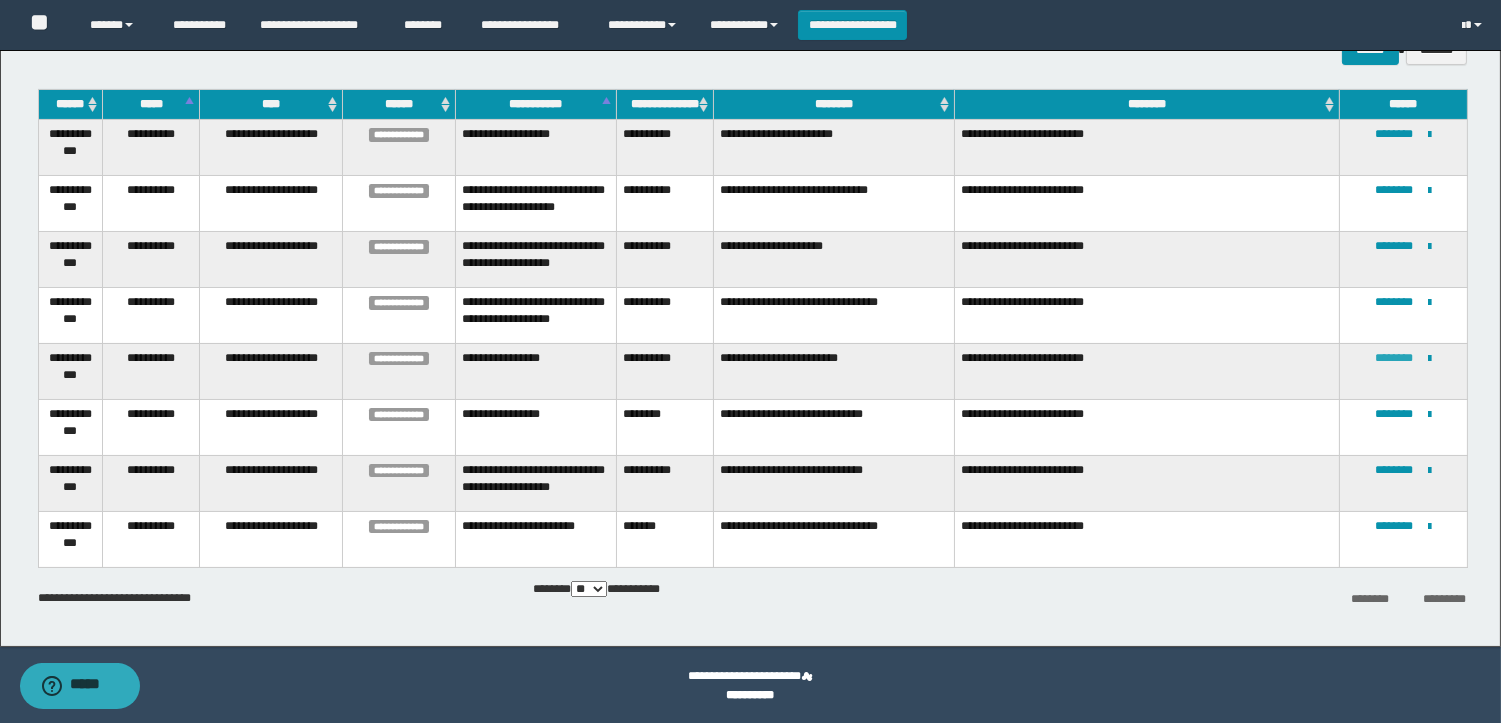 click on "********" at bounding box center [1394, 358] 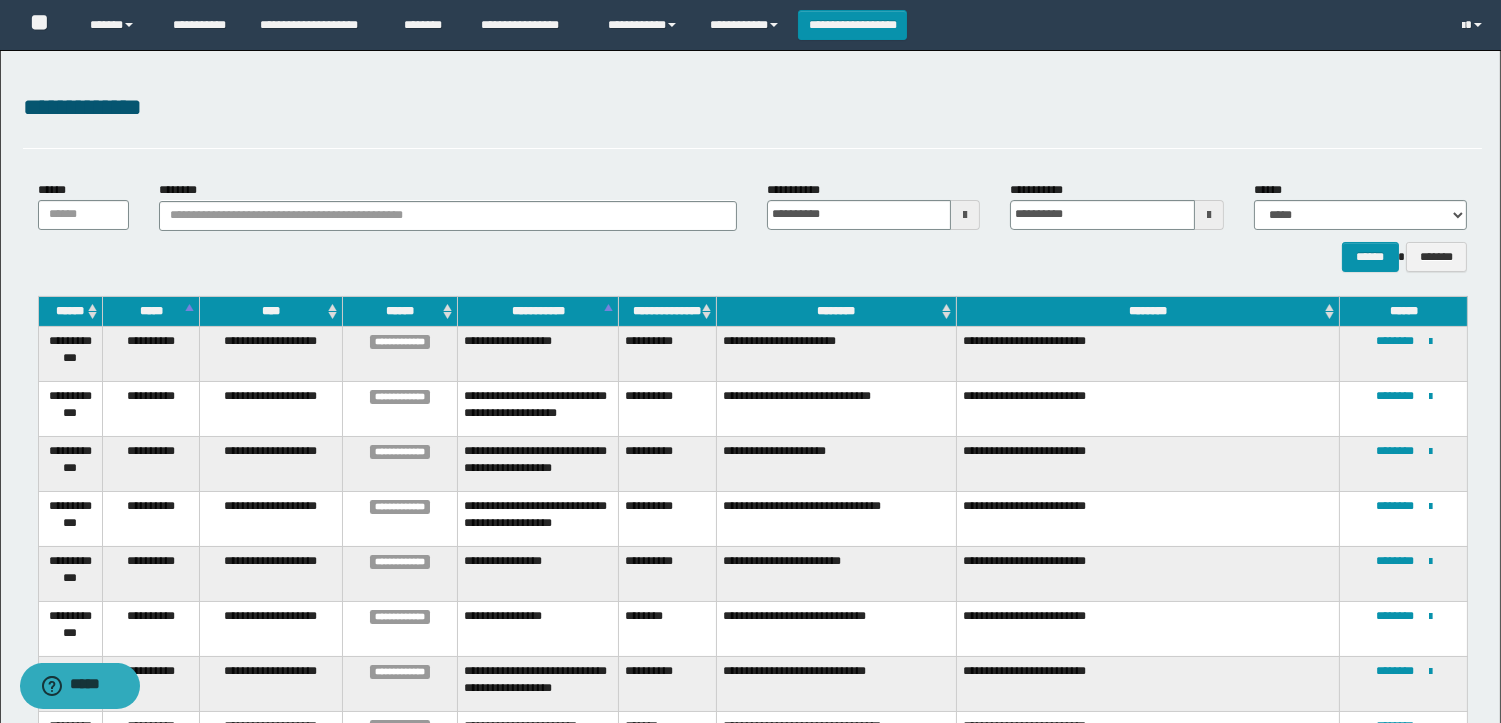 scroll, scrollTop: 255, scrollLeft: 0, axis: vertical 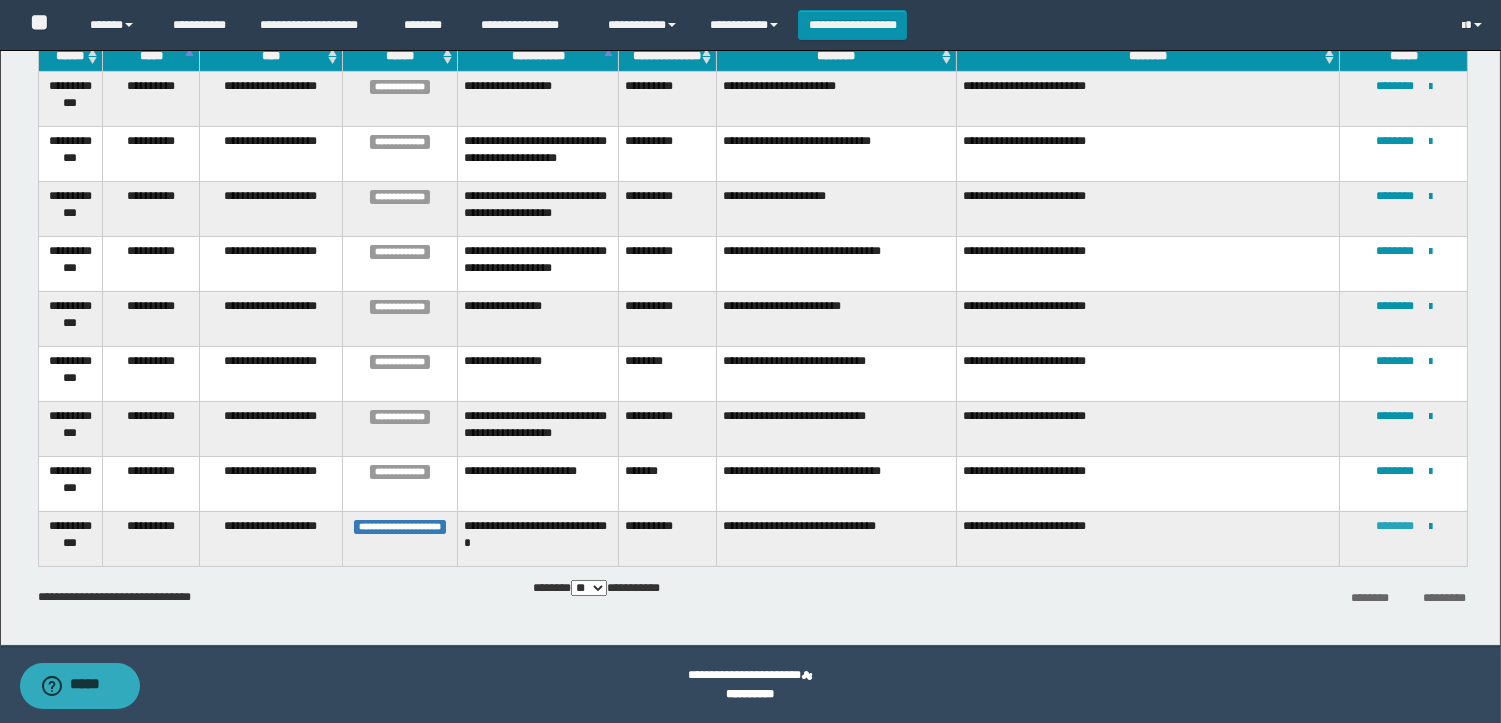 click on "********" at bounding box center (1395, 526) 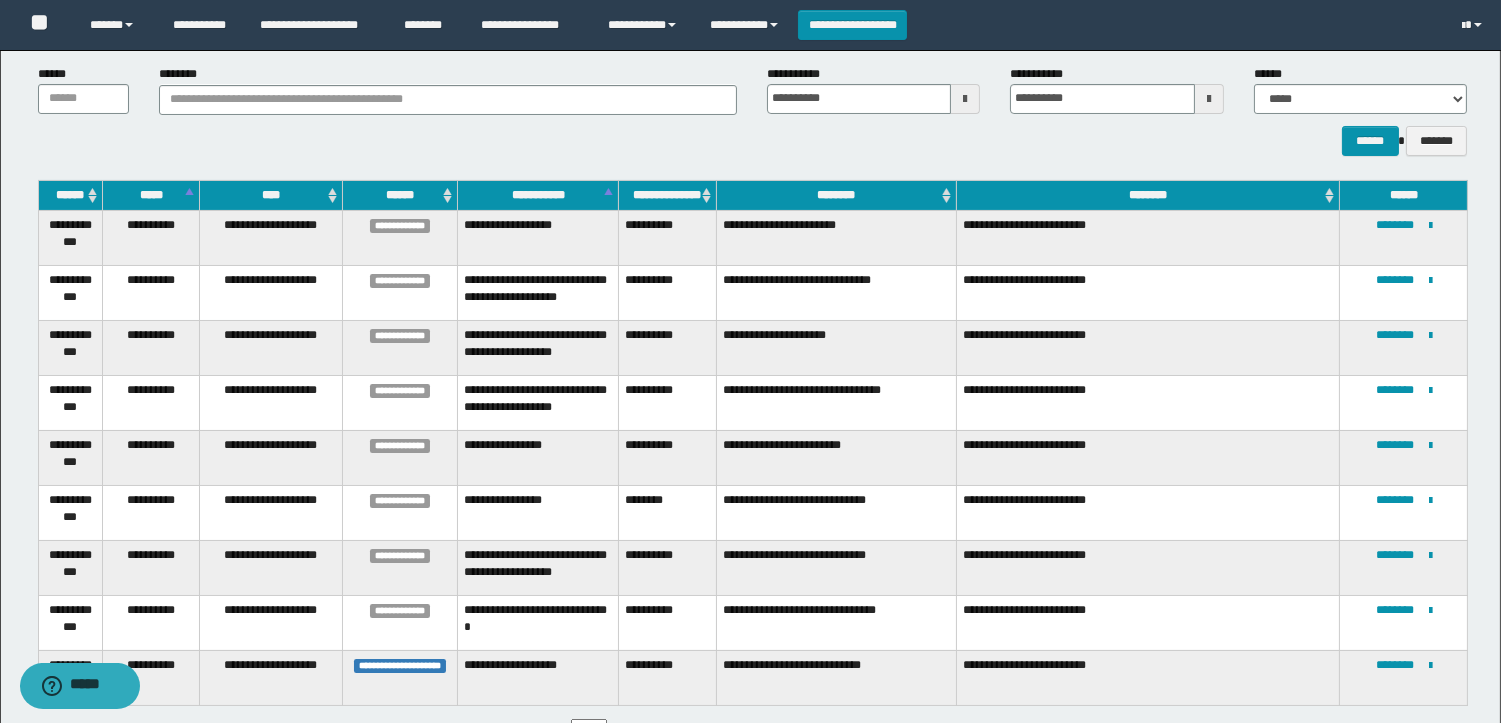 scroll, scrollTop: 255, scrollLeft: 0, axis: vertical 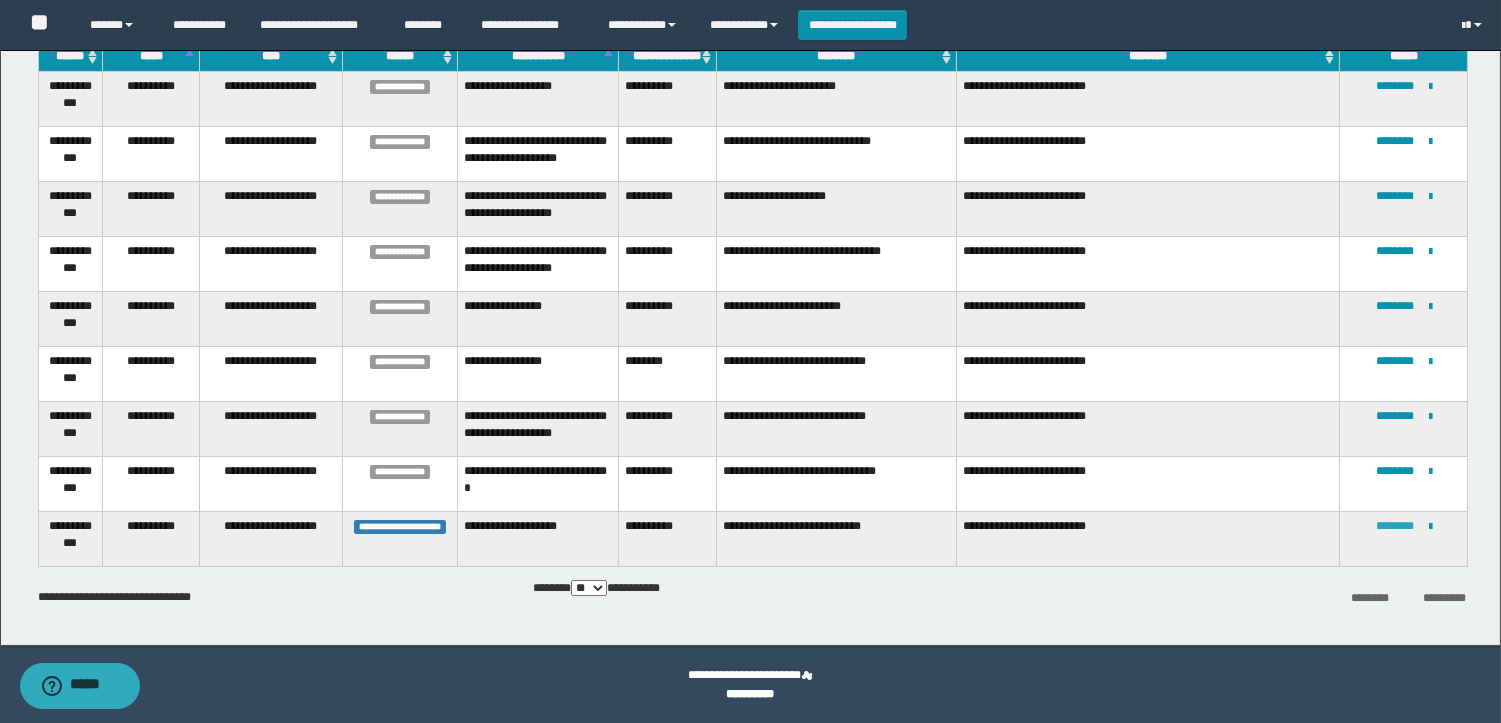 click on "********" at bounding box center [1395, 526] 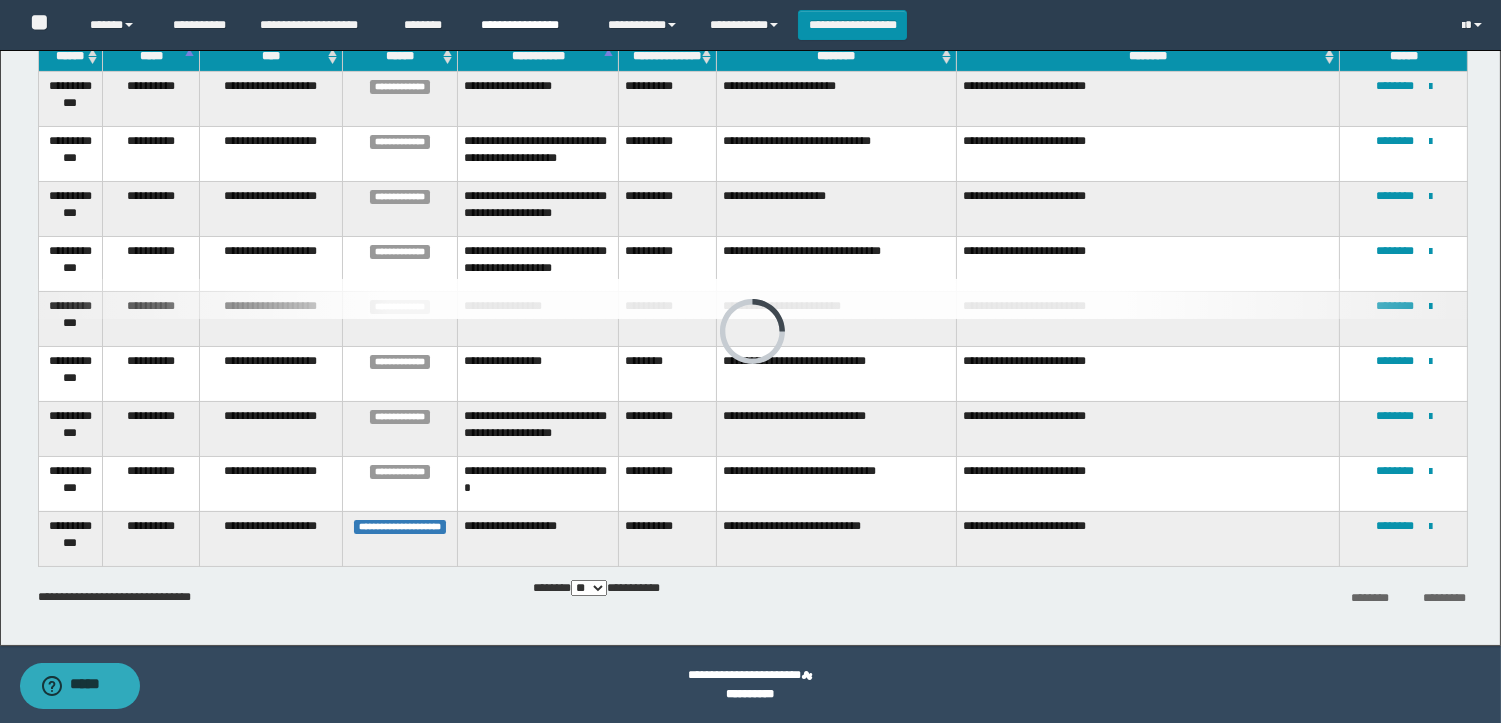 click on "**********" at bounding box center [529, 25] 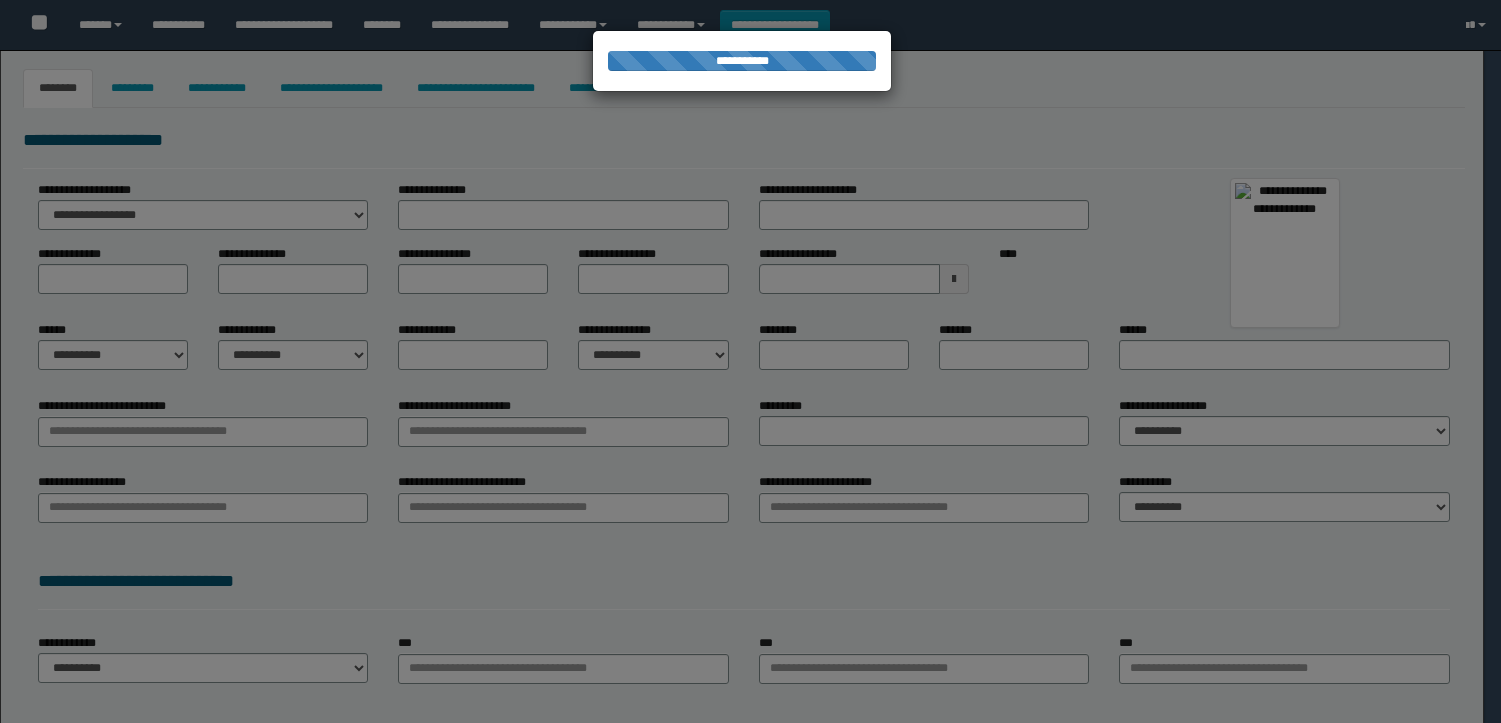 select on "**" 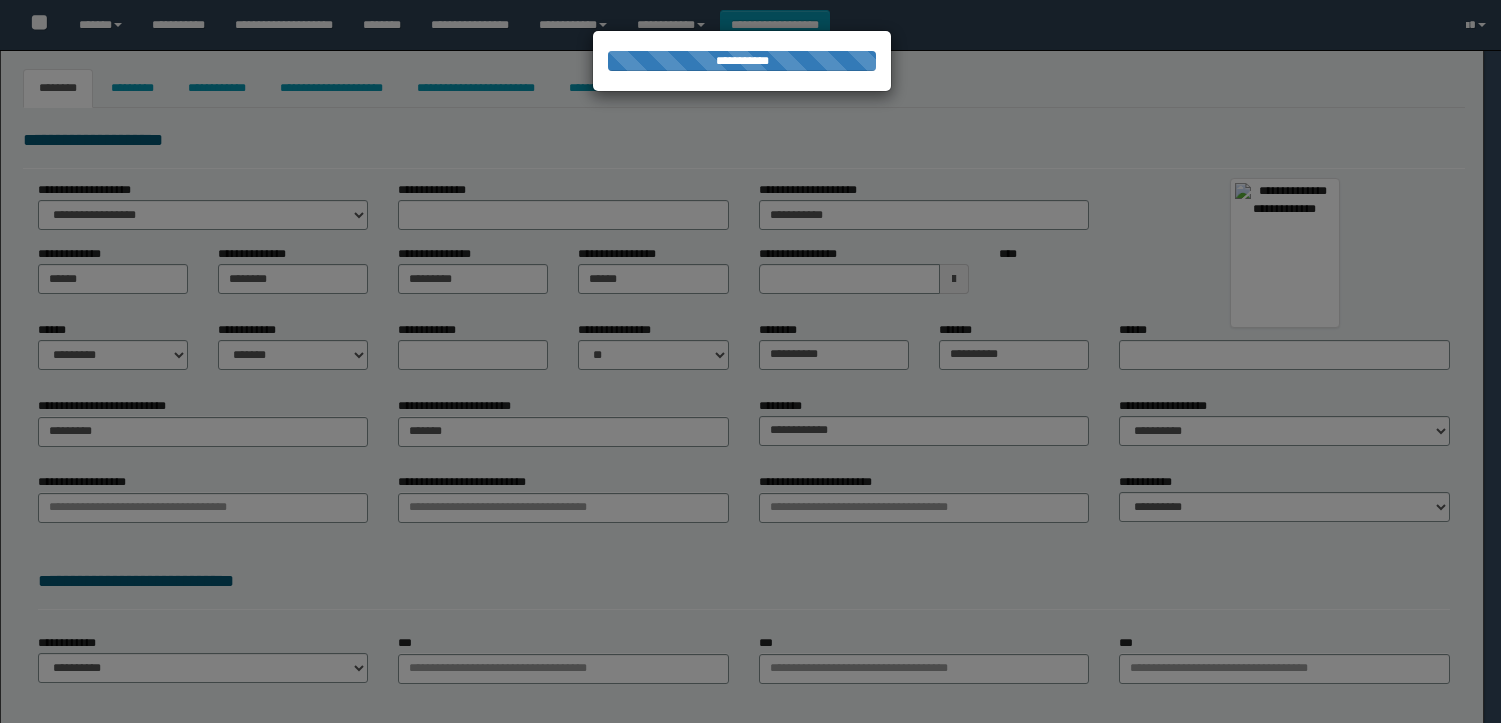 select on "*" 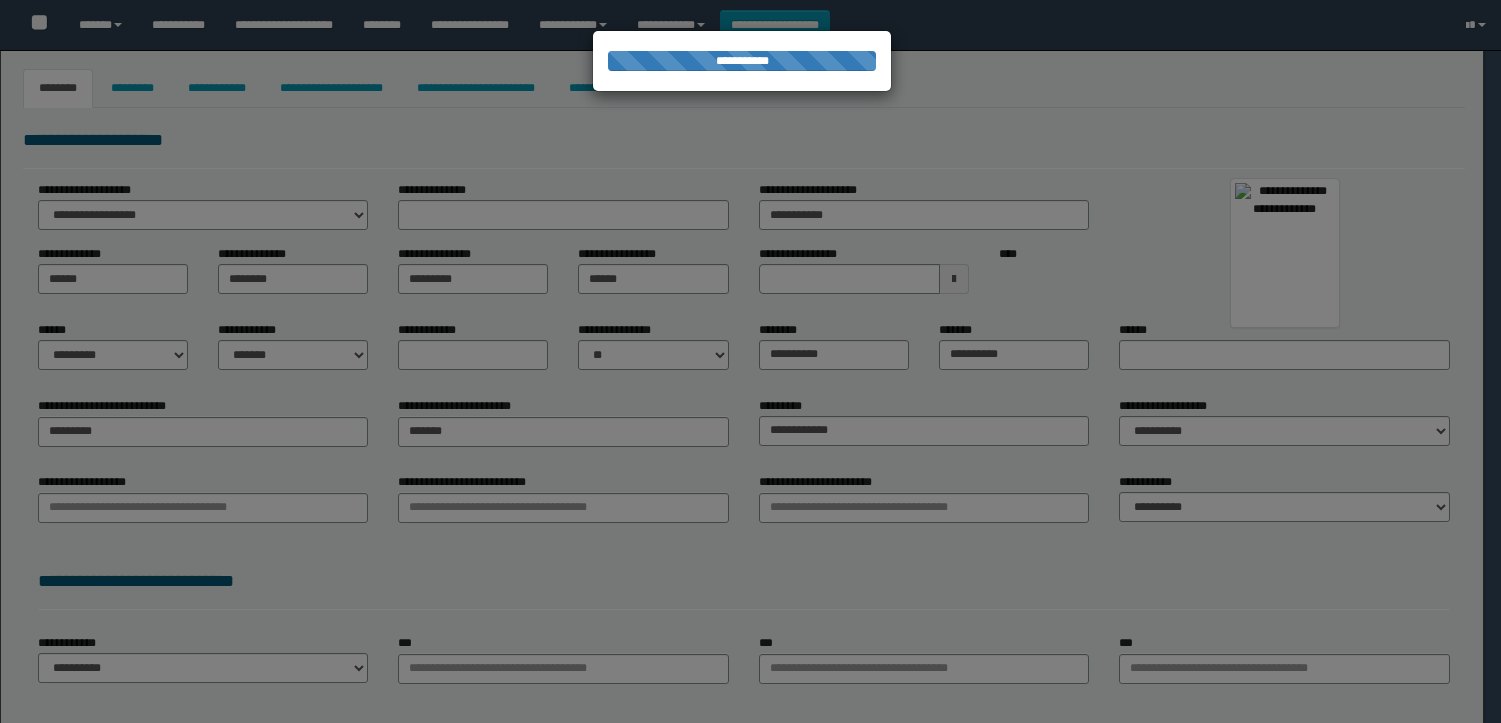 type on "*********" 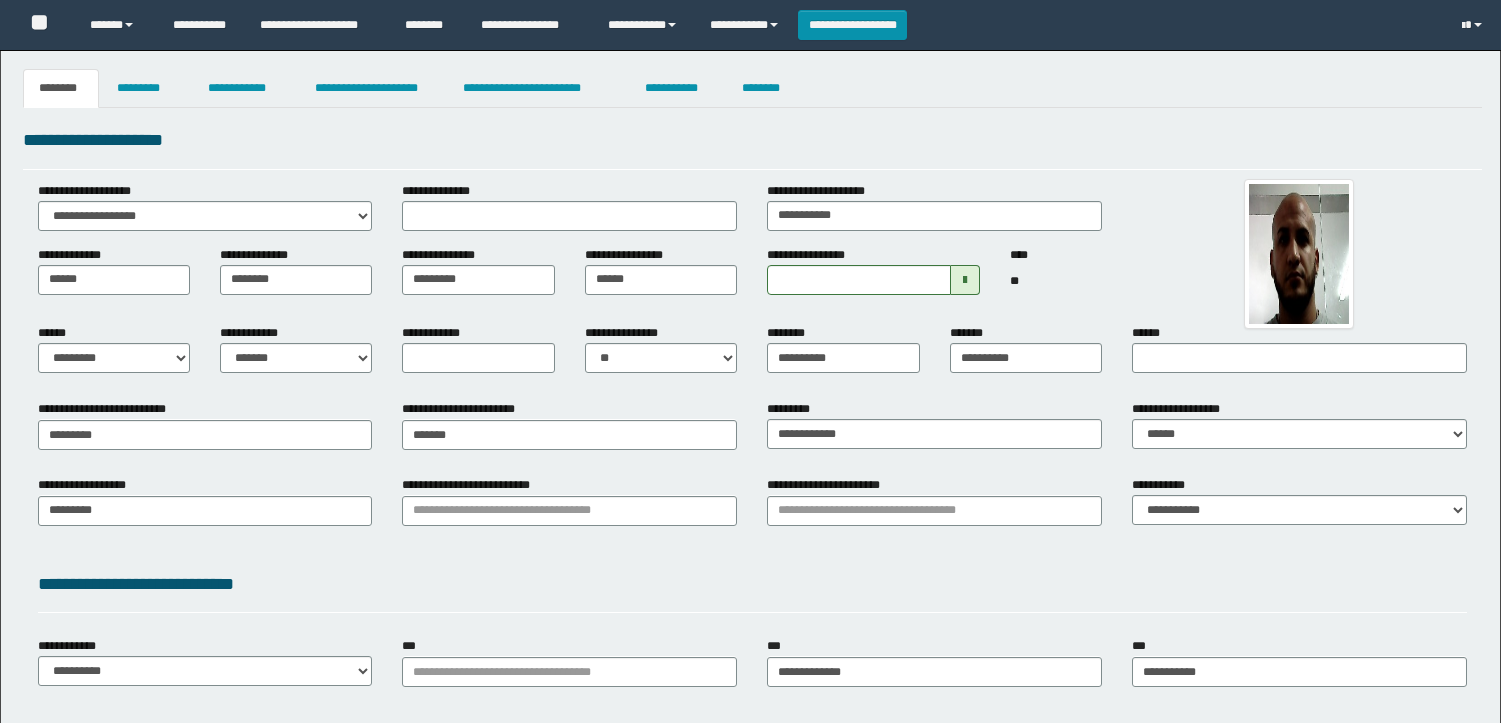 scroll, scrollTop: 0, scrollLeft: 0, axis: both 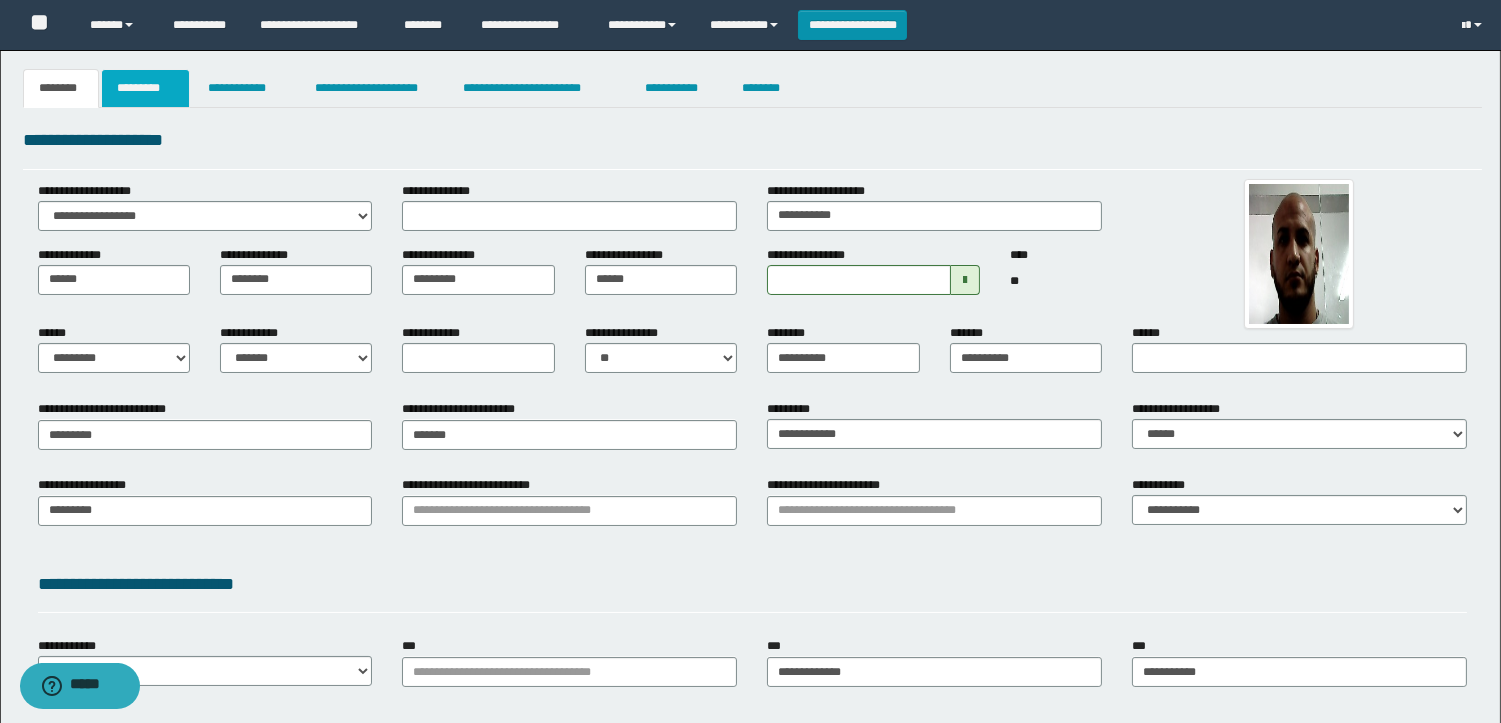 click on "*********" at bounding box center [145, 88] 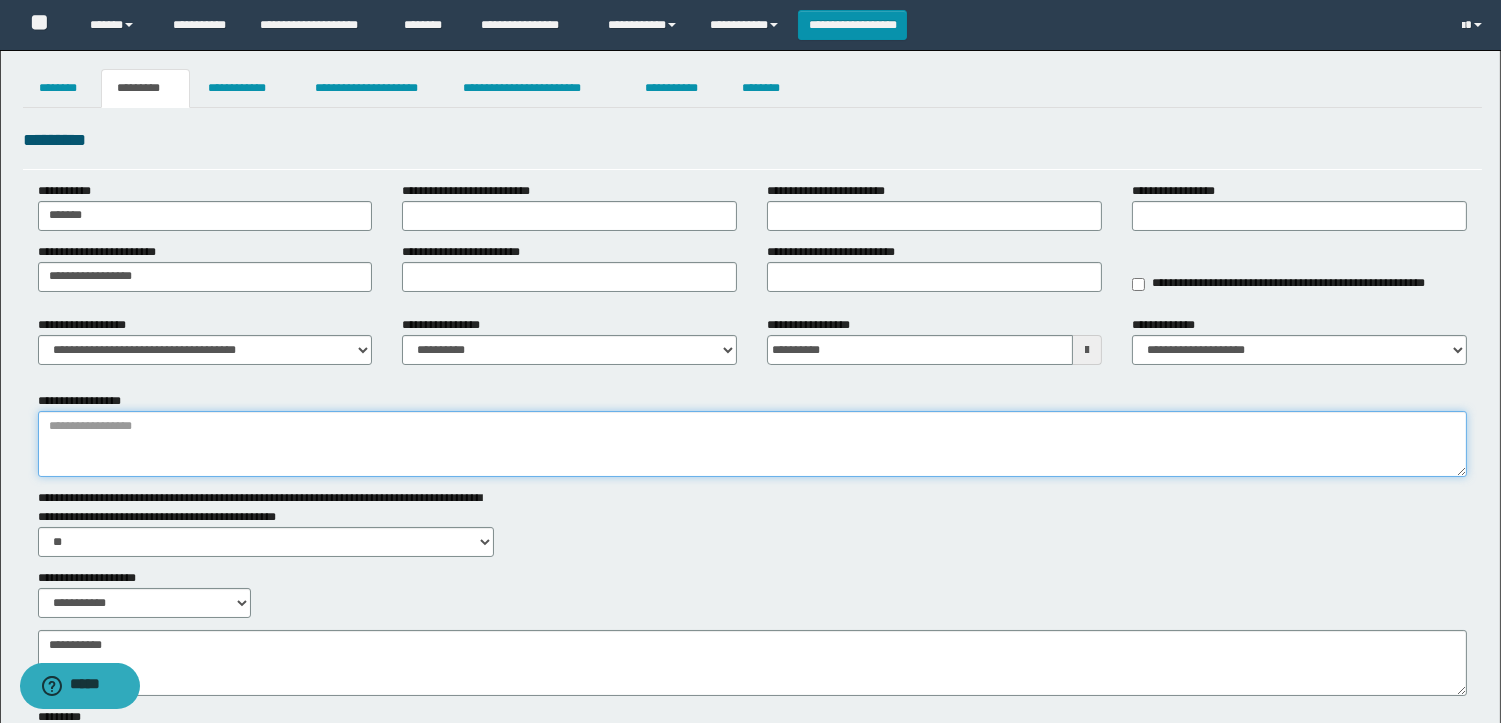 click on "**********" at bounding box center (752, 444) 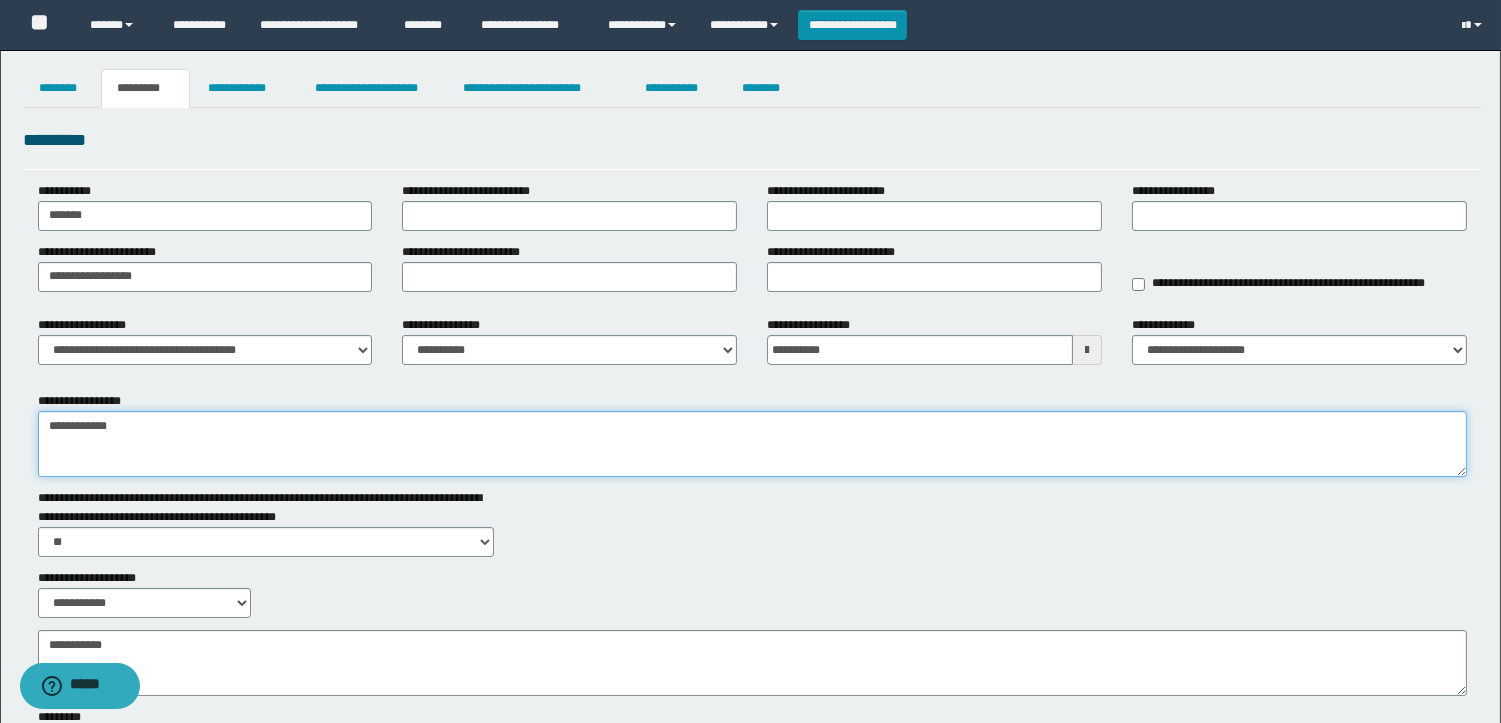 type on "**********" 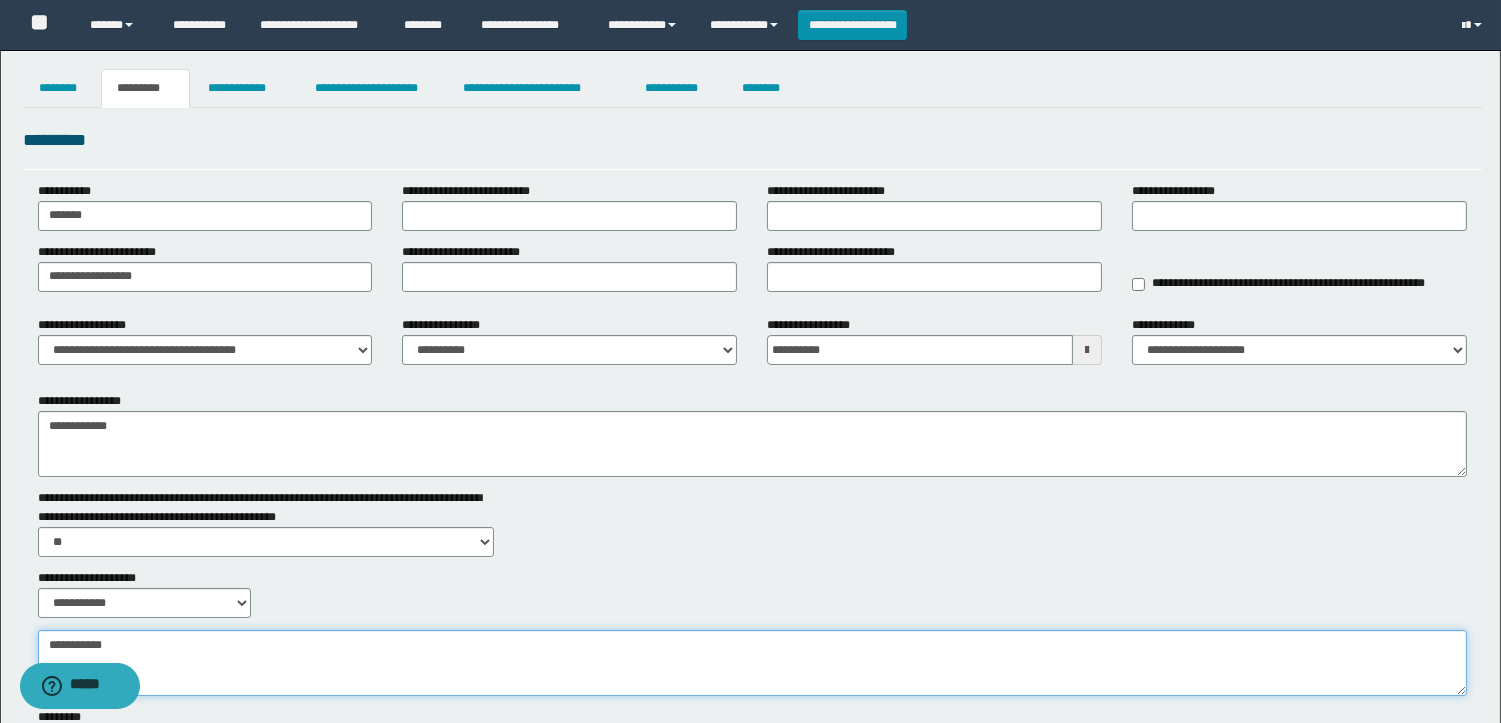 click on "**********" at bounding box center (752, 663) 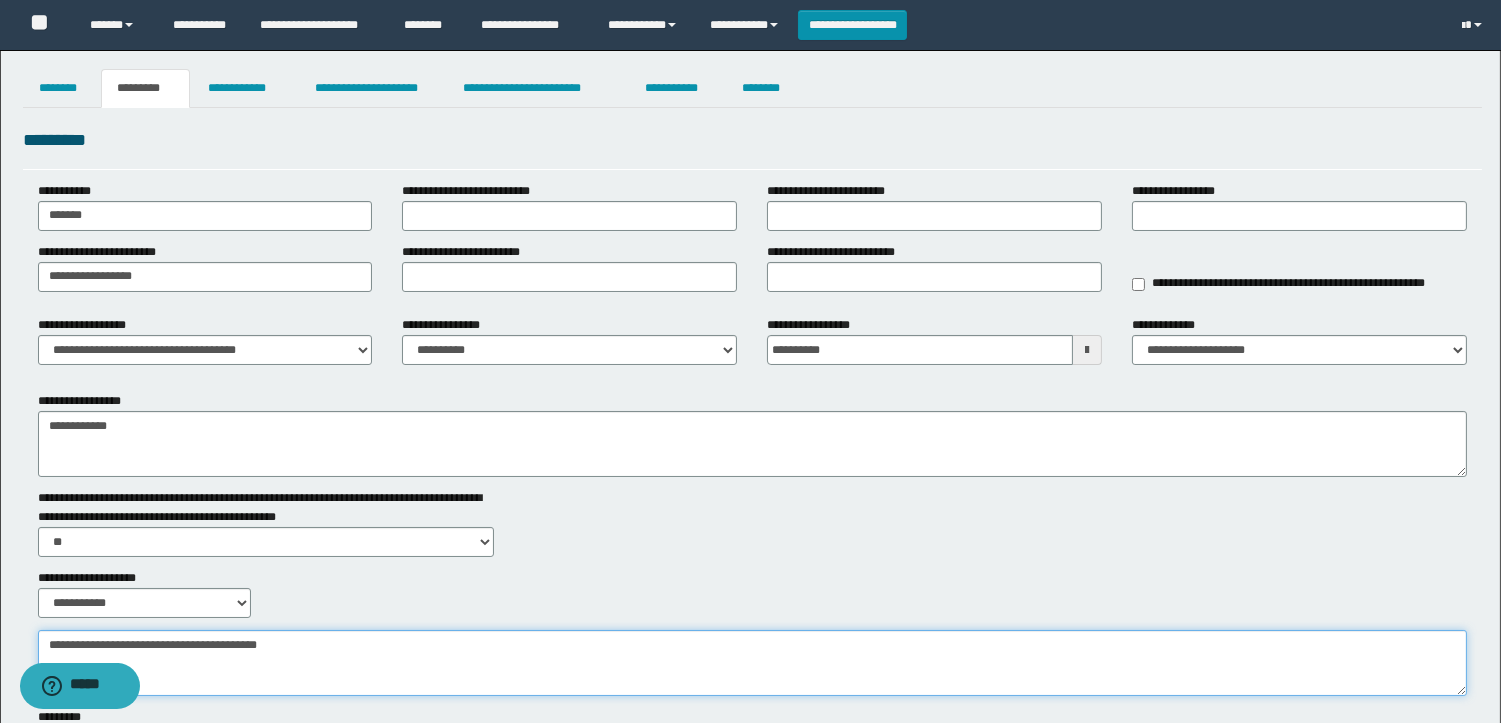 type on "**********" 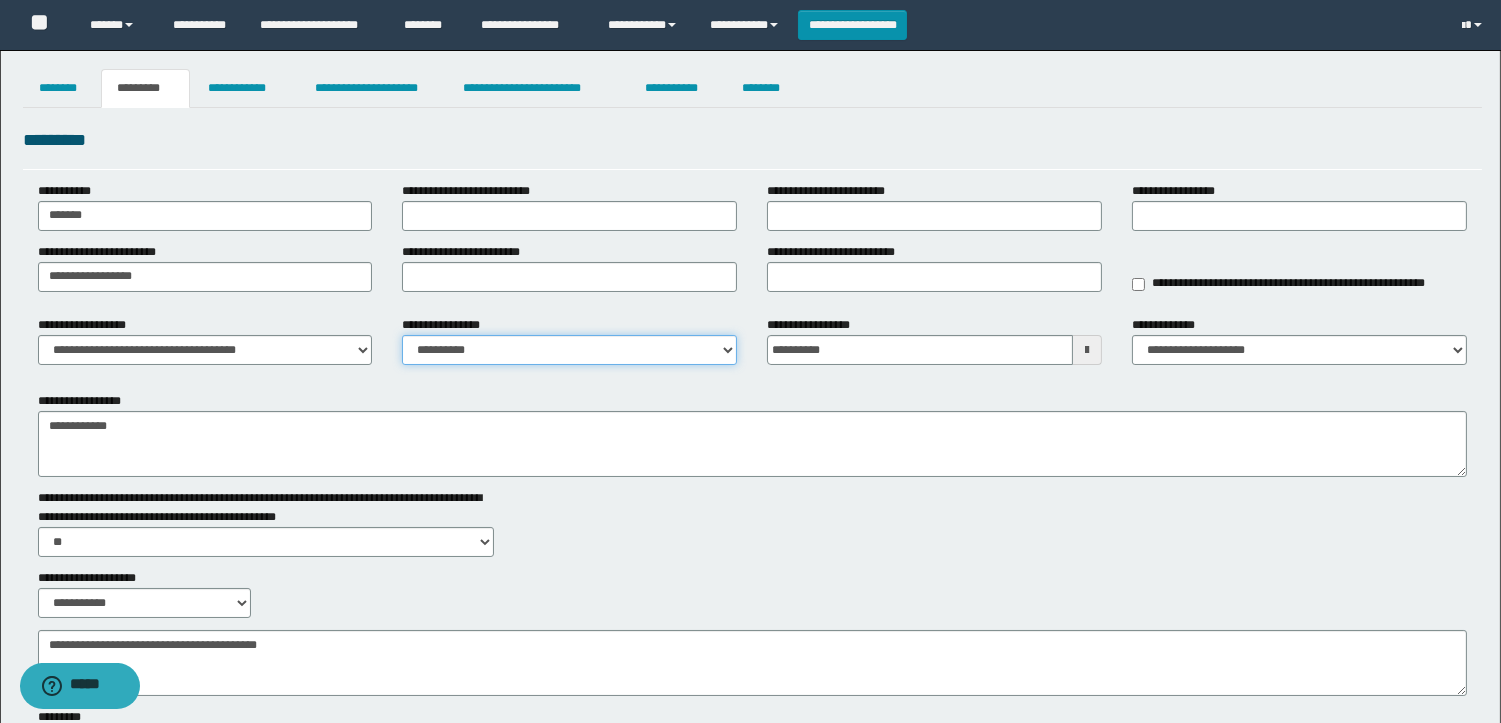 click on "**********" at bounding box center [569, 350] 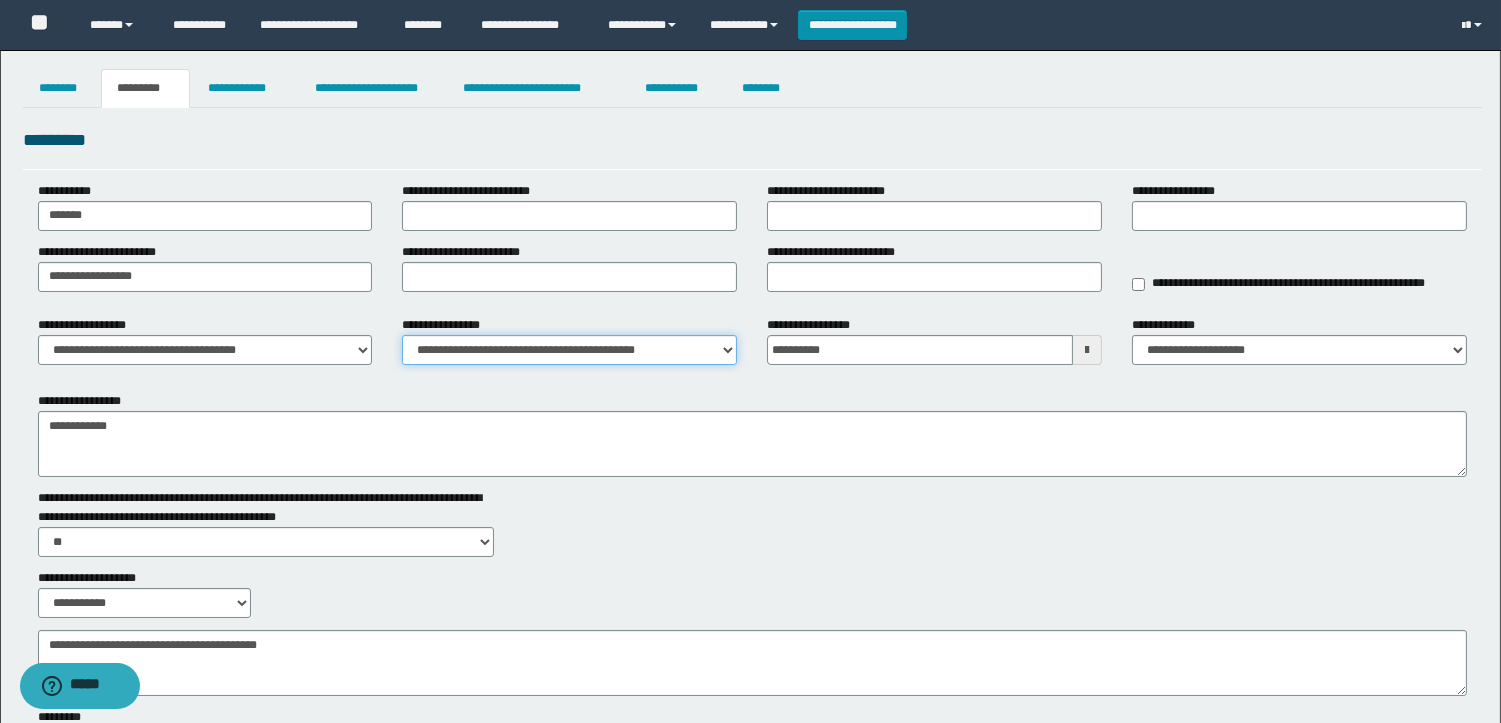click on "**********" at bounding box center [569, 350] 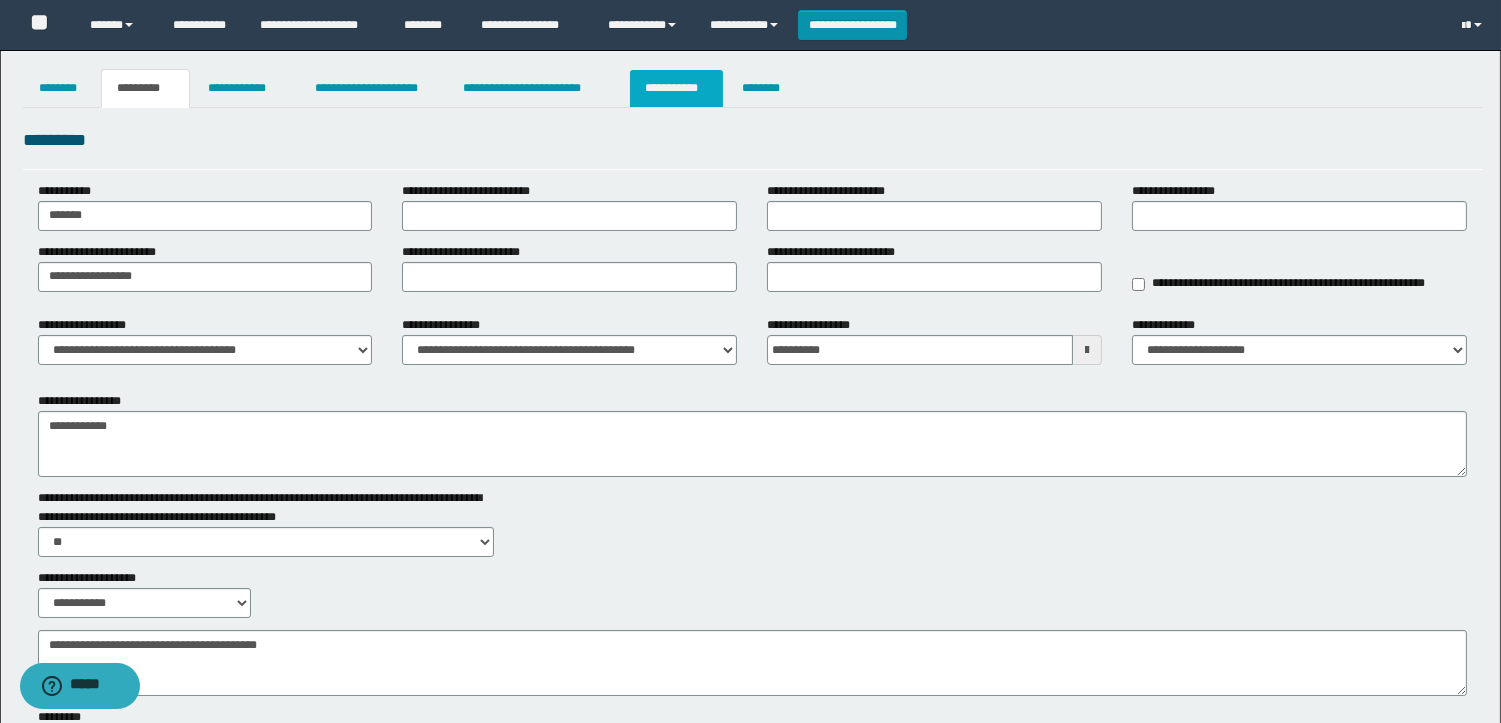 click on "**********" at bounding box center [676, 88] 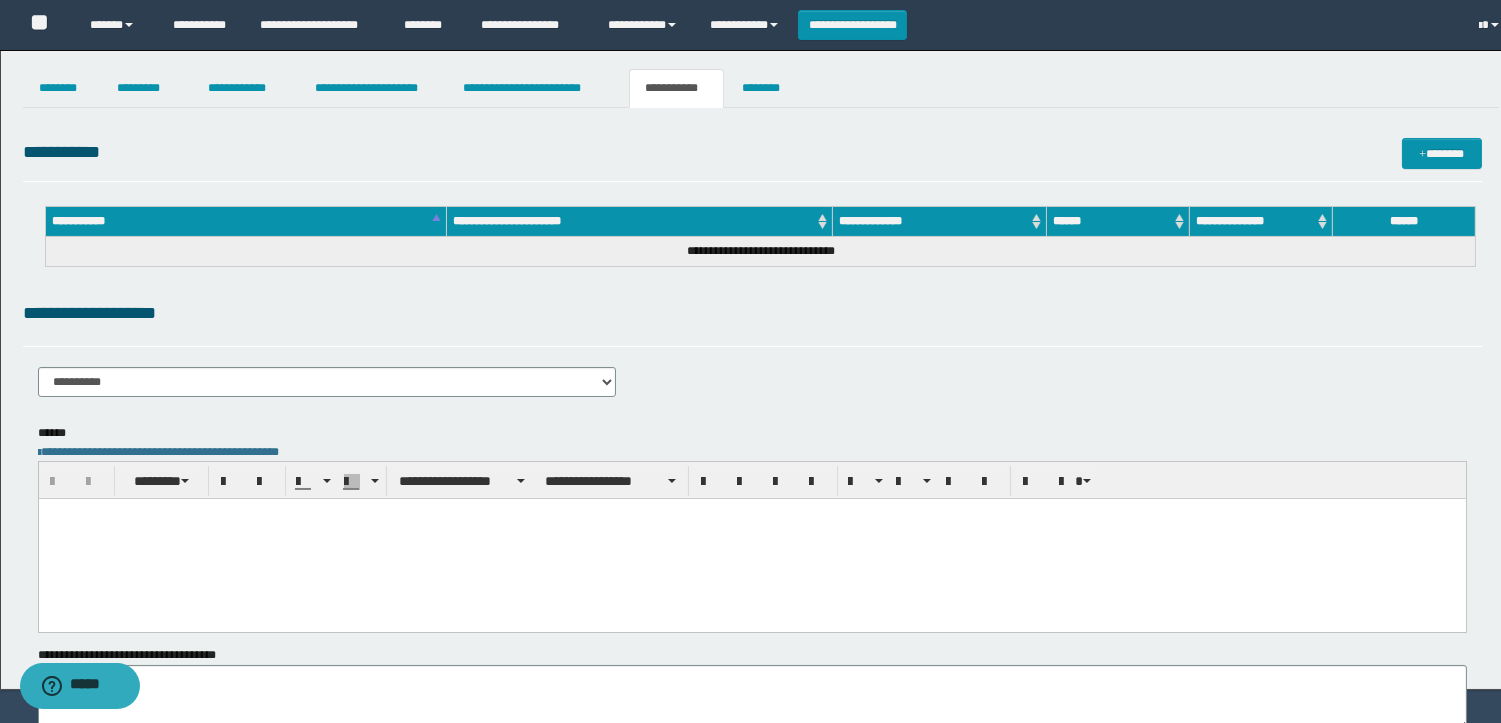 scroll, scrollTop: 0, scrollLeft: 0, axis: both 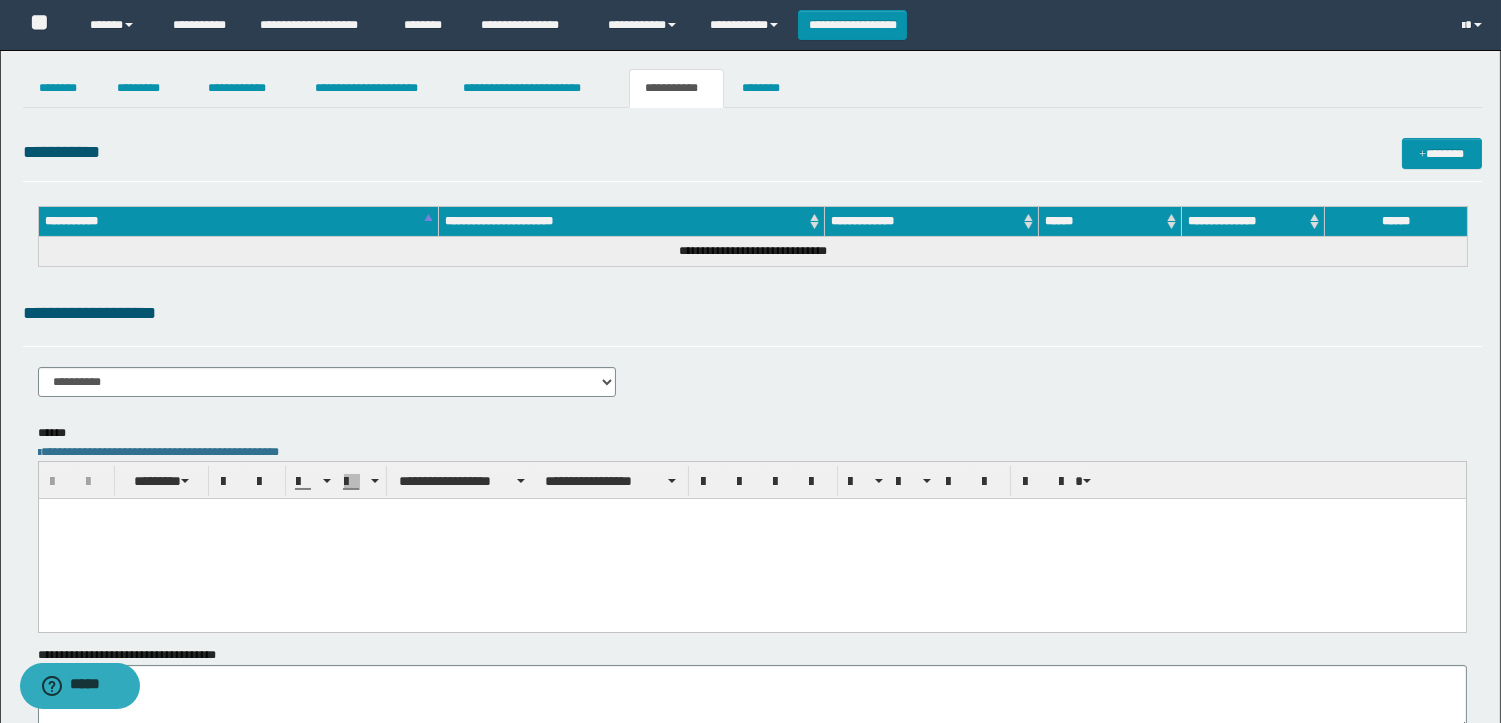click at bounding box center [751, 539] 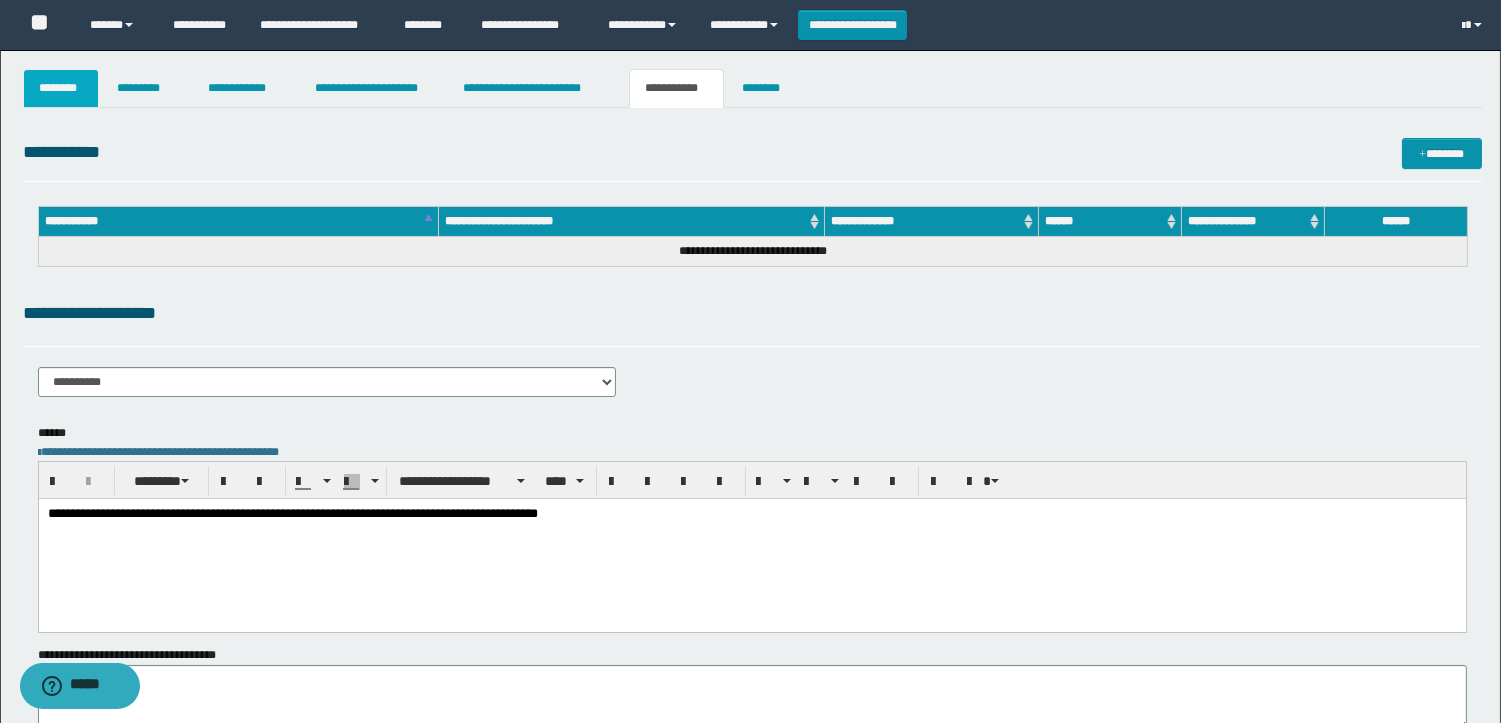 click on "********" at bounding box center [61, 88] 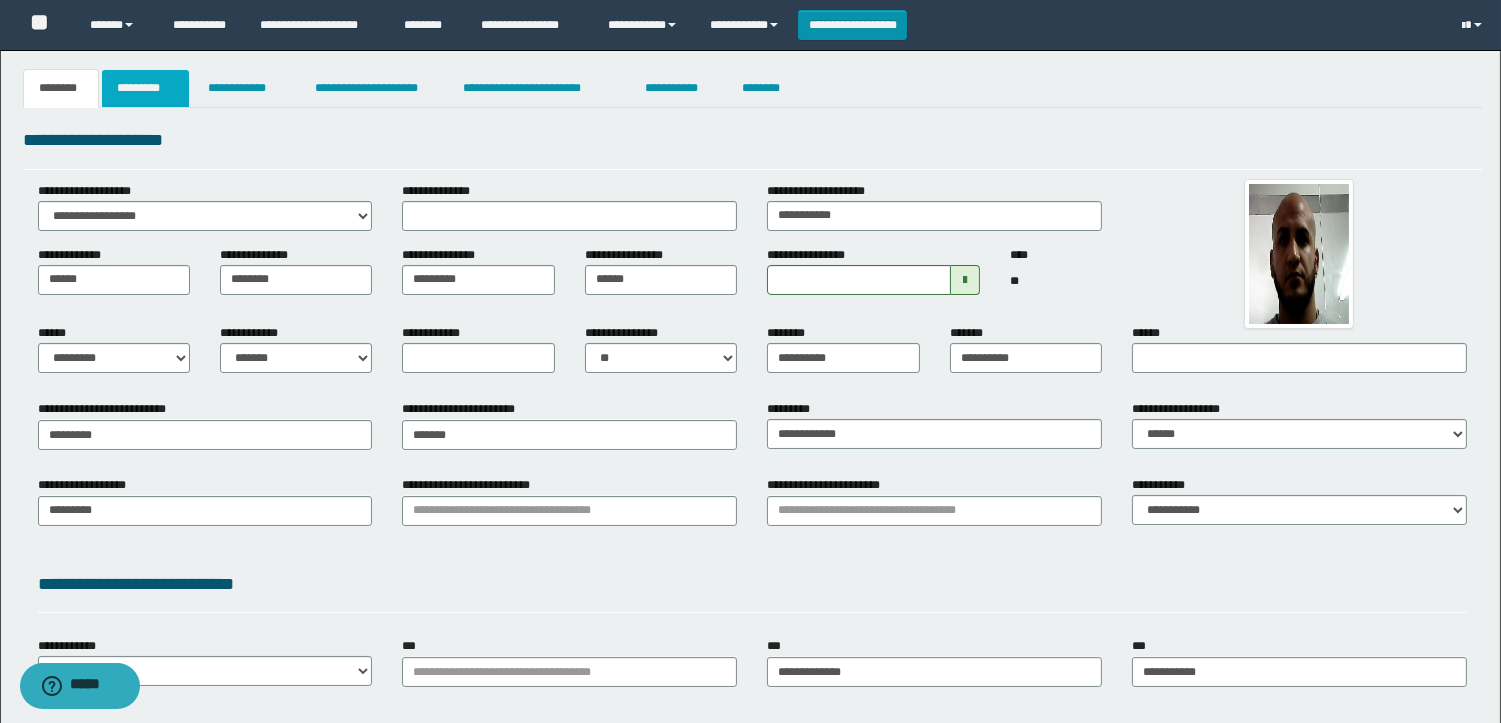 click on "*********" at bounding box center (145, 88) 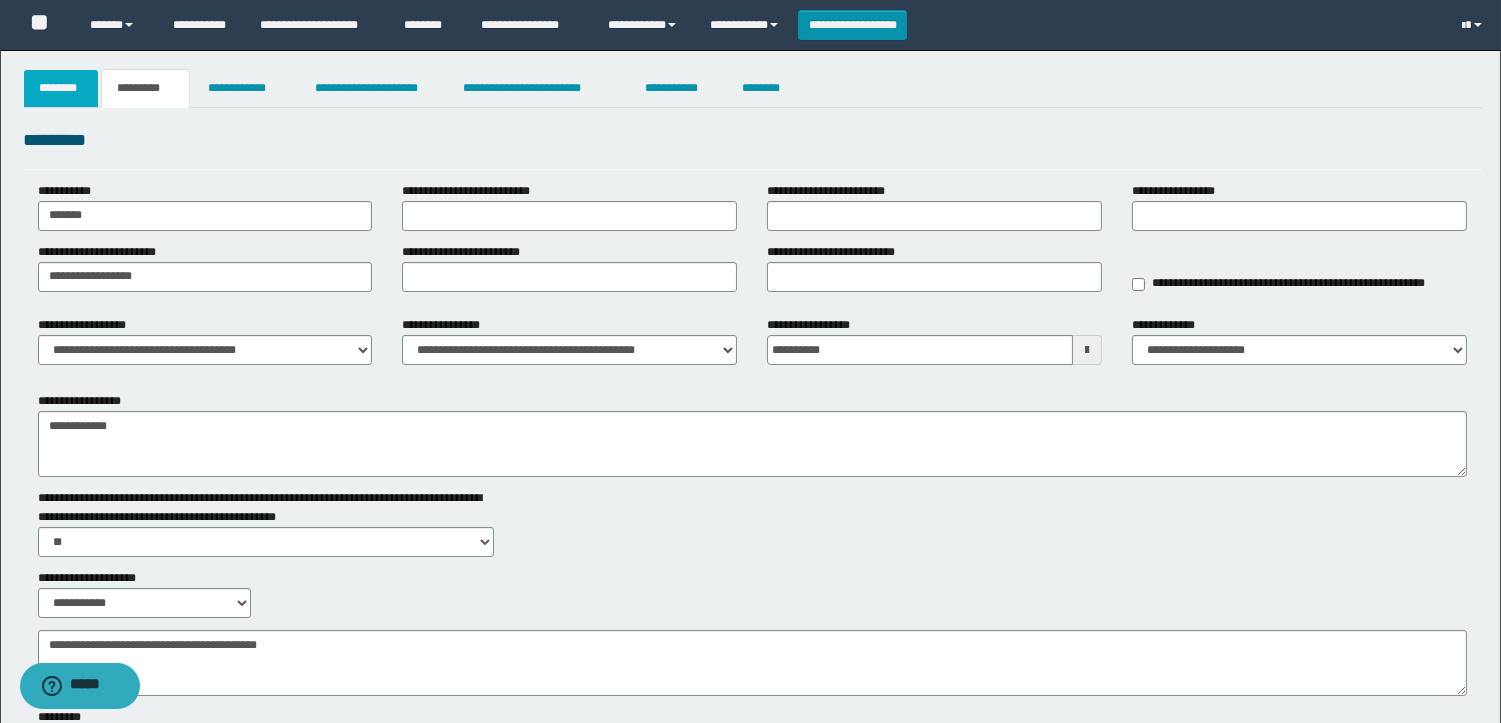 click on "********" at bounding box center (61, 88) 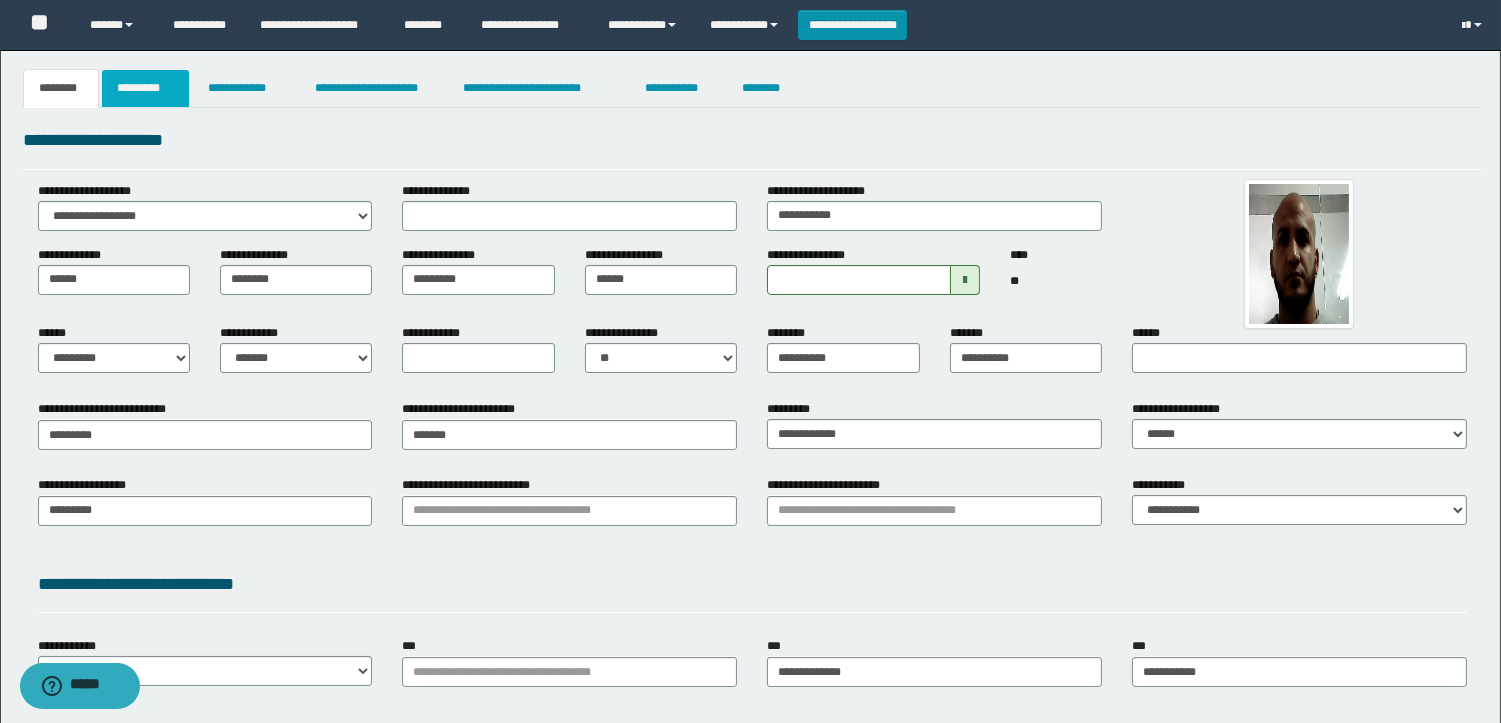 click on "*********" at bounding box center [145, 88] 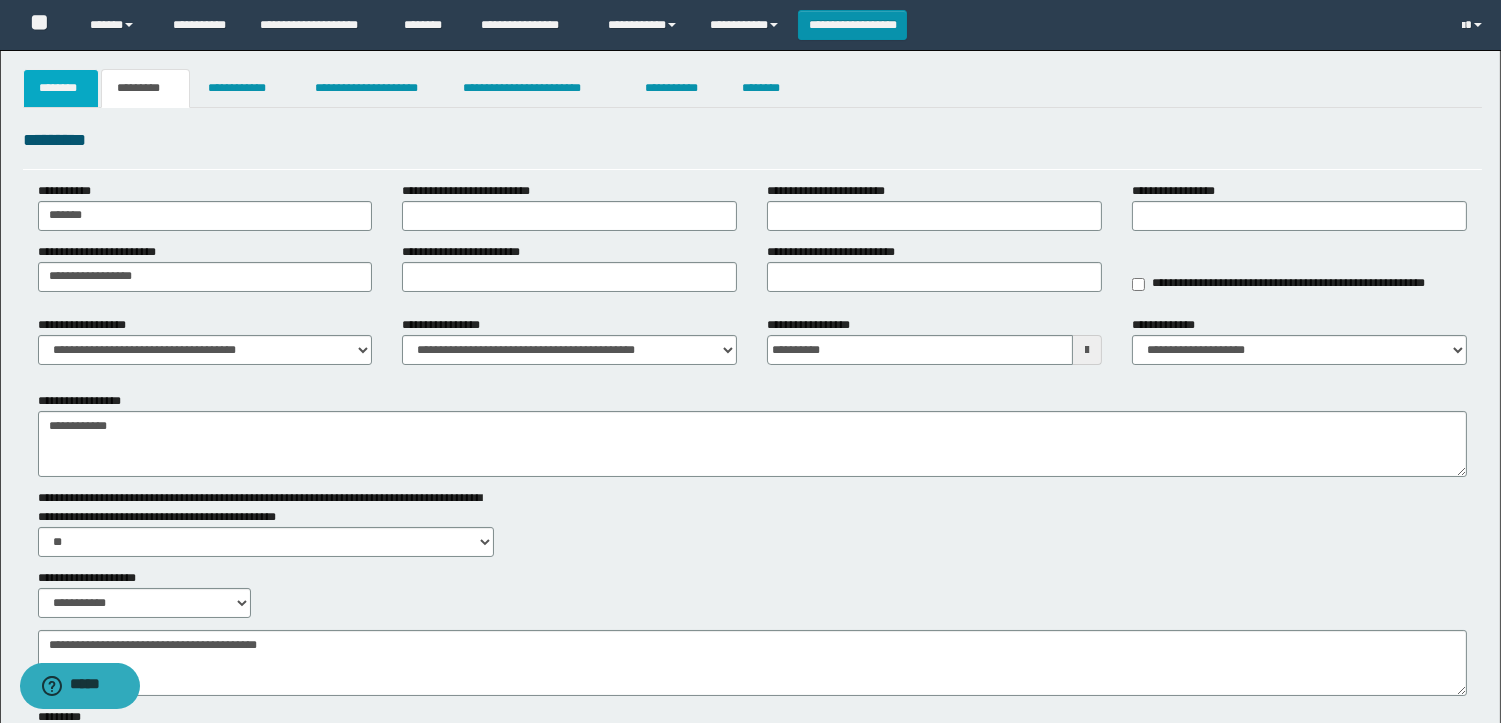 drag, startPoint x: 0, startPoint y: 88, endPoint x: 23, endPoint y: 87, distance: 23.021729 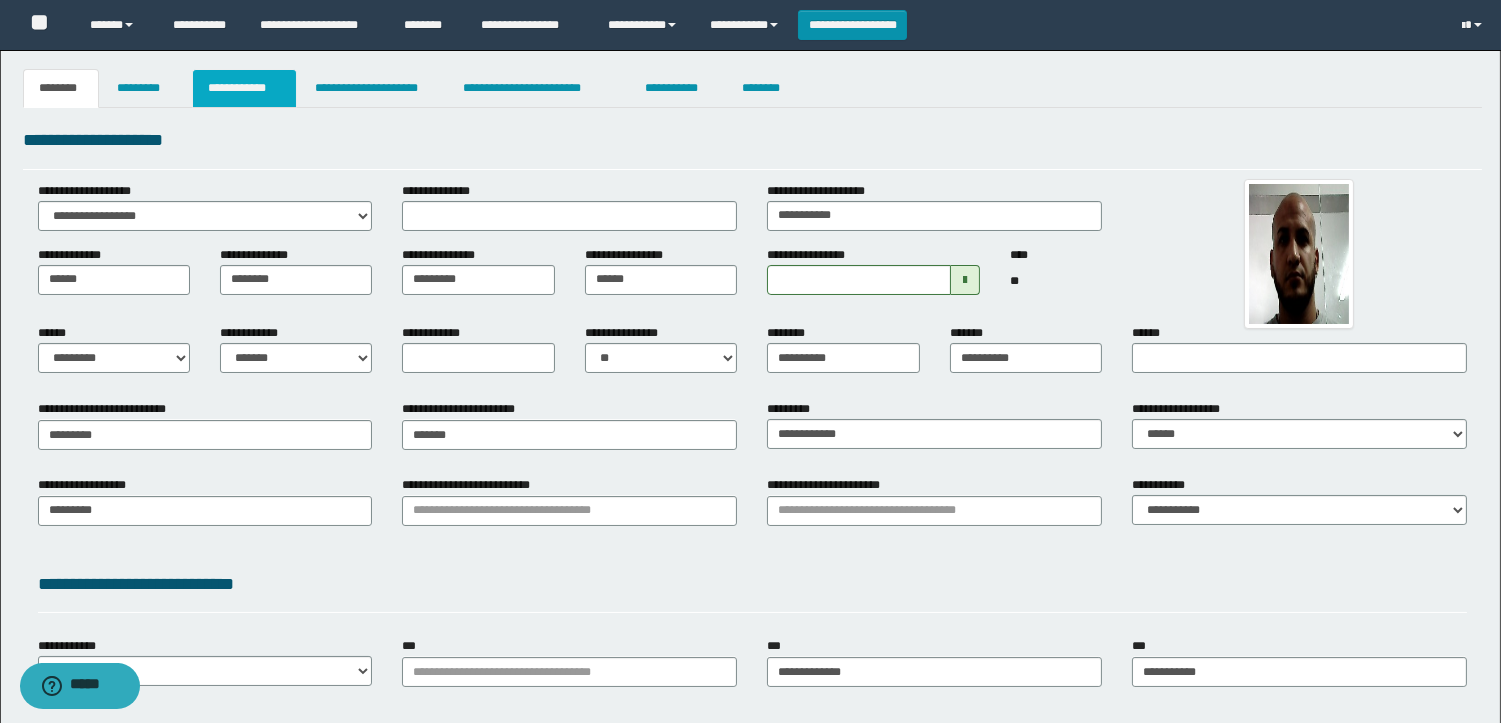 click on "**********" at bounding box center (244, 88) 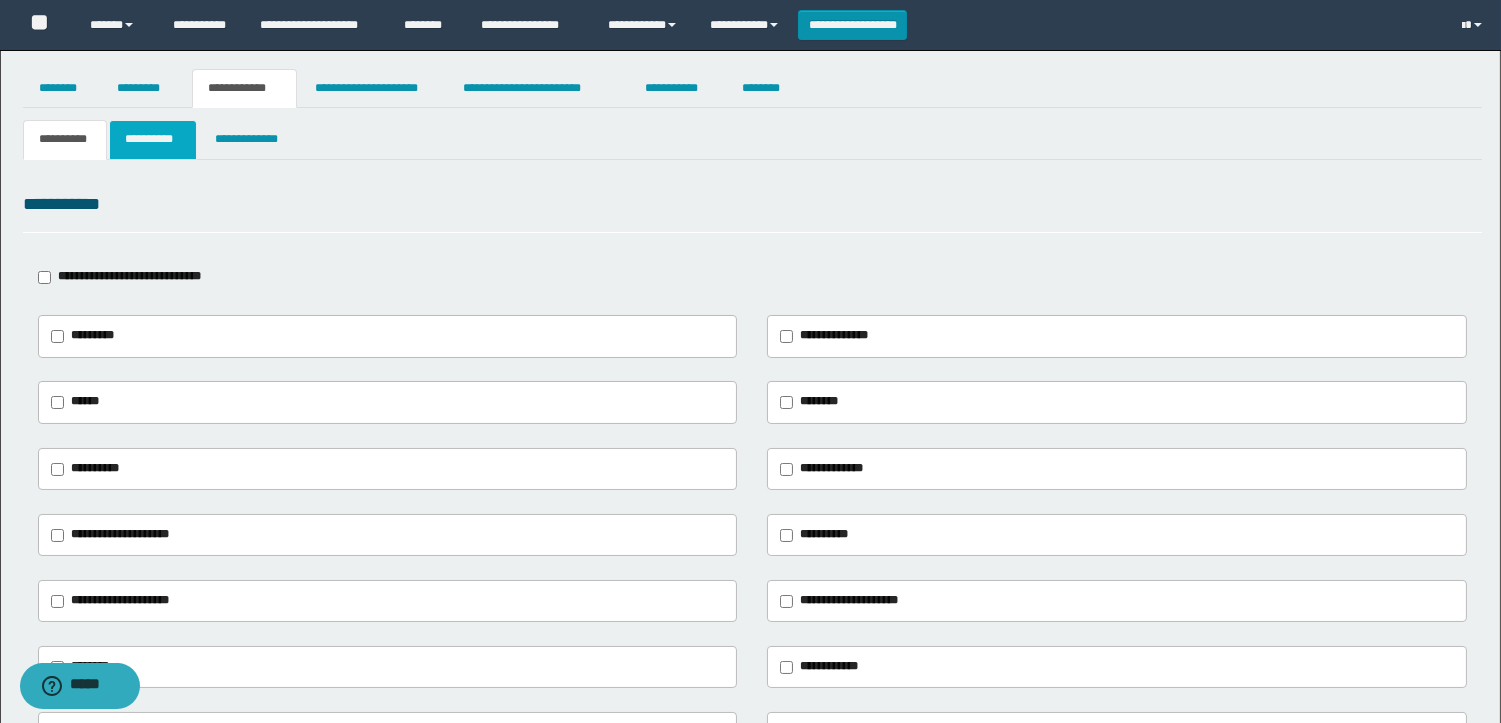 click on "**********" at bounding box center (153, 139) 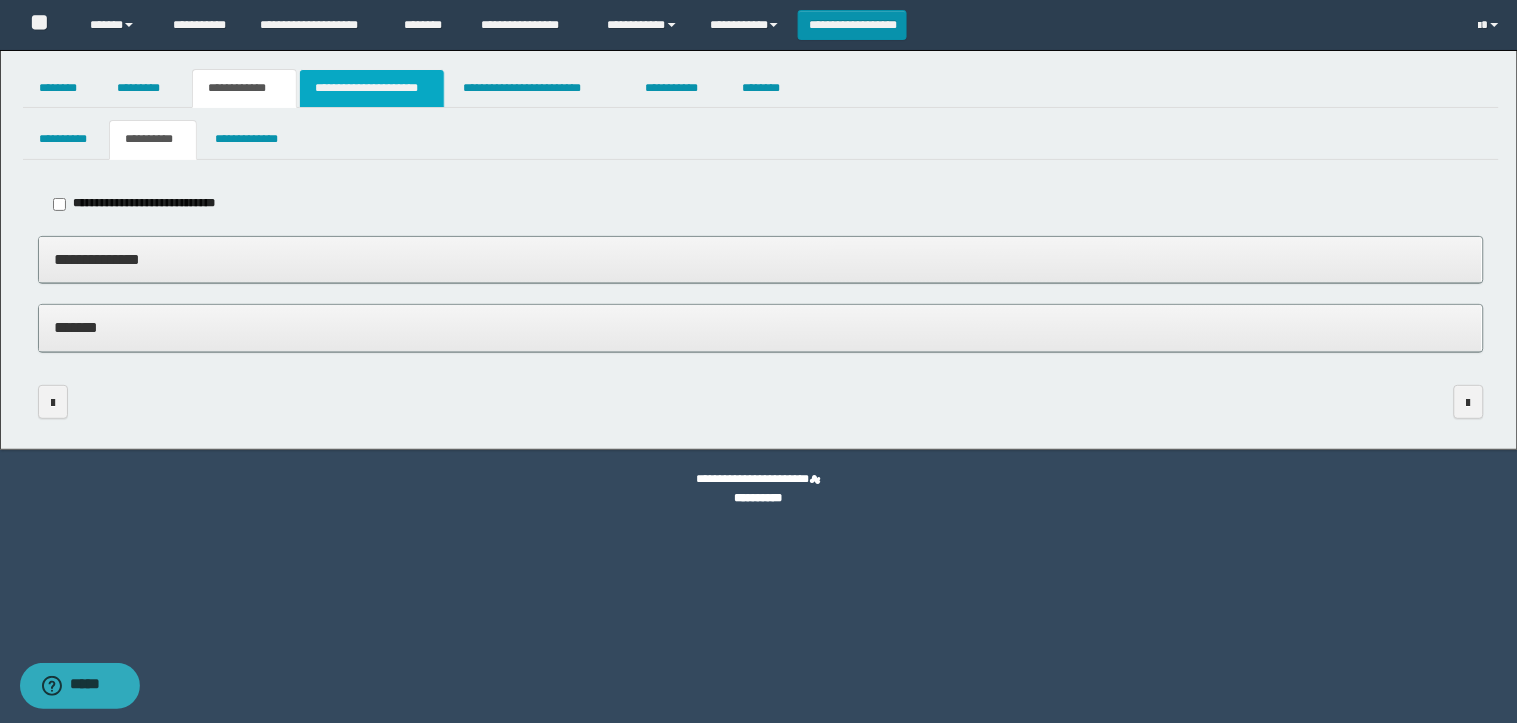 click on "**********" at bounding box center [372, 88] 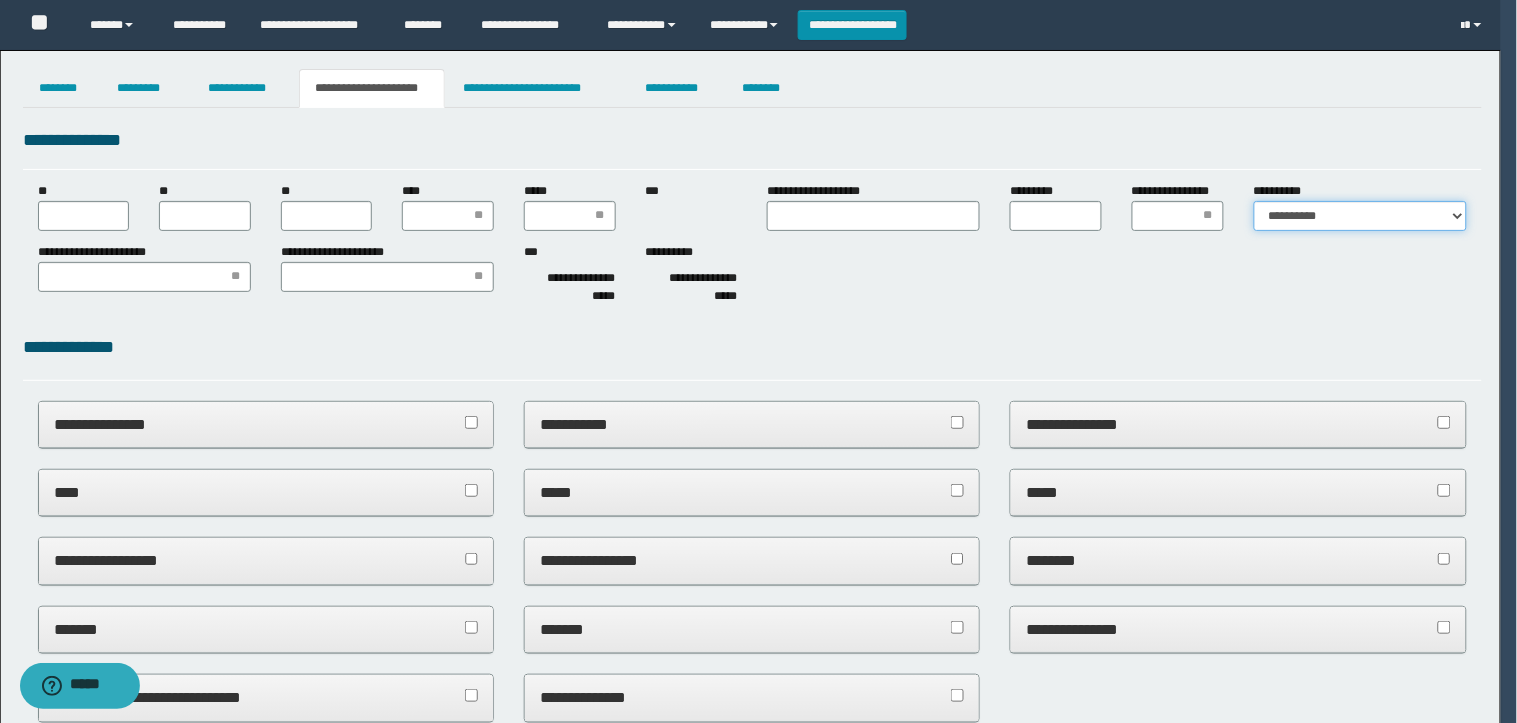 click on "**********" at bounding box center [1360, 216] 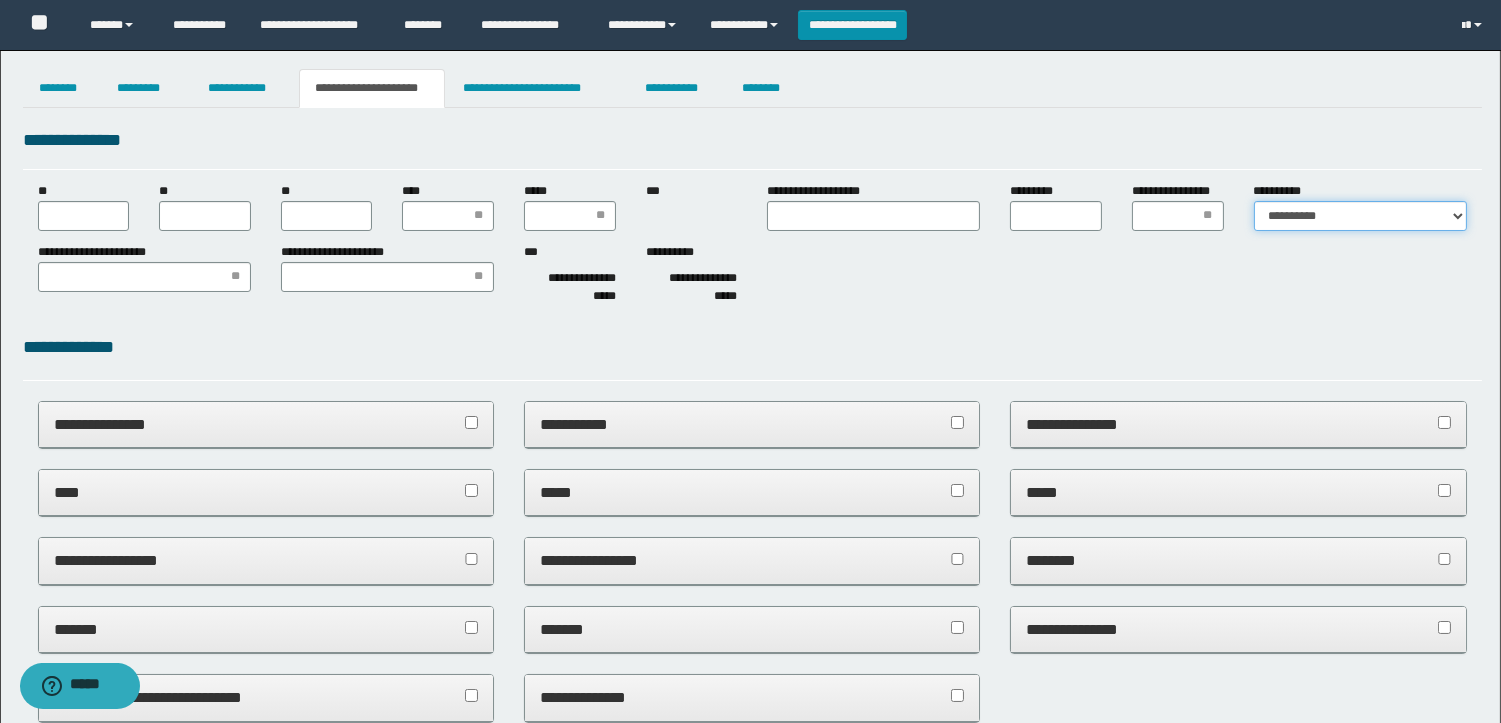 scroll, scrollTop: 0, scrollLeft: 0, axis: both 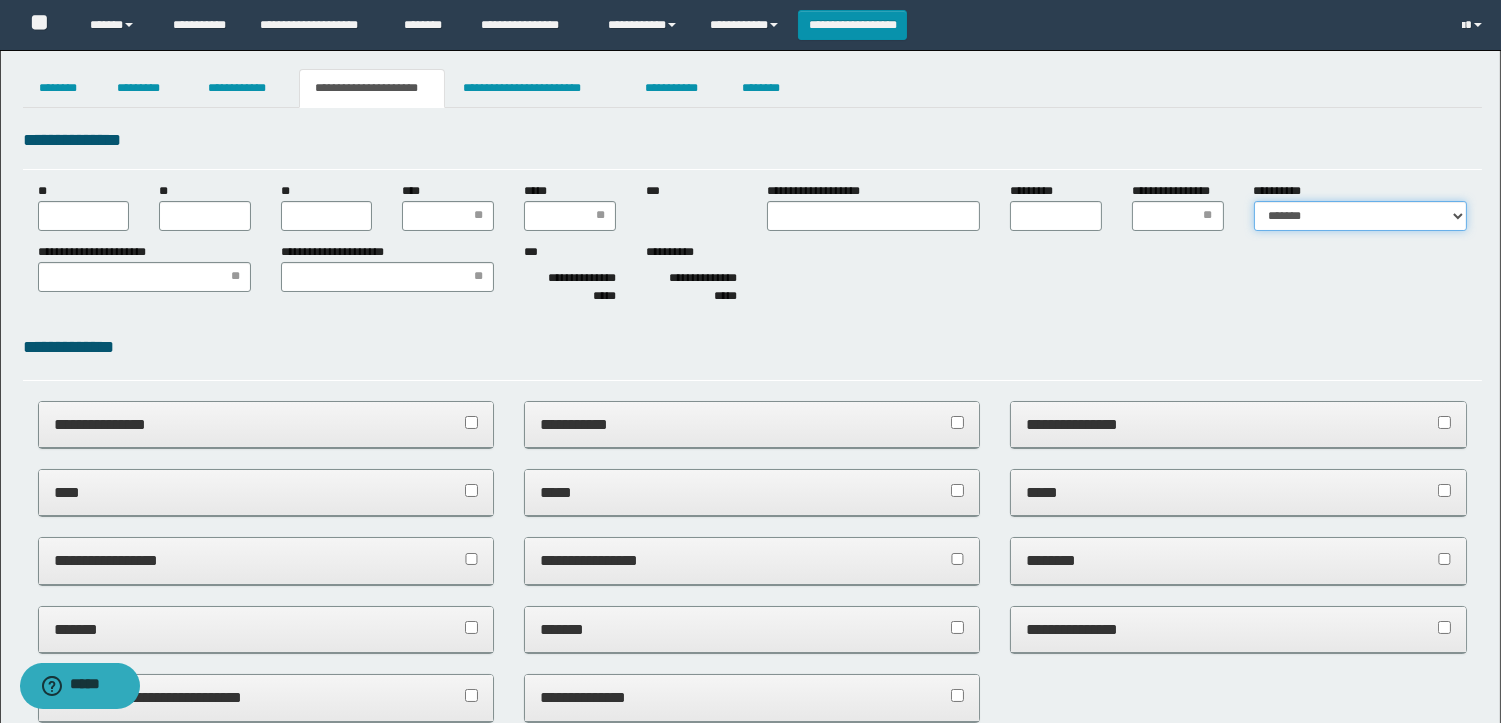 click on "**********" at bounding box center [1360, 216] 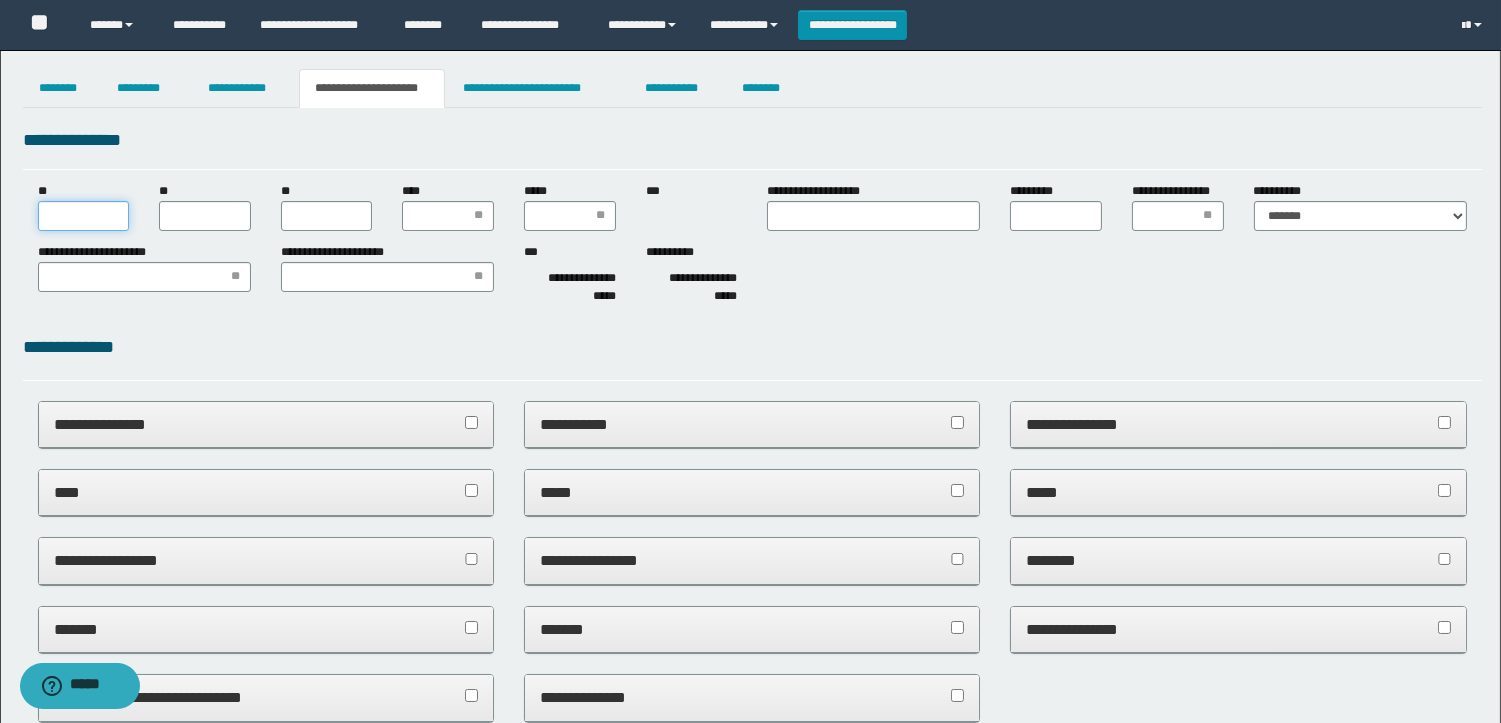 click on "**" at bounding box center [84, 216] 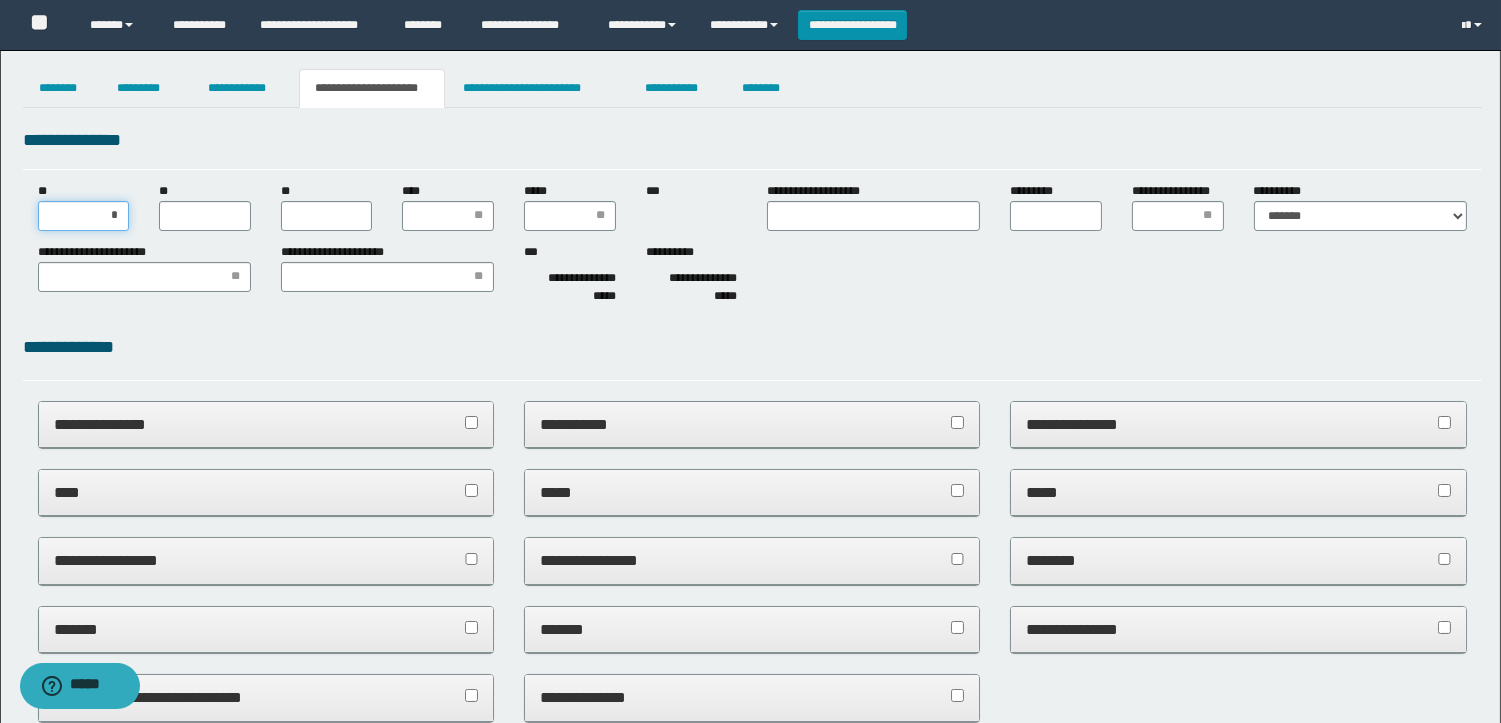 type on "**" 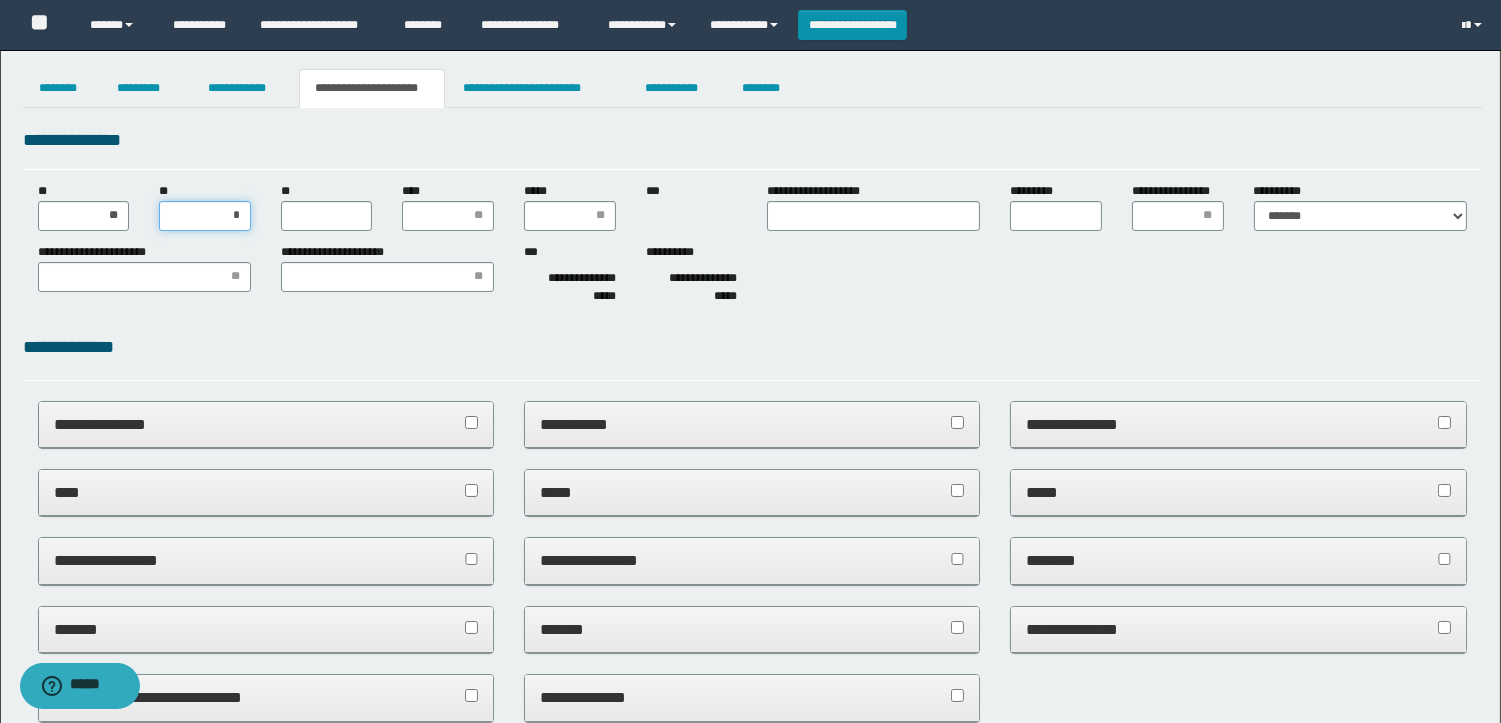 type on "**" 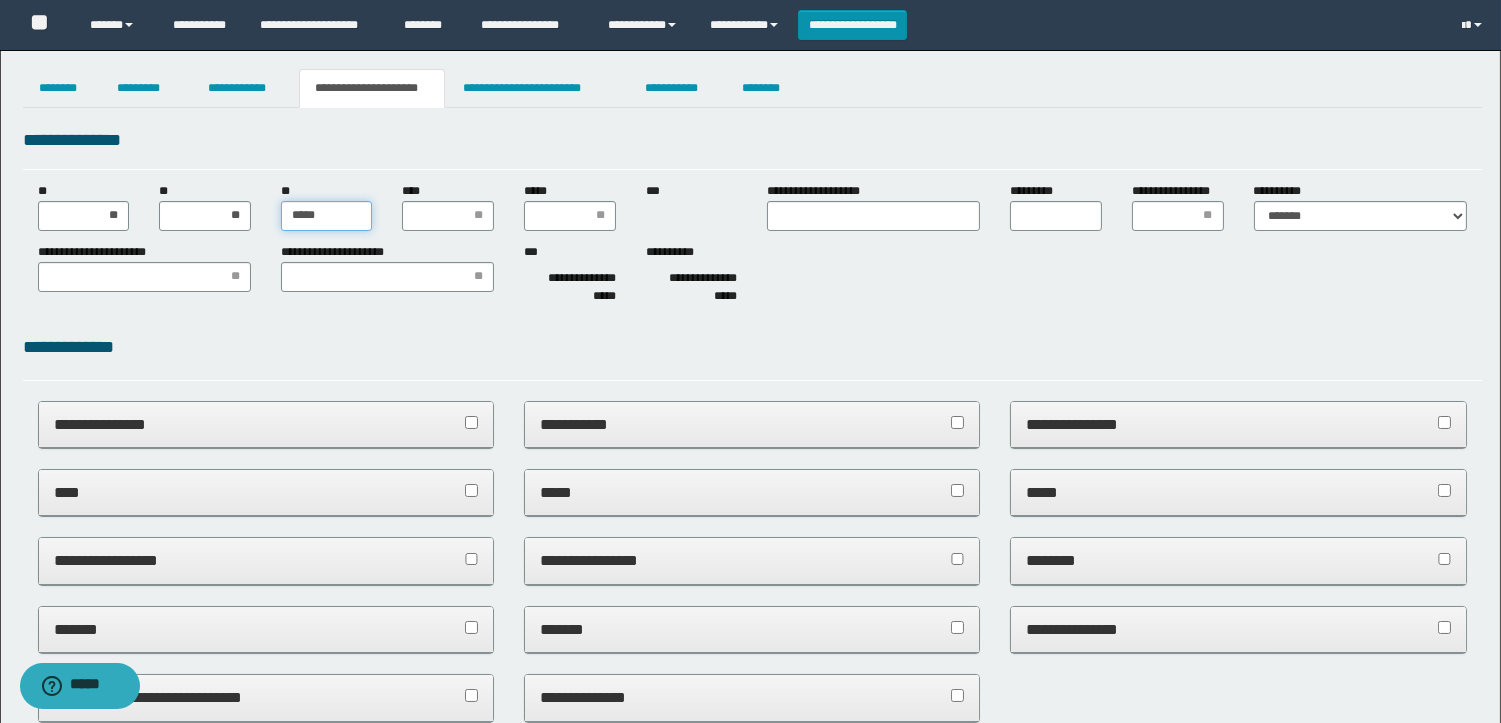 type on "******" 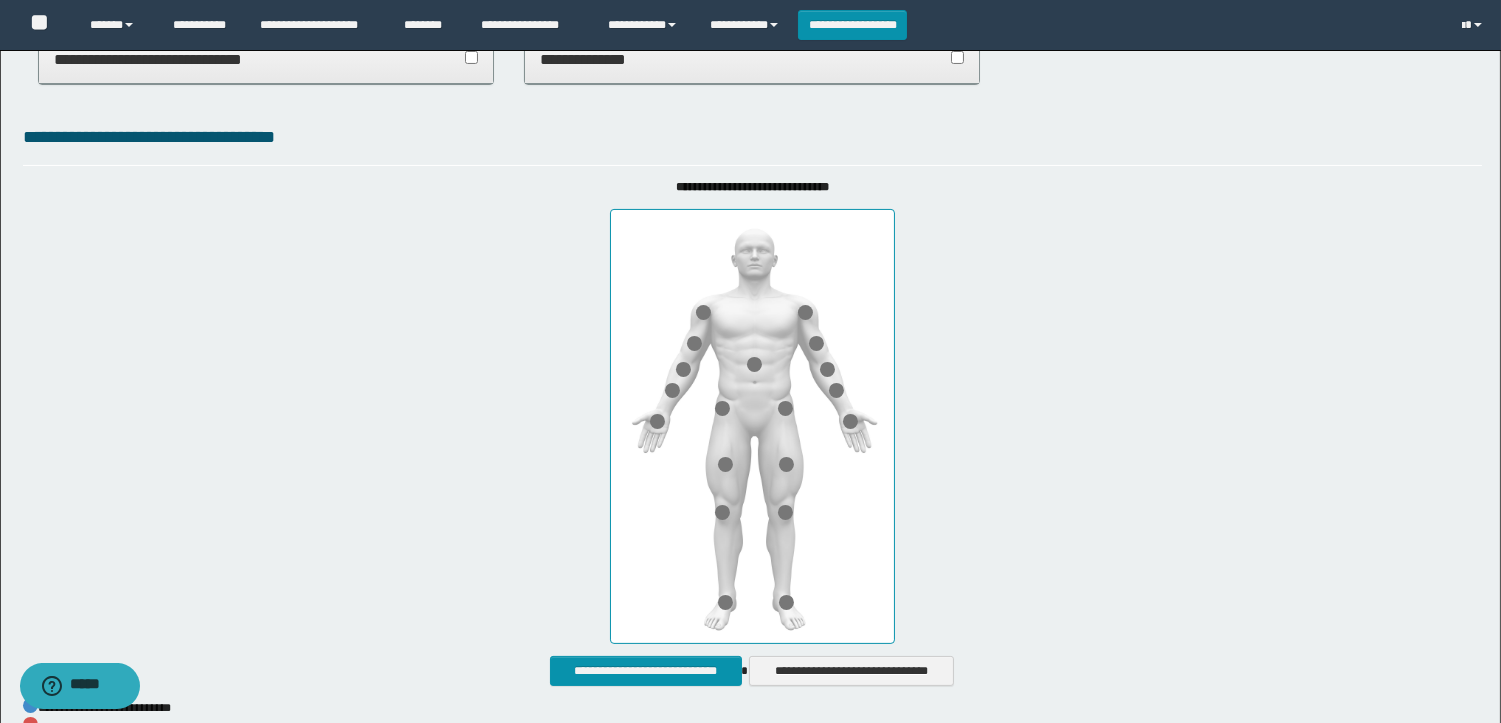 scroll, scrollTop: 666, scrollLeft: 0, axis: vertical 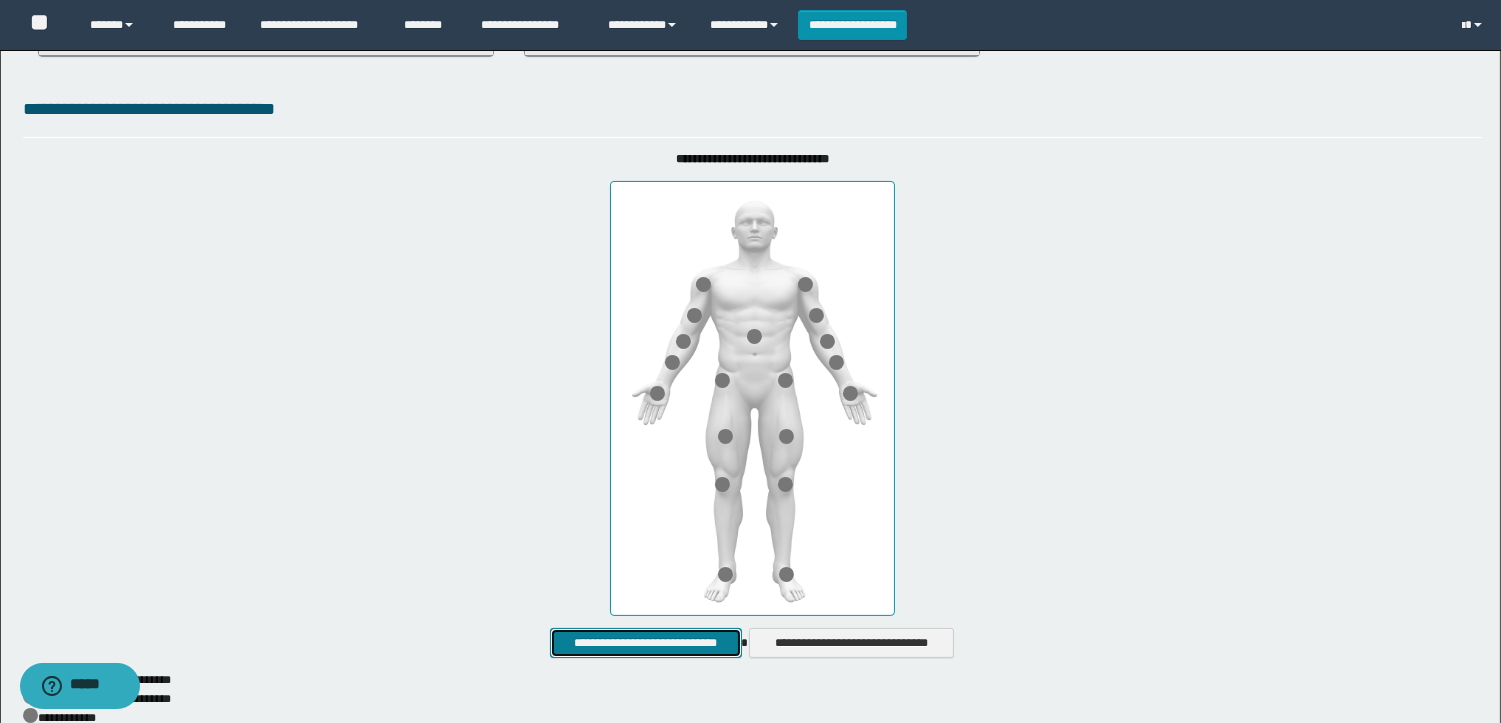 click on "**********" at bounding box center [645, 643] 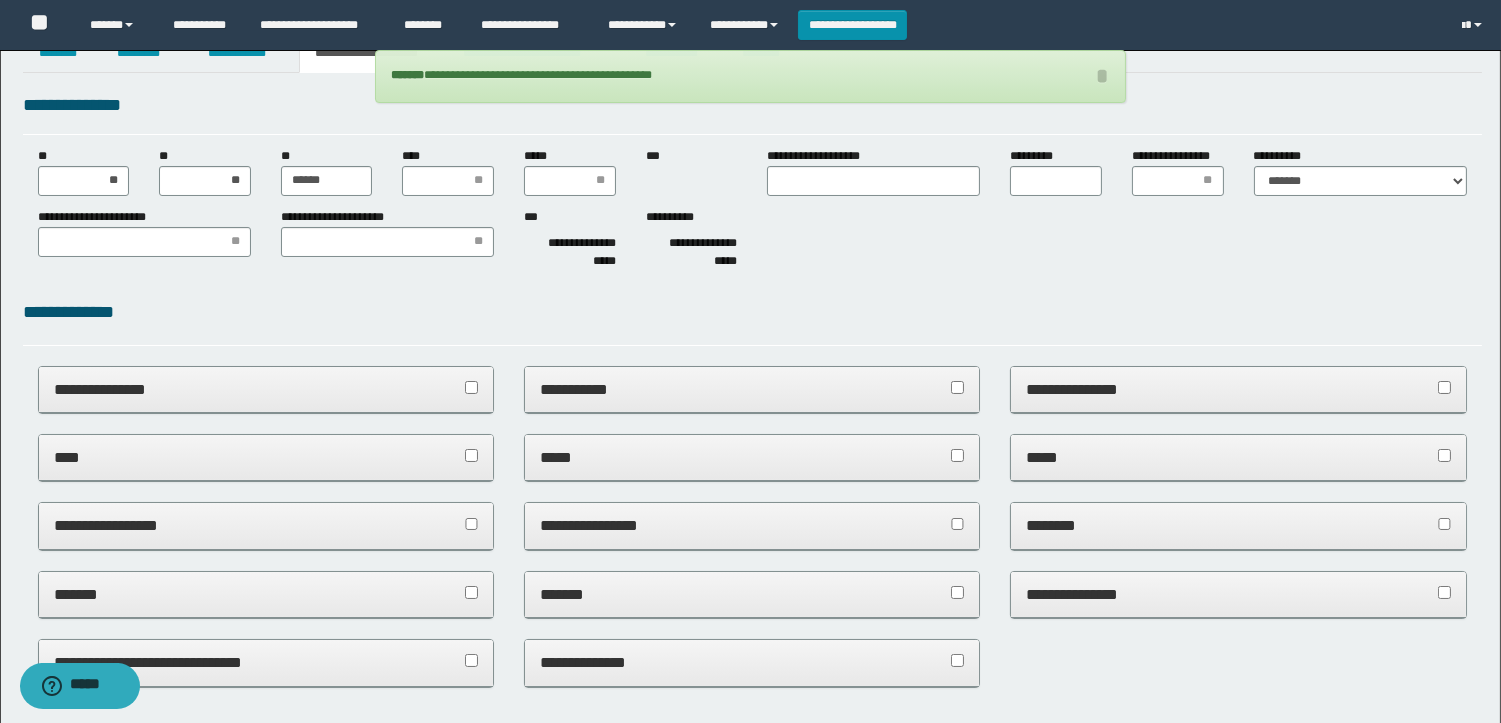 scroll, scrollTop: 0, scrollLeft: 0, axis: both 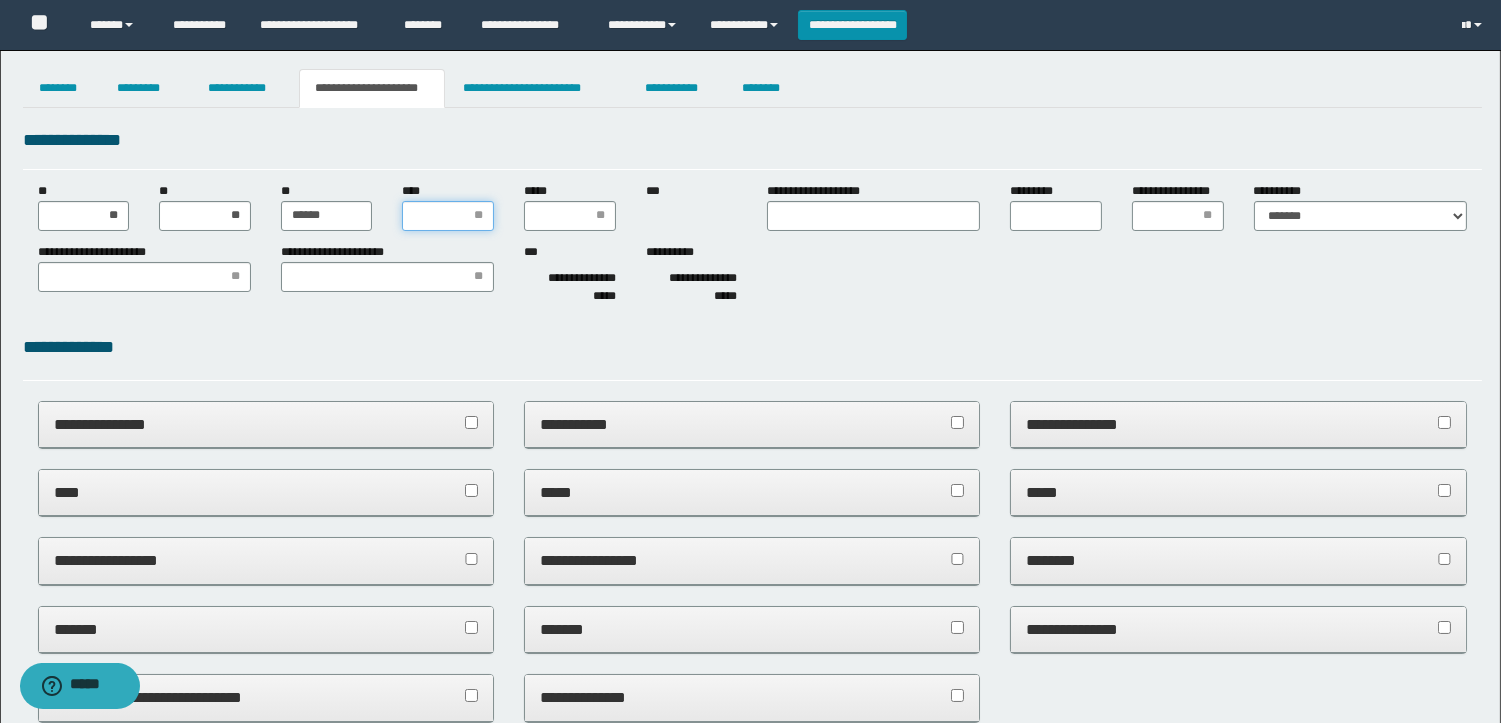 click on "****" at bounding box center (448, 216) 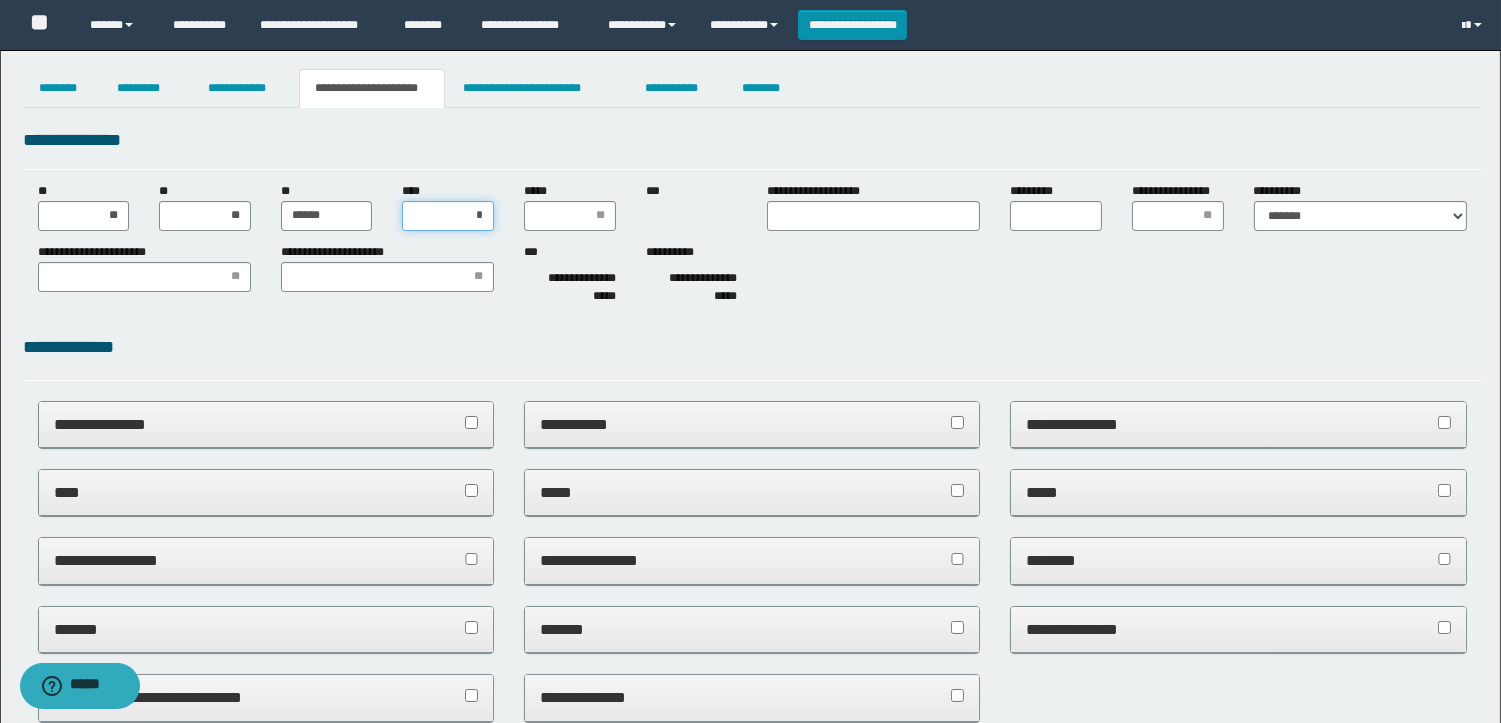 type on "**" 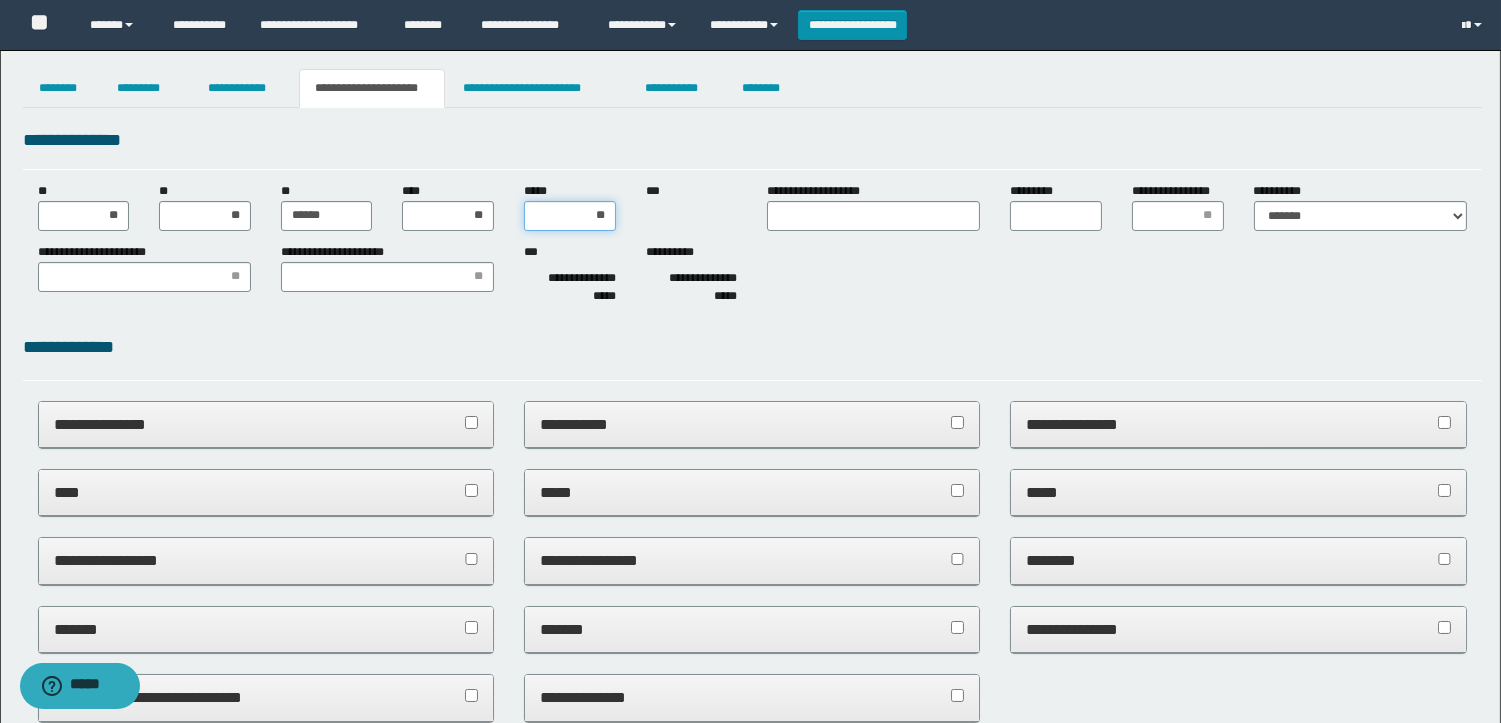 type on "***" 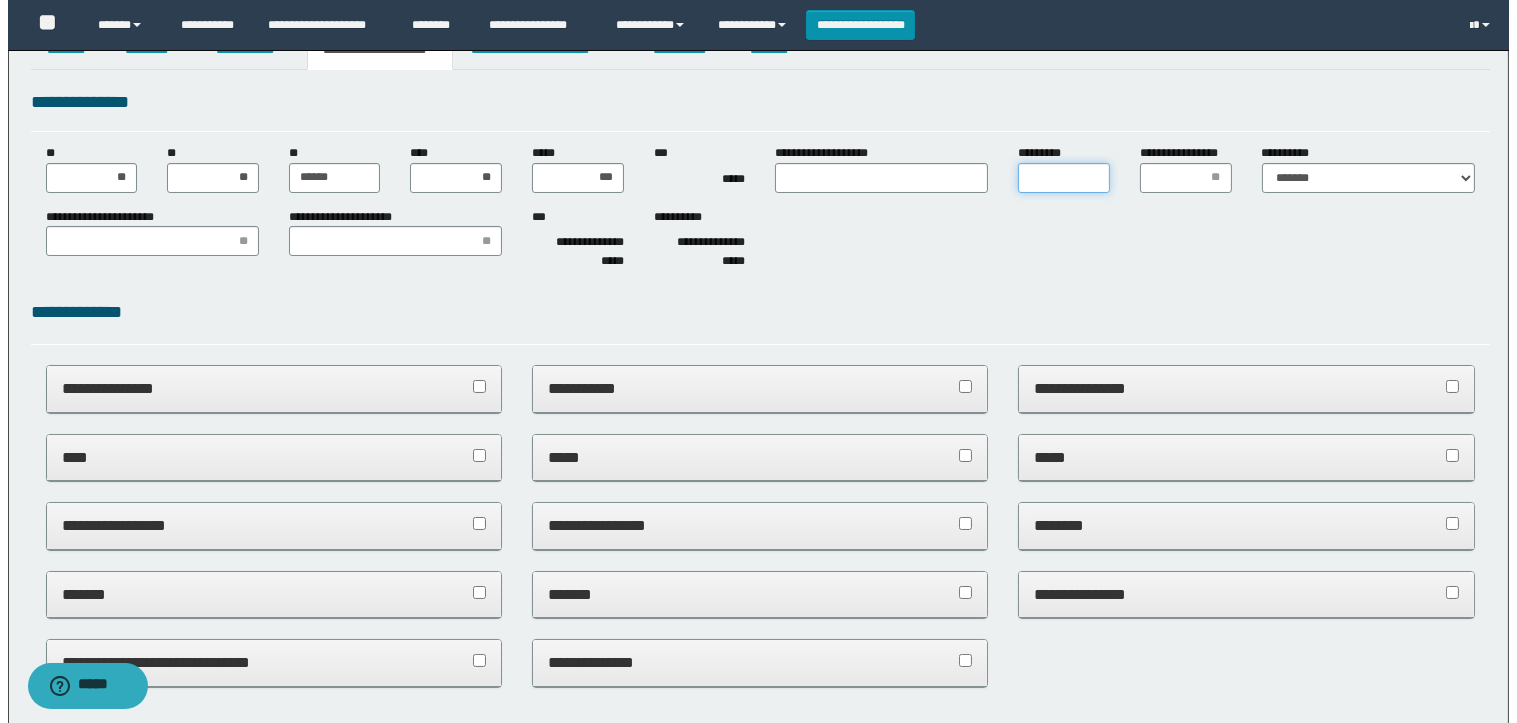 scroll, scrollTop: 0, scrollLeft: 0, axis: both 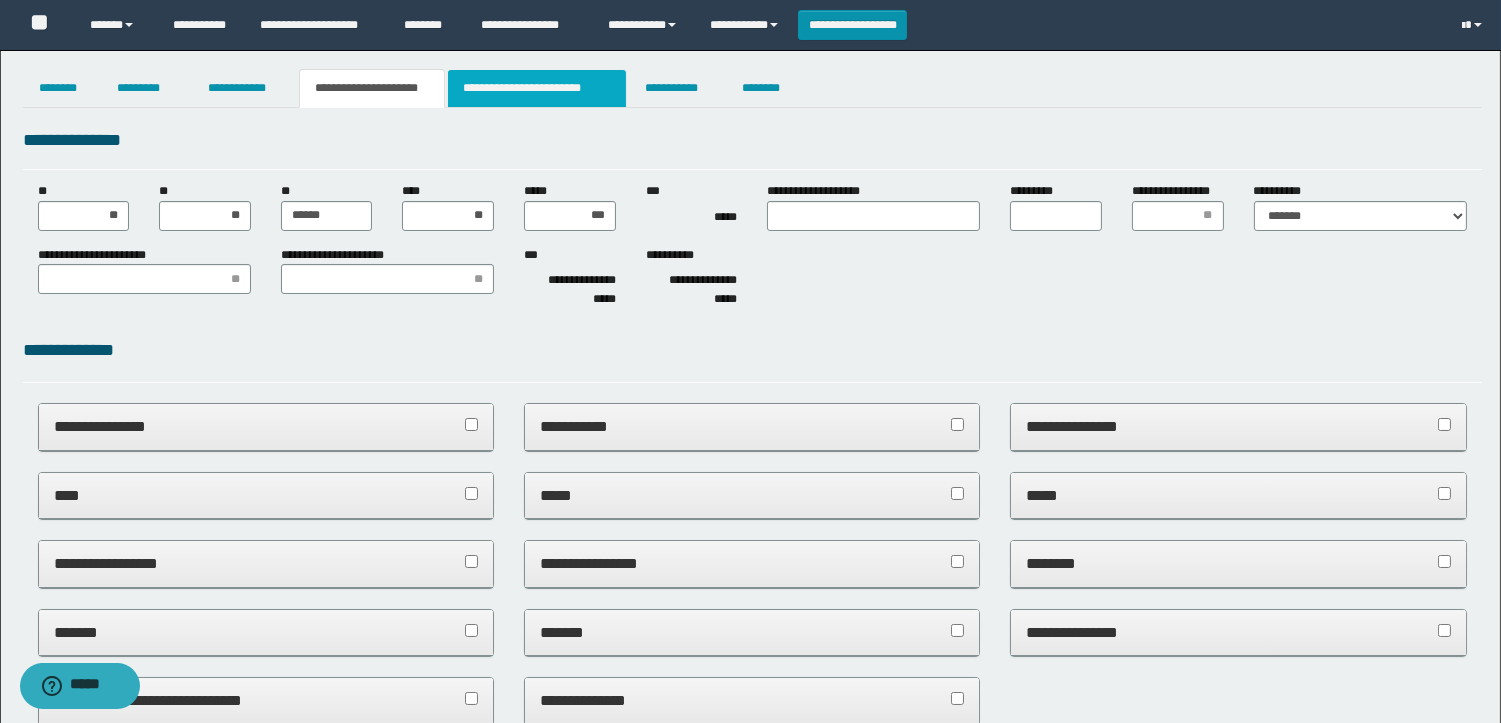 click on "**********" at bounding box center (537, 88) 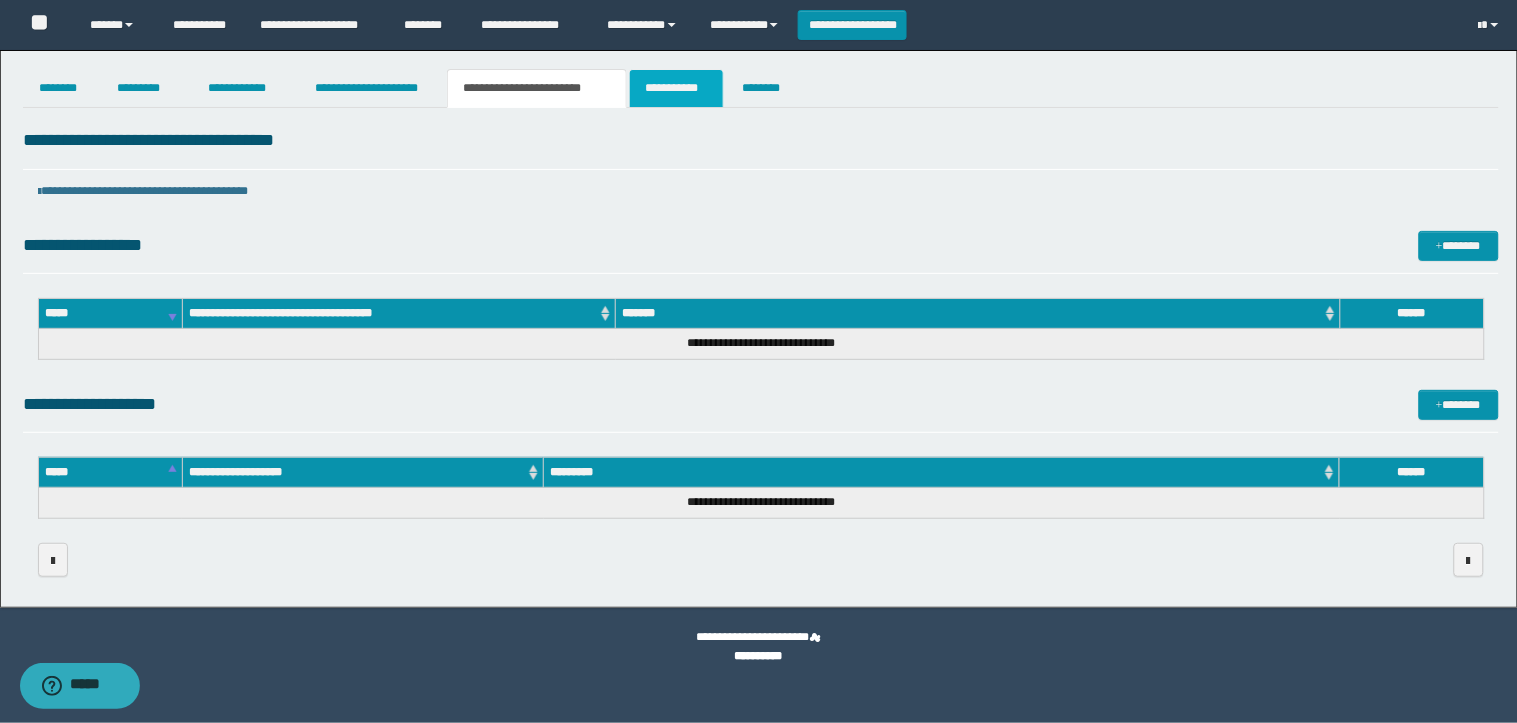 click on "**********" at bounding box center [676, 88] 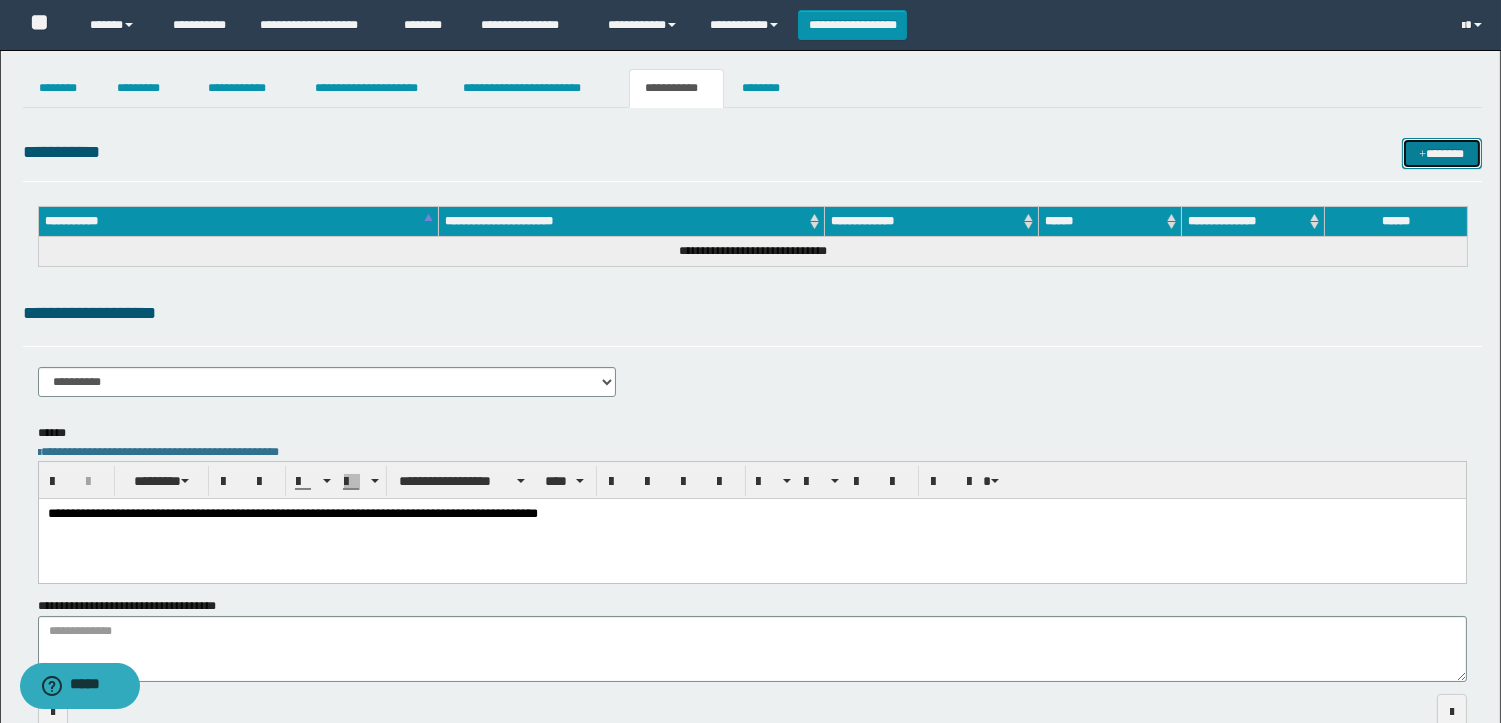 click on "*******" at bounding box center [1442, 153] 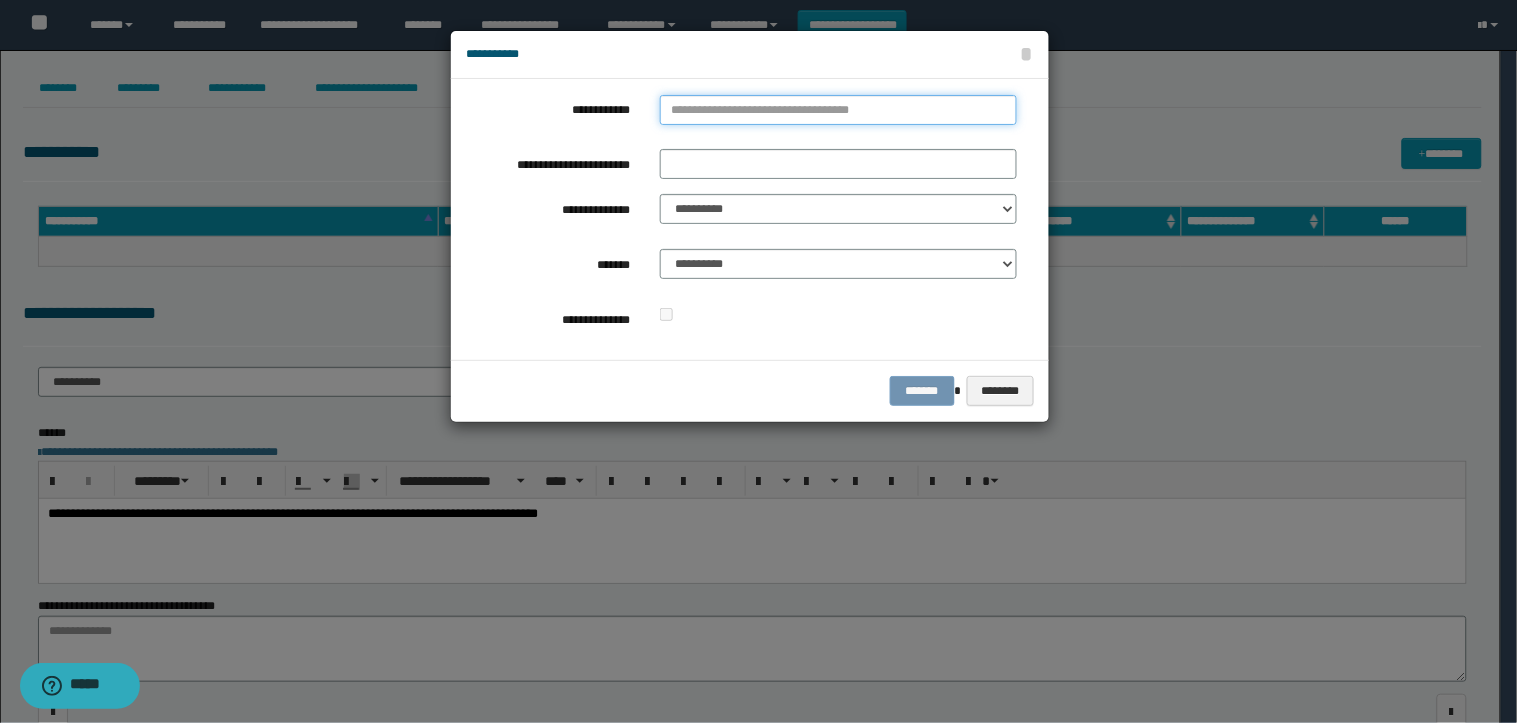 click on "**********" at bounding box center [838, 110] 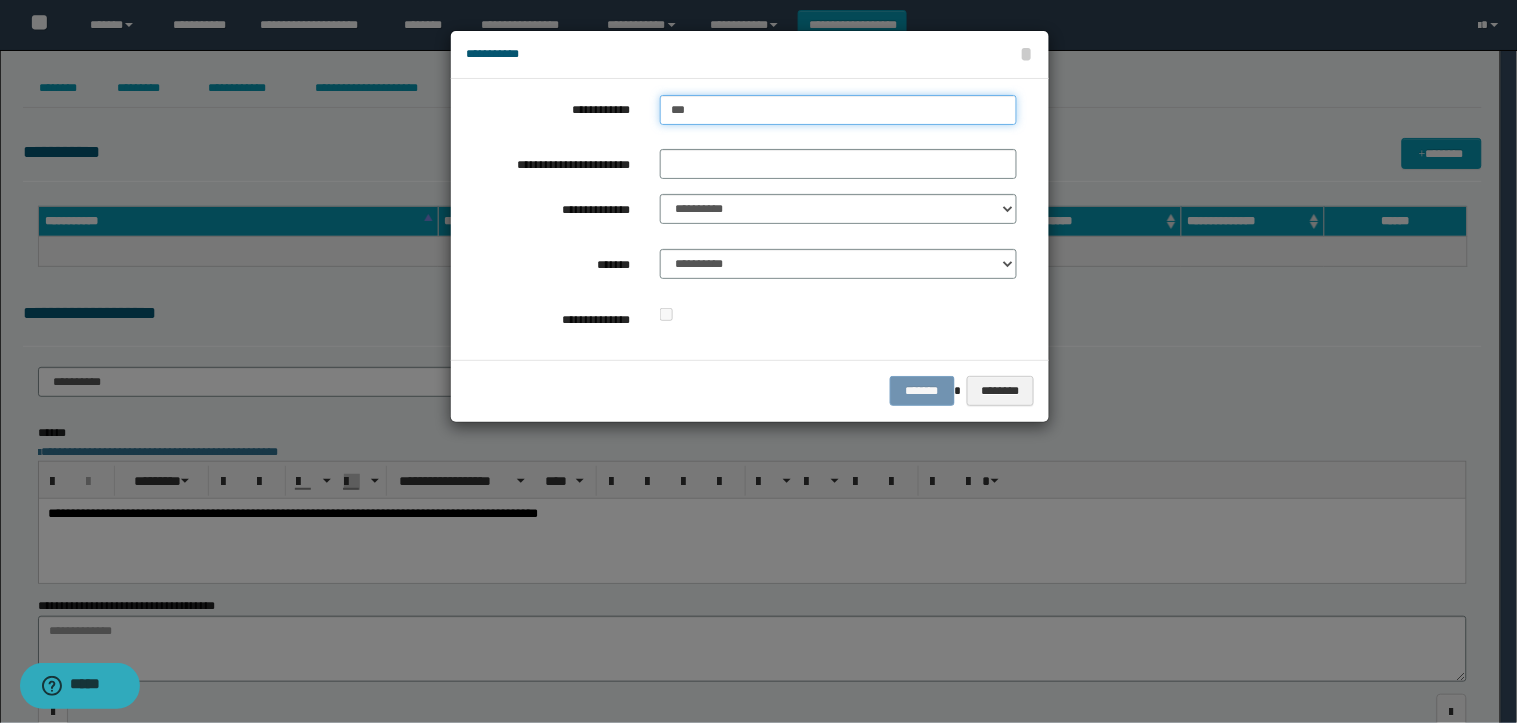 type on "****" 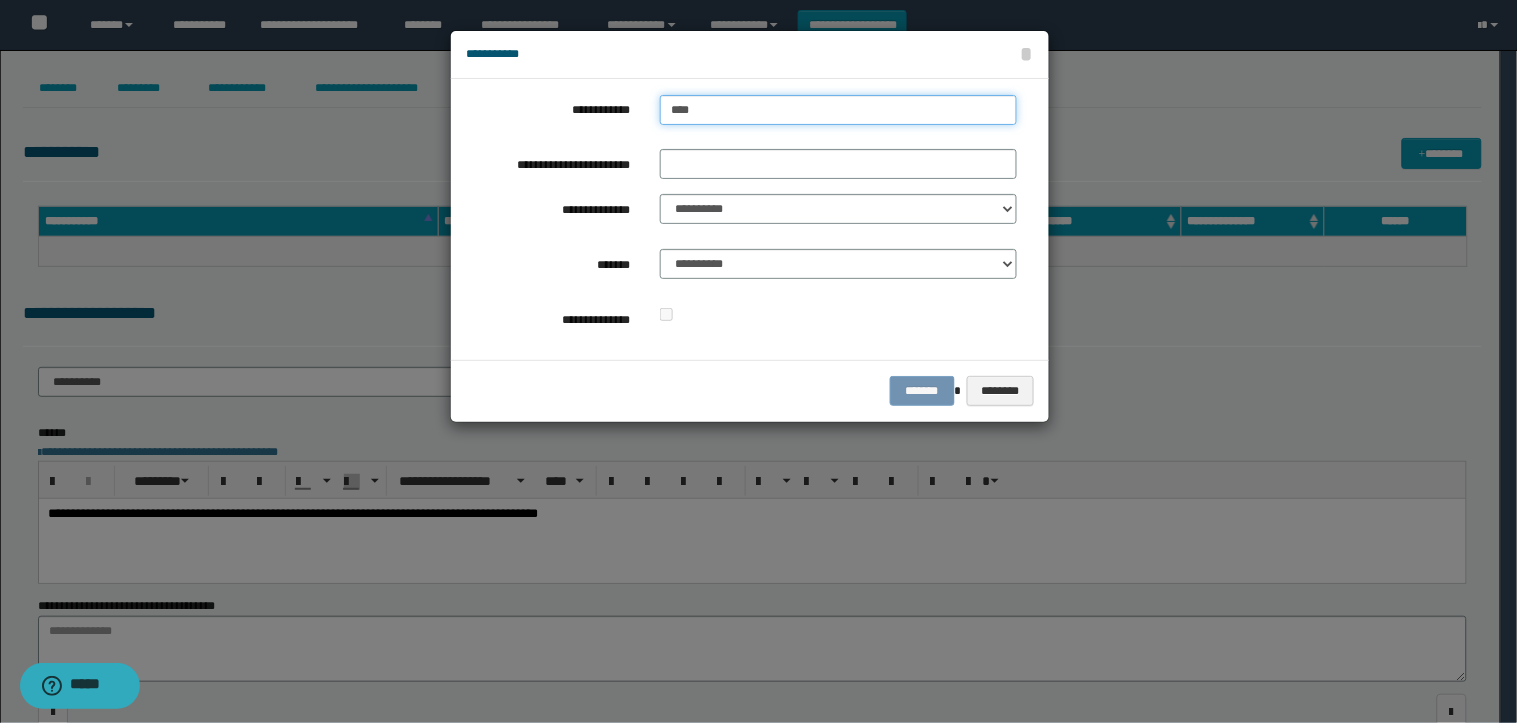 type on "****" 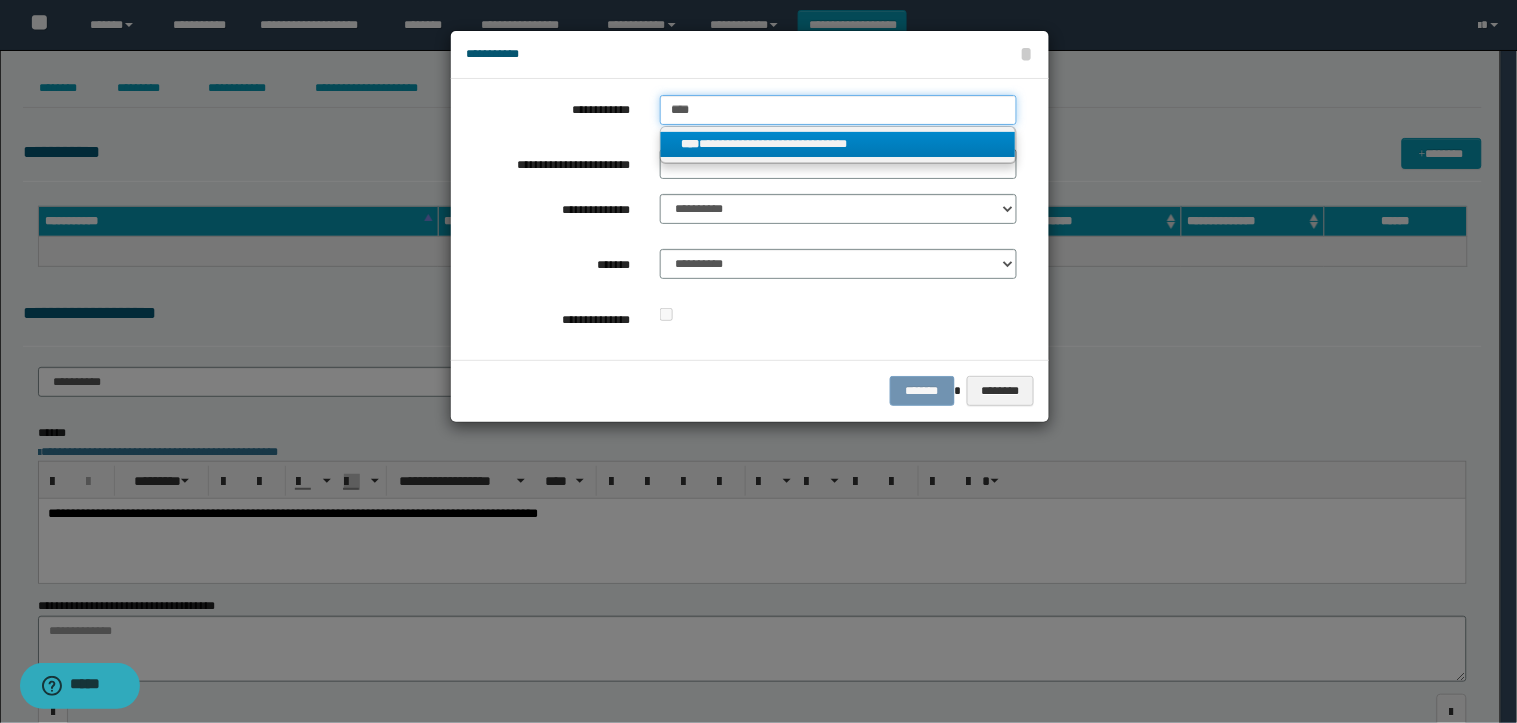 type on "****" 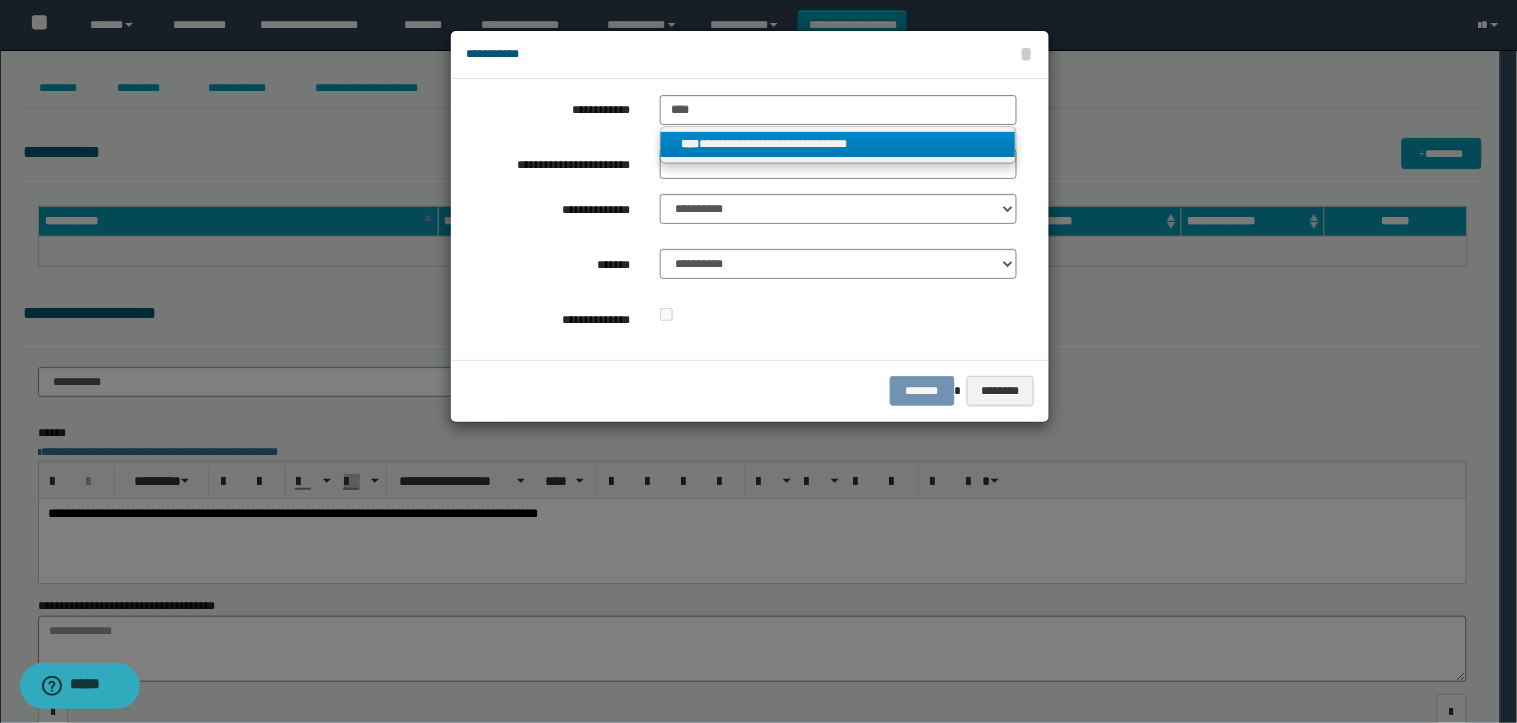 click on "**********" at bounding box center (838, 144) 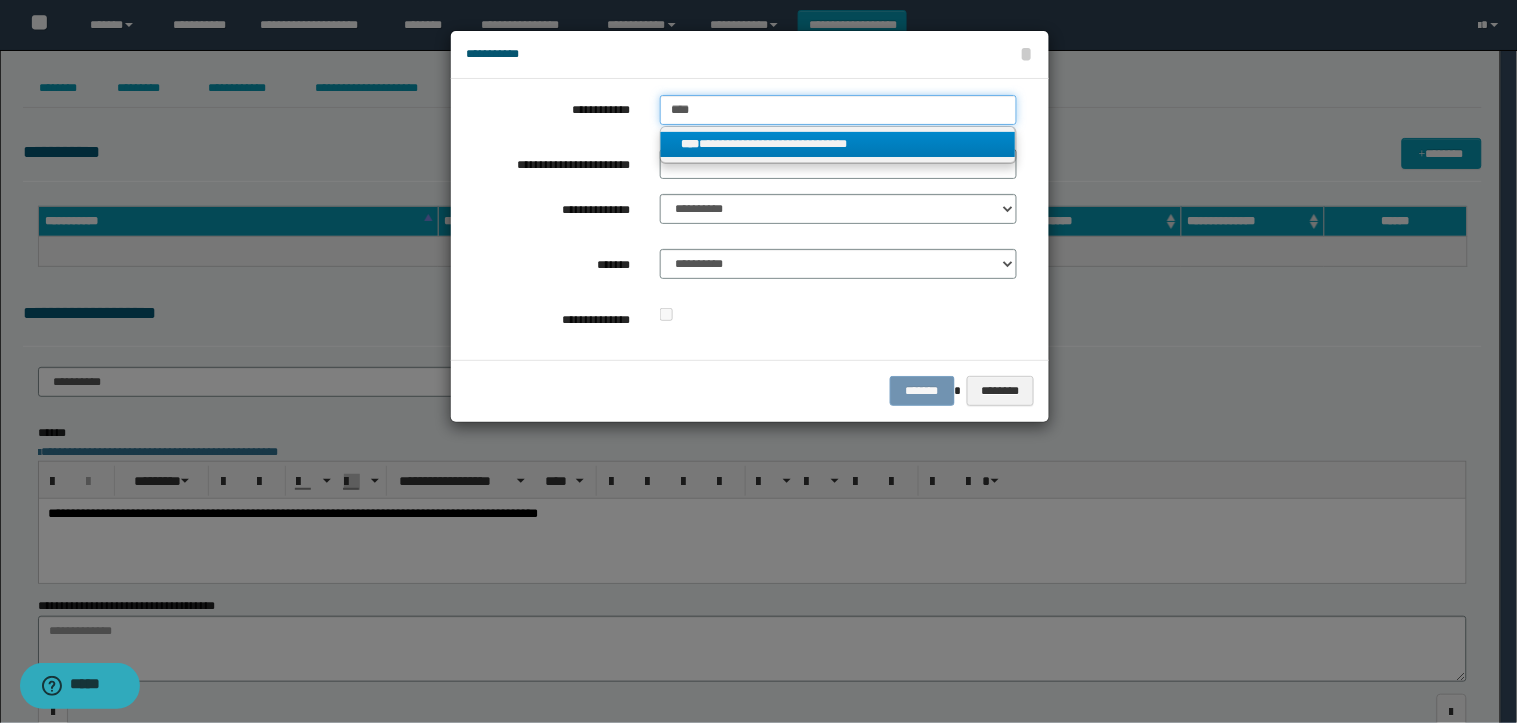 type 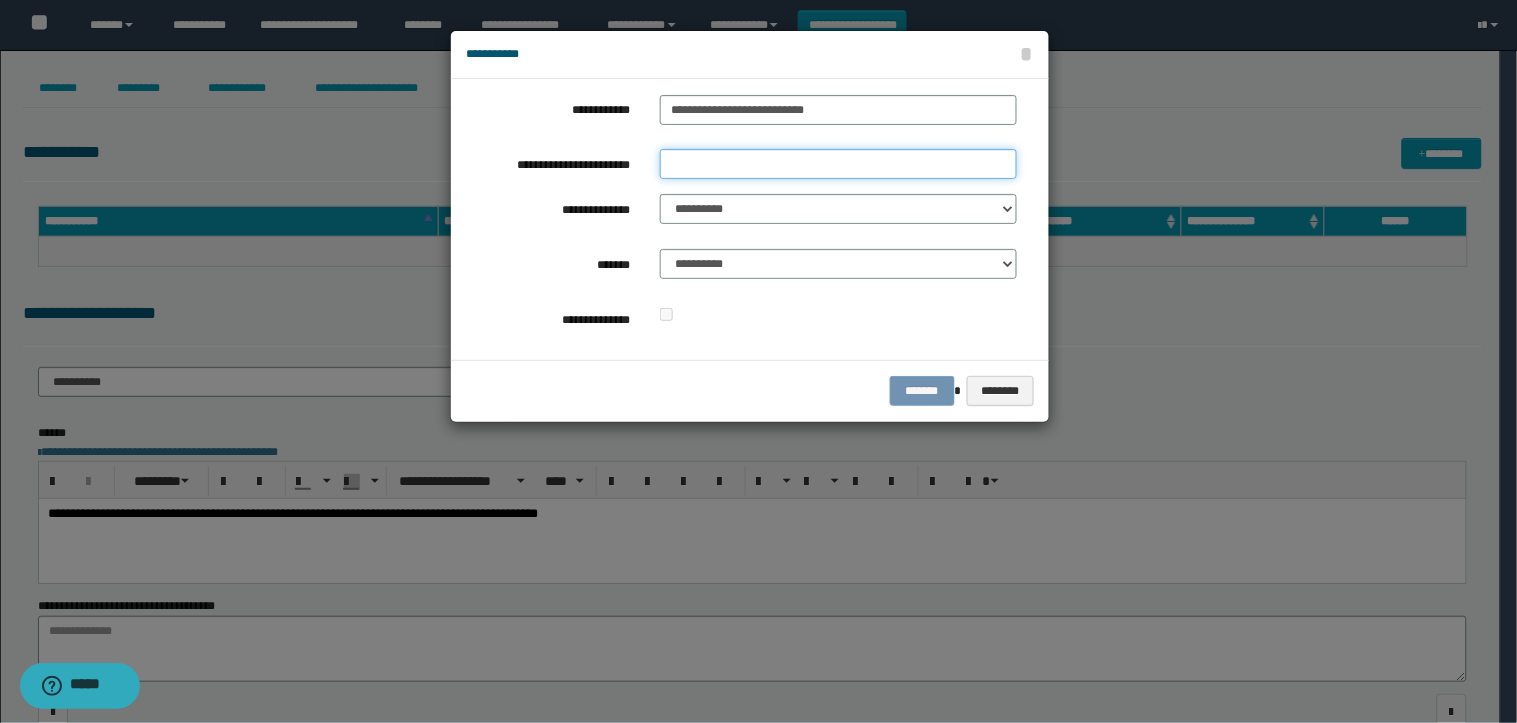click on "**********" at bounding box center (838, 164) 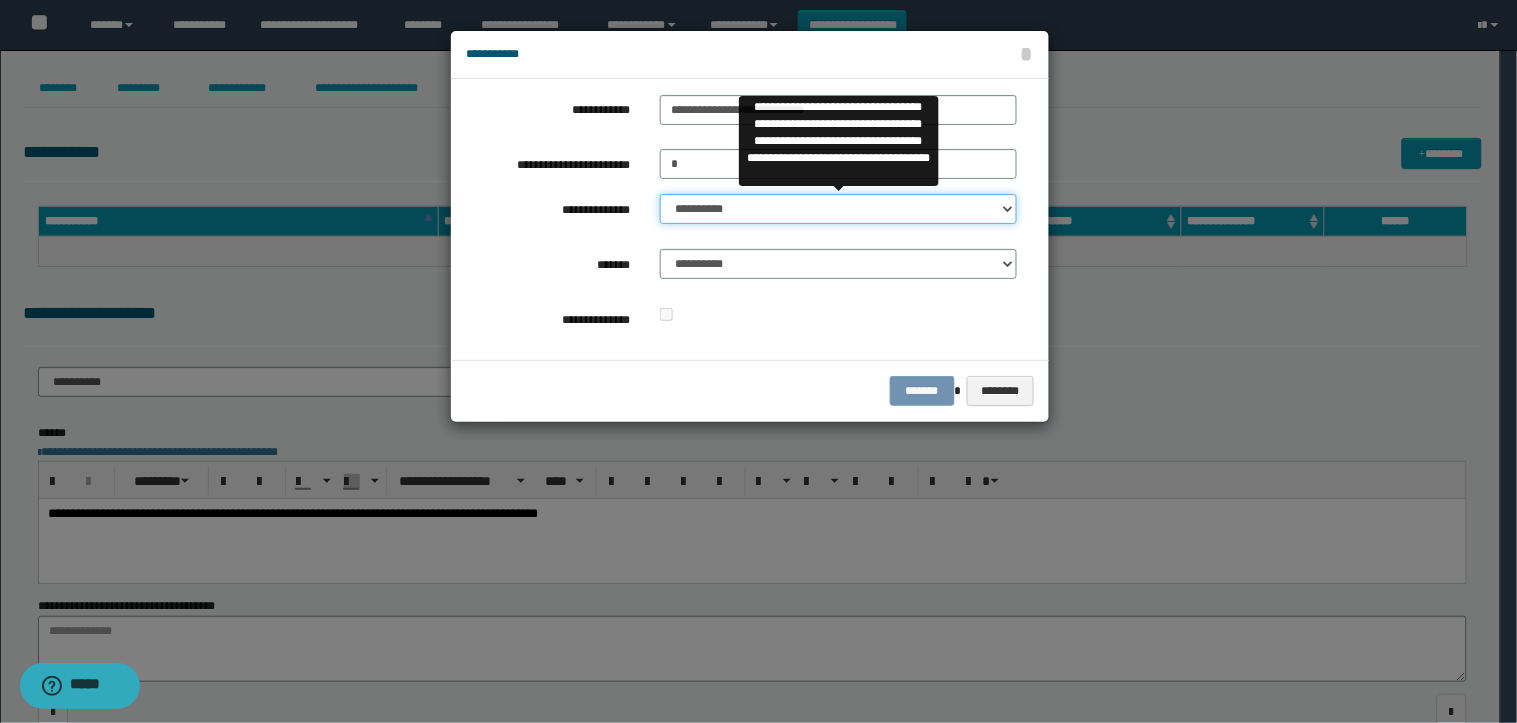 click on "**********" at bounding box center [838, 209] 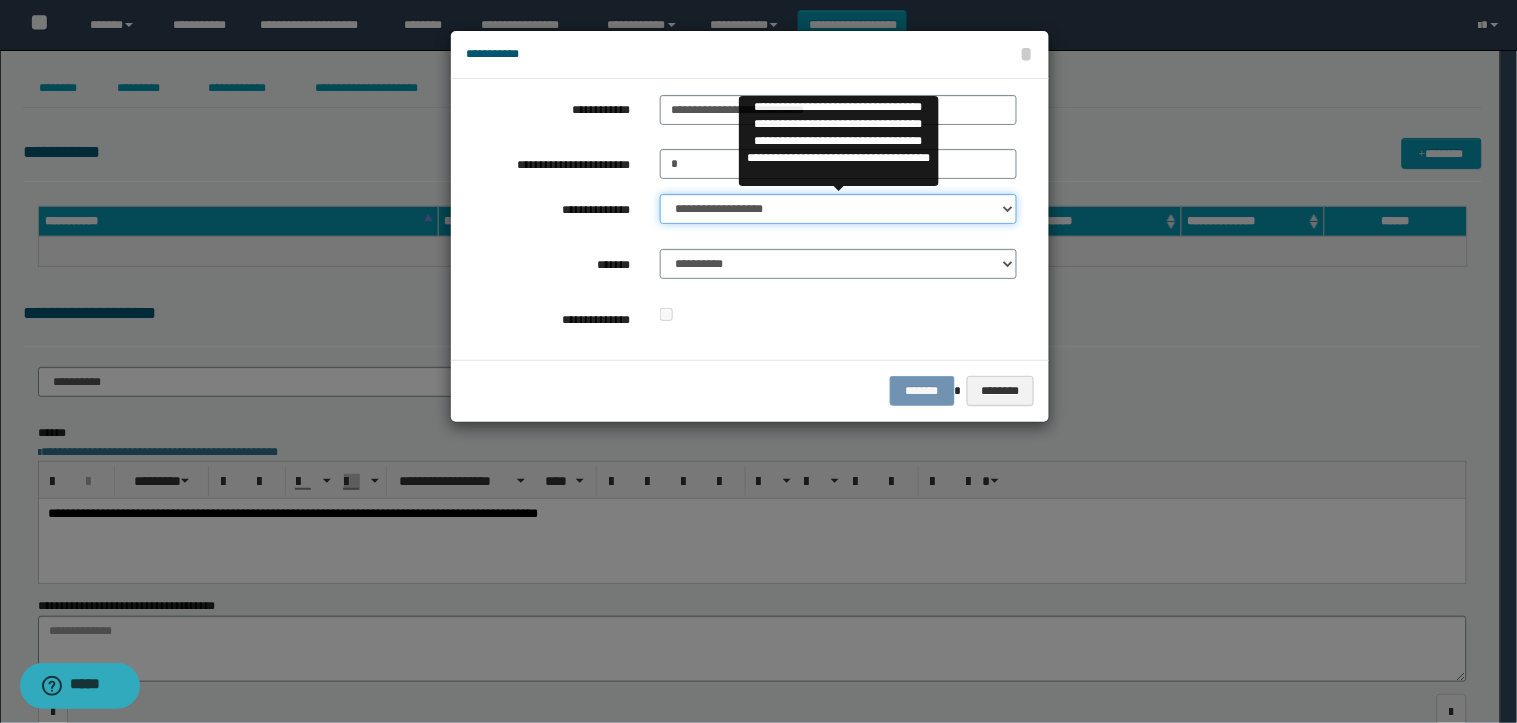 click on "**********" at bounding box center (838, 209) 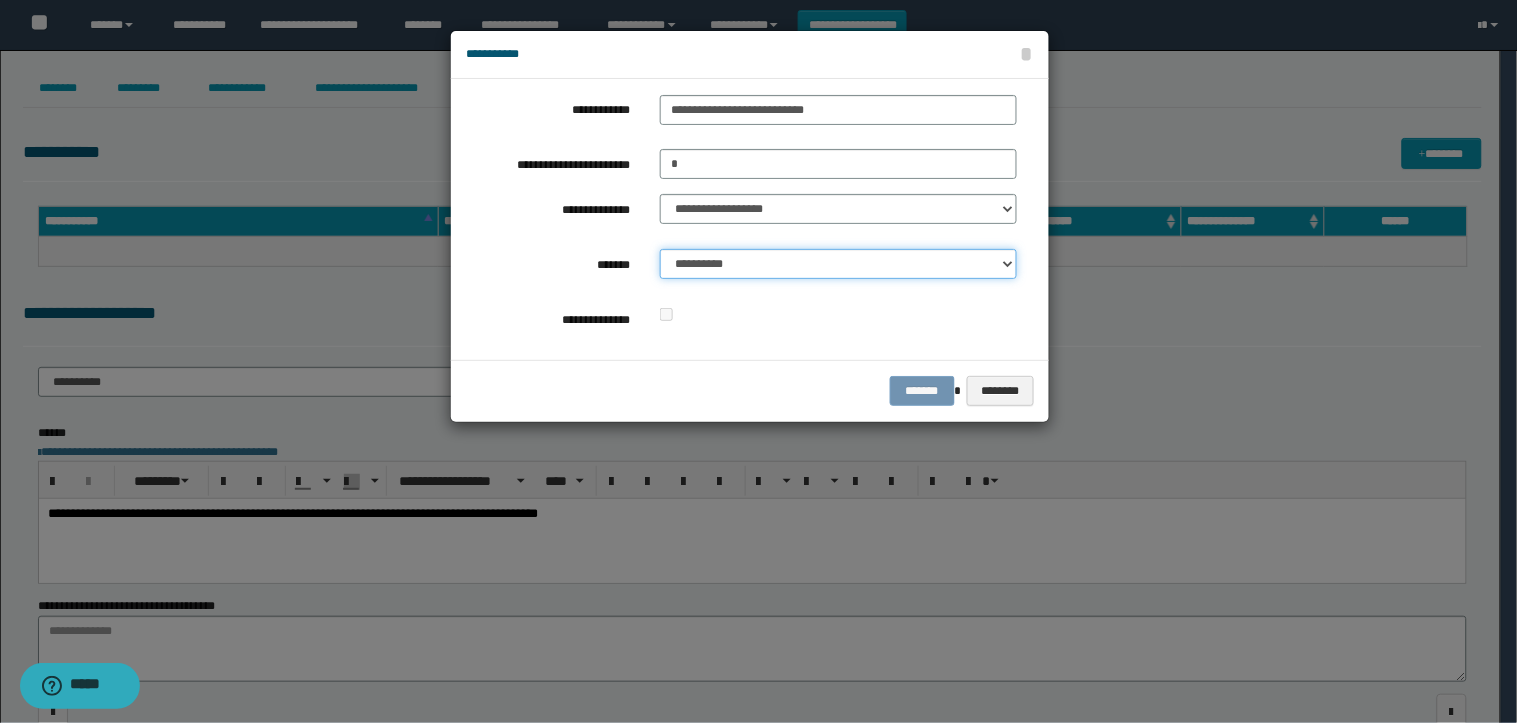 click on "**********" at bounding box center [838, 264] 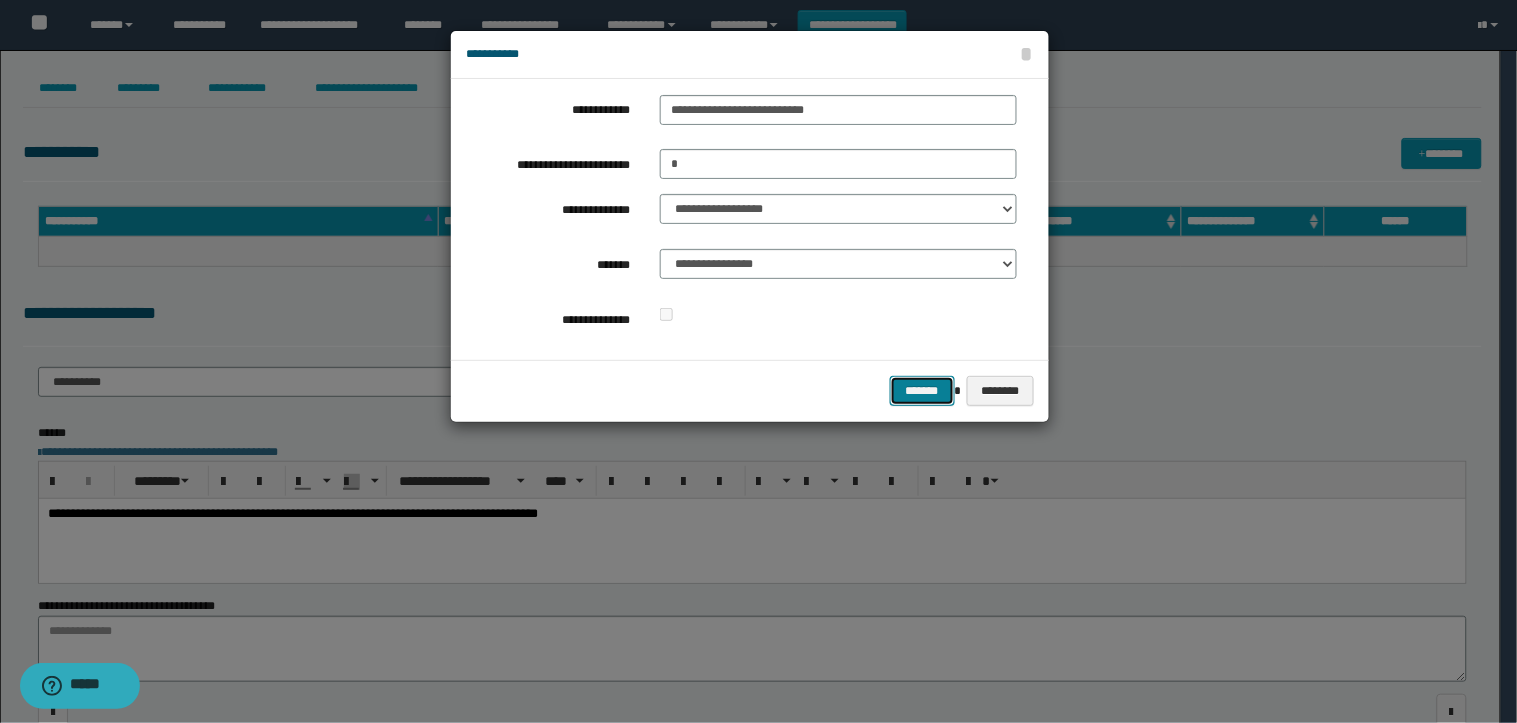 click on "*******" at bounding box center [922, 391] 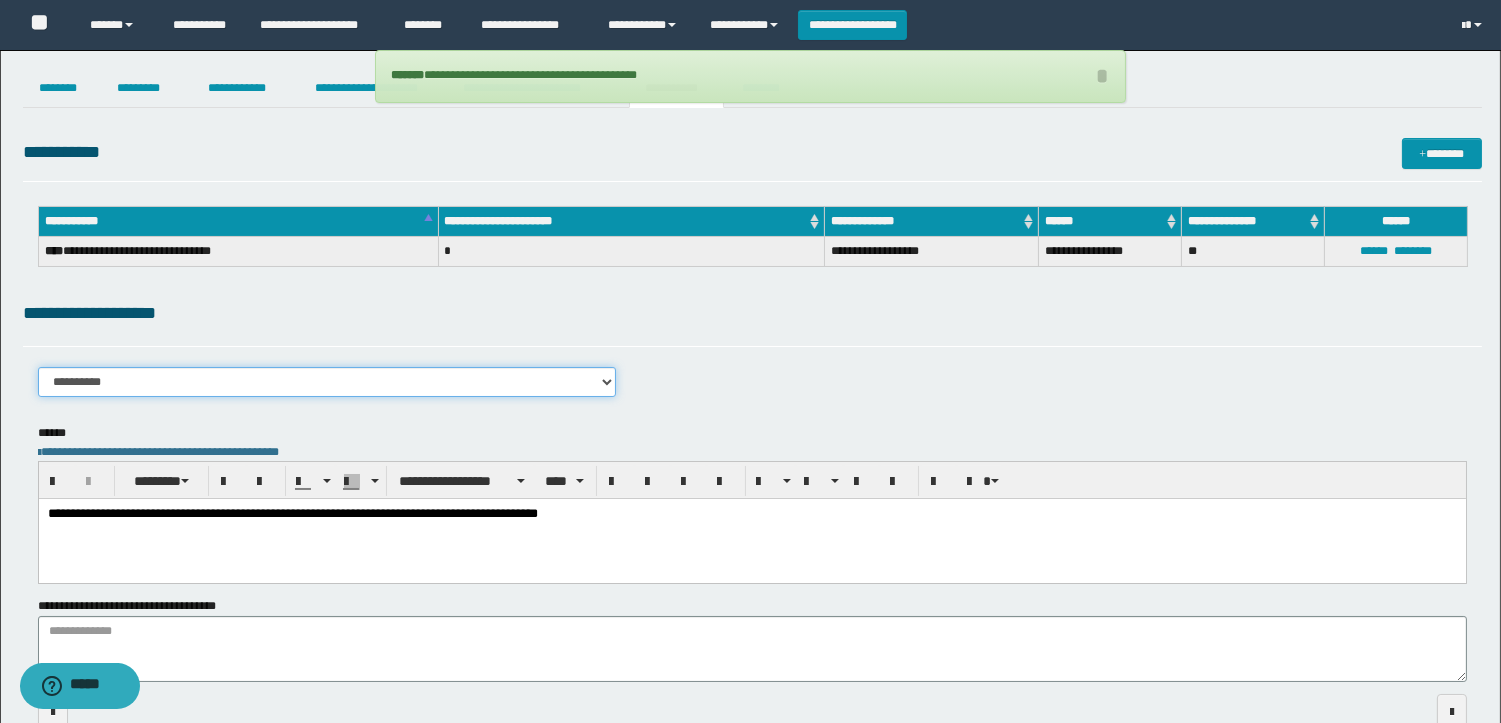 click on "**********" at bounding box center (327, 382) 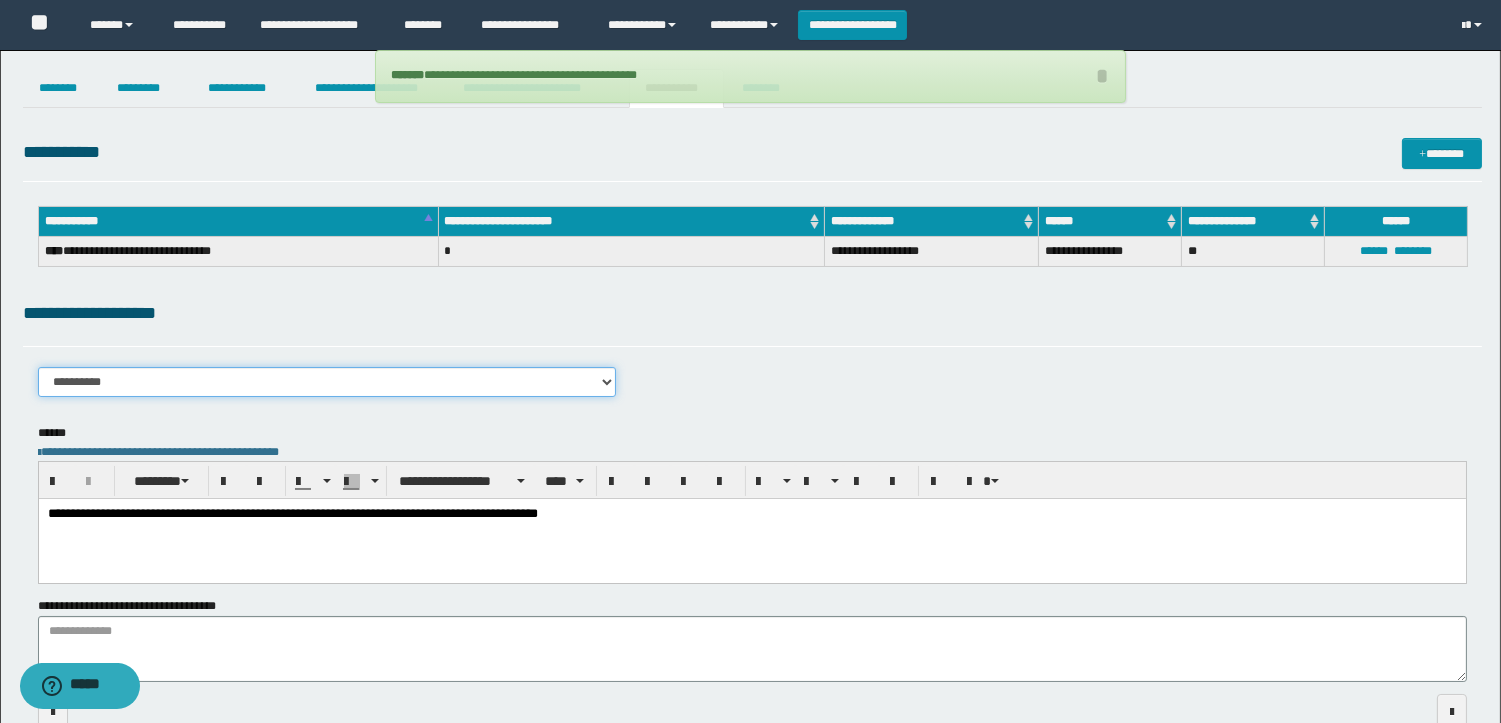 select on "****" 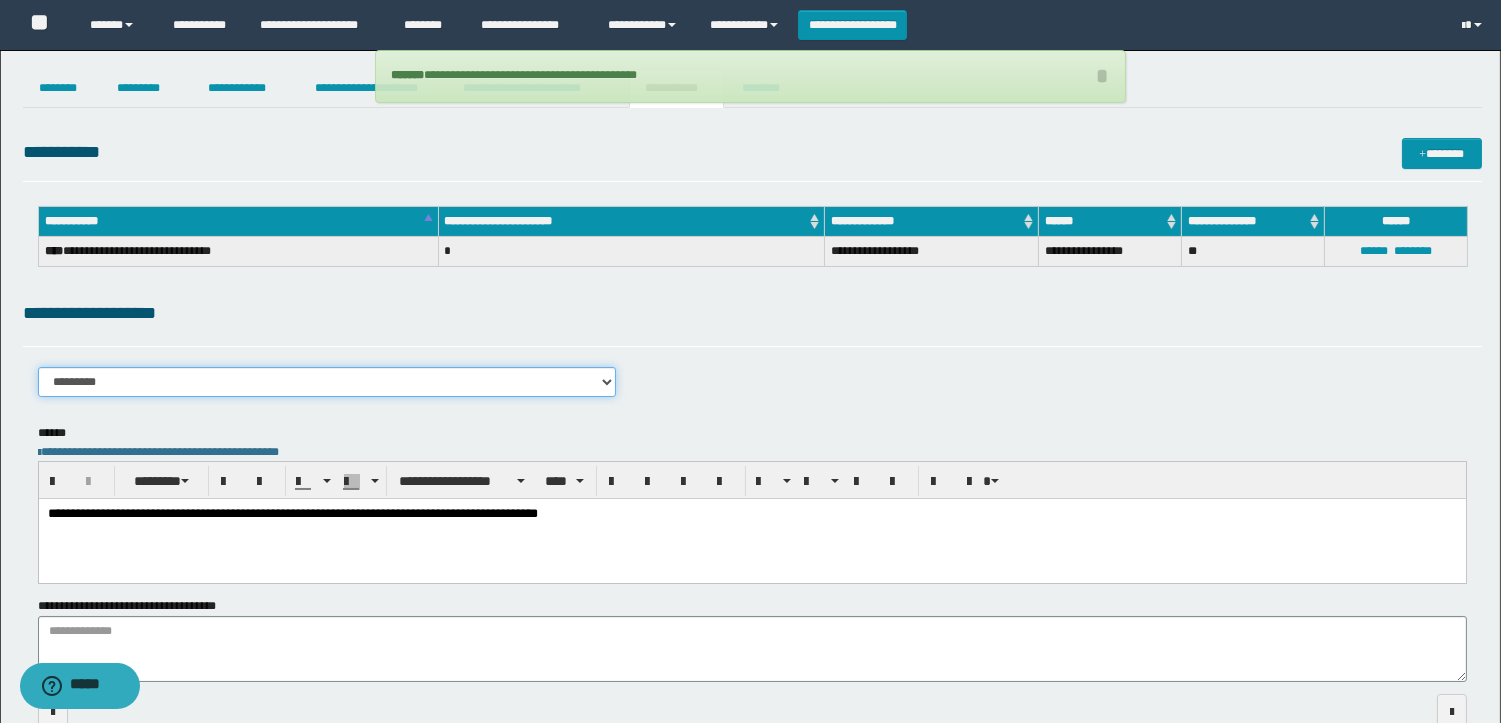 click on "**********" at bounding box center (327, 382) 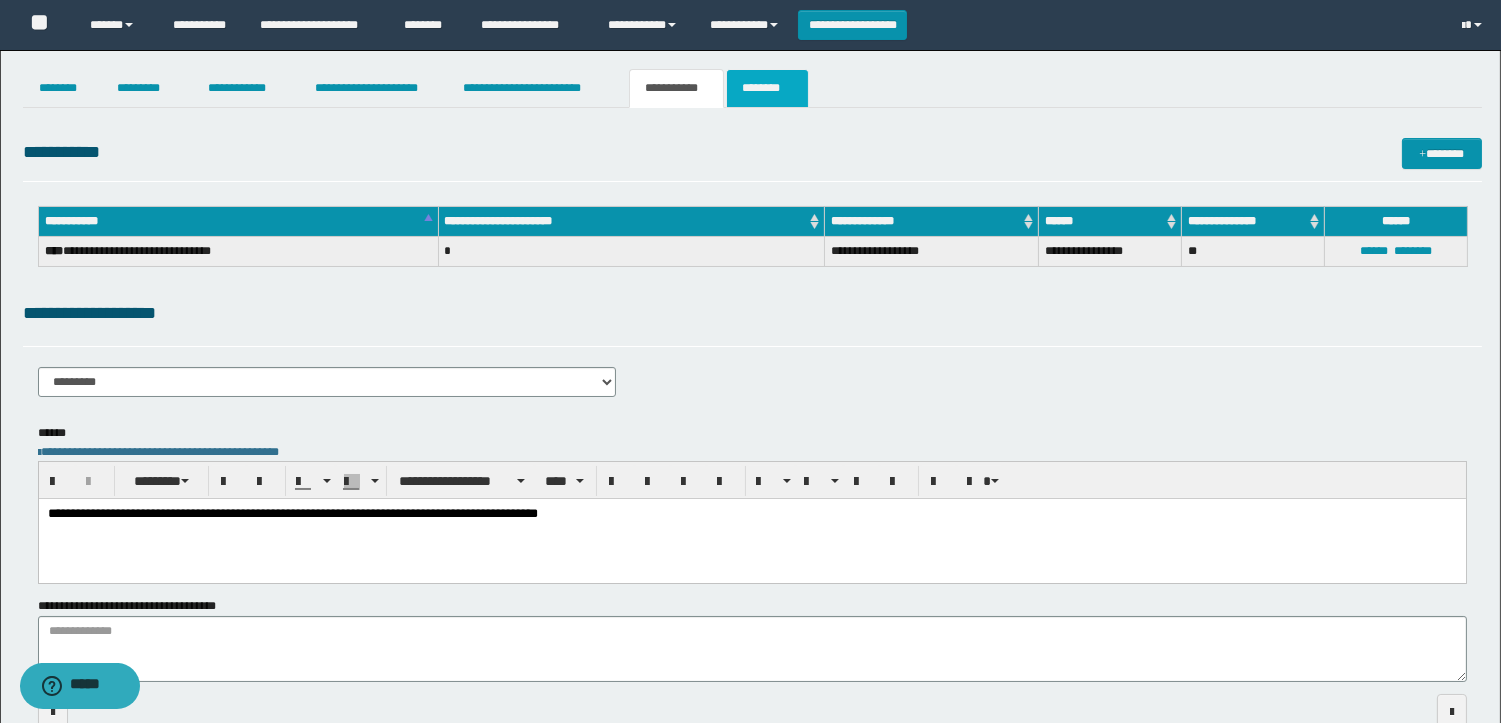 click on "********" at bounding box center [767, 88] 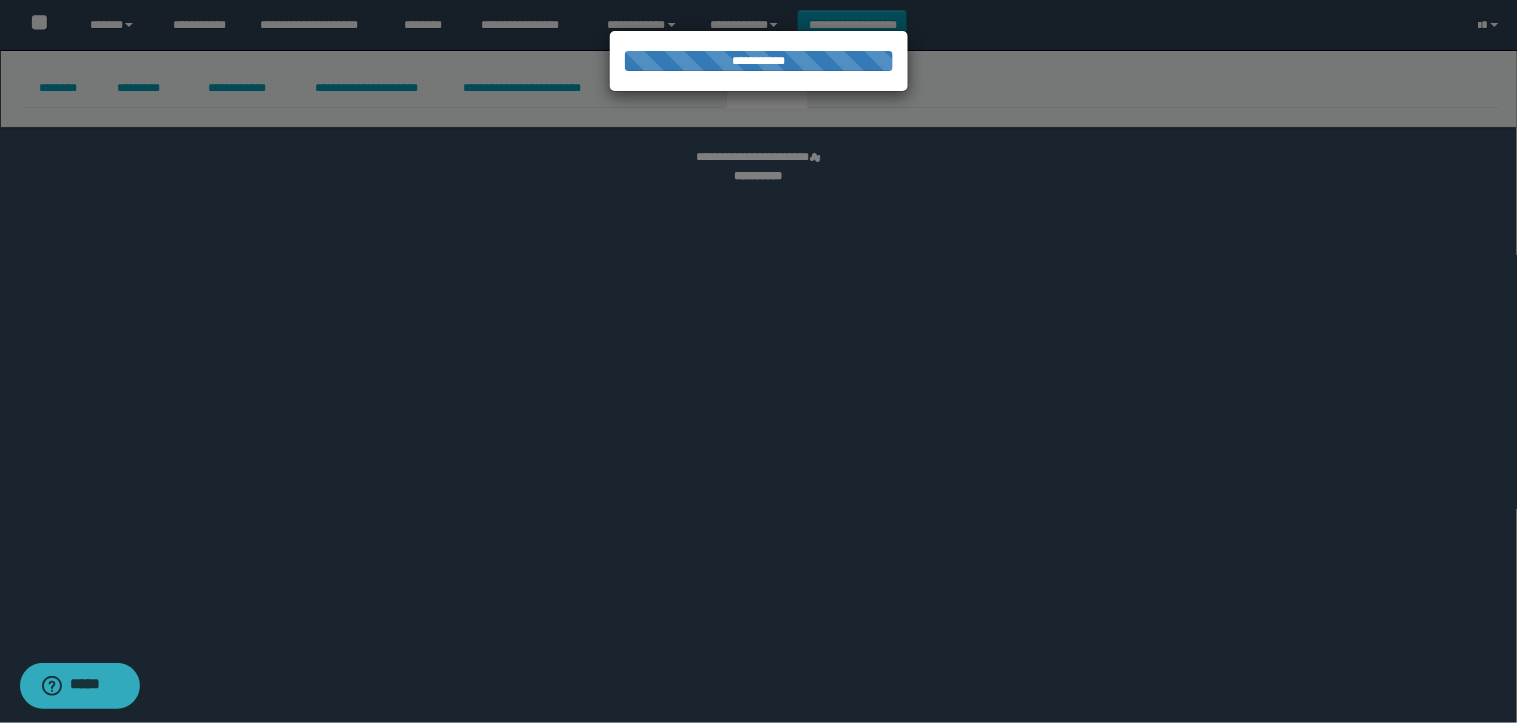 select 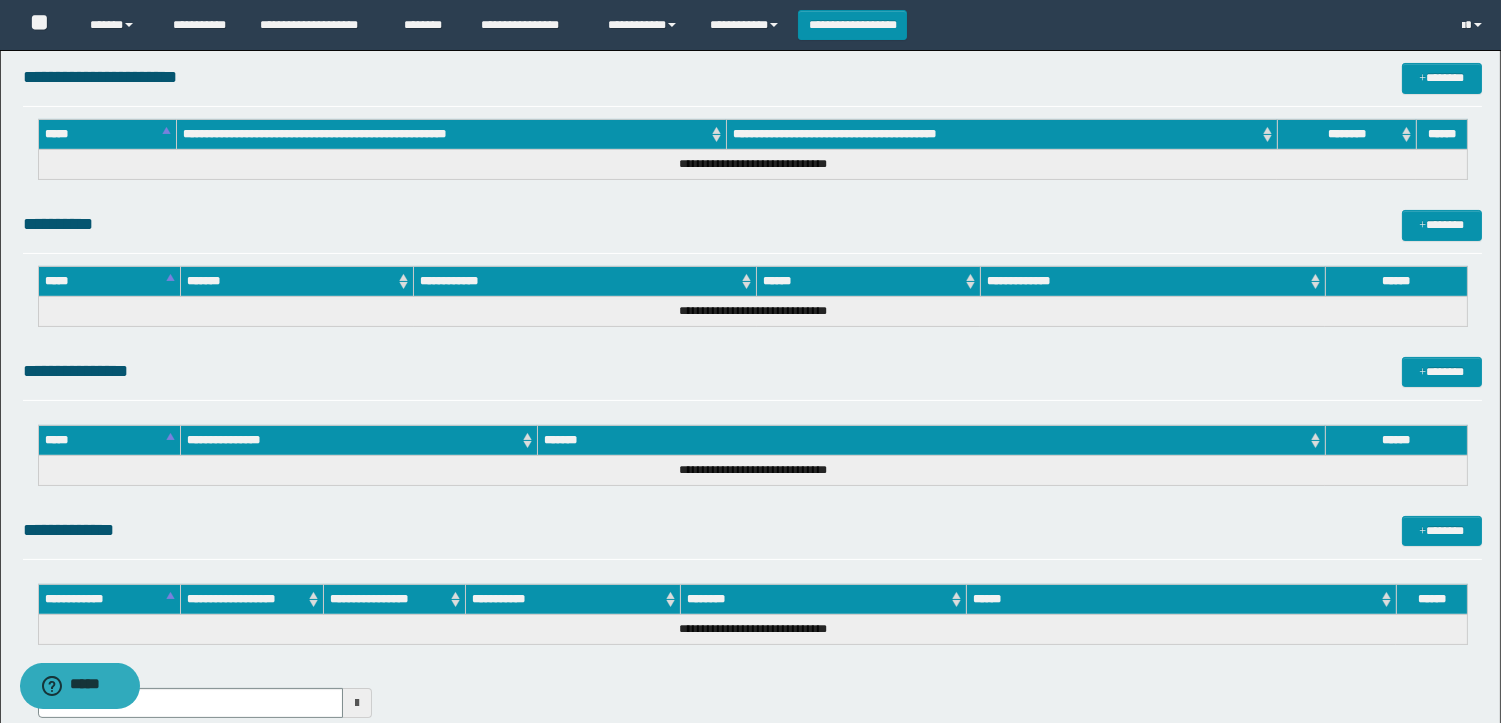 scroll, scrollTop: 824, scrollLeft: 0, axis: vertical 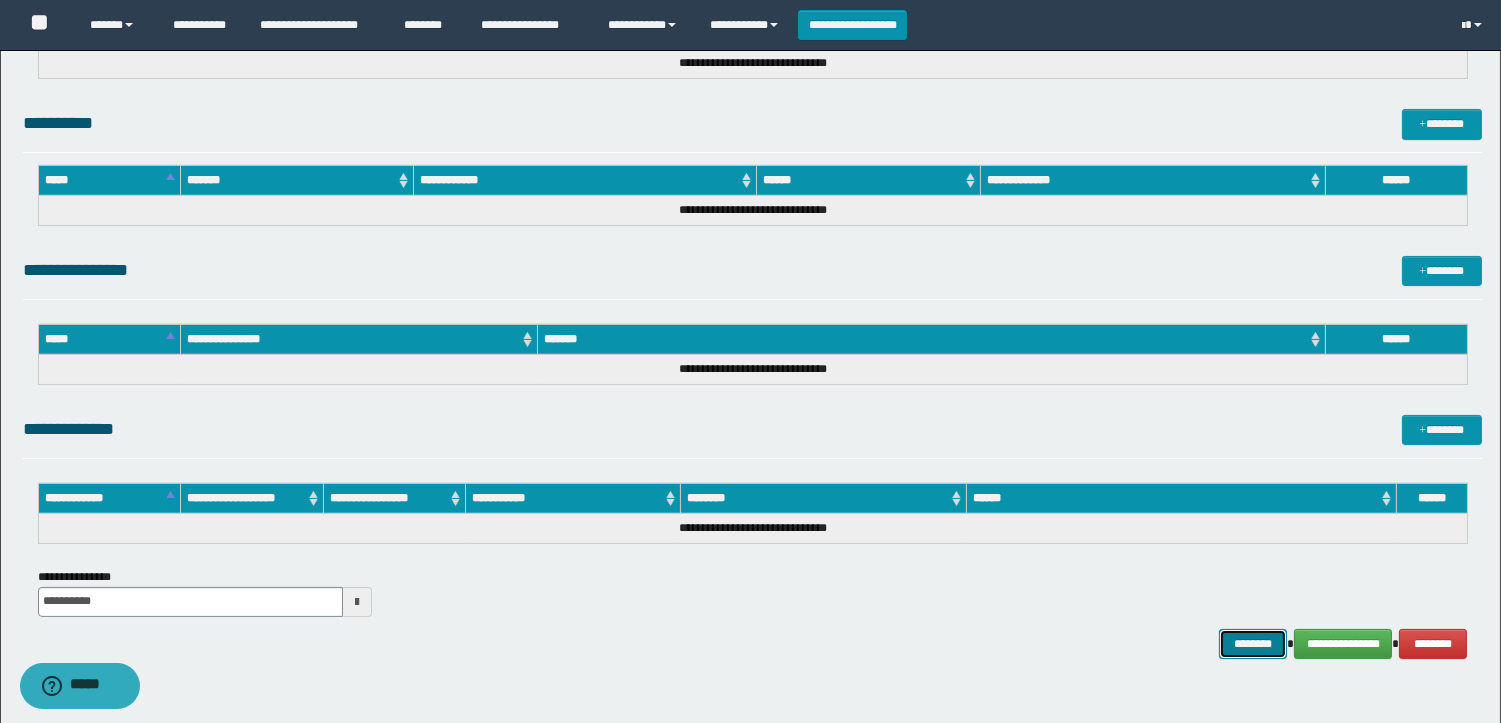 click on "********" at bounding box center [1253, 644] 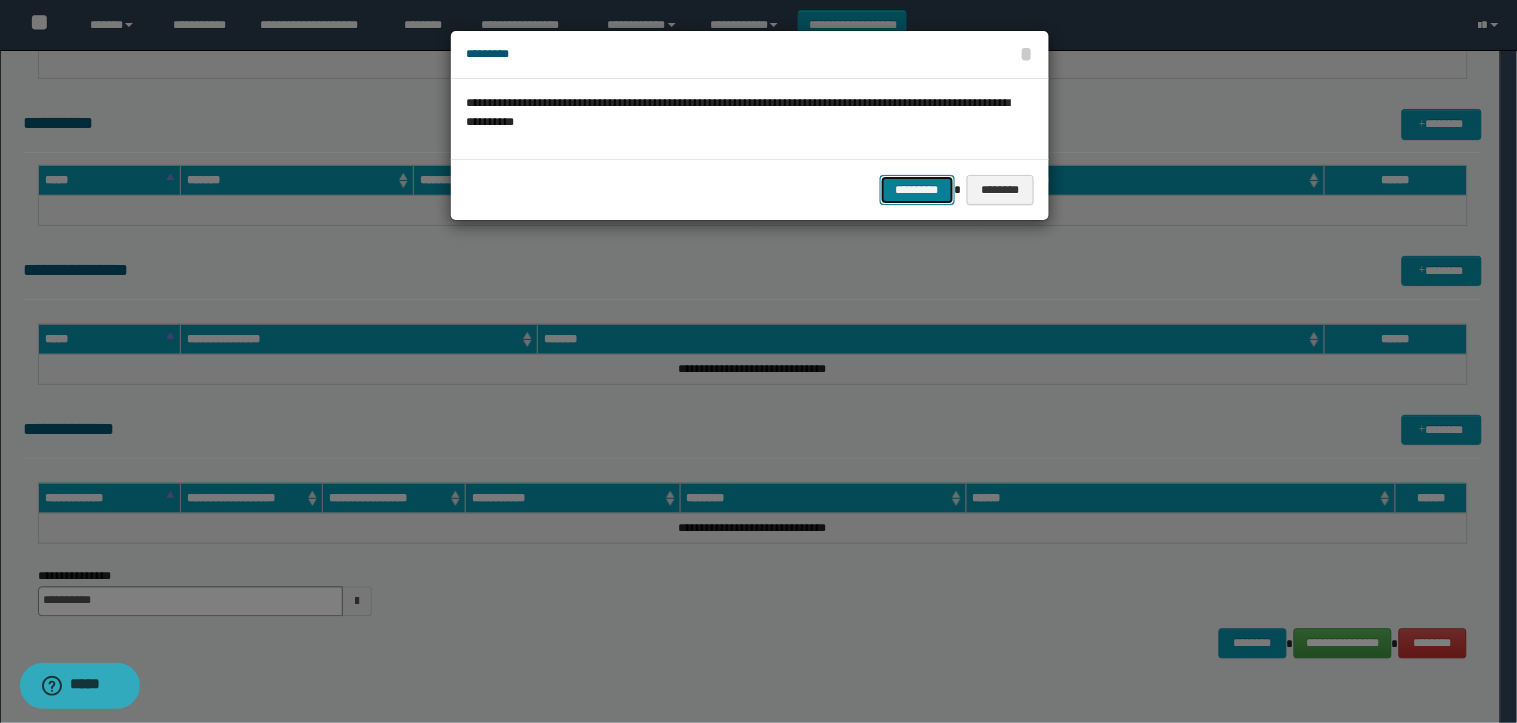 click on "*********" at bounding box center (917, 190) 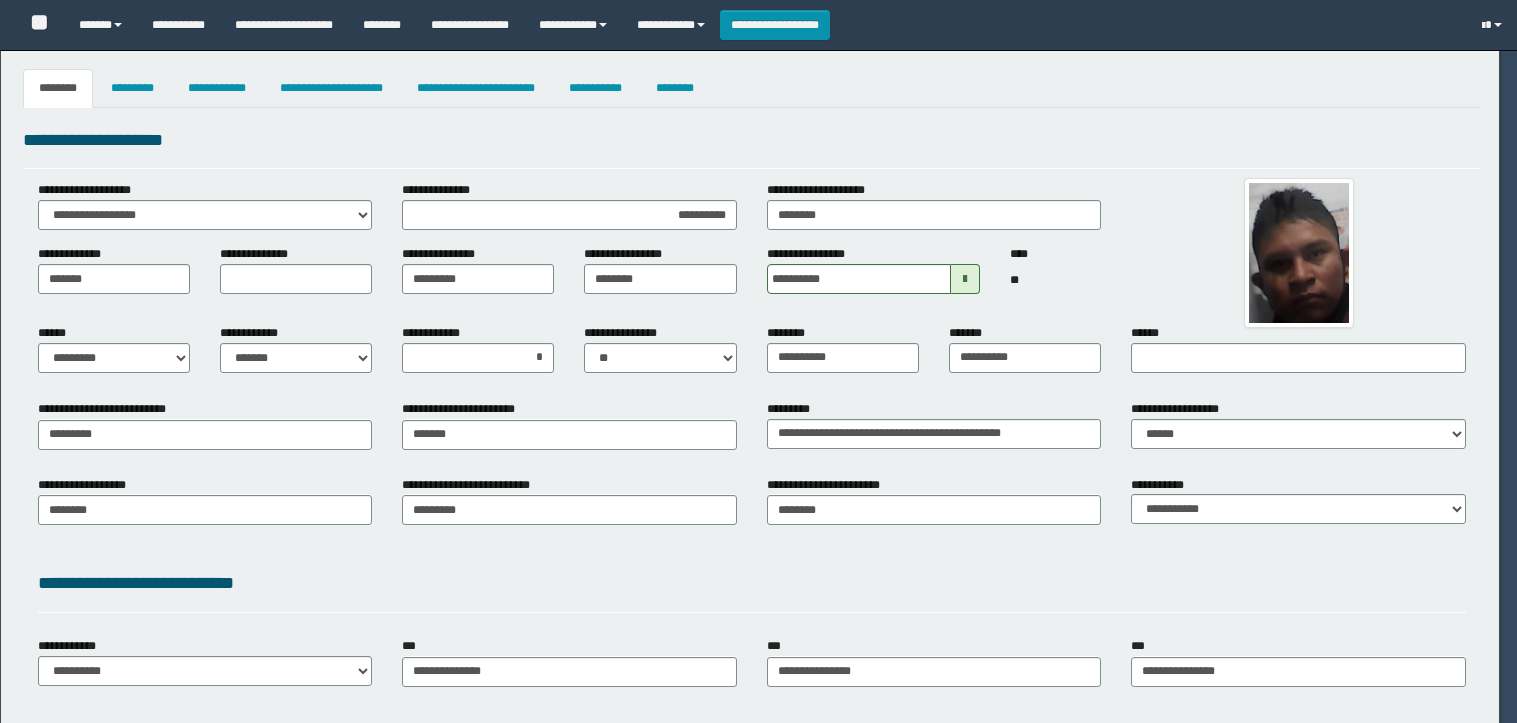 select on "*" 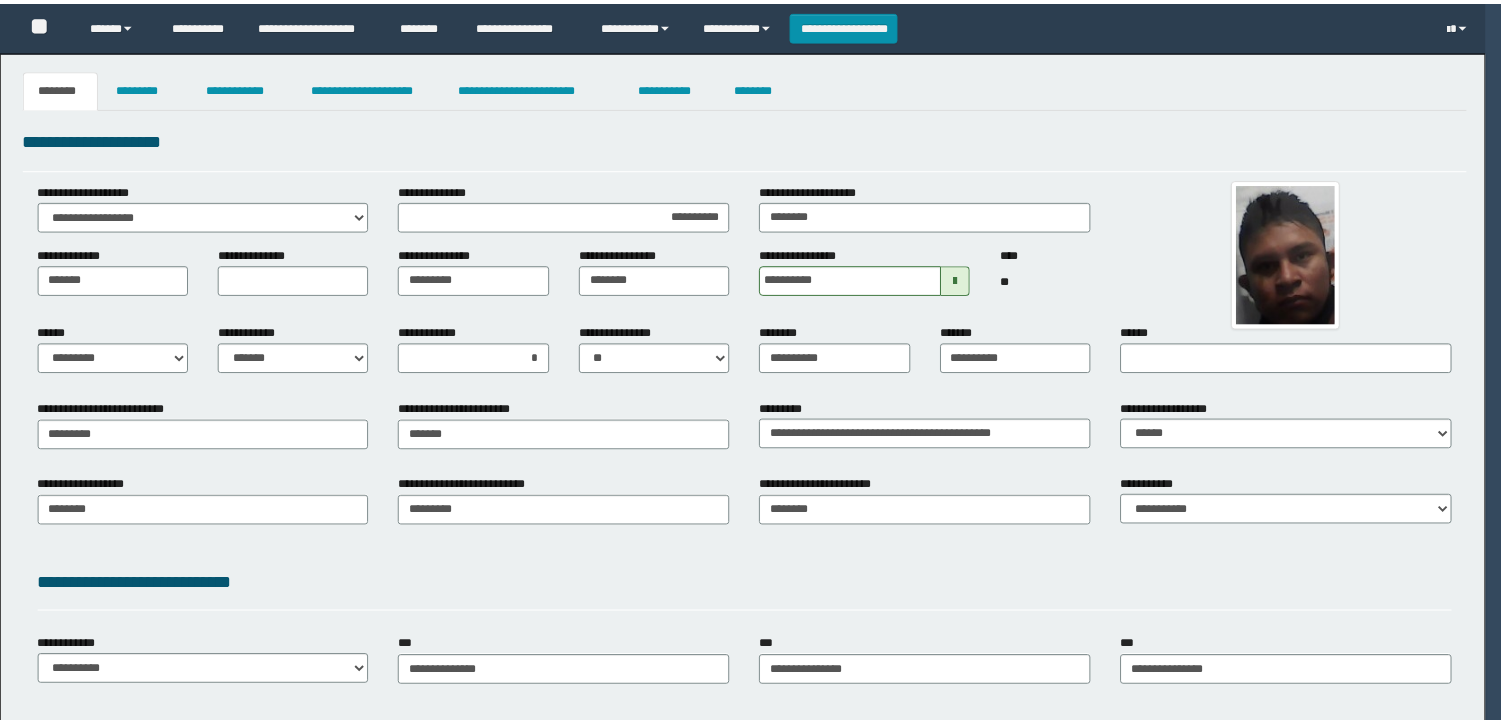 scroll, scrollTop: 0, scrollLeft: 0, axis: both 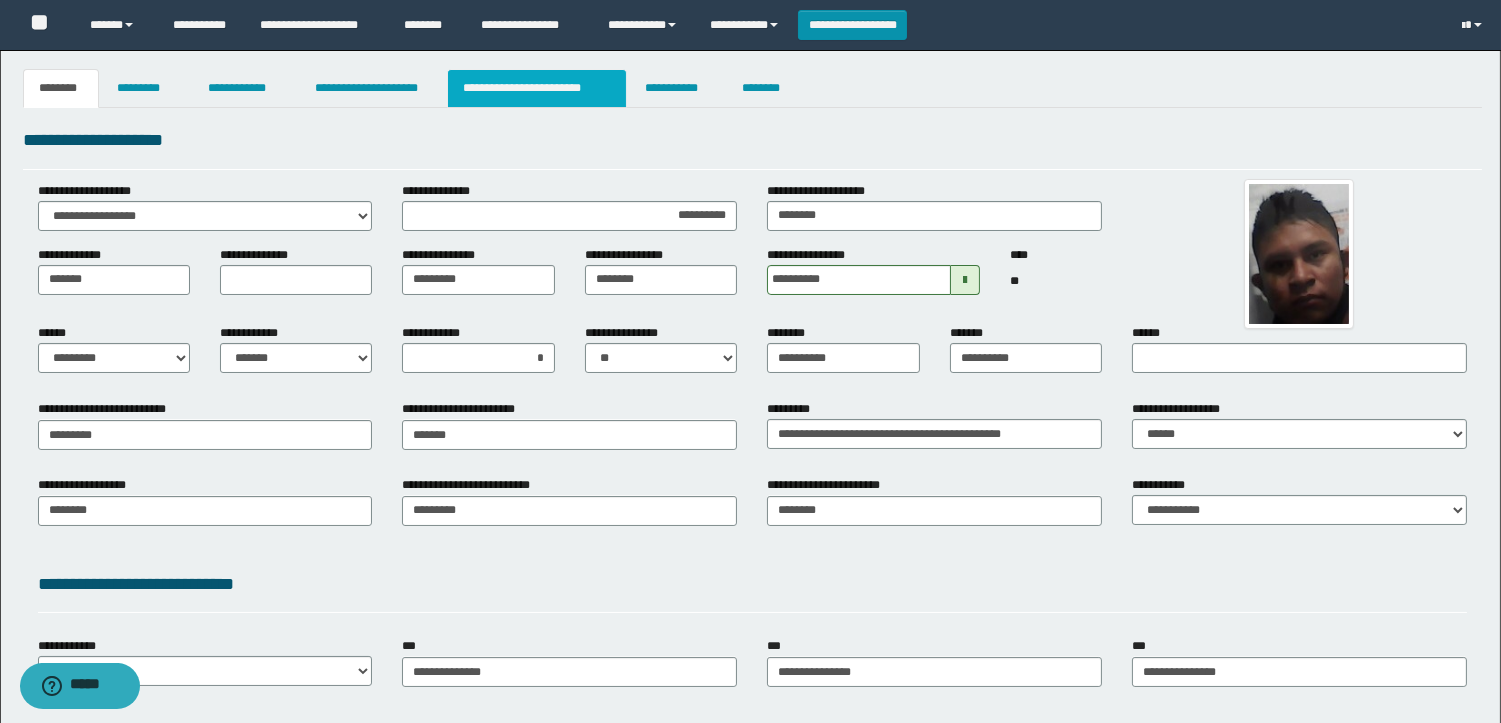 click on "**********" at bounding box center [537, 88] 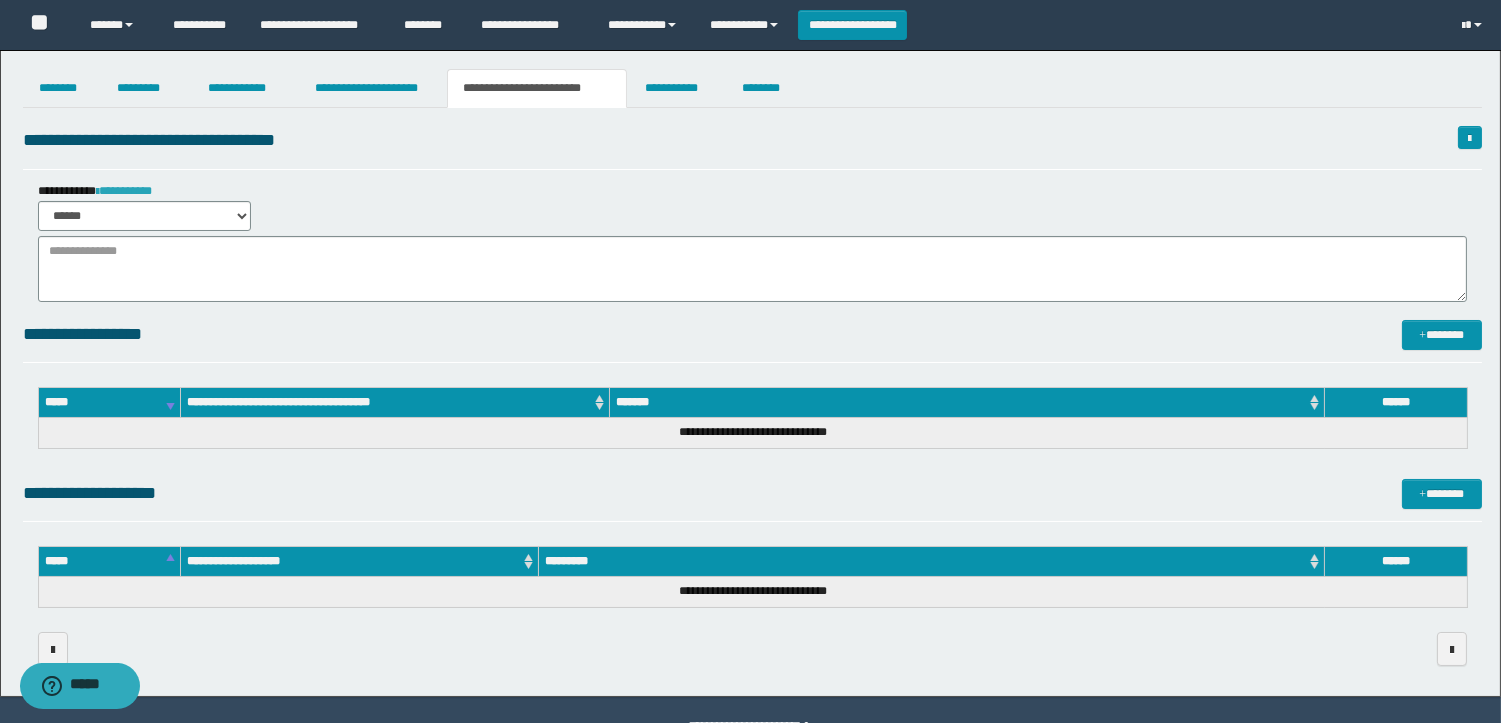 click on "**********" at bounding box center [124, 191] 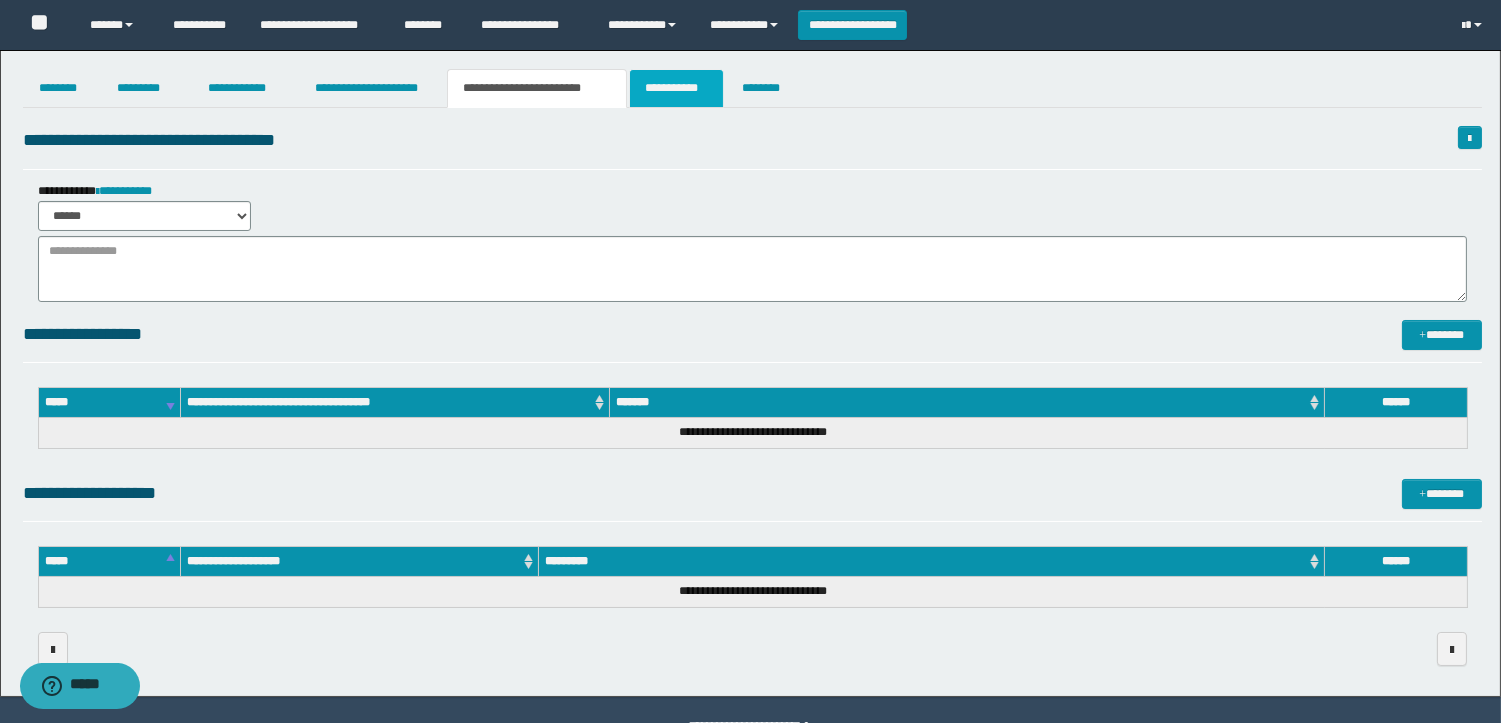 click on "**********" at bounding box center [676, 88] 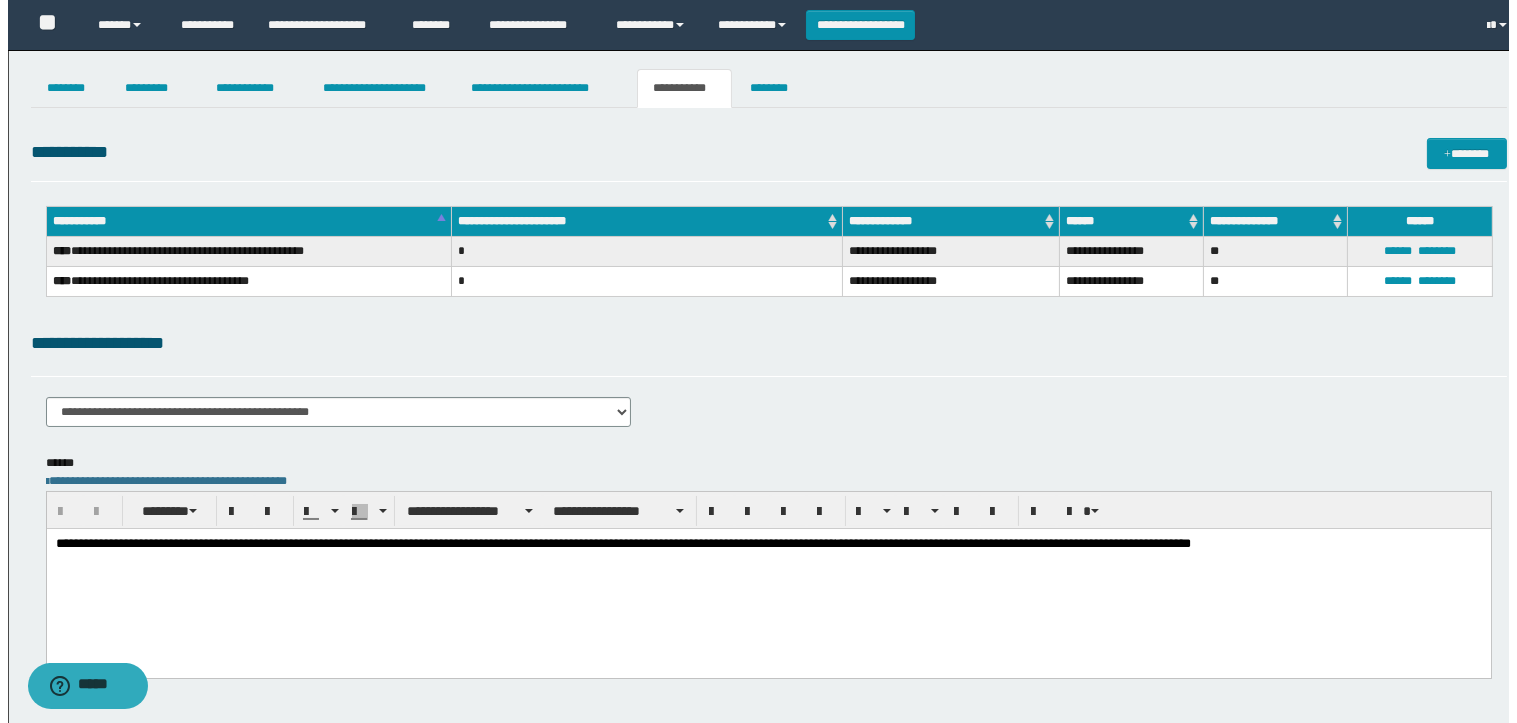 scroll, scrollTop: 0, scrollLeft: 0, axis: both 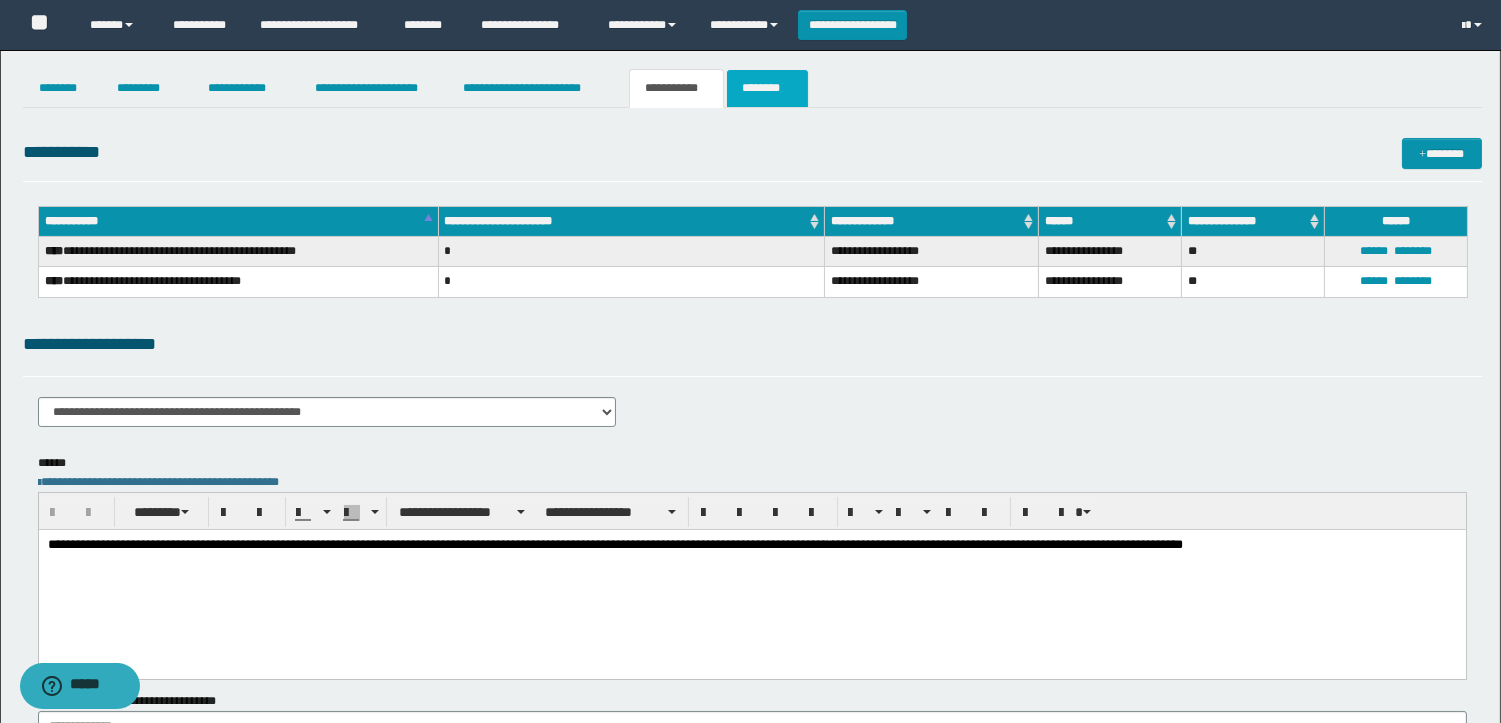 click on "********" at bounding box center (767, 88) 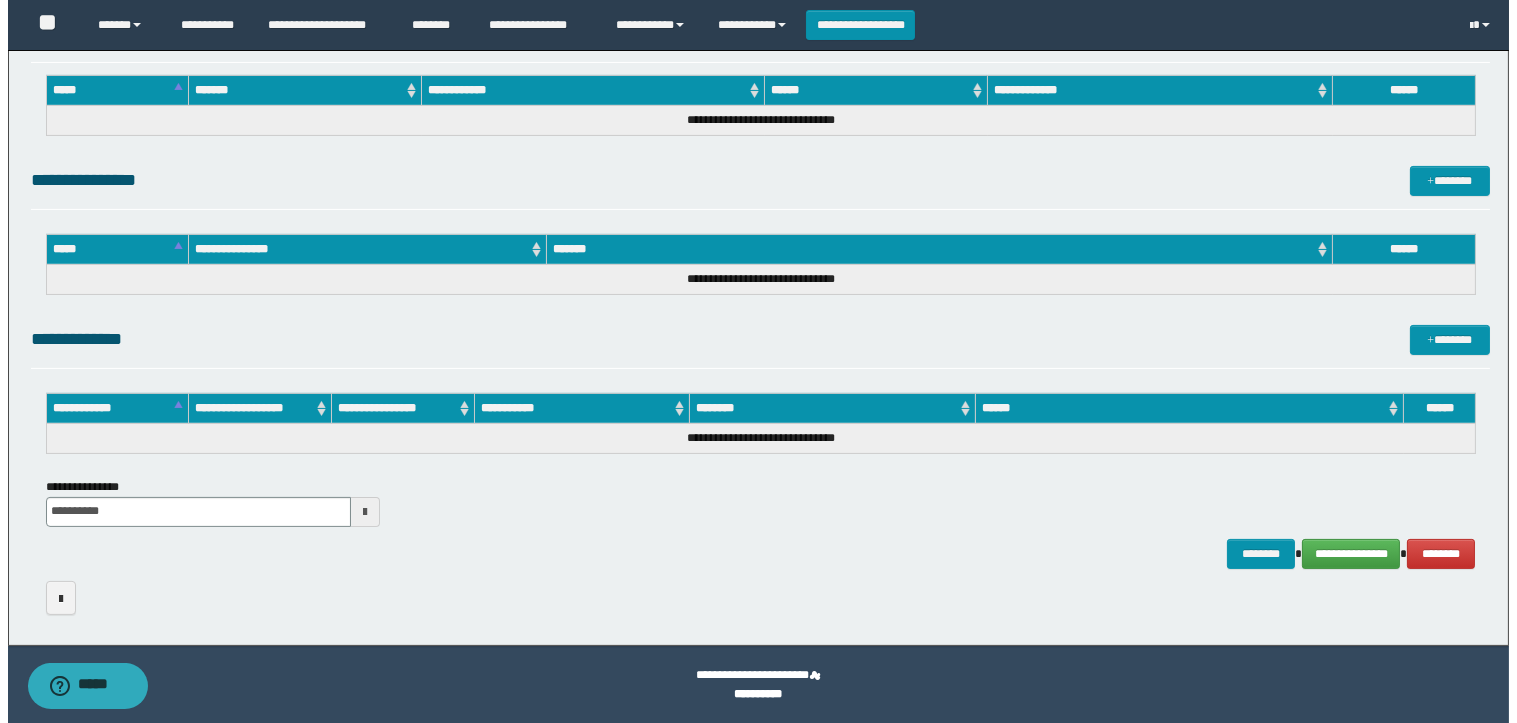 scroll, scrollTop: 0, scrollLeft: 0, axis: both 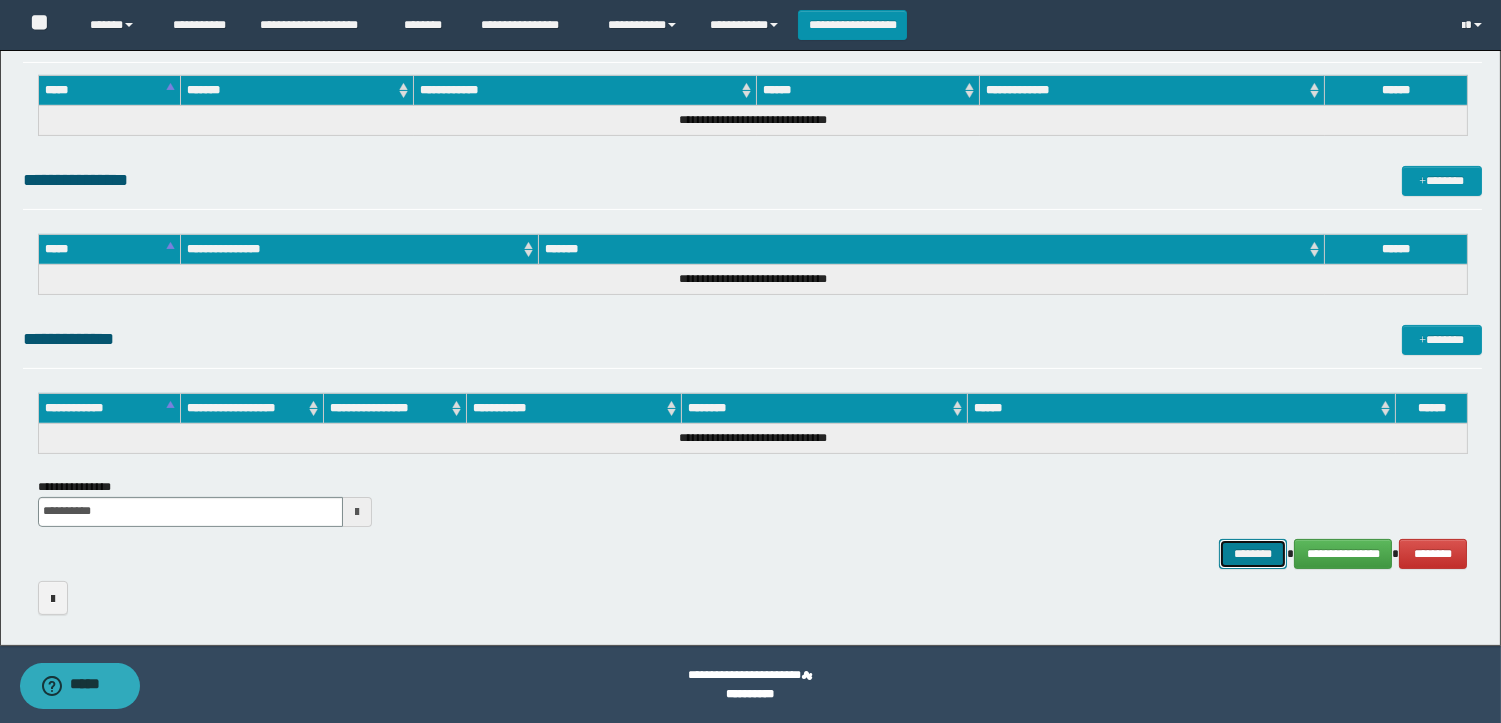 click on "********" at bounding box center [1253, 554] 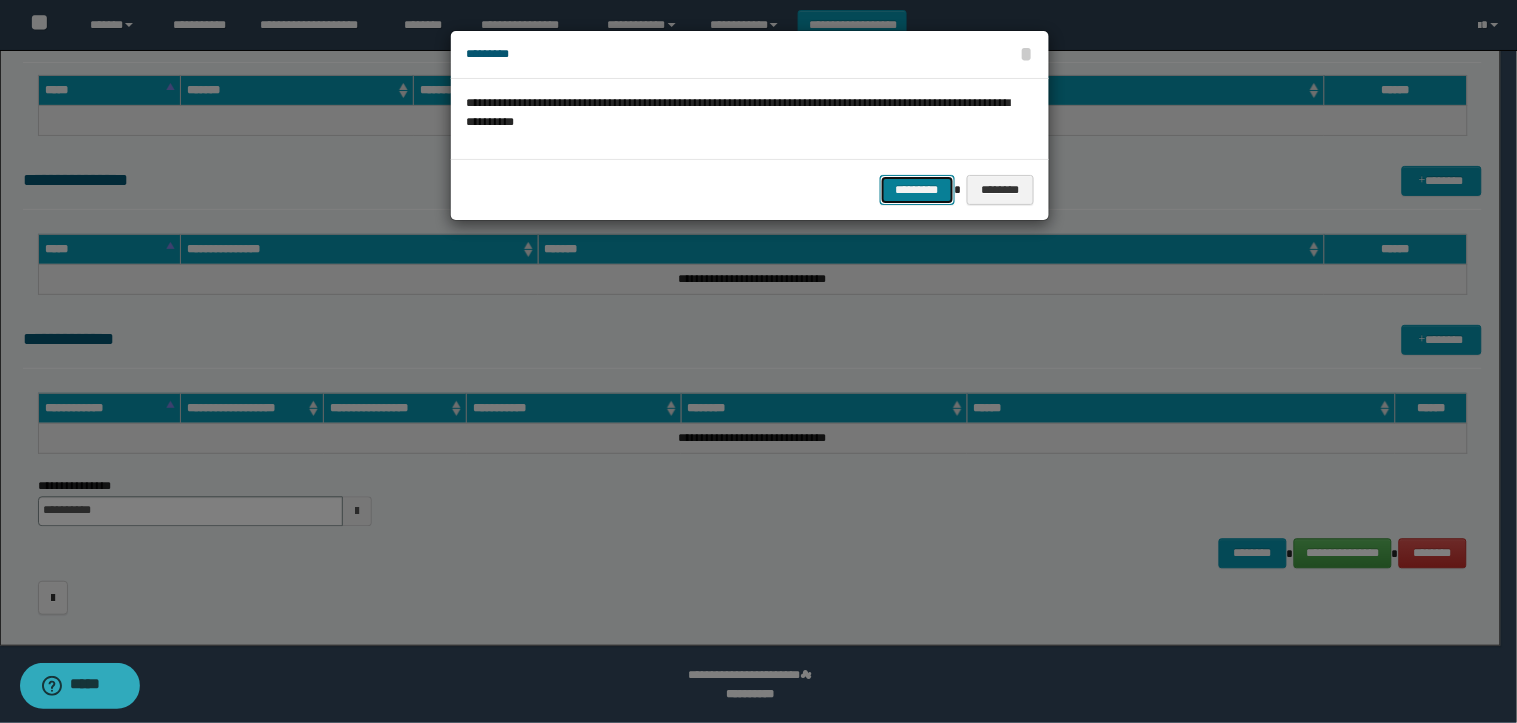 click on "*********" at bounding box center [917, 190] 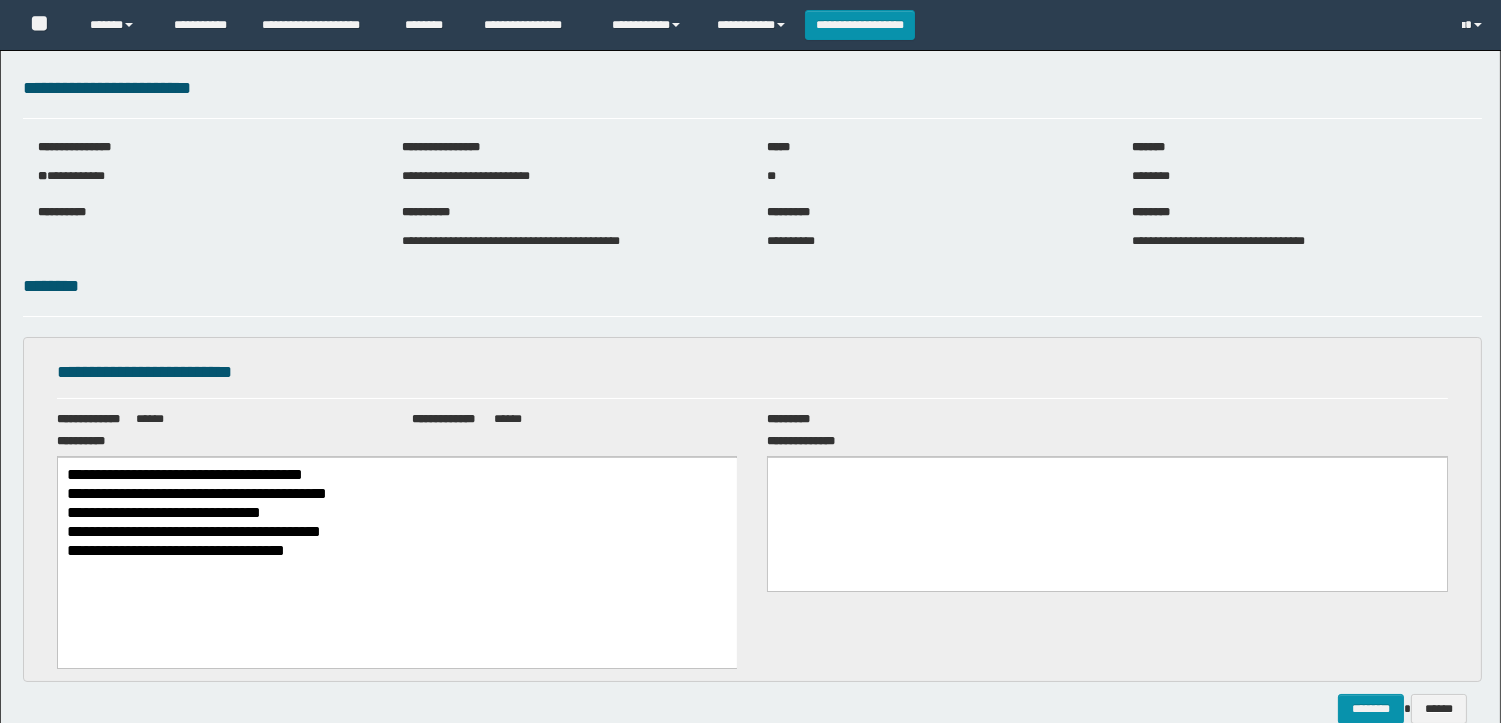 scroll, scrollTop: 0, scrollLeft: 0, axis: both 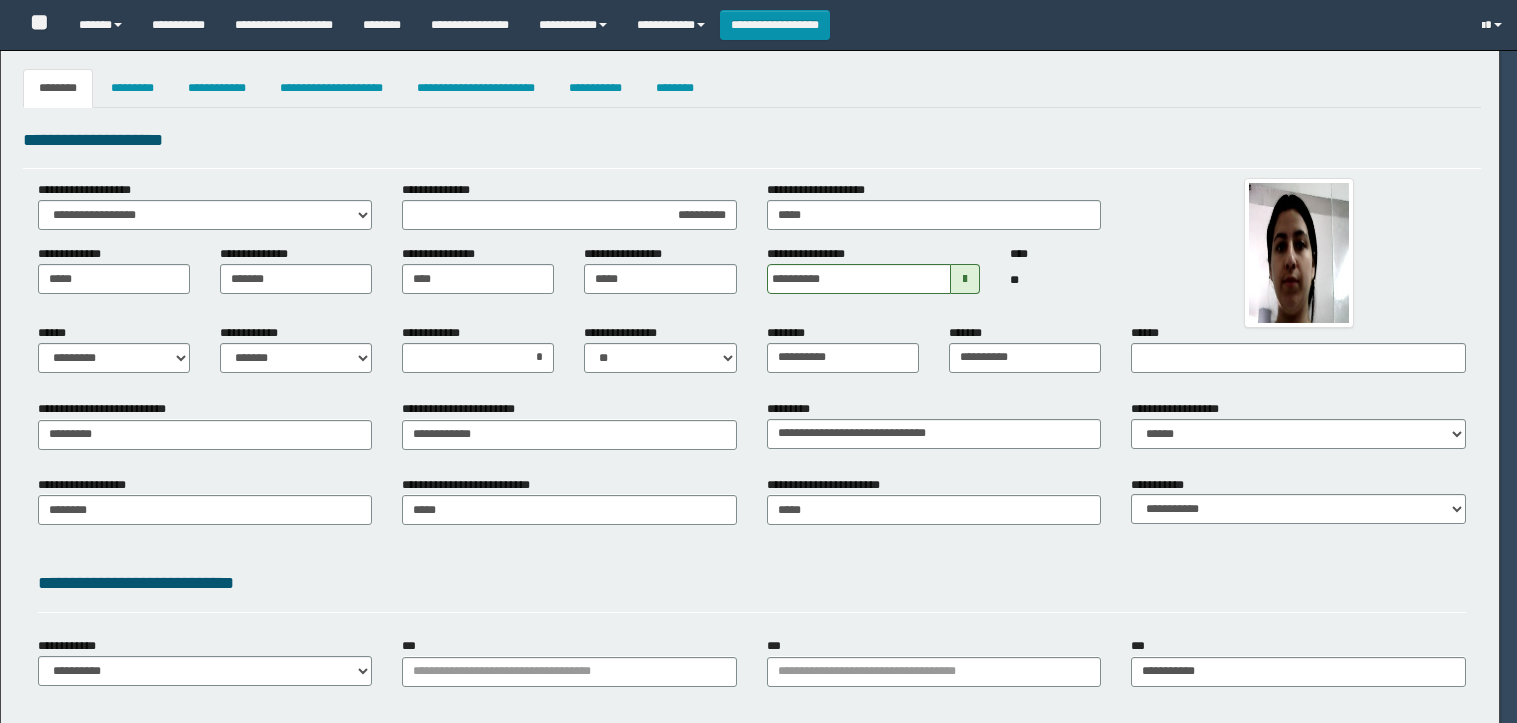 select on "*" 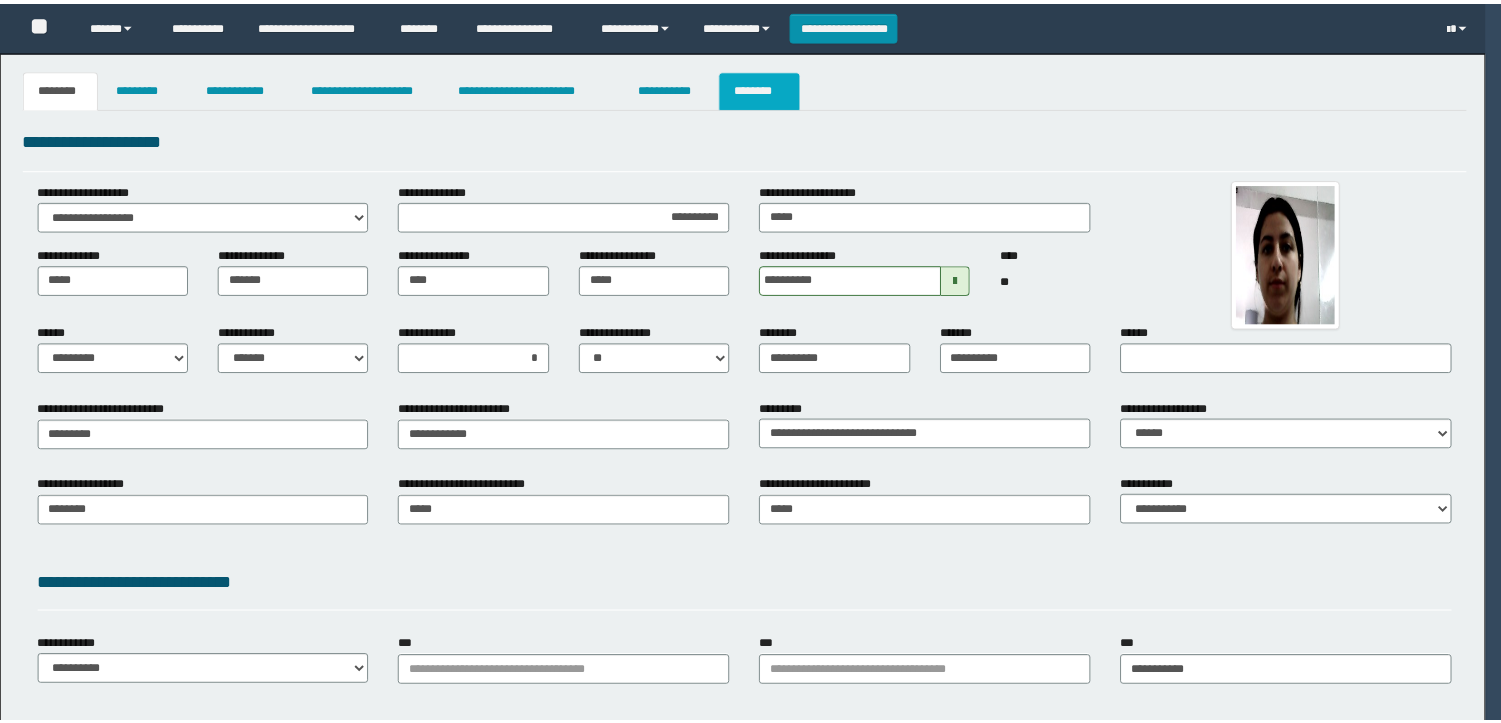 scroll, scrollTop: 0, scrollLeft: 0, axis: both 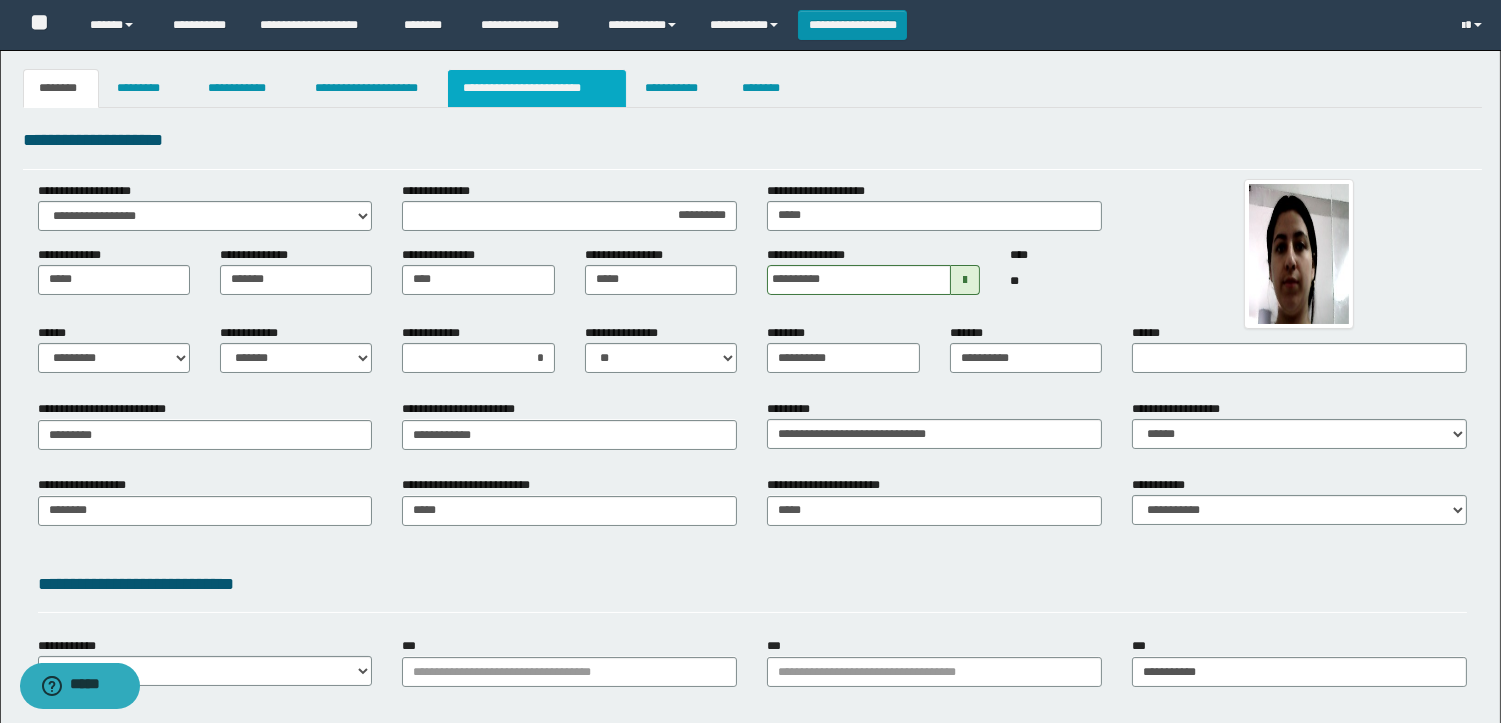click on "**********" at bounding box center (537, 88) 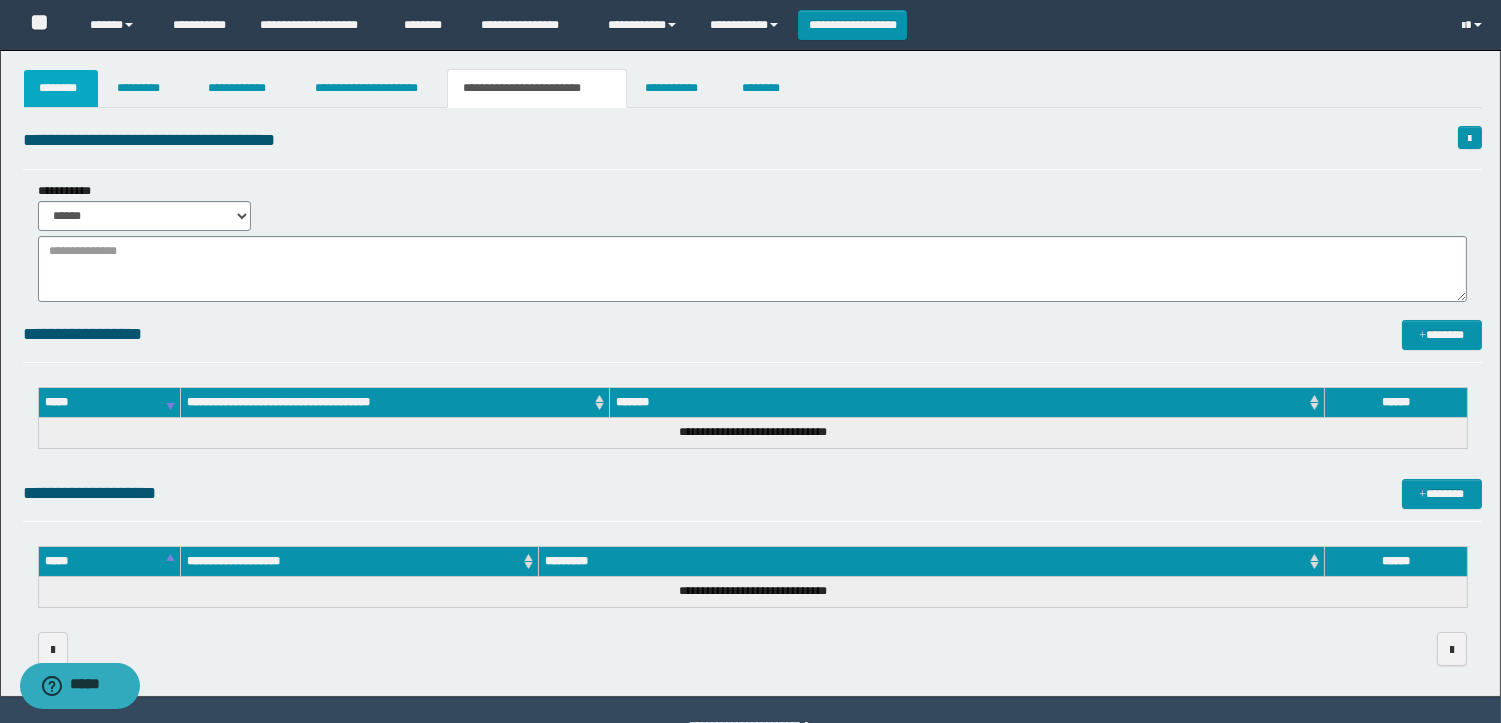 click on "********" at bounding box center [61, 88] 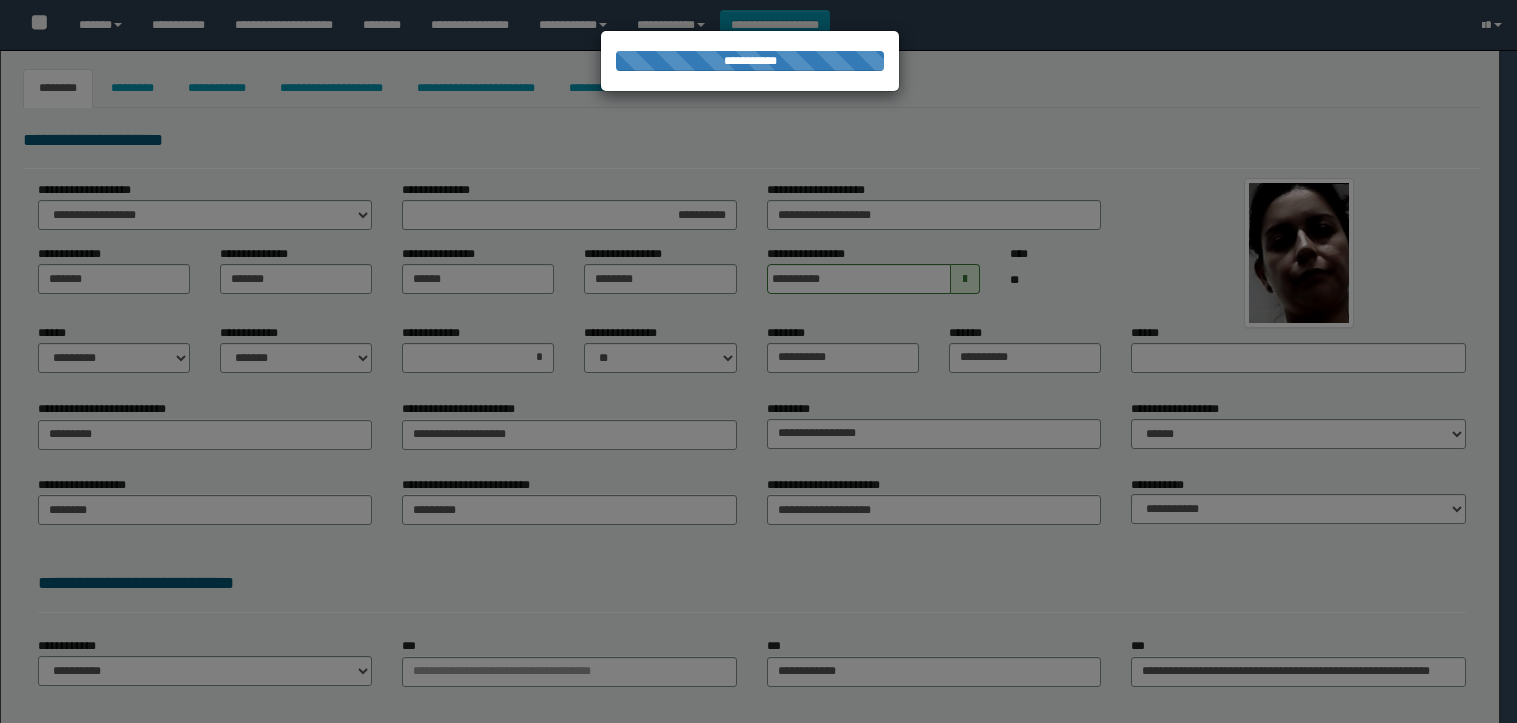 select on "*" 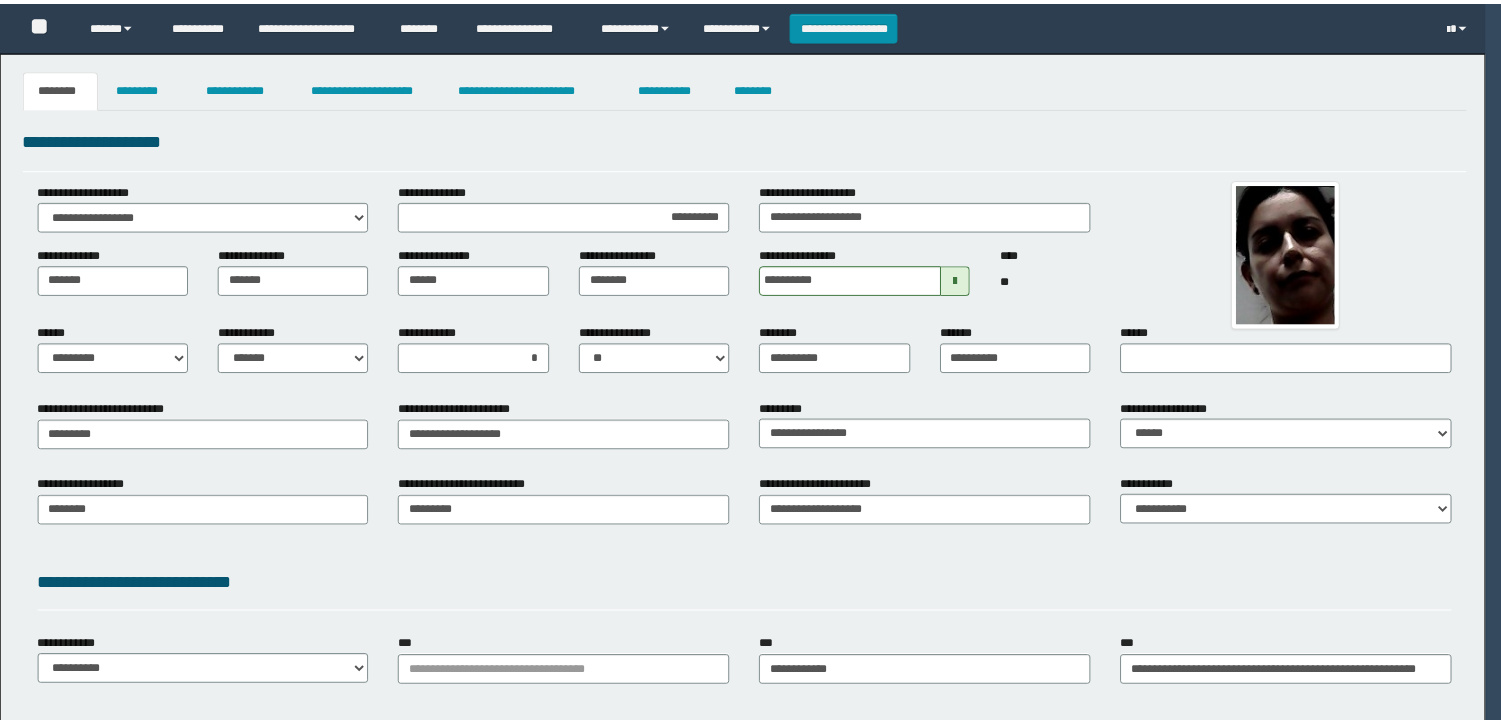 scroll, scrollTop: 0, scrollLeft: 0, axis: both 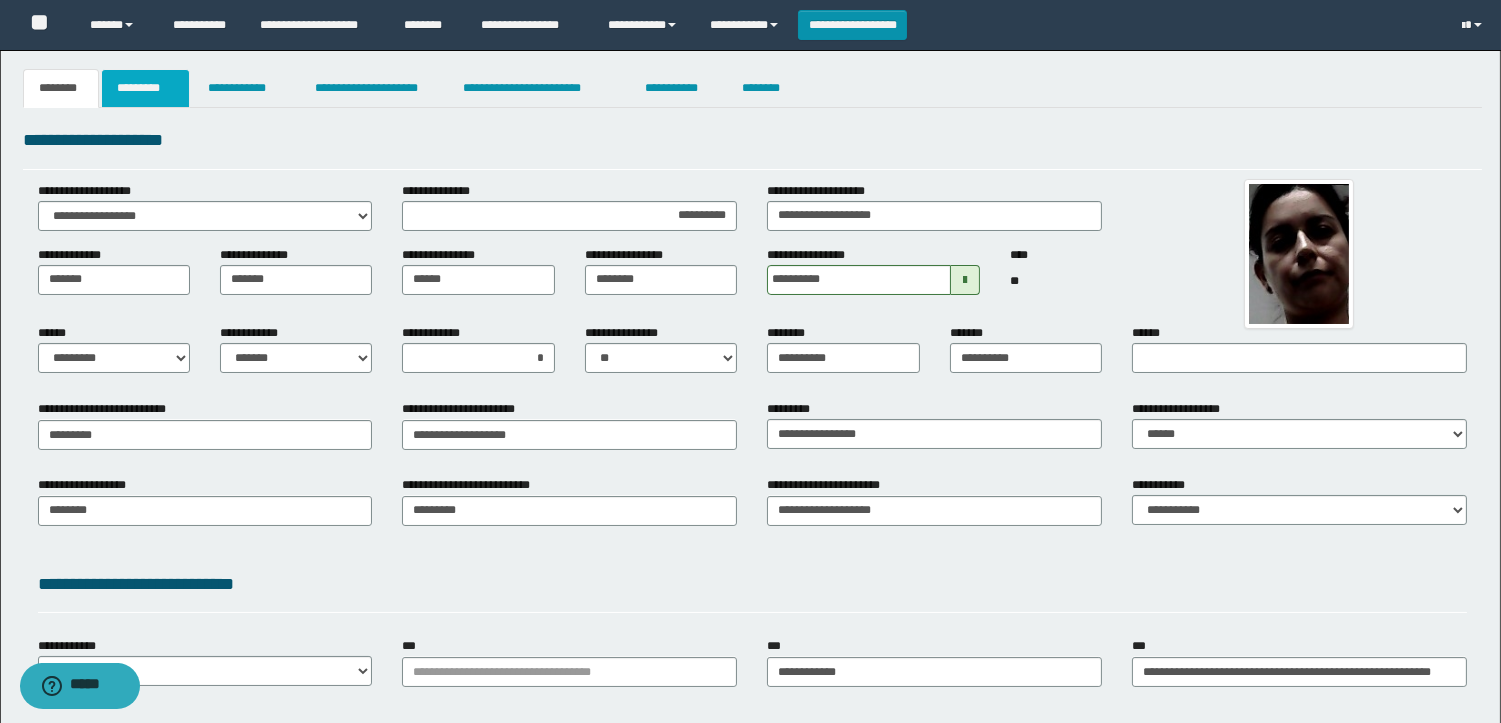 click on "*********" at bounding box center [145, 88] 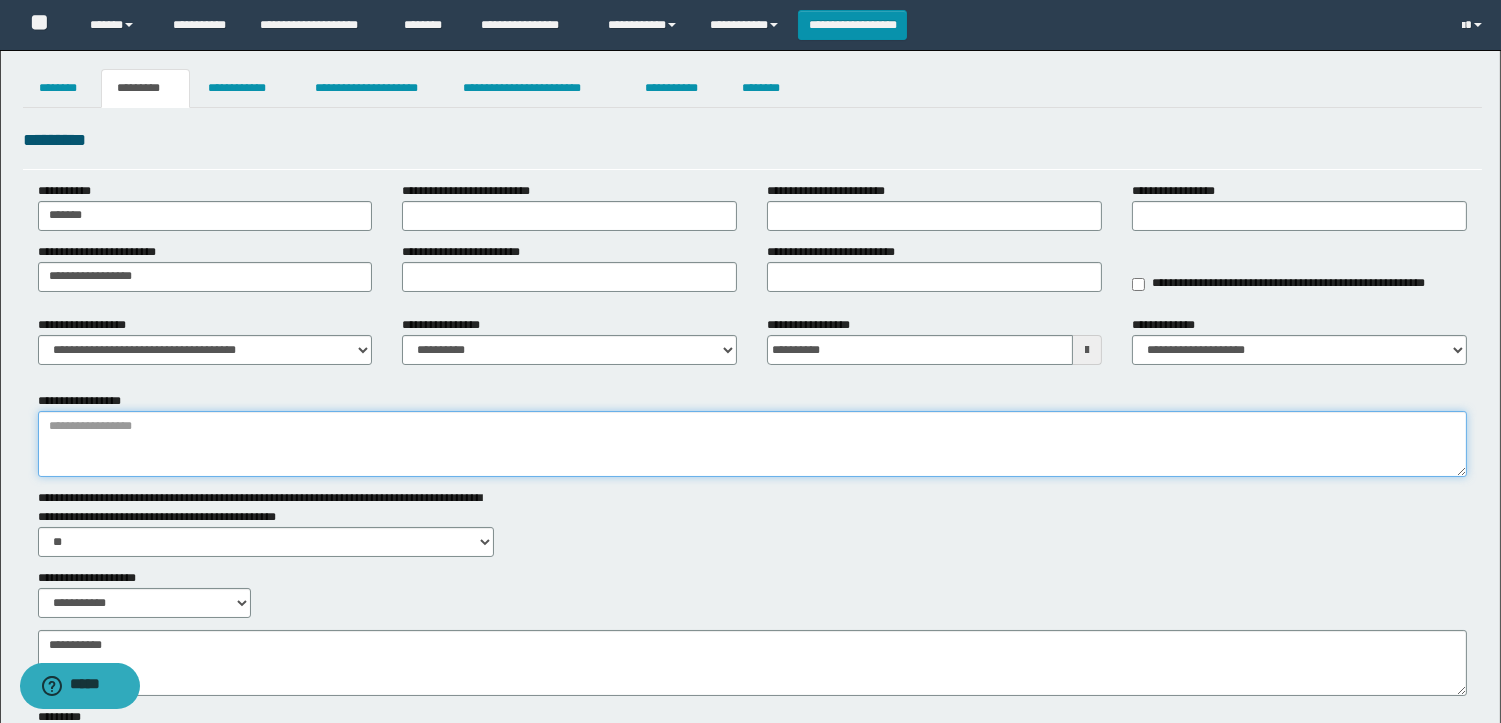 click on "**********" at bounding box center (752, 444) 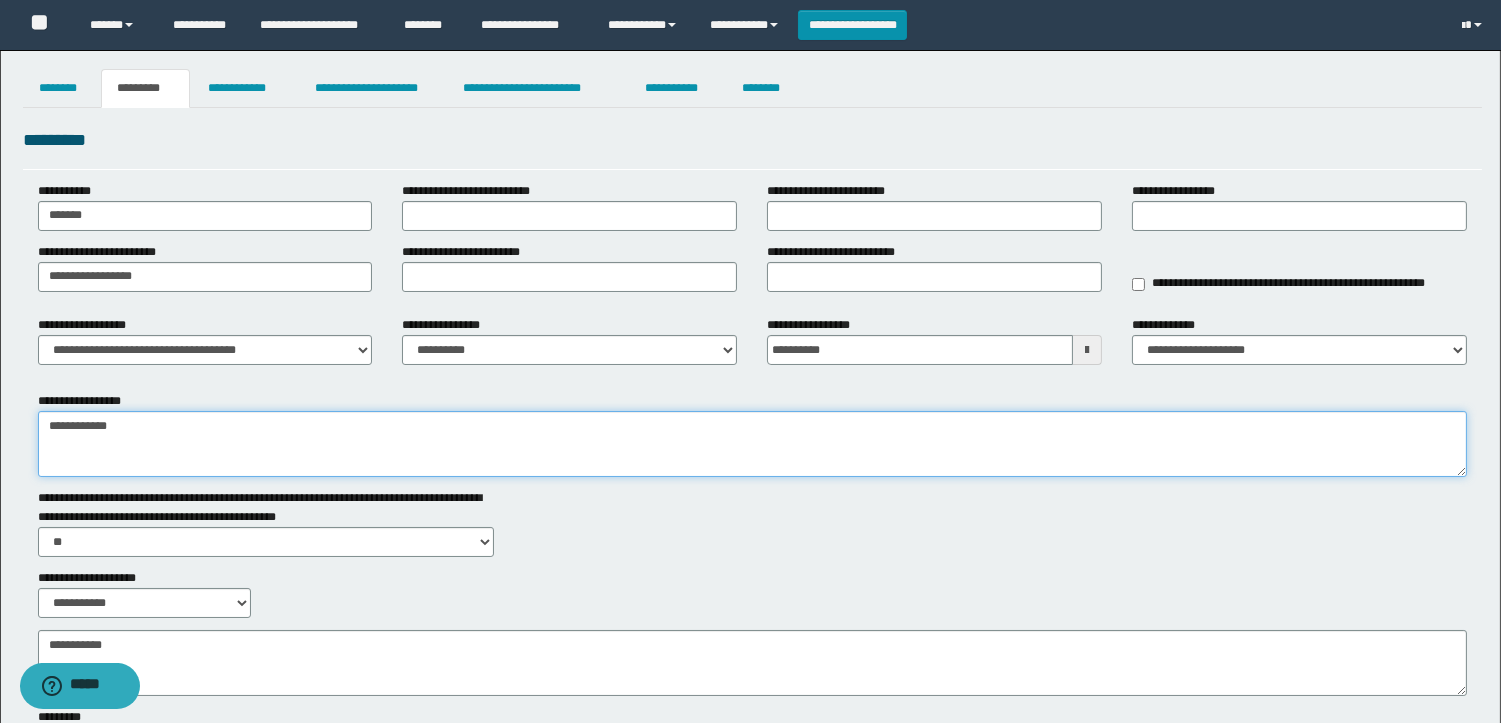 type on "**********" 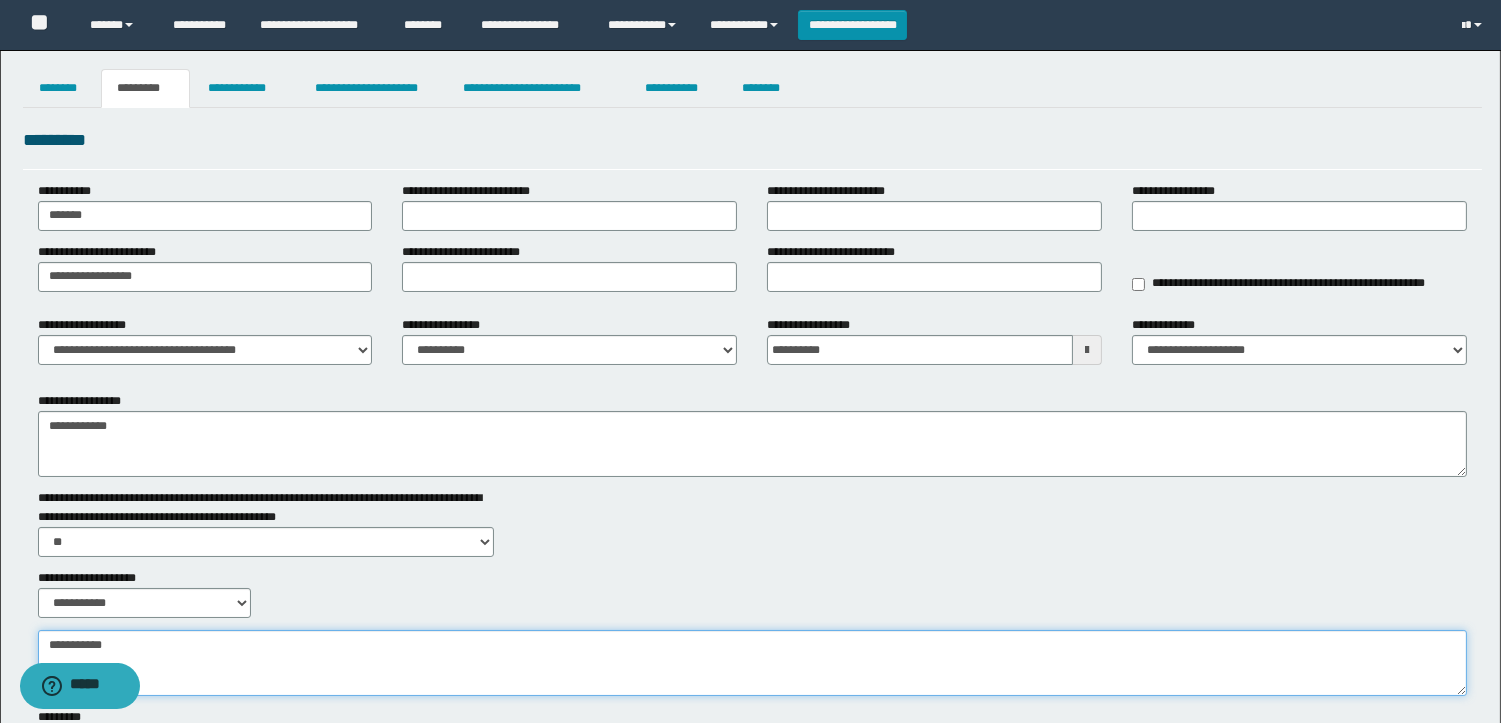 click on "**********" at bounding box center [752, 663] 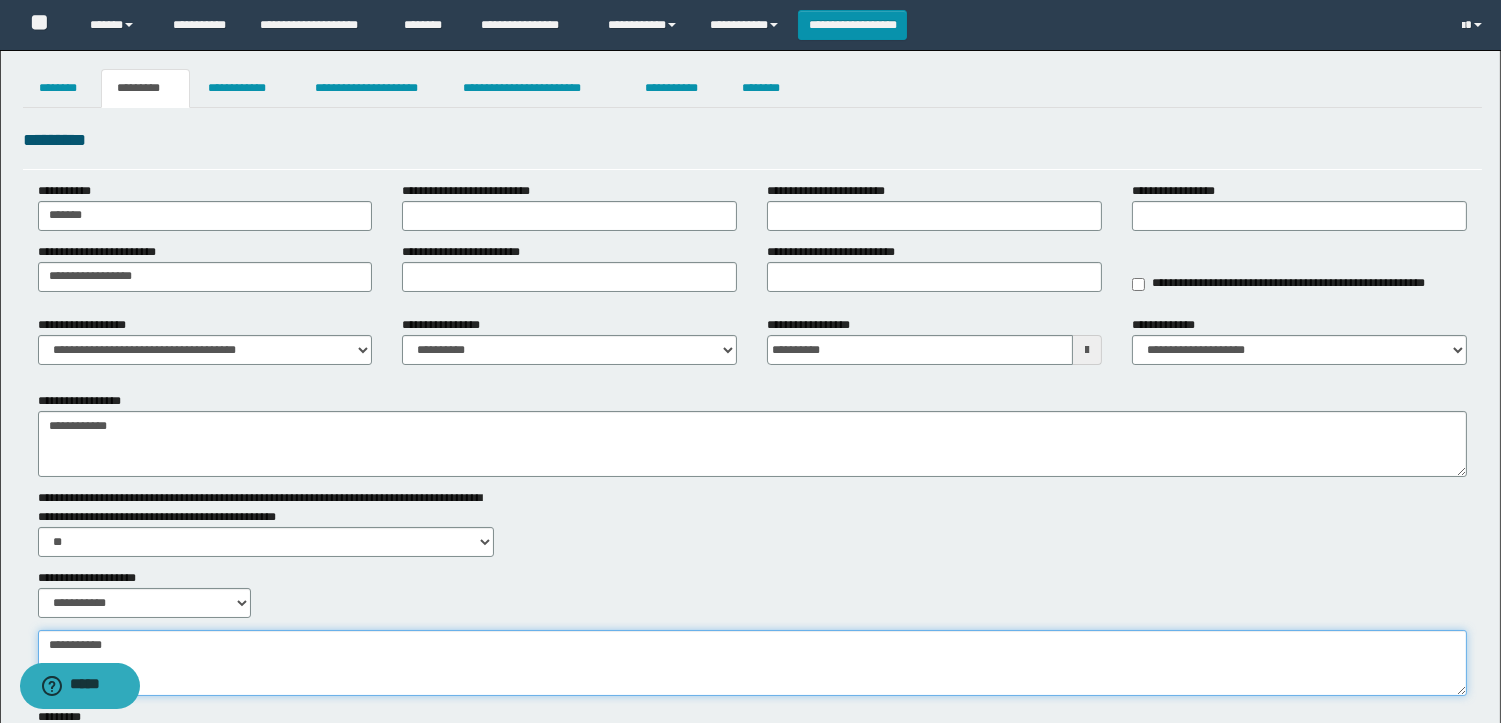 paste on "**********" 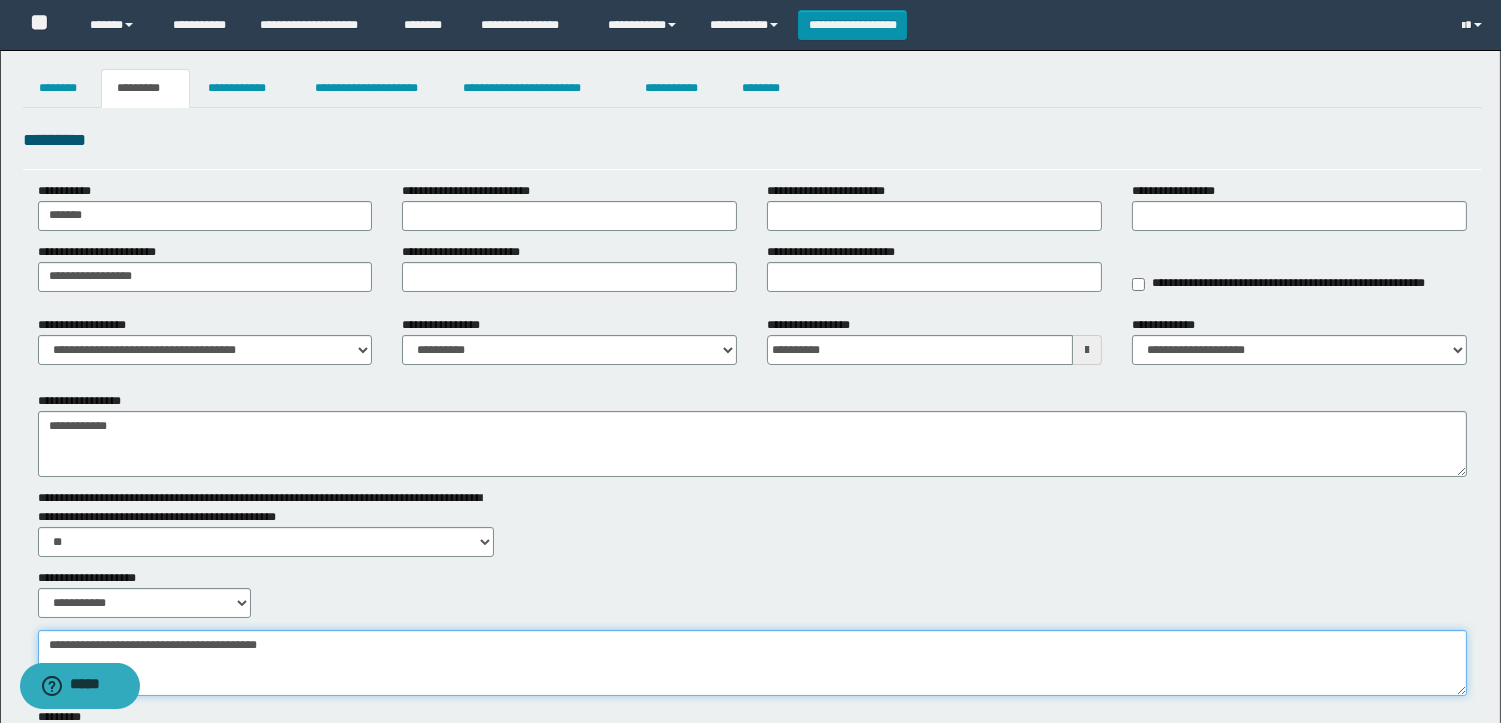 type on "**********" 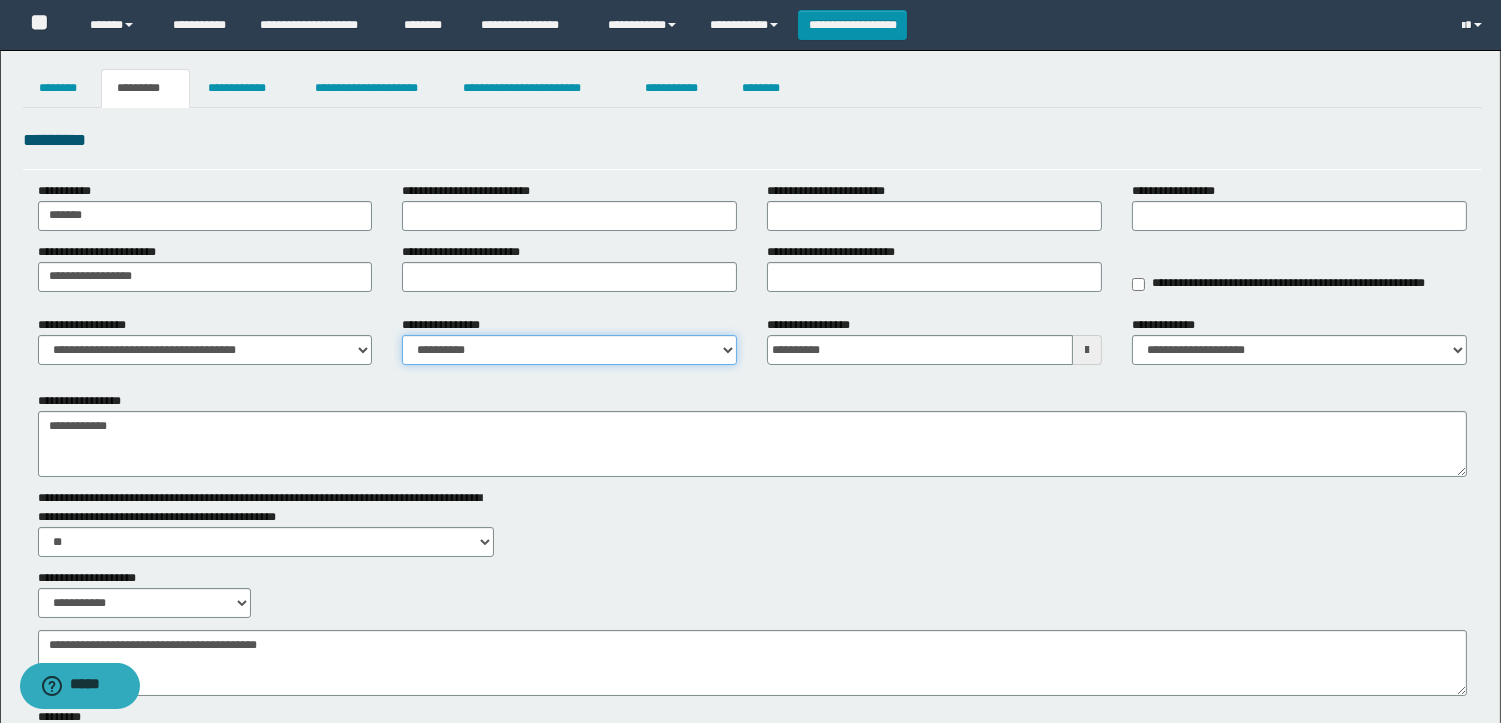 click on "**********" at bounding box center (569, 350) 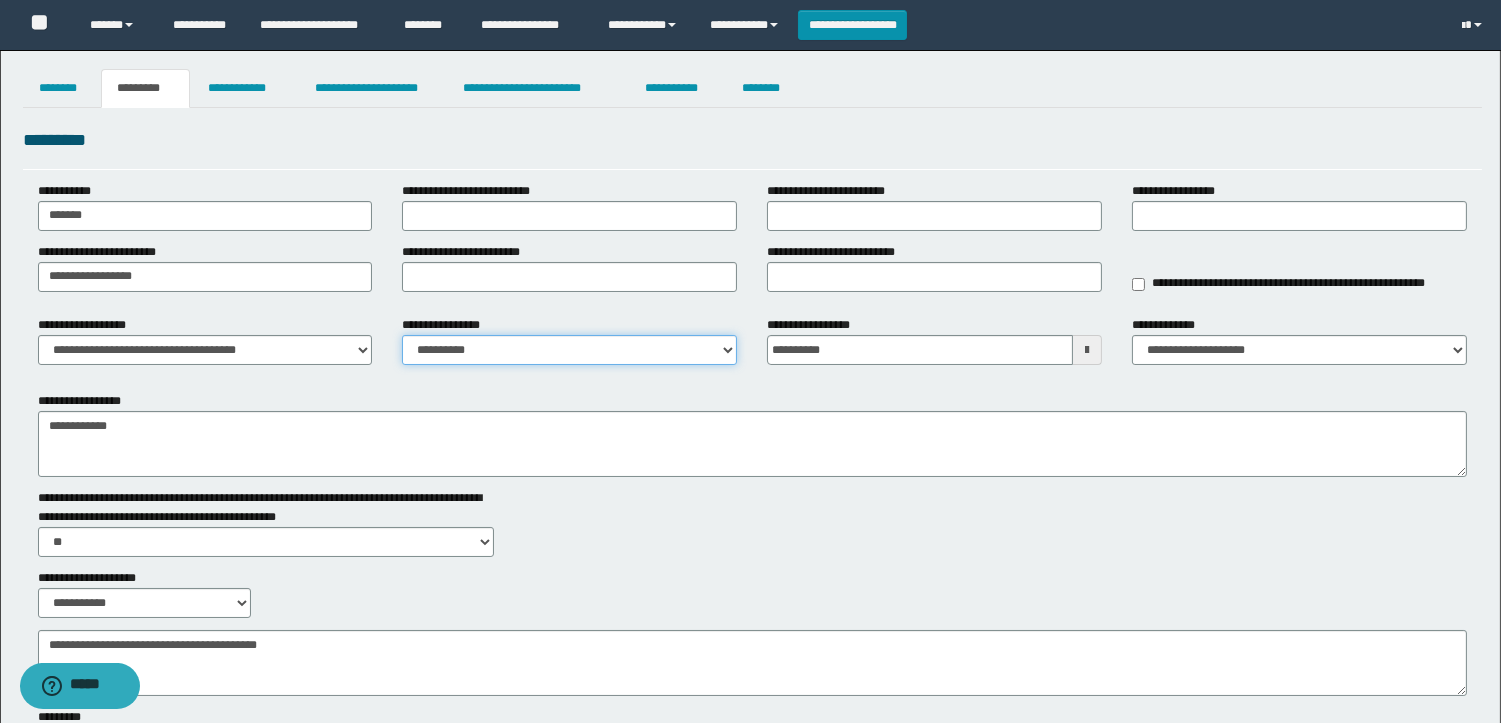 select on "****" 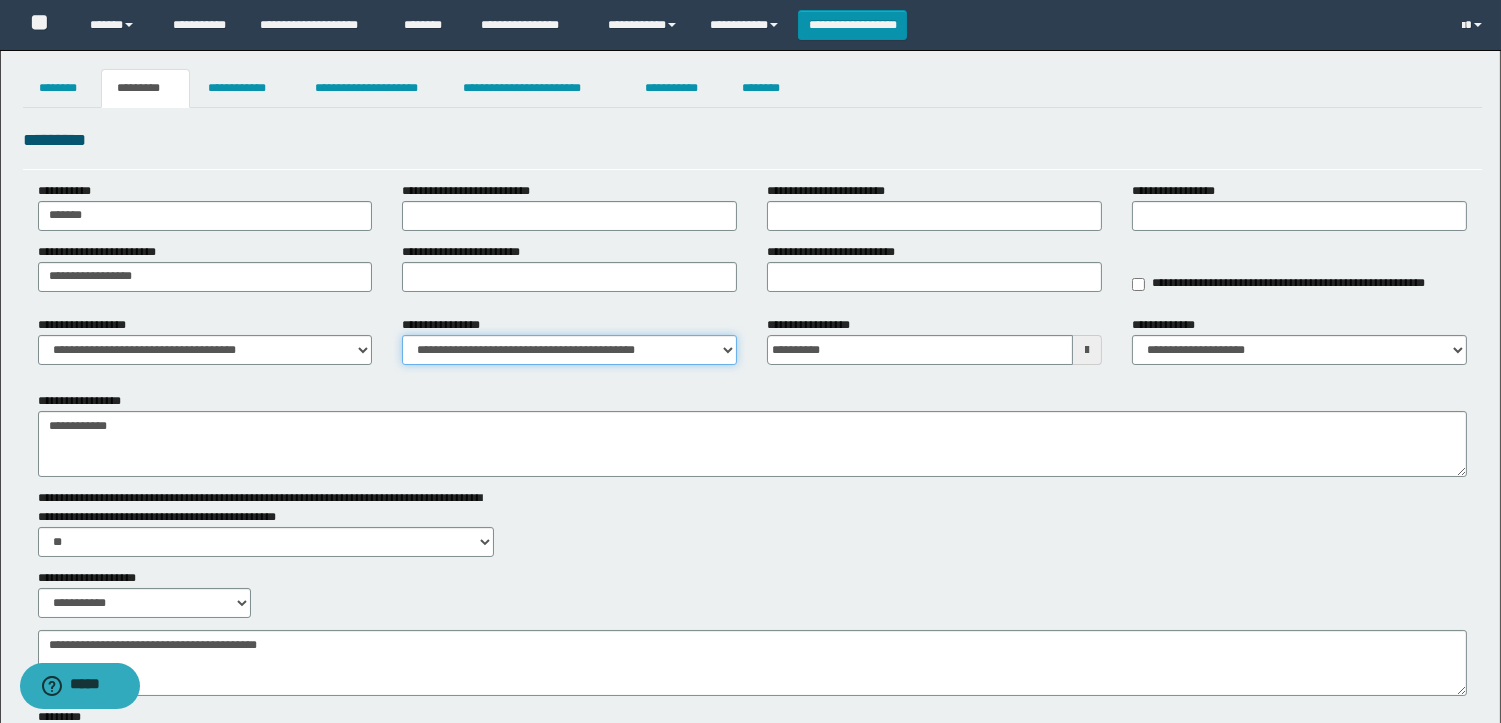 click on "**********" at bounding box center [569, 350] 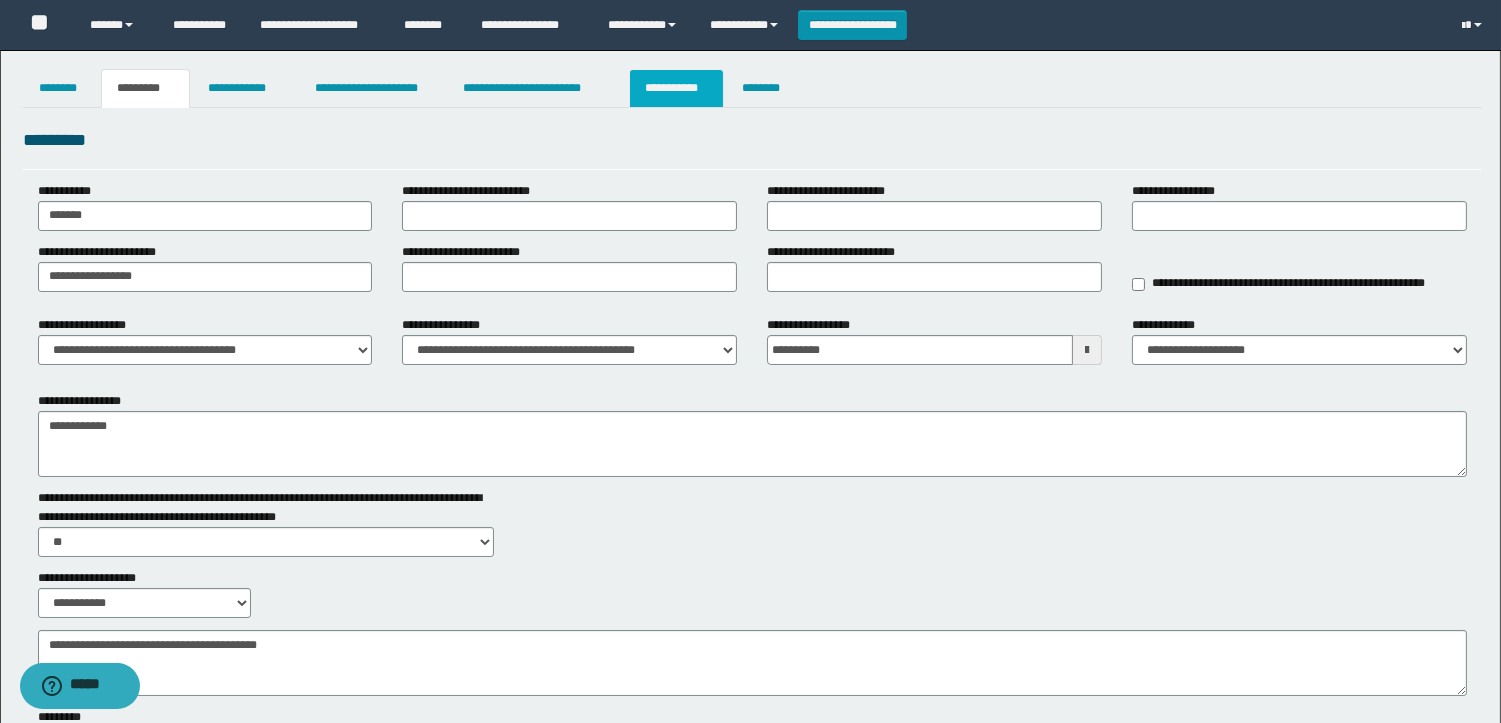 click on "**********" at bounding box center [676, 88] 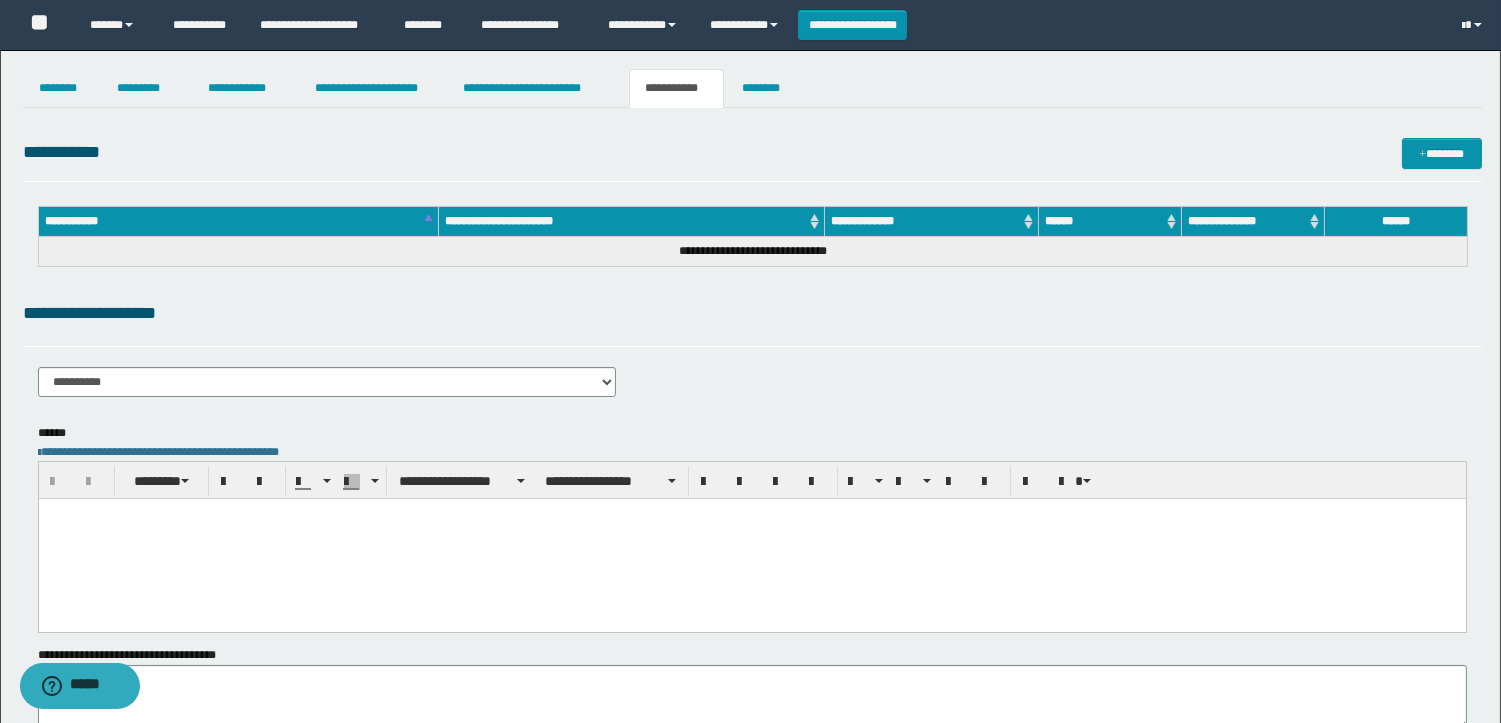 scroll, scrollTop: 0, scrollLeft: 0, axis: both 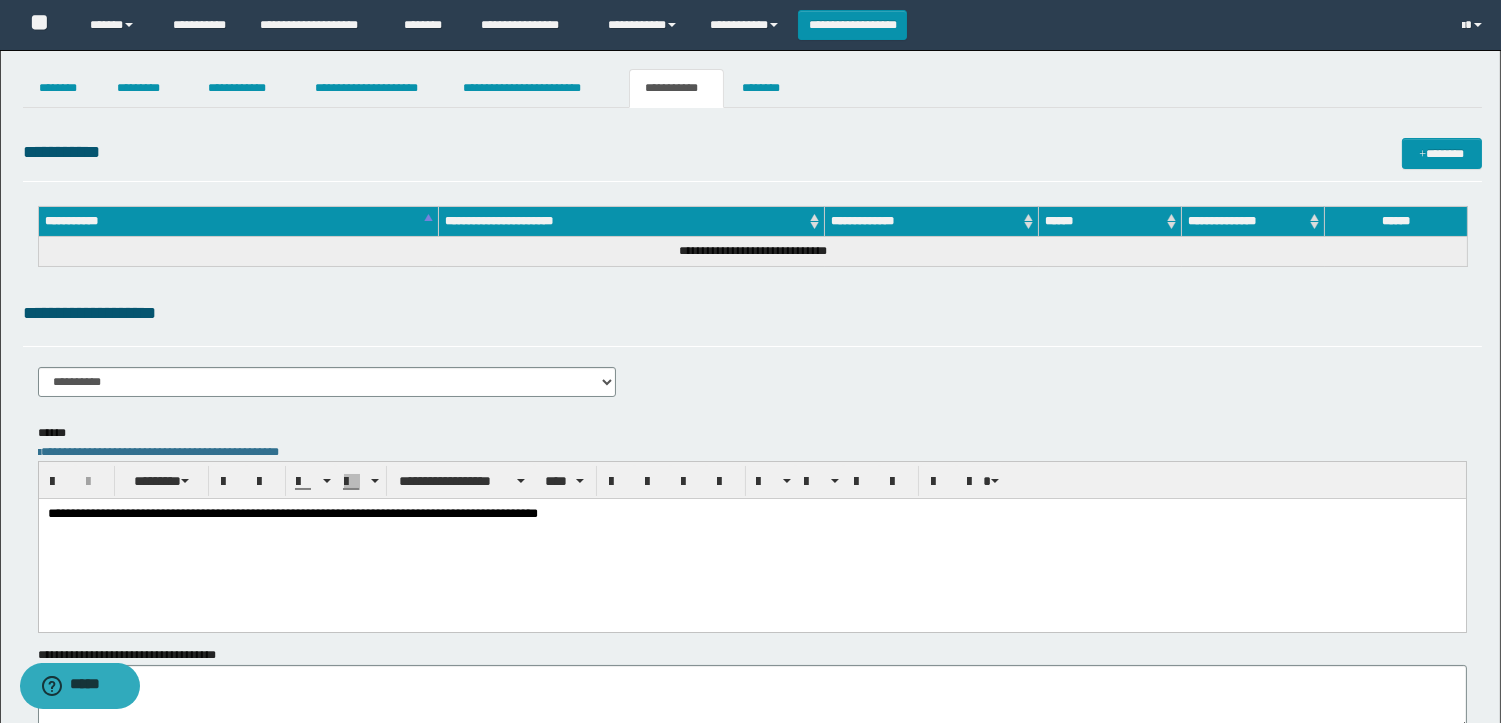 click on "**********" at bounding box center (751, 539) 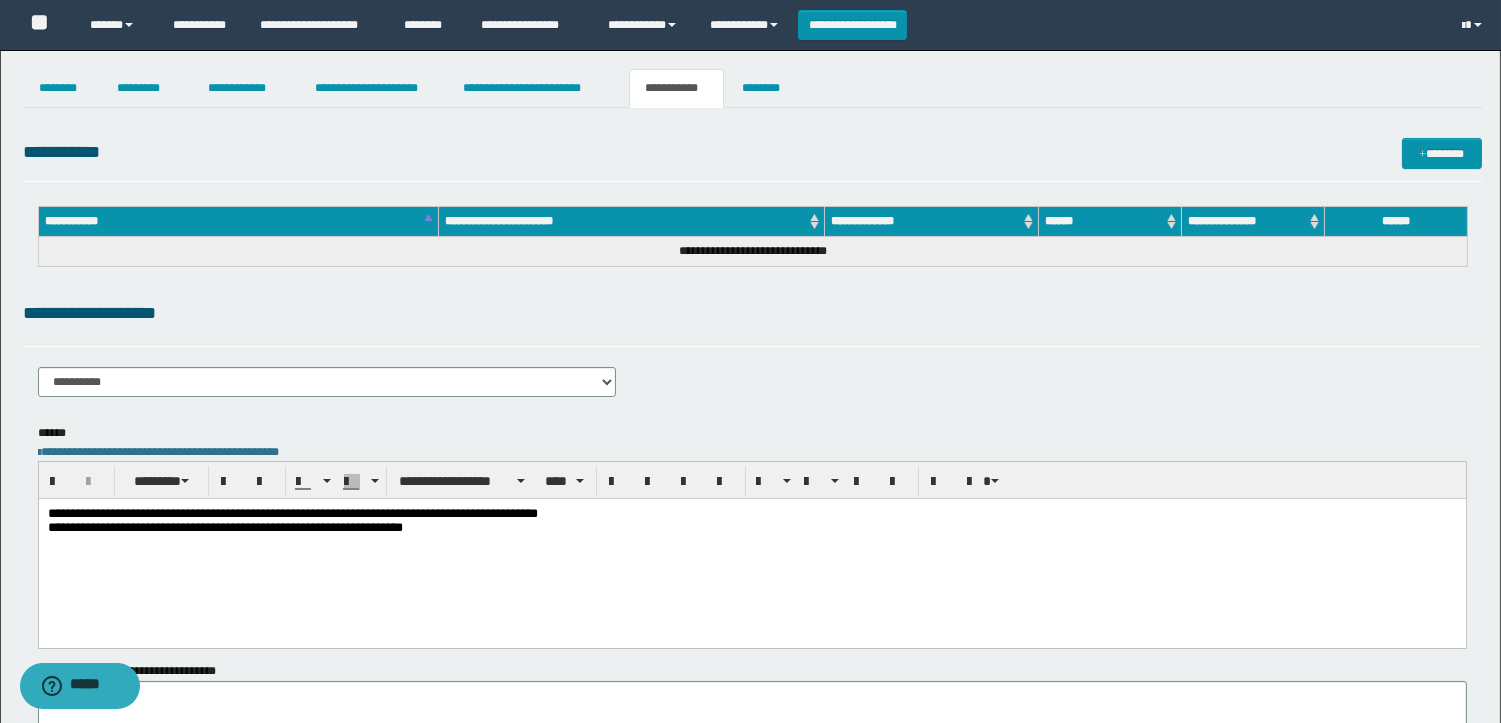 click on "**********" at bounding box center [751, 528] 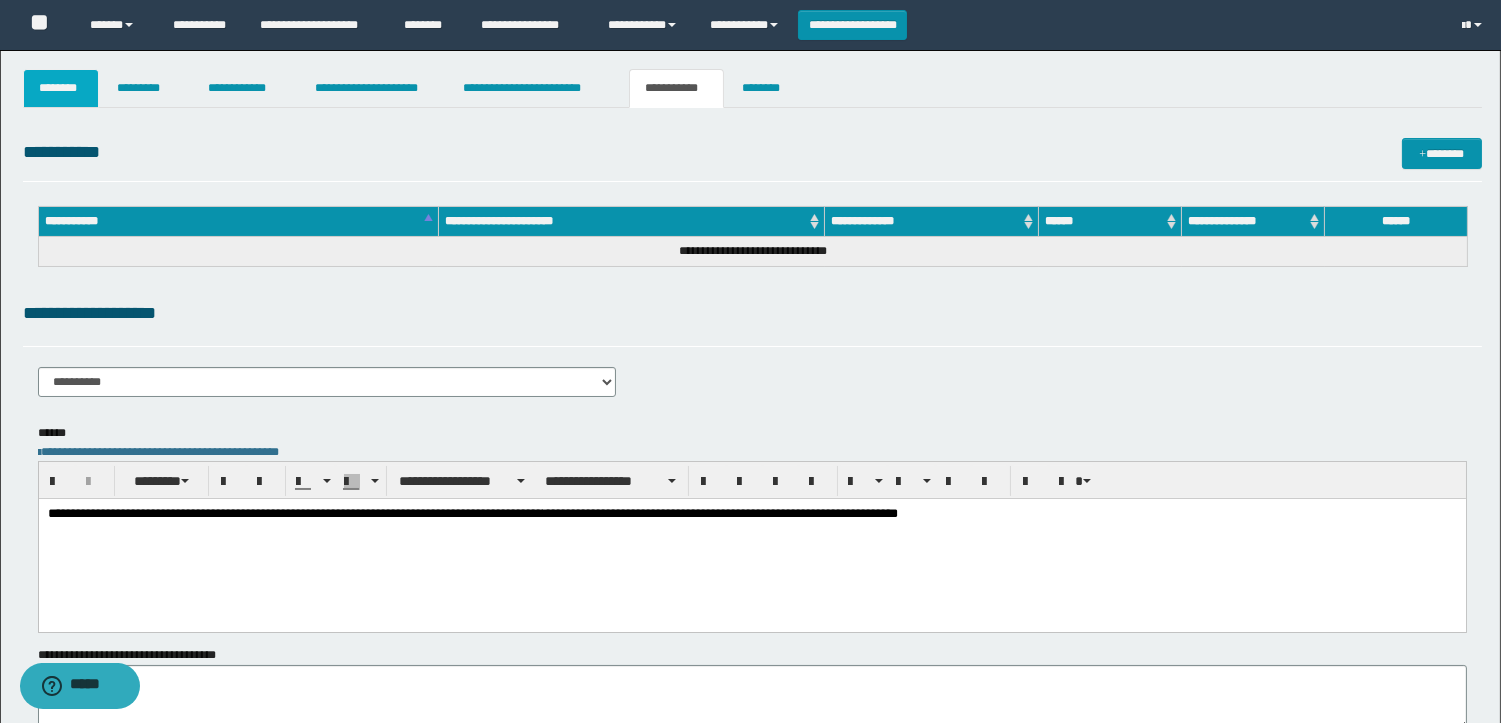 click on "********" at bounding box center [61, 88] 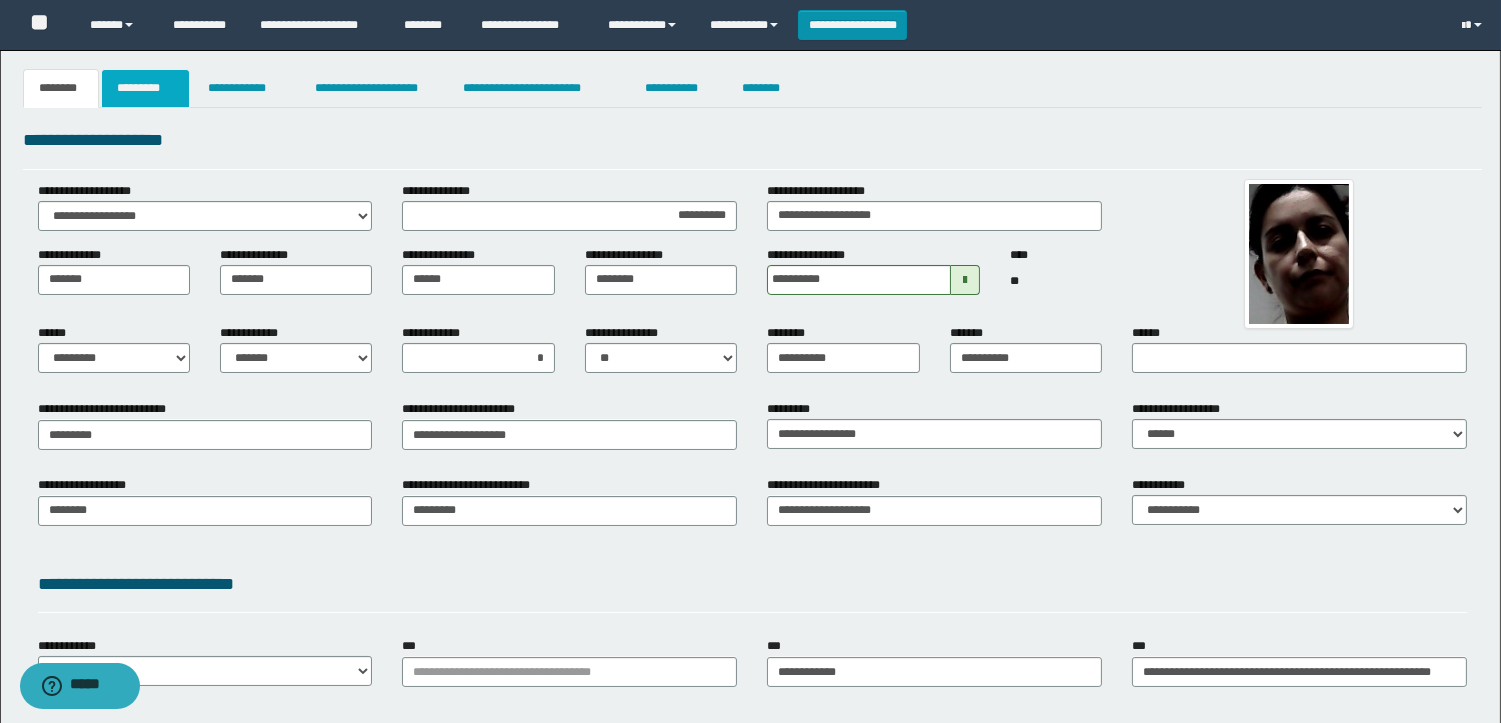 click on "*********" at bounding box center [145, 88] 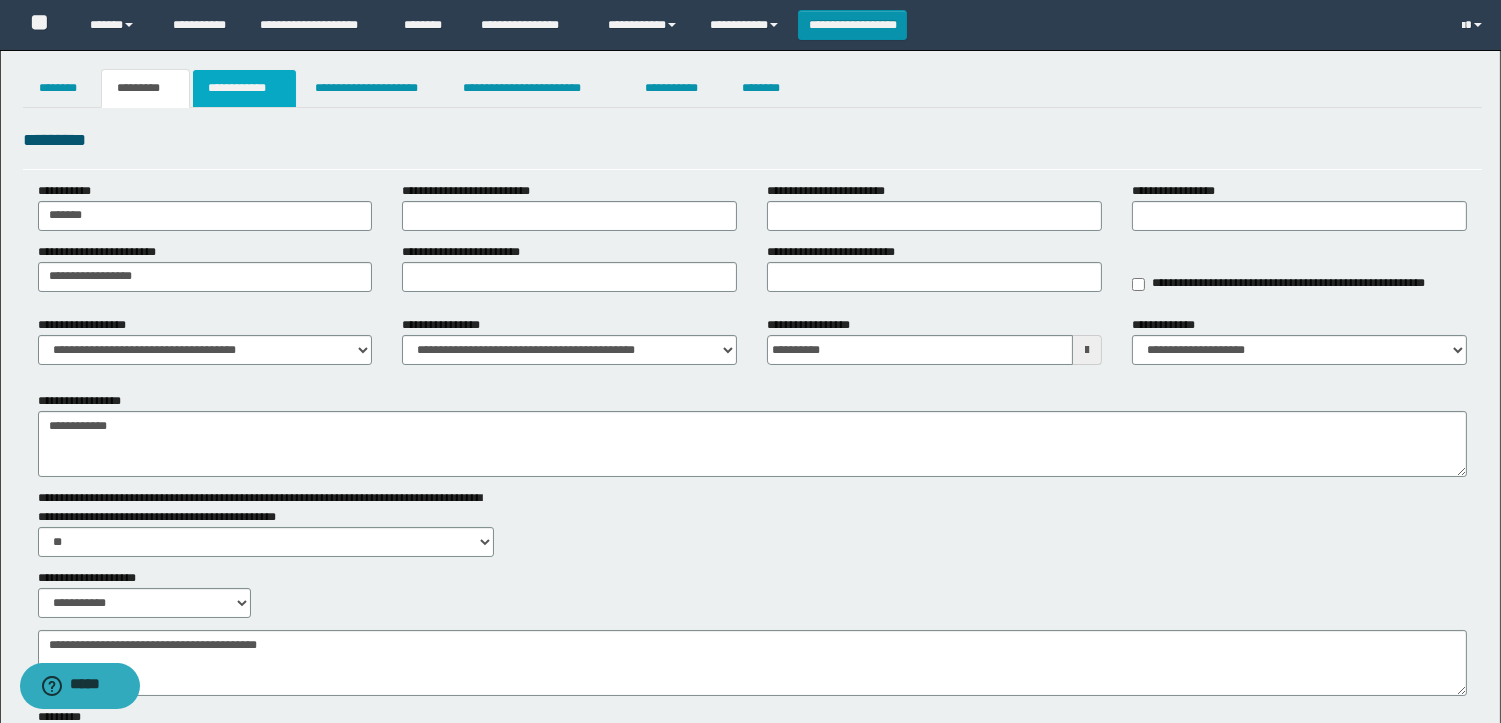 click on "**********" at bounding box center [244, 88] 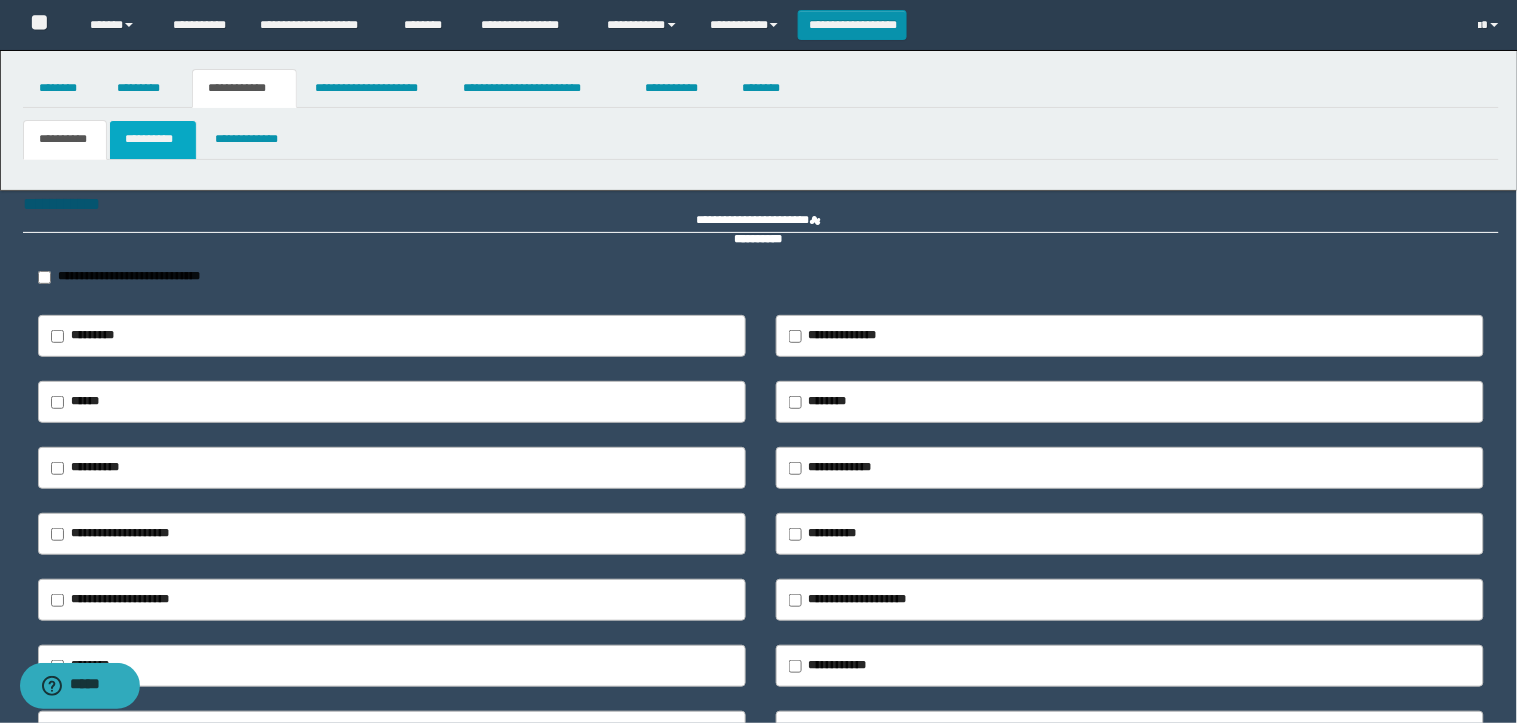 click on "**********" at bounding box center [759, 361] 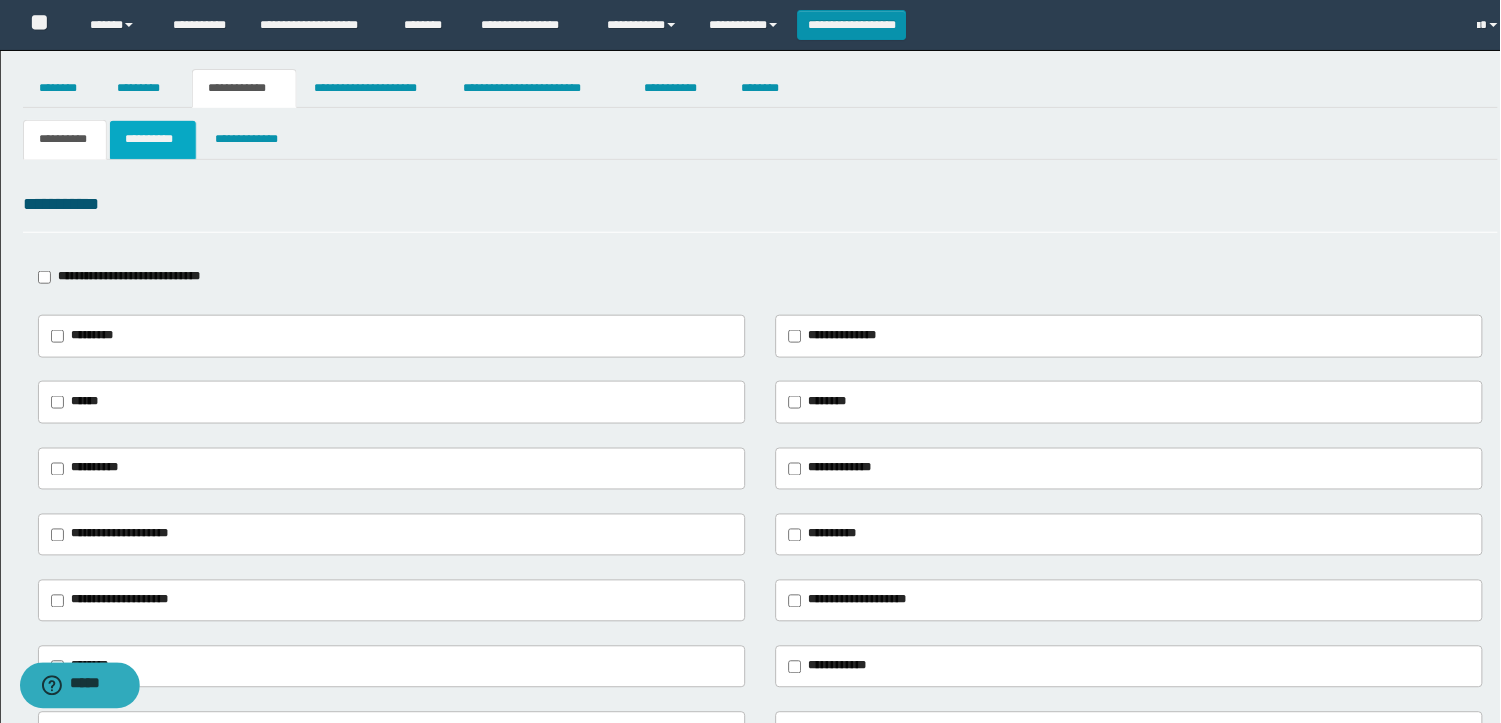 click on "**********" at bounding box center (153, 139) 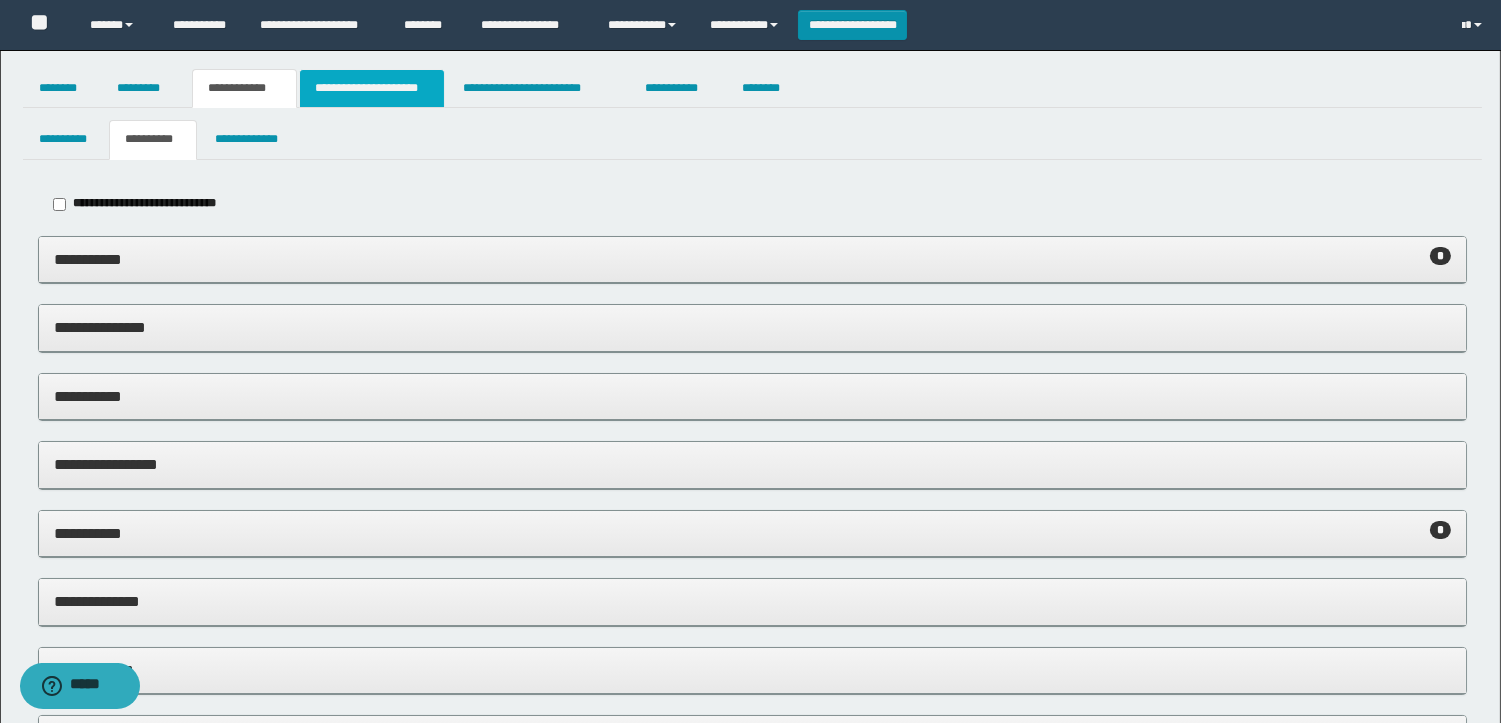 click on "**********" at bounding box center (372, 88) 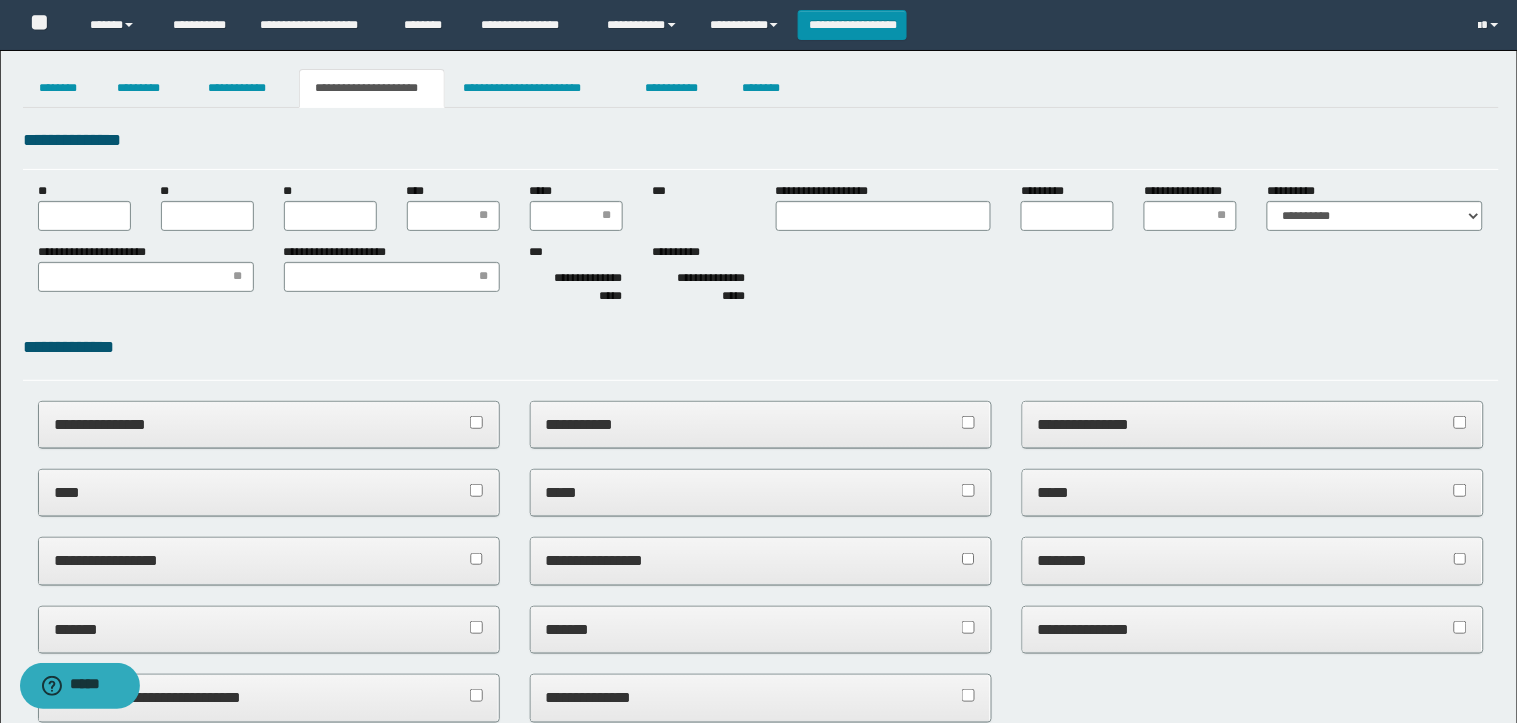type 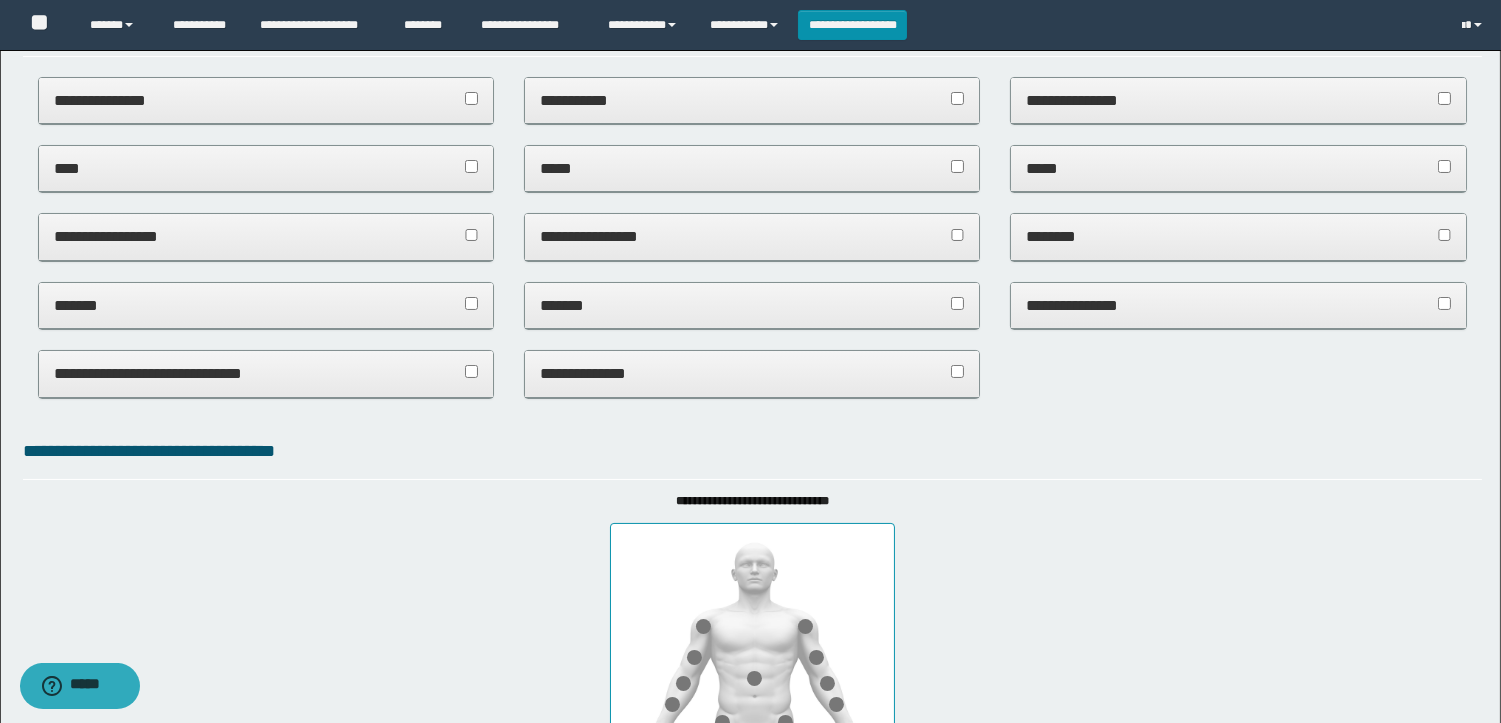 scroll, scrollTop: 333, scrollLeft: 0, axis: vertical 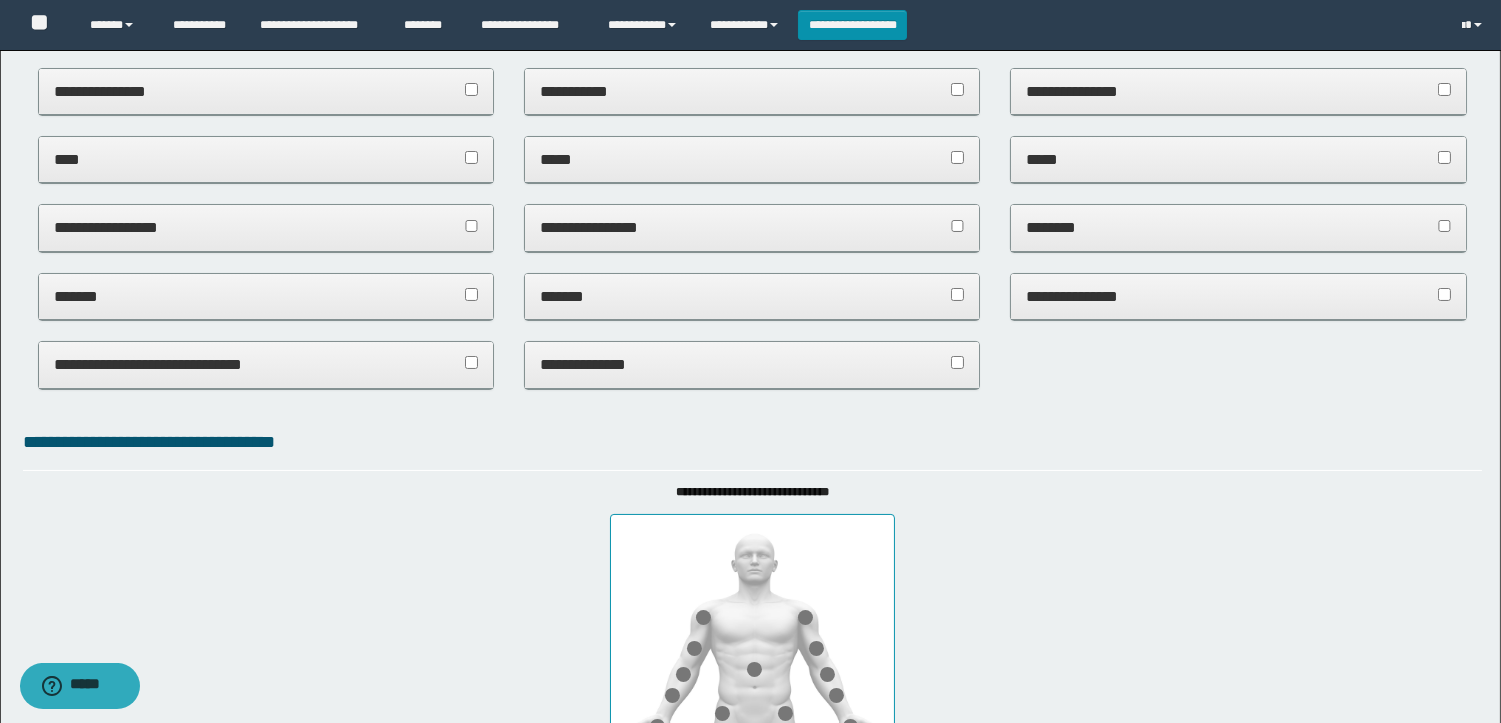 click on "****" at bounding box center (266, 159) 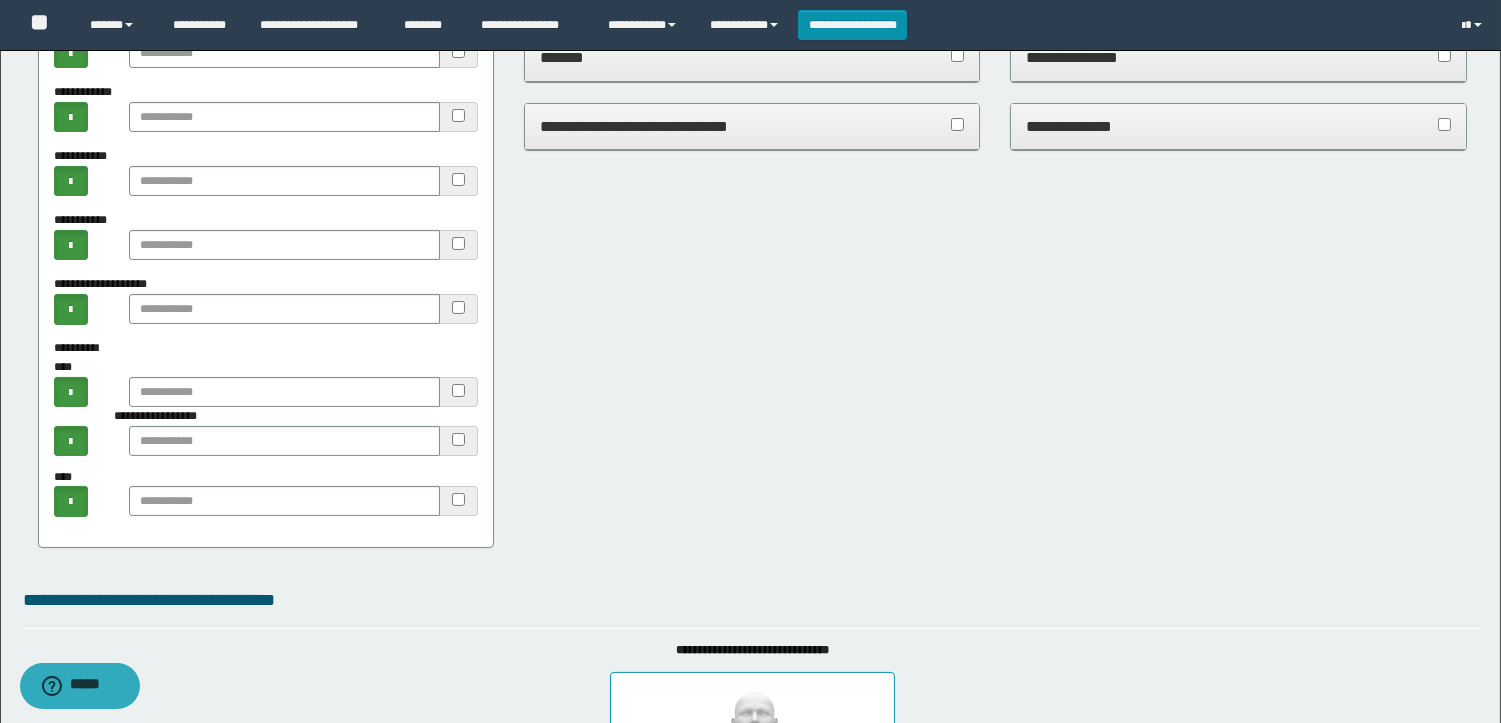 scroll, scrollTop: 666, scrollLeft: 0, axis: vertical 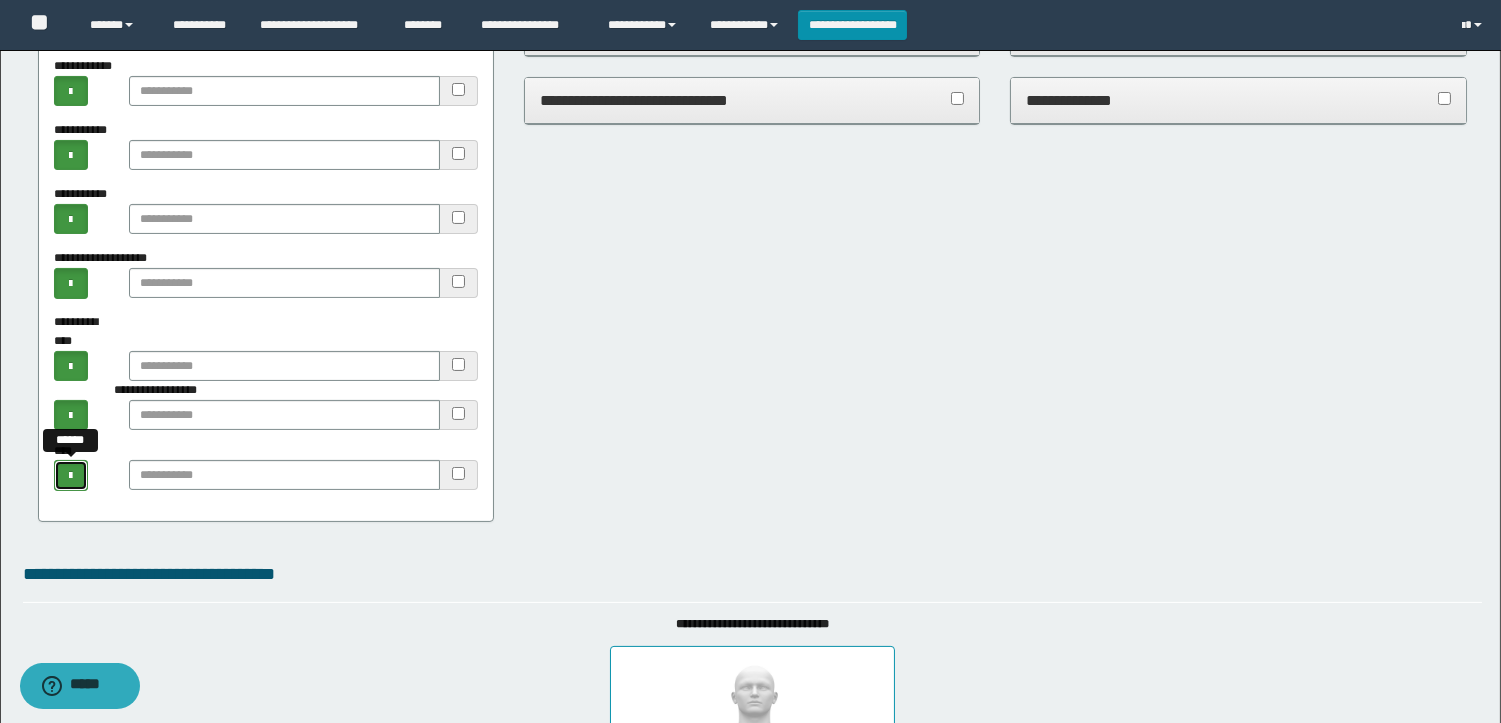 click at bounding box center [71, 475] 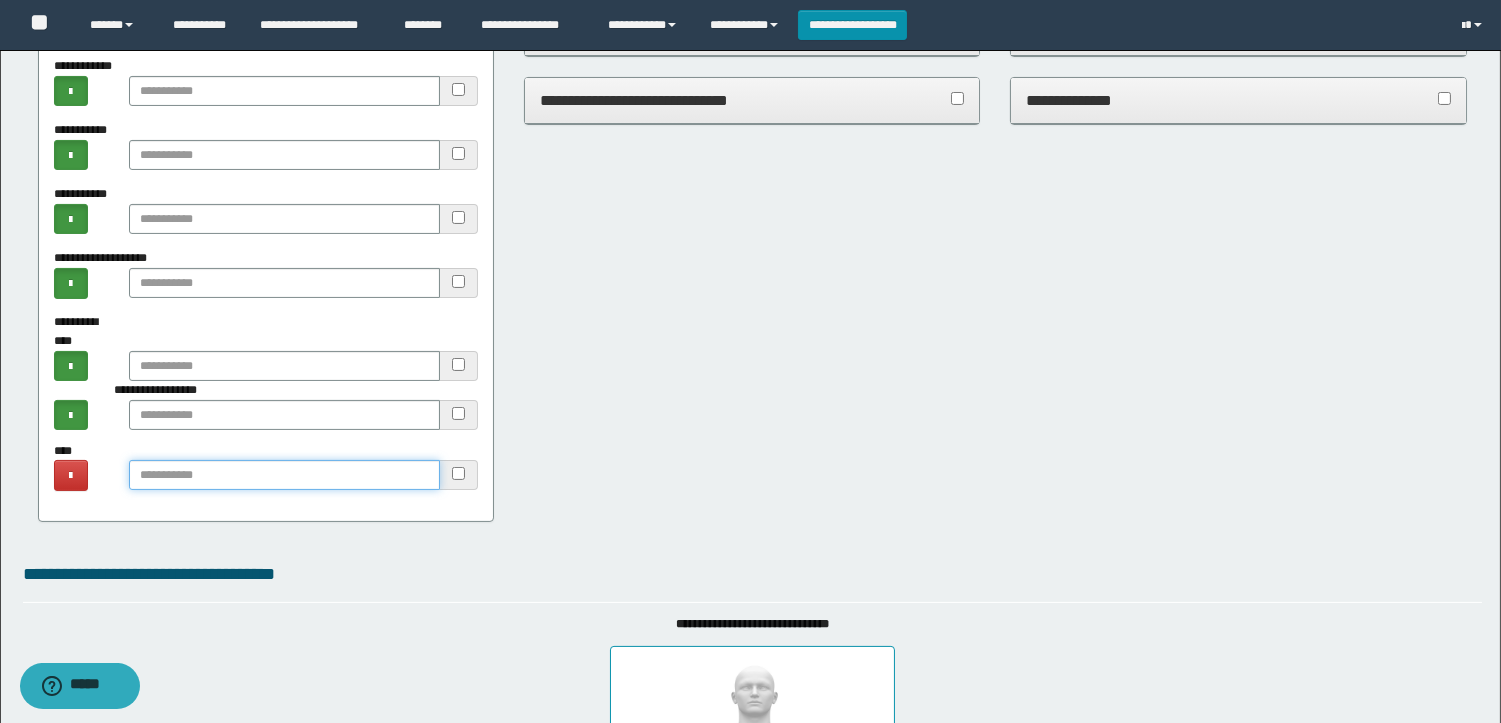 click at bounding box center (284, 475) 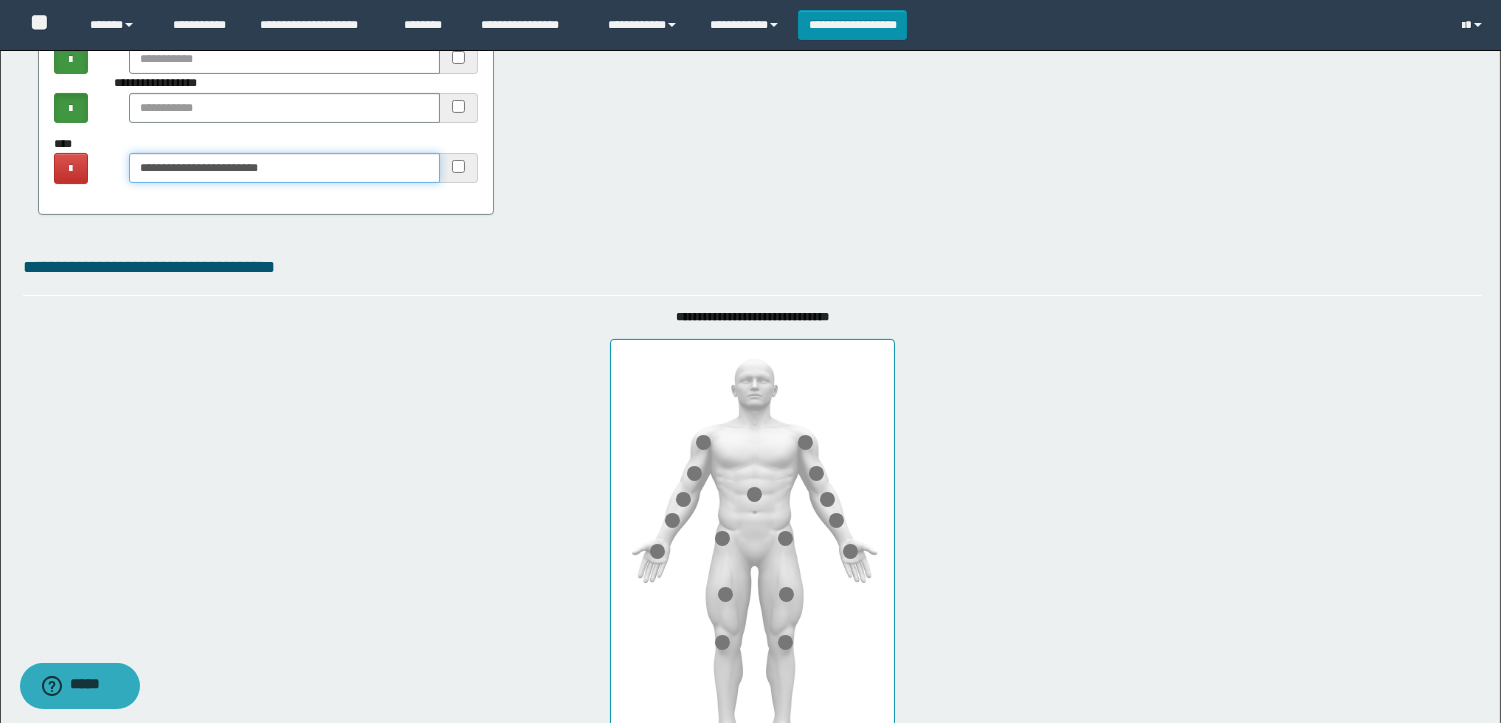 scroll, scrollTop: 1333, scrollLeft: 0, axis: vertical 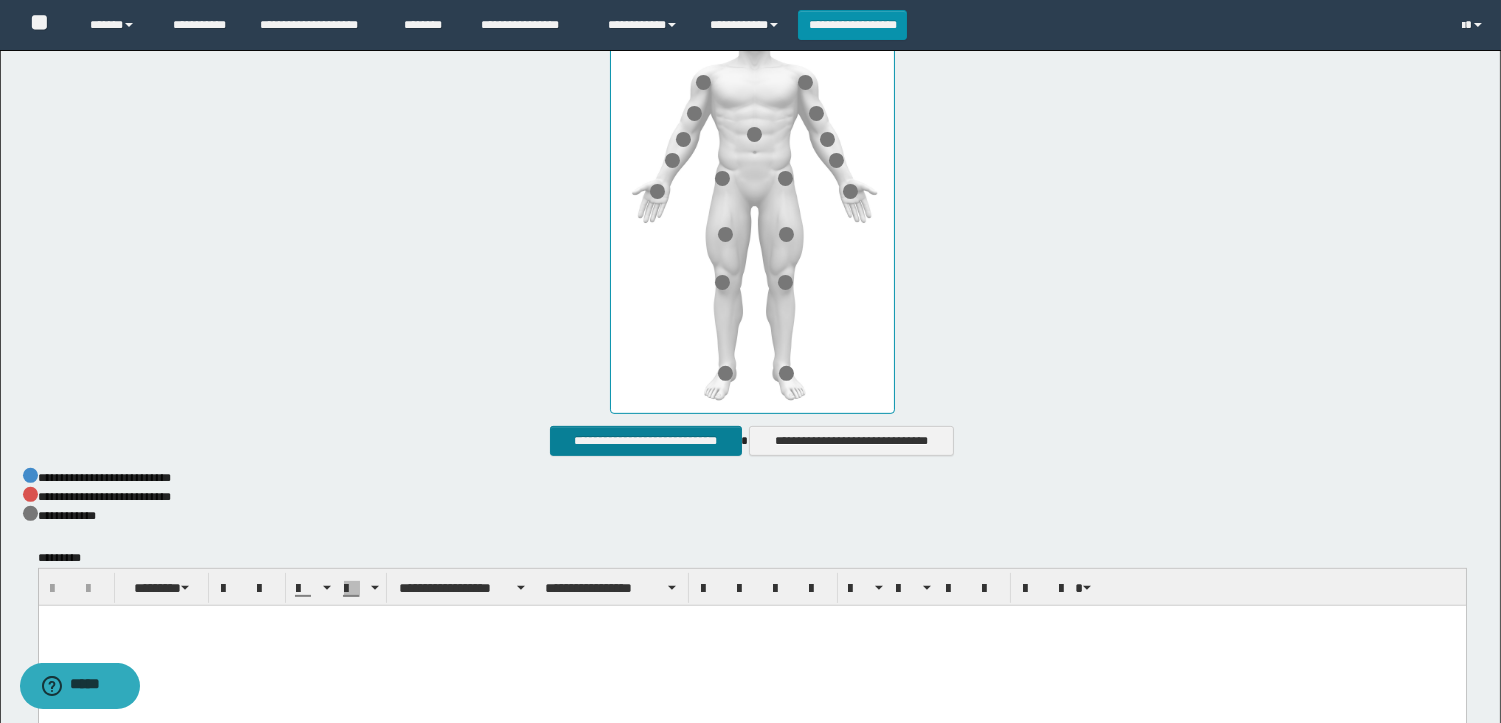type on "**********" 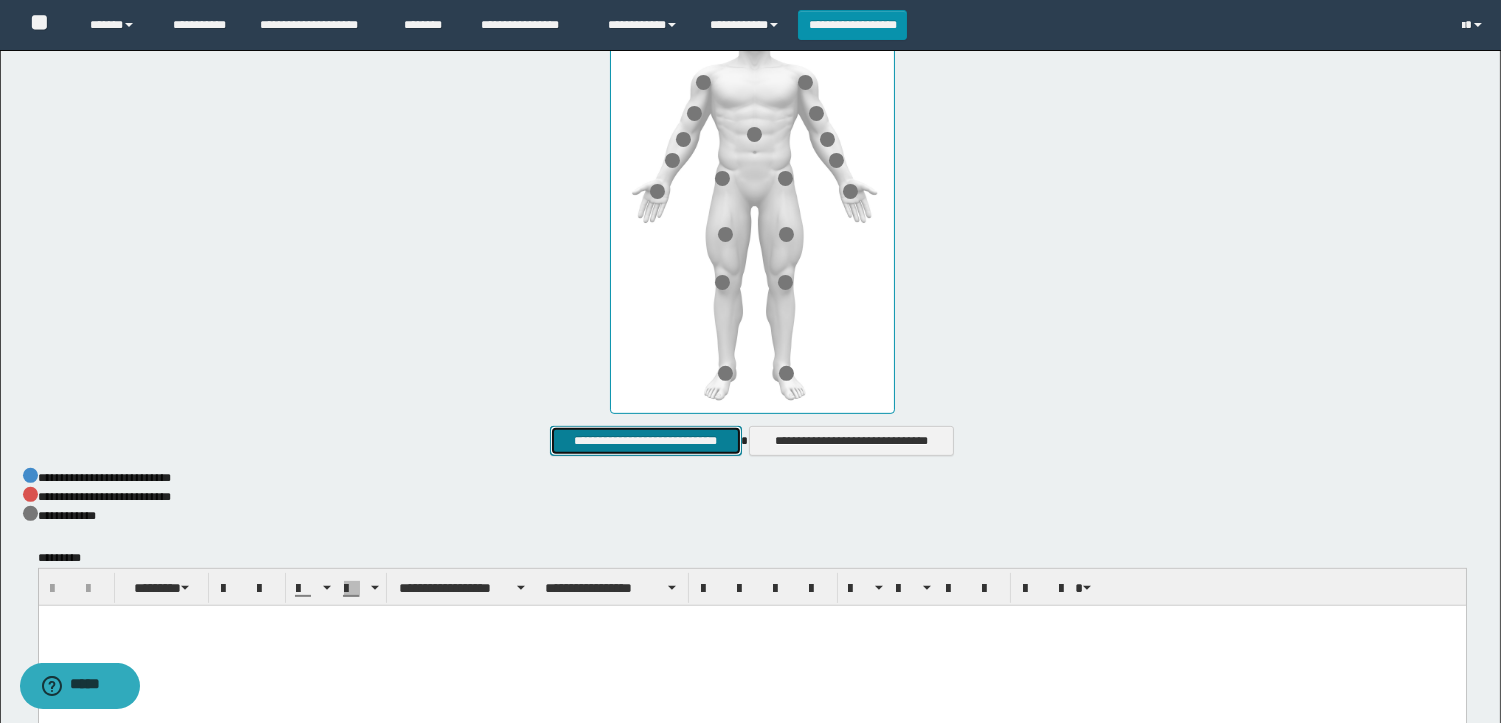 click on "**********" at bounding box center (645, 441) 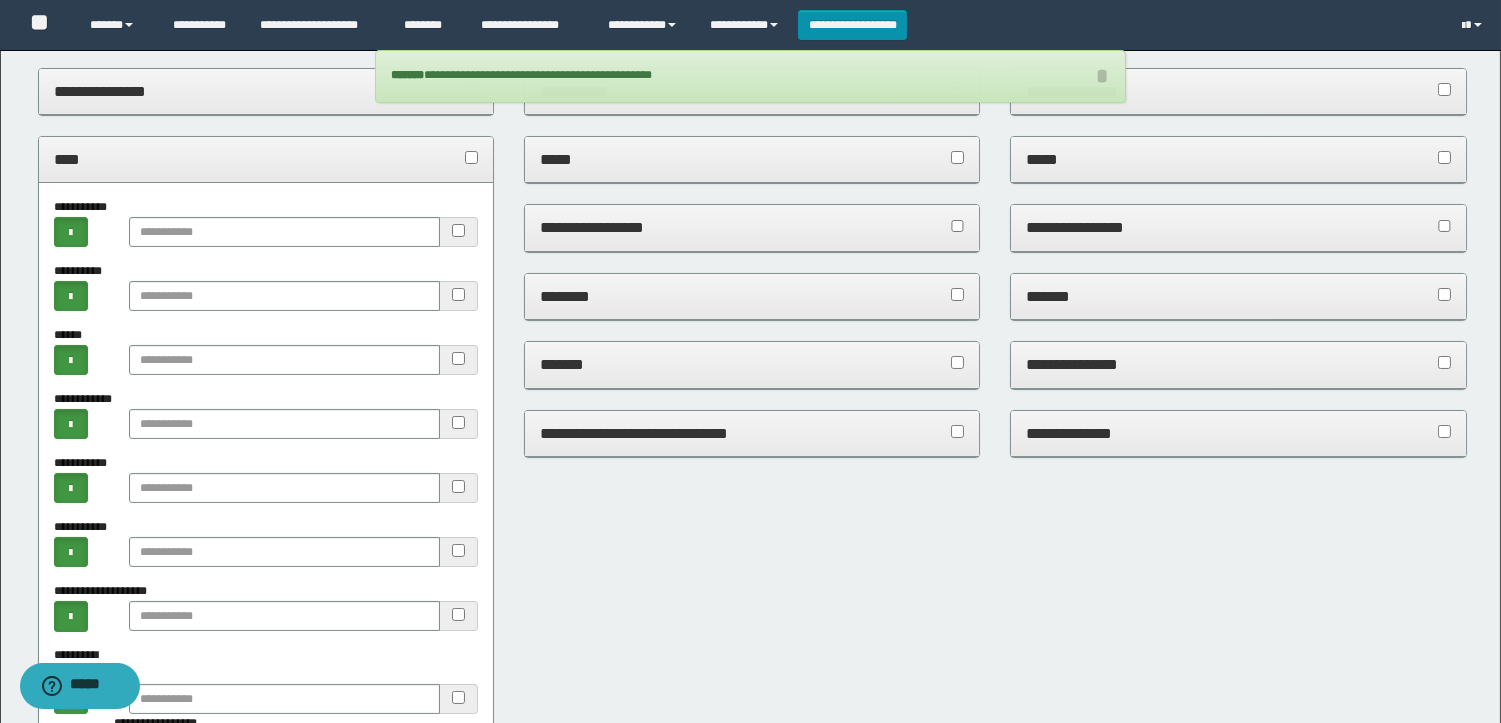 scroll, scrollTop: 0, scrollLeft: 0, axis: both 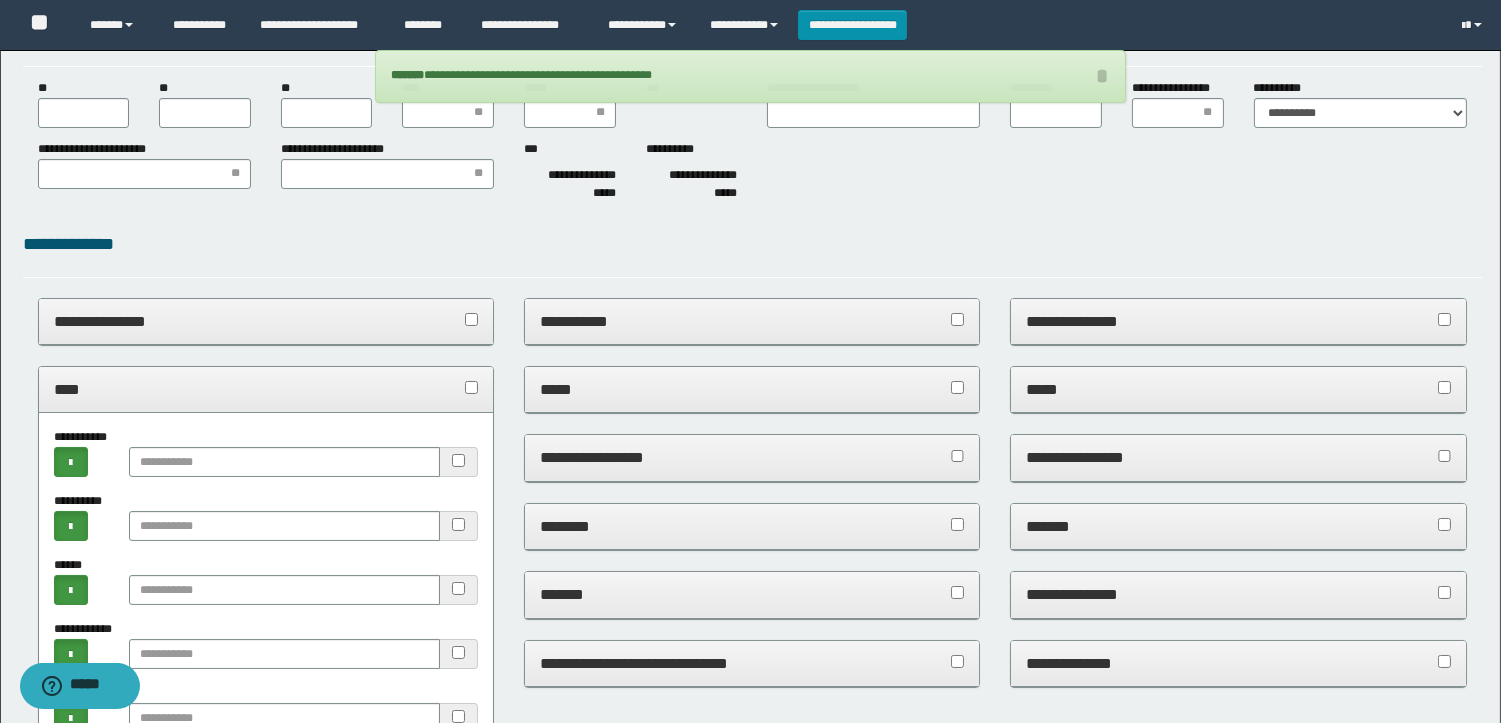 type 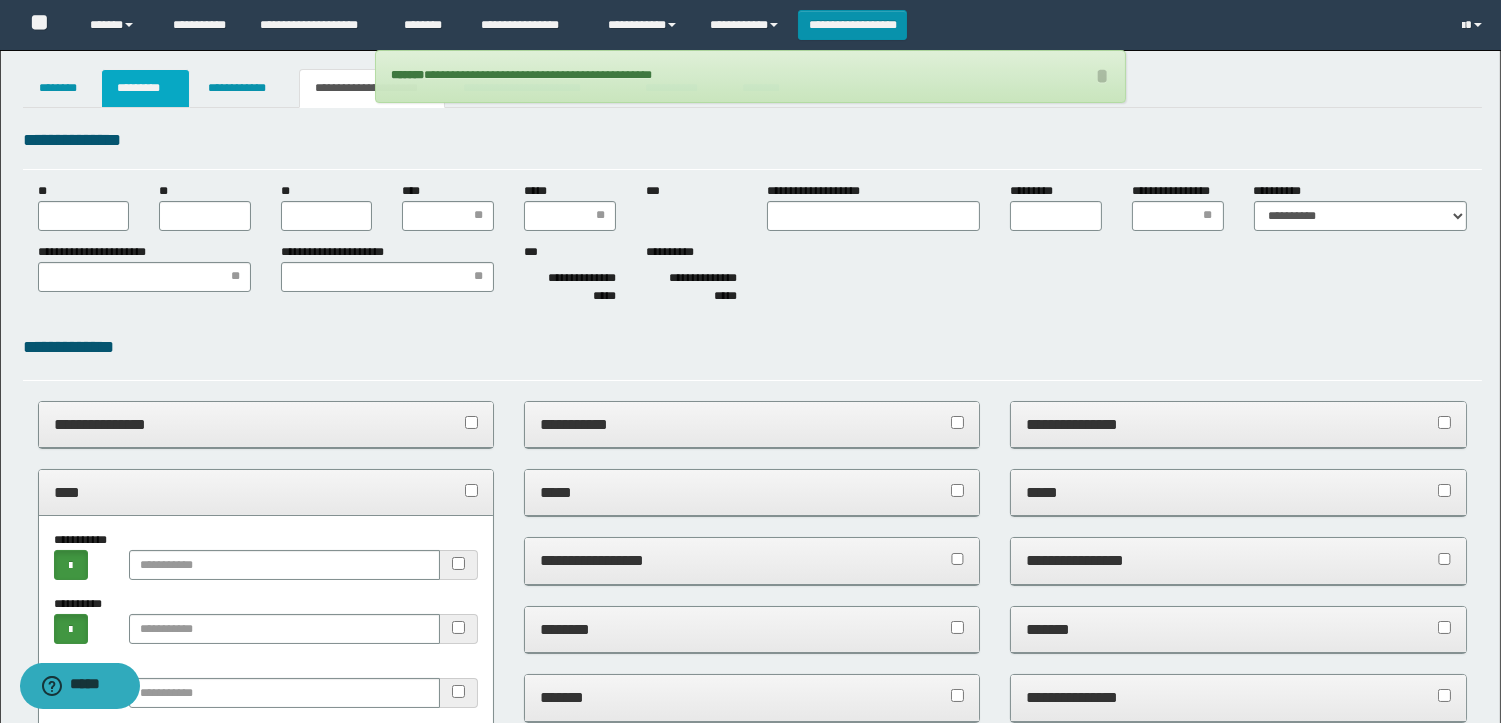 click on "*********" at bounding box center (145, 88) 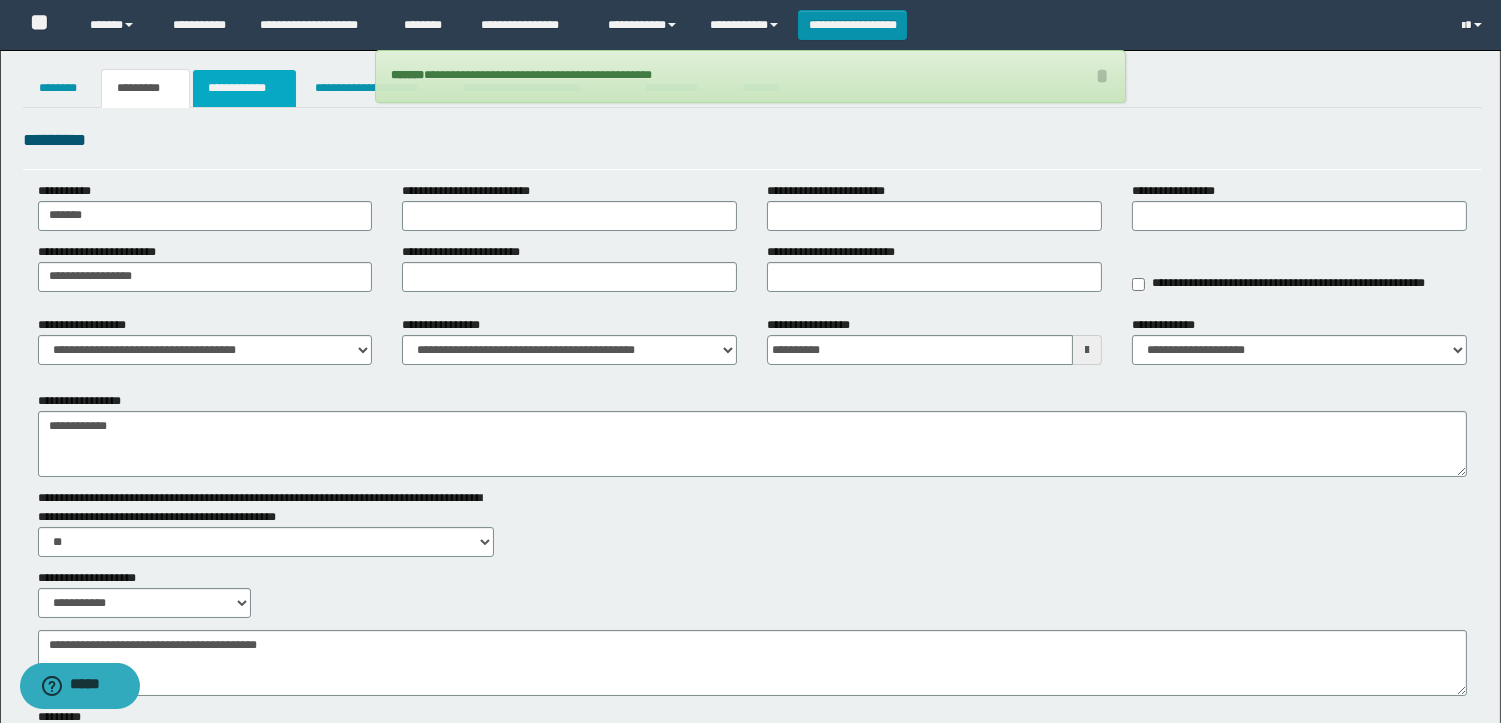 click on "**********" at bounding box center [244, 88] 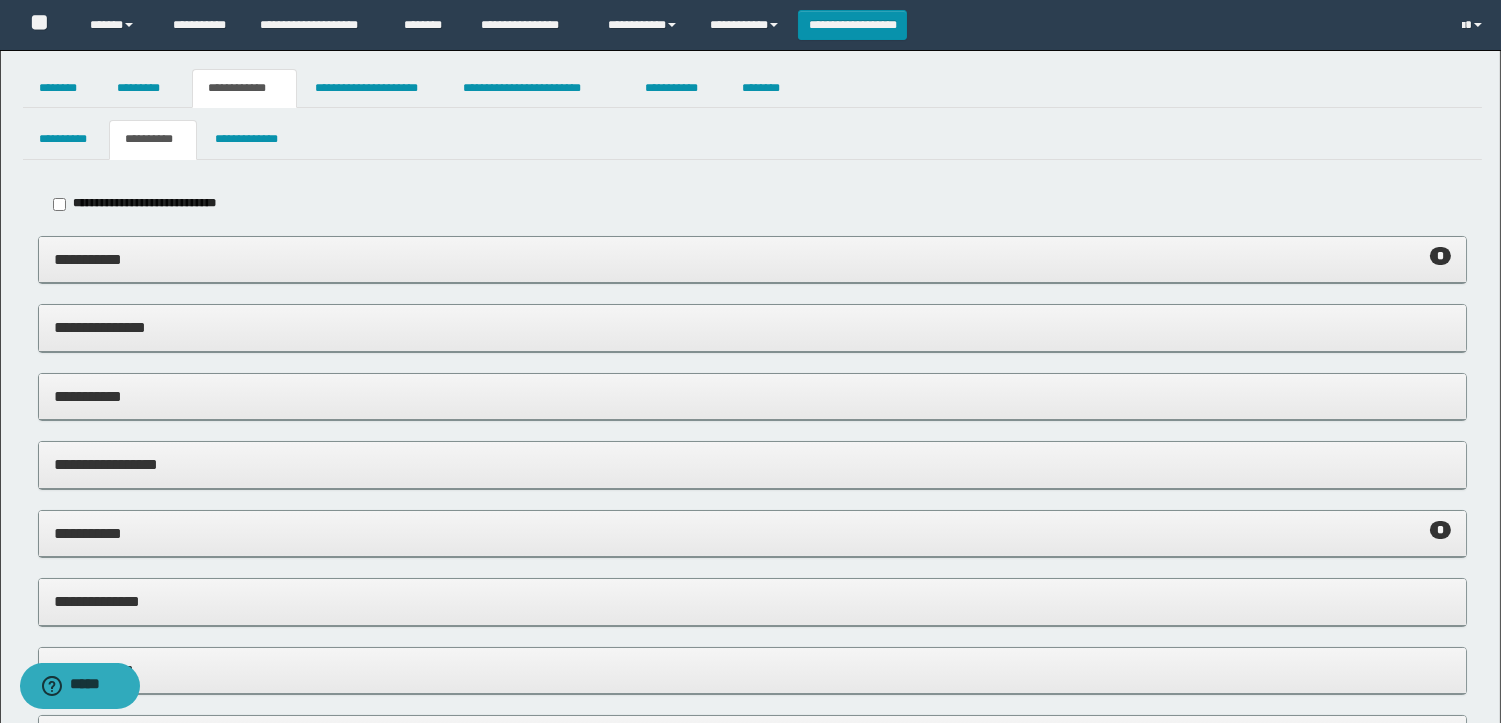 click on "**********" at bounding box center (752, 259) 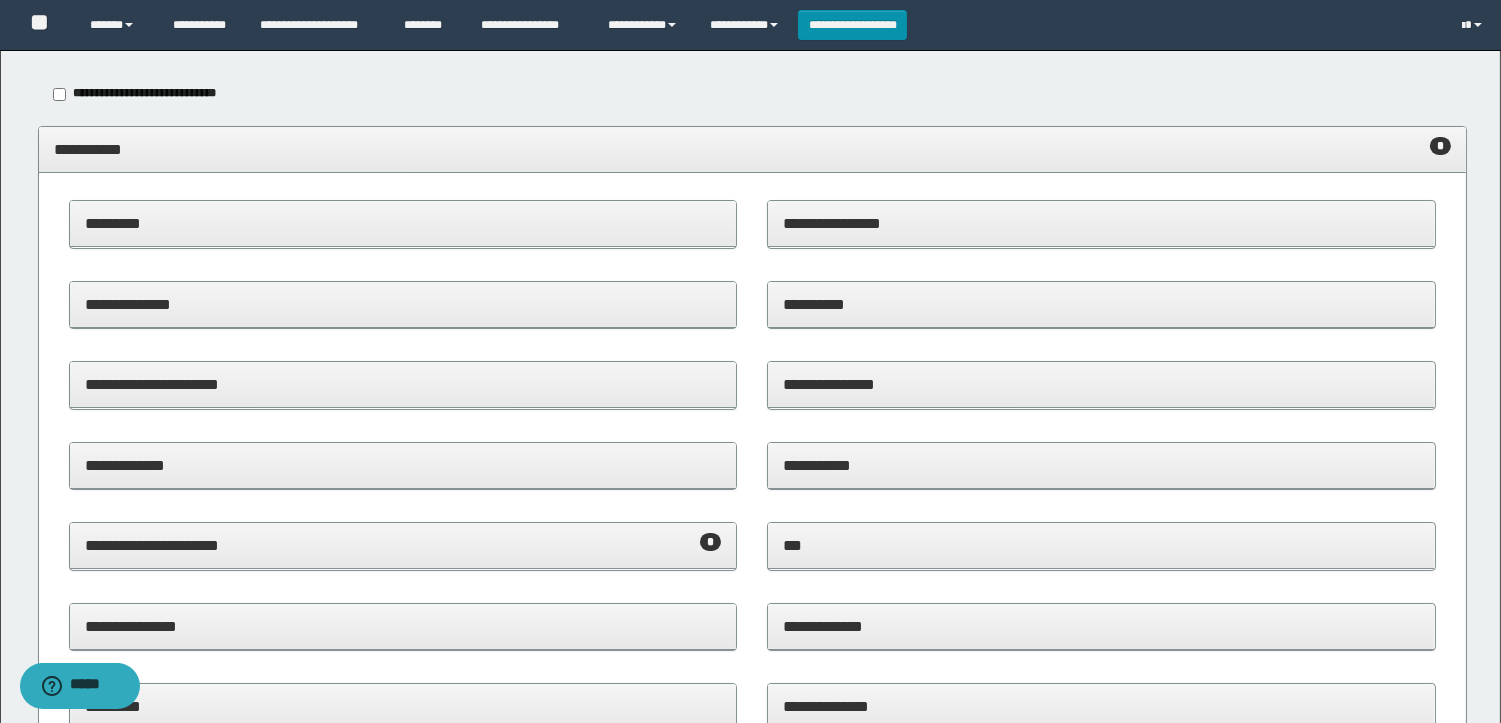 scroll, scrollTop: 333, scrollLeft: 0, axis: vertical 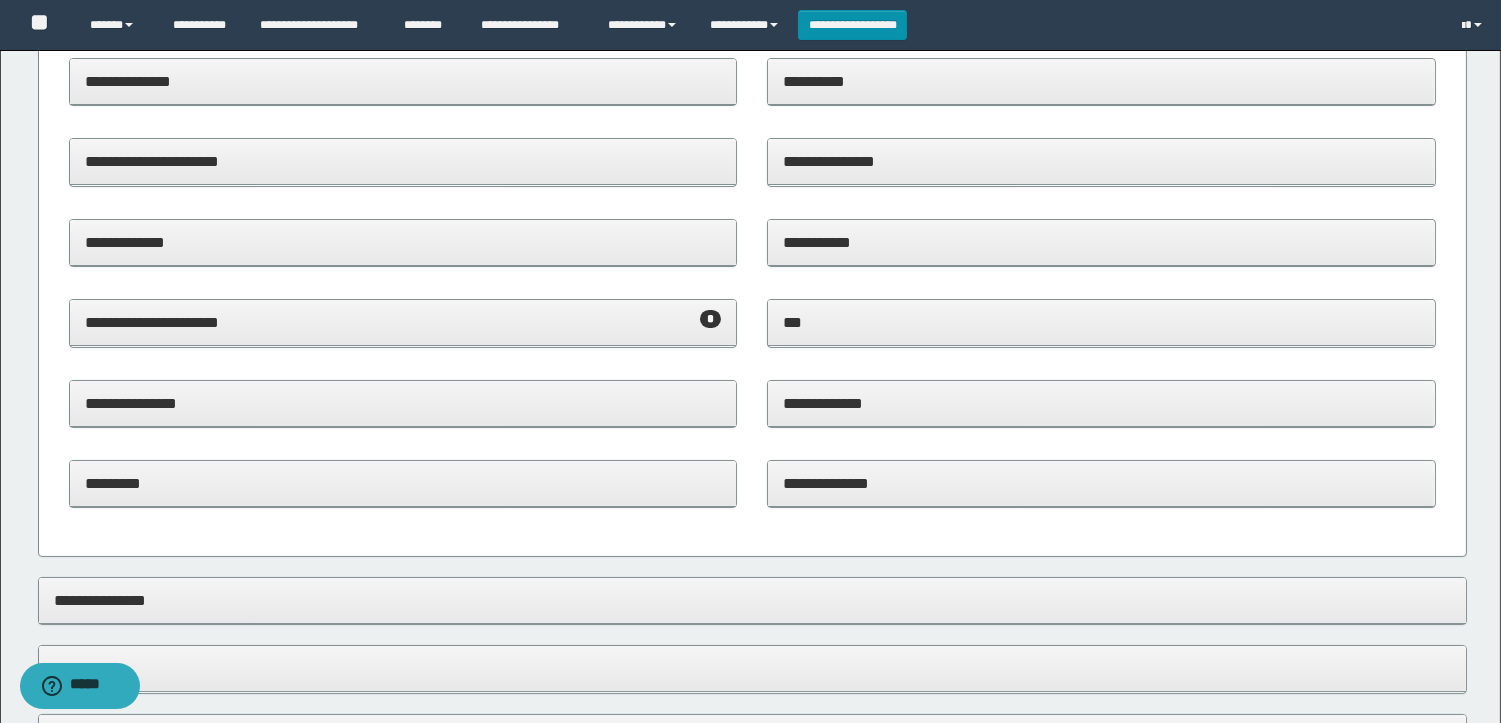 click on "**********" at bounding box center [403, 323] 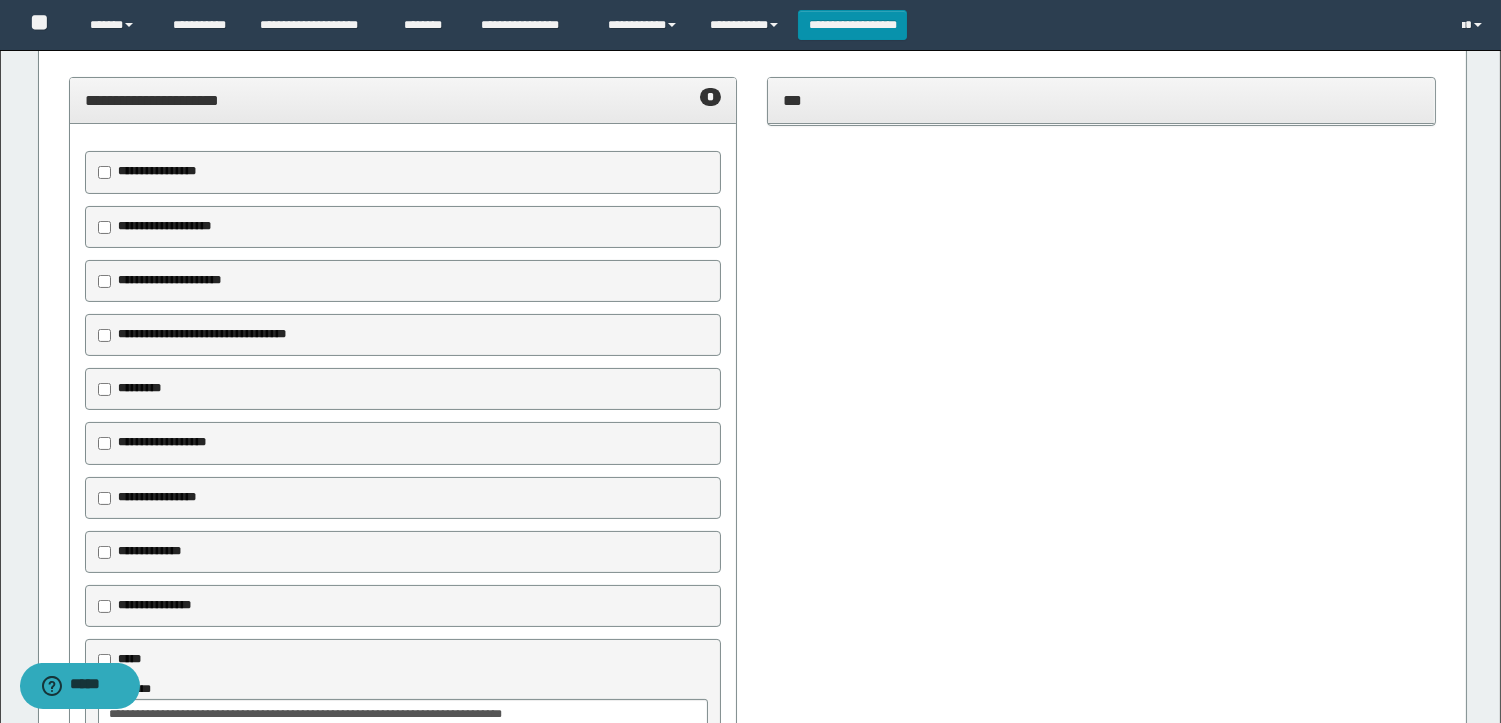 scroll, scrollTop: 0, scrollLeft: 0, axis: both 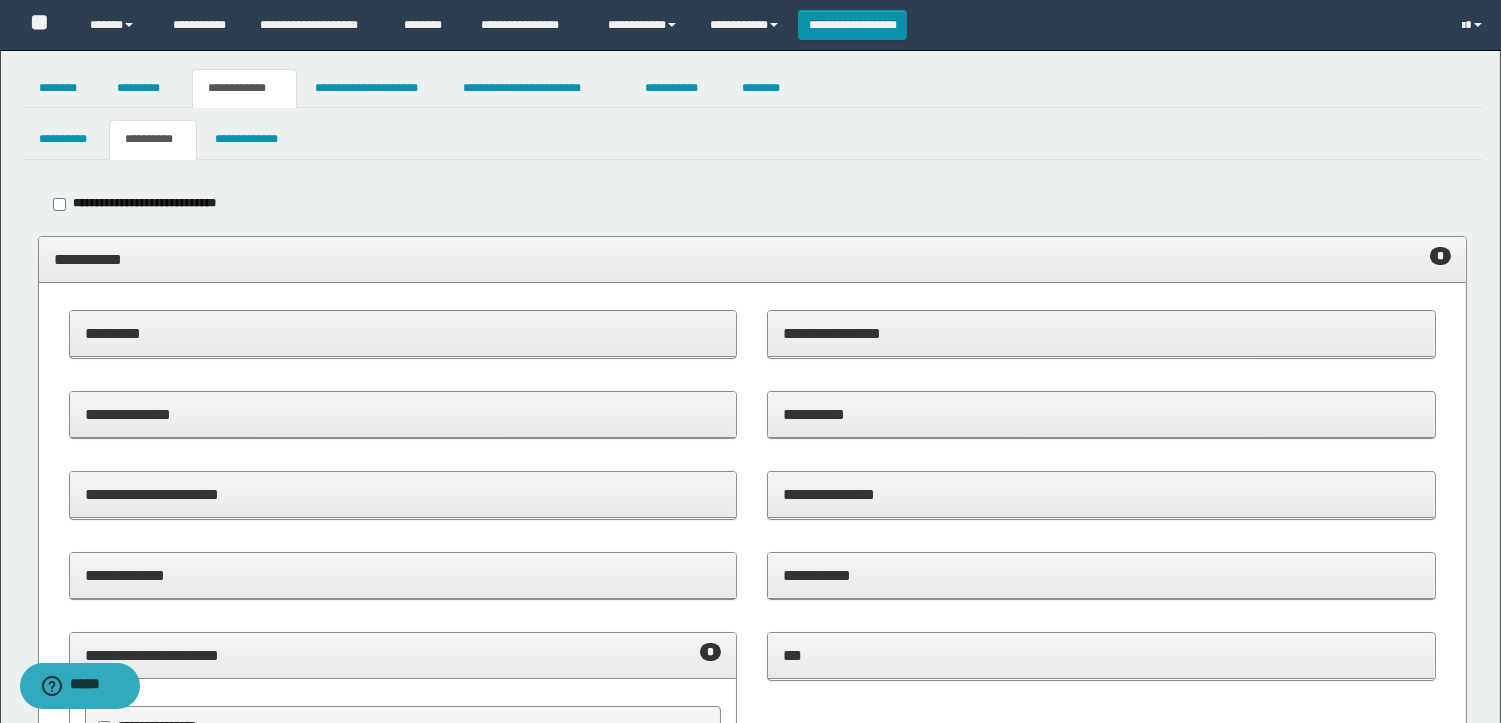 click on "**********" at bounding box center [750, 1158] 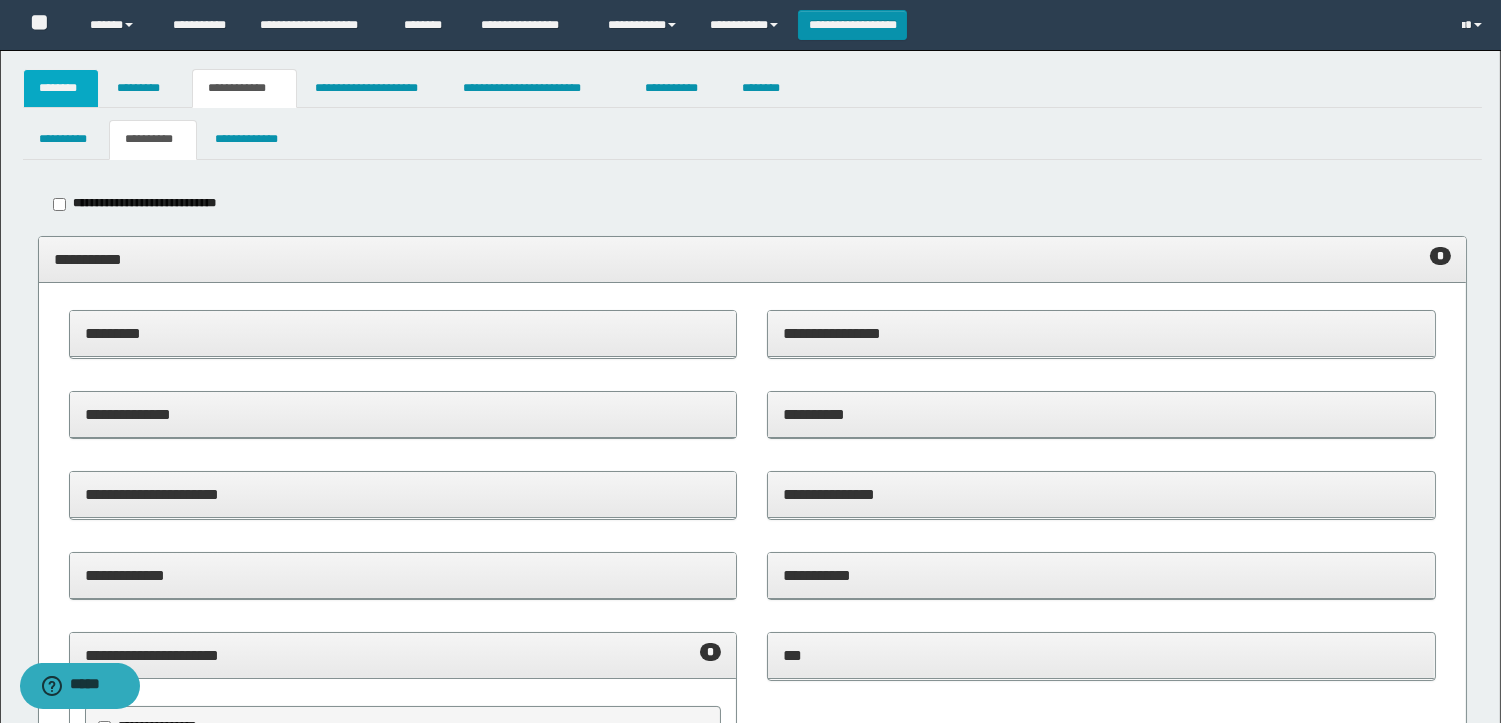 click on "********" at bounding box center [61, 88] 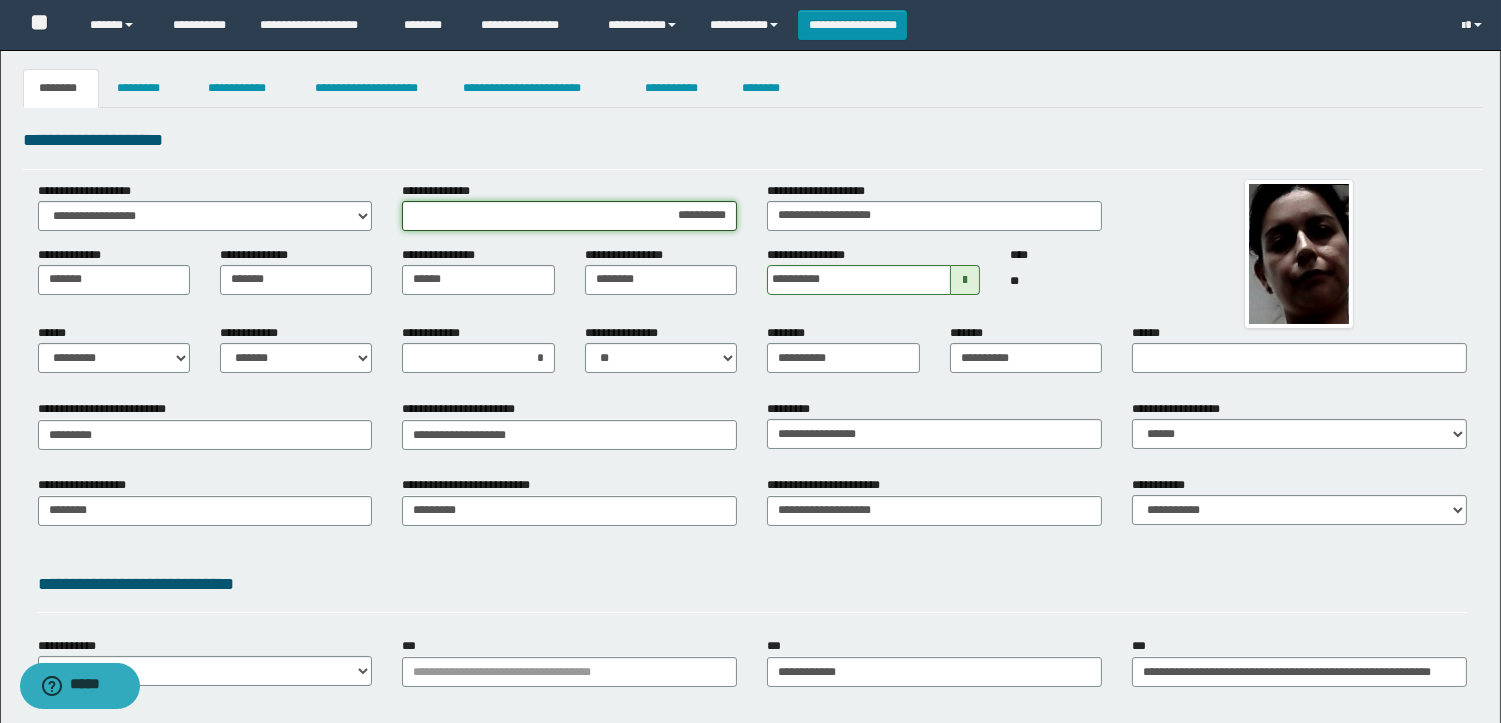 drag, startPoint x: 622, startPoint y: 217, endPoint x: 854, endPoint y: 210, distance: 232.10558 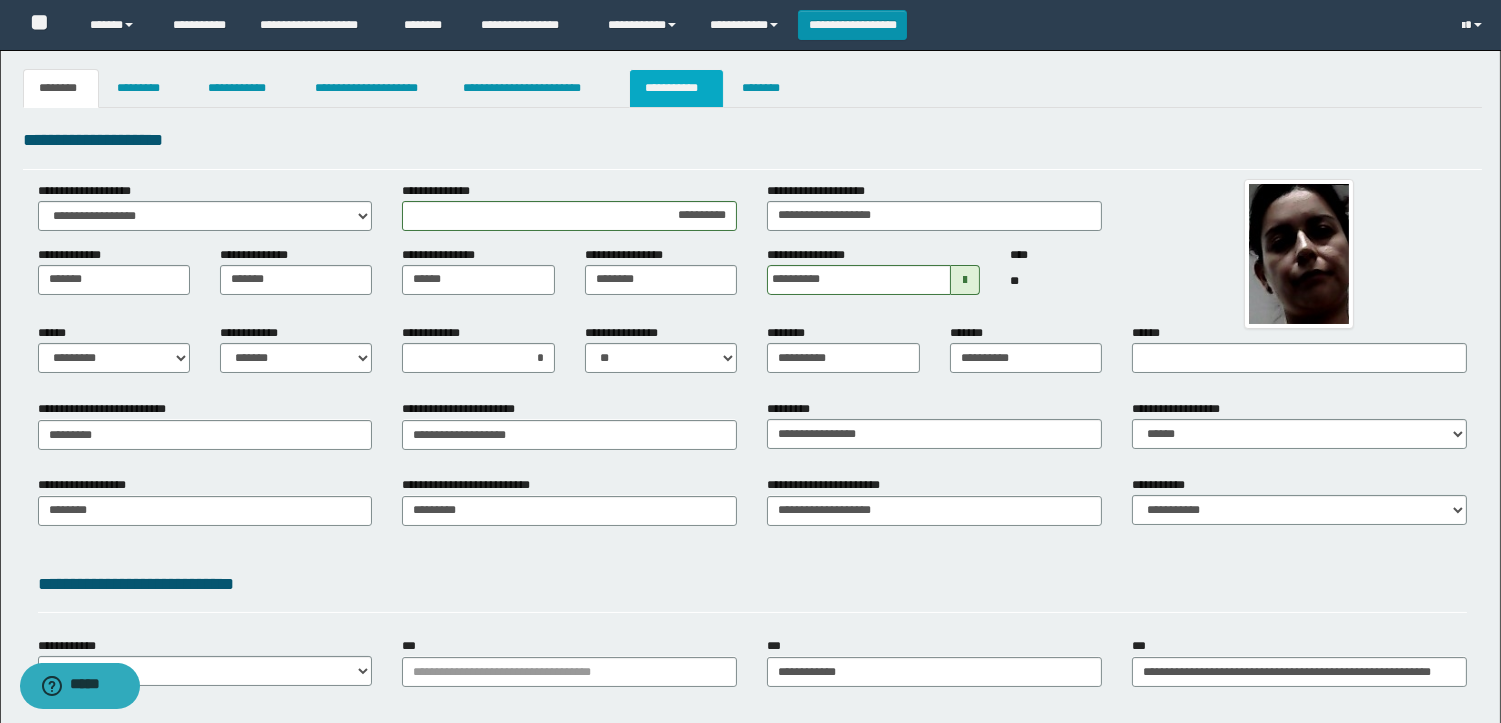 click on "**********" at bounding box center (676, 88) 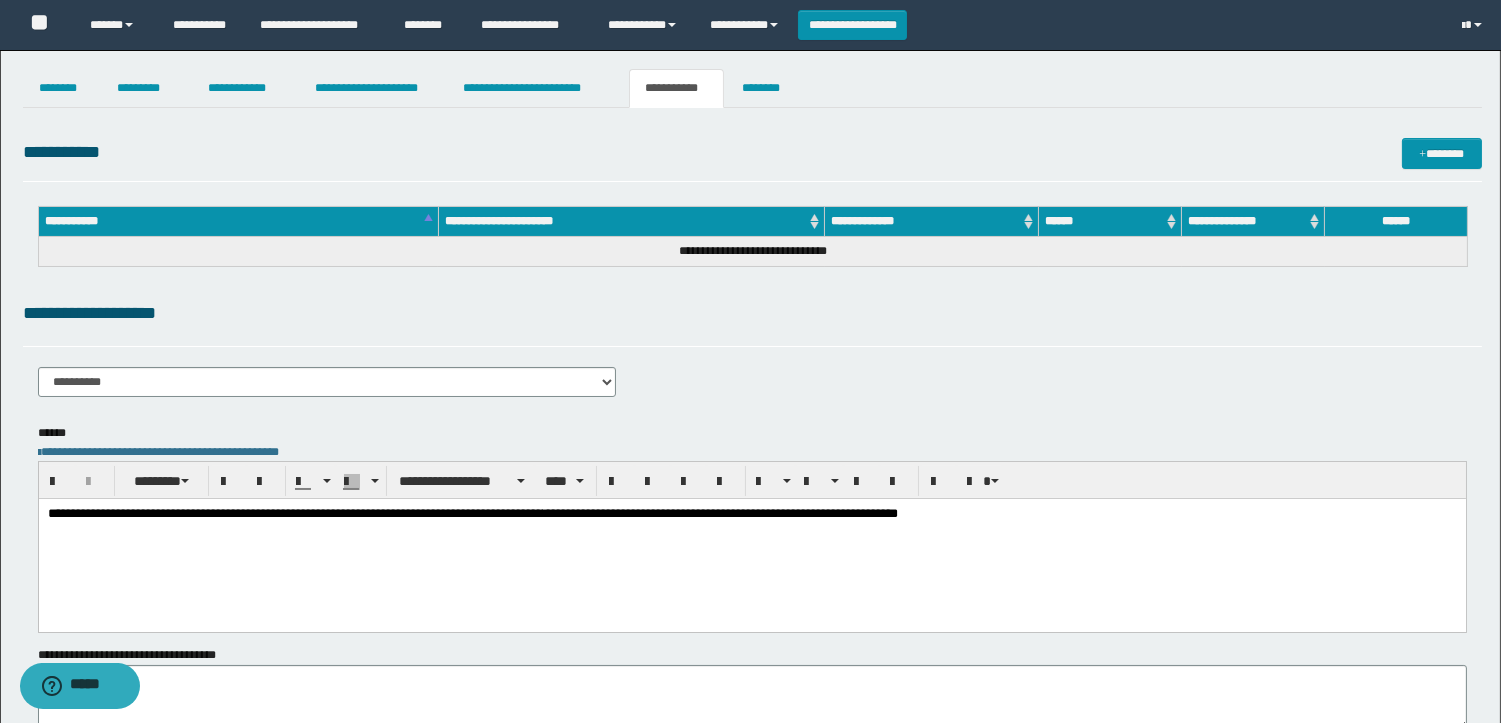 click on "**********" at bounding box center (751, 514) 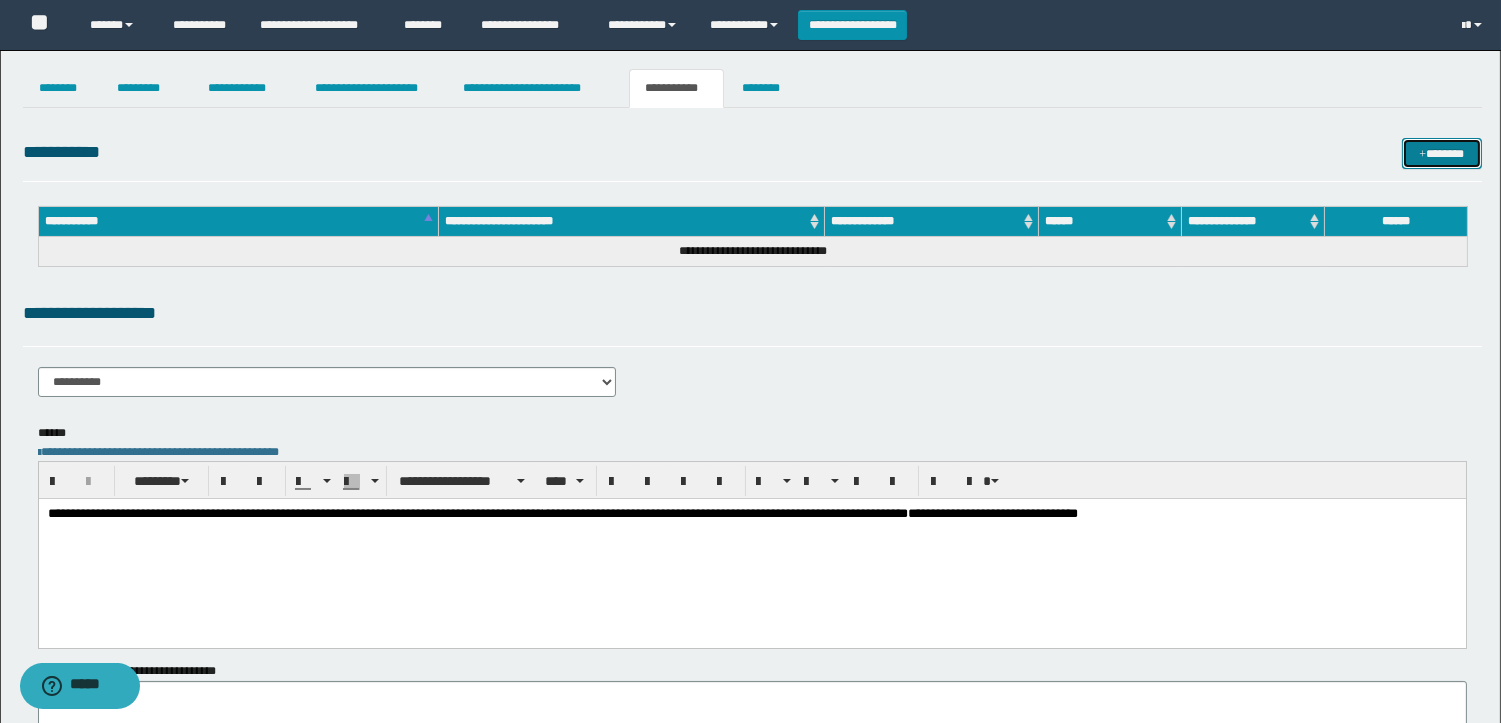 click on "*******" at bounding box center [1442, 153] 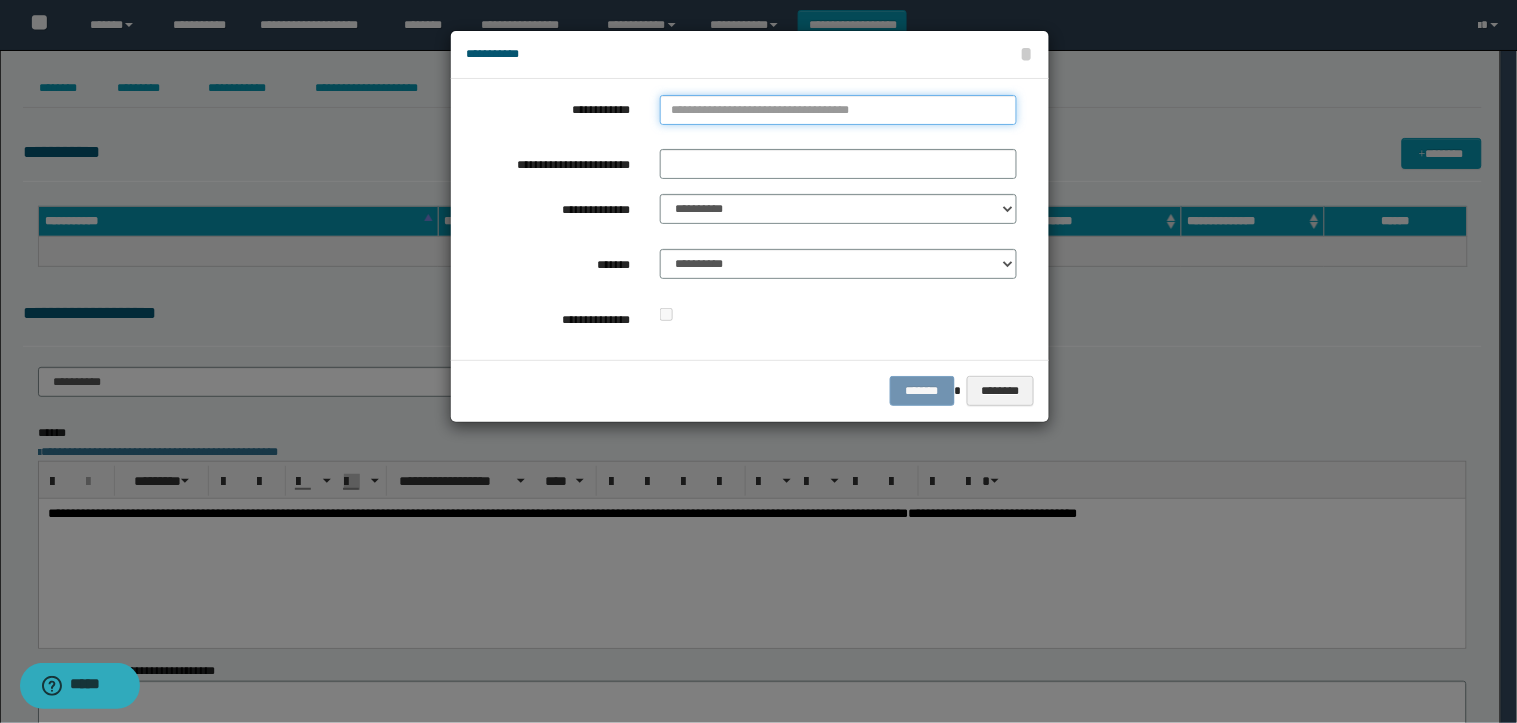 click on "**********" at bounding box center (838, 110) 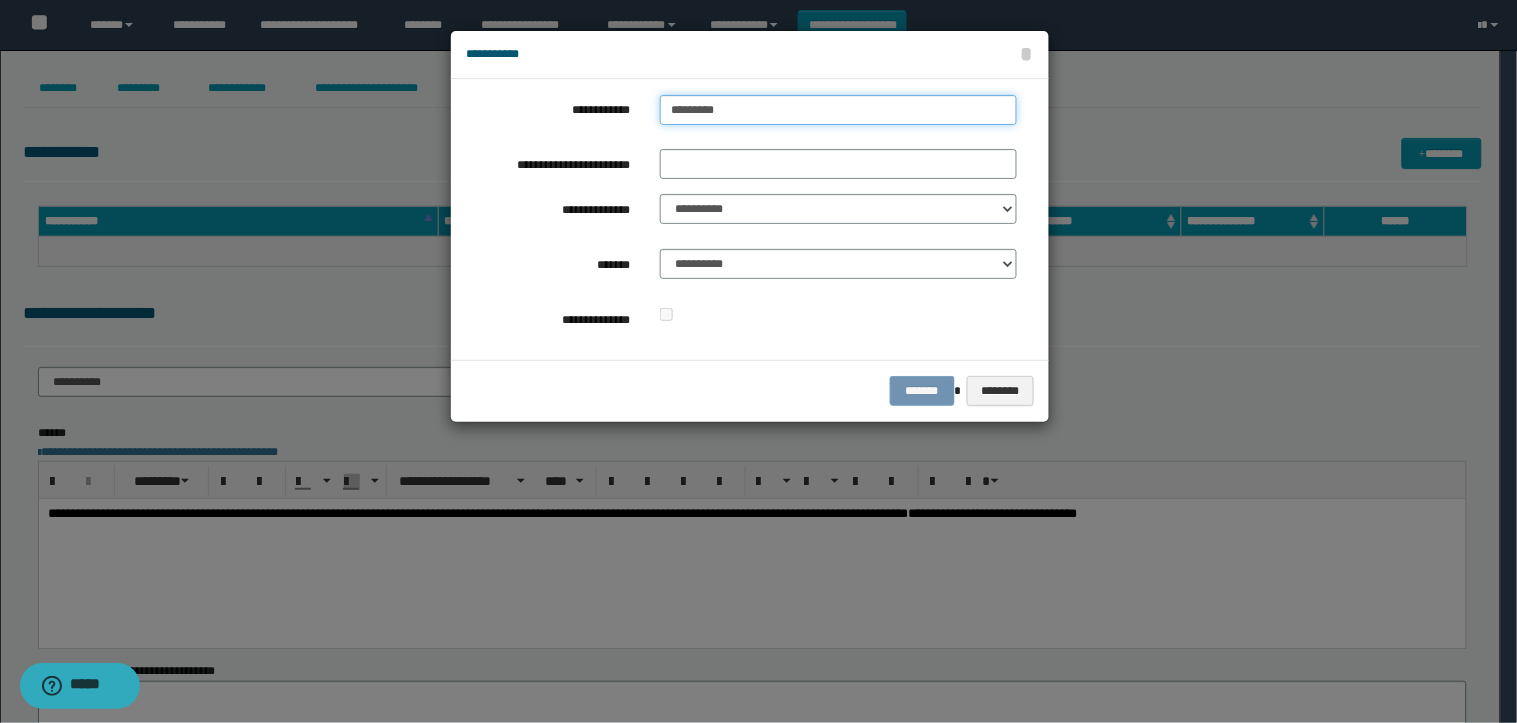 type on "**********" 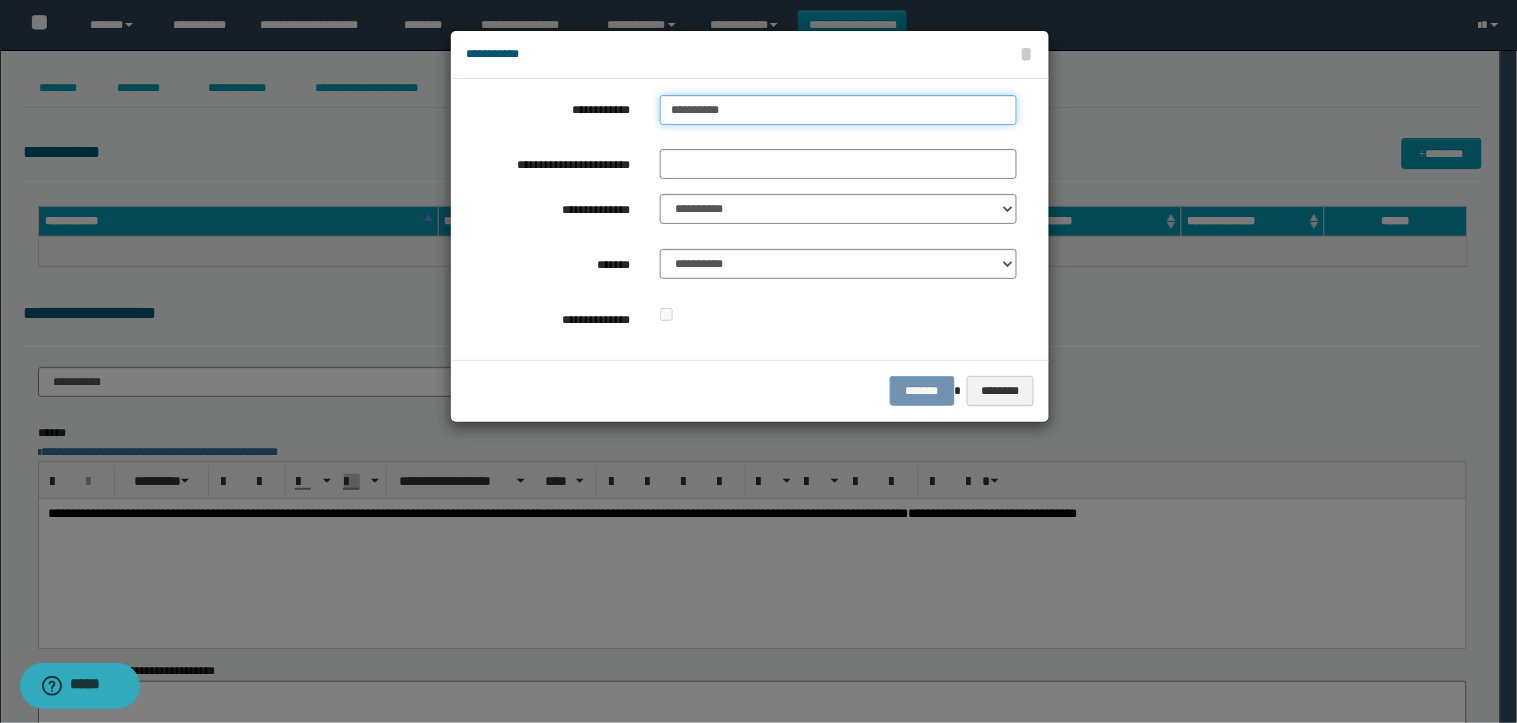 type on "**********" 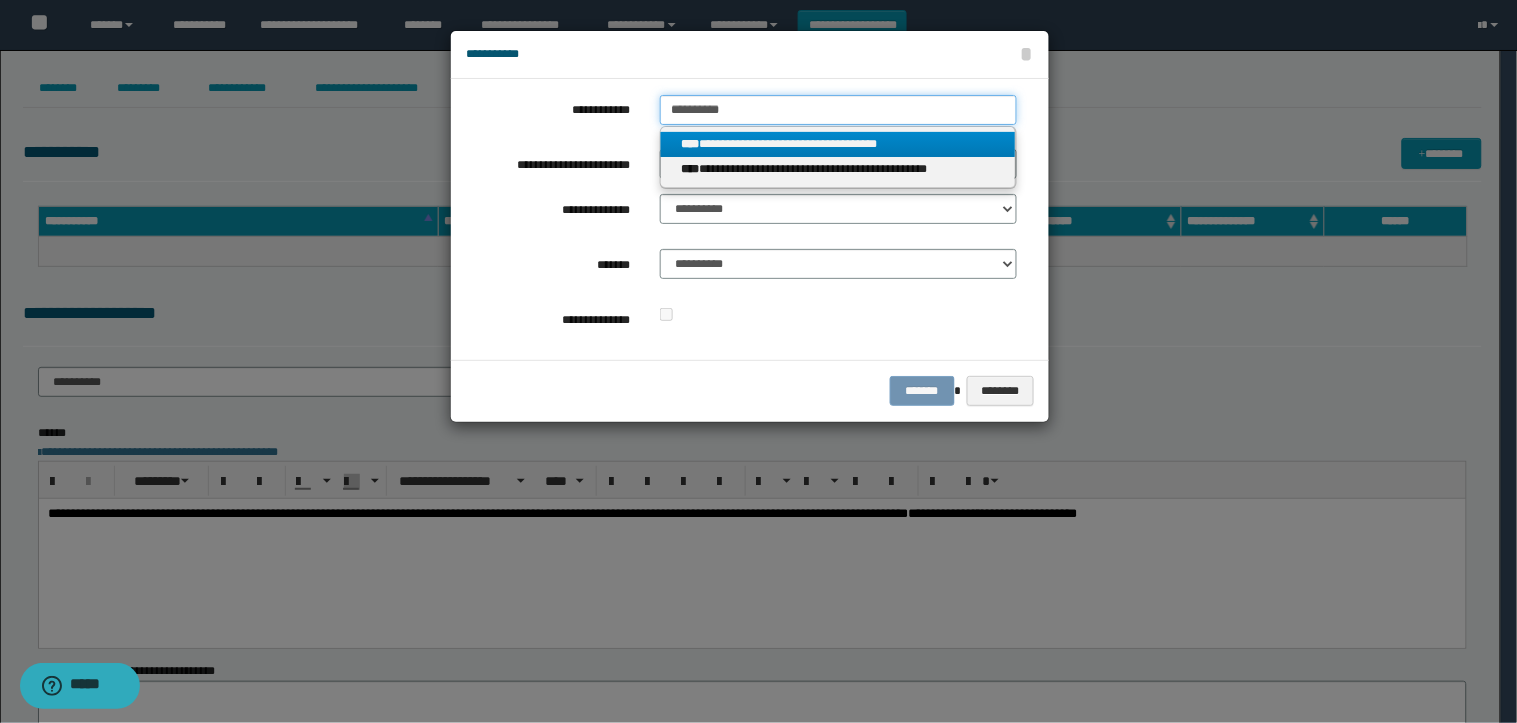 type on "**********" 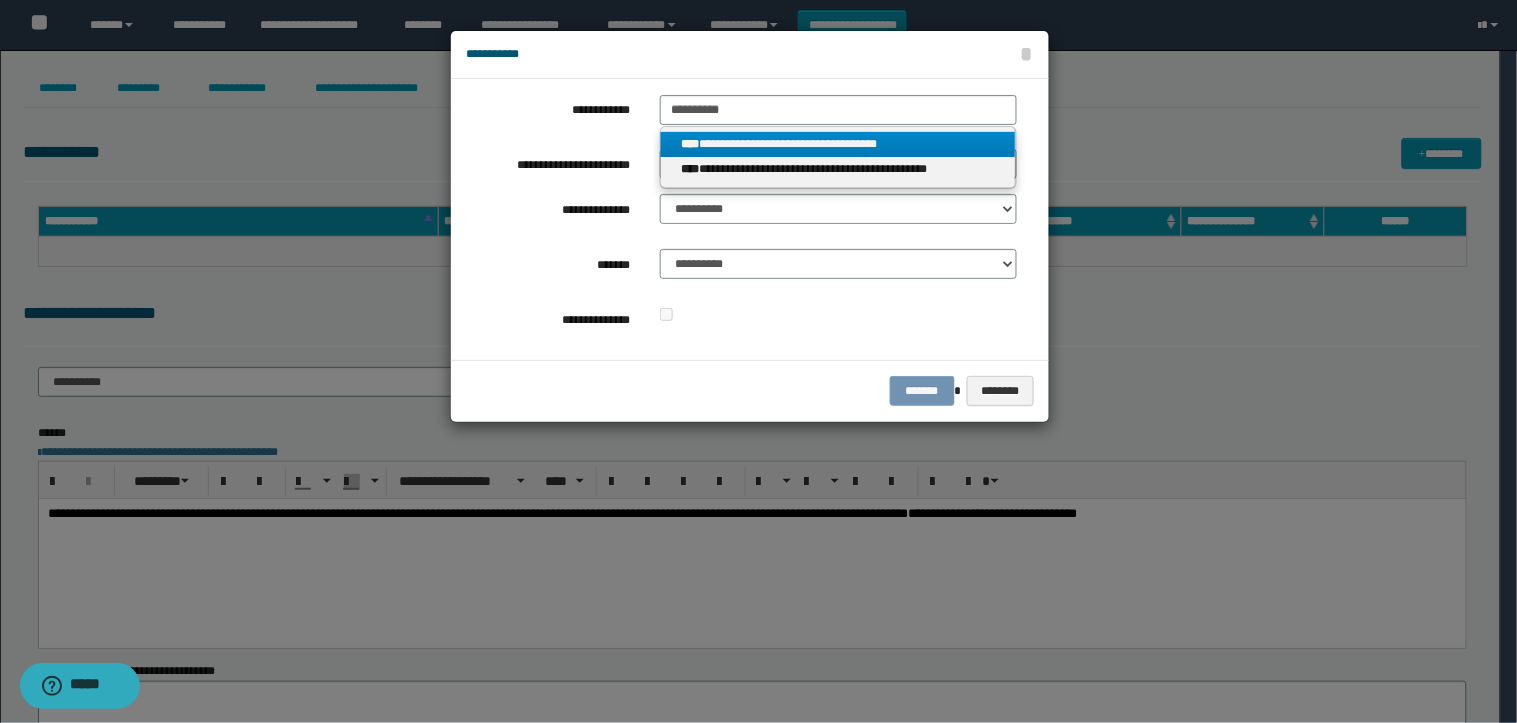 click on "**********" at bounding box center [838, 144] 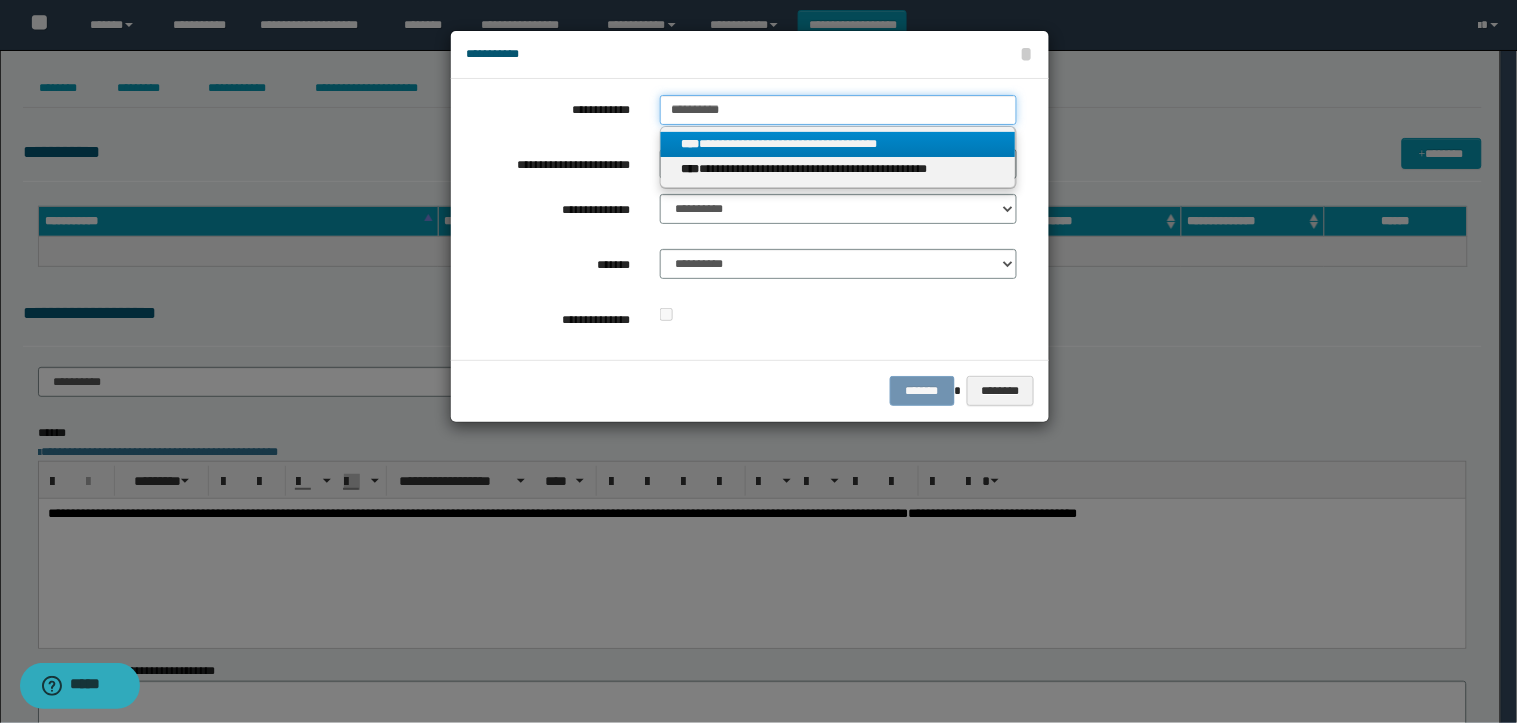 type 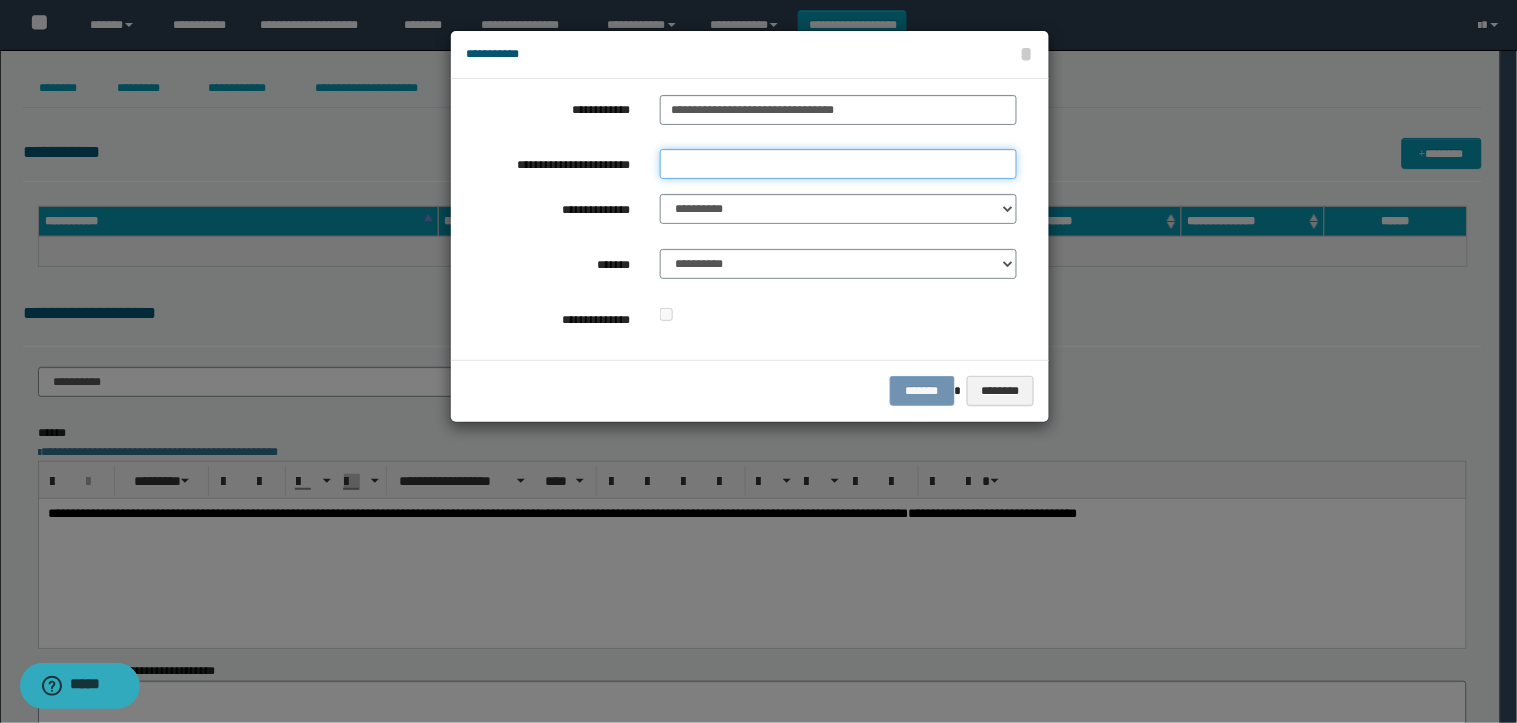 click on "**********" at bounding box center (838, 164) 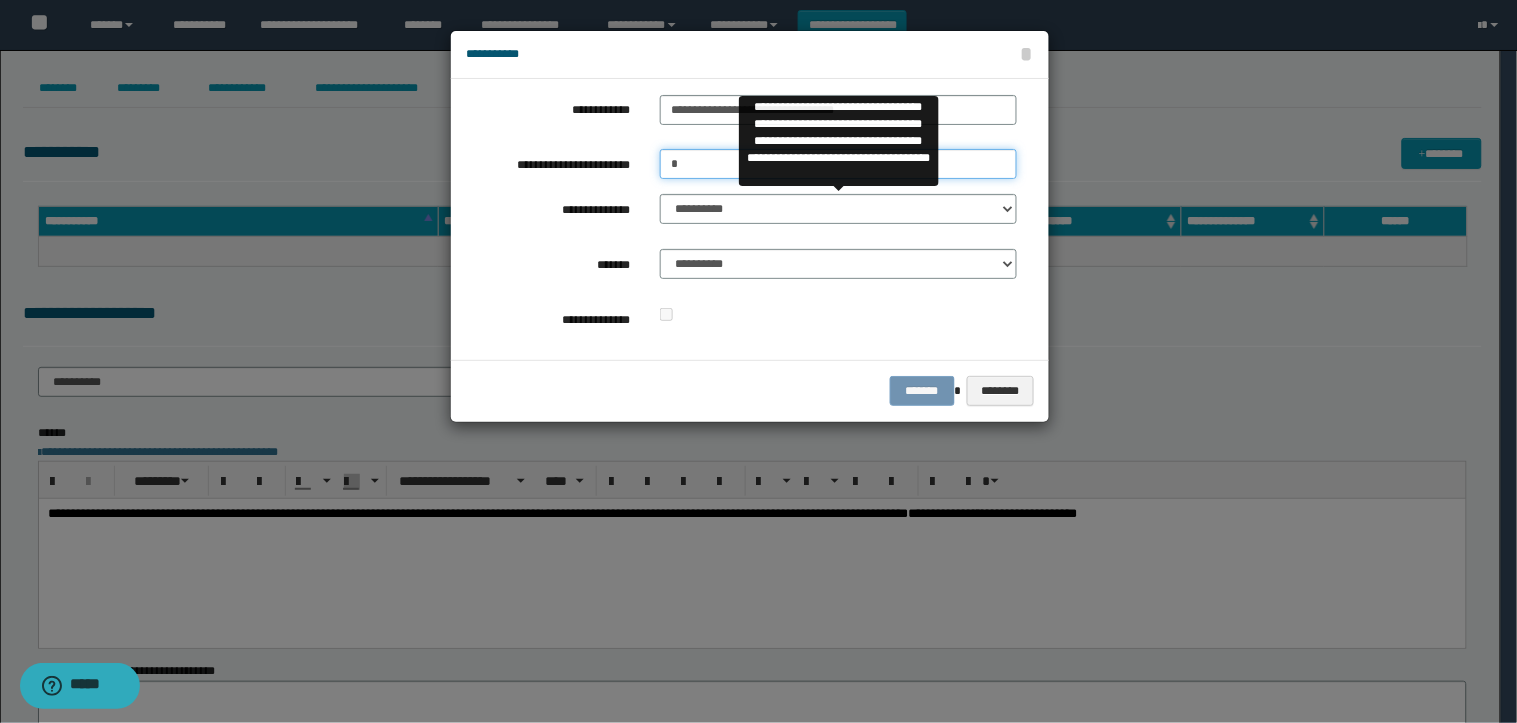 type on "*" 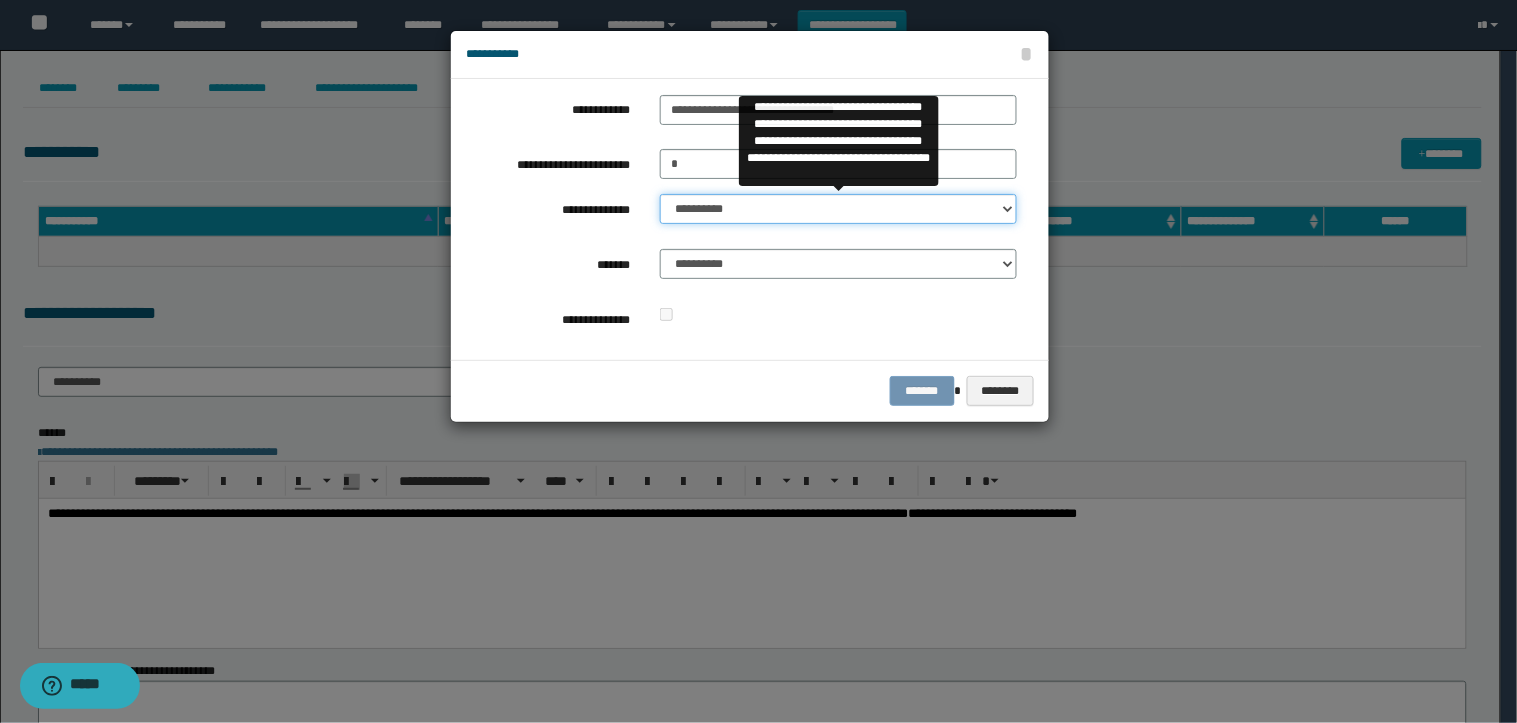 click on "**********" at bounding box center [838, 209] 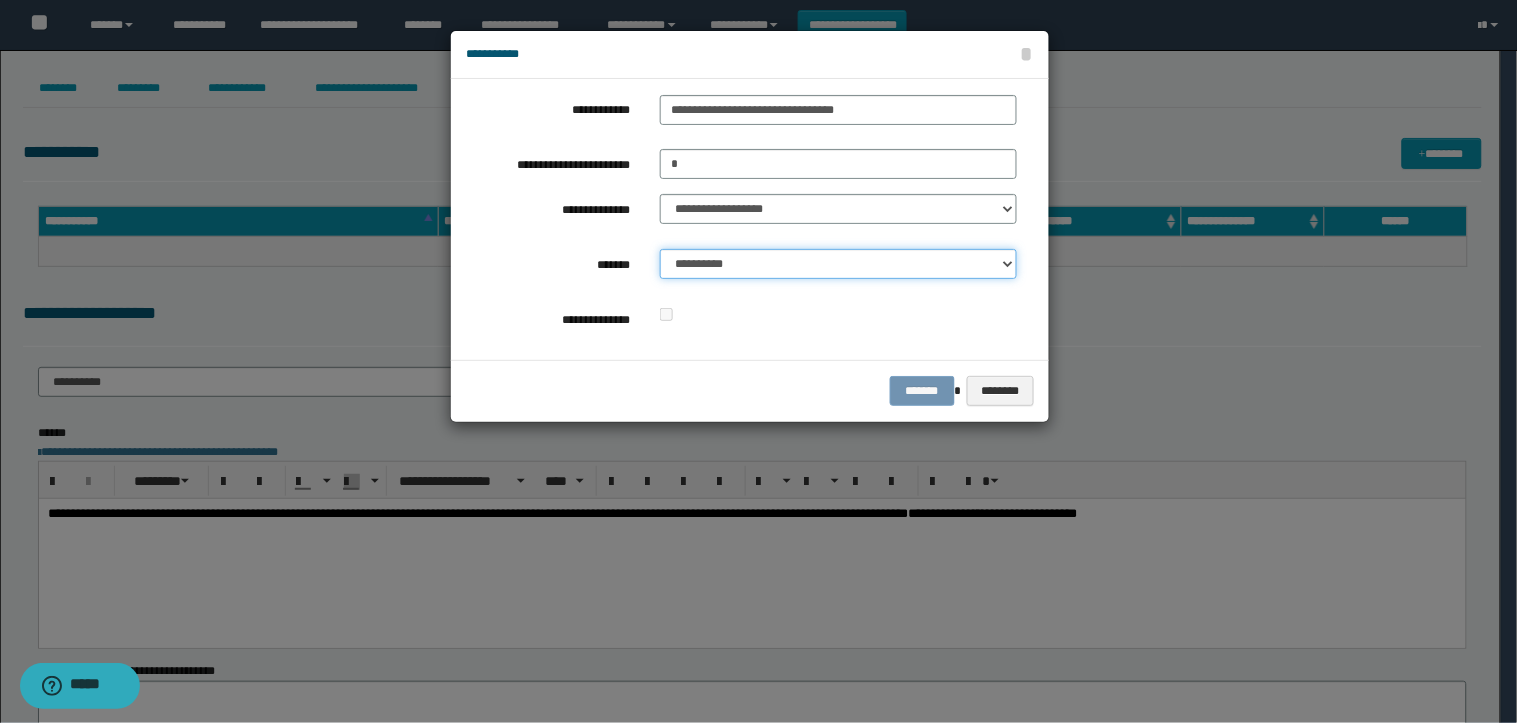 click on "**********" at bounding box center (838, 264) 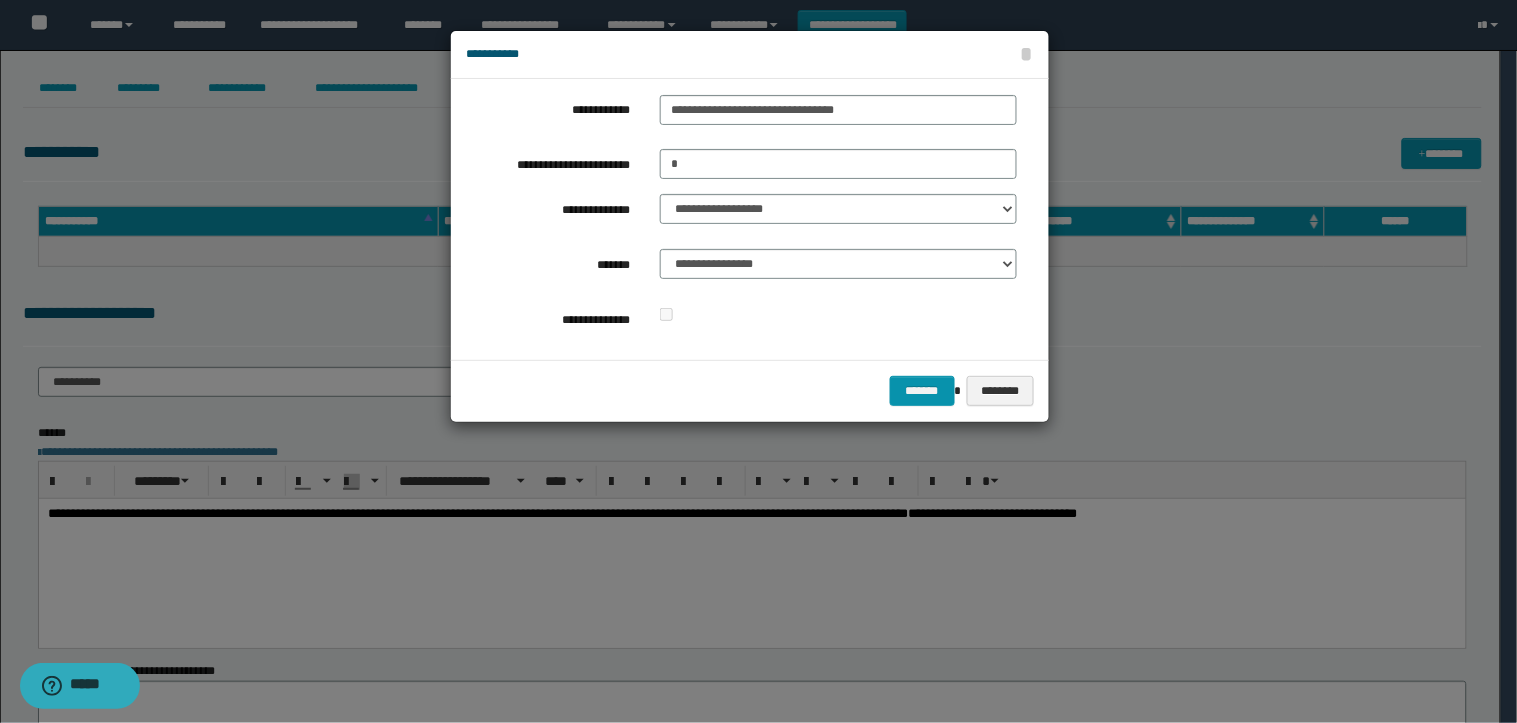 click on "*******
********" at bounding box center [750, 390] 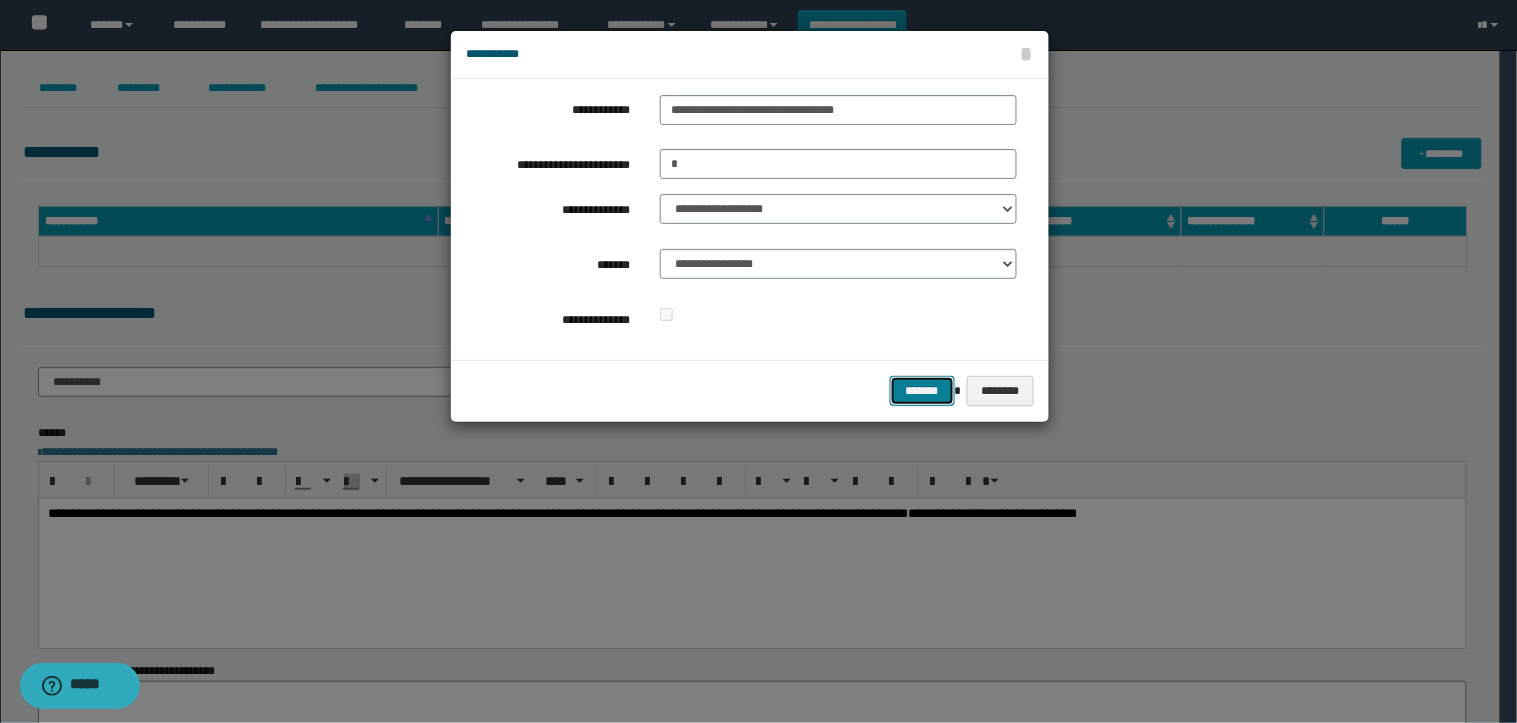 click on "*******" at bounding box center [922, 391] 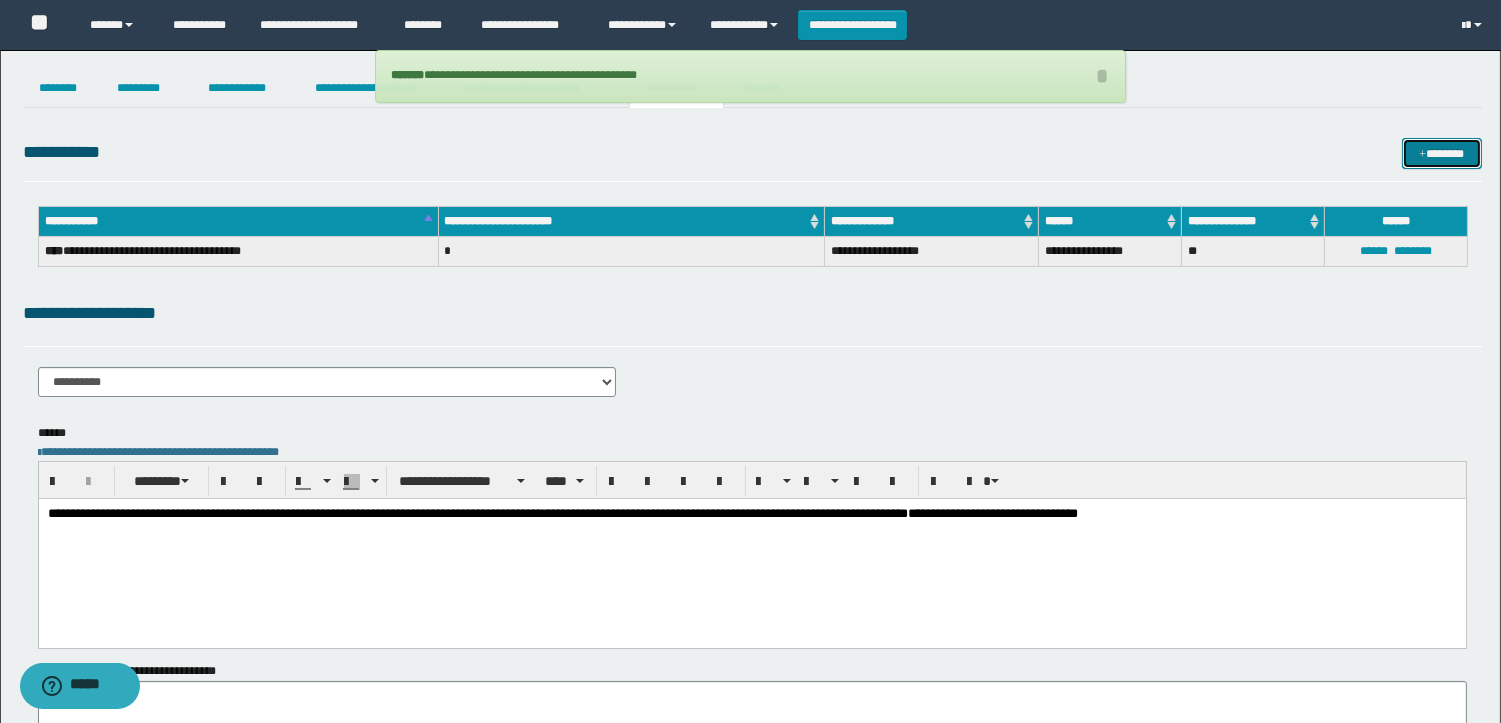click at bounding box center [1422, 155] 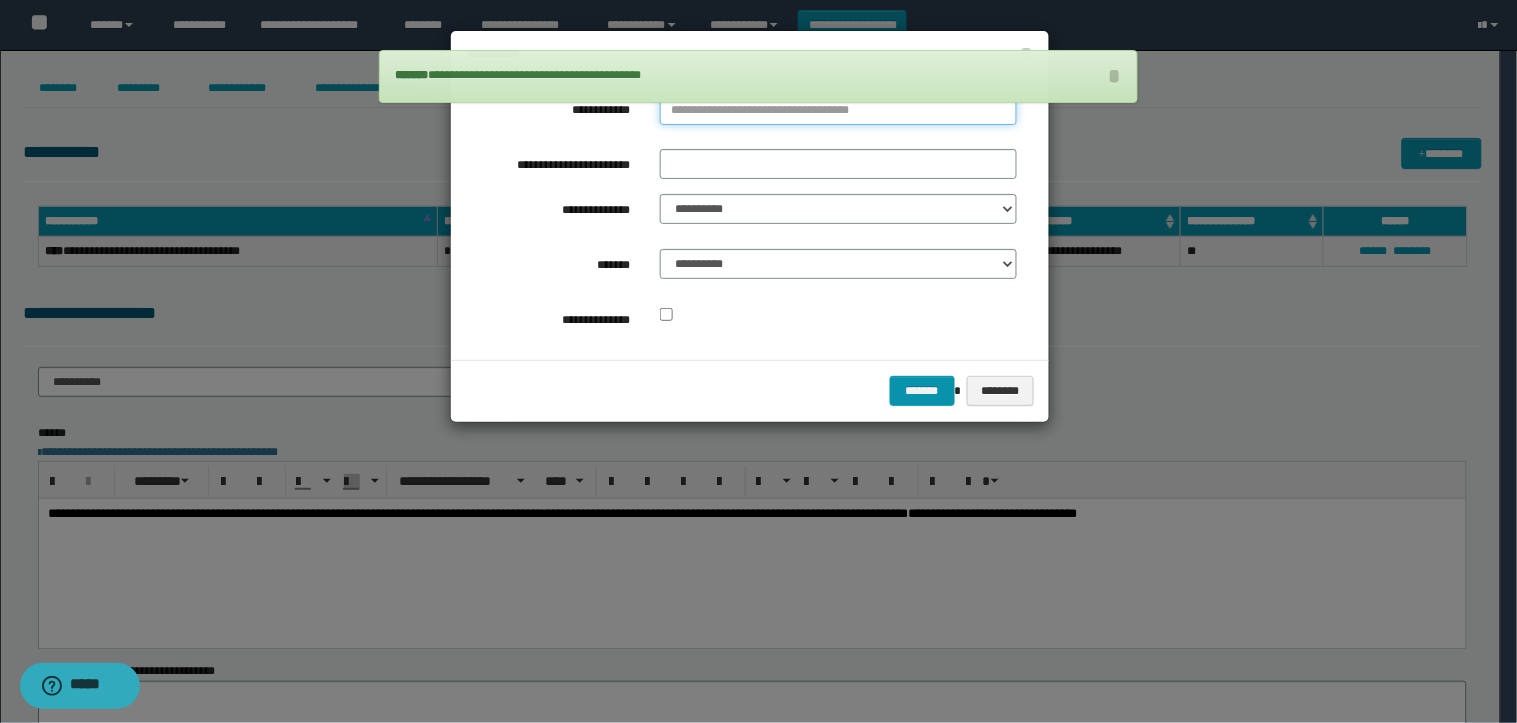 type on "**********" 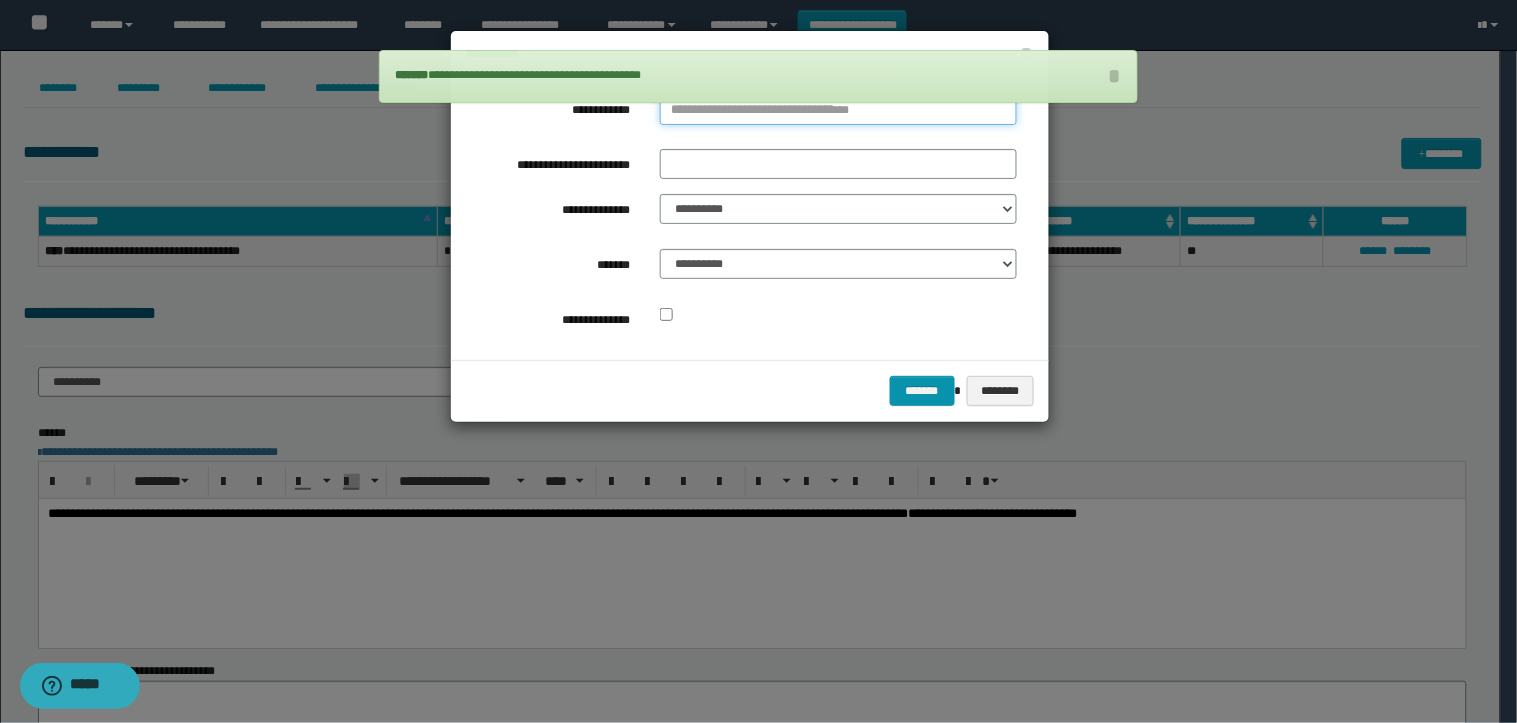 click on "**********" at bounding box center [838, 110] 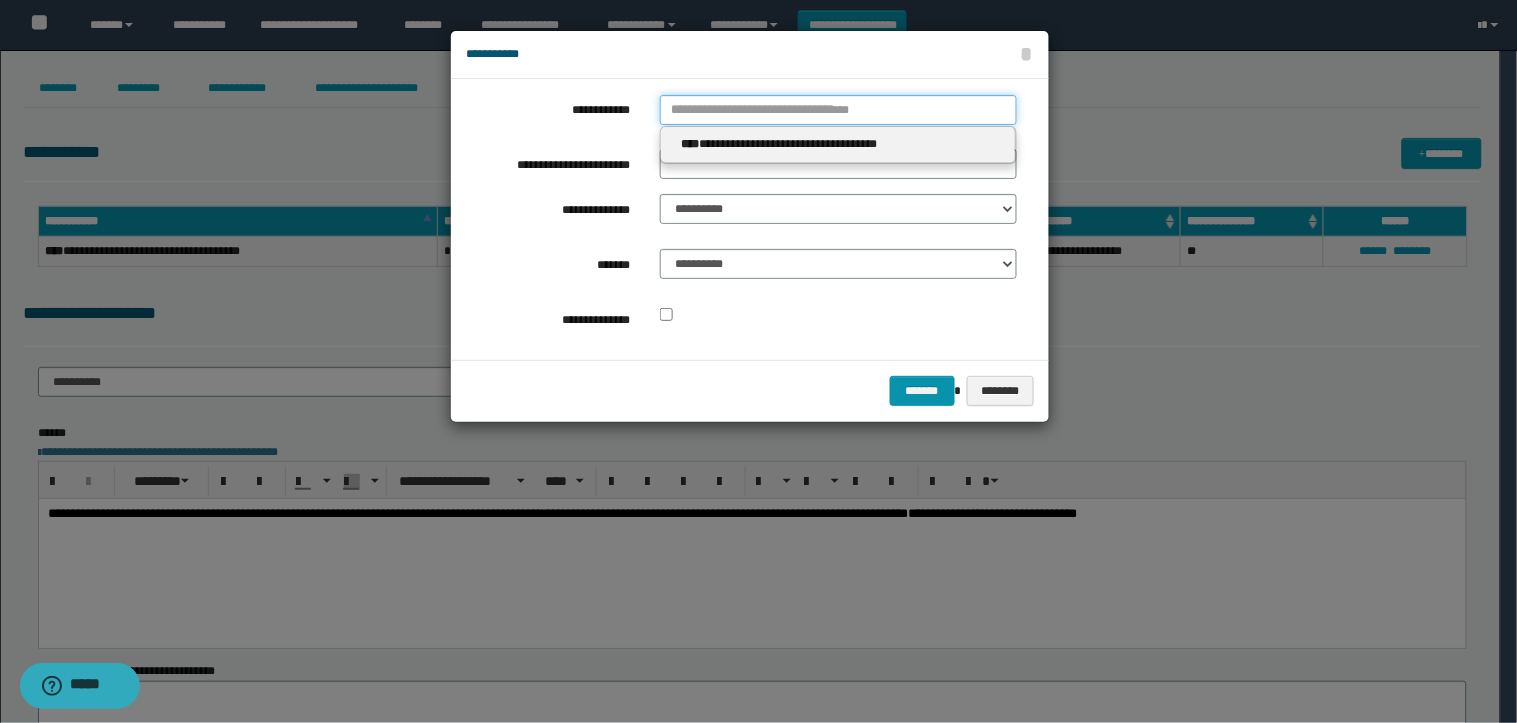 type 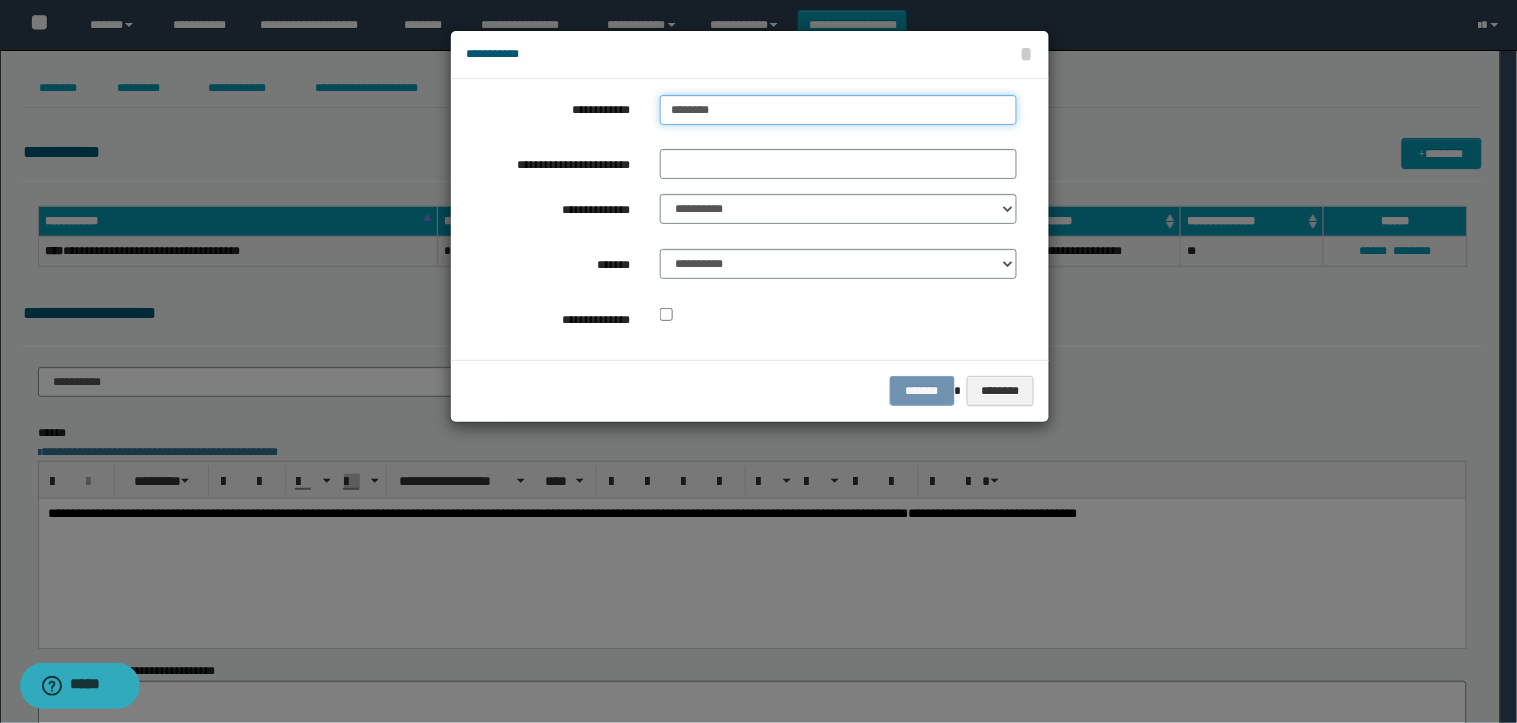 type on "*********" 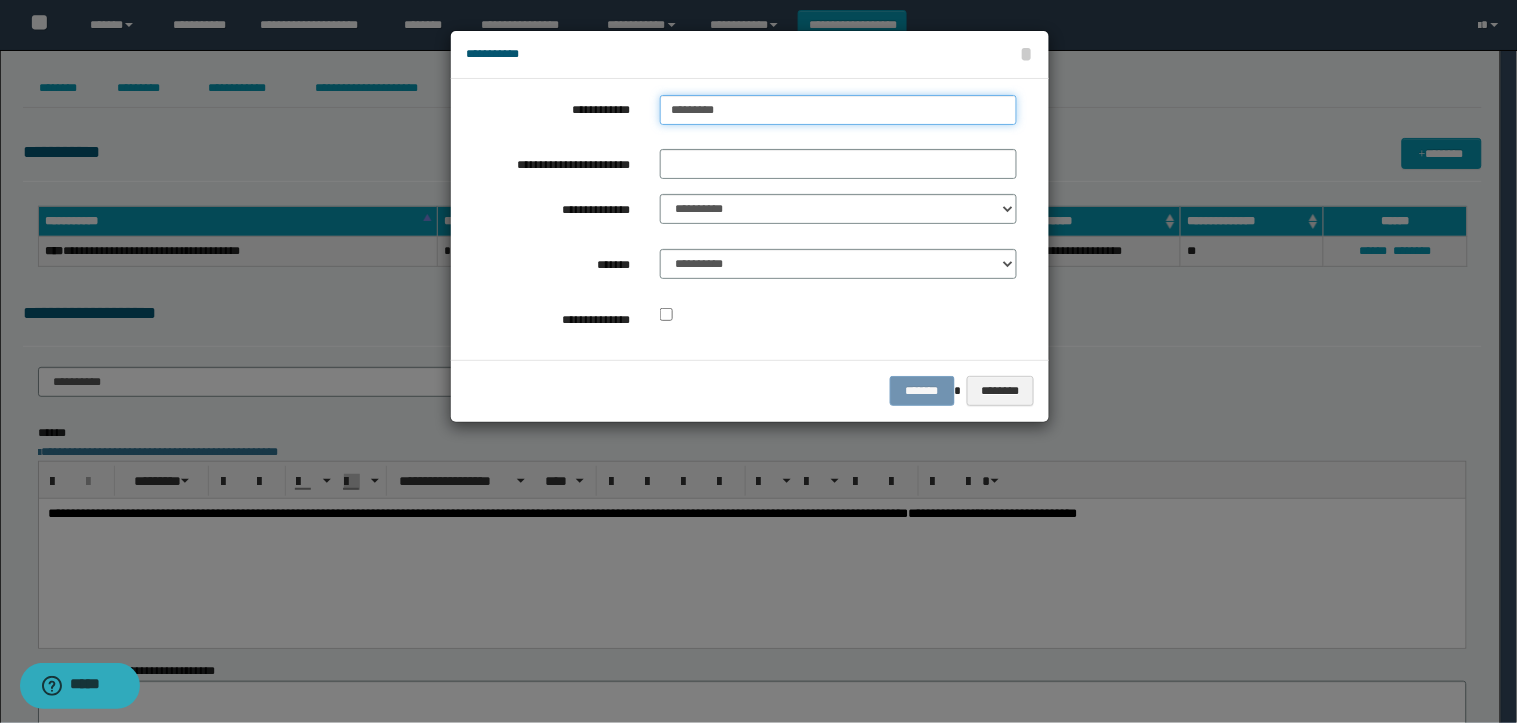 type on "**********" 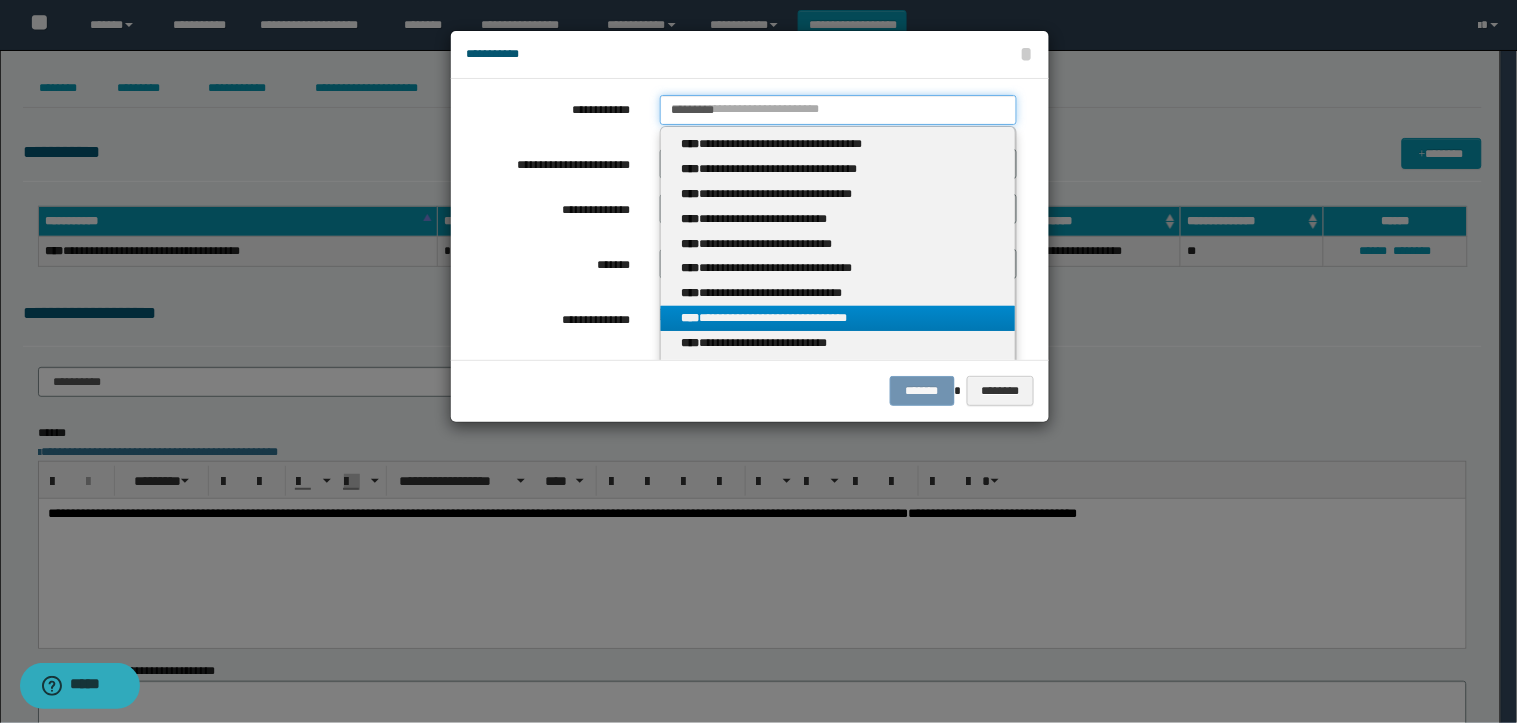 type on "*********" 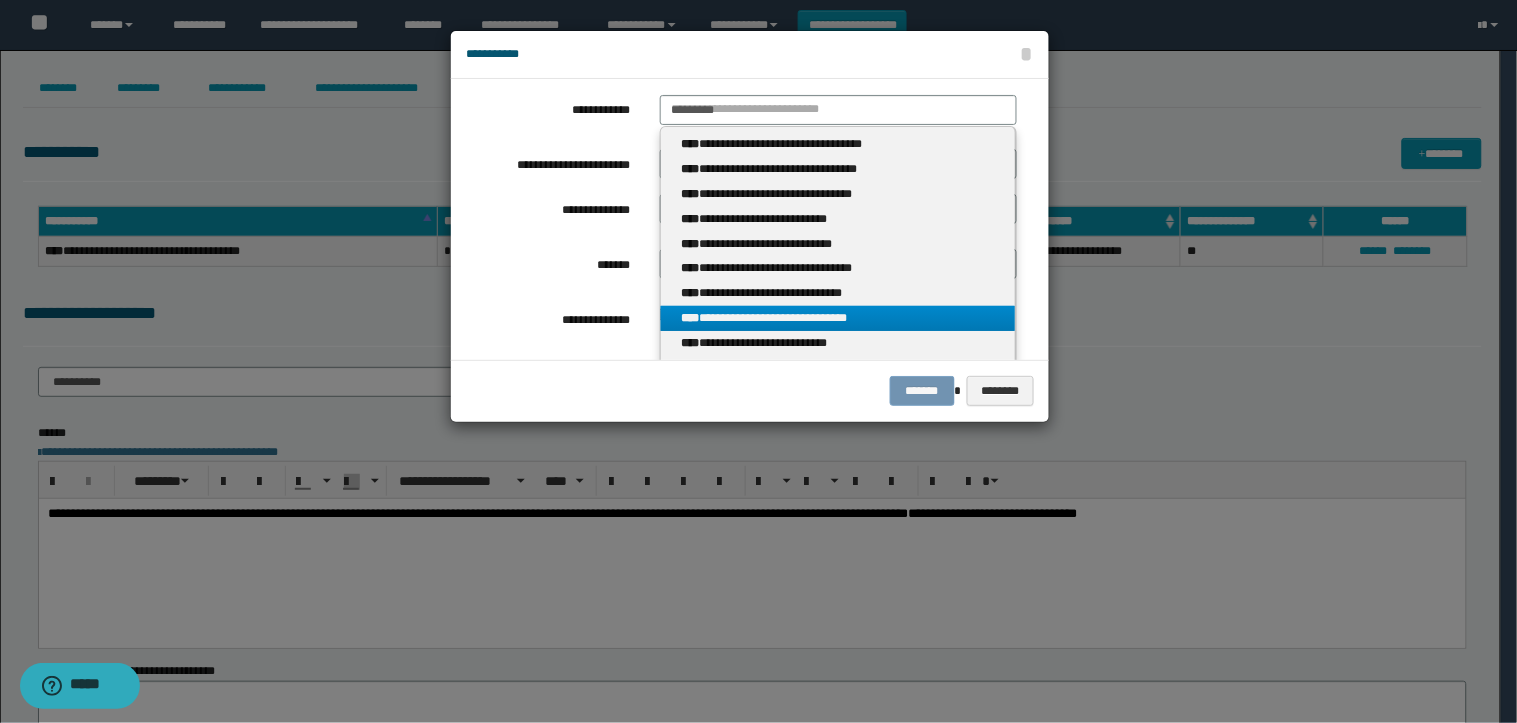 click on "**********" at bounding box center [838, 318] 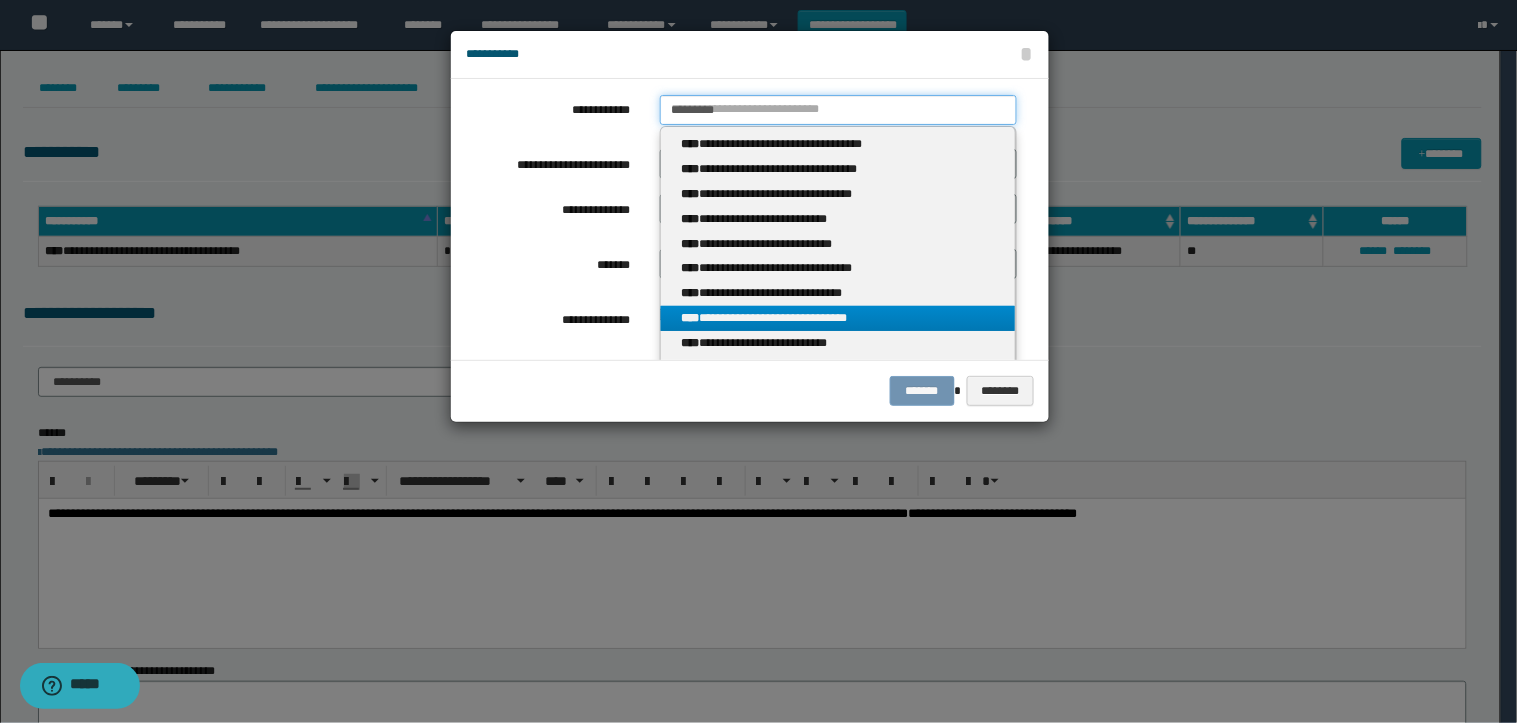 type 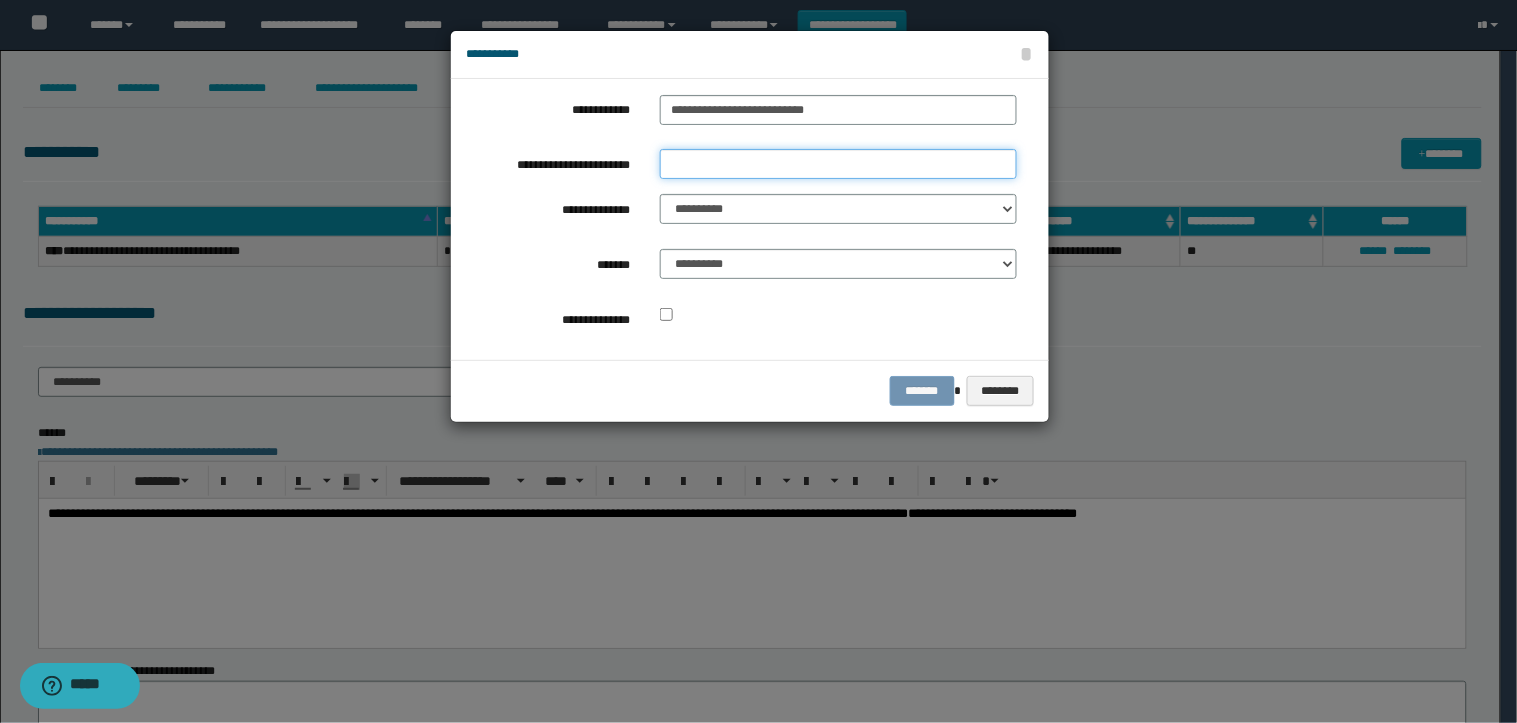 click on "**********" at bounding box center [838, 164] 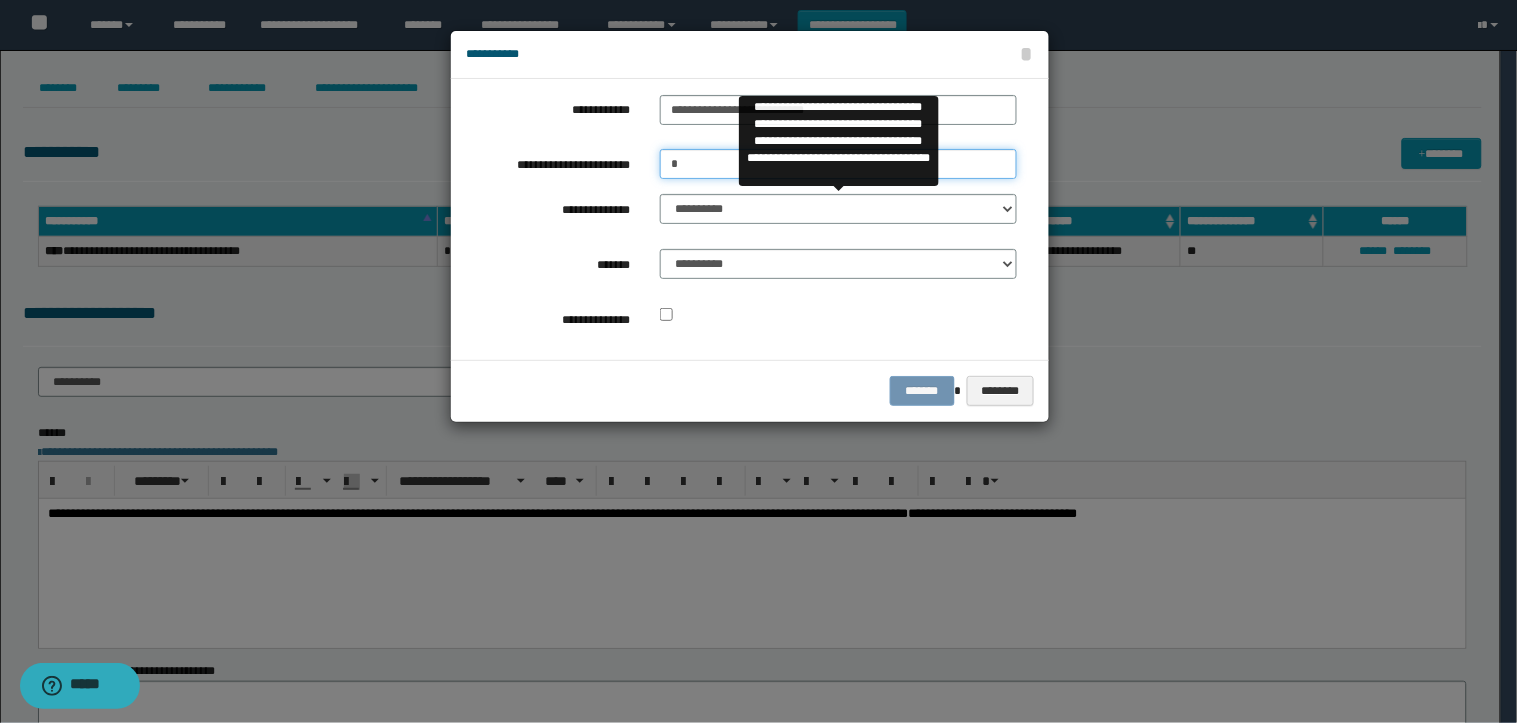 type on "*" 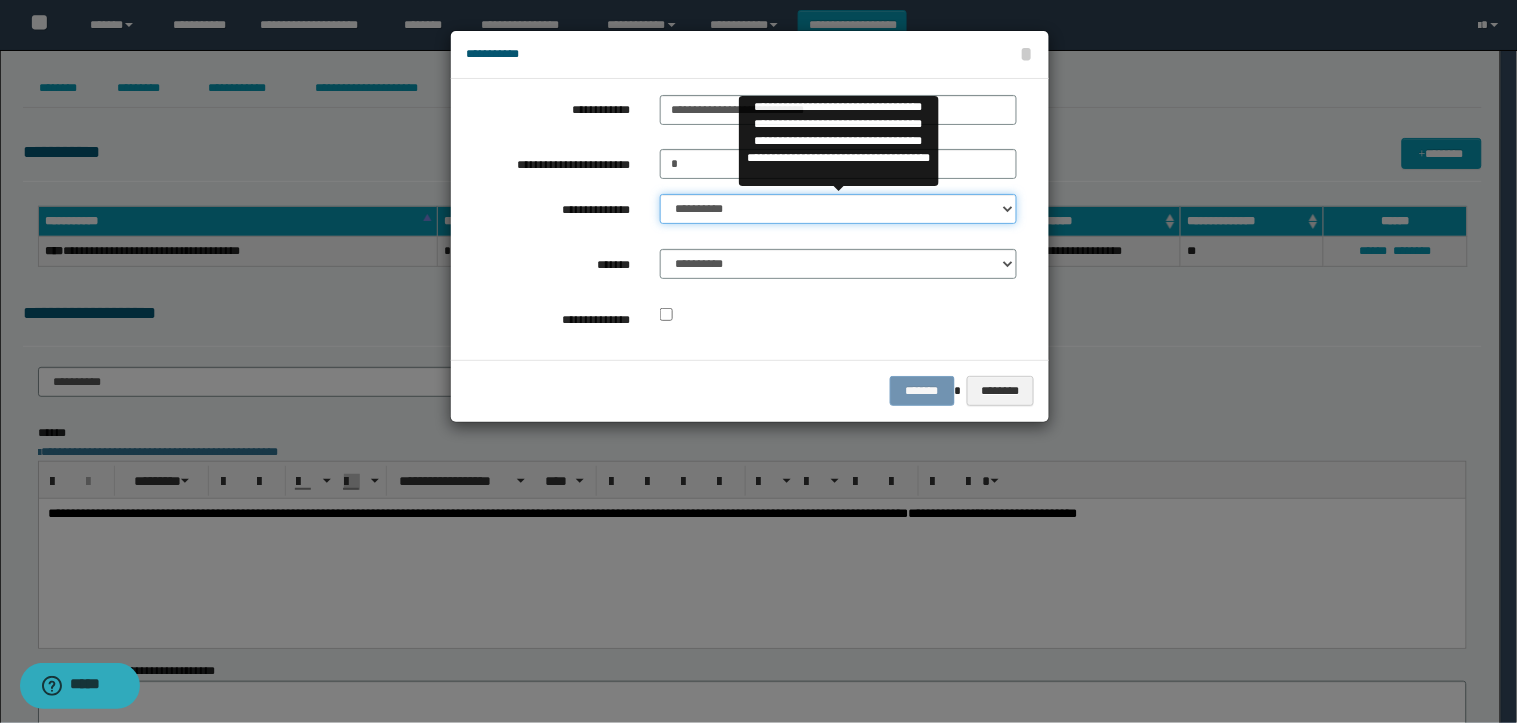 click on "**********" at bounding box center (838, 209) 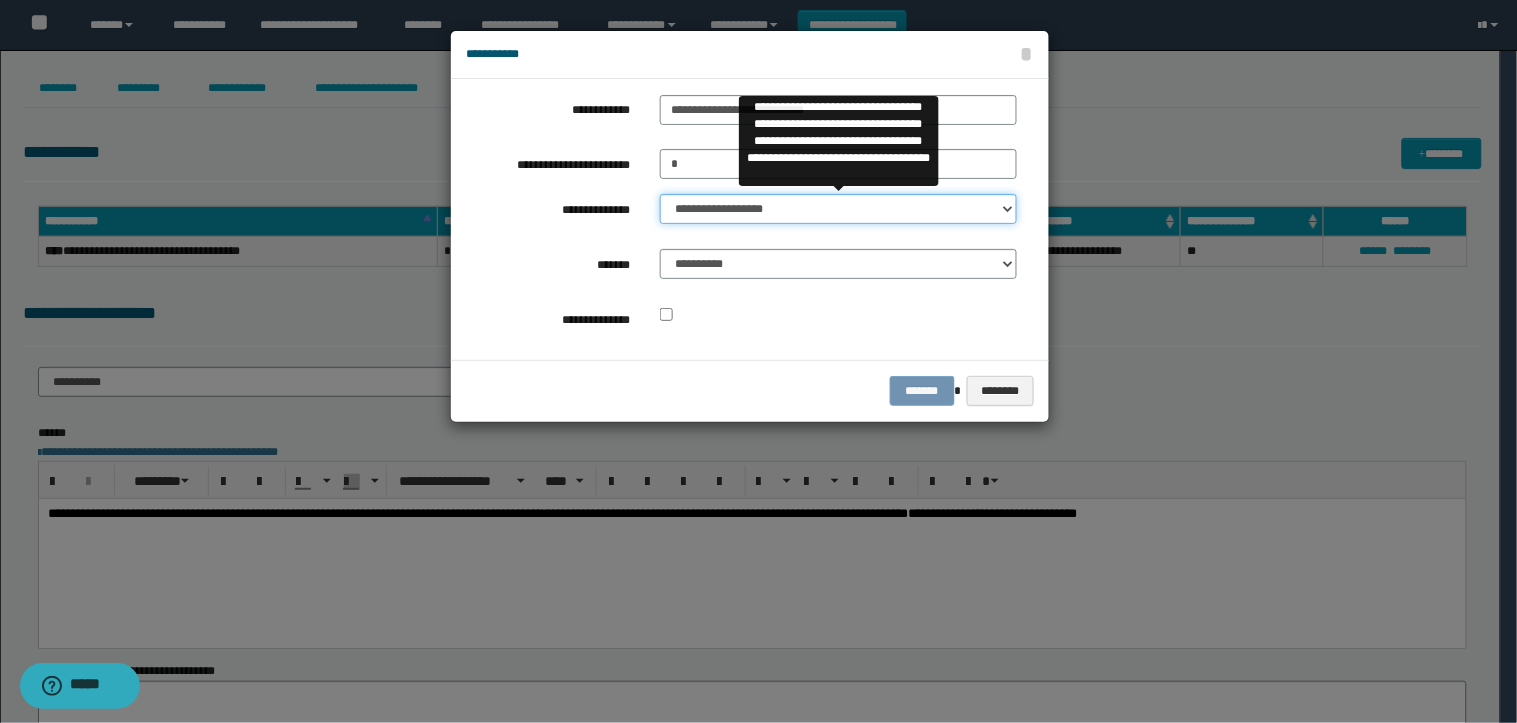 click on "**********" at bounding box center [838, 209] 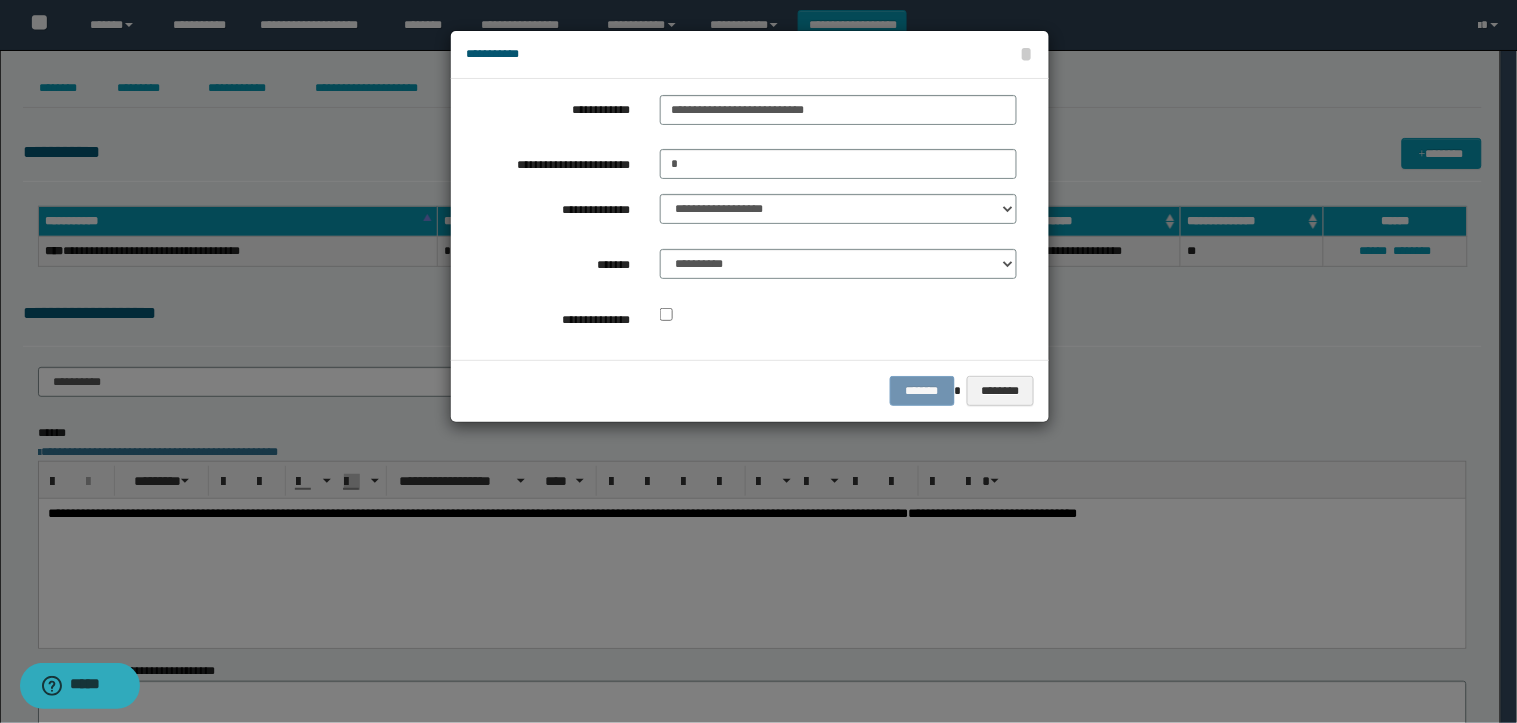 click on "**********" at bounding box center [838, 269] 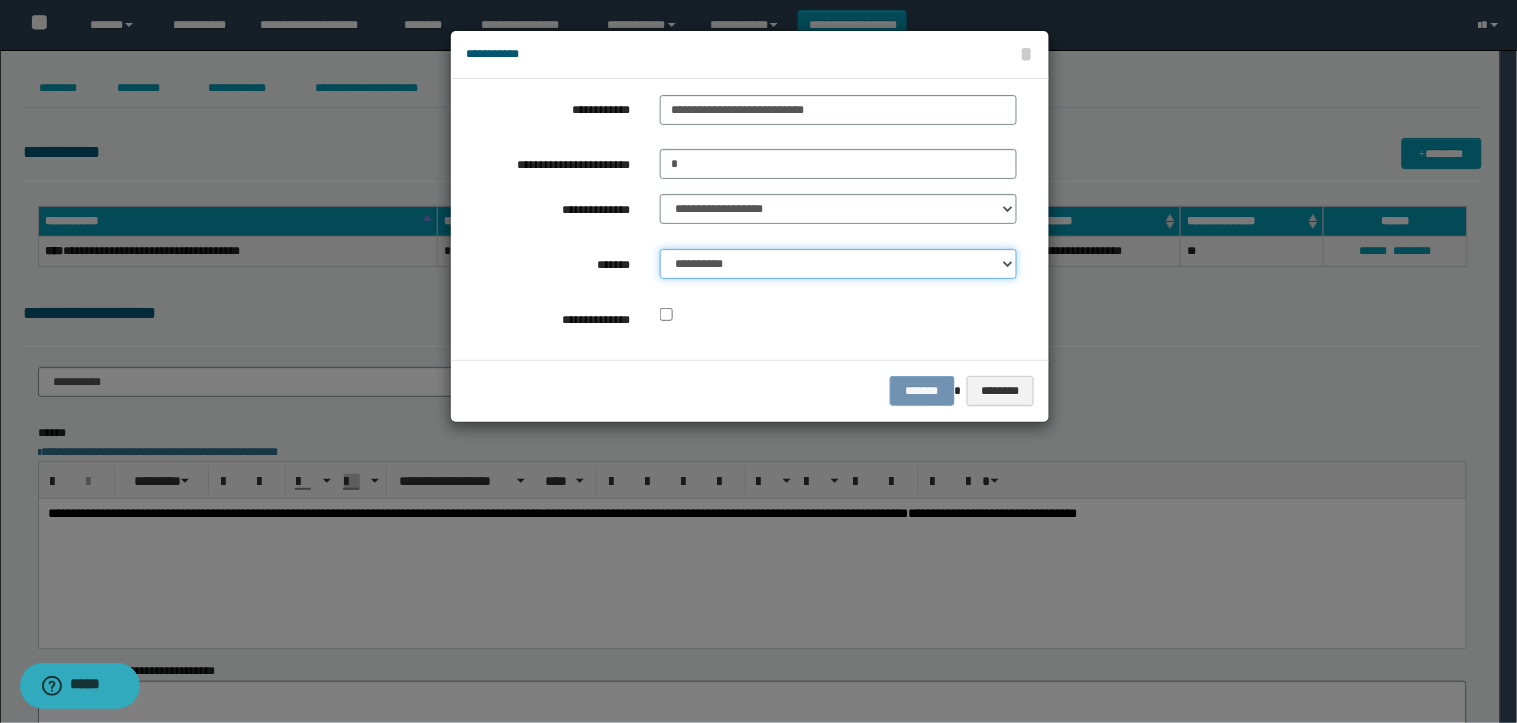 click on "**********" at bounding box center (838, 264) 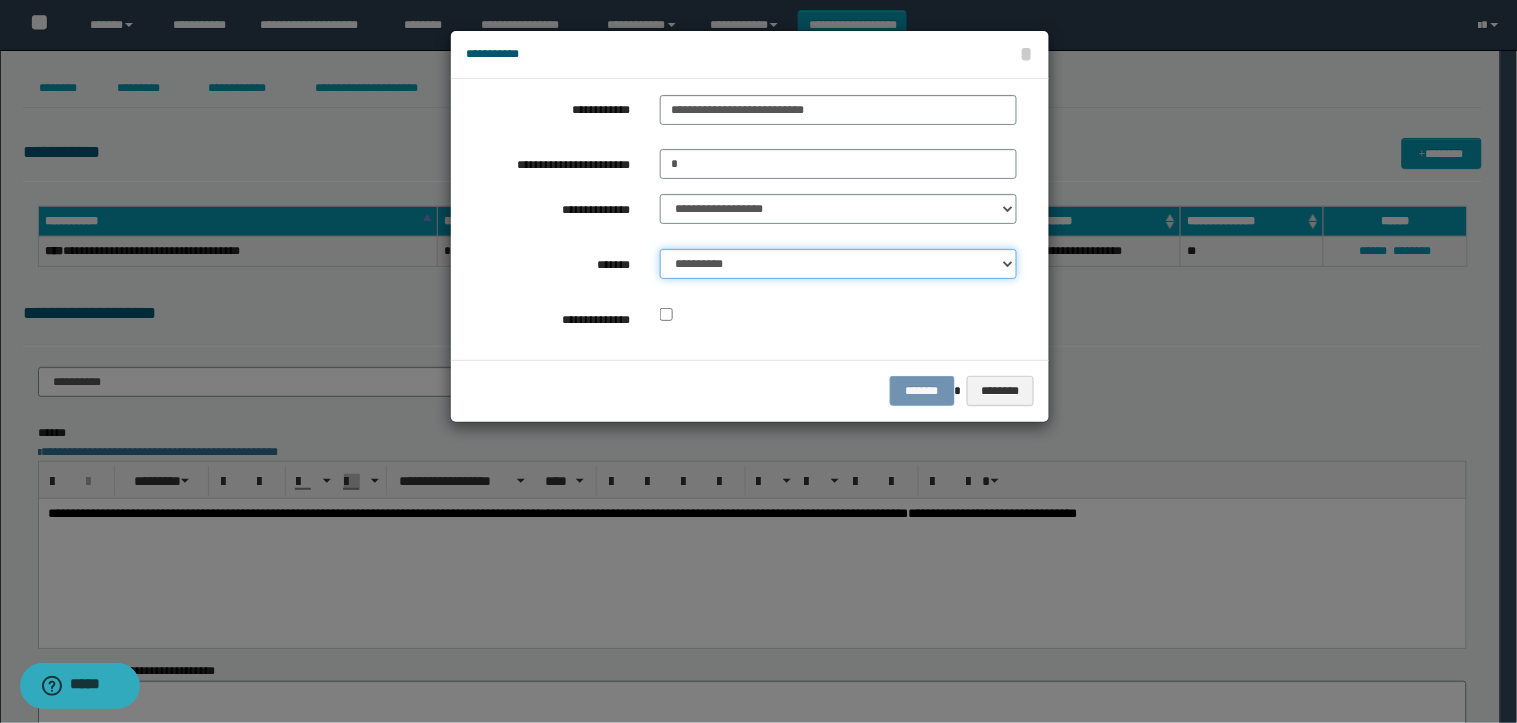 select on "*" 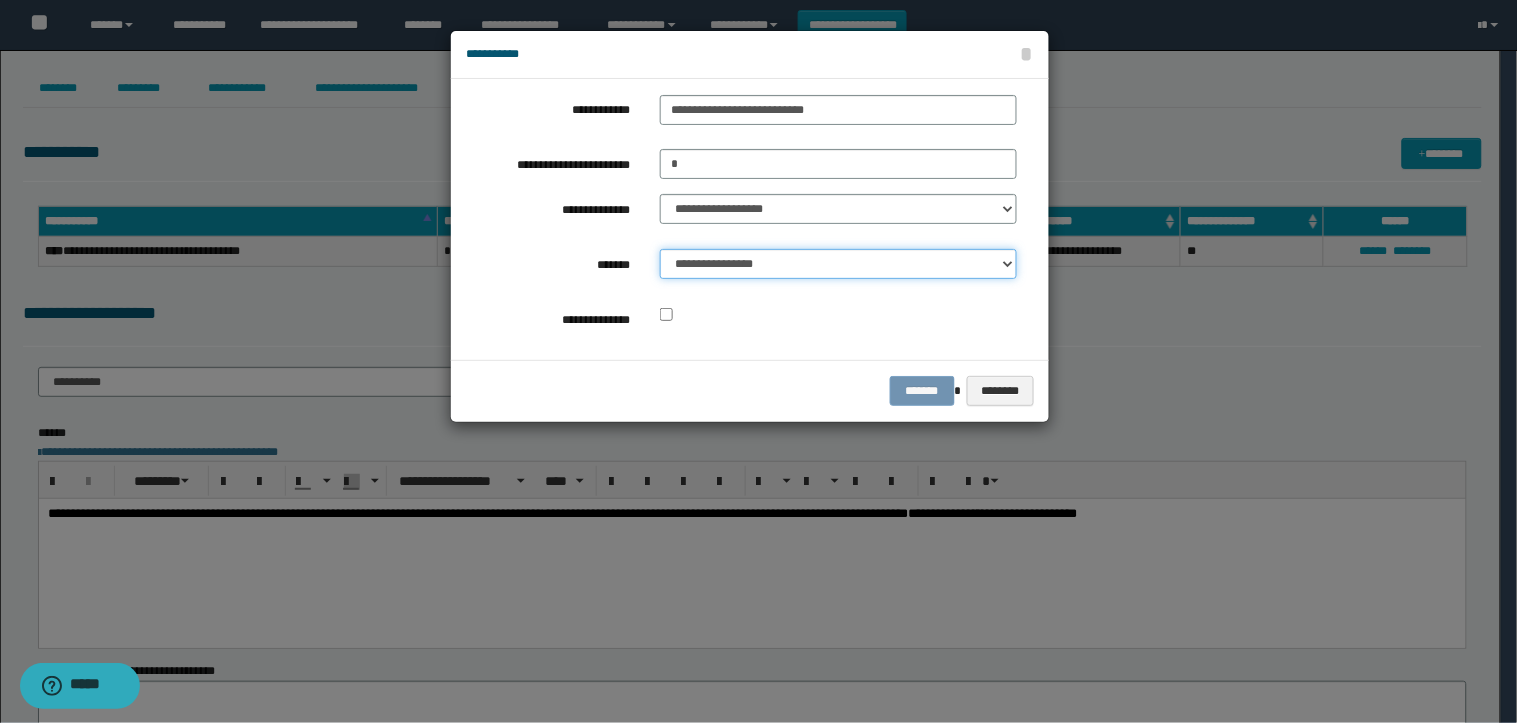 click on "**********" at bounding box center [838, 264] 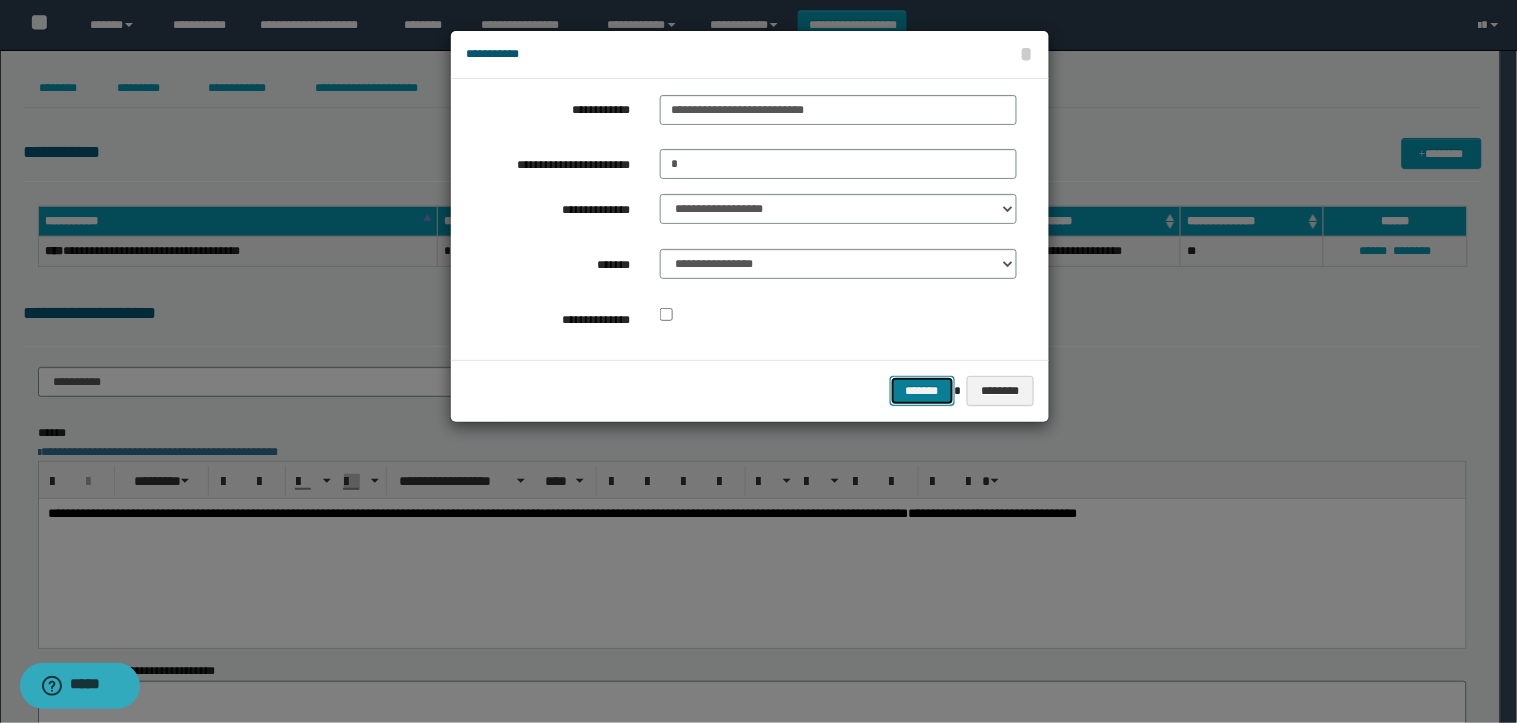 click on "*******" at bounding box center (922, 391) 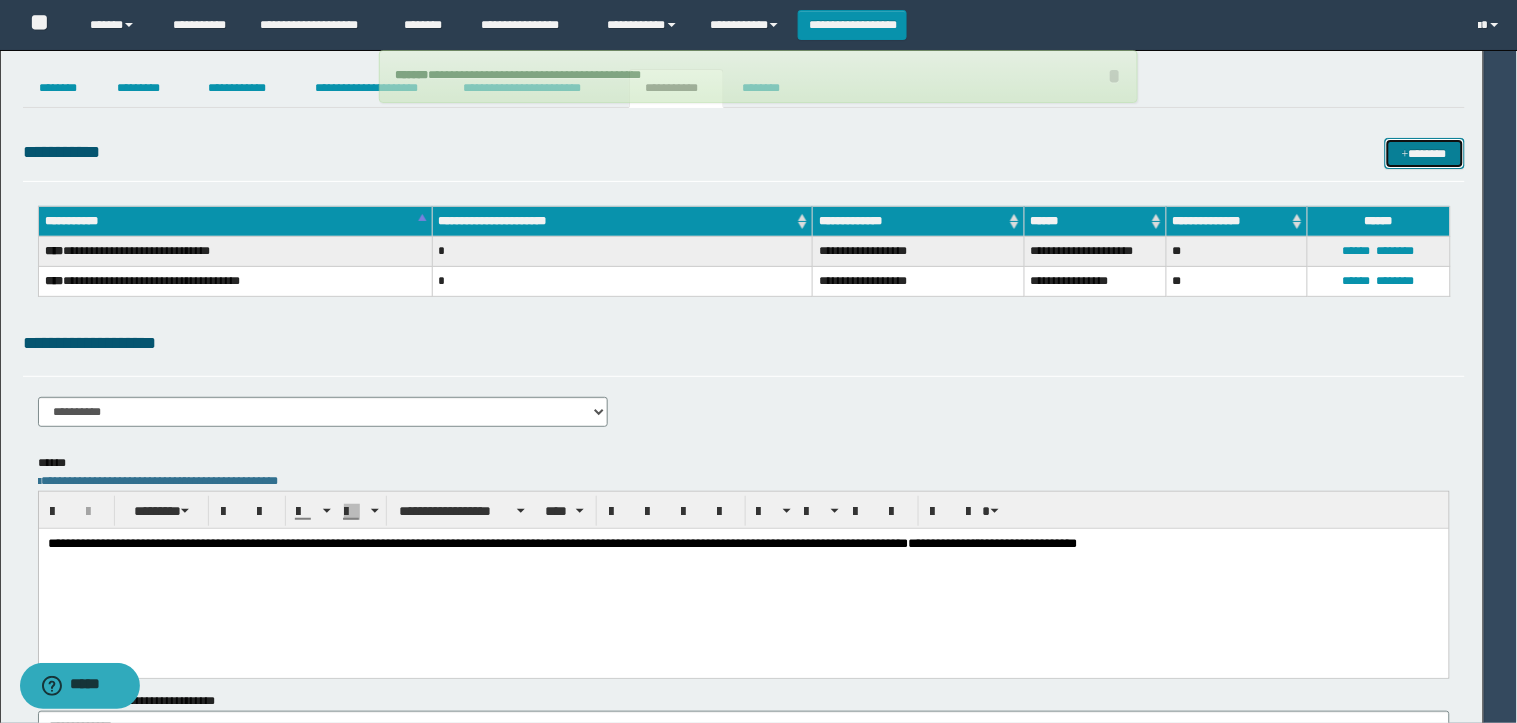 type 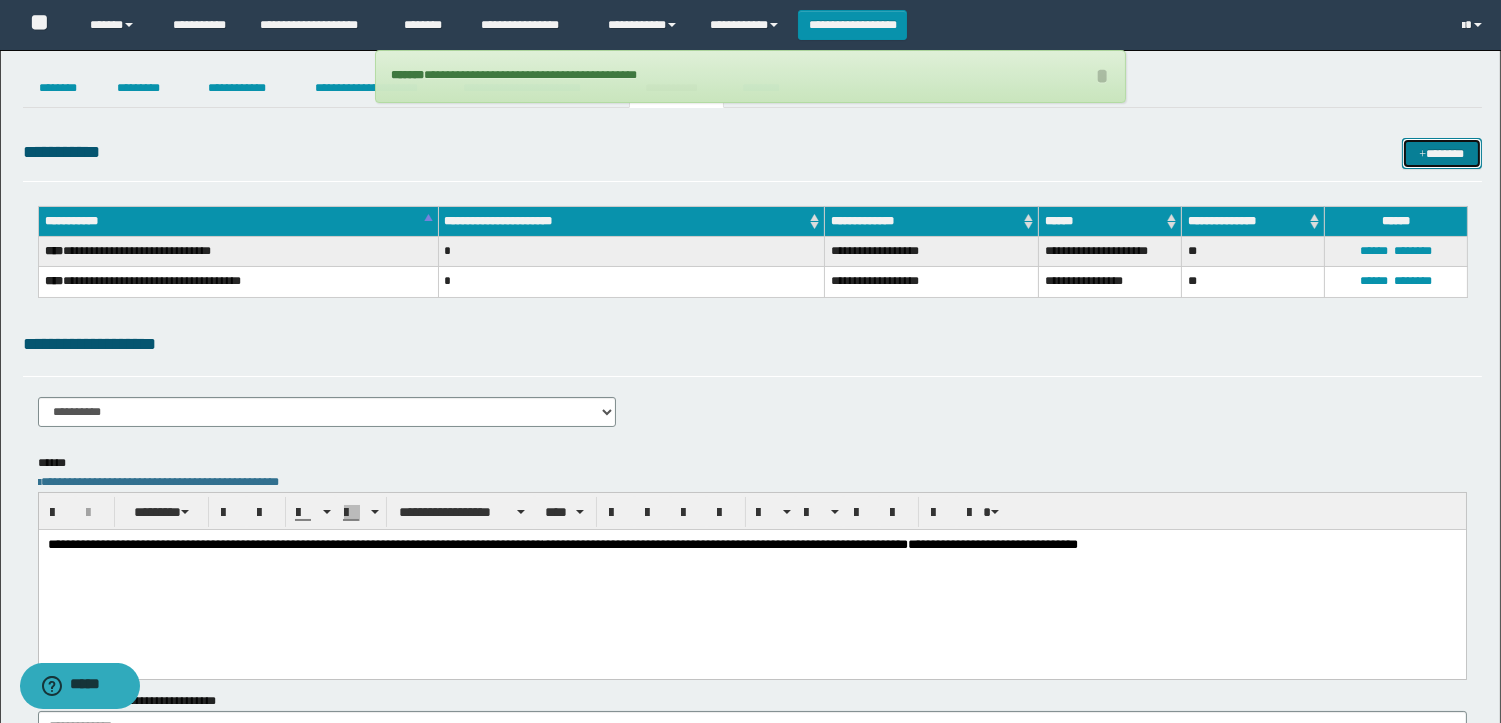 click on "*******" at bounding box center (1442, 153) 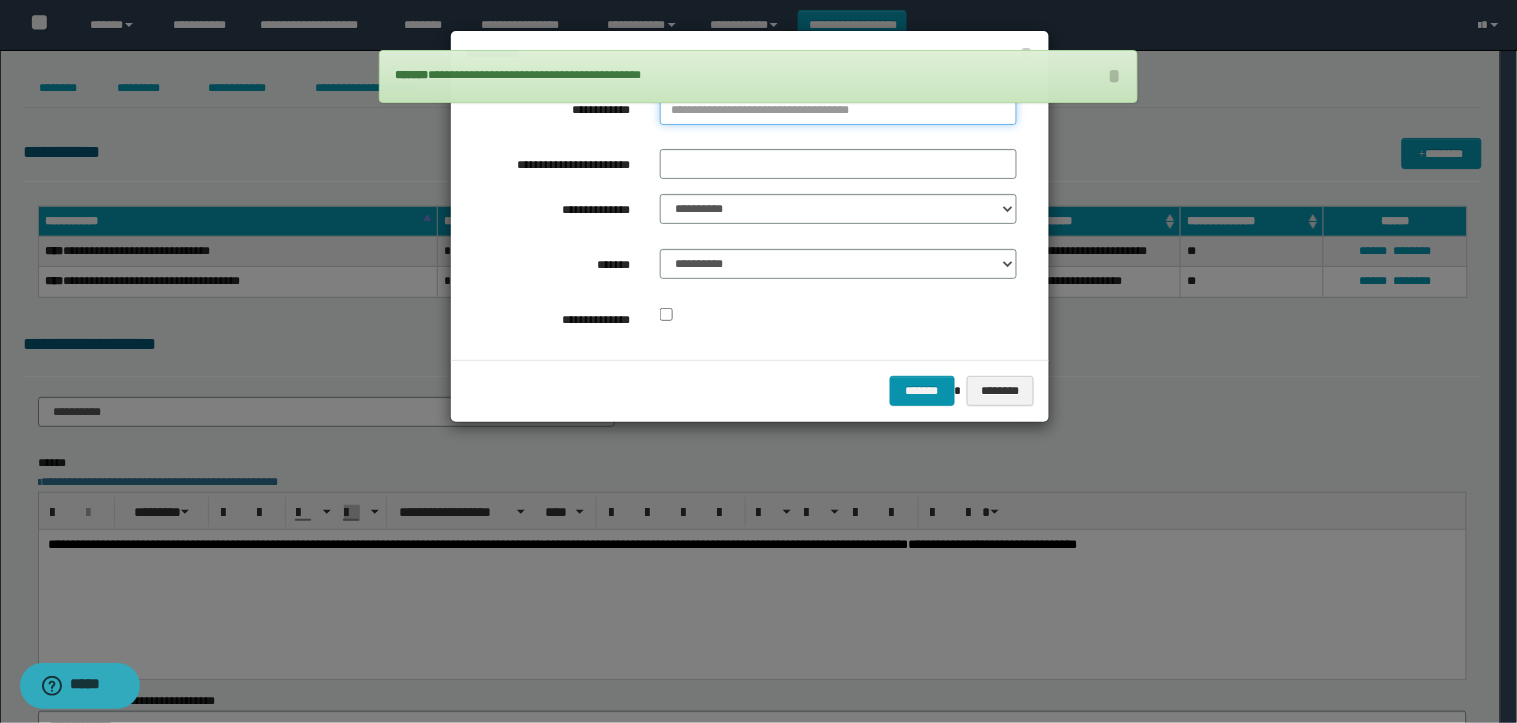 type on "**********" 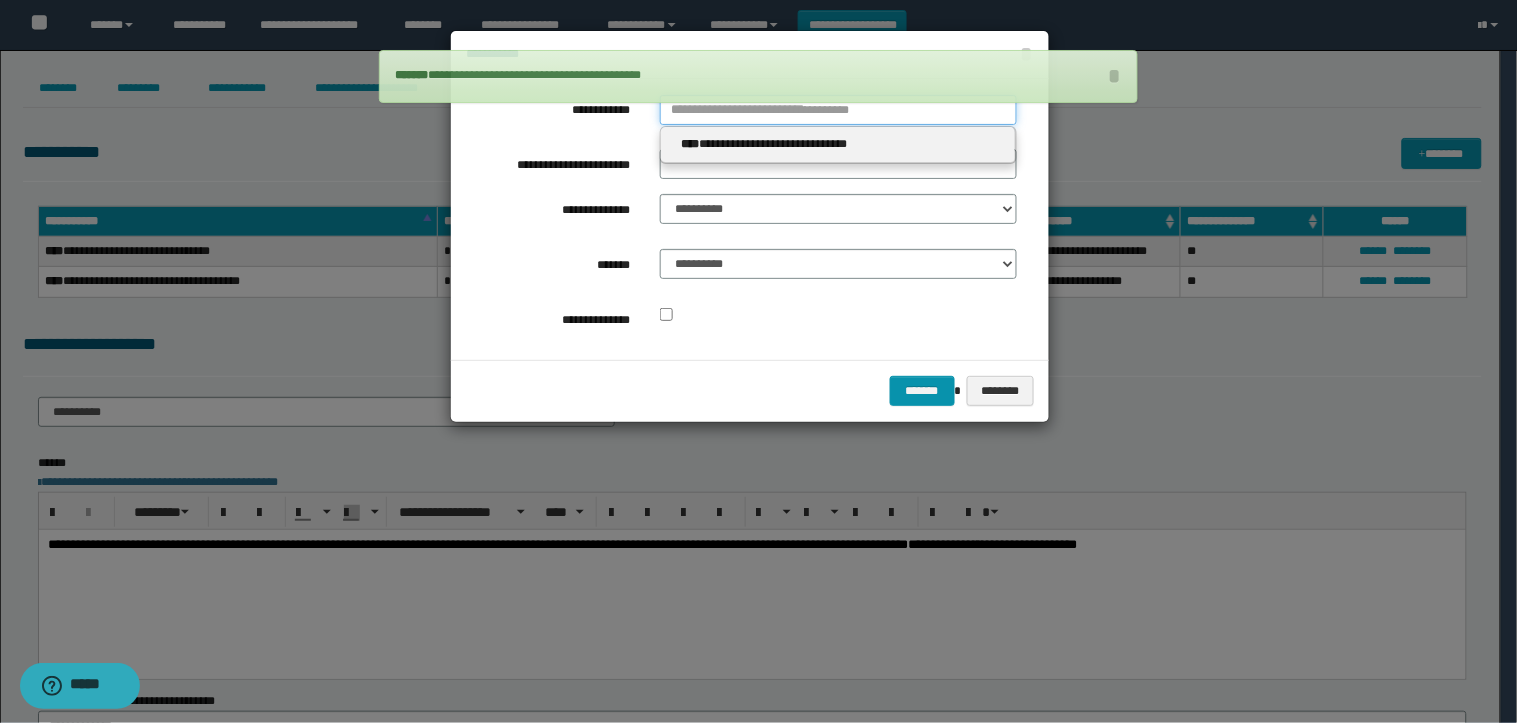 click on "**********" at bounding box center (838, 110) 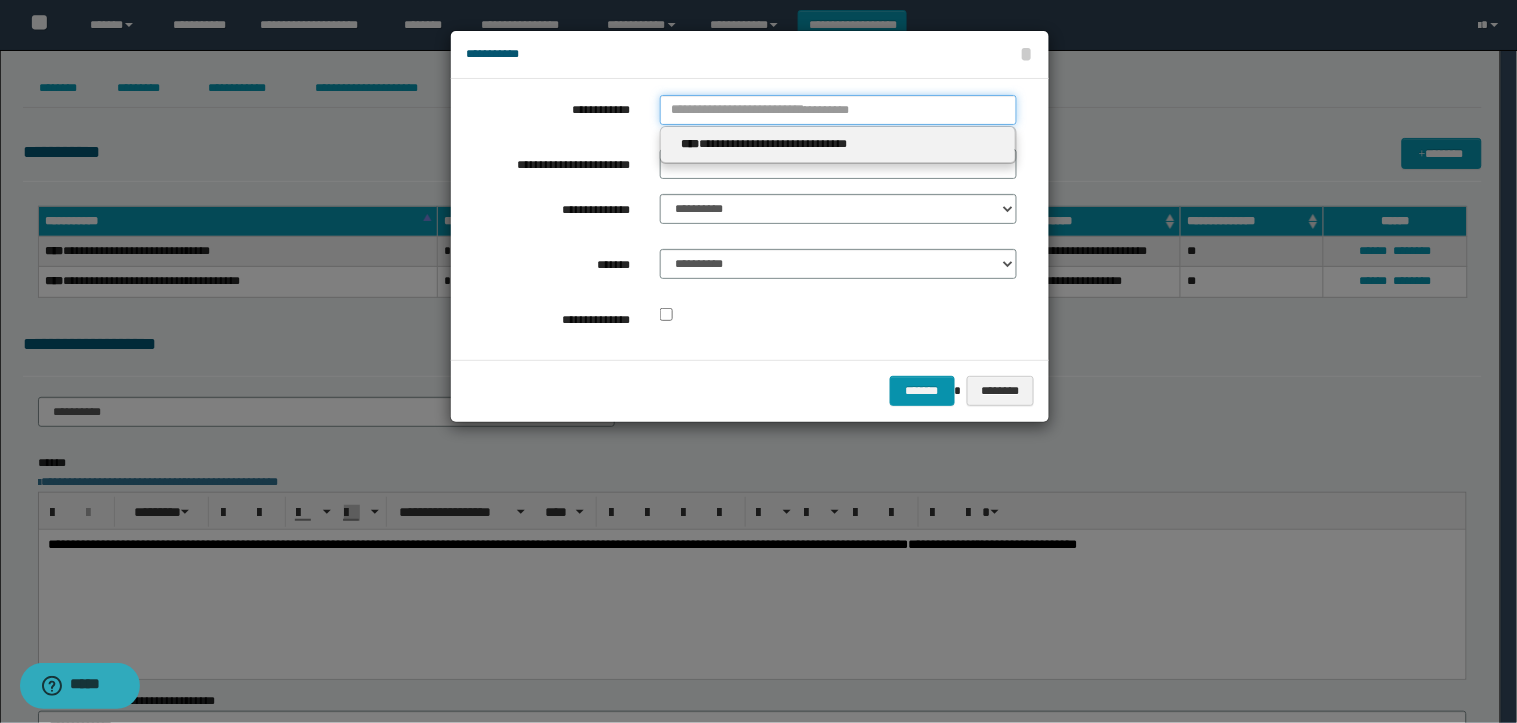 type 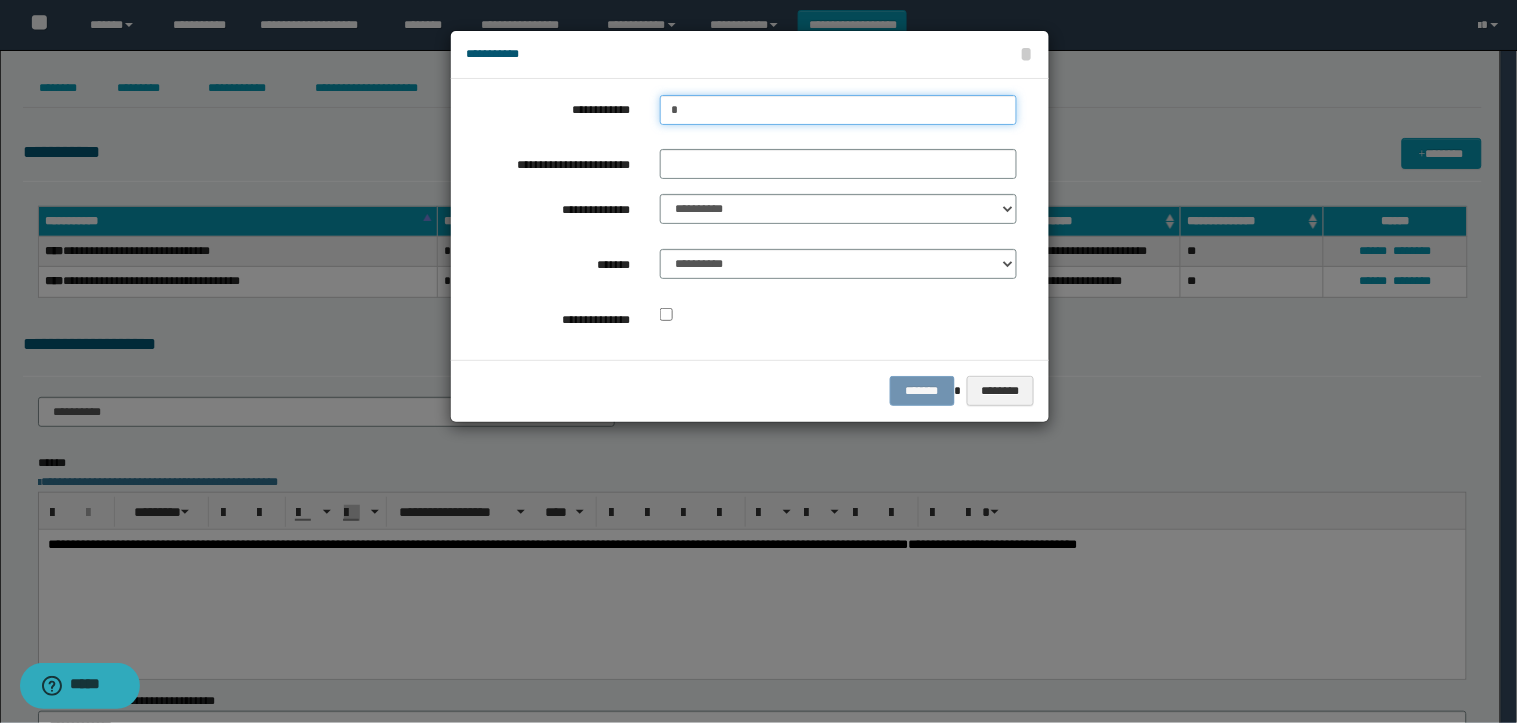 type on "**" 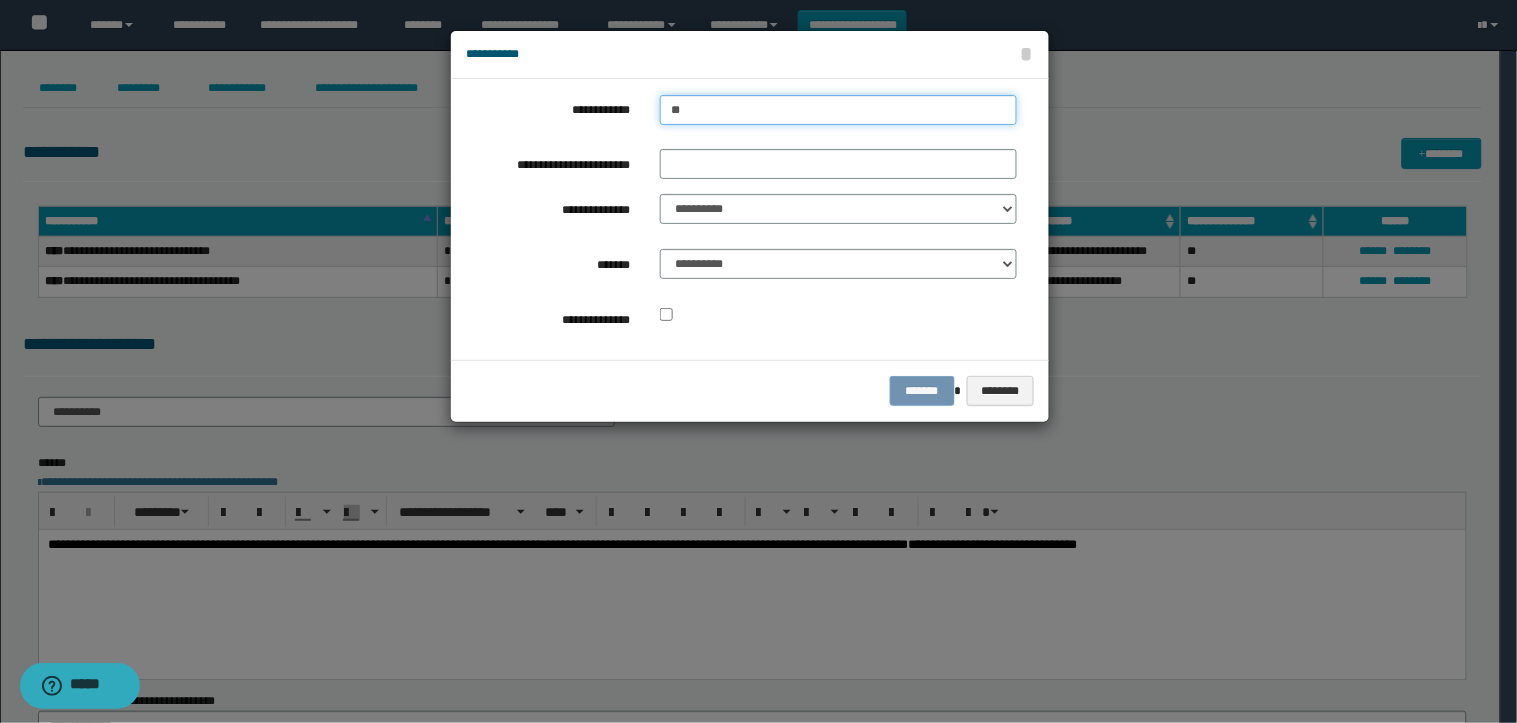 type on "**" 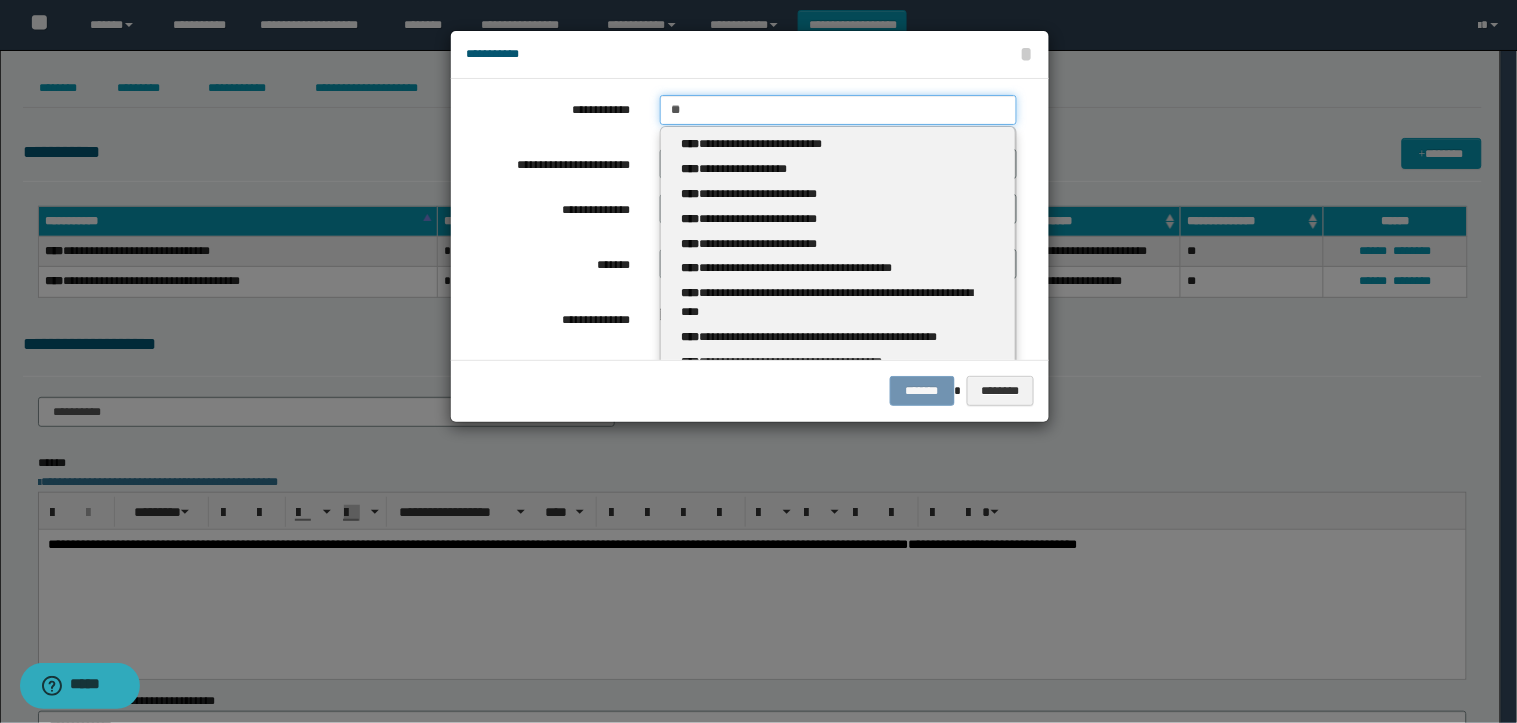 type 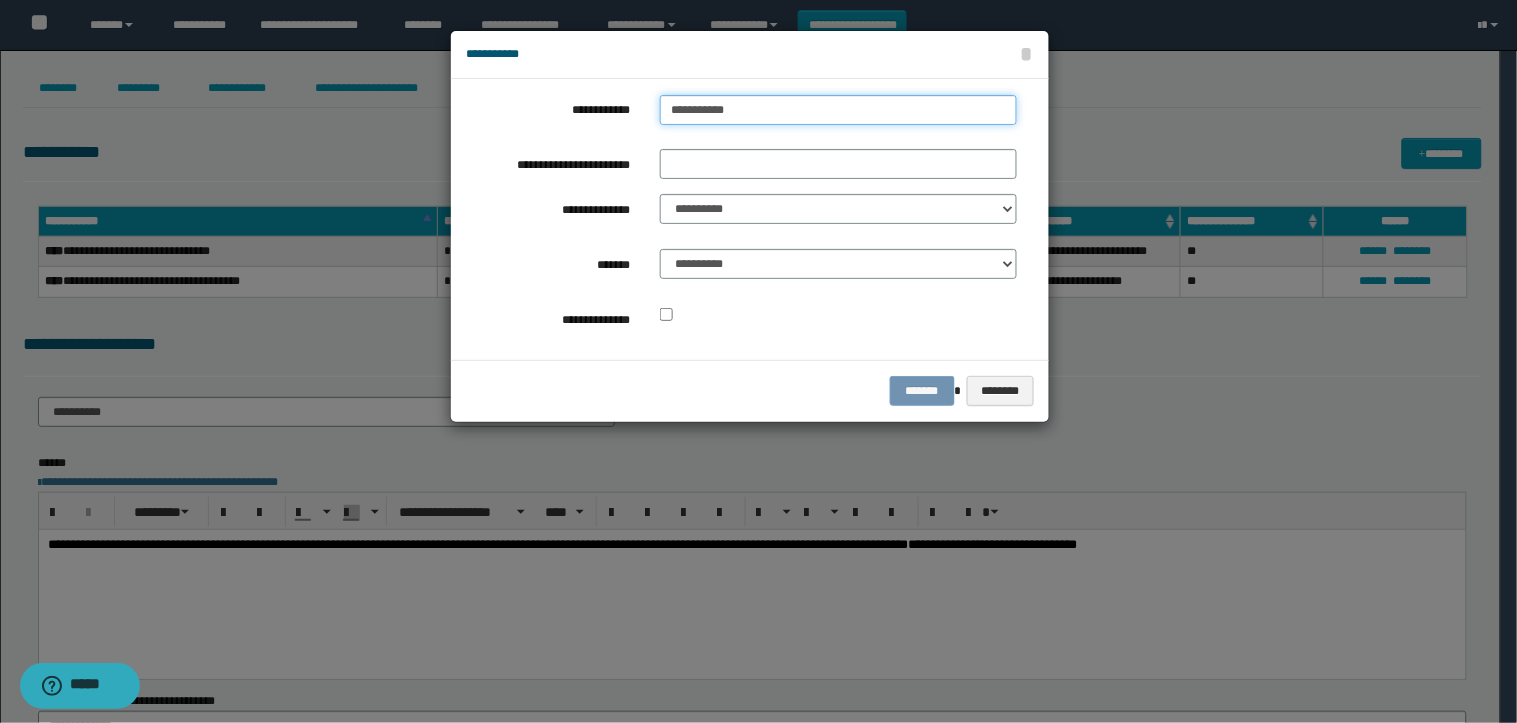 type on "**********" 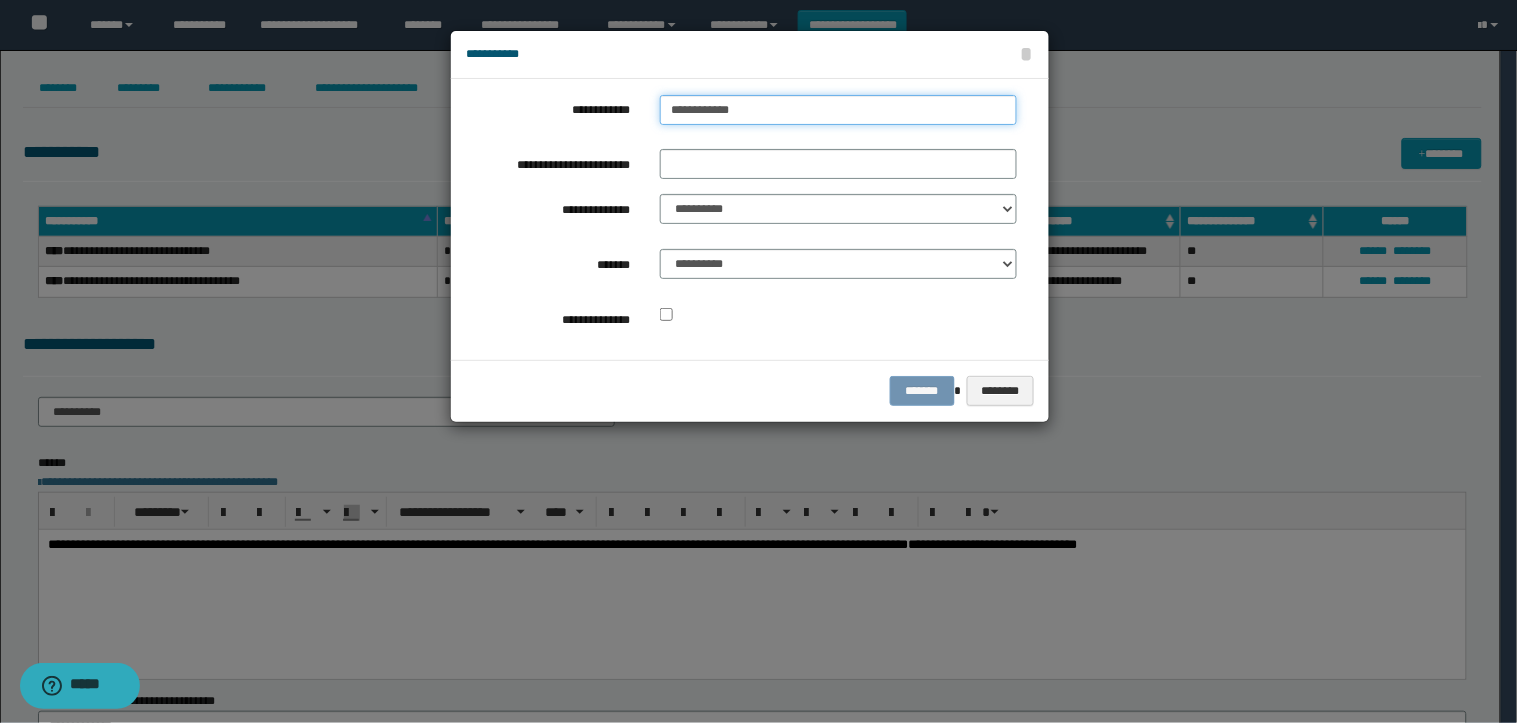 type on "**********" 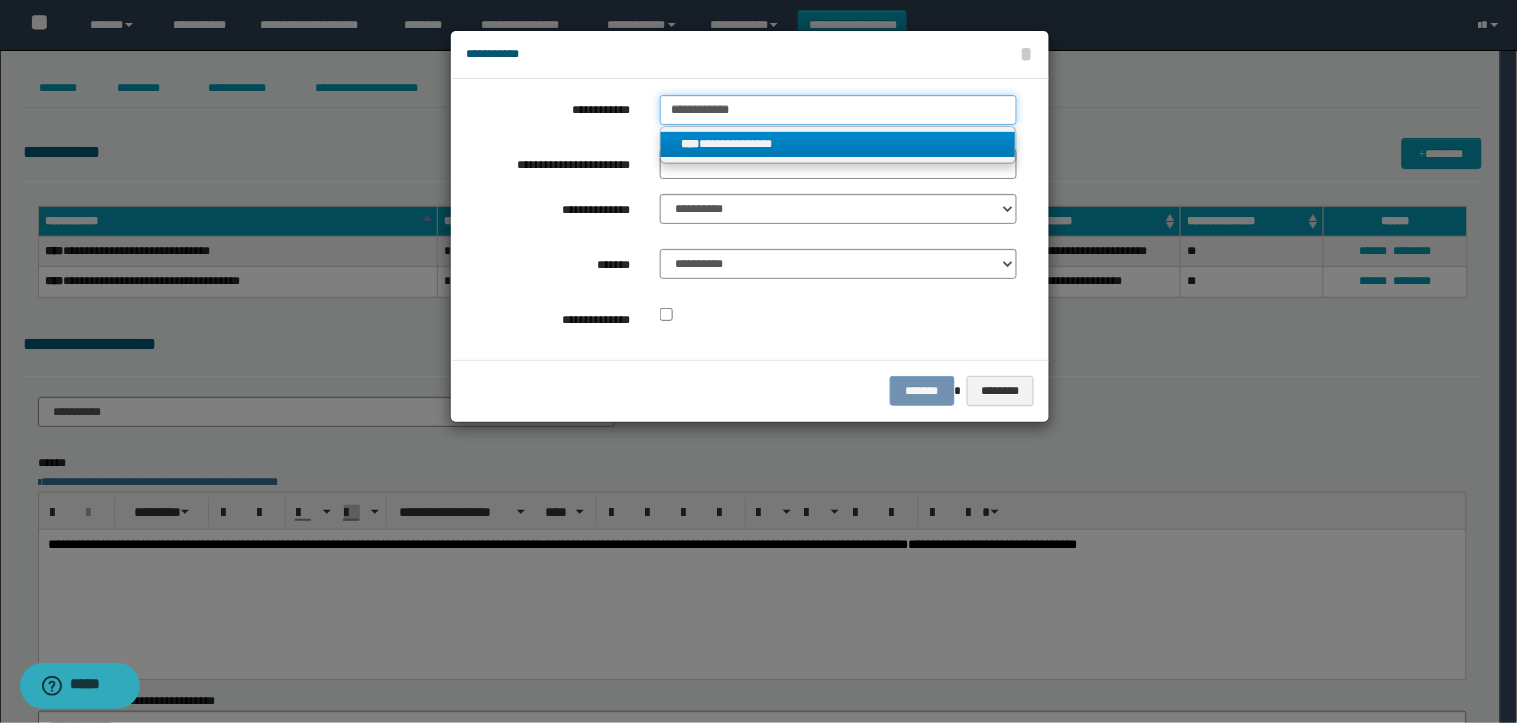 type on "**********" 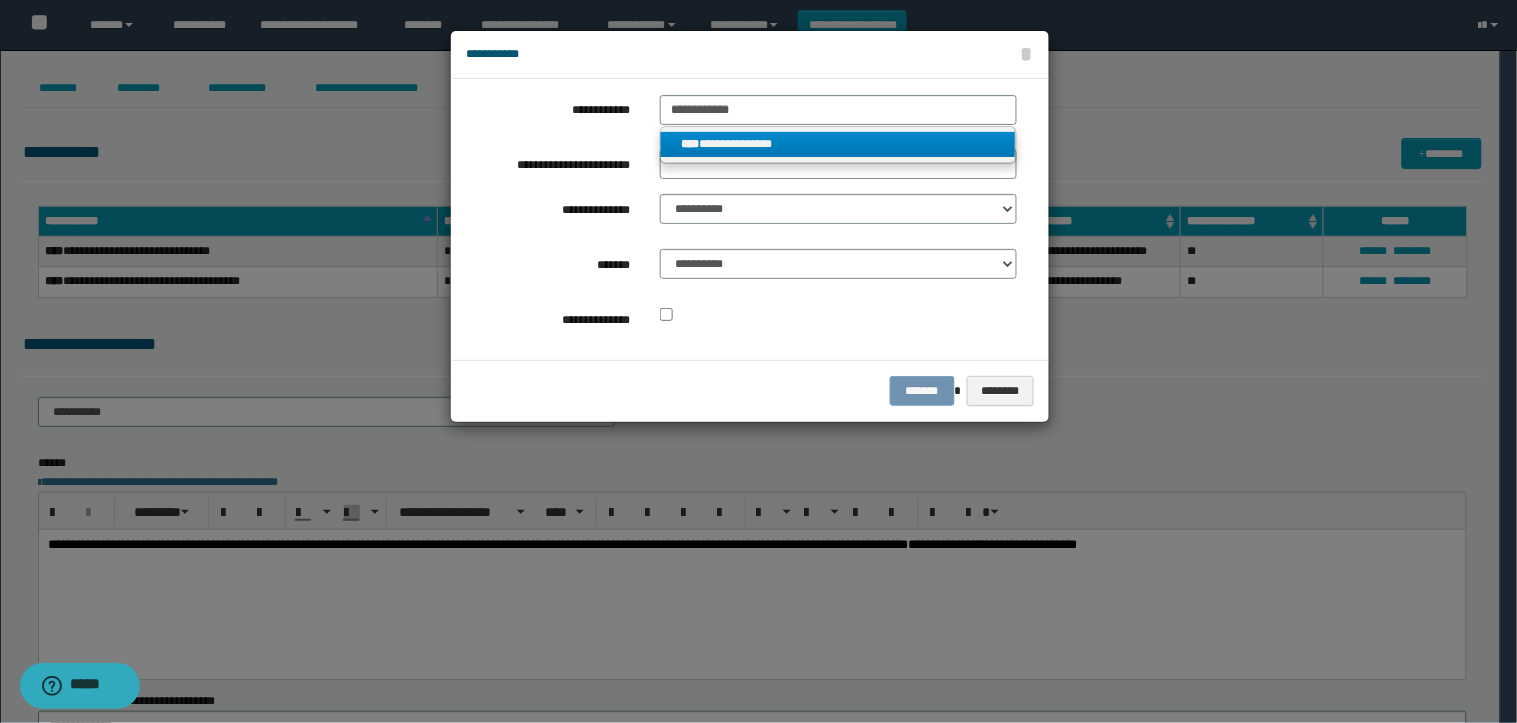 click on "**********" at bounding box center (838, 144) 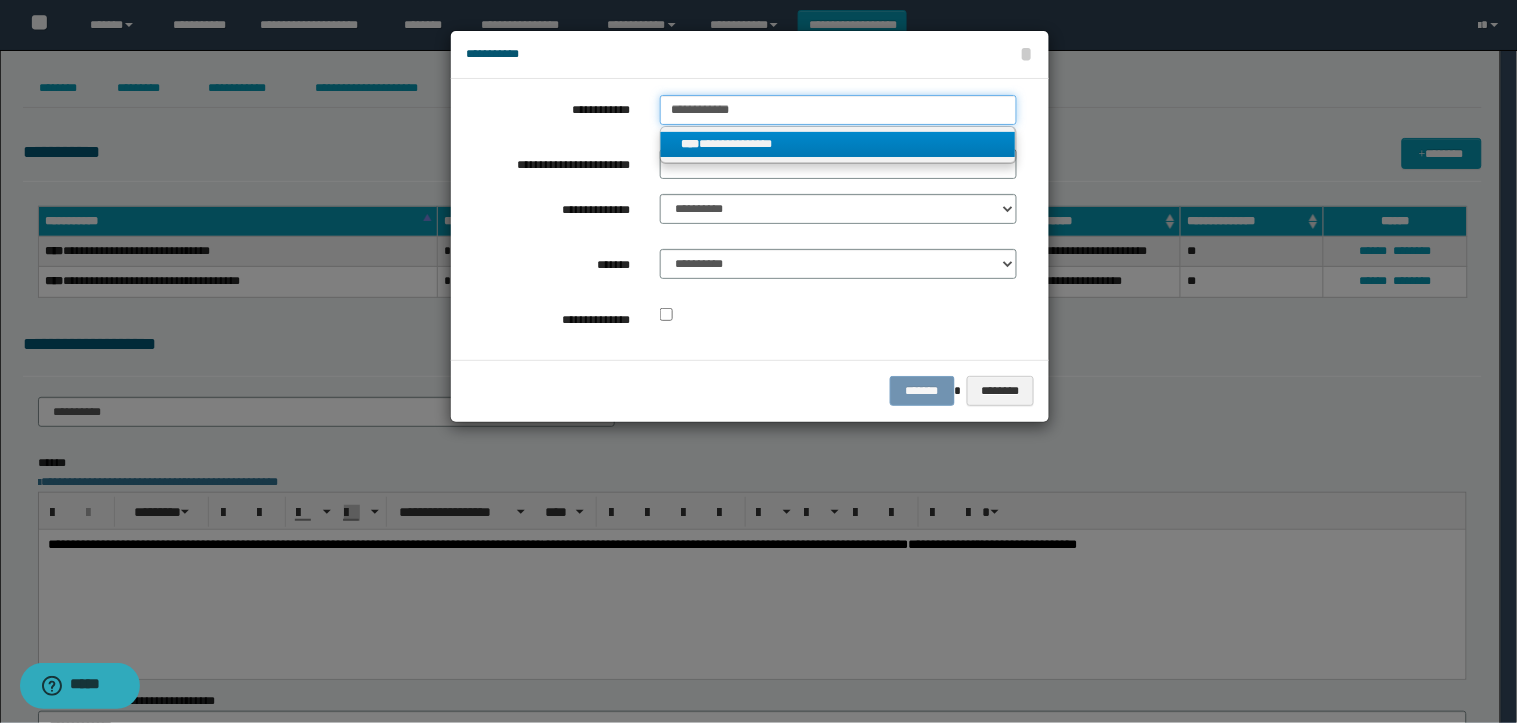 type 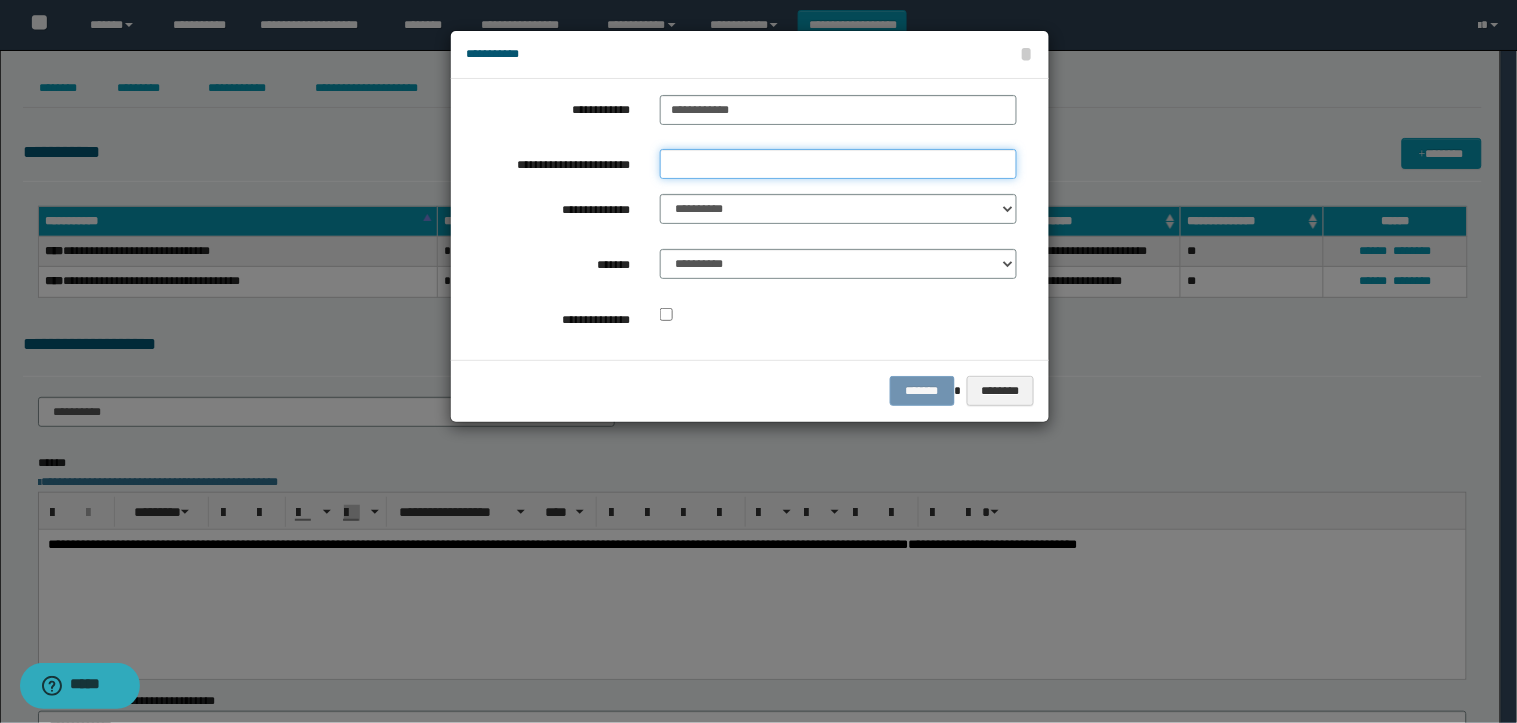 click on "**********" at bounding box center [838, 164] 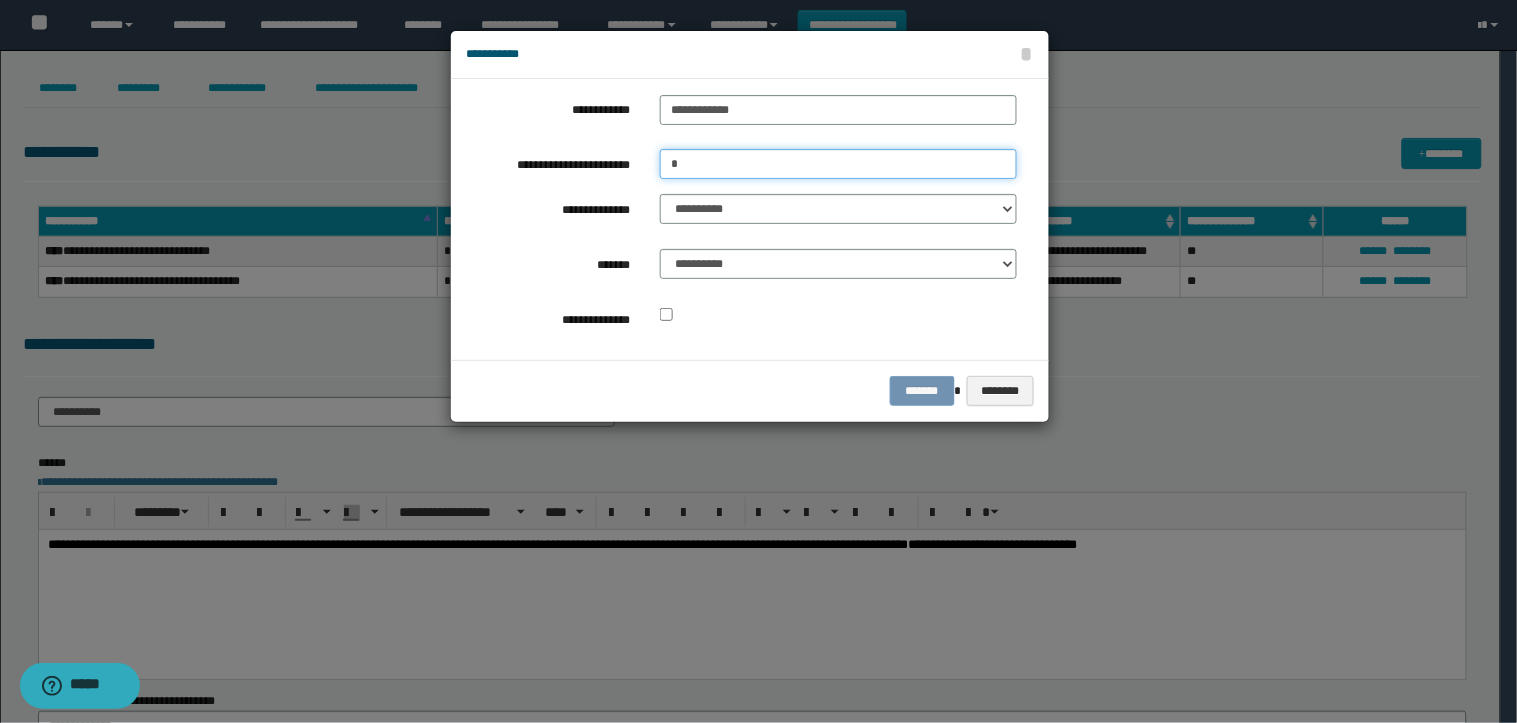 type on "*" 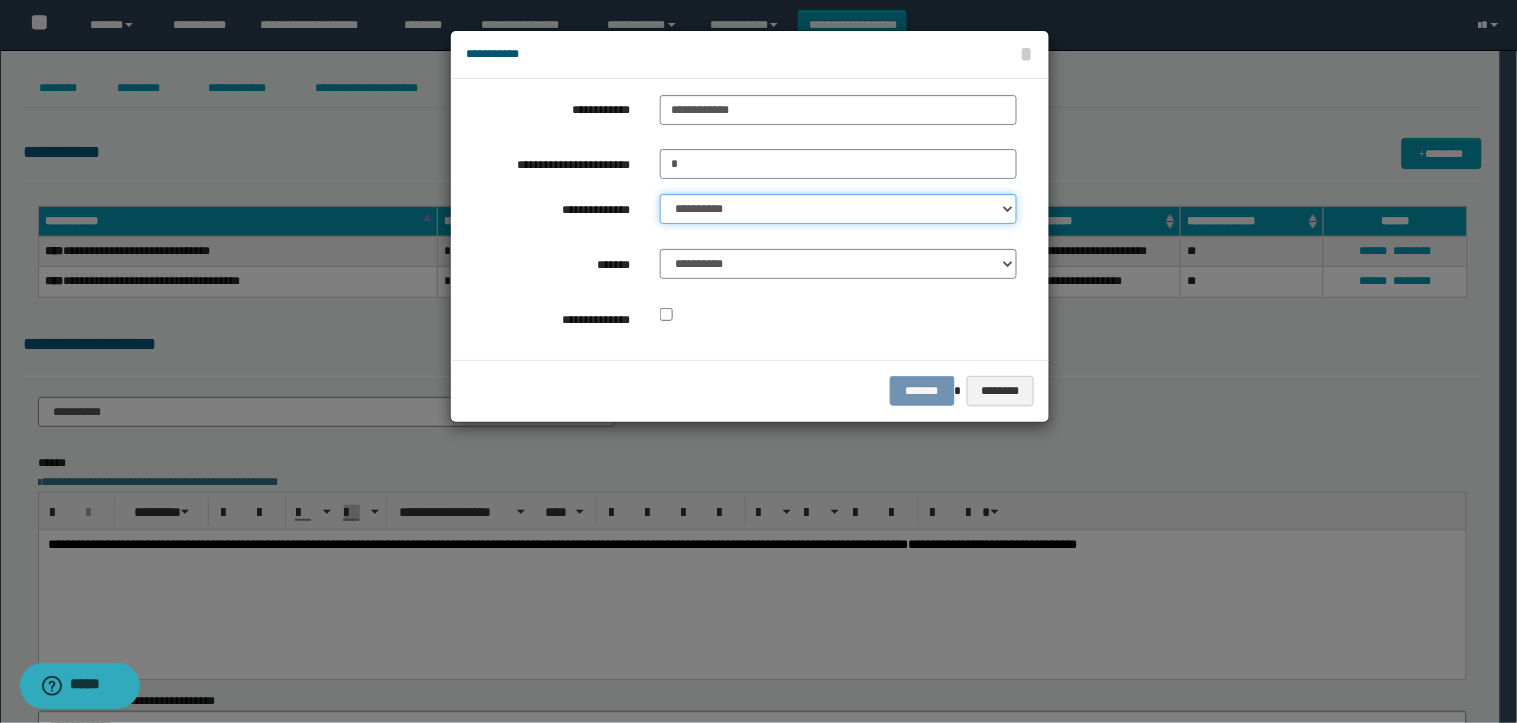 click on "**********" at bounding box center (838, 209) 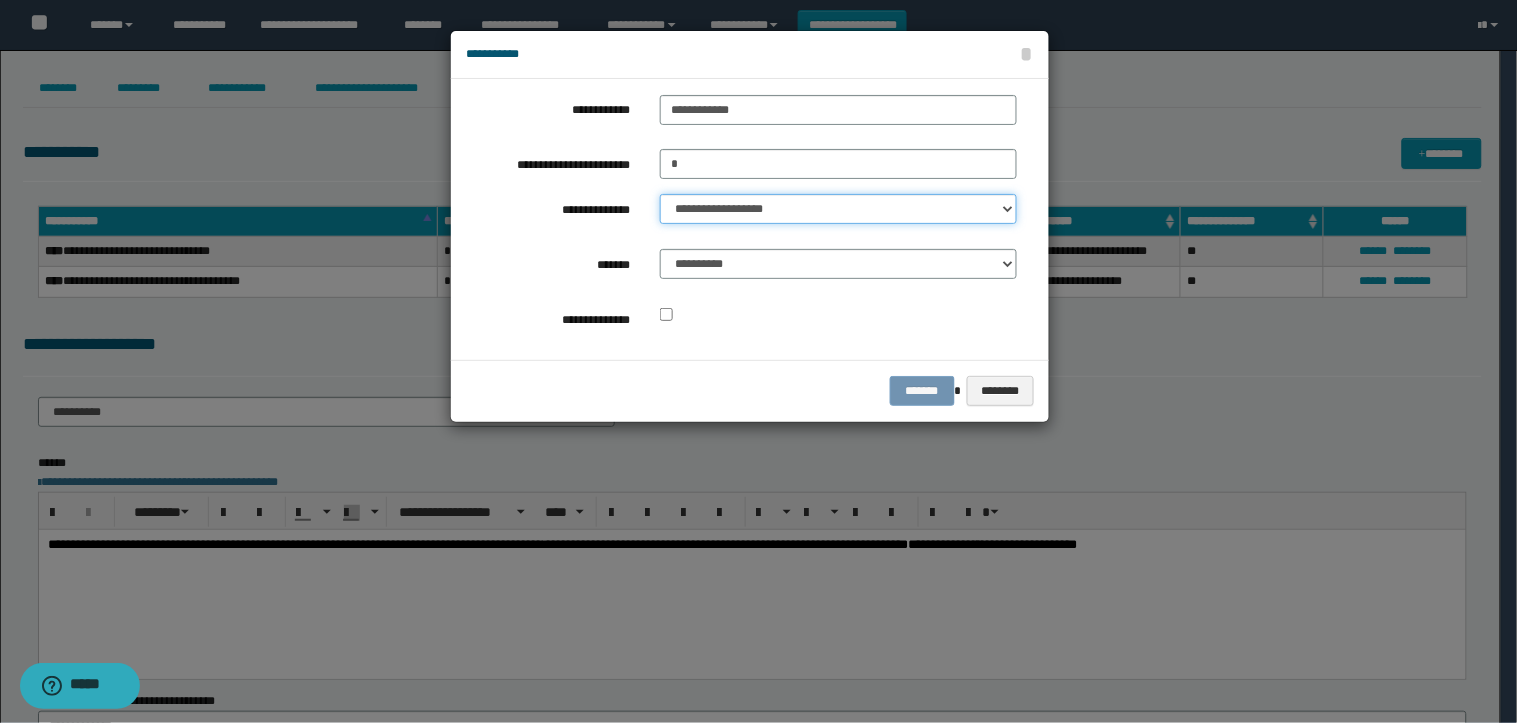 click on "**********" at bounding box center (838, 209) 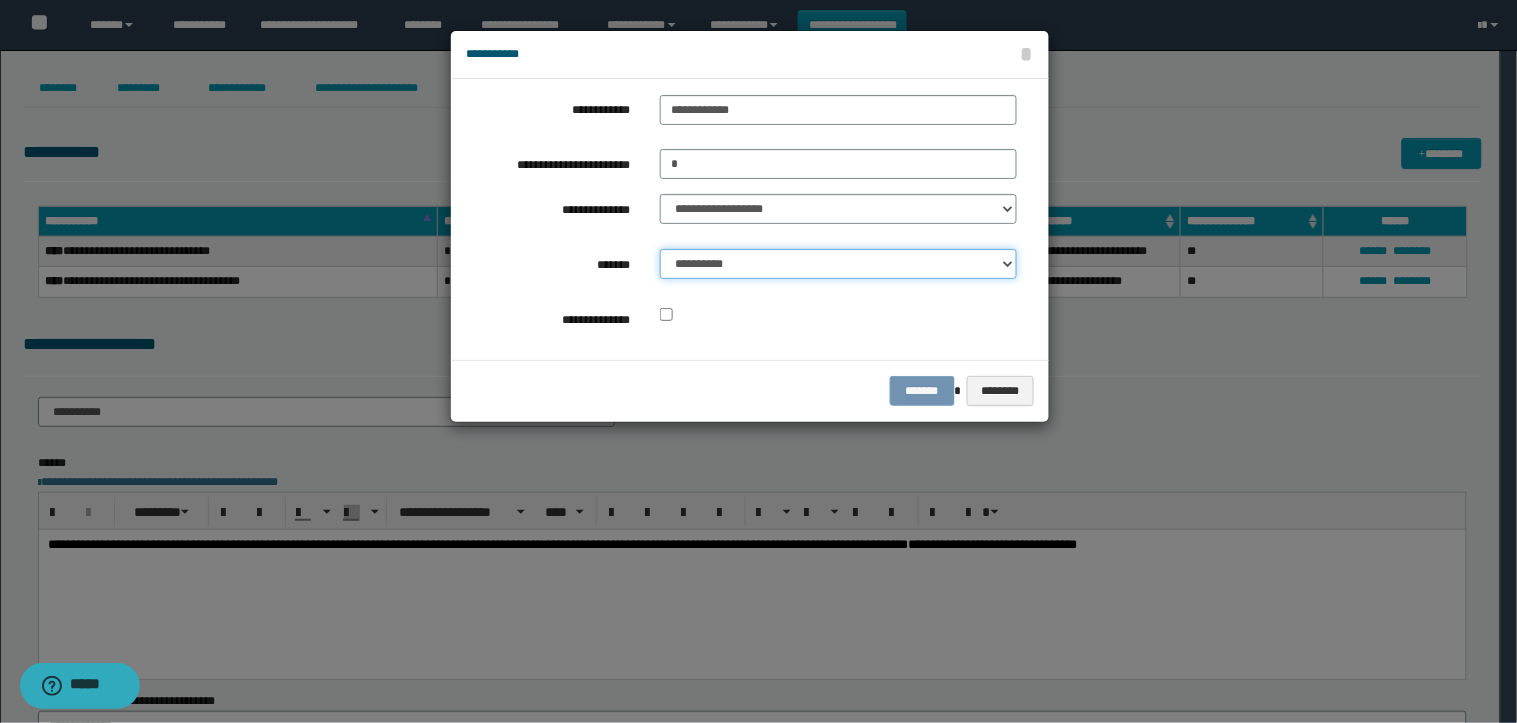click on "**********" at bounding box center [838, 264] 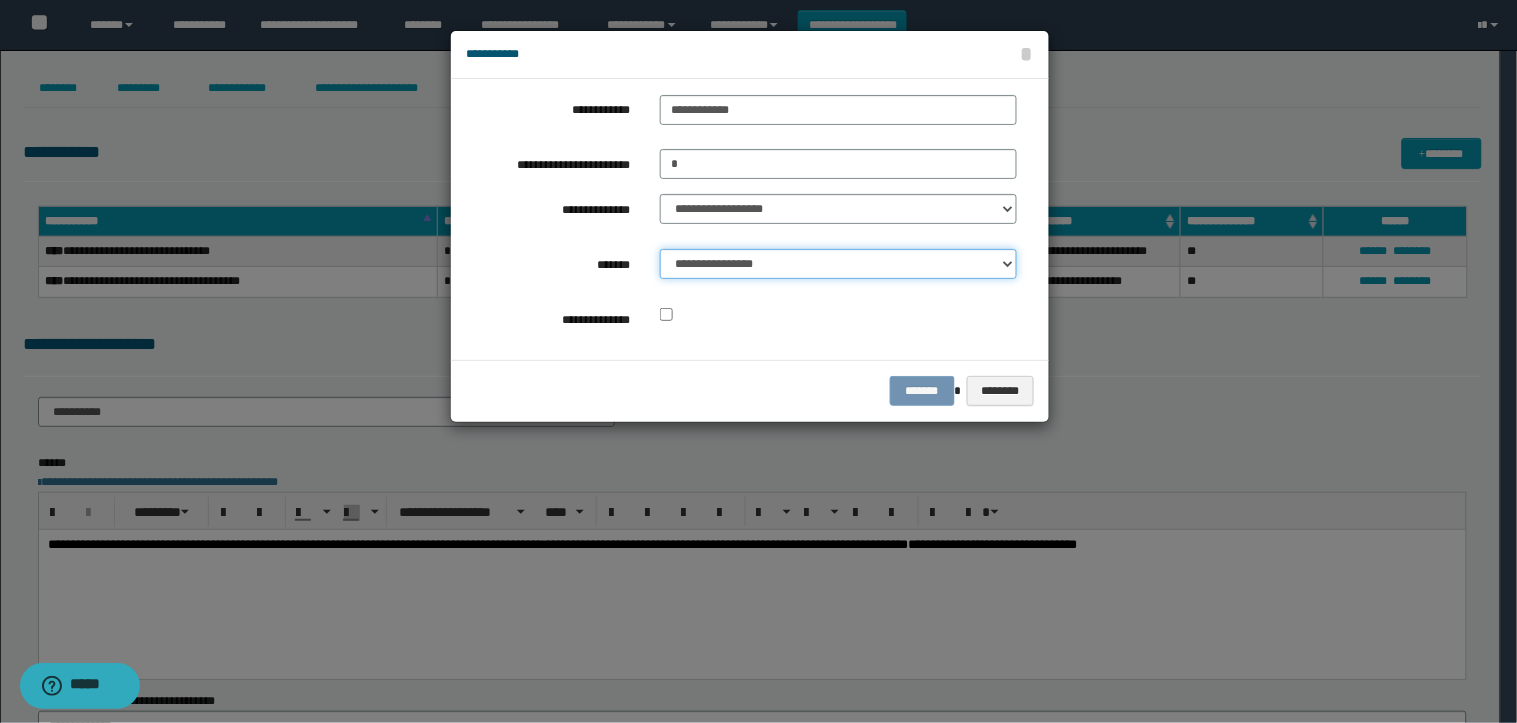 click on "**********" at bounding box center (838, 264) 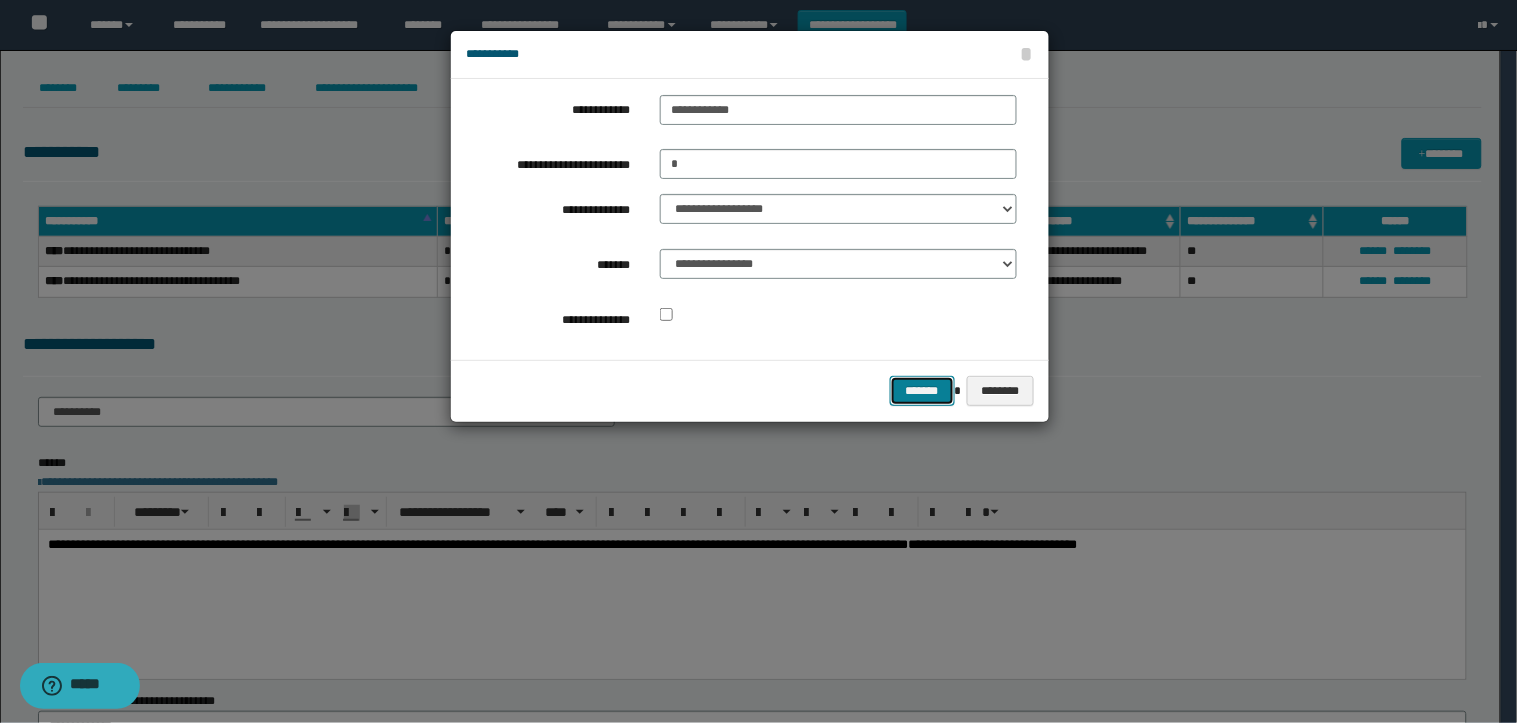 click on "*******" at bounding box center [922, 391] 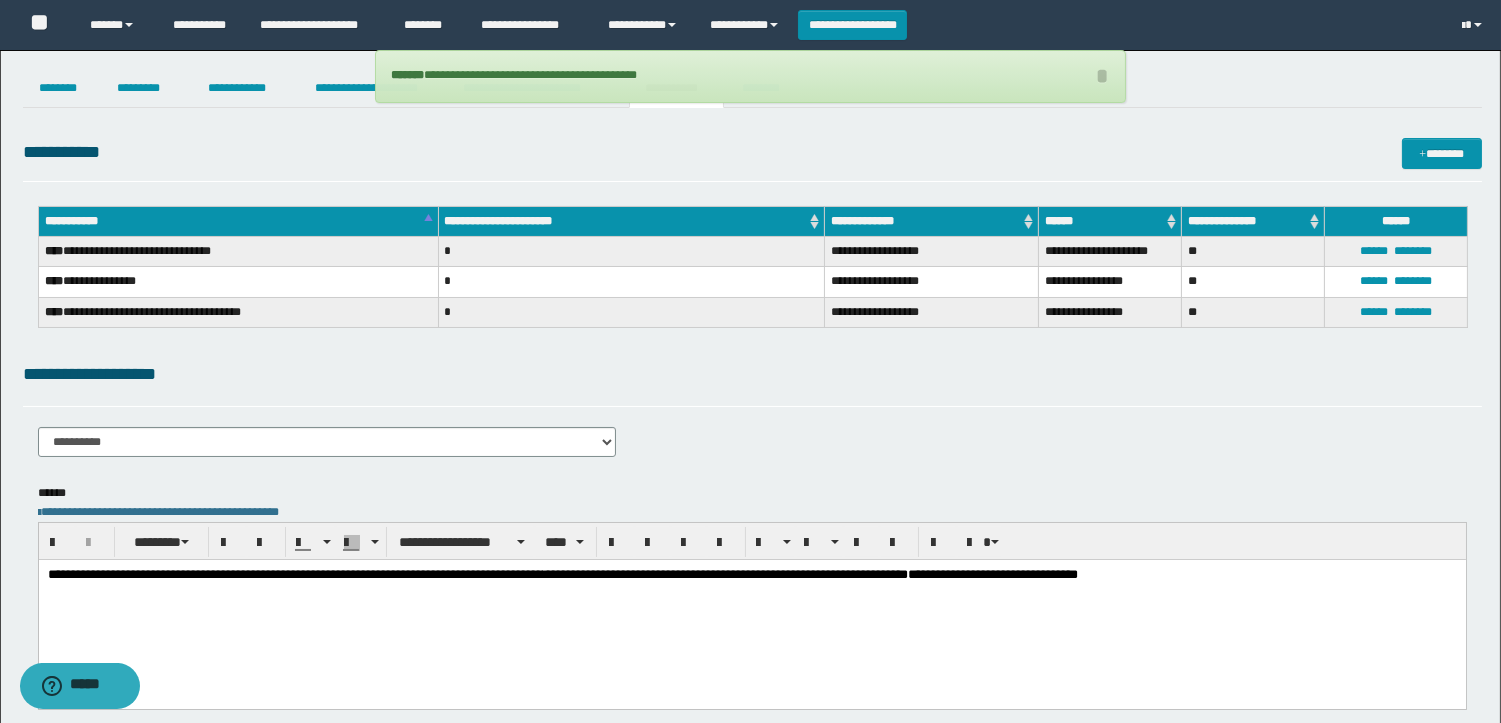 click on "**********" at bounding box center (750, 467) 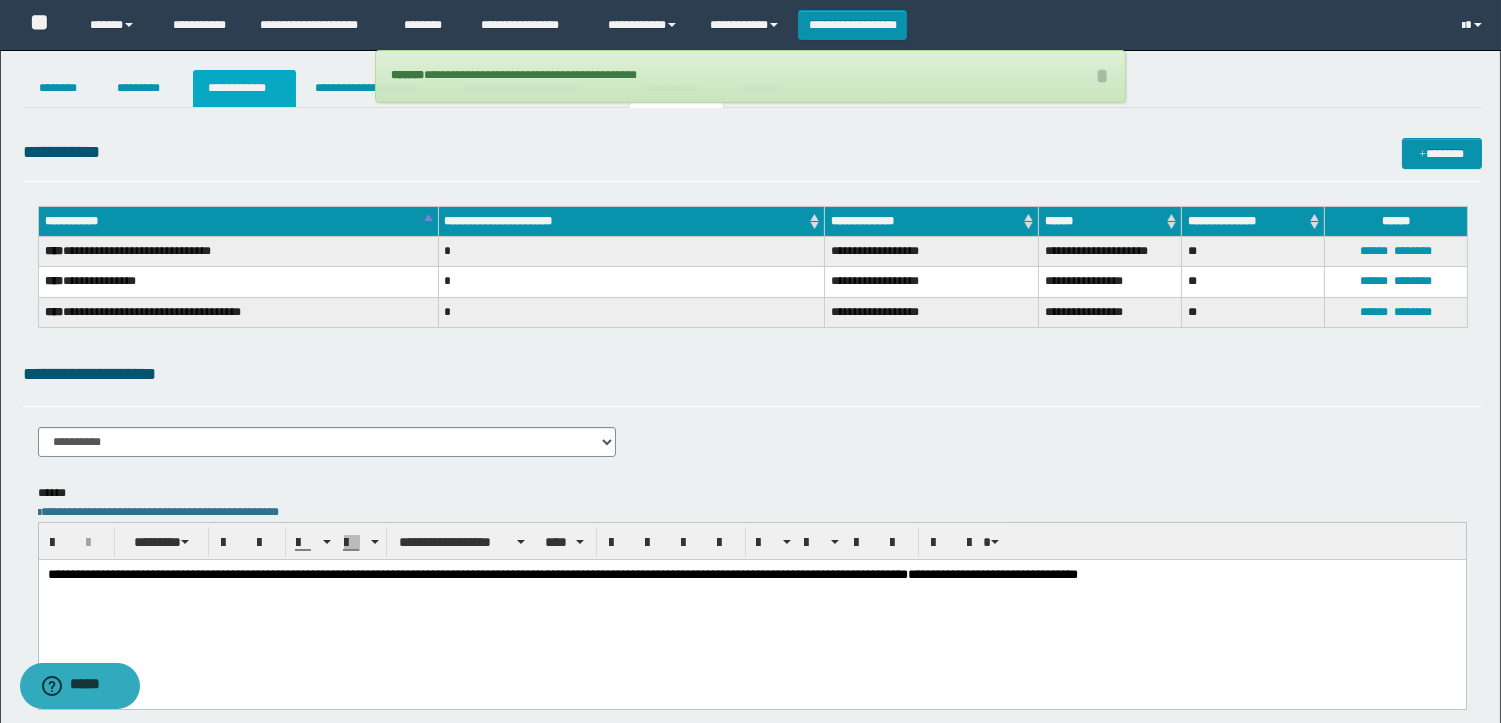 click on "**********" at bounding box center [244, 88] 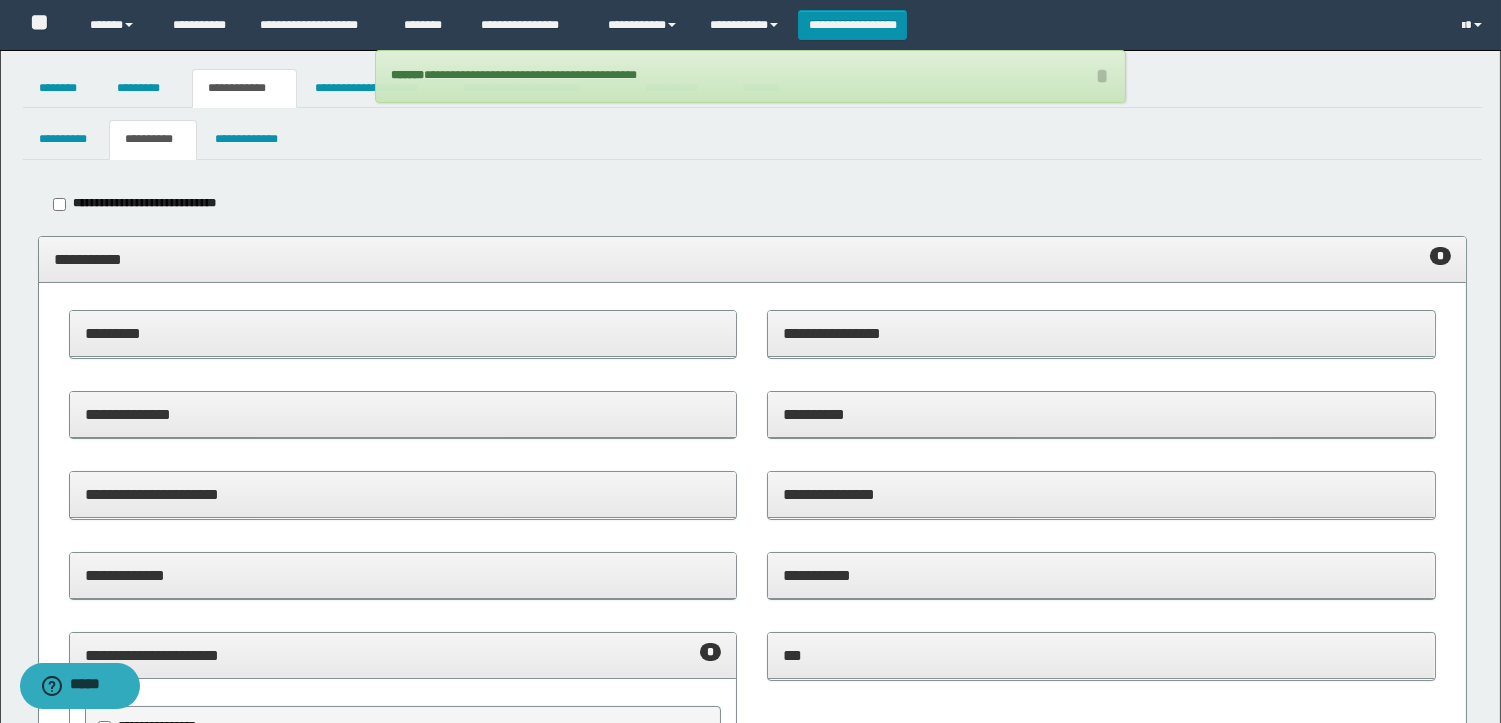 click on "**********" at bounding box center (752, 259) 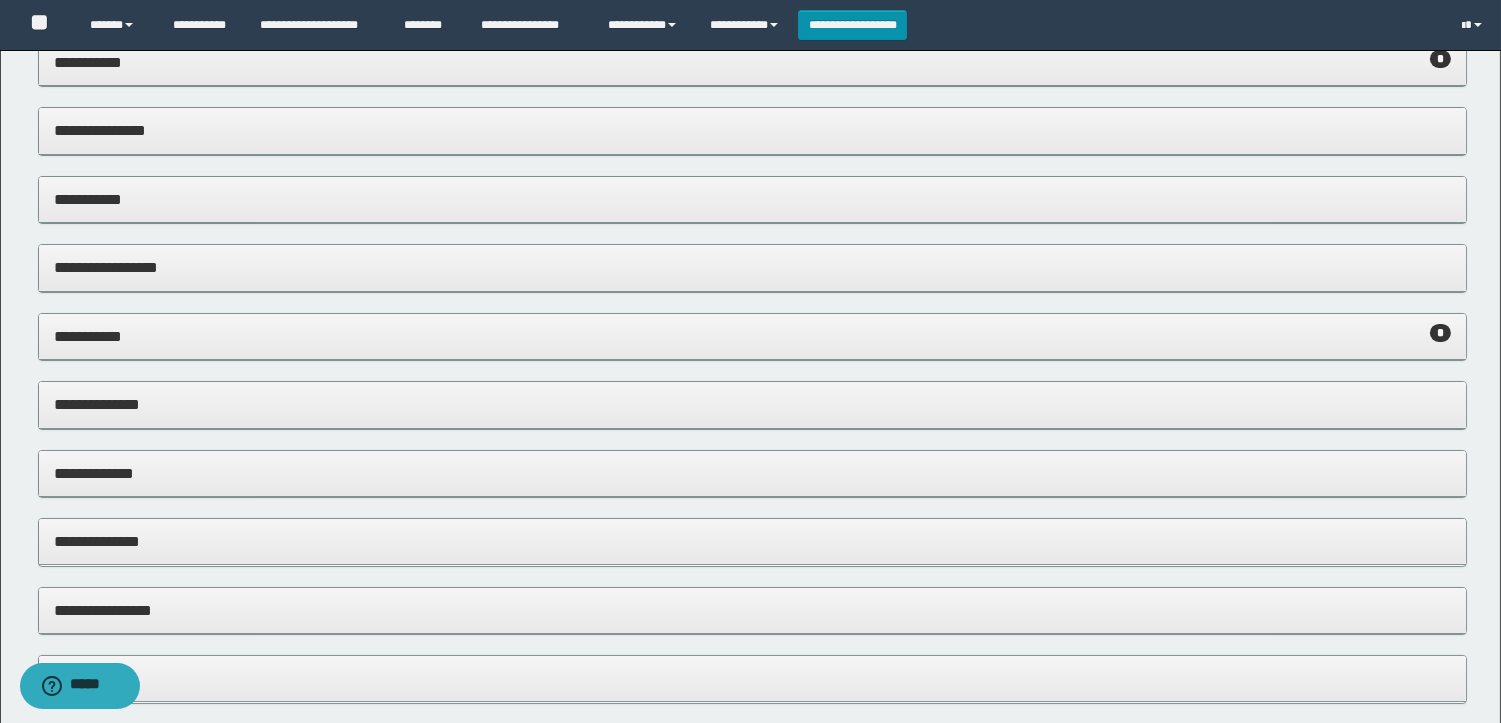 scroll, scrollTop: 352, scrollLeft: 0, axis: vertical 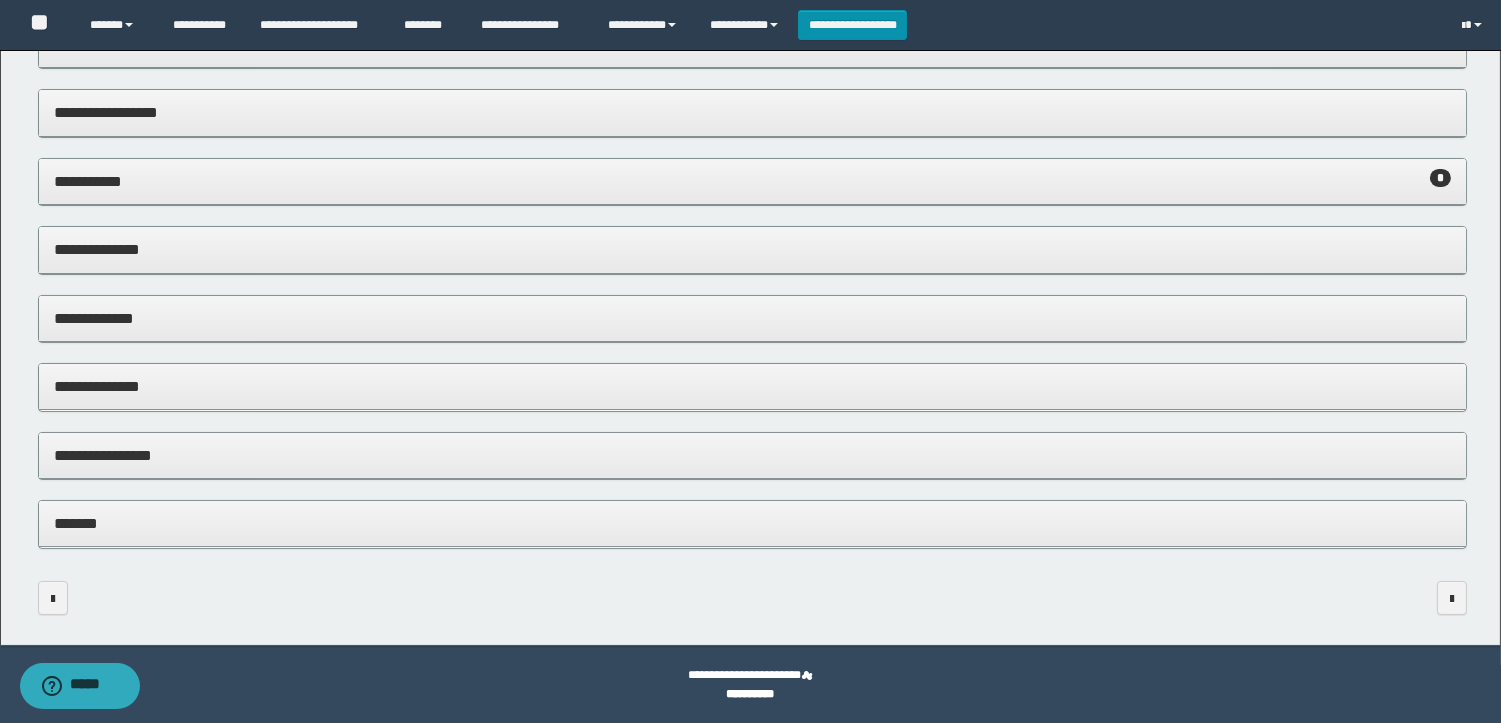 click on "**********" at bounding box center (752, 455) 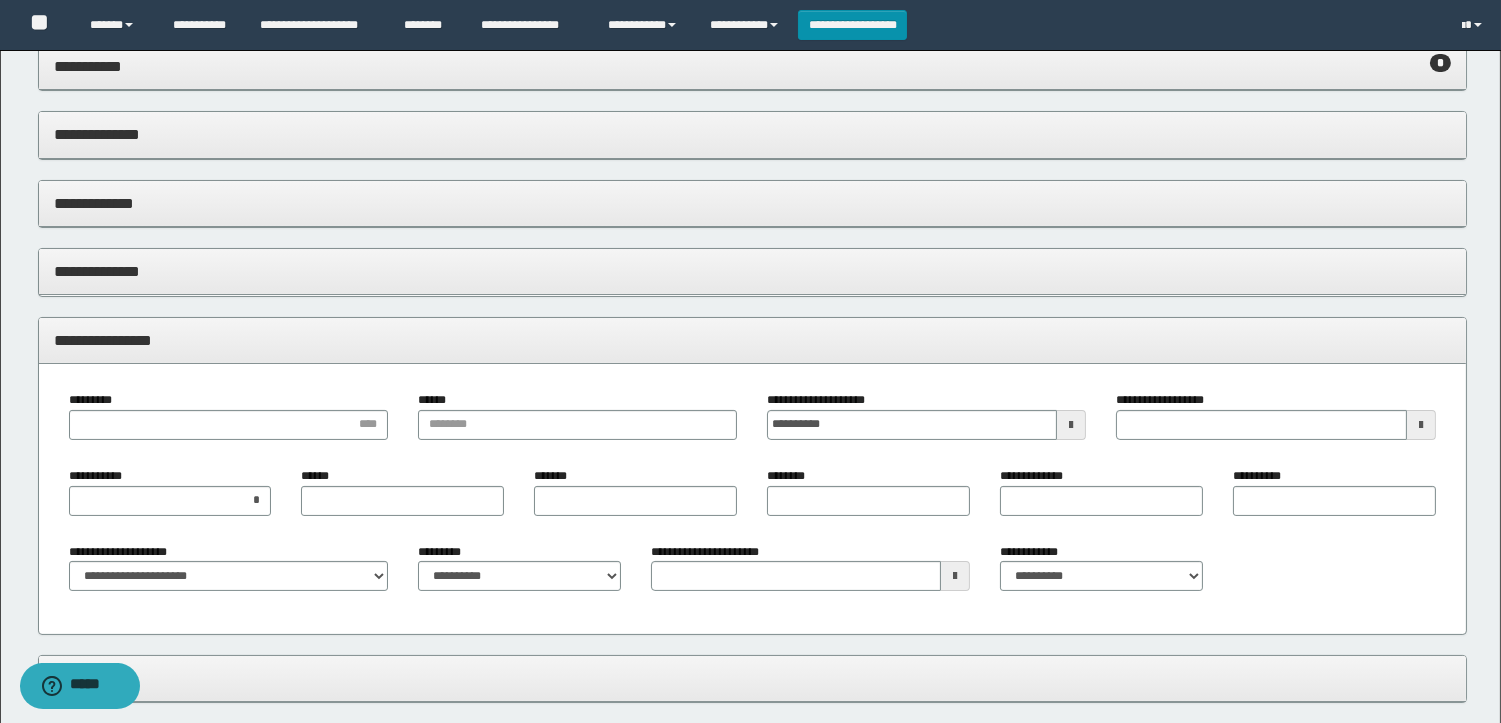 scroll, scrollTop: 622, scrollLeft: 0, axis: vertical 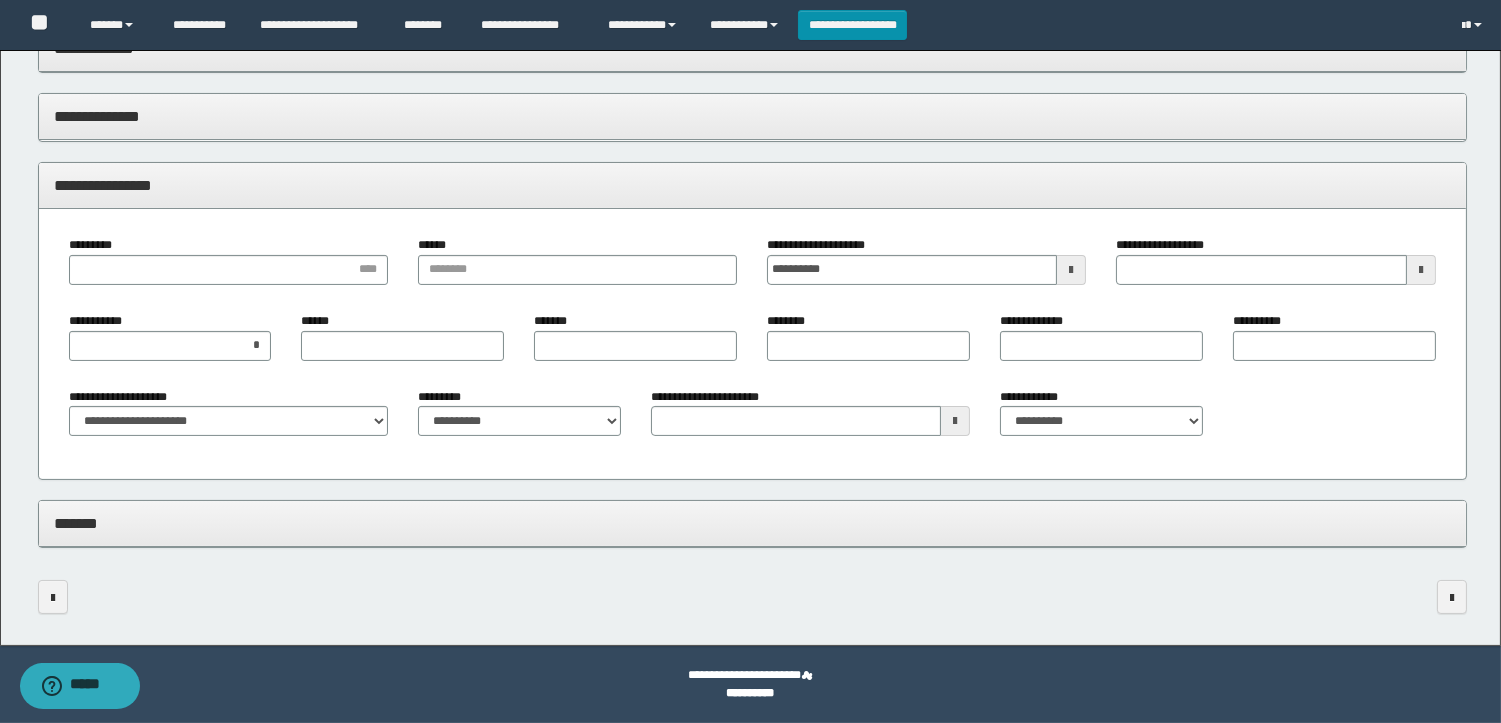 click at bounding box center (1071, 270) 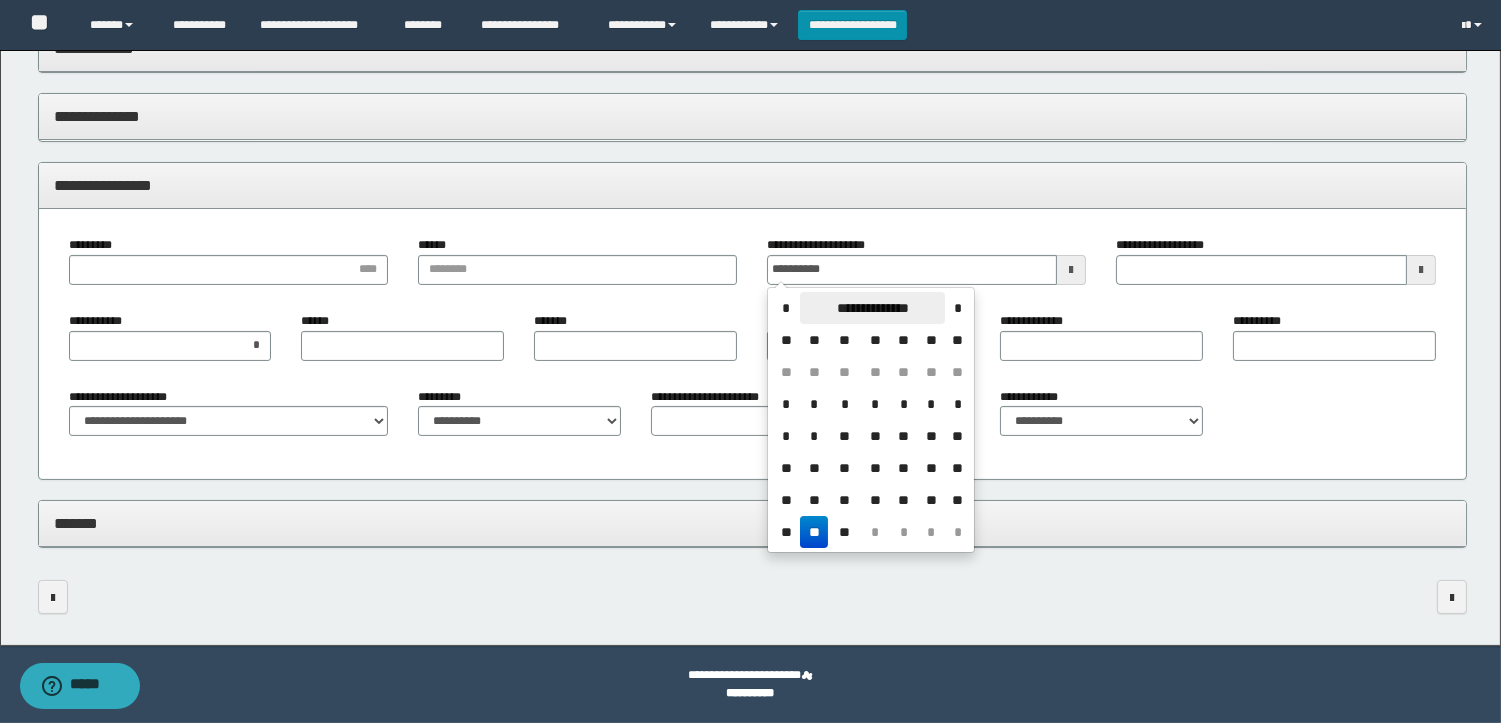 click on "**********" at bounding box center [872, 308] 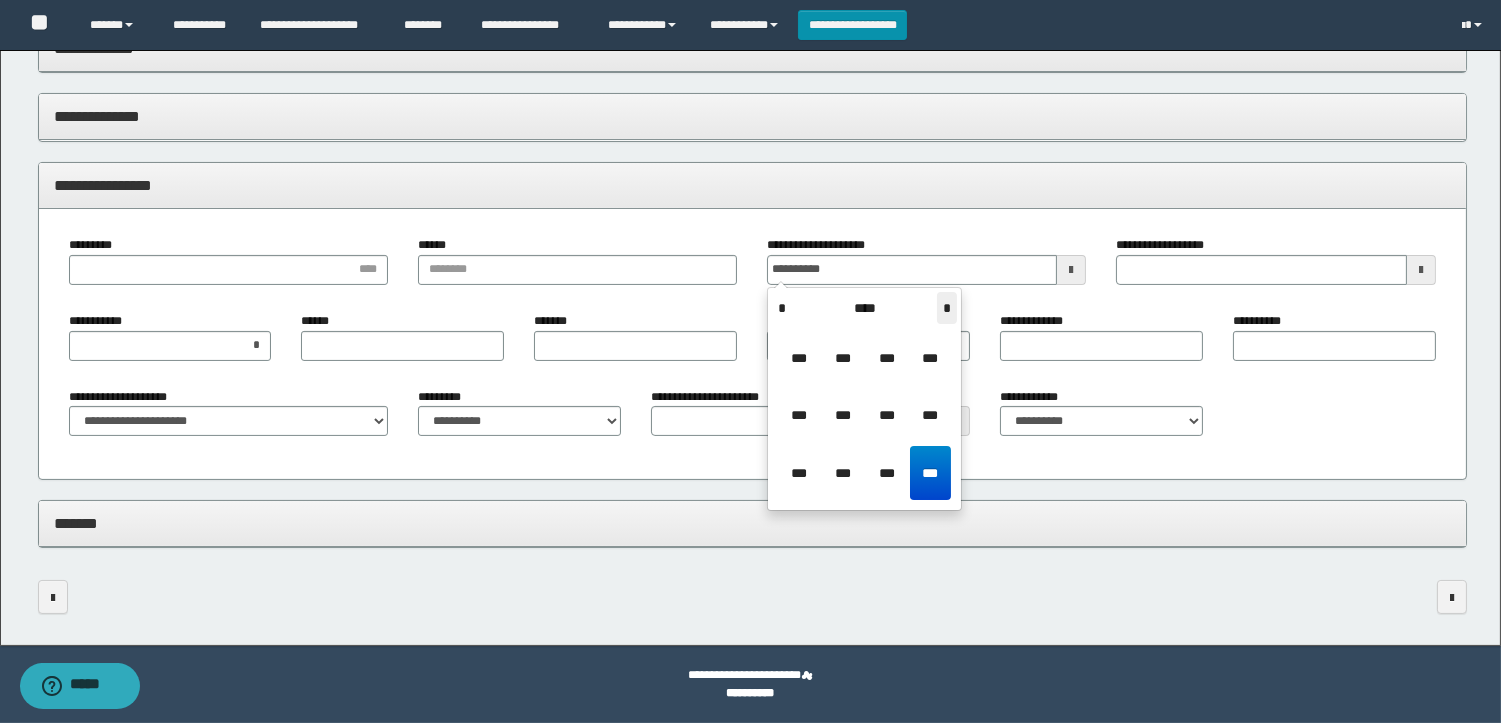 click on "*" at bounding box center [947, 308] 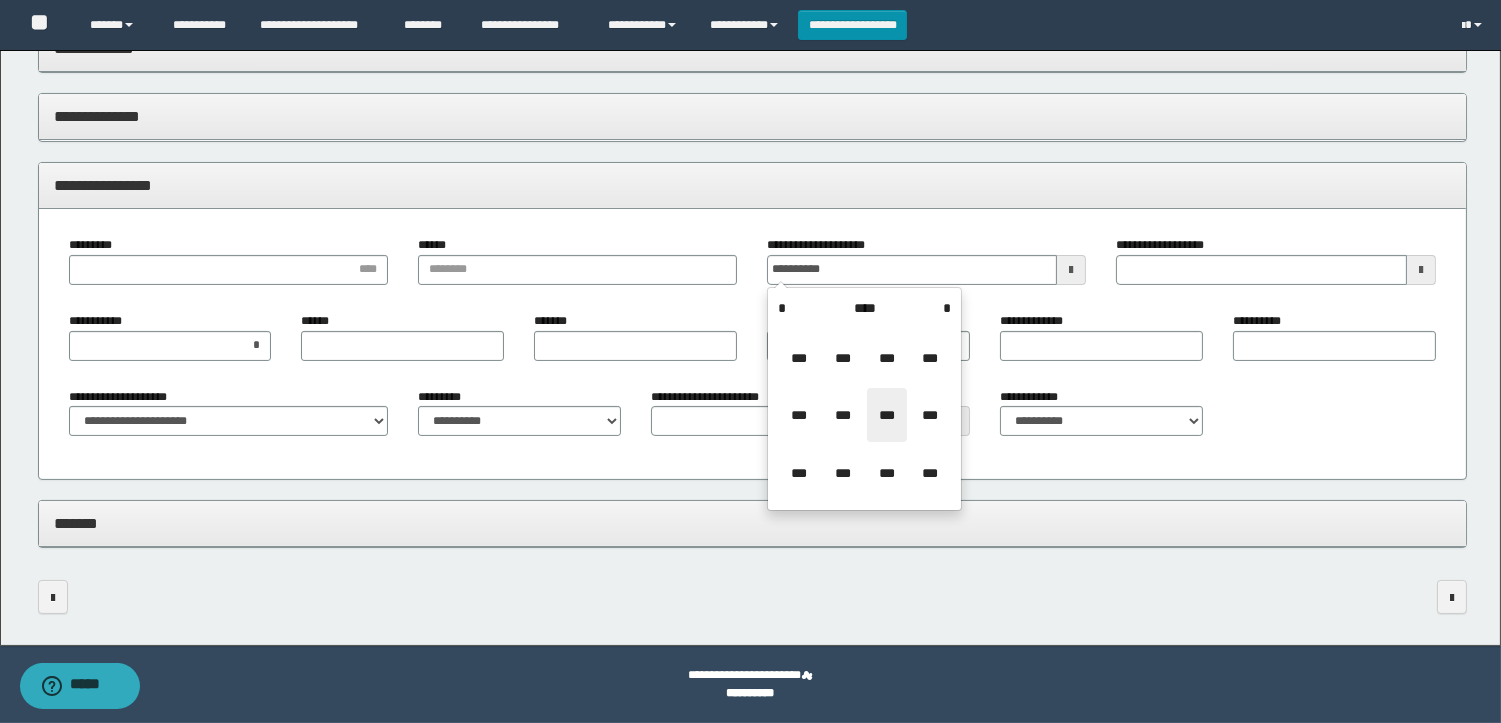 click on "***" at bounding box center [887, 415] 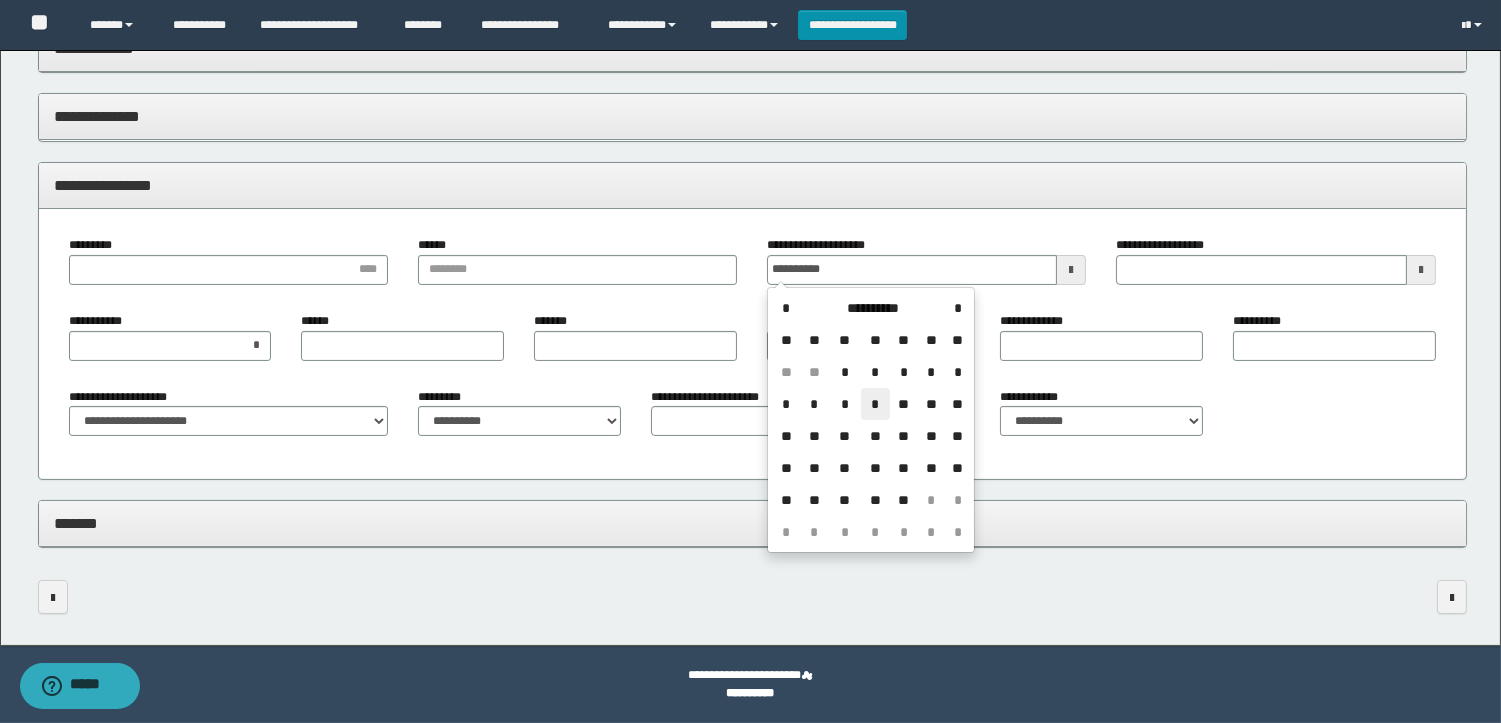 click on "*" at bounding box center (875, 404) 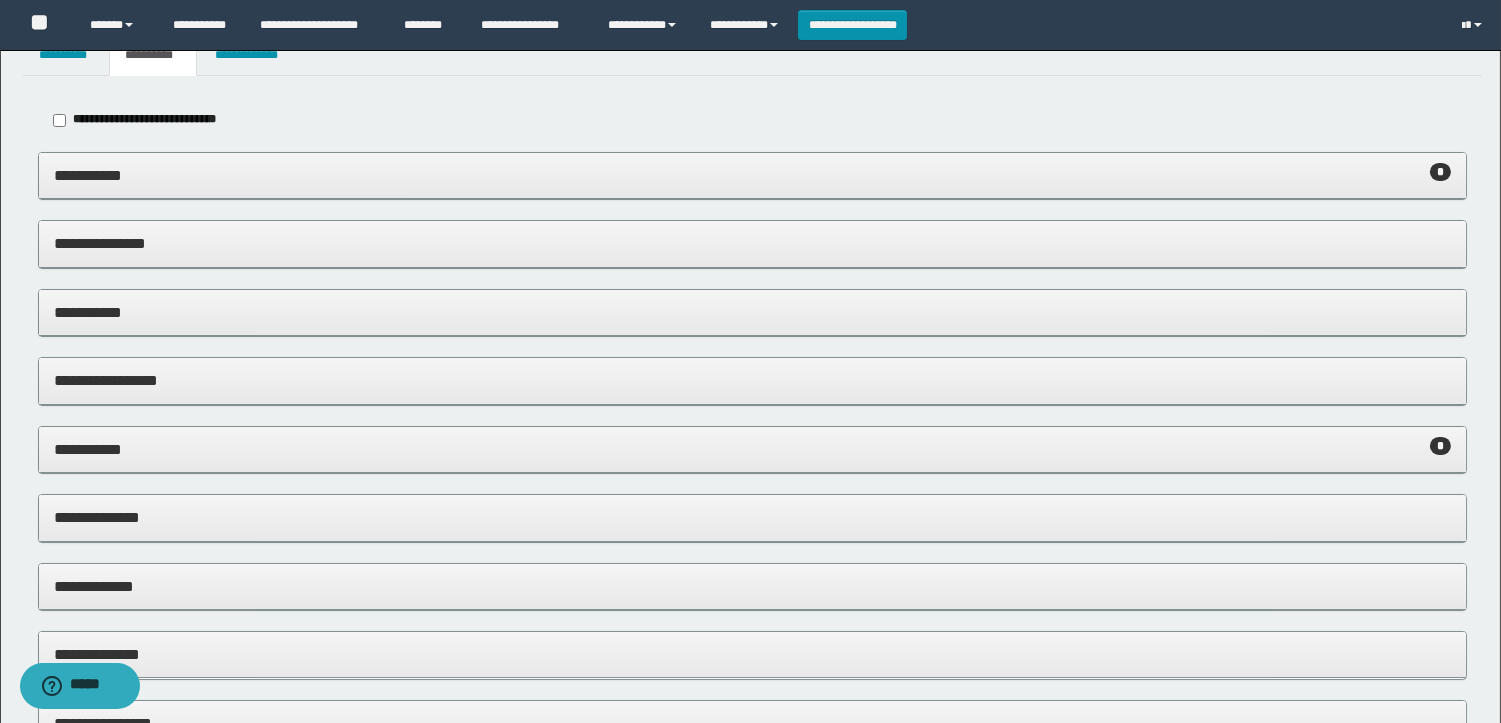 scroll, scrollTop: 0, scrollLeft: 0, axis: both 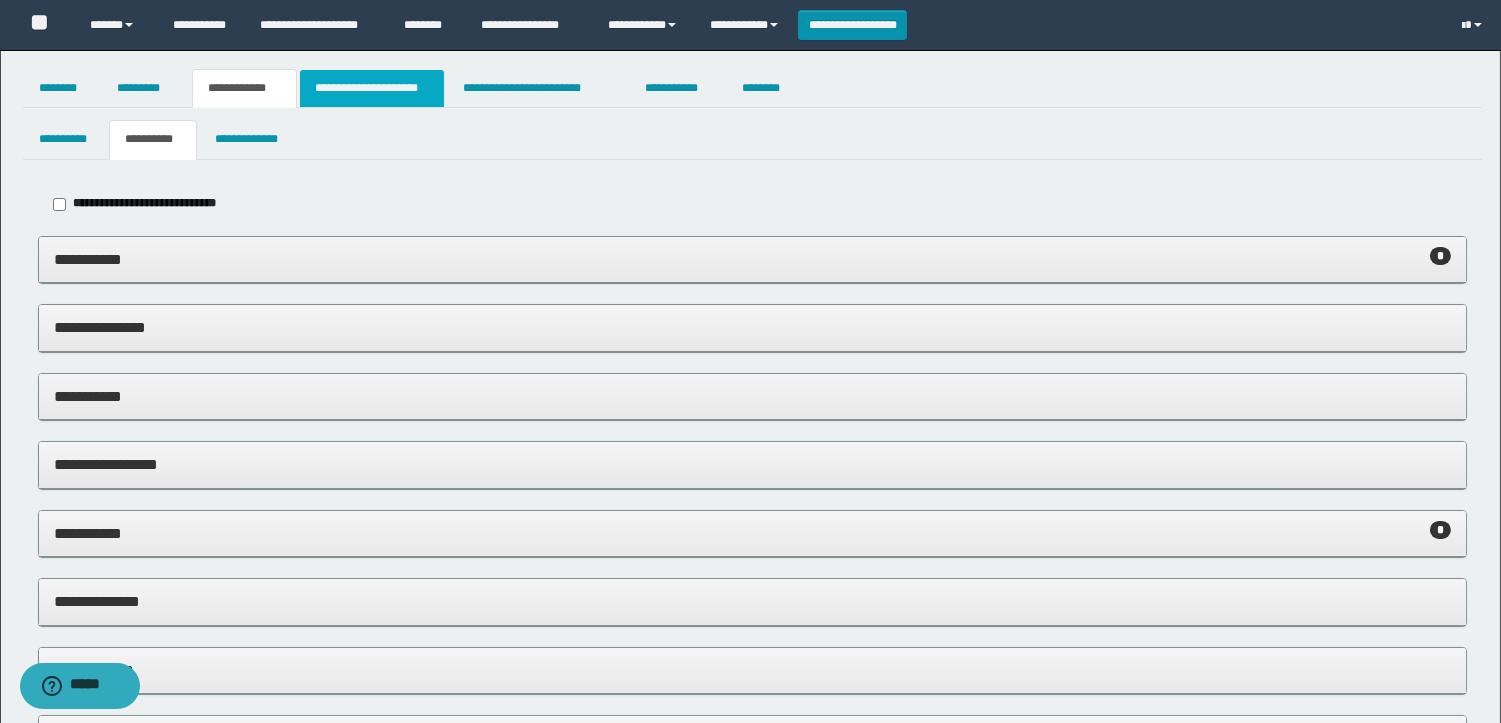click on "**********" at bounding box center (372, 88) 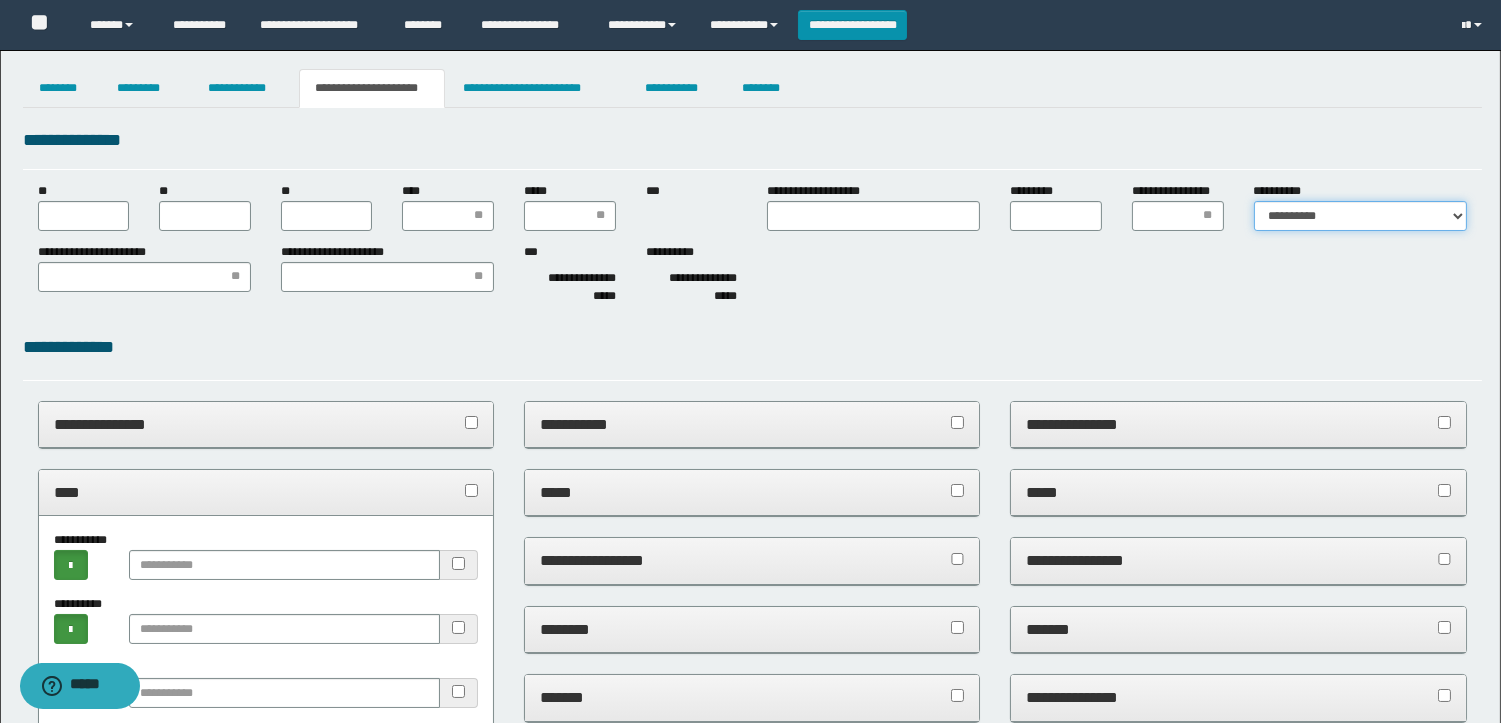 click on "**********" at bounding box center (1360, 216) 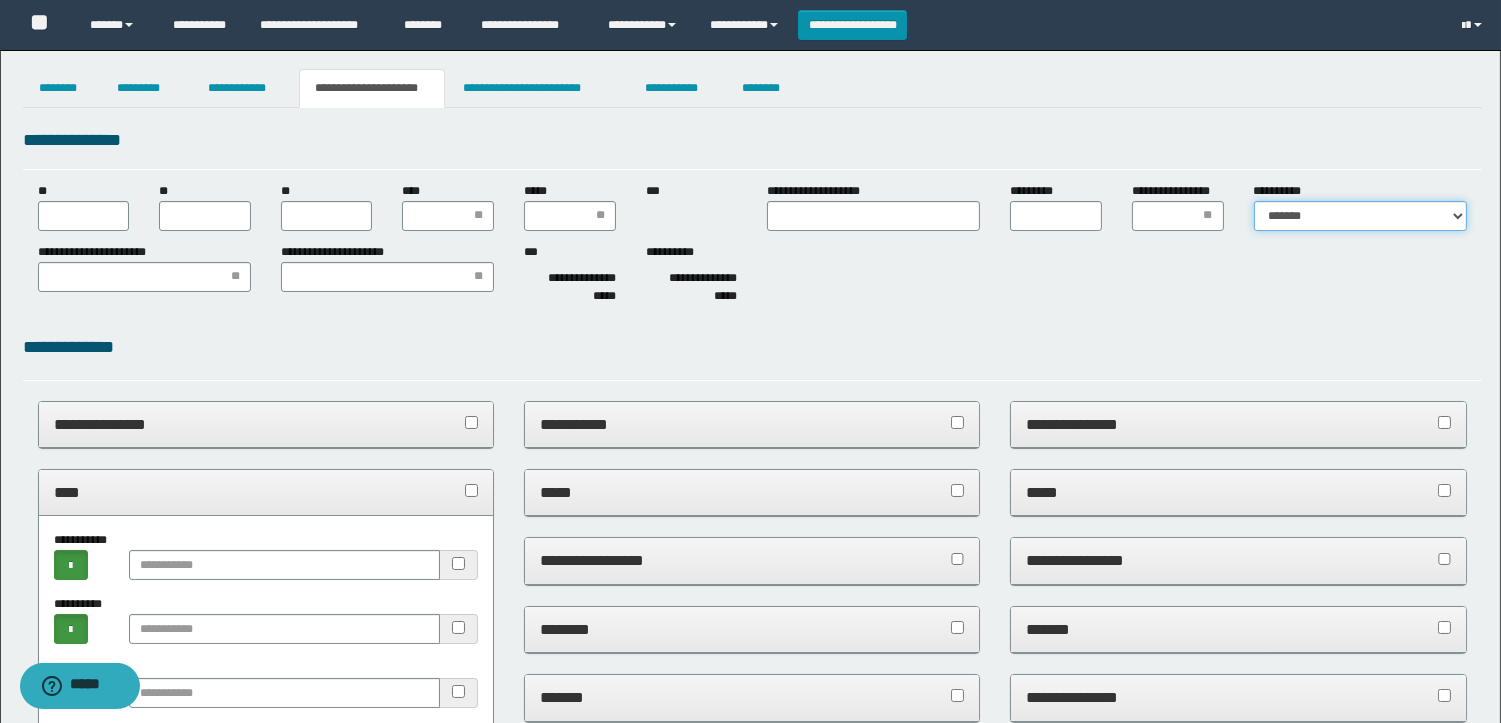 click on "**********" at bounding box center (1360, 216) 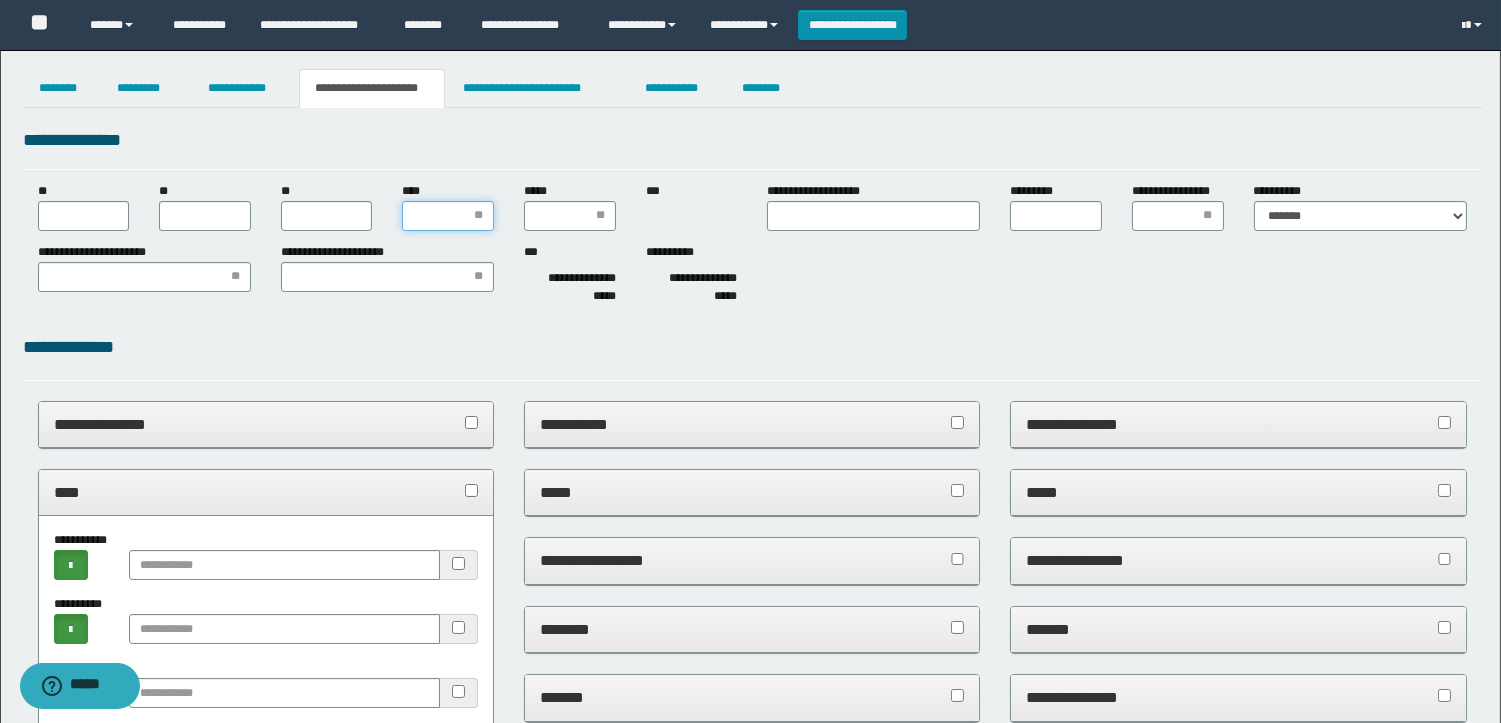 click on "****" at bounding box center (448, 216) 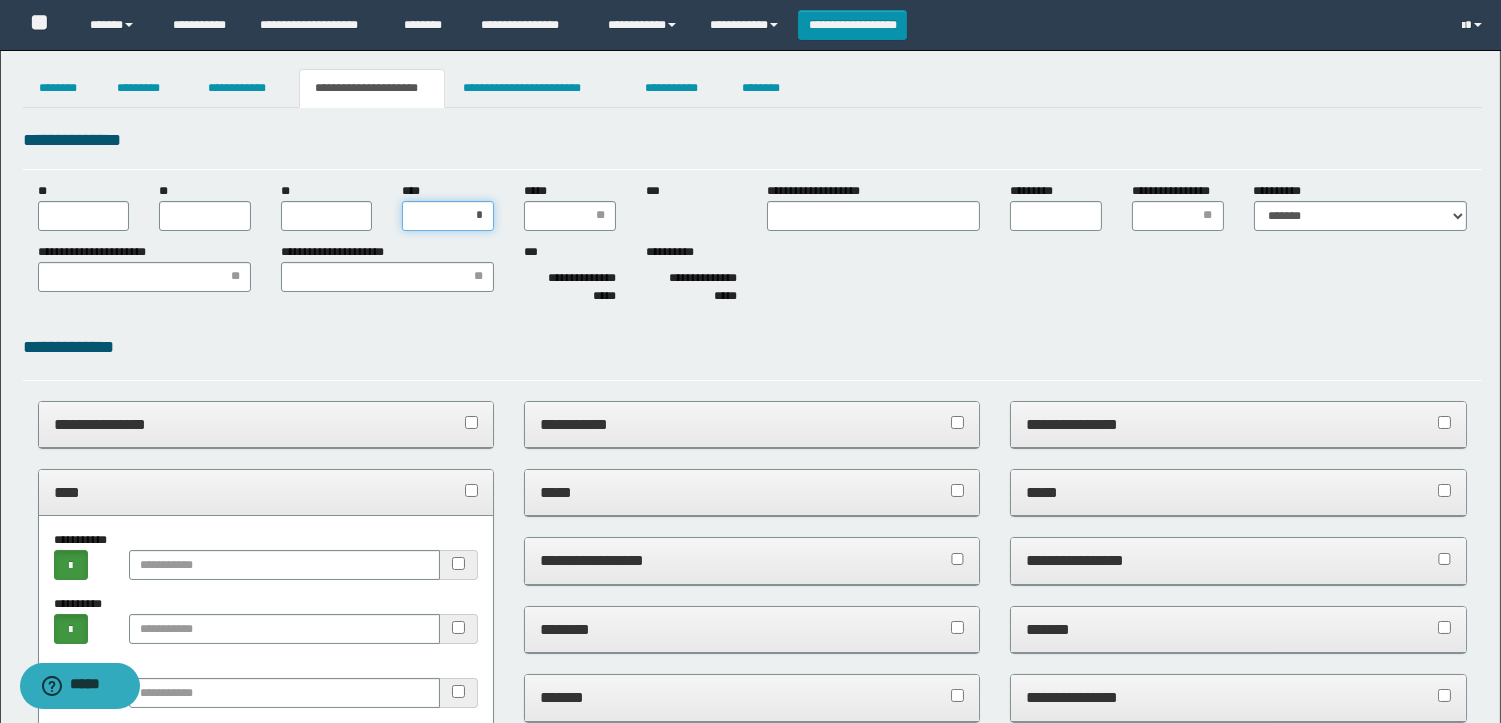 type on "**" 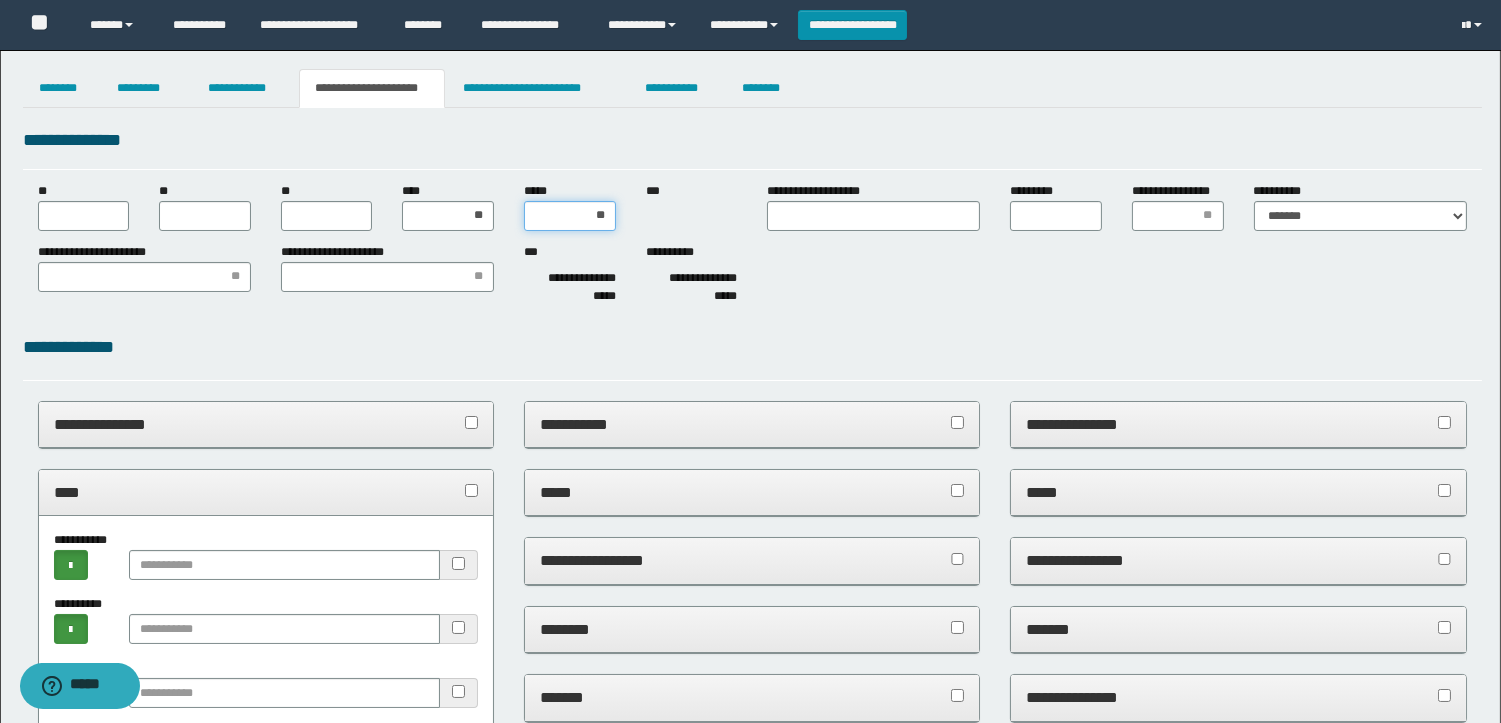 type on "***" 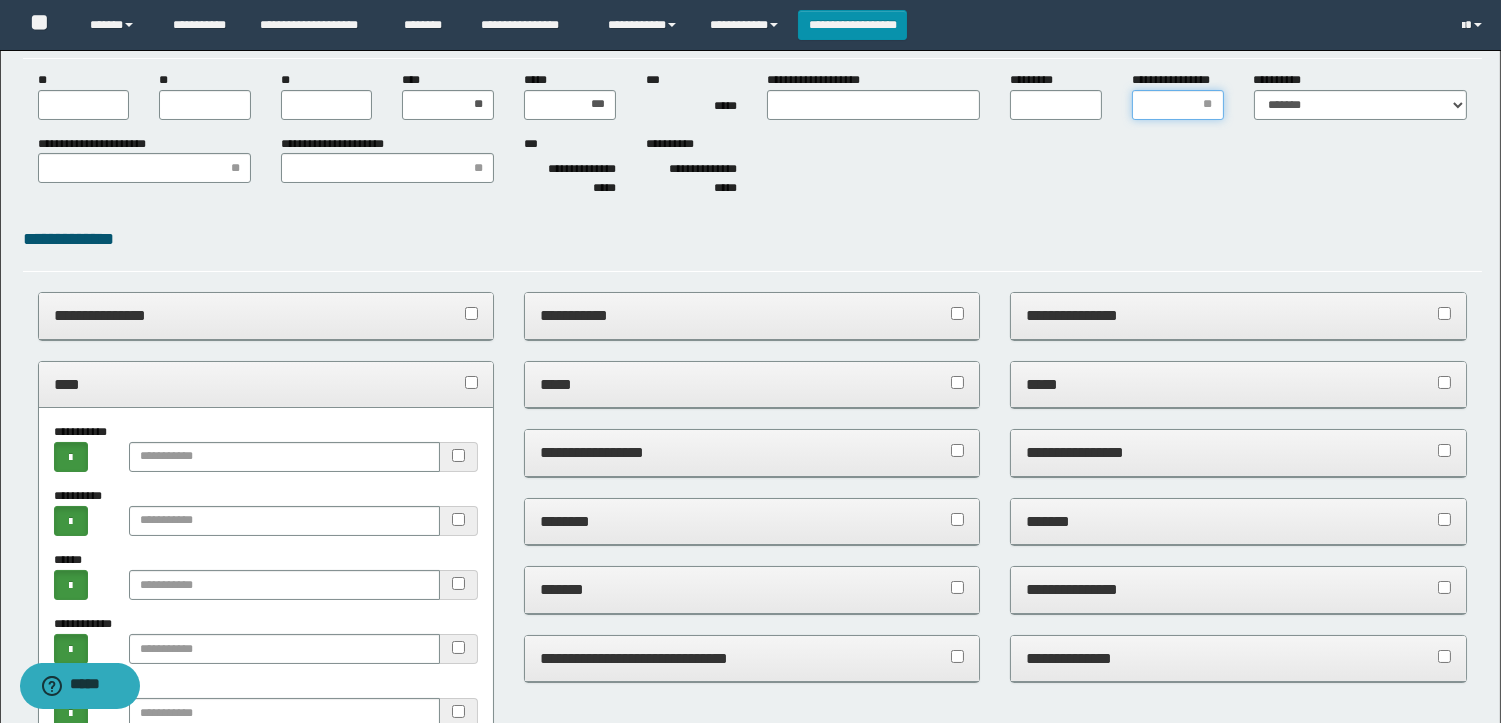 scroll, scrollTop: 0, scrollLeft: 0, axis: both 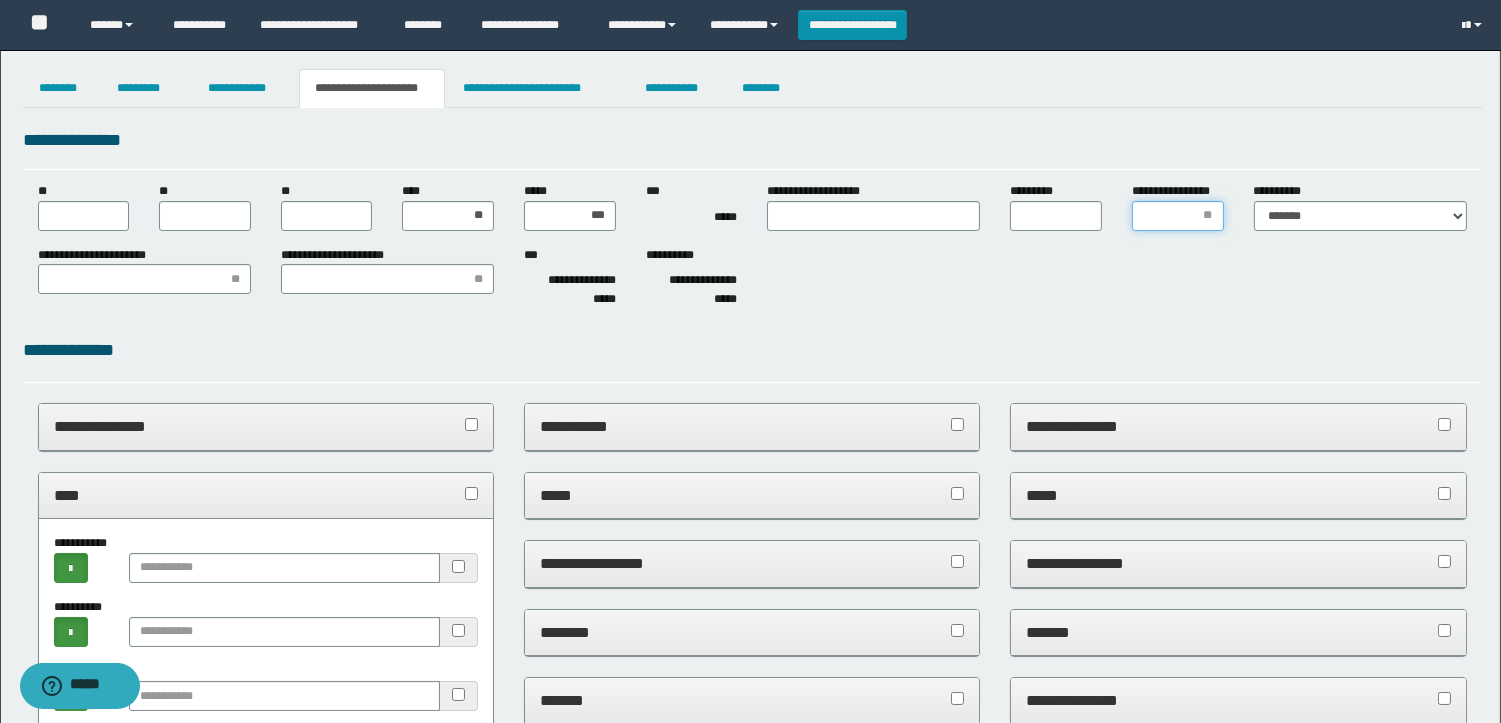 type 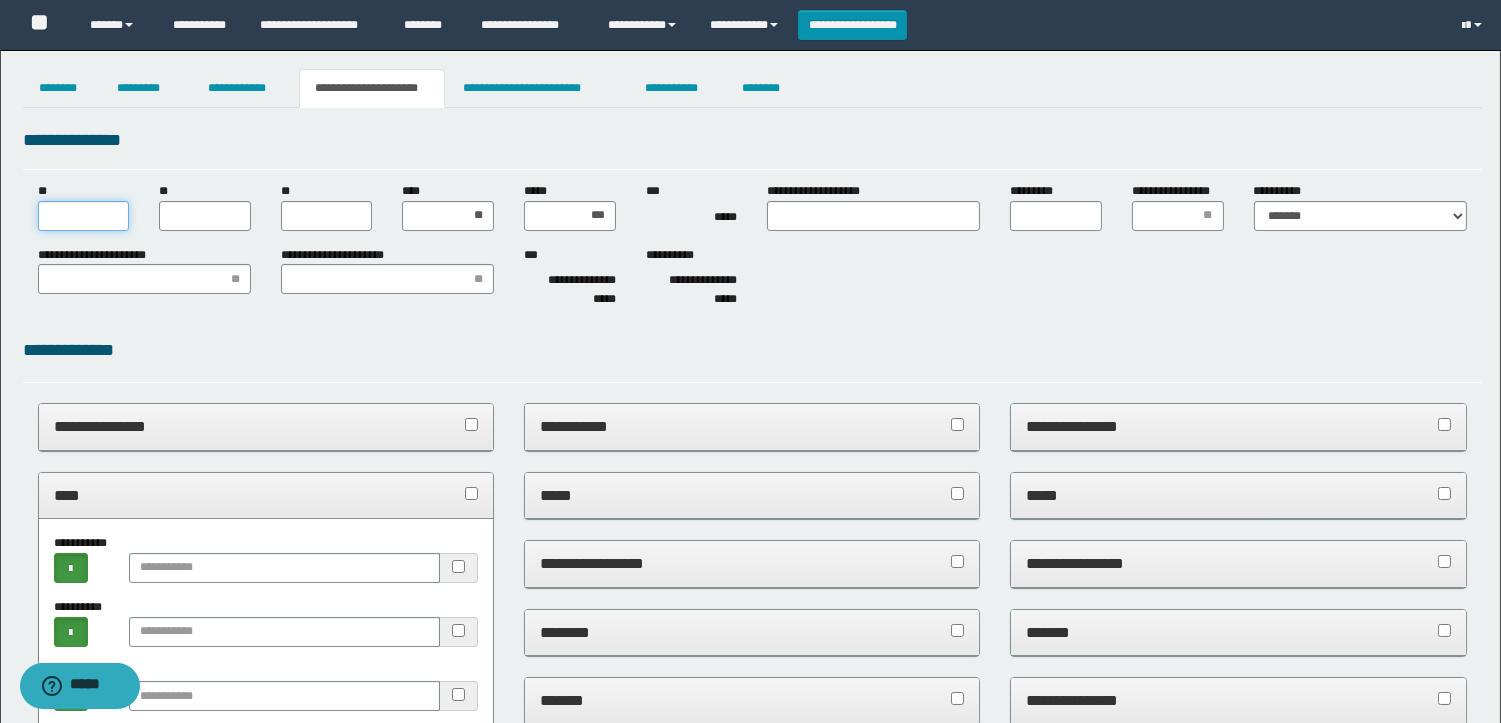 click on "**" at bounding box center [84, 216] 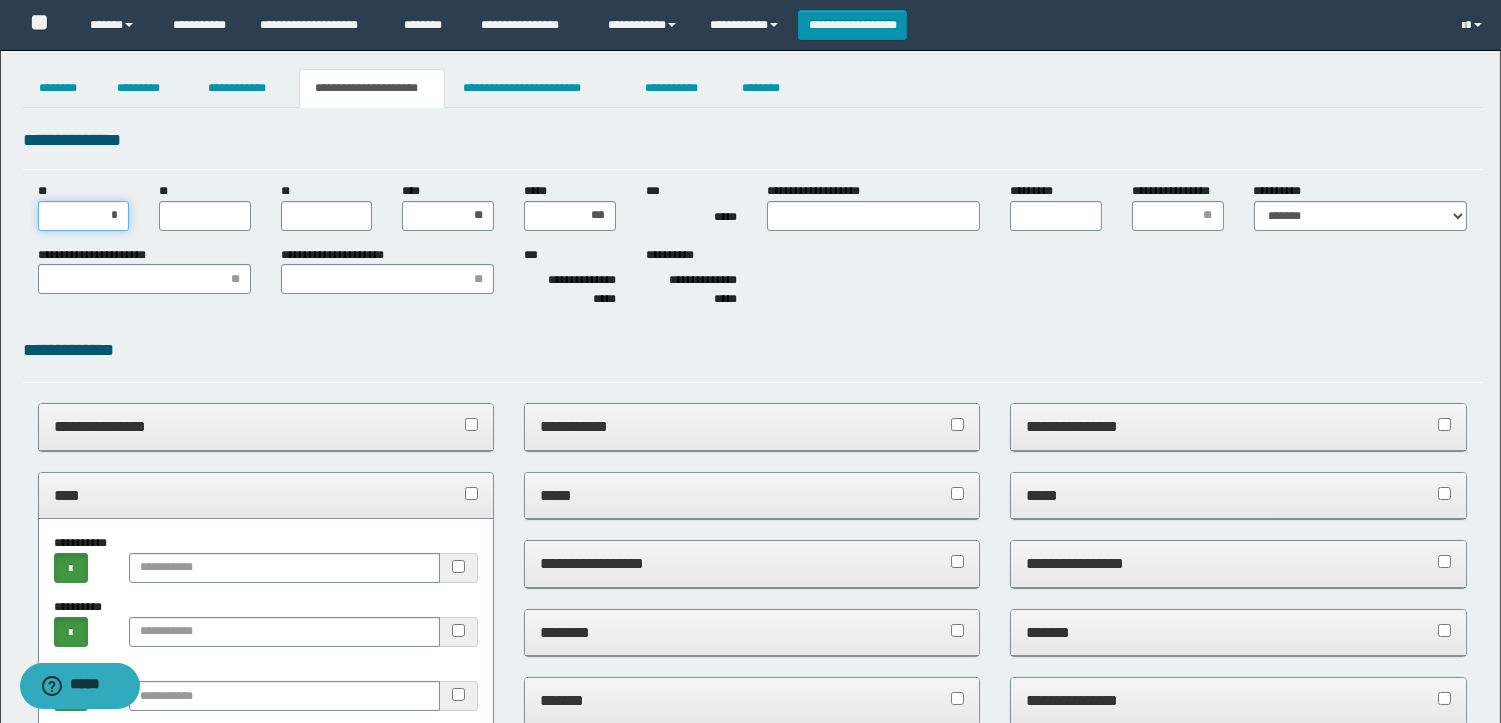 type on "**" 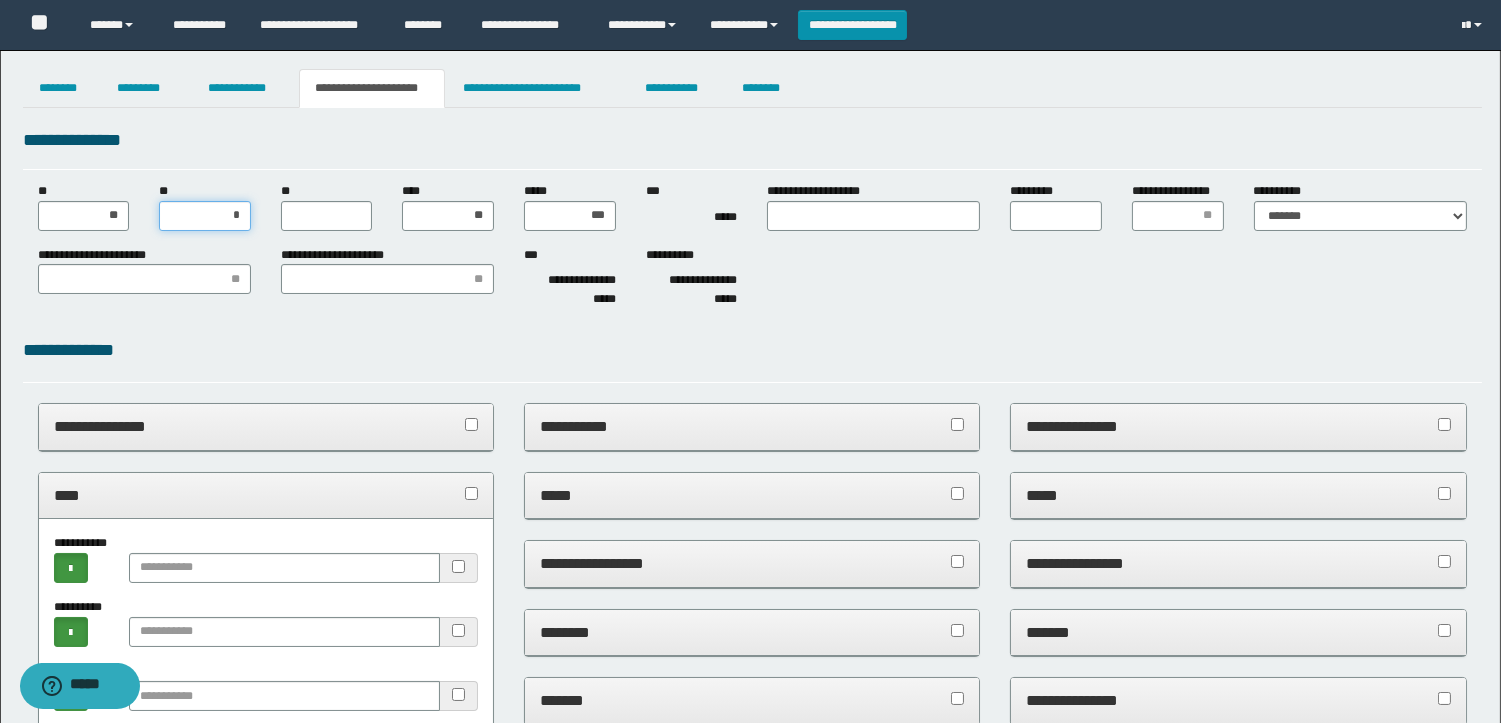 type on "**" 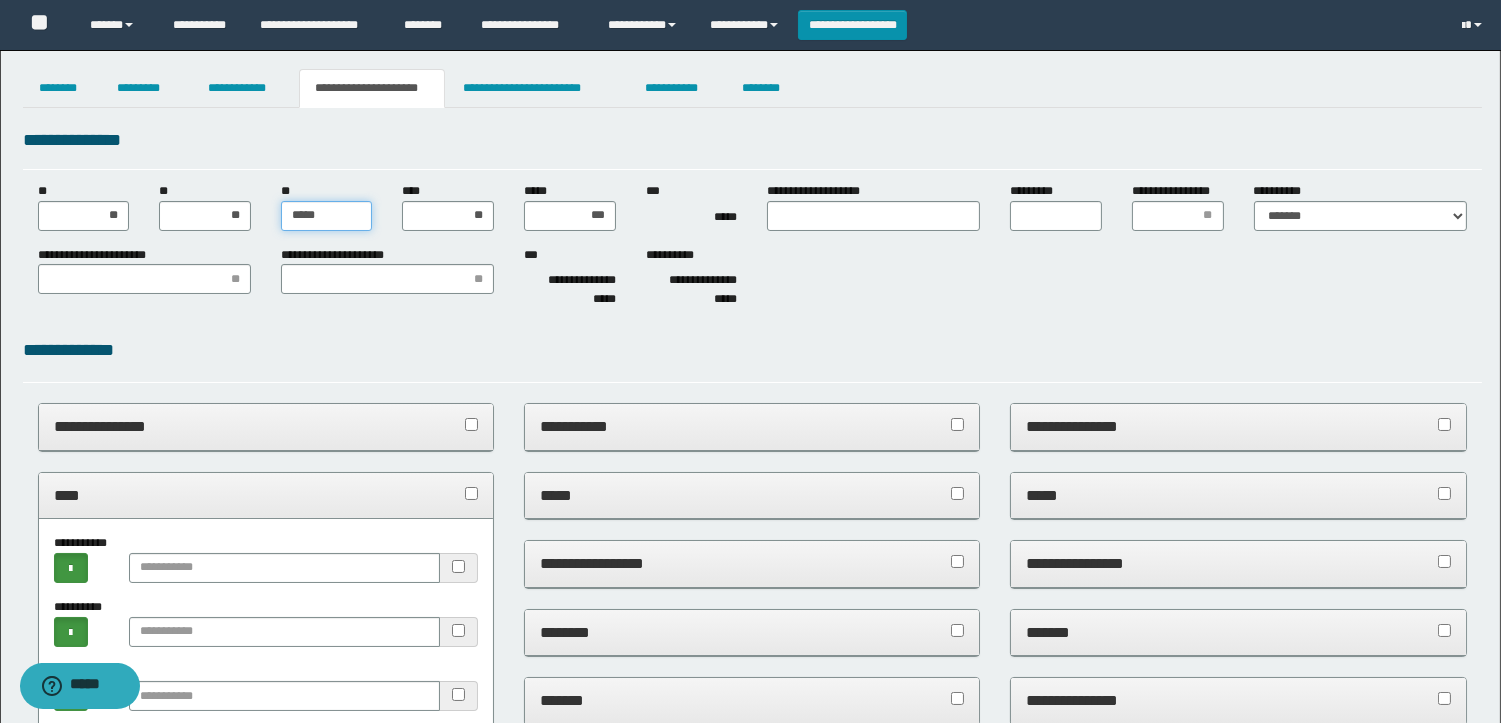 type on "******" 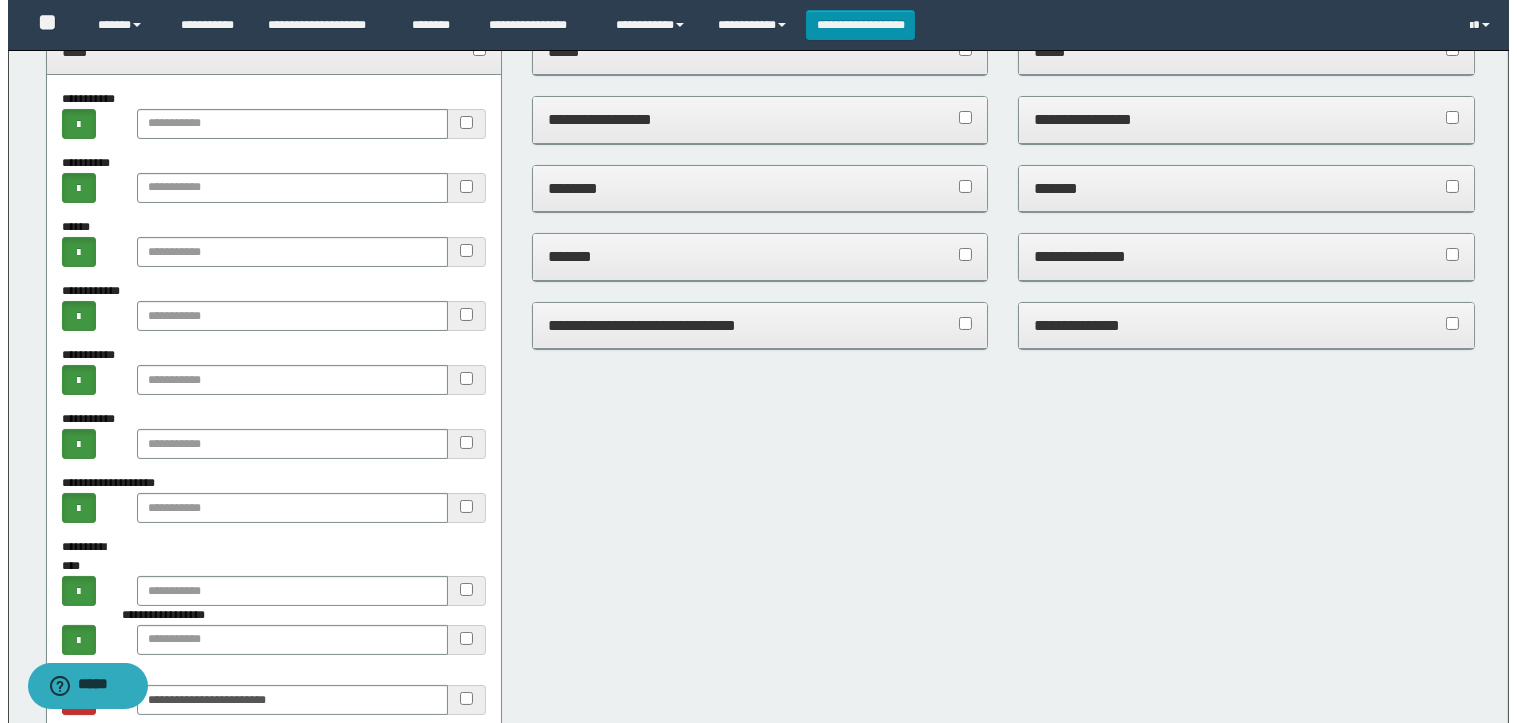 scroll, scrollTop: 0, scrollLeft: 0, axis: both 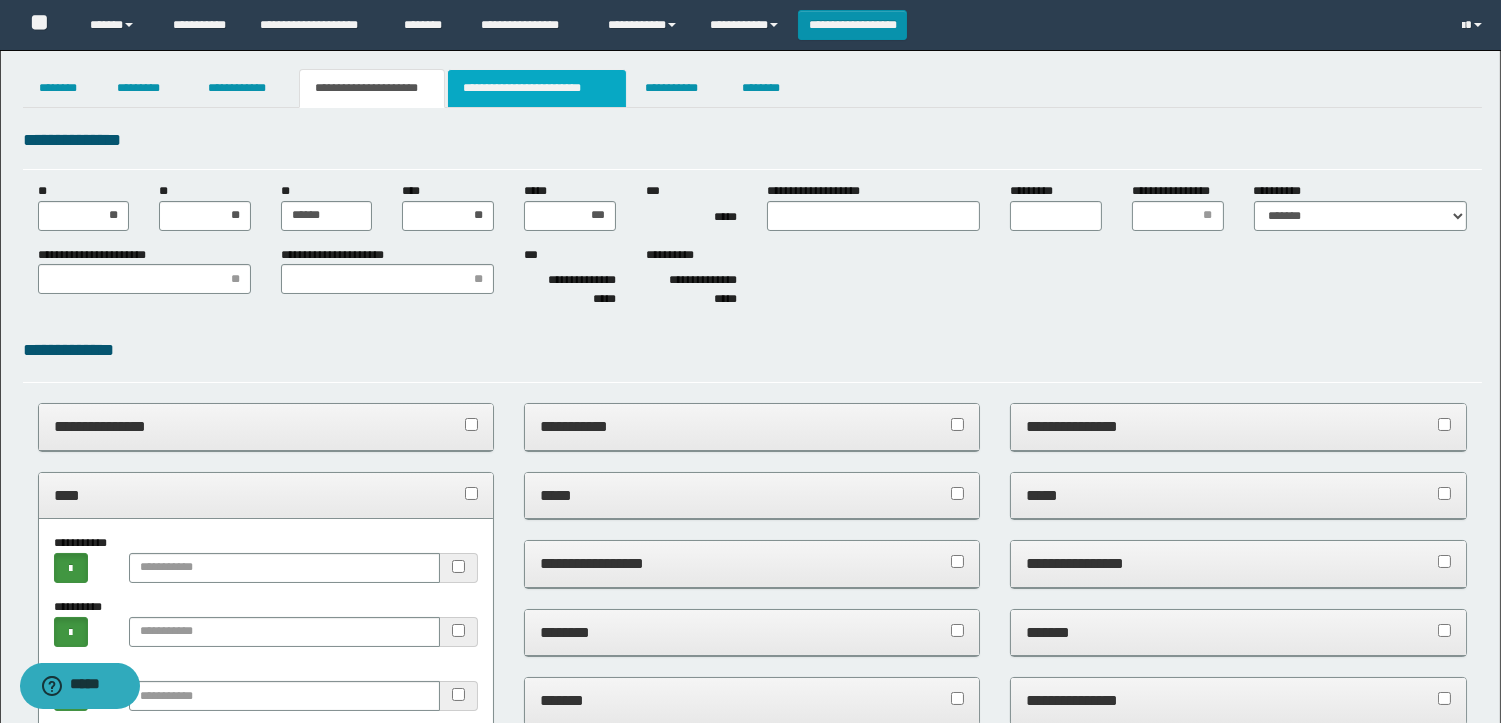 click on "**********" at bounding box center (537, 88) 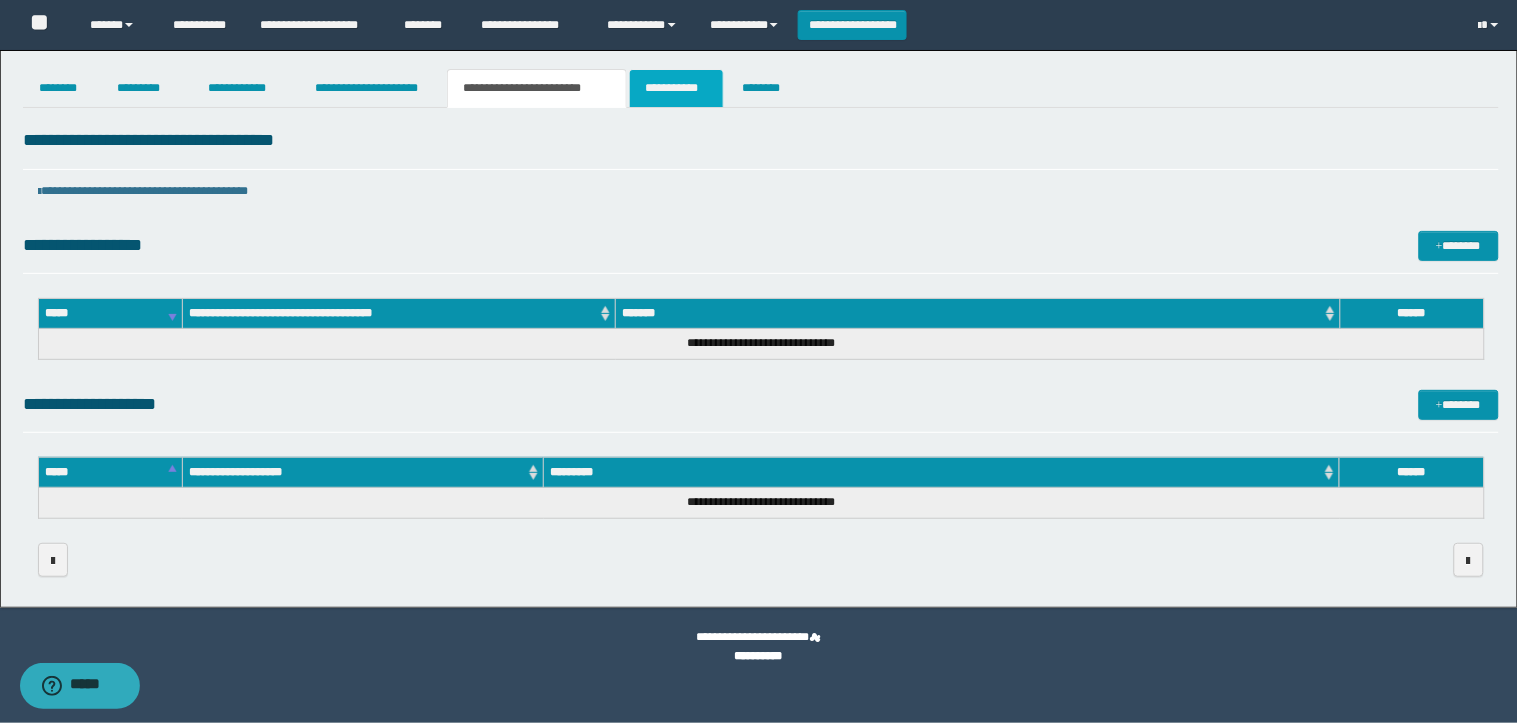 click on "**********" at bounding box center (676, 88) 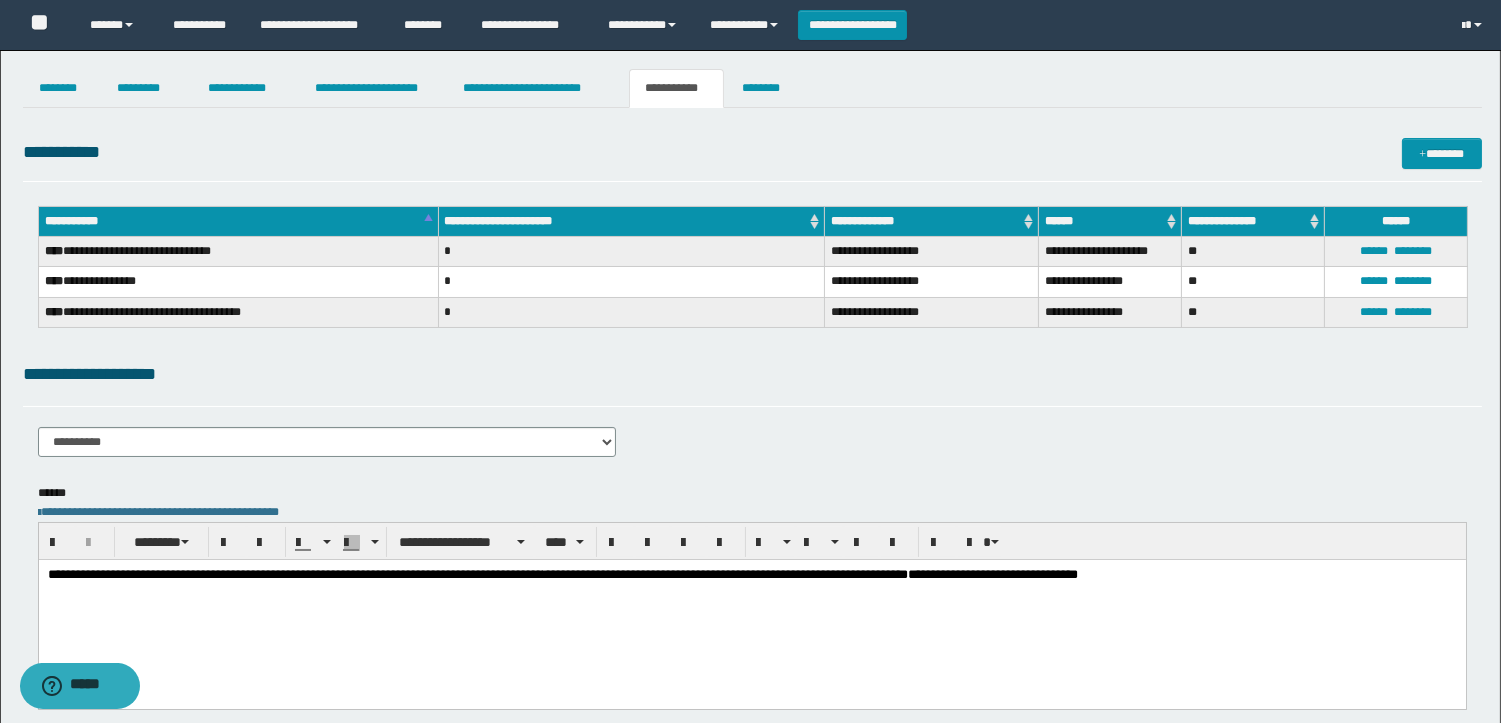 click on "**********" at bounding box center (751, 599) 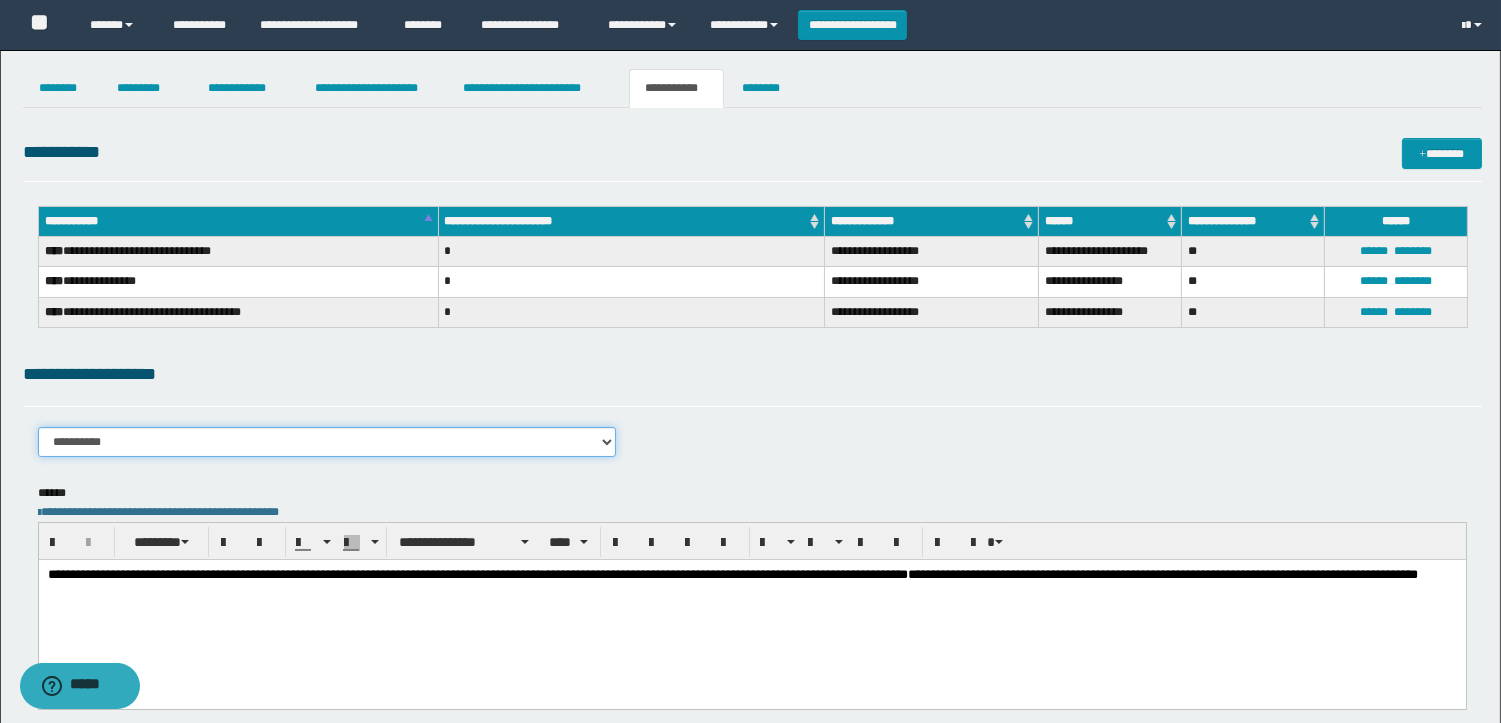click on "**********" at bounding box center (327, 442) 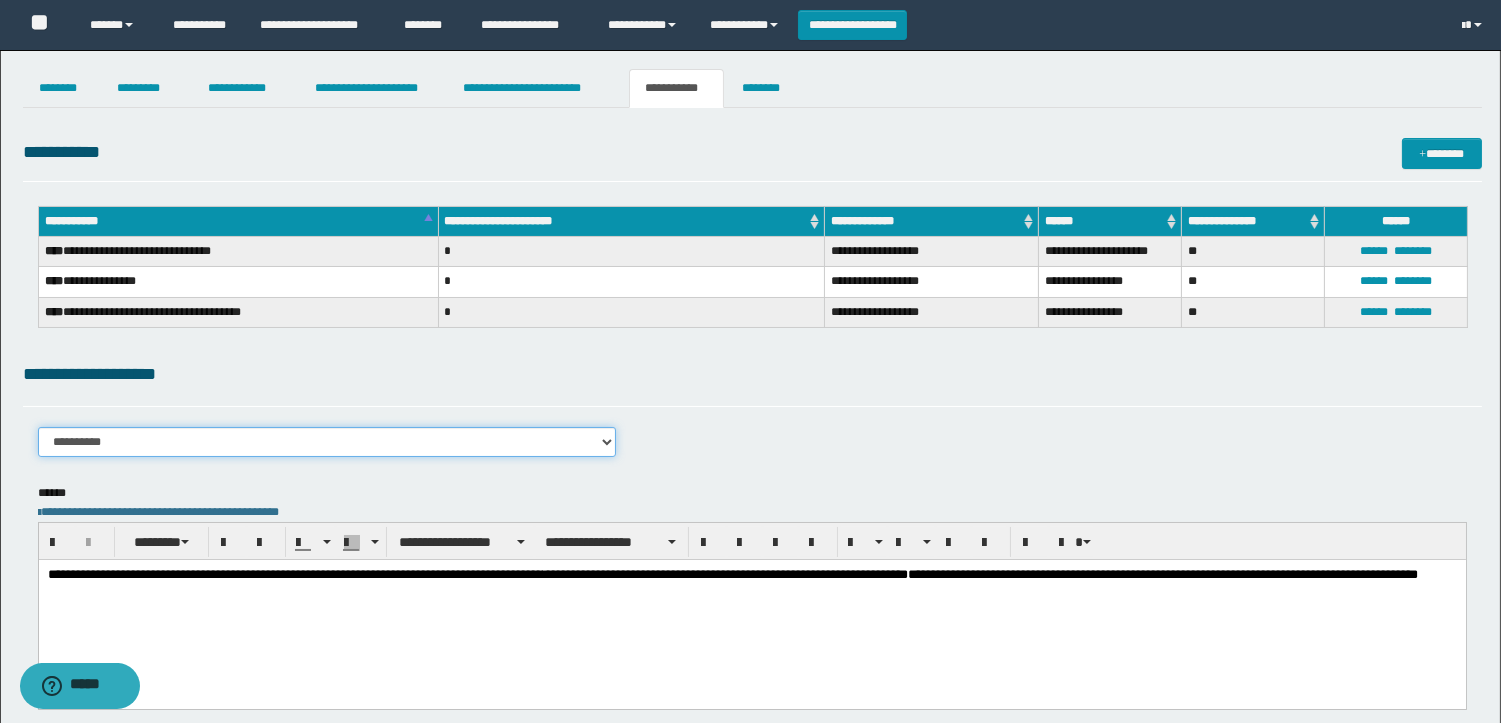 select on "****" 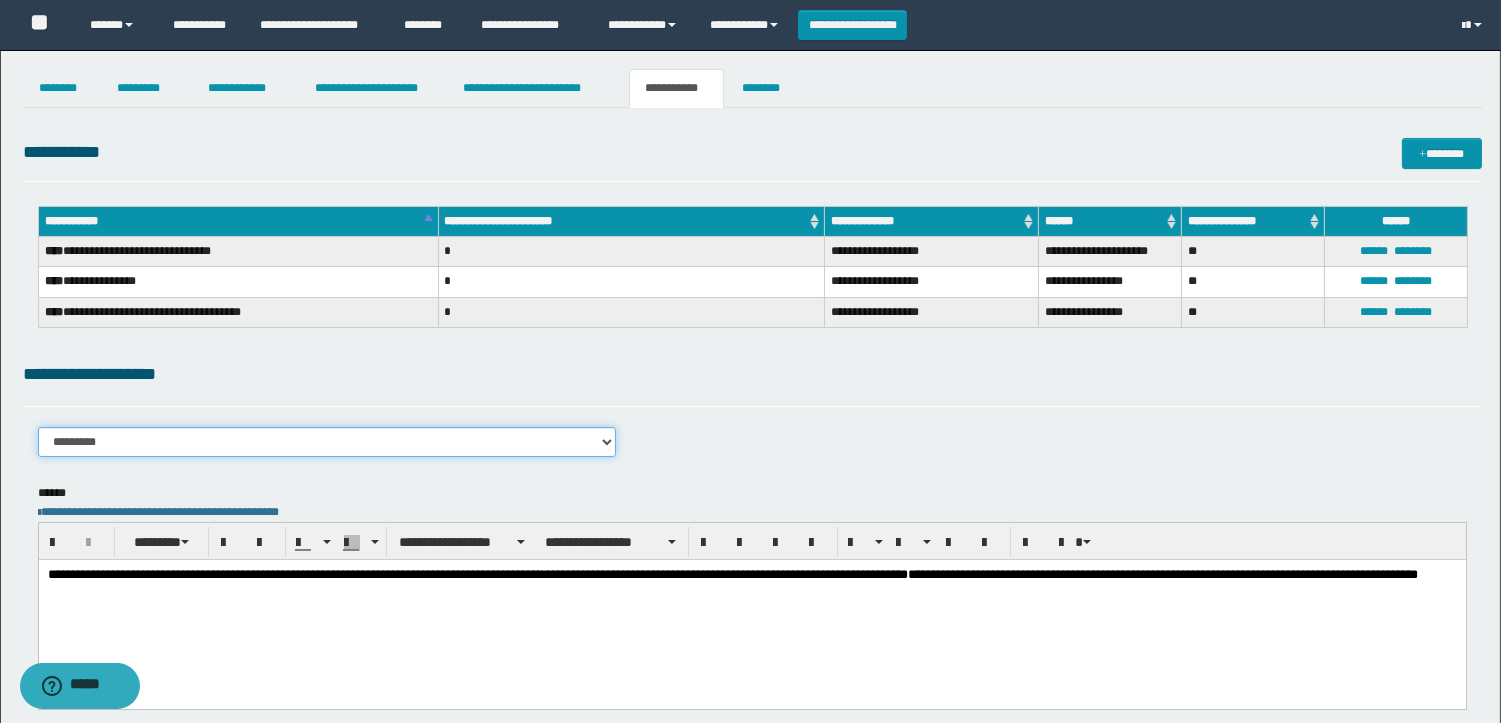 click on "**********" at bounding box center (327, 442) 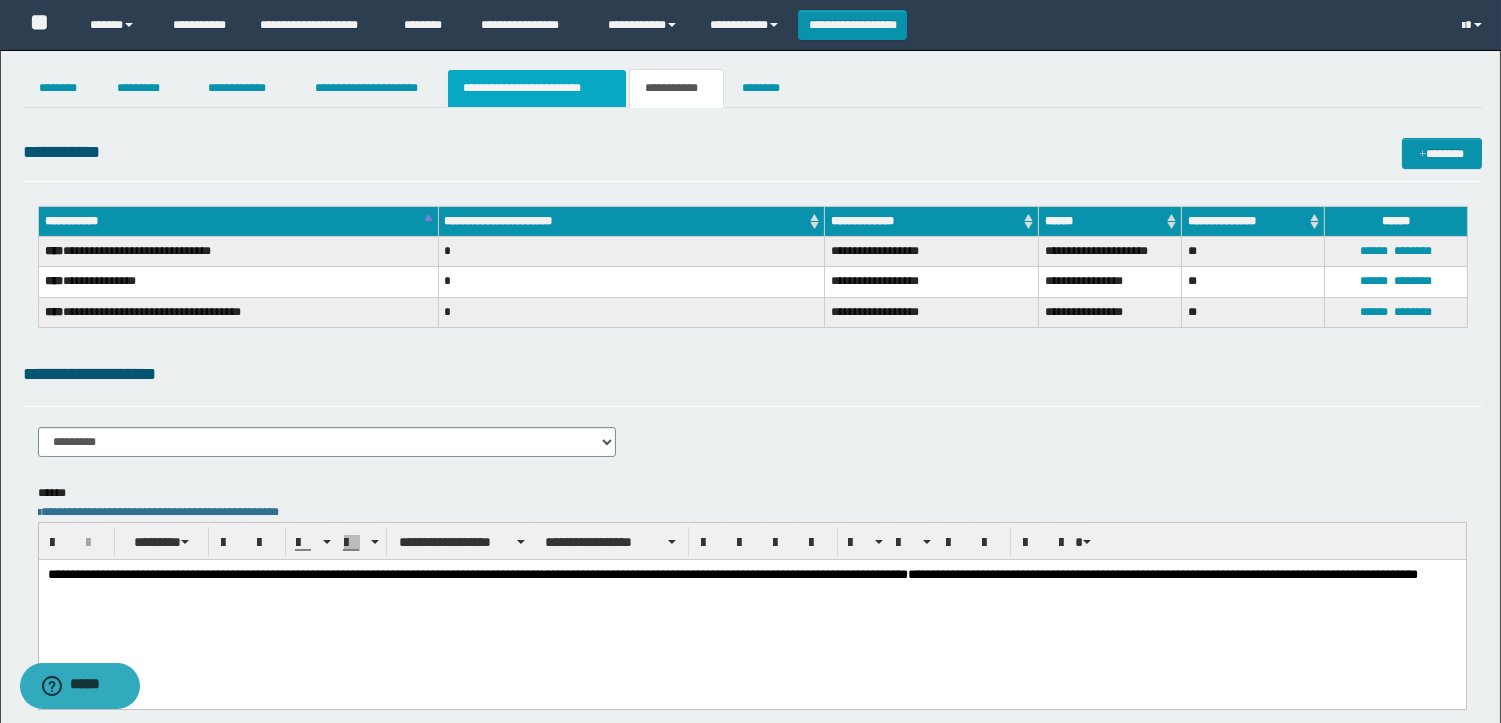 click on "**********" at bounding box center (537, 88) 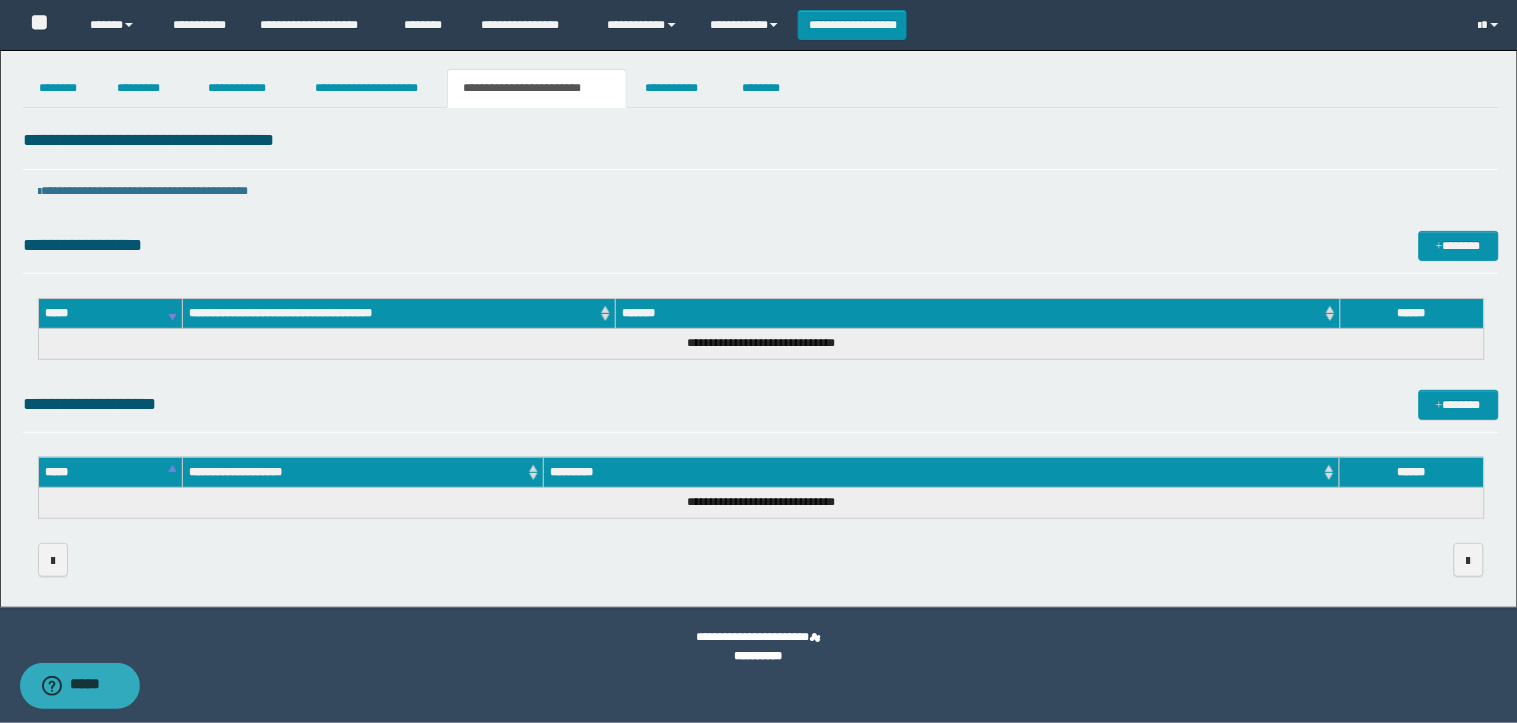 click on "**********" at bounding box center (537, 88) 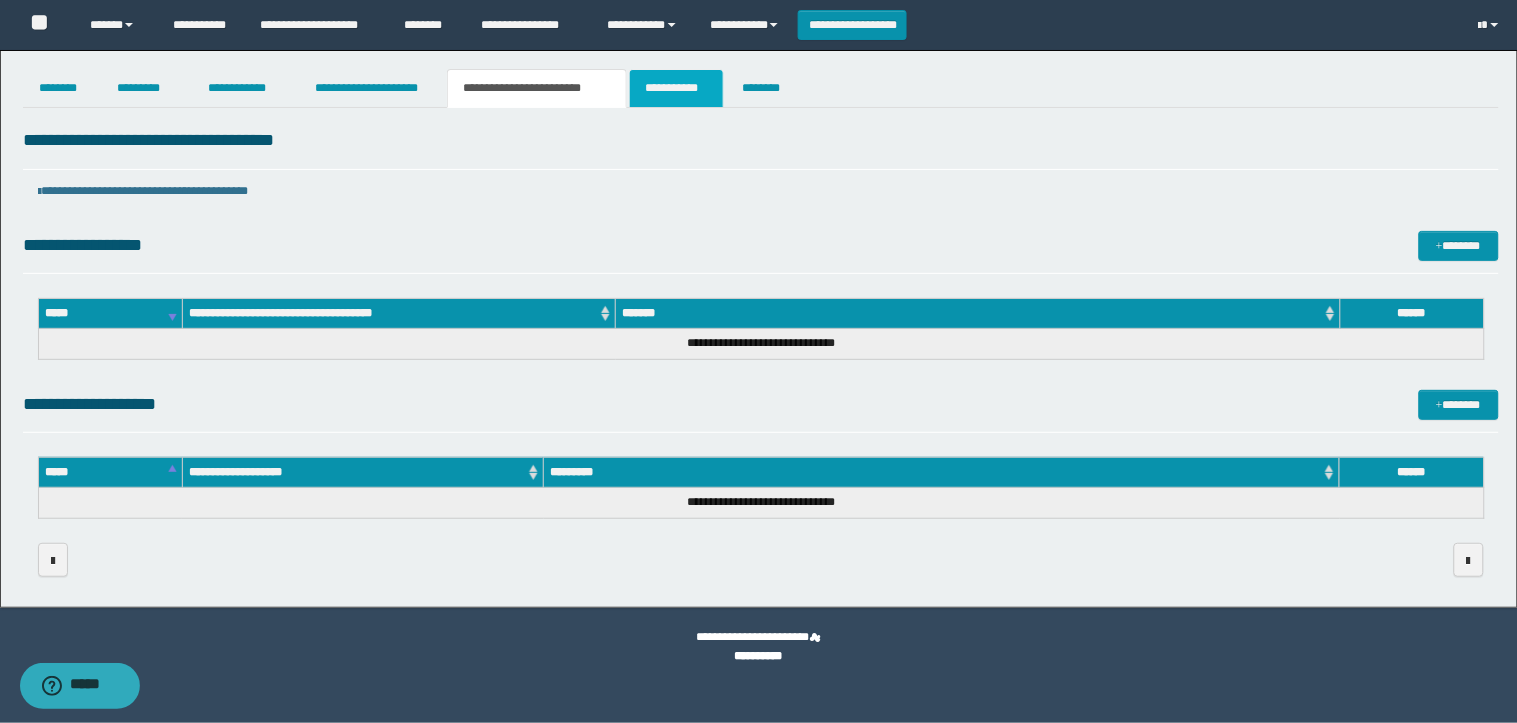 click on "**********" at bounding box center [676, 88] 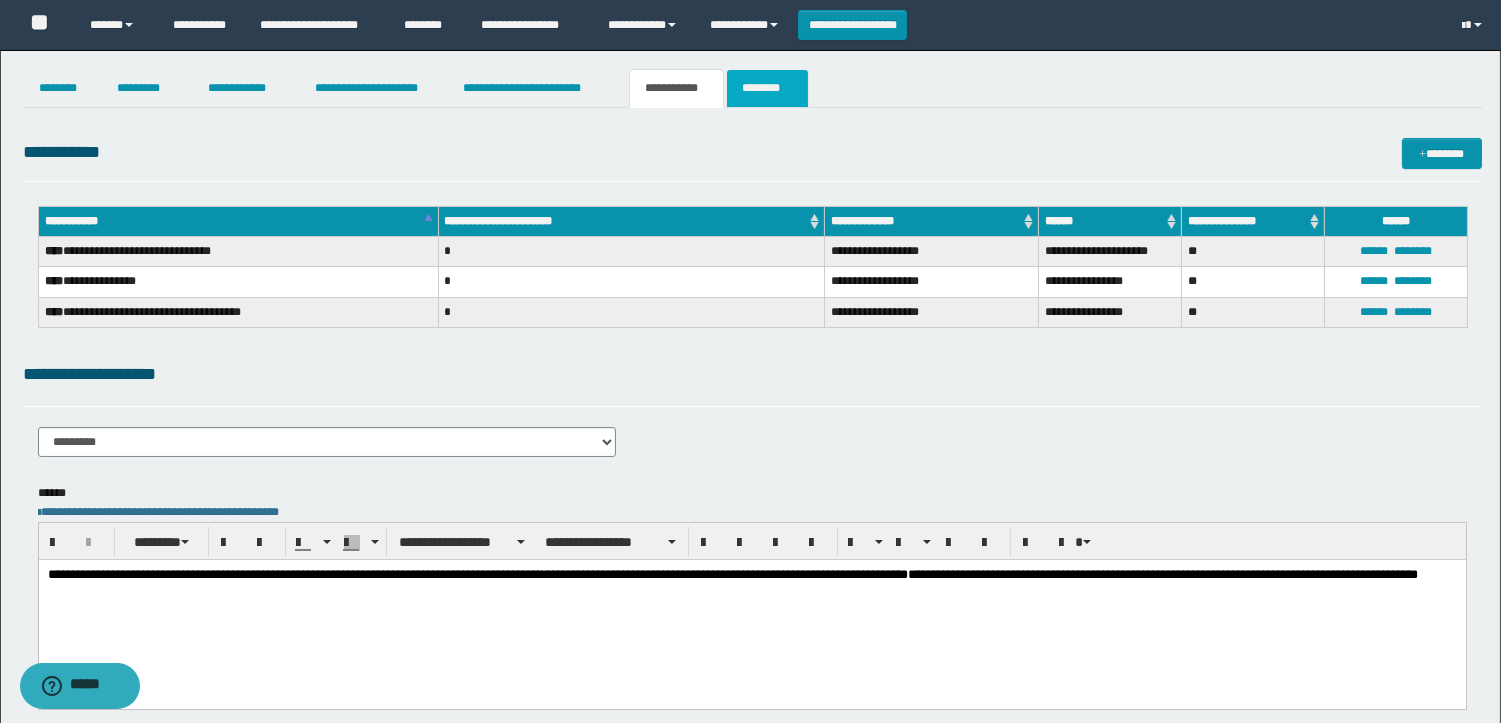 click on "********" at bounding box center [767, 88] 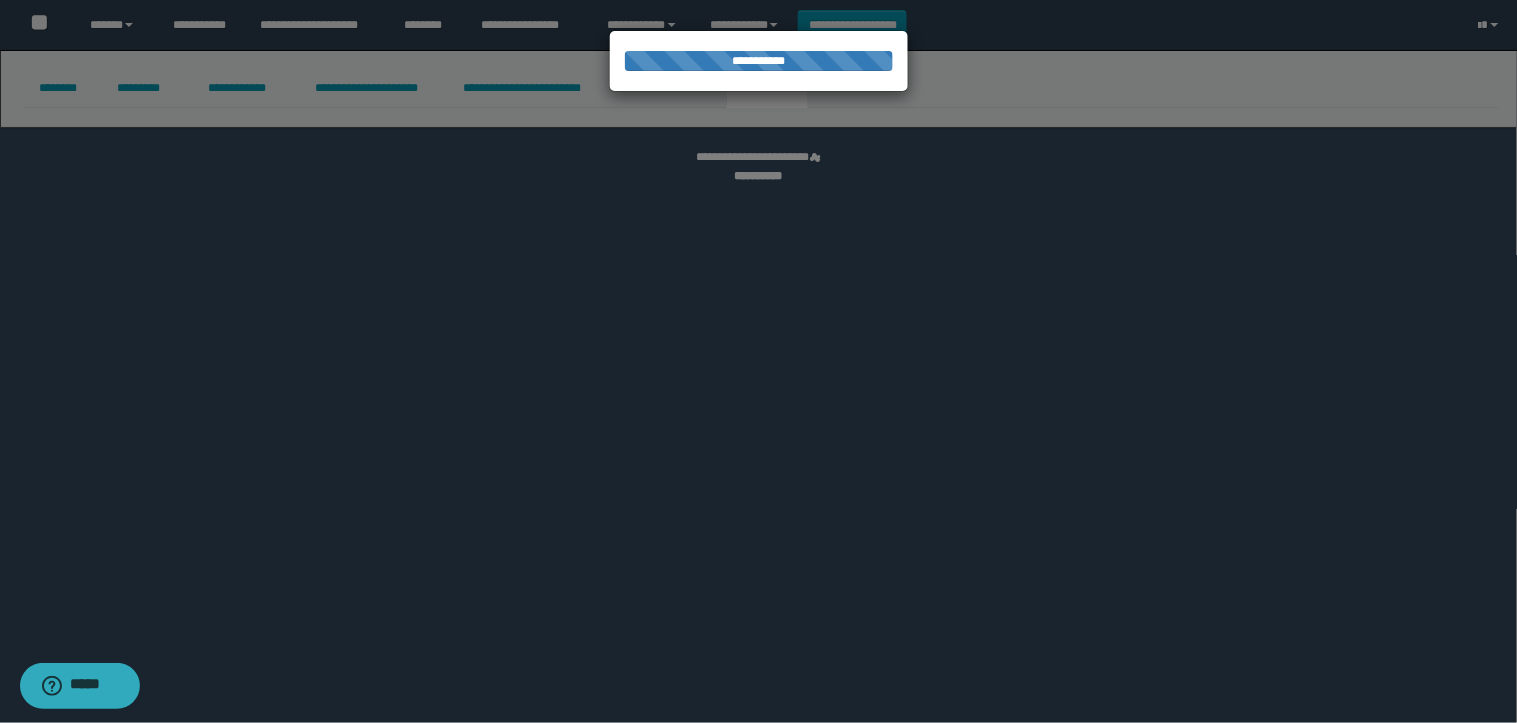 select 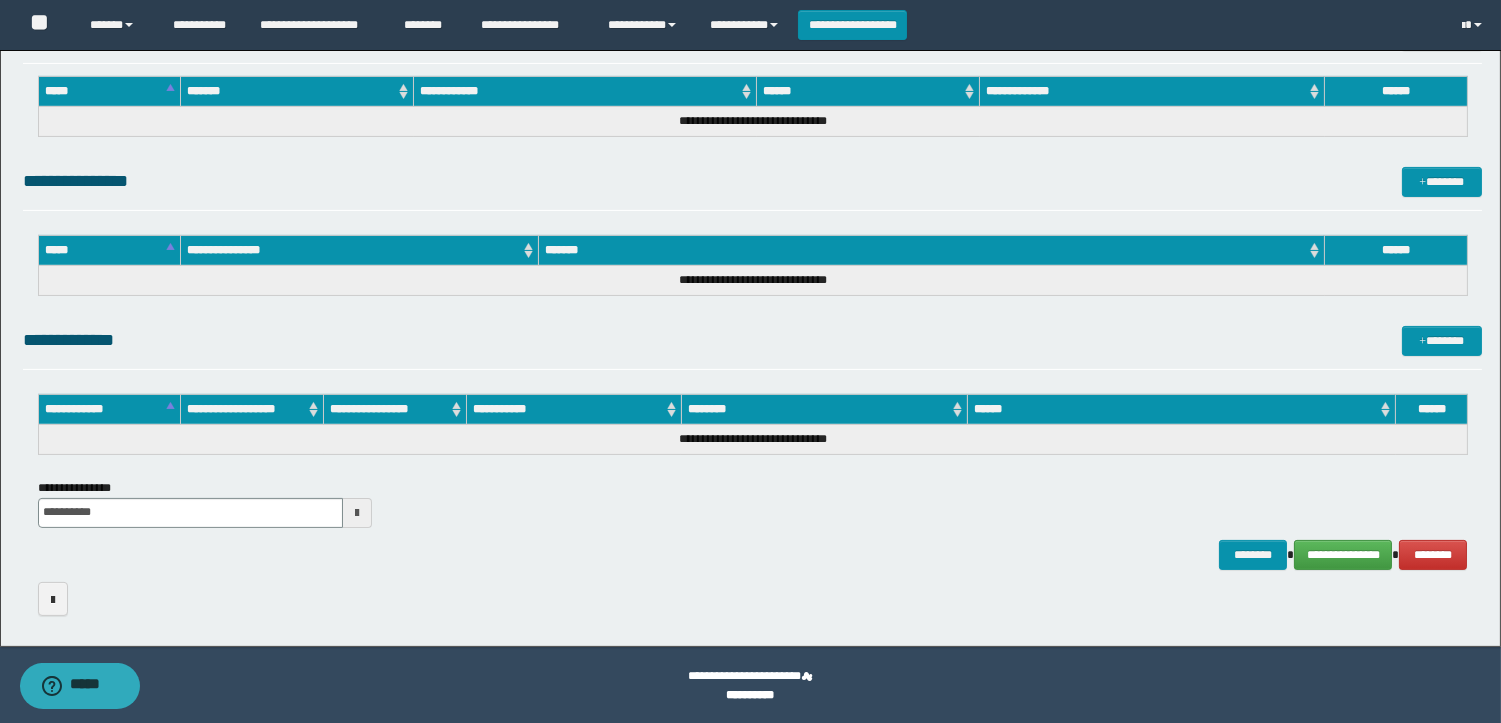 scroll, scrollTop: 914, scrollLeft: 0, axis: vertical 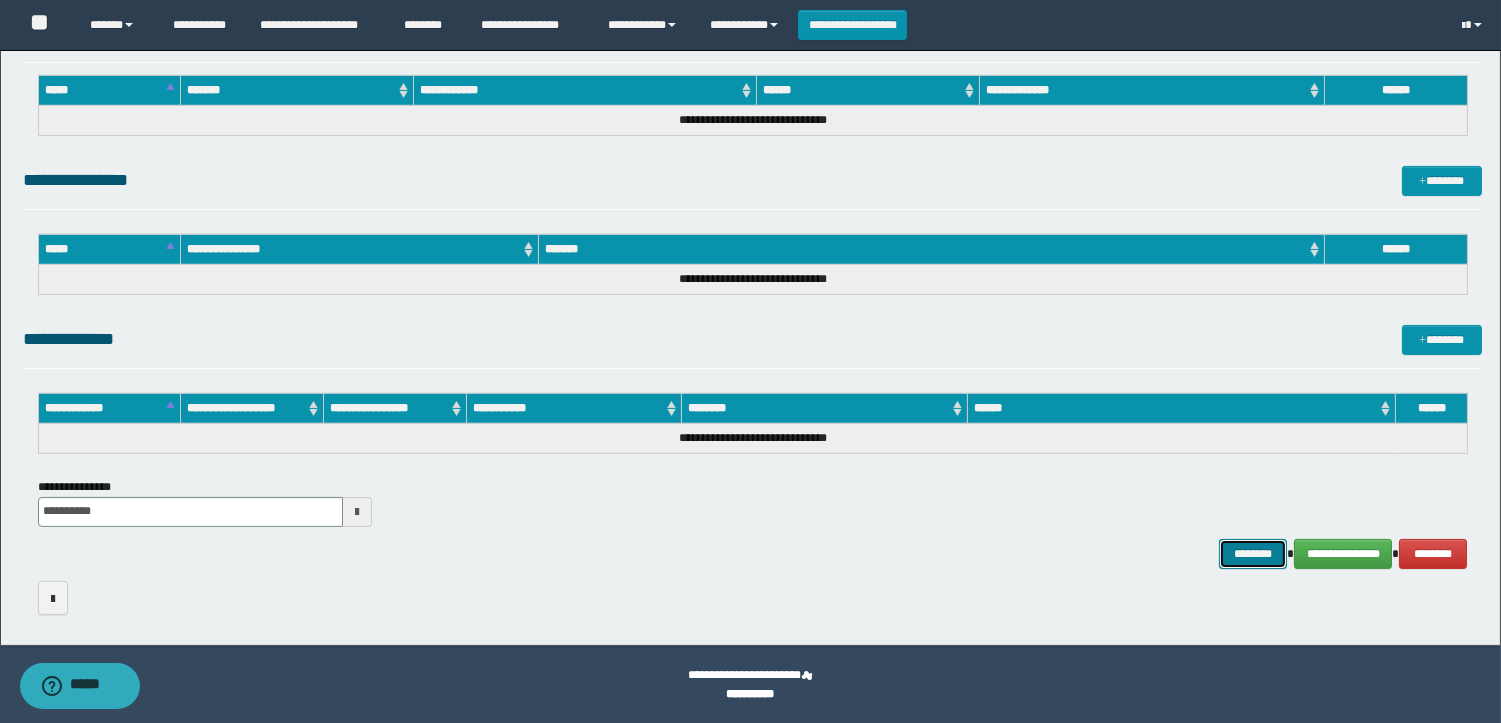 click on "********" at bounding box center (1253, 554) 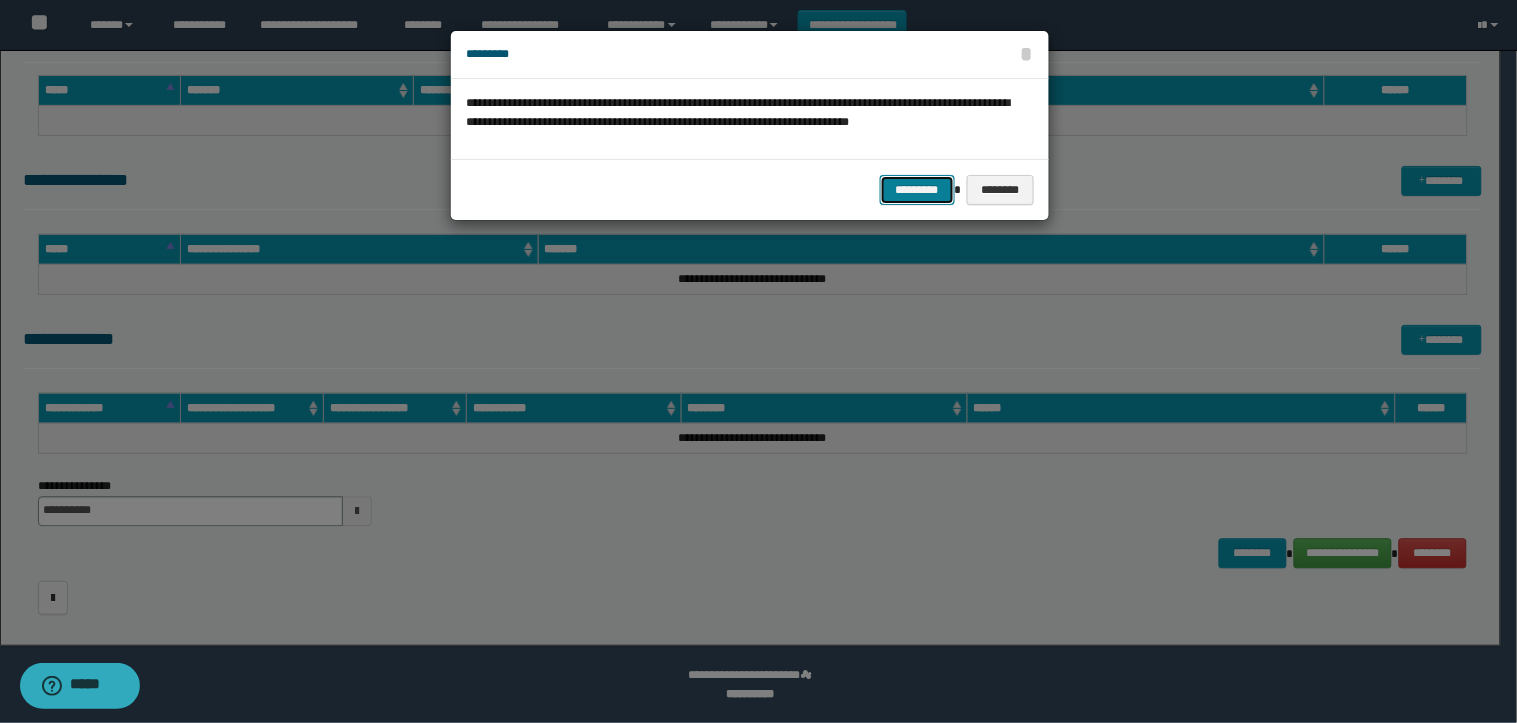 click on "*********" at bounding box center (917, 190) 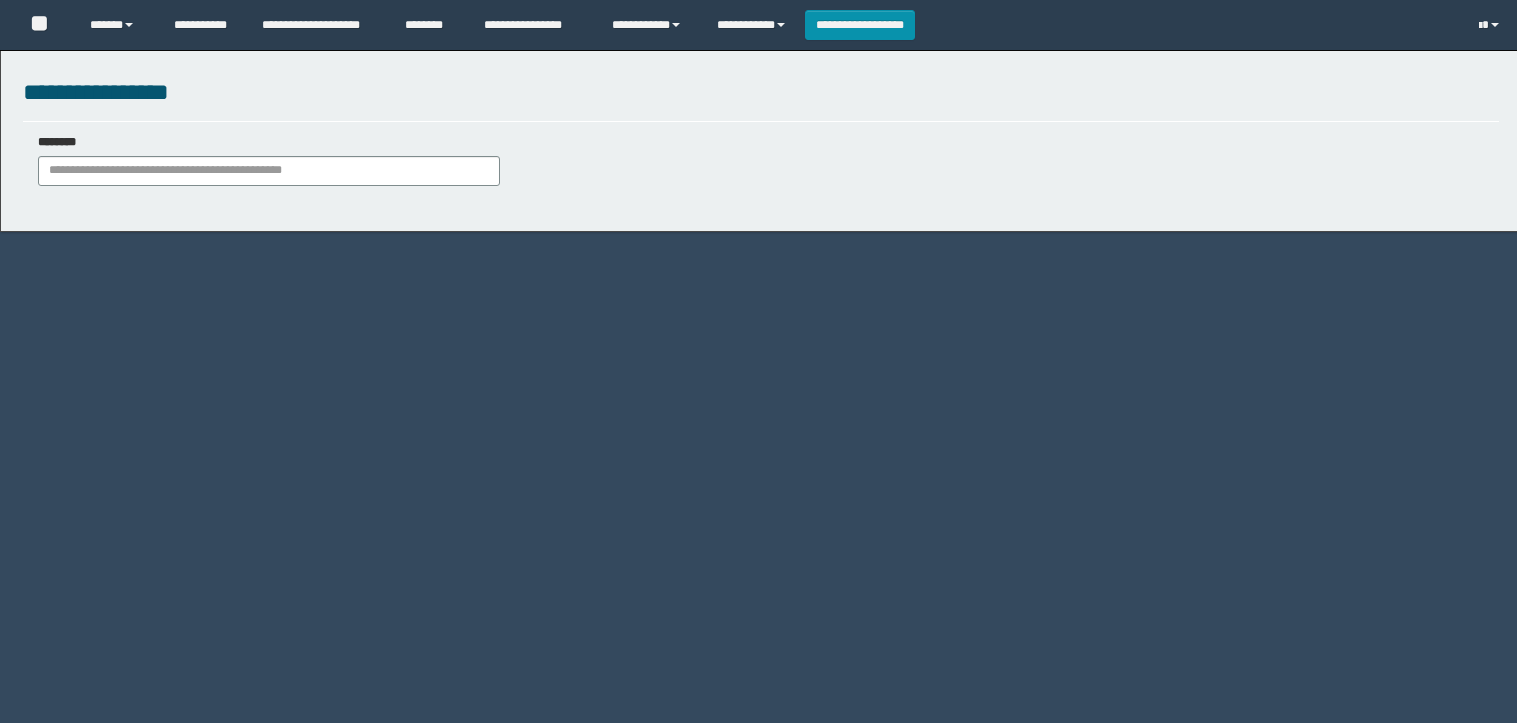 scroll, scrollTop: 0, scrollLeft: 0, axis: both 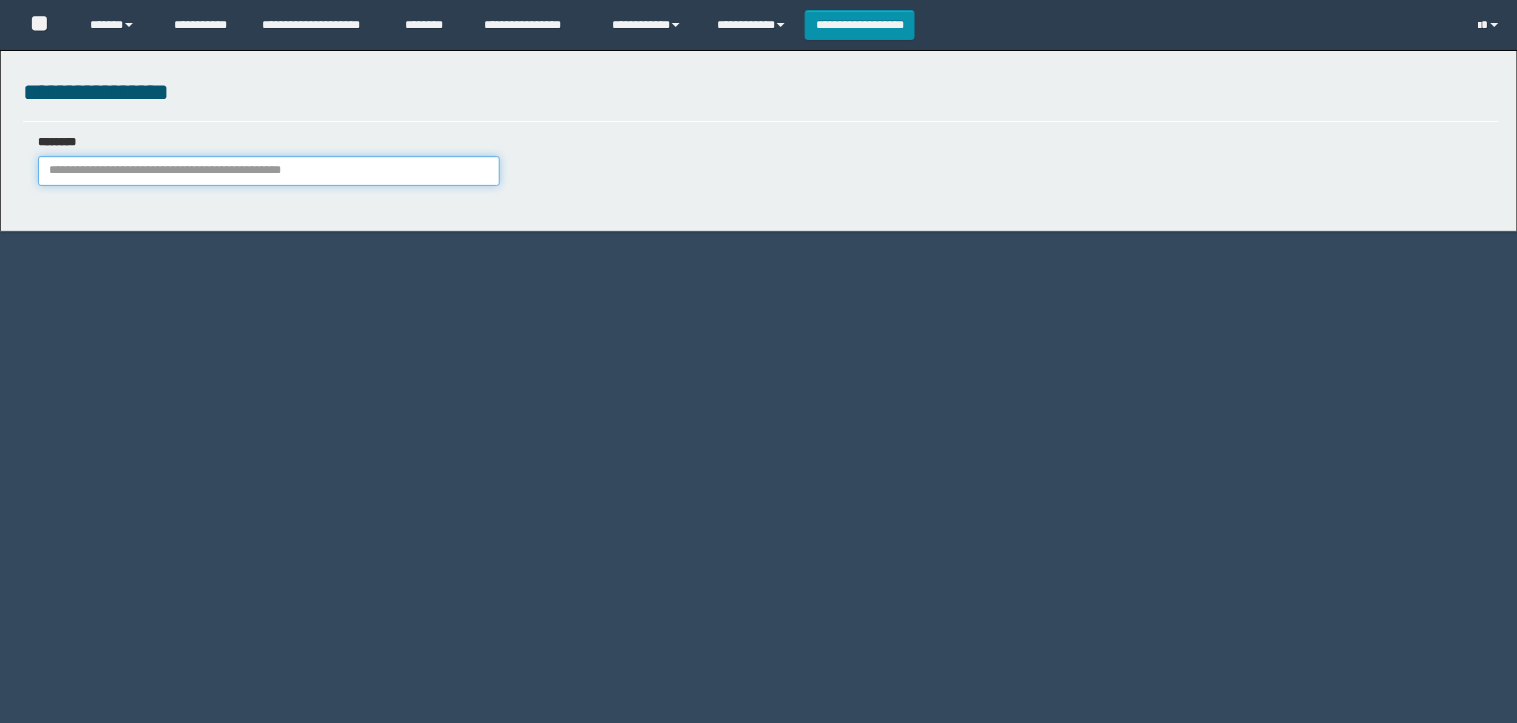 click on "********" at bounding box center [269, 171] 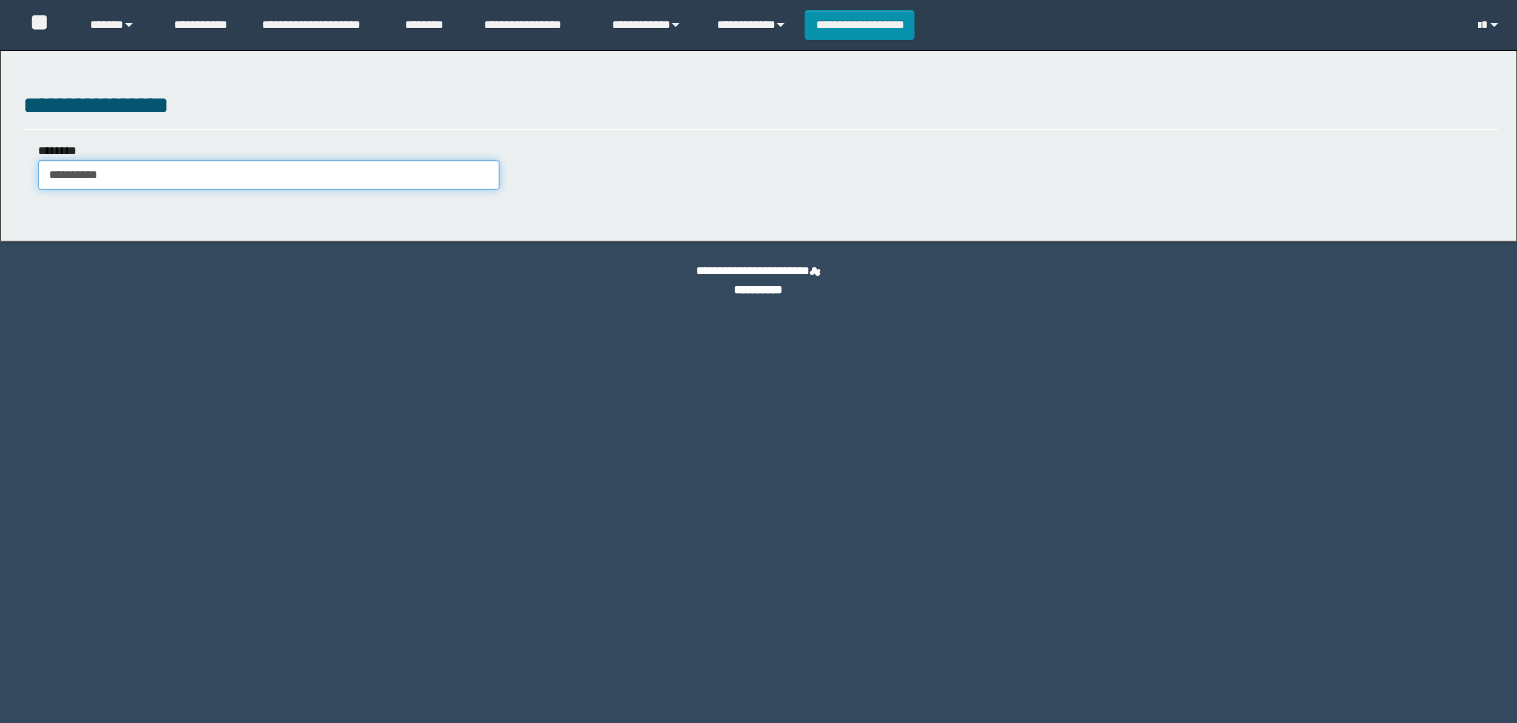 type on "**********" 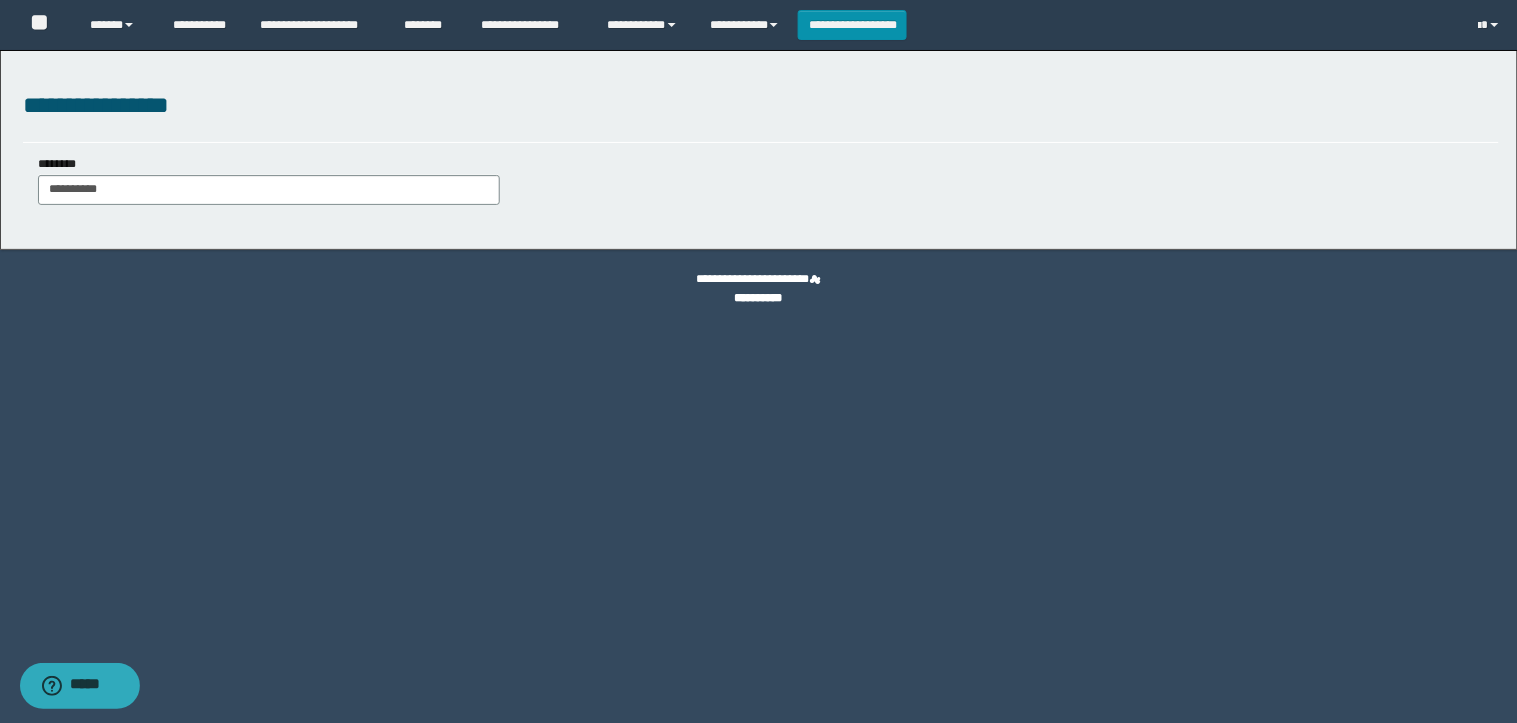 scroll, scrollTop: 0, scrollLeft: 0, axis: both 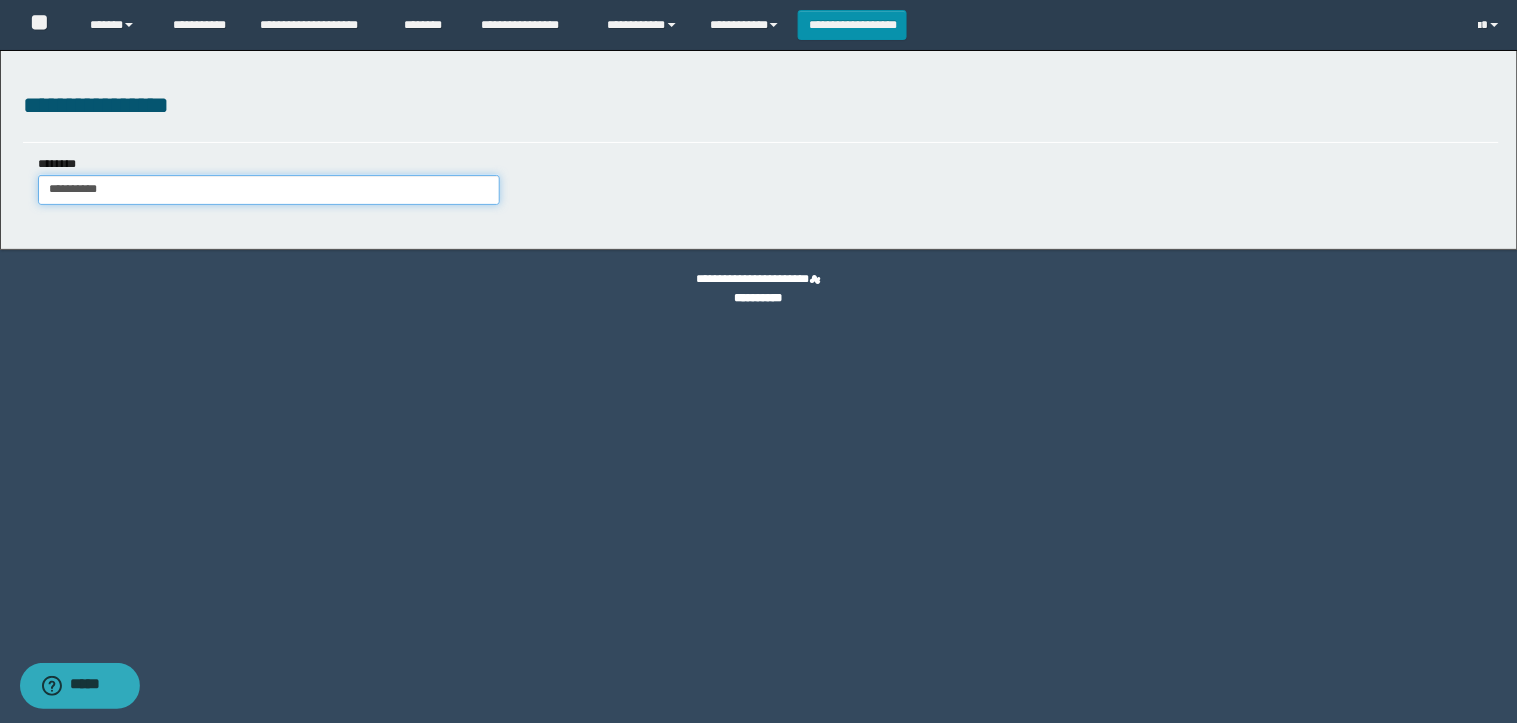 click on "**********" at bounding box center (269, 190) 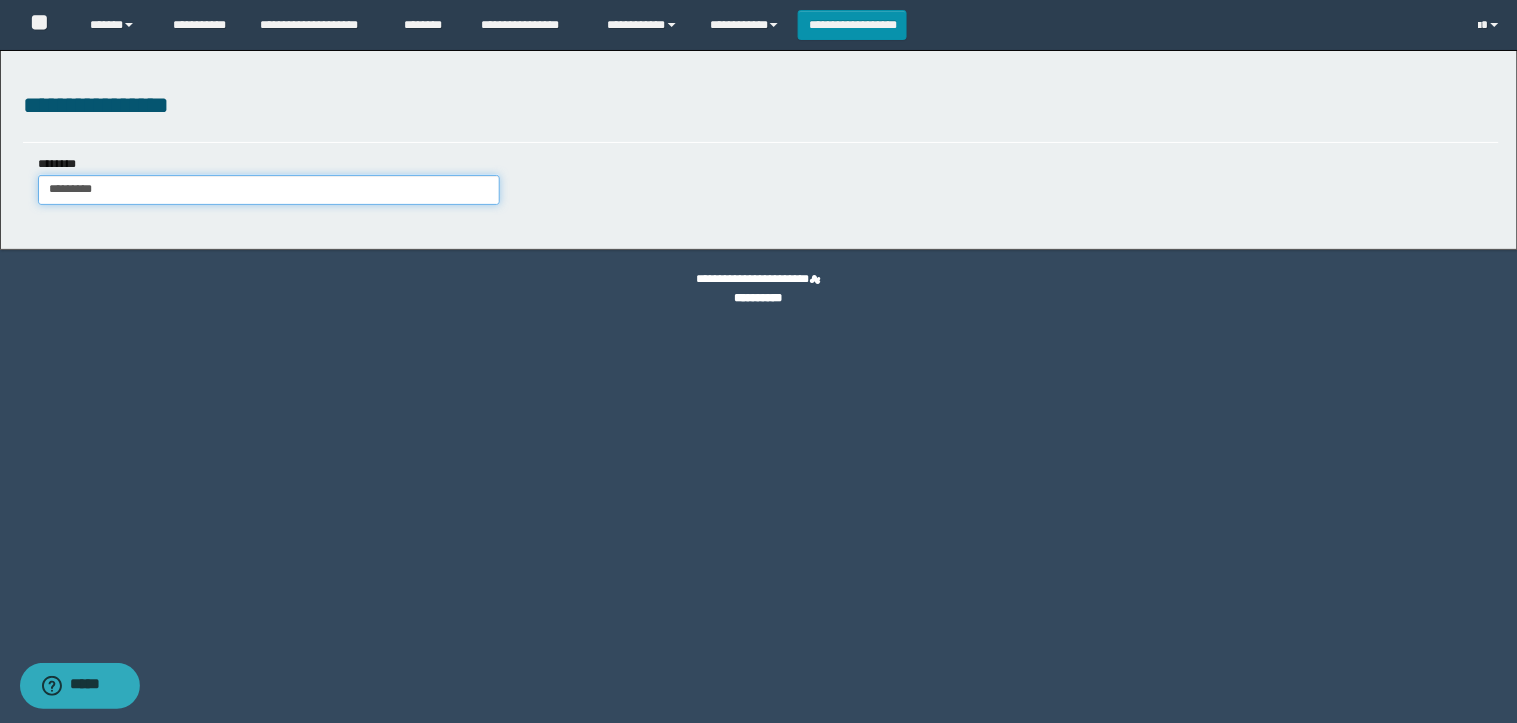 type on "*********" 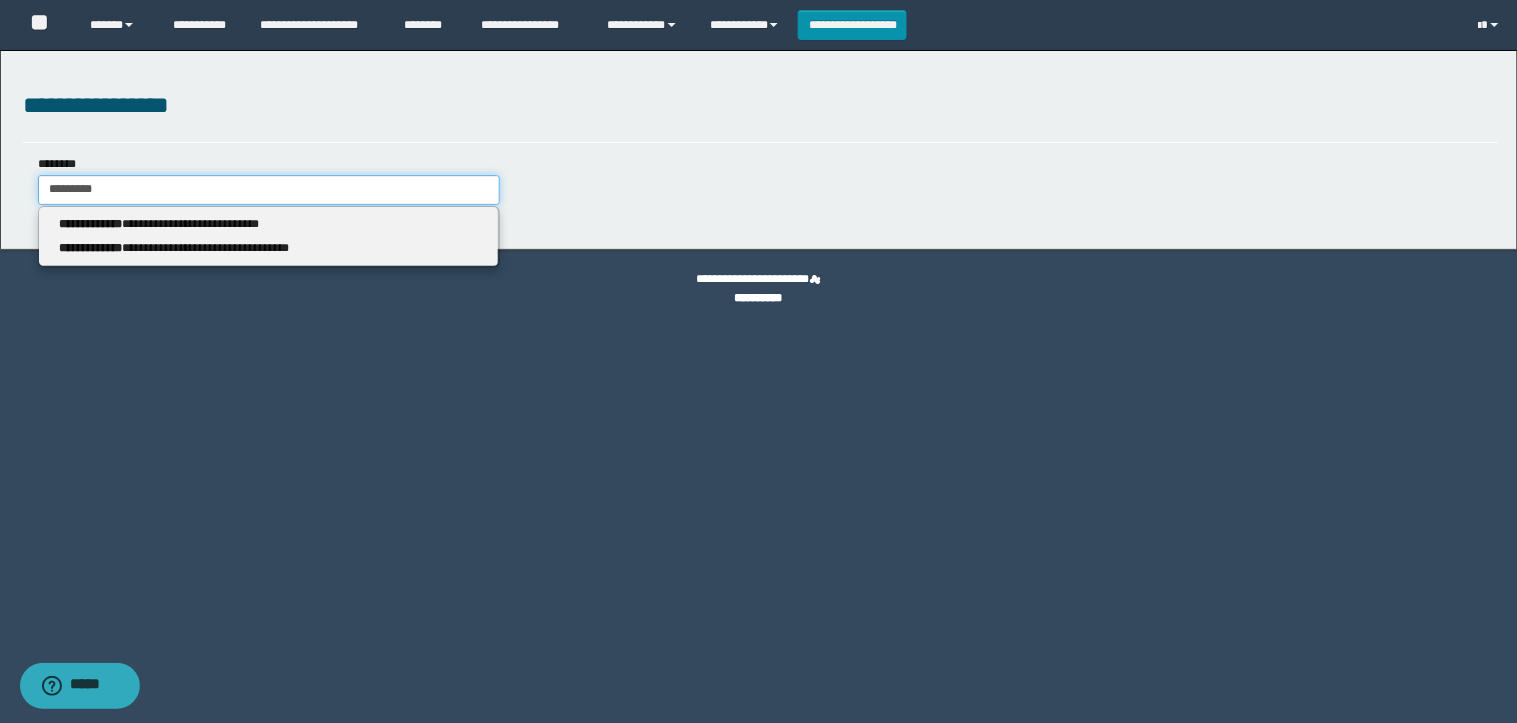 type 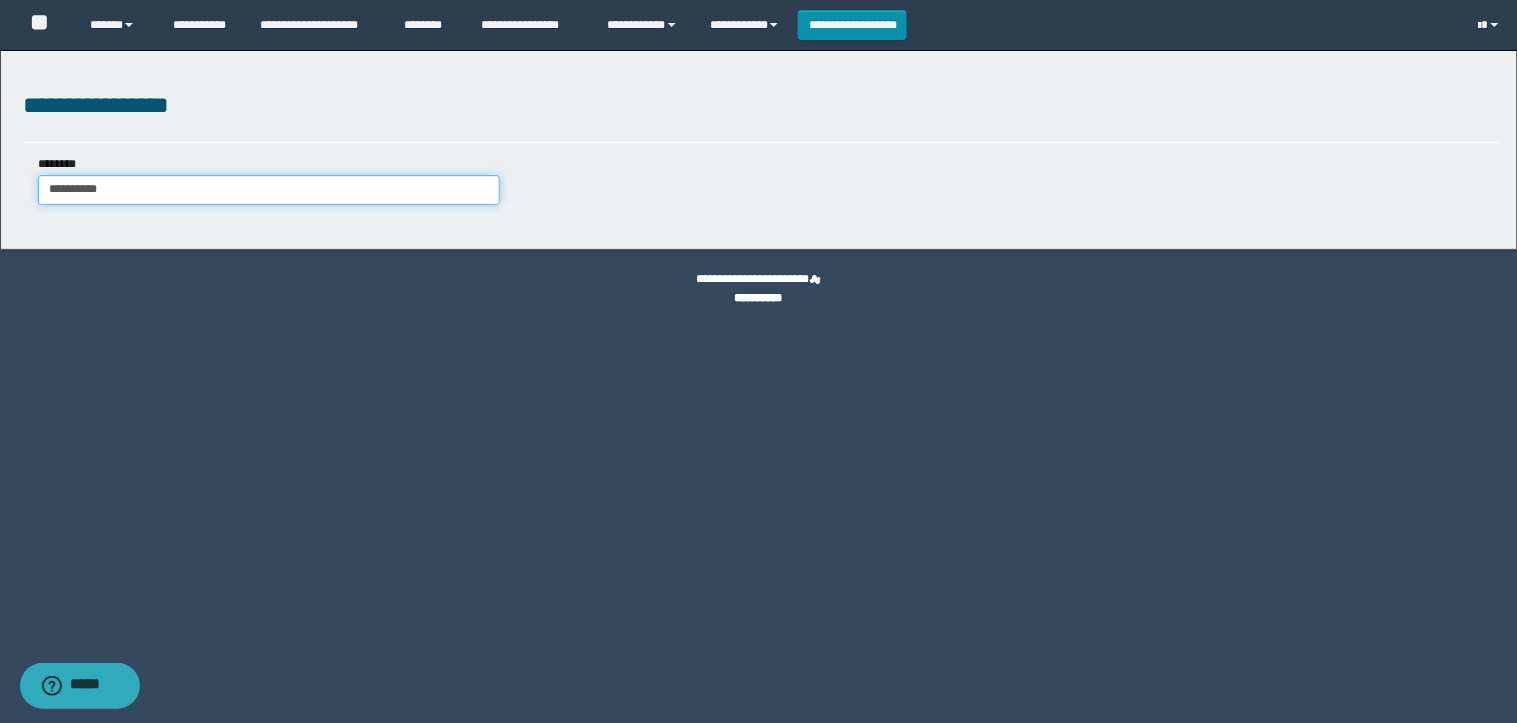 type on "**********" 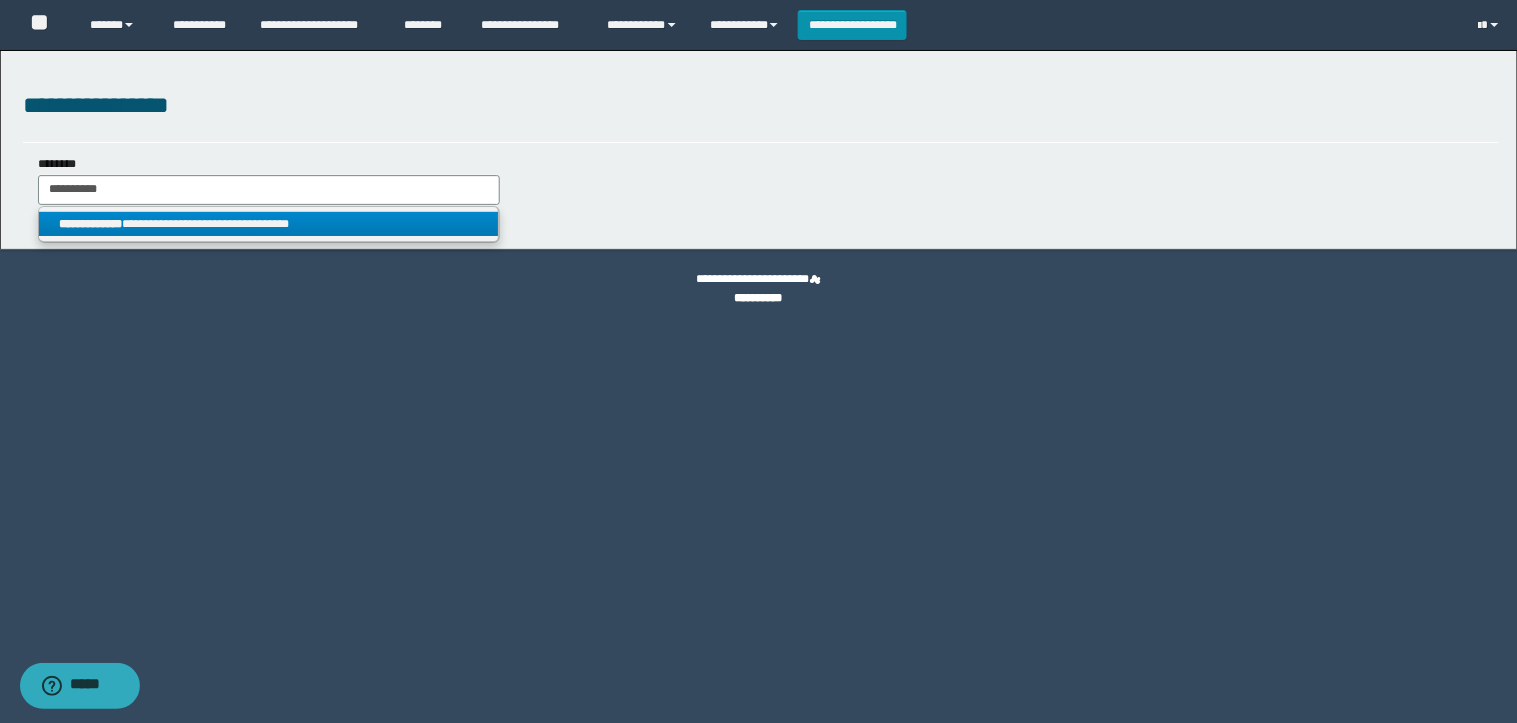 click on "**********" at bounding box center [269, 224] 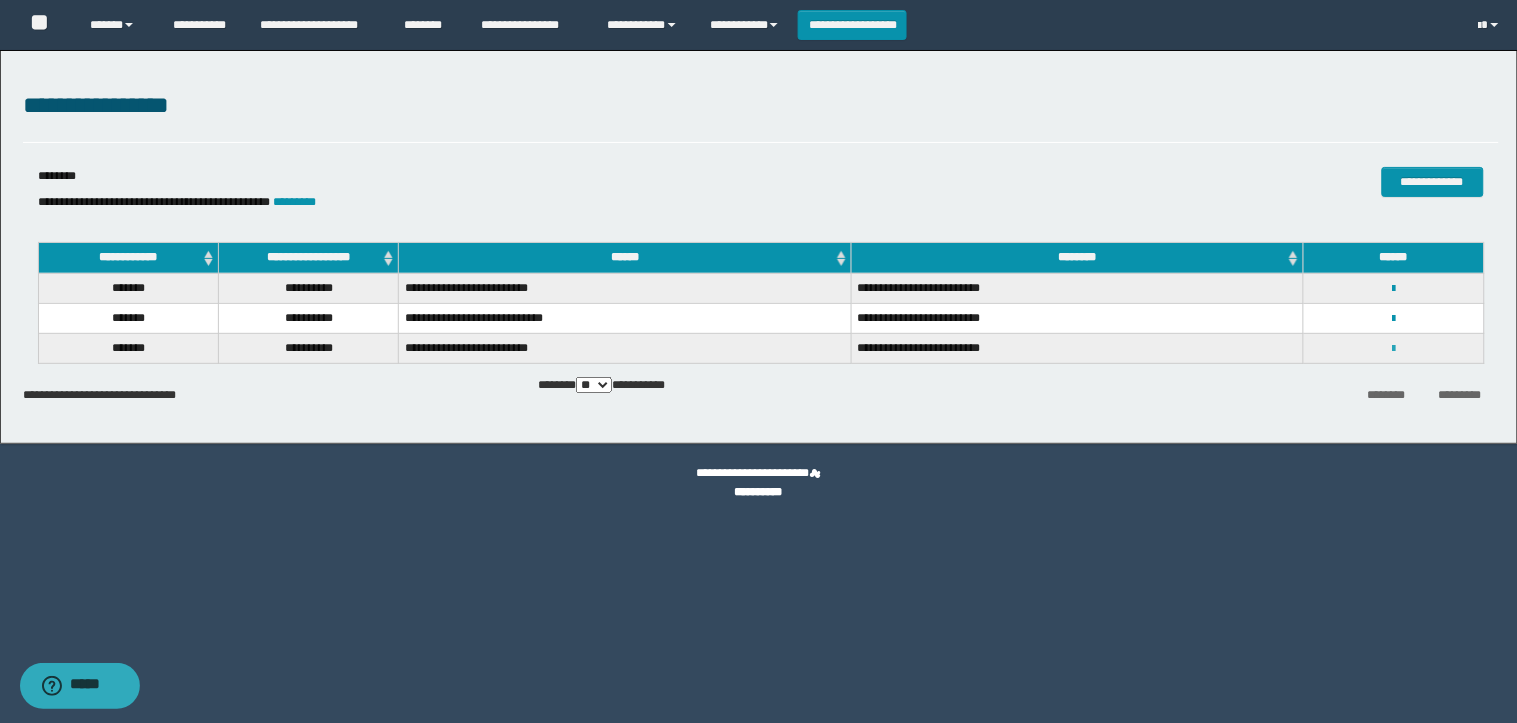 click at bounding box center [1393, 349] 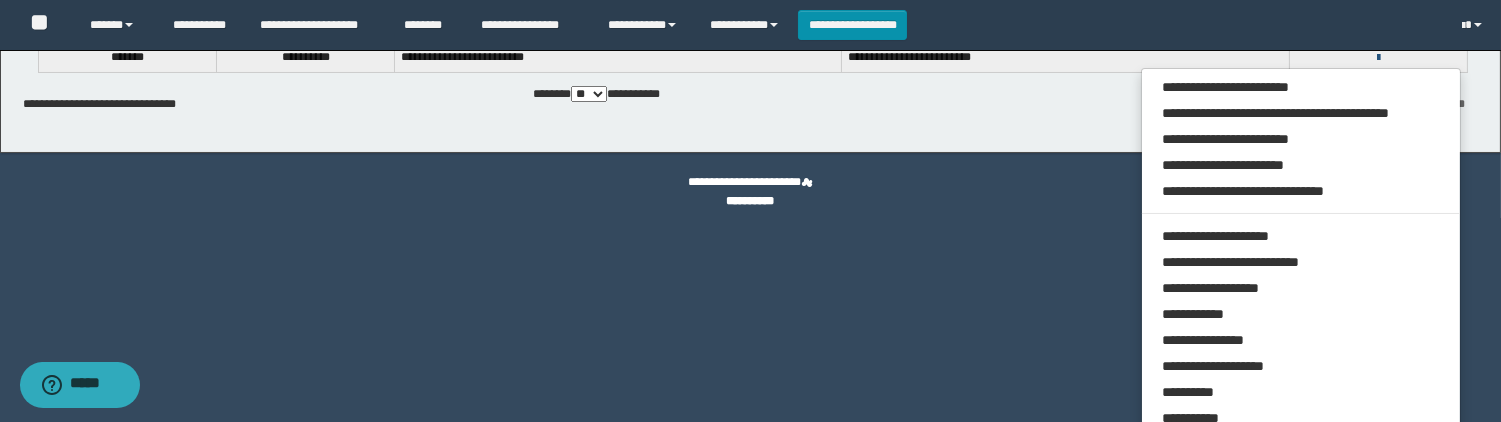 scroll, scrollTop: 357, scrollLeft: 0, axis: vertical 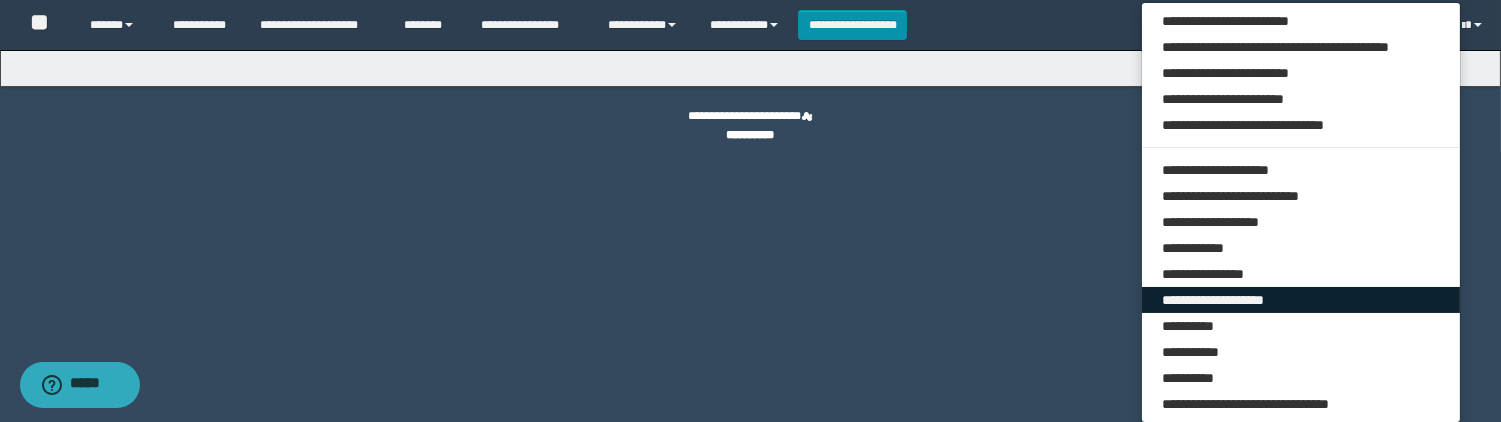 click on "**********" at bounding box center (1301, 300) 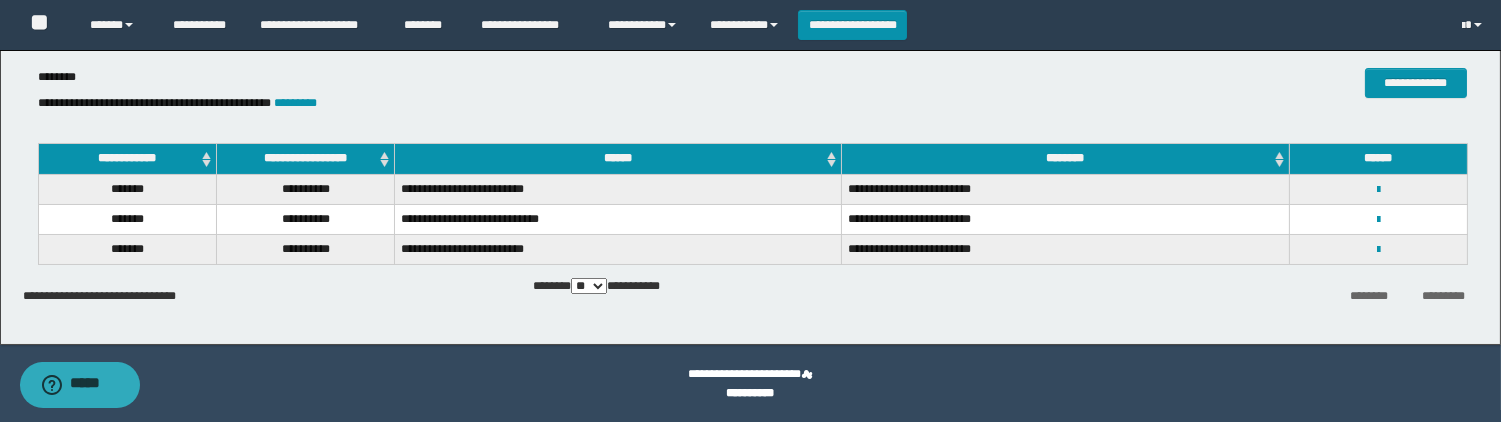 scroll, scrollTop: 0, scrollLeft: 0, axis: both 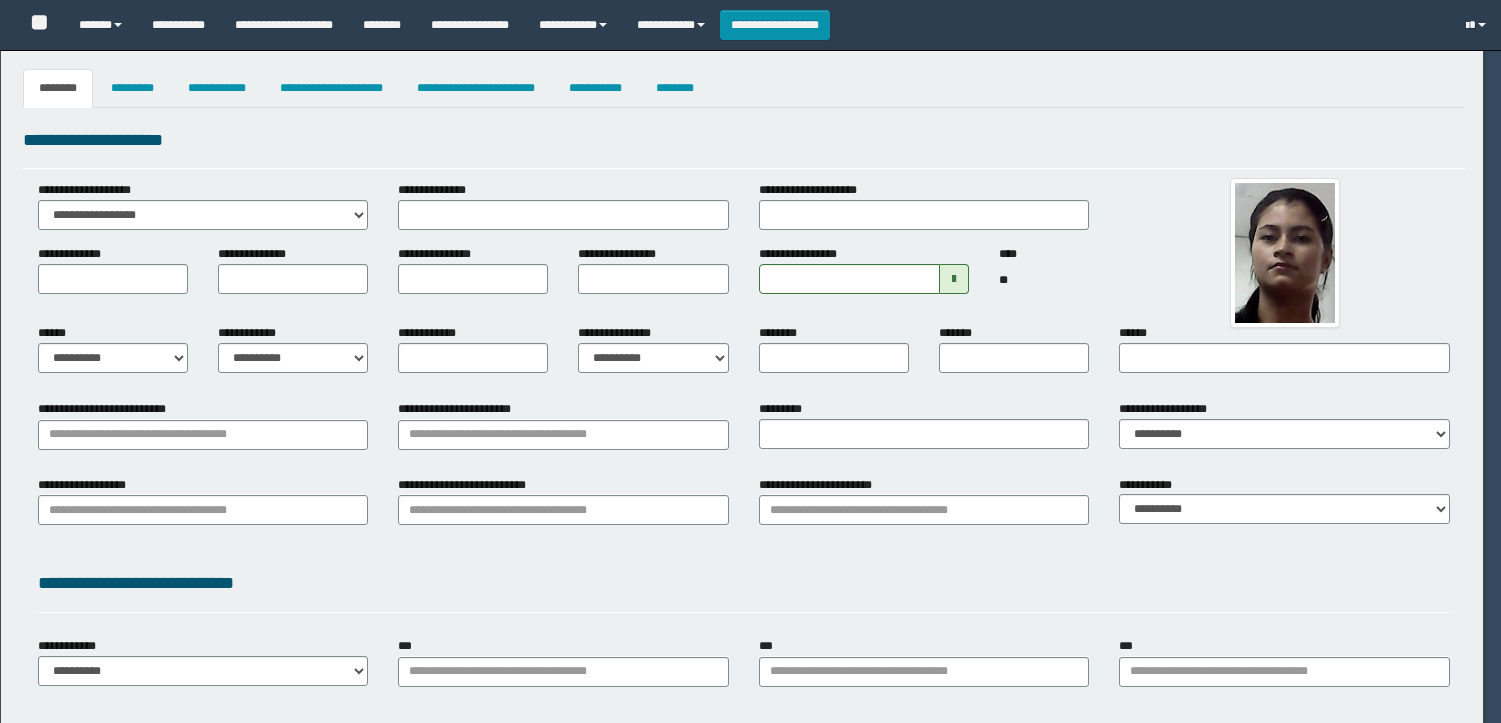 type on "**********" 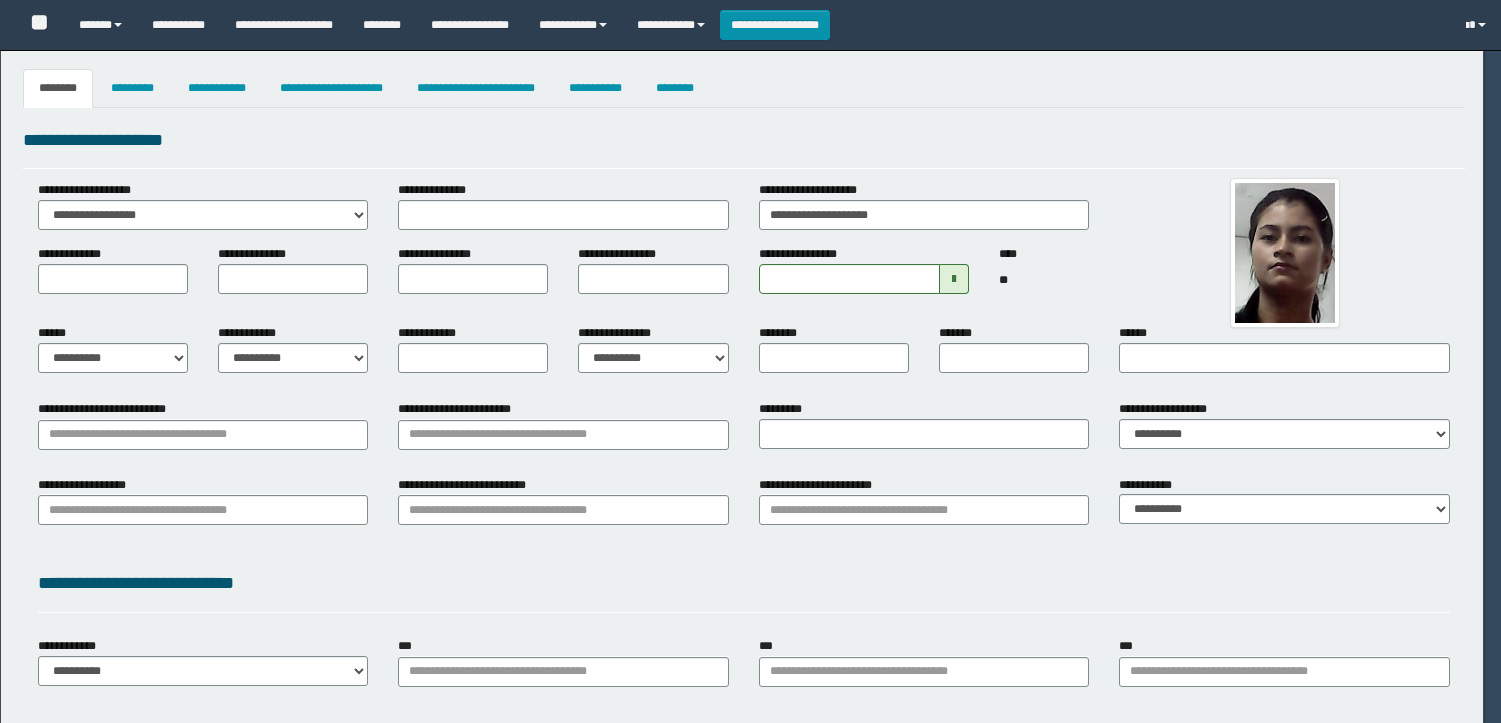 type on "*****" 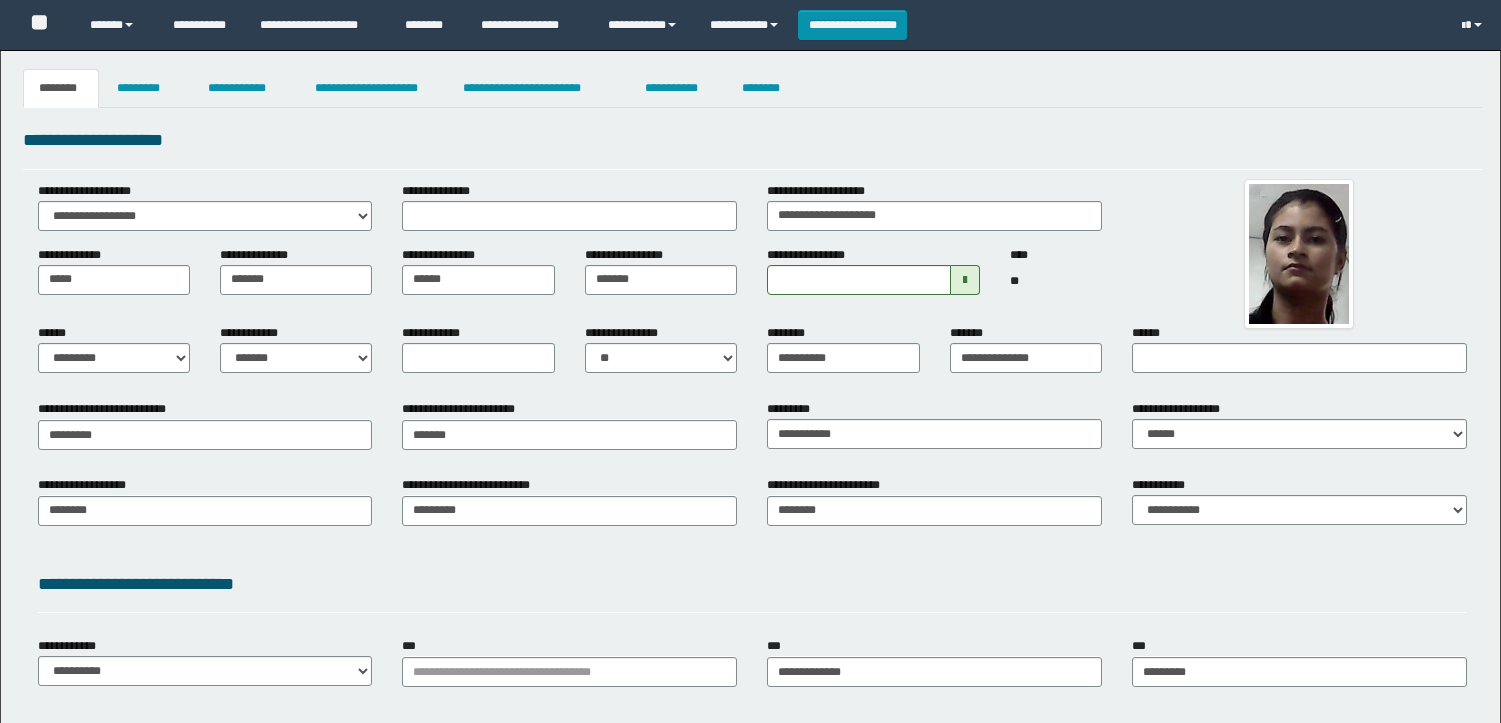scroll, scrollTop: 0, scrollLeft: 0, axis: both 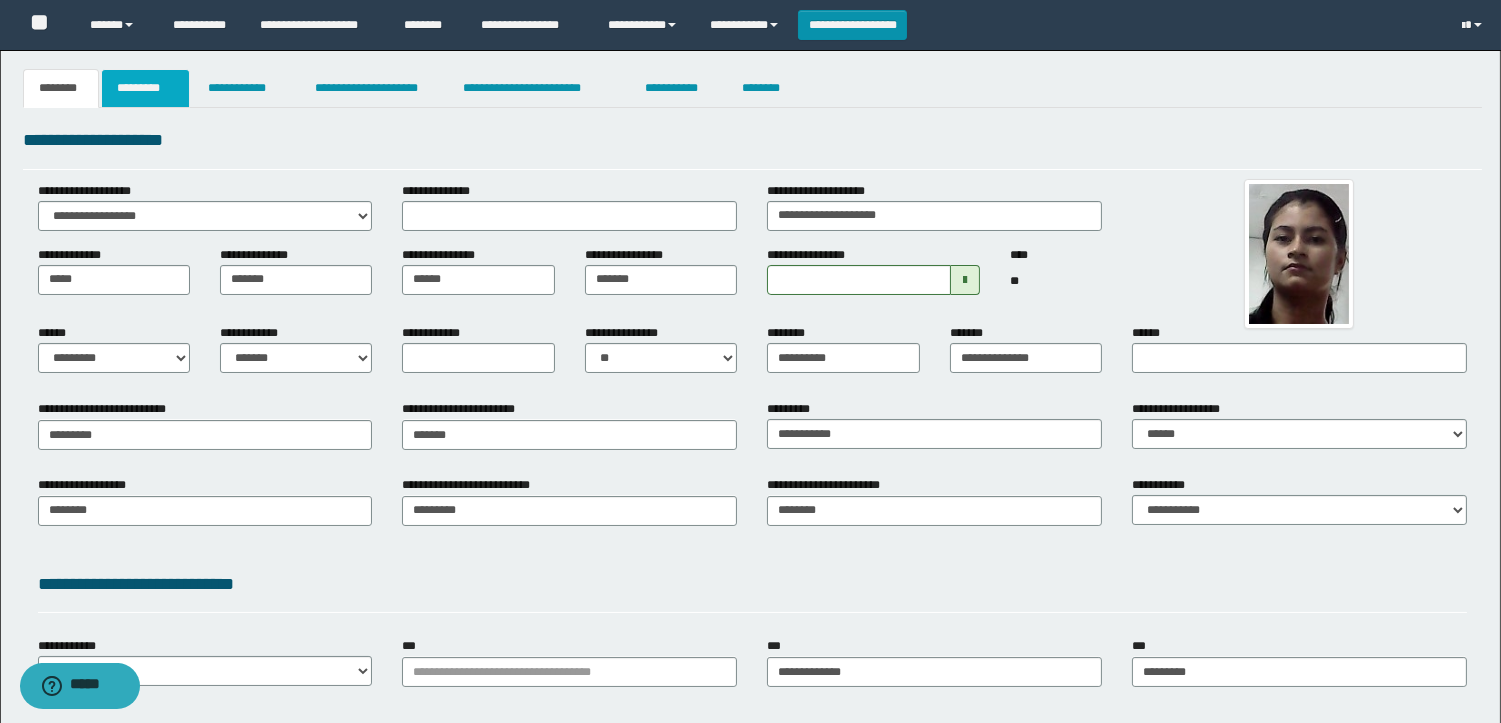 click on "*********" at bounding box center [145, 88] 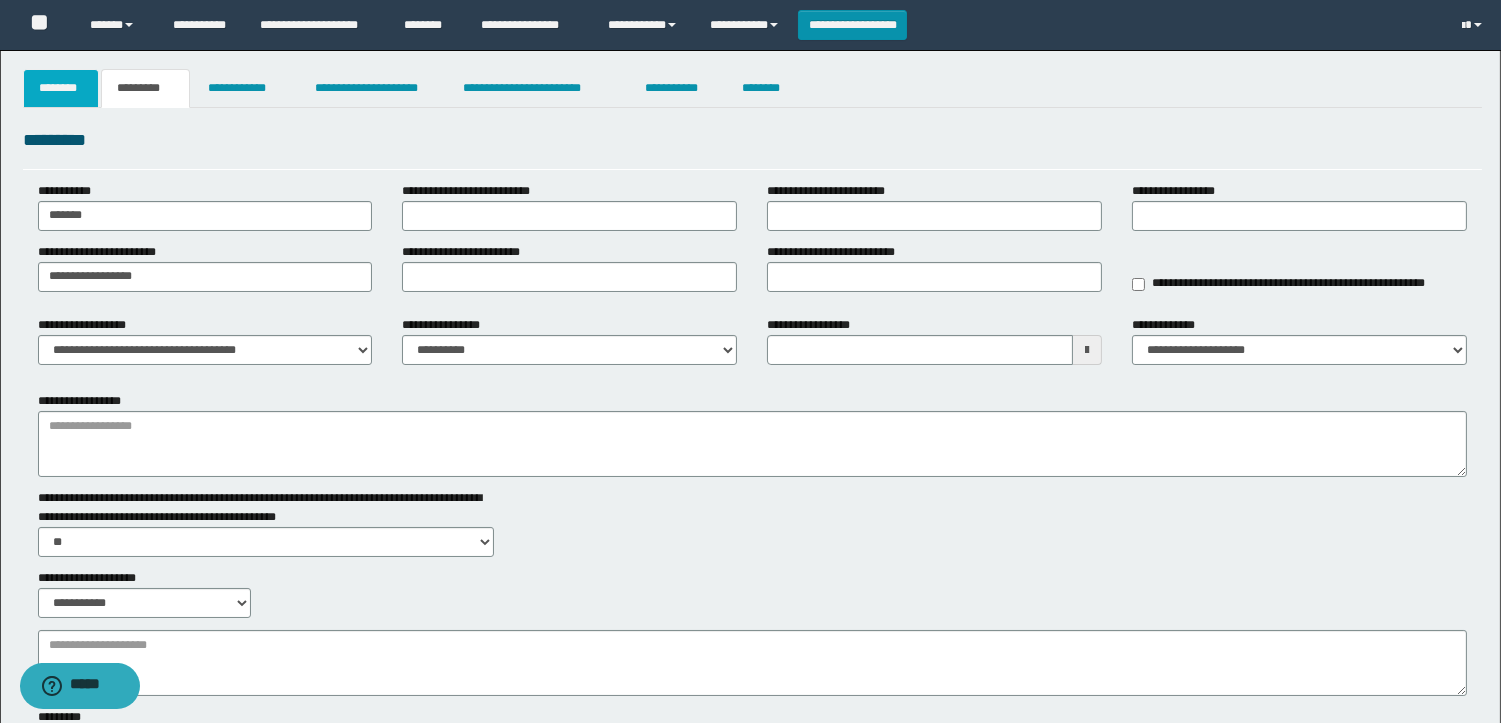 click on "********" at bounding box center [61, 88] 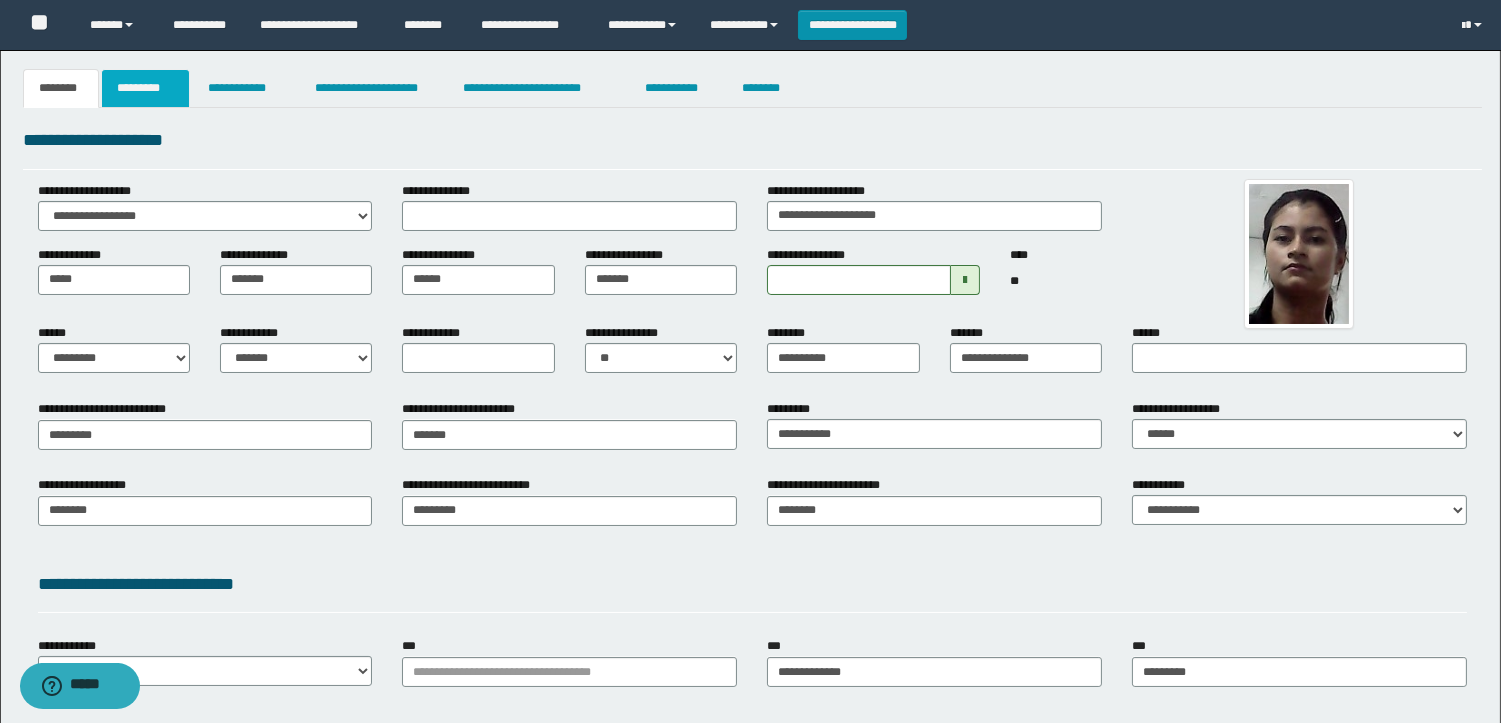 click on "*********" at bounding box center (145, 88) 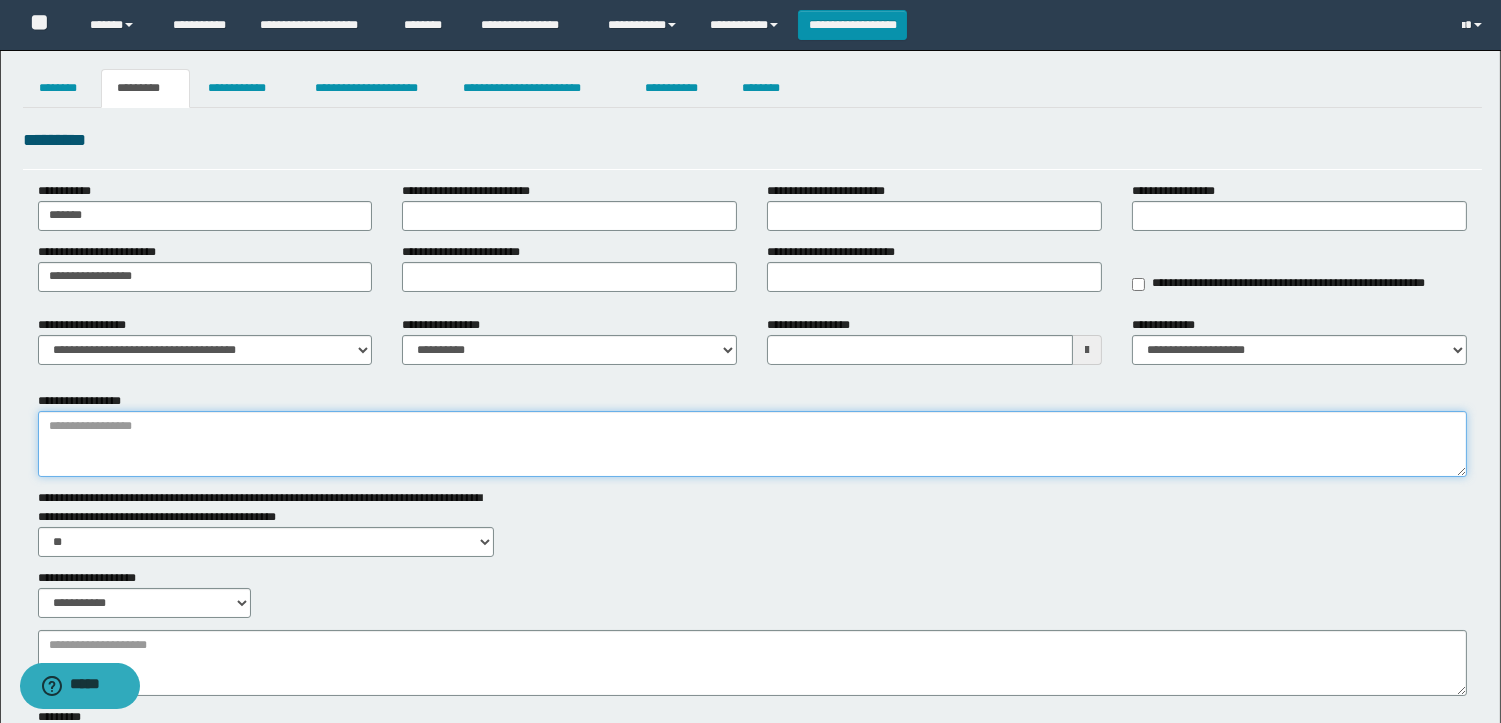 drag, startPoint x: 178, startPoint y: 442, endPoint x: 437, endPoint y: 352, distance: 274.19153 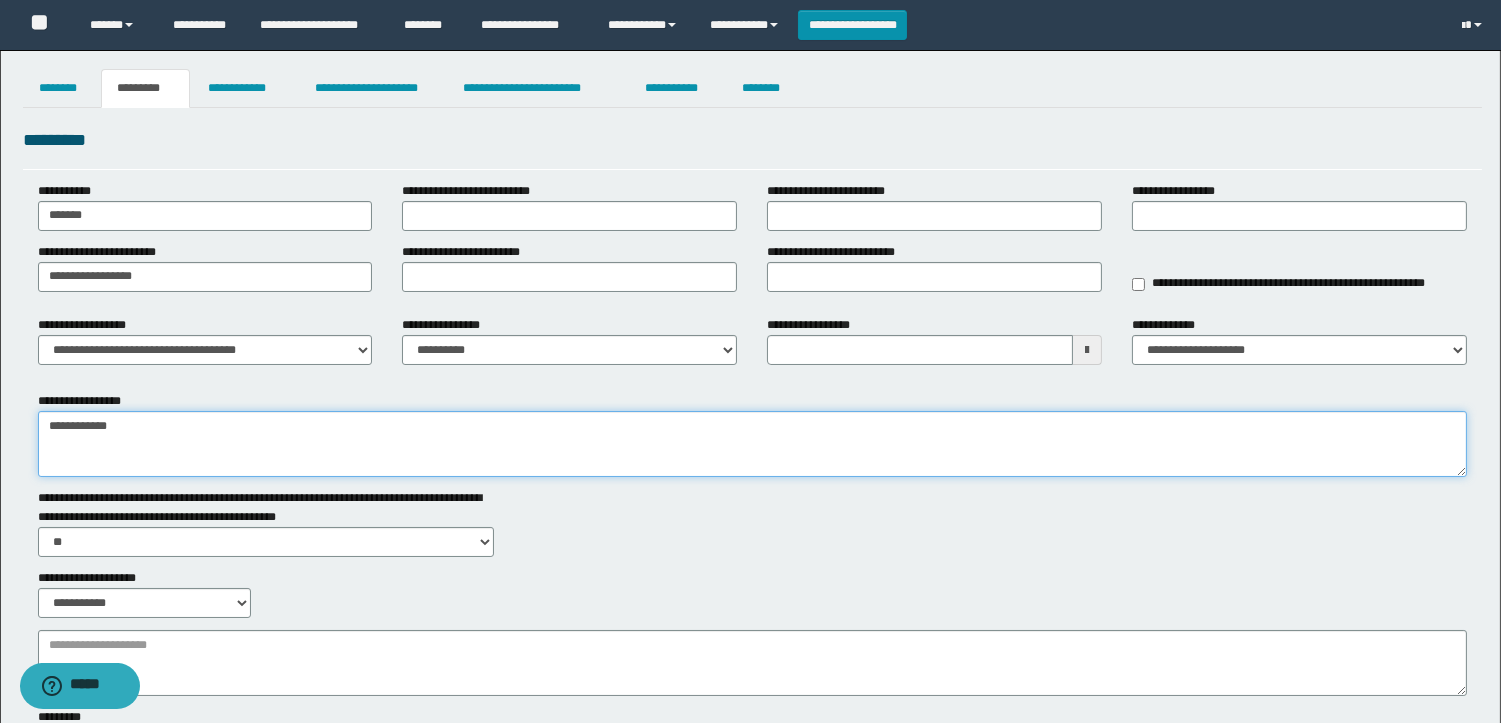 type on "**********" 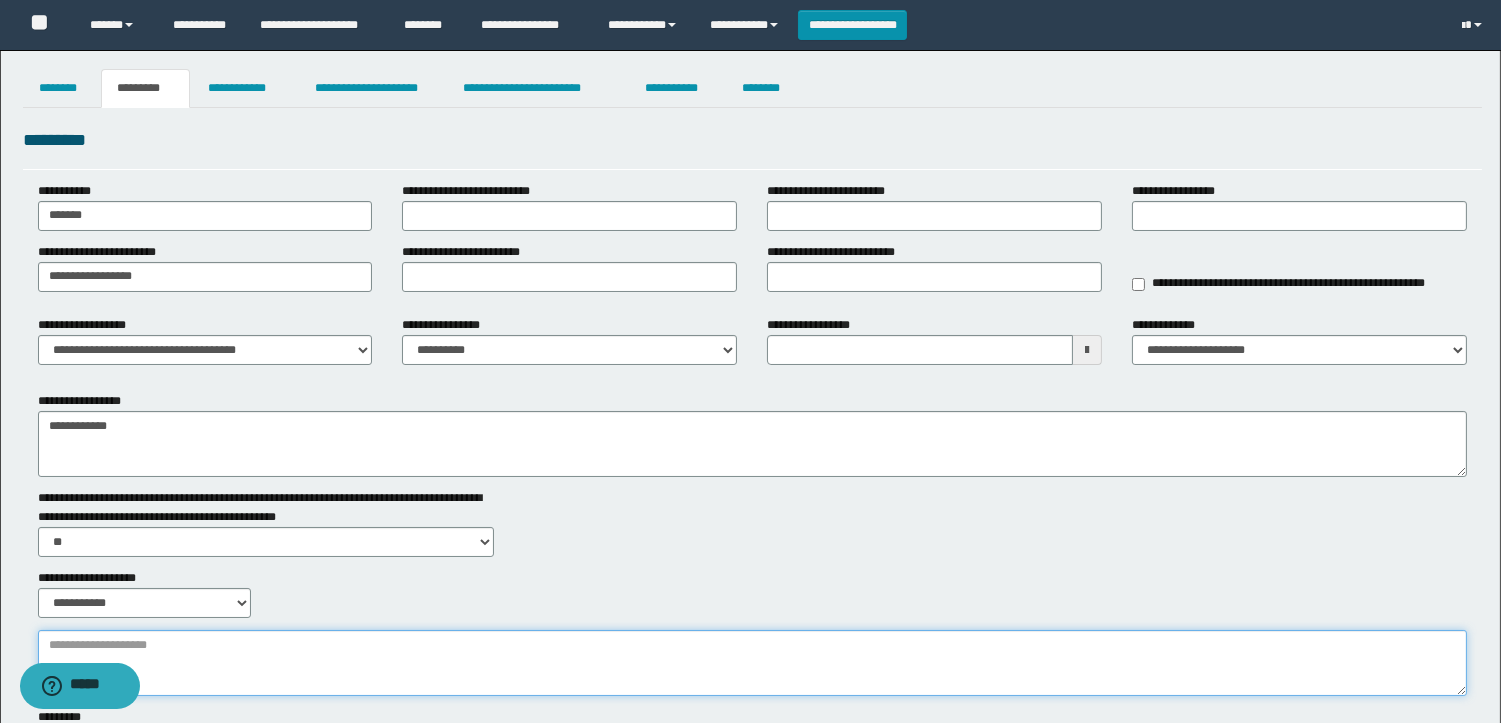 click on "**********" at bounding box center (752, 663) 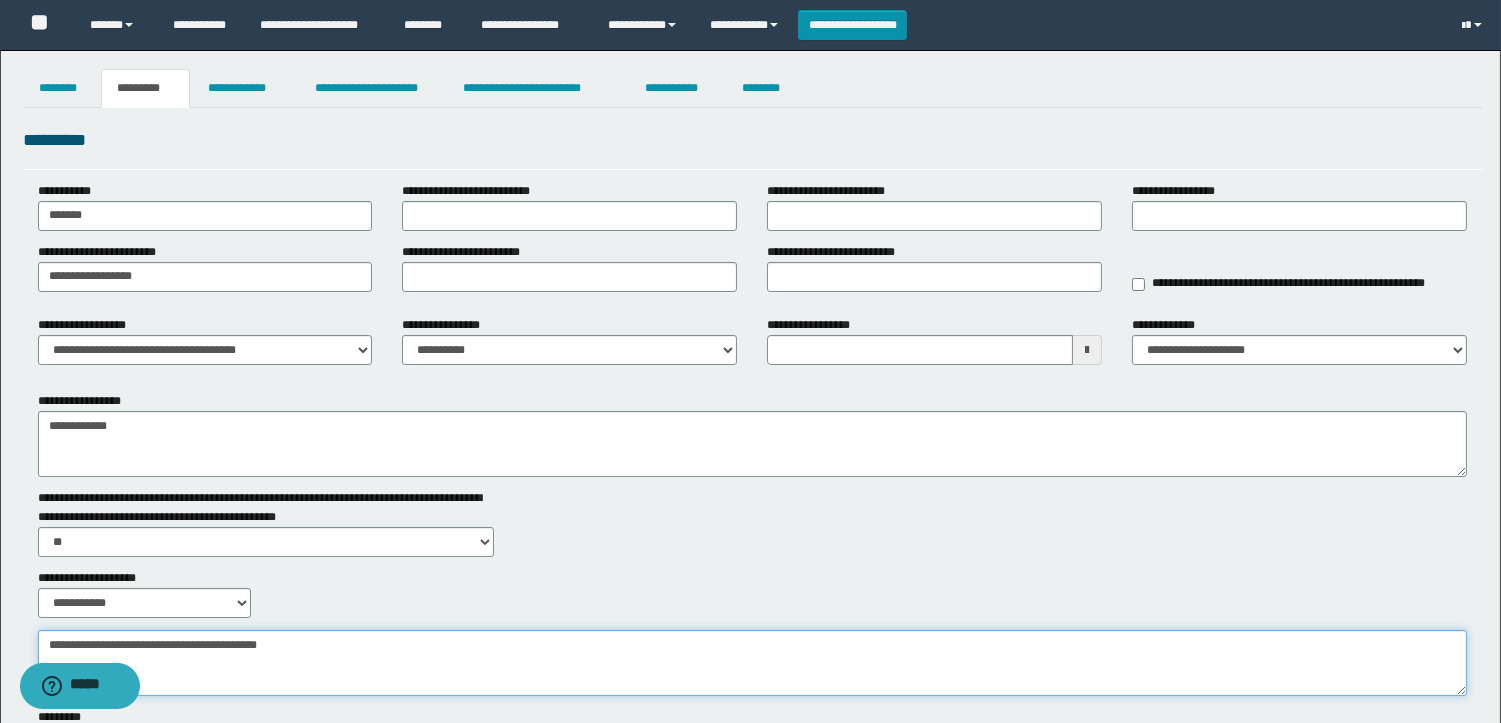 type on "**********" 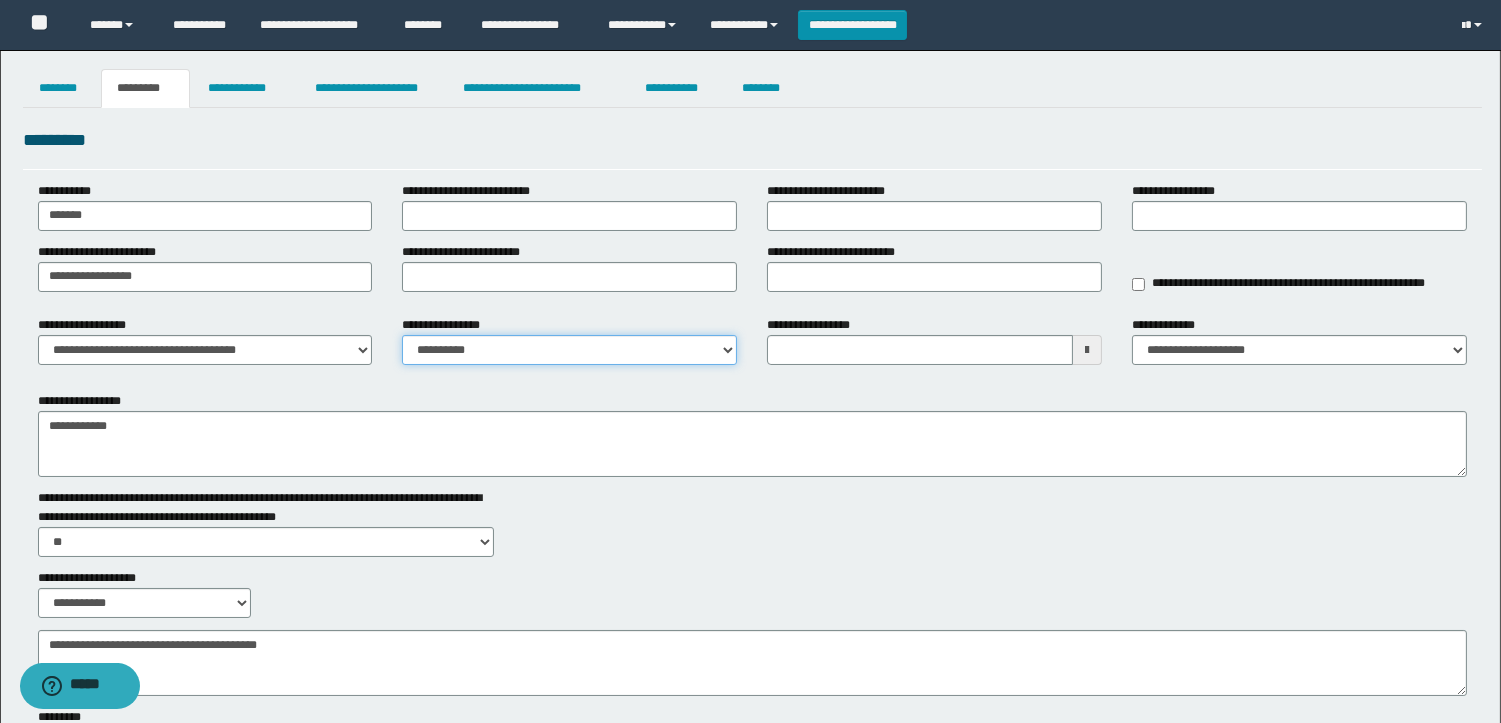 click on "**********" at bounding box center (569, 350) 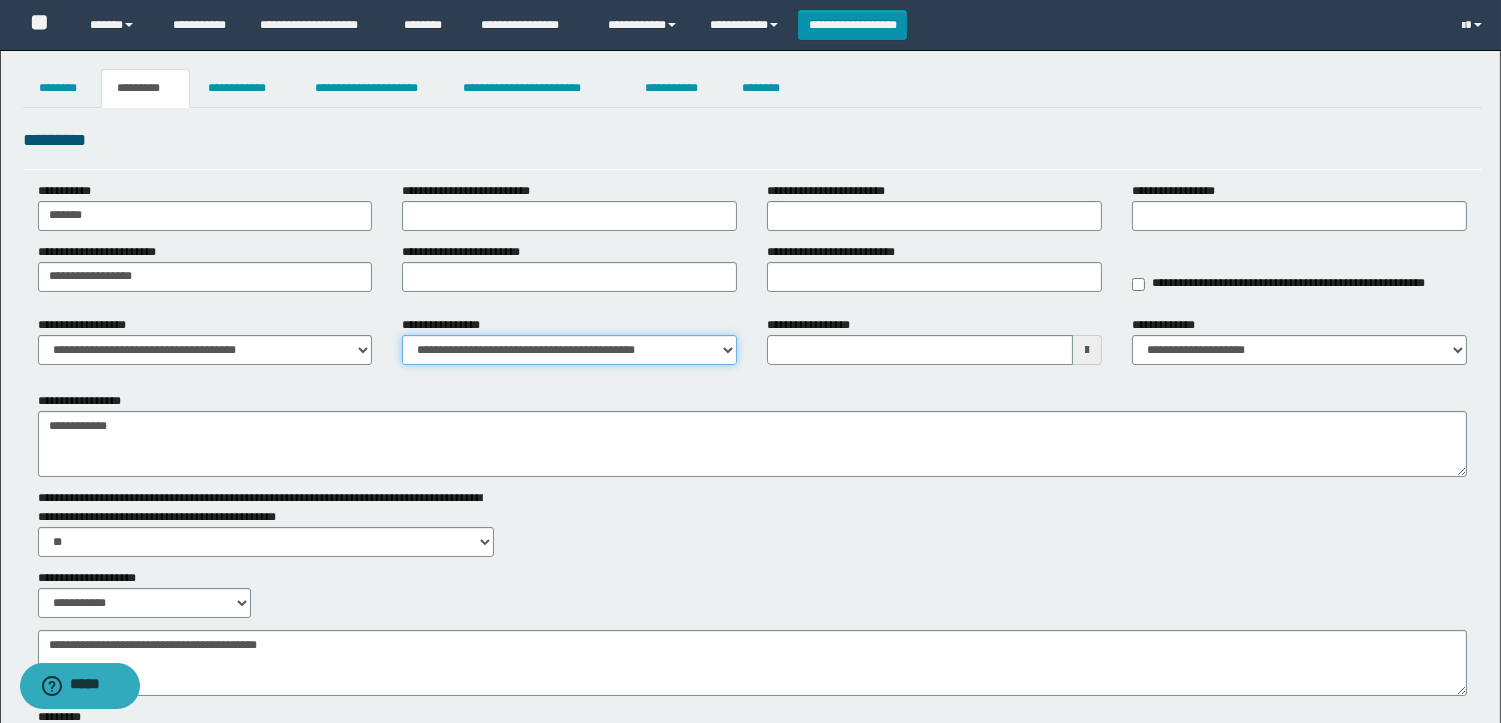 click on "**********" at bounding box center (569, 350) 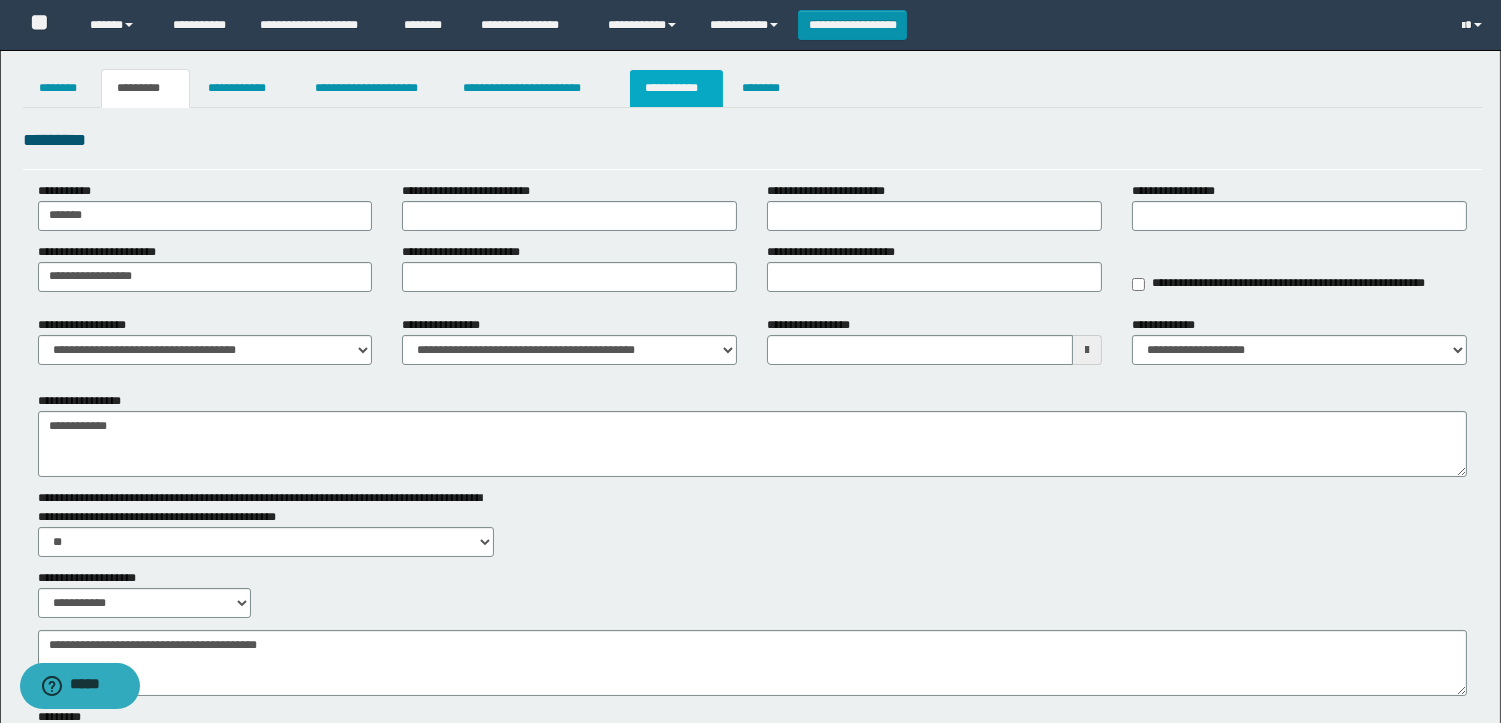 drag, startPoint x: 672, startPoint y: 62, endPoint x: 672, endPoint y: 81, distance: 19 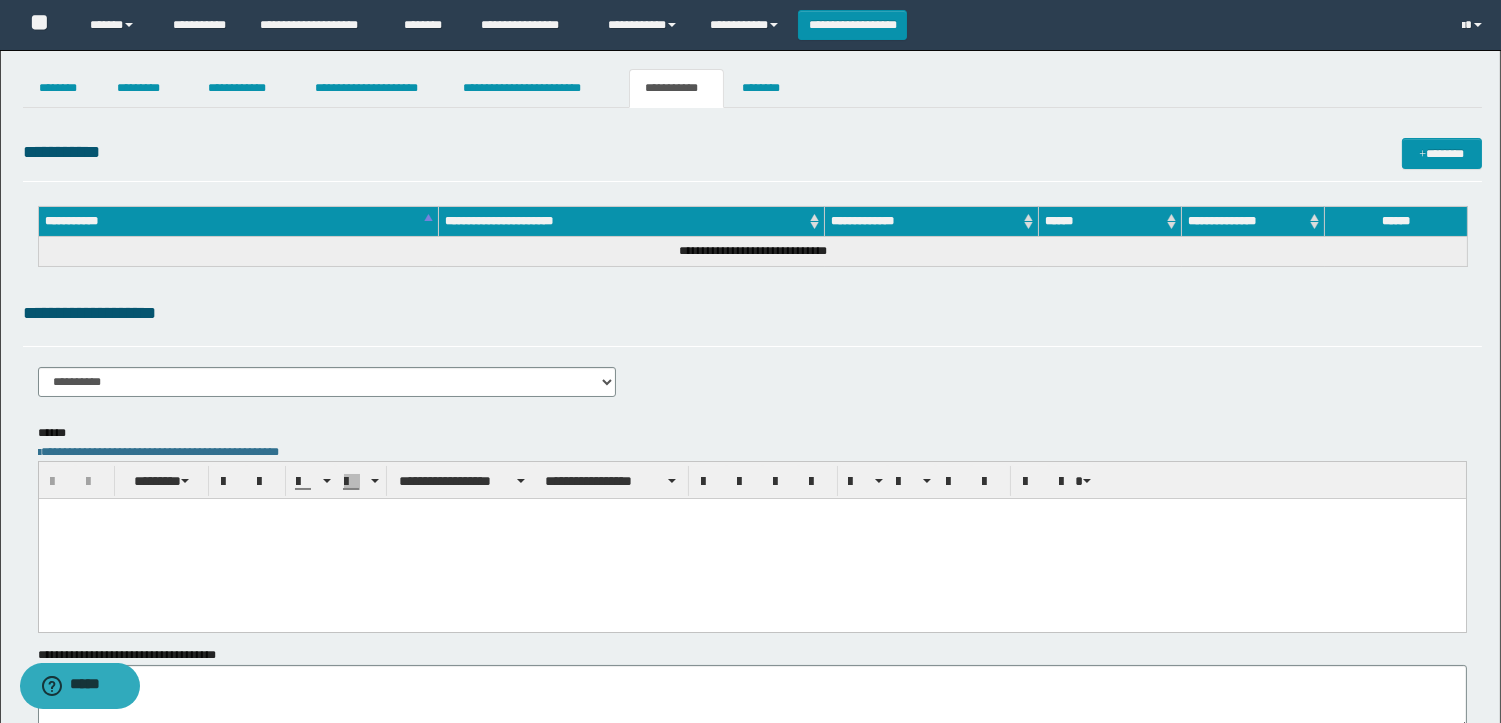 scroll, scrollTop: 0, scrollLeft: 0, axis: both 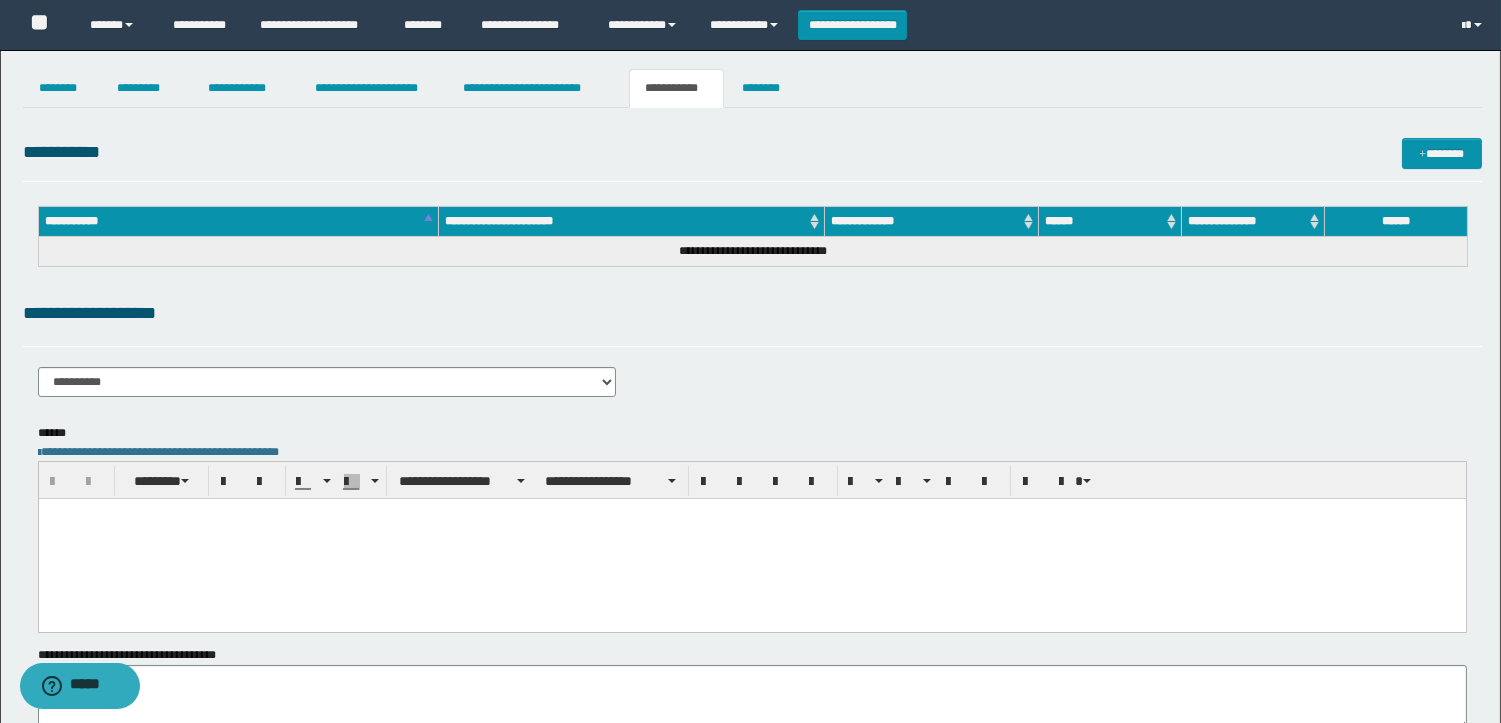 click at bounding box center [751, 539] 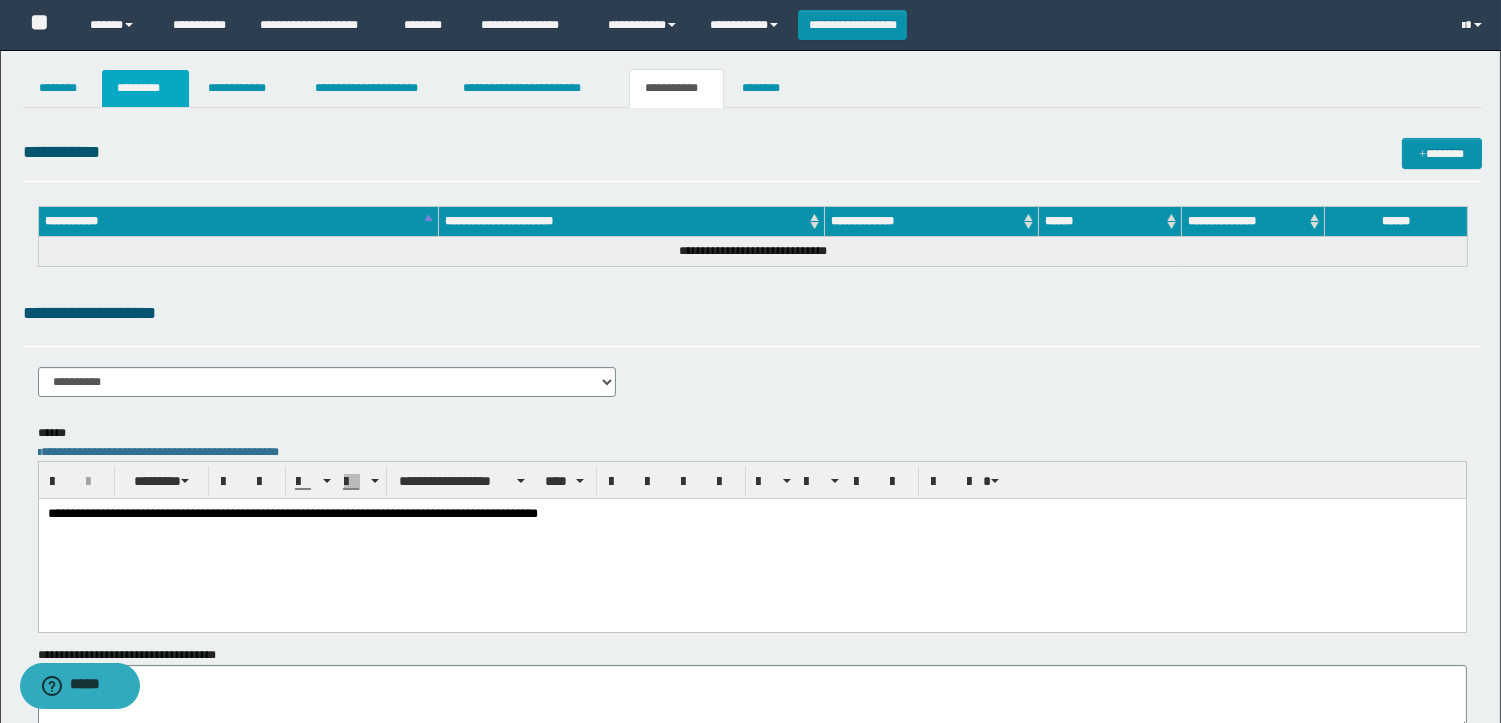 click on "*********" at bounding box center [145, 88] 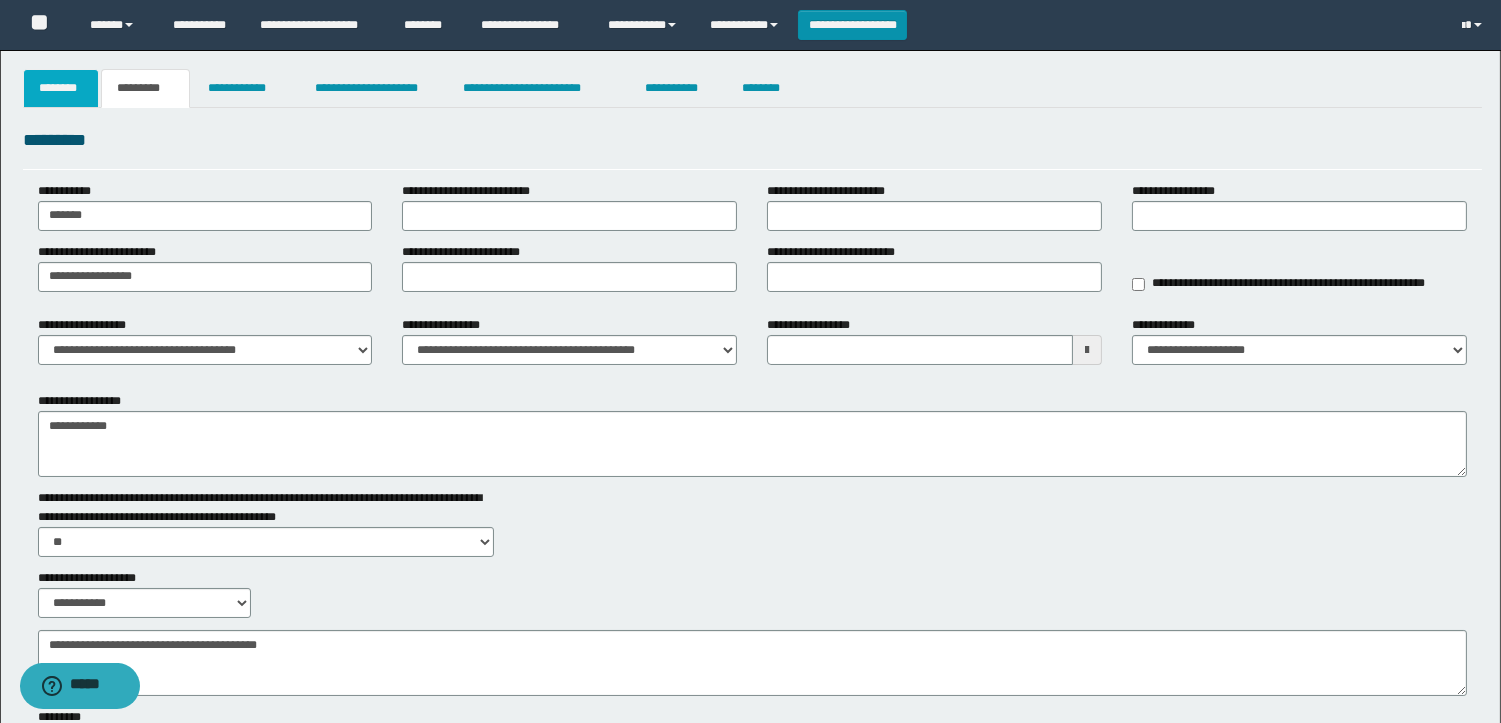 click on "********" at bounding box center [61, 88] 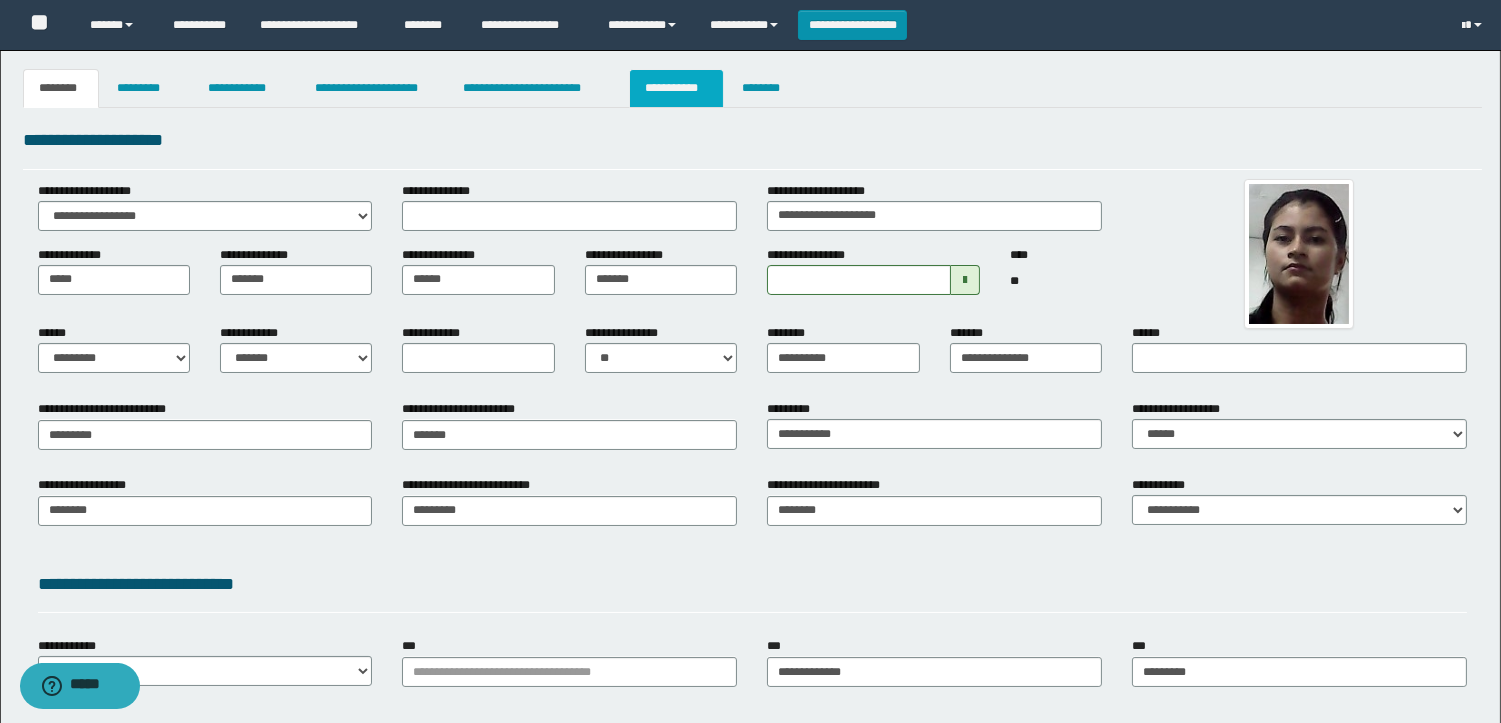 click on "**********" at bounding box center (676, 88) 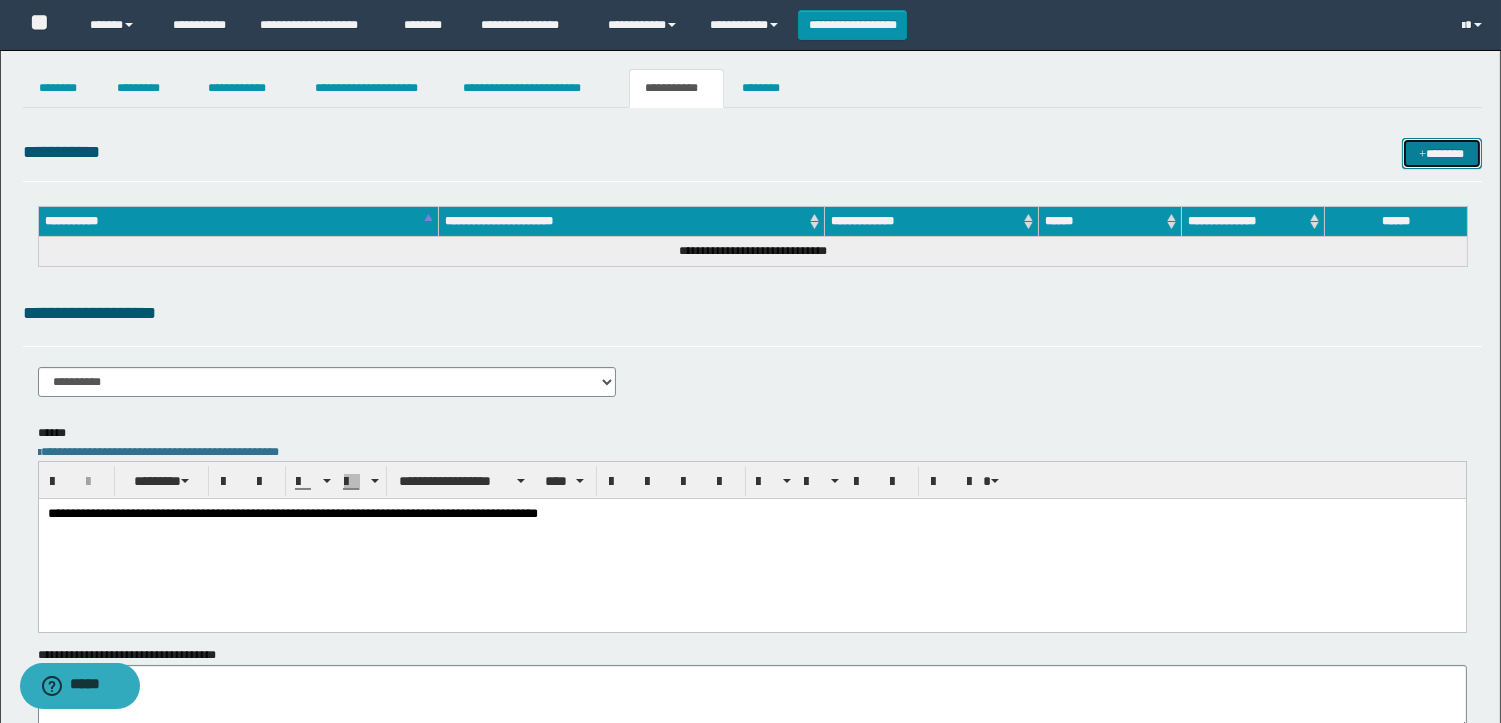 click on "*******" at bounding box center (1442, 153) 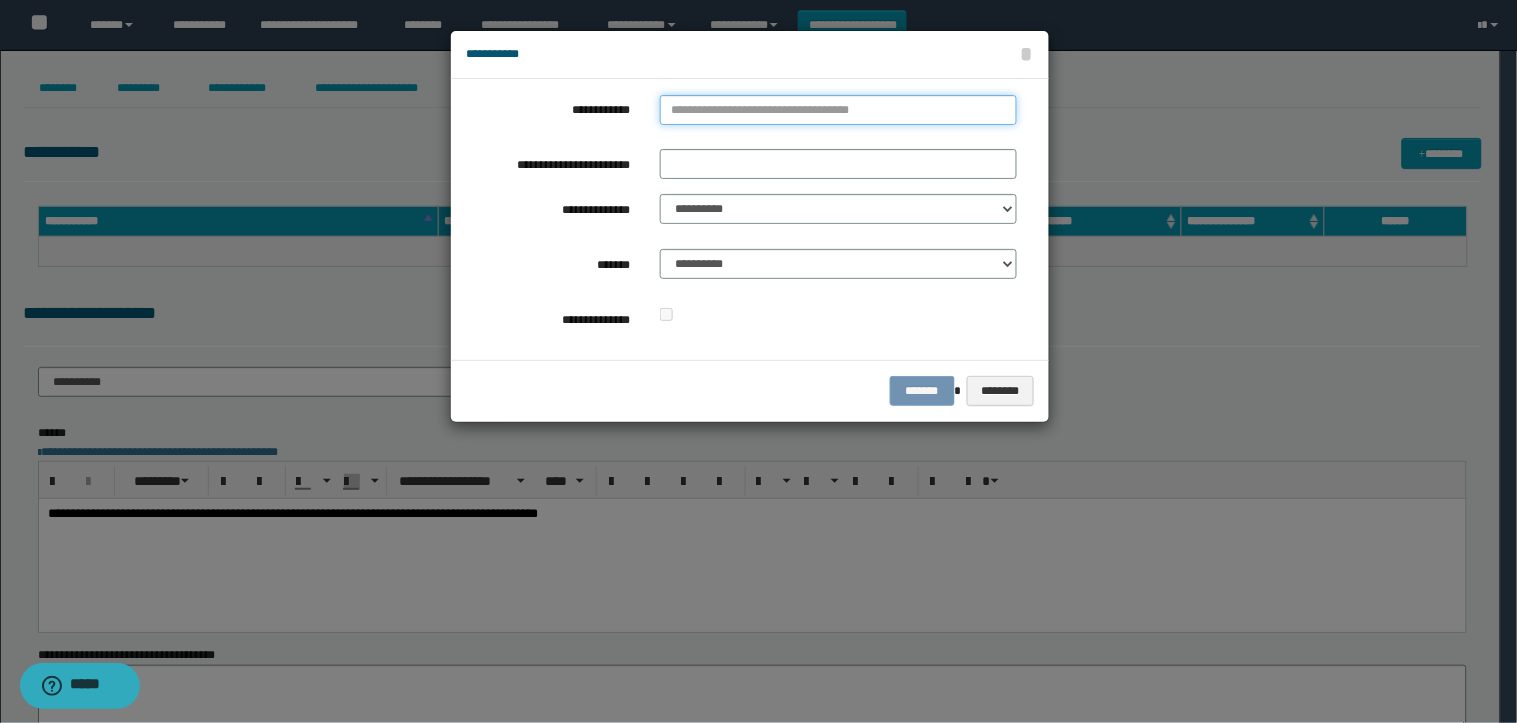 click on "**********" at bounding box center [838, 110] 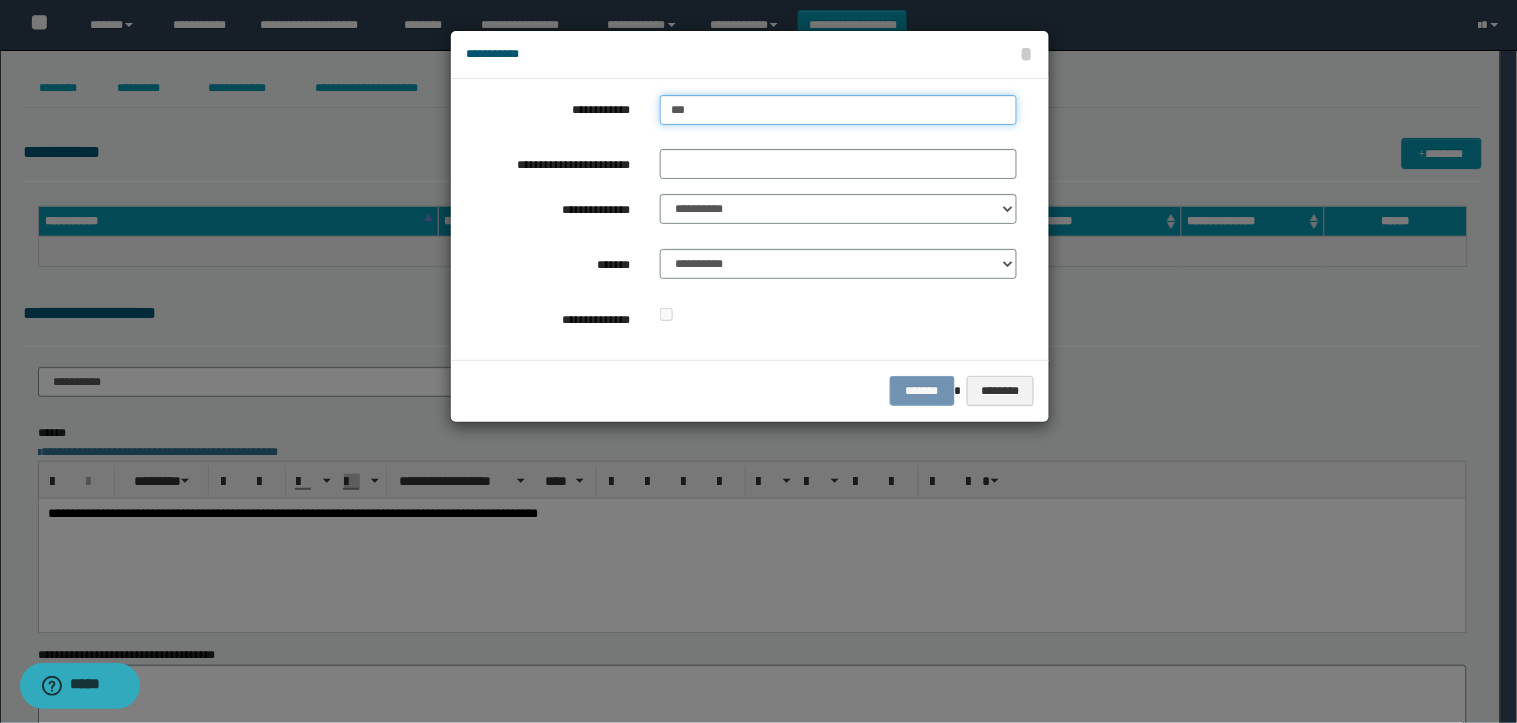 type on "****" 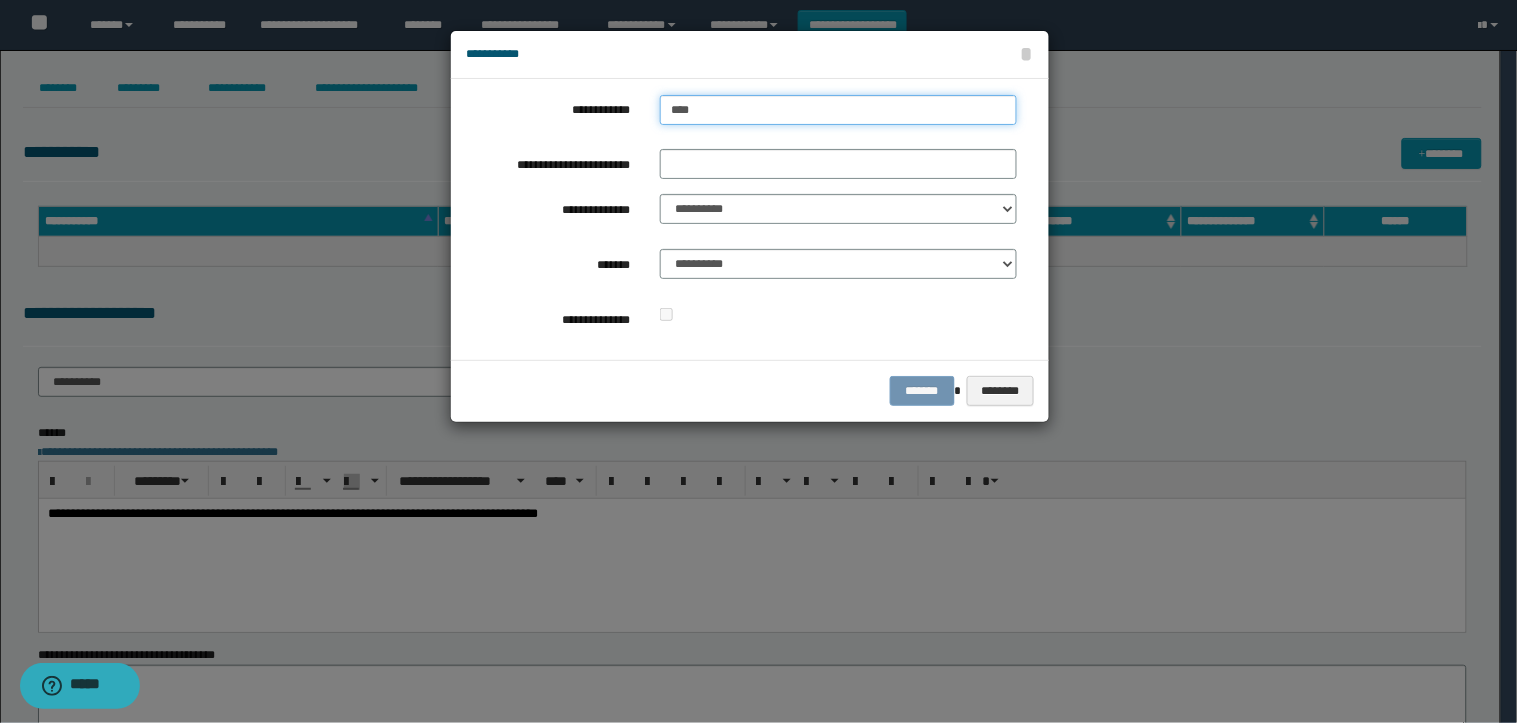 type on "****" 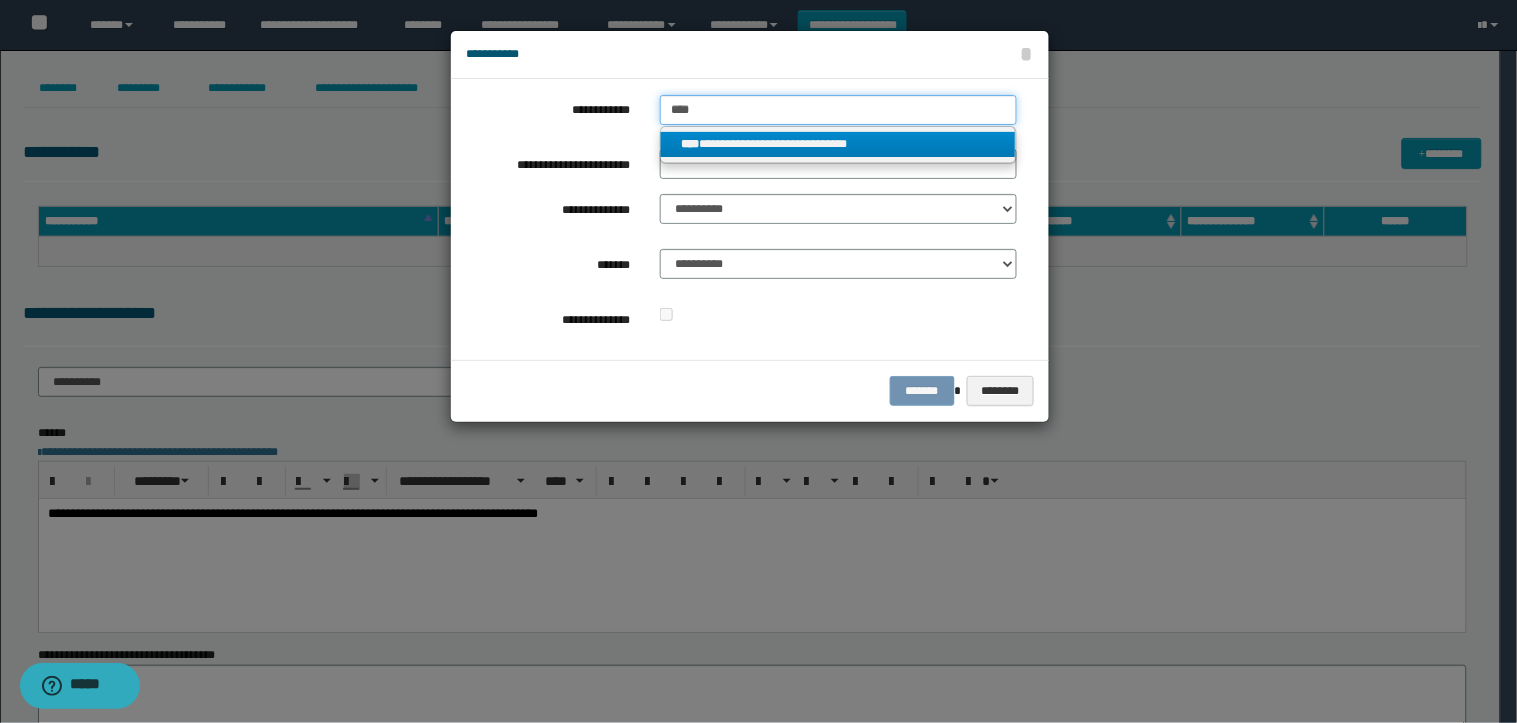 type on "****" 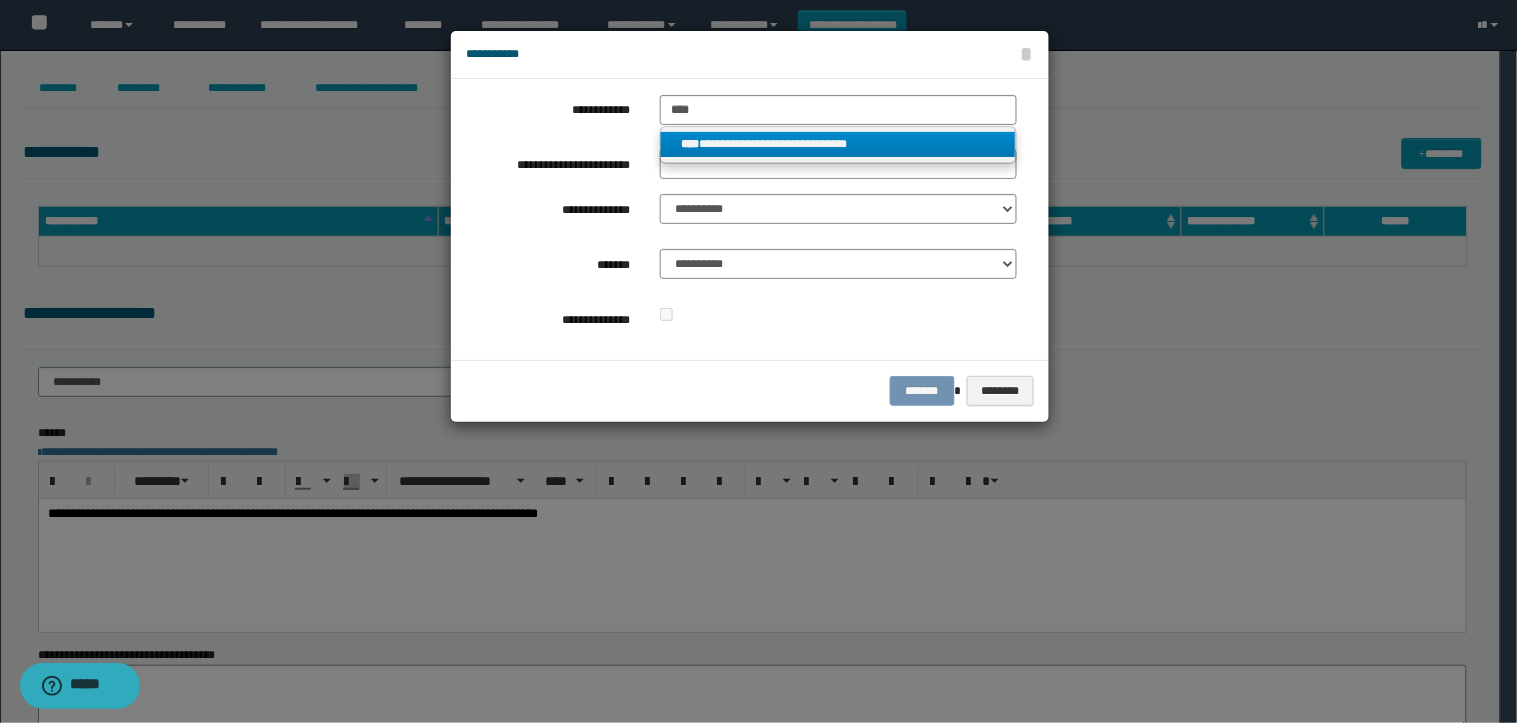 click on "**********" at bounding box center (838, 144) 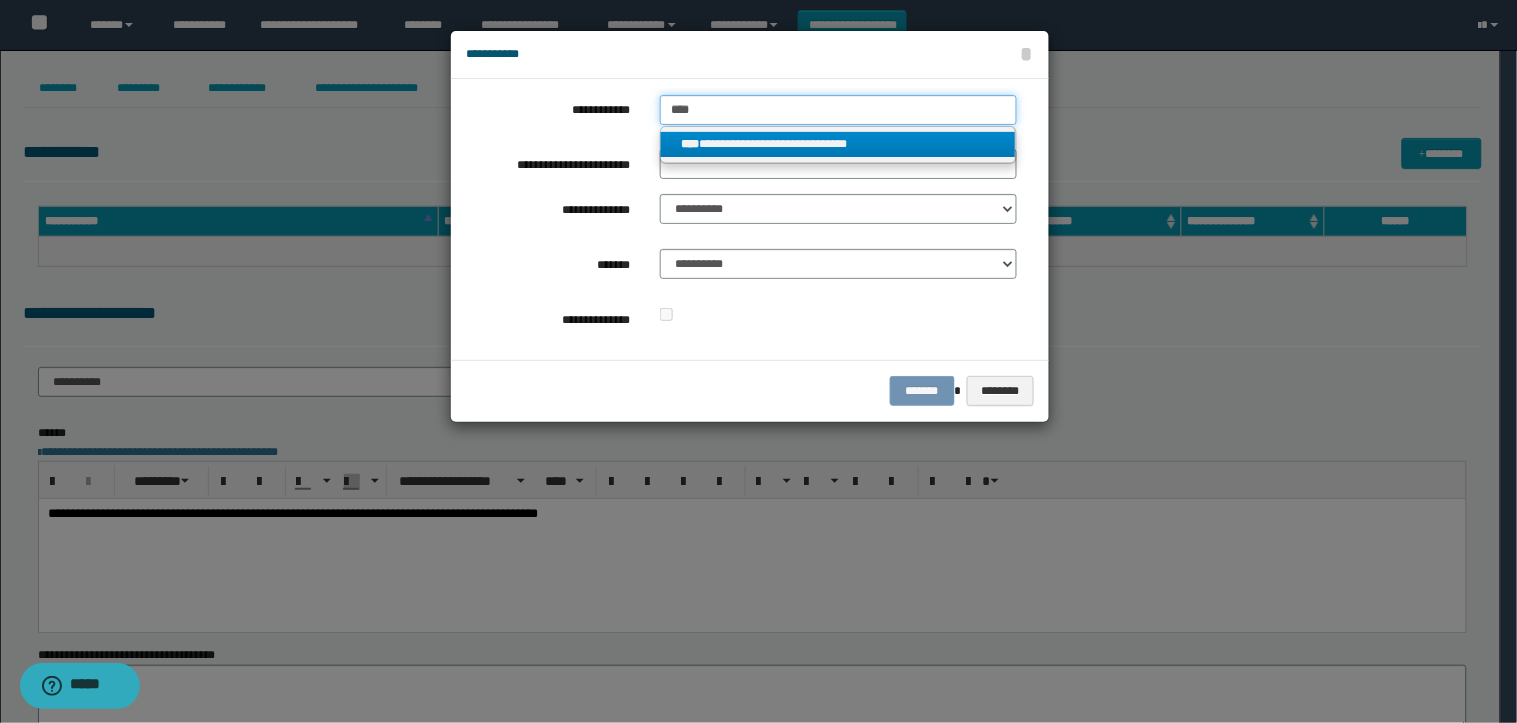 type 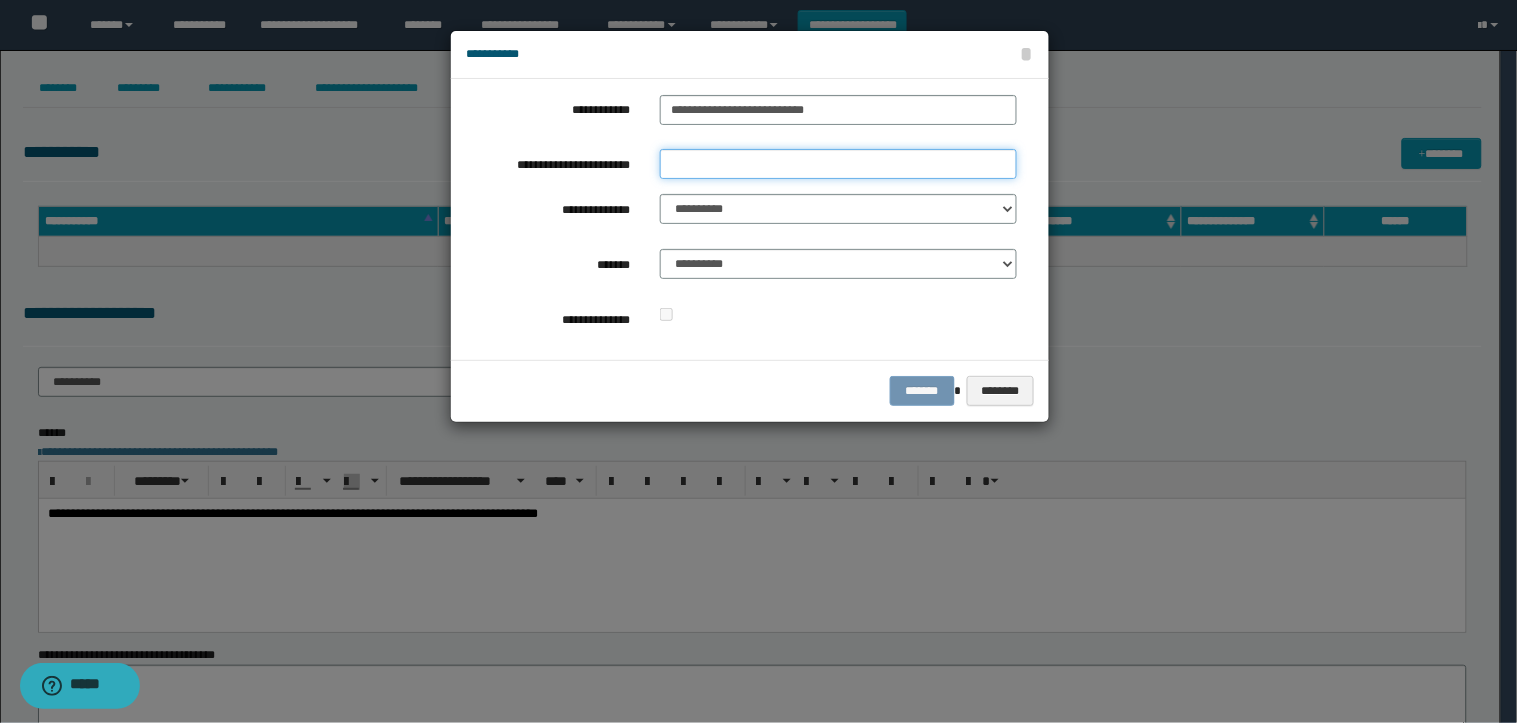 click on "**********" at bounding box center (838, 164) 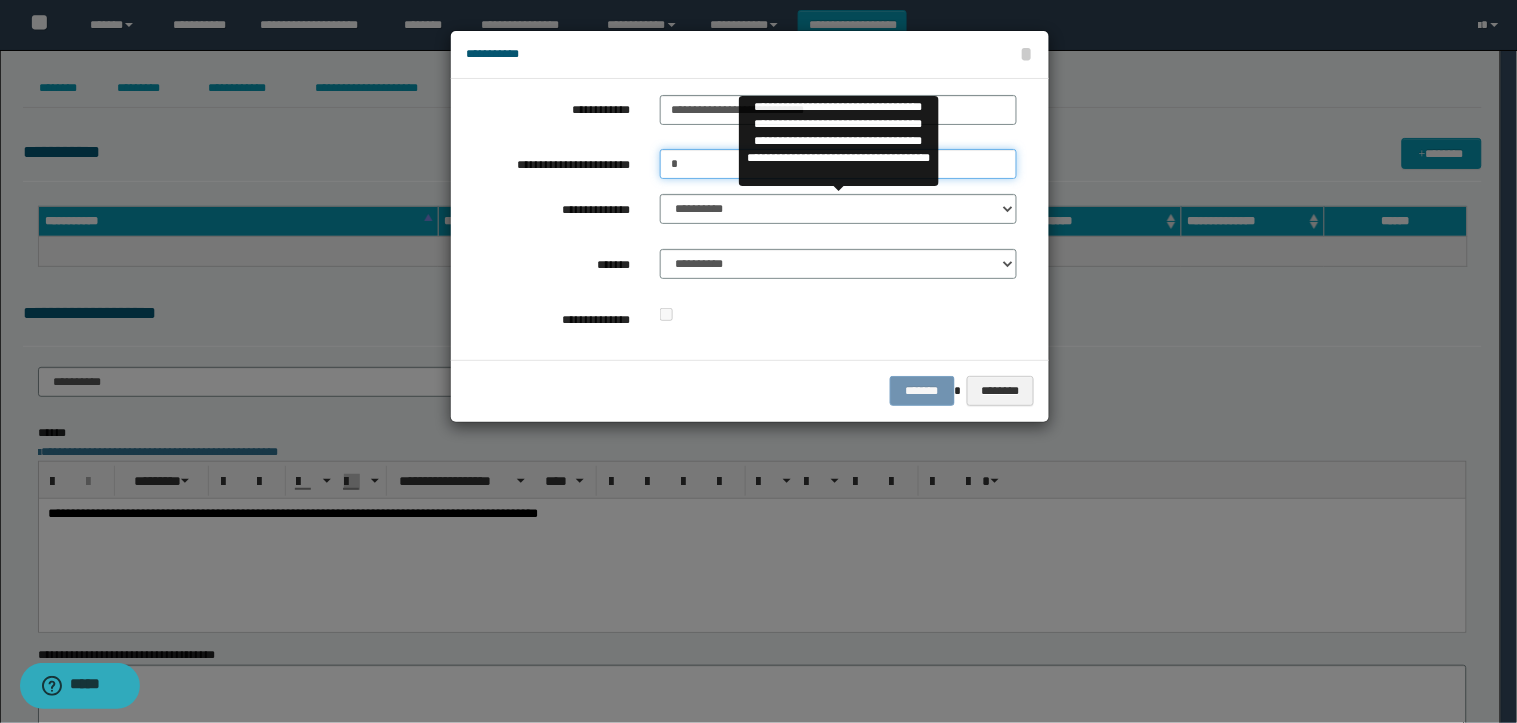 type on "*" 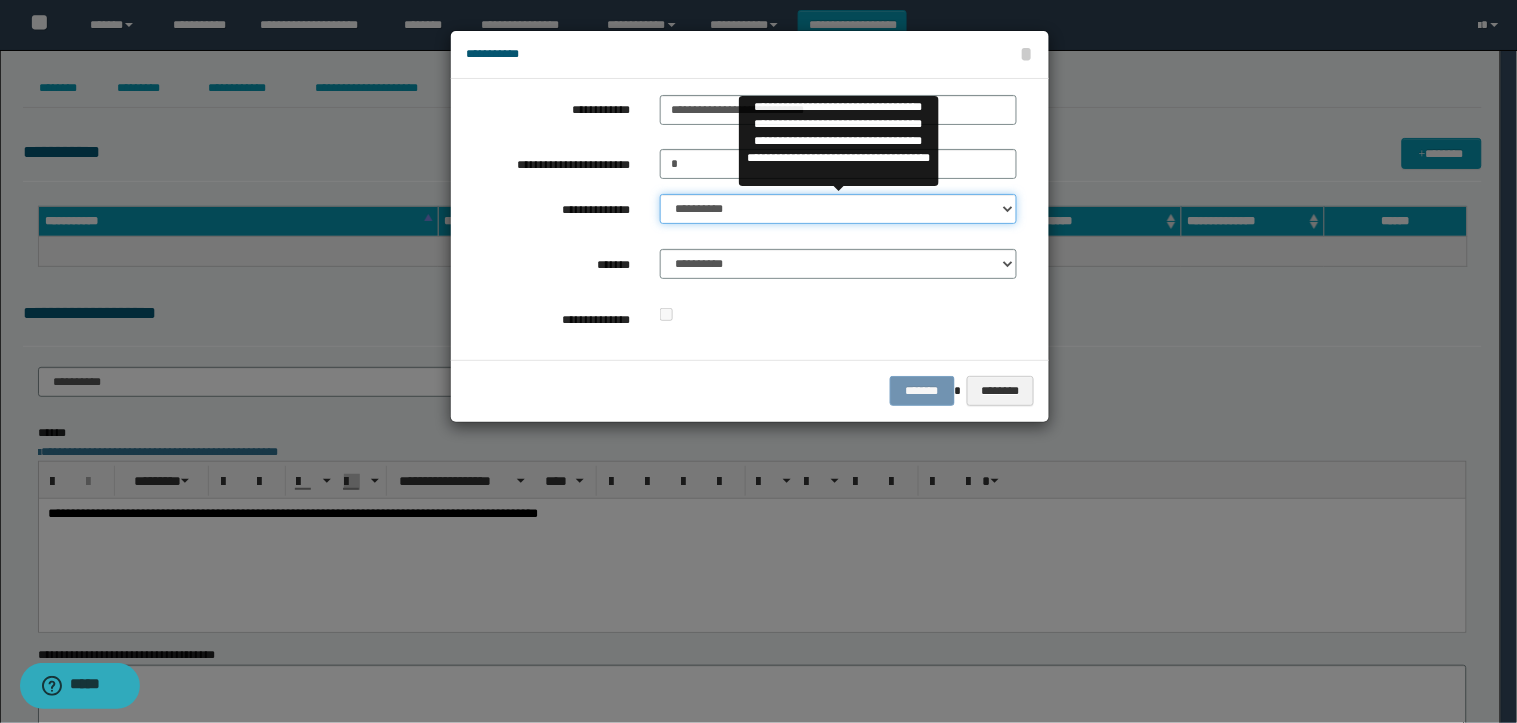 click on "**********" at bounding box center [838, 209] 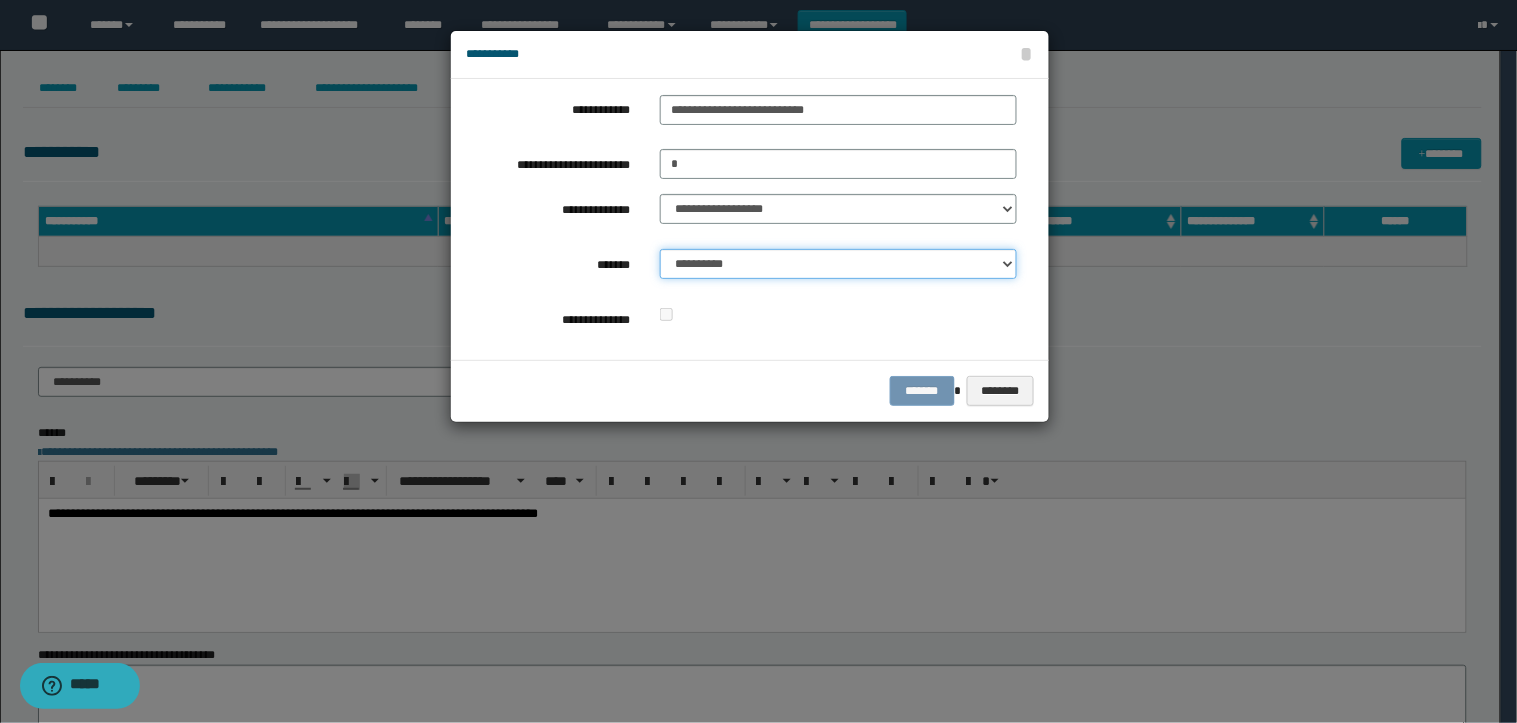 click on "**********" at bounding box center (838, 264) 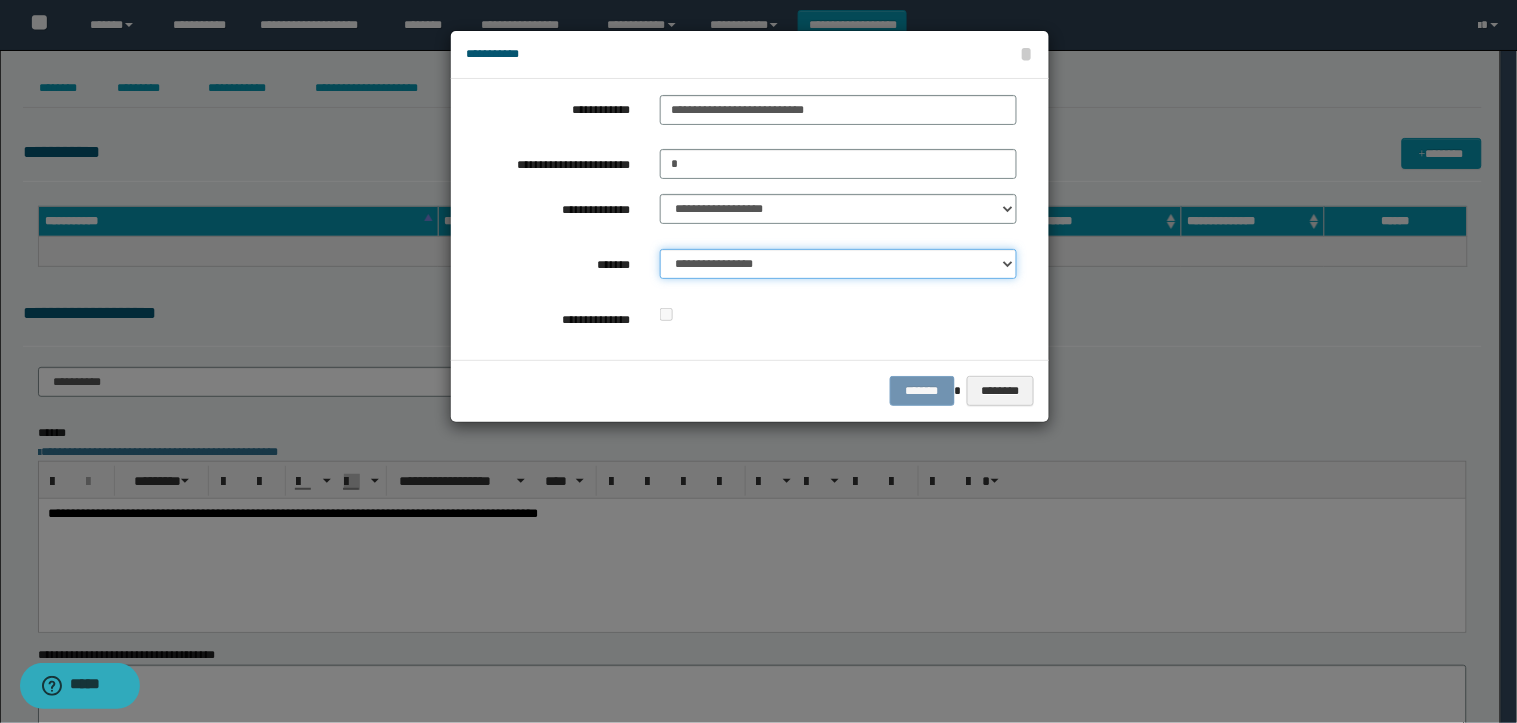 click on "**********" at bounding box center [838, 264] 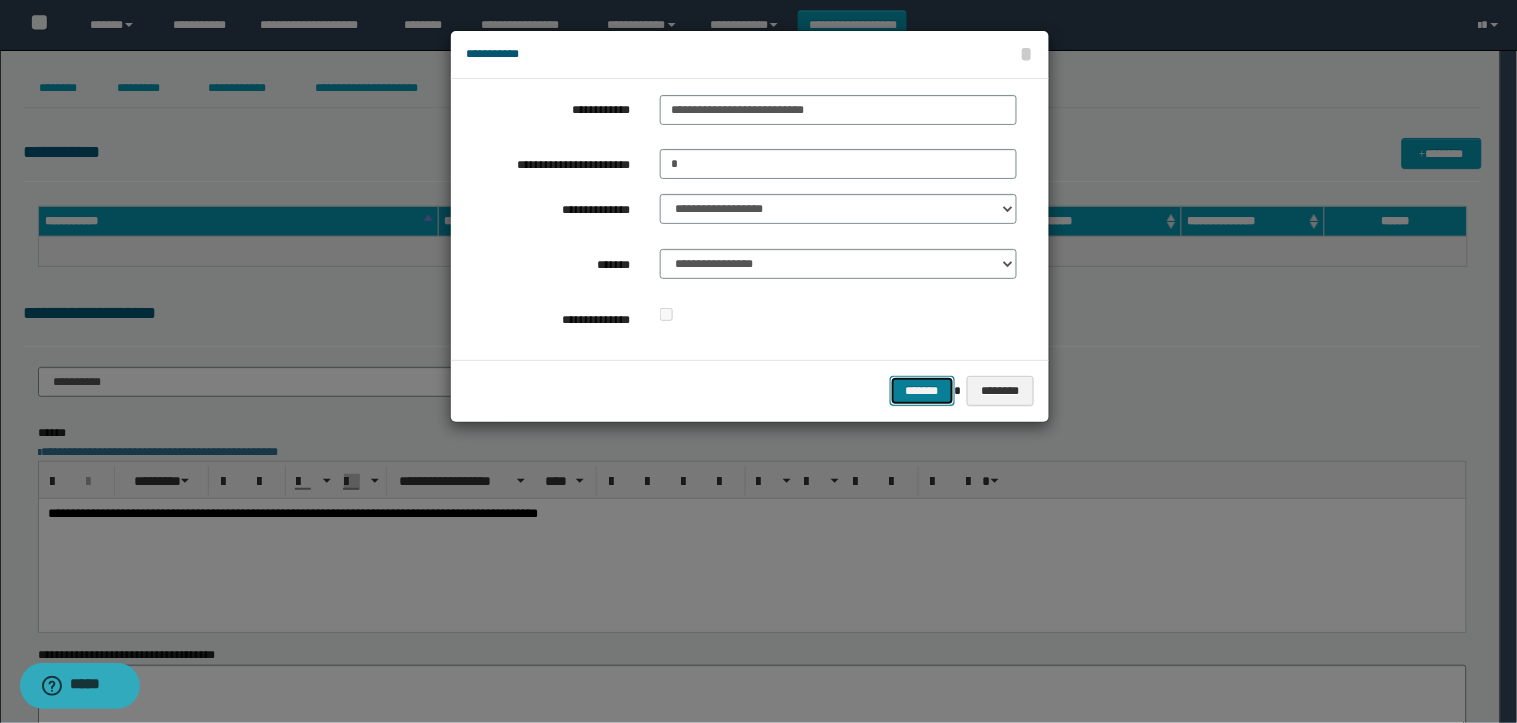 click on "*******" at bounding box center (922, 391) 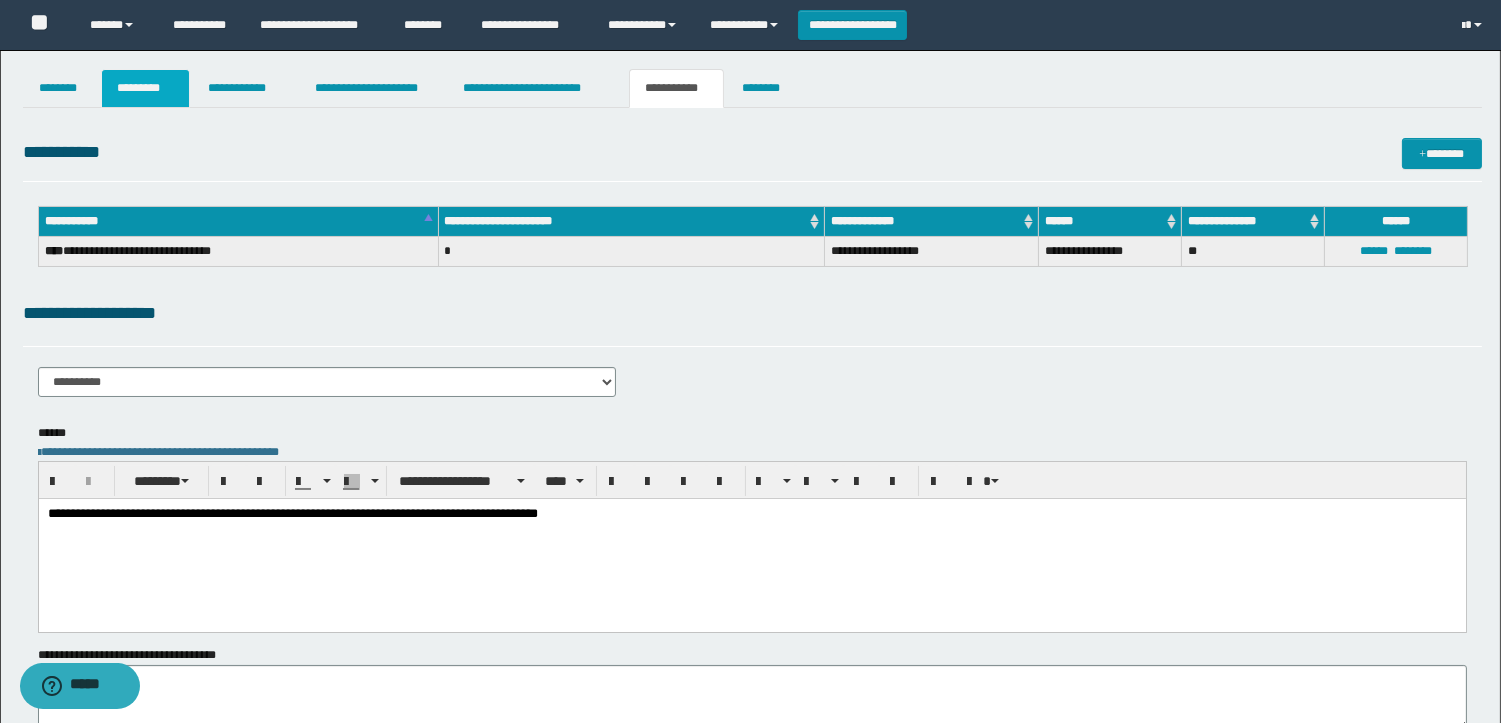 click on "*********" at bounding box center [145, 88] 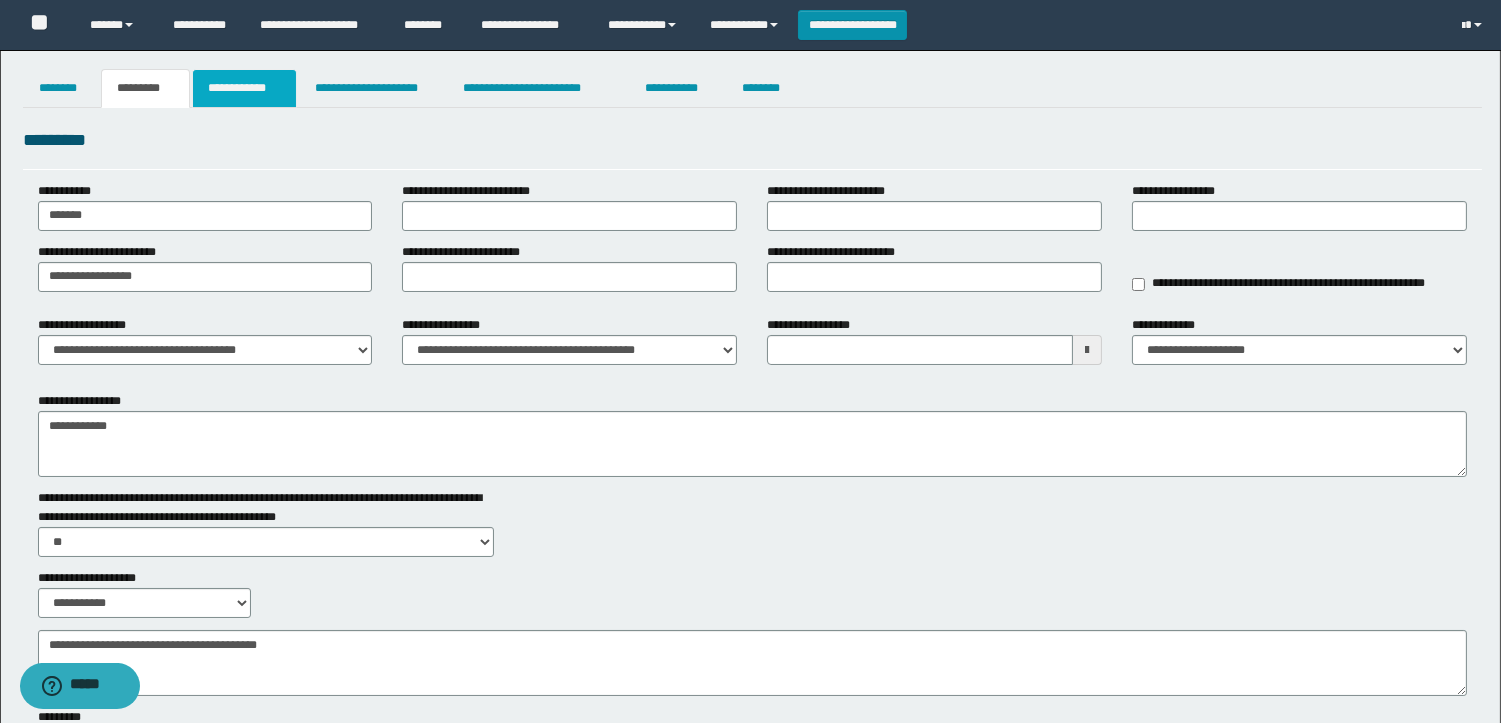 click on "**********" at bounding box center [244, 88] 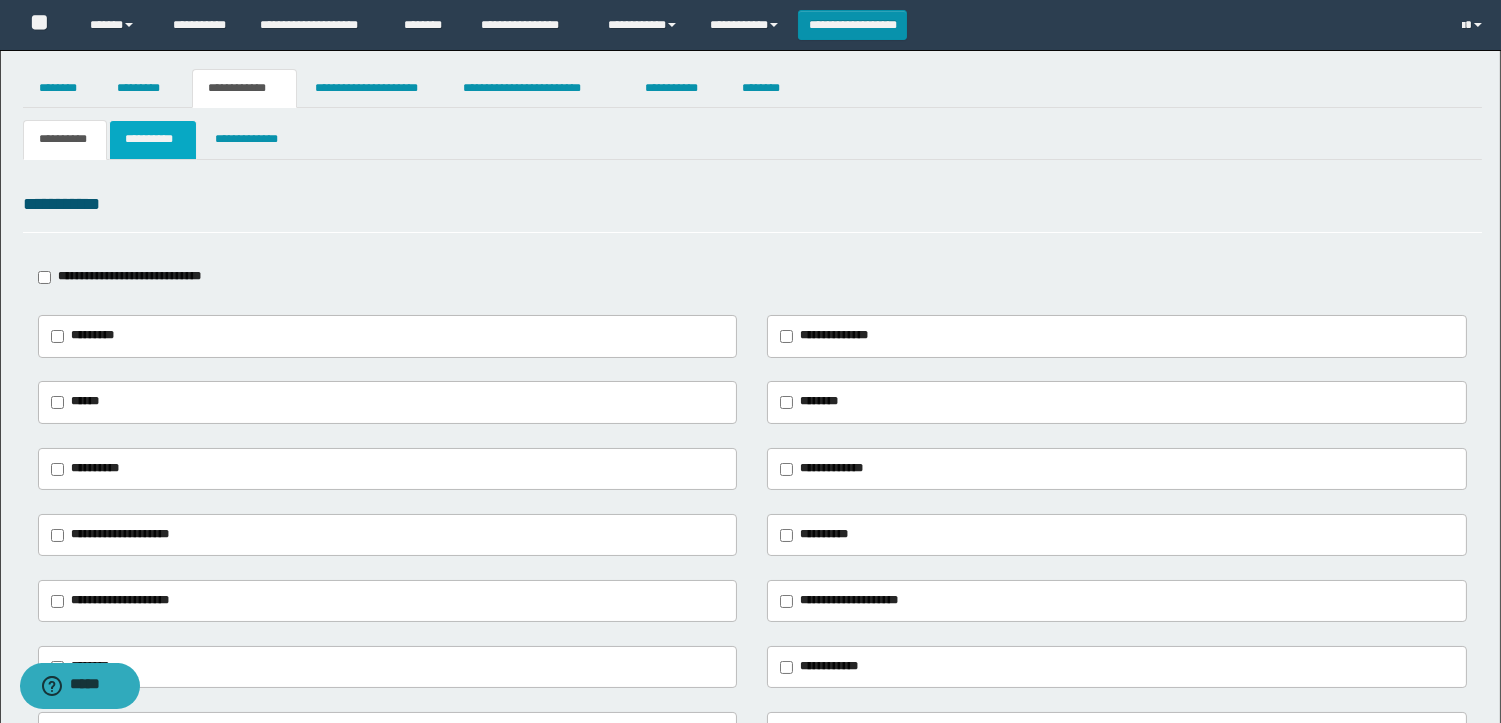 click on "**********" at bounding box center (153, 139) 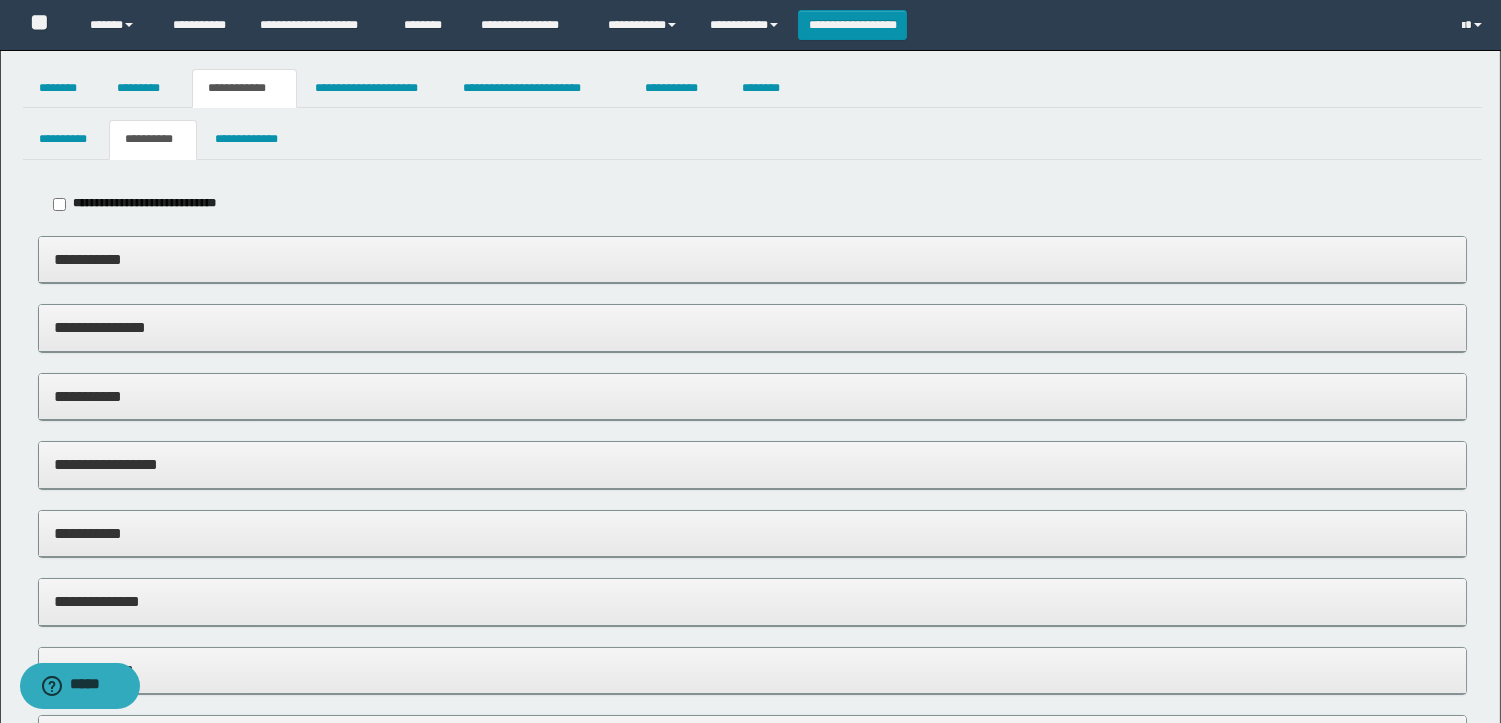 click on "**********" at bounding box center [752, 259] 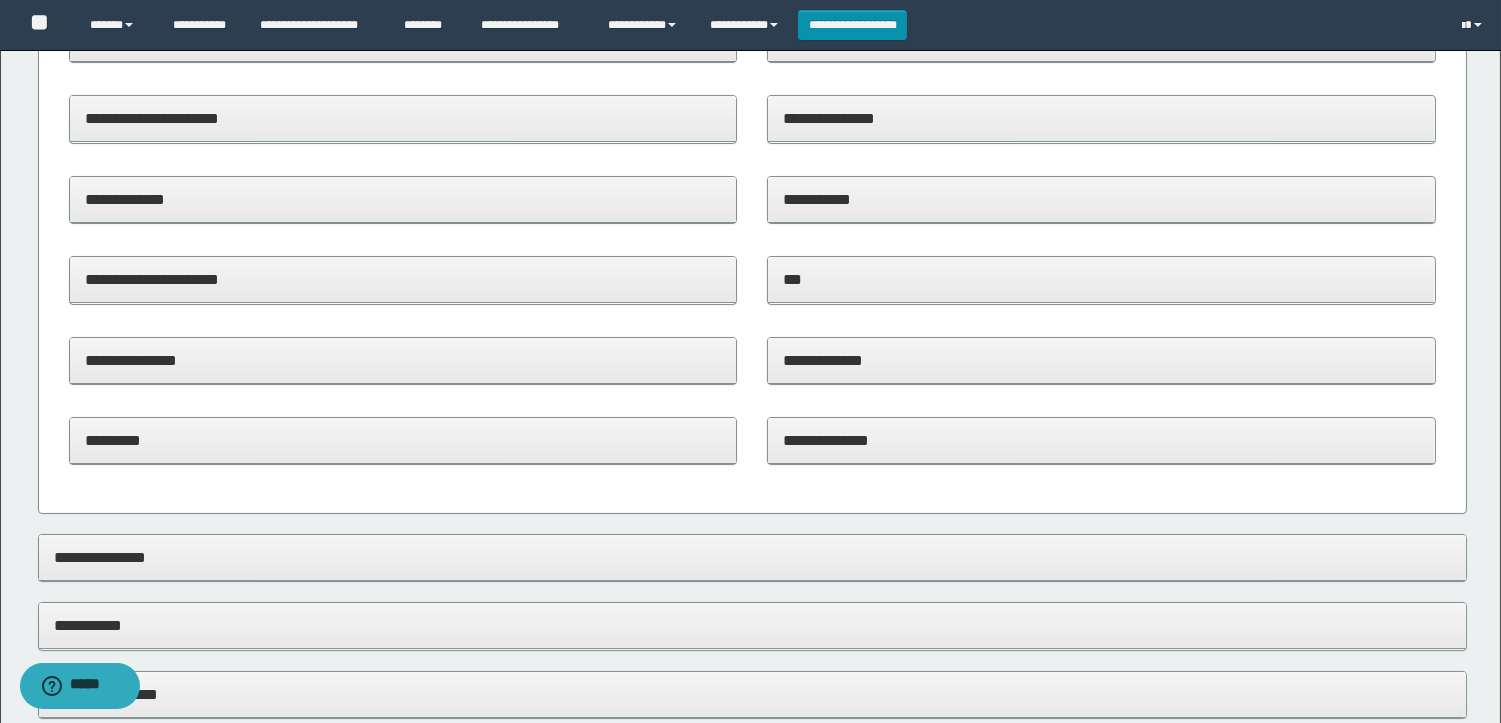 scroll, scrollTop: 444, scrollLeft: 0, axis: vertical 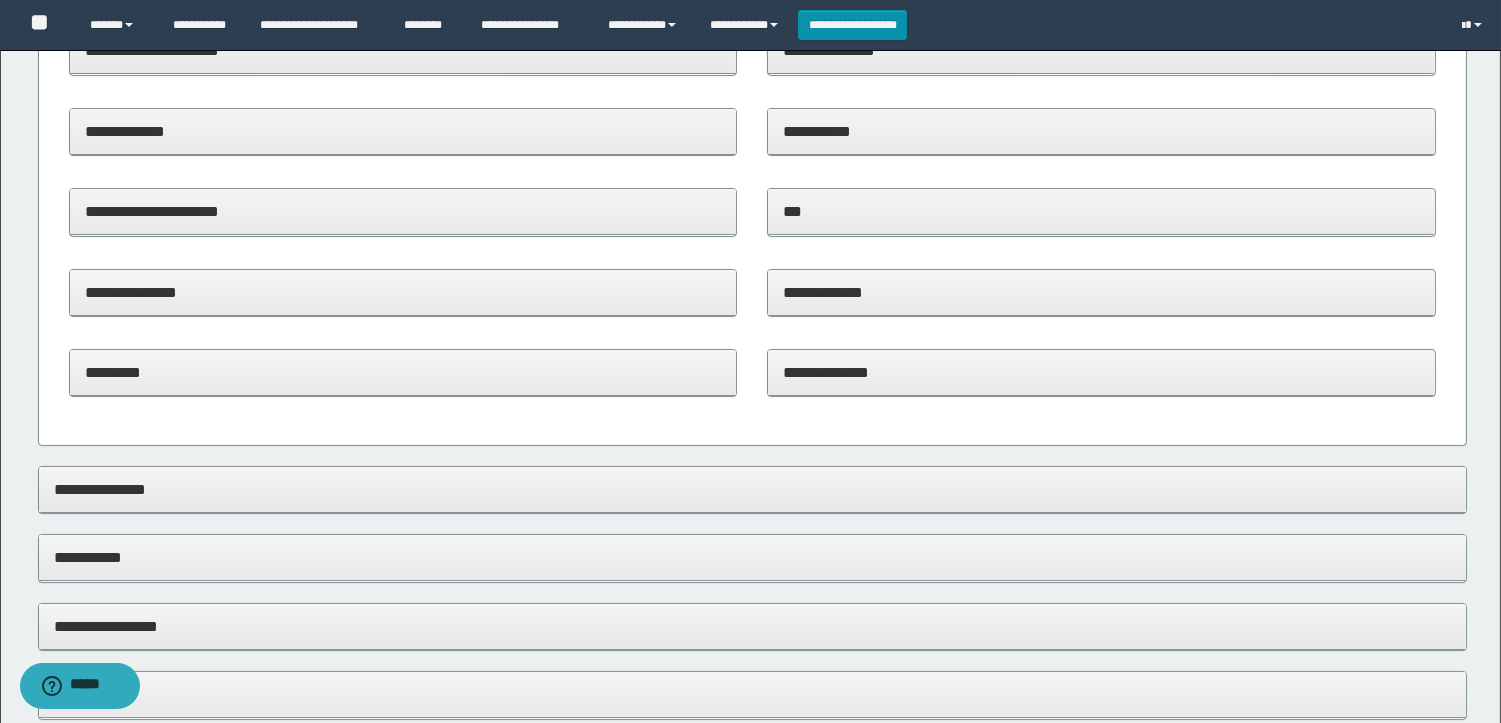 click on "**********" at bounding box center [1101, 292] 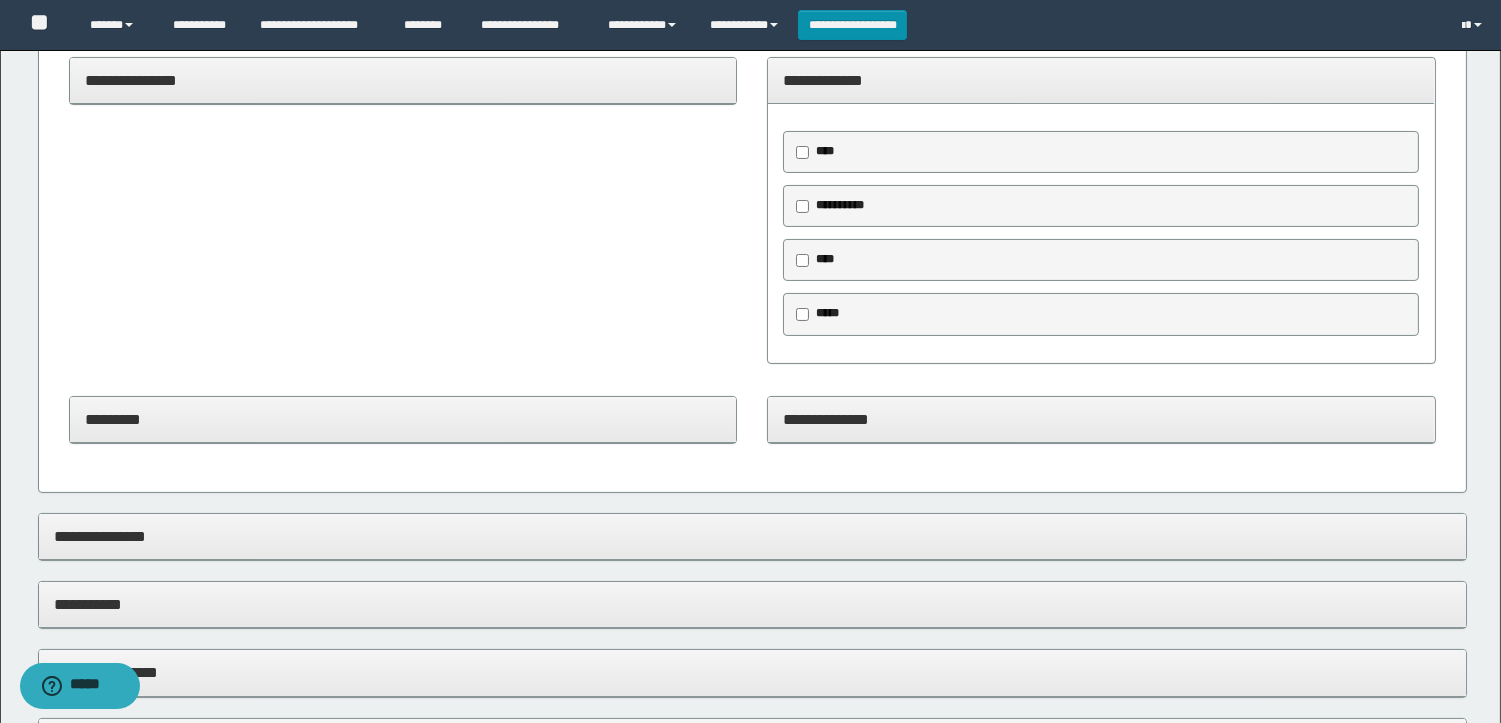 scroll, scrollTop: 666, scrollLeft: 0, axis: vertical 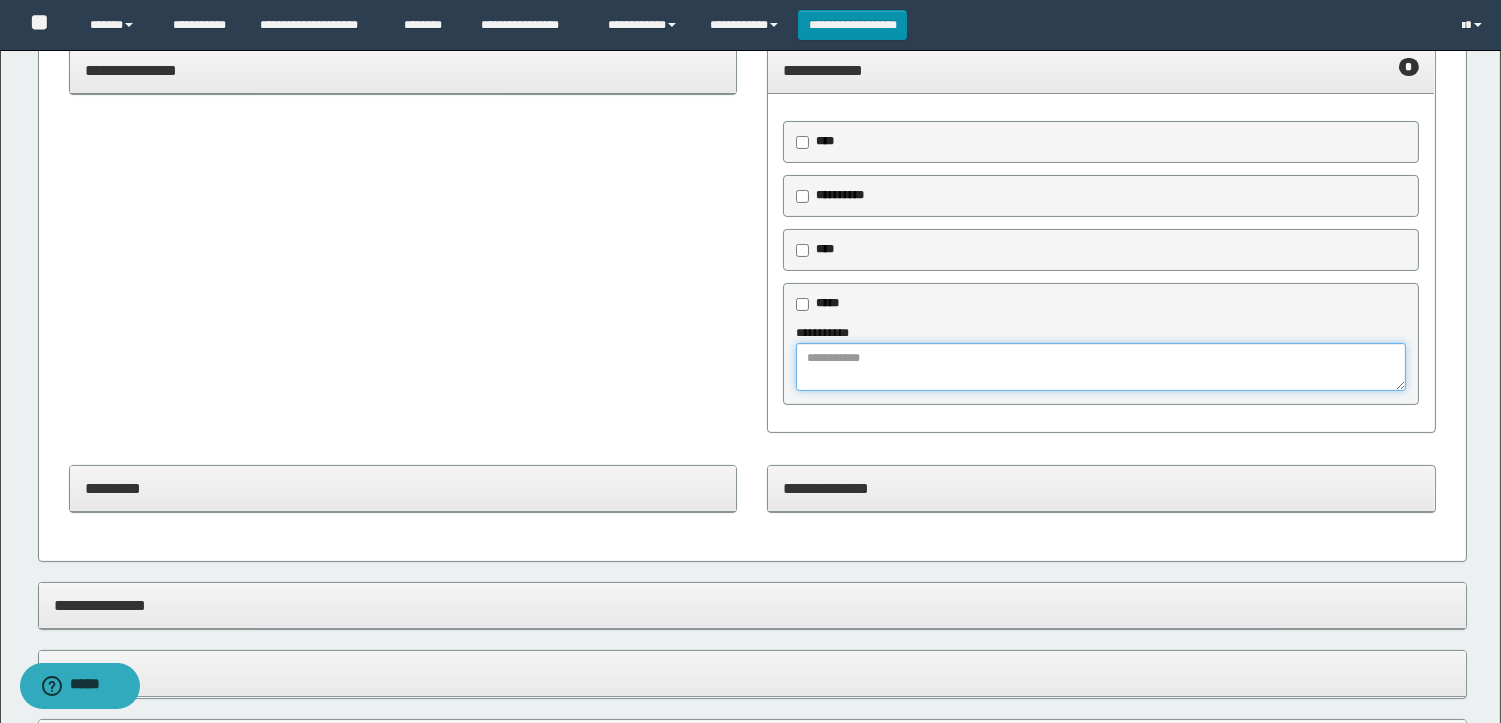 click at bounding box center [1101, 367] 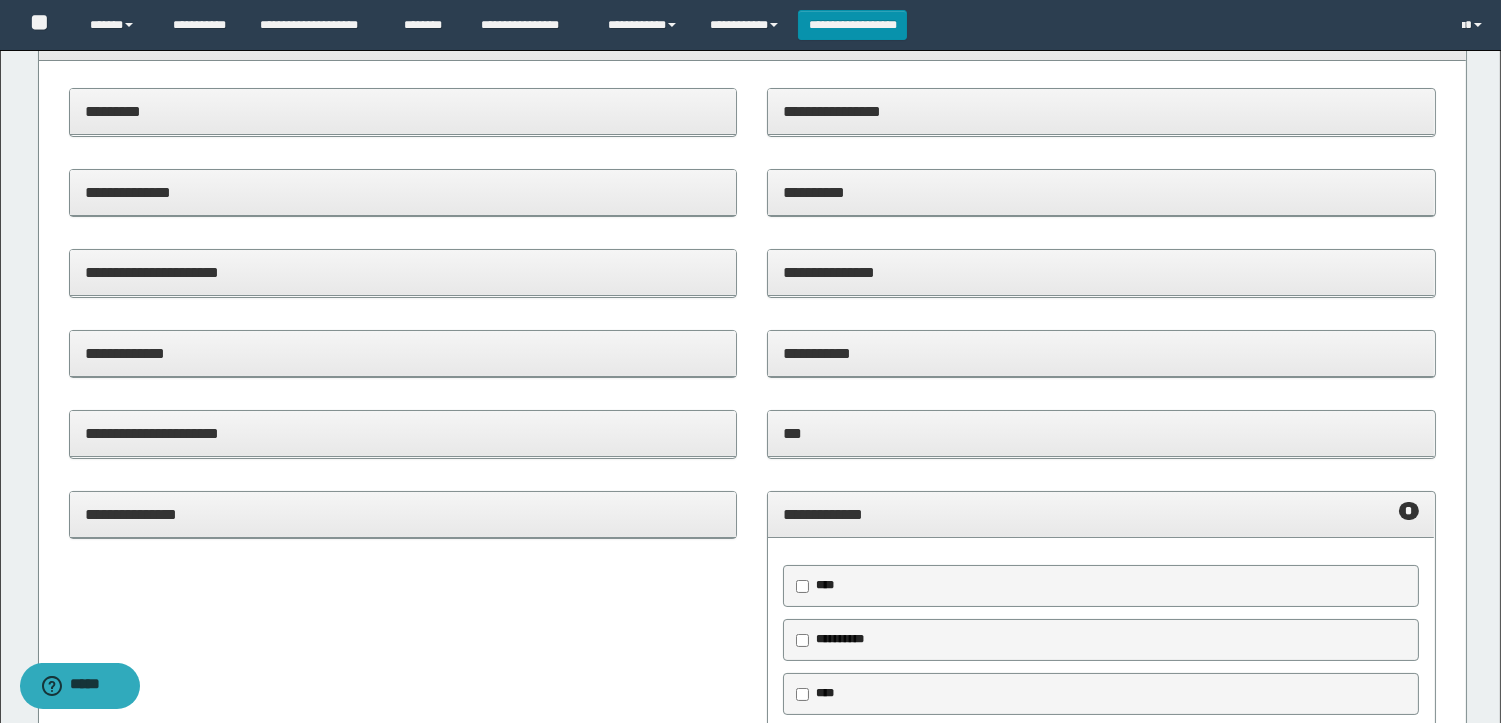 scroll, scrollTop: 0, scrollLeft: 0, axis: both 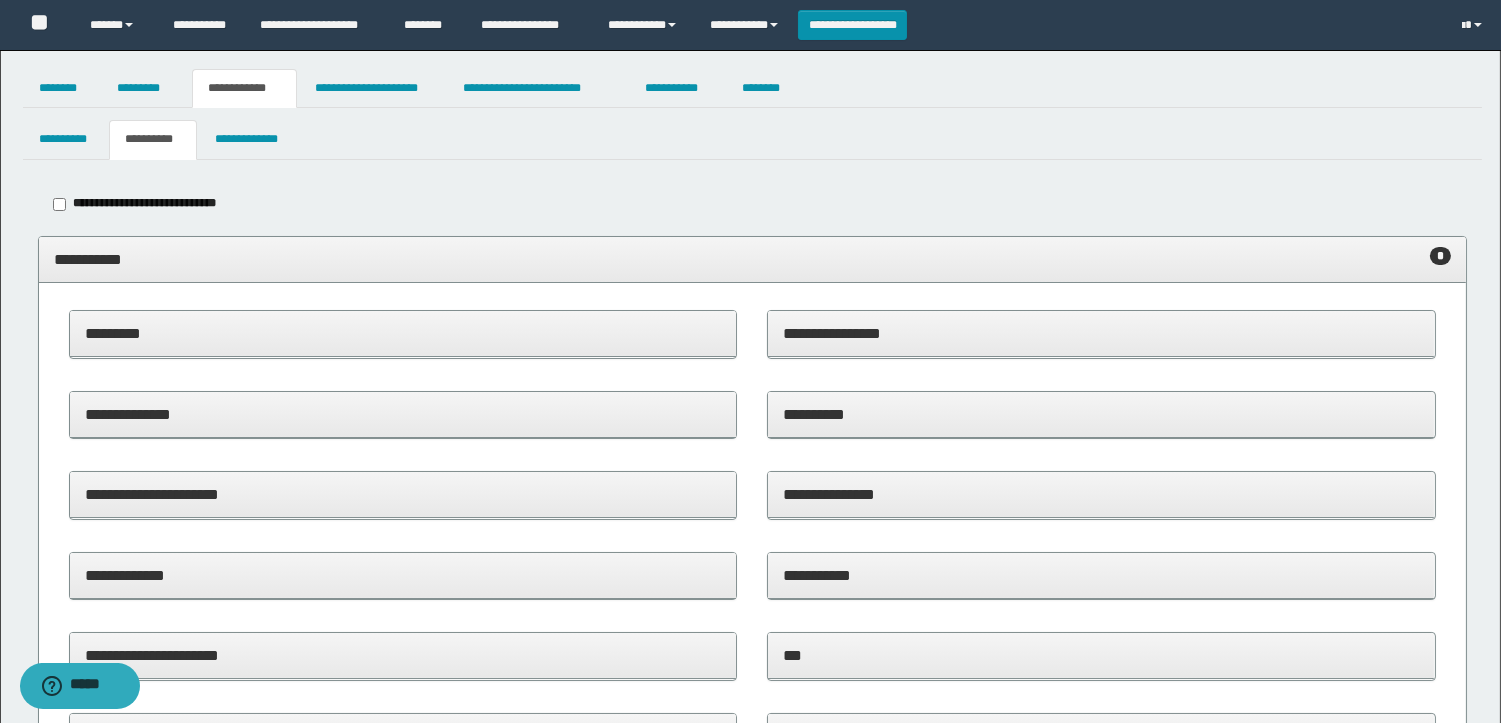 type on "**********" 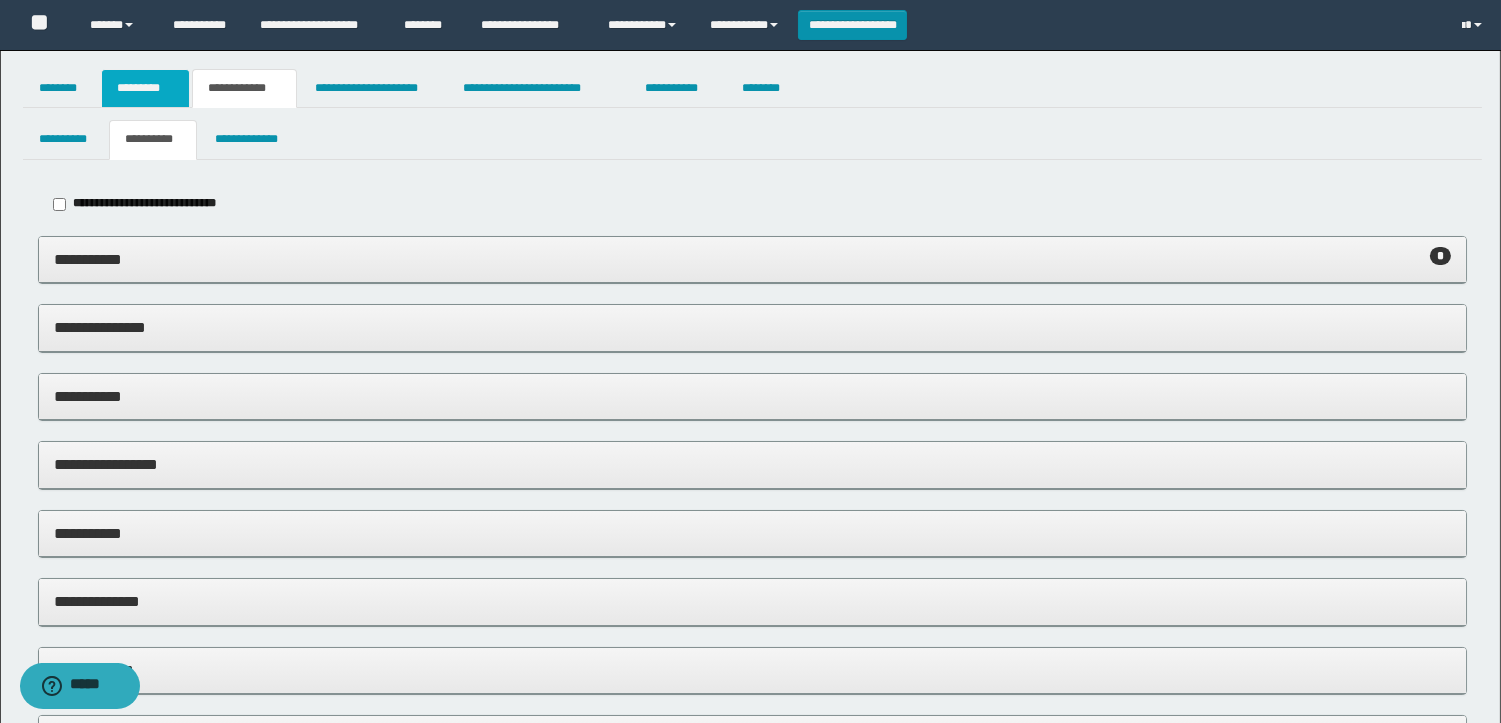 click on "*********" at bounding box center (145, 88) 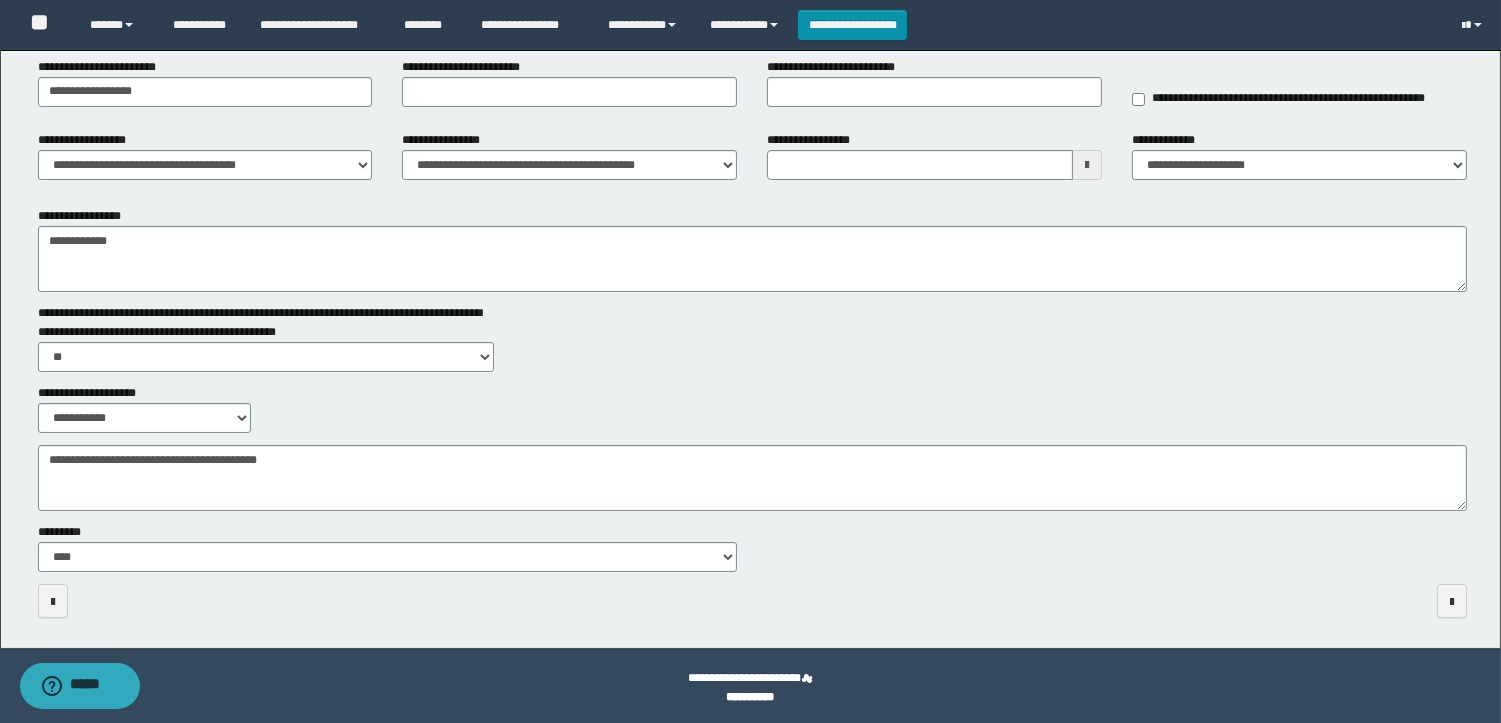 scroll, scrollTop: 188, scrollLeft: 0, axis: vertical 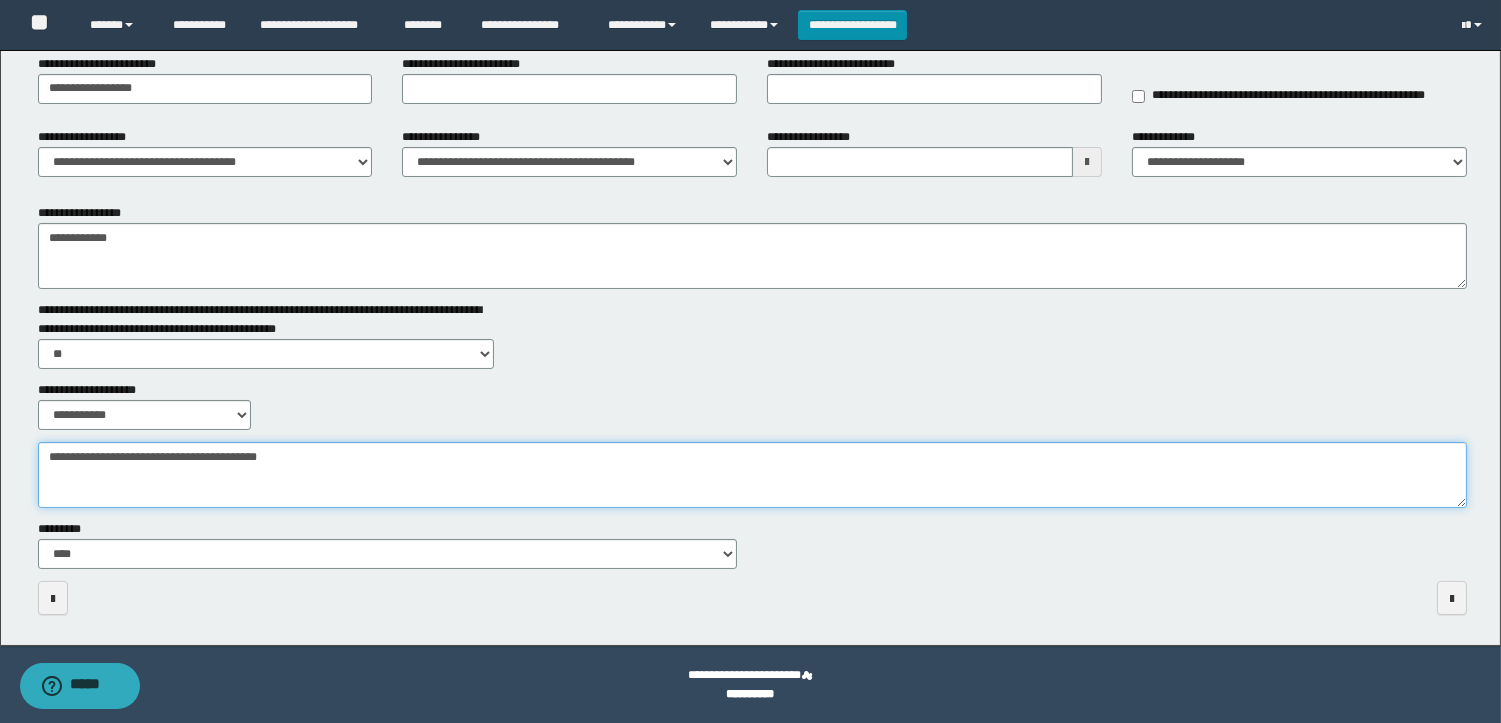 drag, startPoint x: 311, startPoint y: 476, endPoint x: 0, endPoint y: 348, distance: 336.31088 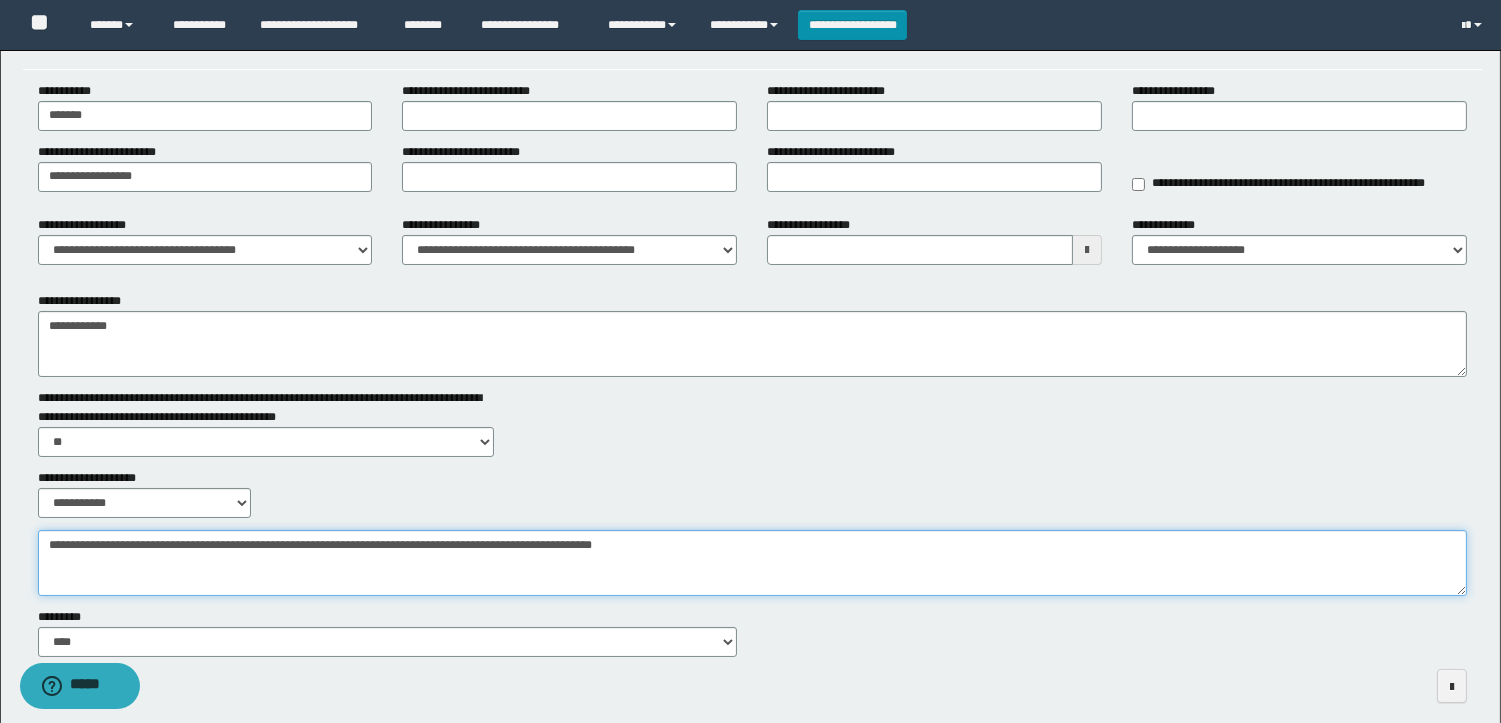 scroll, scrollTop: 0, scrollLeft: 0, axis: both 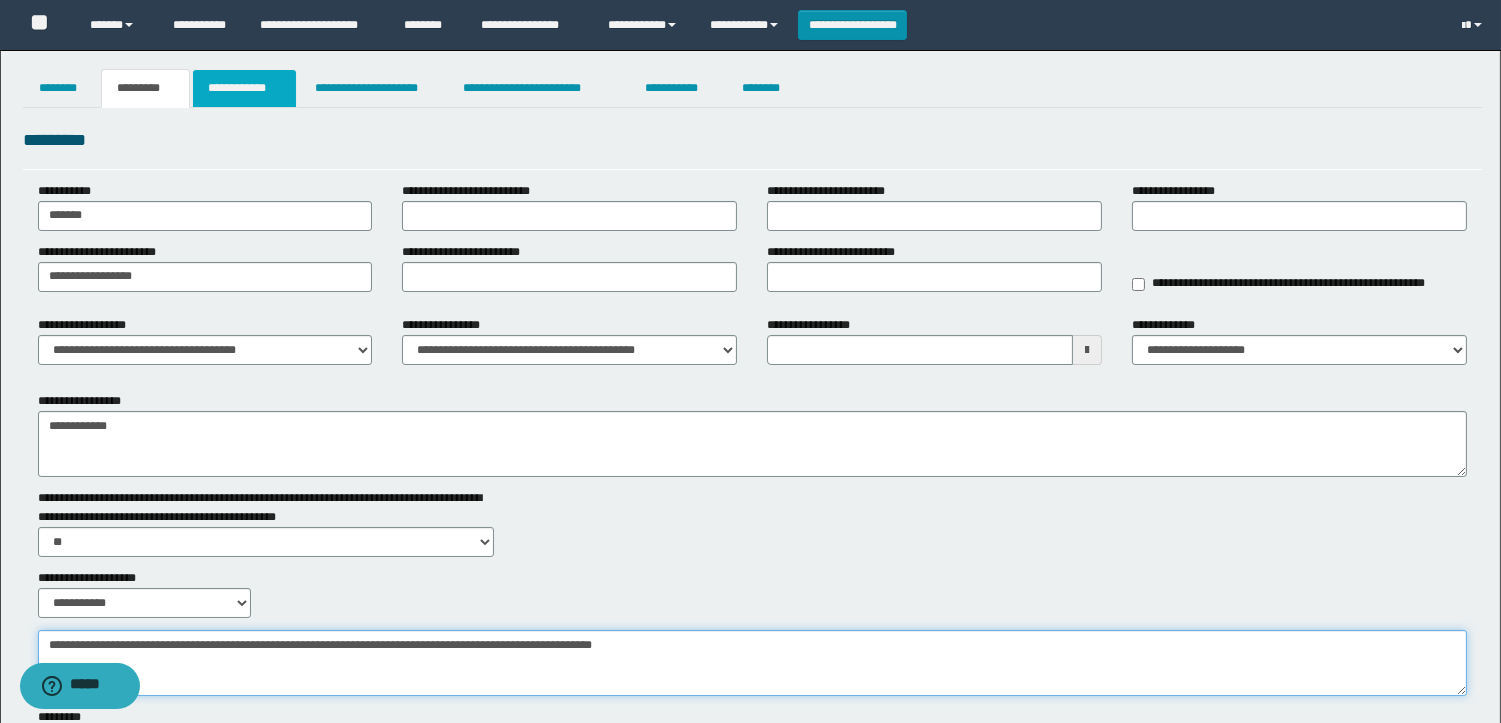 type on "**********" 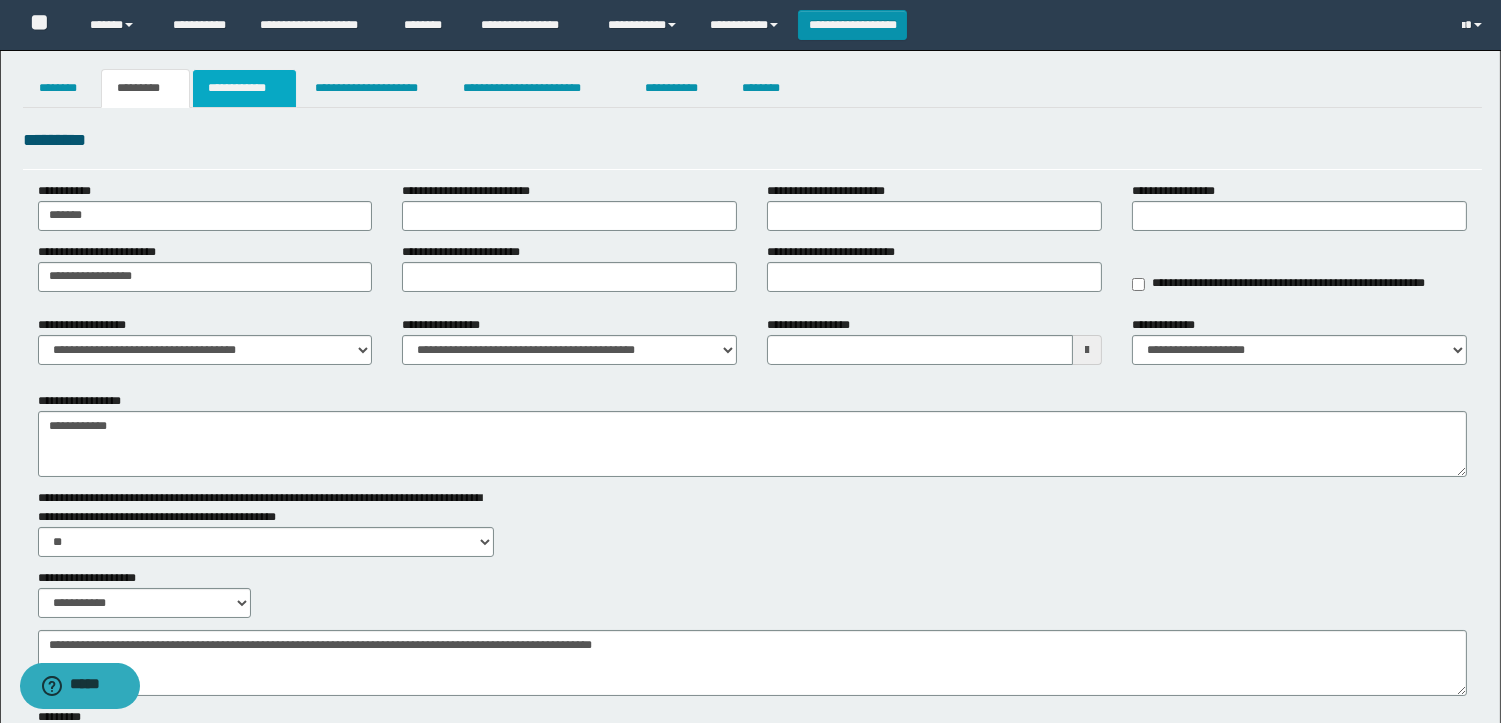 click on "**********" at bounding box center (244, 88) 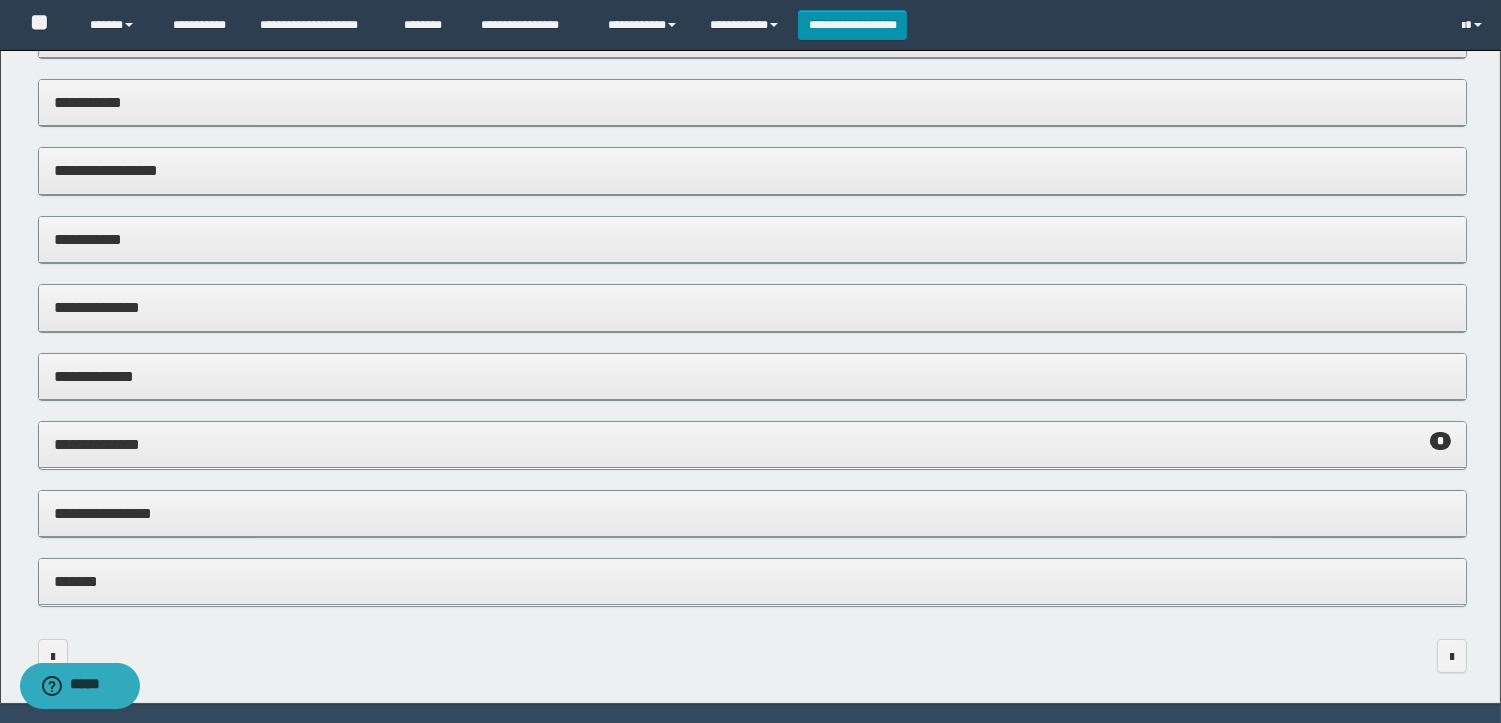 scroll, scrollTop: 333, scrollLeft: 0, axis: vertical 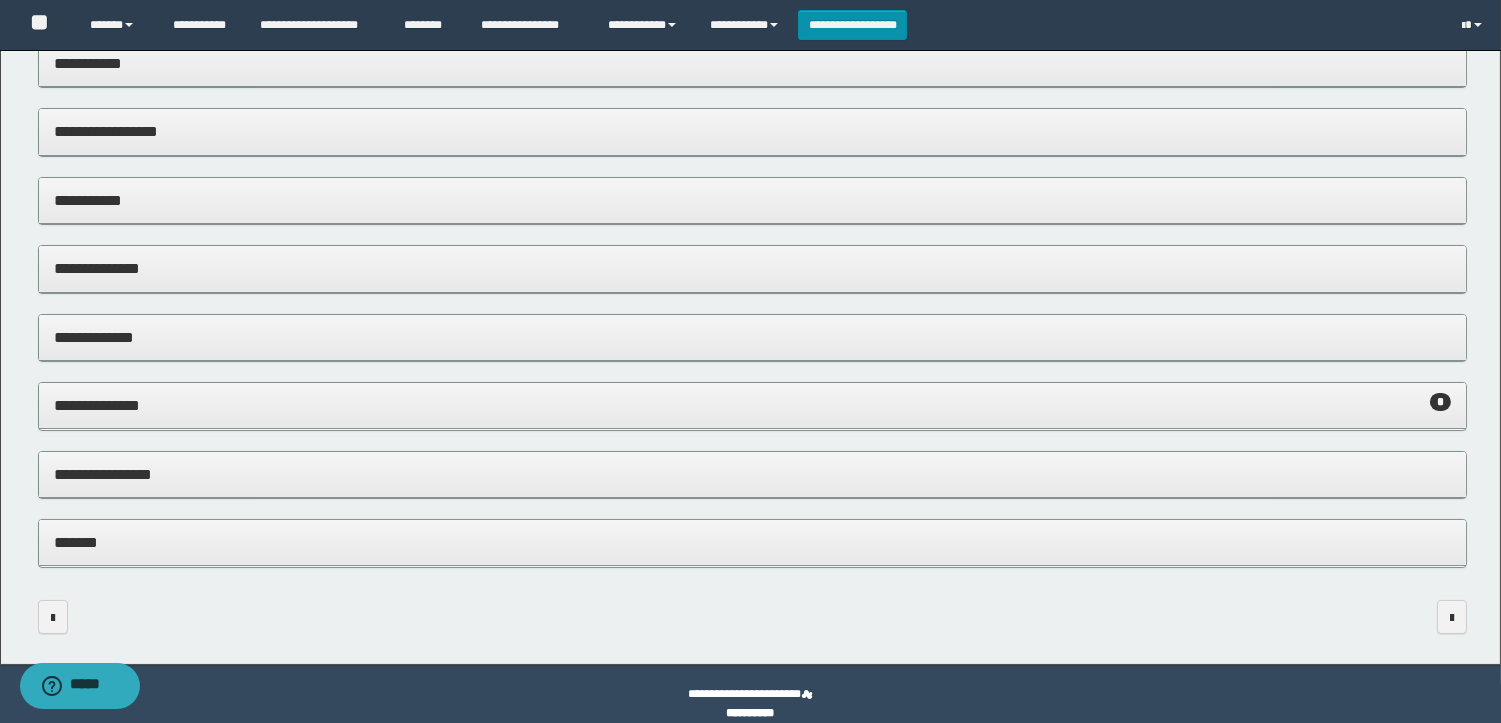 click on "**********" at bounding box center (752, 474) 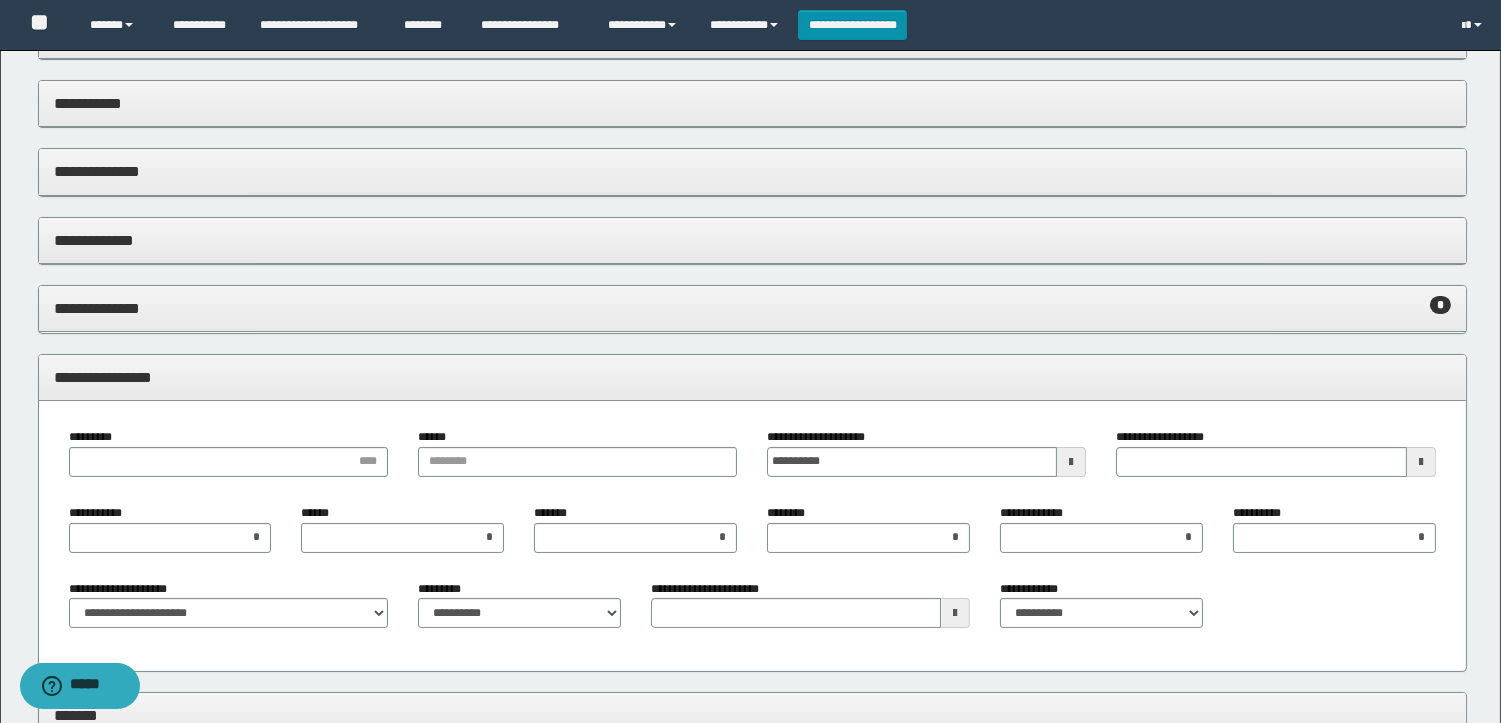 scroll, scrollTop: 622, scrollLeft: 0, axis: vertical 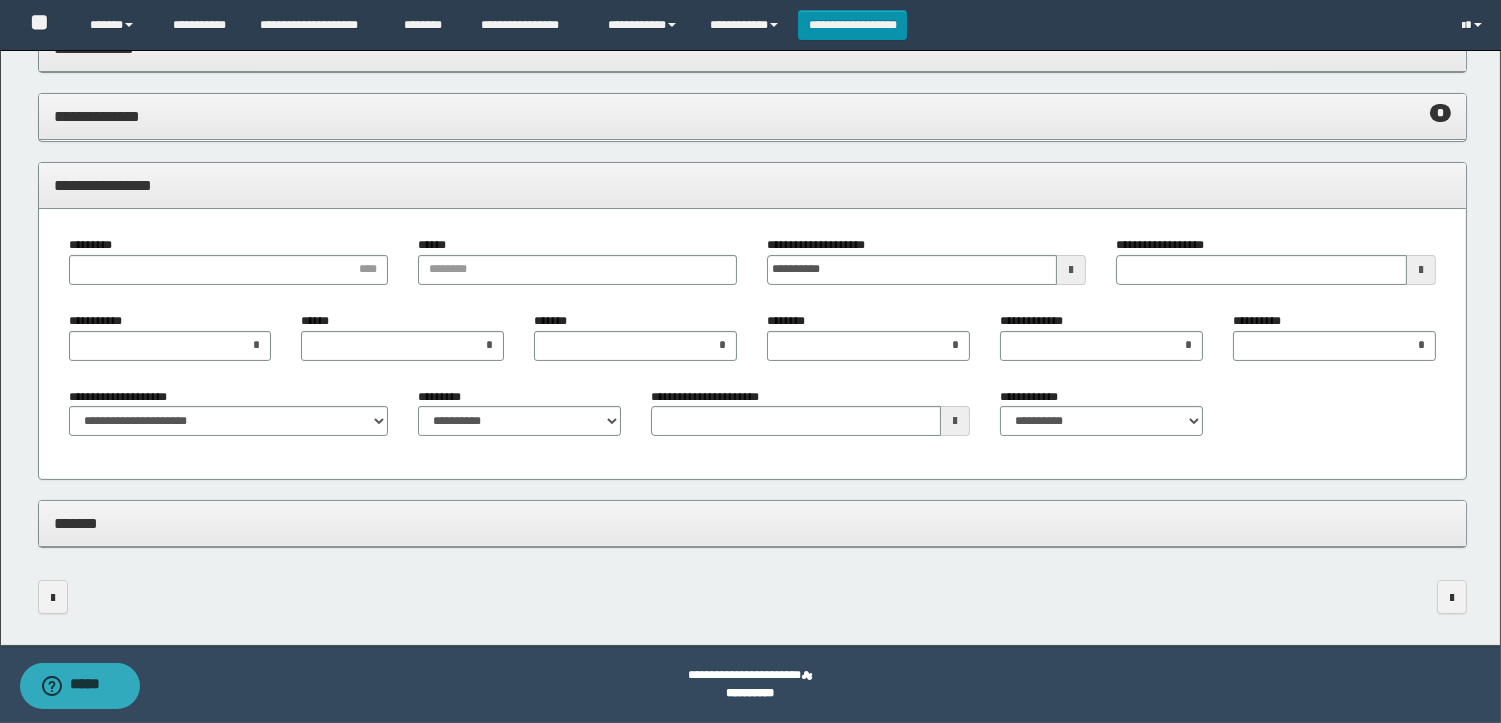 click at bounding box center (1071, 270) 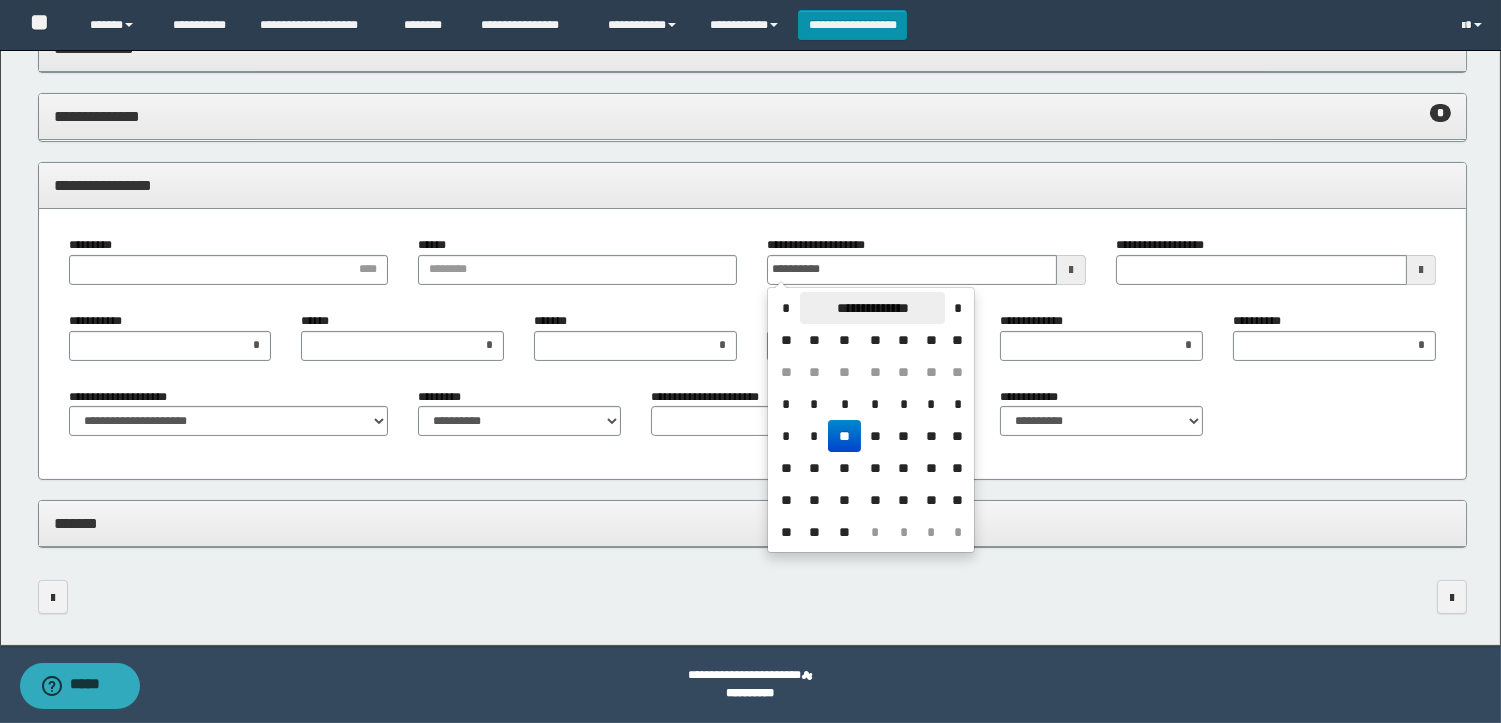 click on "**********" at bounding box center [872, 308] 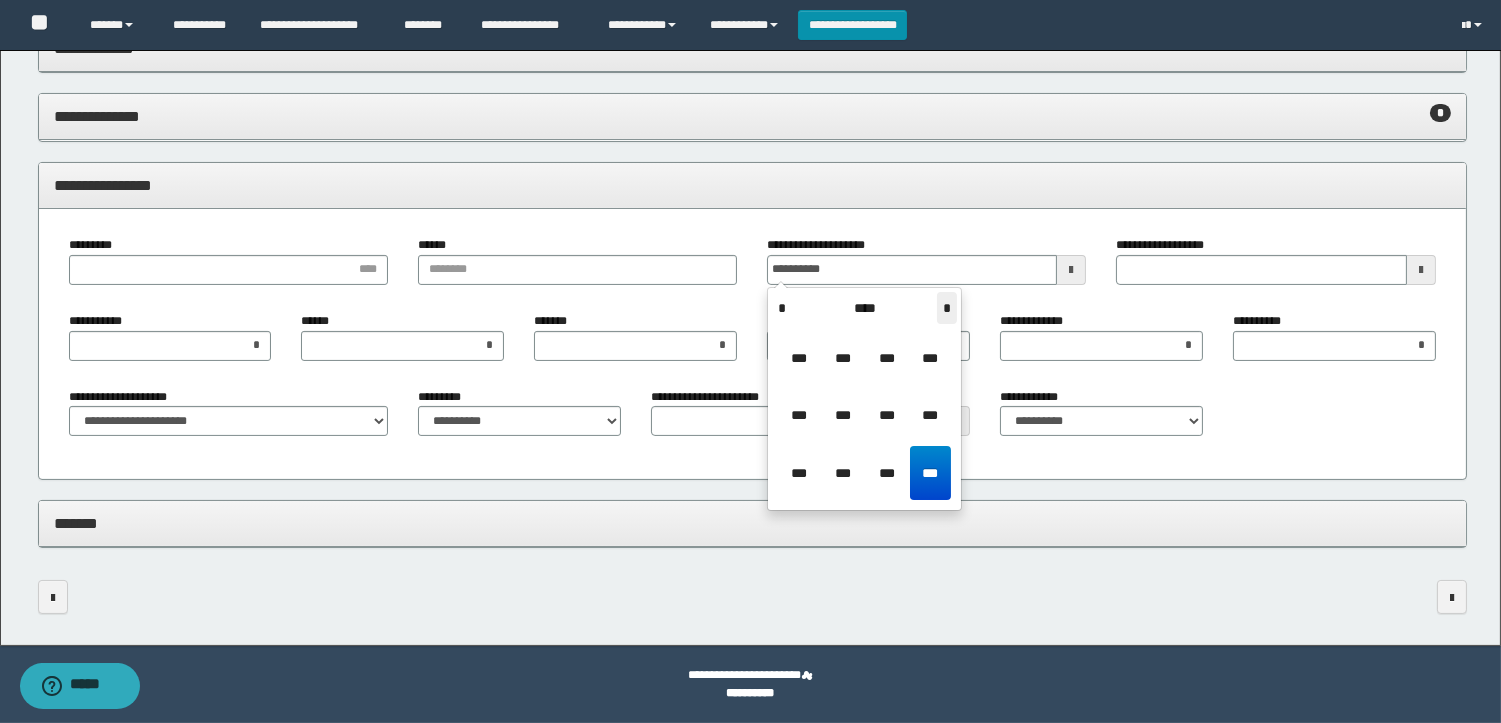 click on "*" at bounding box center (947, 308) 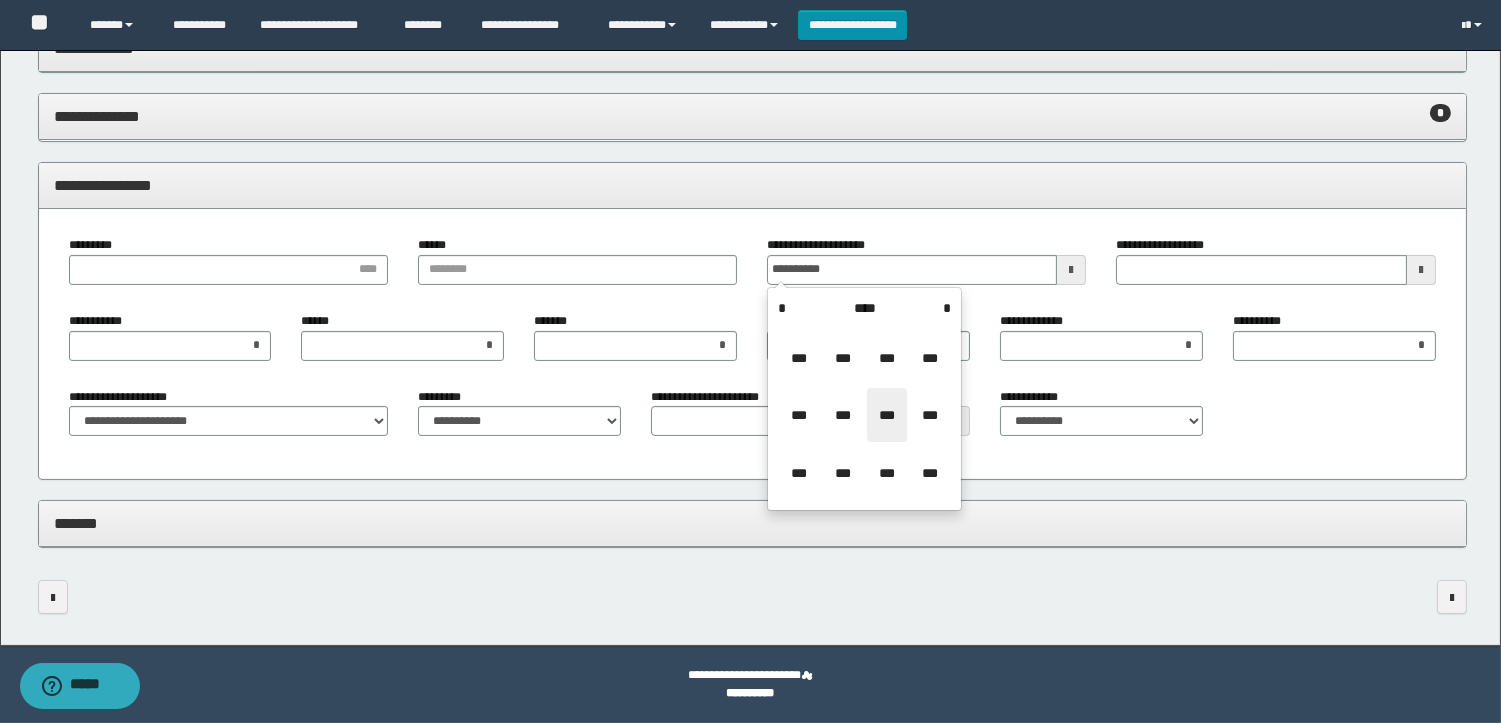click on "***" at bounding box center (887, 415) 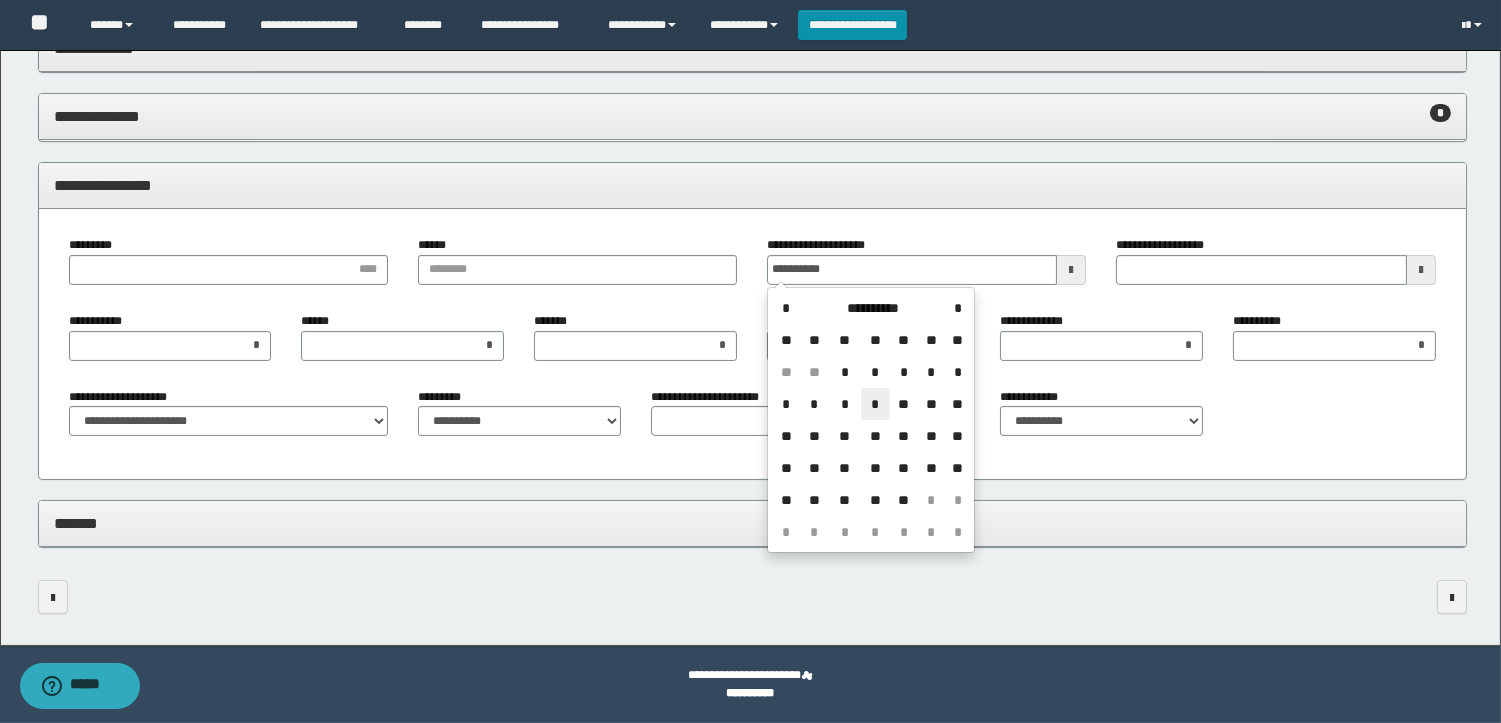 click on "*" at bounding box center [875, 404] 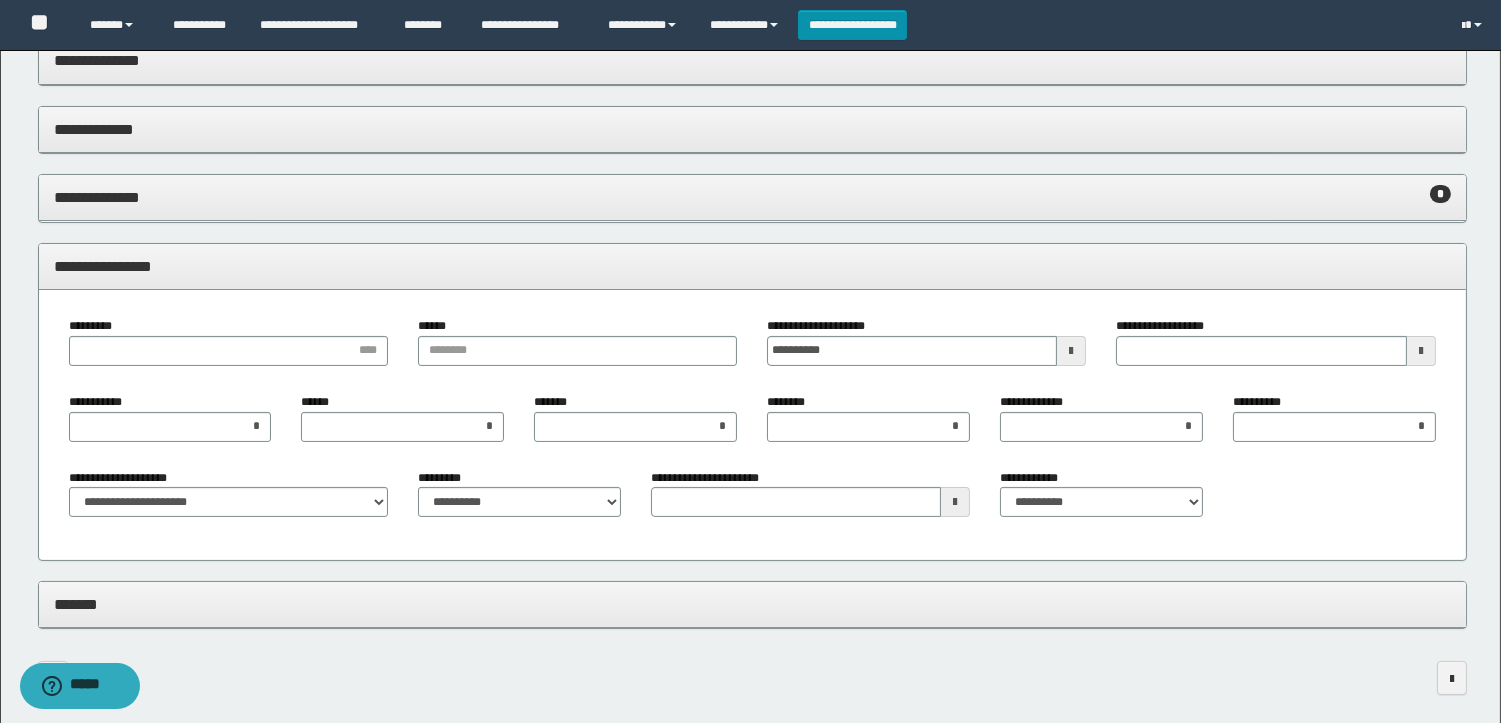 scroll, scrollTop: 622, scrollLeft: 0, axis: vertical 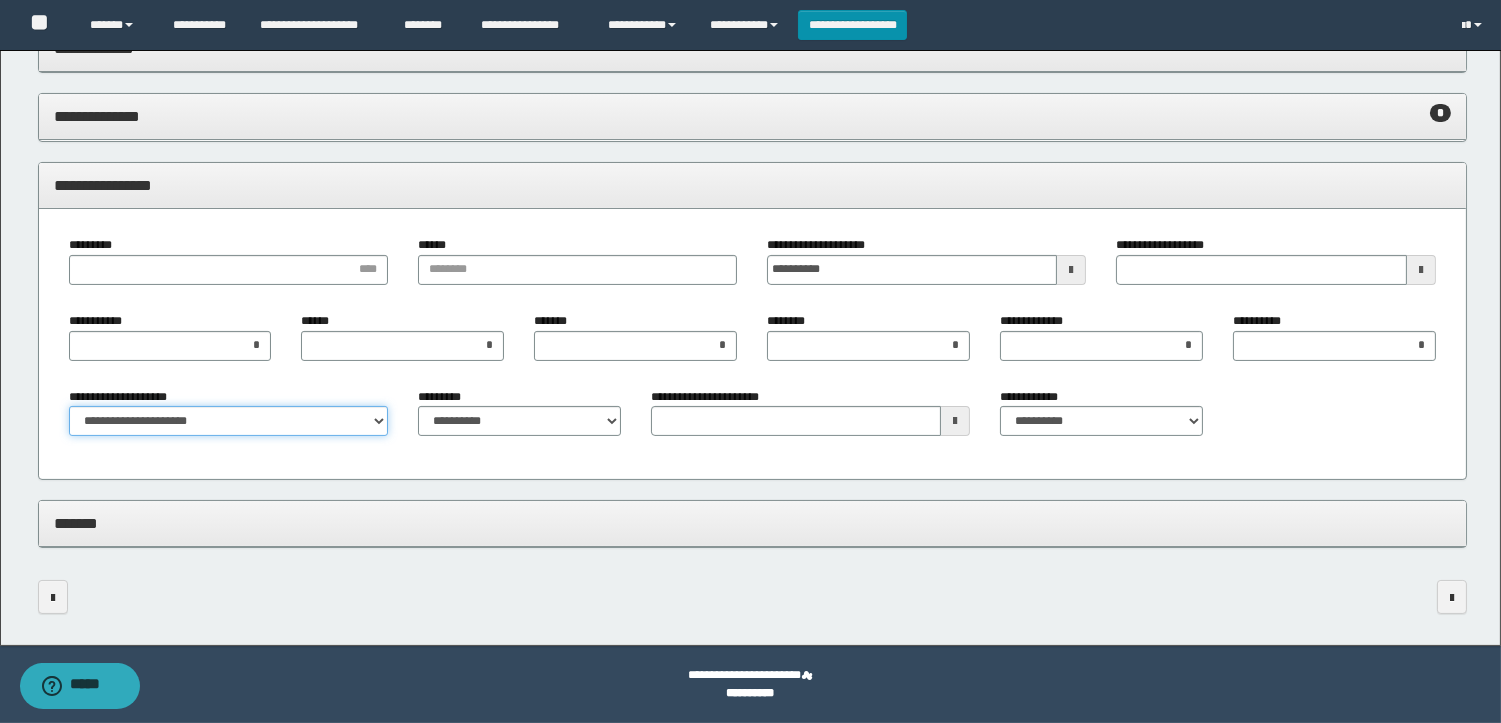 click on "**********" at bounding box center (228, 421) 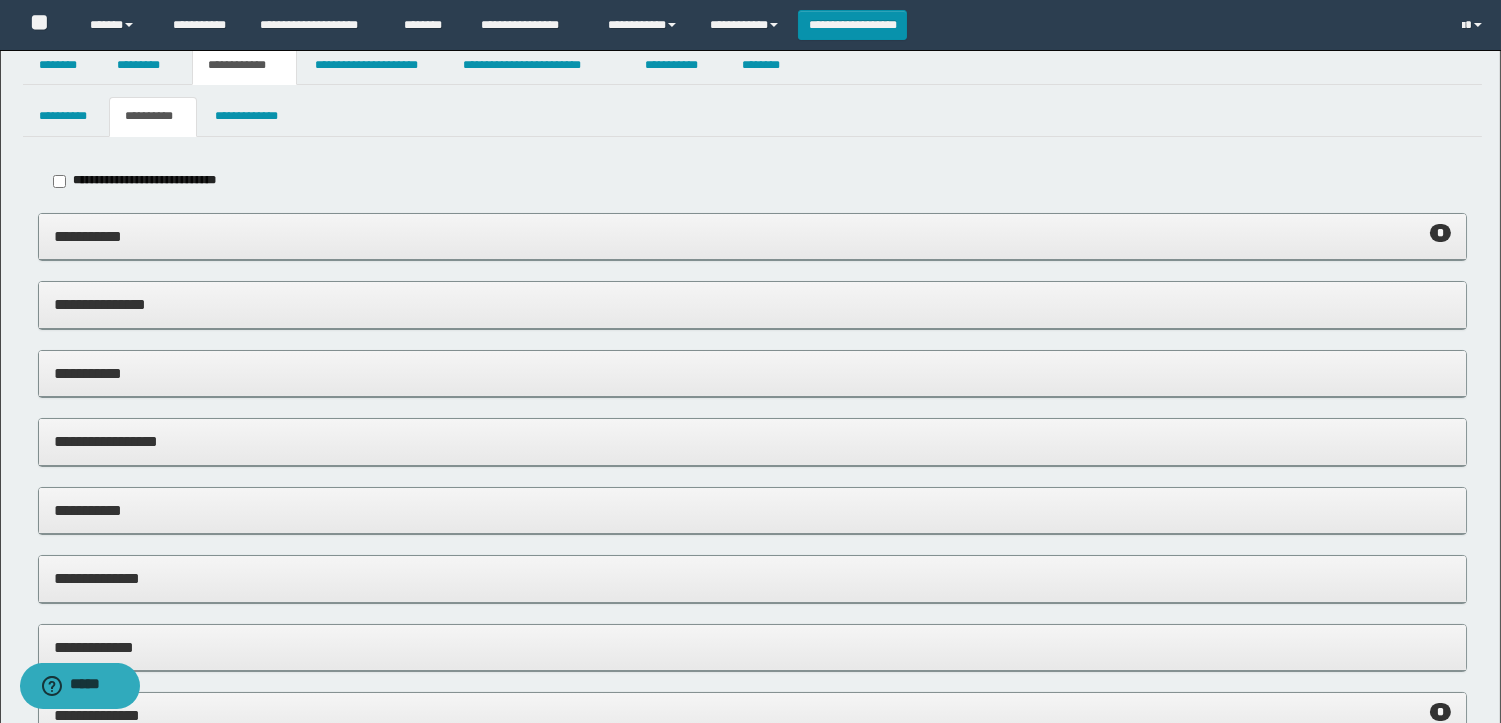scroll, scrollTop: 0, scrollLeft: 0, axis: both 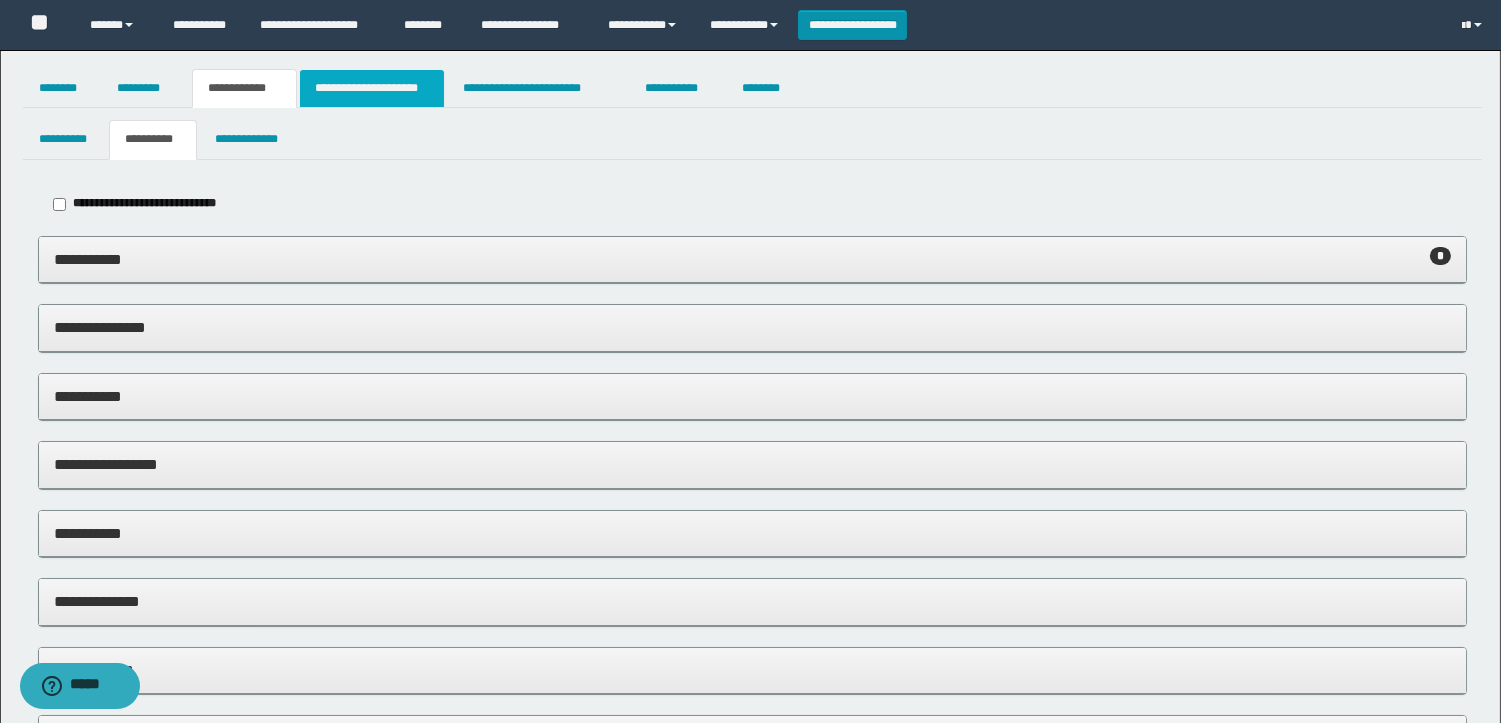 click on "**********" at bounding box center (372, 88) 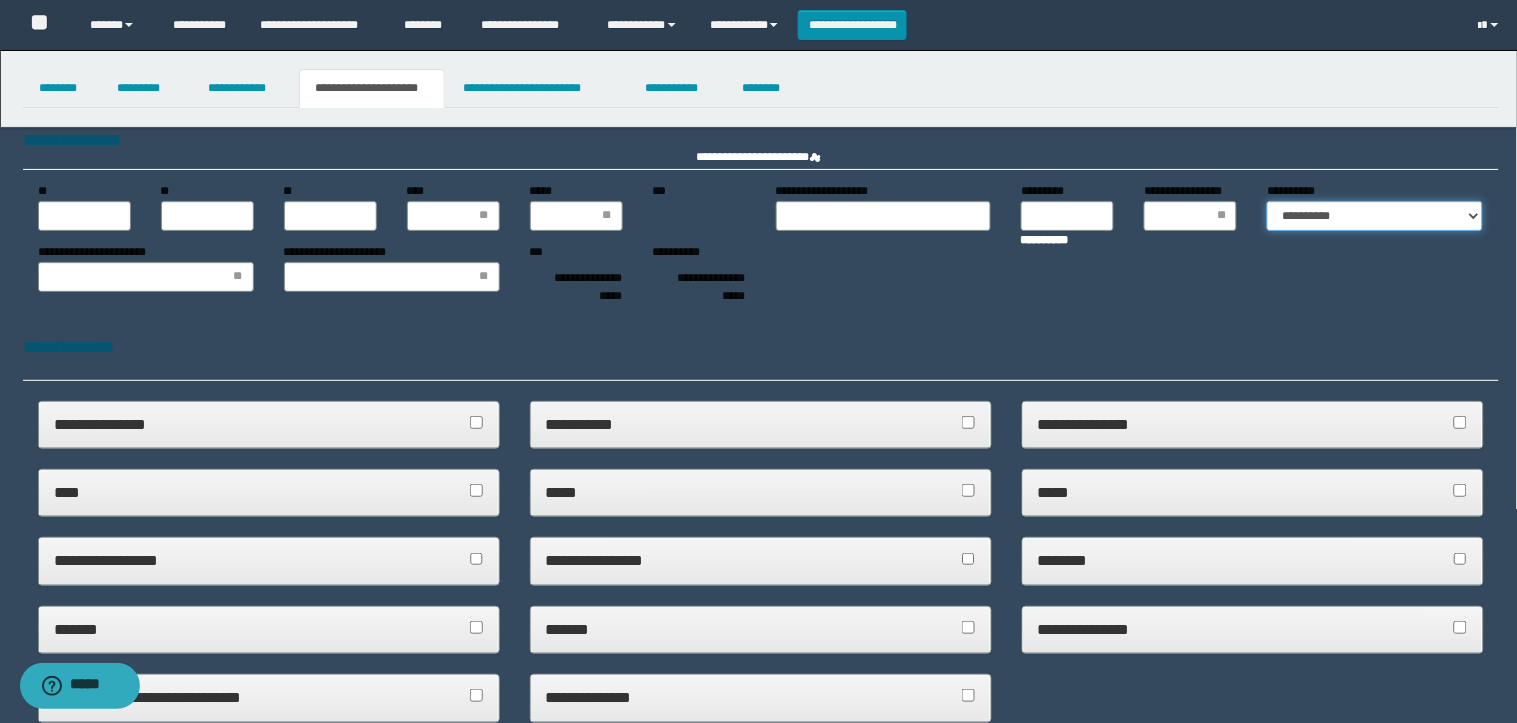 click on "**********" at bounding box center [1375, 216] 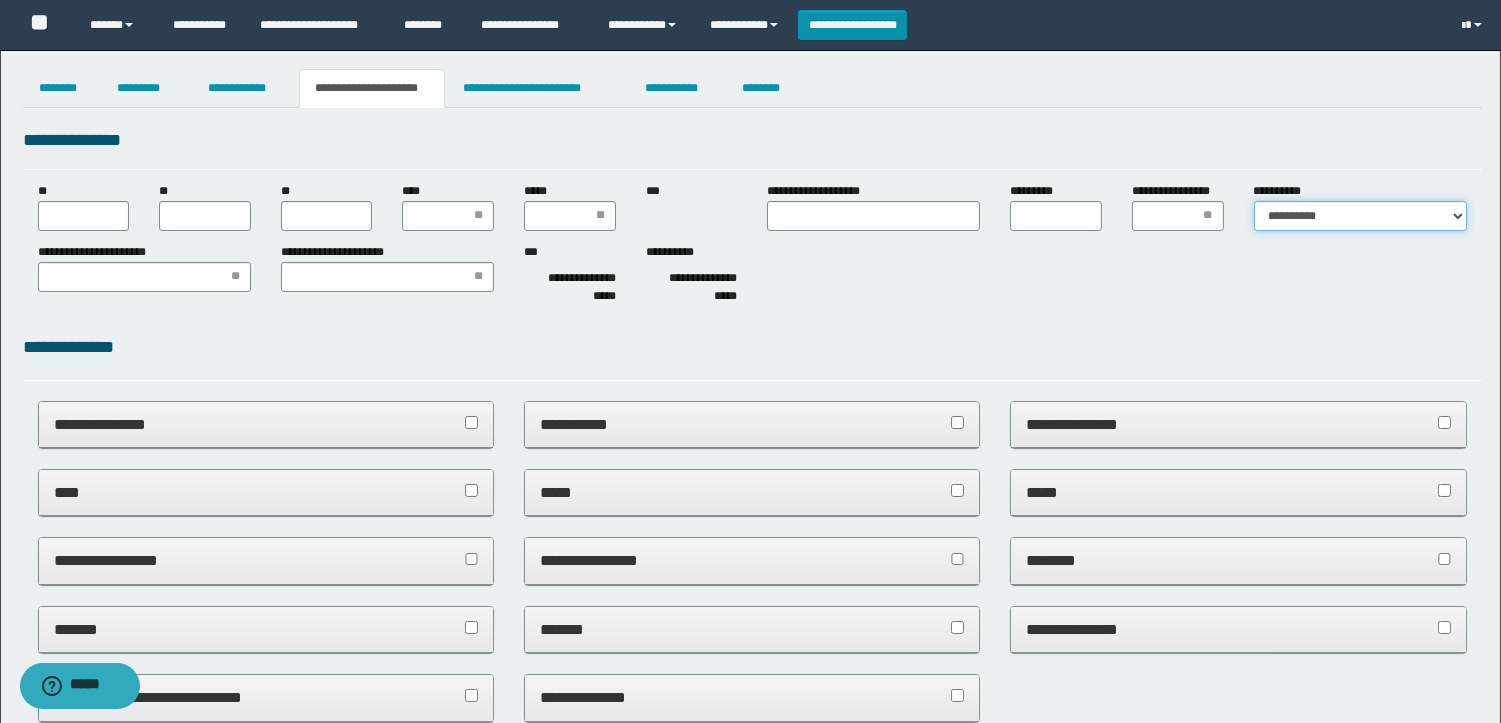 scroll, scrollTop: 0, scrollLeft: 0, axis: both 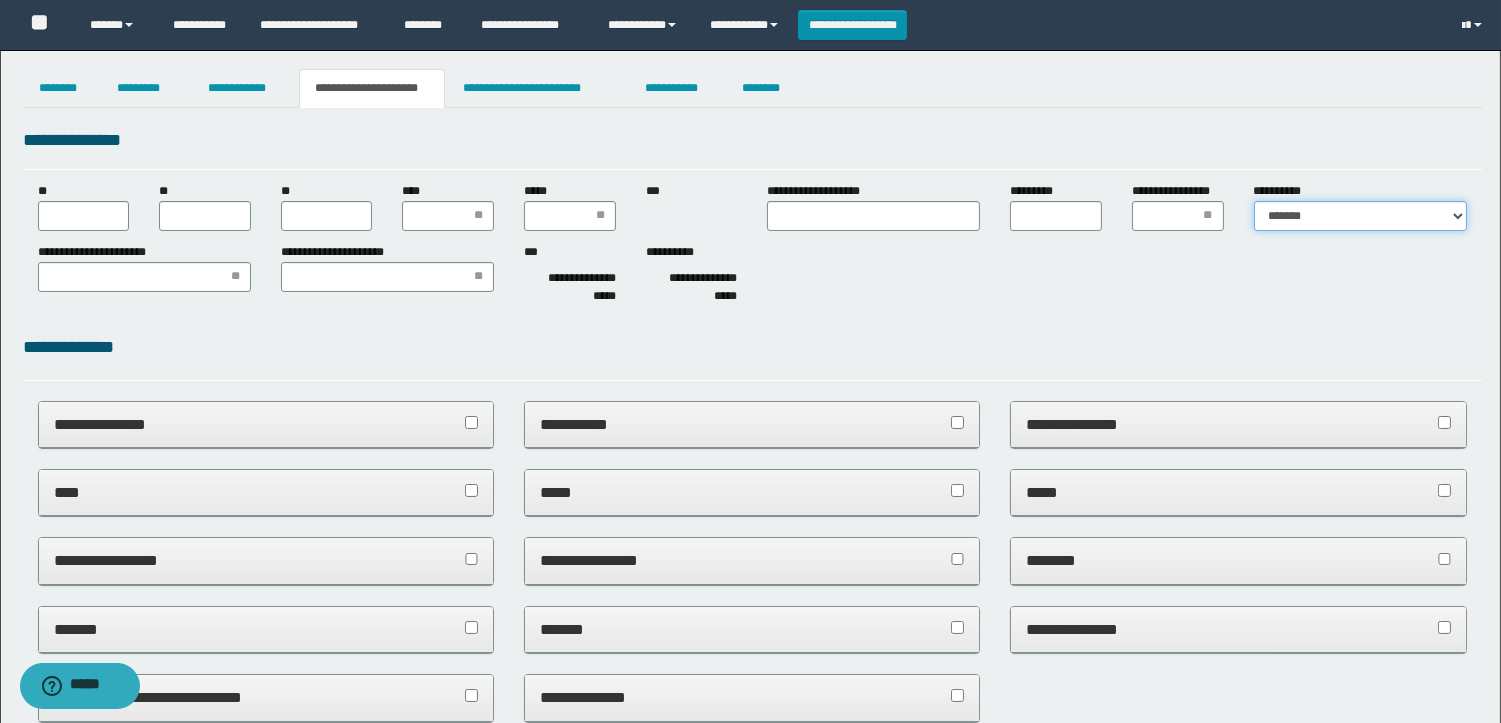 click on "**********" at bounding box center (1360, 216) 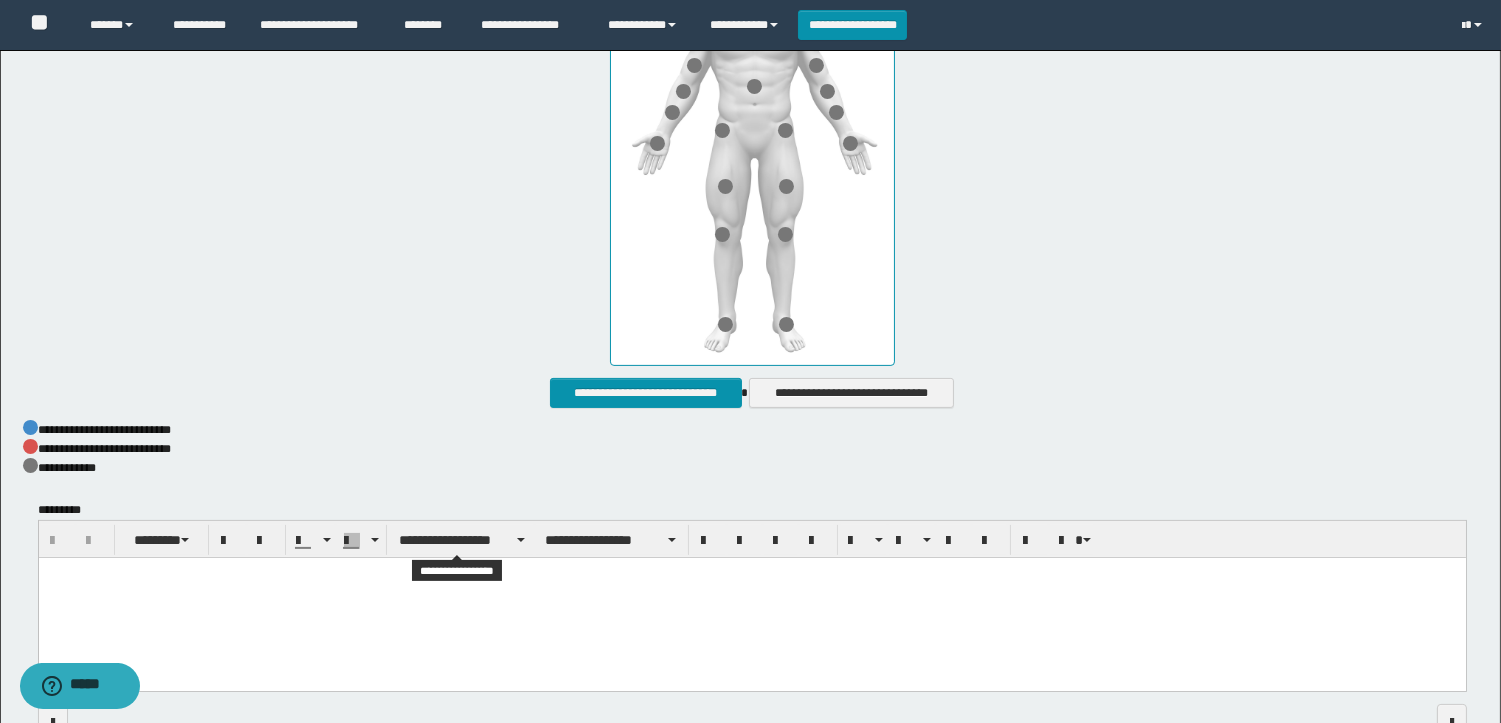 scroll, scrollTop: 1040, scrollLeft: 0, axis: vertical 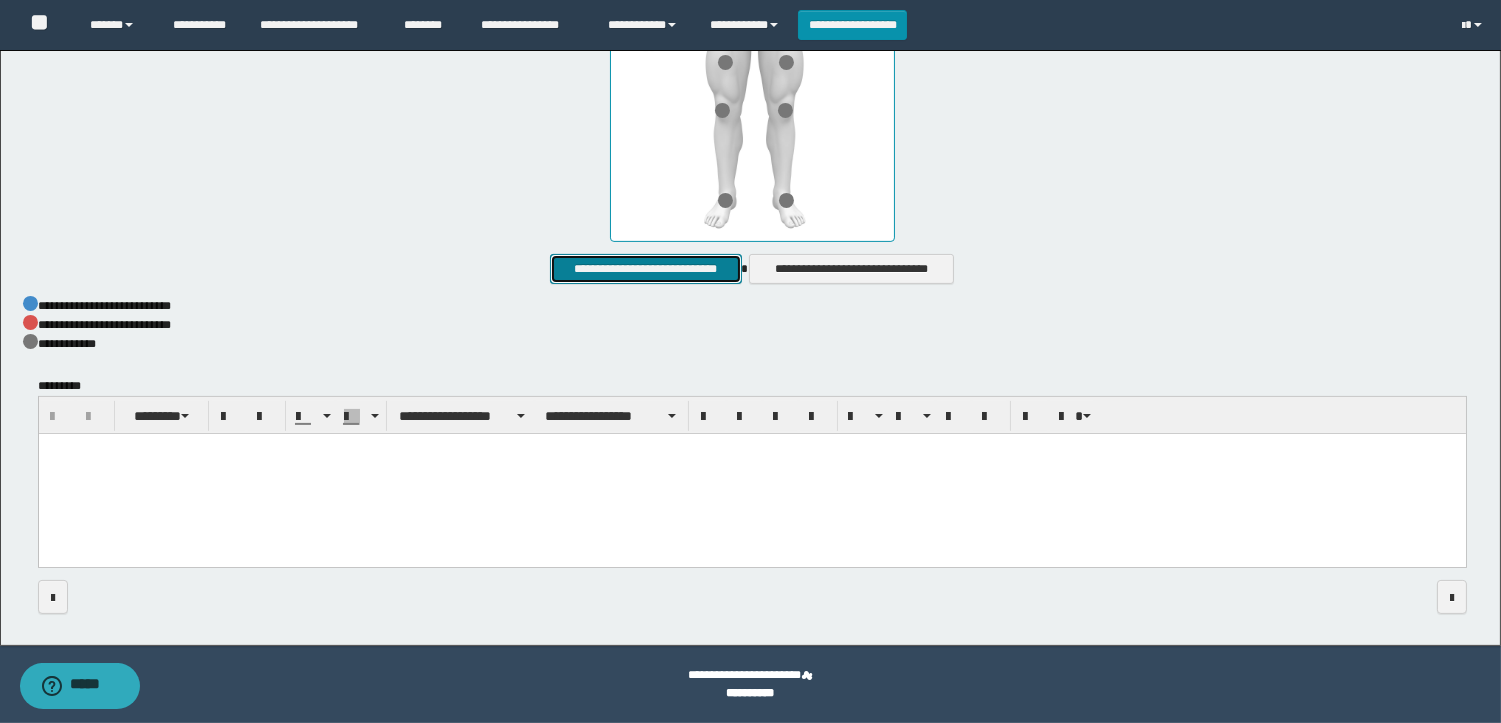 click on "**********" at bounding box center (645, 269) 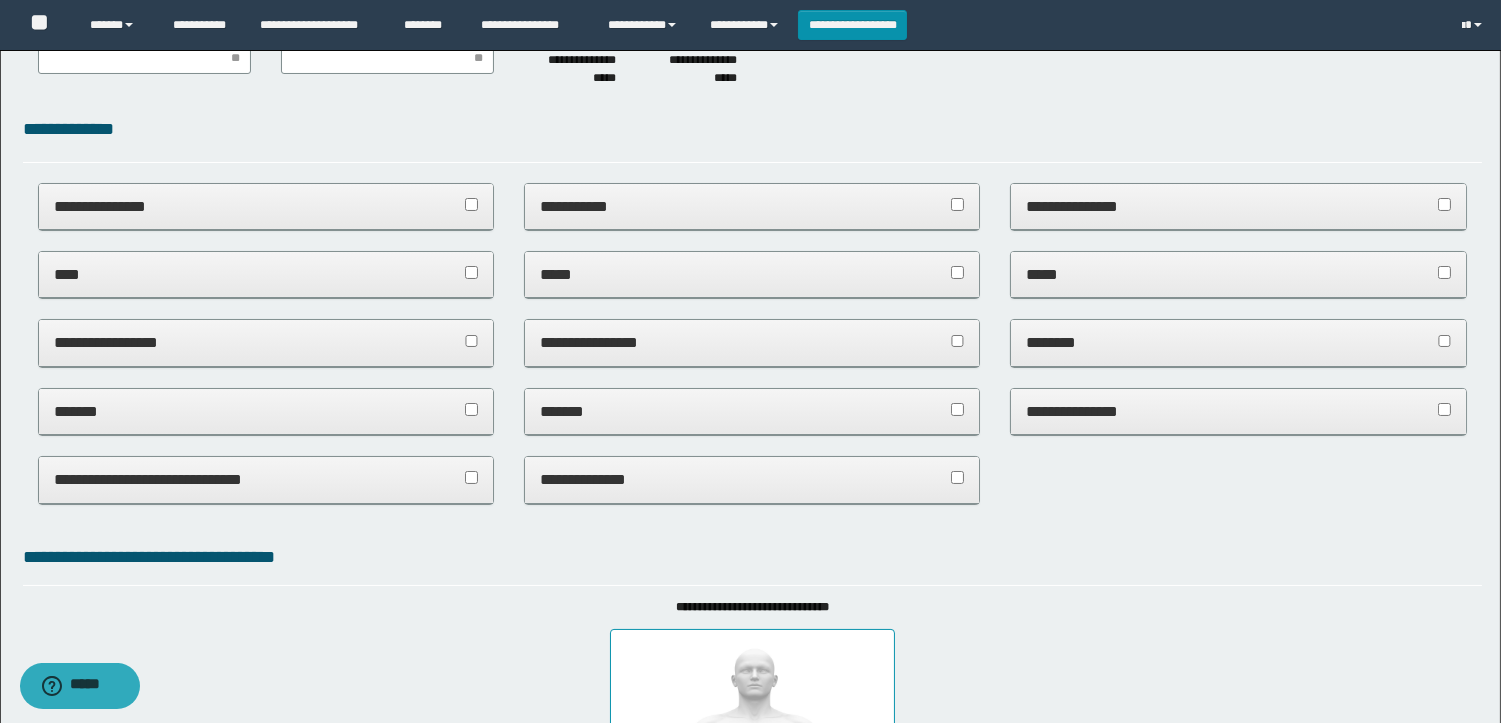 scroll, scrollTop: 0, scrollLeft: 0, axis: both 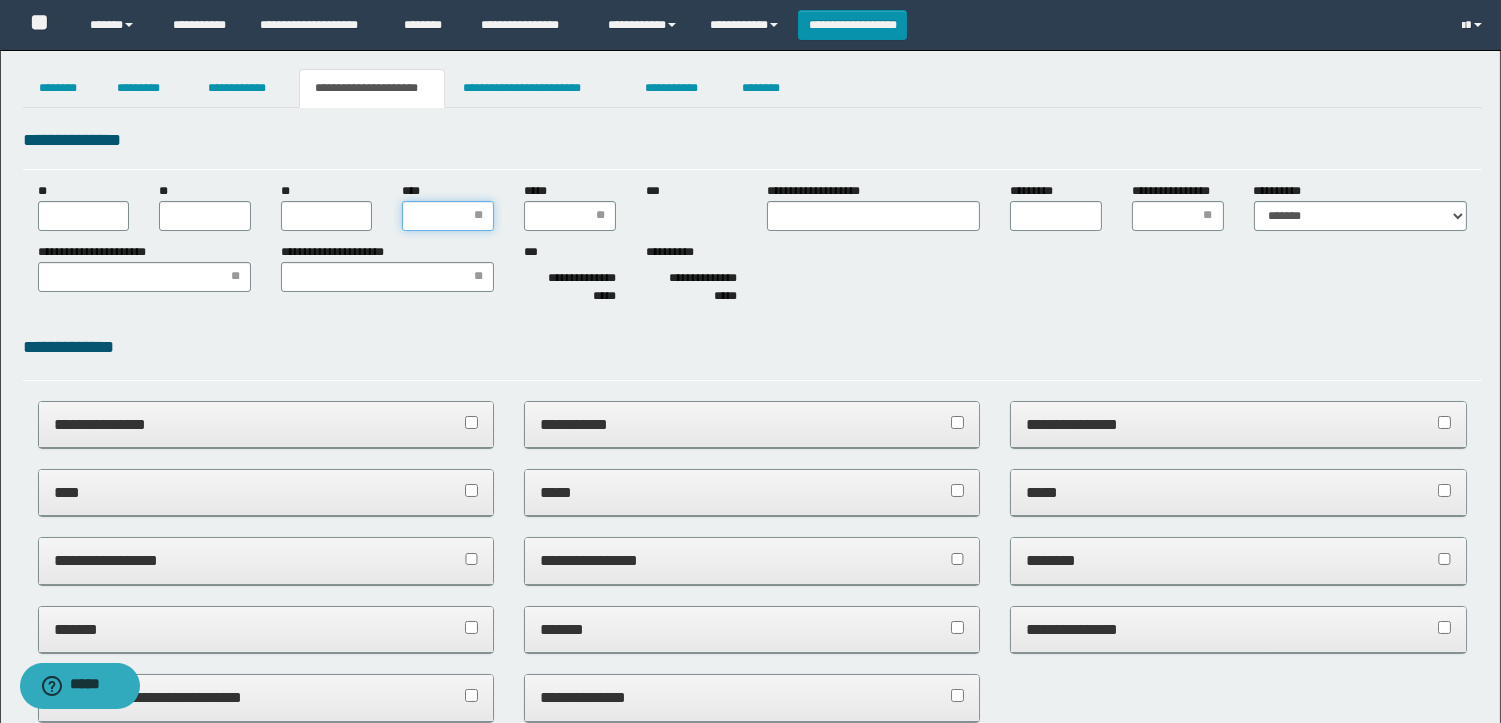 click on "****" at bounding box center (448, 216) 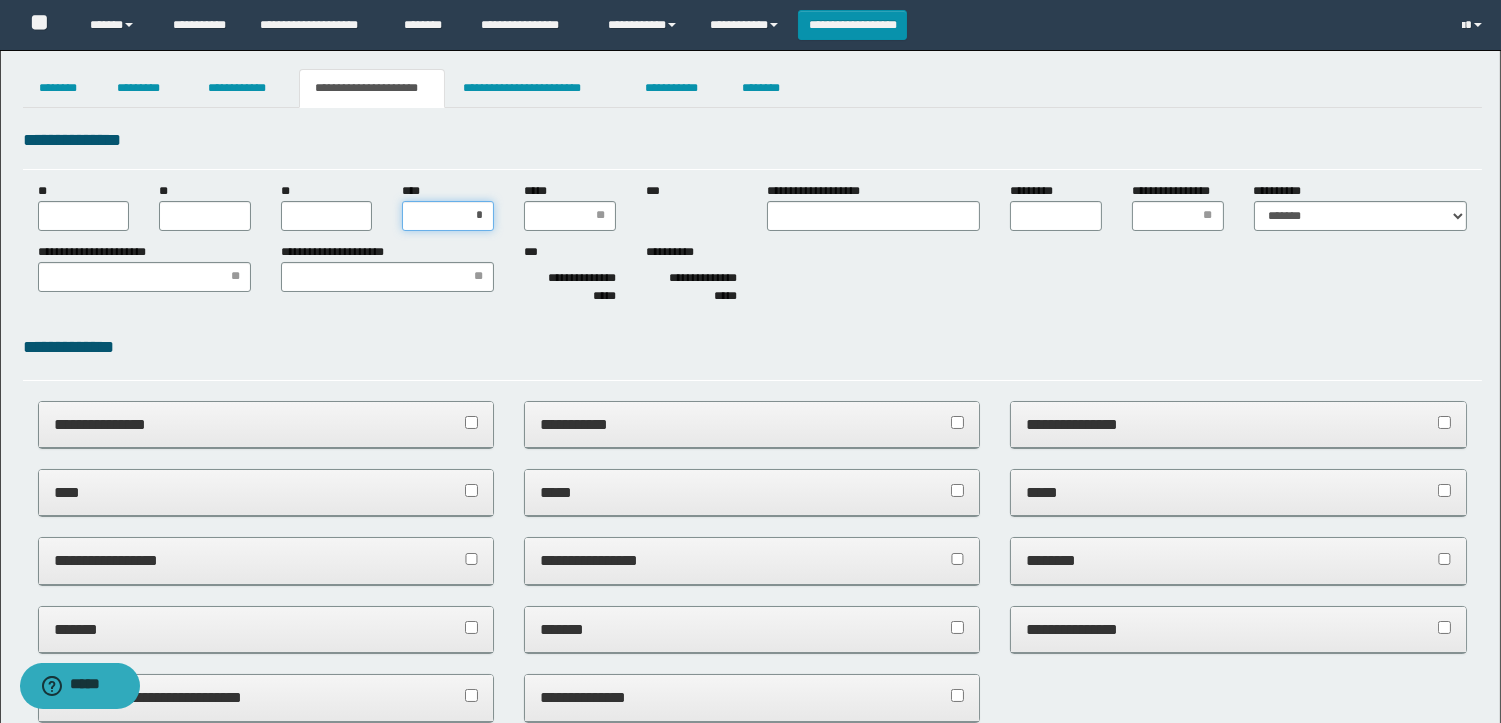 type on "**" 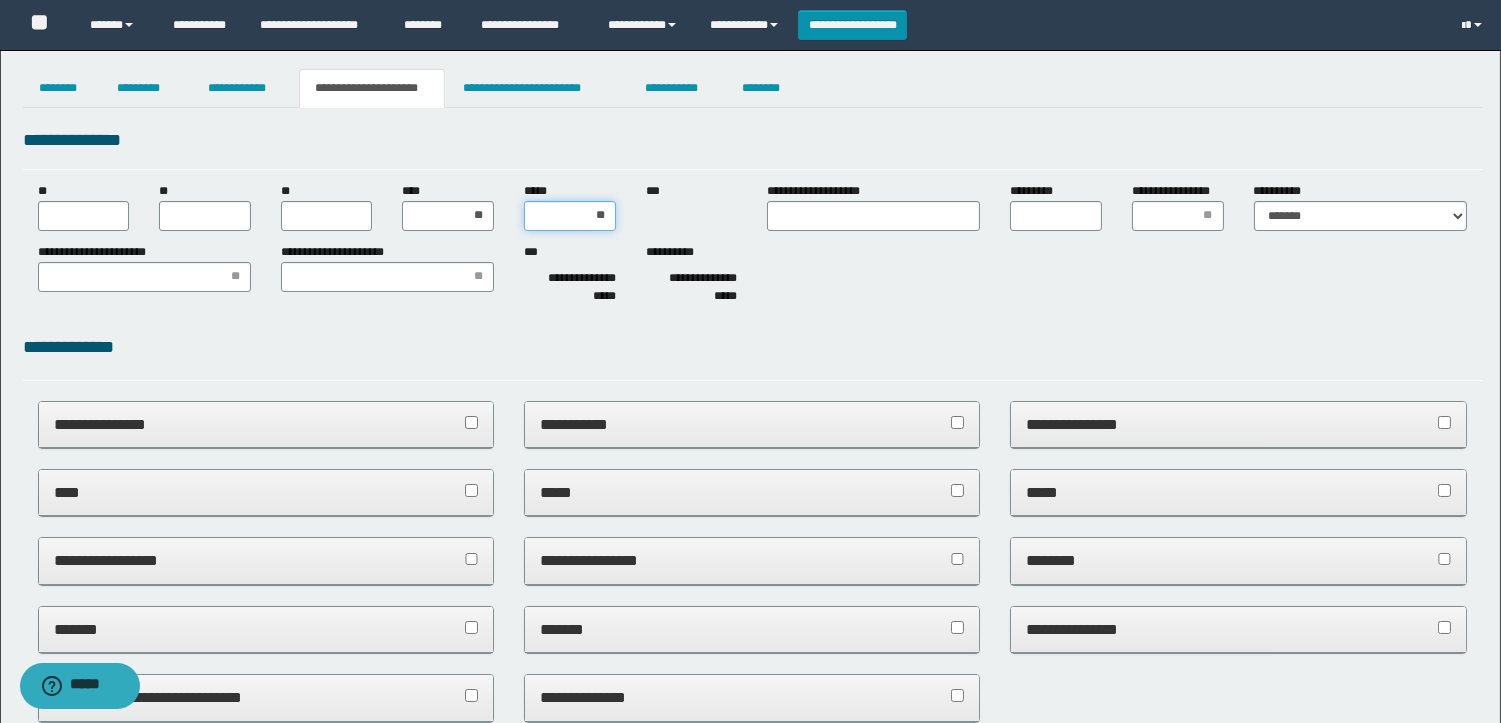 type on "***" 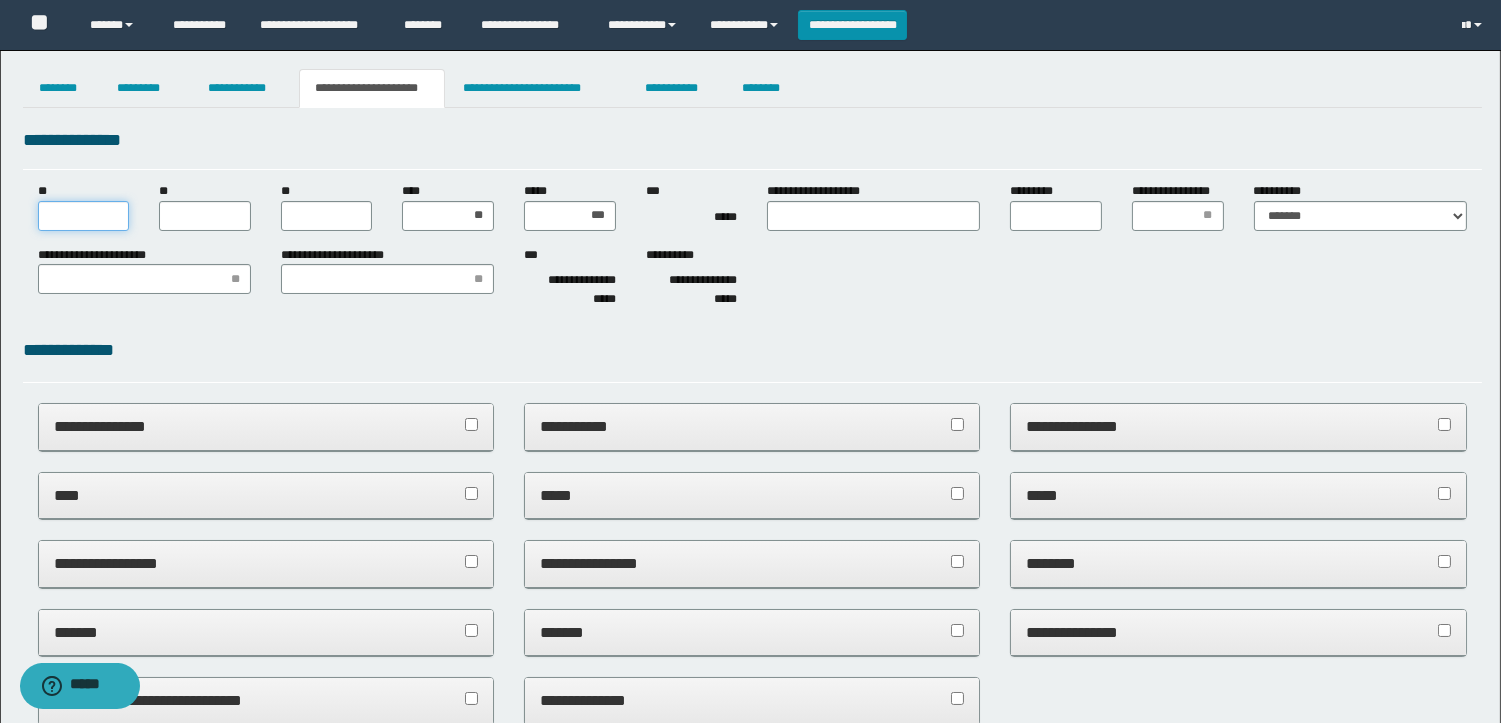 click on "**" at bounding box center (84, 216) 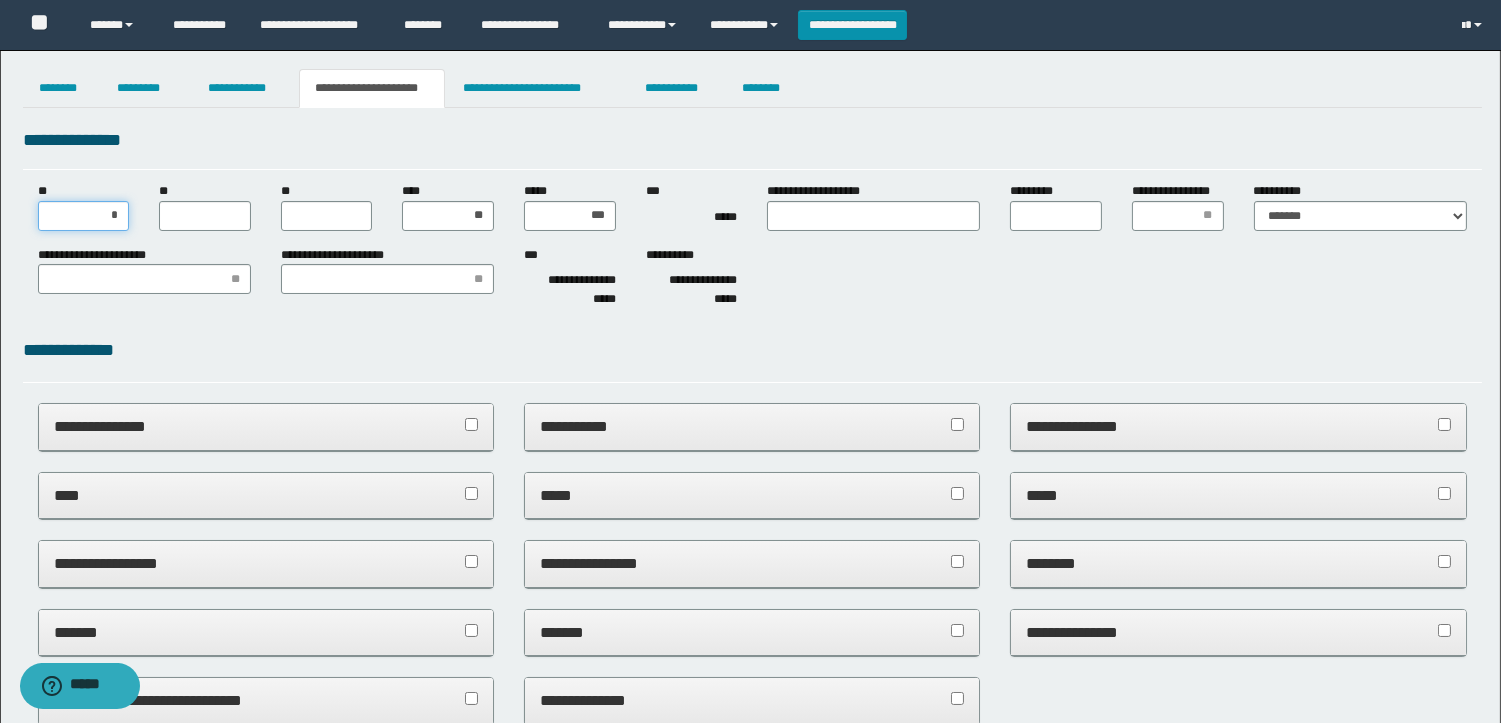type on "**" 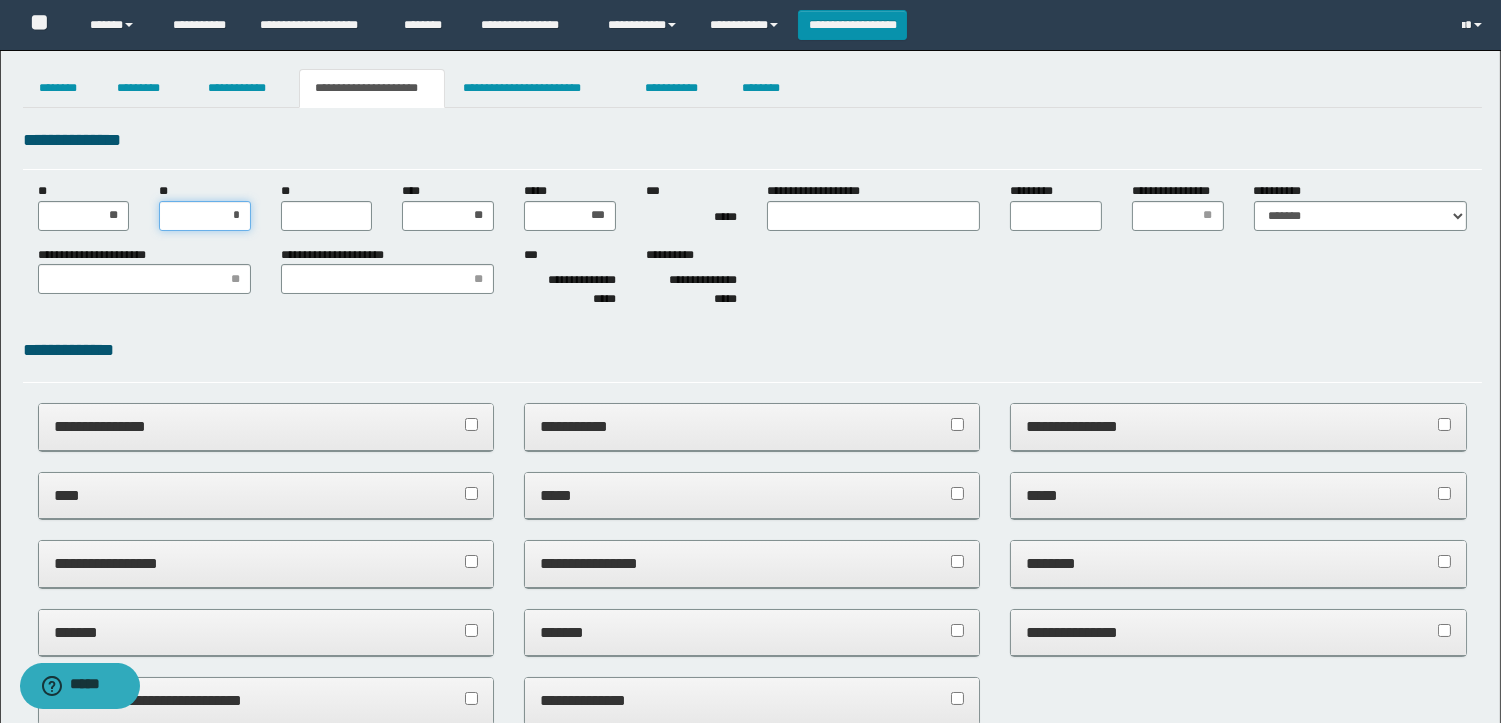 type on "**" 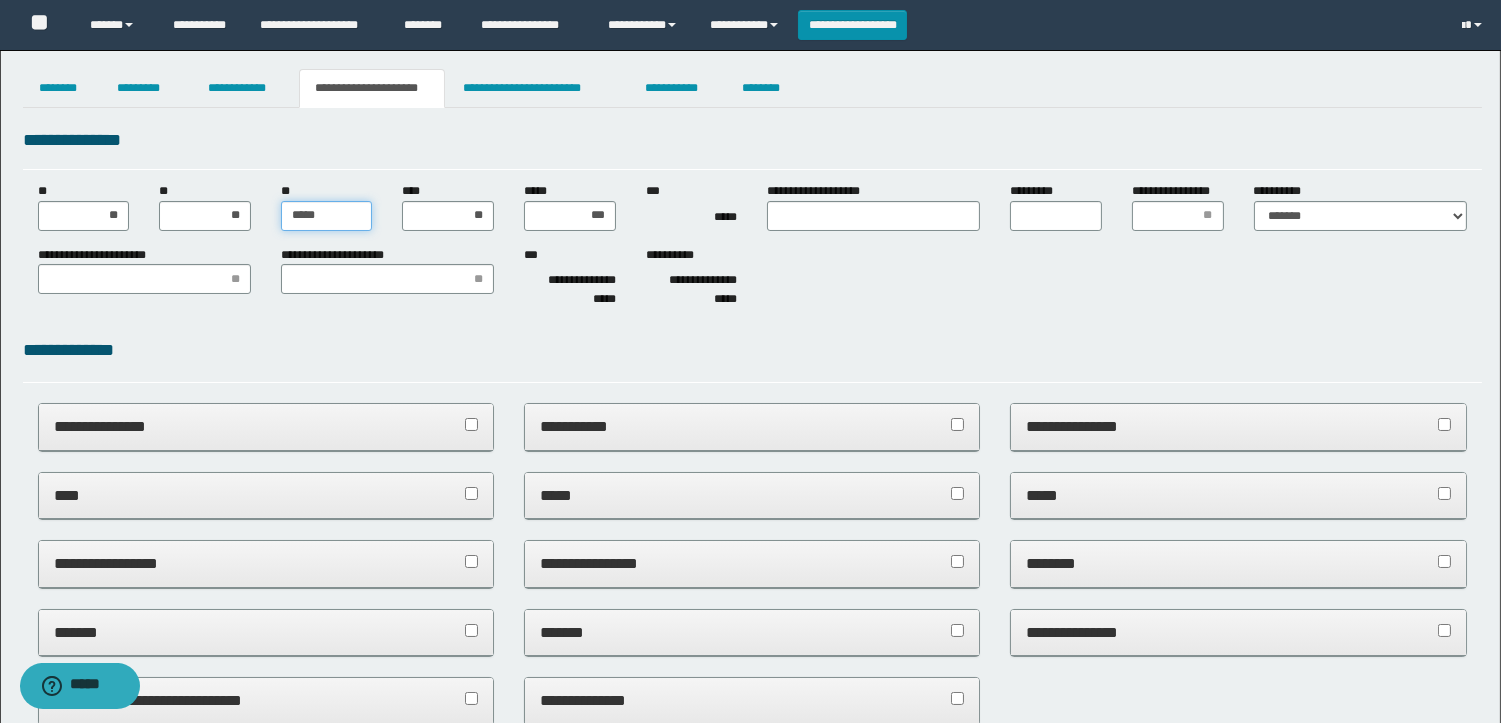 type on "******" 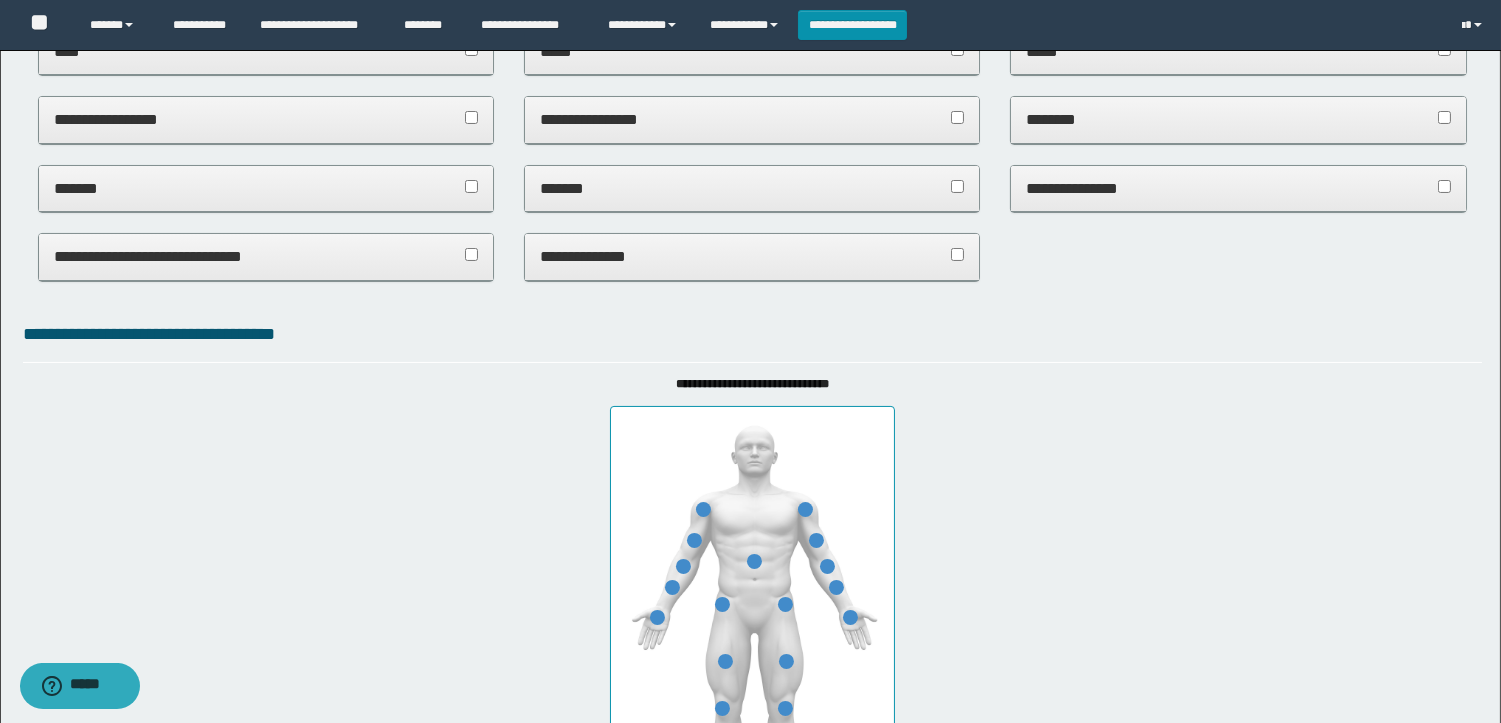 scroll, scrollTop: 0, scrollLeft: 0, axis: both 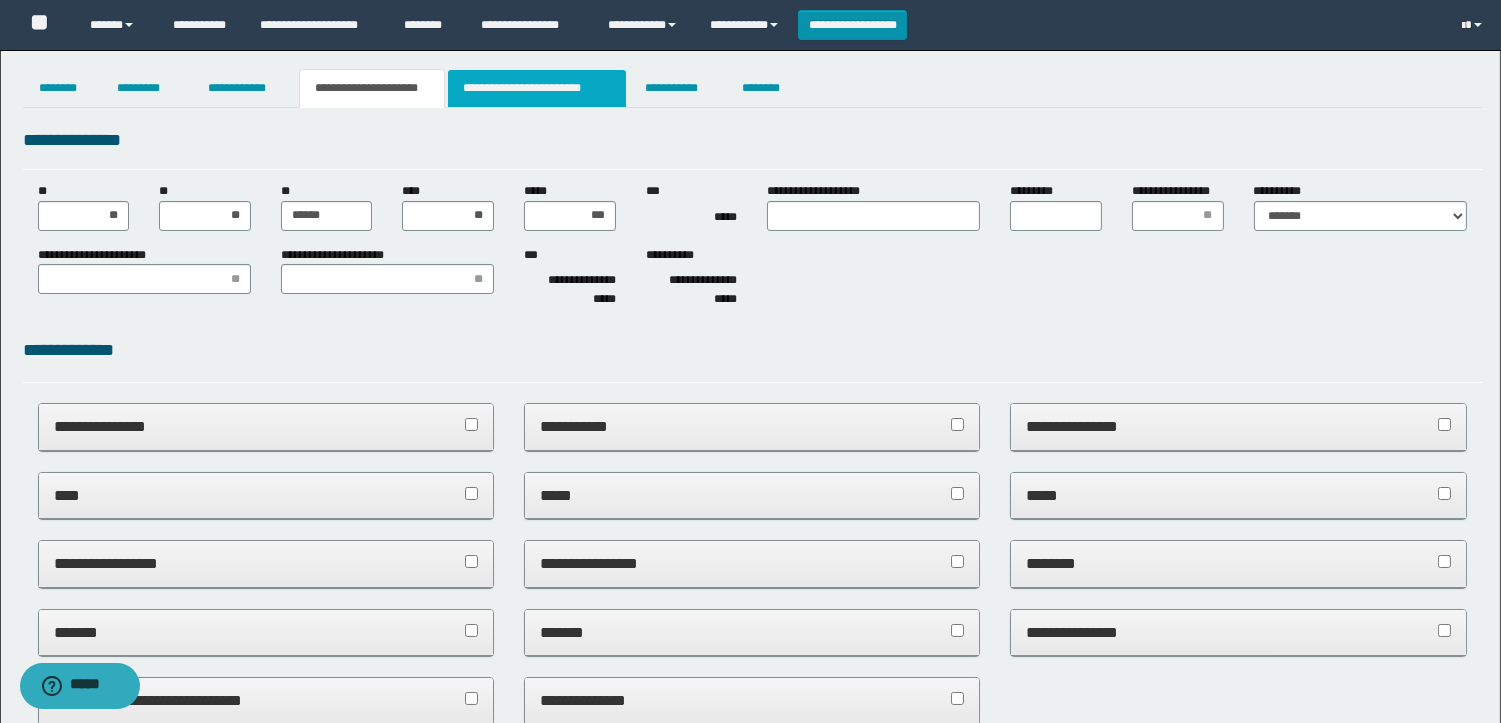 click on "**********" at bounding box center (537, 88) 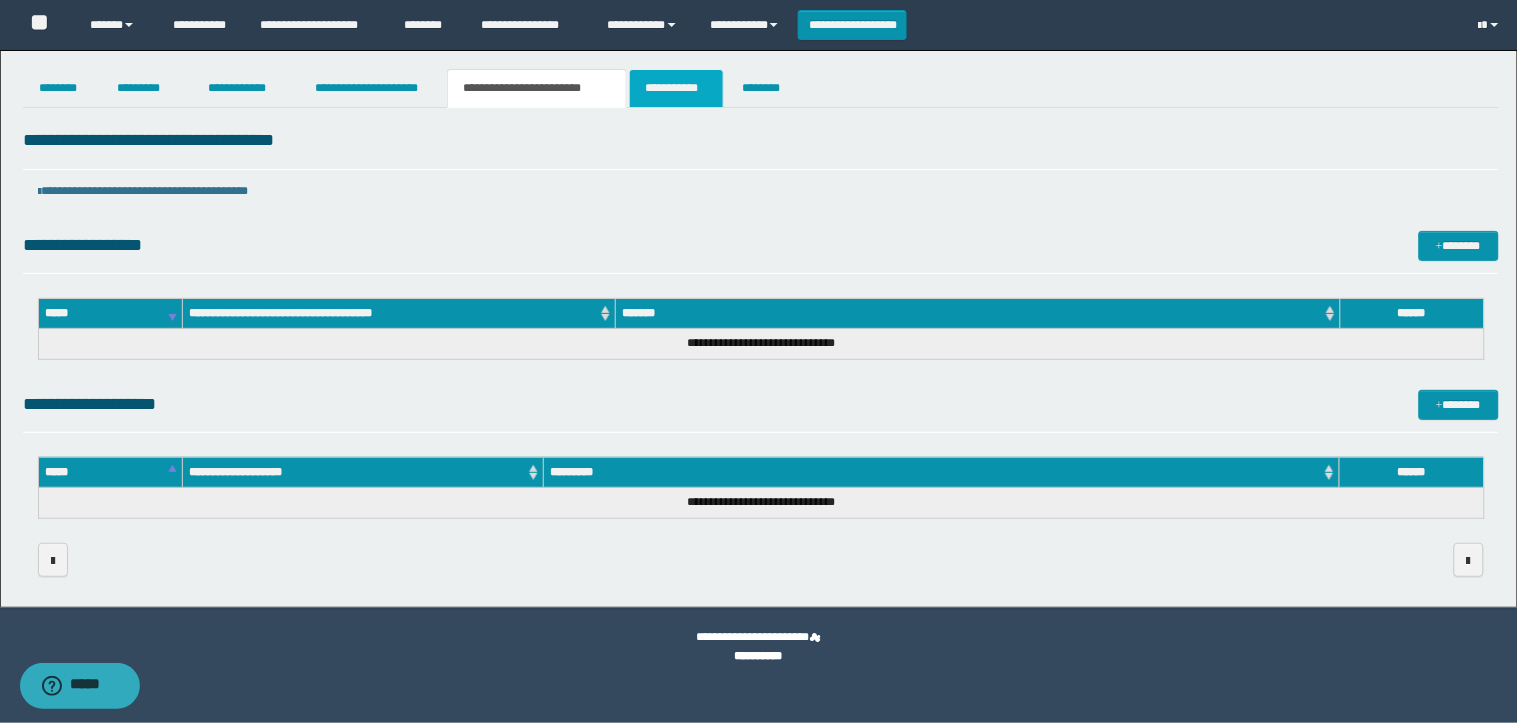 click on "**********" at bounding box center (676, 88) 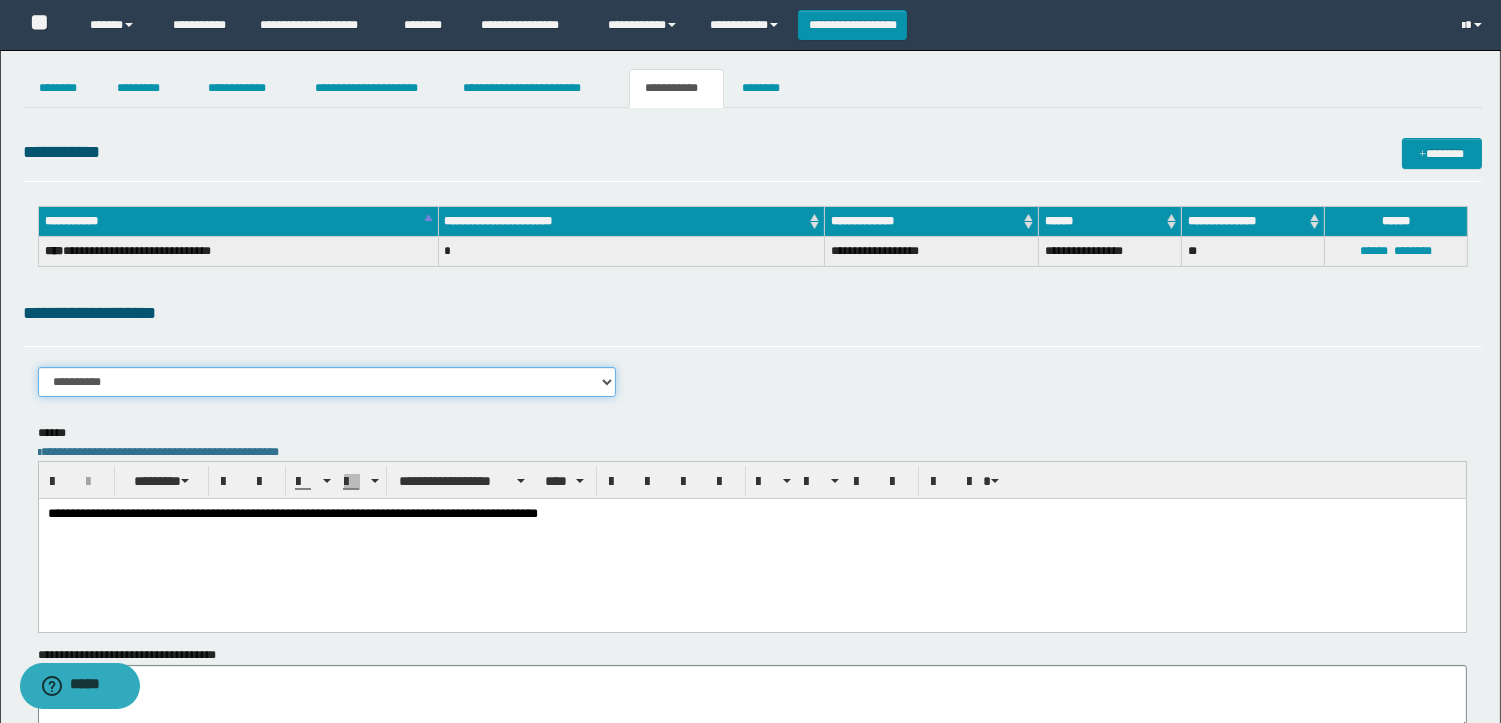 click on "**********" at bounding box center [327, 382] 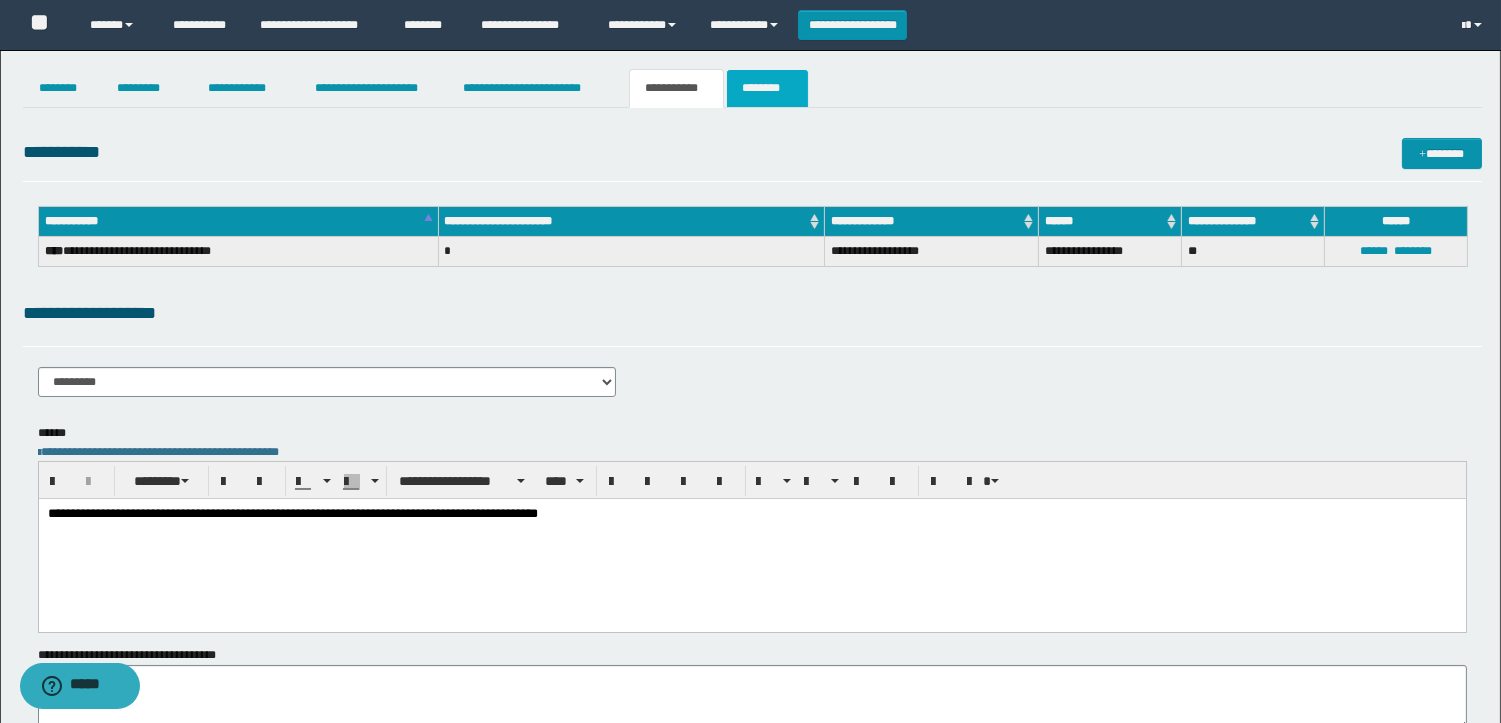 click on "********" at bounding box center [767, 88] 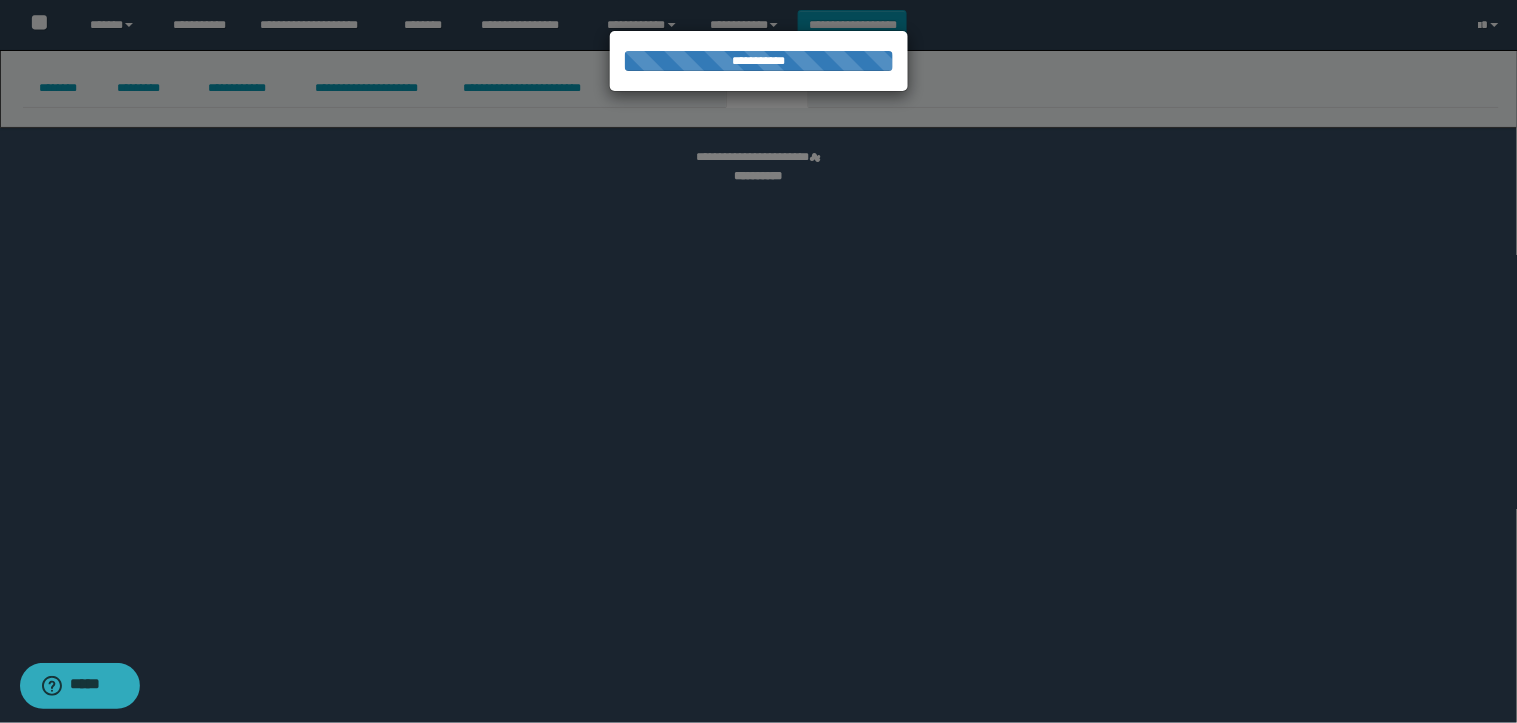 select 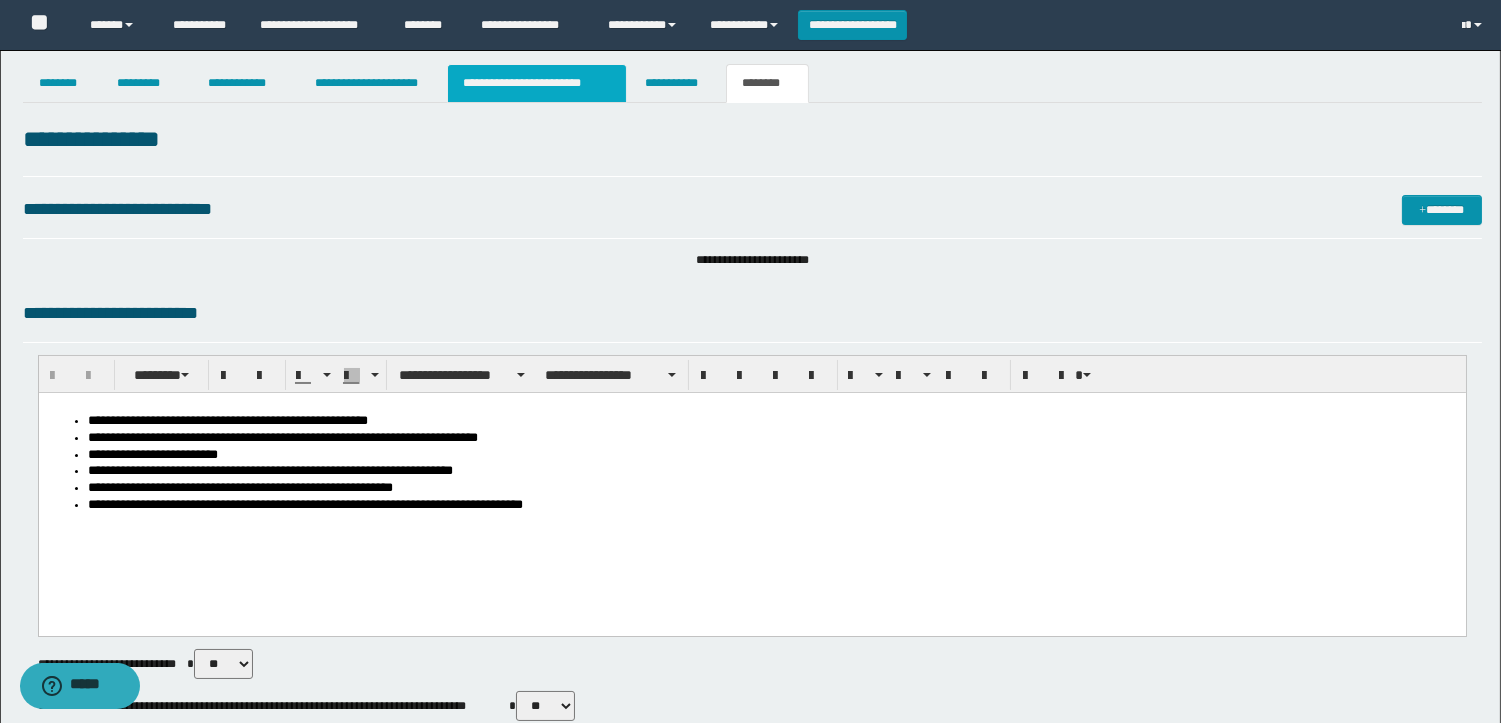 scroll, scrollTop: 0, scrollLeft: 0, axis: both 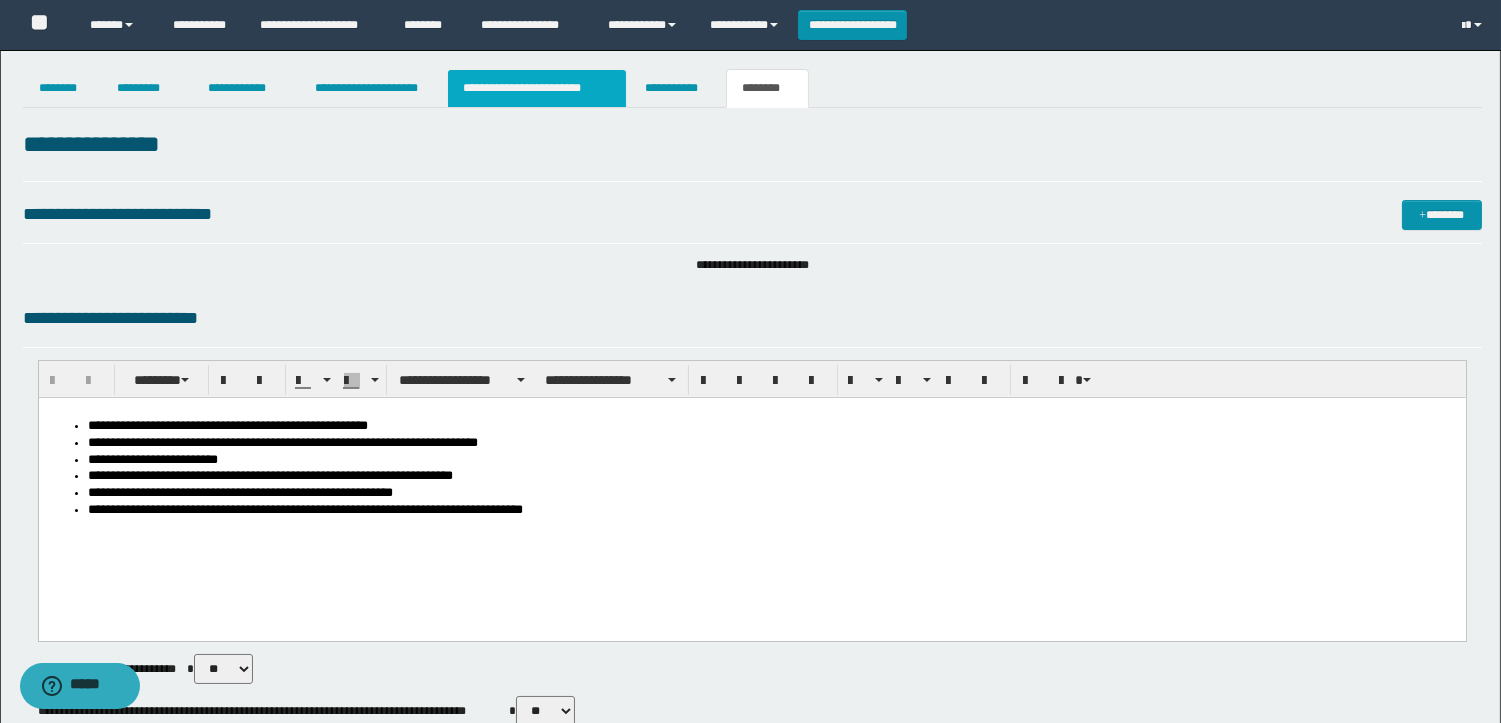 click on "**********" at bounding box center (537, 88) 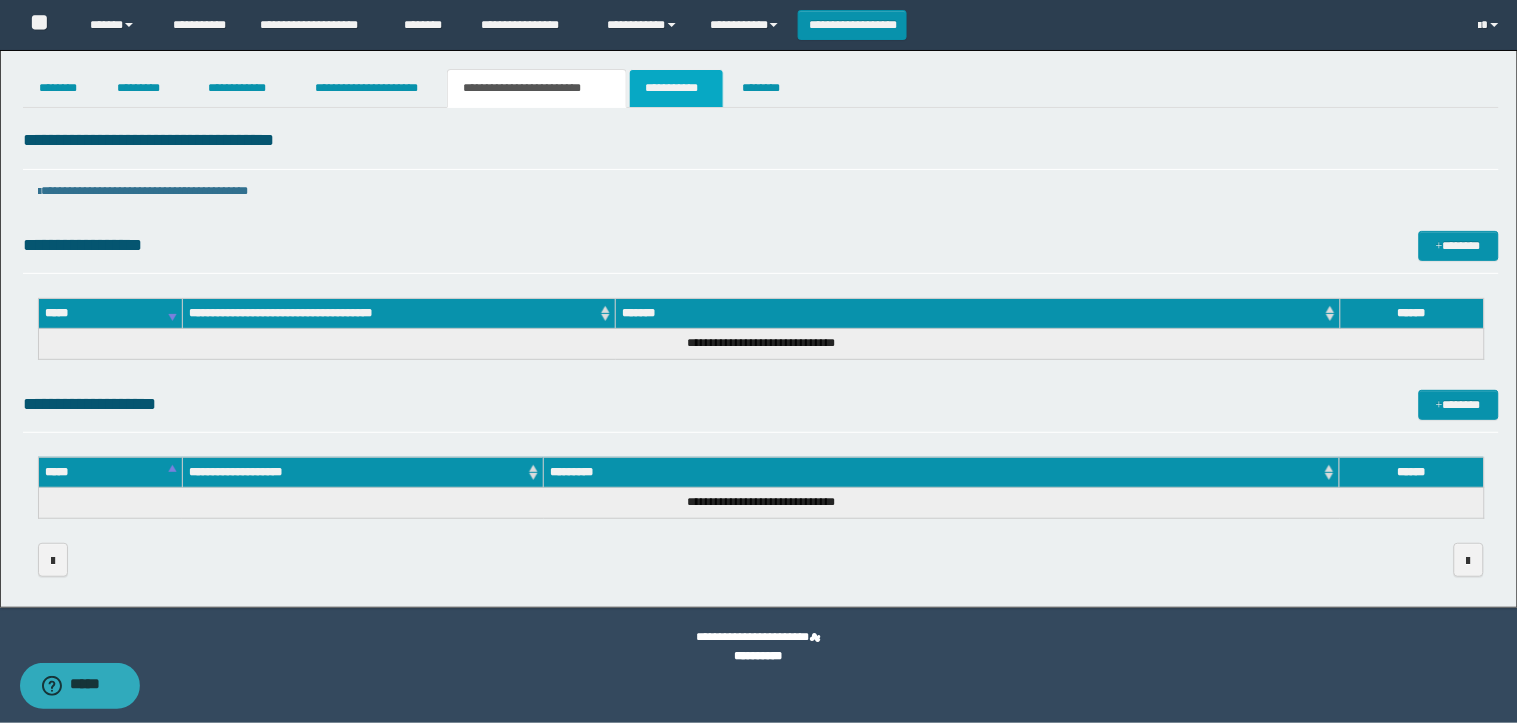 click on "**********" at bounding box center [676, 88] 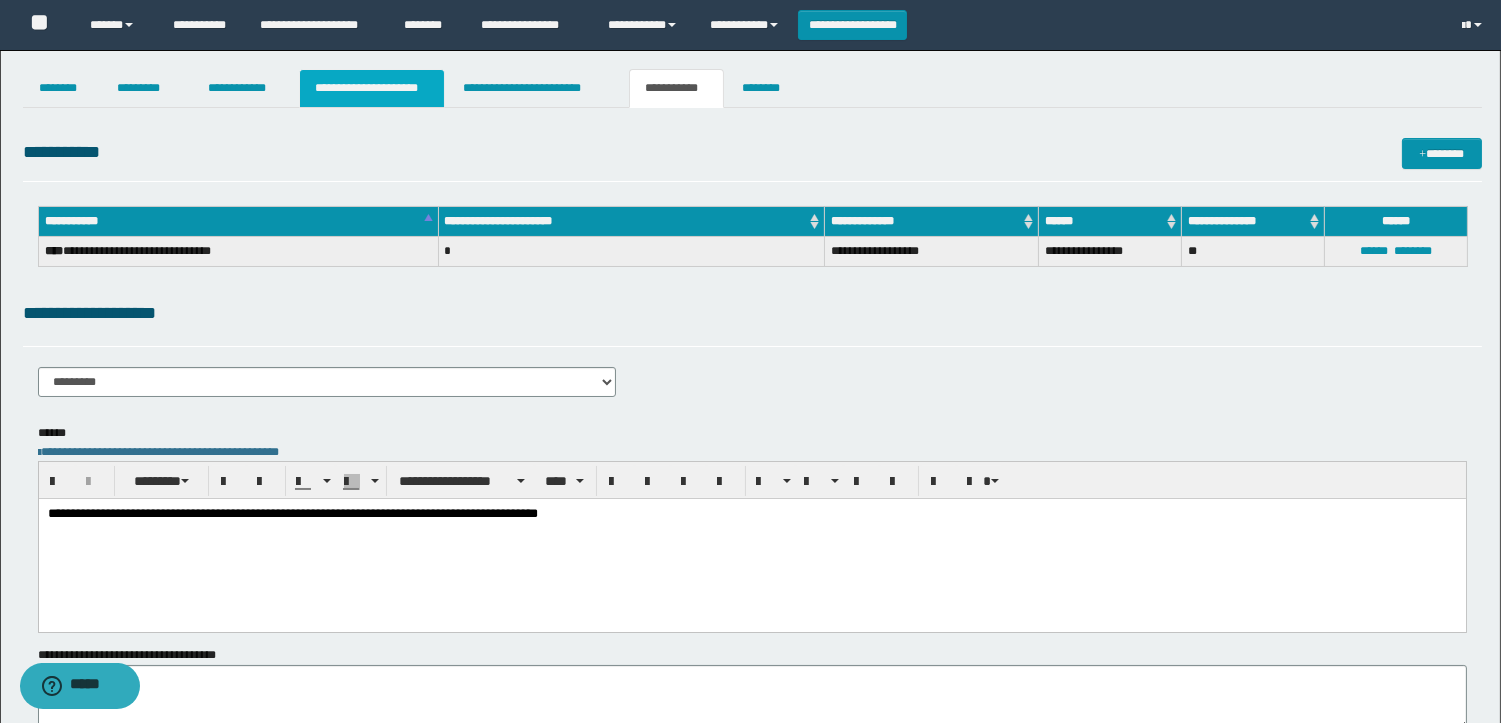 click on "**********" at bounding box center (372, 88) 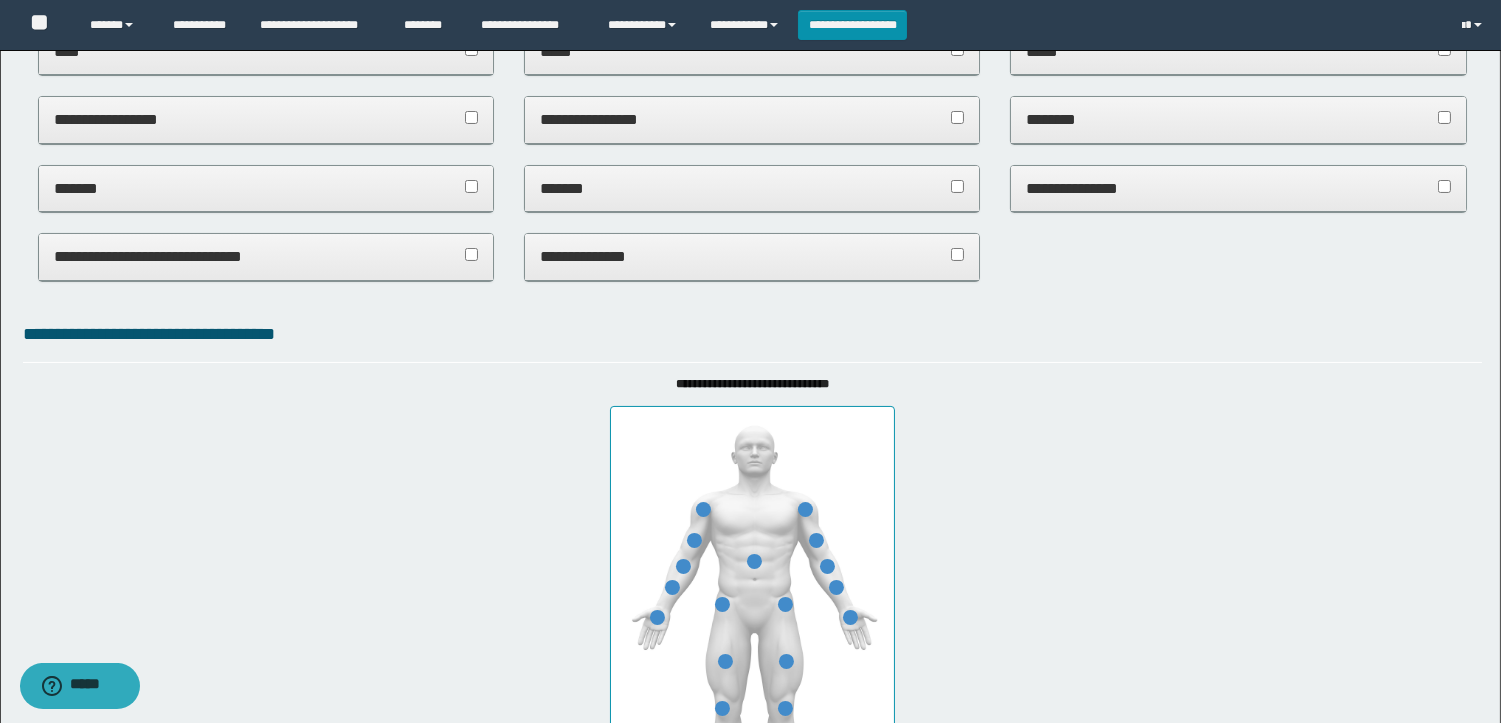 scroll, scrollTop: 333, scrollLeft: 0, axis: vertical 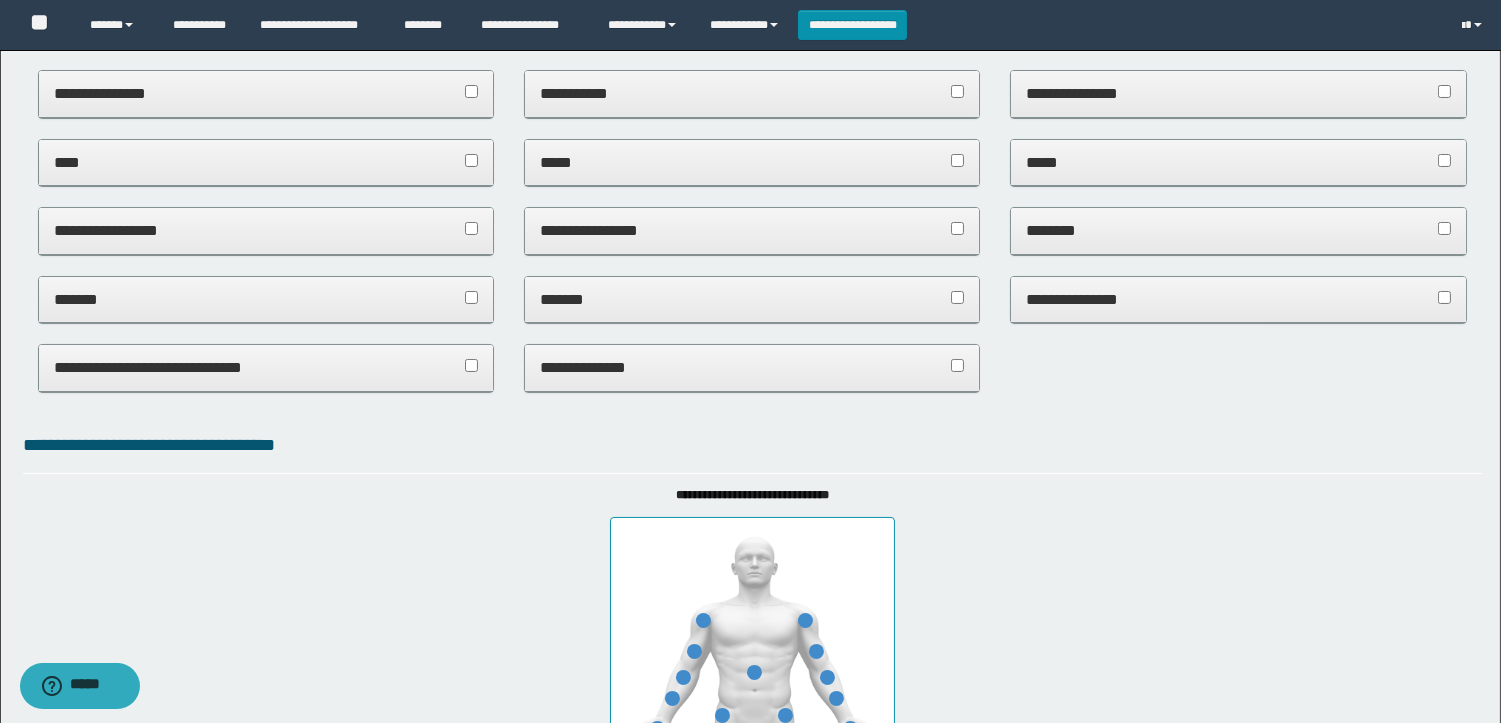 click on "**********" at bounding box center (752, 230) 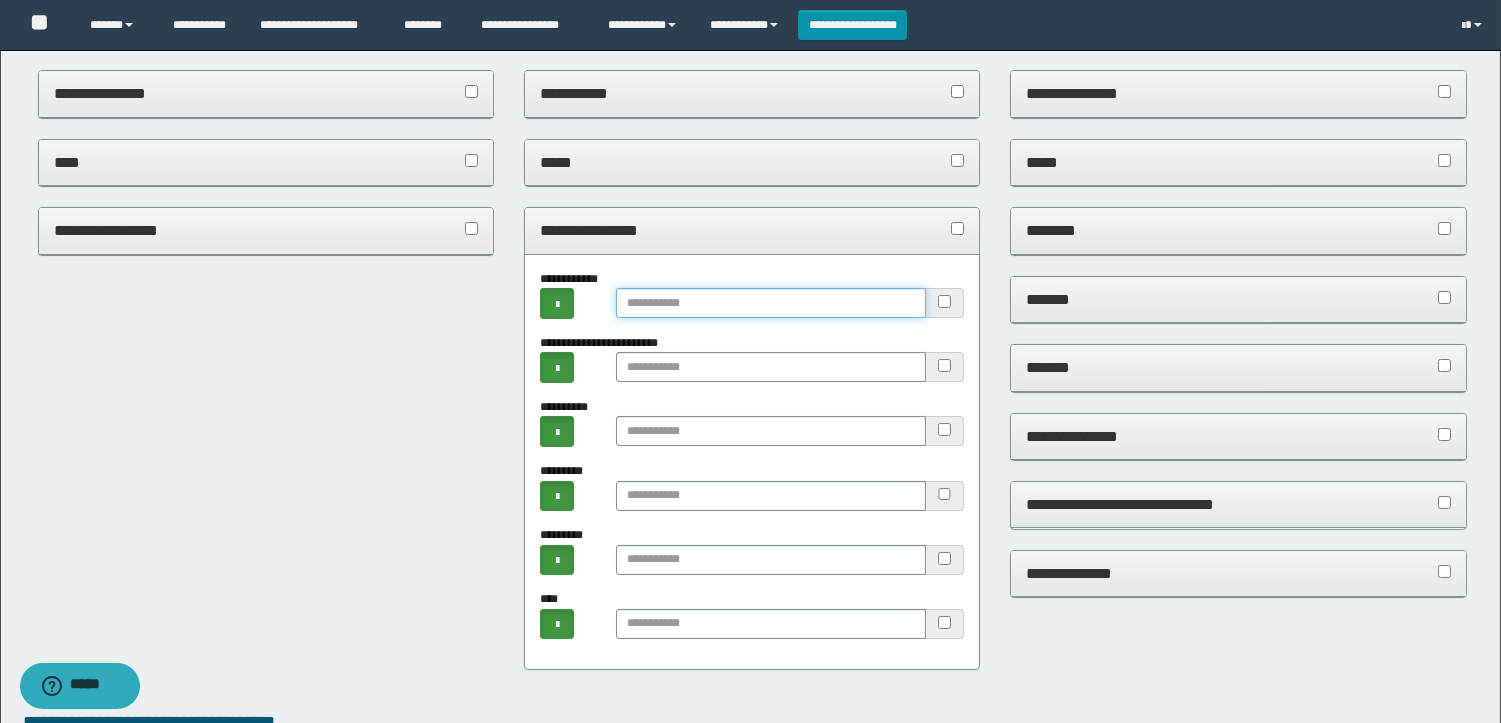 click at bounding box center [771, 303] 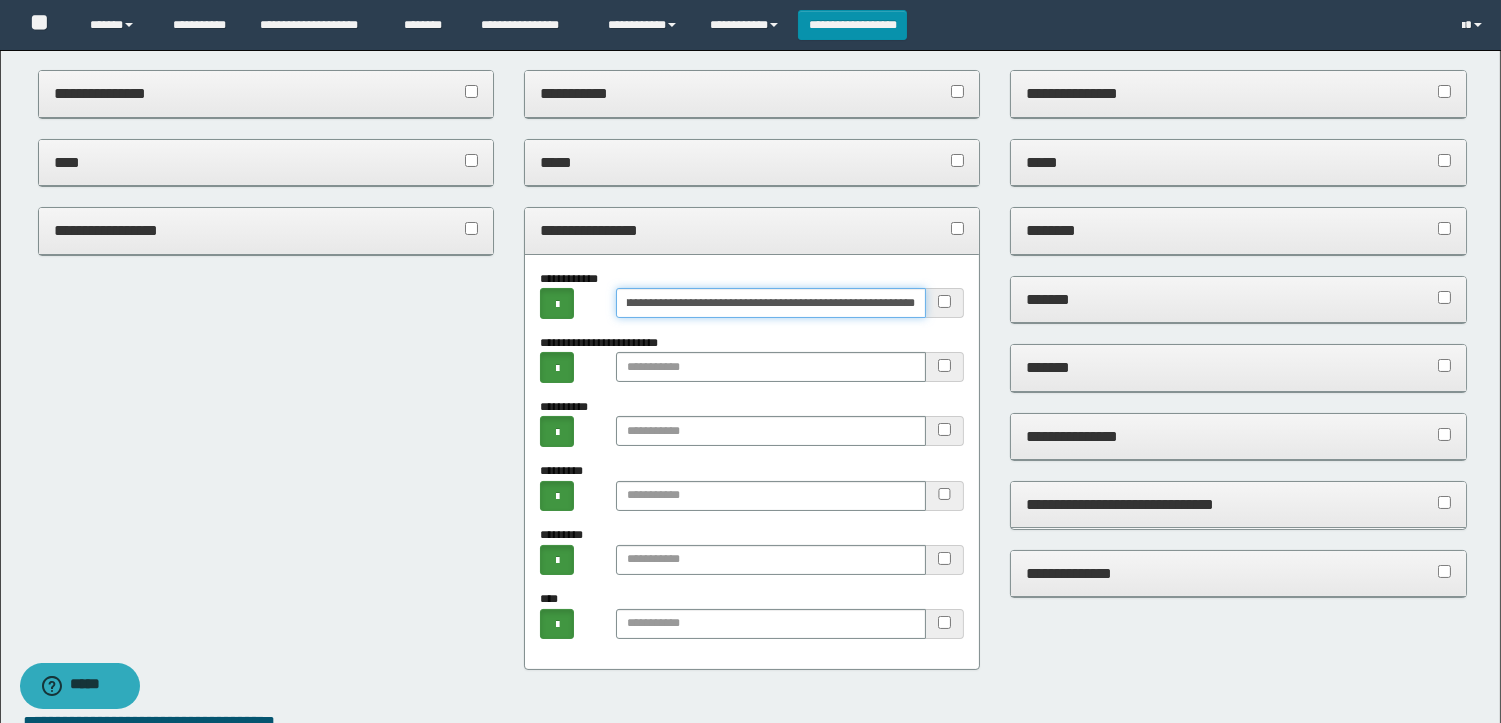 scroll, scrollTop: 0, scrollLeft: 122, axis: horizontal 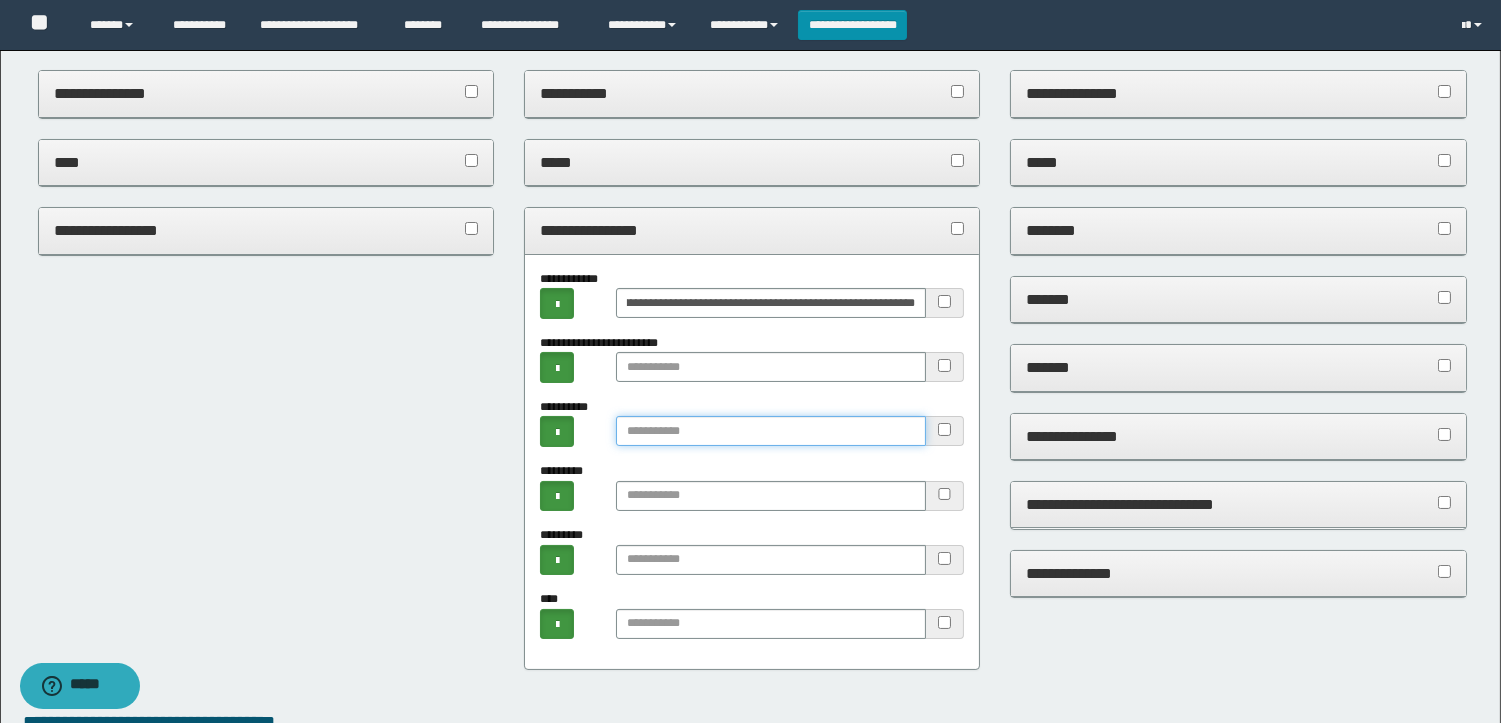 click at bounding box center (771, 431) 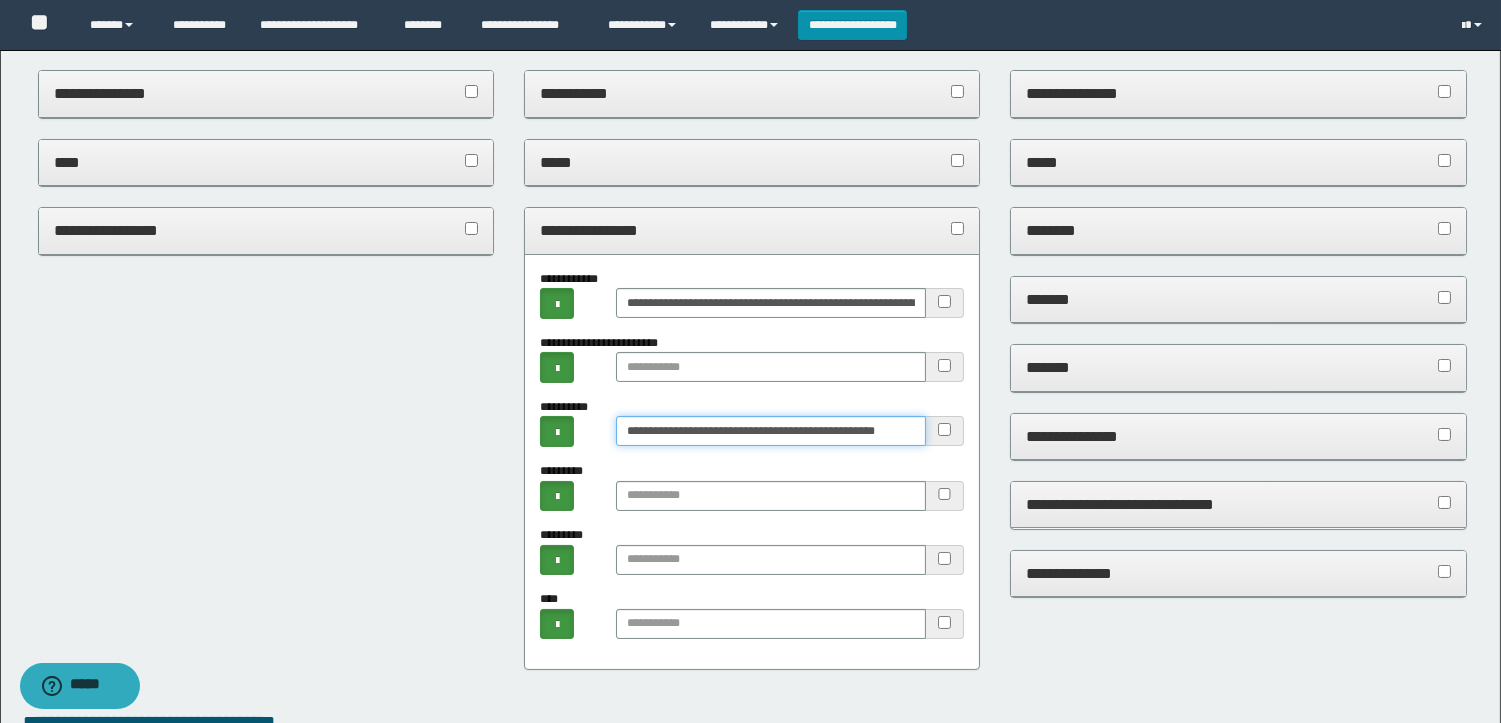 scroll, scrollTop: 0, scrollLeft: 25, axis: horizontal 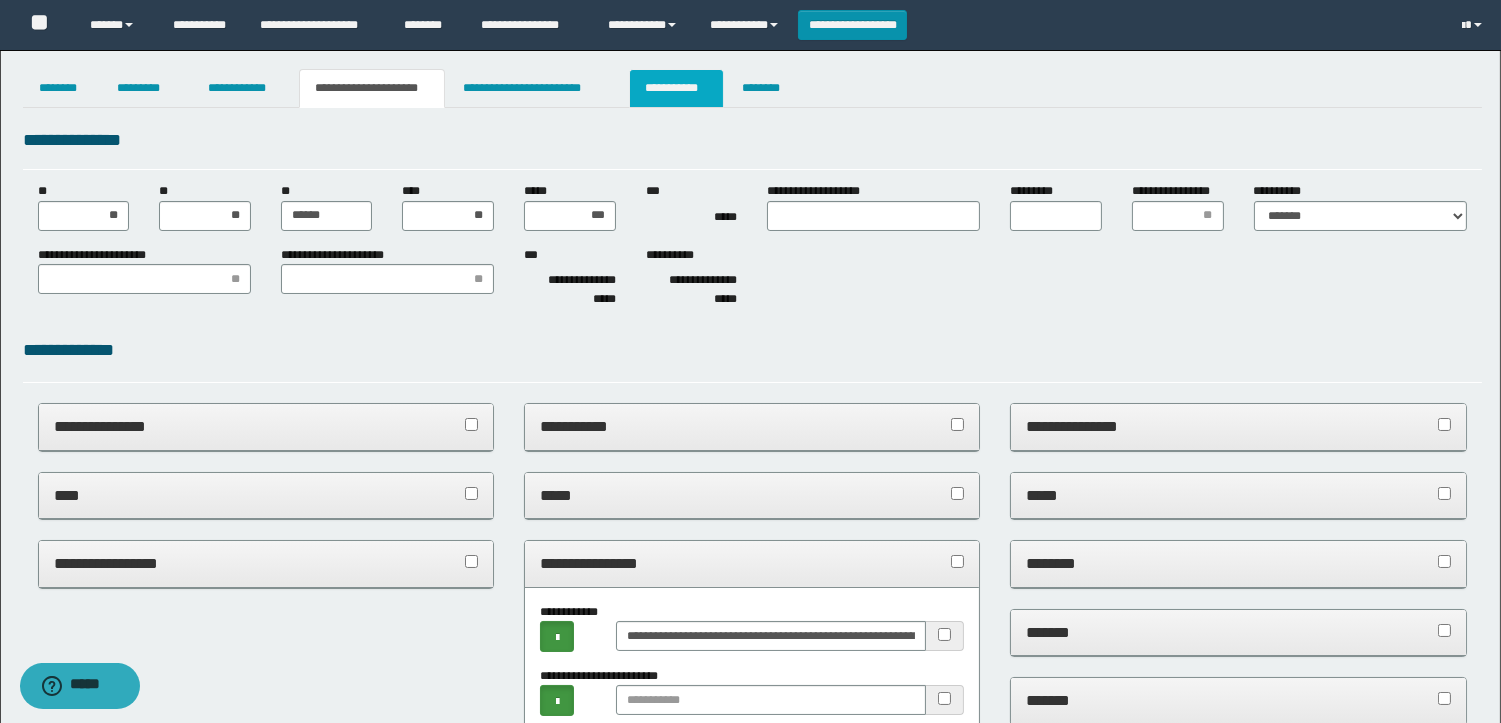 type on "**********" 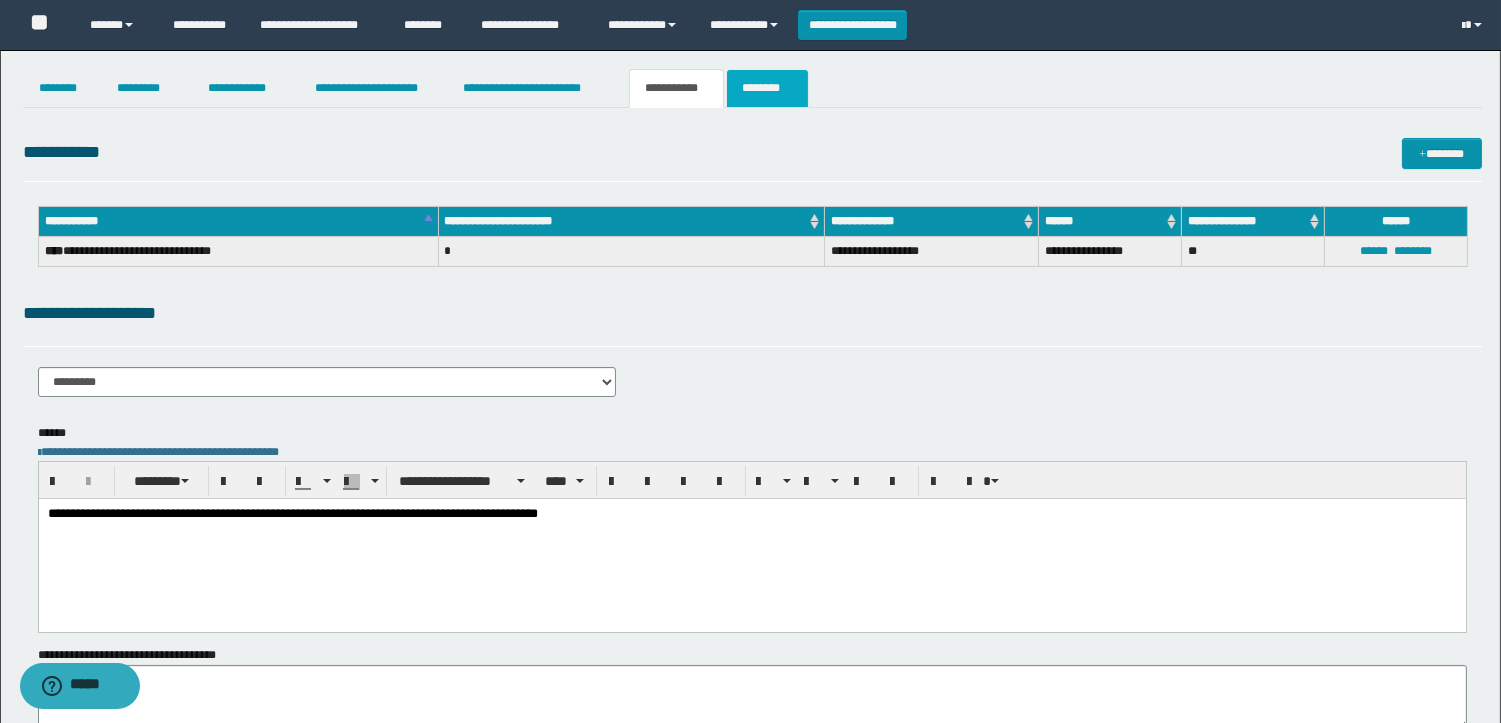 click on "********" at bounding box center (767, 88) 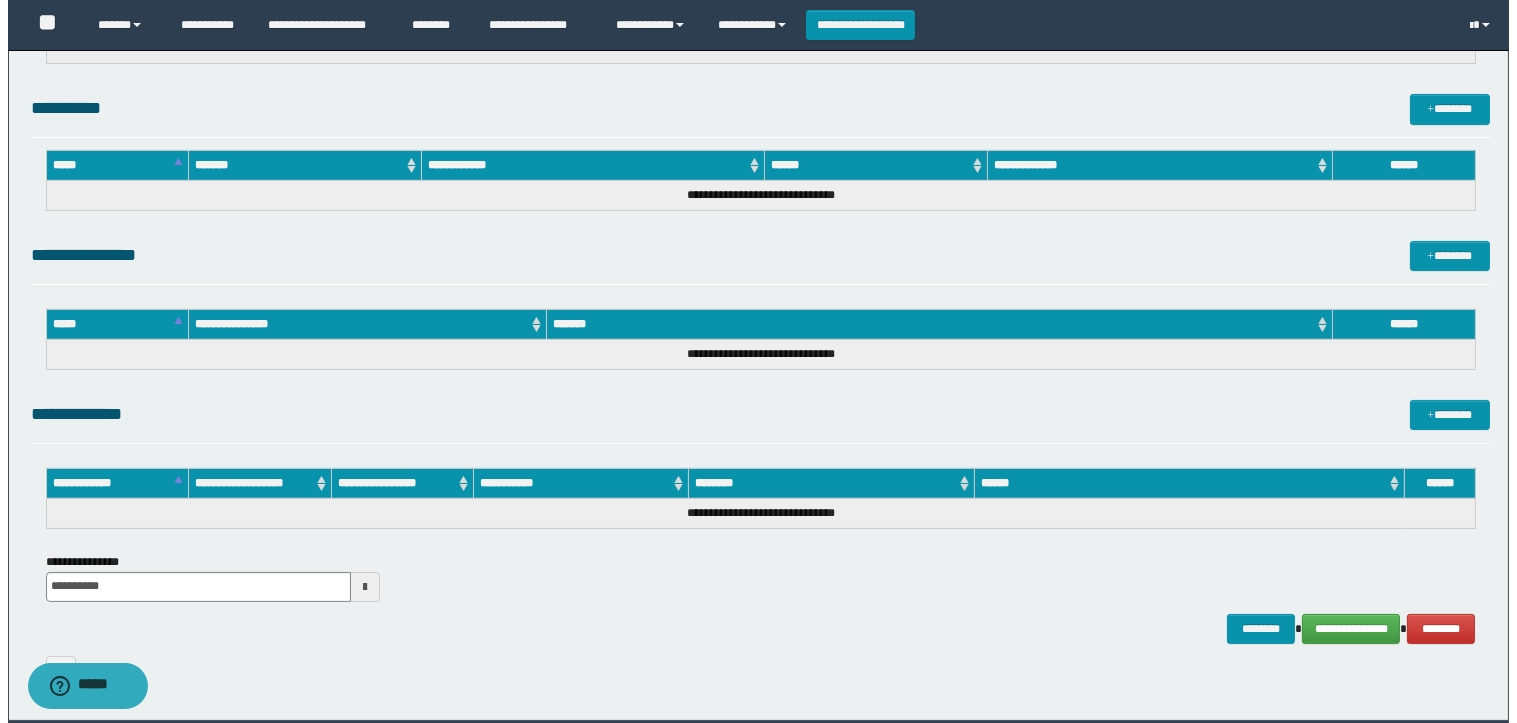 scroll, scrollTop: 755, scrollLeft: 0, axis: vertical 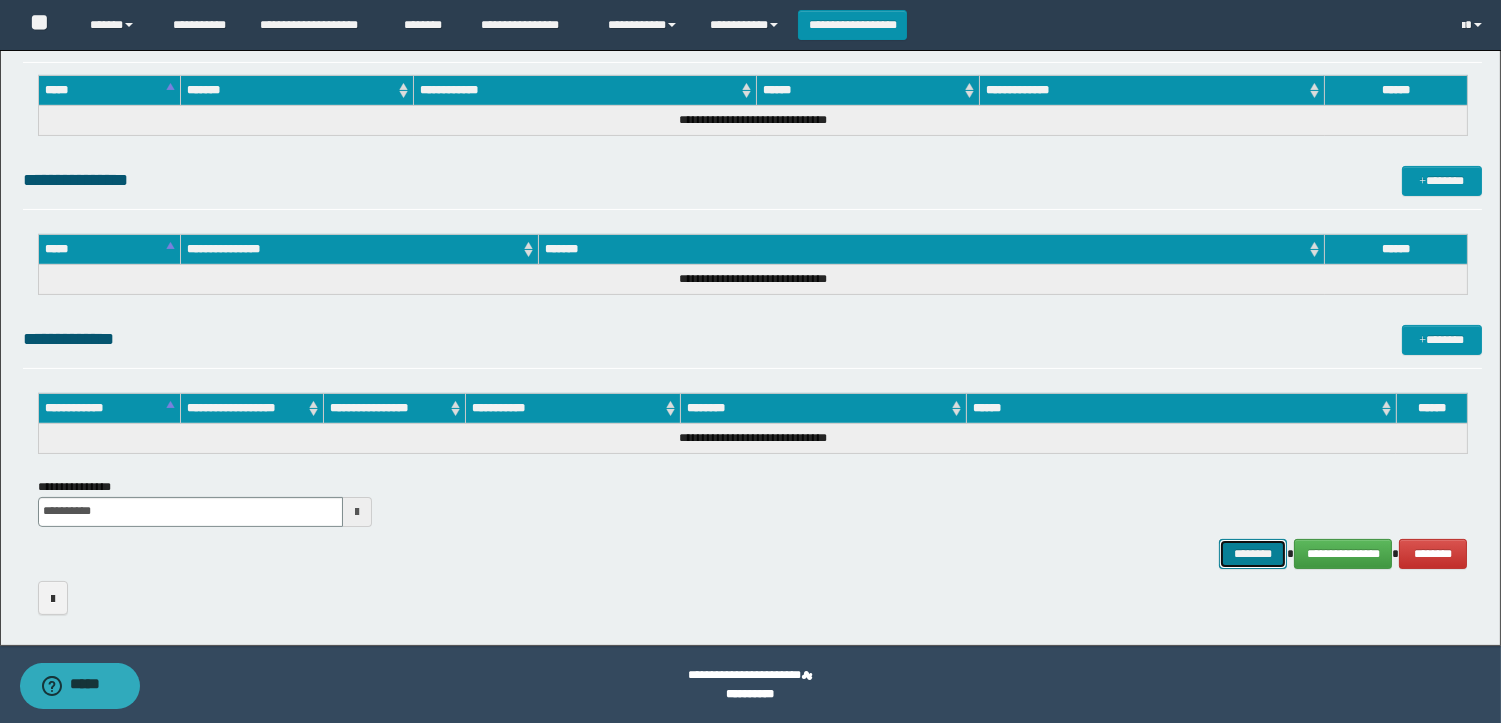 click on "********" at bounding box center [1253, 554] 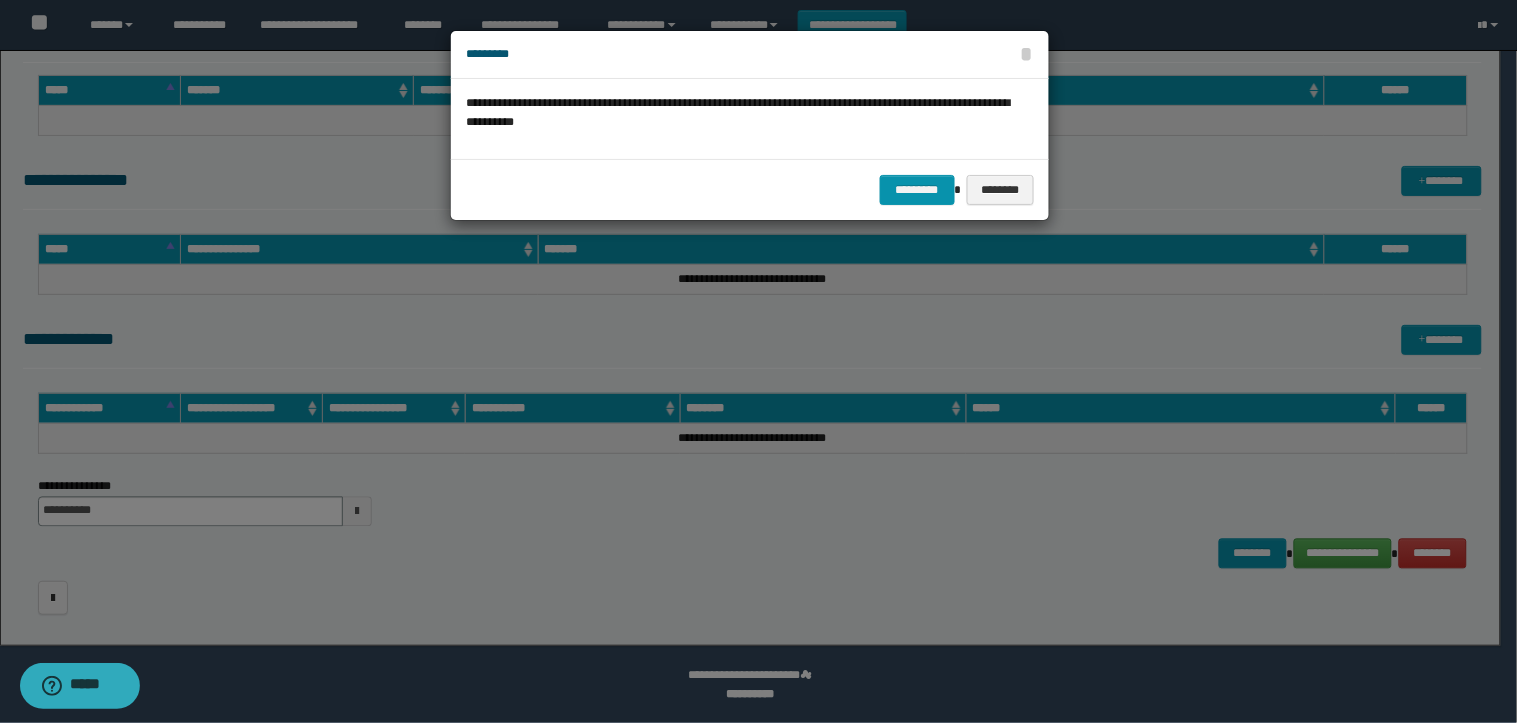 click on "*********
********" at bounding box center (750, 189) 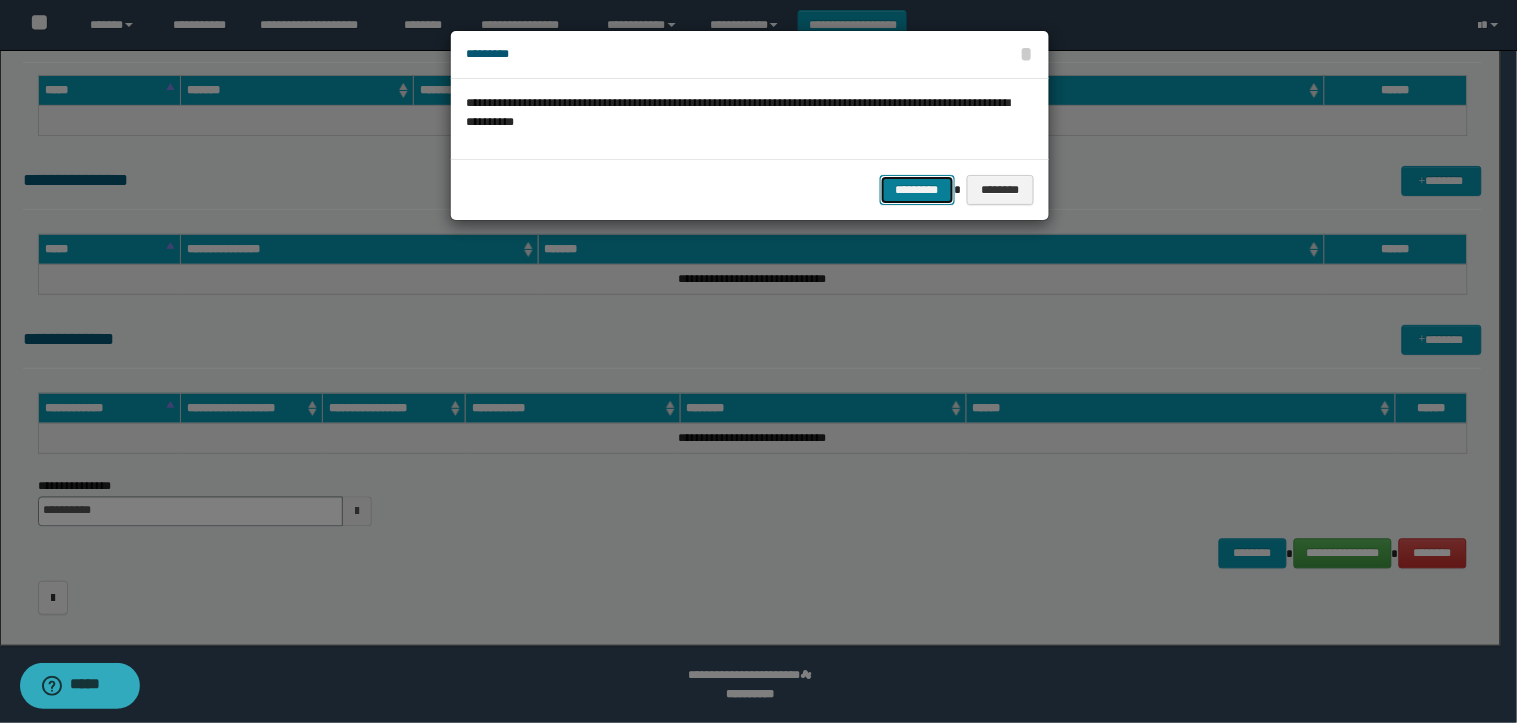 click on "*********" at bounding box center [917, 190] 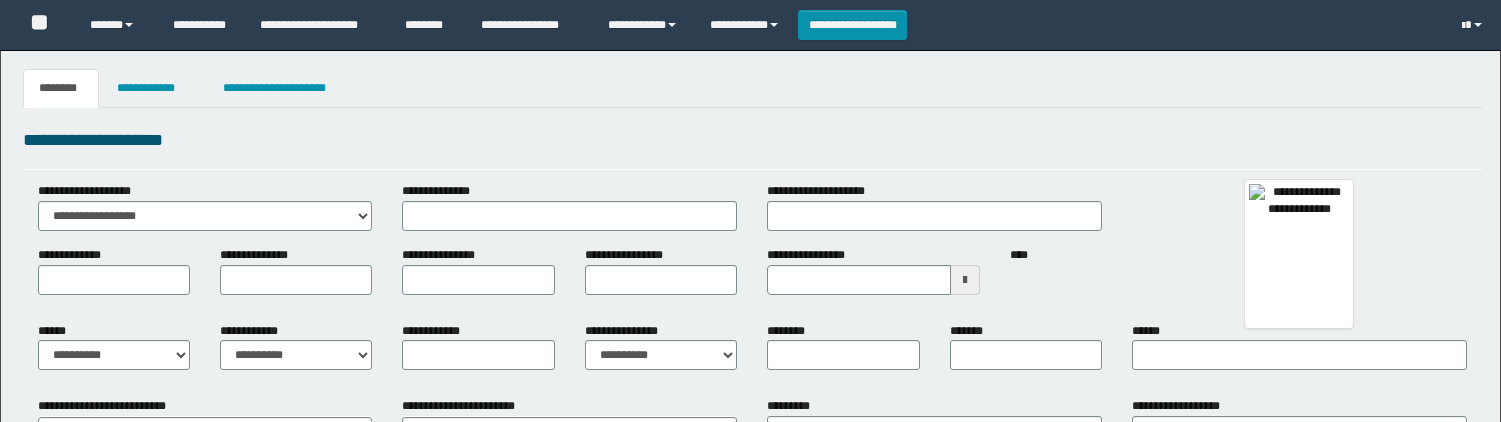 type 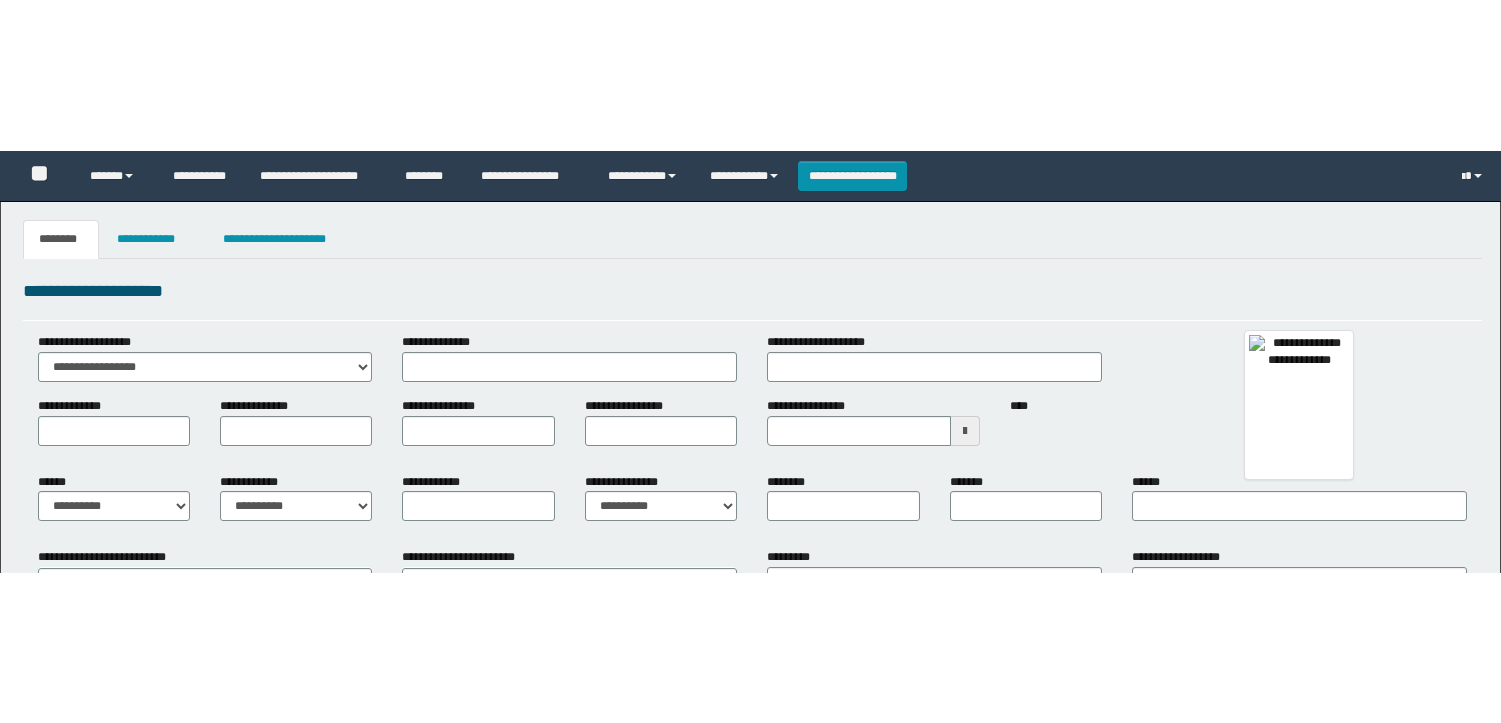 scroll, scrollTop: 0, scrollLeft: 0, axis: both 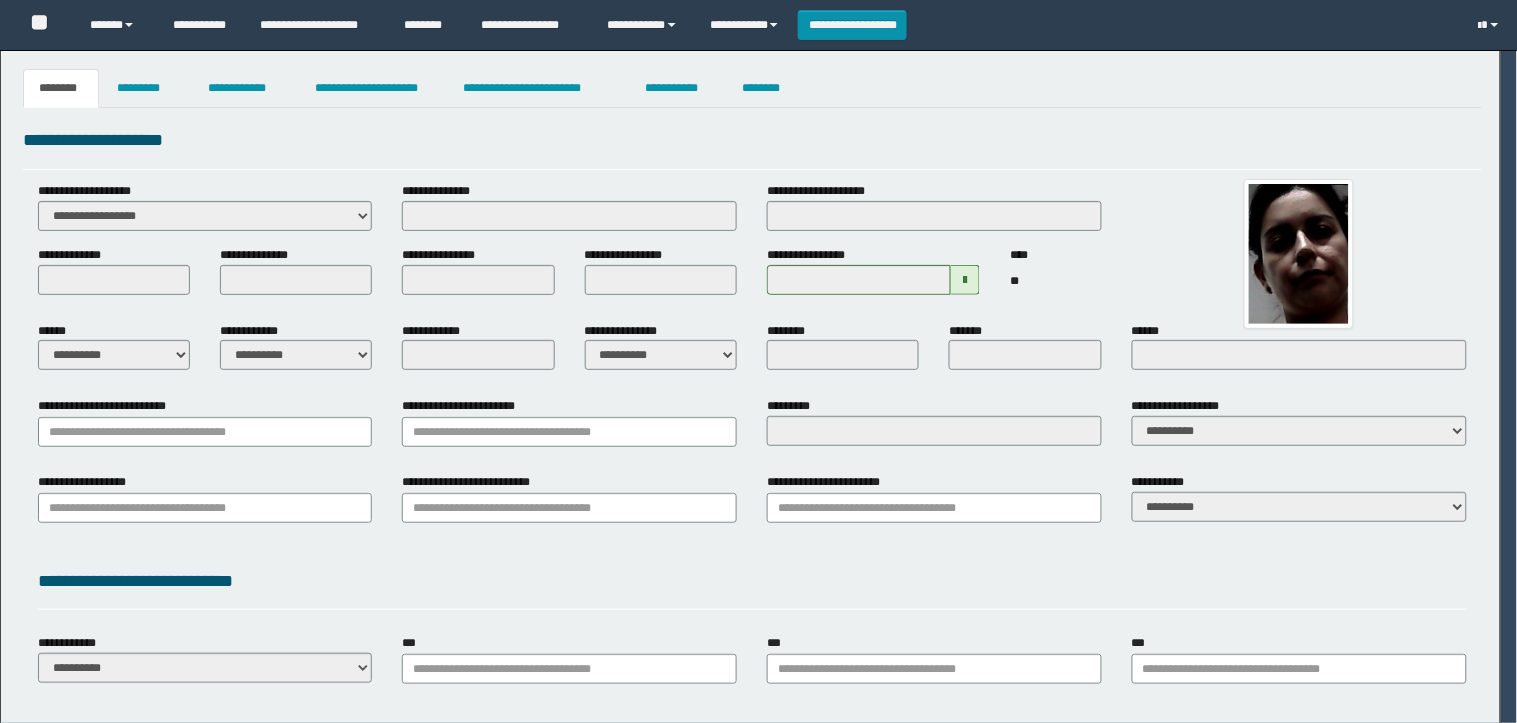 type on "**********" 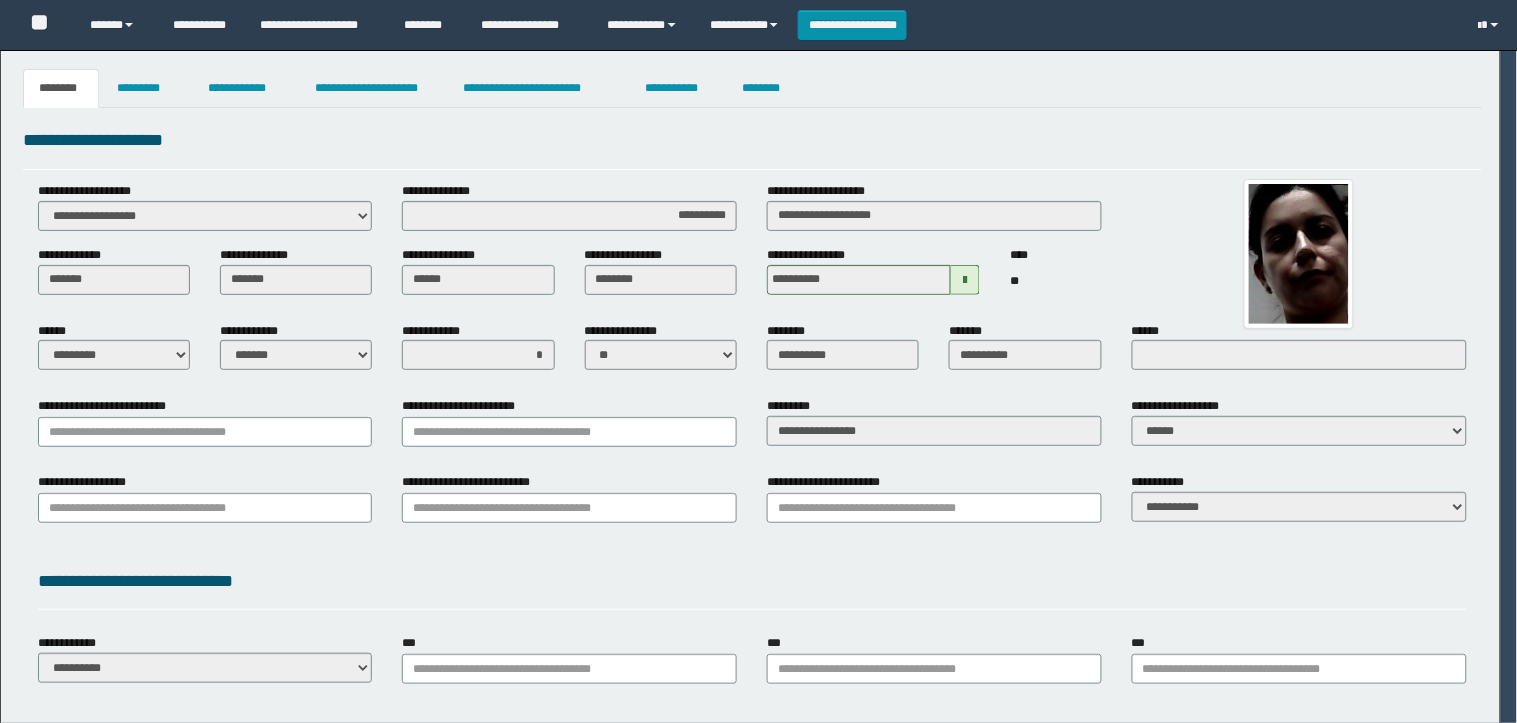 type on "*********" 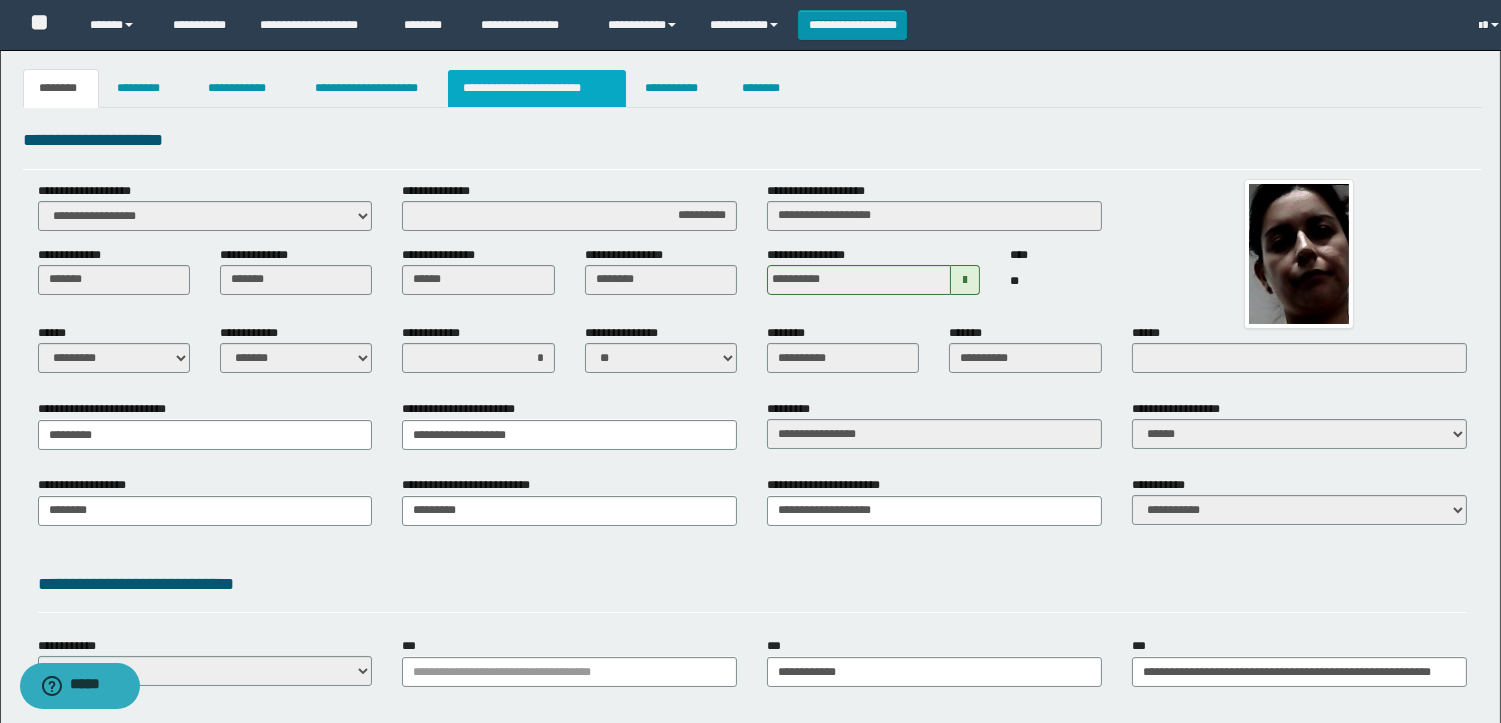 scroll, scrollTop: 0, scrollLeft: 0, axis: both 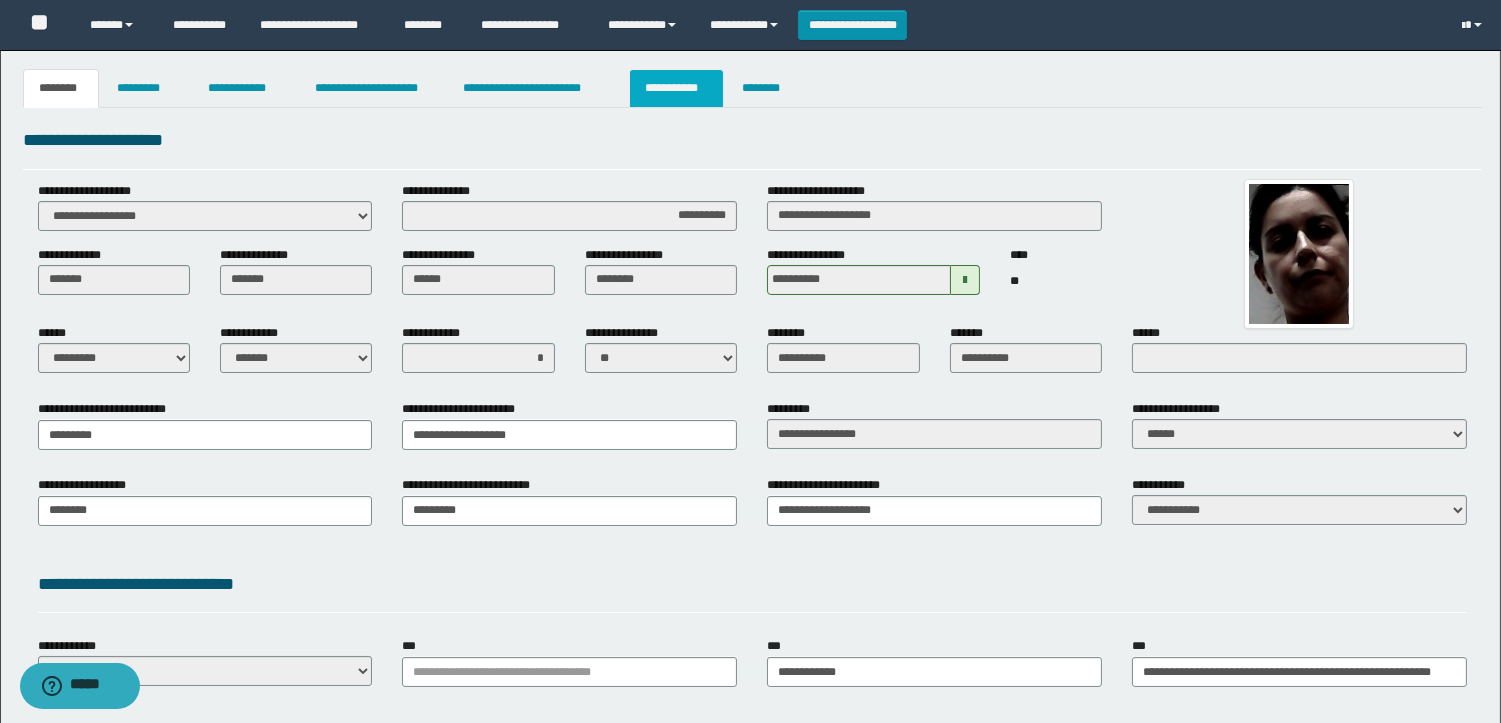 click on "**********" at bounding box center [676, 88] 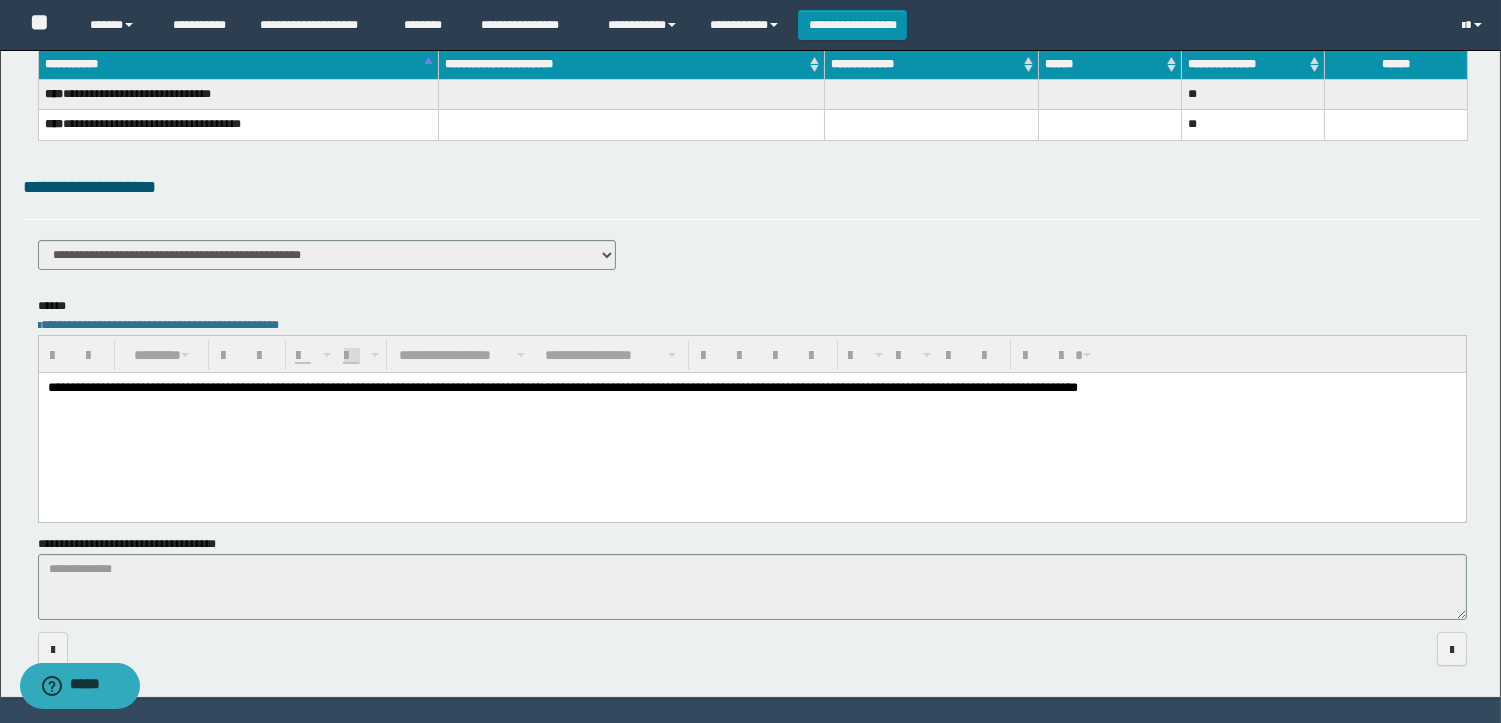 scroll, scrollTop: 208, scrollLeft: 0, axis: vertical 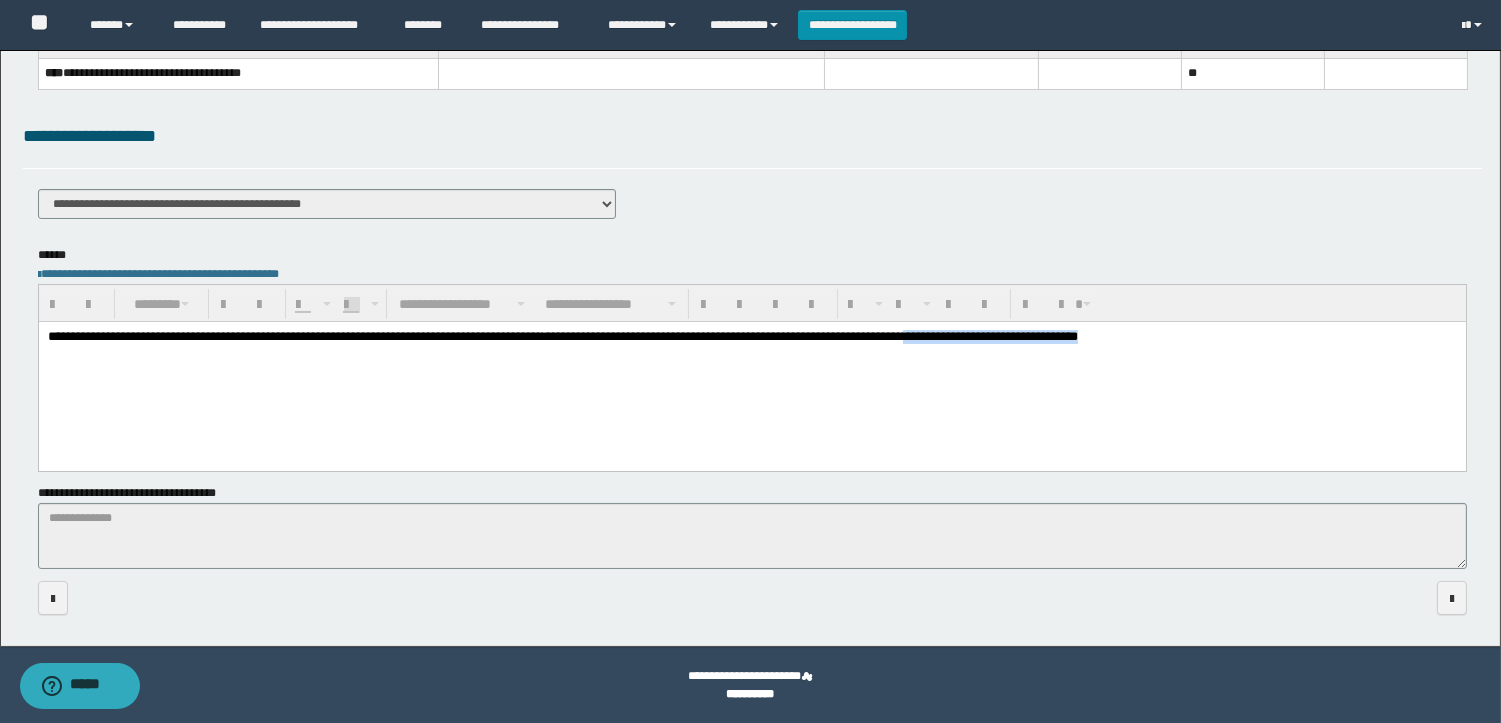 drag, startPoint x: 1371, startPoint y: 337, endPoint x: 1554, endPoint y: 699, distance: 405.62668 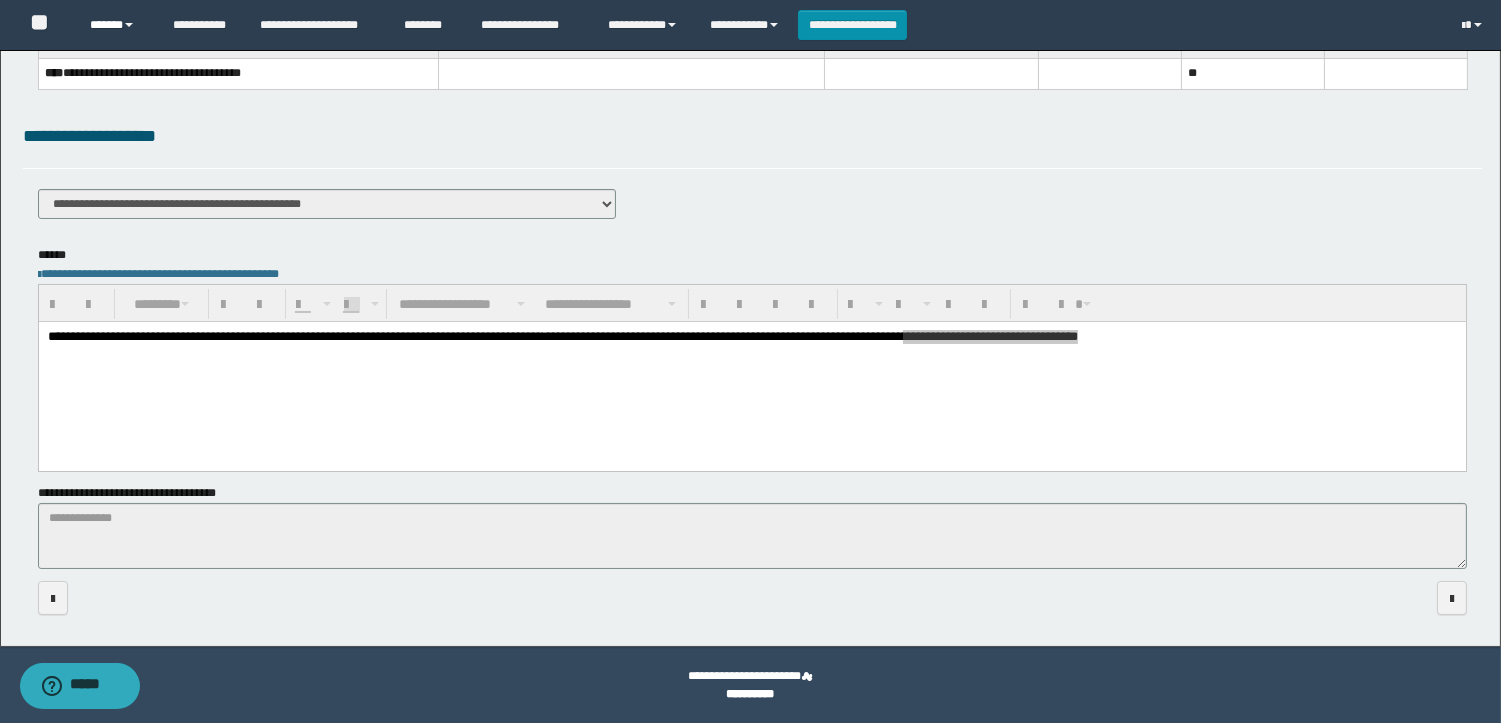 click on "******" at bounding box center (116, 25) 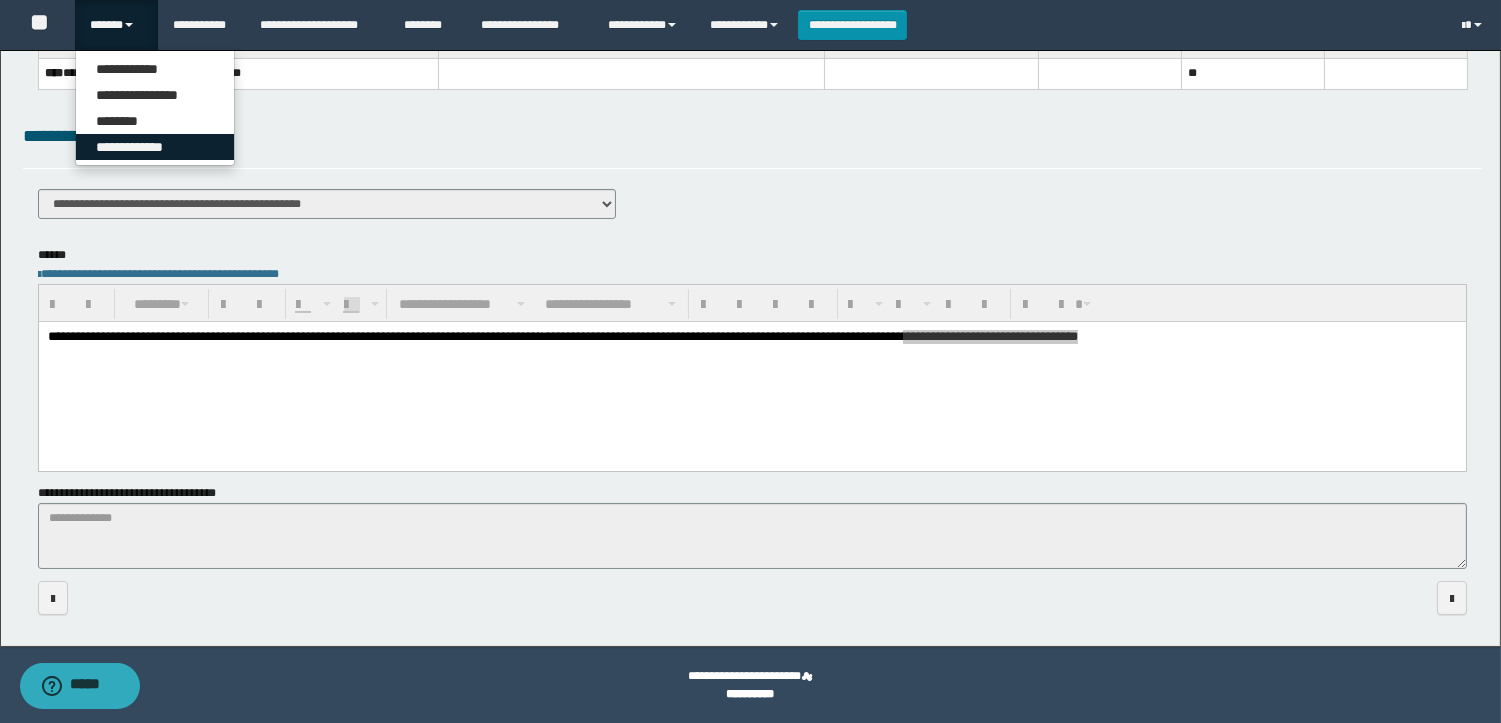 click on "**********" at bounding box center (155, 147) 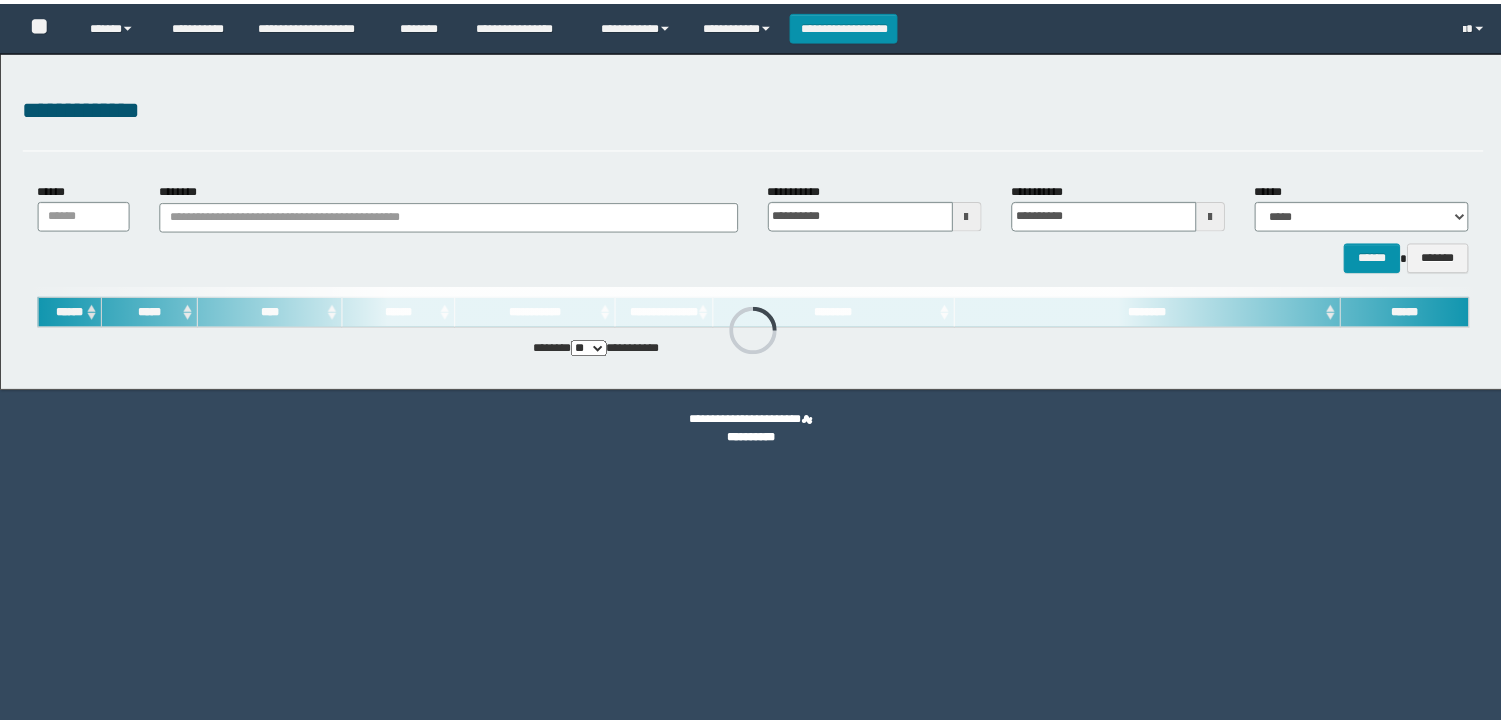 scroll, scrollTop: 0, scrollLeft: 0, axis: both 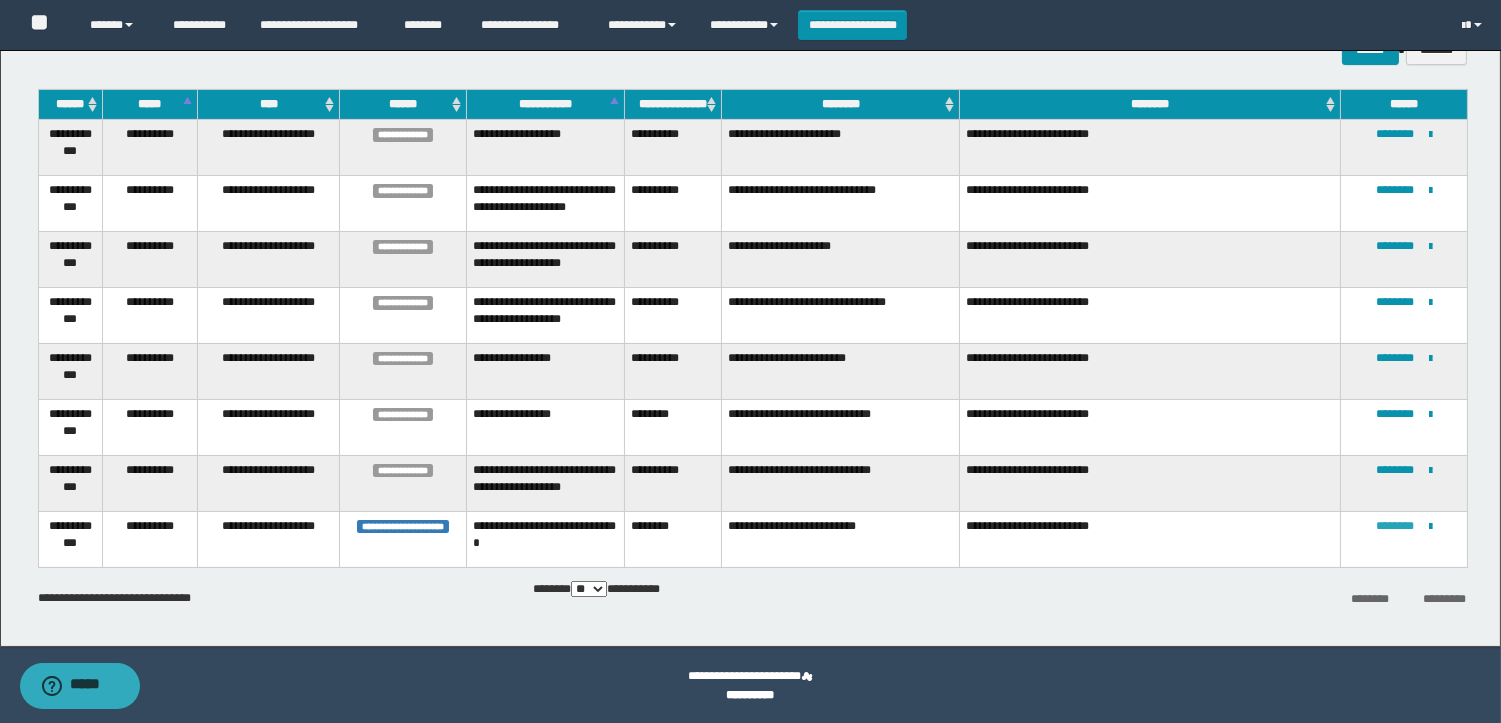 click on "********" at bounding box center [1395, 526] 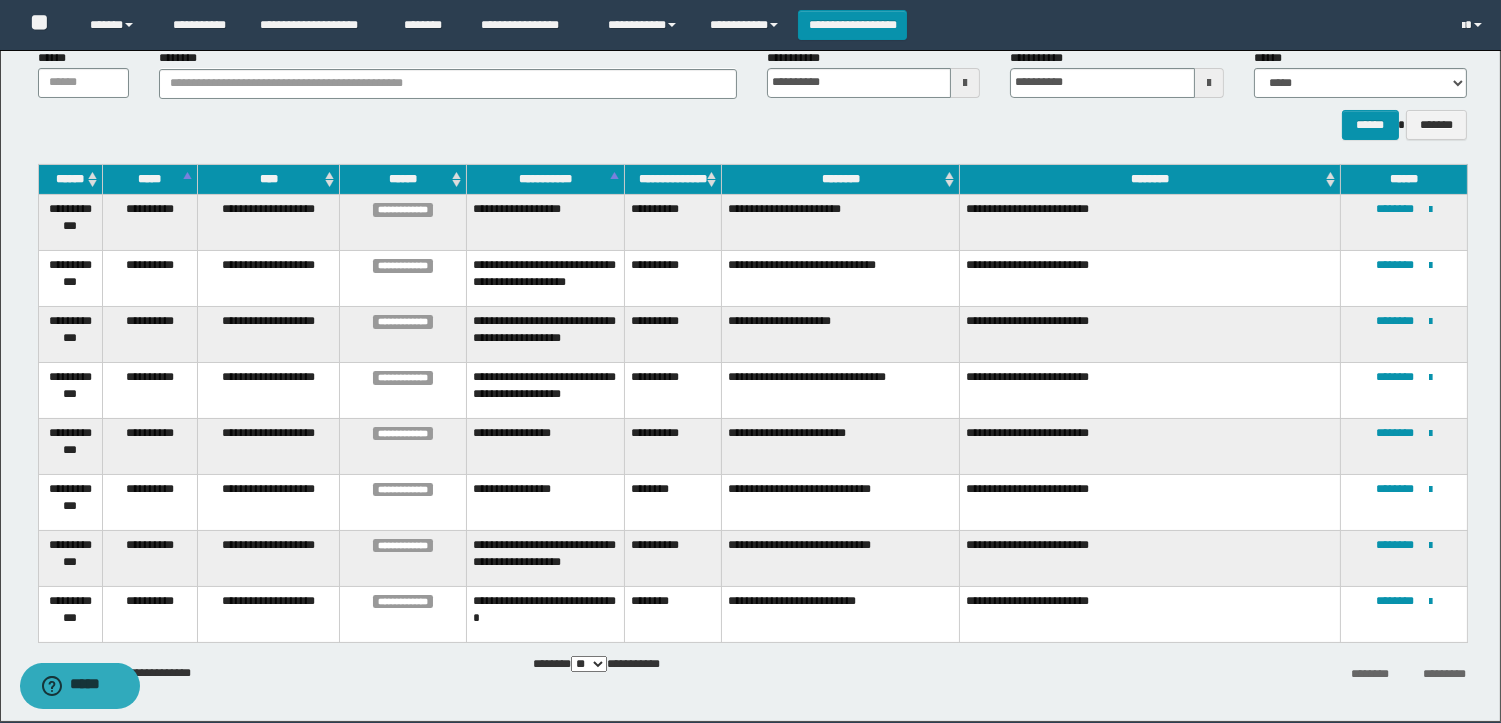 scroll, scrollTop: 207, scrollLeft: 0, axis: vertical 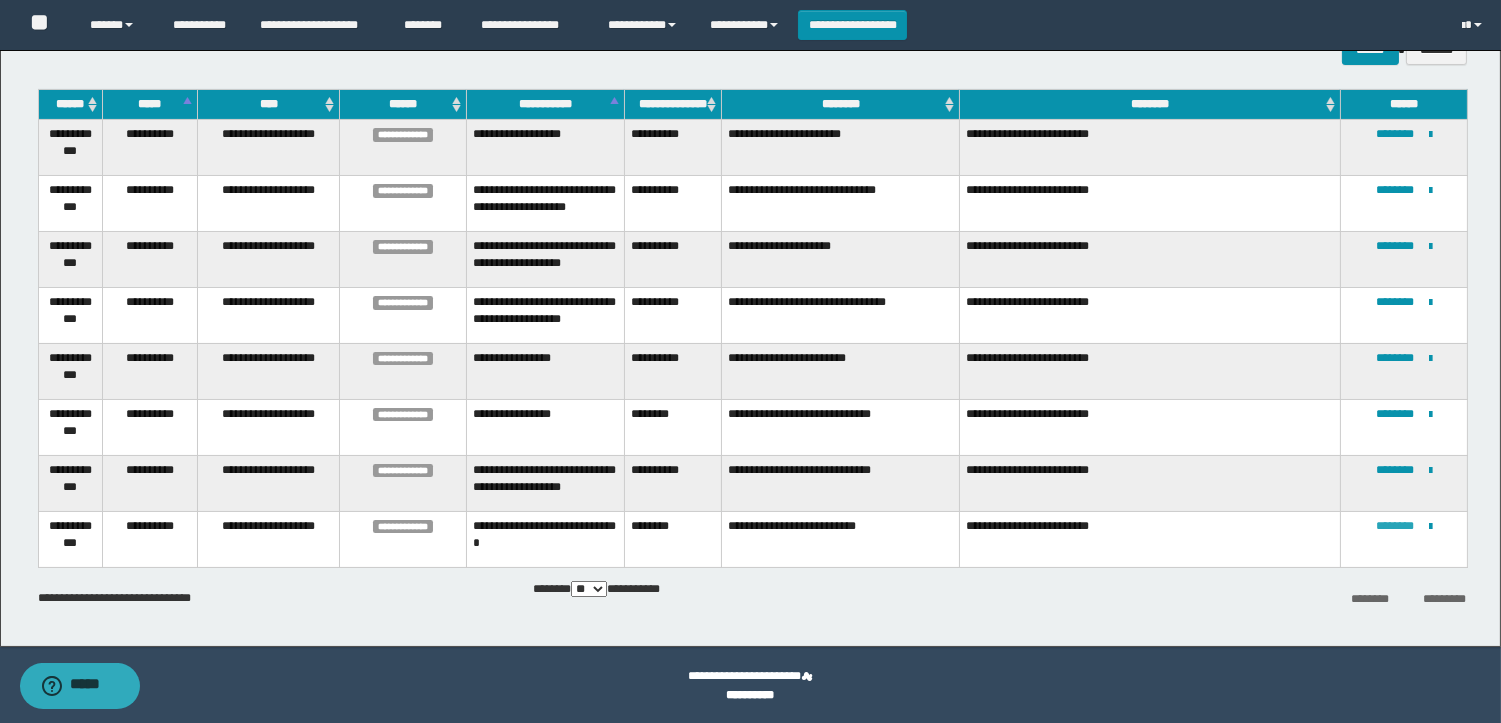 click on "********" at bounding box center (1395, 526) 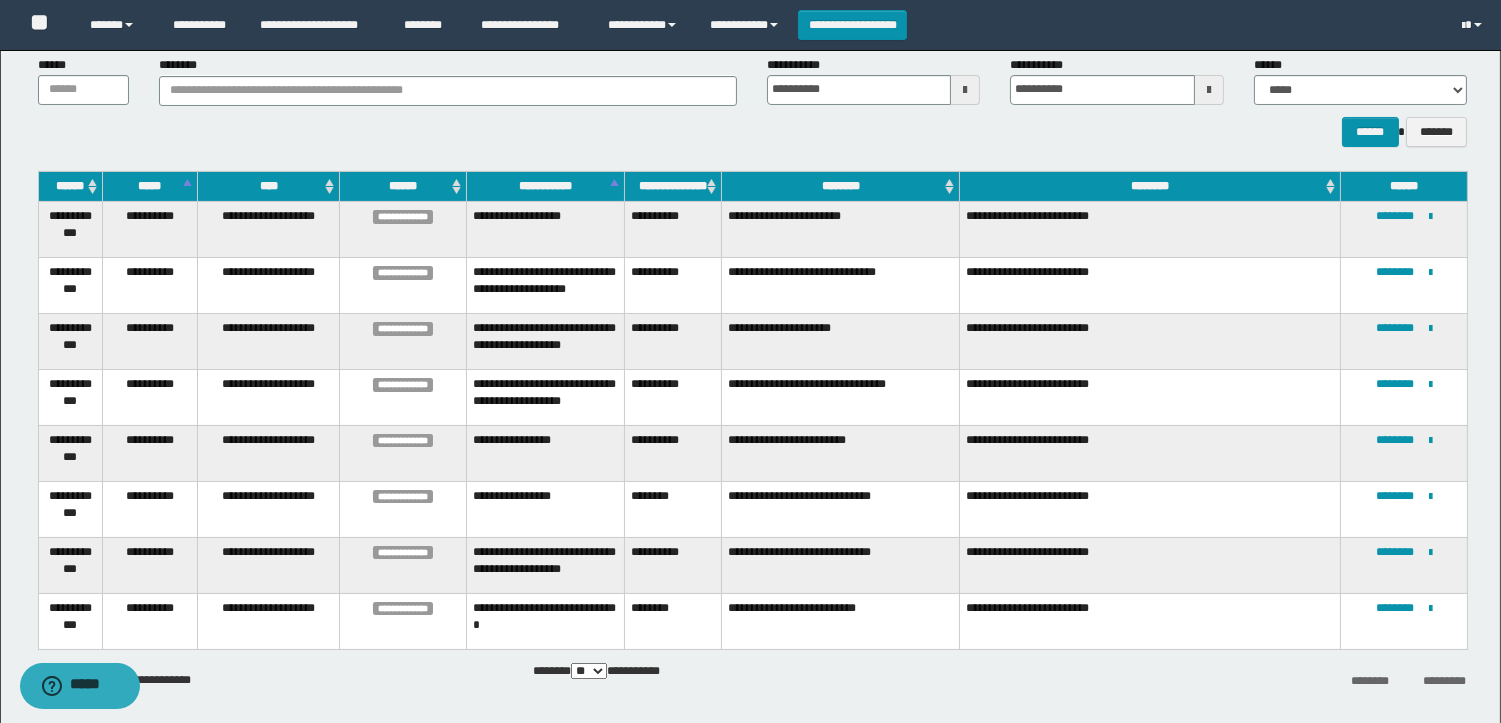 scroll, scrollTop: 207, scrollLeft: 0, axis: vertical 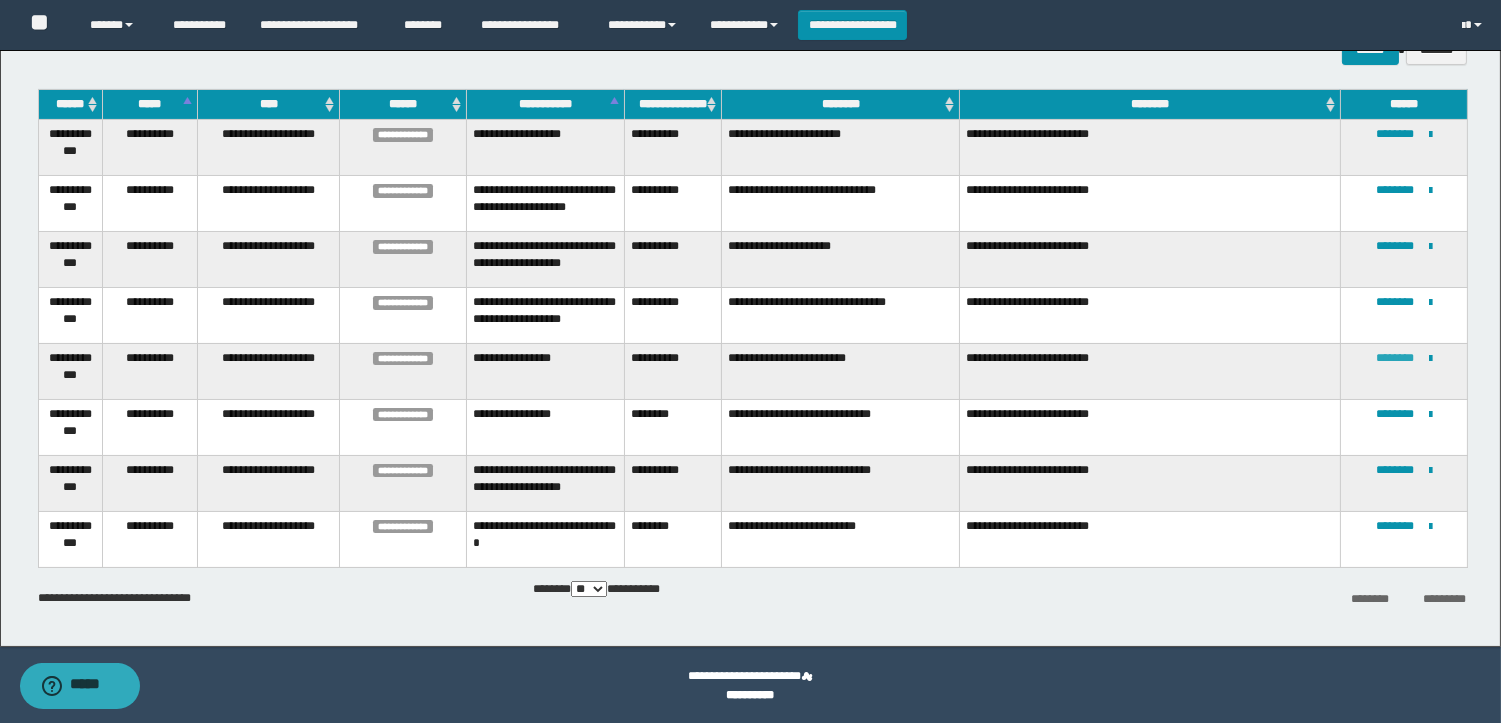 click on "********" at bounding box center [1395, 358] 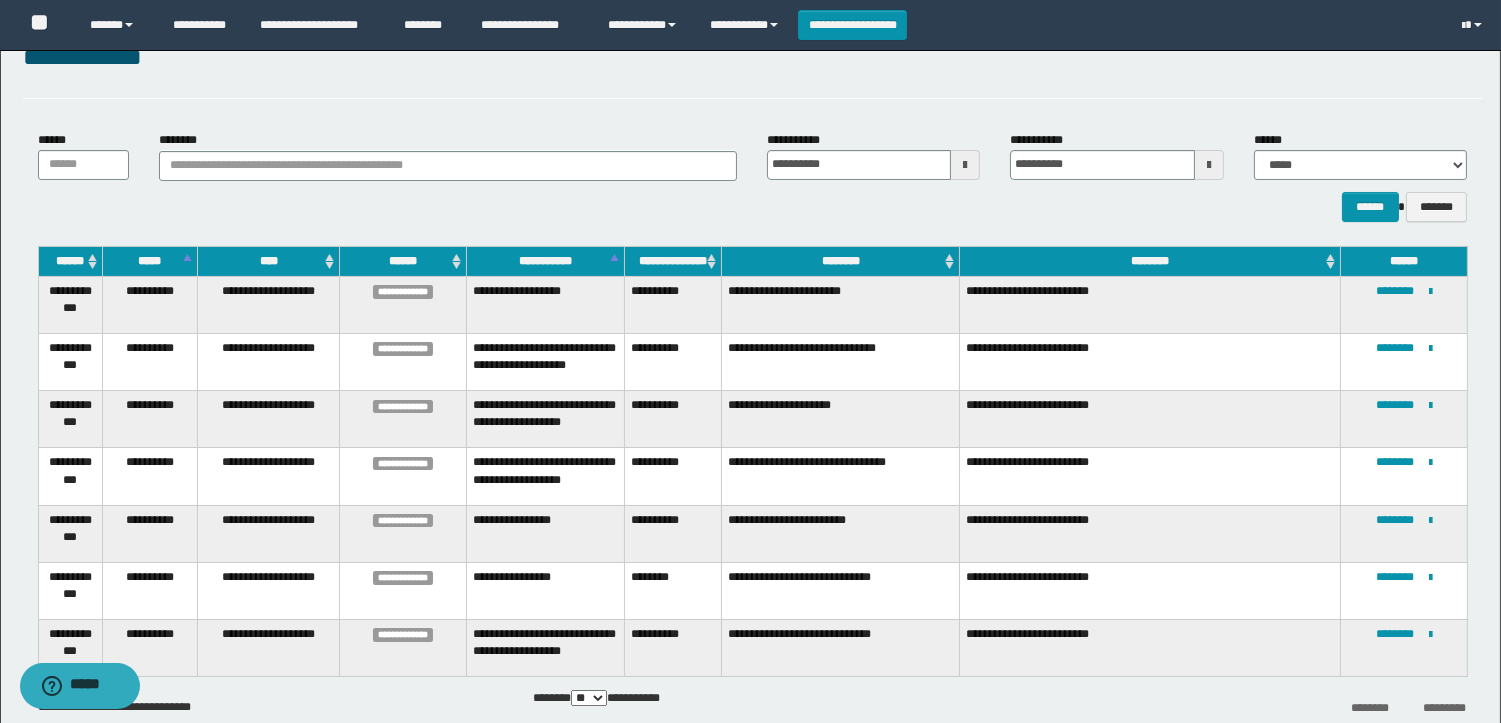 scroll, scrollTop: 161, scrollLeft: 0, axis: vertical 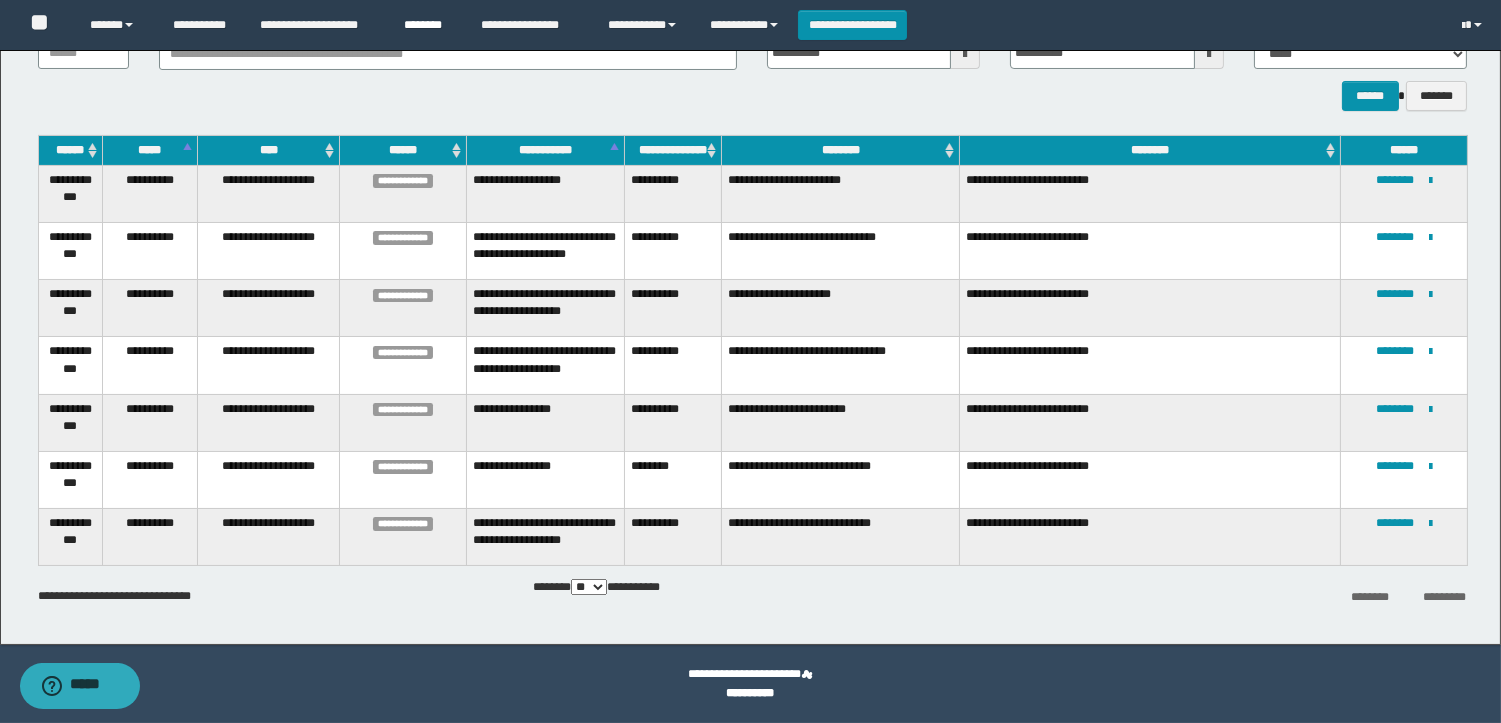 click on "********" at bounding box center [428, 25] 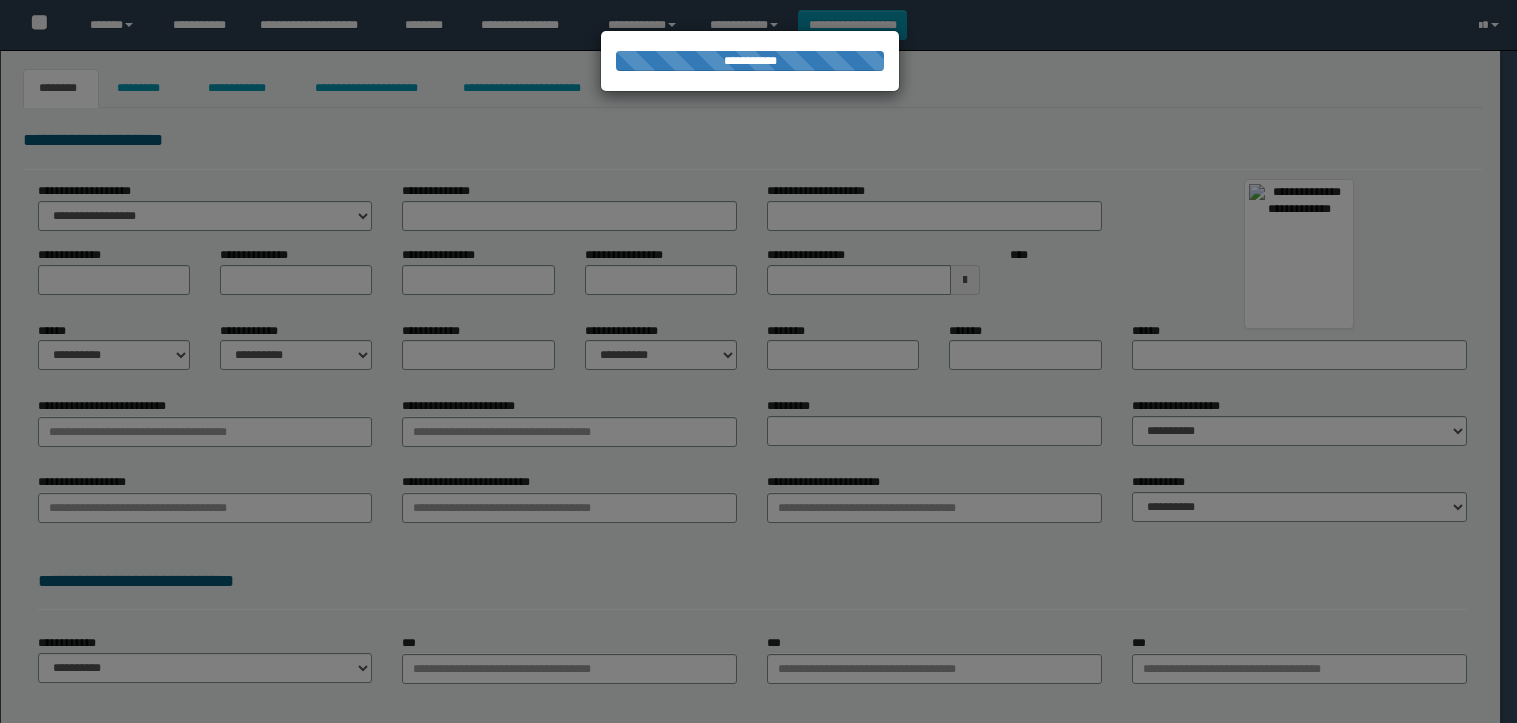 scroll, scrollTop: 0, scrollLeft: 0, axis: both 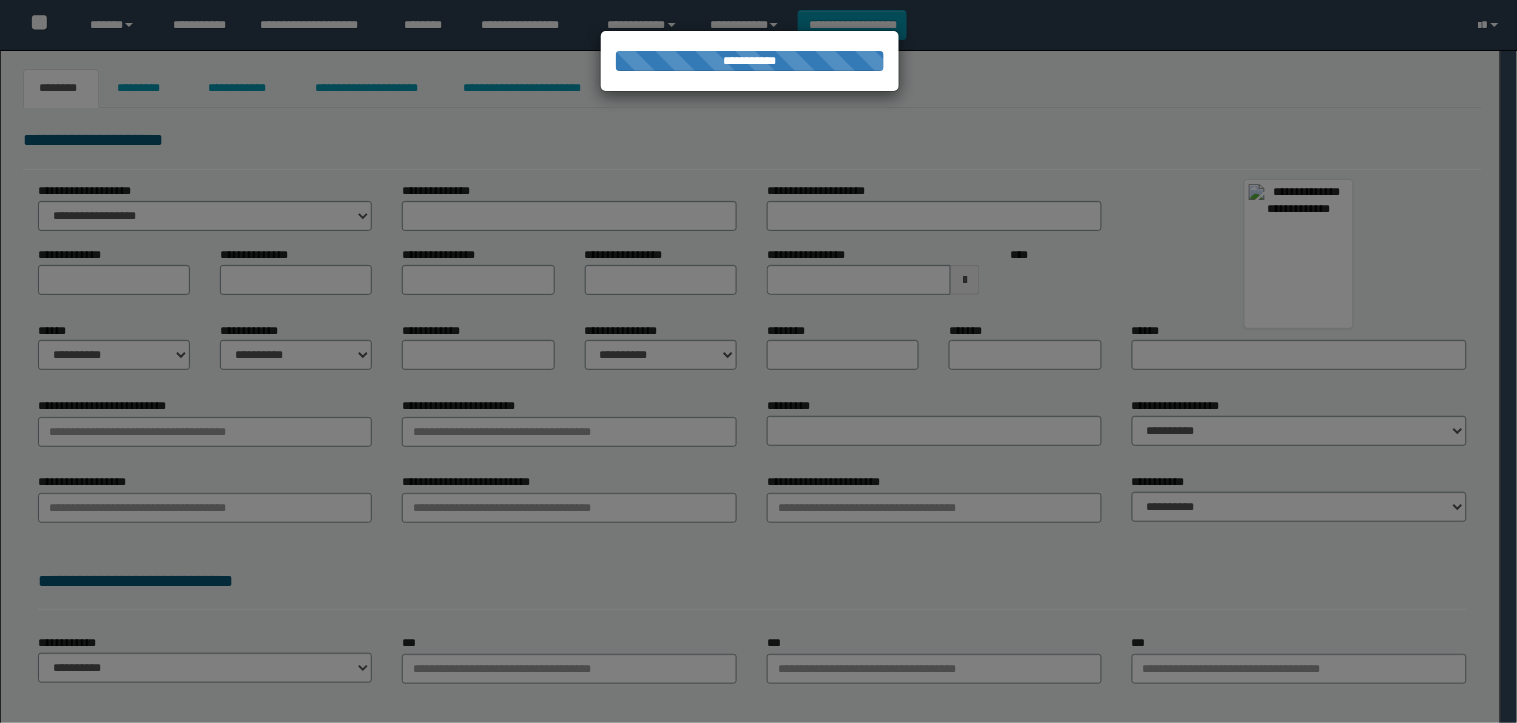type on "*******" 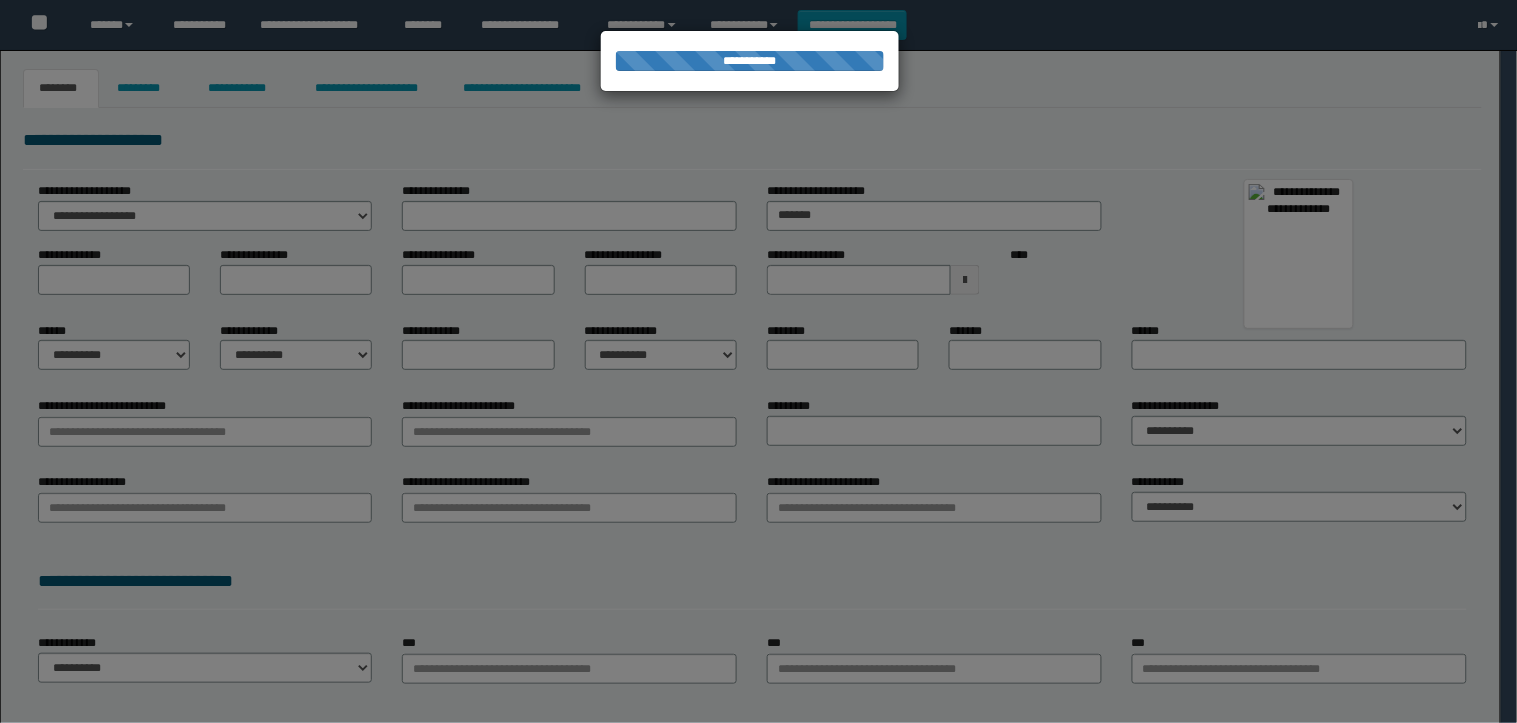 type on "******" 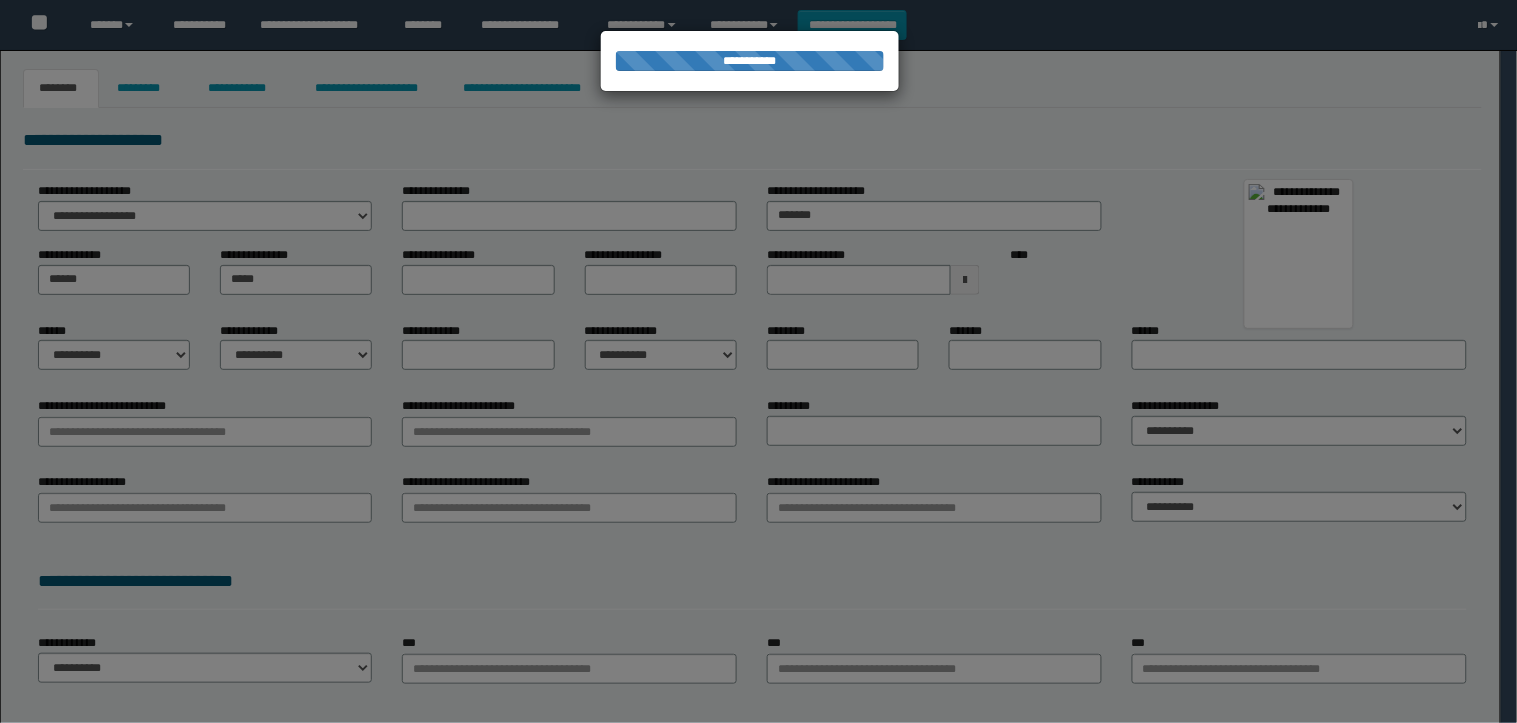 type on "******" 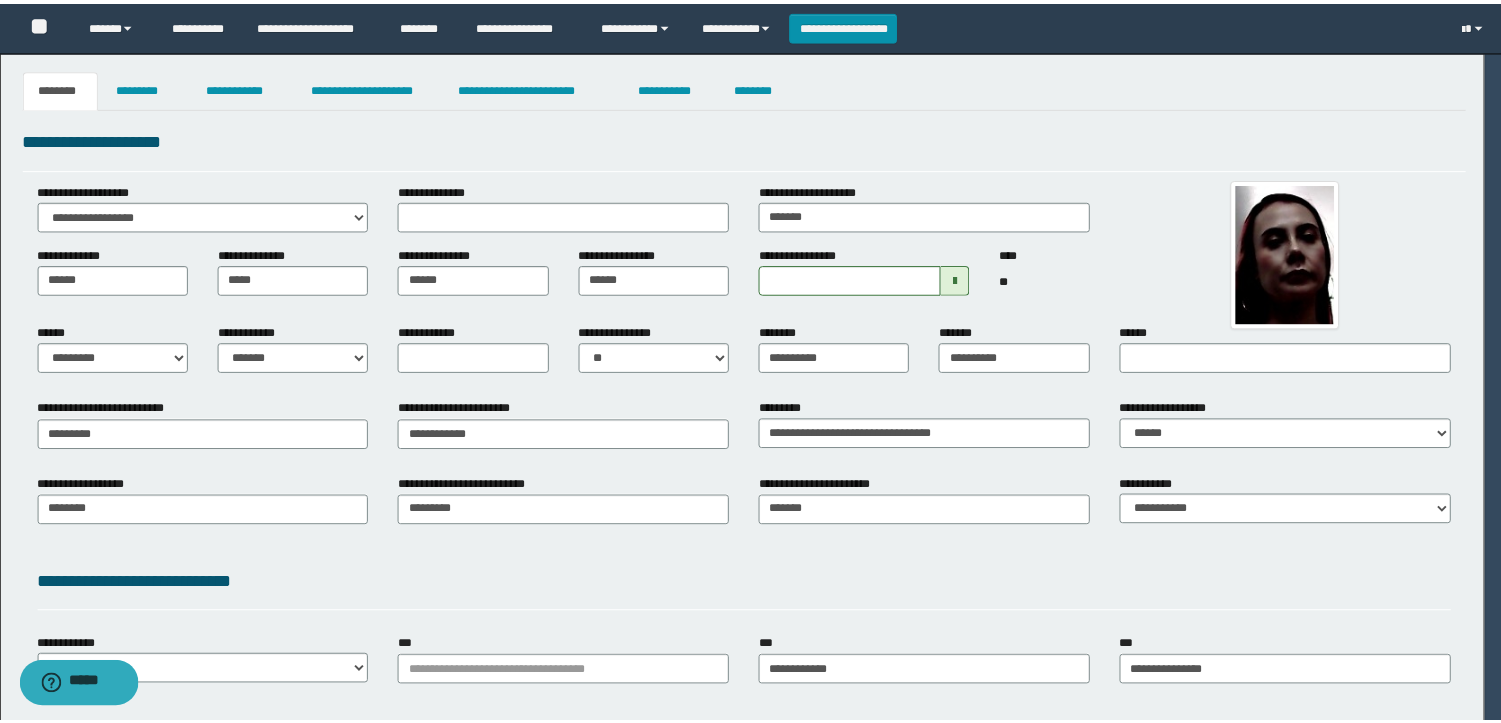 scroll, scrollTop: 0, scrollLeft: 0, axis: both 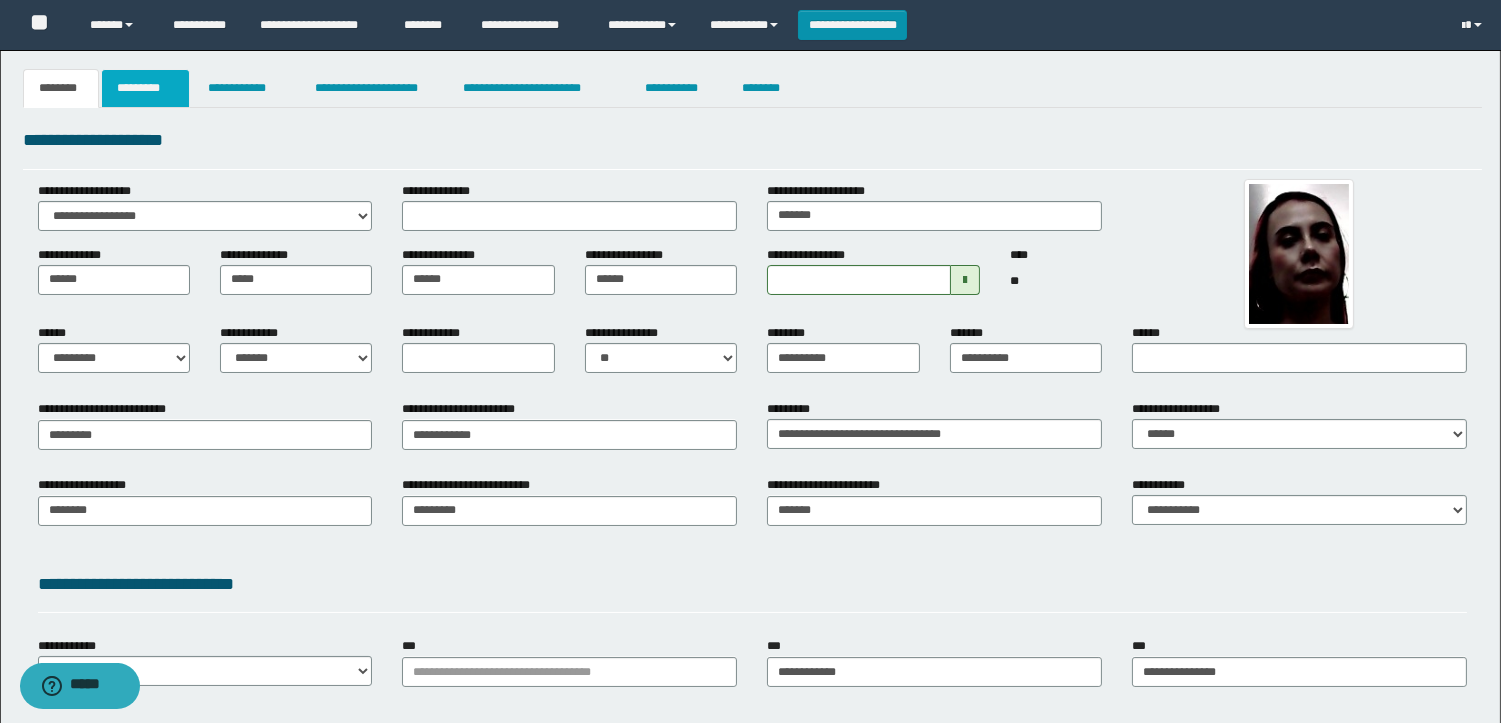 click on "*********" at bounding box center (145, 88) 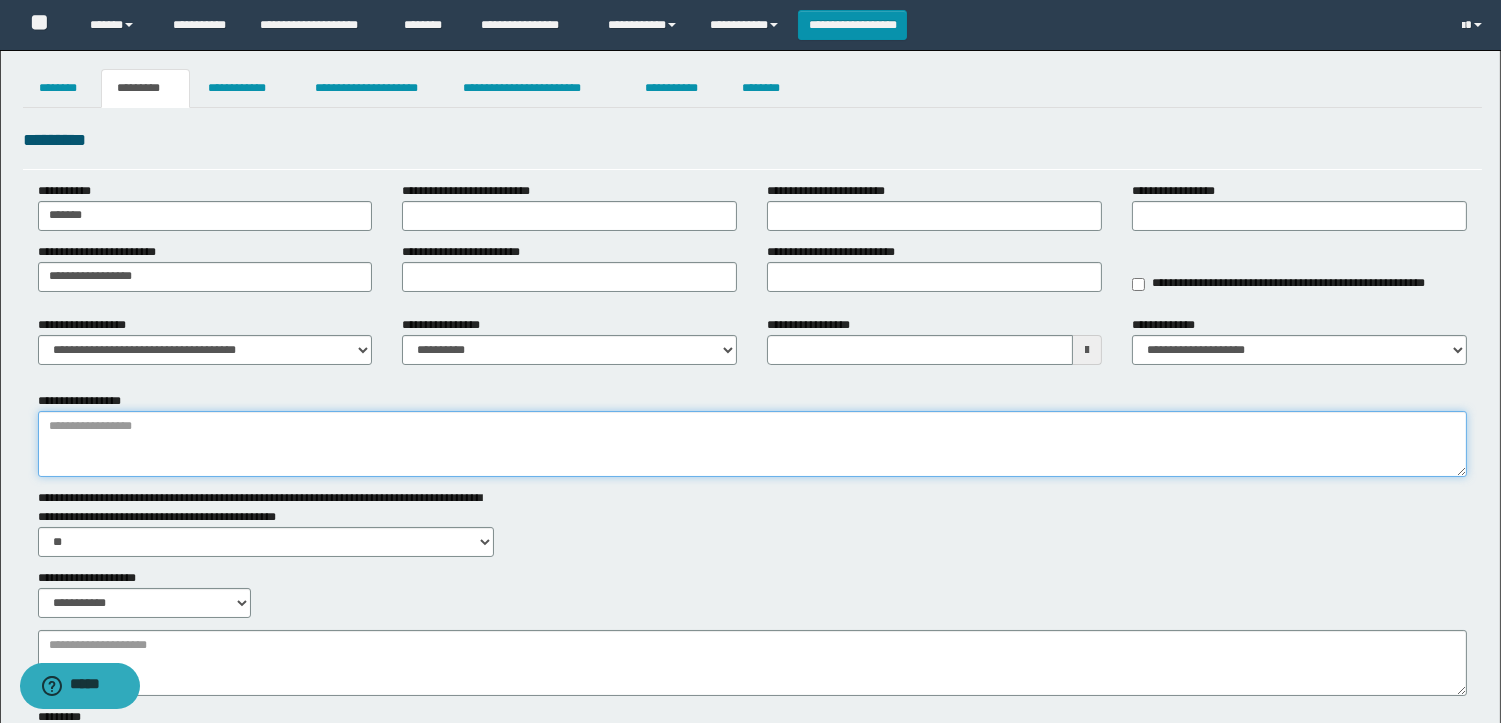 click on "**********" at bounding box center (752, 444) 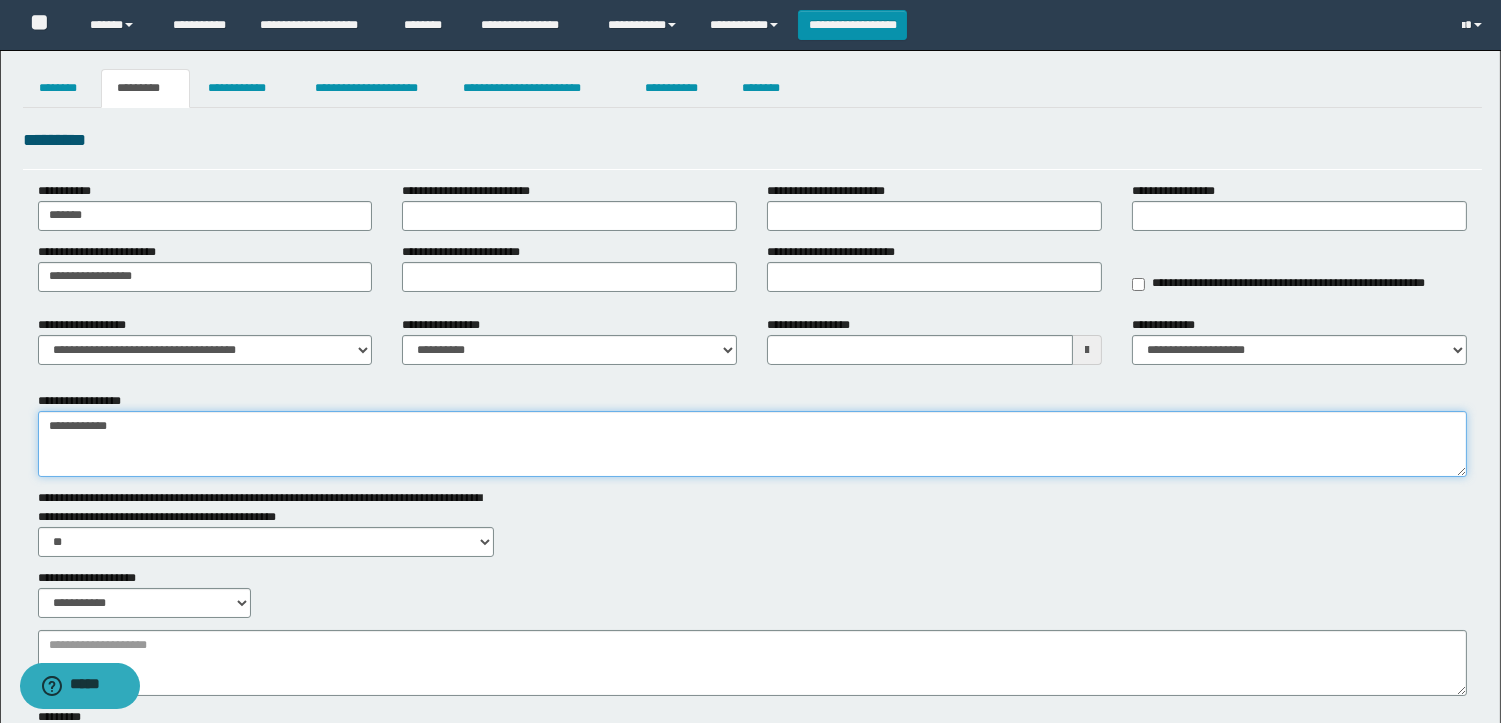 type on "**********" 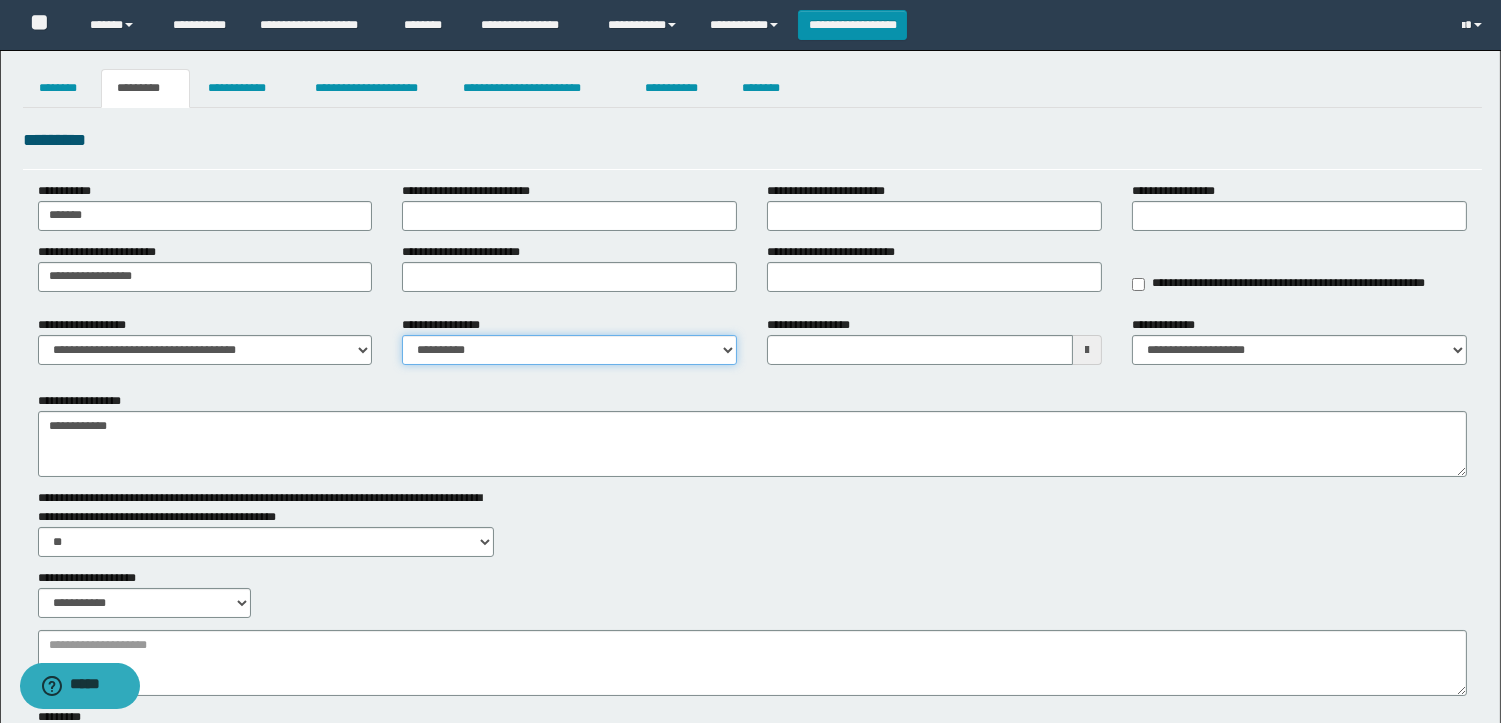 click on "**********" at bounding box center [569, 350] 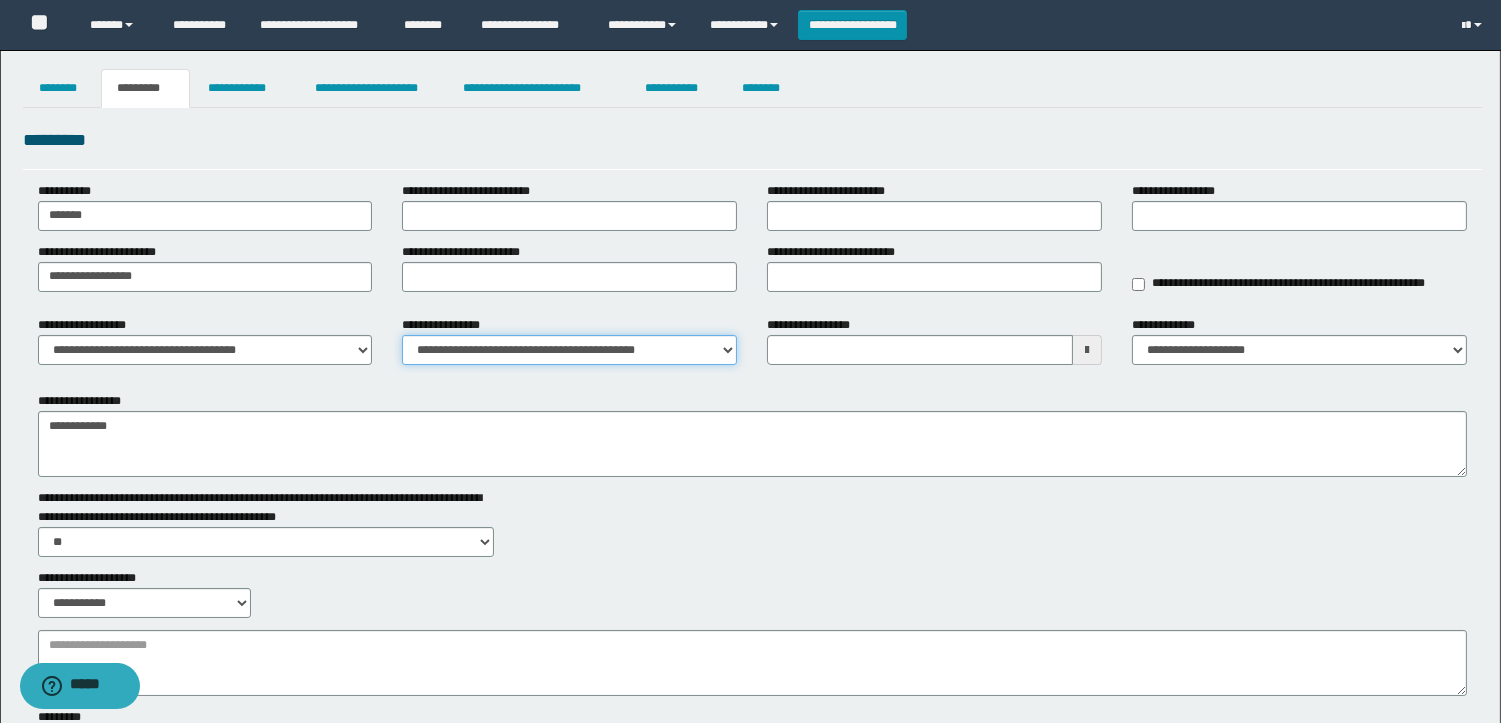 click on "**********" at bounding box center [569, 350] 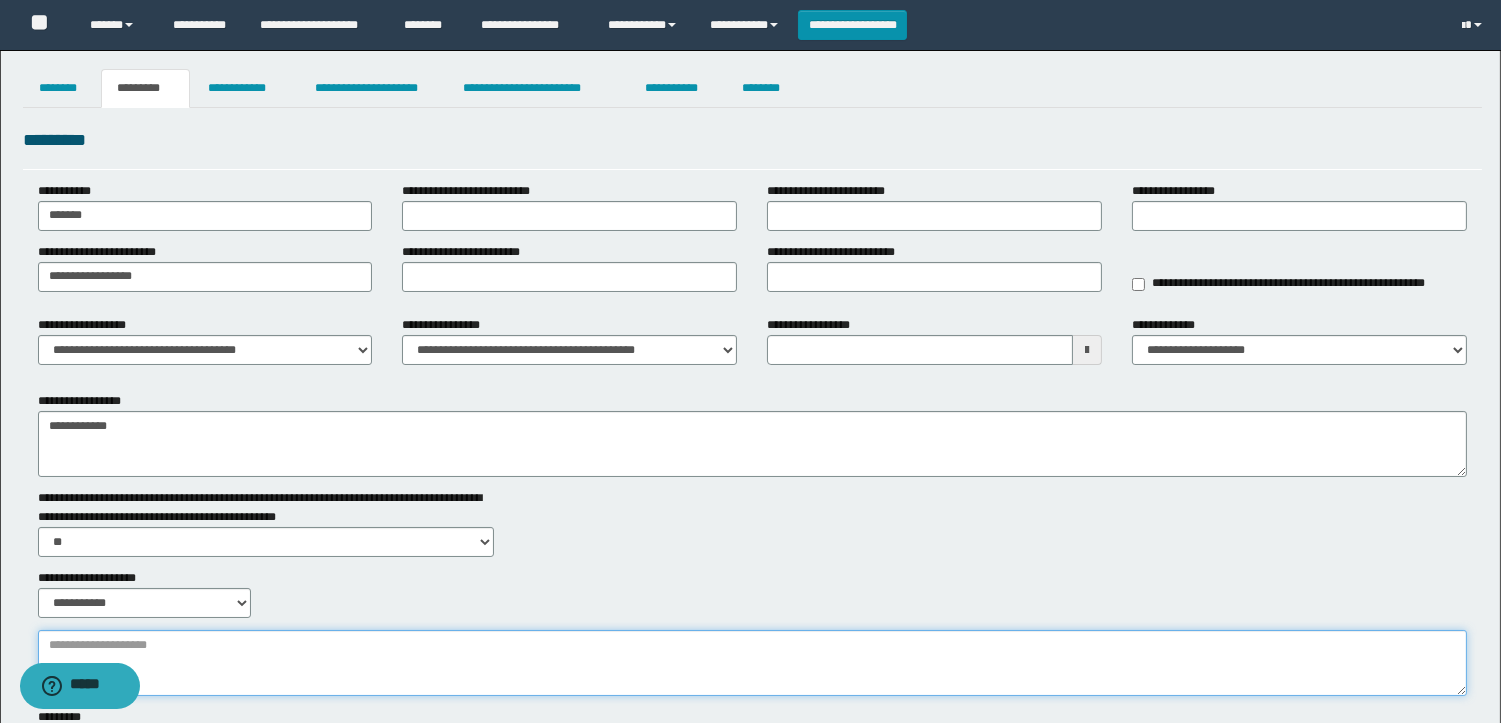 click on "**********" at bounding box center [752, 663] 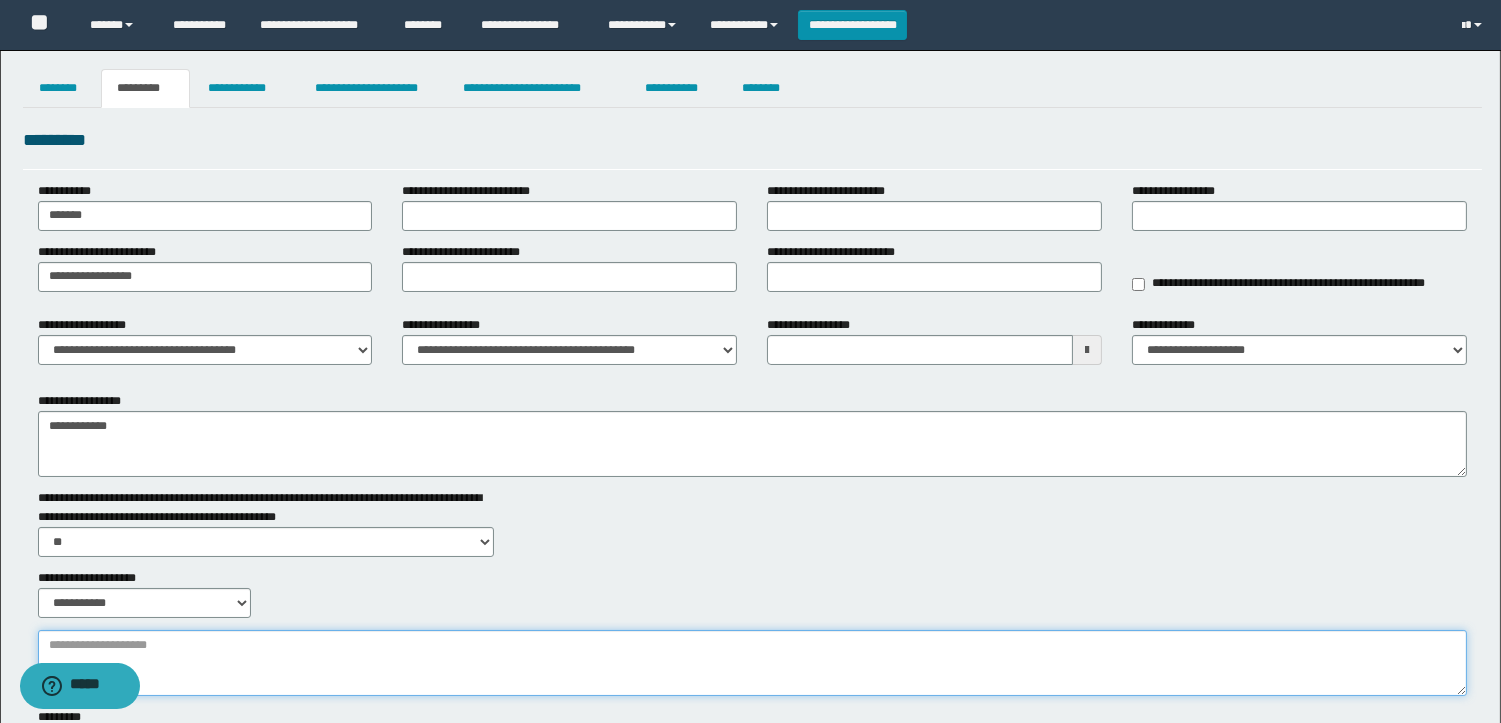 click on "**********" at bounding box center (752, 663) 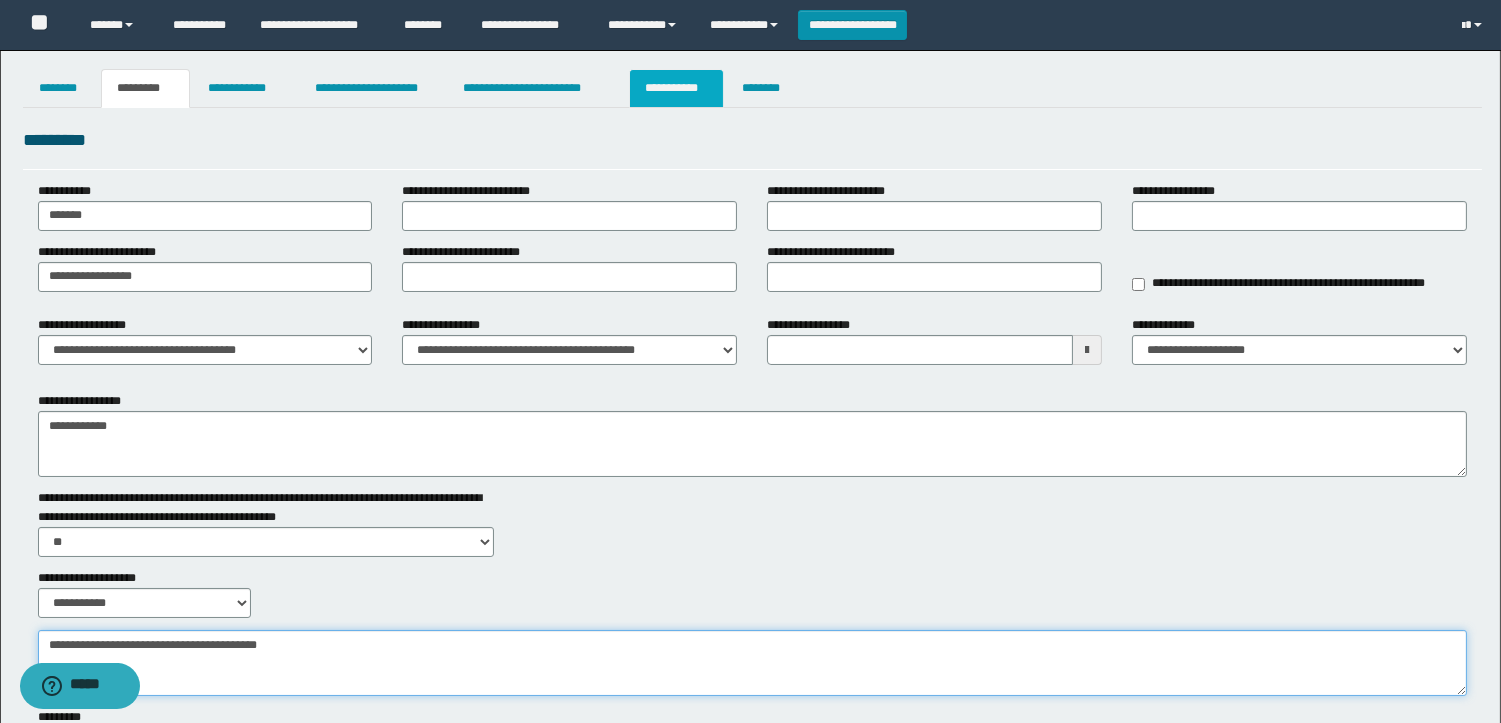 type on "**********" 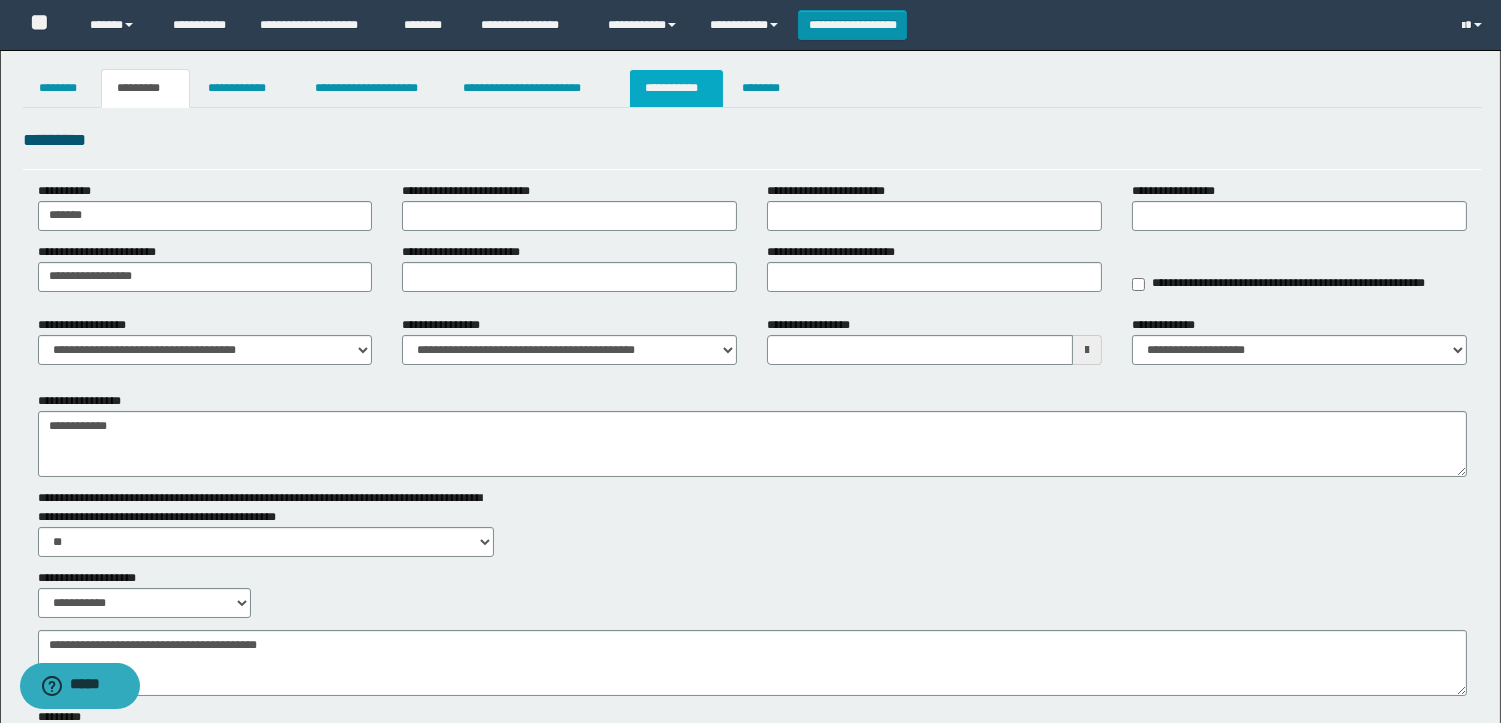 click on "**********" at bounding box center (676, 88) 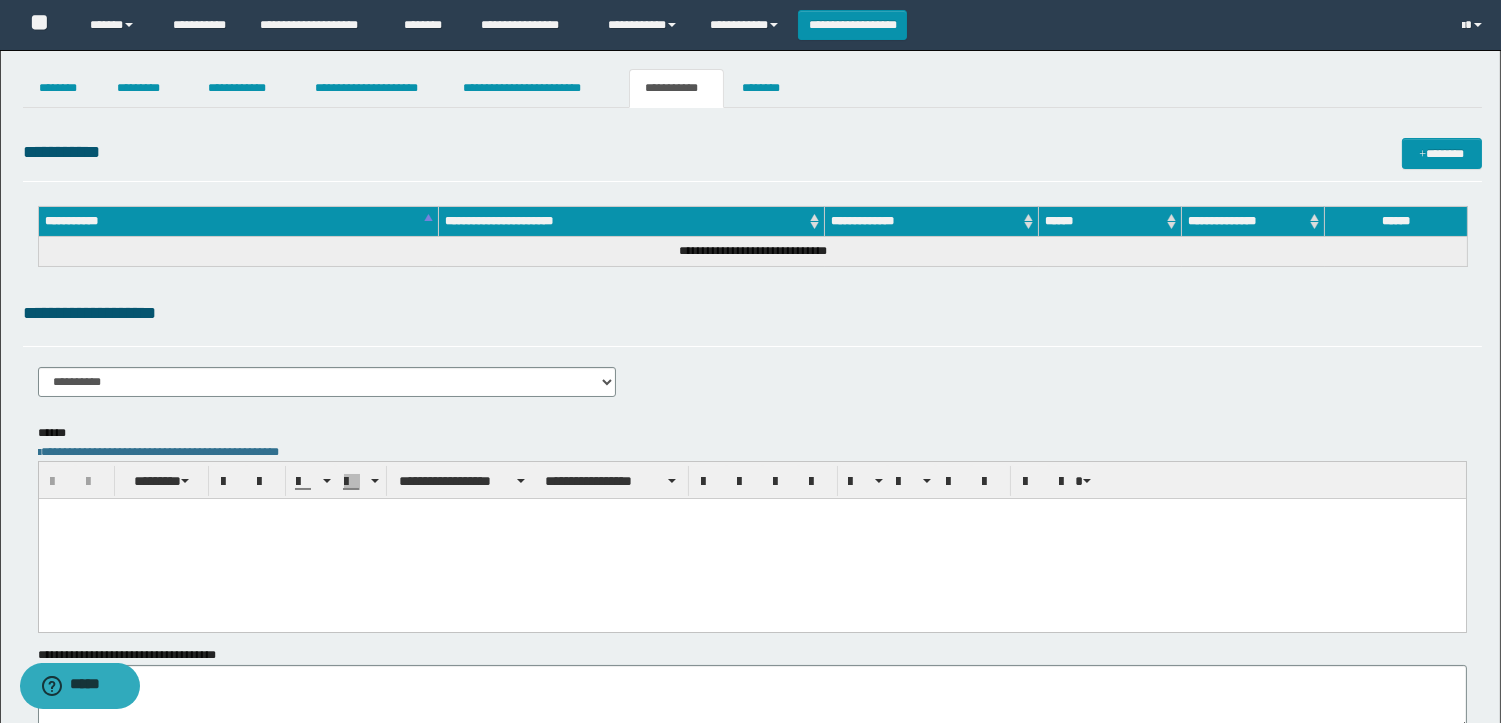 scroll, scrollTop: 0, scrollLeft: 0, axis: both 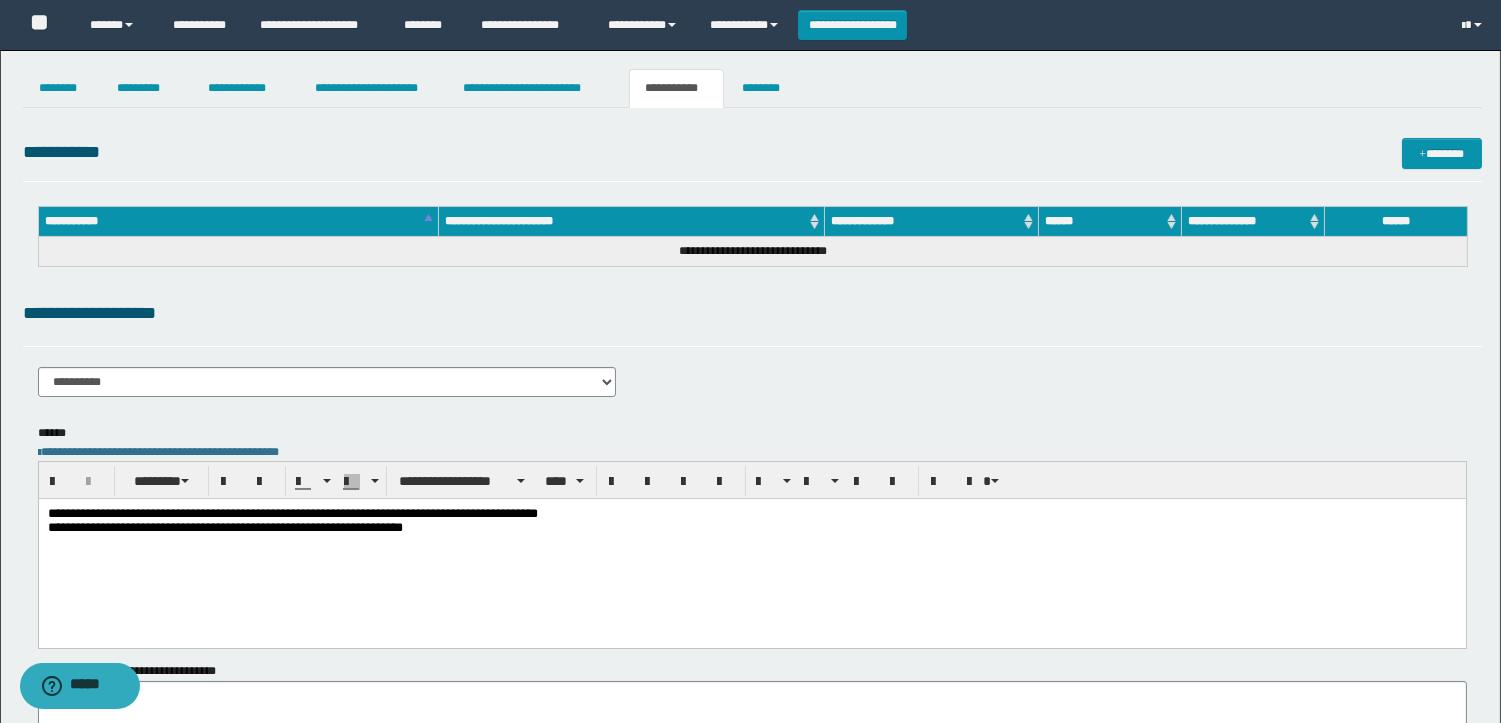 click on "**********" at bounding box center [224, 527] 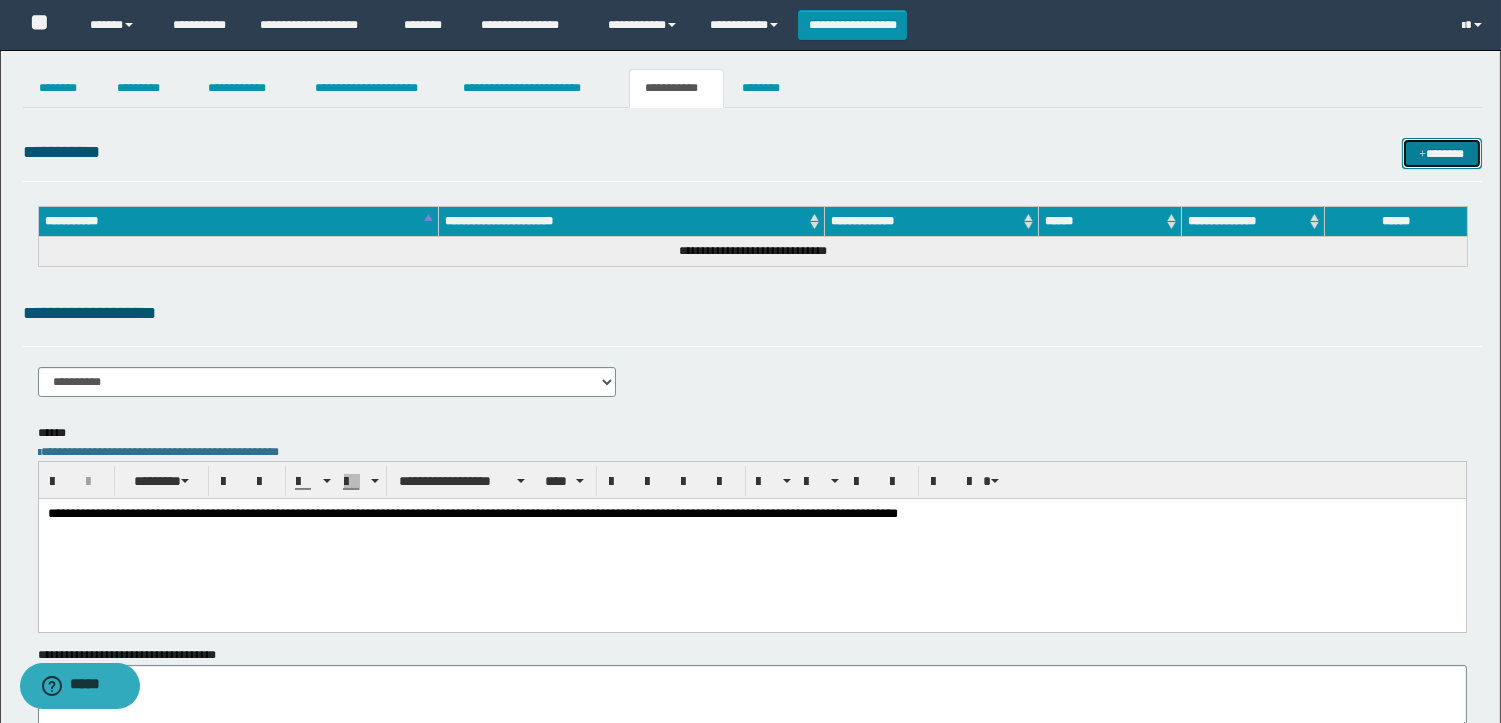 click on "*******" at bounding box center [1442, 153] 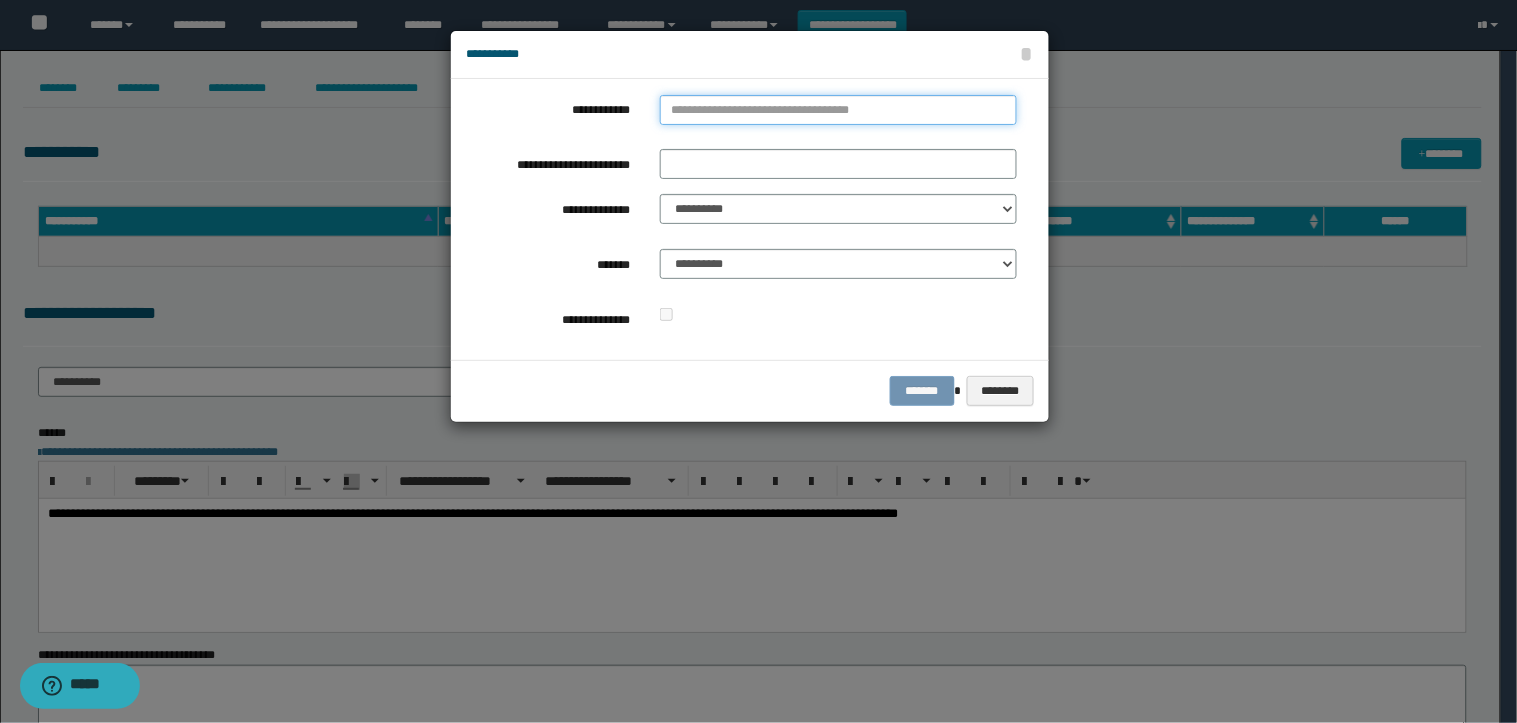 click on "**********" at bounding box center (838, 110) 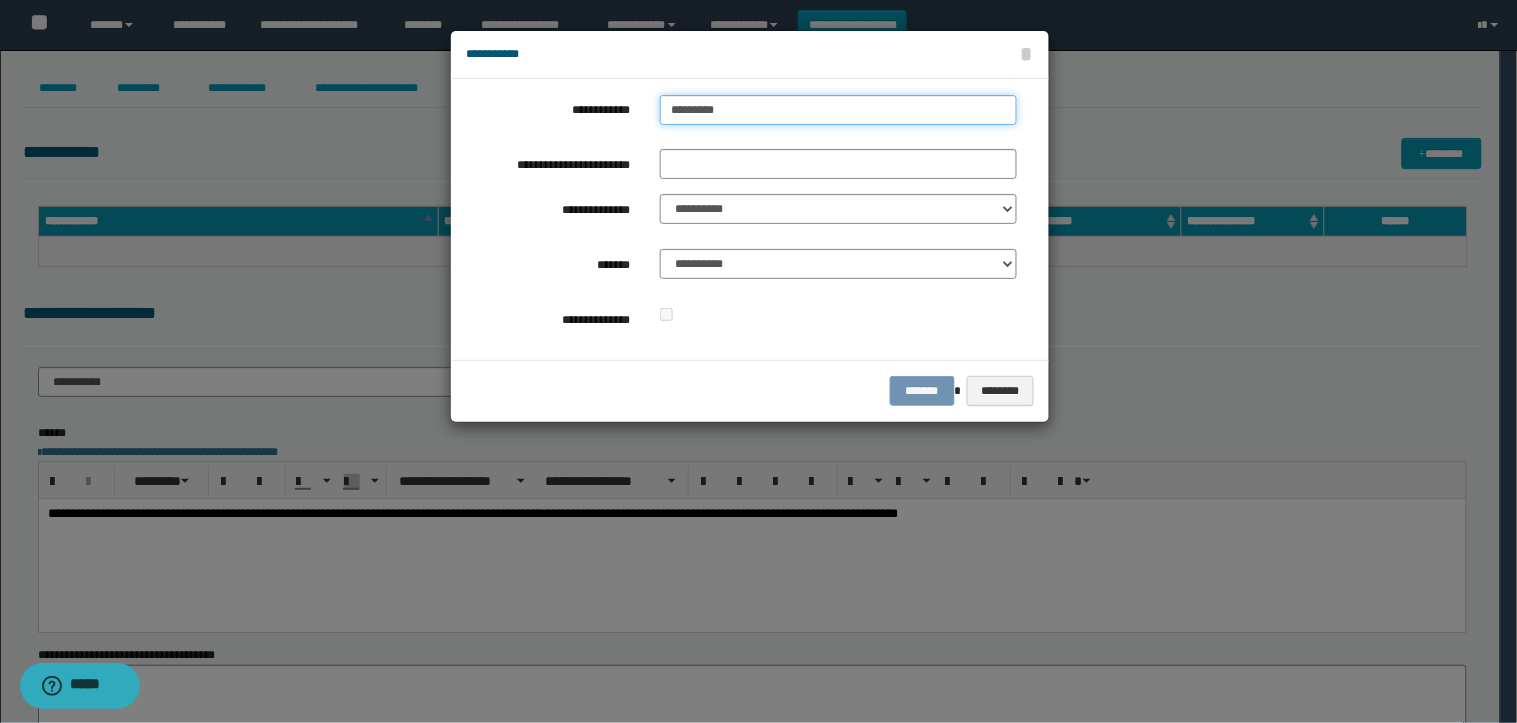 type on "**********" 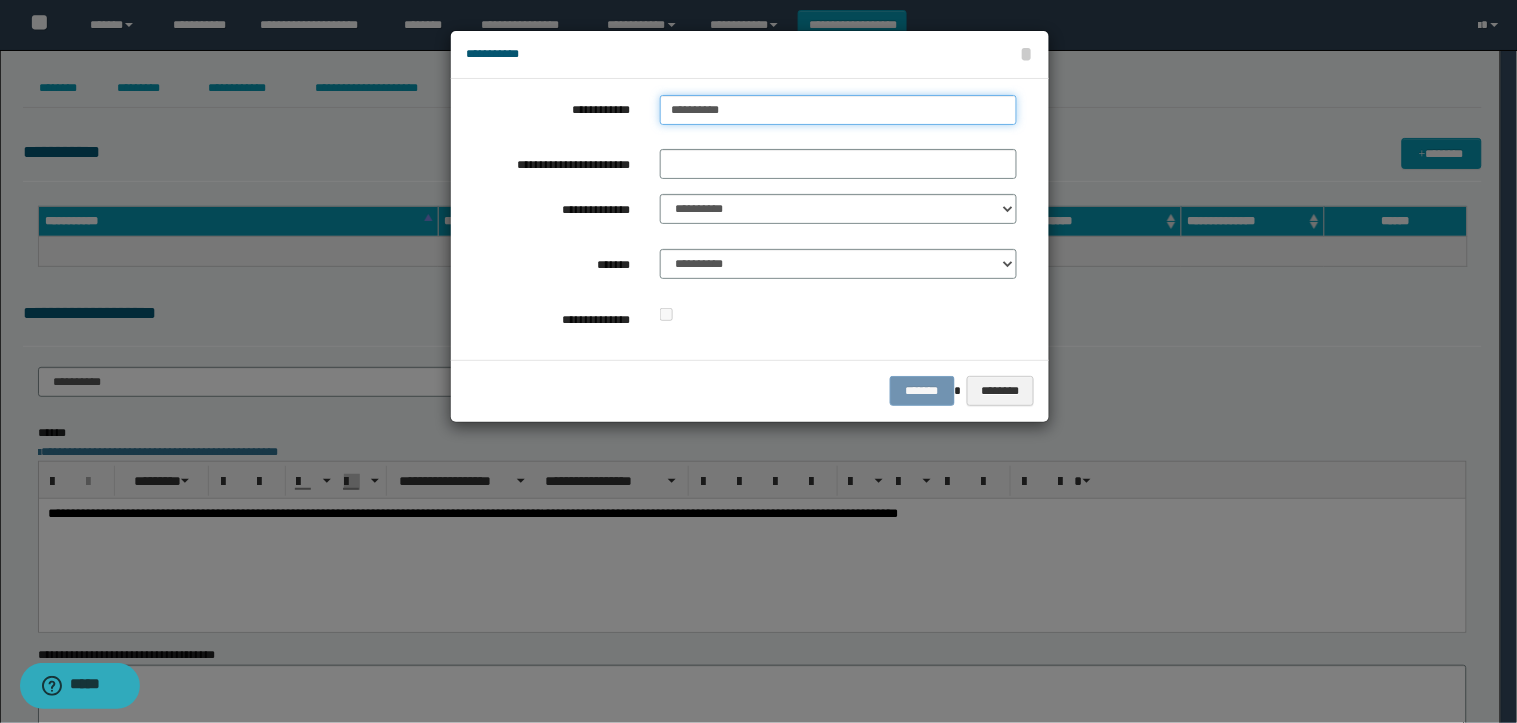 type on "**********" 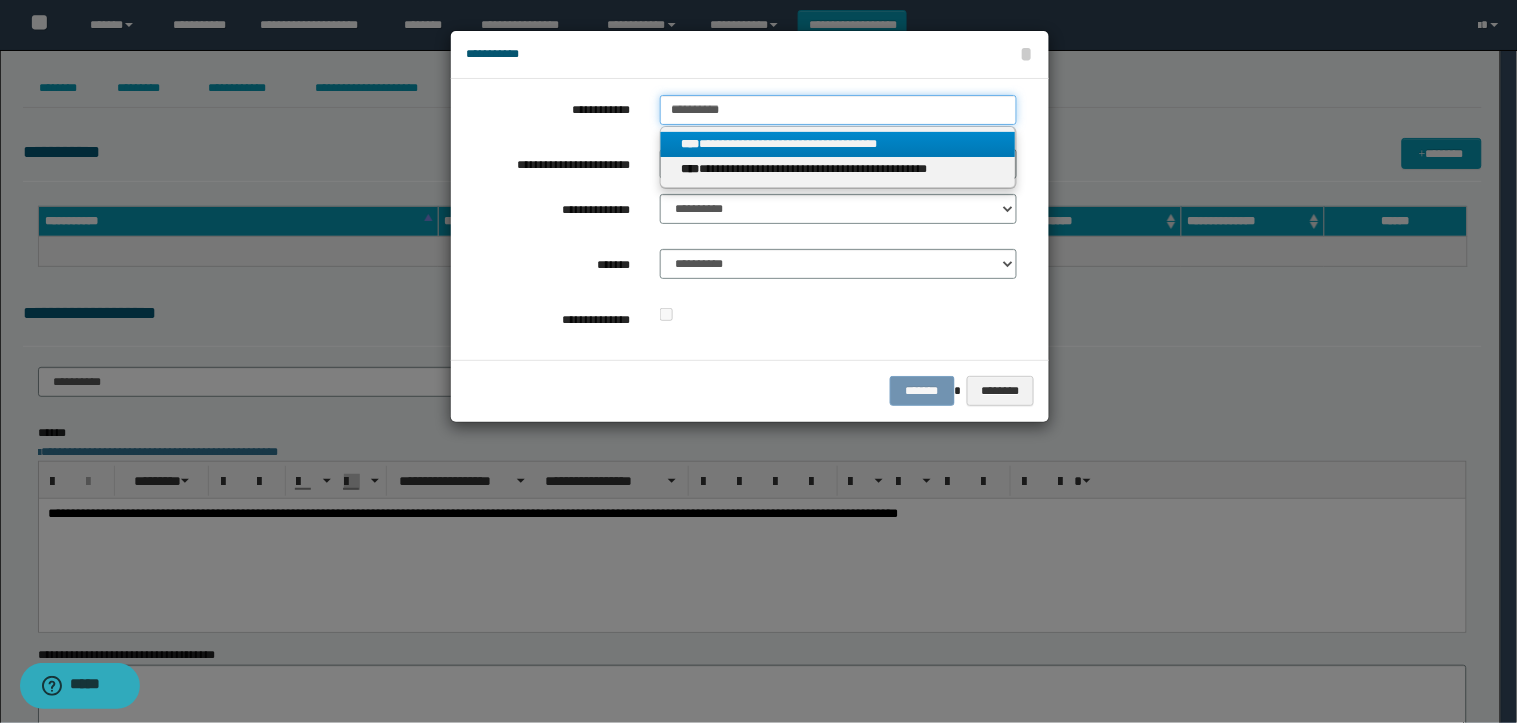 type on "**********" 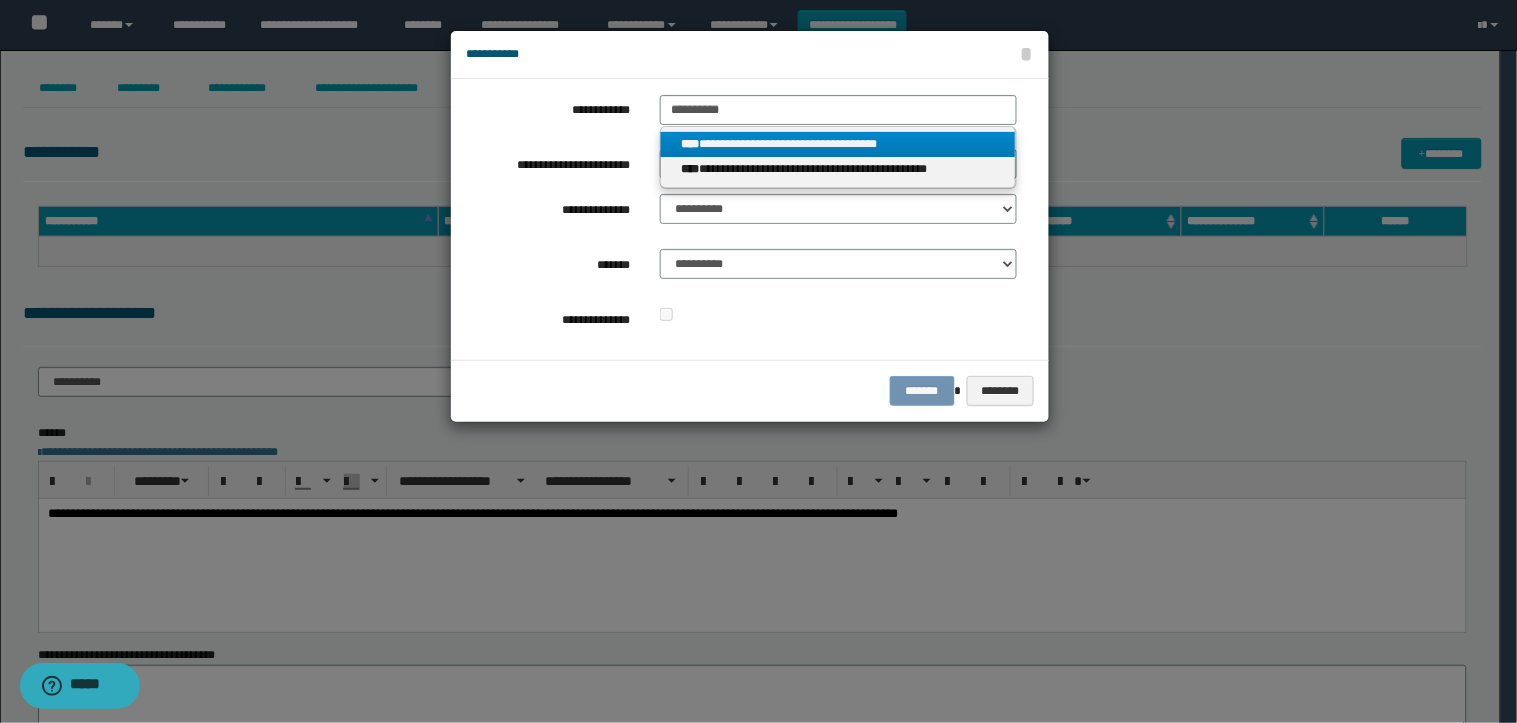 click on "**********" at bounding box center [838, 144] 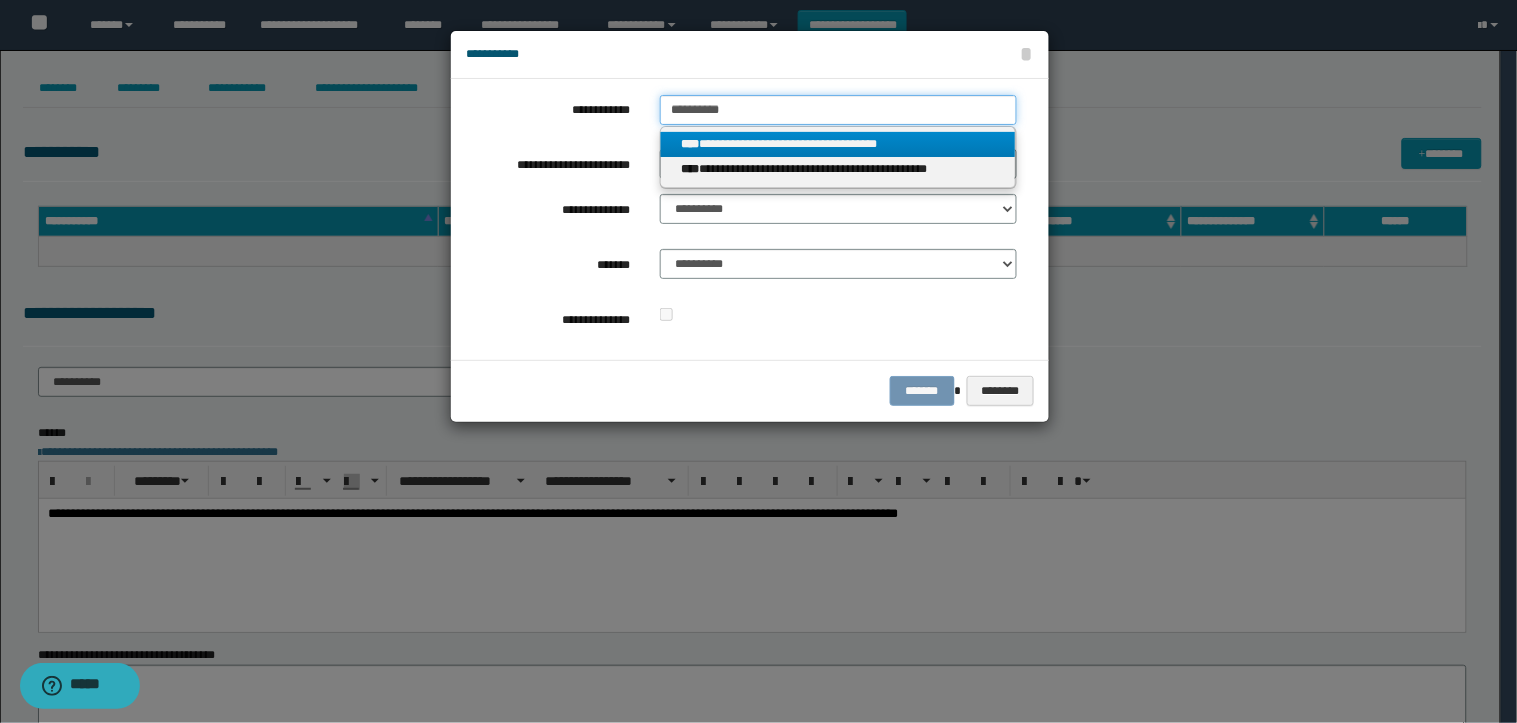 type 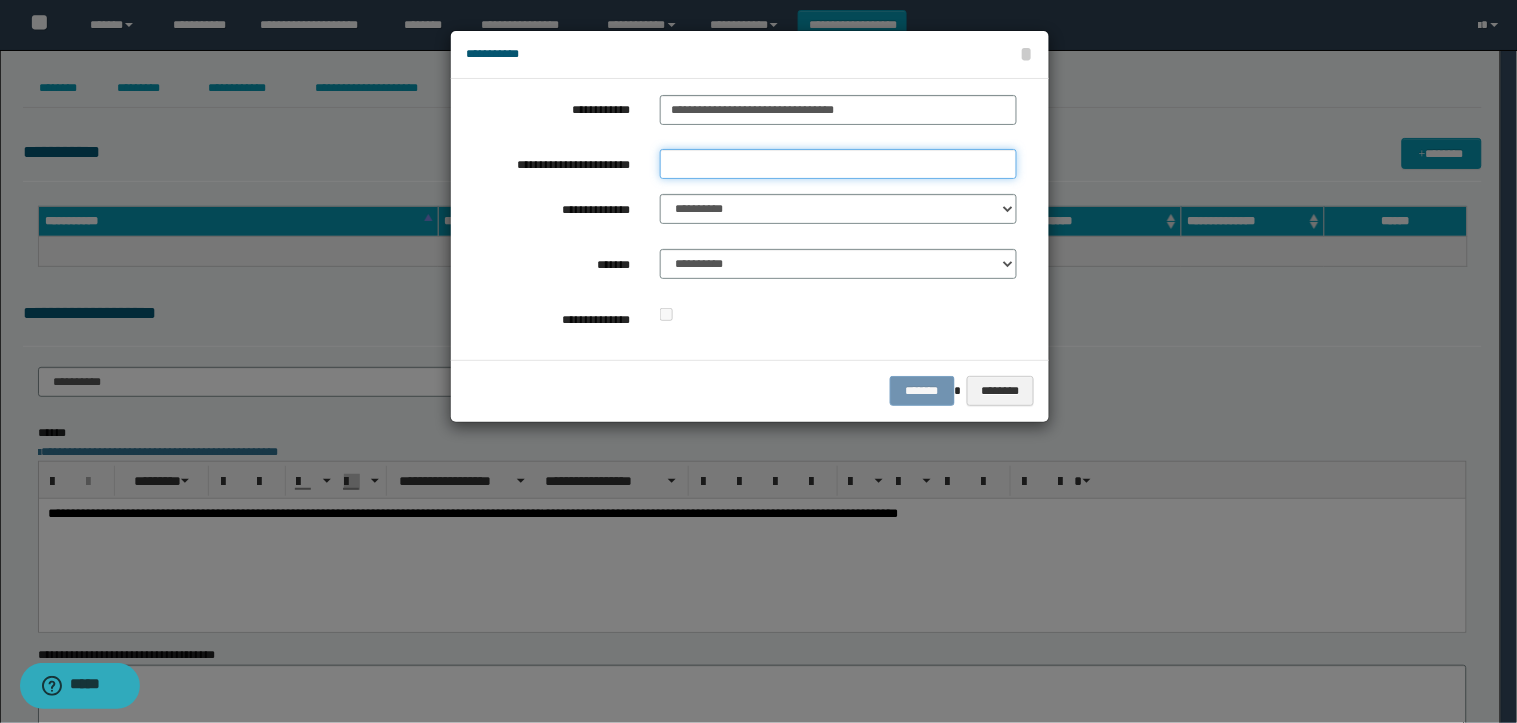 click on "**********" at bounding box center (838, 164) 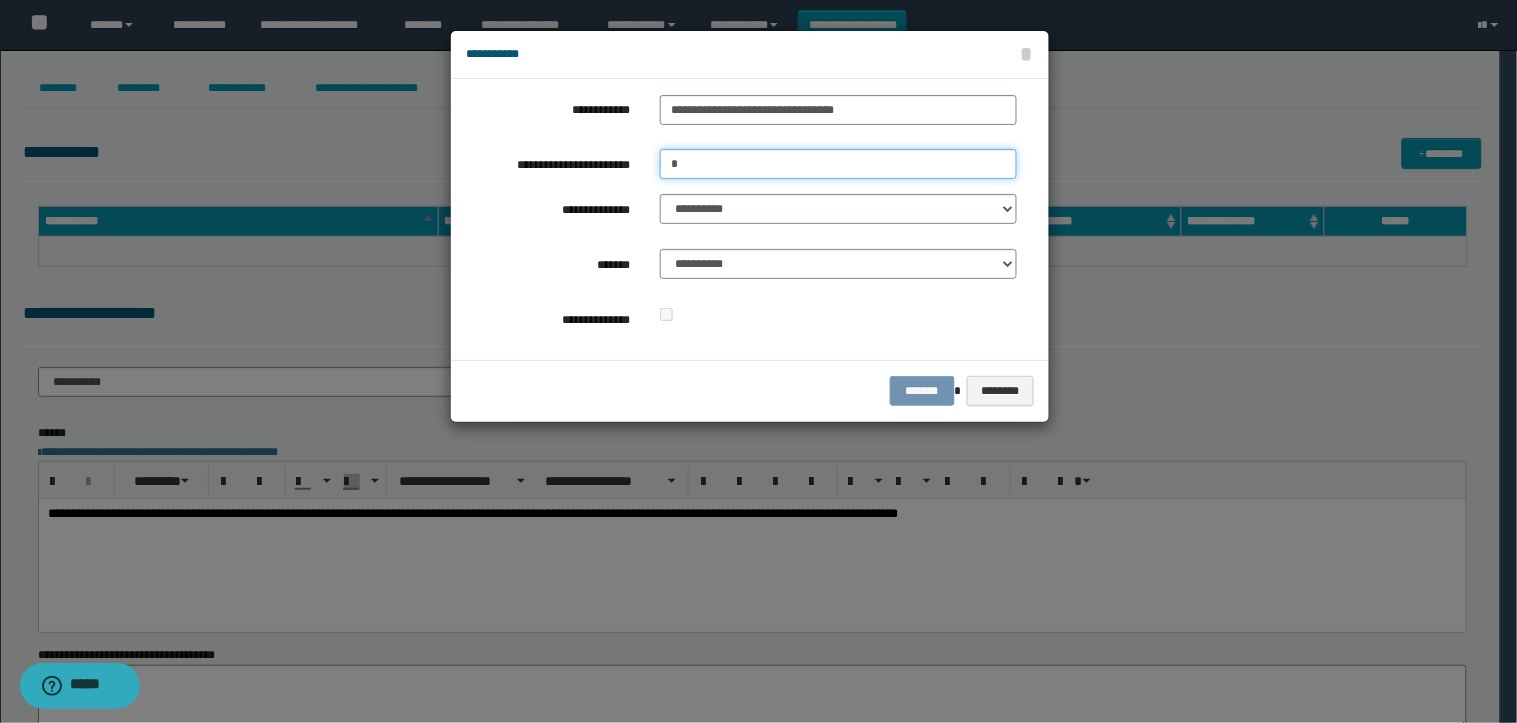 type on "*" 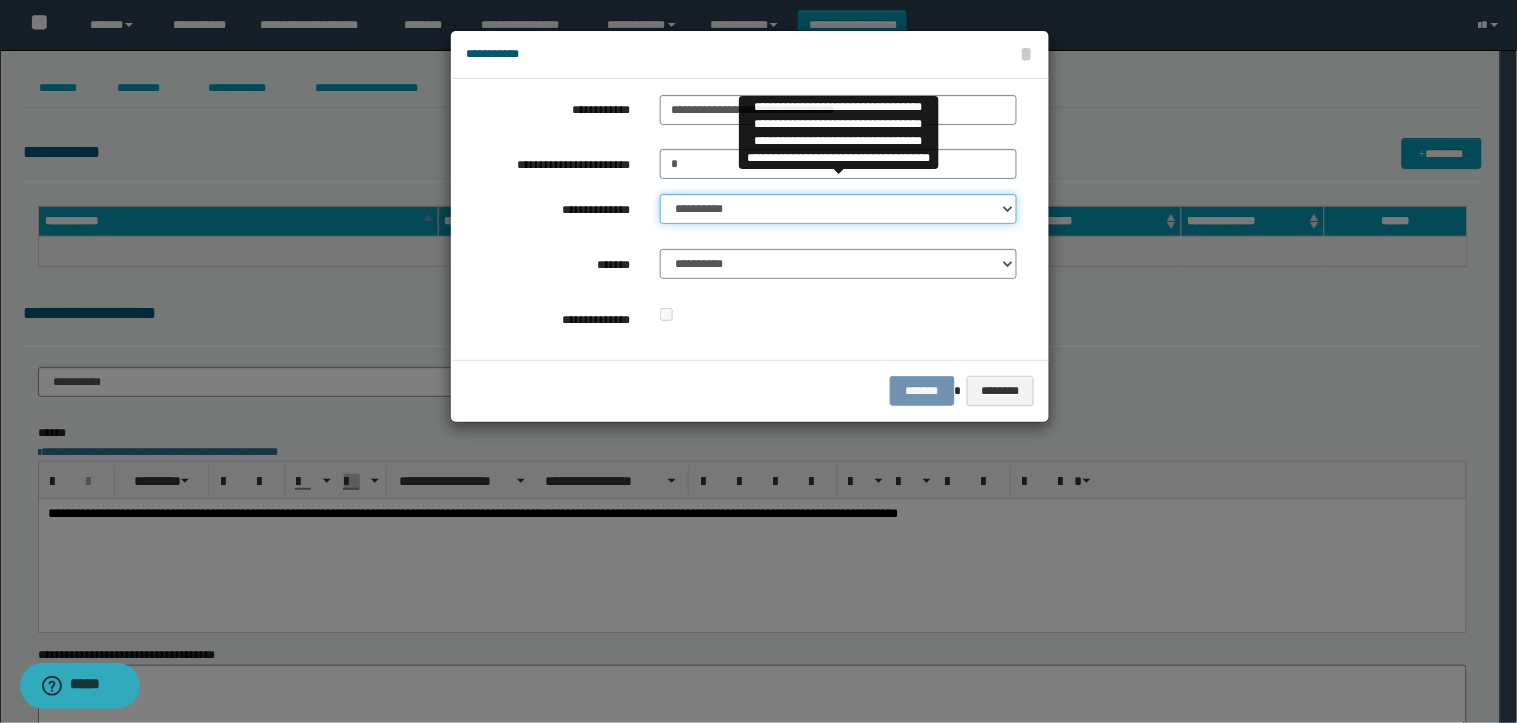 click on "**********" at bounding box center [838, 209] 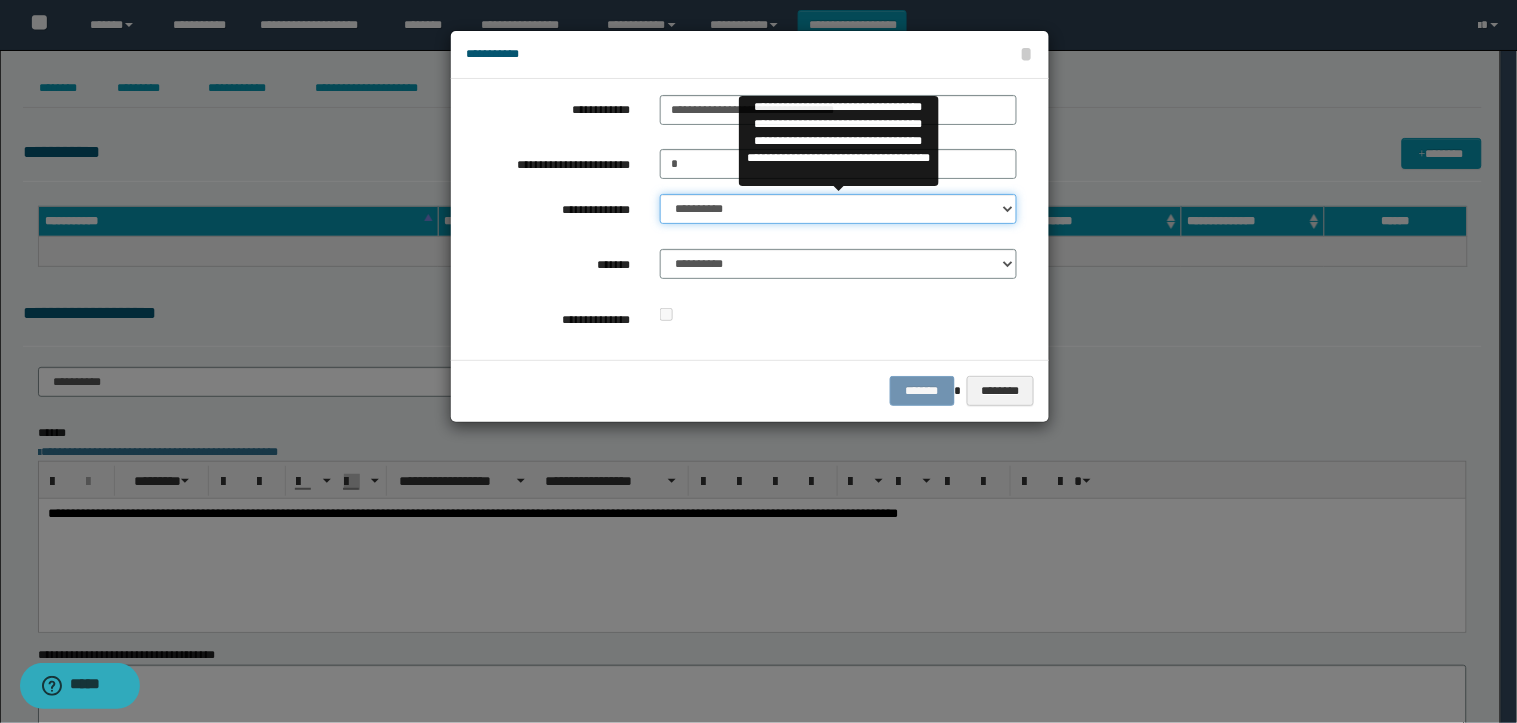 select on "**" 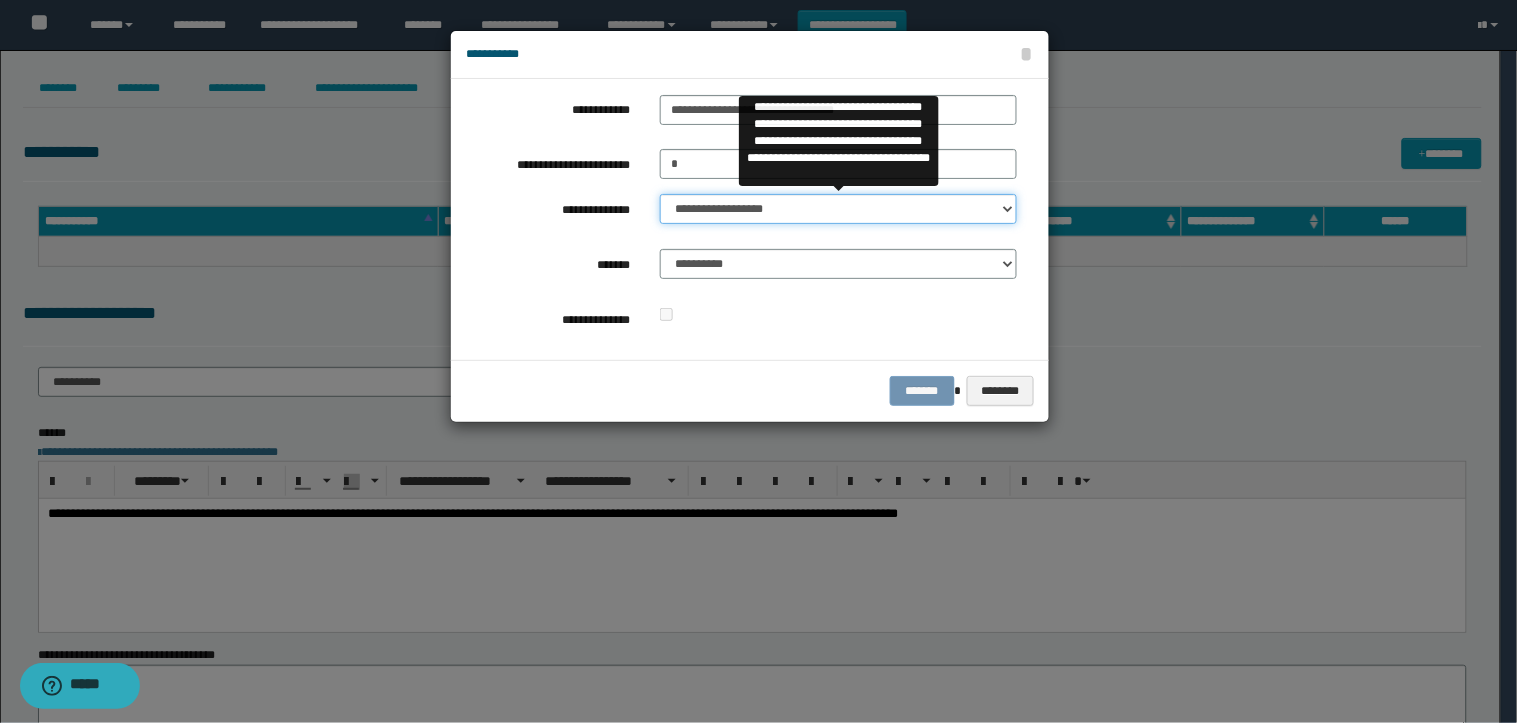 click on "**********" at bounding box center (838, 209) 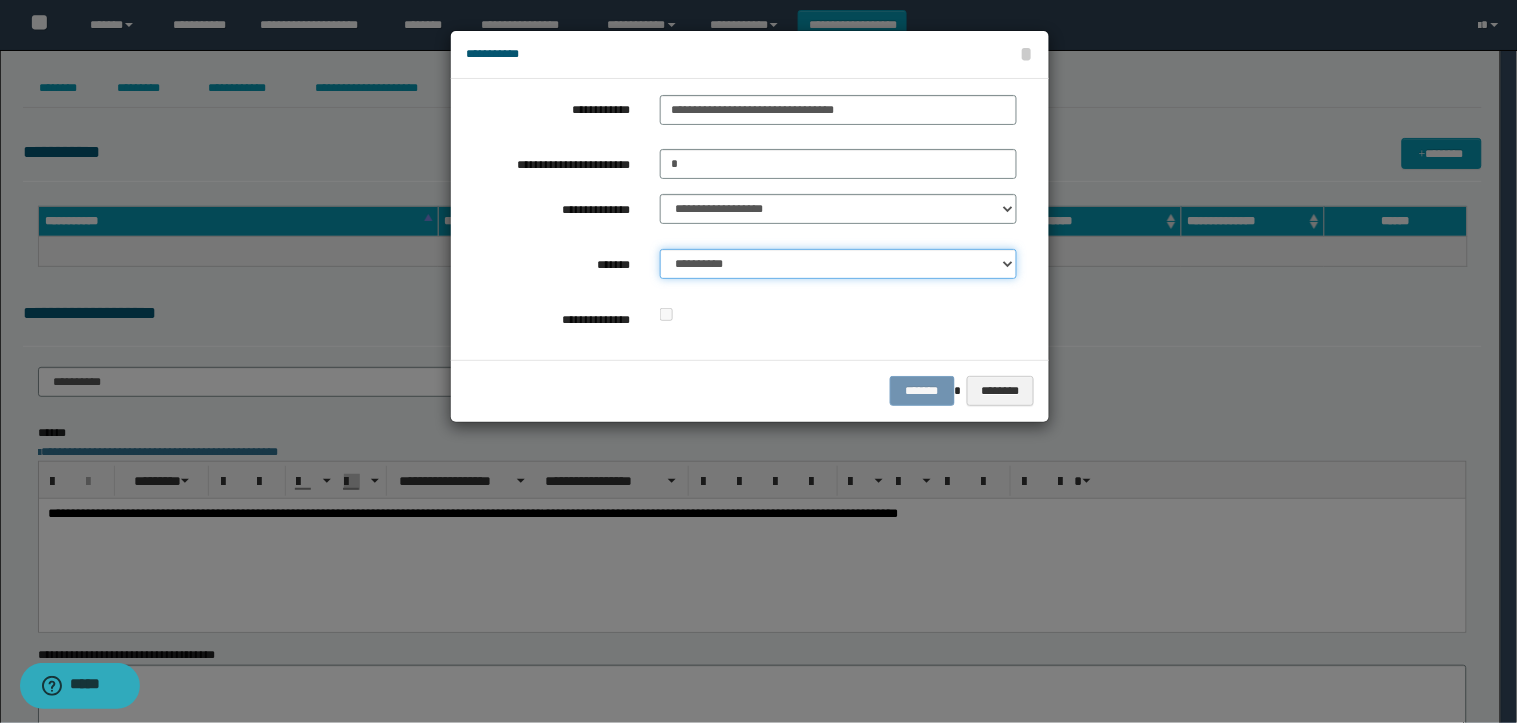 click on "**********" at bounding box center [838, 264] 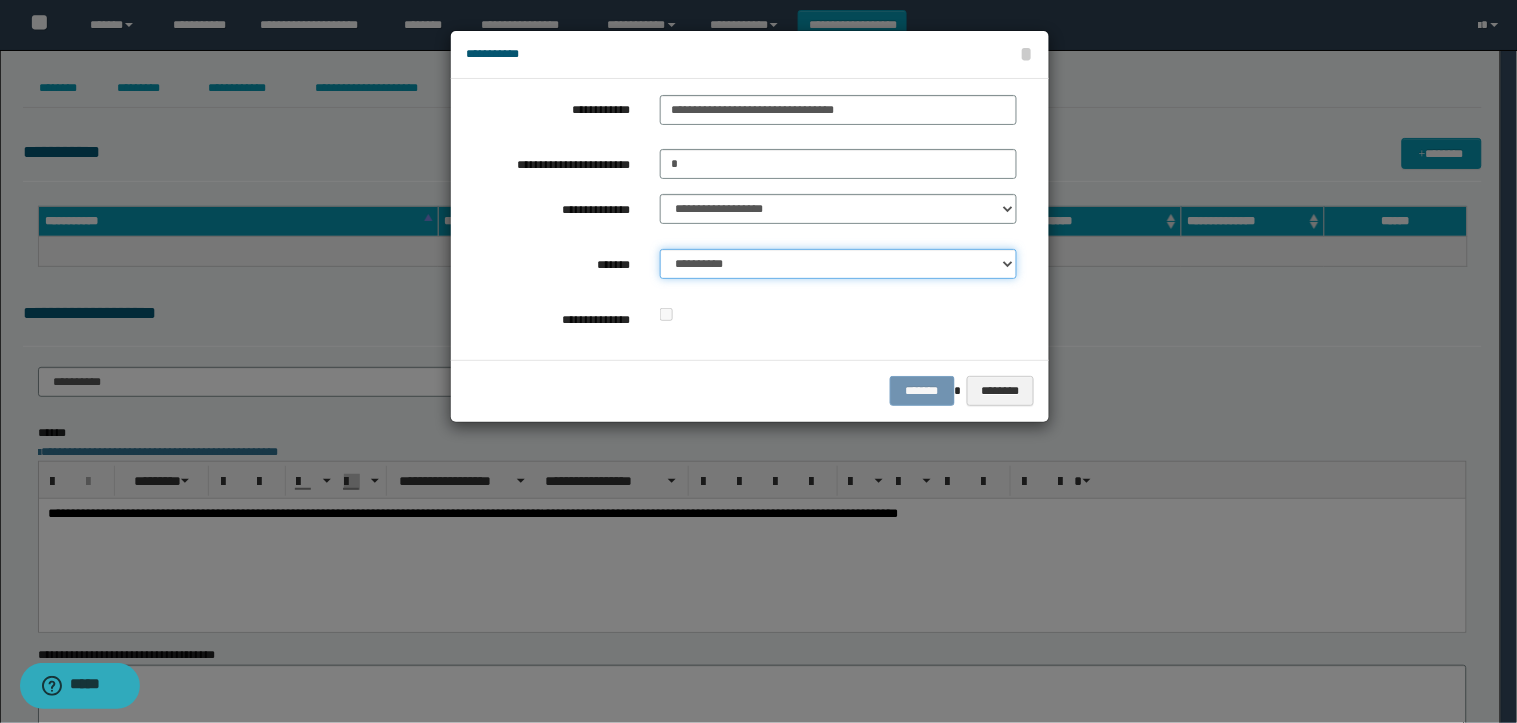 select on "*" 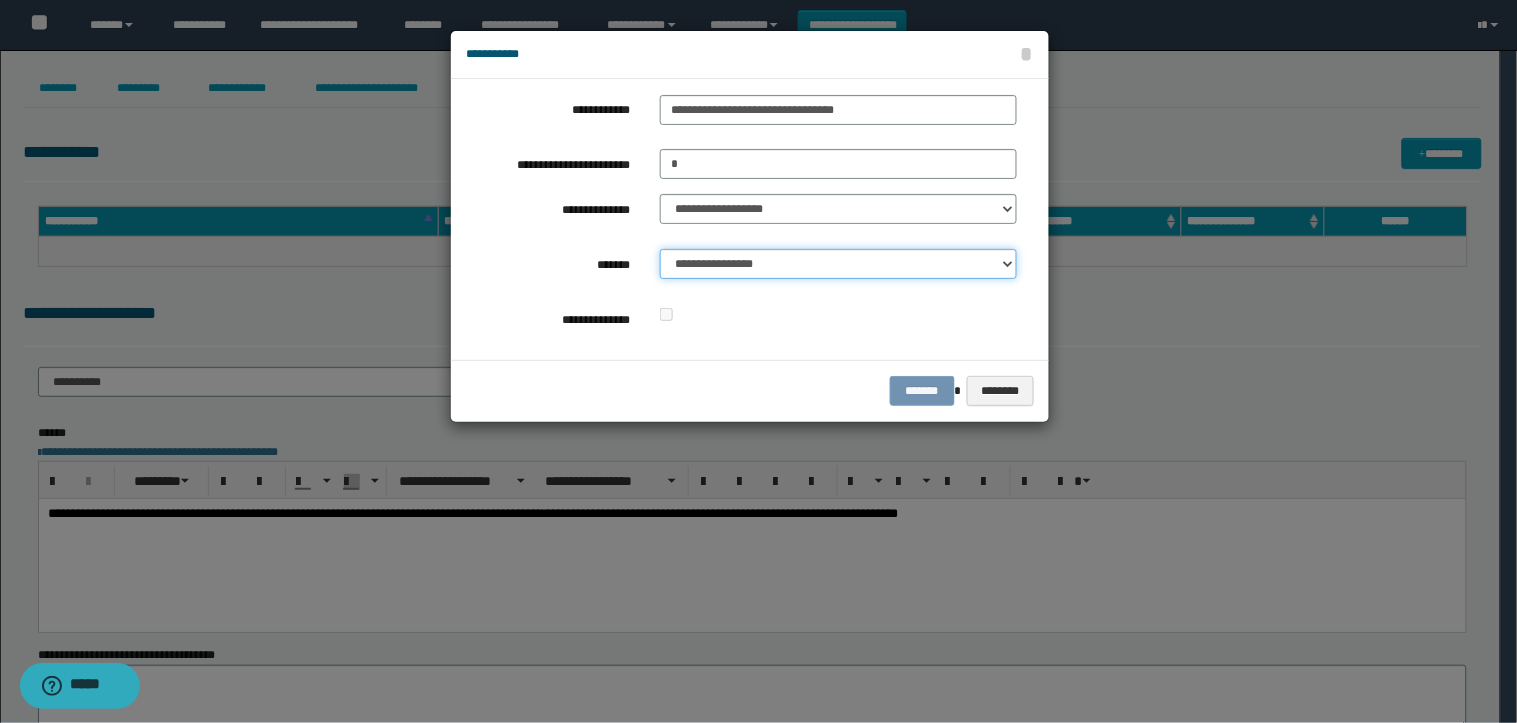 click on "**********" at bounding box center [838, 264] 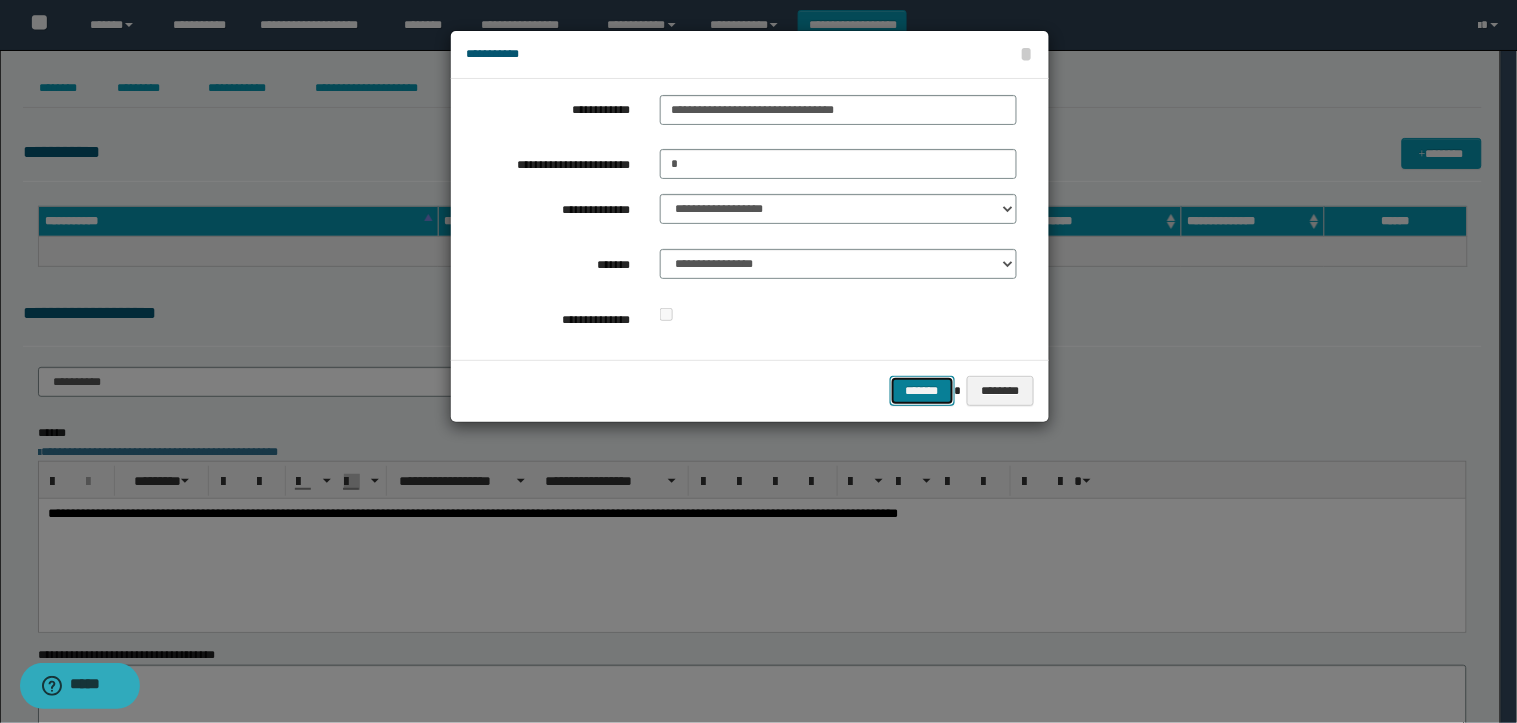 click on "*******" at bounding box center (922, 391) 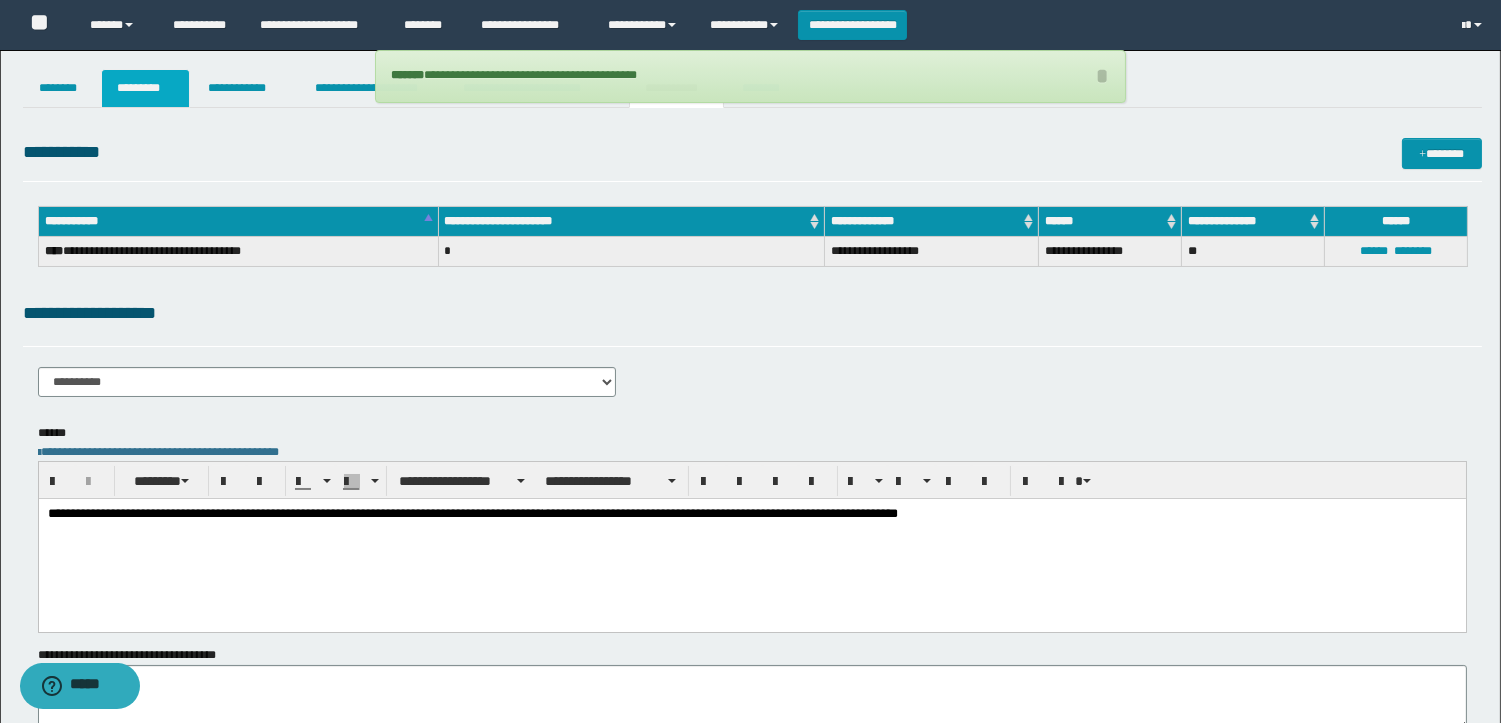 click on "*********" at bounding box center [145, 88] 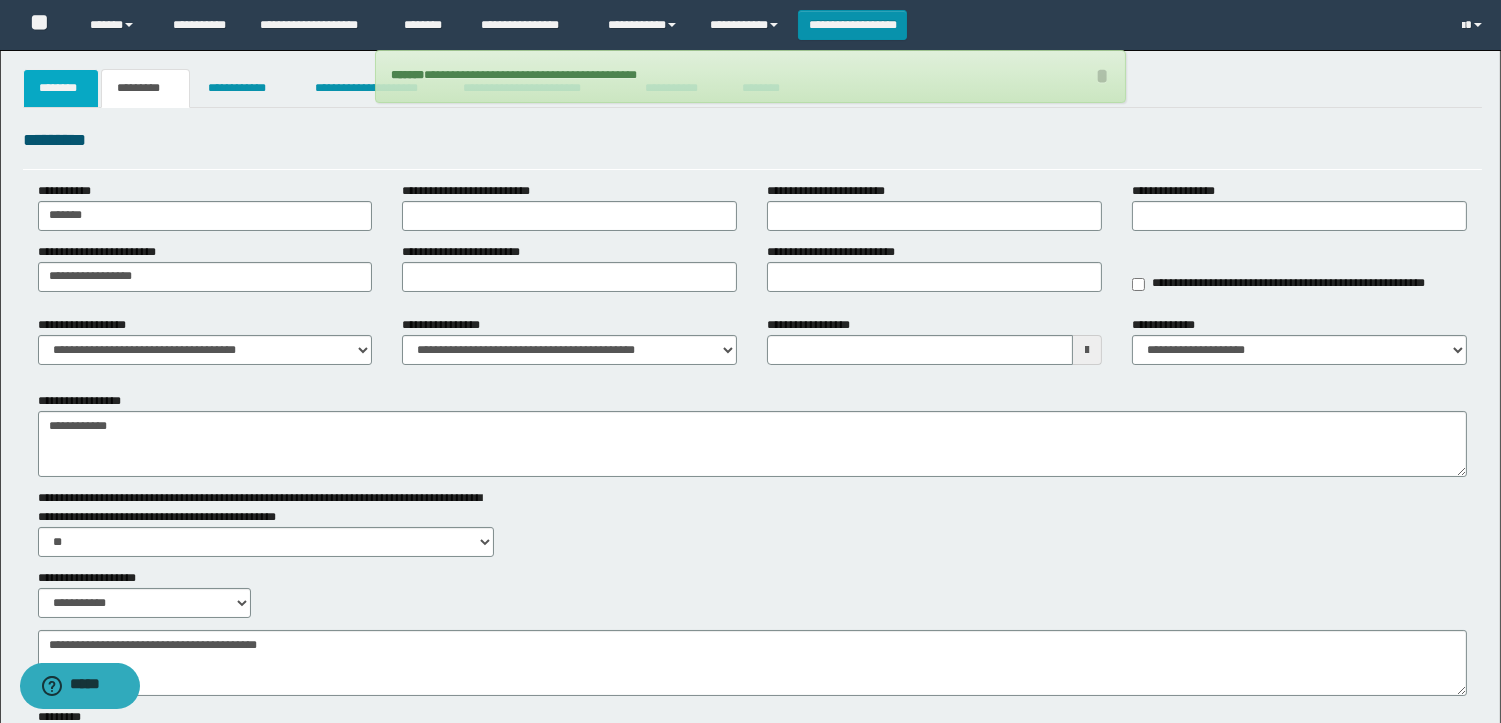 click on "********" at bounding box center [61, 88] 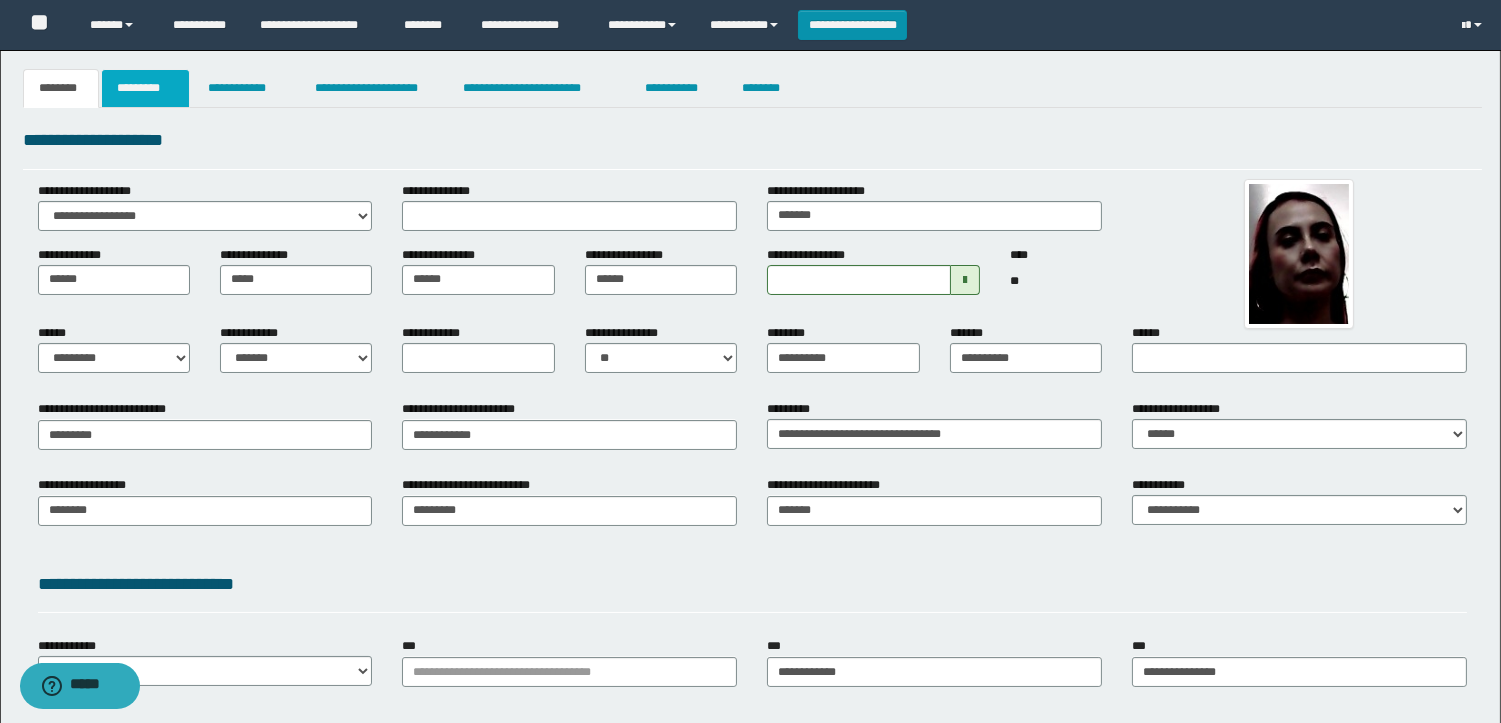 click on "*********" at bounding box center [145, 88] 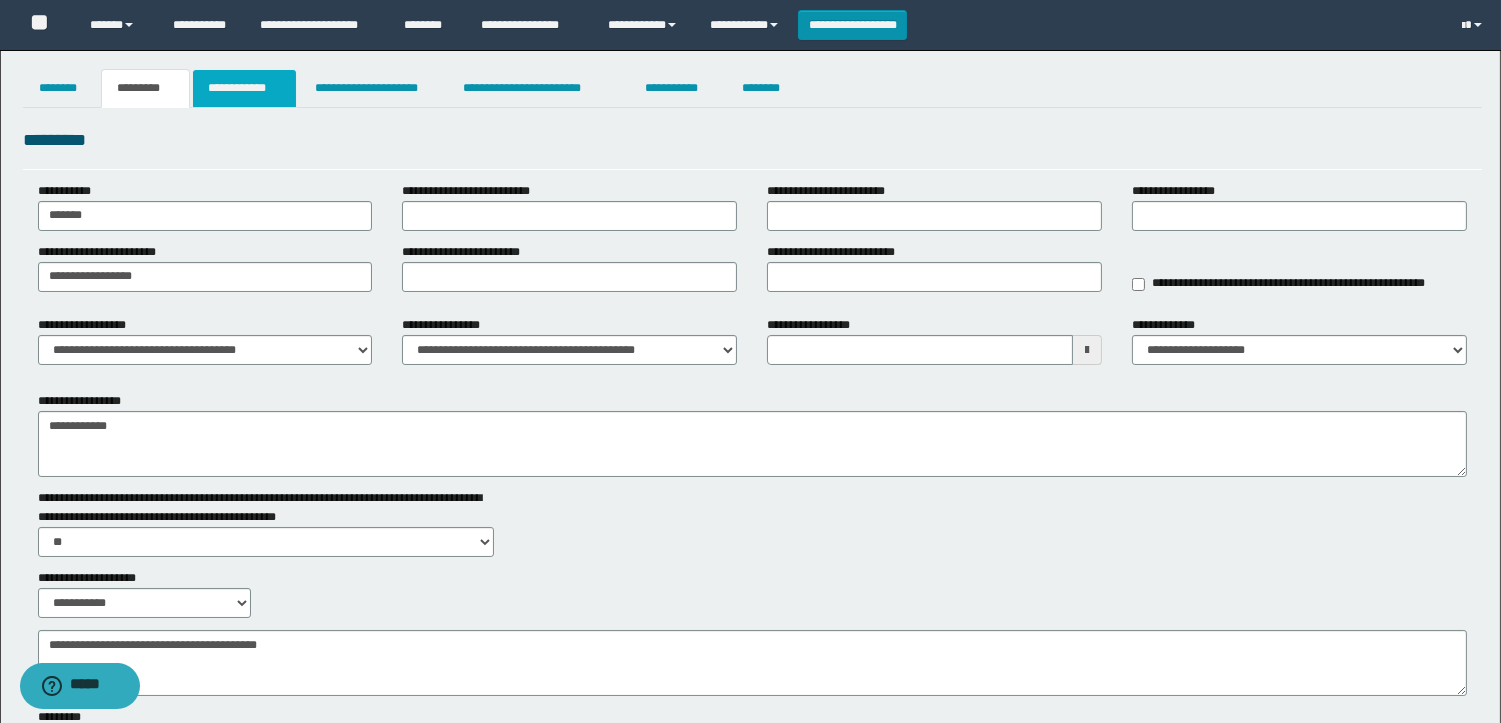 click on "**********" at bounding box center (244, 88) 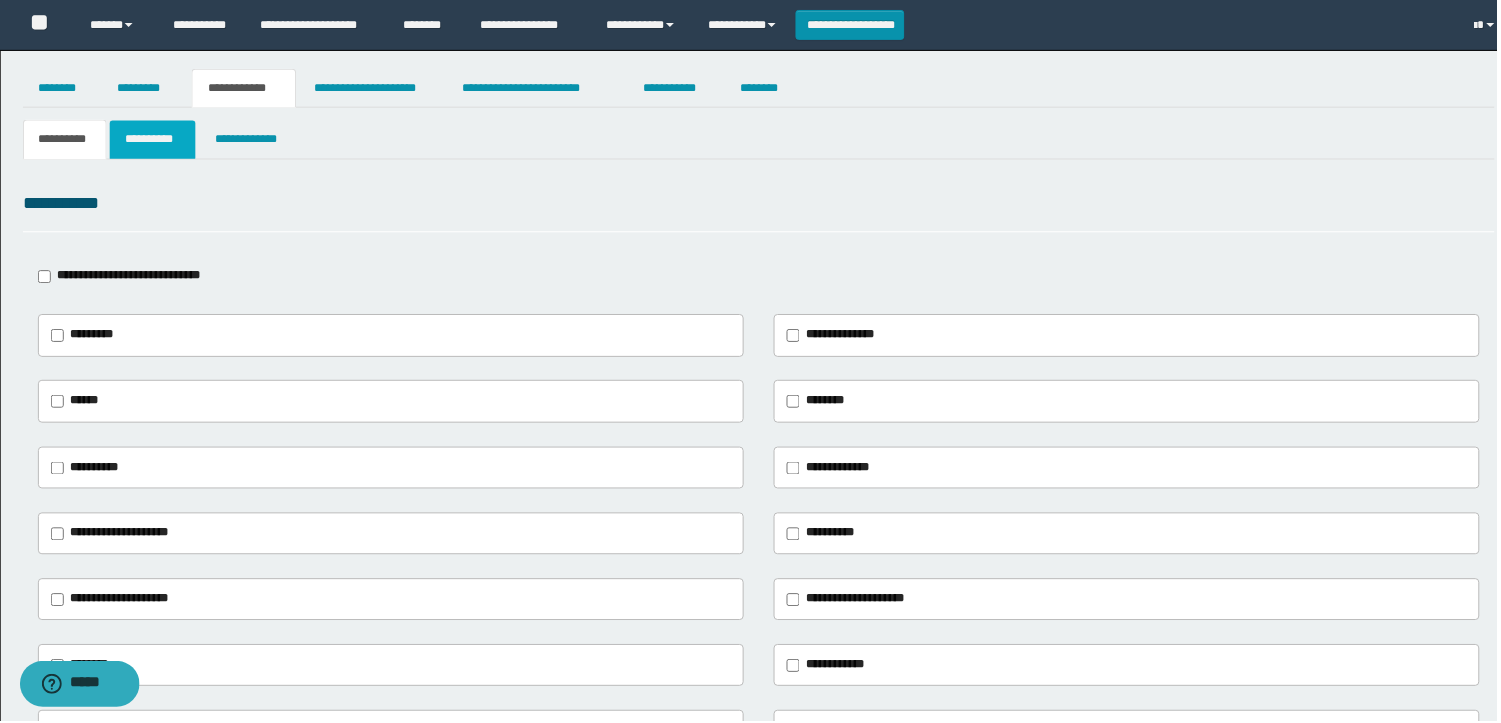 click on "**********" at bounding box center (153, 139) 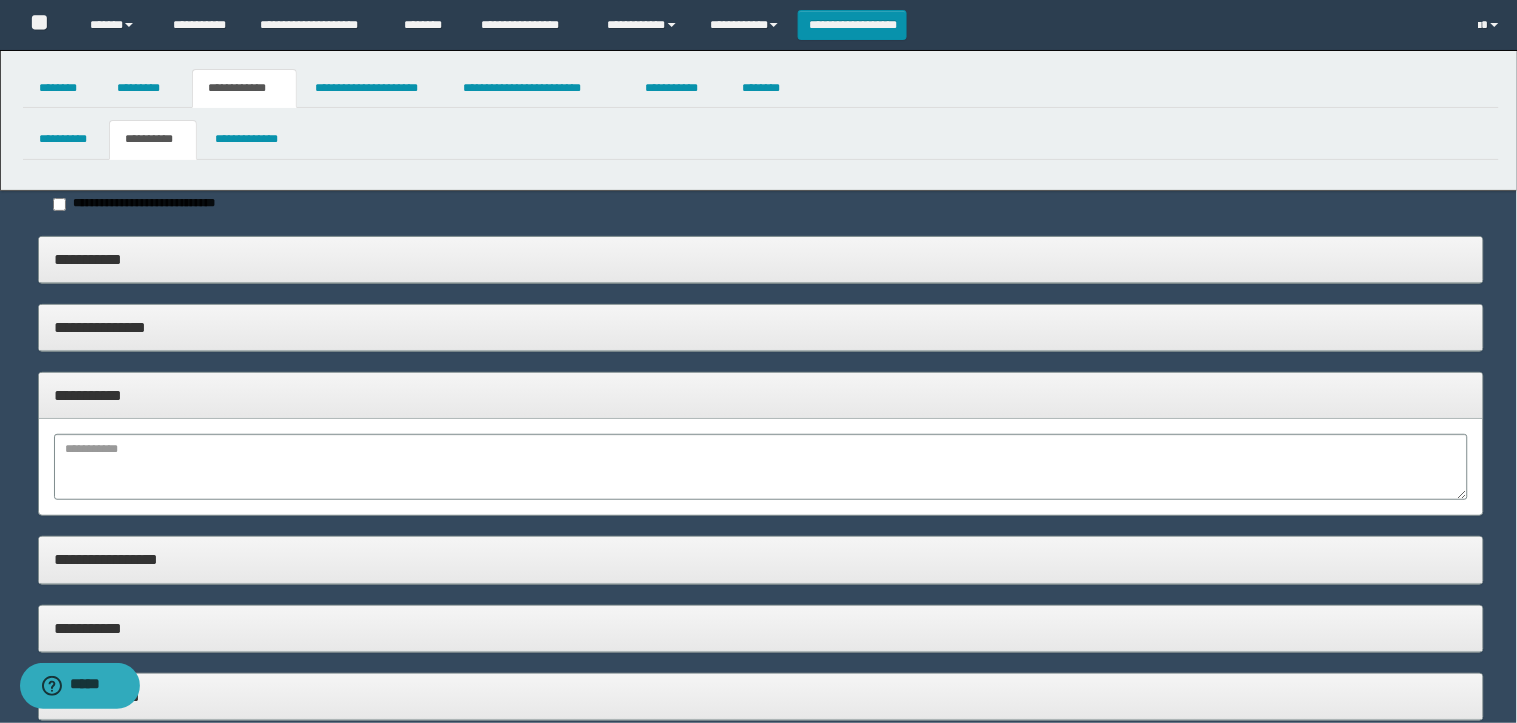 type on "**********" 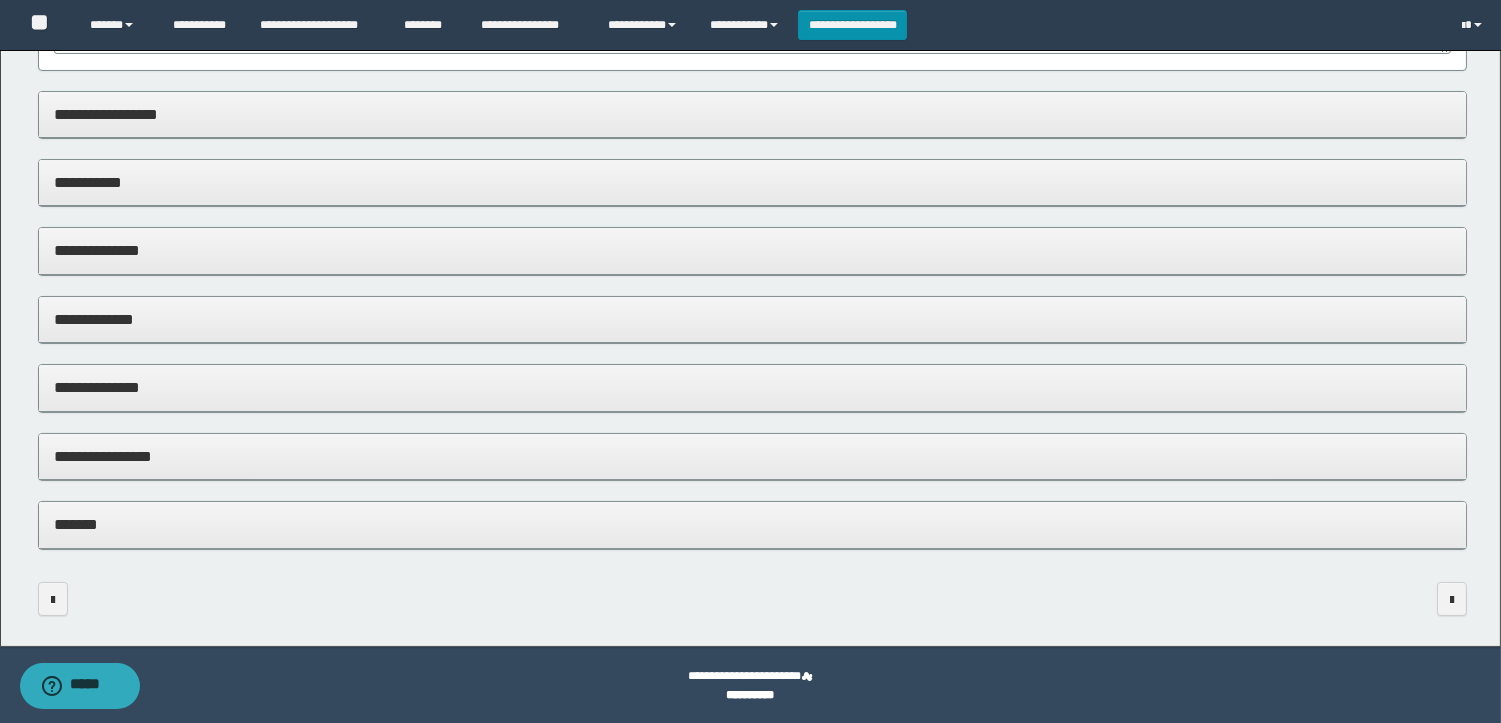 scroll, scrollTop: 448, scrollLeft: 0, axis: vertical 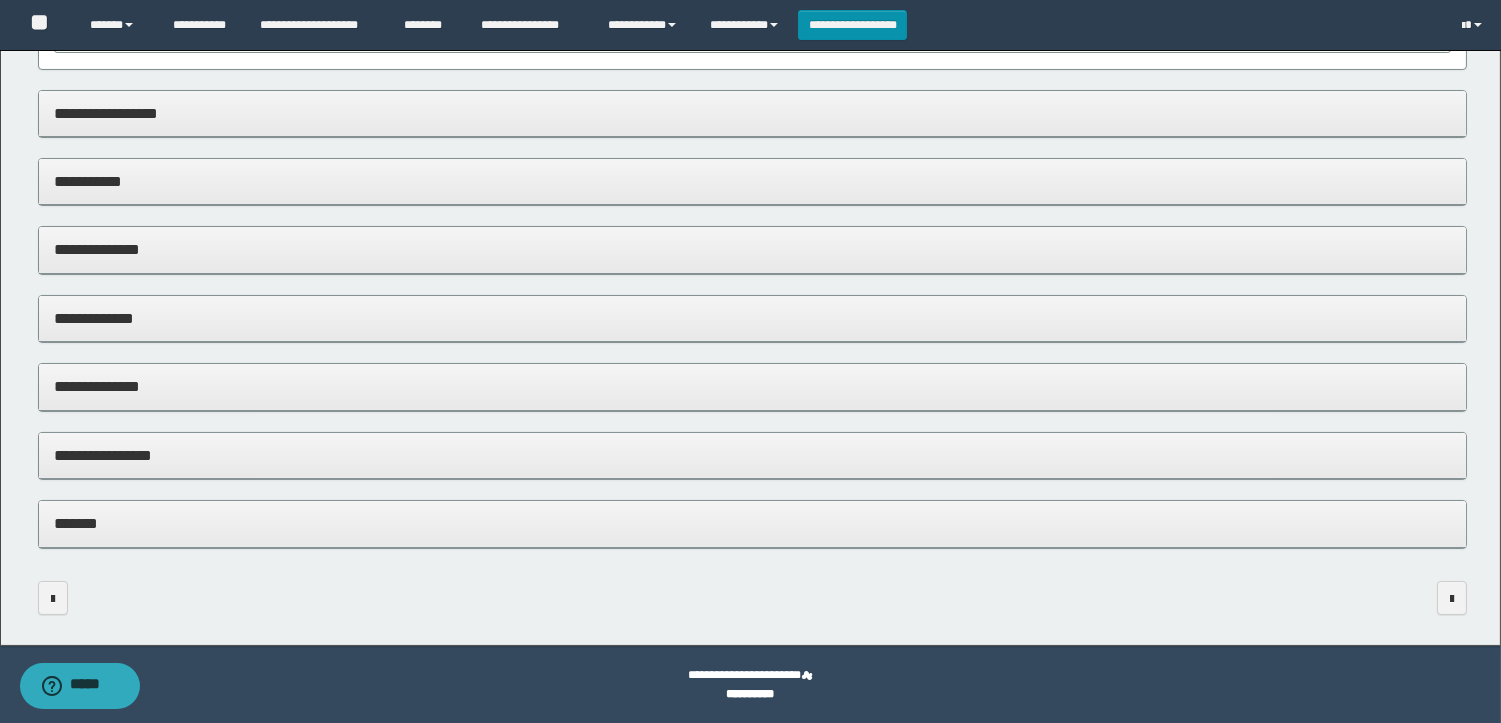 click on "**********" at bounding box center [752, 455] 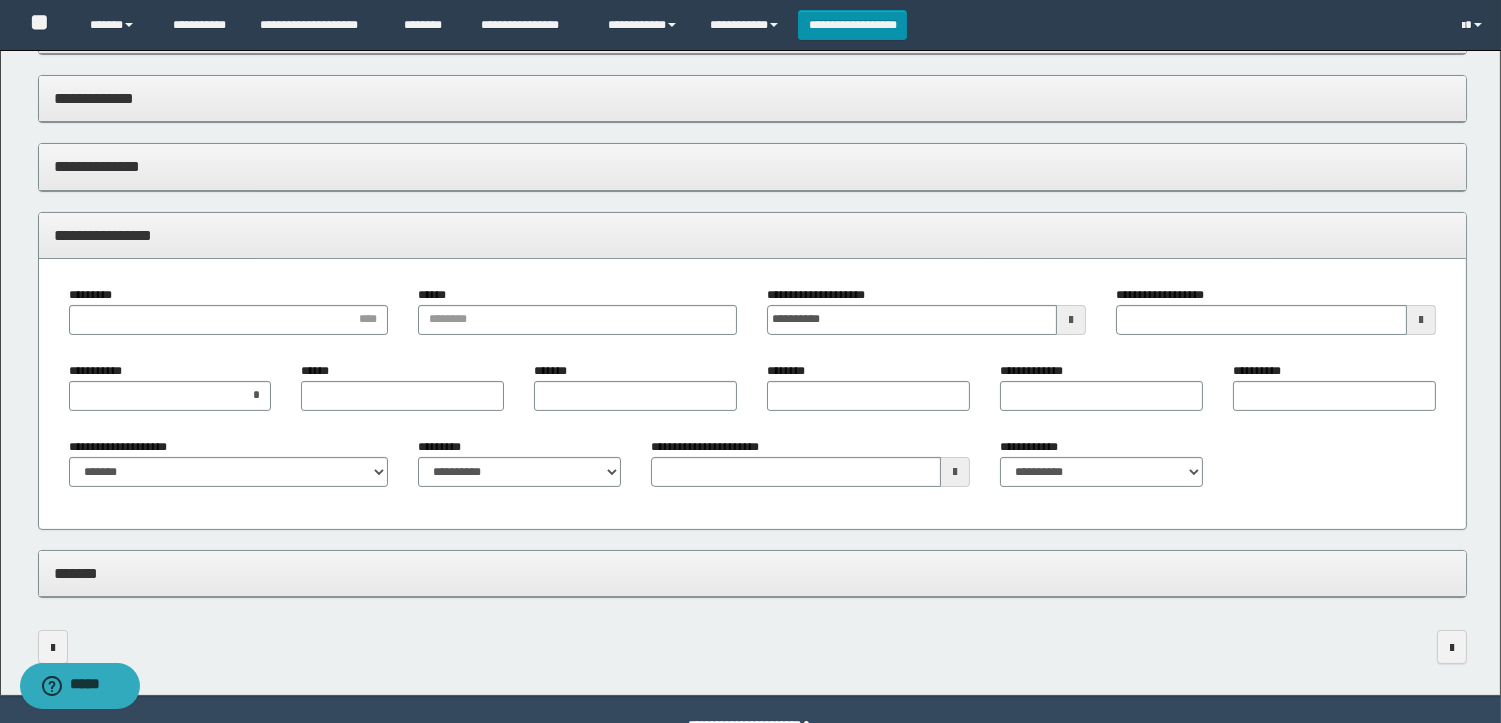 scroll, scrollTop: 671, scrollLeft: 0, axis: vertical 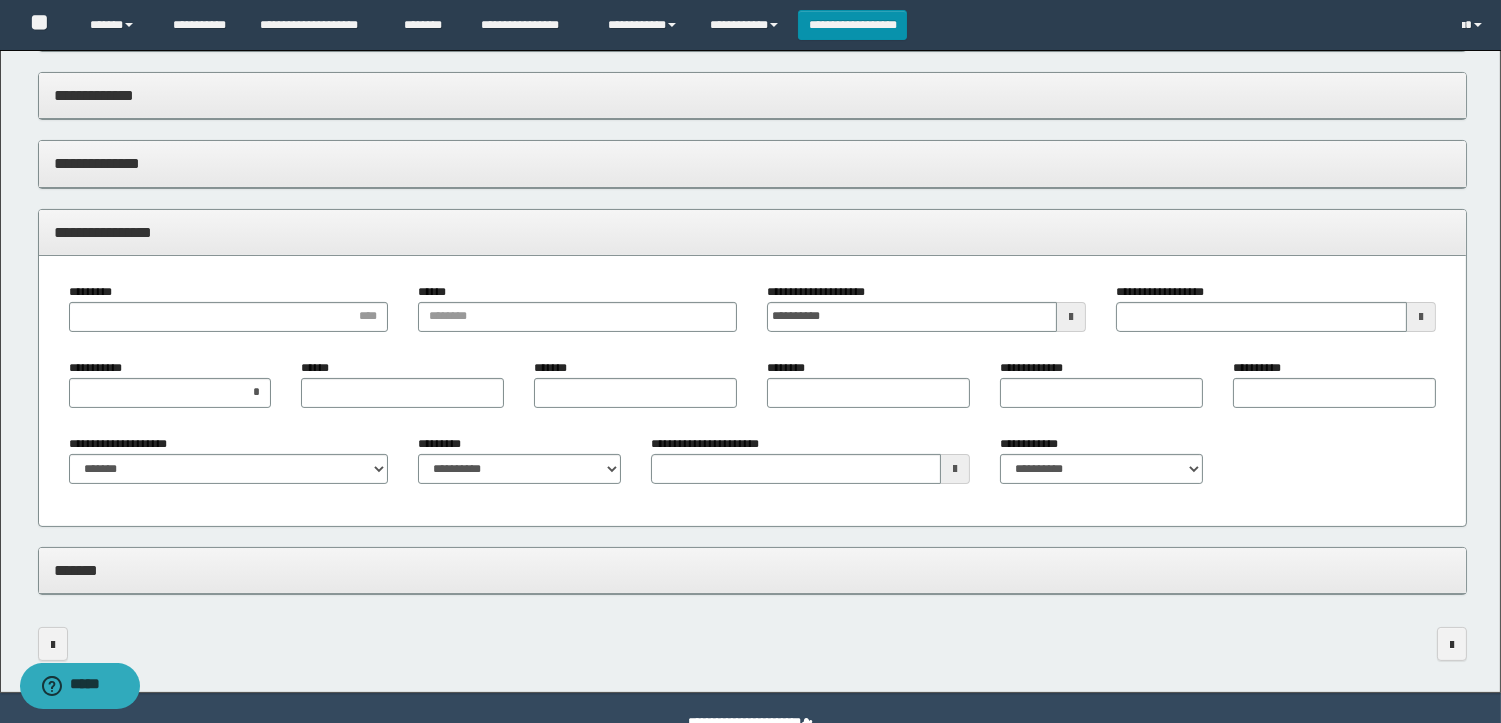 click at bounding box center [1071, 317] 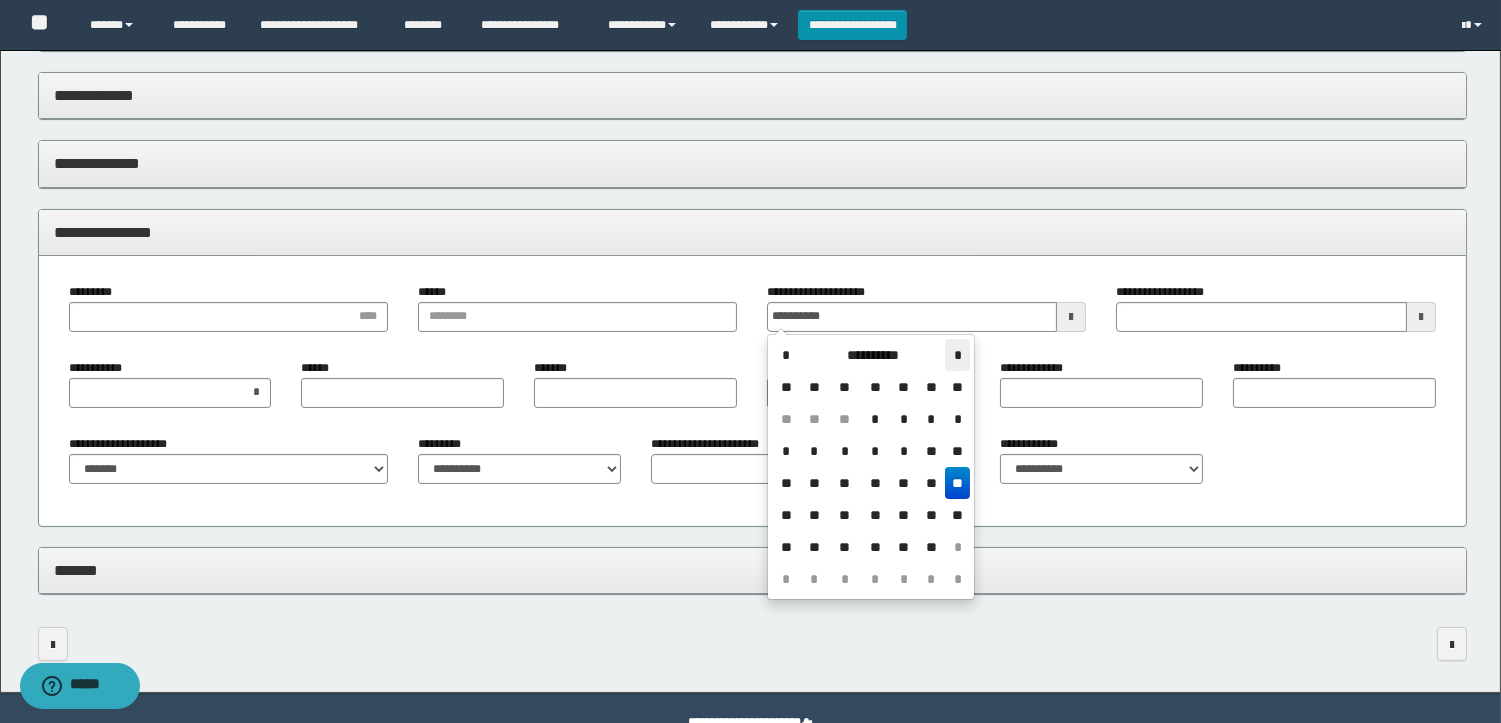 click on "*" at bounding box center [957, 355] 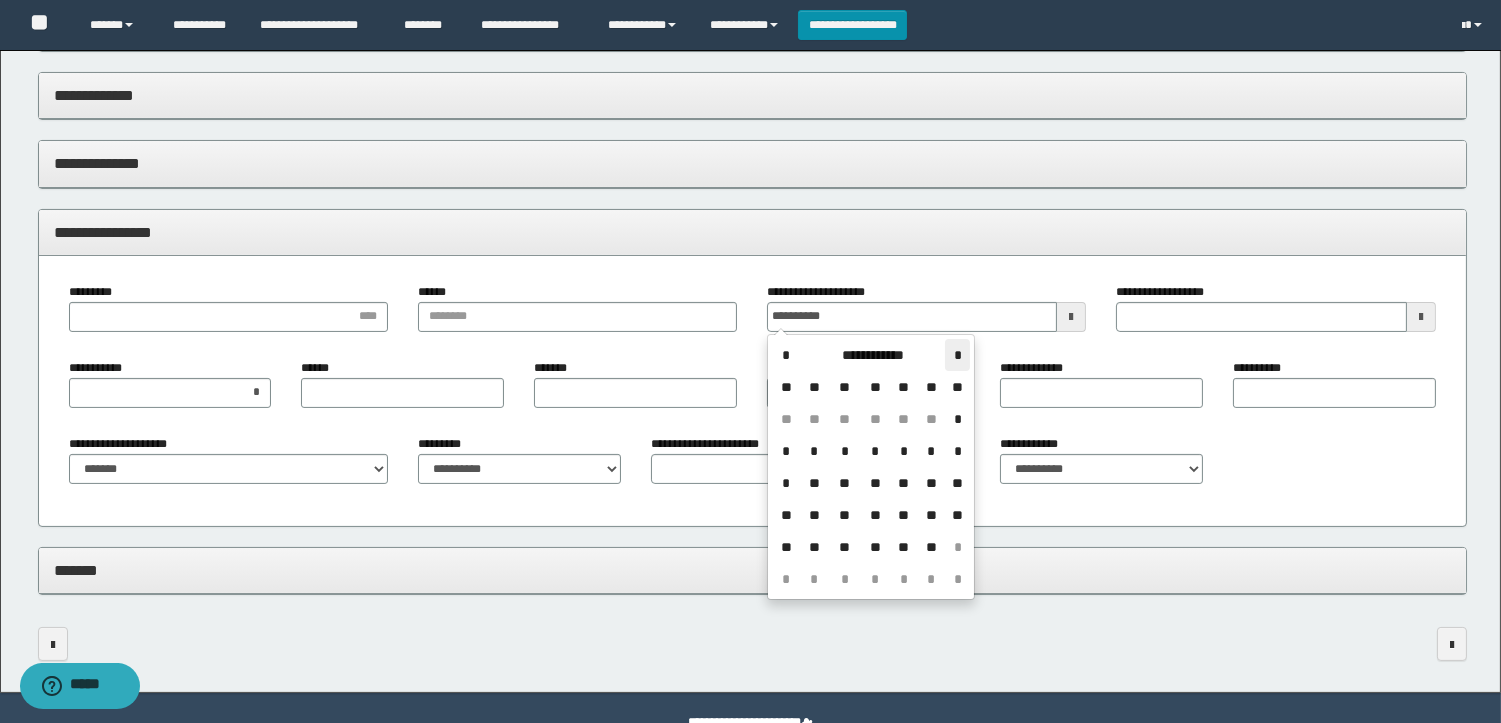 click on "*" at bounding box center (957, 355) 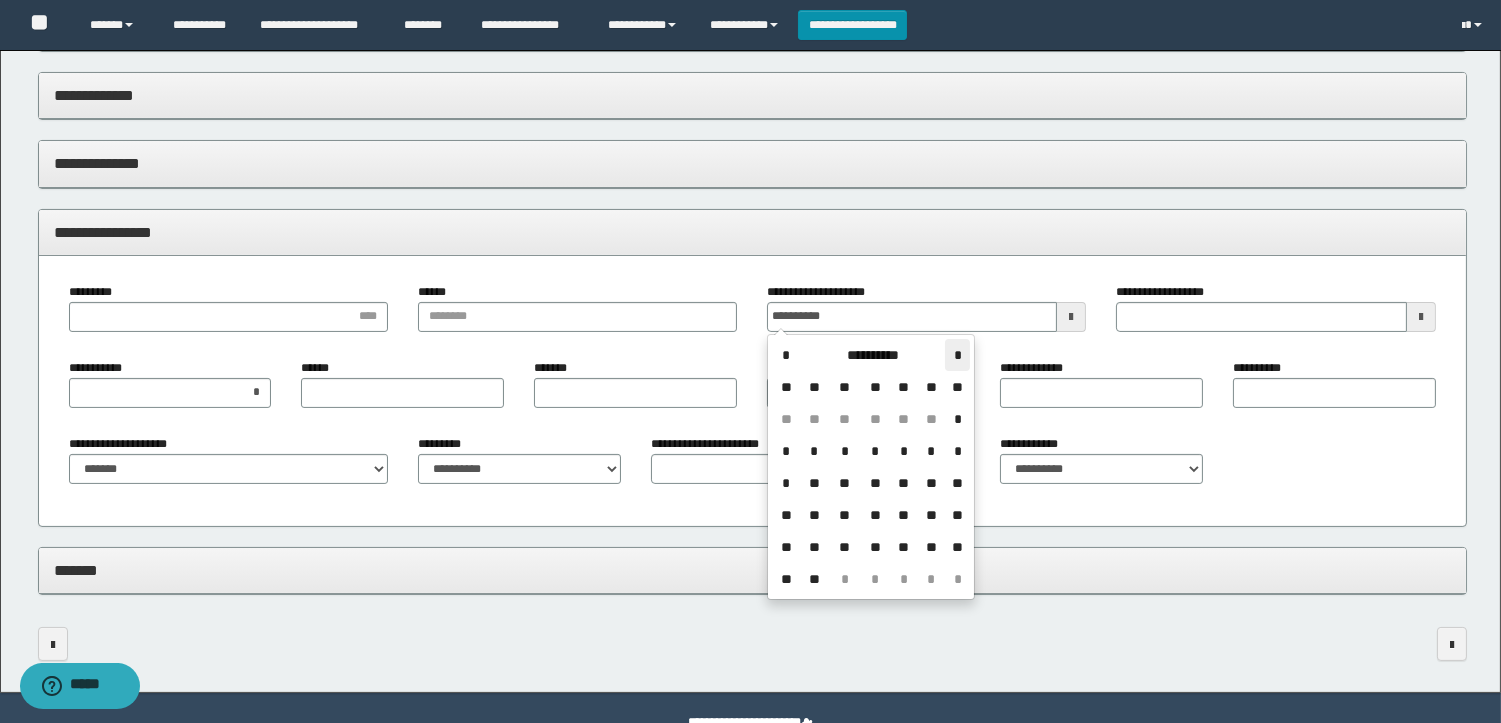 click on "*" at bounding box center (957, 355) 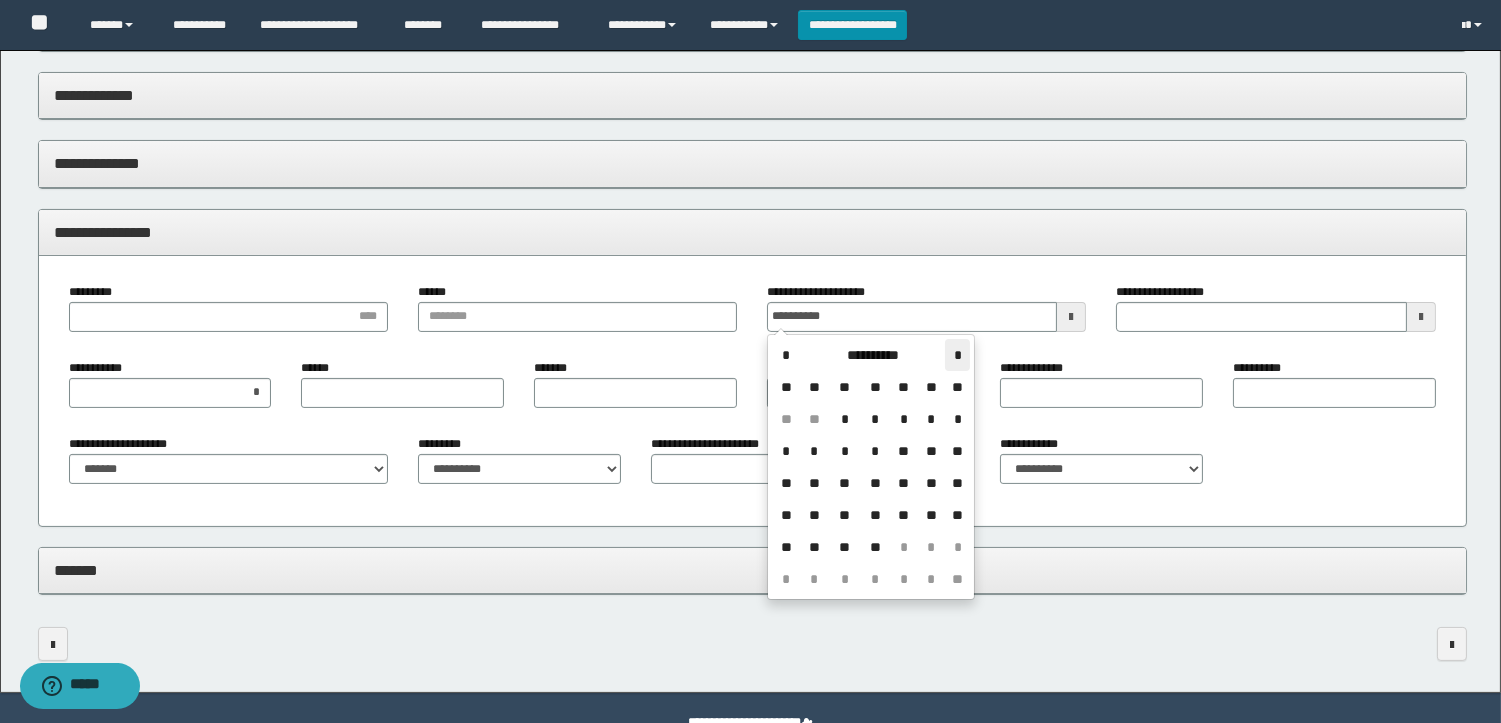 click on "*" at bounding box center [957, 355] 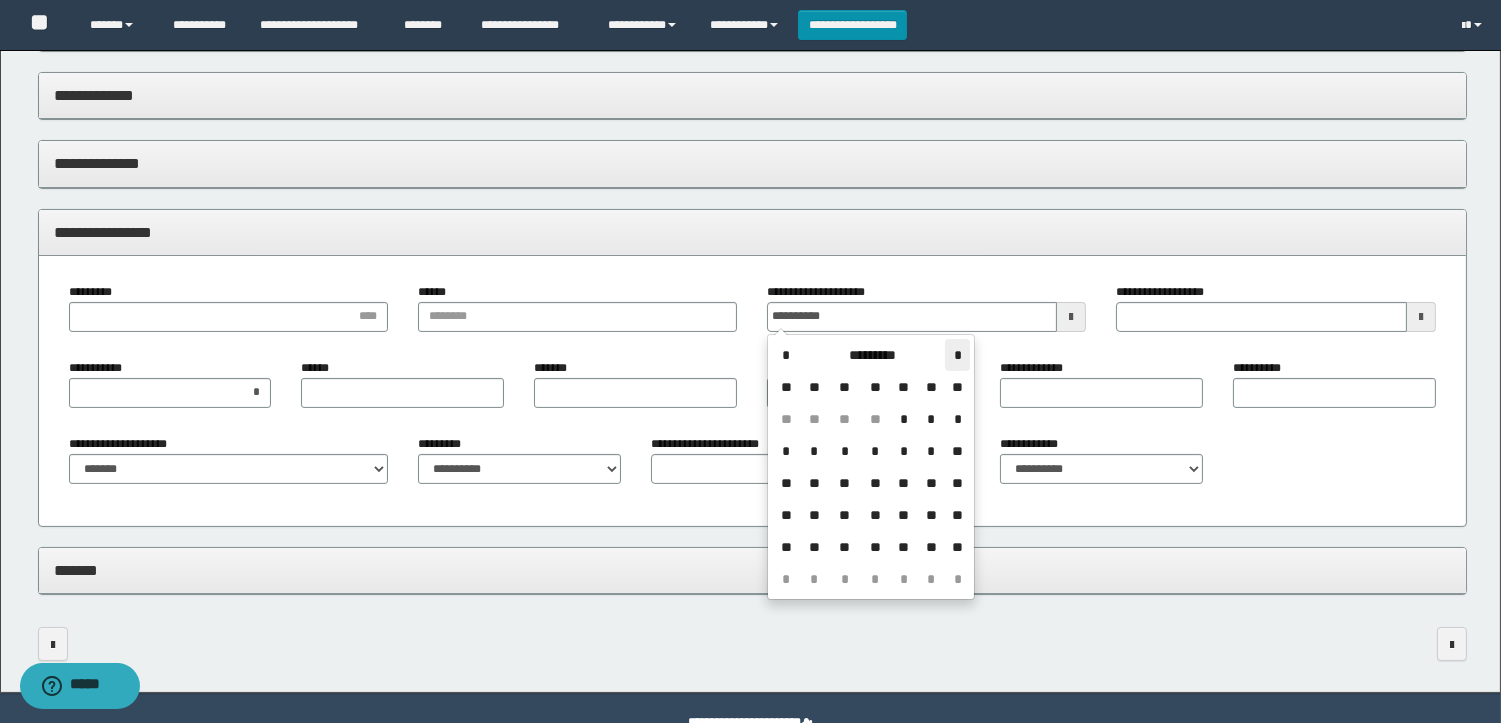click on "*" at bounding box center (957, 355) 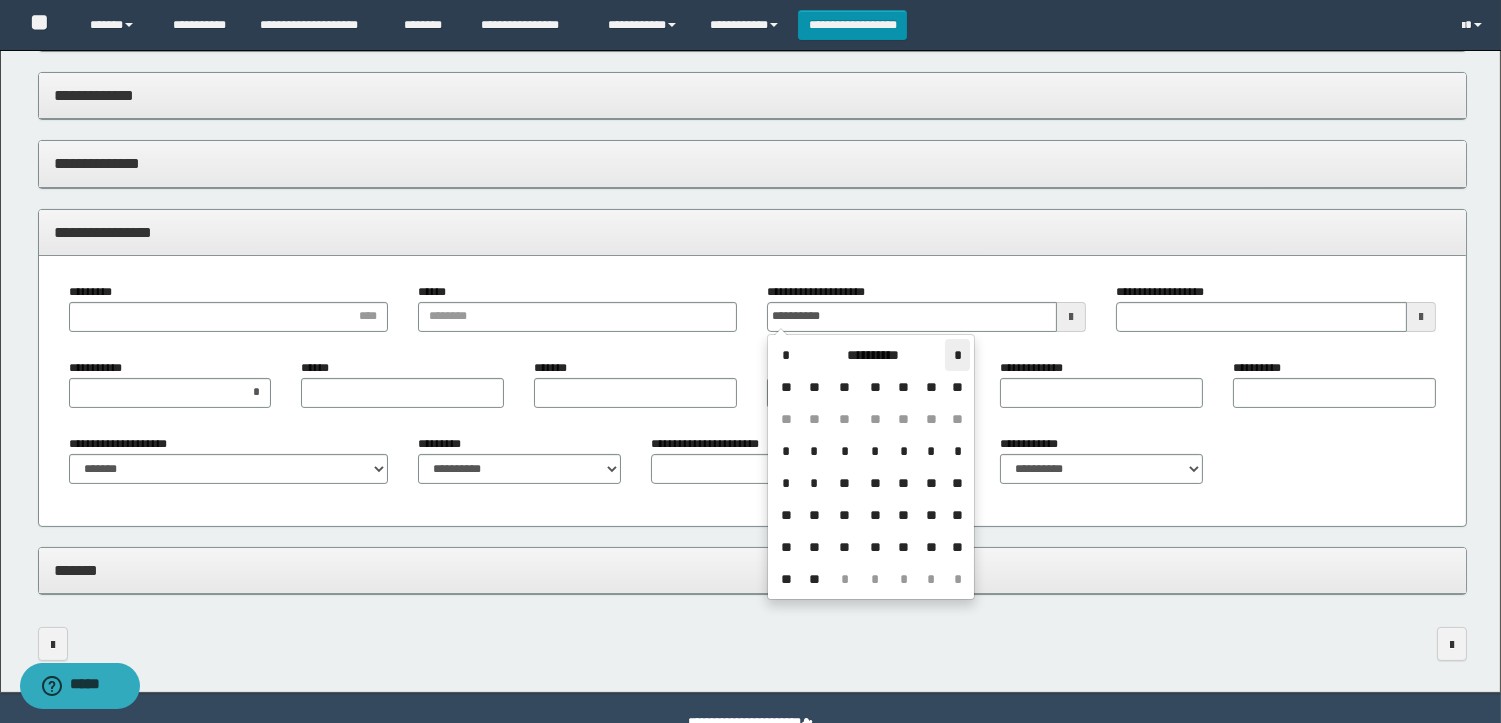 click on "*" at bounding box center (957, 355) 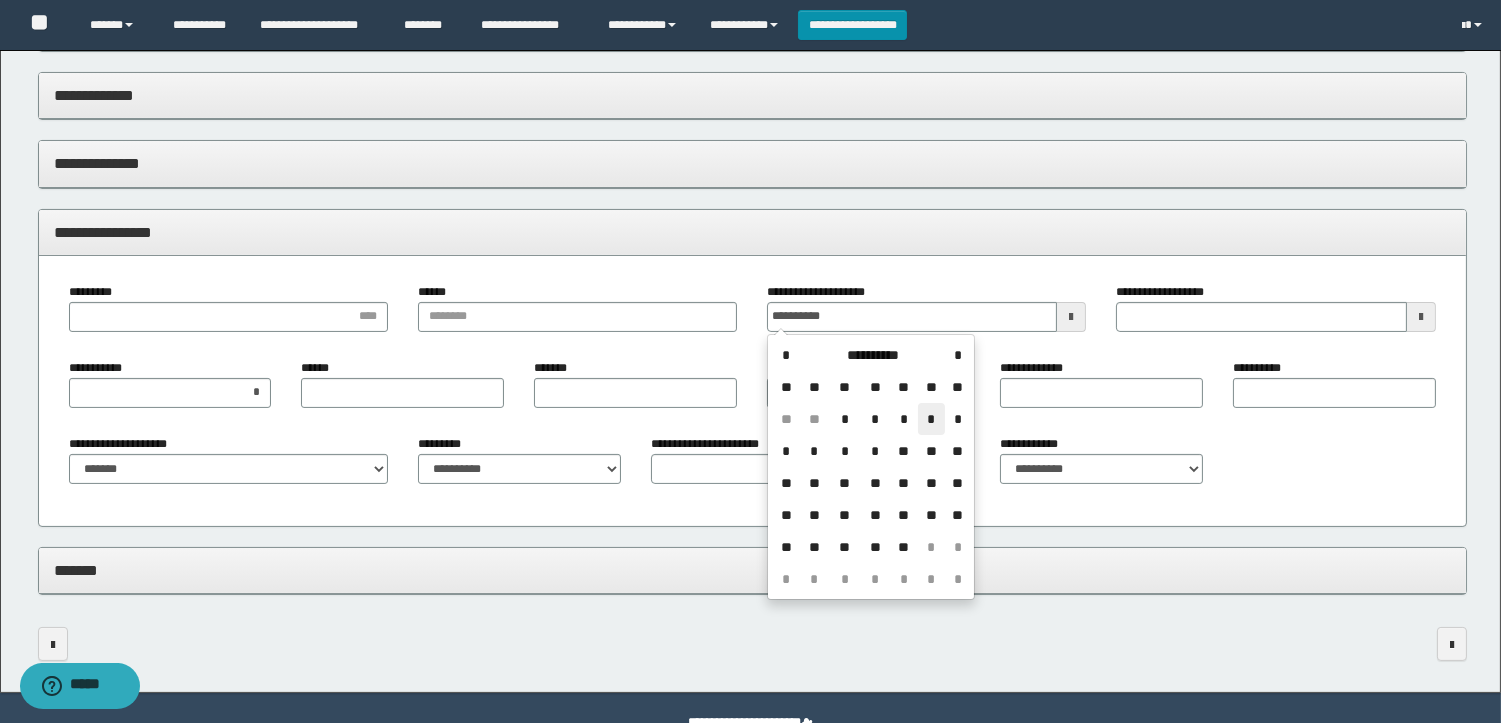 click on "*" at bounding box center (932, 419) 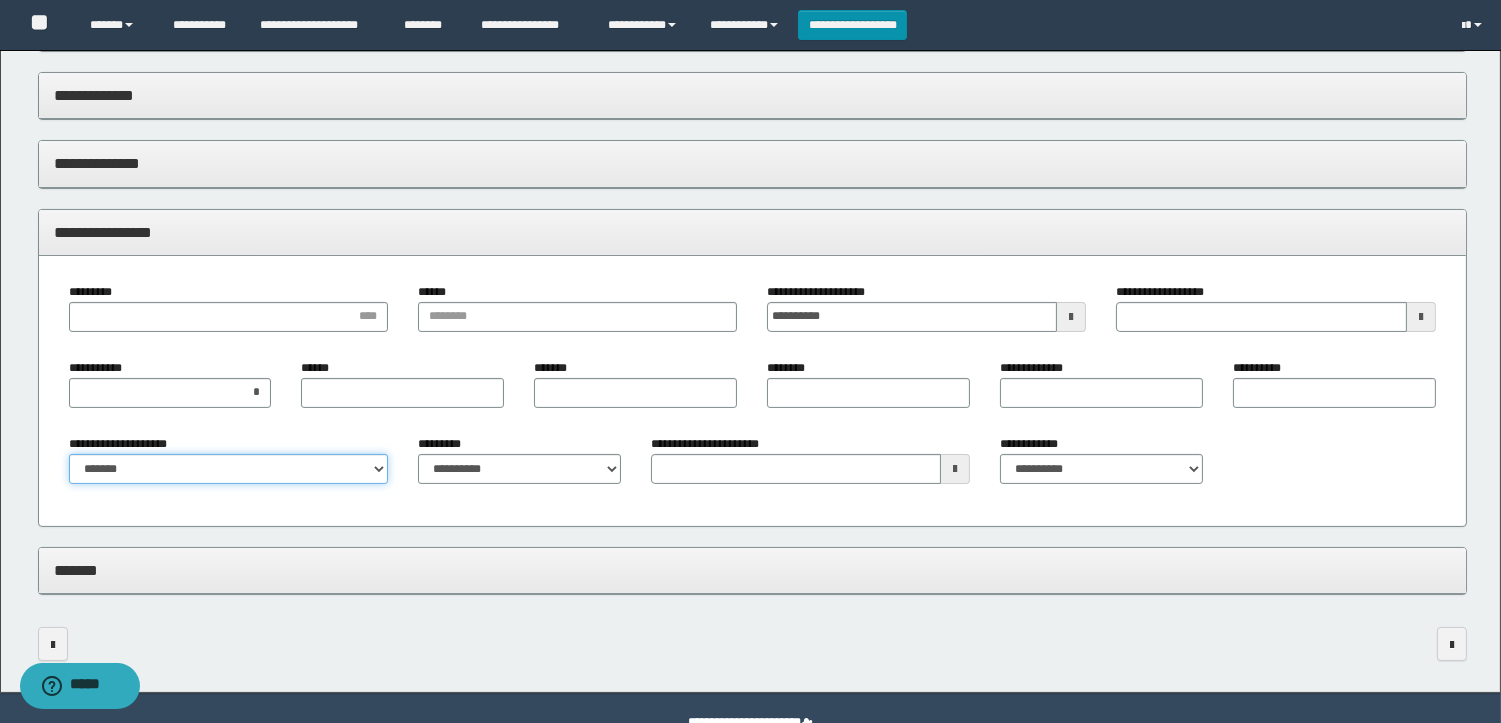 click on "**********" at bounding box center (228, 469) 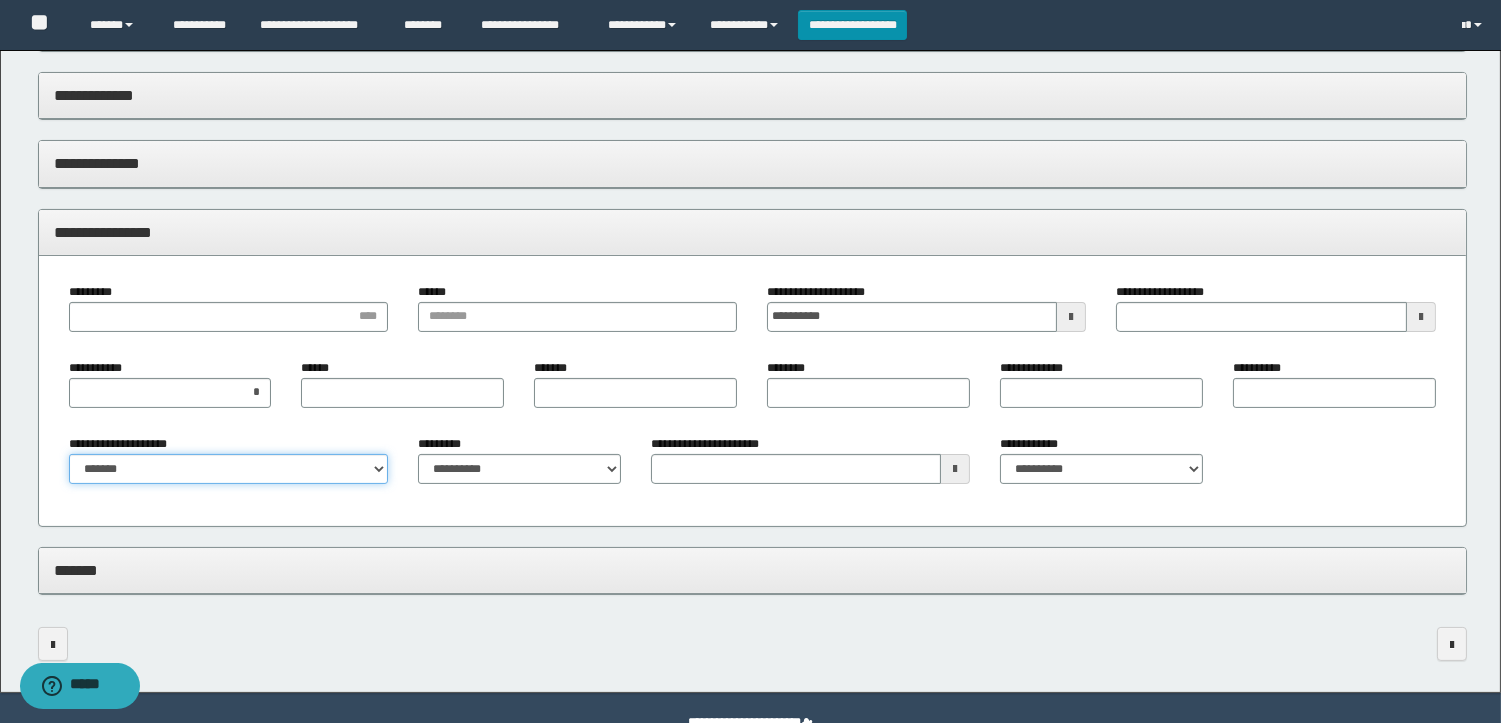 select on "*" 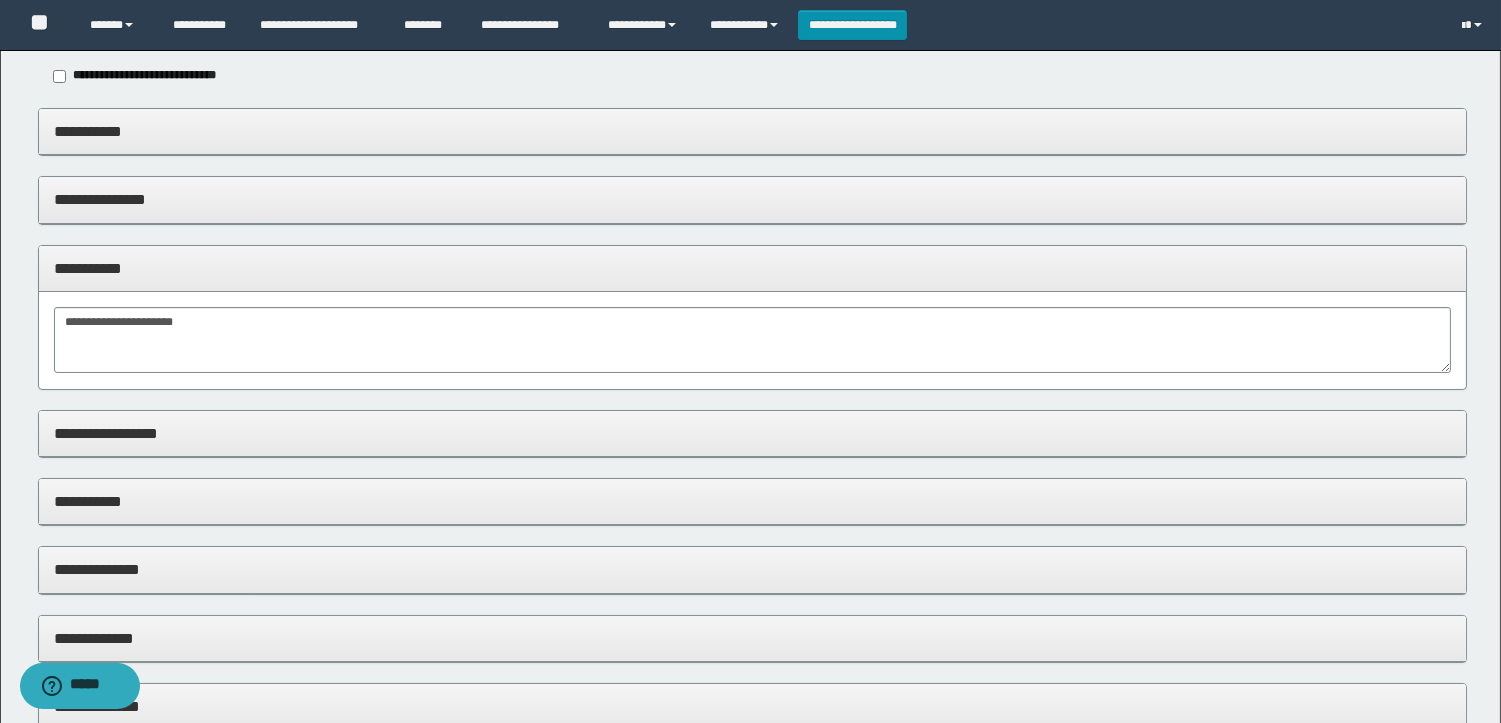 scroll, scrollTop: 0, scrollLeft: 0, axis: both 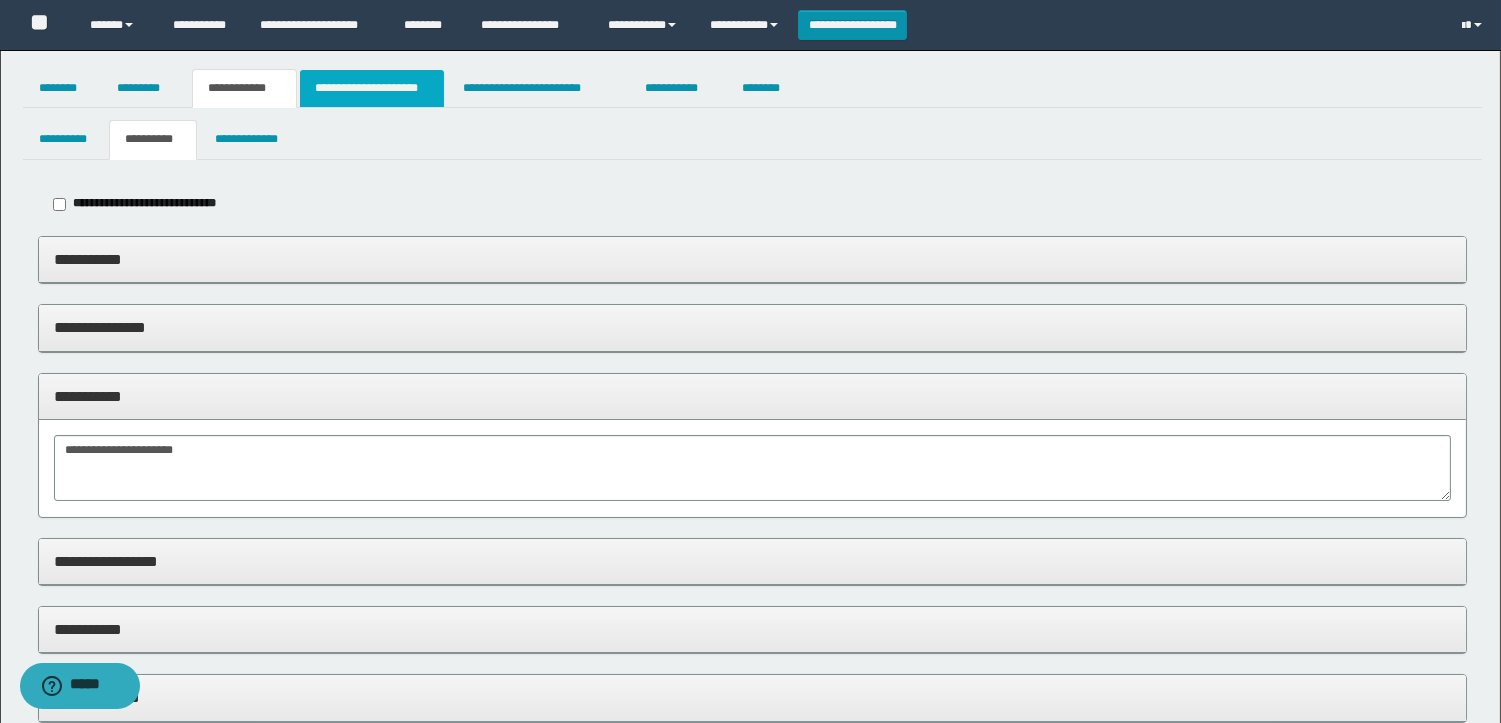 click on "**********" at bounding box center [372, 88] 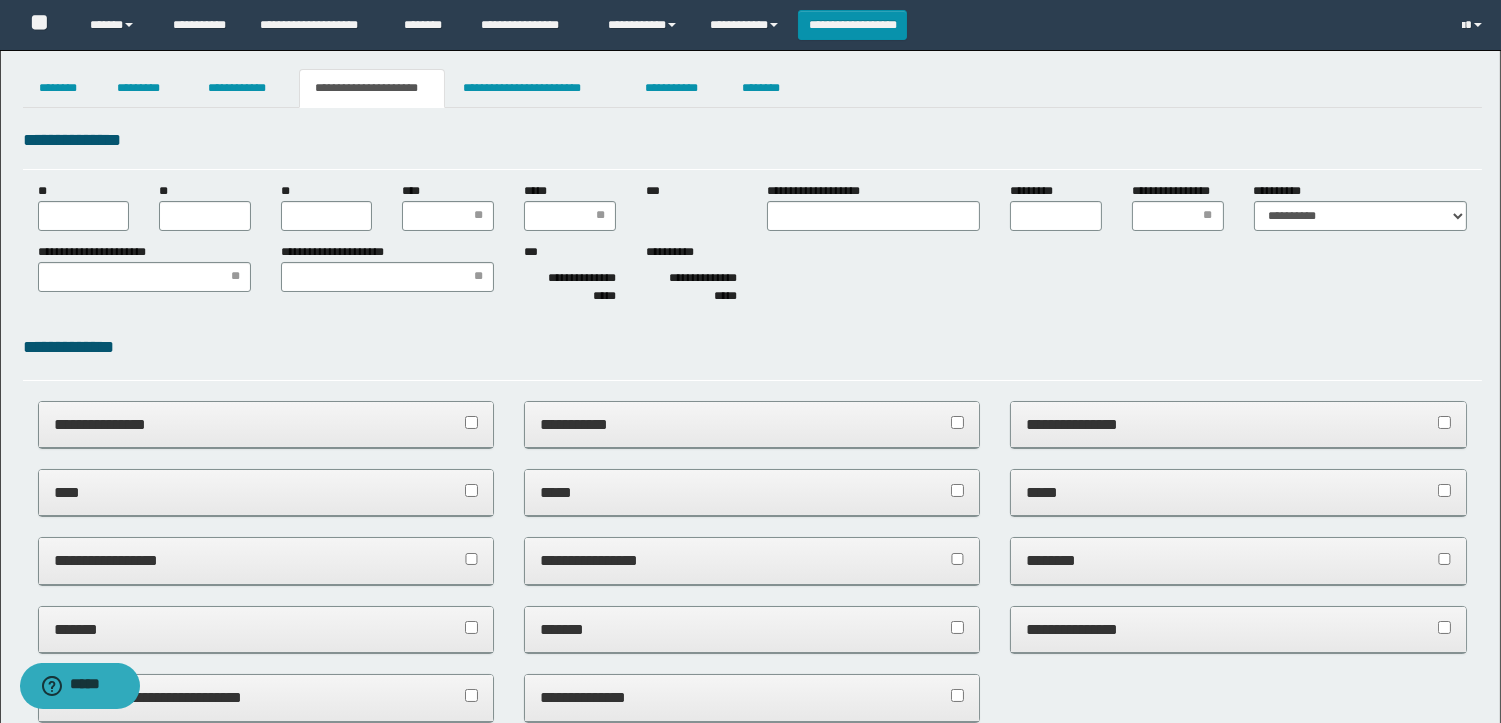 scroll, scrollTop: 0, scrollLeft: 0, axis: both 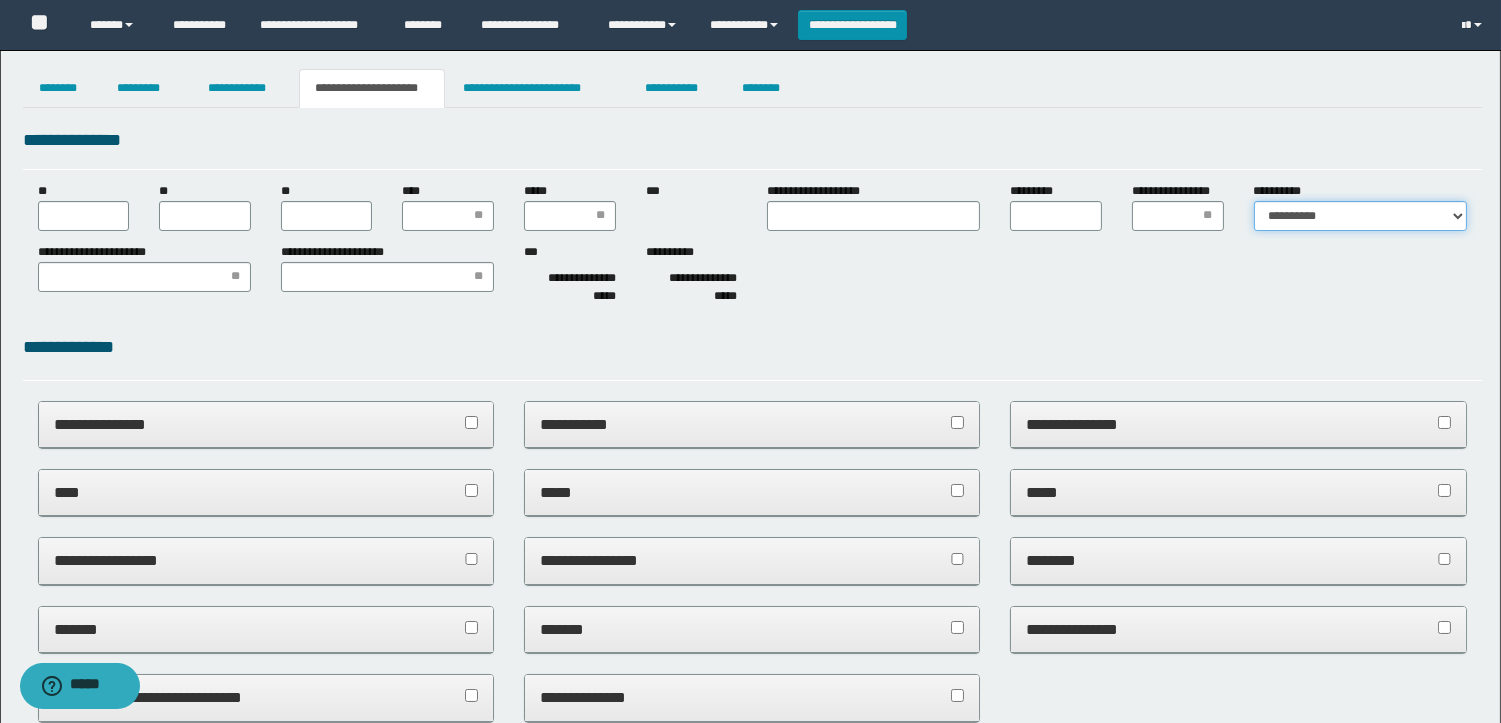 click on "**********" at bounding box center (1360, 216) 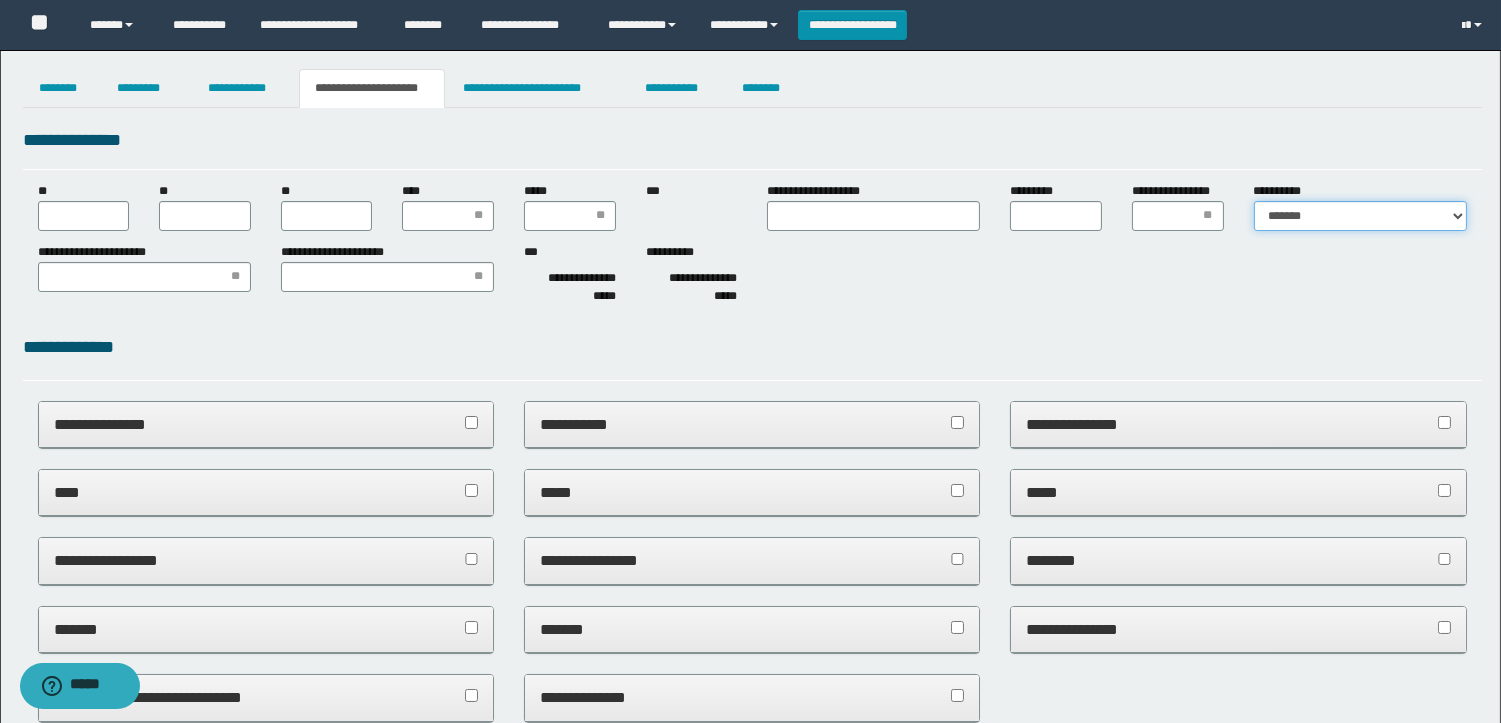 click on "**********" at bounding box center (1360, 216) 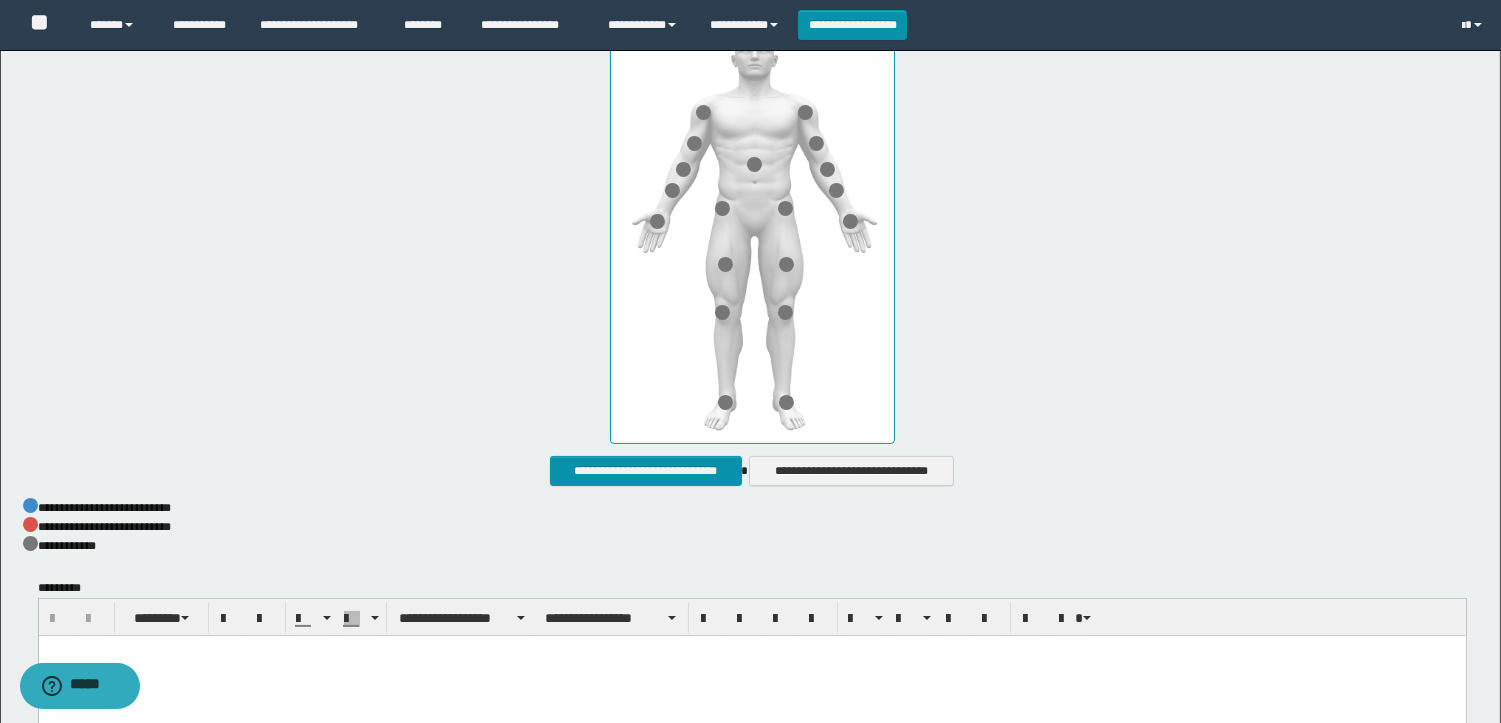 scroll, scrollTop: 1040, scrollLeft: 0, axis: vertical 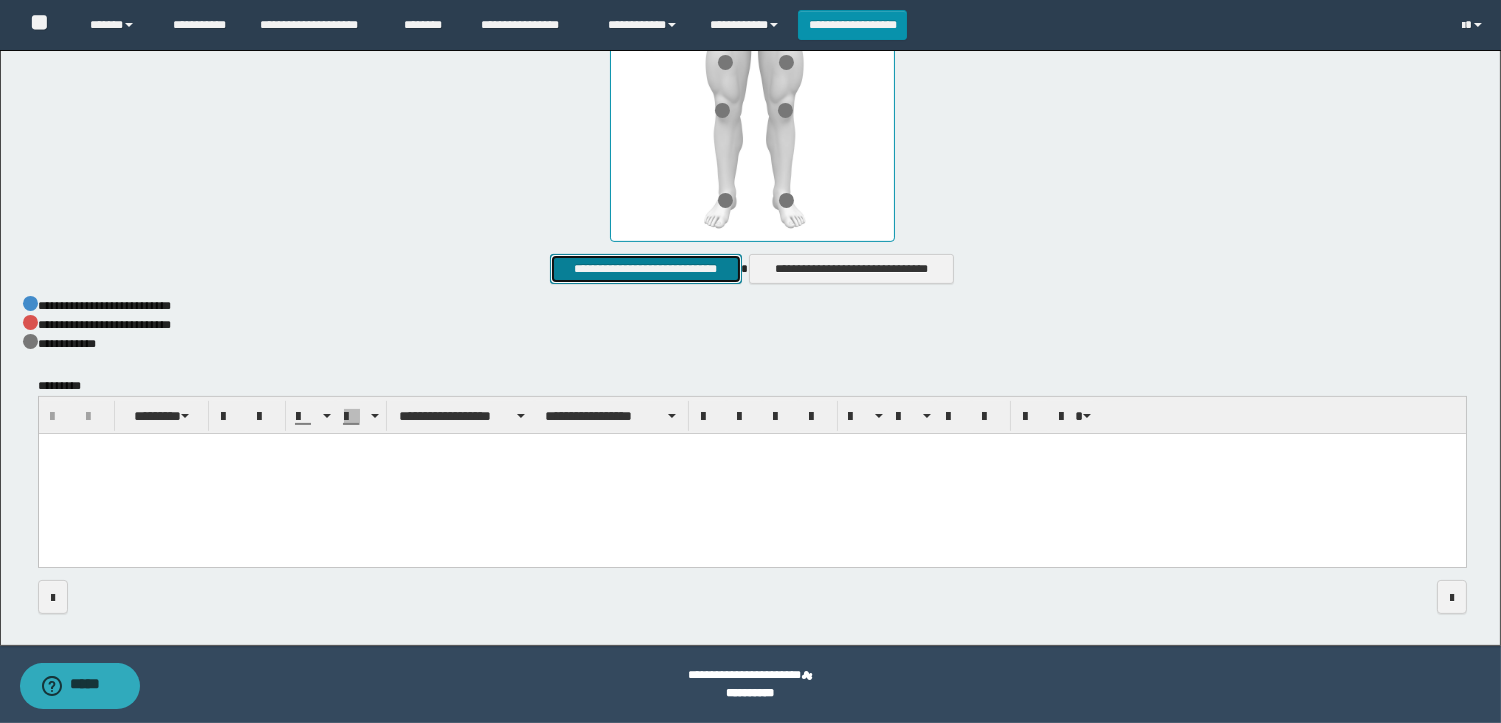 click on "**********" at bounding box center (645, 269) 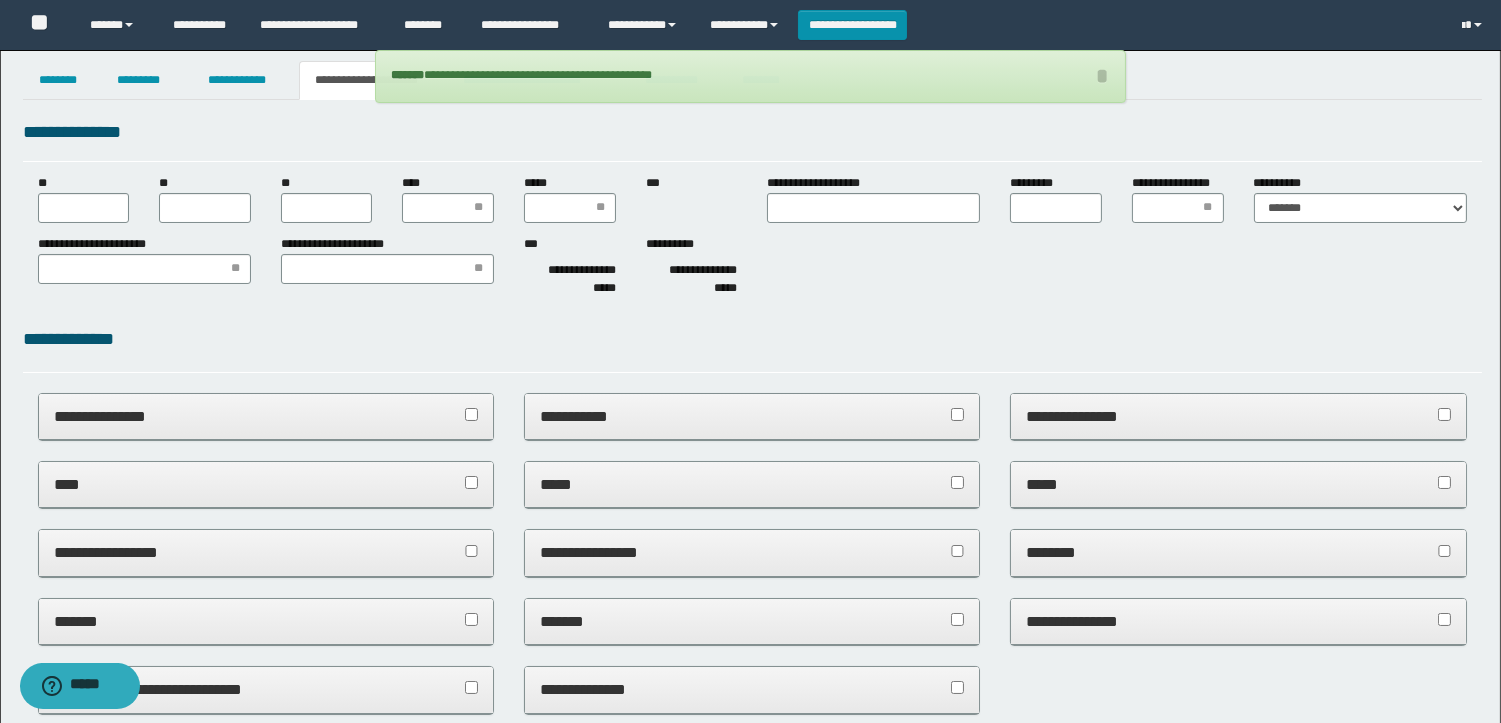 scroll, scrollTop: 0, scrollLeft: 0, axis: both 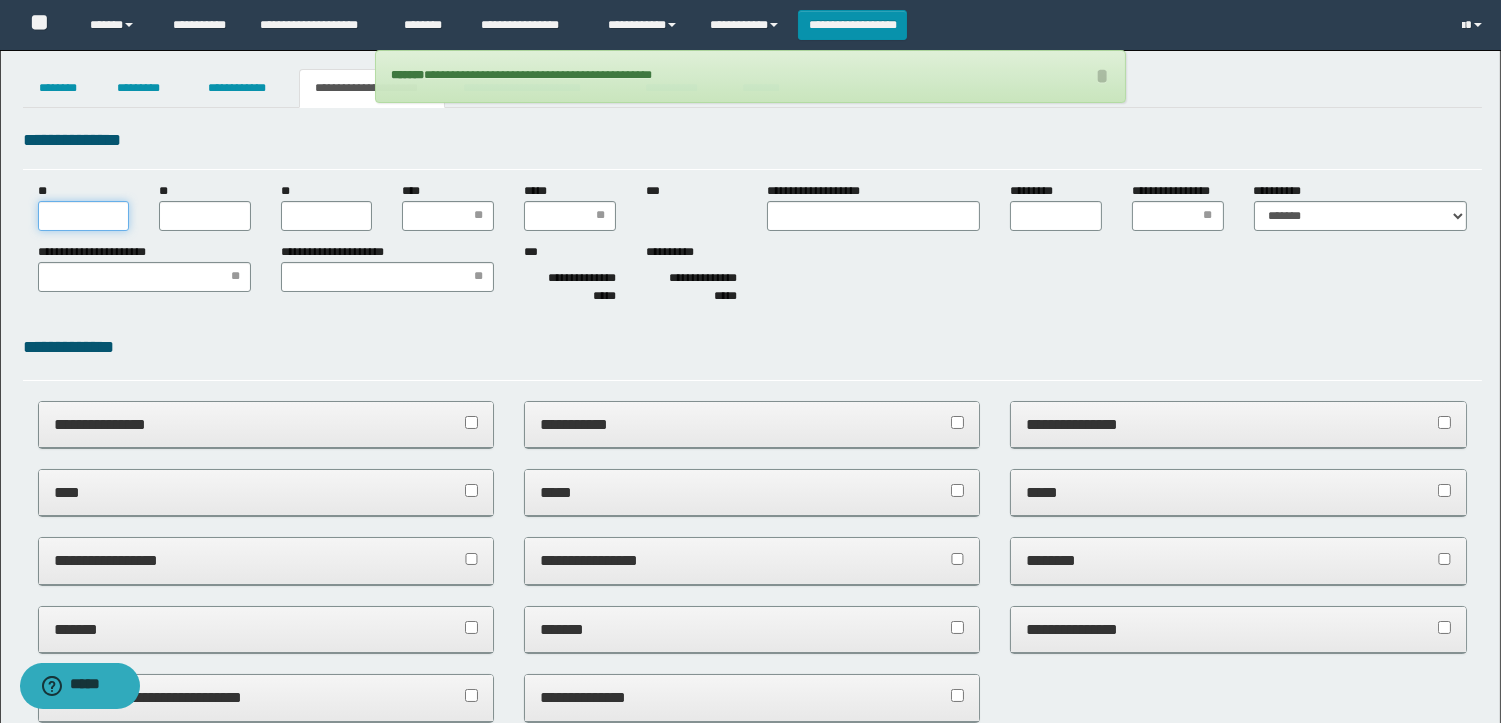 click on "**" at bounding box center (84, 216) 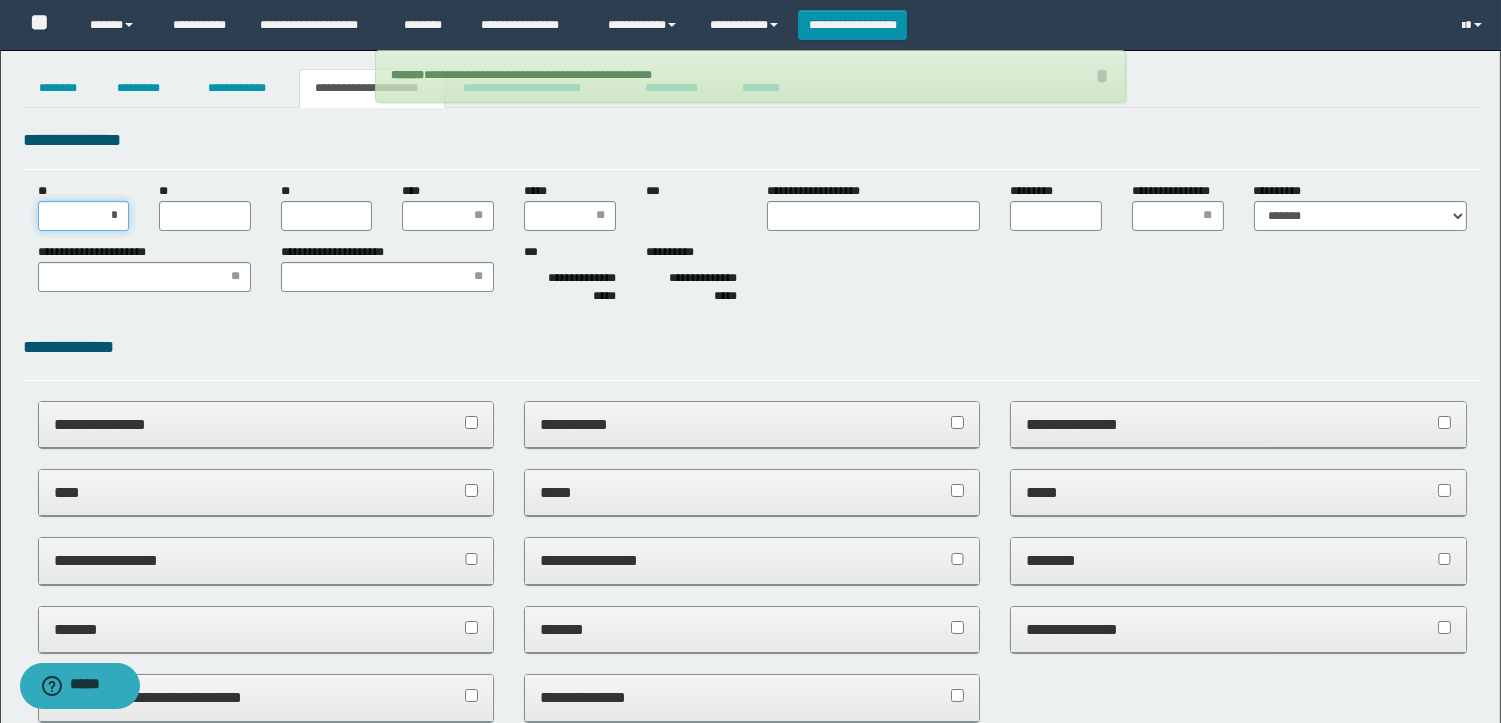 type on "**" 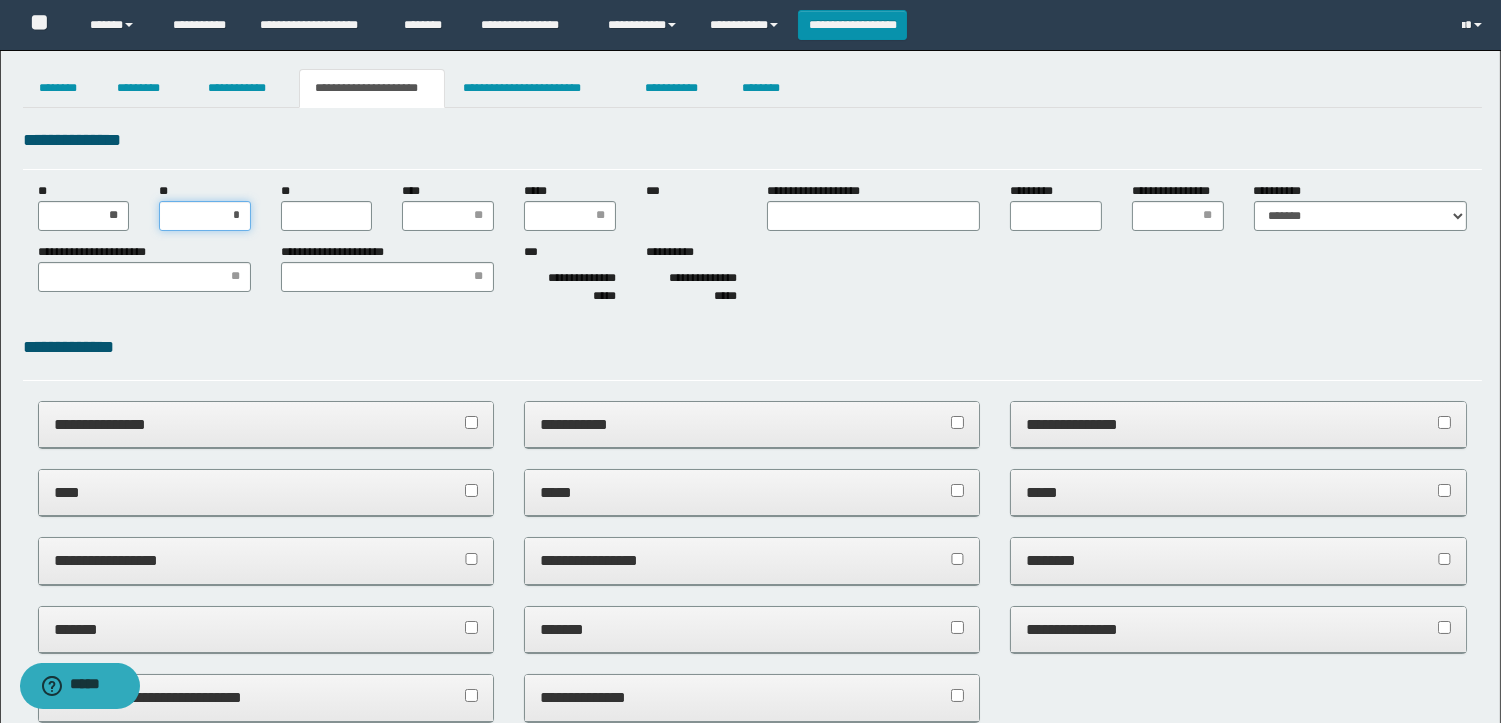 type on "**" 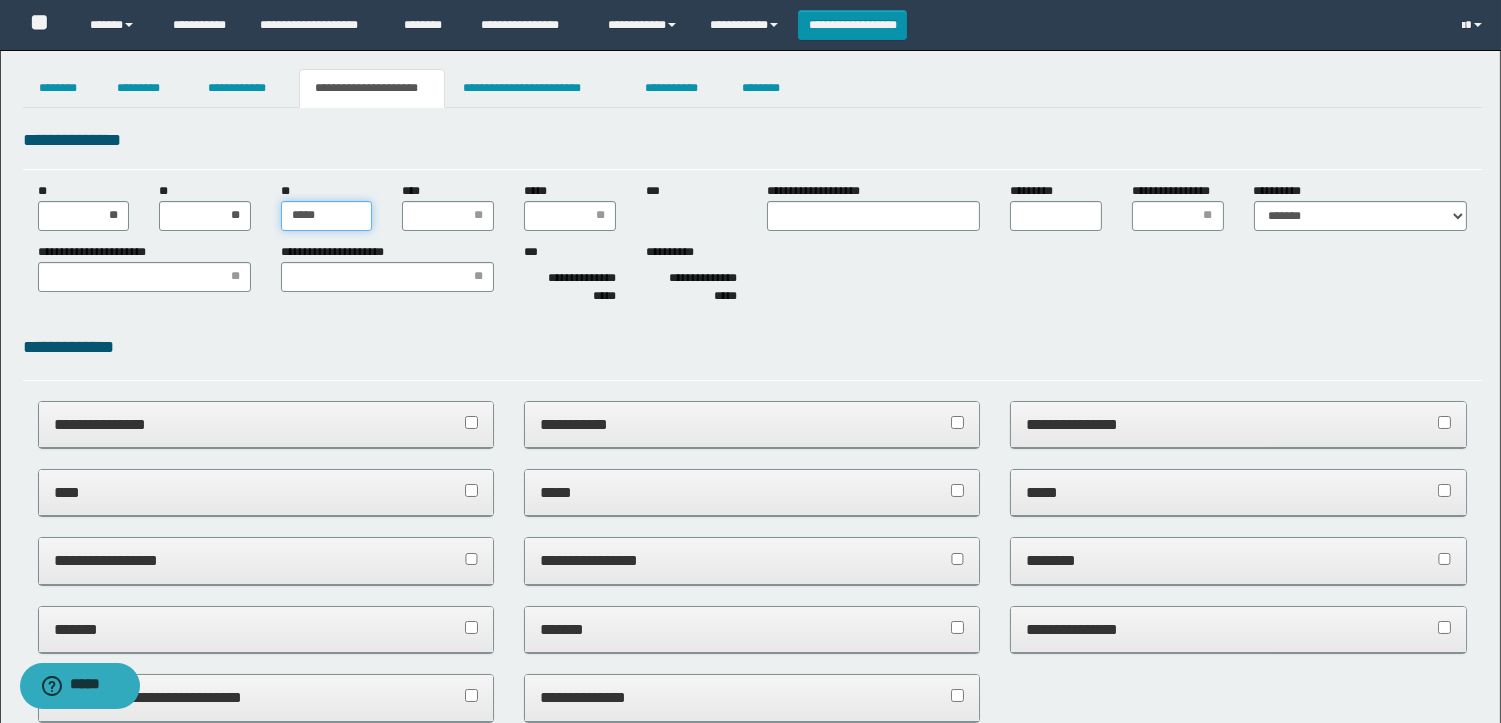 type on "******" 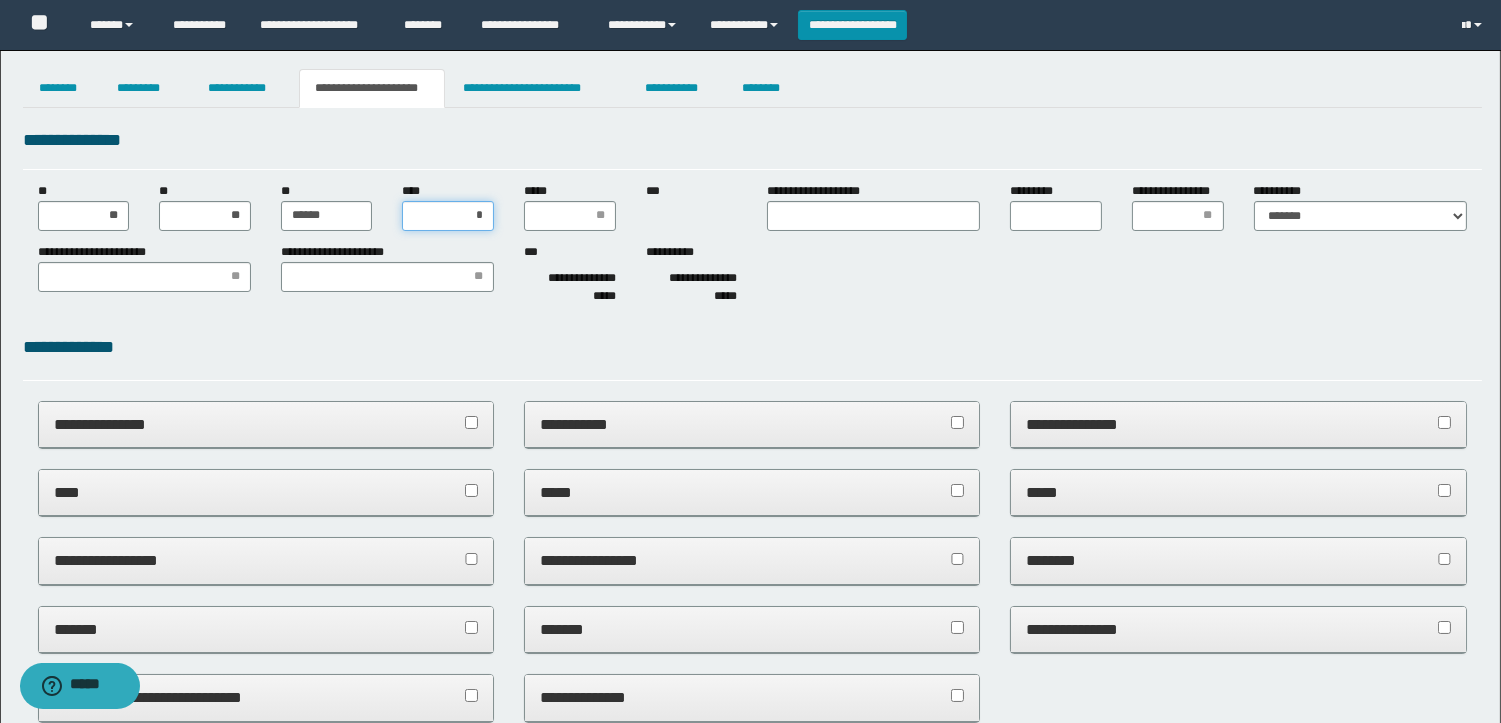 type on "**" 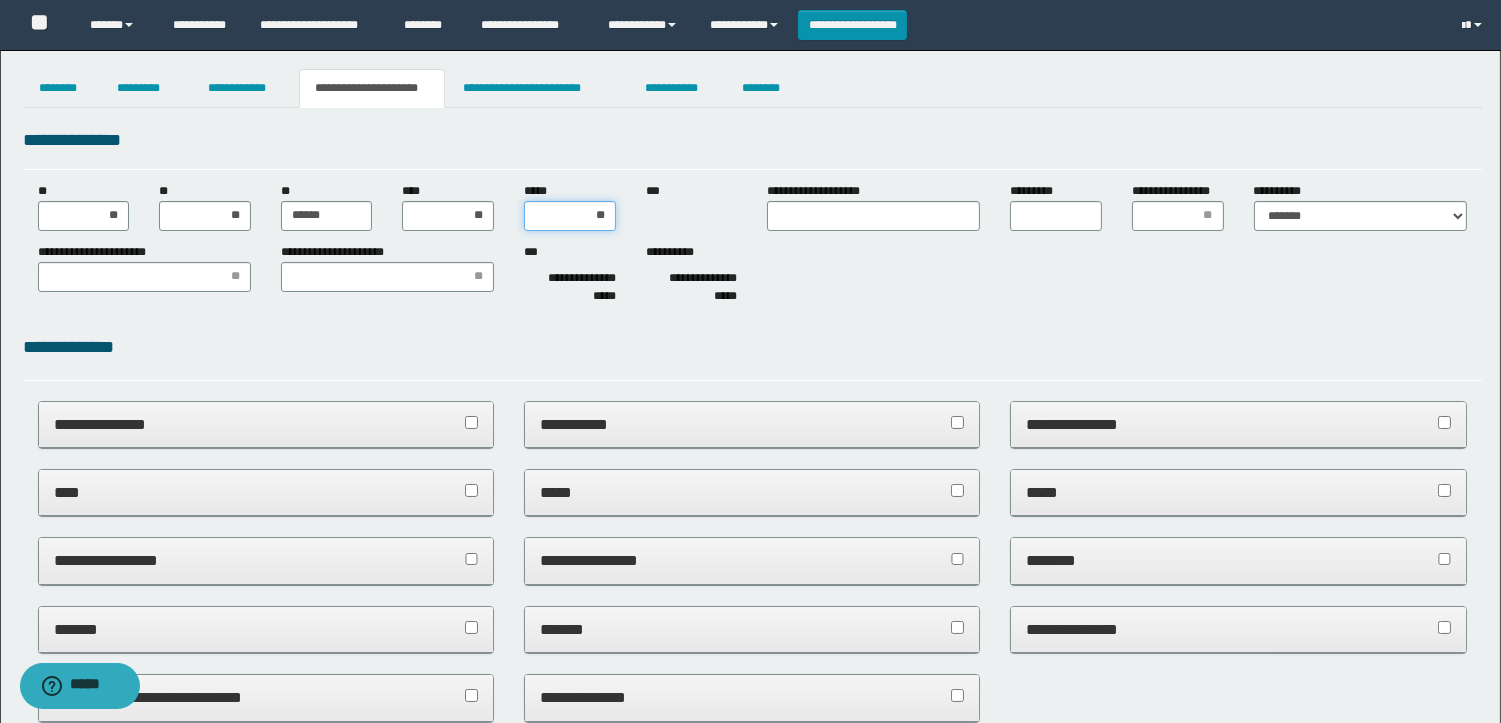 type on "***" 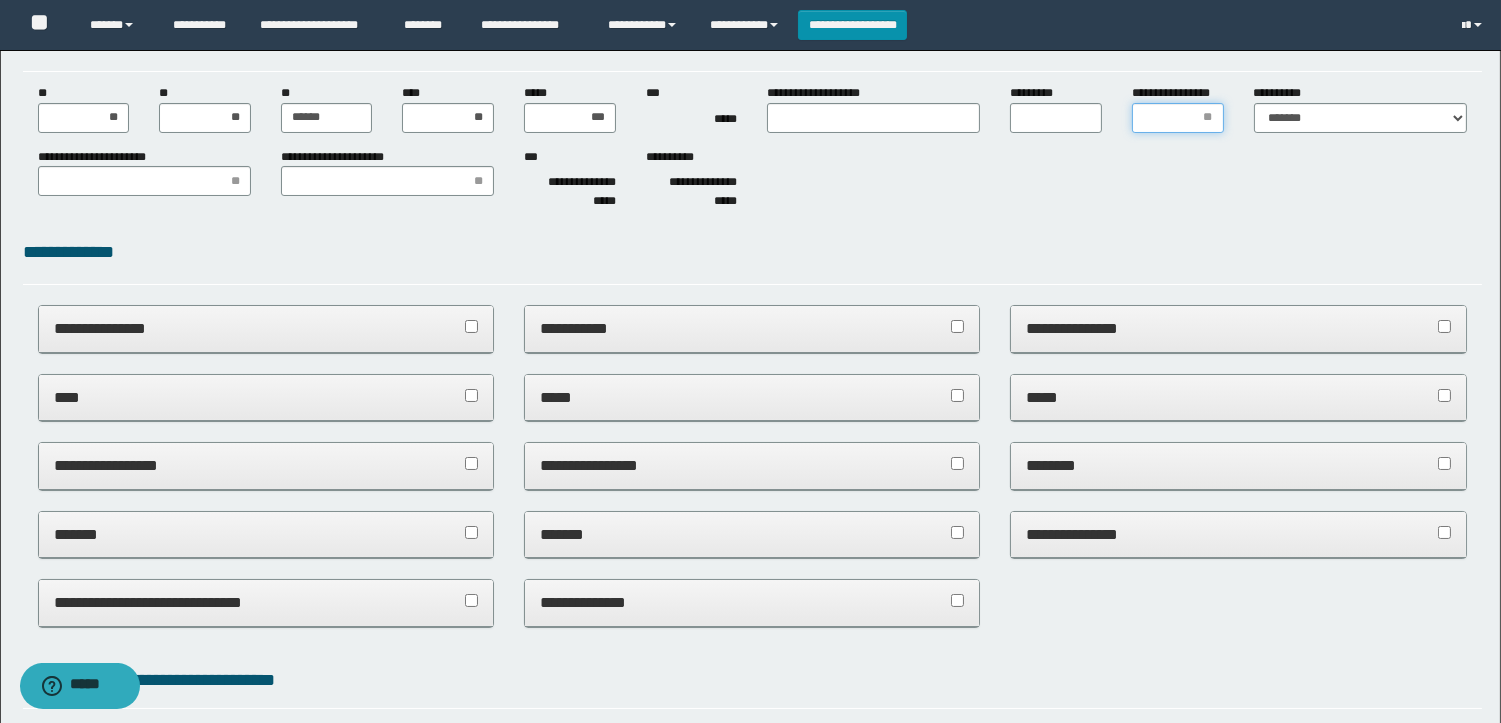 scroll, scrollTop: 0, scrollLeft: 0, axis: both 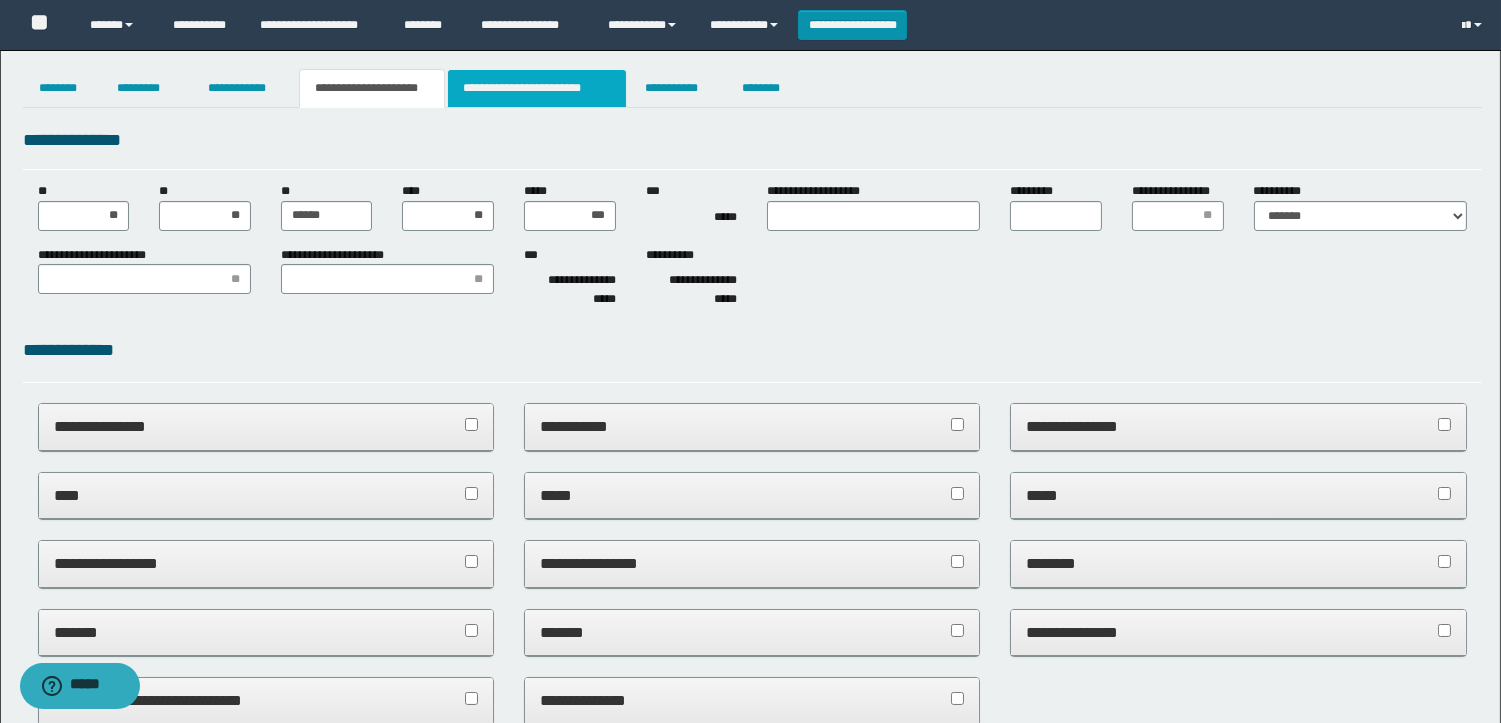 click on "**********" at bounding box center [537, 88] 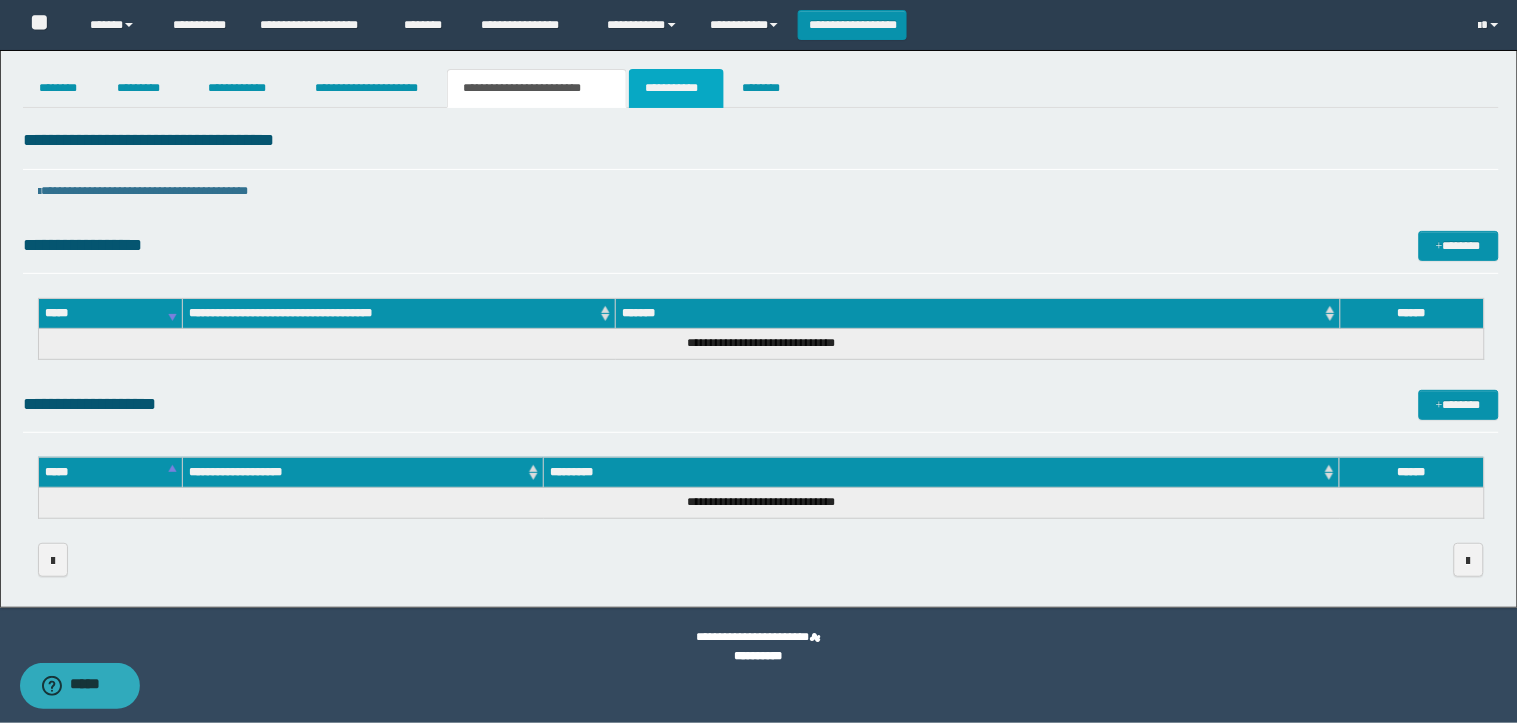 click on "**********" at bounding box center [676, 88] 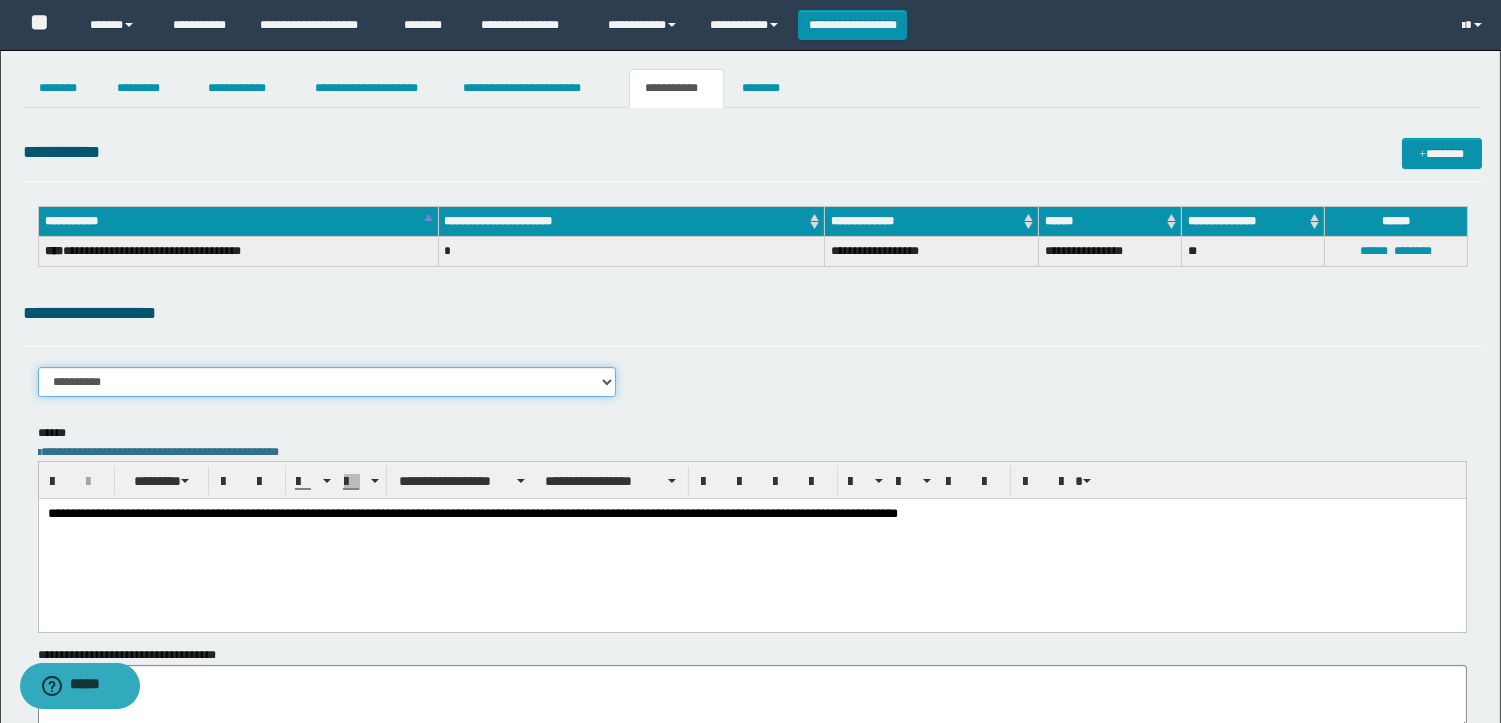 click on "**********" at bounding box center [327, 382] 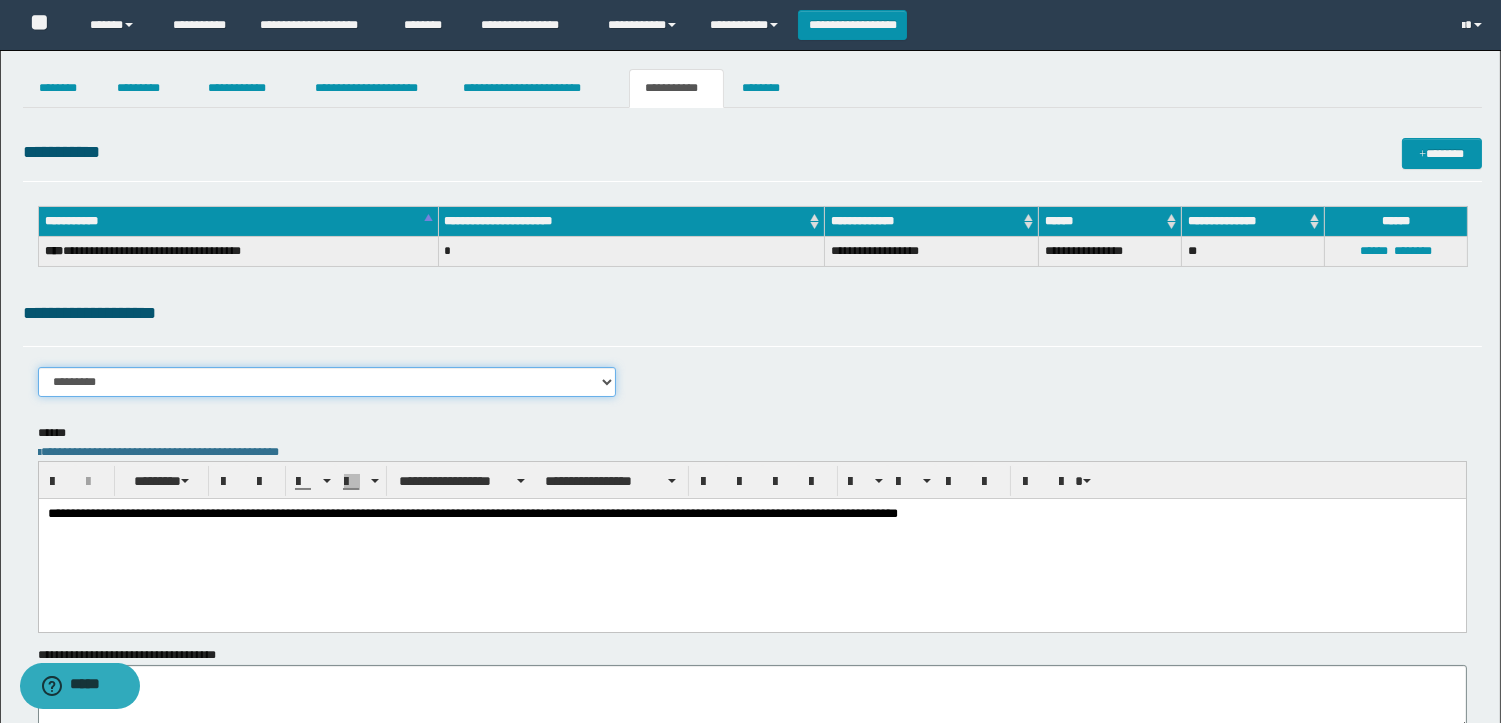 click on "**********" at bounding box center [327, 382] 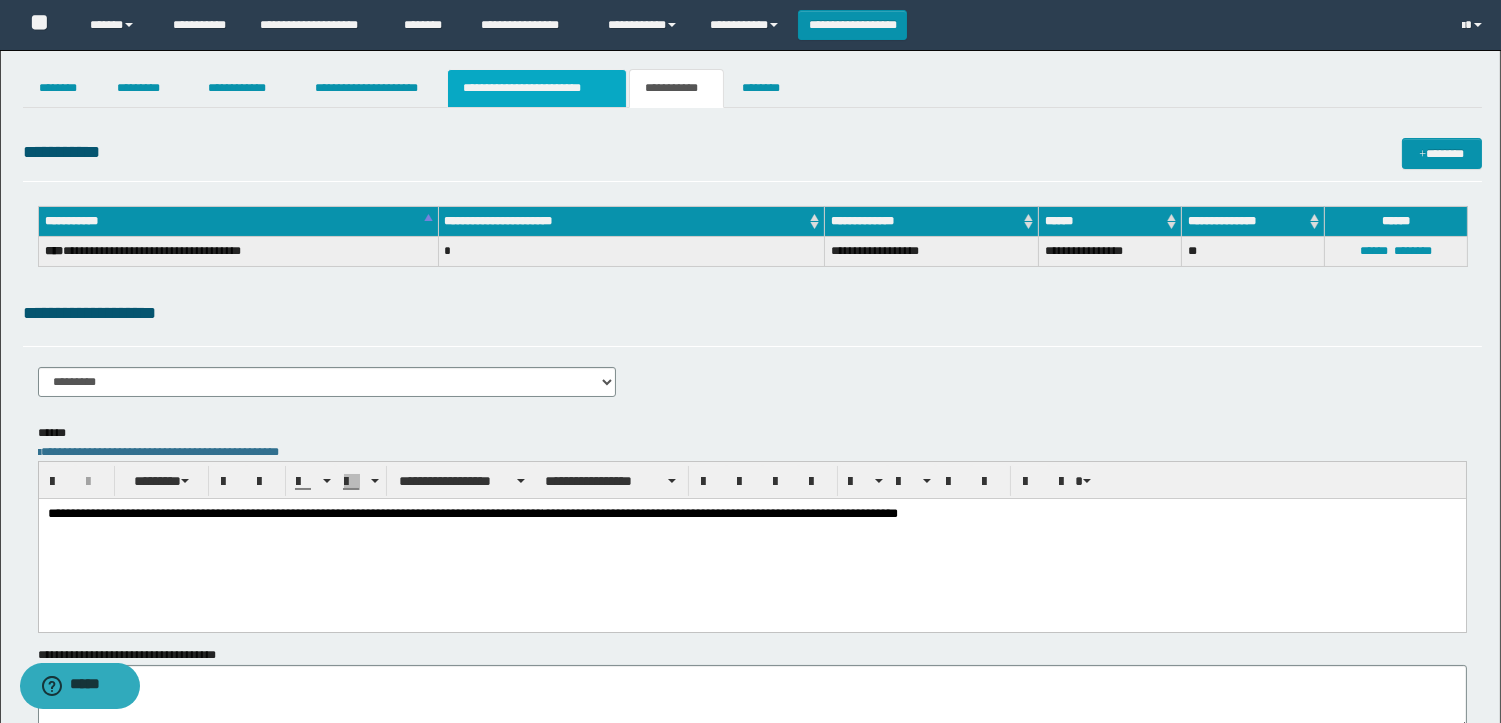 click on "**********" at bounding box center (537, 88) 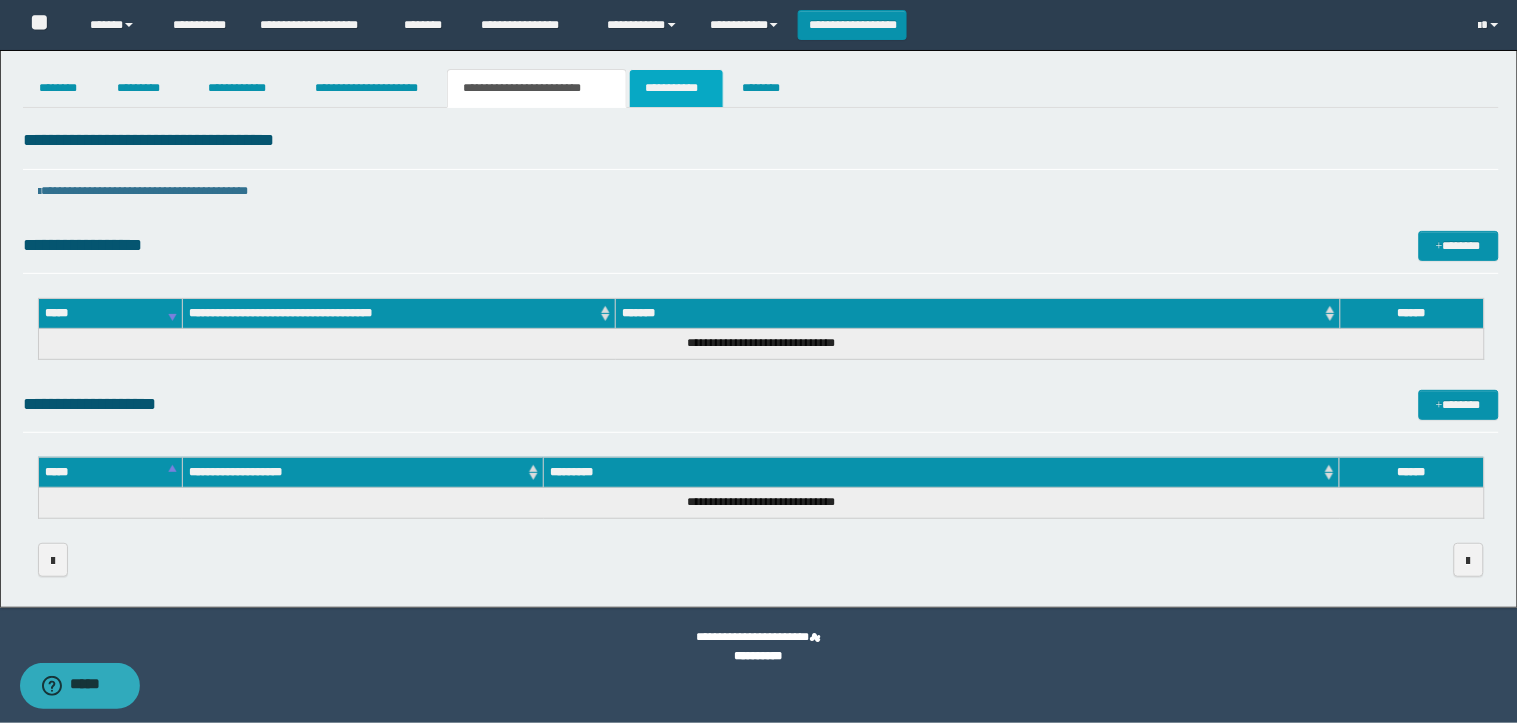 click on "**********" at bounding box center [676, 88] 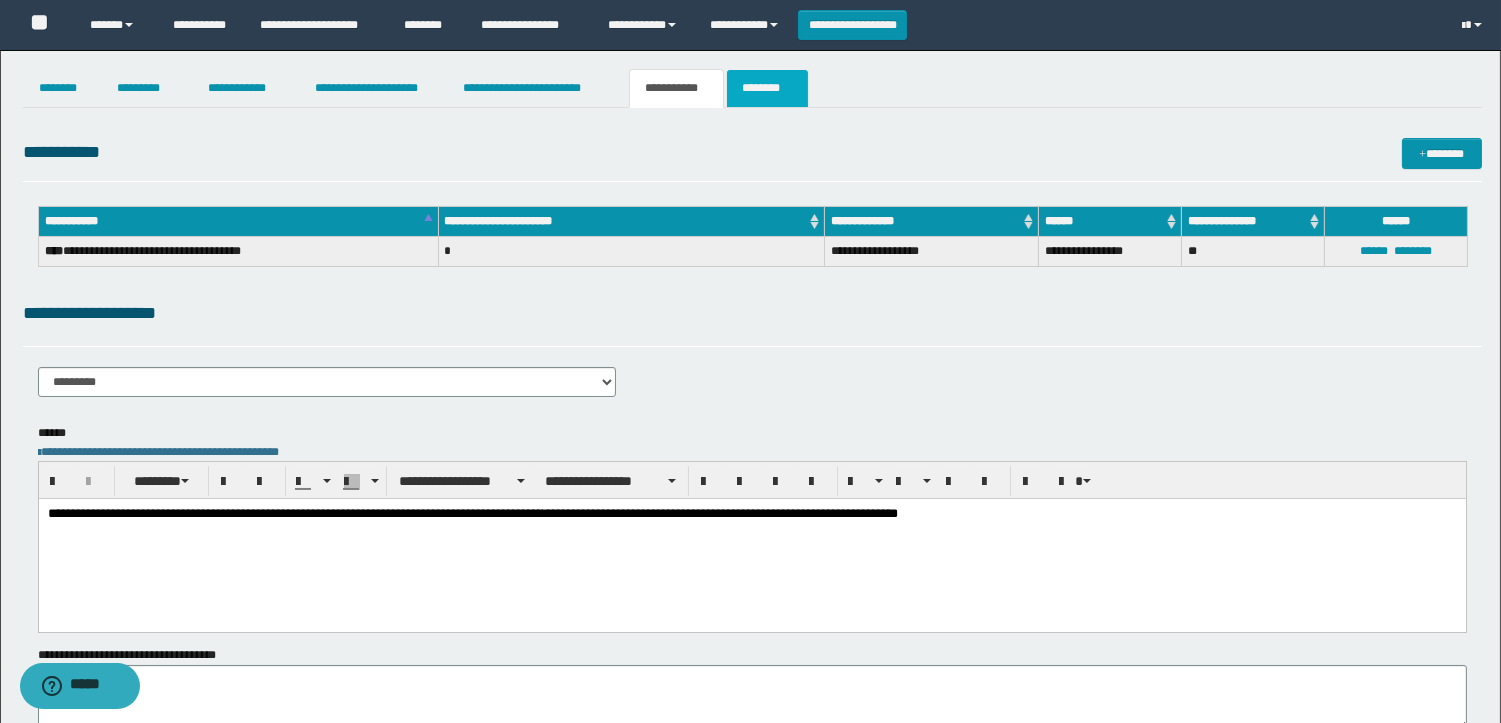 click on "********" at bounding box center [767, 88] 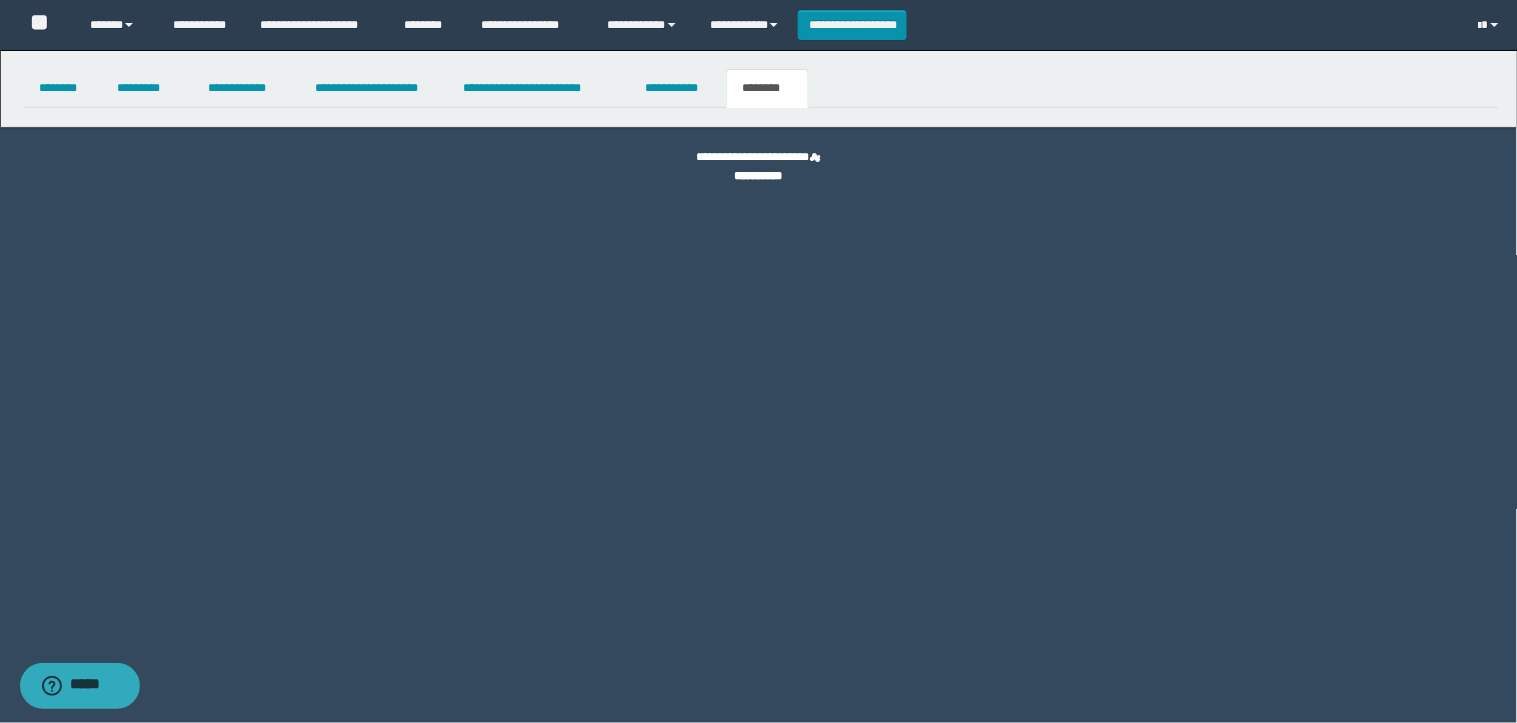 click on "********" at bounding box center [767, 88] 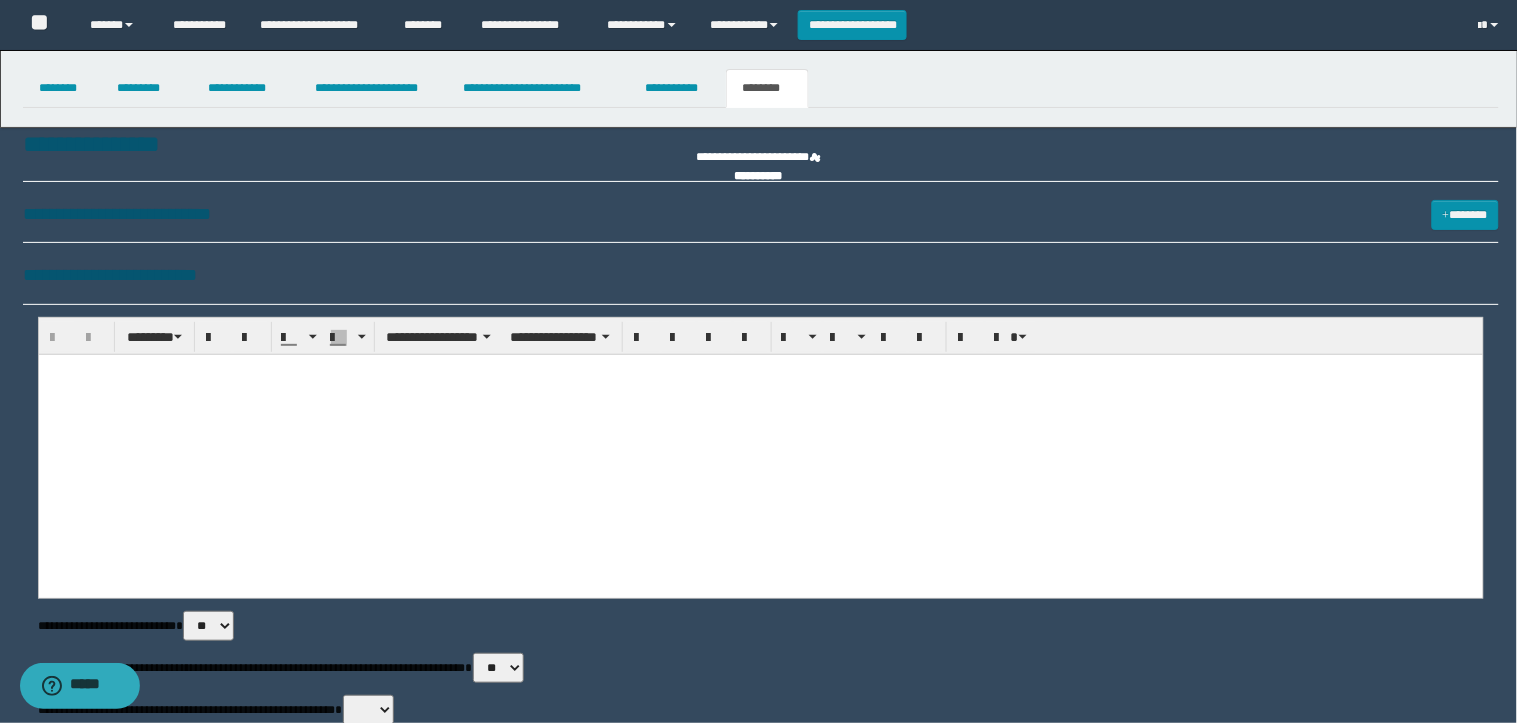 select 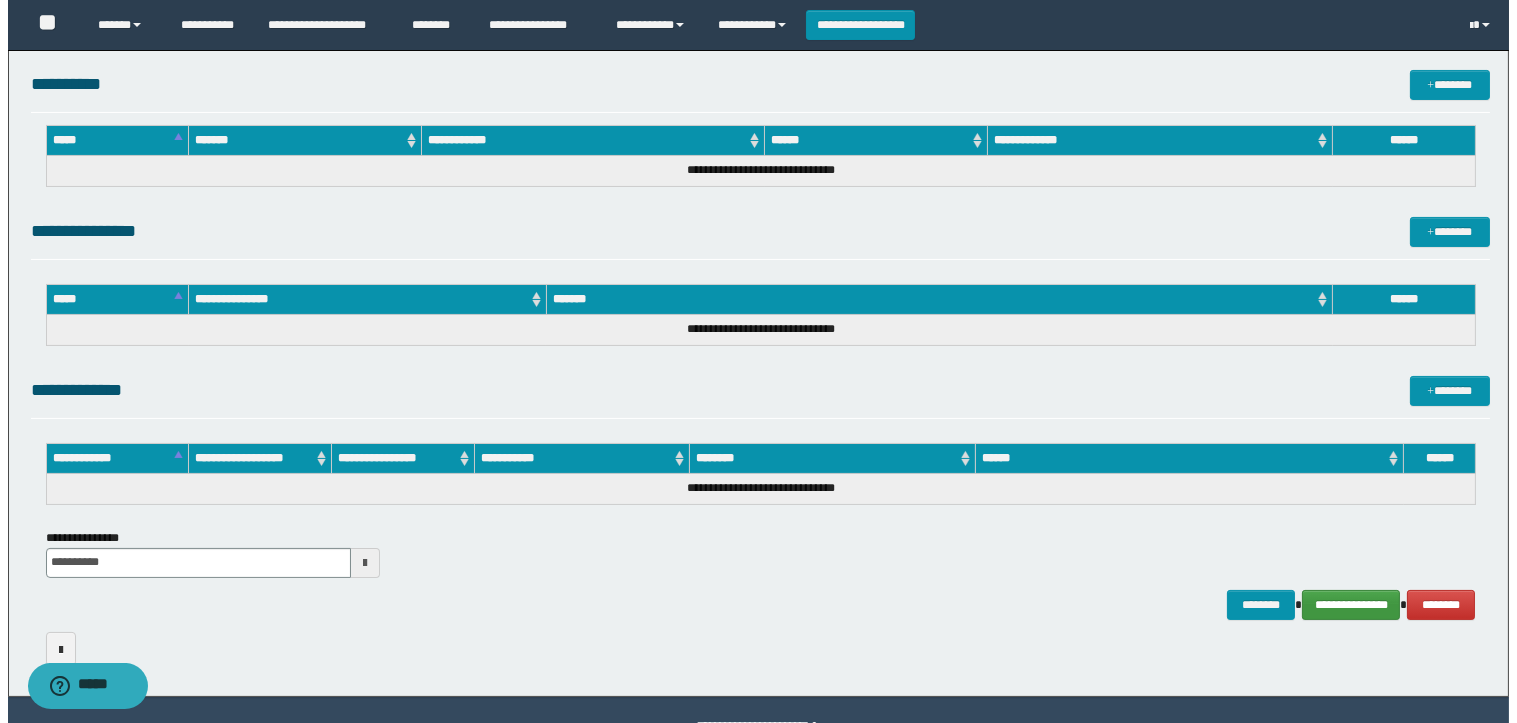 scroll, scrollTop: 716, scrollLeft: 0, axis: vertical 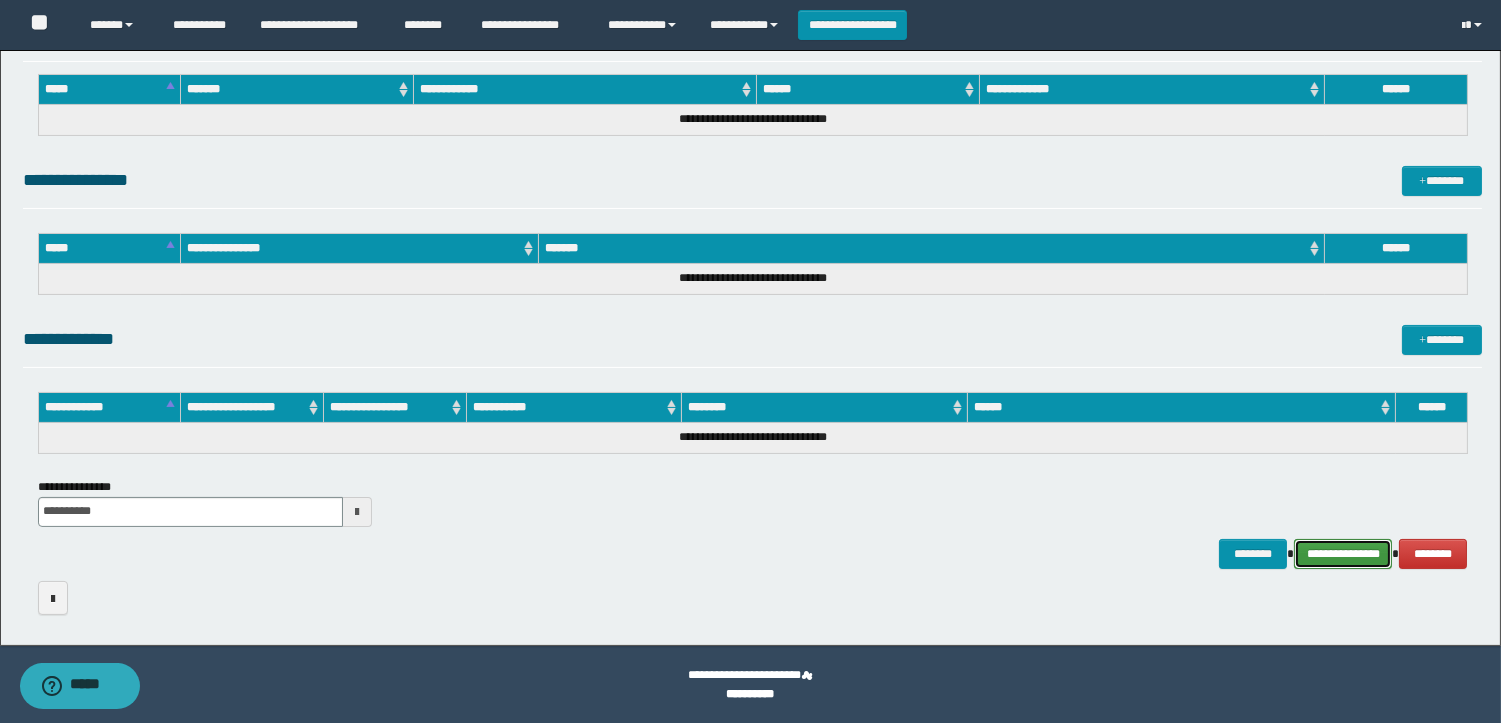 click on "**********" at bounding box center (1343, 554) 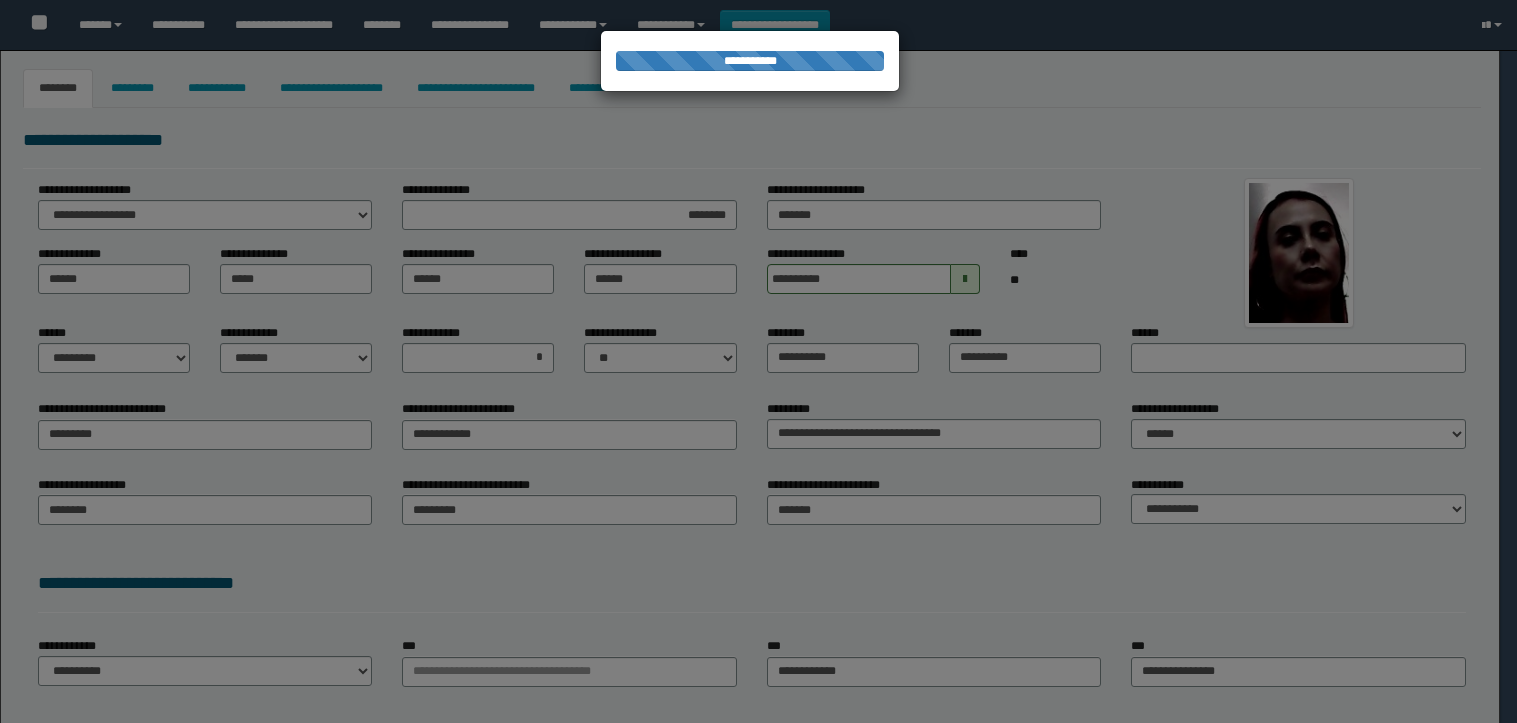 select on "*" 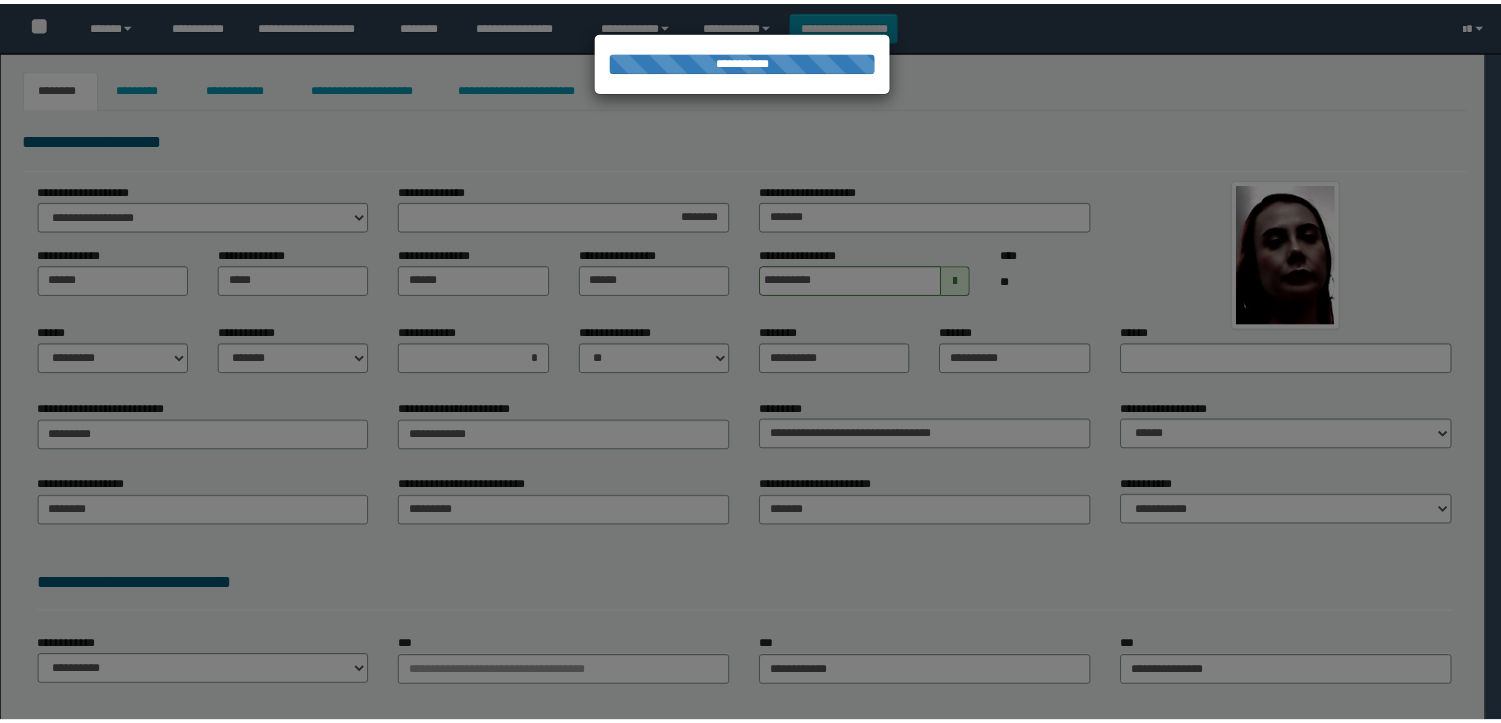 scroll, scrollTop: 0, scrollLeft: 0, axis: both 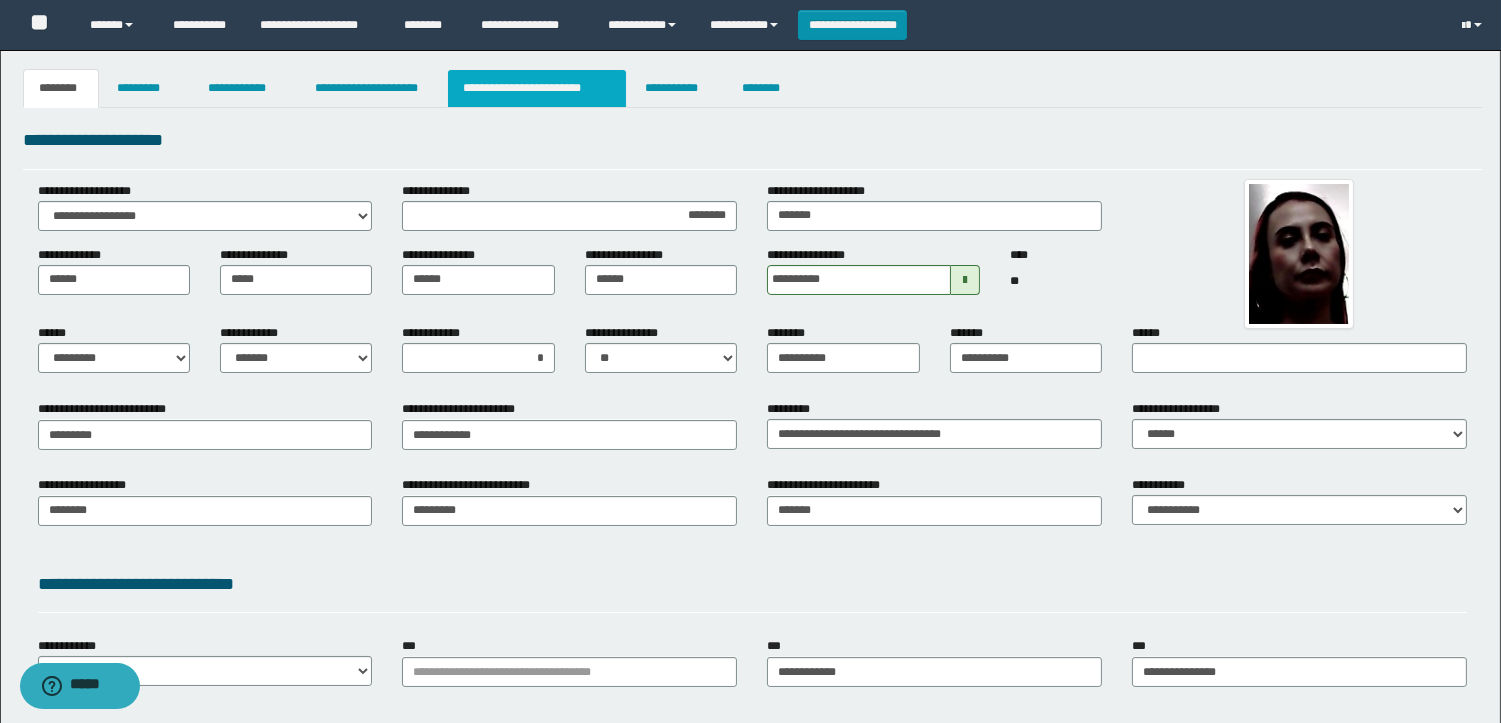 click on "**********" at bounding box center (537, 88) 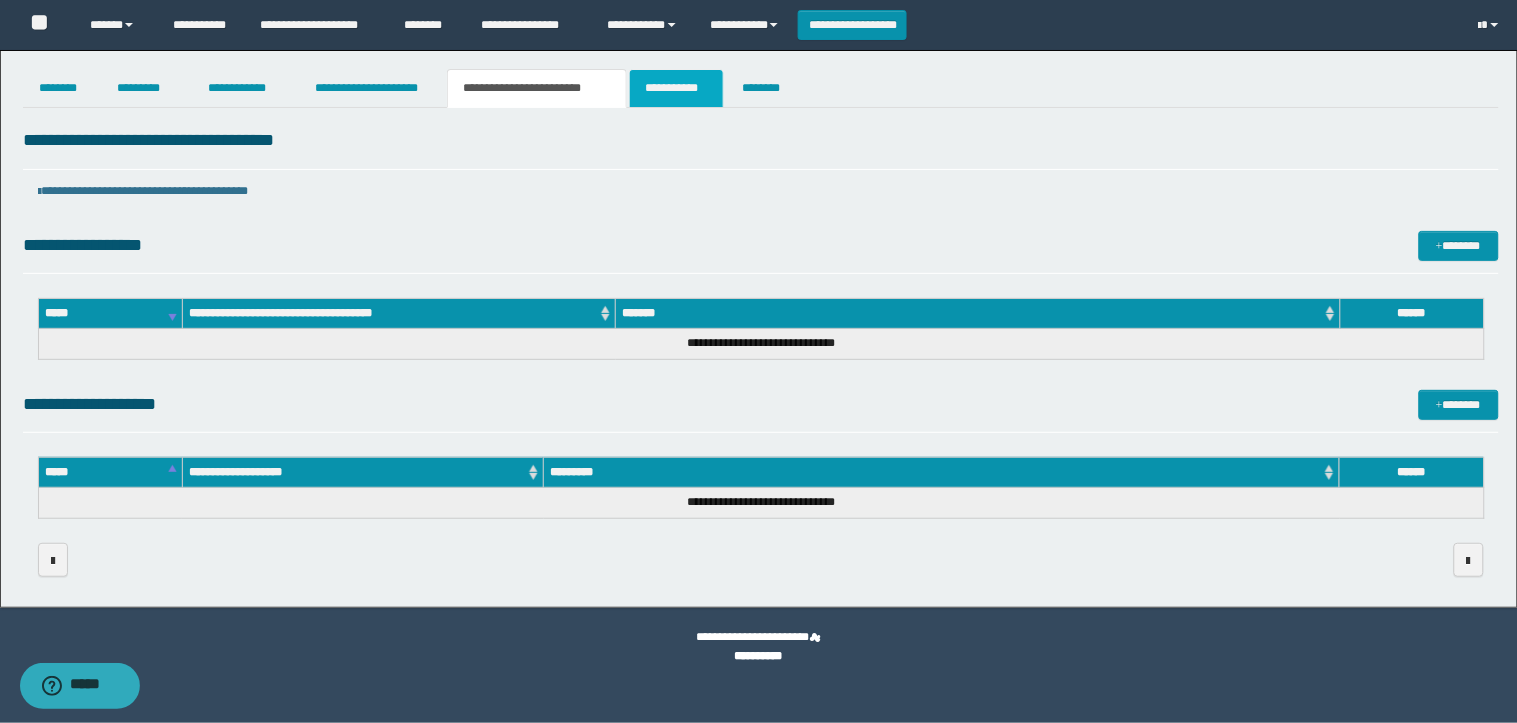 click on "**********" at bounding box center [676, 88] 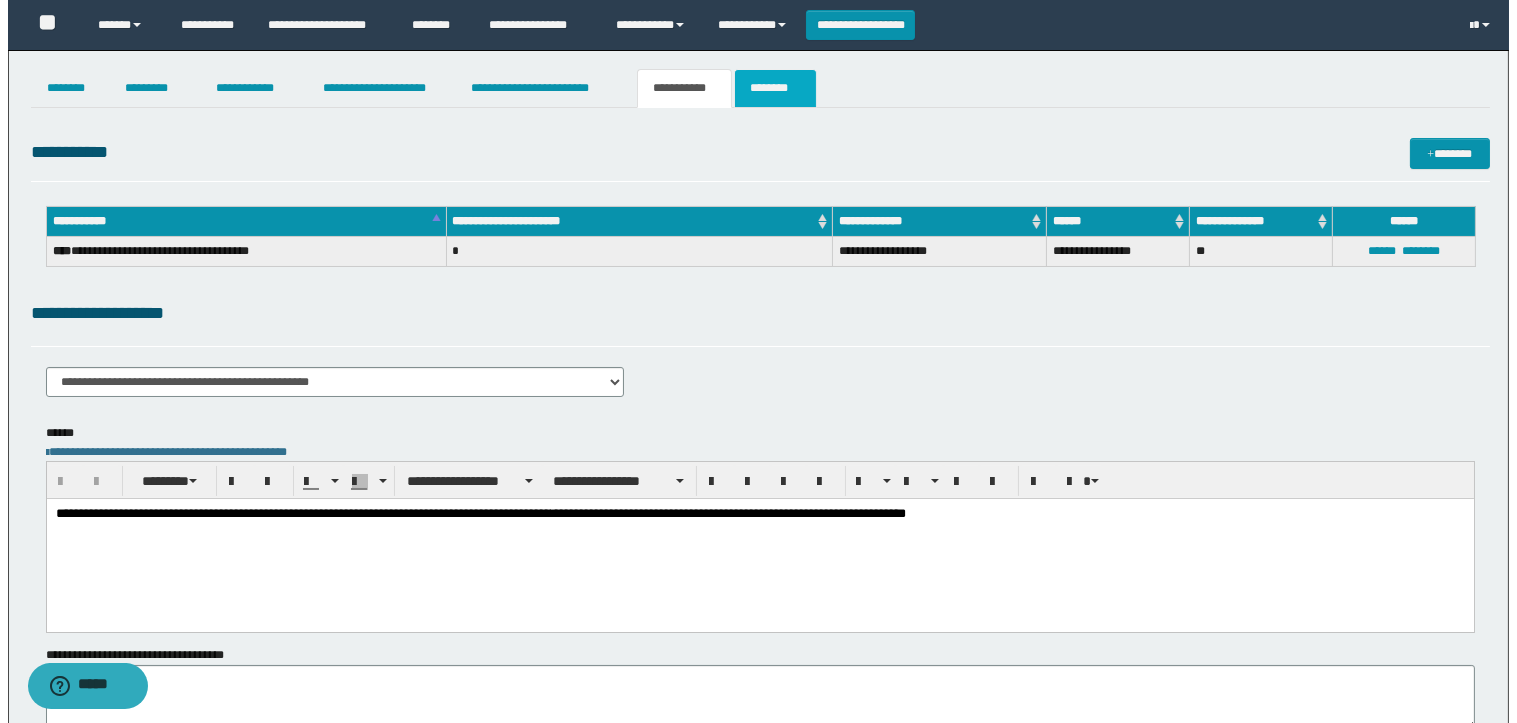 scroll, scrollTop: 0, scrollLeft: 0, axis: both 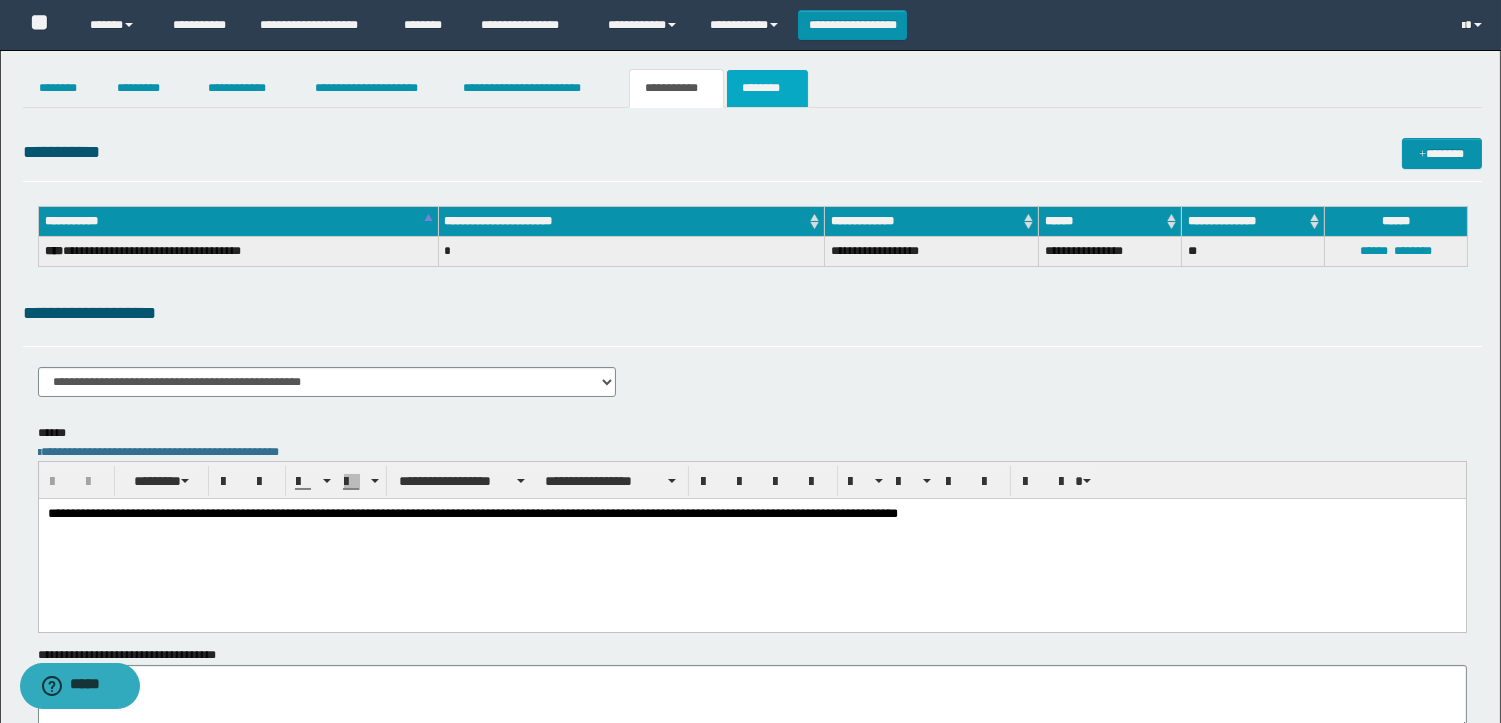 click on "********" at bounding box center (767, 88) 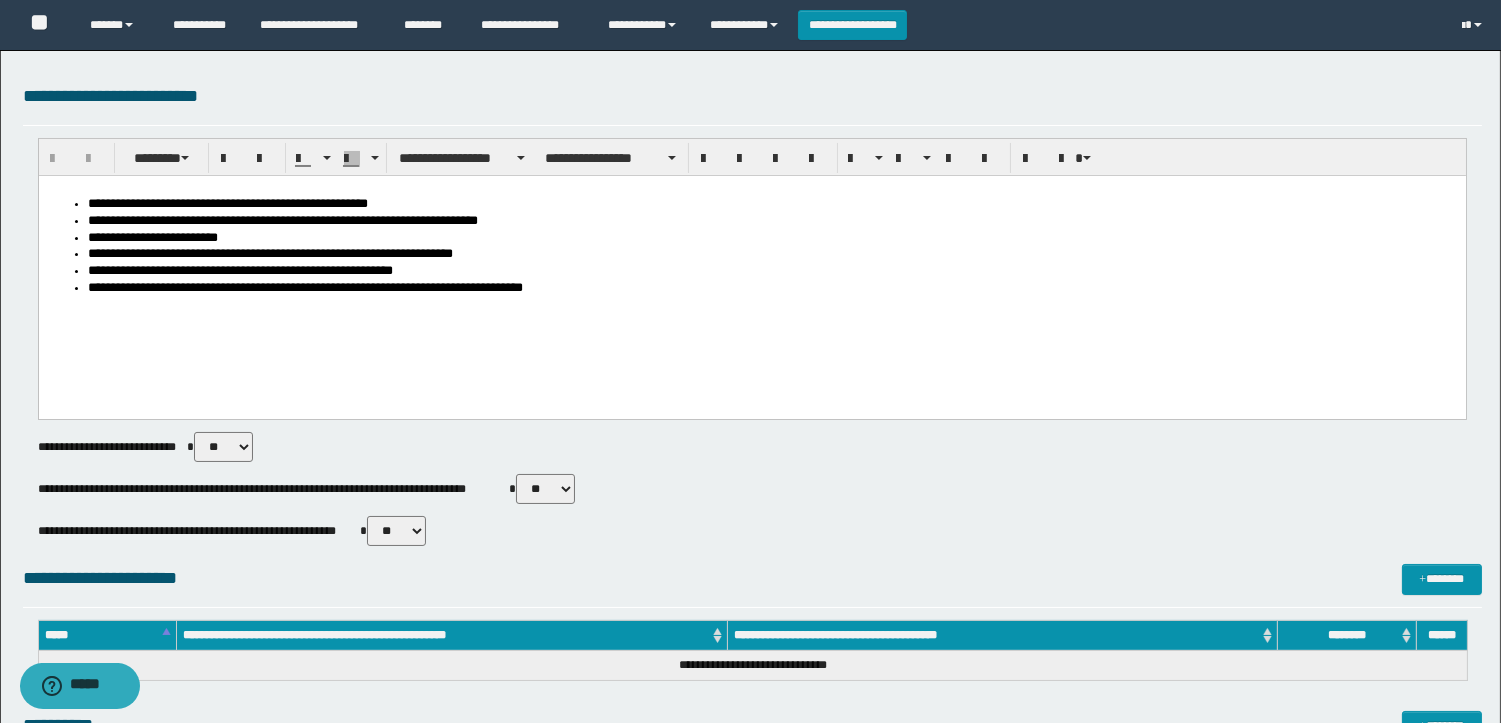 scroll, scrollTop: 914, scrollLeft: 0, axis: vertical 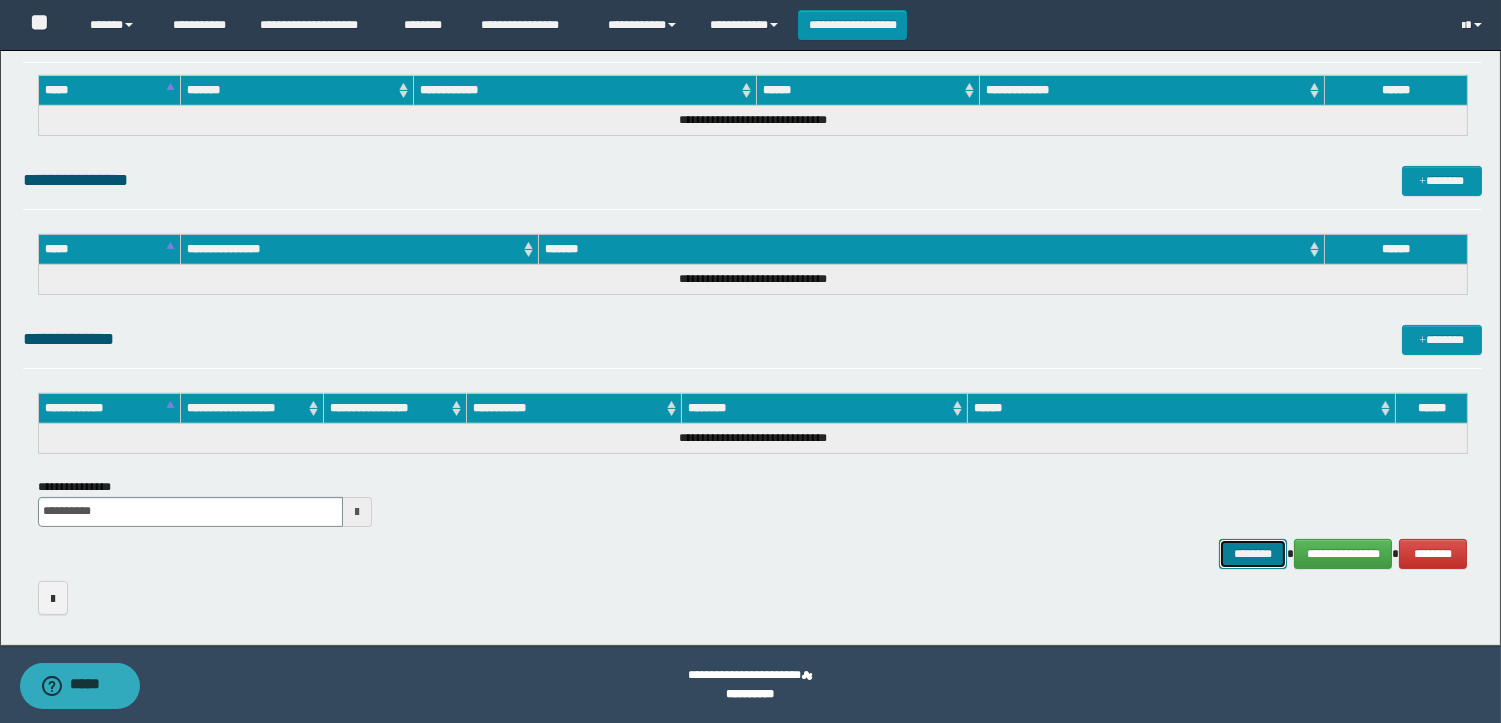click on "********" at bounding box center [1253, 554] 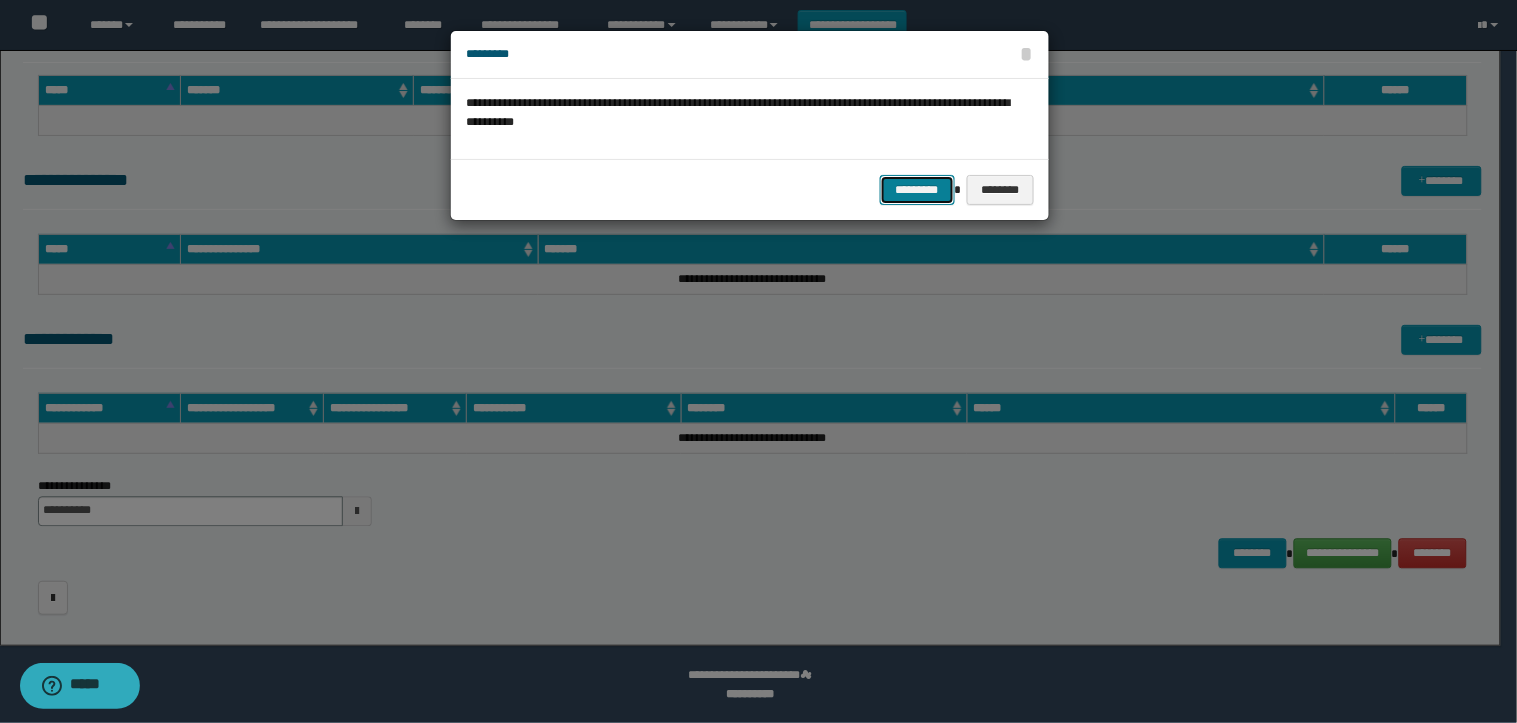 click on "*********" at bounding box center (917, 190) 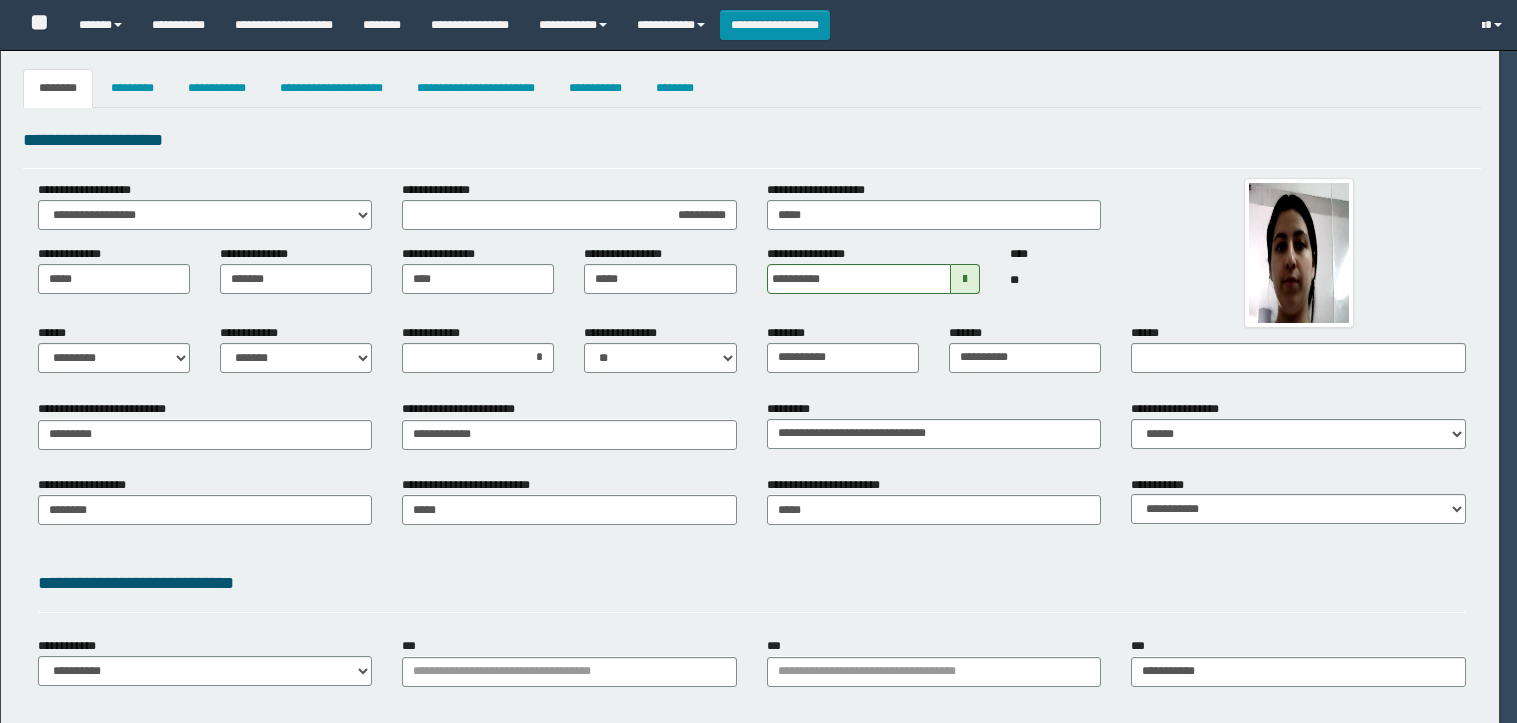 select on "*" 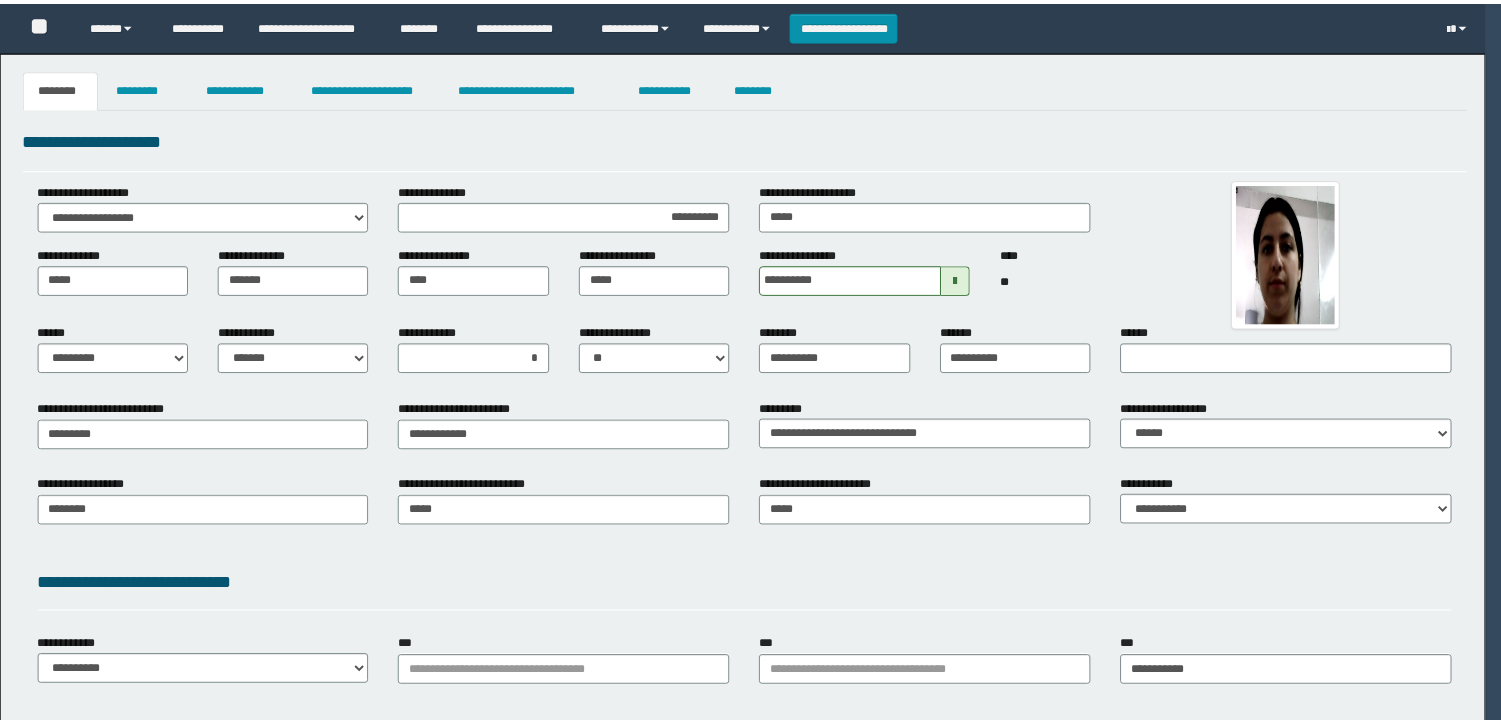scroll, scrollTop: 0, scrollLeft: 0, axis: both 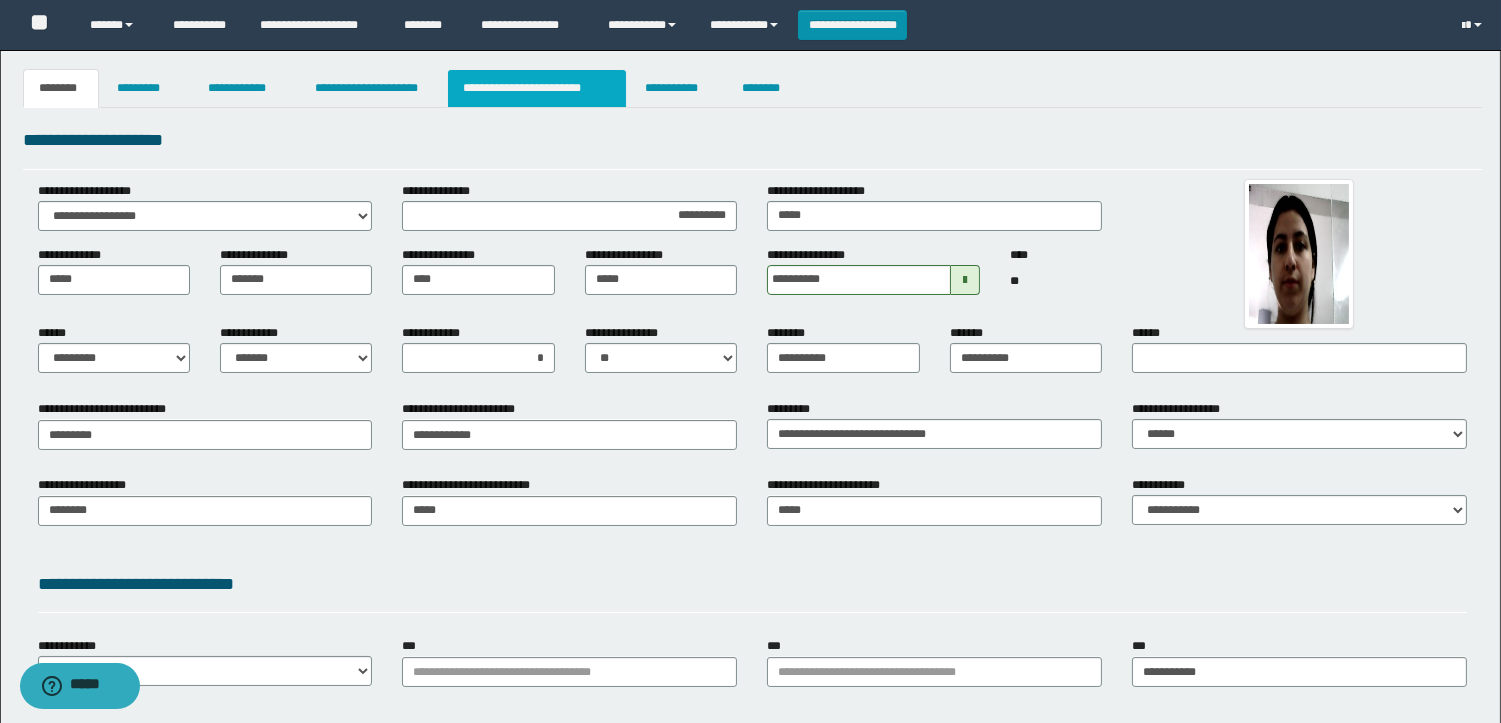 click on "**********" at bounding box center [537, 88] 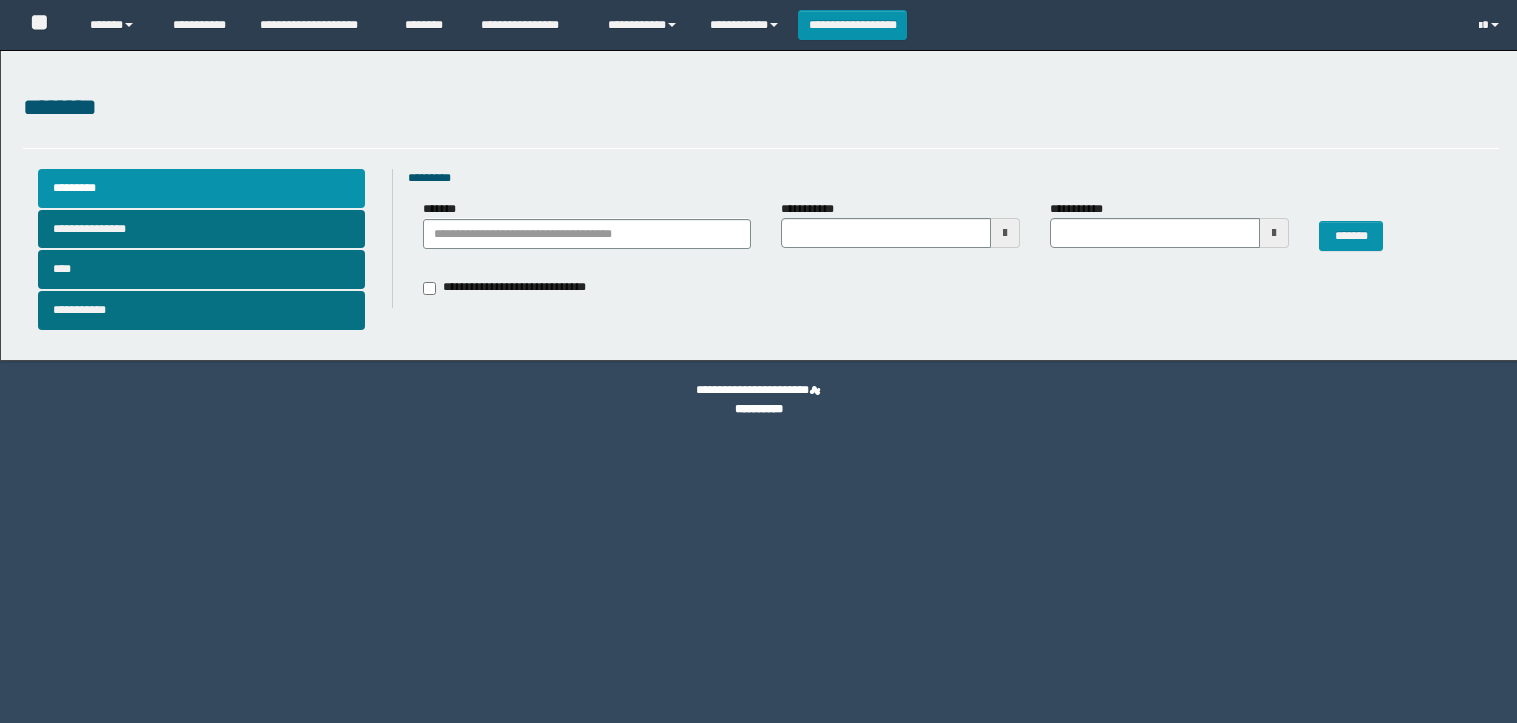 scroll, scrollTop: 0, scrollLeft: 0, axis: both 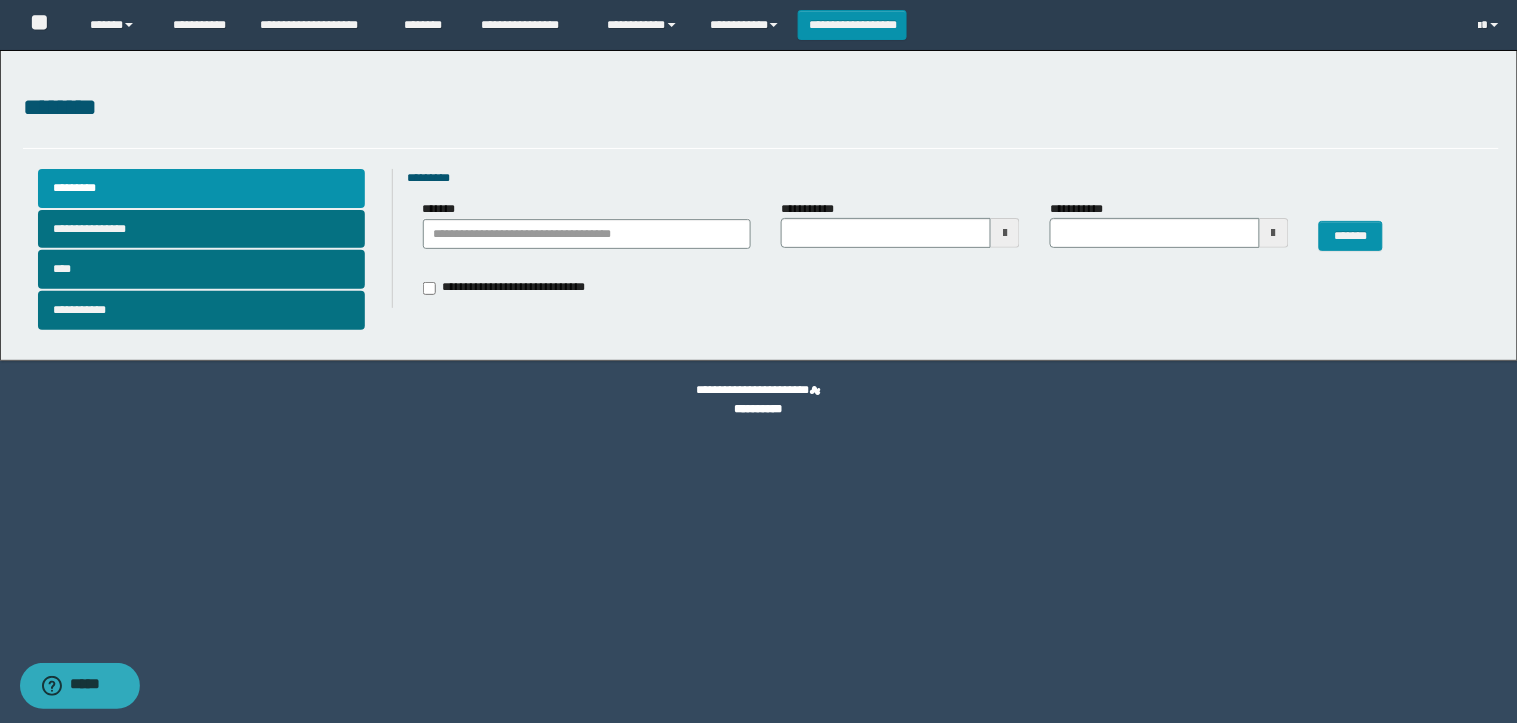 click at bounding box center [1005, 233] 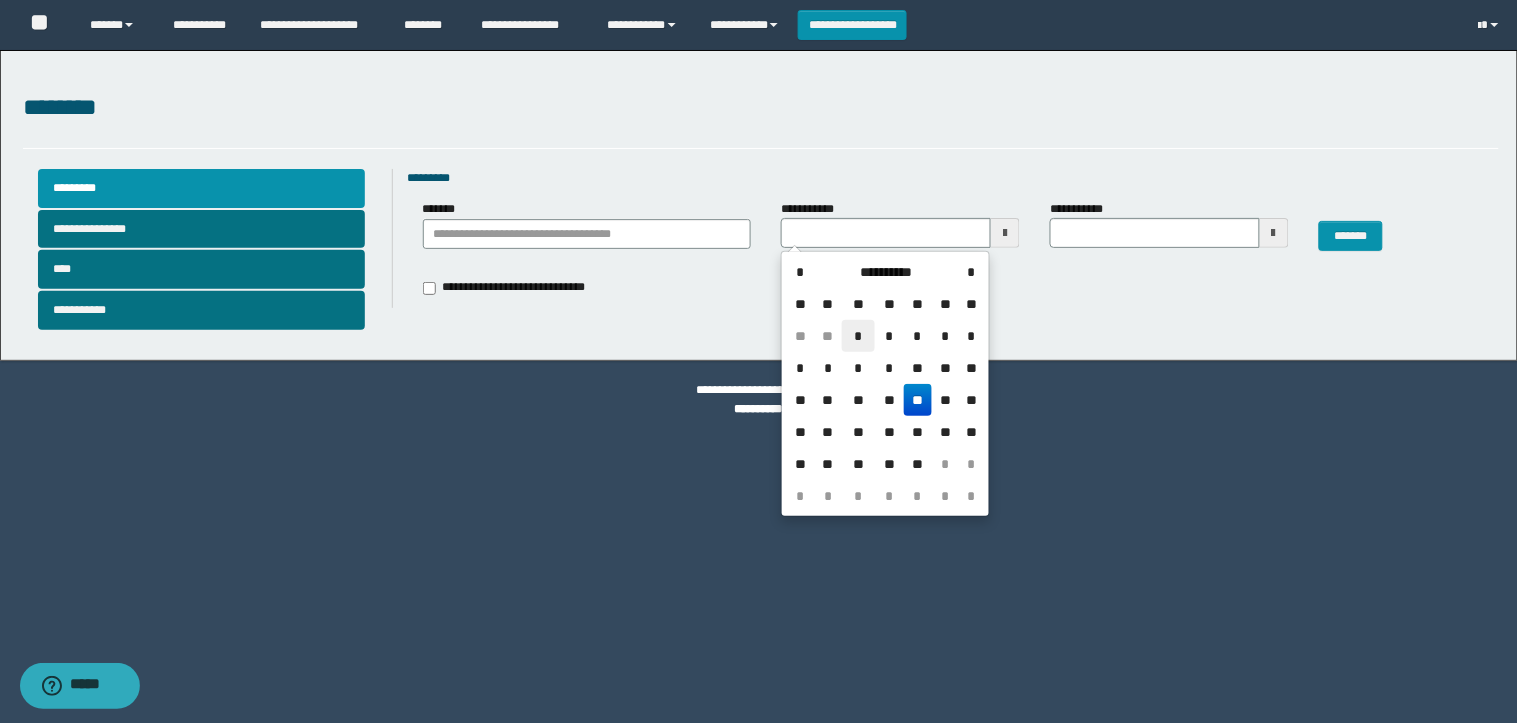 click on "*" at bounding box center (858, 336) 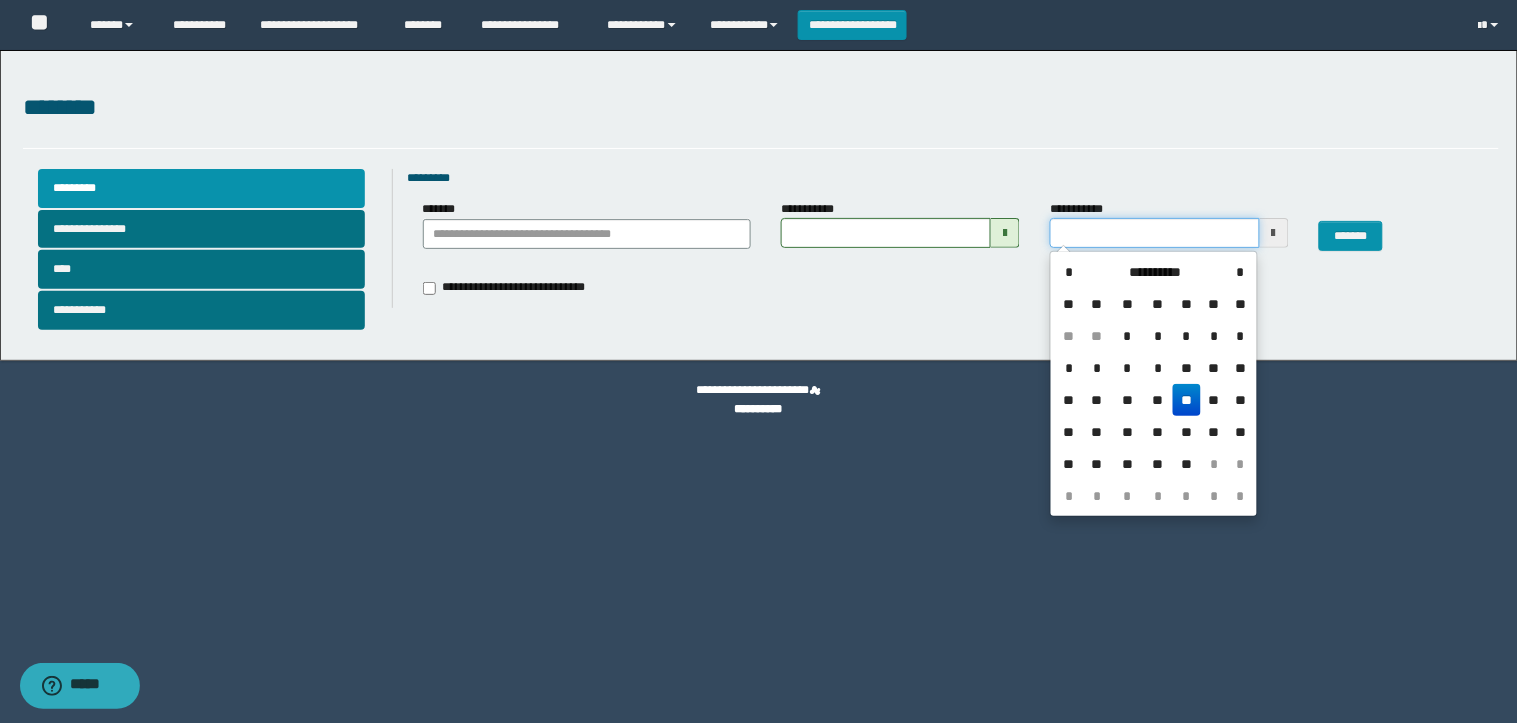 click on "**********" at bounding box center [1155, 233] 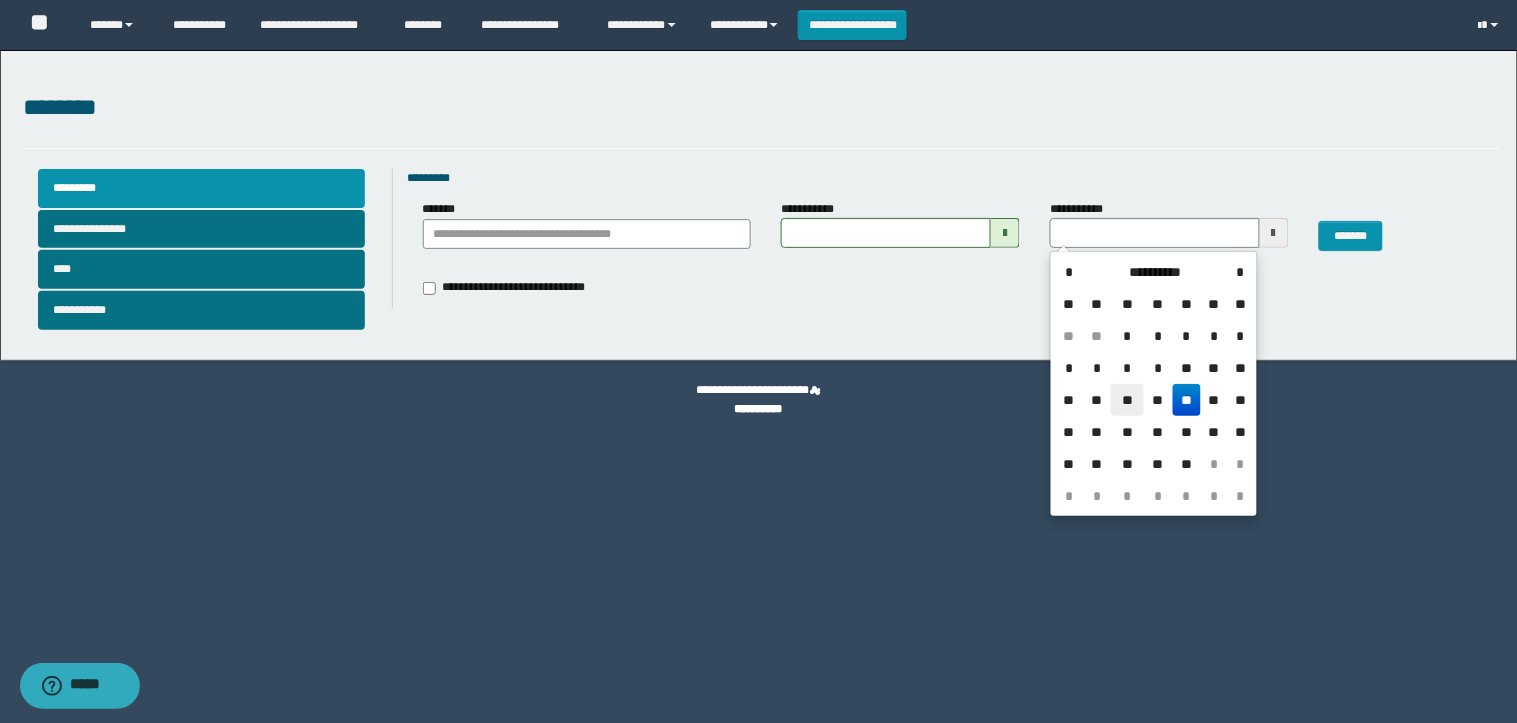 click on "**" at bounding box center [1127, 400] 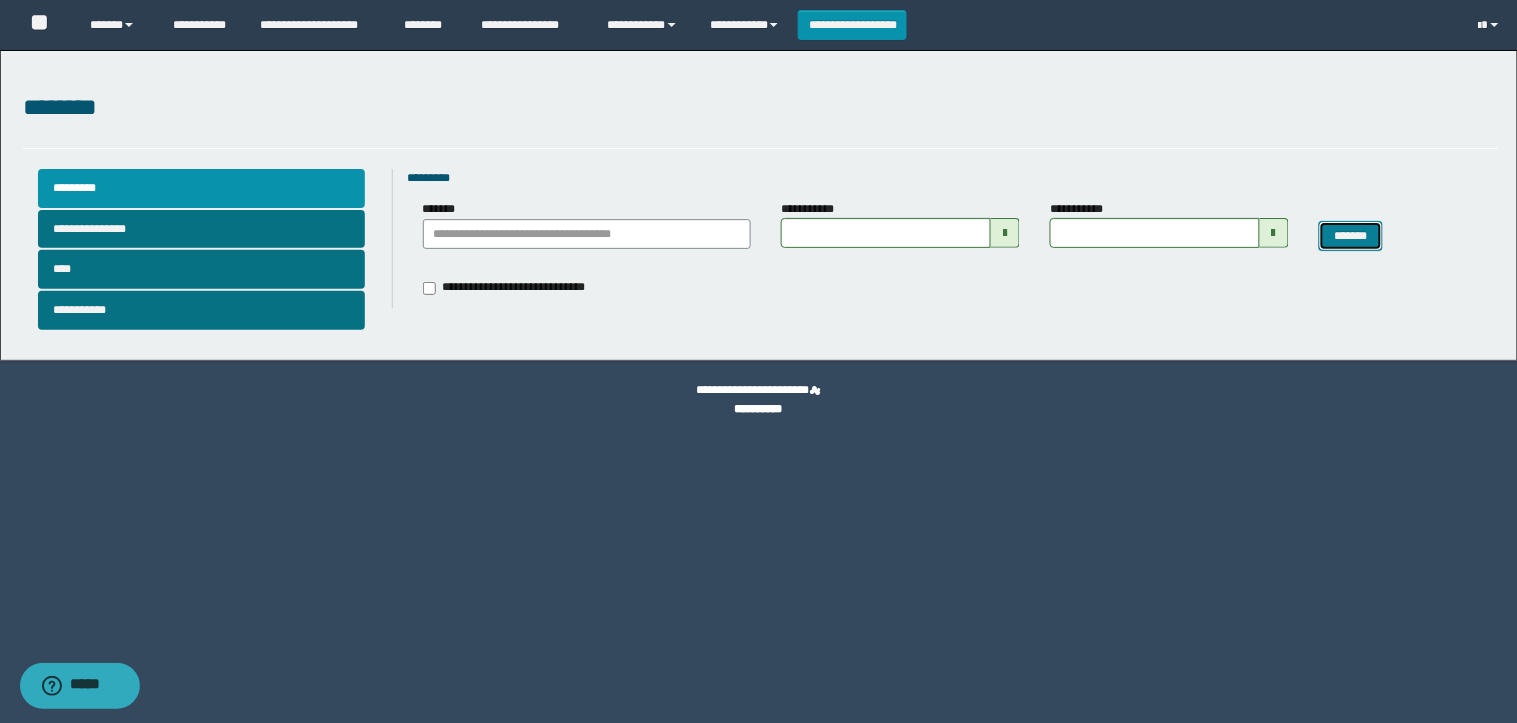 click on "*******" at bounding box center (1351, 236) 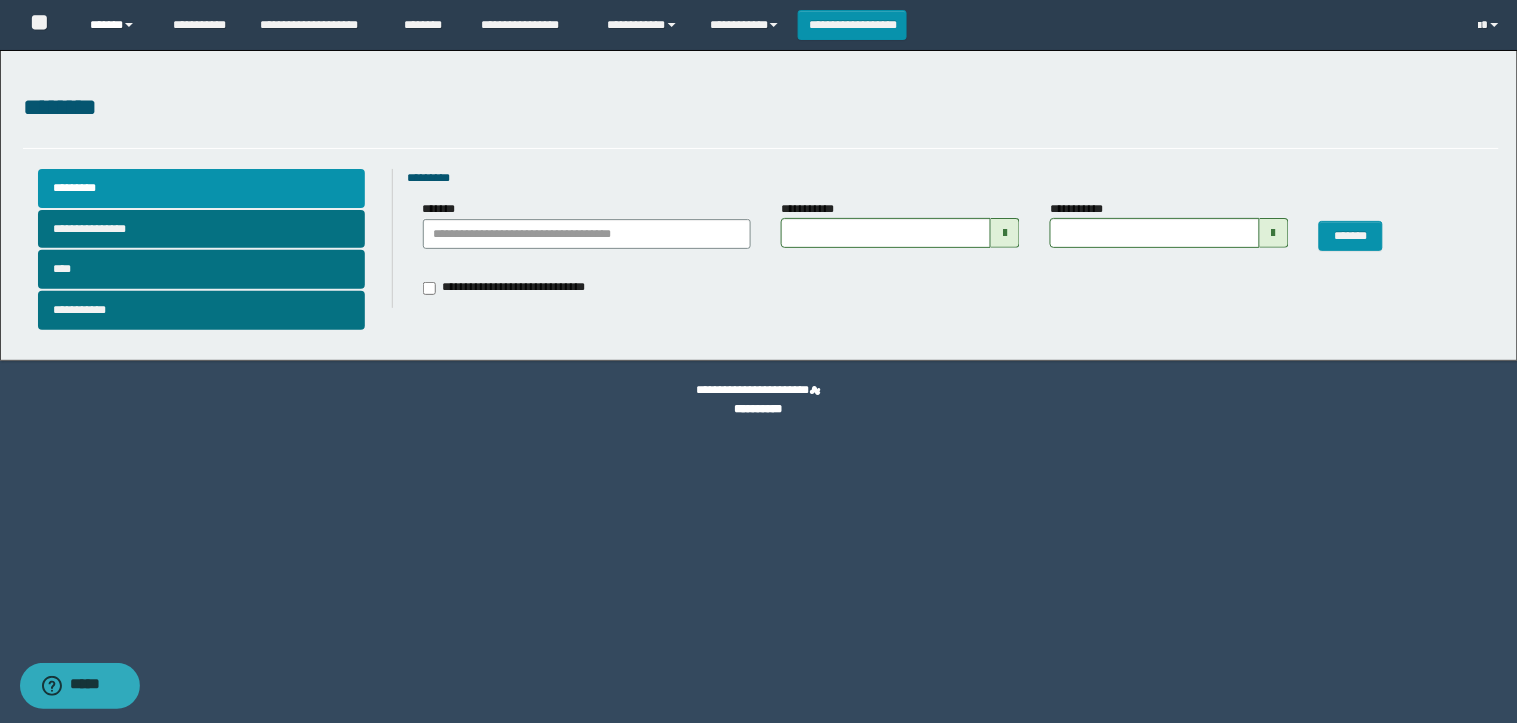 click on "******" at bounding box center [116, 25] 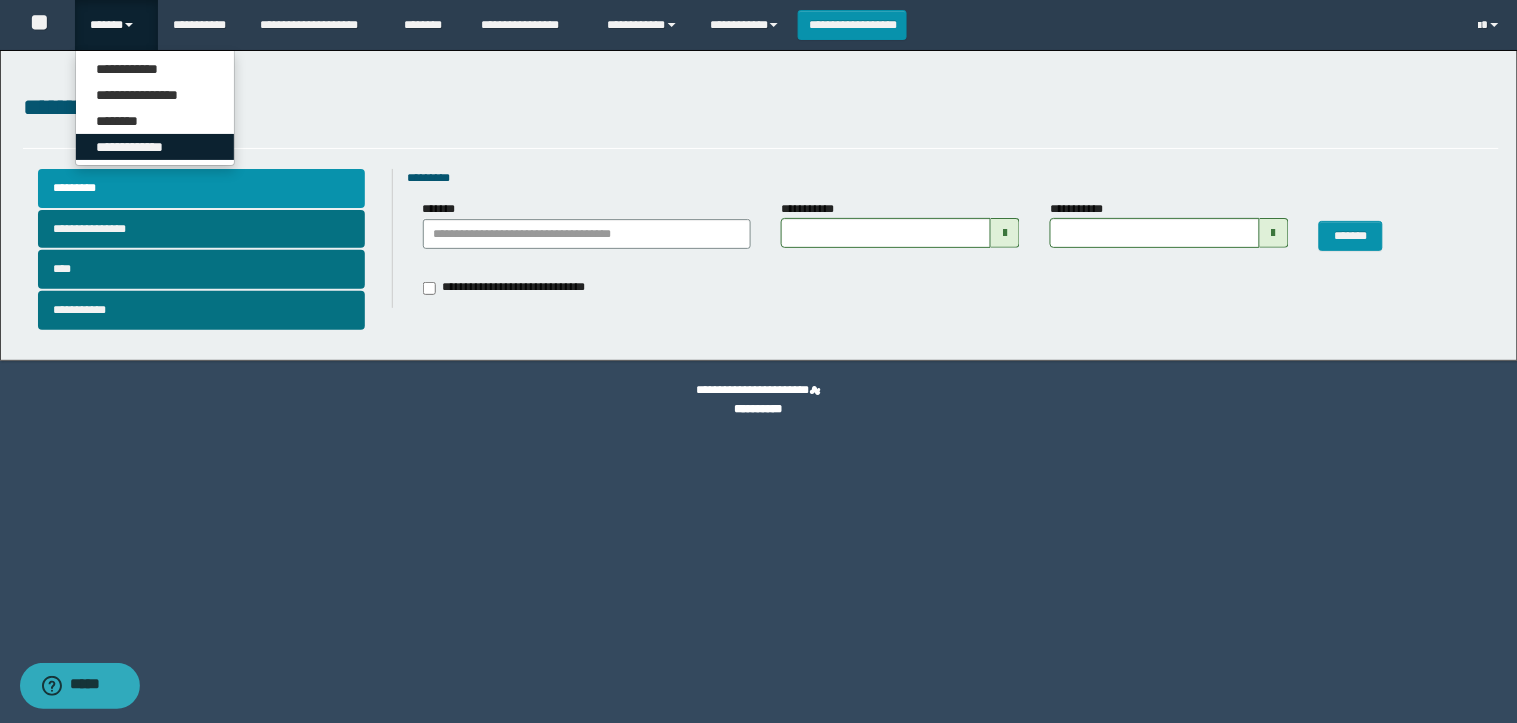 click on "**********" at bounding box center [155, 147] 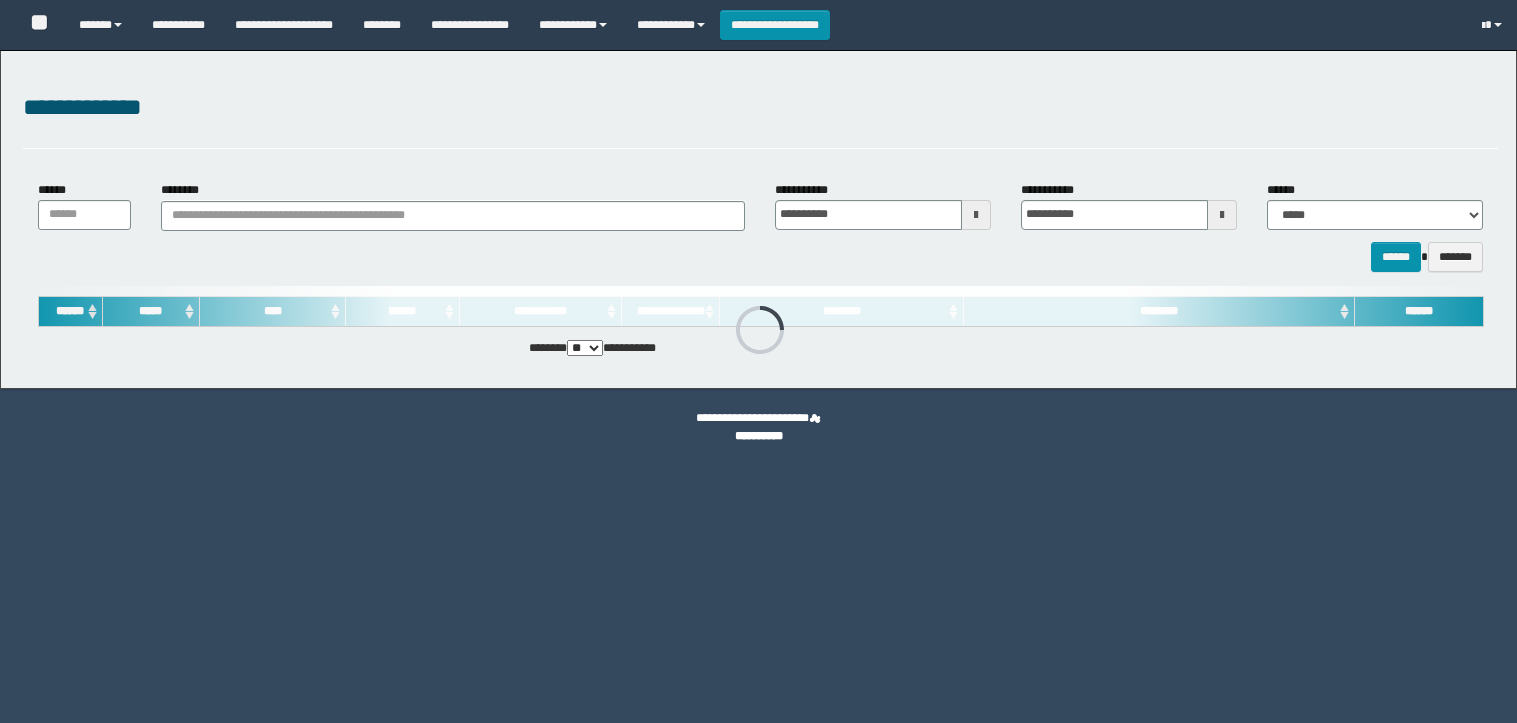 type on "**********" 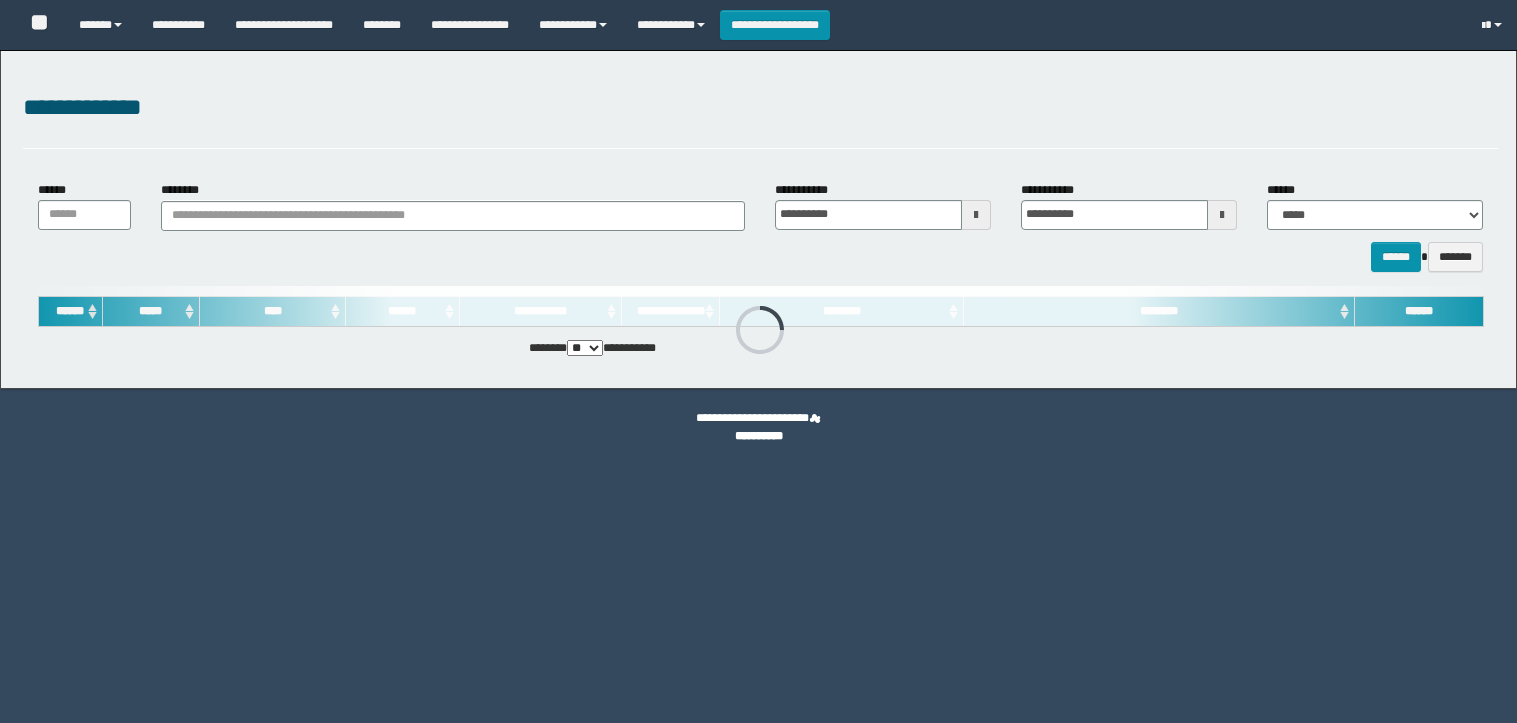 type on "**********" 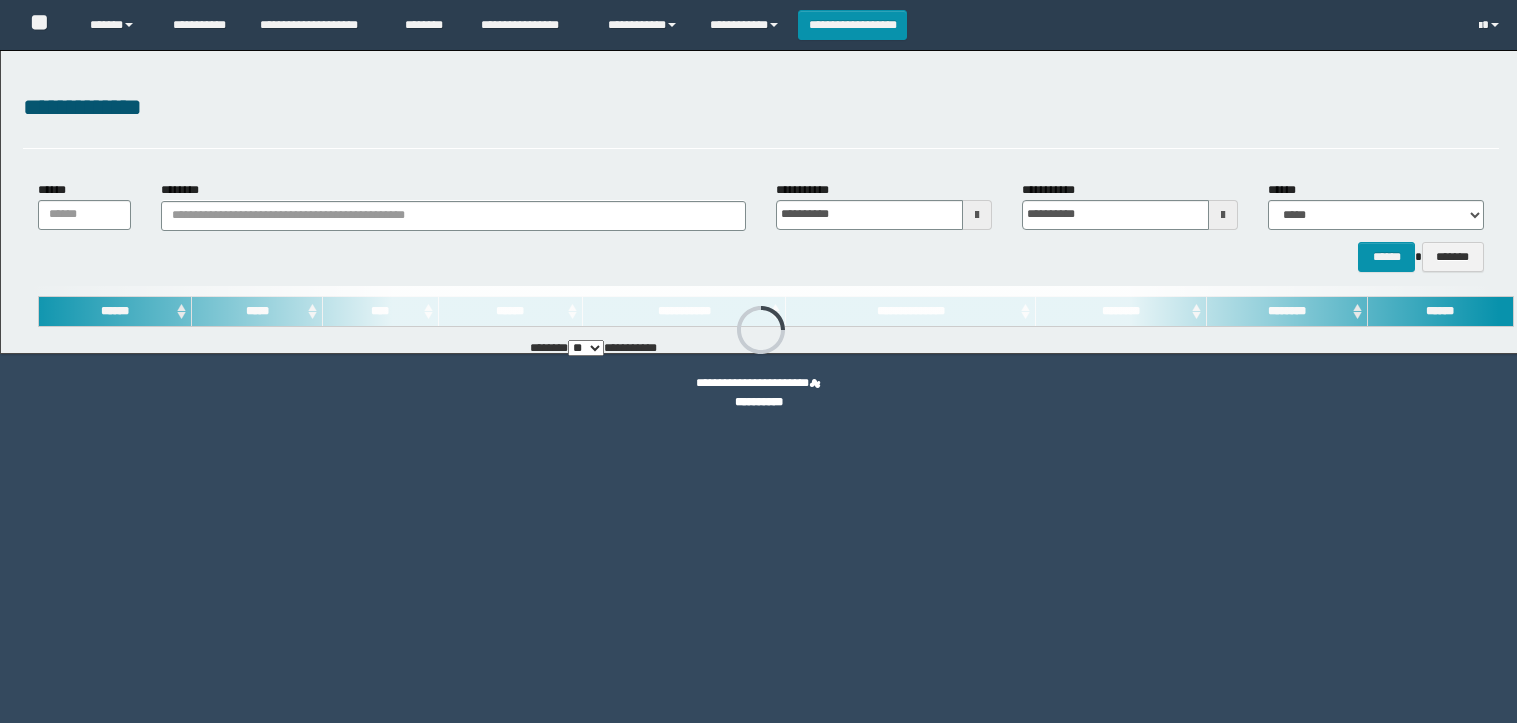 scroll, scrollTop: 0, scrollLeft: 0, axis: both 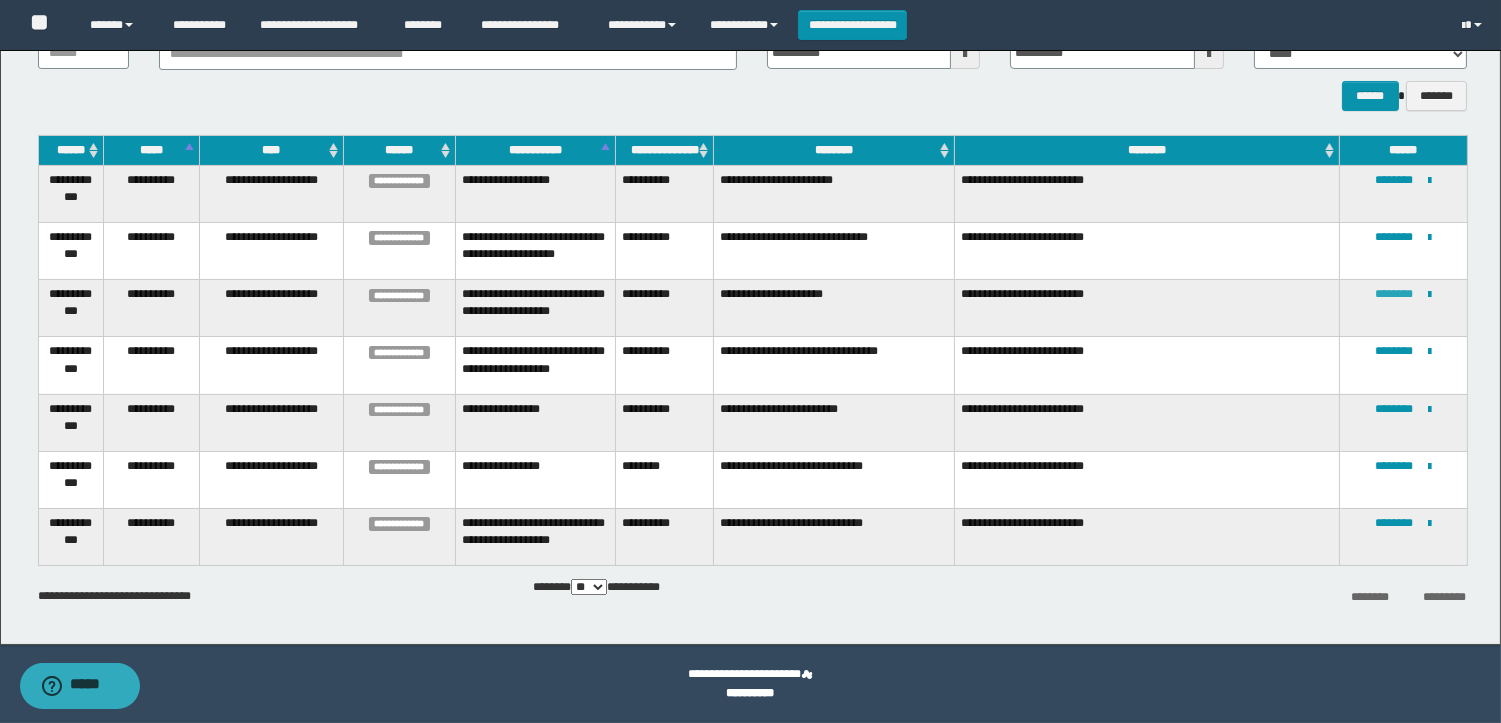 click on "********" at bounding box center [1394, 294] 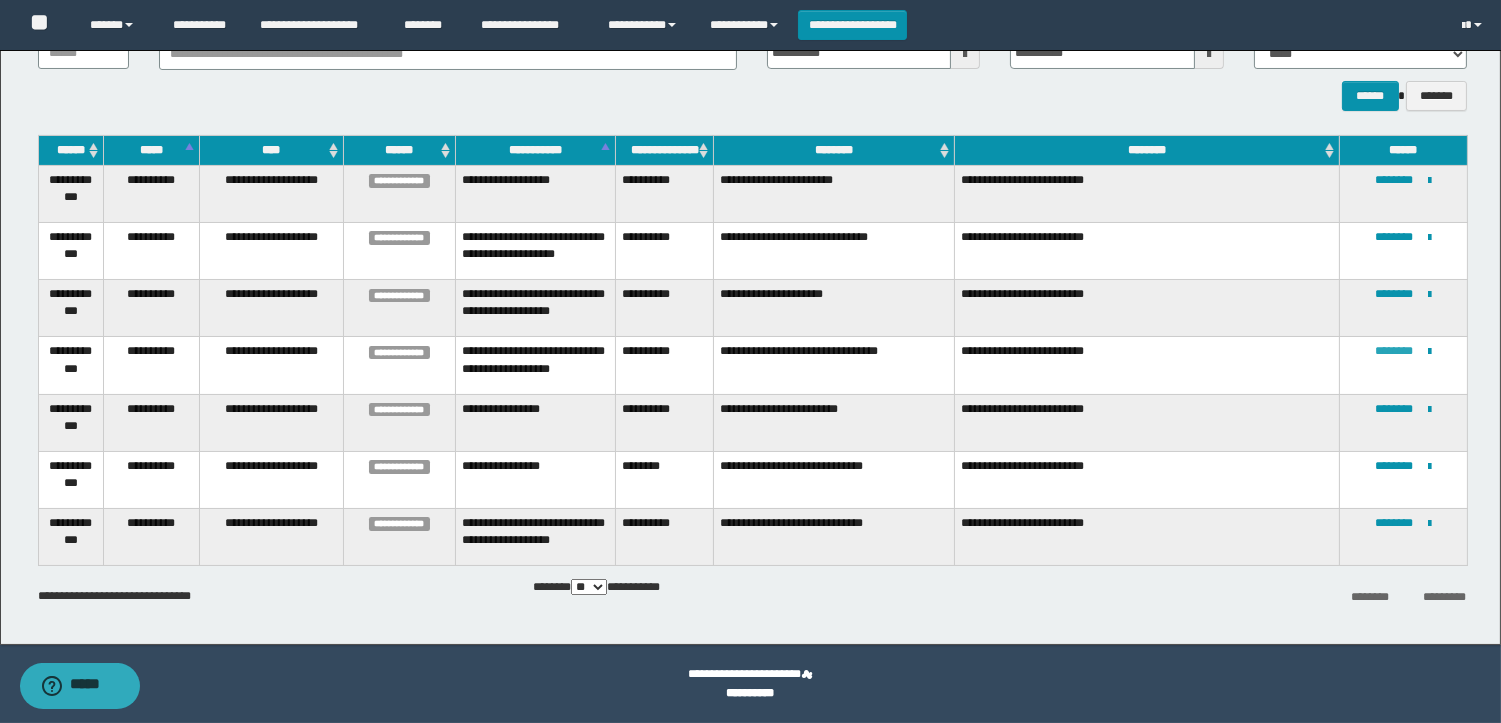 click on "********" at bounding box center [1394, 351] 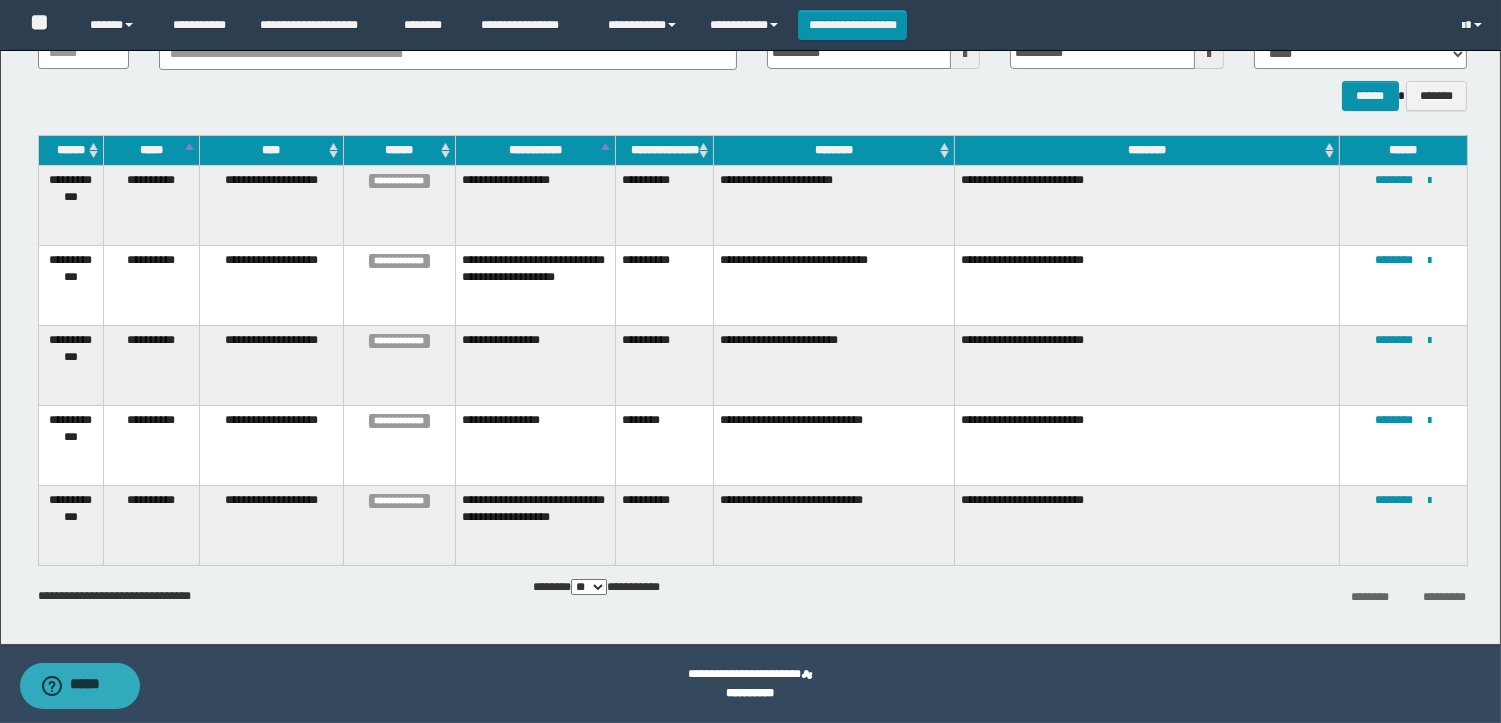 scroll, scrollTop: 0, scrollLeft: 0, axis: both 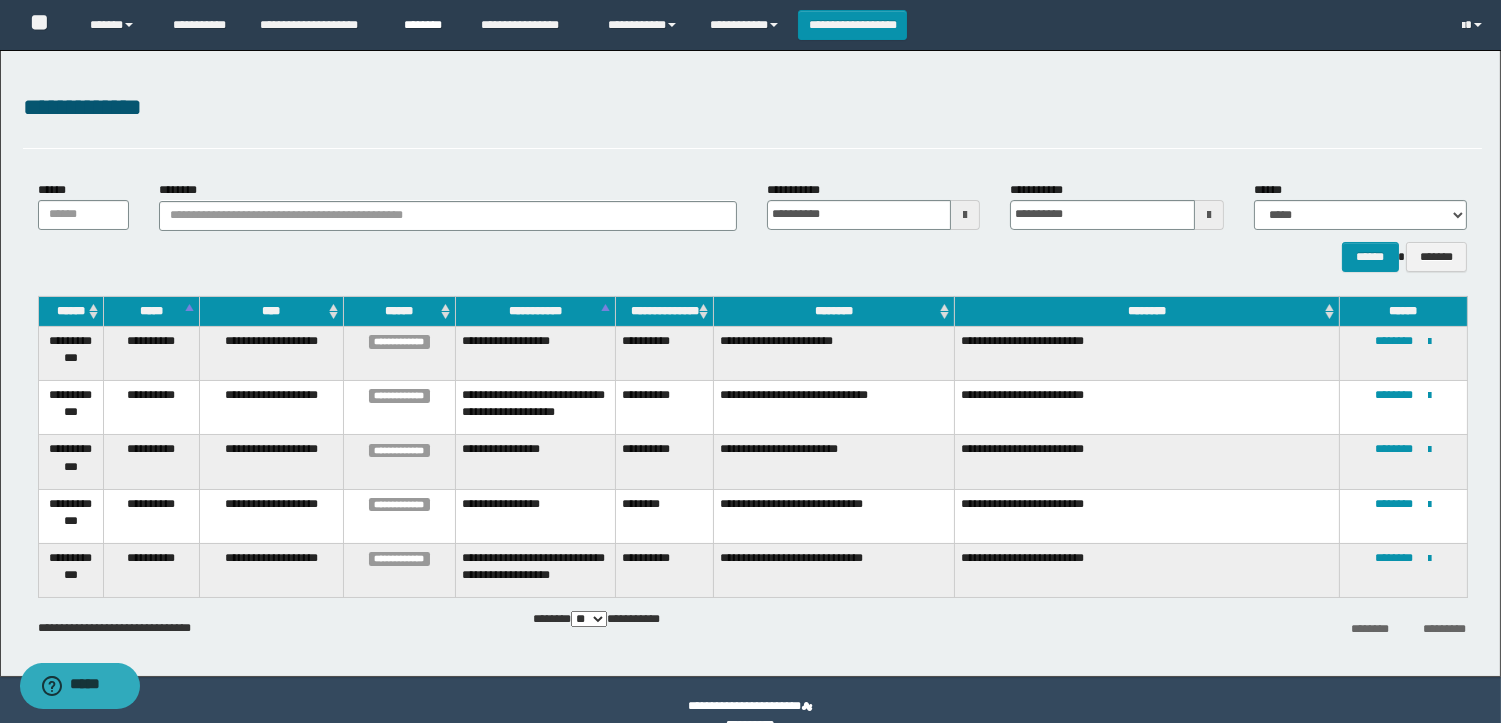 click on "********" at bounding box center [428, 25] 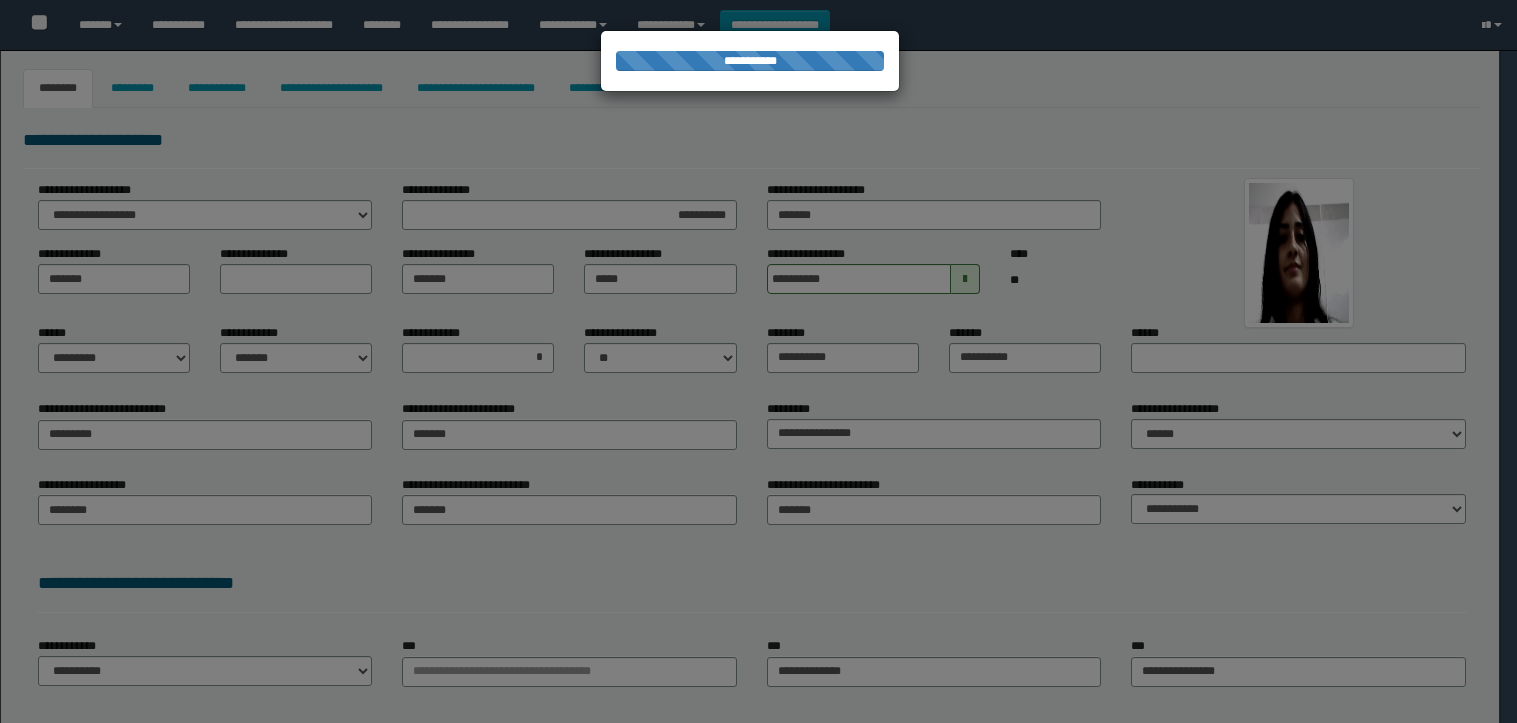 select on "*" 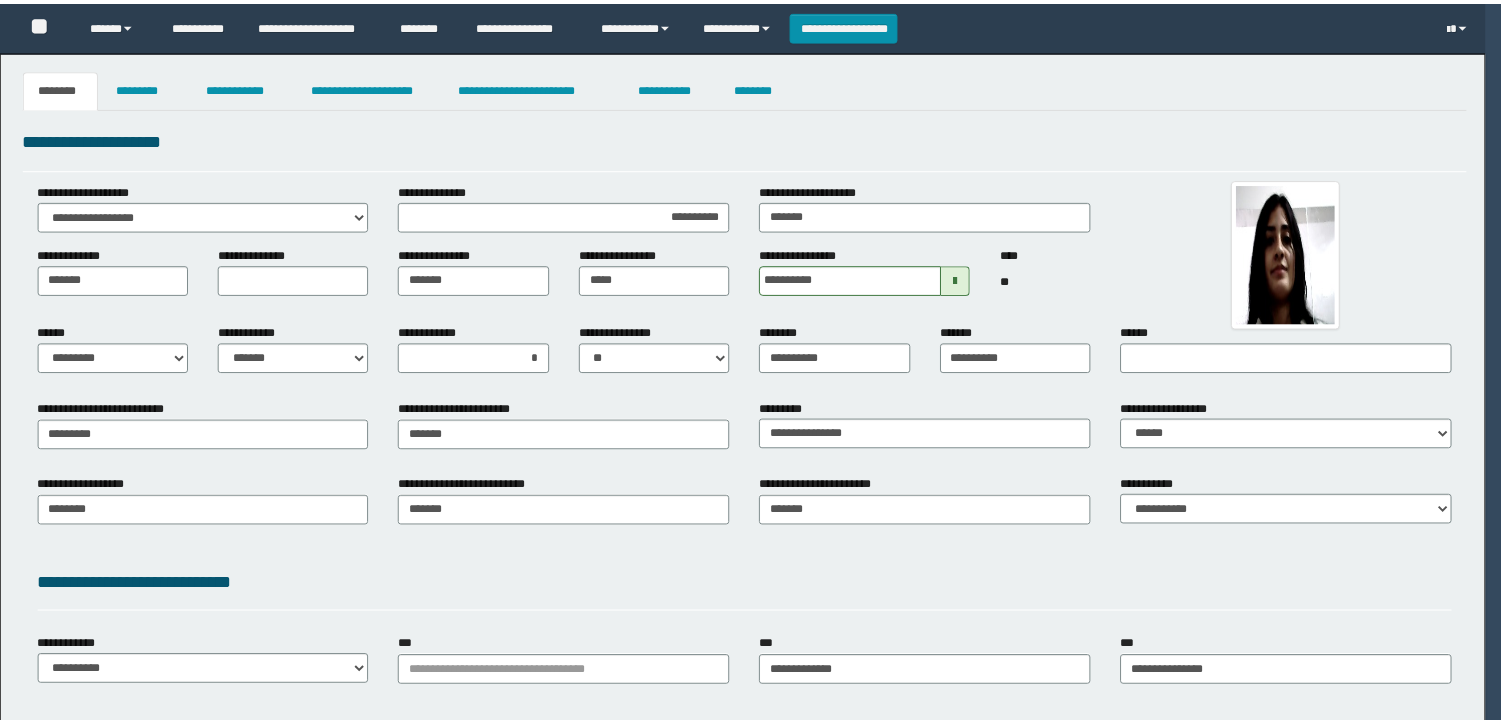 scroll, scrollTop: 0, scrollLeft: 0, axis: both 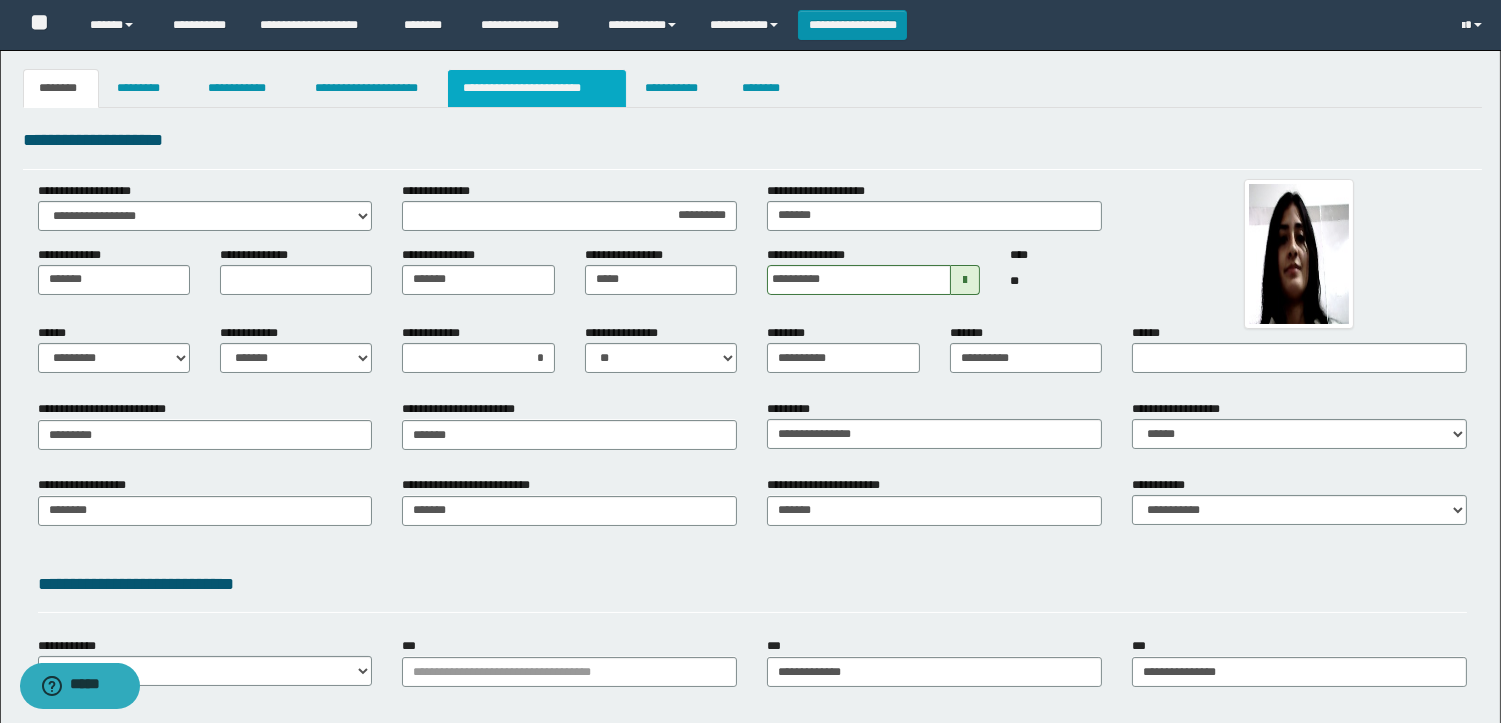 click on "**********" at bounding box center [537, 88] 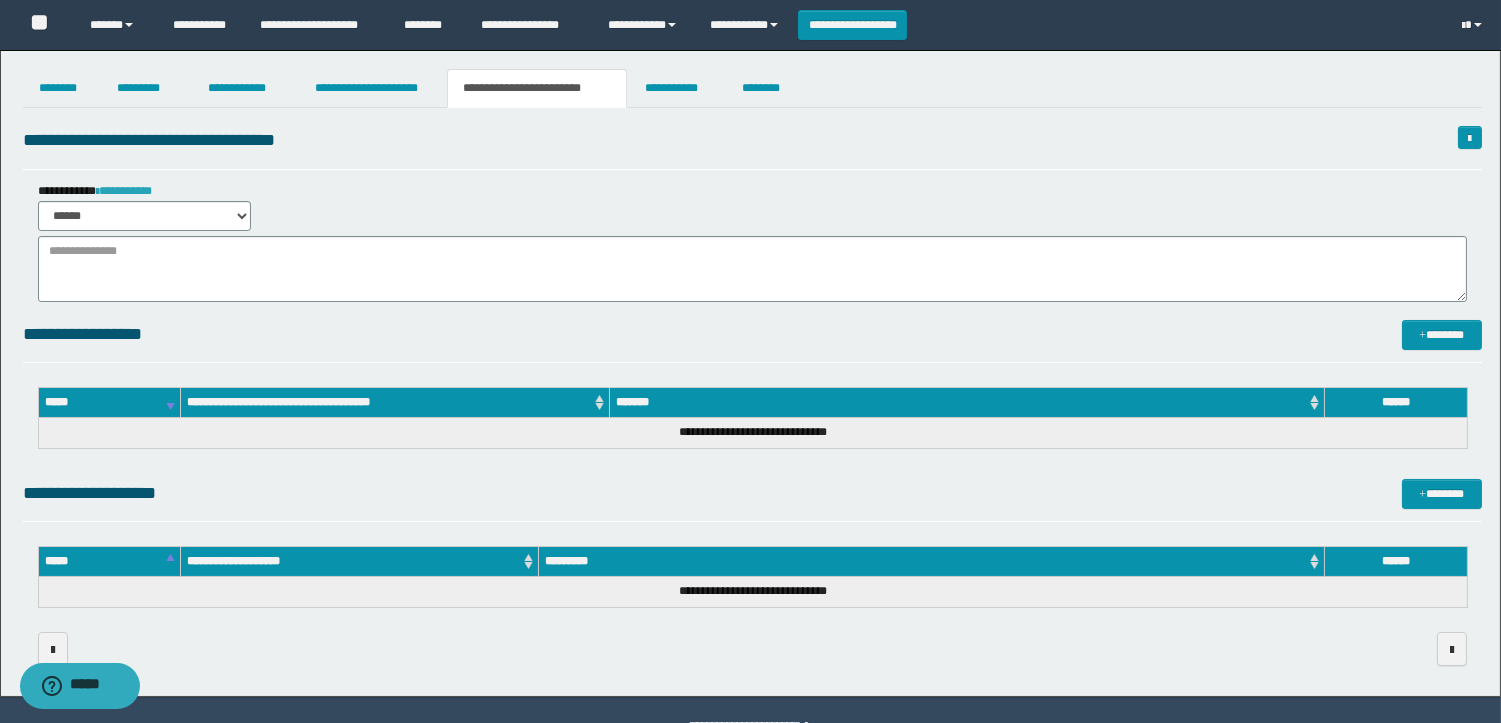 click on "**********" at bounding box center [124, 191] 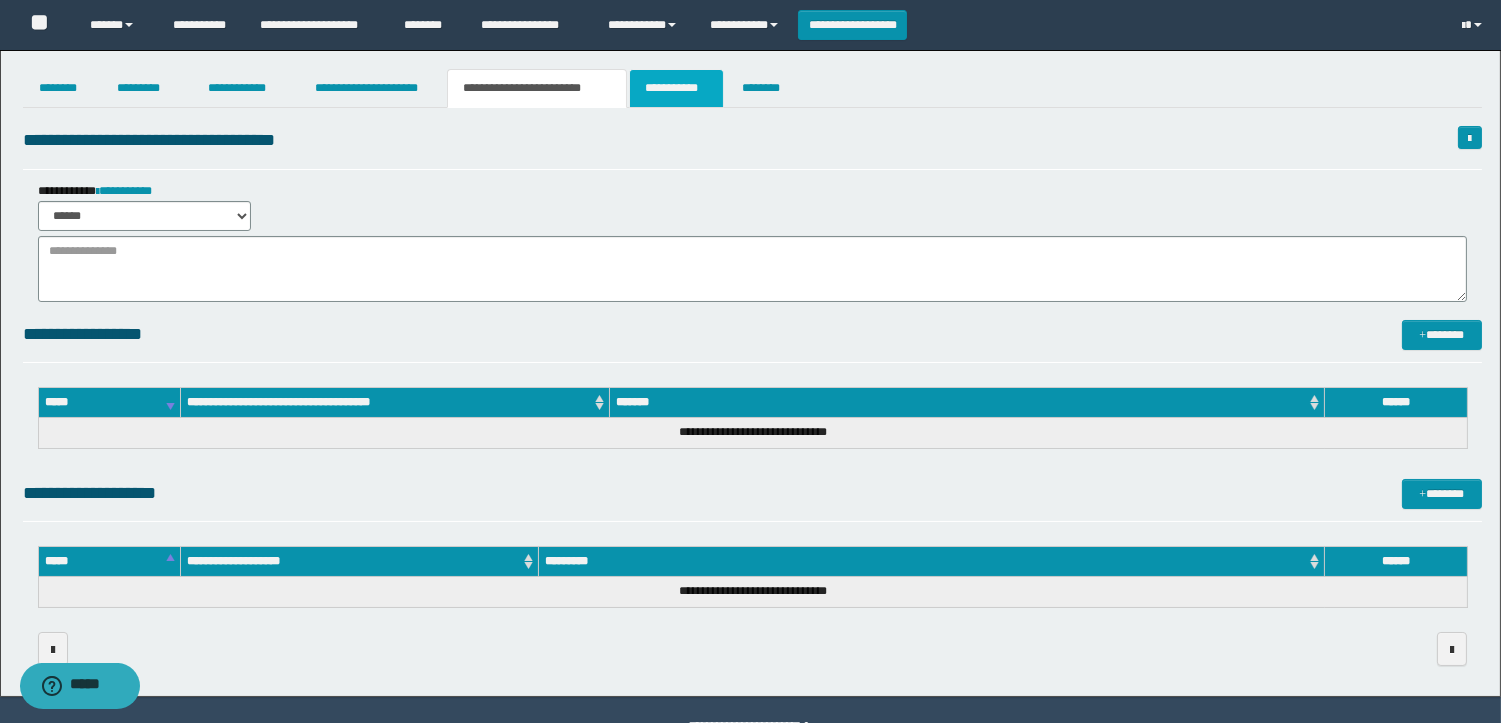 click on "**********" at bounding box center (676, 88) 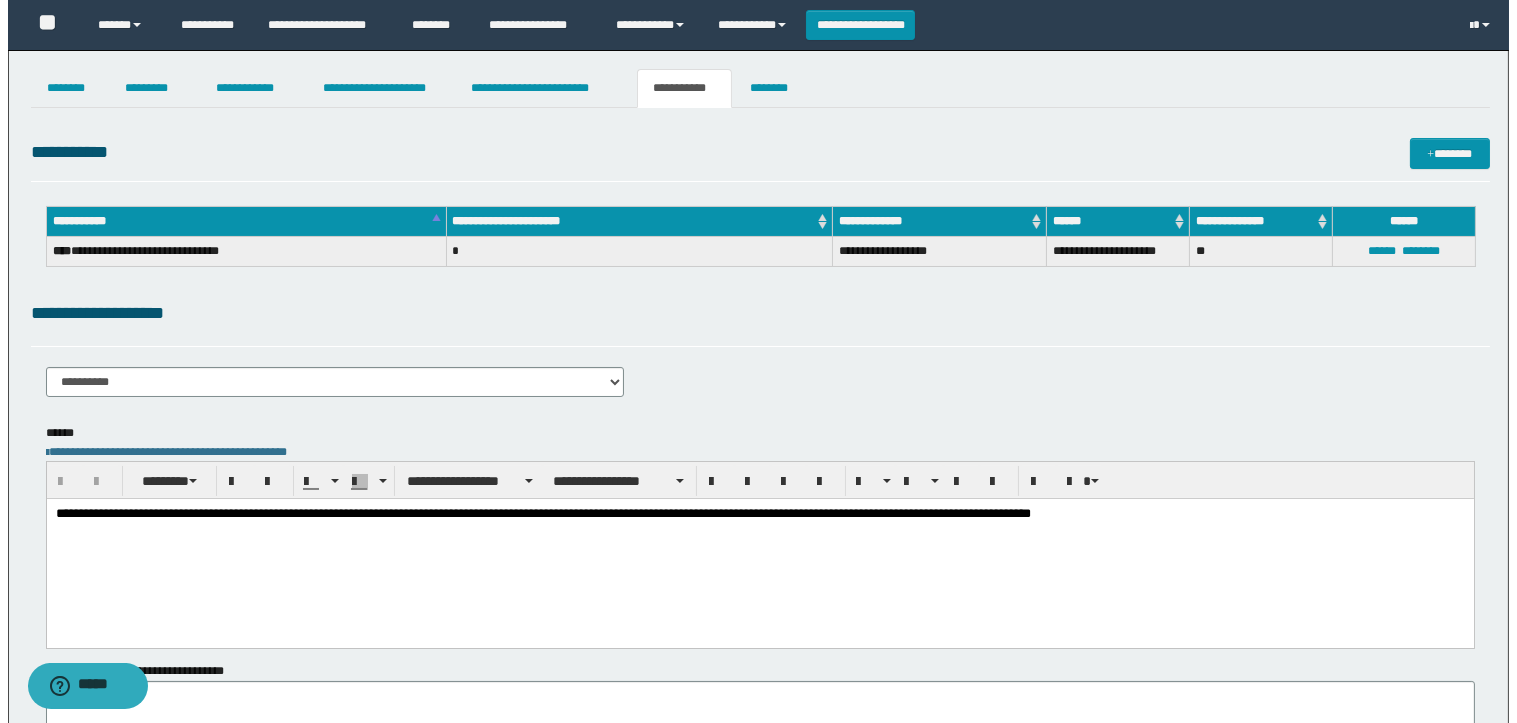 scroll, scrollTop: 0, scrollLeft: 0, axis: both 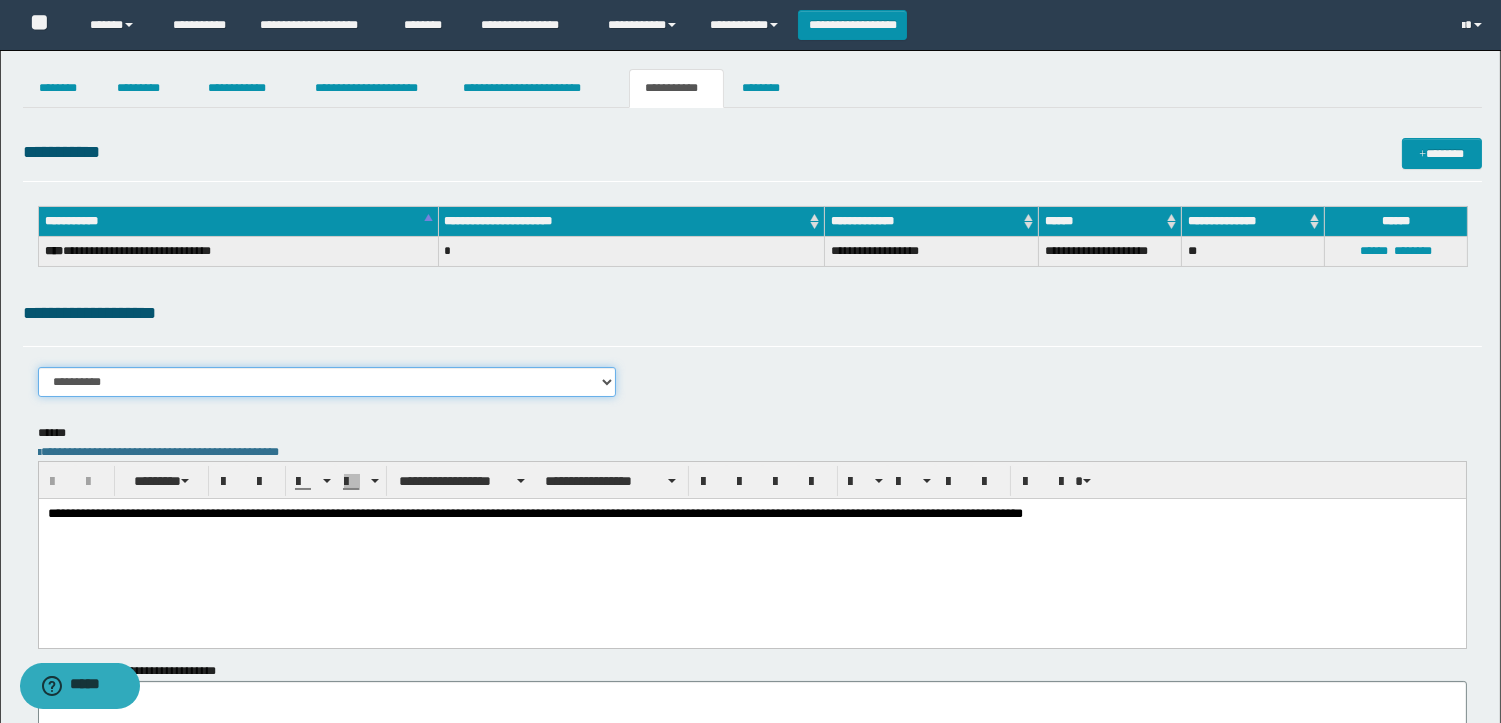 click on "**********" at bounding box center (327, 382) 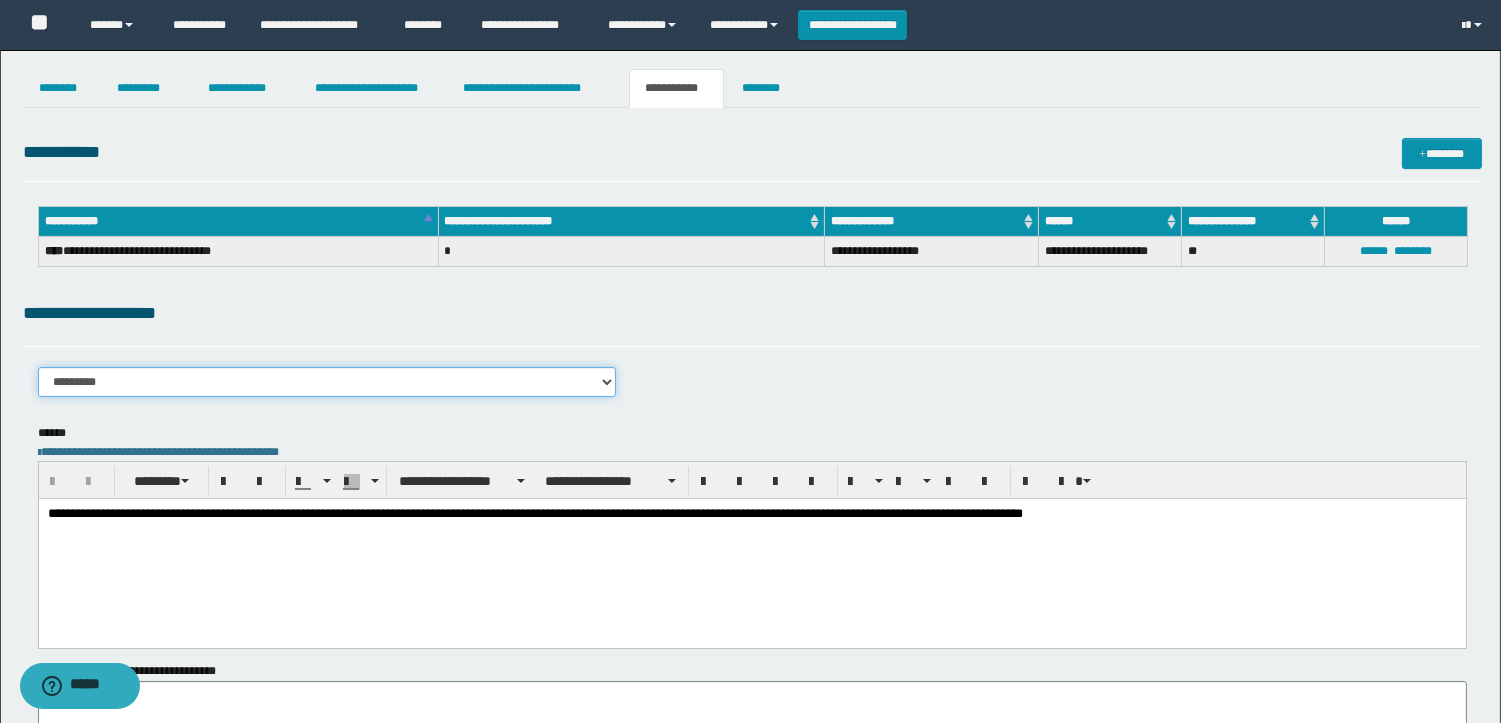 click on "**********" at bounding box center (327, 382) 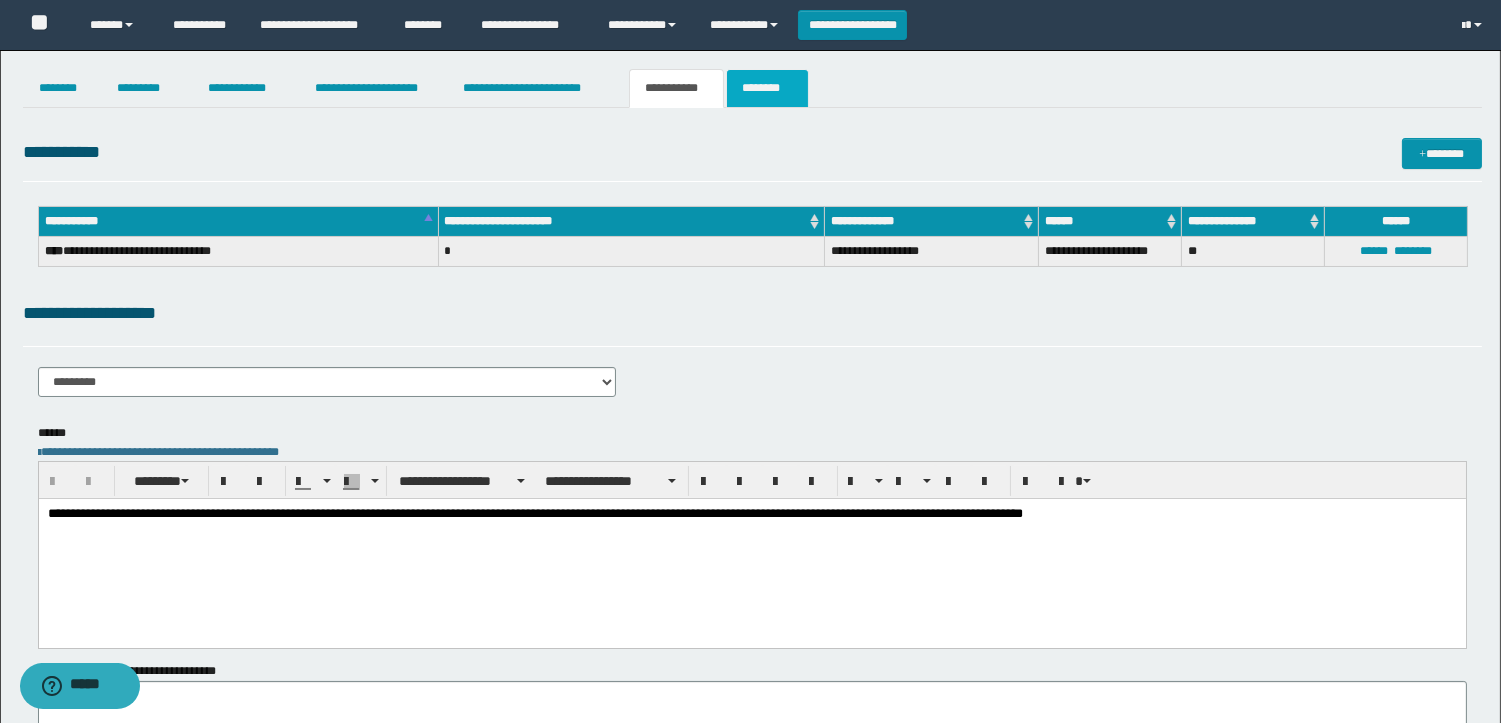 click on "********" at bounding box center (767, 88) 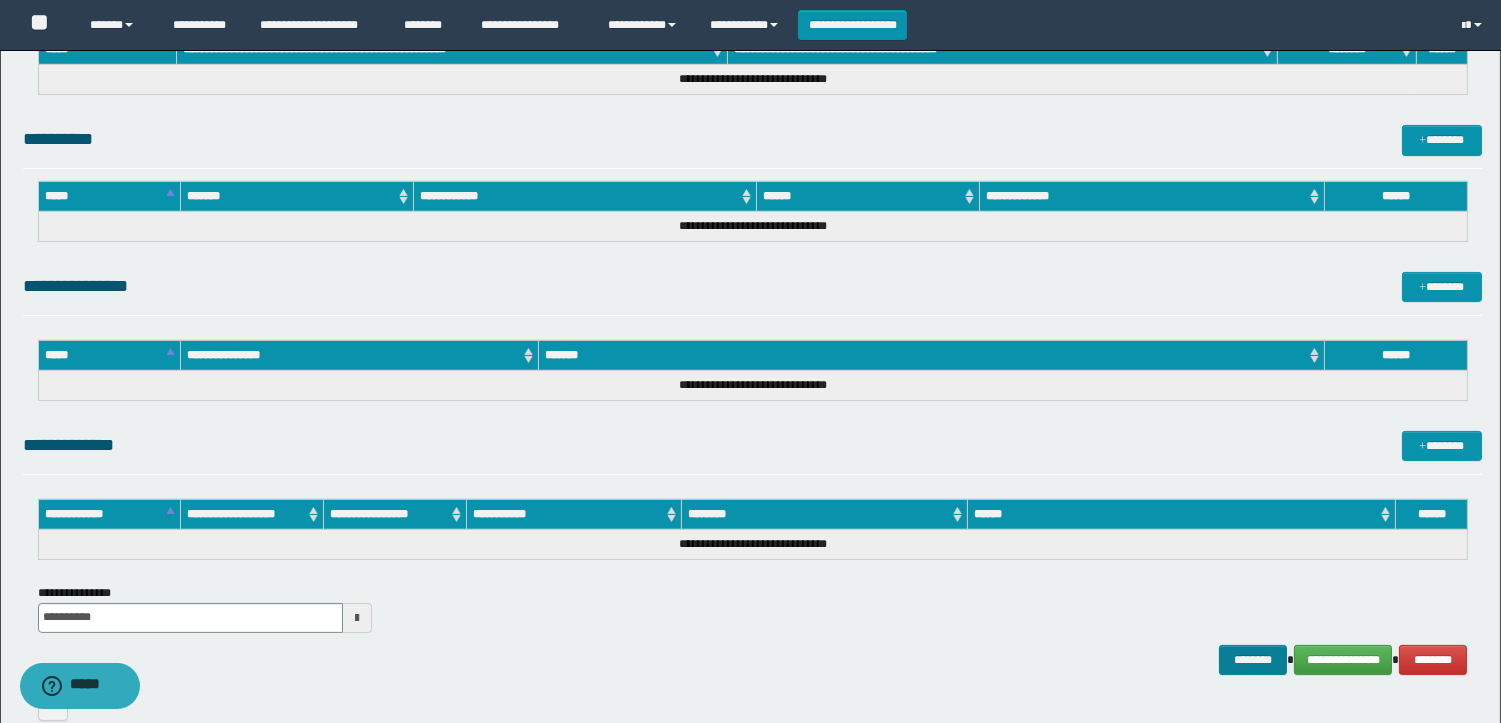 scroll, scrollTop: 0, scrollLeft: 0, axis: both 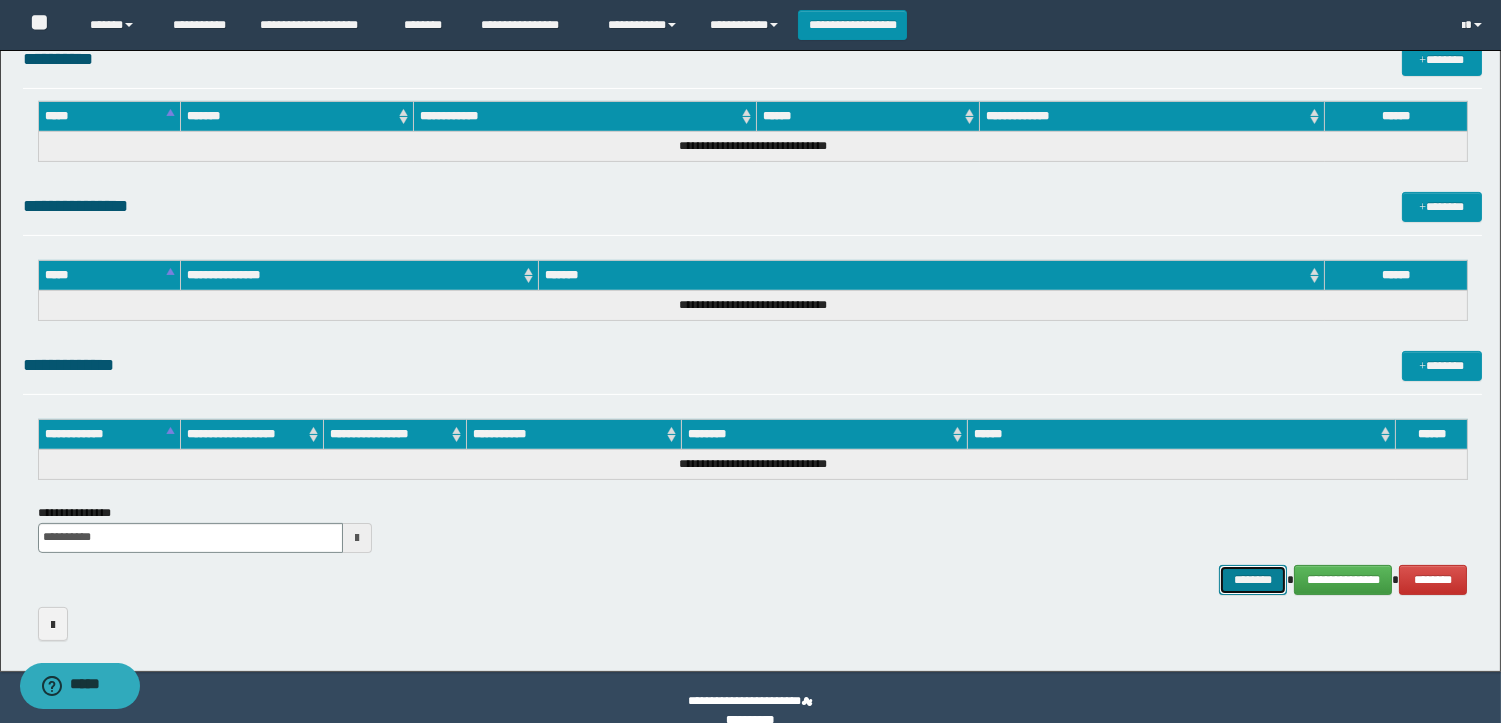 click on "********" at bounding box center [1253, 580] 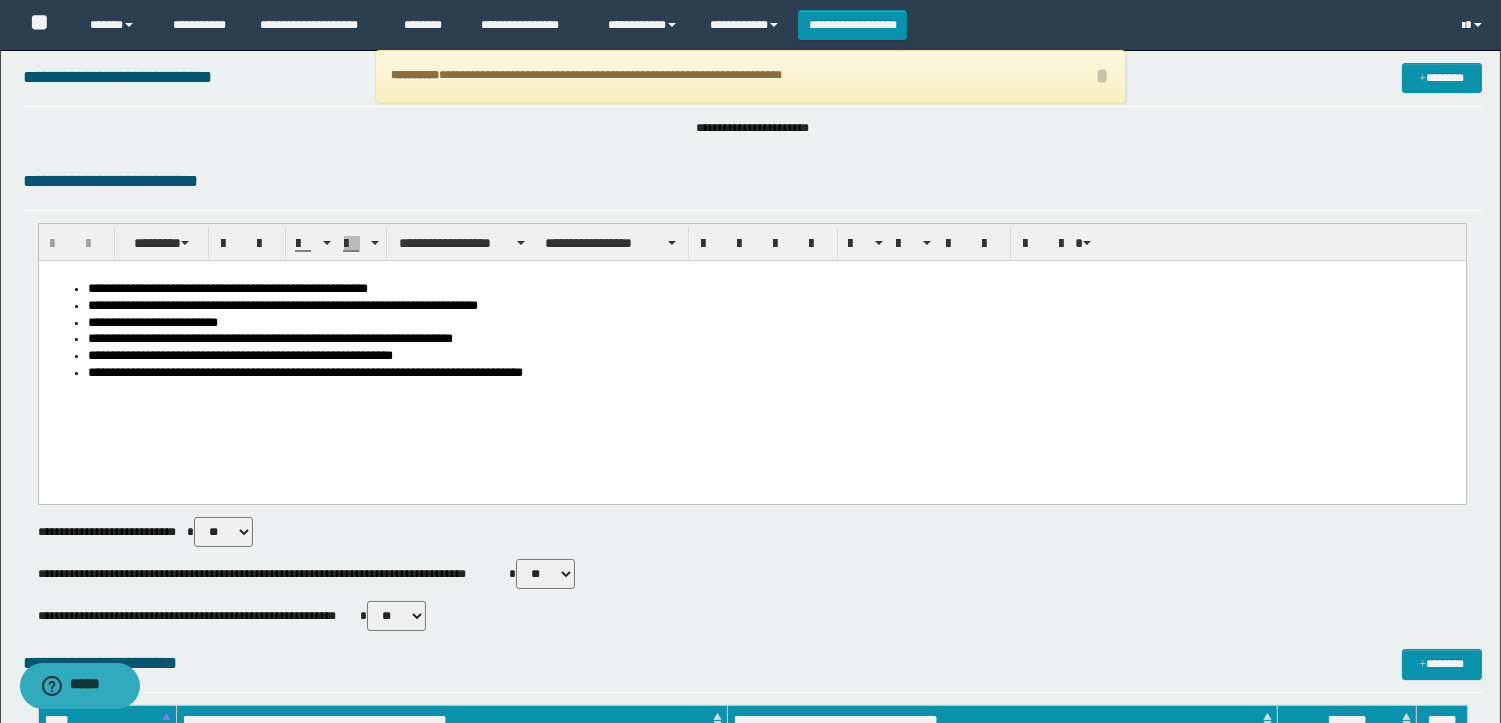 scroll, scrollTop: 0, scrollLeft: 0, axis: both 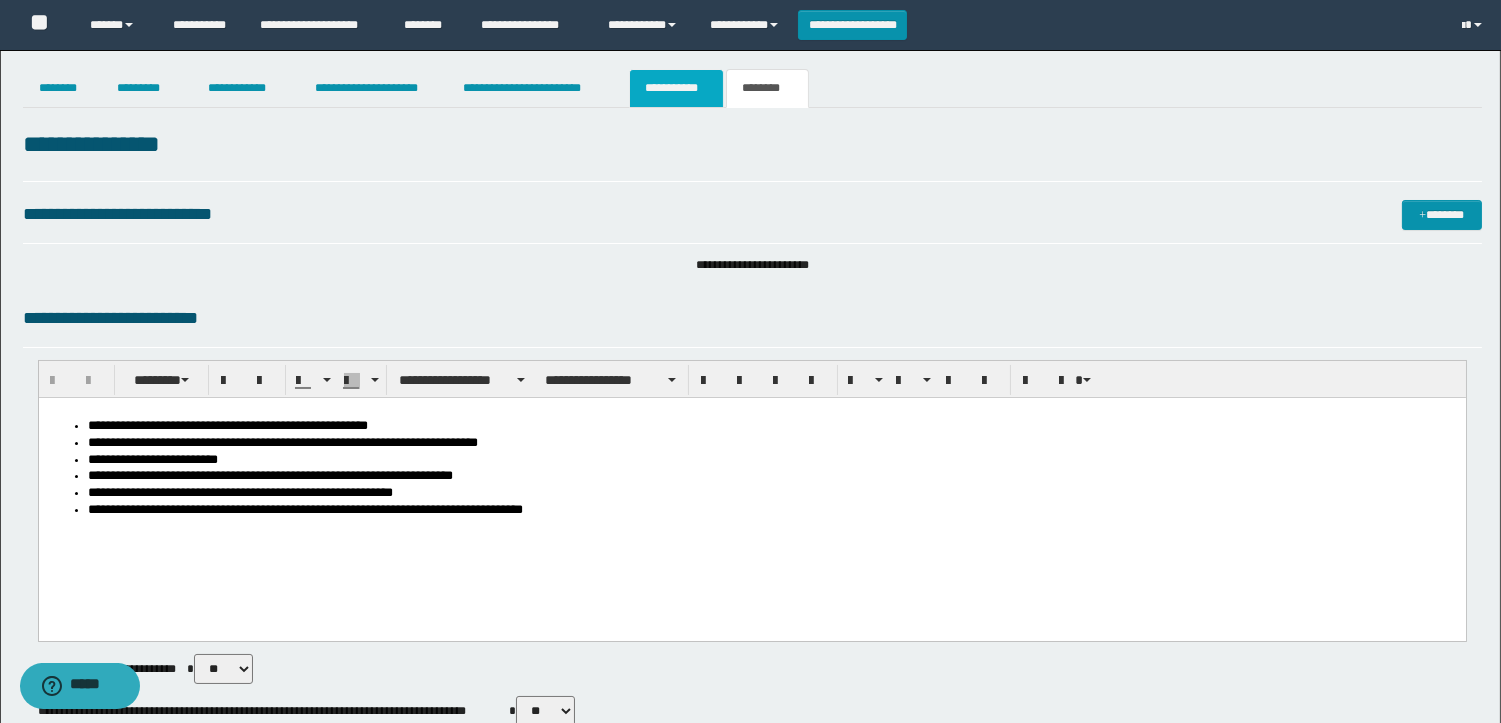click on "**********" at bounding box center [676, 88] 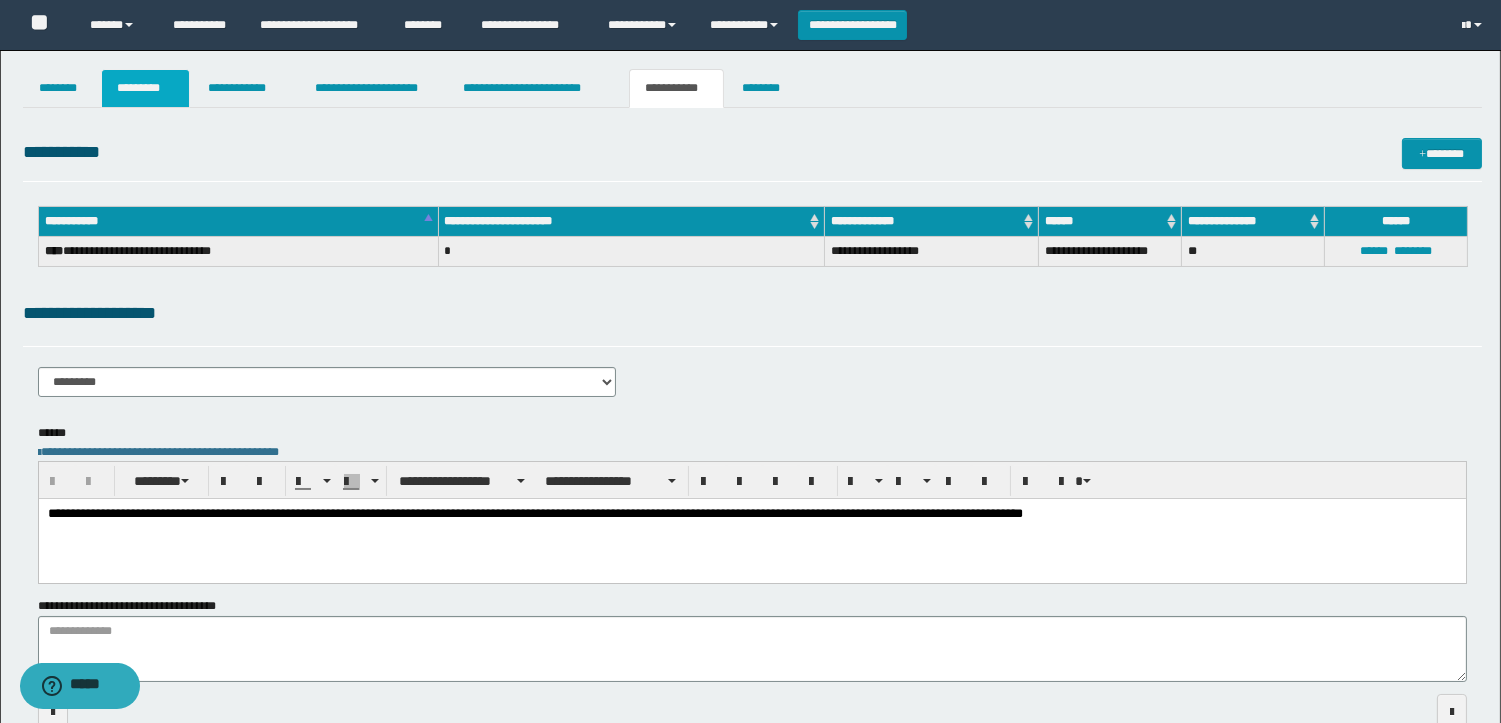 click on "*********" at bounding box center (145, 88) 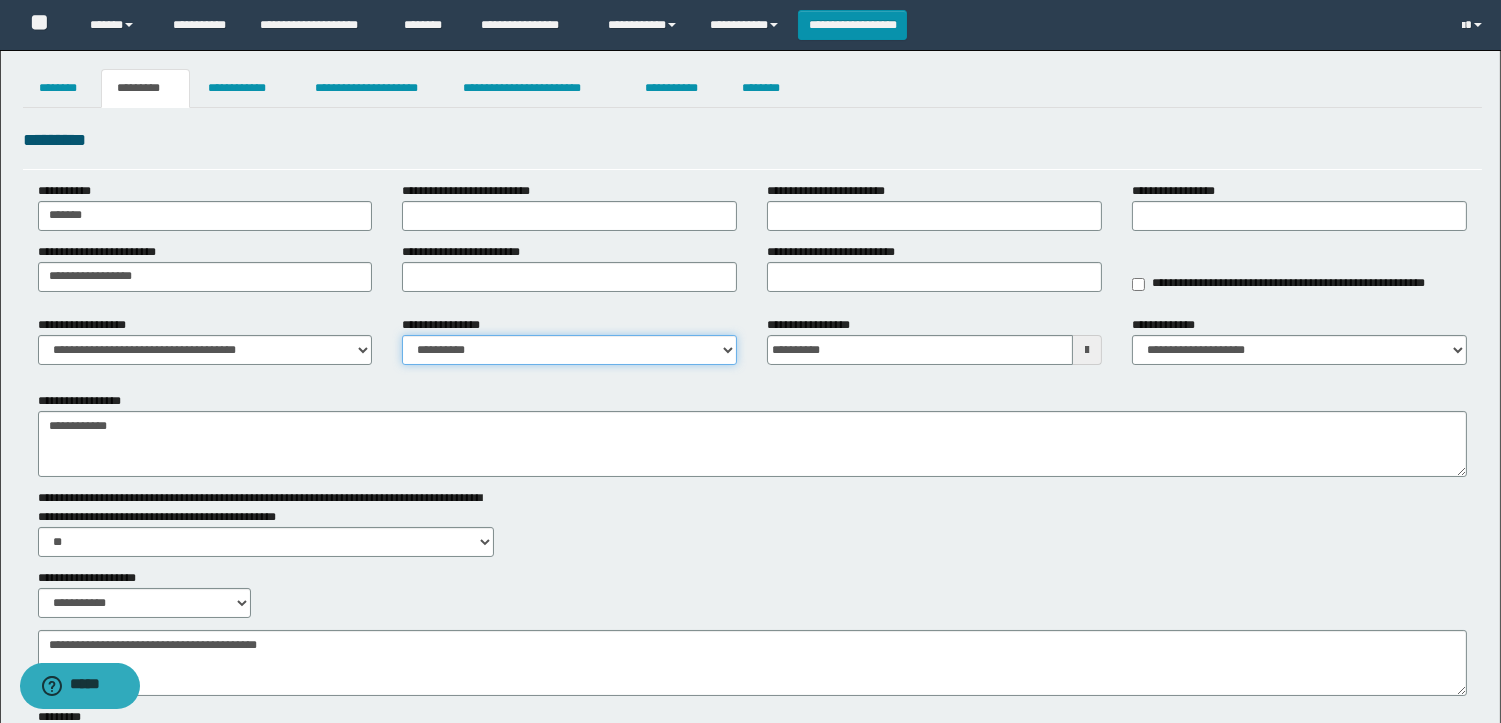 click on "**********" at bounding box center [569, 350] 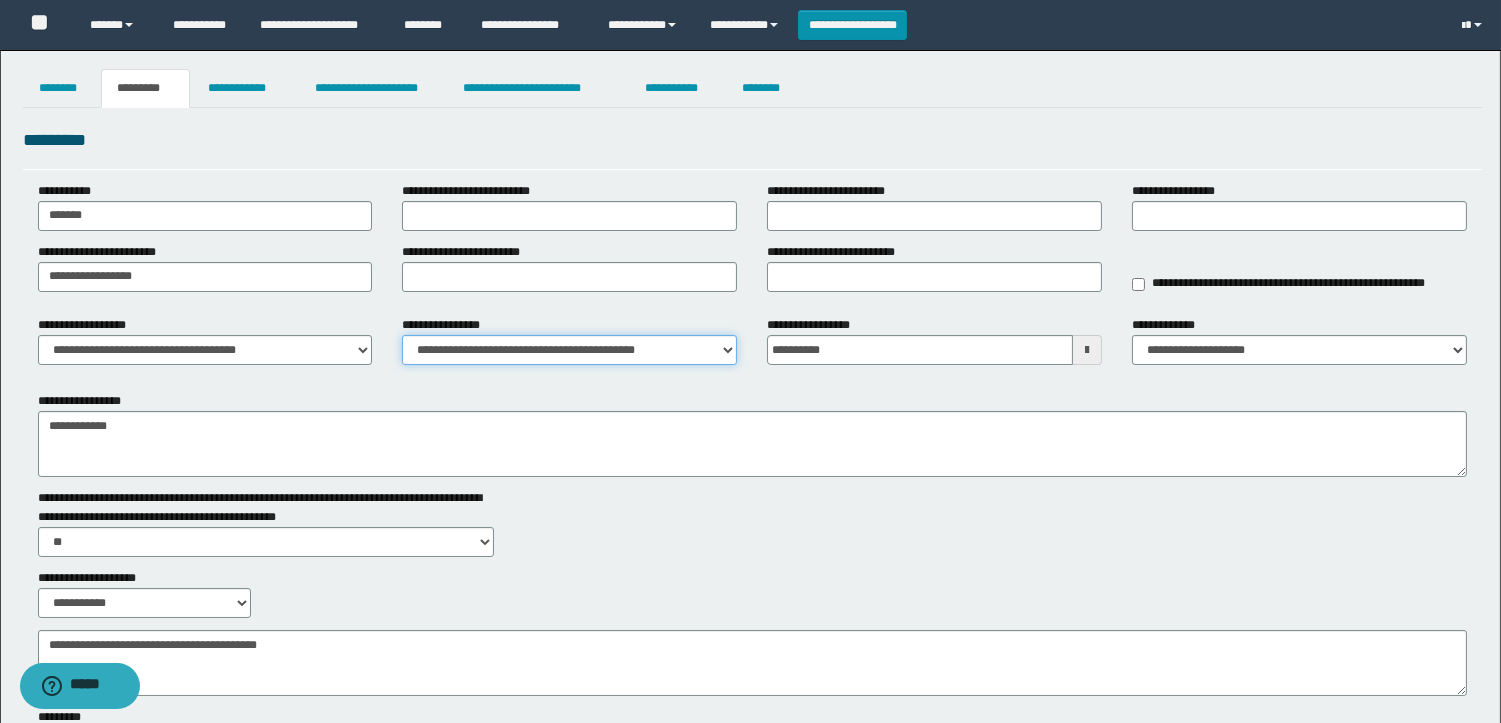 click on "**********" at bounding box center (569, 350) 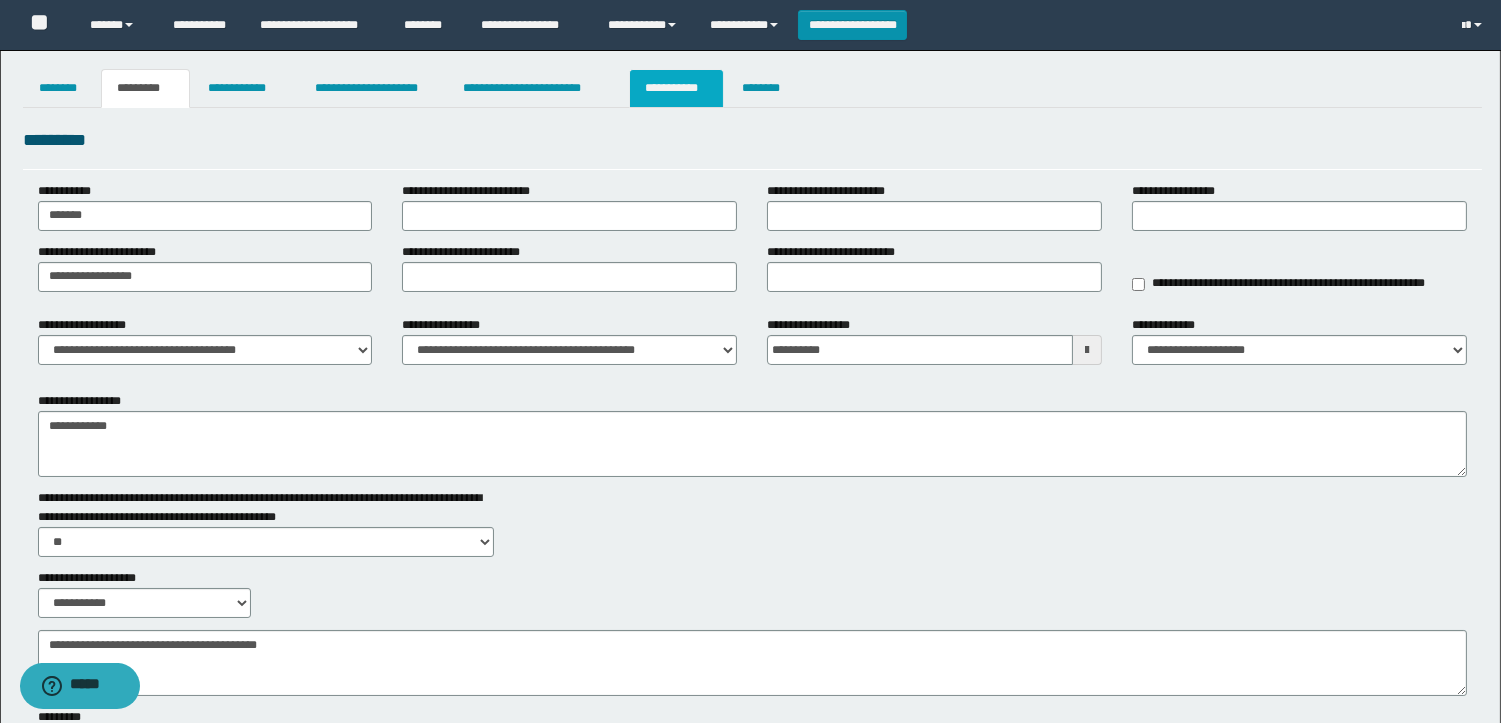 click on "**********" at bounding box center (676, 88) 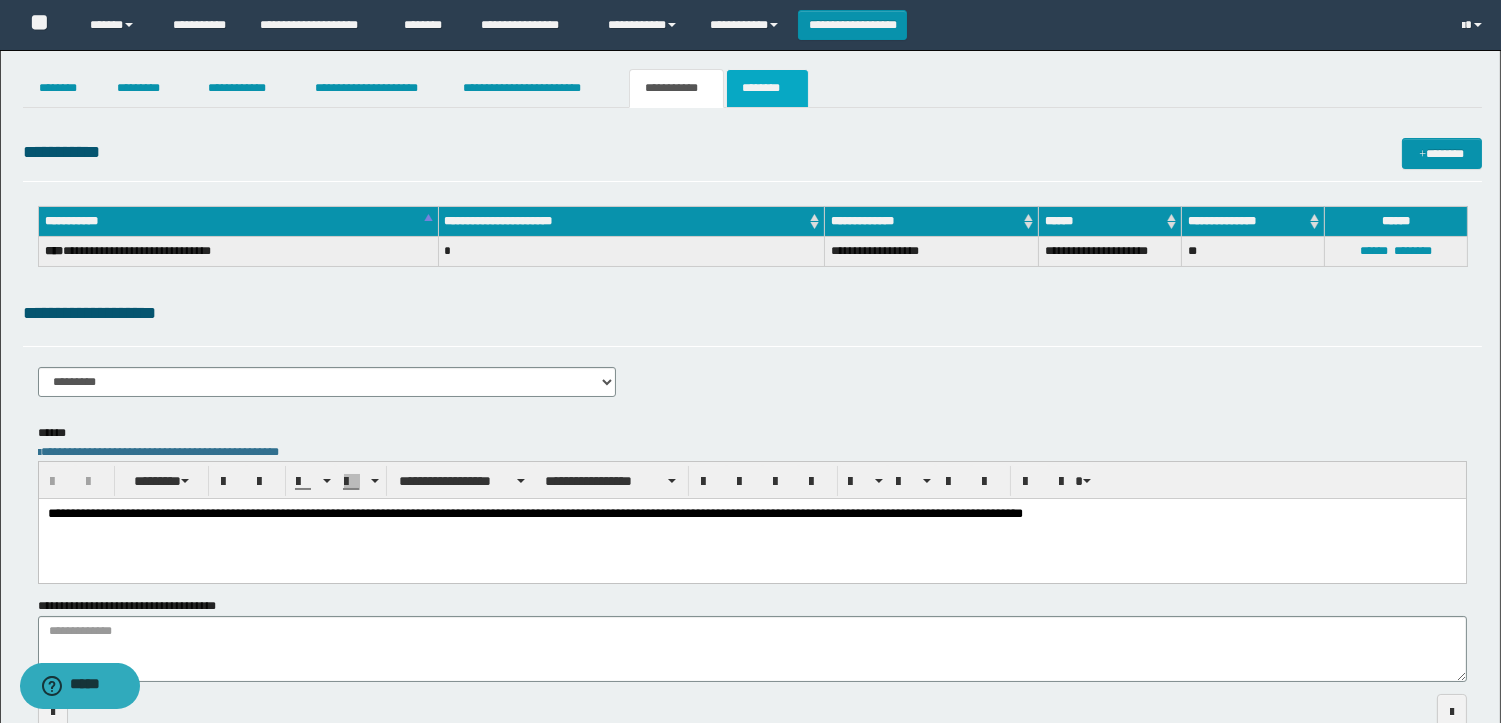 click on "********" at bounding box center [767, 88] 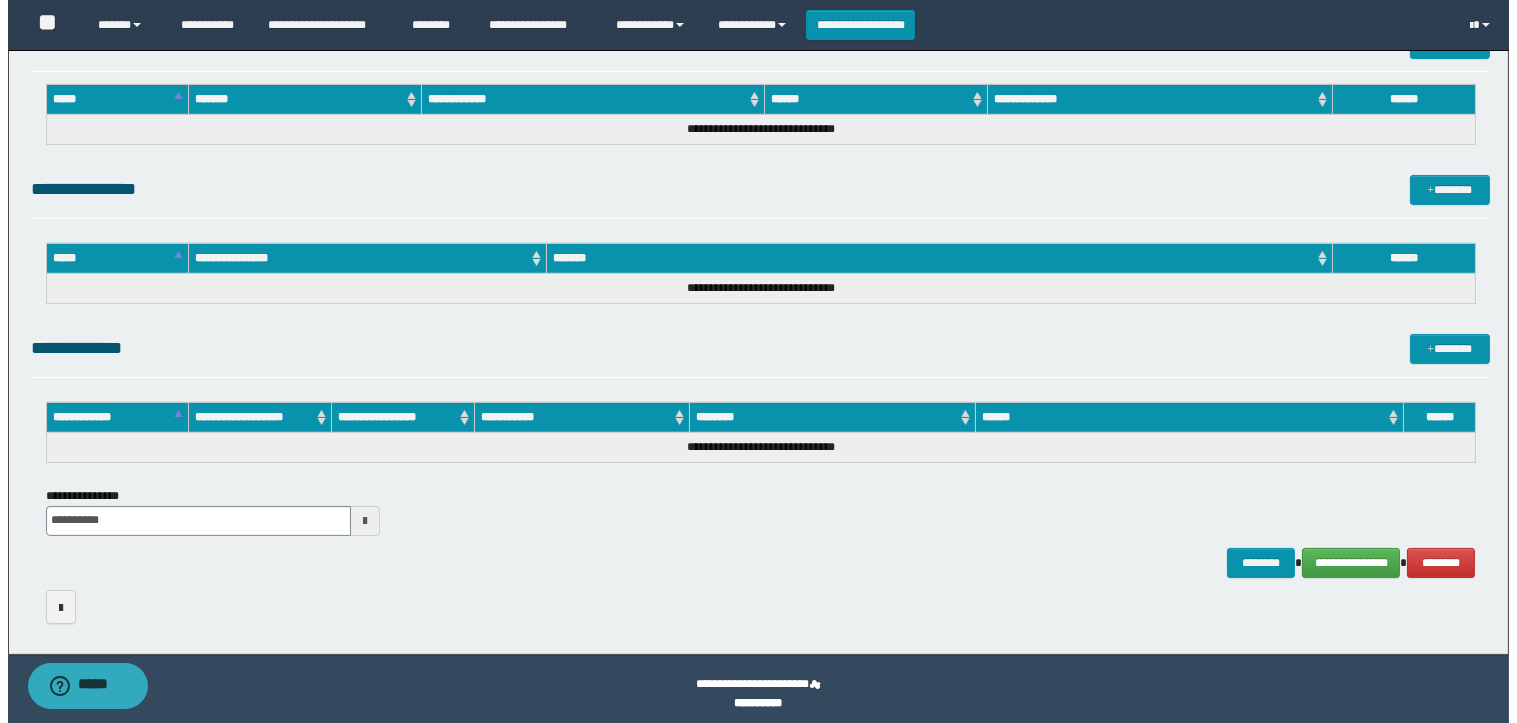 scroll, scrollTop: 755, scrollLeft: 0, axis: vertical 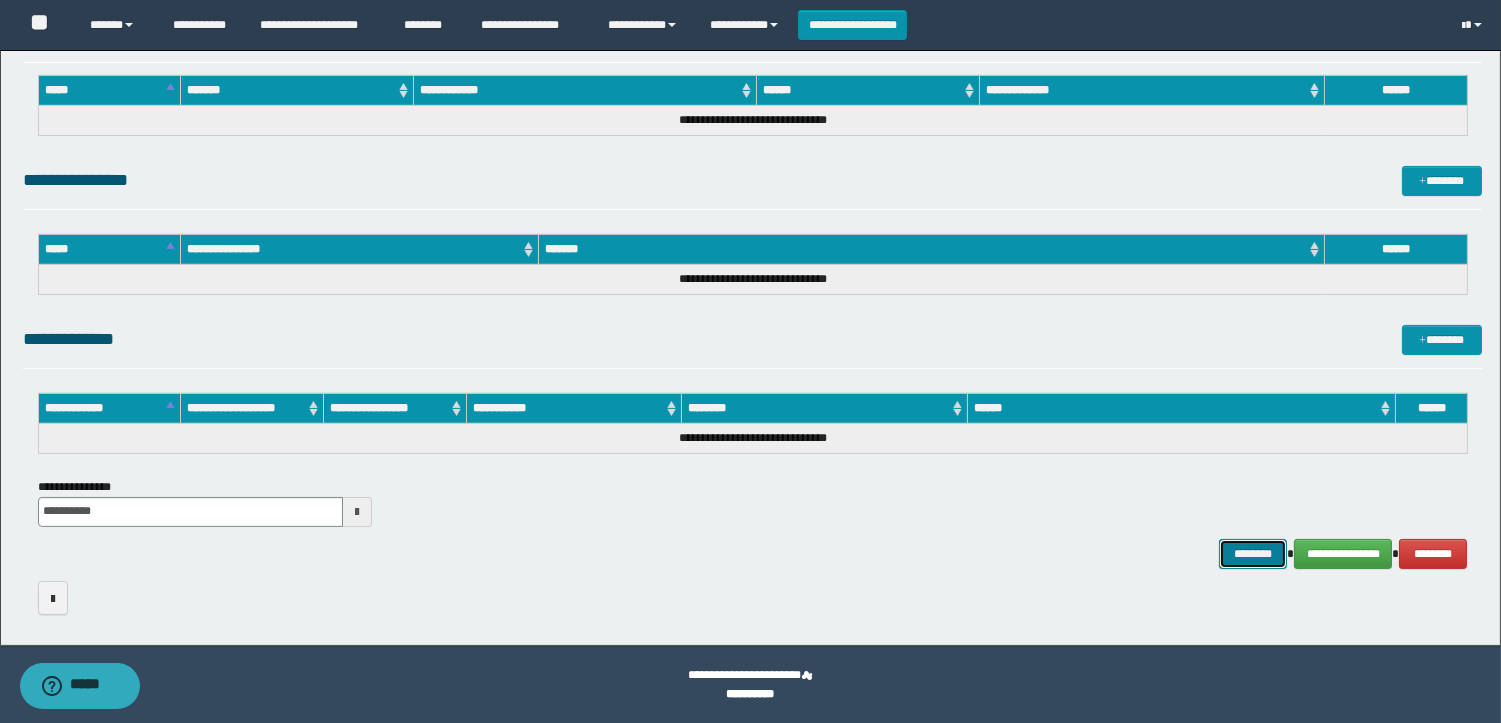 click on "********" at bounding box center [1253, 554] 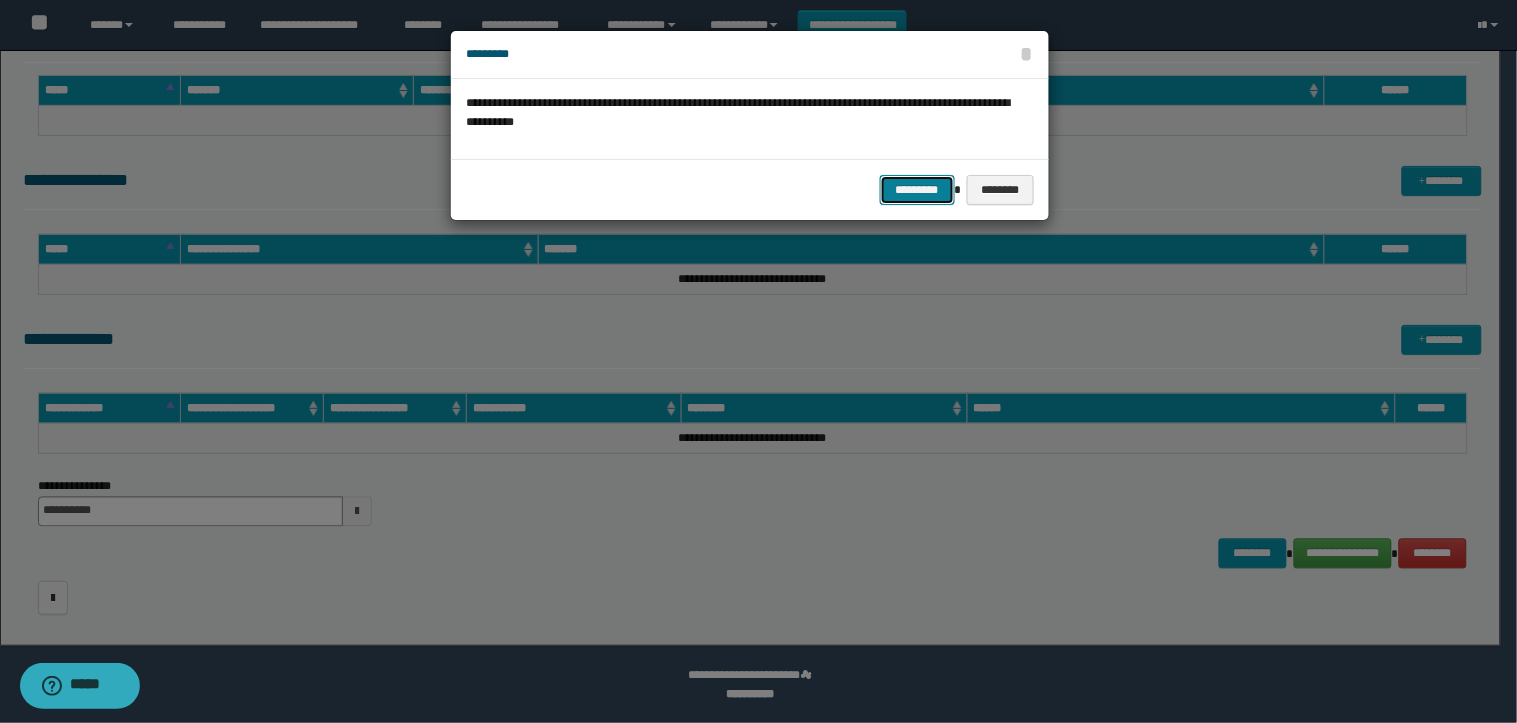 click on "*********" at bounding box center [917, 190] 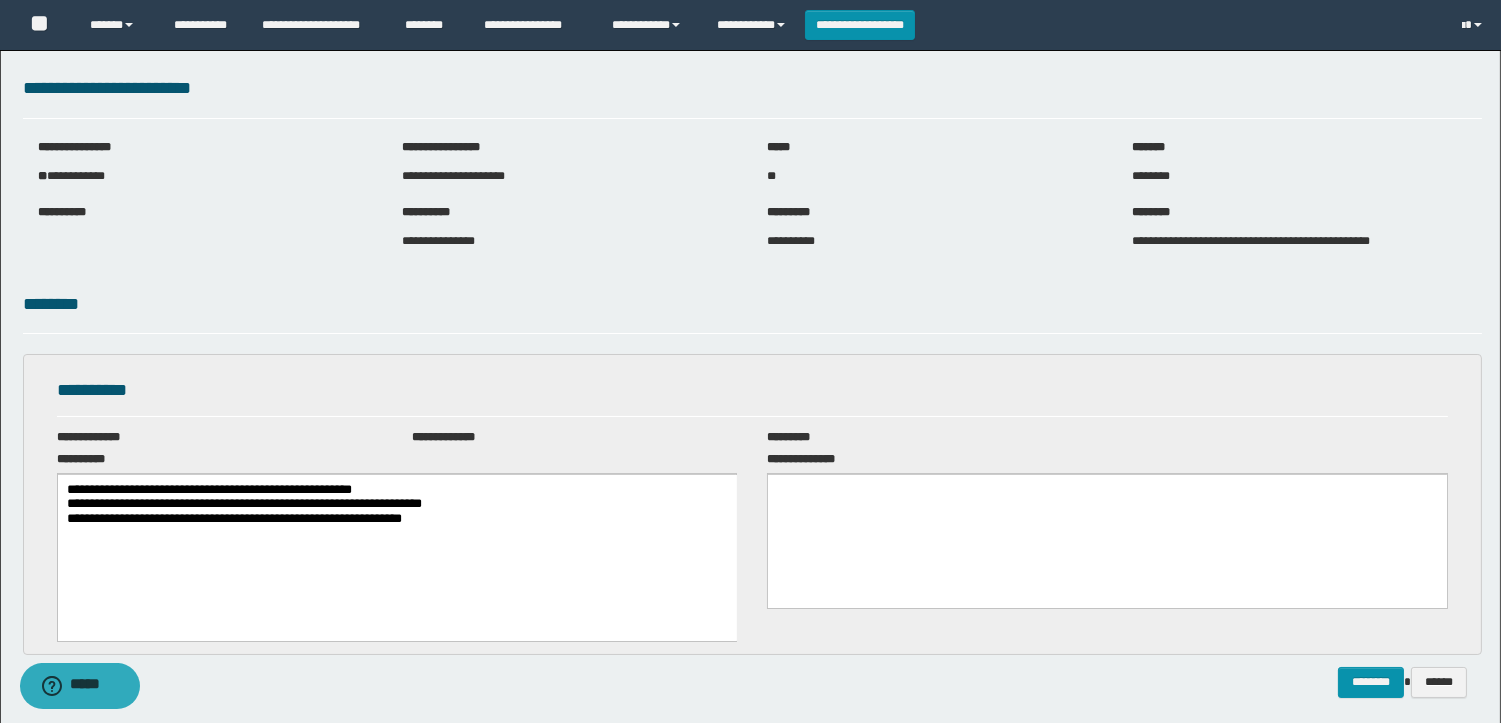 scroll, scrollTop: 0, scrollLeft: 0, axis: both 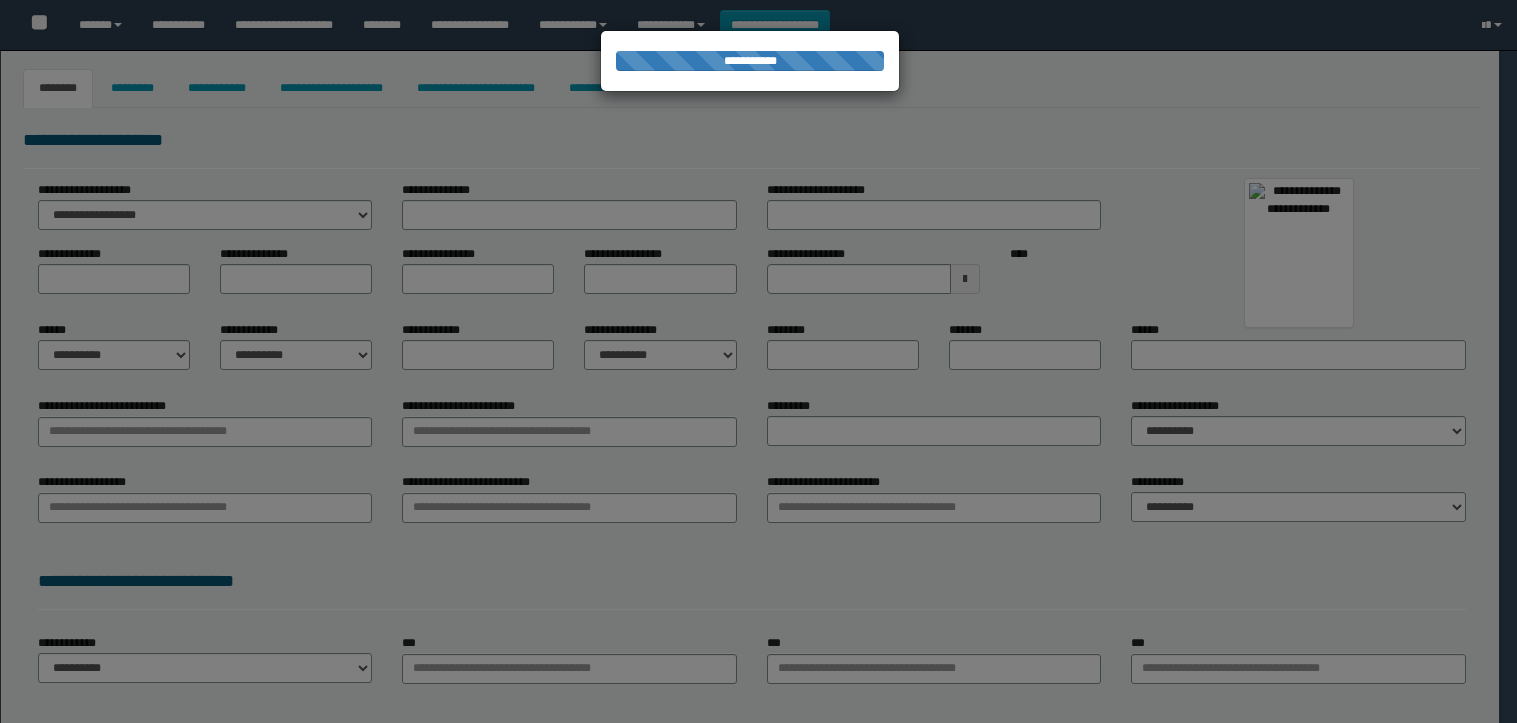 type on "*******" 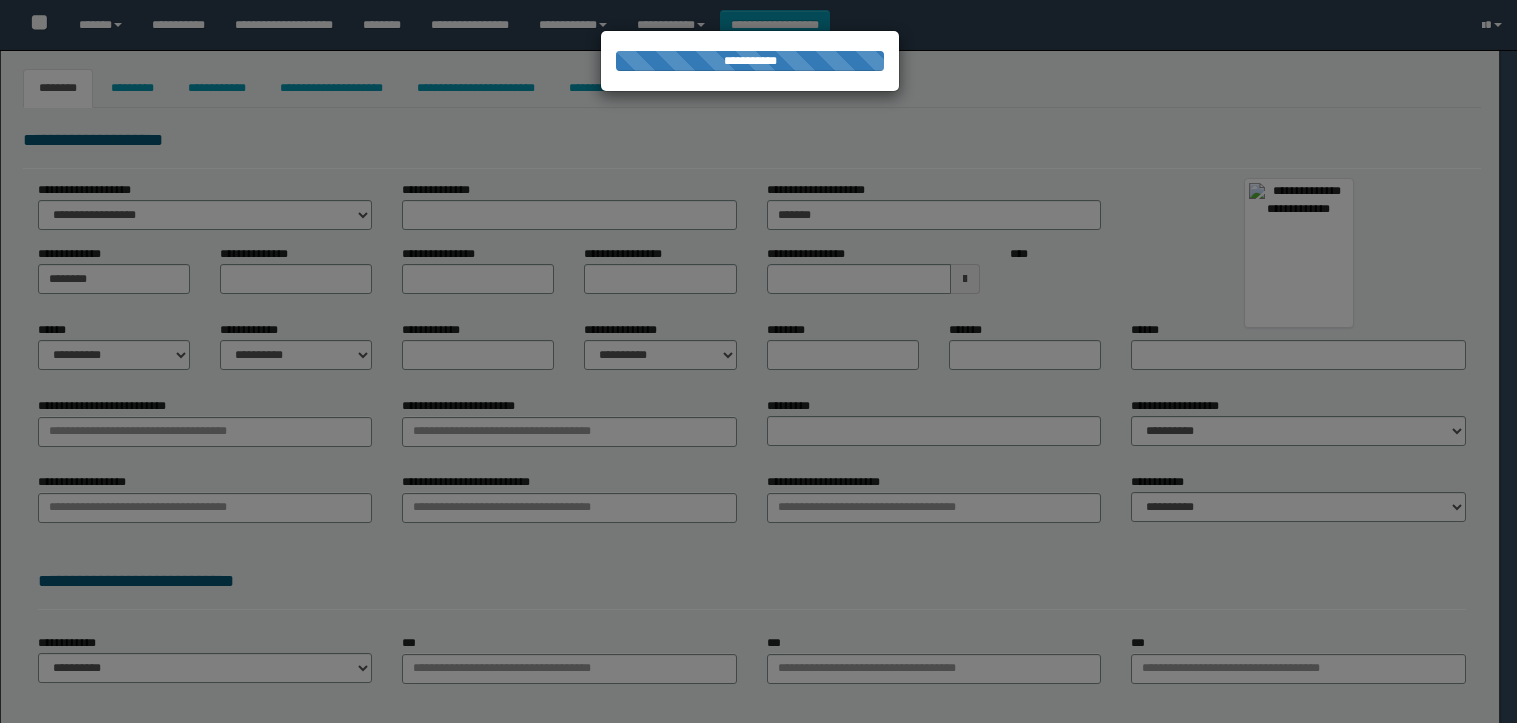 type on "*******" 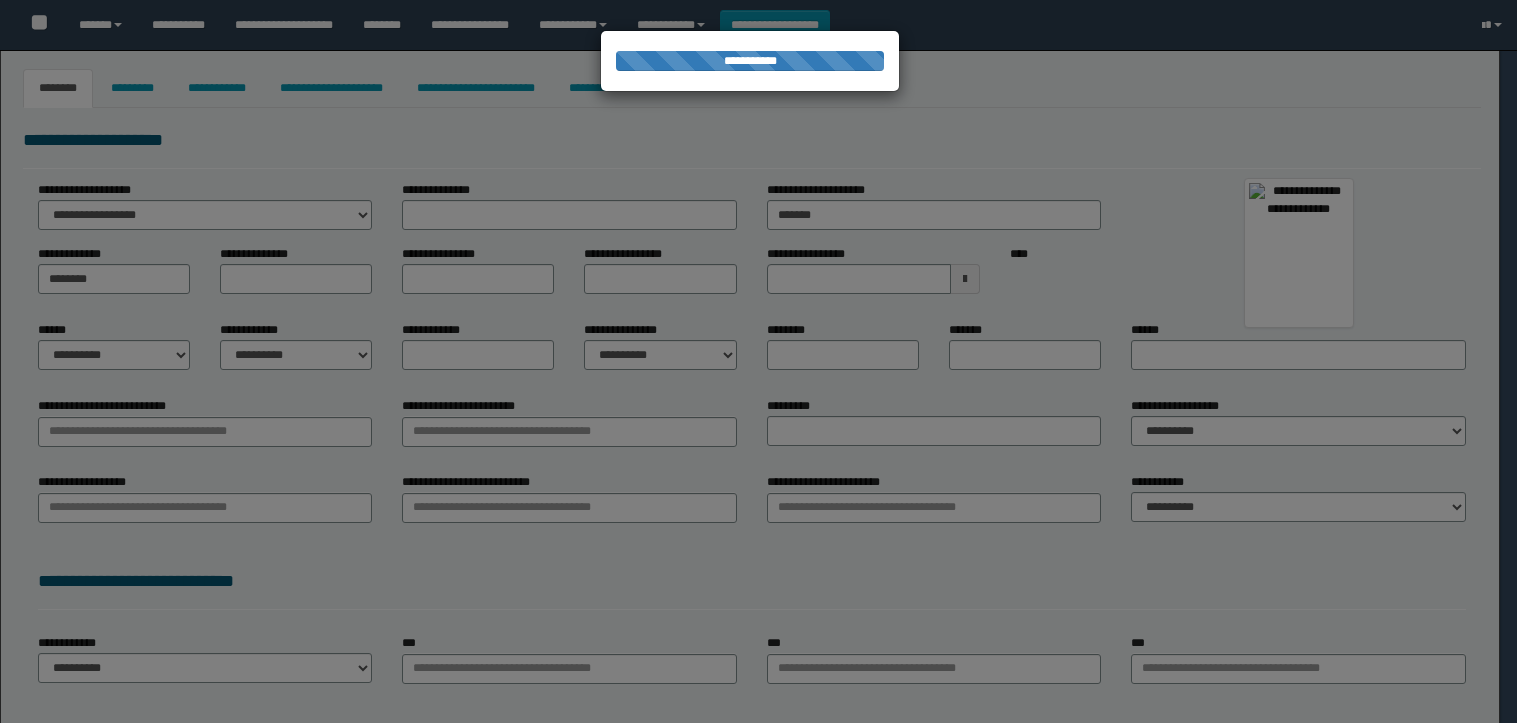type on "*********" 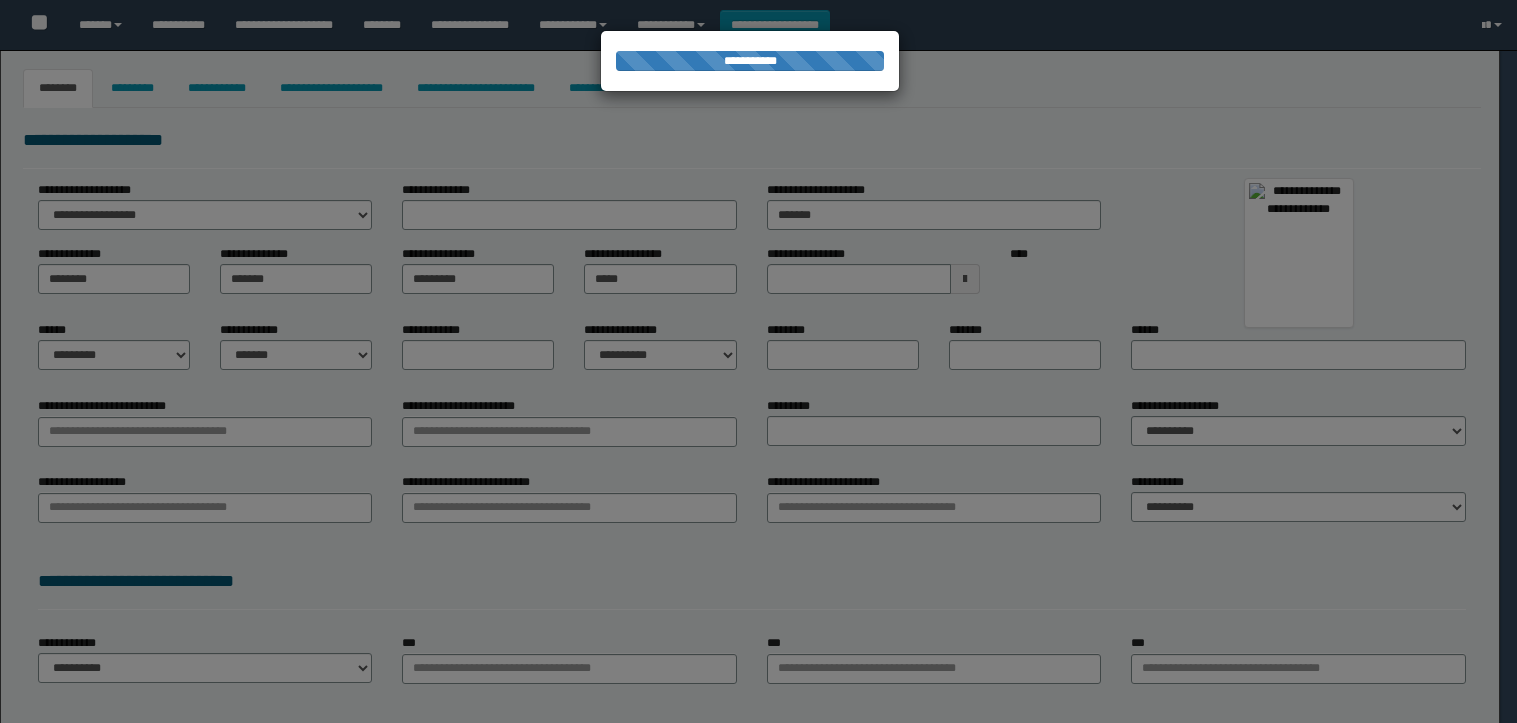 select on "*" 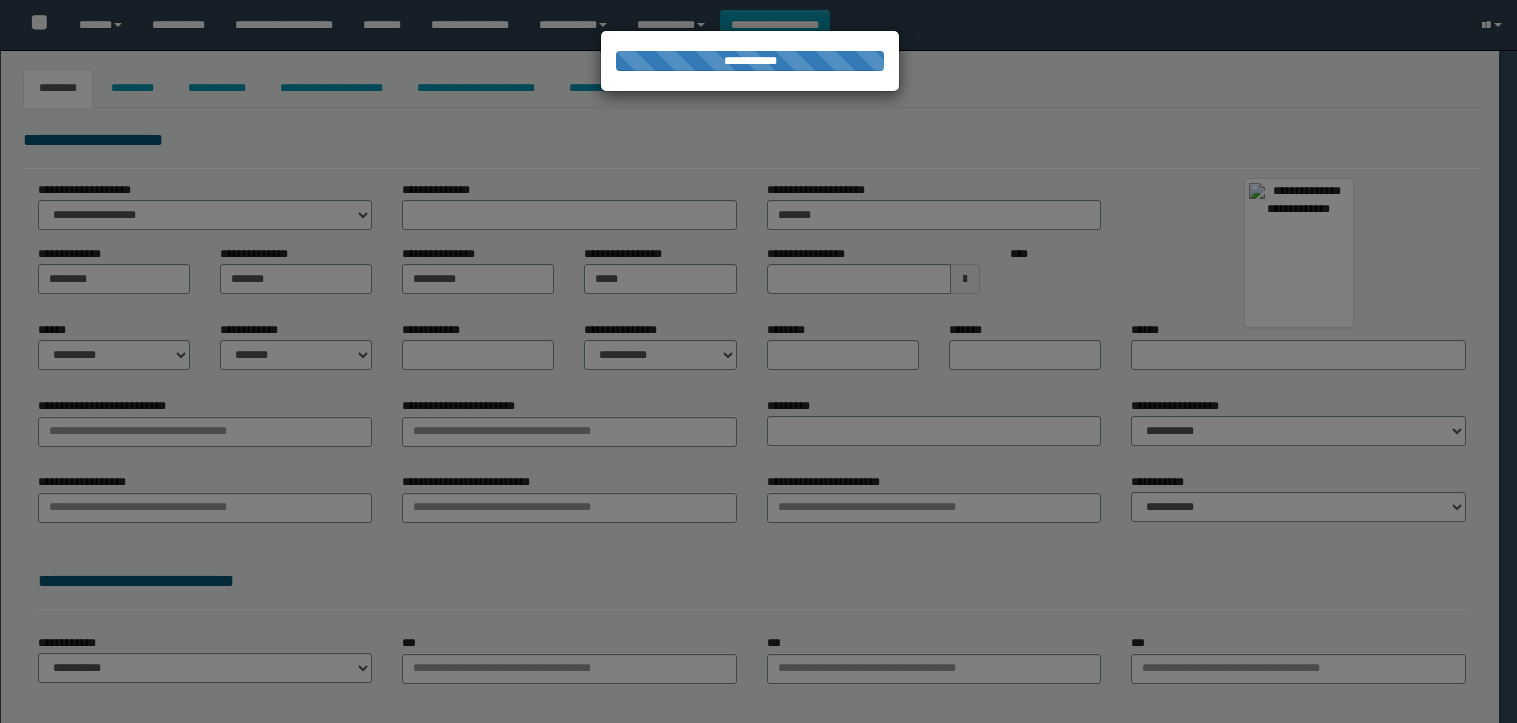 type on "**********" 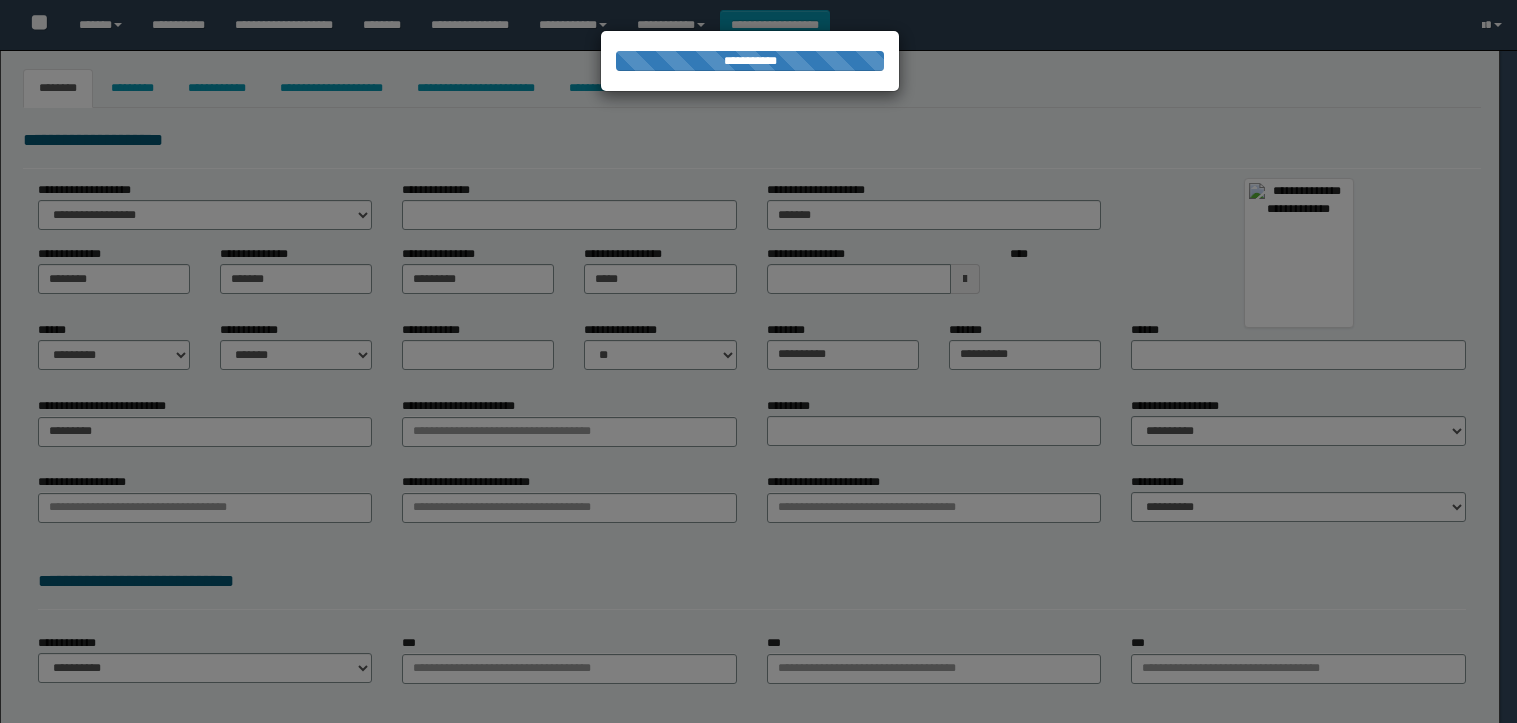 type on "*******" 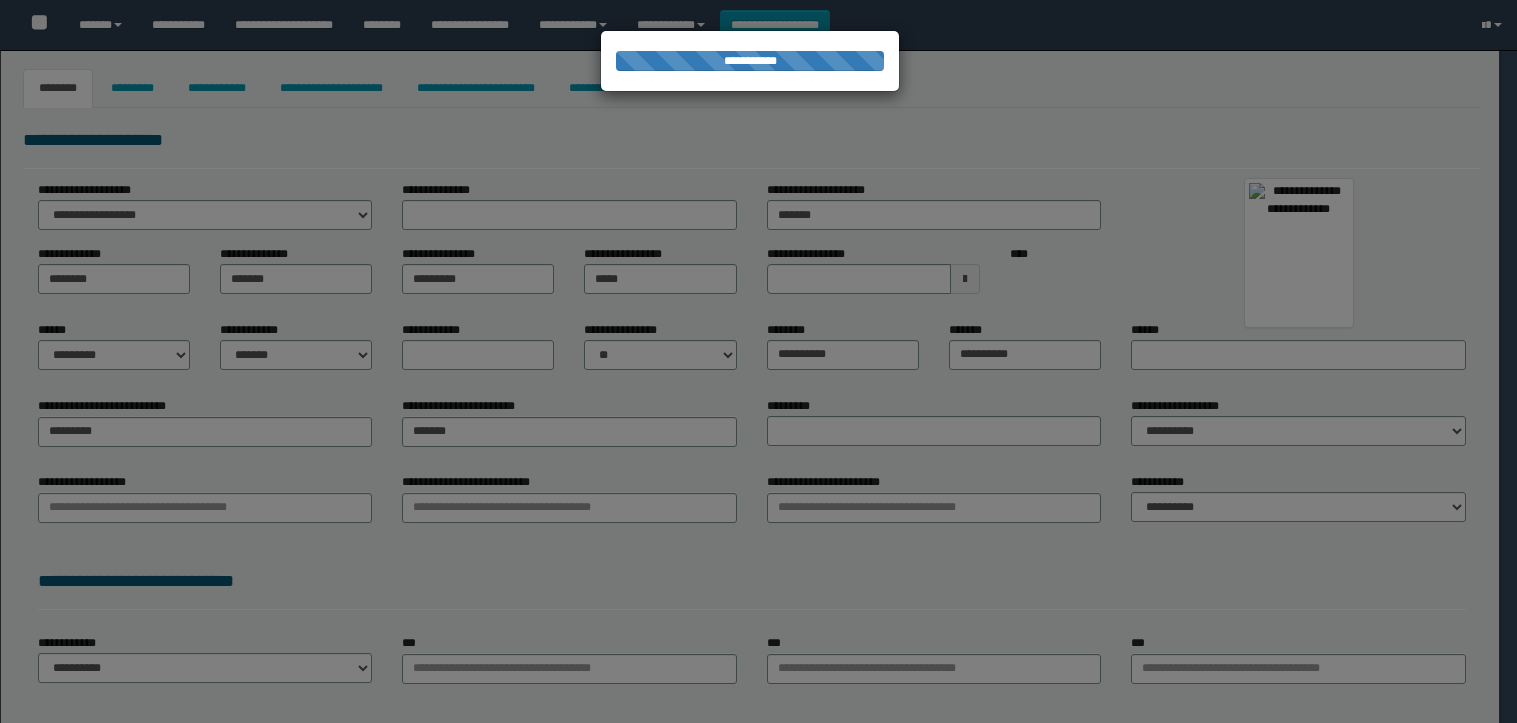type on "**********" 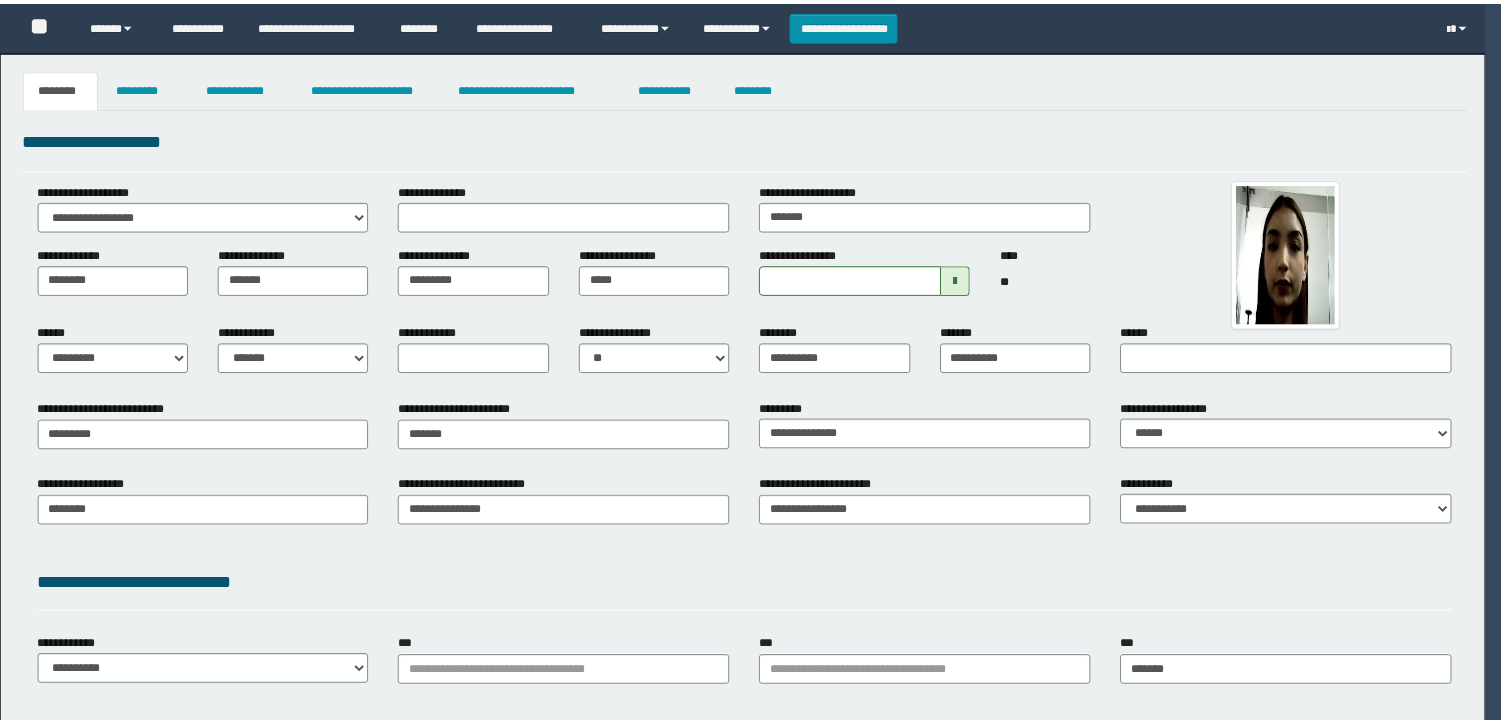 scroll, scrollTop: 0, scrollLeft: 0, axis: both 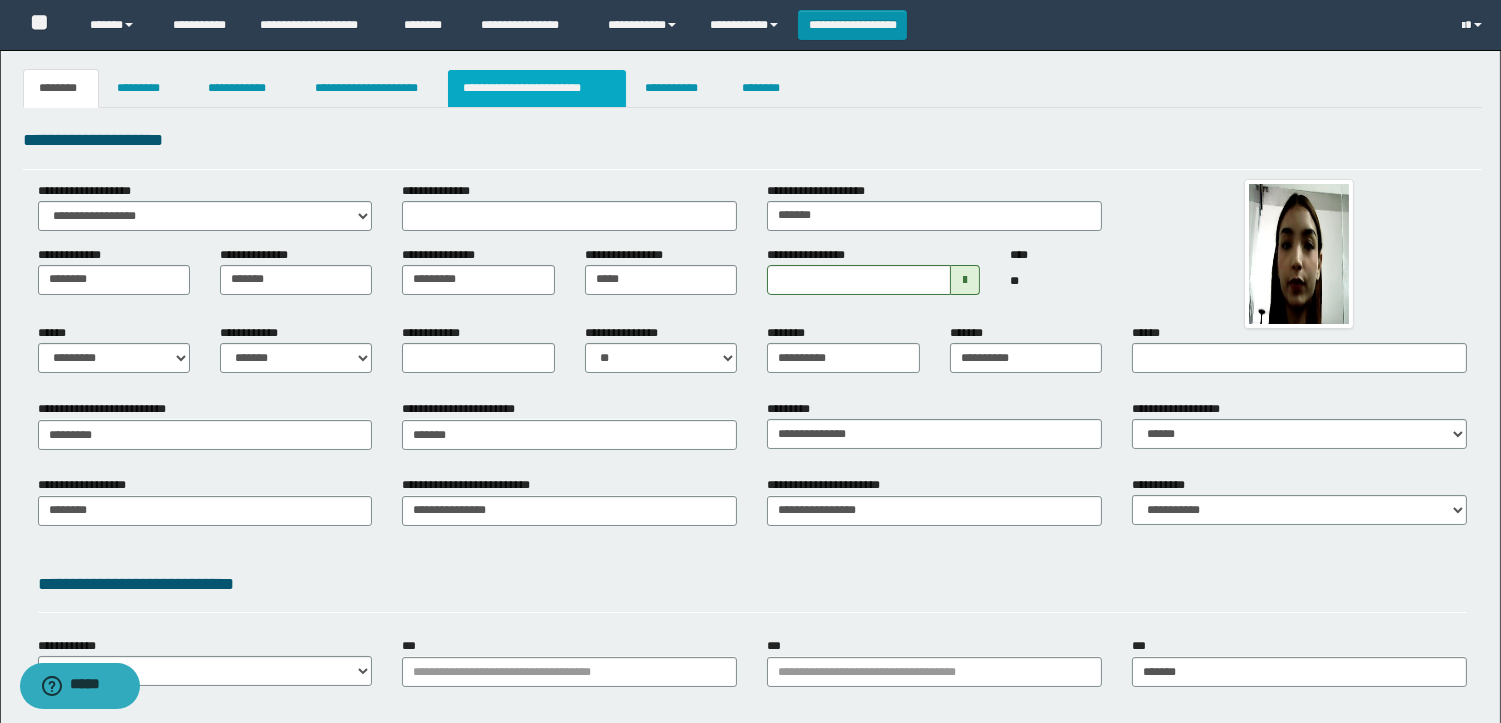 click on "**********" at bounding box center (537, 88) 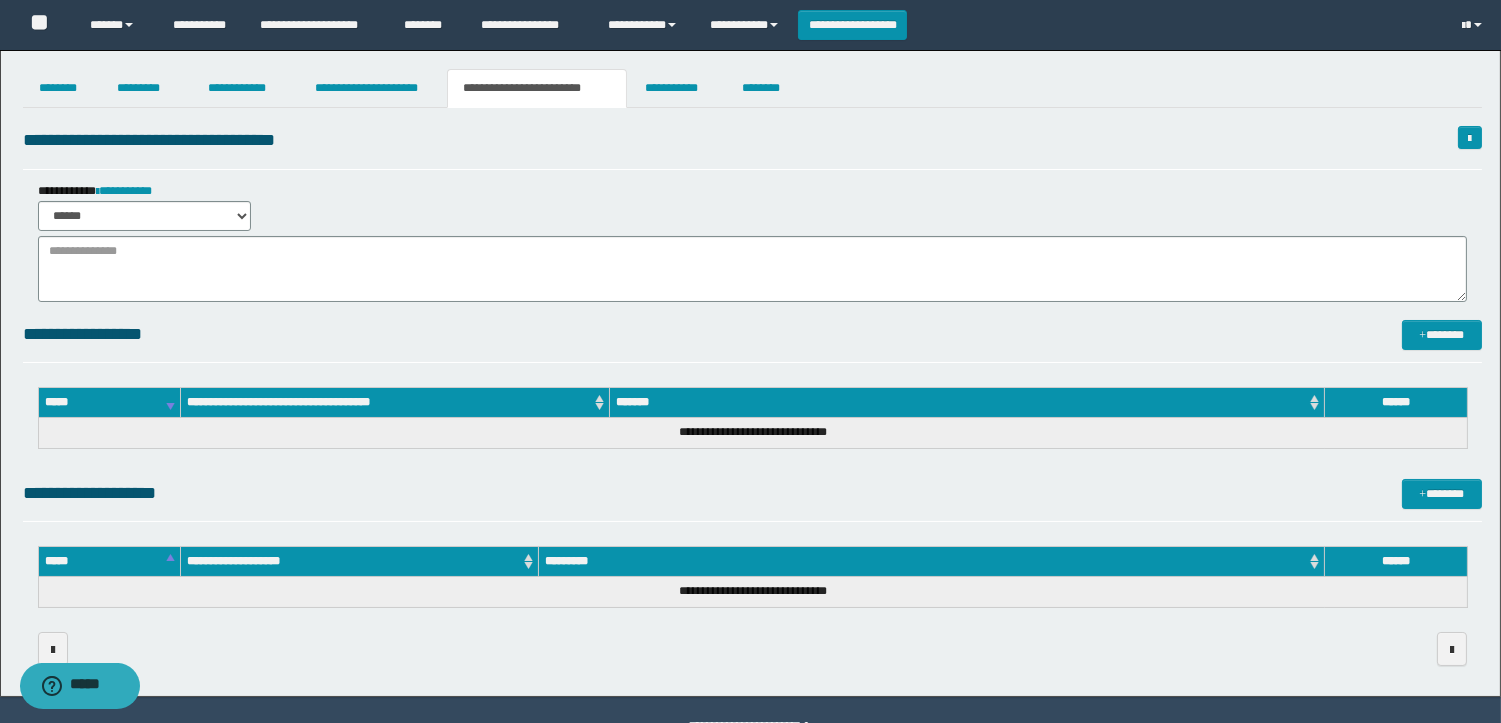 click on "**********" at bounding box center [109, 191] 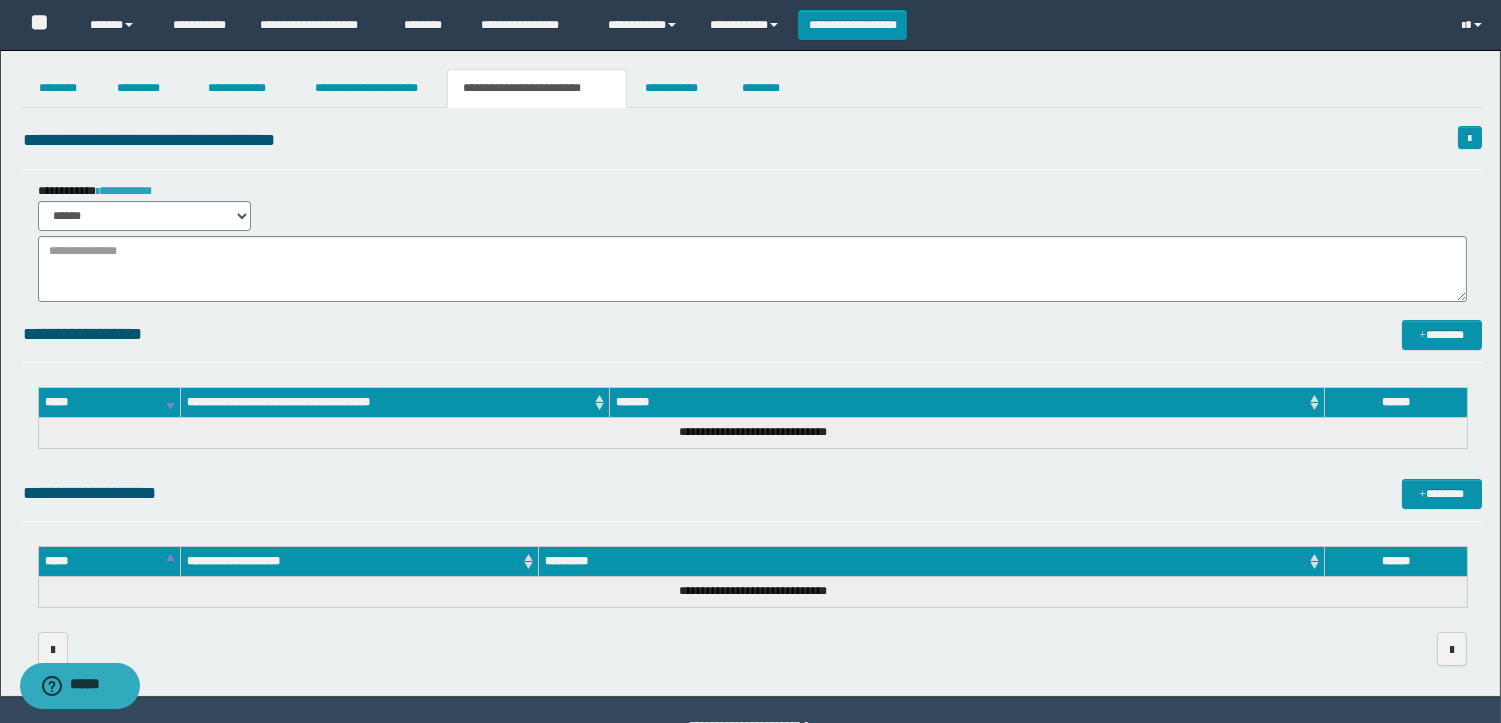 click on "**********" at bounding box center (124, 191) 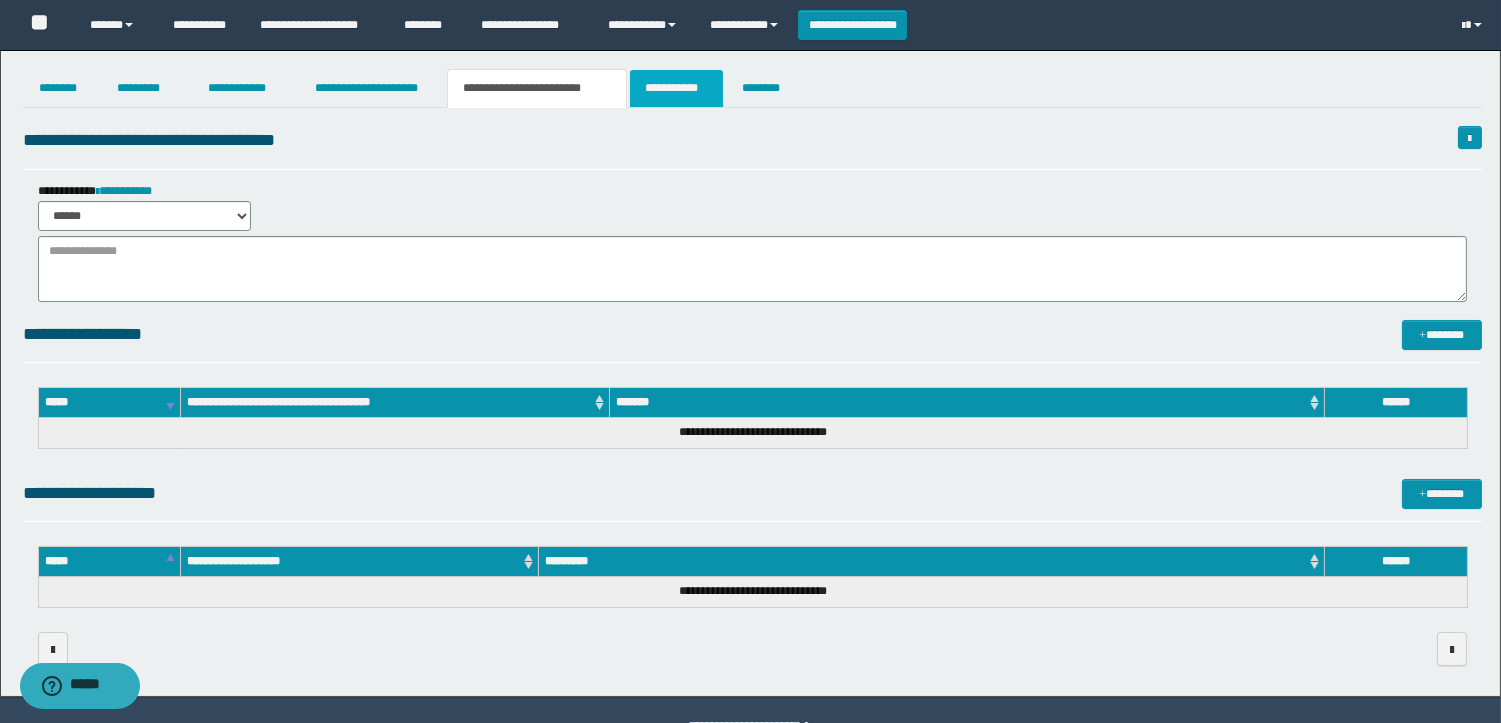 click on "**********" at bounding box center [676, 88] 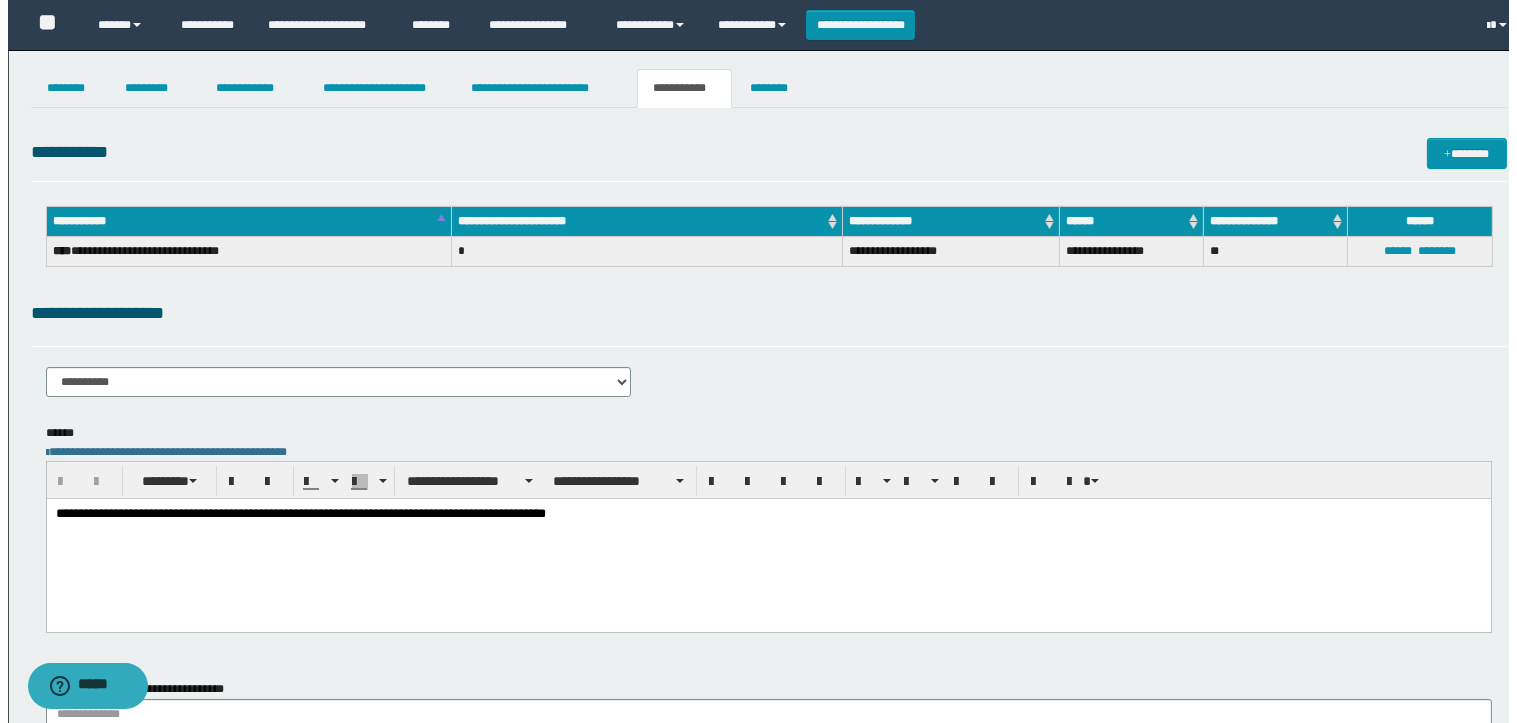 scroll, scrollTop: 0, scrollLeft: 0, axis: both 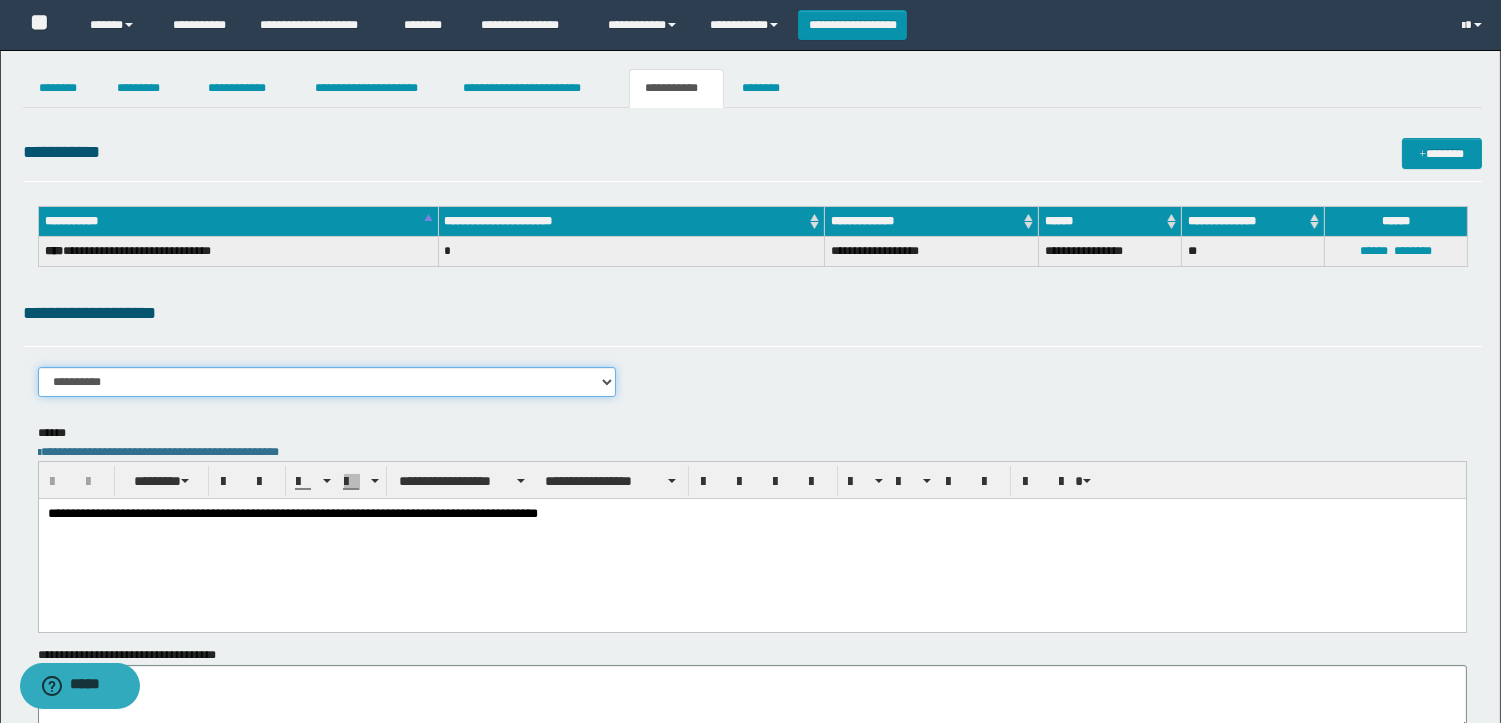 click on "**********" at bounding box center (327, 382) 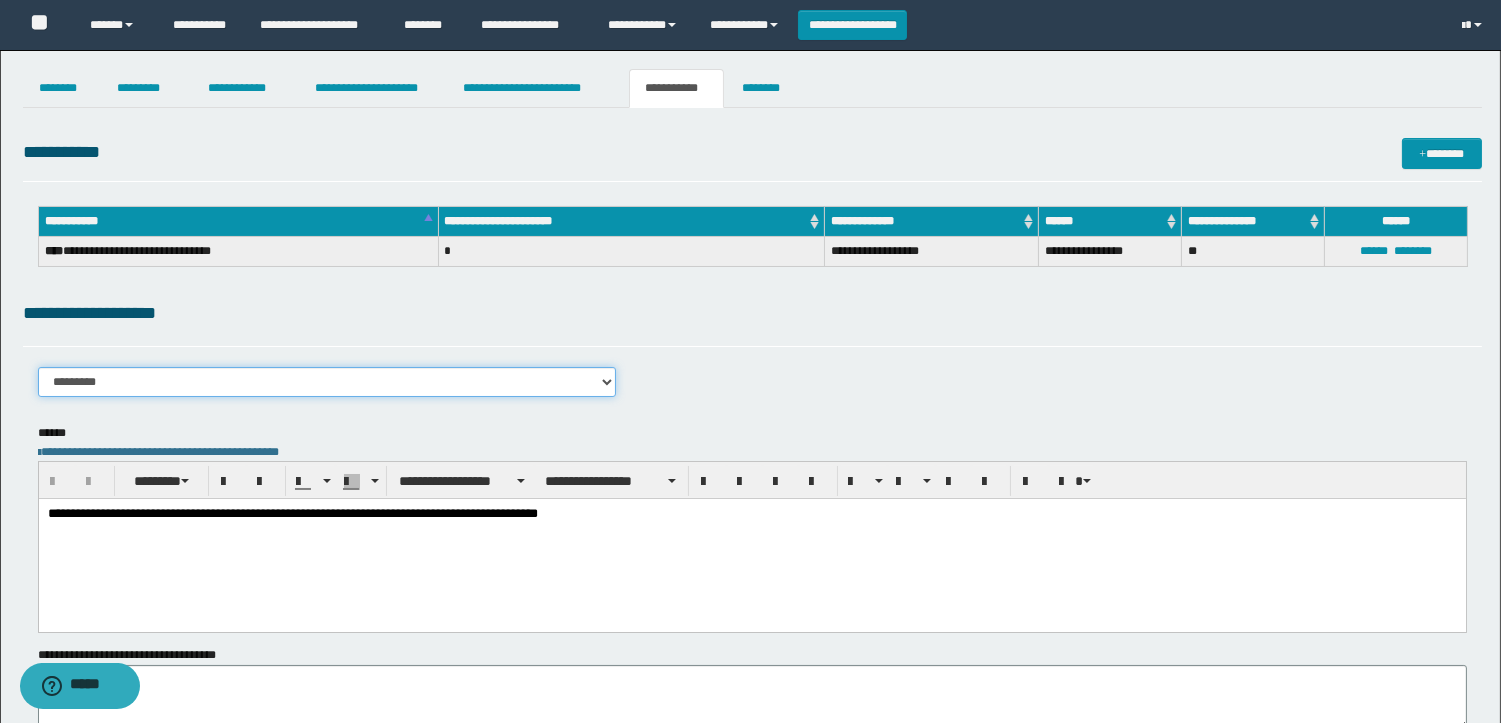 click on "**********" at bounding box center (327, 382) 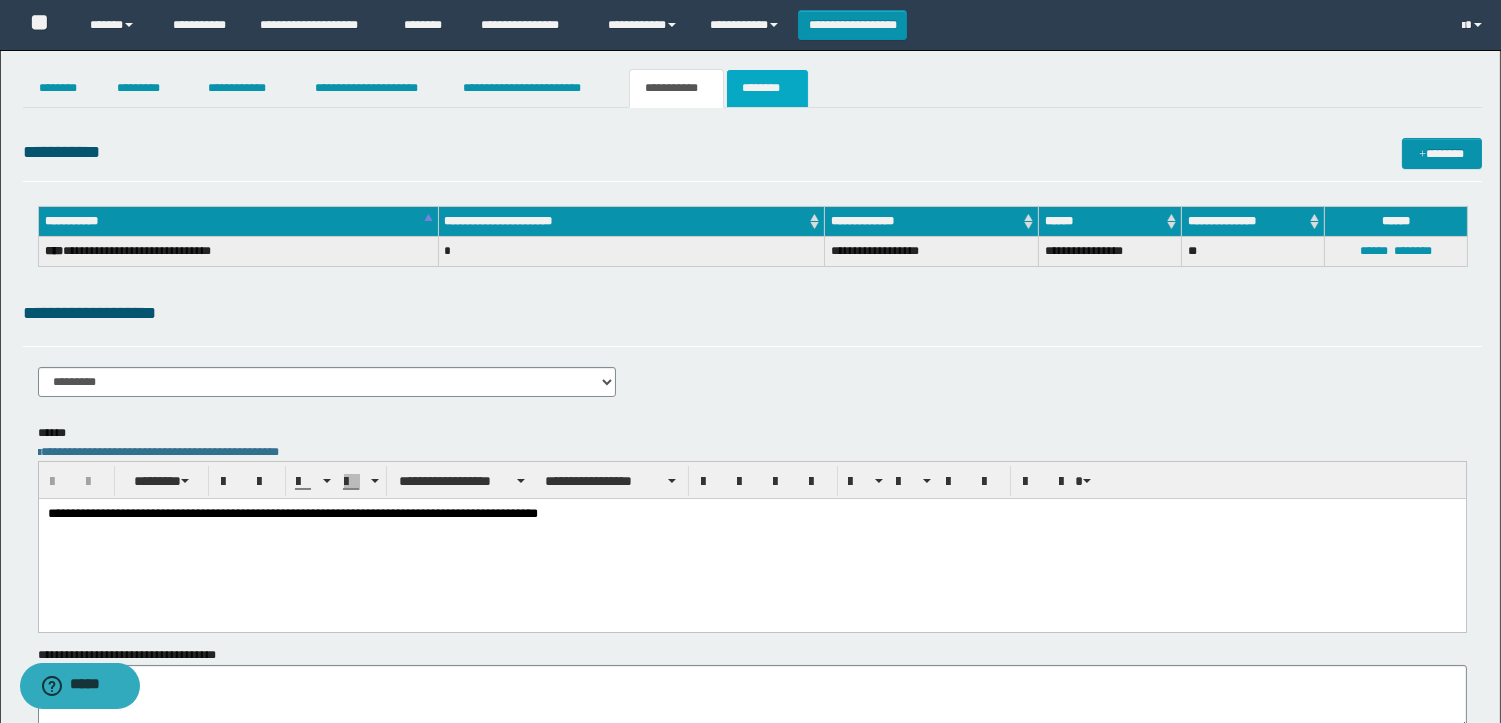 click on "********" at bounding box center (767, 88) 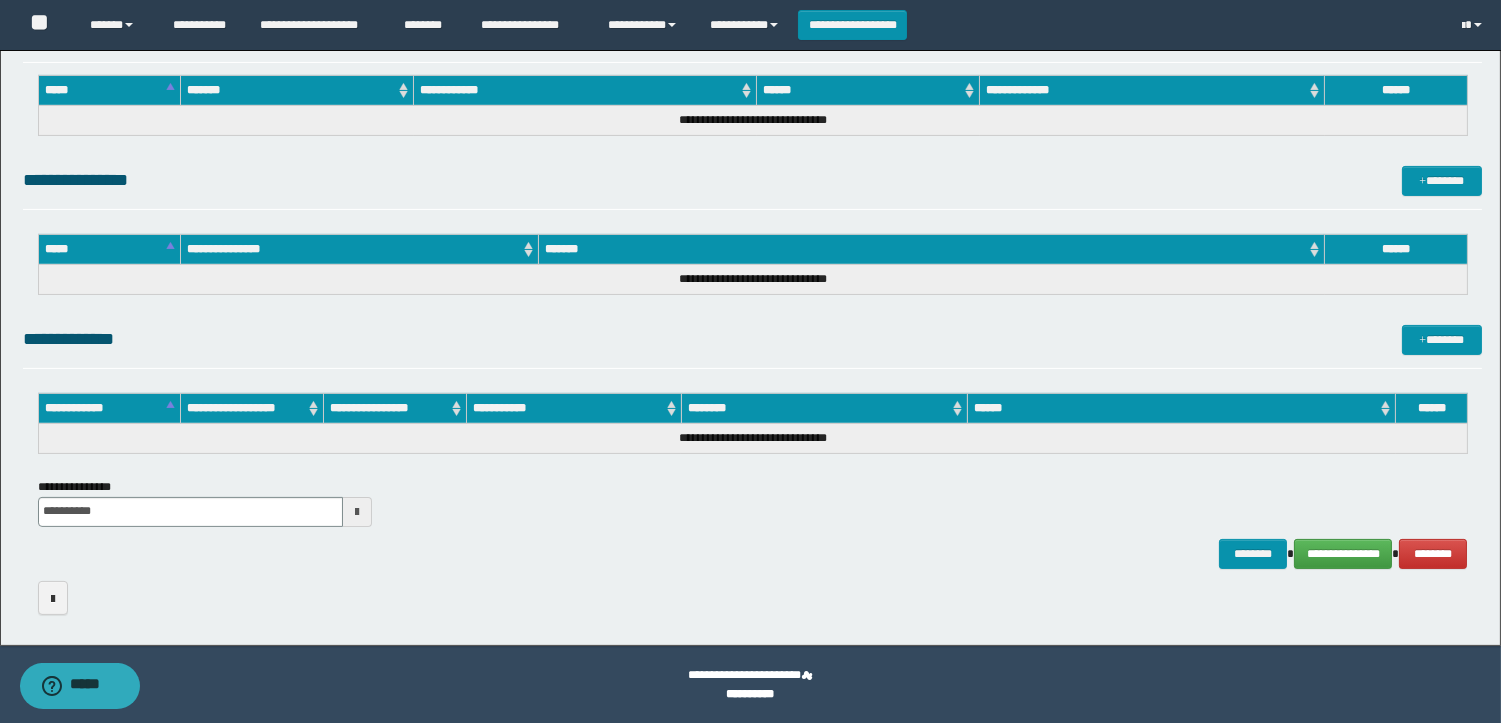 scroll, scrollTop: 0, scrollLeft: 0, axis: both 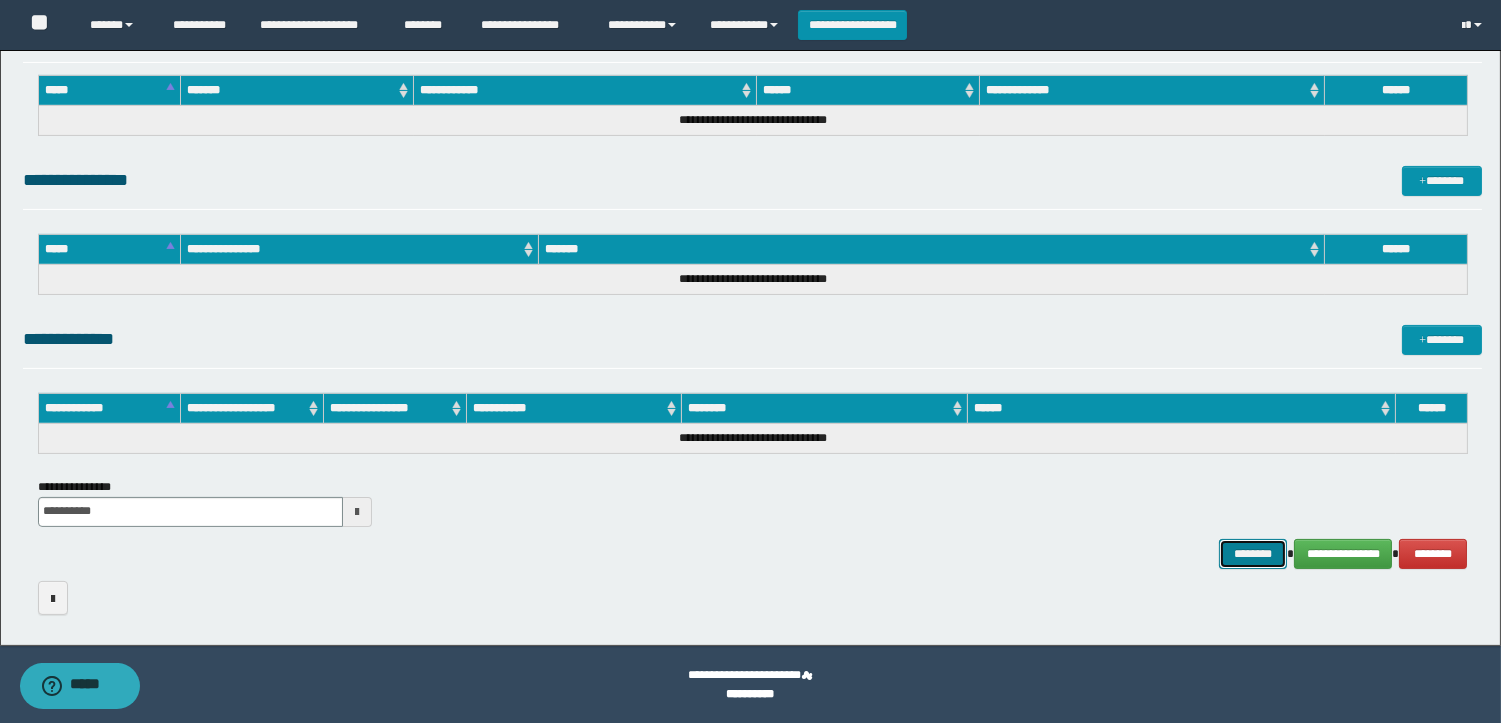 click on "********" at bounding box center (1253, 554) 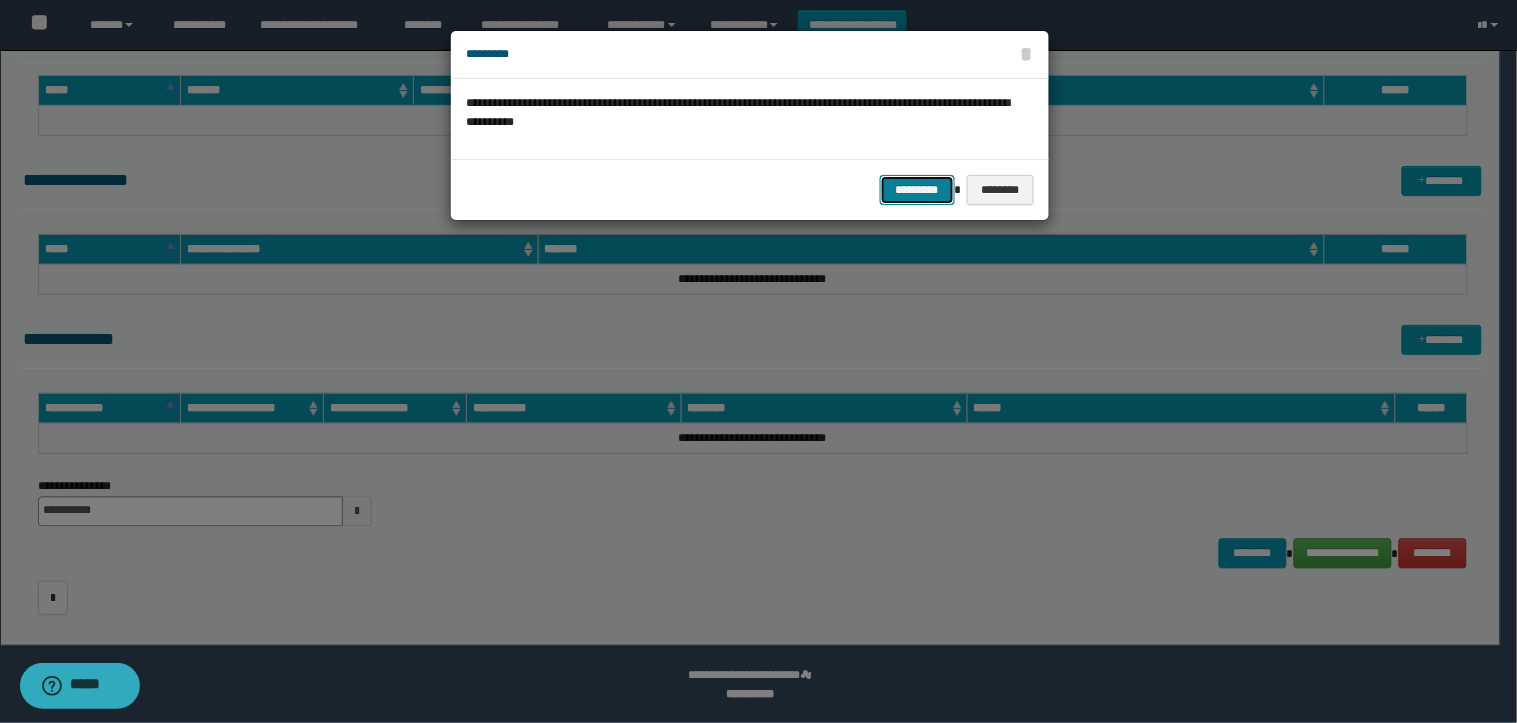 click on "*********" at bounding box center (917, 190) 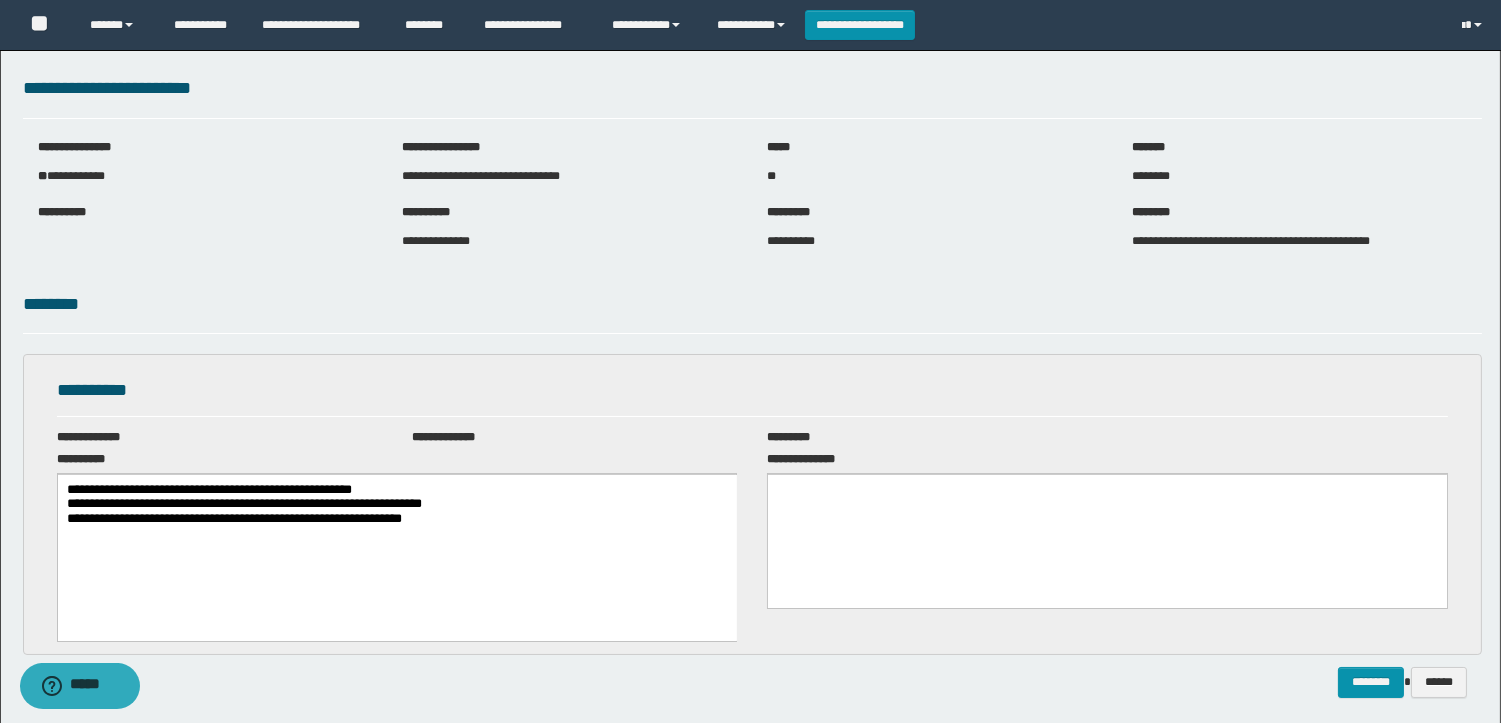 scroll, scrollTop: 0, scrollLeft: 0, axis: both 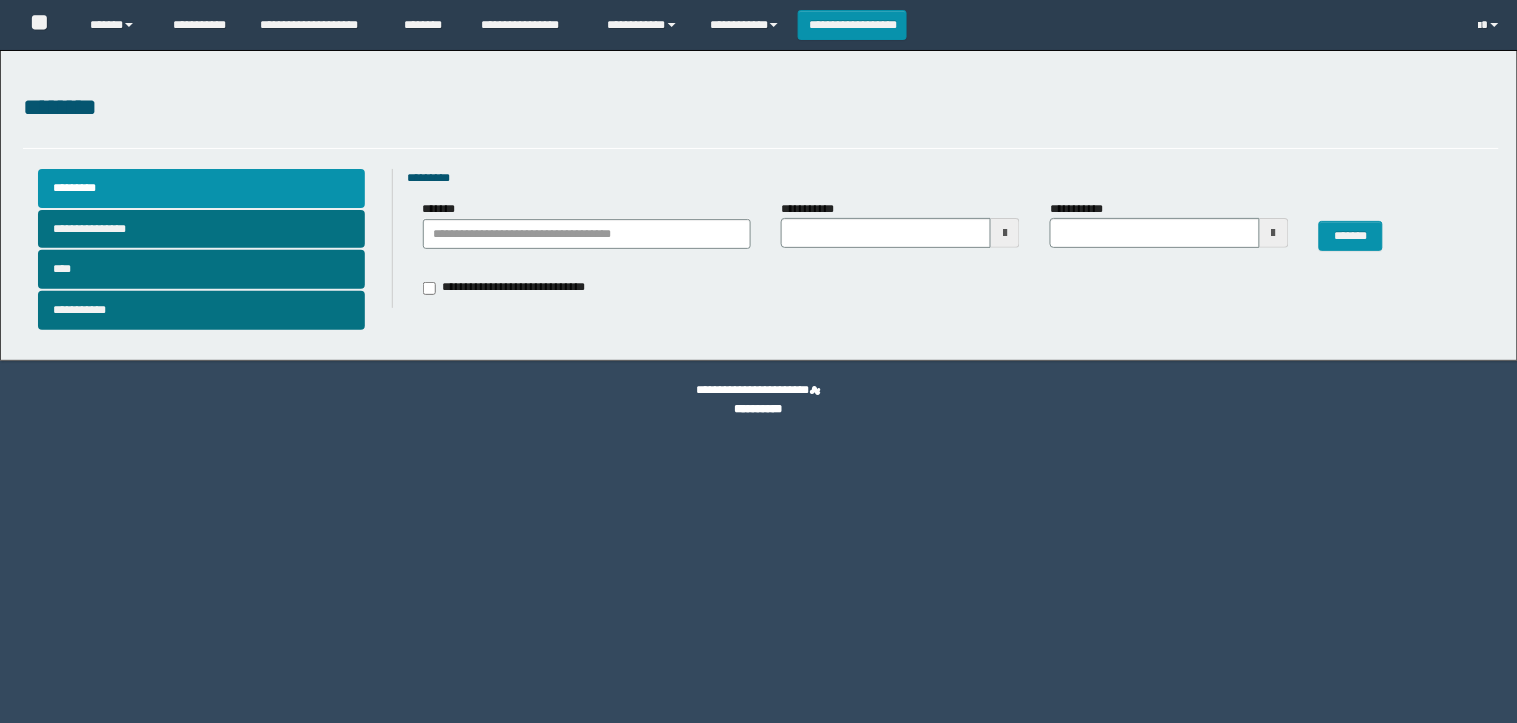 type 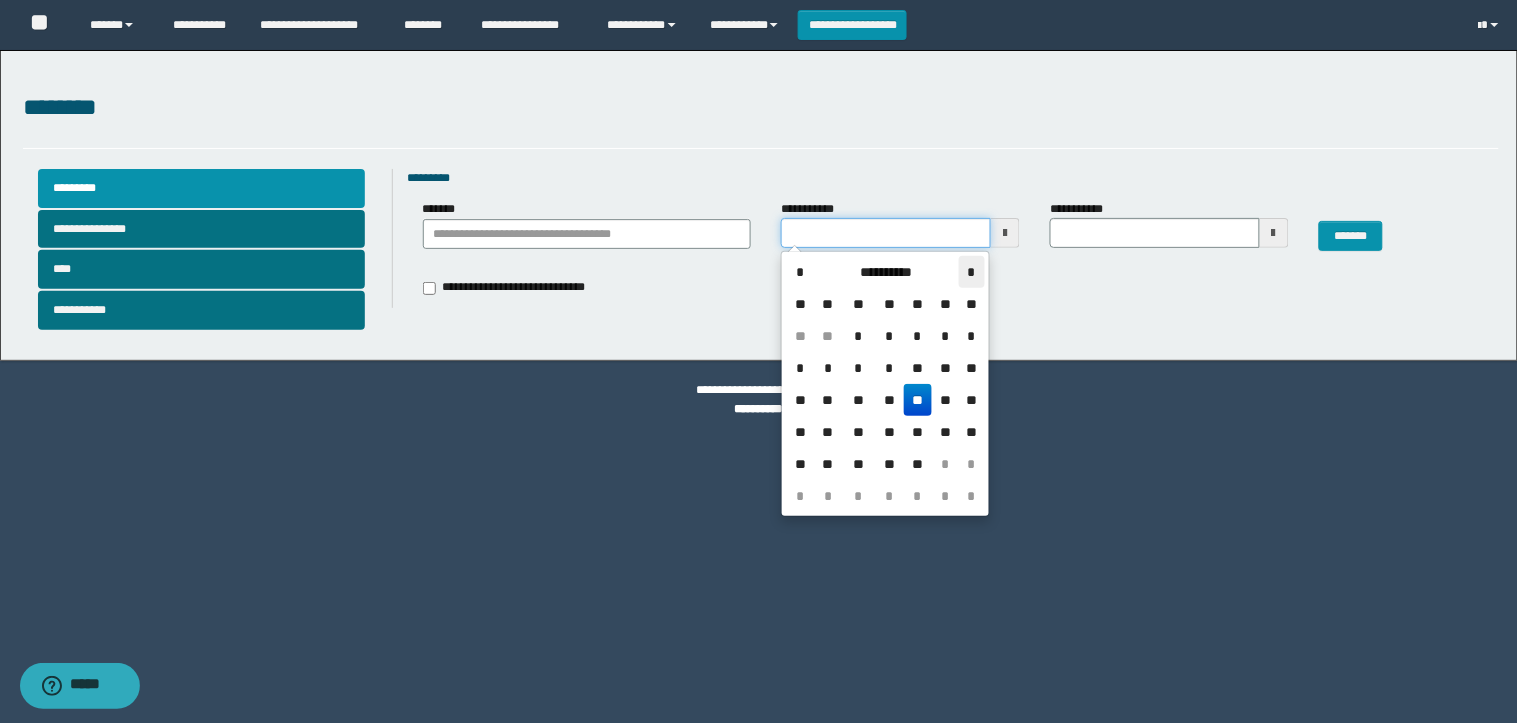 scroll, scrollTop: 0, scrollLeft: 0, axis: both 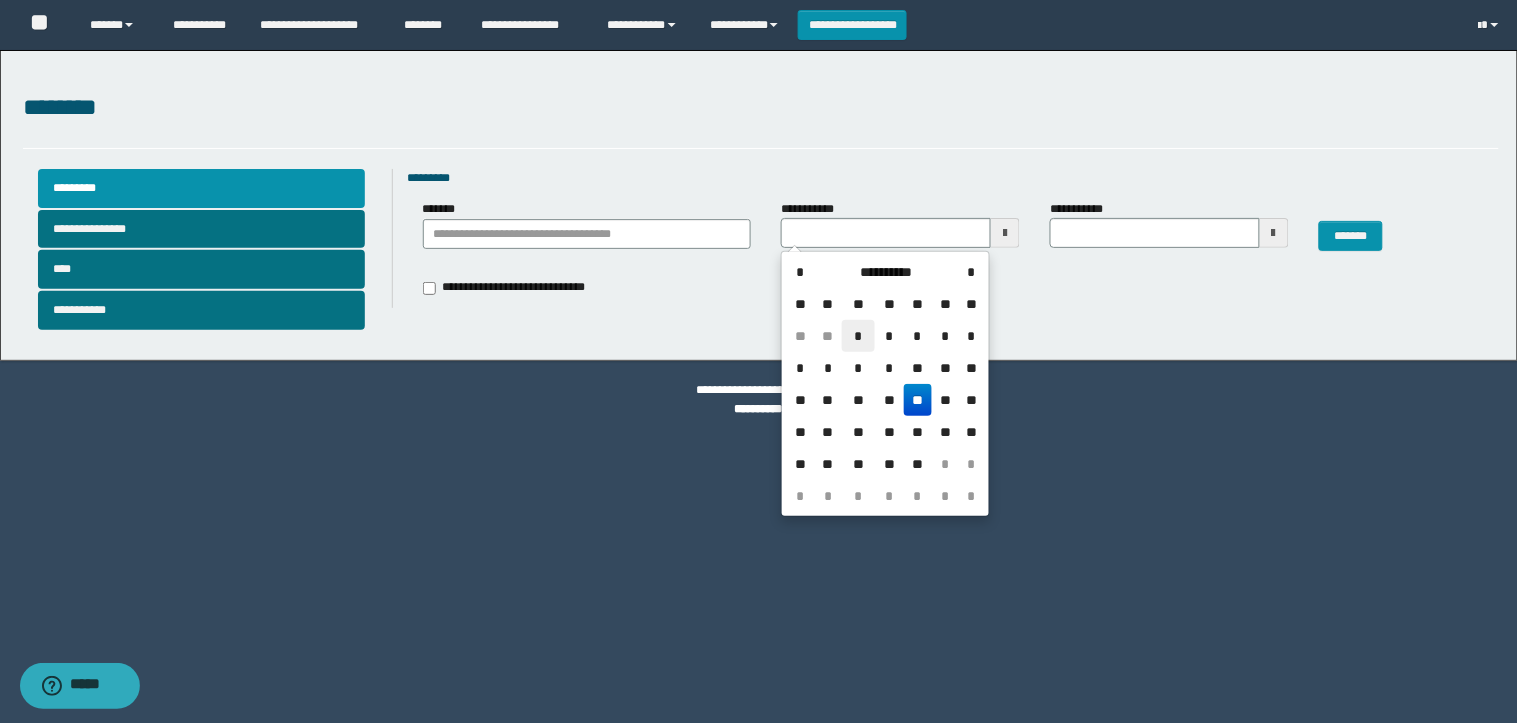 click on "*" at bounding box center (858, 336) 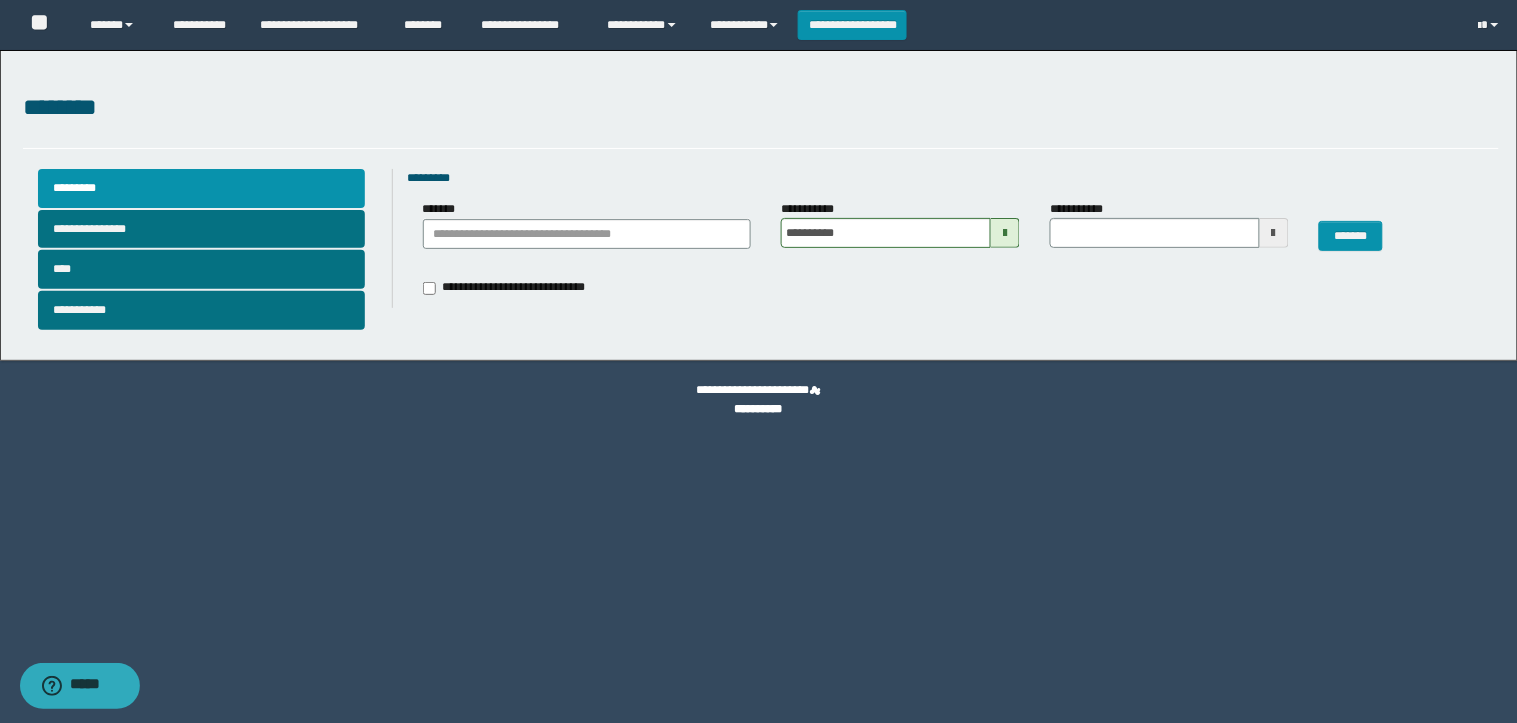 click at bounding box center [1005, 233] 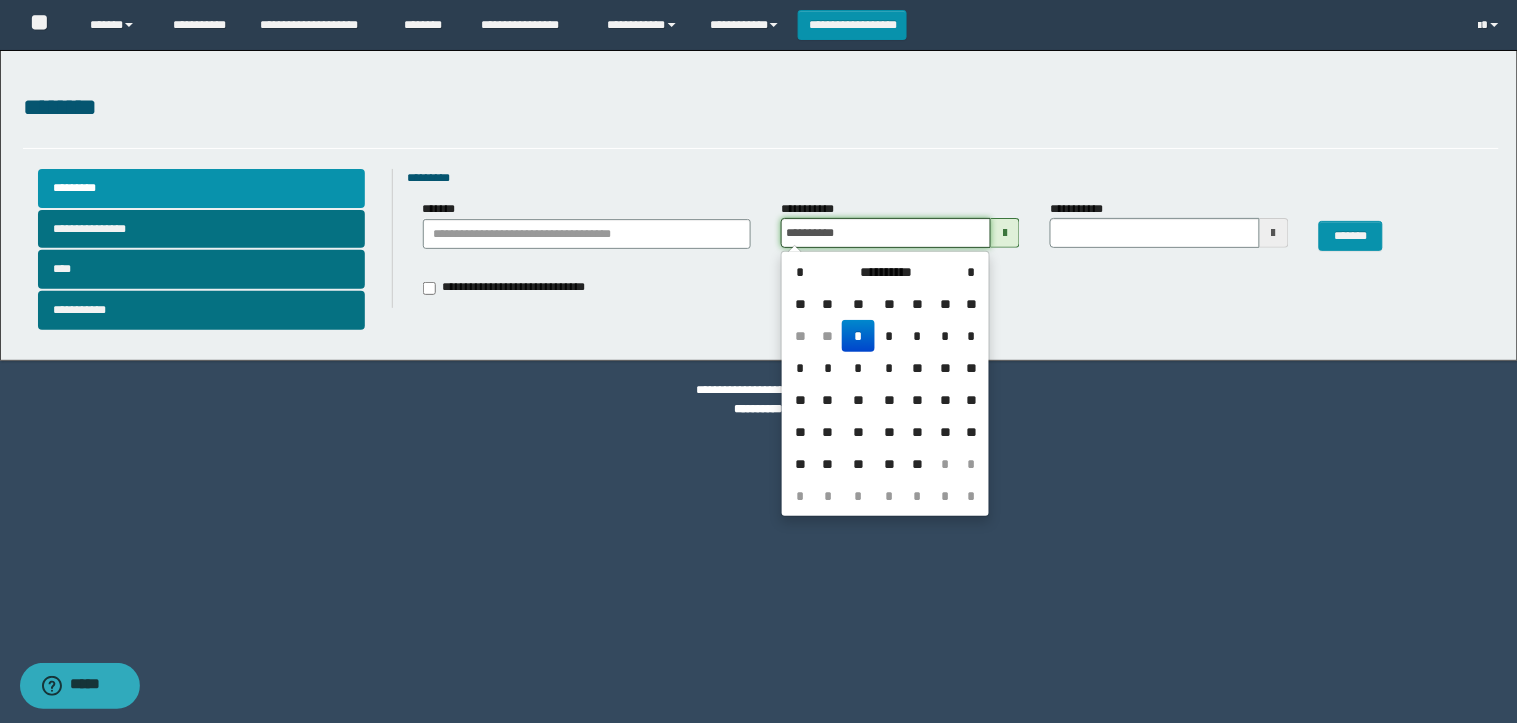 type 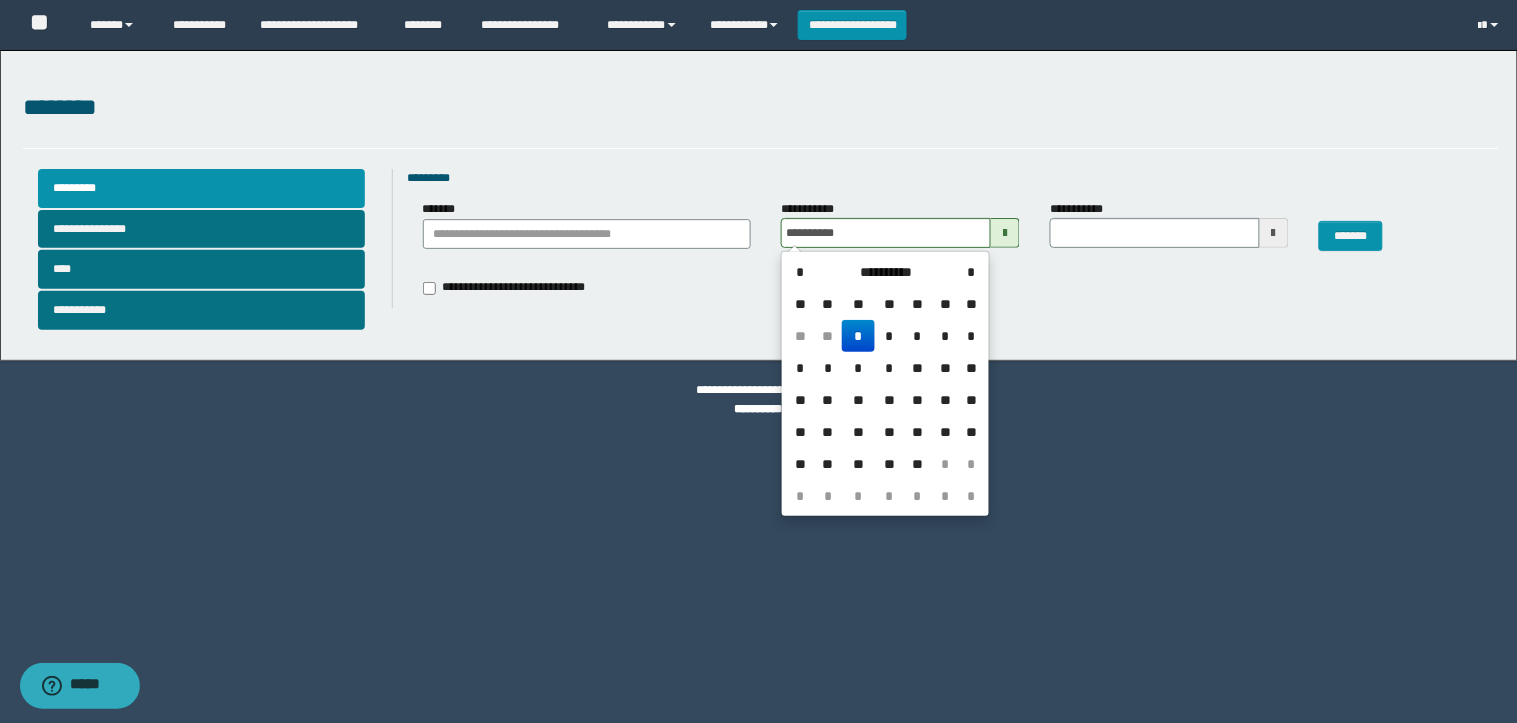 type on "**********" 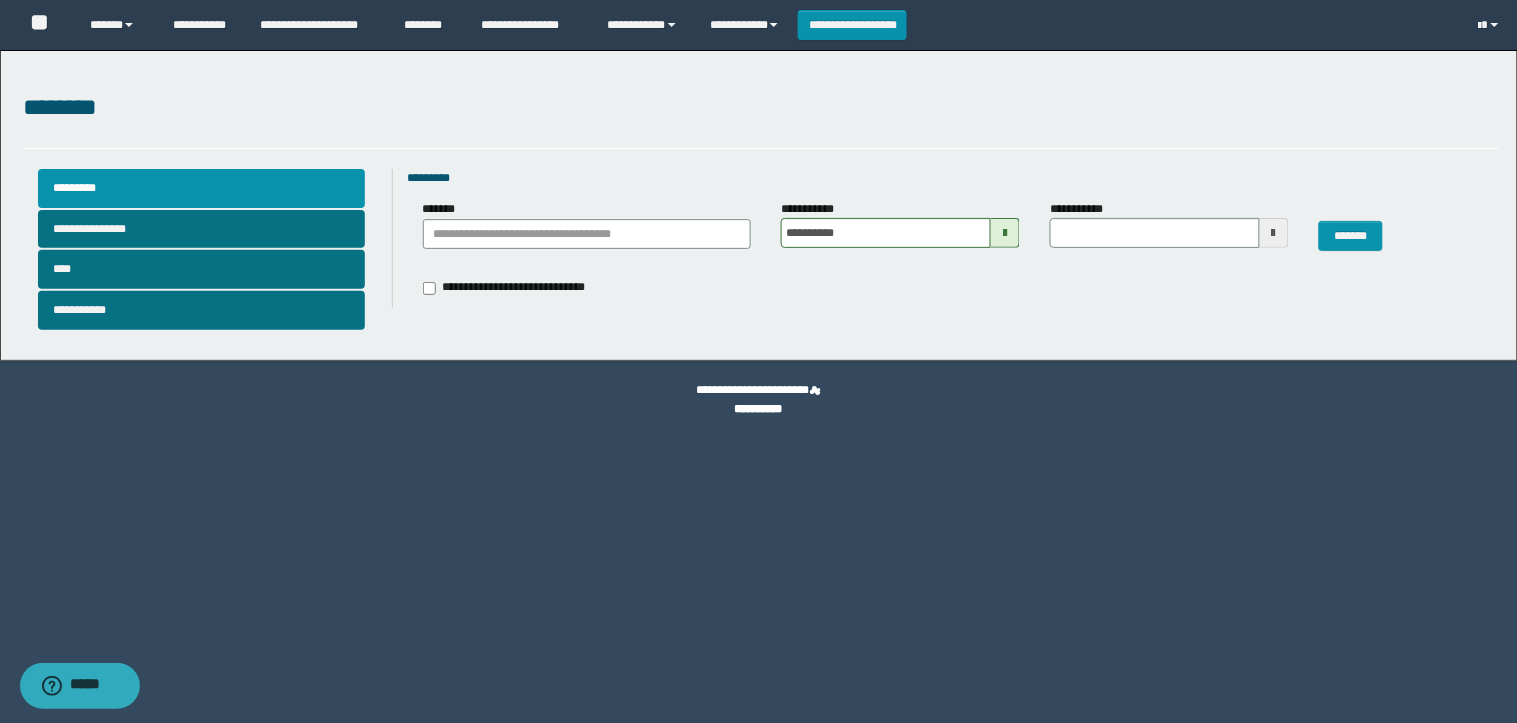click at bounding box center (1274, 233) 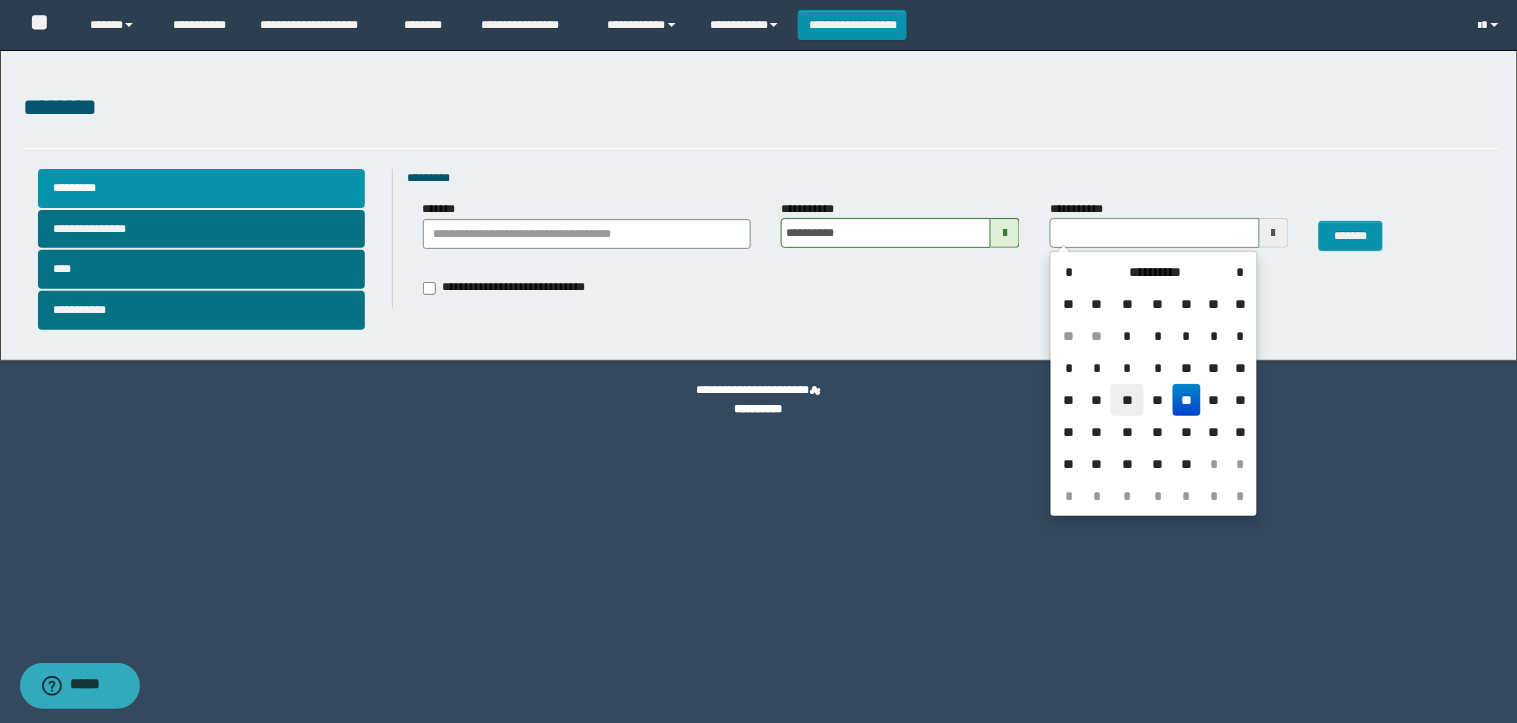 click on "**" at bounding box center (1127, 400) 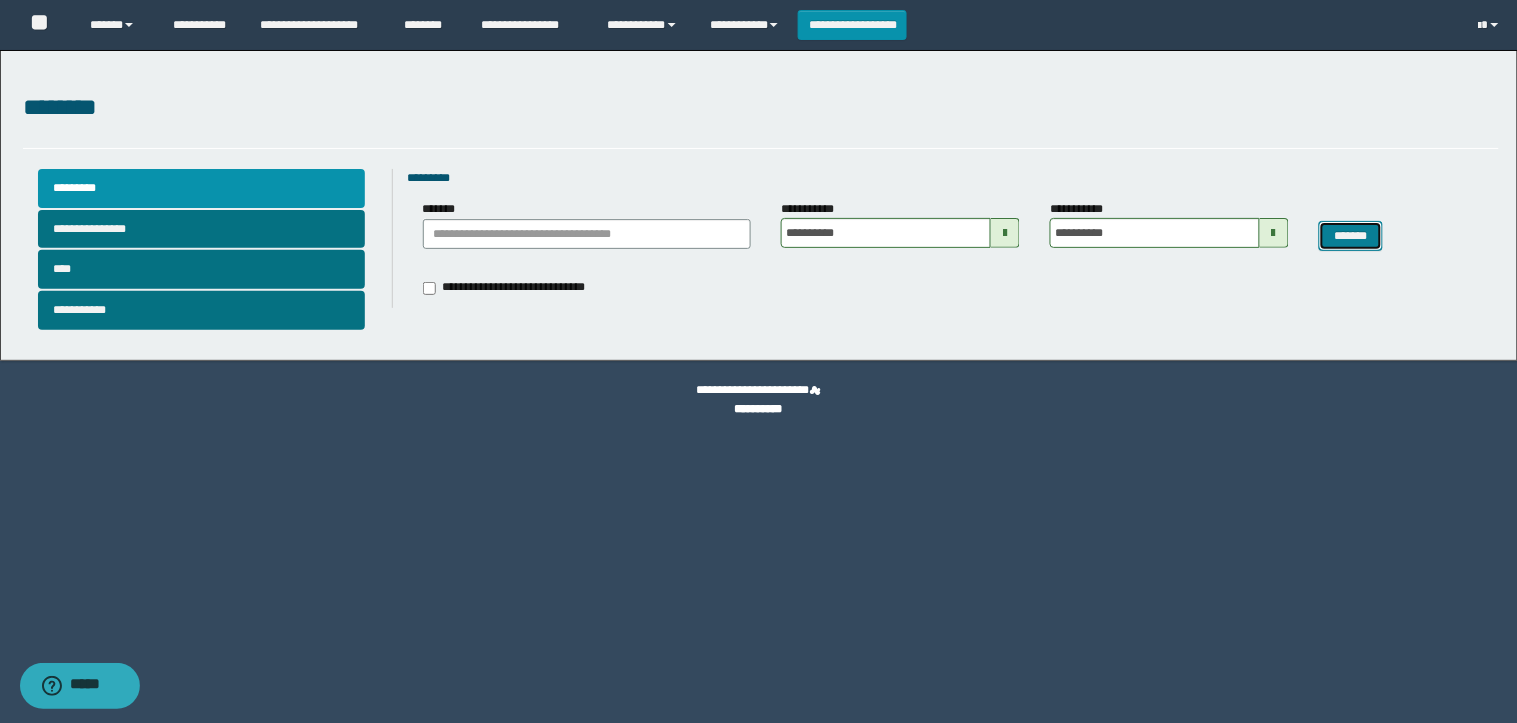 click on "*******" at bounding box center [1351, 236] 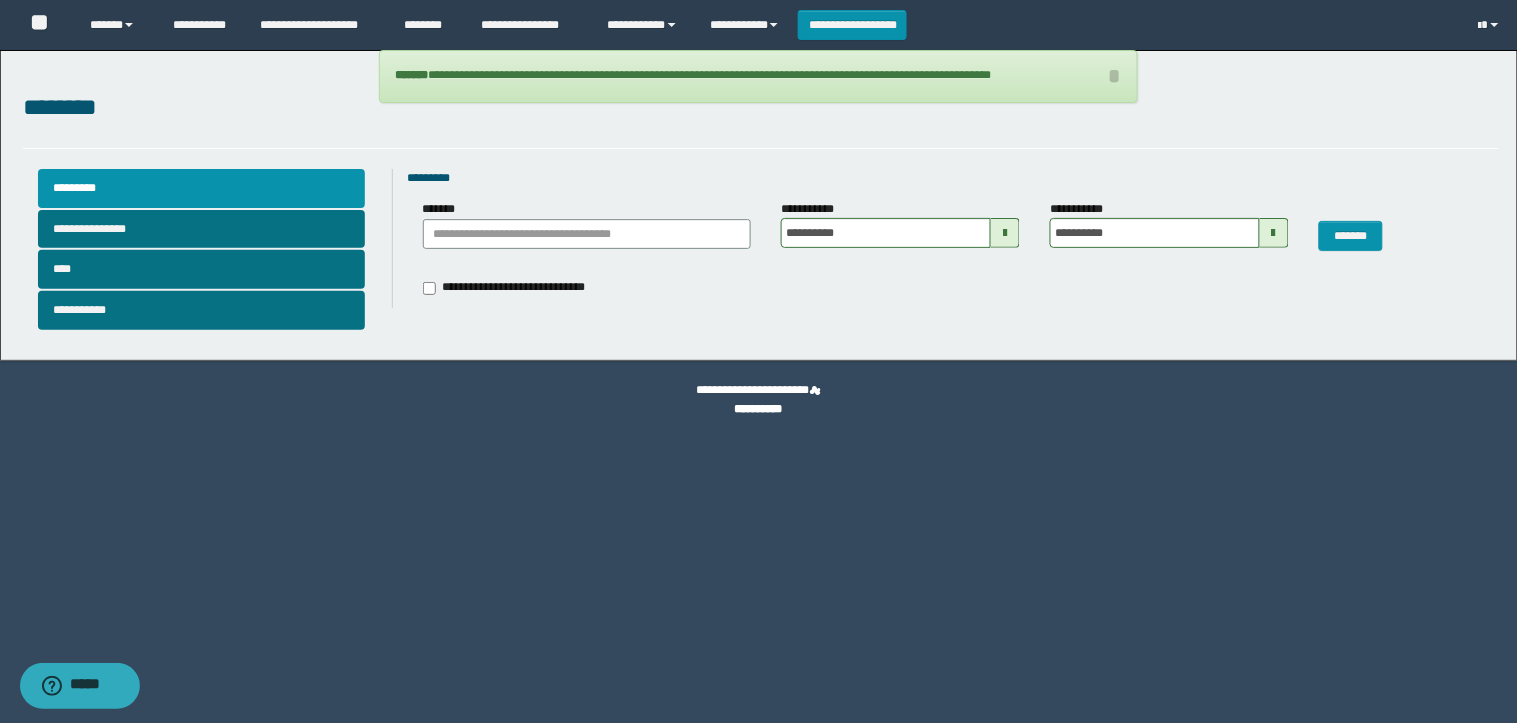 click on "**********" at bounding box center (758, 76) 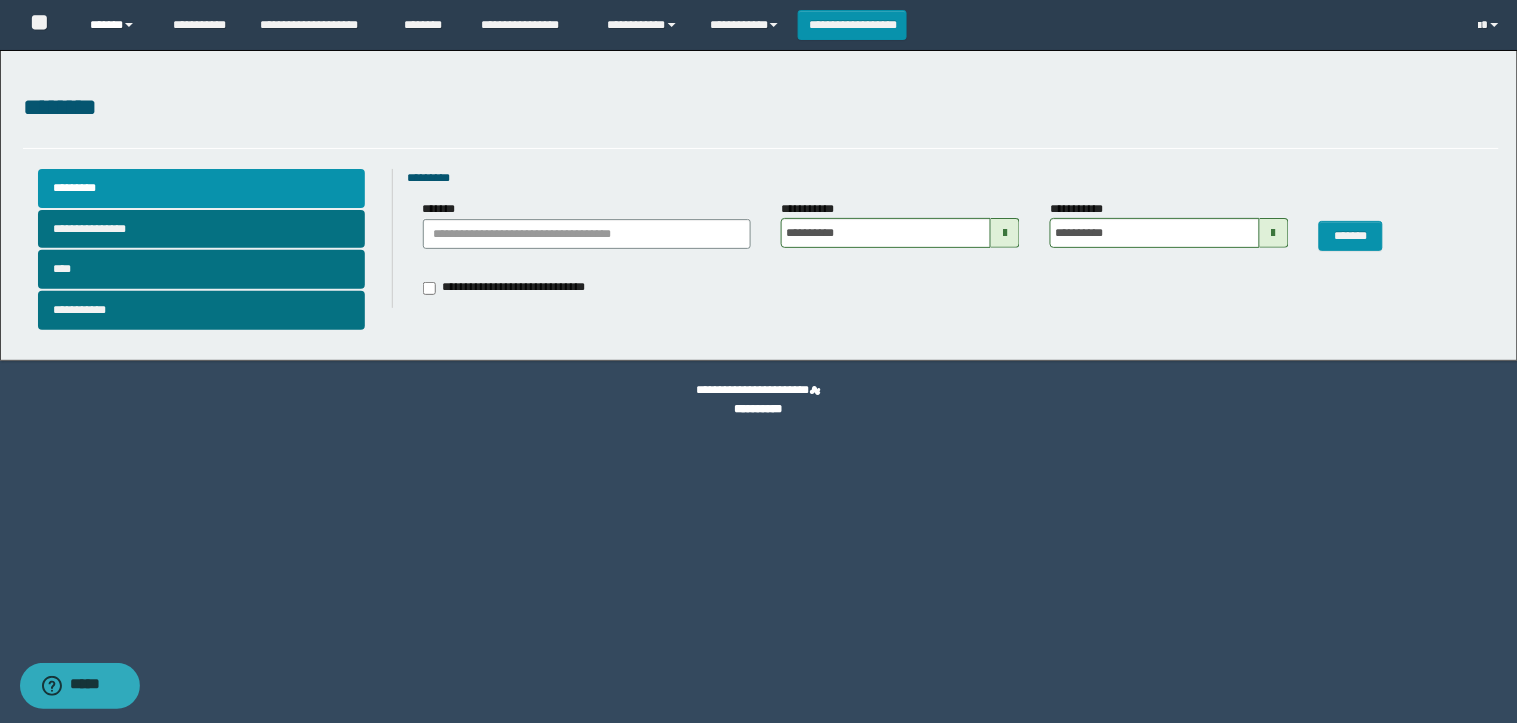 click on "******" at bounding box center [116, 25] 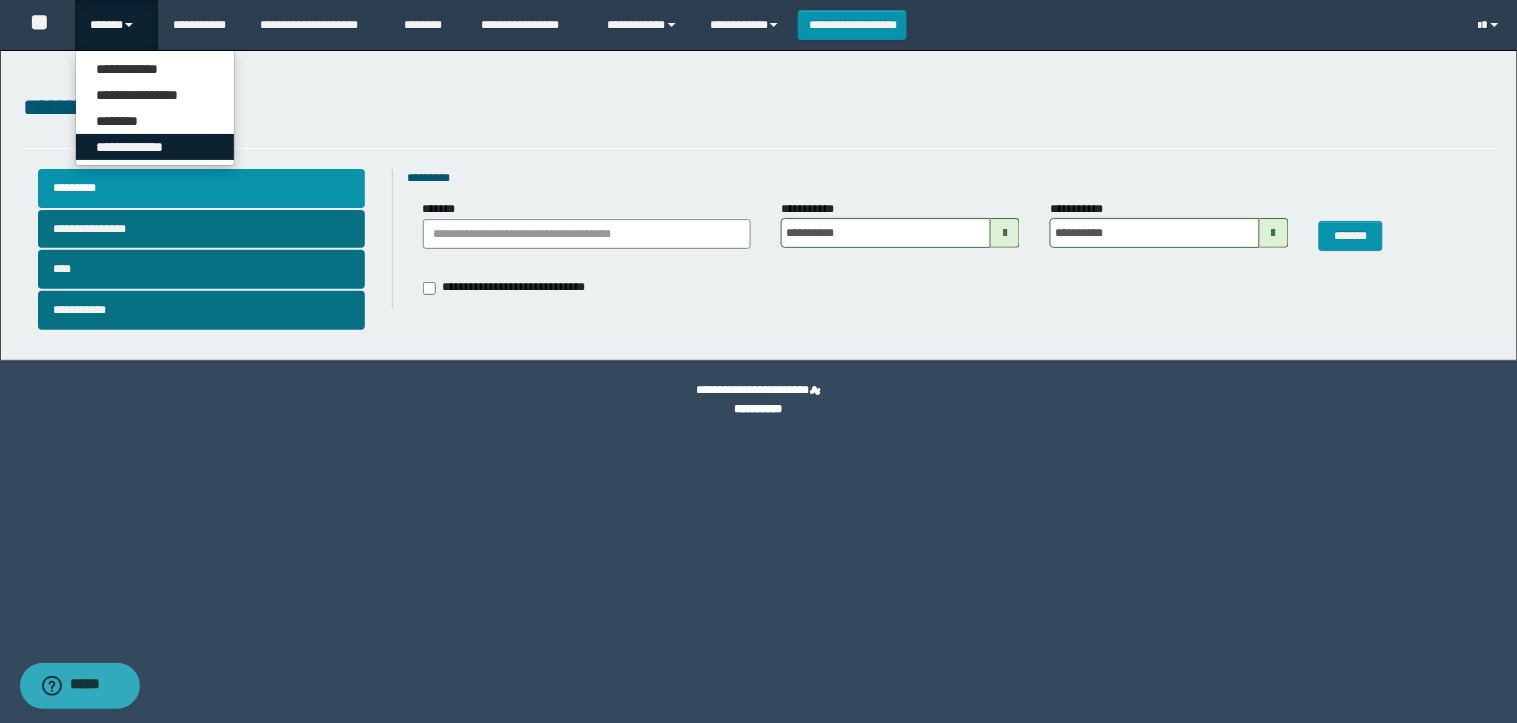 click on "**********" at bounding box center (155, 147) 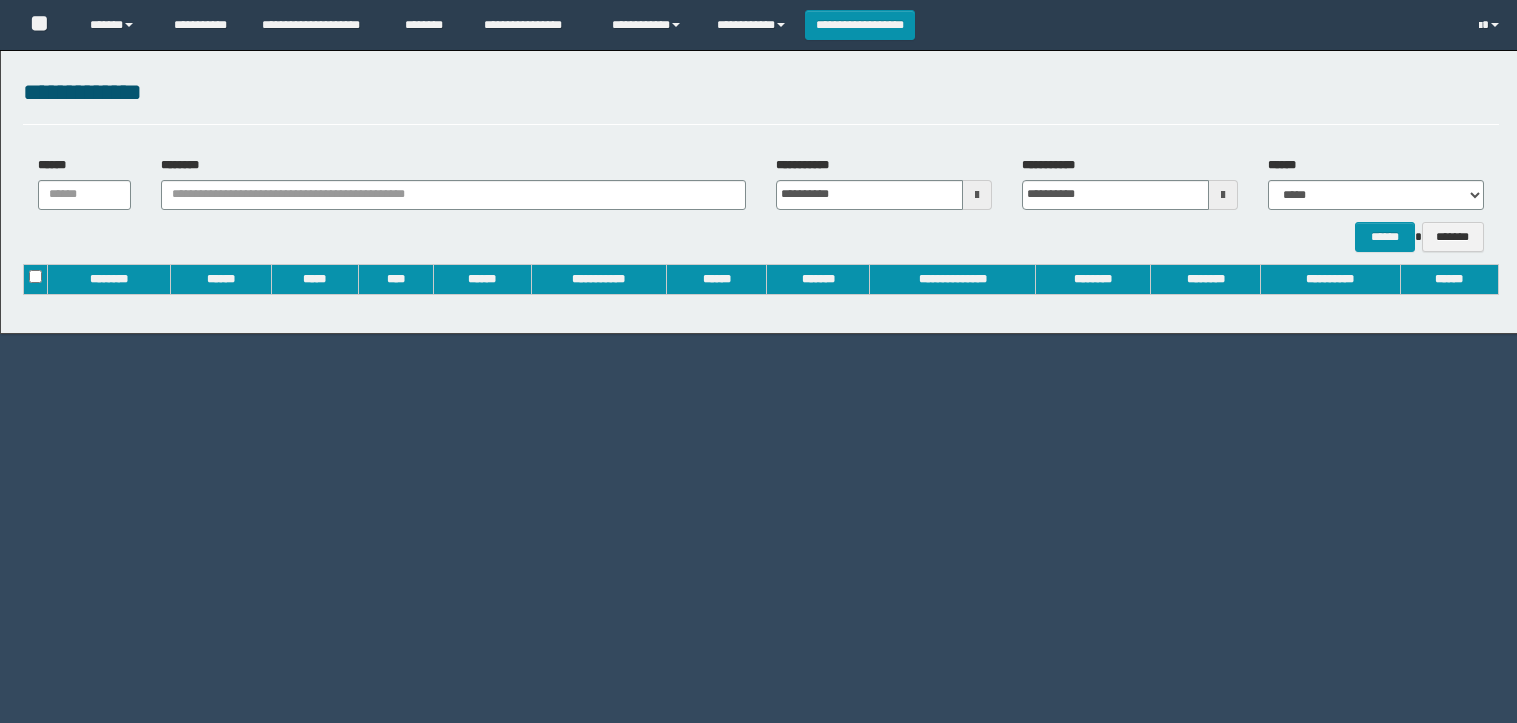 scroll, scrollTop: 0, scrollLeft: 0, axis: both 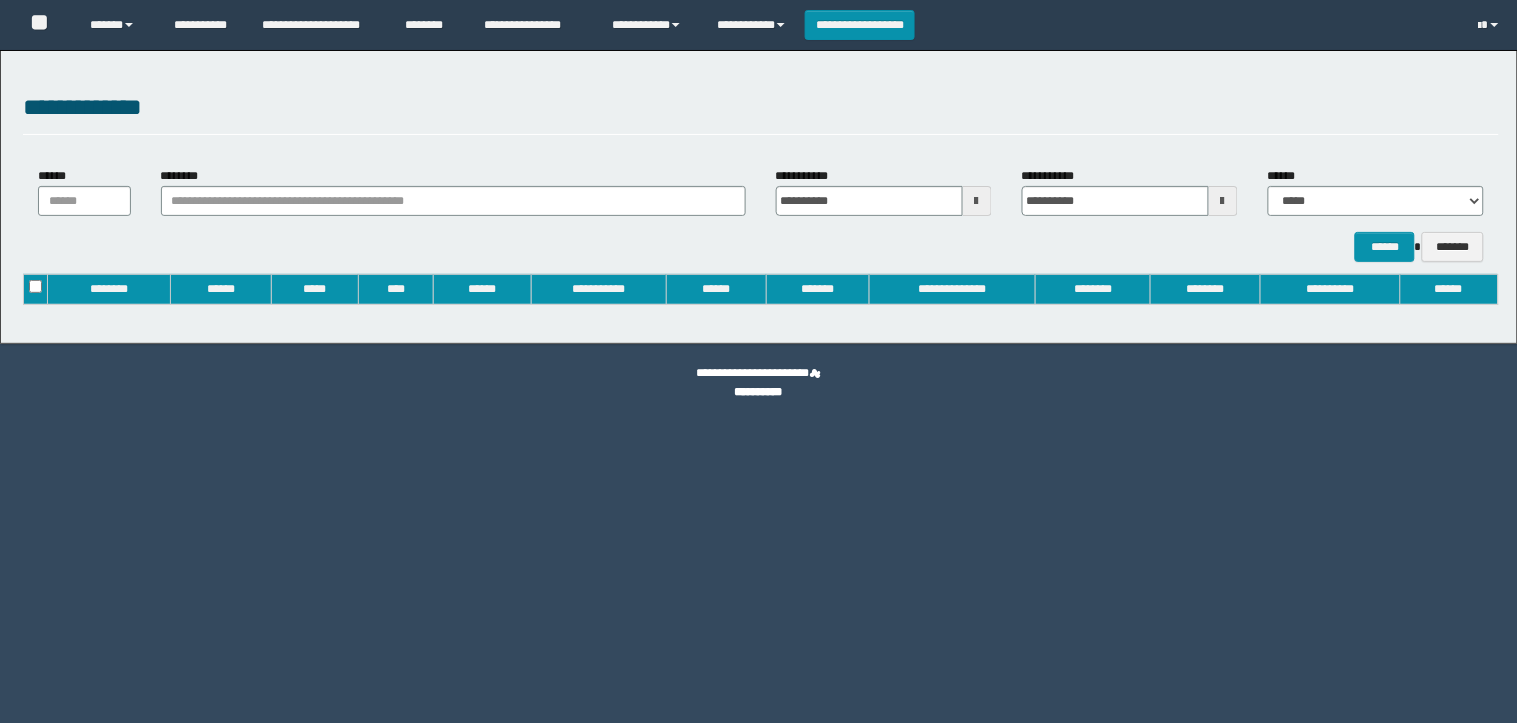 type on "**********" 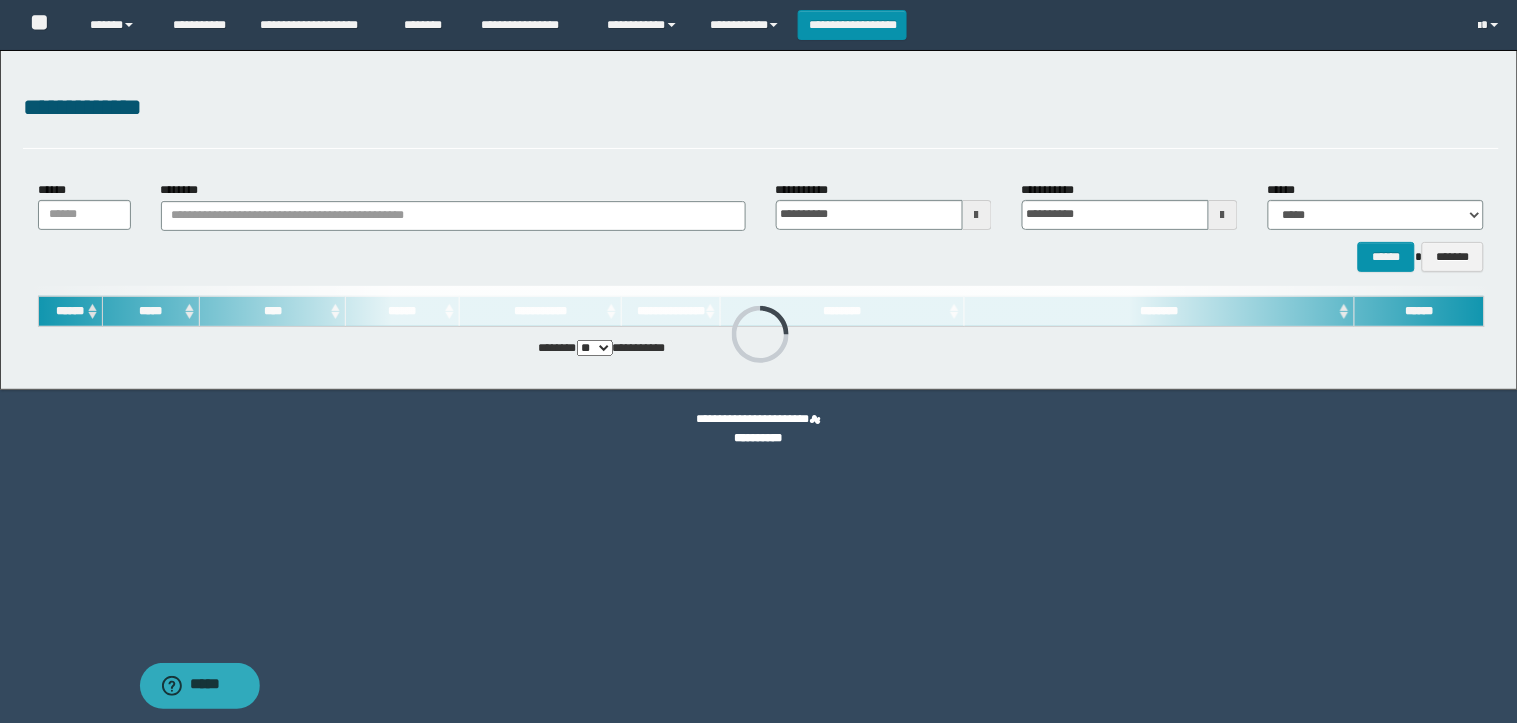 scroll, scrollTop: 0, scrollLeft: 0, axis: both 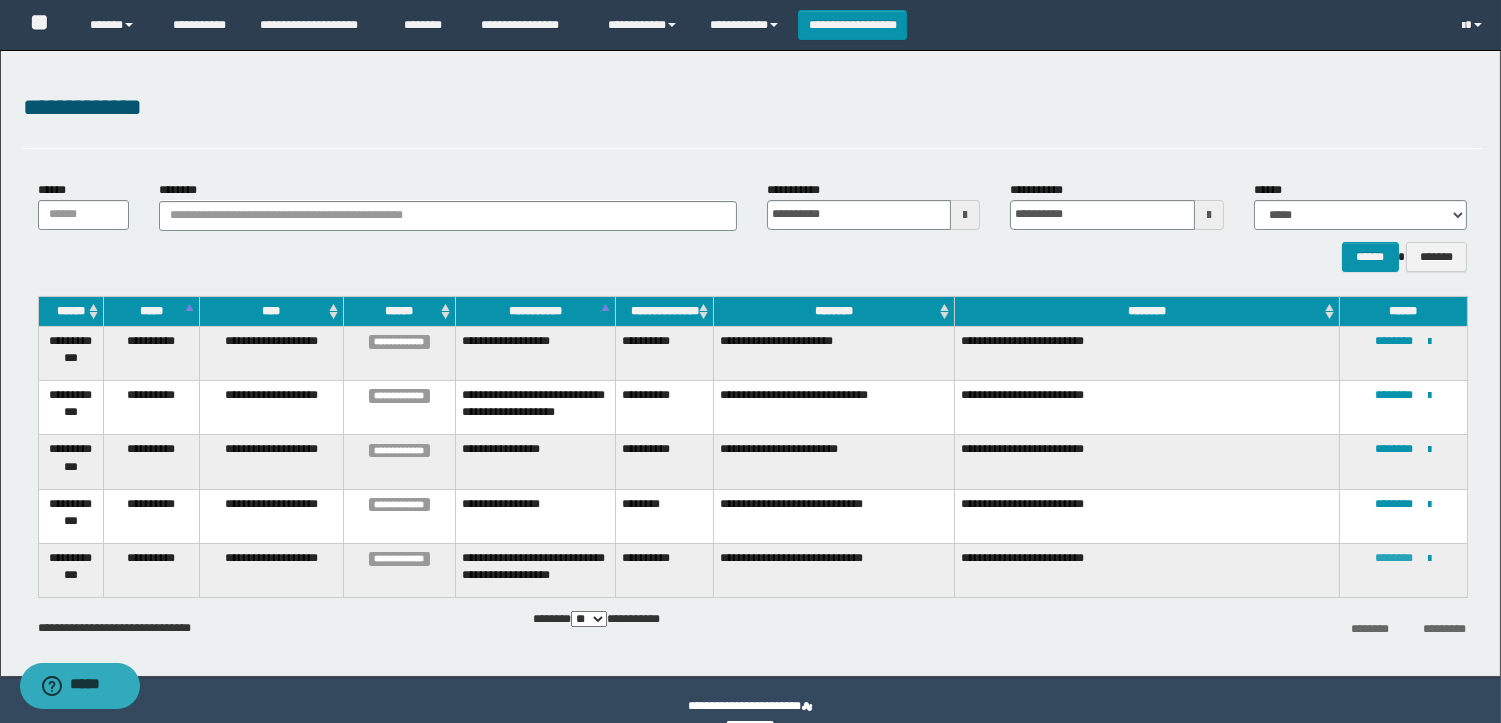 click on "********" at bounding box center (1394, 558) 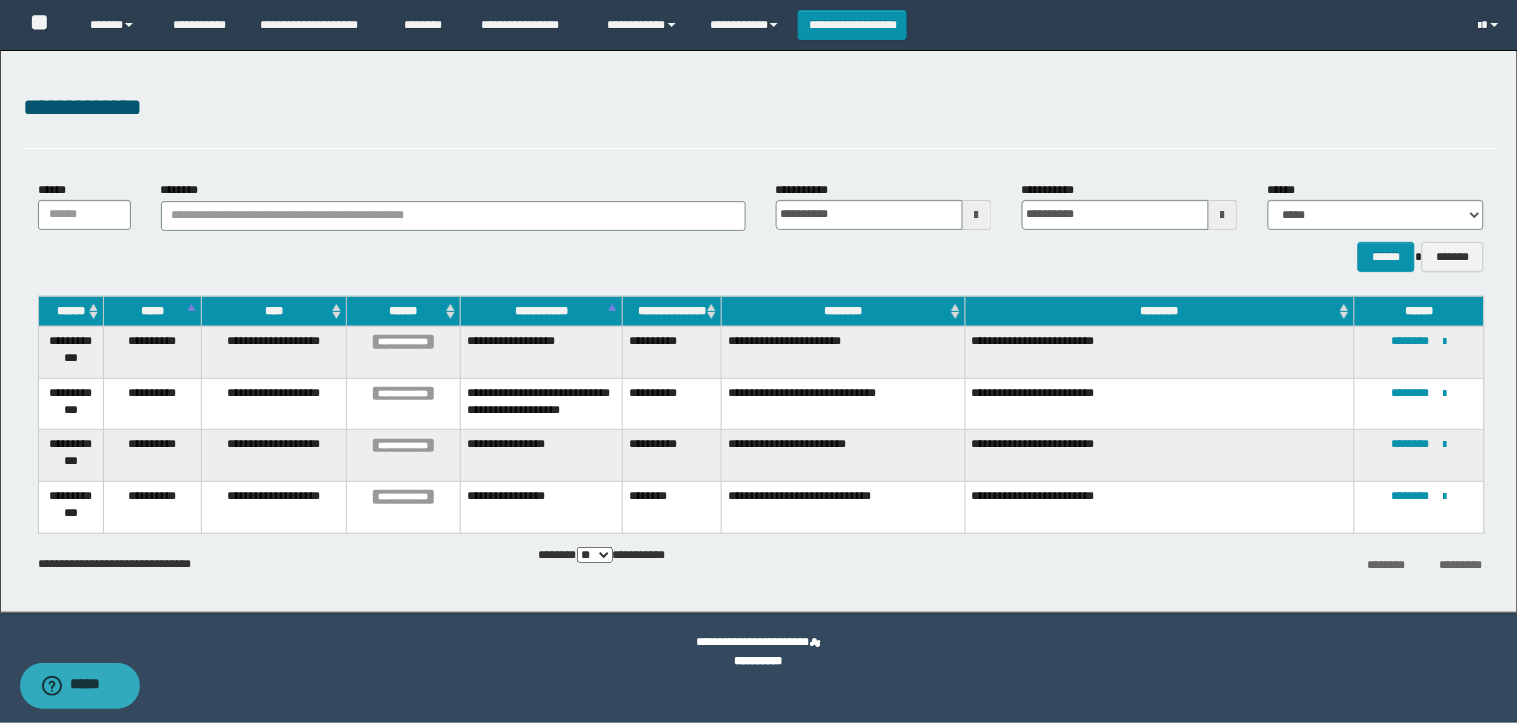 click on "******
*******" at bounding box center [761, 257] 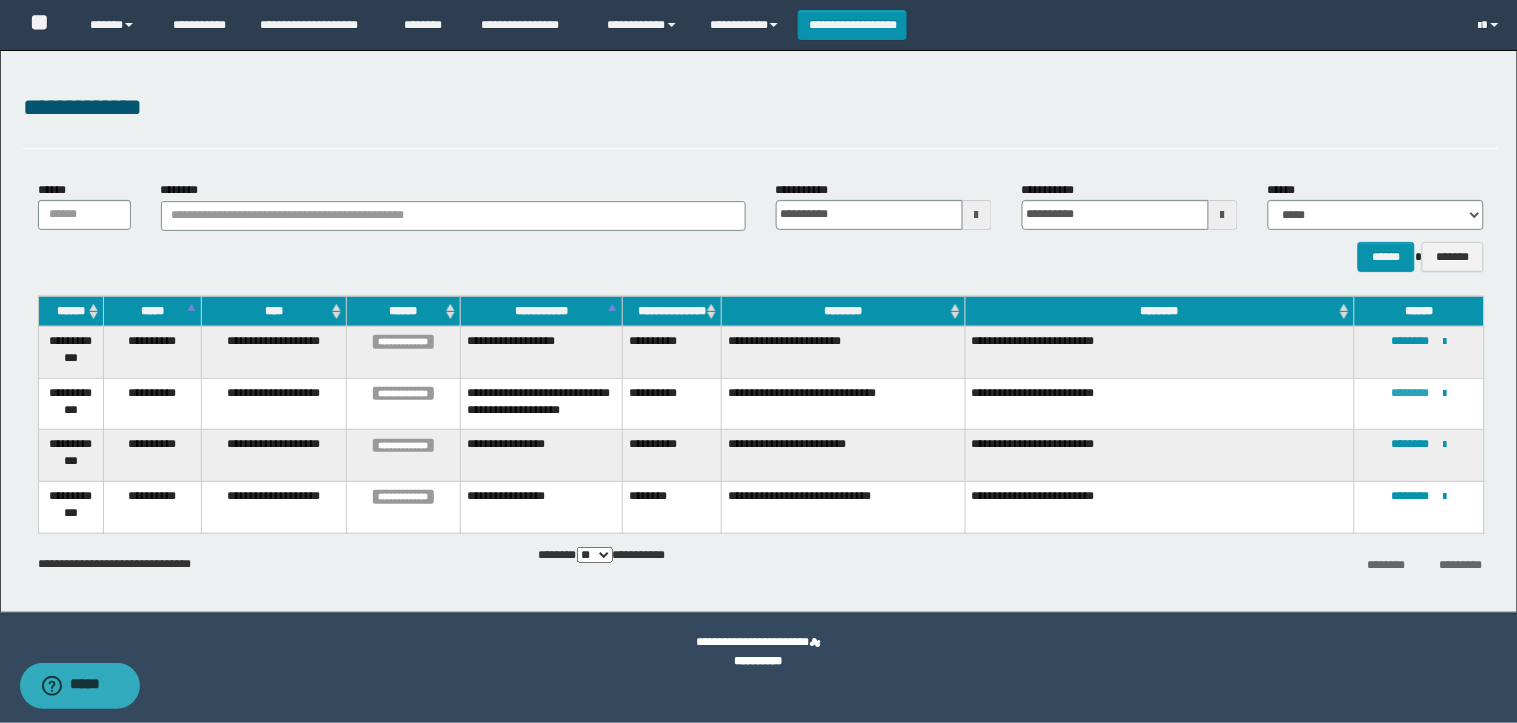 click on "********" at bounding box center (1410, 393) 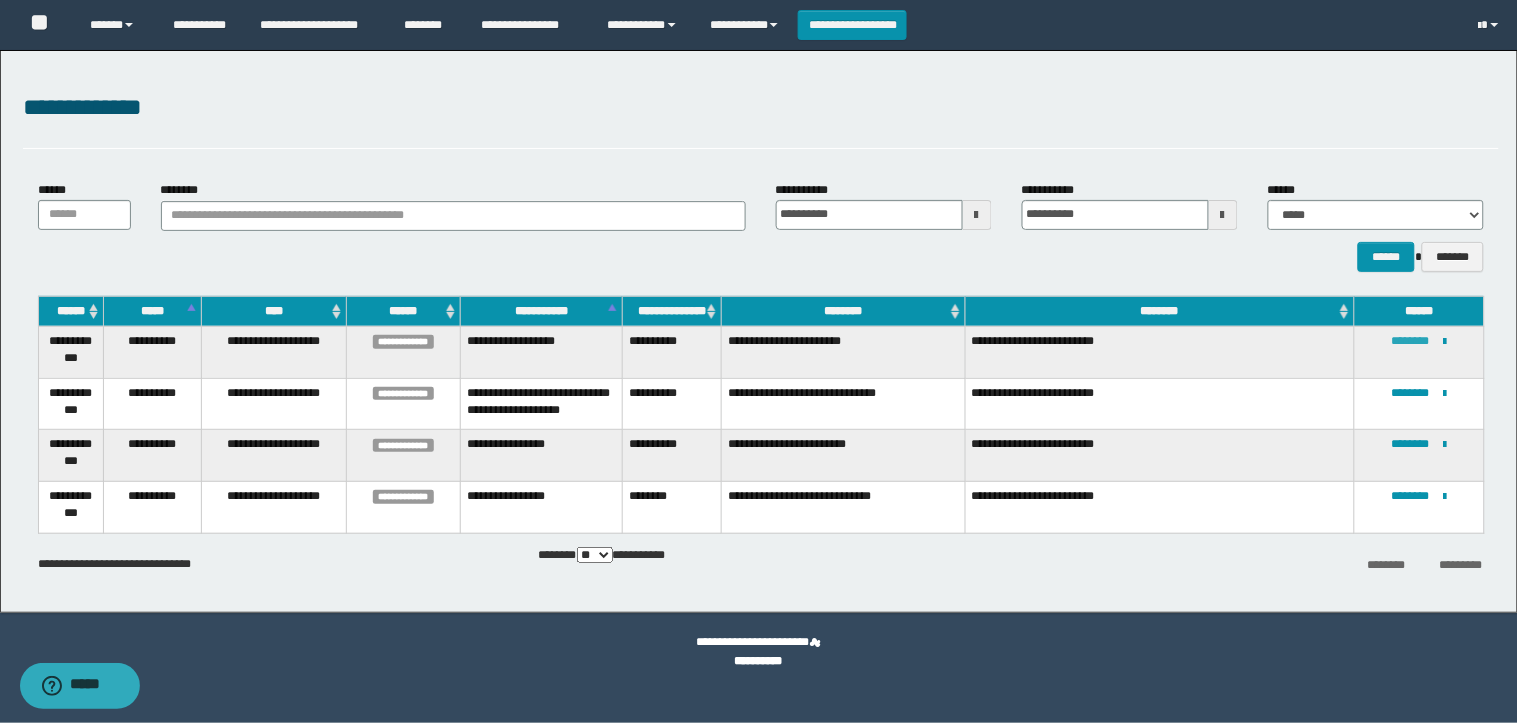 click on "********" at bounding box center (1410, 341) 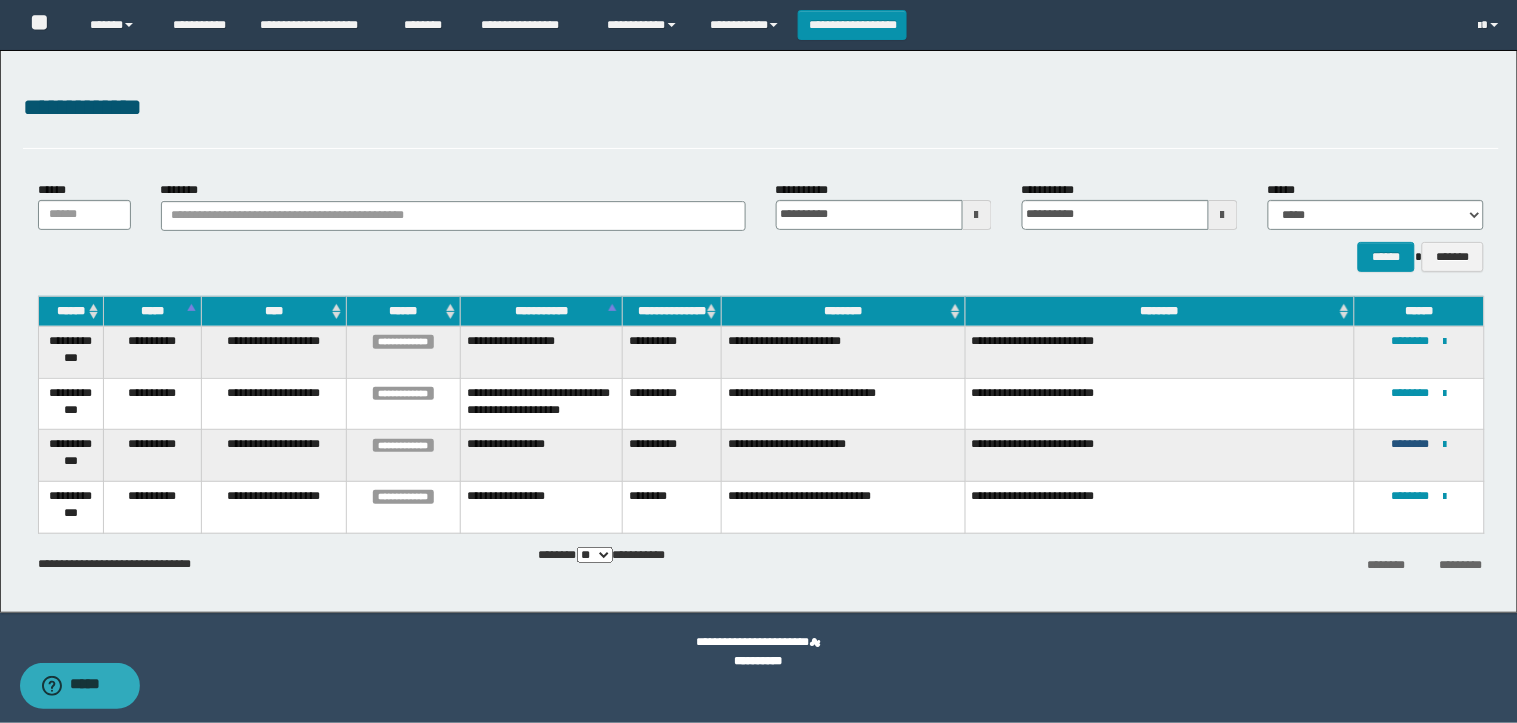 click on "********" at bounding box center (1410, 444) 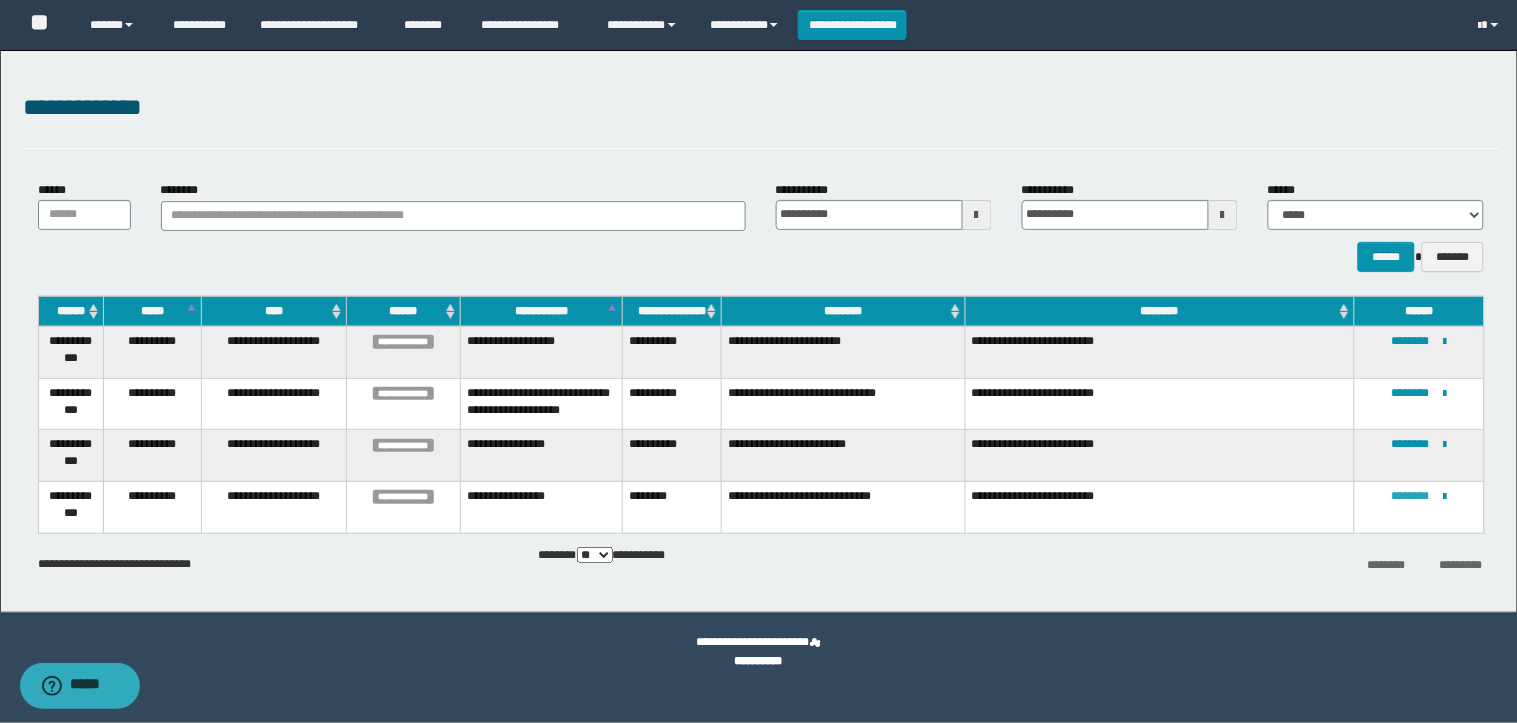 click on "********" at bounding box center [1410, 496] 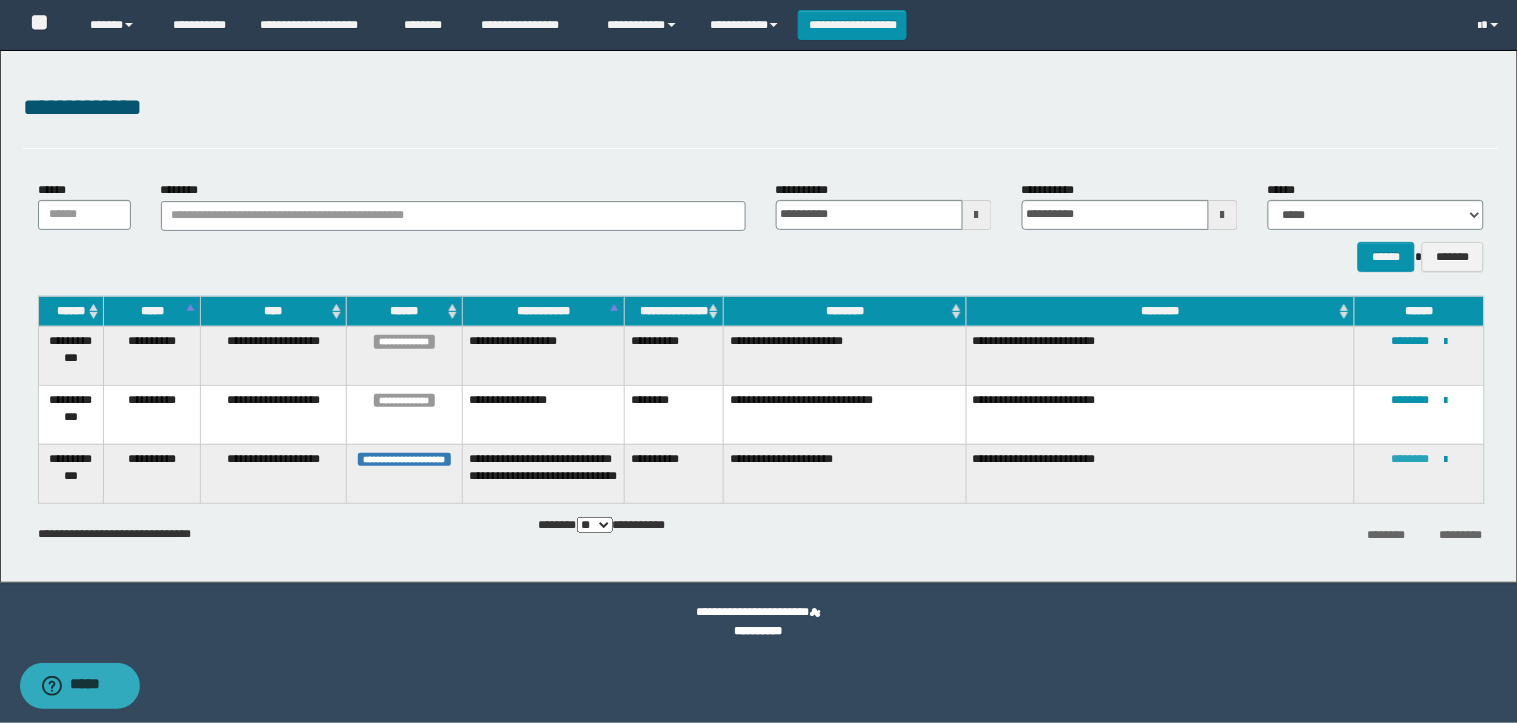 click on "********" at bounding box center [1410, 459] 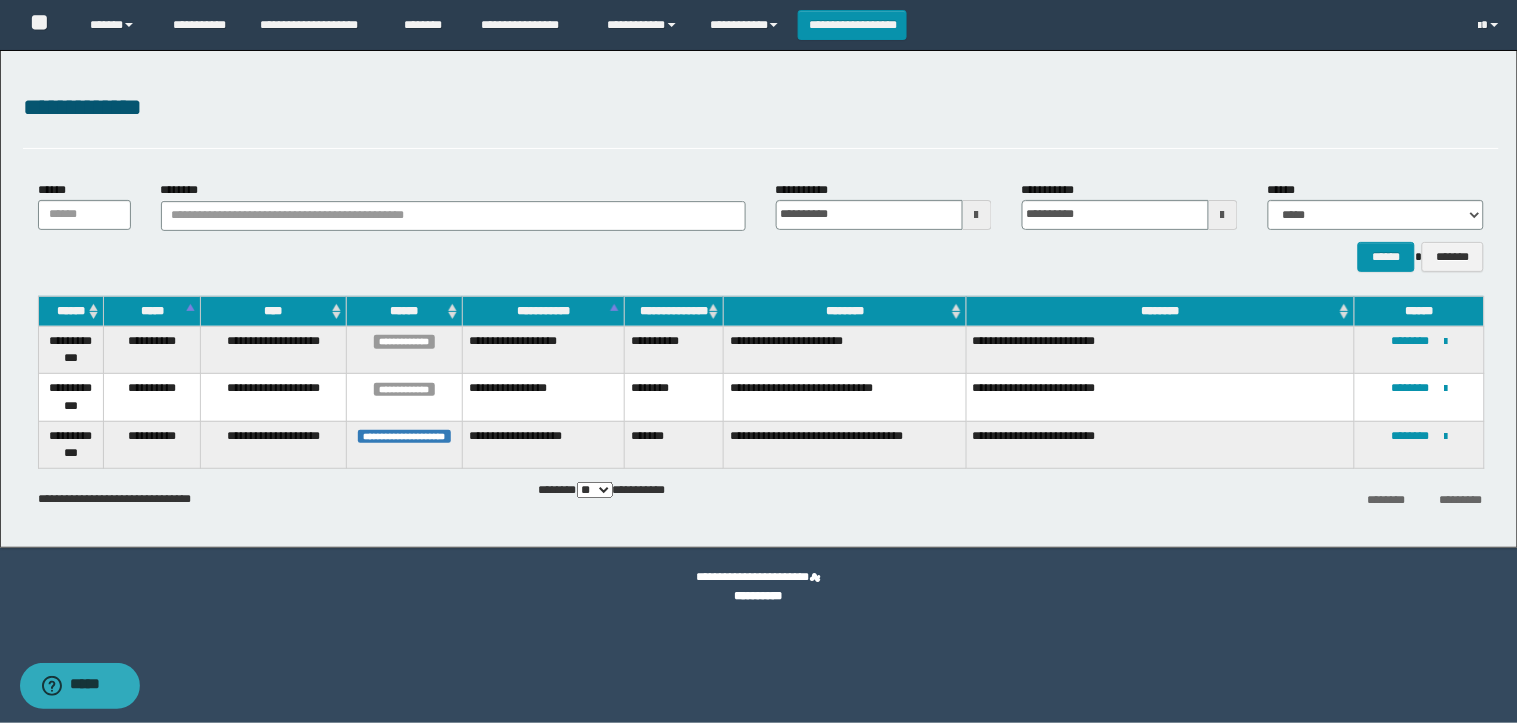 click on "**********" at bounding box center [761, 491] 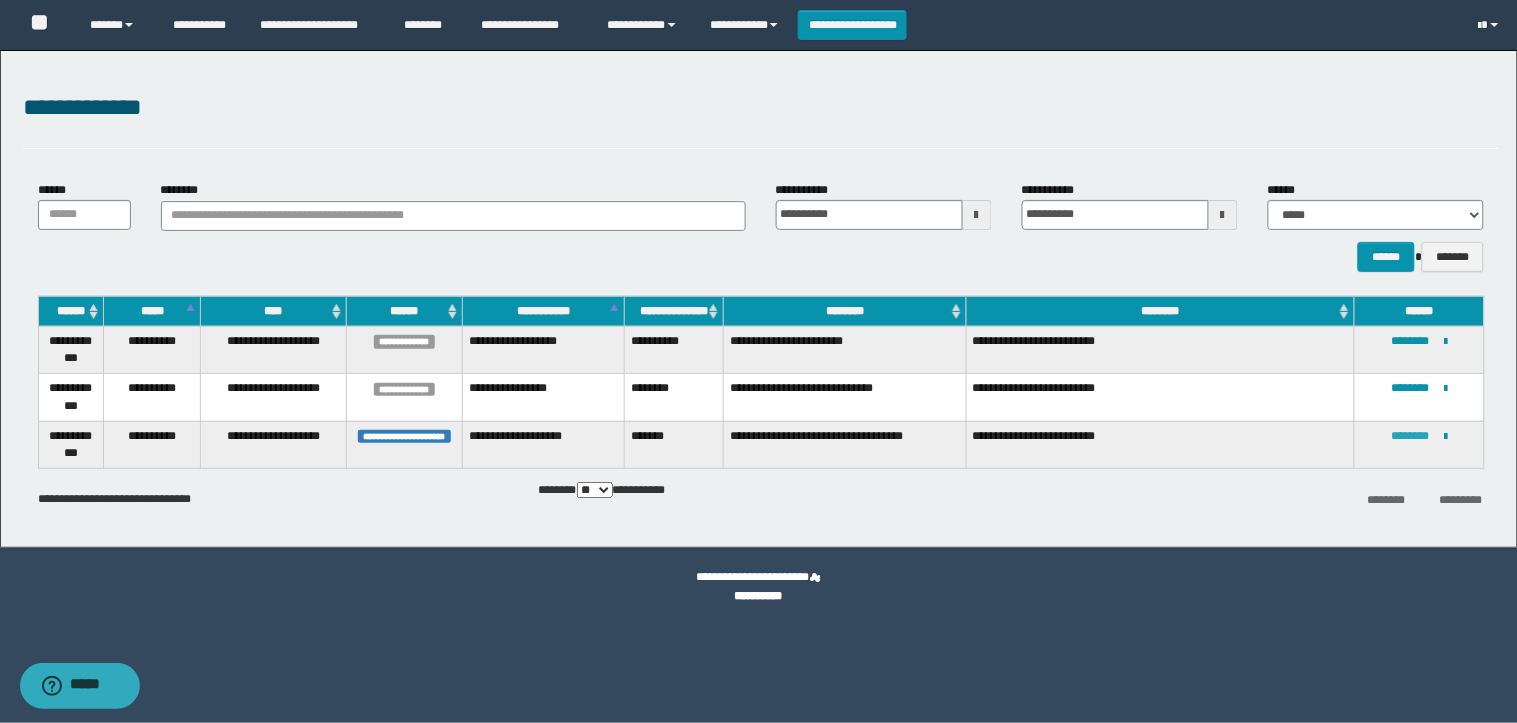 click on "********" at bounding box center [1410, 436] 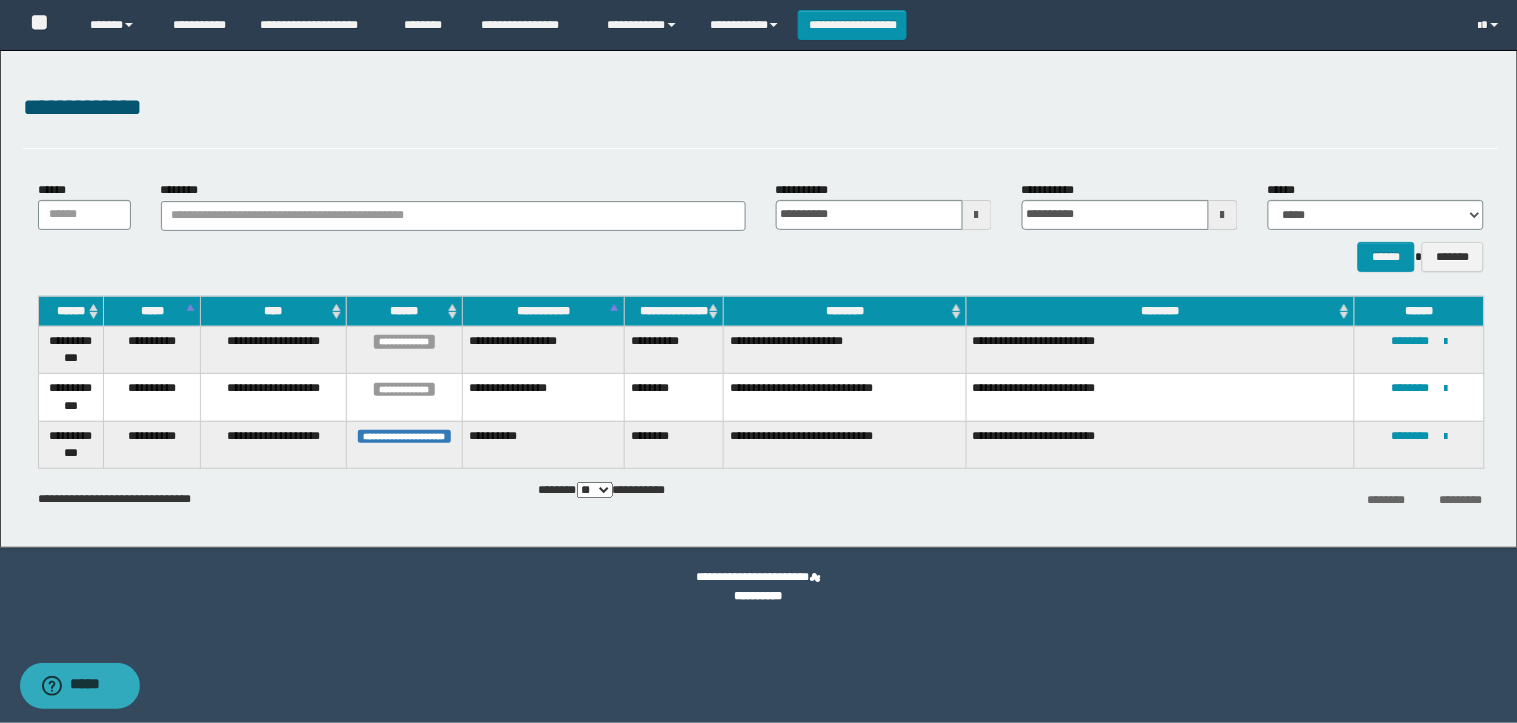 click on "**********" at bounding box center [761, 412] 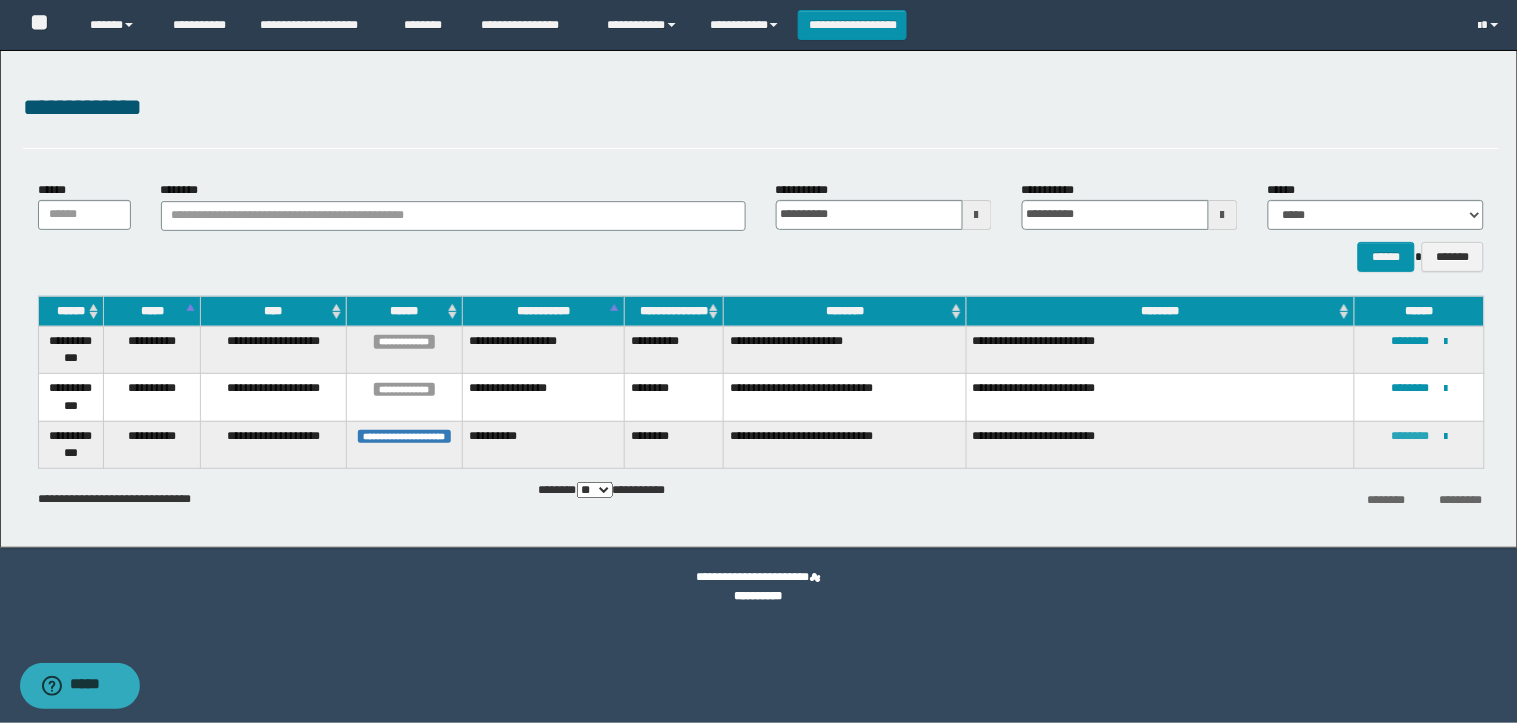 click on "********" at bounding box center [1410, 436] 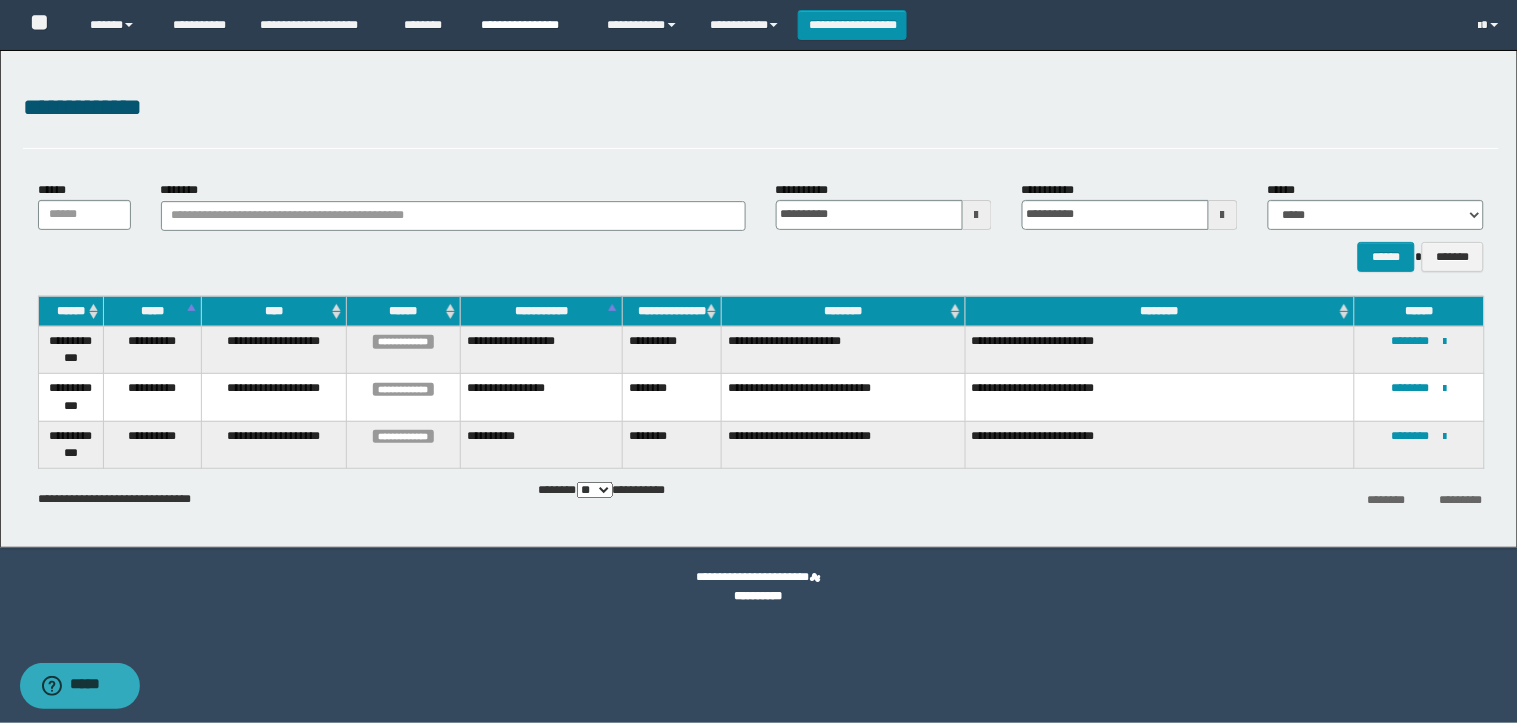 click on "**********" at bounding box center (529, 25) 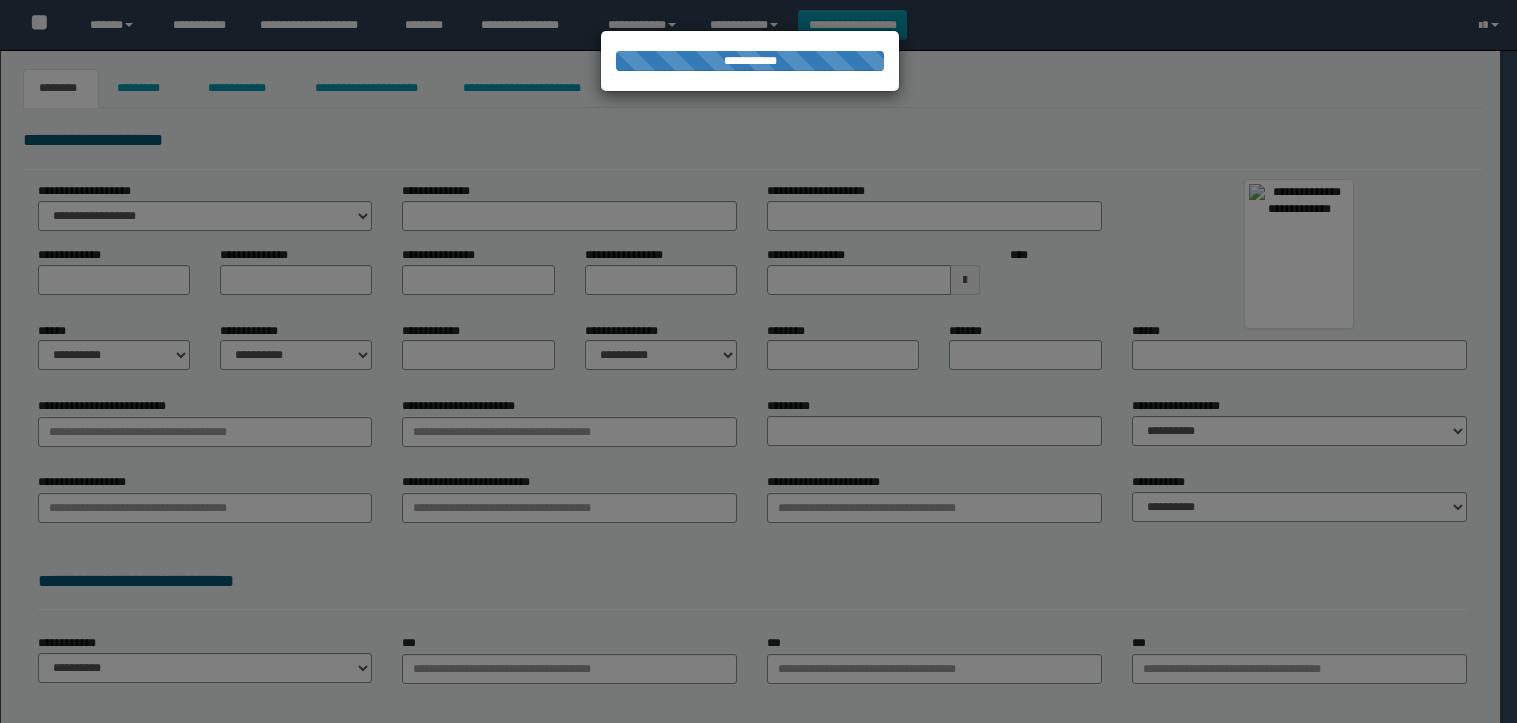 scroll, scrollTop: 0, scrollLeft: 0, axis: both 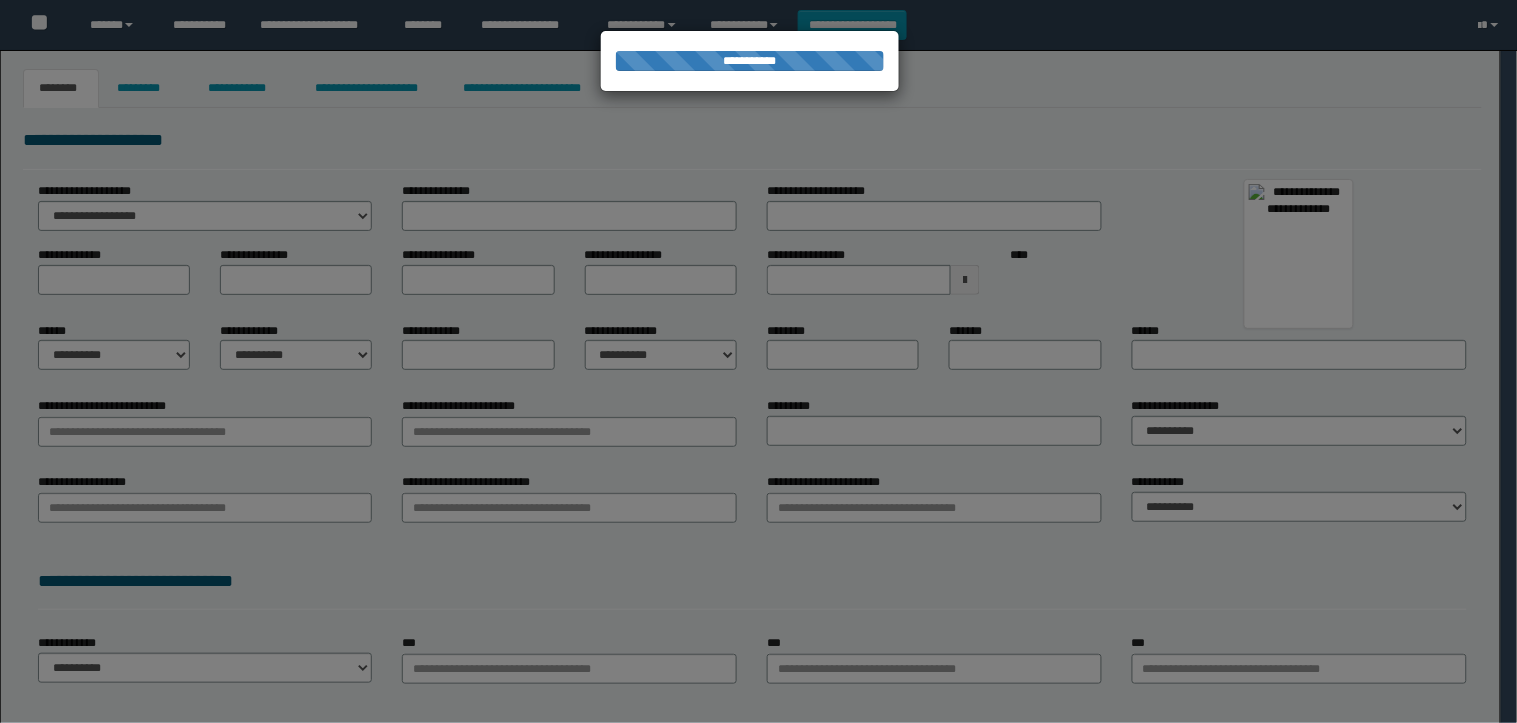 type on "**********" 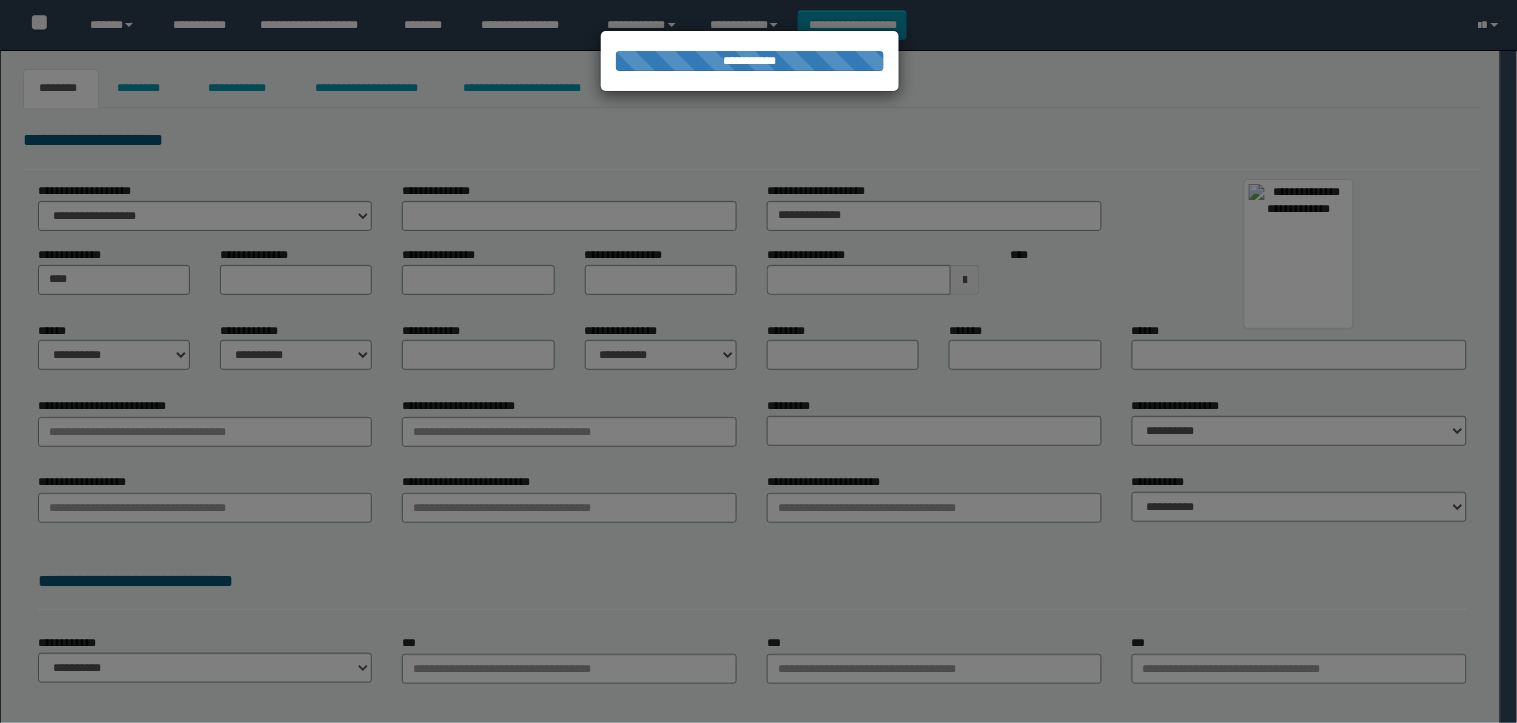 type on "******" 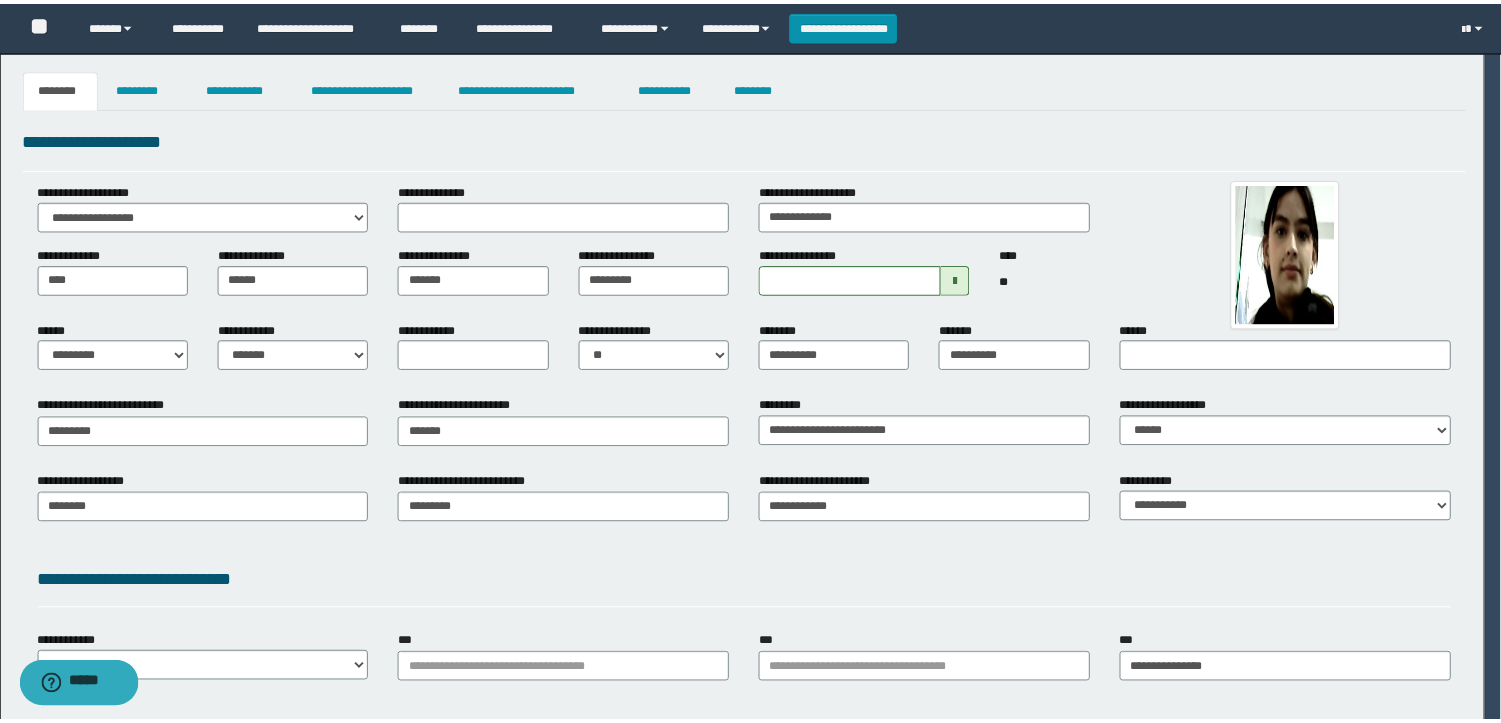 scroll, scrollTop: 0, scrollLeft: 0, axis: both 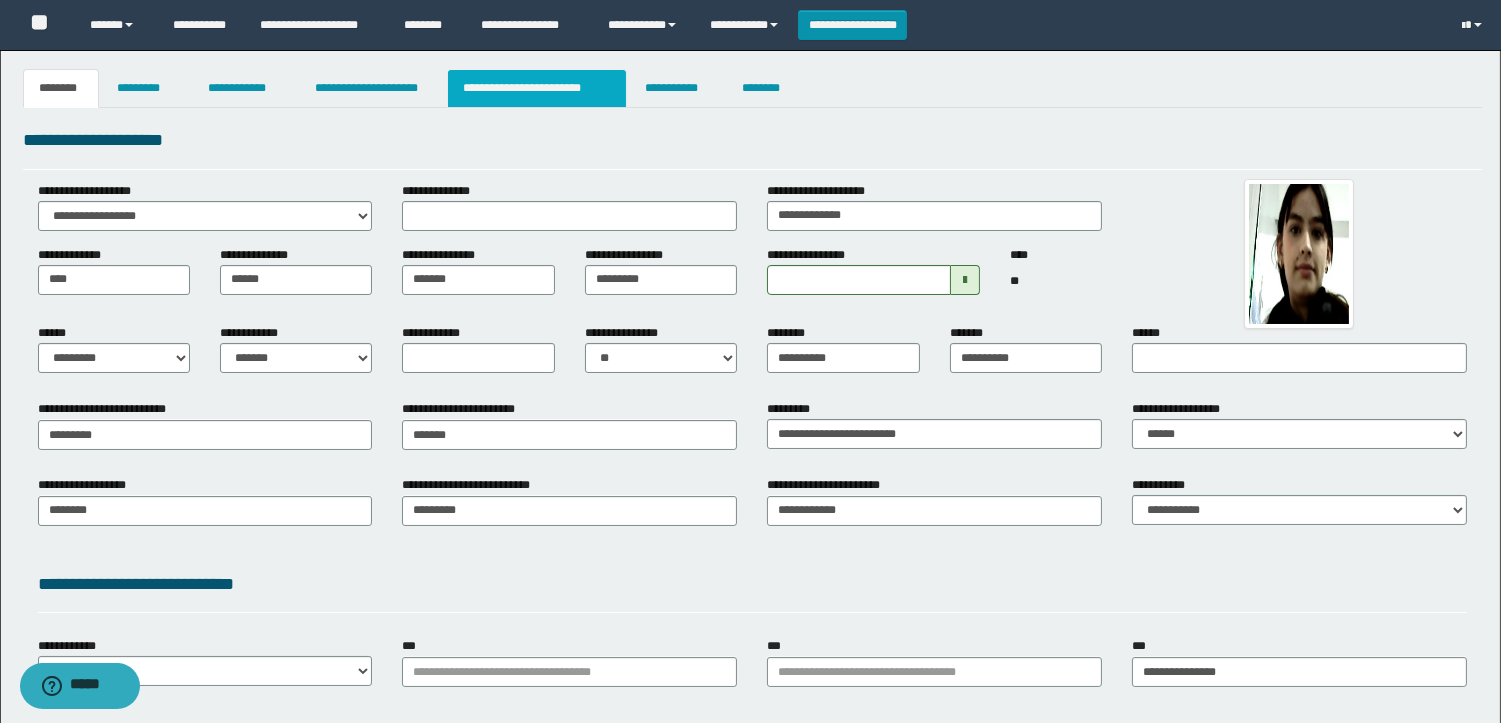 click on "**********" at bounding box center (537, 88) 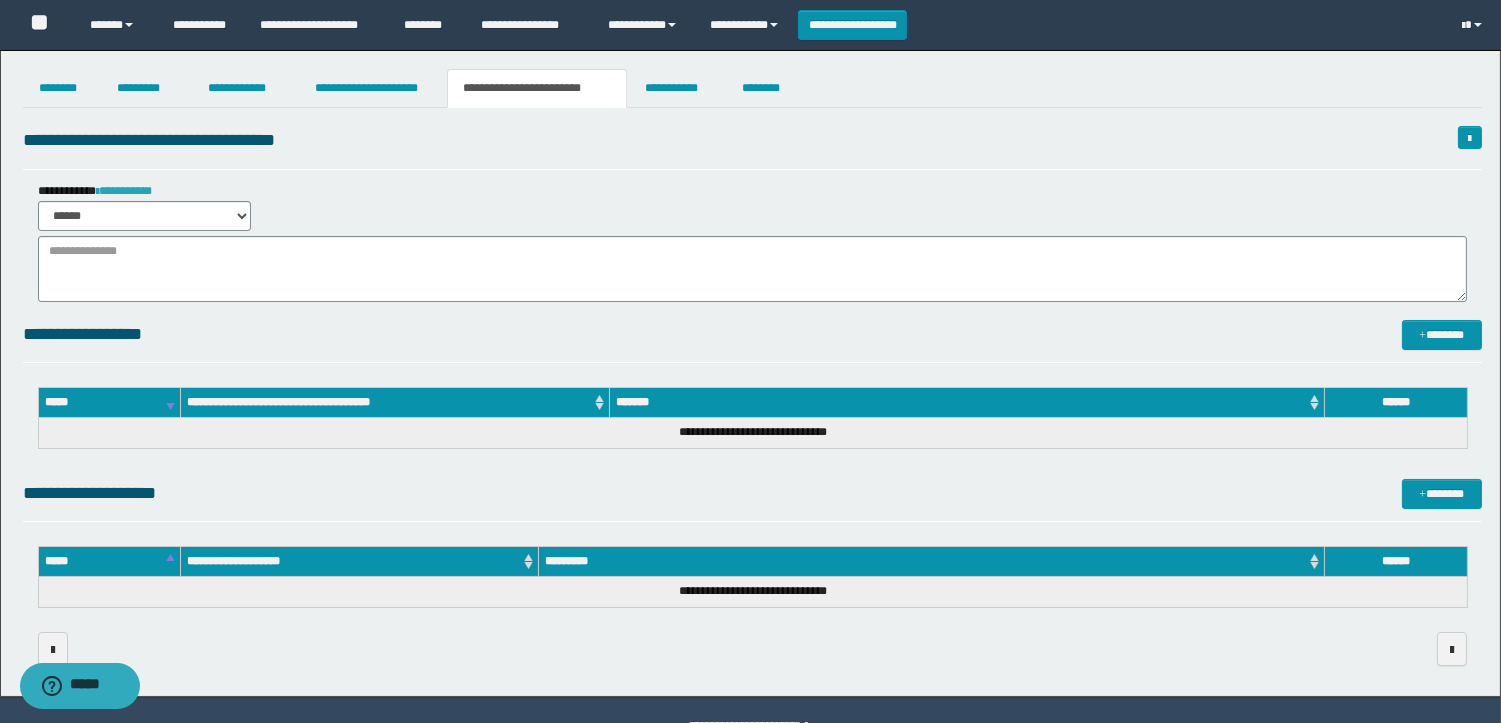 click on "**********" at bounding box center [124, 191] 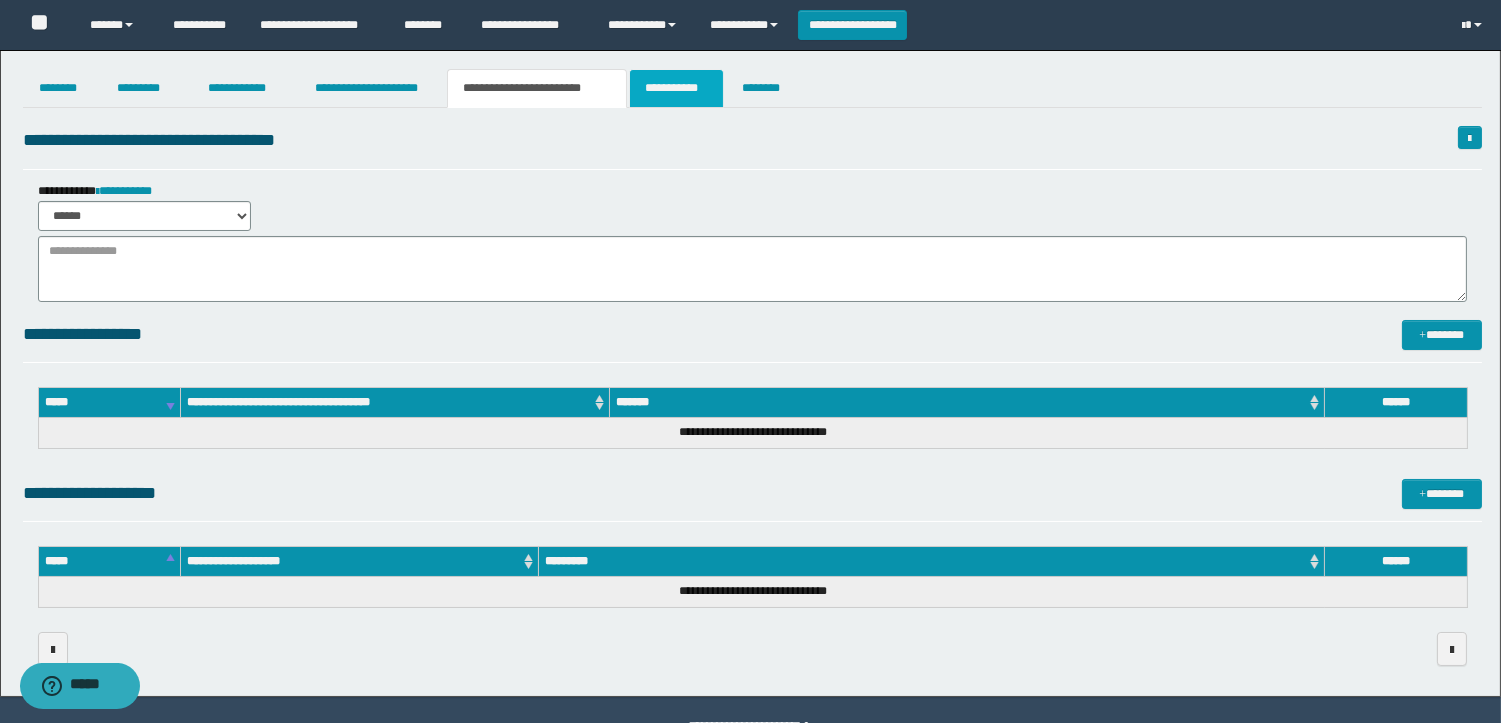 click on "**********" at bounding box center [676, 88] 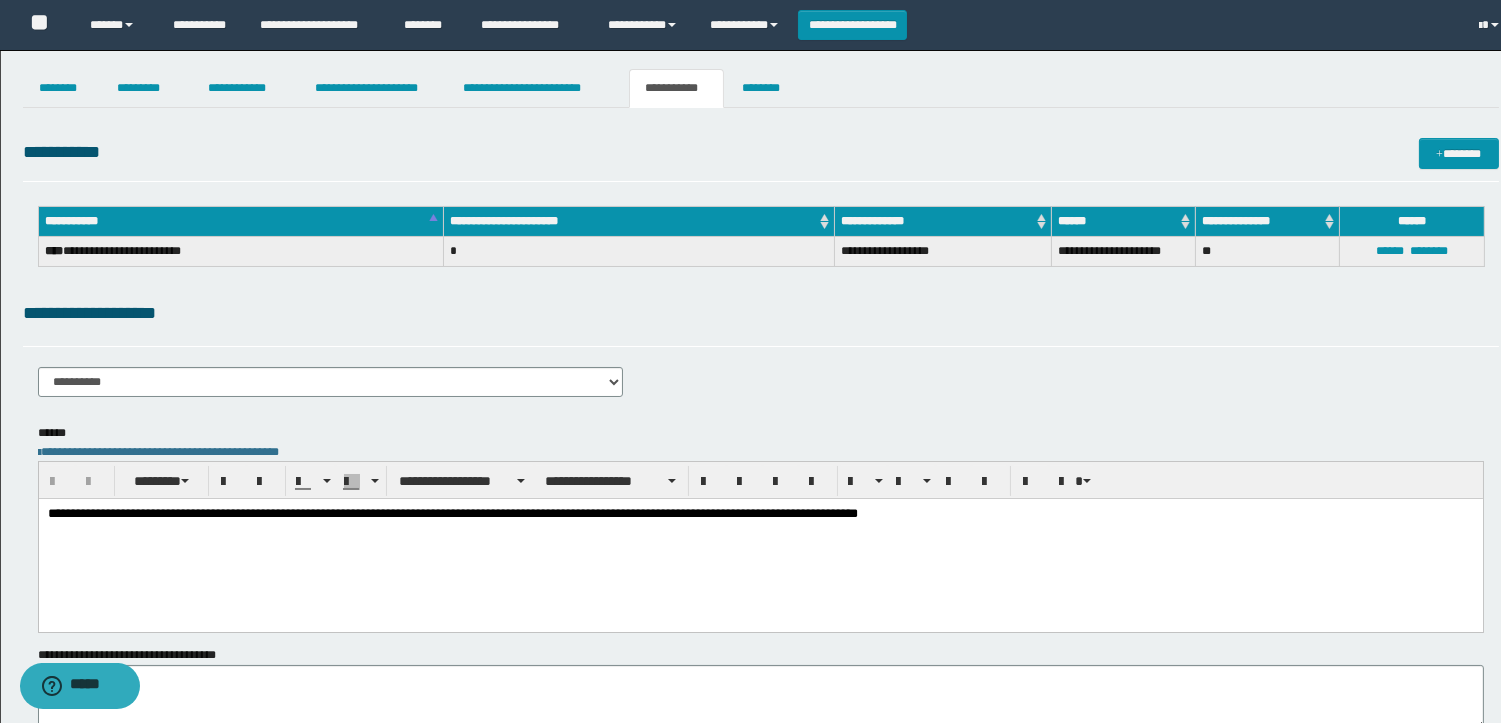 scroll, scrollTop: 0, scrollLeft: 0, axis: both 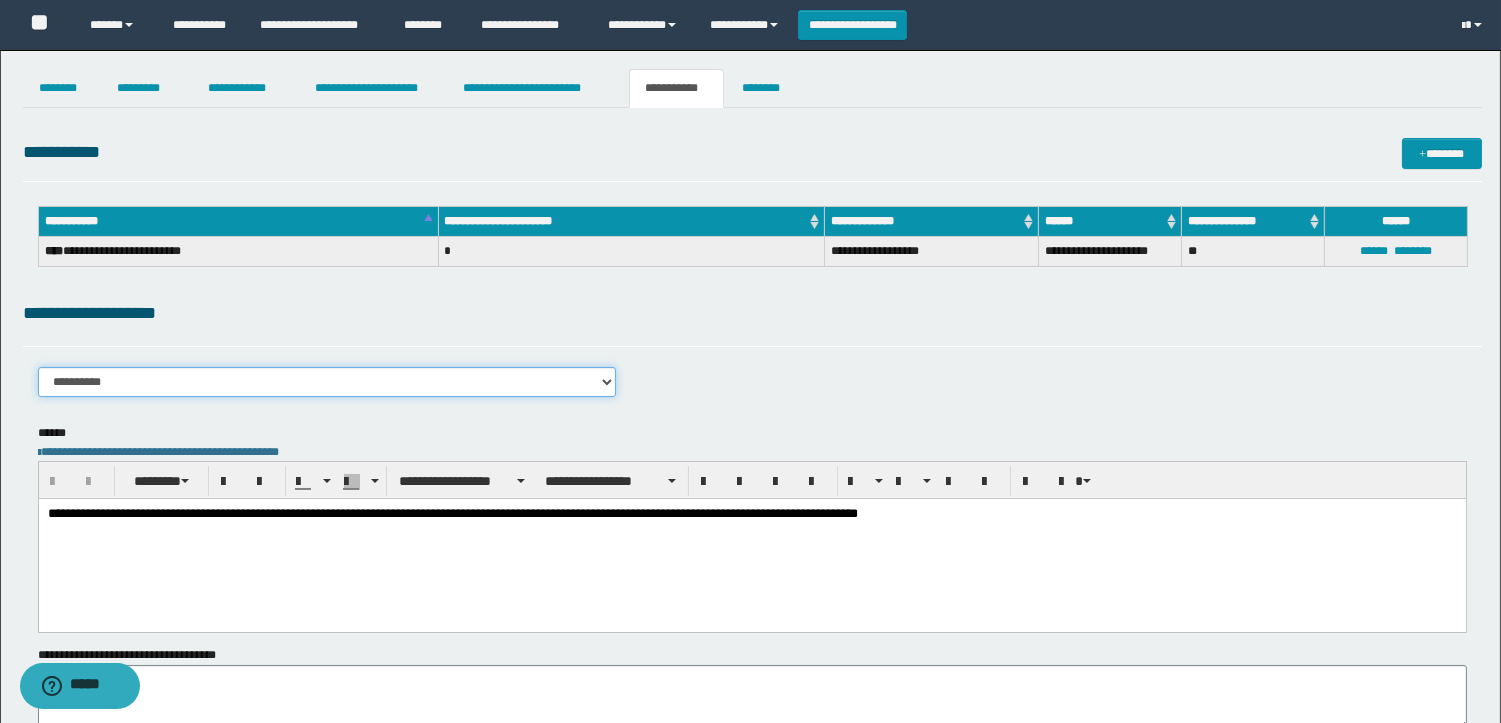 click on "**********" at bounding box center [327, 382] 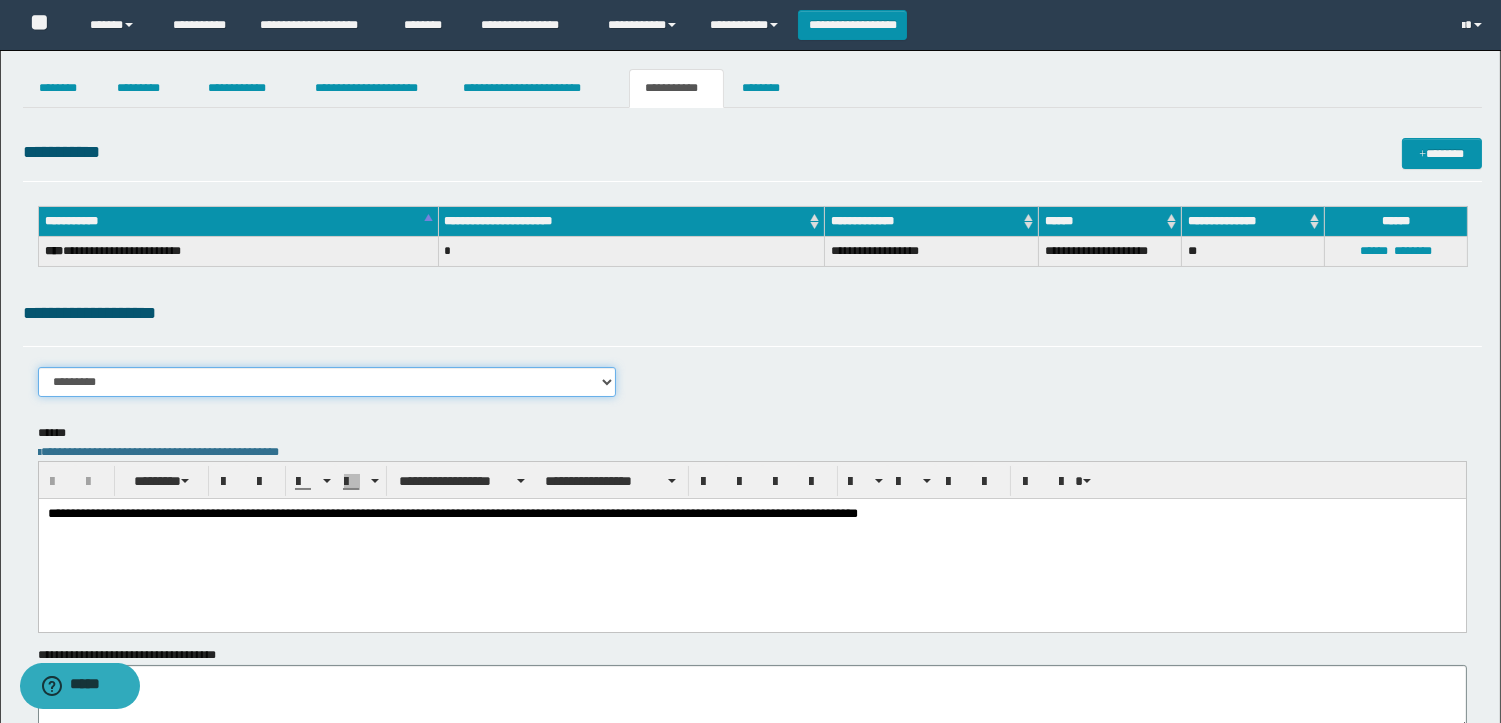 click on "**********" at bounding box center (327, 382) 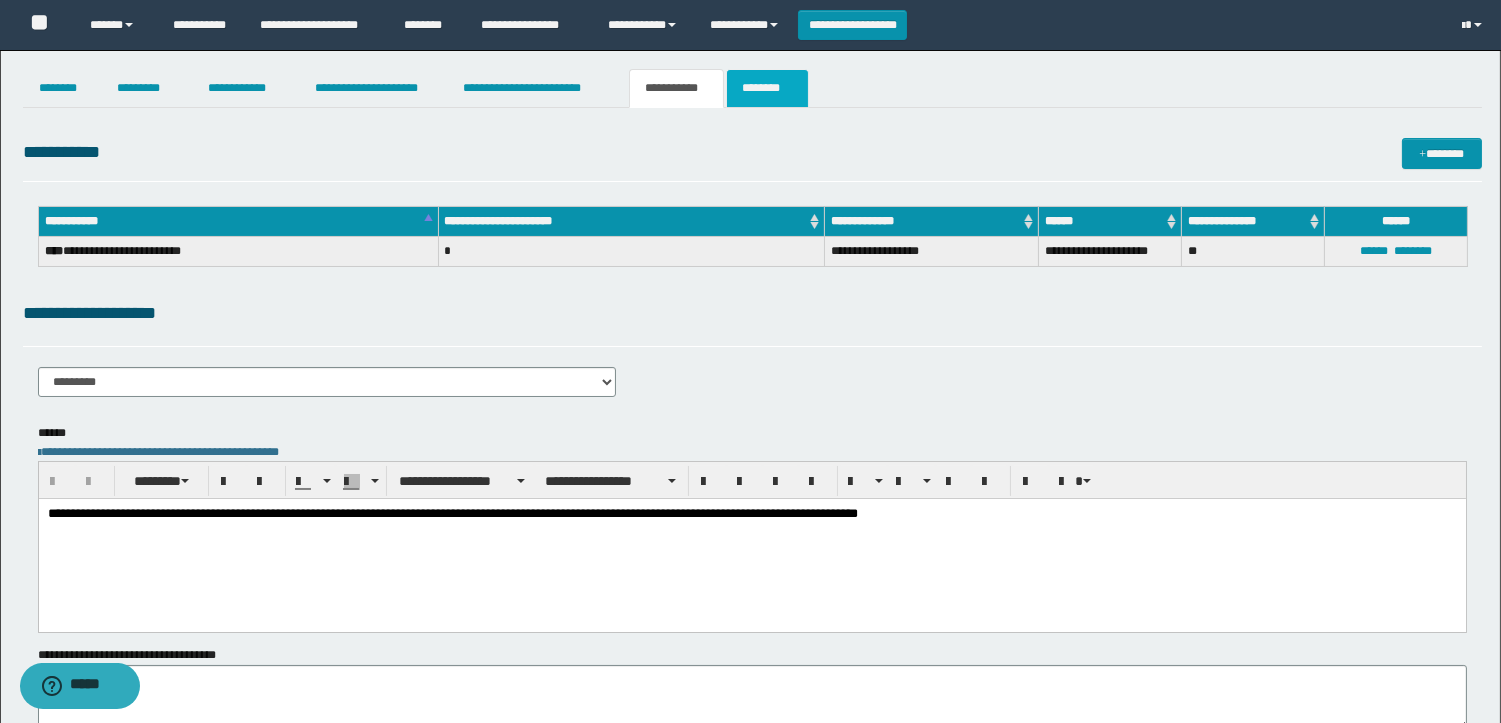 click on "********" at bounding box center (767, 88) 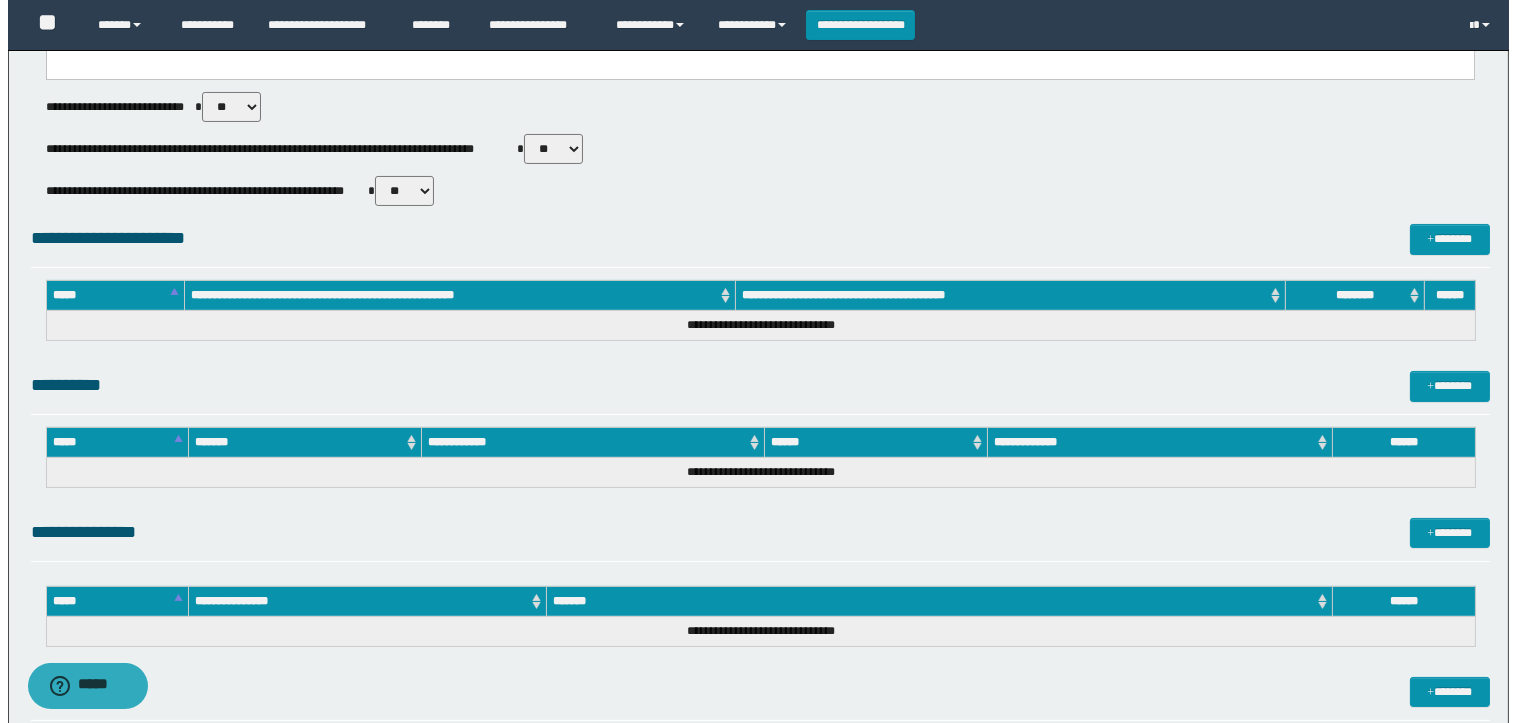 scroll, scrollTop: 914, scrollLeft: 0, axis: vertical 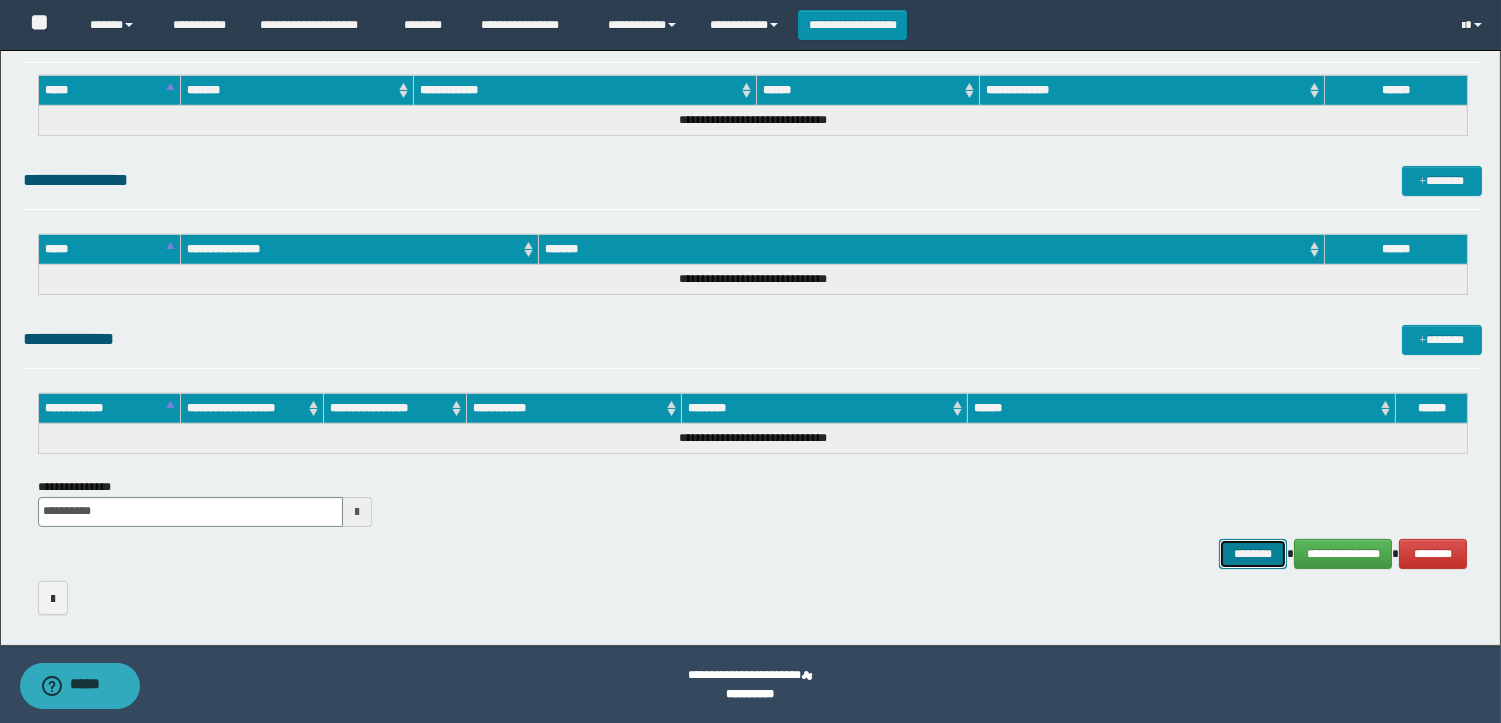 click on "********" at bounding box center [1253, 554] 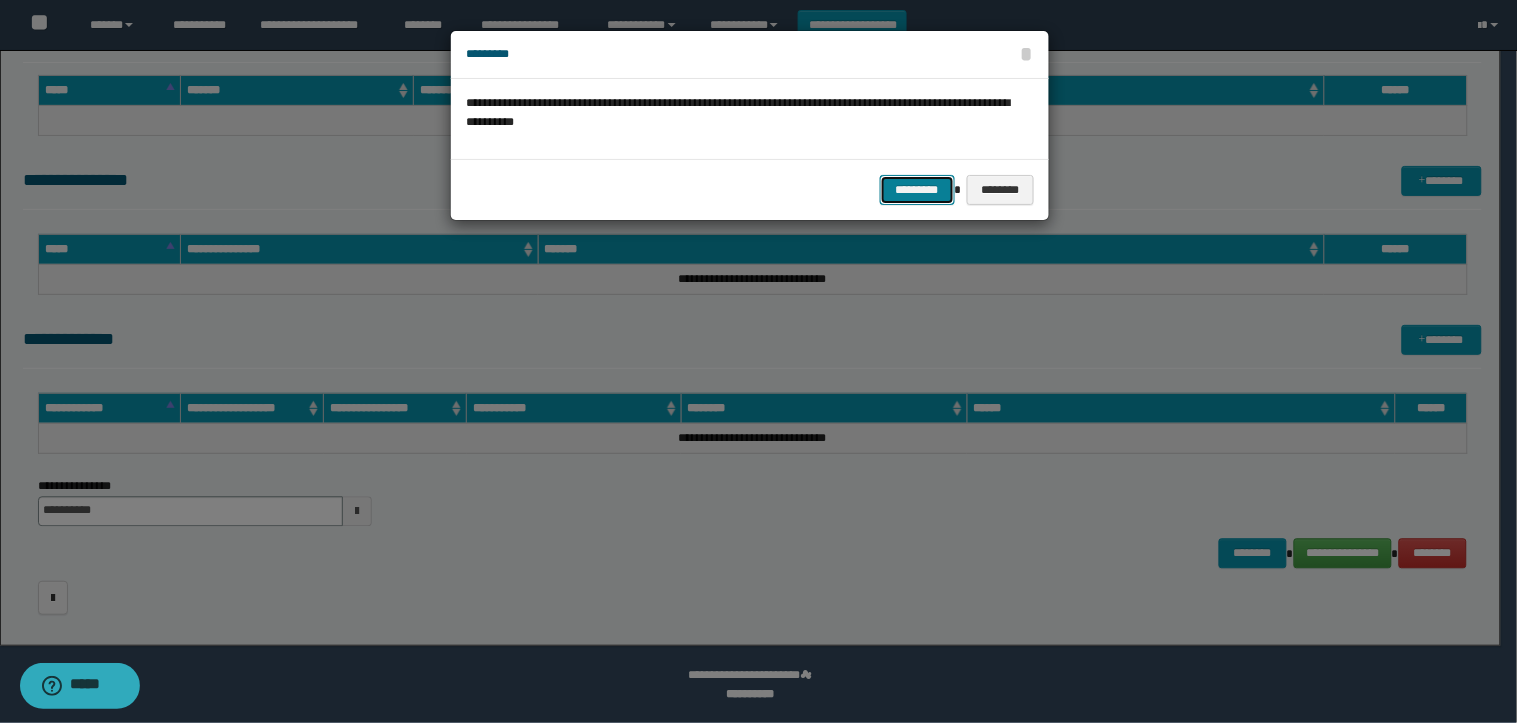 click on "*********" at bounding box center [917, 190] 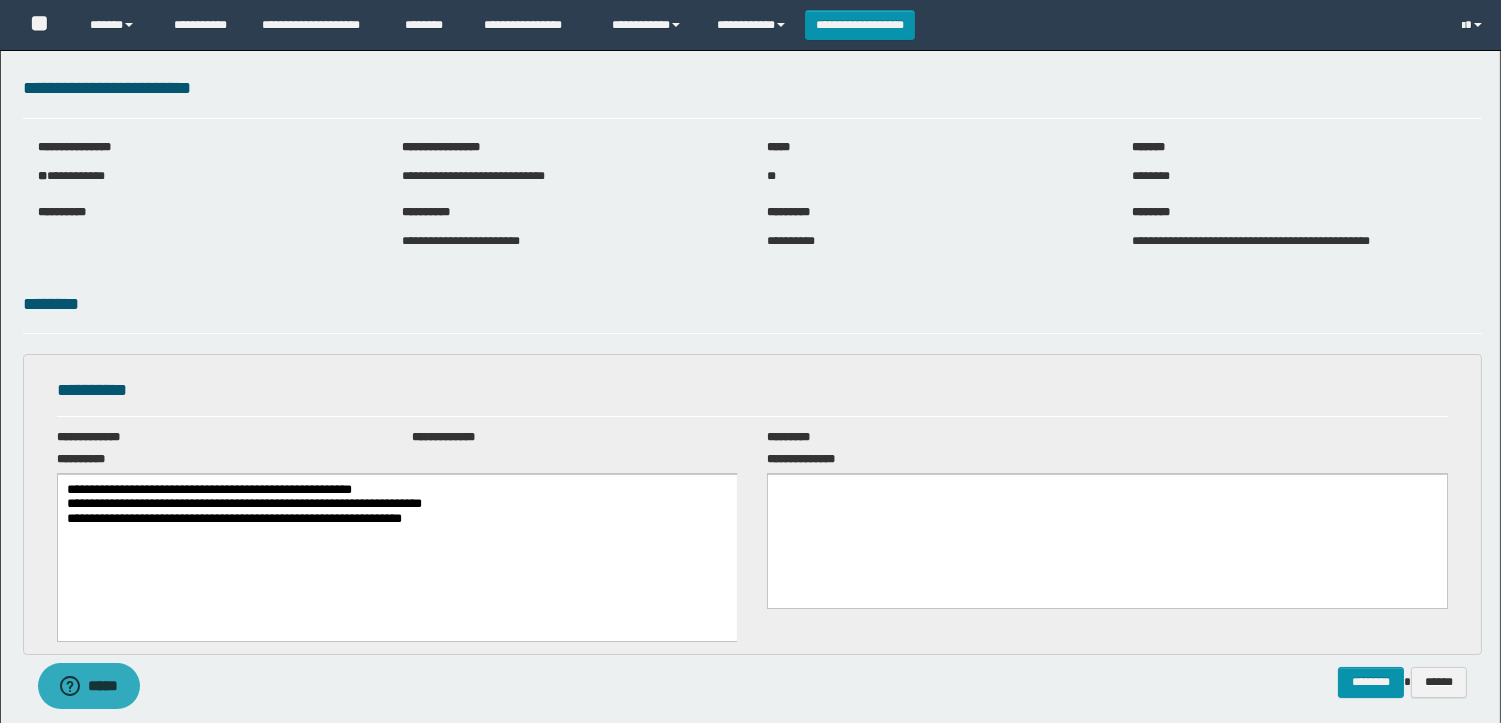 scroll, scrollTop: 0, scrollLeft: 0, axis: both 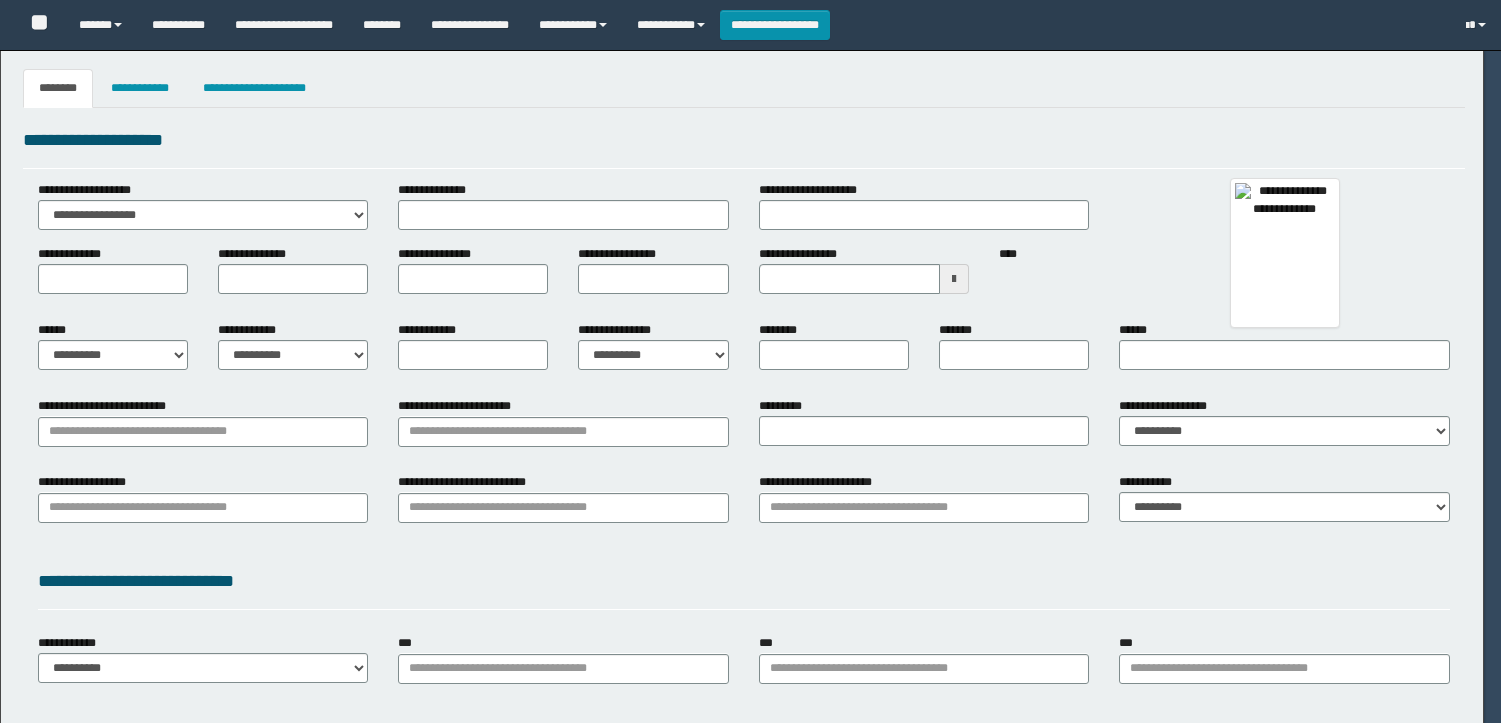 type 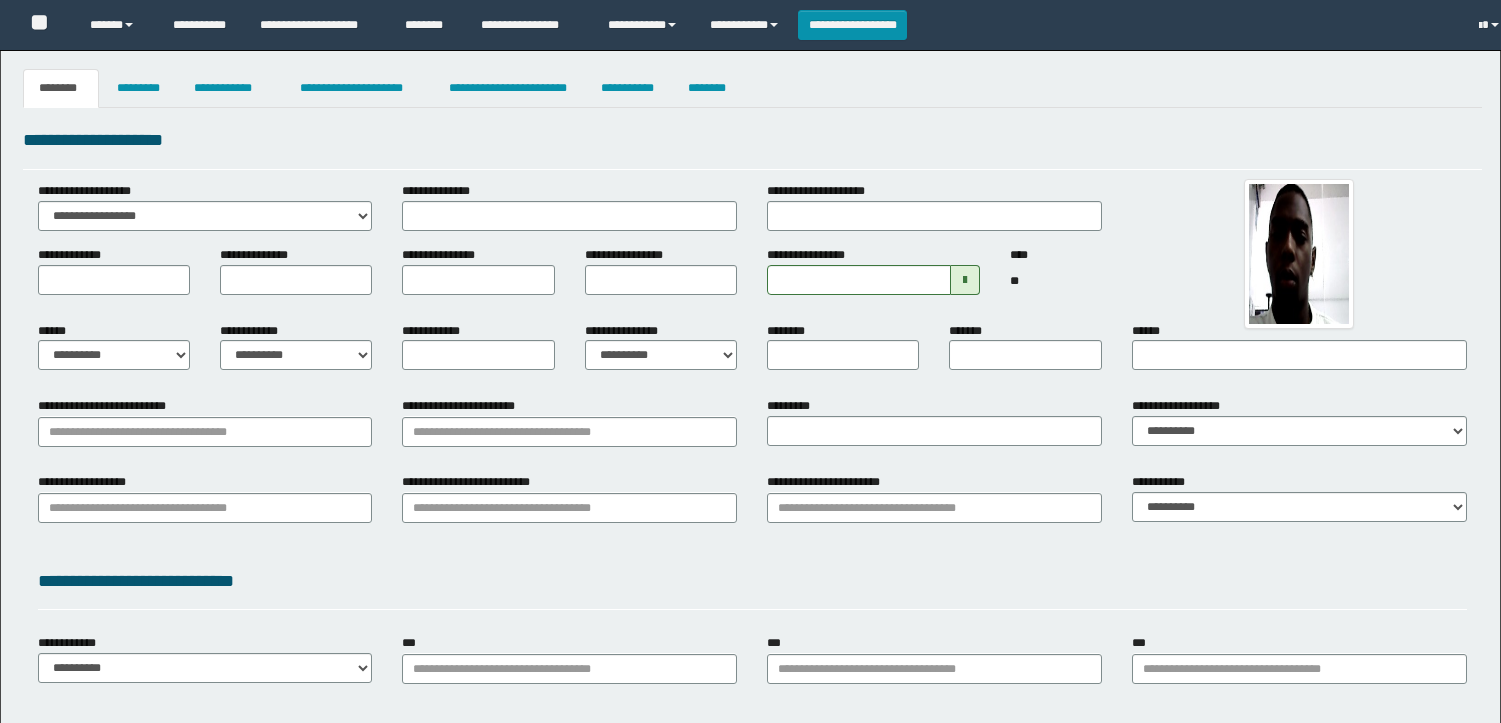 type on "**********" 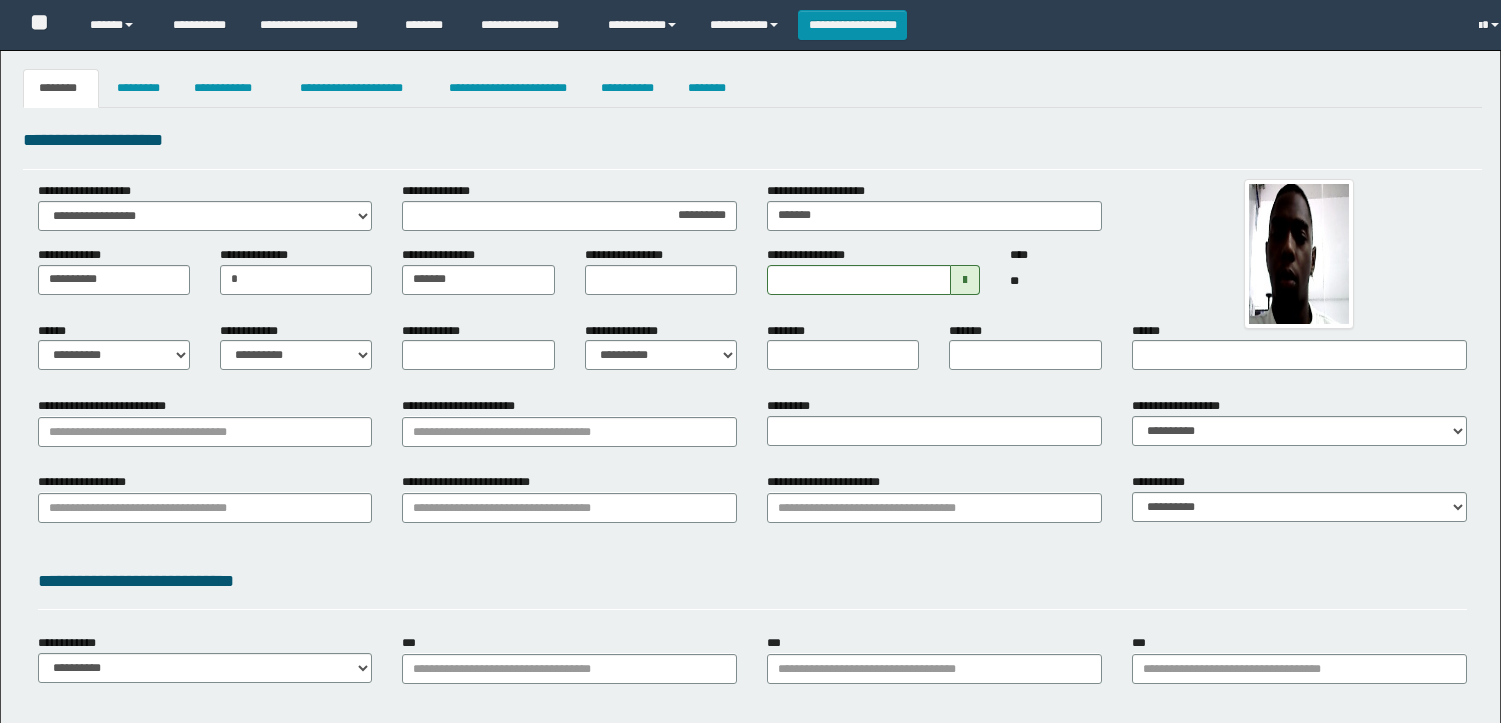 type on "*********" 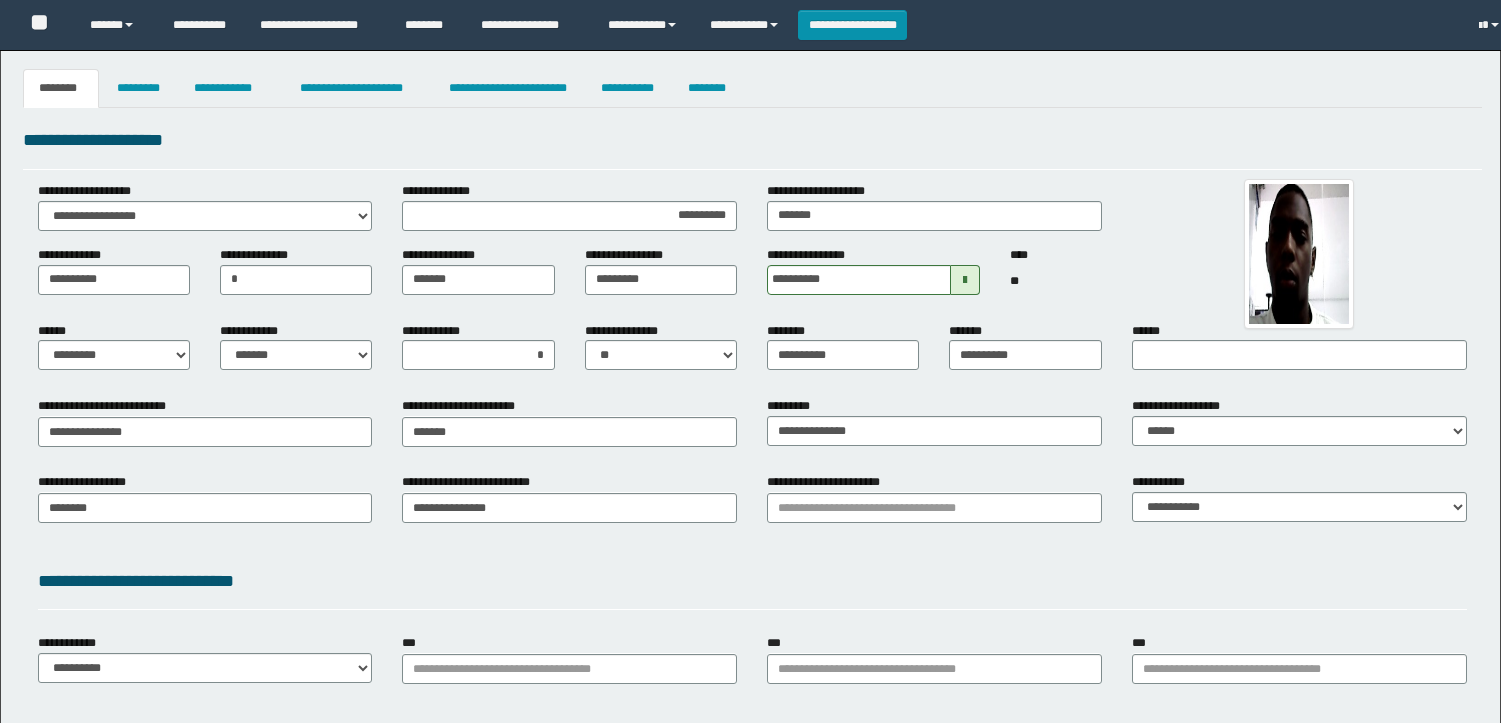 type on "*******" 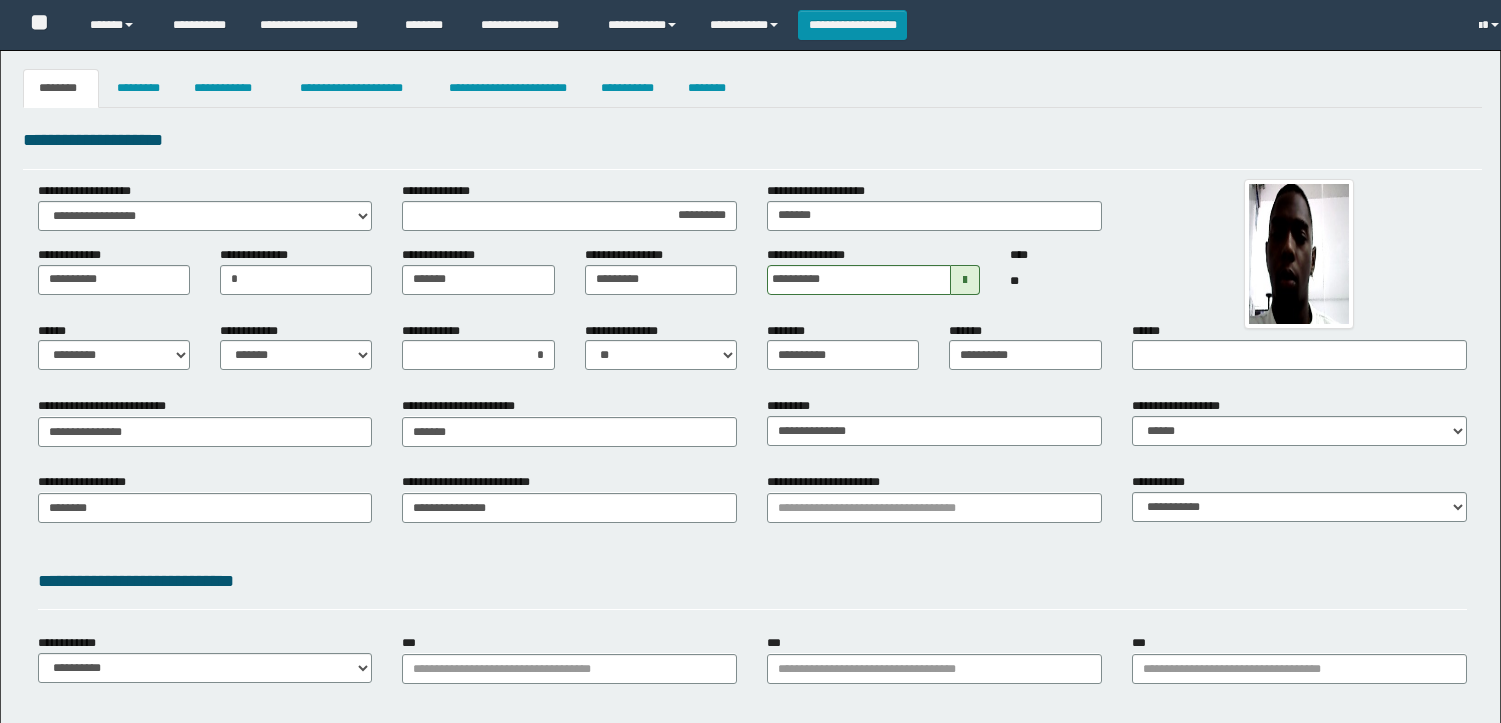 type on "**********" 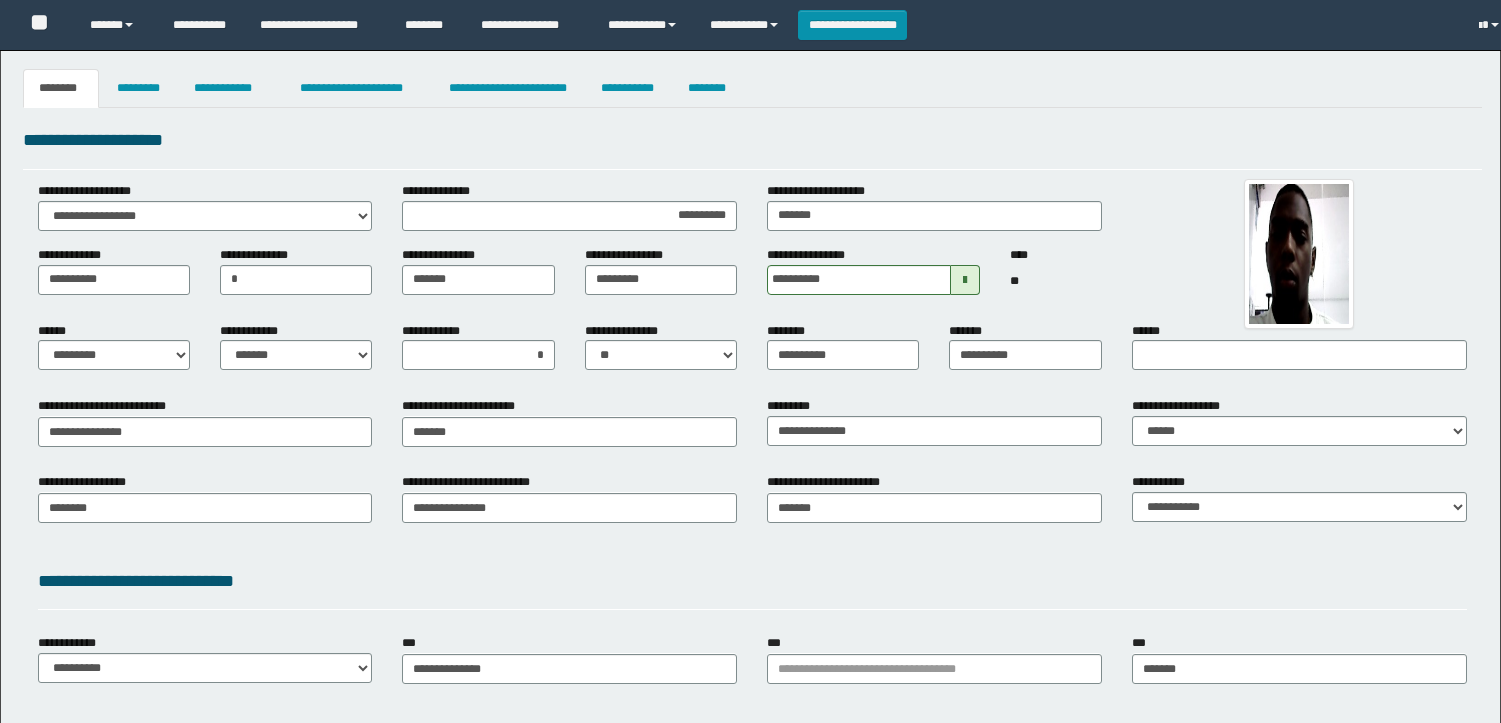 scroll, scrollTop: 0, scrollLeft: 0, axis: both 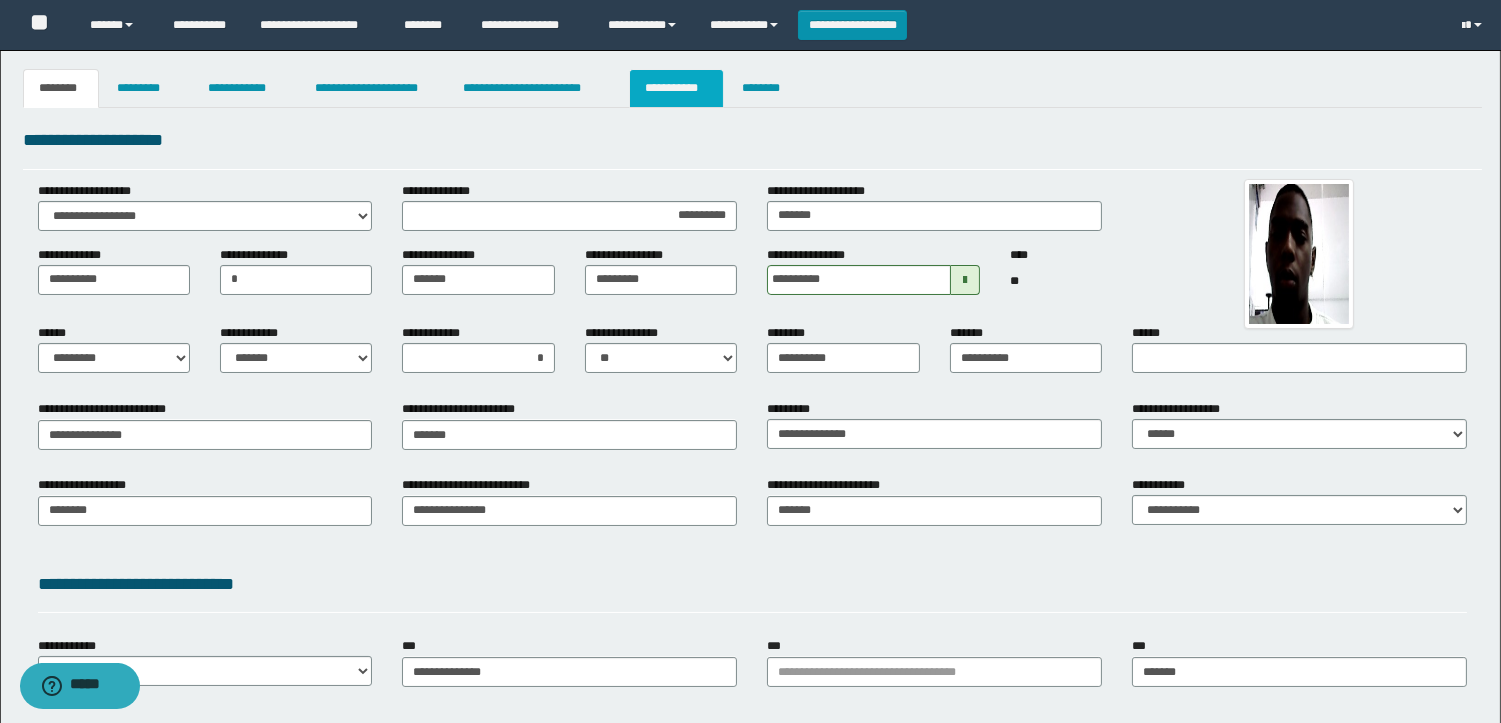 click on "**********" at bounding box center [676, 88] 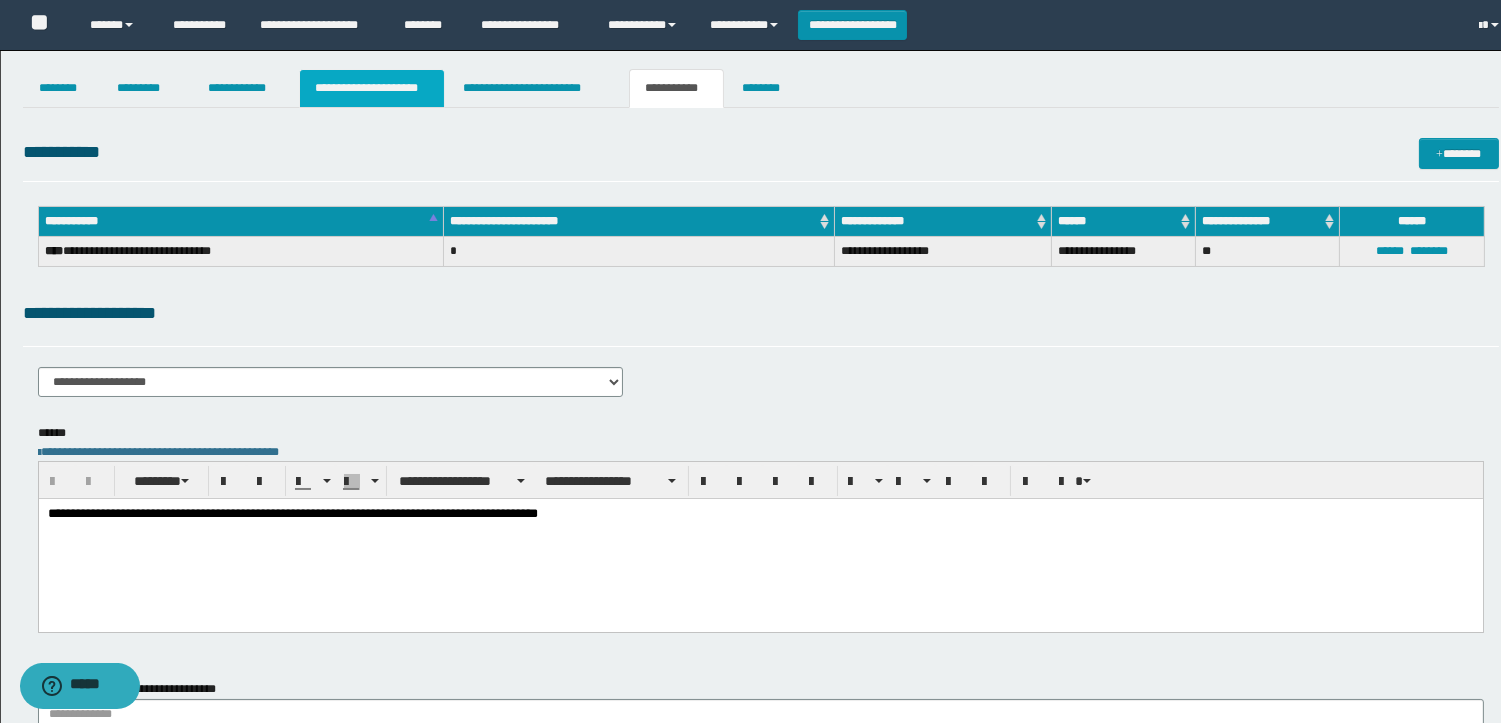 scroll, scrollTop: 0, scrollLeft: 0, axis: both 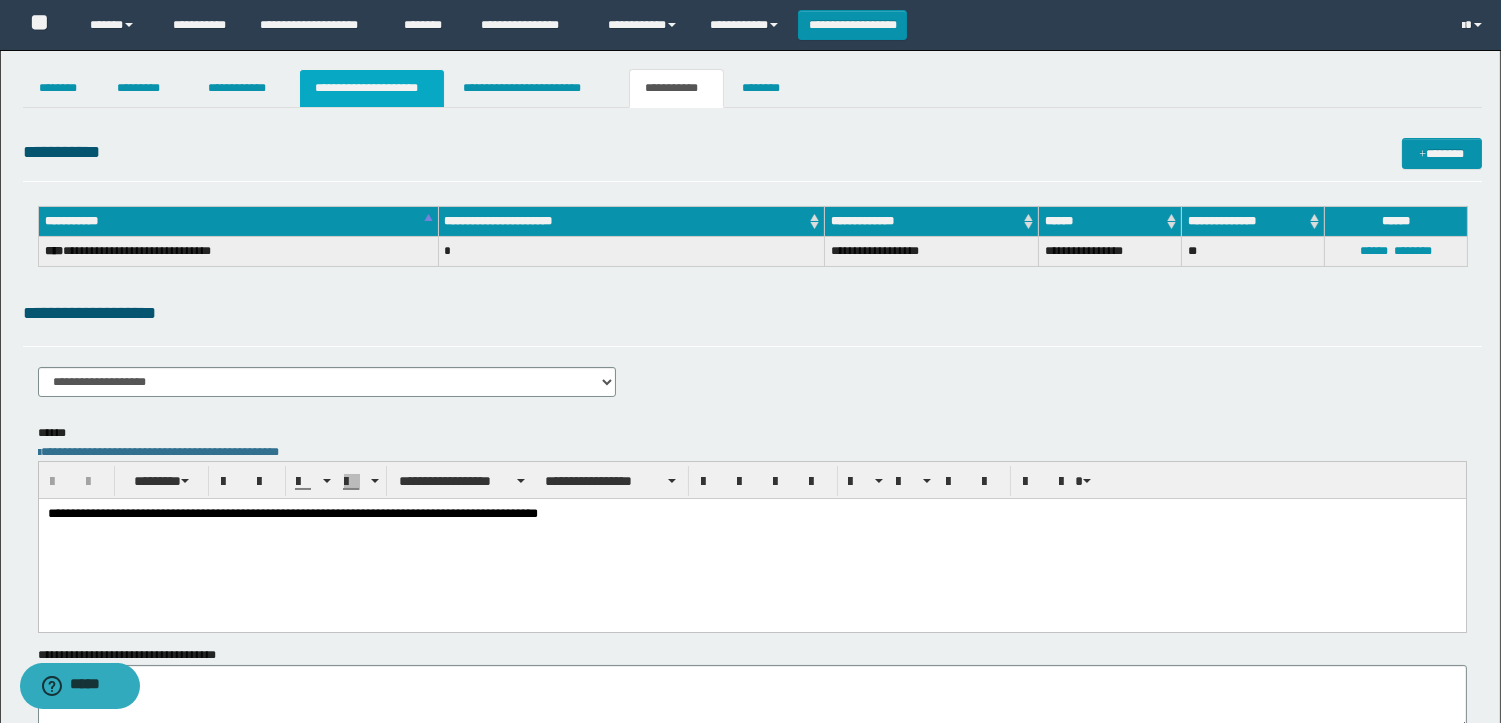 click on "**********" at bounding box center [372, 88] 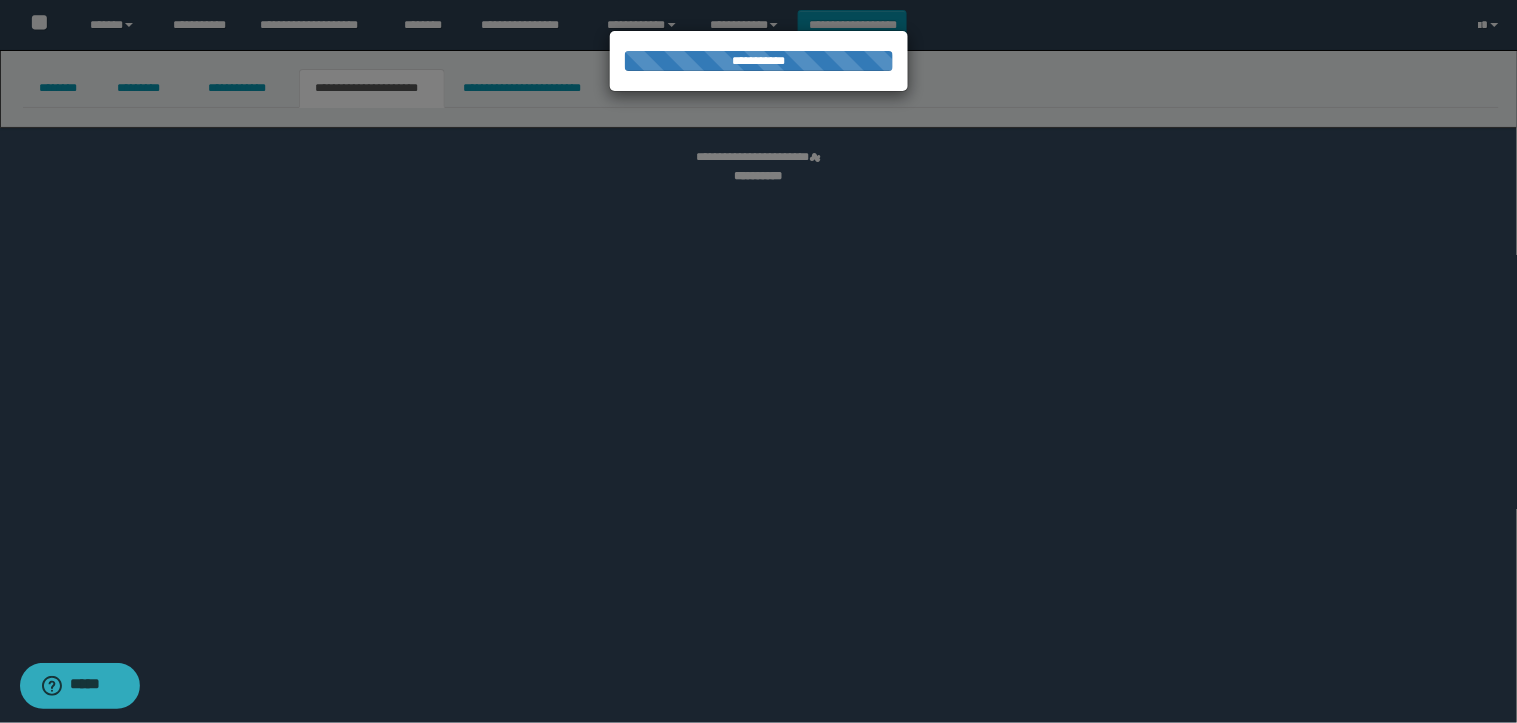 select on "*" 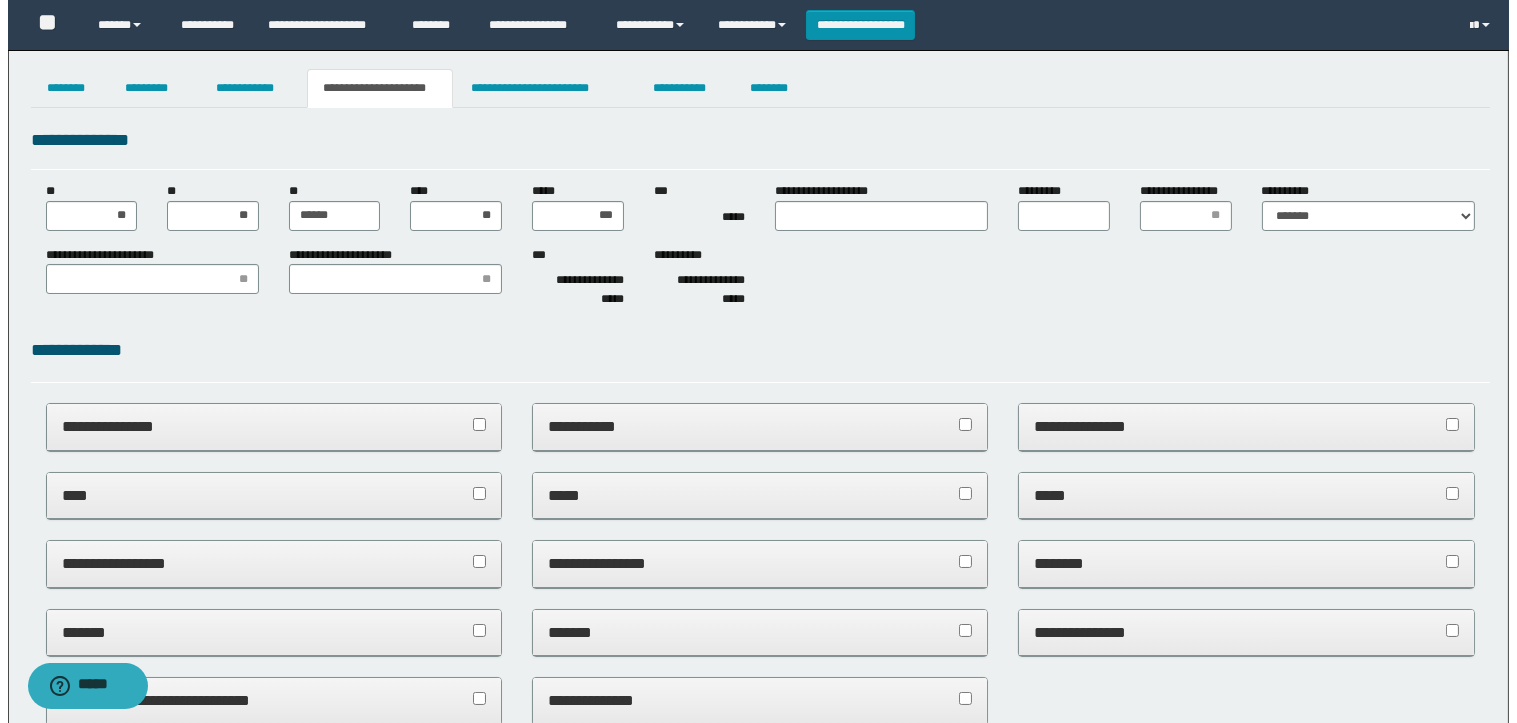 scroll, scrollTop: 0, scrollLeft: 0, axis: both 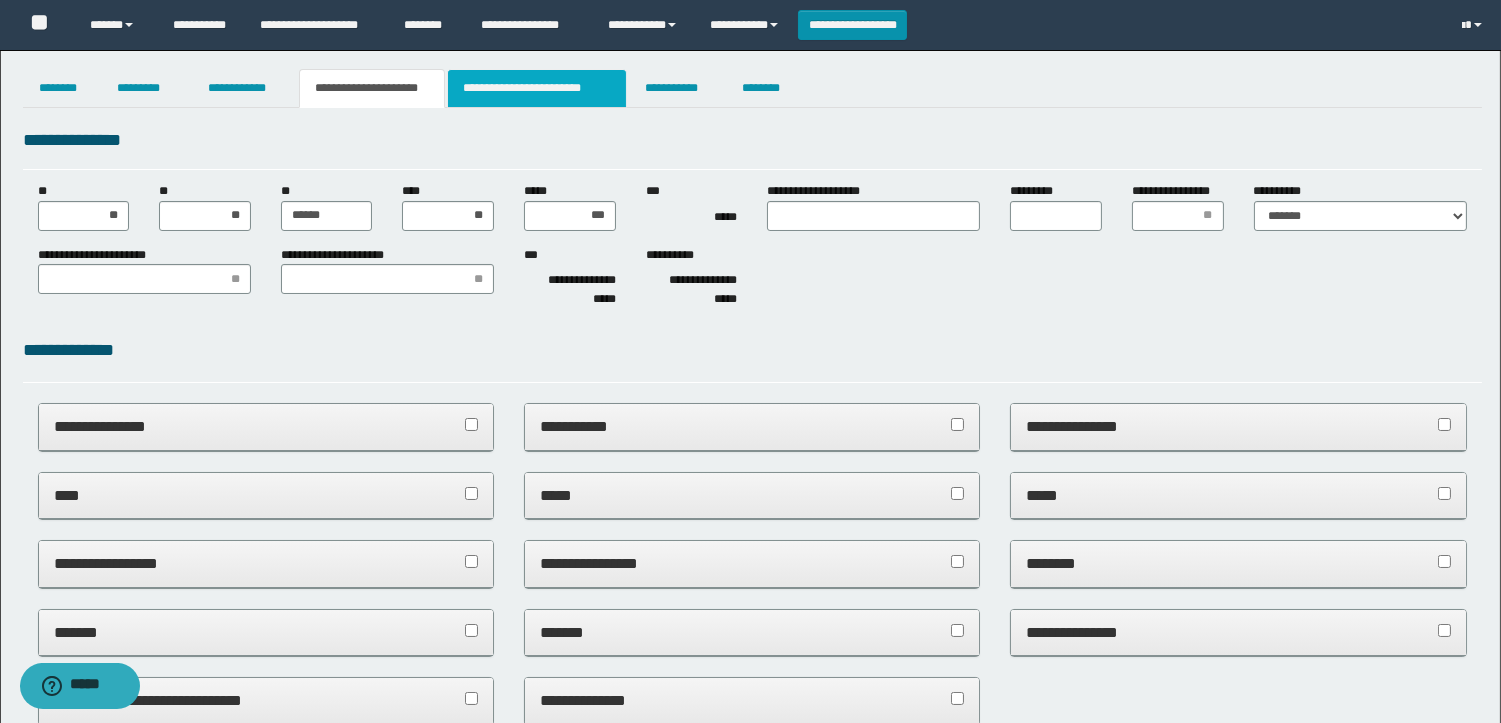click on "**********" at bounding box center [537, 88] 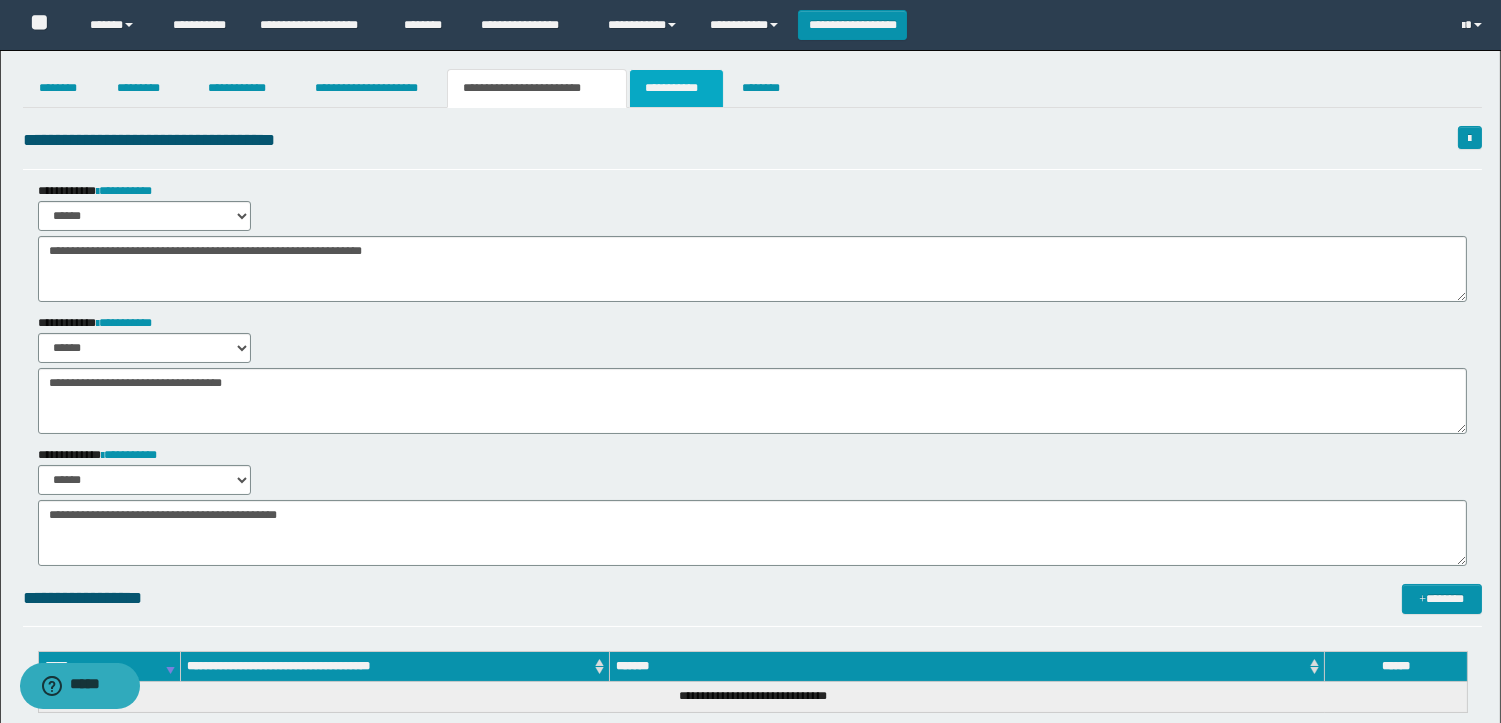 click on "**********" at bounding box center (676, 88) 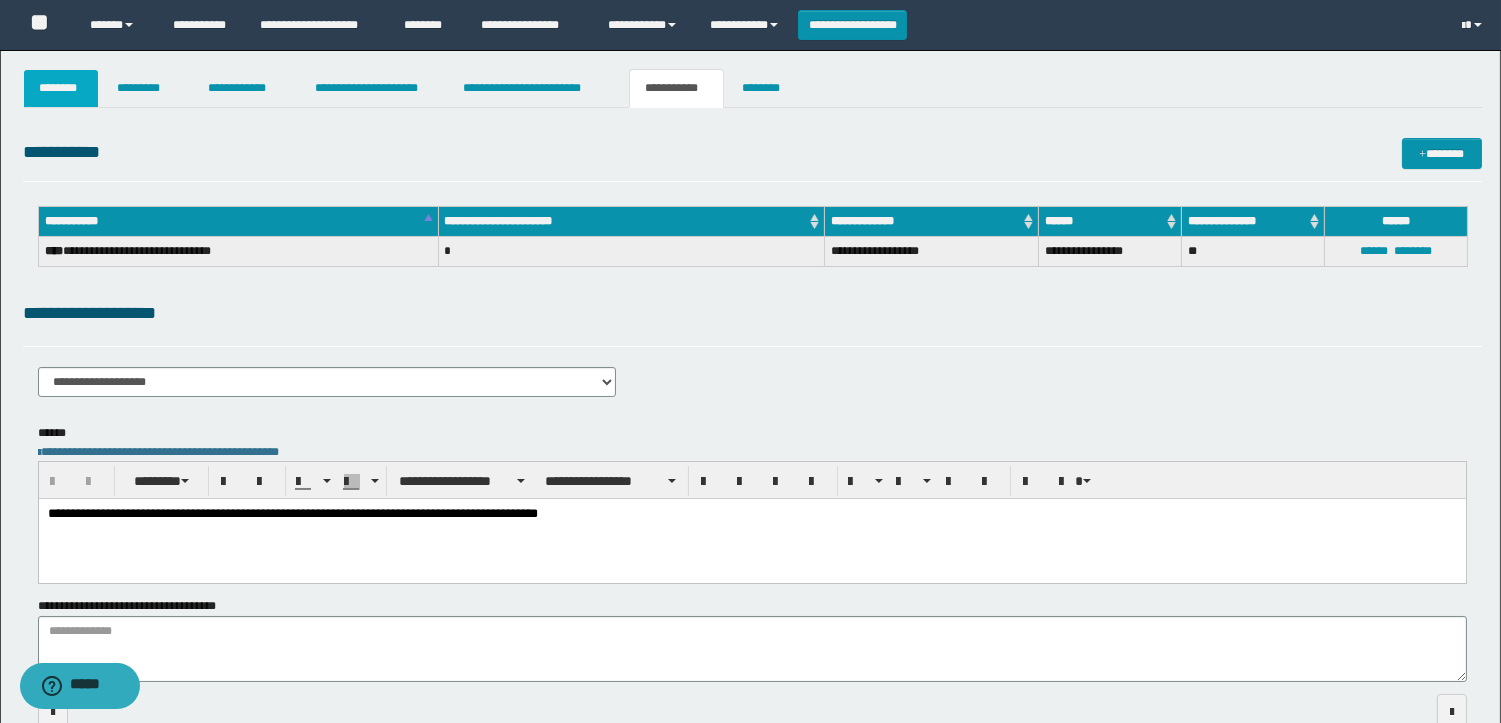 click on "********" at bounding box center [61, 88] 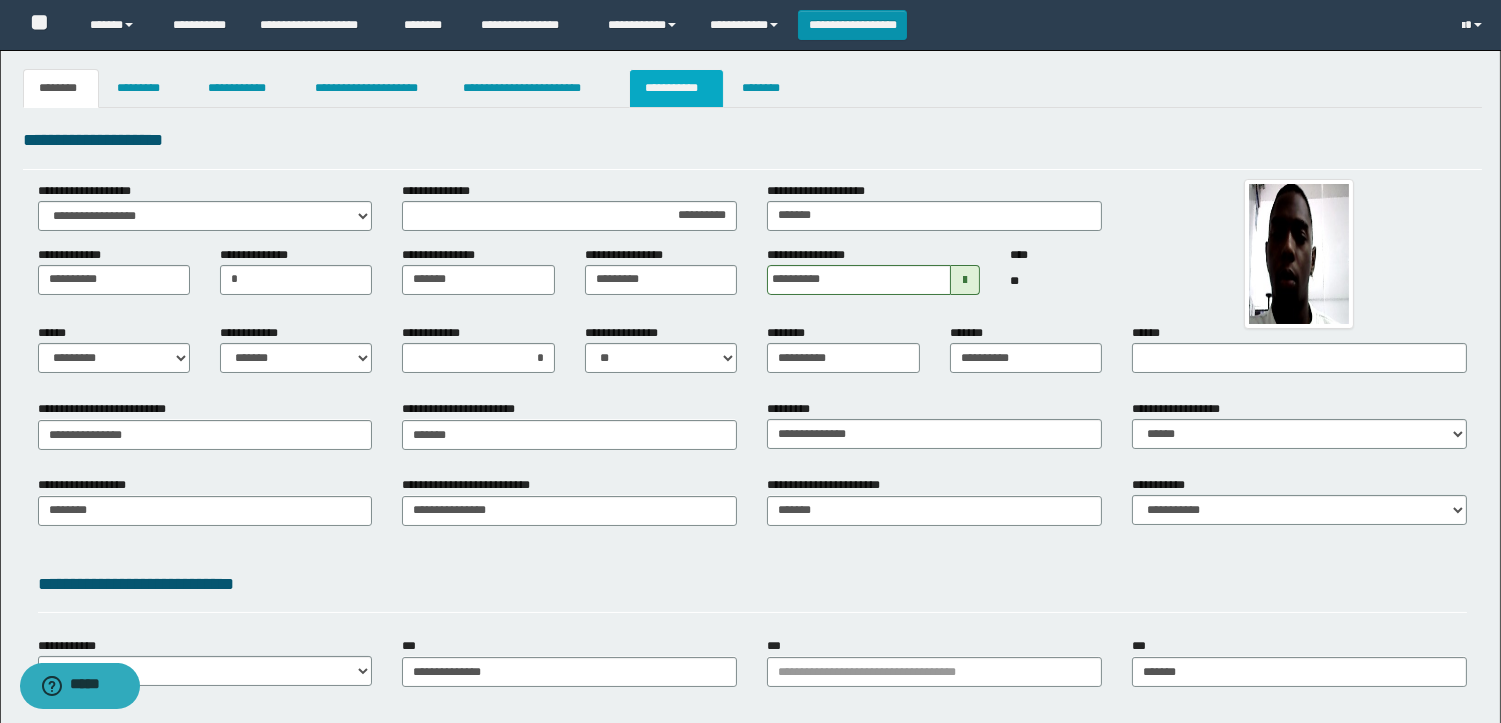 click on "**********" at bounding box center [676, 88] 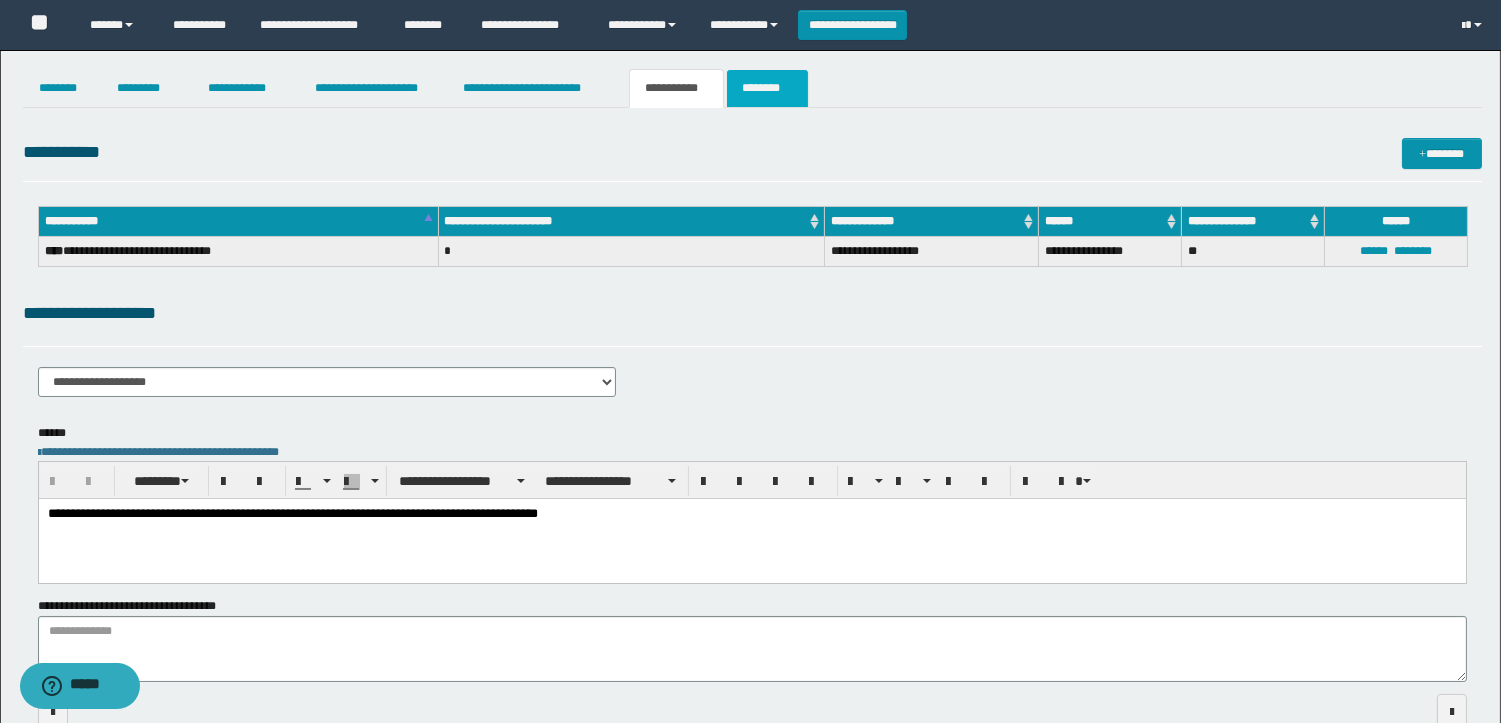 click on "********" at bounding box center (767, 88) 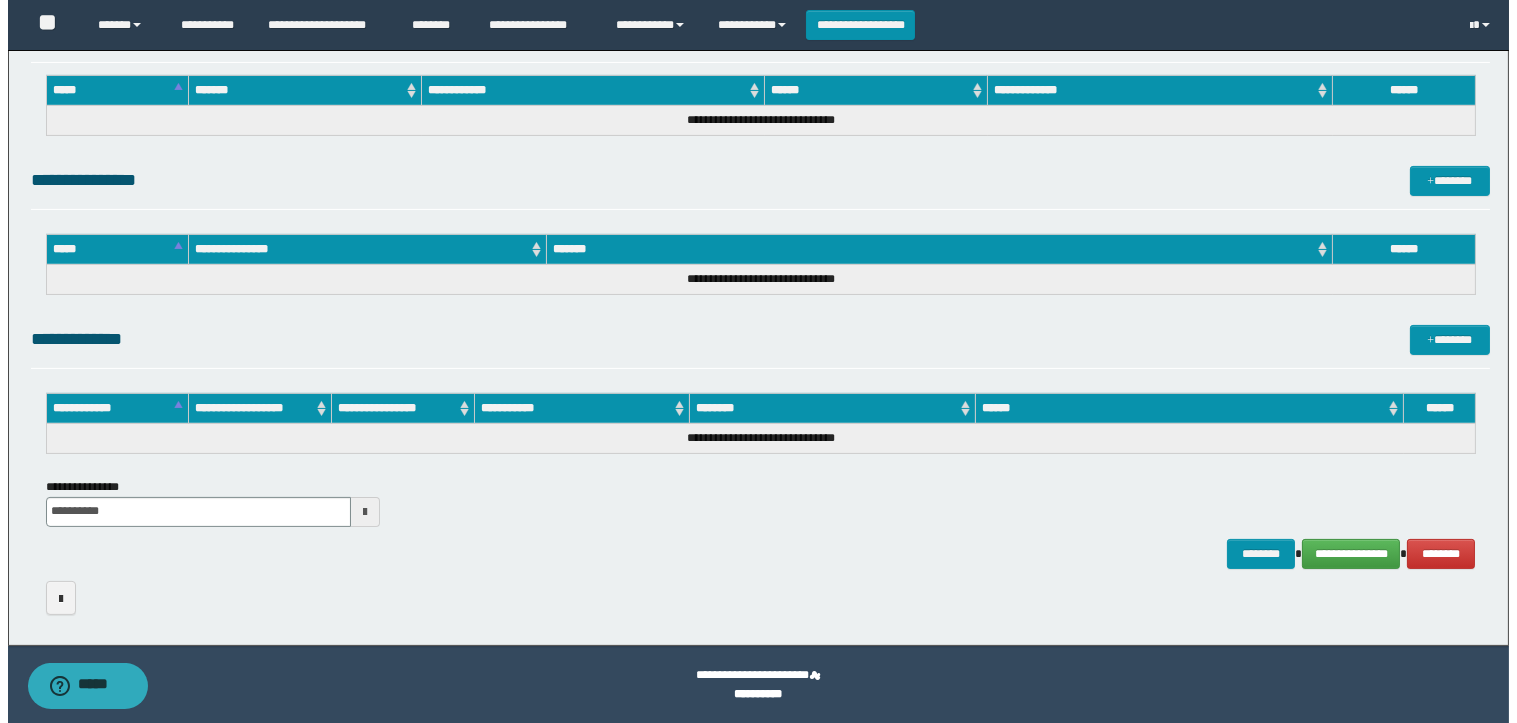 scroll, scrollTop: 0, scrollLeft: 0, axis: both 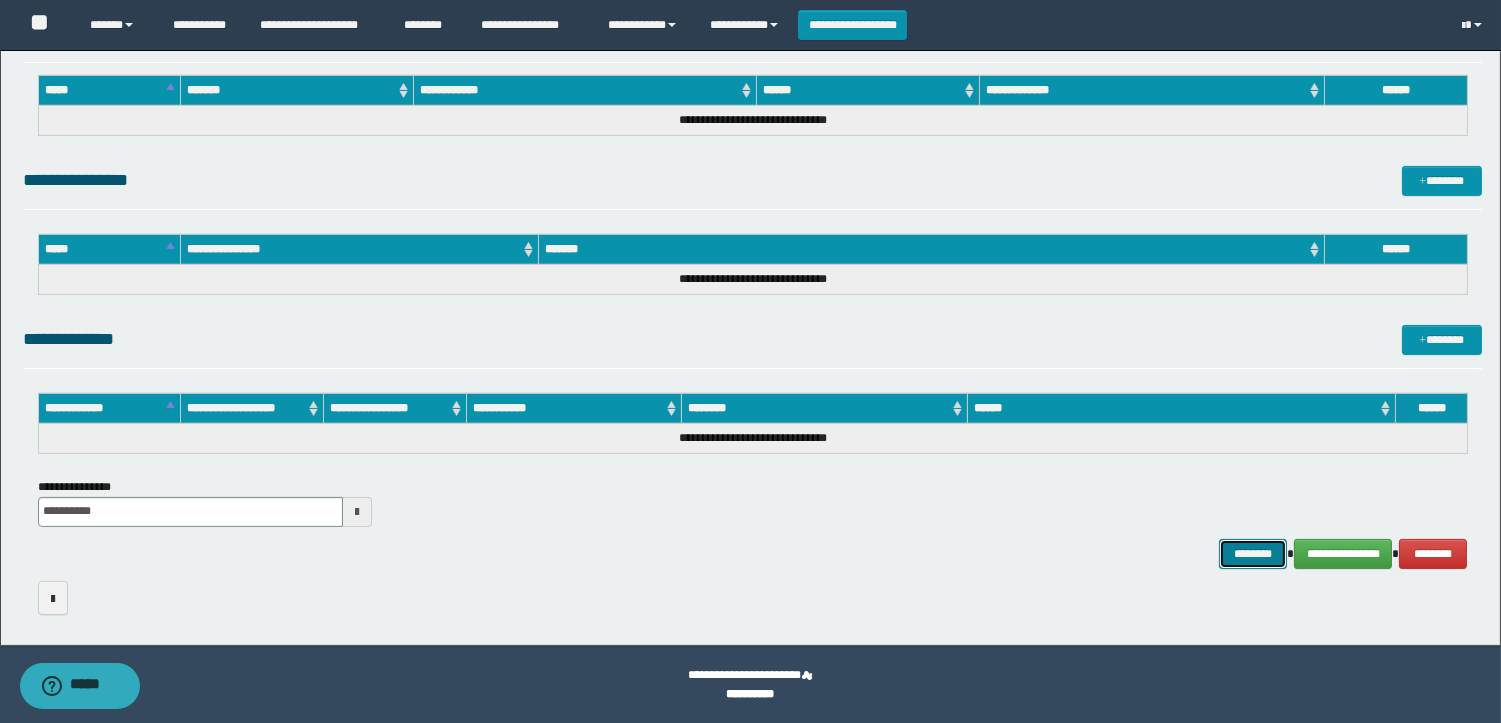 click on "********" at bounding box center (1253, 554) 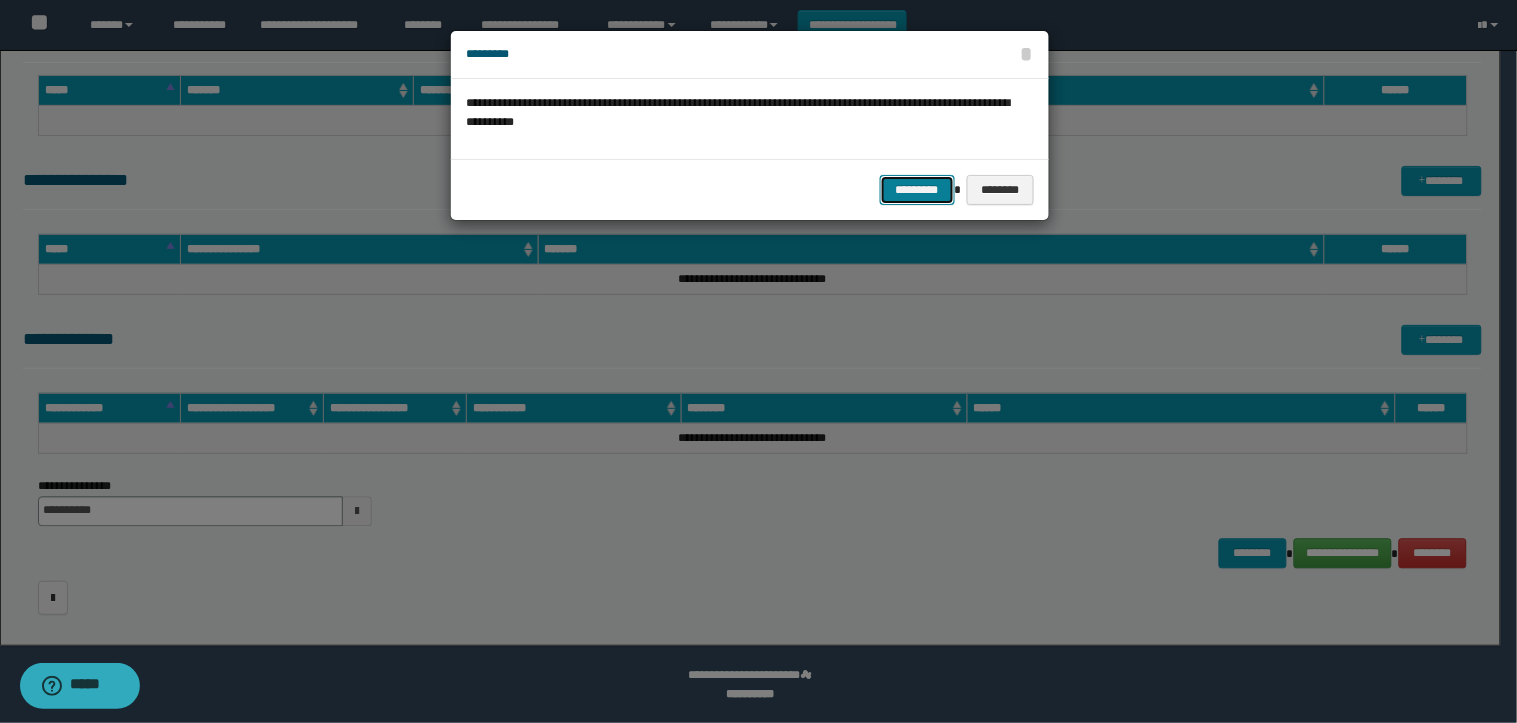 click on "*********" at bounding box center (917, 190) 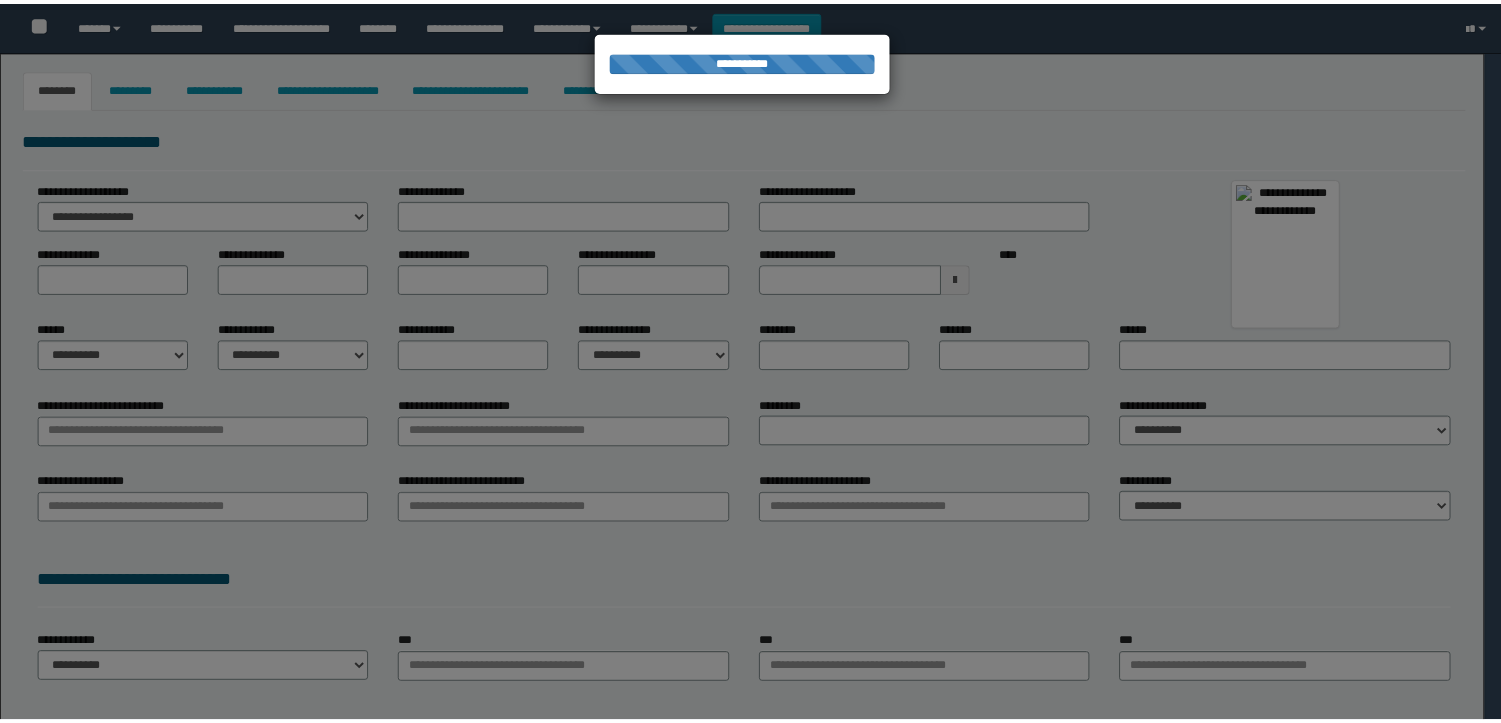 scroll, scrollTop: 0, scrollLeft: 0, axis: both 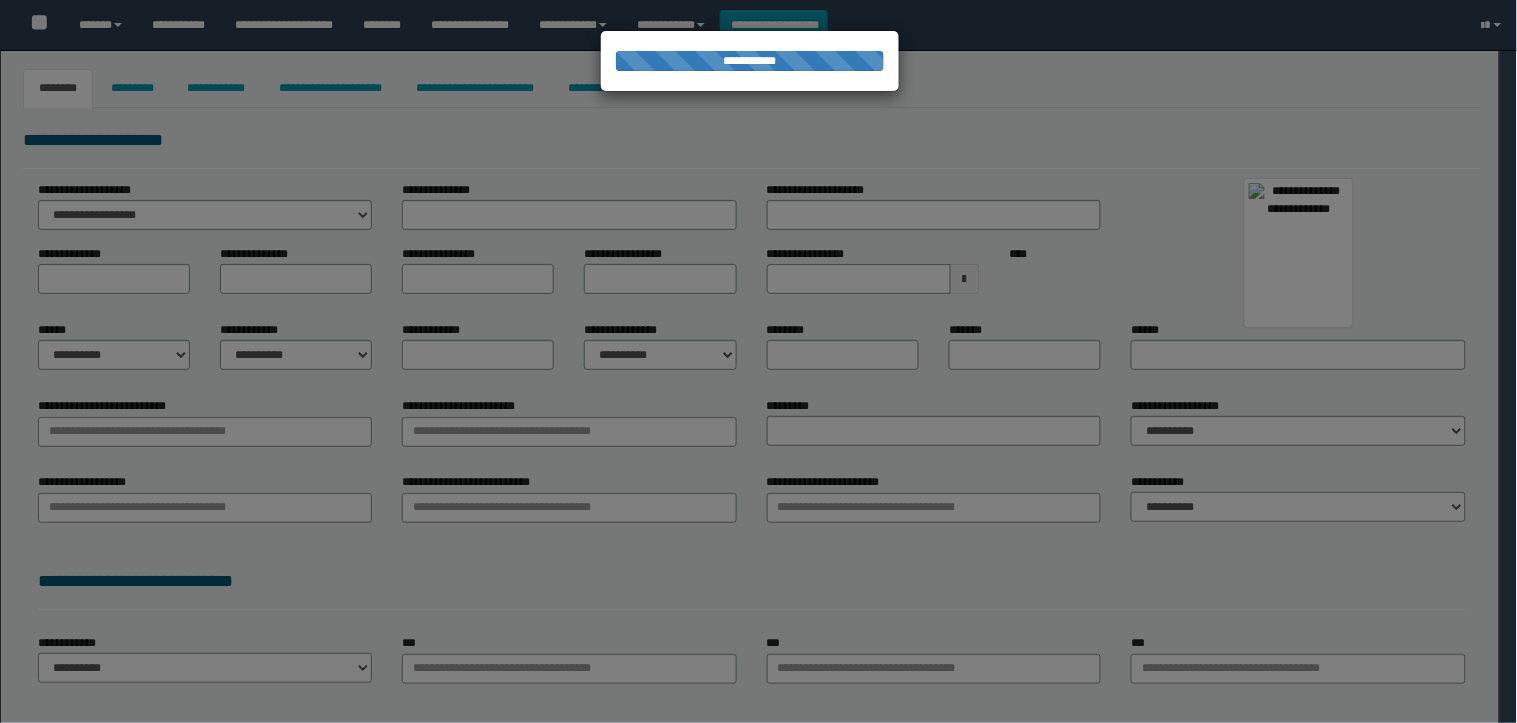type on "*******" 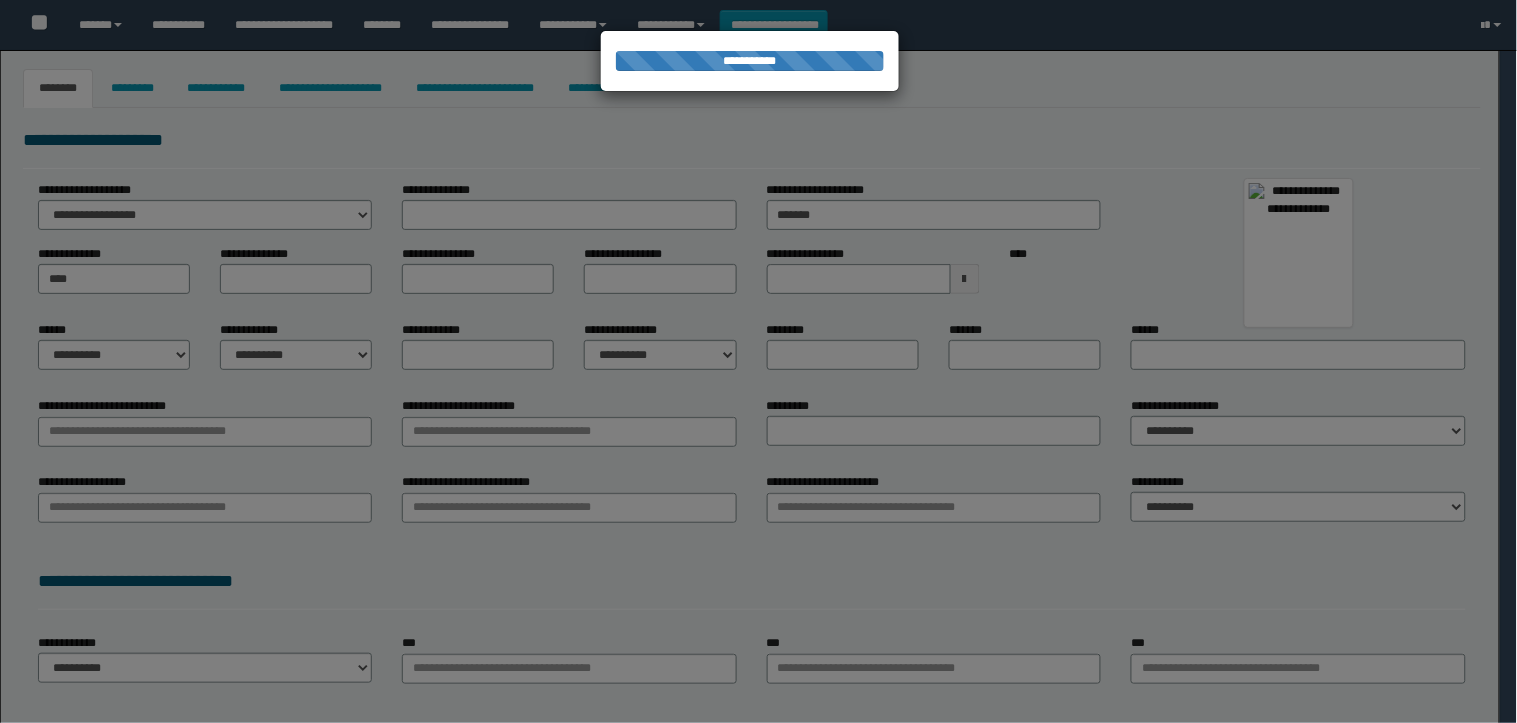 type on "******" 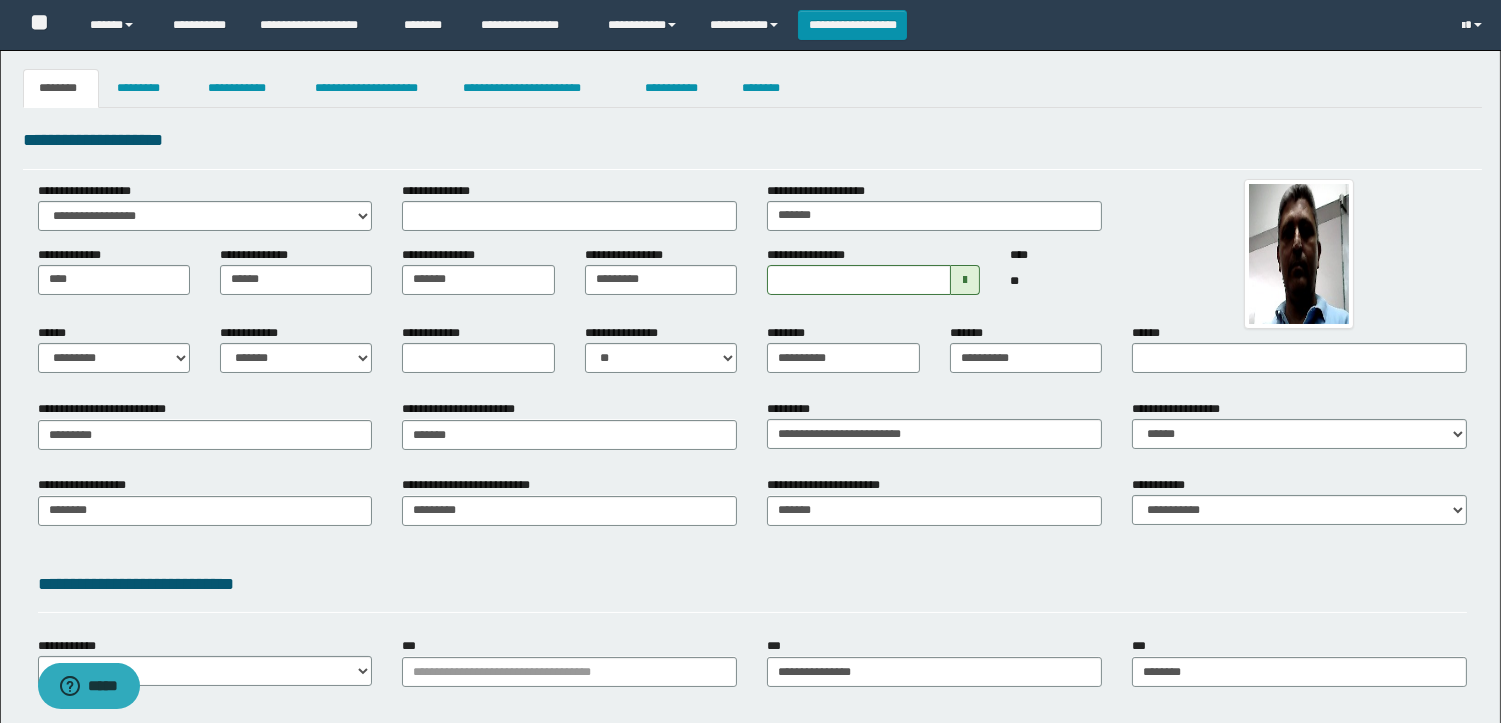 scroll, scrollTop: 0, scrollLeft: 0, axis: both 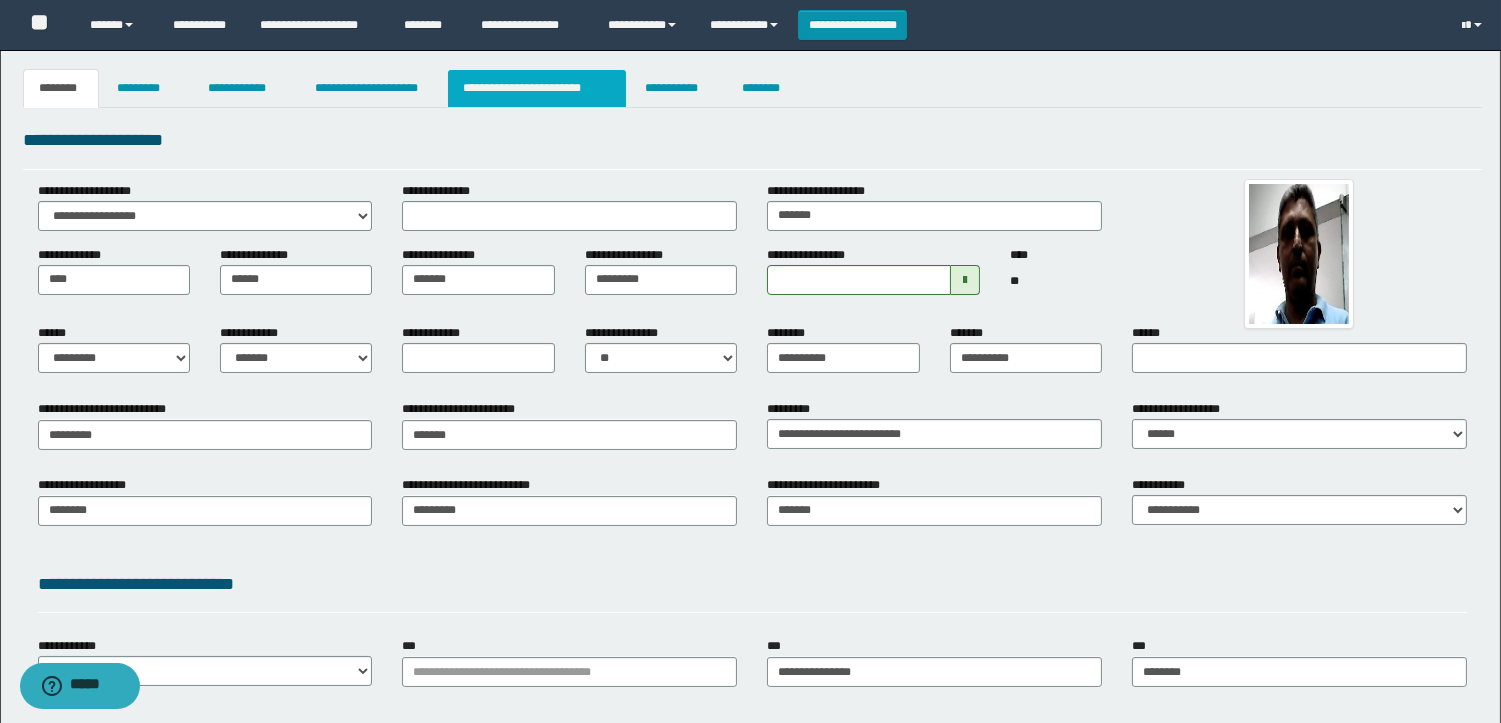 click on "**********" at bounding box center [537, 88] 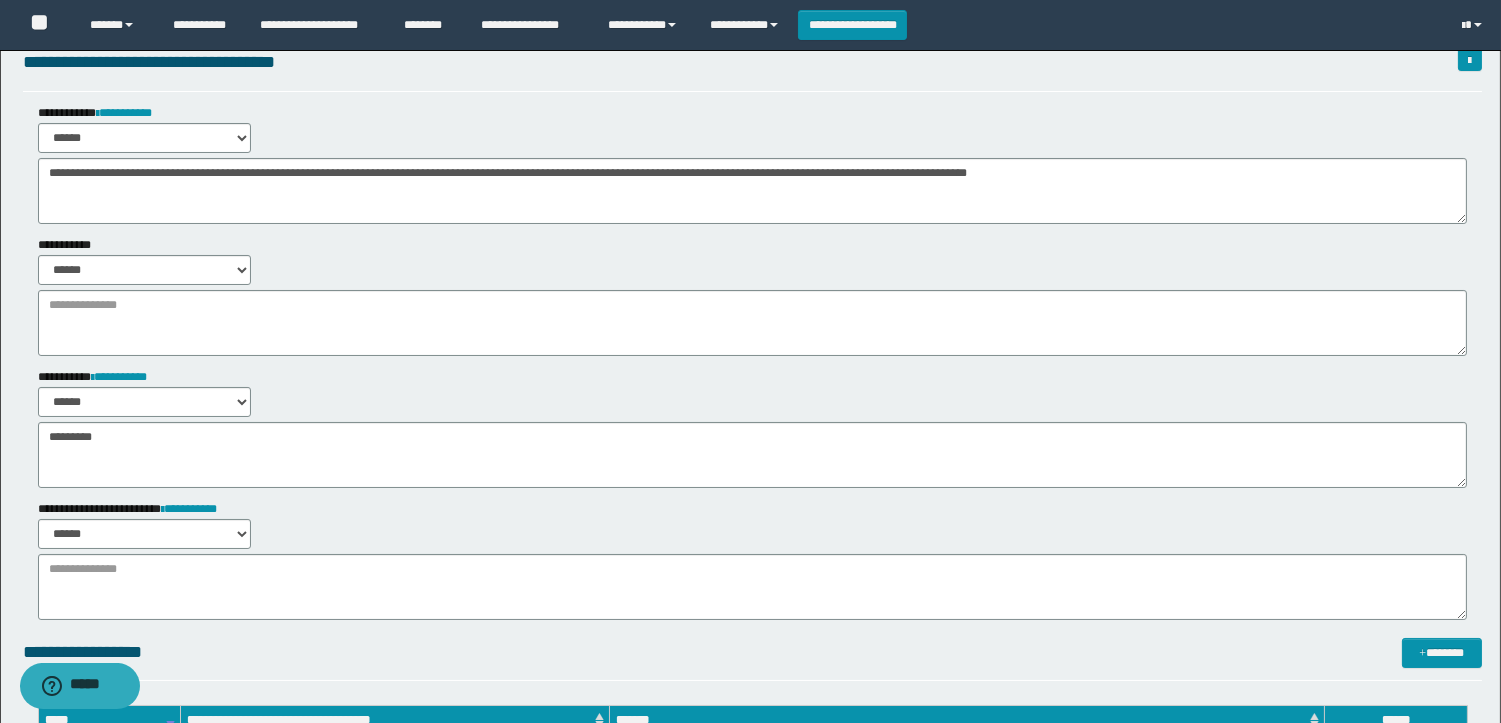 scroll, scrollTop: 111, scrollLeft: 0, axis: vertical 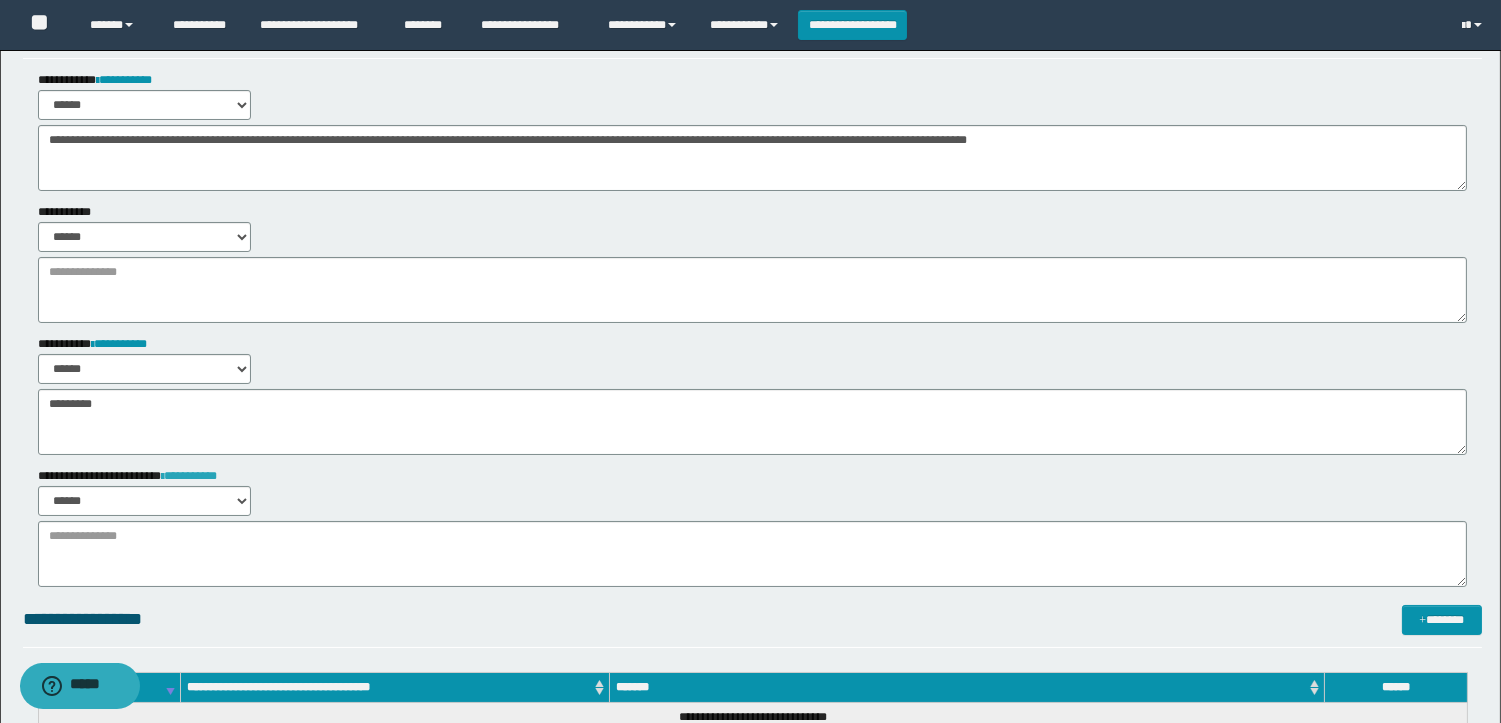 click on "**********" at bounding box center (189, 476) 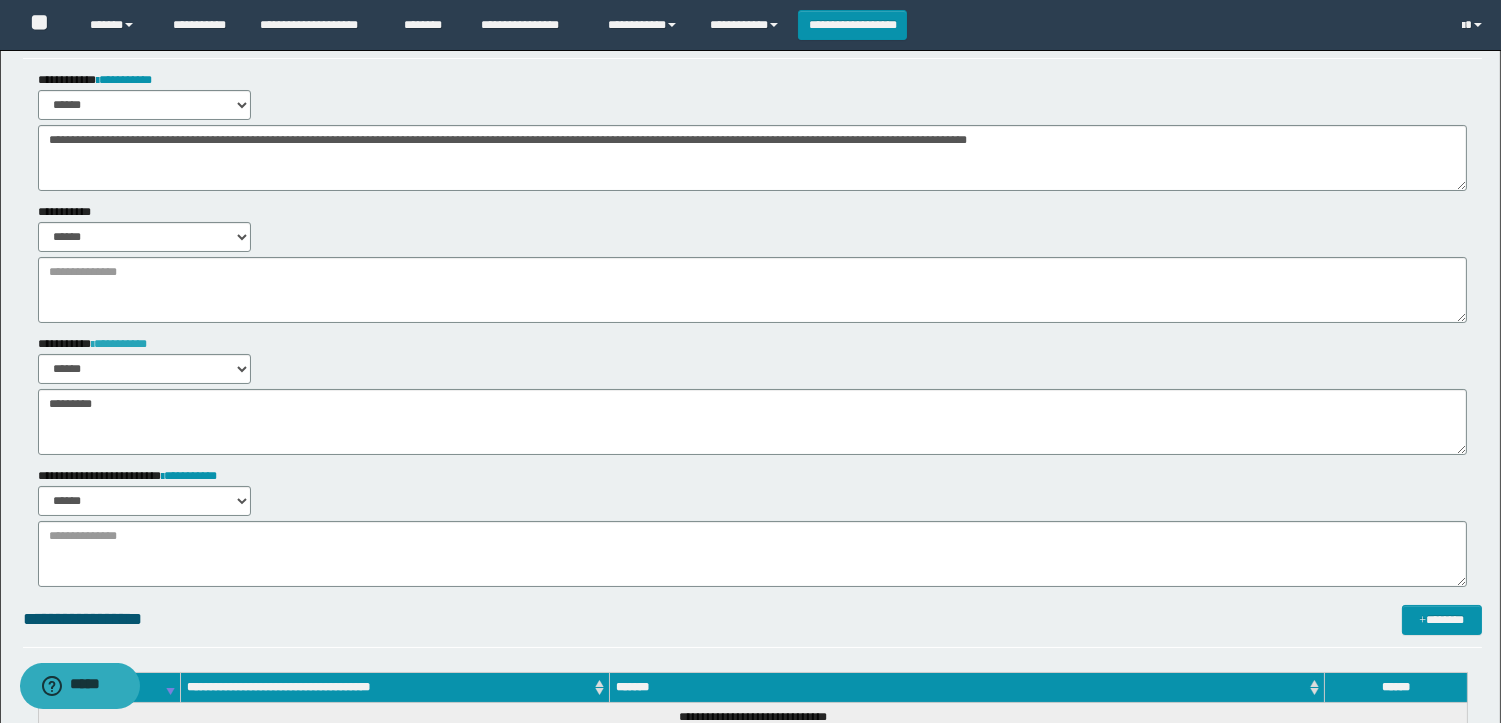 click on "**********" at bounding box center [119, 344] 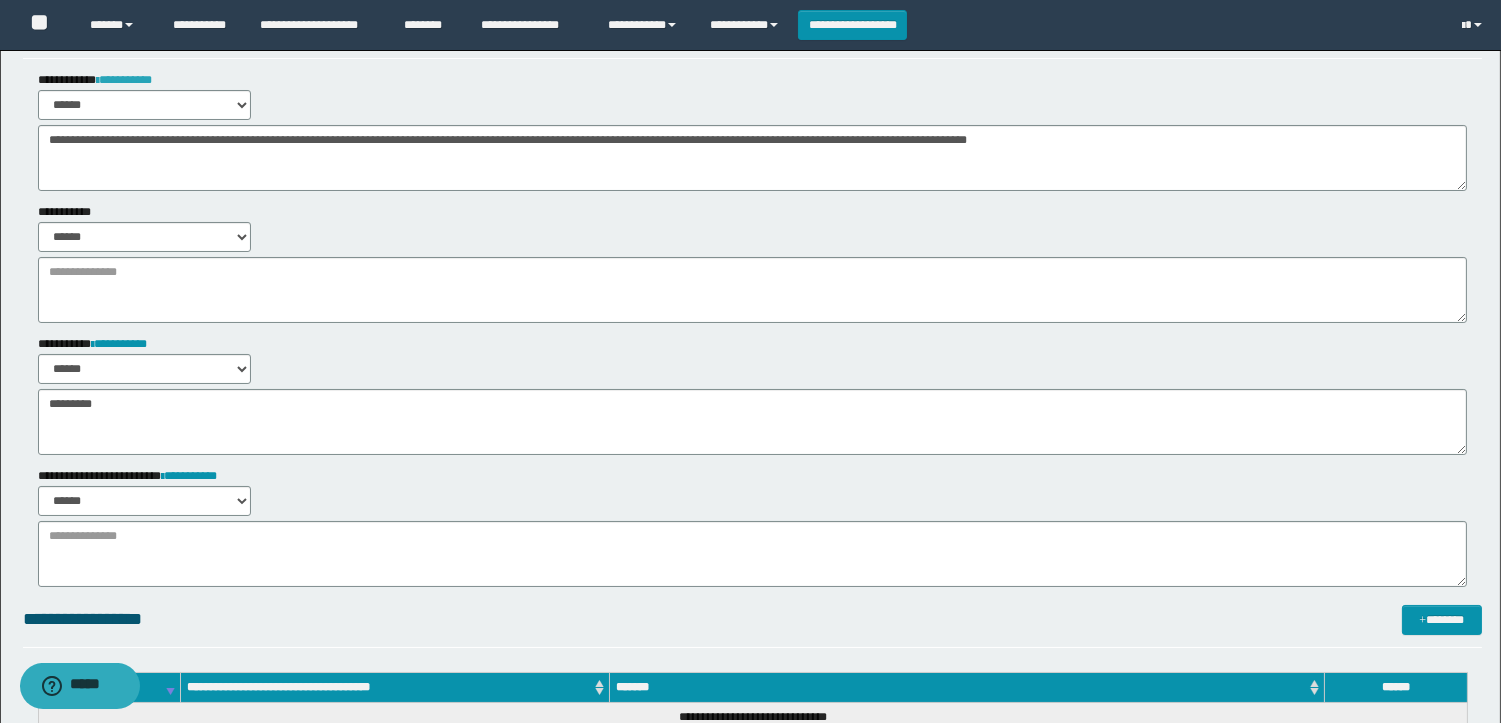 click on "**********" at bounding box center (124, 80) 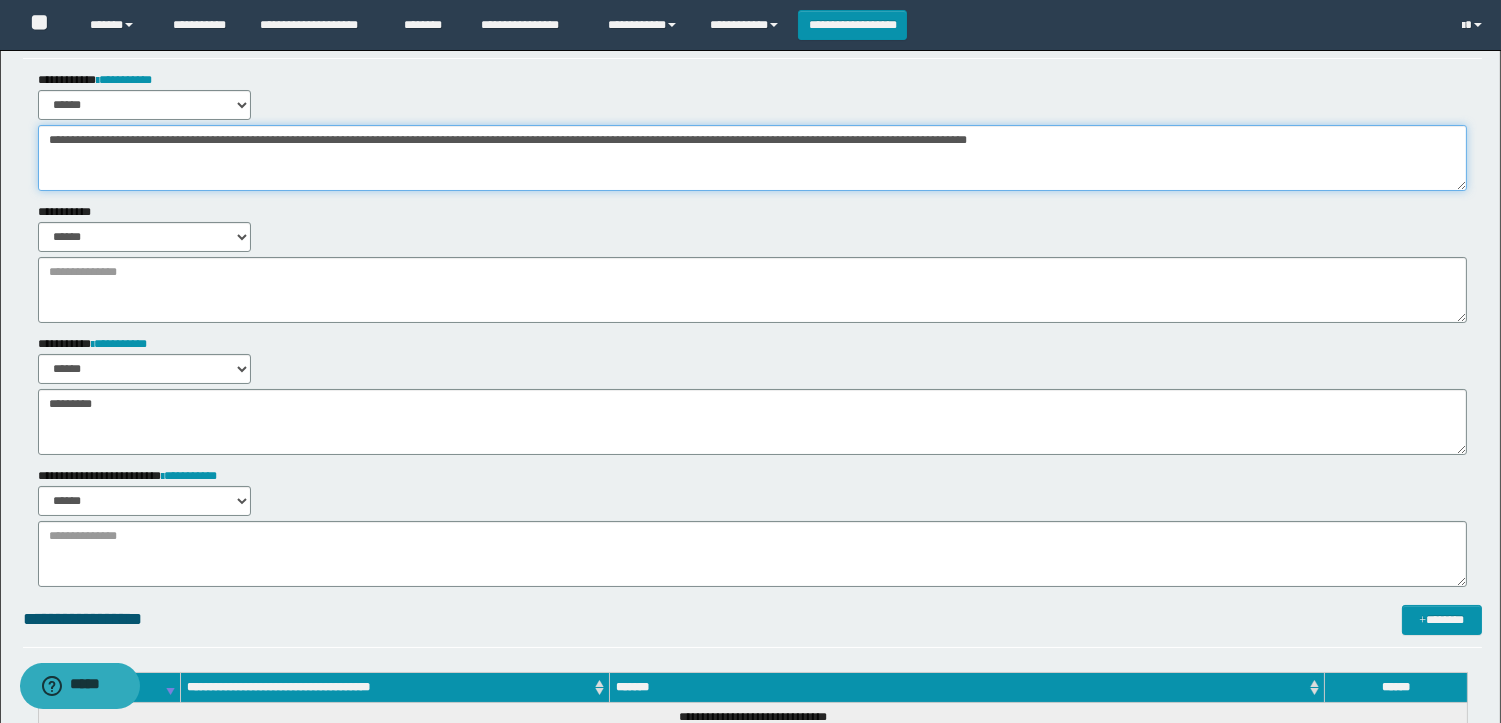 click on "**********" at bounding box center [750, 460] 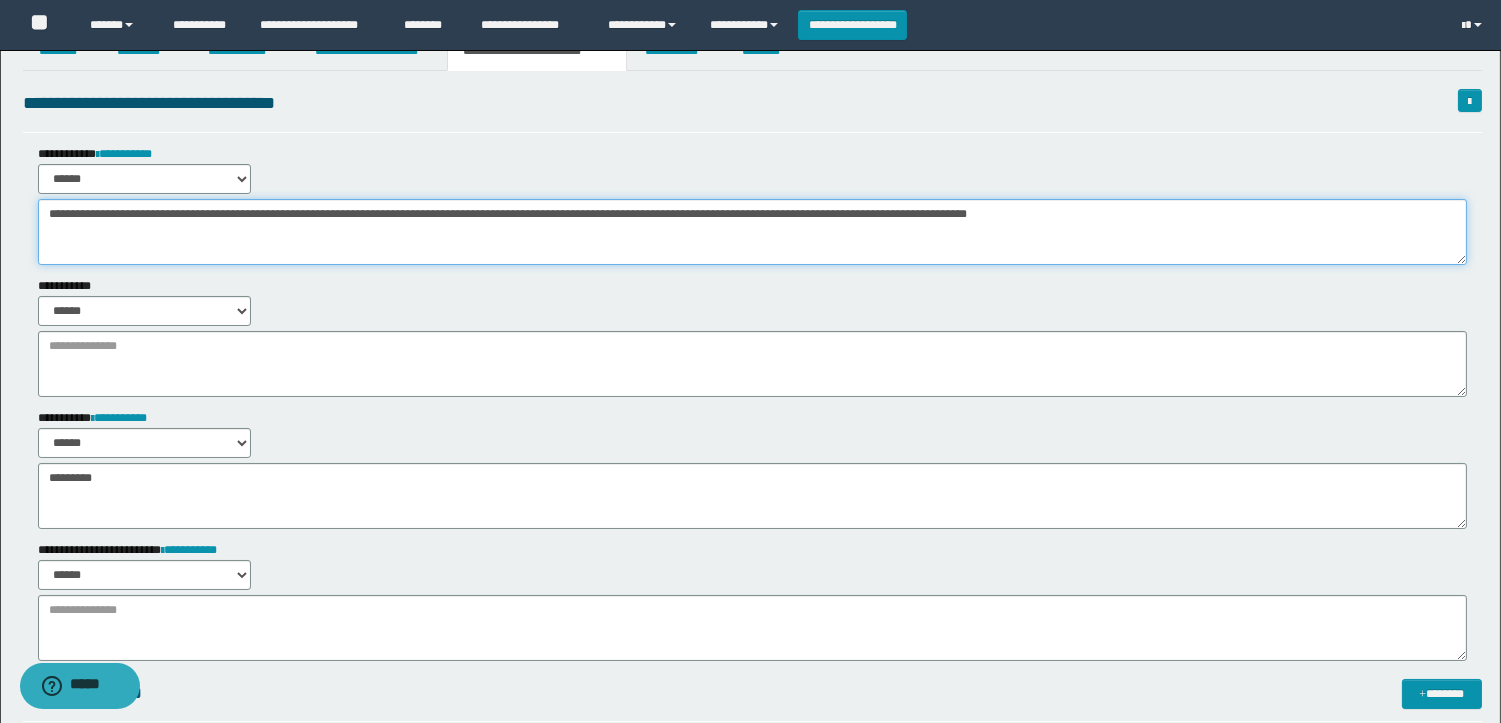 scroll, scrollTop: 0, scrollLeft: 0, axis: both 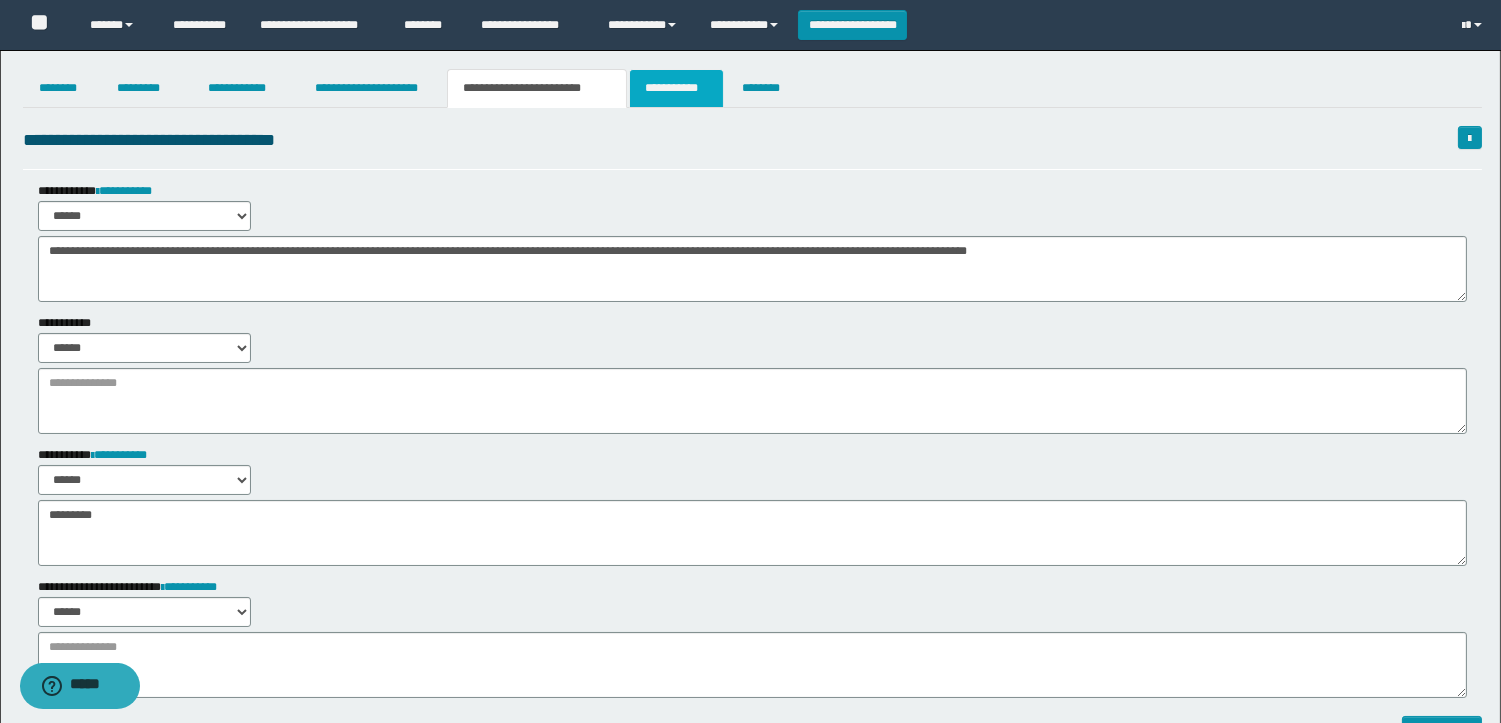 click on "**********" at bounding box center [676, 88] 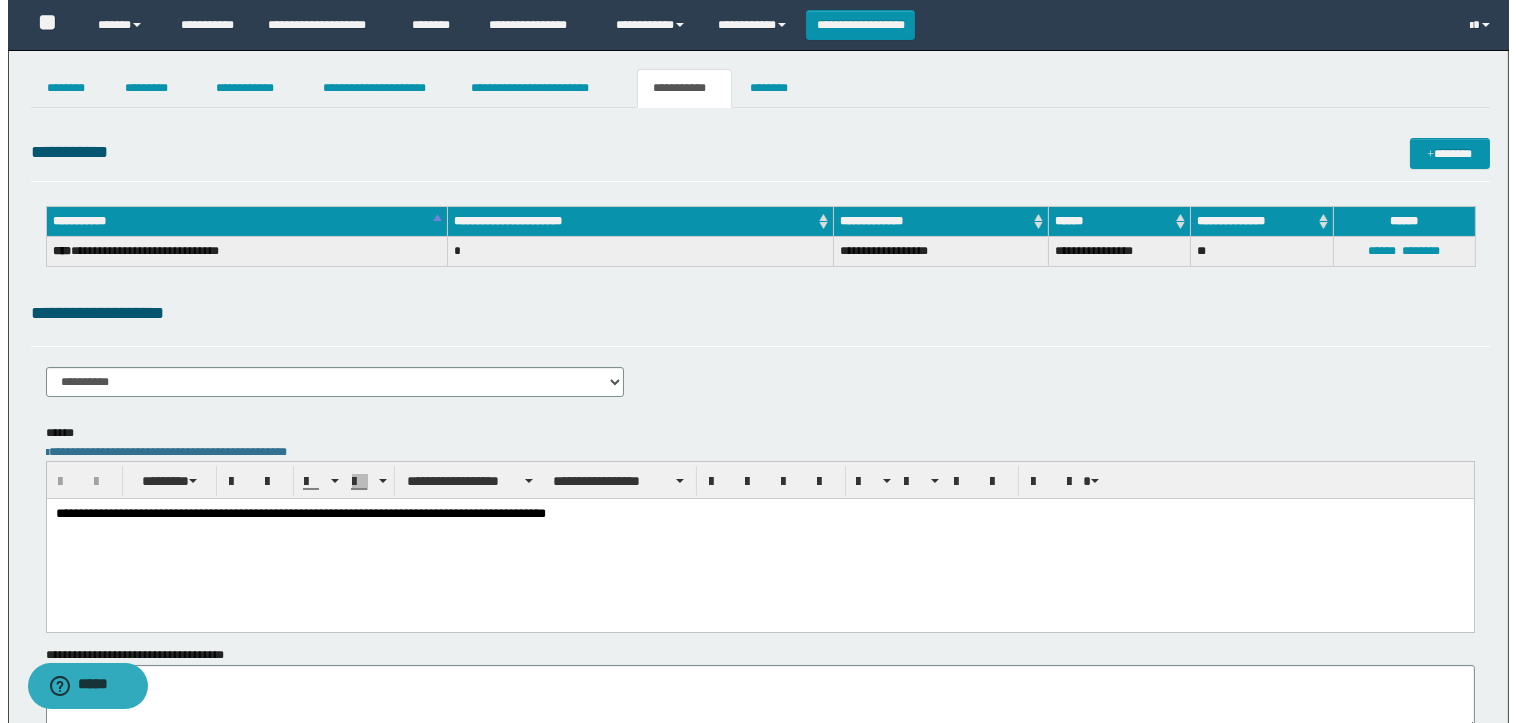 scroll, scrollTop: 0, scrollLeft: 0, axis: both 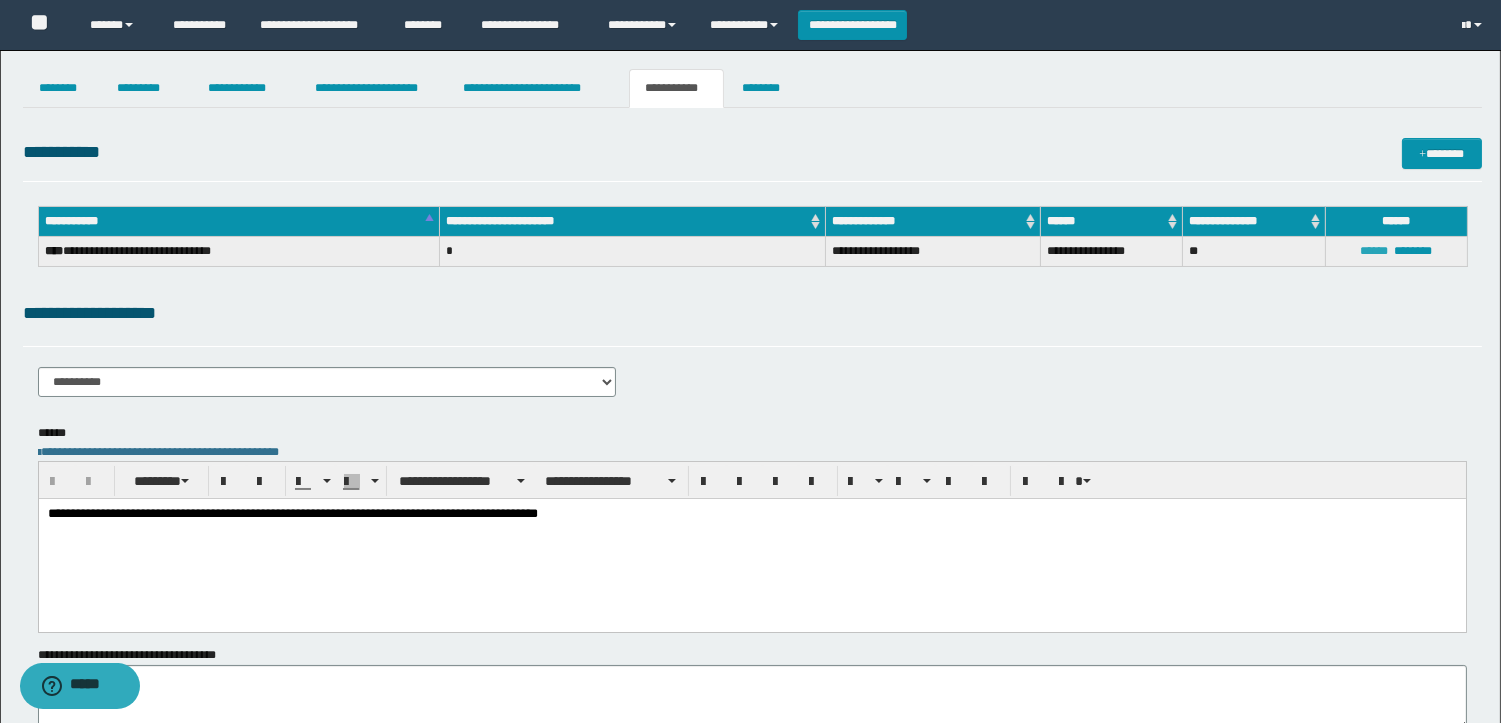 click on "******" at bounding box center [1374, 251] 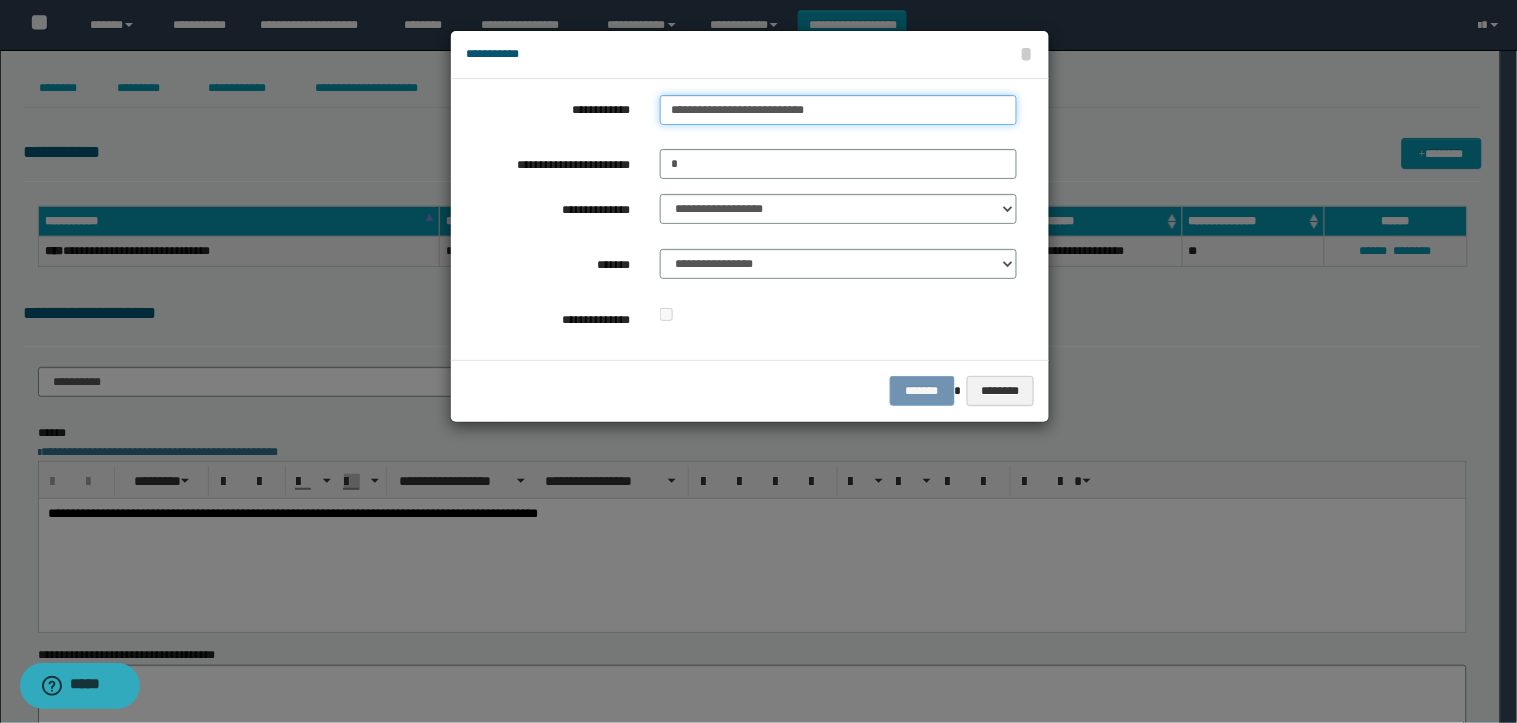drag, startPoint x: 927, startPoint y: 110, endPoint x: 0, endPoint y: 24, distance: 930.98065 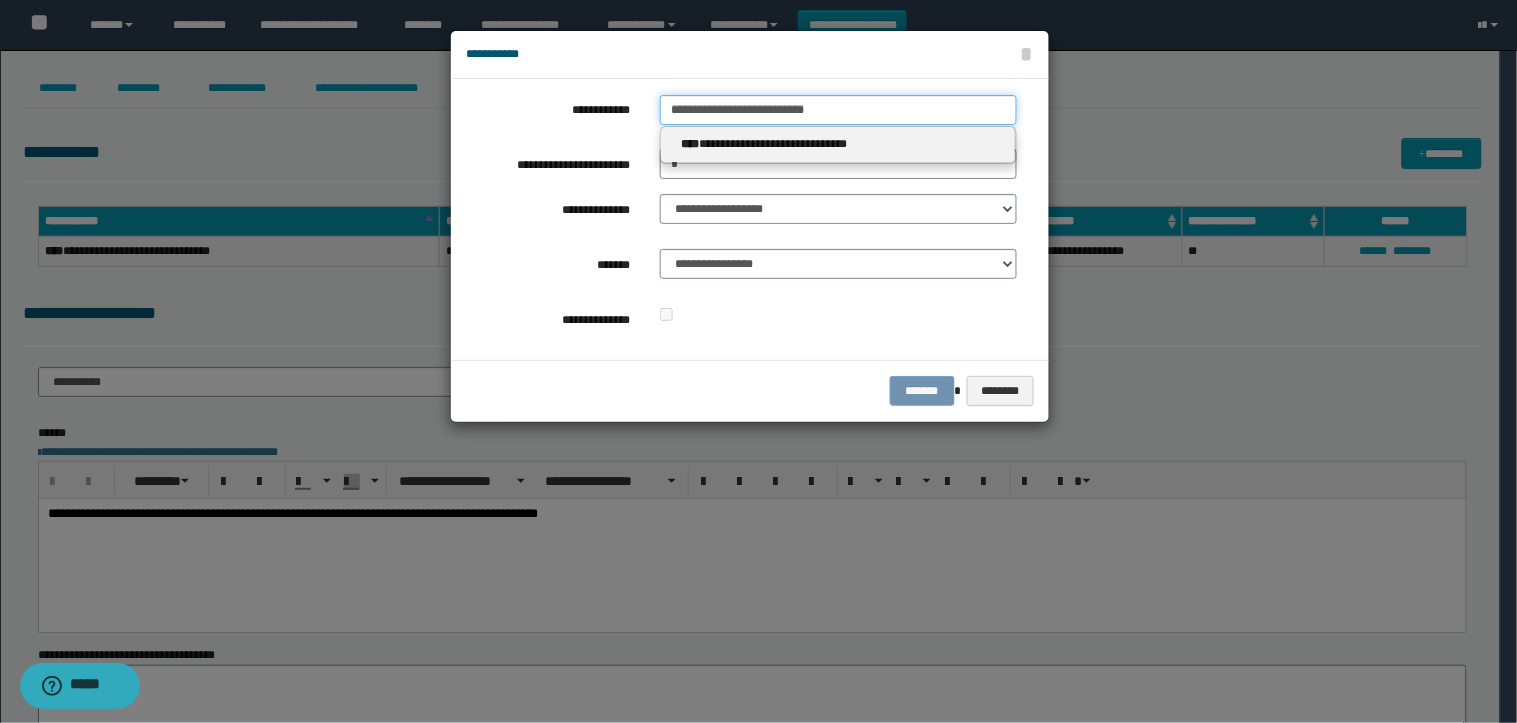 type 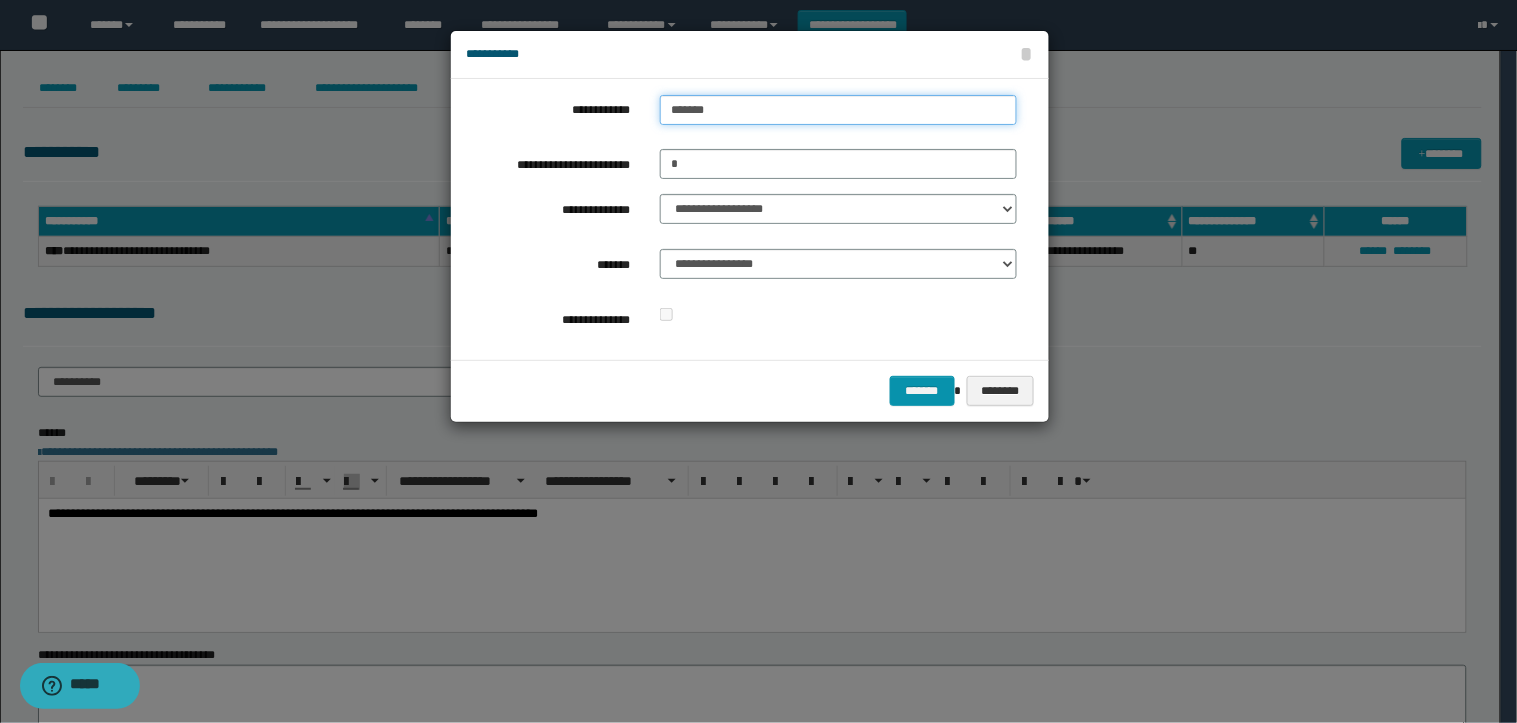 type on "********" 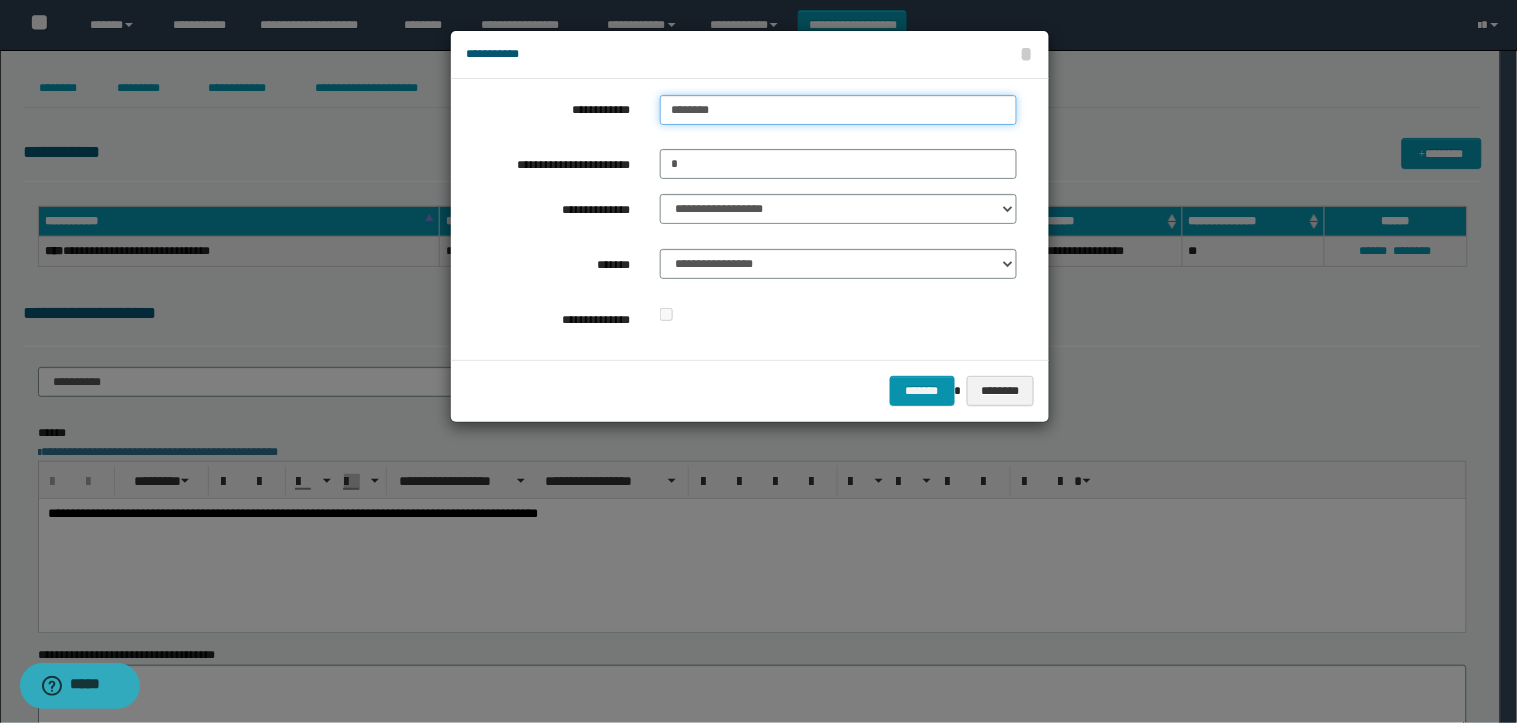 type on "********" 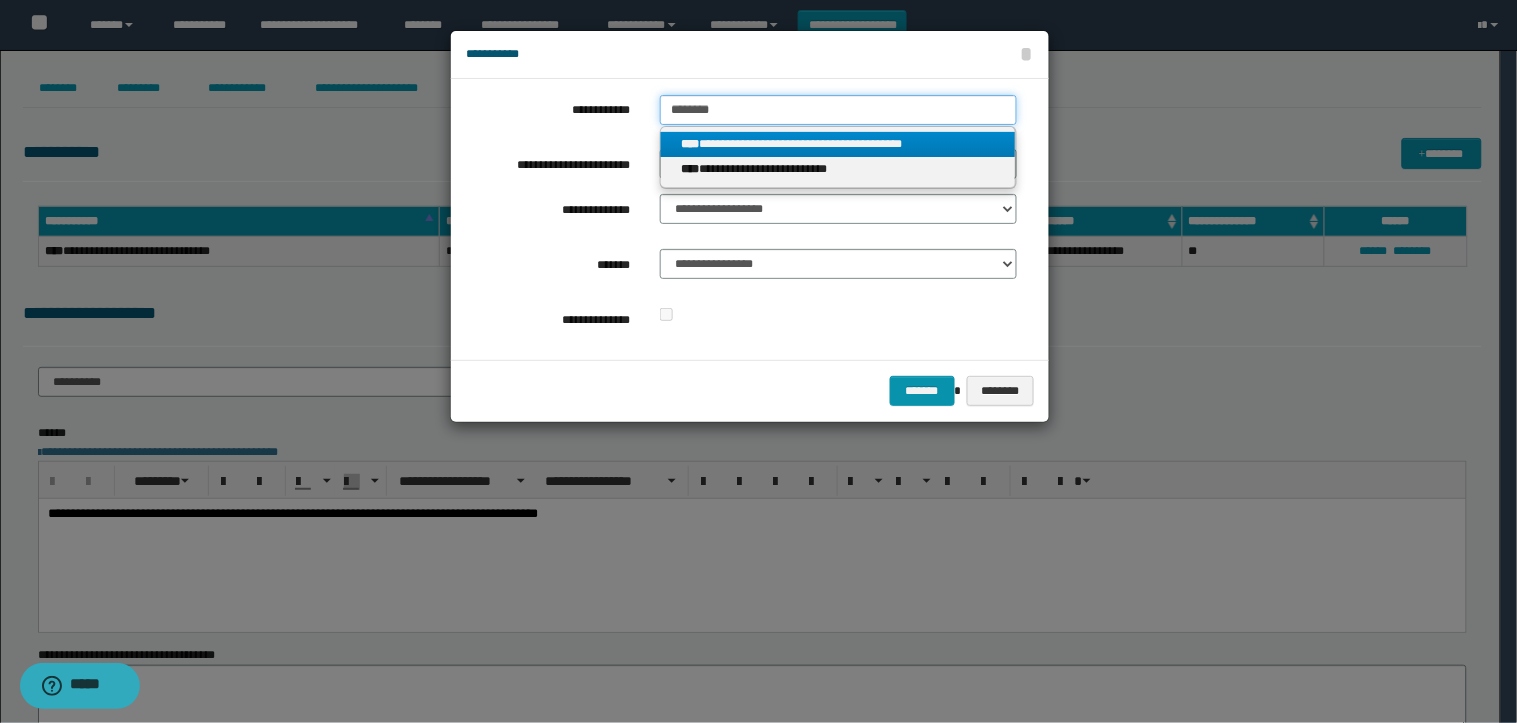 type on "********" 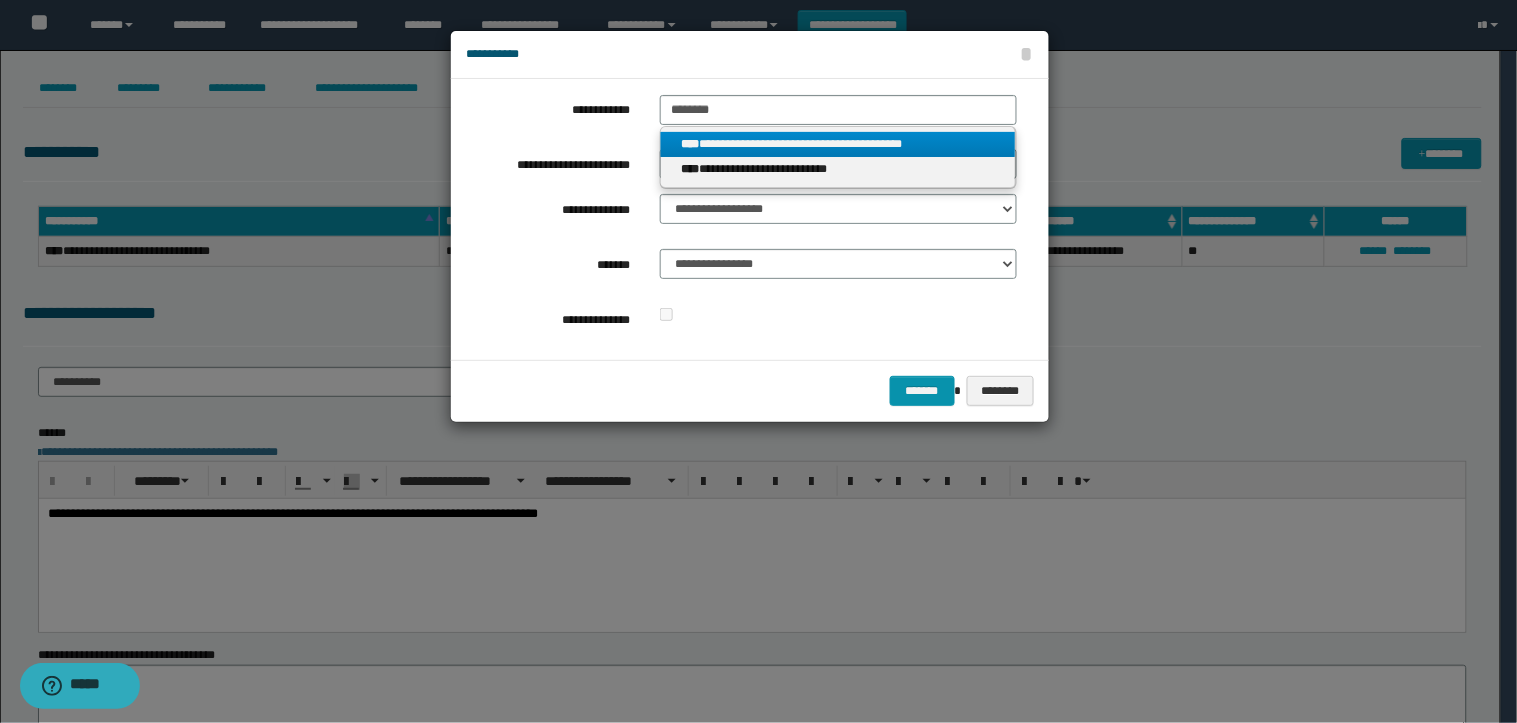 click on "**********" at bounding box center [838, 144] 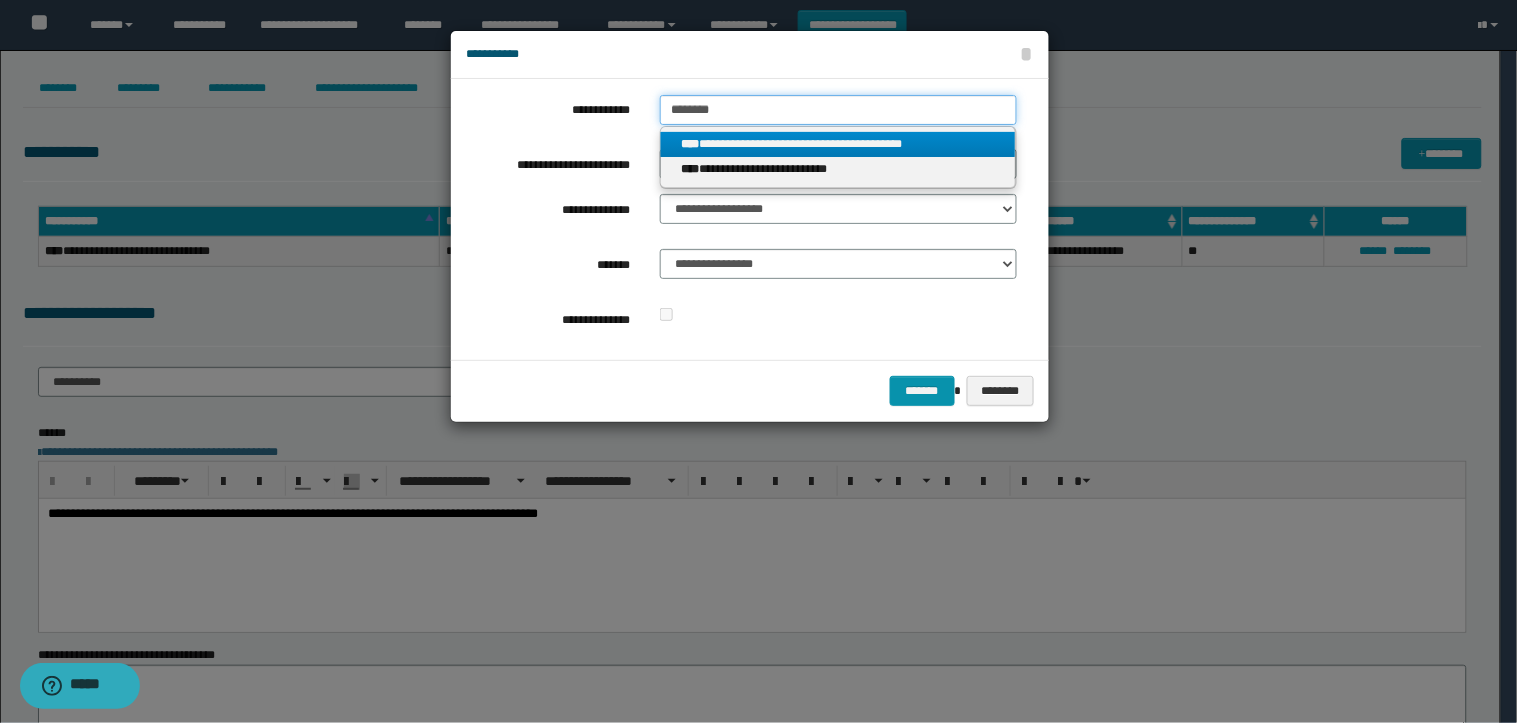 type 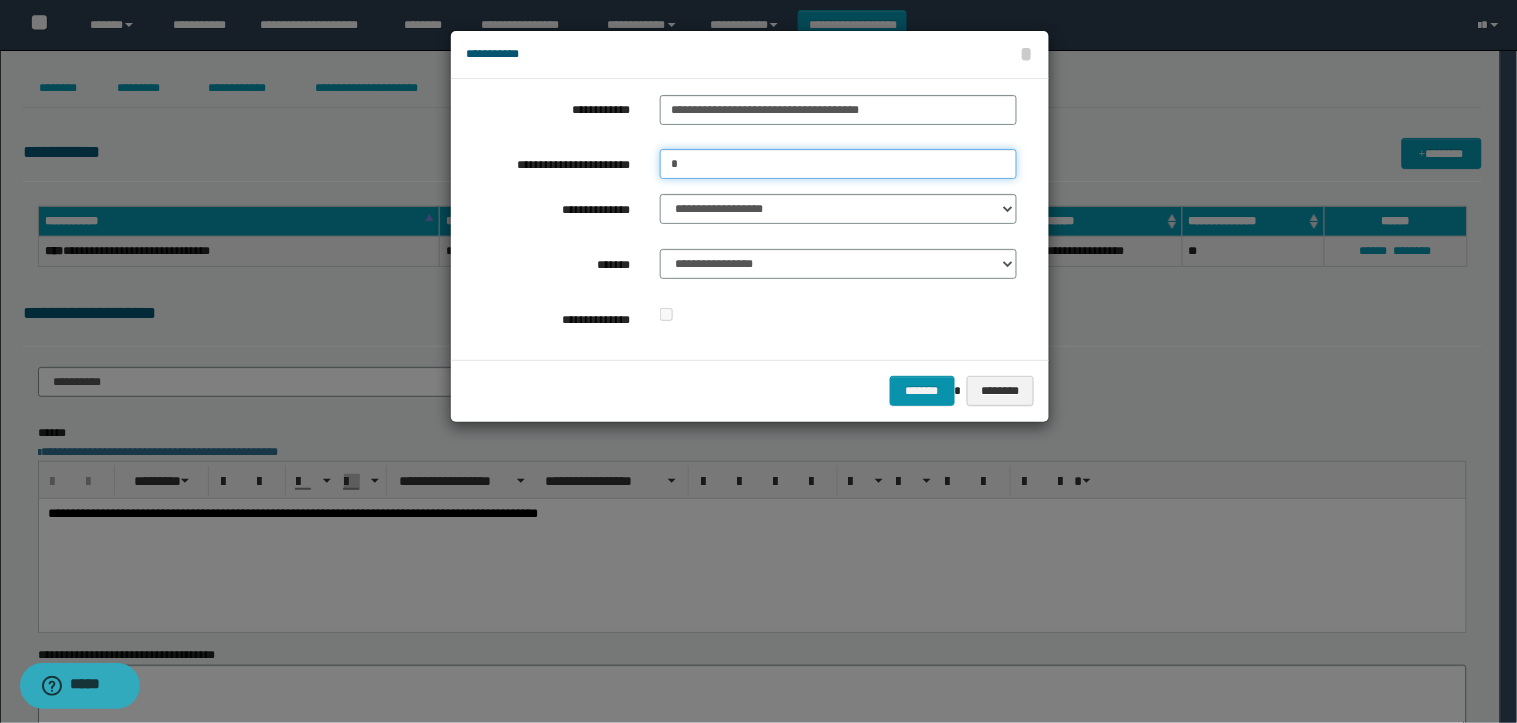 click on "*" at bounding box center [838, 164] 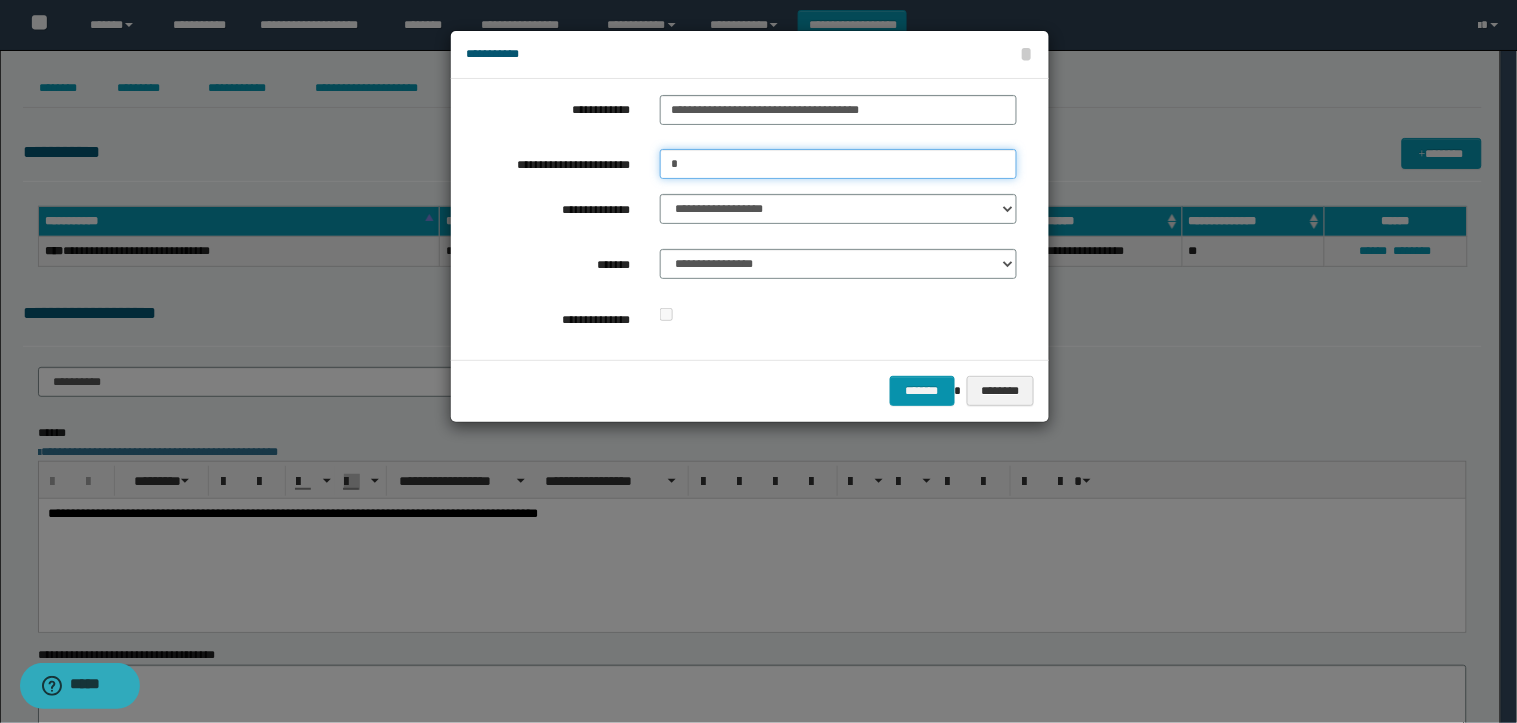 drag, startPoint x: 733, startPoint y: 171, endPoint x: 390, endPoint y: 150, distance: 343.64224 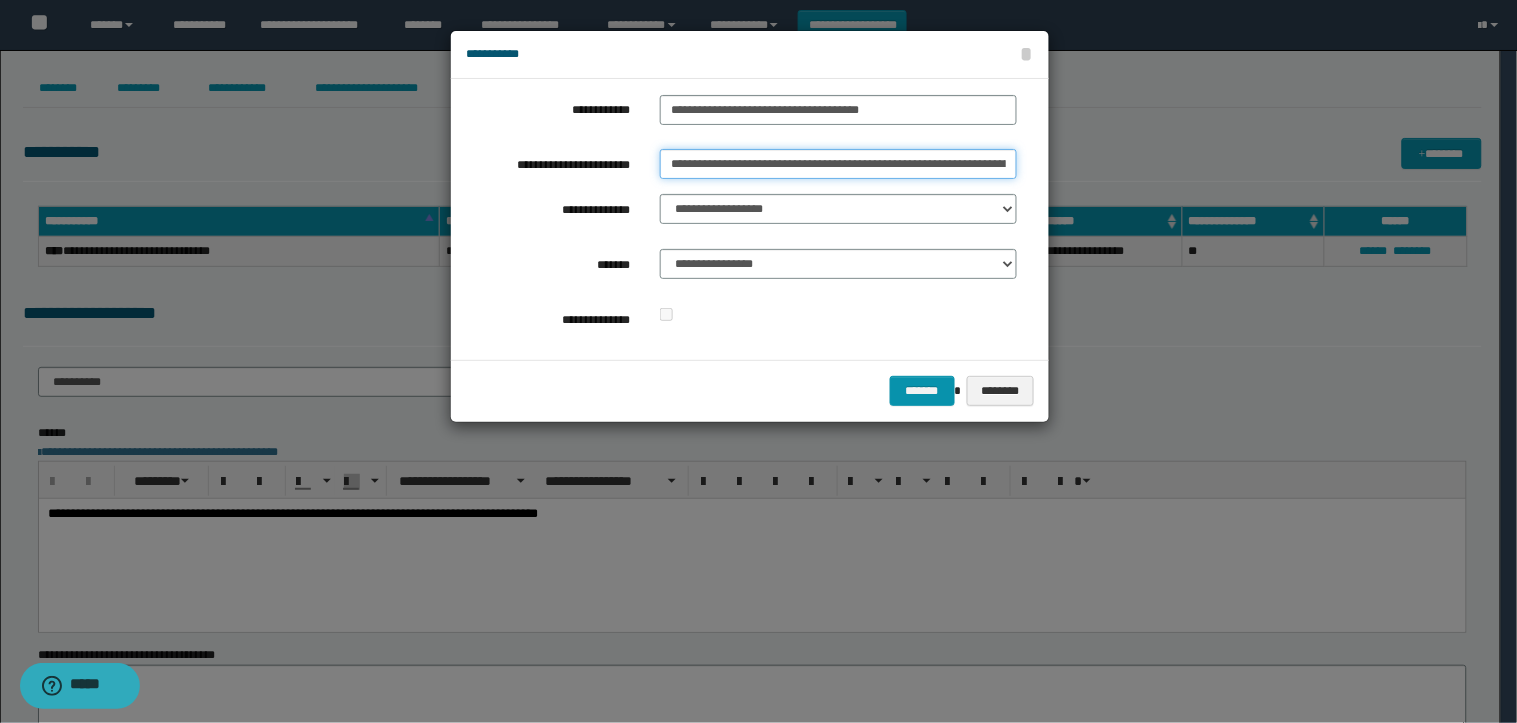 scroll, scrollTop: 0, scrollLeft: 803, axis: horizontal 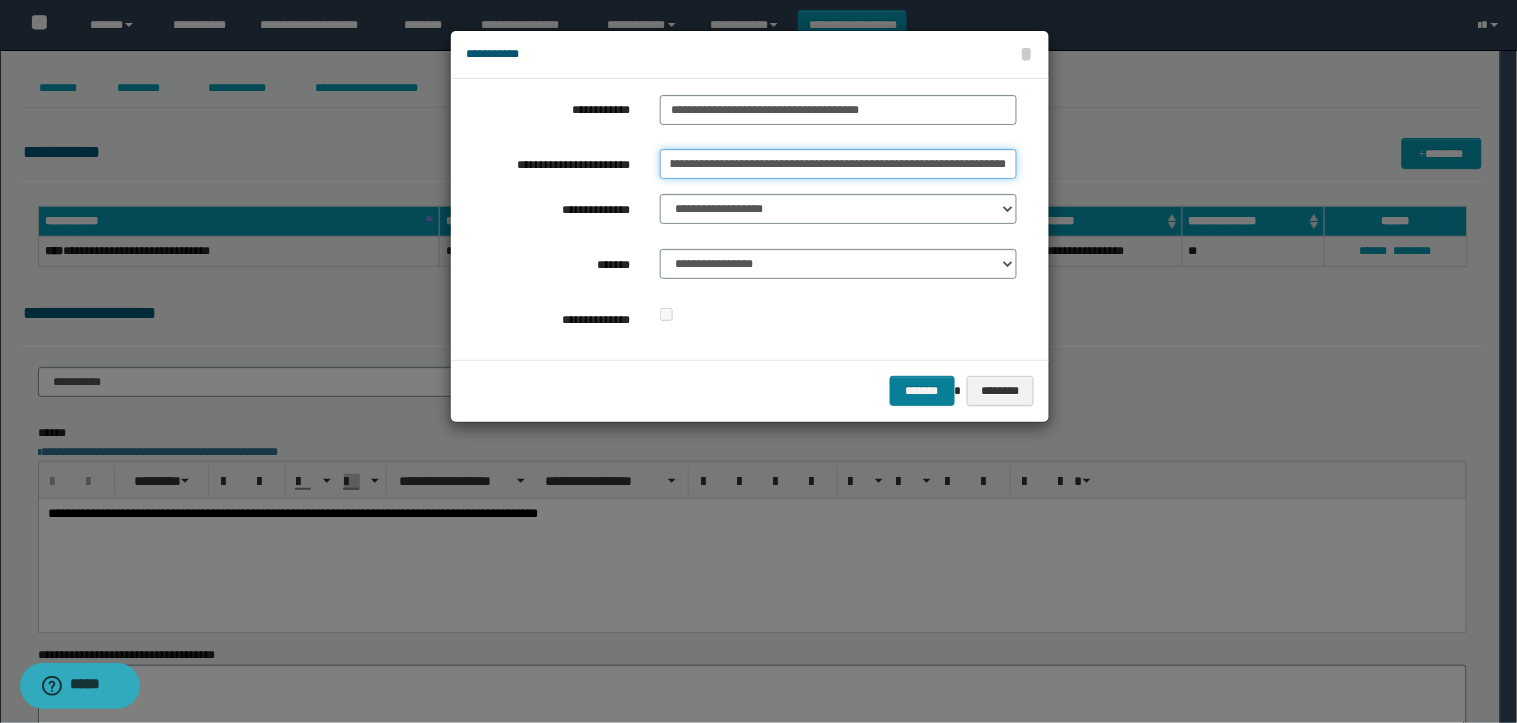 type on "**********" 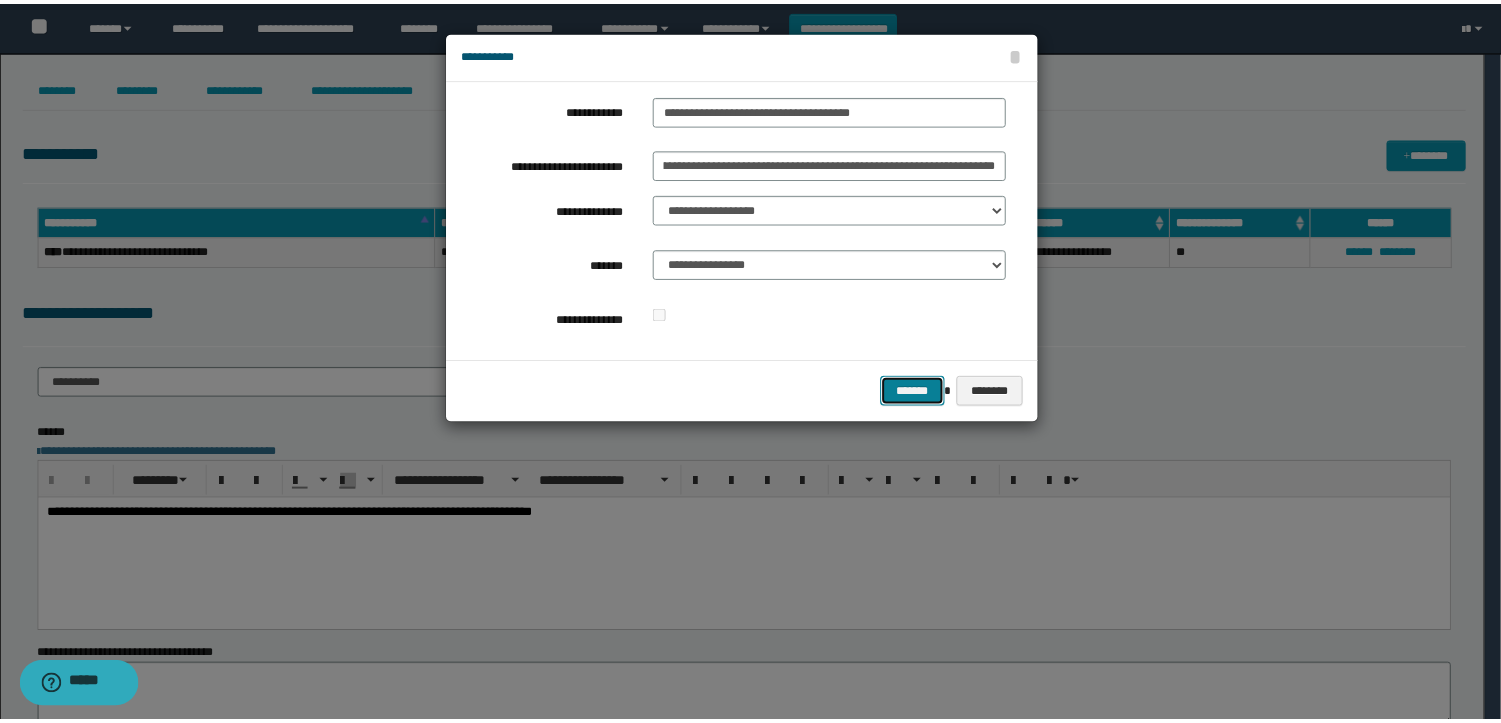 scroll, scrollTop: 0, scrollLeft: 0, axis: both 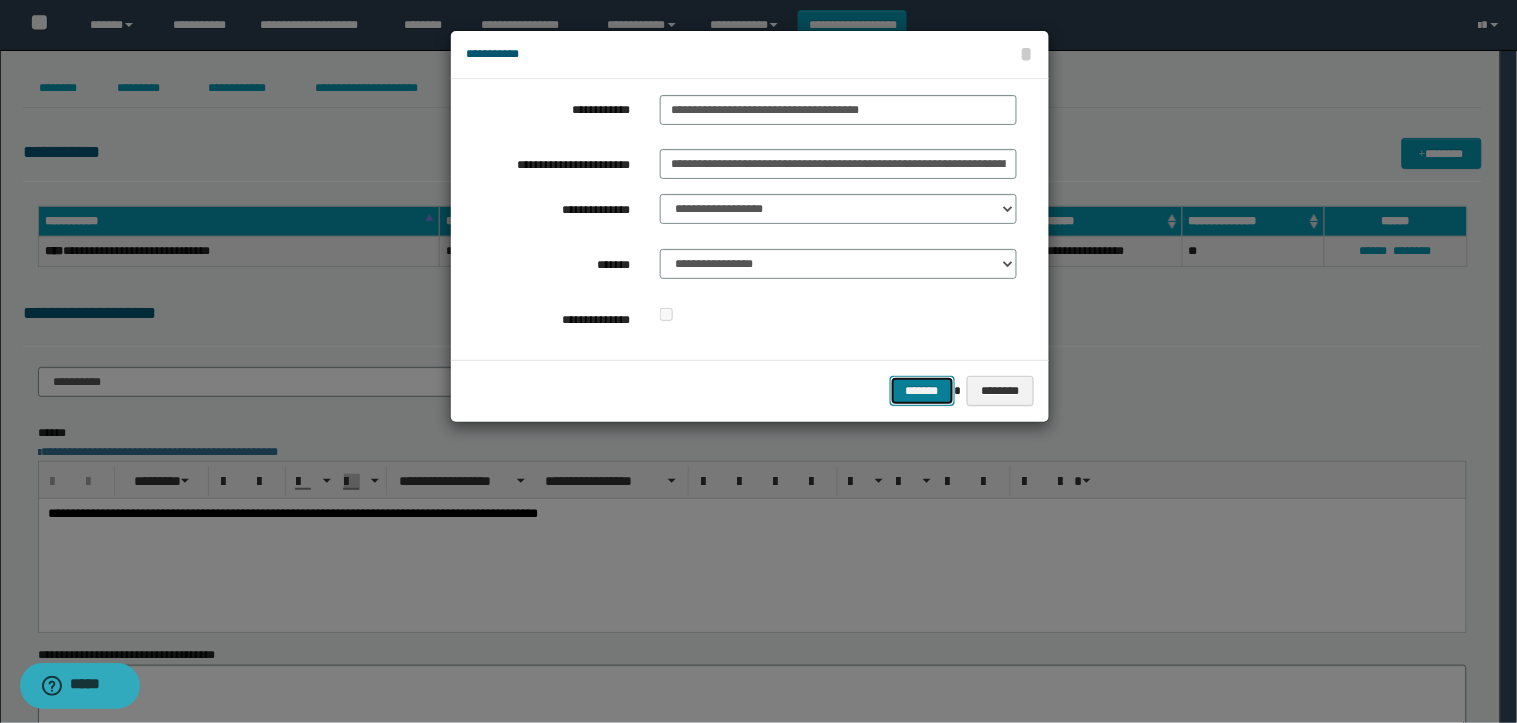 click on "*******" at bounding box center [922, 391] 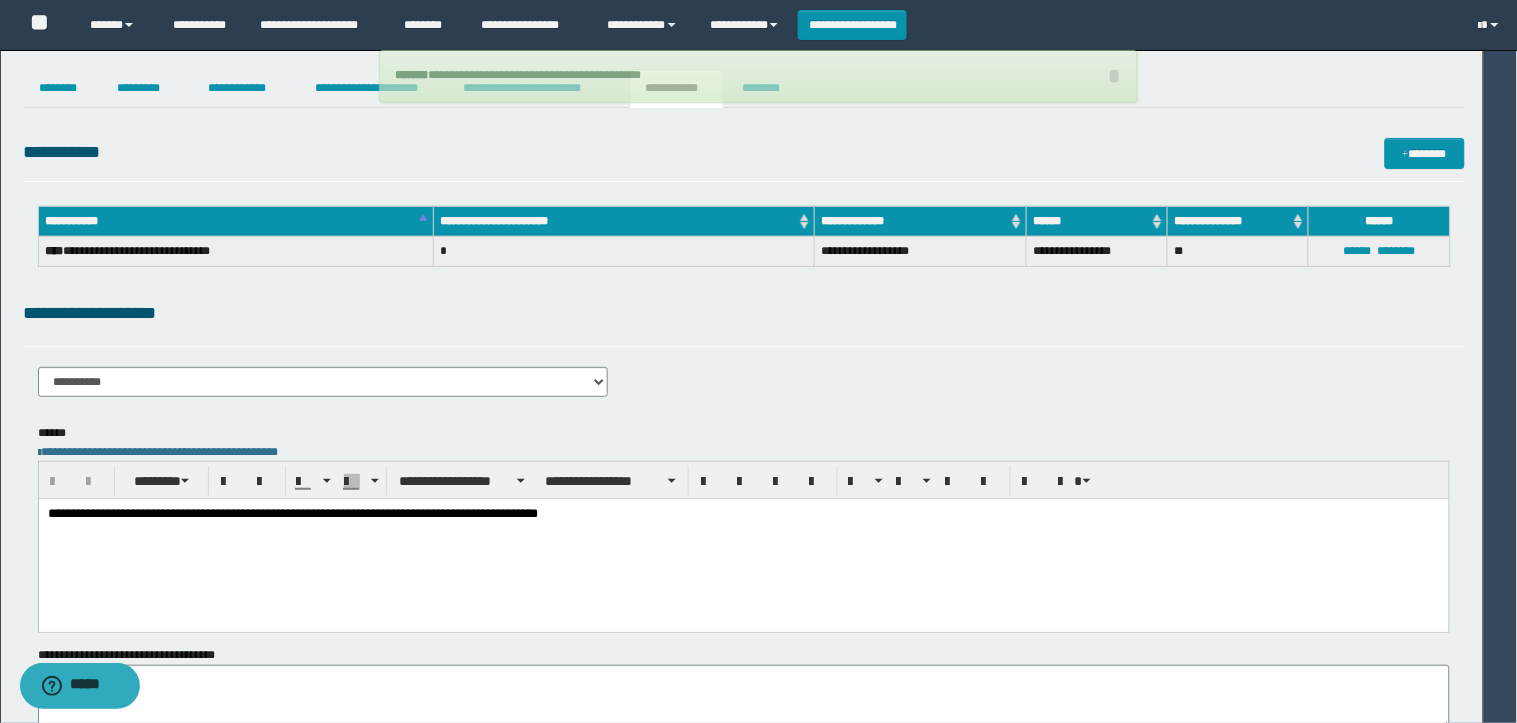 type 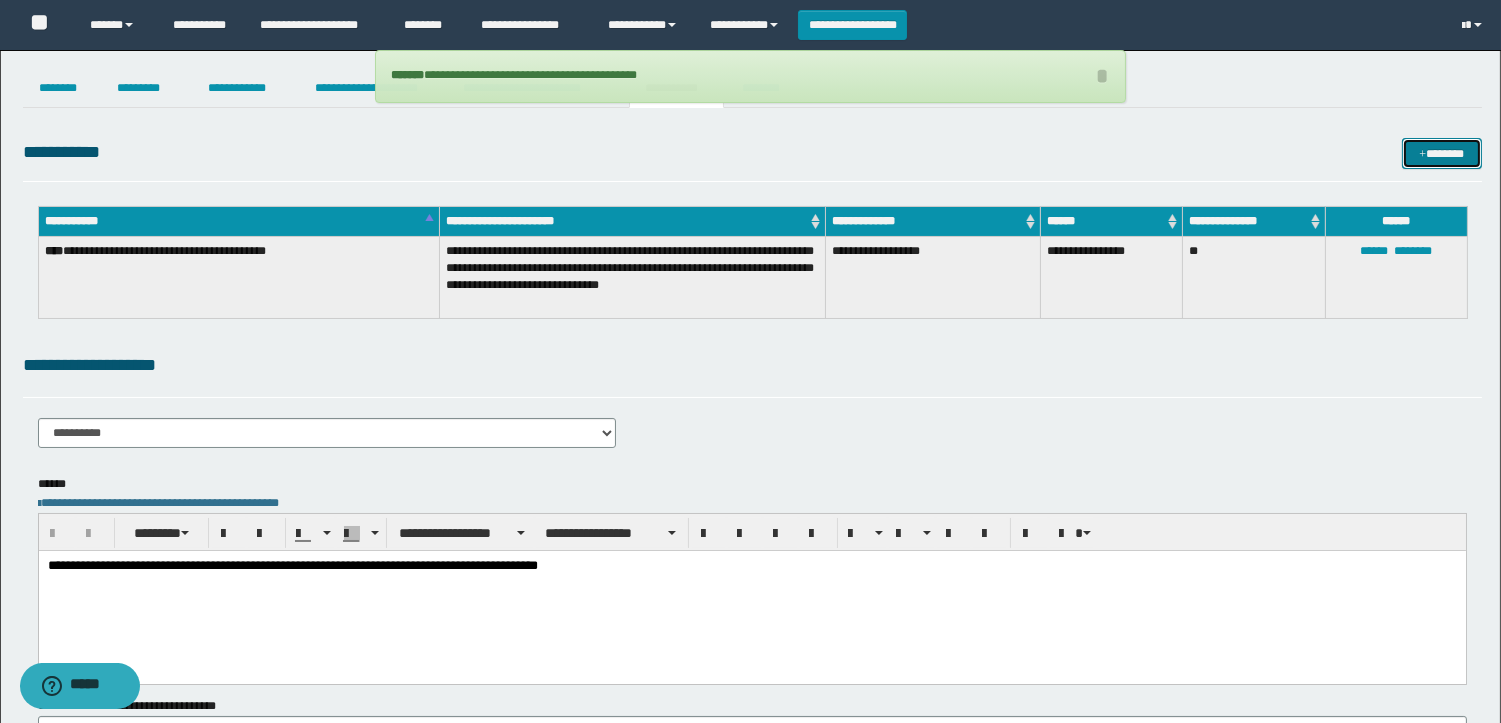 click on "*******" at bounding box center (1442, 153) 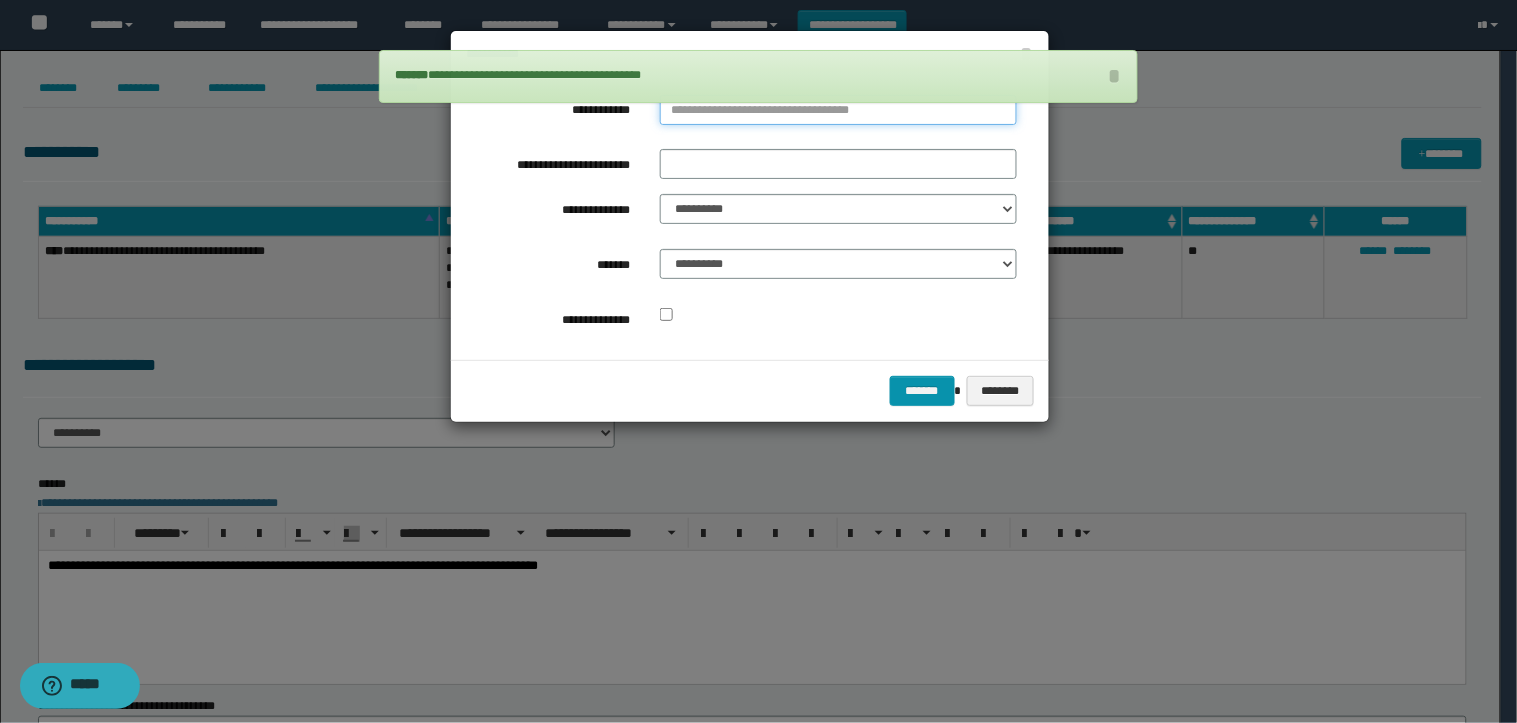 type on "**********" 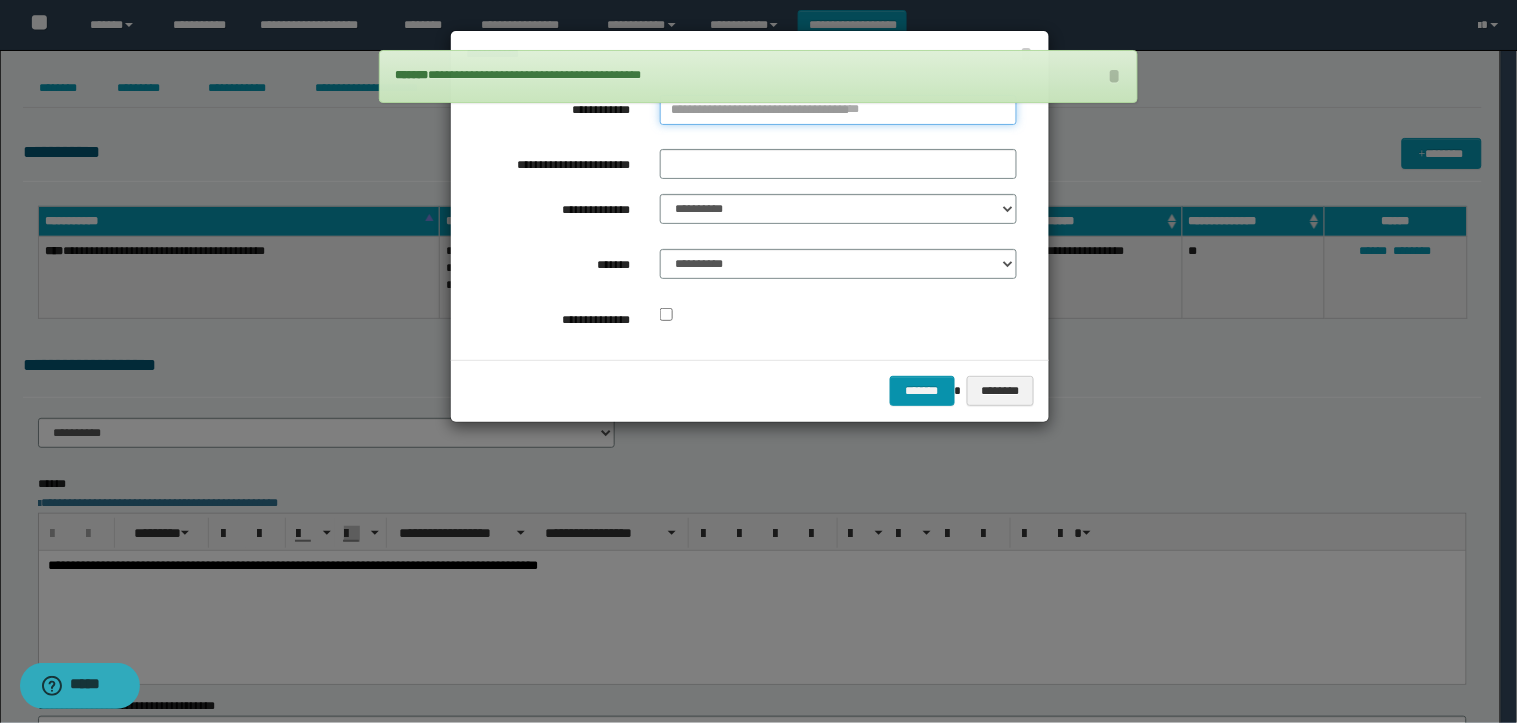 click on "**********" at bounding box center (838, 110) 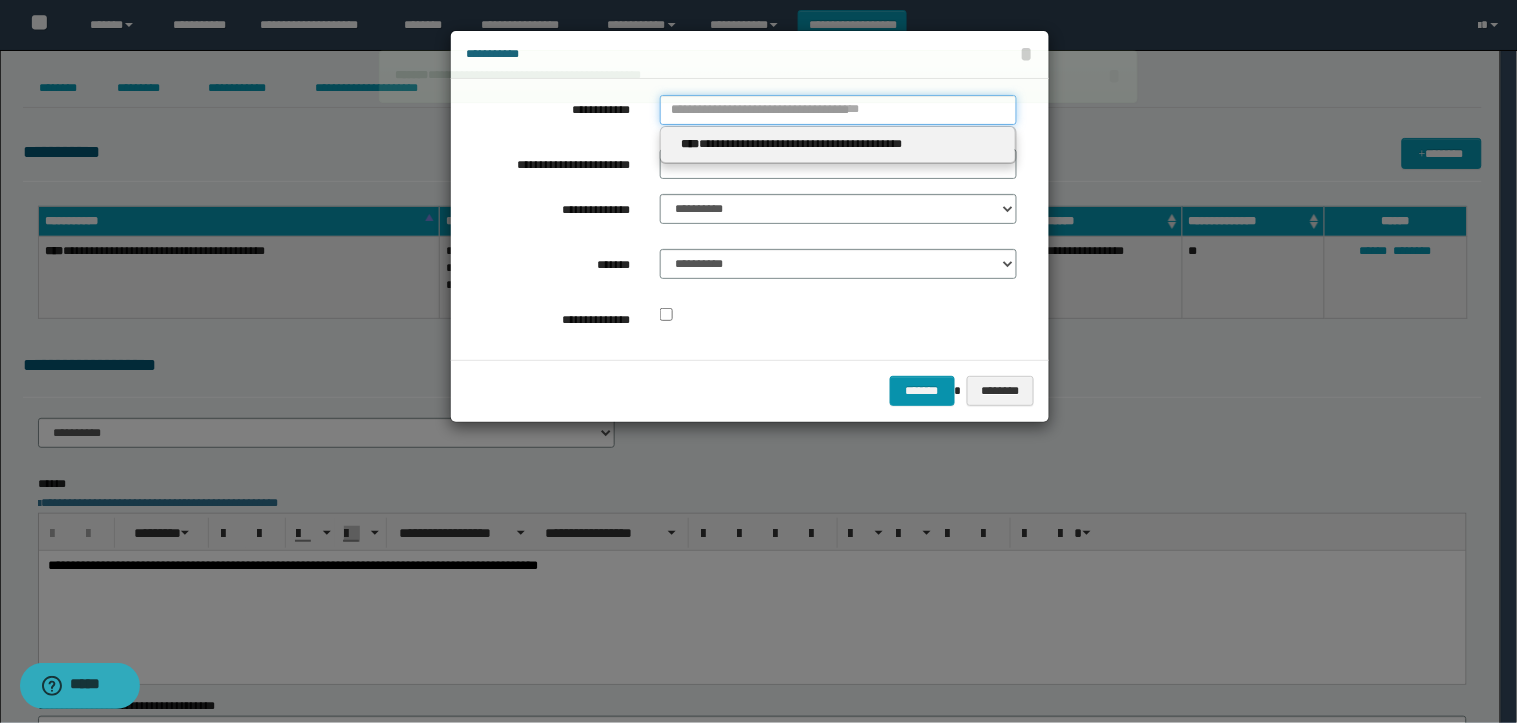 type 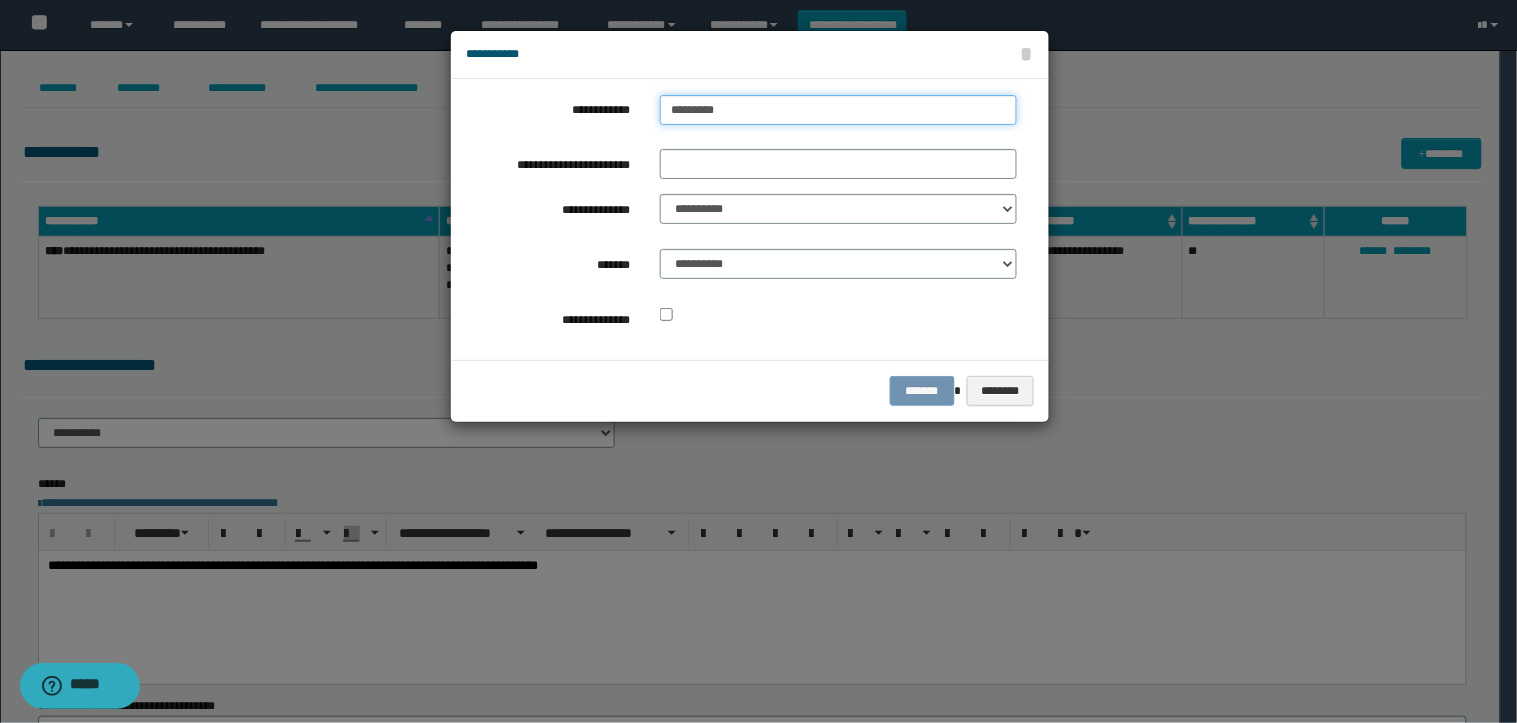 type on "**********" 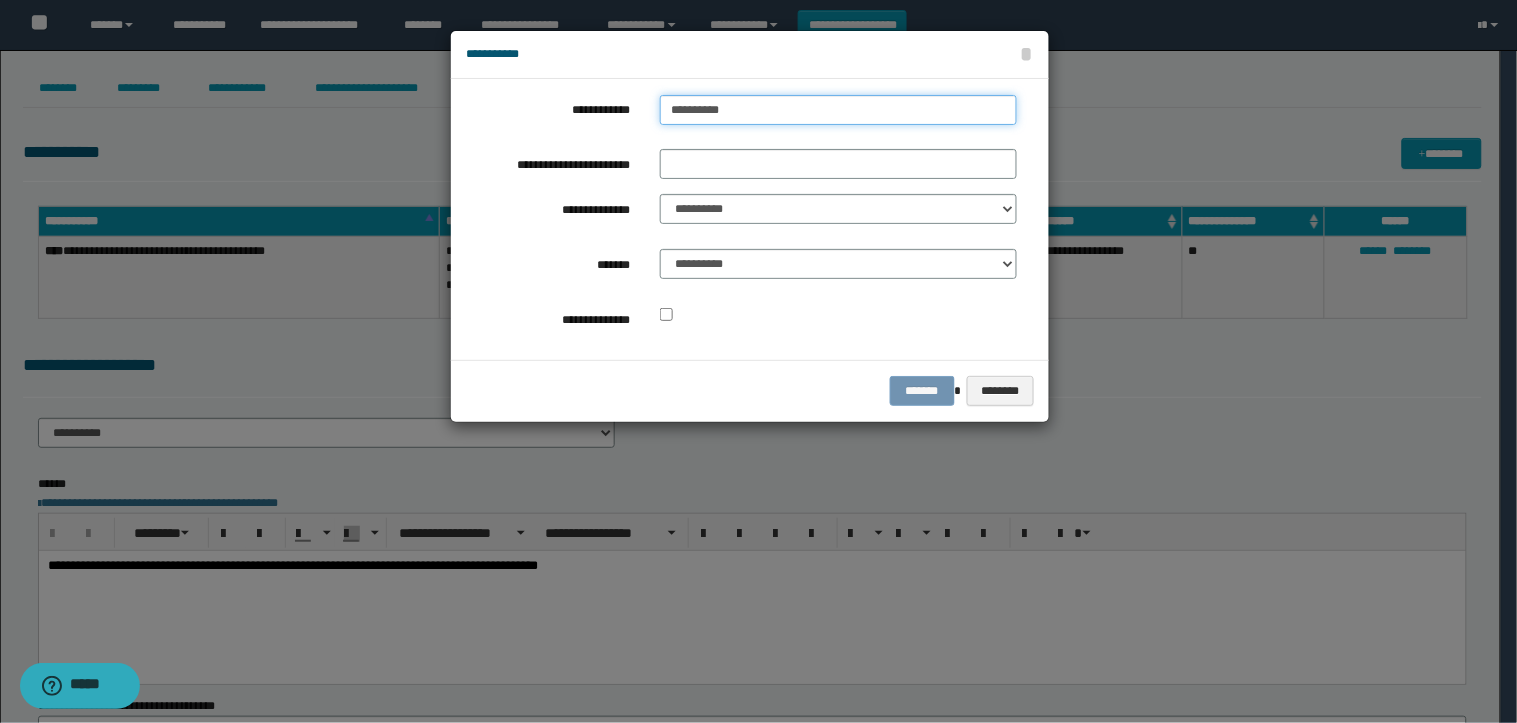 type on "**********" 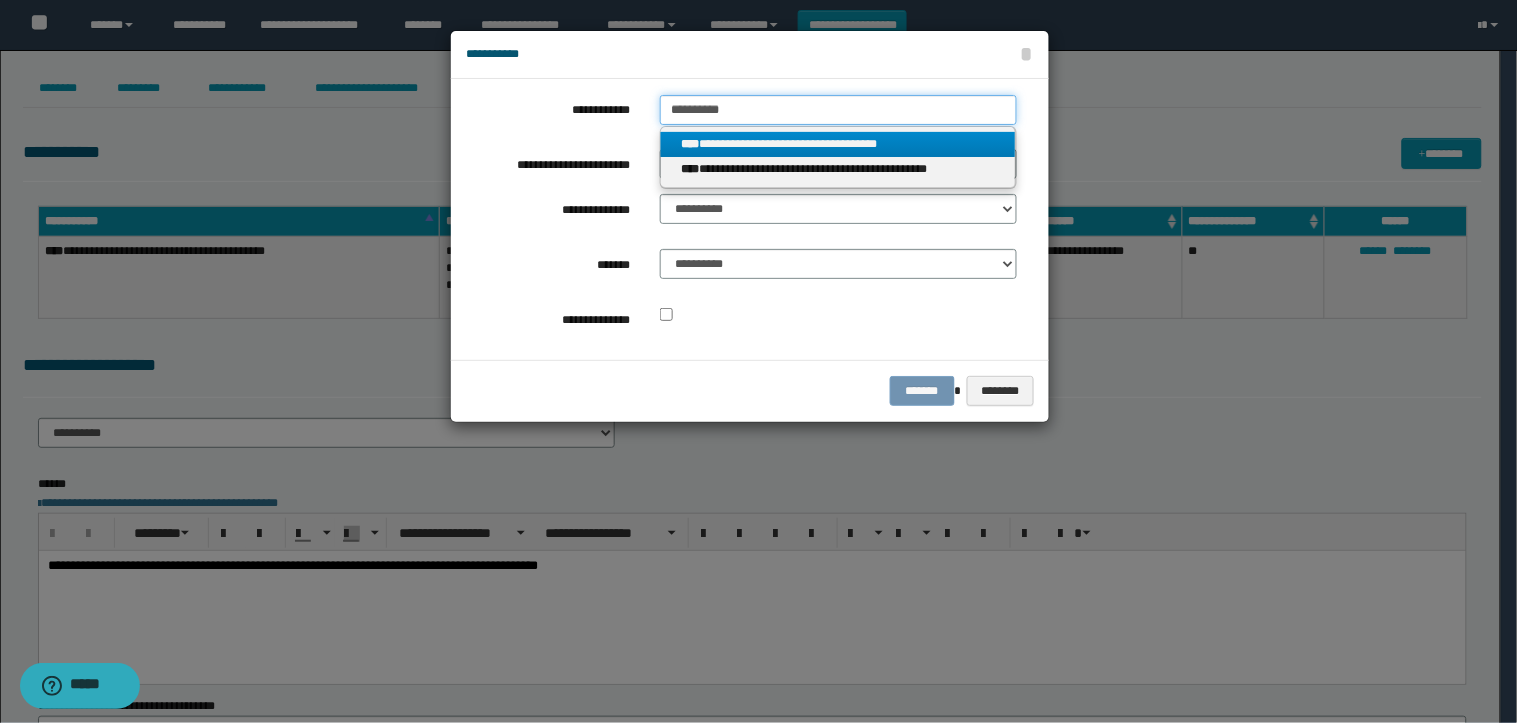 type on "**********" 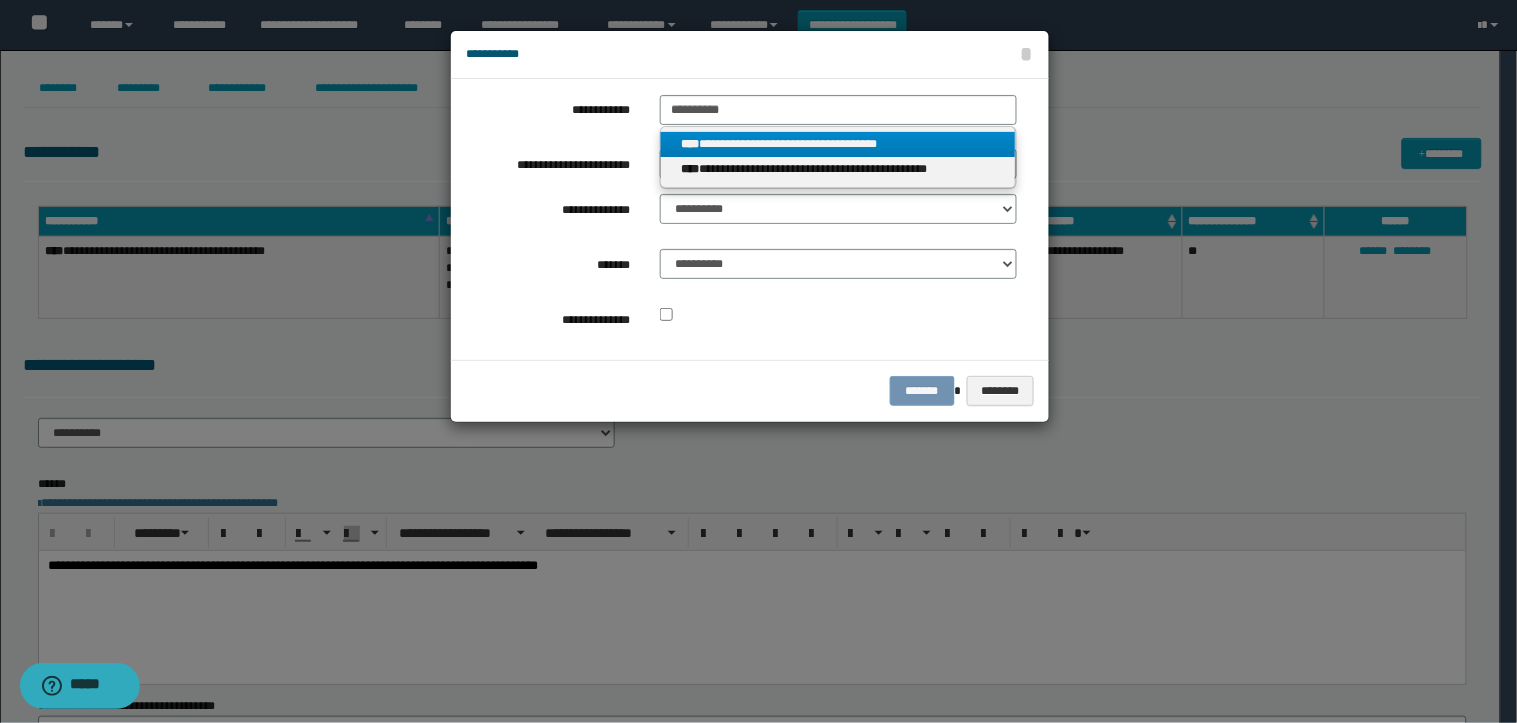 click on "**********" at bounding box center [838, 144] 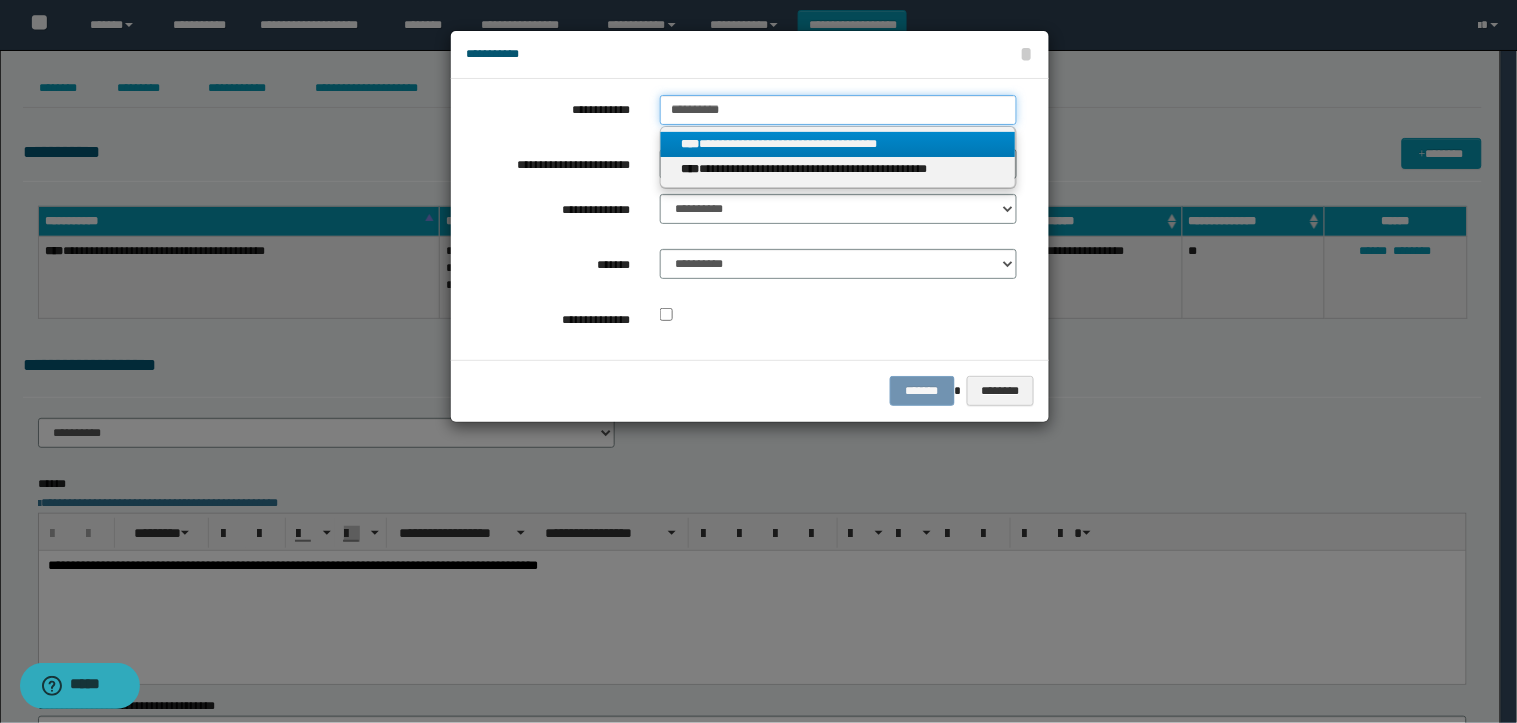 type 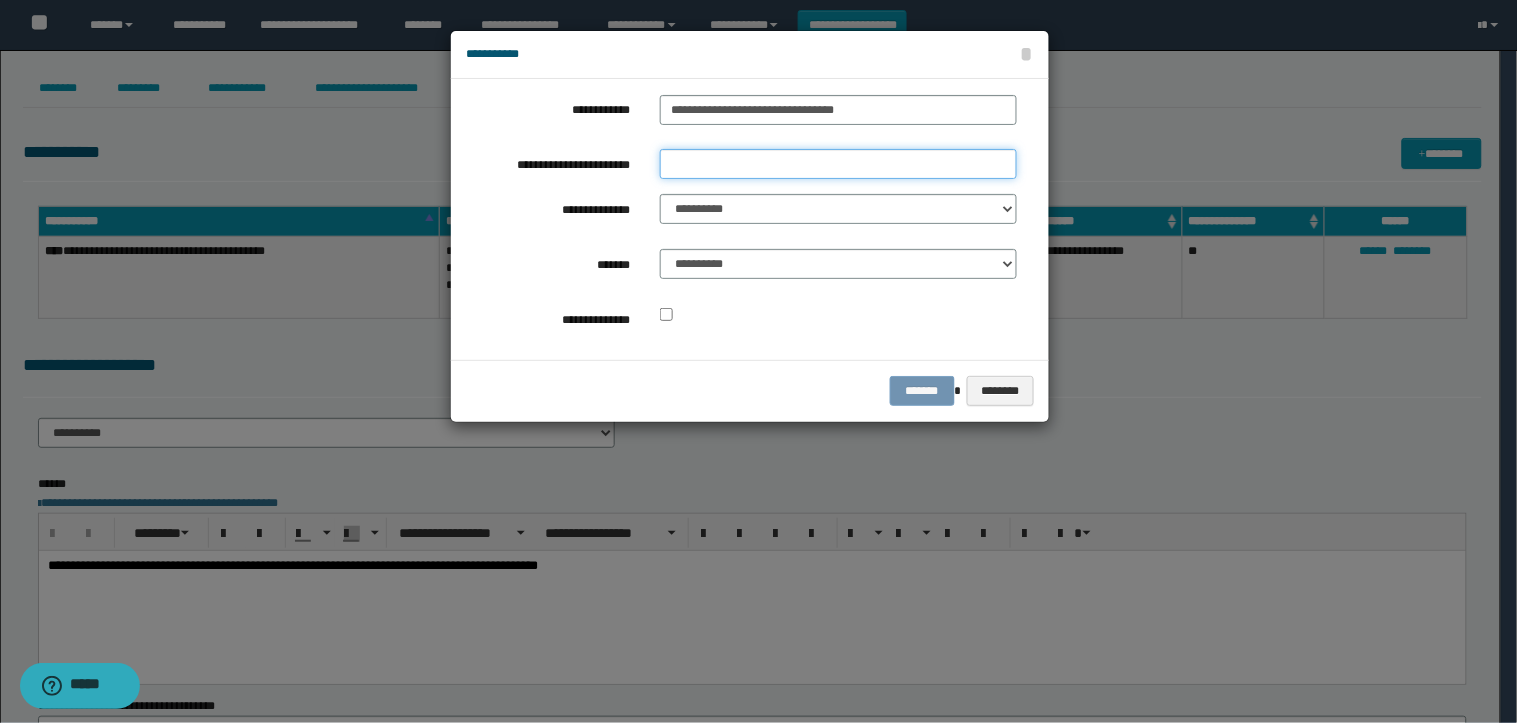 click on "**********" at bounding box center (838, 164) 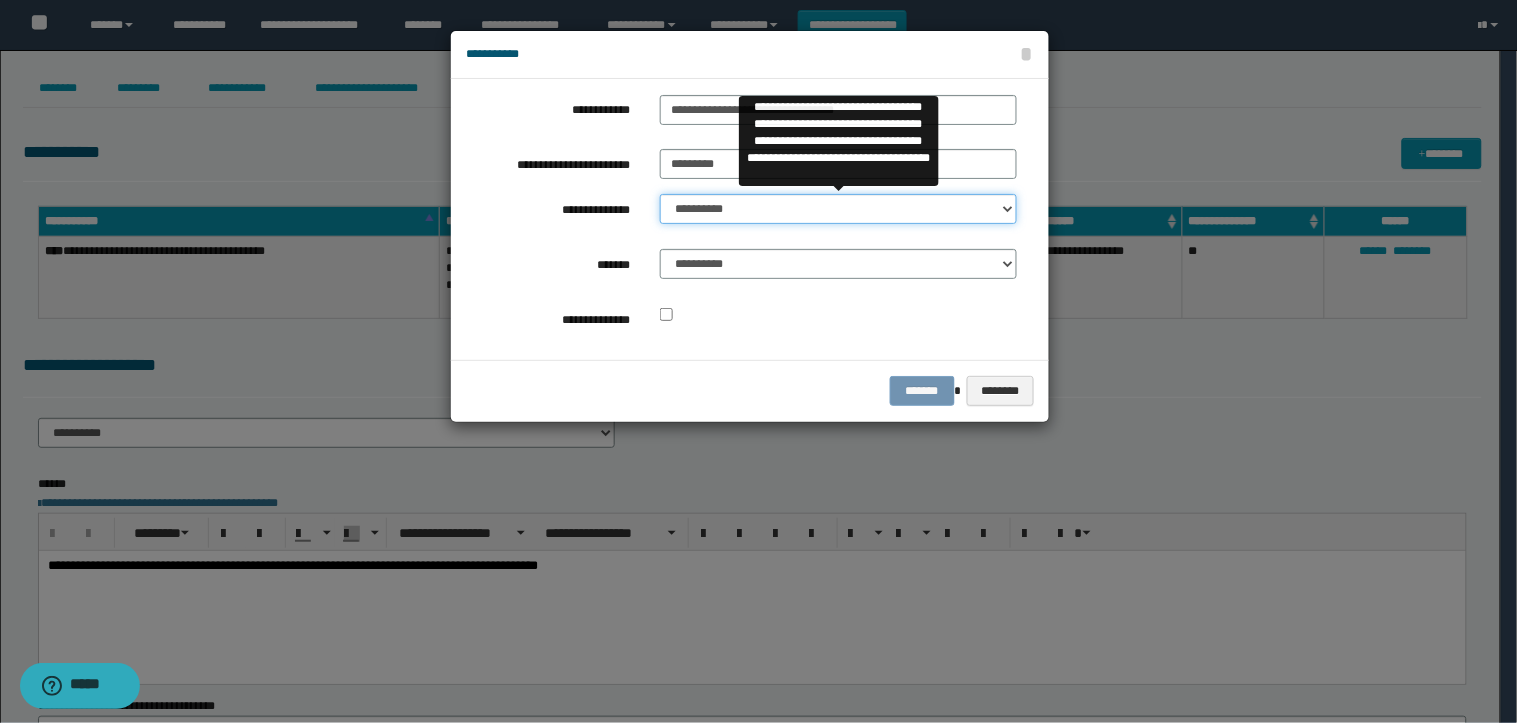 click on "**********" at bounding box center (838, 209) 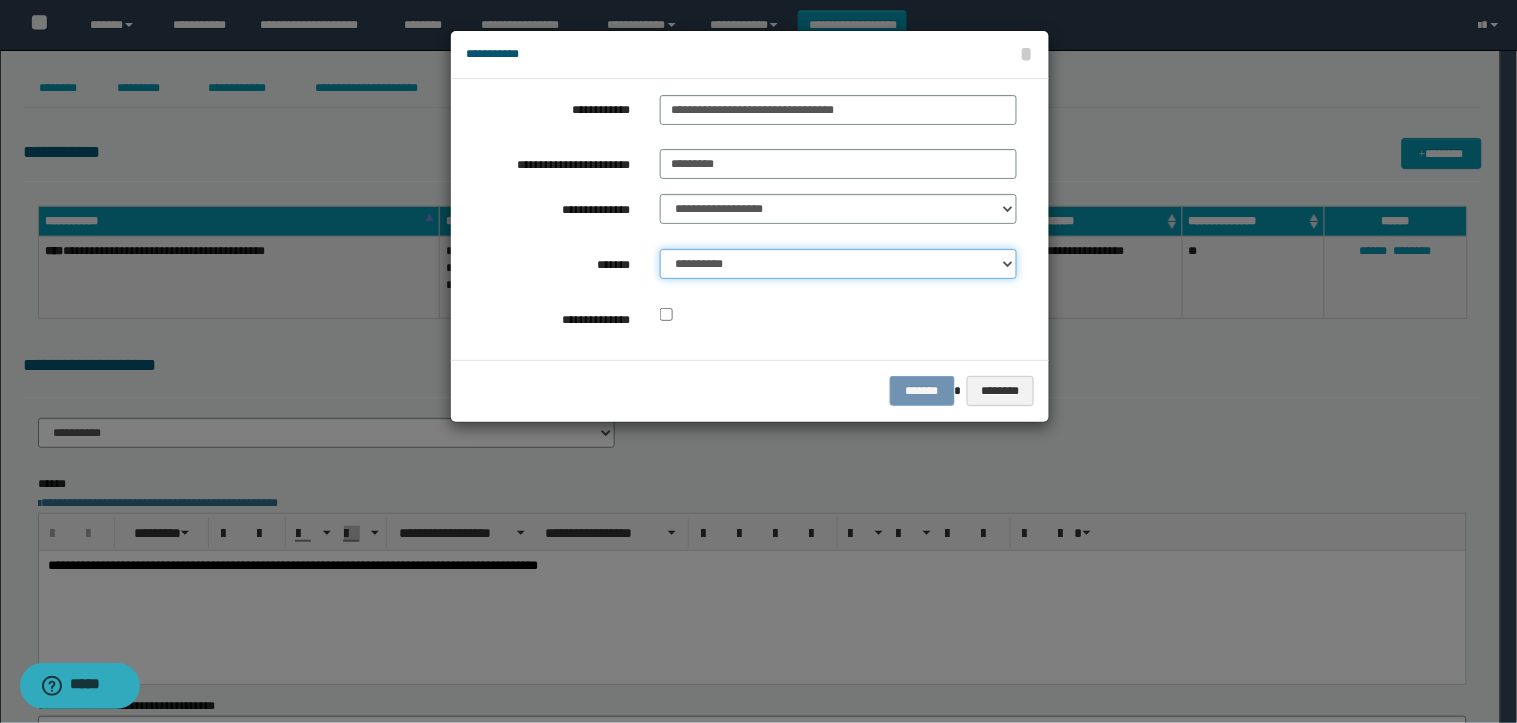 click on "**********" at bounding box center [838, 264] 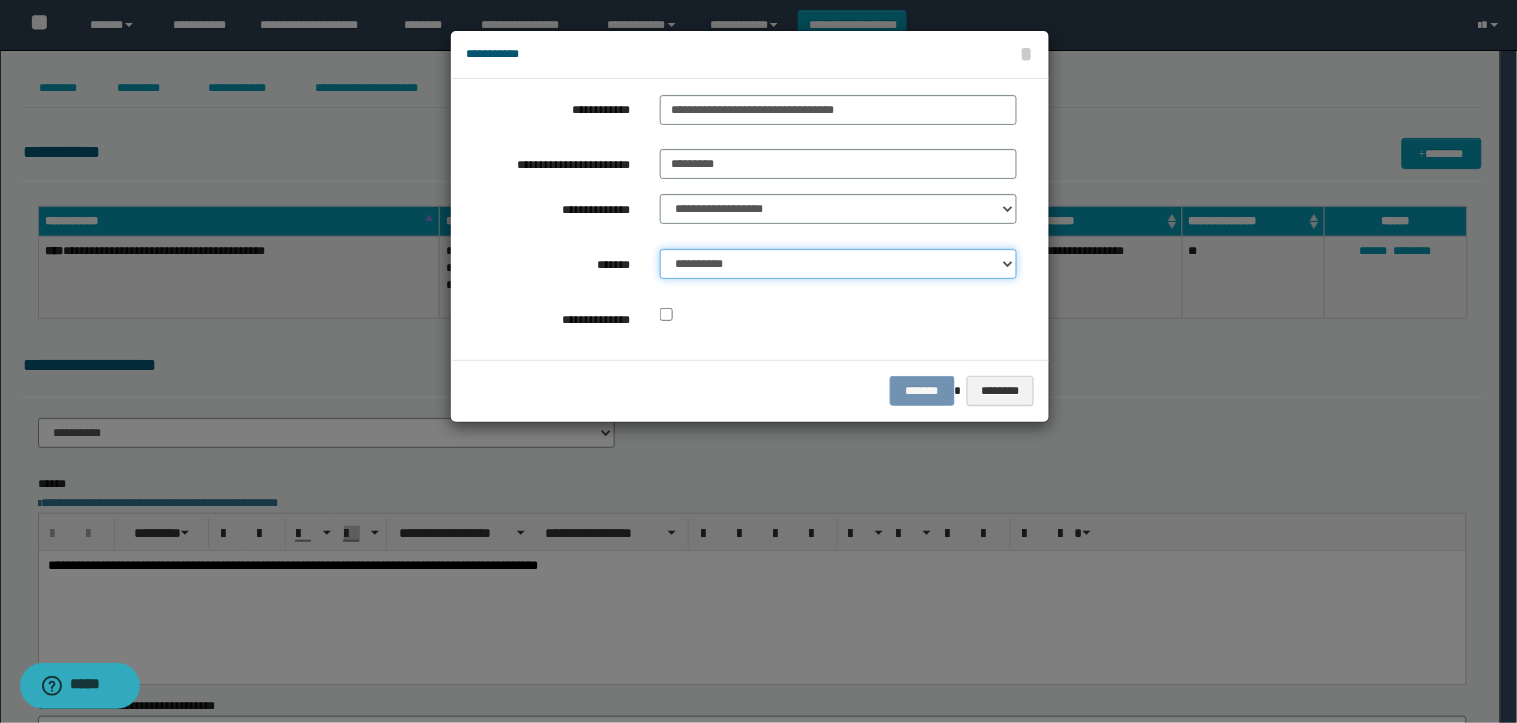 select on "*" 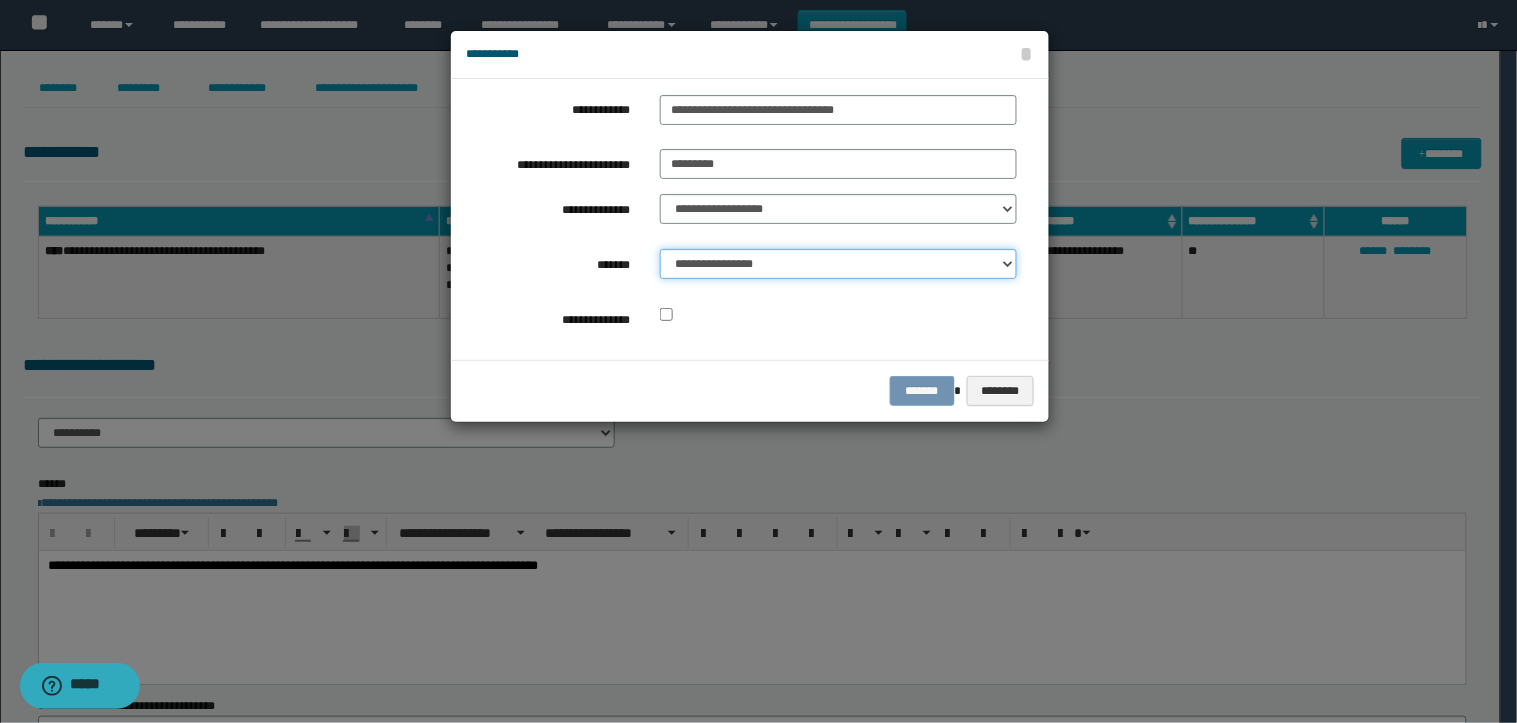 click on "**********" at bounding box center [838, 264] 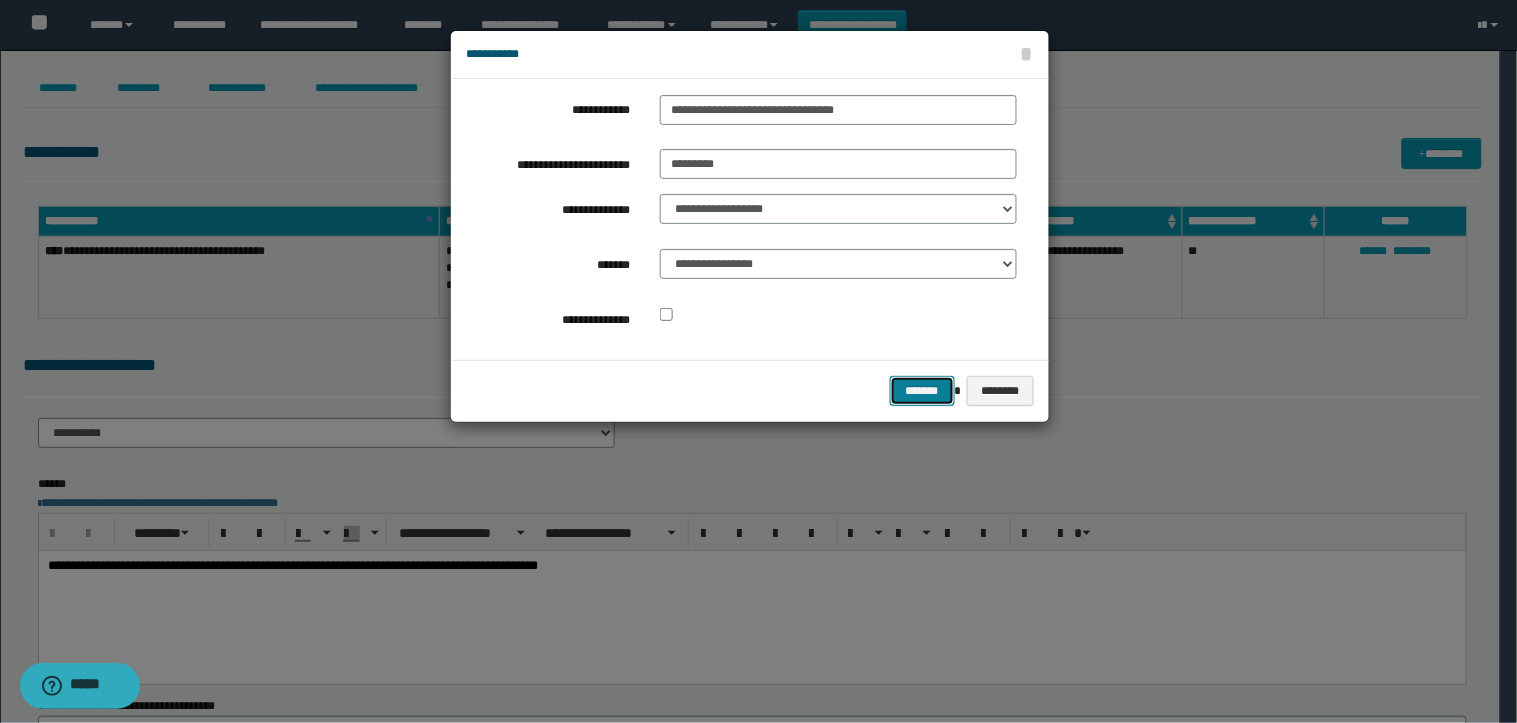 click on "*******" at bounding box center (922, 391) 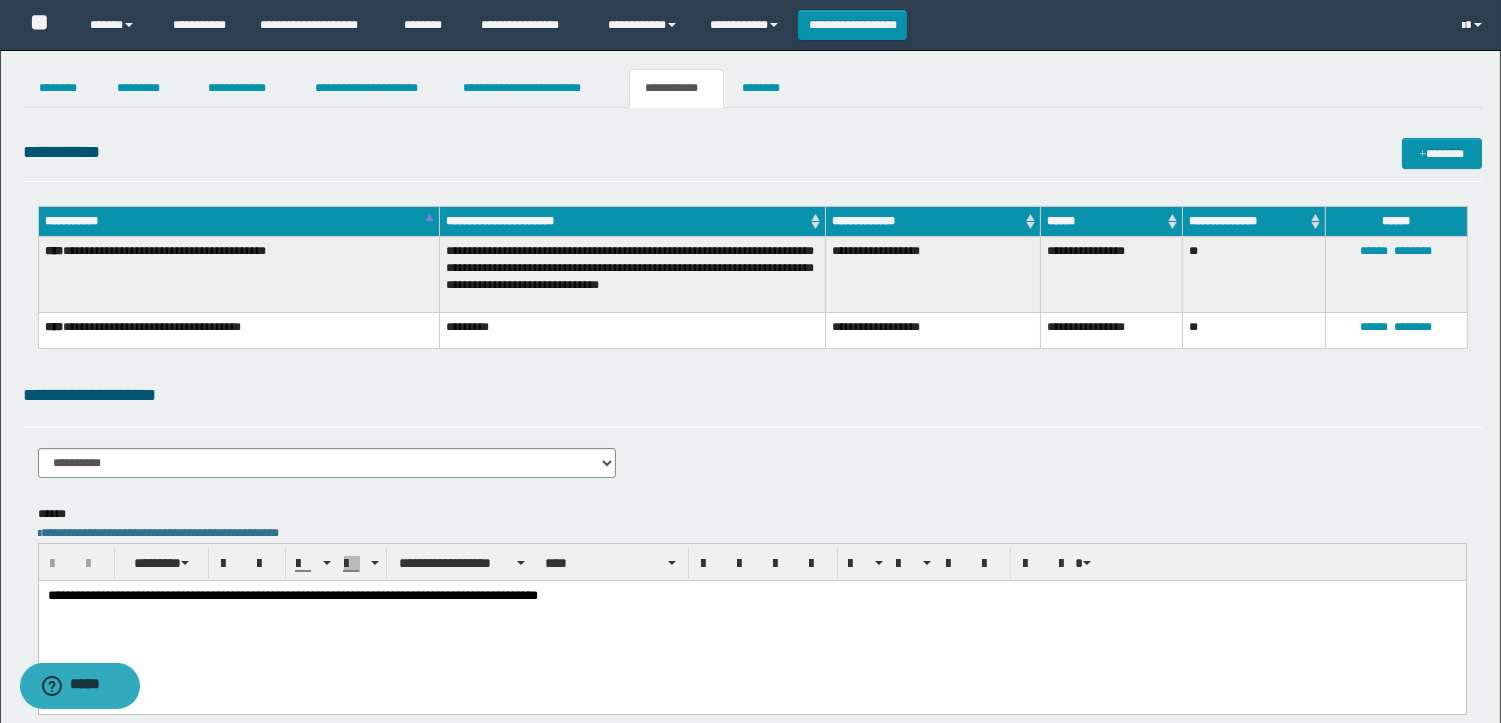 click on "**********" at bounding box center (751, 596) 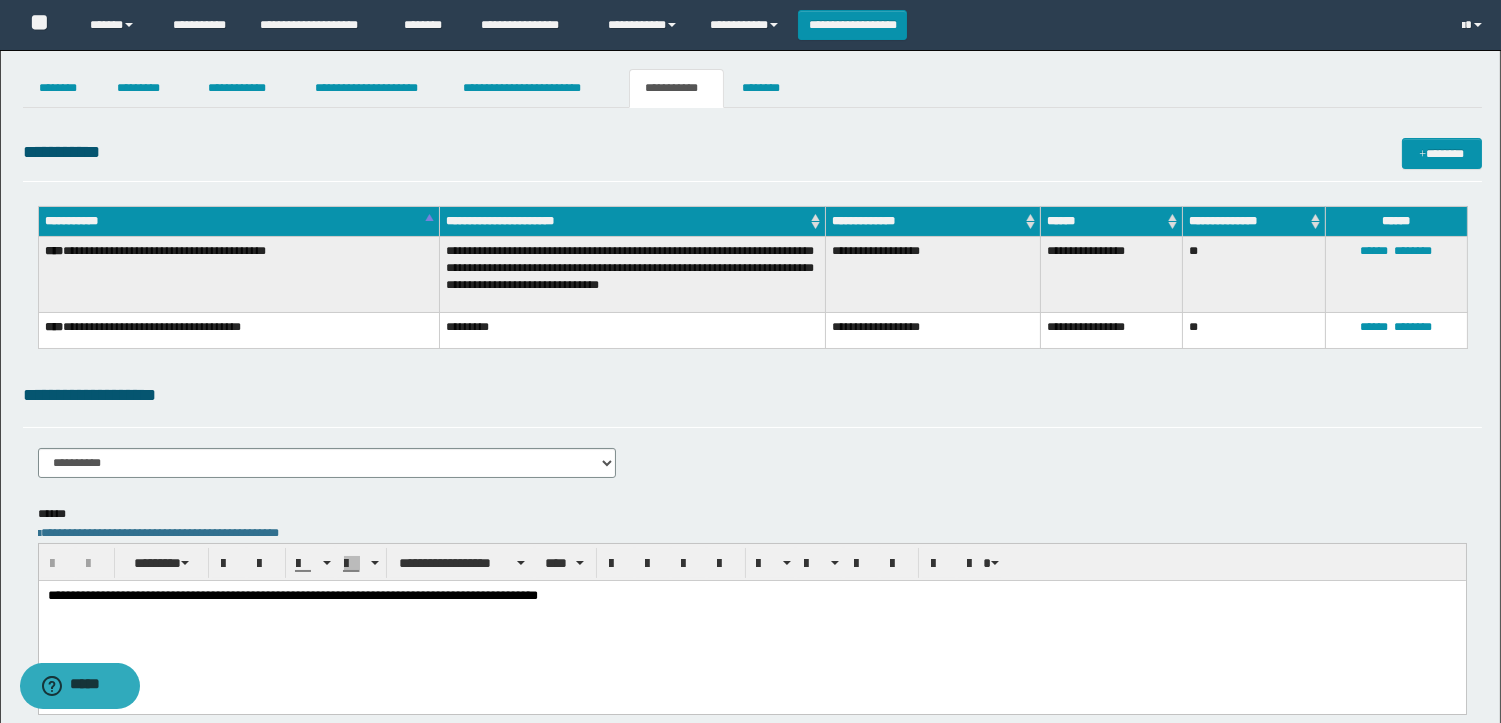 type 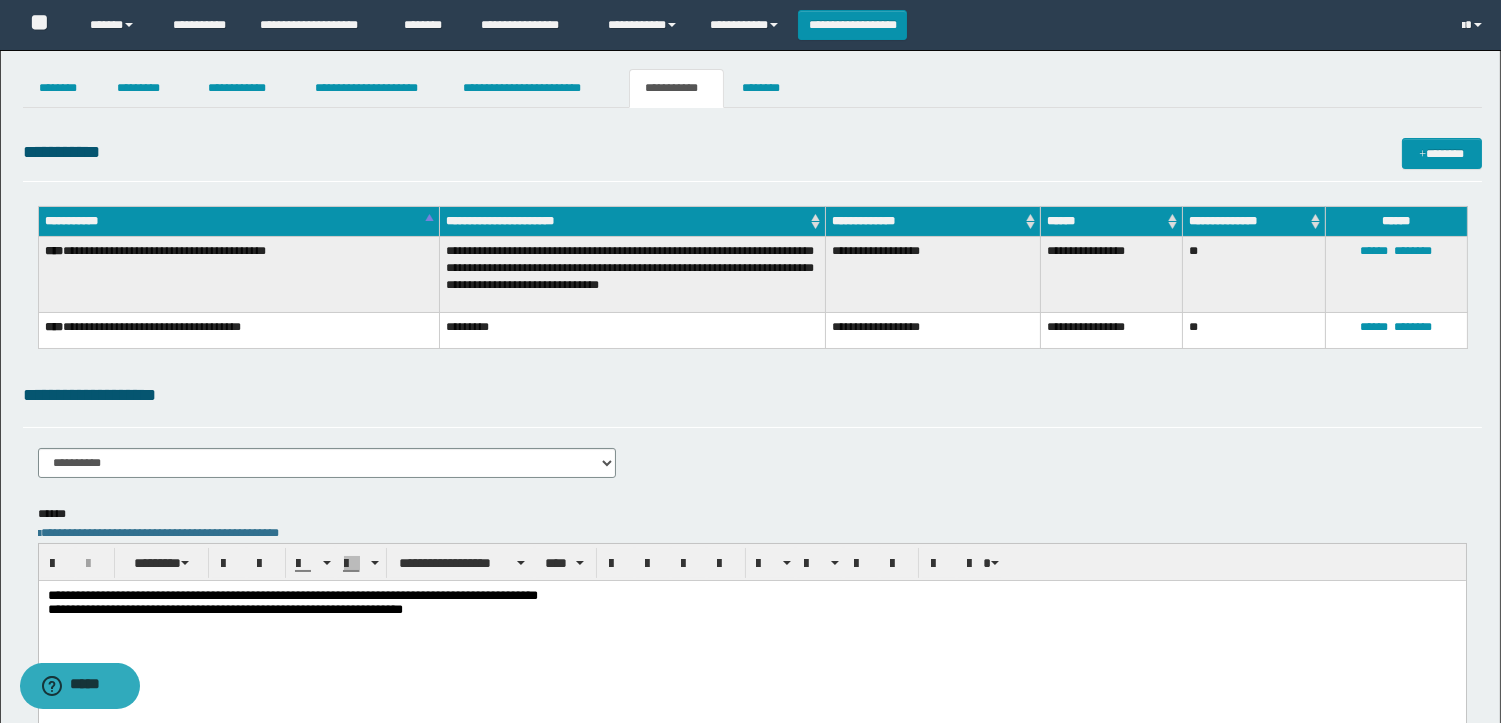 click on "**********" at bounding box center [224, 609] 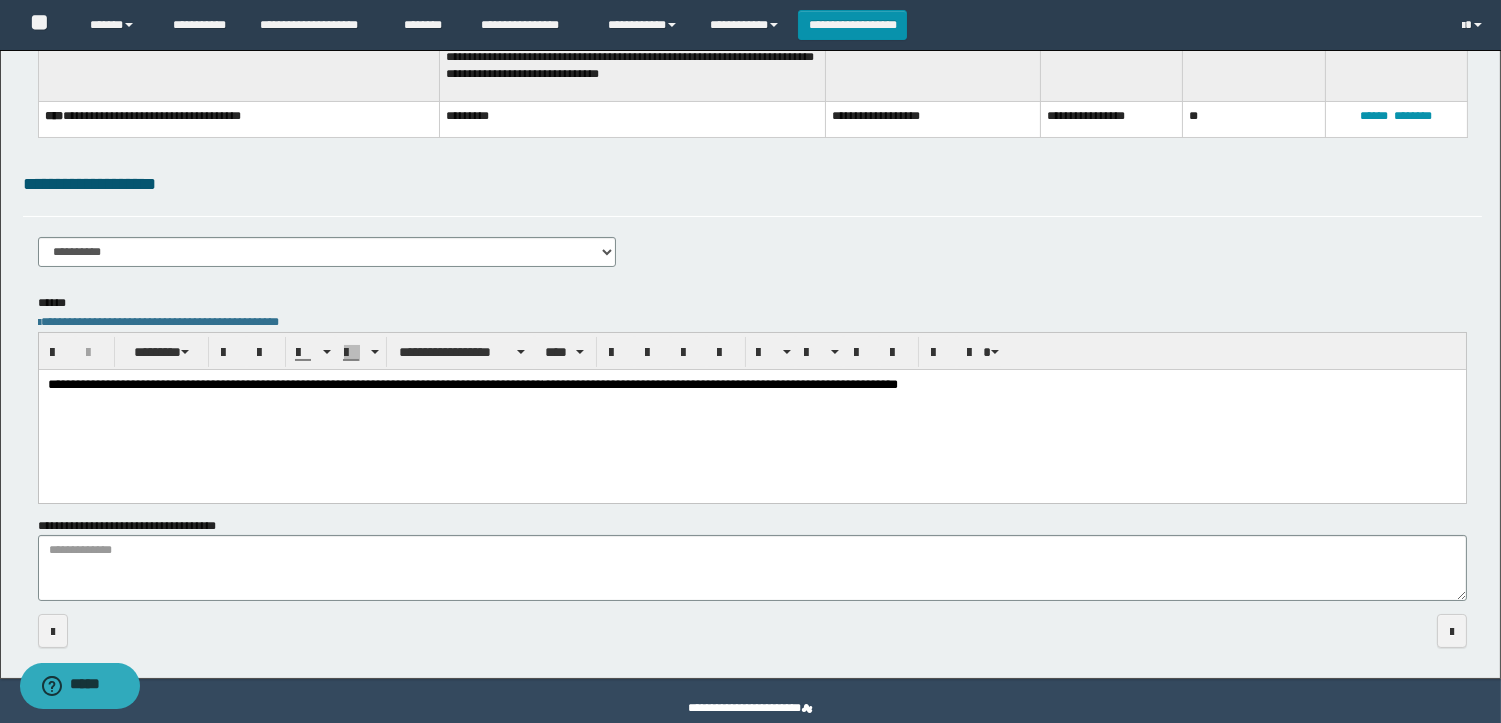 scroll, scrollTop: 244, scrollLeft: 0, axis: vertical 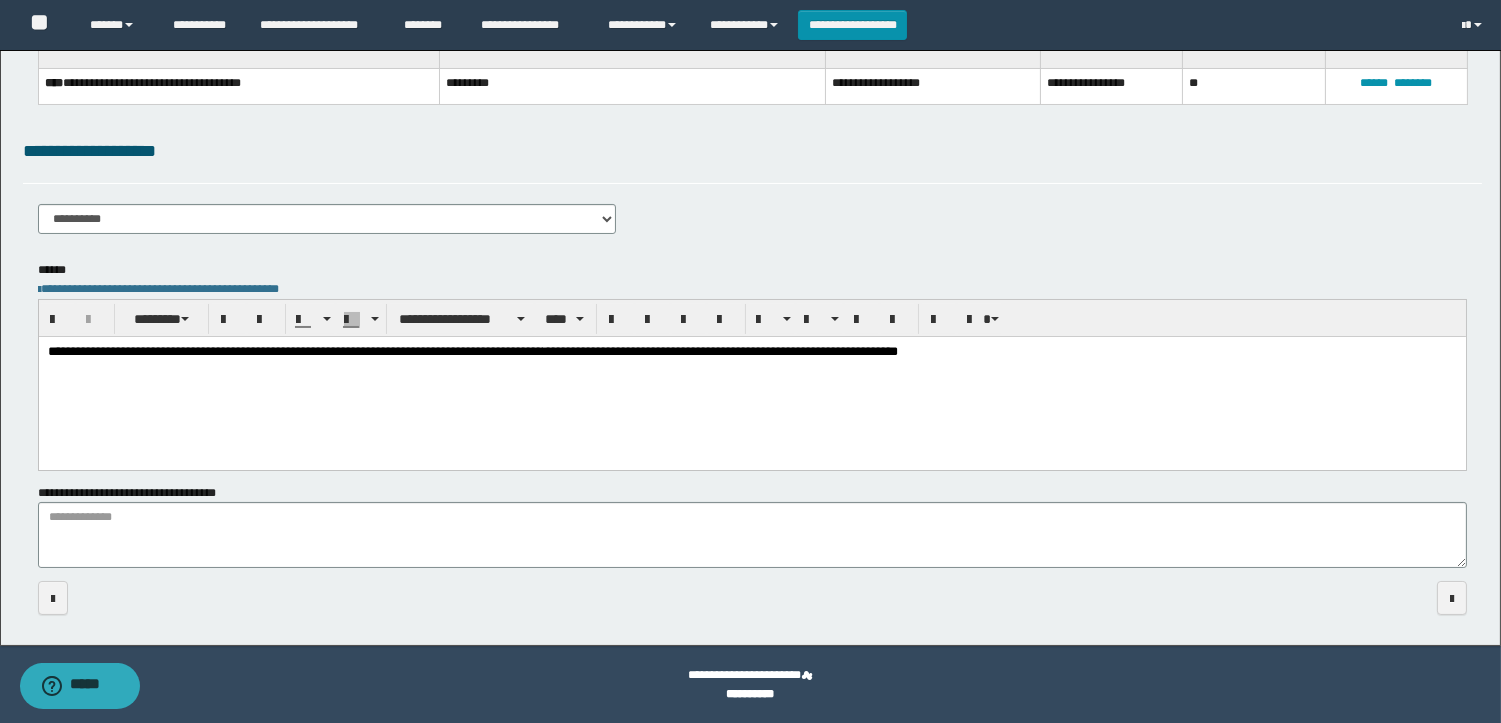 click on "**********" at bounding box center (751, 352) 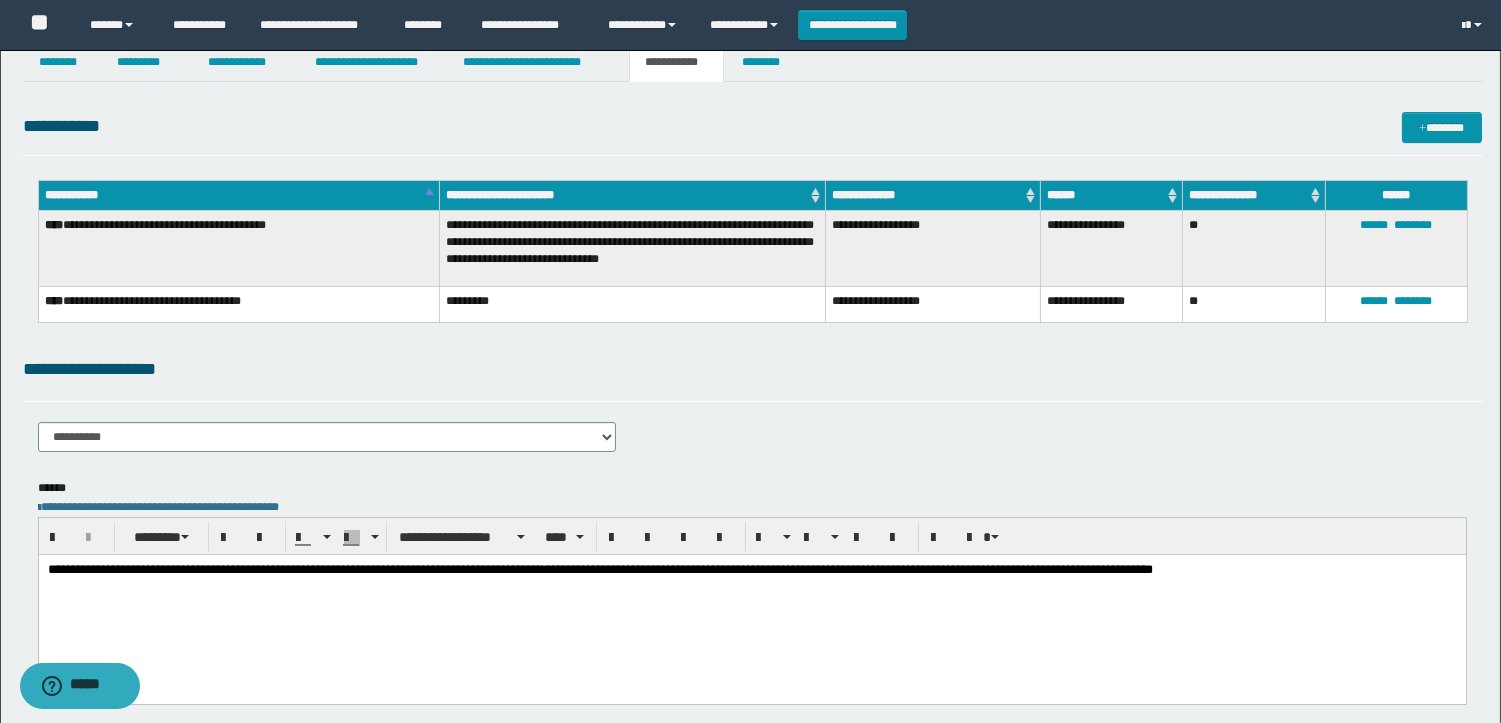 scroll, scrollTop: 0, scrollLeft: 0, axis: both 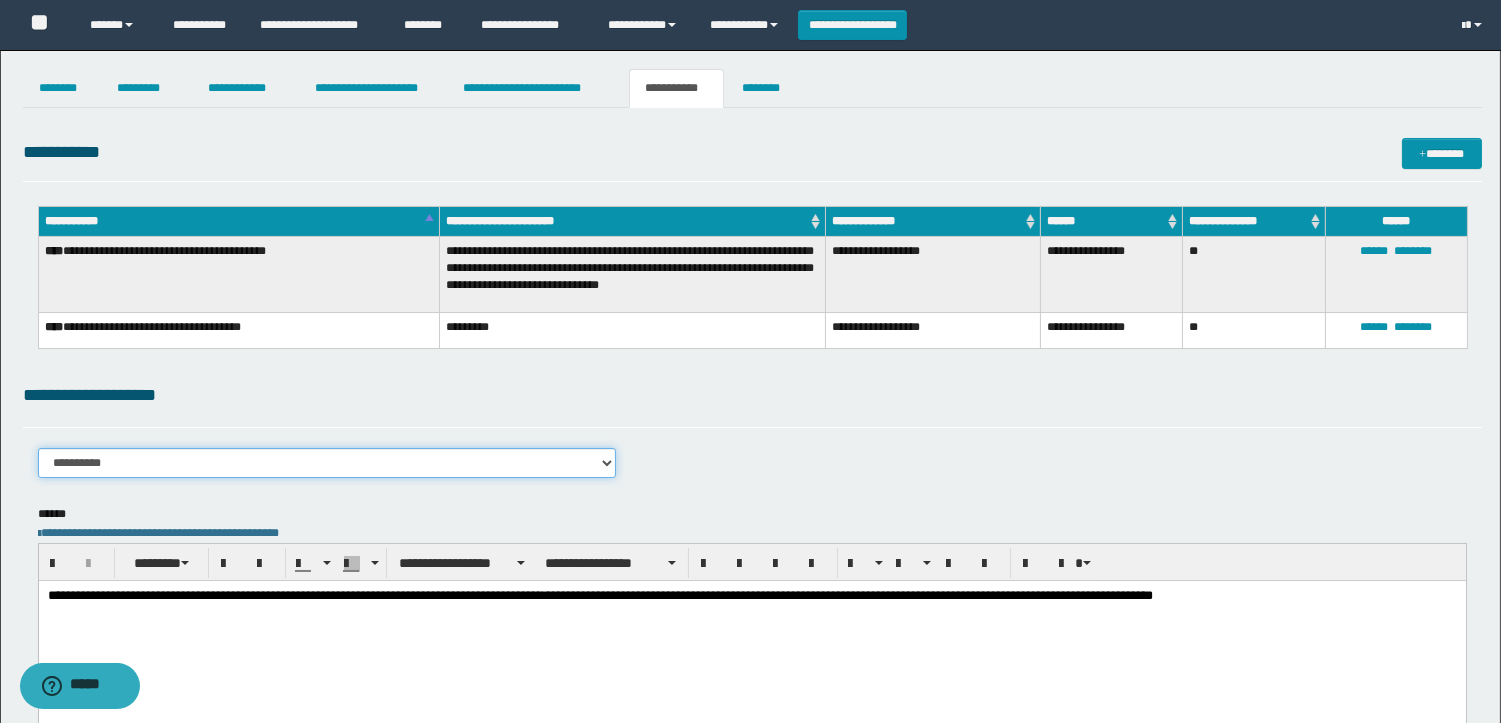 click on "**********" at bounding box center (327, 463) 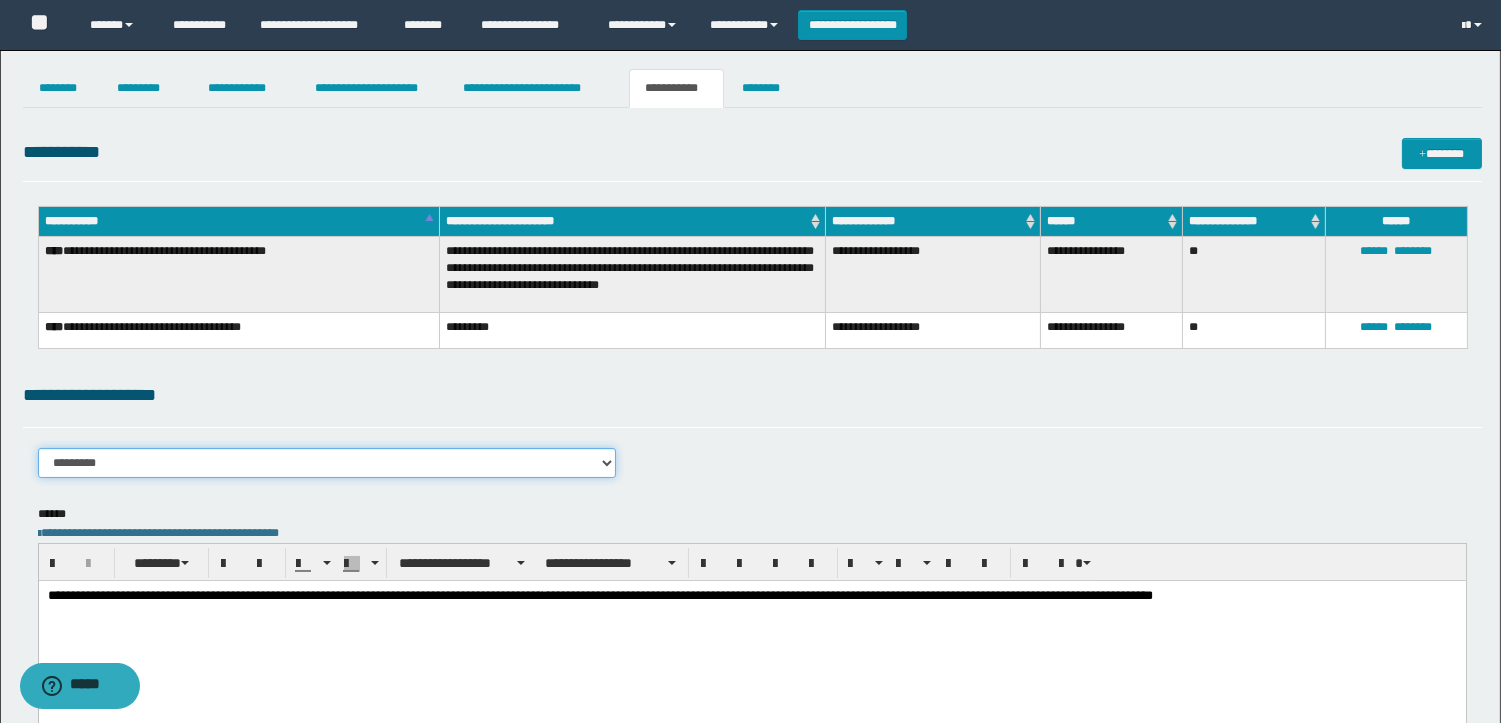 click on "**********" at bounding box center (327, 463) 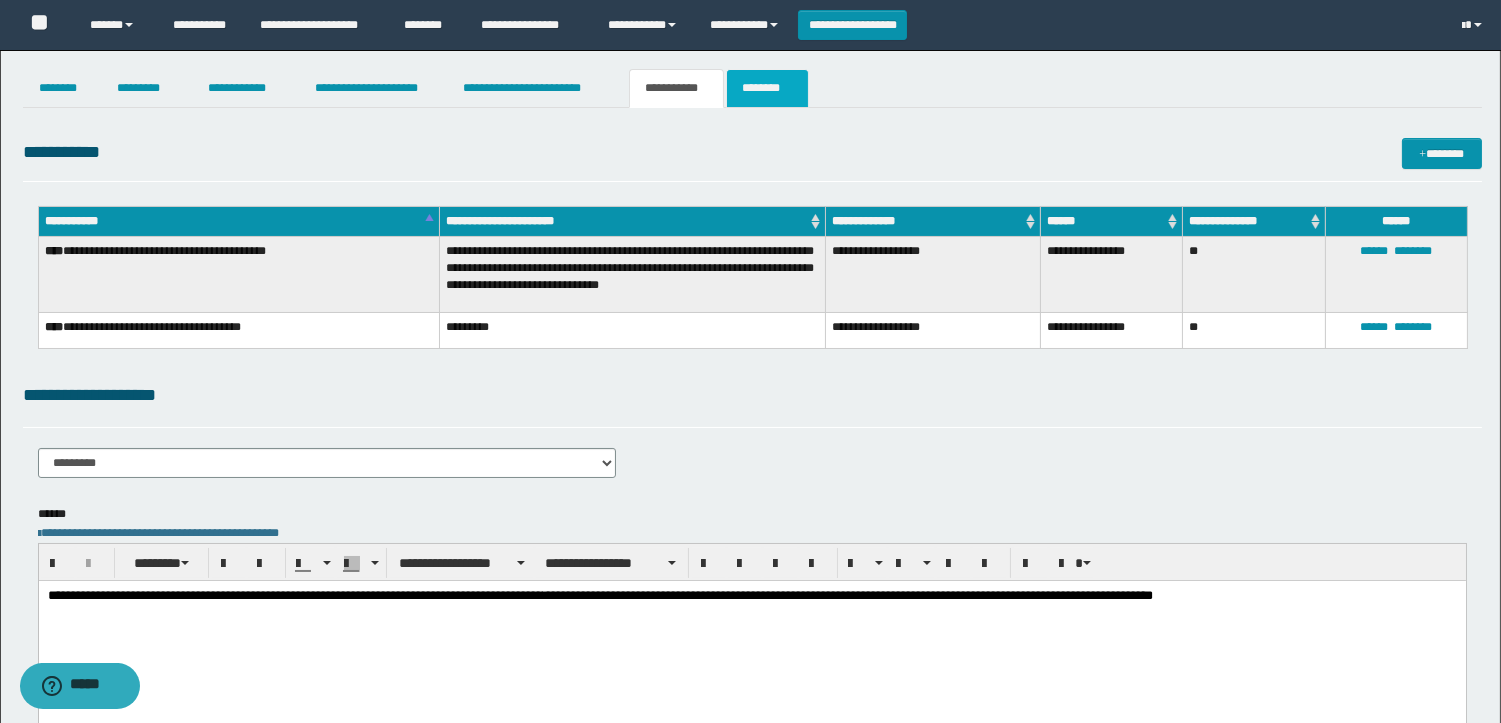 click on "********" at bounding box center (767, 88) 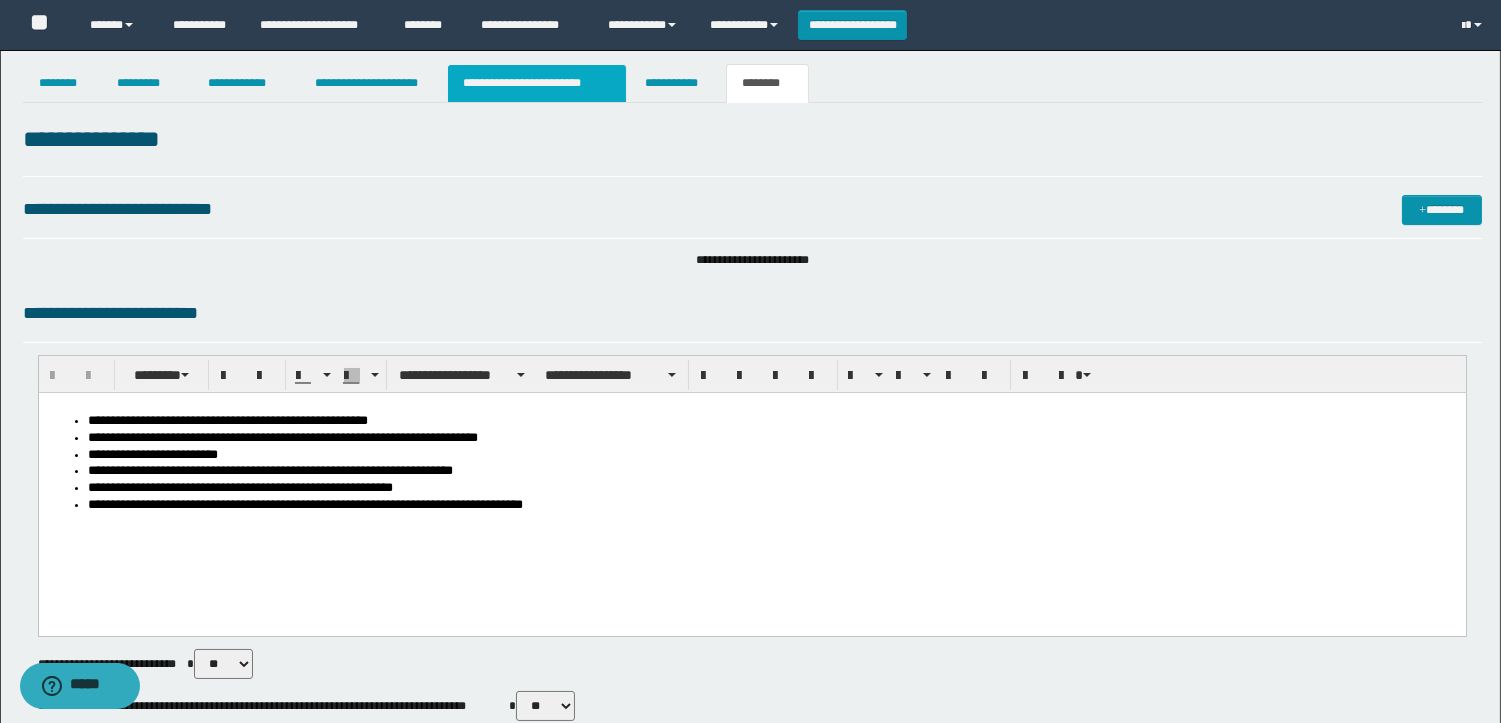 scroll, scrollTop: 0, scrollLeft: 0, axis: both 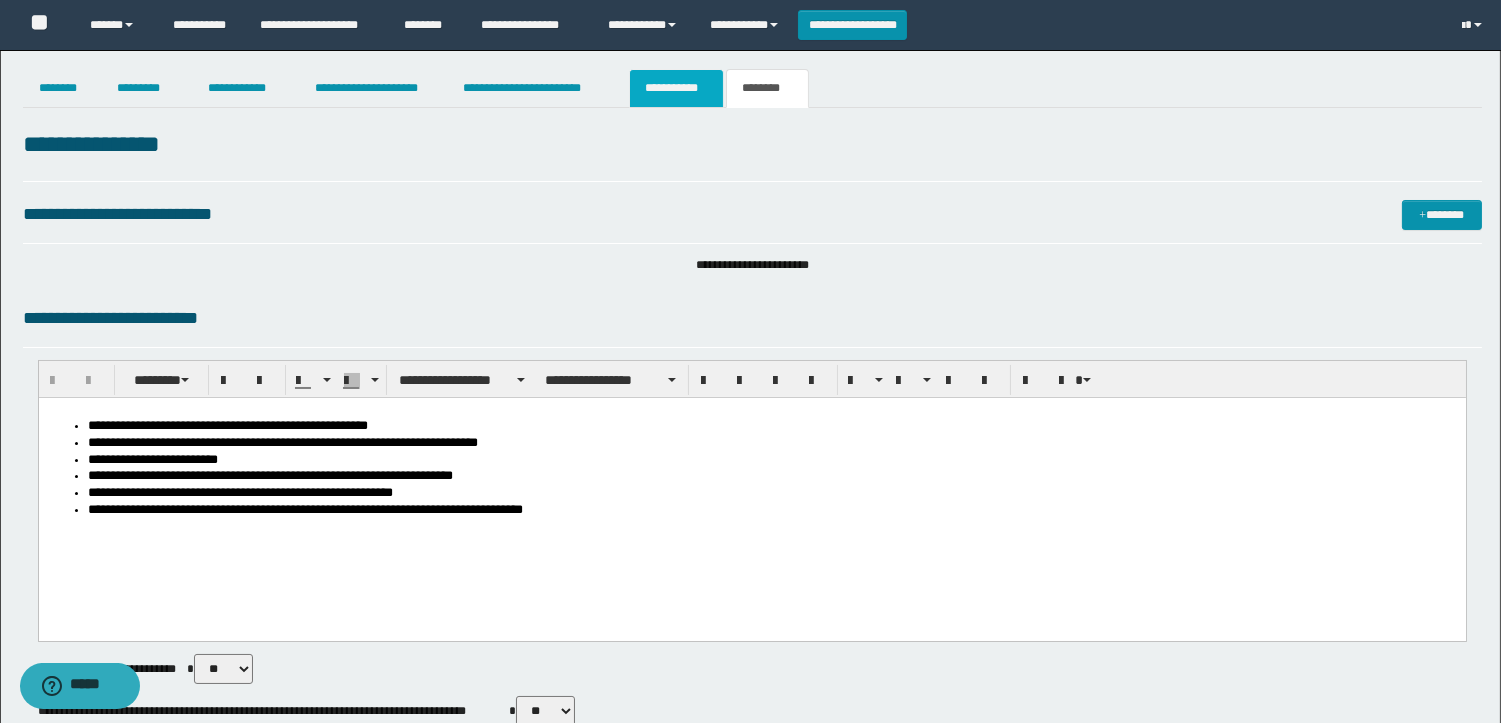 click on "**********" at bounding box center [676, 88] 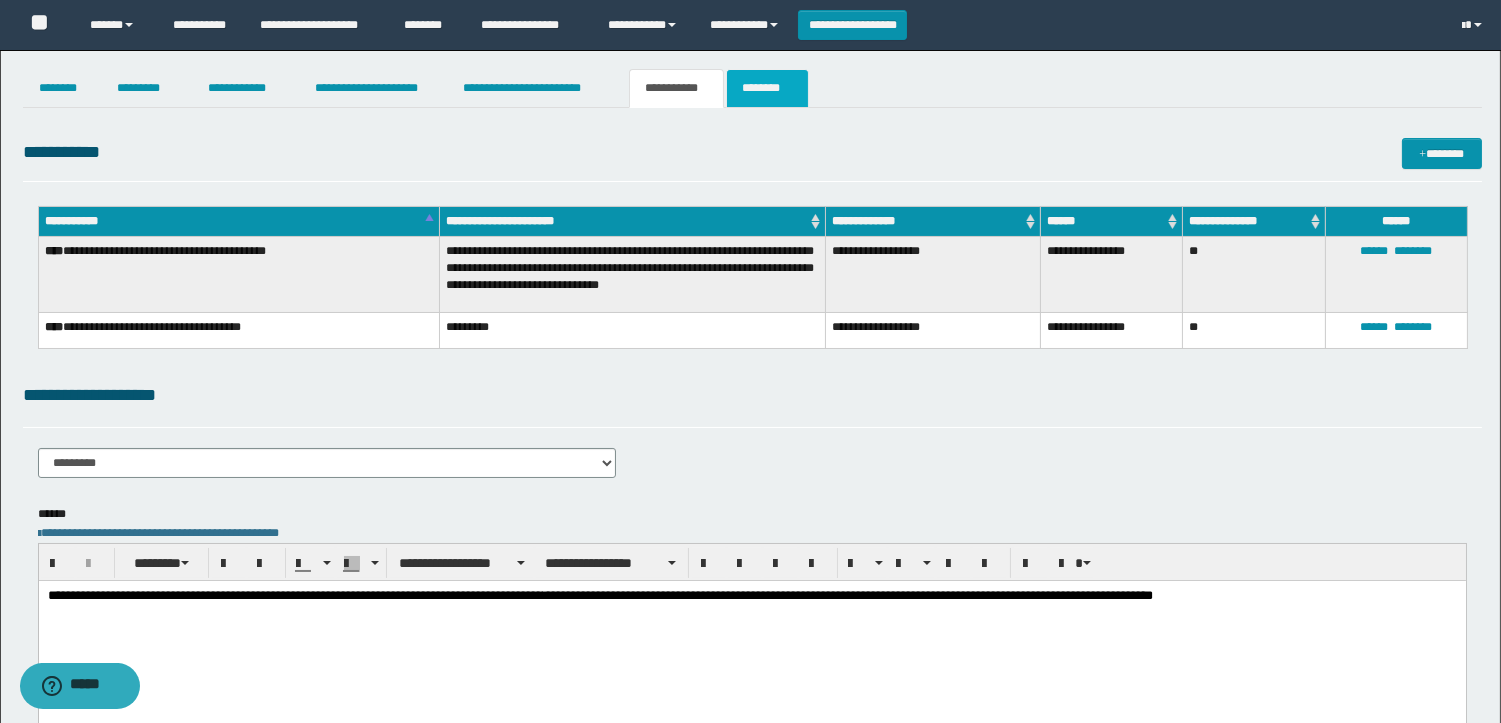 click on "********" at bounding box center [767, 88] 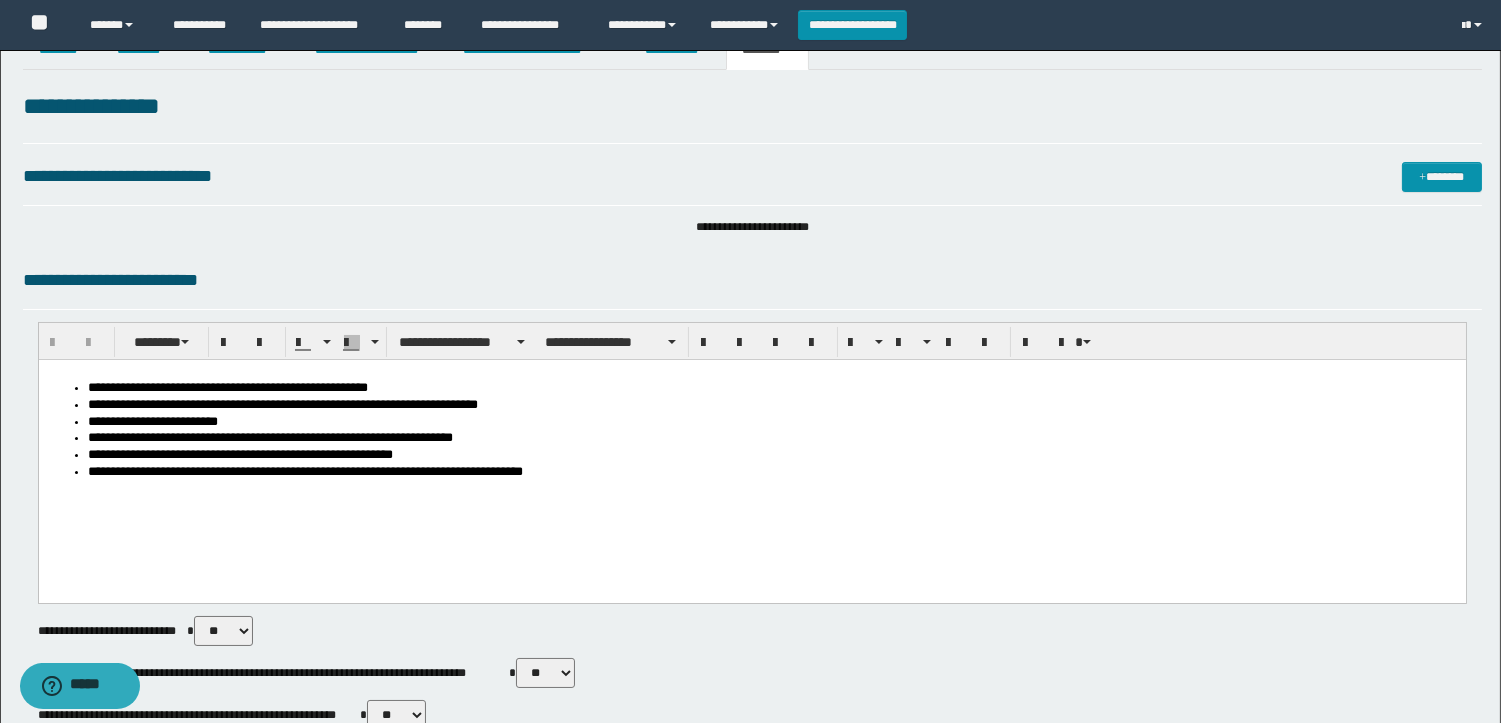scroll, scrollTop: 0, scrollLeft: 0, axis: both 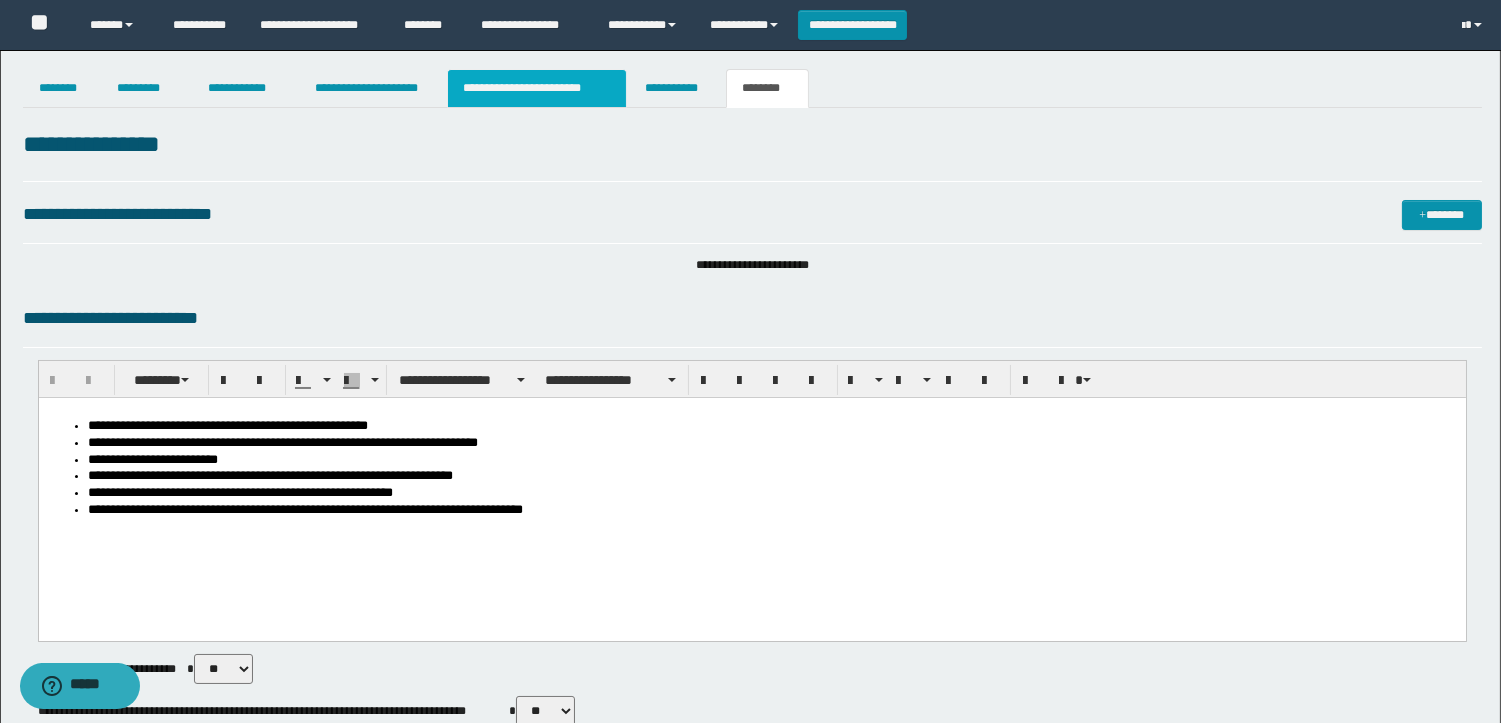 click on "**********" at bounding box center [537, 88] 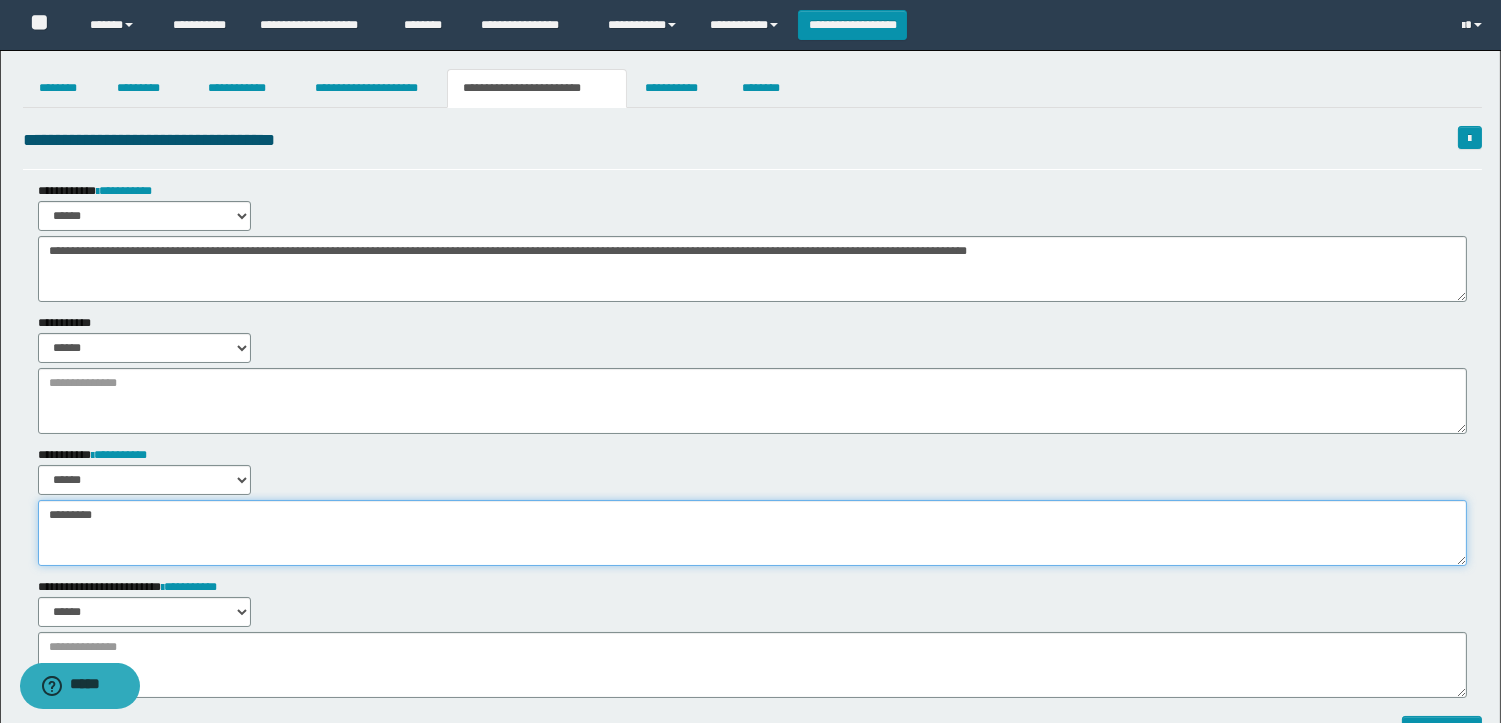 click on "*********" at bounding box center (752, 533) 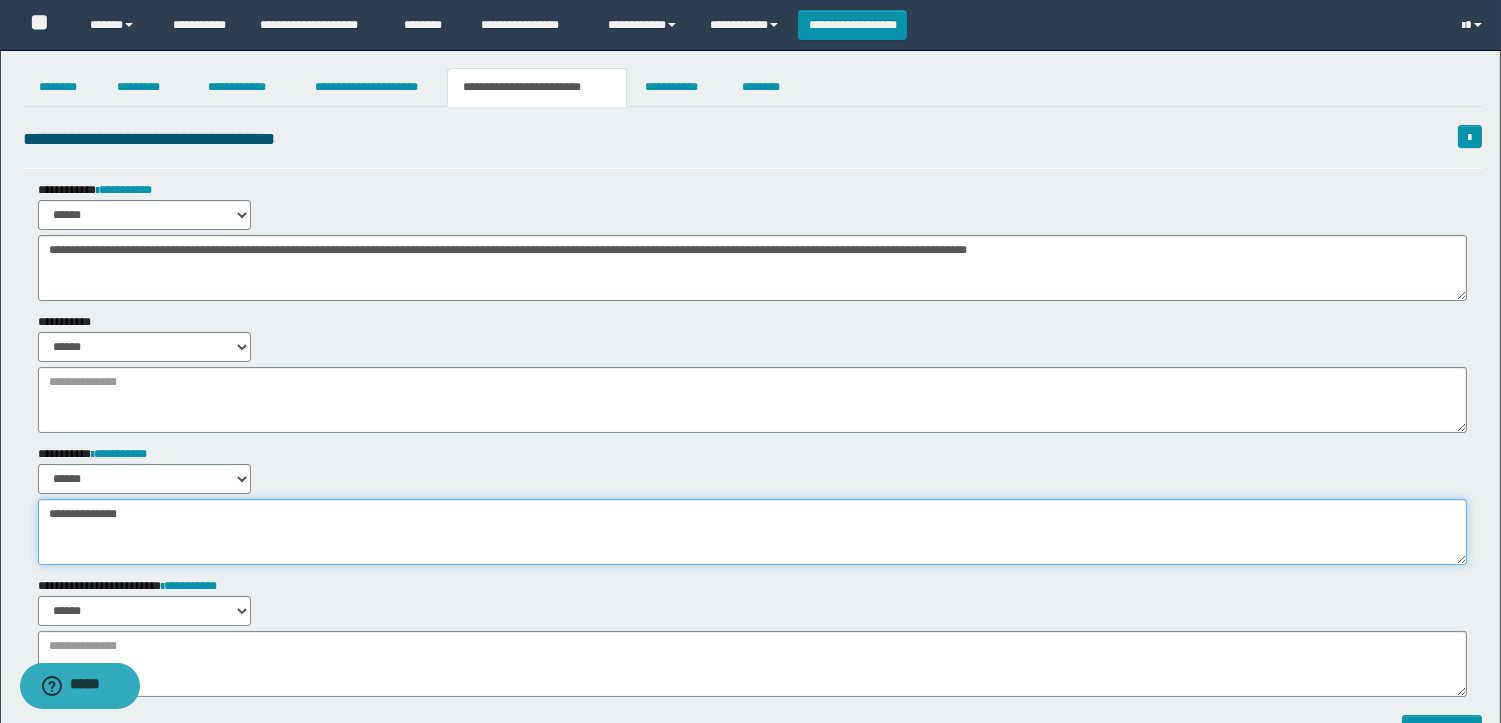 scroll, scrollTop: 0, scrollLeft: 0, axis: both 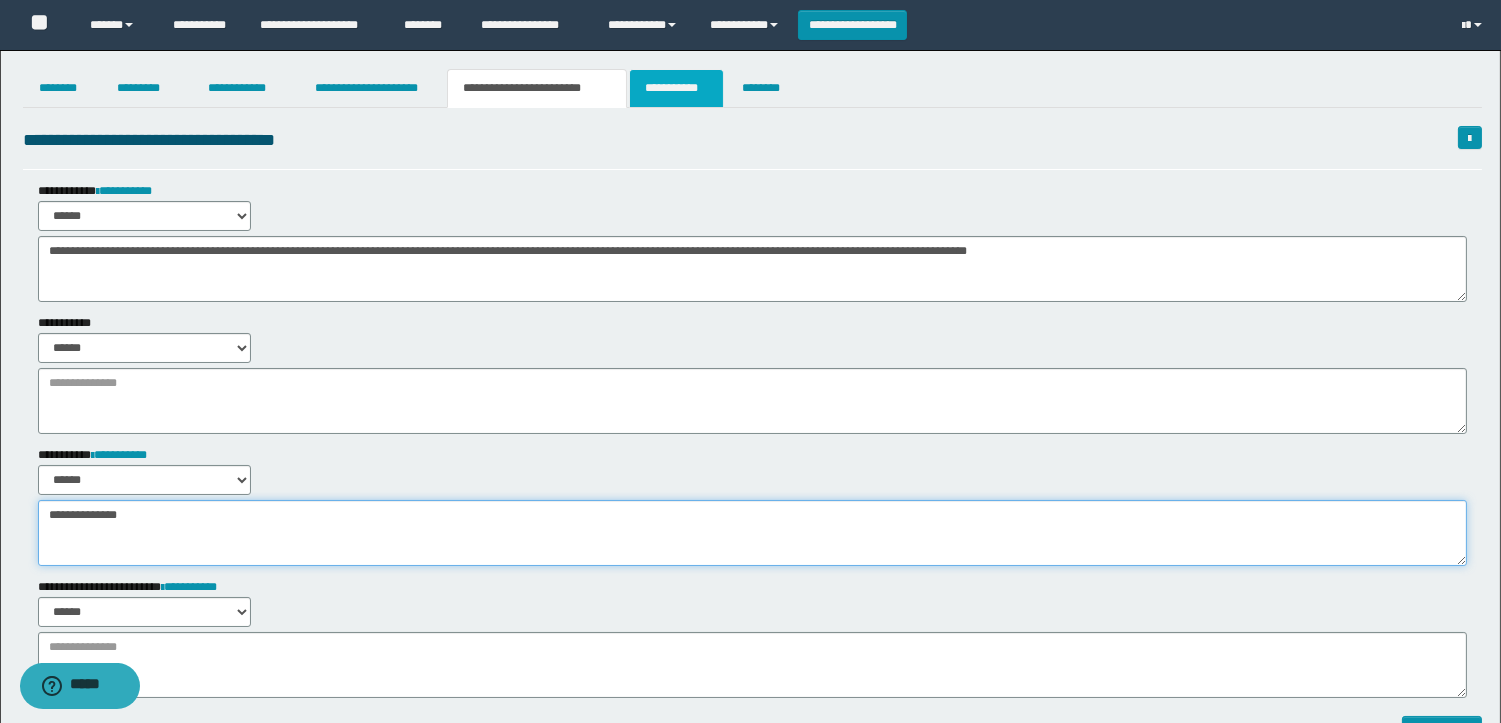 type on "**********" 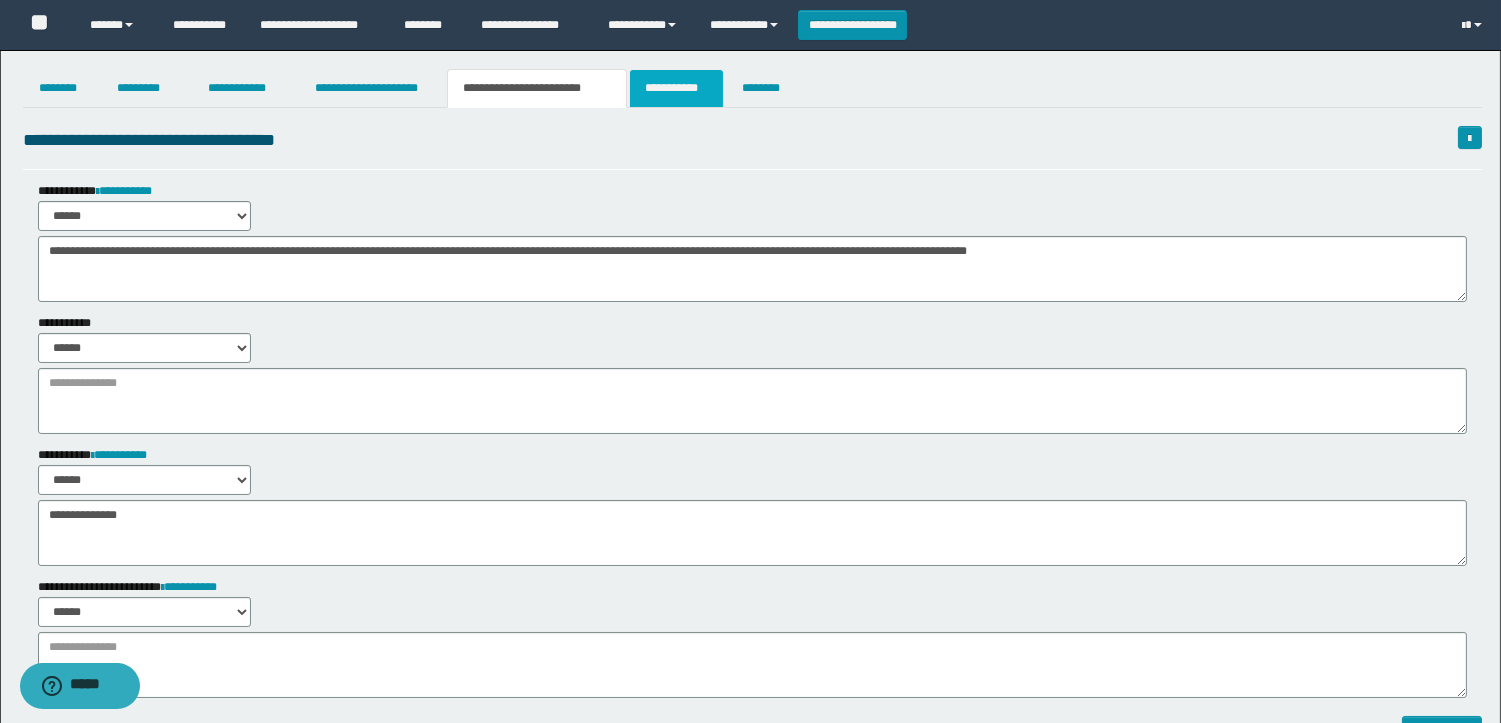 click on "**********" at bounding box center (676, 88) 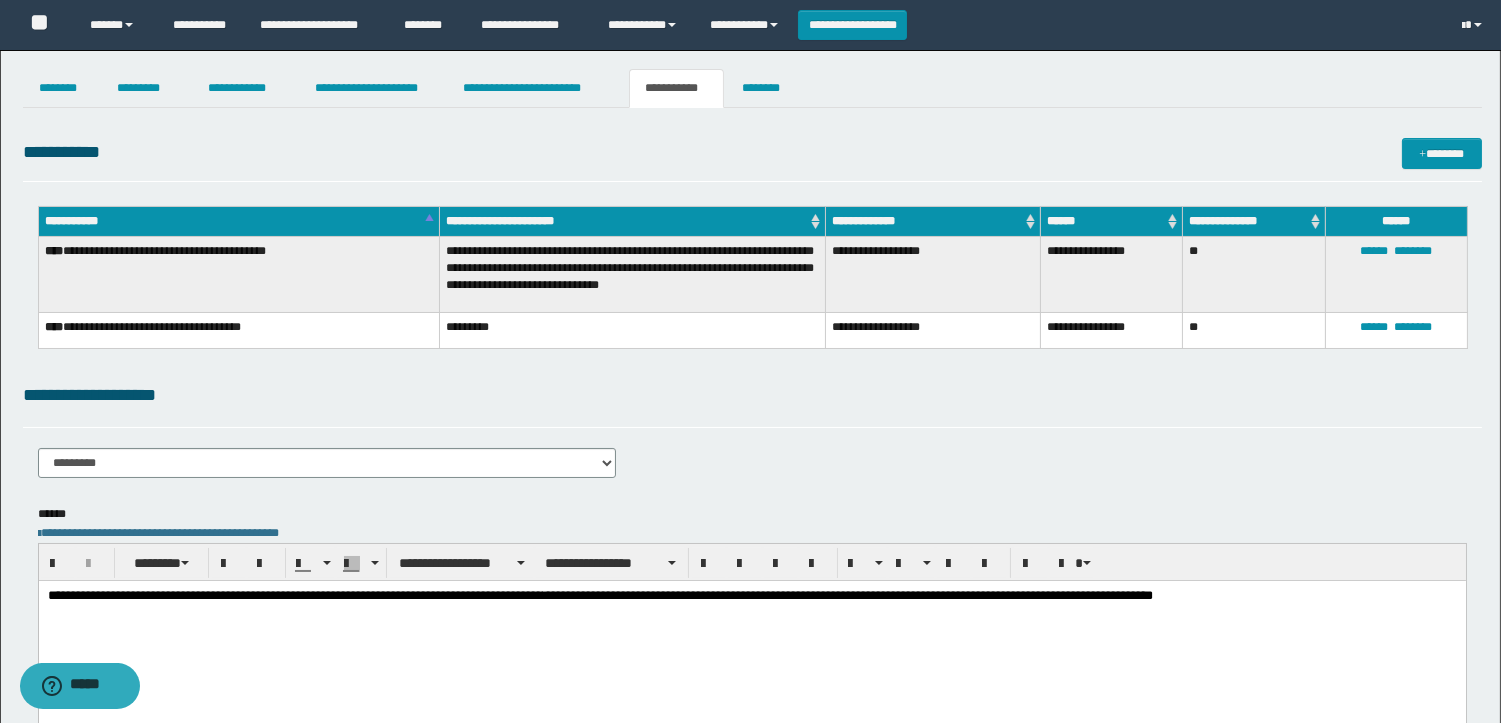 click on "**********" at bounding box center [847, 595] 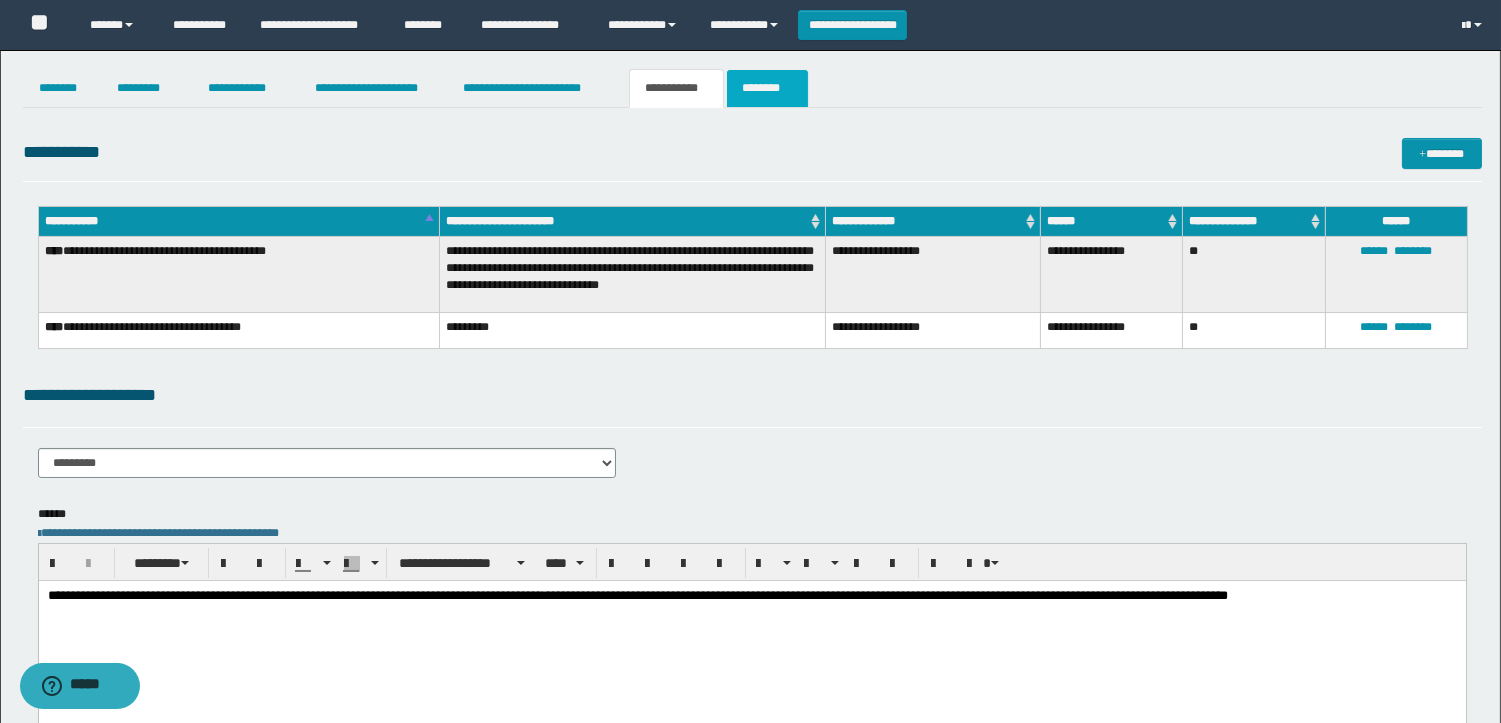 click on "********" at bounding box center [767, 88] 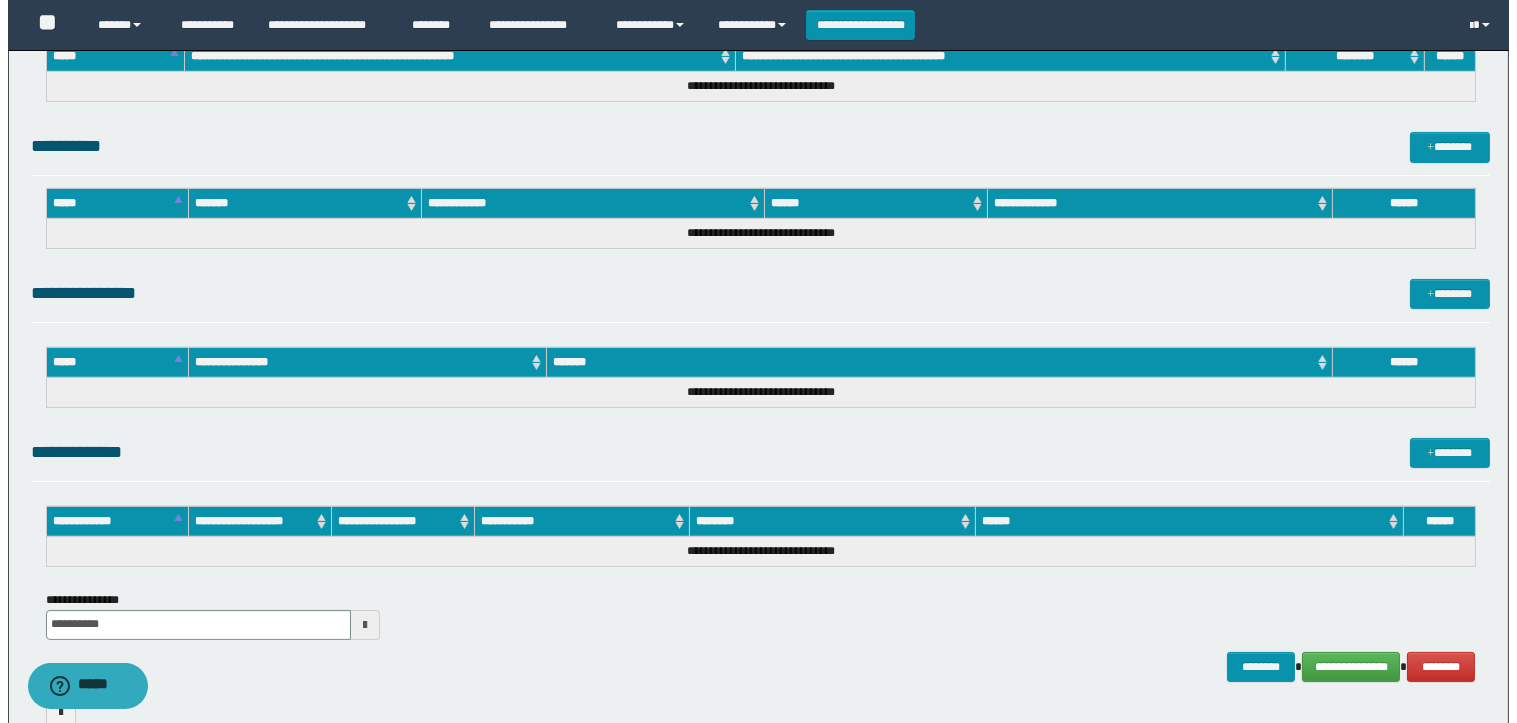 scroll, scrollTop: 914, scrollLeft: 0, axis: vertical 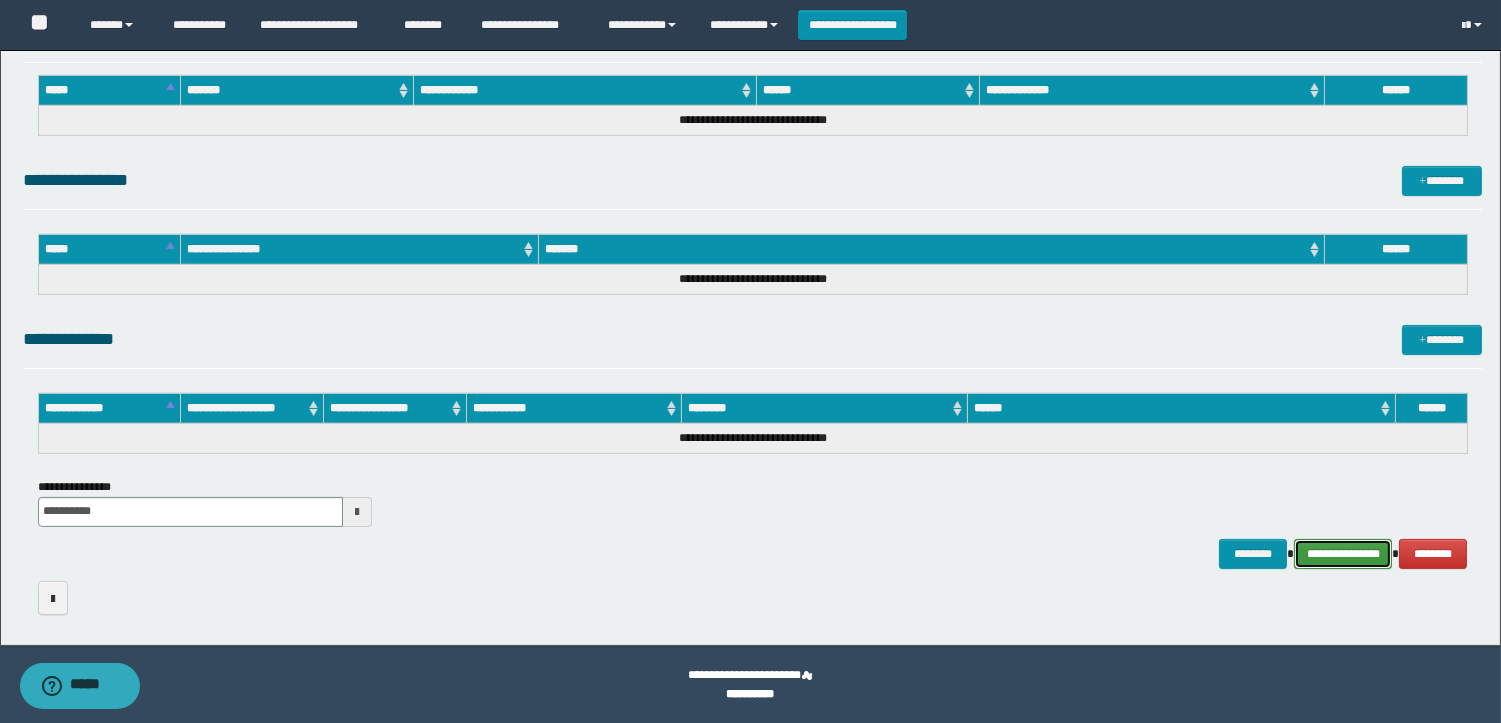 click on "**********" at bounding box center (1343, 554) 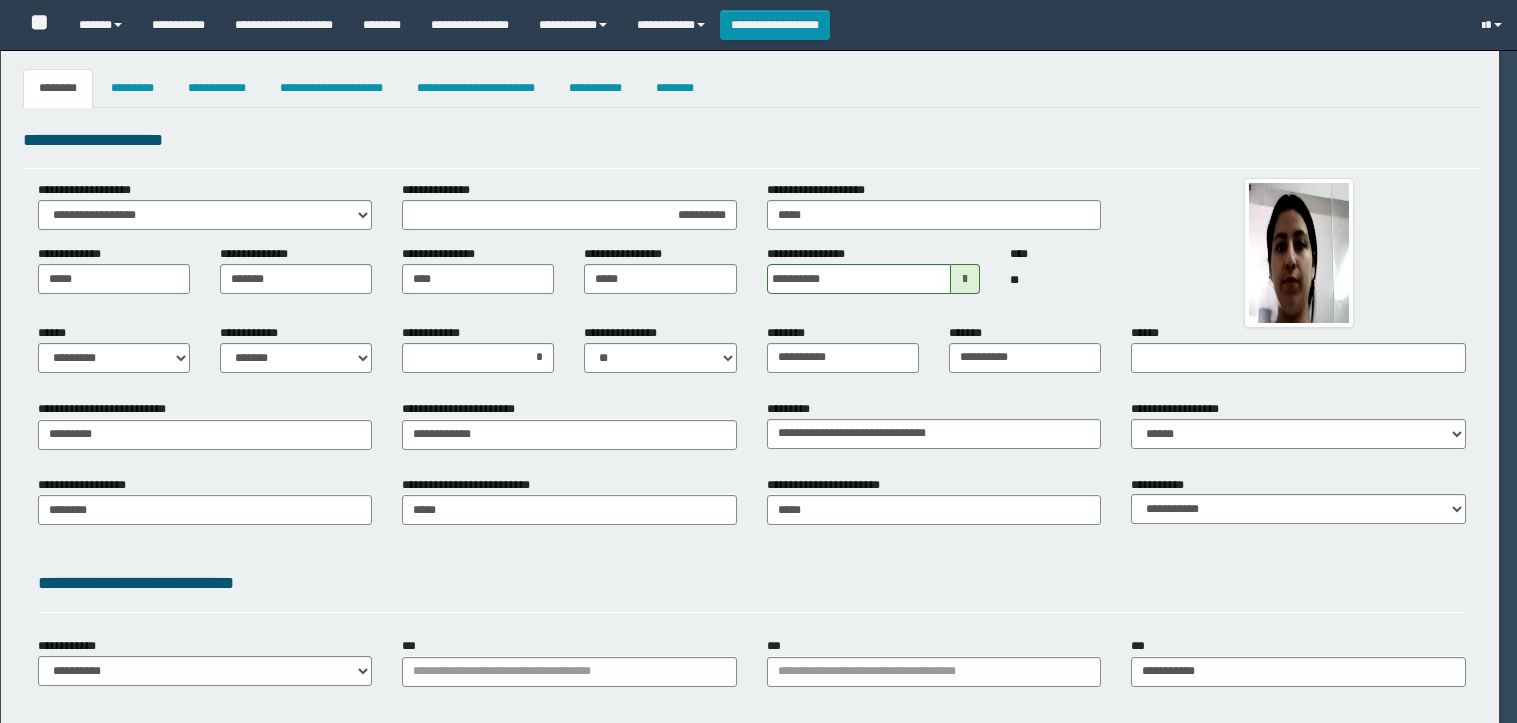 select on "*" 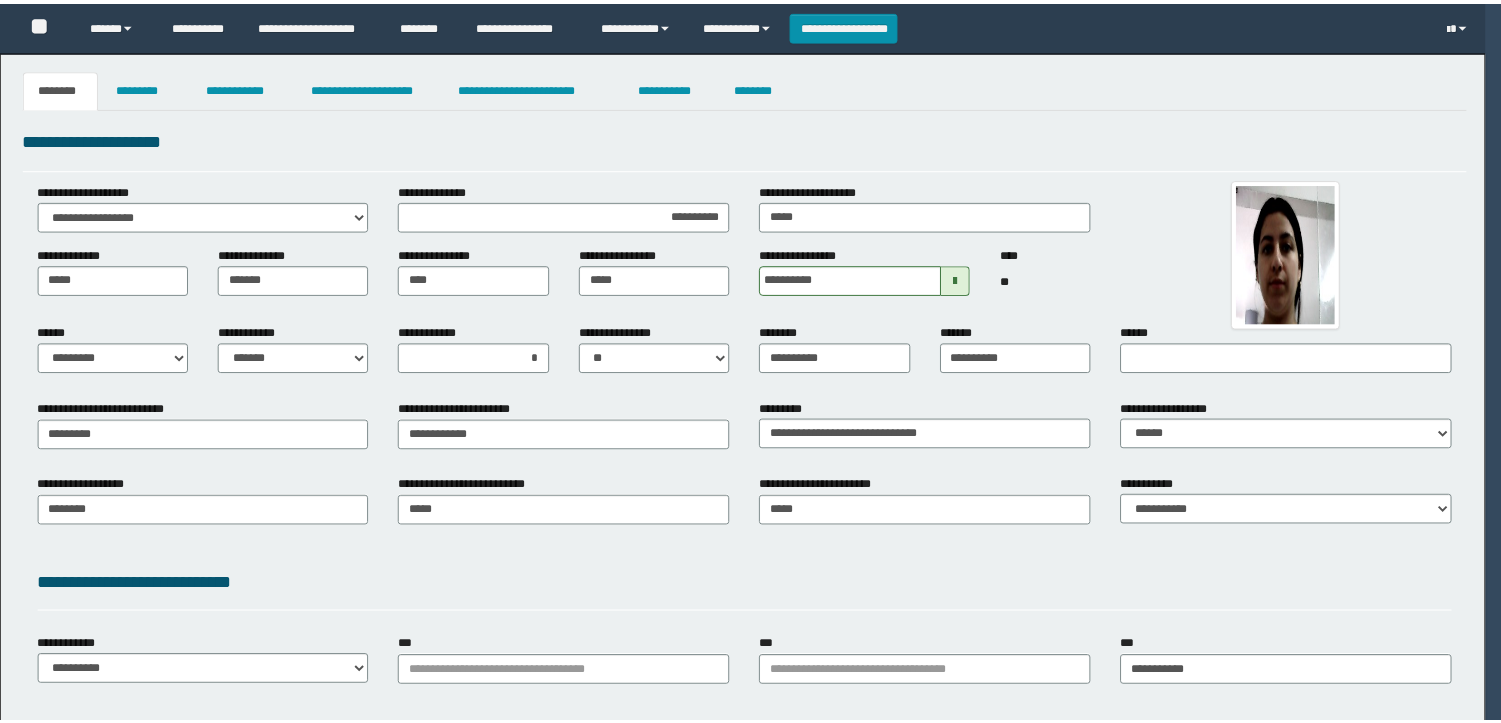 scroll, scrollTop: 0, scrollLeft: 0, axis: both 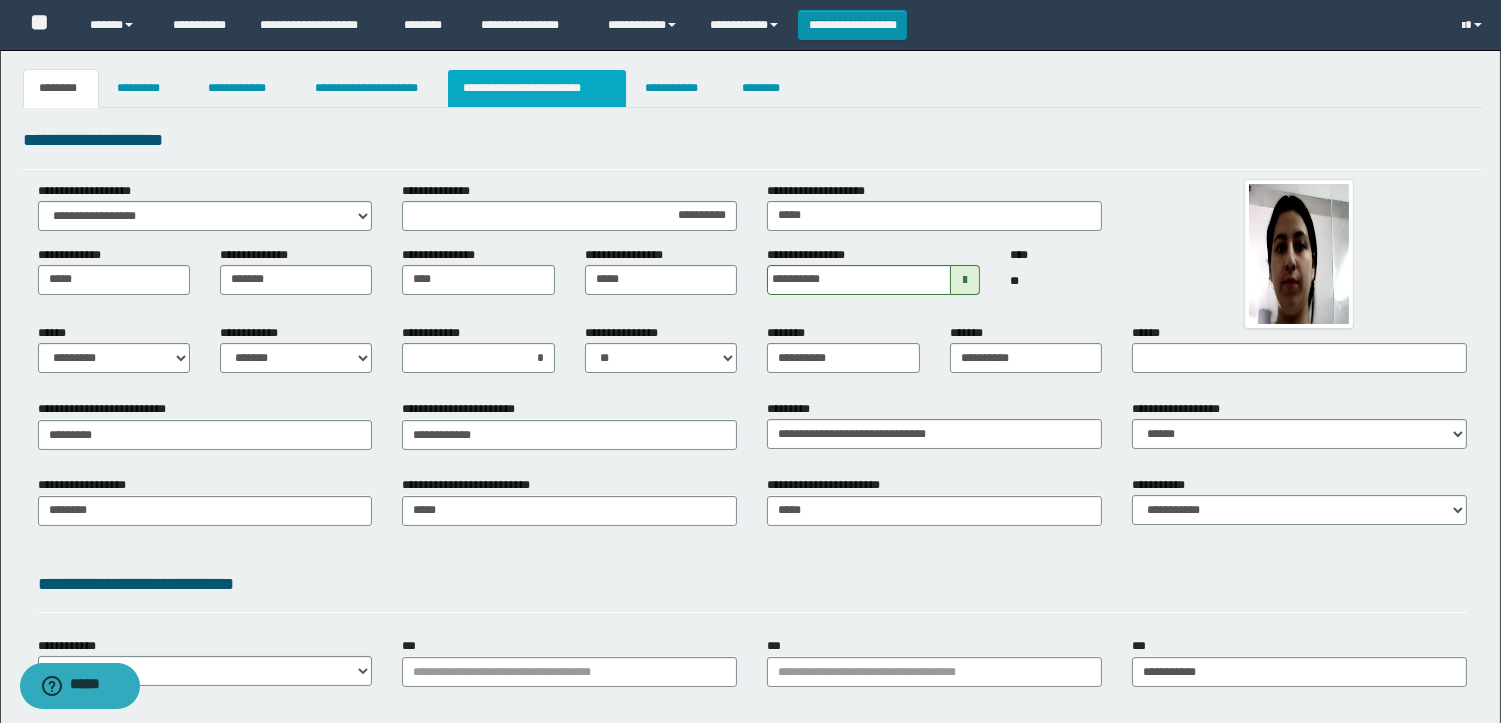 click on "**********" at bounding box center [537, 88] 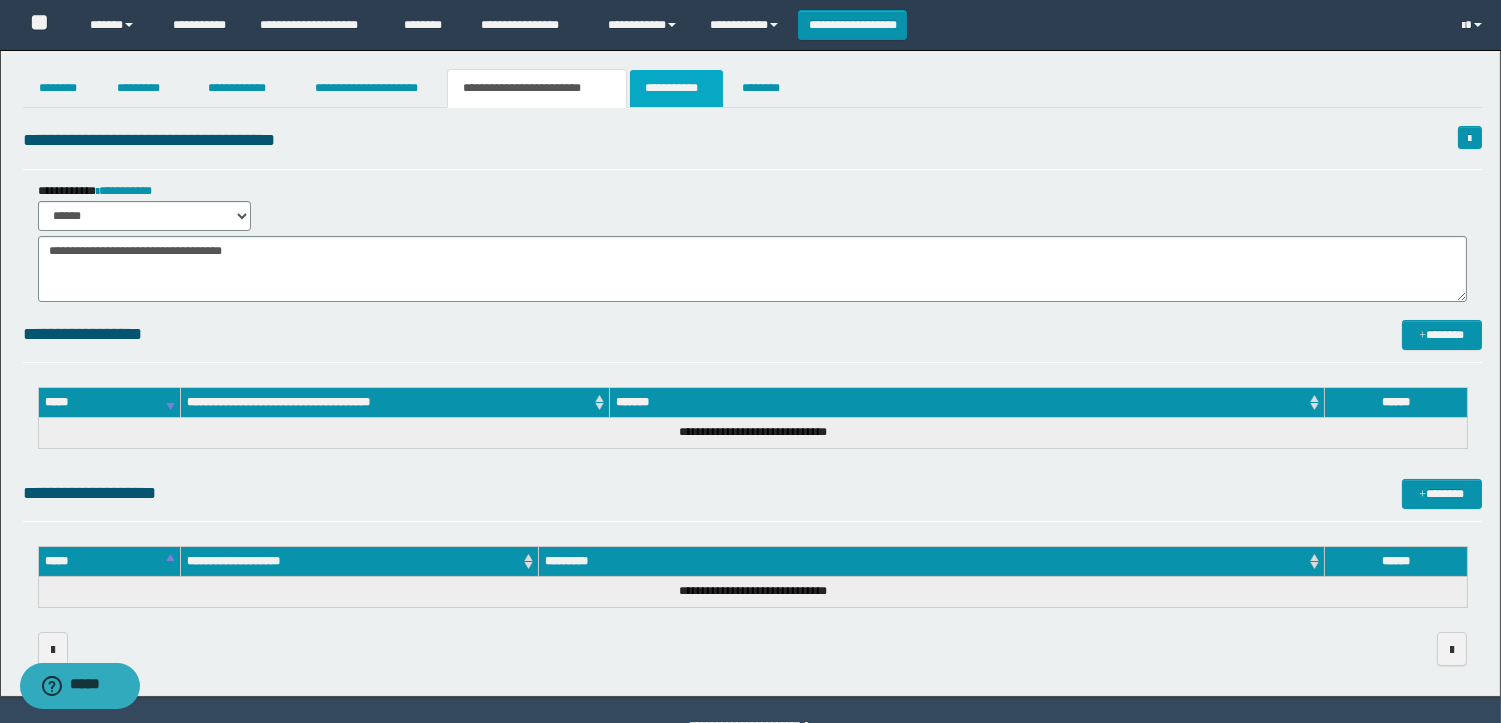 click on "**********" at bounding box center (676, 88) 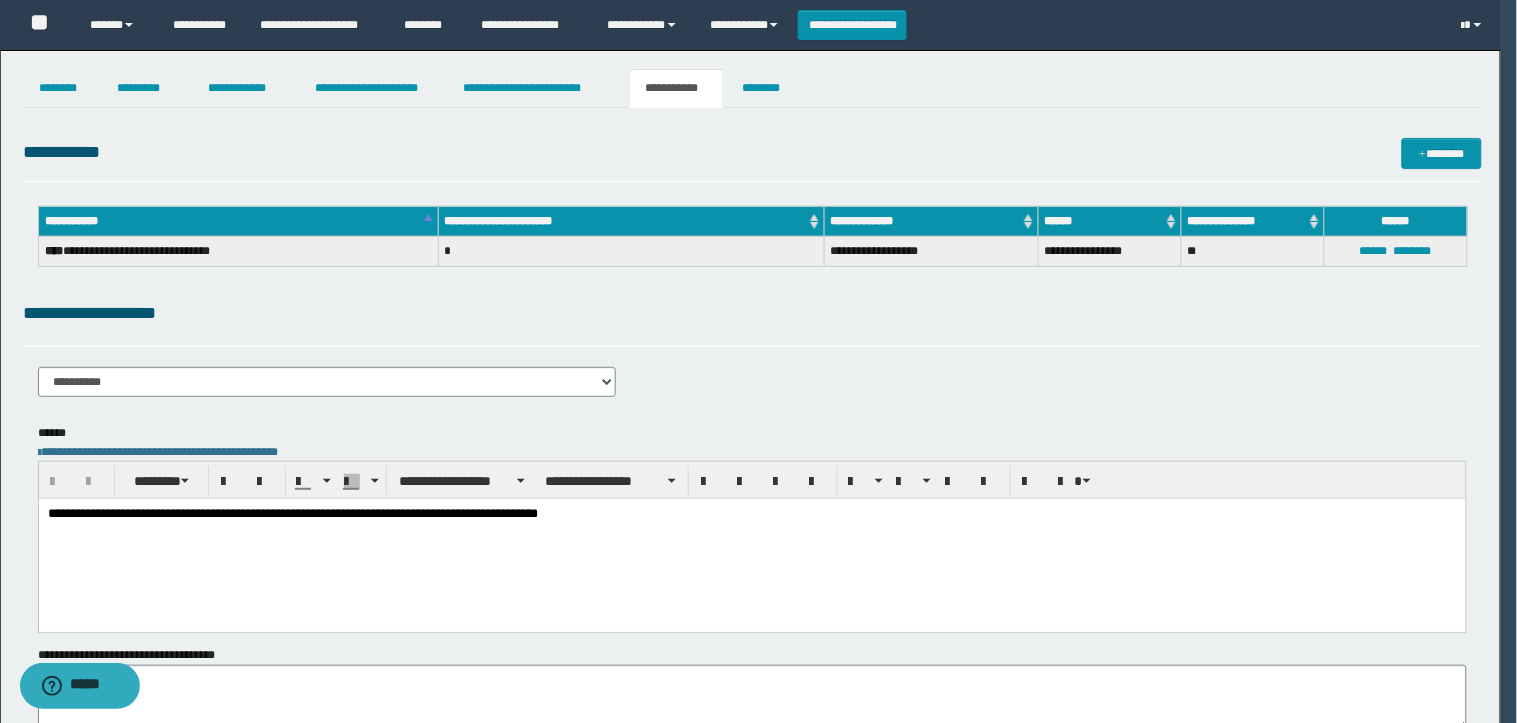 scroll, scrollTop: 0, scrollLeft: 0, axis: both 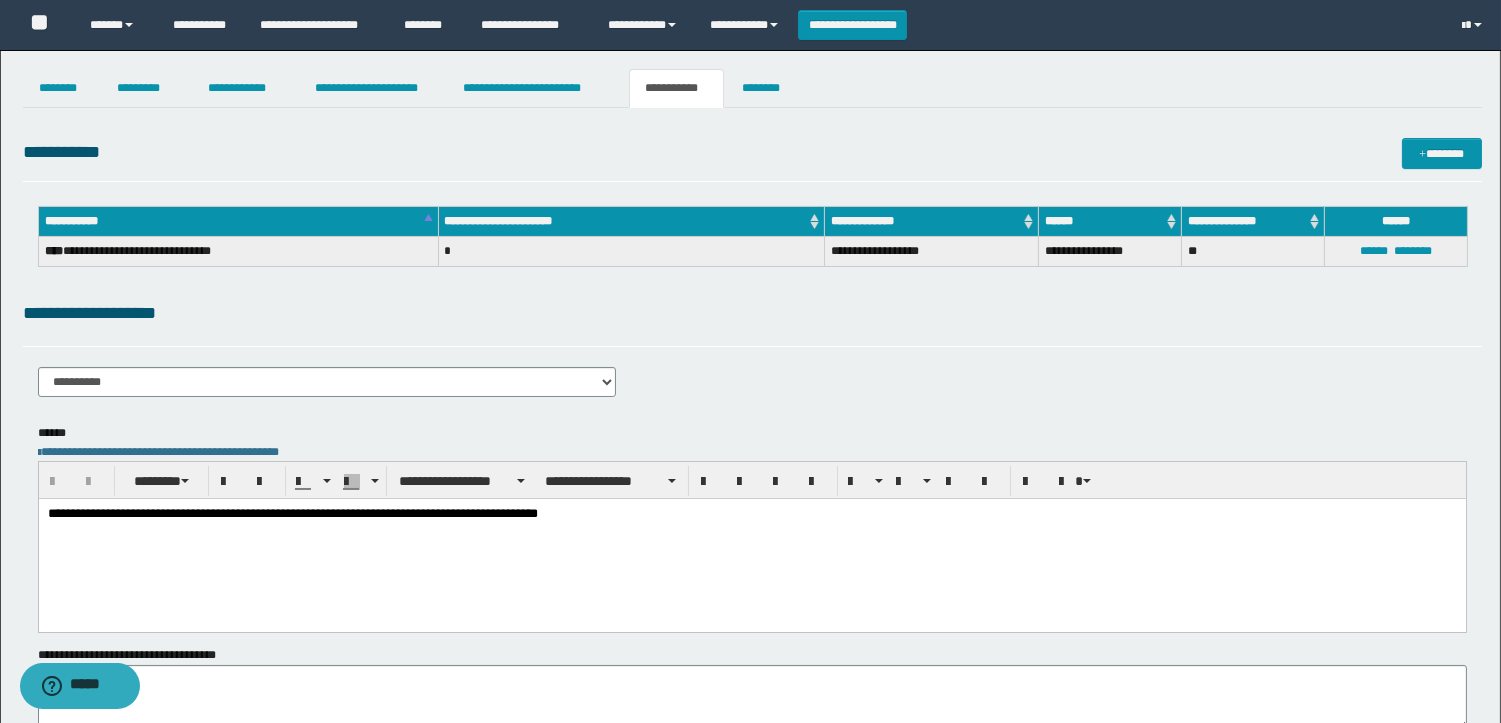 click on "**********" at bounding box center [327, 389] 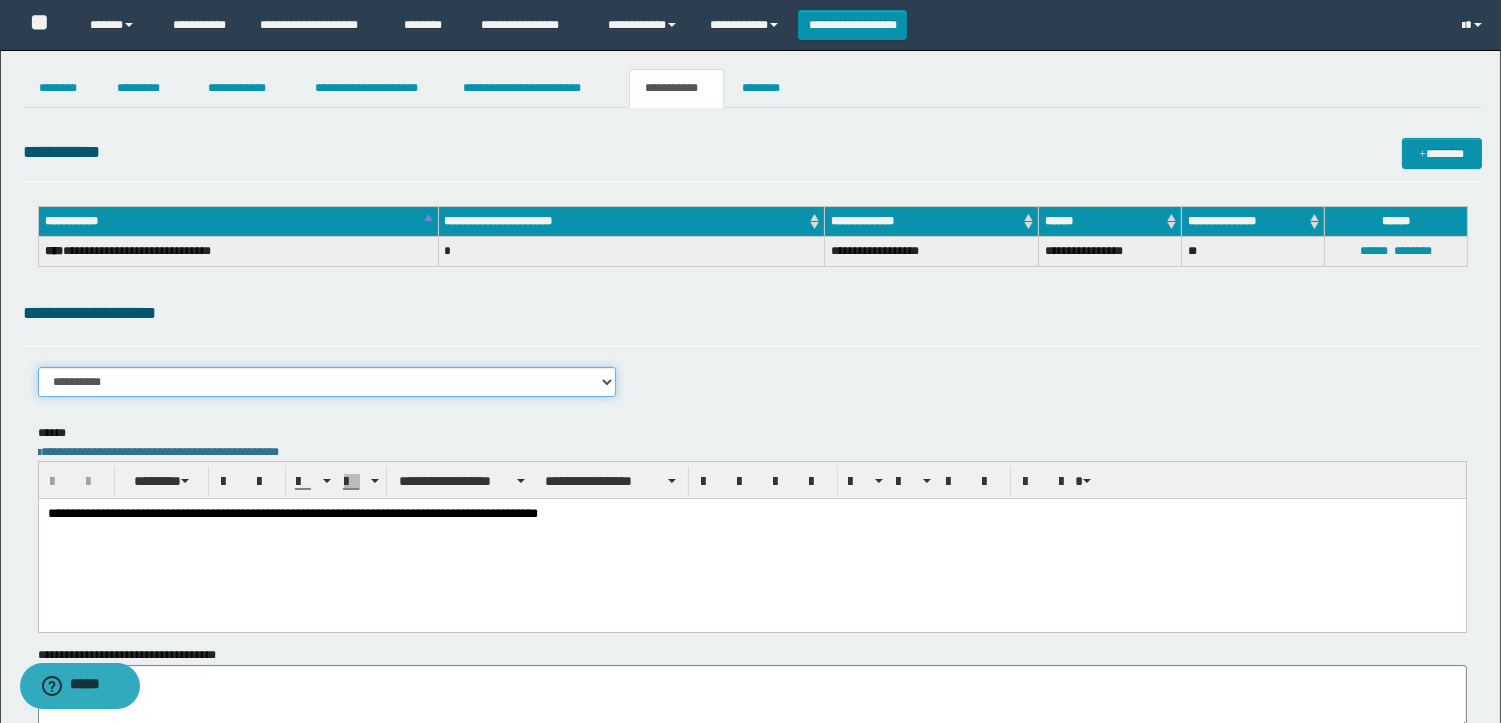 click on "**********" at bounding box center [327, 382] 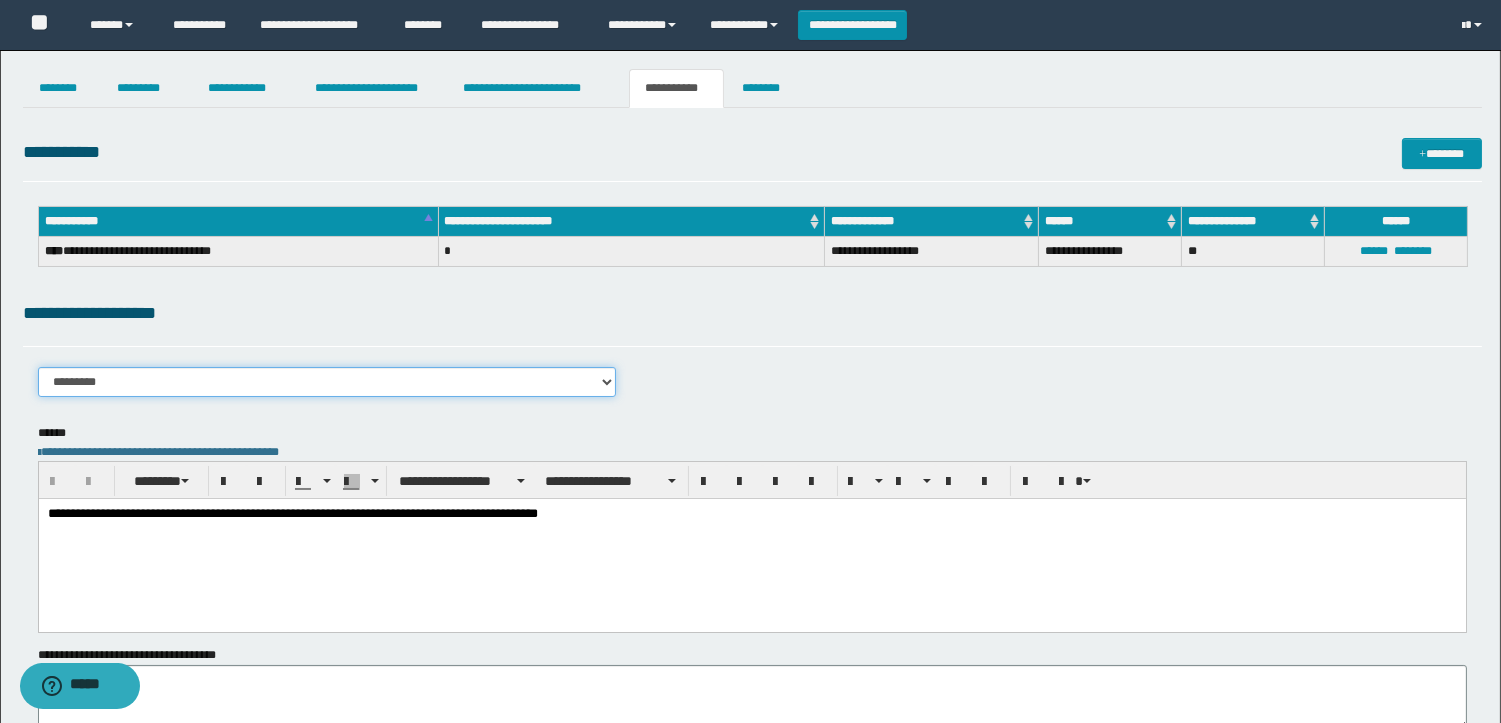 click on "**********" at bounding box center (327, 382) 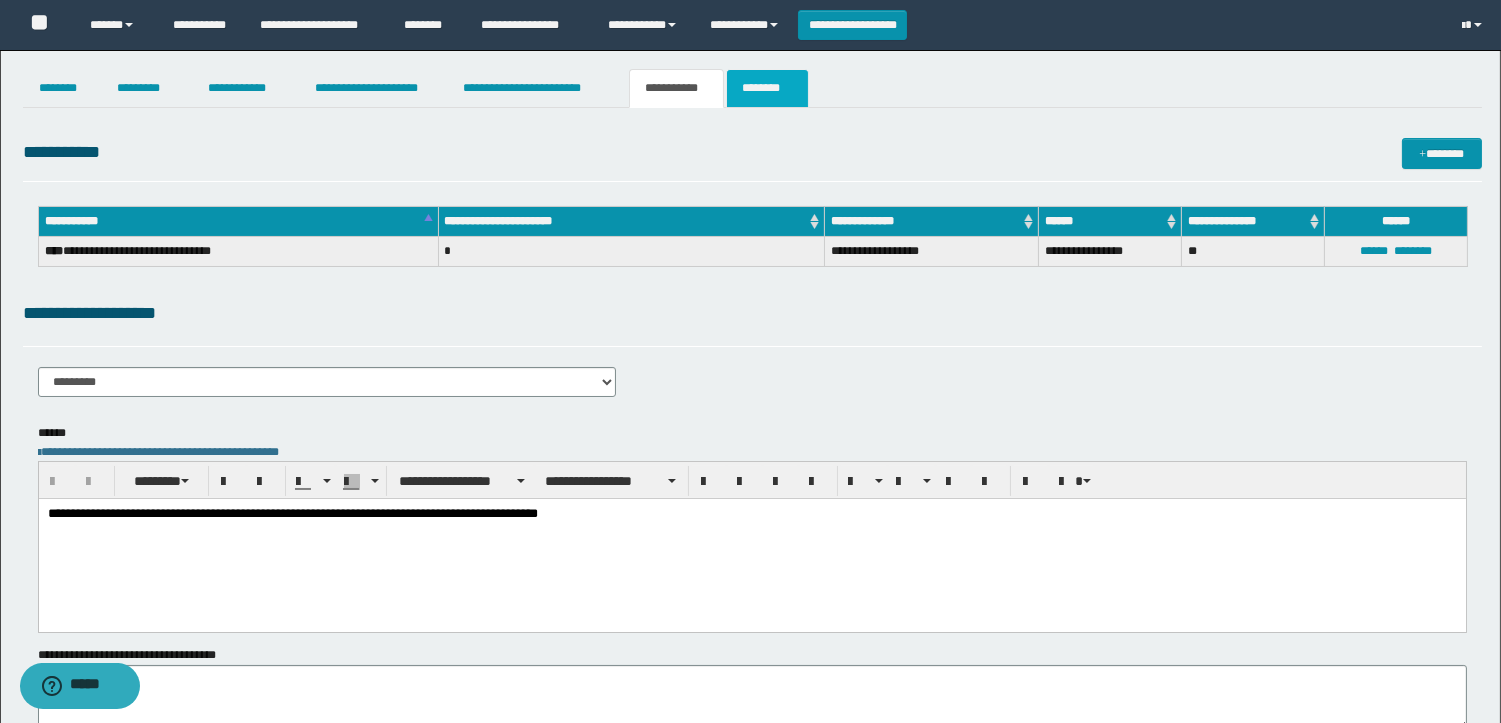 click on "********" at bounding box center [767, 88] 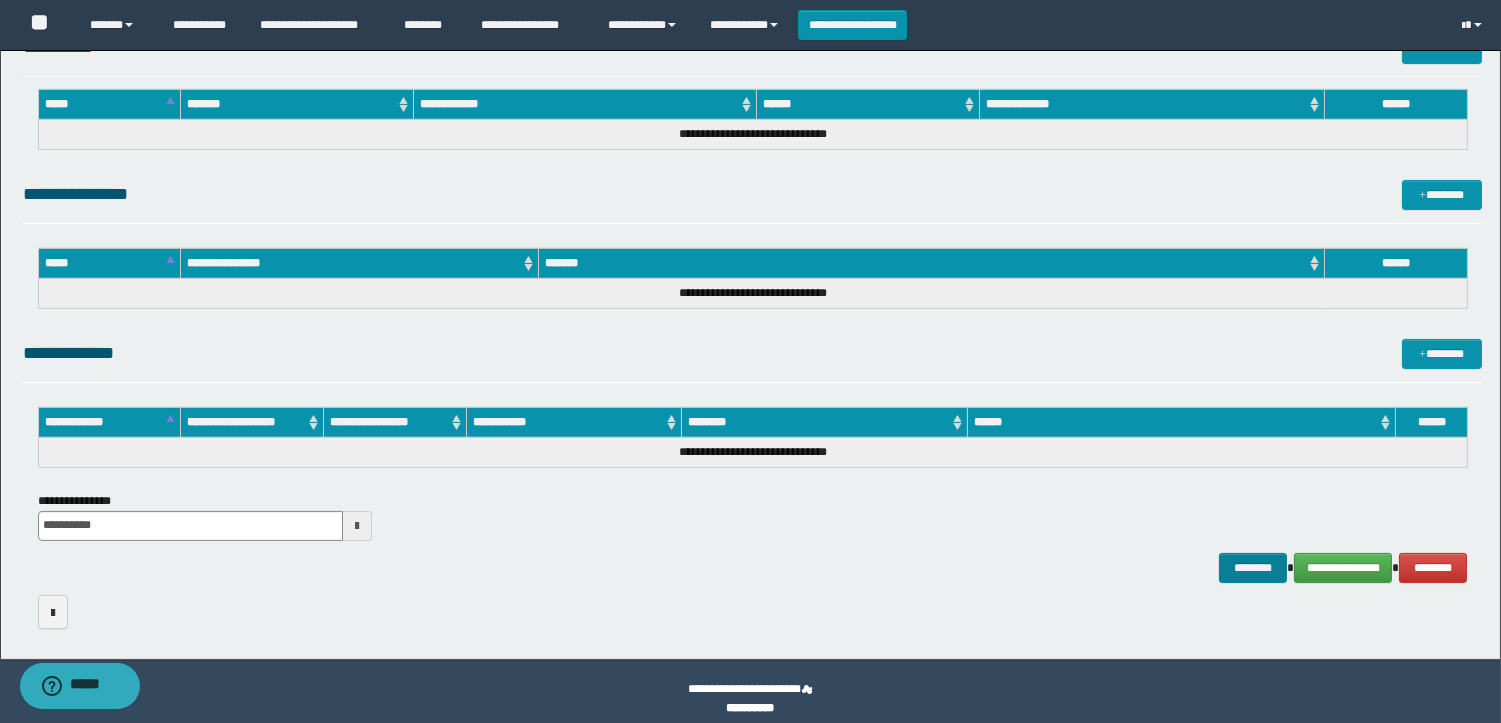 scroll, scrollTop: 914, scrollLeft: 0, axis: vertical 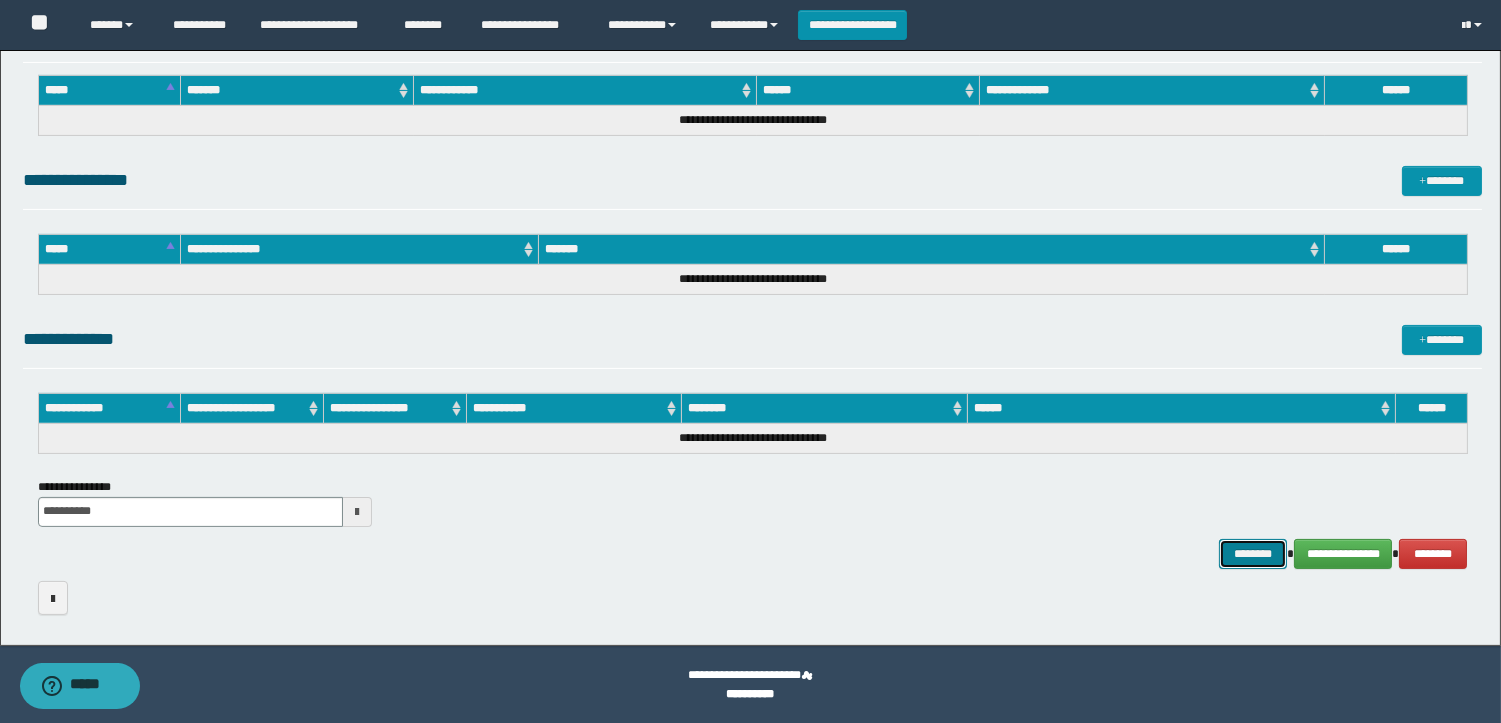 click on "********" at bounding box center (1253, 554) 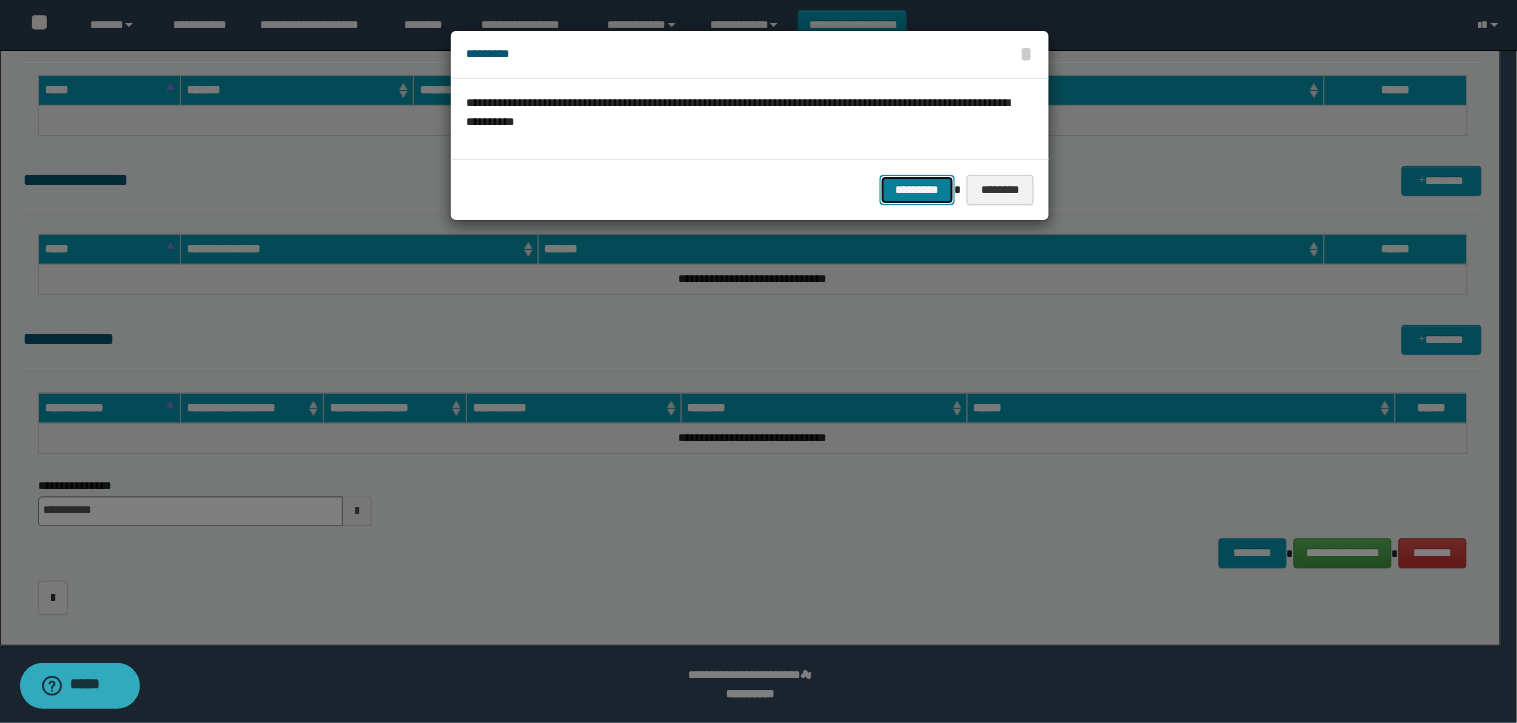 click on "*********" at bounding box center (917, 190) 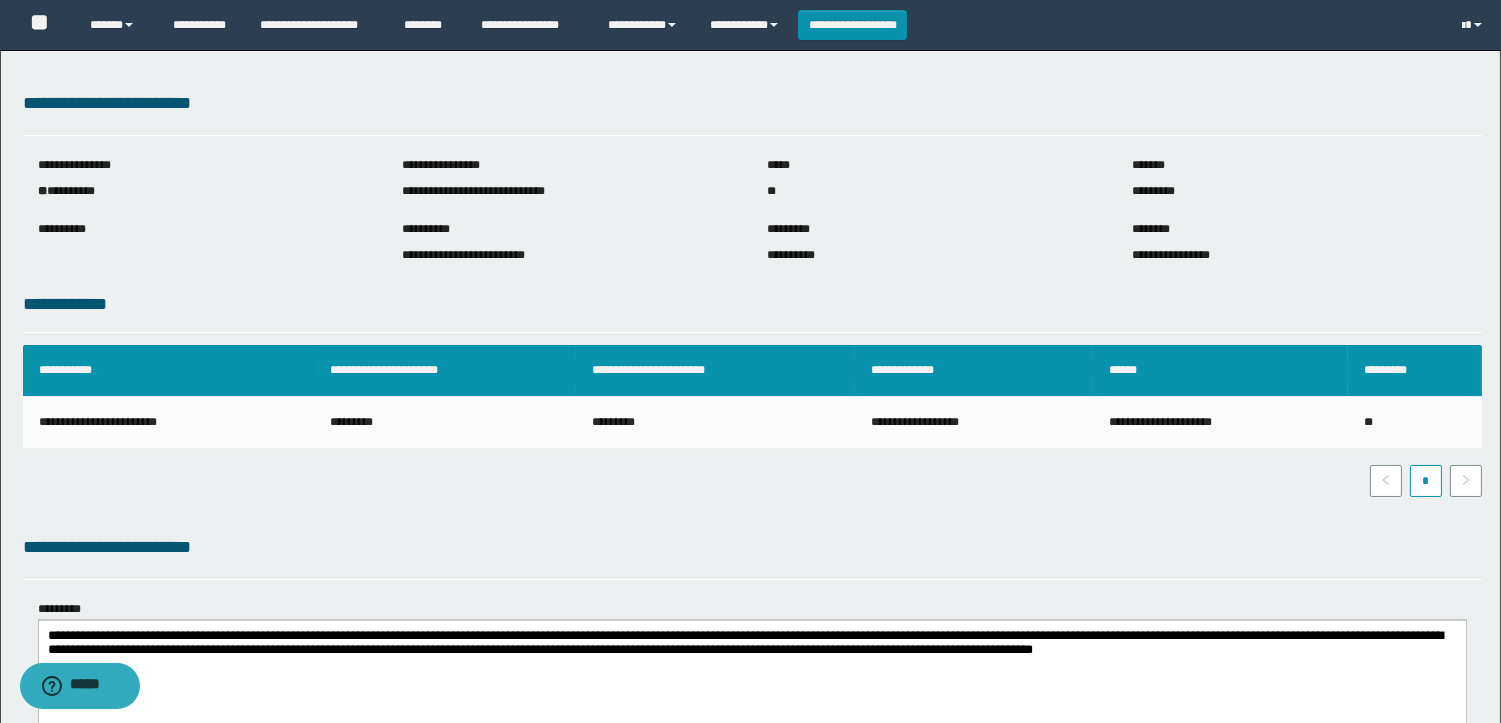 scroll, scrollTop: 0, scrollLeft: 0, axis: both 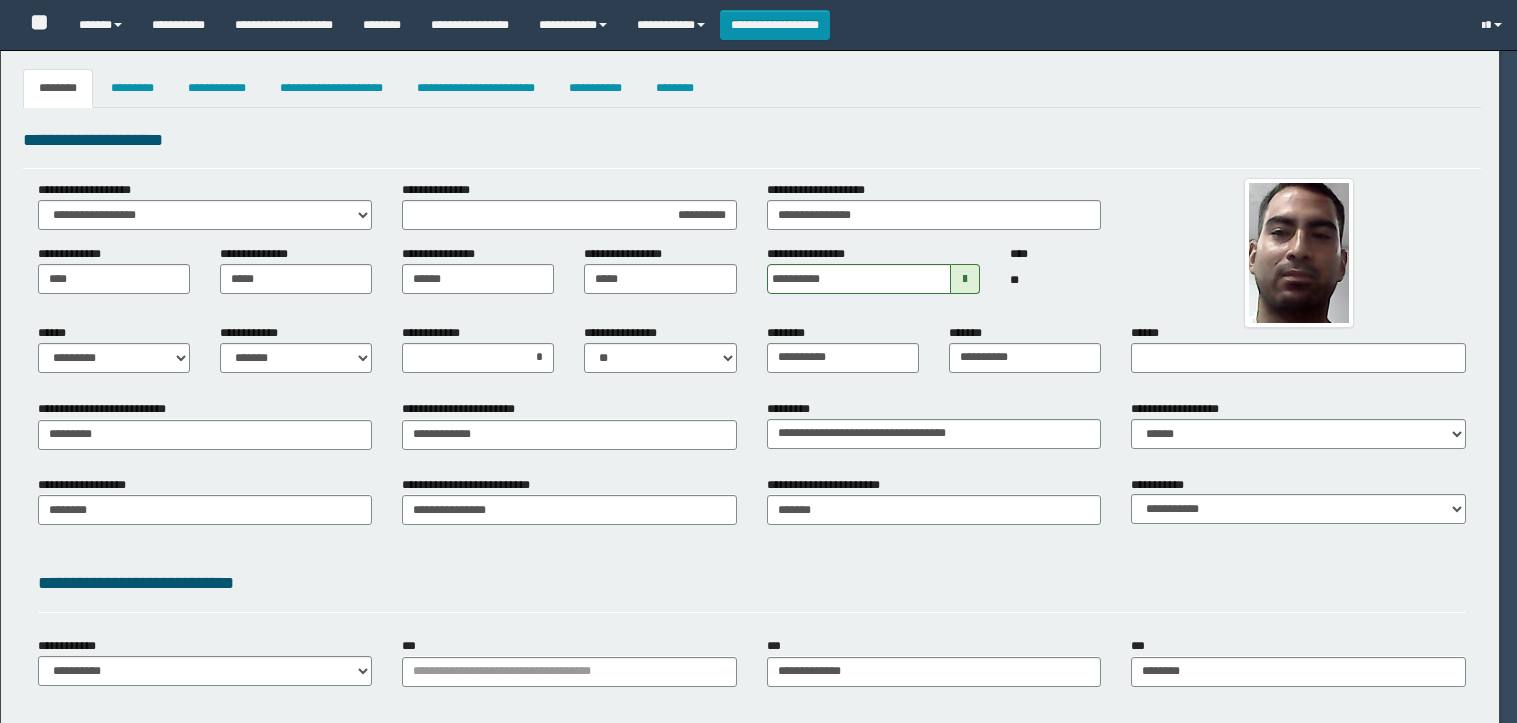 select on "*" 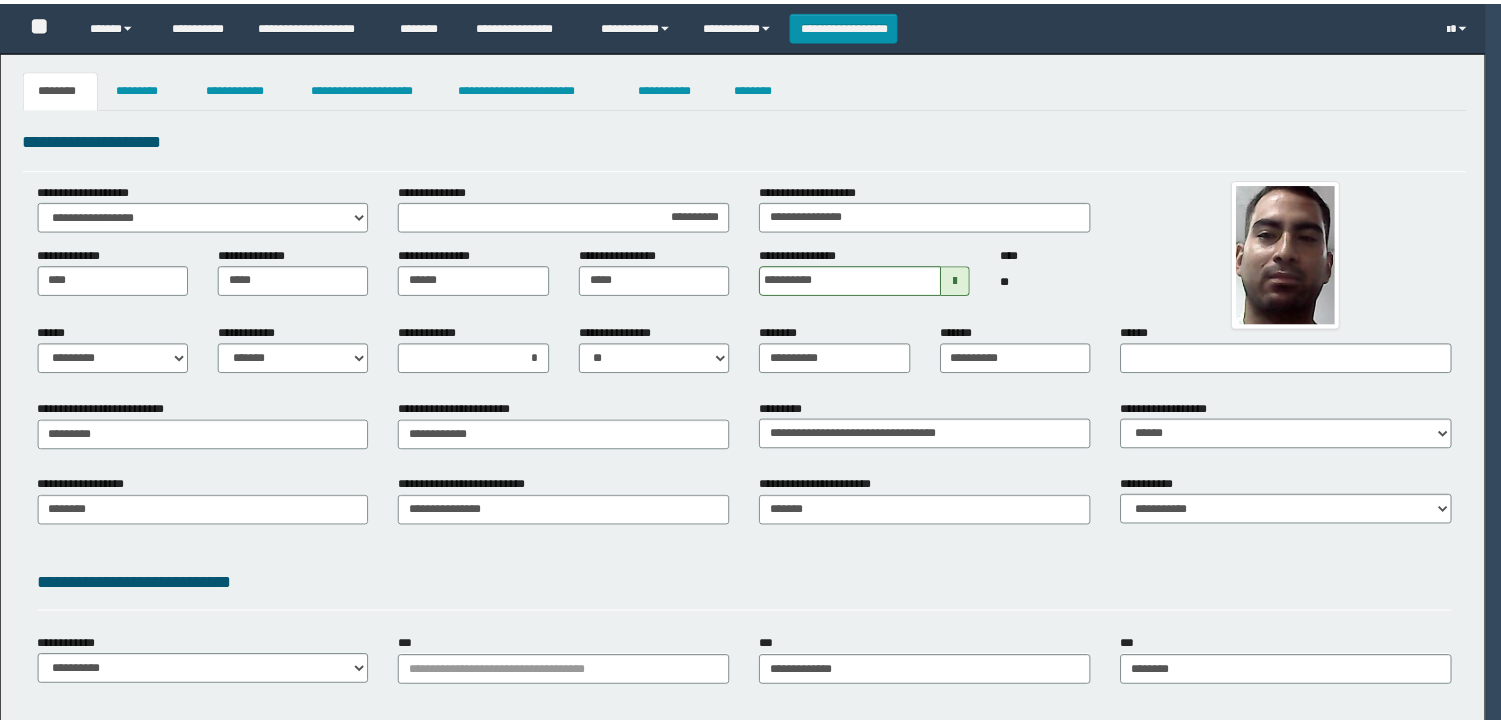 scroll, scrollTop: 0, scrollLeft: 0, axis: both 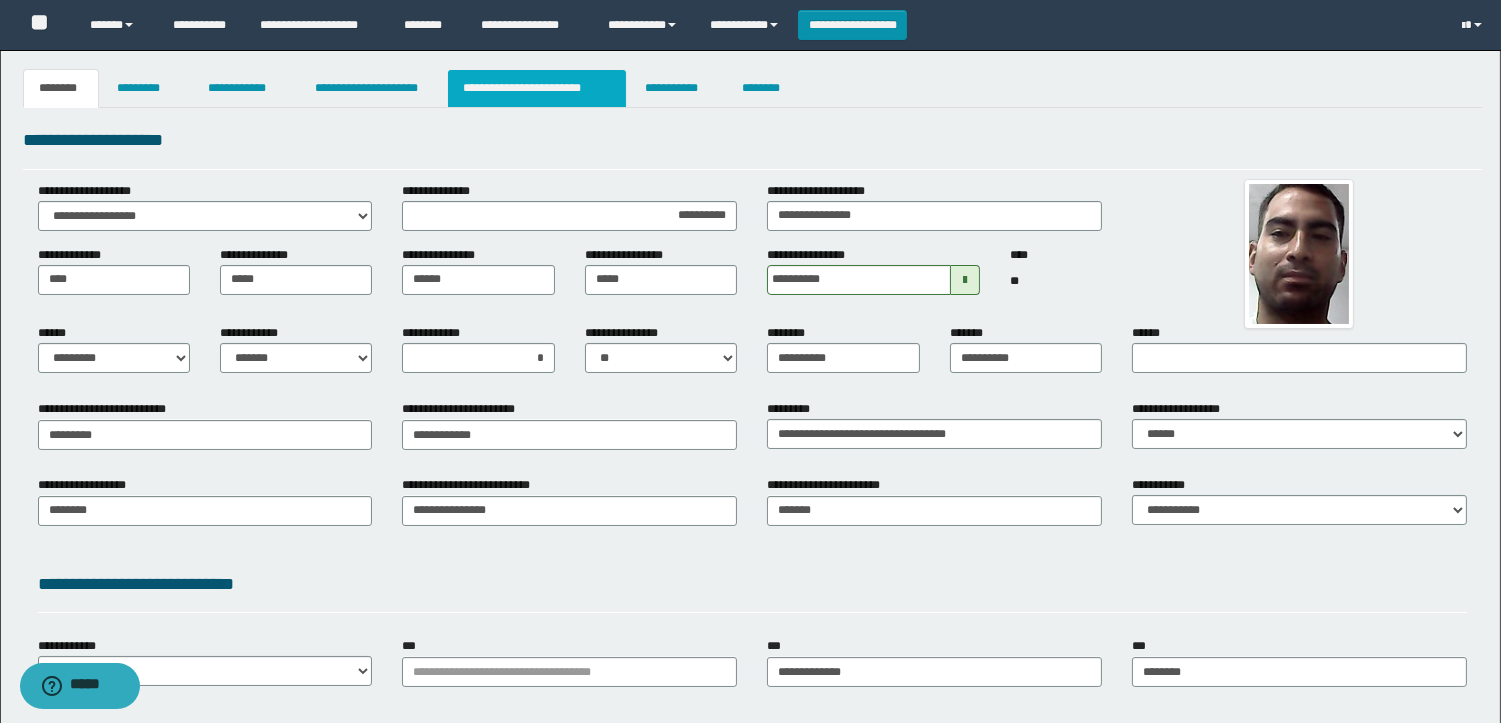 click on "**********" at bounding box center [537, 88] 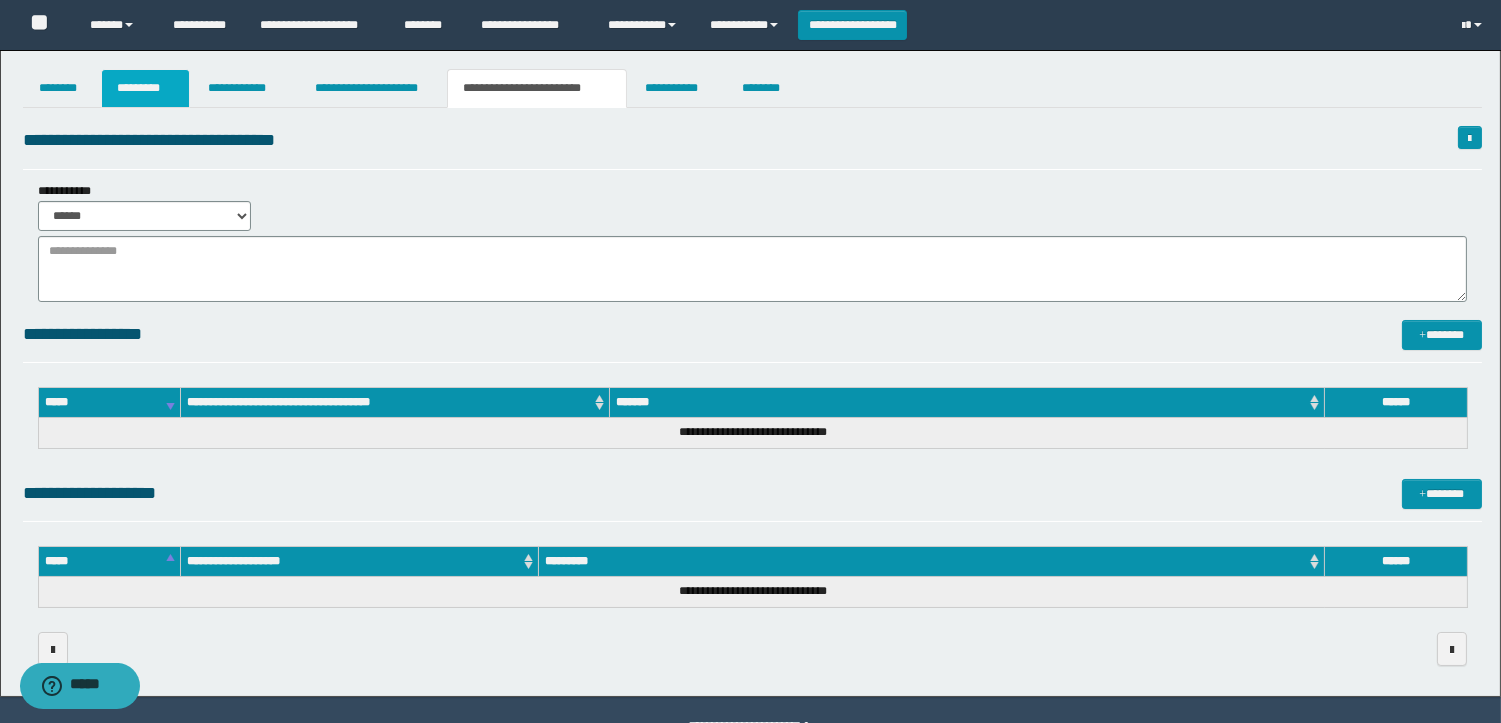 click on "*********" at bounding box center [145, 88] 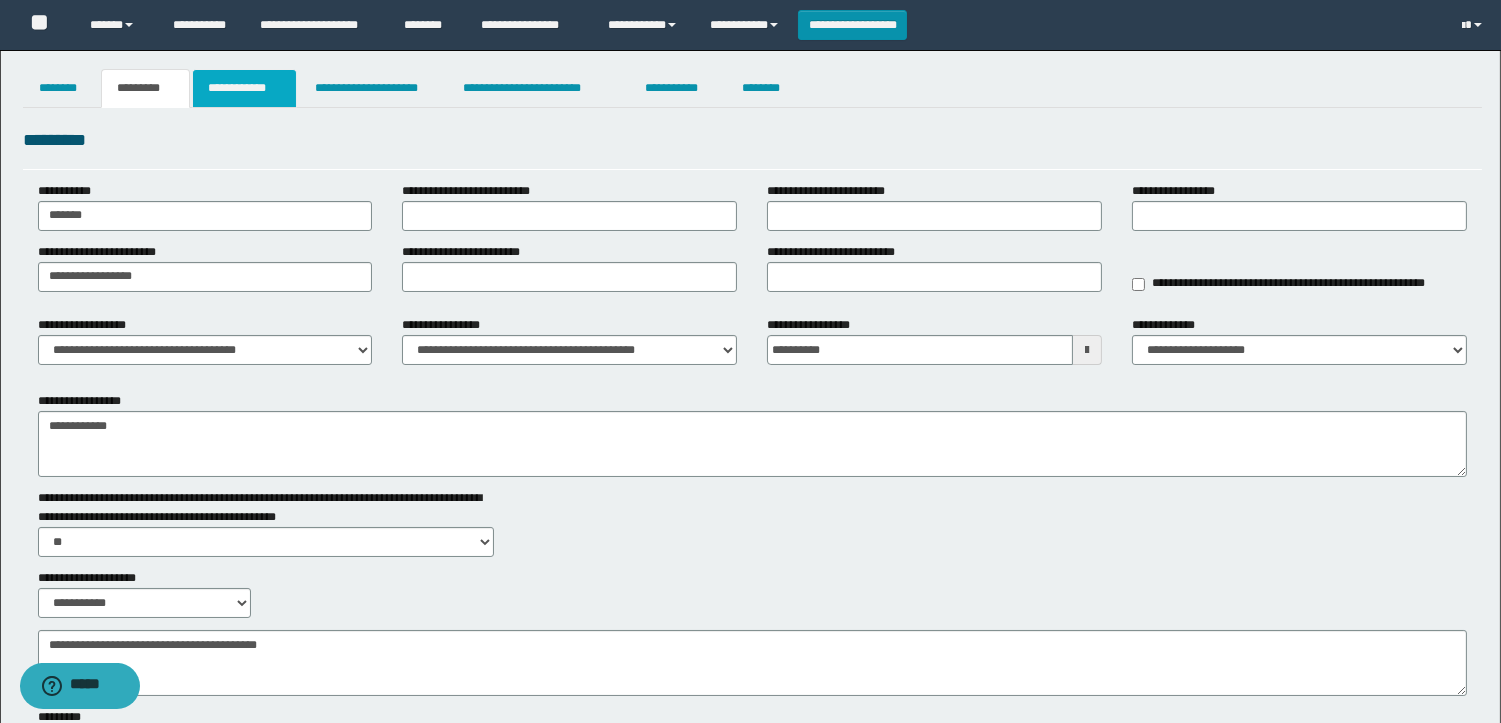 click on "**********" at bounding box center (244, 88) 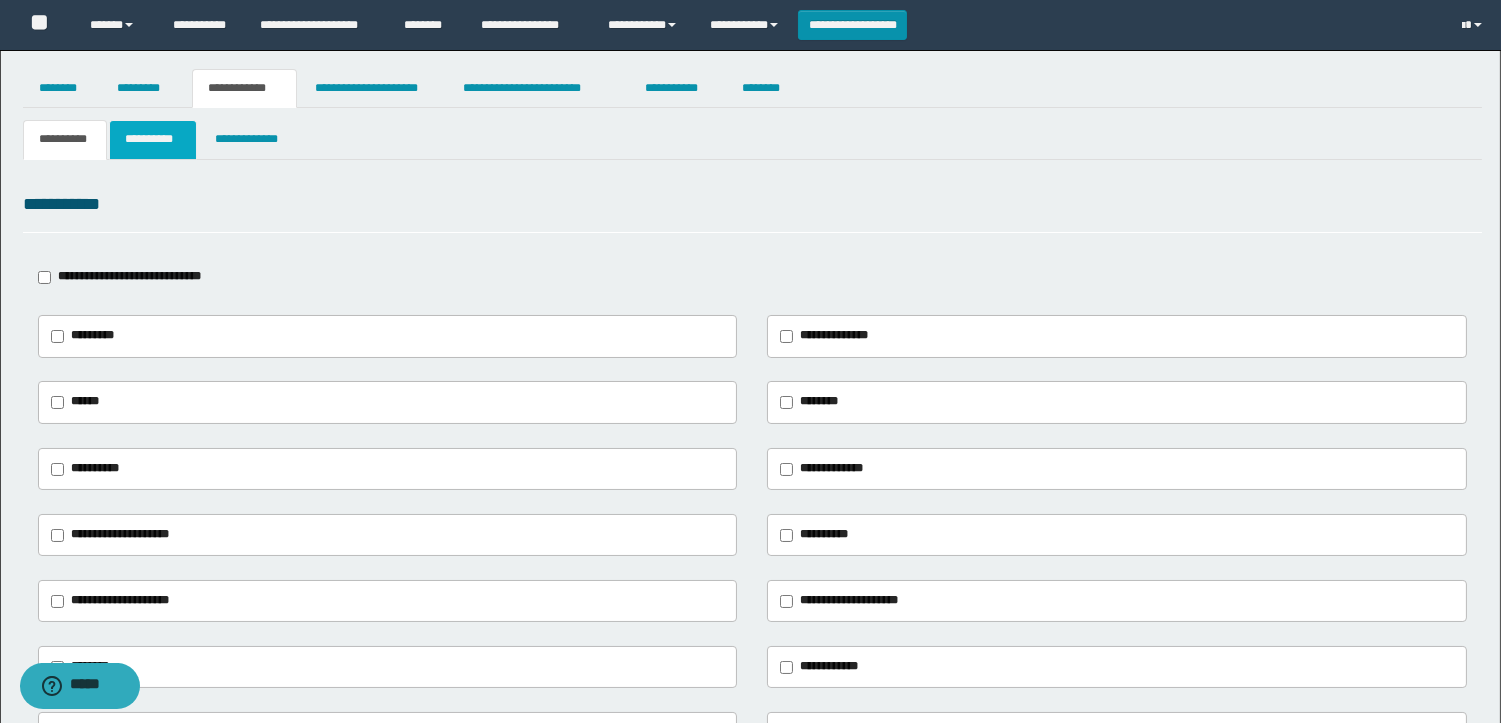 click on "**********" at bounding box center [153, 139] 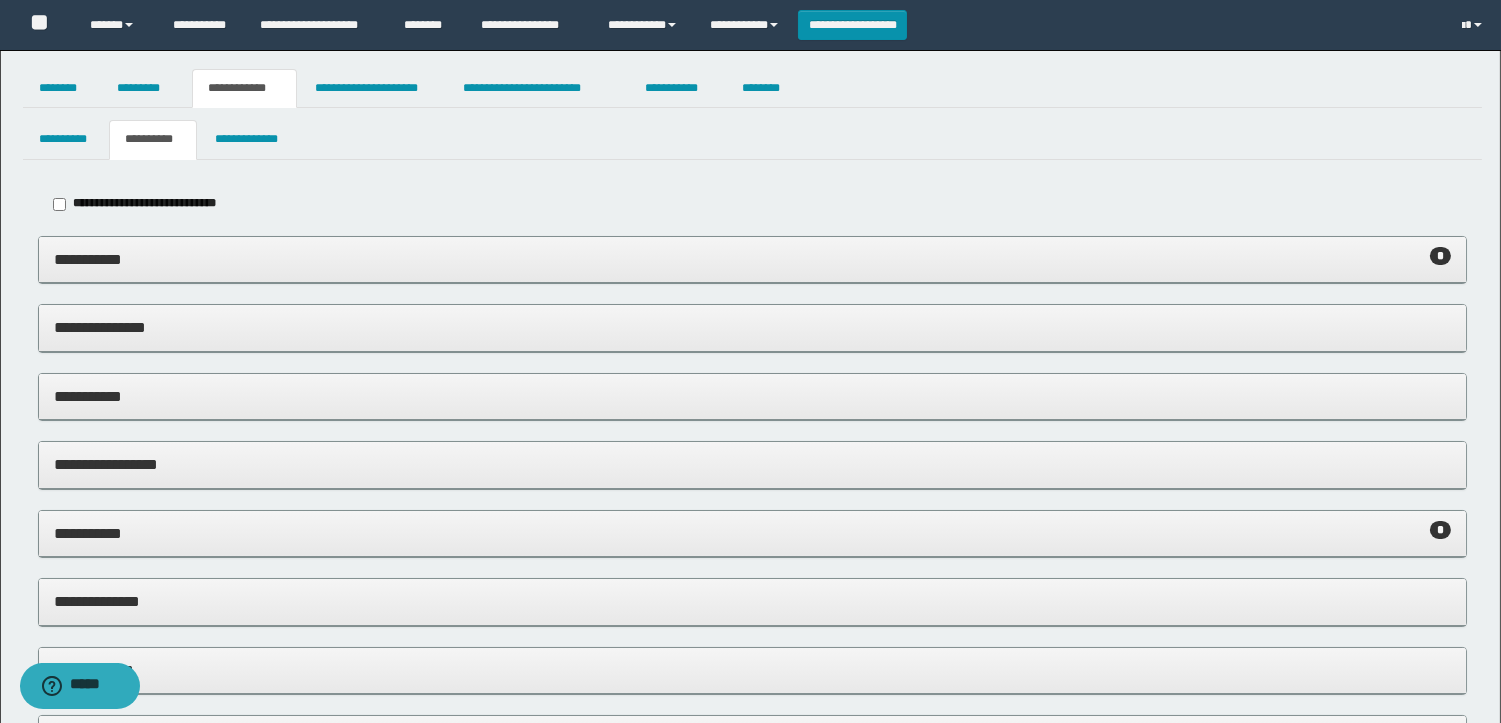 click on "**********" at bounding box center [752, 259] 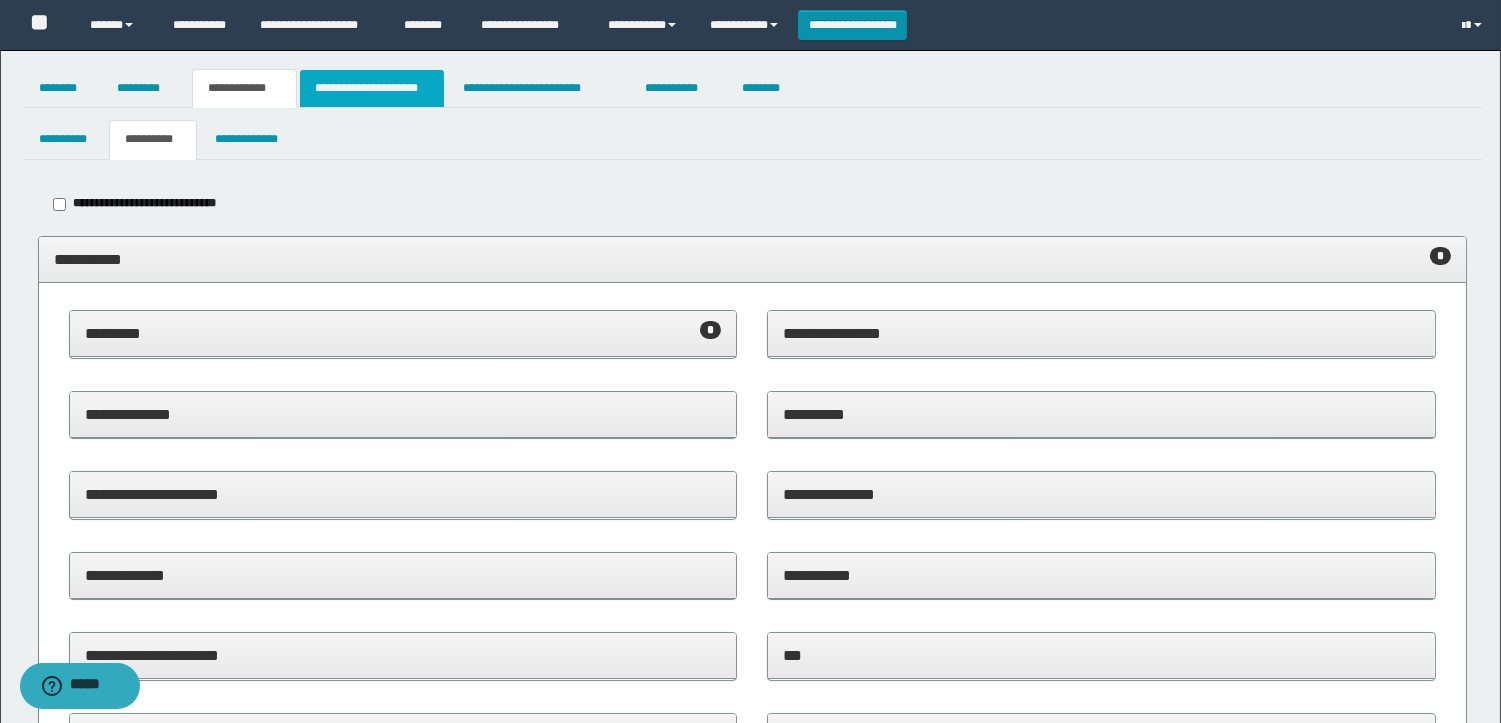 click on "**********" at bounding box center [372, 88] 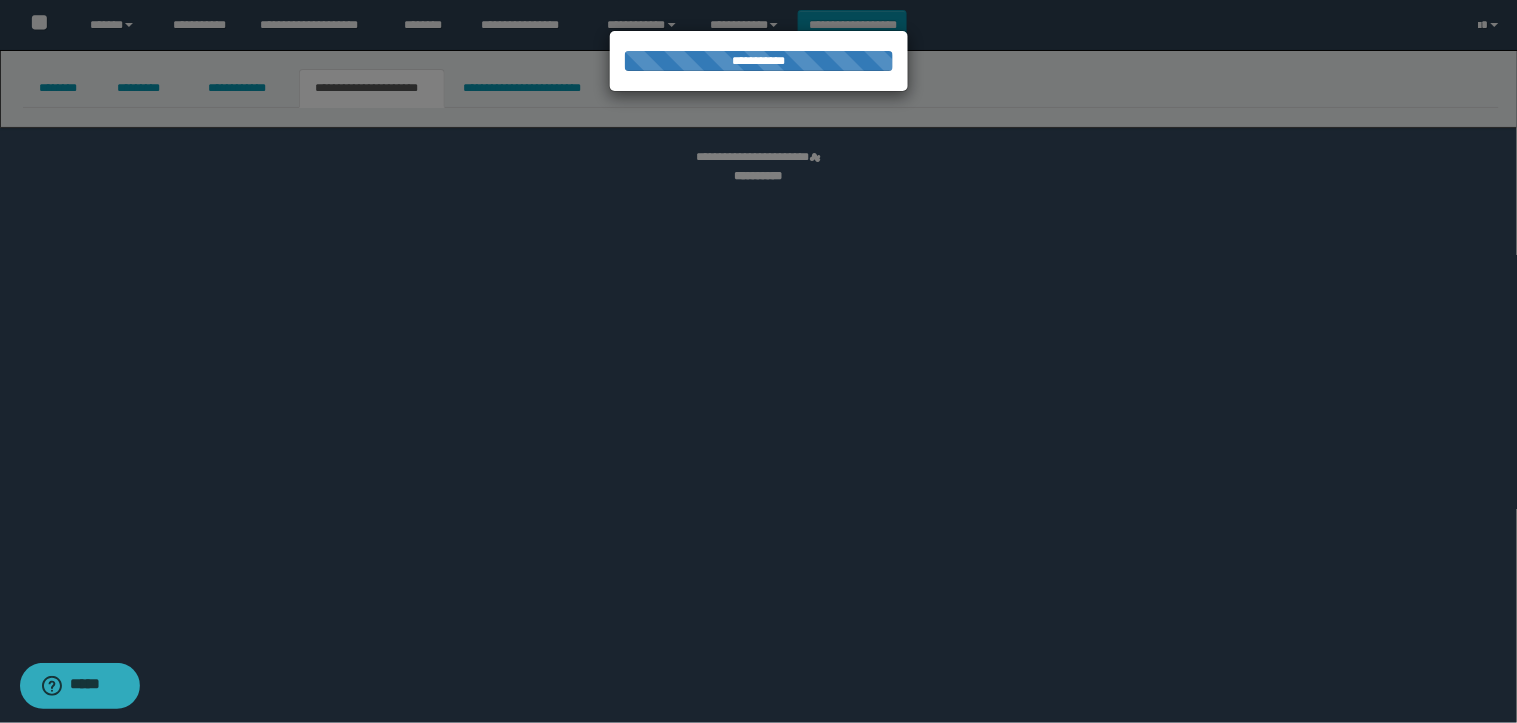 select on "*" 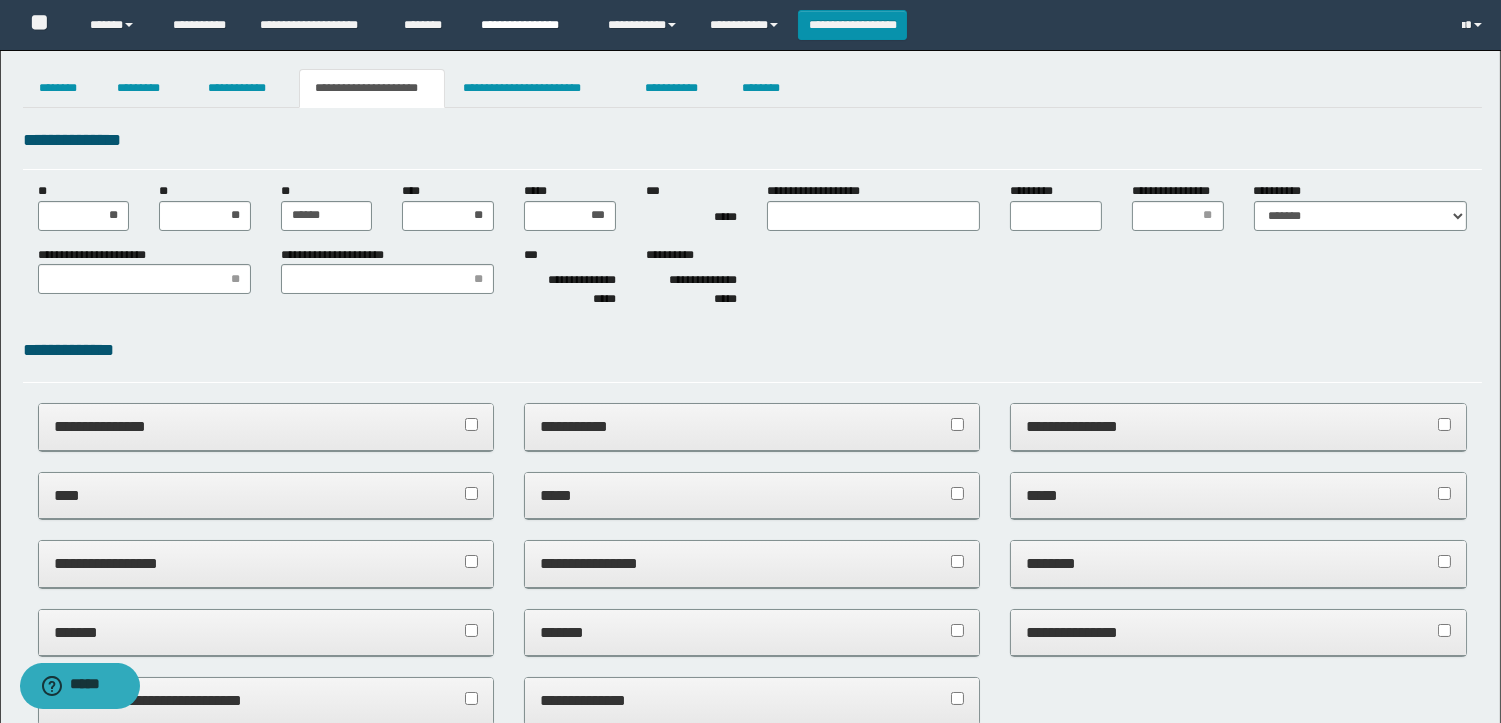 scroll, scrollTop: 0, scrollLeft: 0, axis: both 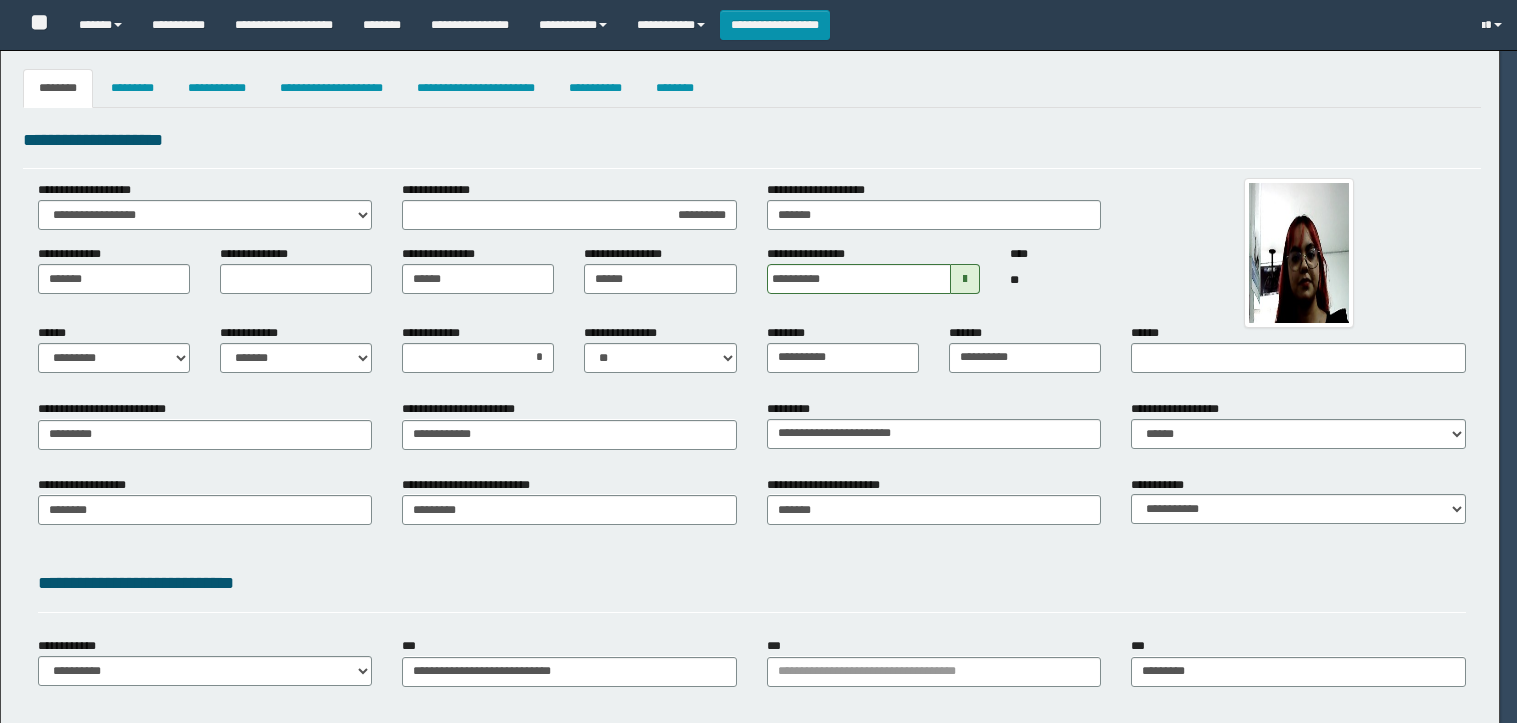select on "*" 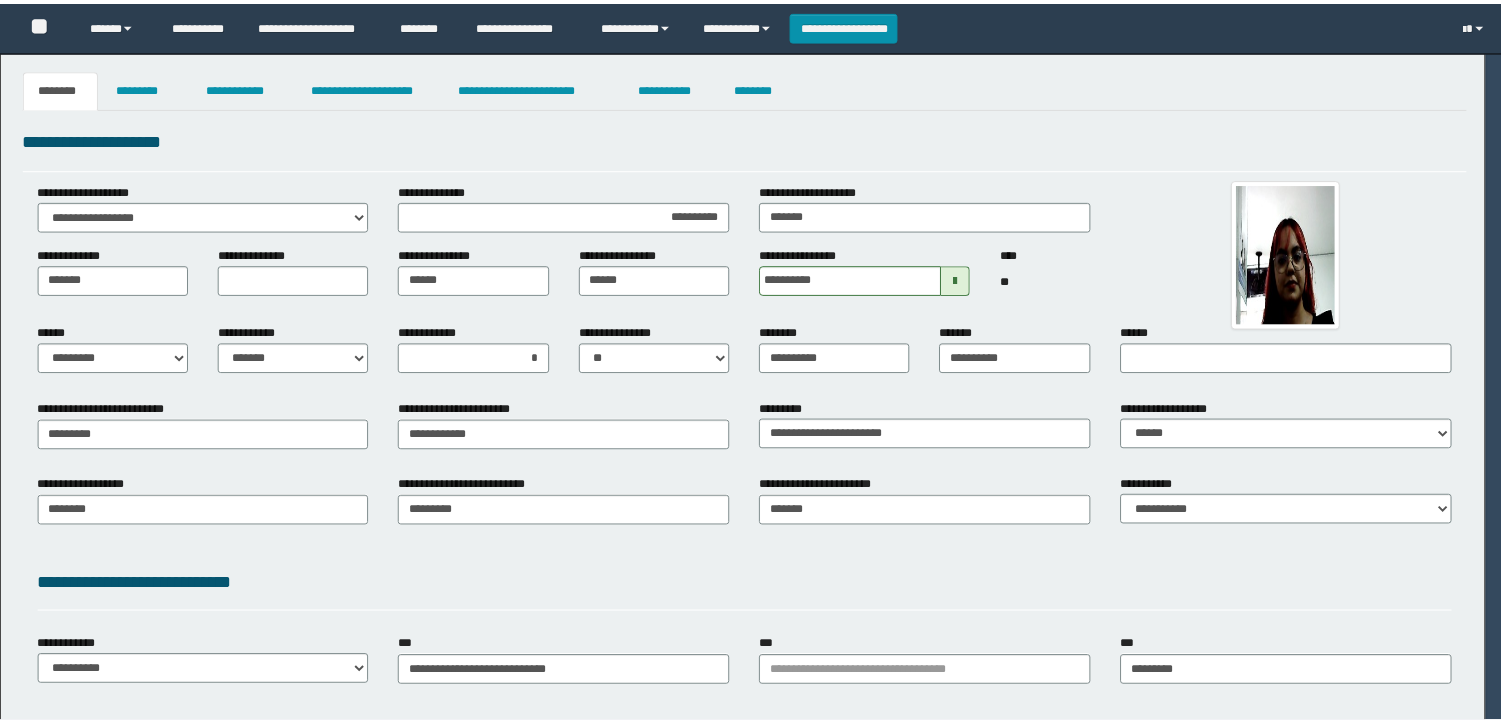 scroll, scrollTop: 0, scrollLeft: 0, axis: both 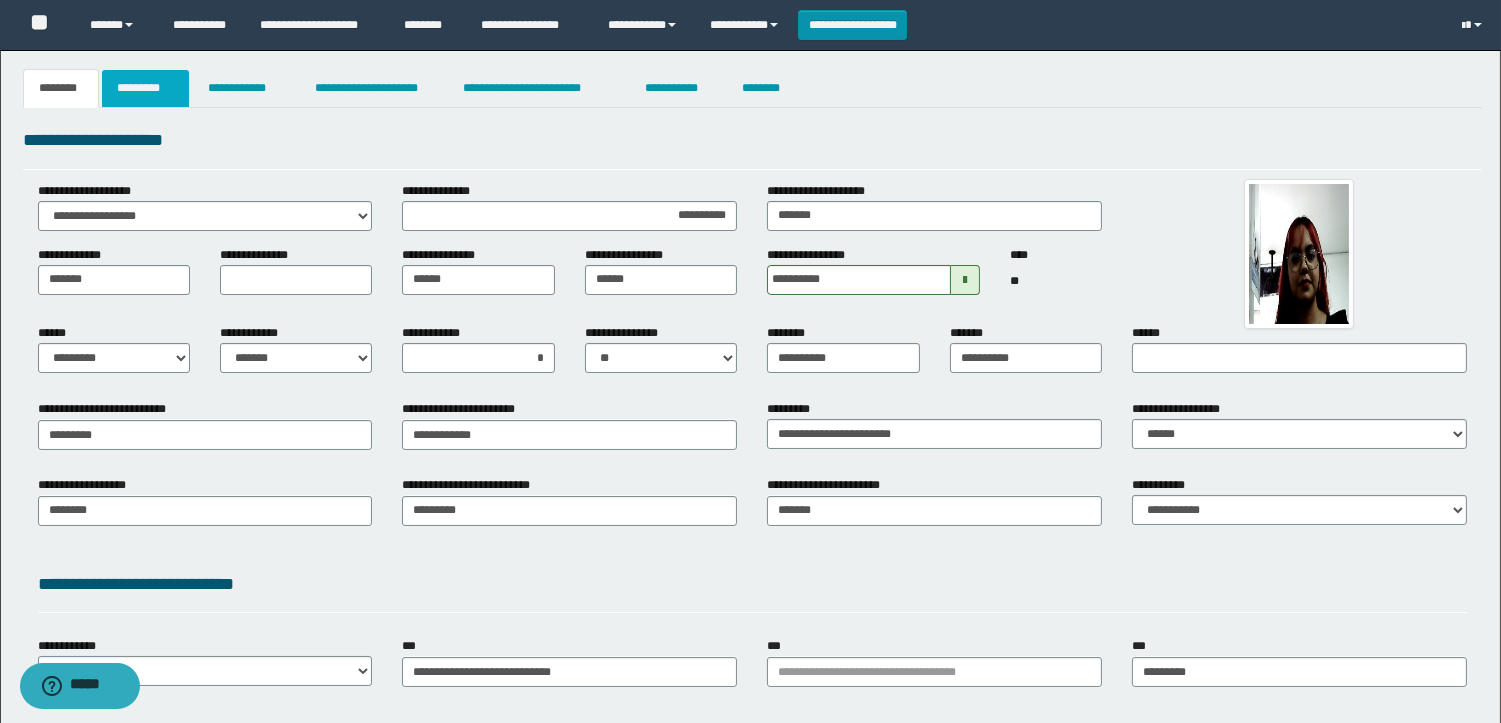 click on "*********" at bounding box center (145, 88) 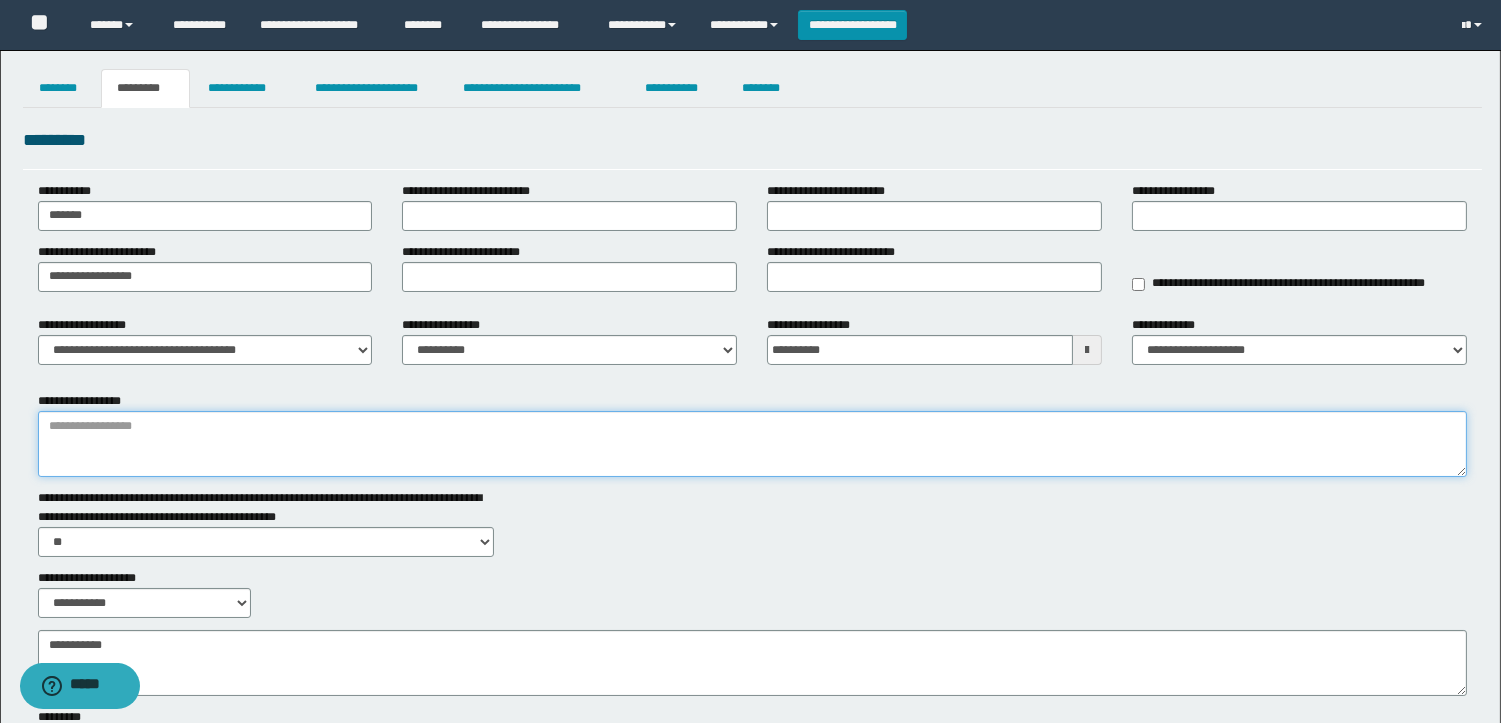 click on "**********" at bounding box center [752, 444] 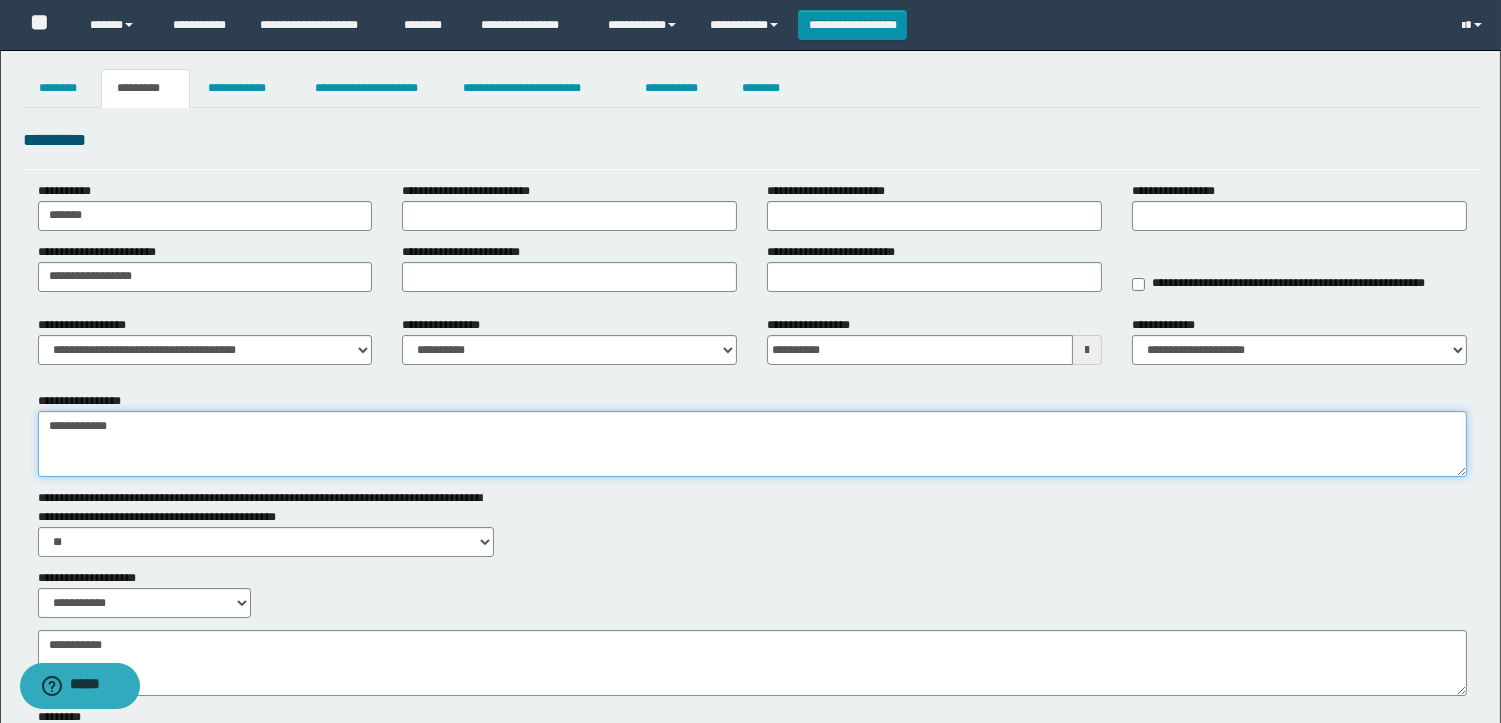 type on "**********" 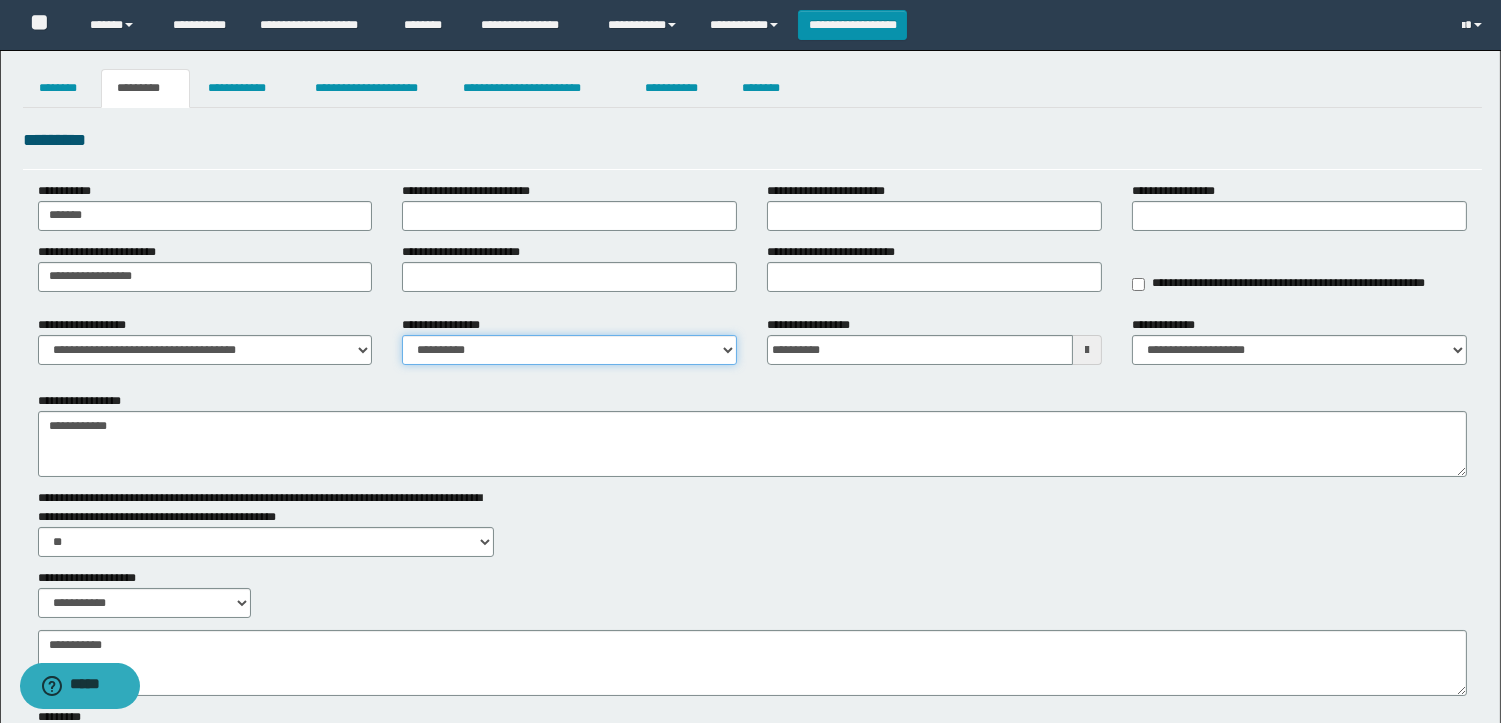 click on "**********" at bounding box center (569, 350) 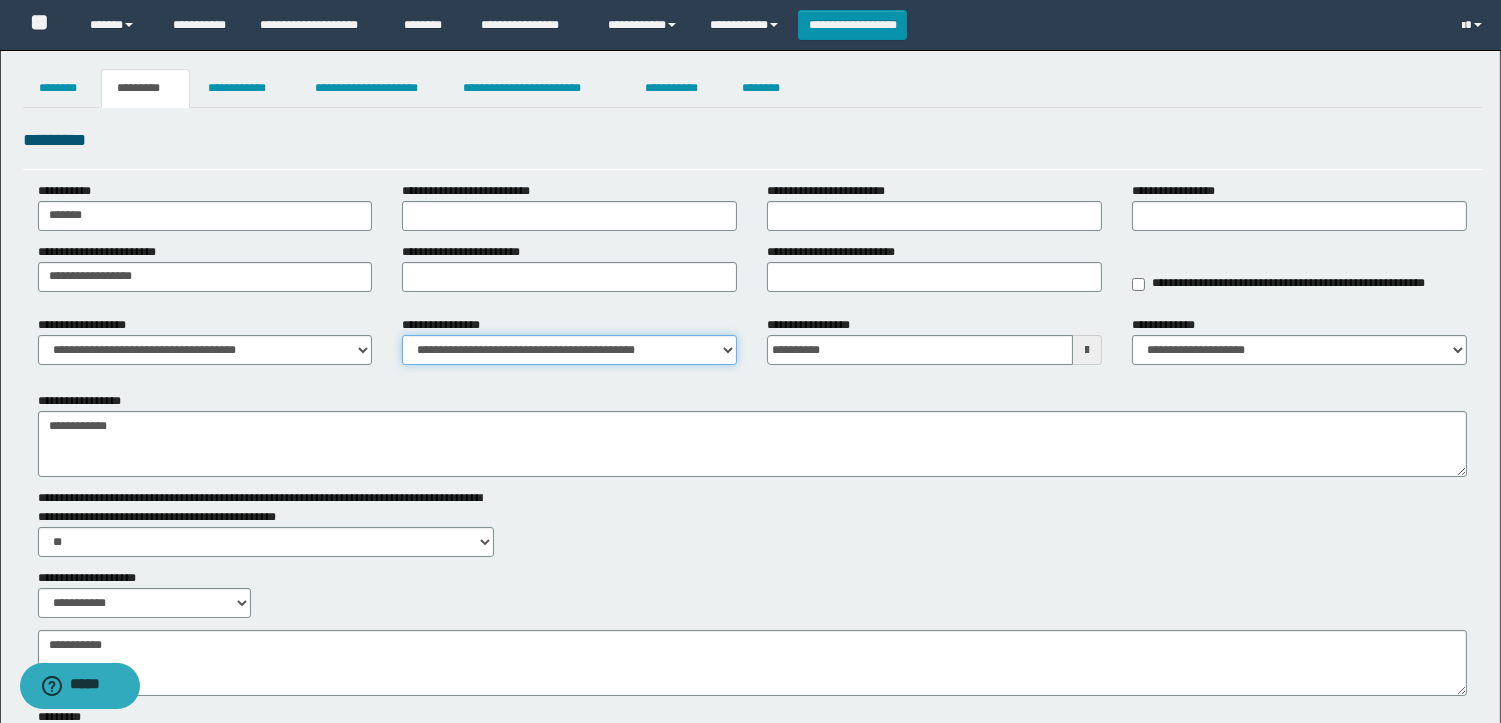 click on "**********" at bounding box center (569, 350) 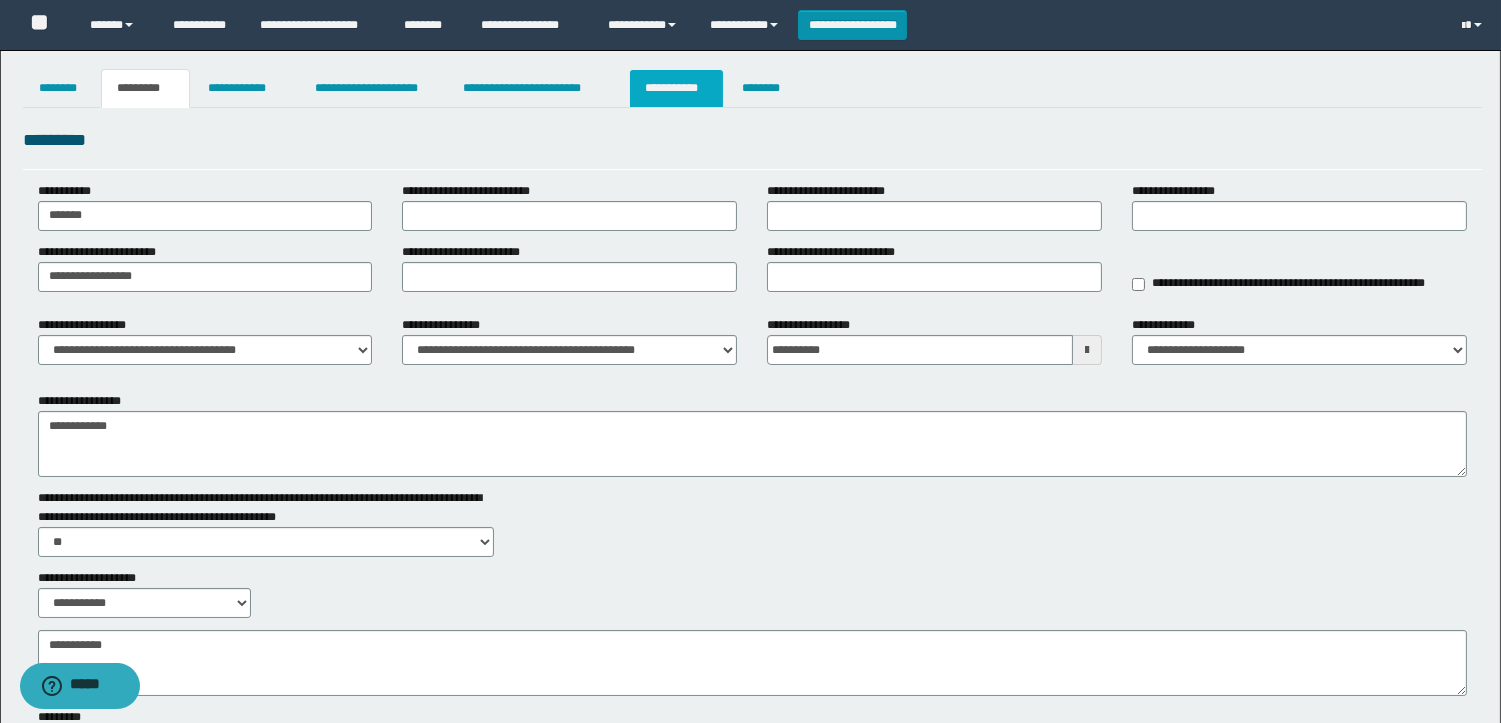 click on "**********" at bounding box center [676, 88] 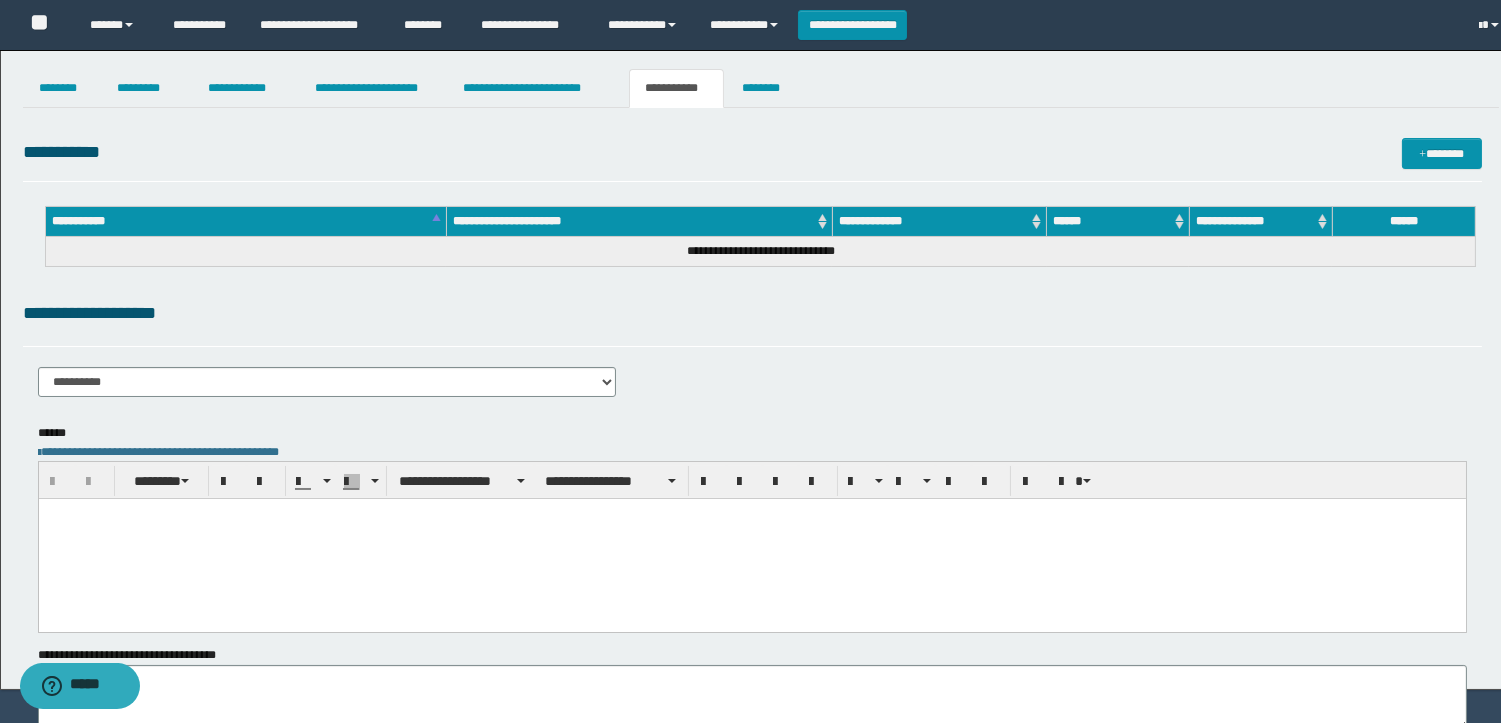 scroll, scrollTop: 0, scrollLeft: 0, axis: both 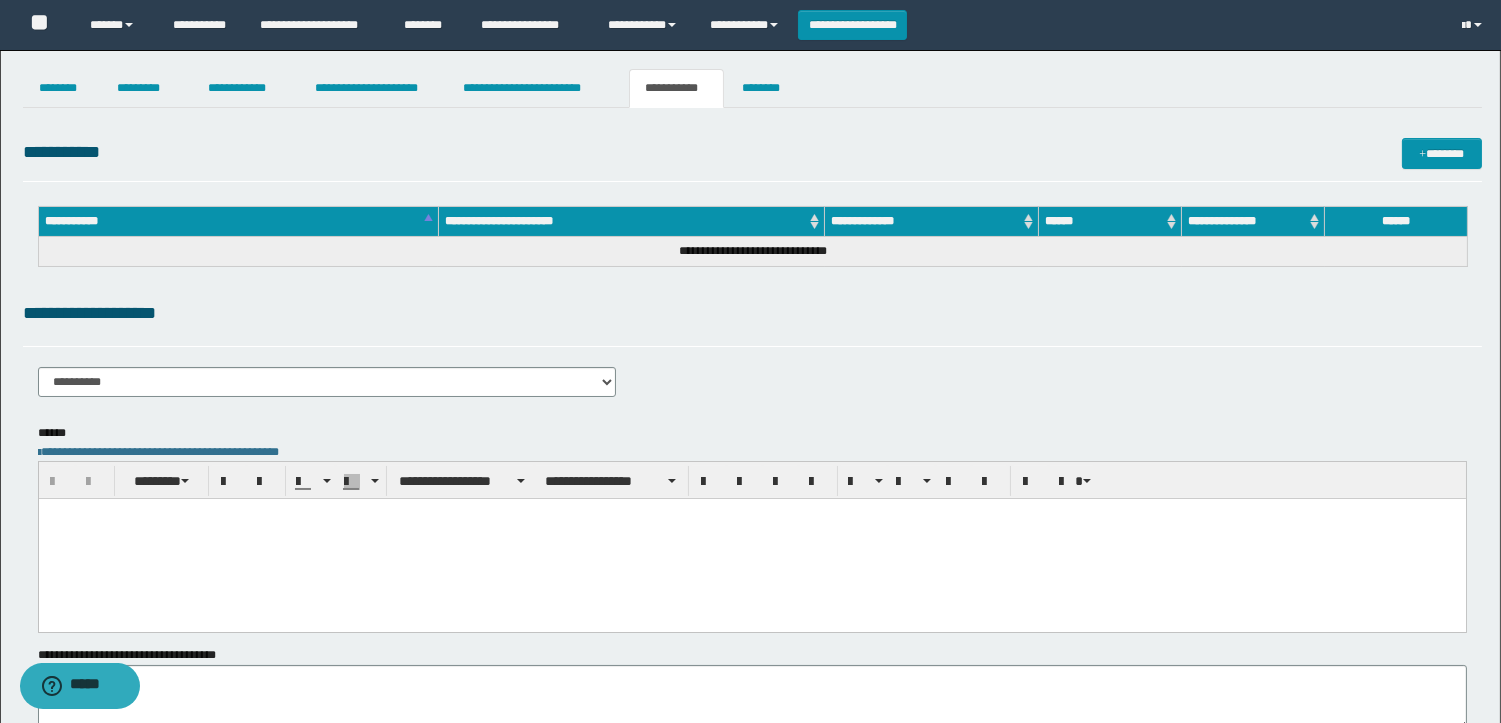 click at bounding box center (751, 539) 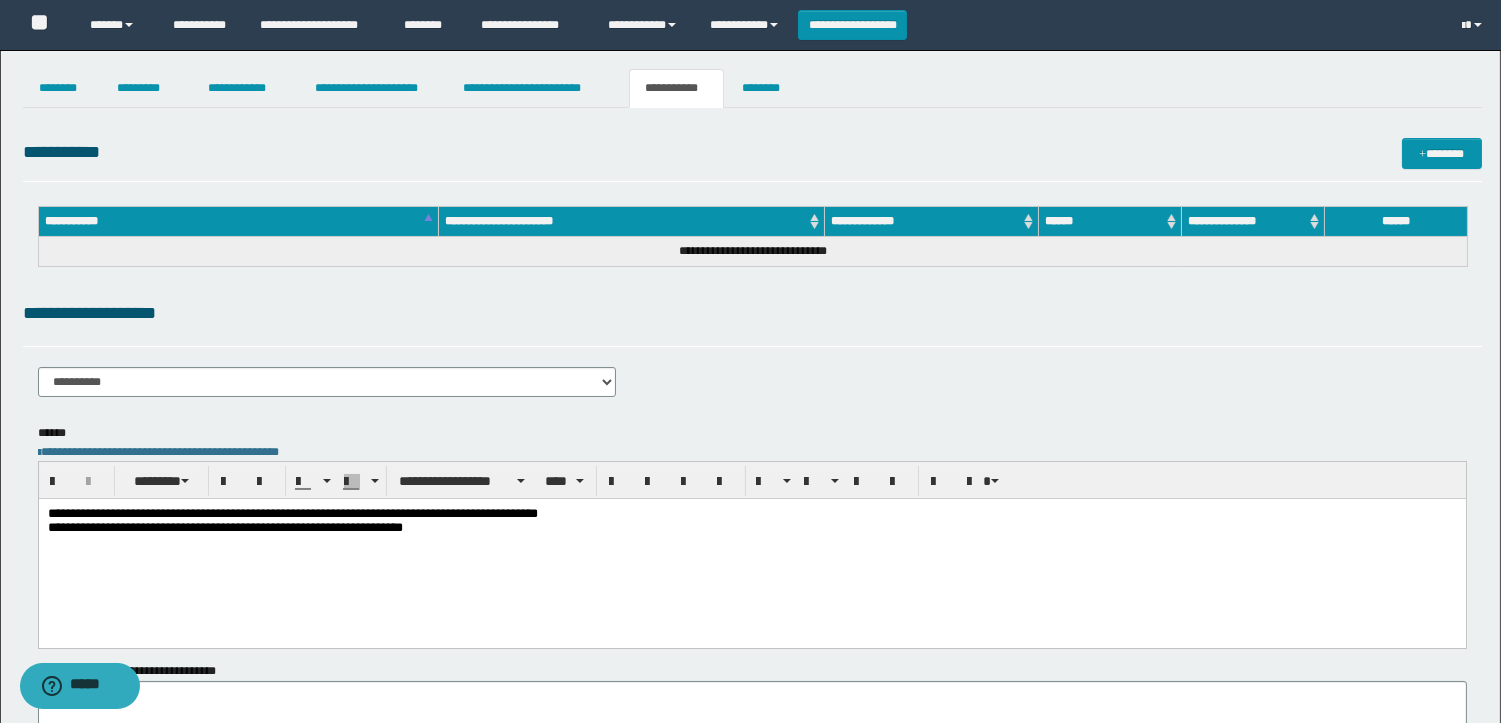 click on "**********" at bounding box center (224, 527) 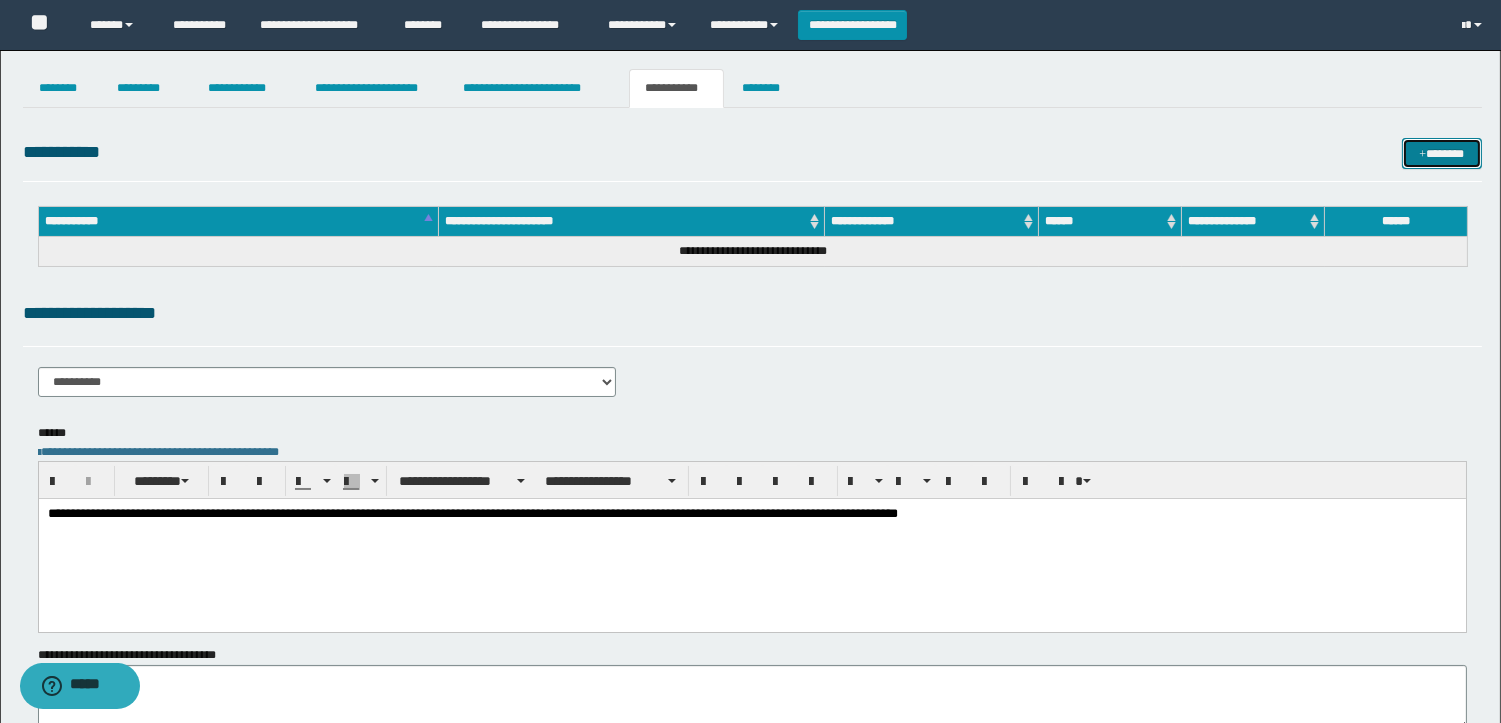 click on "*******" at bounding box center (1442, 153) 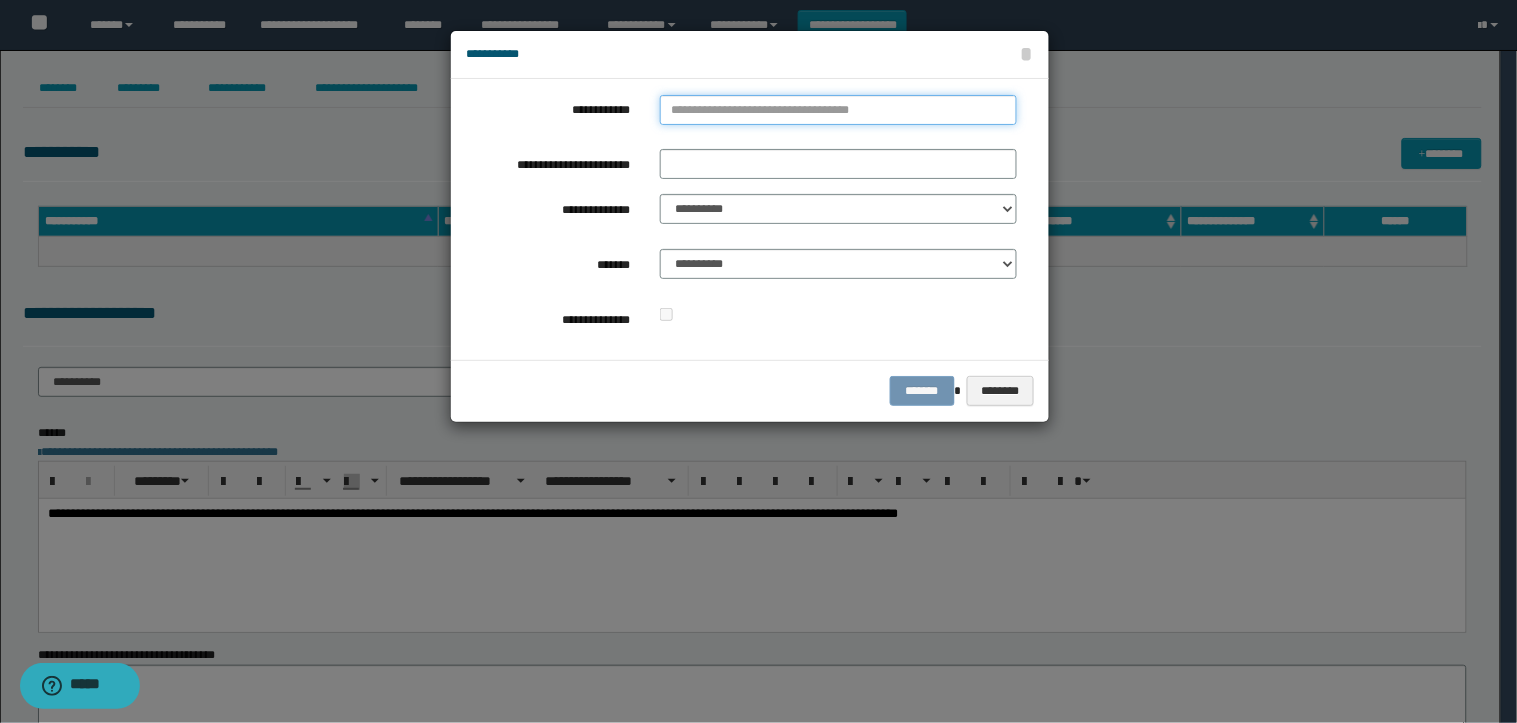click on "**********" at bounding box center [838, 110] 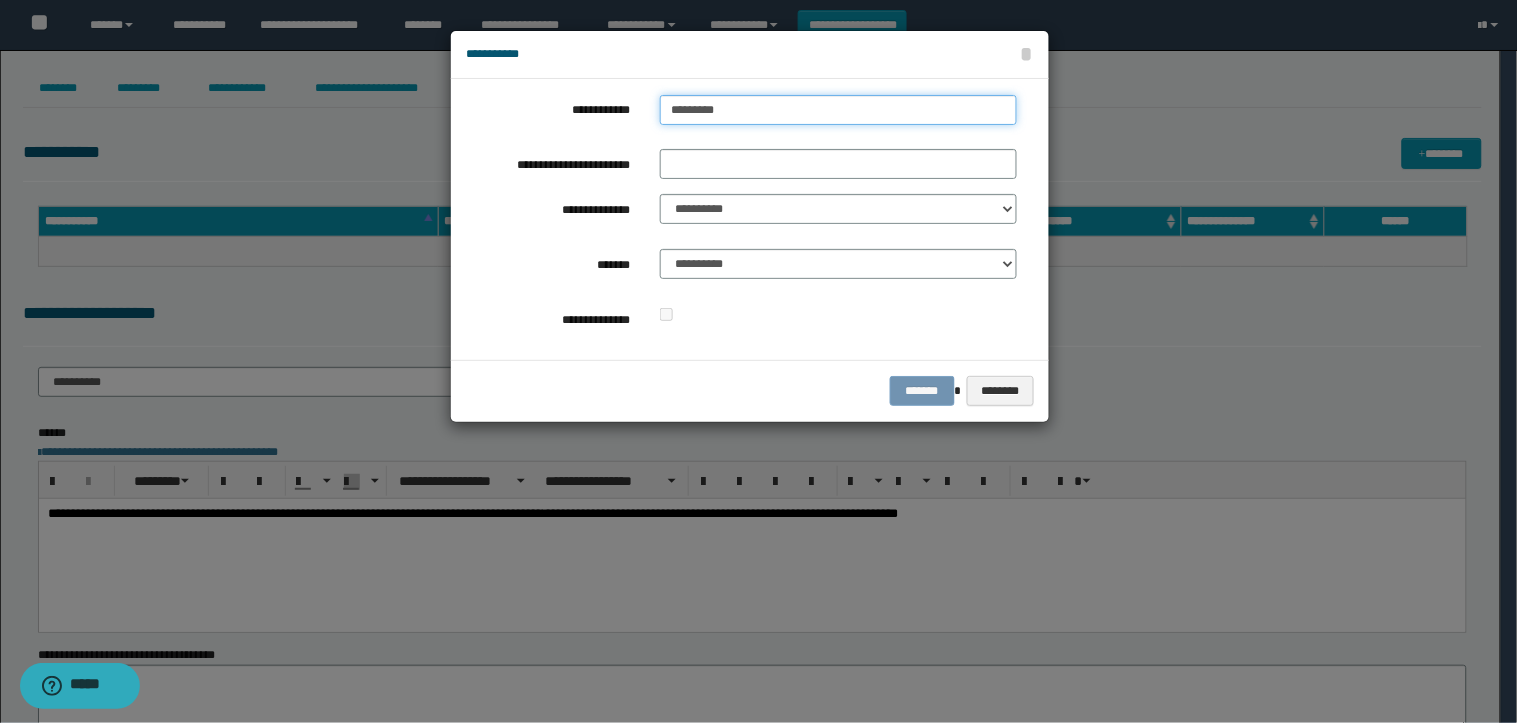 type on "**********" 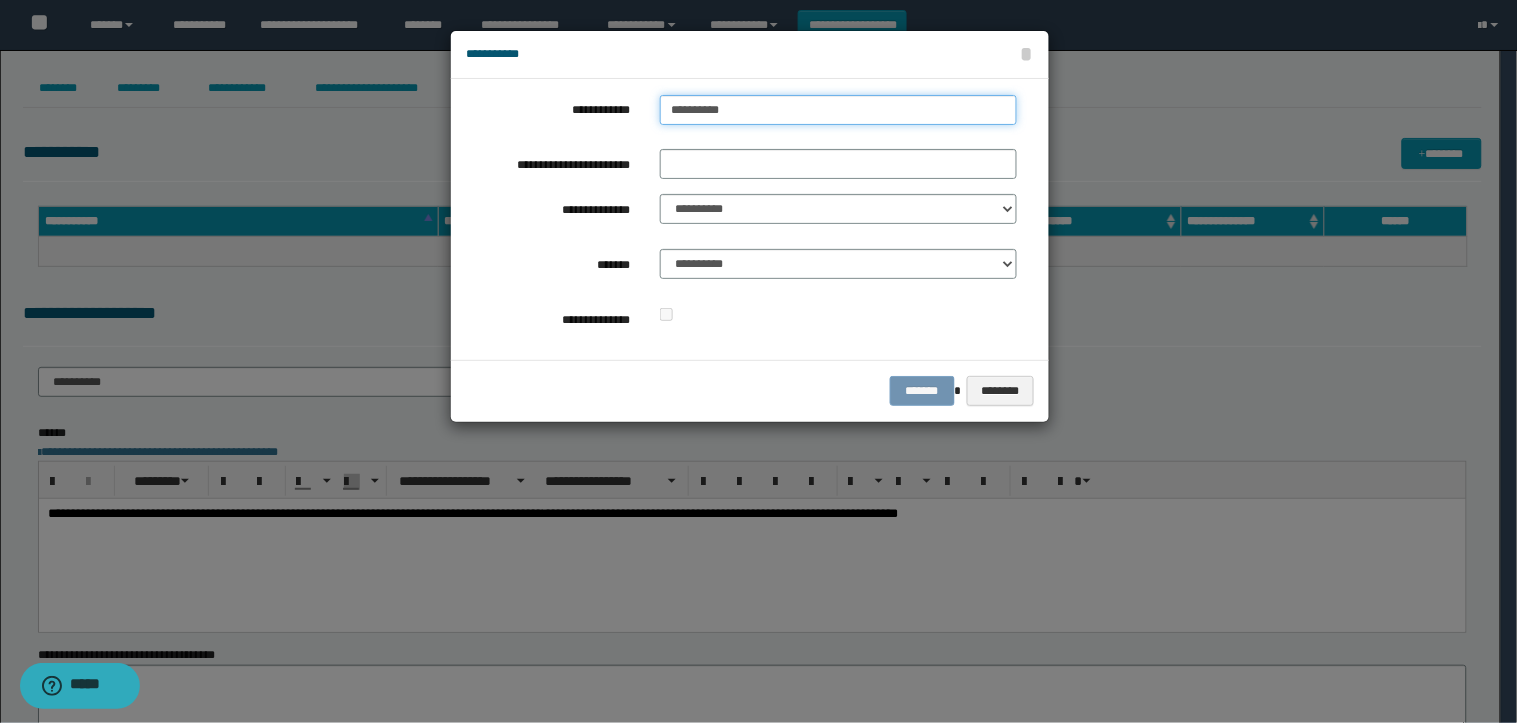 type on "**********" 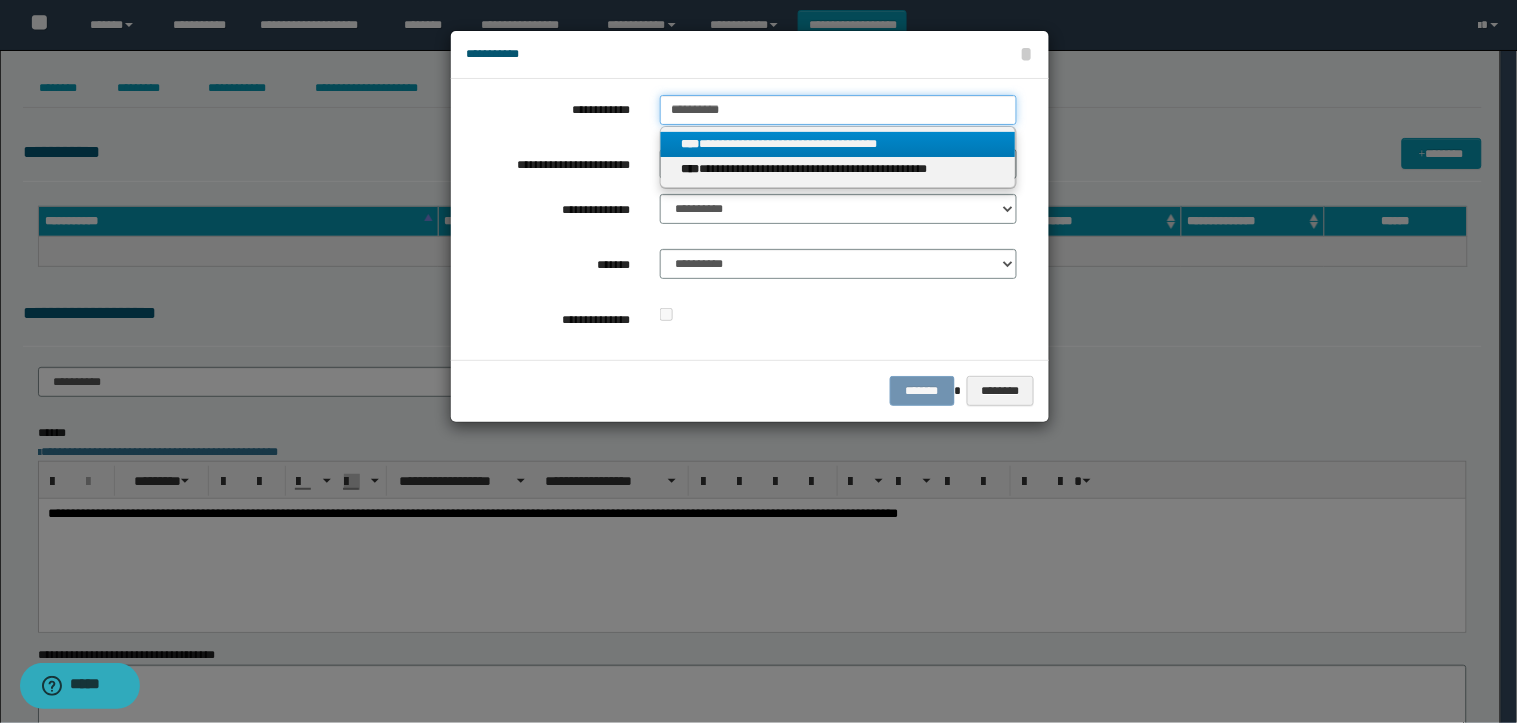 type on "**********" 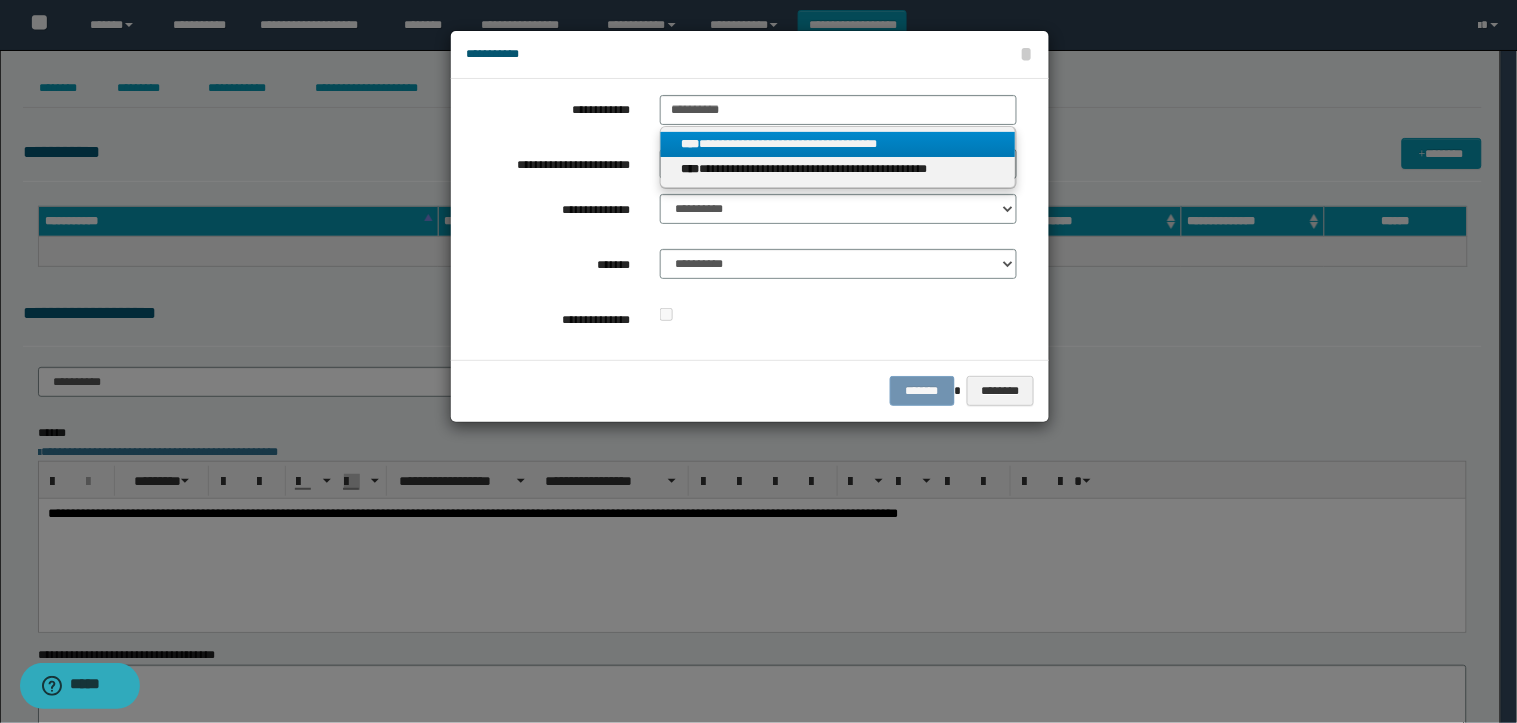 drag, startPoint x: 735, startPoint y: 126, endPoint x: 735, endPoint y: 141, distance: 15 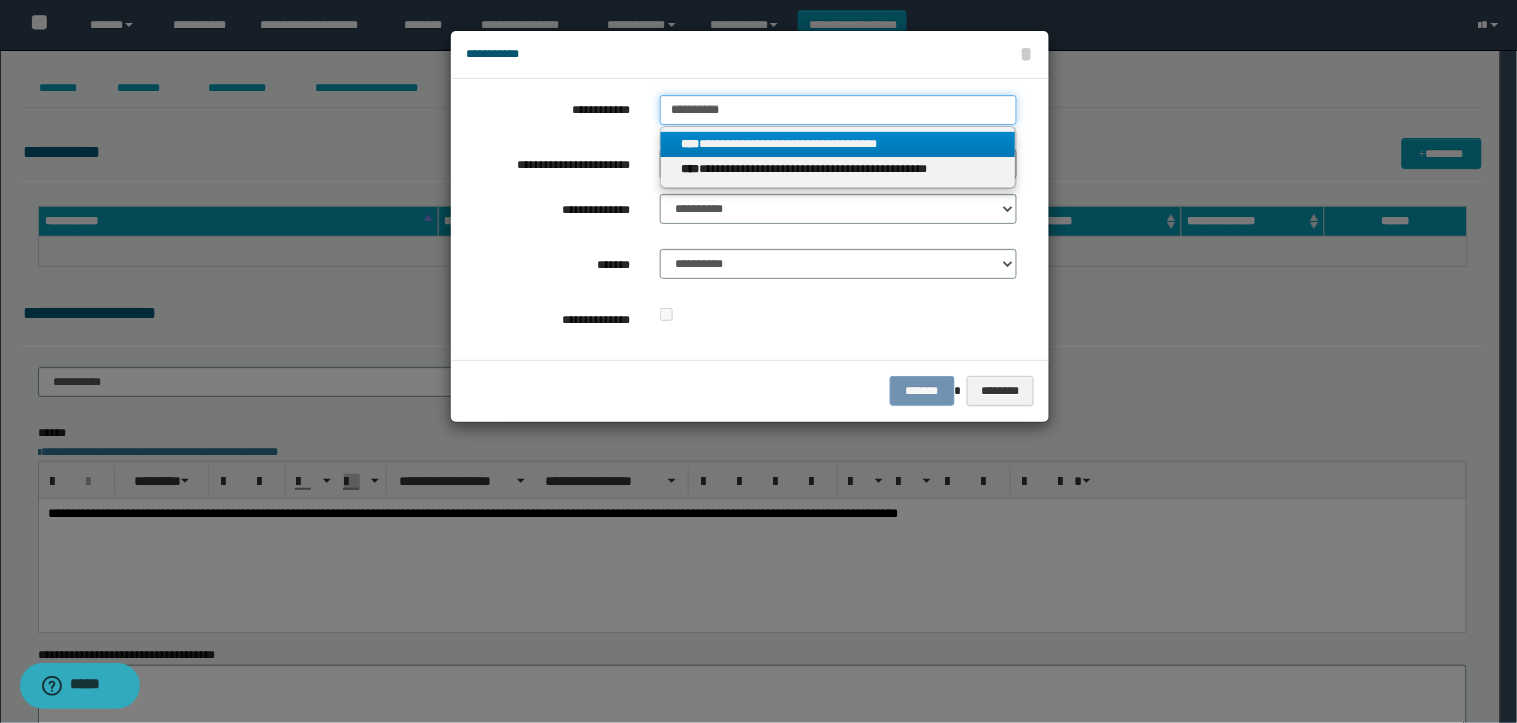 type 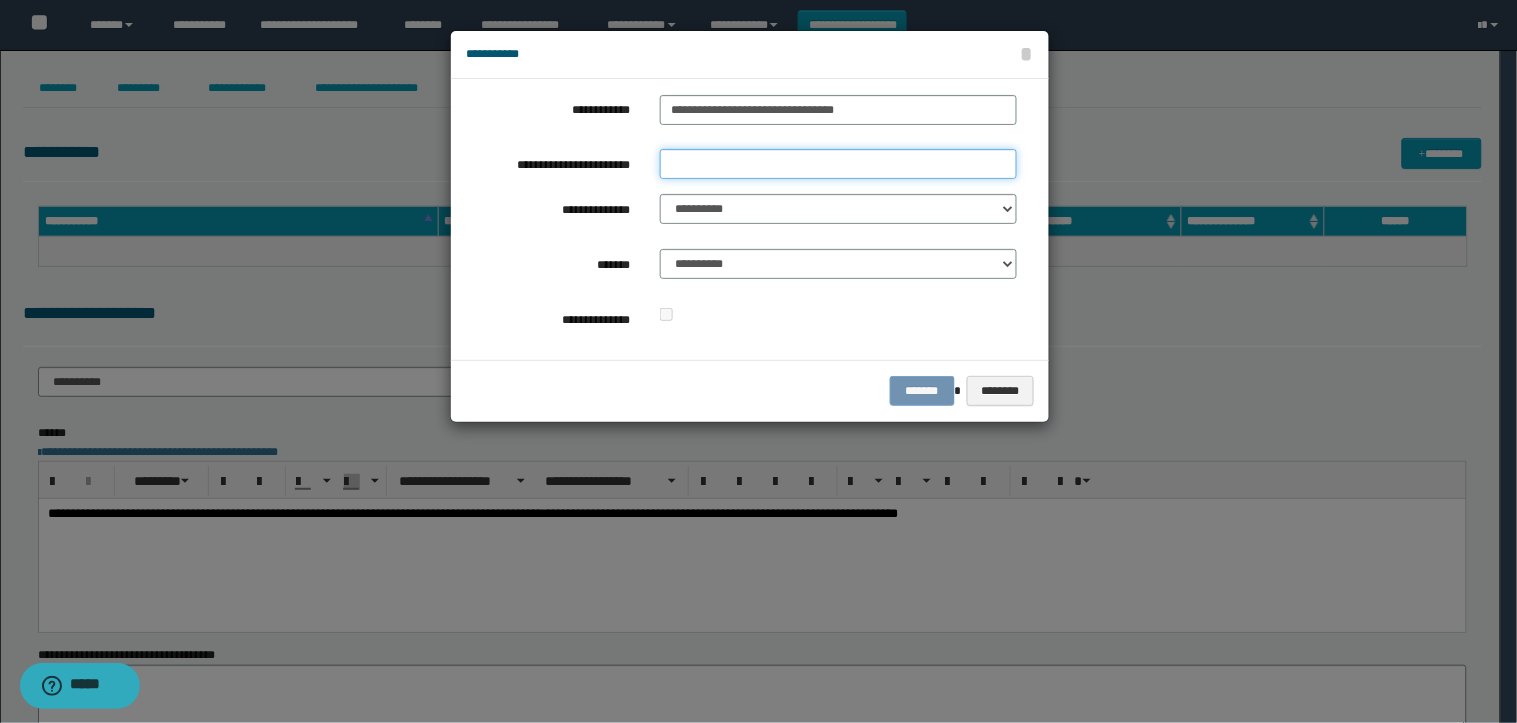 click on "**********" at bounding box center [838, 164] 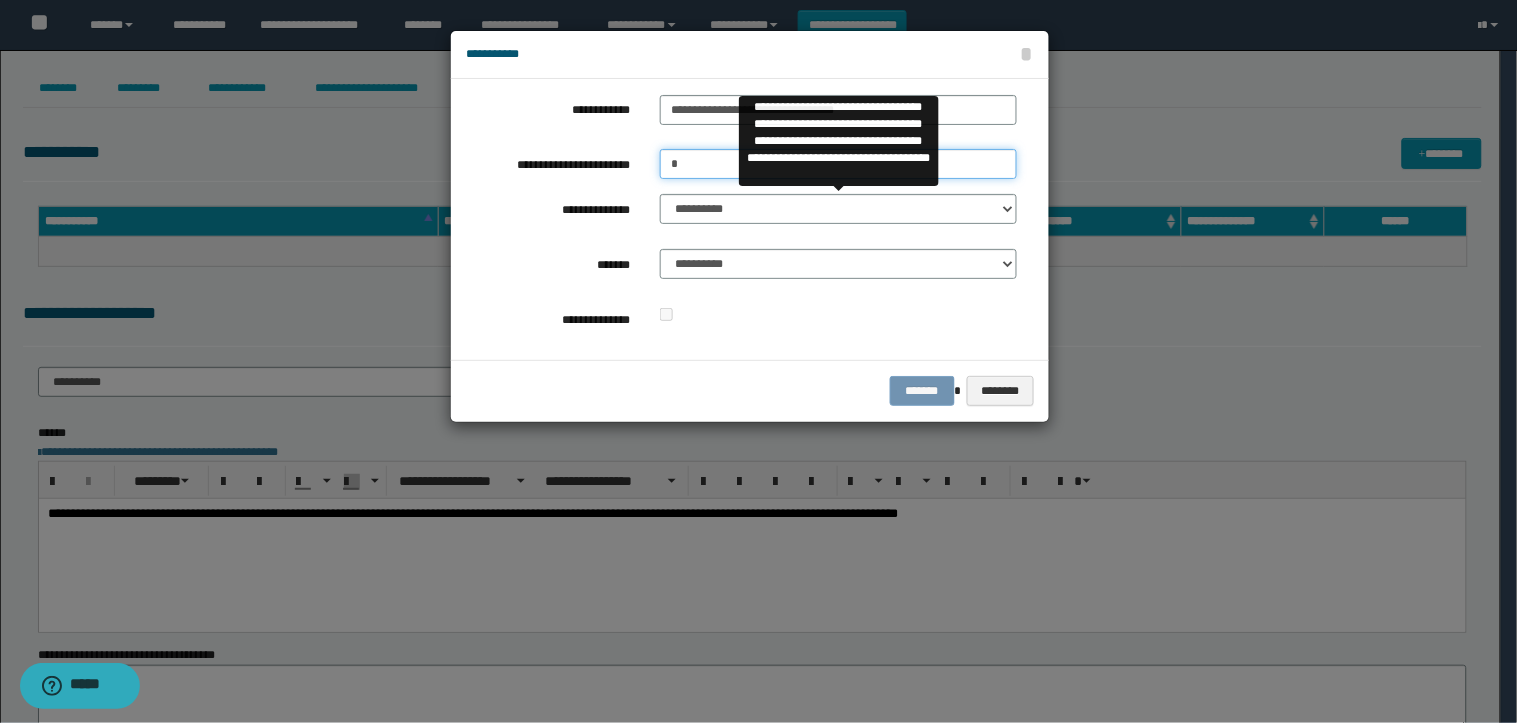 type on "*" 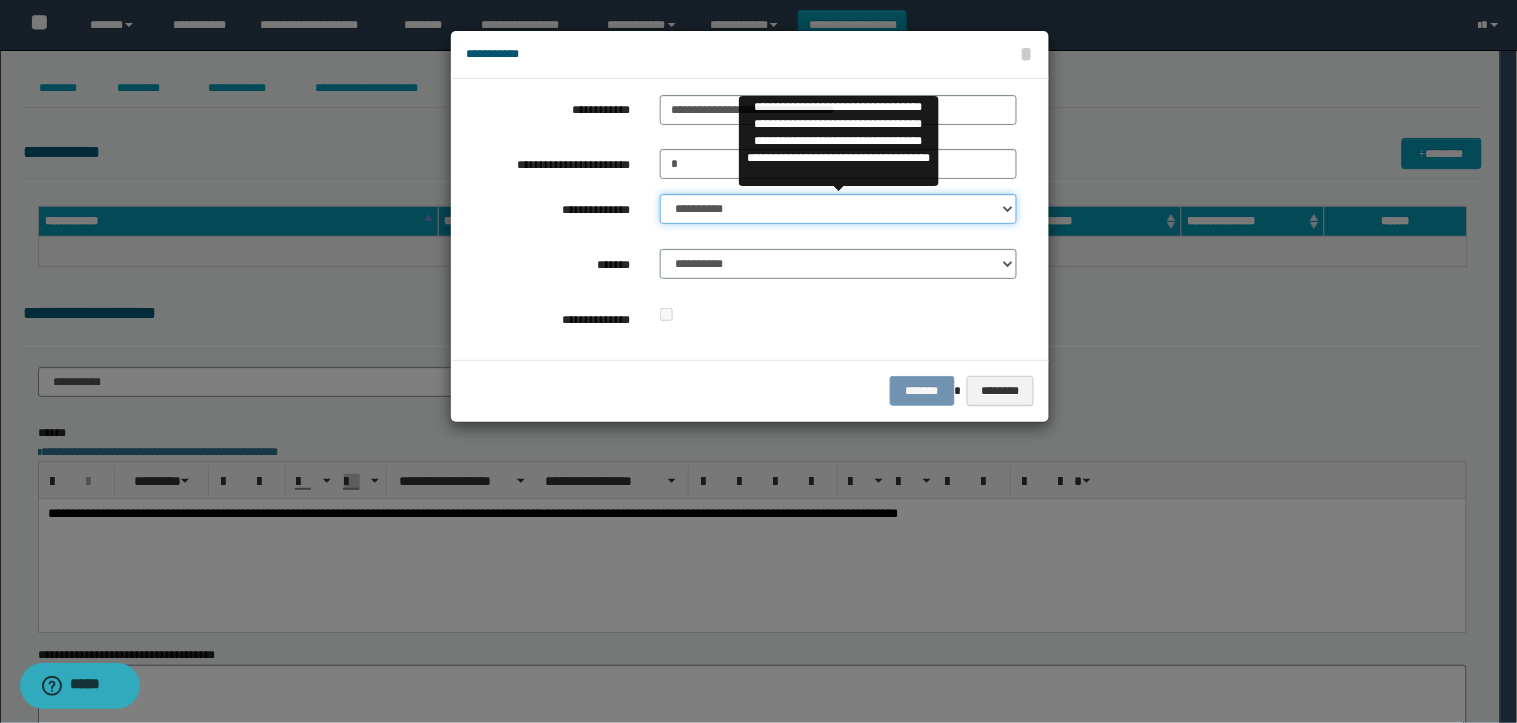 click on "**********" at bounding box center (838, 209) 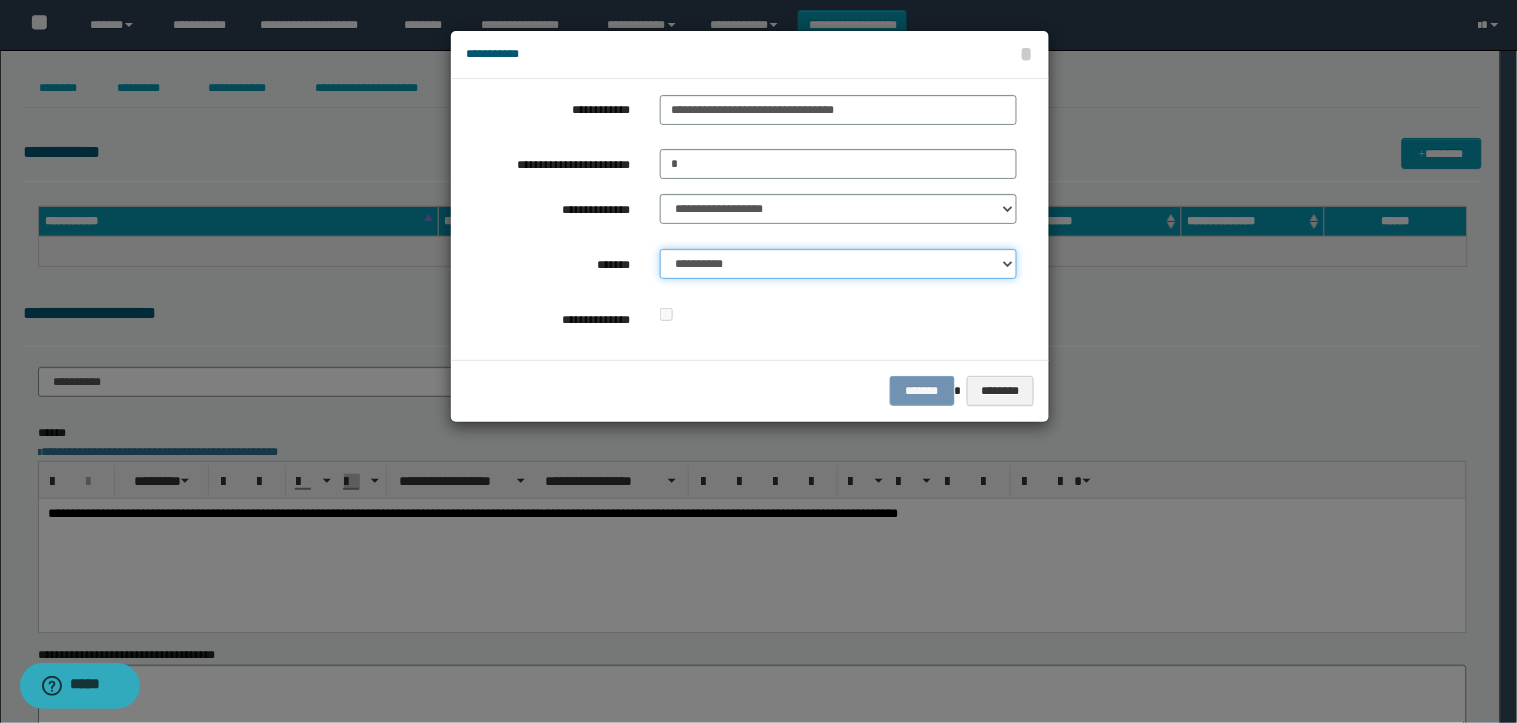 click on "**********" at bounding box center (838, 264) 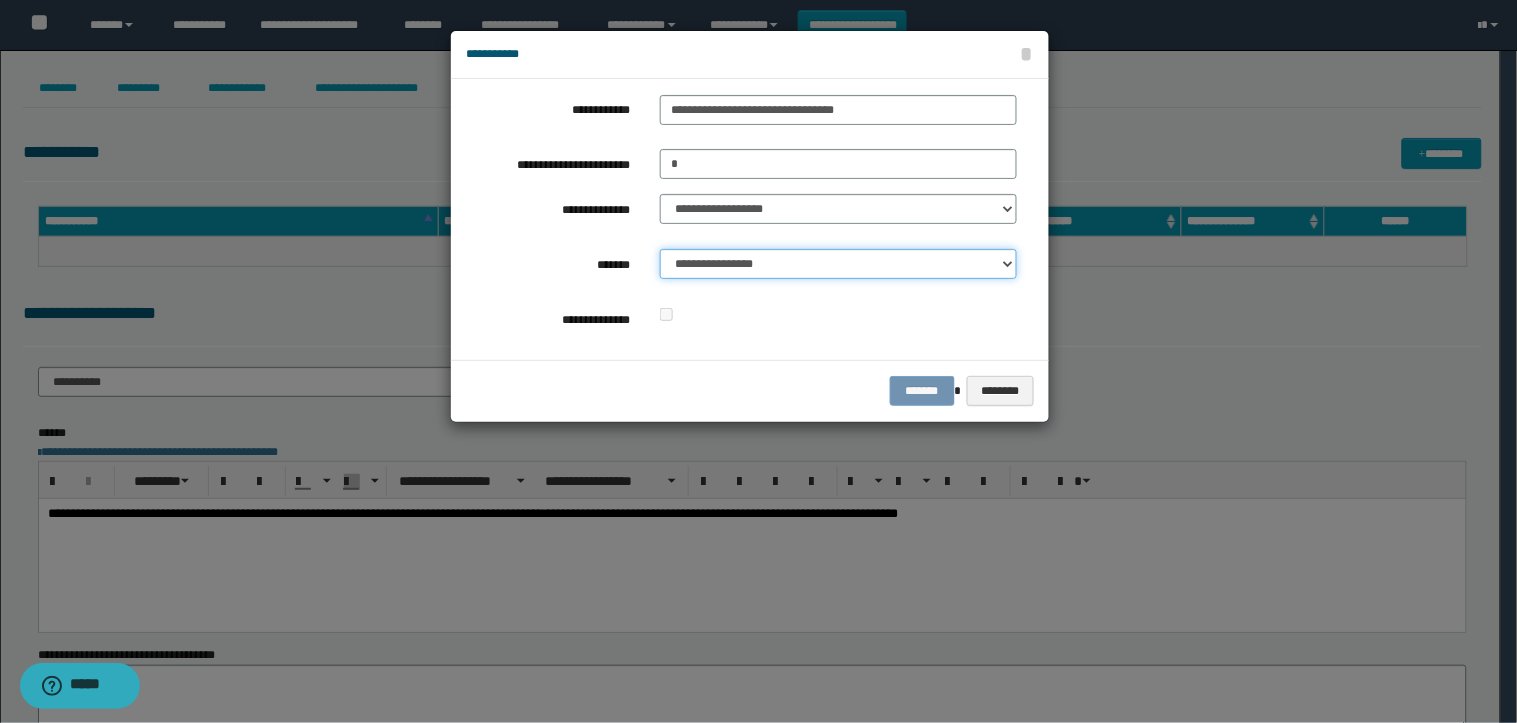 click on "**********" at bounding box center (838, 264) 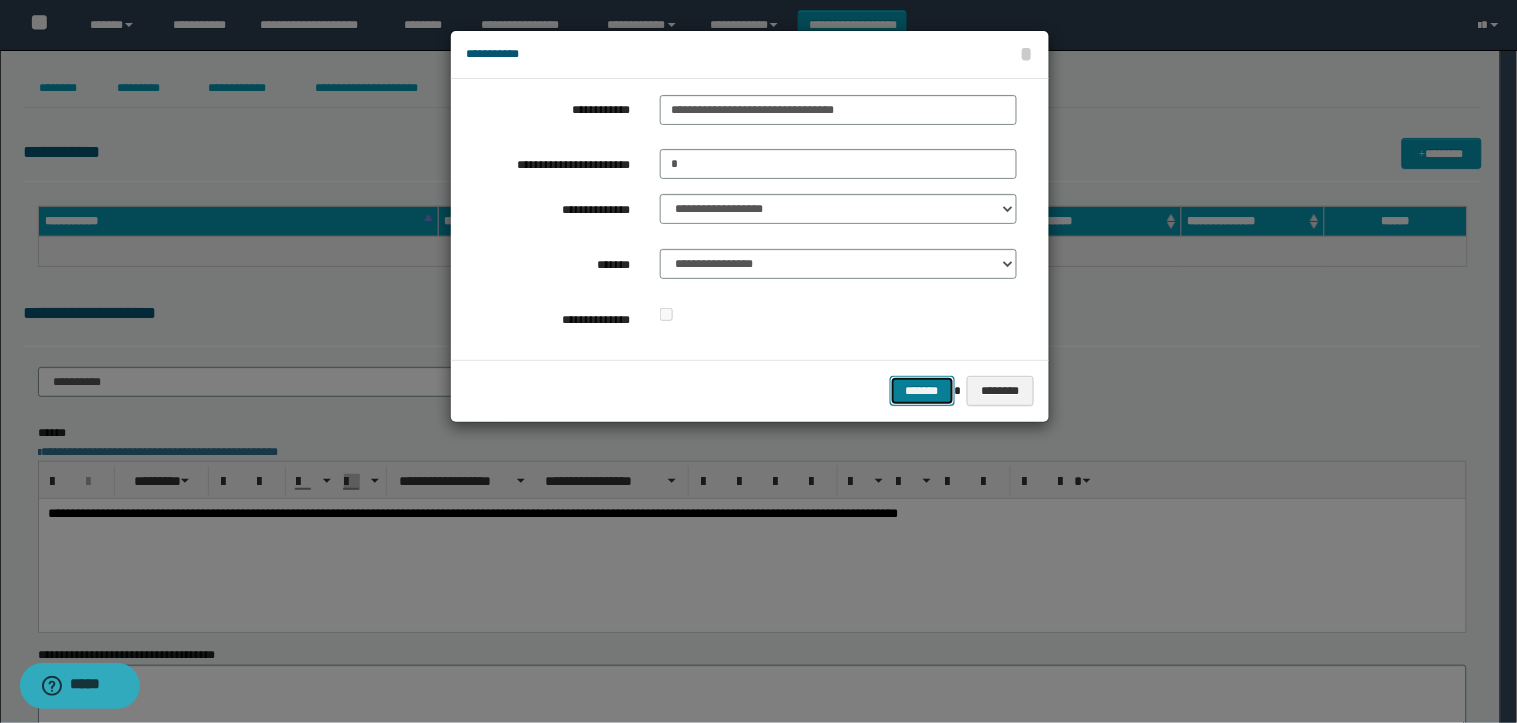 click on "*******" at bounding box center (922, 391) 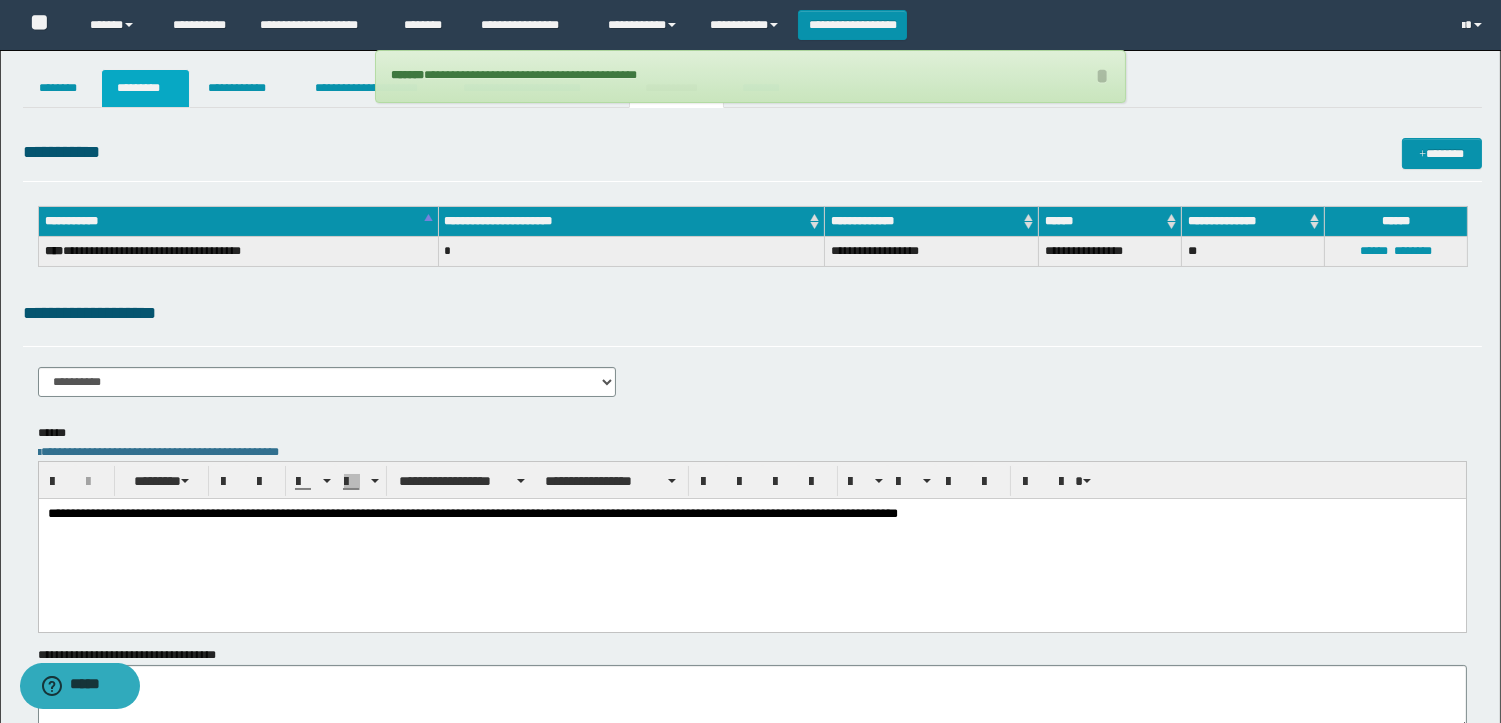 click on "*********" at bounding box center [145, 88] 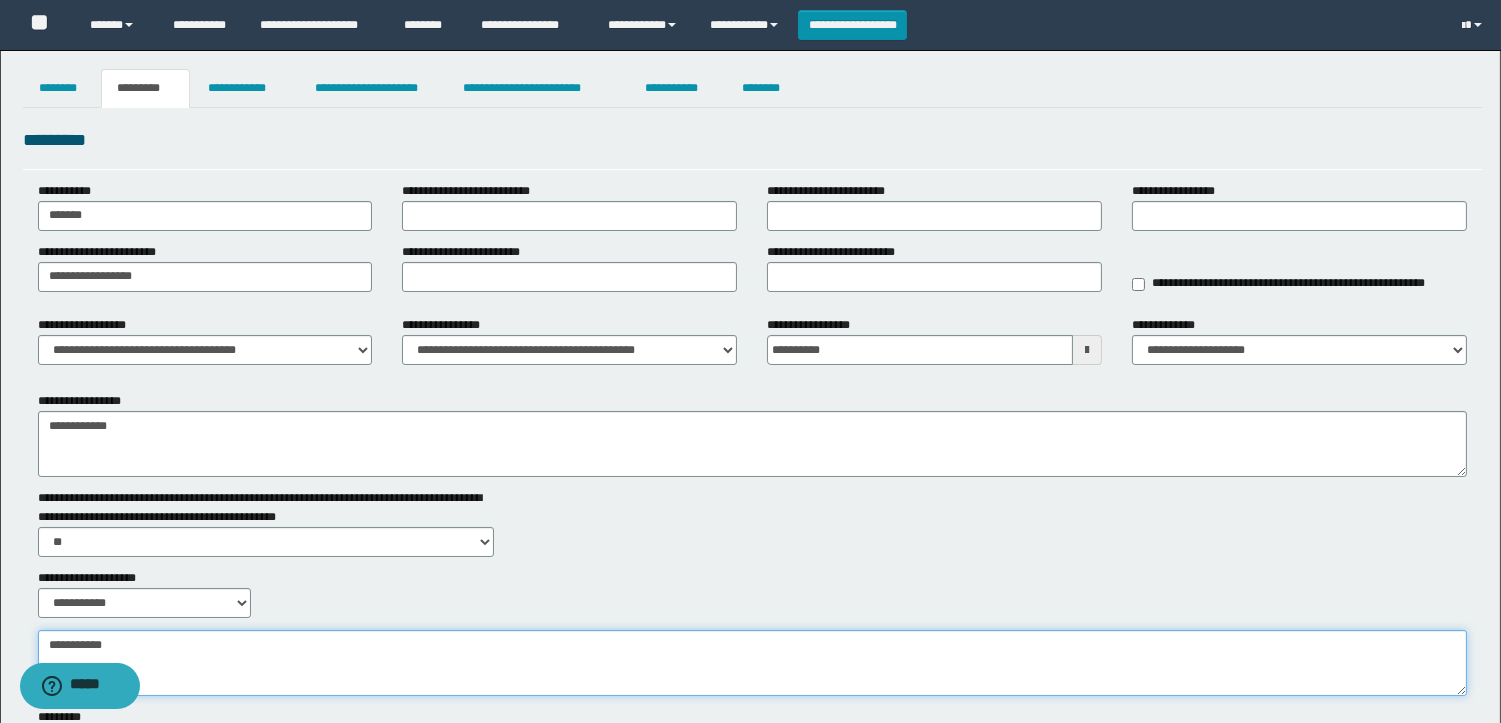 paste on "**********" 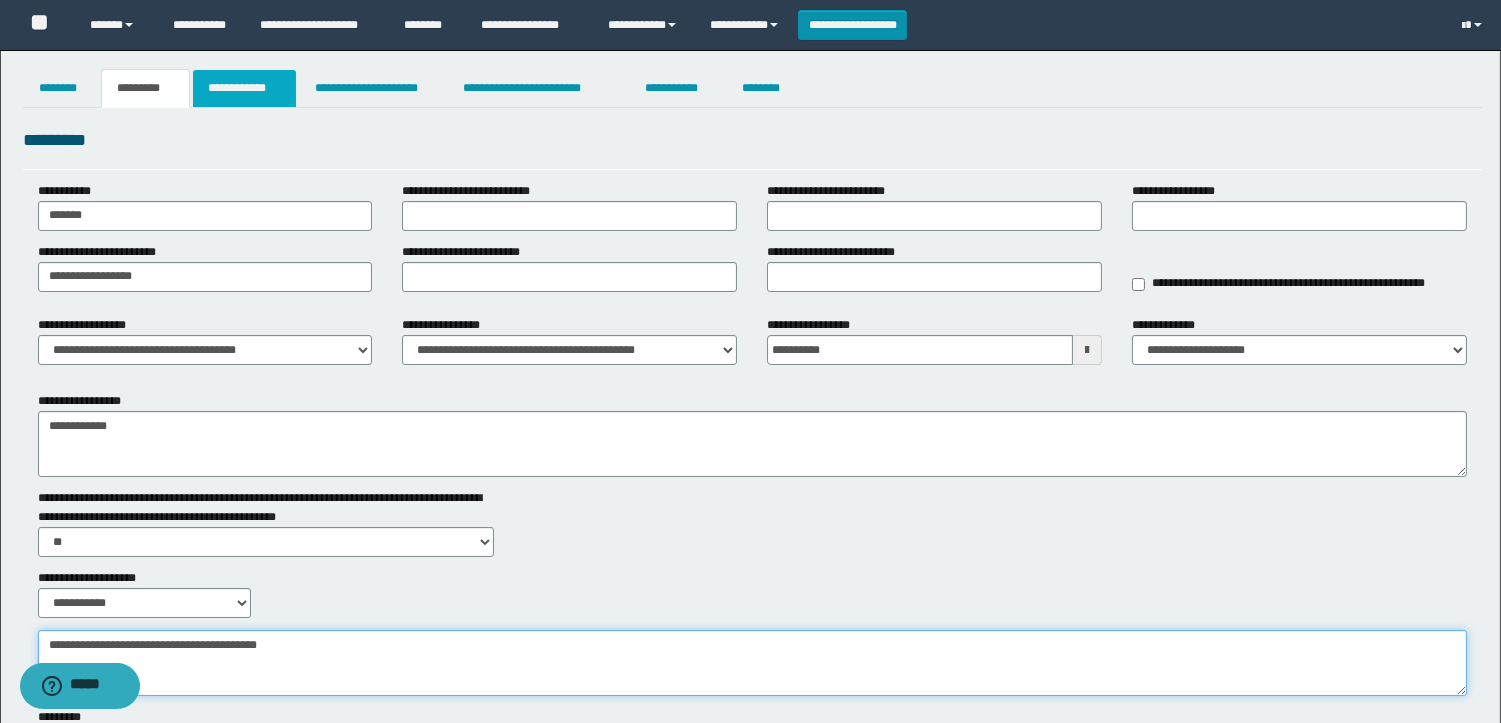 type on "**********" 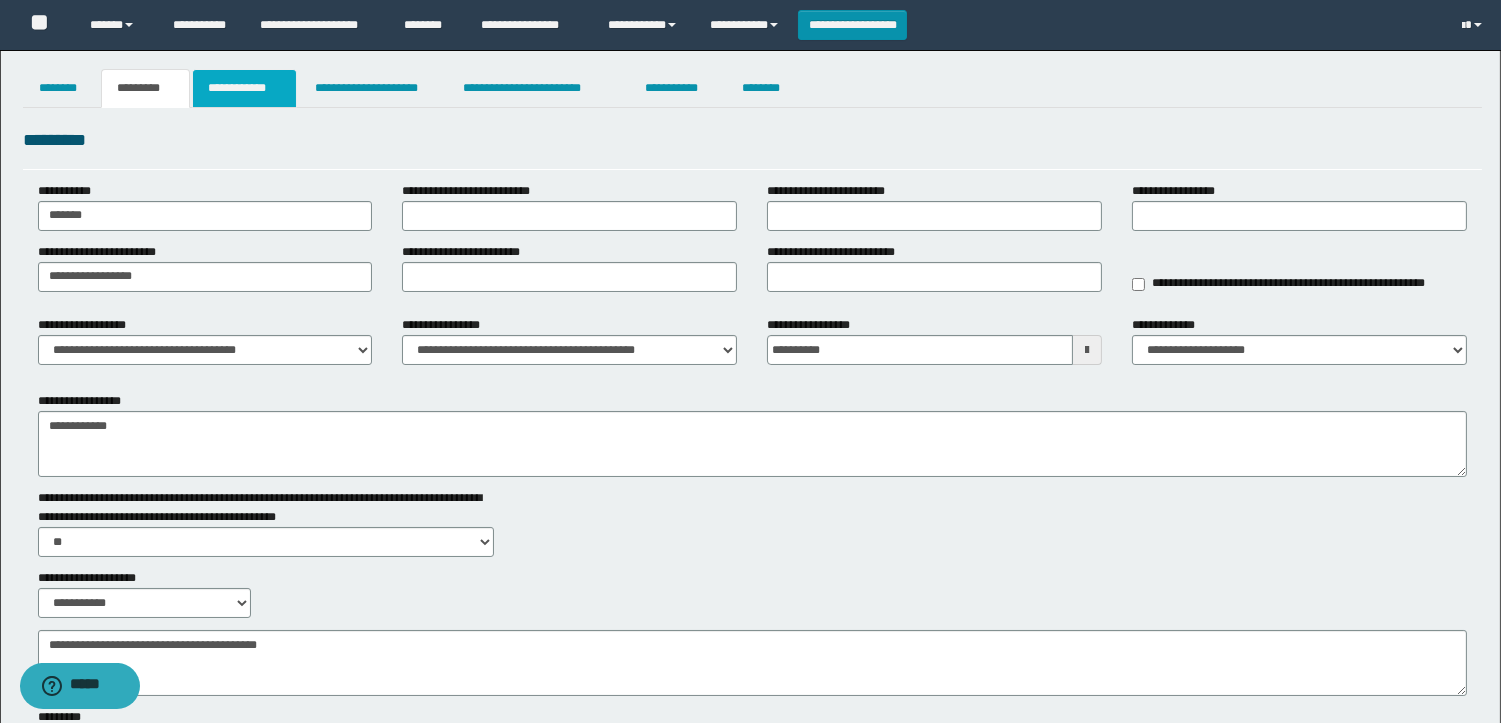 click on "**********" at bounding box center (244, 88) 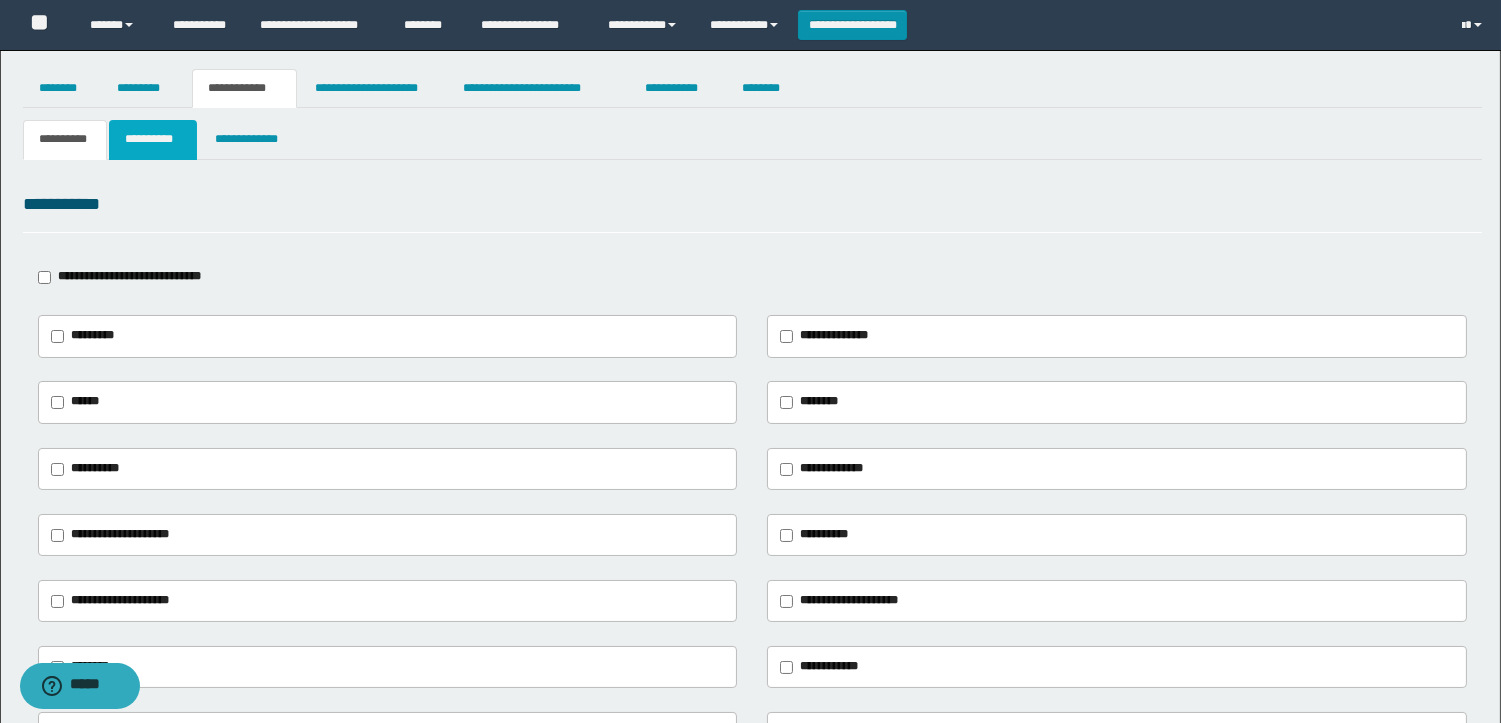 click on "**********" at bounding box center [153, 139] 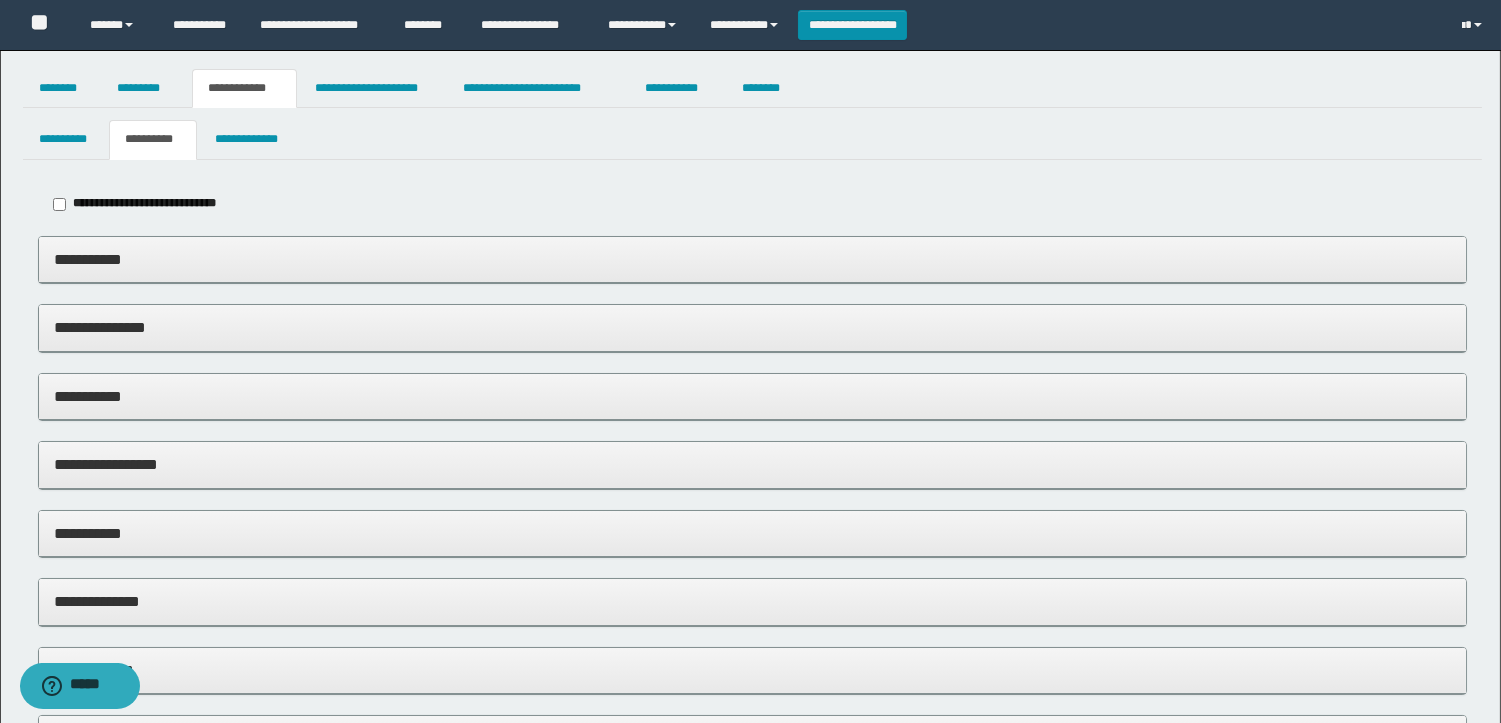 click on "**********" at bounding box center [752, 397] 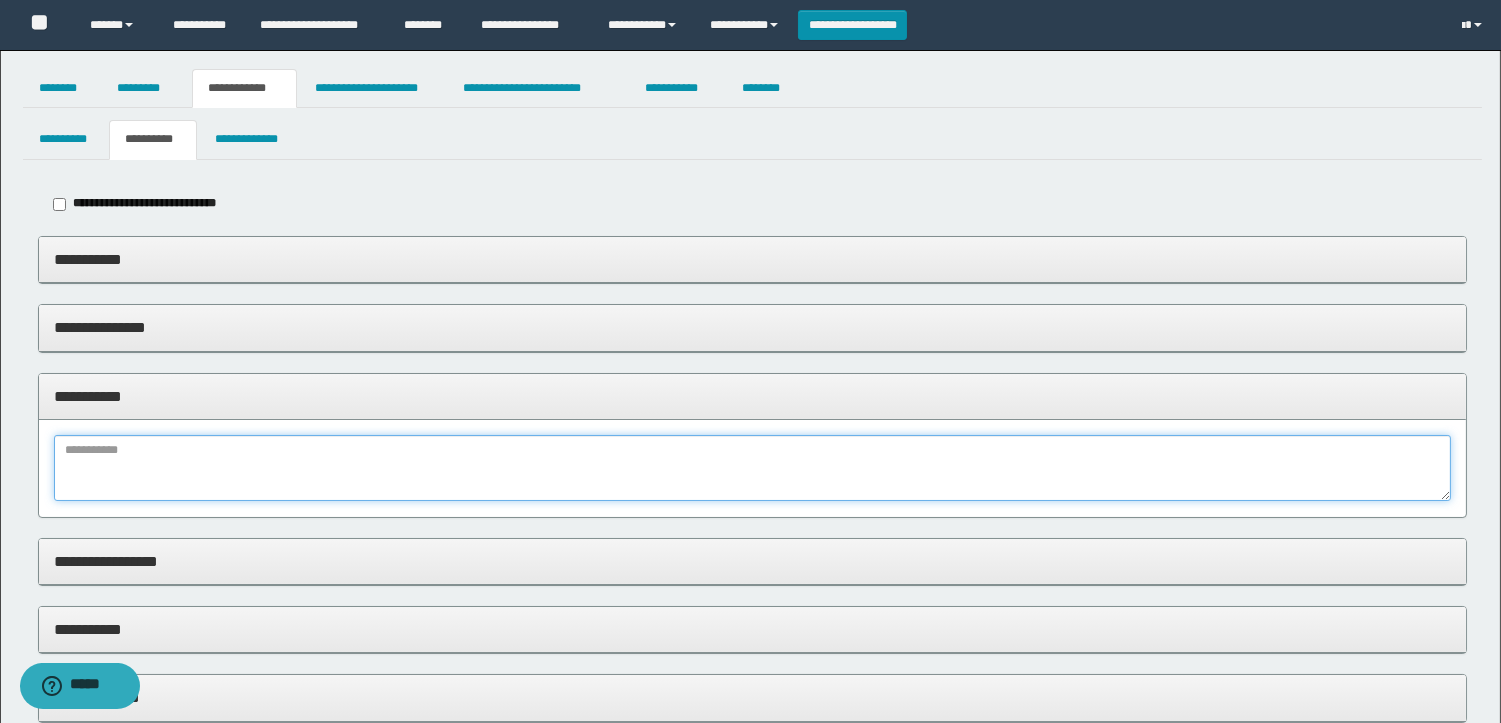 click at bounding box center (752, 468) 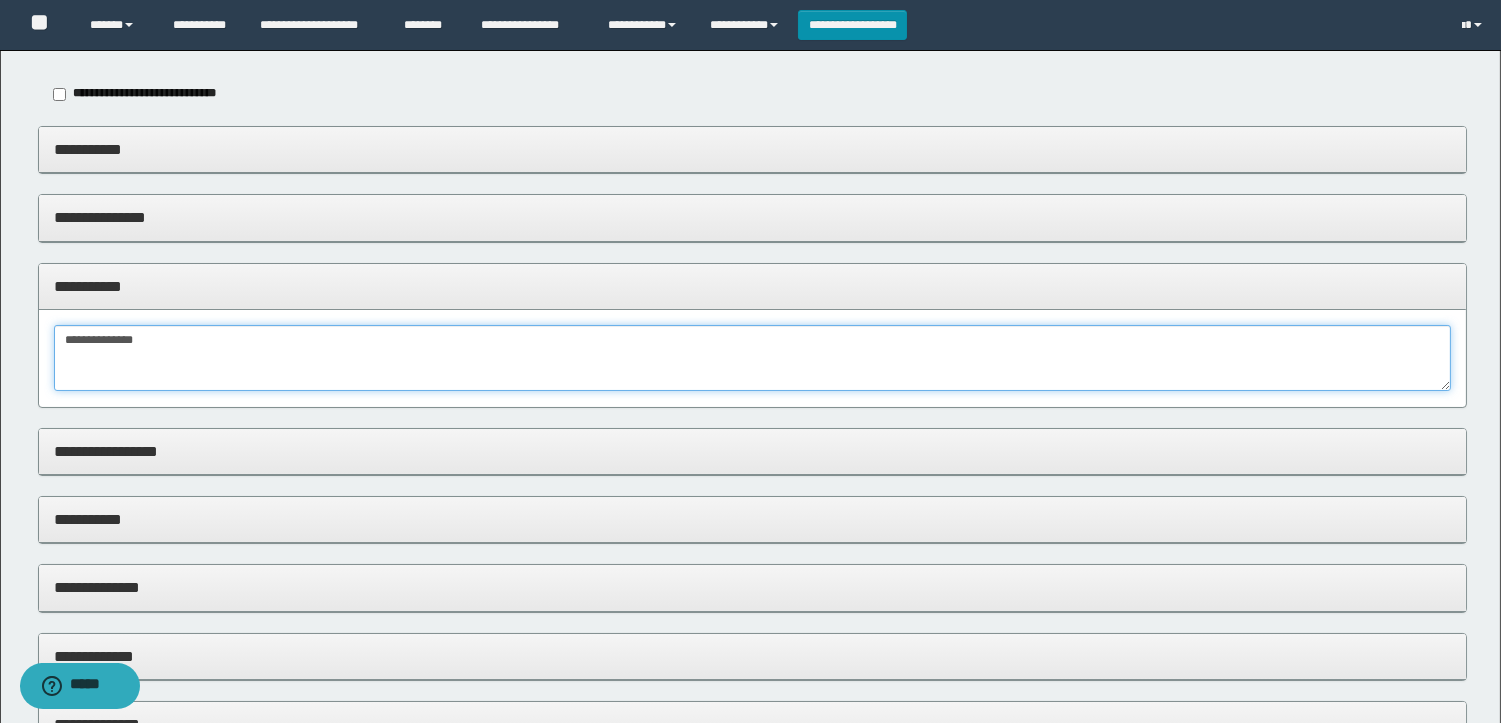 scroll, scrollTop: 444, scrollLeft: 0, axis: vertical 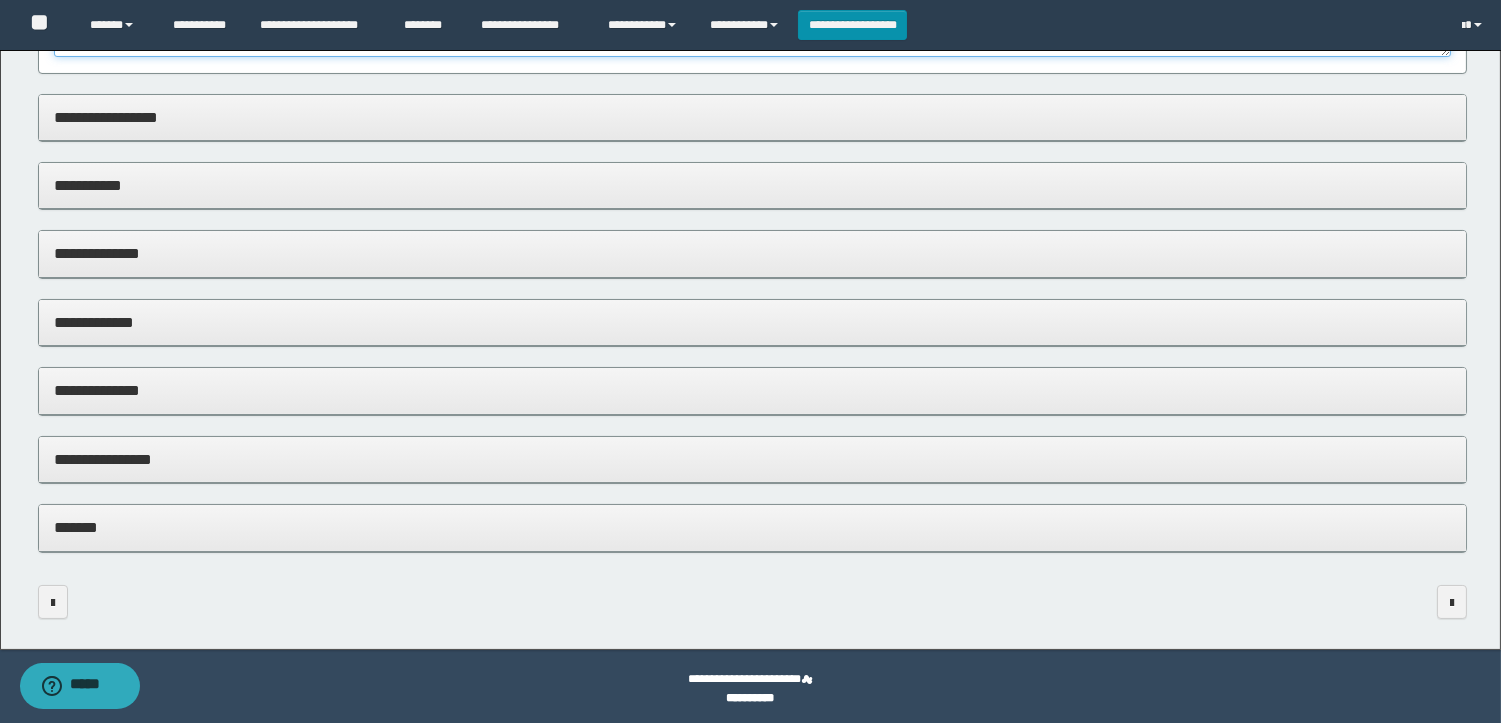 type on "**********" 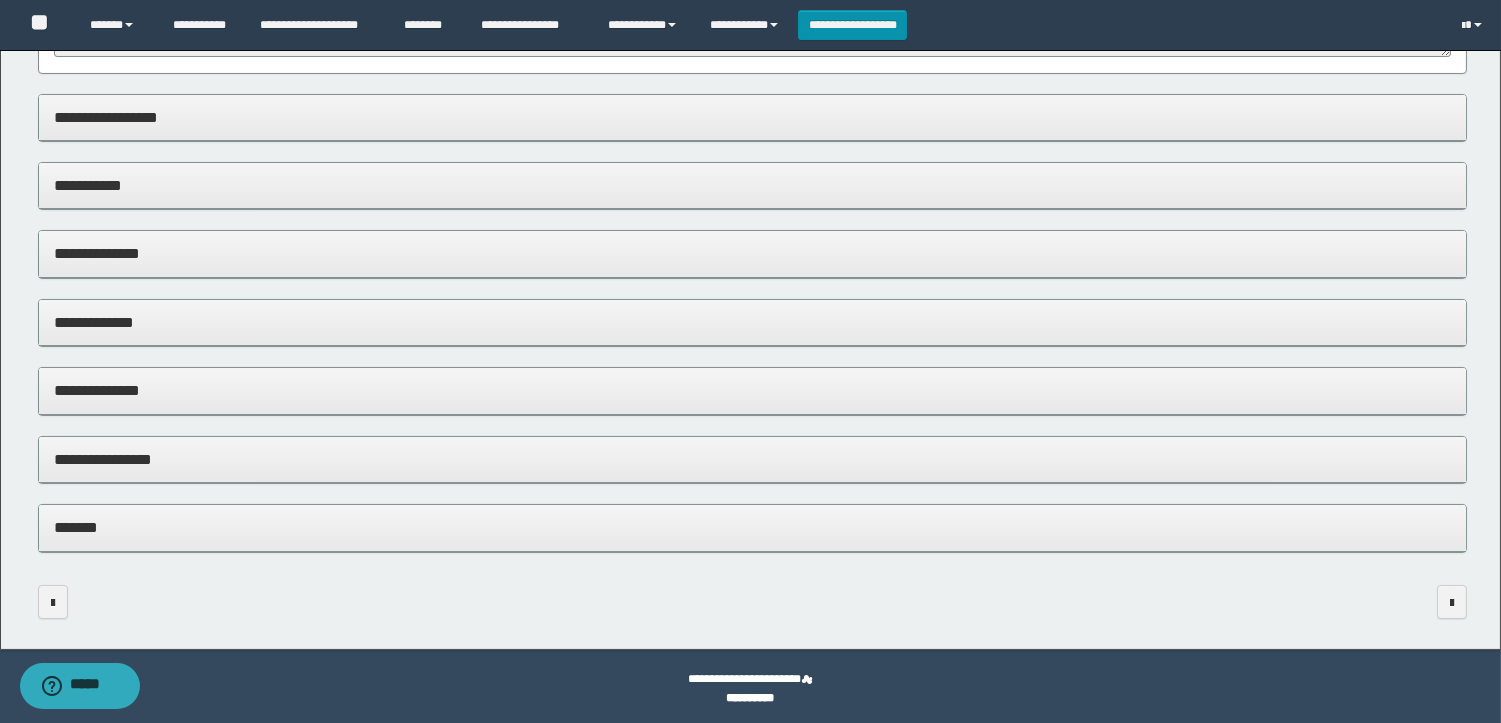 click on "**********" at bounding box center (752, 459) 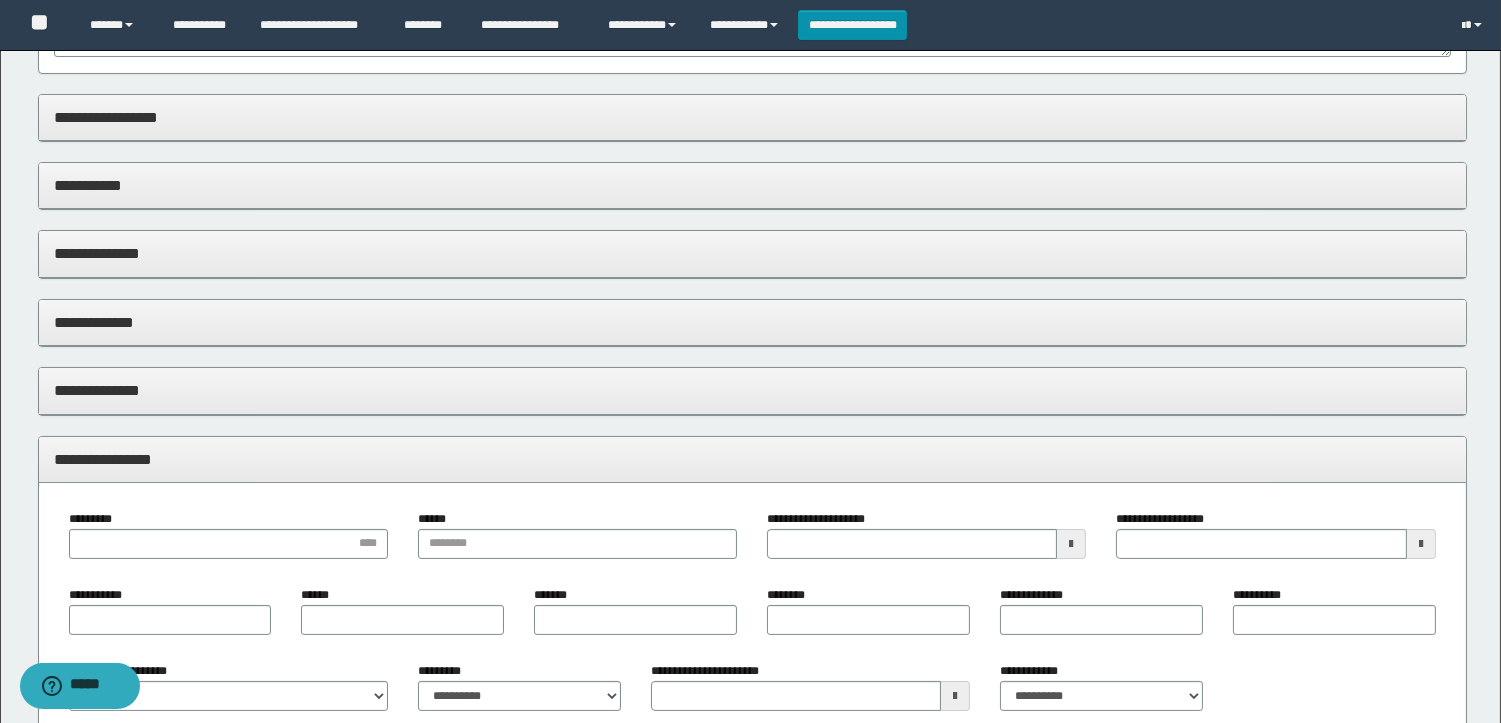 click at bounding box center [1071, 544] 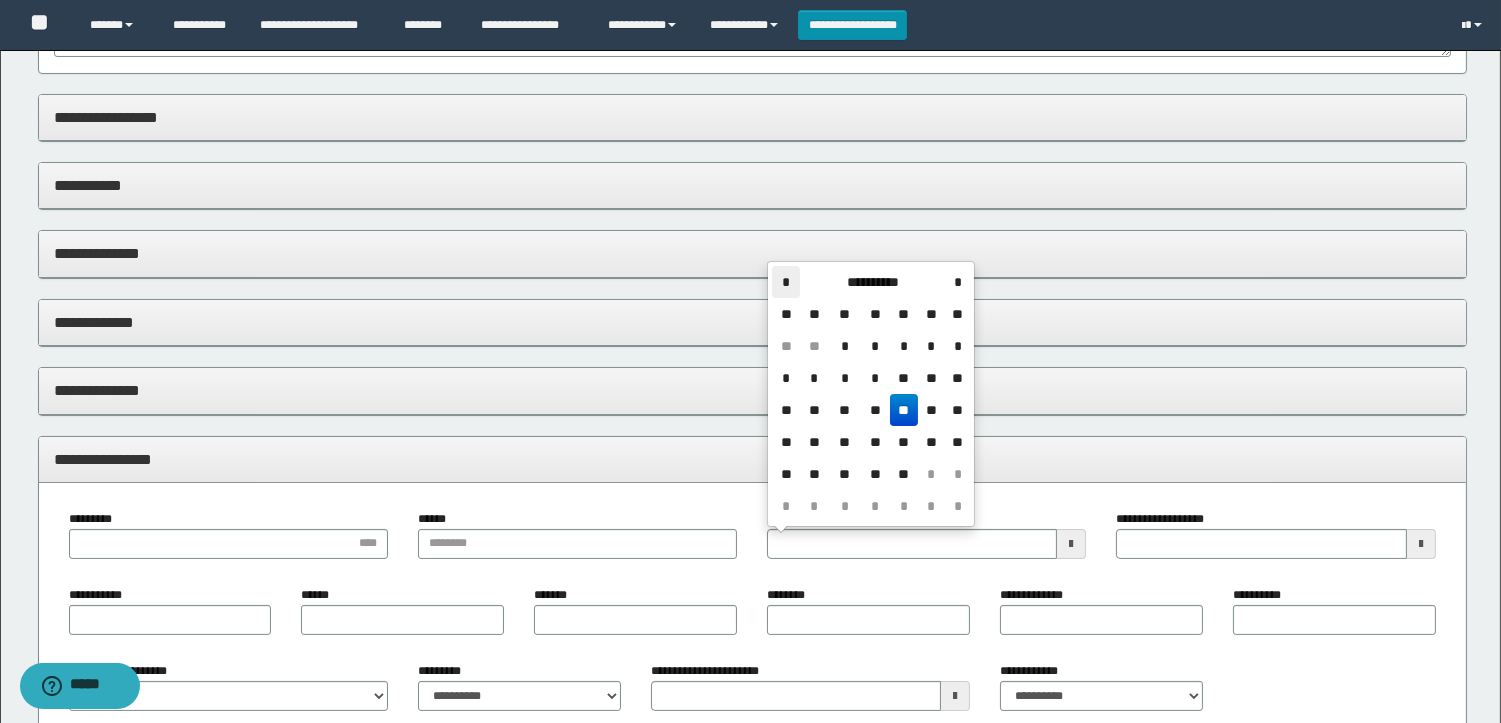 click on "*" at bounding box center (786, 282) 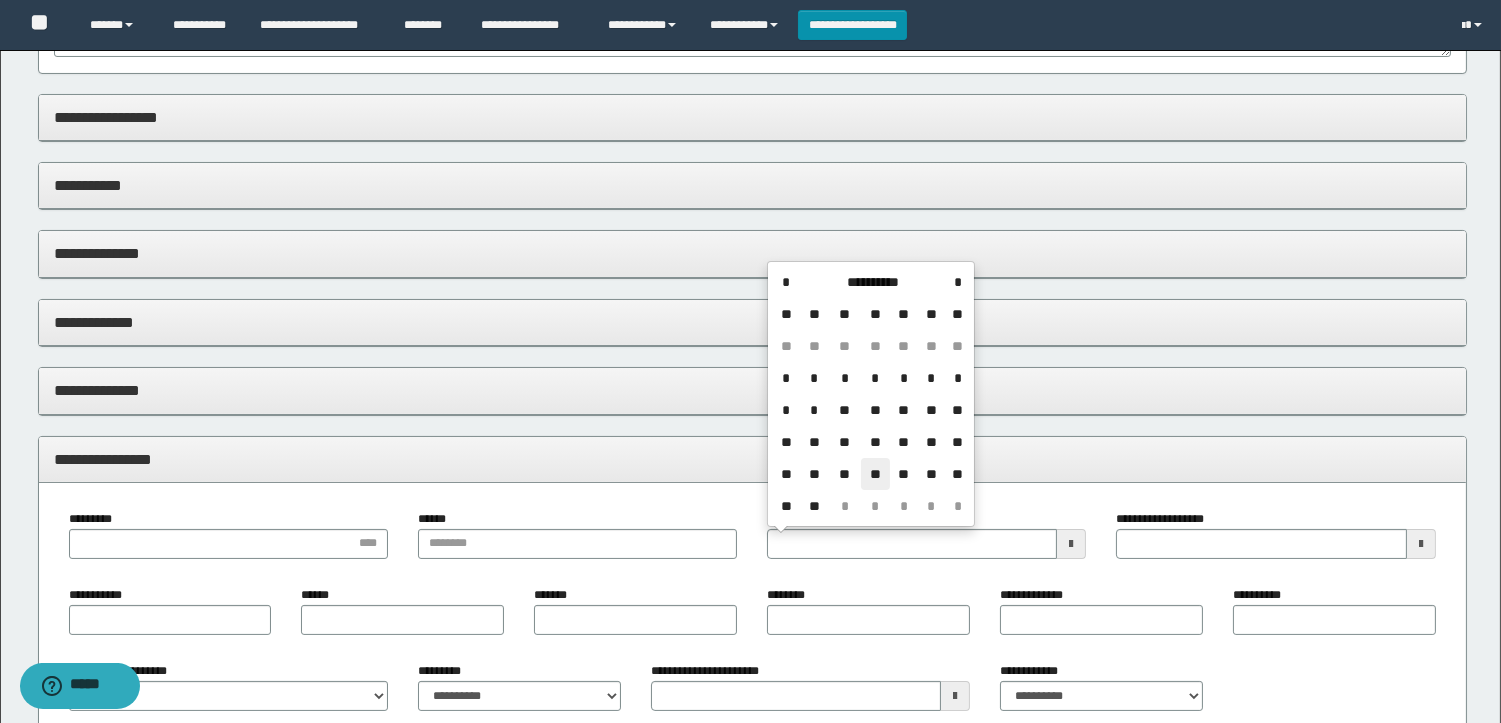 click on "**" at bounding box center (875, 474) 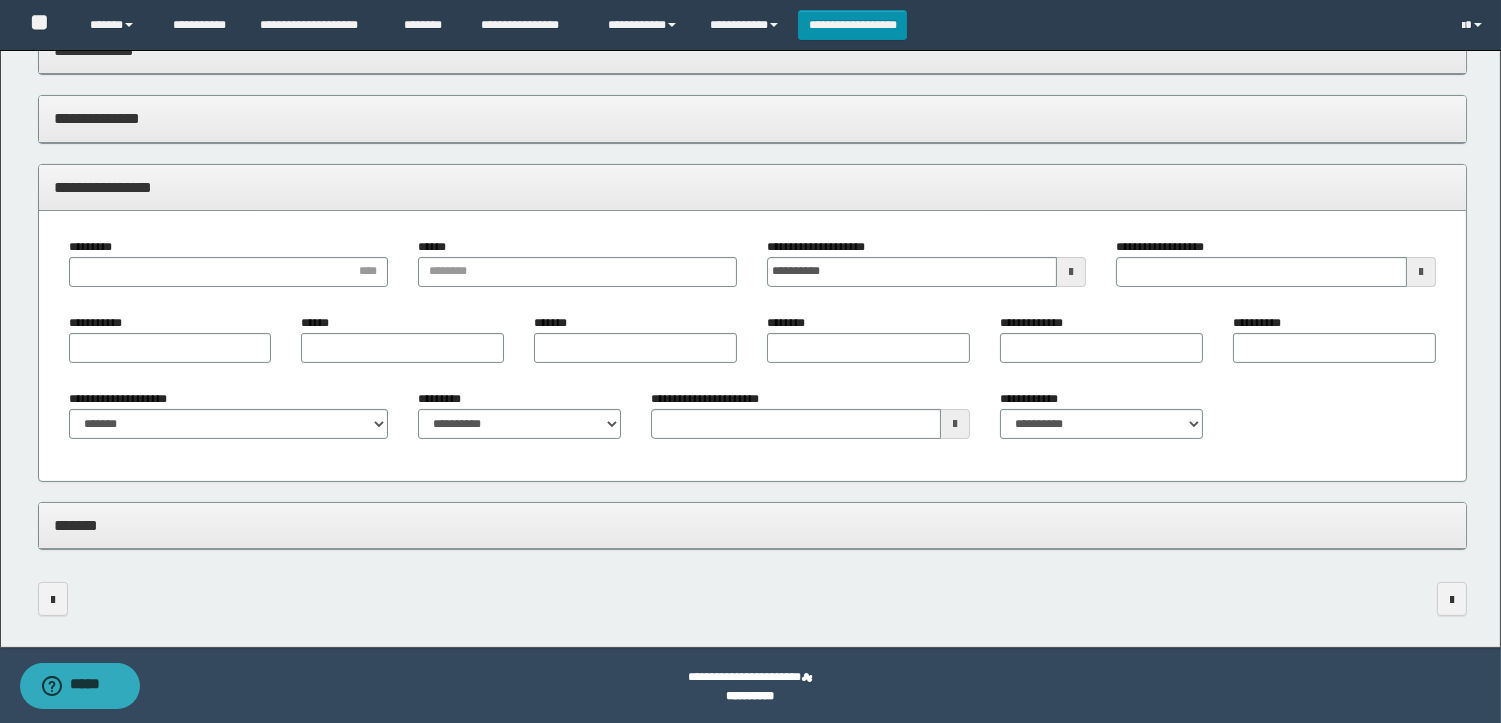 scroll, scrollTop: 717, scrollLeft: 0, axis: vertical 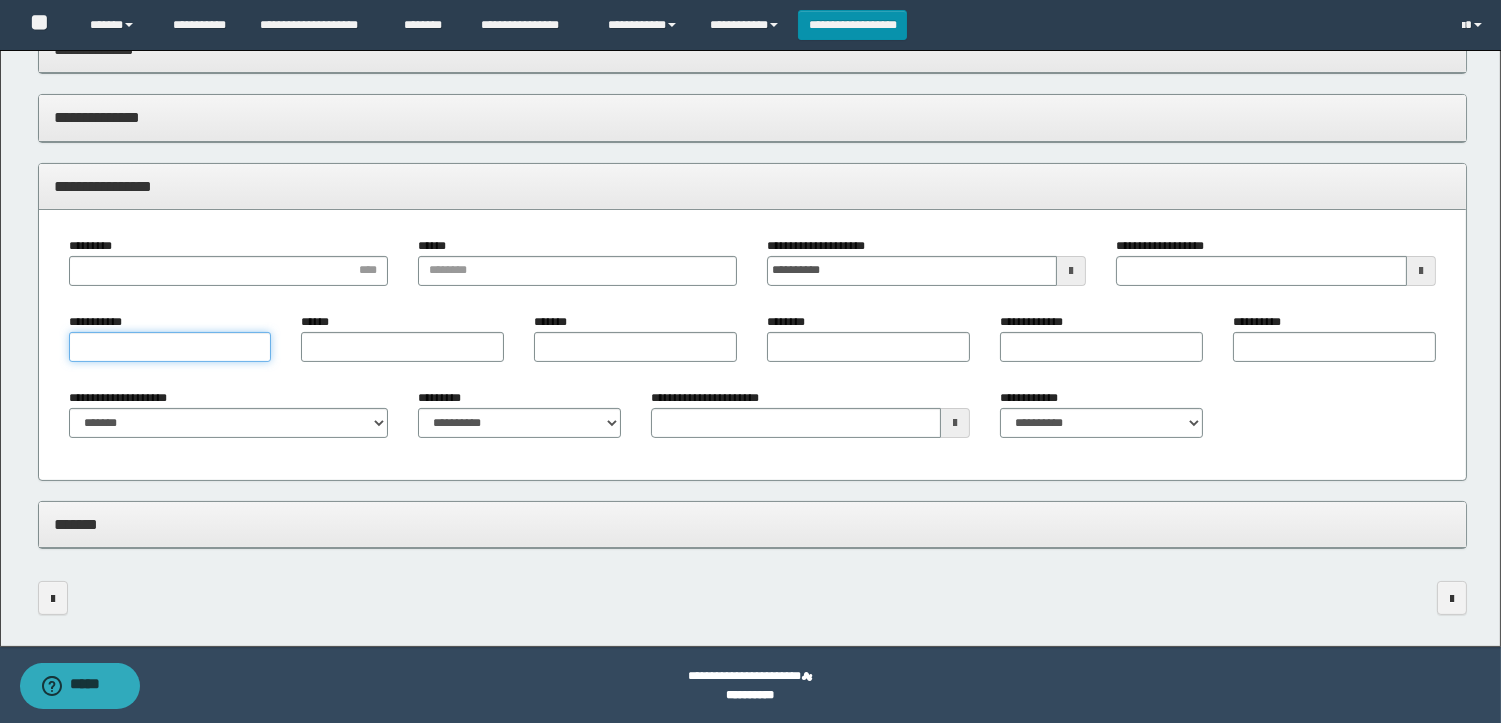 click on "**********" at bounding box center [170, 347] 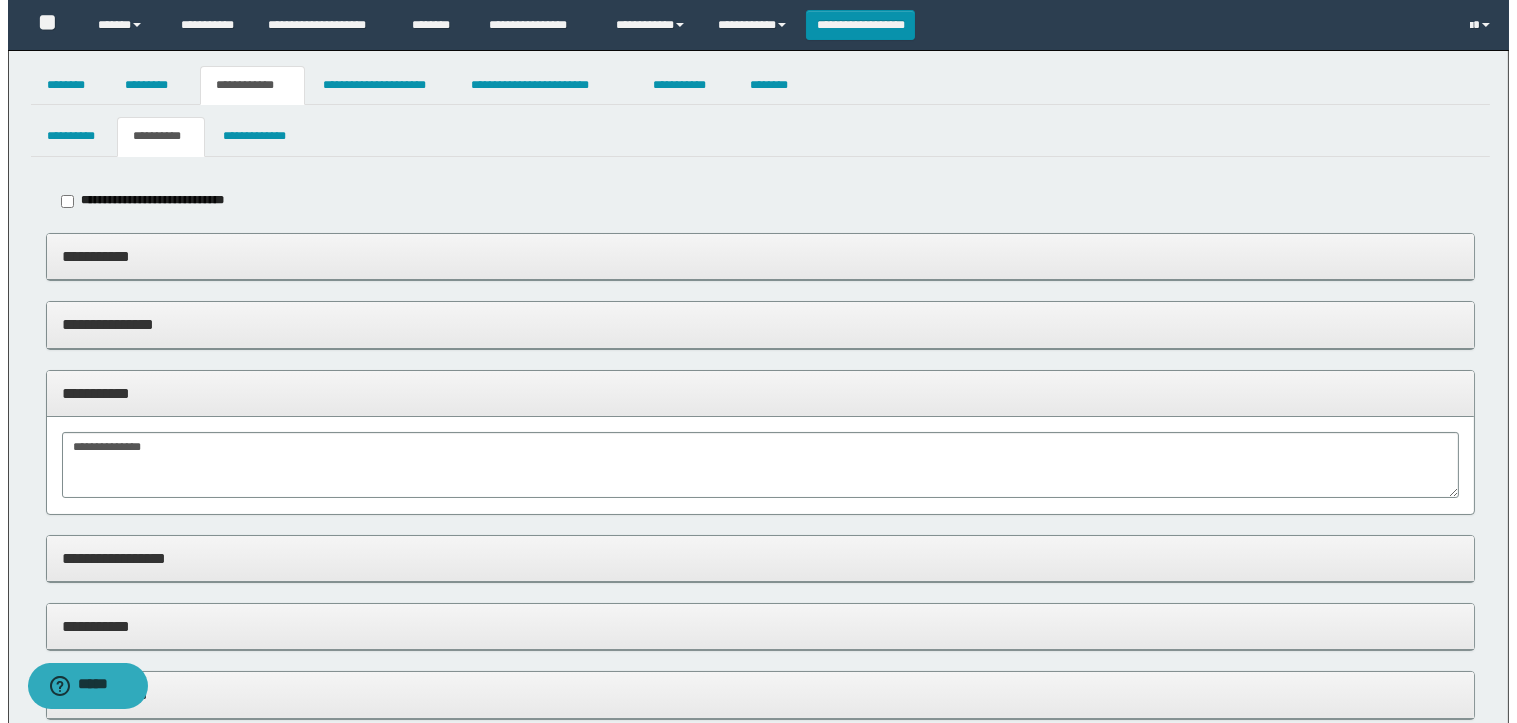 scroll, scrollTop: 0, scrollLeft: 0, axis: both 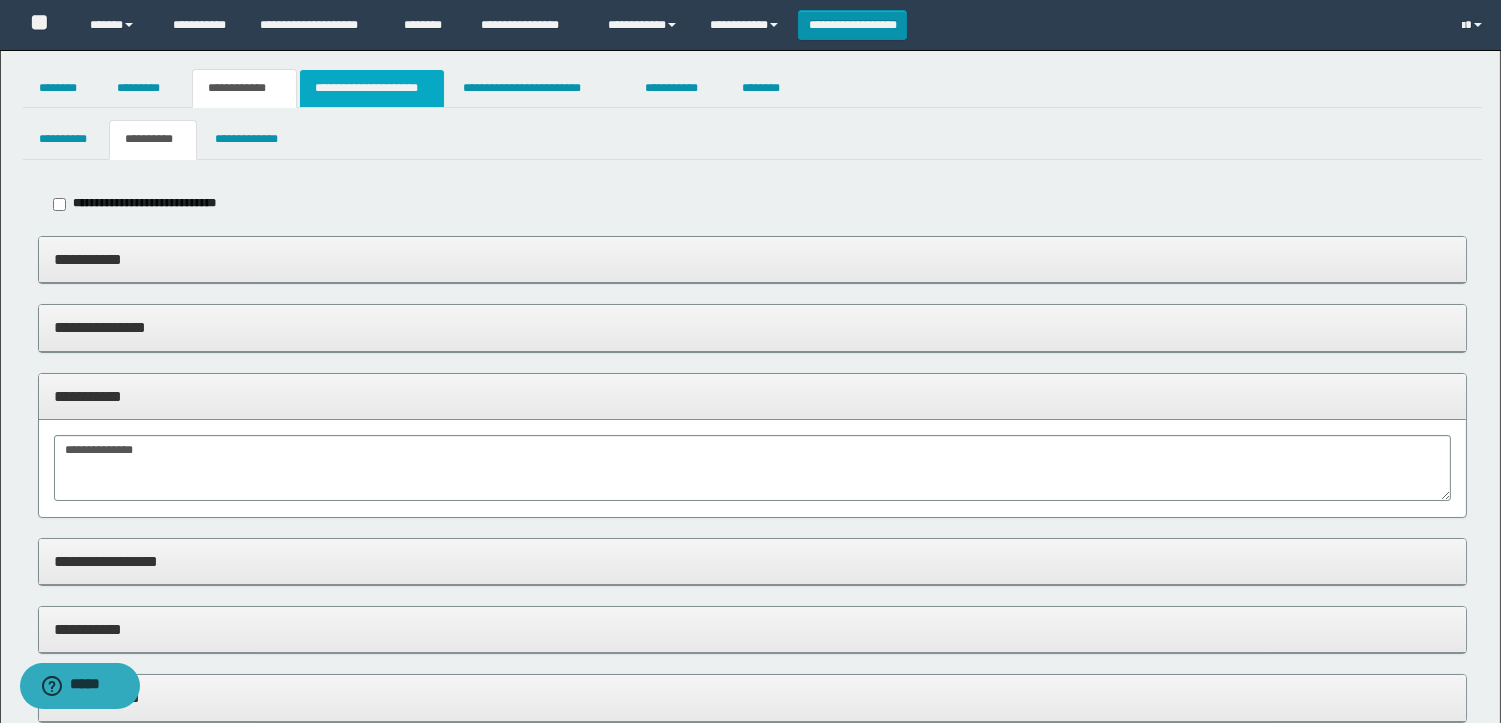 click on "**********" at bounding box center [372, 88] 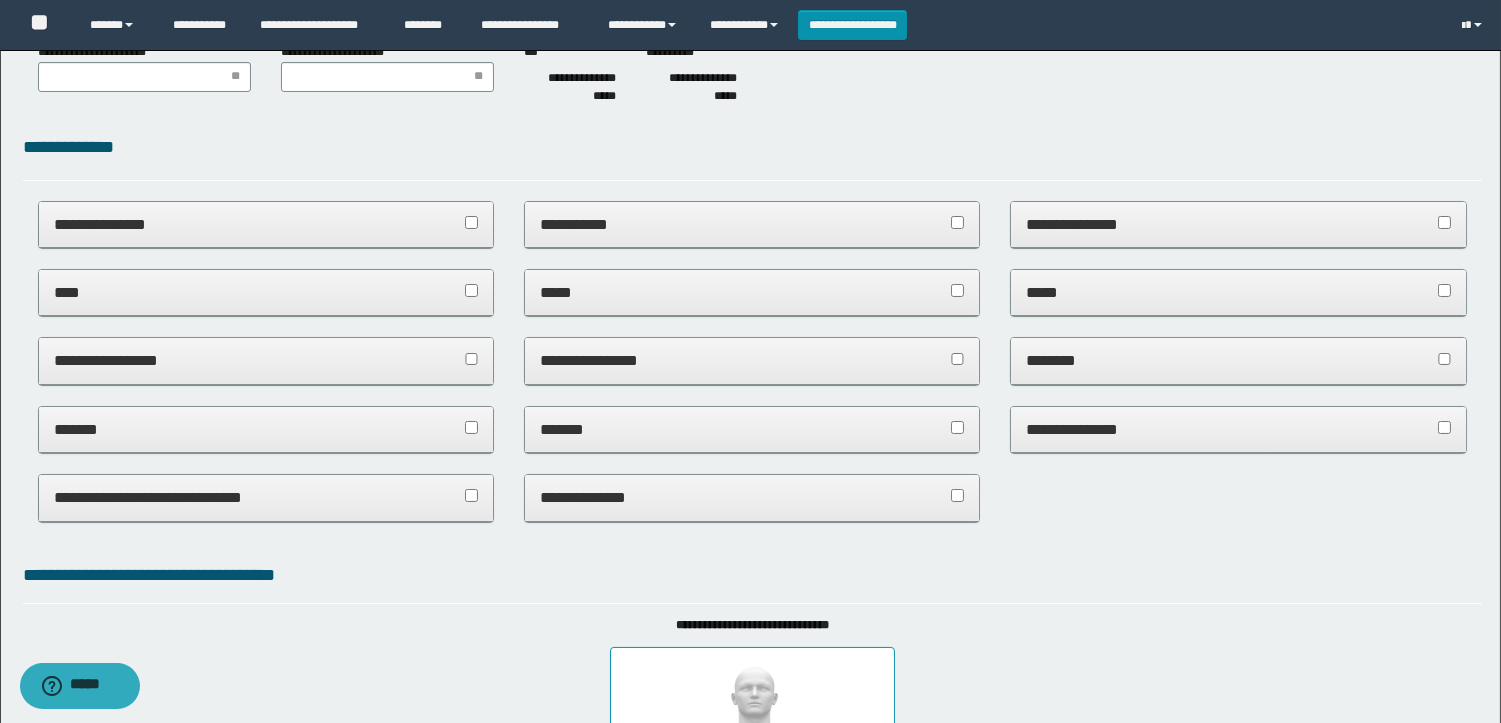 scroll, scrollTop: 222, scrollLeft: 0, axis: vertical 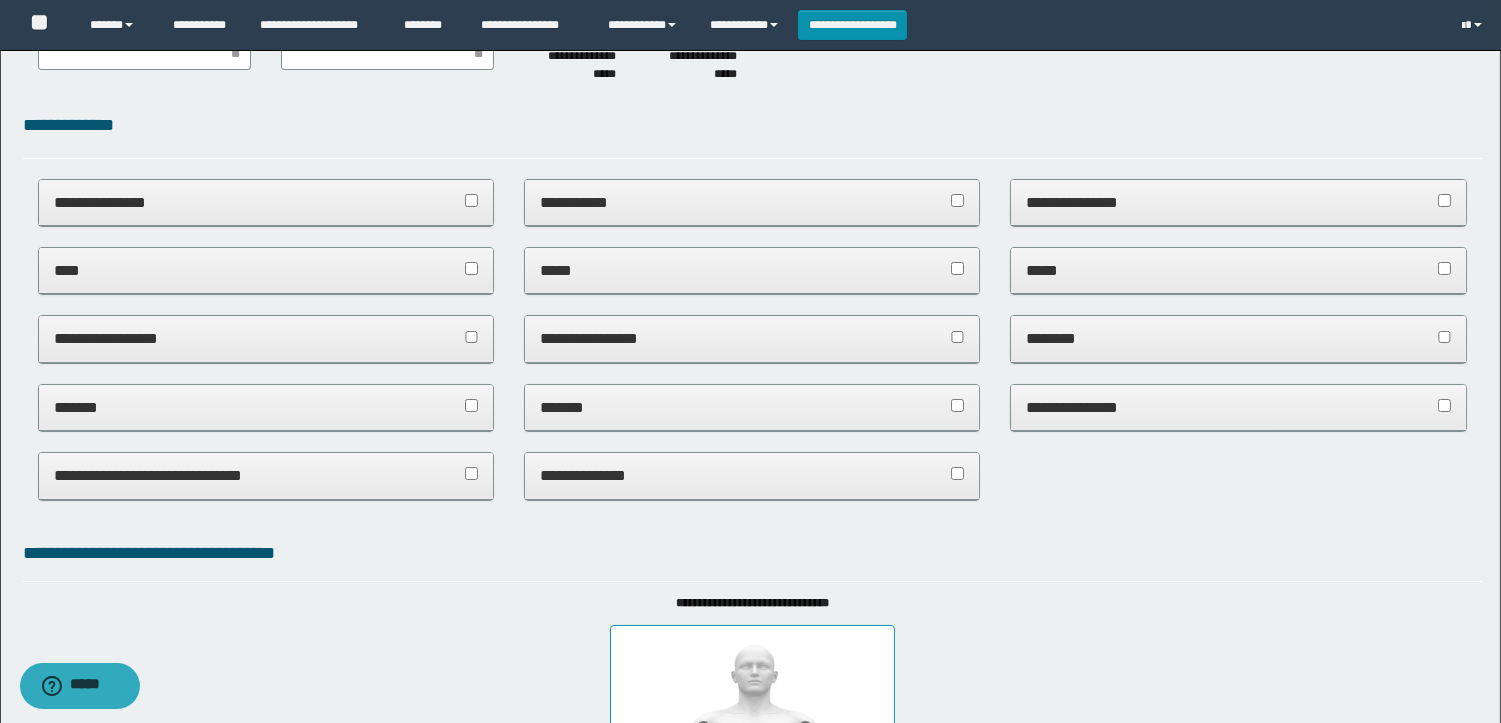 click on "****" at bounding box center (266, 270) 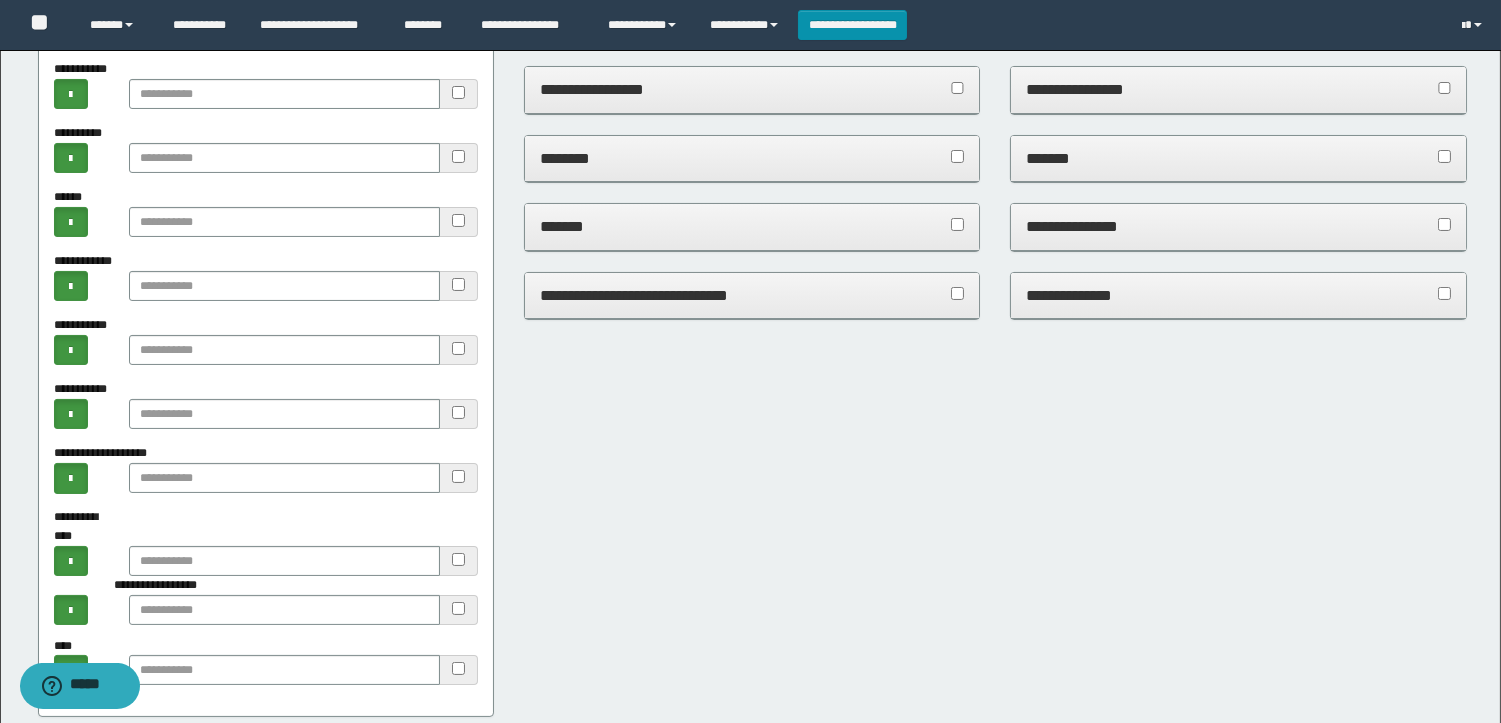 scroll, scrollTop: 666, scrollLeft: 0, axis: vertical 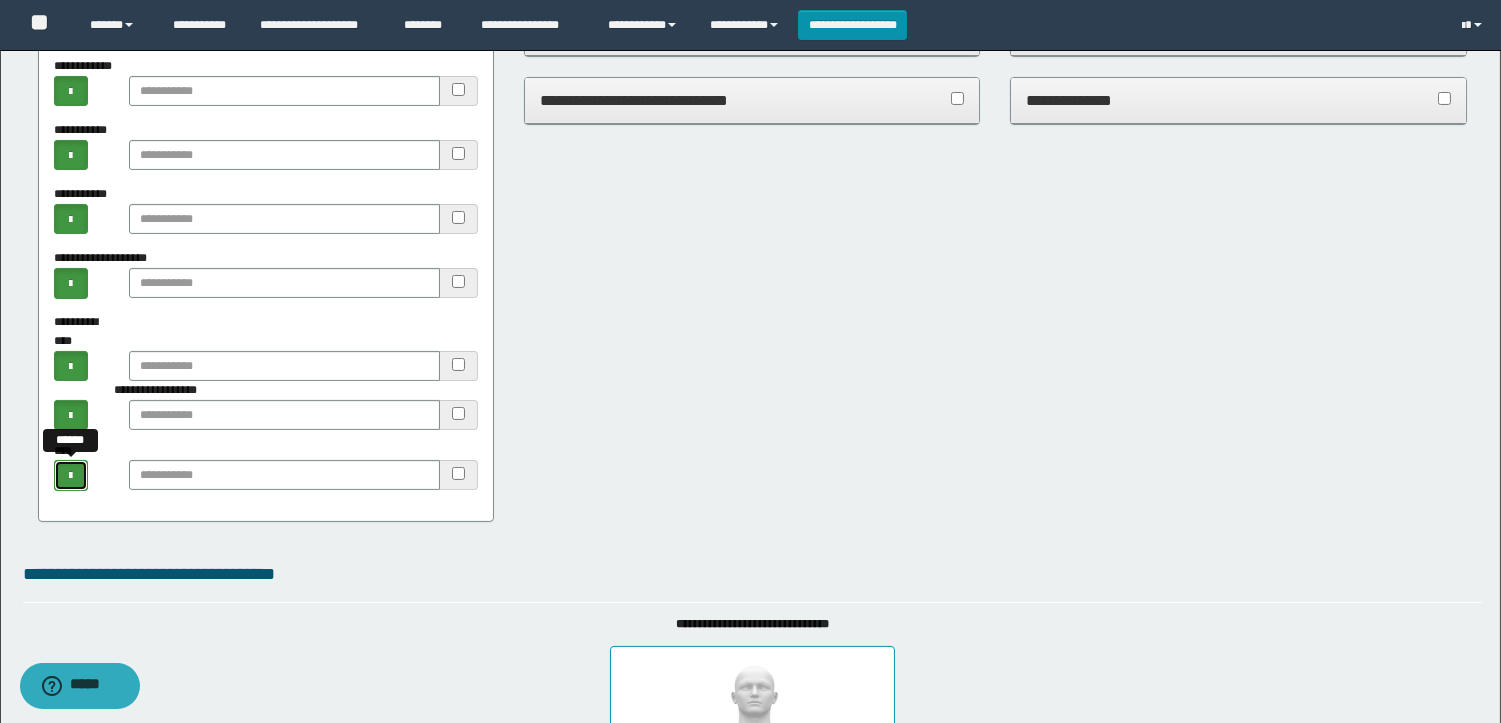 click at bounding box center (71, 475) 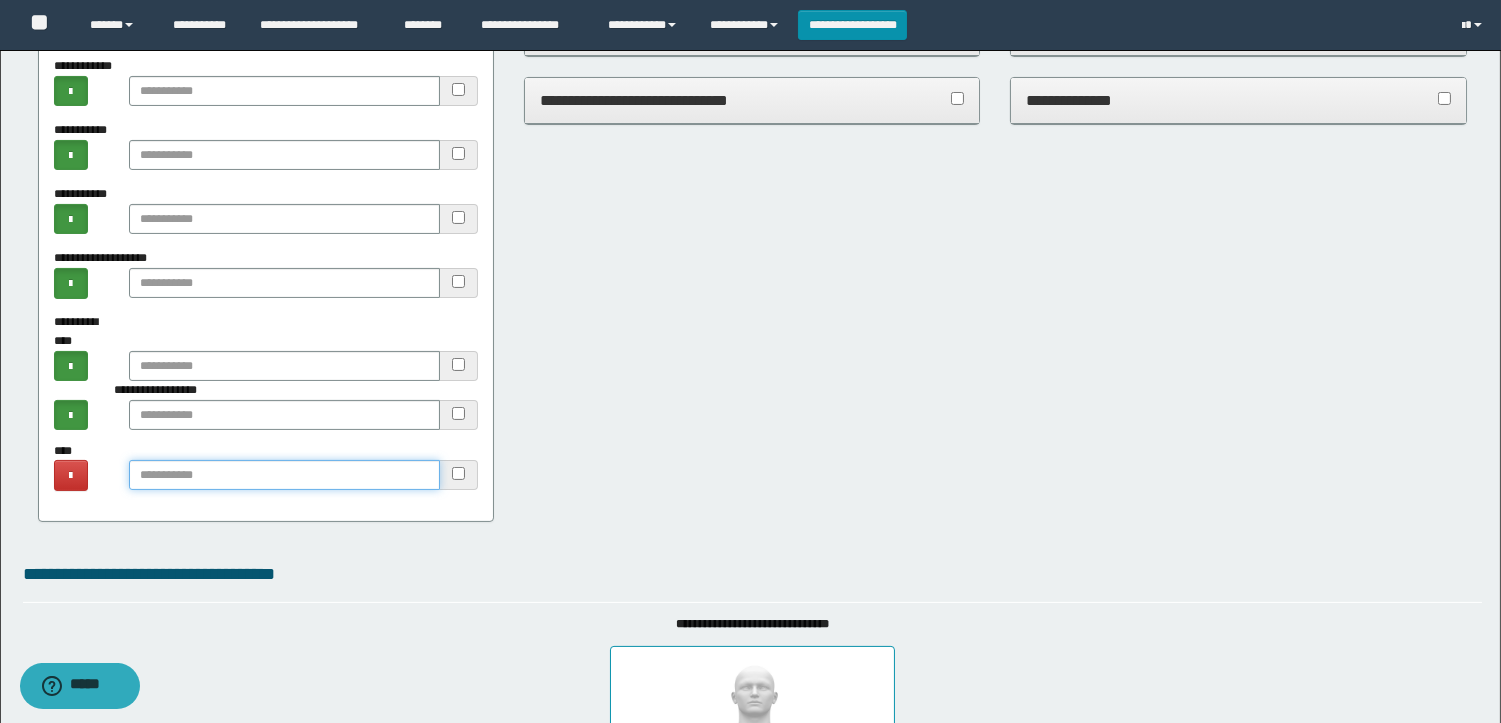 click at bounding box center [284, 475] 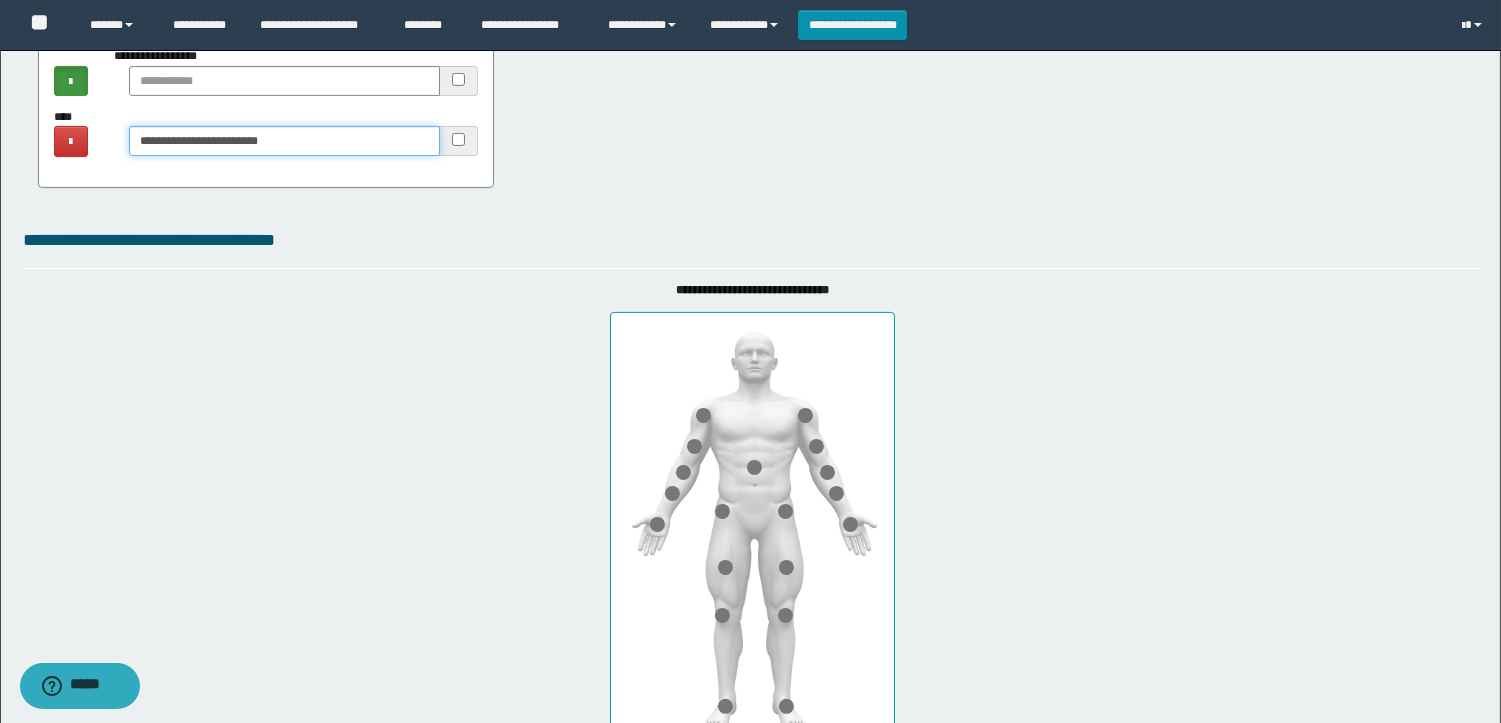 scroll, scrollTop: 1333, scrollLeft: 0, axis: vertical 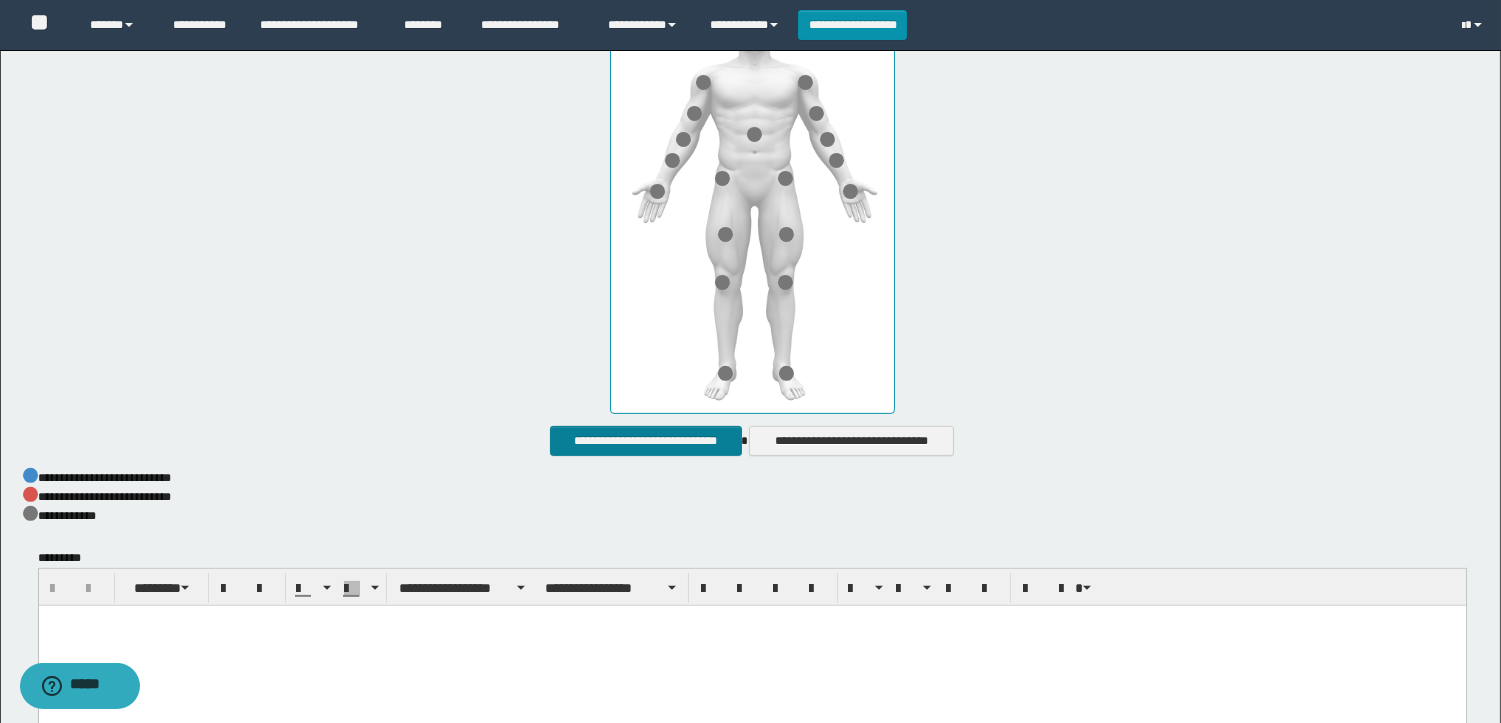 type on "**********" 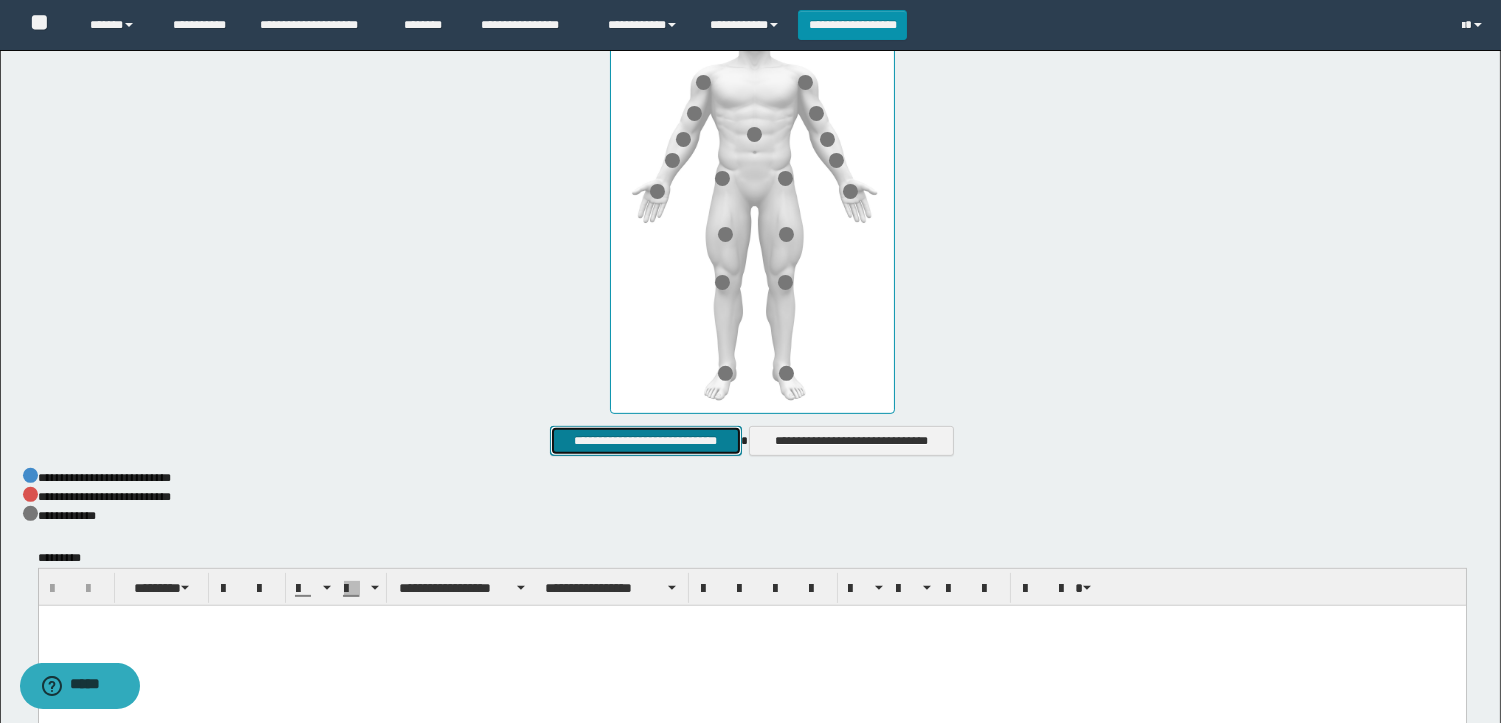 click on "**********" at bounding box center [645, 441] 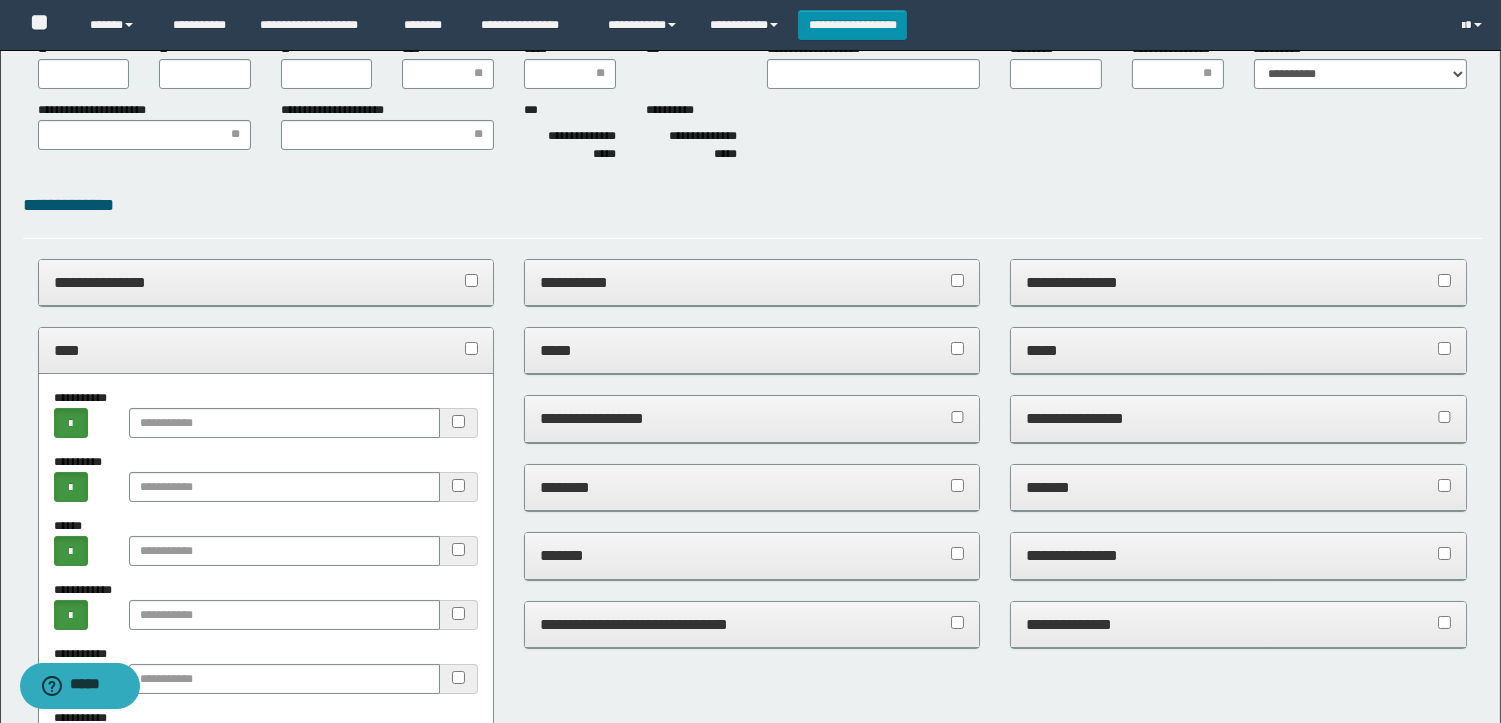 scroll, scrollTop: 0, scrollLeft: 0, axis: both 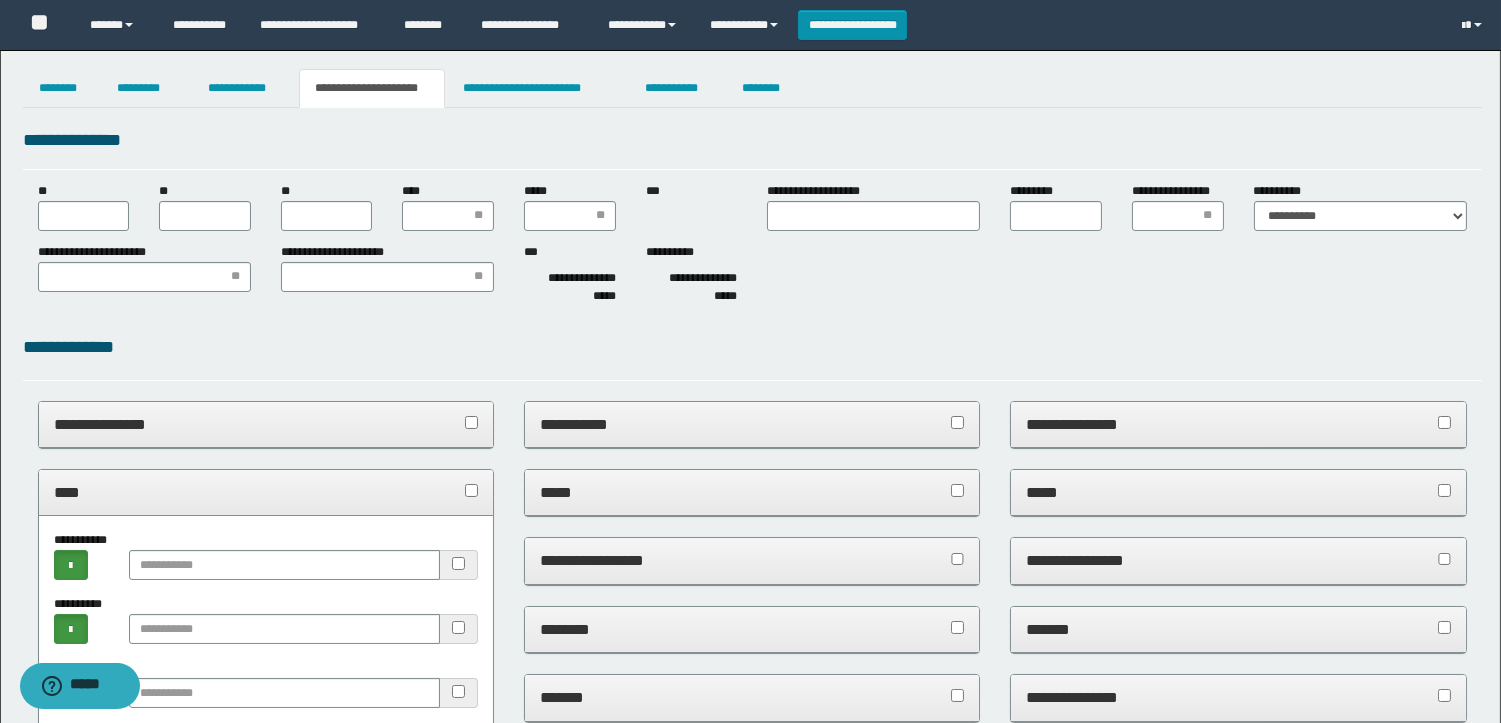 type 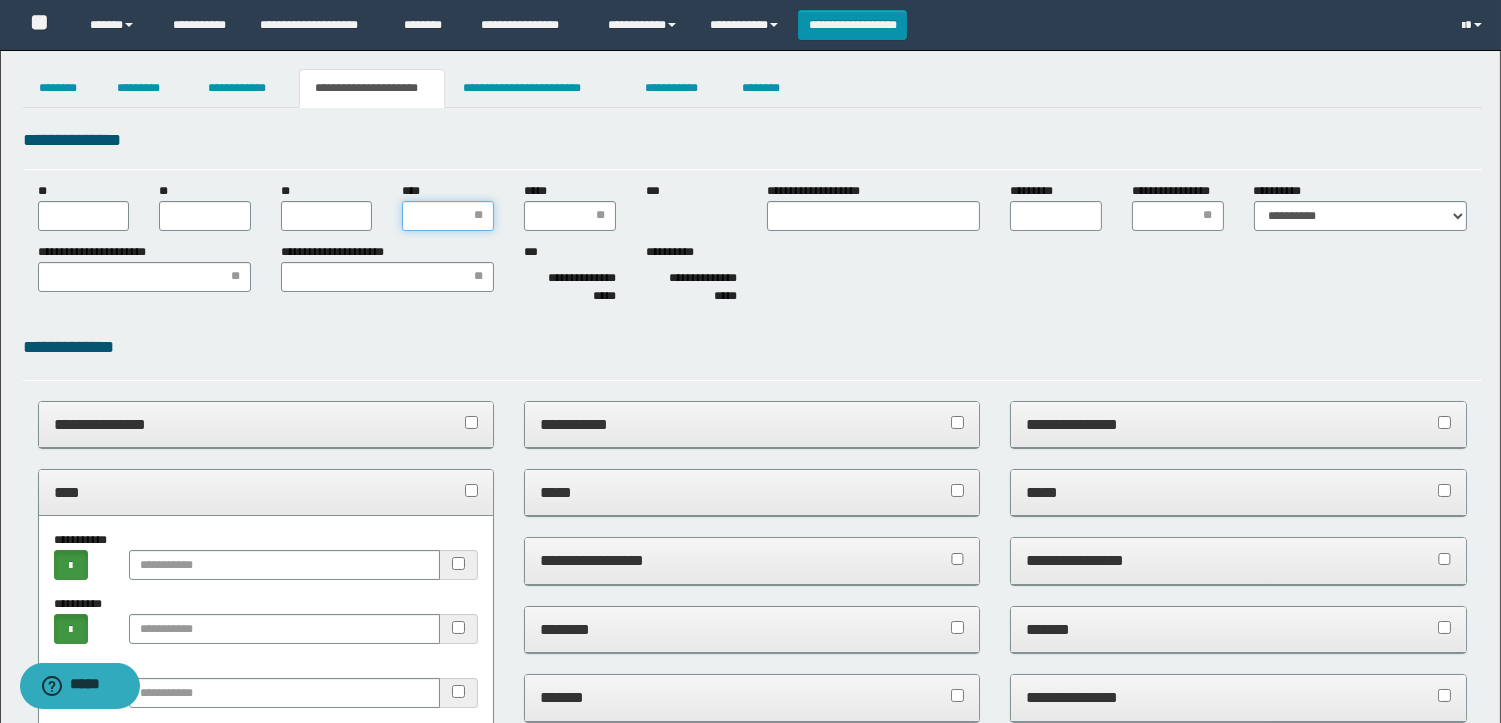 click on "****" at bounding box center [448, 216] 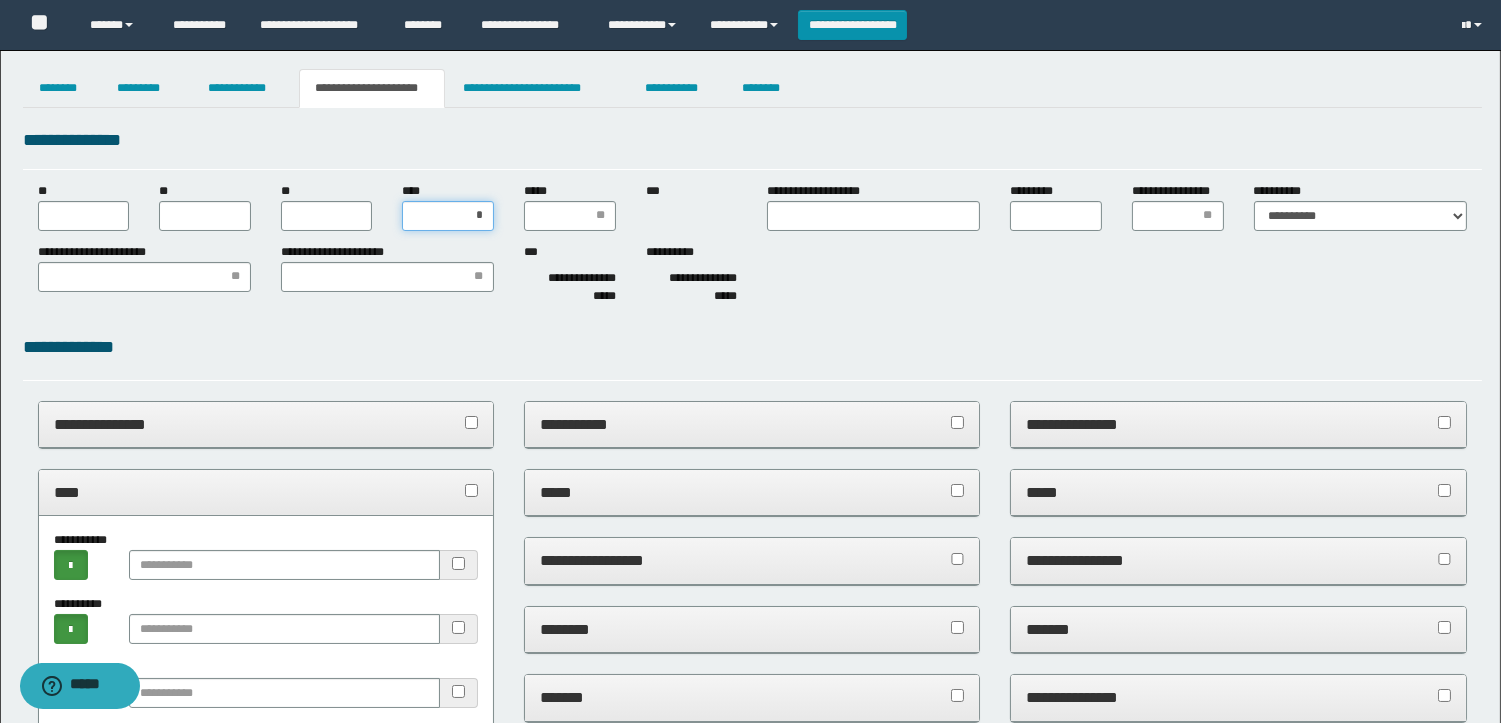 type on "**" 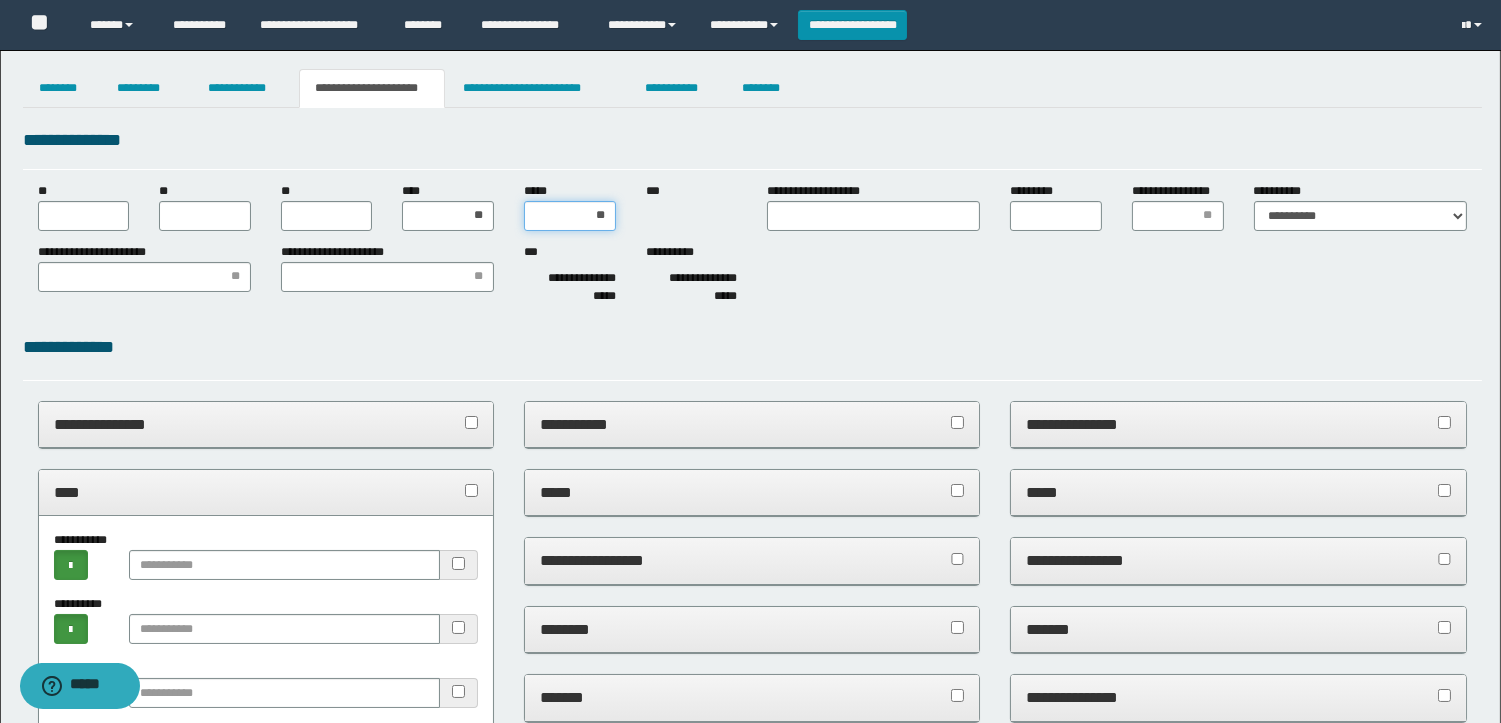 type on "***" 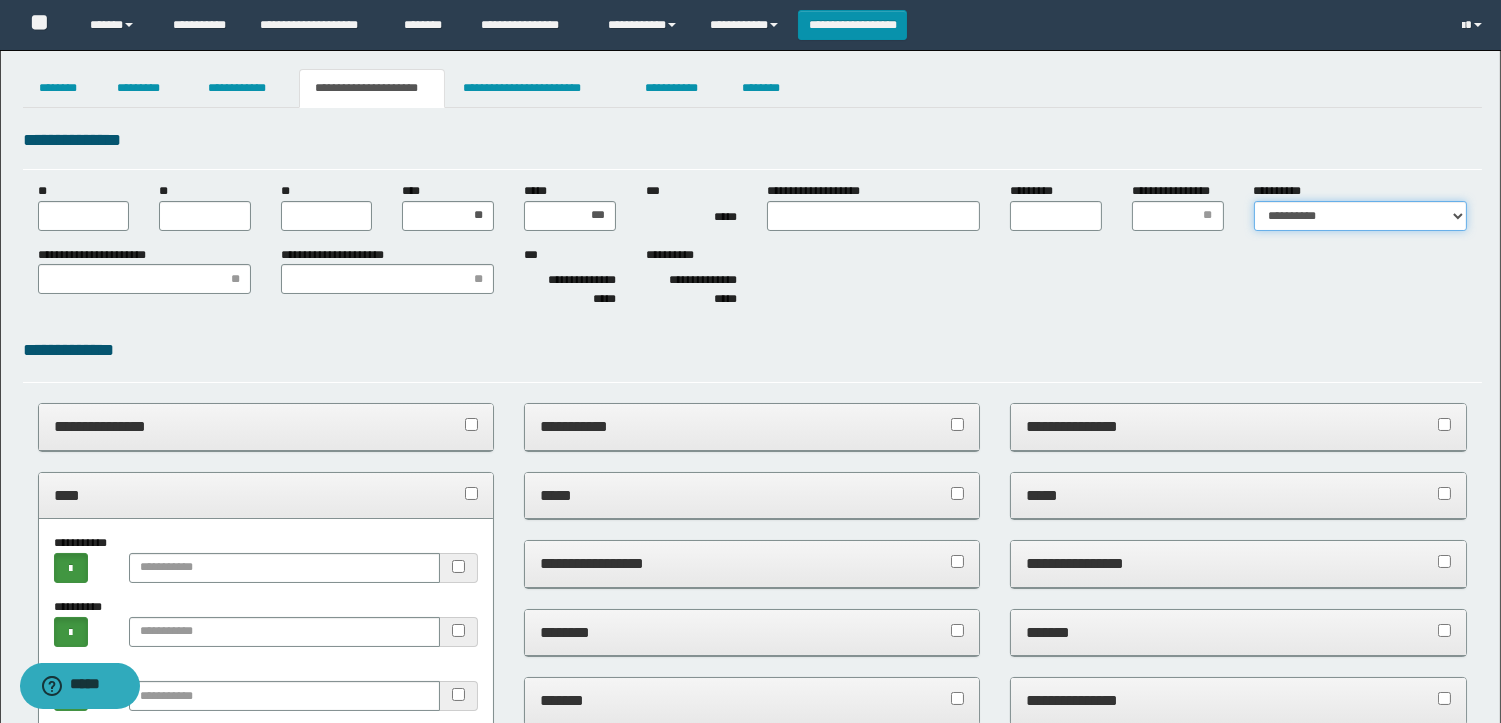 click on "**********" at bounding box center (1360, 216) 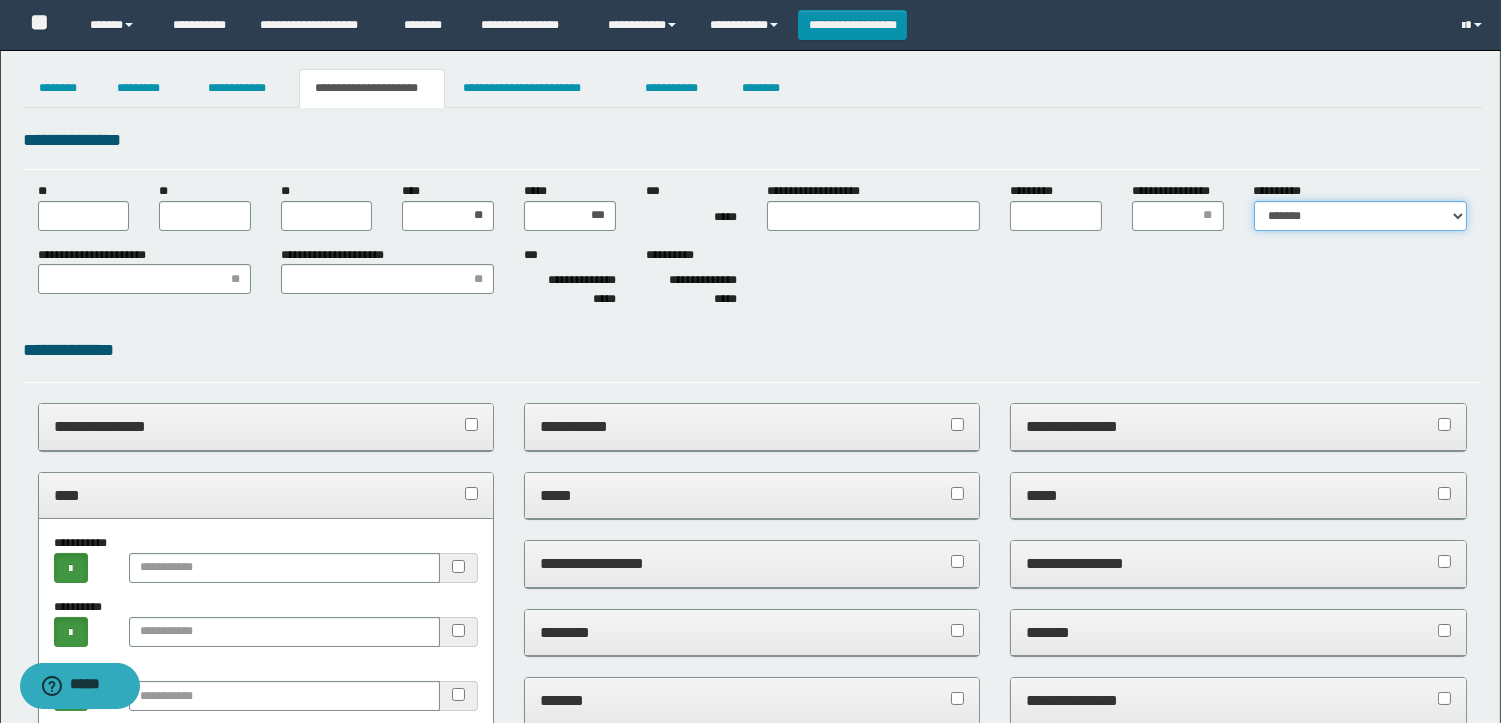 click on "**********" at bounding box center (1360, 216) 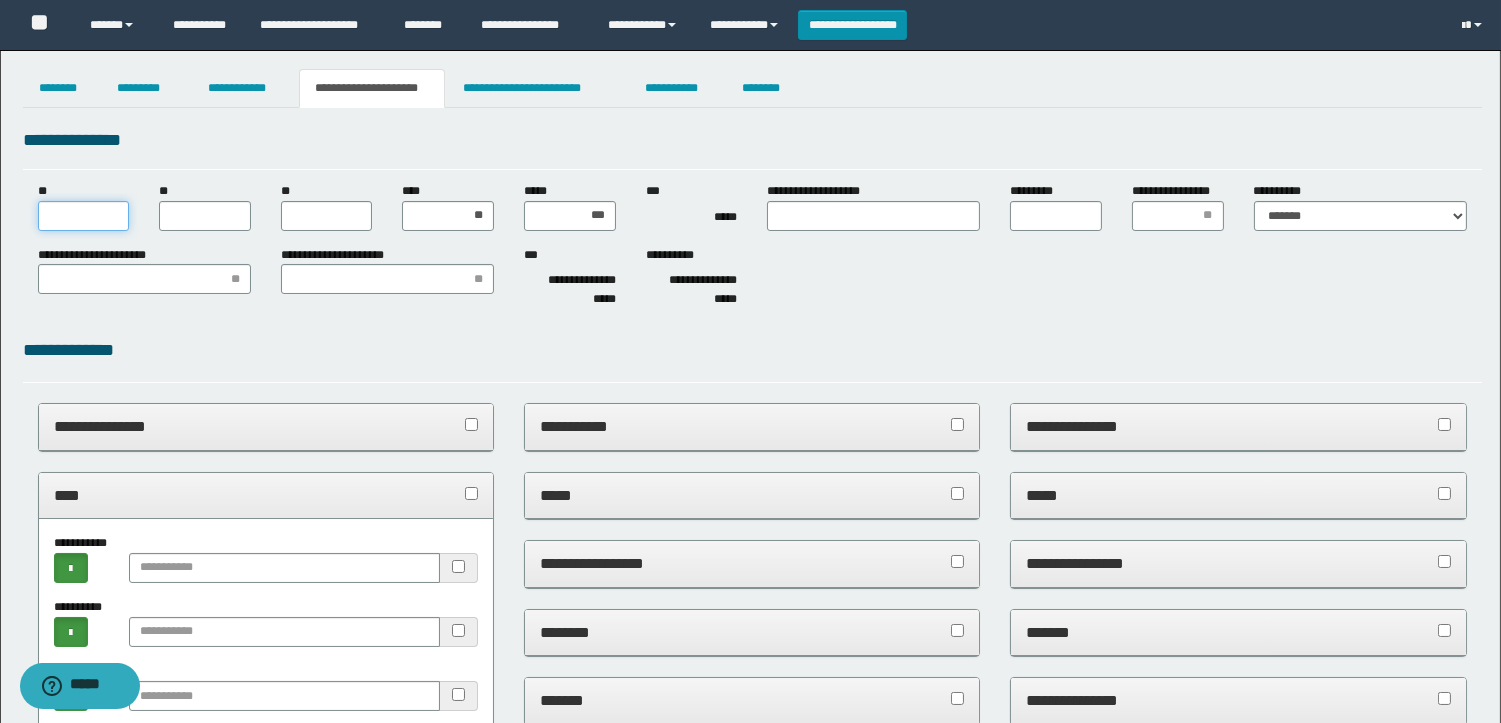 drag, startPoint x: 45, startPoint y: 223, endPoint x: 71, endPoint y: 223, distance: 26 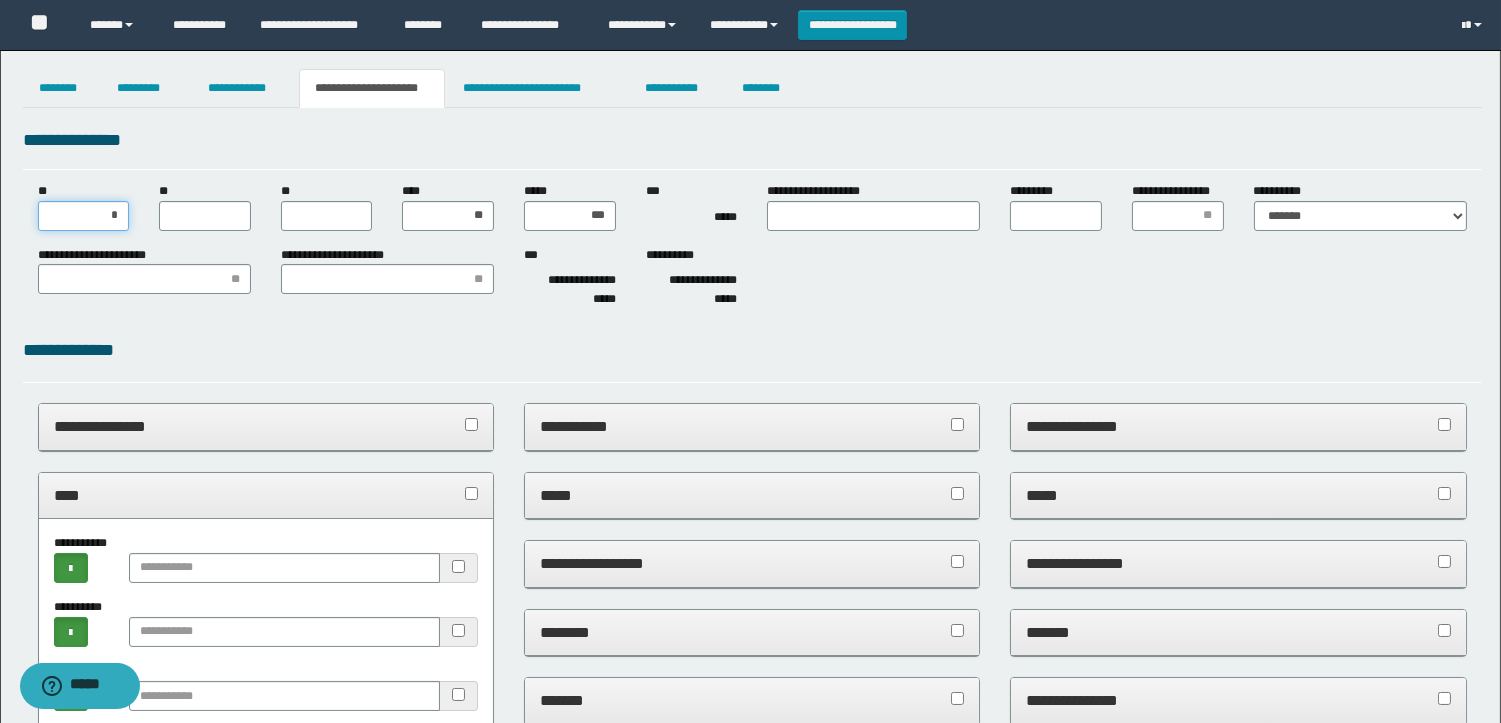 type on "**" 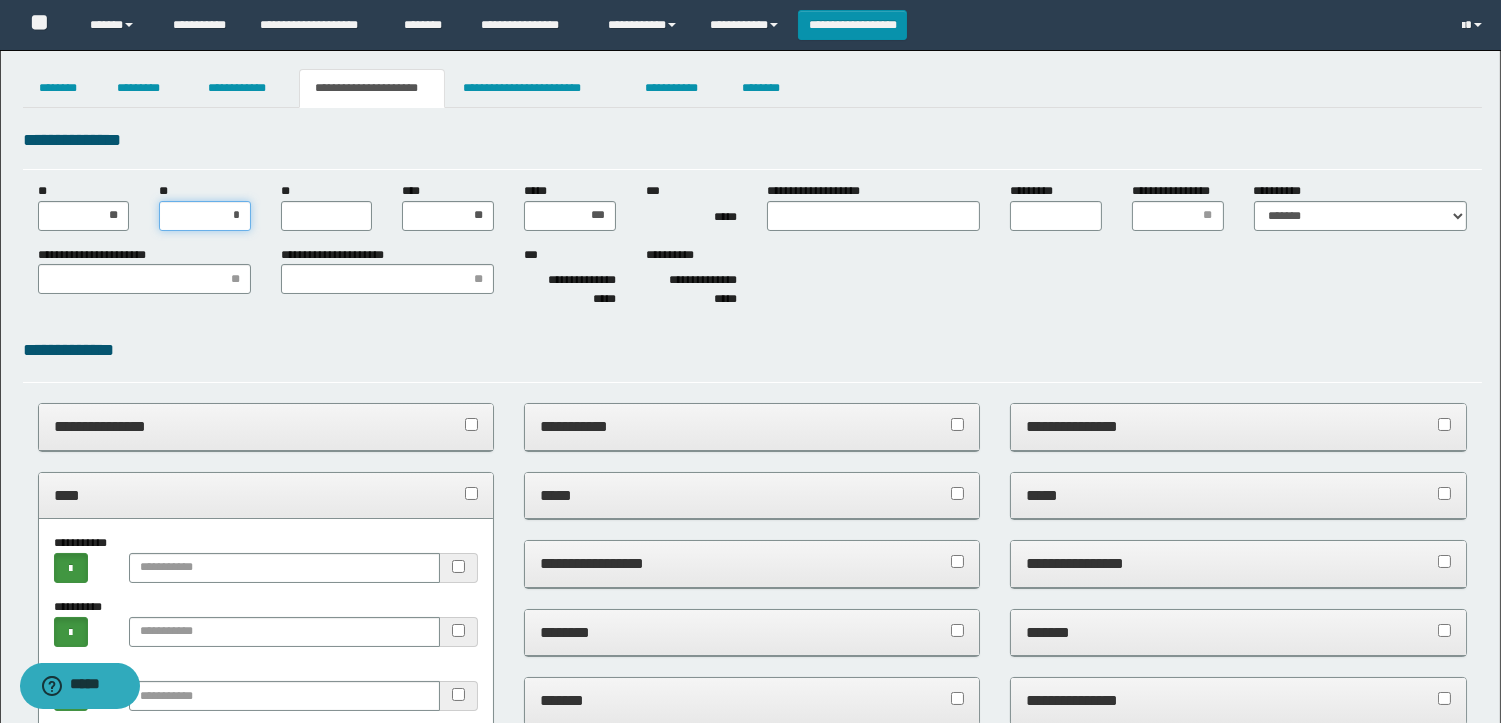 type on "**" 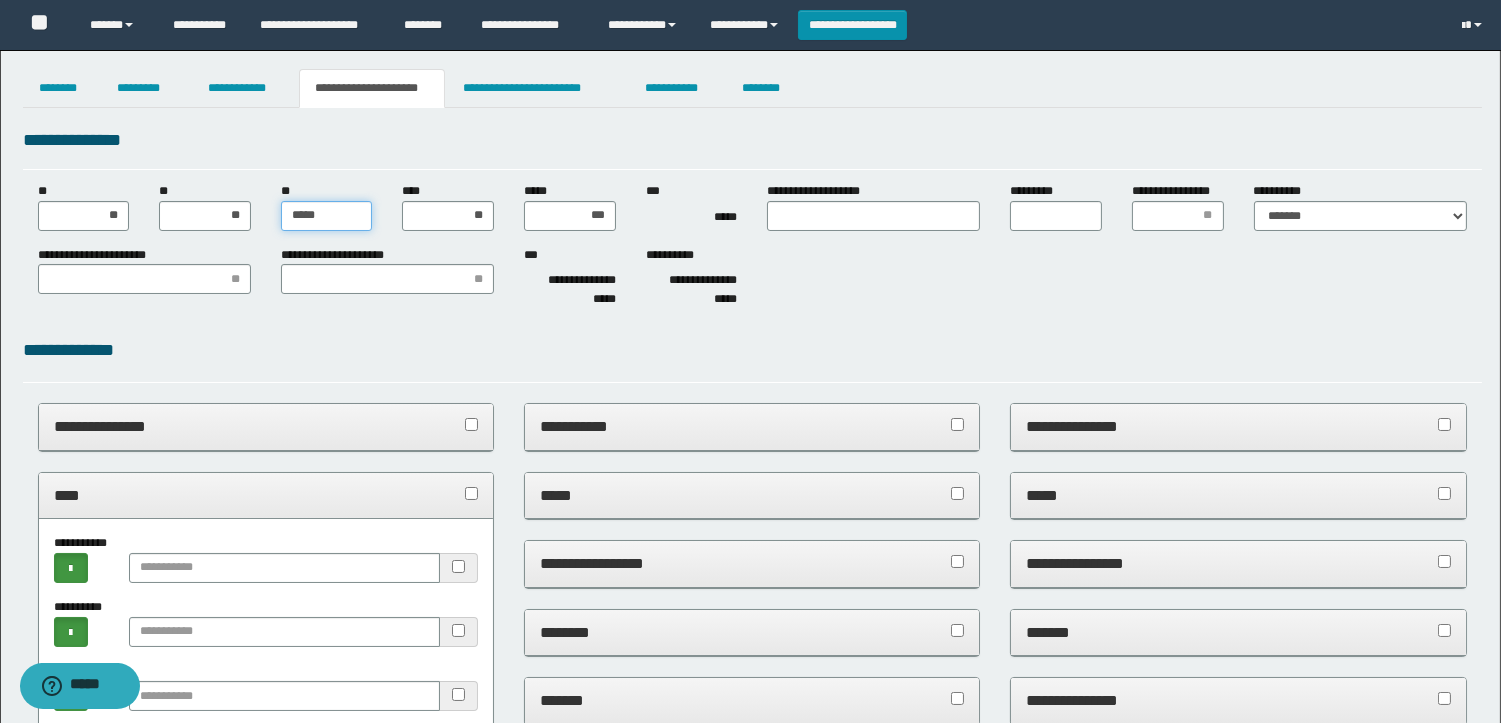type on "******" 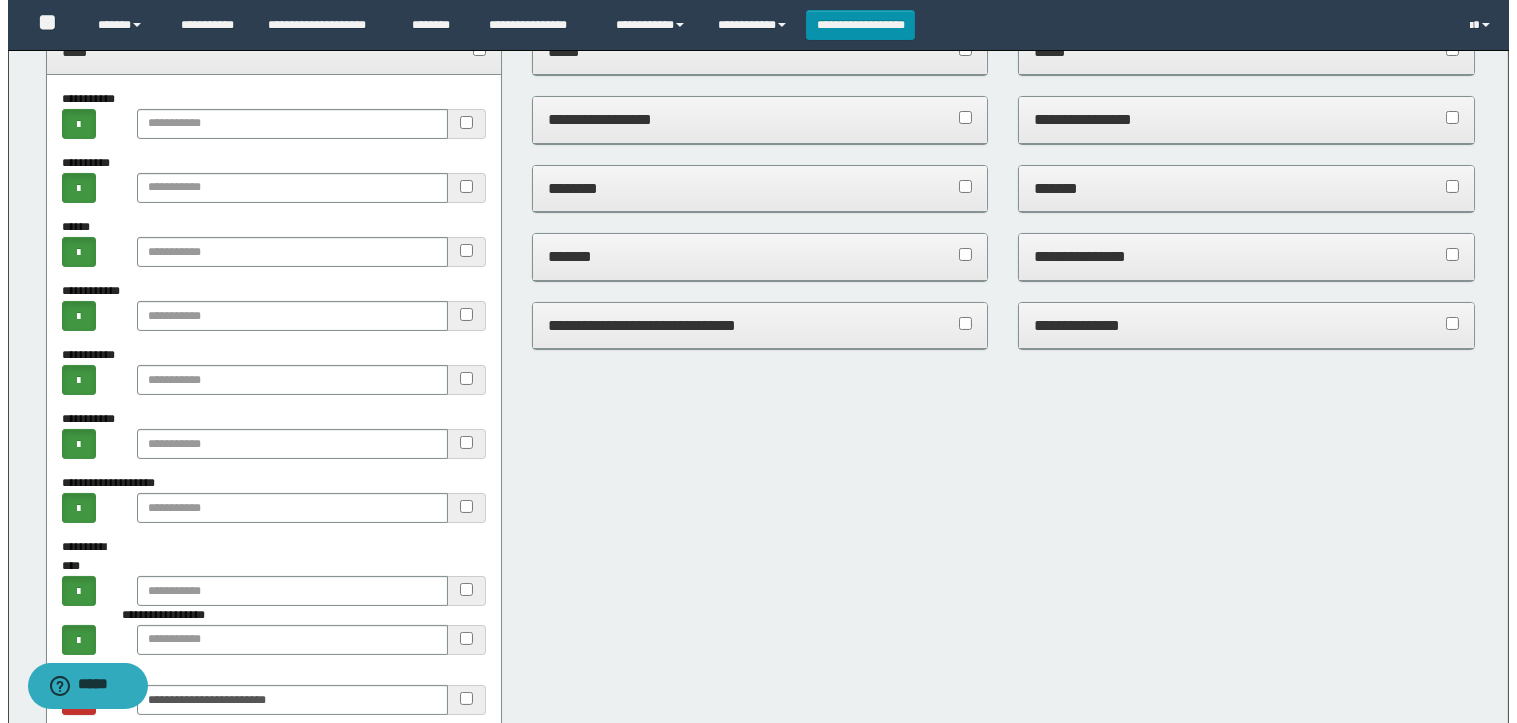 scroll, scrollTop: 0, scrollLeft: 0, axis: both 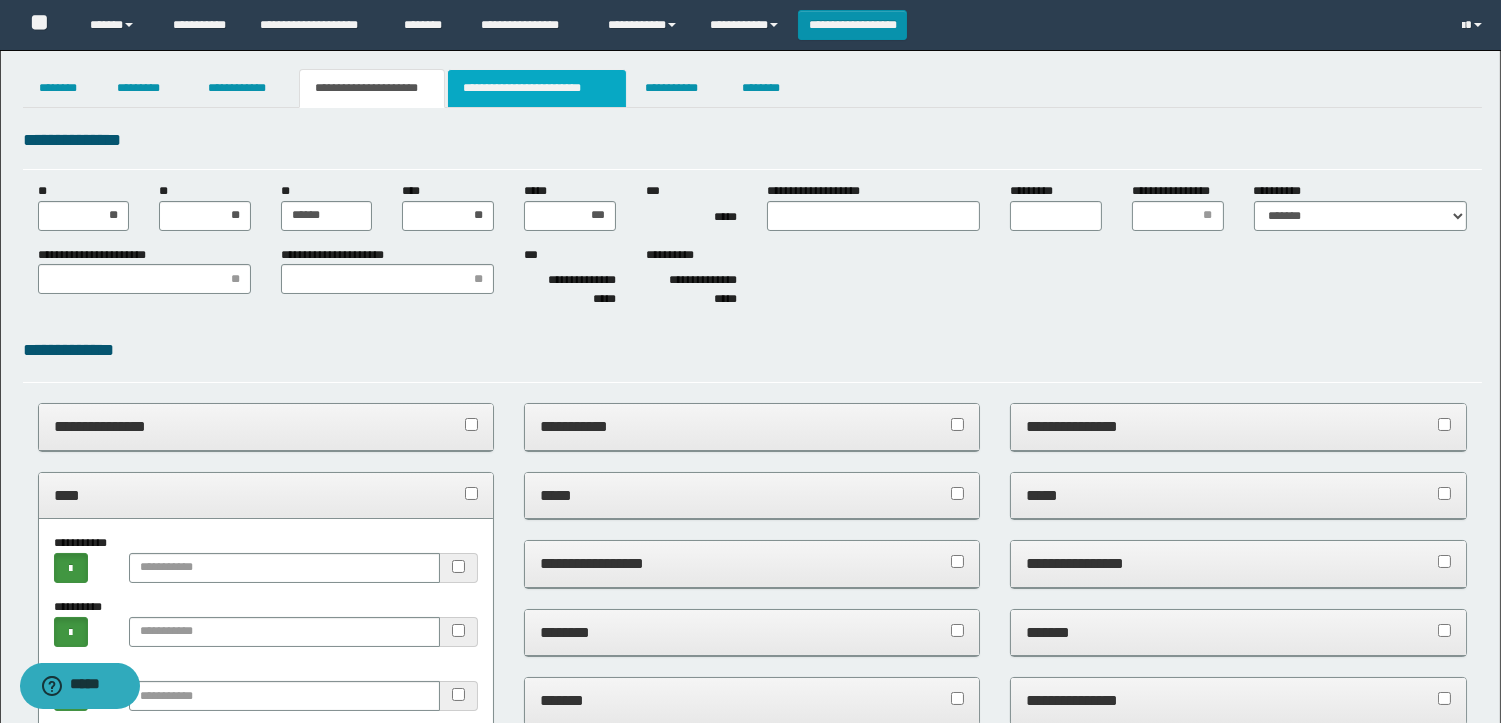click on "**********" at bounding box center [537, 88] 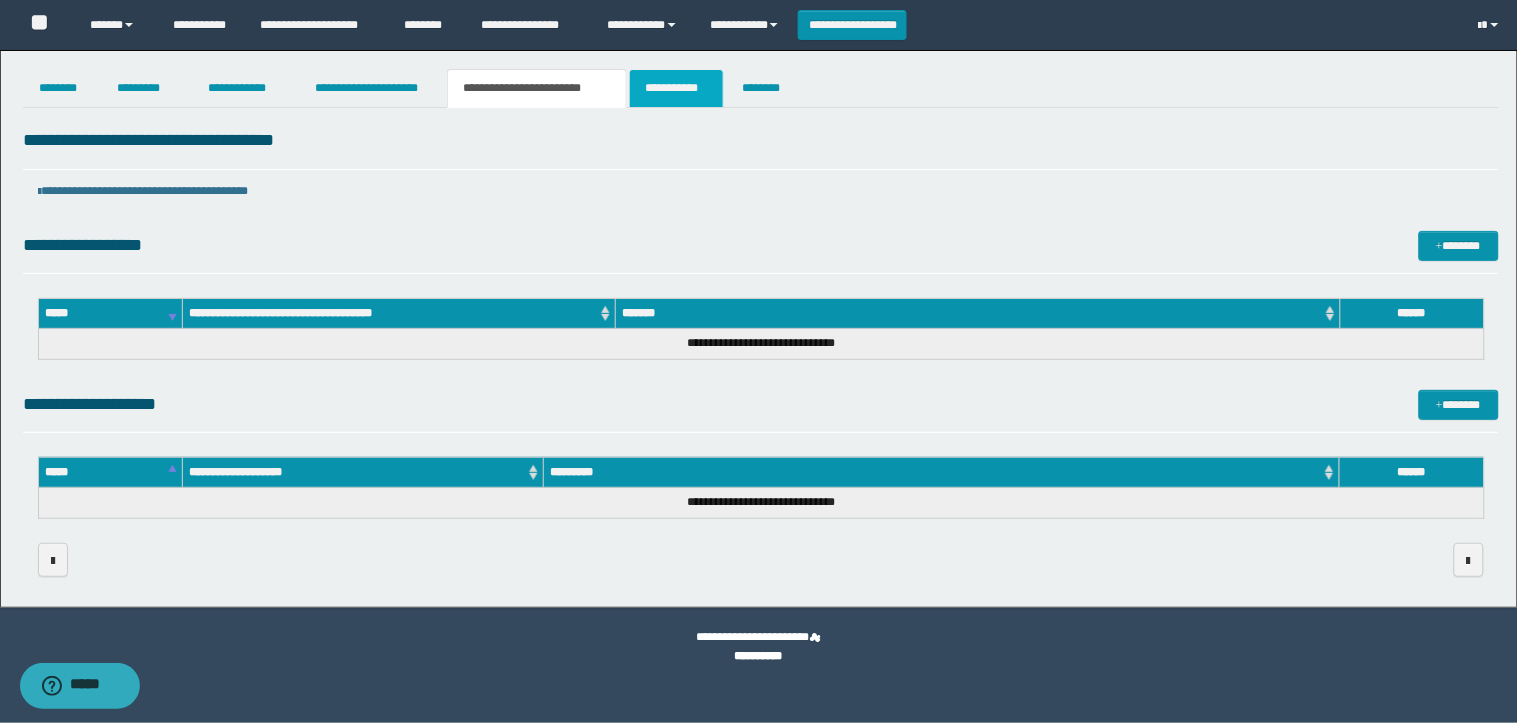 click on "**********" at bounding box center [676, 88] 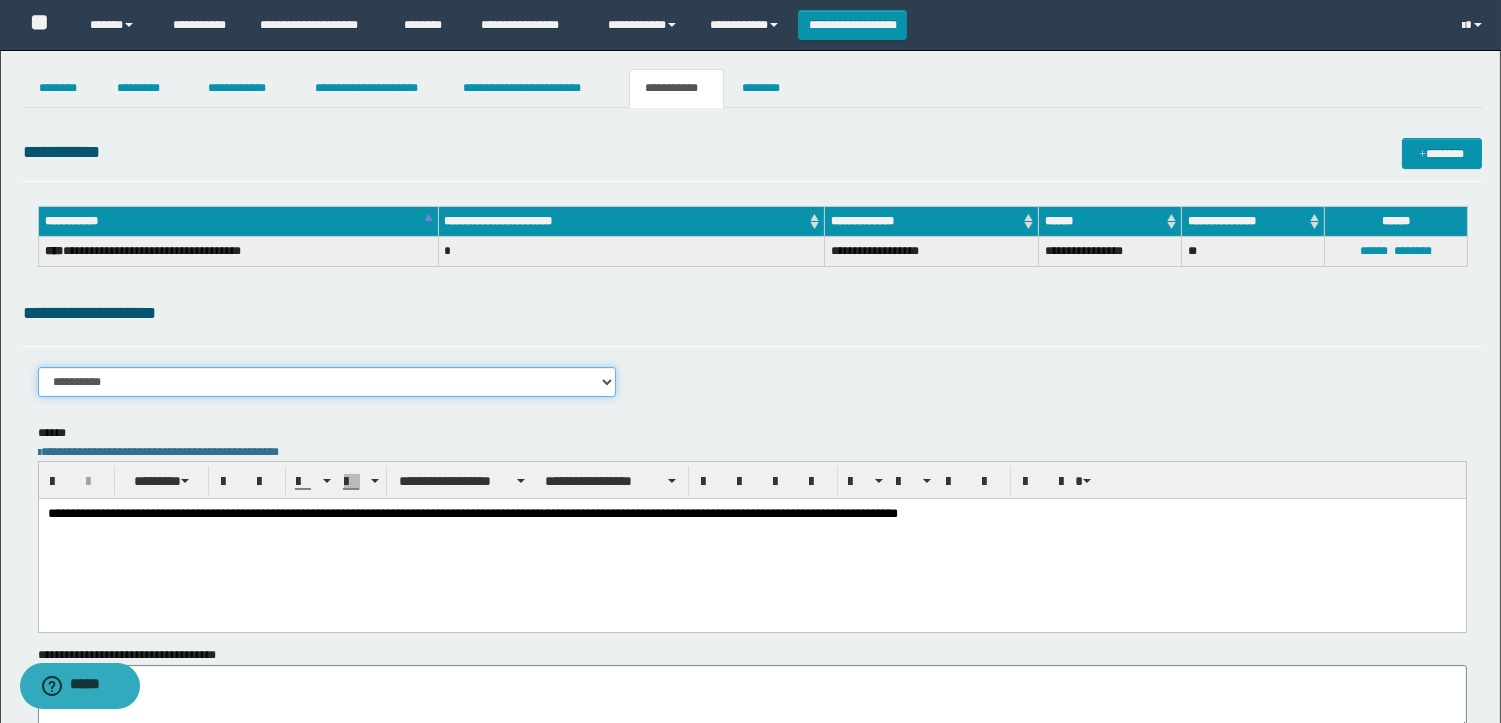 click on "**********" at bounding box center [327, 382] 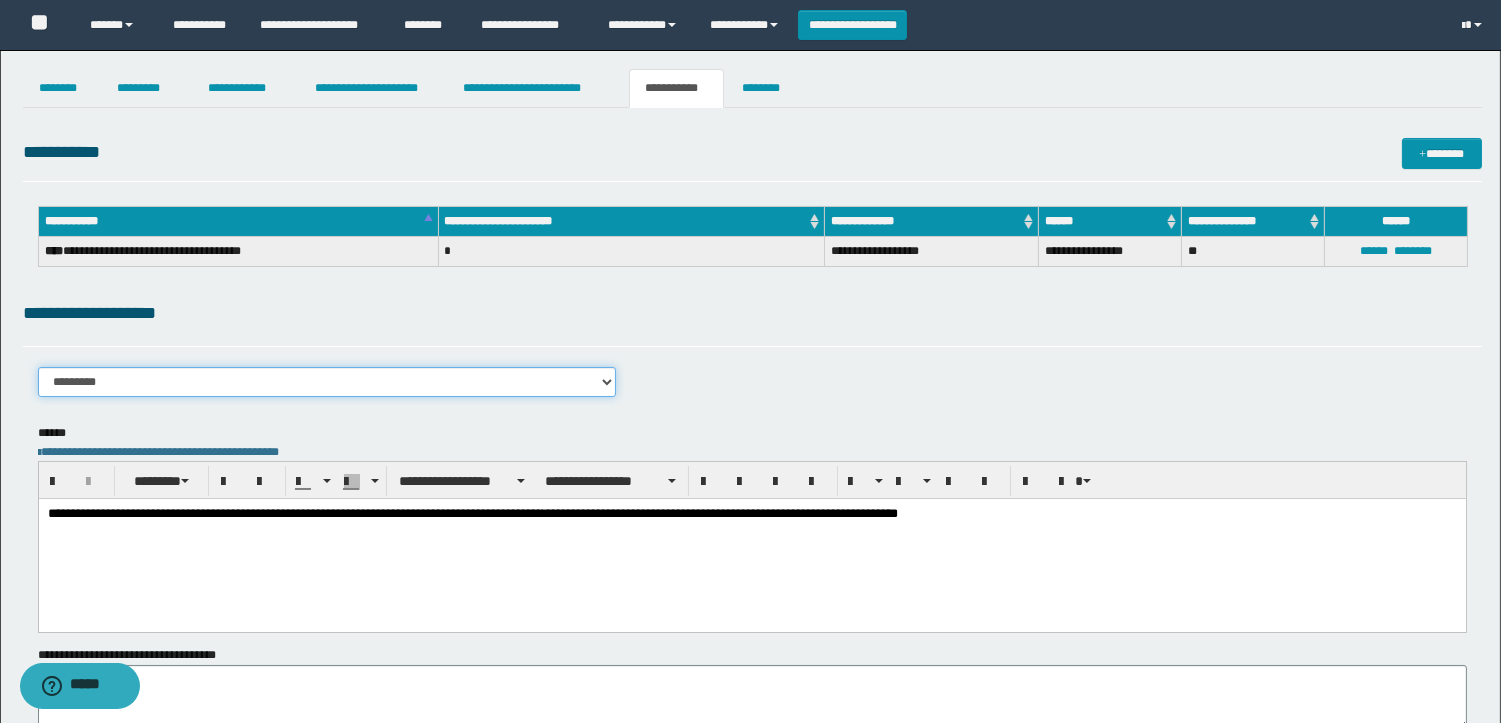 click on "**********" at bounding box center (327, 382) 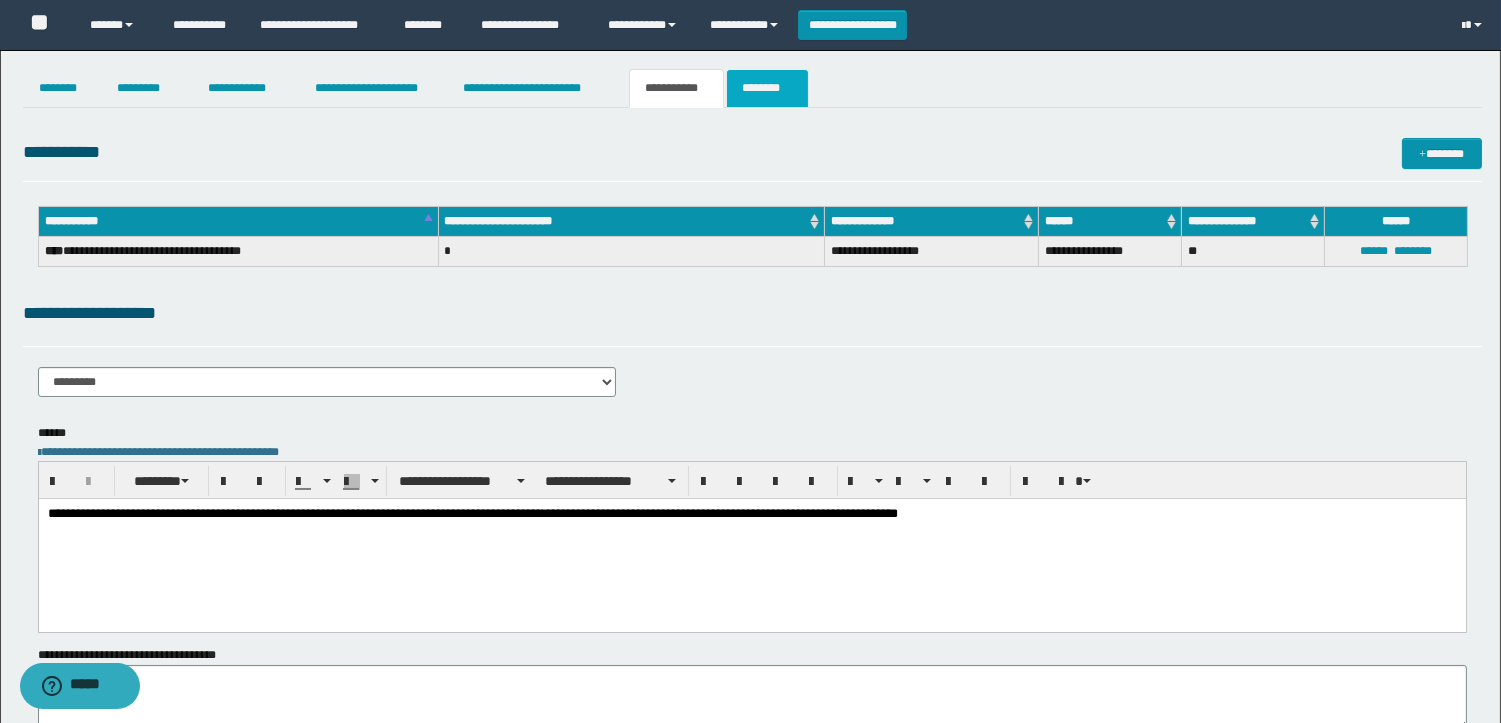 click on "********" at bounding box center [767, 88] 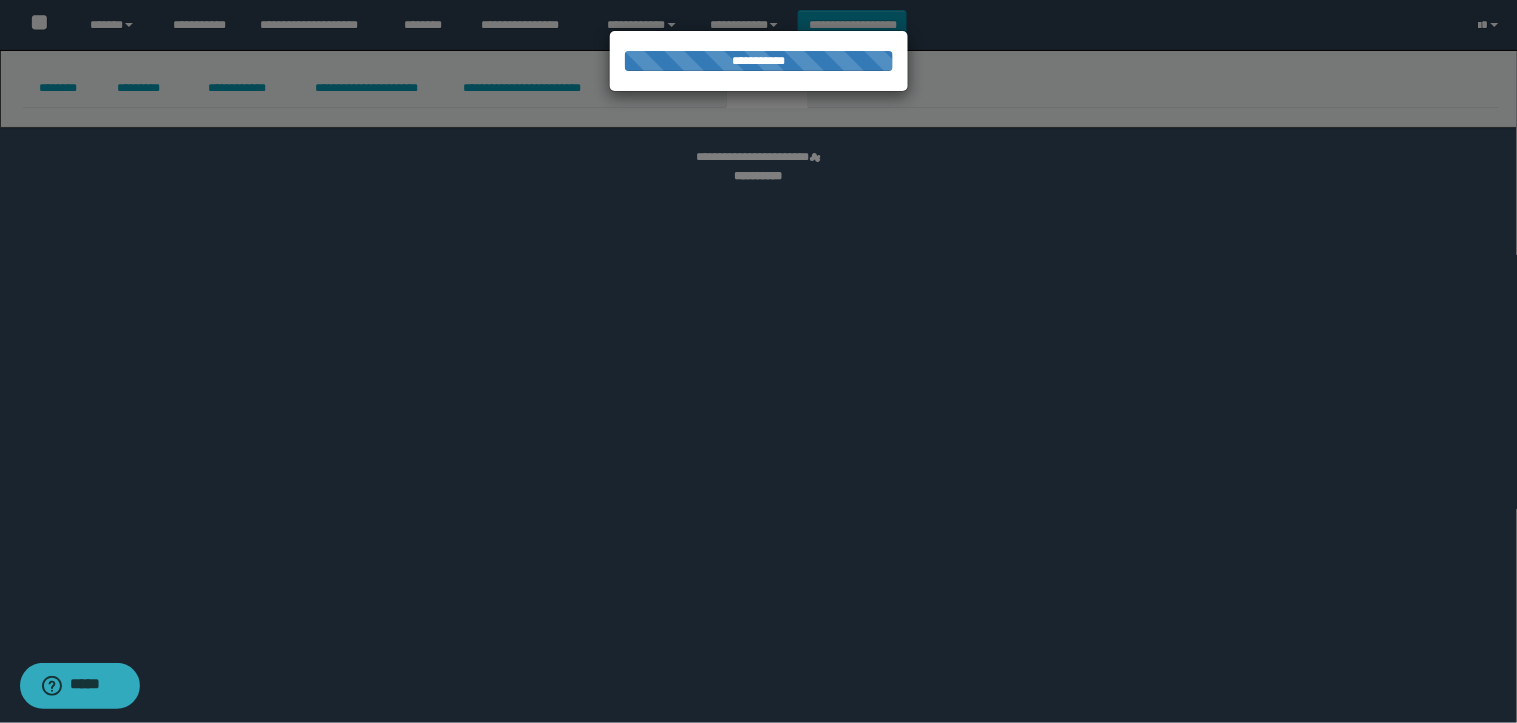select 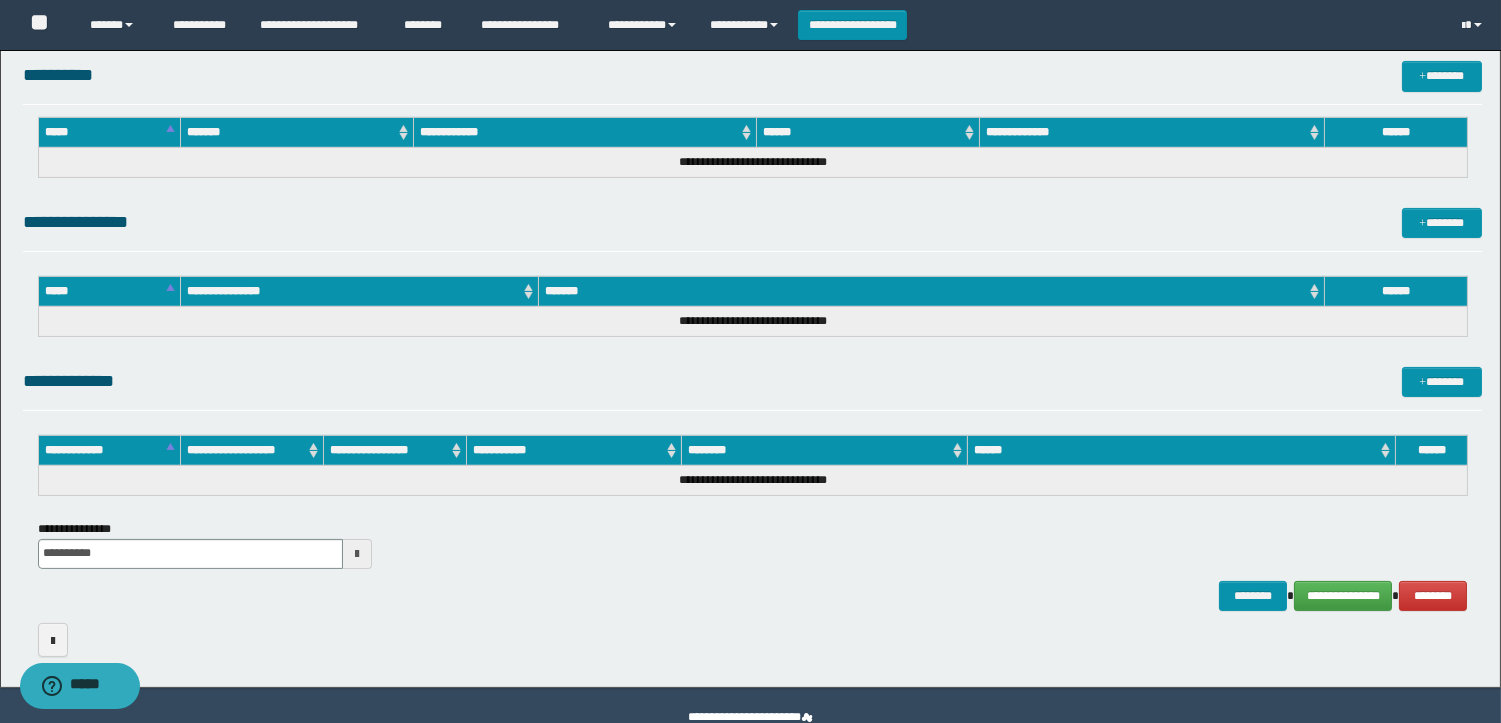 scroll, scrollTop: 914, scrollLeft: 0, axis: vertical 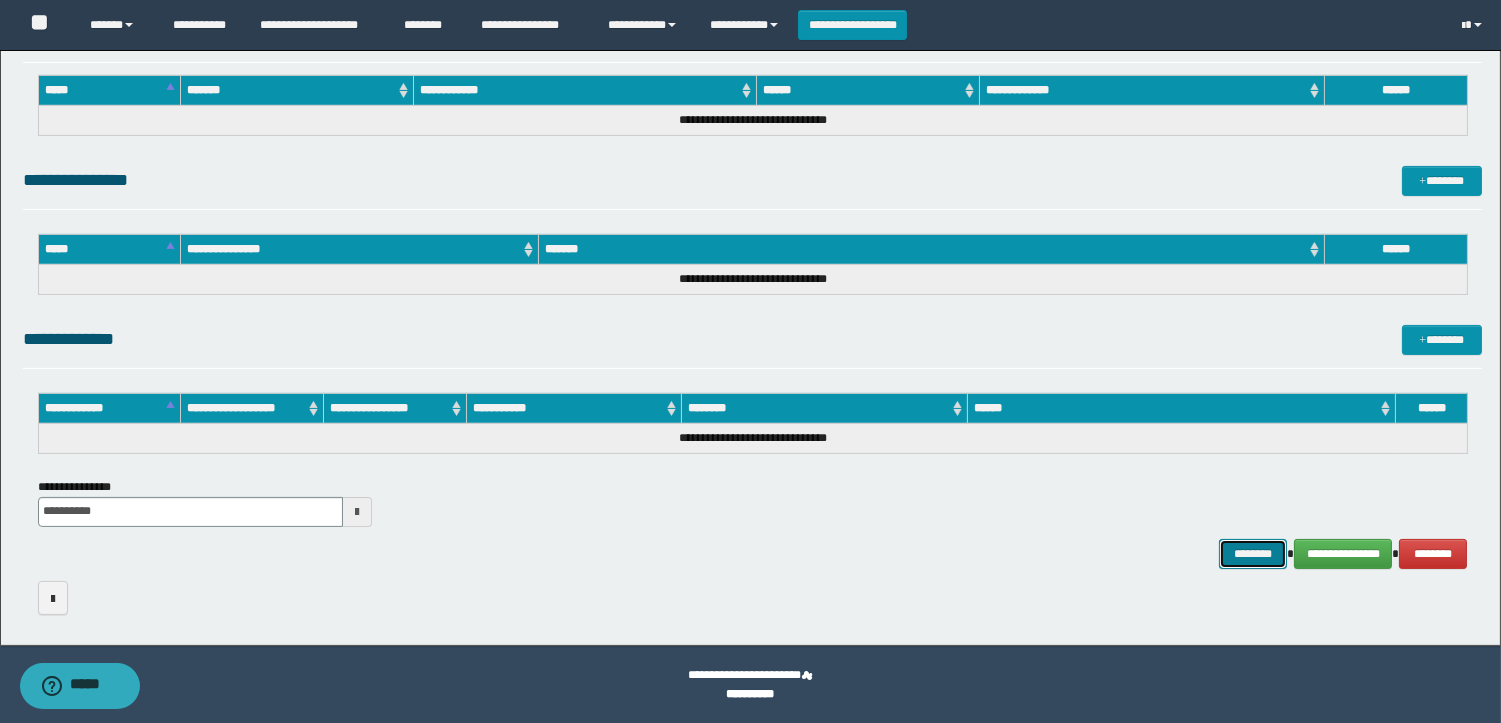 click on "********" at bounding box center [1253, 554] 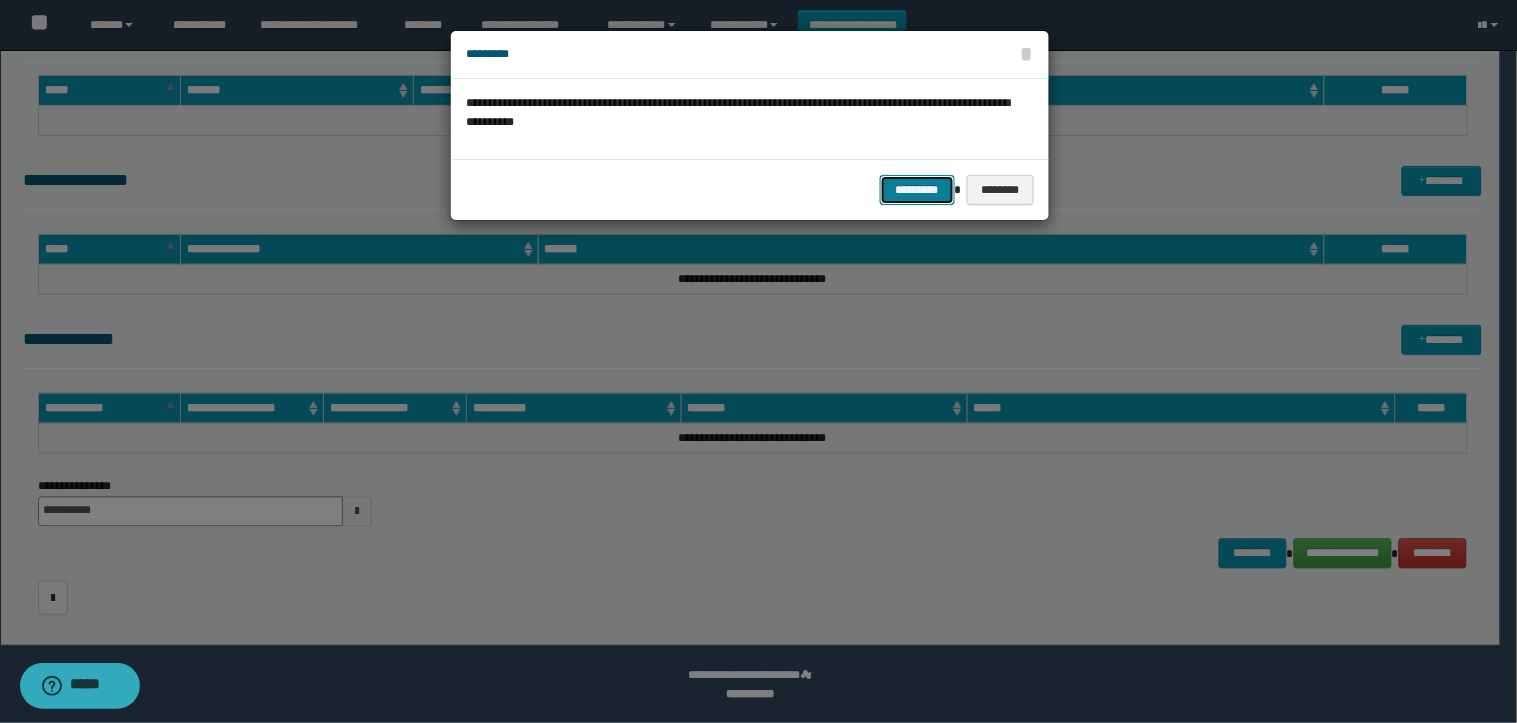 click on "*********" at bounding box center [917, 190] 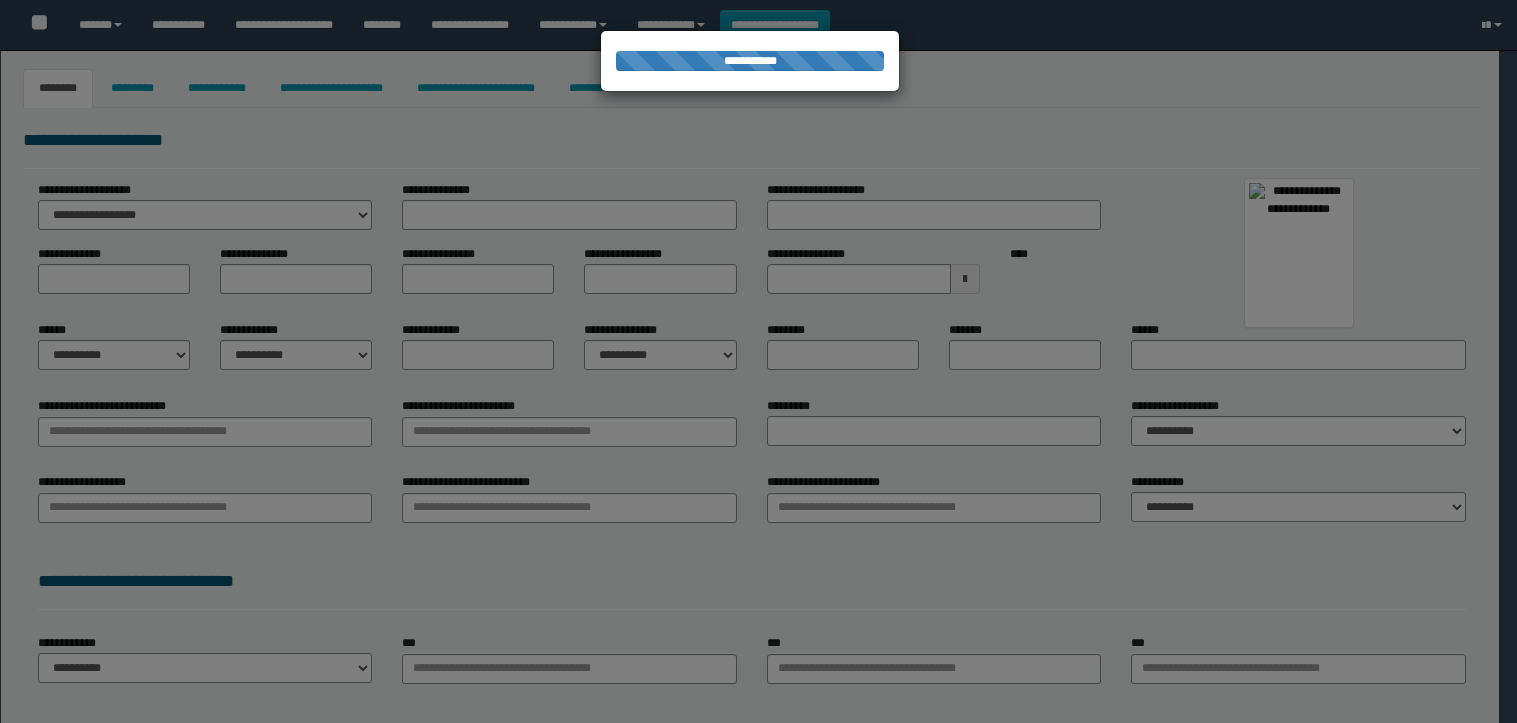 select on "***" 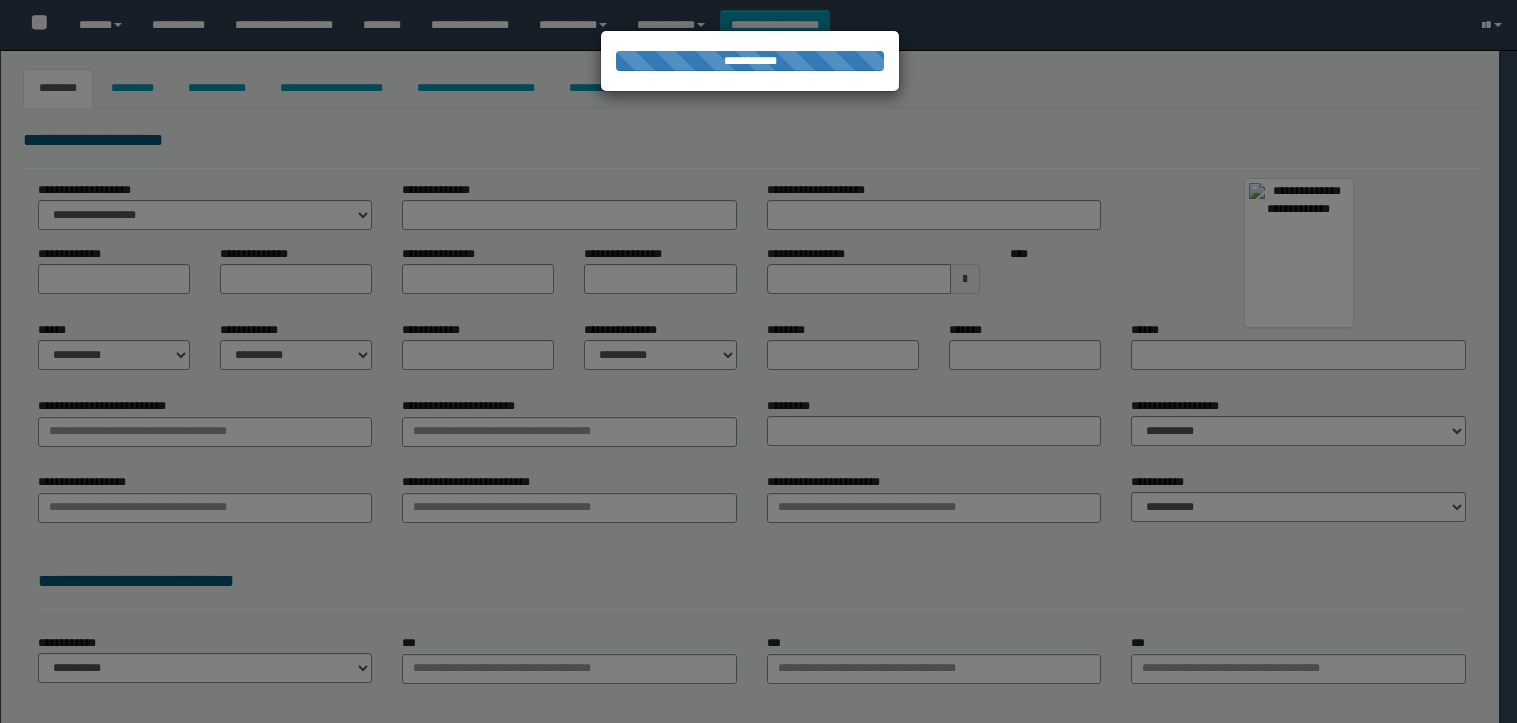 select on "**" 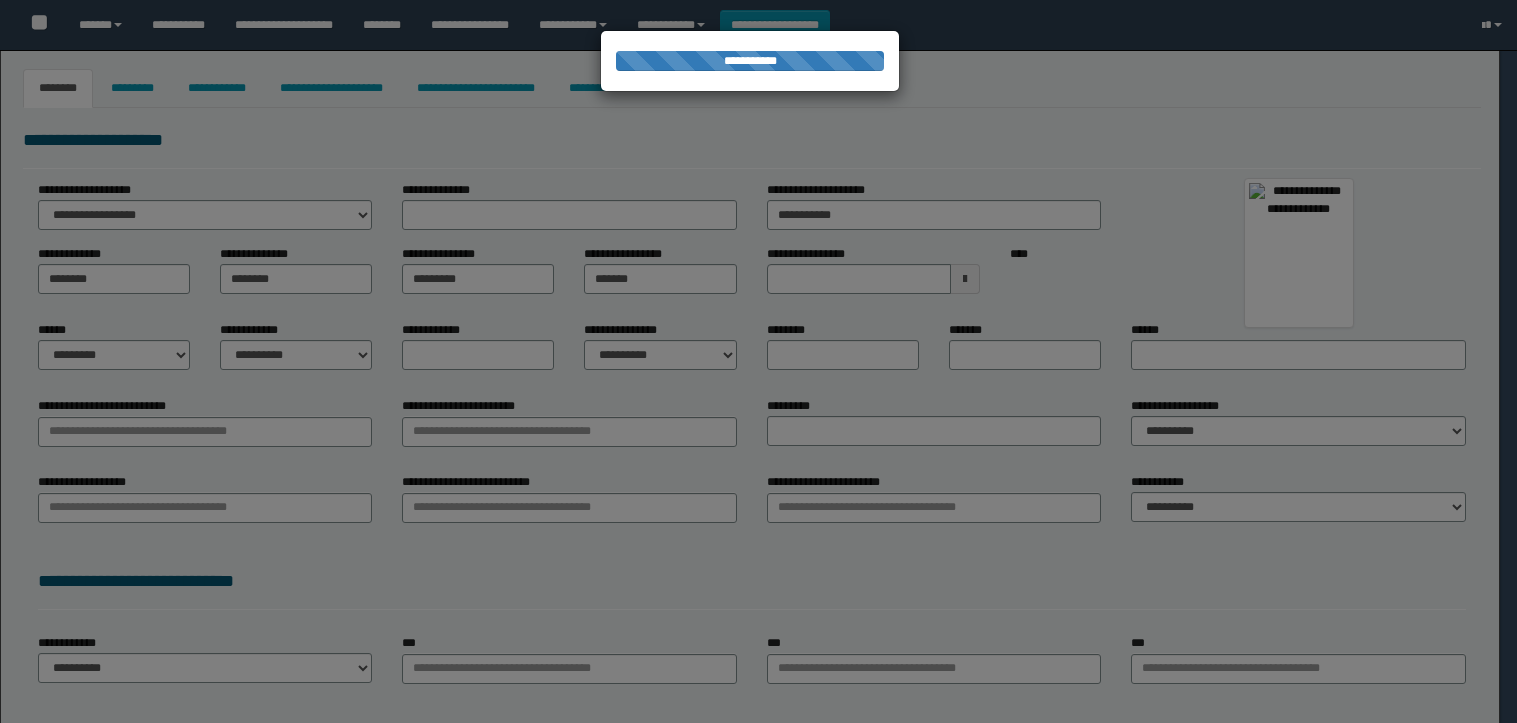 select on "*" 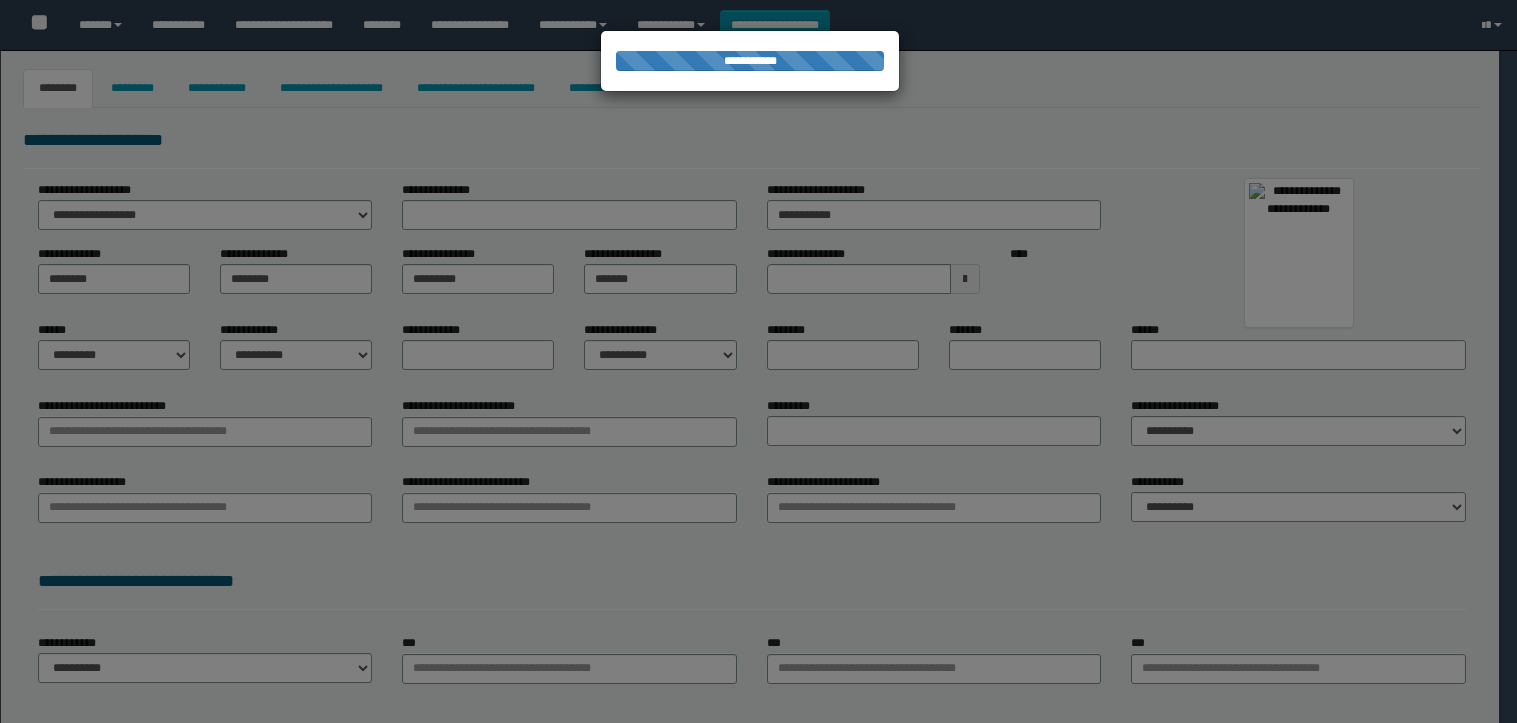 select on "*" 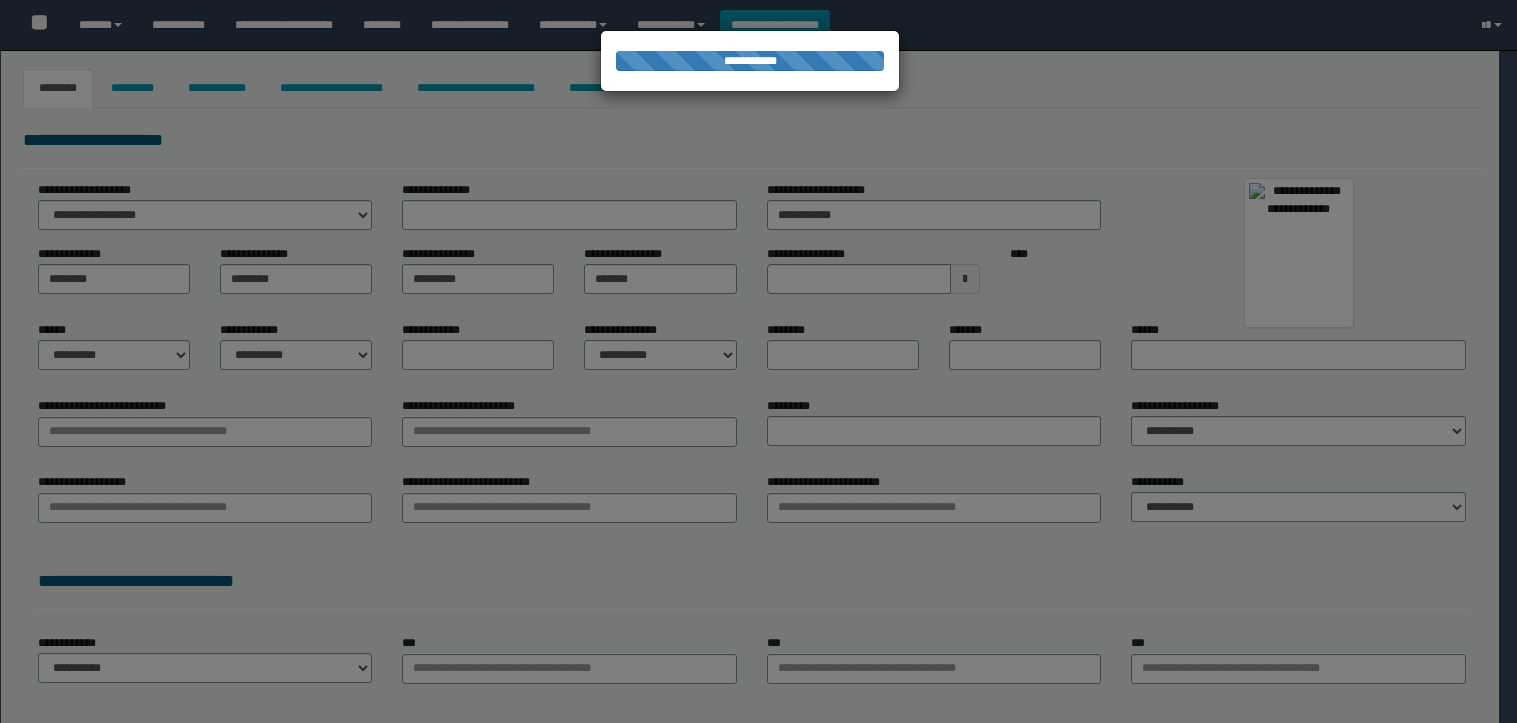 select on "*" 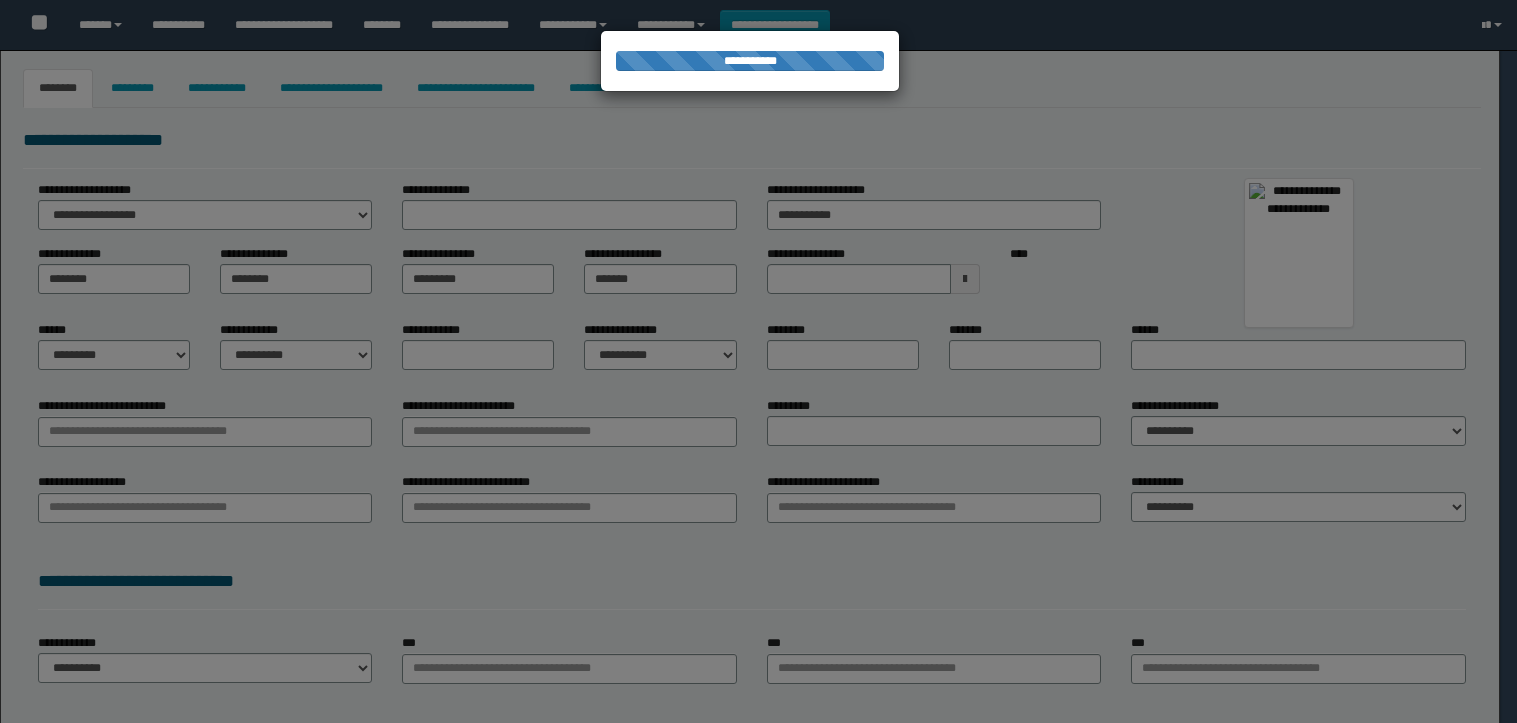 type on "*********" 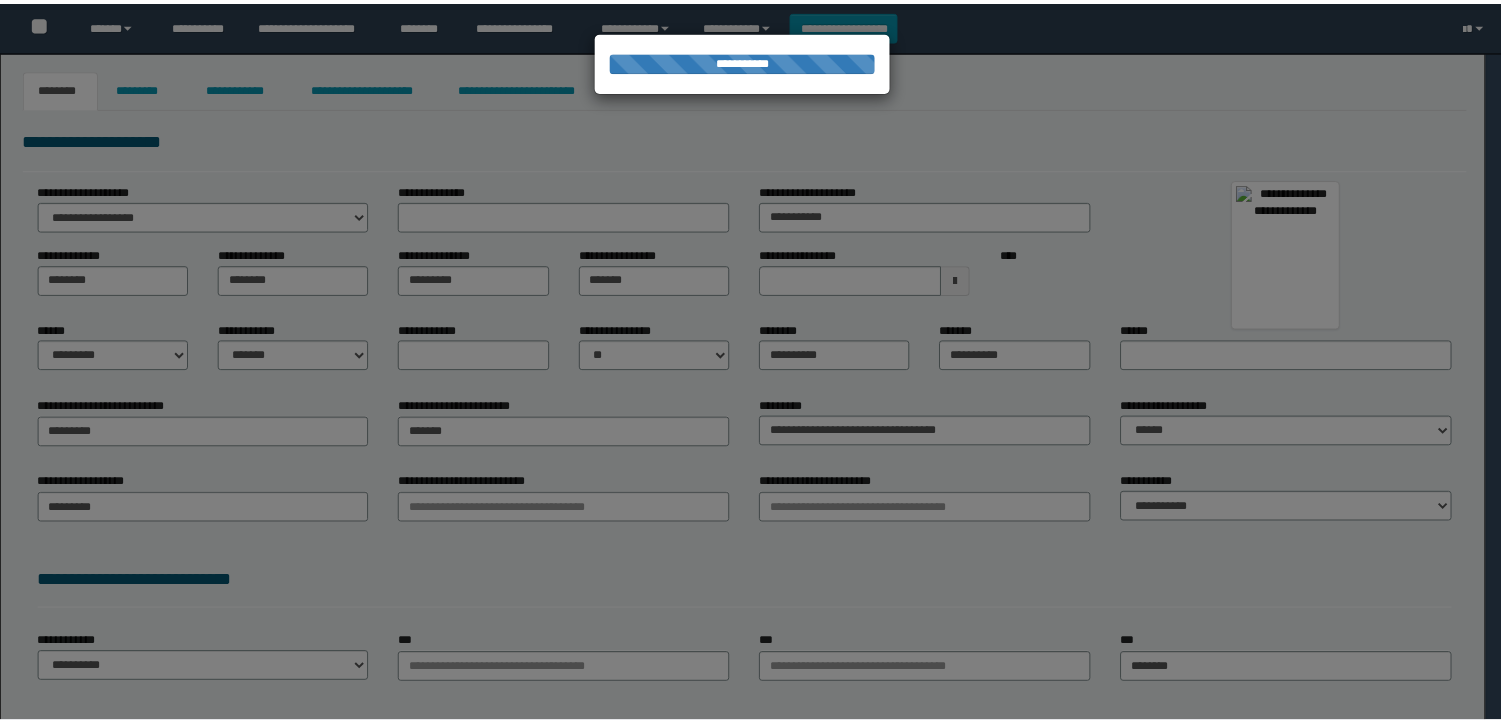 scroll, scrollTop: 0, scrollLeft: 0, axis: both 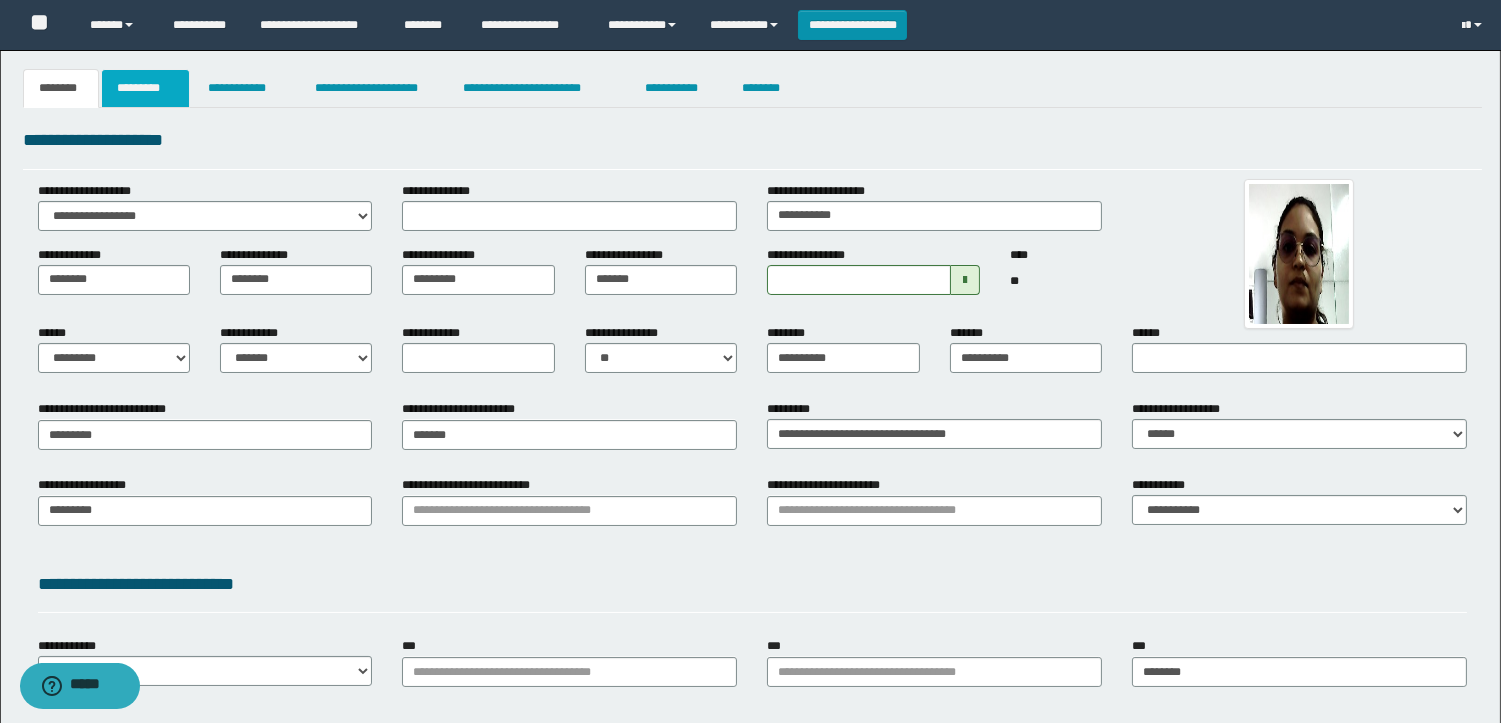 click on "*********" at bounding box center (145, 88) 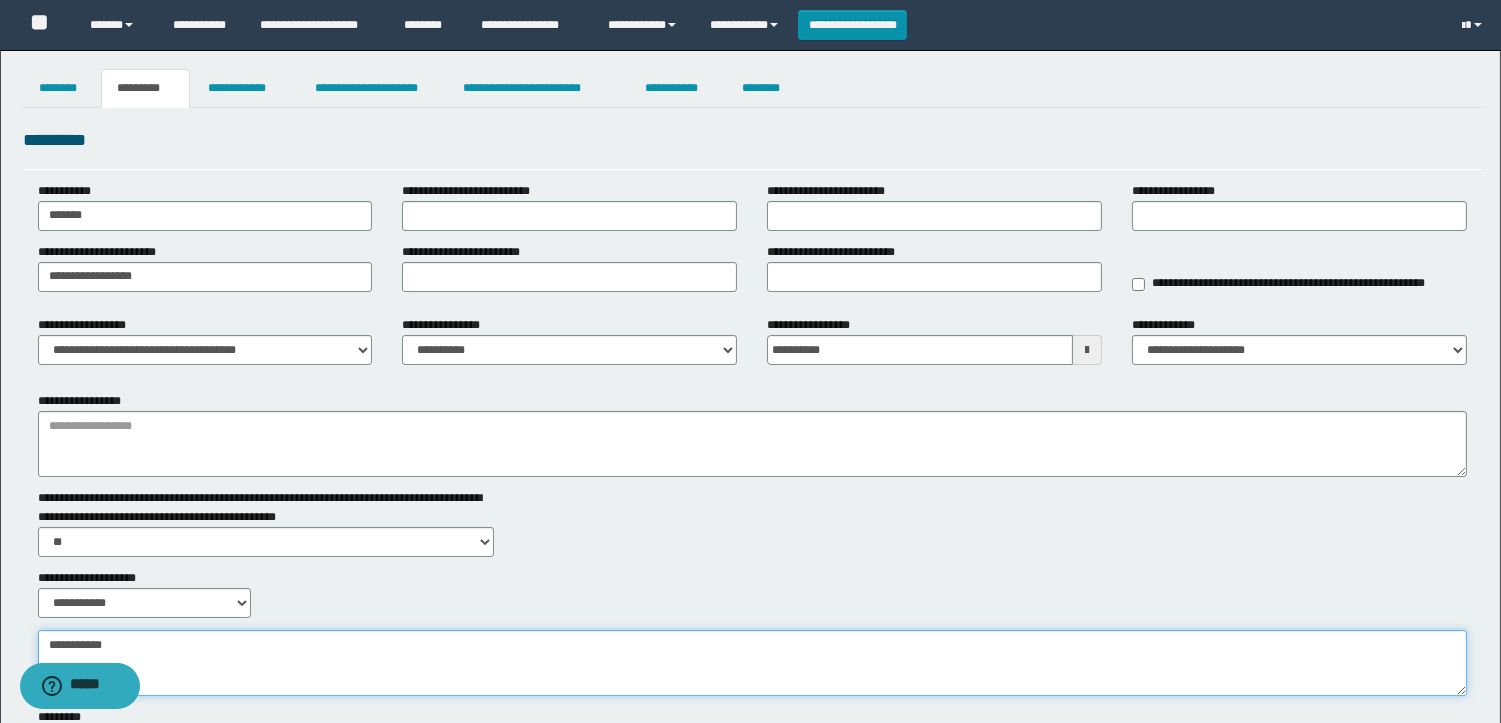 paste on "**********" 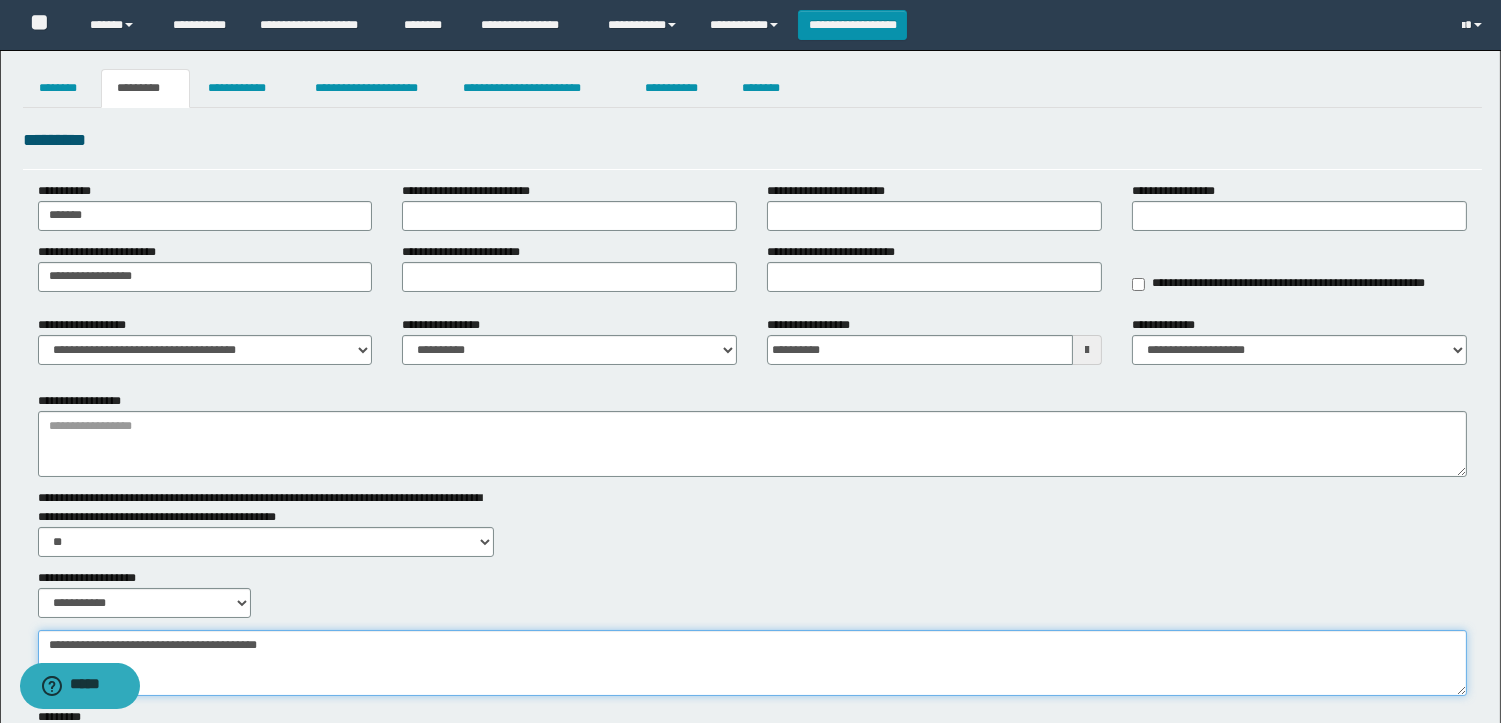 type on "**********" 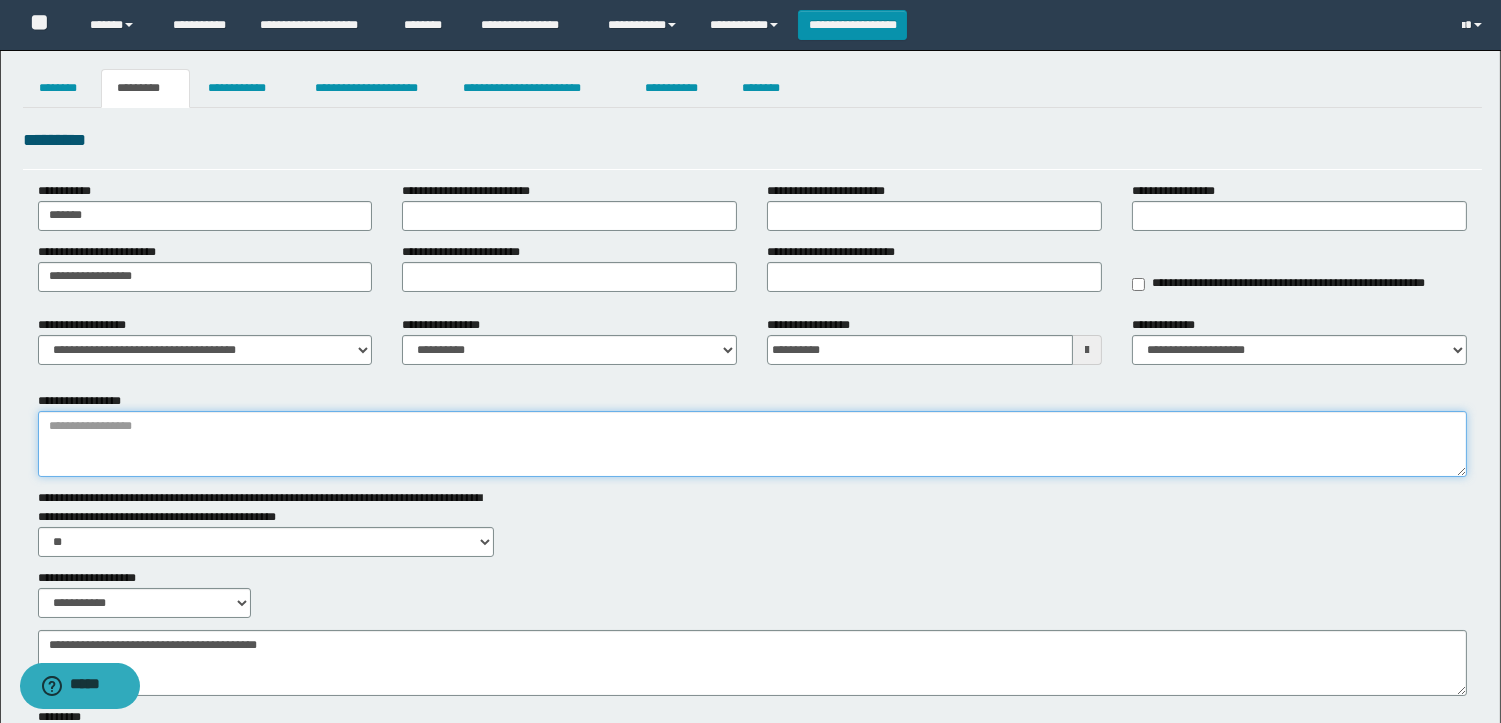 click on "**********" at bounding box center (752, 444) 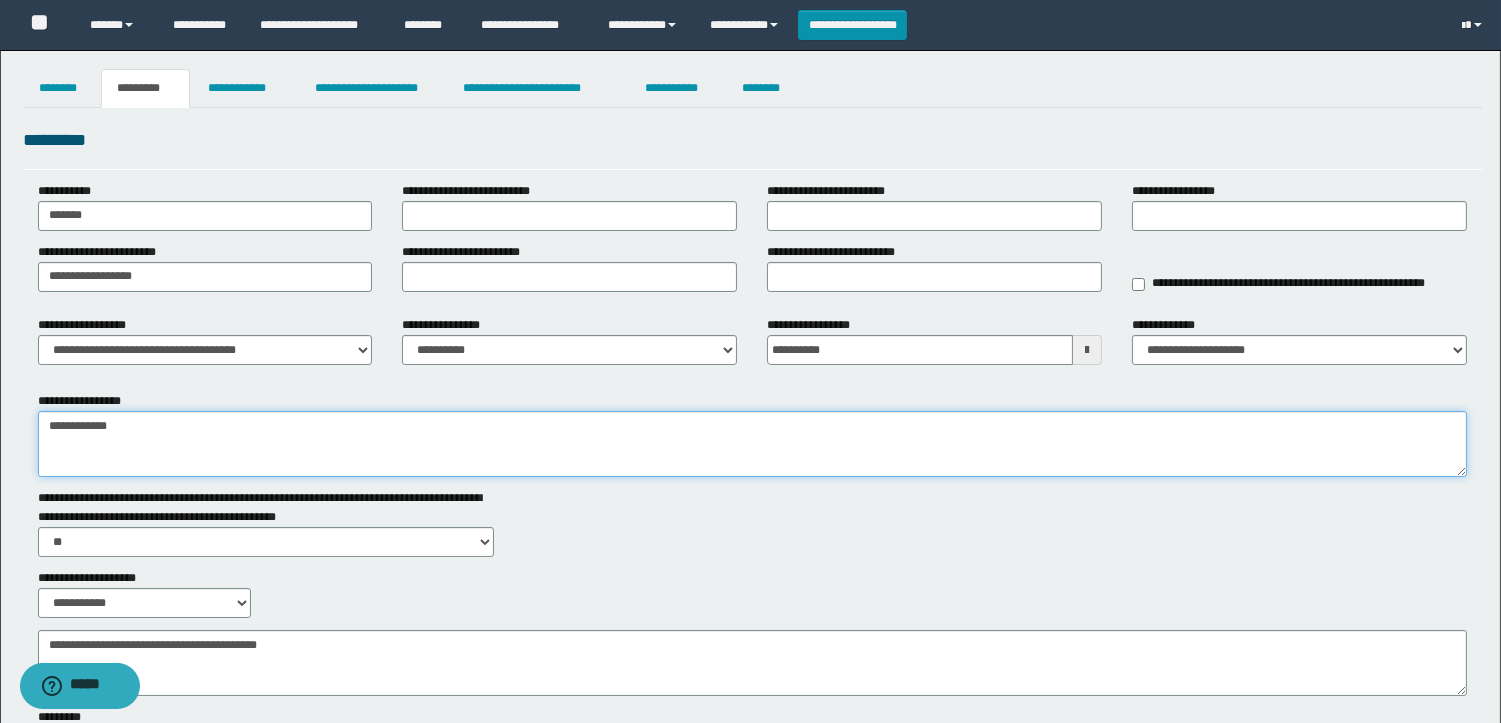 type on "**********" 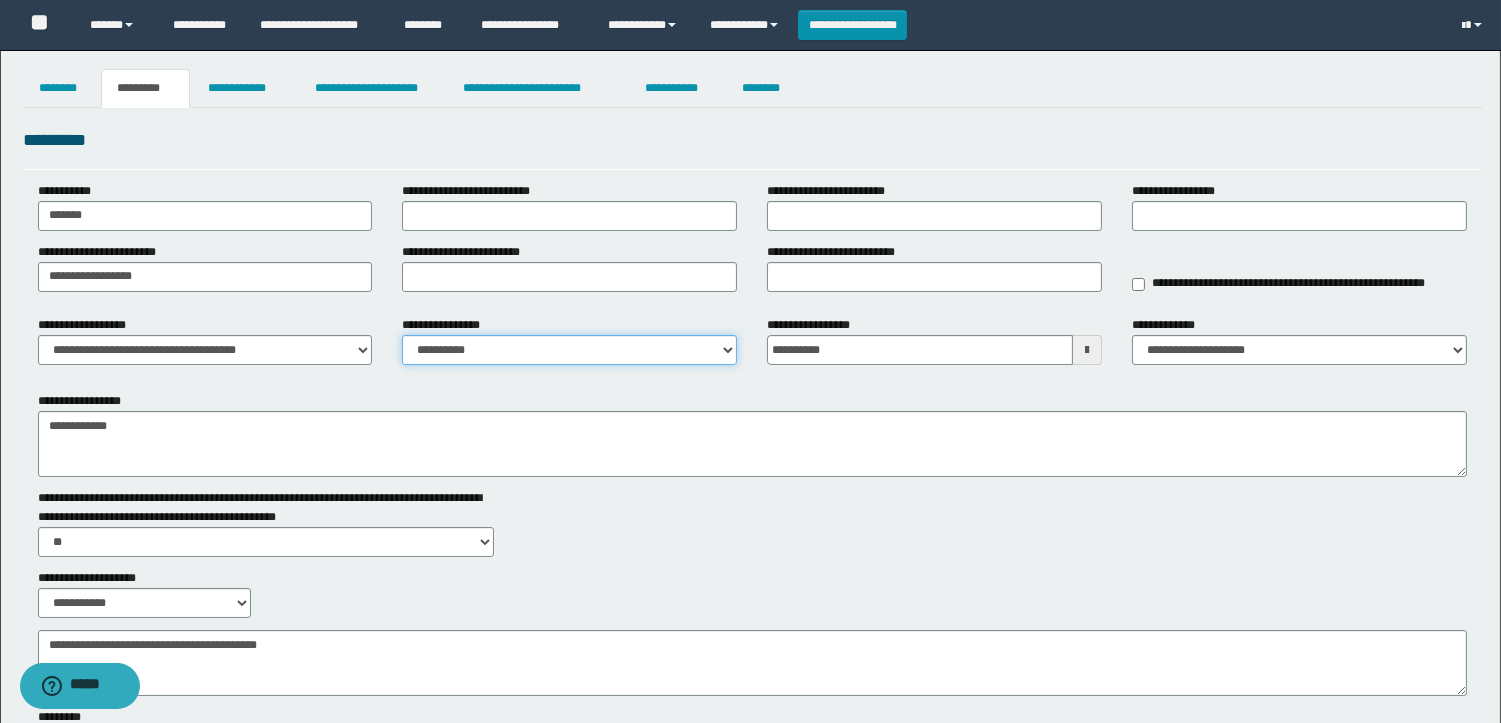 click on "**********" at bounding box center [569, 350] 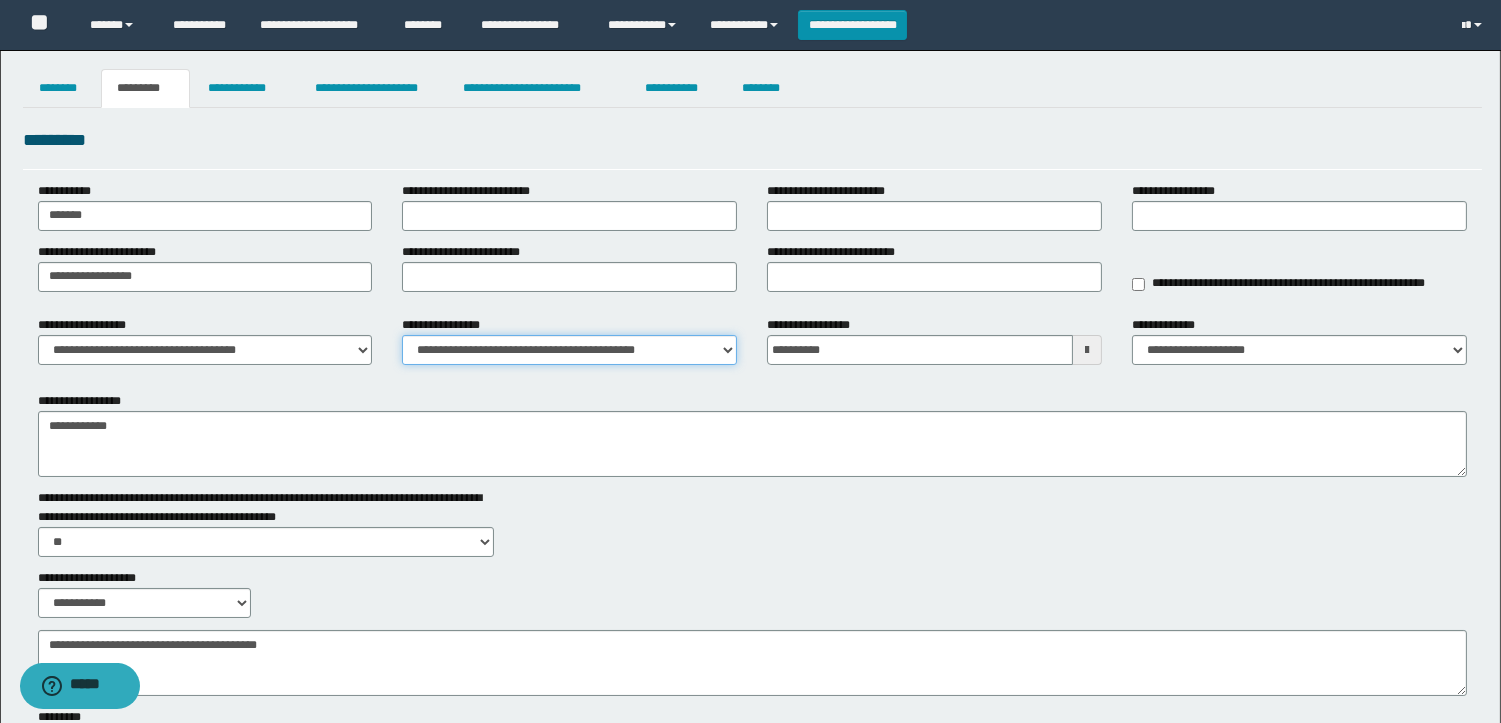 click on "**********" at bounding box center [569, 350] 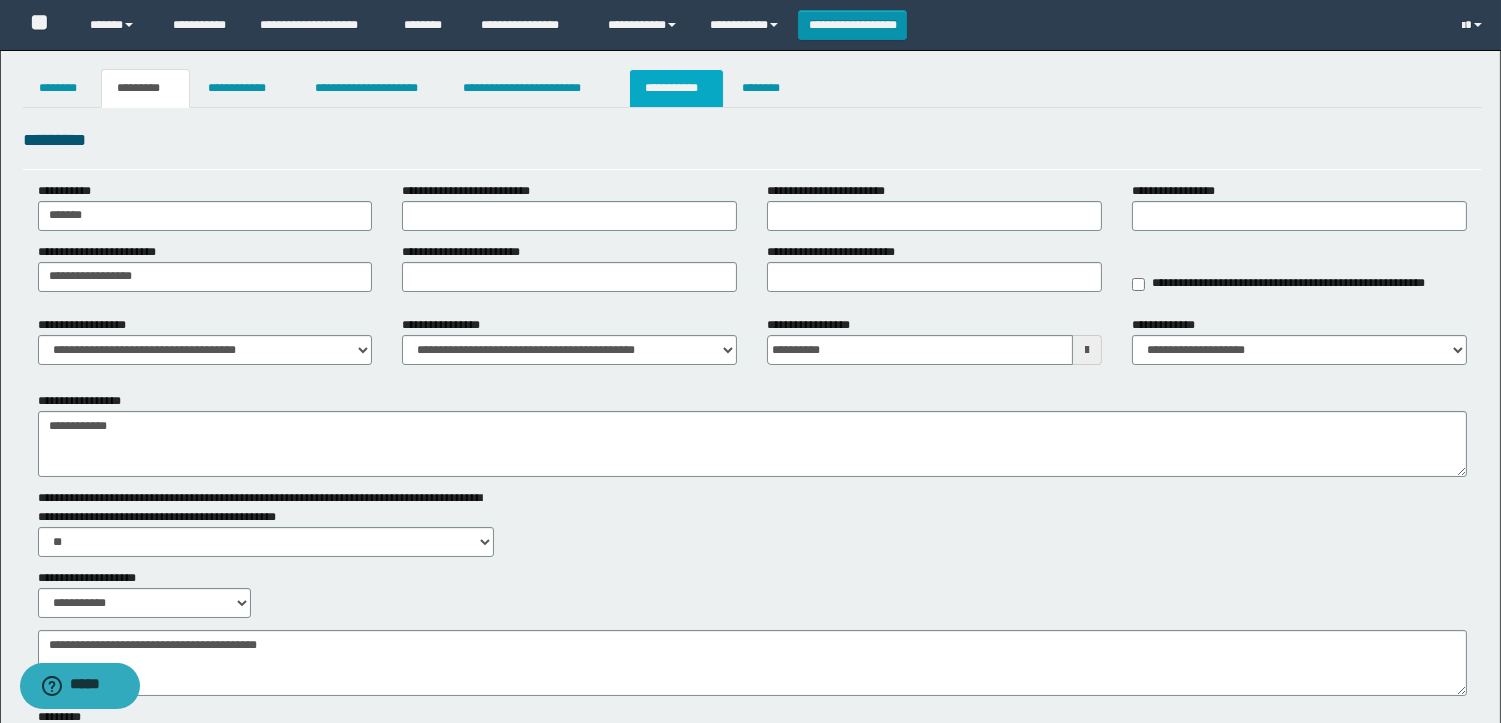 click on "**********" at bounding box center [676, 88] 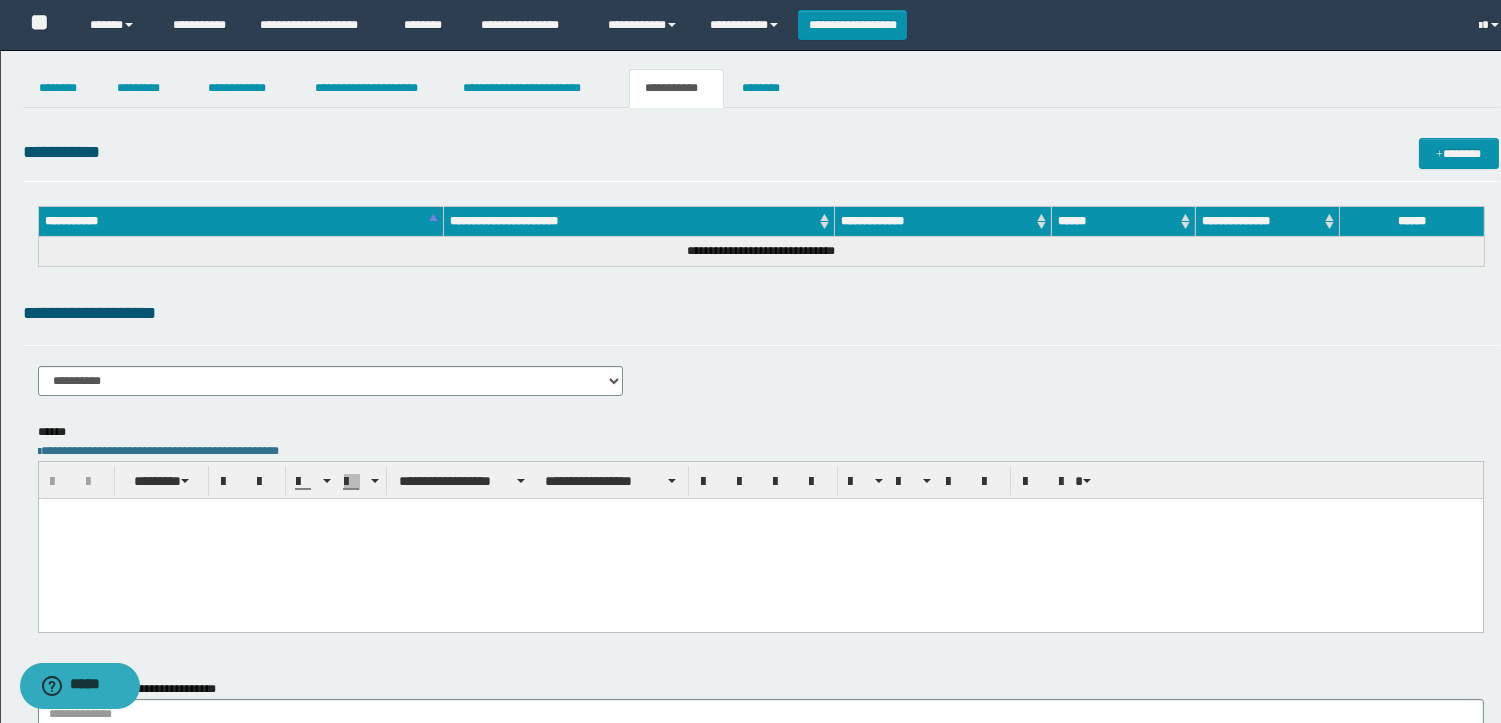 scroll, scrollTop: 0, scrollLeft: 0, axis: both 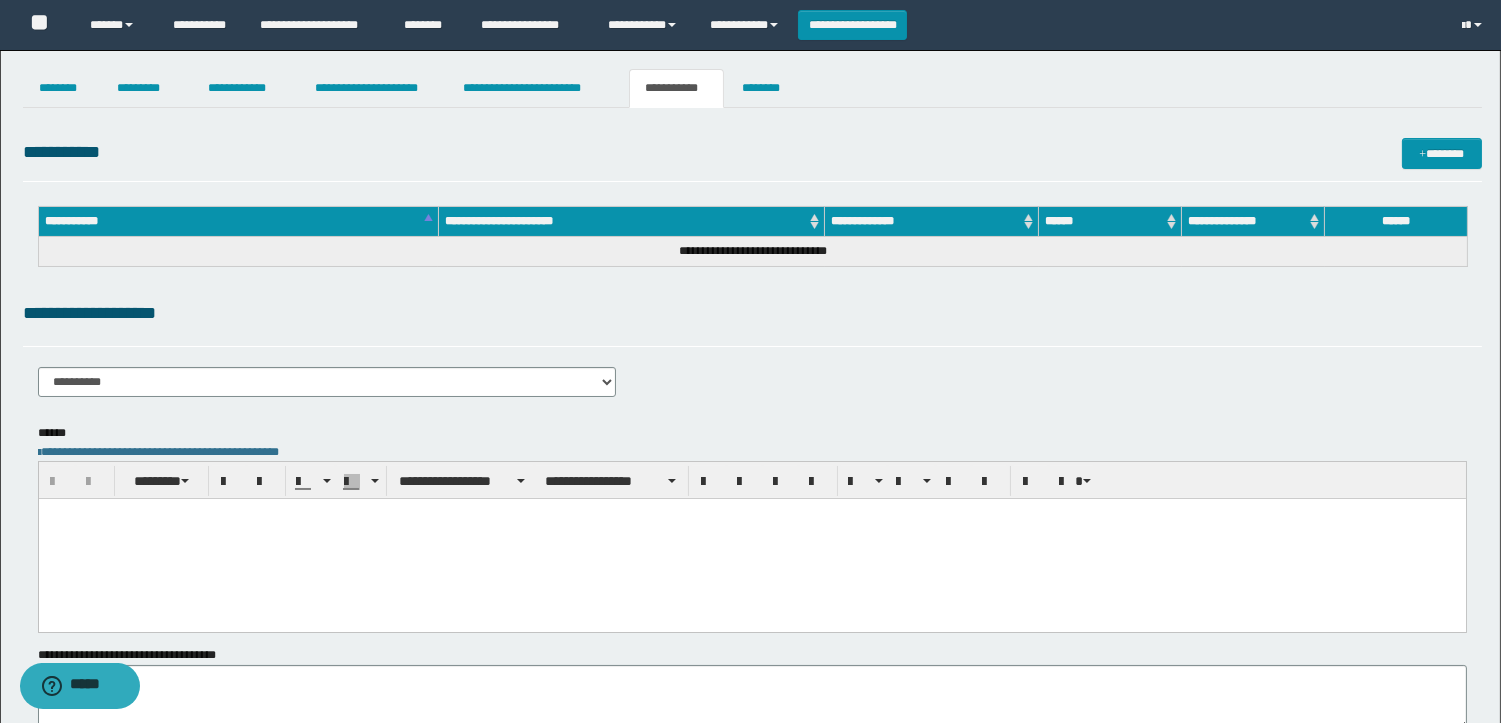 click at bounding box center [751, 539] 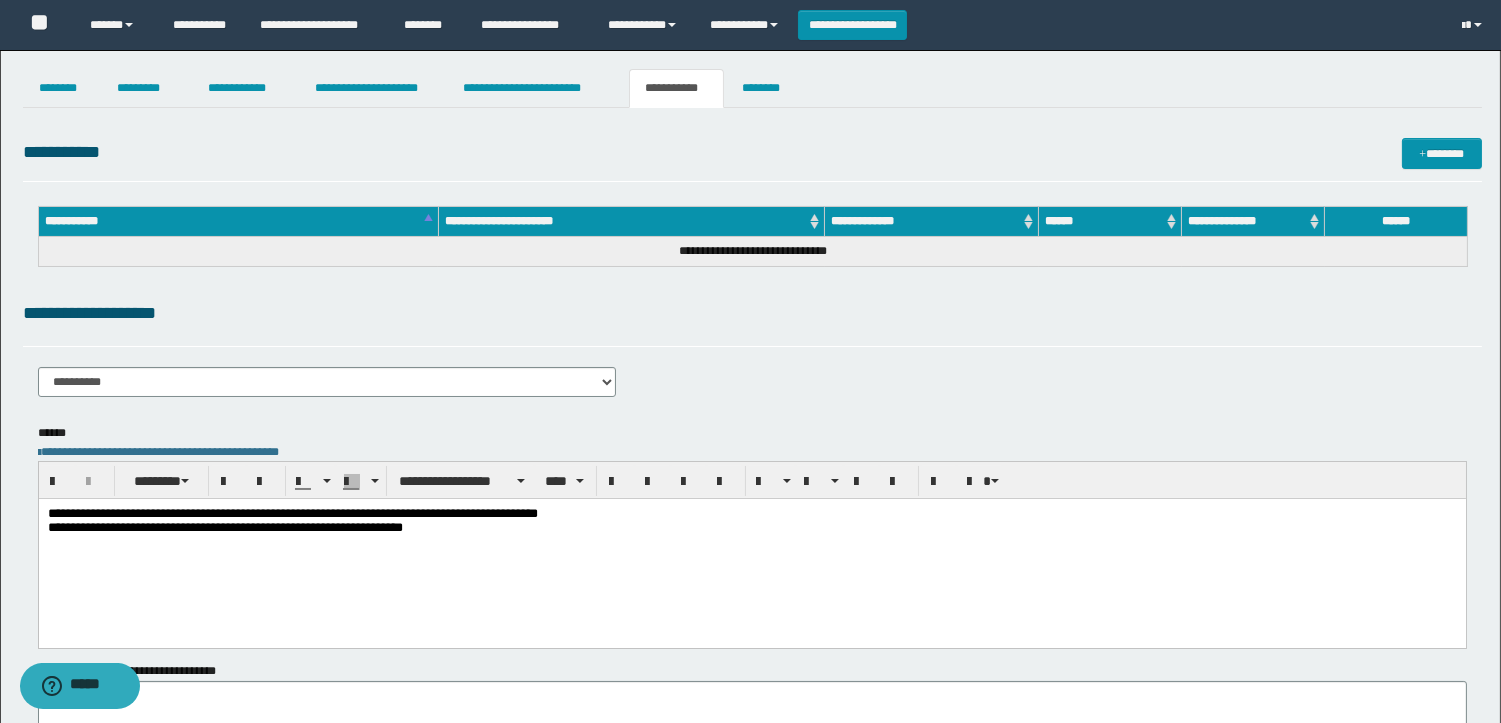click on "**********" at bounding box center [224, 527] 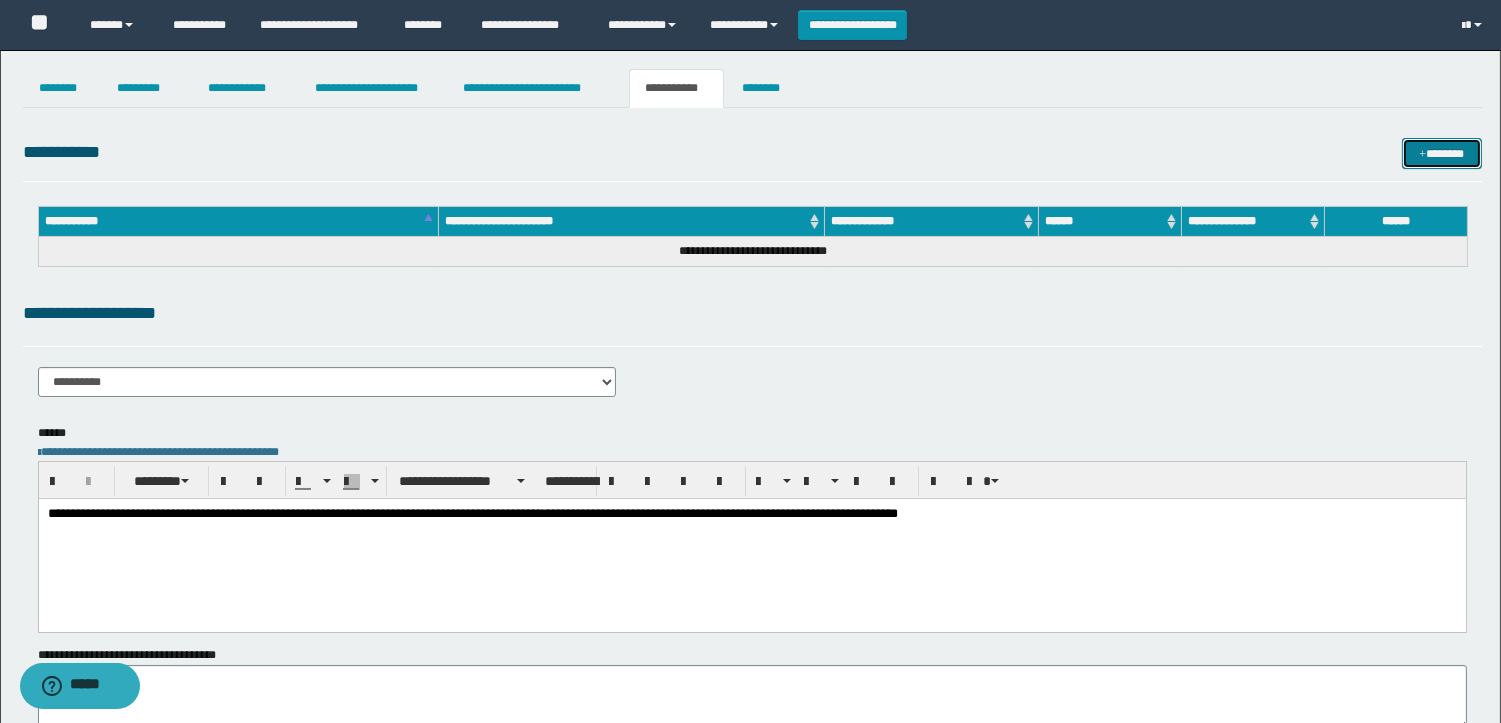 click on "*******" at bounding box center (1442, 153) 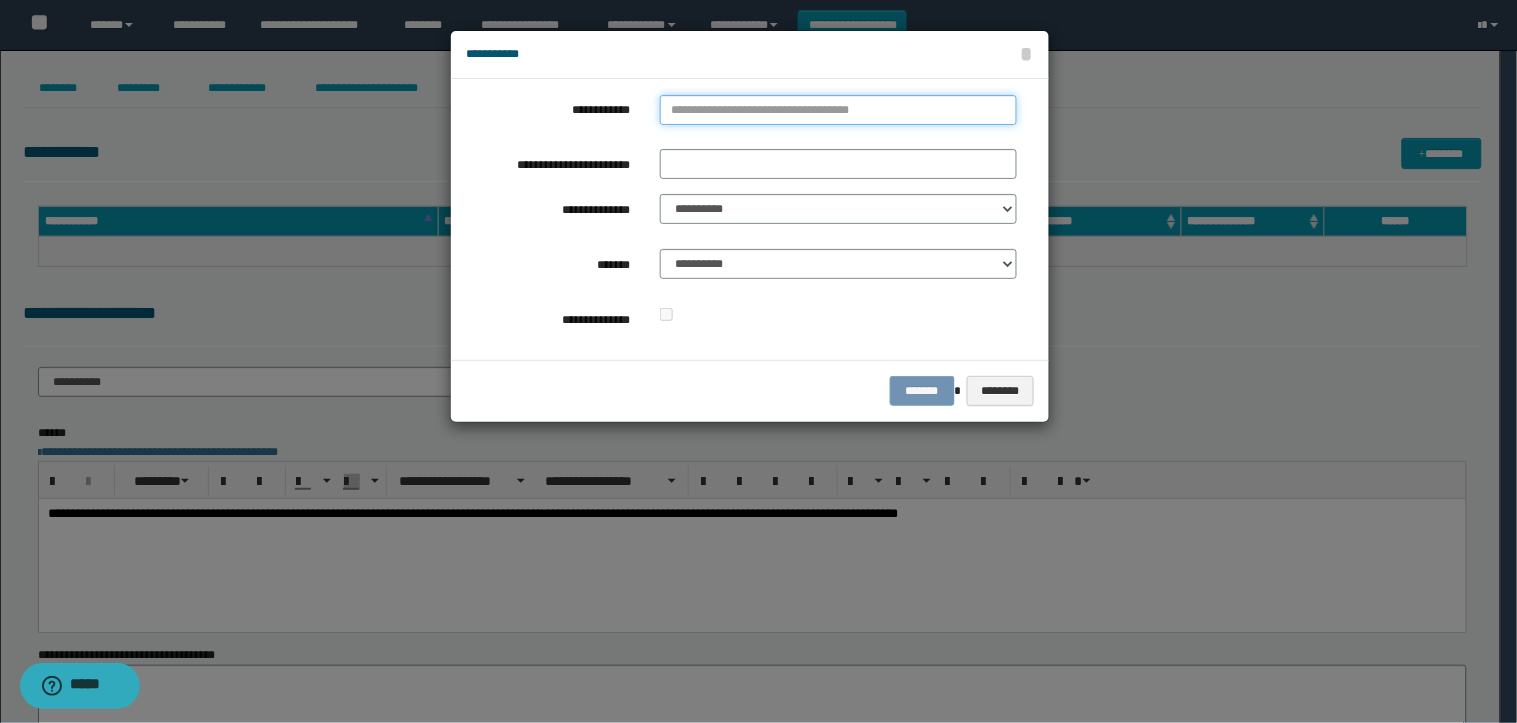 click on "**********" at bounding box center [838, 110] 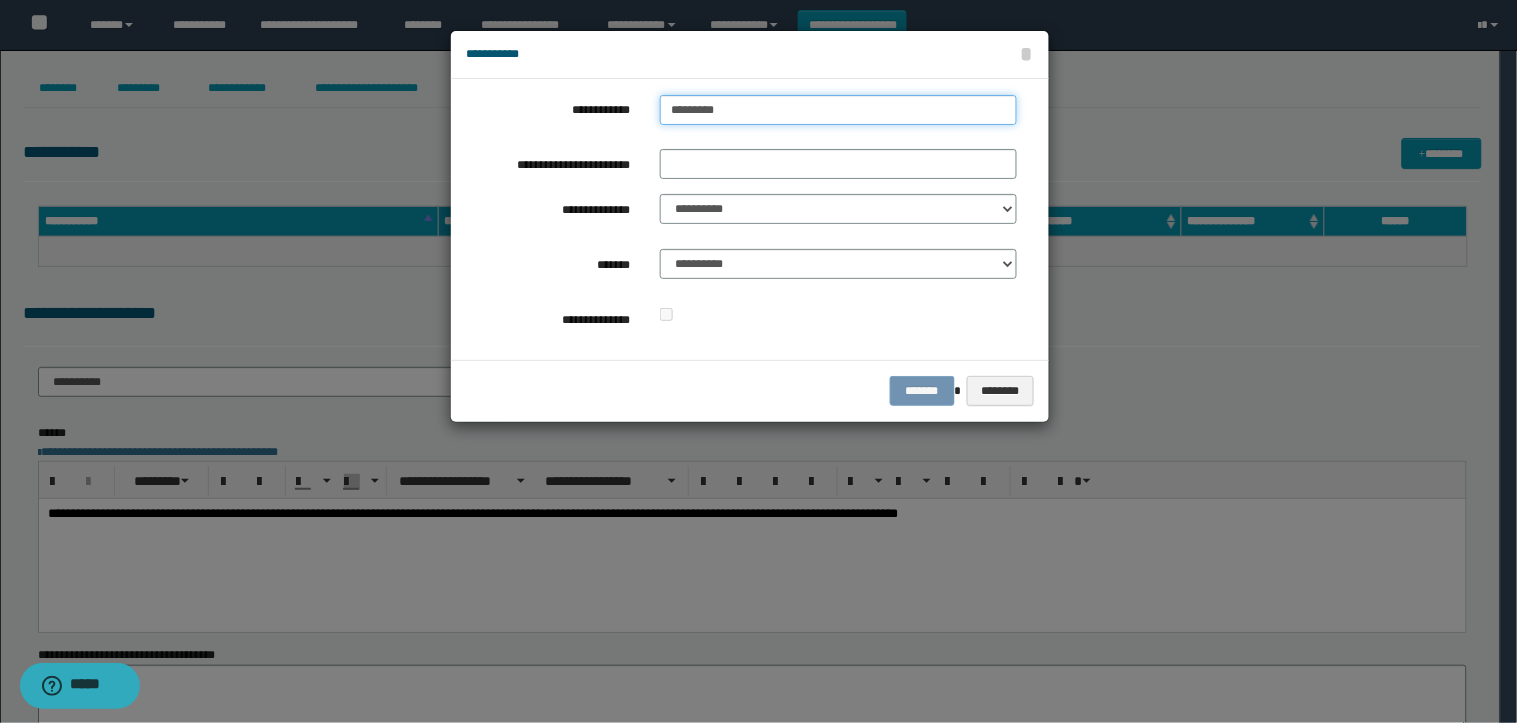 type on "**********" 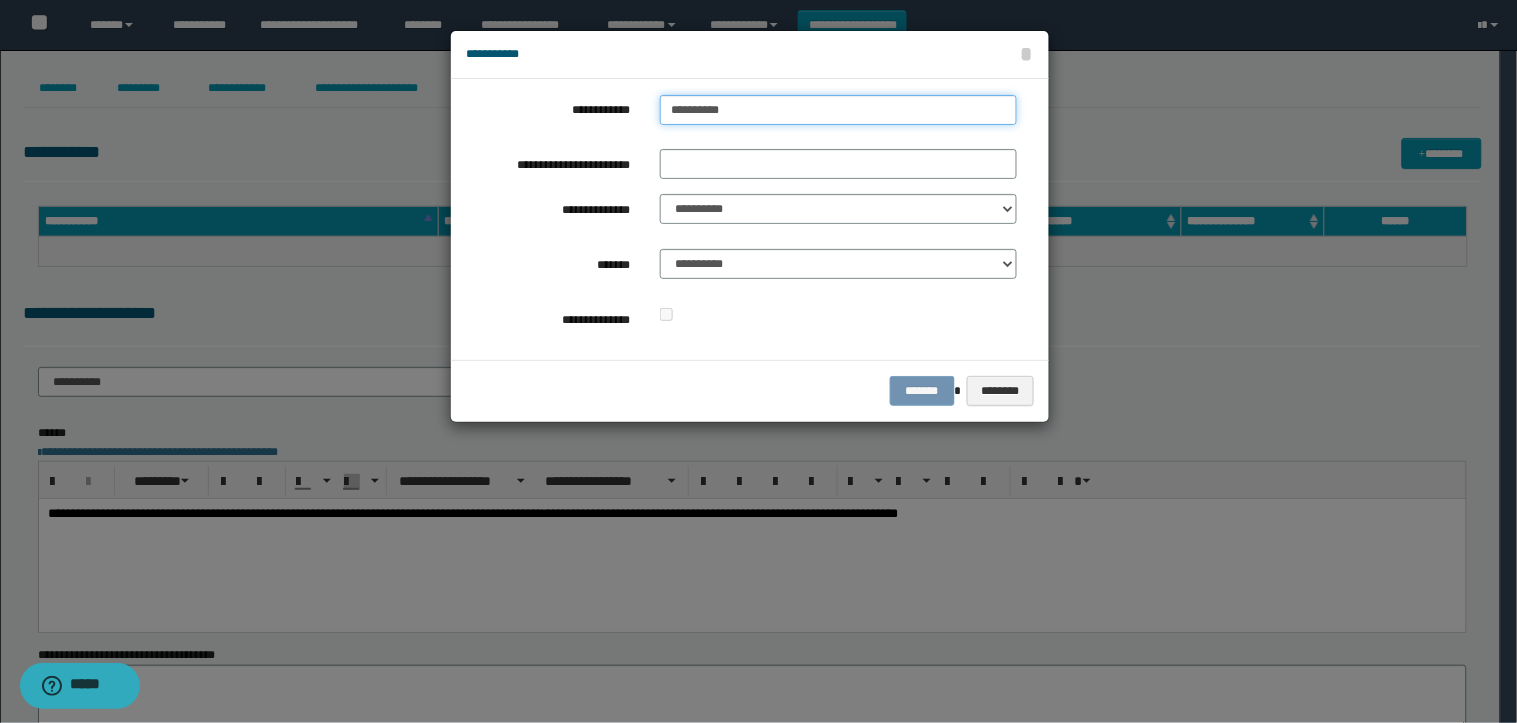 type on "**********" 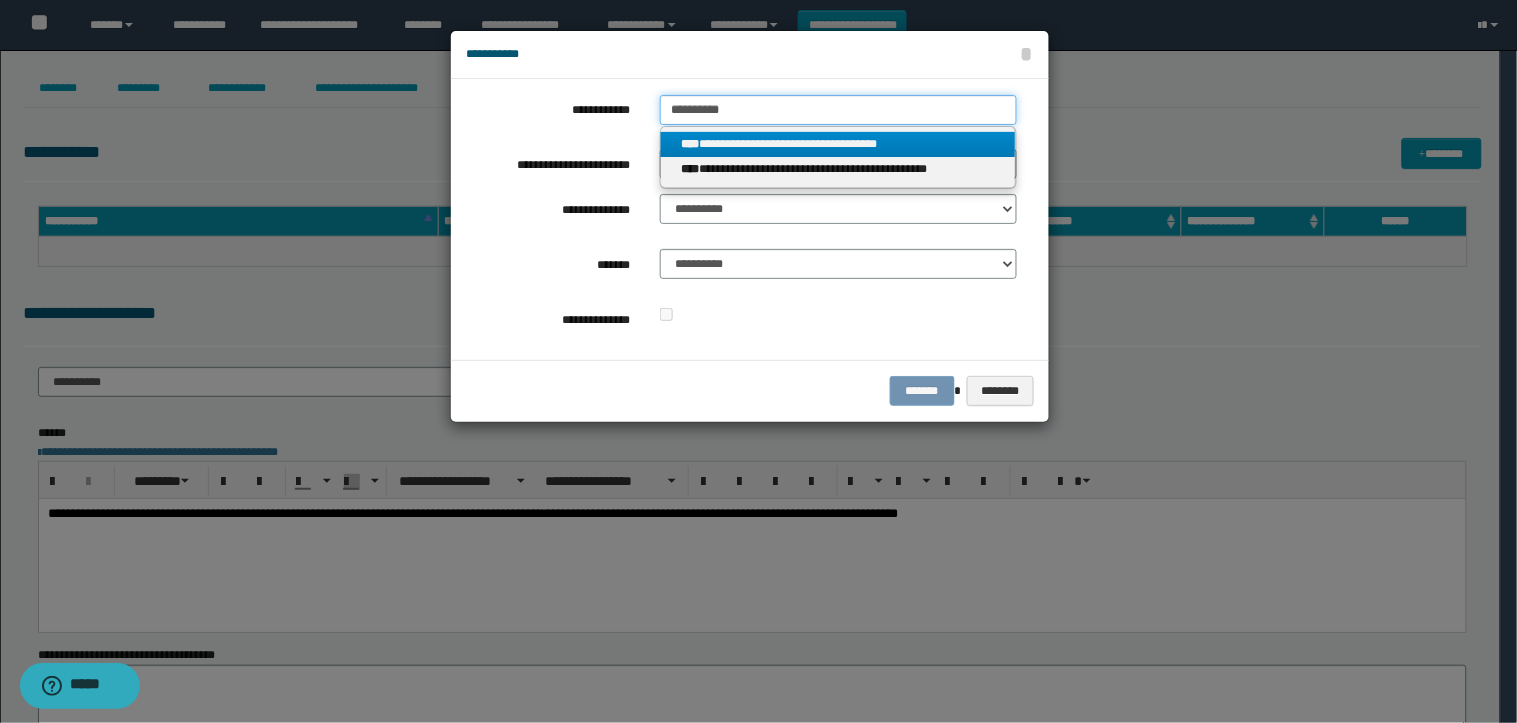 type on "**********" 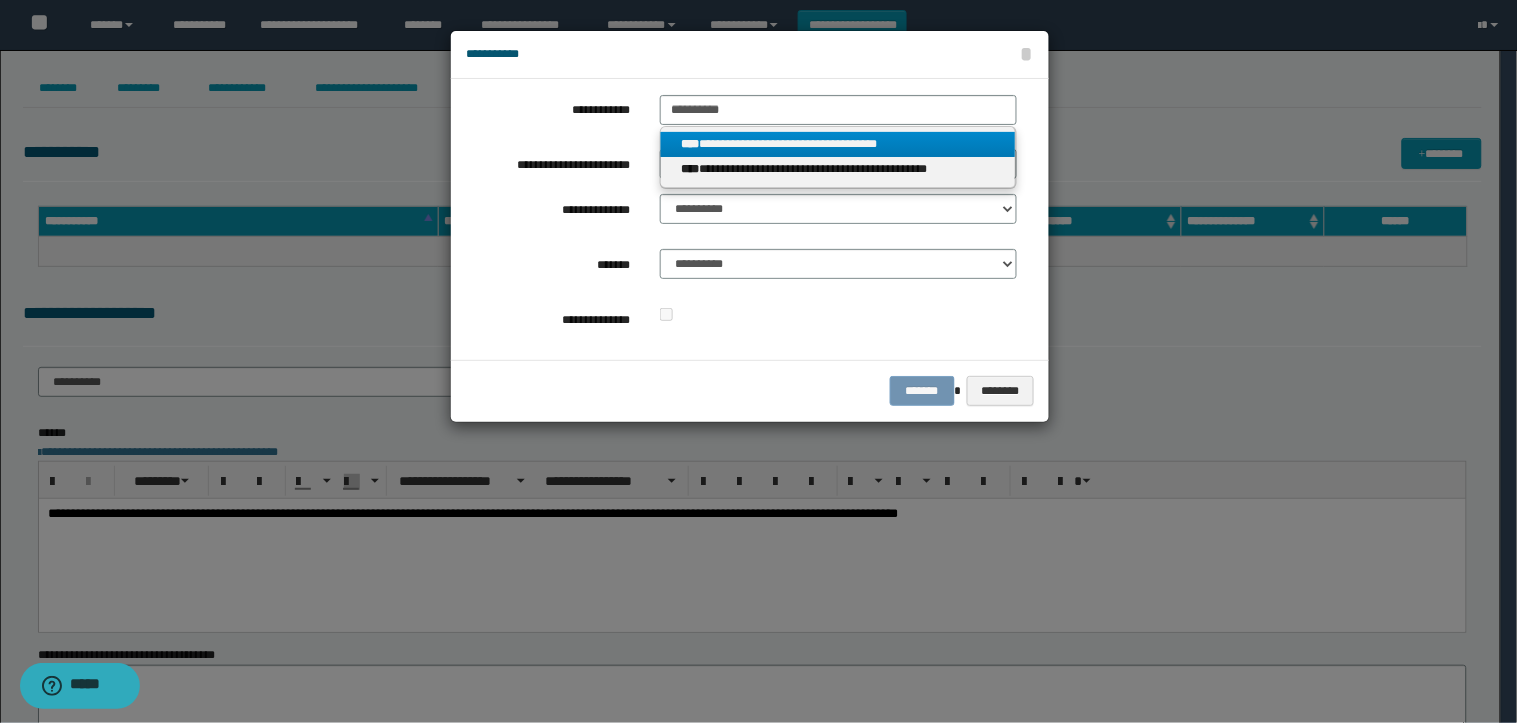 click on "**********" at bounding box center (838, 144) 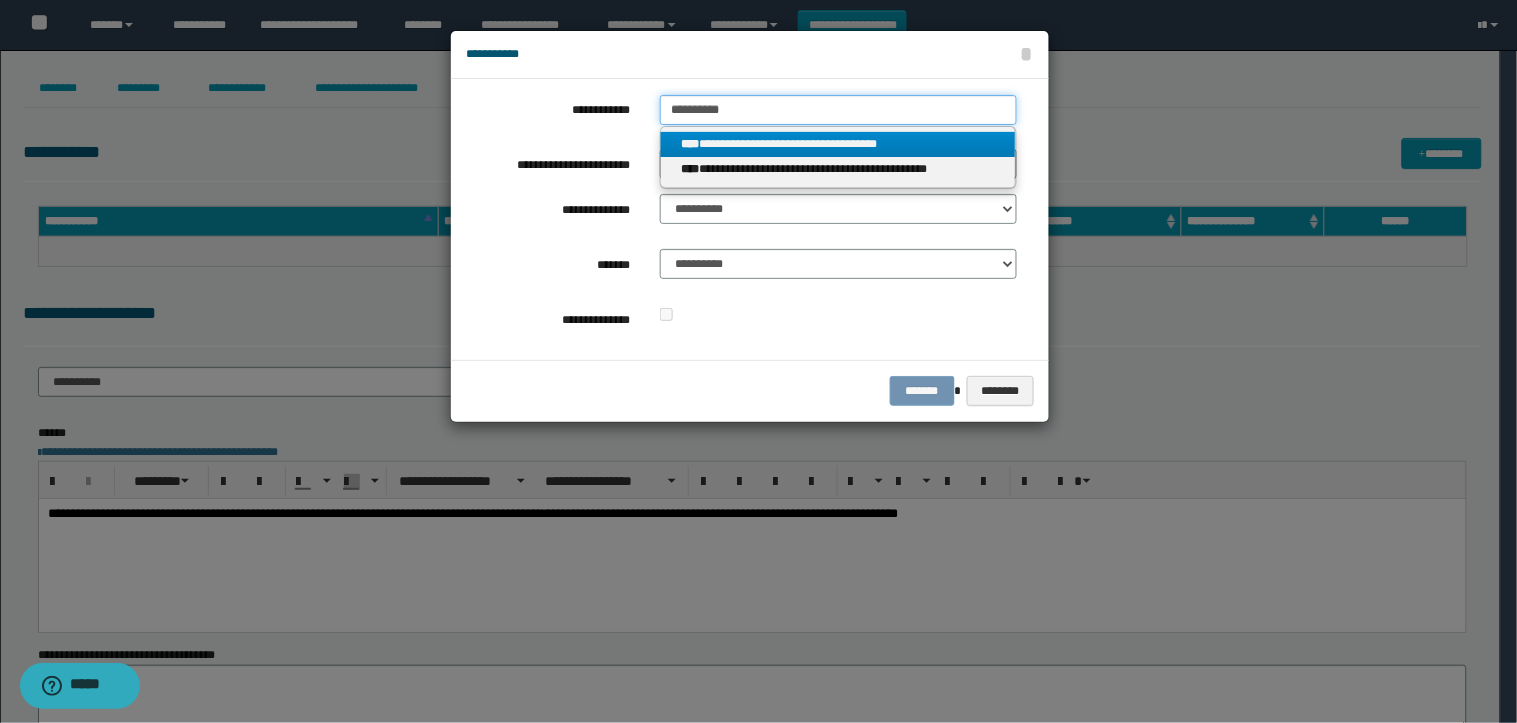 type 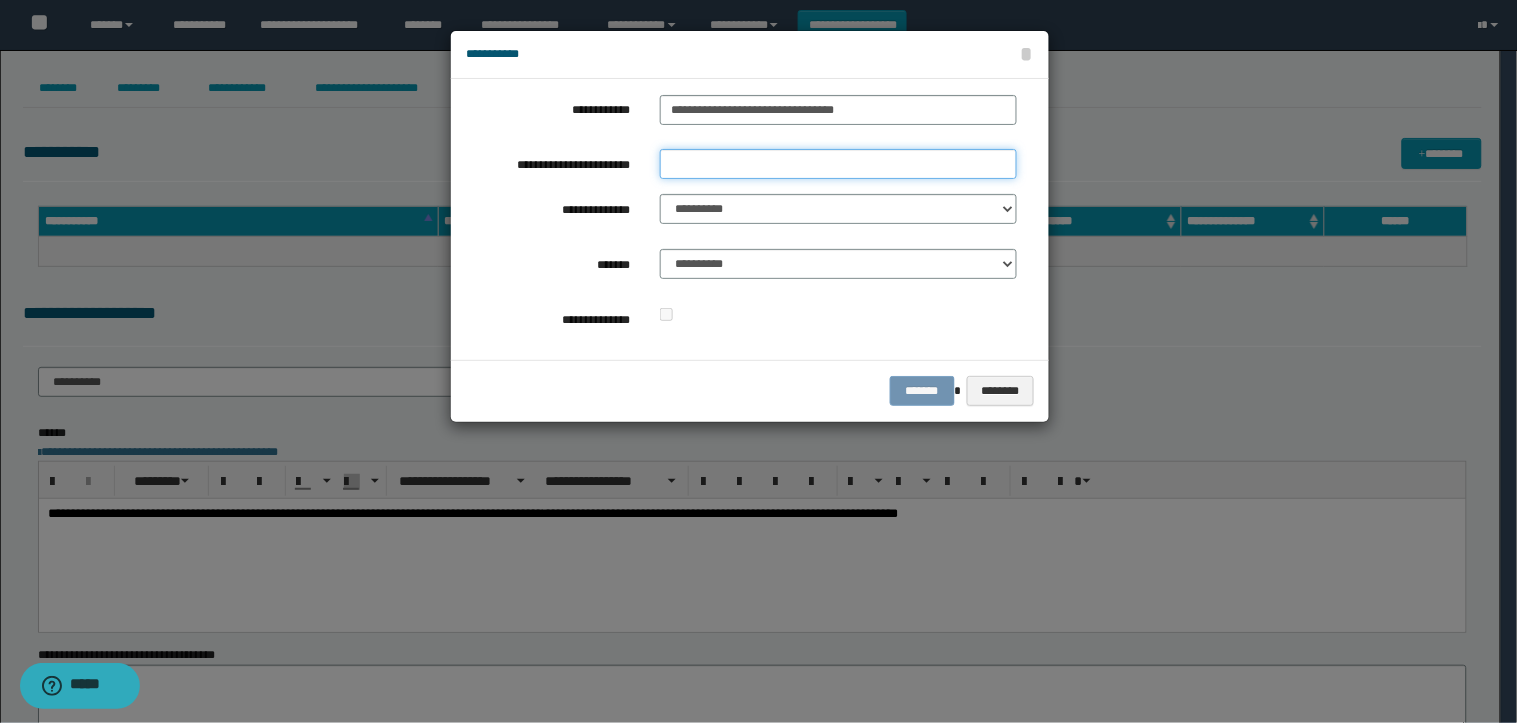 click on "**********" at bounding box center [838, 164] 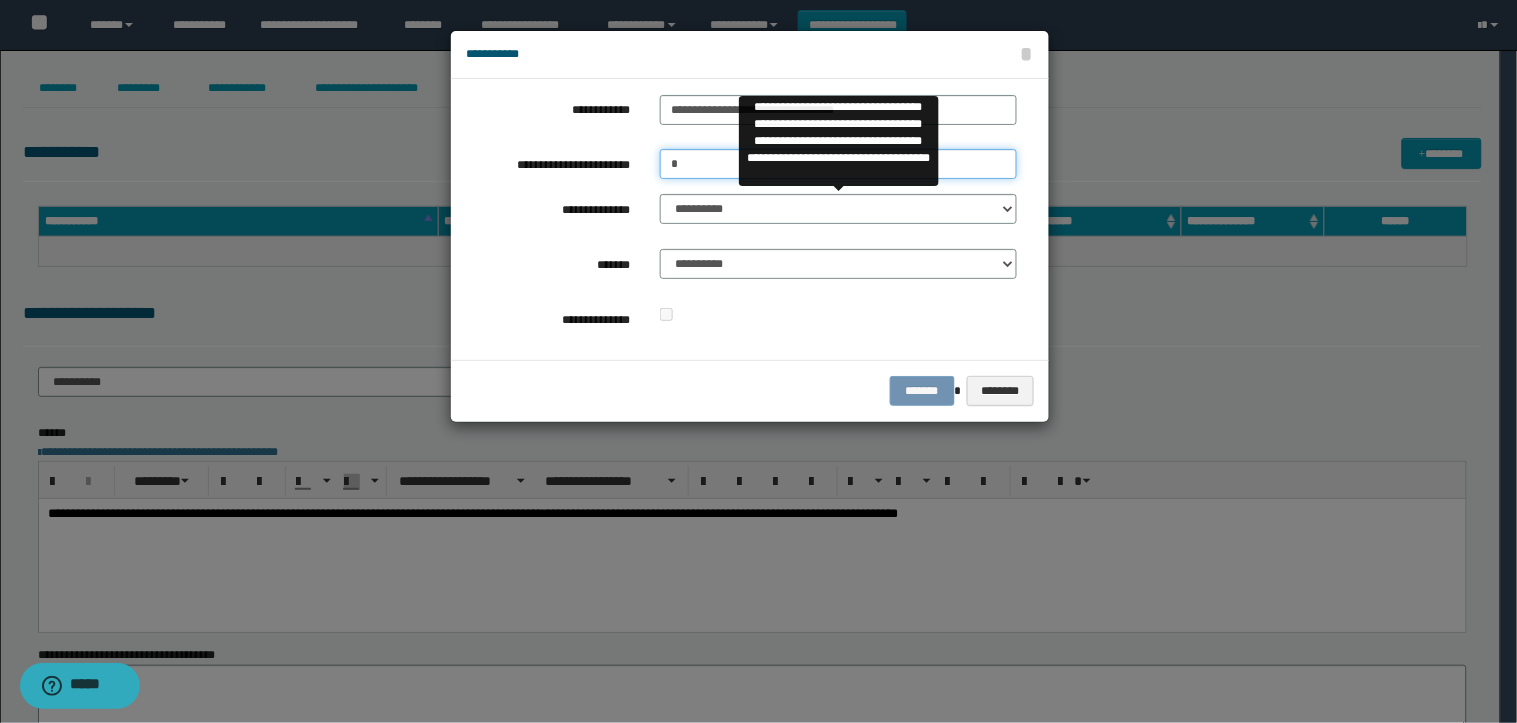 type on "*" 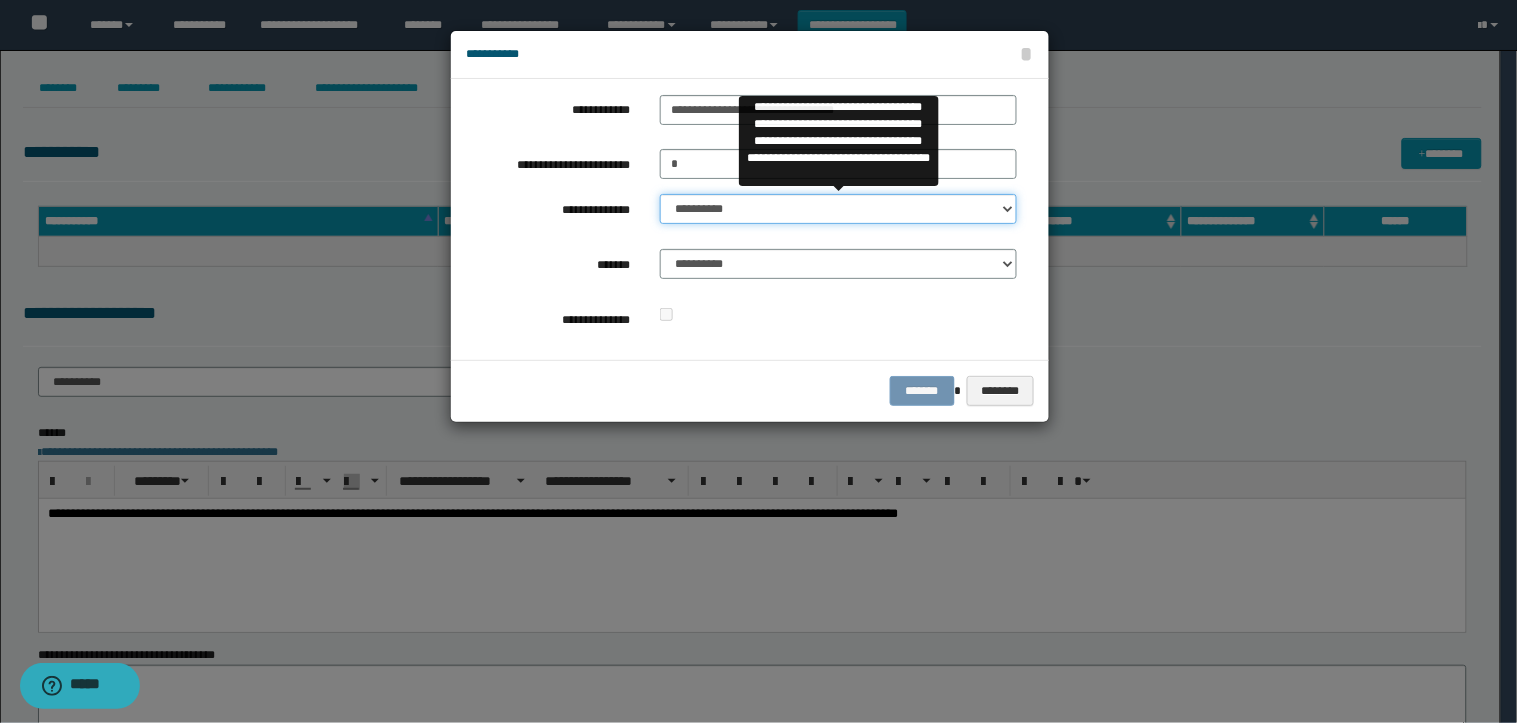 click on "**********" 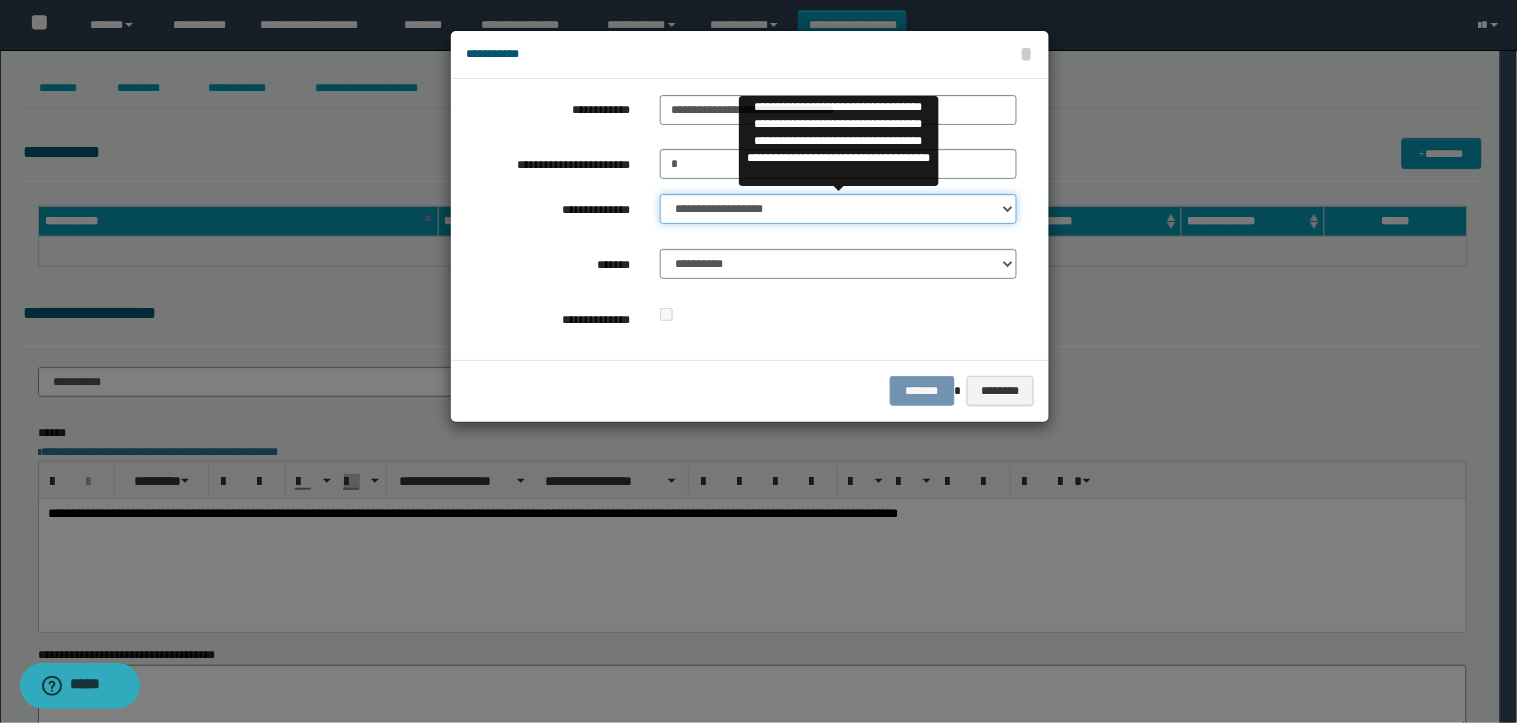 click on "**********" 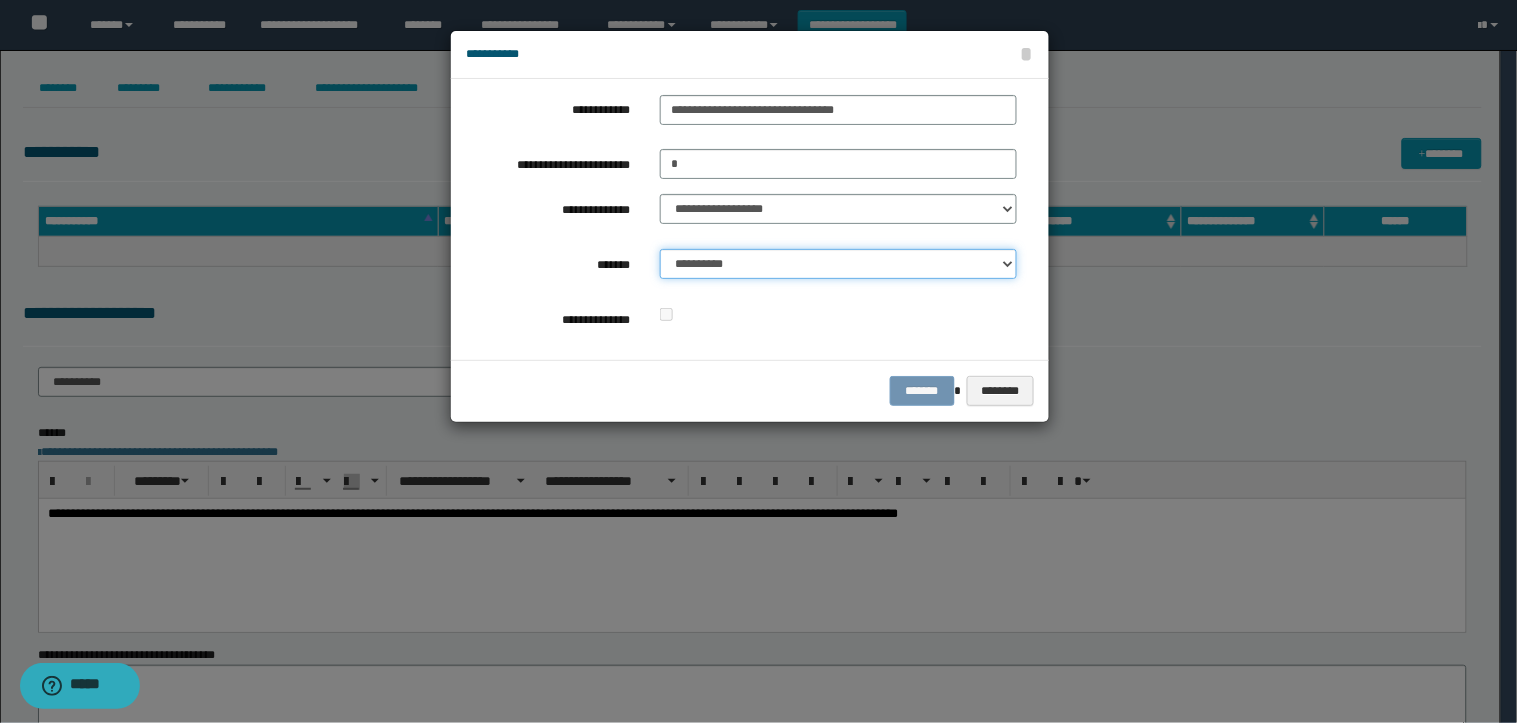 click on "**********" 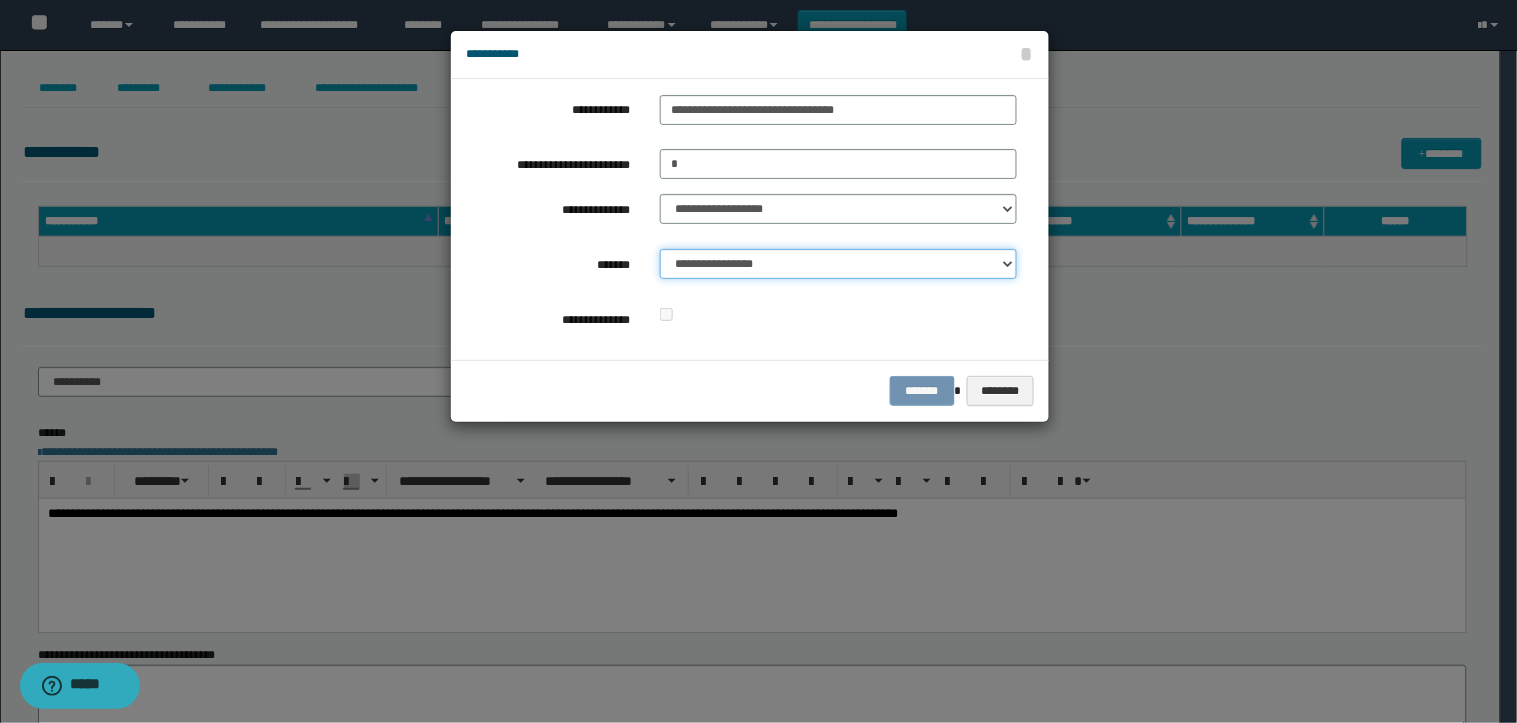 click on "**********" 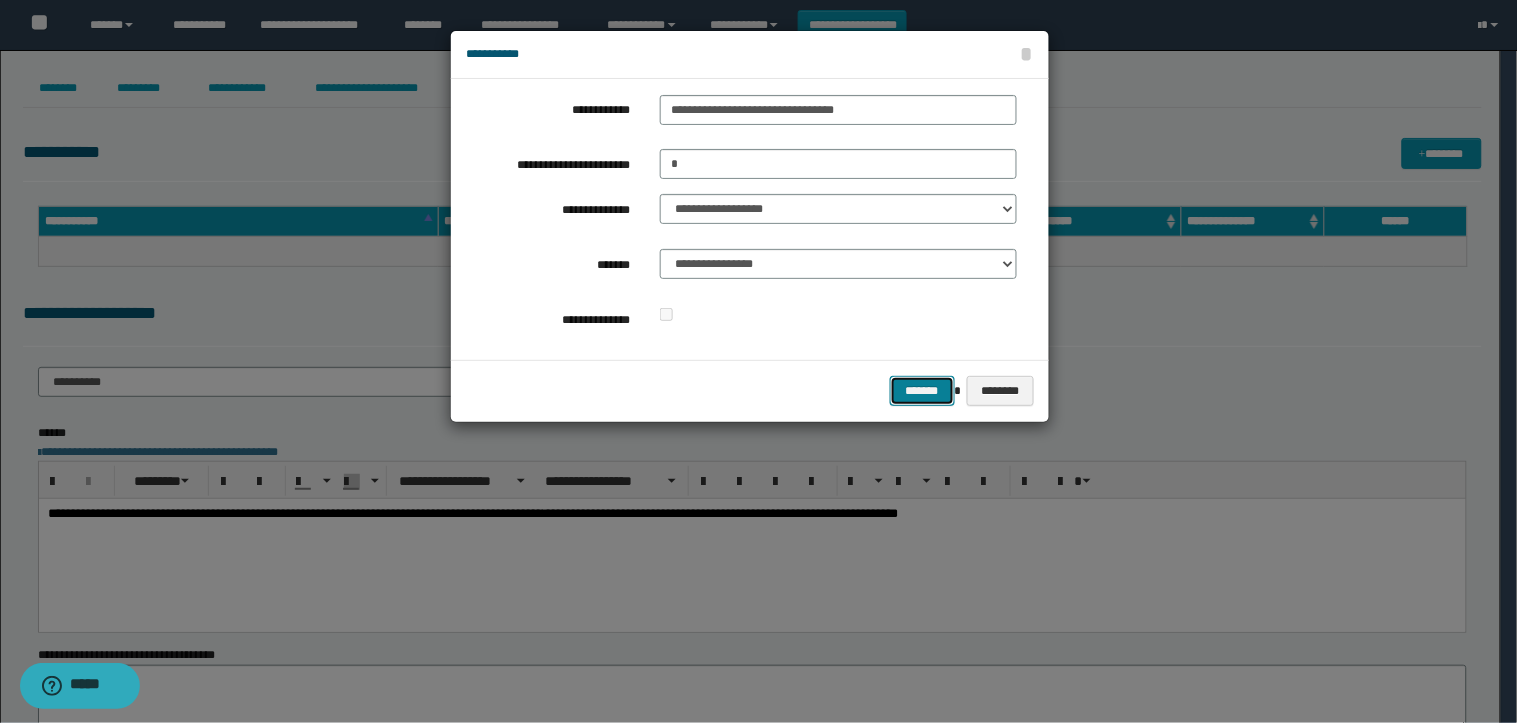 click on "*******" 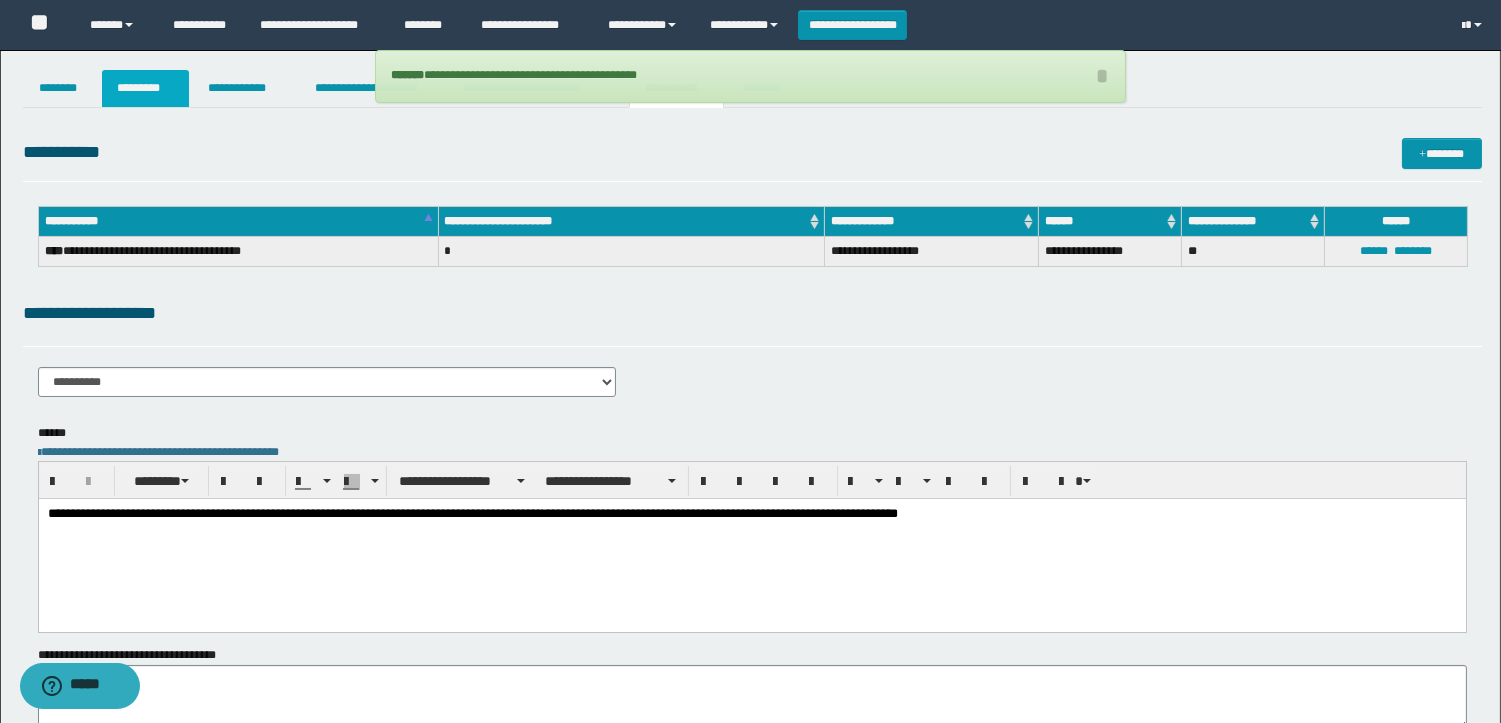 click on "*********" 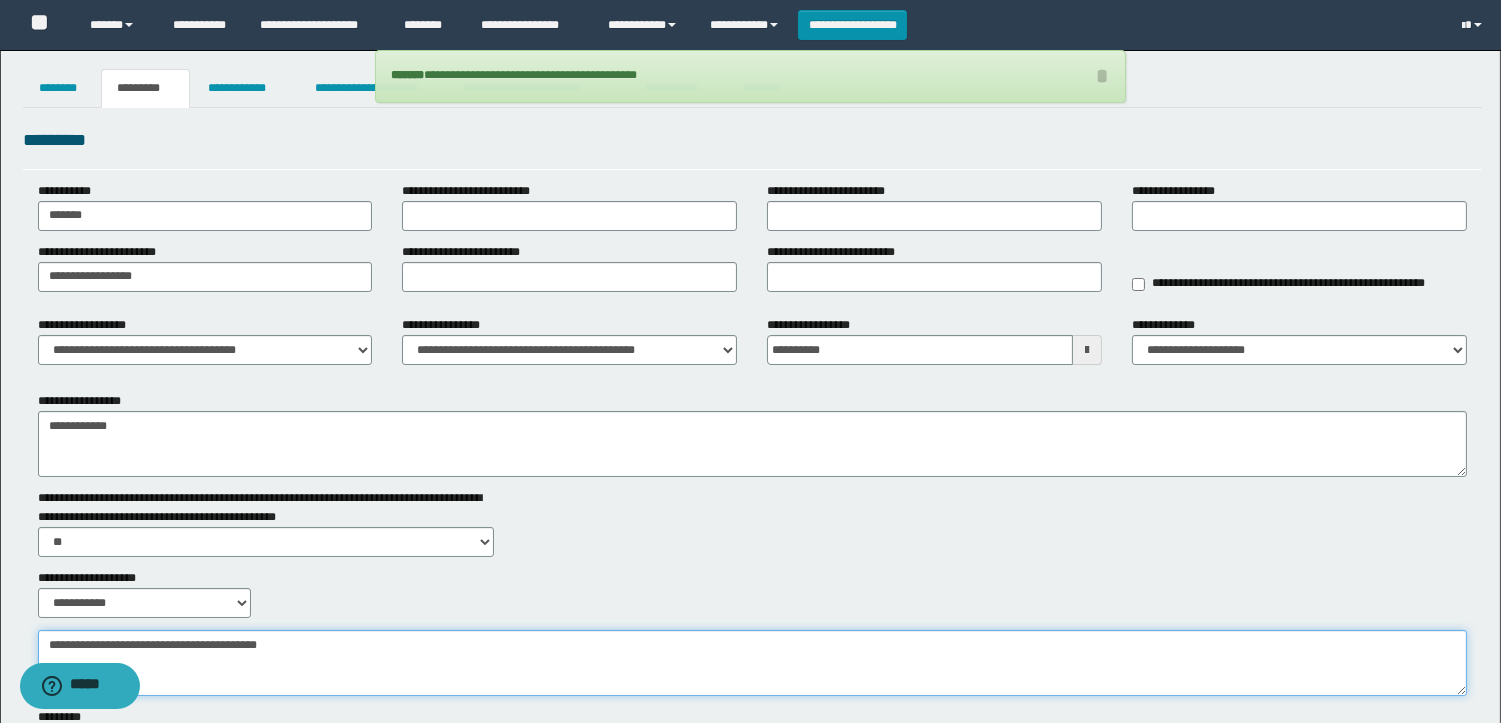 drag, startPoint x: 384, startPoint y: 662, endPoint x: 26, endPoint y: 533, distance: 380.53253 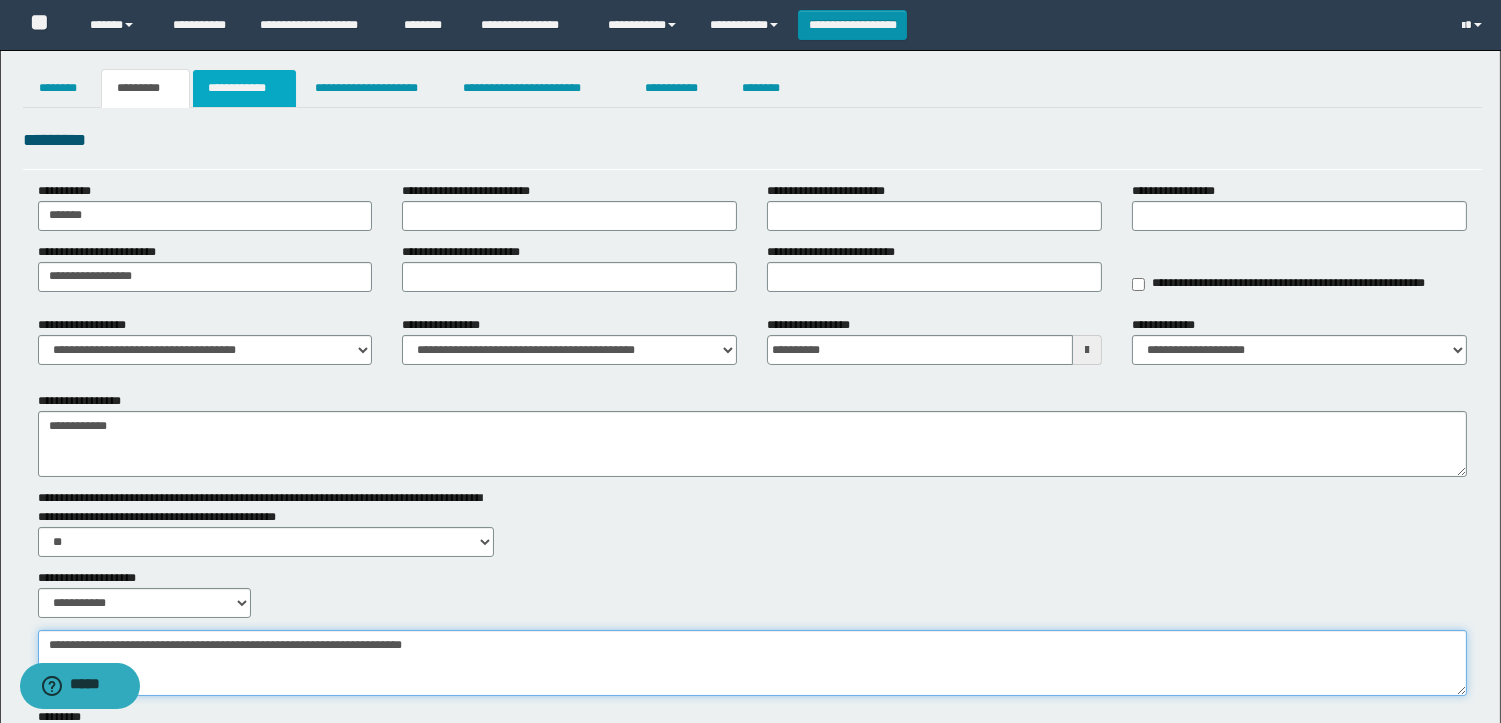 type on "**********" 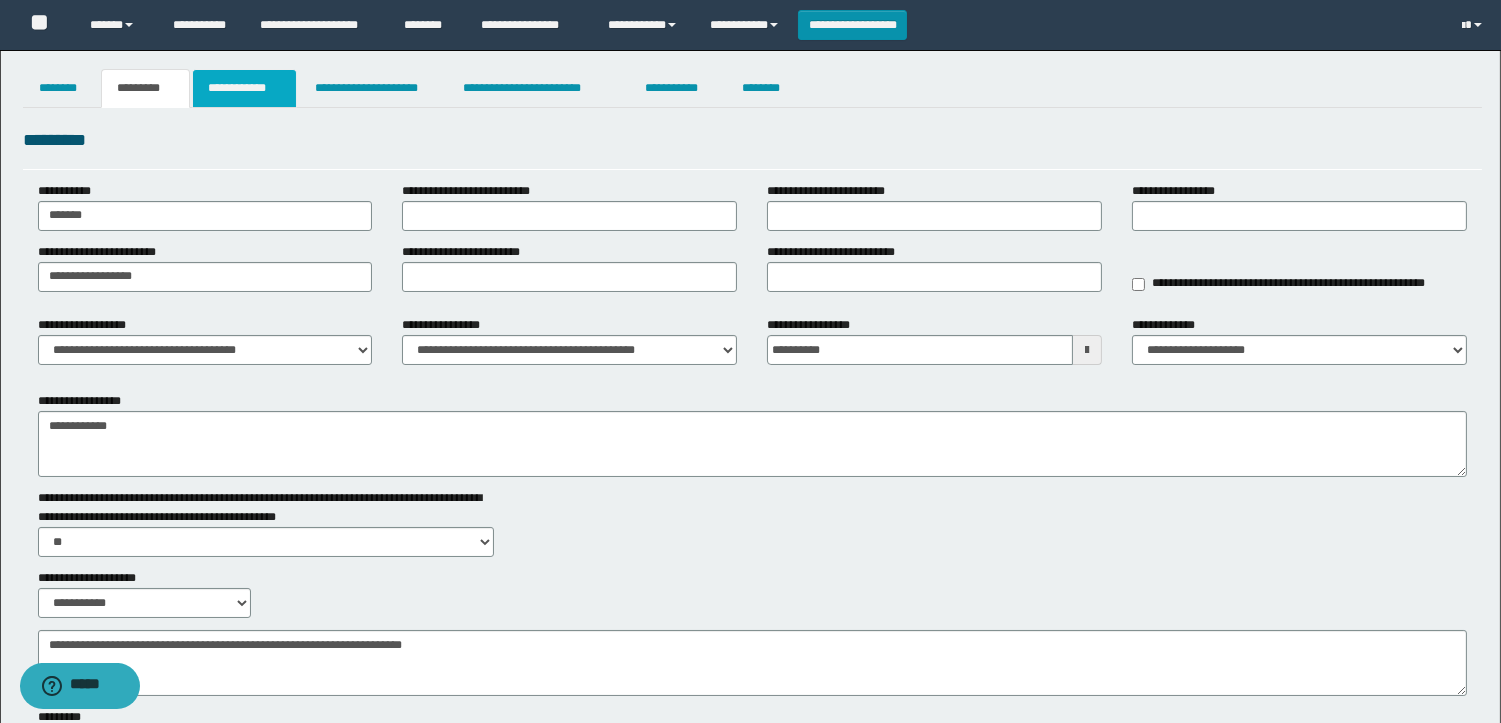 click on "**********" 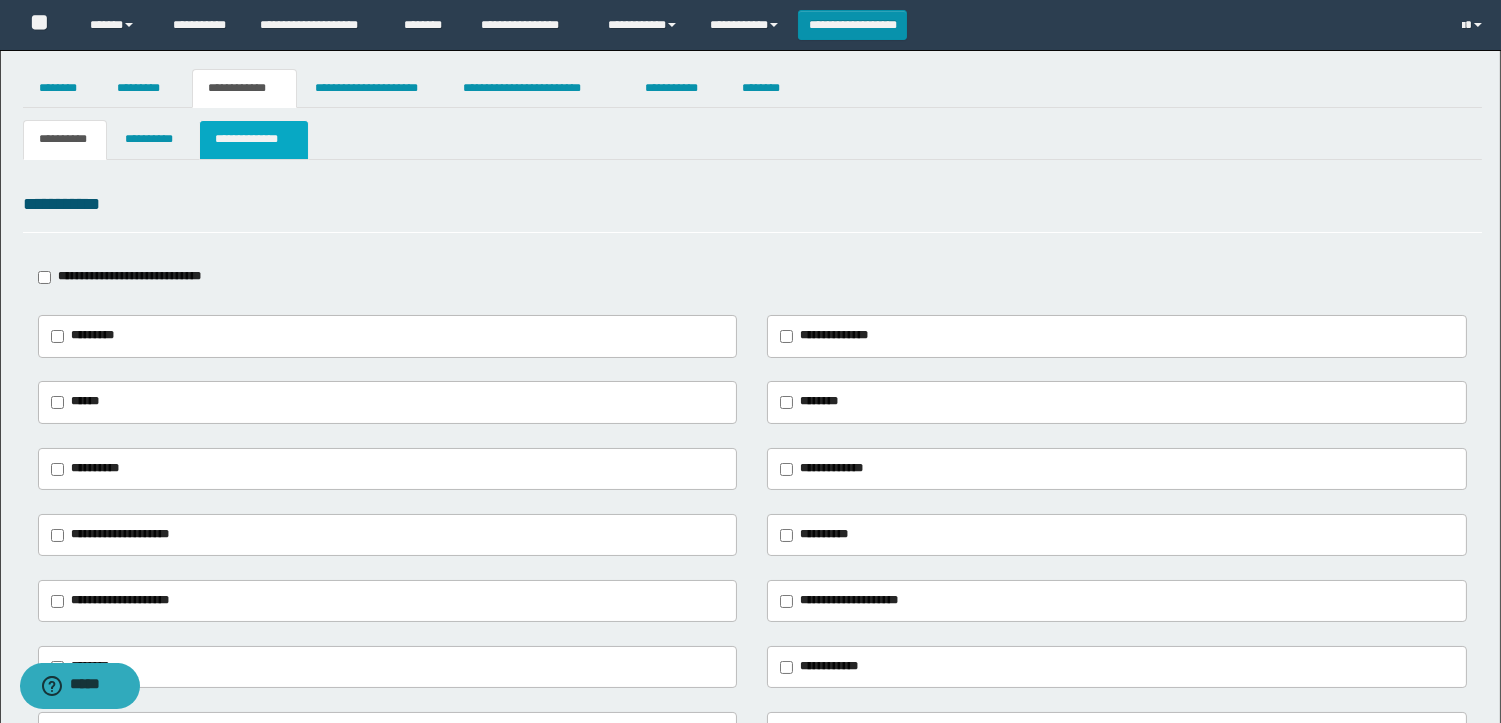 click on "**********" 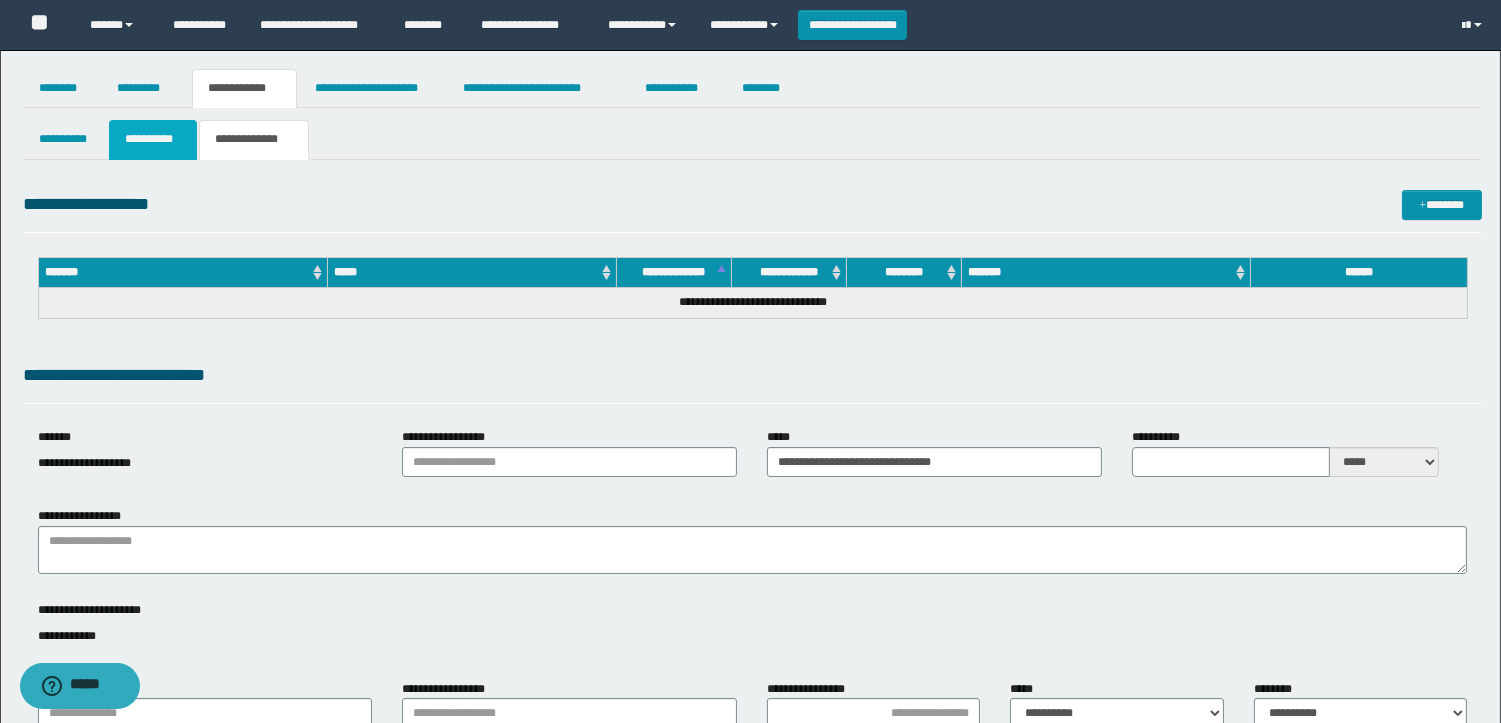 click on "**********" 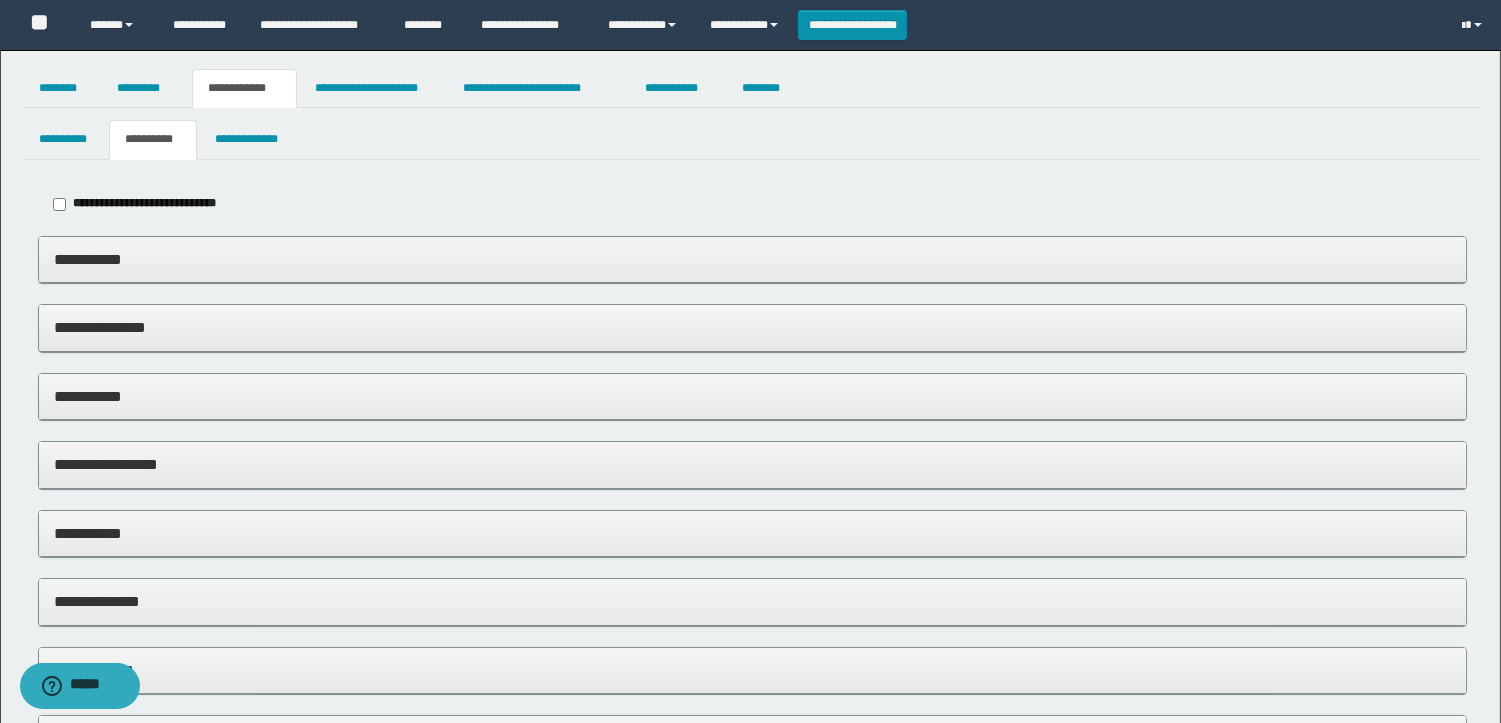 click on "**********" 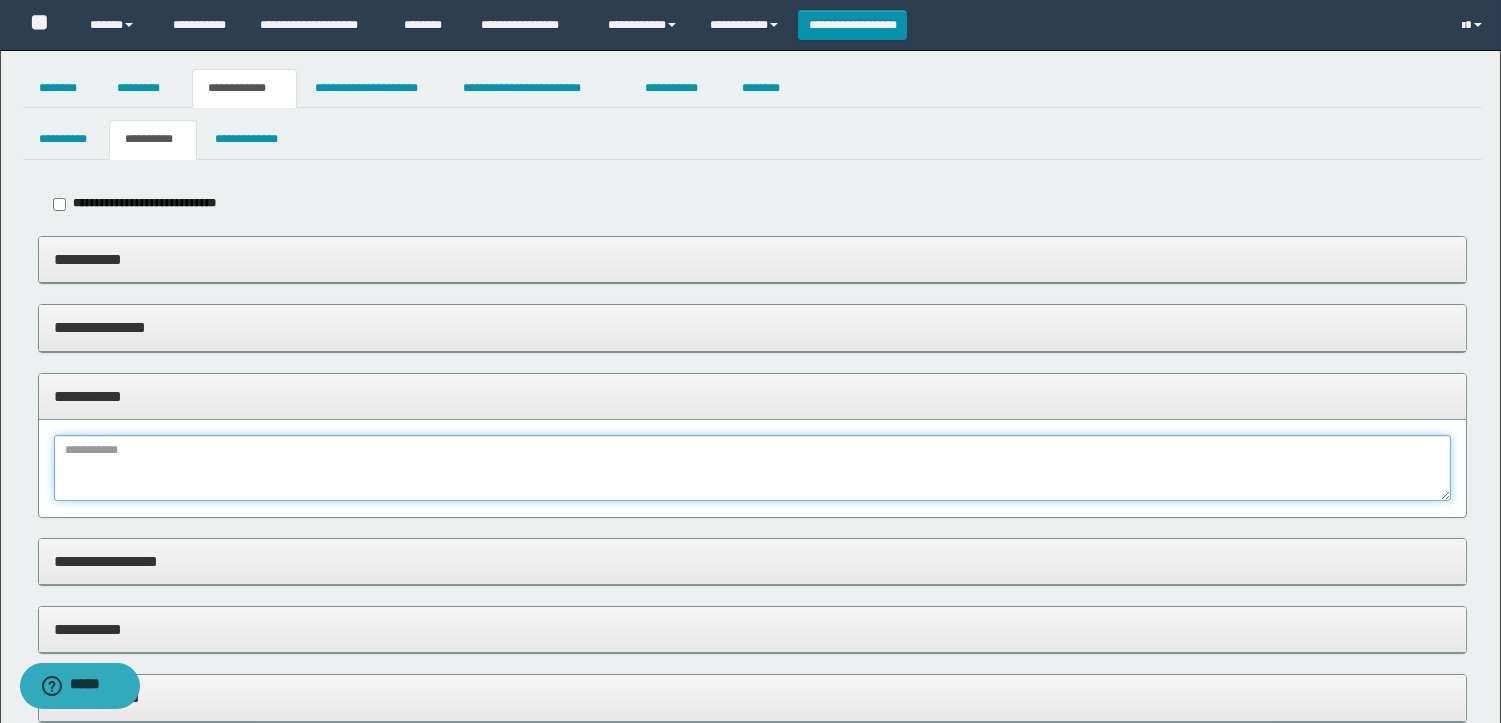 click 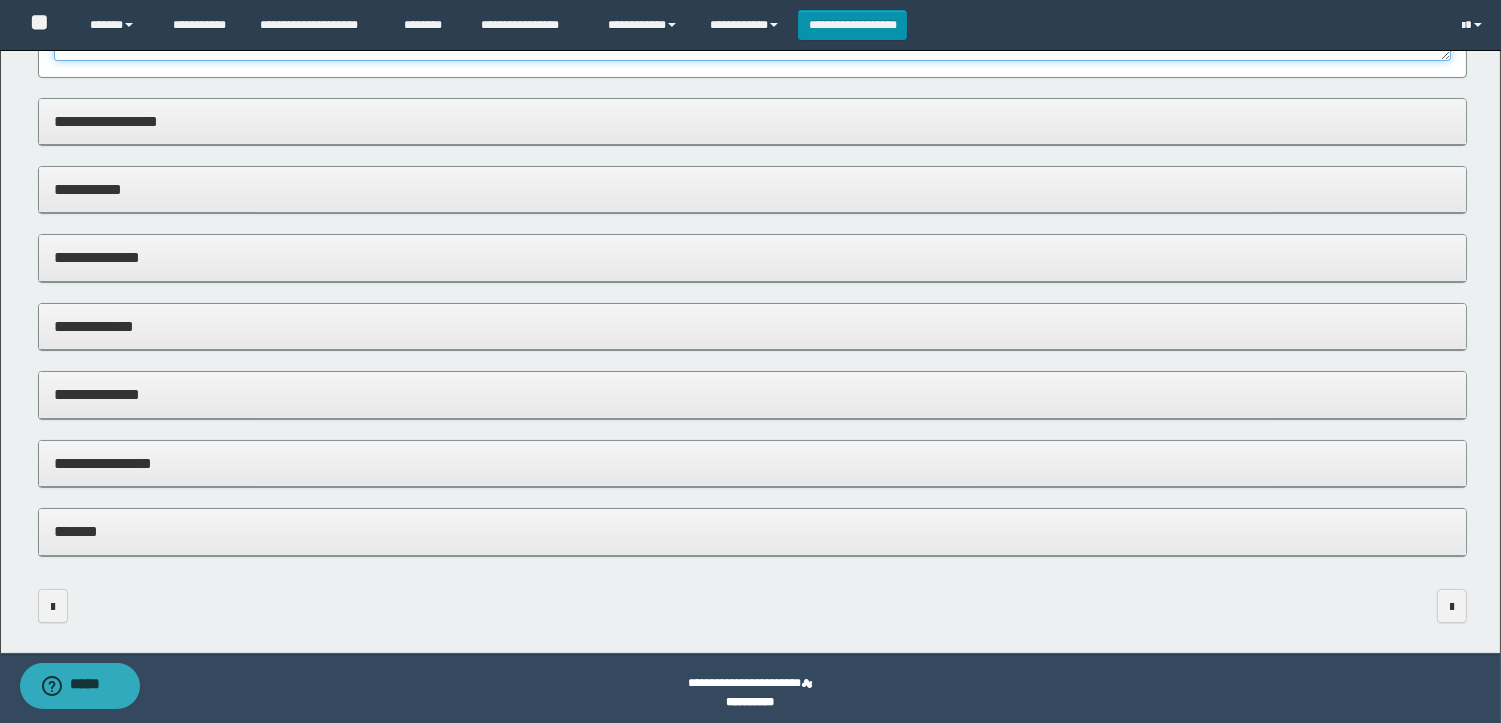 scroll, scrollTop: 444, scrollLeft: 0, axis: vertical 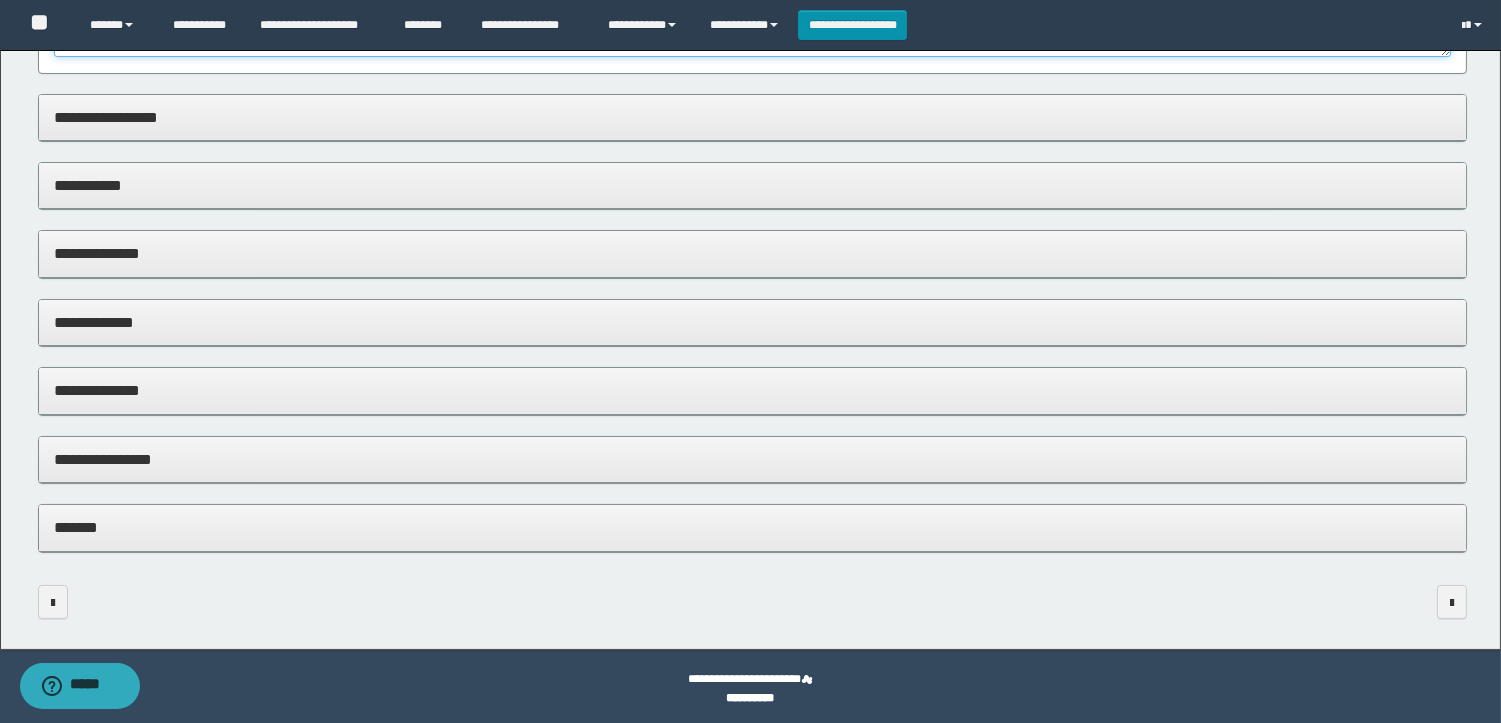 type on "*********" 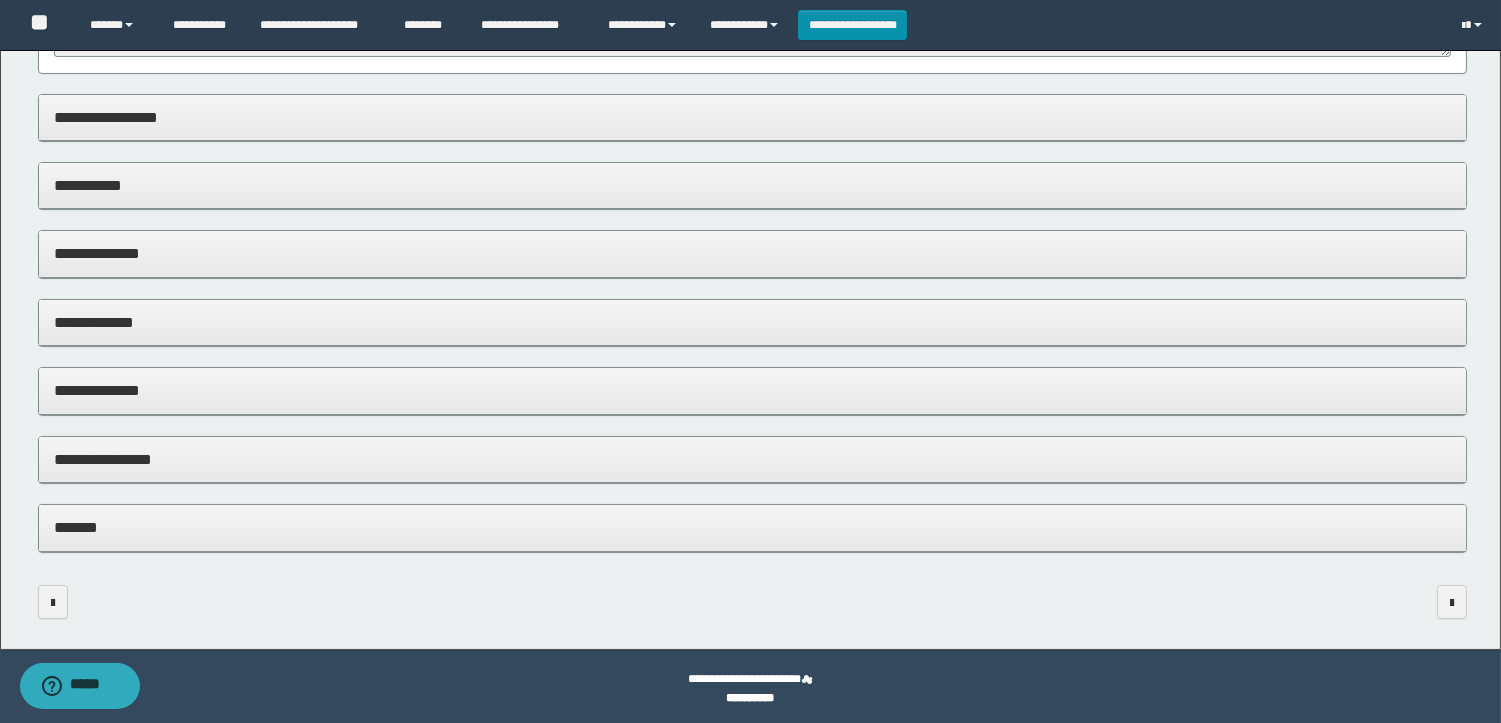 click on "**********" 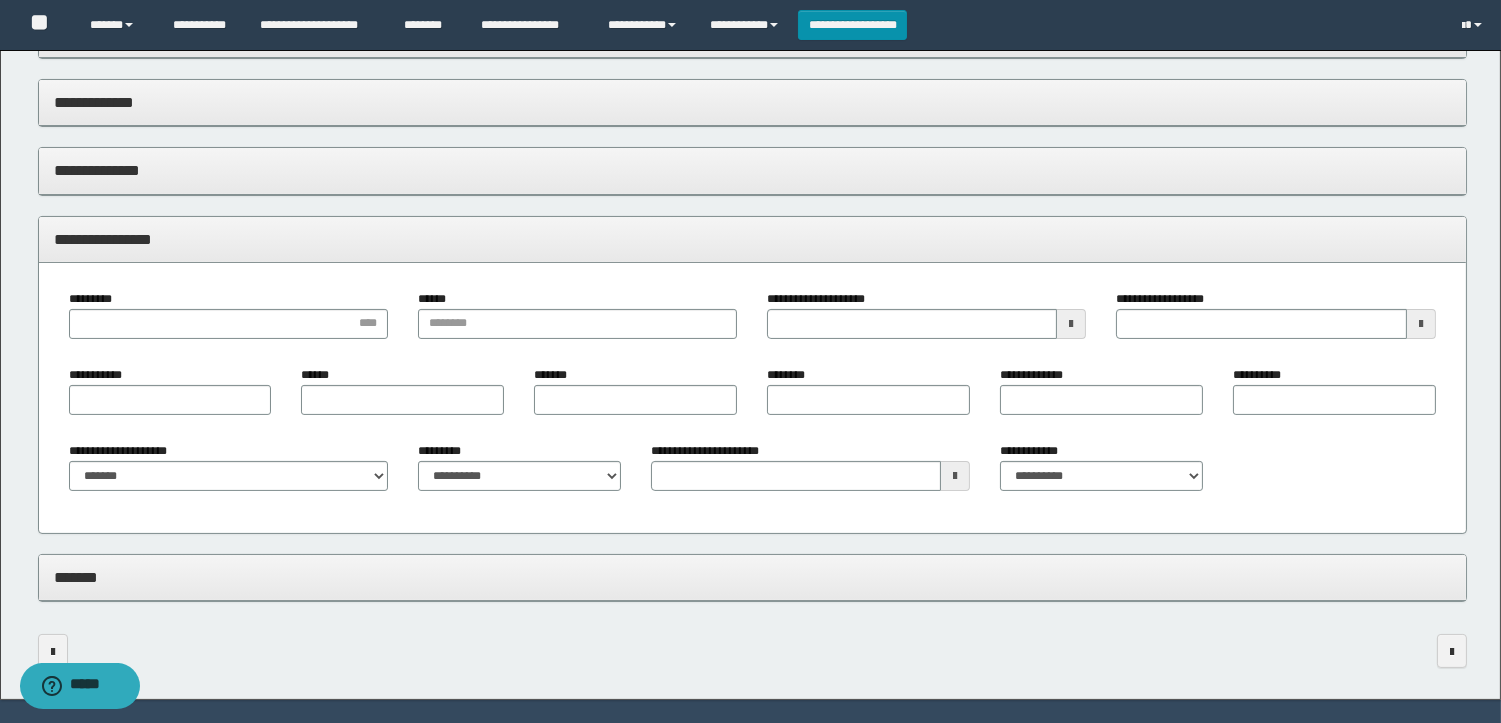 scroll, scrollTop: 666, scrollLeft: 0, axis: vertical 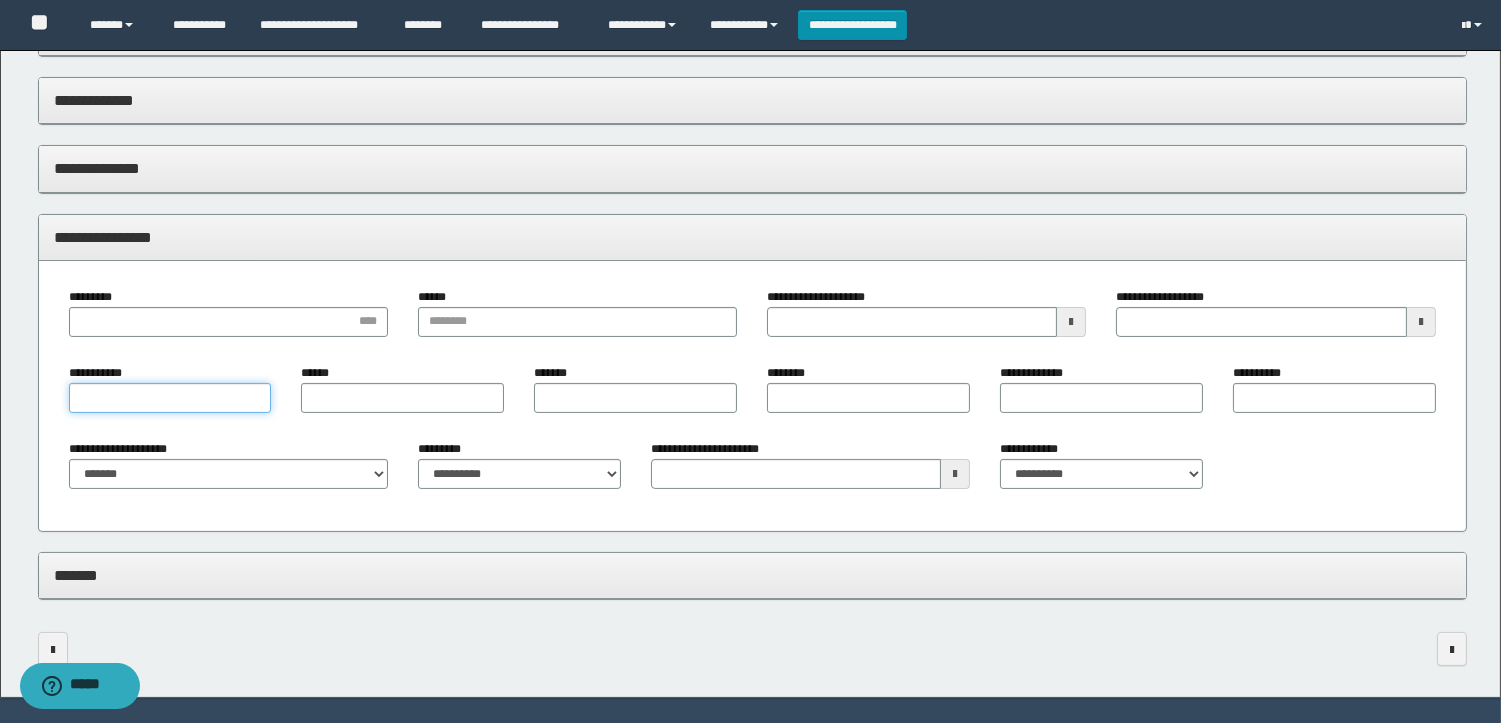 click on "**********" 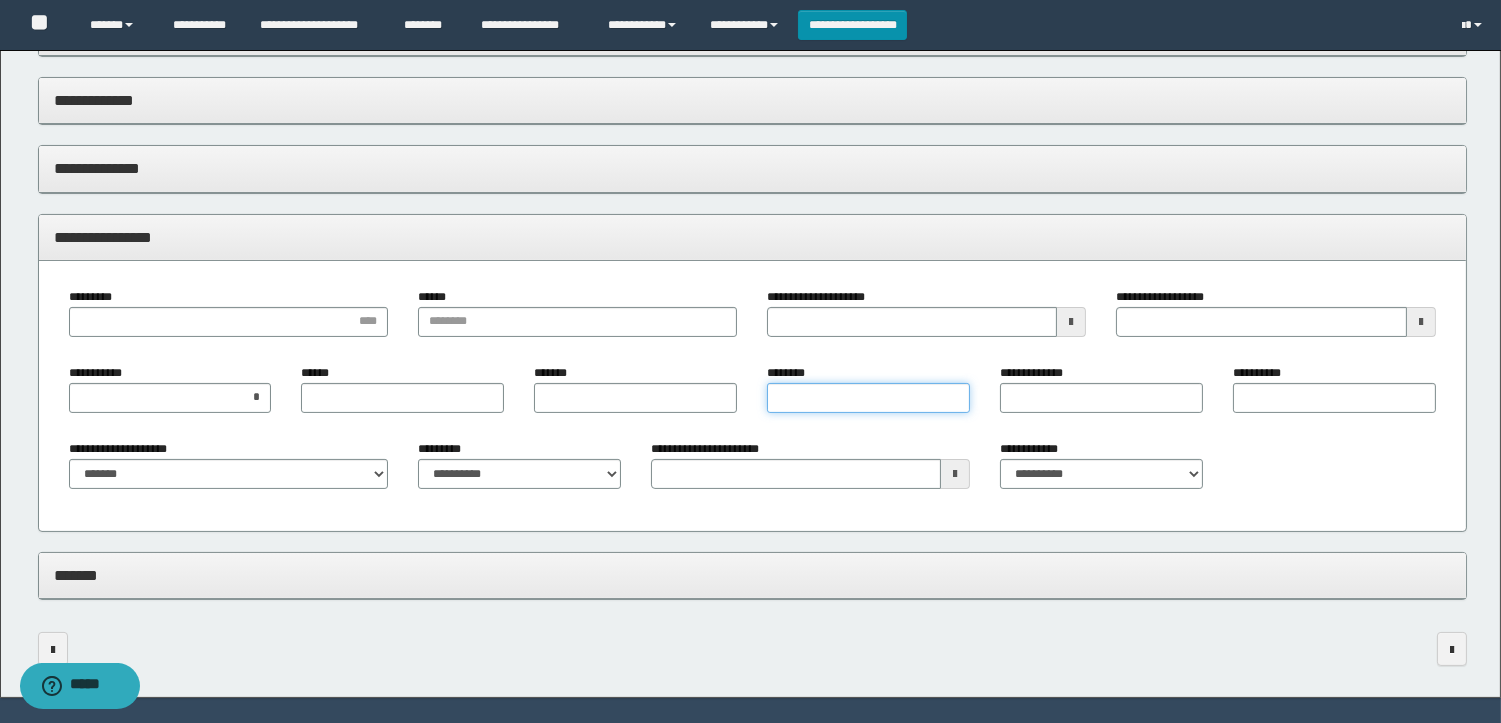 click on "********" 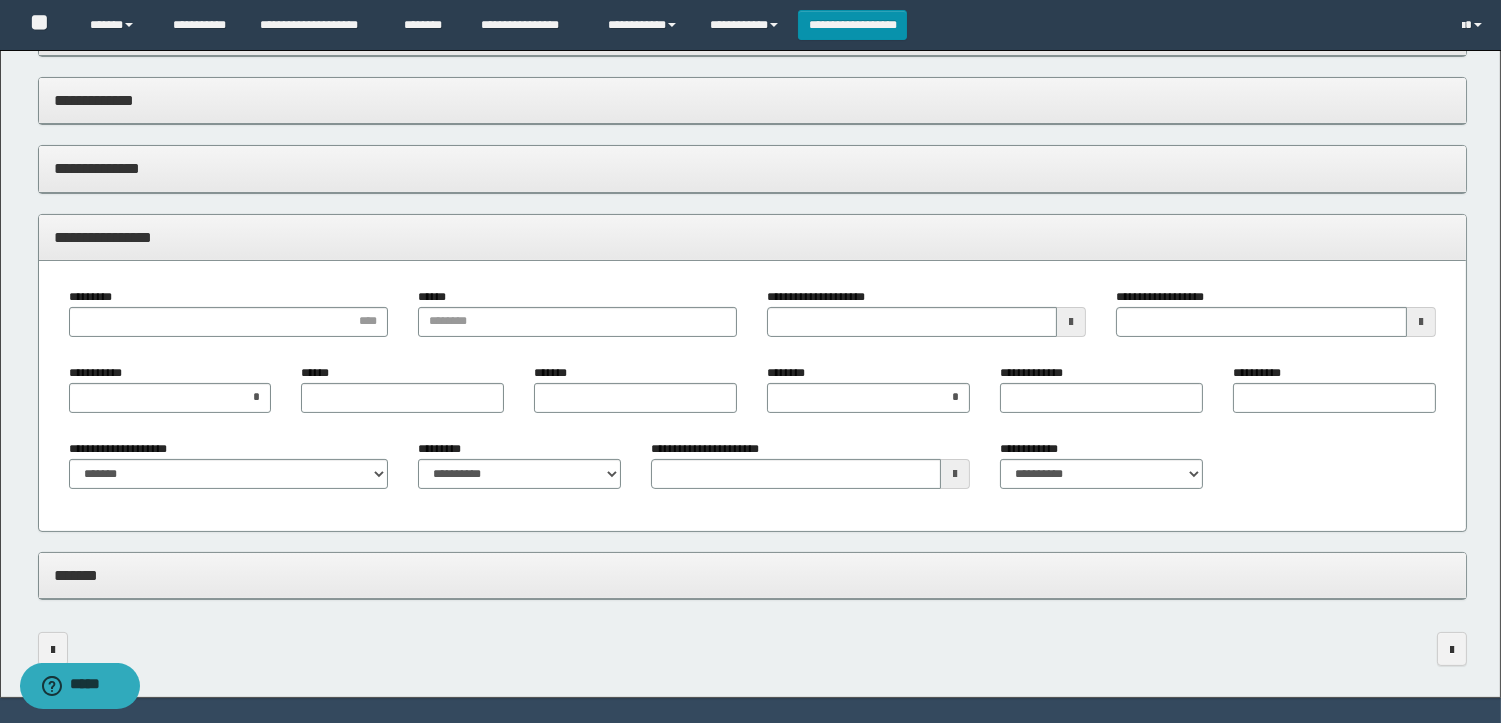 click 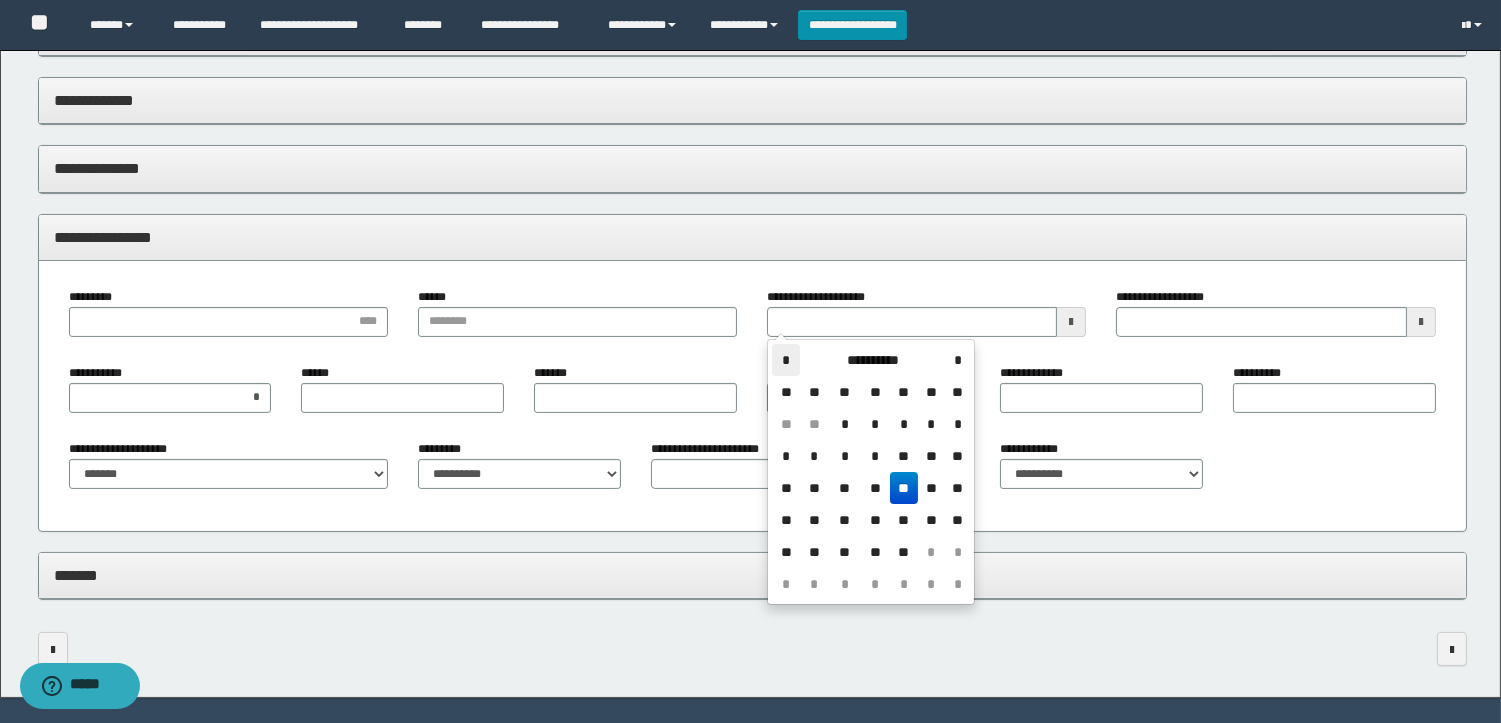click on "*" 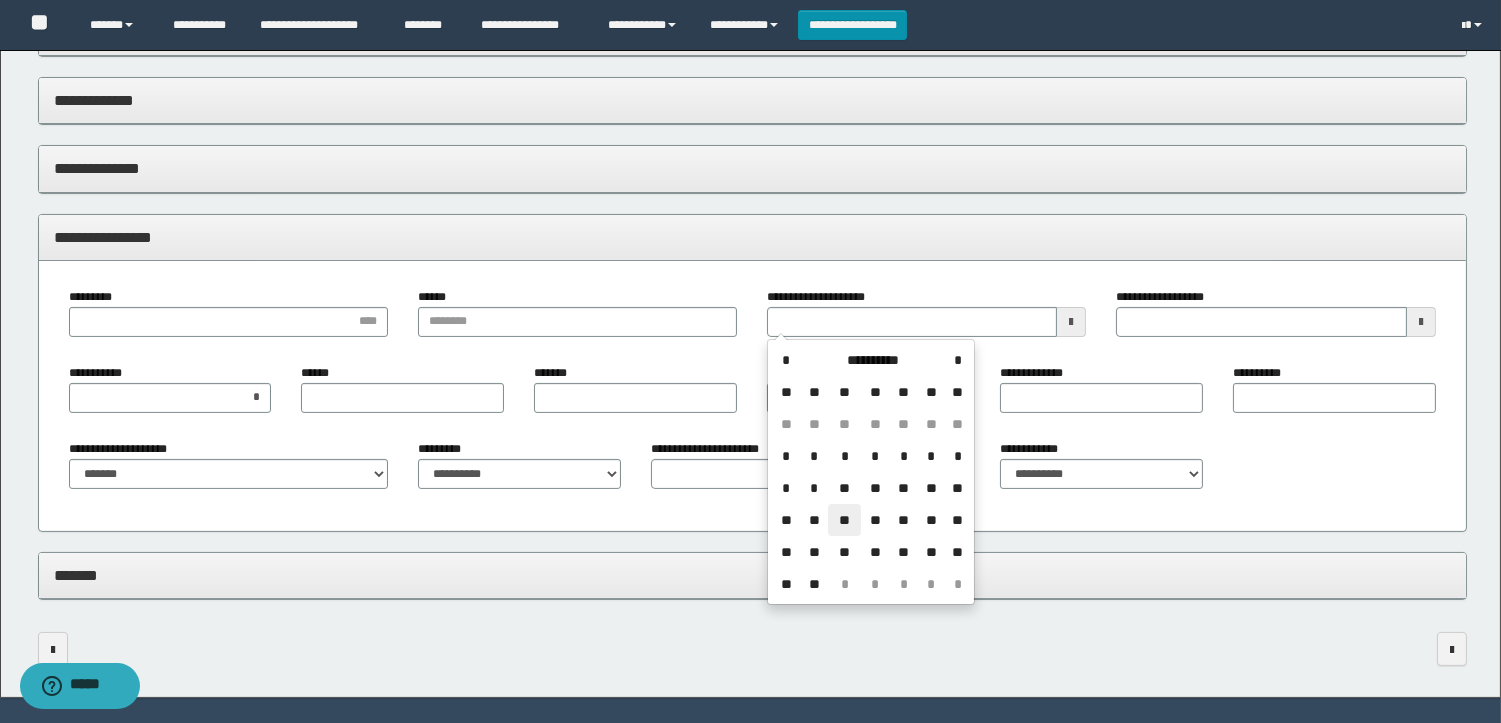 click on "**" 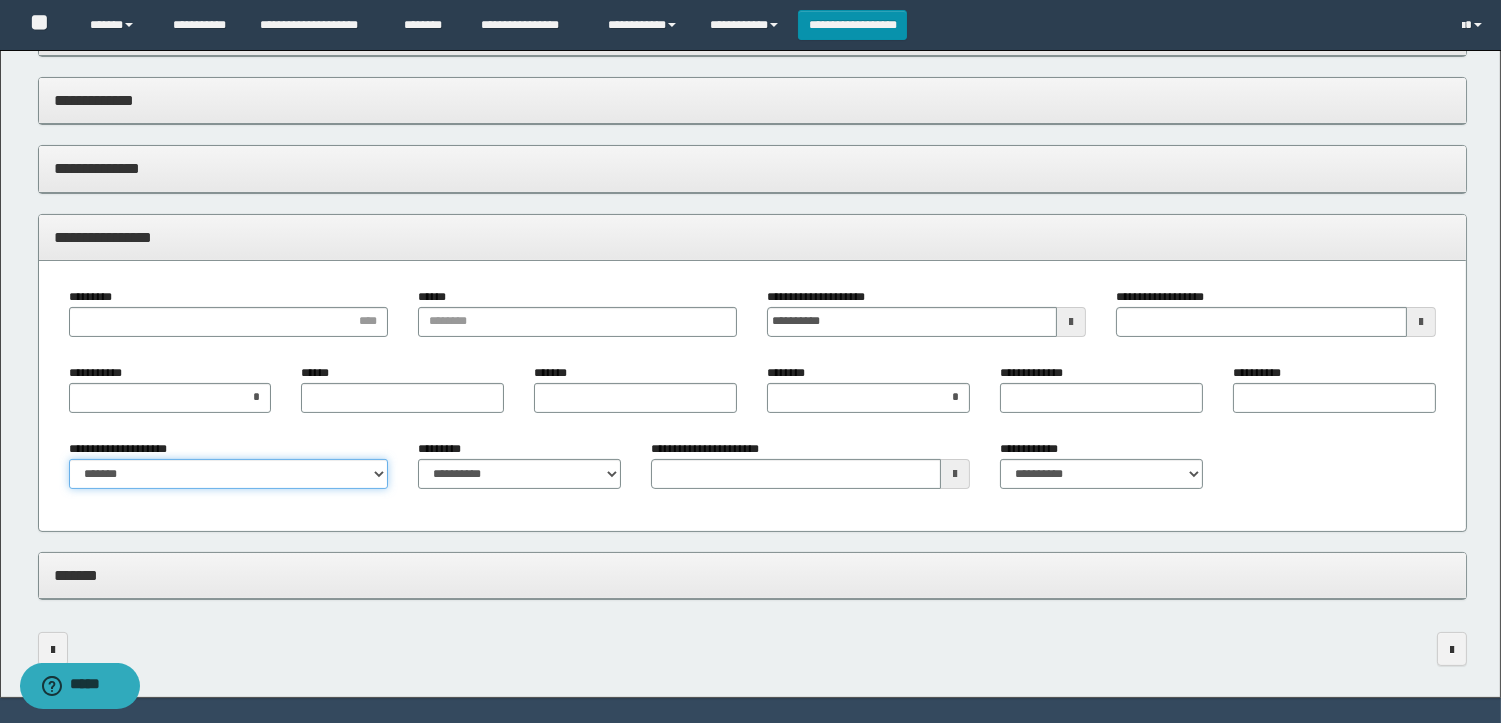 click on "**********" 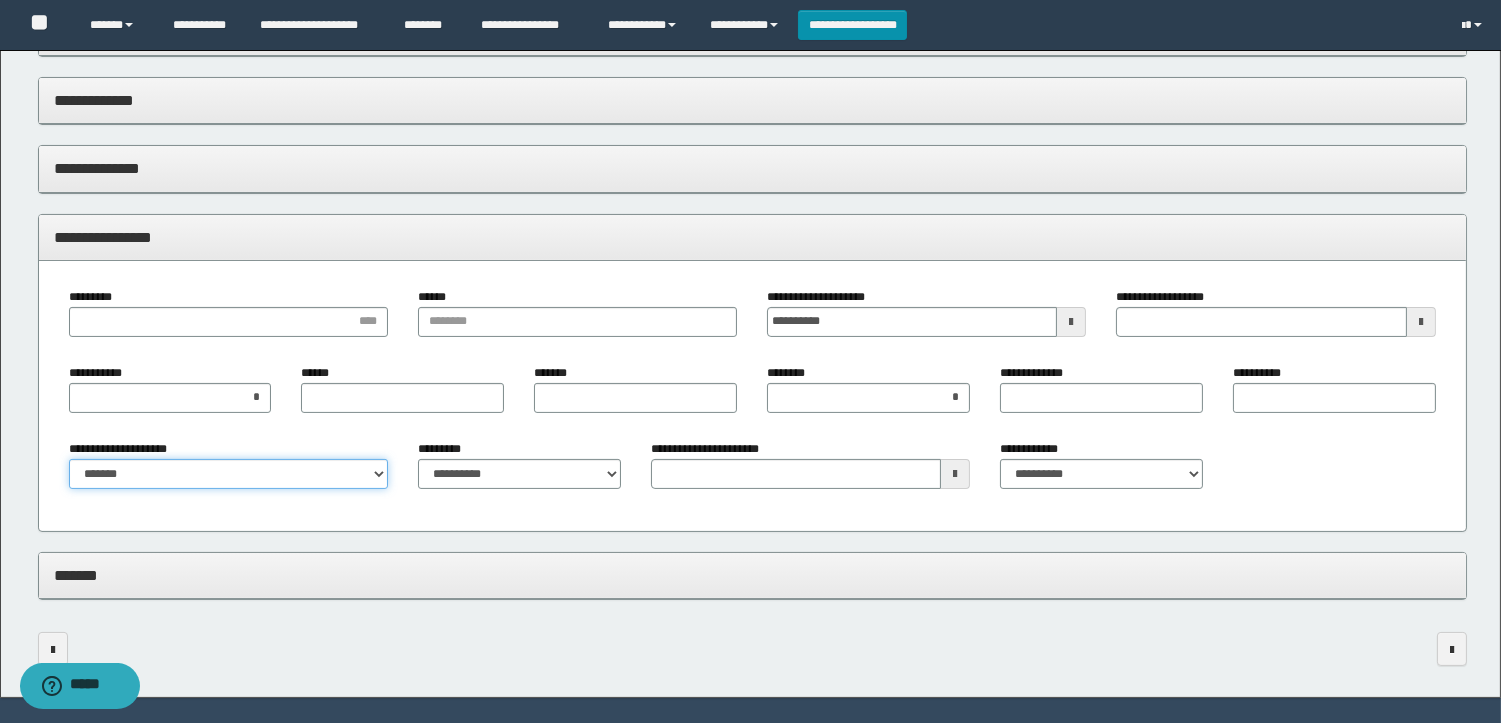 select on "*" 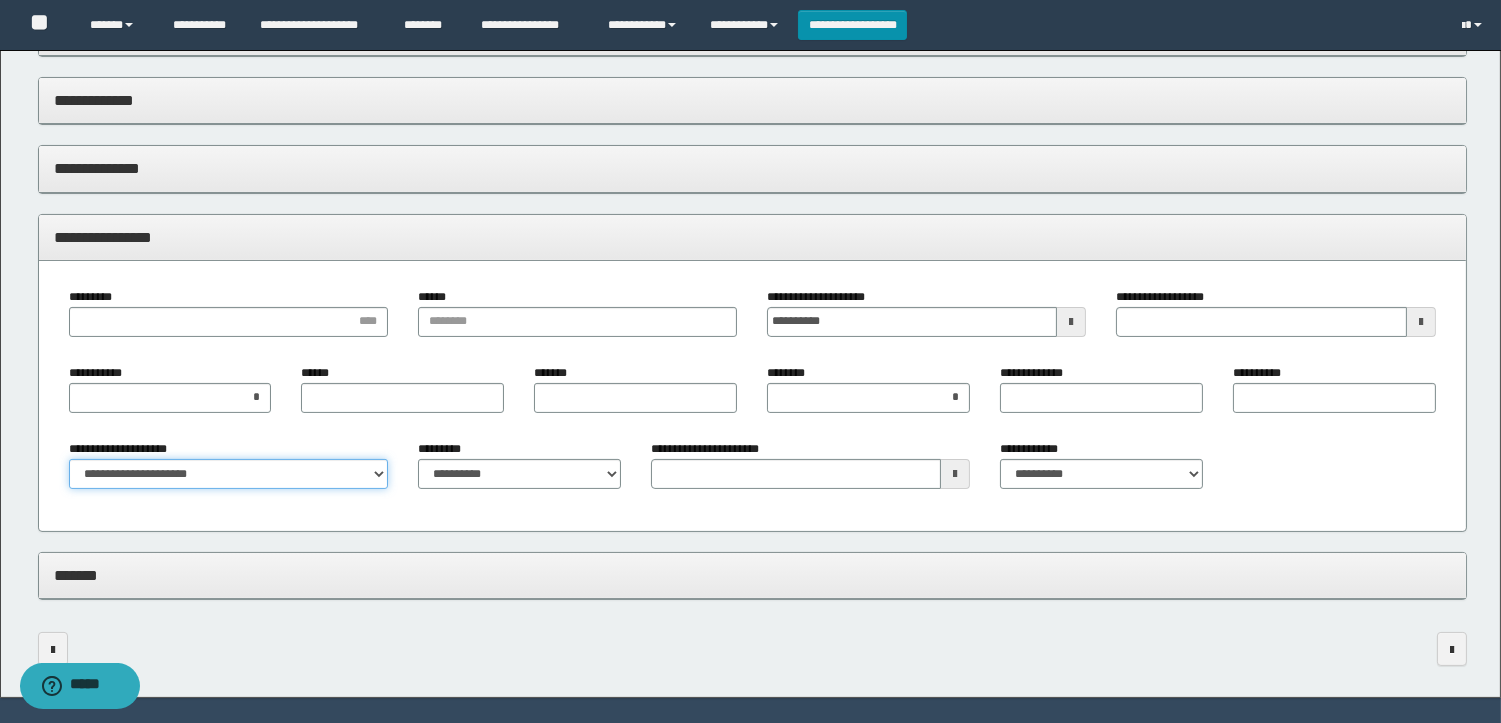 click on "**********" 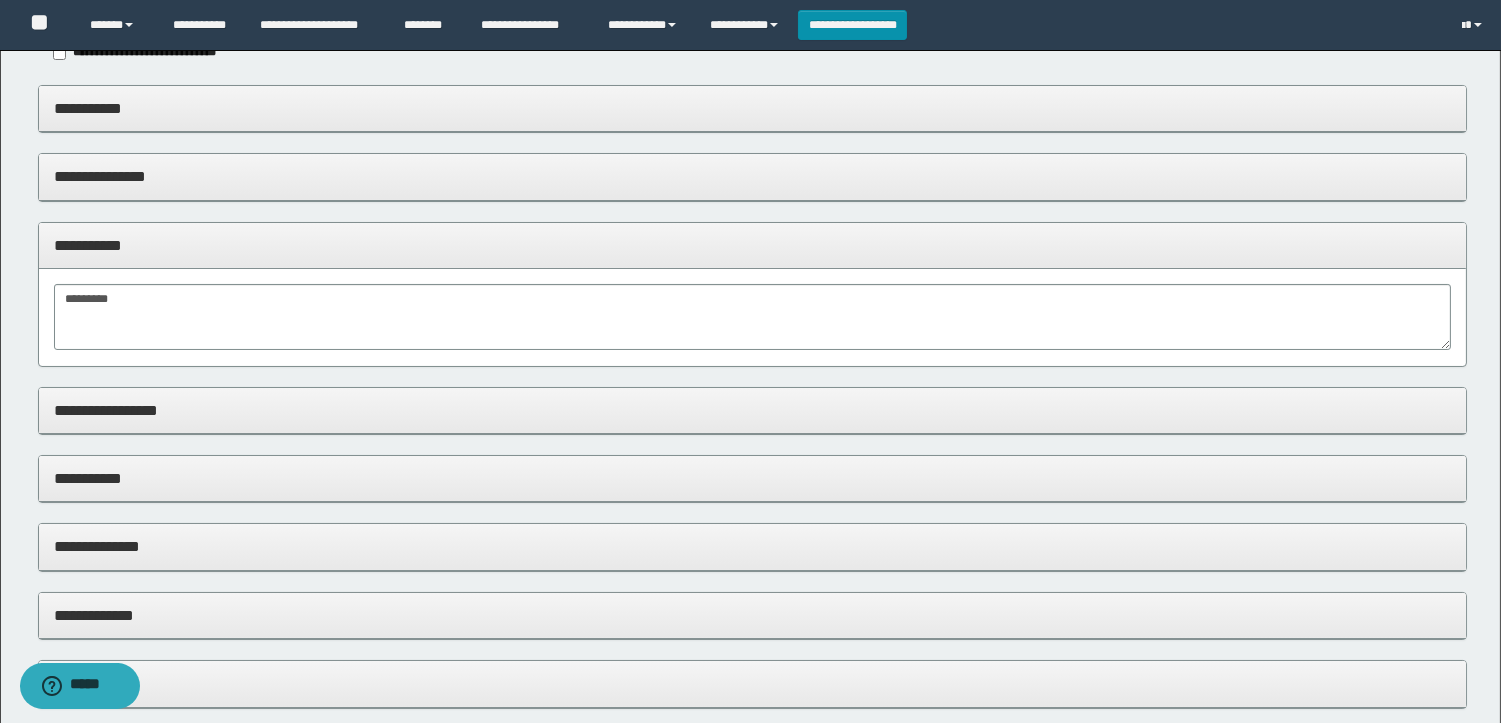scroll, scrollTop: 0, scrollLeft: 0, axis: both 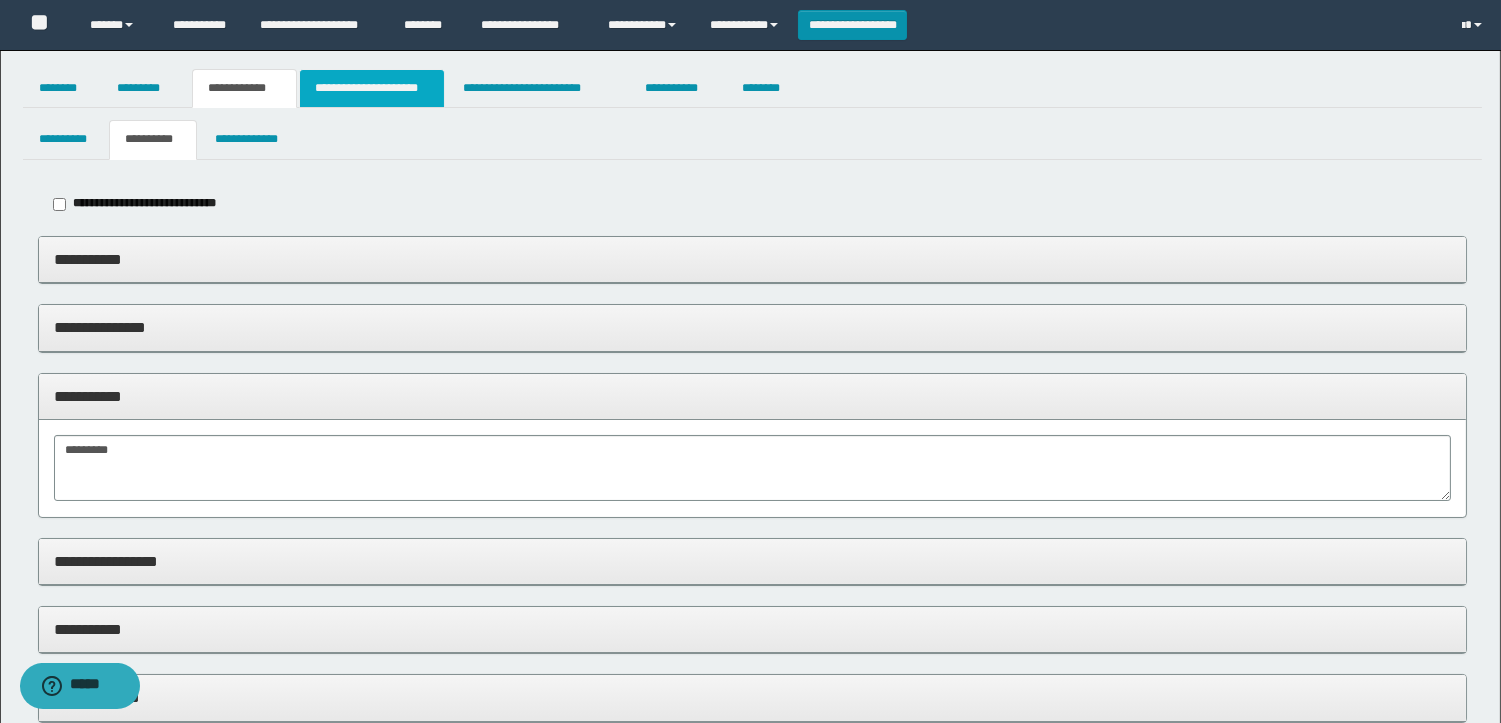 click on "**********" 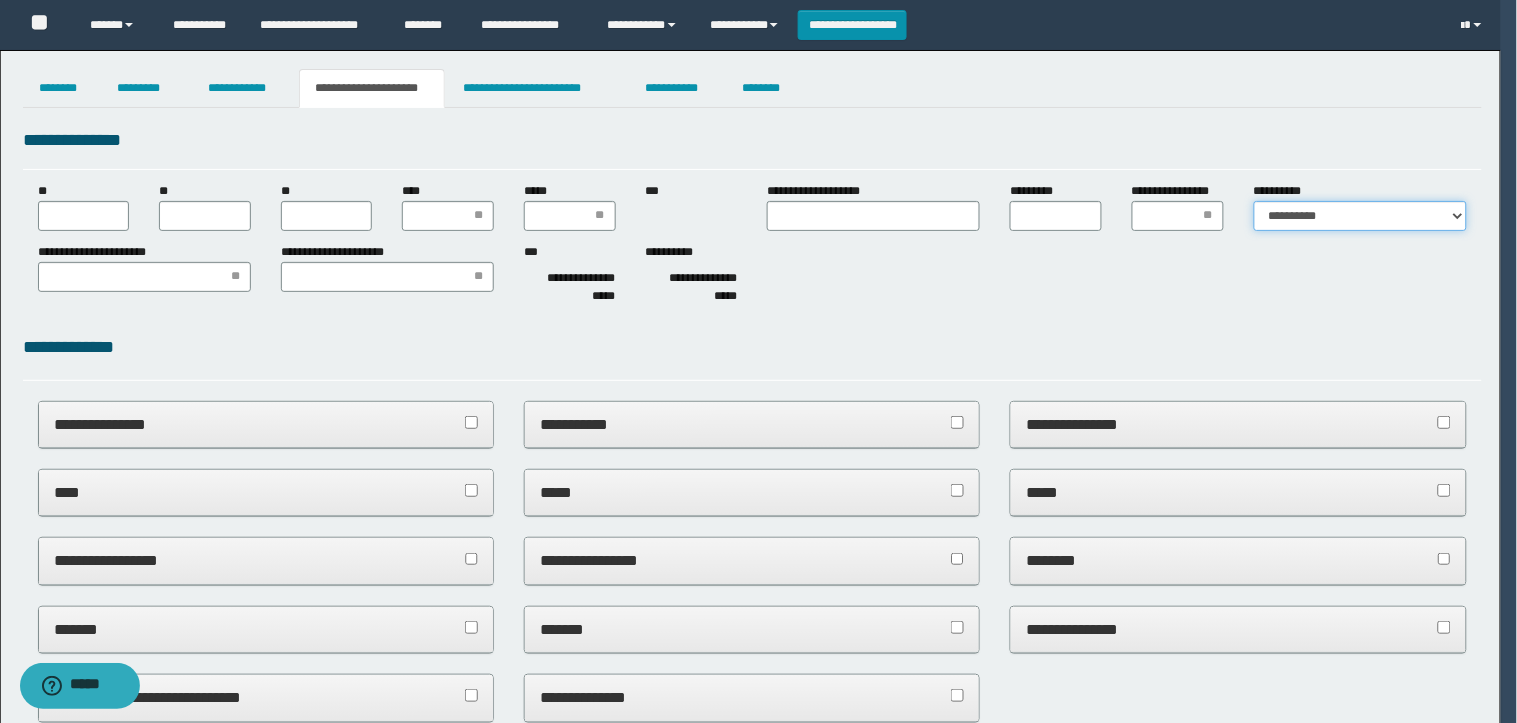 click on "**********" 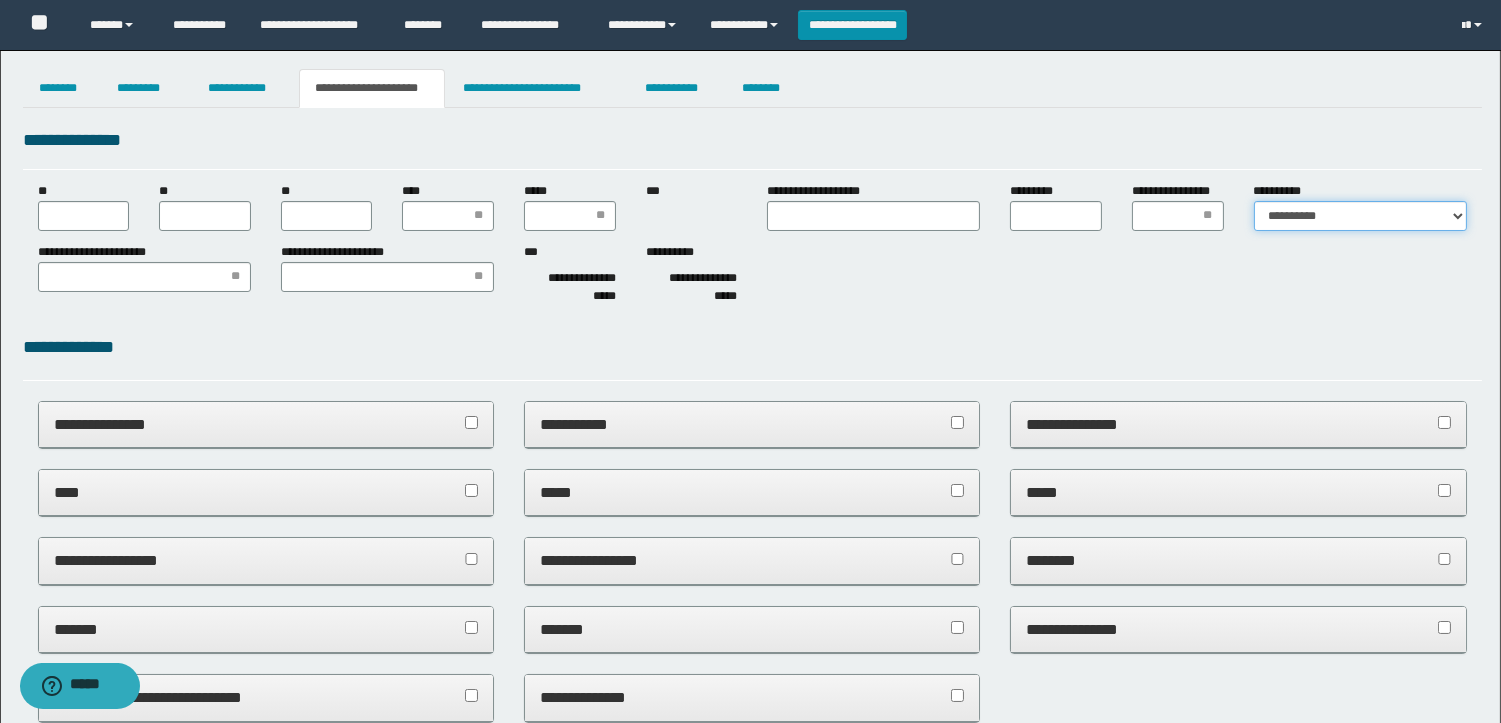scroll, scrollTop: 0, scrollLeft: 0, axis: both 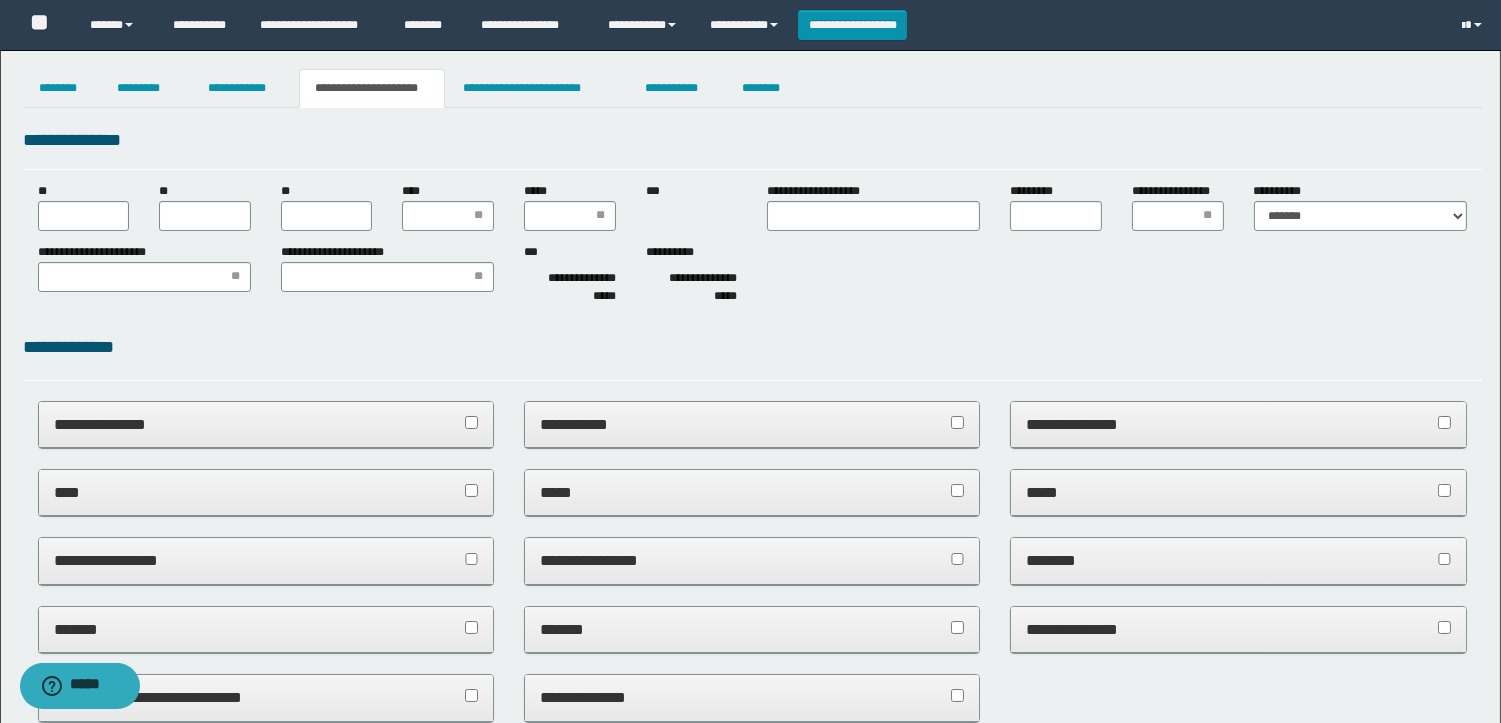 click on "****" 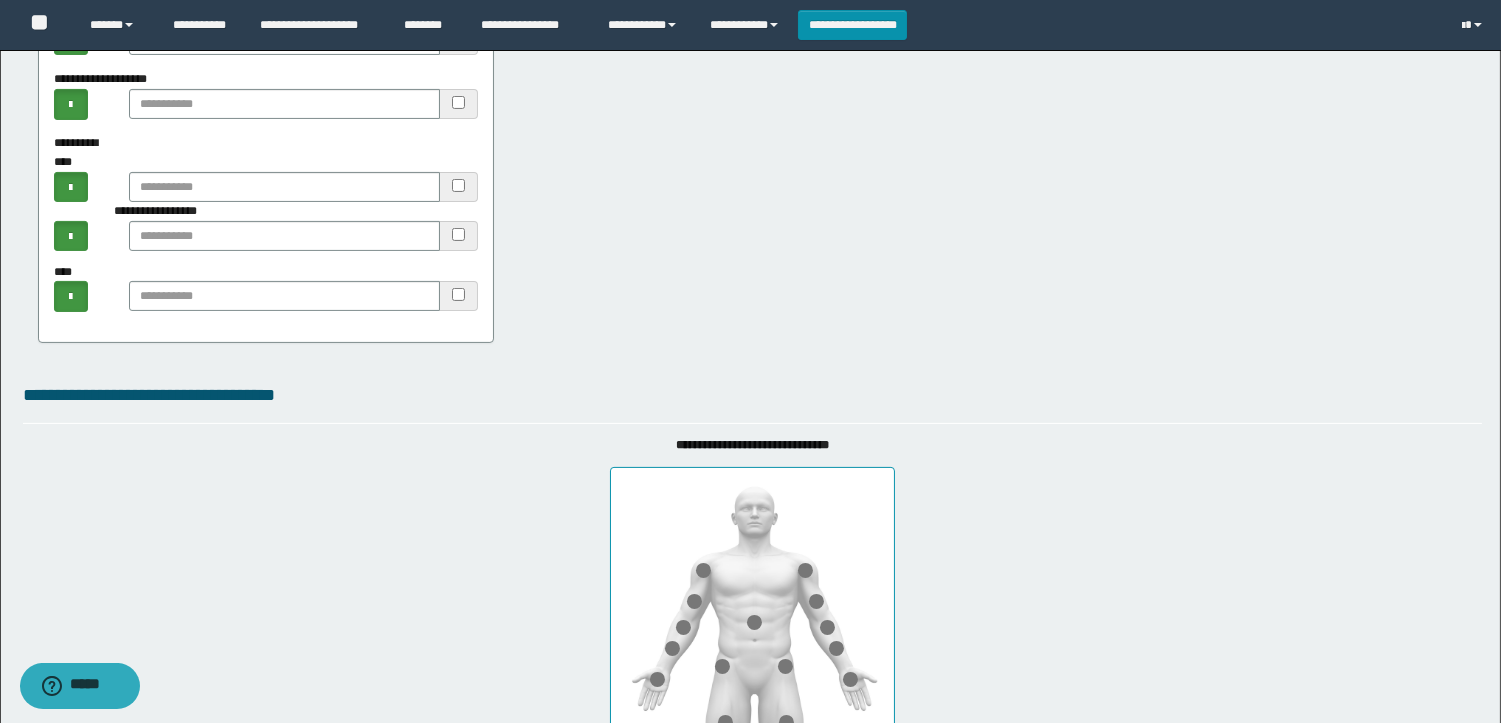 scroll, scrollTop: 1000, scrollLeft: 0, axis: vertical 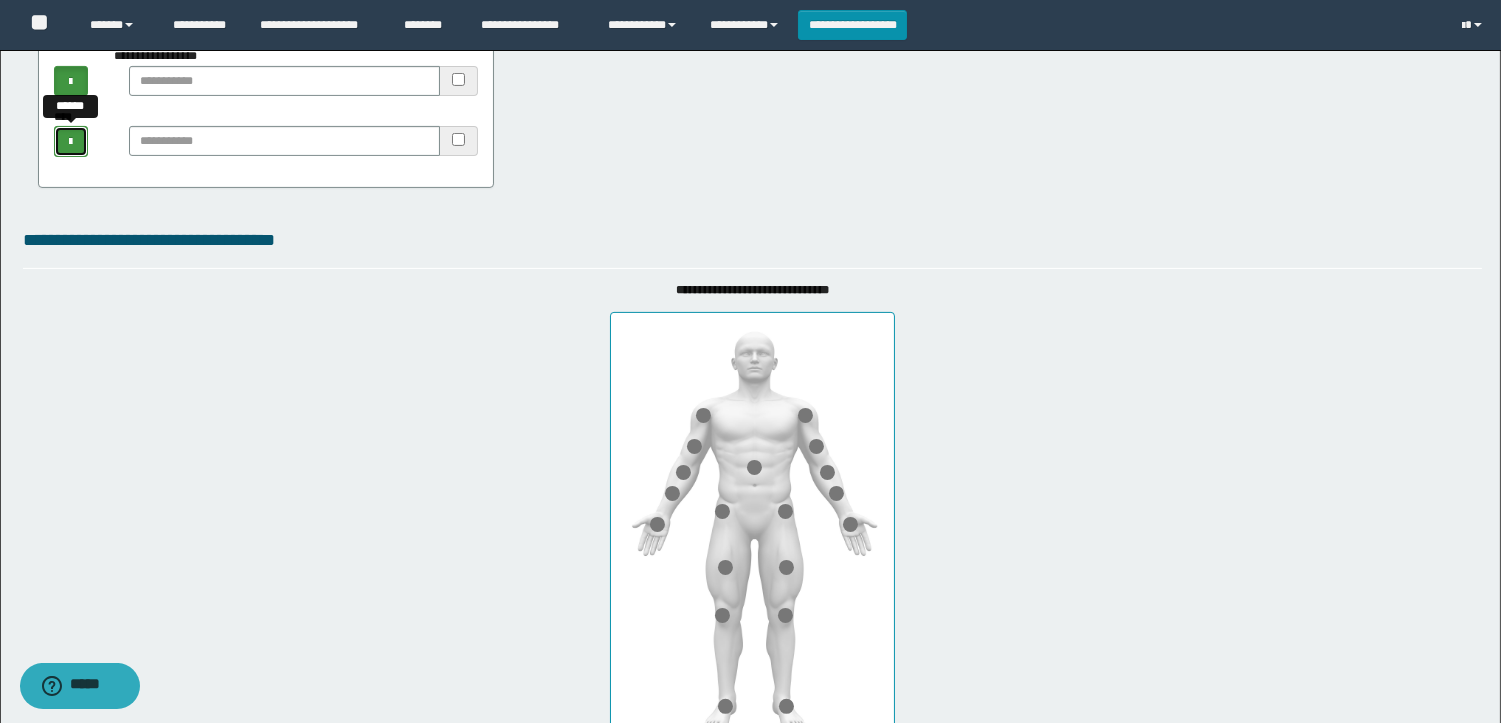 click 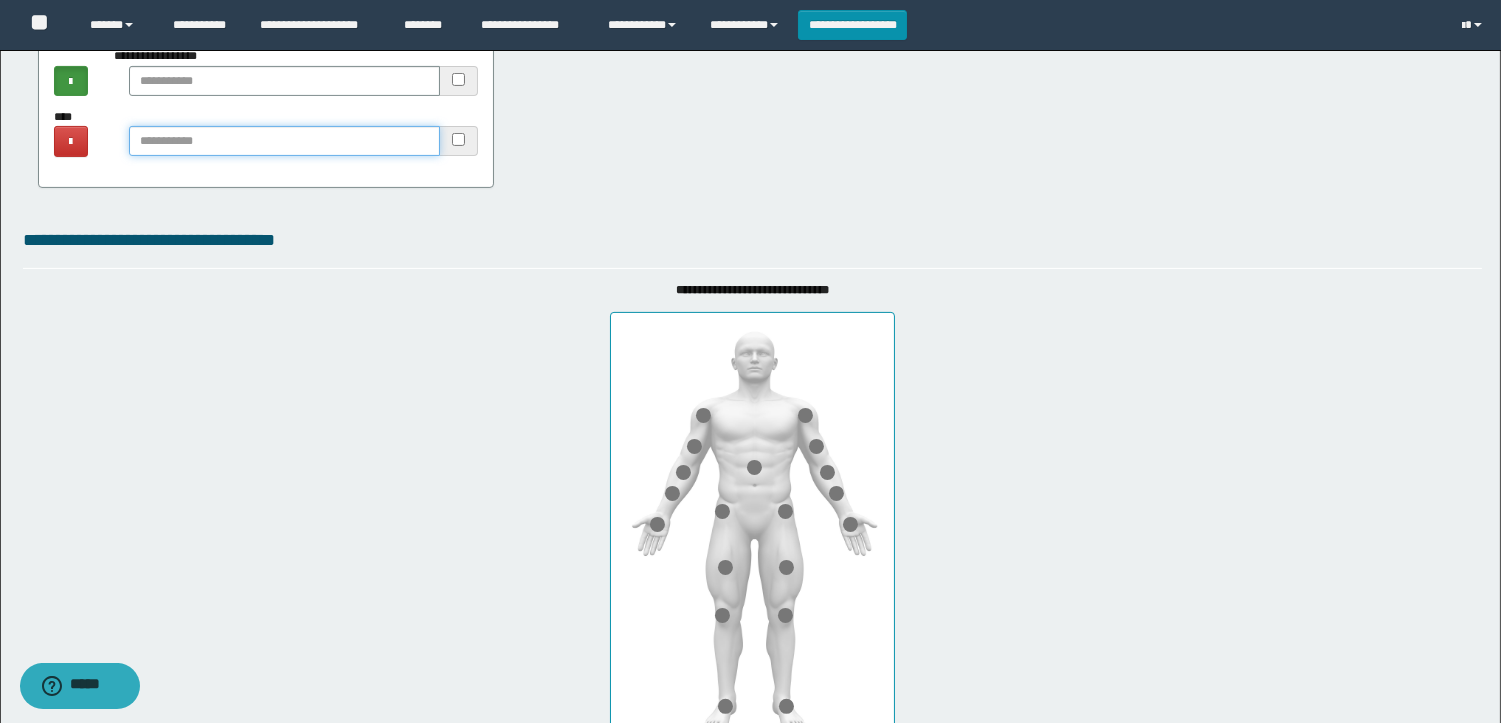 click 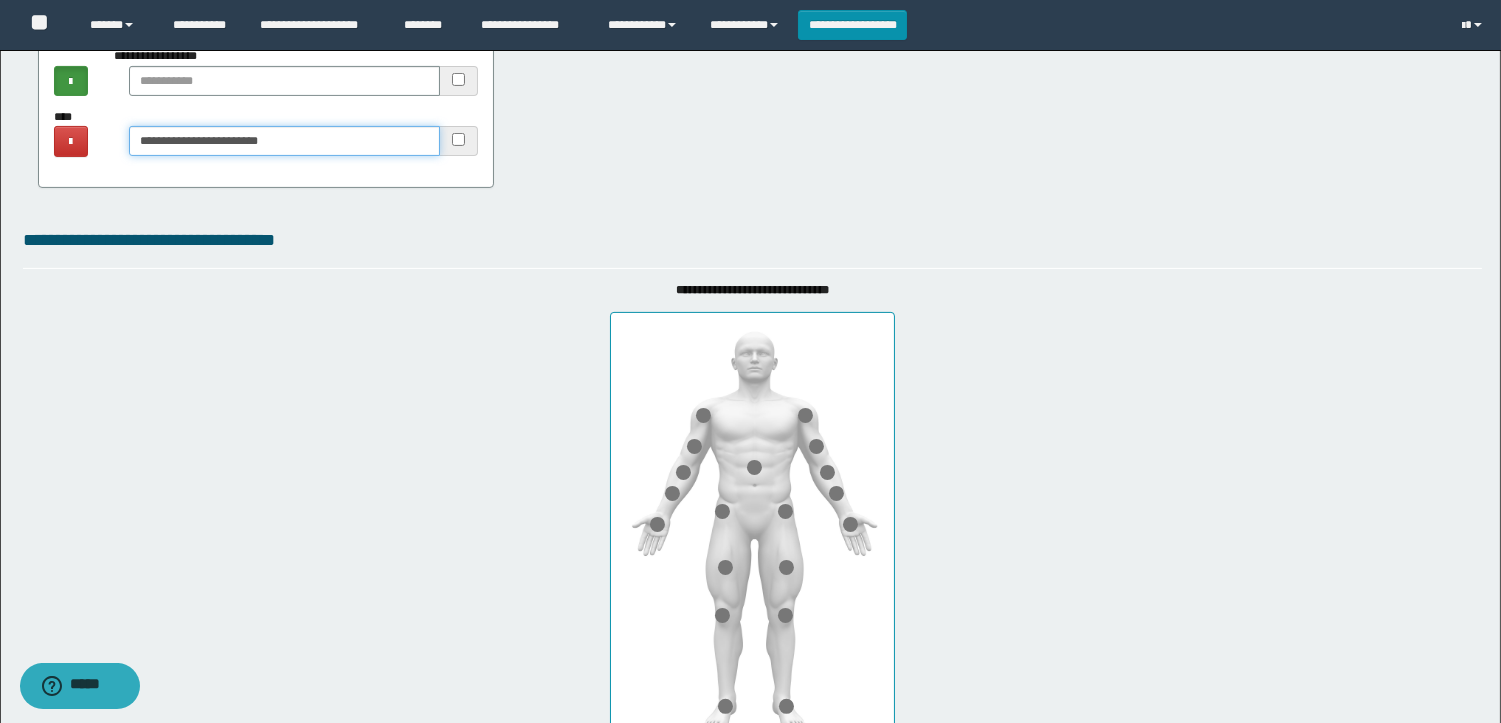 scroll, scrollTop: 1504, scrollLeft: 0, axis: vertical 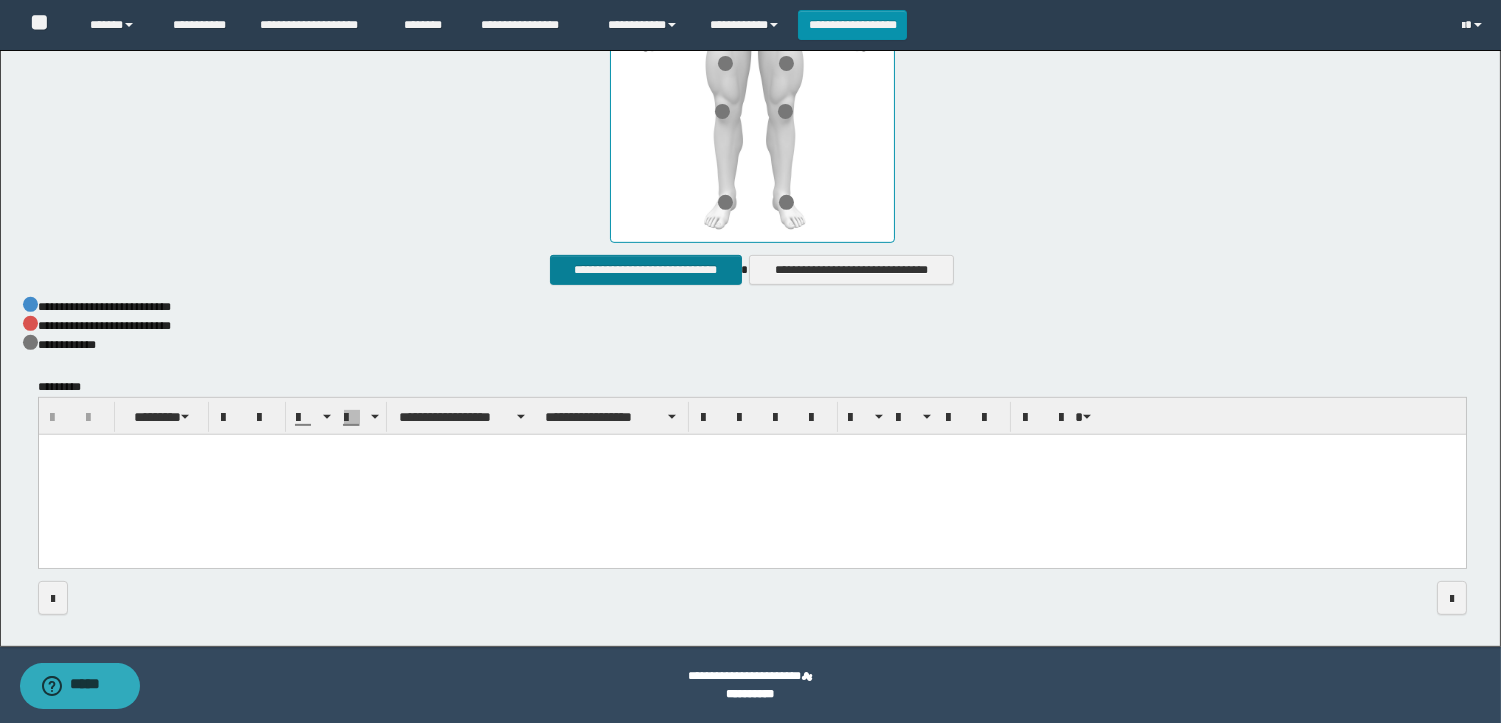 type on "**********" 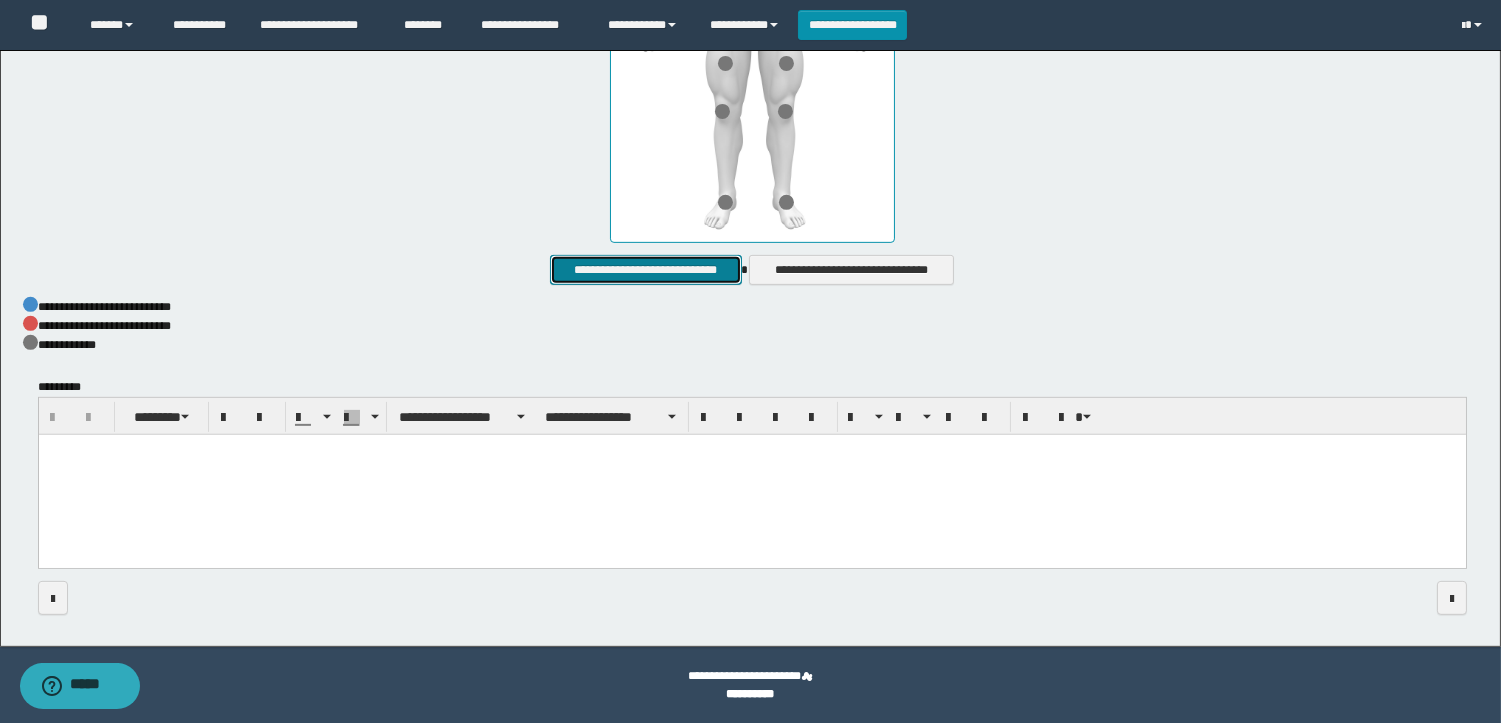 click on "**********" 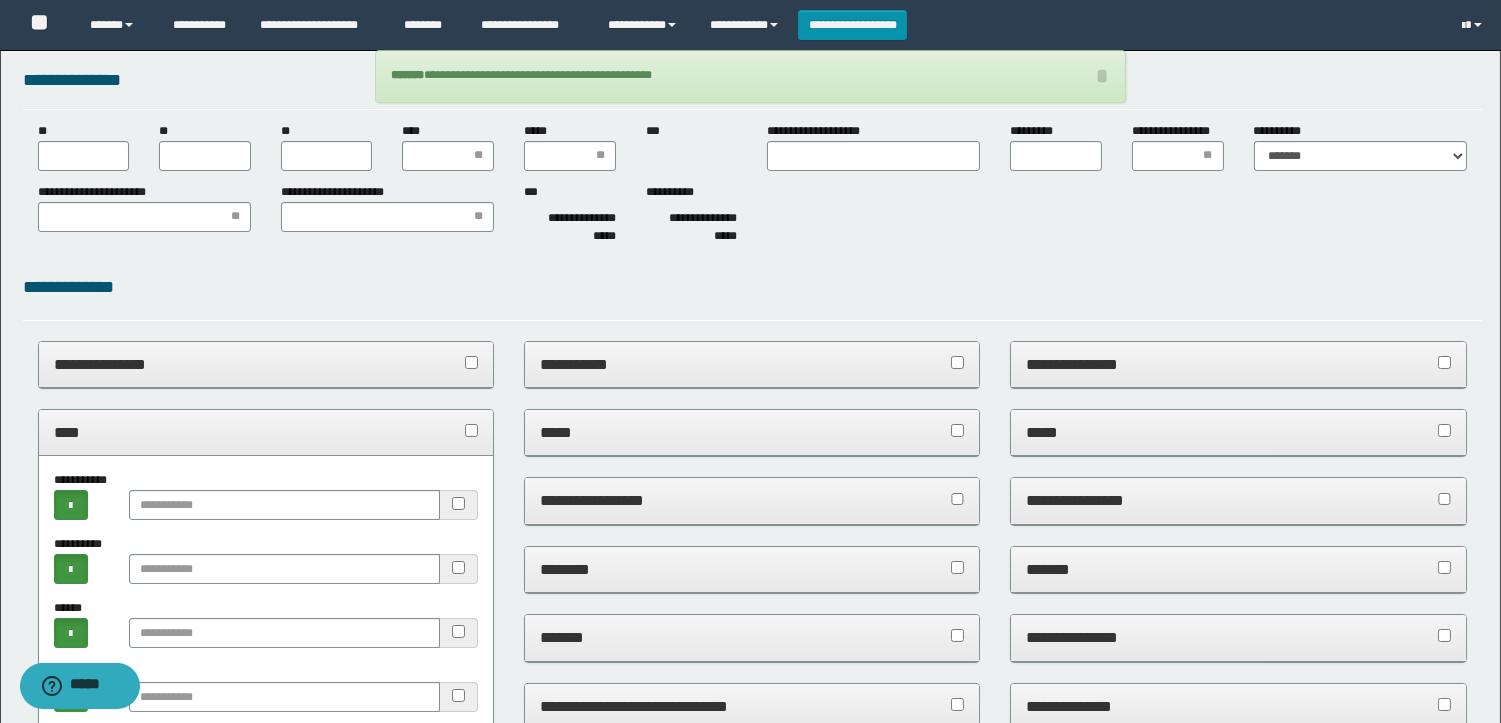 scroll, scrollTop: 0, scrollLeft: 0, axis: both 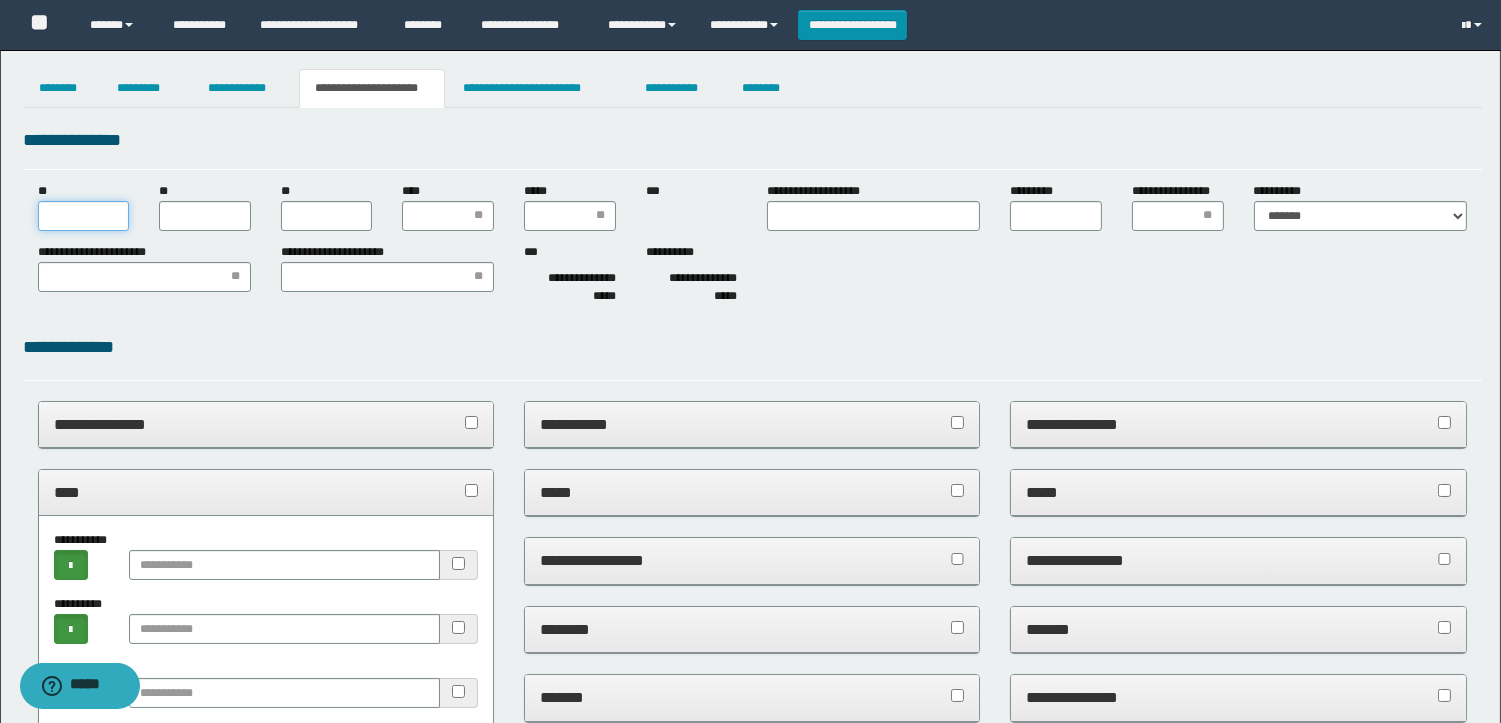 click on "**" 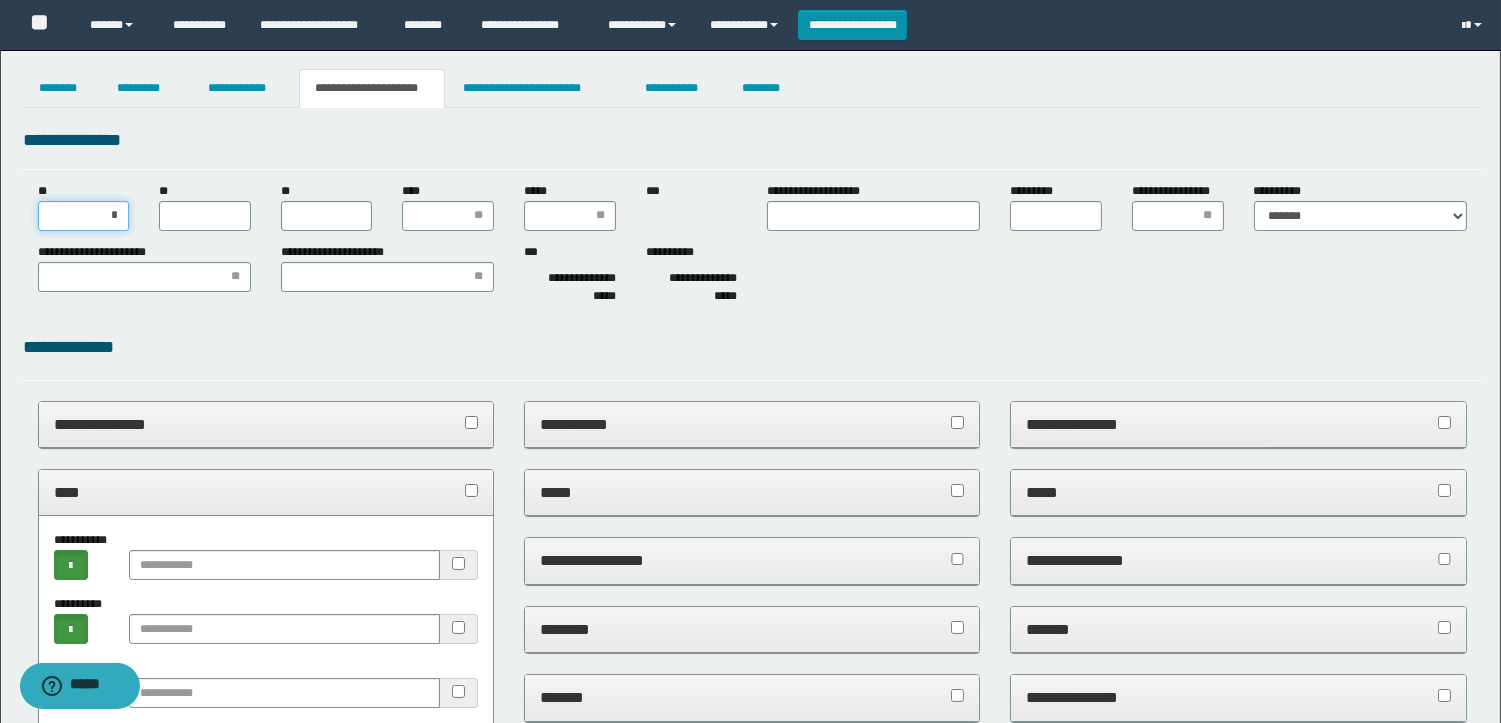 type on "**" 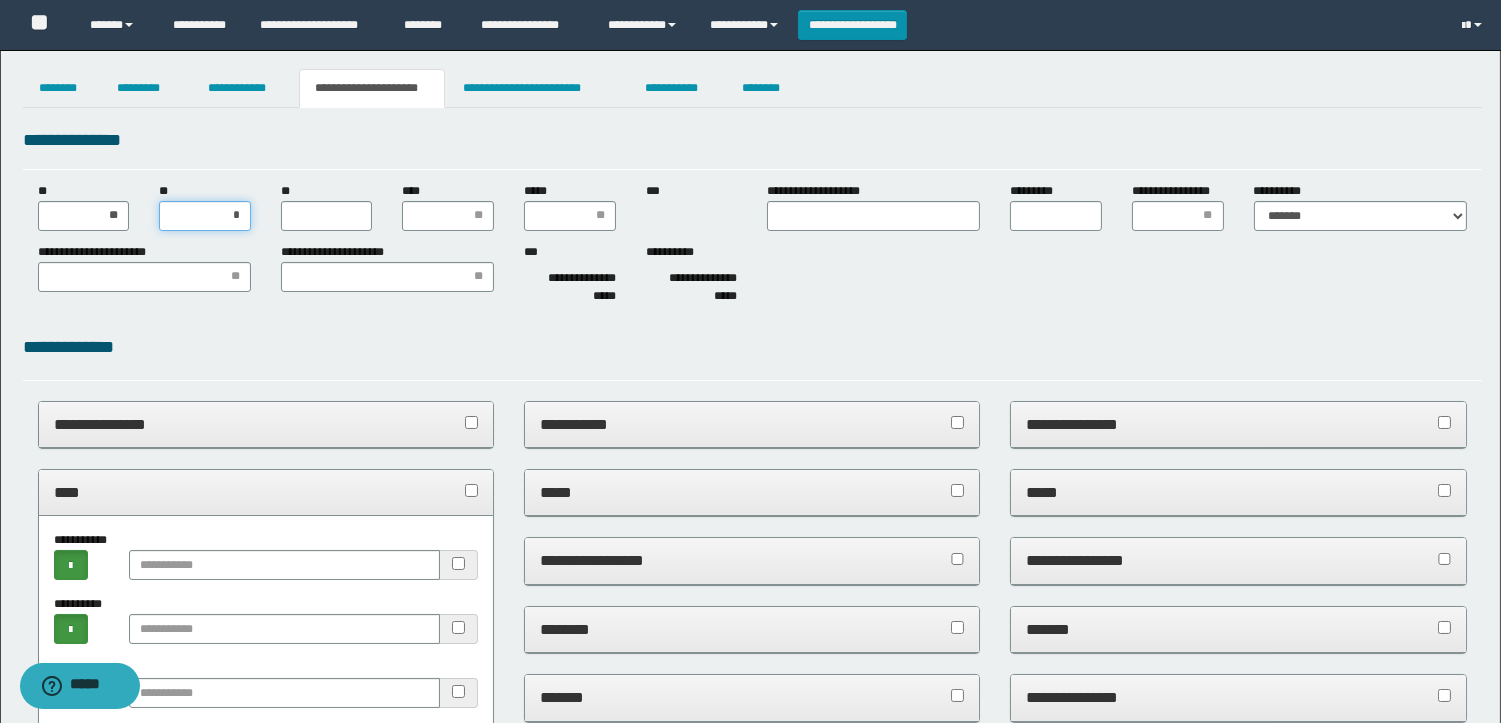 type on "**" 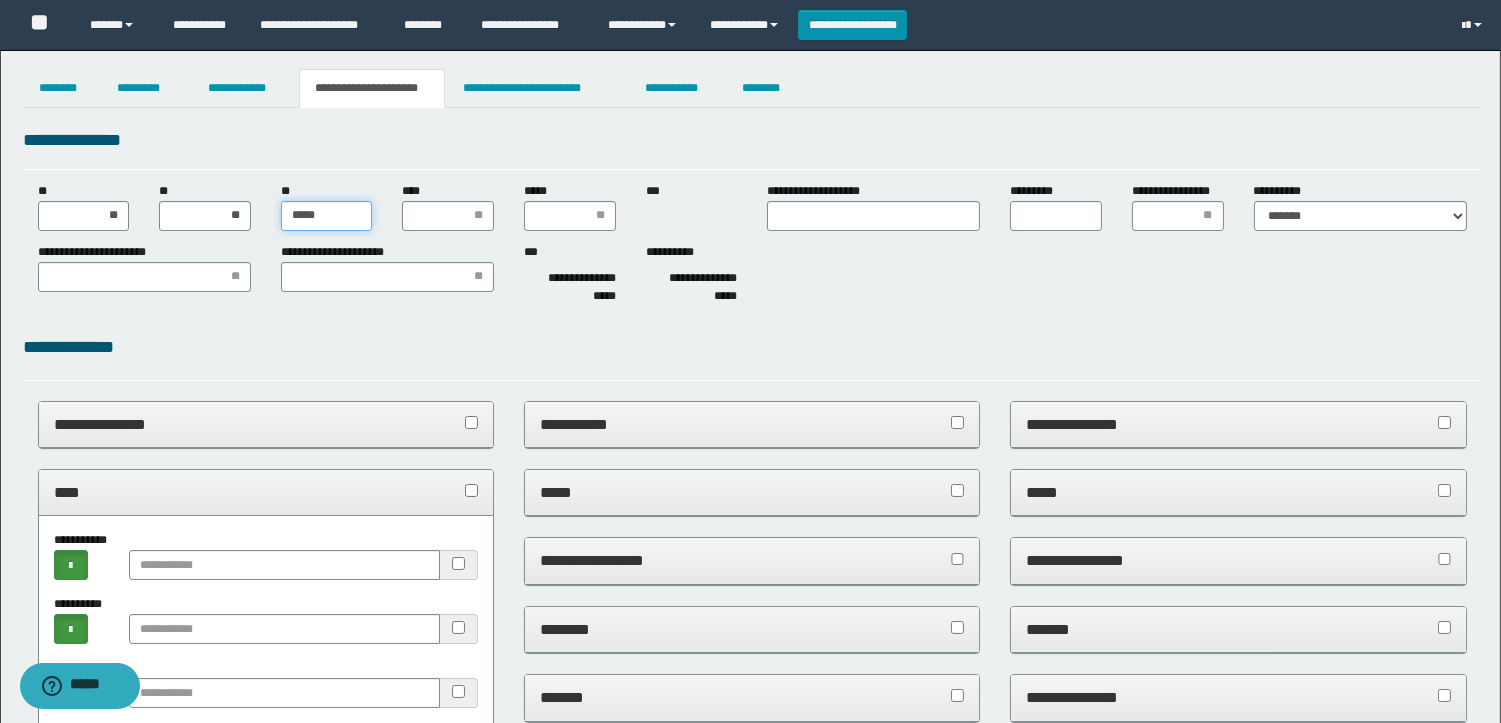 type on "******" 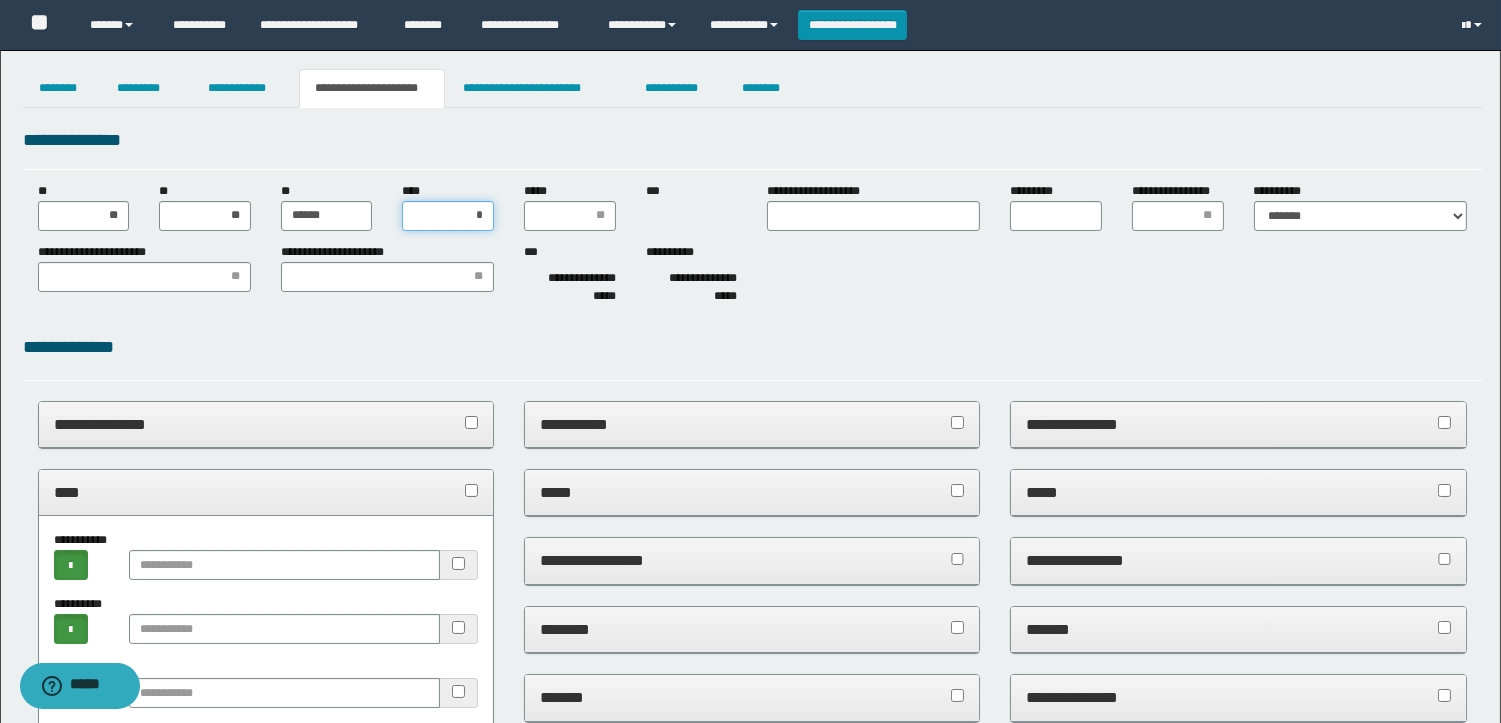 type on "**" 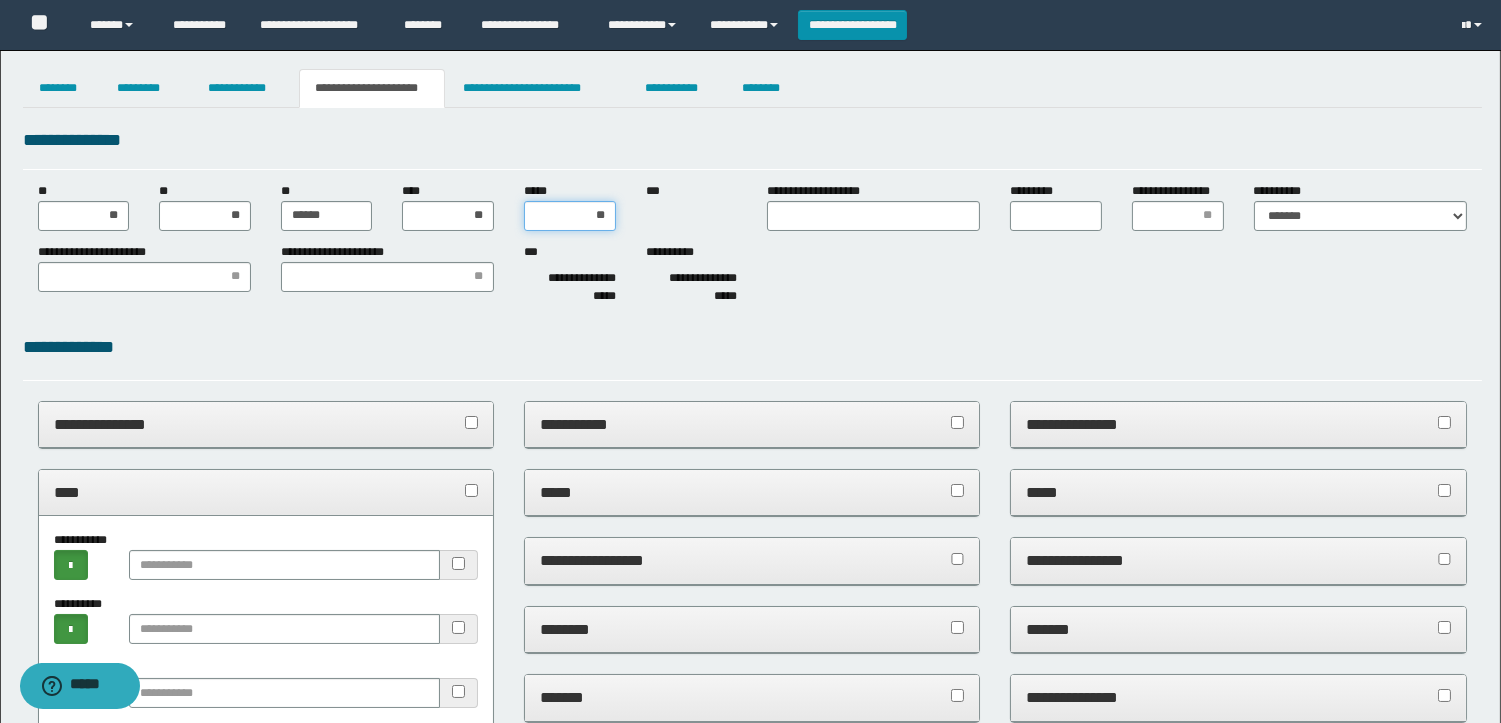 type on "***" 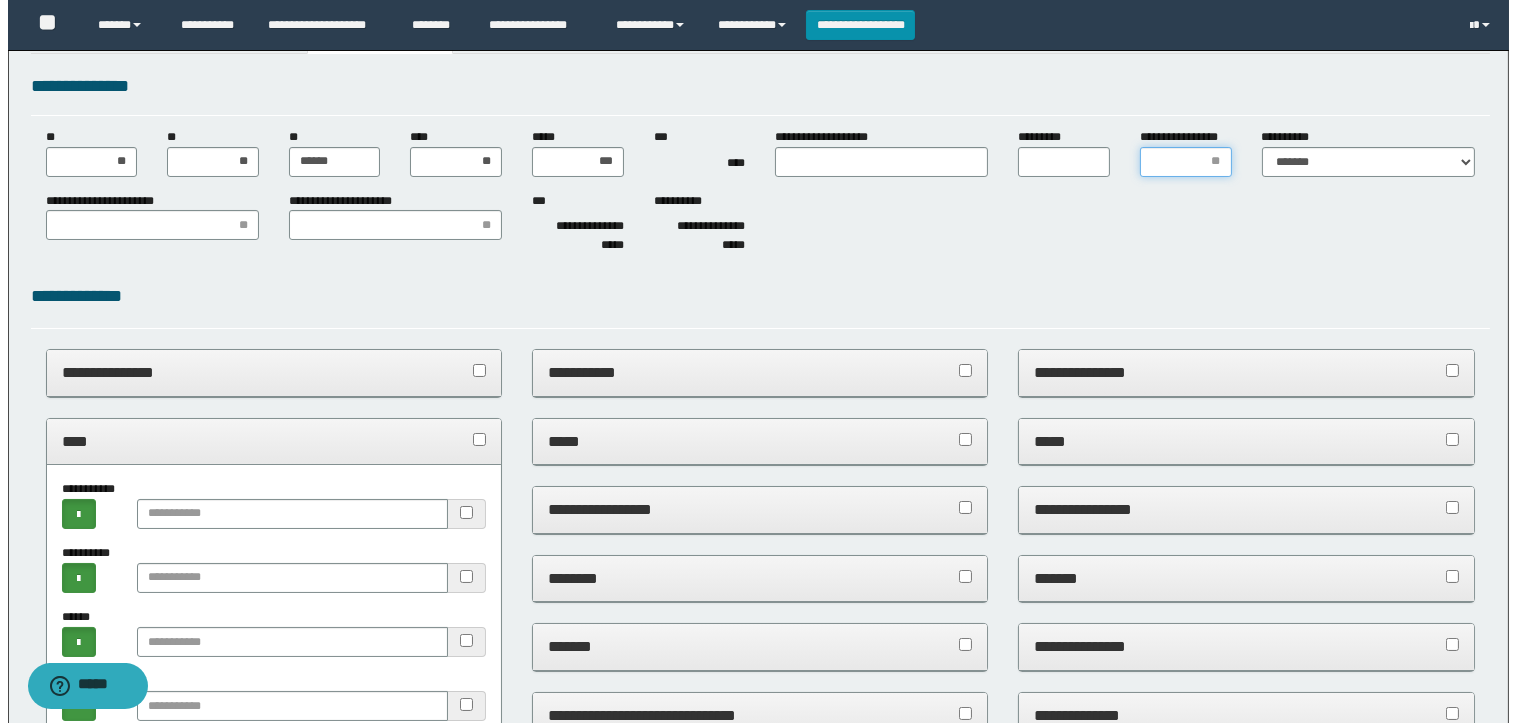 scroll, scrollTop: 0, scrollLeft: 0, axis: both 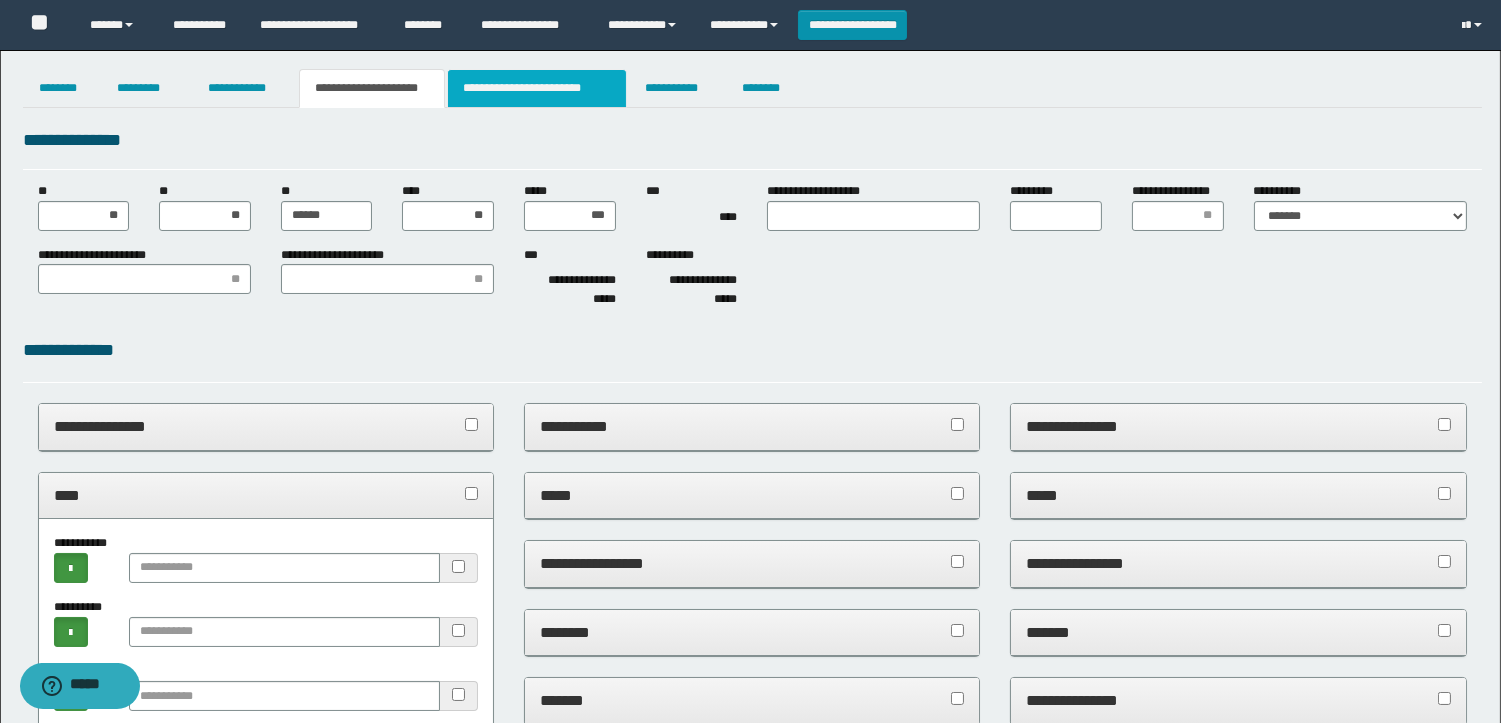 click on "**********" 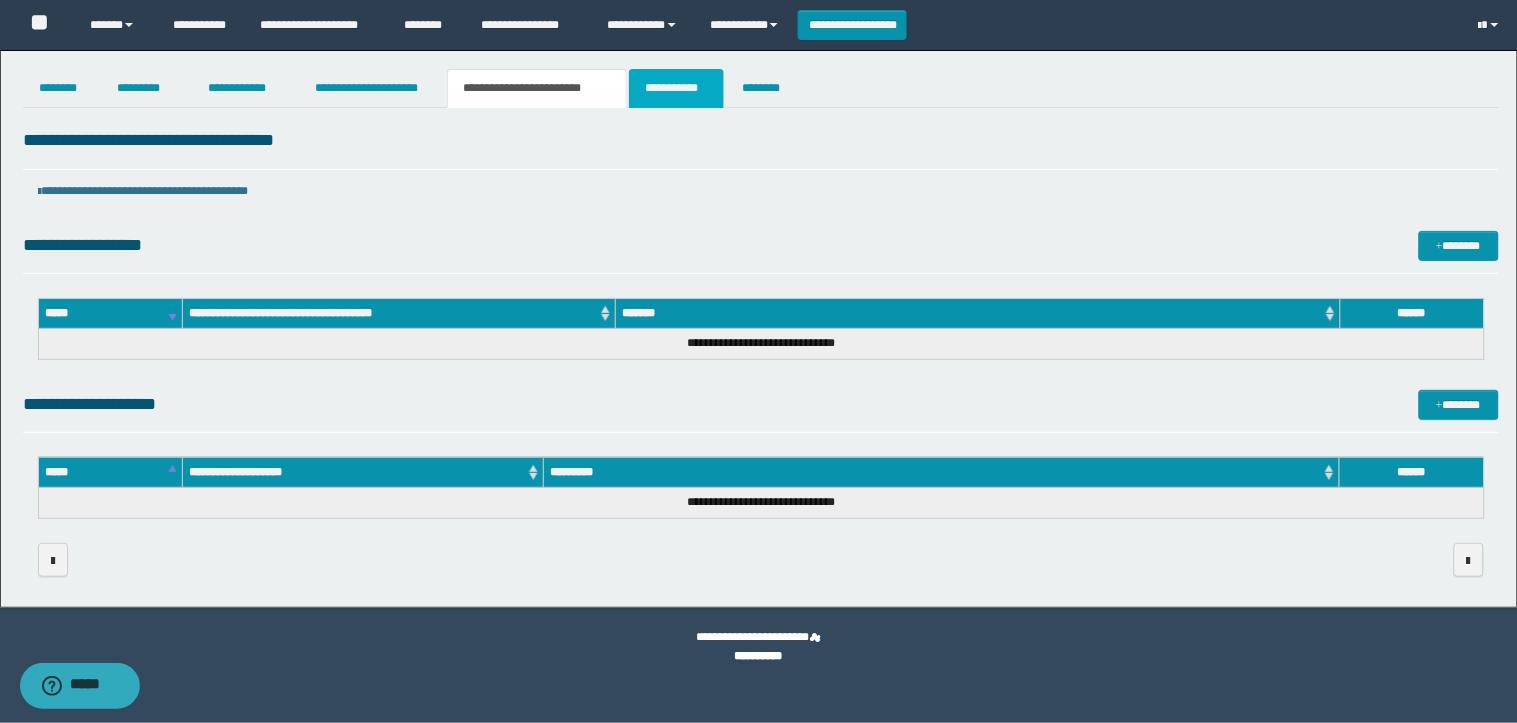 click on "**********" 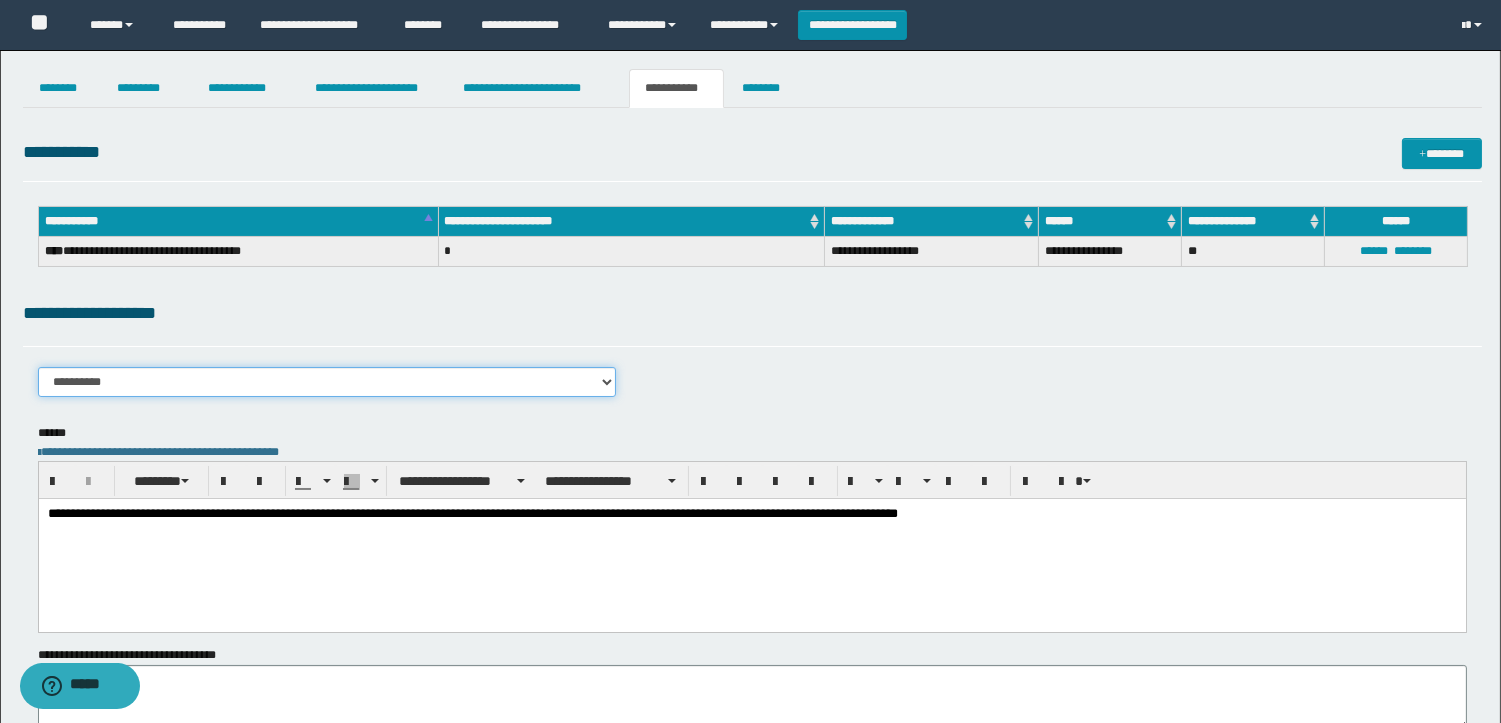 click on "**********" 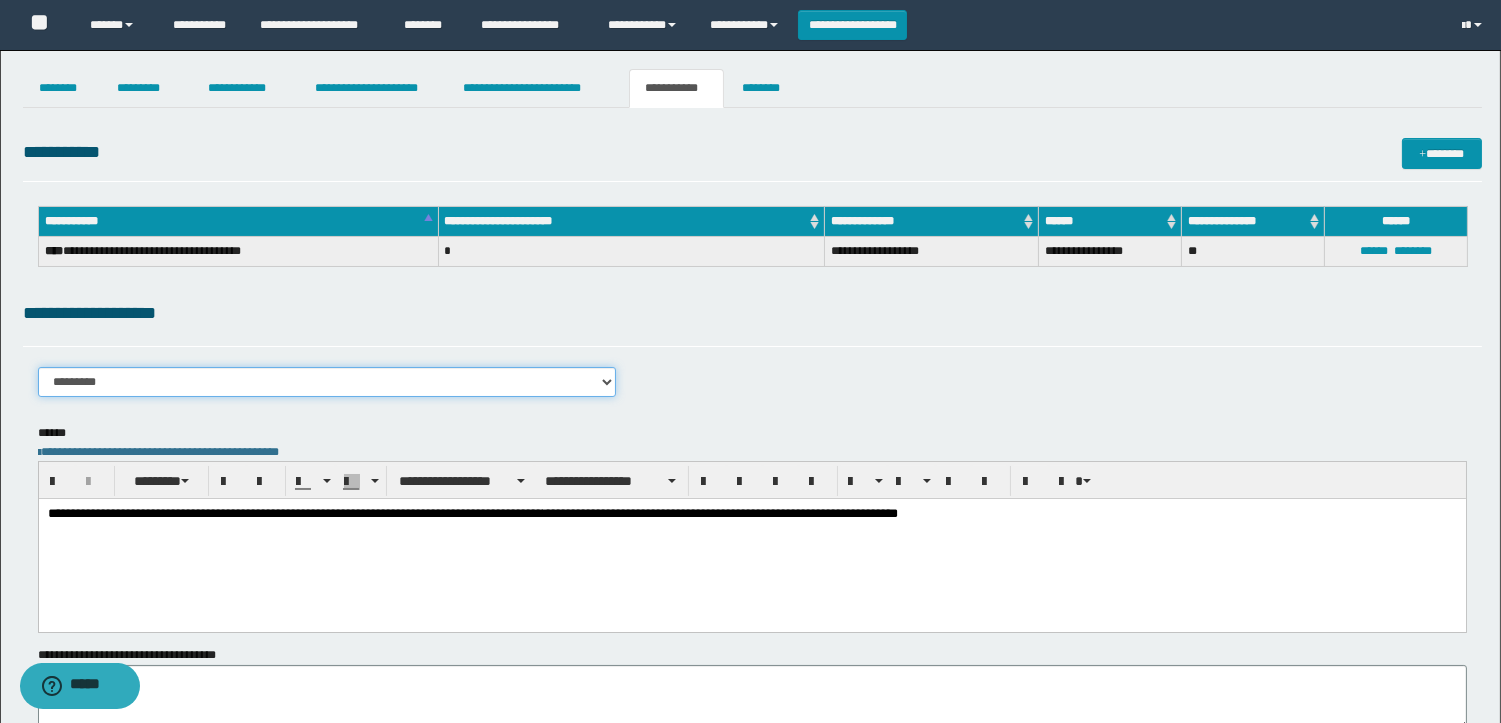 click on "**********" 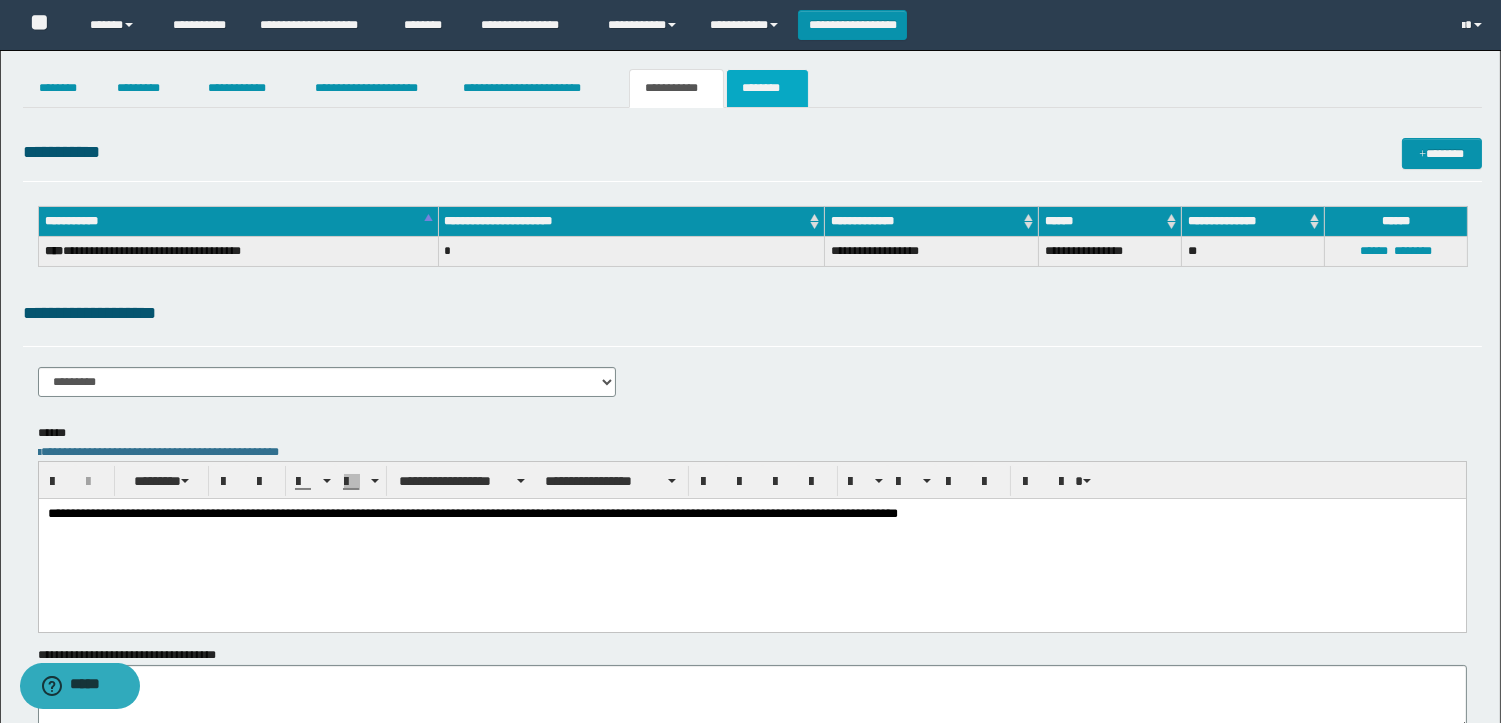 click on "********" 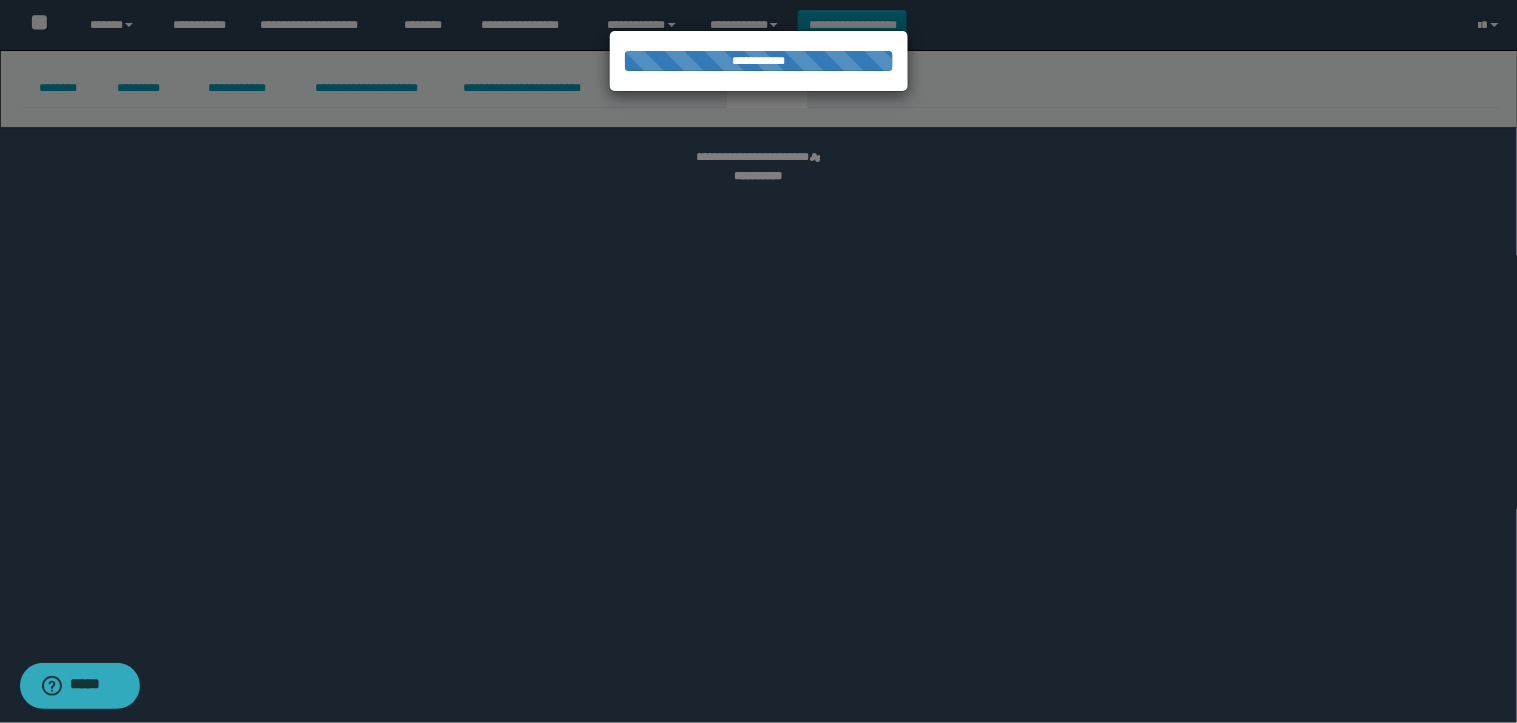 select 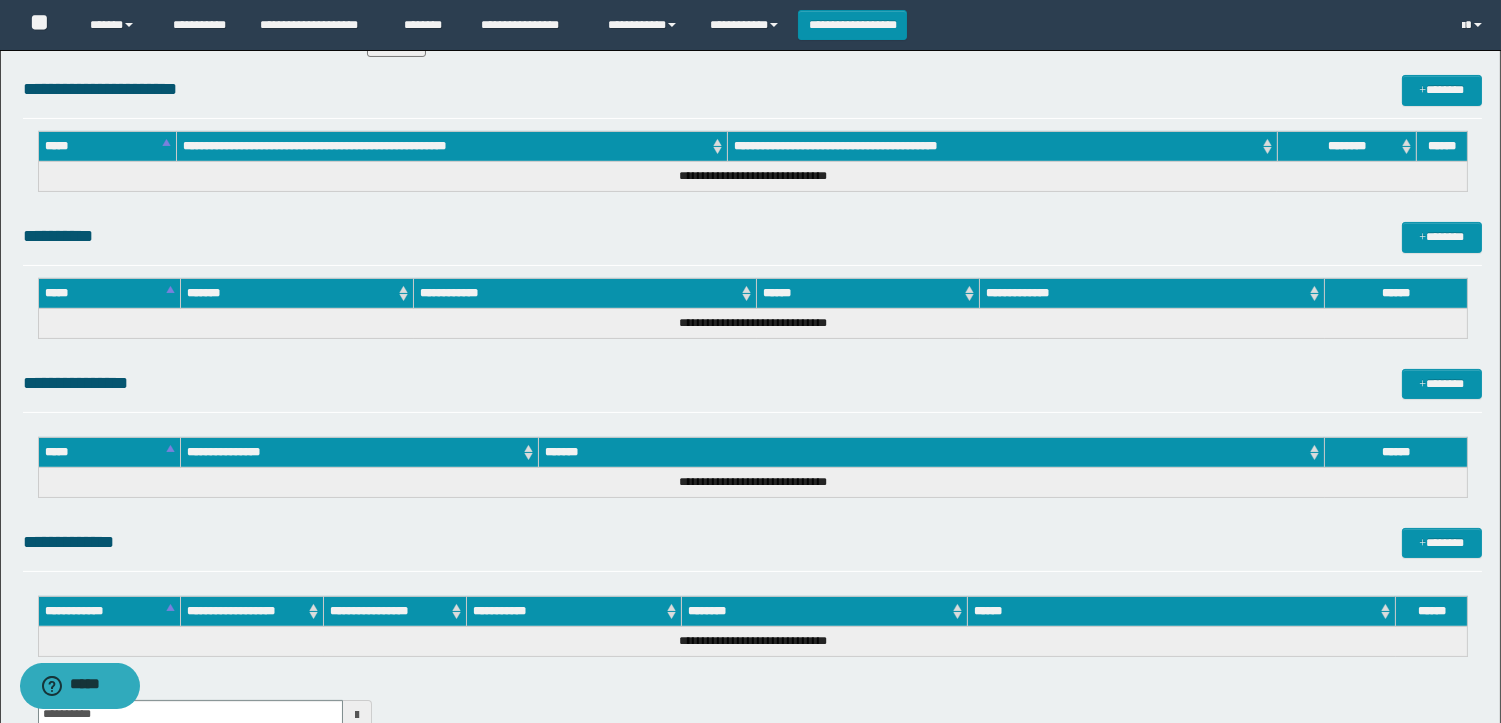 scroll, scrollTop: 914, scrollLeft: 0, axis: vertical 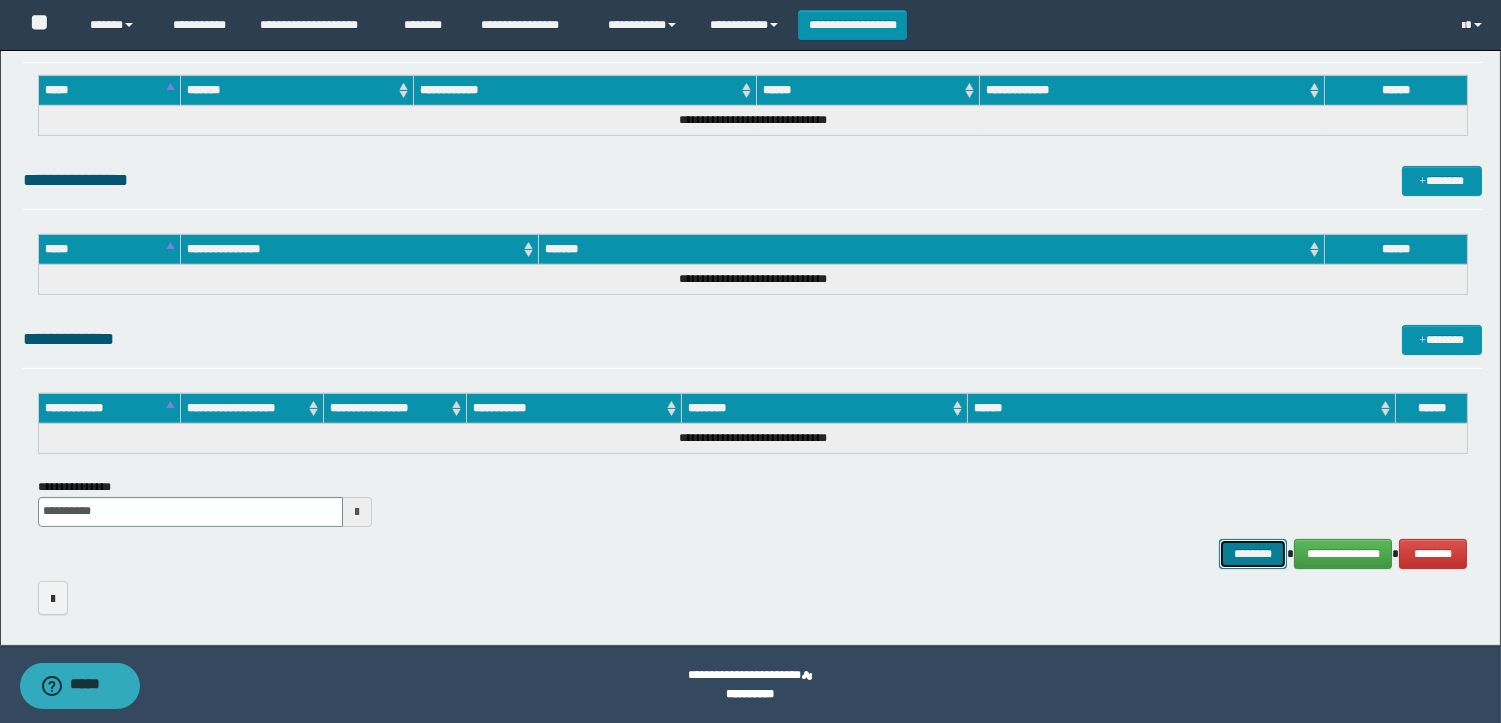 click on "********" 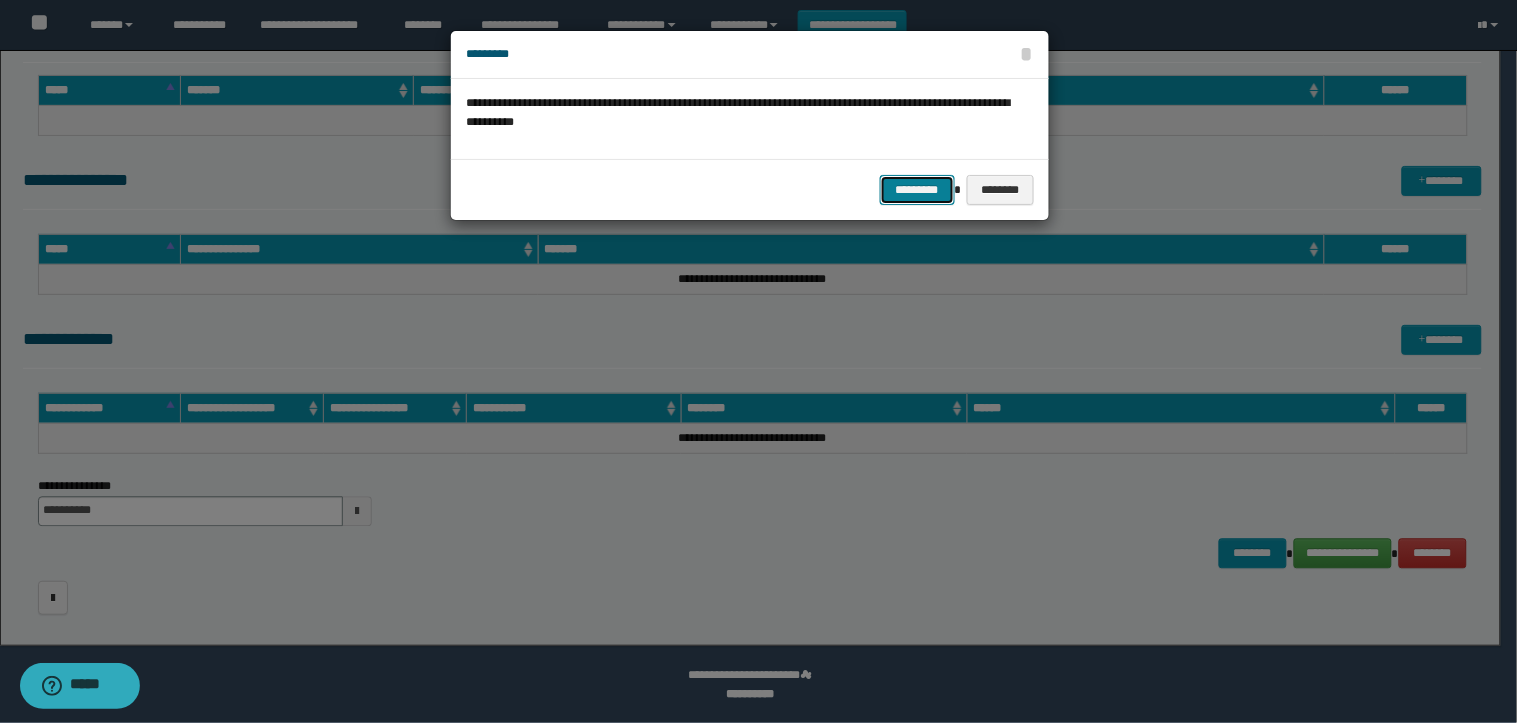 click on "*********" 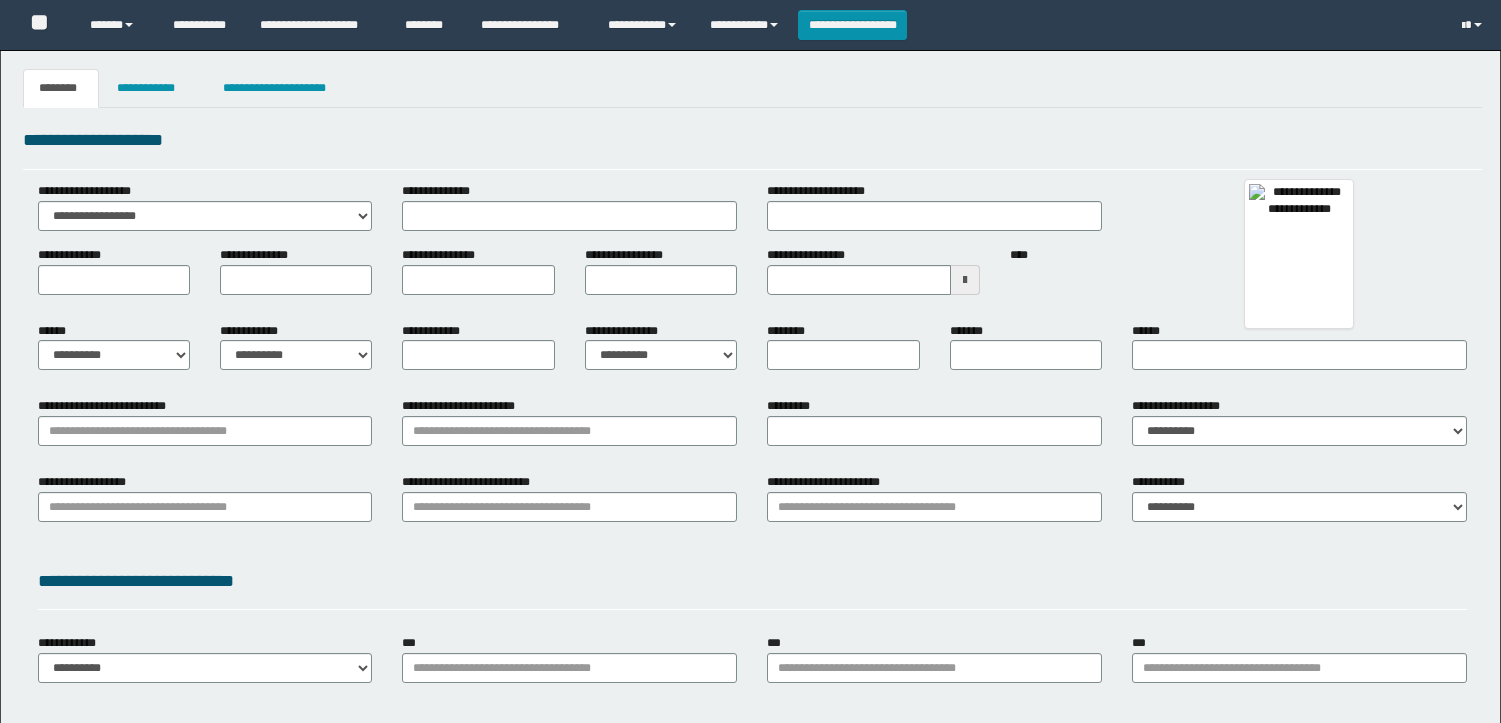 type 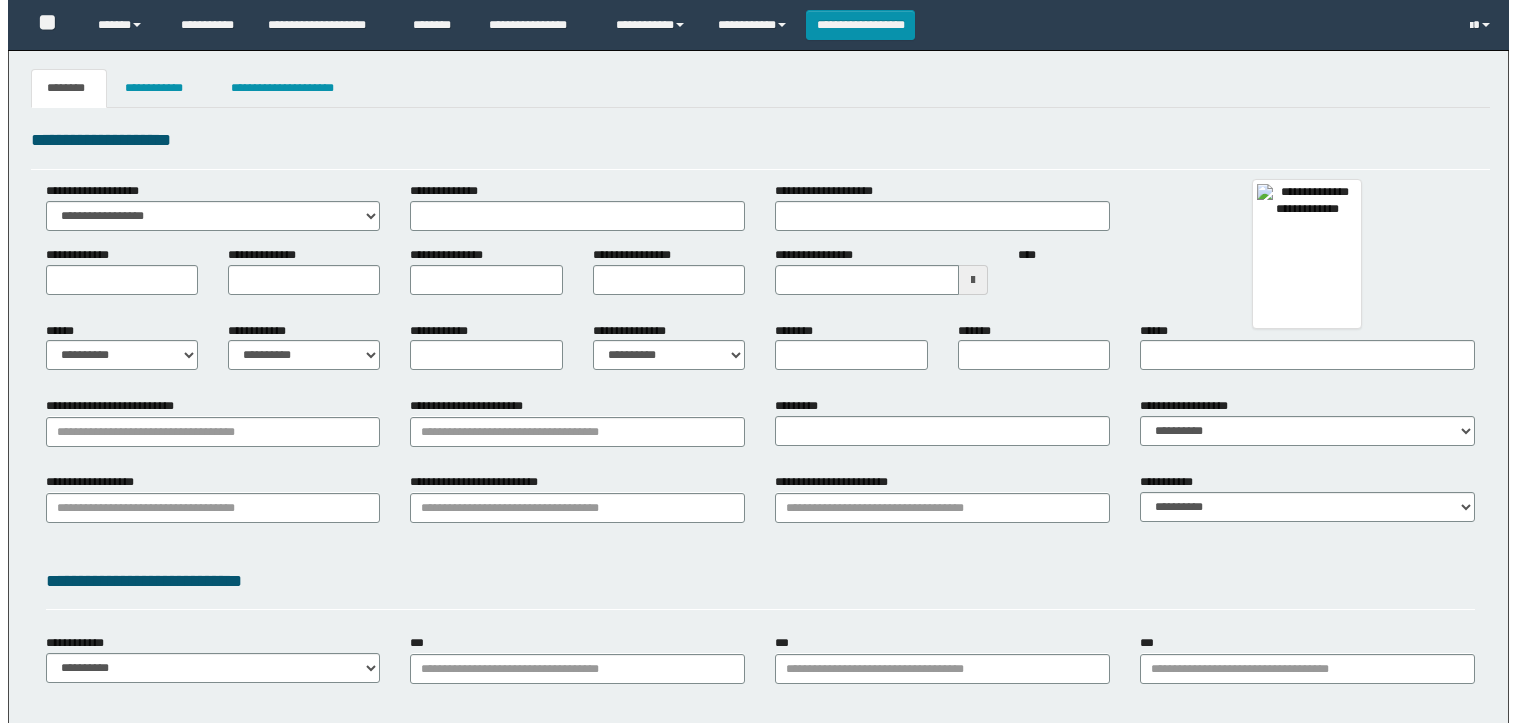 scroll, scrollTop: 0, scrollLeft: 0, axis: both 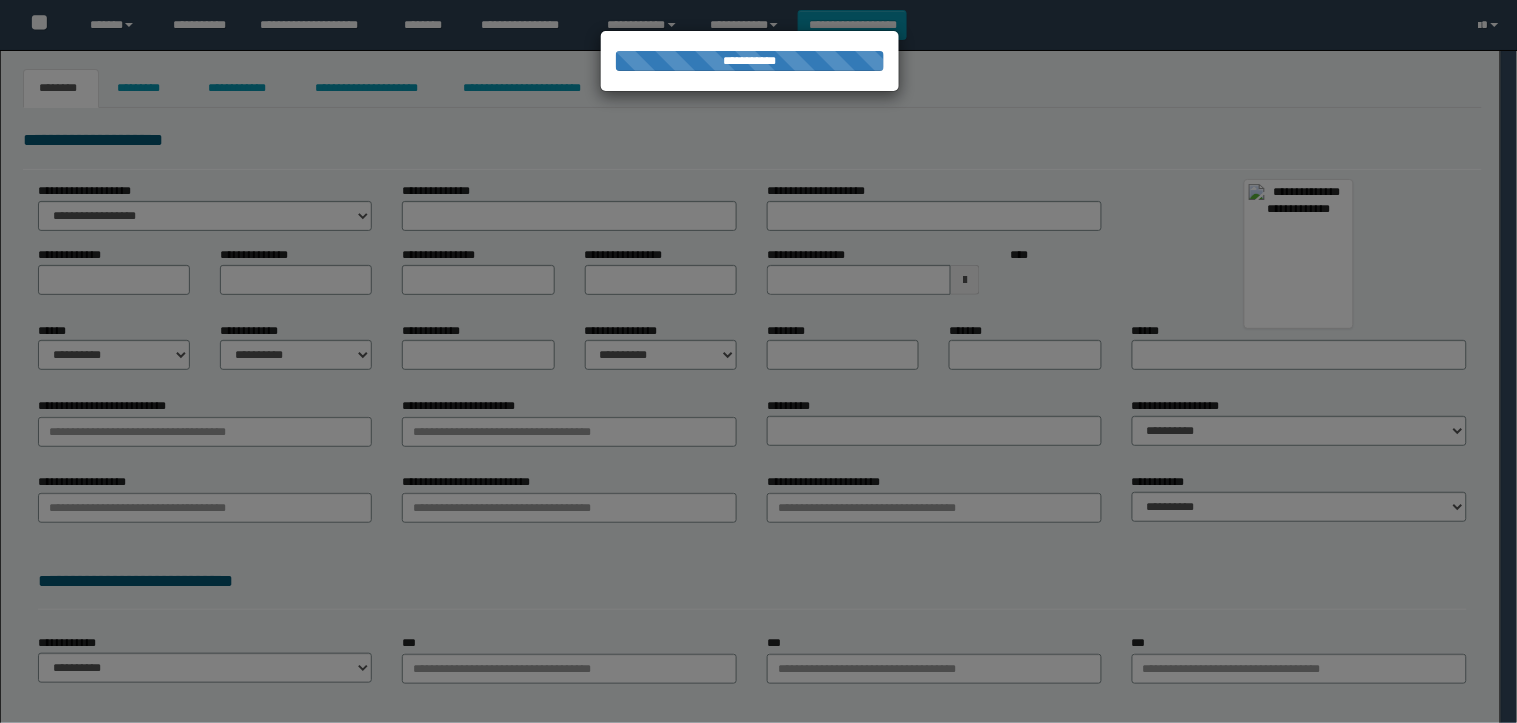 type on "********" 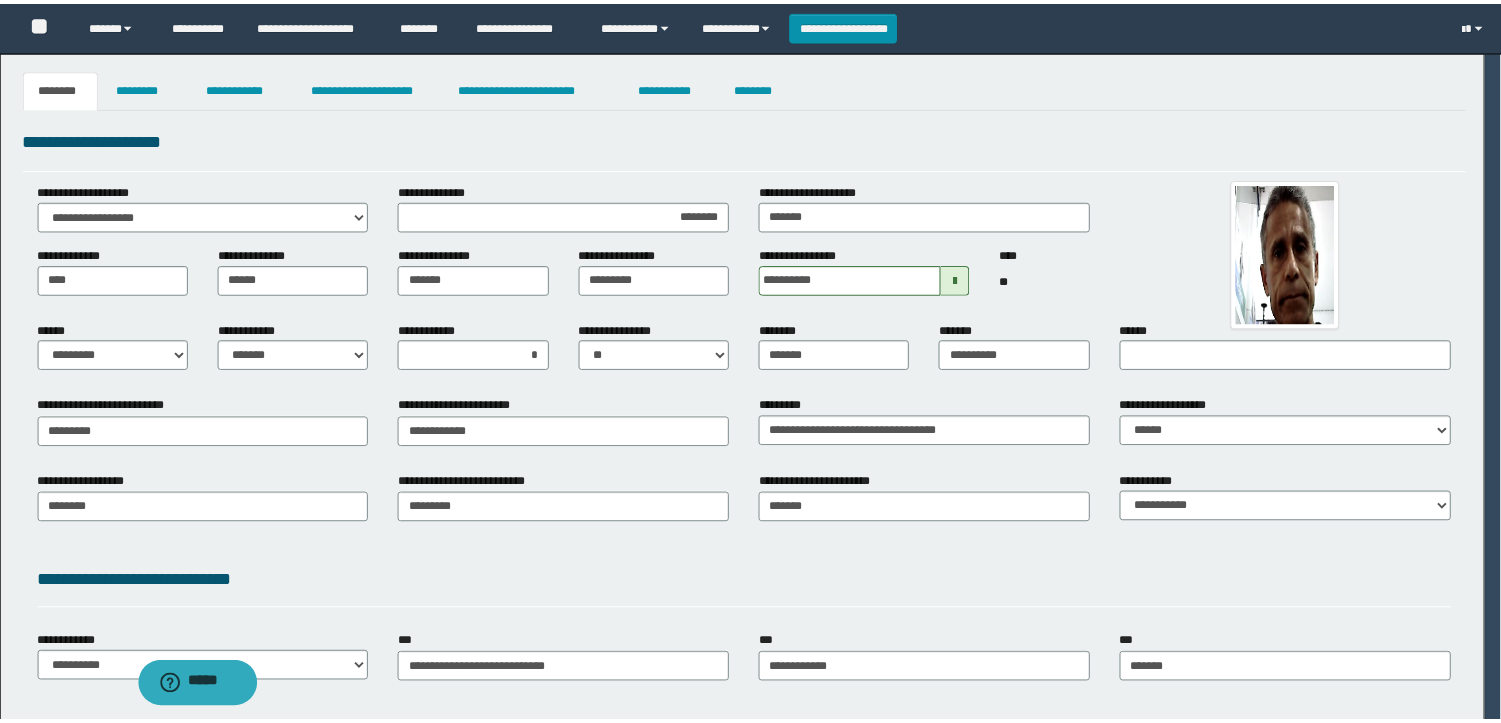 scroll, scrollTop: 0, scrollLeft: 0, axis: both 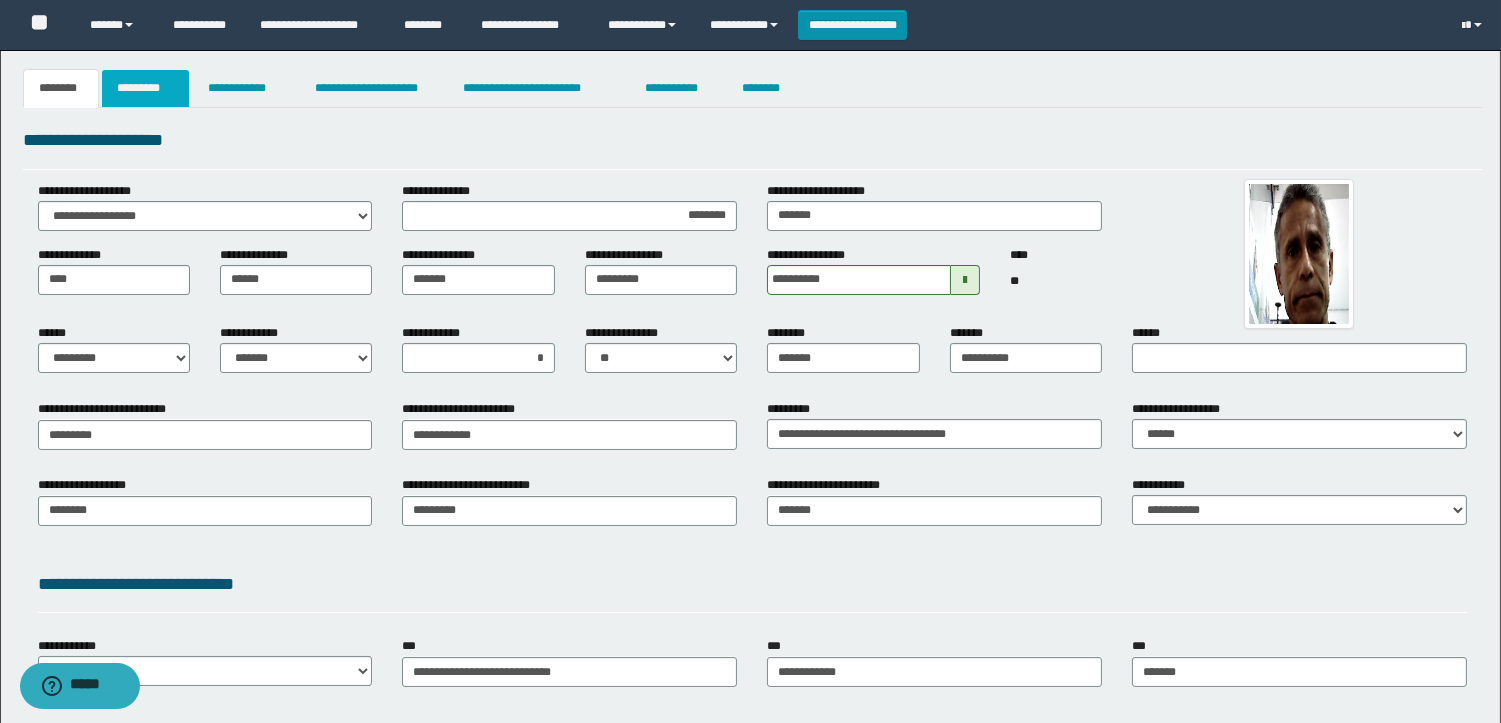 click on "*********" at bounding box center [145, 88] 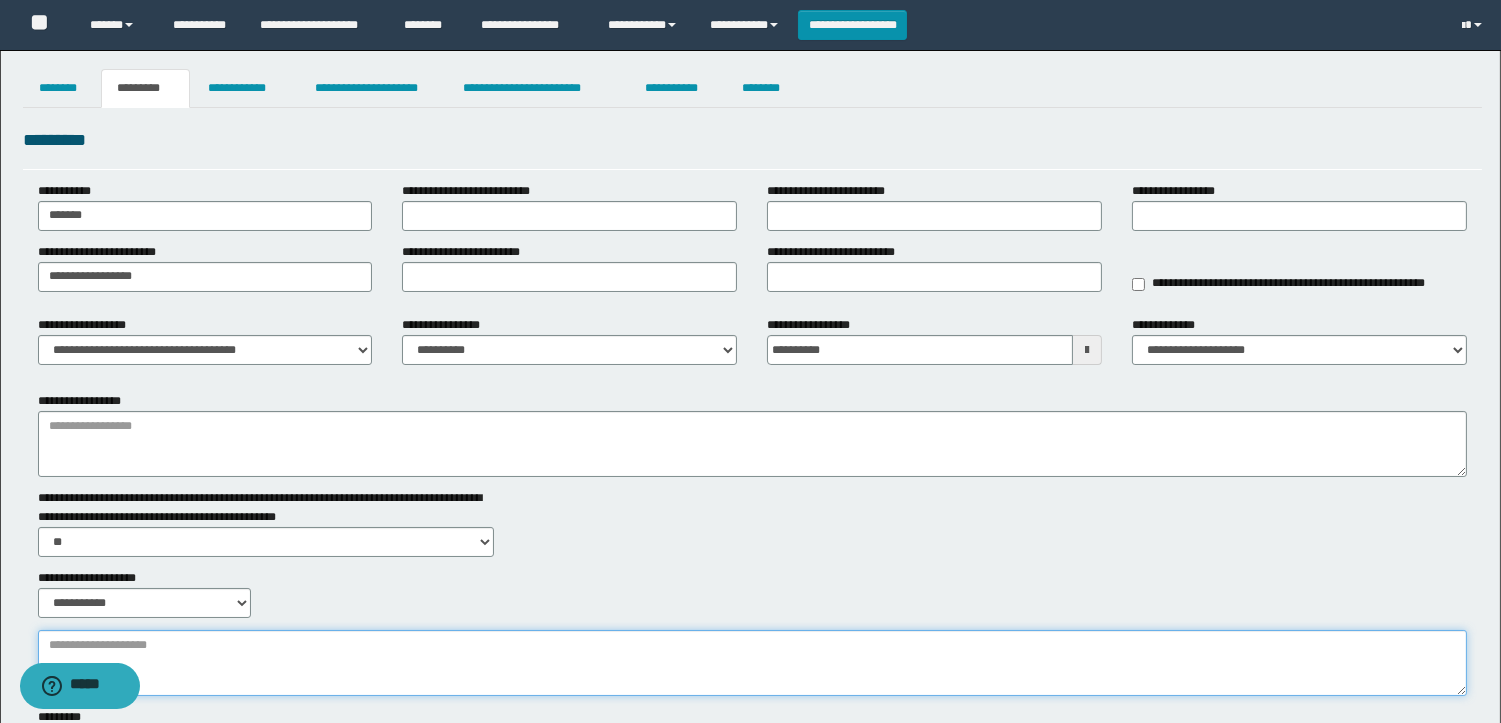 click on "**********" at bounding box center [752, 663] 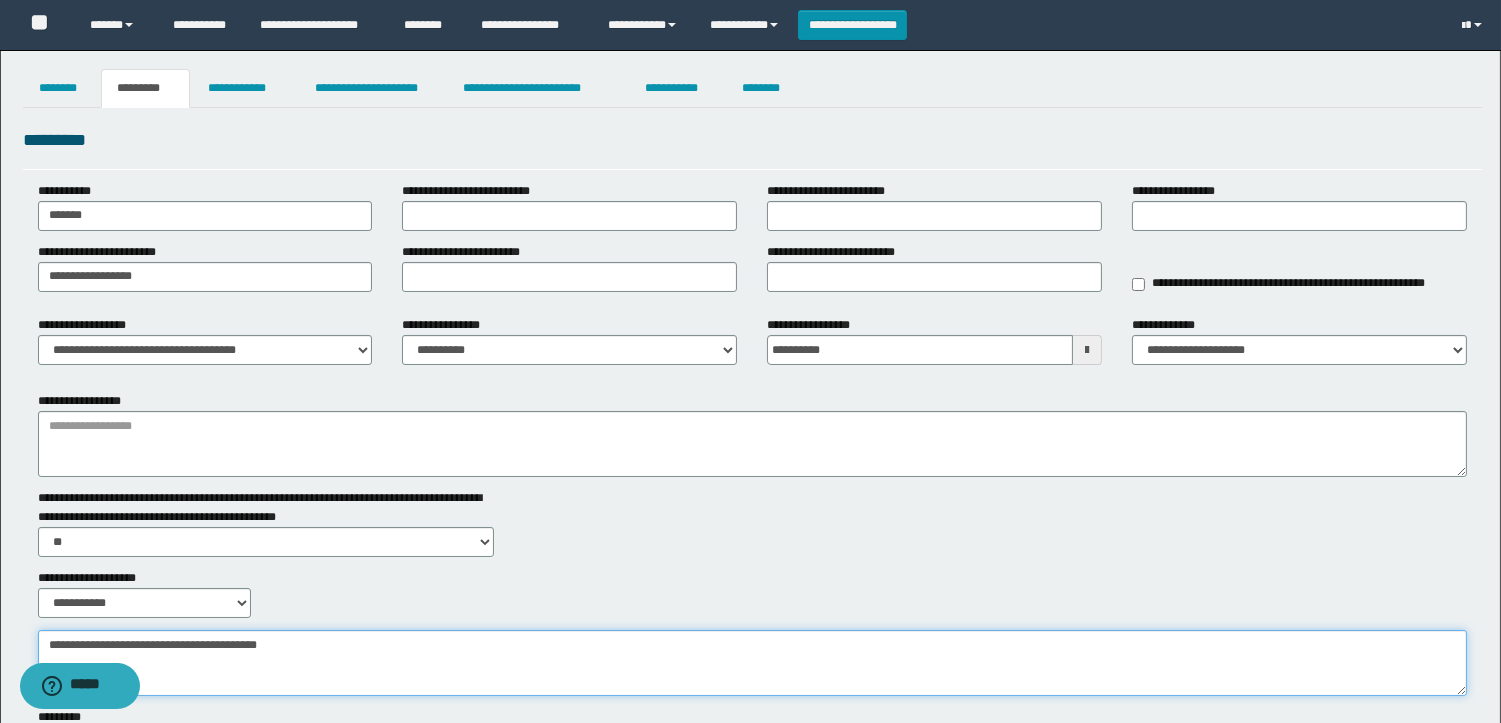 type on "**********" 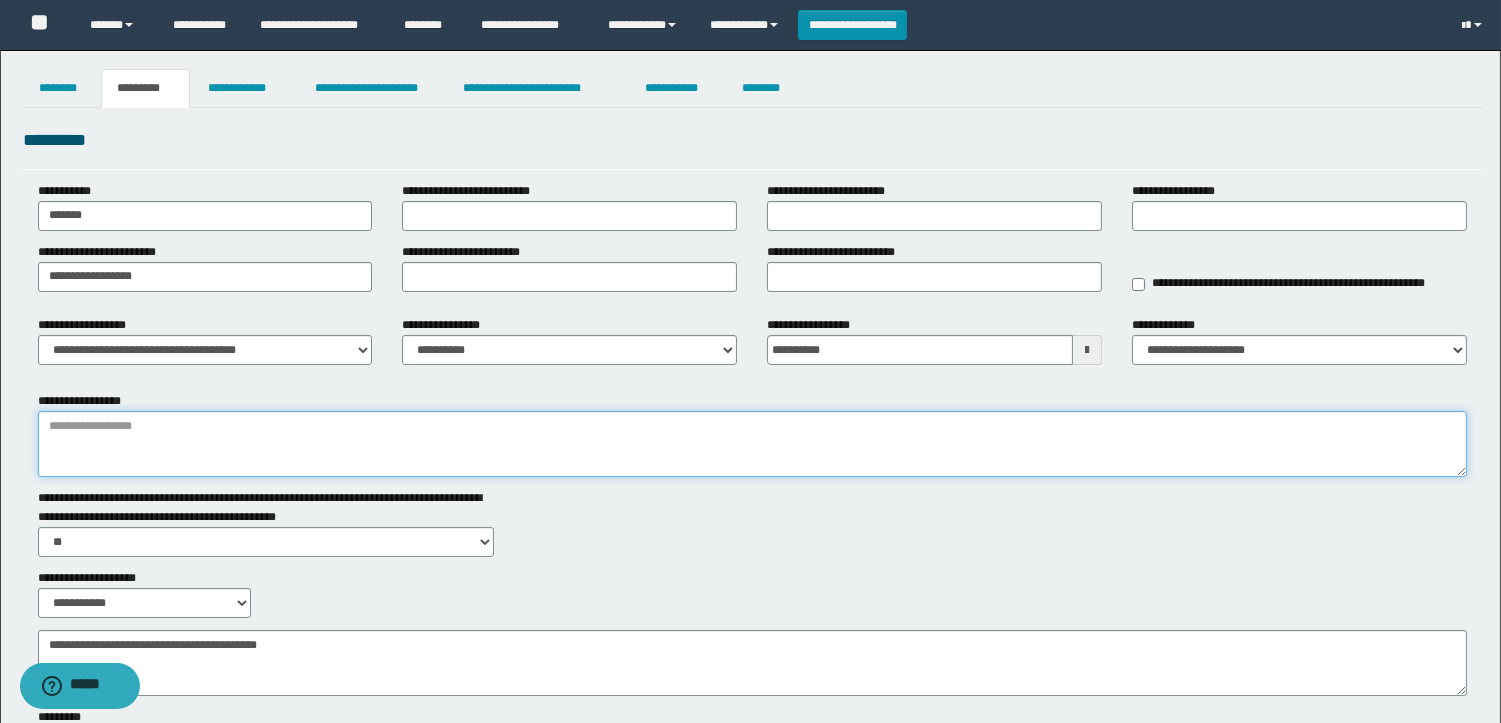 click on "**********" at bounding box center (752, 444) 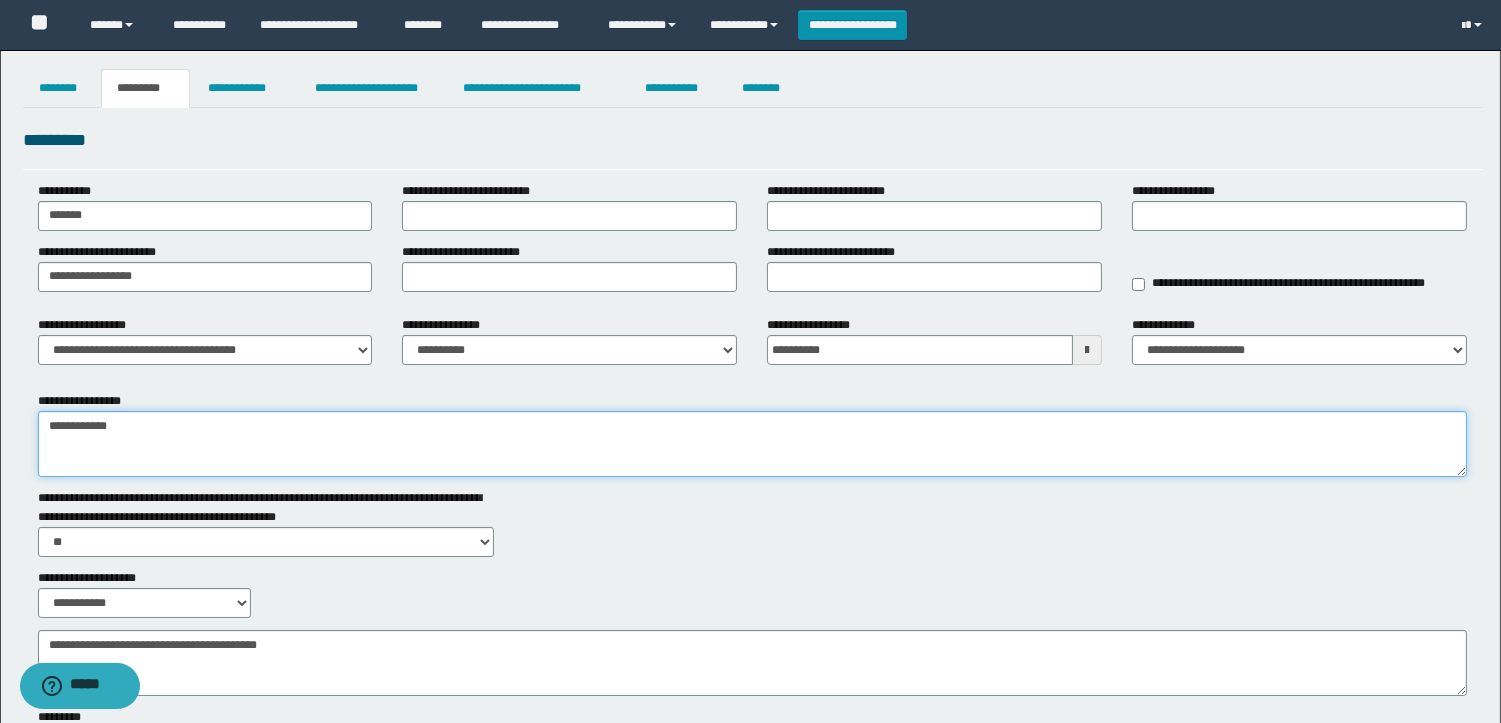 type on "**********" 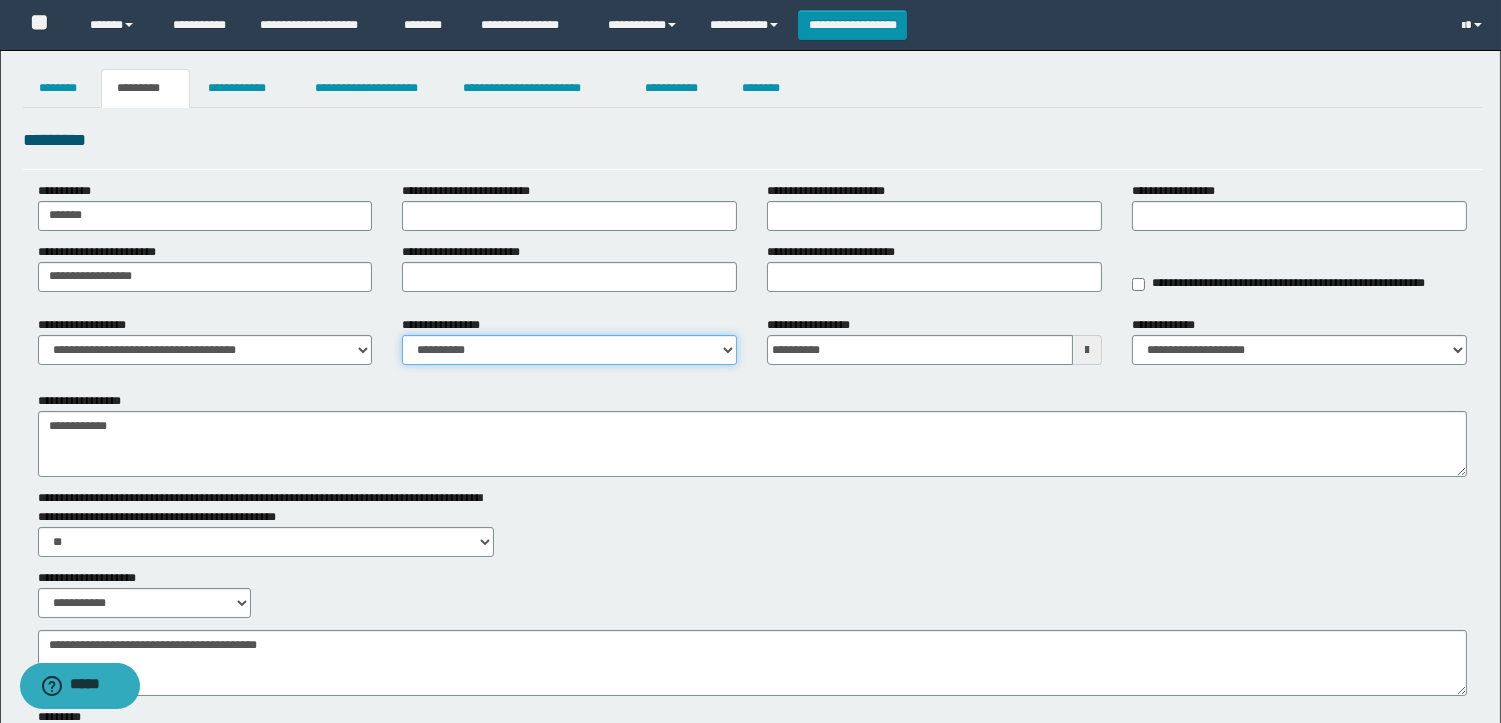click on "**********" at bounding box center (569, 350) 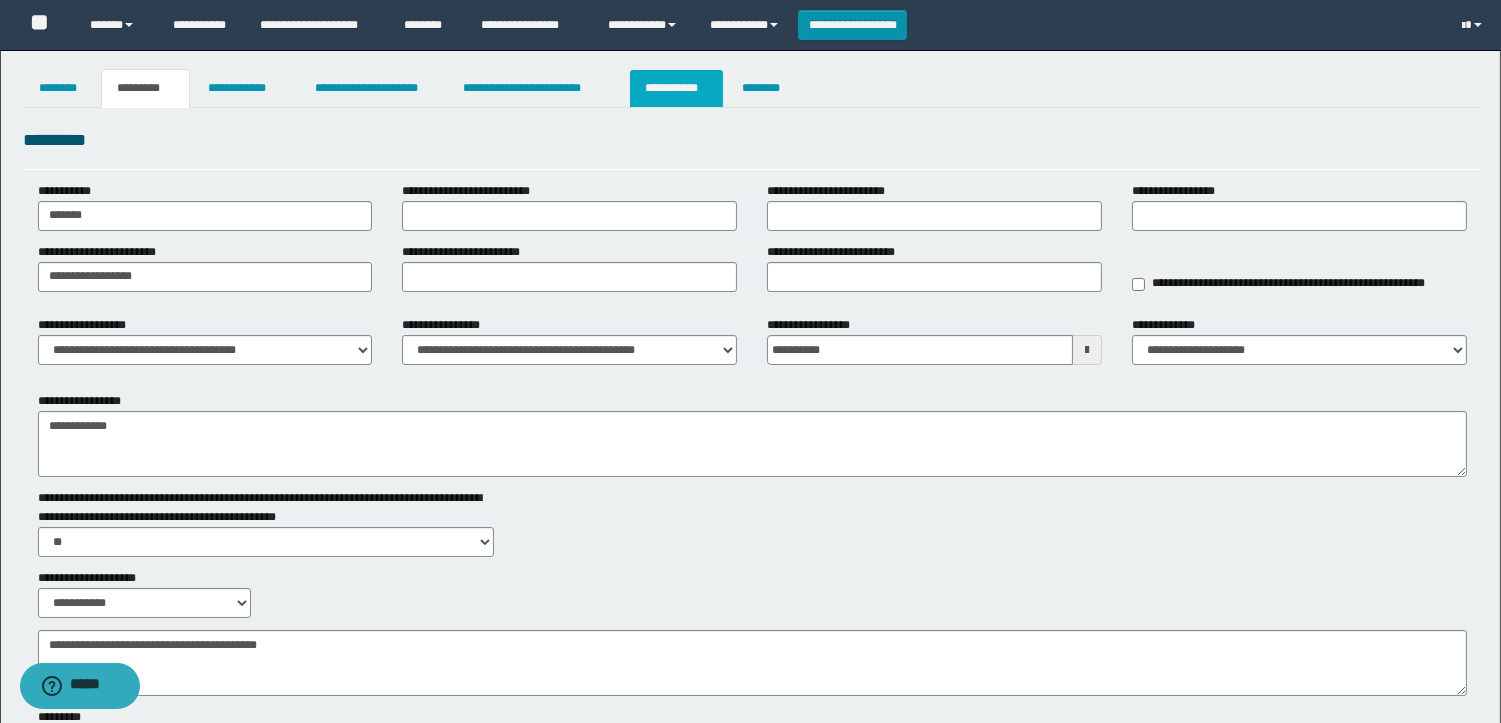 click on "**********" at bounding box center (676, 88) 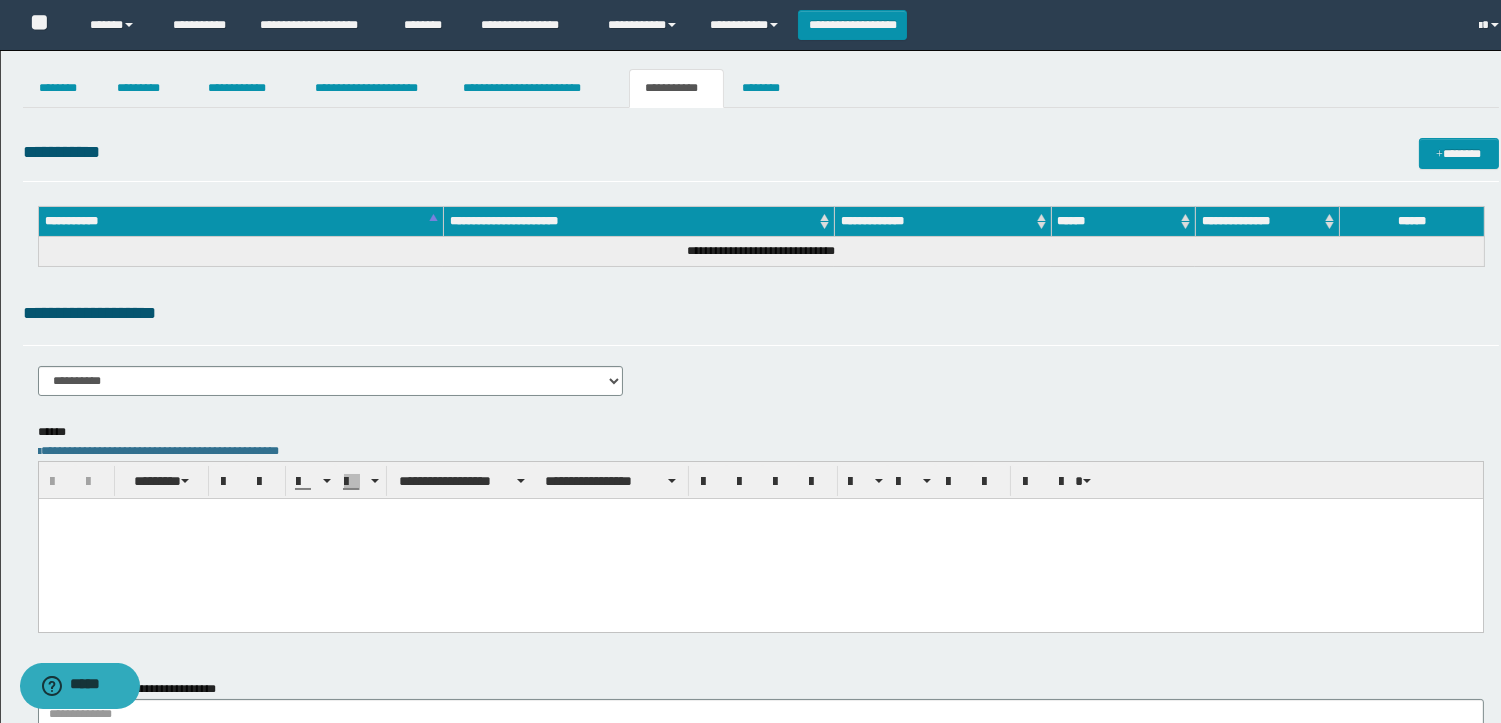 scroll, scrollTop: 0, scrollLeft: 0, axis: both 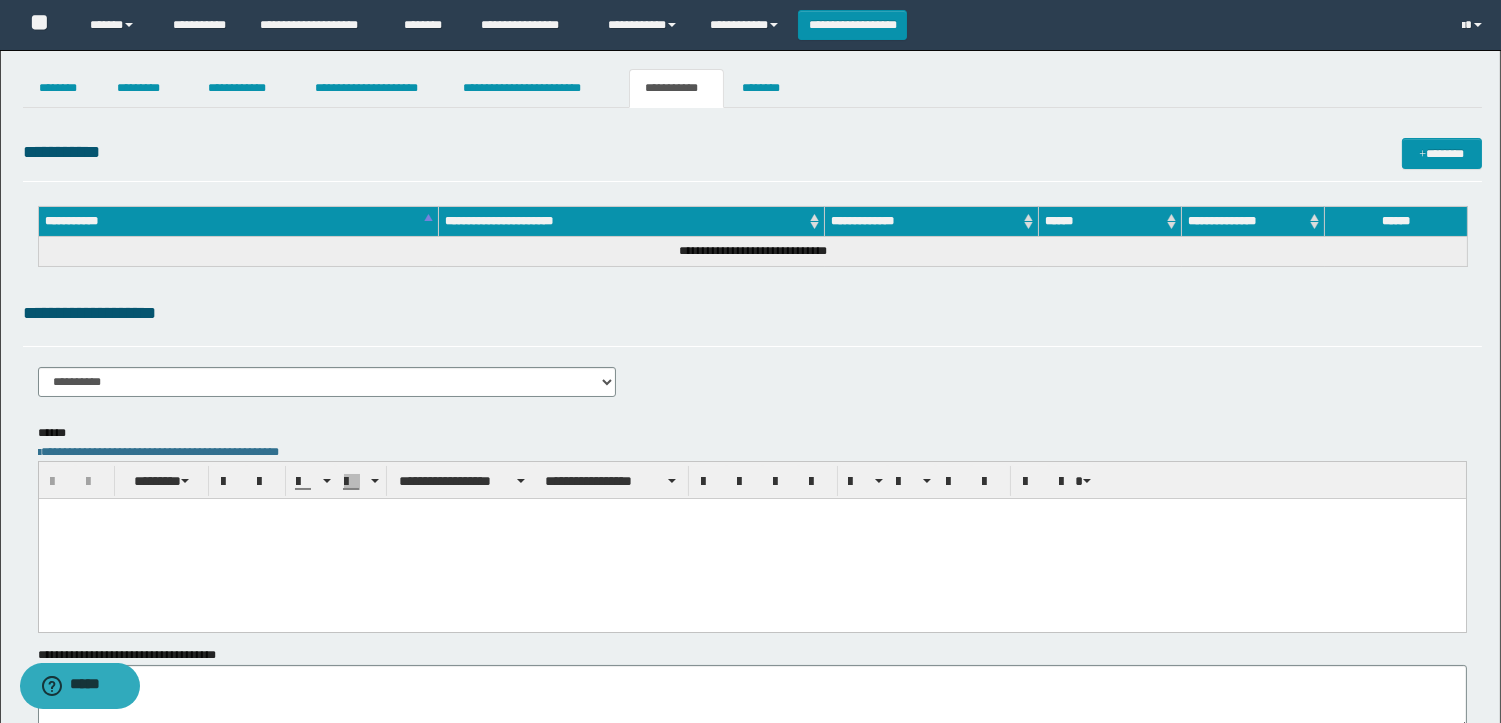 paste 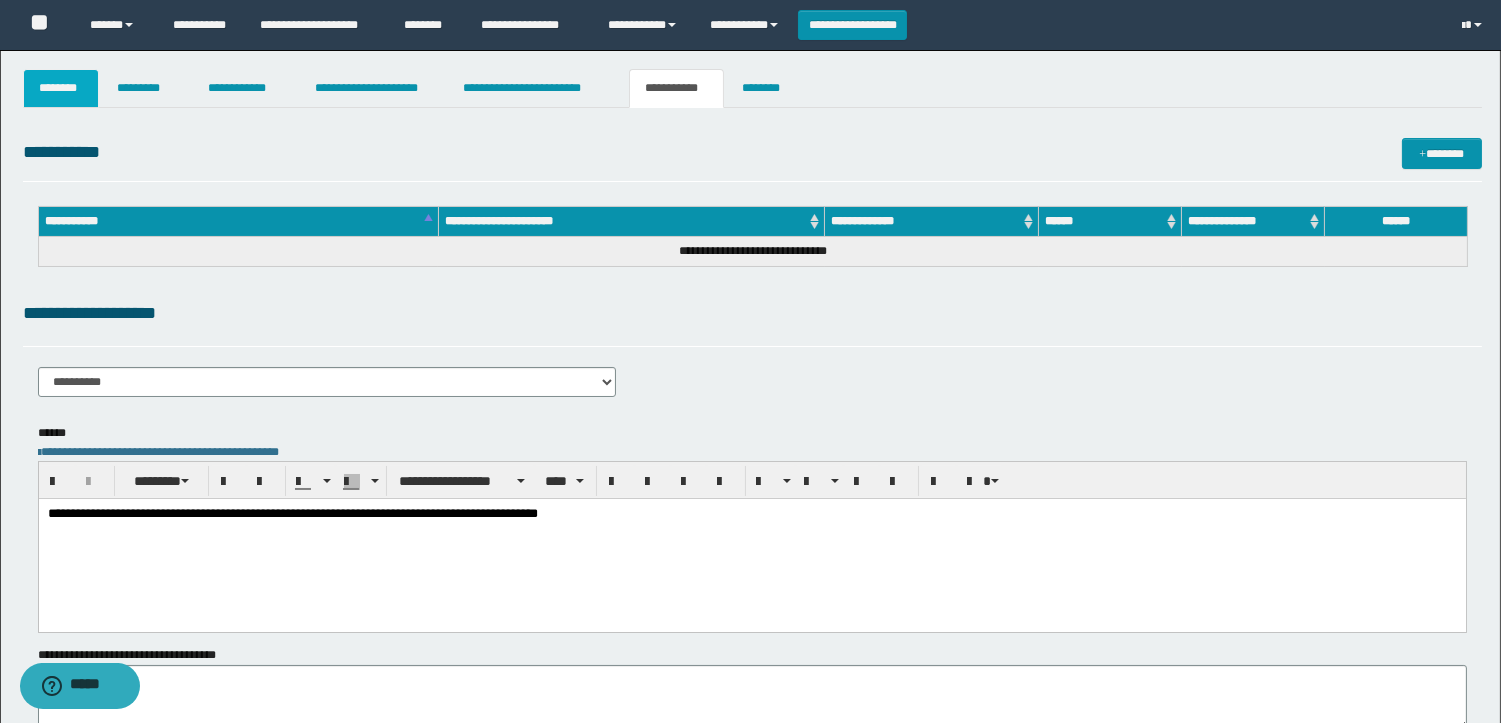 click on "********" at bounding box center (61, 88) 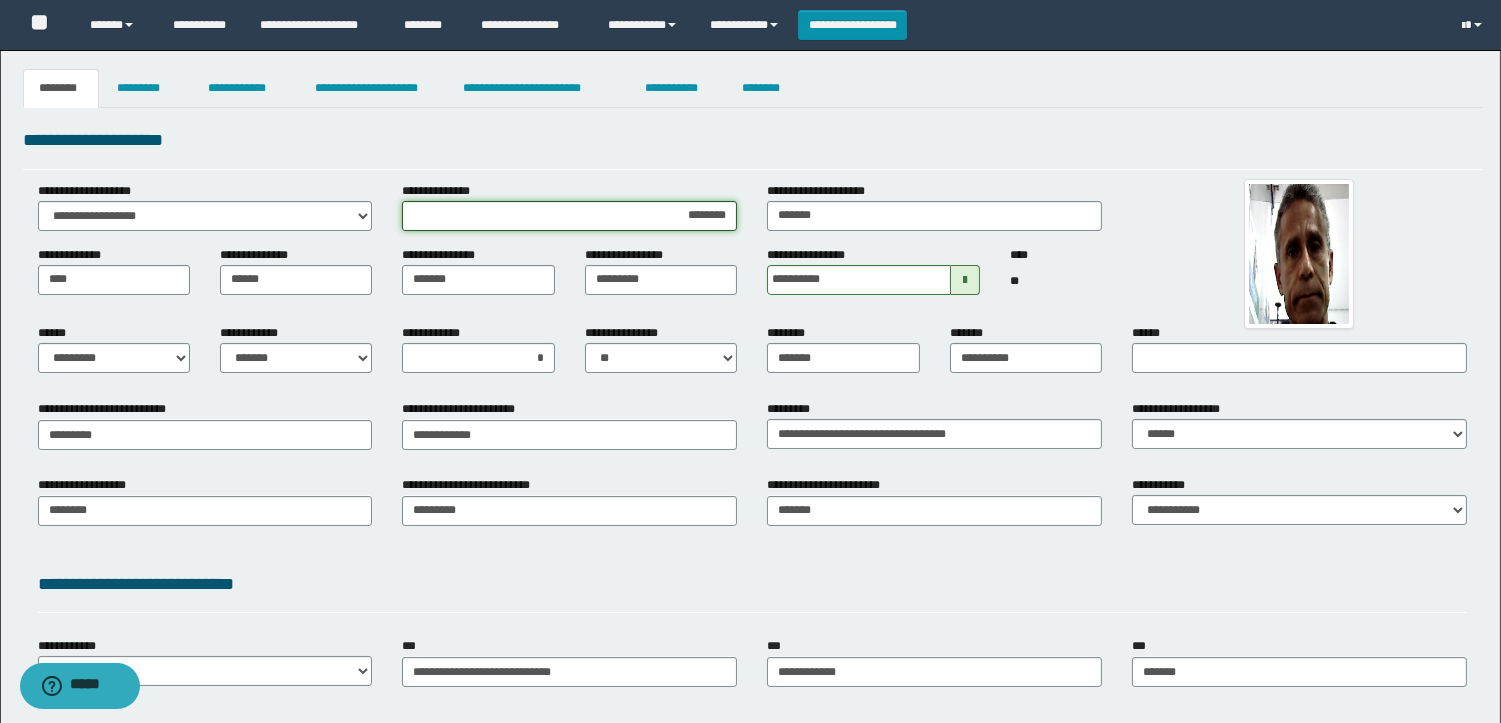 drag, startPoint x: 550, startPoint y: 217, endPoint x: 1042, endPoint y: 197, distance: 492.40634 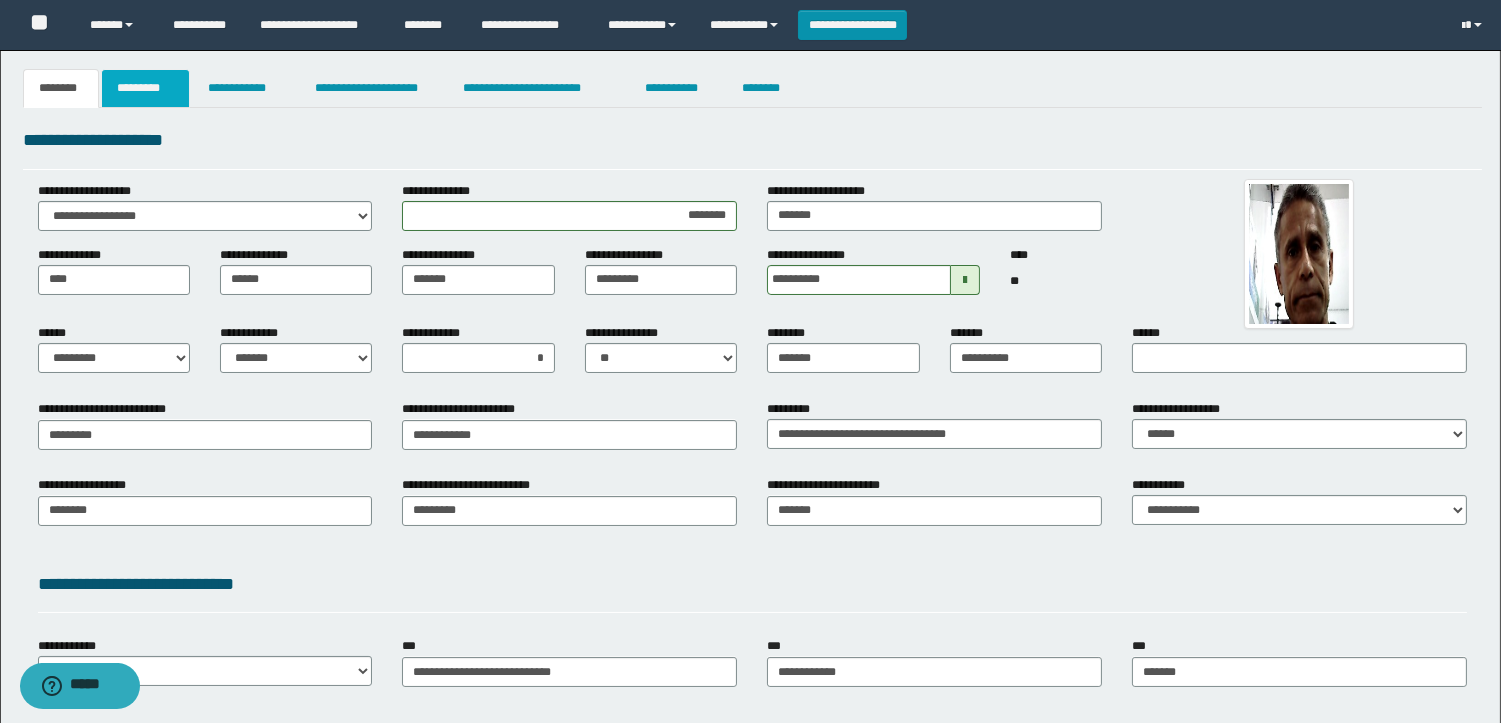 click on "*********" at bounding box center [145, 88] 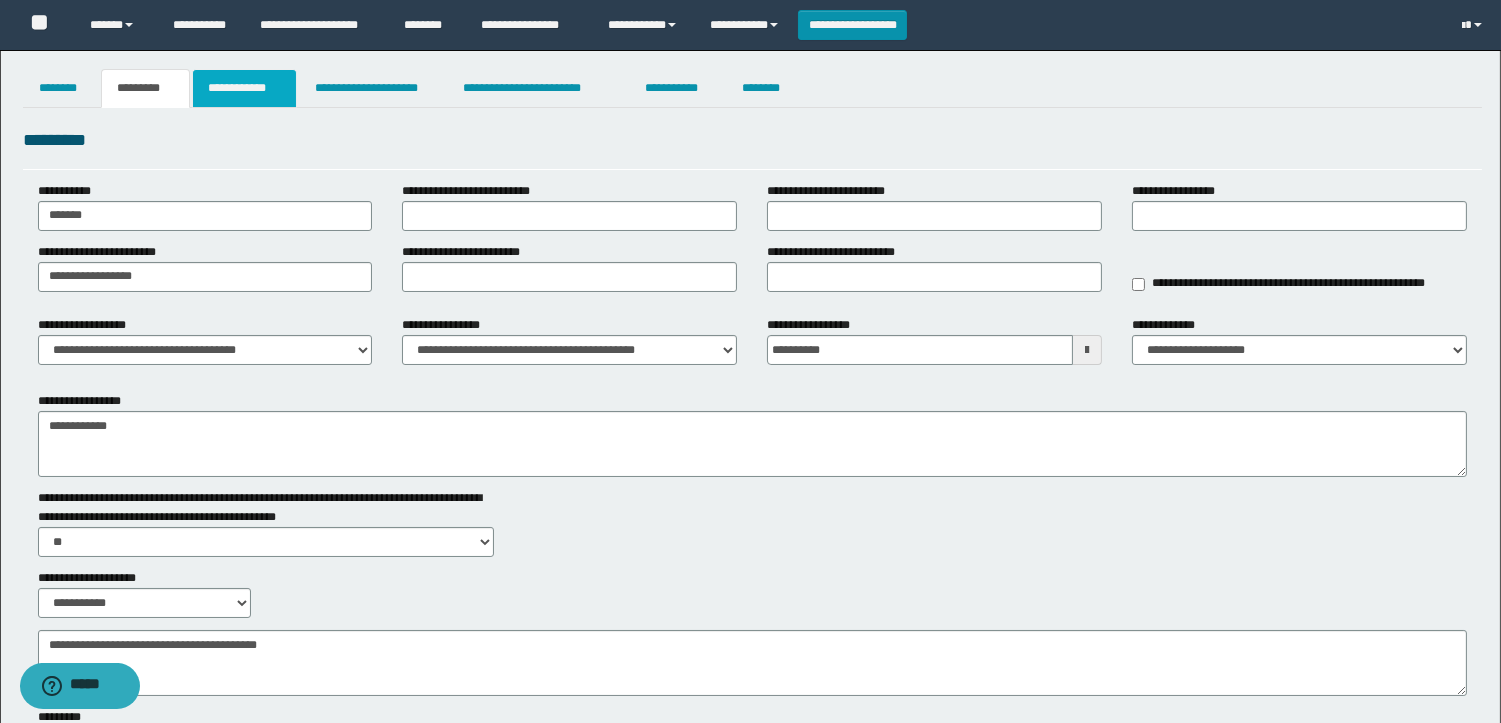 click on "**********" at bounding box center [244, 88] 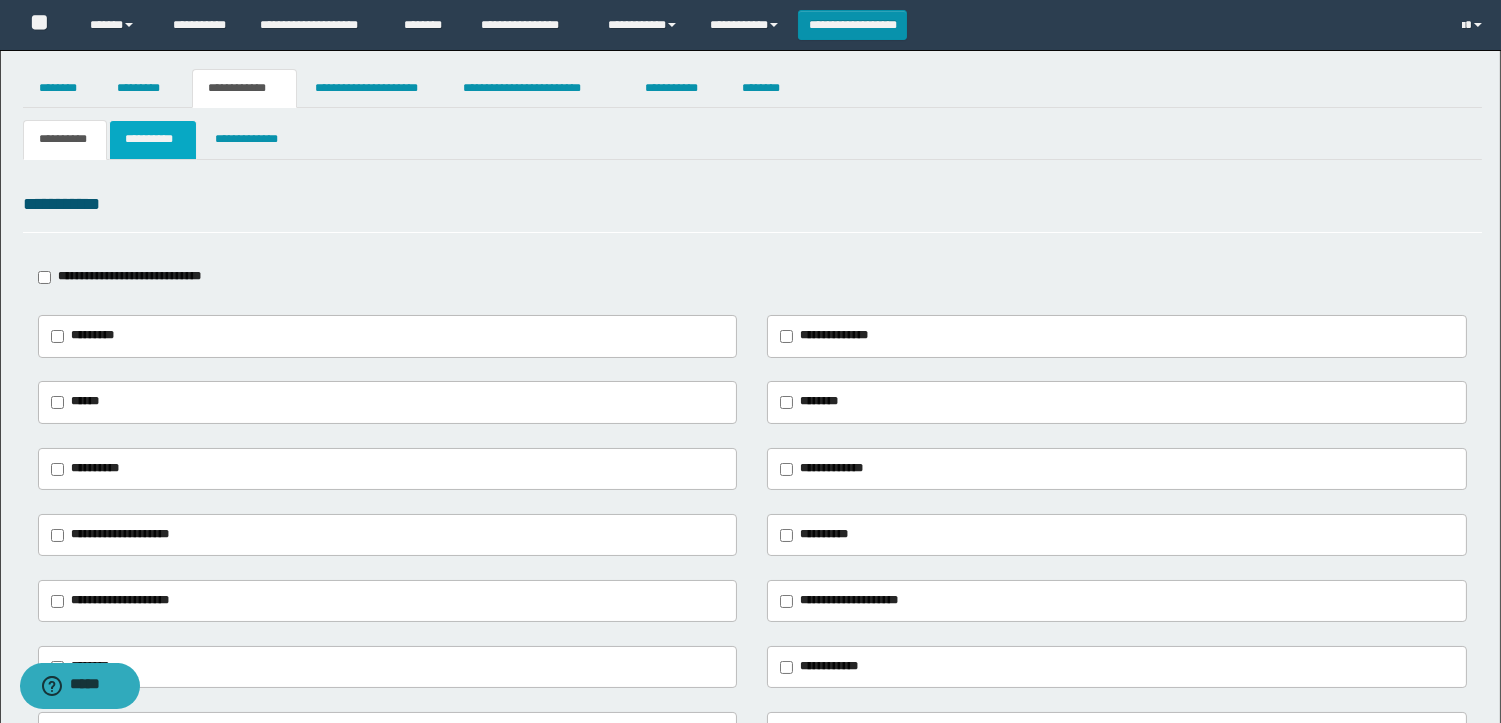 click on "**********" at bounding box center [153, 139] 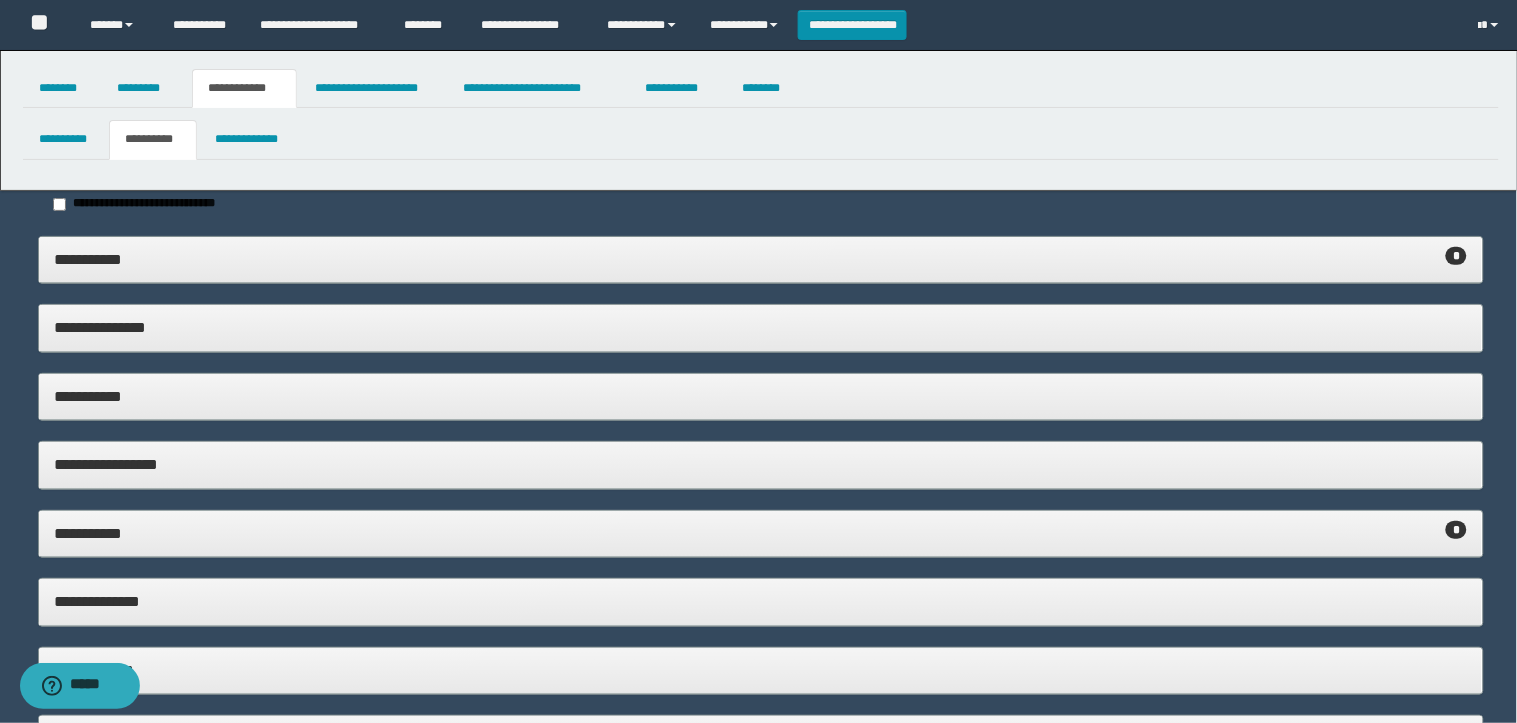 type on "**********" 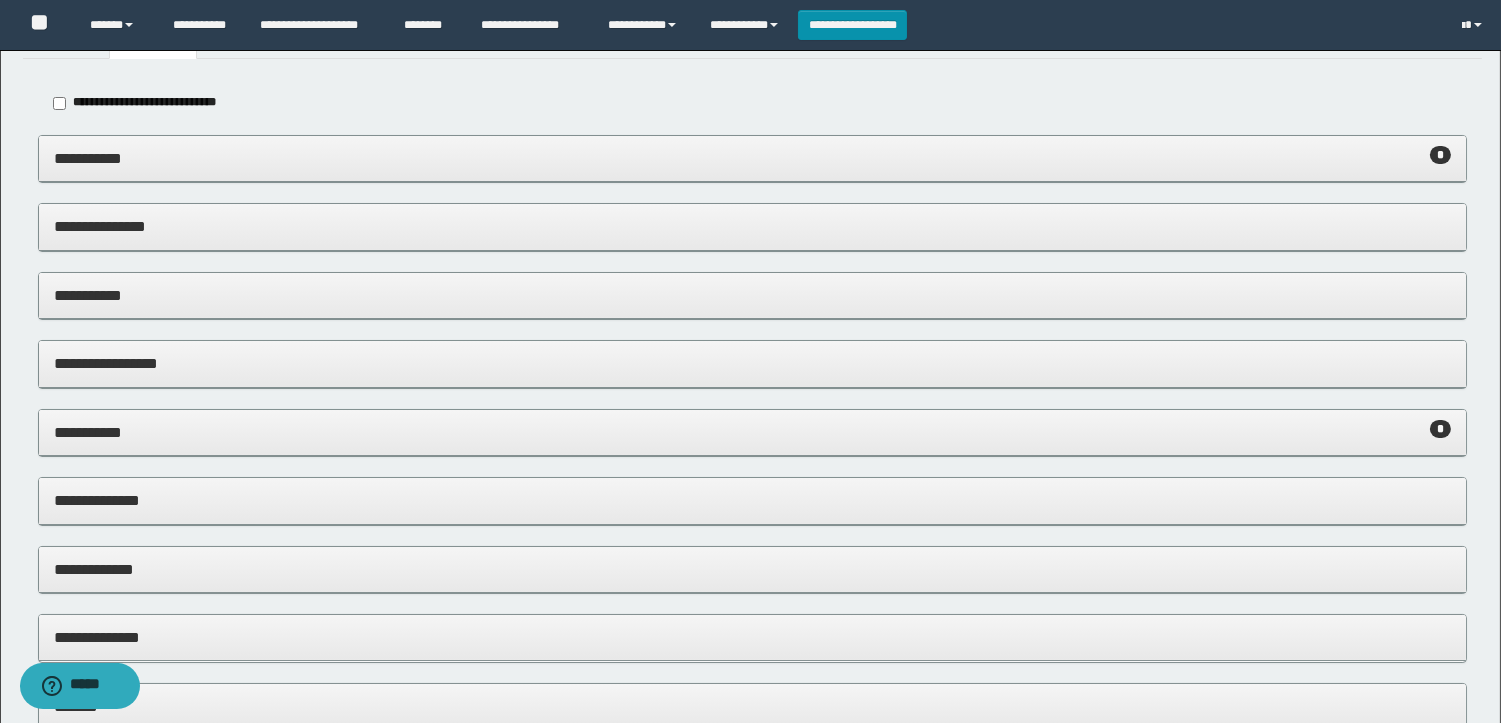 scroll, scrollTop: 111, scrollLeft: 0, axis: vertical 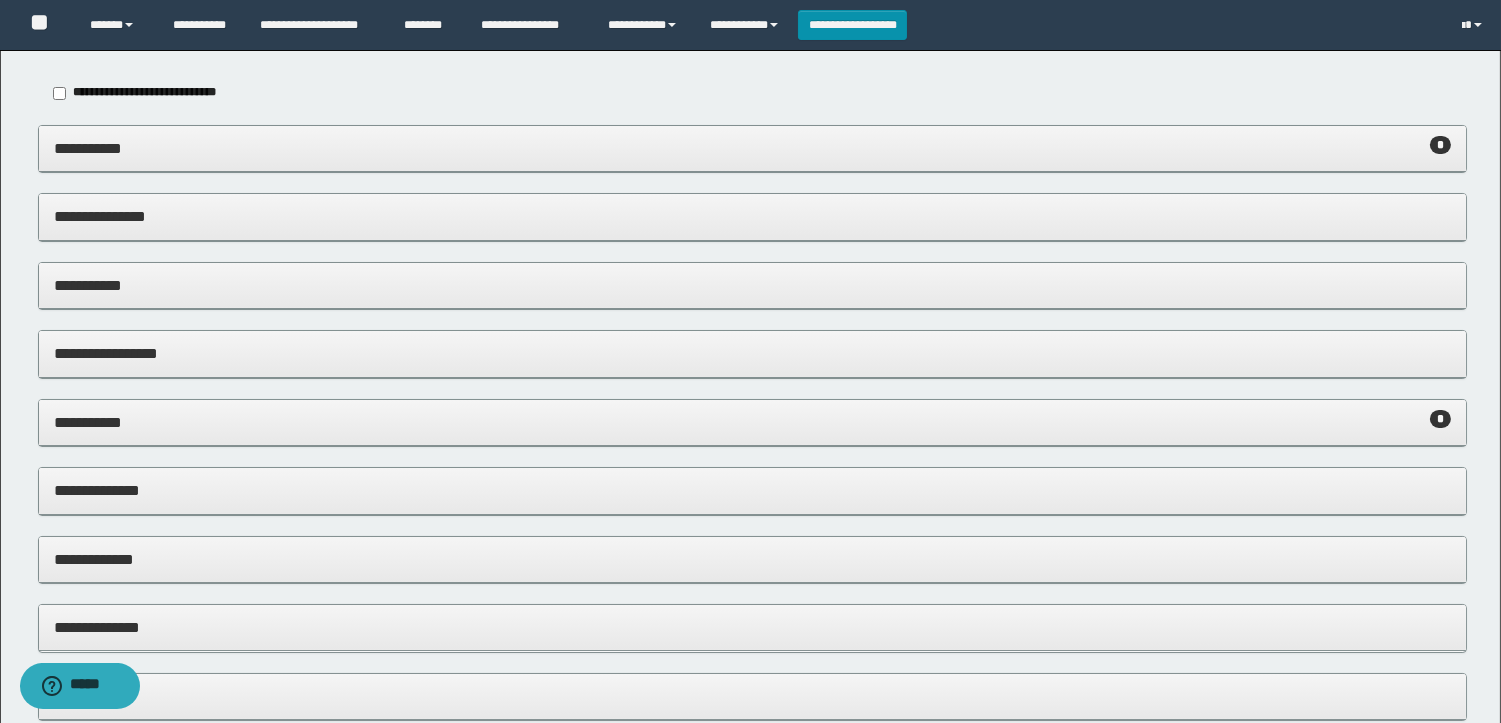 click on "**********" at bounding box center (752, 148) 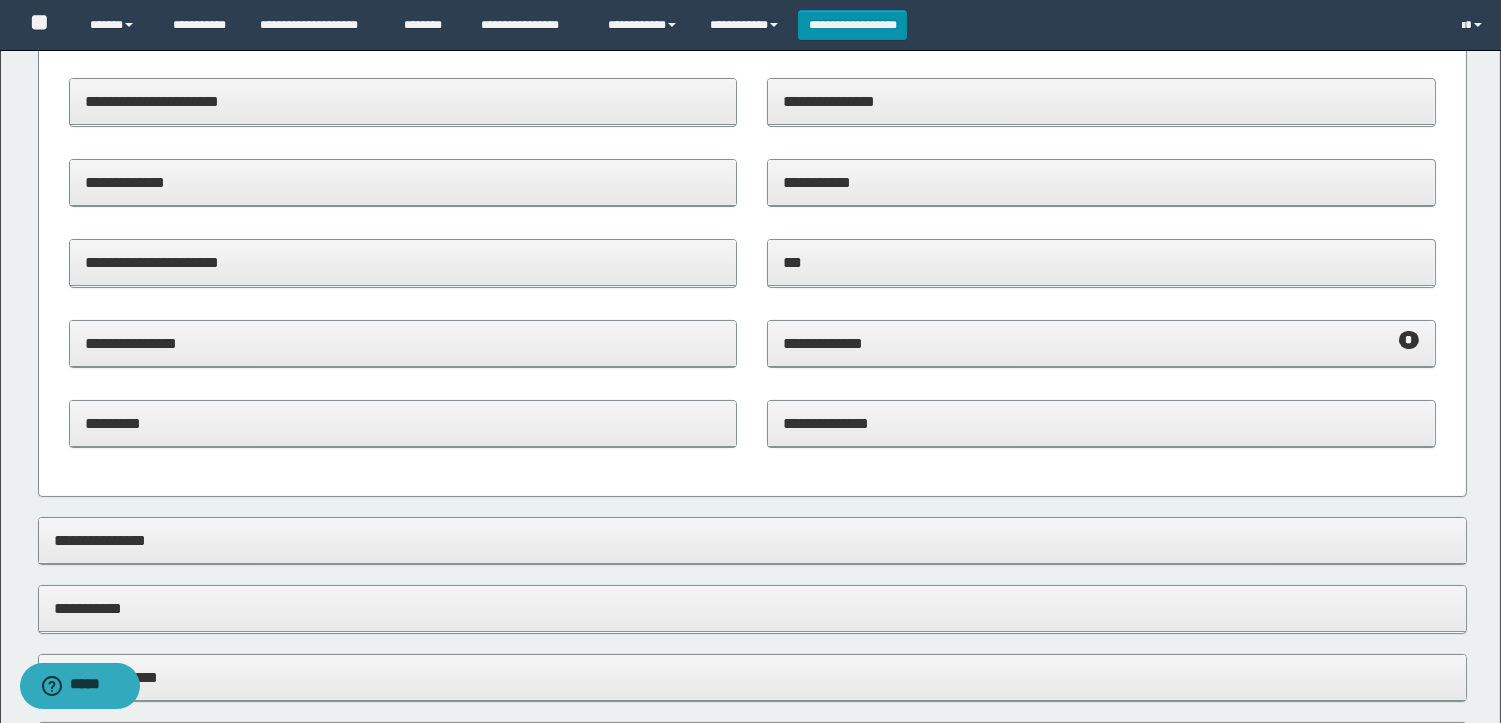 scroll, scrollTop: 555, scrollLeft: 0, axis: vertical 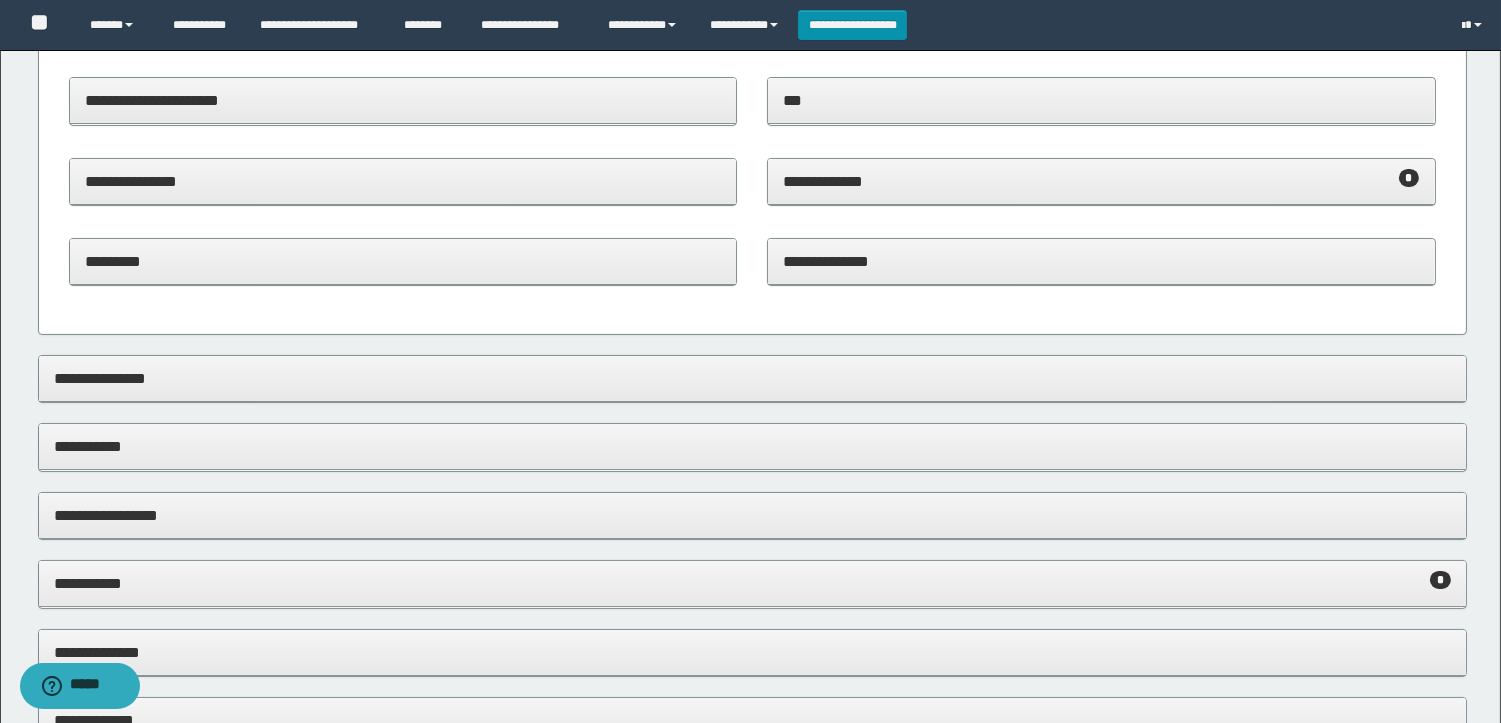 click on "**********" at bounding box center [1101, 182] 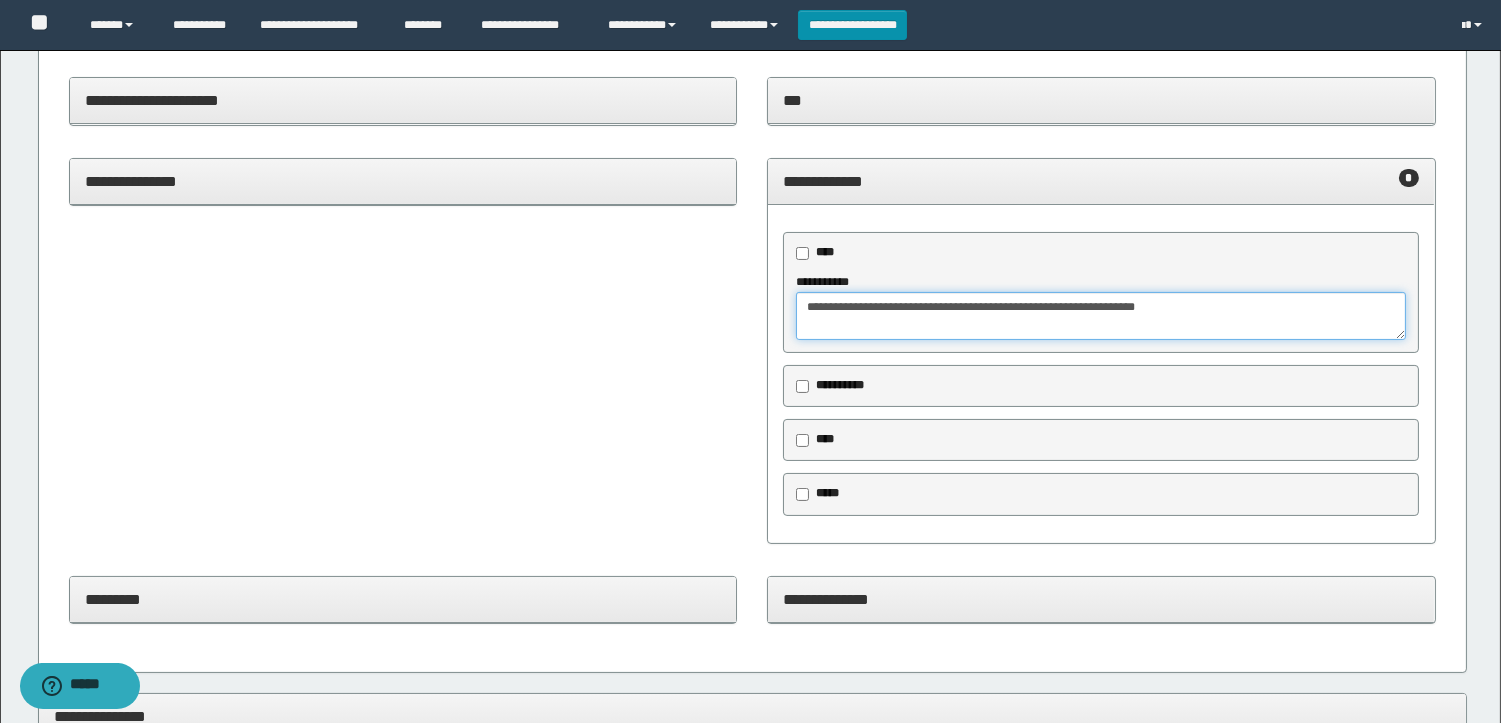 drag, startPoint x: 1267, startPoint y: 304, endPoint x: 781, endPoint y: 310, distance: 486.03705 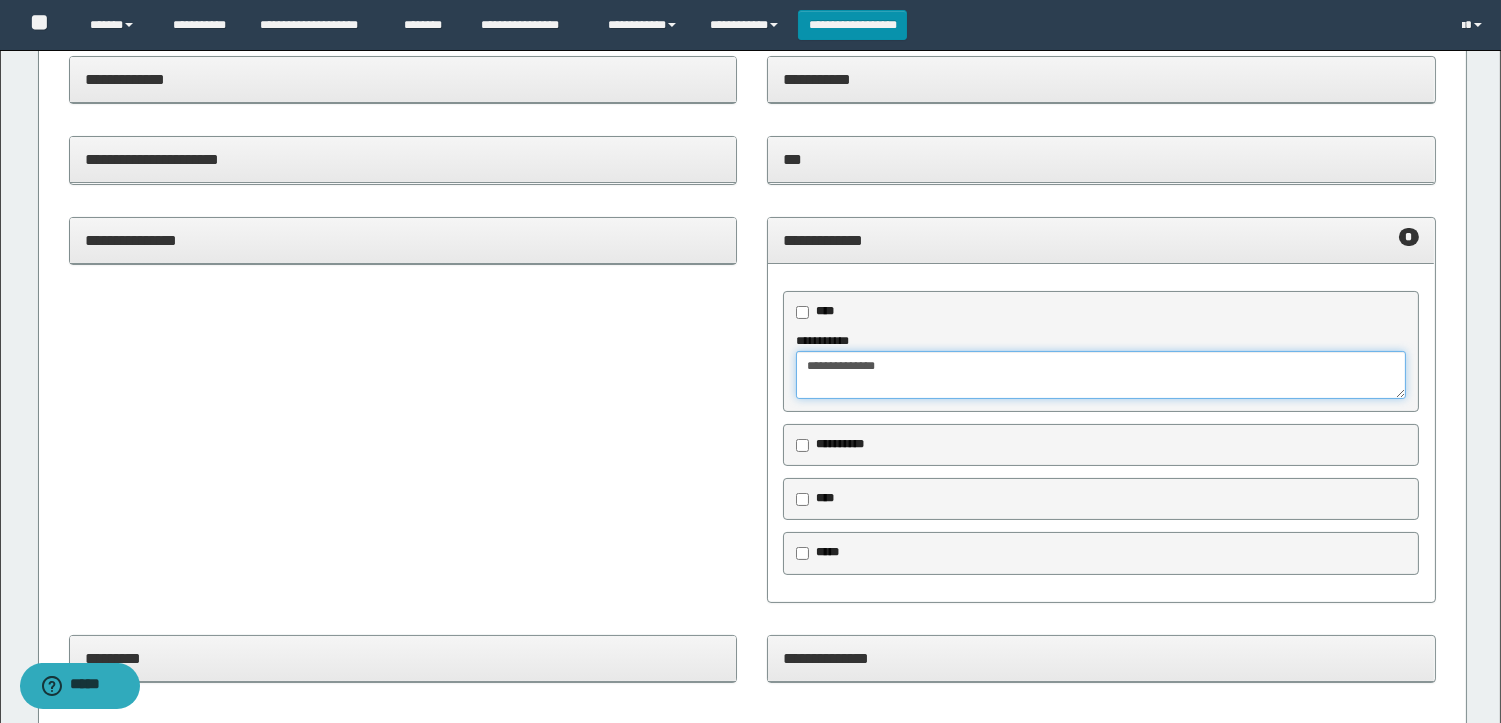 scroll, scrollTop: 444, scrollLeft: 0, axis: vertical 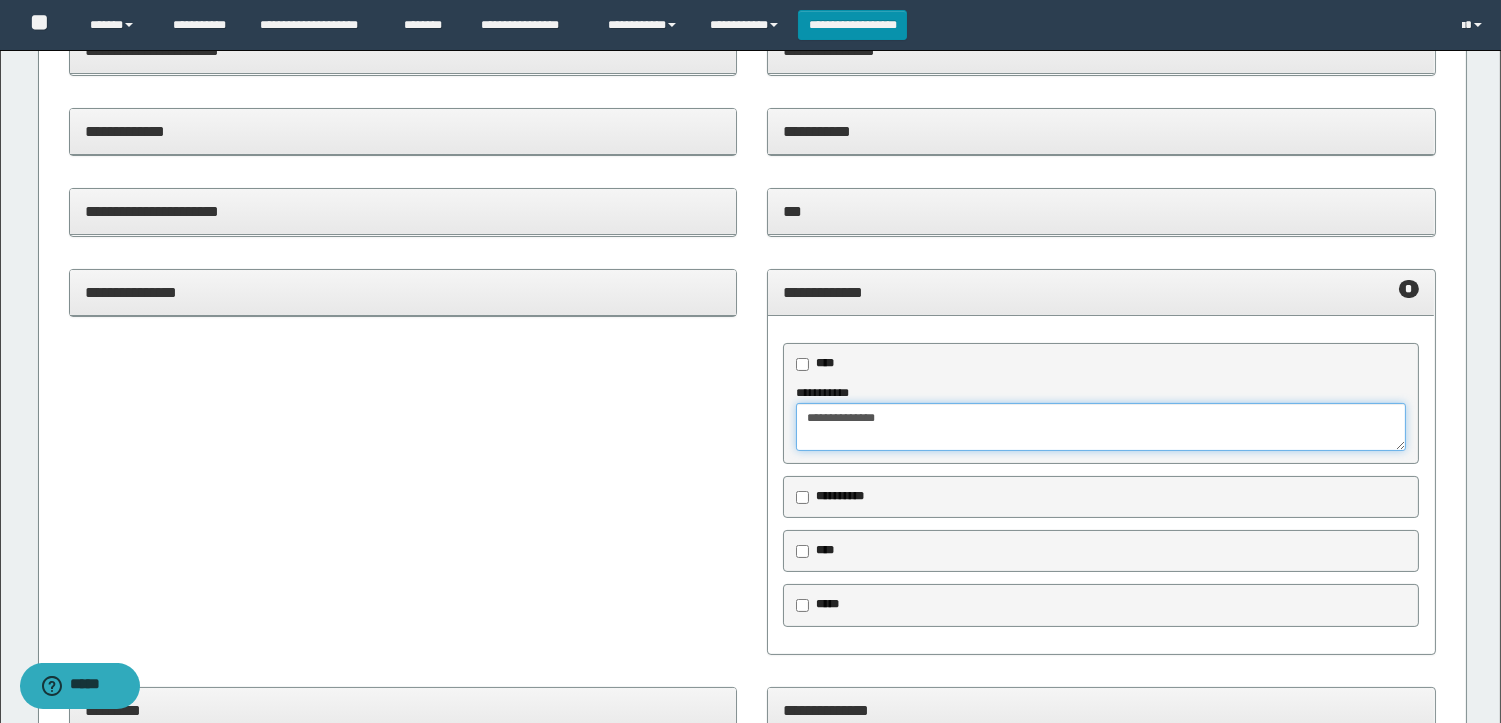 type on "**********" 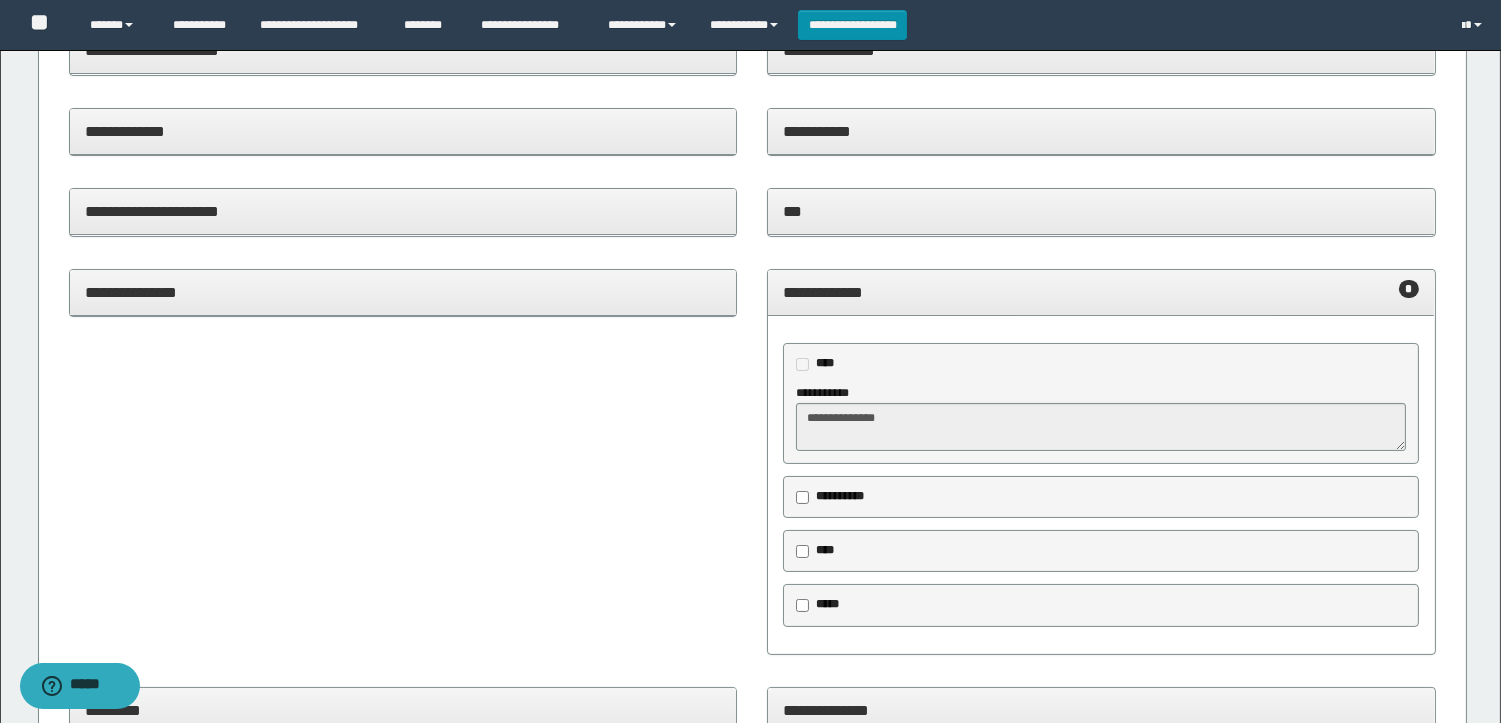 click on "**********" at bounding box center [1101, 485] 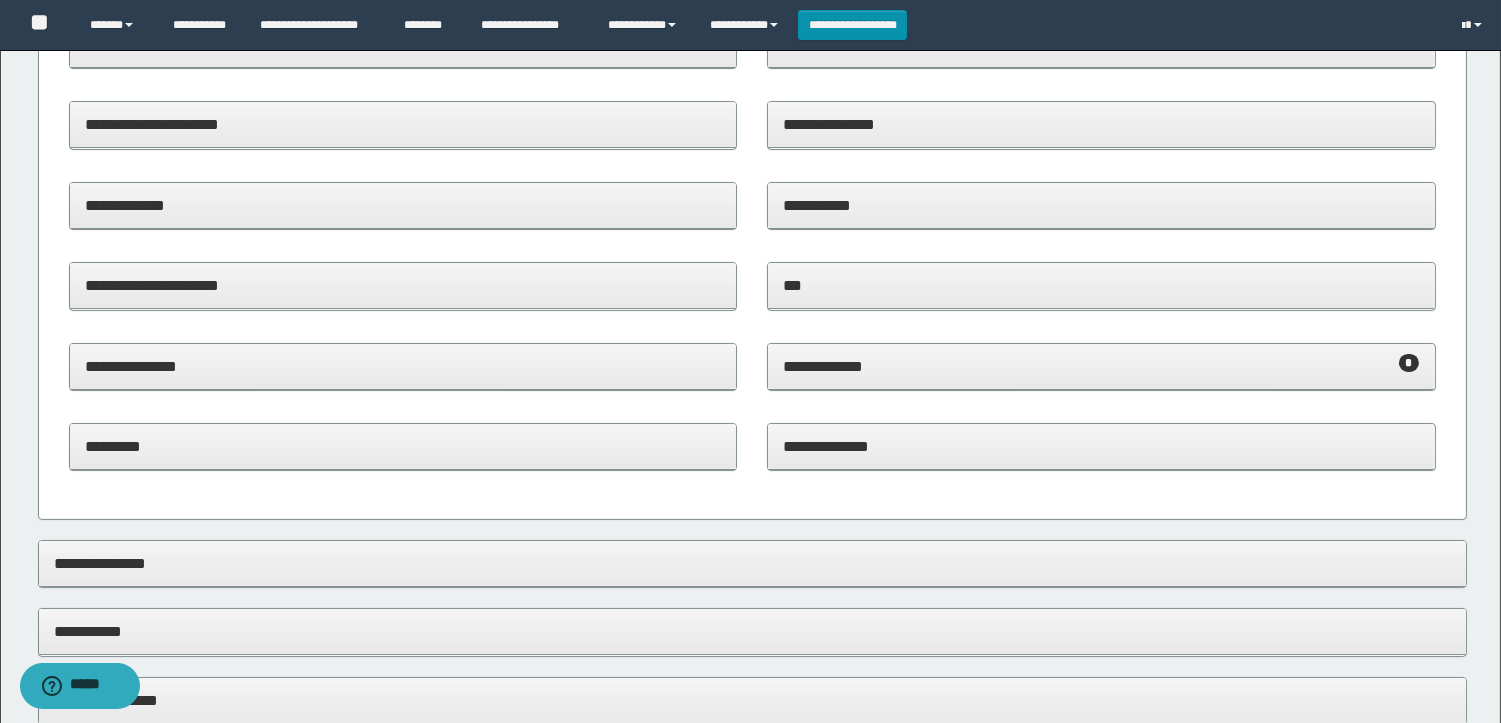 scroll, scrollTop: 111, scrollLeft: 0, axis: vertical 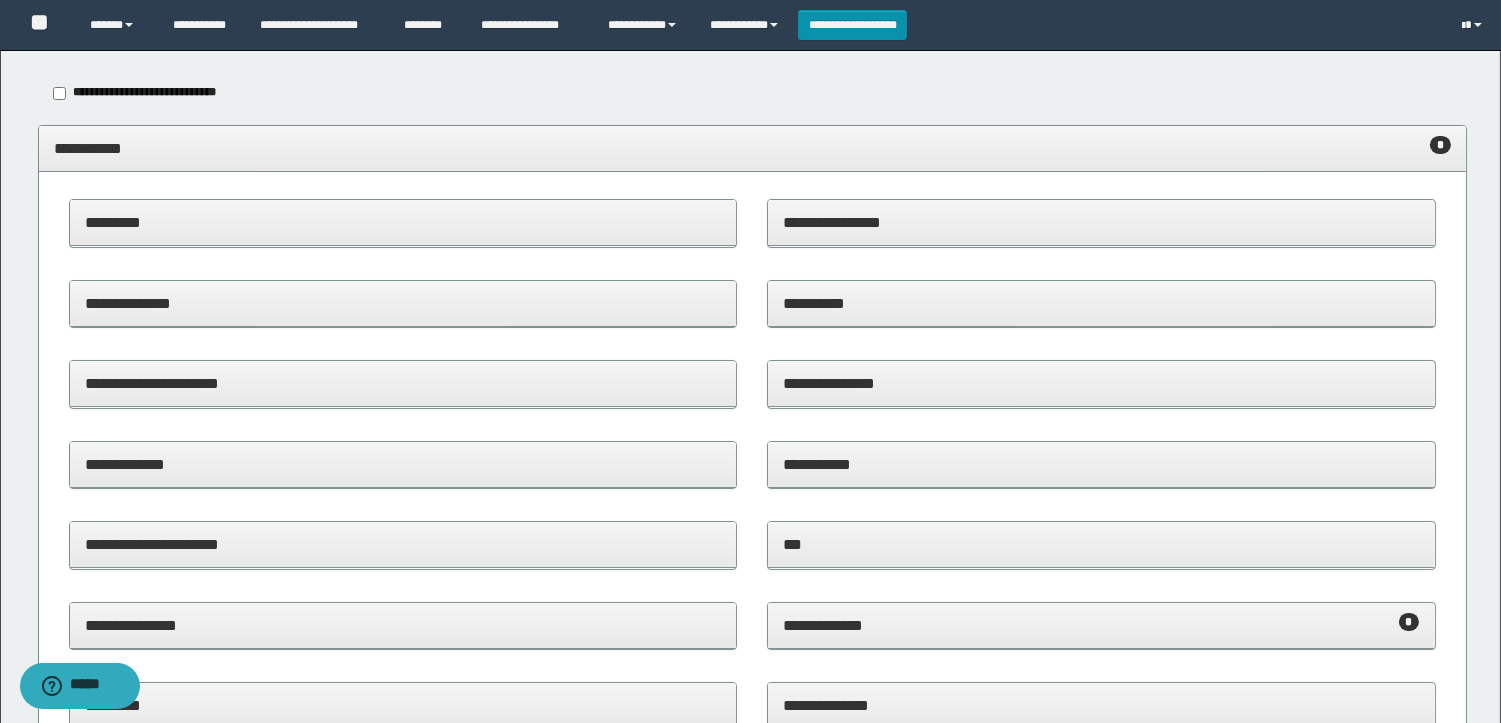 click on "**********" at bounding box center [403, 383] 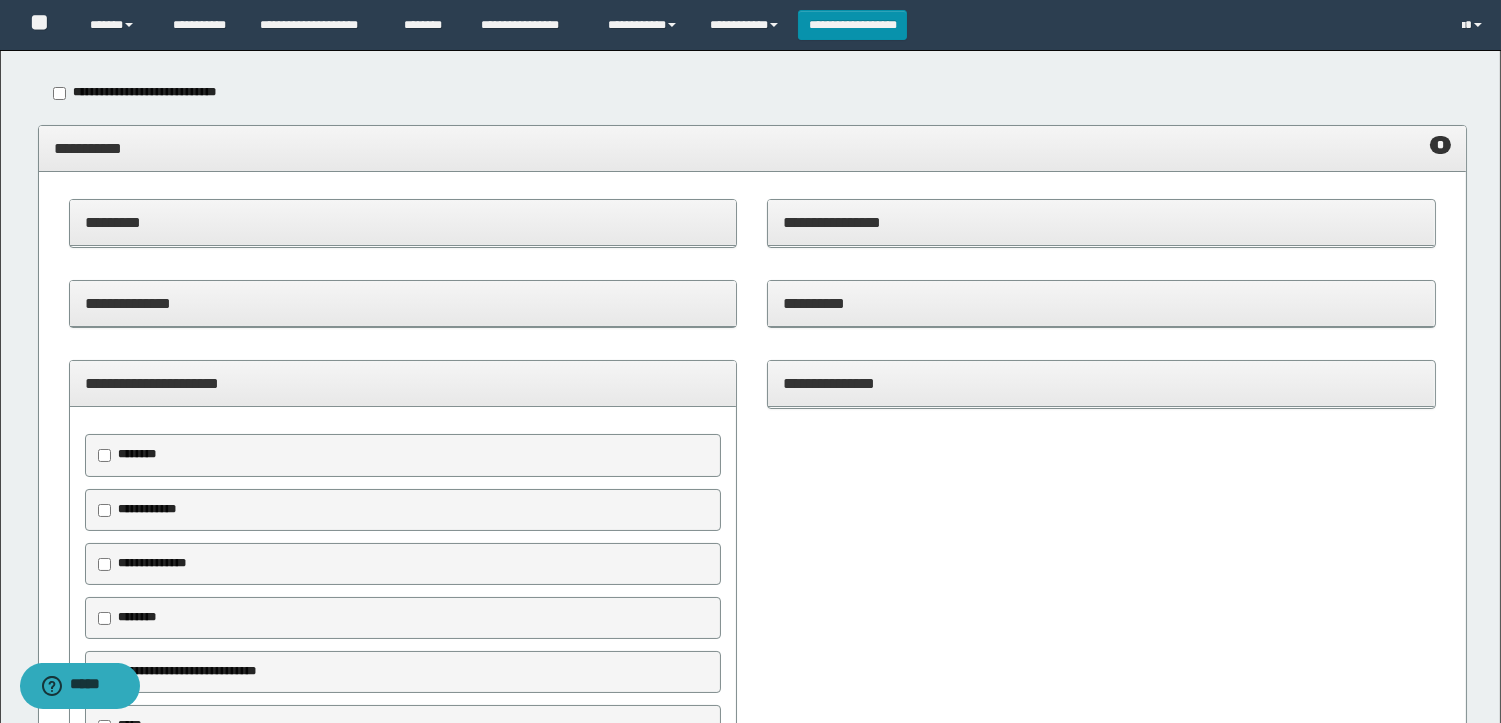 click on "**********" at bounding box center (403, 383) 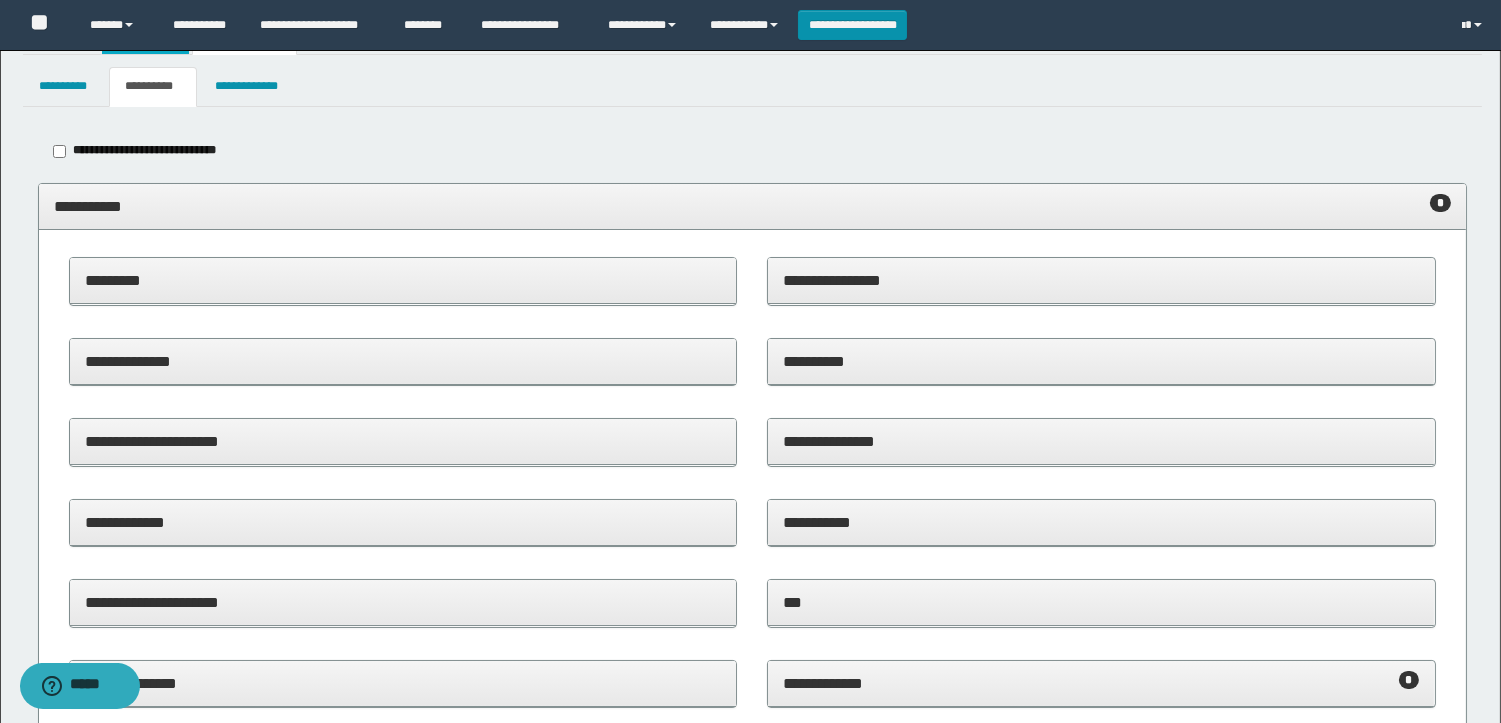 scroll, scrollTop: 0, scrollLeft: 0, axis: both 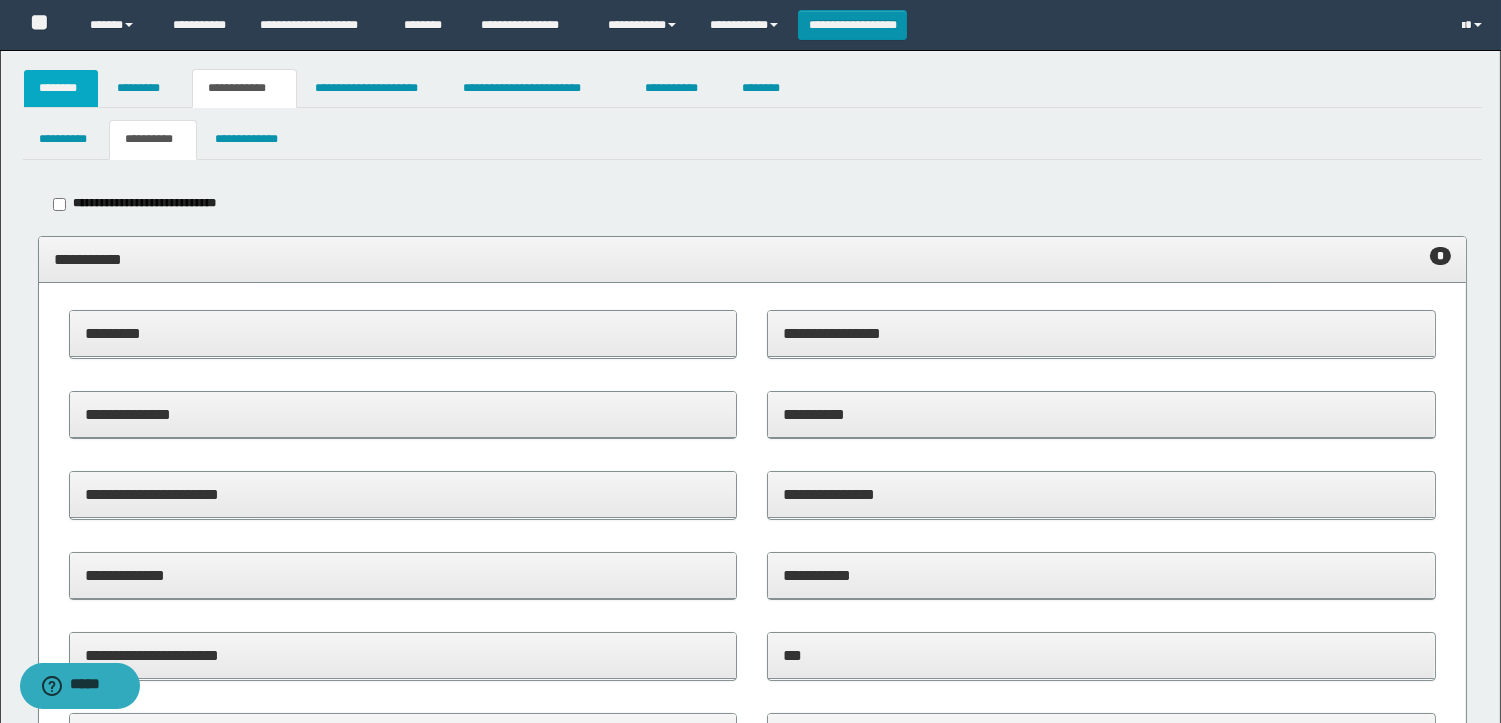 click on "********" at bounding box center [61, 88] 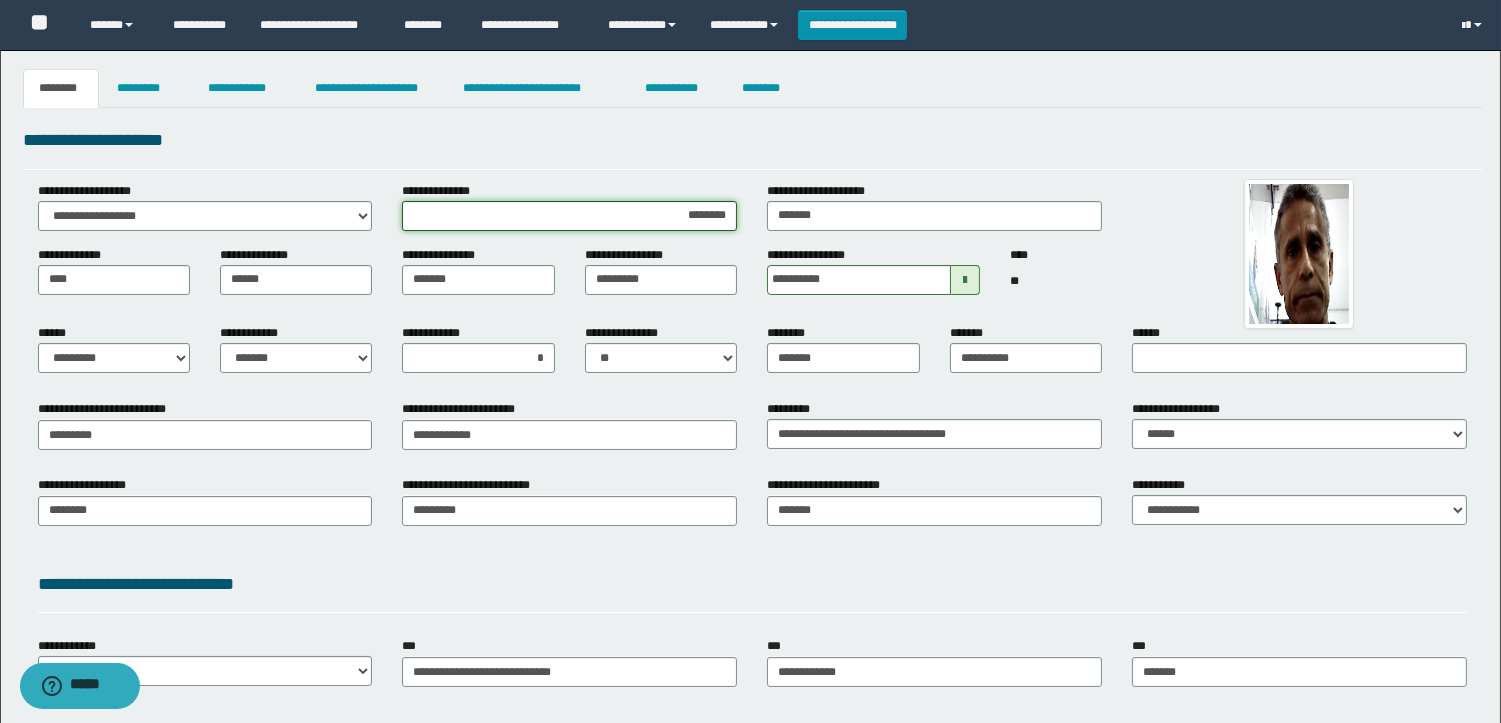 drag, startPoint x: 592, startPoint y: 207, endPoint x: 958, endPoint y: 221, distance: 366.26767 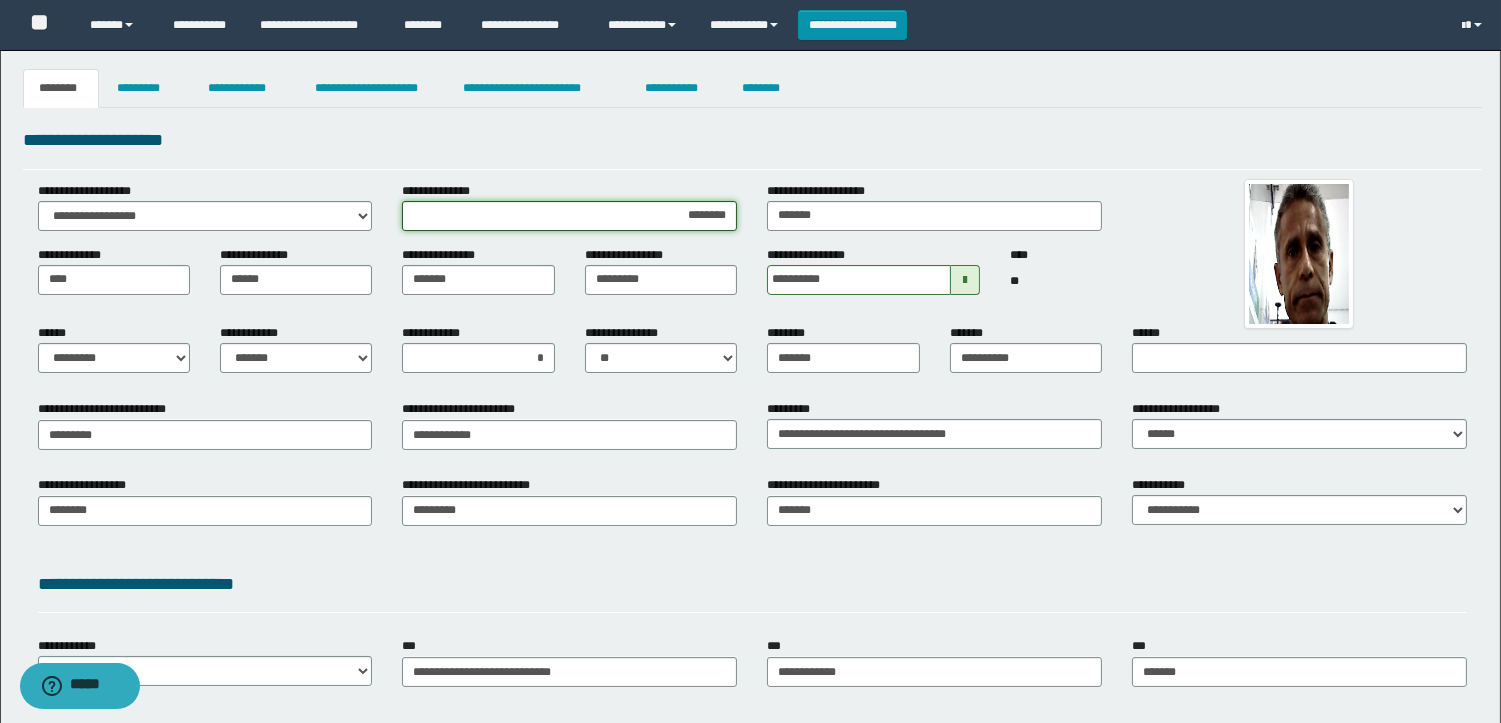 click on "**********" at bounding box center (570, 214) 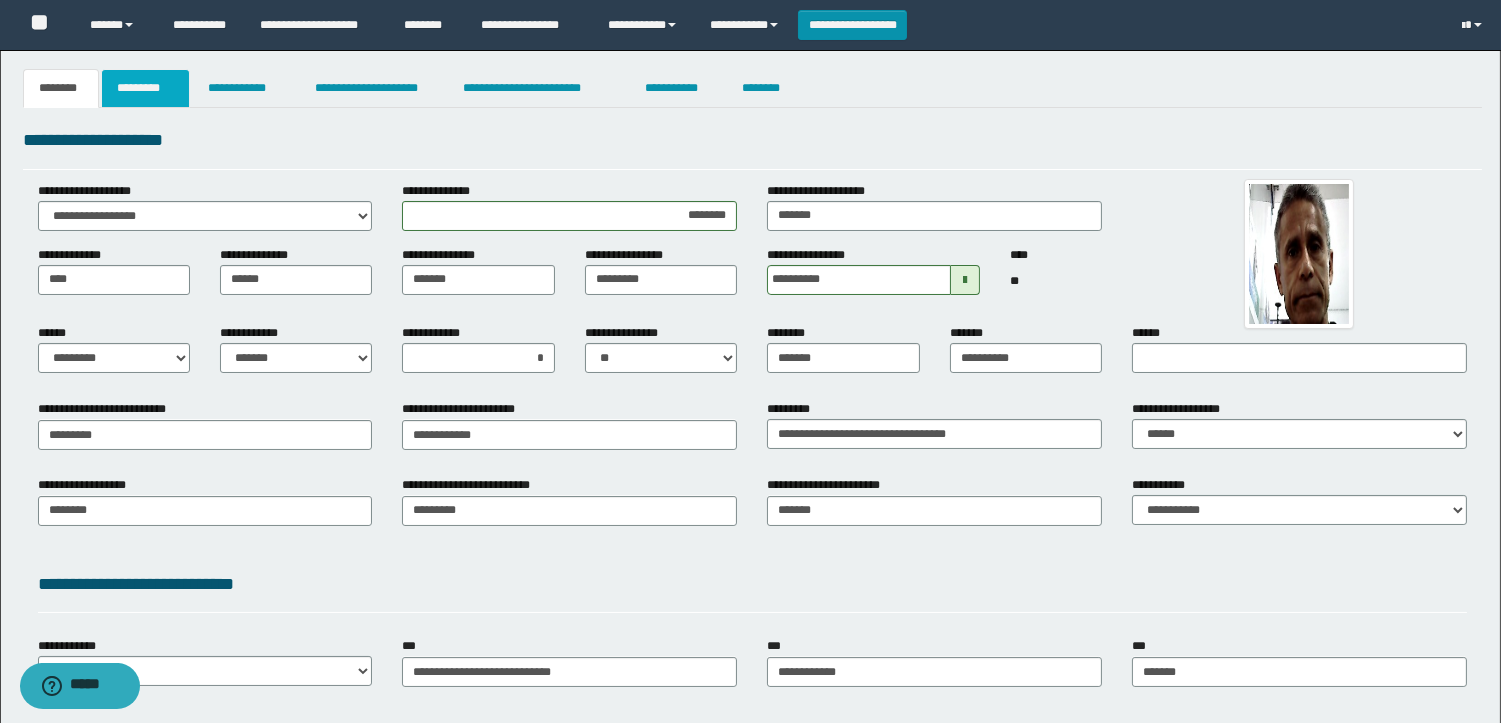 click on "*********" at bounding box center (145, 88) 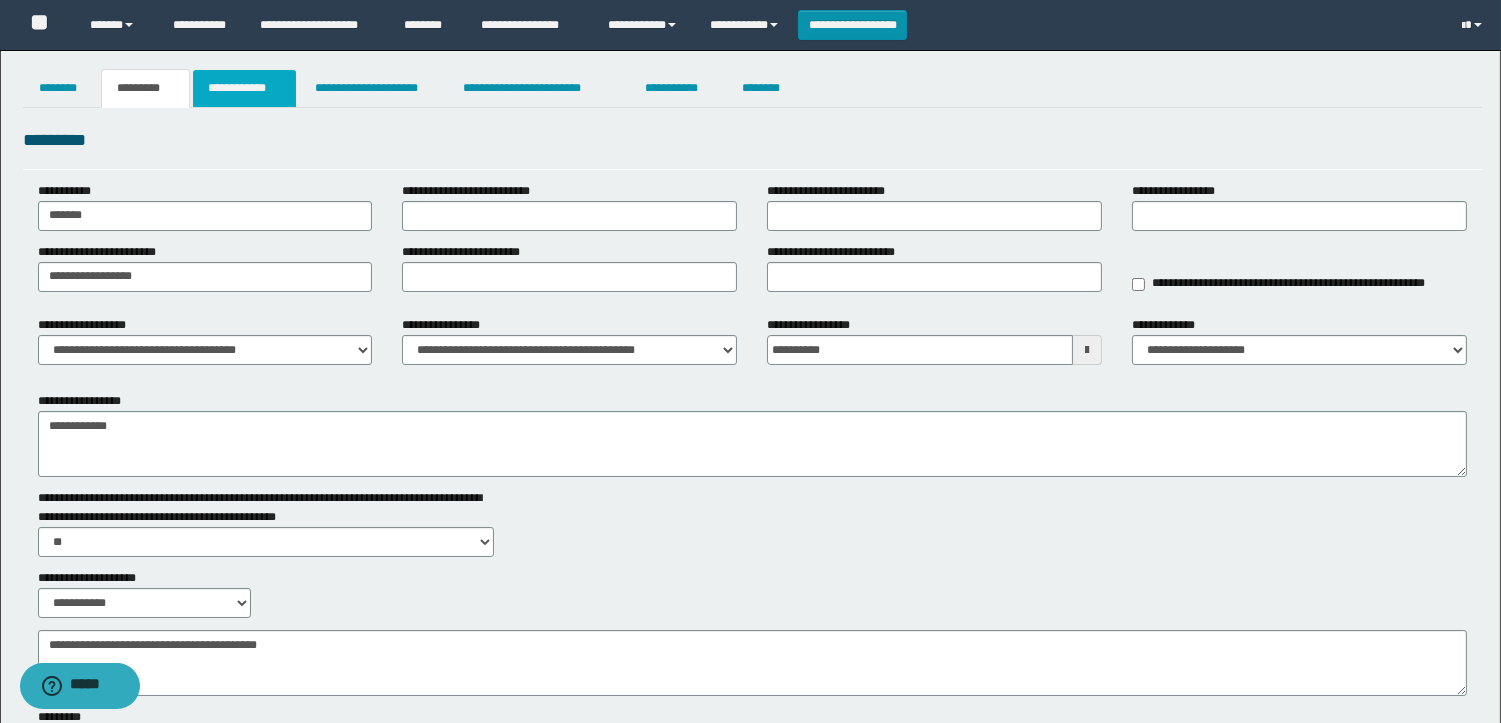 click on "**********" at bounding box center (244, 88) 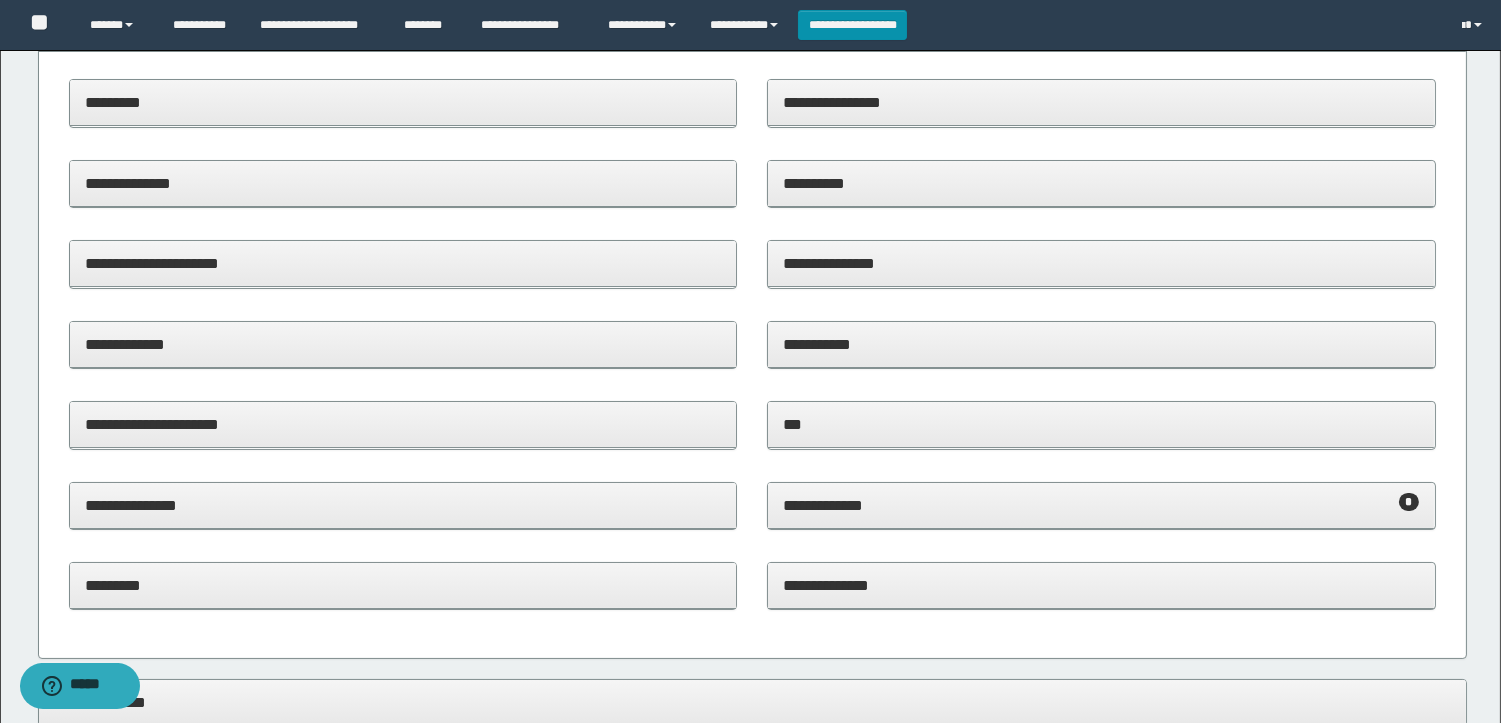 scroll, scrollTop: 222, scrollLeft: 0, axis: vertical 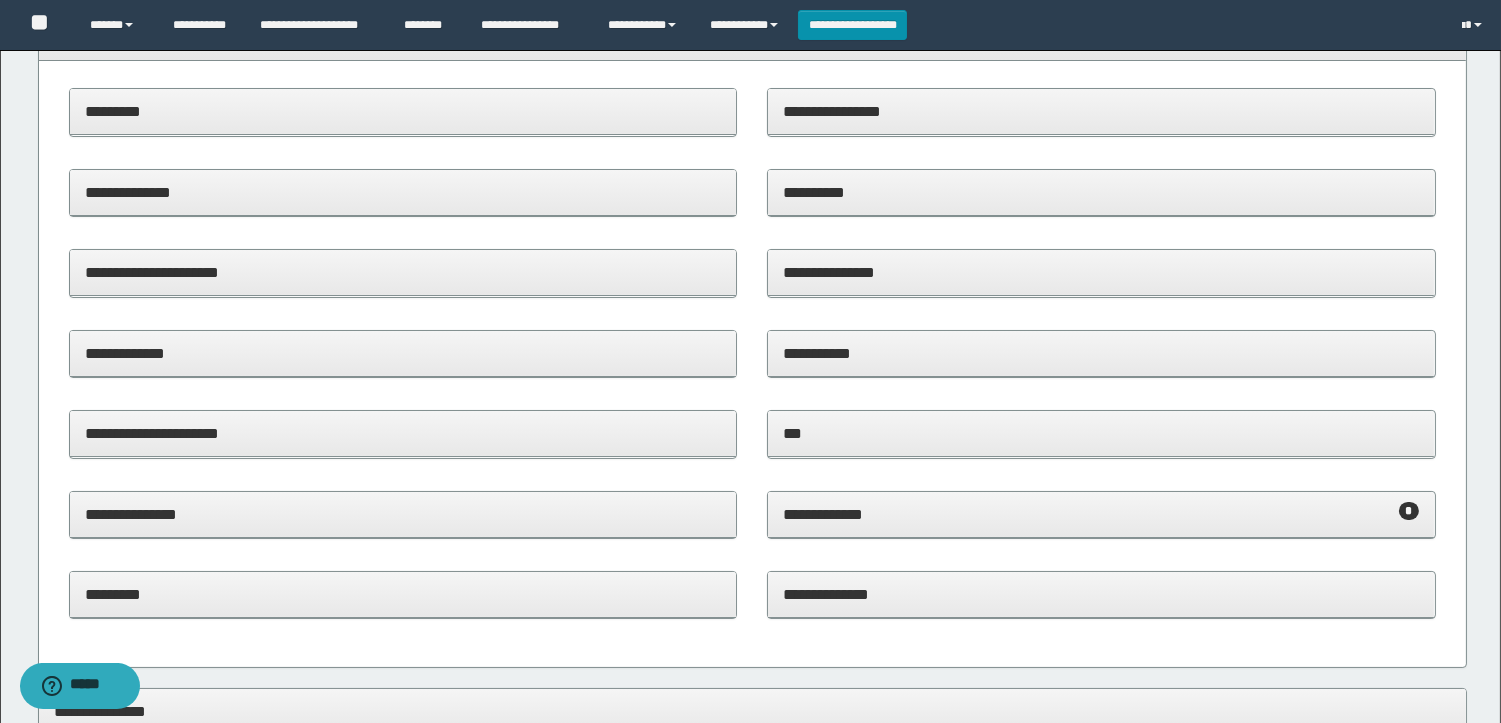 click on "**********" at bounding box center [403, 272] 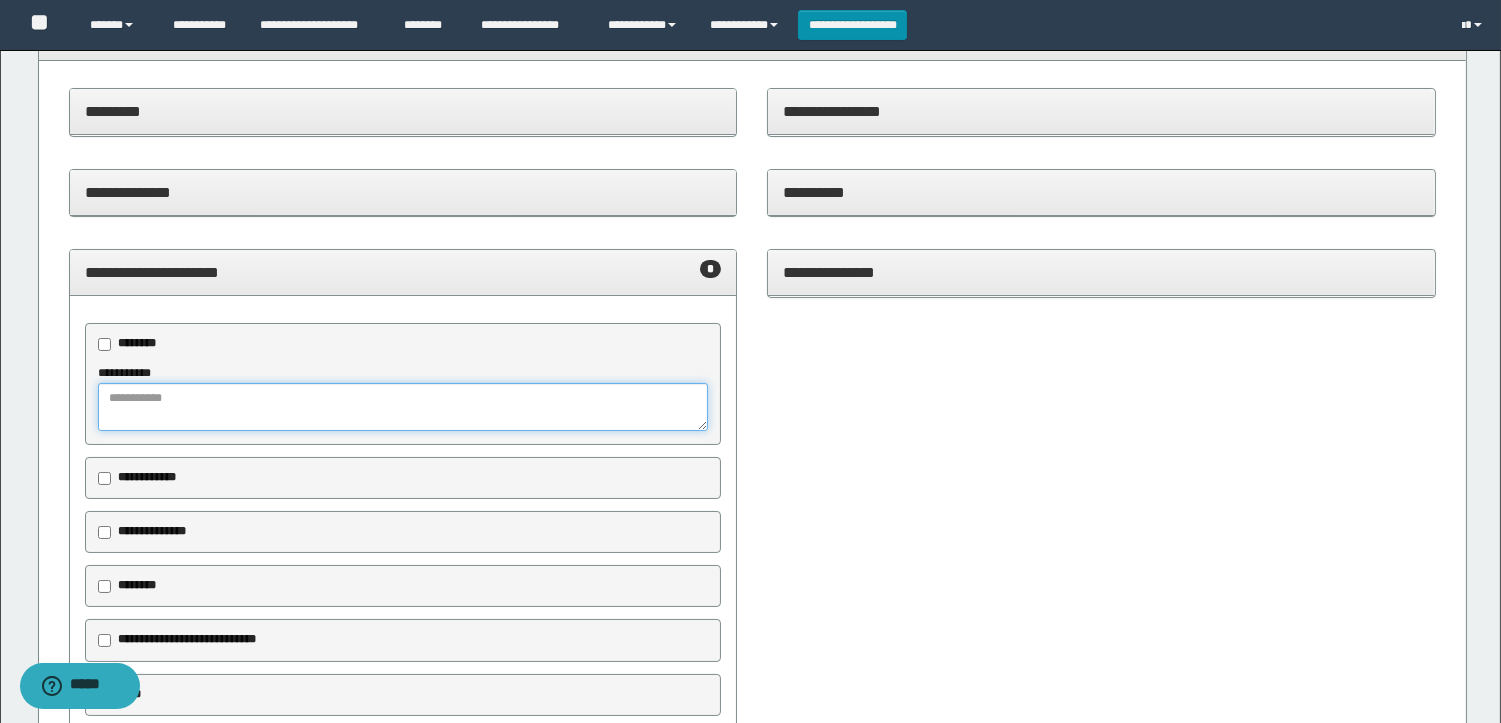 click at bounding box center (403, 407) 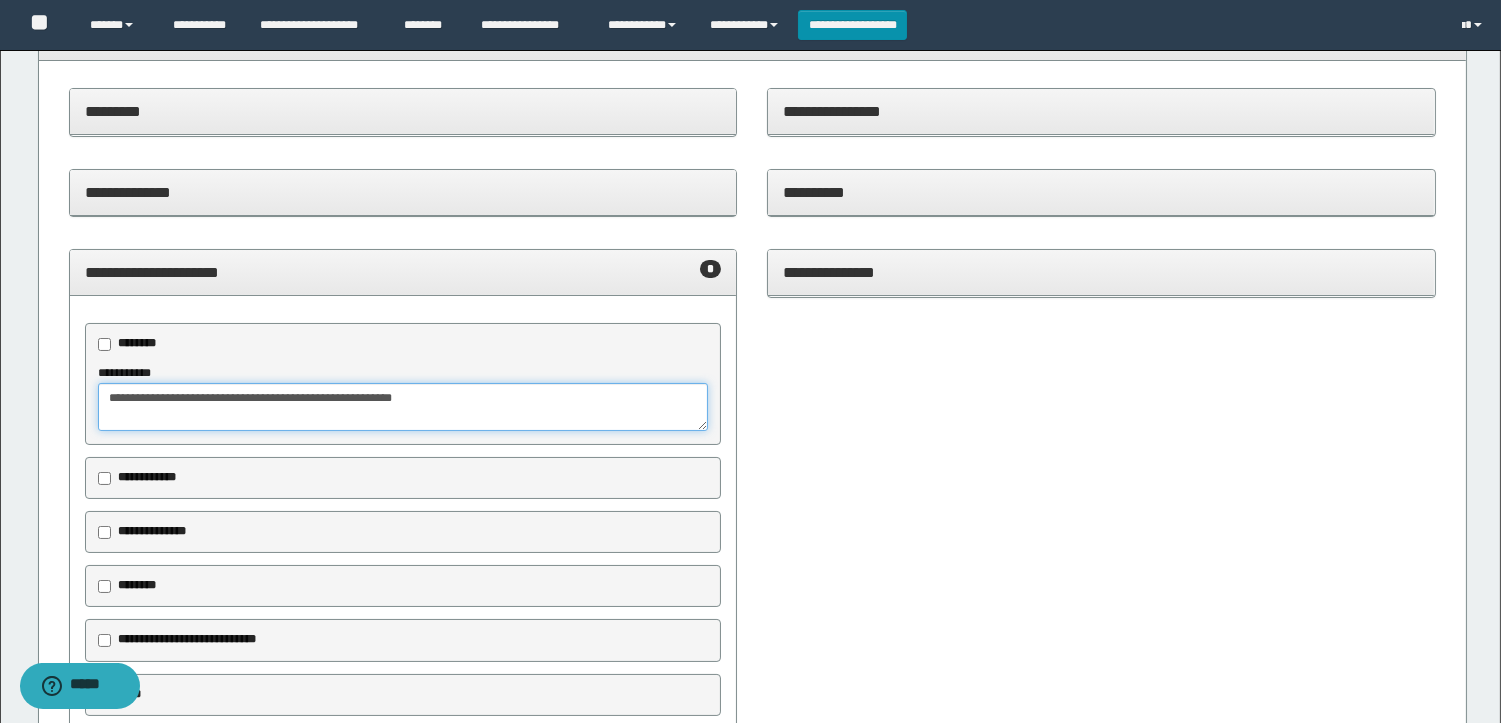 type on "**********" 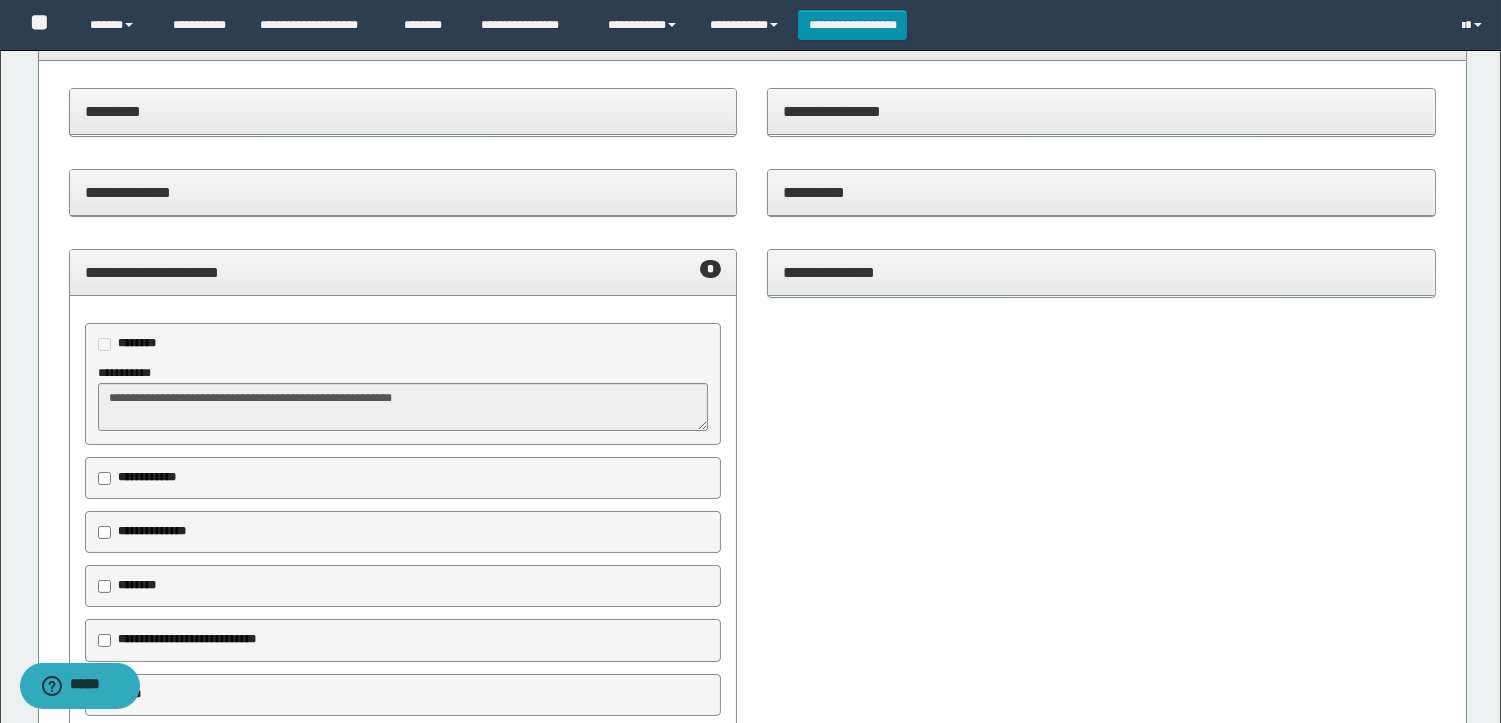 click on "**********" at bounding box center (403, 272) 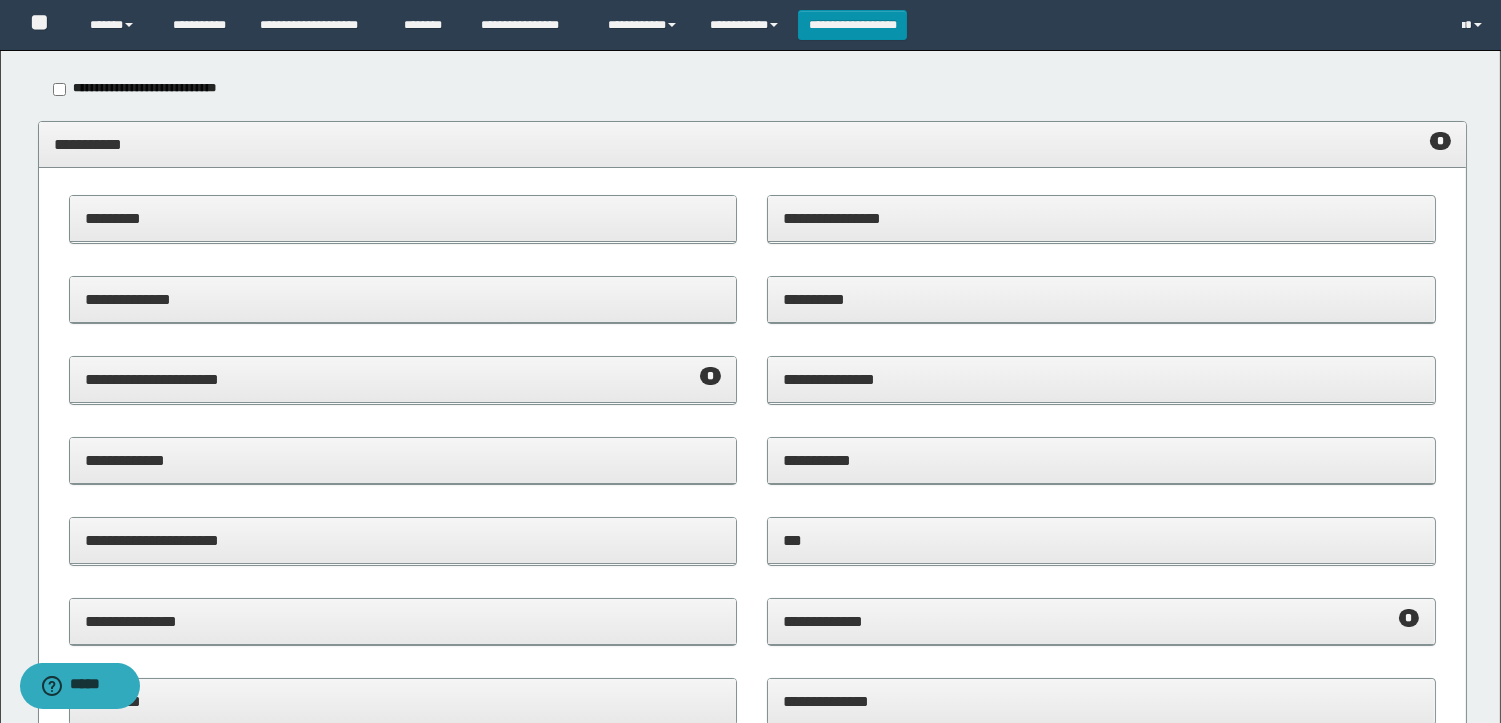 scroll, scrollTop: 111, scrollLeft: 0, axis: vertical 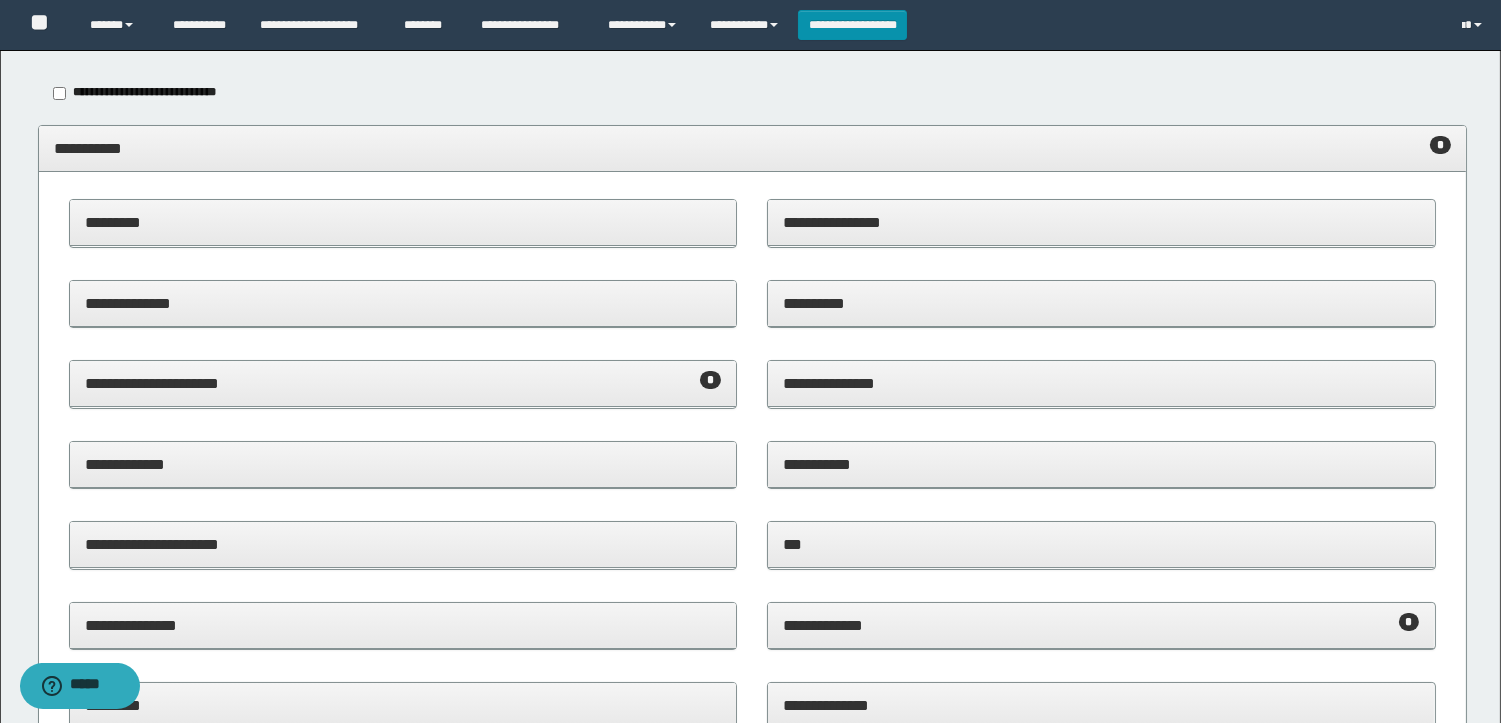 click on "**********" at bounding box center [752, 149] 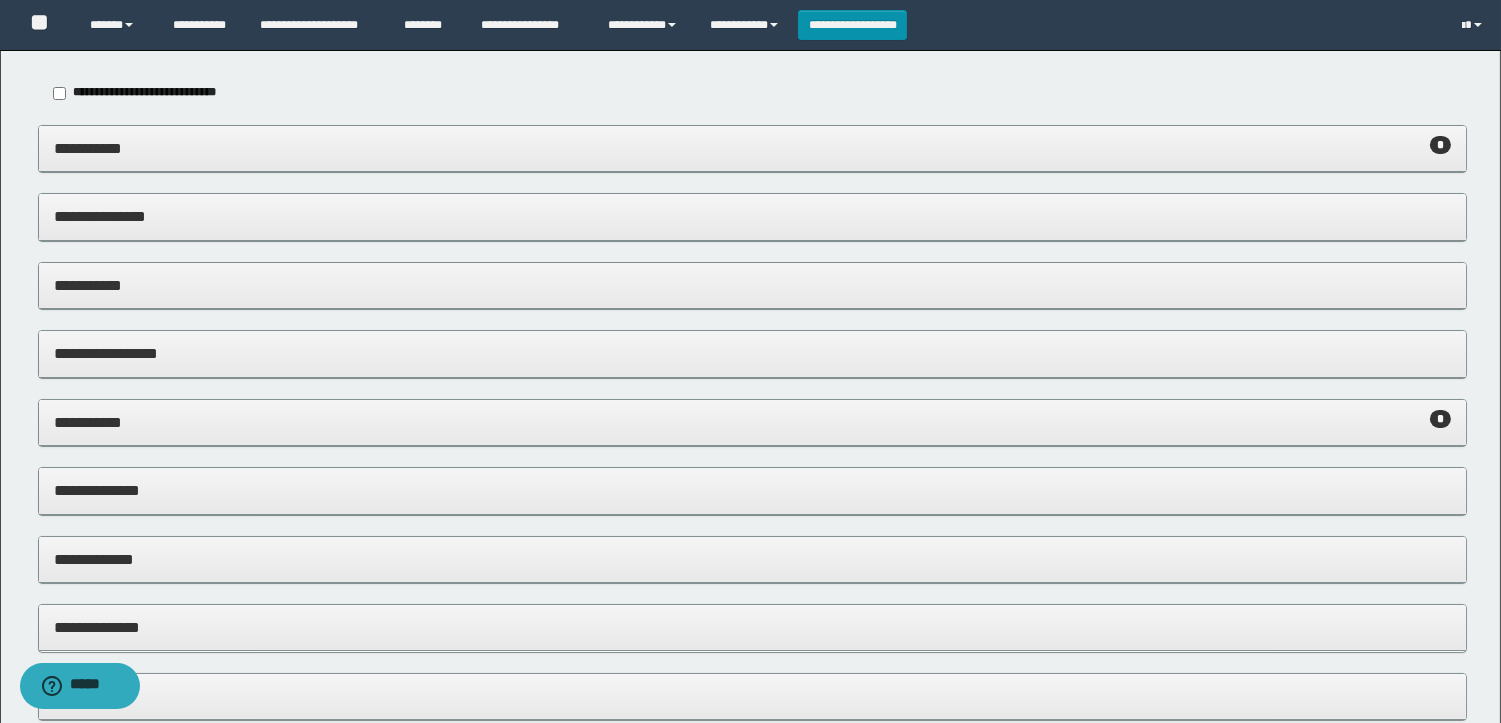 click on "**********" at bounding box center [752, 422] 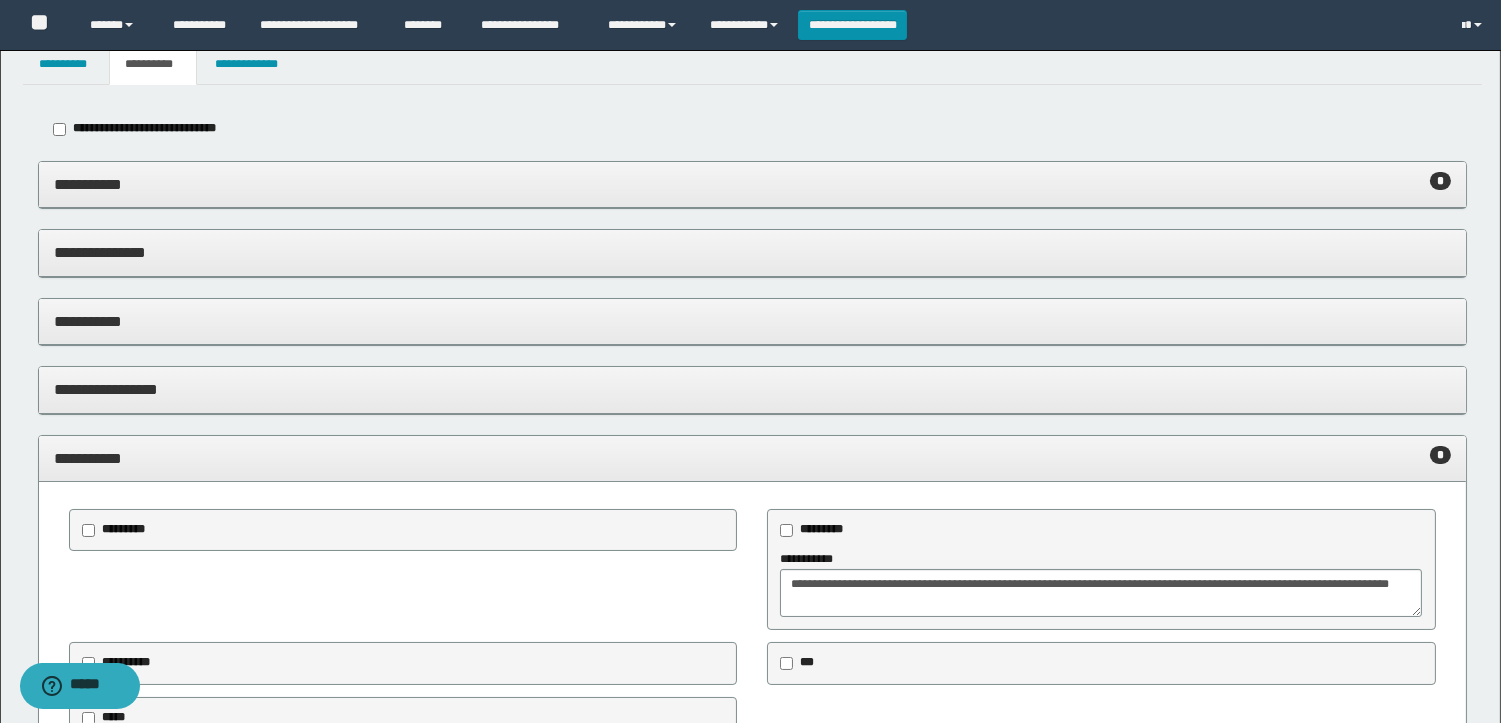 scroll, scrollTop: 0, scrollLeft: 0, axis: both 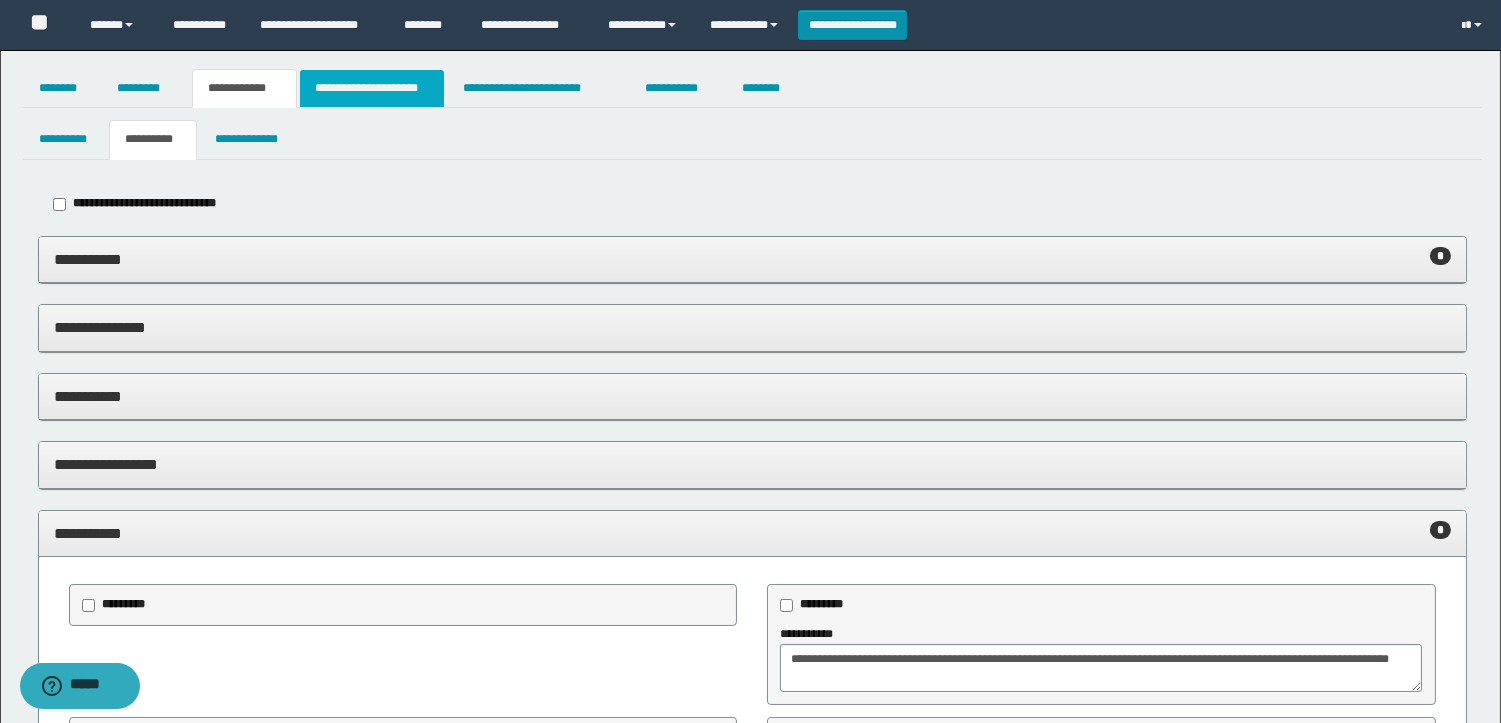 click on "**********" at bounding box center (372, 88) 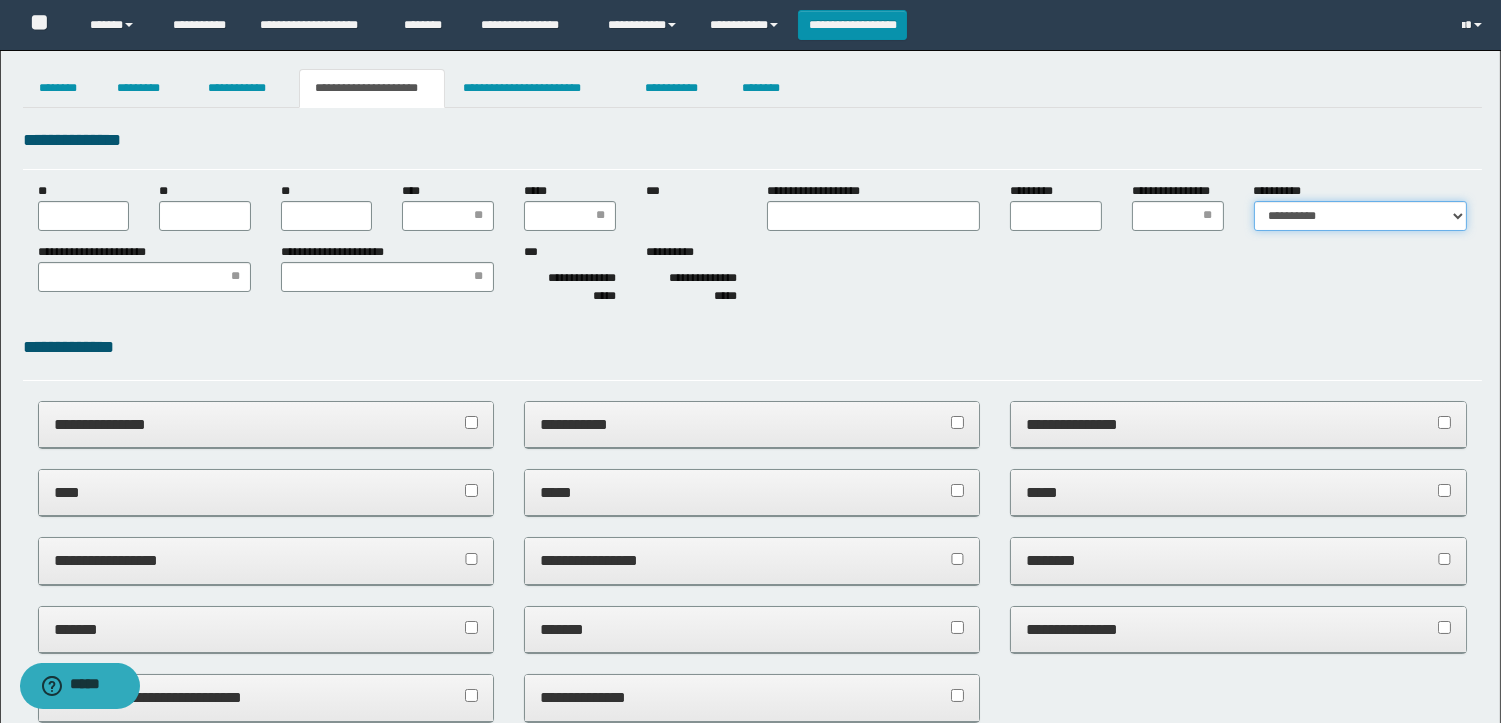 click on "**********" at bounding box center [1360, 216] 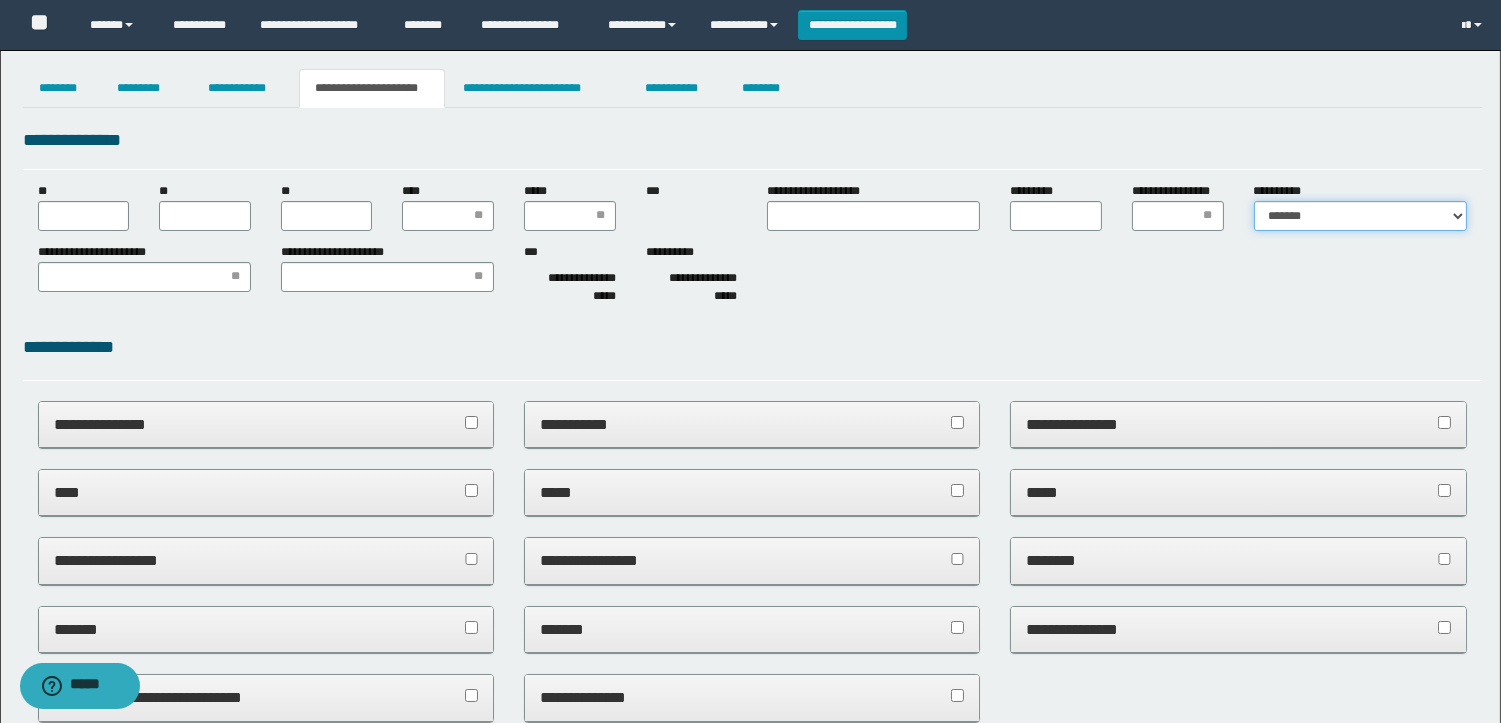 click on "**********" at bounding box center [1360, 216] 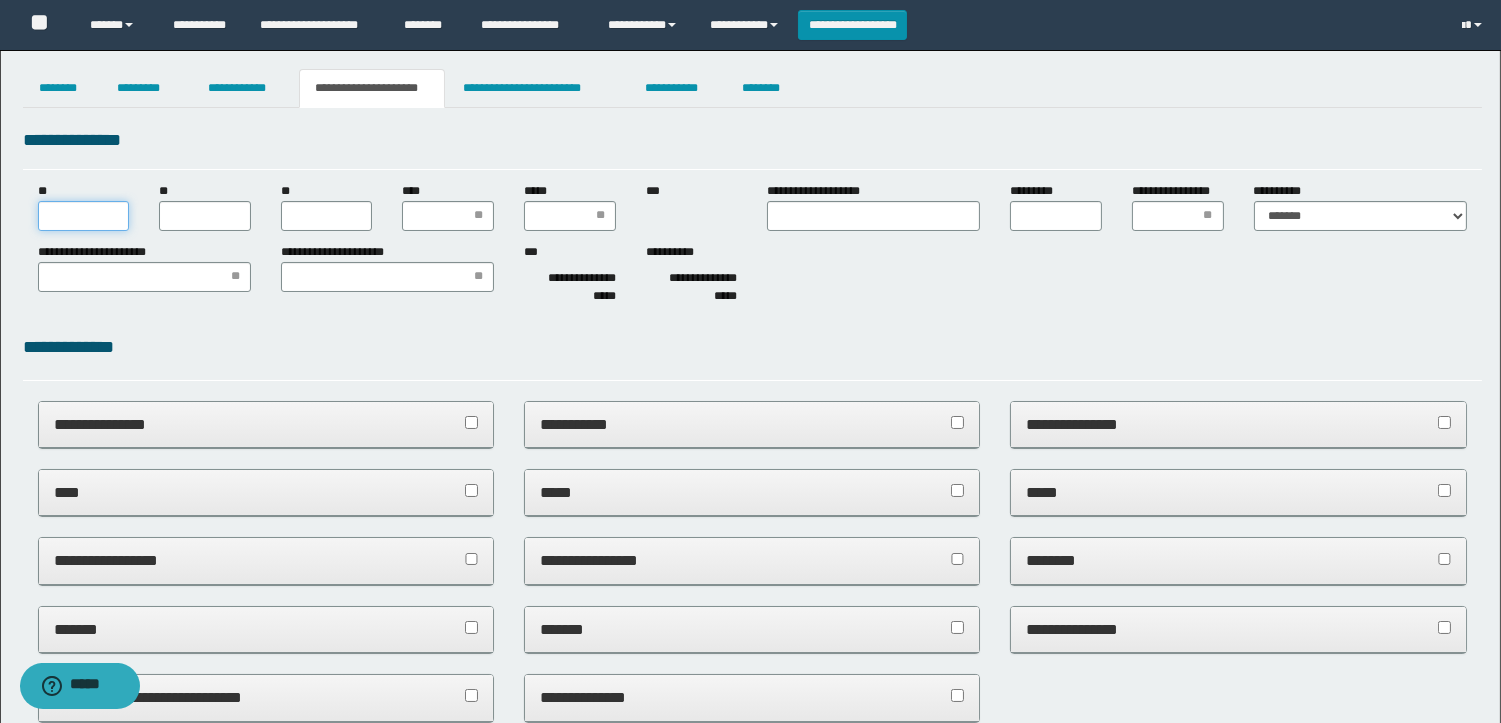 click on "**" at bounding box center (84, 216) 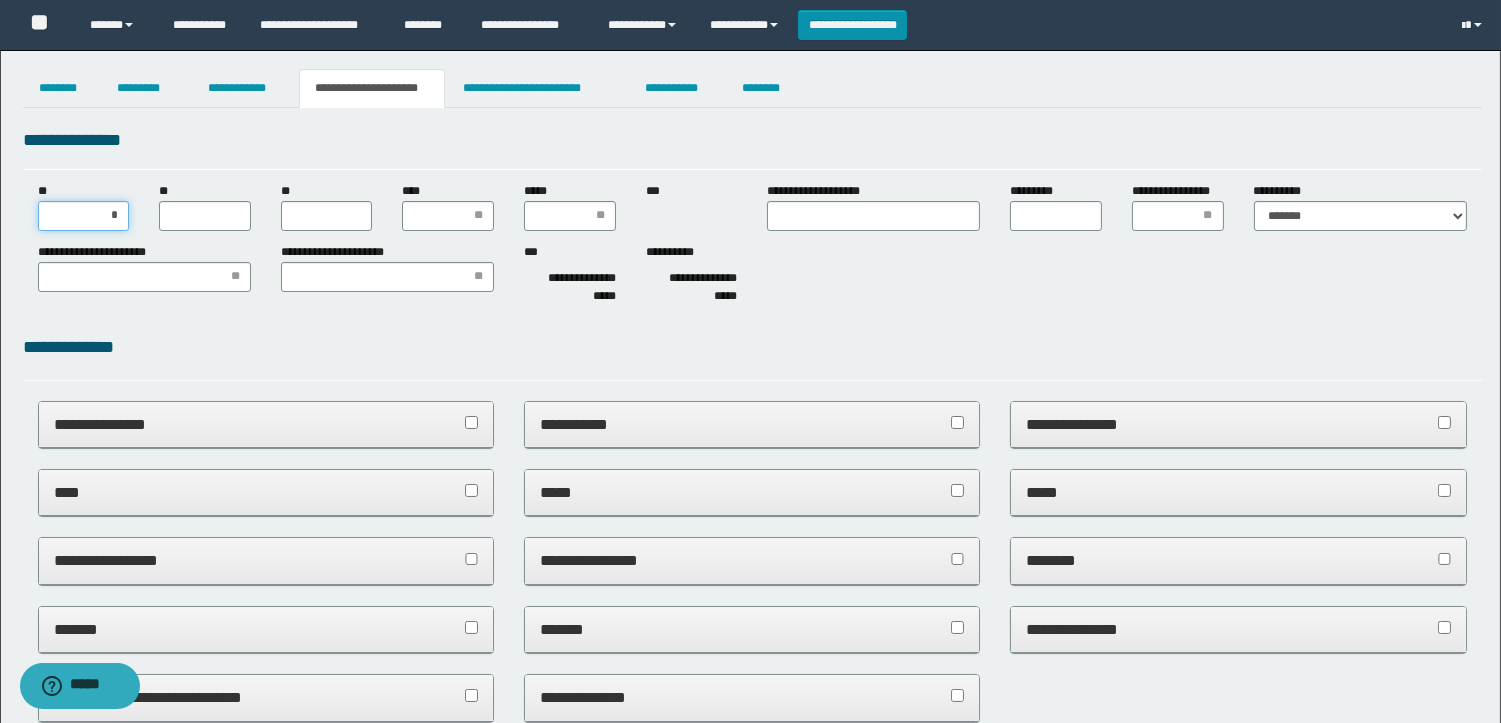 type on "**" 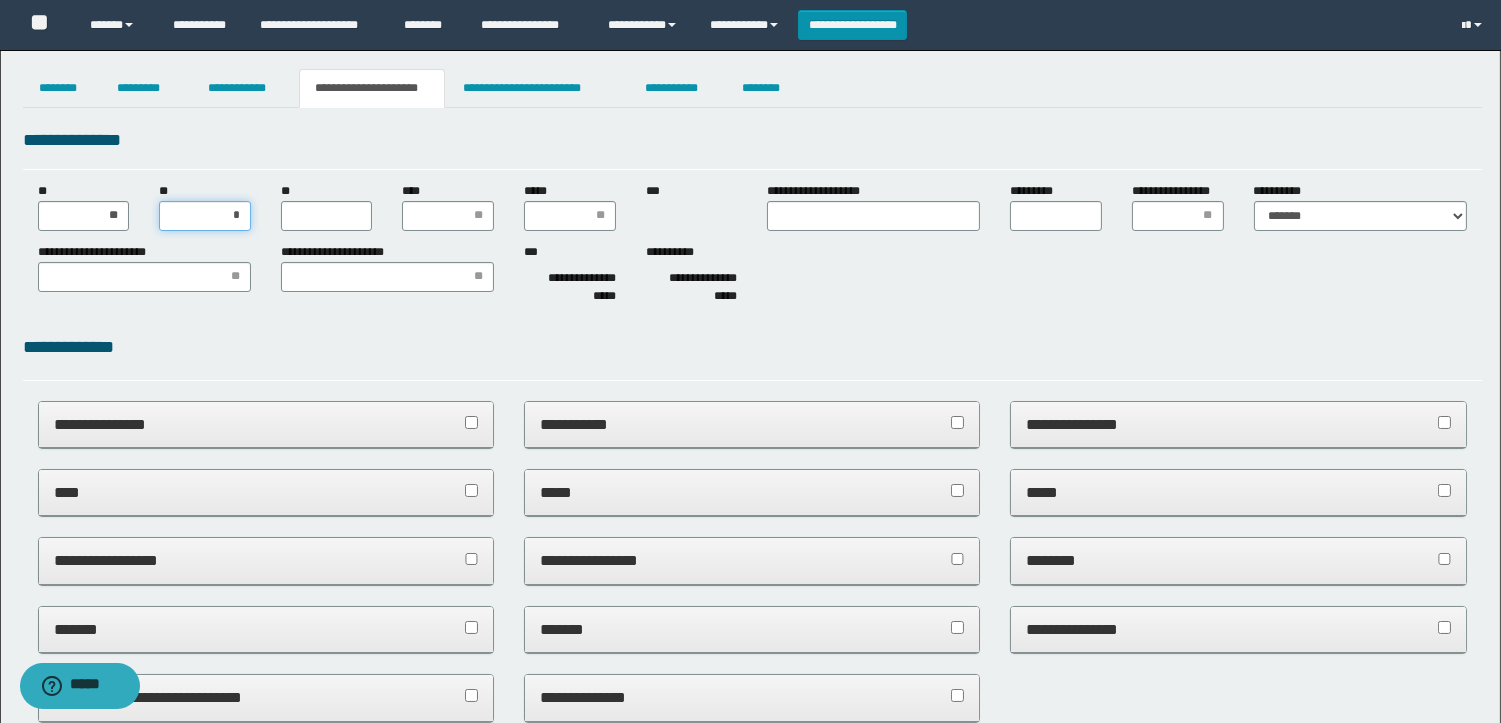 type on "**" 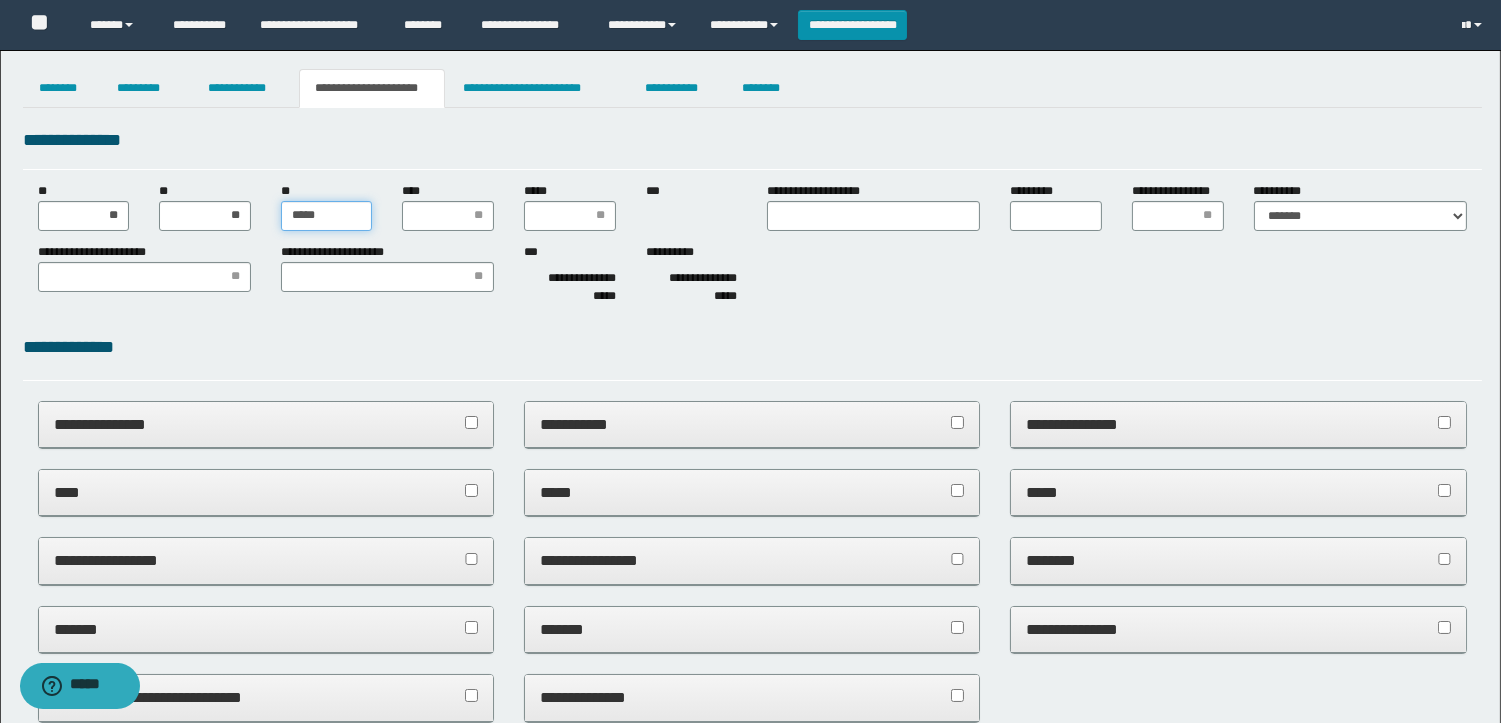 type on "******" 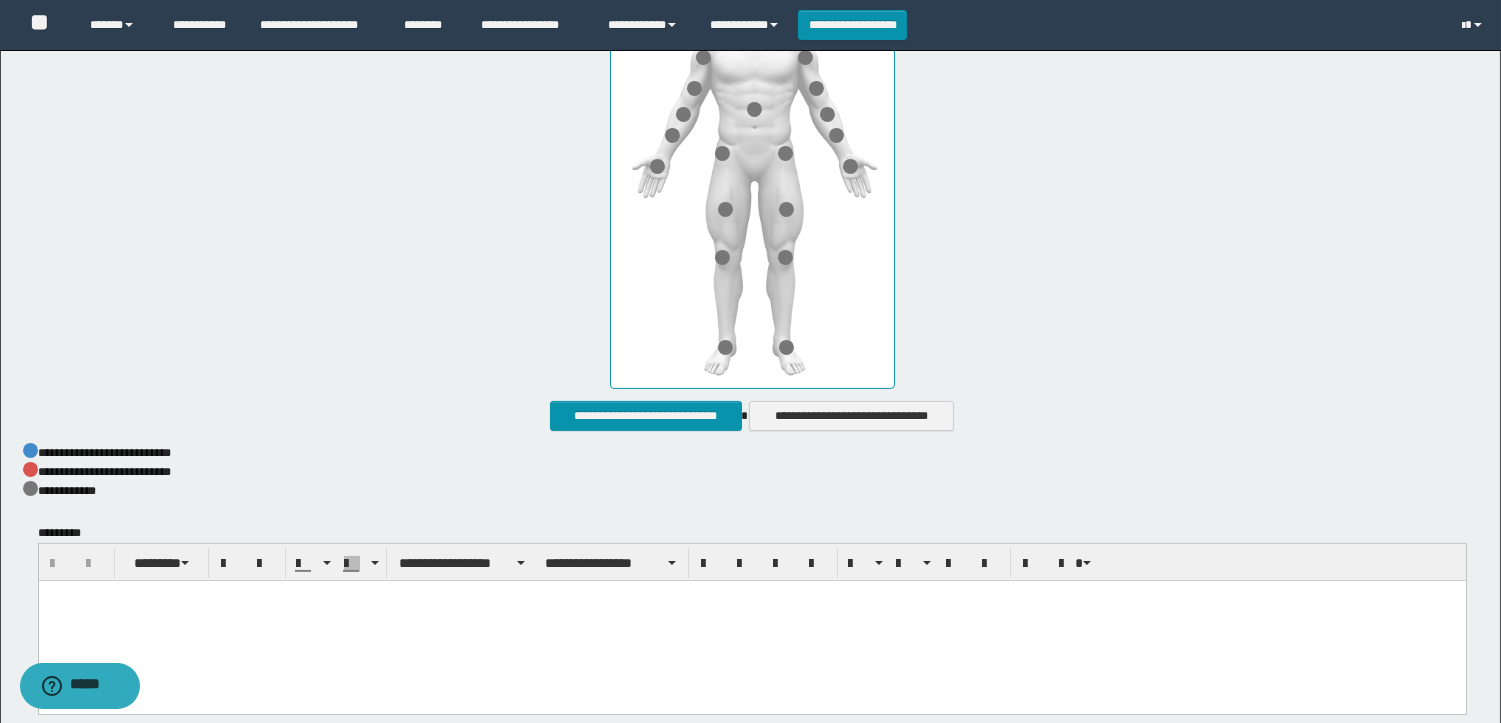 scroll, scrollTop: 1040, scrollLeft: 0, axis: vertical 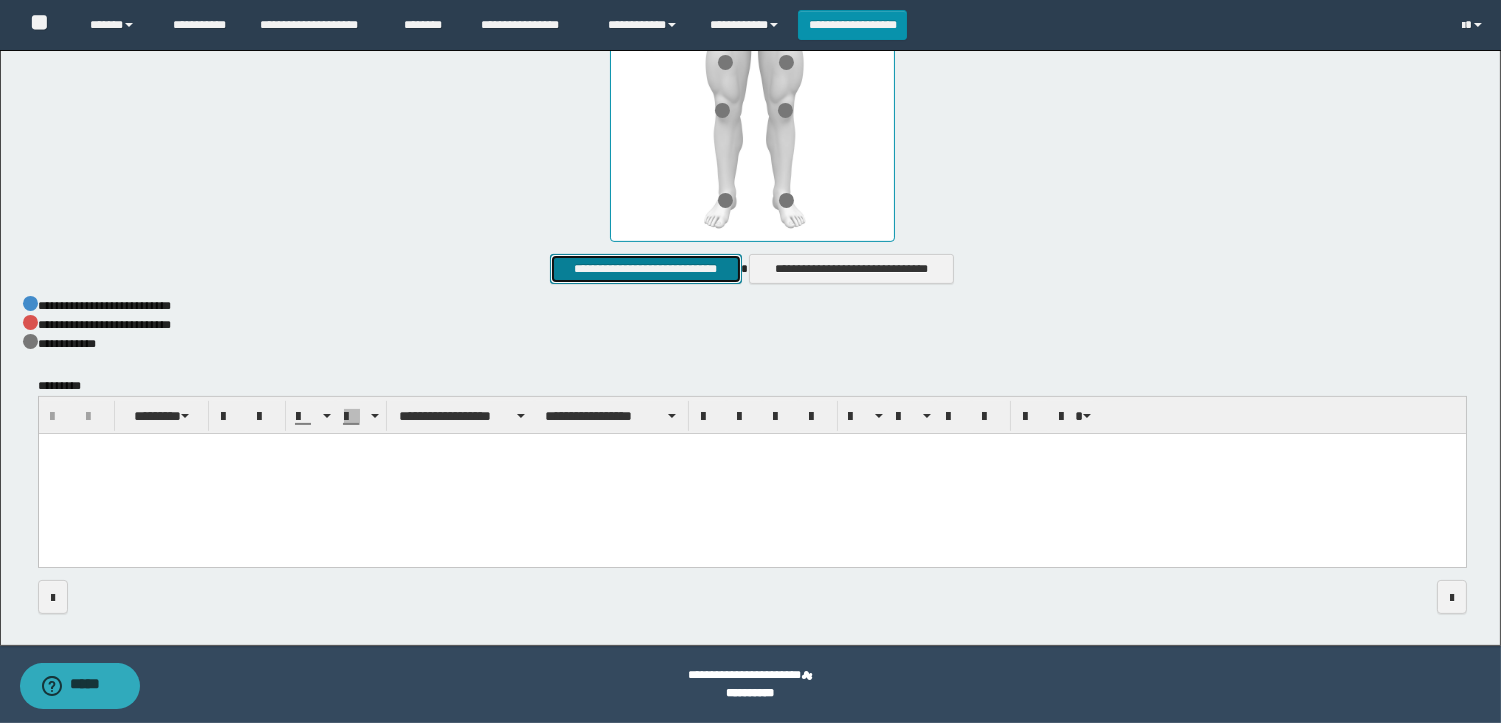 click on "**********" at bounding box center (645, 269) 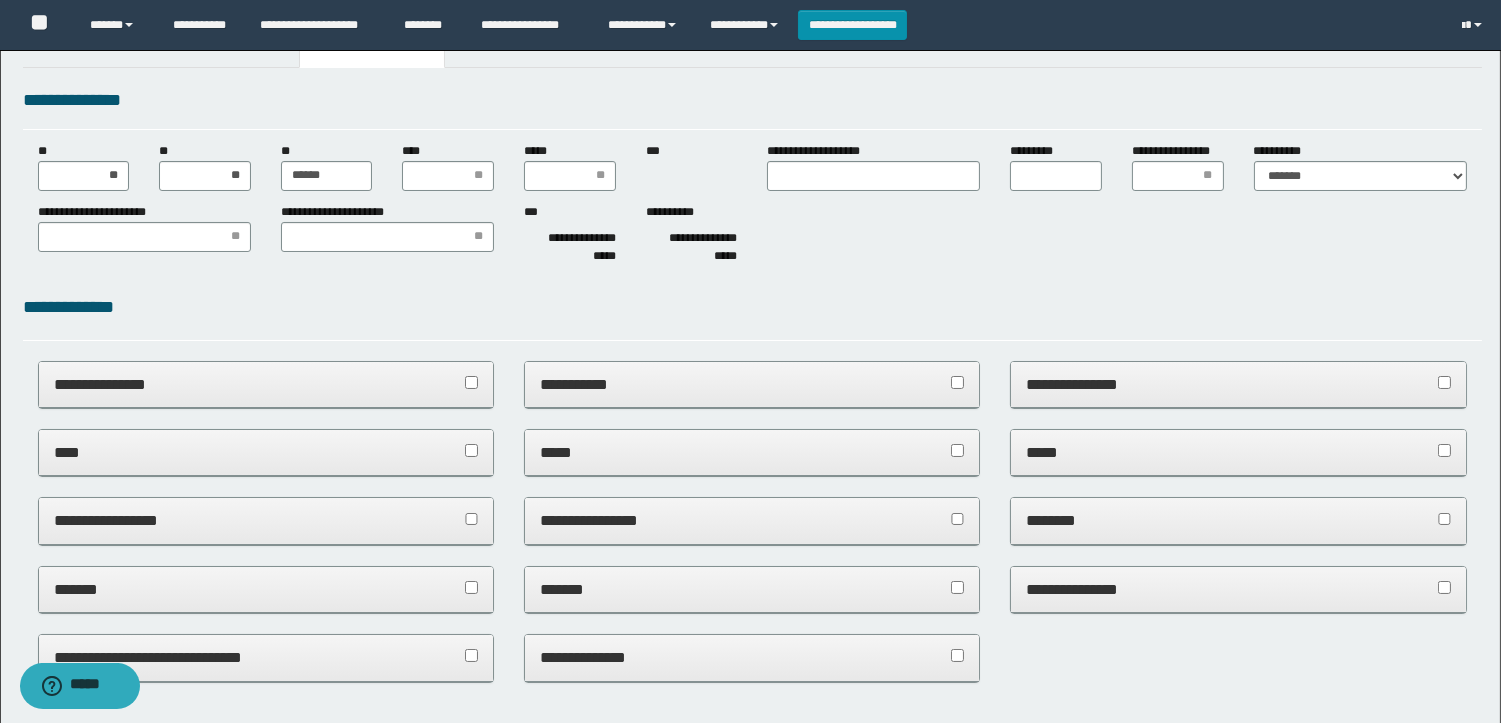 scroll, scrollTop: 0, scrollLeft: 0, axis: both 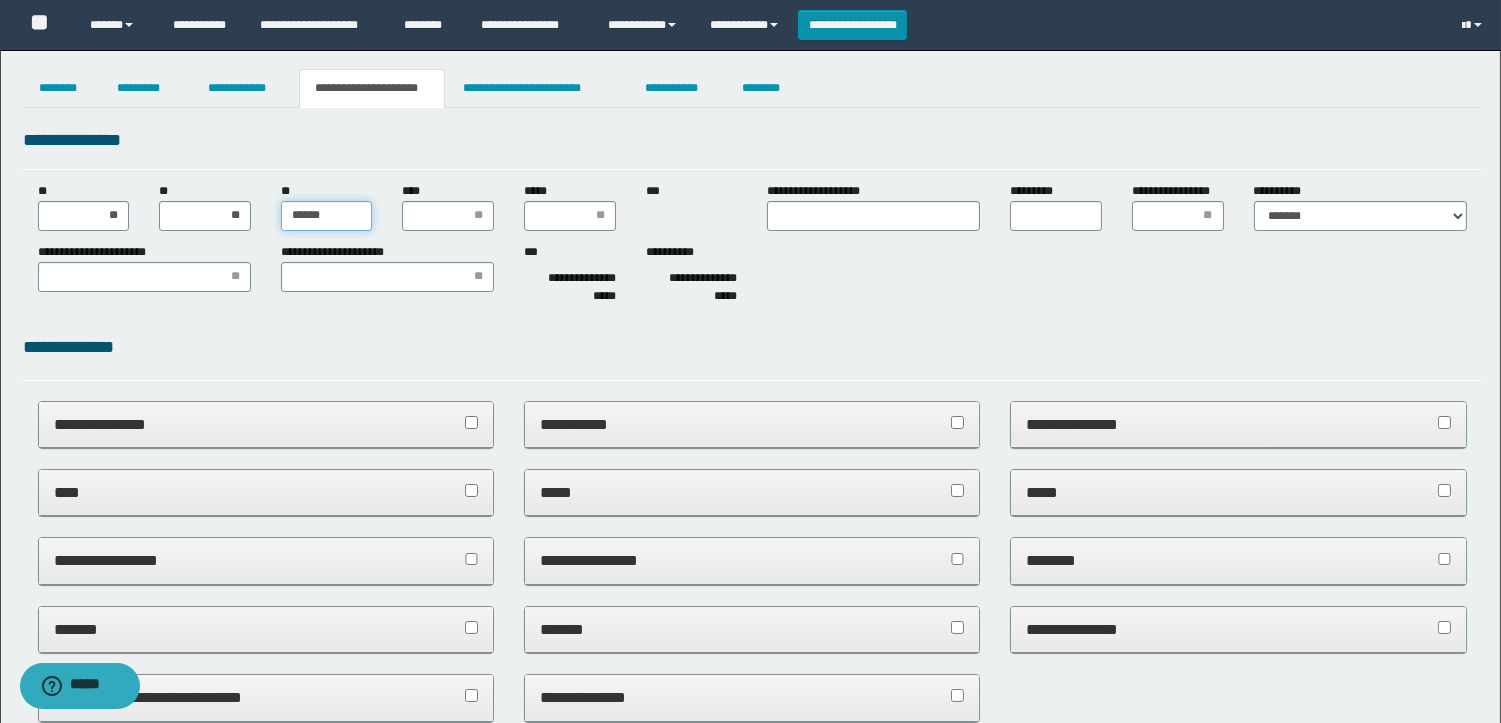 click on "******" at bounding box center (327, 216) 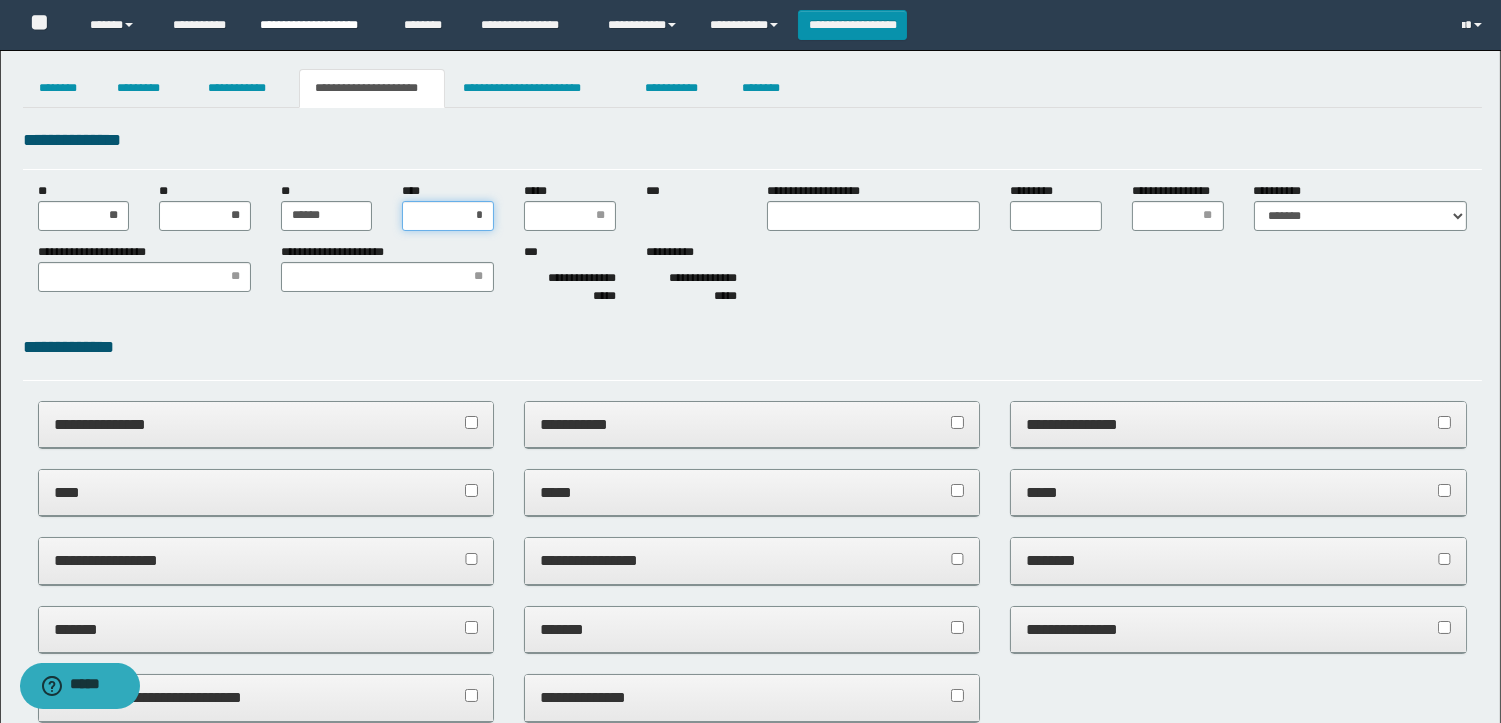type on "**" 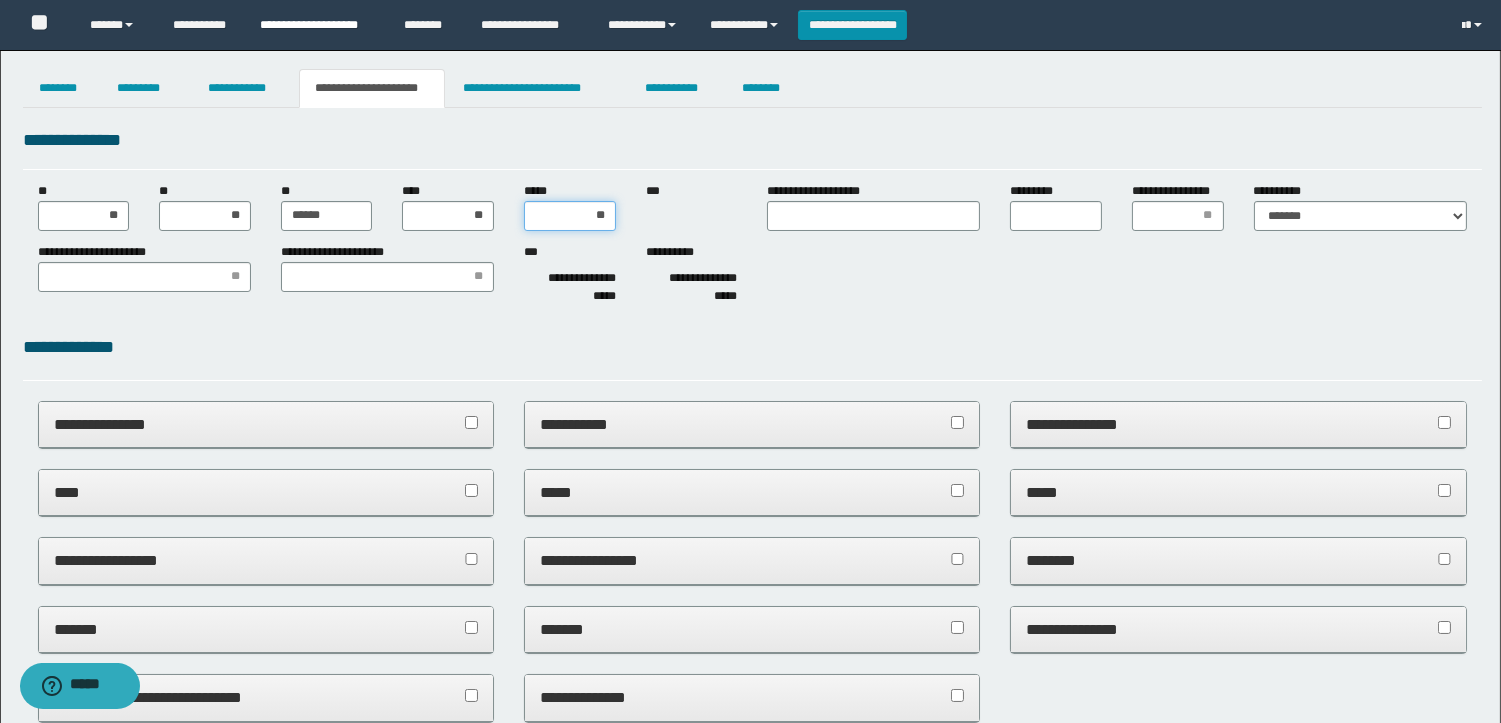 type on "***" 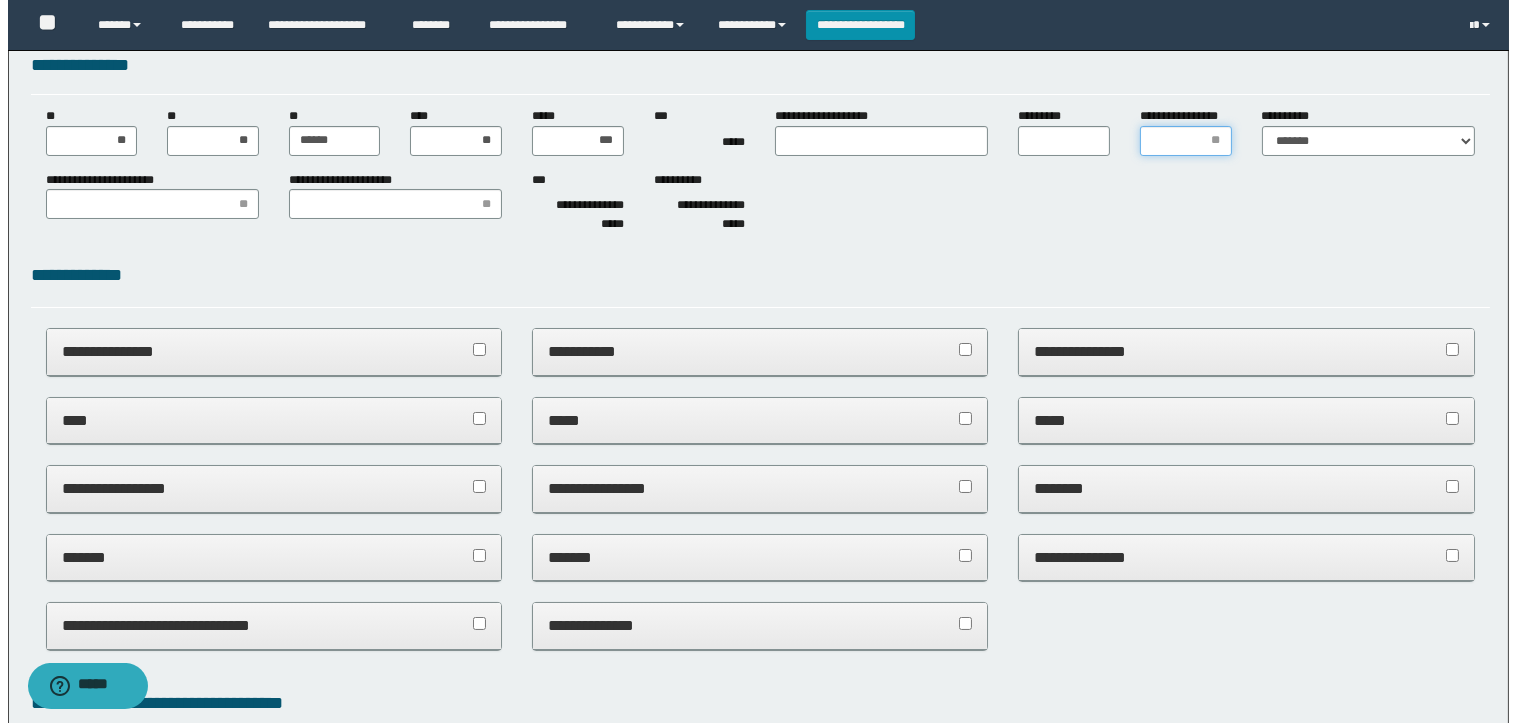 scroll, scrollTop: 0, scrollLeft: 0, axis: both 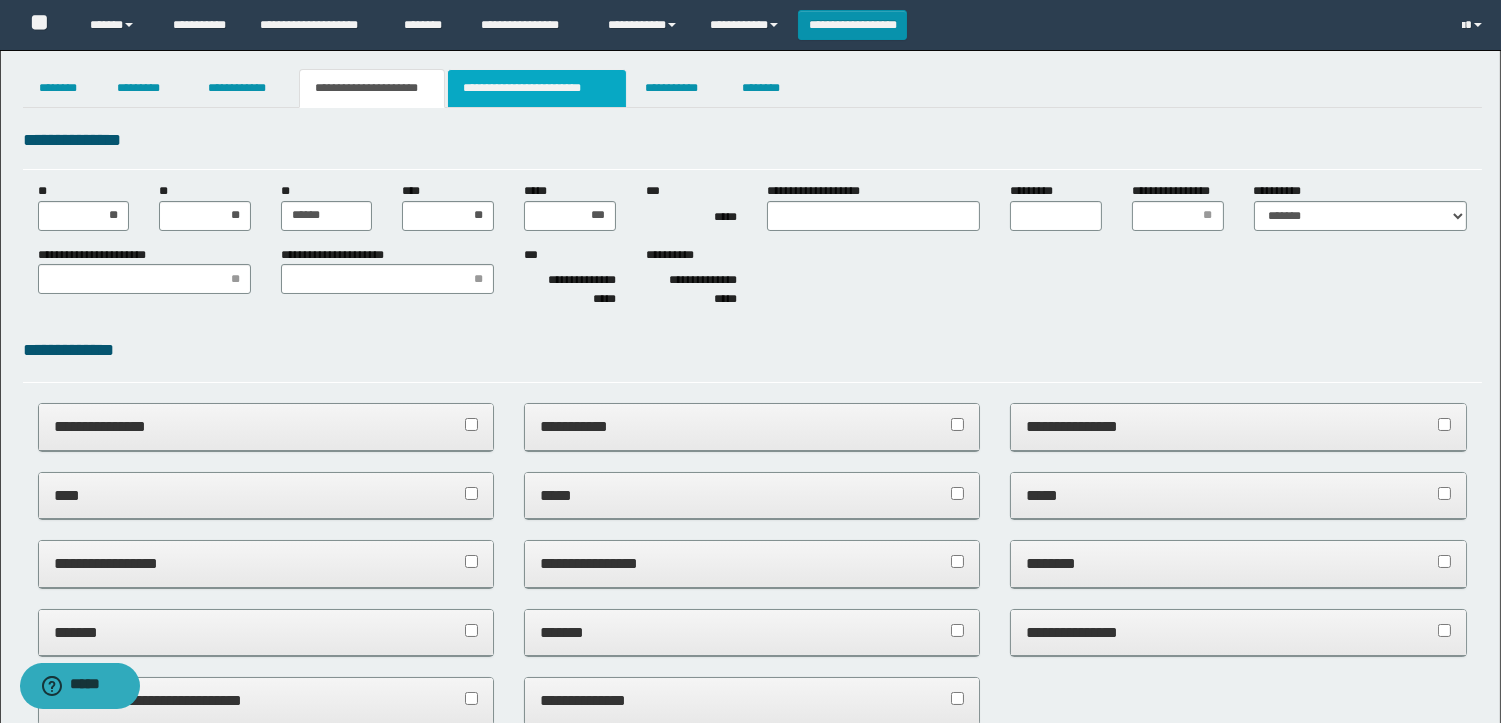 click on "**********" at bounding box center [537, 88] 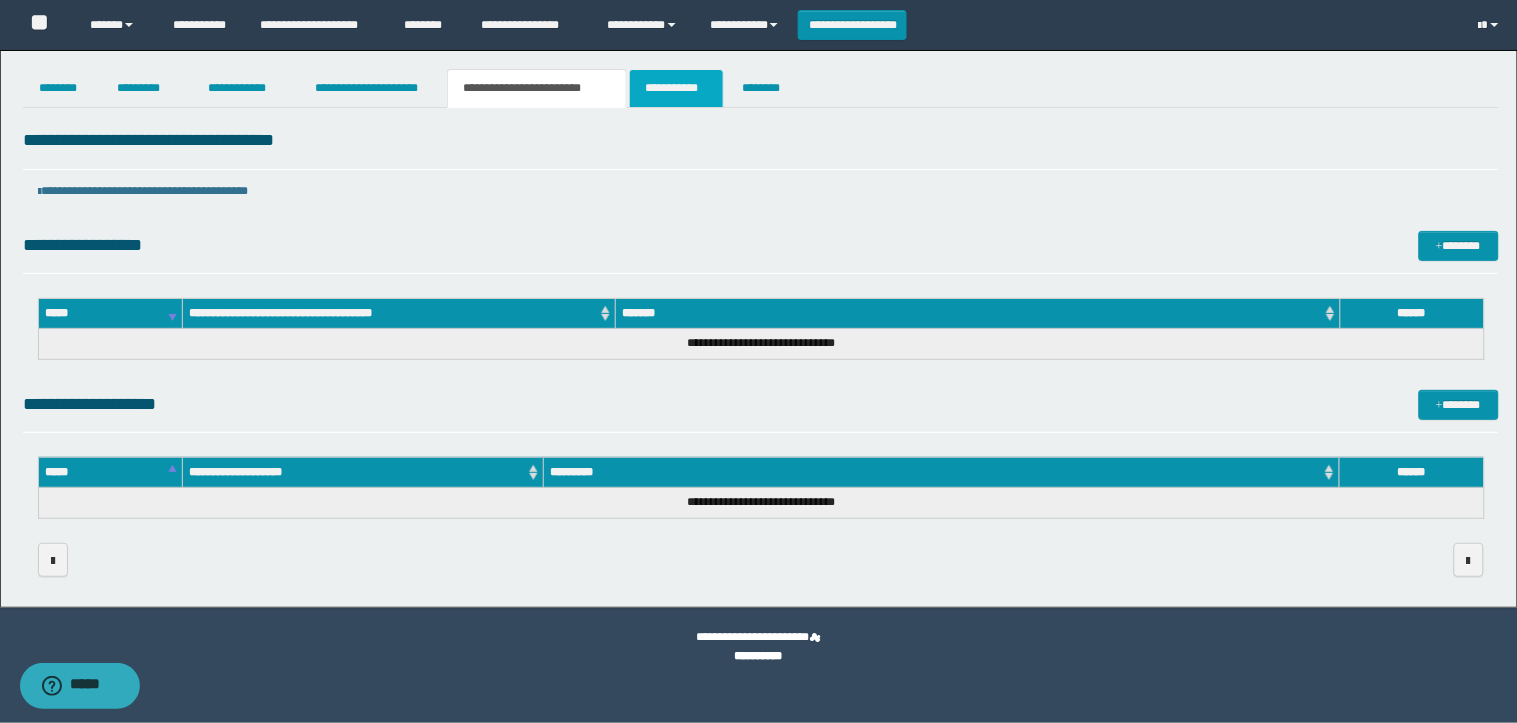 click on "**********" at bounding box center [676, 88] 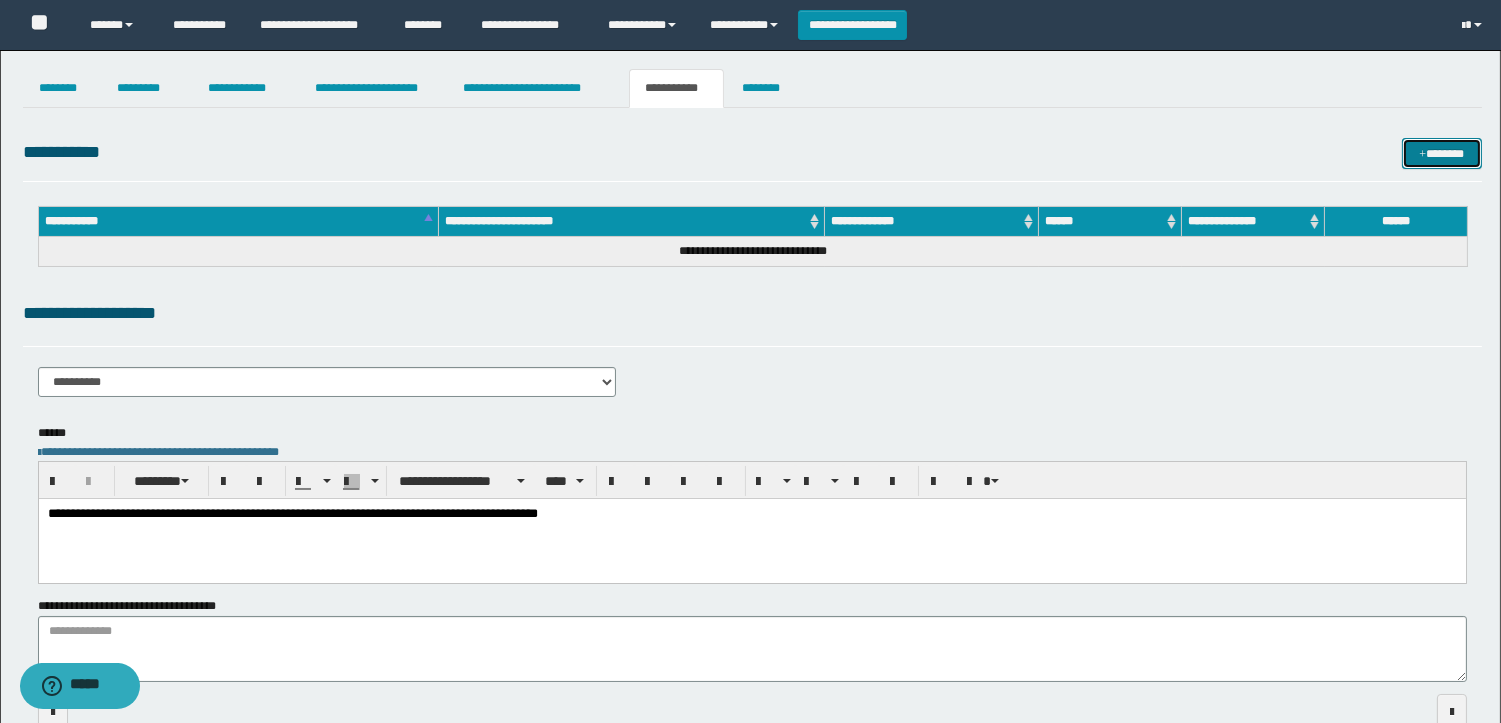 click at bounding box center (1422, 155) 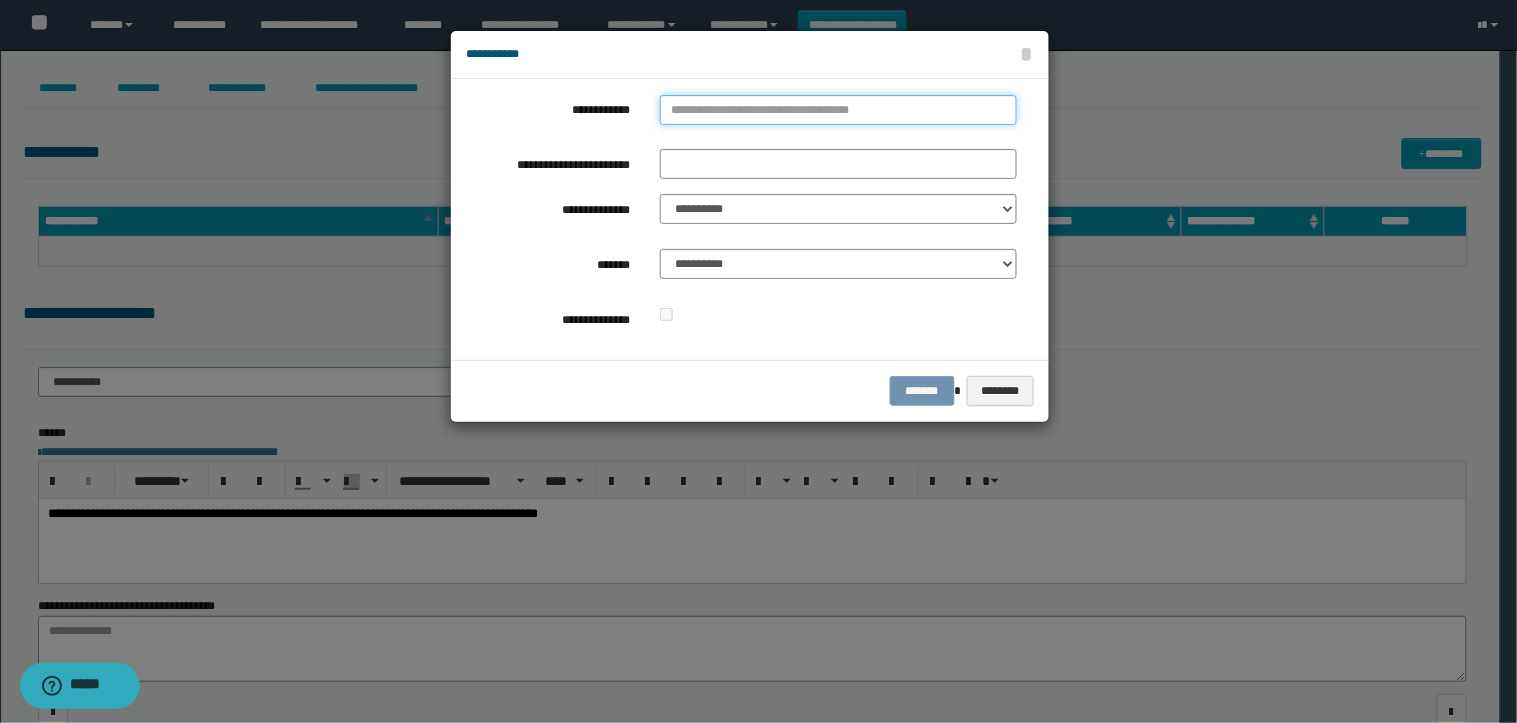 click on "**********" at bounding box center [838, 110] 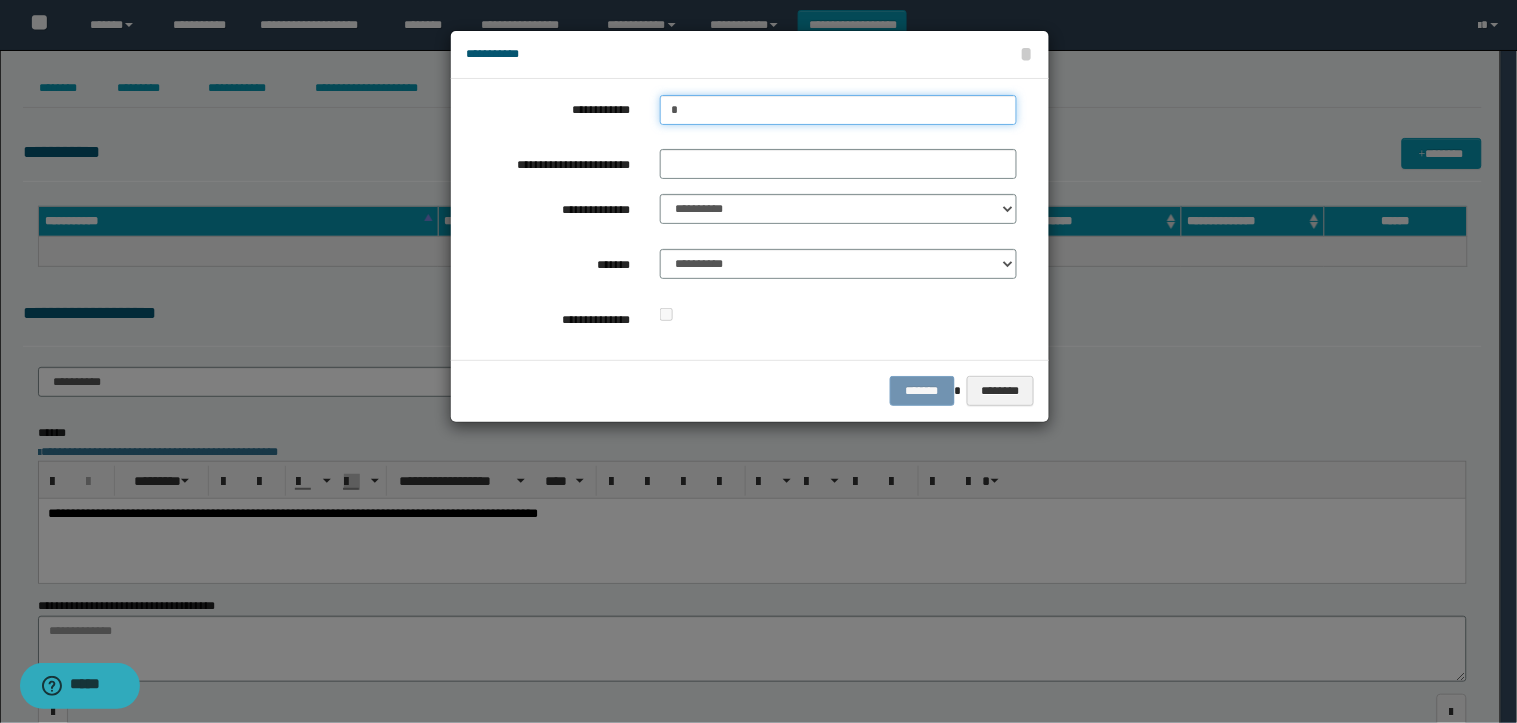 type on "**" 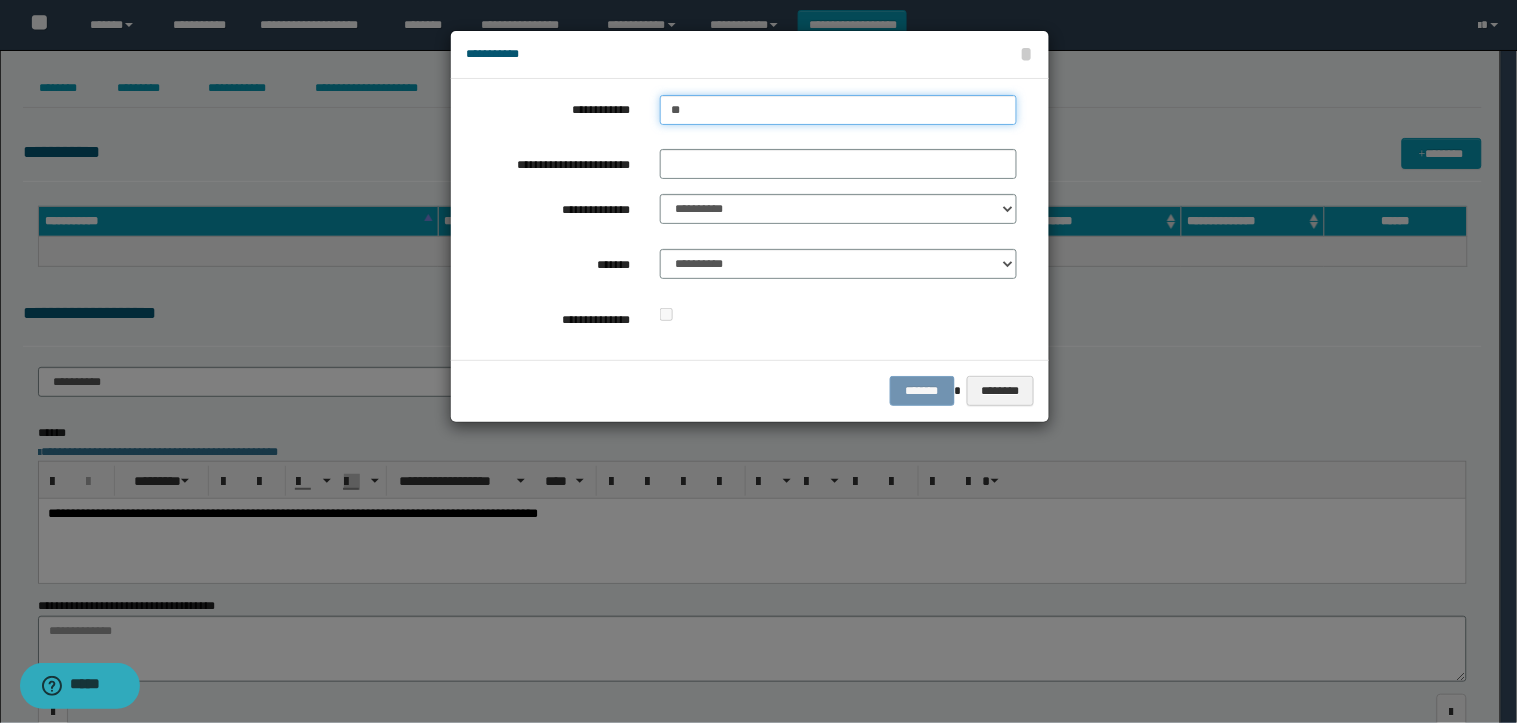 type 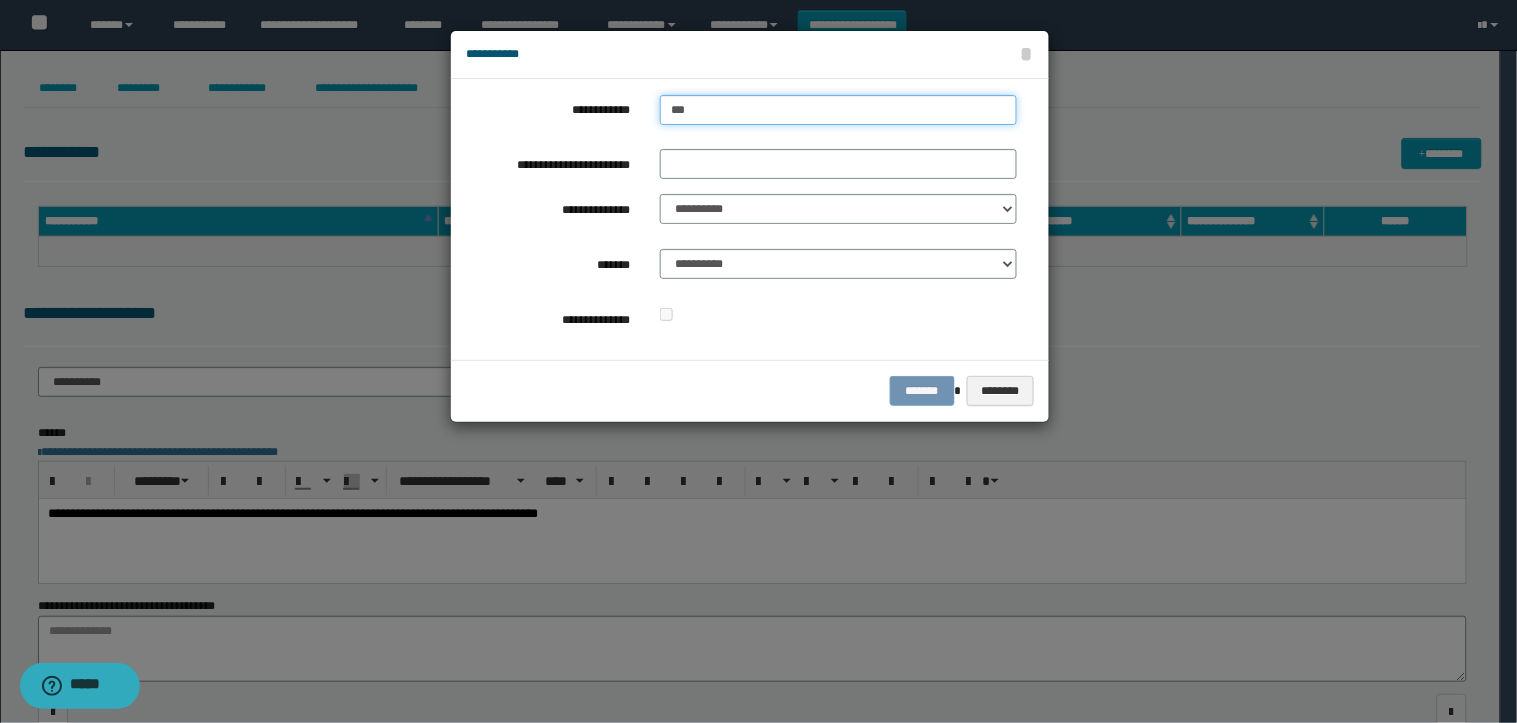 type on "****" 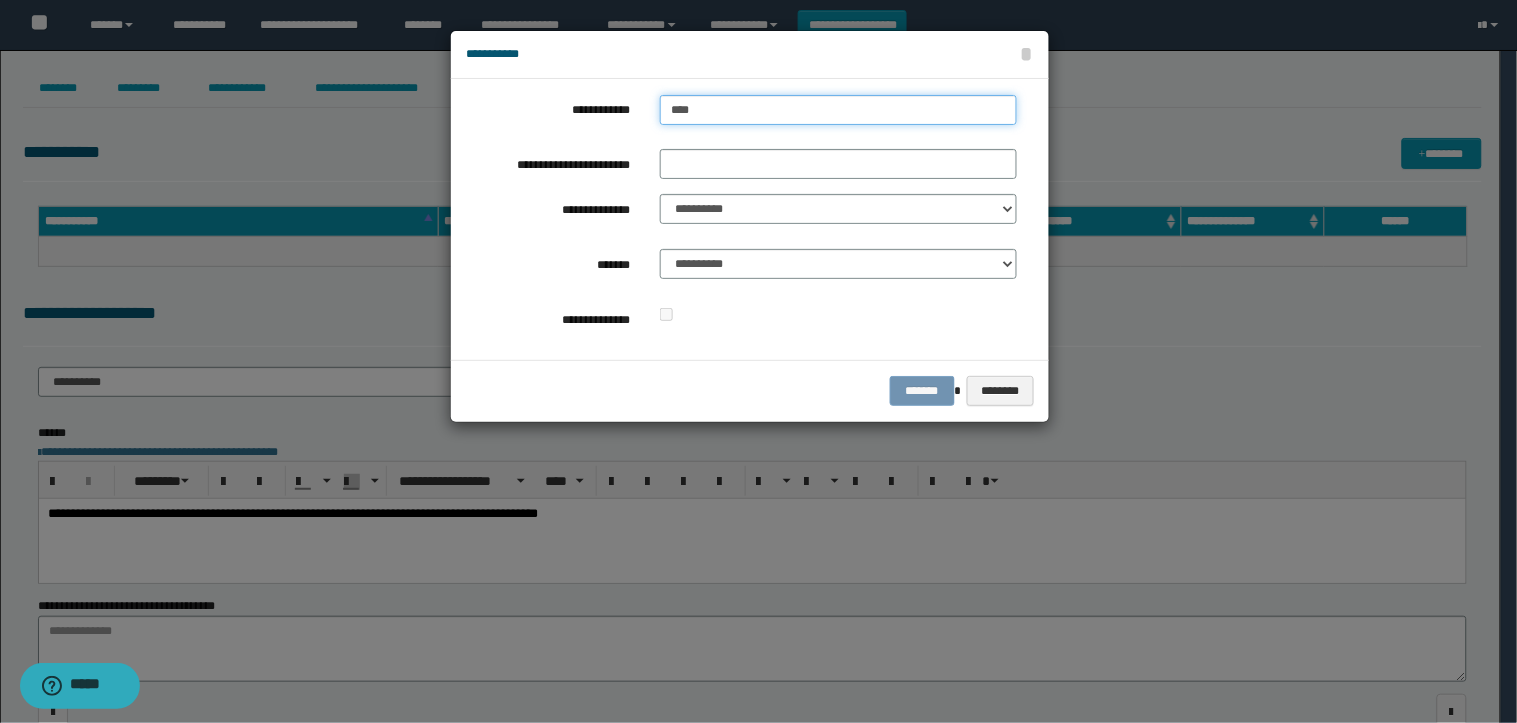 type on "****" 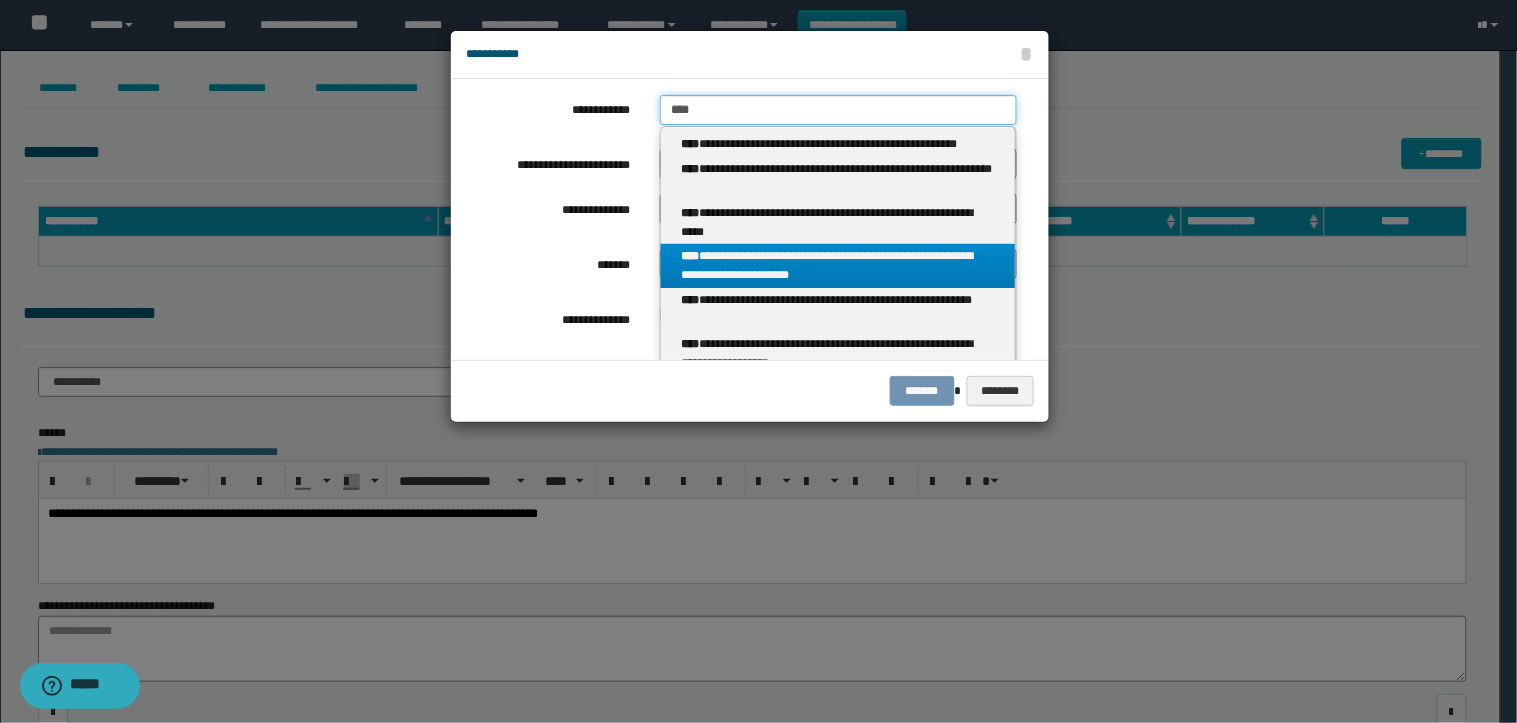 scroll, scrollTop: 548, scrollLeft: 0, axis: vertical 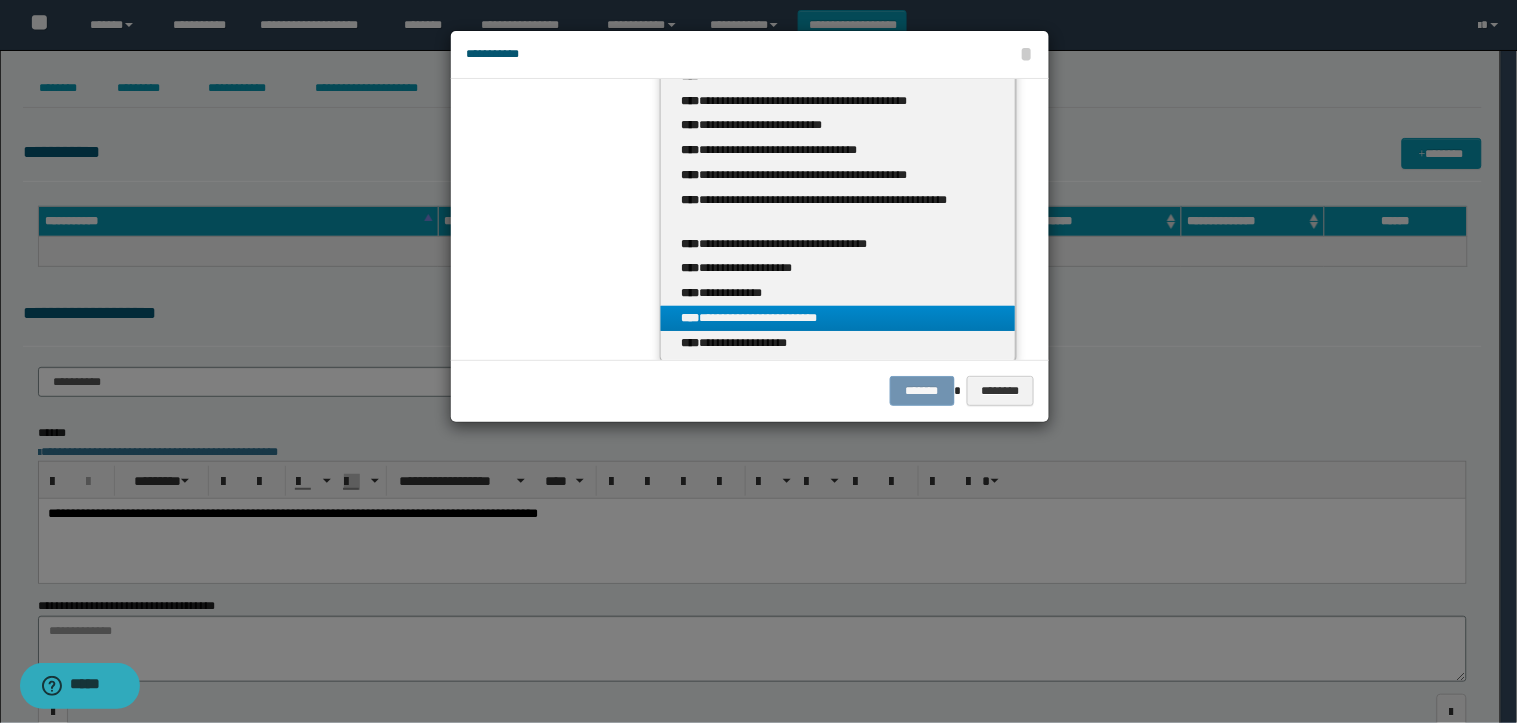 type on "****" 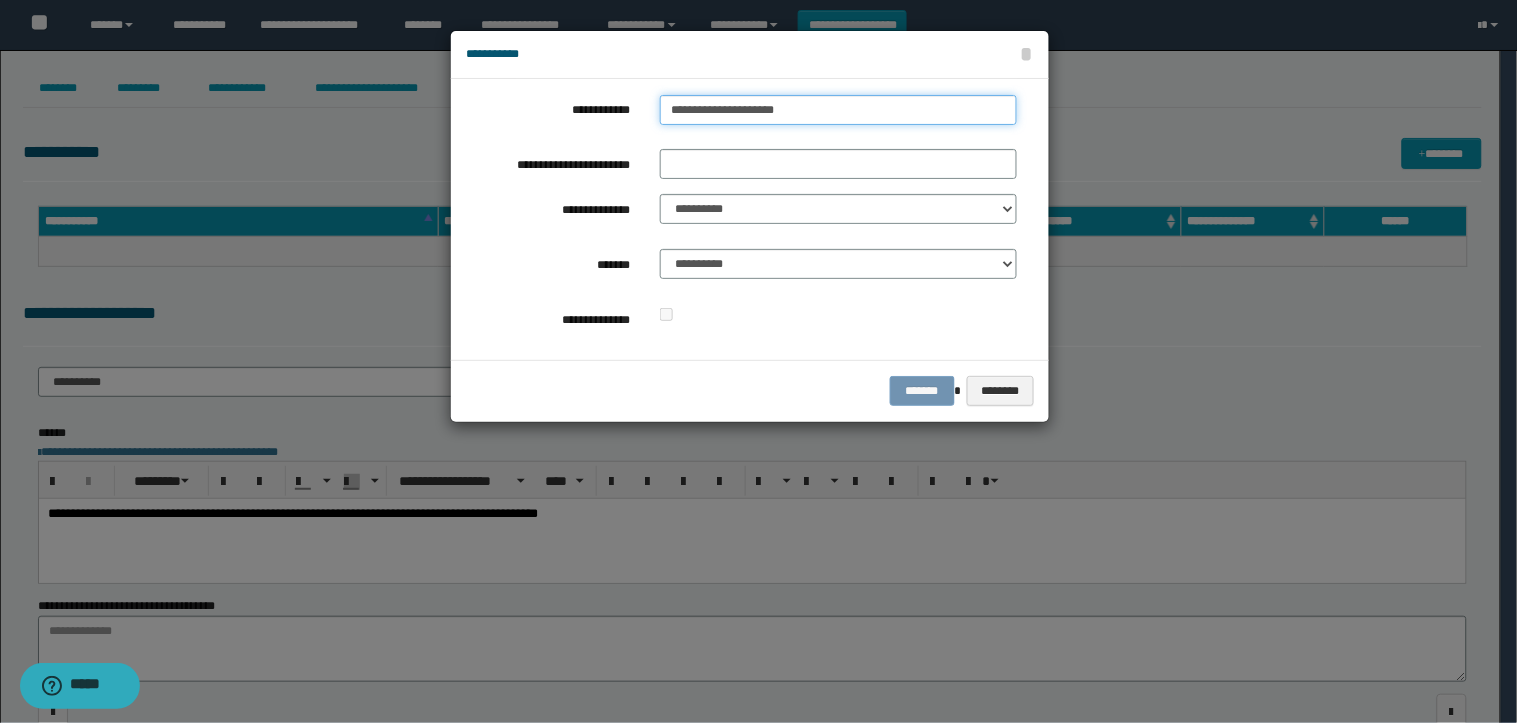scroll, scrollTop: 0, scrollLeft: 0, axis: both 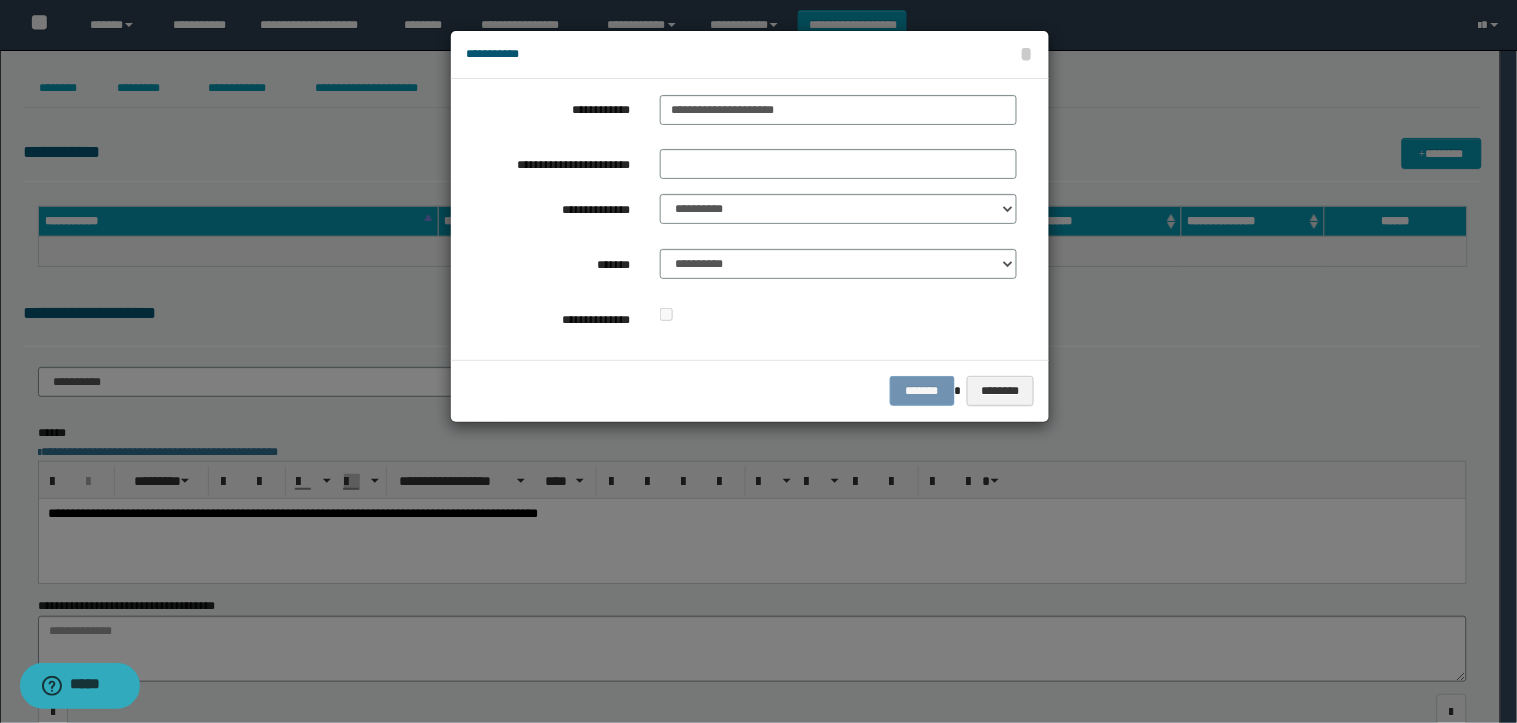 drag, startPoint x: 697, startPoint y: 137, endPoint x: 692, endPoint y: 155, distance: 18.681541 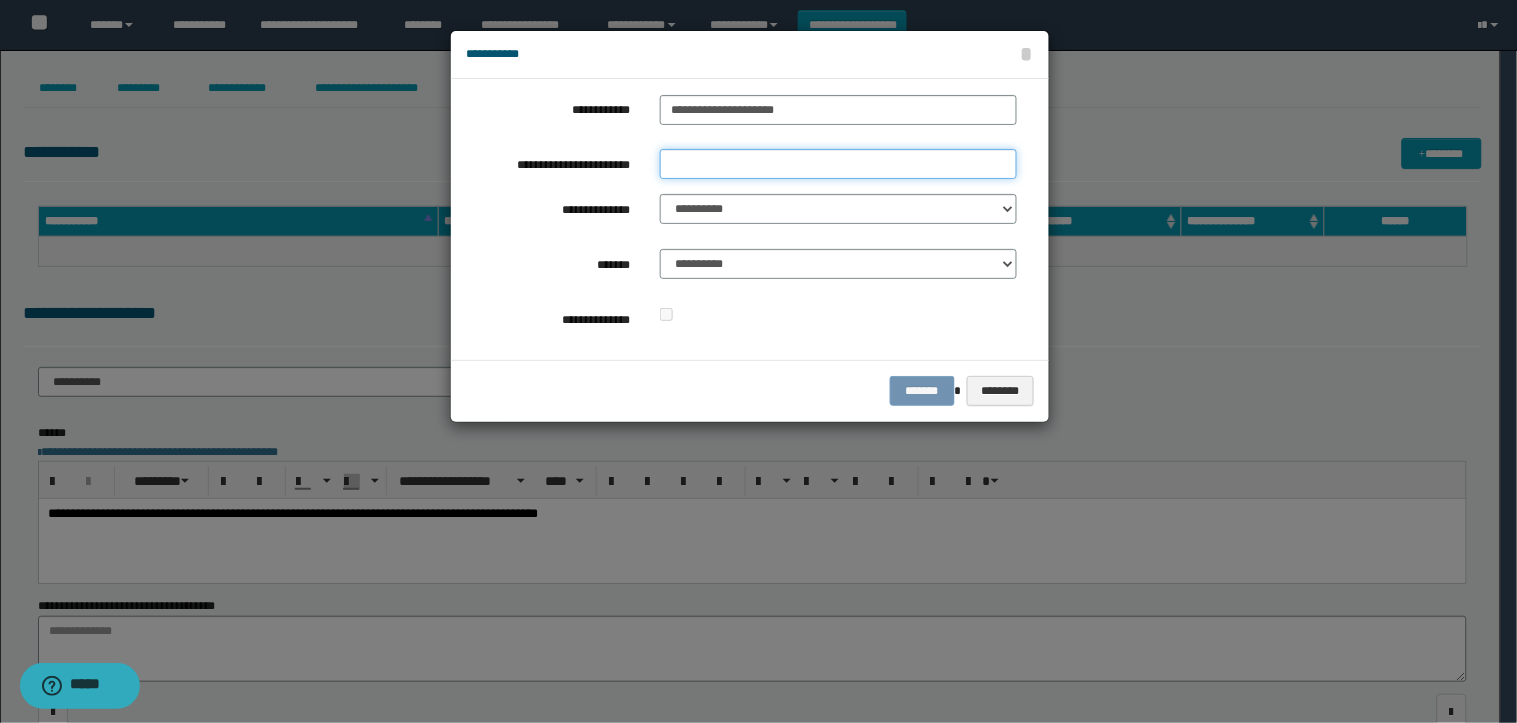 click on "**********" at bounding box center (838, 164) 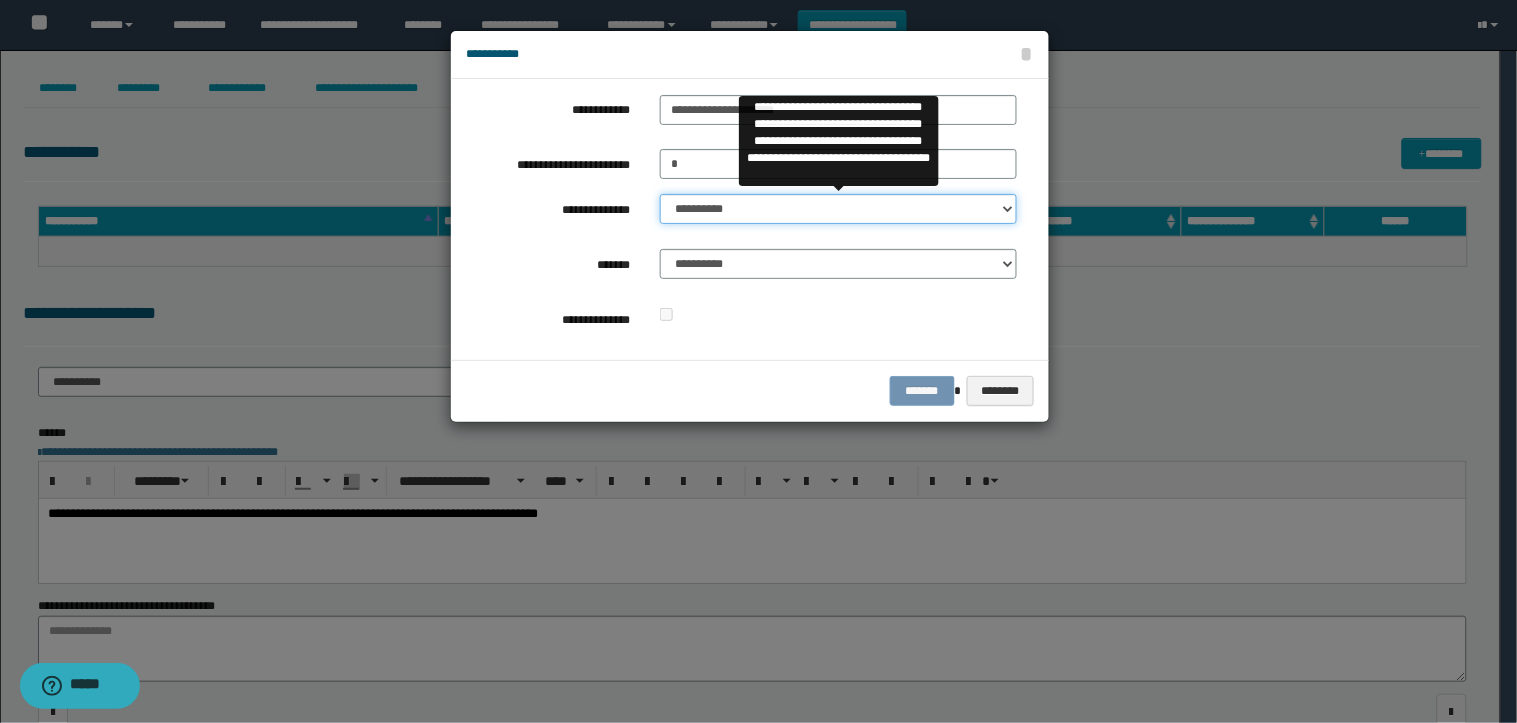 click on "**********" at bounding box center [838, 209] 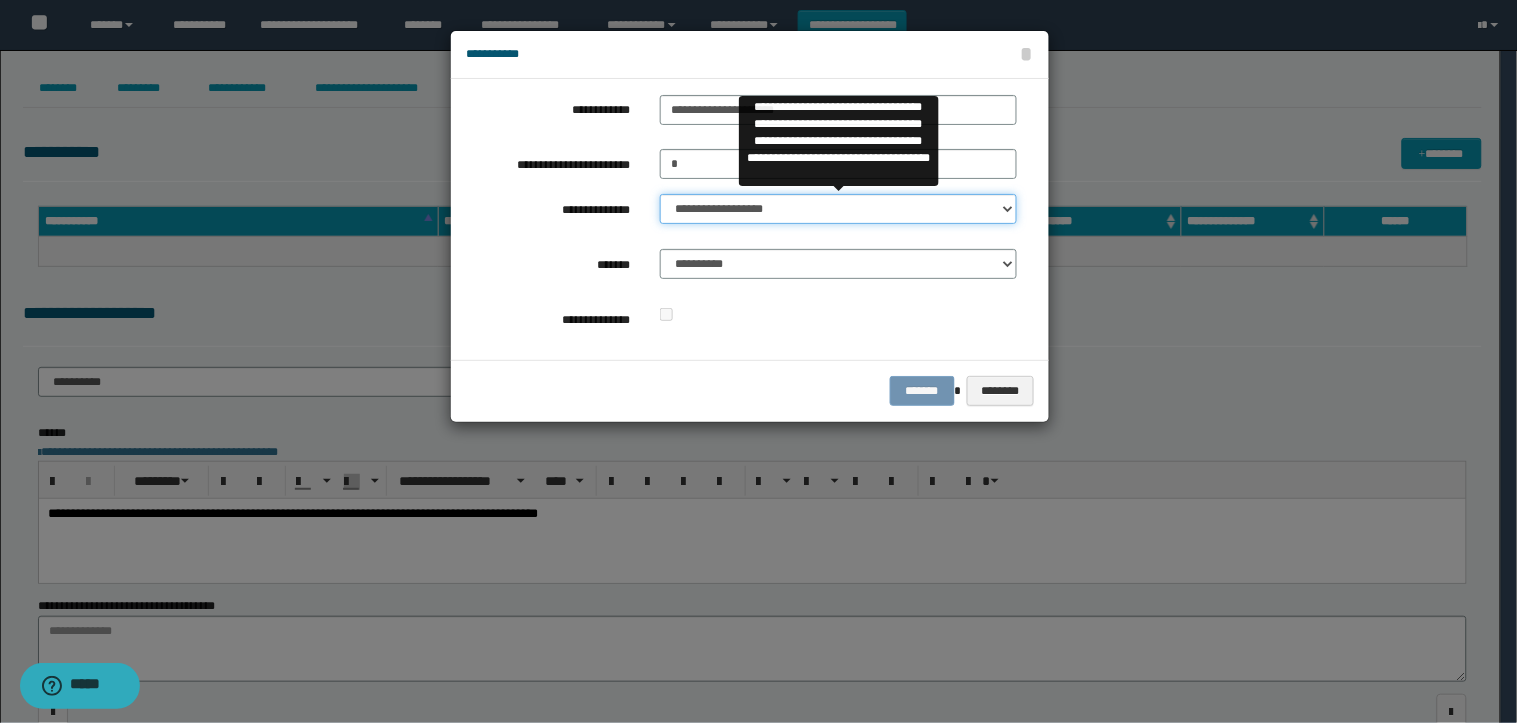 click on "**********" at bounding box center (838, 209) 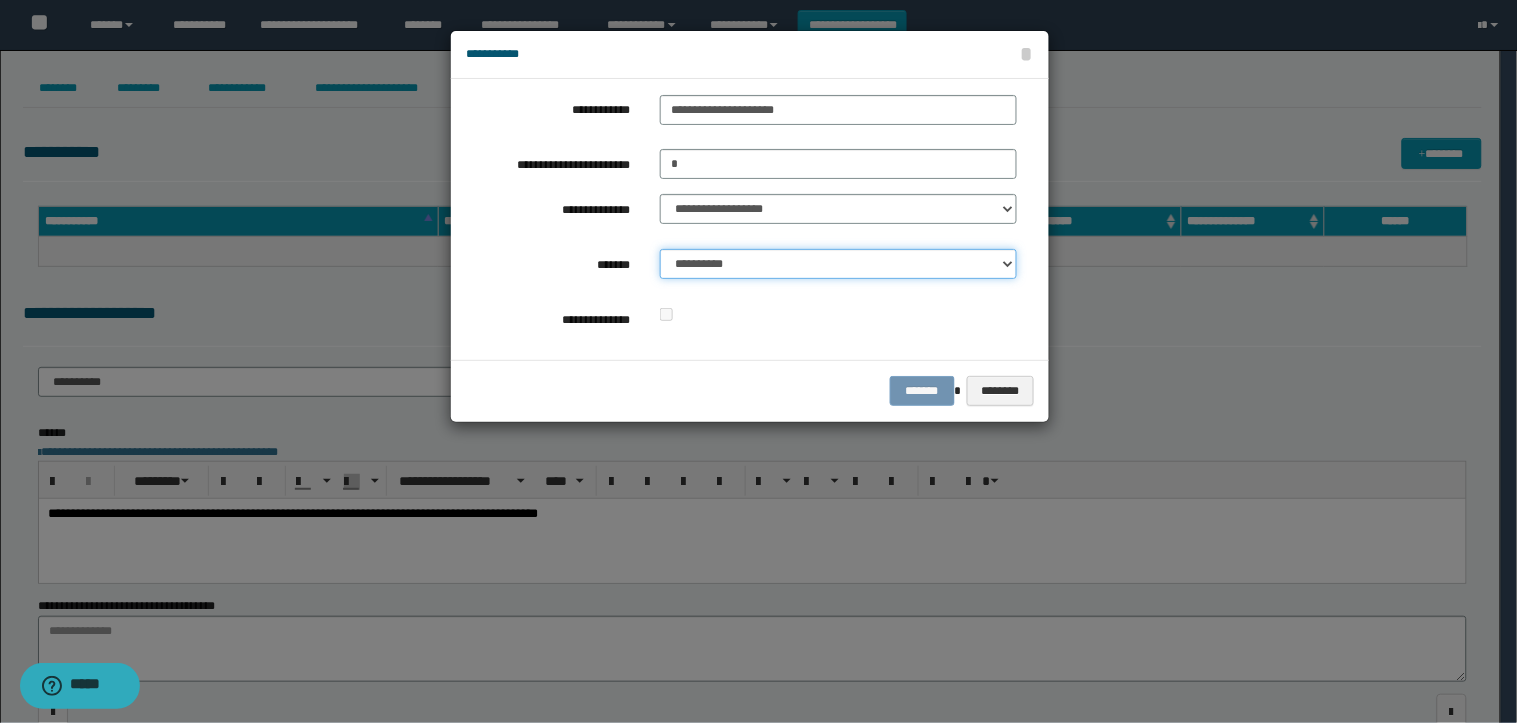 click on "**********" at bounding box center (838, 264) 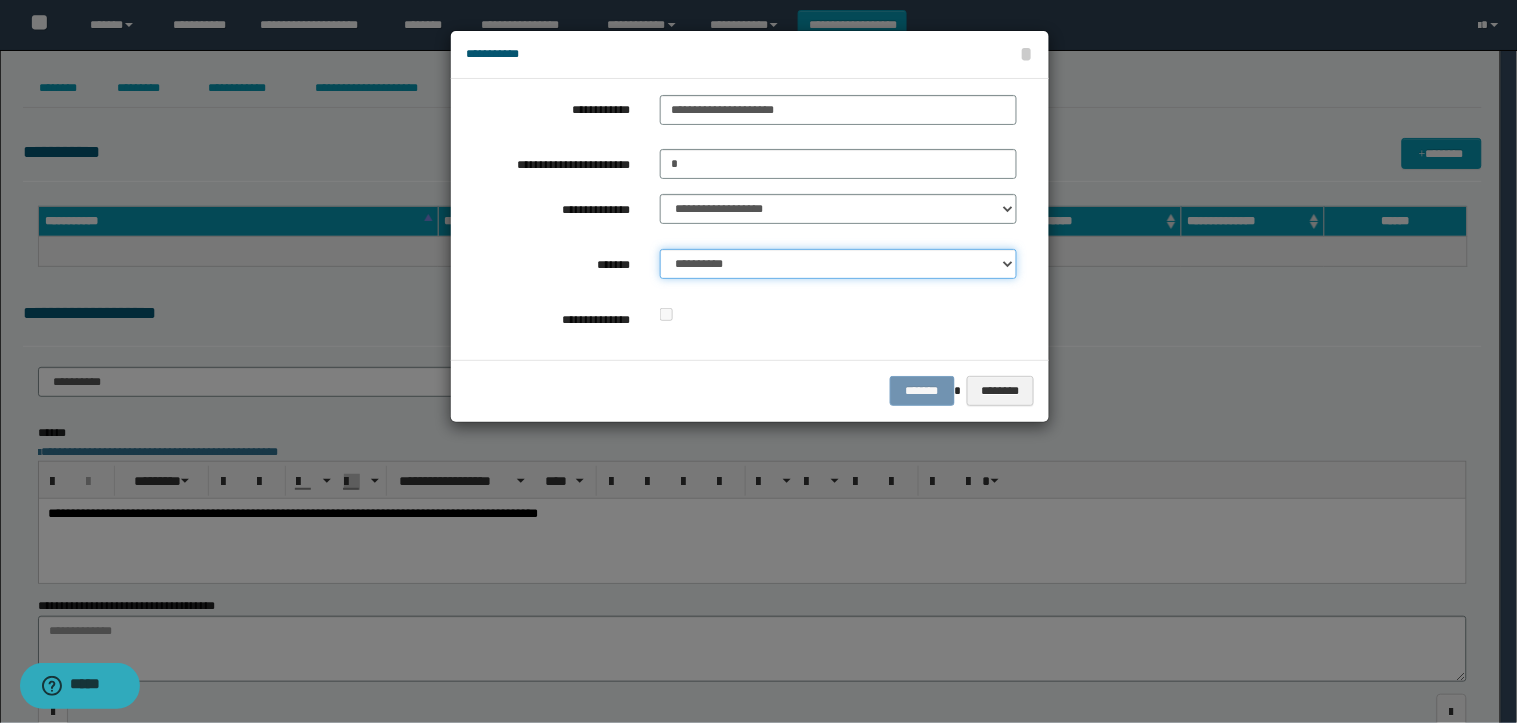 select on "*" 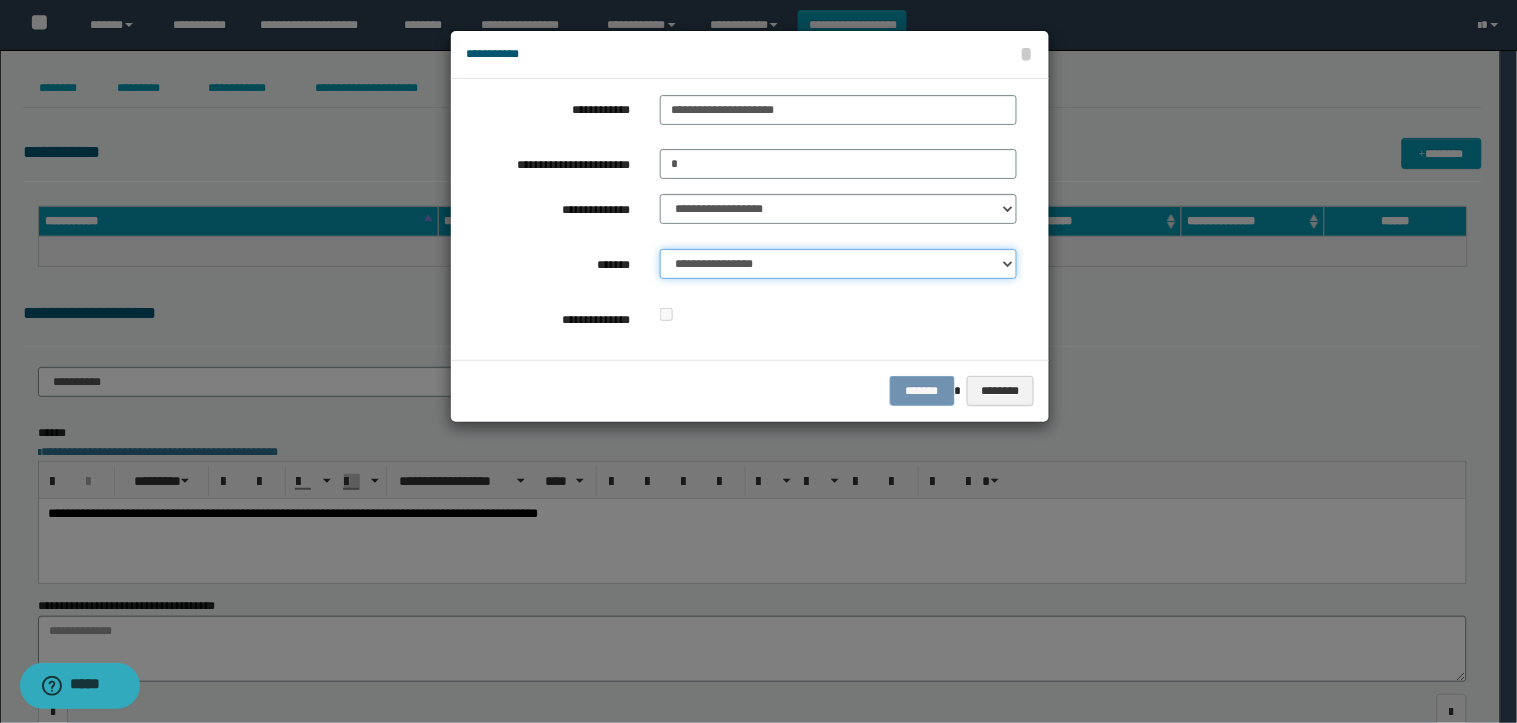 click on "**********" at bounding box center [838, 264] 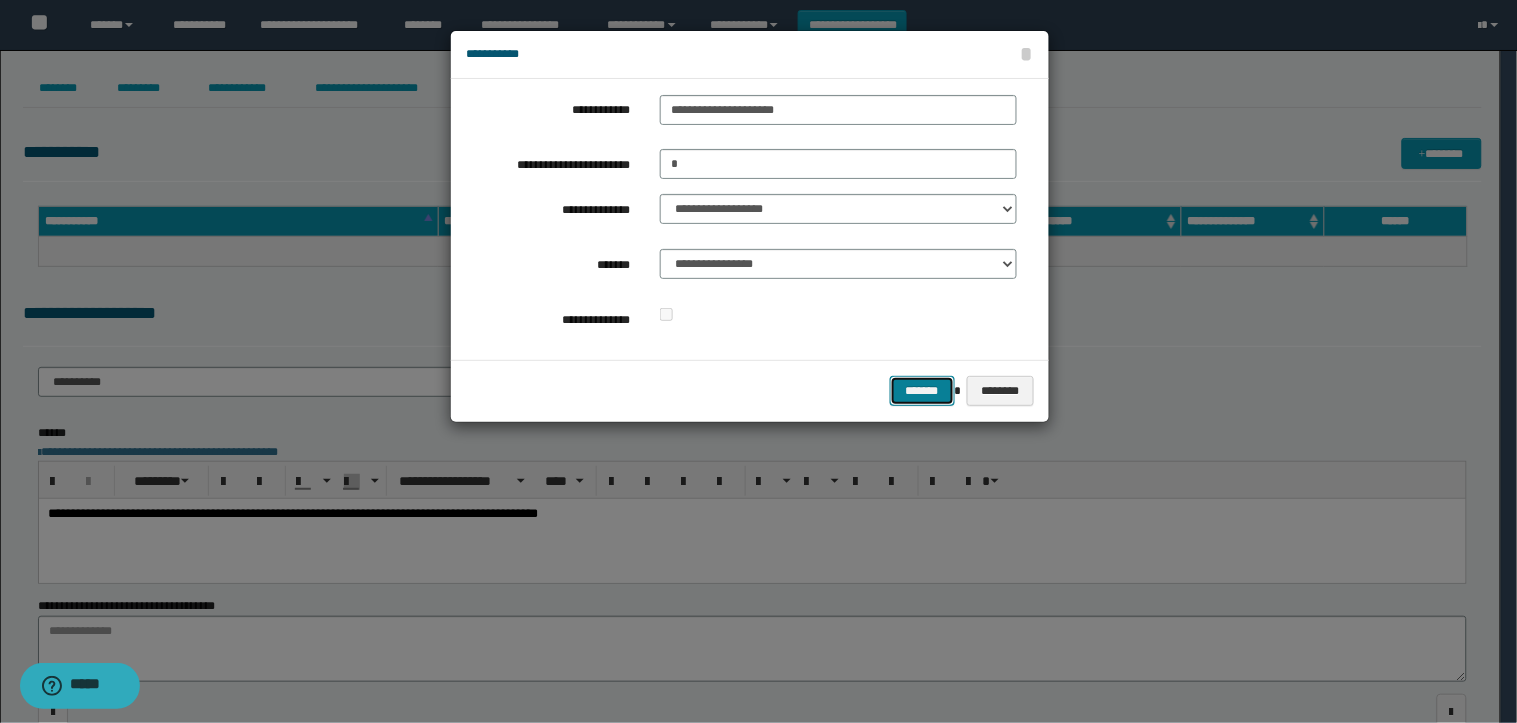 click on "*******" at bounding box center (922, 391) 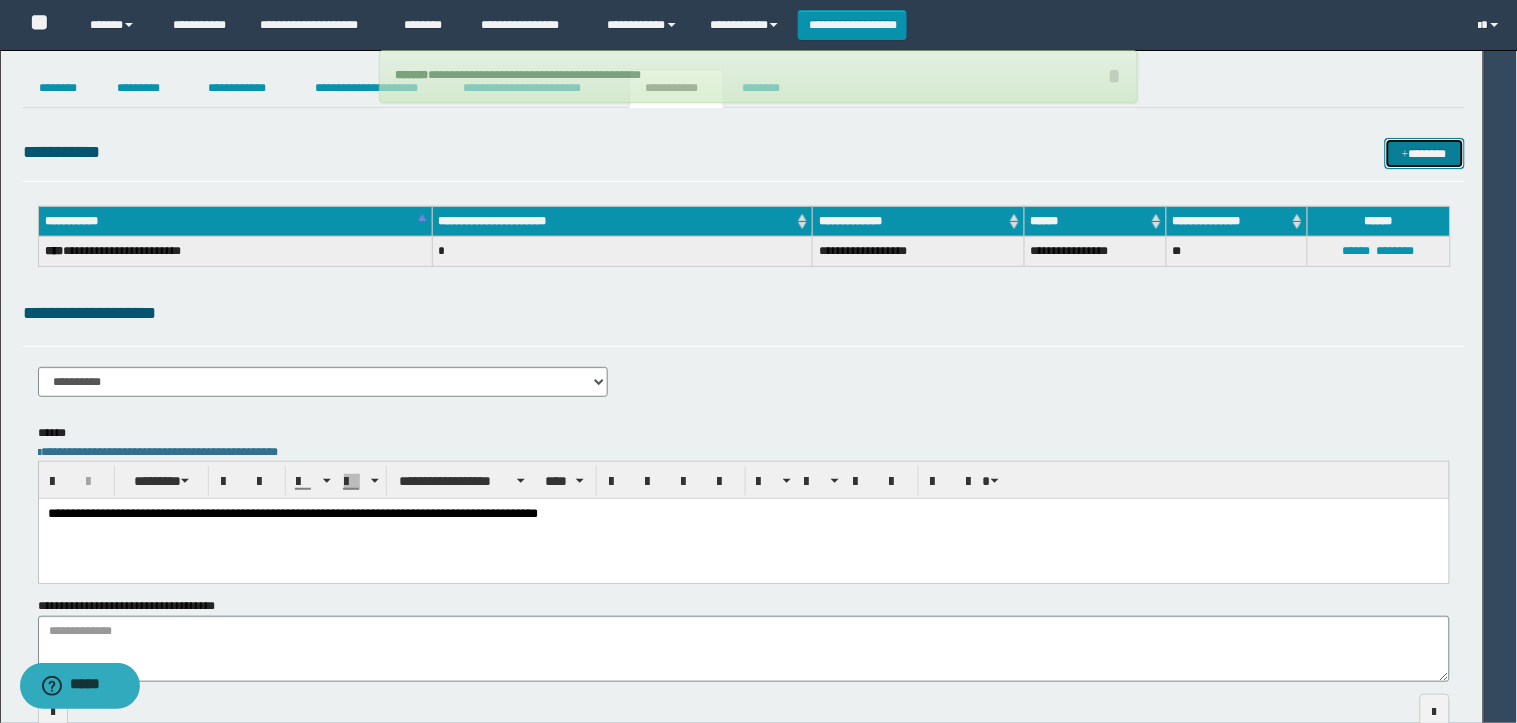type 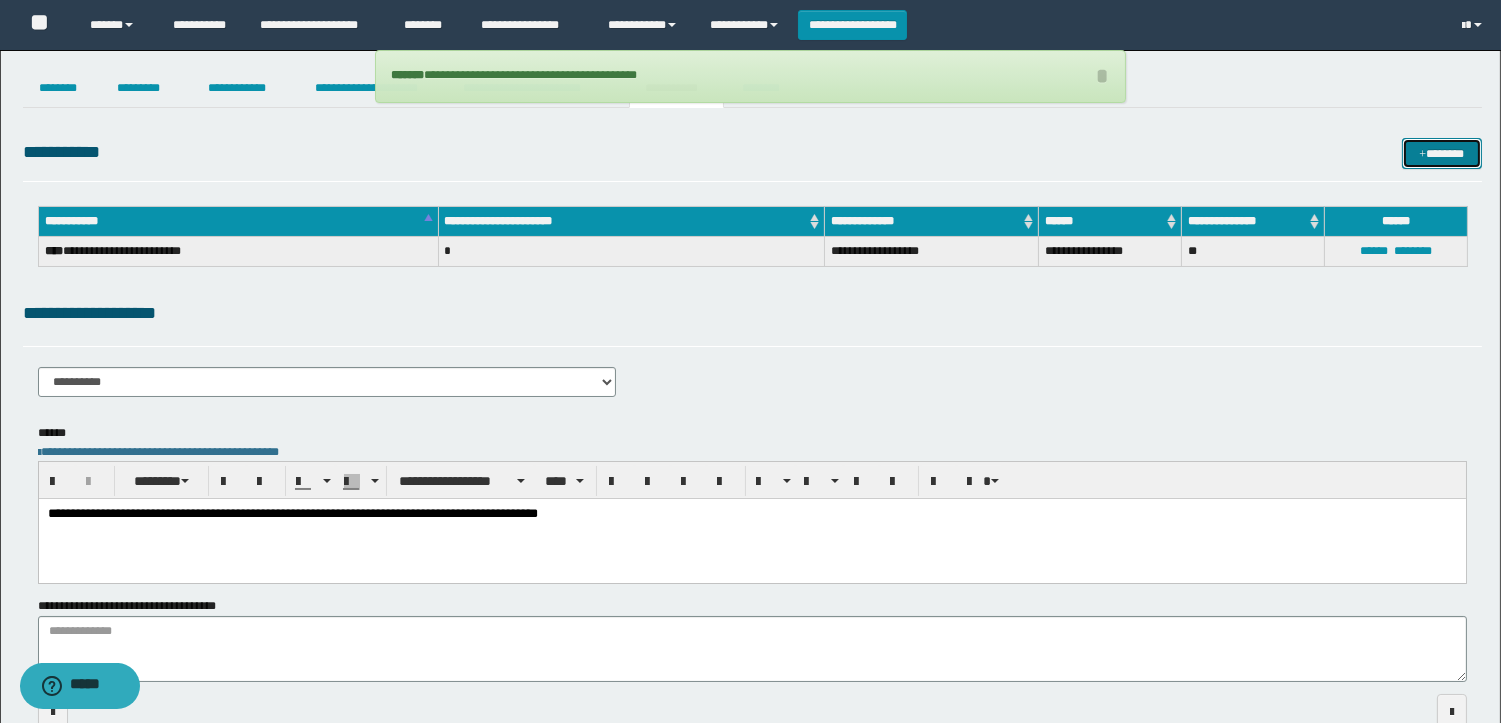 click on "*******" at bounding box center [1442, 153] 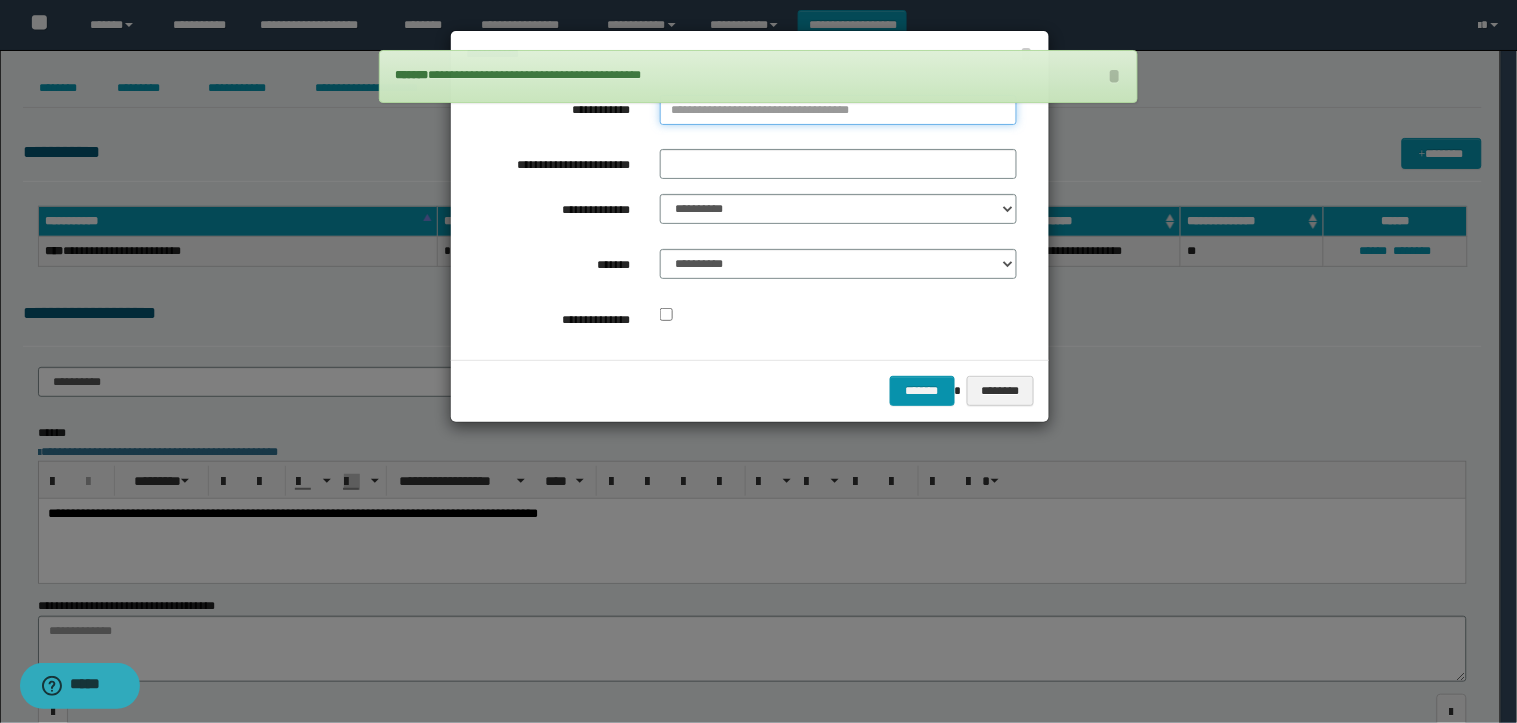 type on "**********" 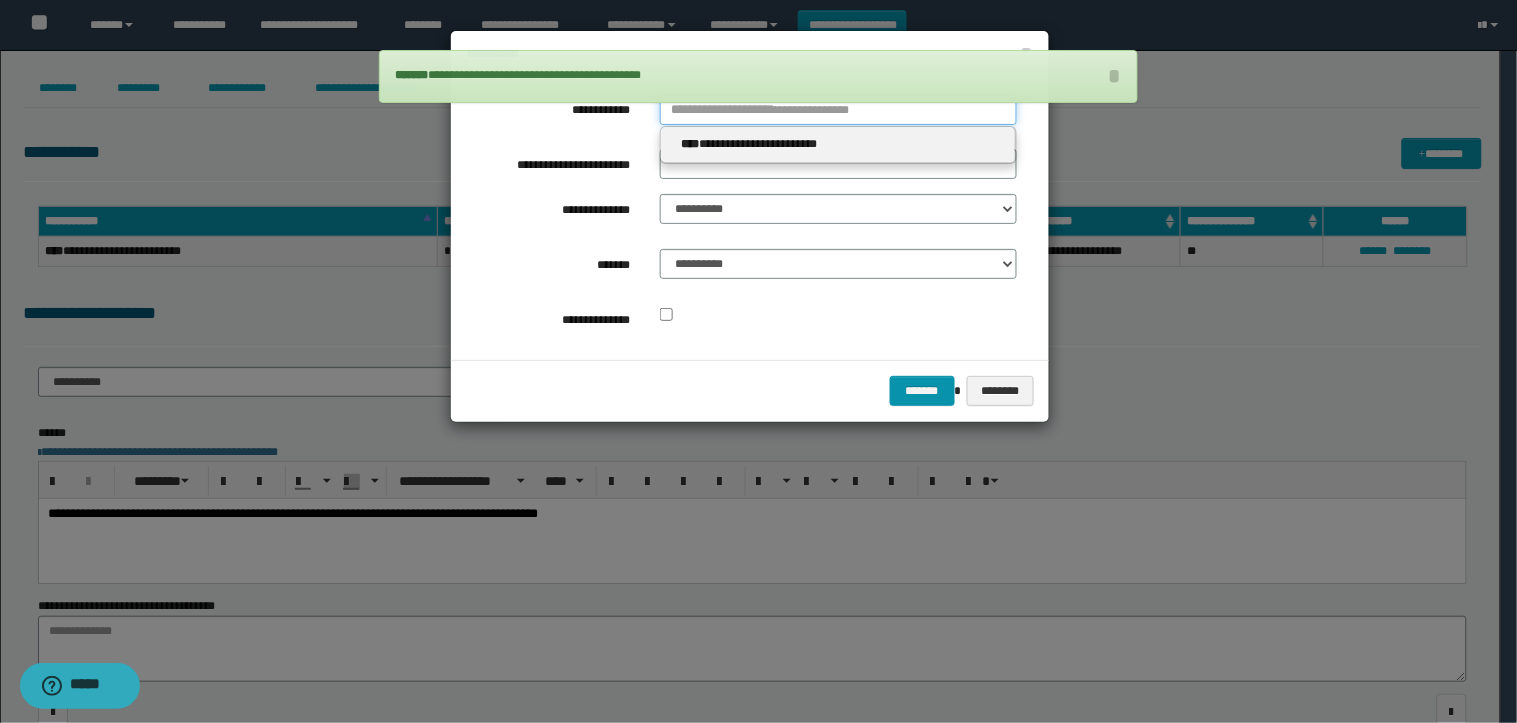 click on "**********" at bounding box center (838, 110) 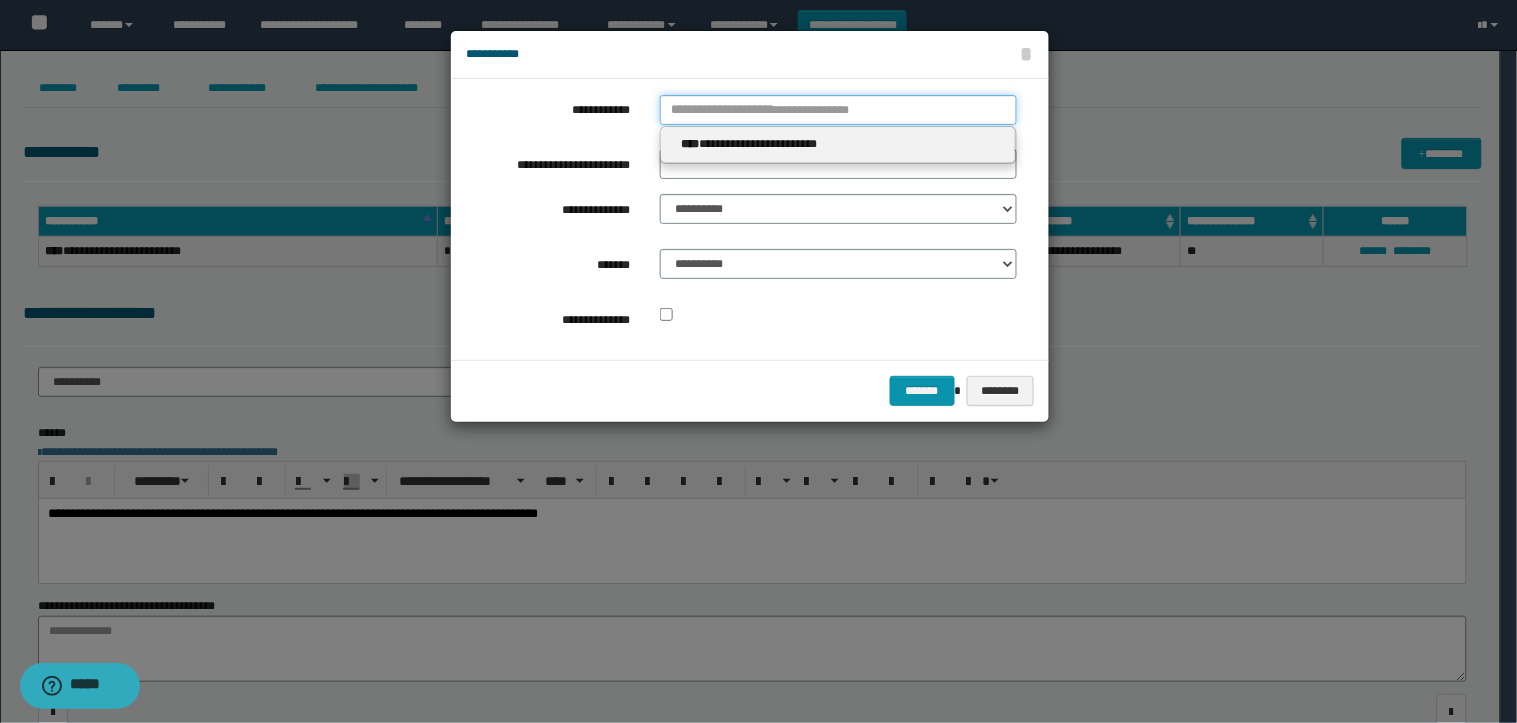 type 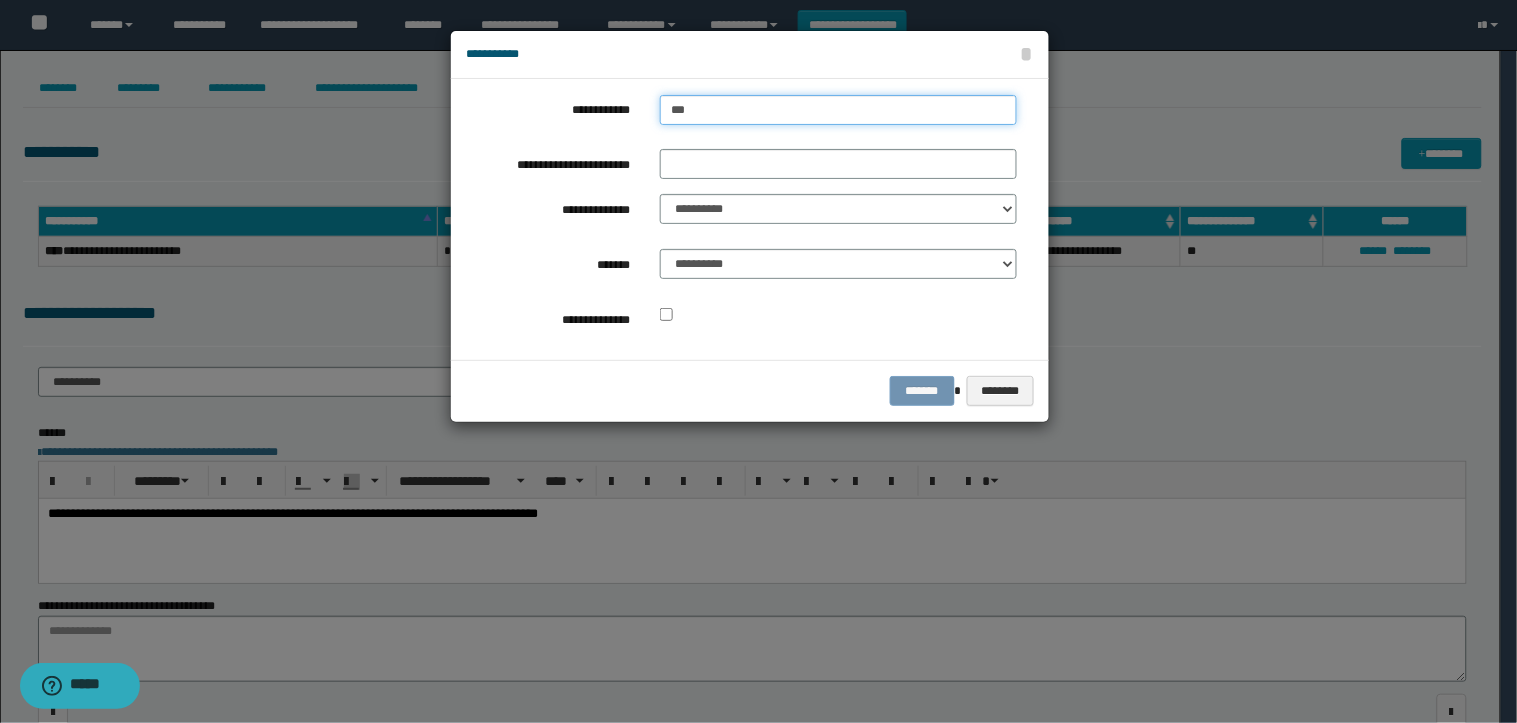type on "****" 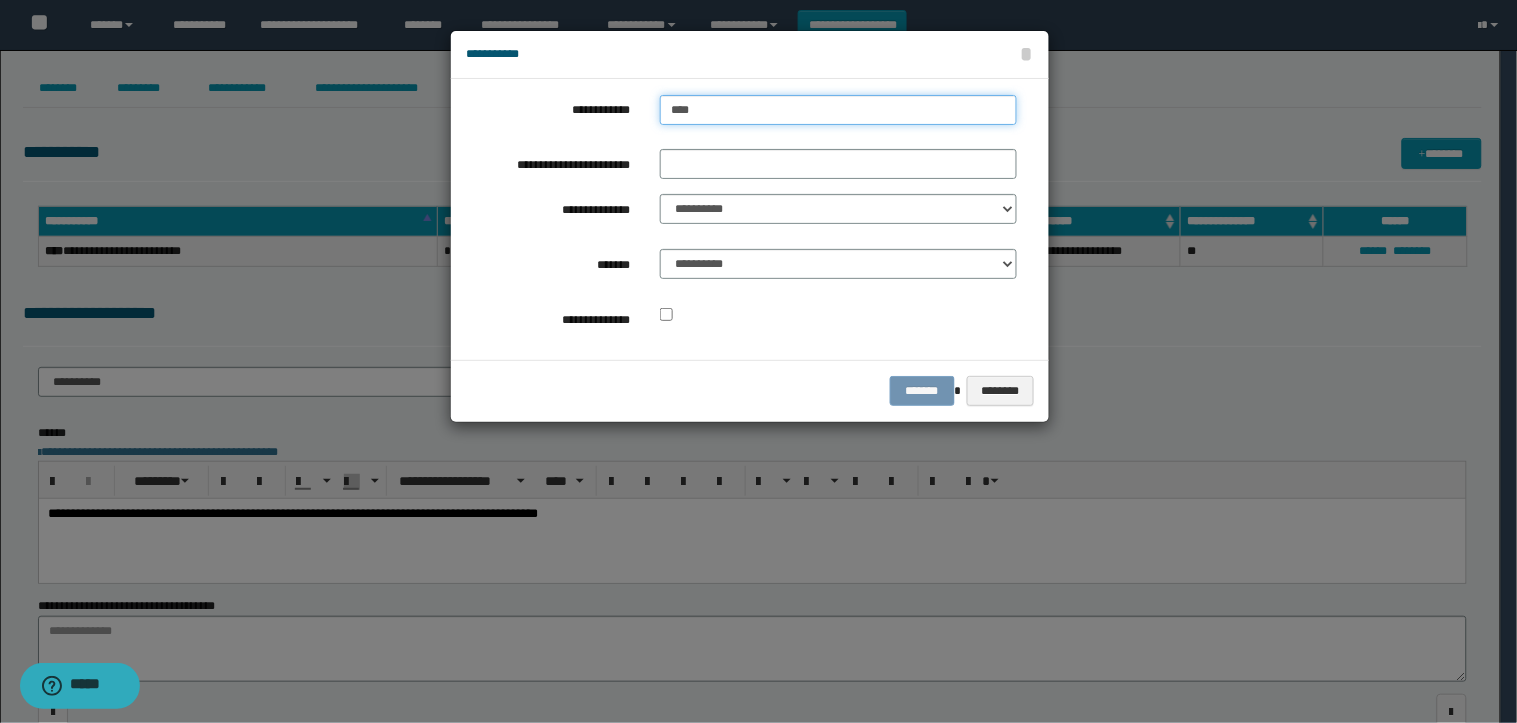 type on "****" 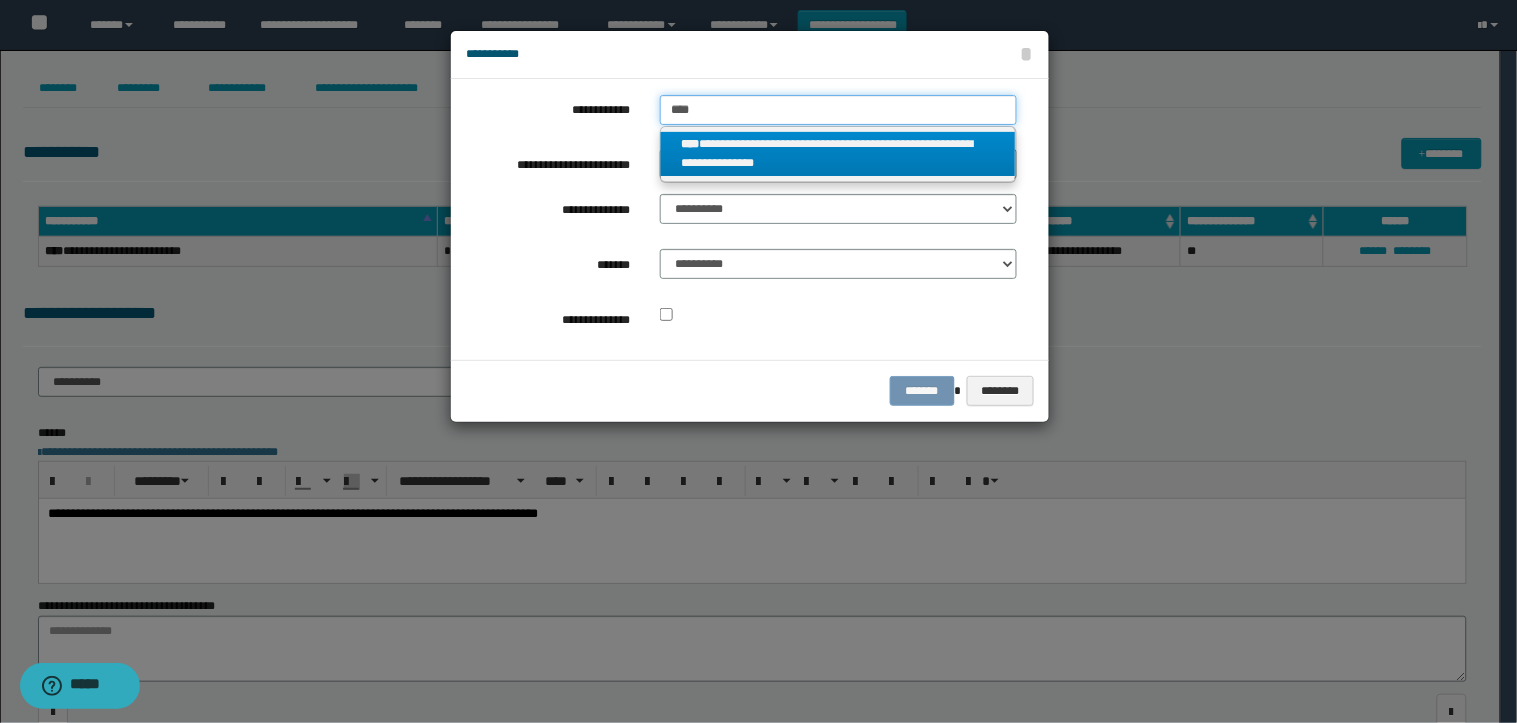 type on "****" 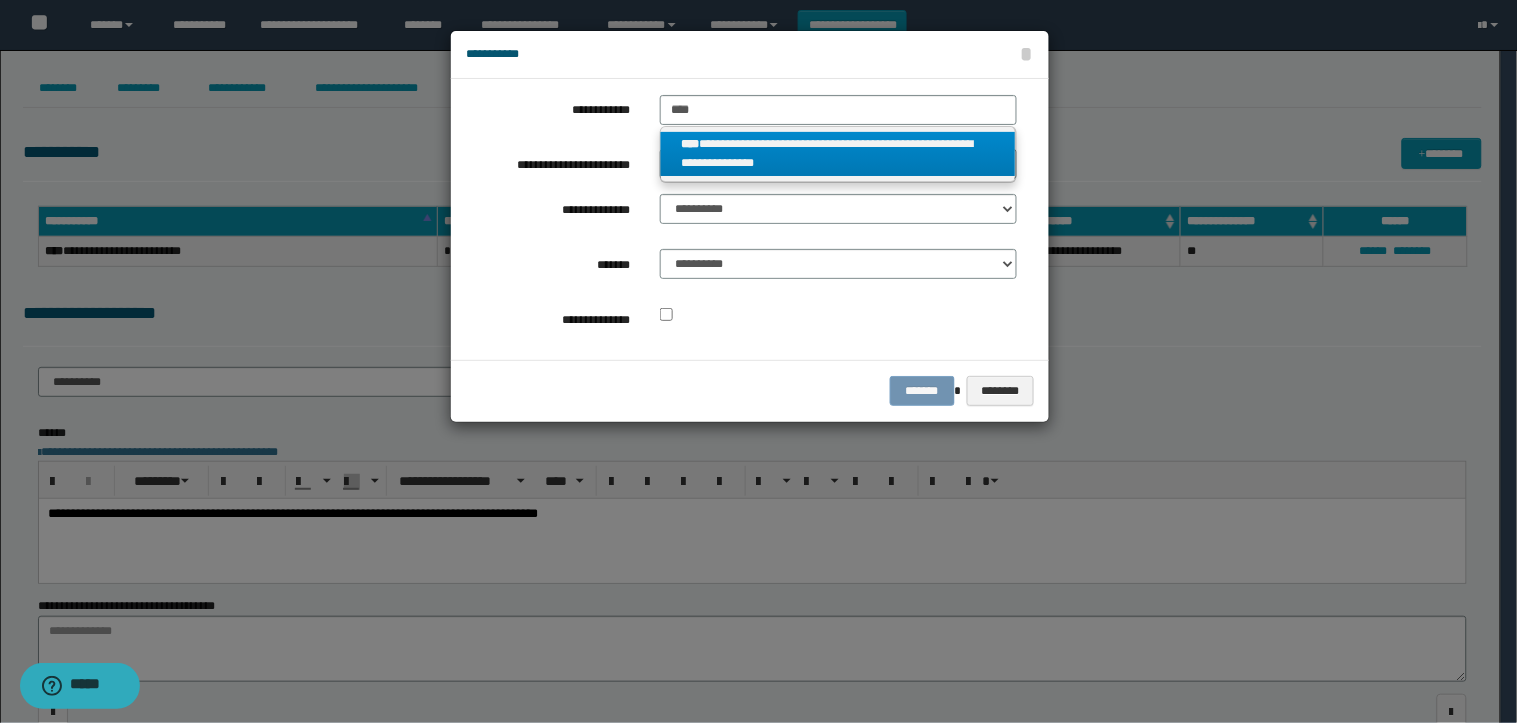 click on "**********" at bounding box center [838, 154] 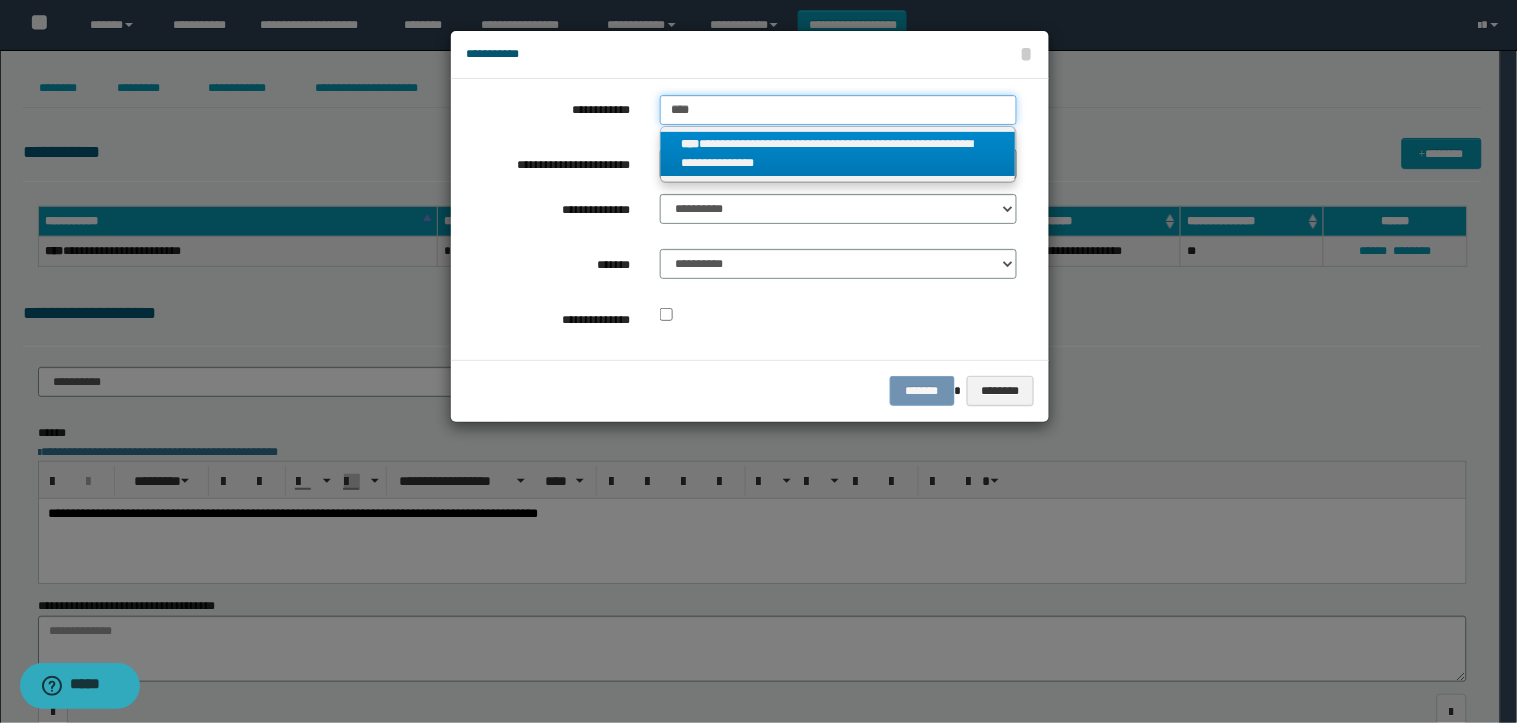 type 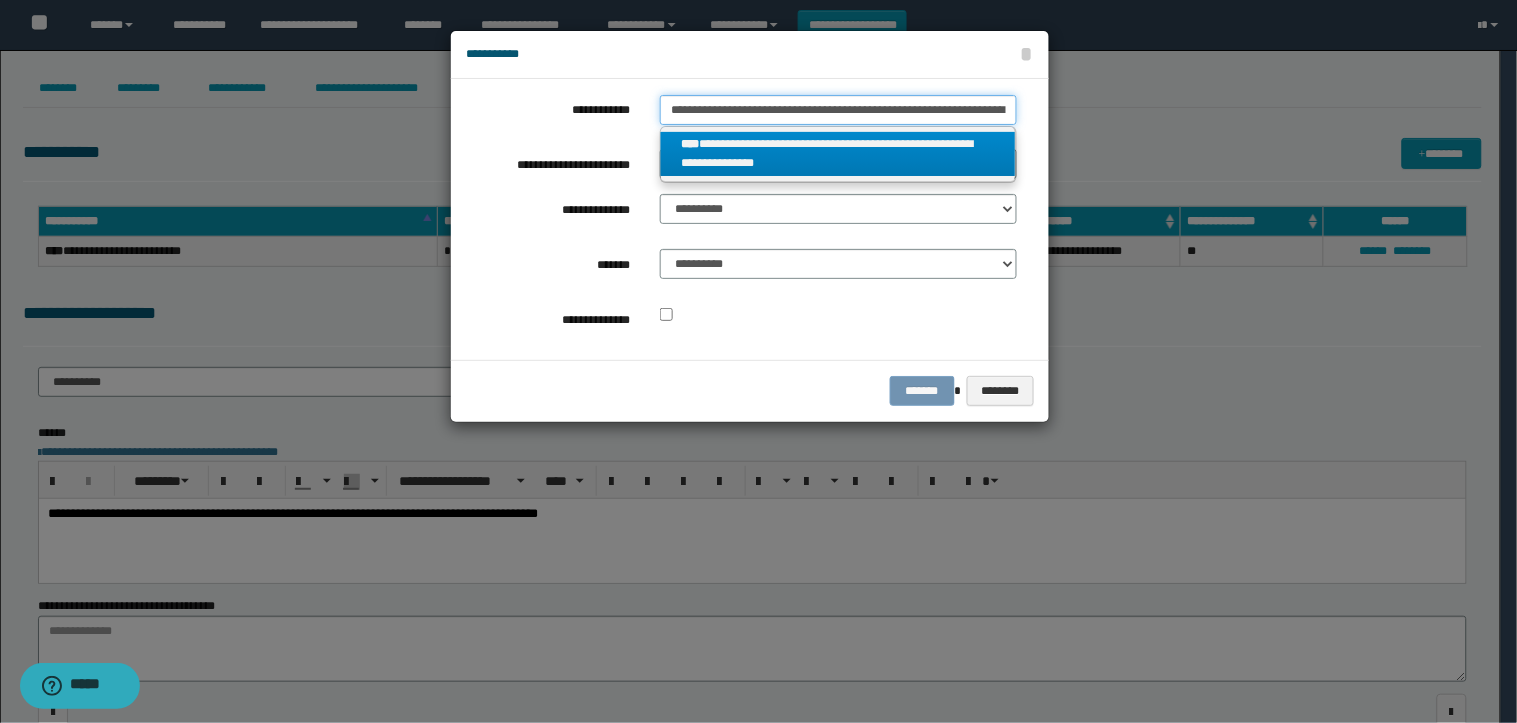 scroll, scrollTop: 0, scrollLeft: 40, axis: horizontal 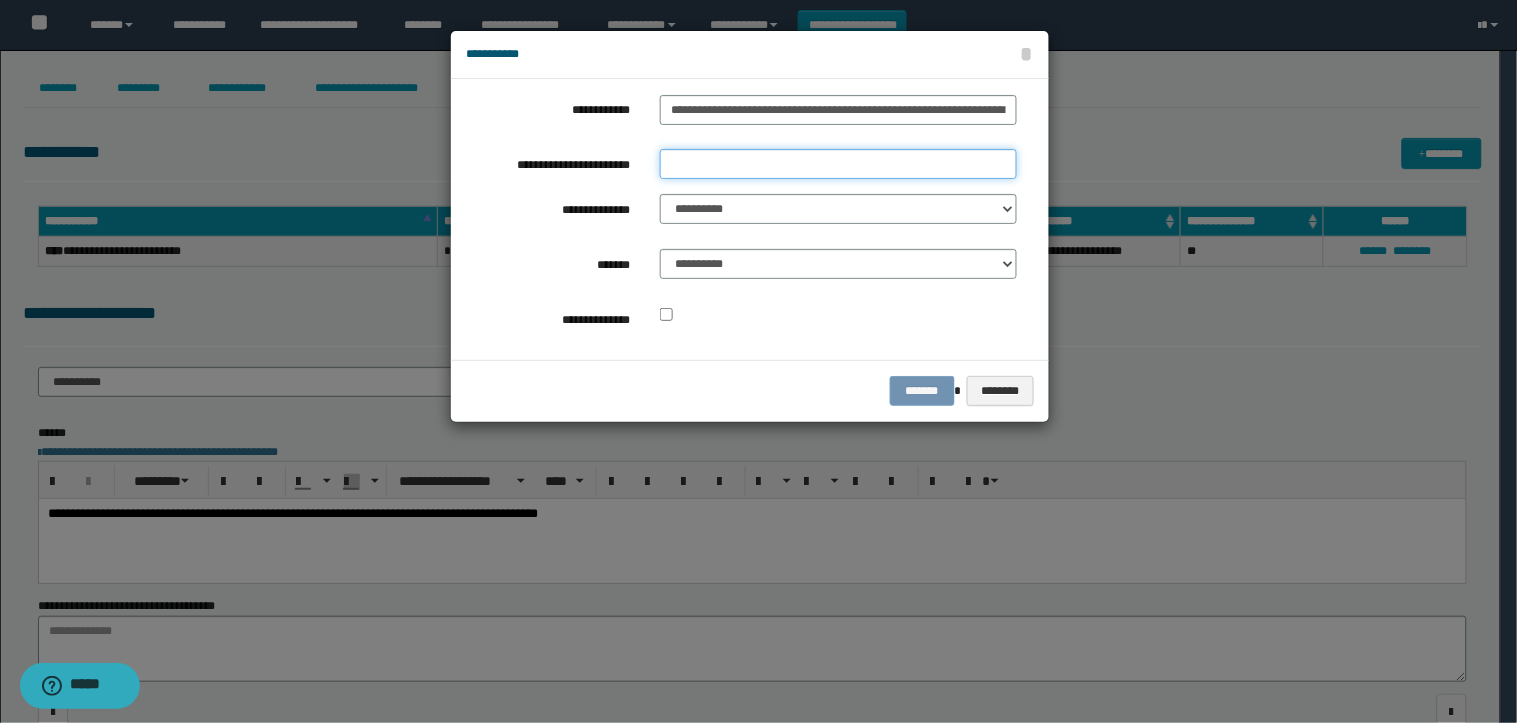 click on "**********" at bounding box center [838, 164] 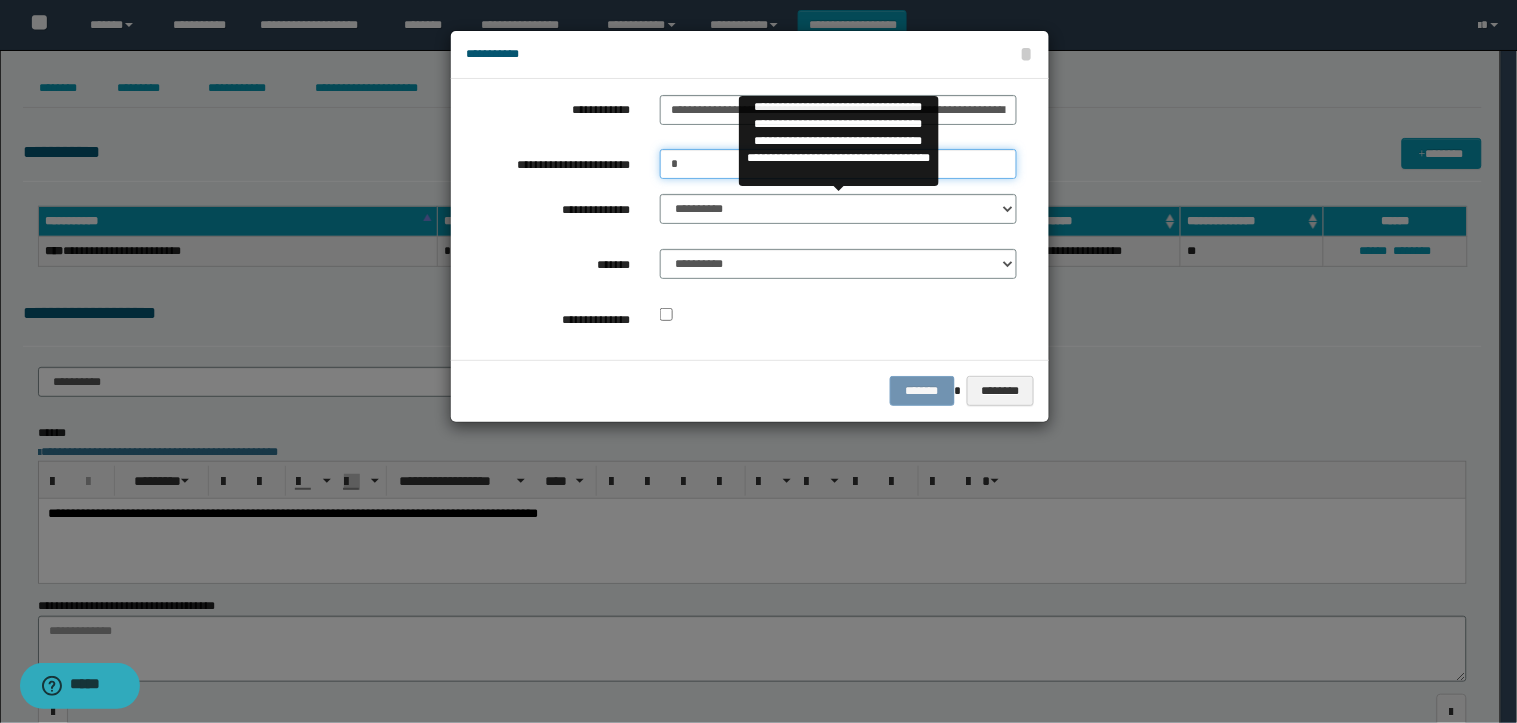 type on "*" 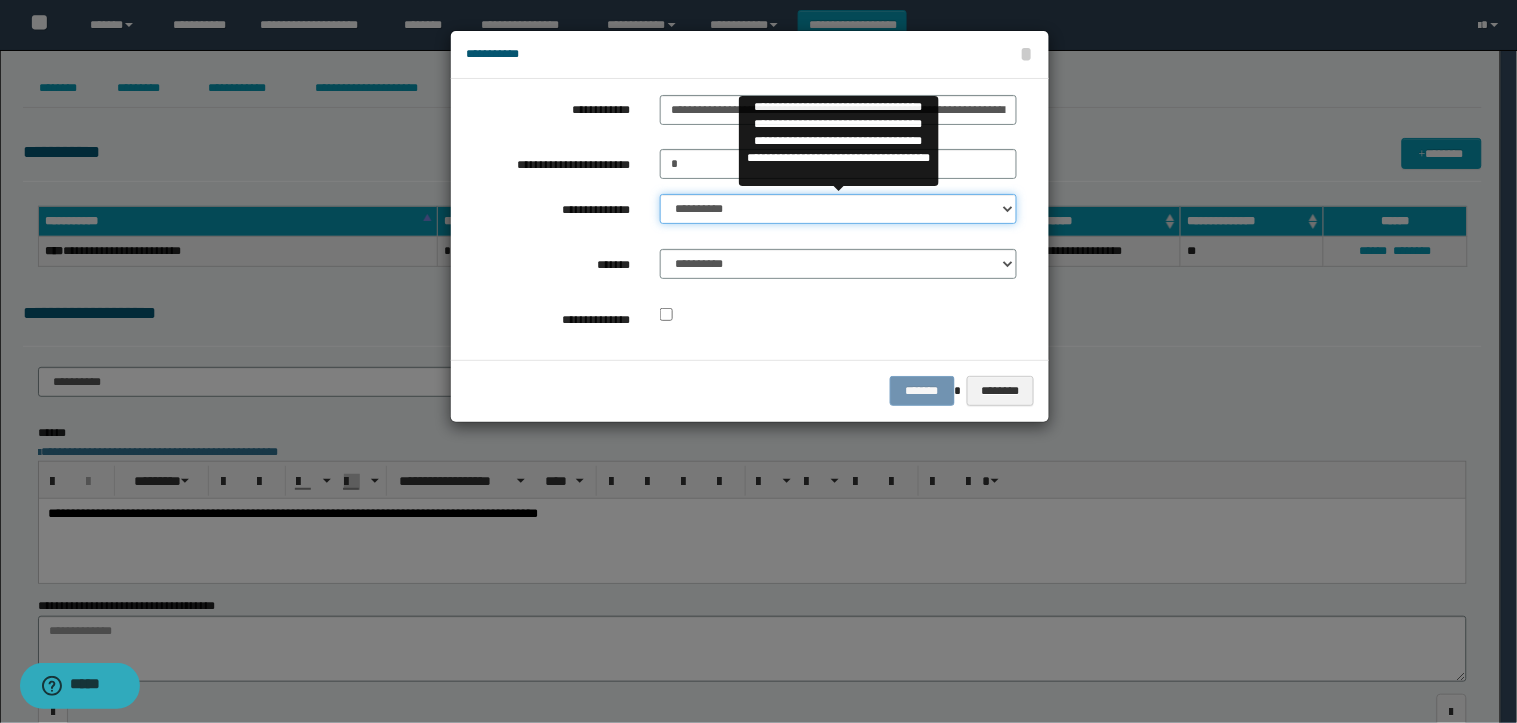 click on "**********" at bounding box center [838, 209] 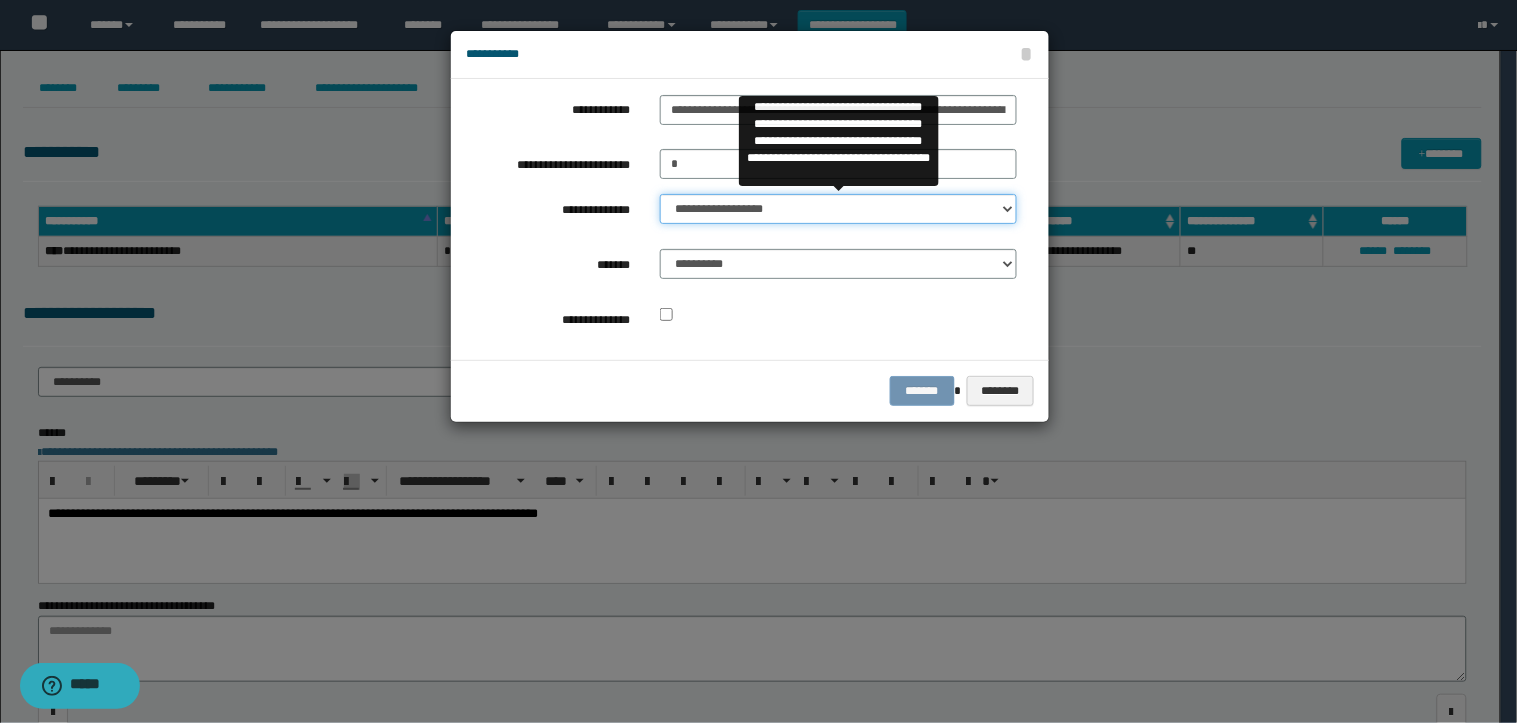 click on "**********" at bounding box center (838, 209) 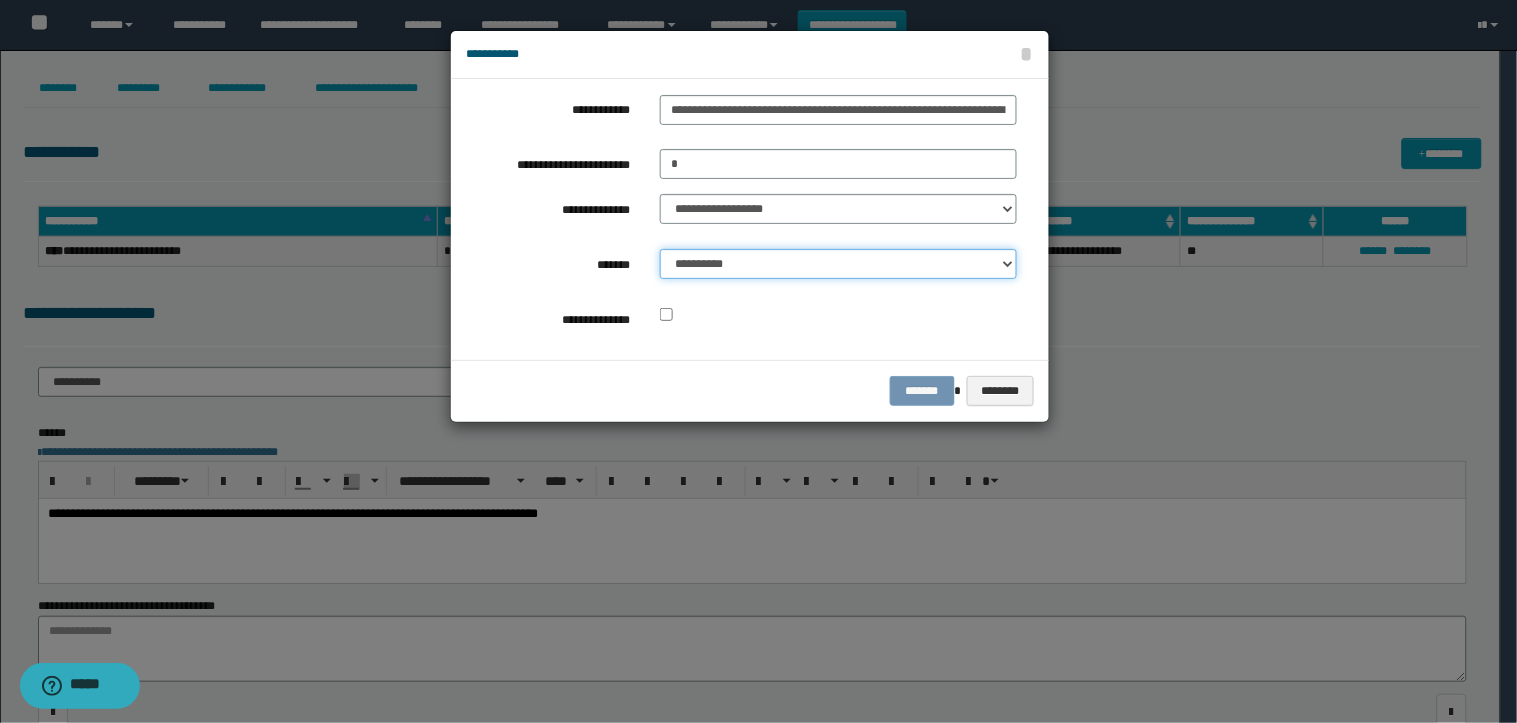 click on "**********" at bounding box center (838, 264) 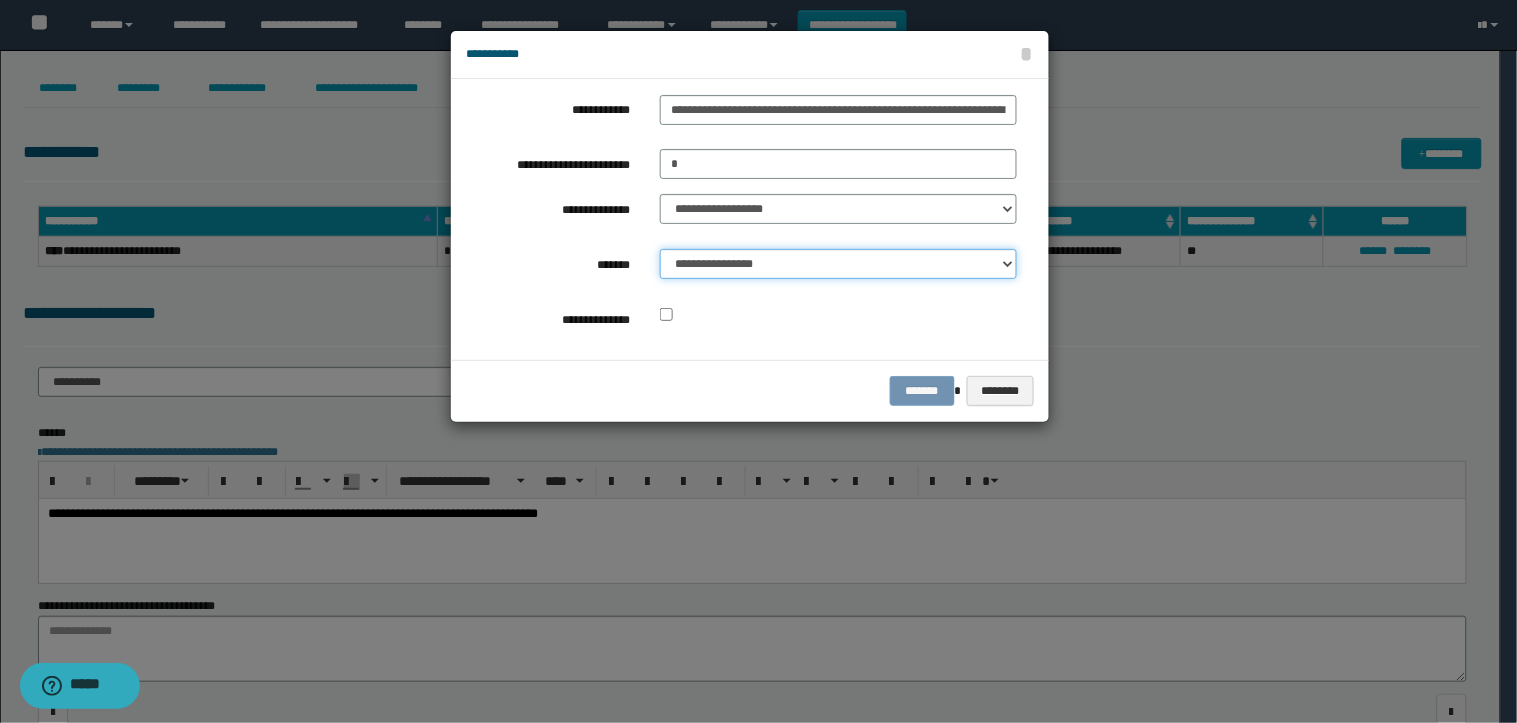 click on "**********" at bounding box center [838, 264] 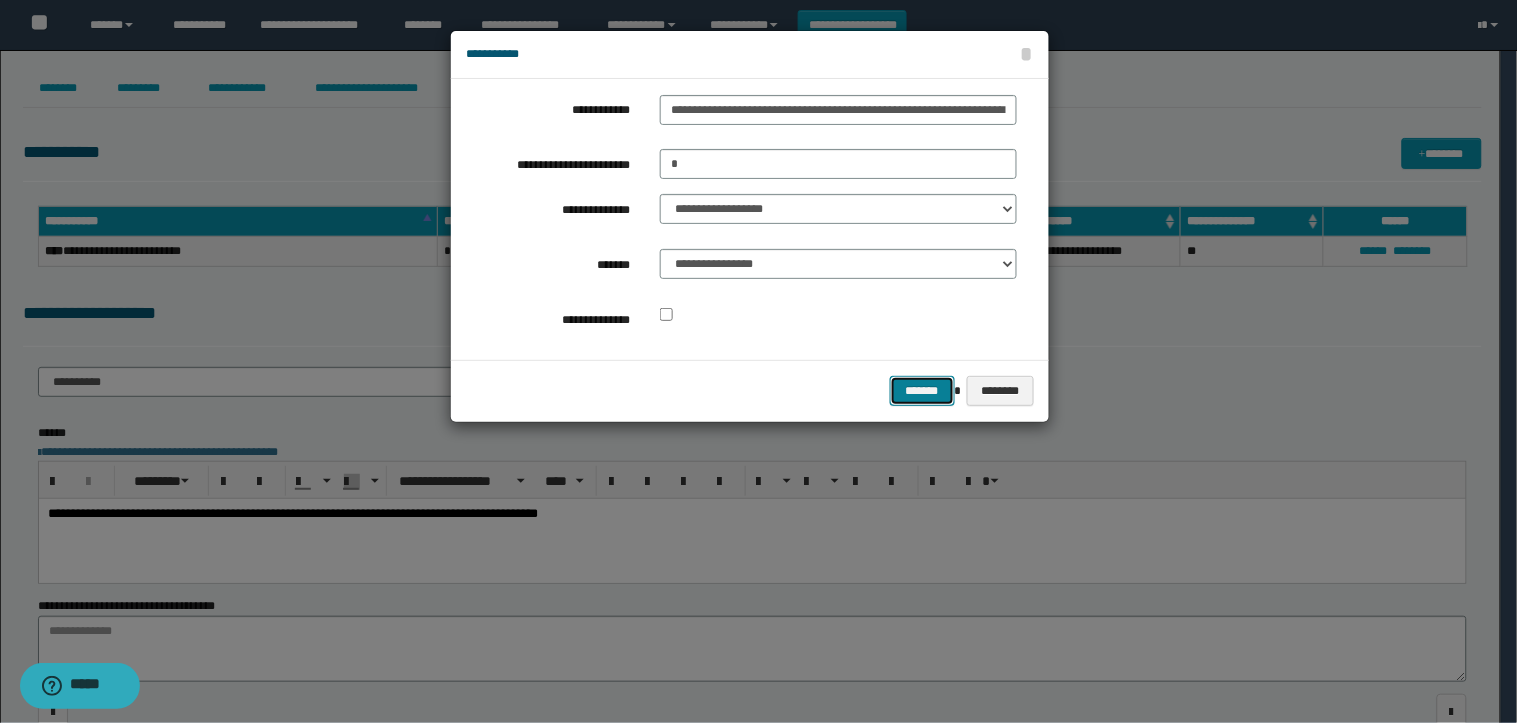 click on "*******" at bounding box center (922, 391) 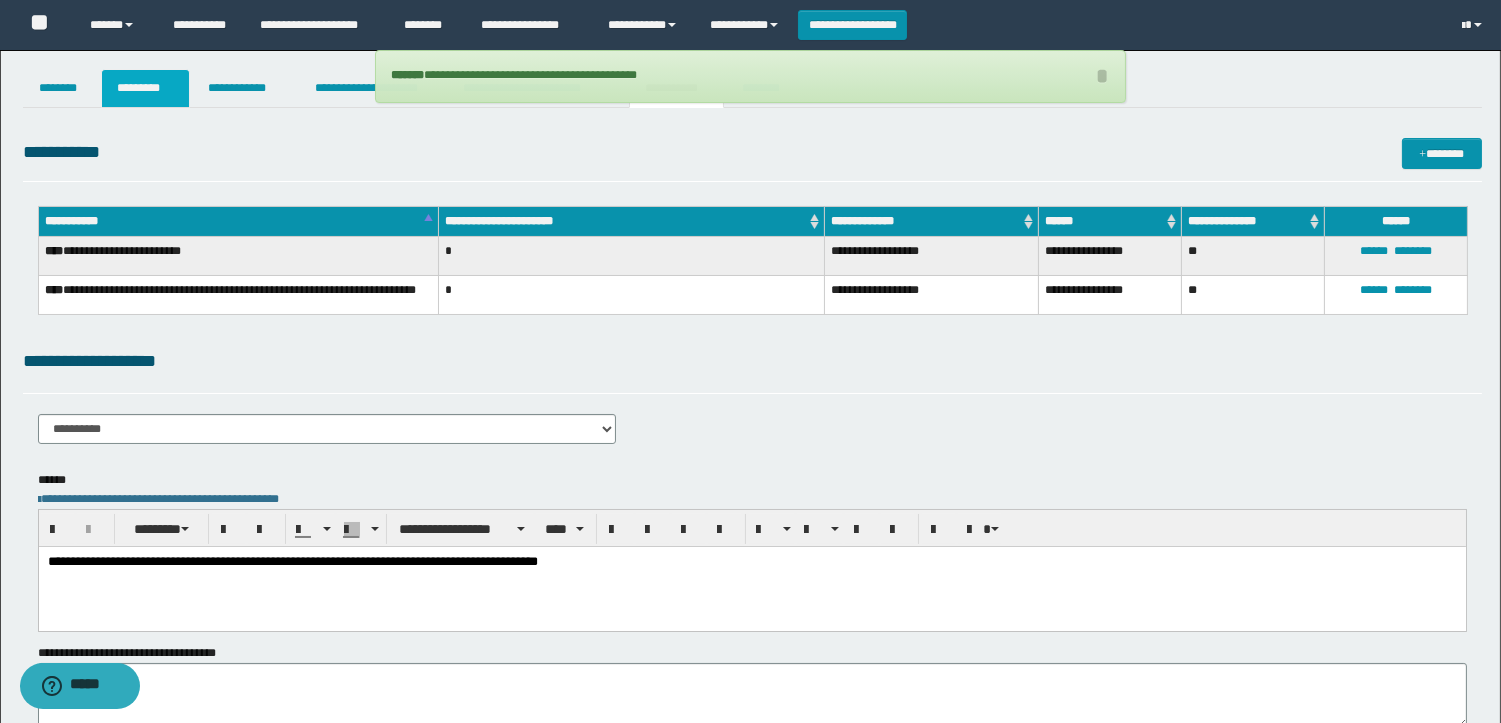 click on "*********" at bounding box center [145, 88] 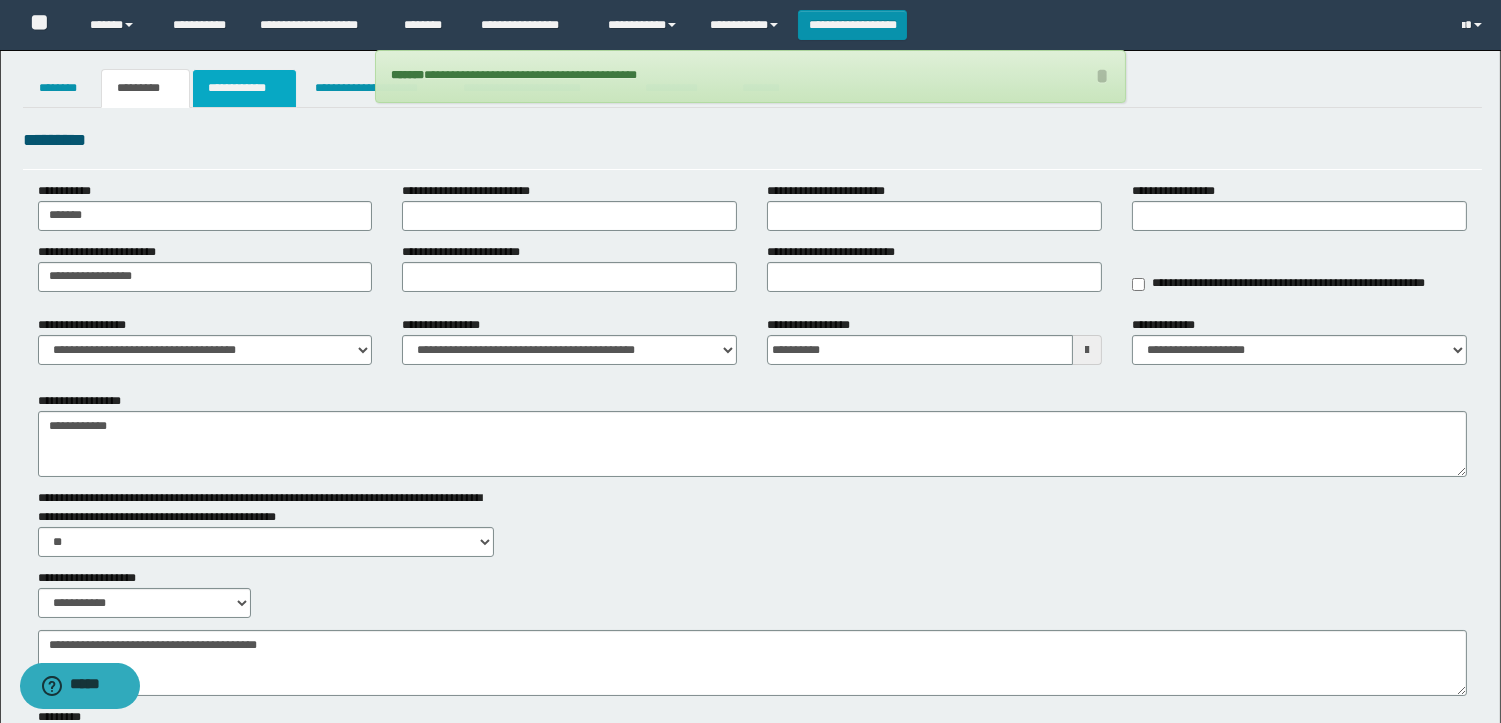 click on "**********" at bounding box center [244, 88] 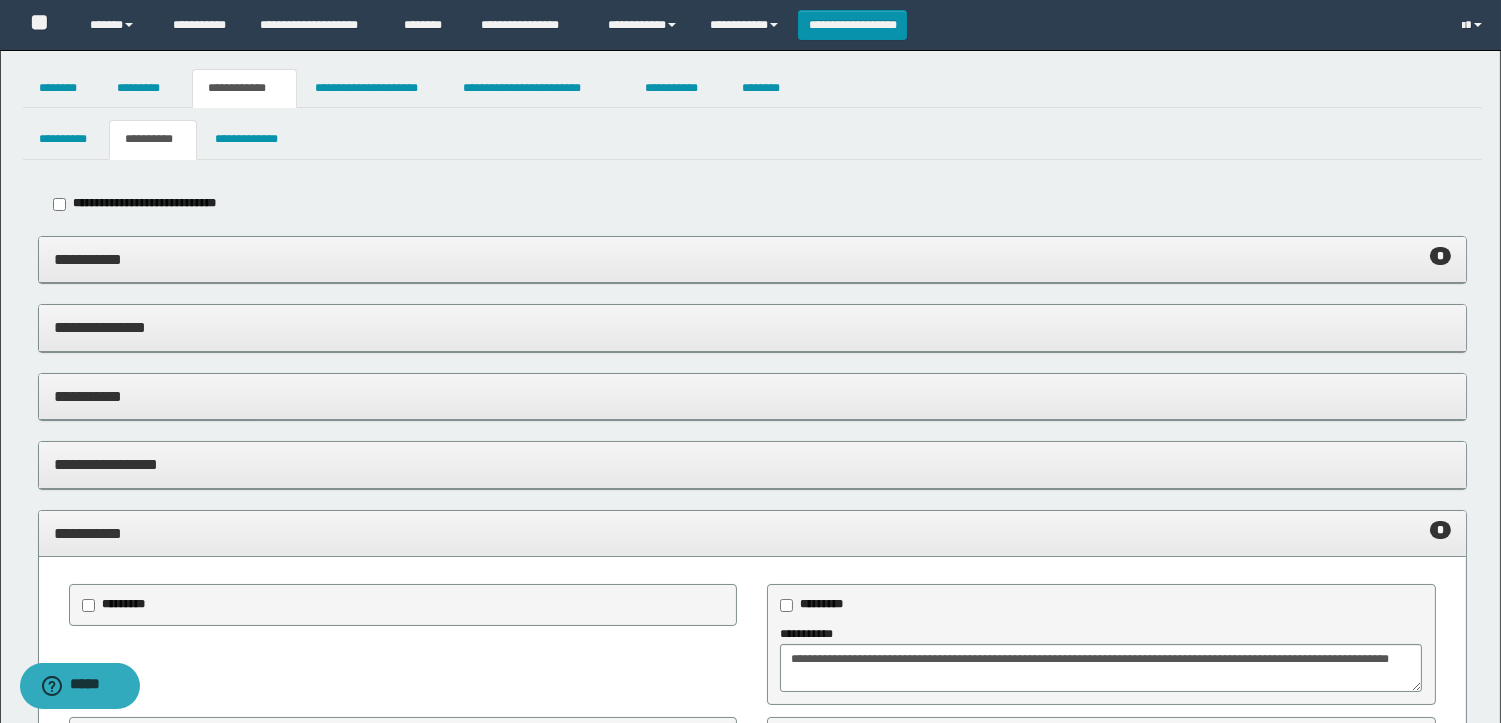 click on "**********" at bounding box center (752, 260) 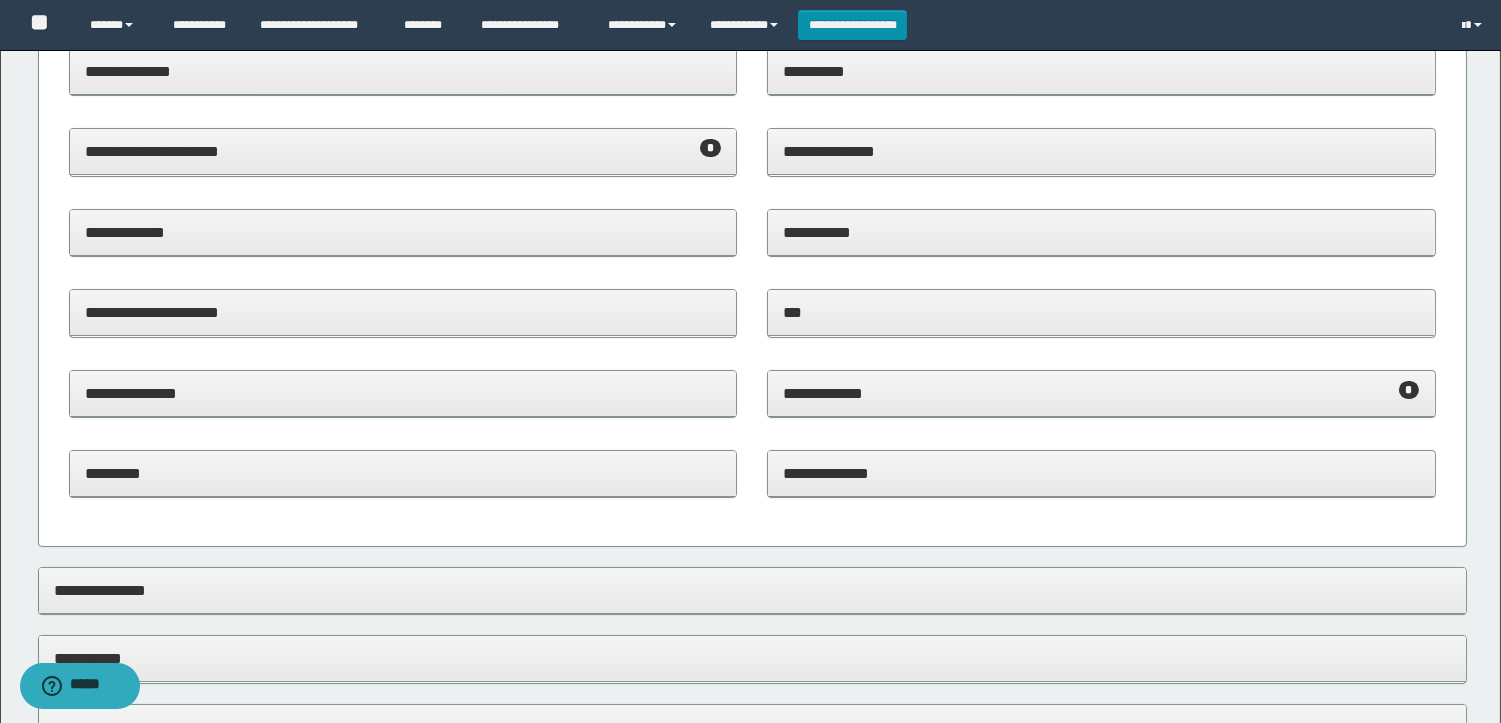 scroll, scrollTop: 555, scrollLeft: 0, axis: vertical 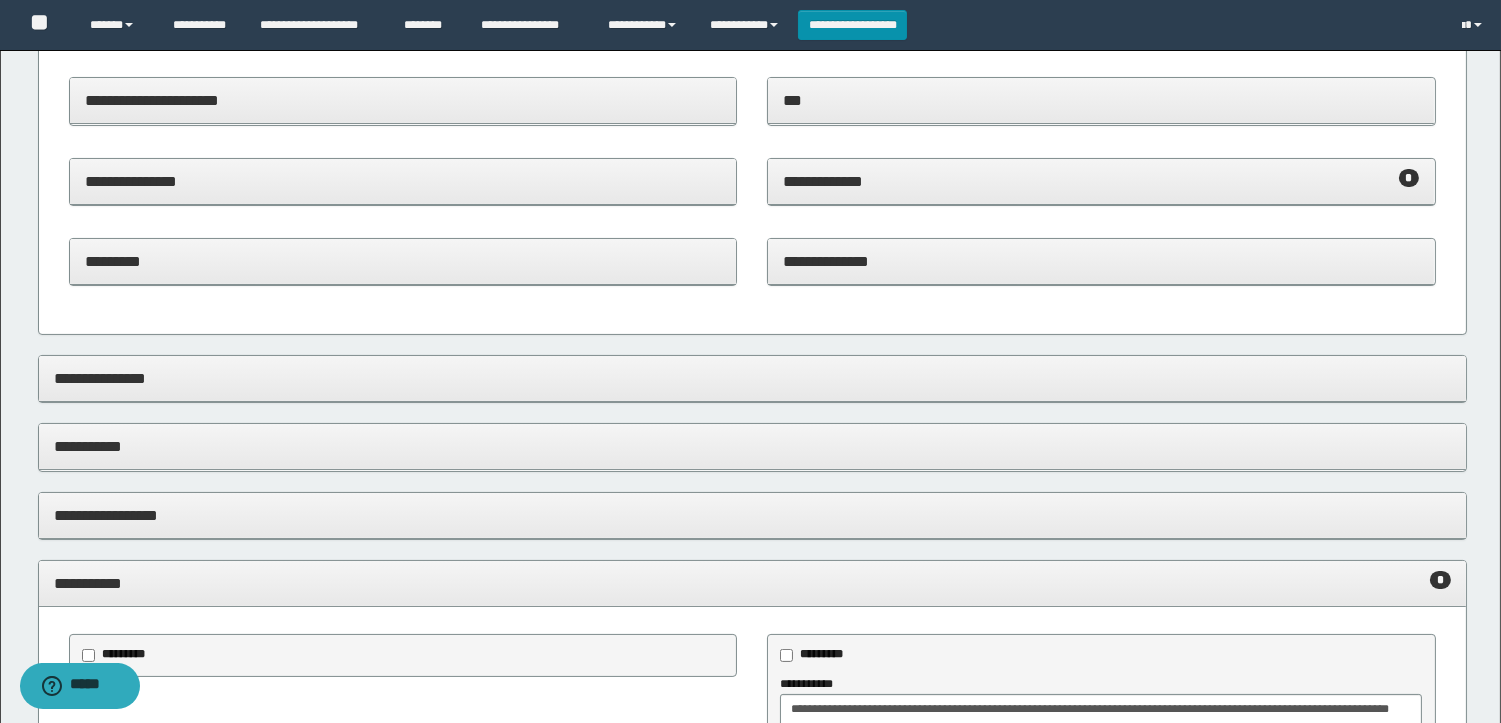 click on "**********" at bounding box center (1101, 182) 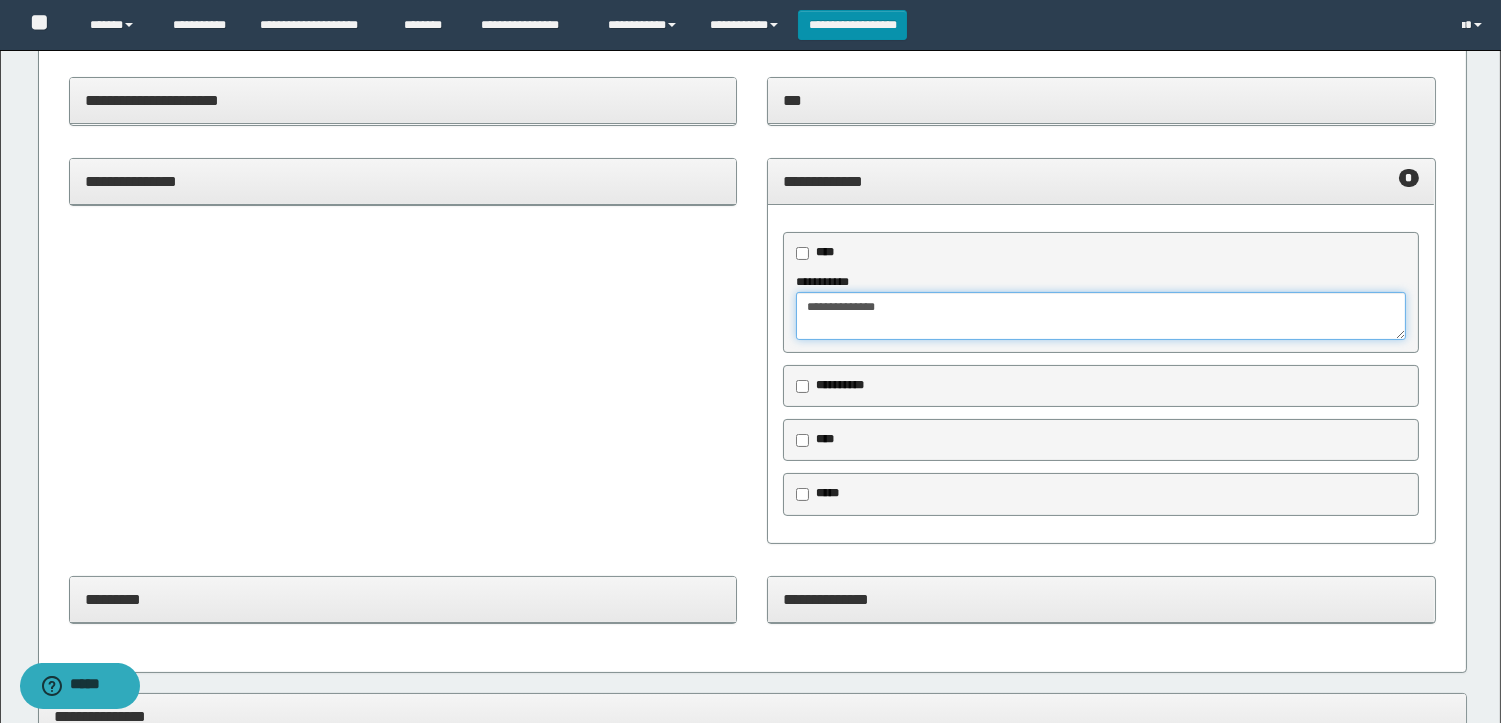 drag, startPoint x: 957, startPoint y: 302, endPoint x: 374, endPoint y: 272, distance: 583.77136 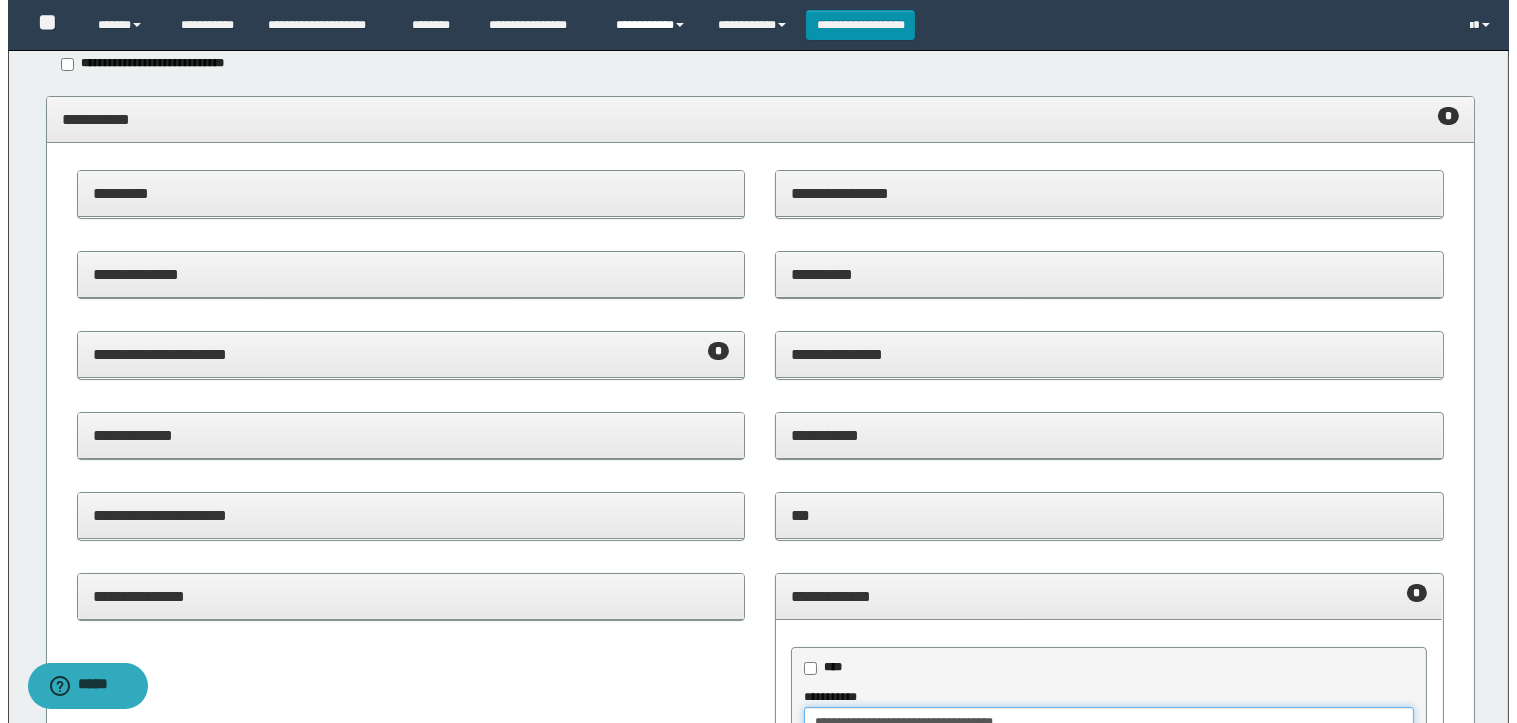 scroll, scrollTop: 0, scrollLeft: 0, axis: both 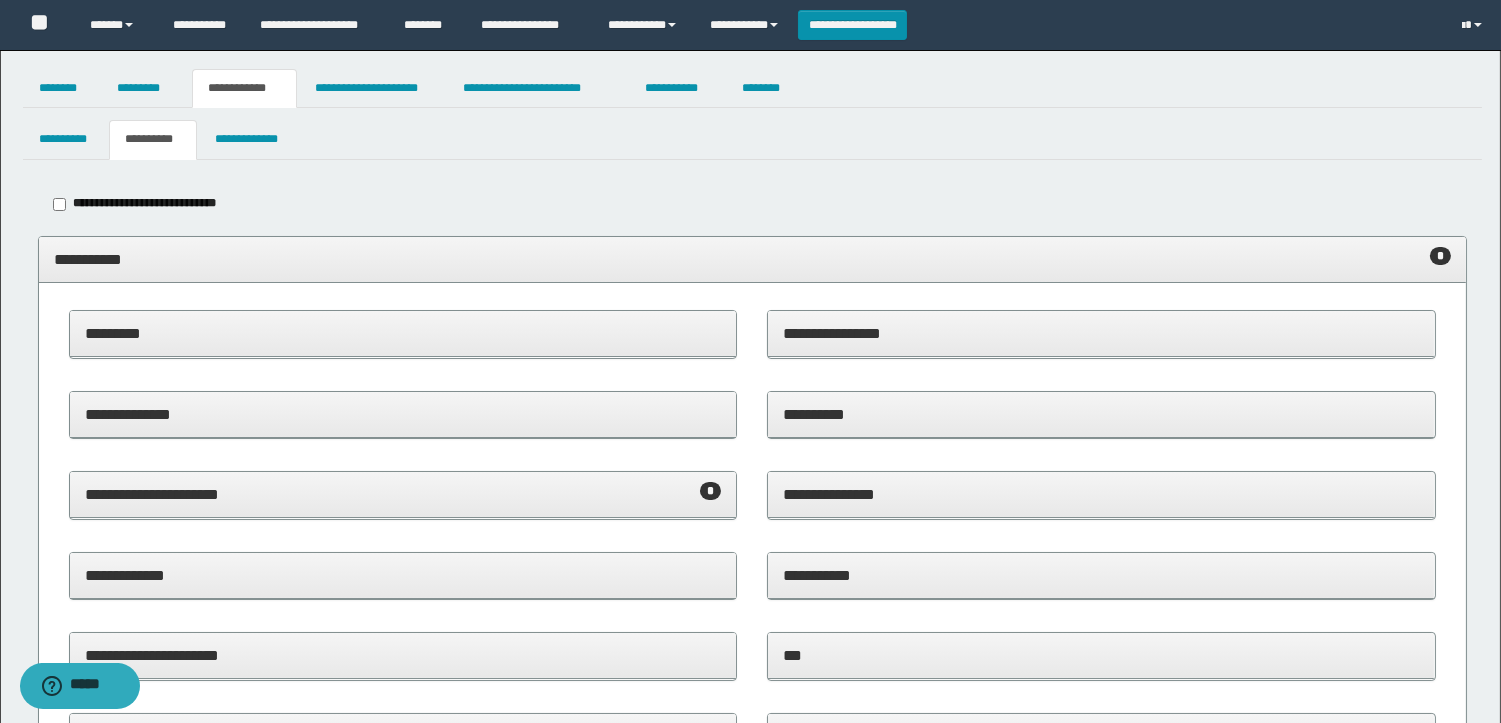 type on "**********" 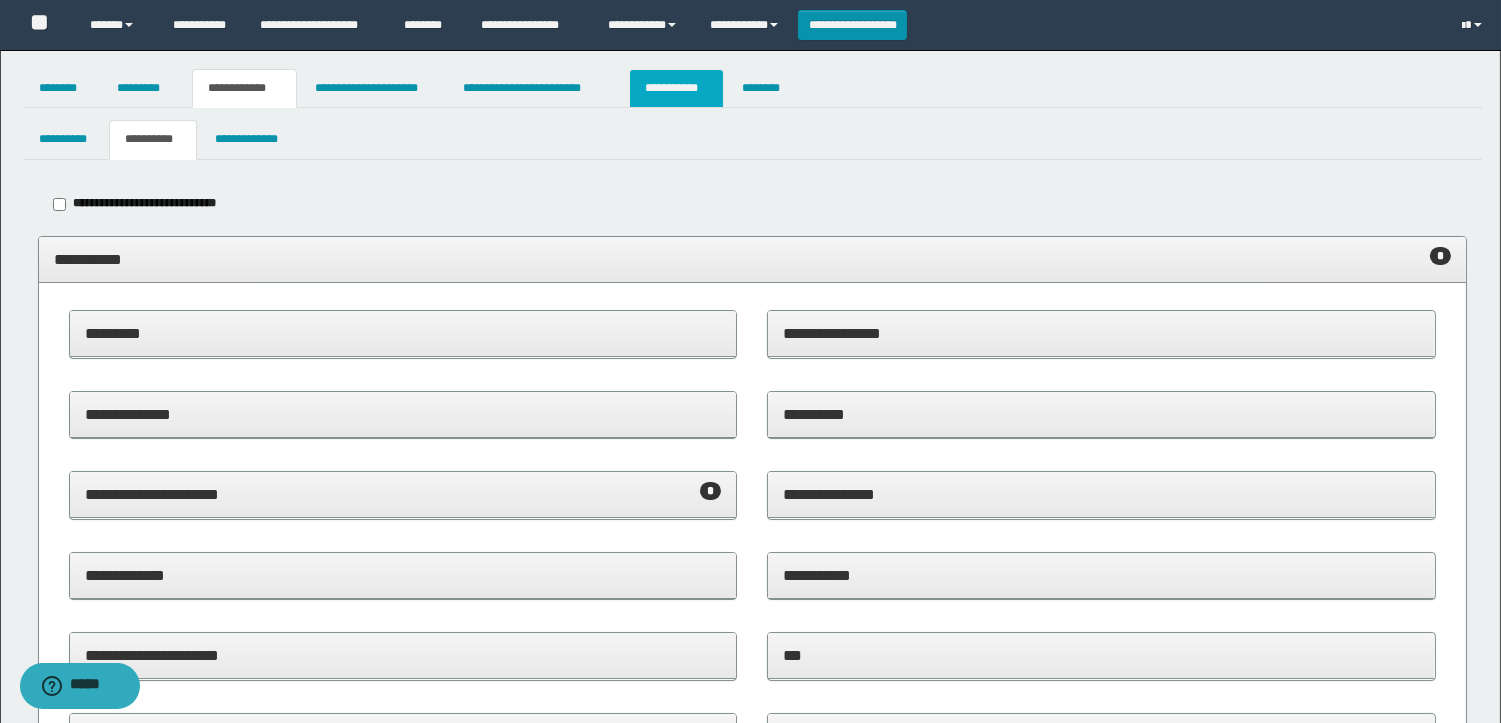 click on "**********" at bounding box center (676, 88) 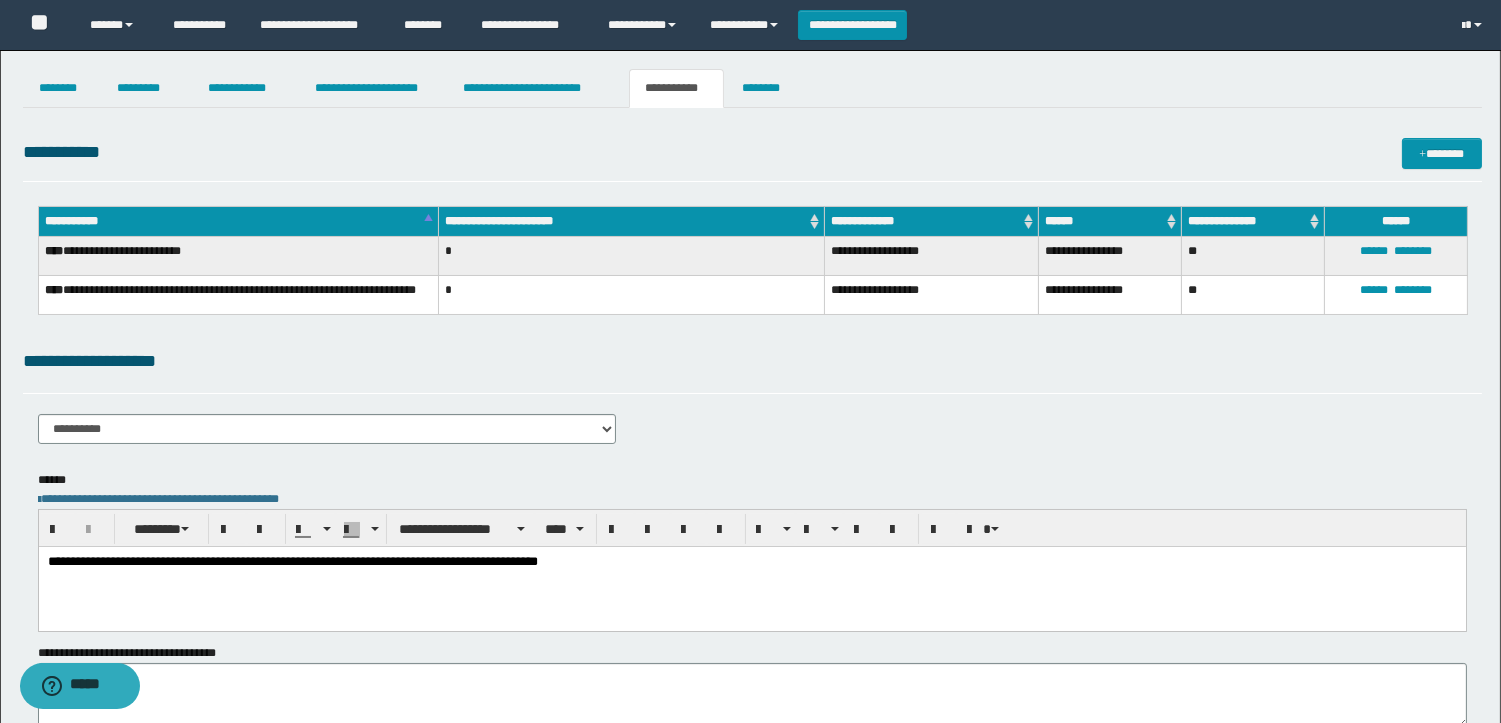 click on "**********" at bounding box center (751, 561) 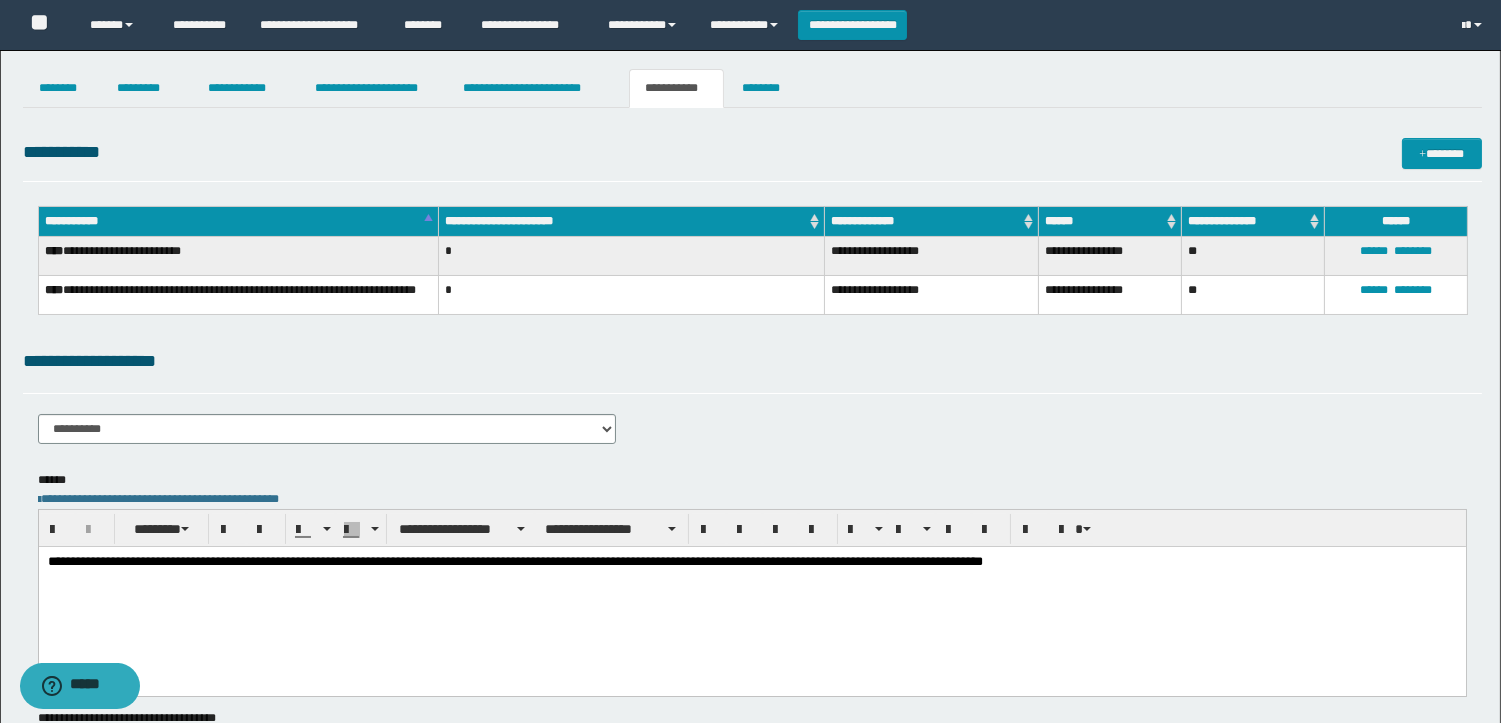 click on "**********" at bounding box center [752, 403] 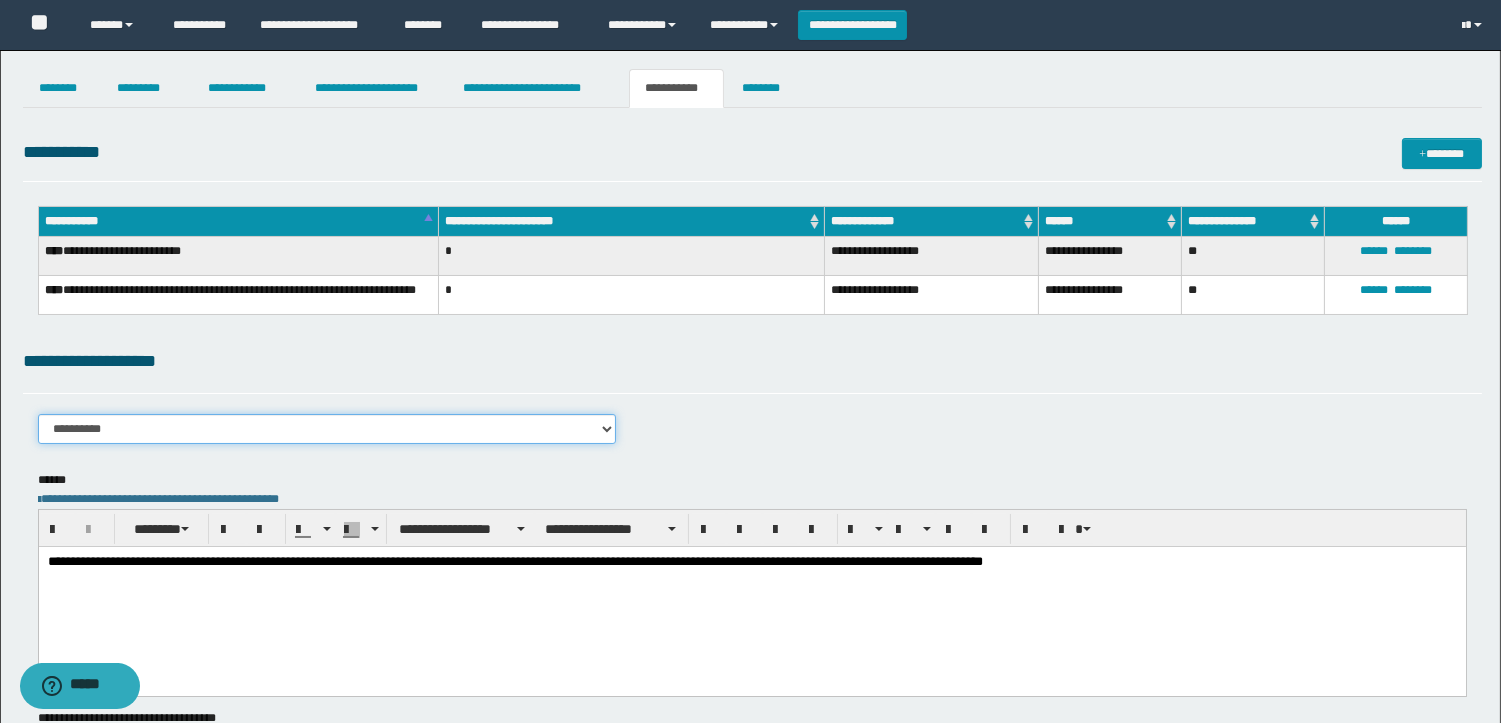 click on "**********" at bounding box center [327, 429] 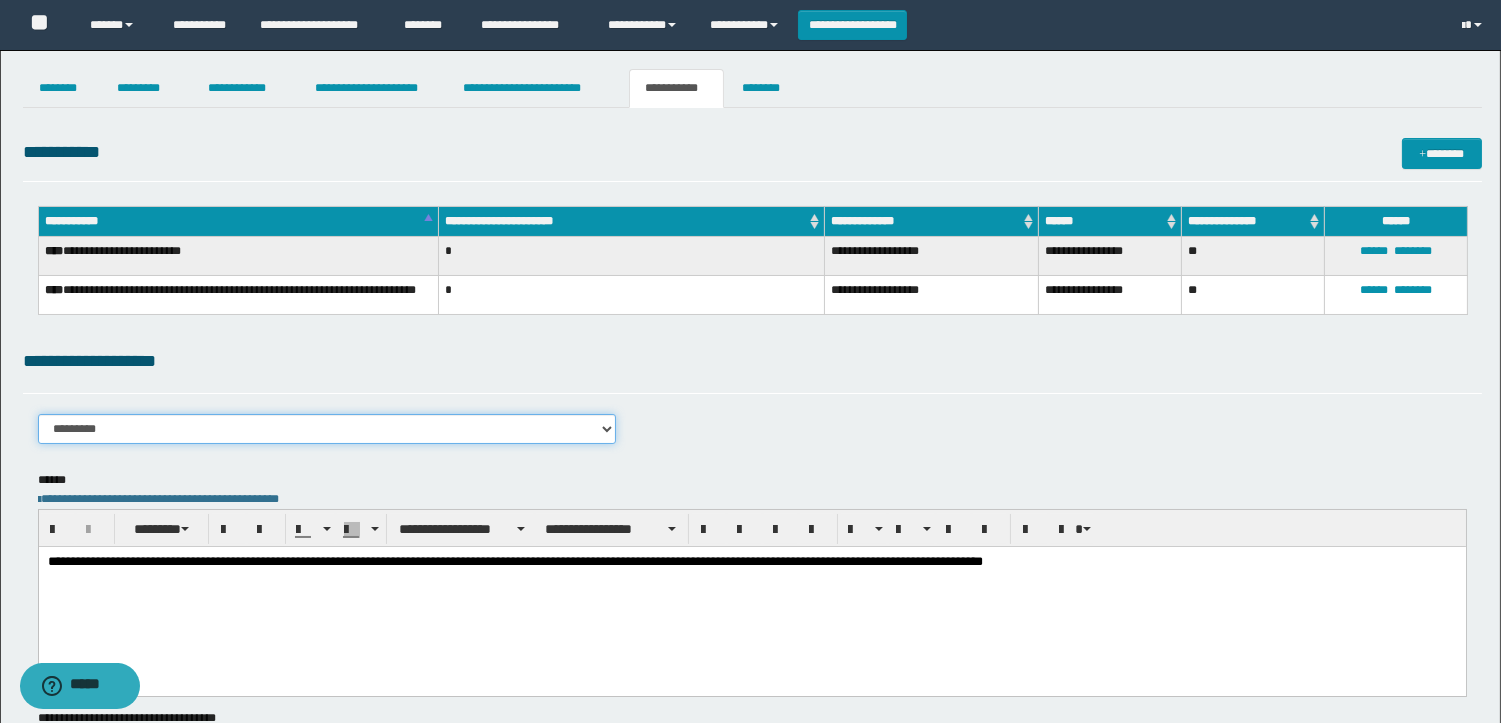 click on "**********" at bounding box center [327, 429] 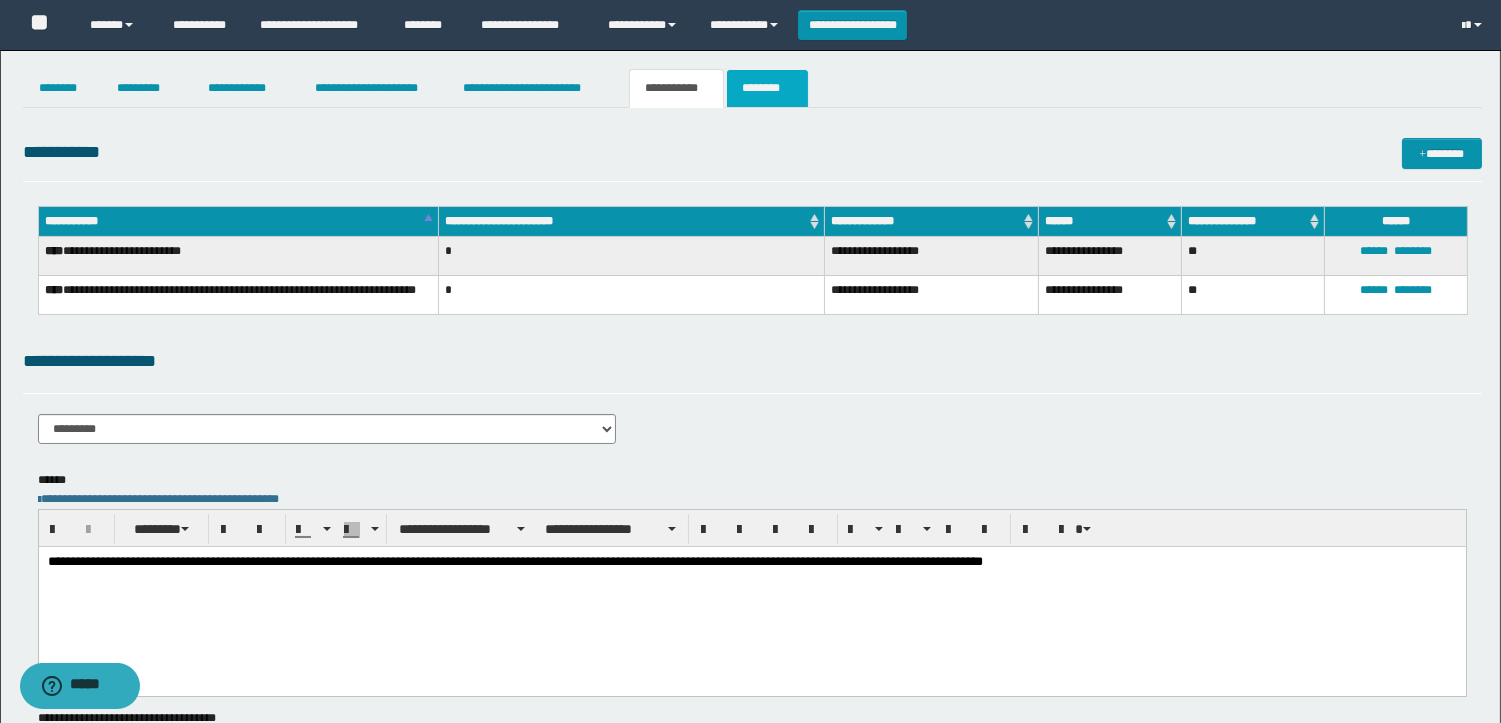 click on "********" at bounding box center [767, 88] 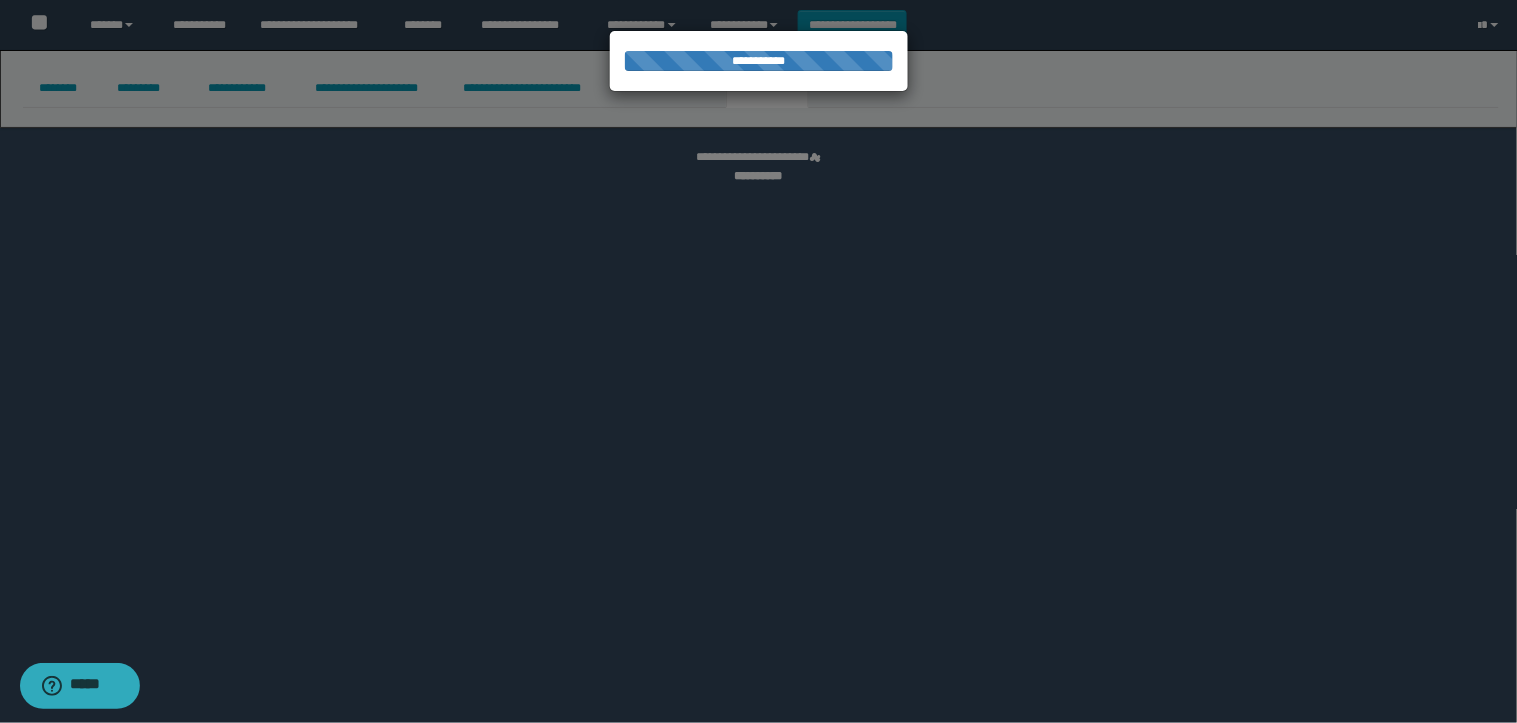 select 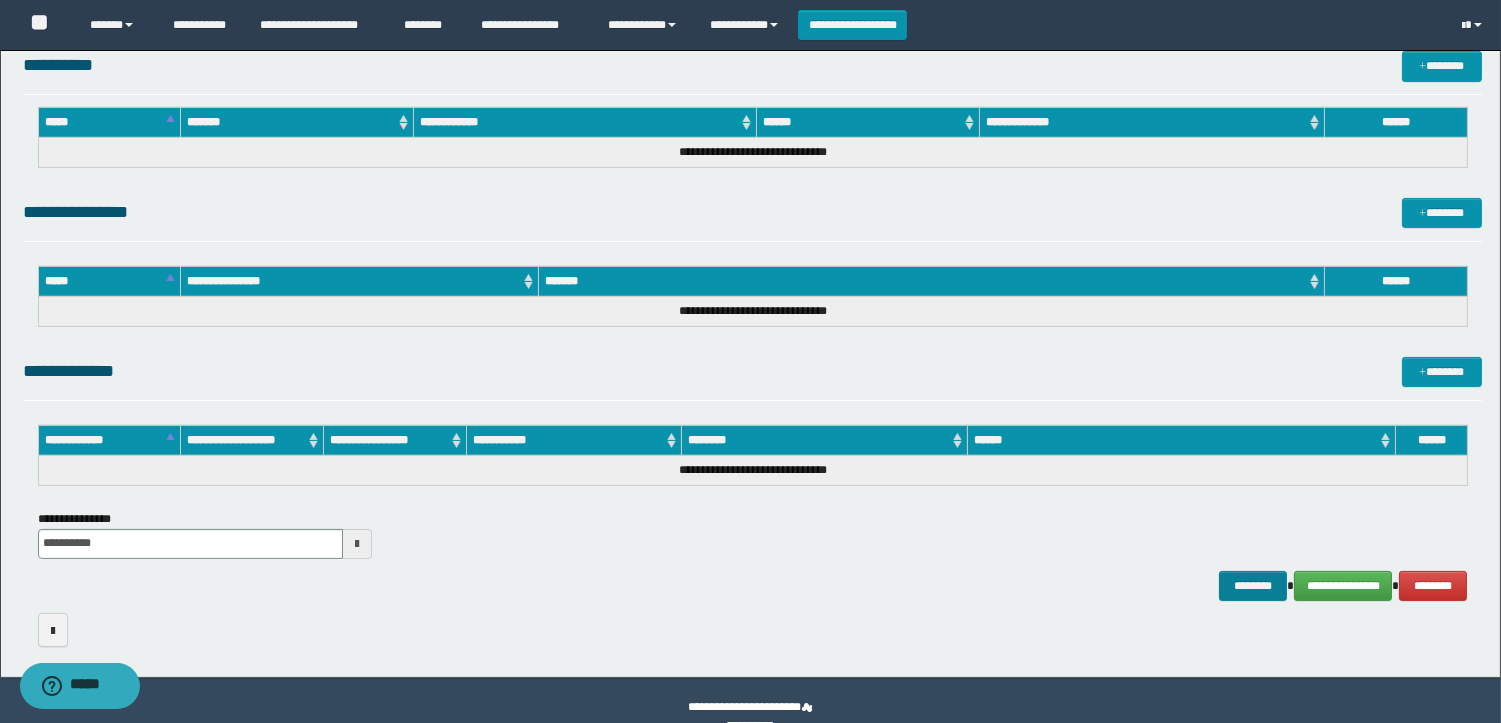 scroll, scrollTop: 914, scrollLeft: 0, axis: vertical 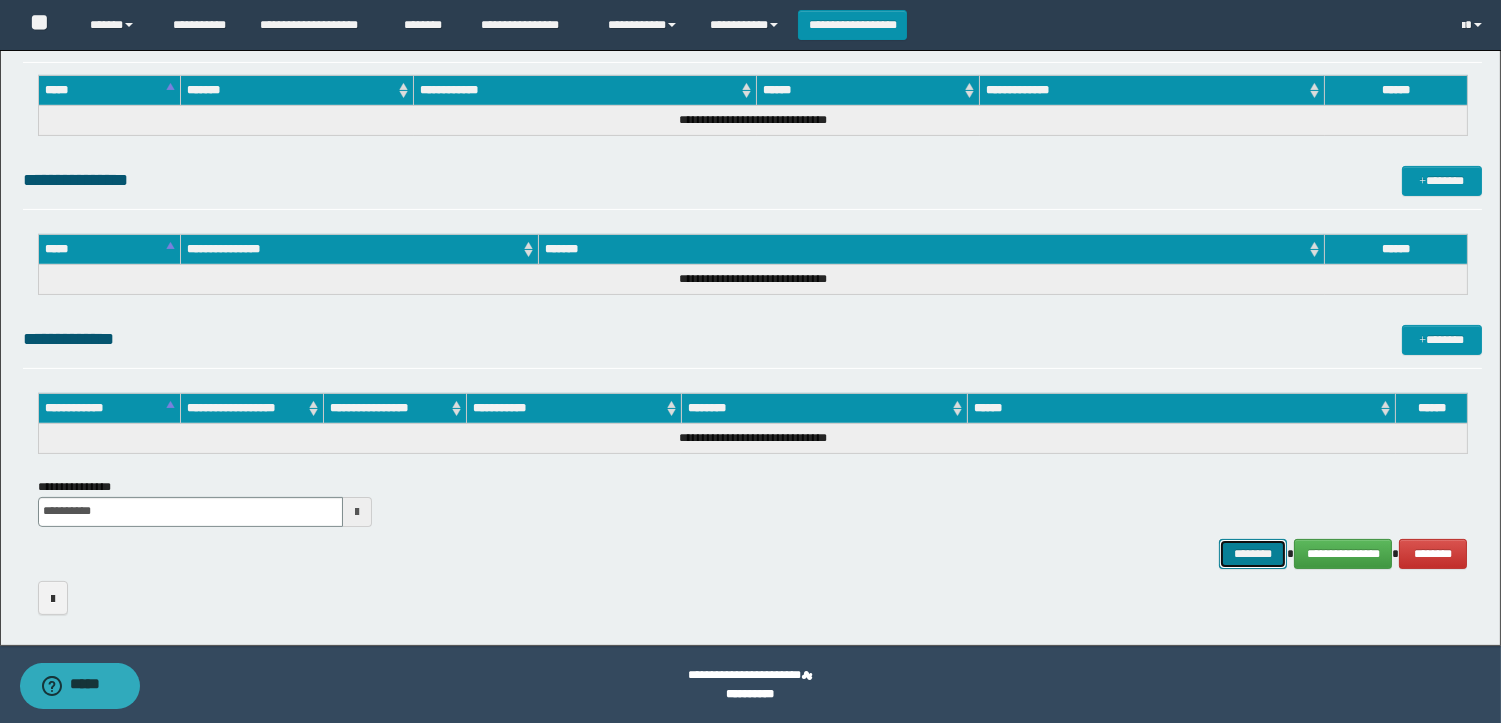 click on "********" at bounding box center [1253, 554] 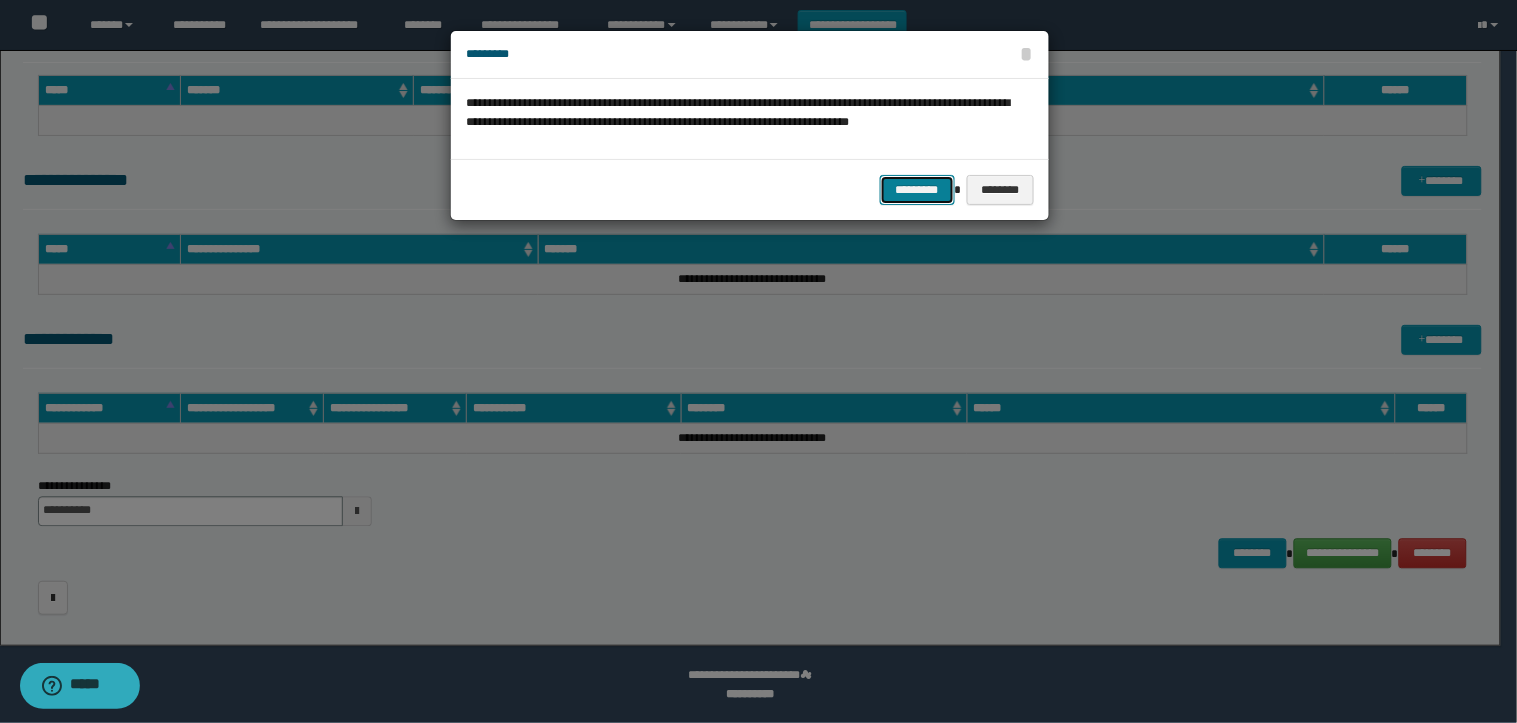 click on "*********" at bounding box center [917, 190] 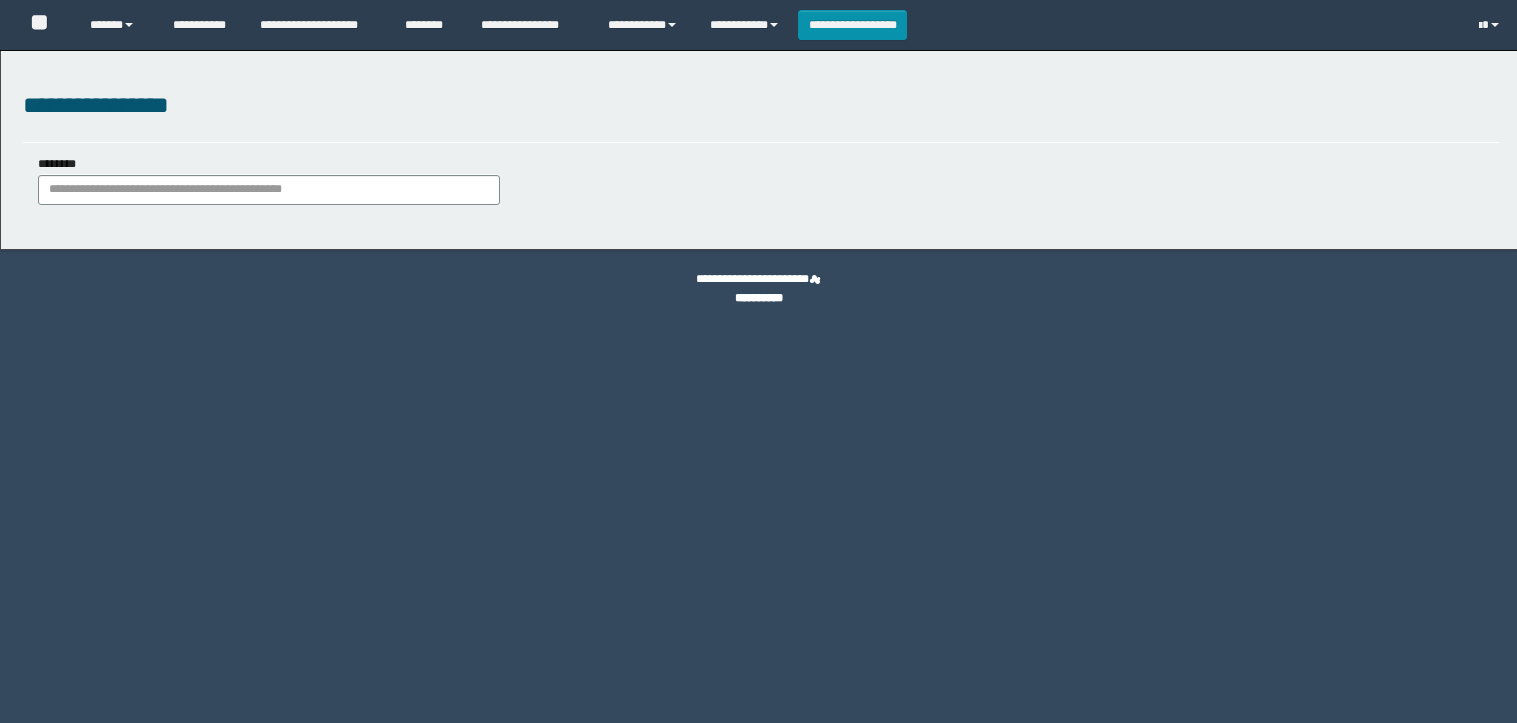 type on "********" 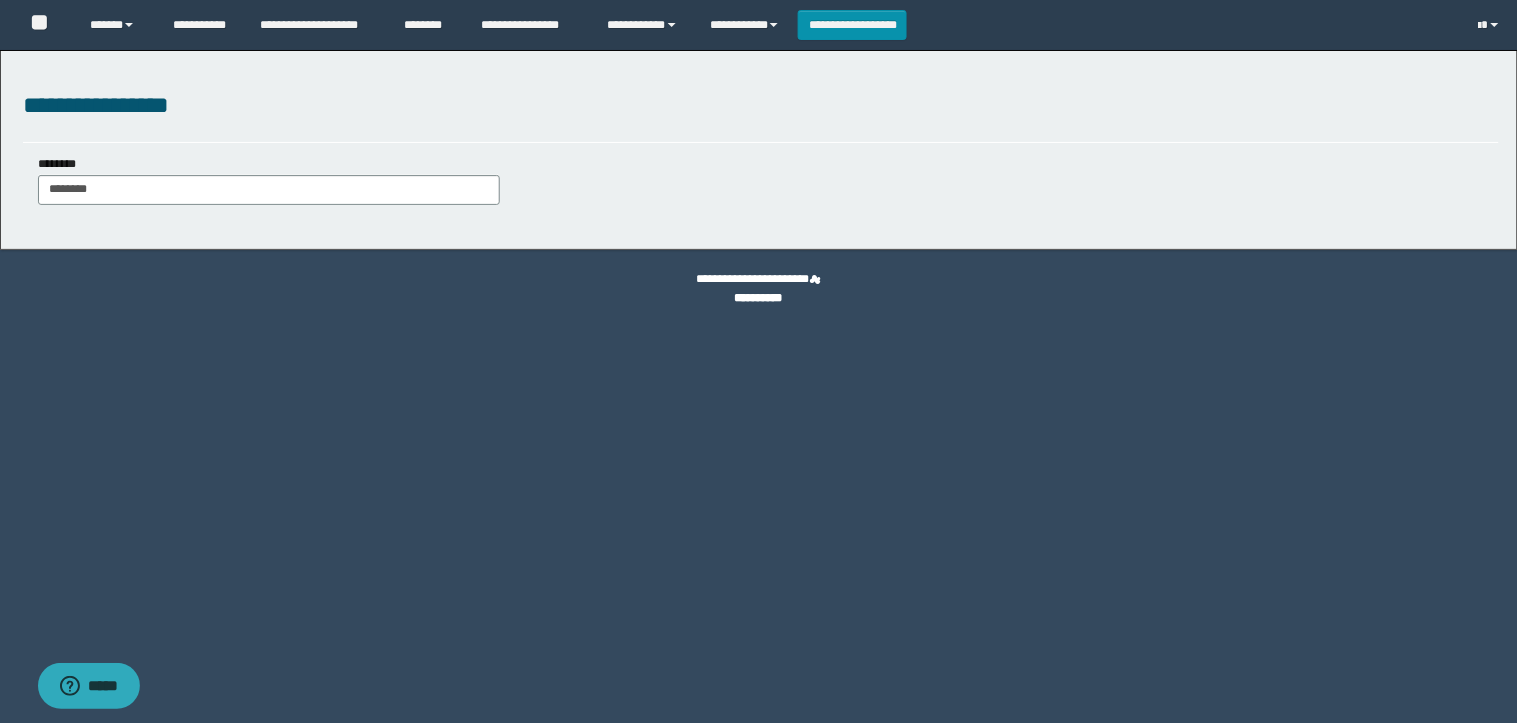 scroll, scrollTop: 0, scrollLeft: 0, axis: both 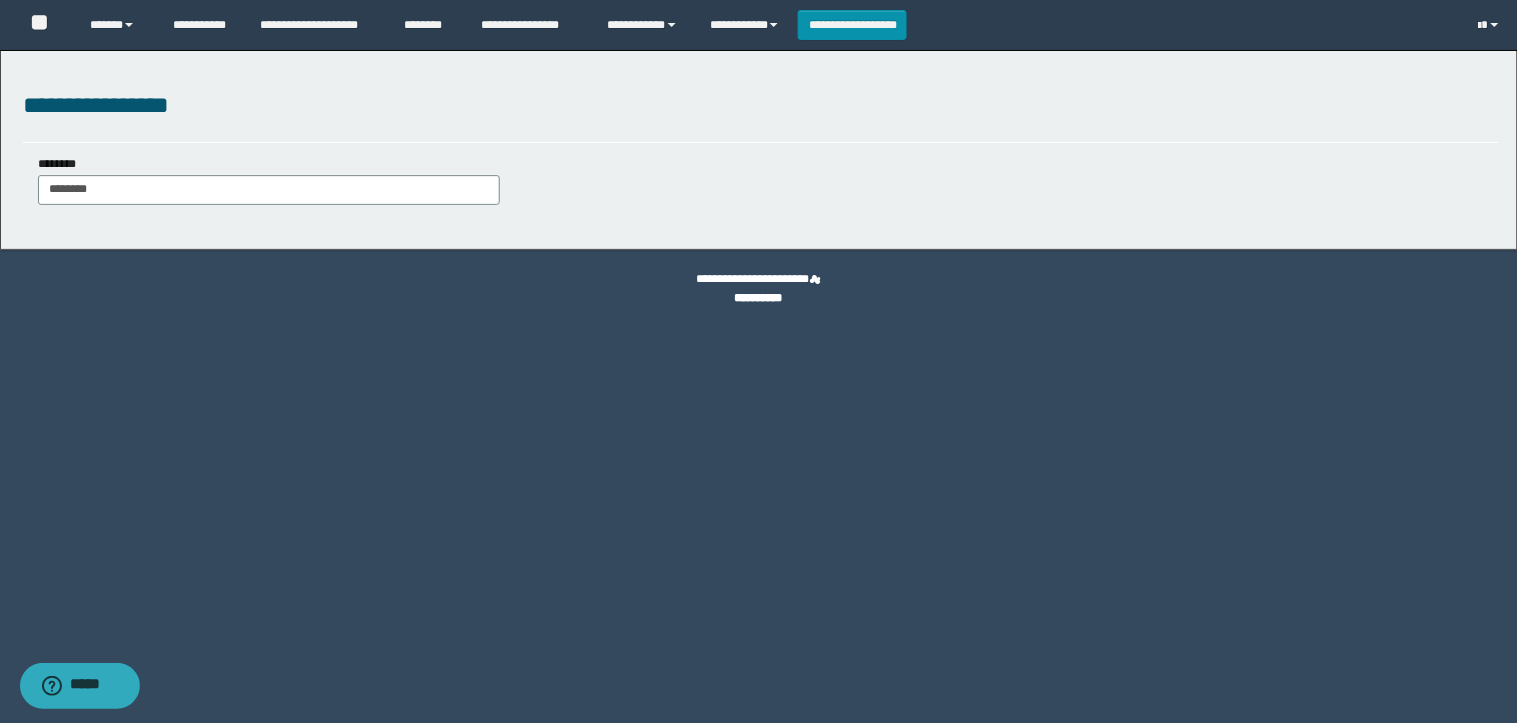 type on "********" 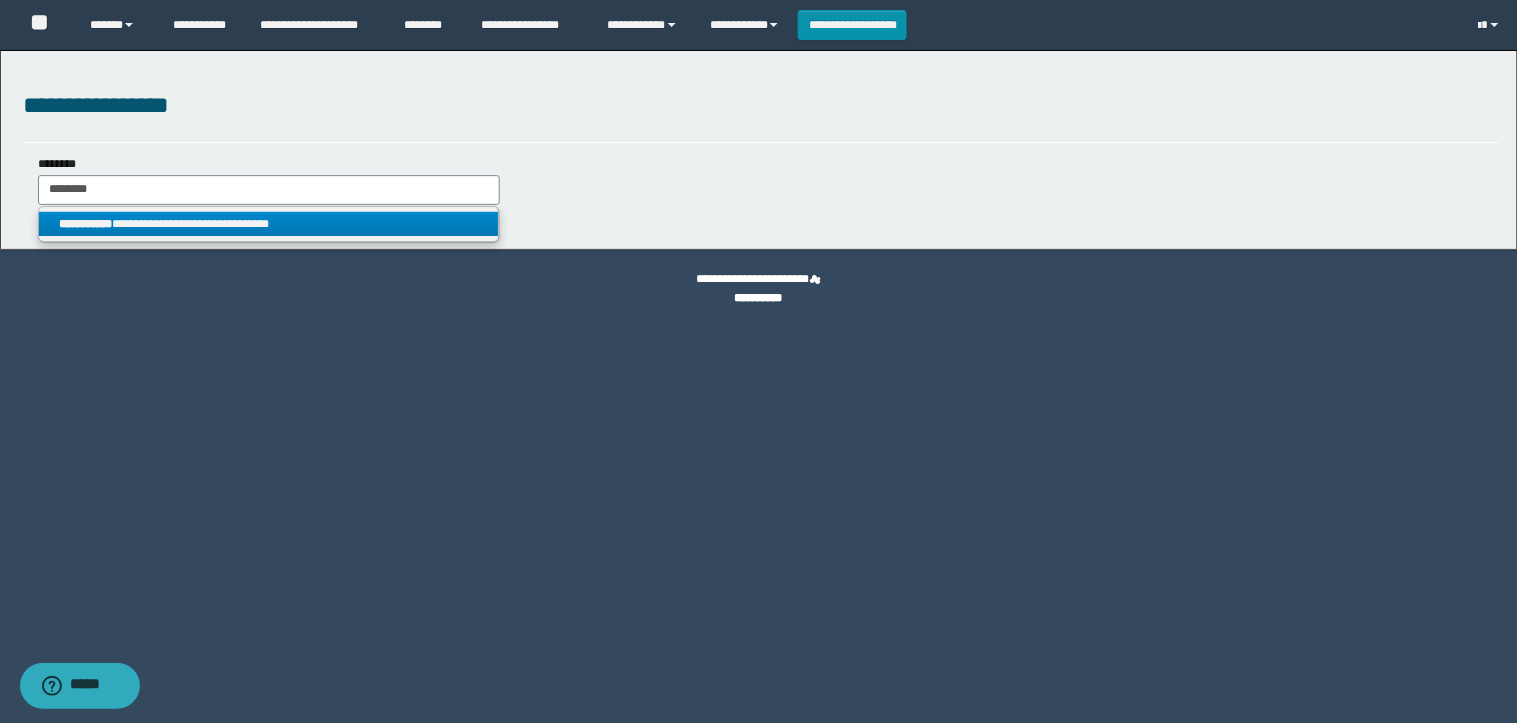 type on "********" 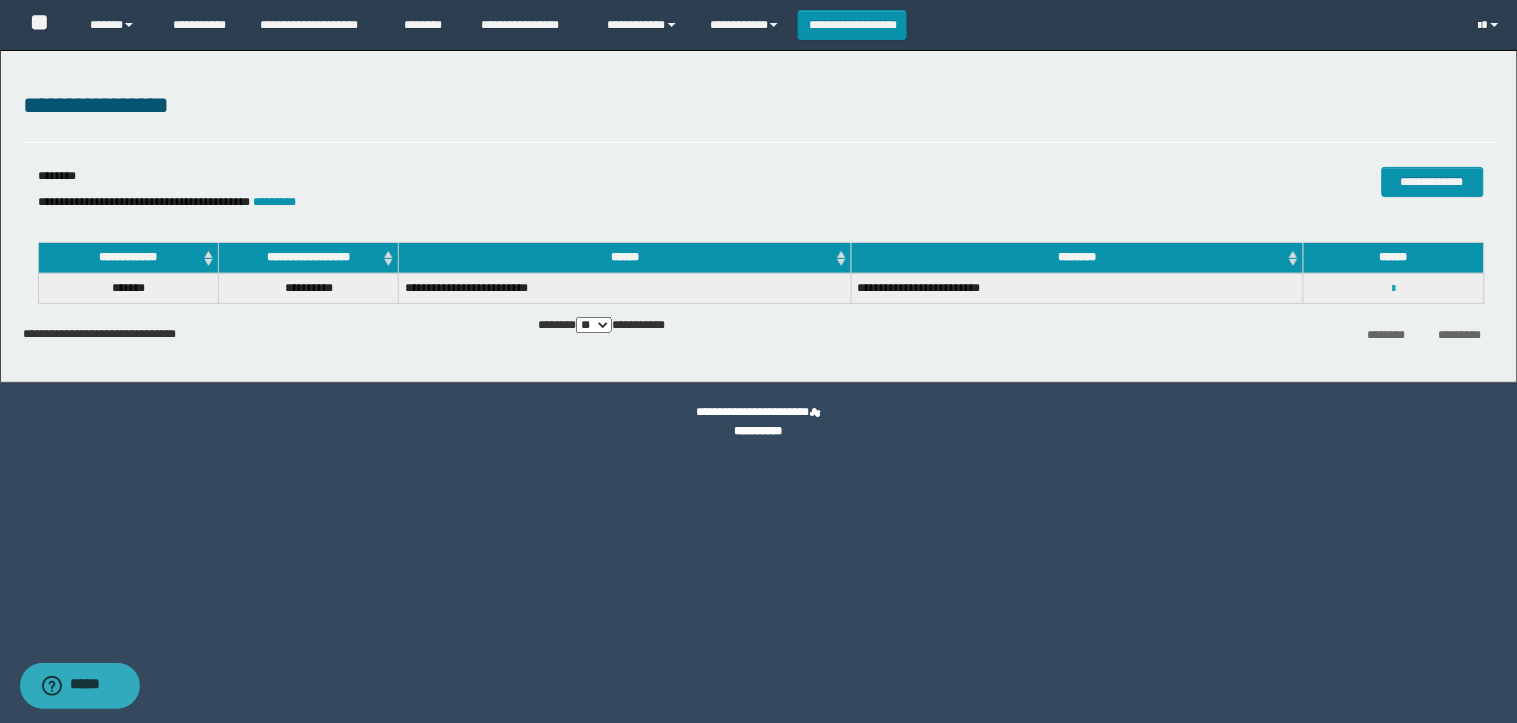 click at bounding box center (1393, 289) 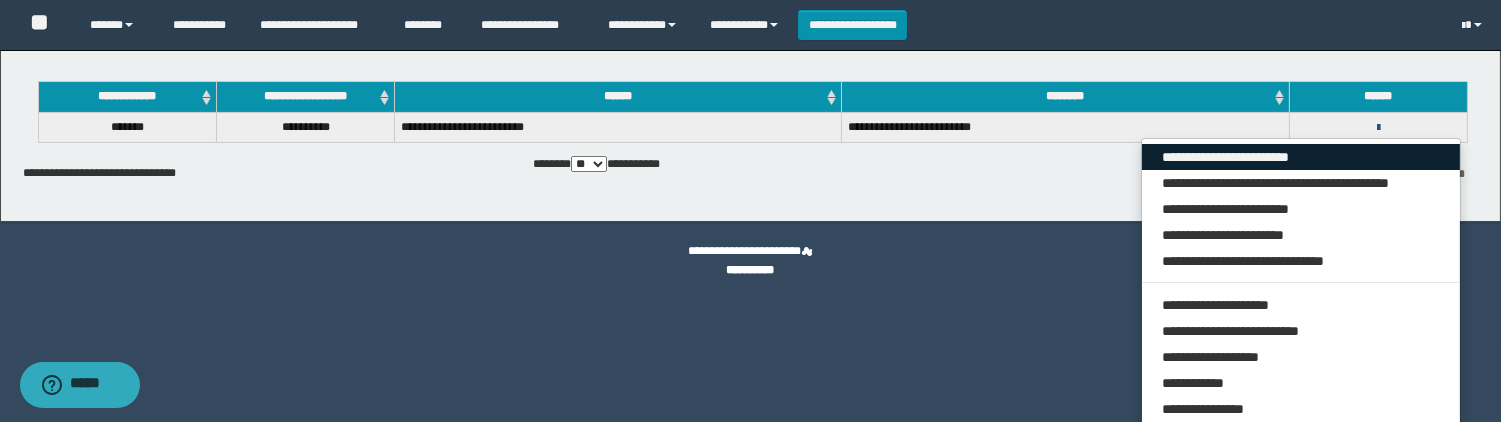 scroll, scrollTop: 297, scrollLeft: 0, axis: vertical 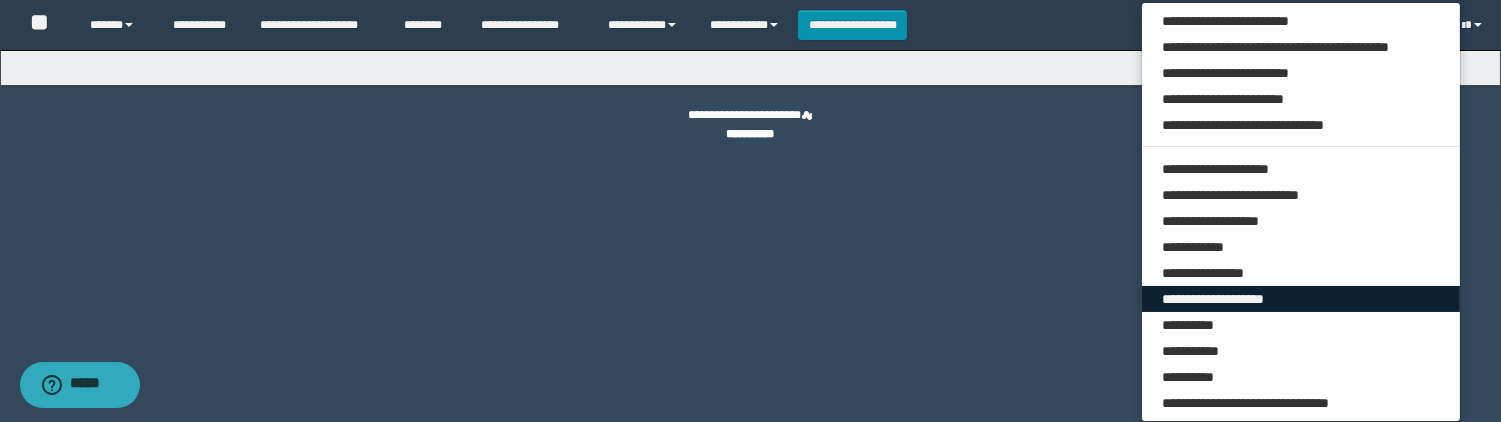 click on "**********" at bounding box center [1301, 299] 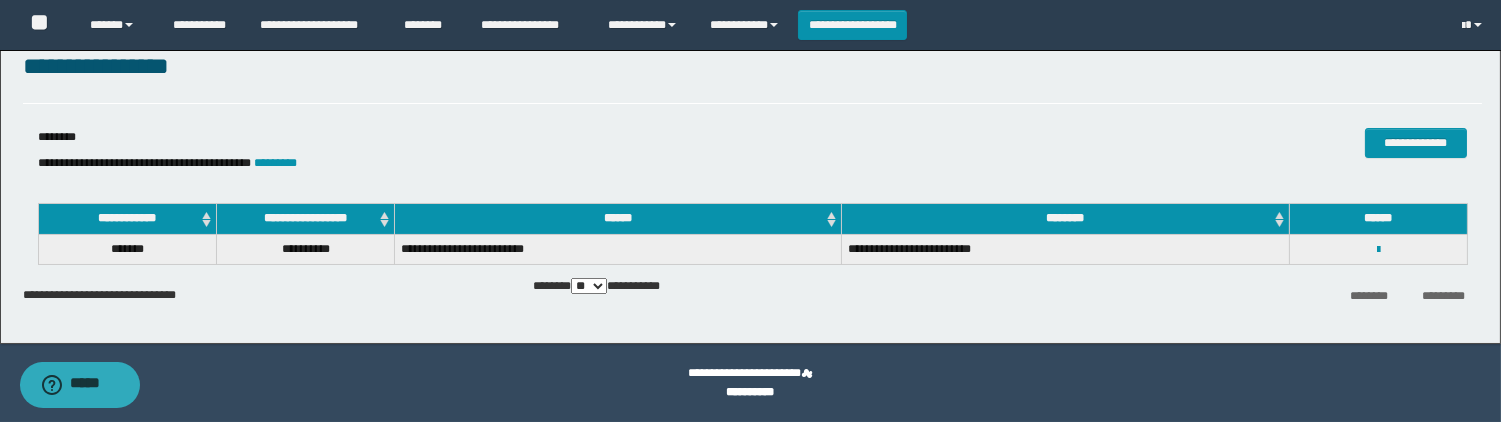 scroll, scrollTop: 0, scrollLeft: 0, axis: both 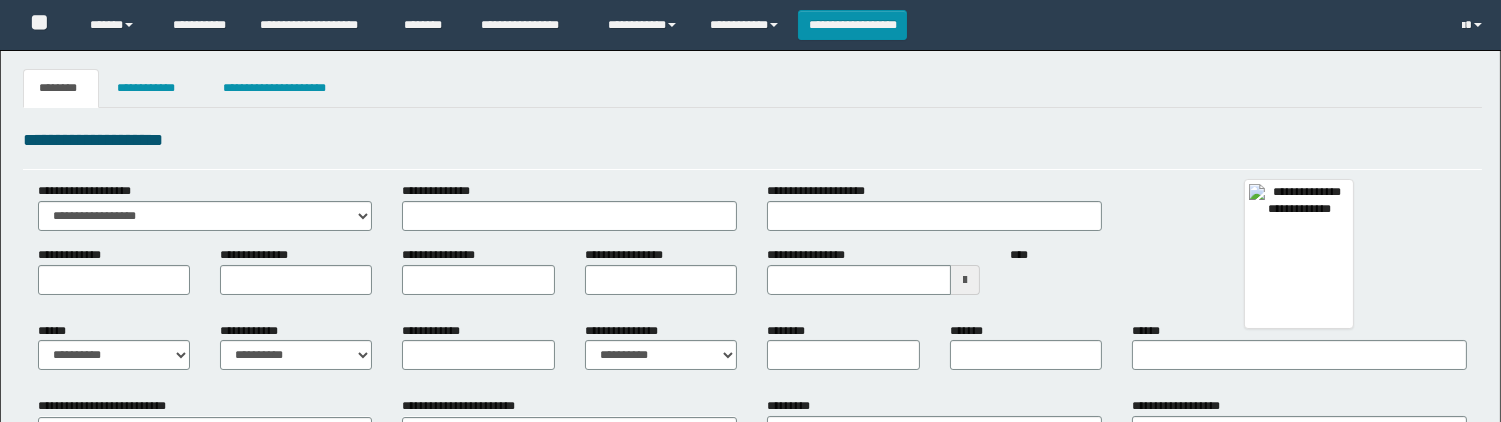 type 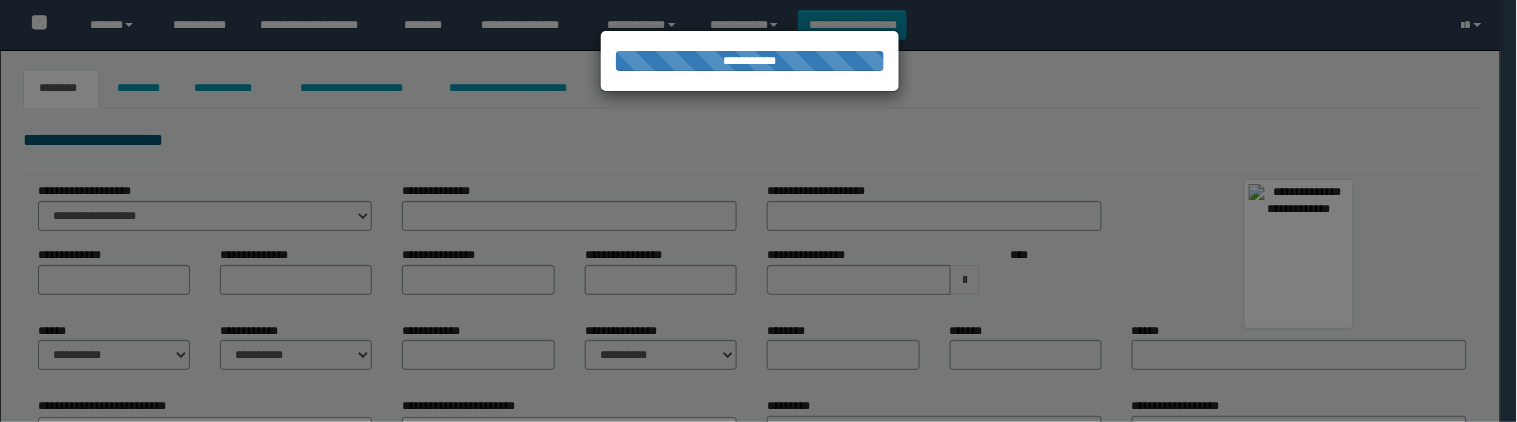 type on "********" 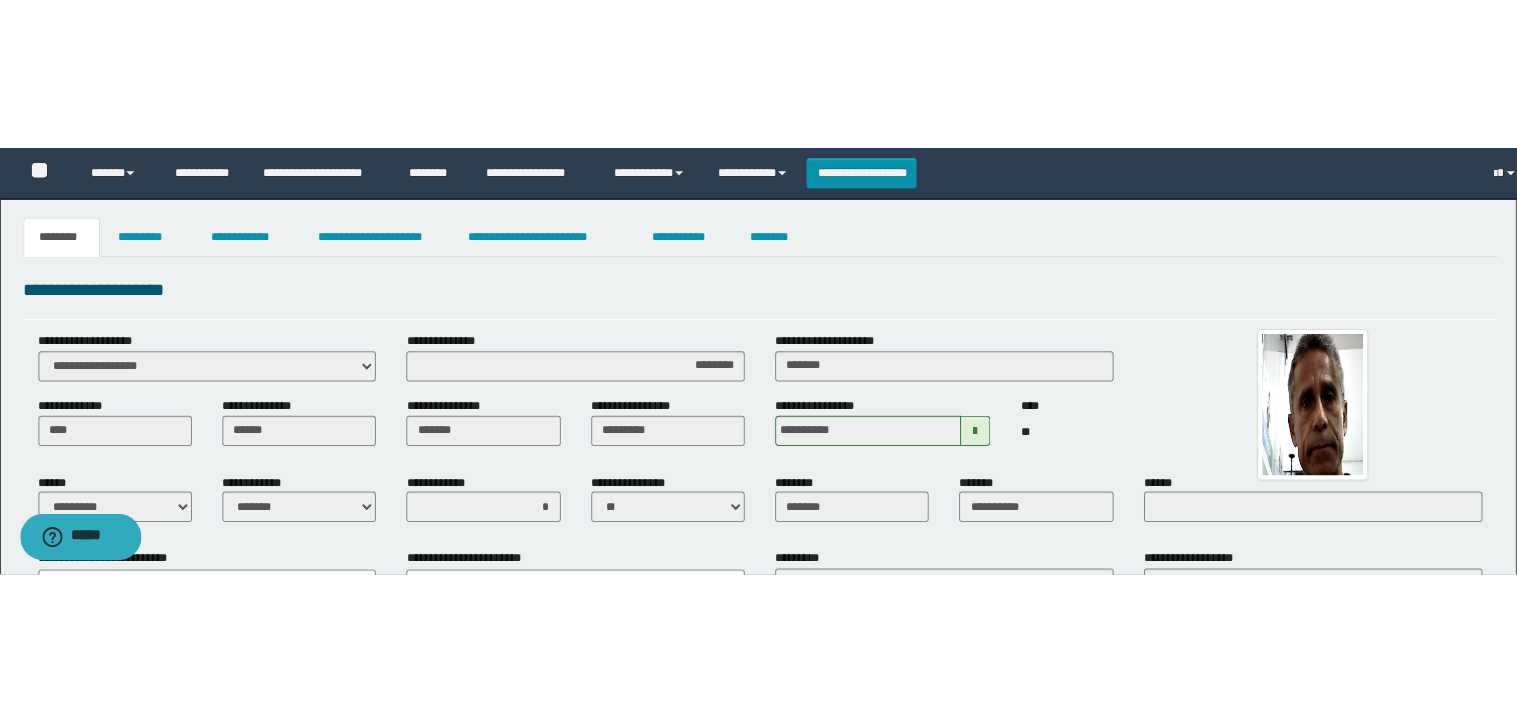 scroll, scrollTop: 0, scrollLeft: 0, axis: both 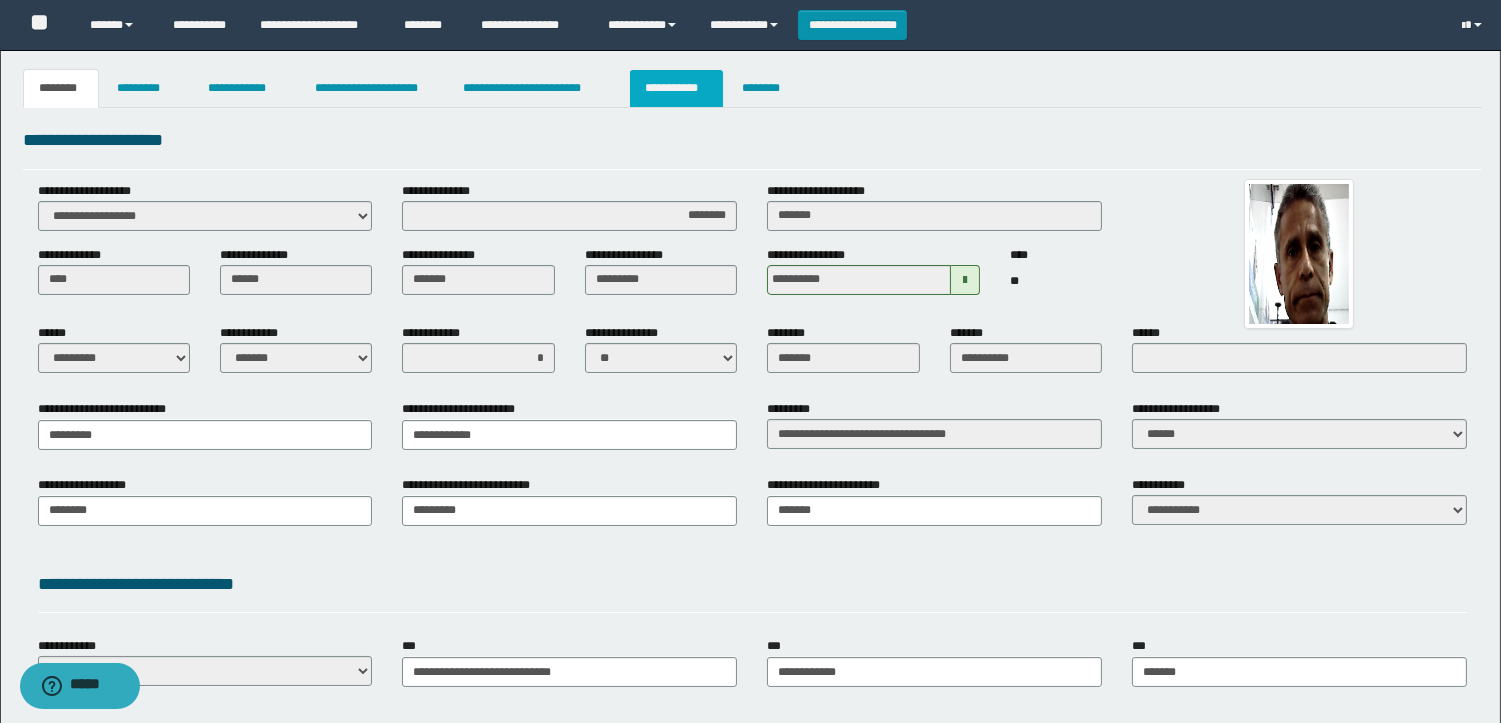 click on "**********" at bounding box center (676, 88) 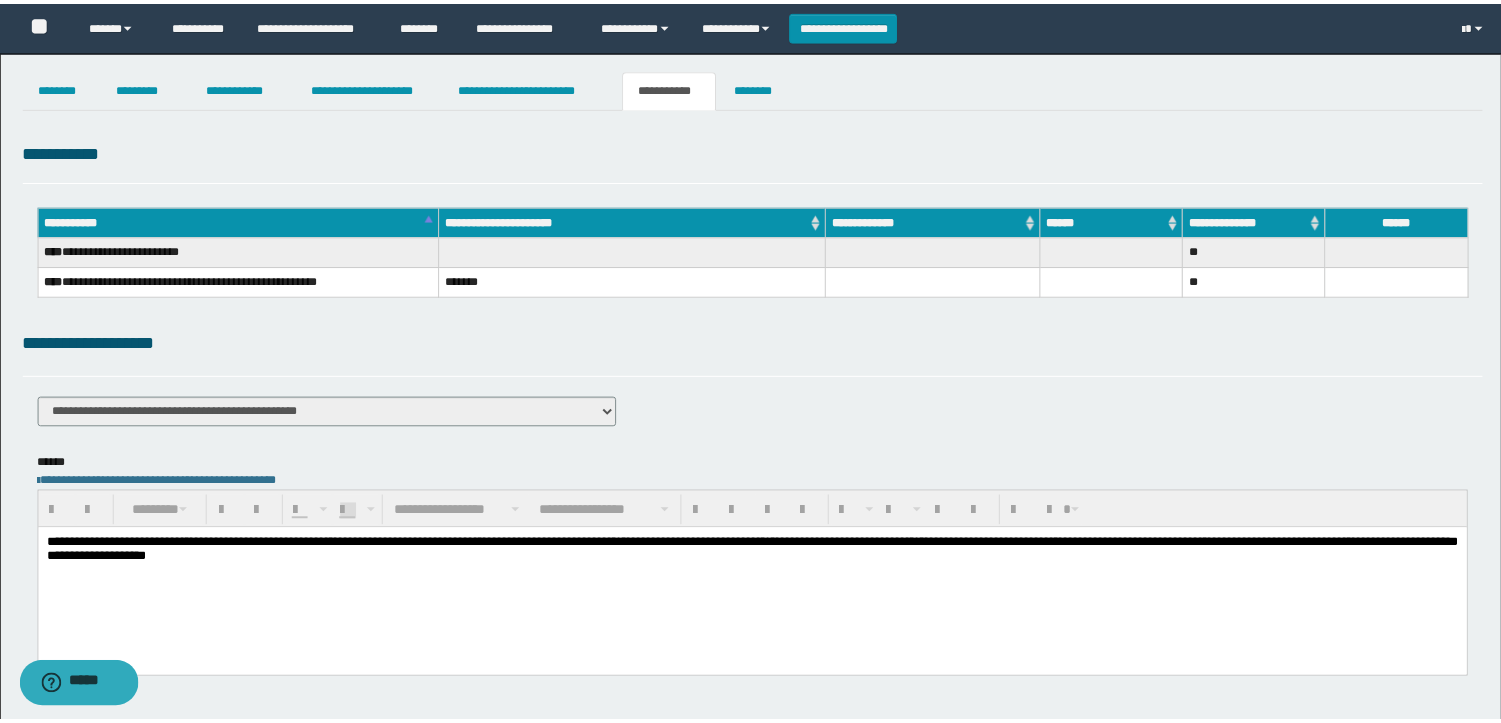 scroll, scrollTop: 0, scrollLeft: 0, axis: both 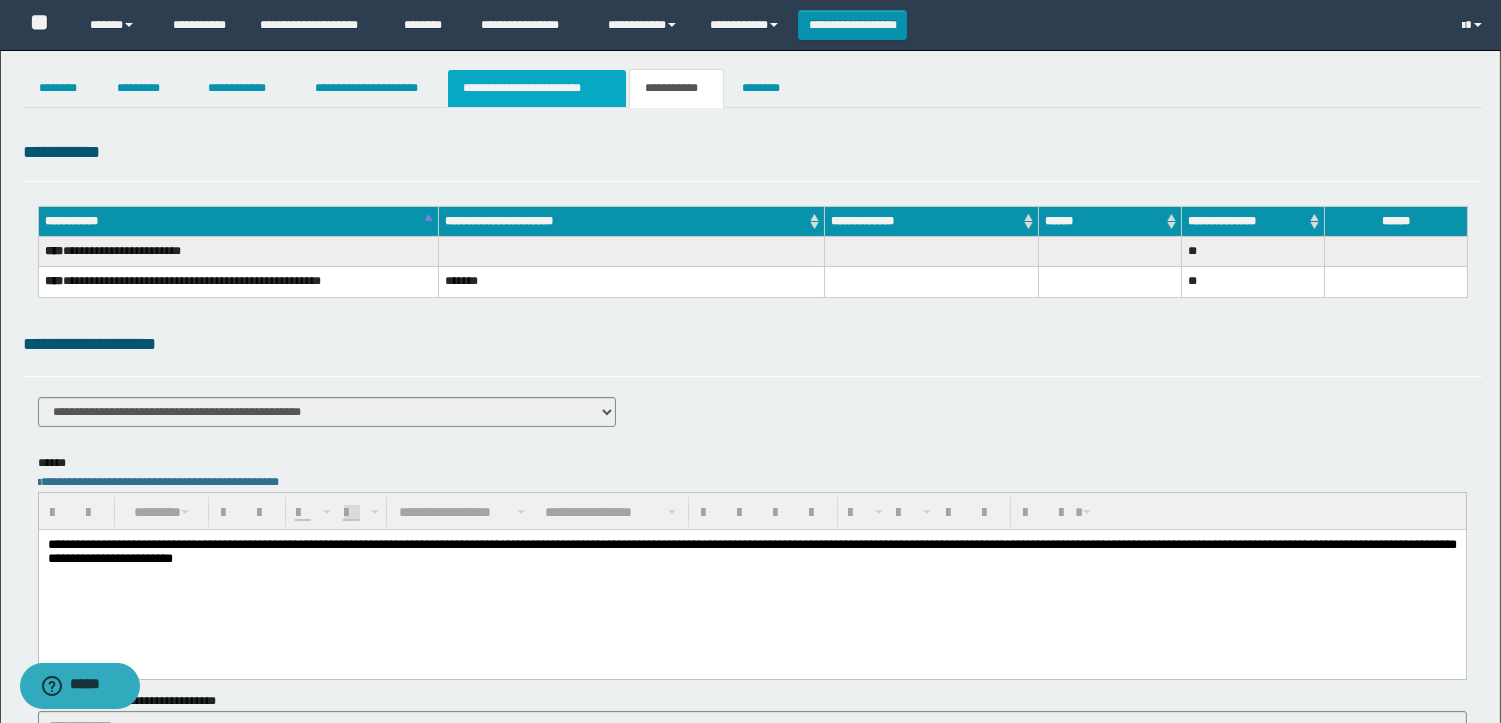 click on "**********" at bounding box center (537, 88) 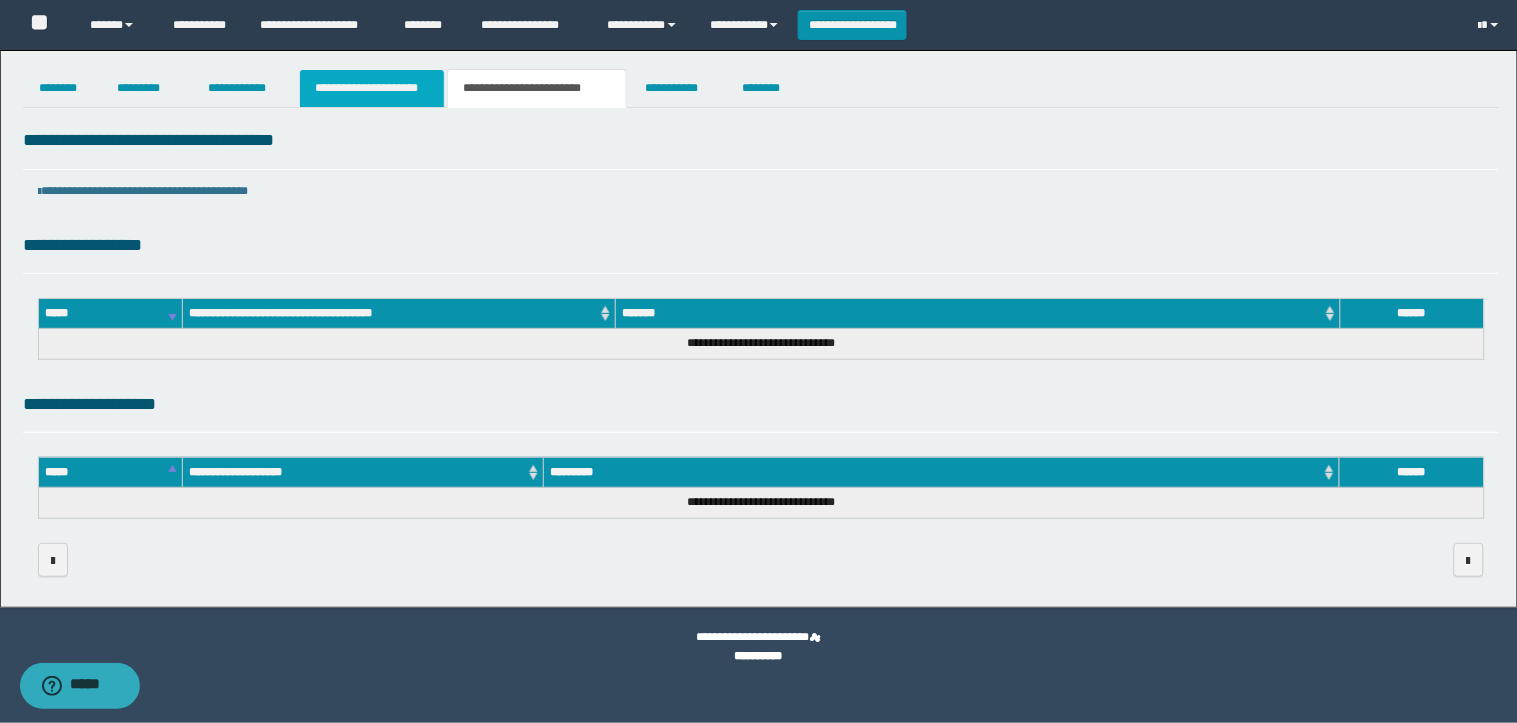 click on "**********" at bounding box center [372, 88] 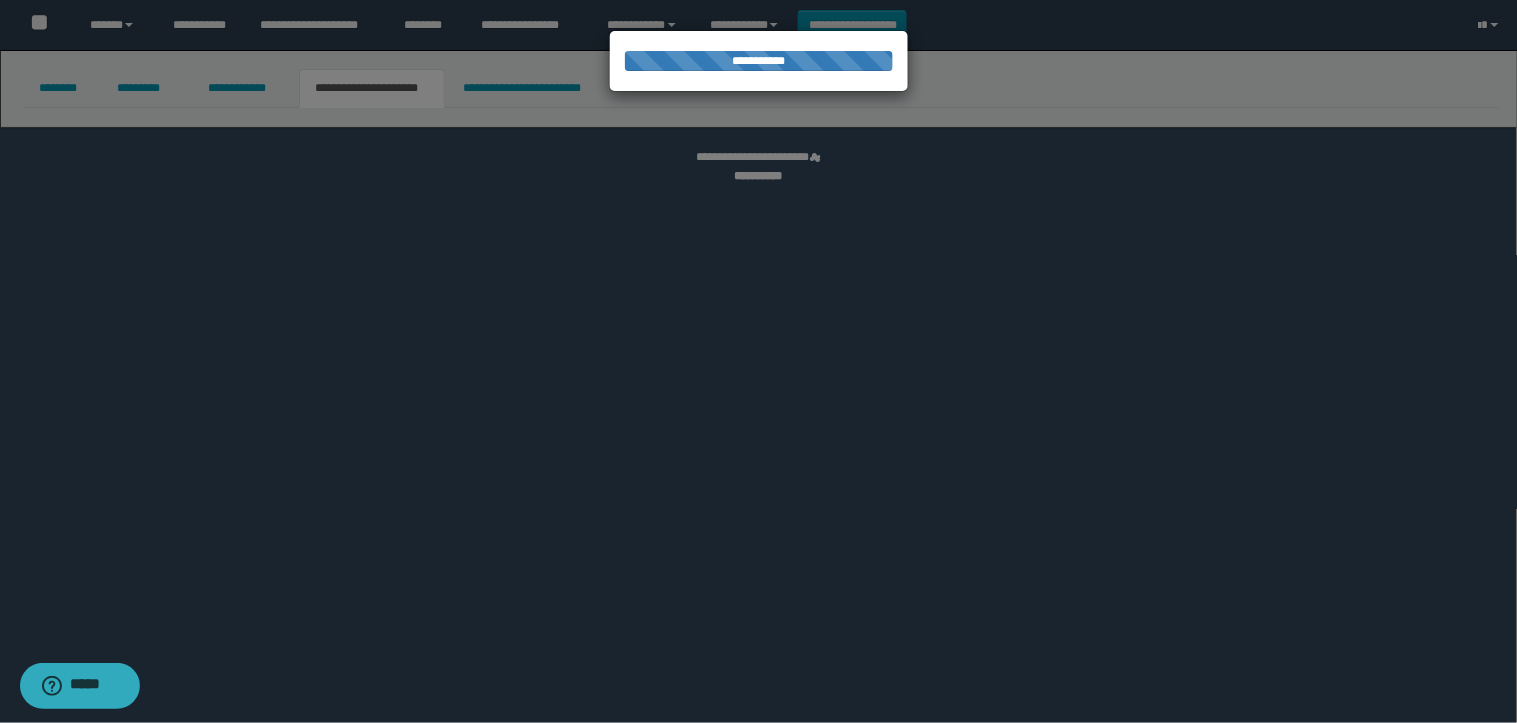 select on "*" 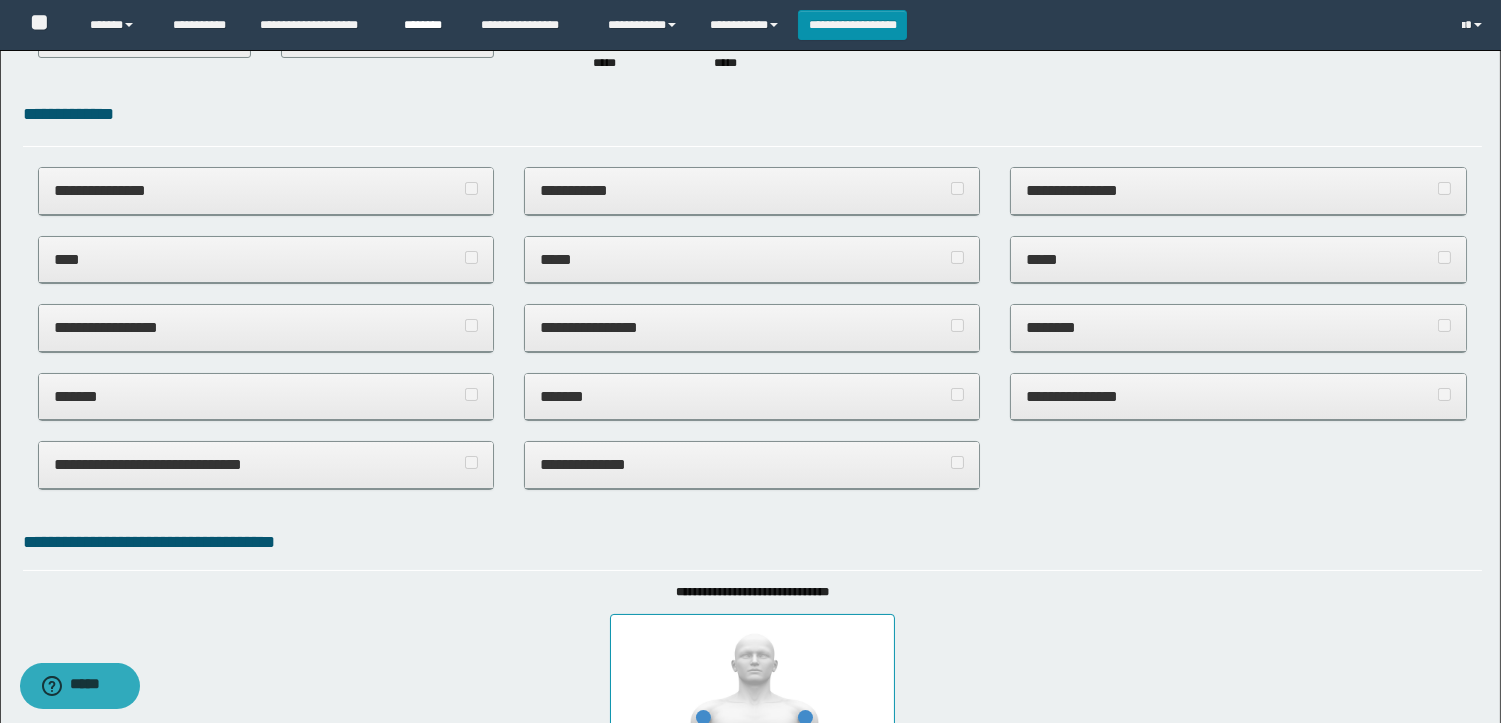 scroll, scrollTop: 42, scrollLeft: 0, axis: vertical 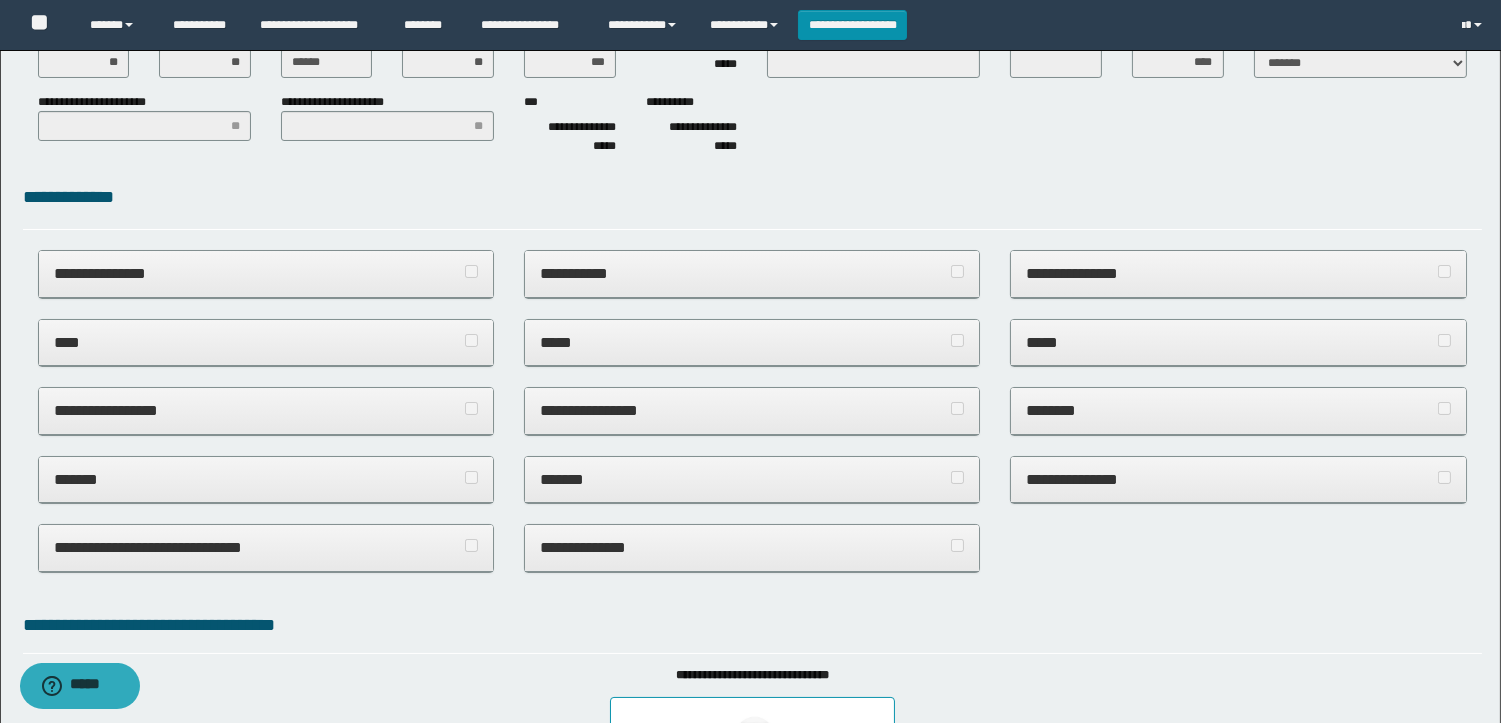 click on "*******" 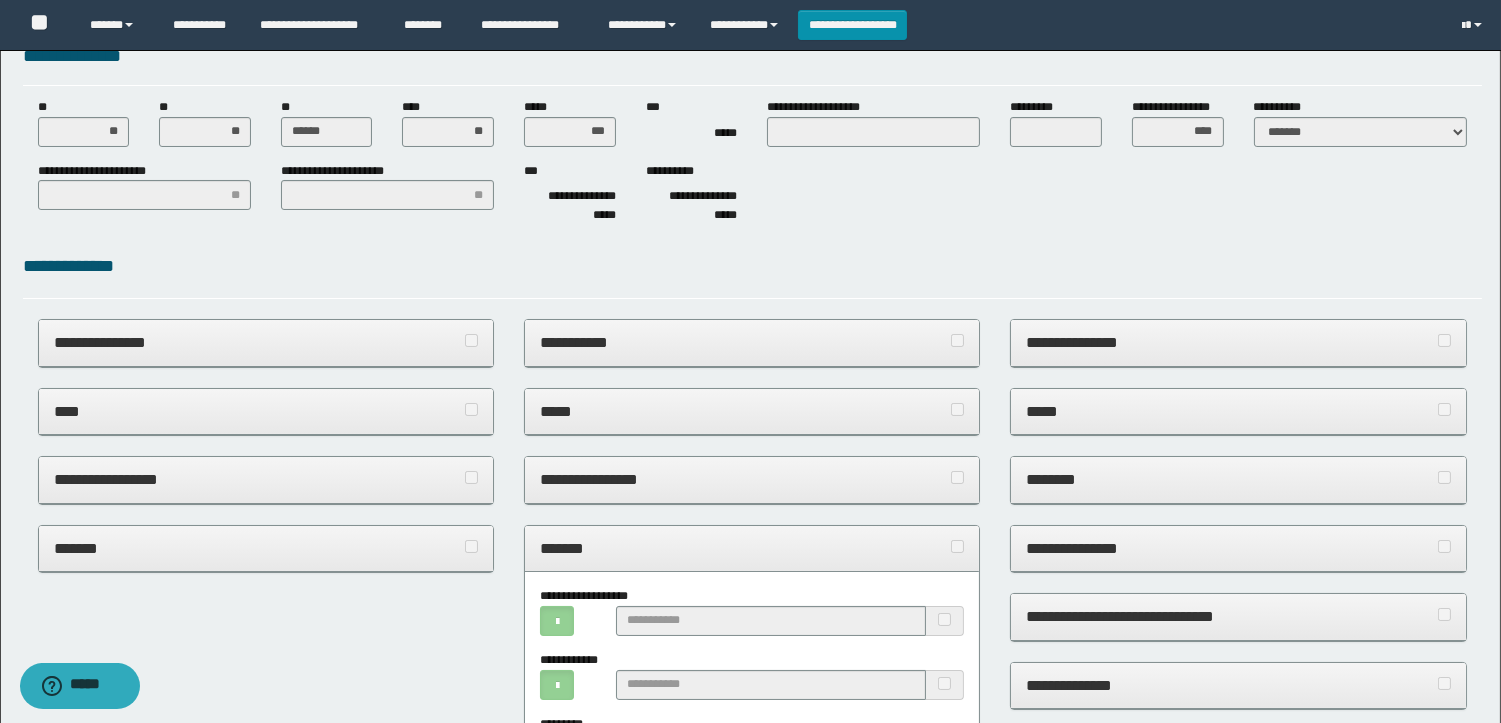scroll, scrollTop: 0, scrollLeft: 0, axis: both 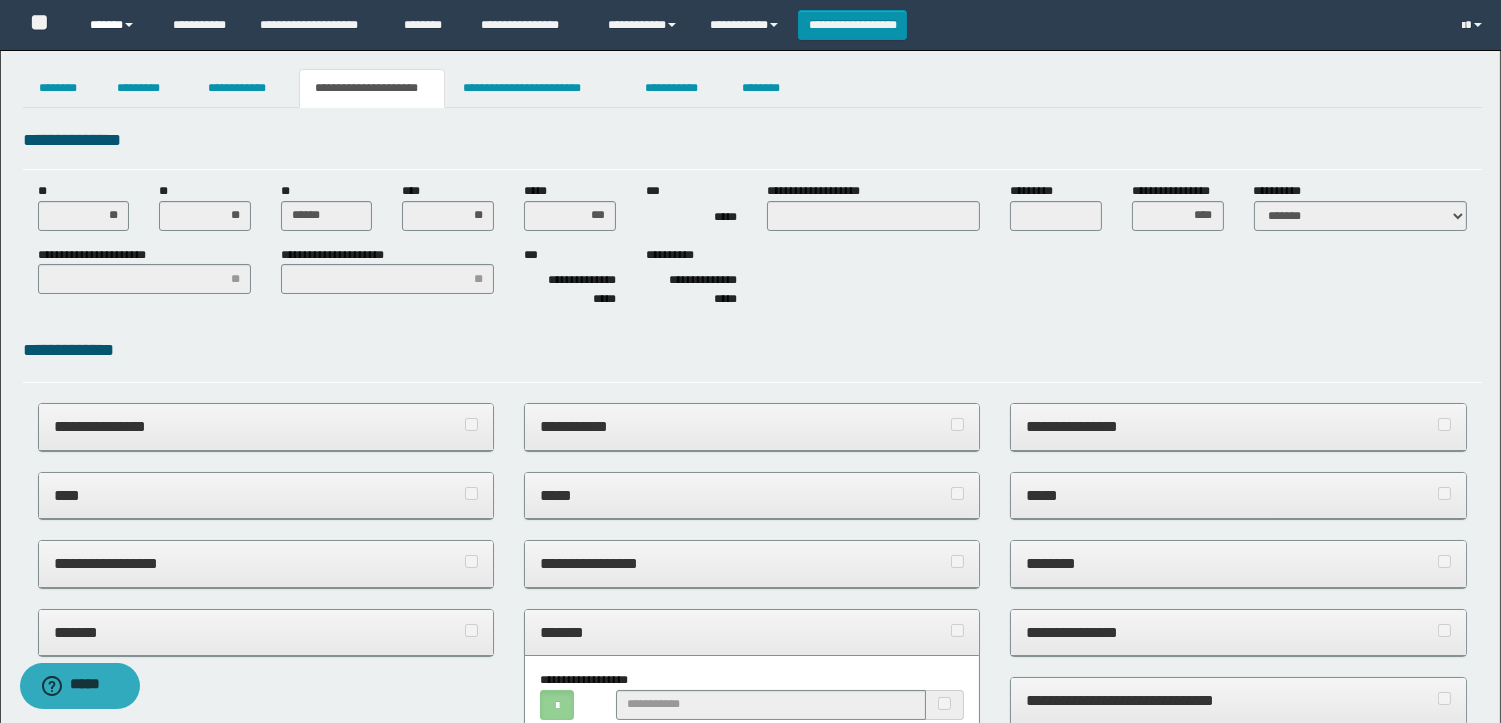click on "******" 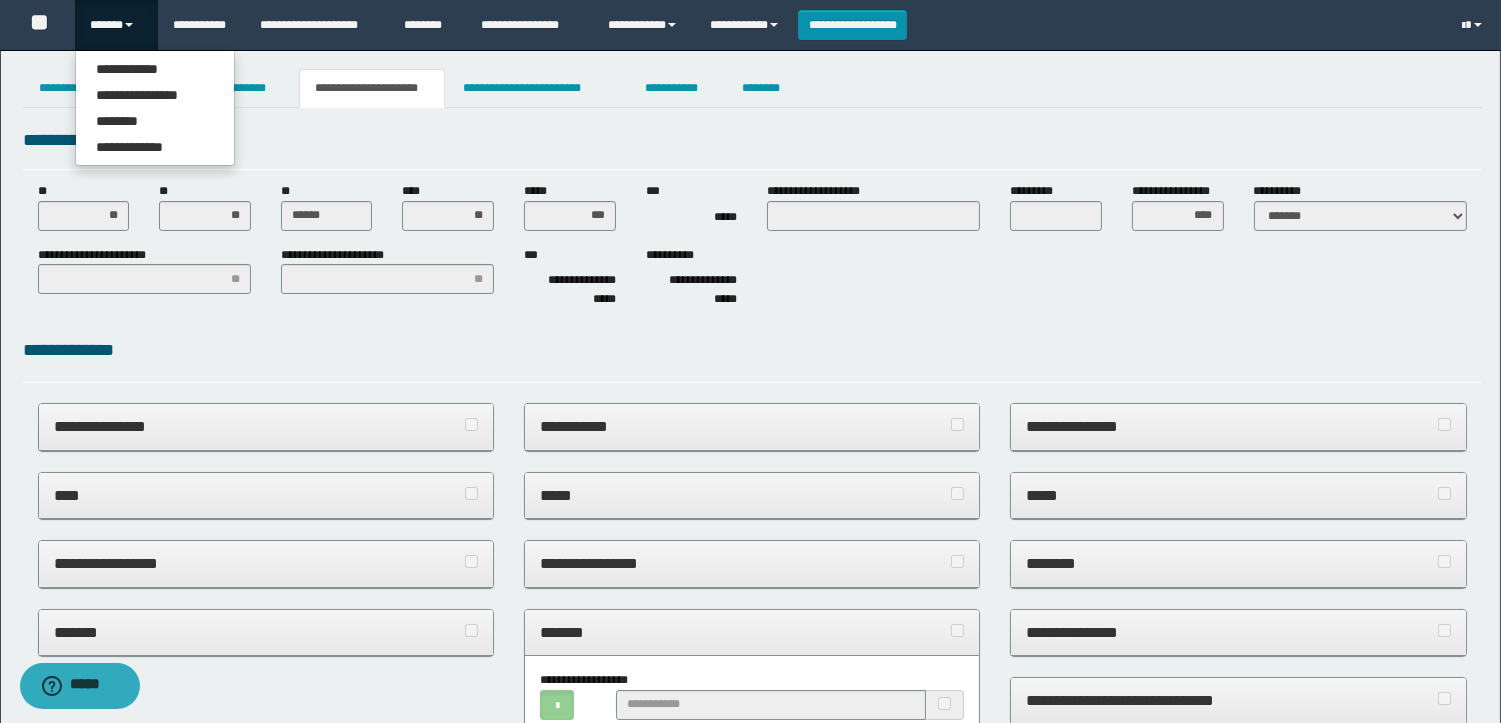 click on "**********" 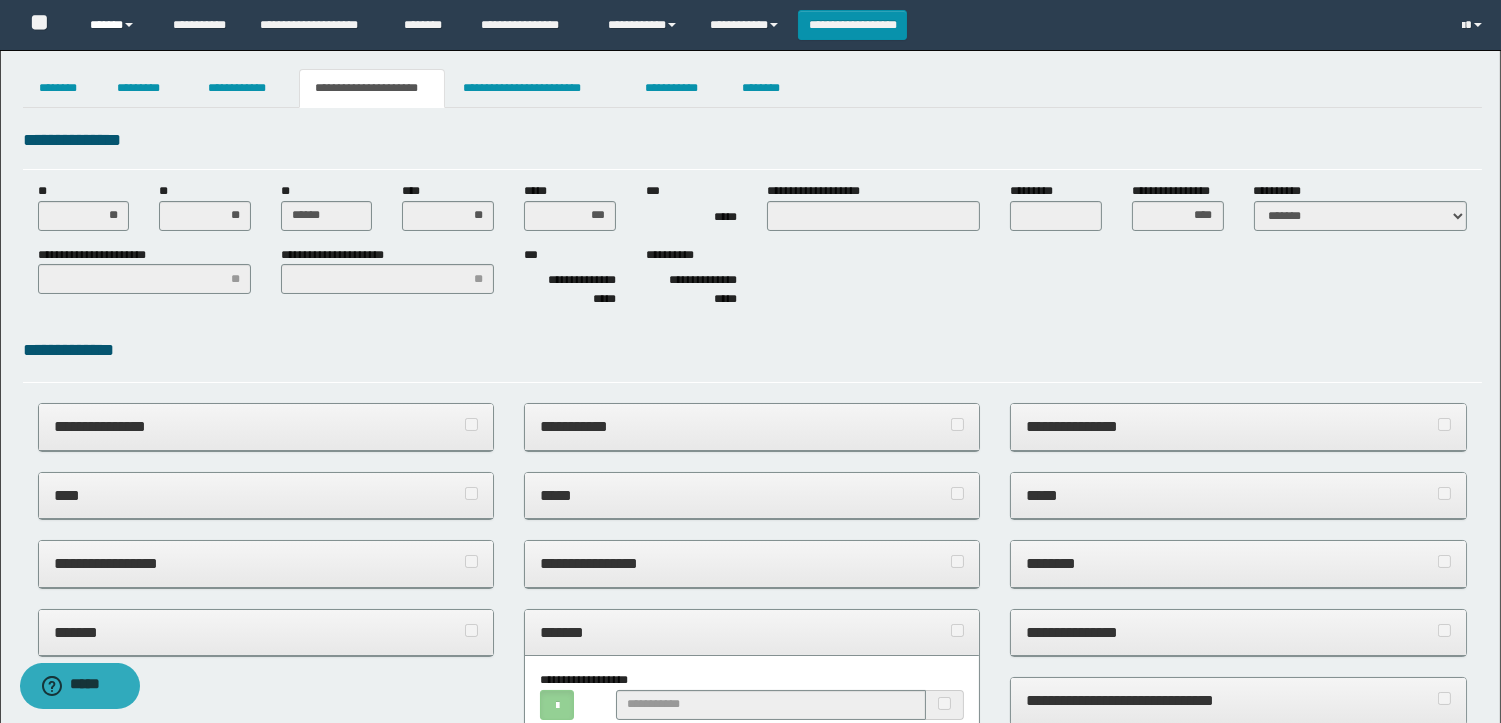click on "******" 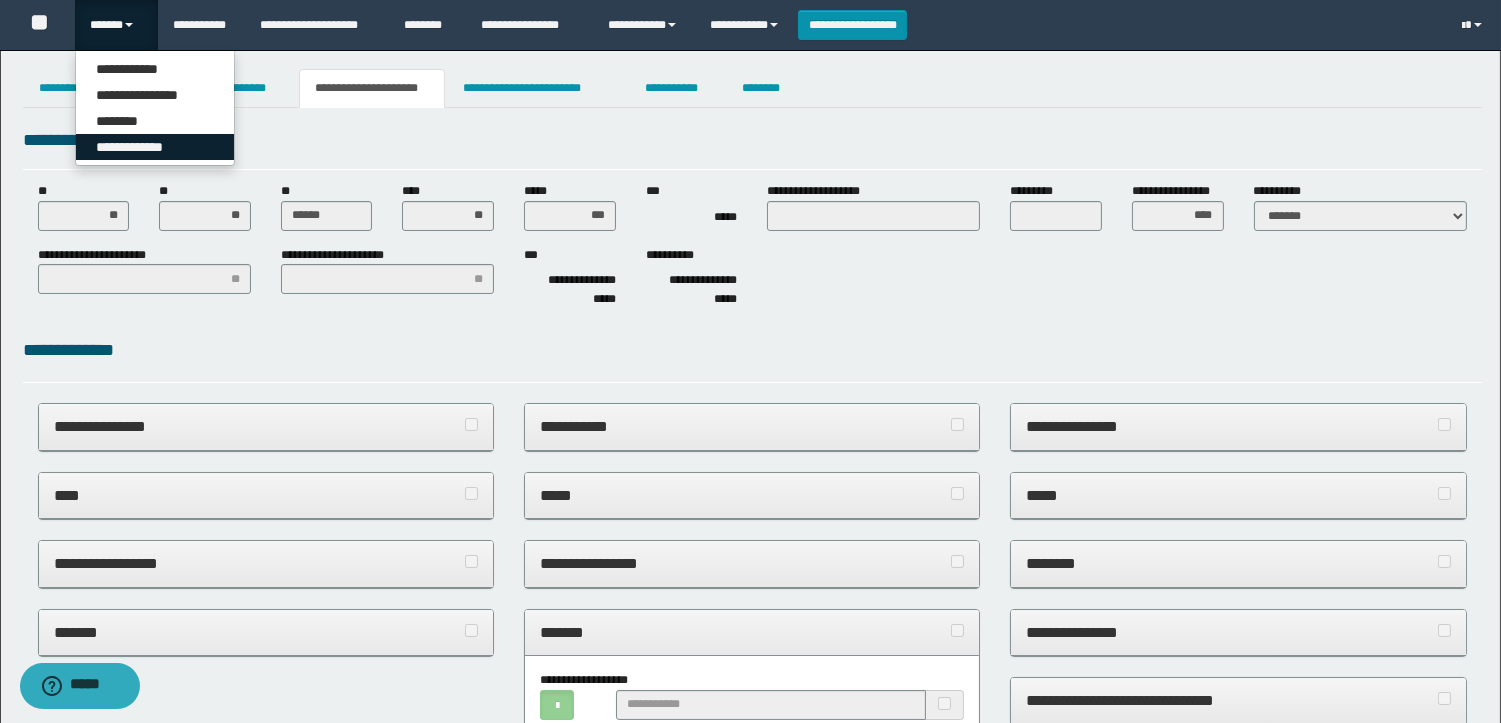 click on "**********" 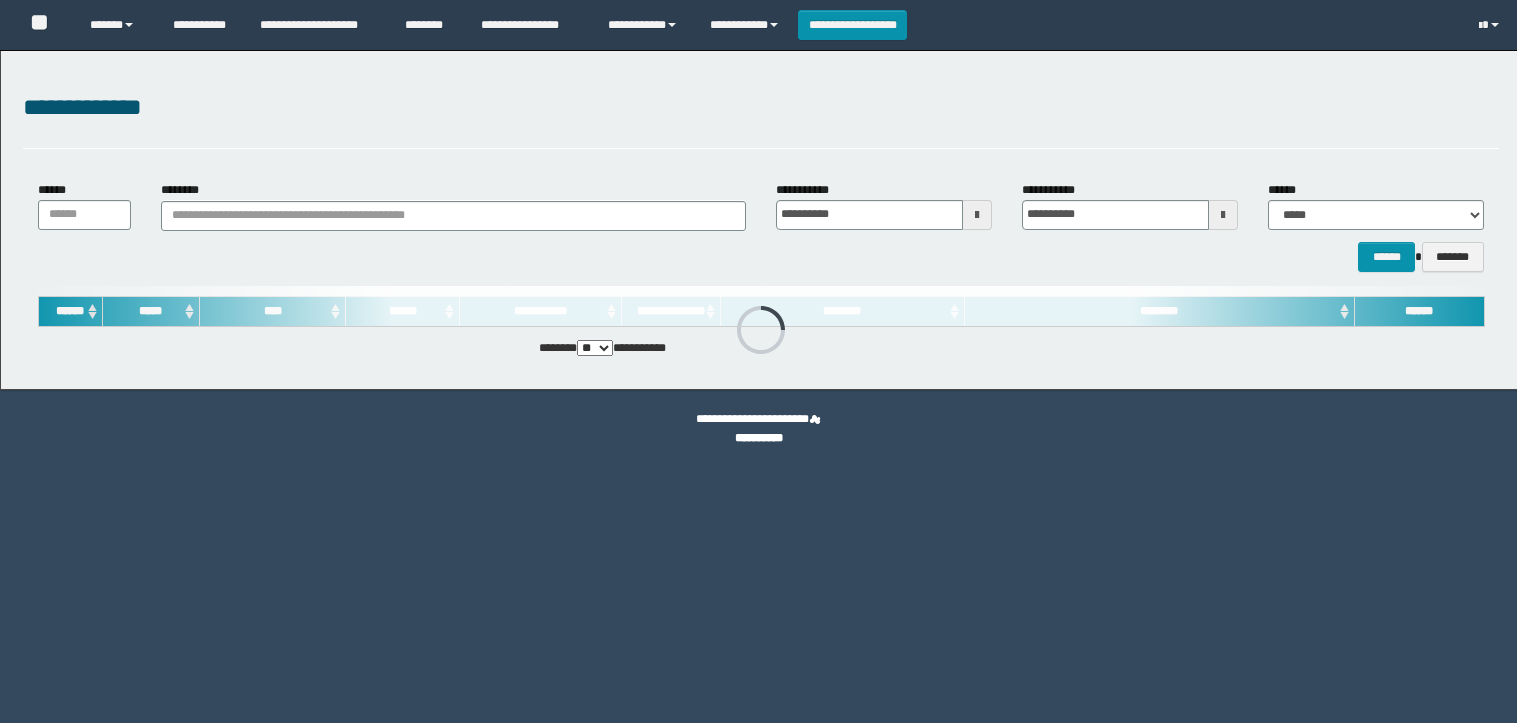 scroll, scrollTop: 0, scrollLeft: 0, axis: both 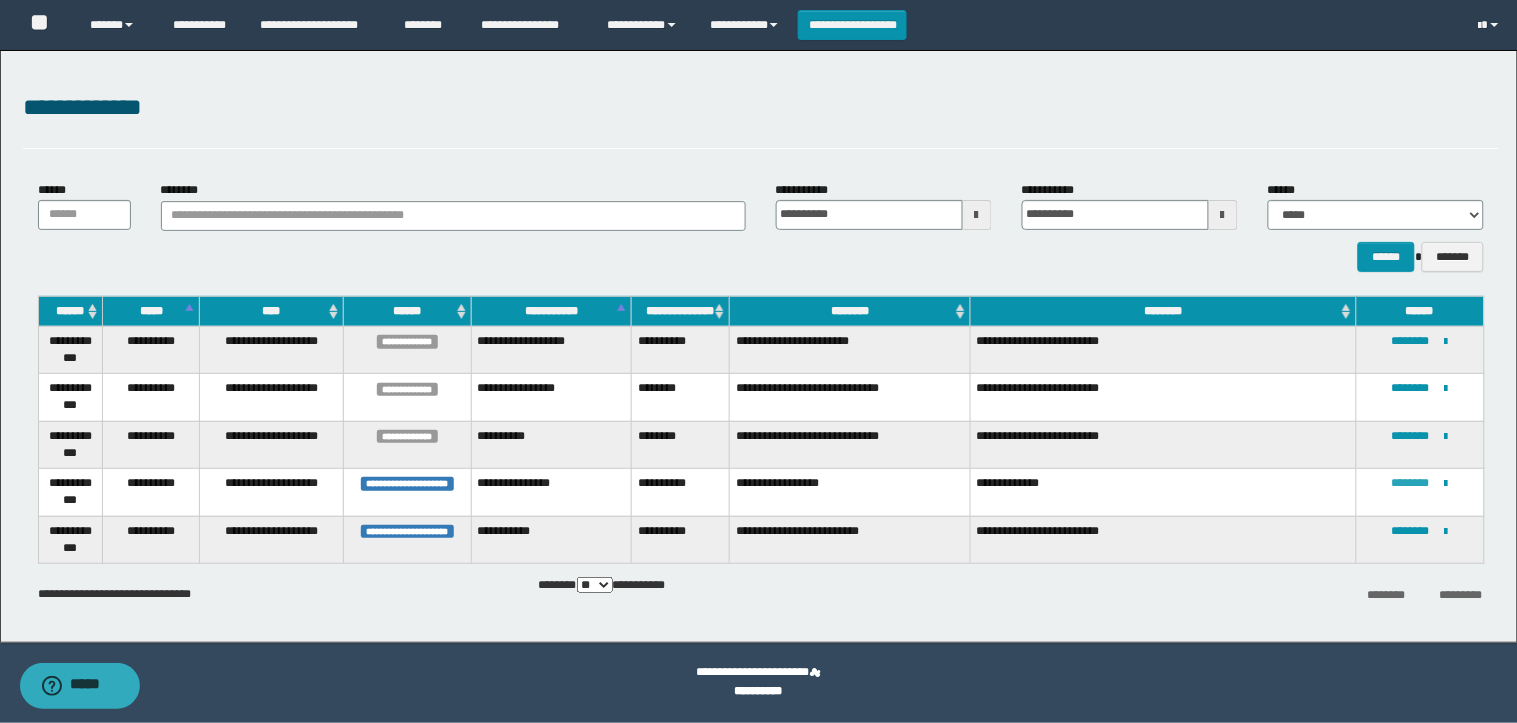 click on "********" at bounding box center (1411, 483) 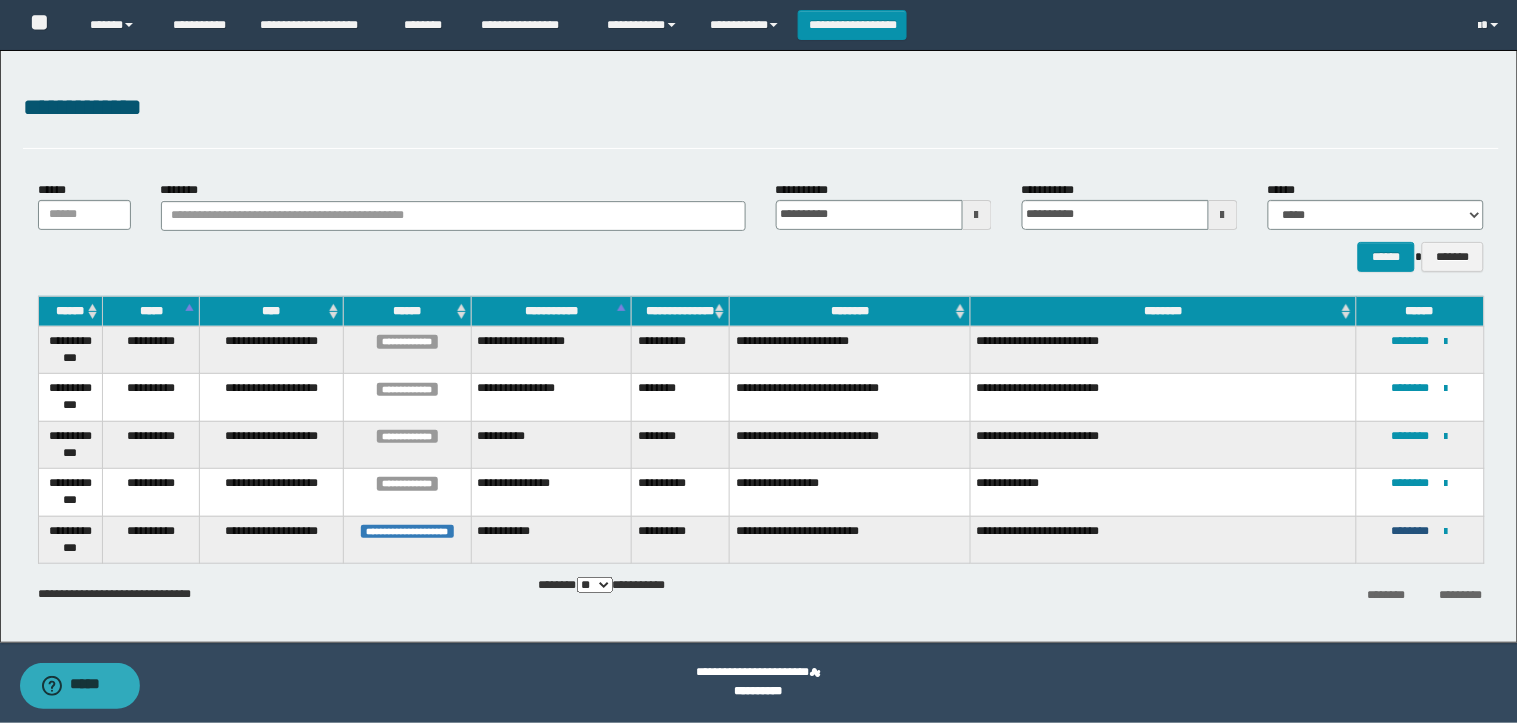 click on "********" at bounding box center [1411, 531] 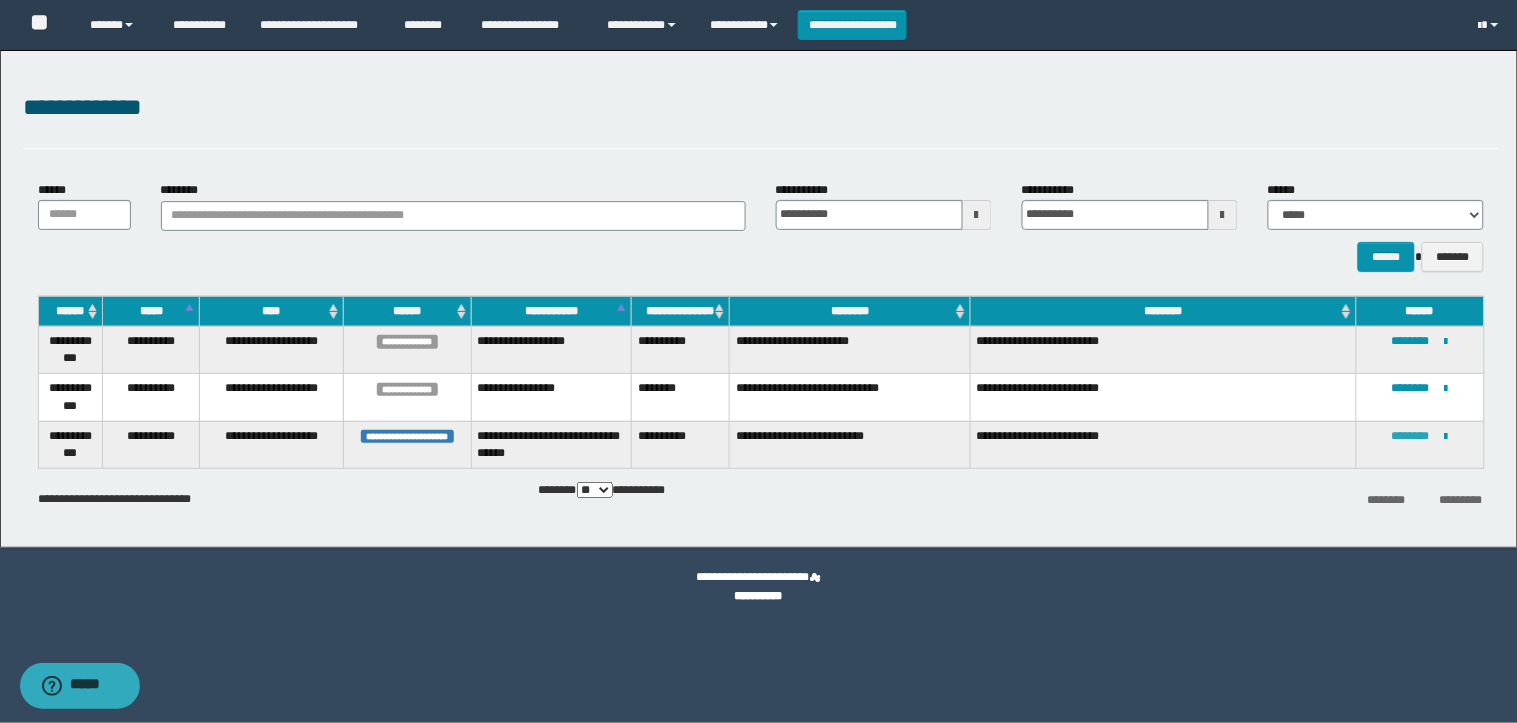 click on "********" at bounding box center [1411, 436] 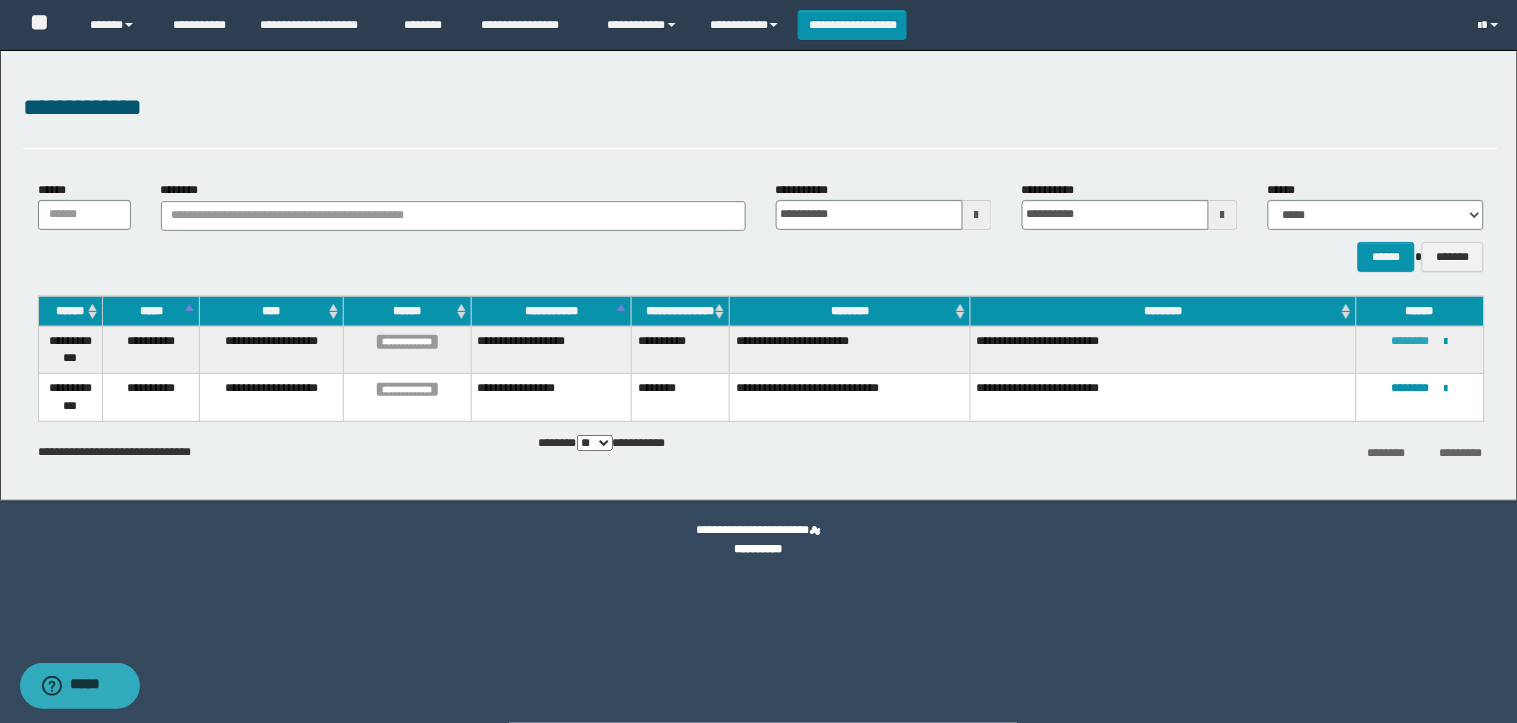 click on "********" at bounding box center [1411, 341] 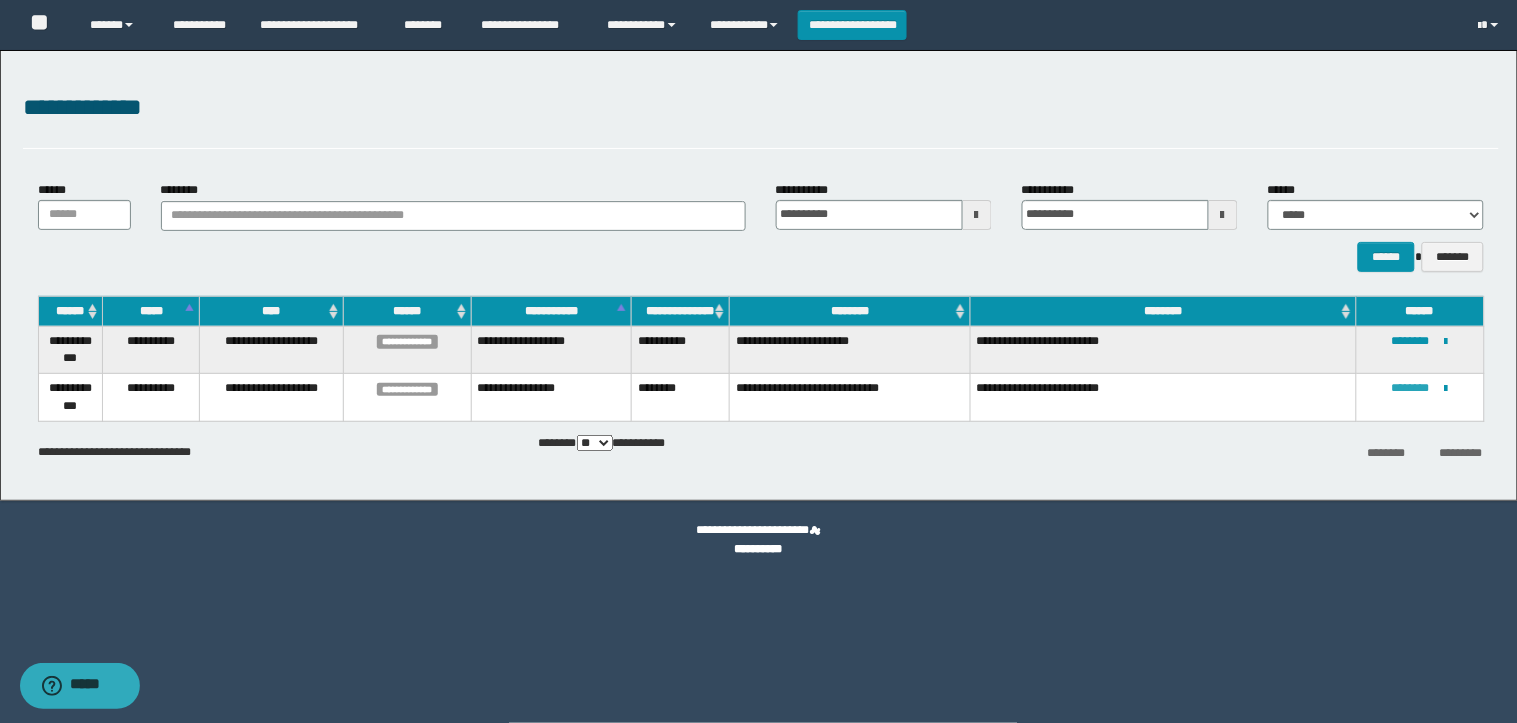 click on "********" at bounding box center (1411, 388) 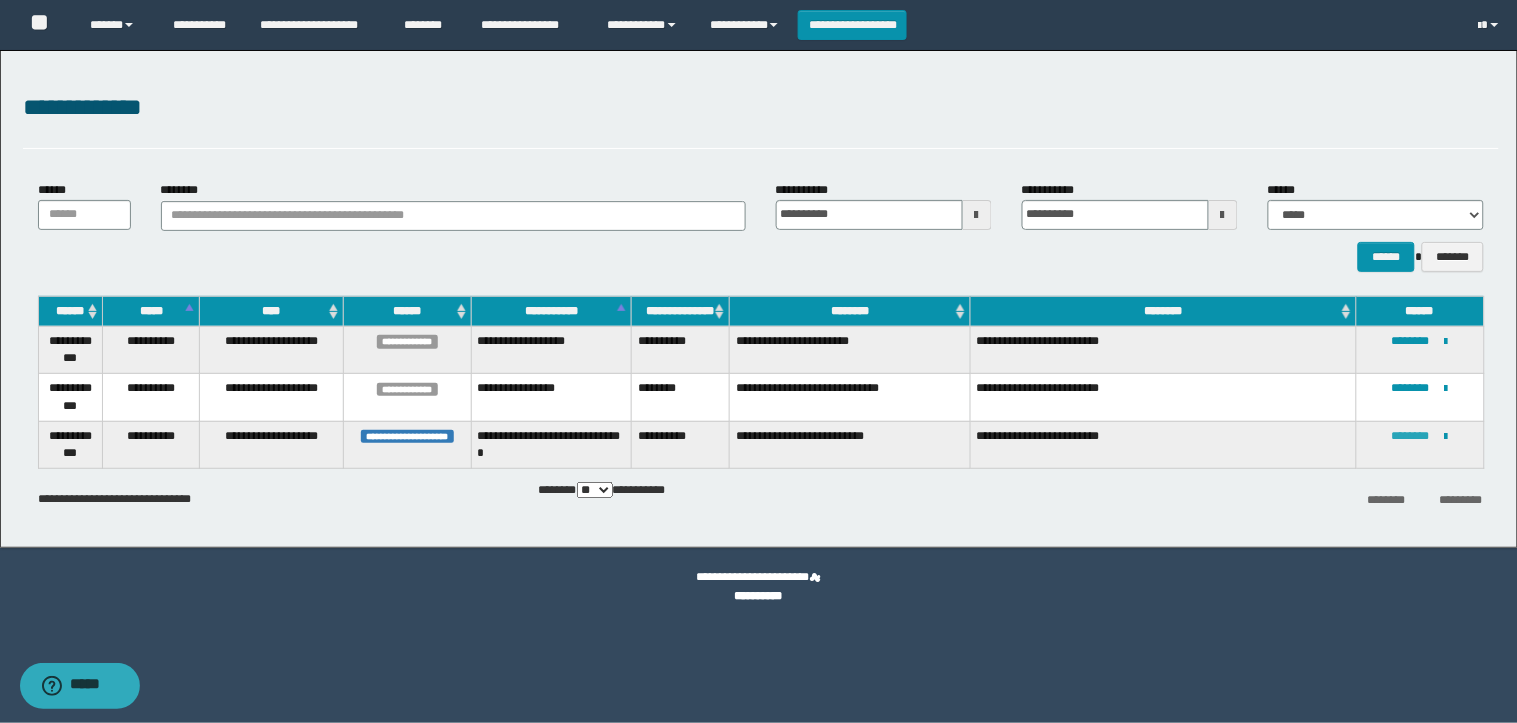 click on "********" at bounding box center [1411, 436] 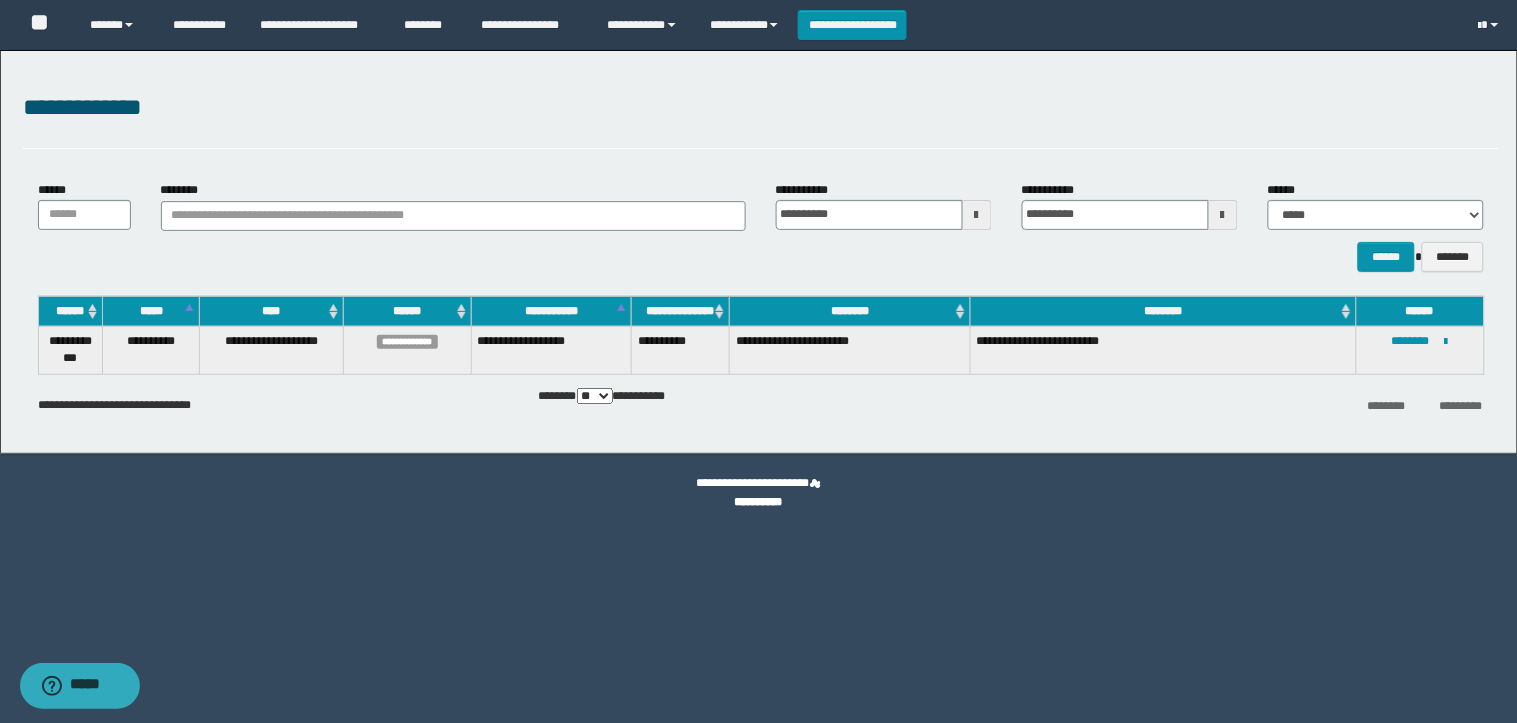 click at bounding box center [977, 215] 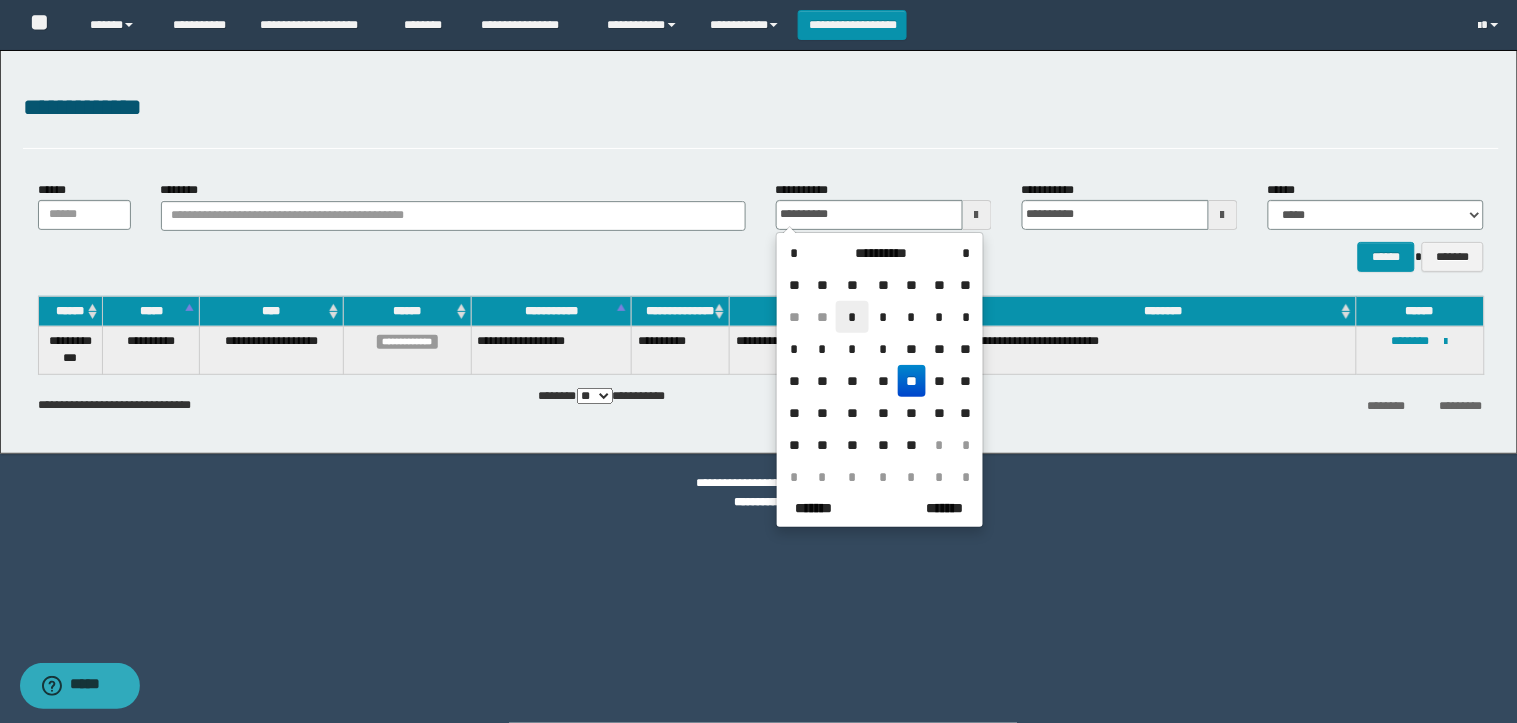click on "*" at bounding box center (852, 317) 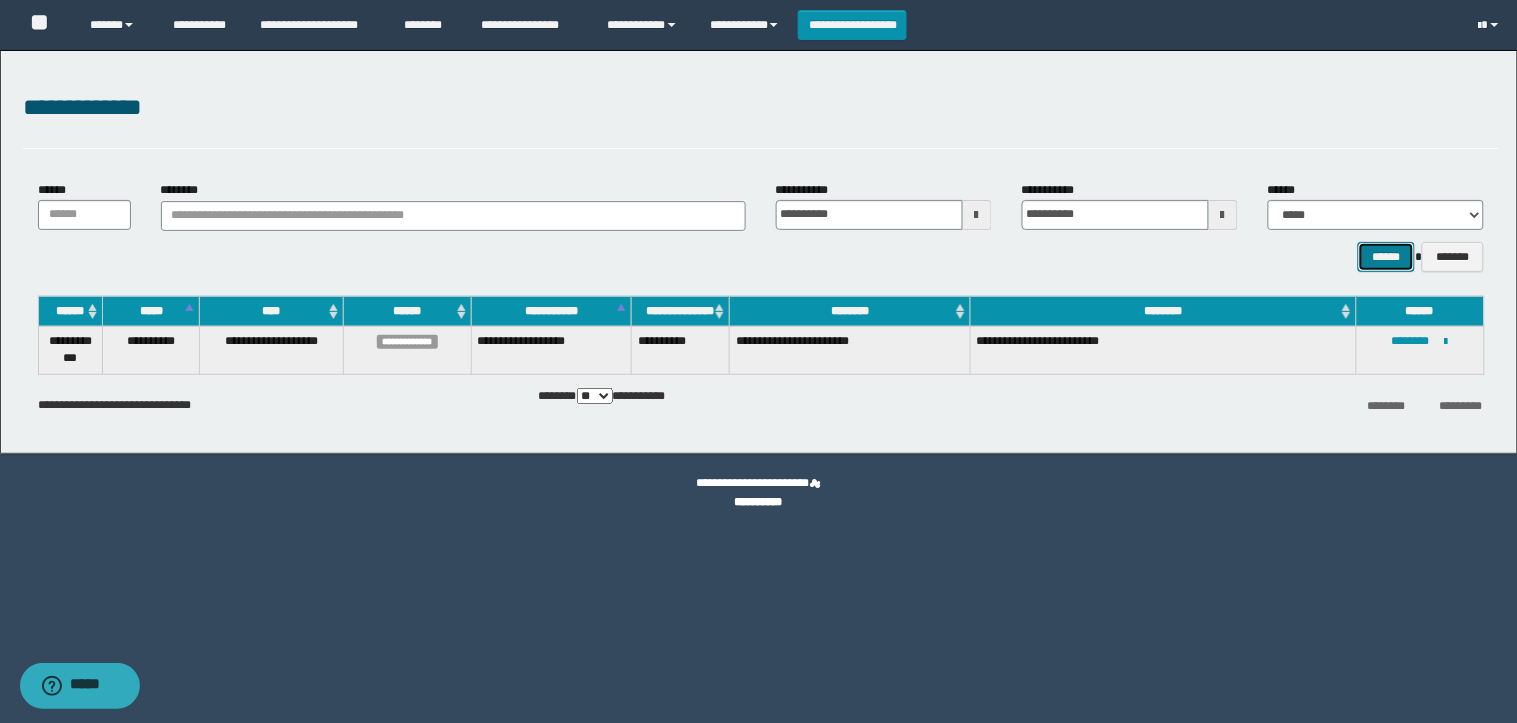 click on "******" at bounding box center (1386, 257) 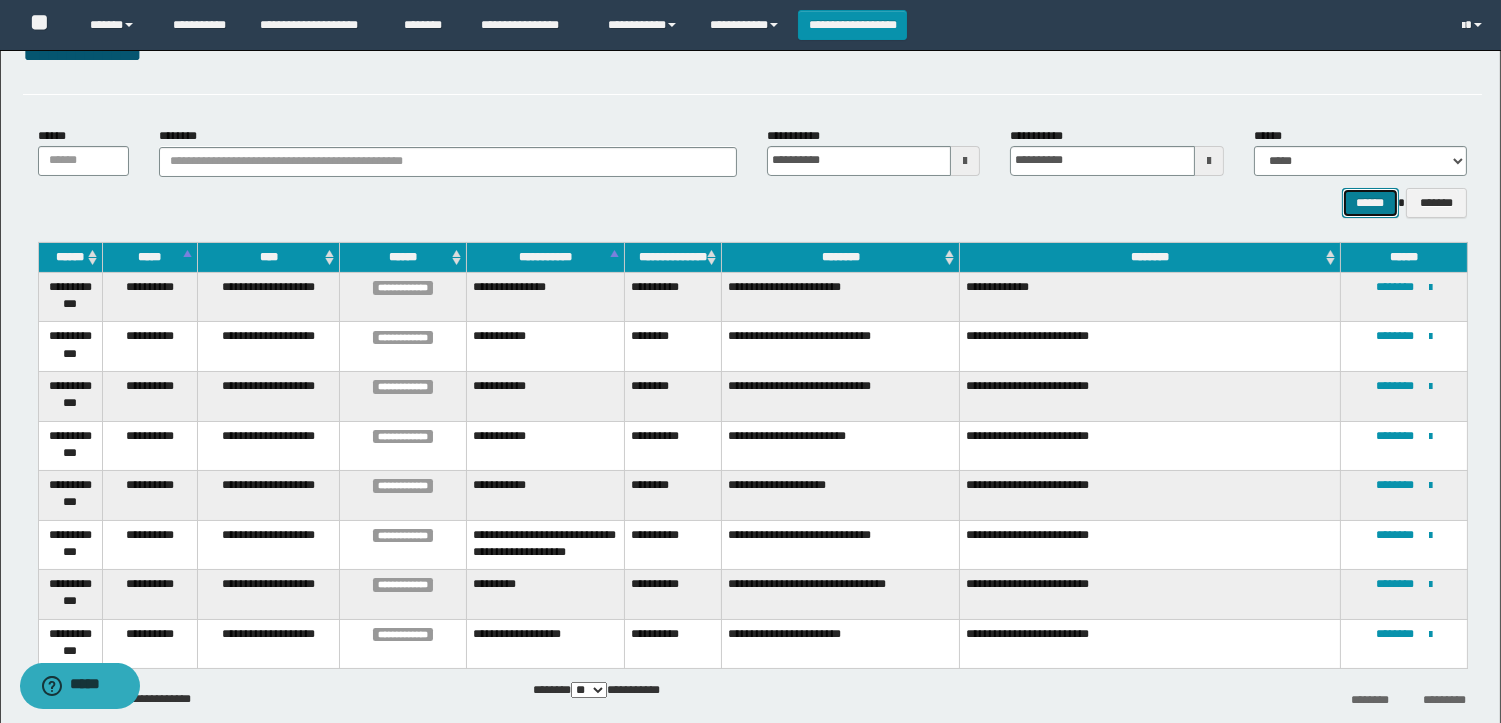 scroll, scrollTop: 156, scrollLeft: 0, axis: vertical 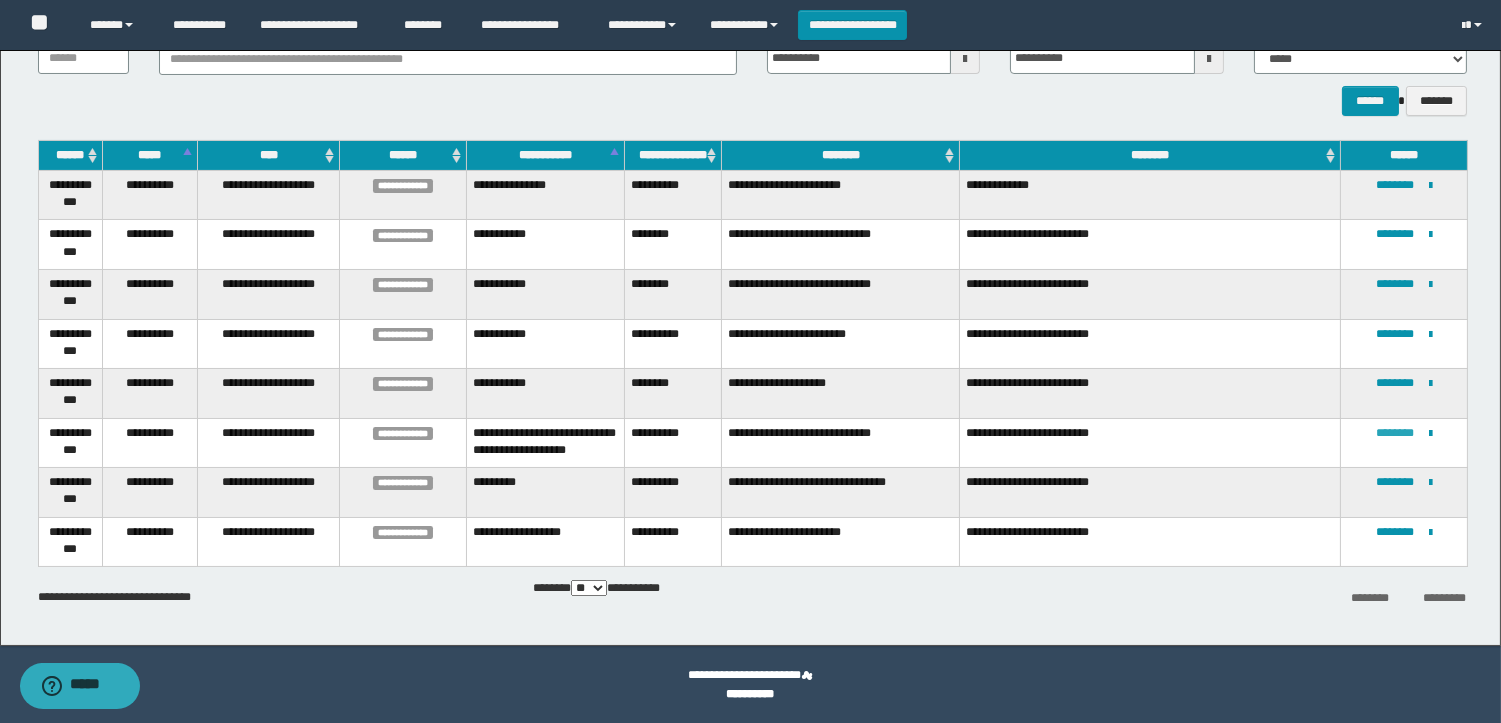 click on "********" at bounding box center (1395, 433) 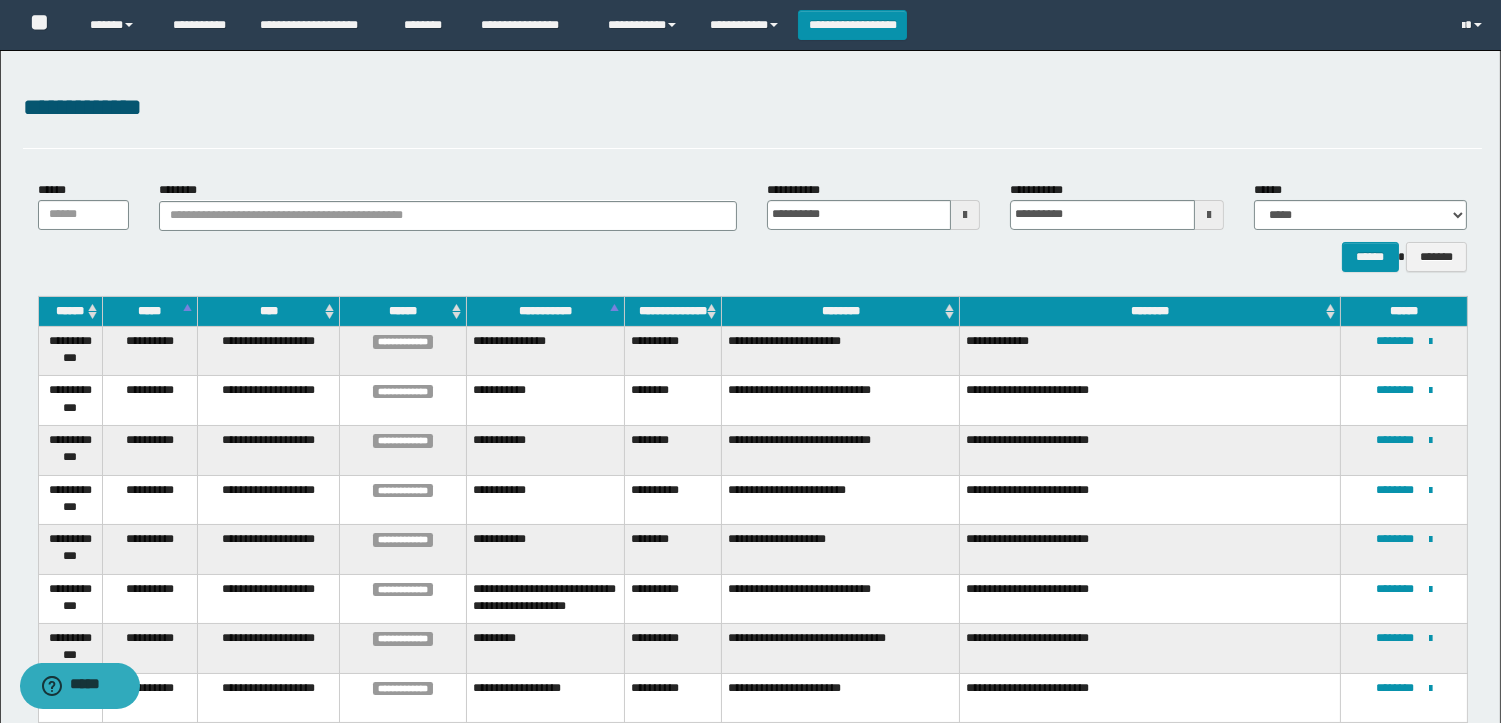 scroll, scrollTop: 111, scrollLeft: 0, axis: vertical 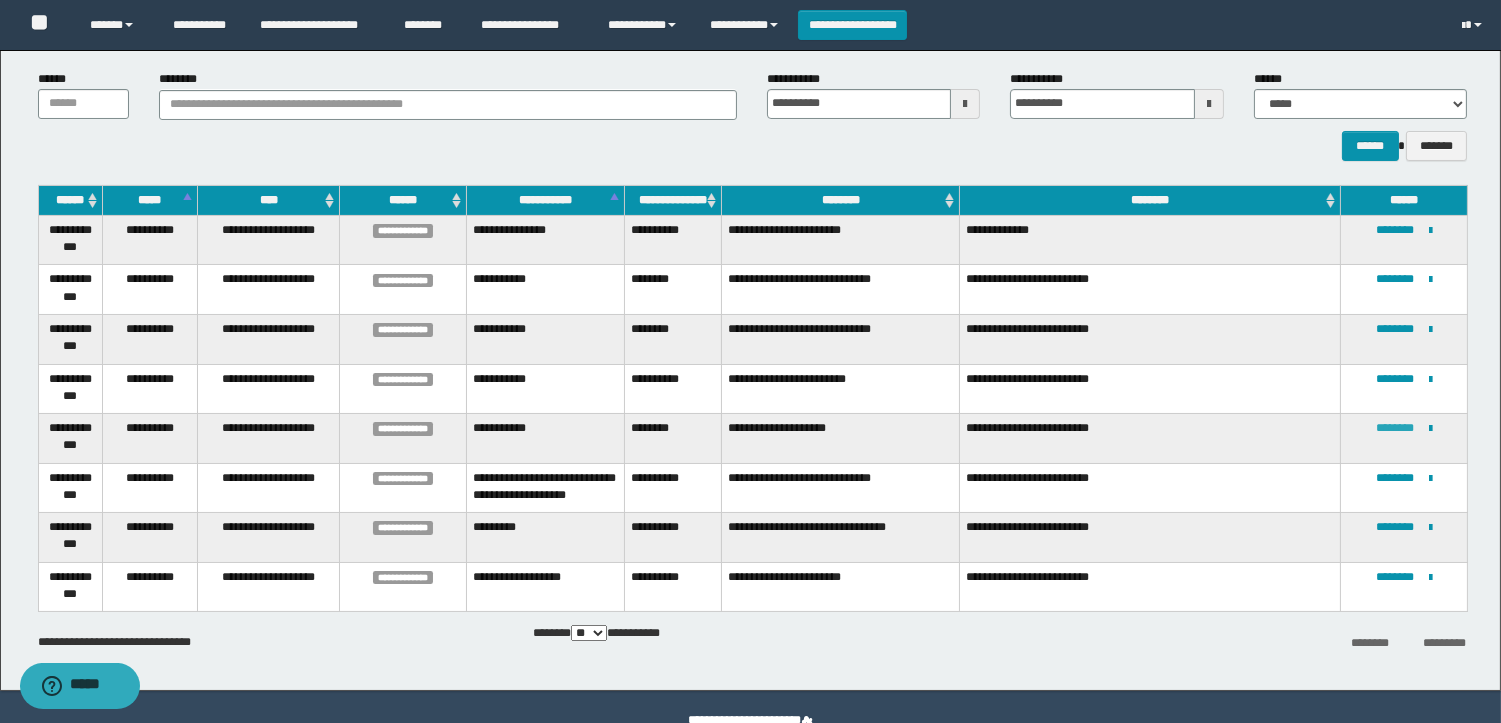 click on "********" at bounding box center [1395, 428] 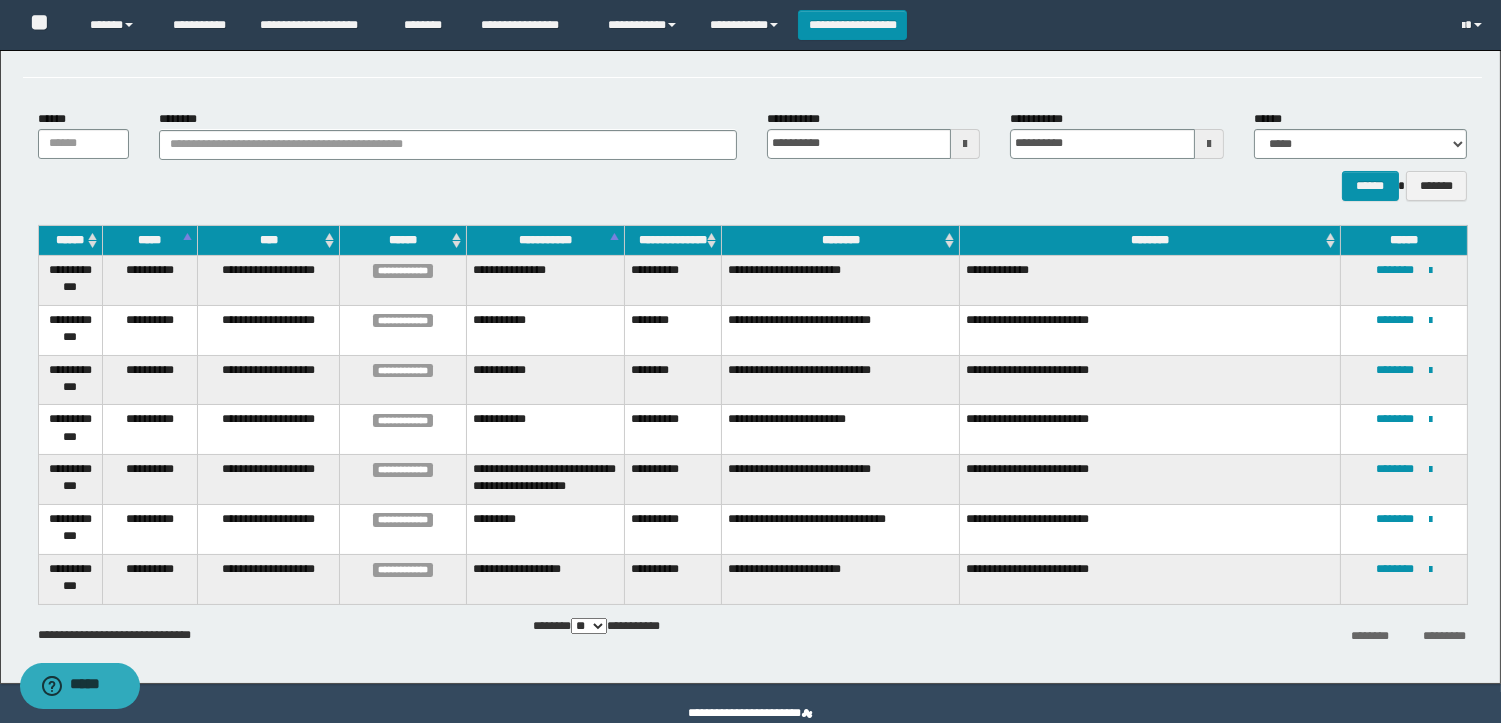 scroll, scrollTop: 108, scrollLeft: 0, axis: vertical 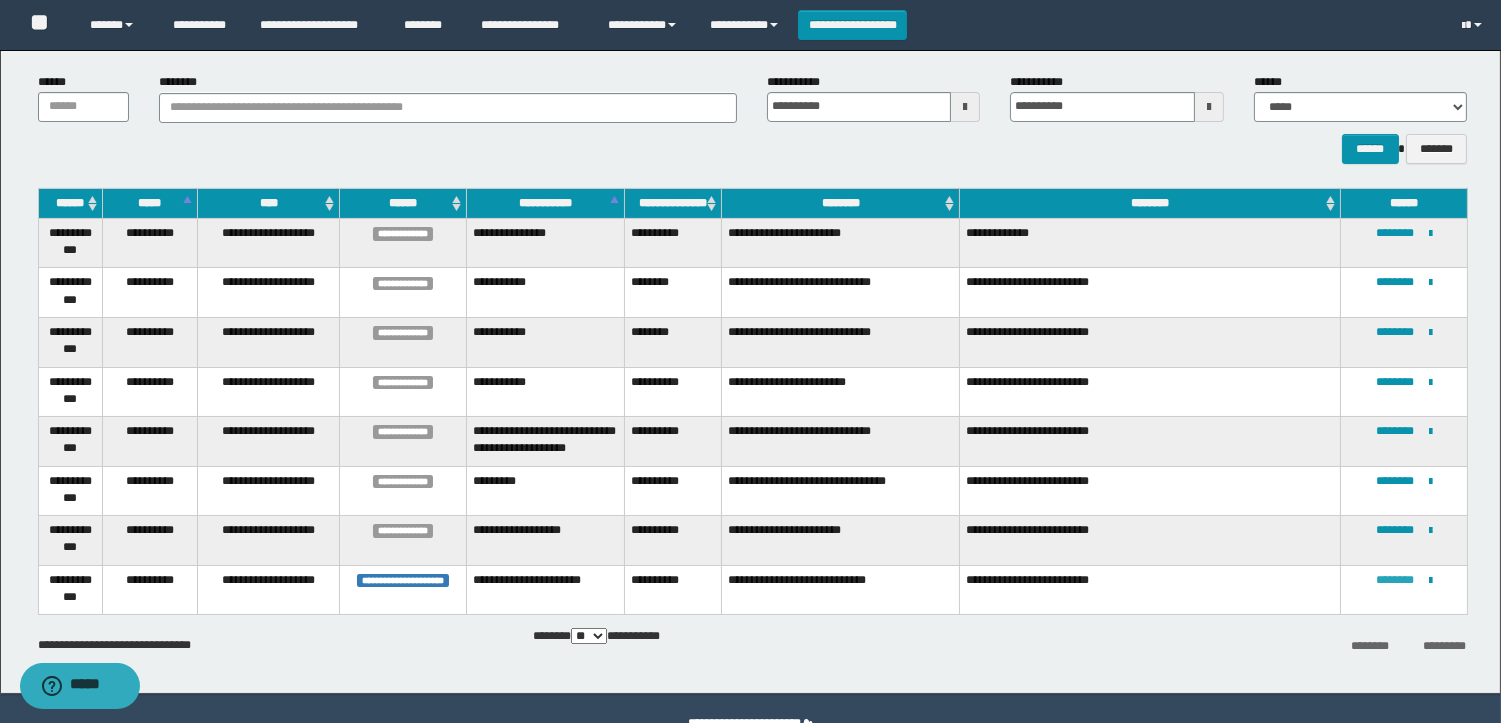 click on "********" at bounding box center (1395, 580) 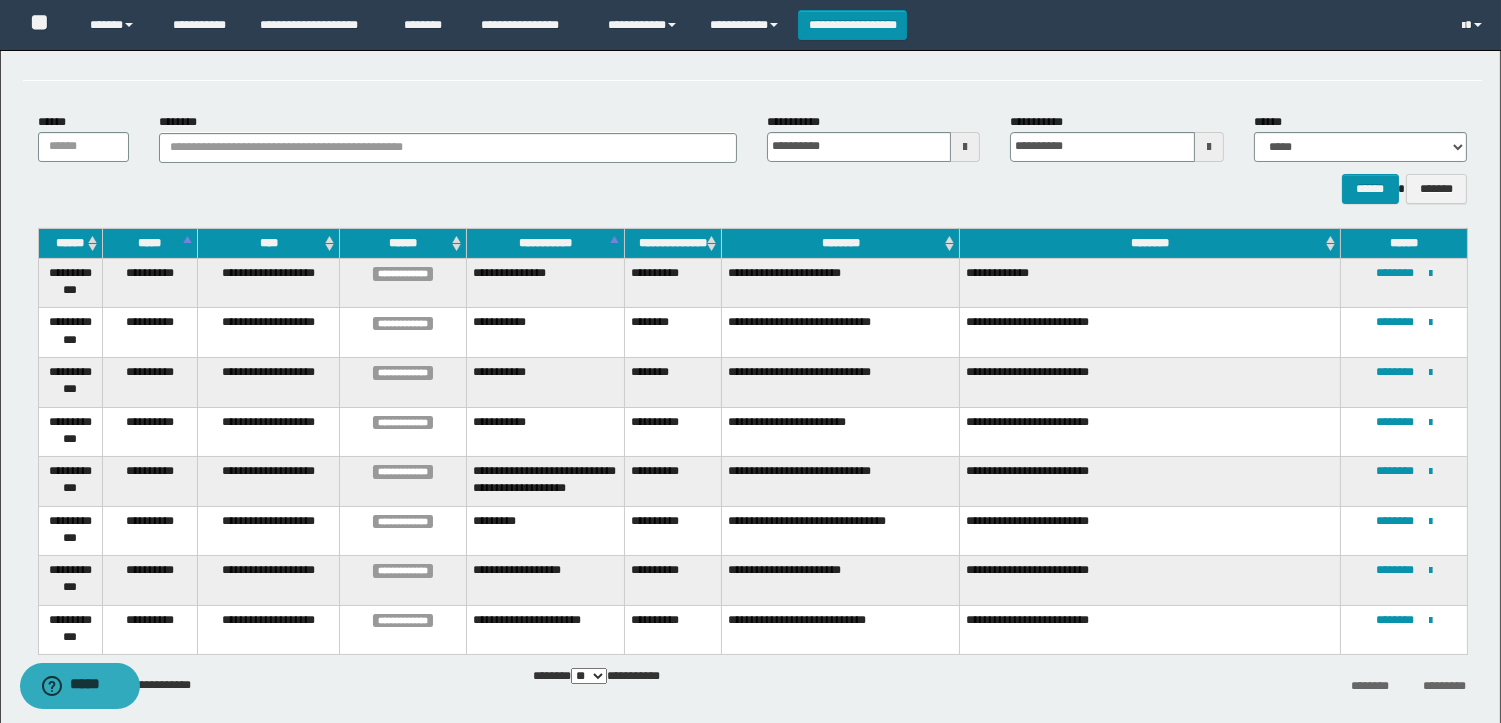 scroll, scrollTop: 156, scrollLeft: 0, axis: vertical 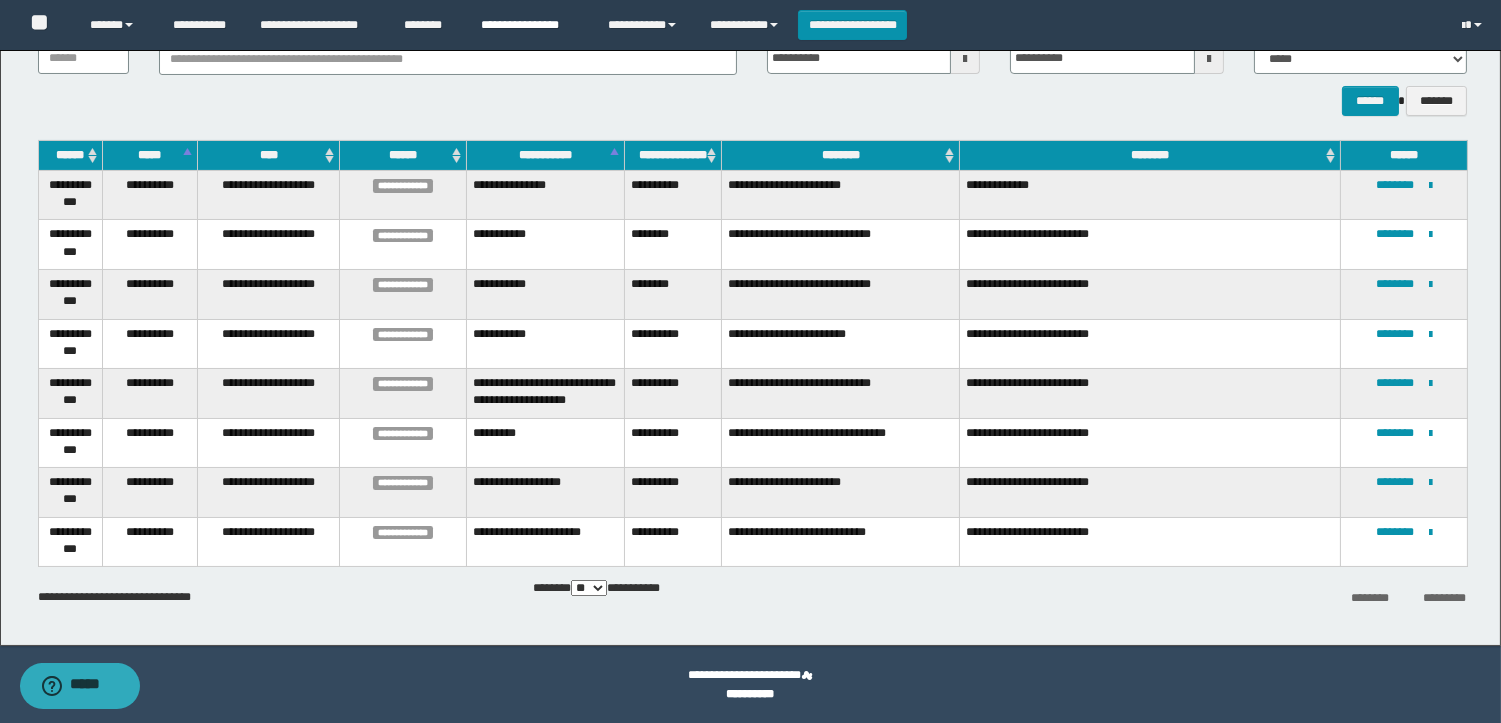 click on "**********" at bounding box center (529, 25) 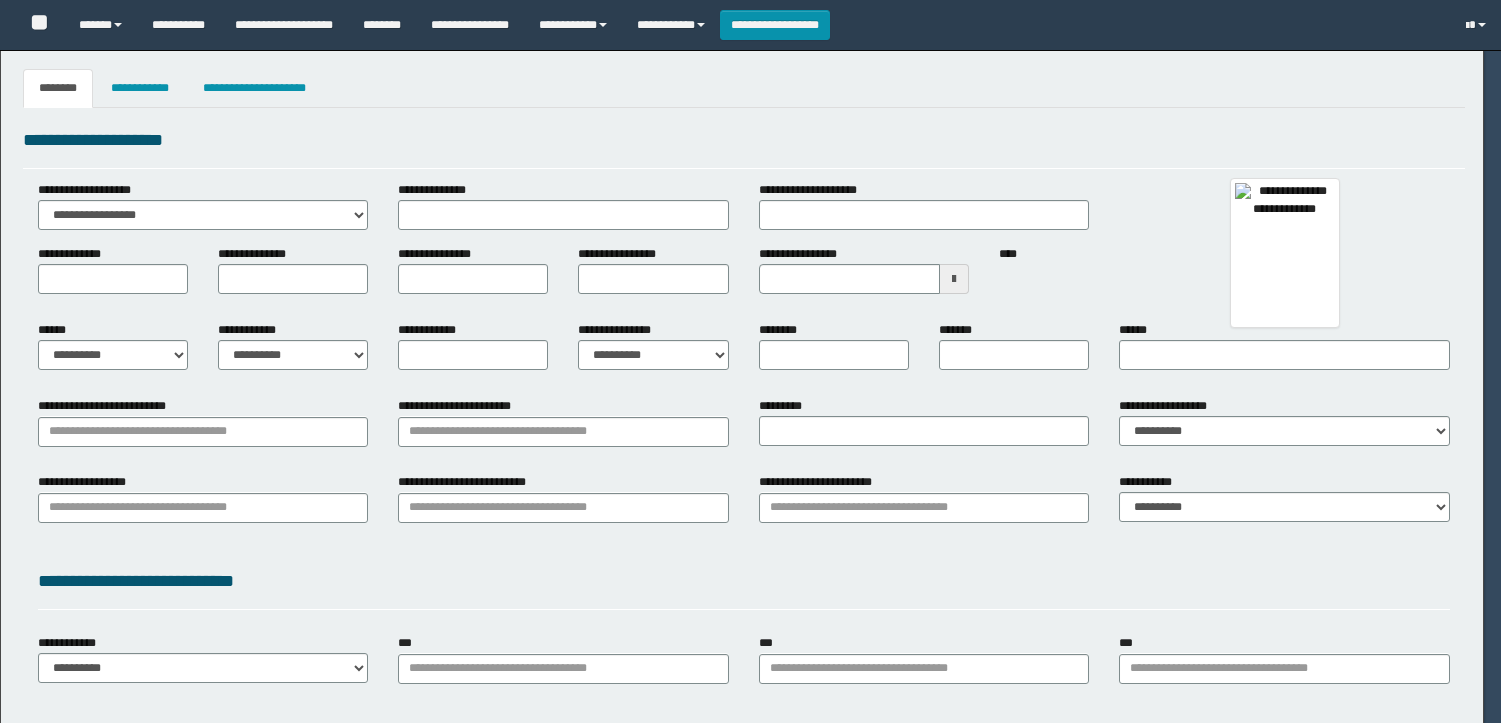 type on "**********" 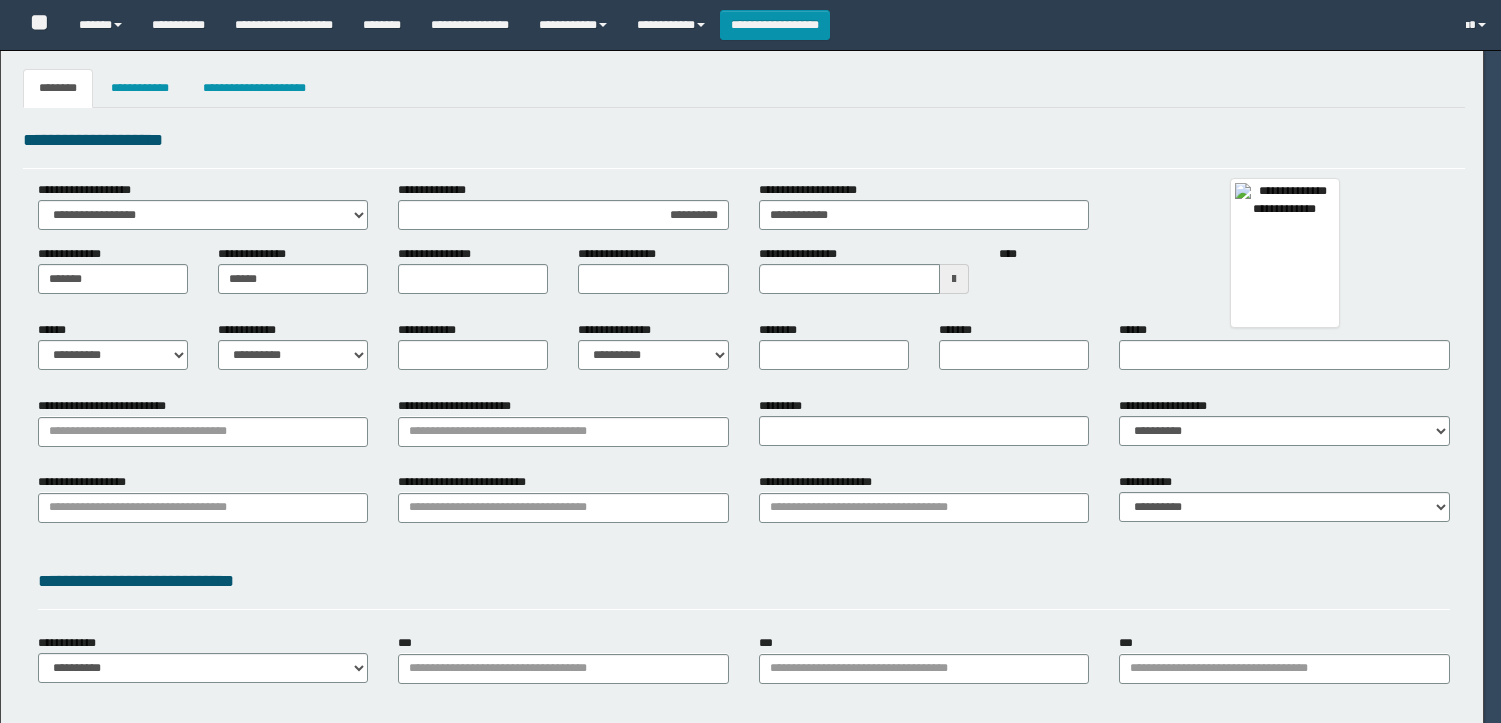 type on "****" 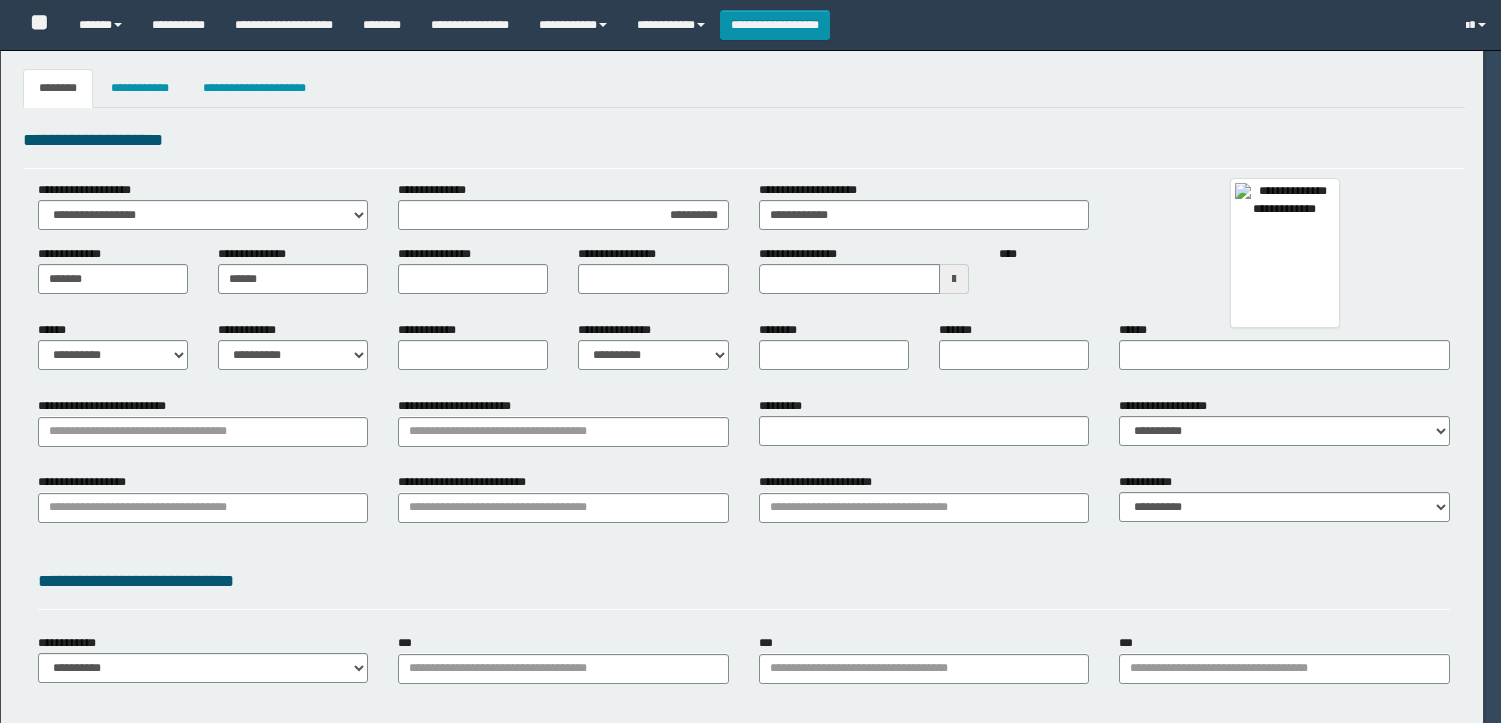 select on "*" 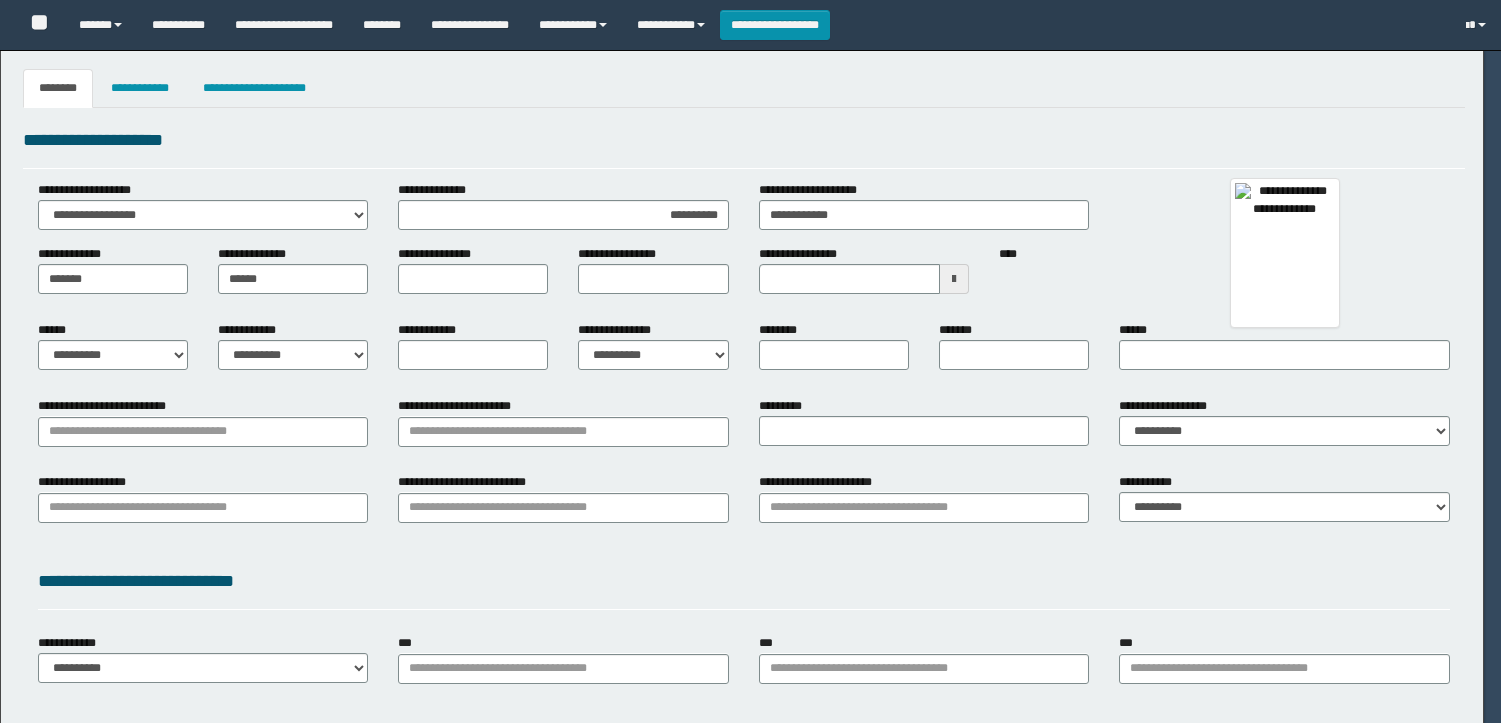 select on "*" 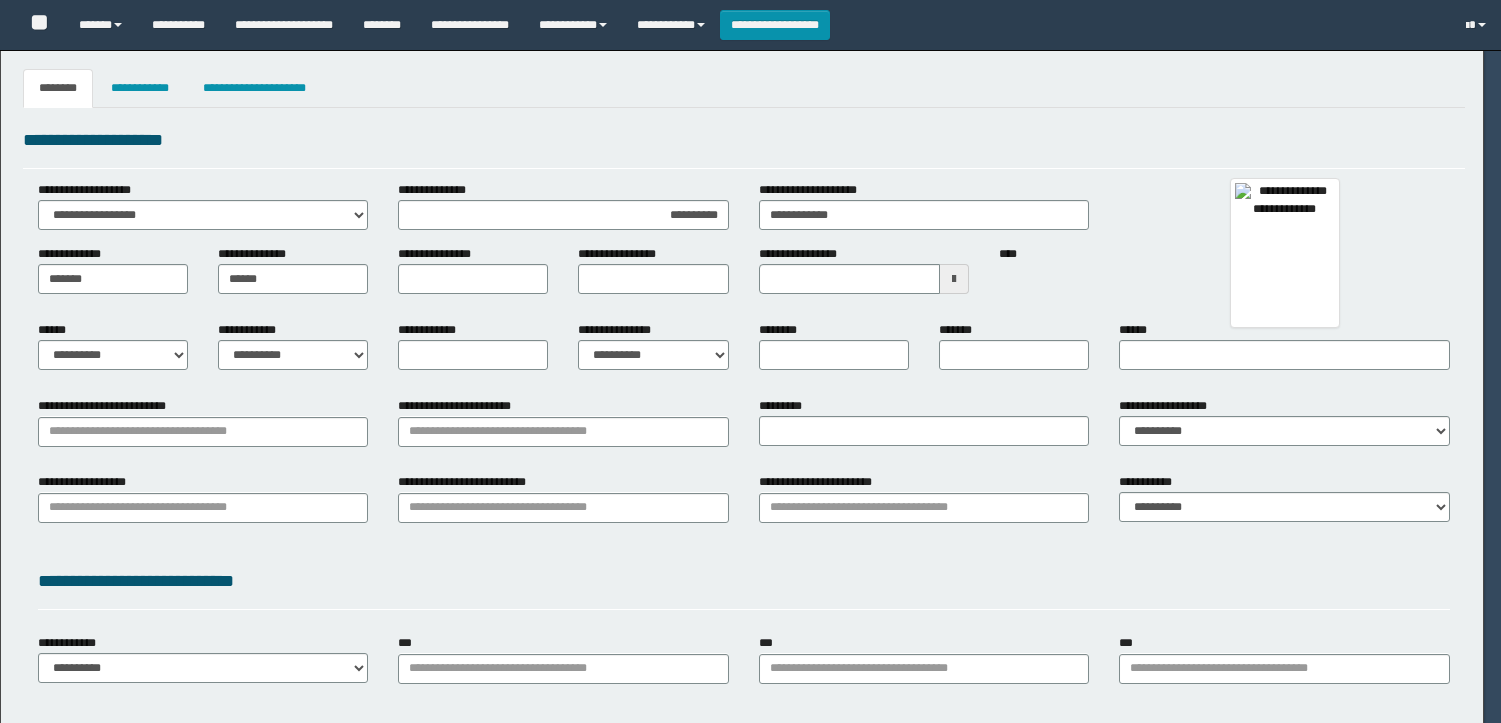 type on "**********" 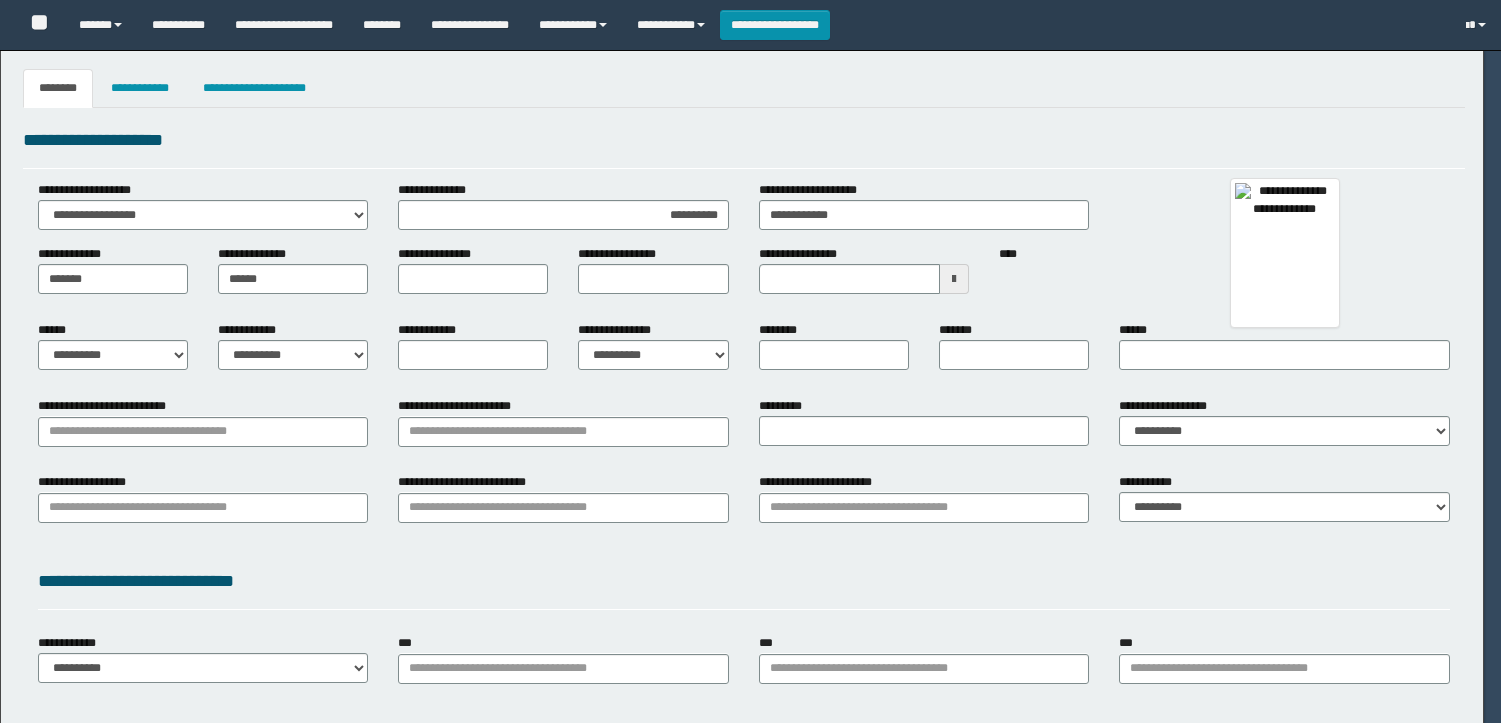 type on "**********" 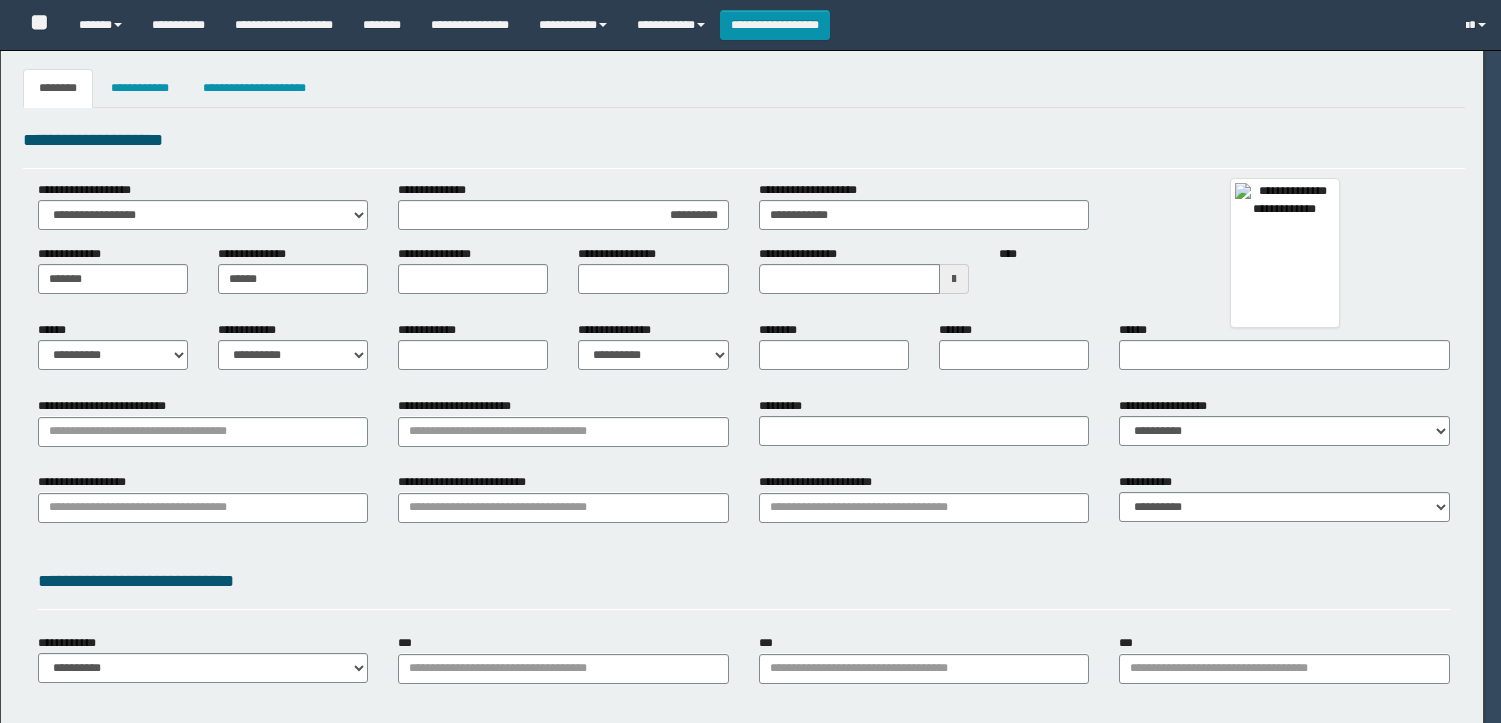 select on "*" 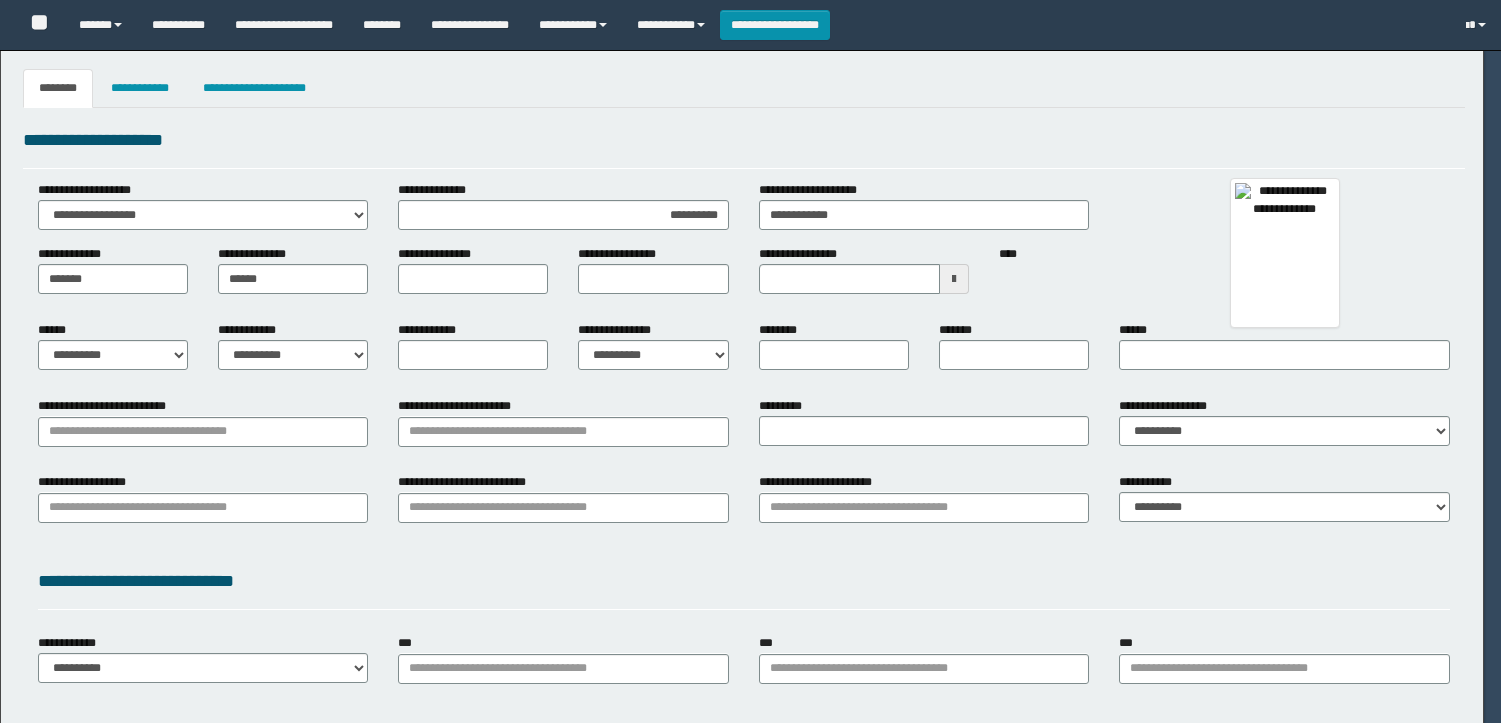 type on "*********" 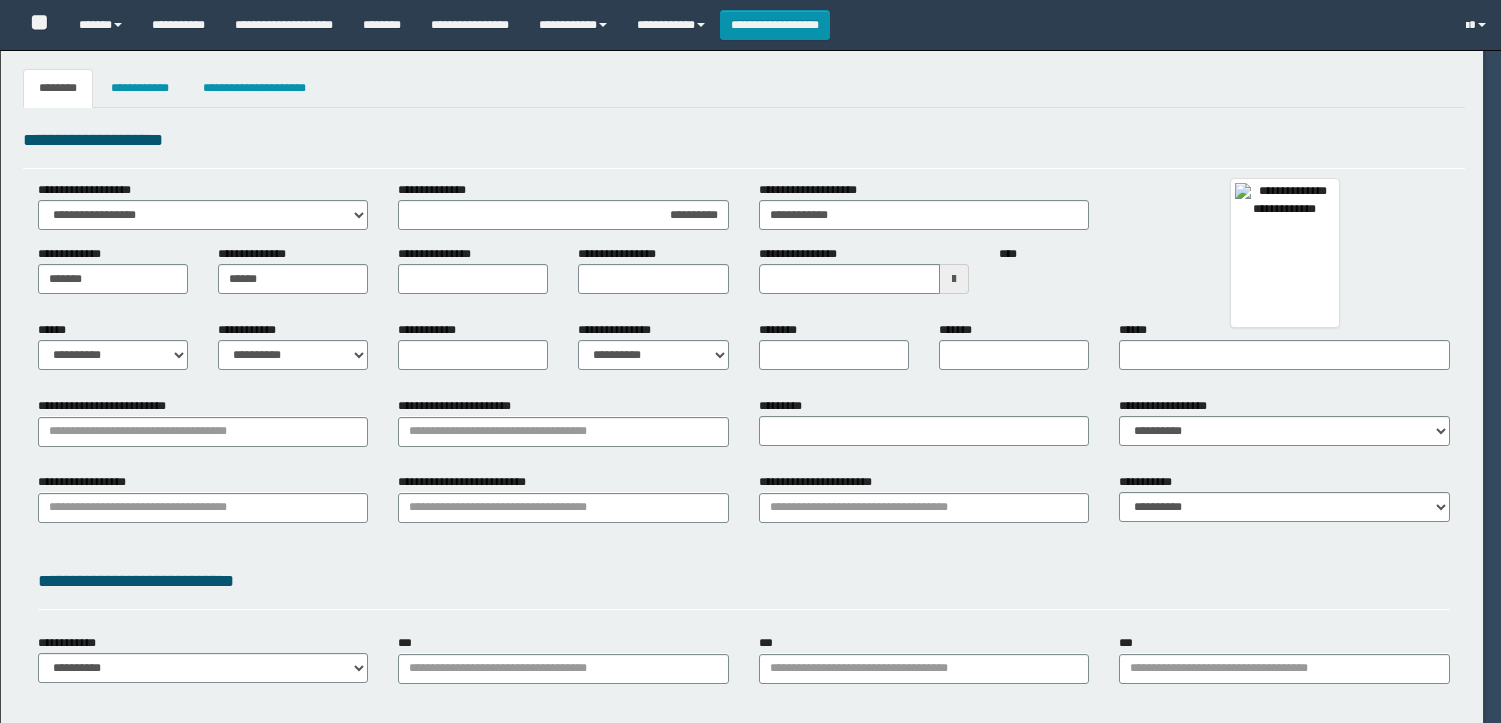 type on "*******" 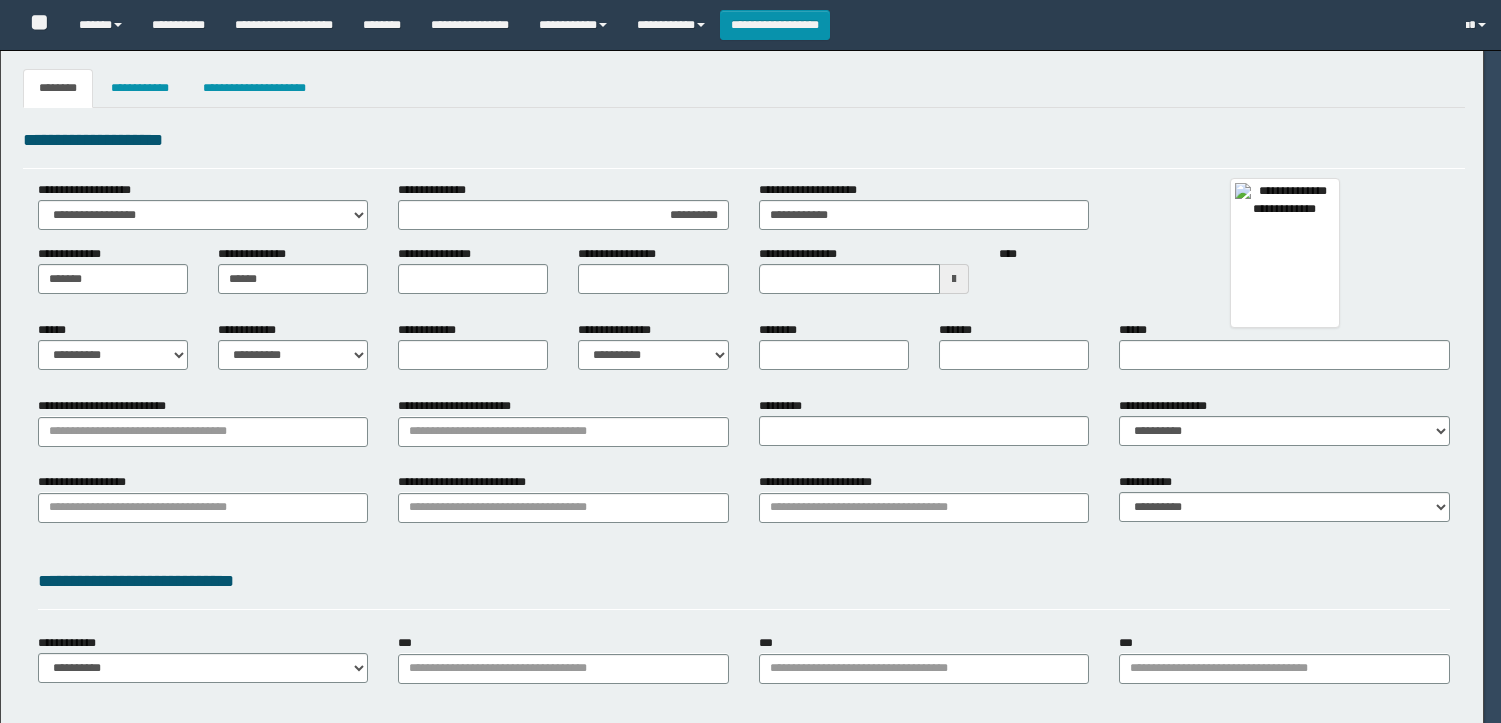 select on "*" 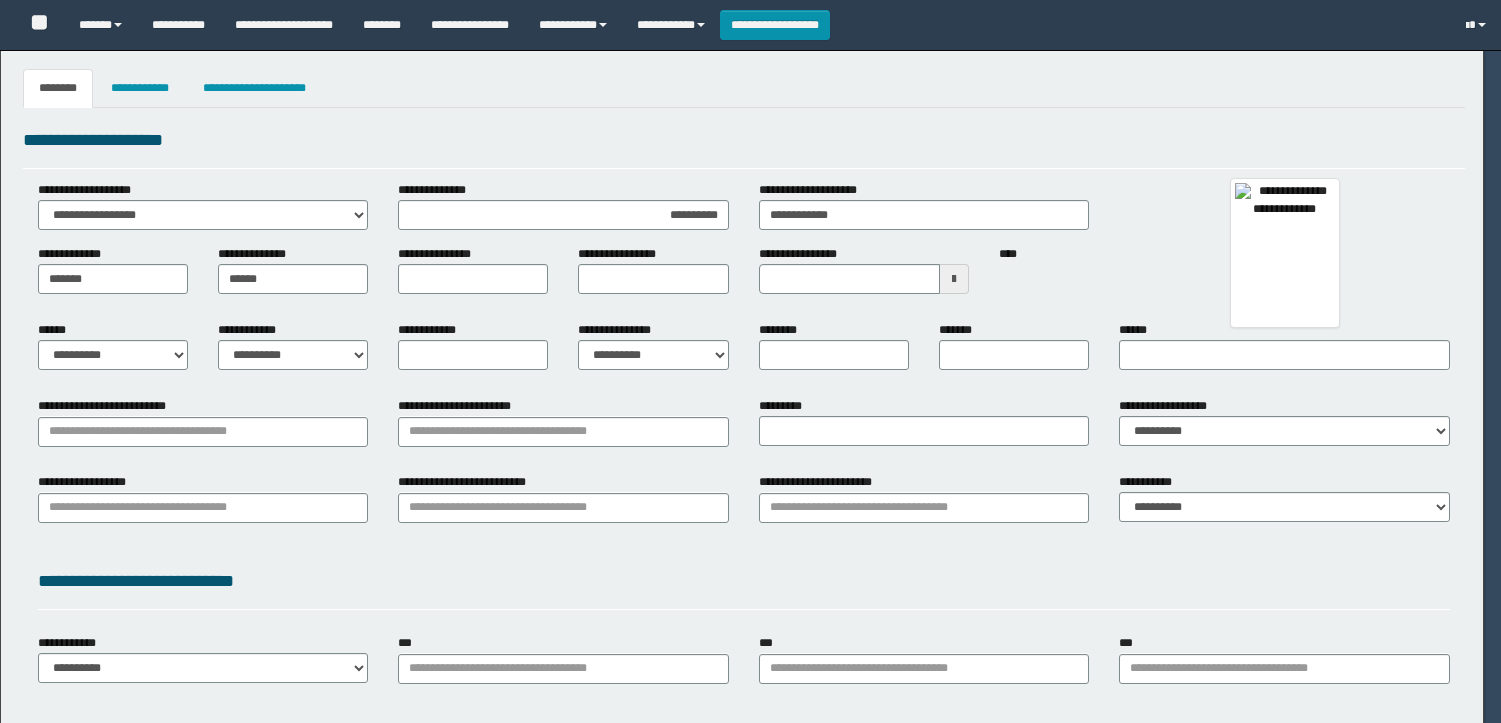 type on "**********" 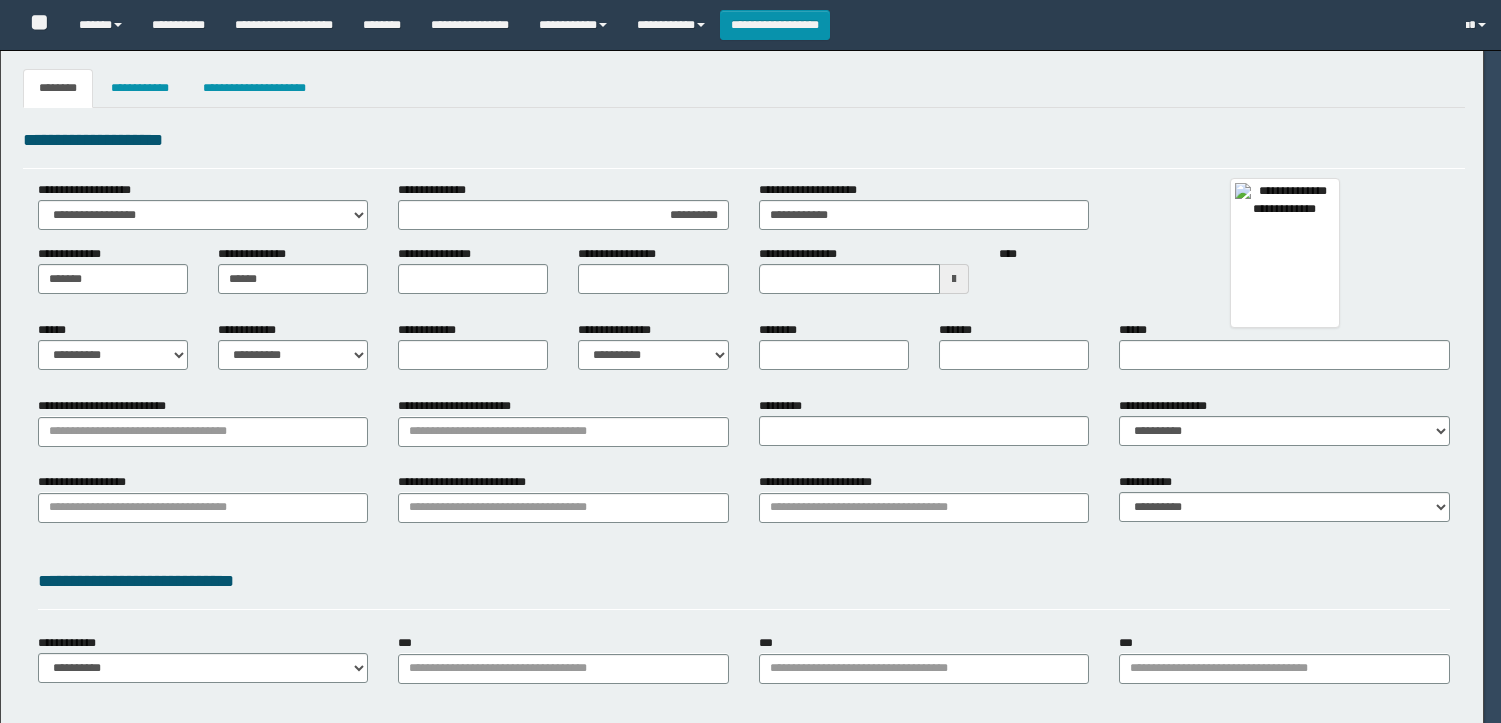 type on "**********" 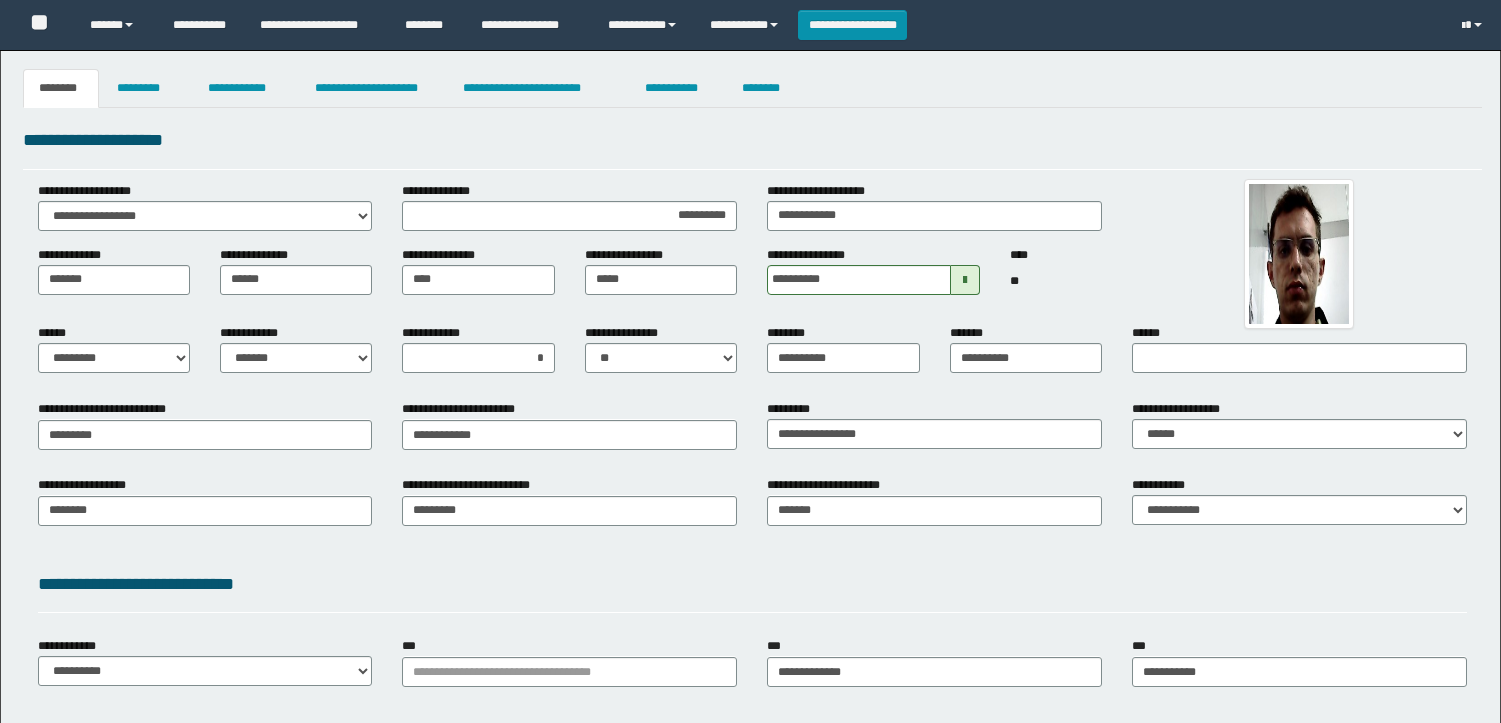 scroll, scrollTop: 0, scrollLeft: 0, axis: both 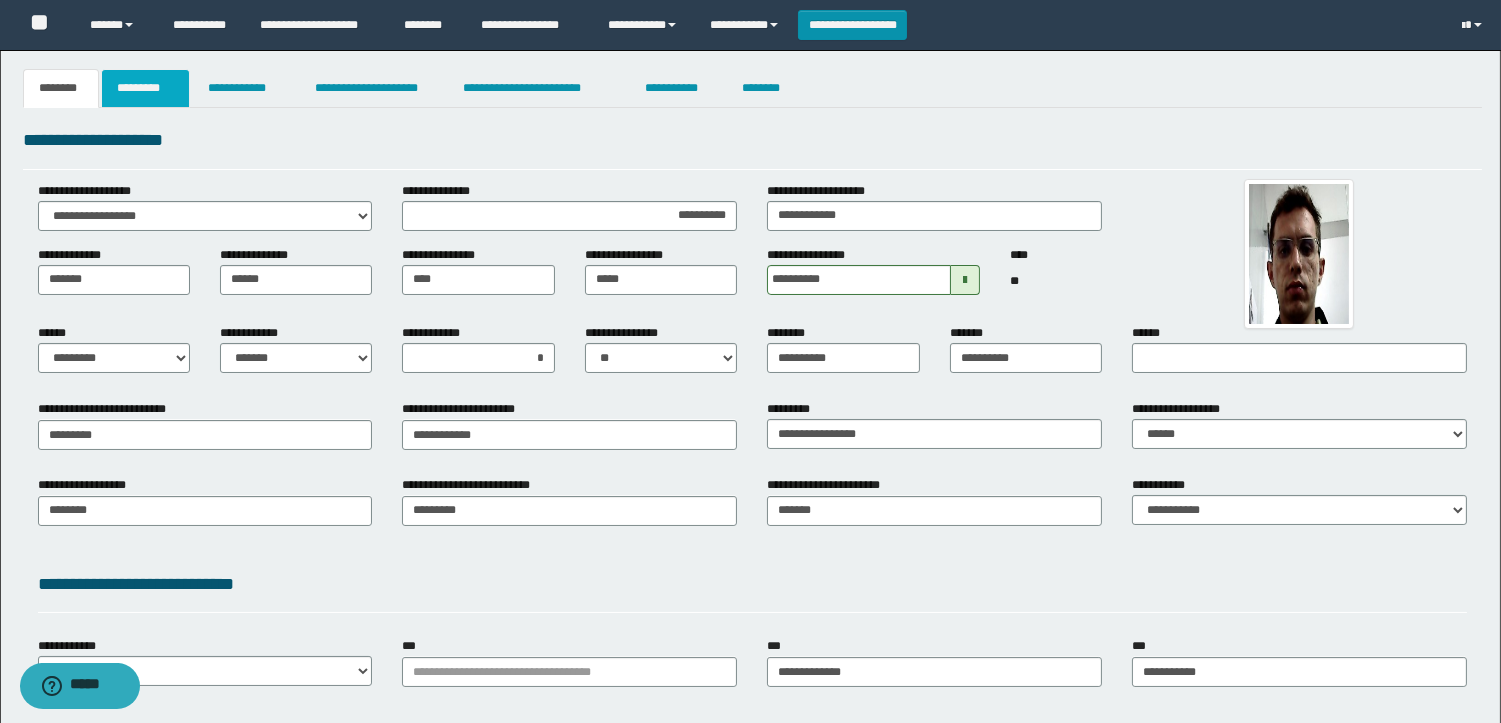 click on "*********" at bounding box center [145, 88] 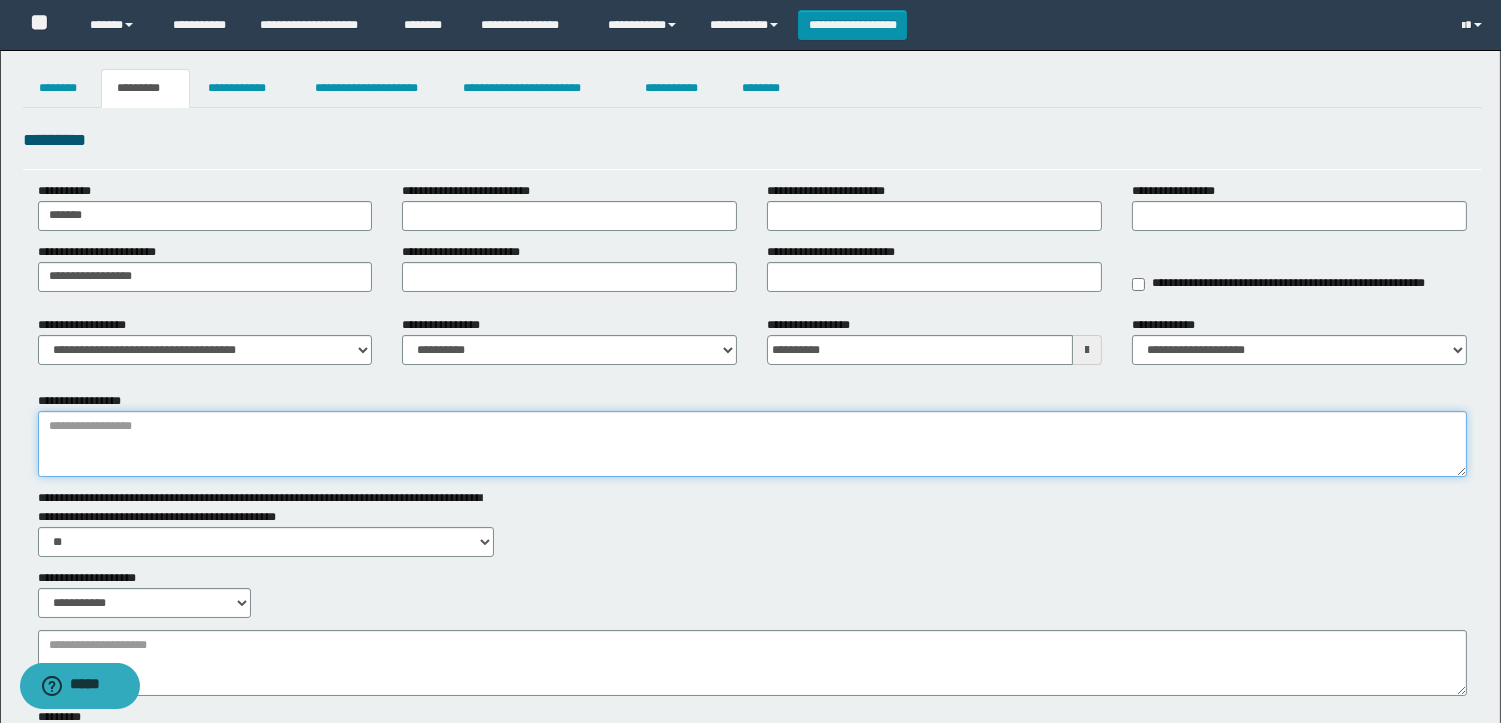 click on "**********" at bounding box center (752, 444) 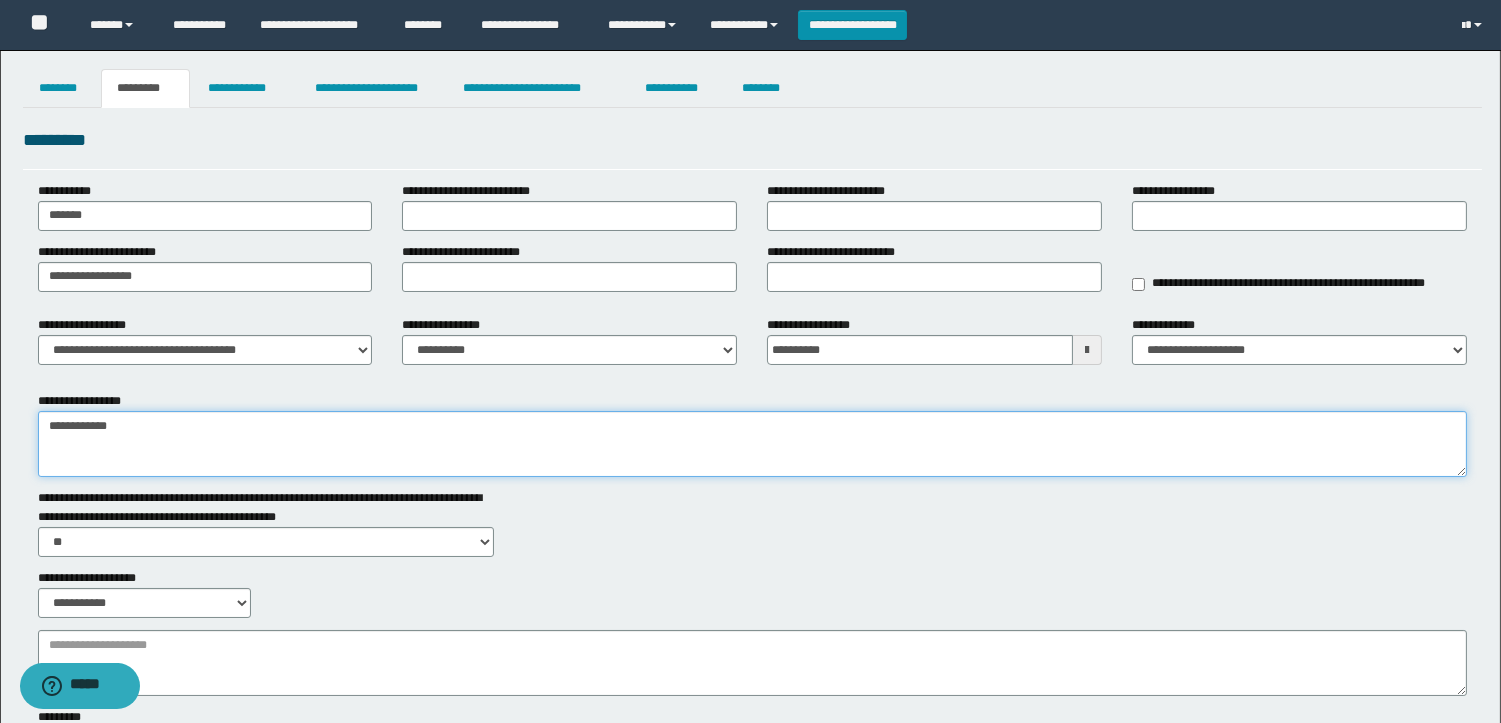 type on "**********" 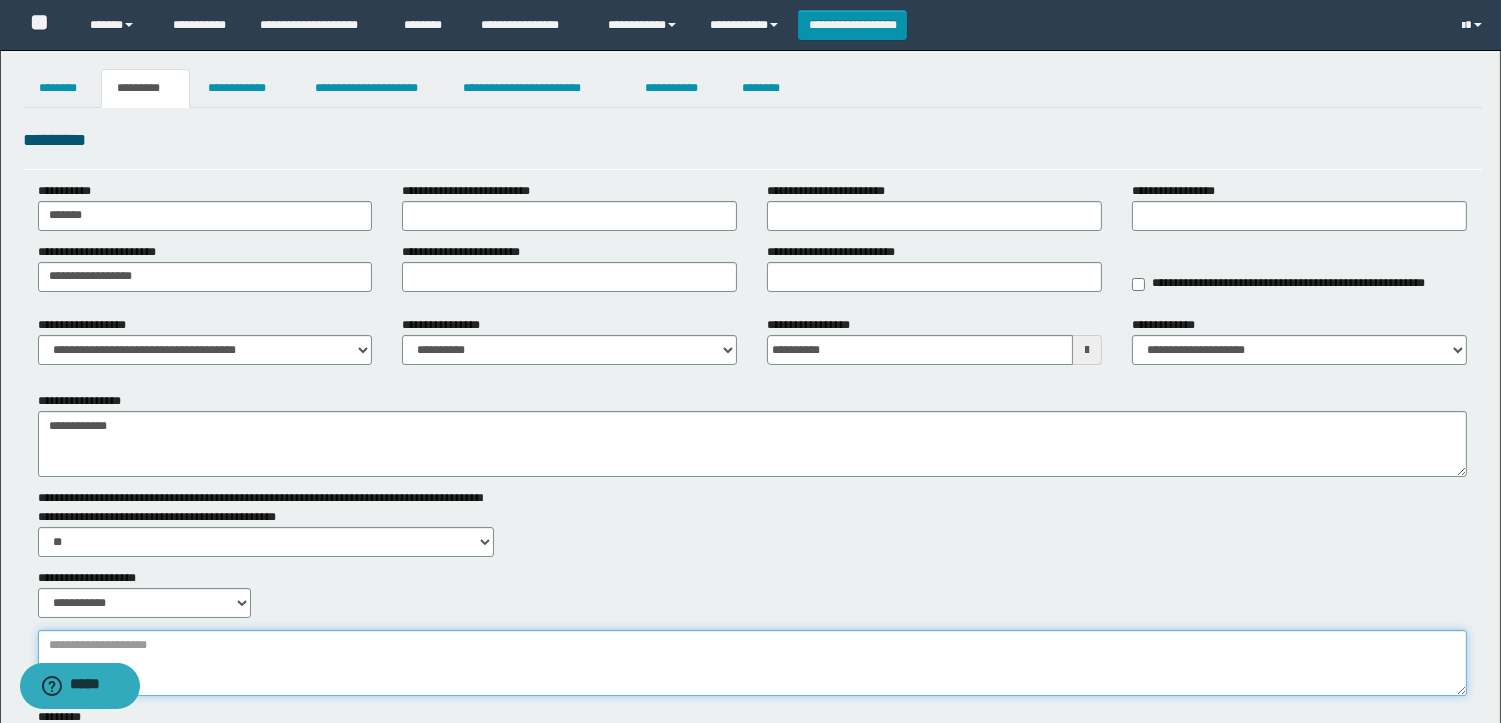 click on "**********" at bounding box center (752, 663) 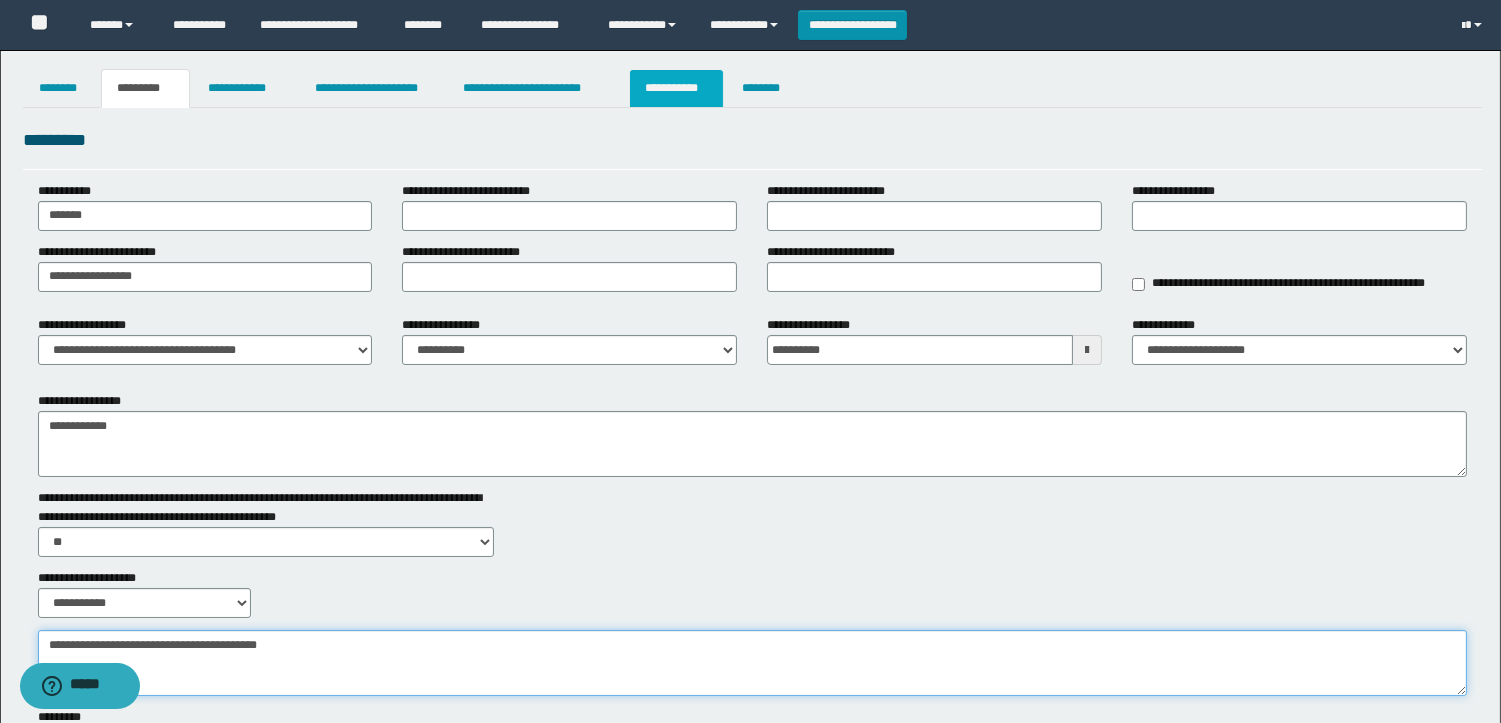 type on "**********" 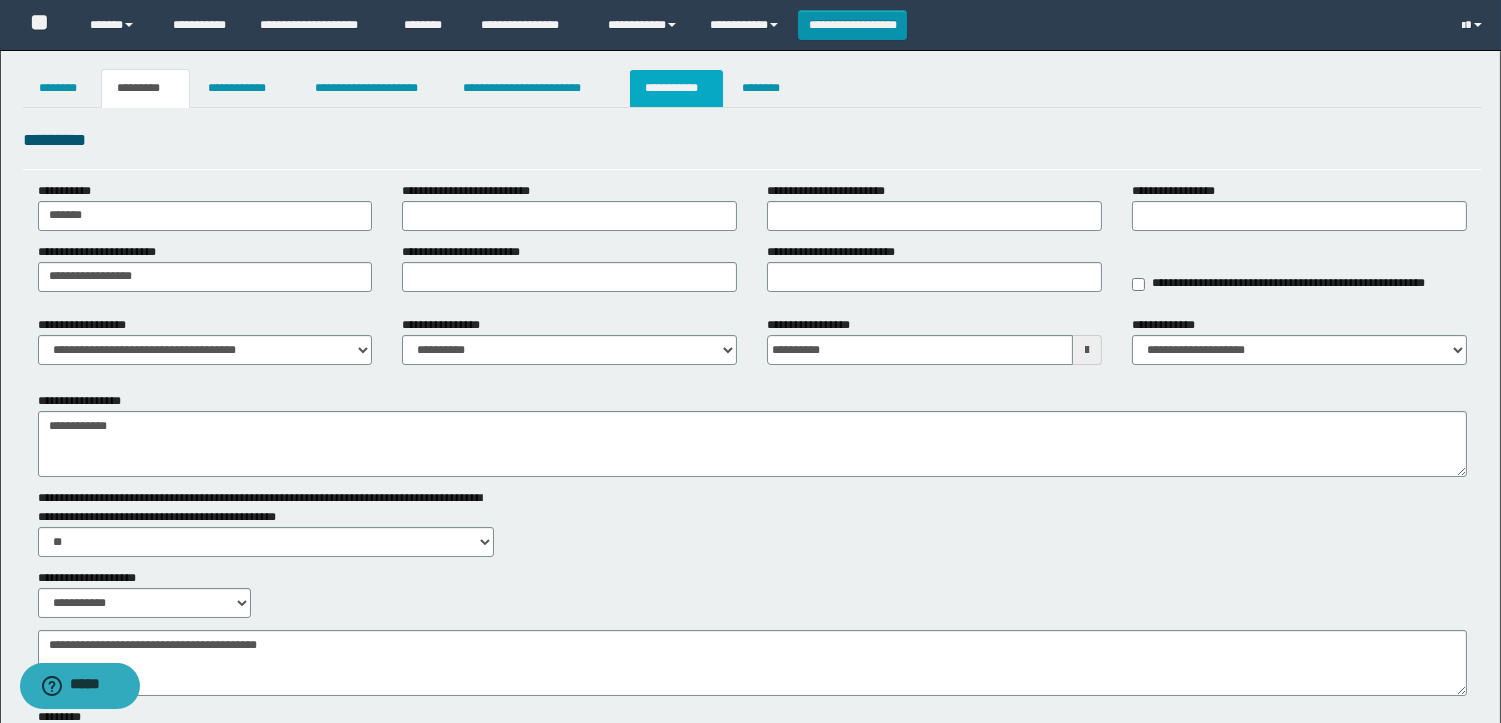 click on "**********" at bounding box center [676, 88] 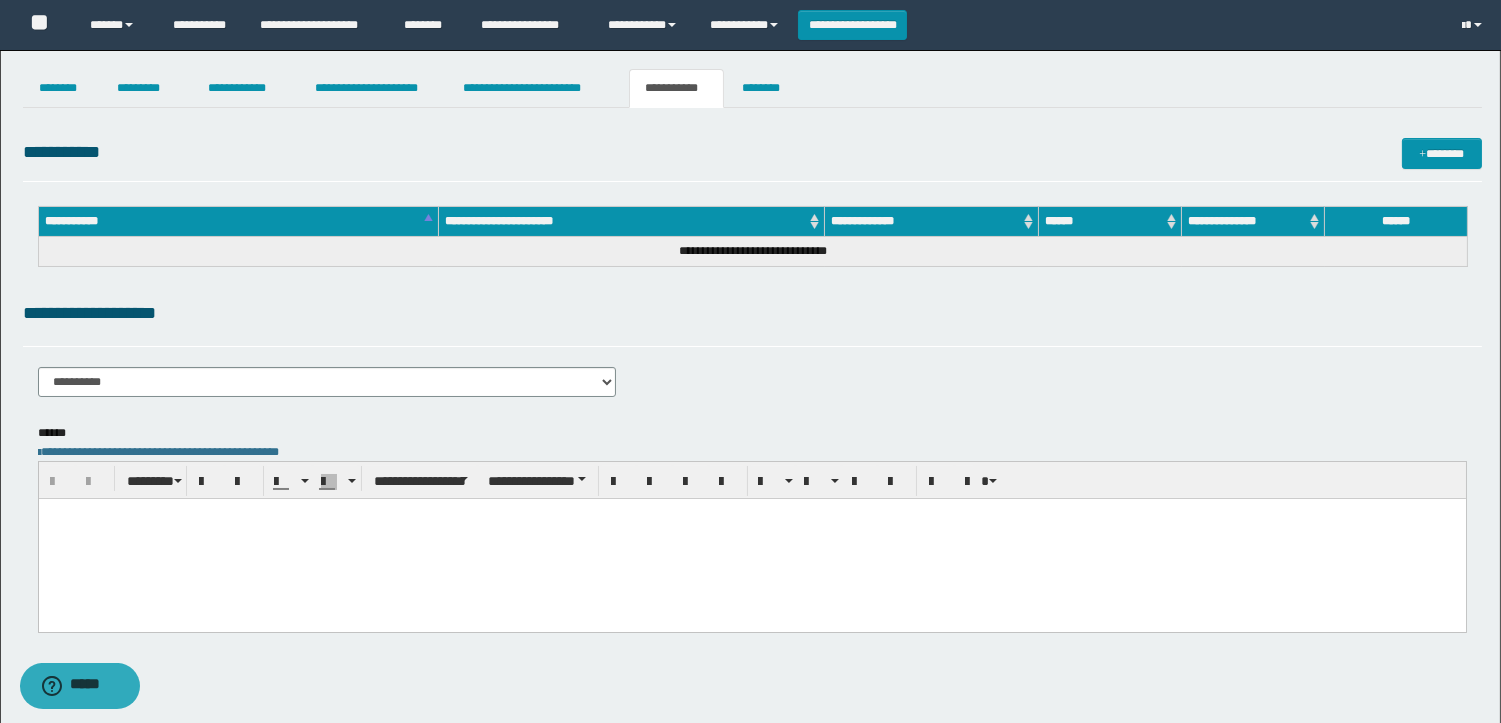 scroll, scrollTop: 0, scrollLeft: 0, axis: both 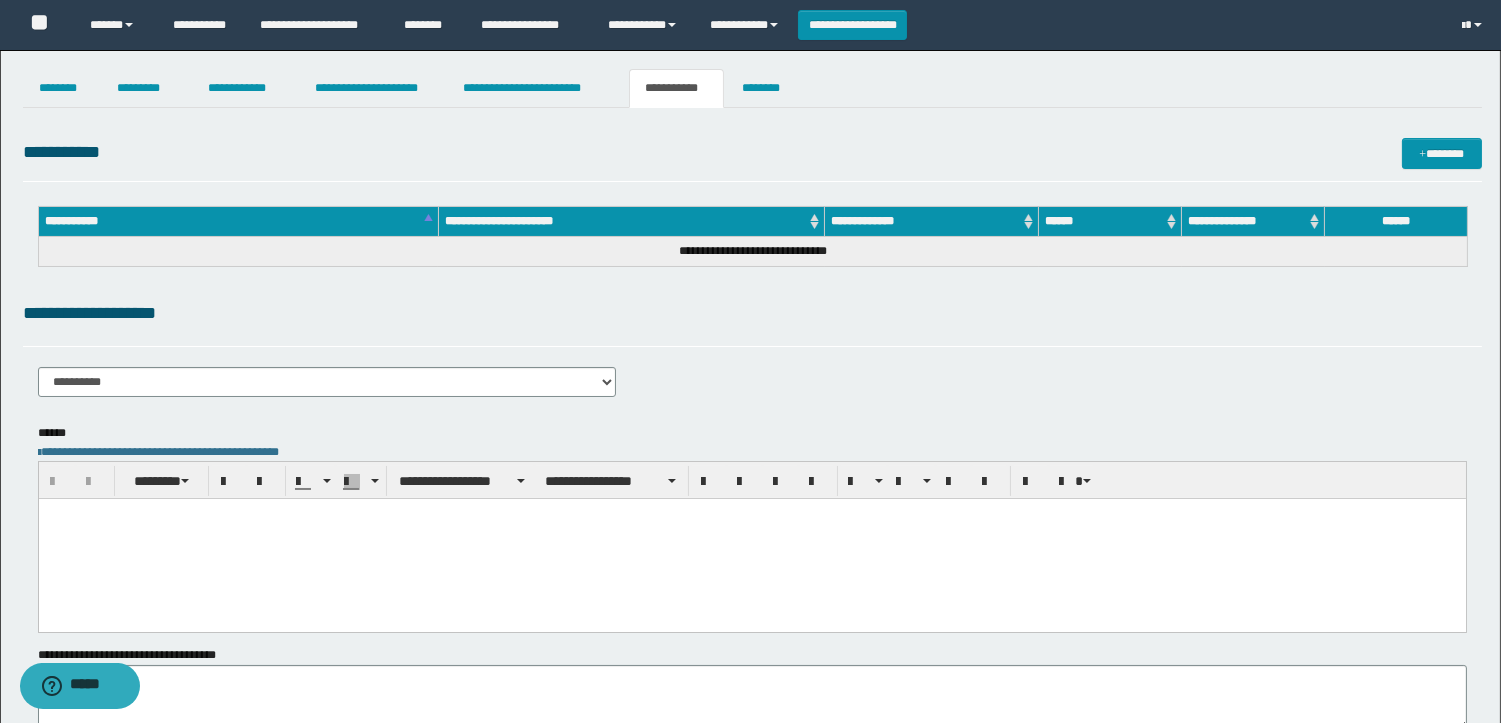 click at bounding box center (751, 539) 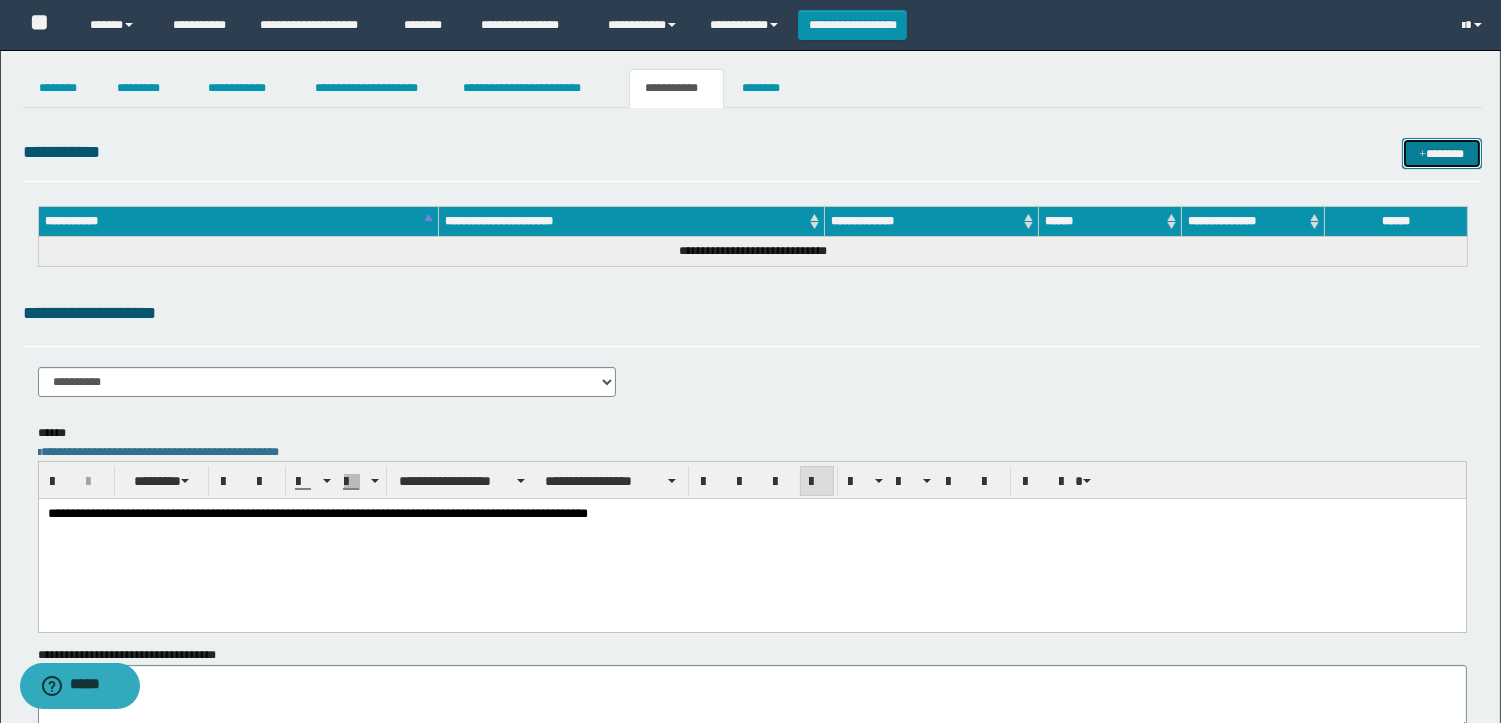click on "*******" at bounding box center [1442, 153] 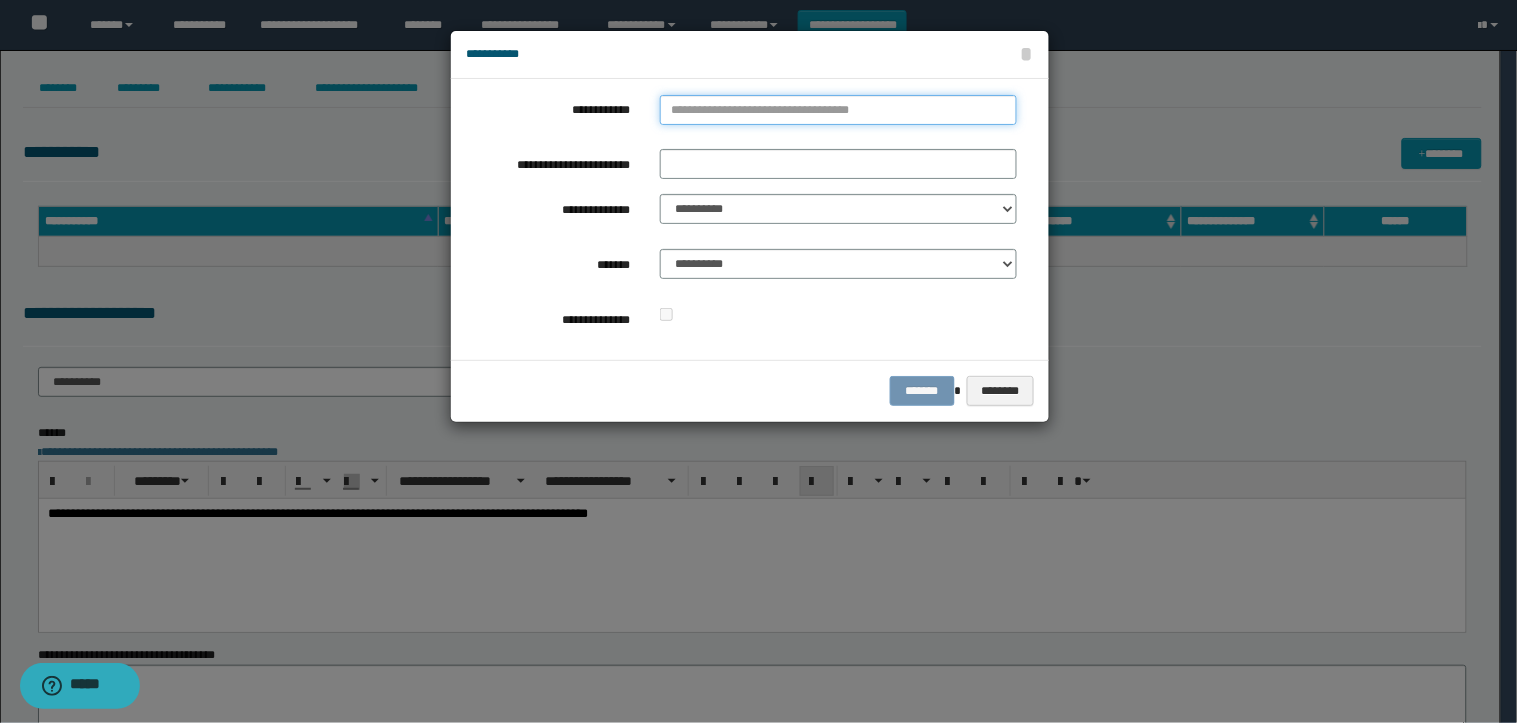 click on "**********" at bounding box center (838, 110) 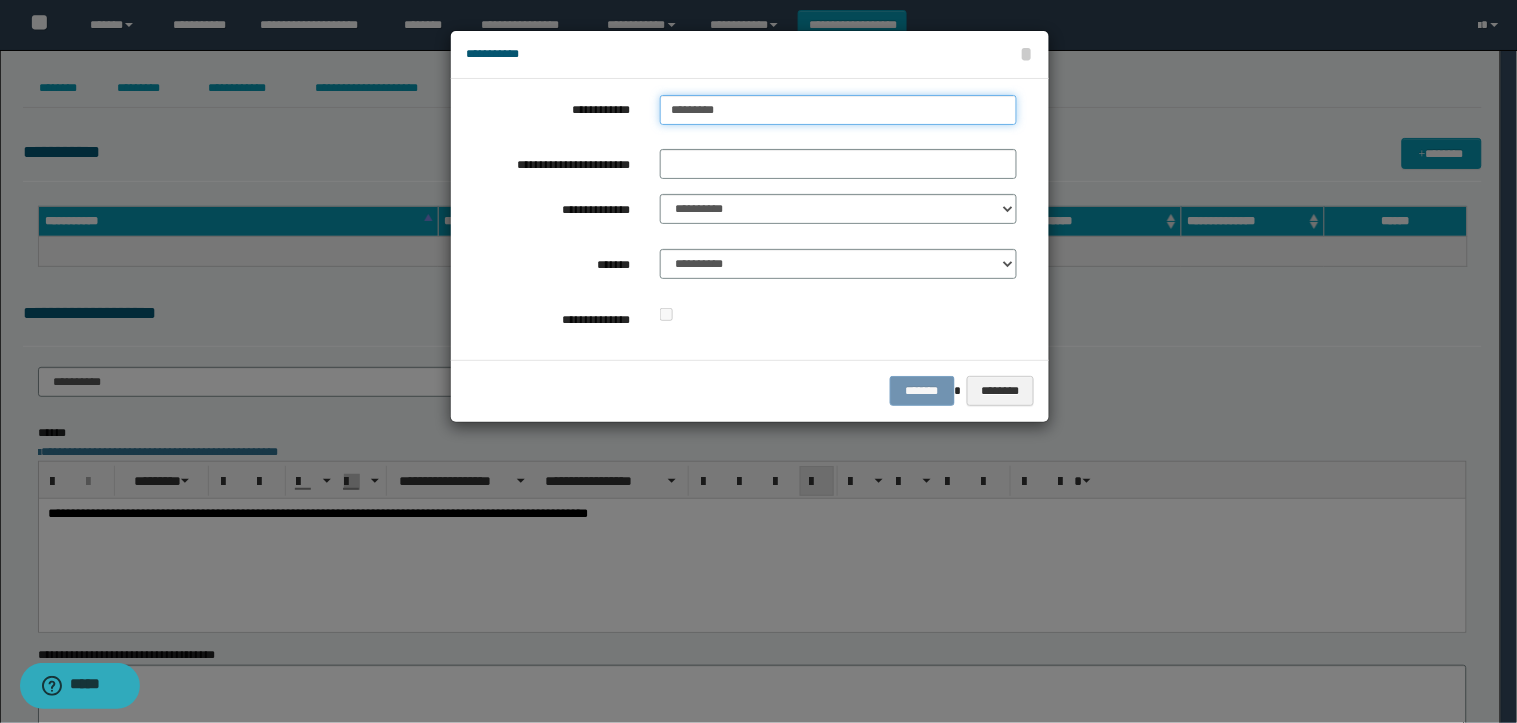 type on "**********" 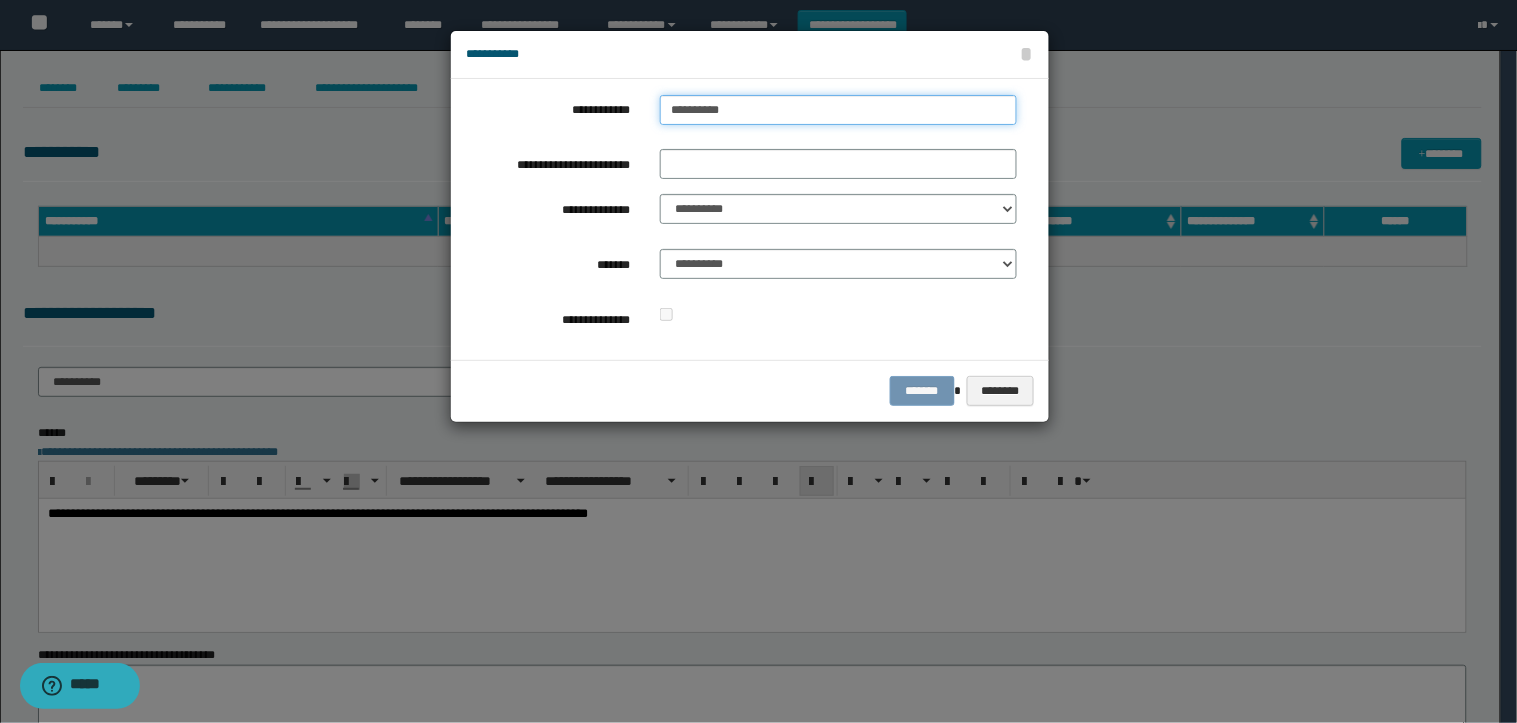 type on "**********" 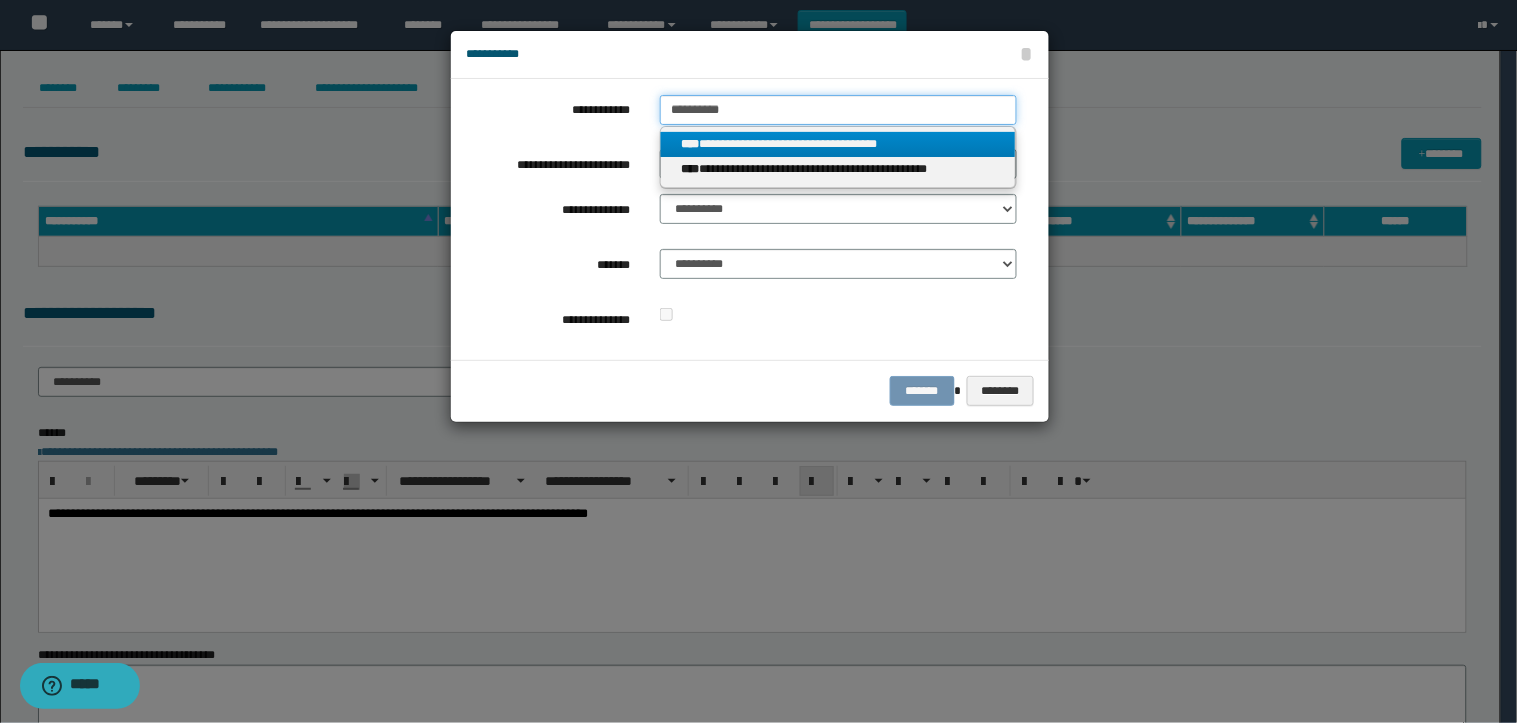 type on "**********" 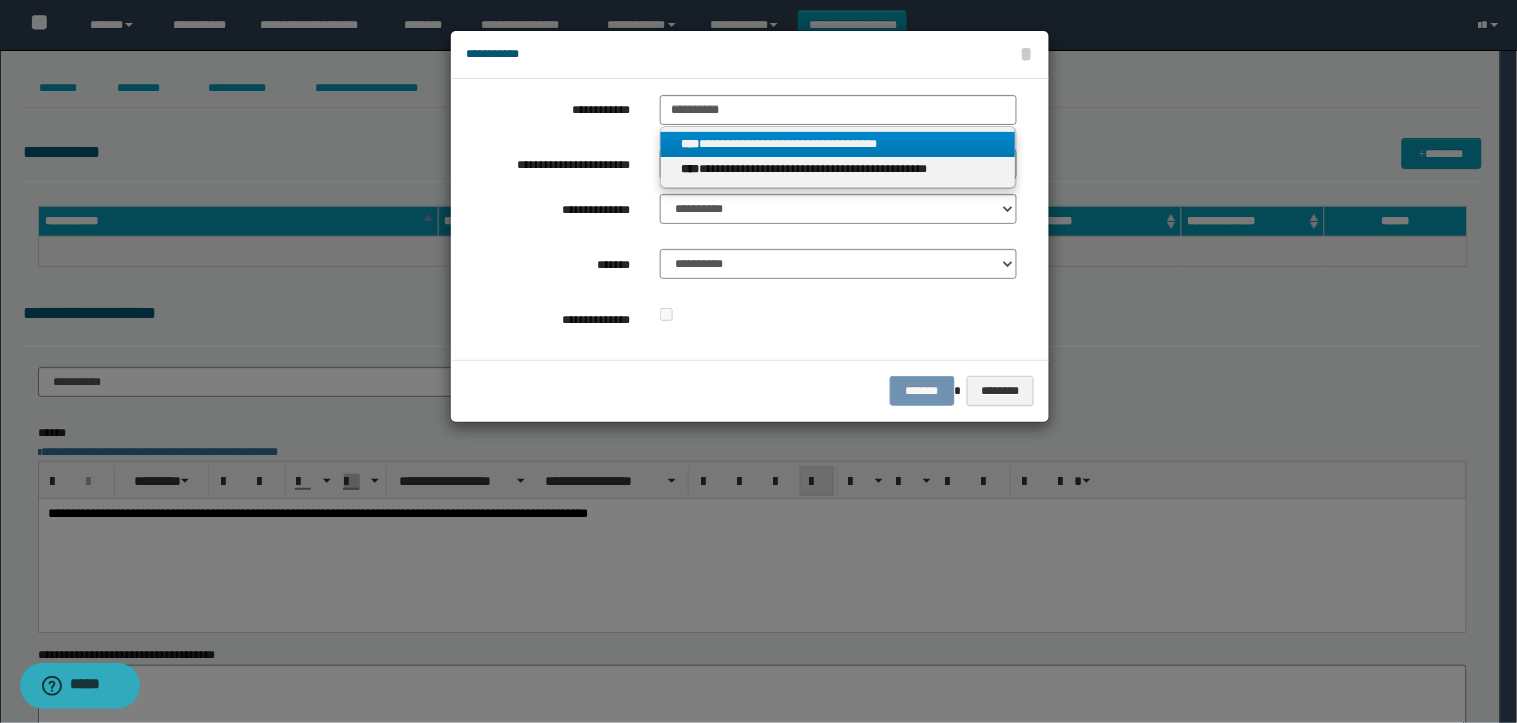 click on "**********" at bounding box center [838, 144] 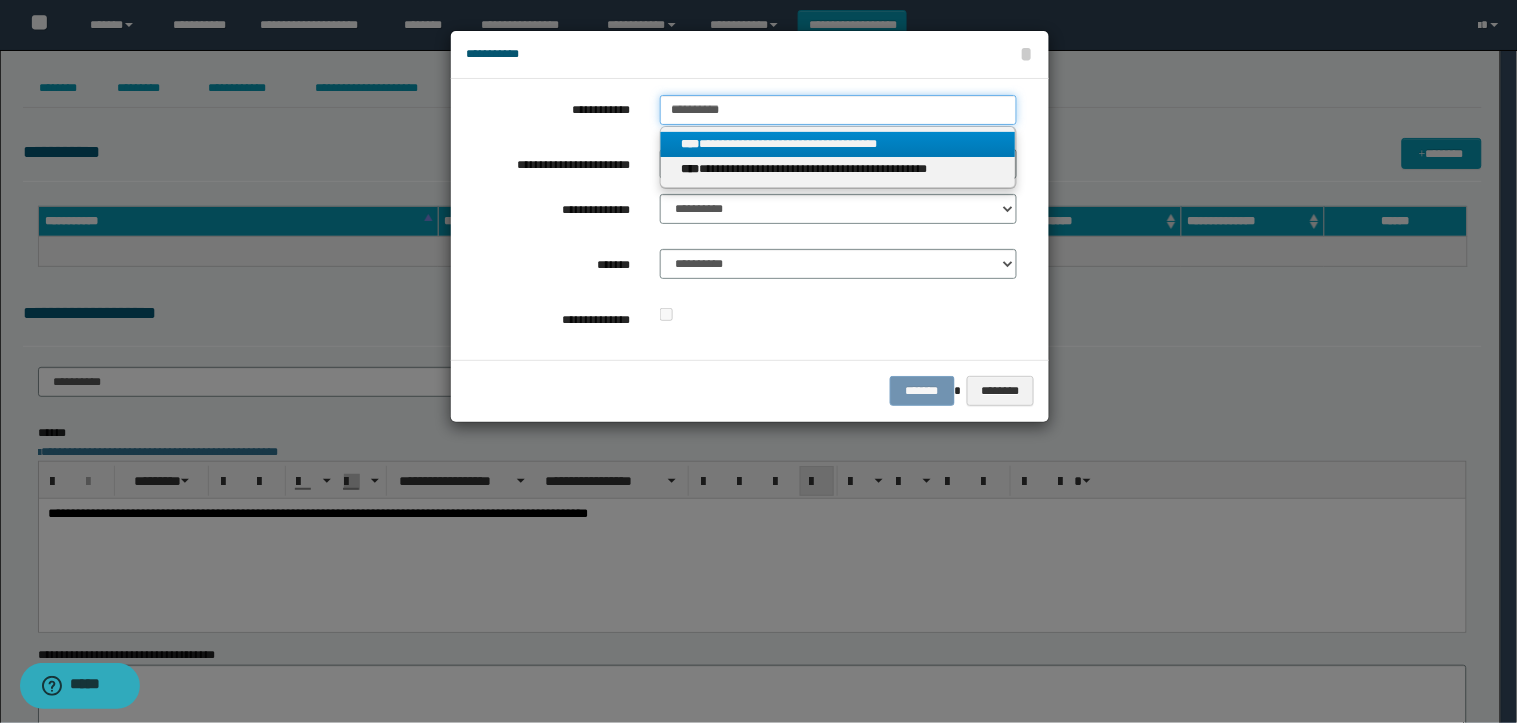 type 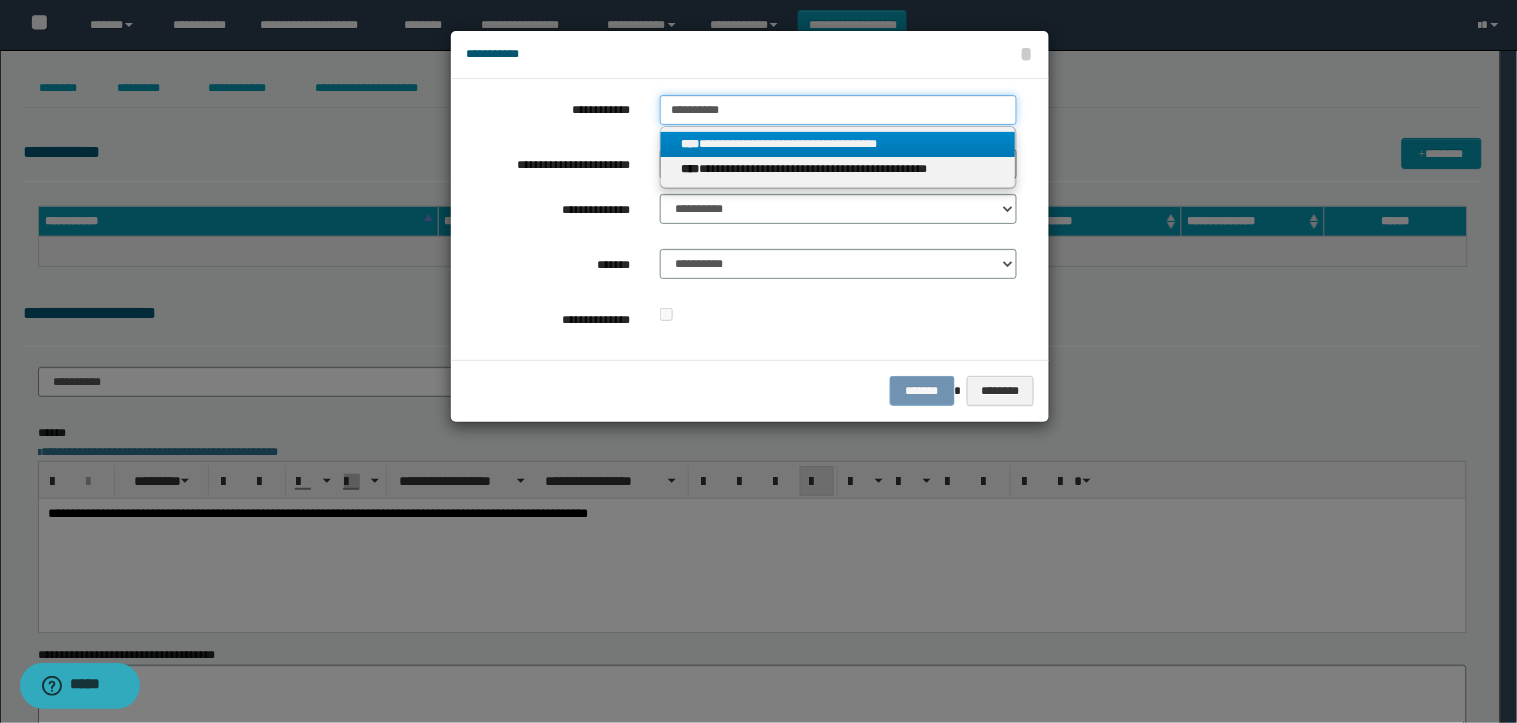 type on "**********" 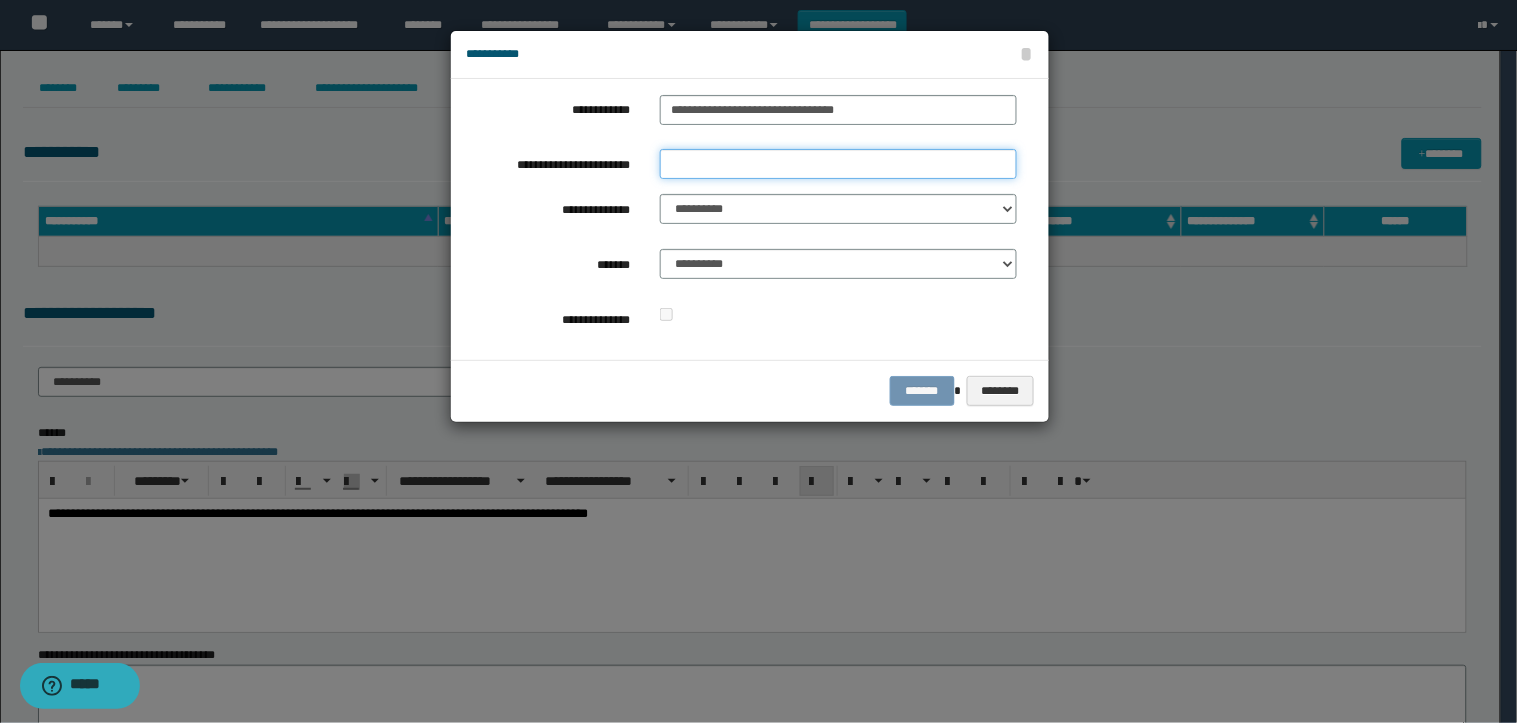 click on "**********" at bounding box center [838, 164] 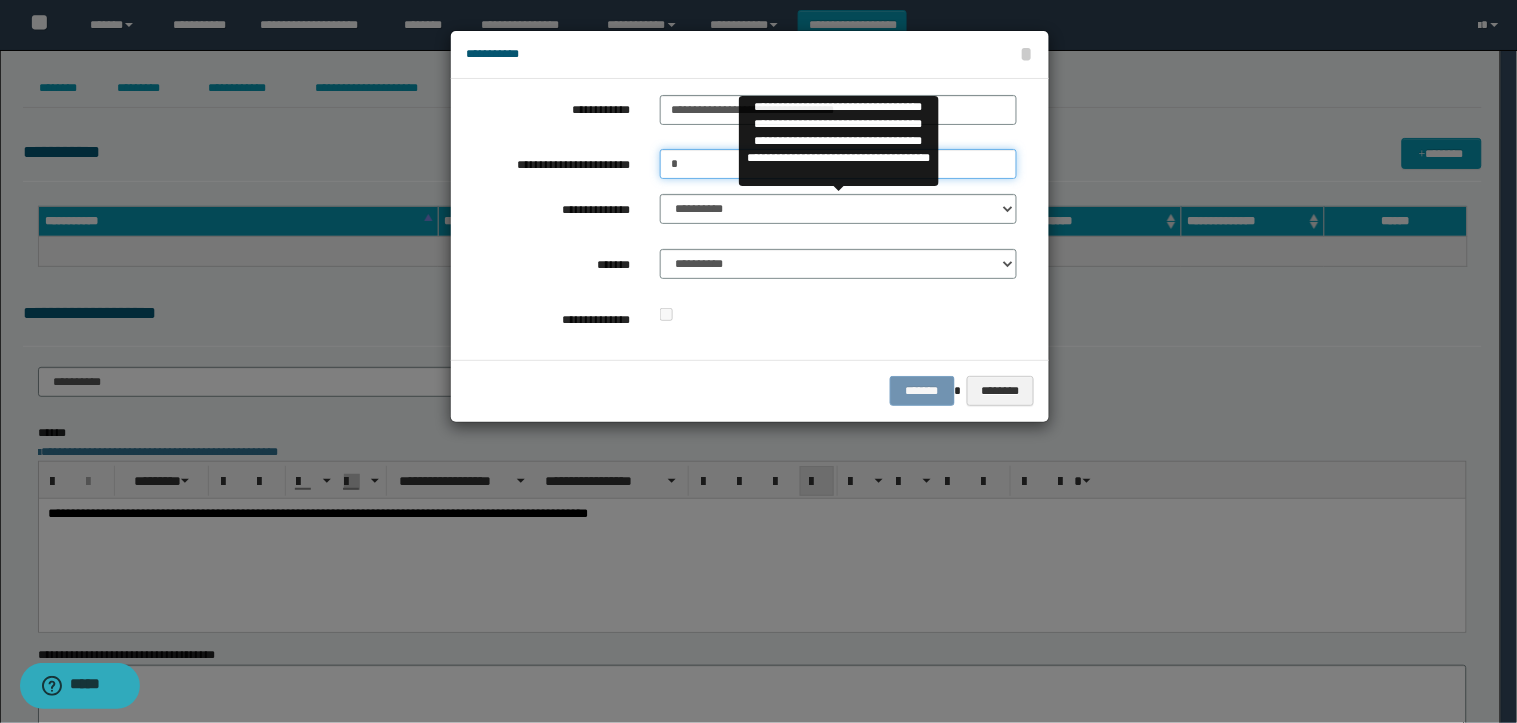 type on "*" 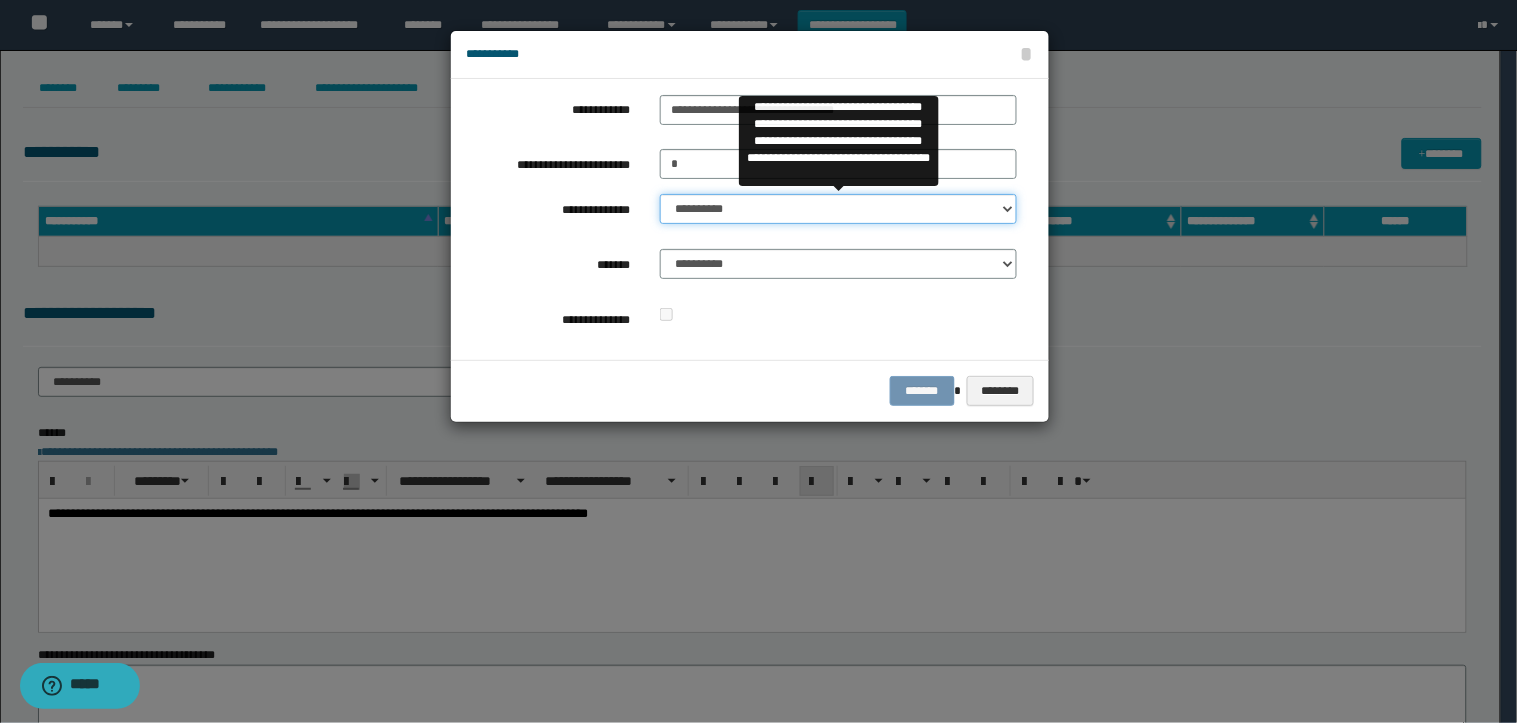 click on "**********" at bounding box center [838, 209] 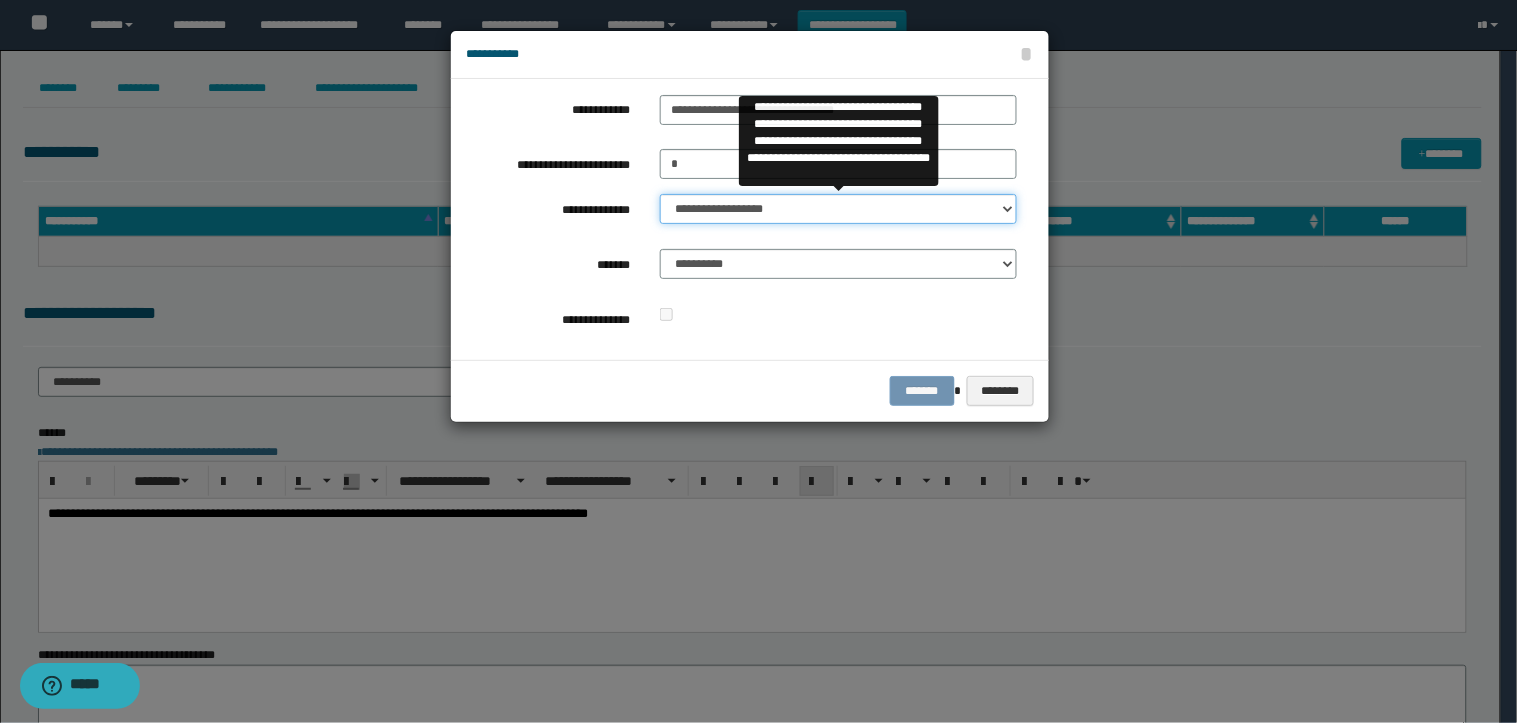 click on "**********" at bounding box center (838, 209) 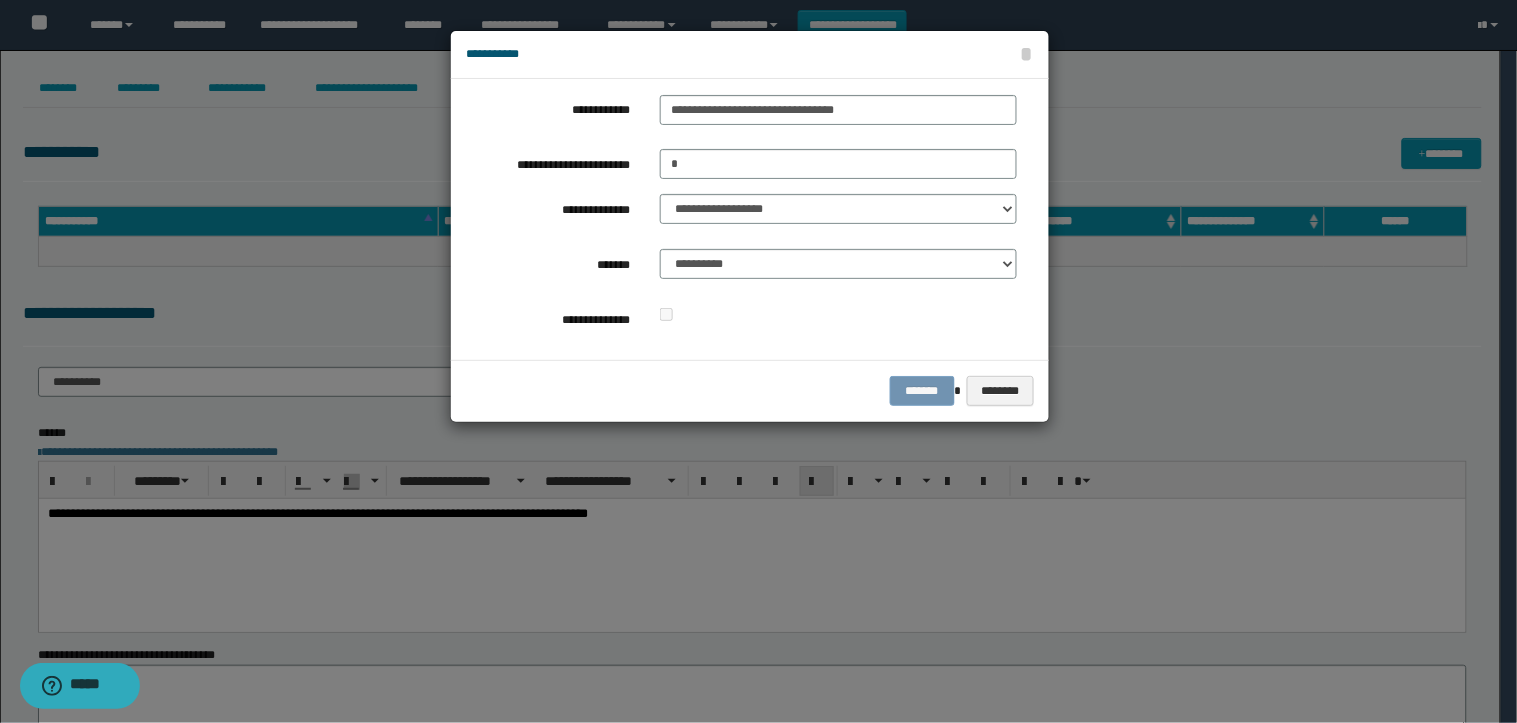 click on "**********" at bounding box center (838, 269) 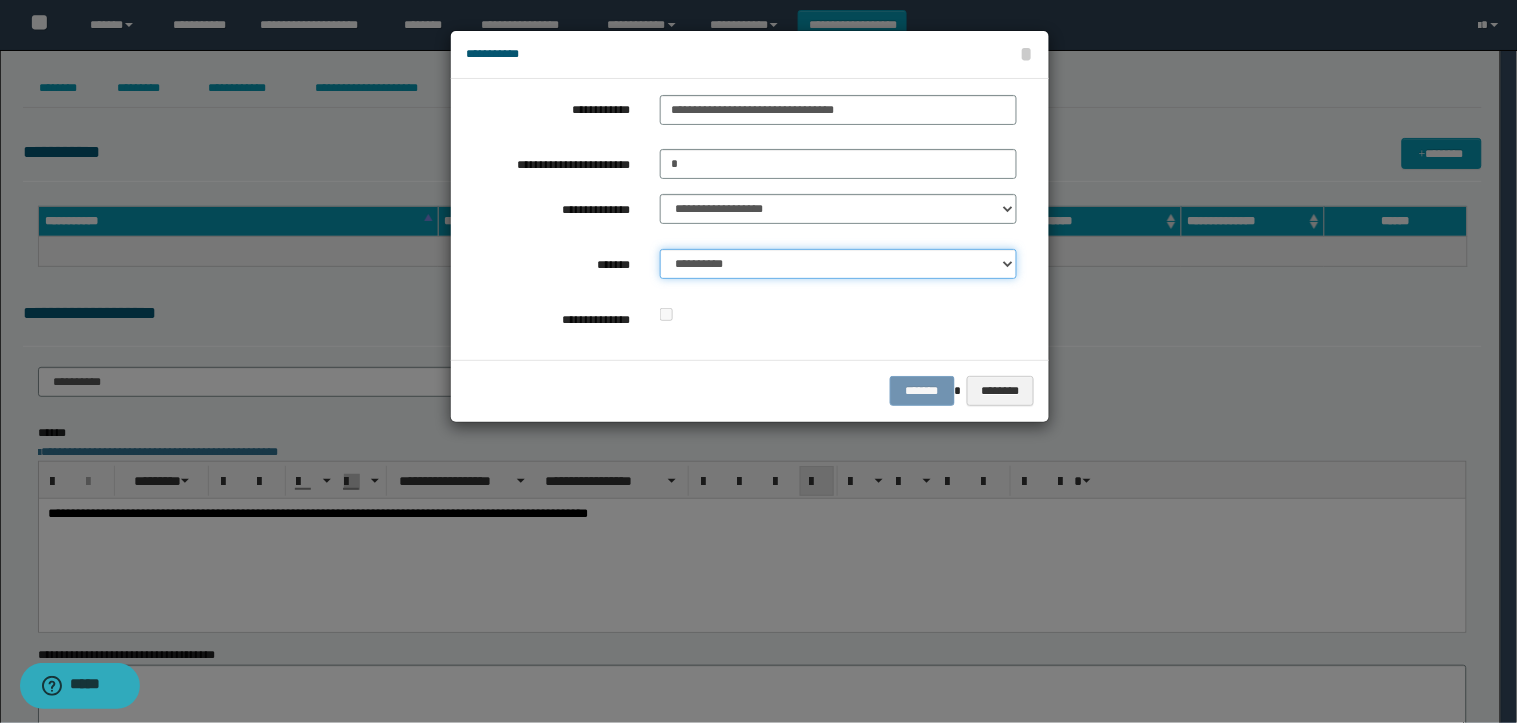 click on "**********" at bounding box center (838, 264) 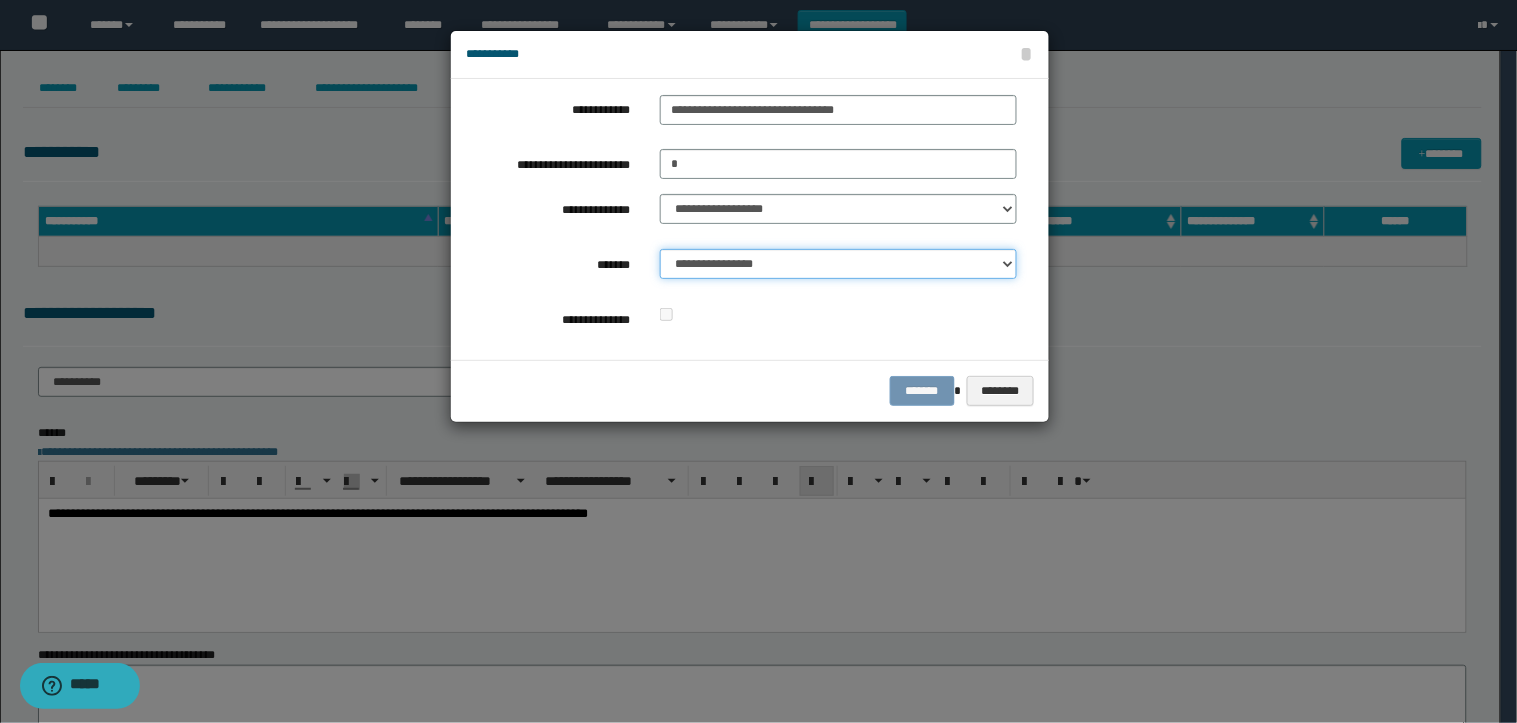 click on "**********" at bounding box center [838, 264] 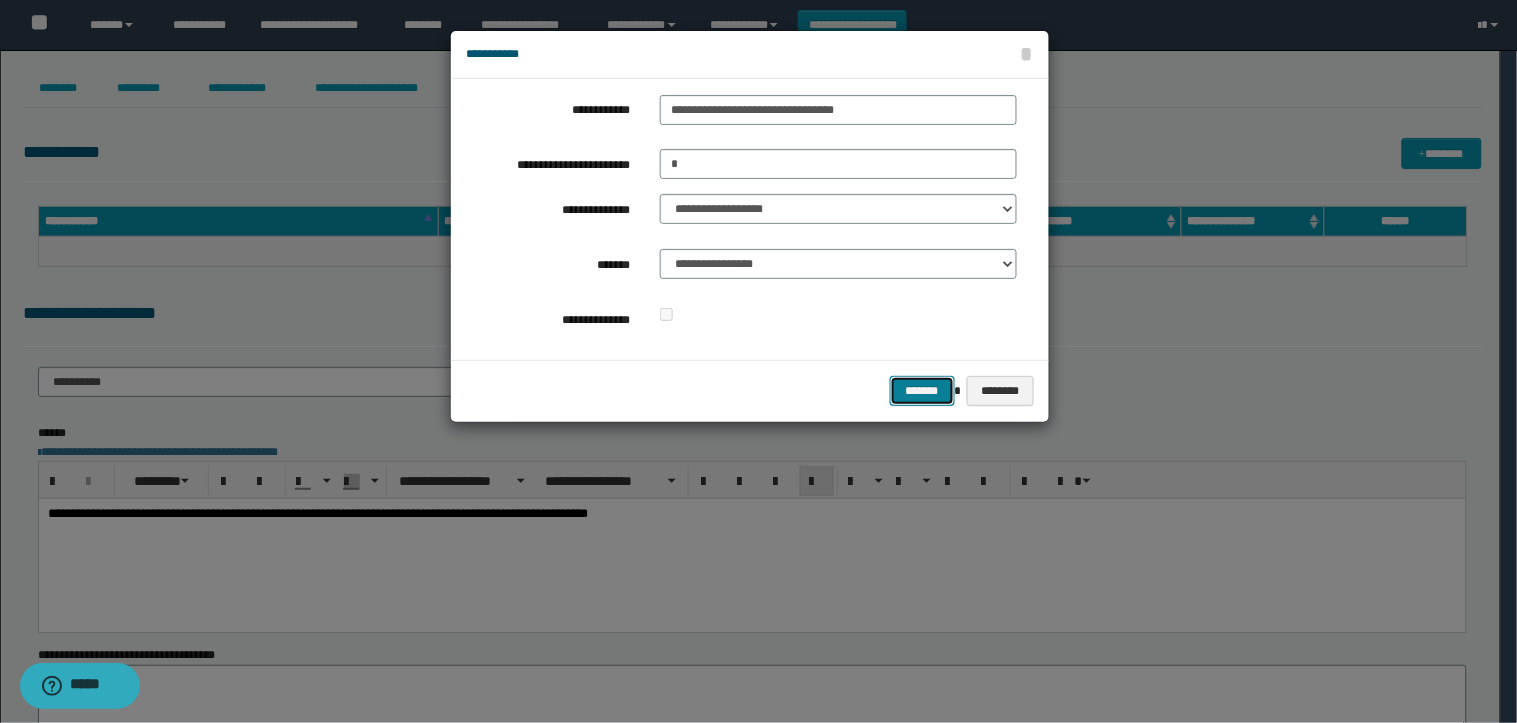 click on "*******" at bounding box center (922, 391) 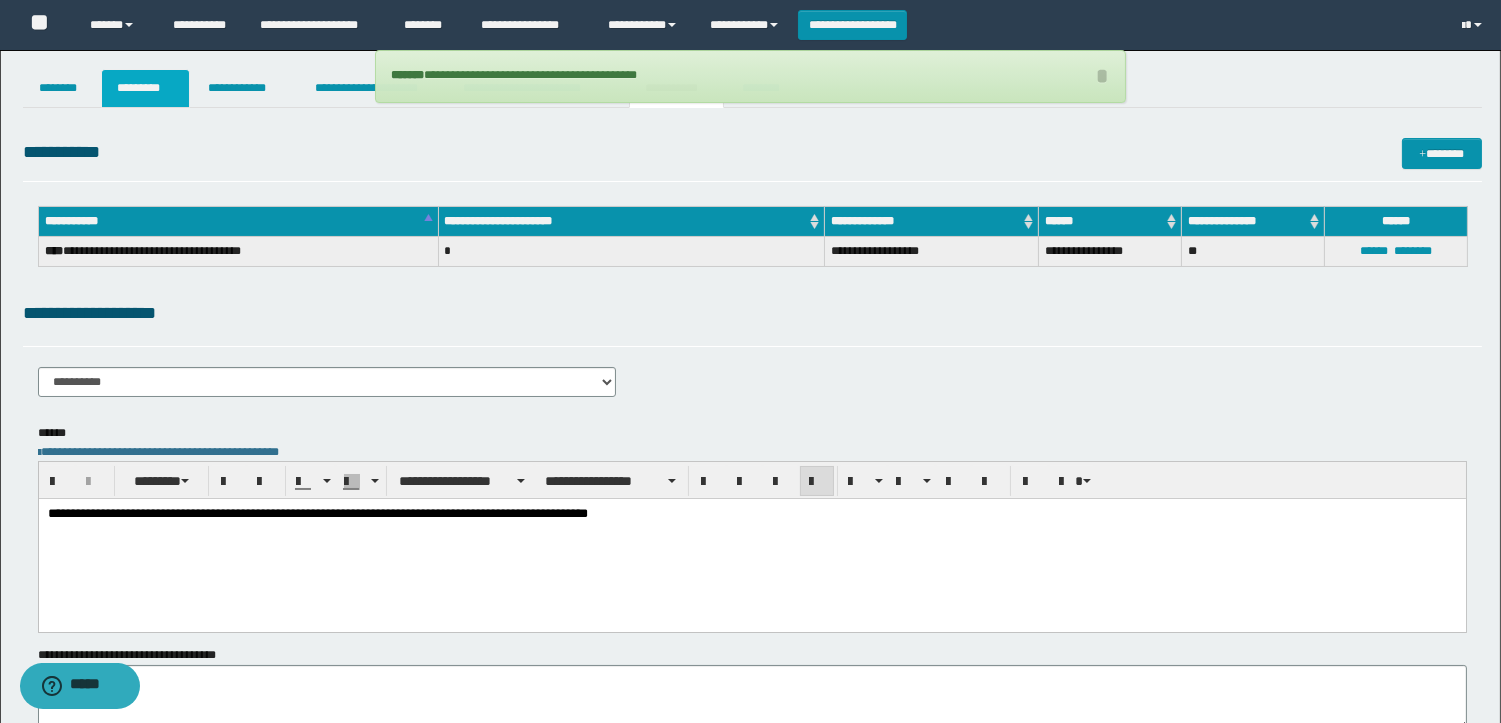 click on "*********" at bounding box center (145, 88) 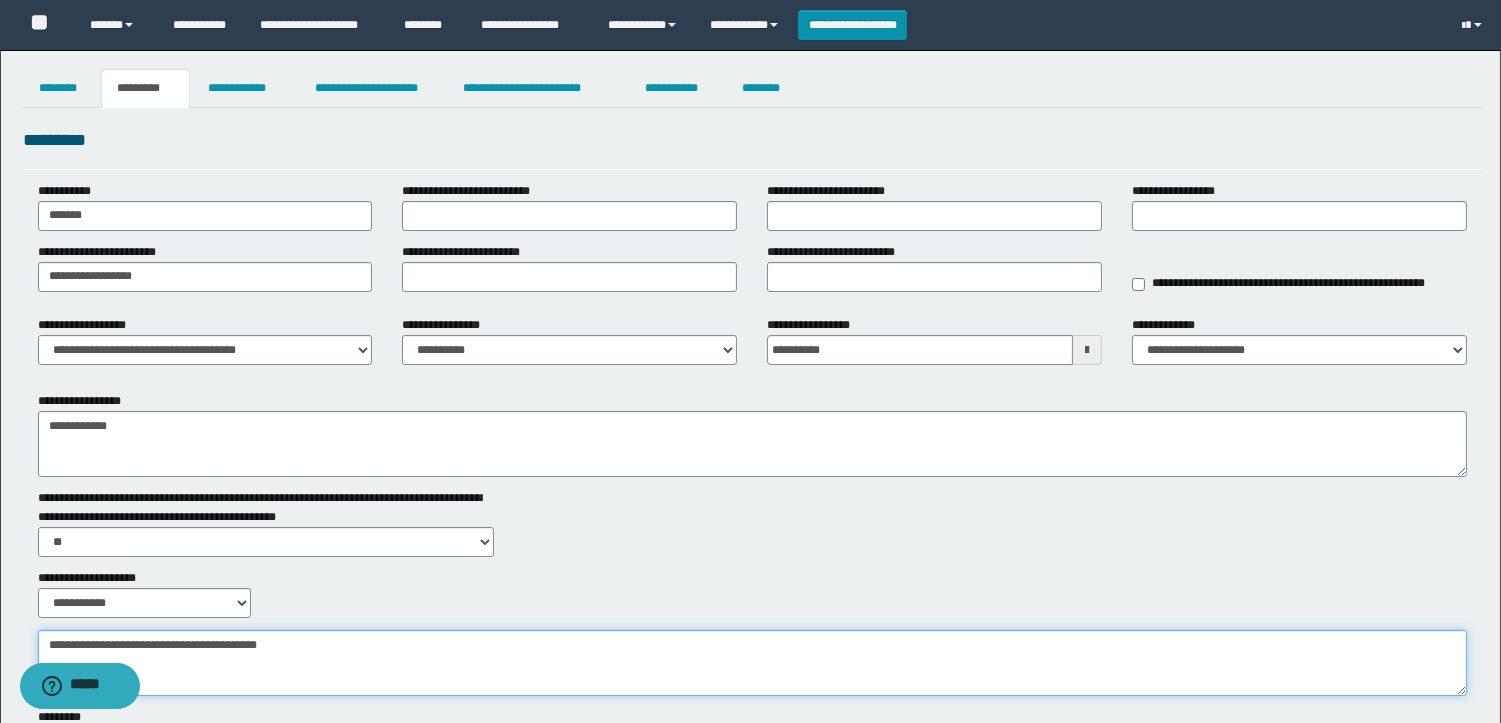 drag, startPoint x: 363, startPoint y: 672, endPoint x: 0, endPoint y: 558, distance: 380.47995 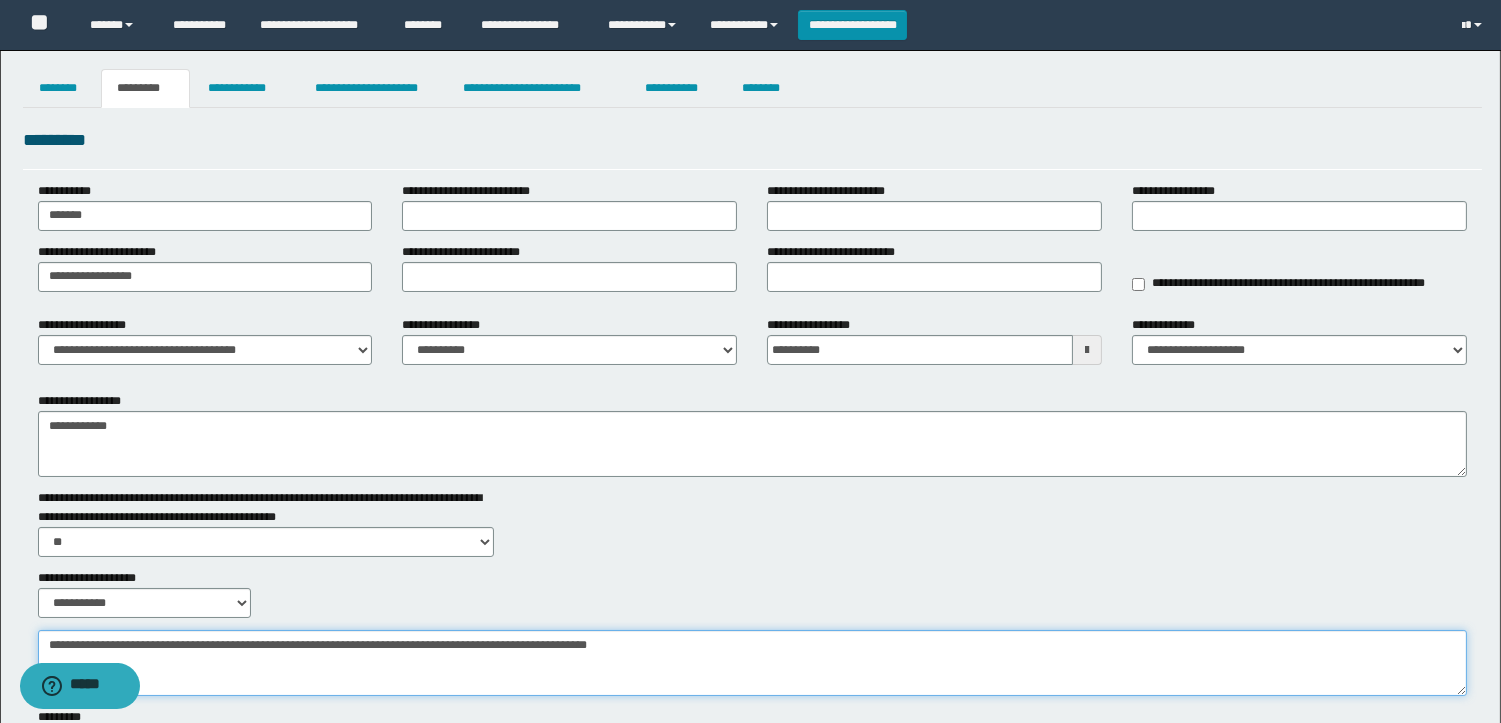 type on "**********" 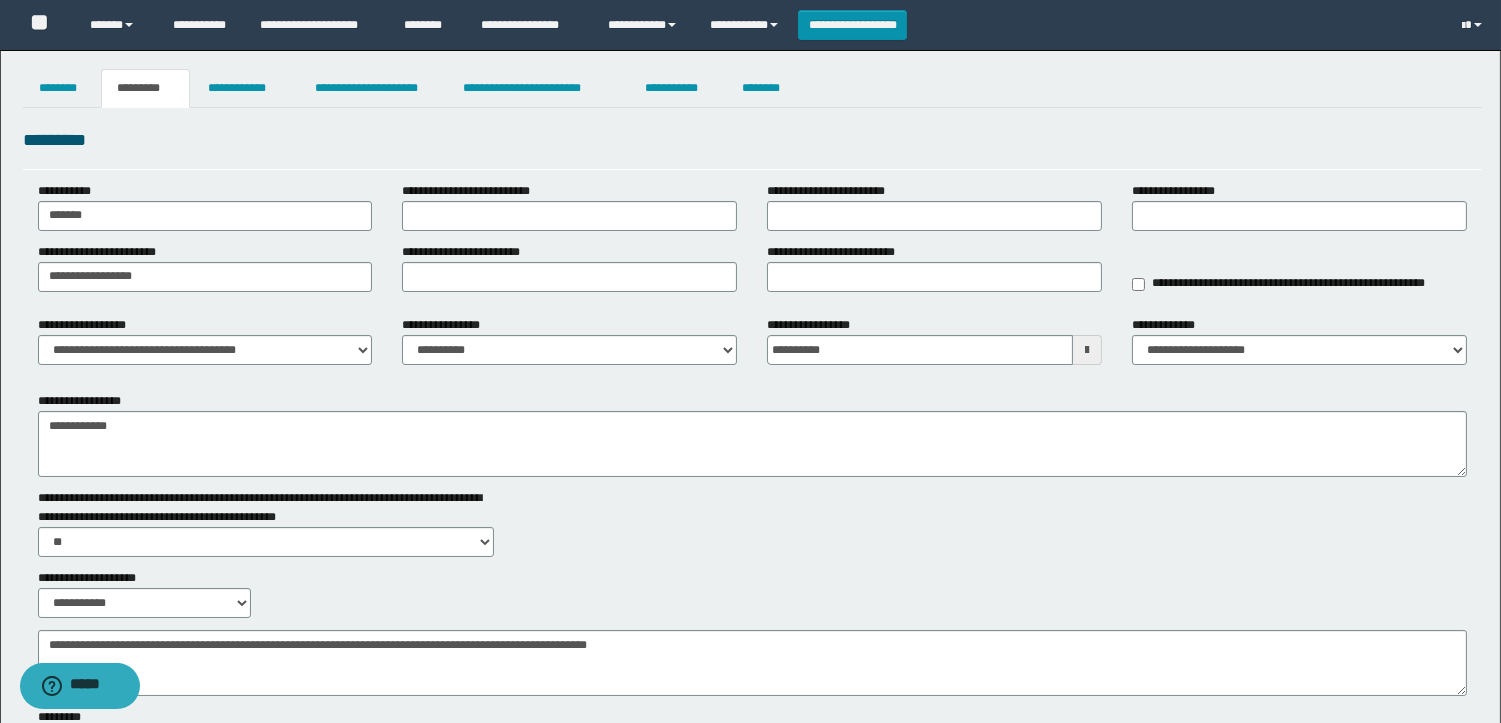 click on "**********" at bounding box center (750, 442) 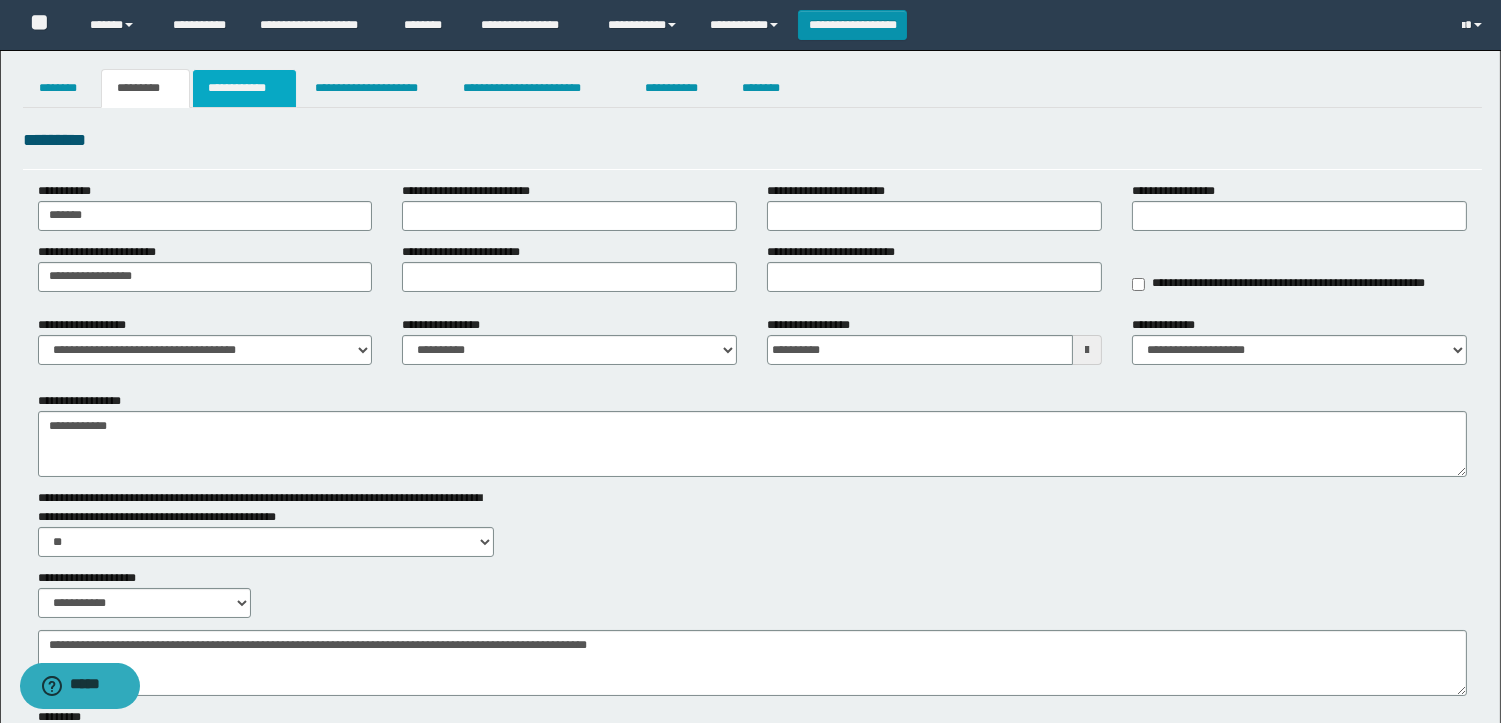 click on "**********" at bounding box center [244, 88] 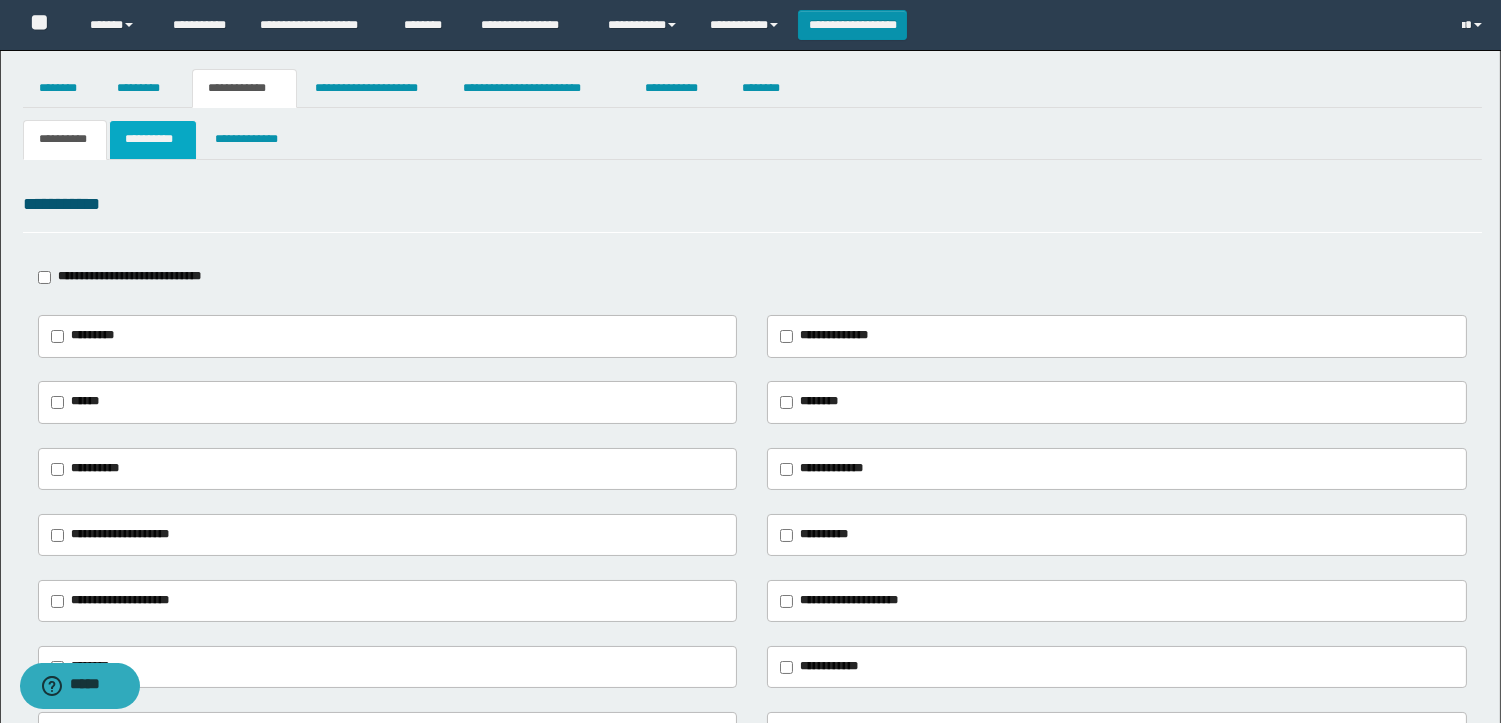click on "**********" at bounding box center (153, 139) 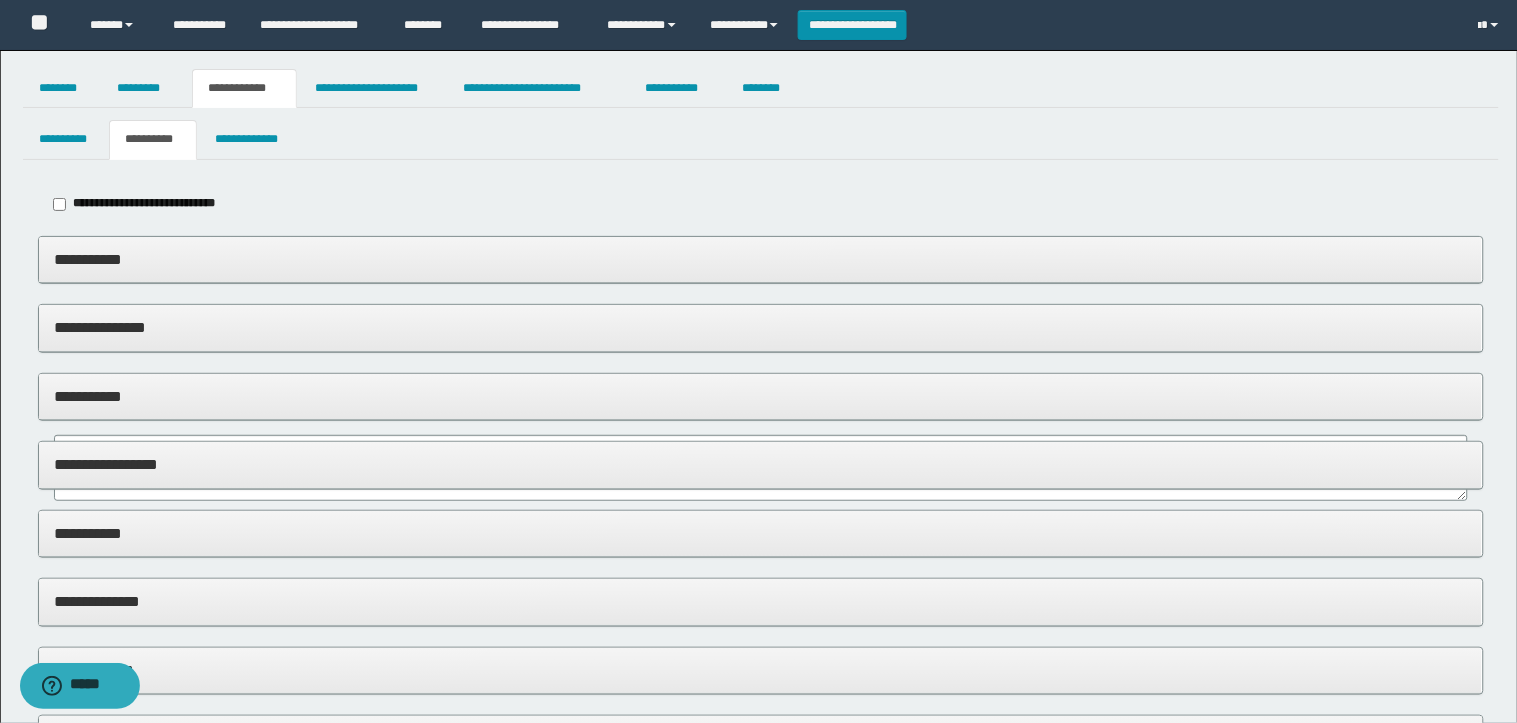 type on "**********" 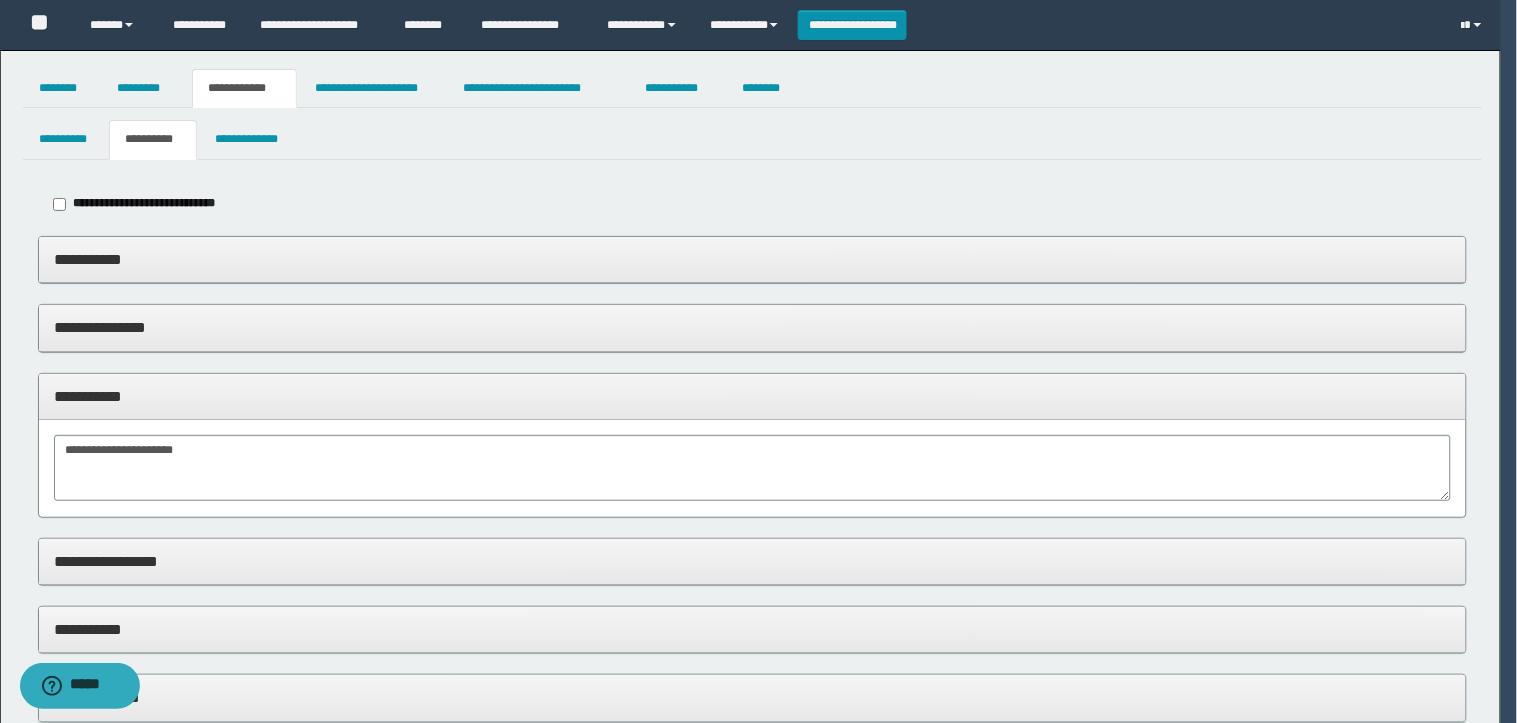 click on "**********" at bounding box center [752, 396] 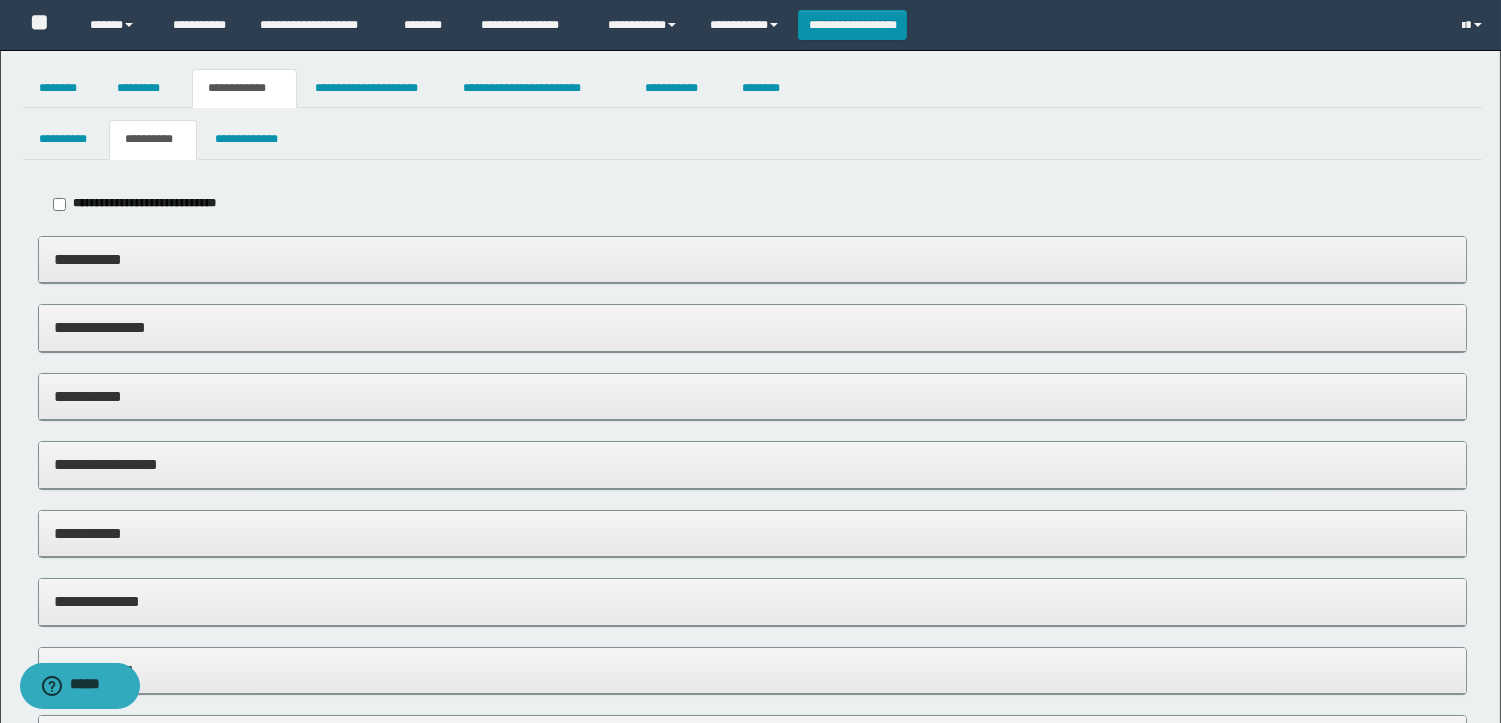 click on "**********" at bounding box center [752, 396] 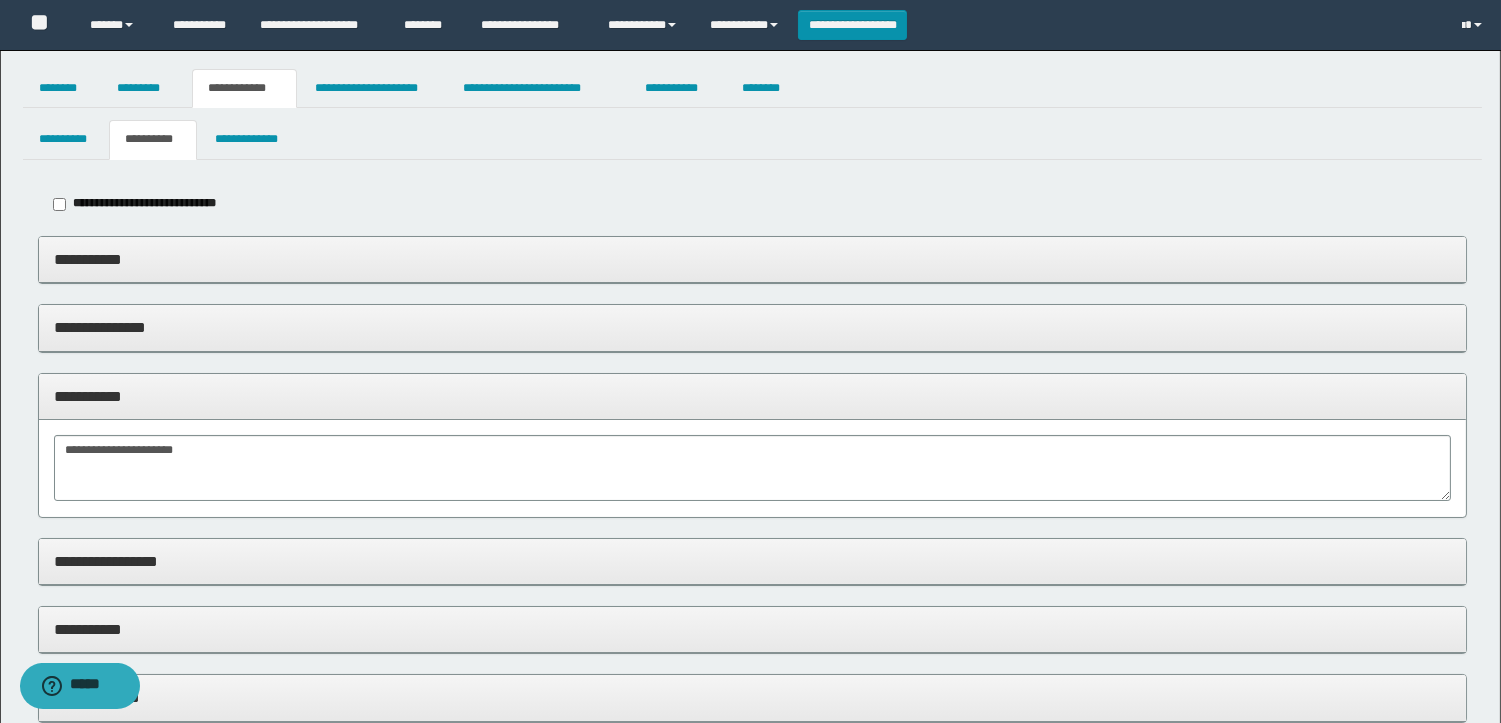 click on "**********" at bounding box center [752, 396] 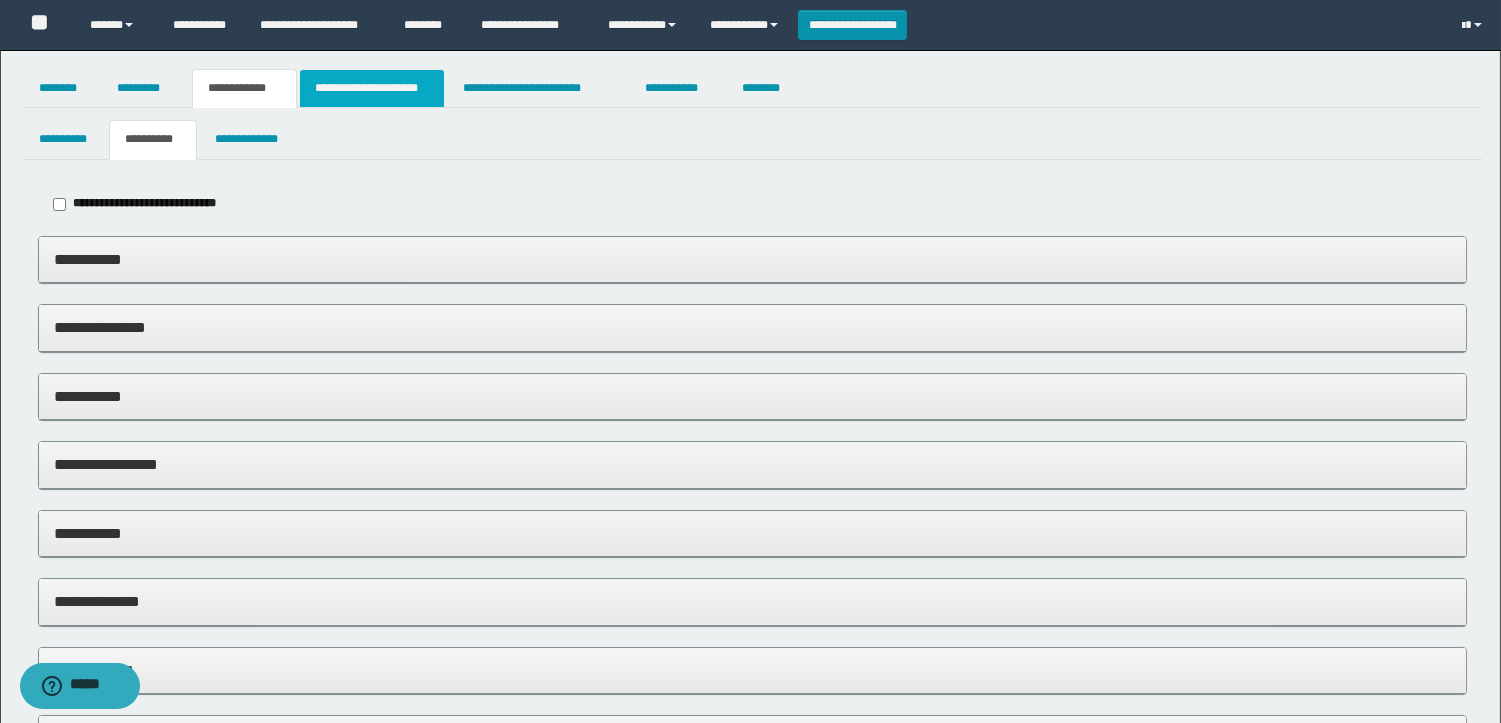click on "**********" at bounding box center (372, 88) 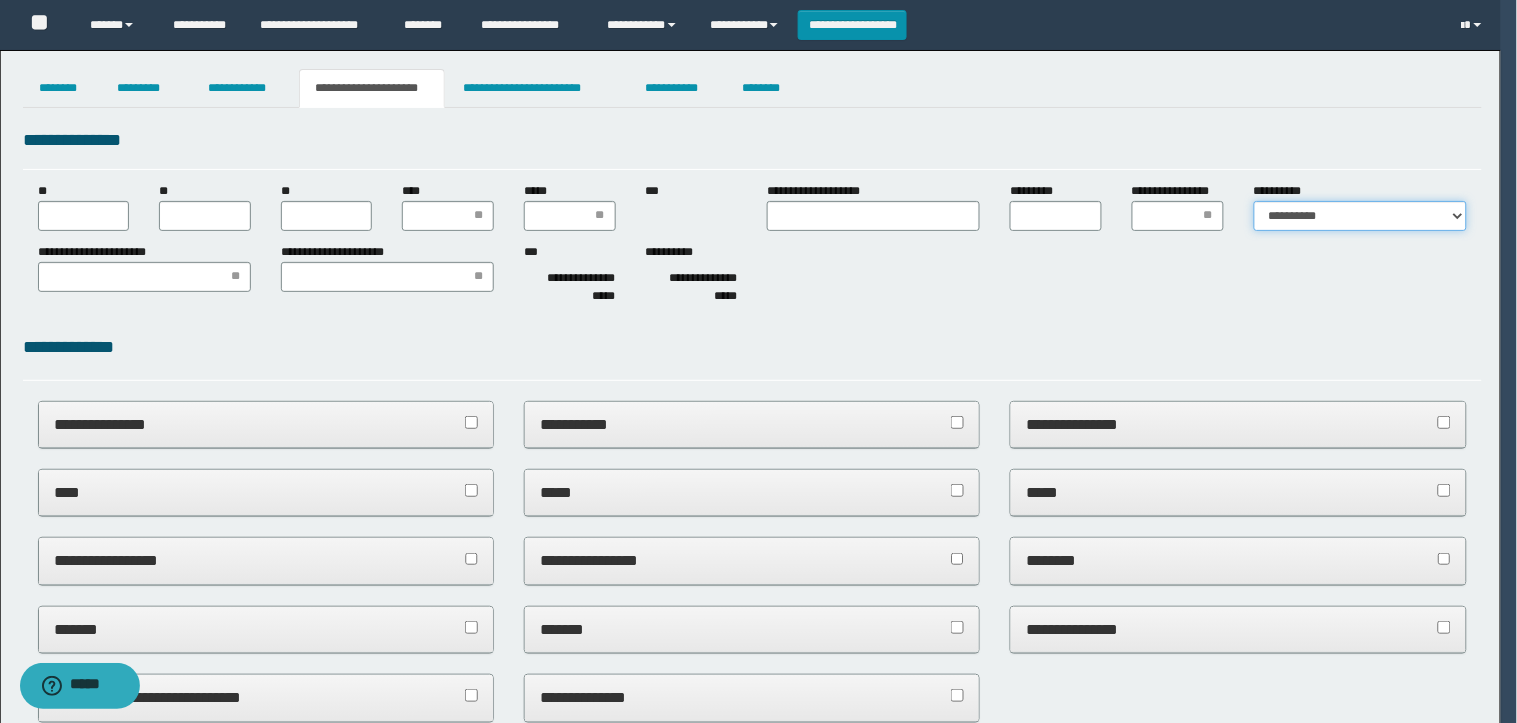 click on "**********" at bounding box center (1360, 216) 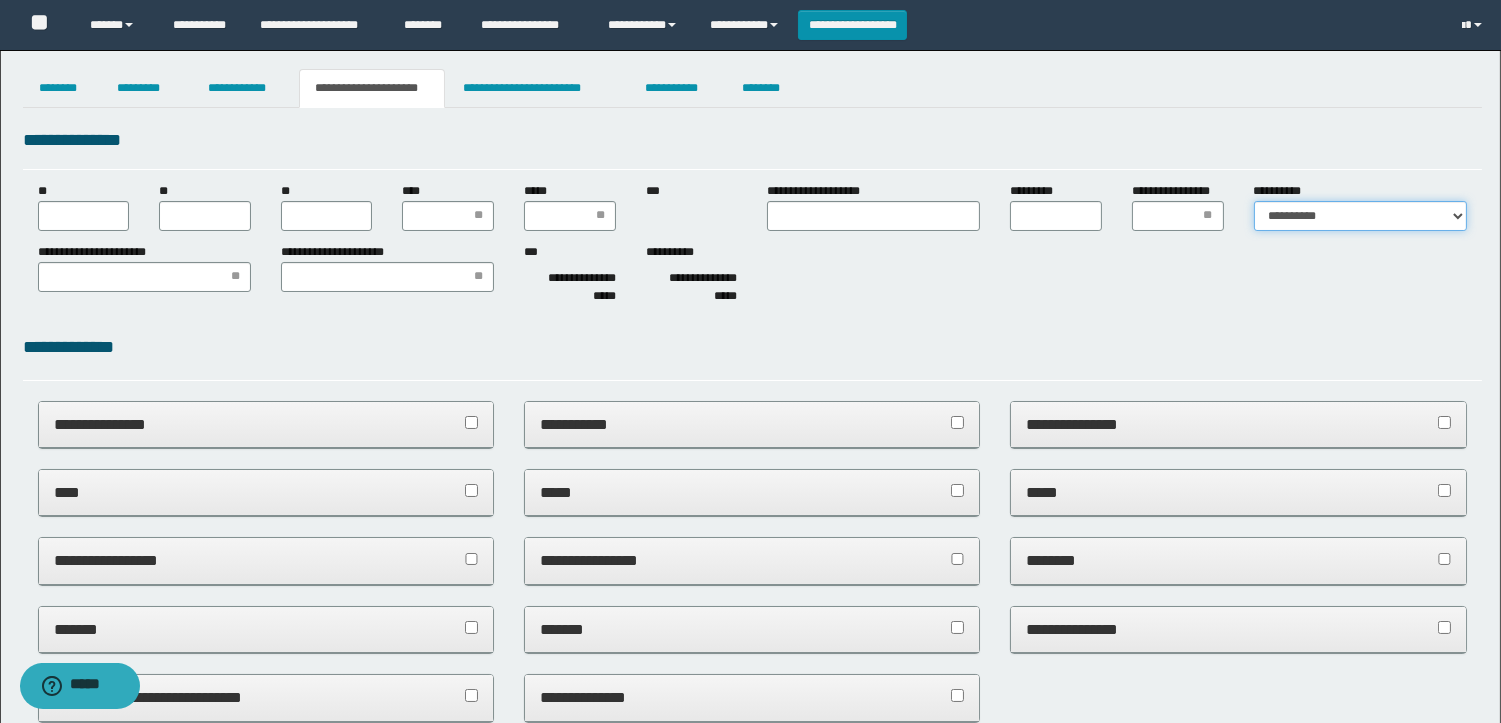 scroll, scrollTop: 0, scrollLeft: 0, axis: both 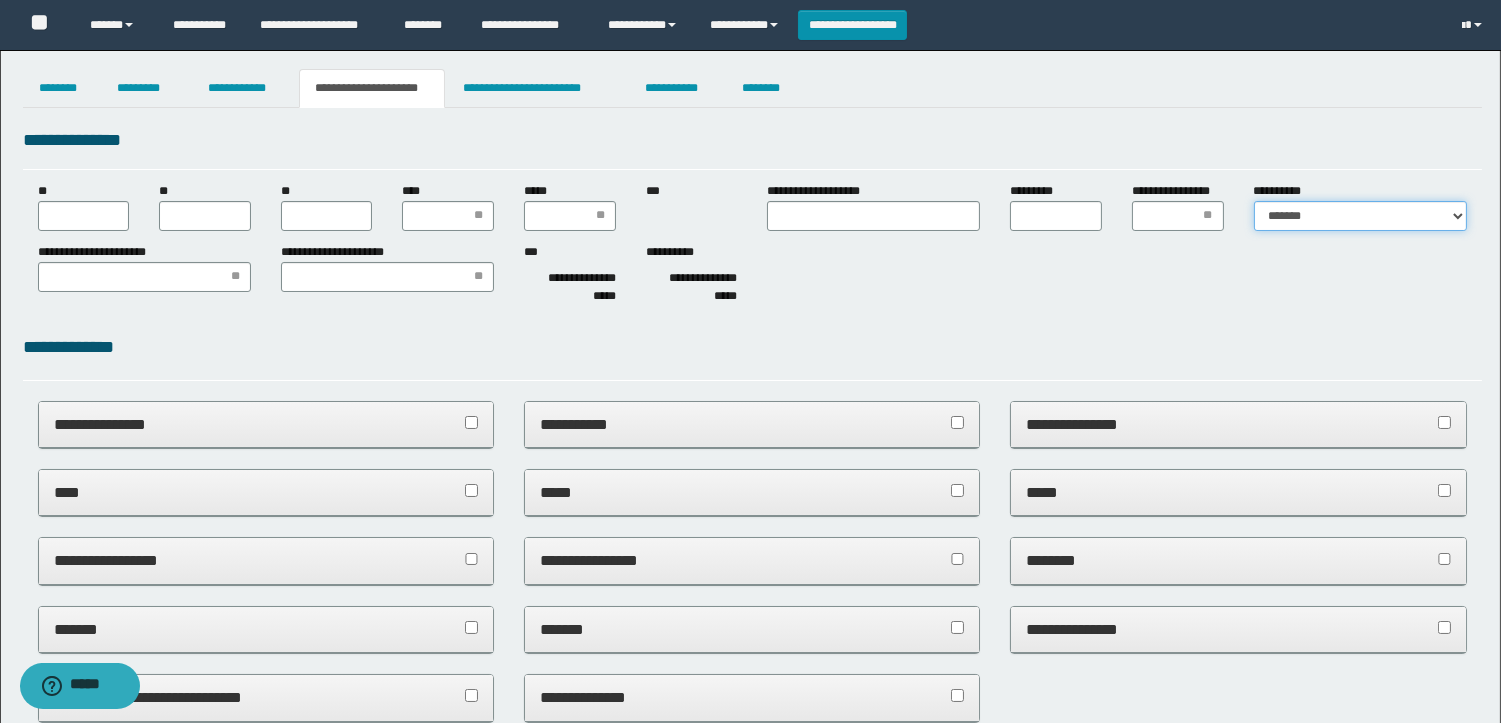 click on "**********" at bounding box center [1360, 216] 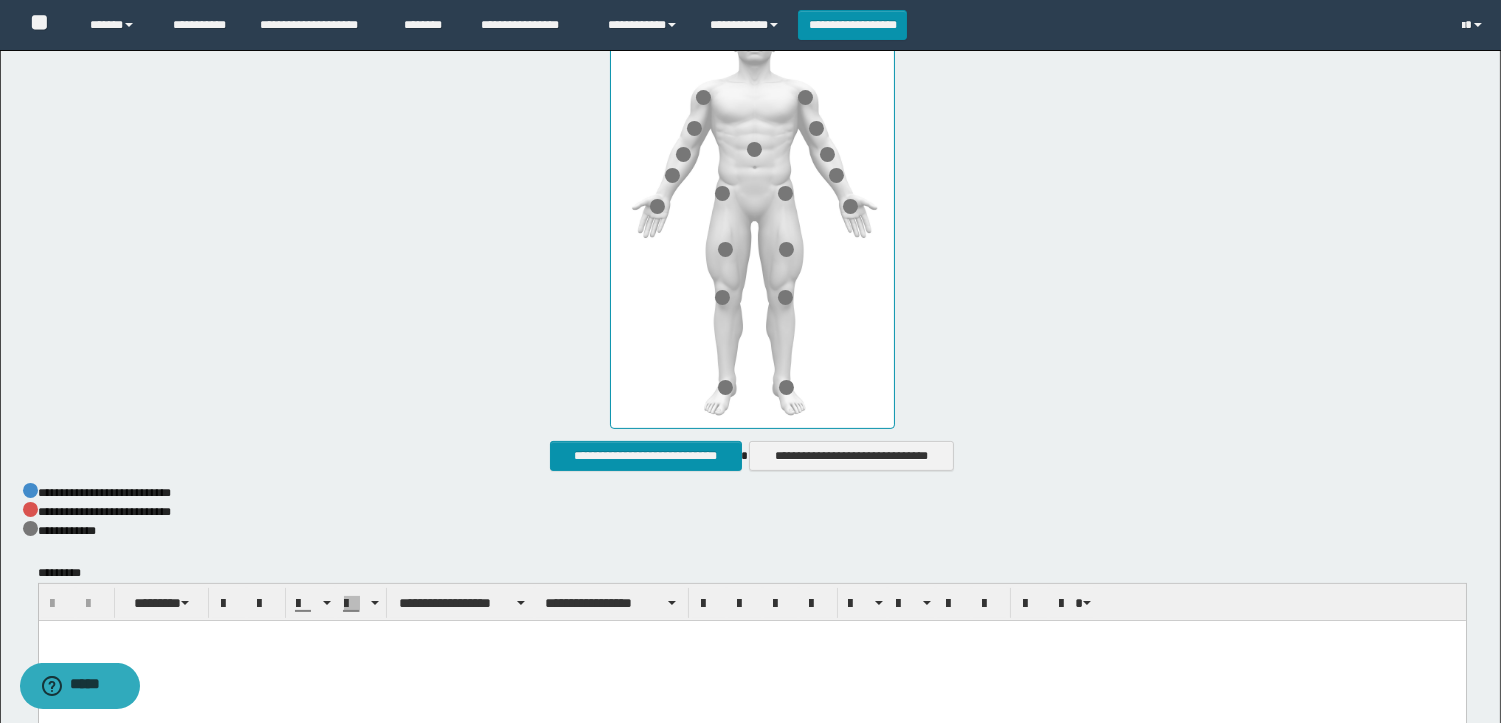 scroll, scrollTop: 888, scrollLeft: 0, axis: vertical 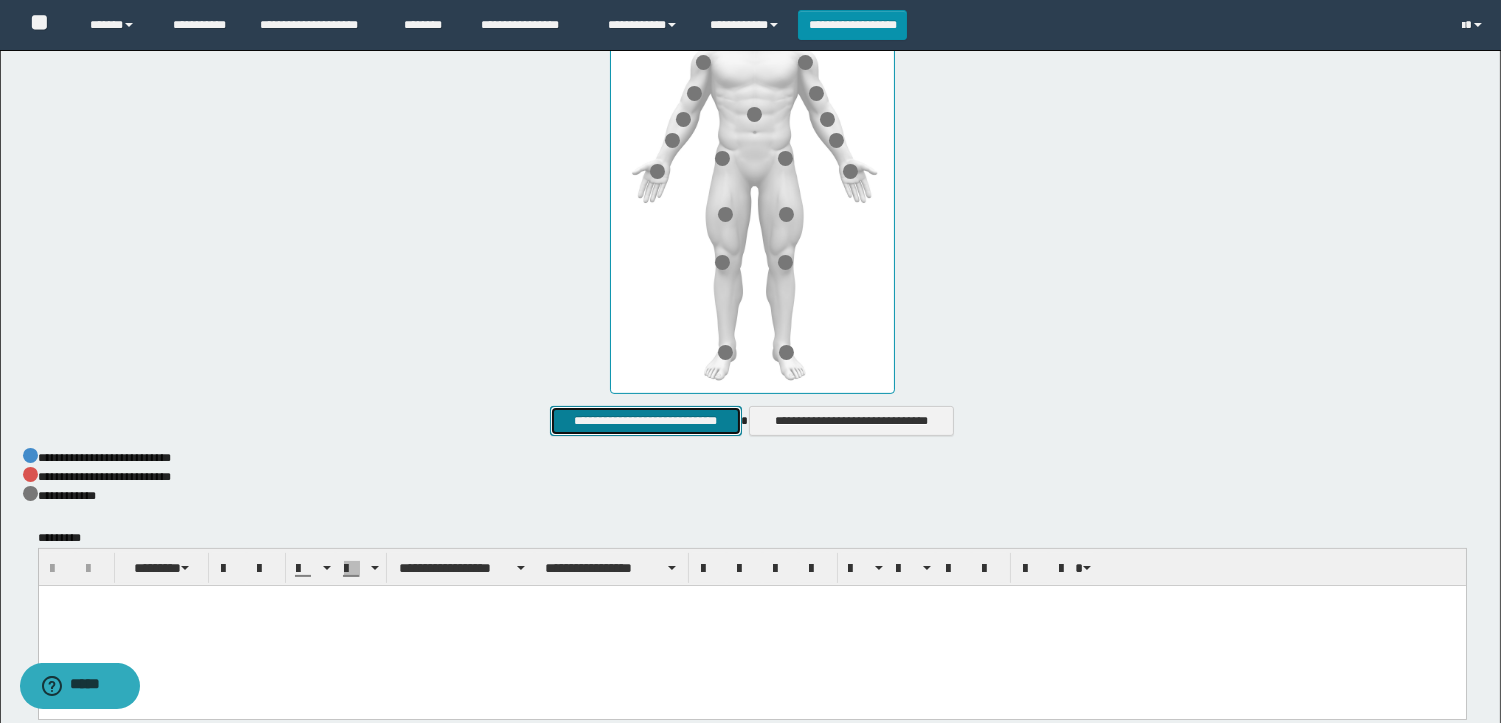 click on "**********" at bounding box center (645, 421) 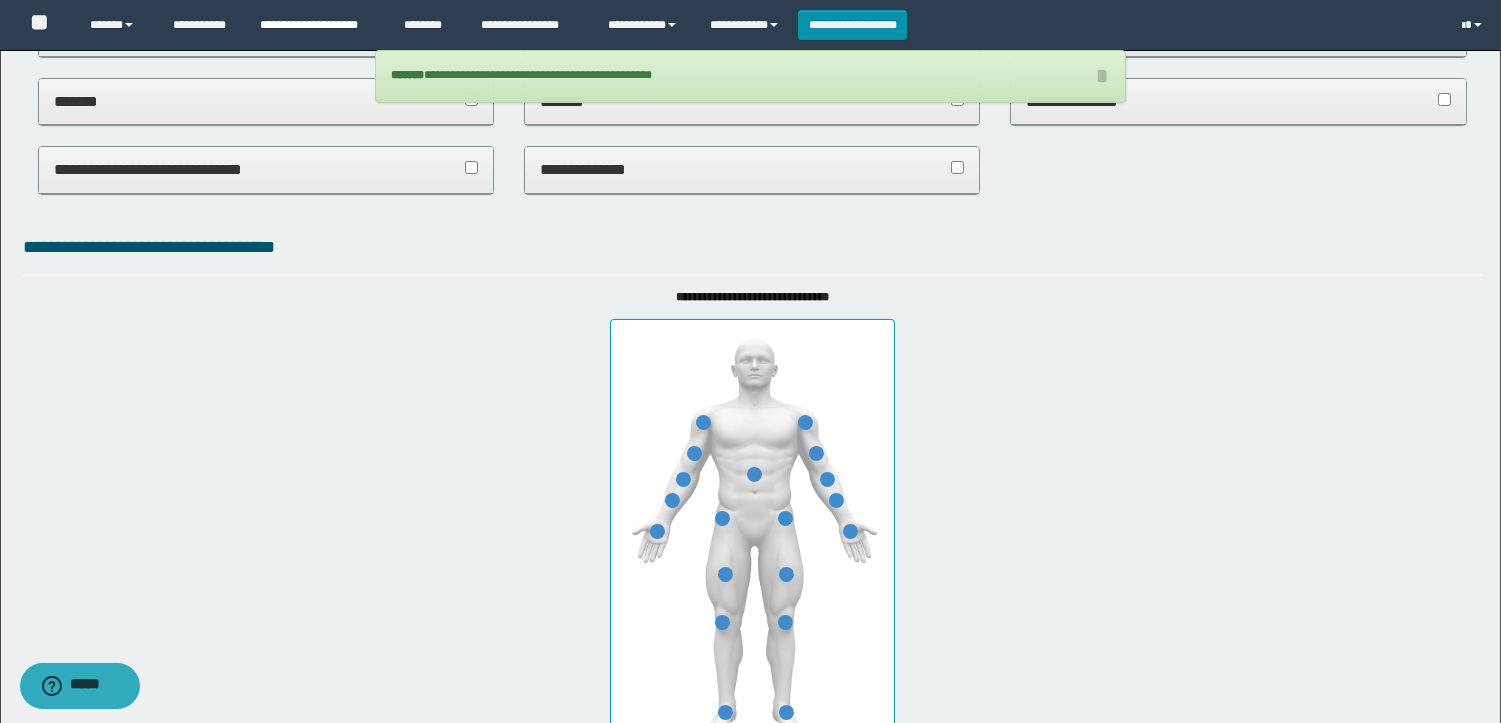 scroll, scrollTop: 444, scrollLeft: 0, axis: vertical 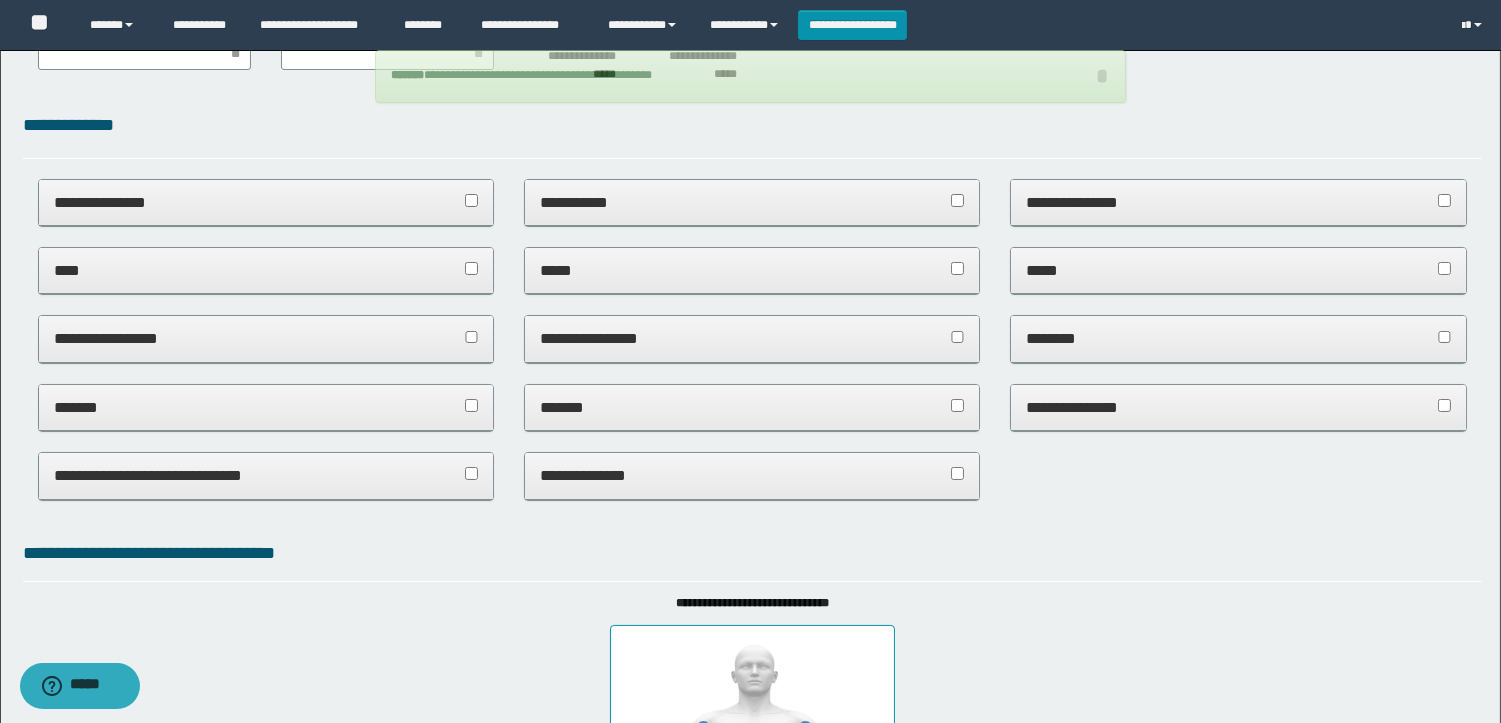 click on "****" at bounding box center (266, 270) 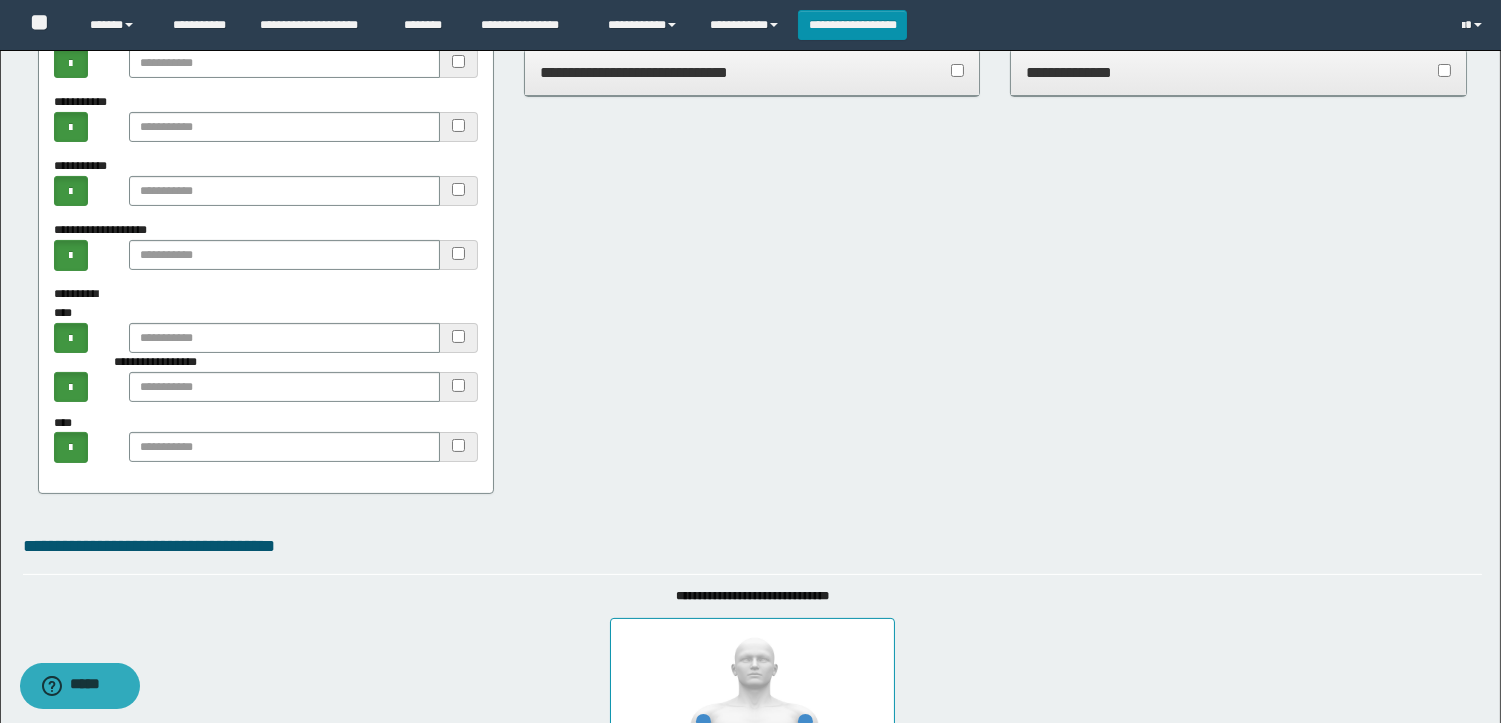 scroll, scrollTop: 888, scrollLeft: 0, axis: vertical 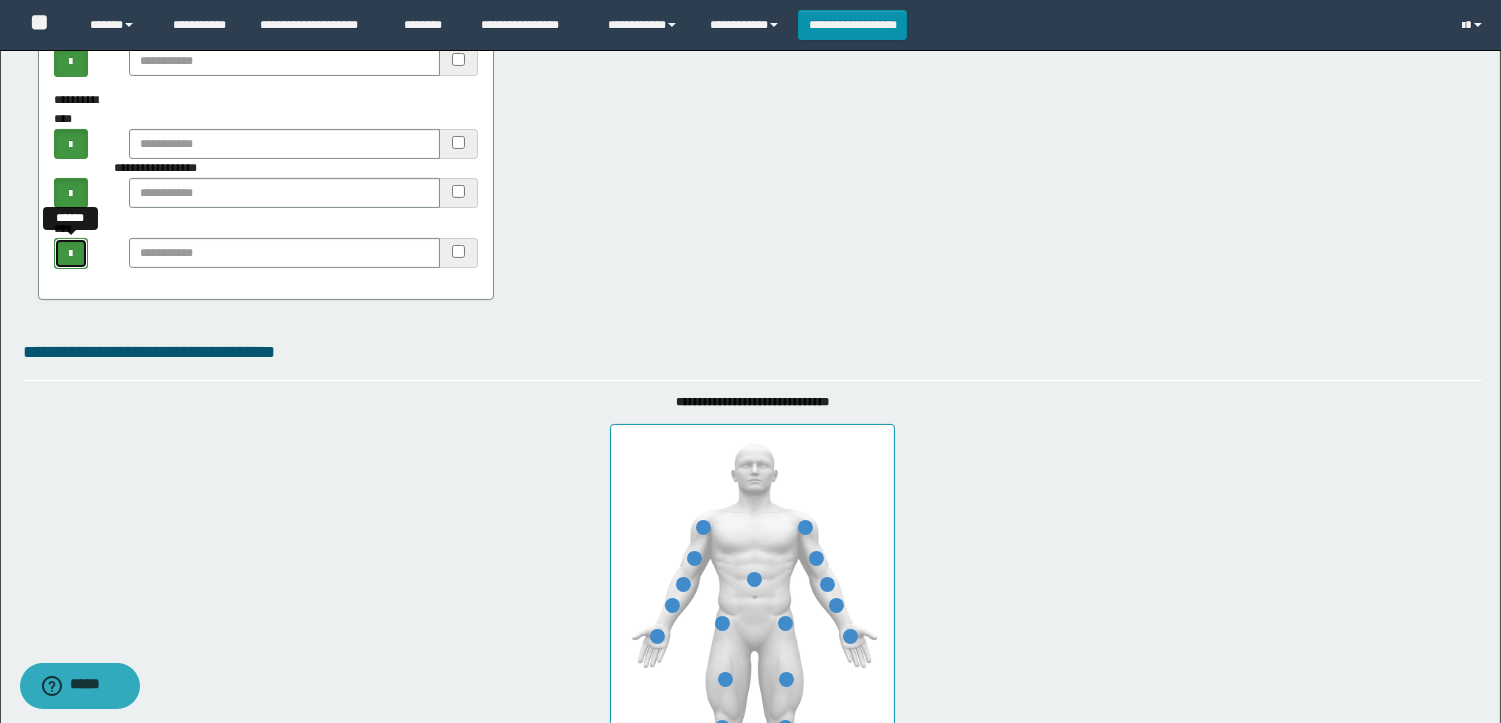 click at bounding box center (71, 253) 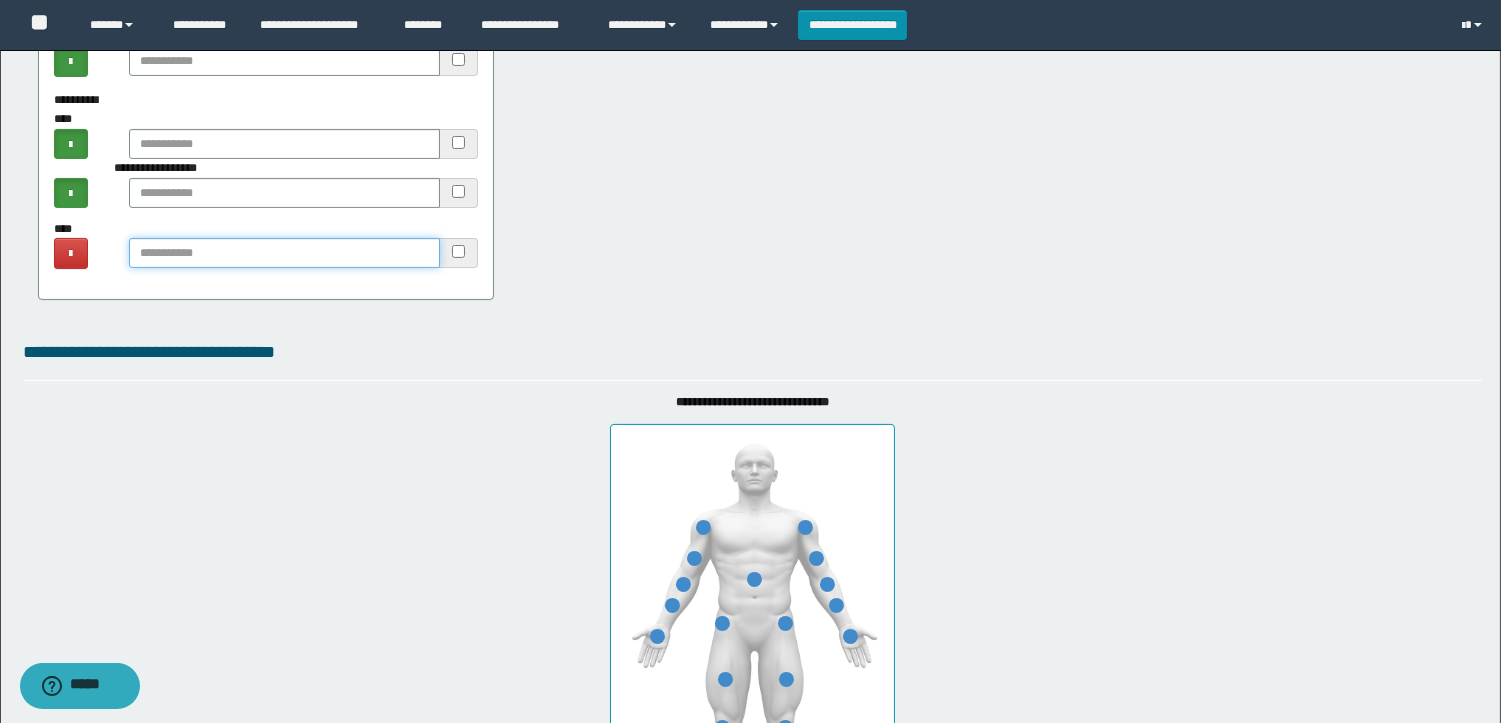 click at bounding box center (284, 253) 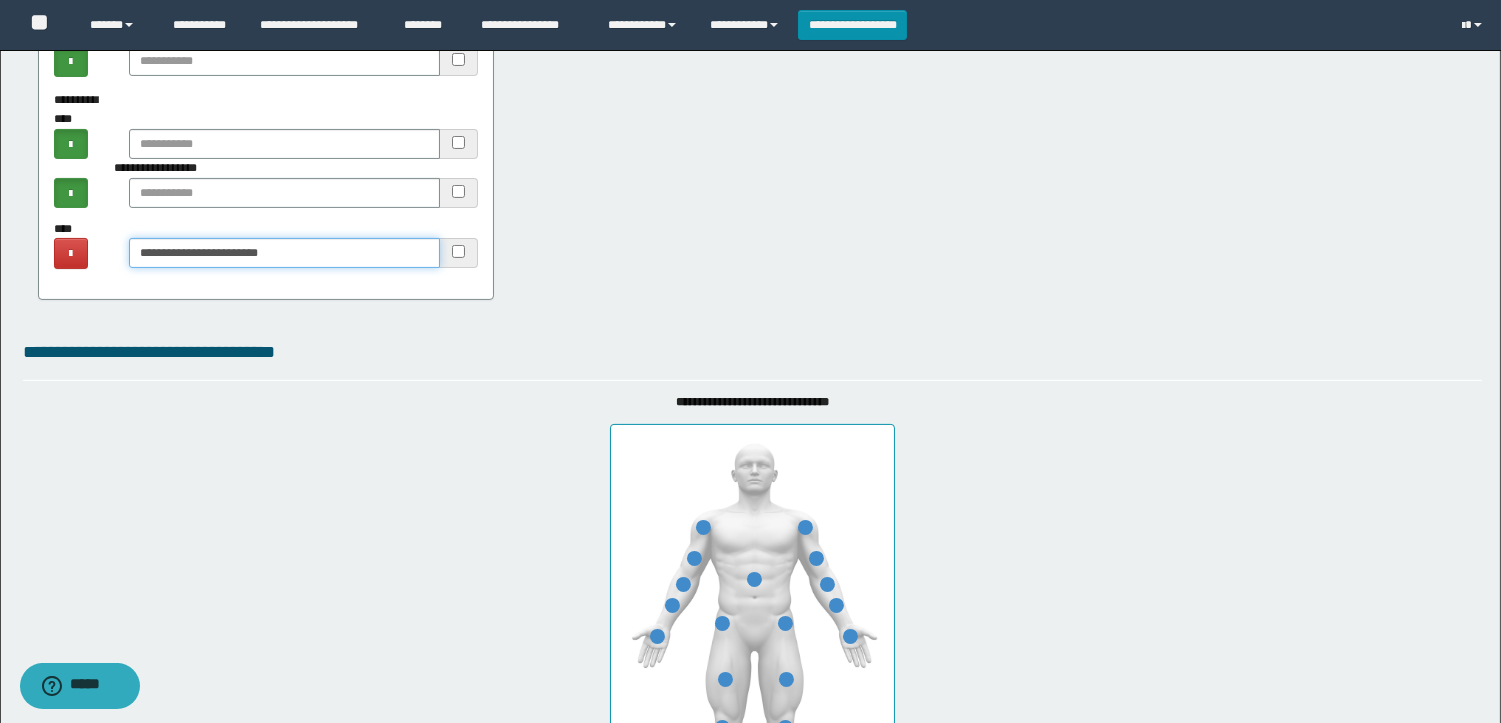 type on "**********" 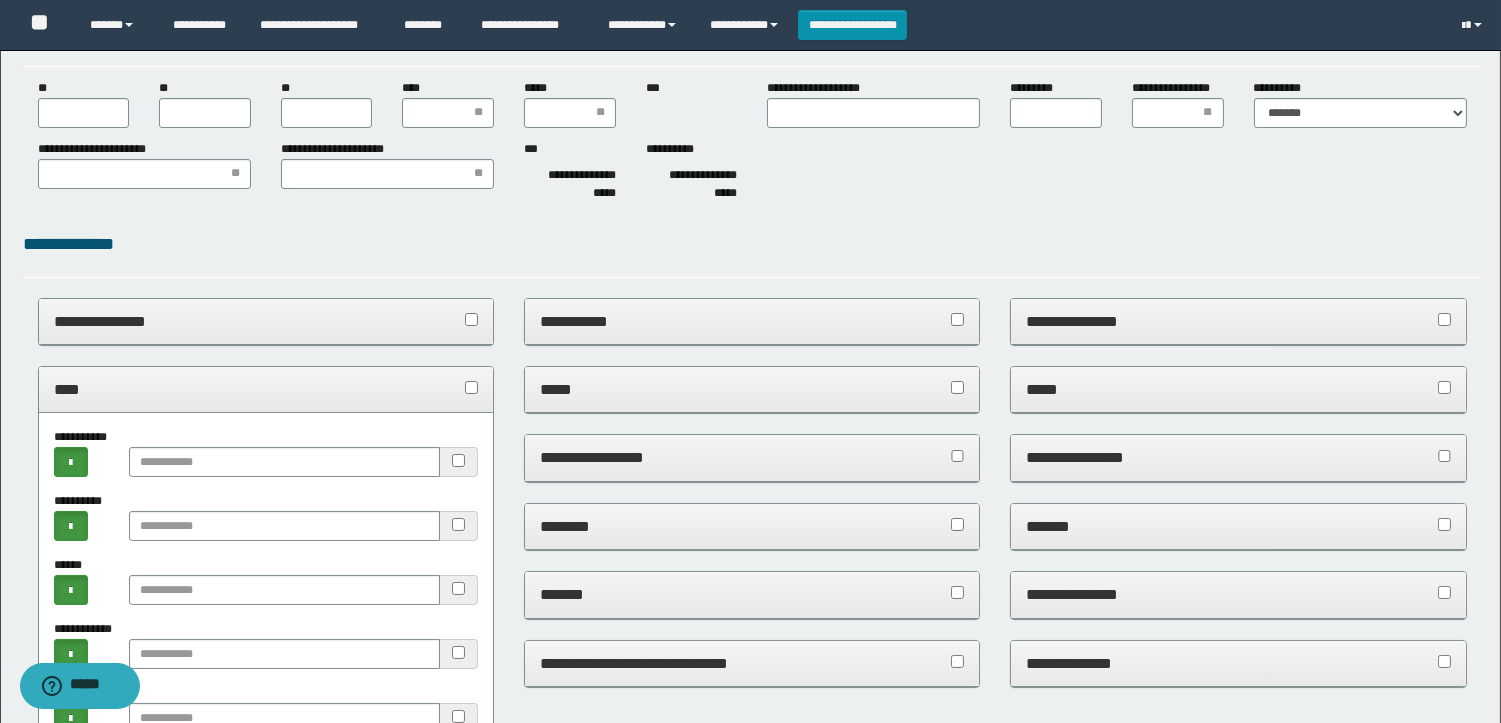 scroll, scrollTop: 0, scrollLeft: 0, axis: both 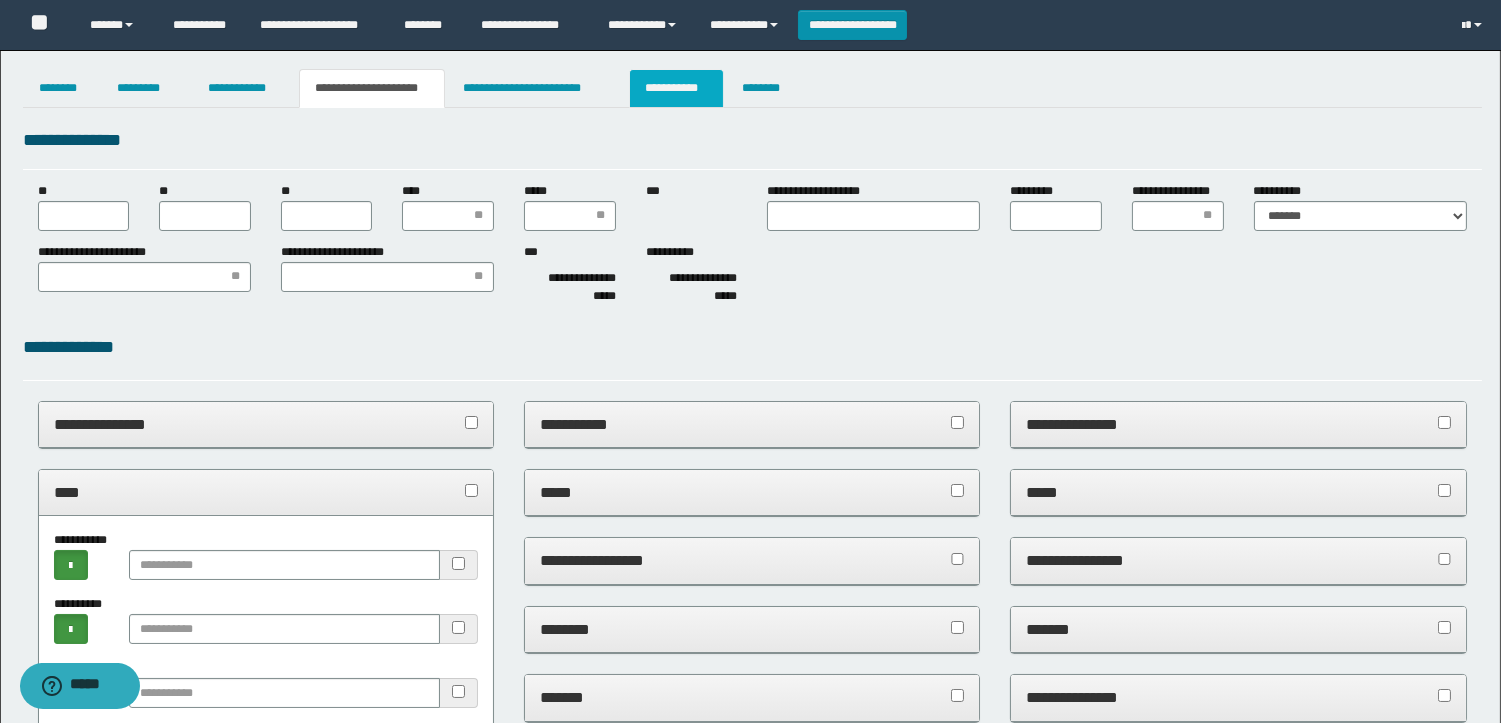 click on "**********" at bounding box center [676, 88] 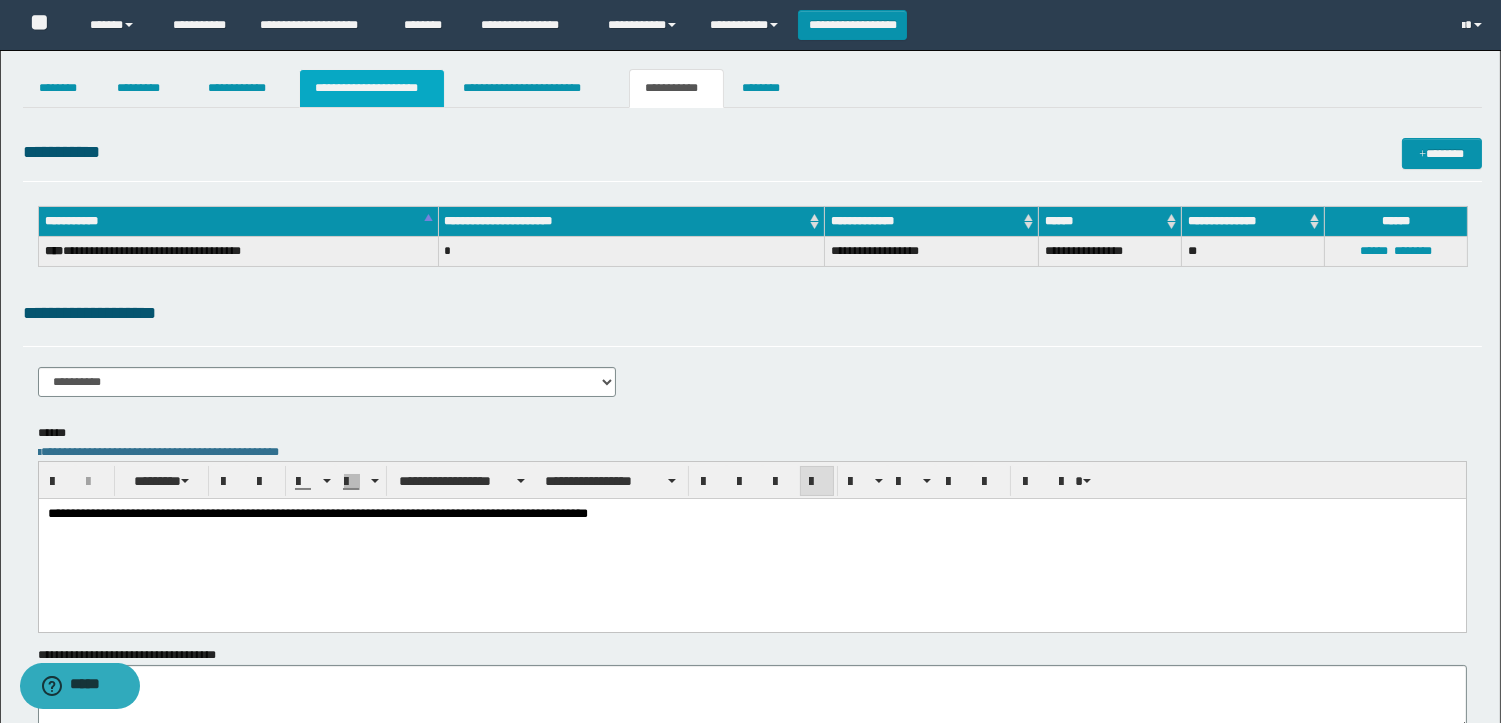 click on "**********" at bounding box center [372, 88] 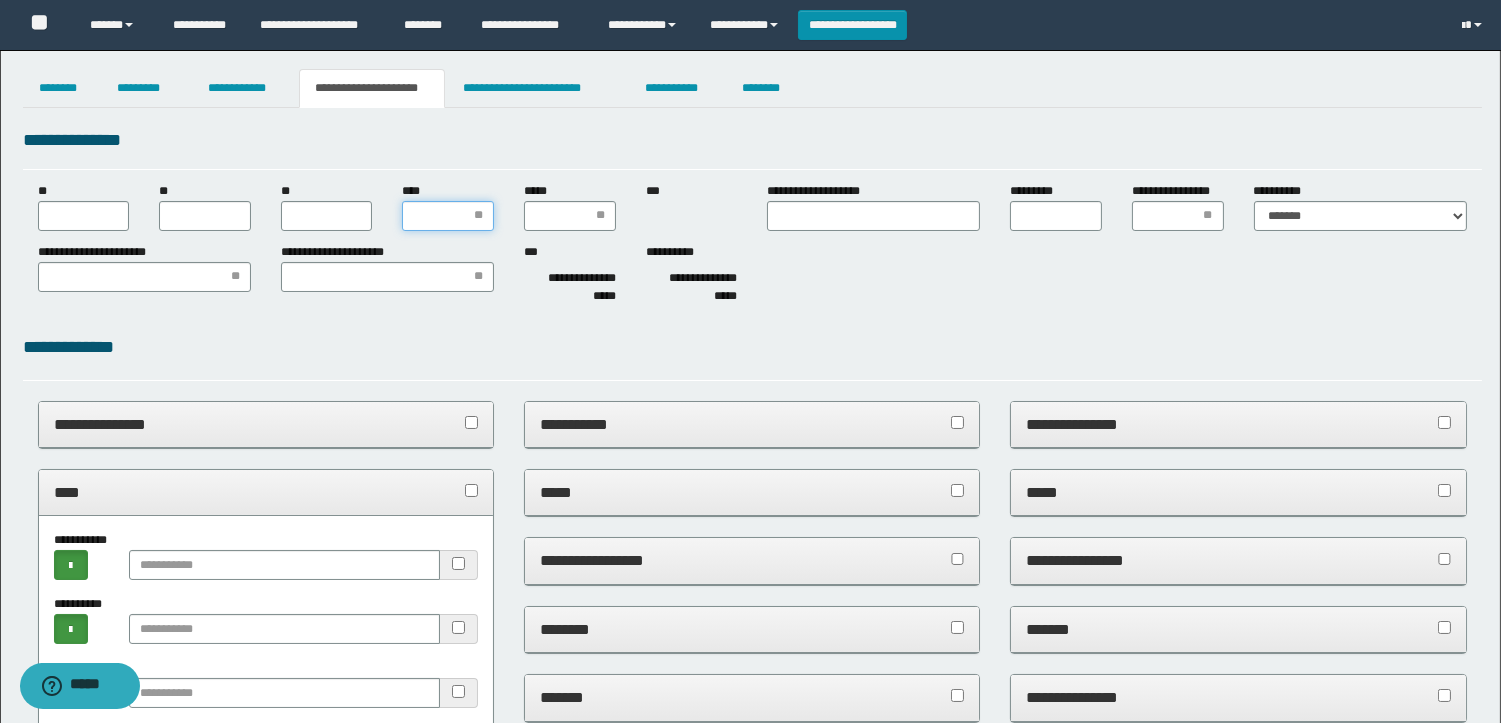 click on "****" at bounding box center (448, 216) 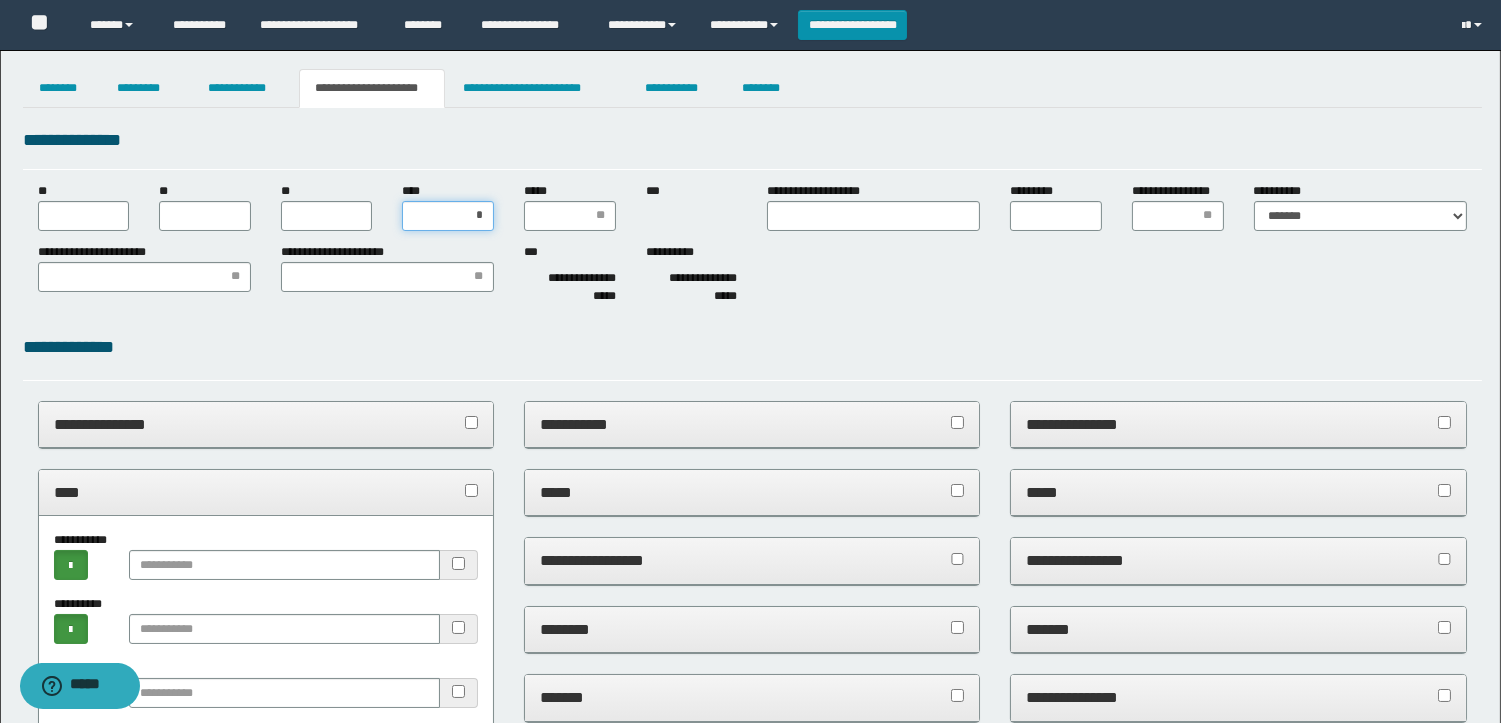 type on "**" 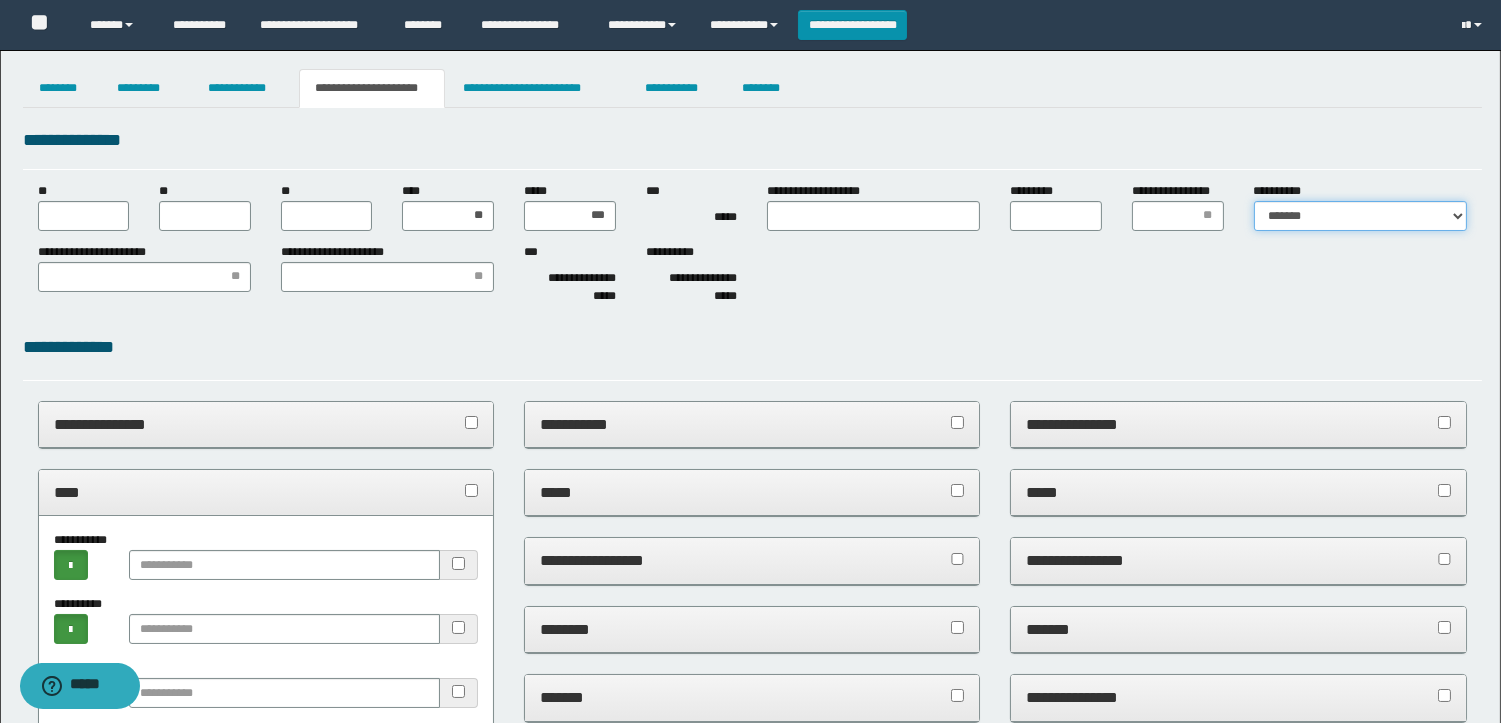 click on "**********" at bounding box center [1360, 216] 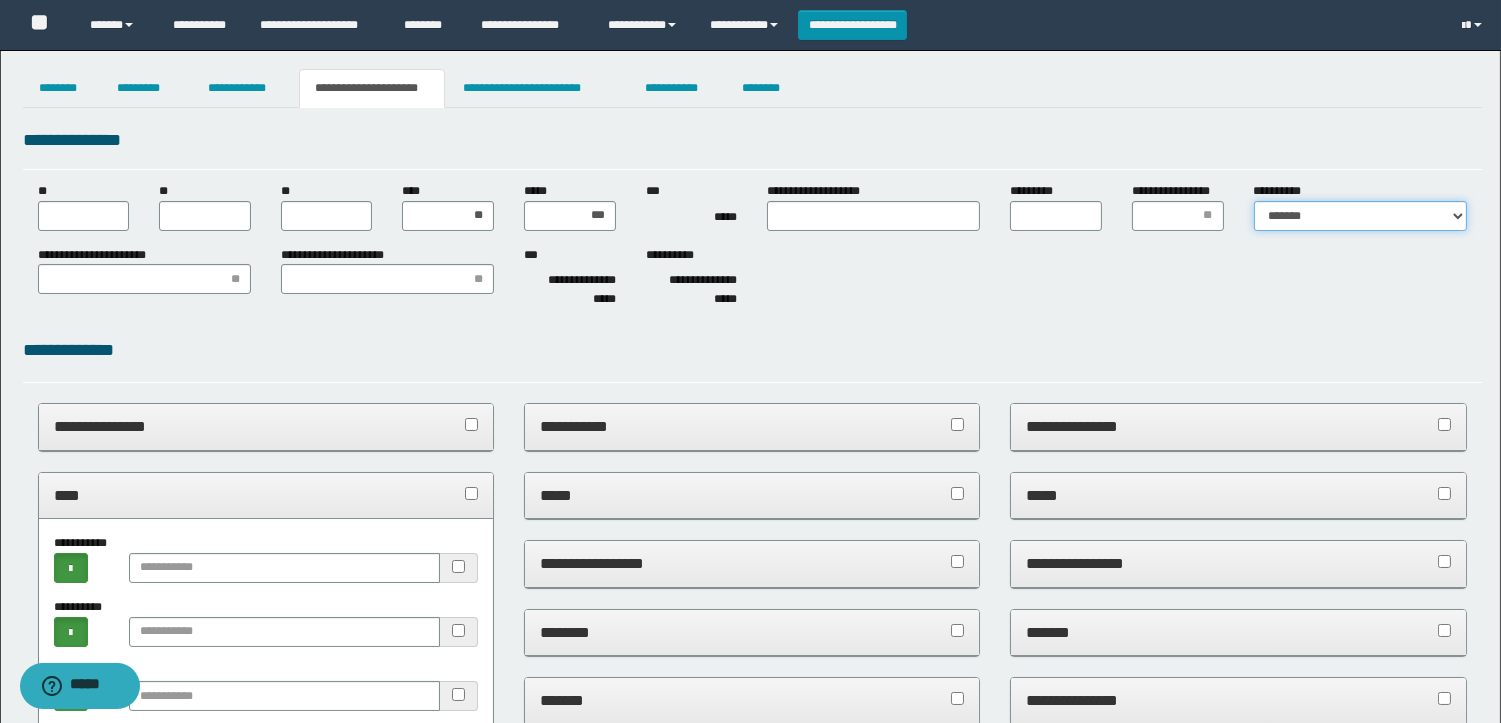 click on "**********" at bounding box center [1360, 216] 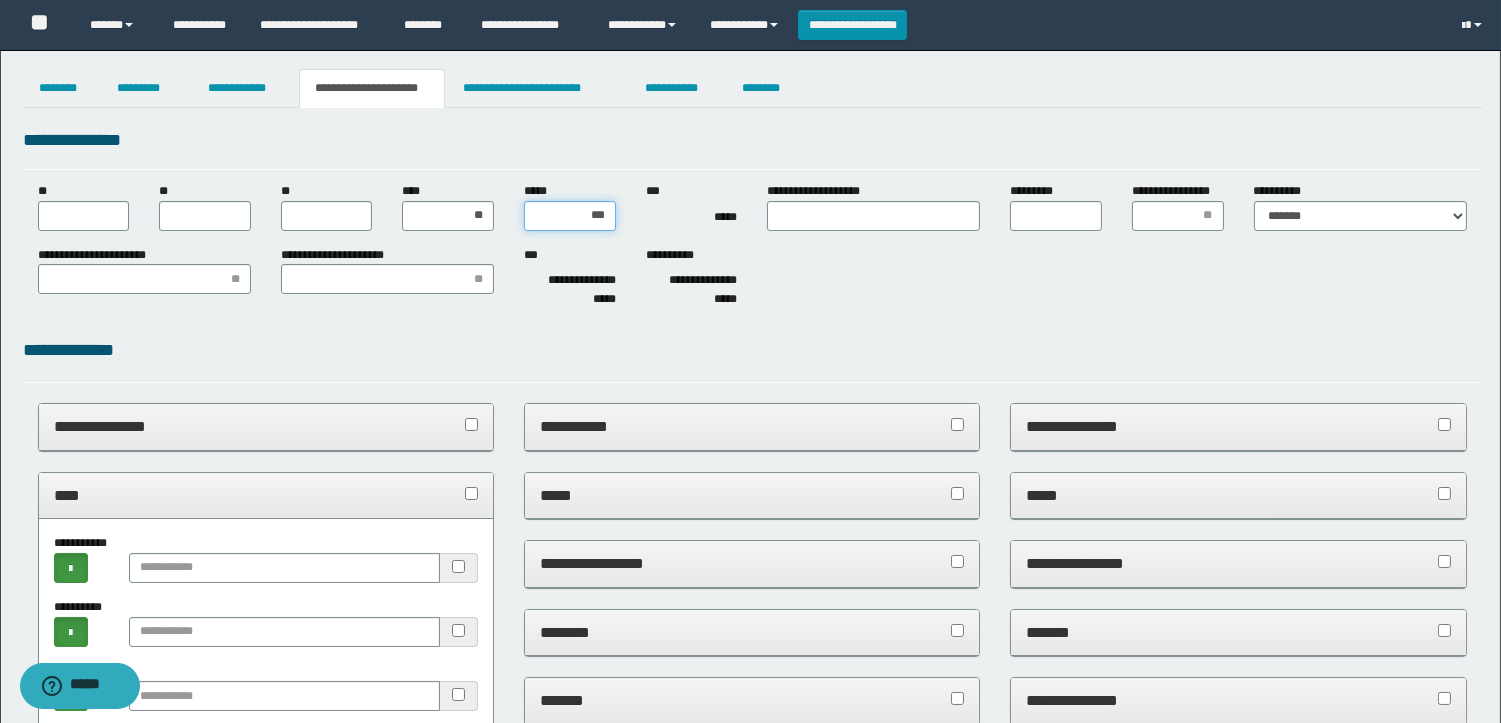 click on "***" at bounding box center (570, 216) 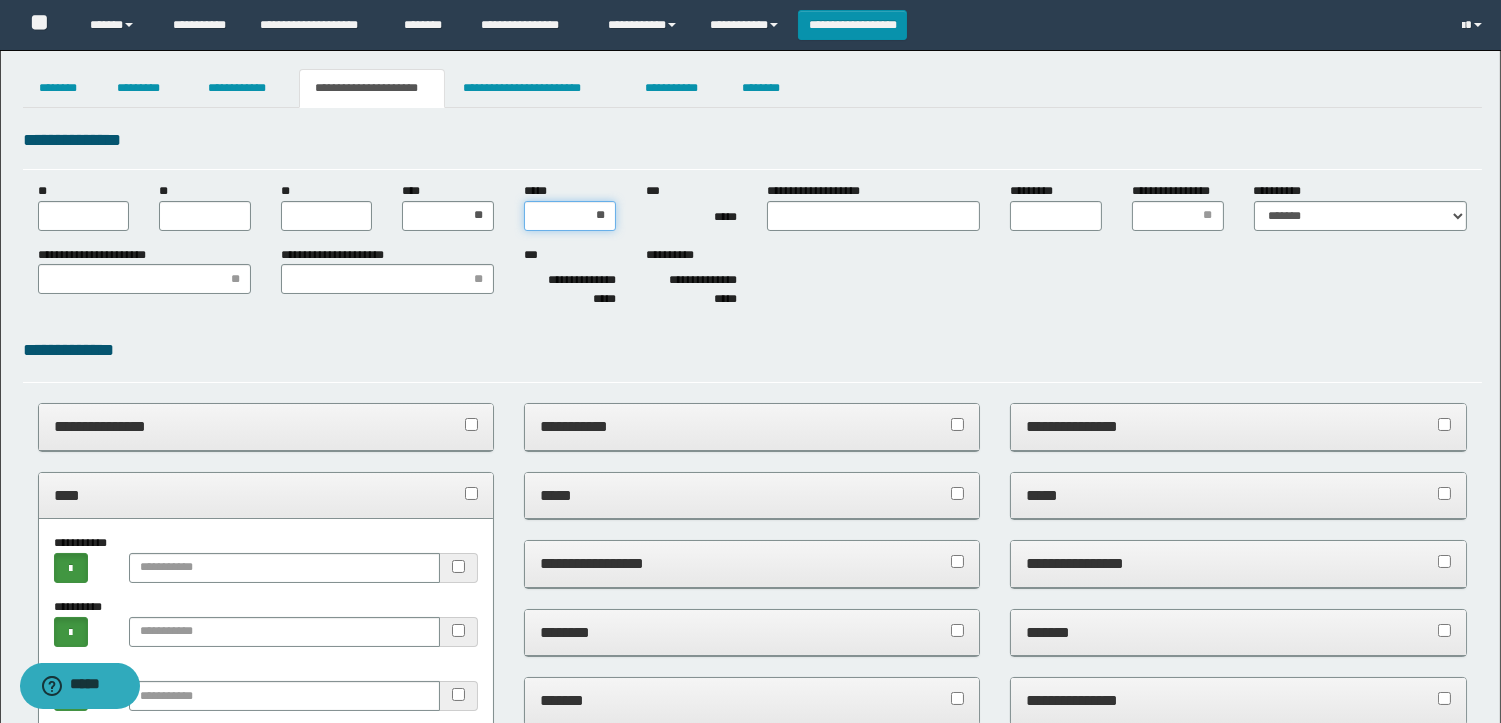 type on "***" 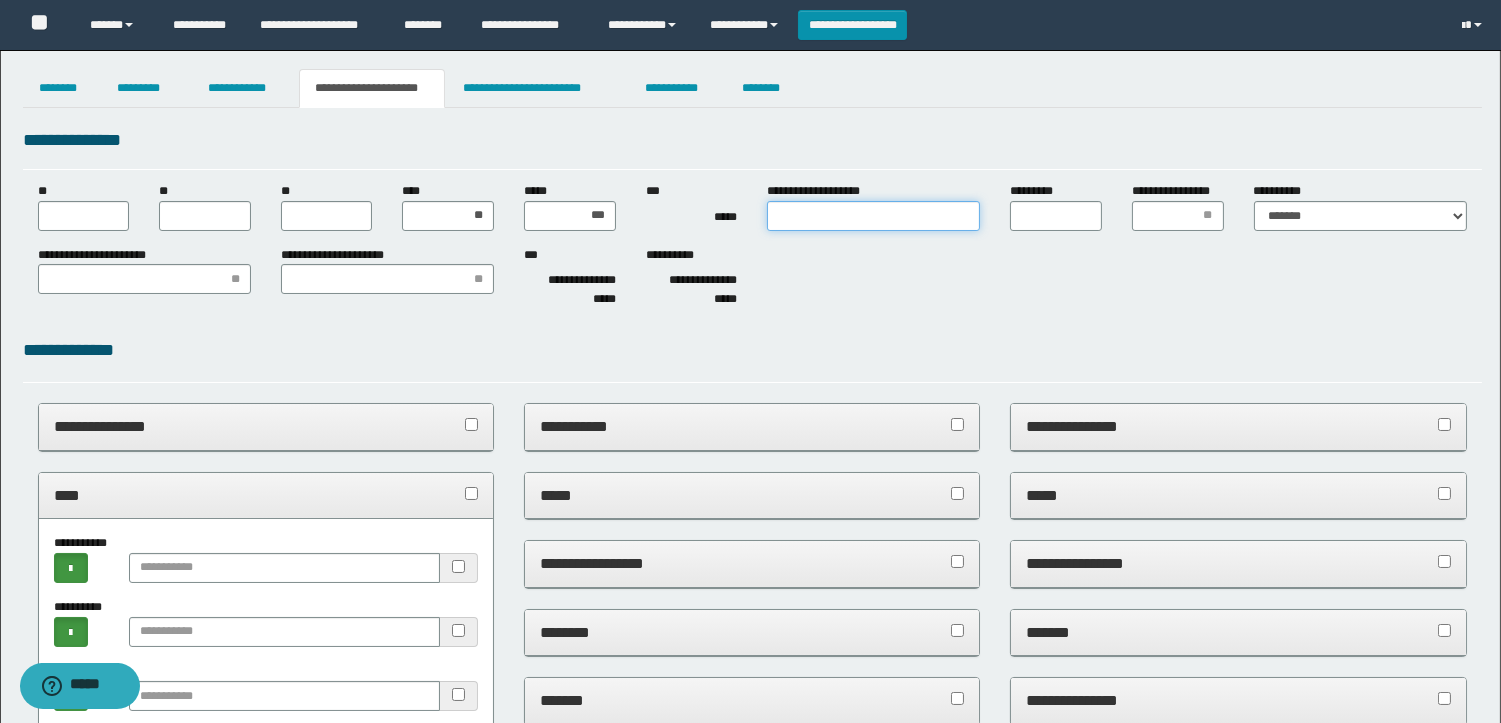 type 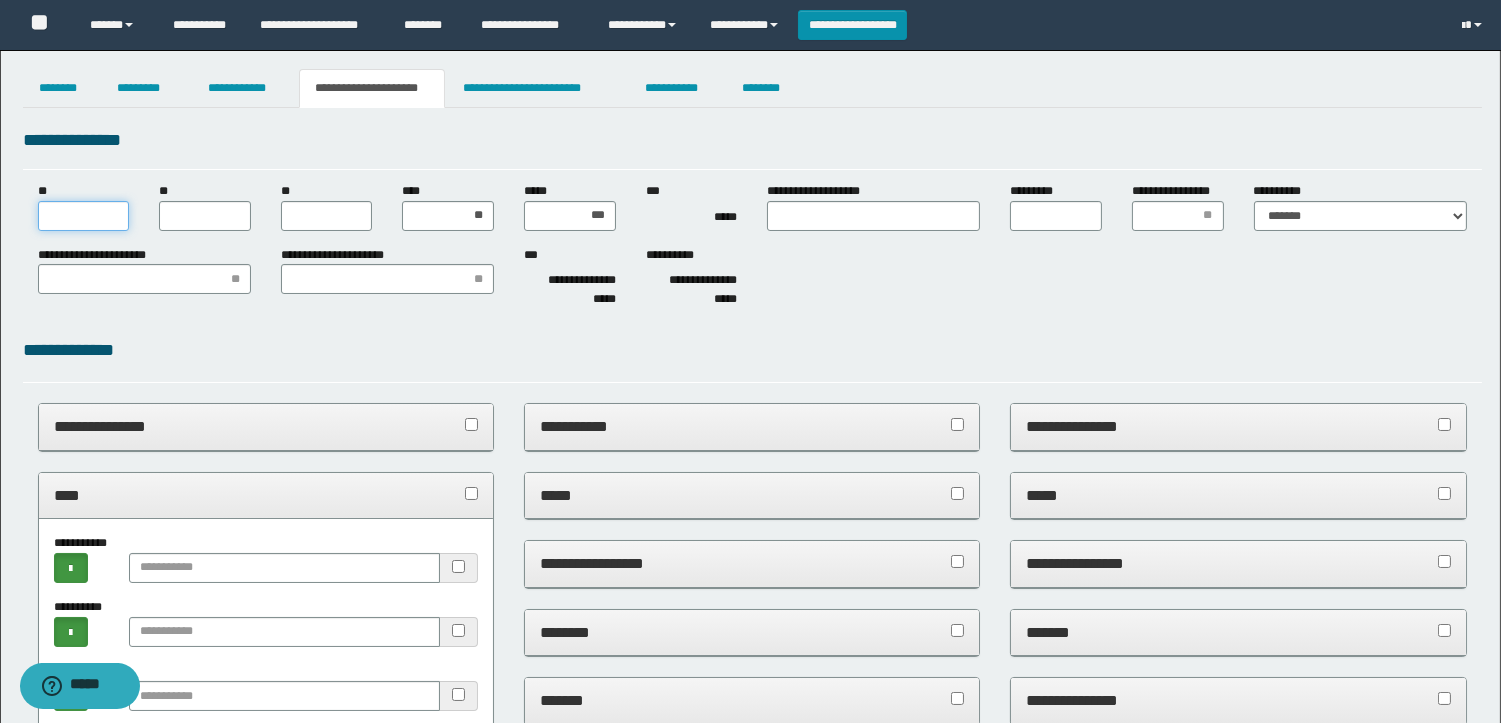 click on "**" at bounding box center (84, 216) 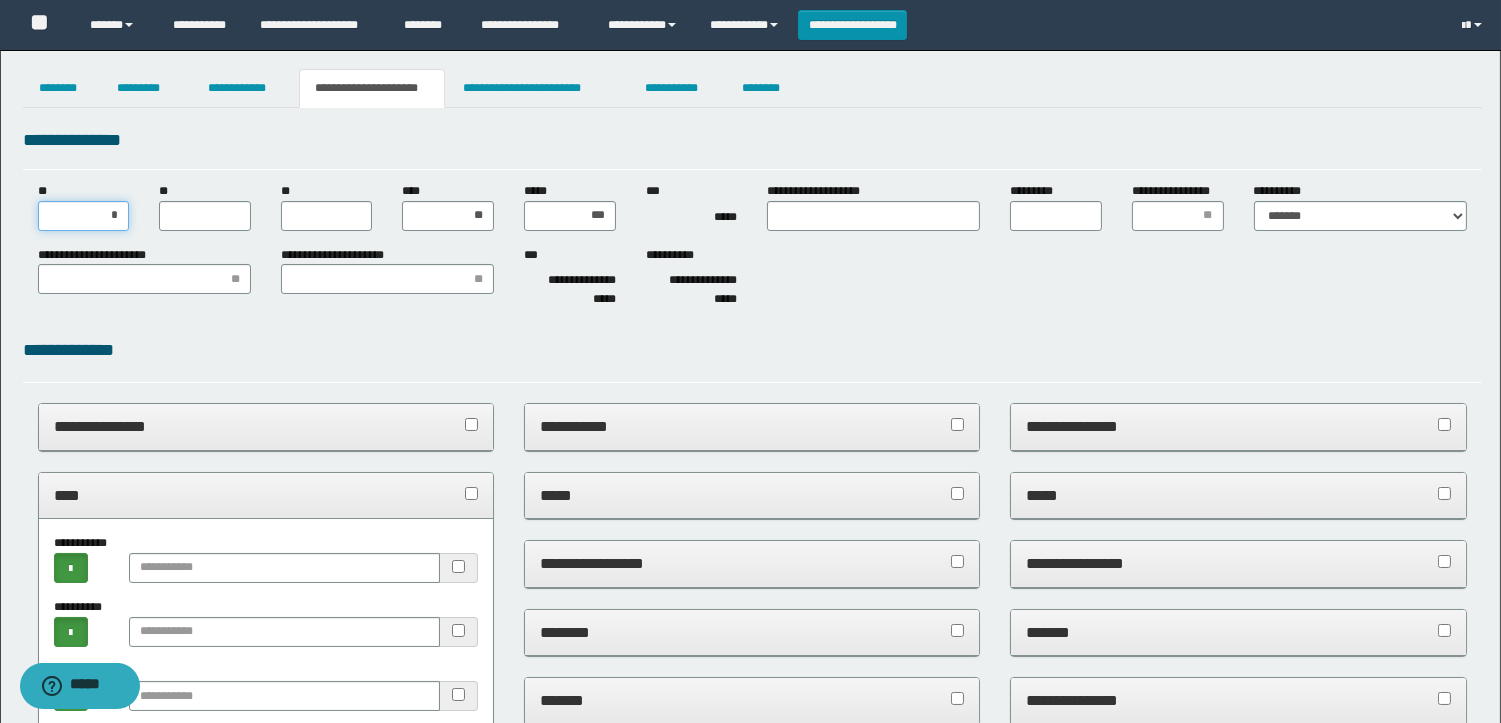 type on "**" 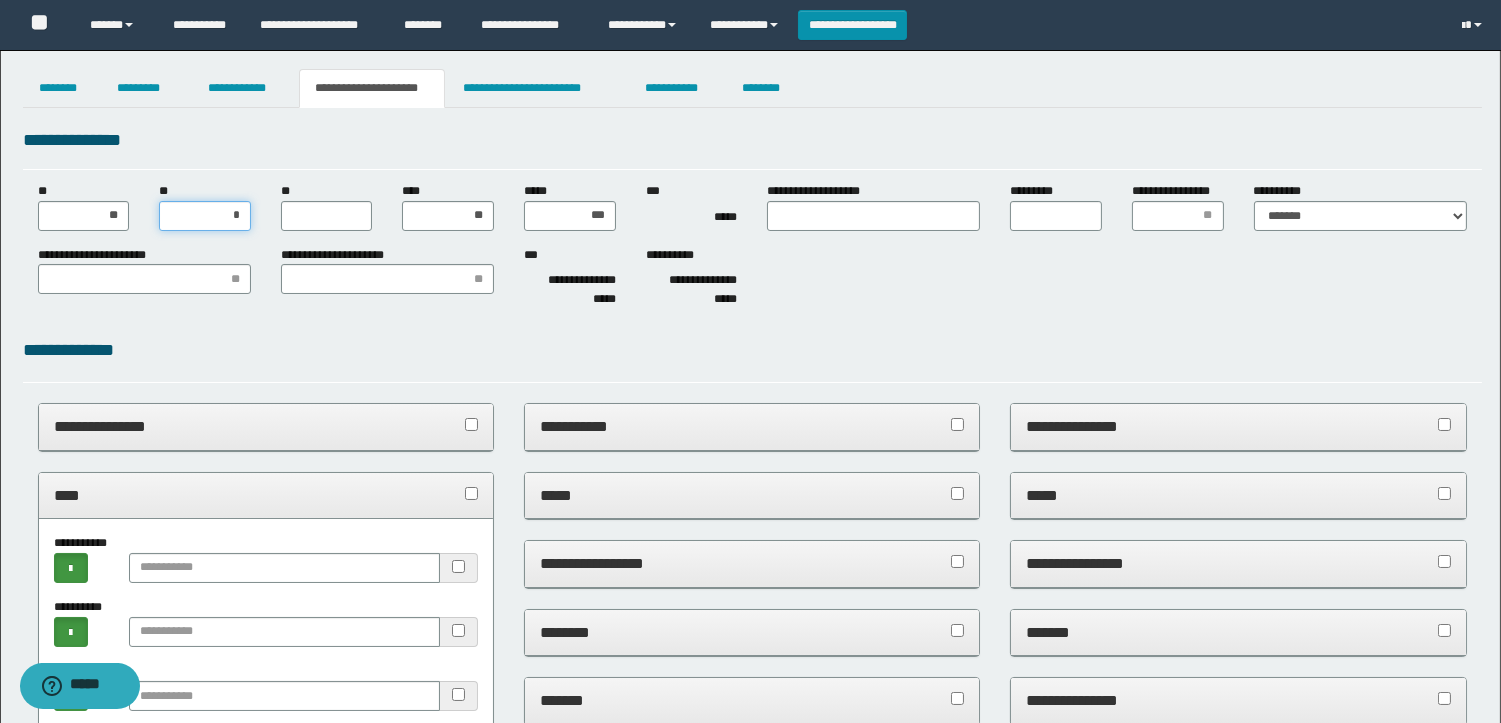 type on "**" 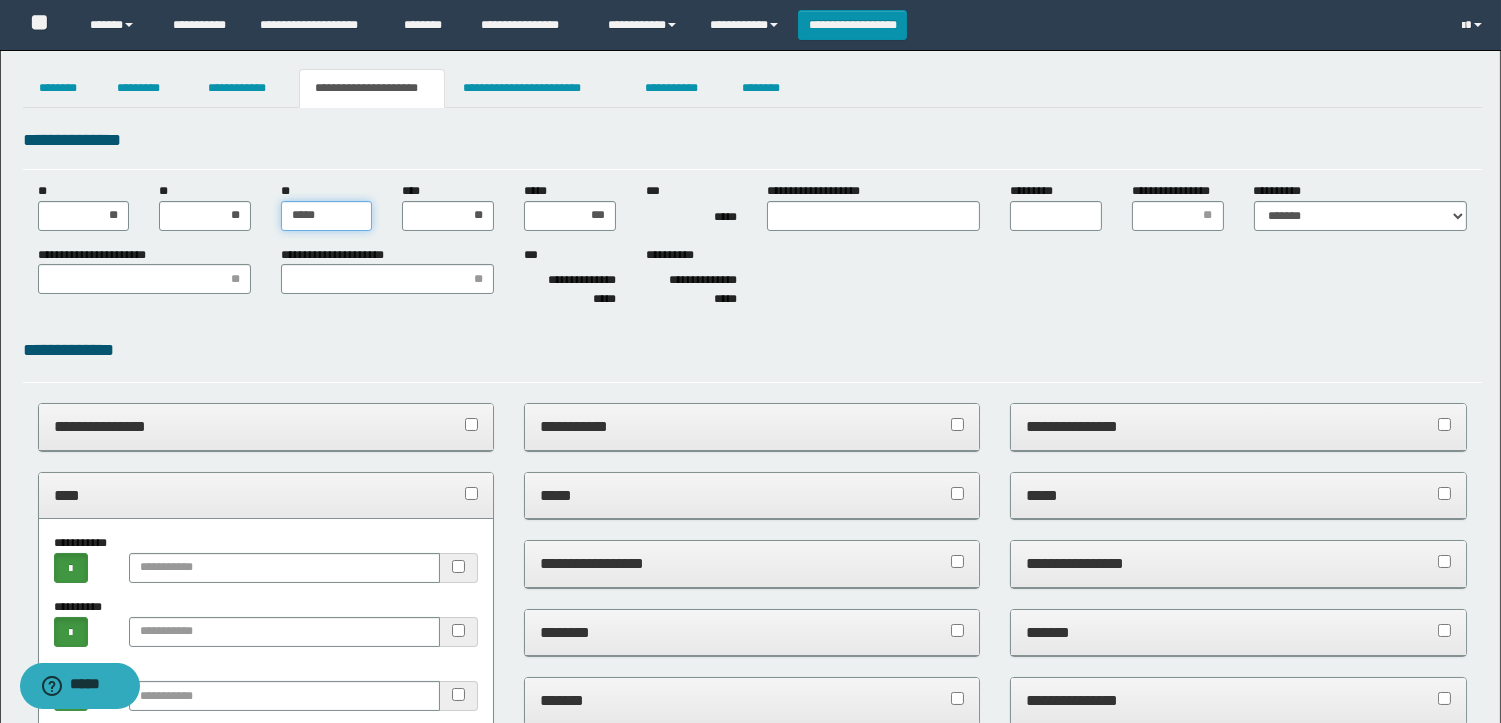 type on "******" 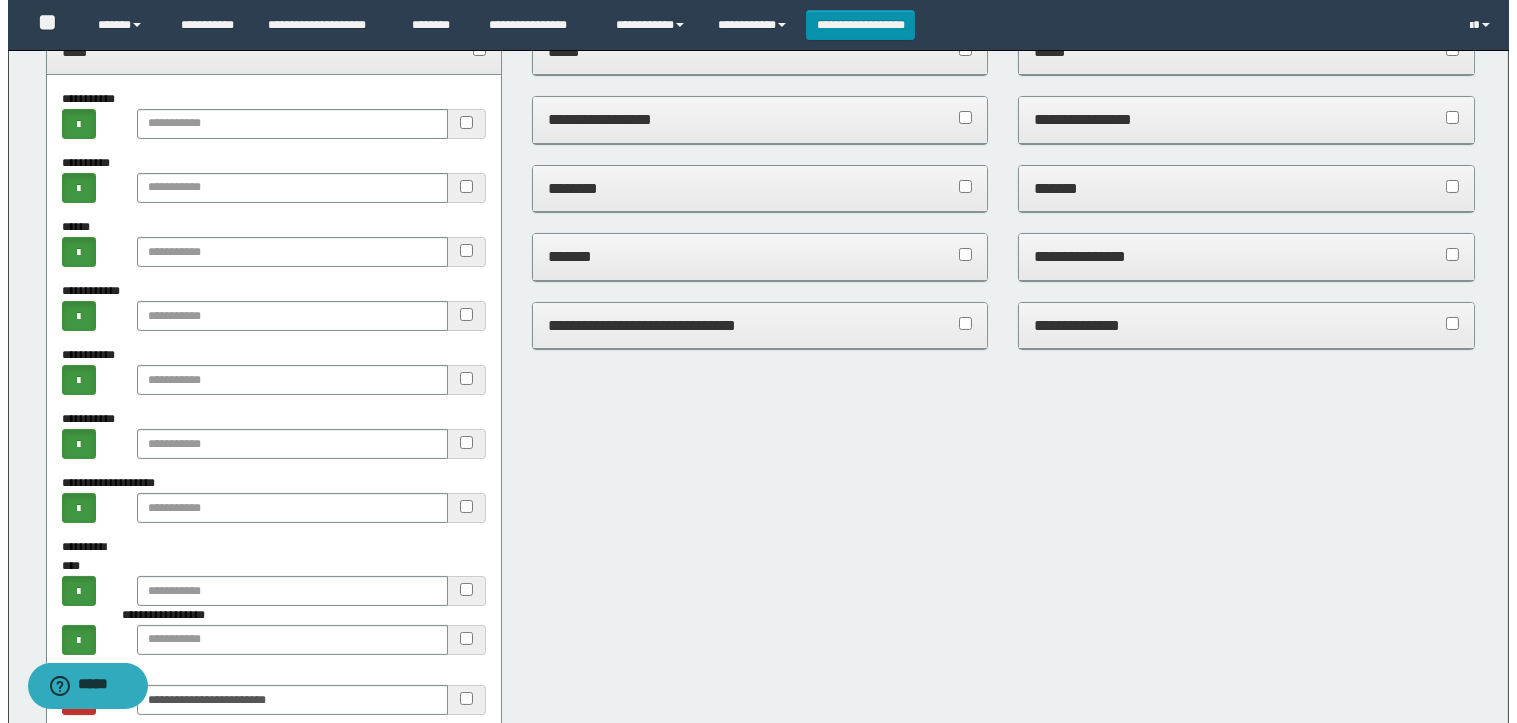 scroll, scrollTop: 0, scrollLeft: 0, axis: both 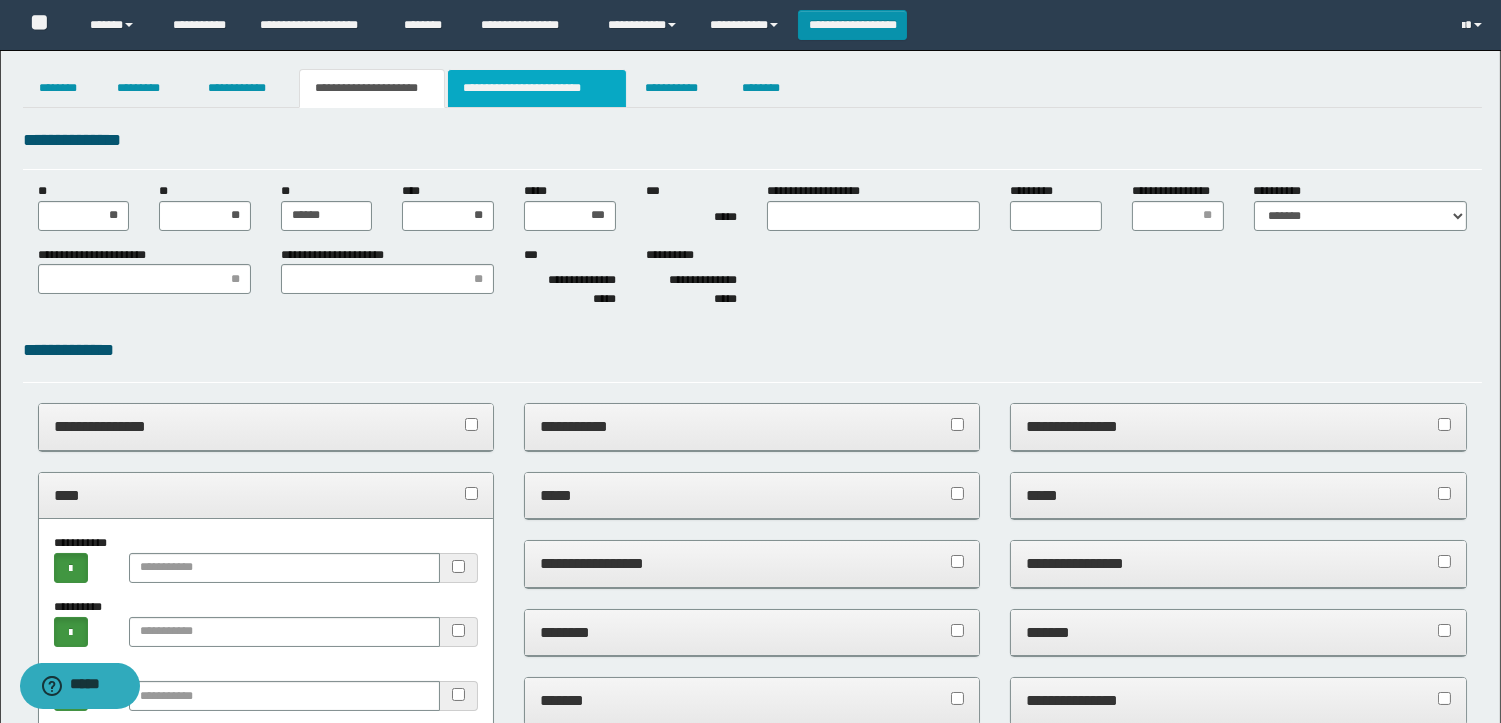 click on "**********" at bounding box center [537, 88] 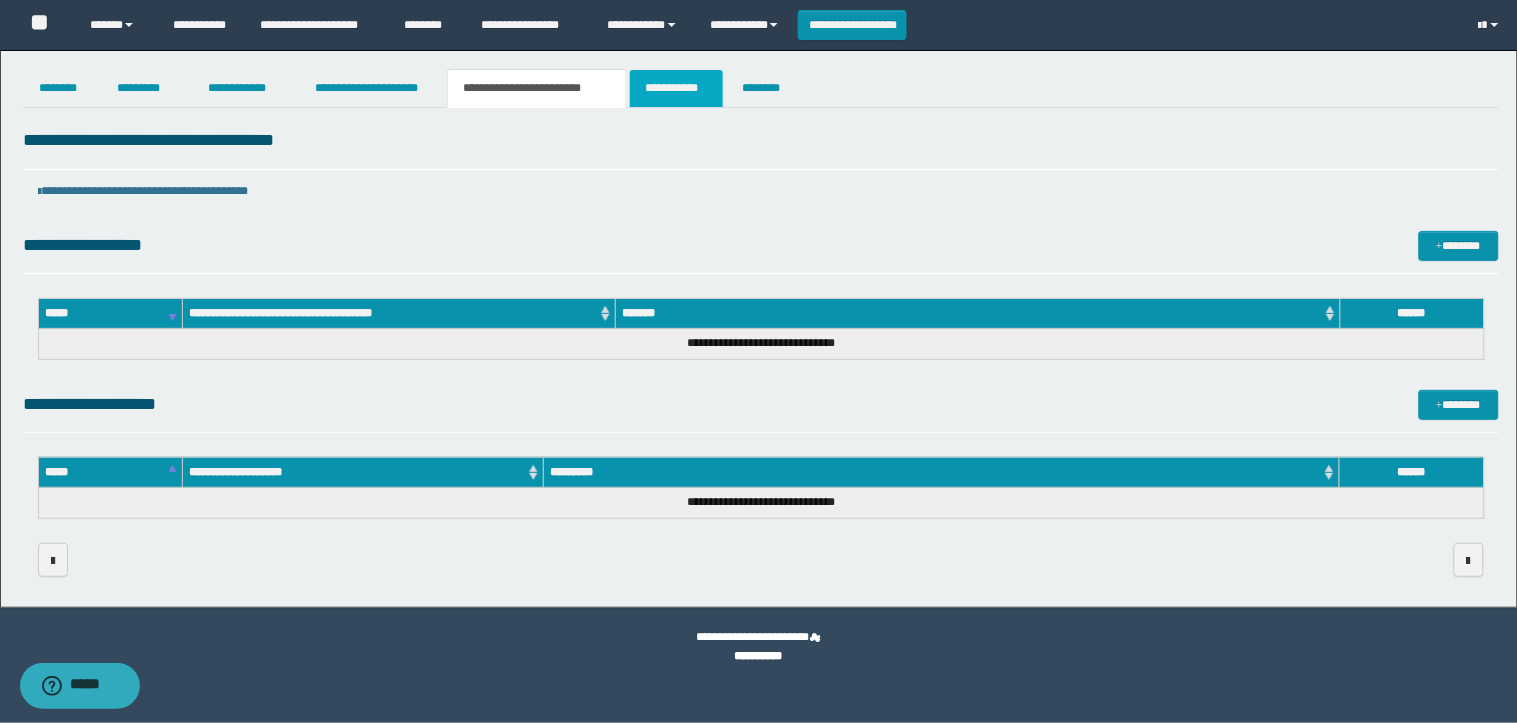 click on "**********" at bounding box center [676, 88] 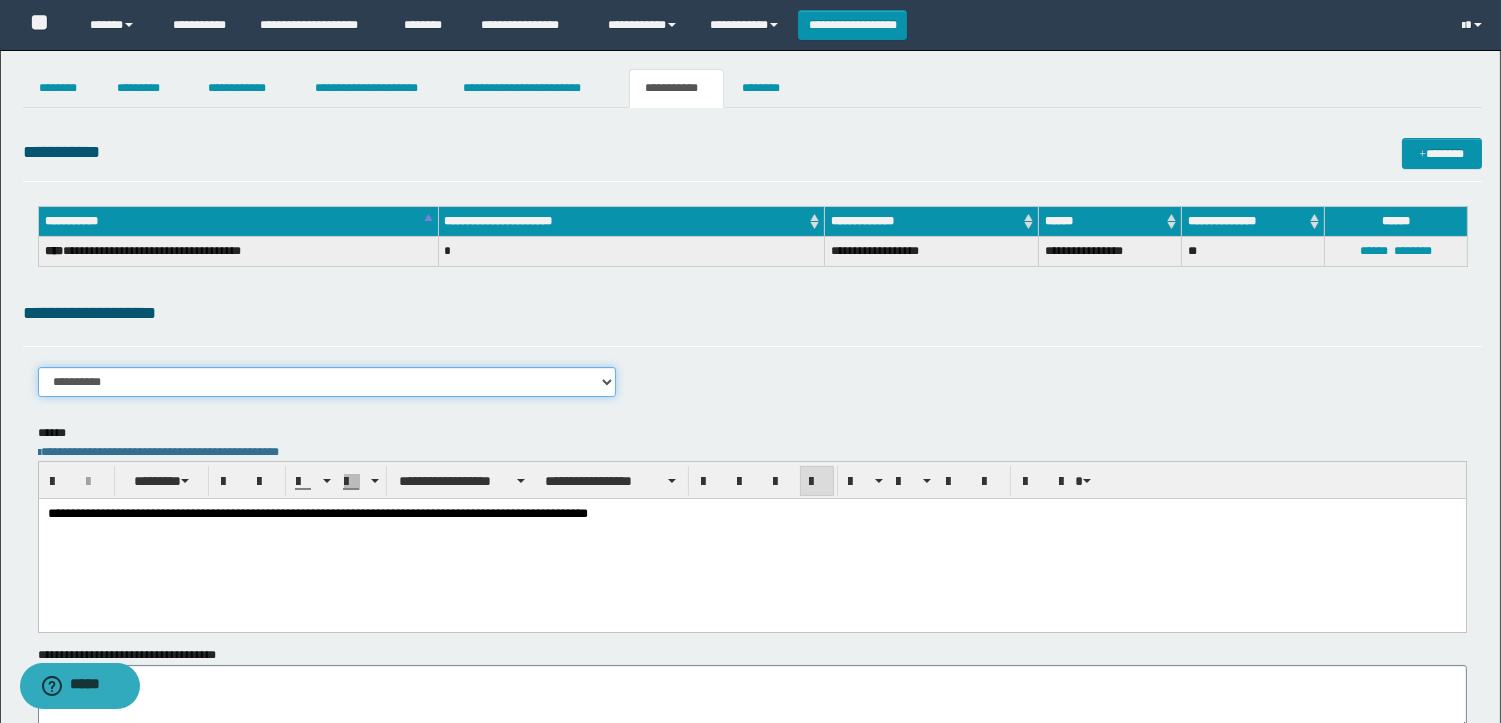 click on "**********" at bounding box center (327, 382) 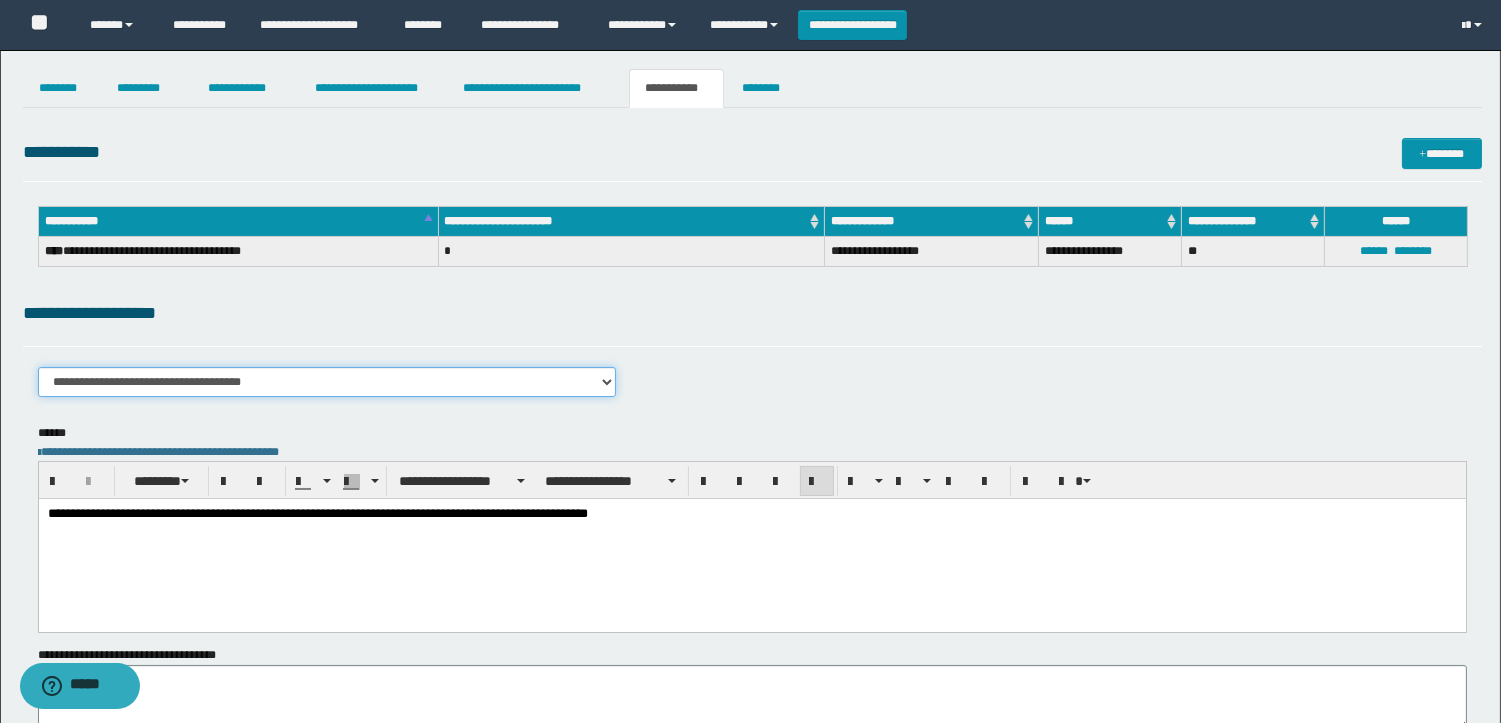 click on "**********" at bounding box center (327, 382) 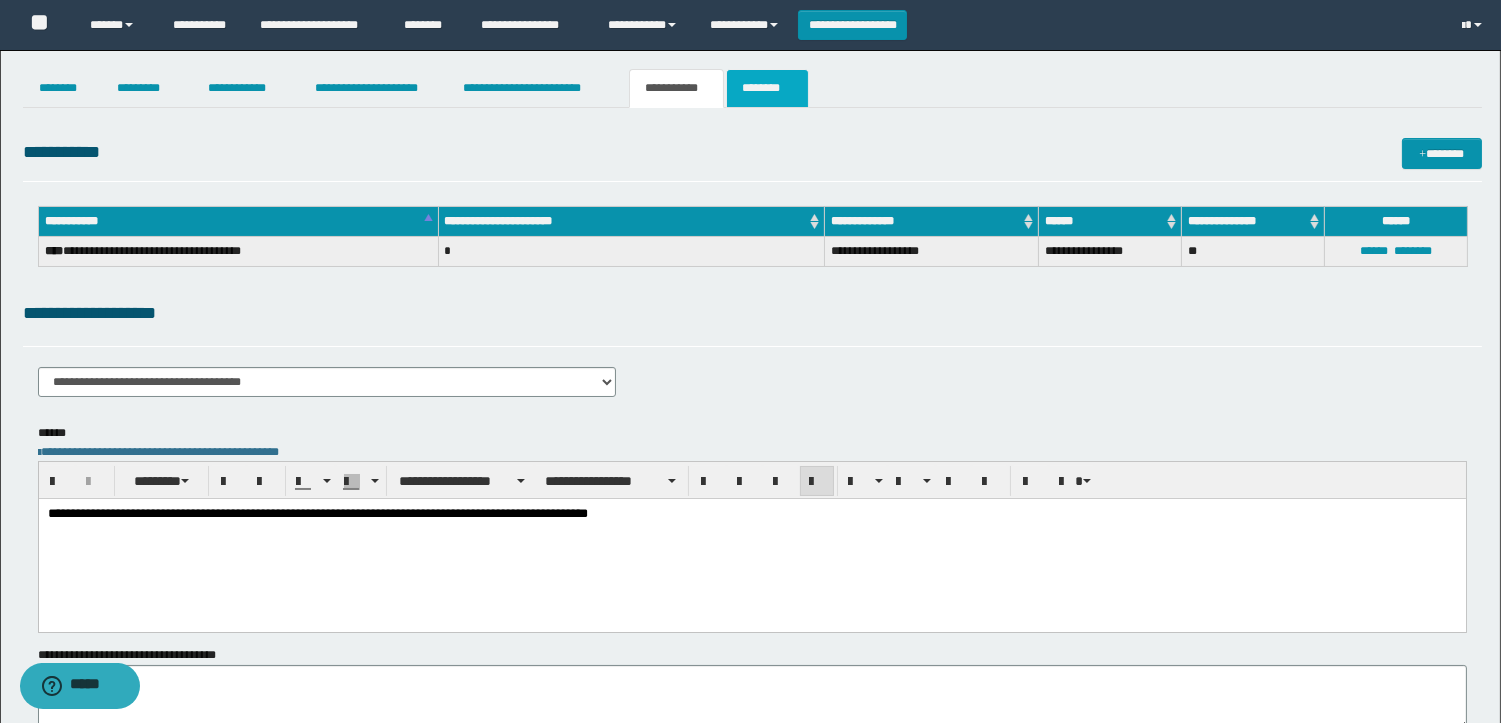 click on "********" at bounding box center [767, 88] 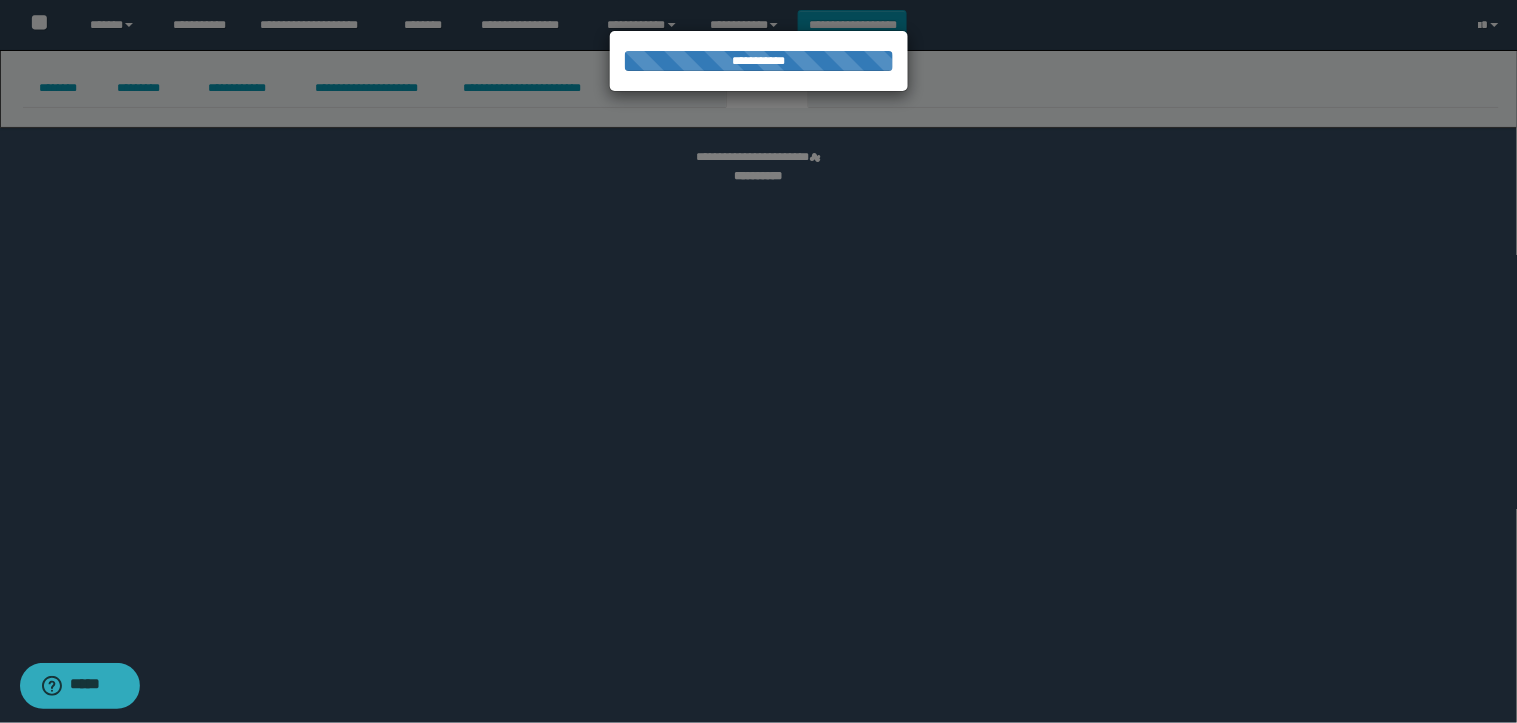 select 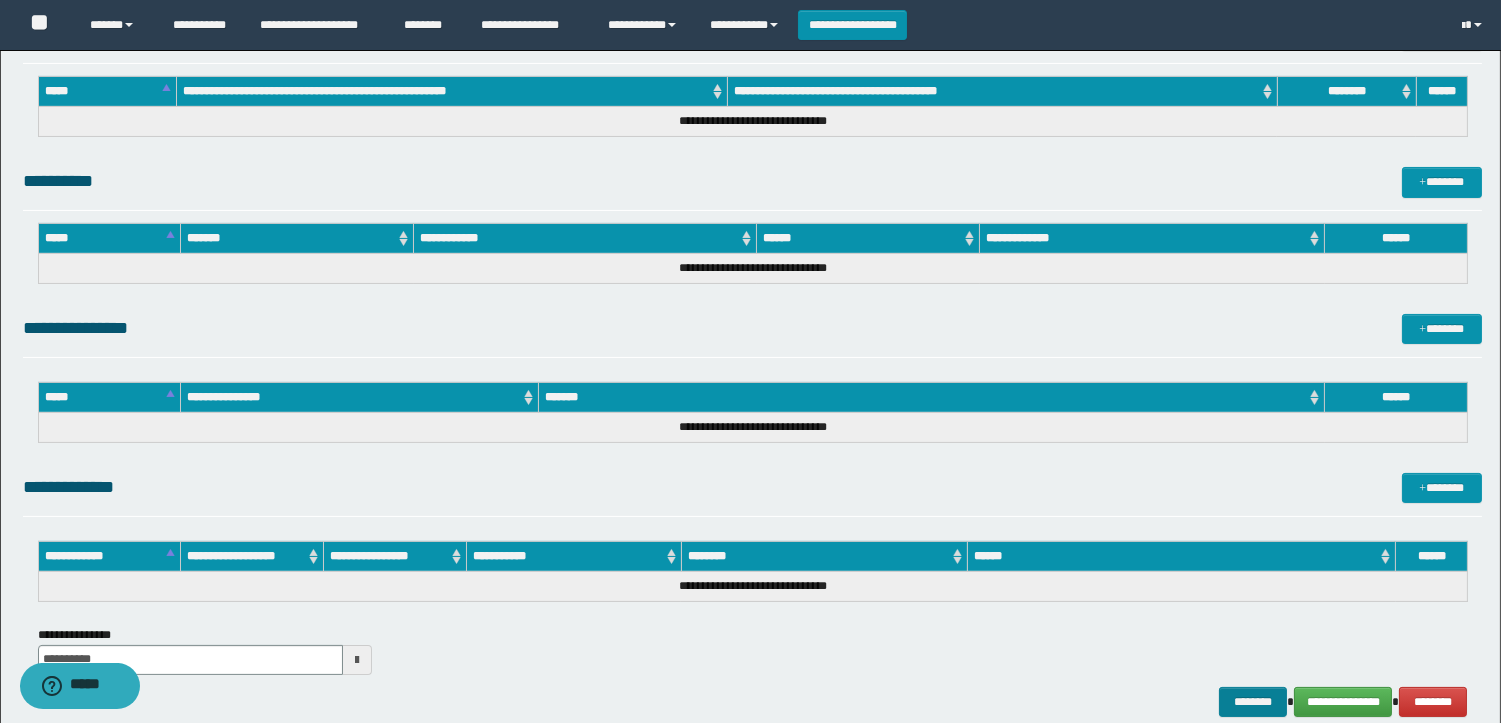 scroll, scrollTop: 804, scrollLeft: 0, axis: vertical 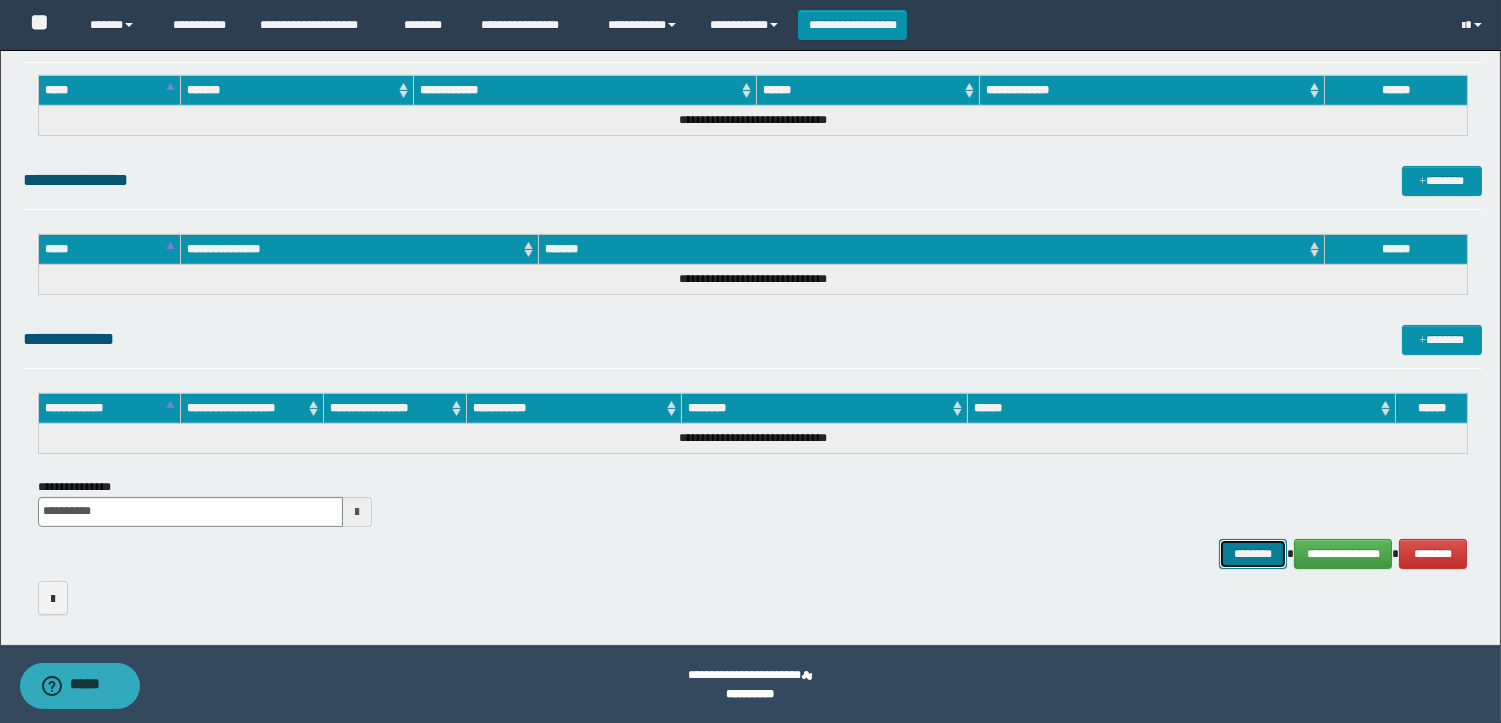 click on "********" at bounding box center [1253, 554] 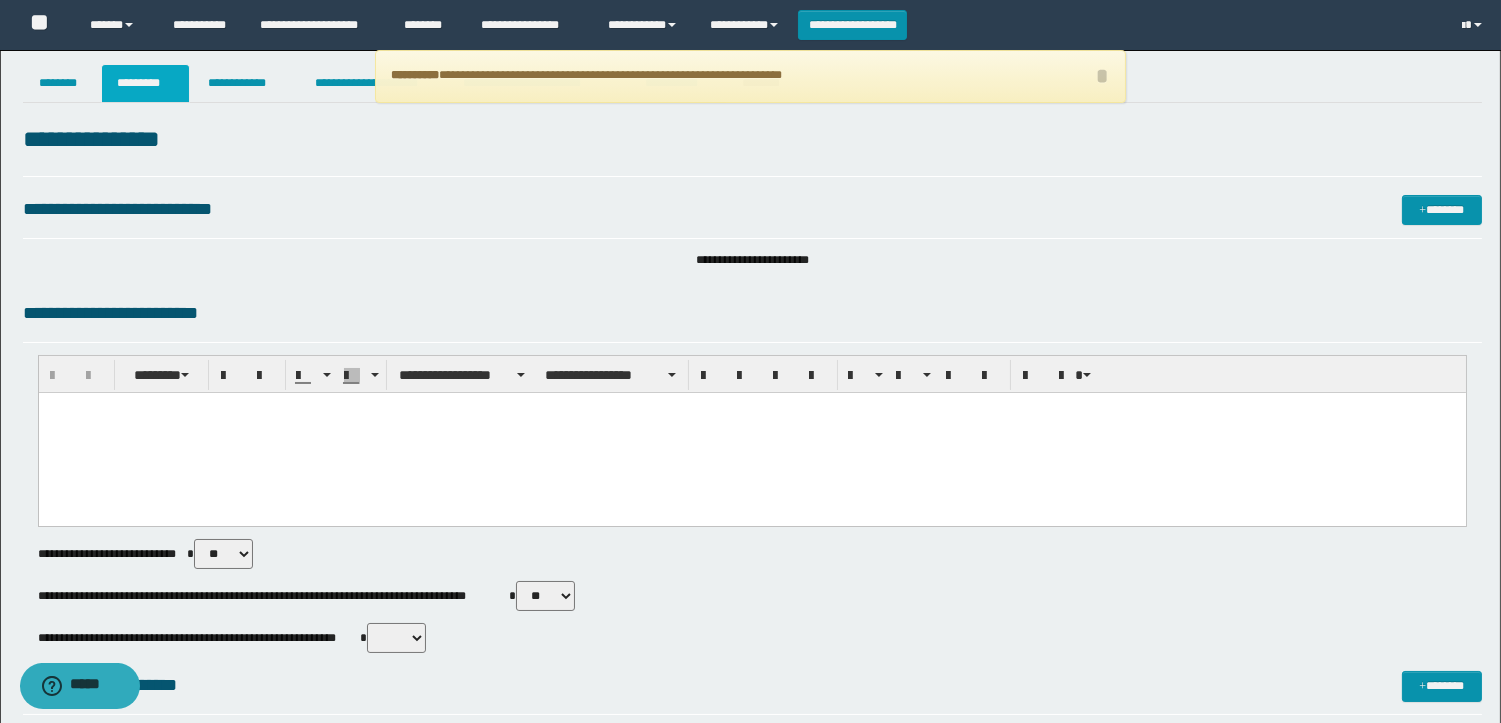 scroll, scrollTop: 0, scrollLeft: 0, axis: both 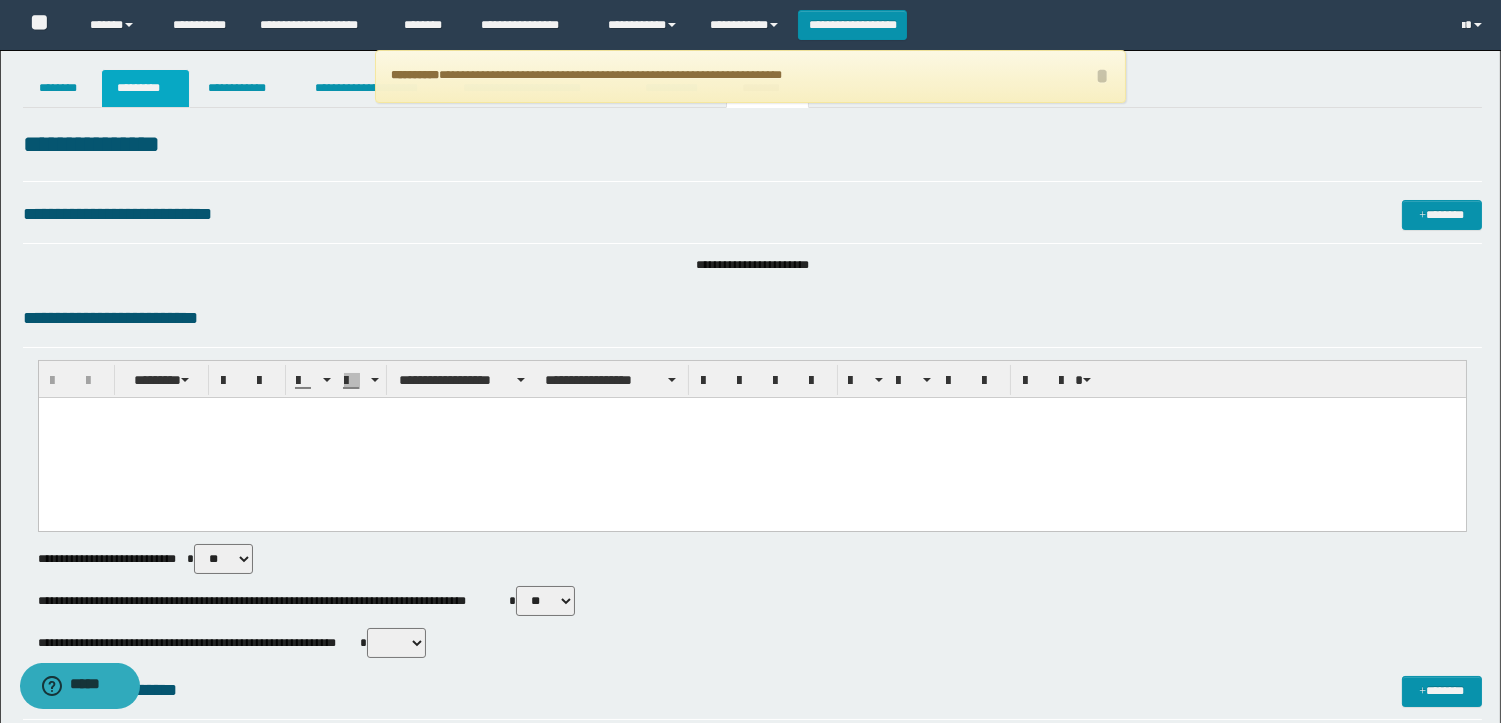 click on "*********" at bounding box center [145, 88] 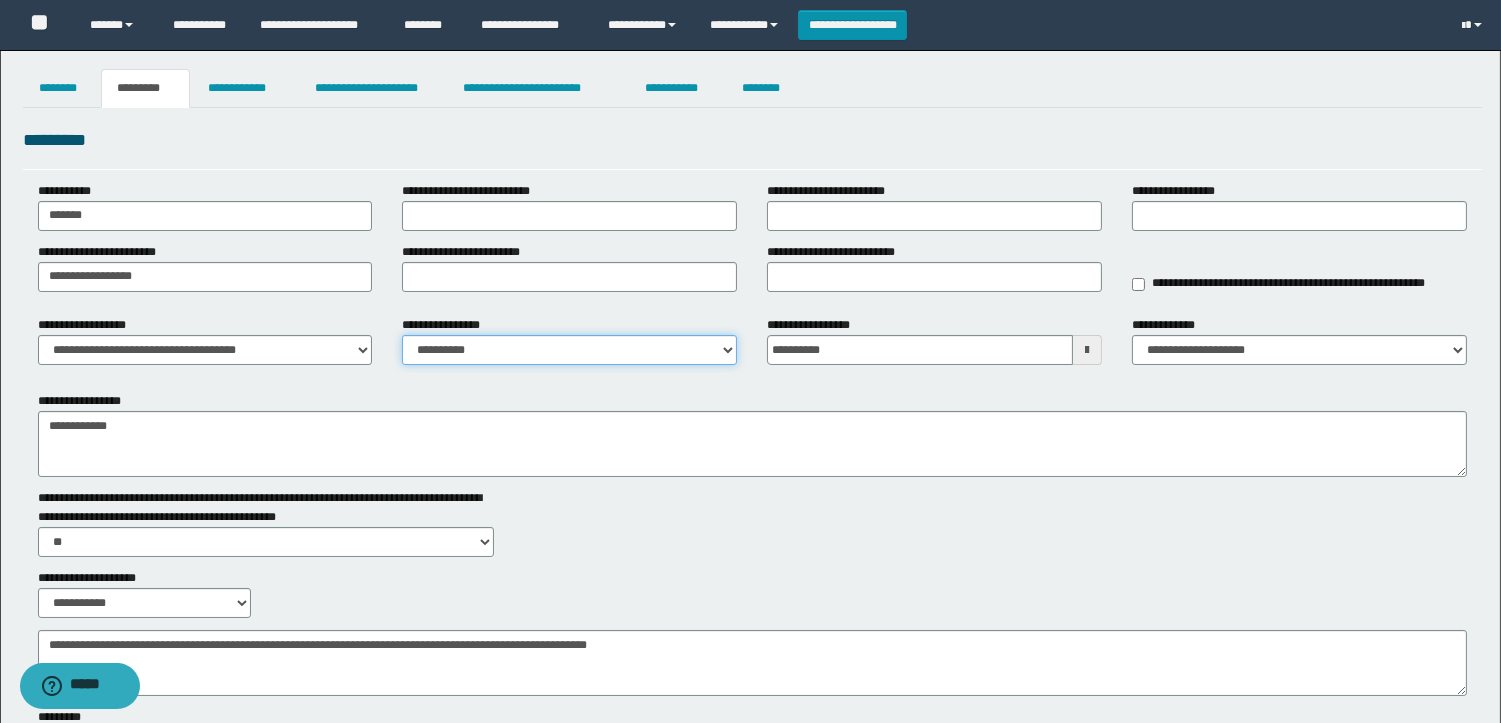 click on "**********" at bounding box center [569, 350] 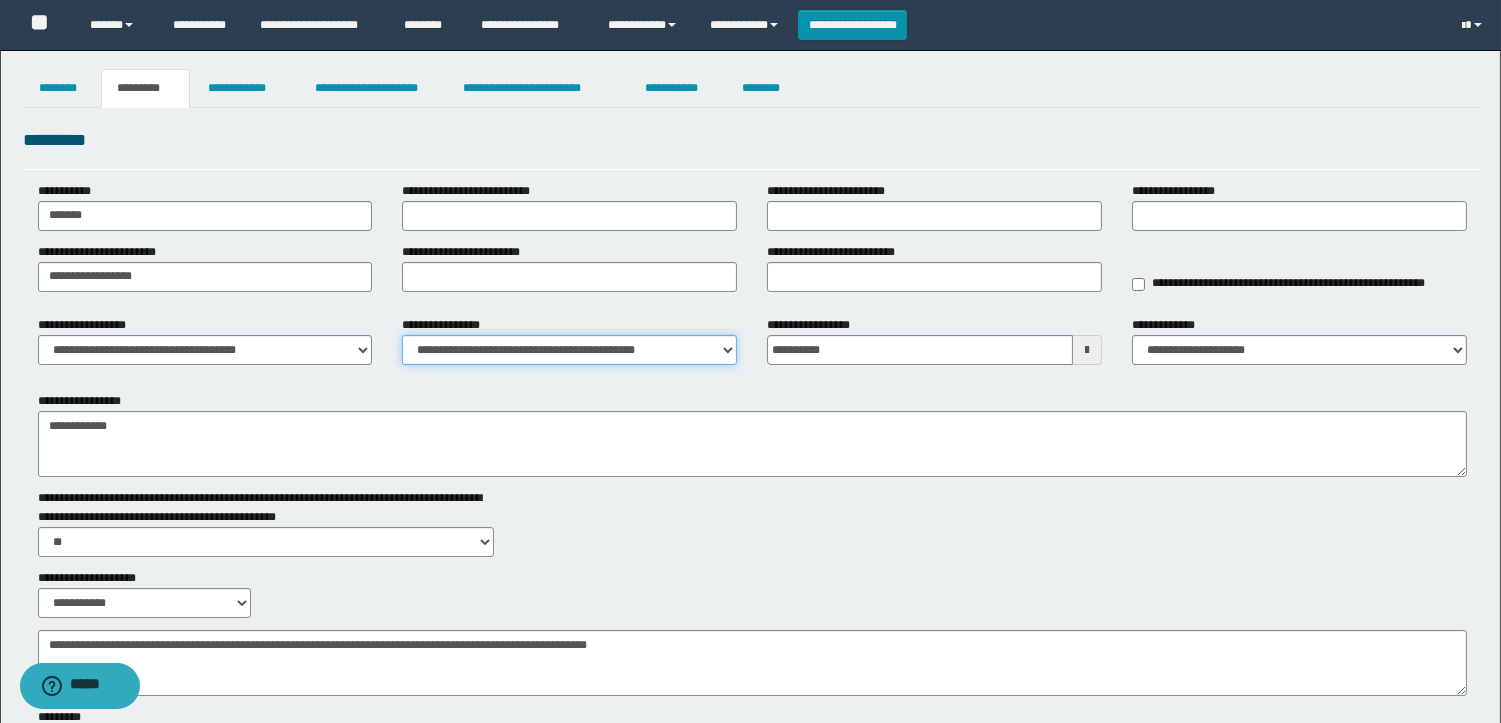 click on "**********" at bounding box center (569, 350) 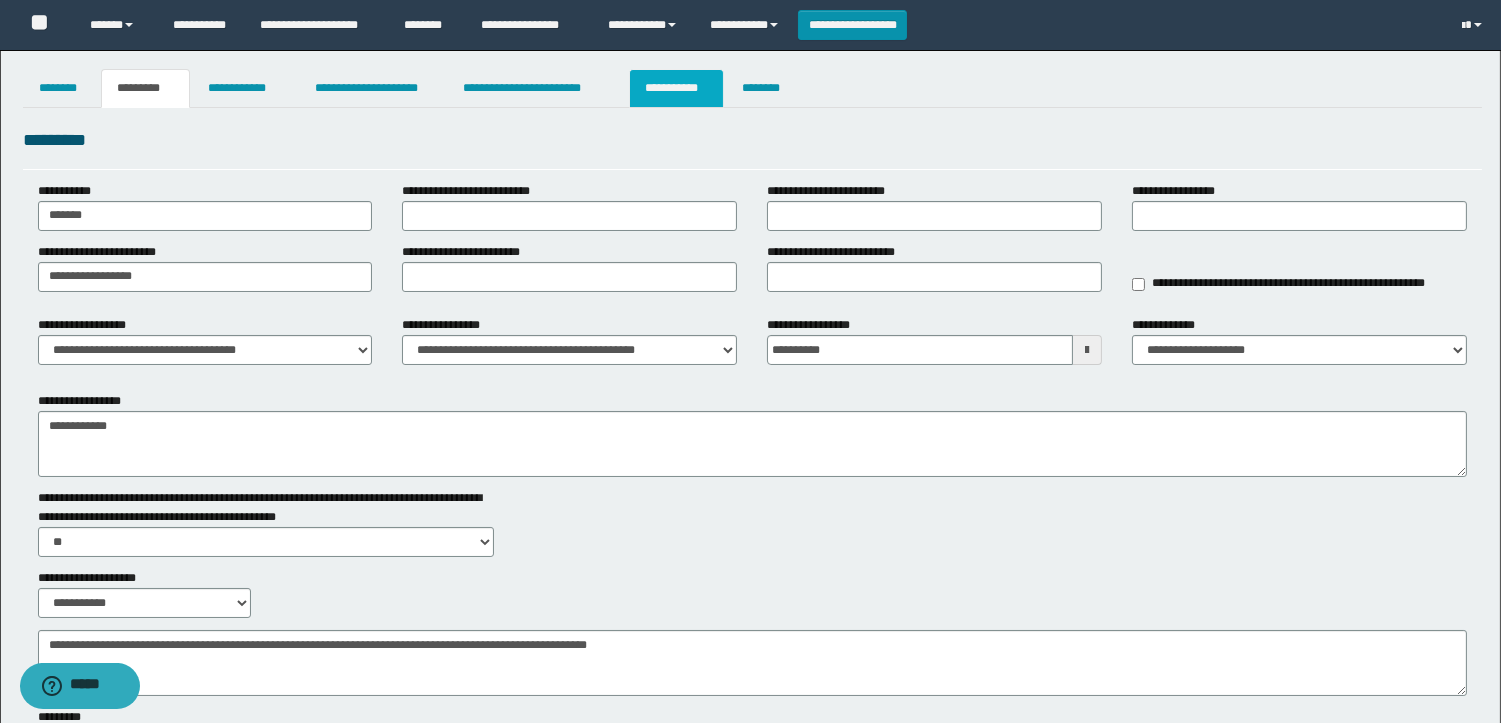 click on "**********" at bounding box center (676, 88) 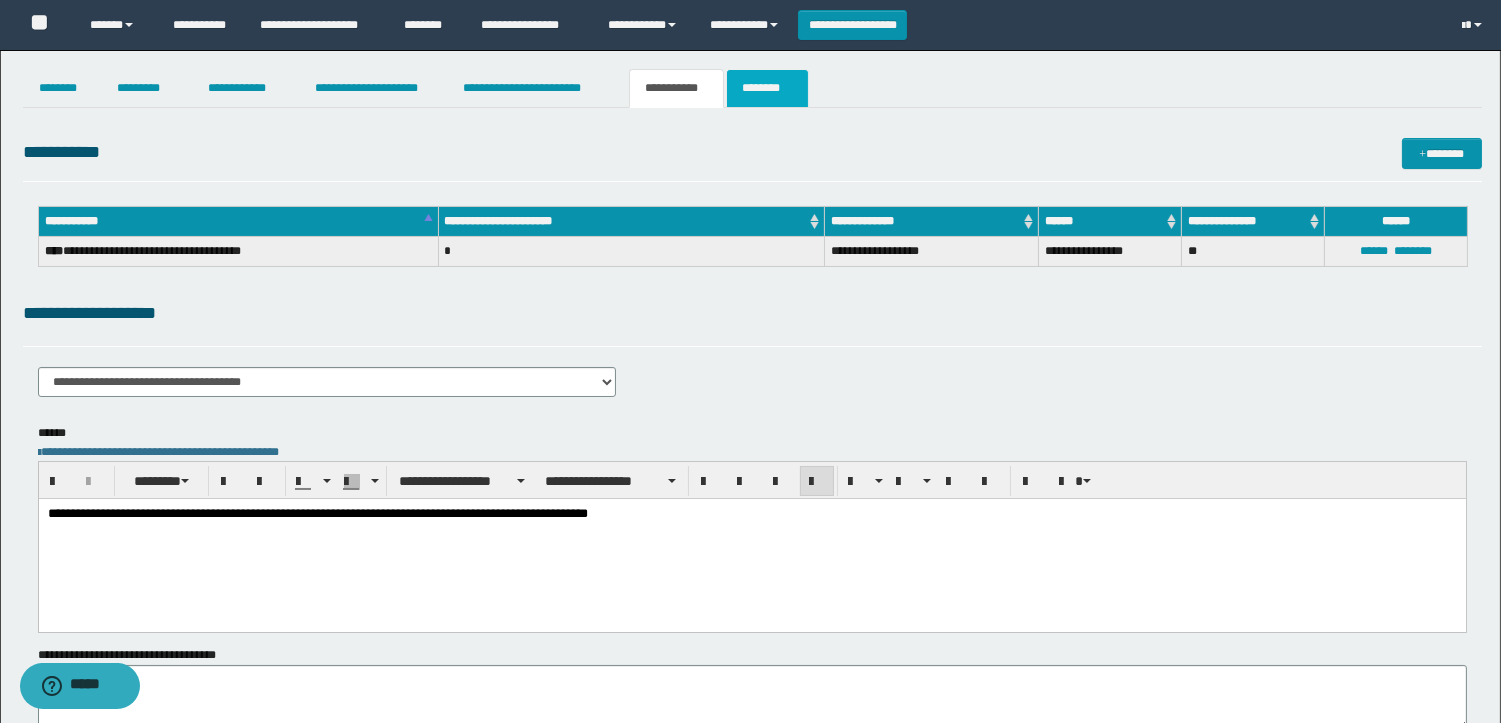 click on "********" at bounding box center (767, 88) 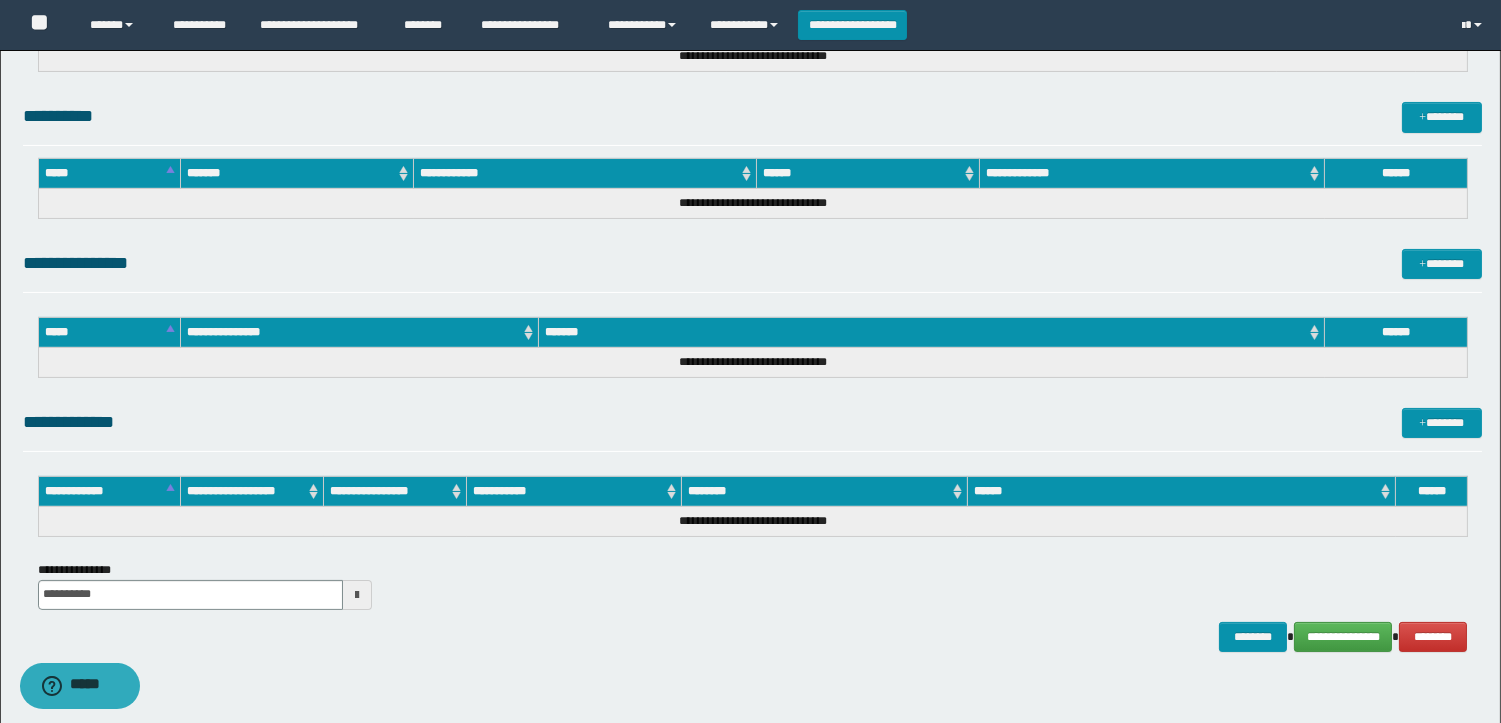 scroll, scrollTop: 755, scrollLeft: 0, axis: vertical 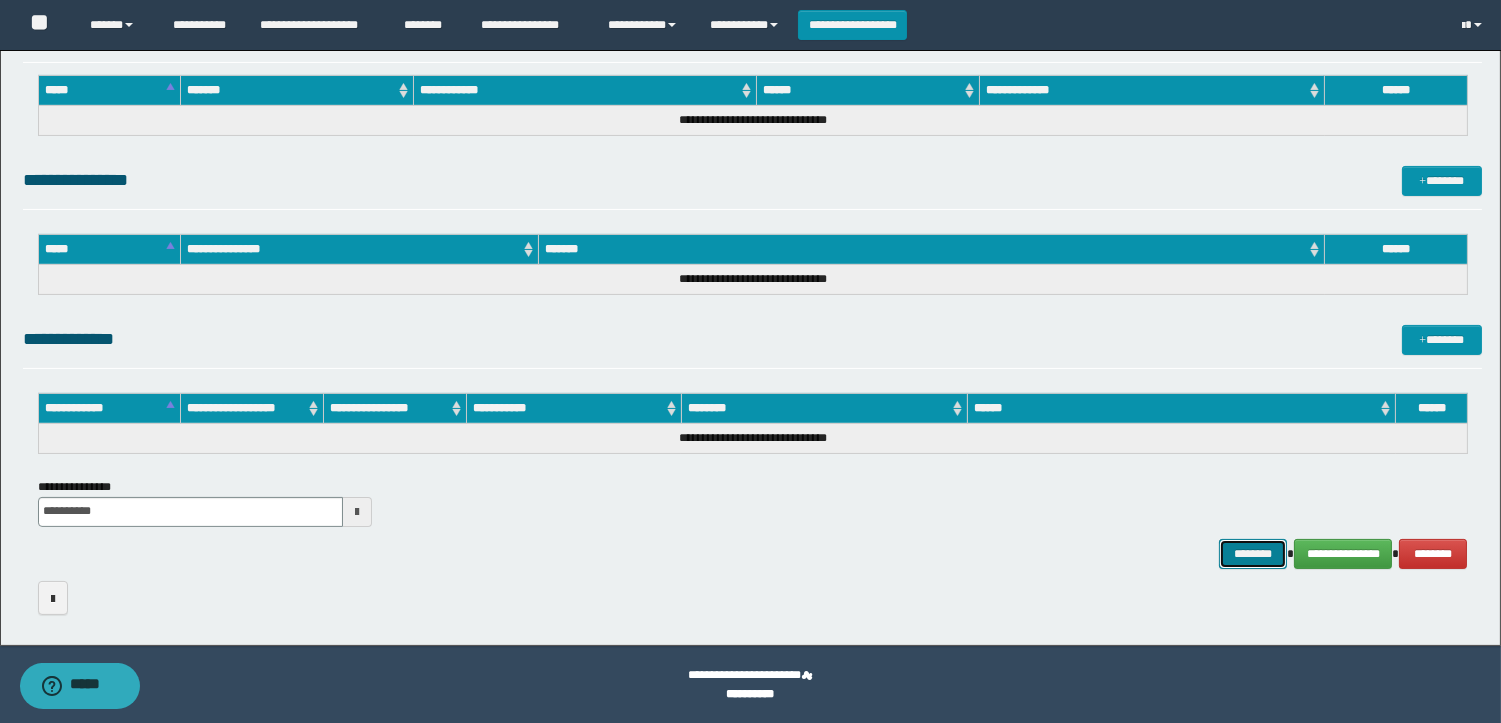 click on "********" at bounding box center [1253, 554] 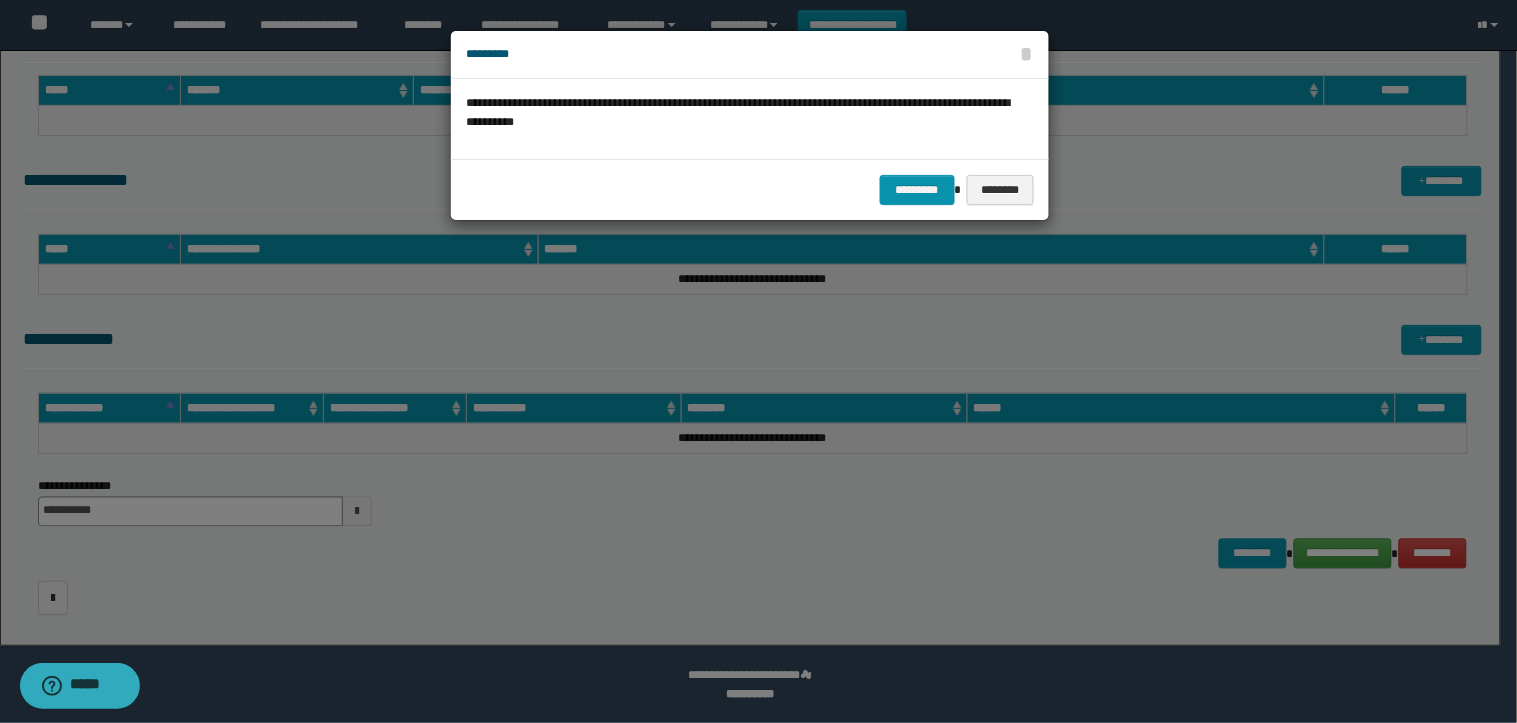 click on "*********
********" at bounding box center (750, 189) 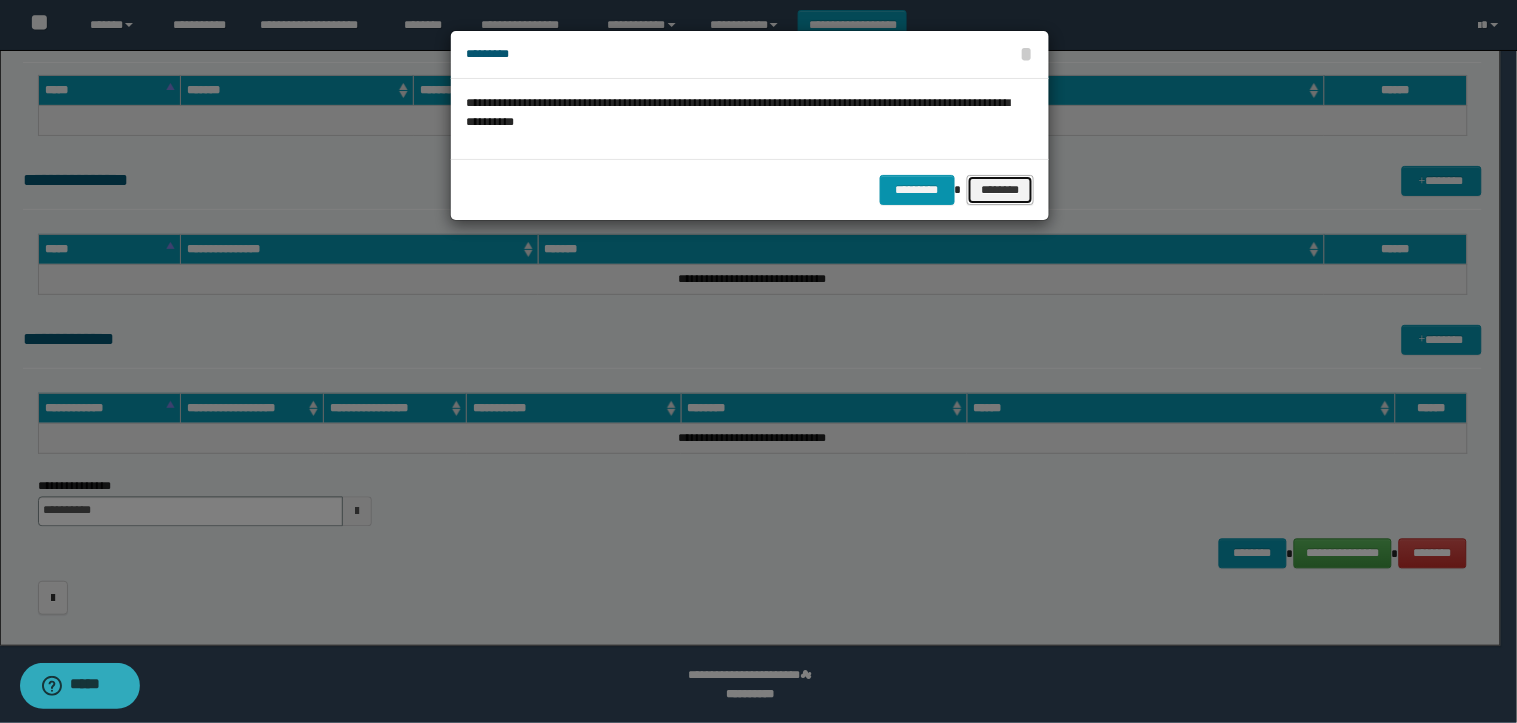 click on "********" at bounding box center (1001, 190) 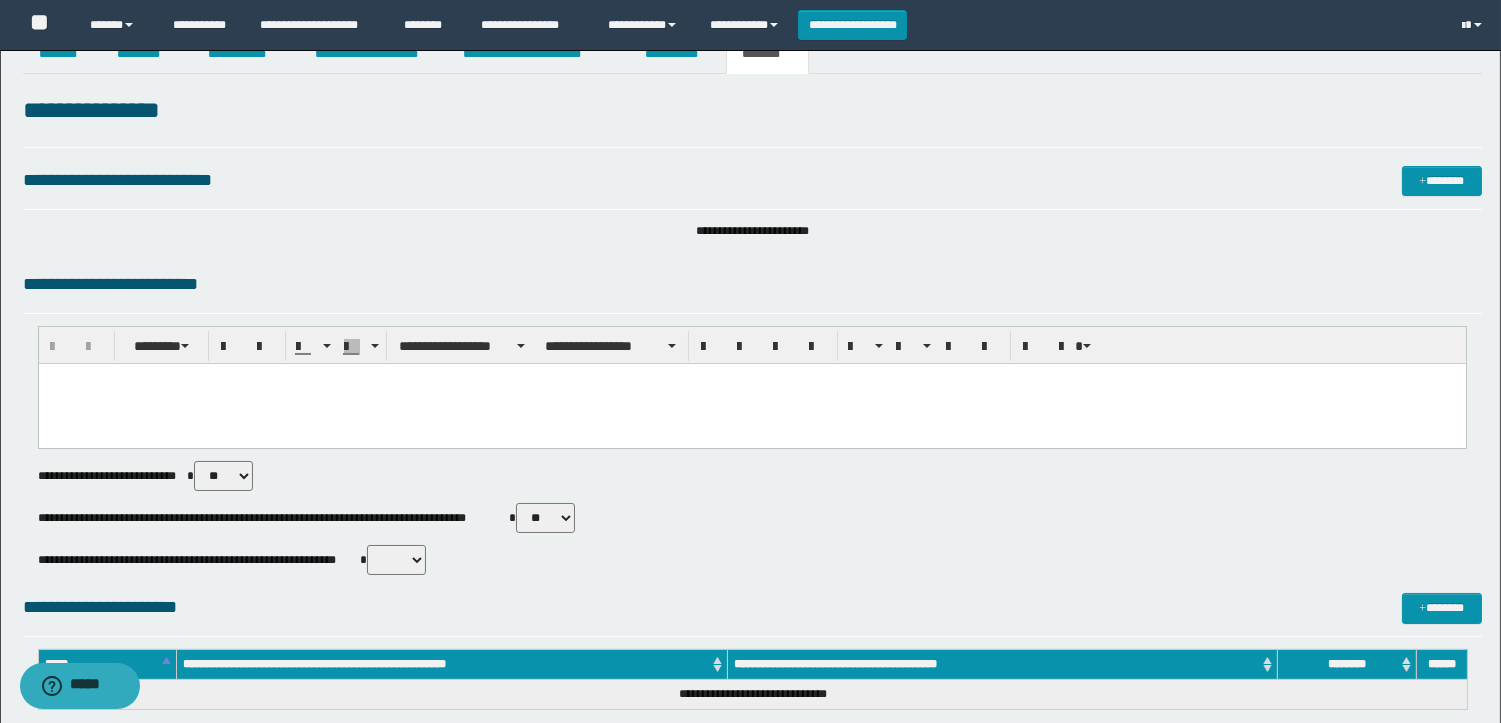 scroll, scrollTop: 0, scrollLeft: 0, axis: both 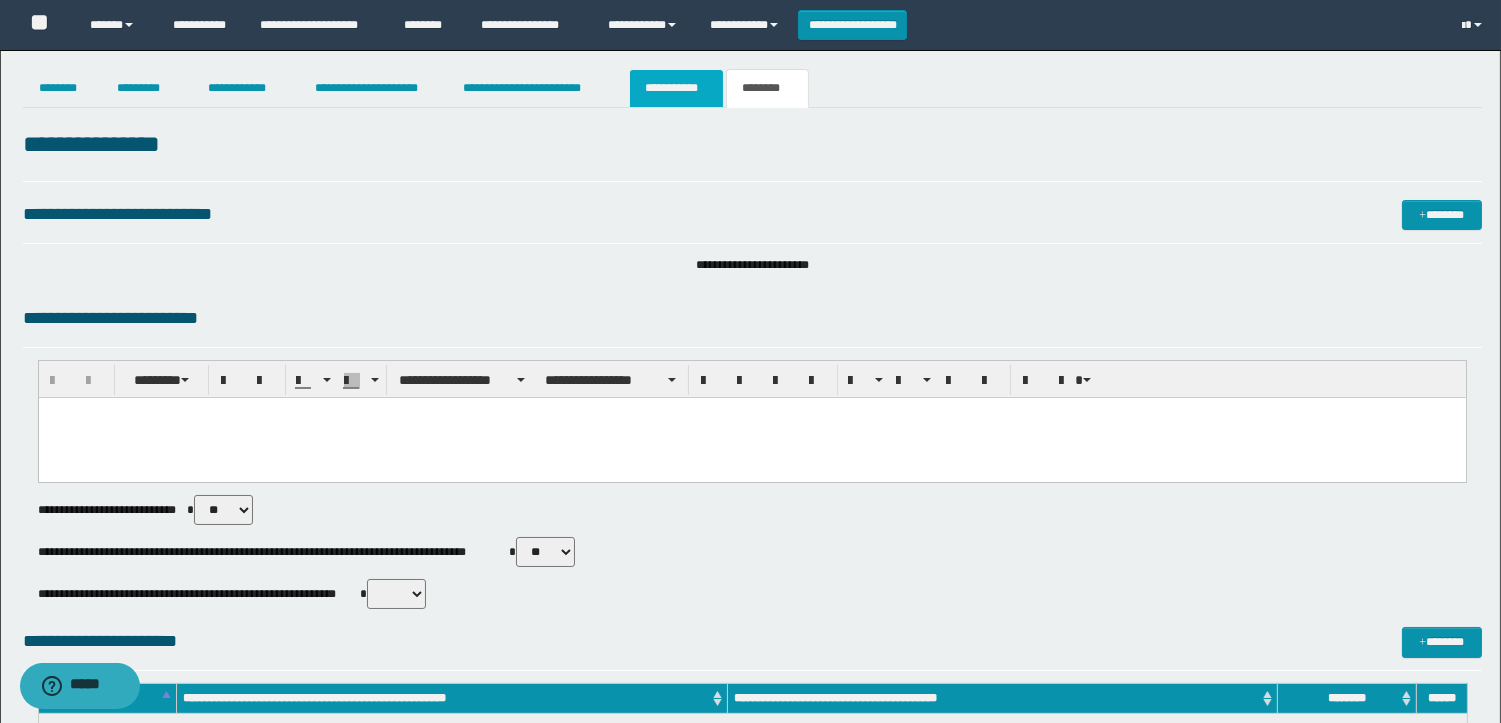 click on "**********" at bounding box center [676, 88] 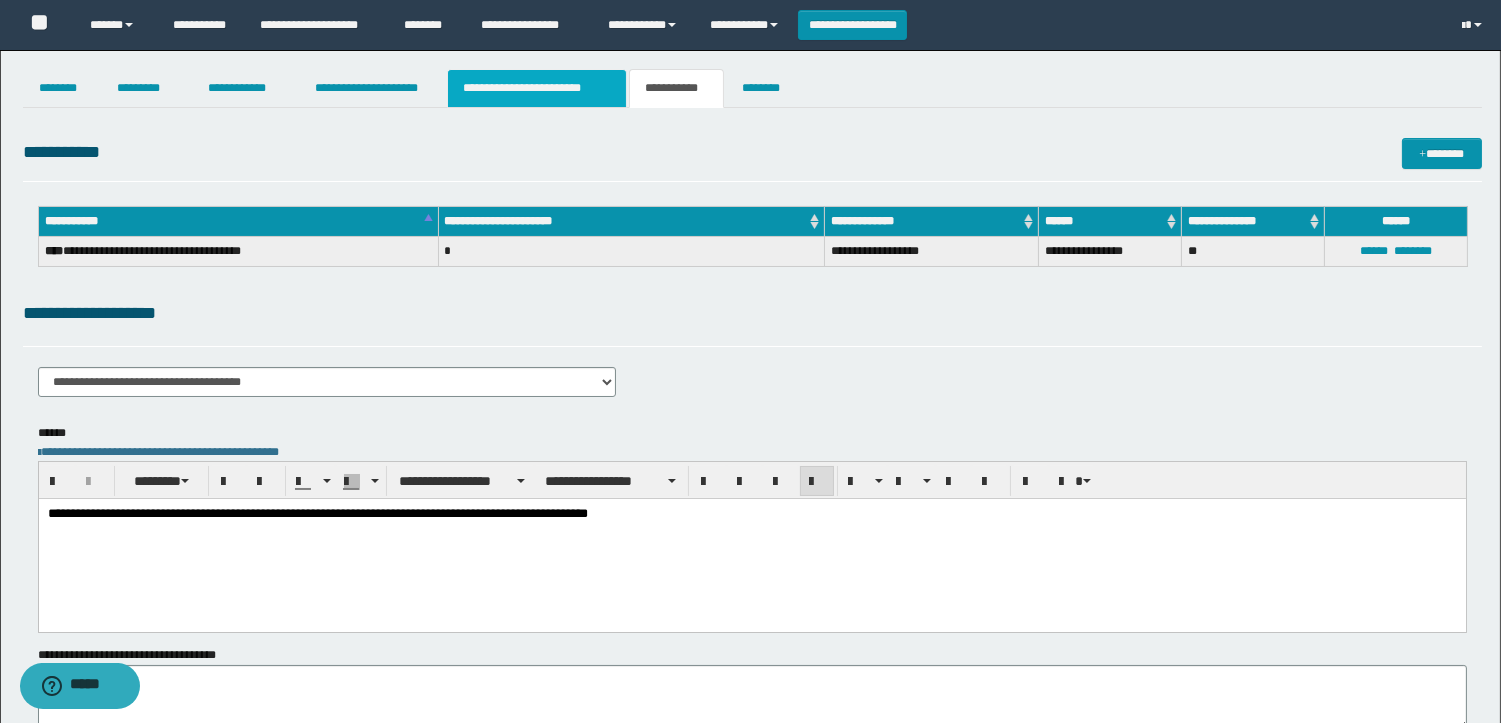 click on "**********" at bounding box center [537, 88] 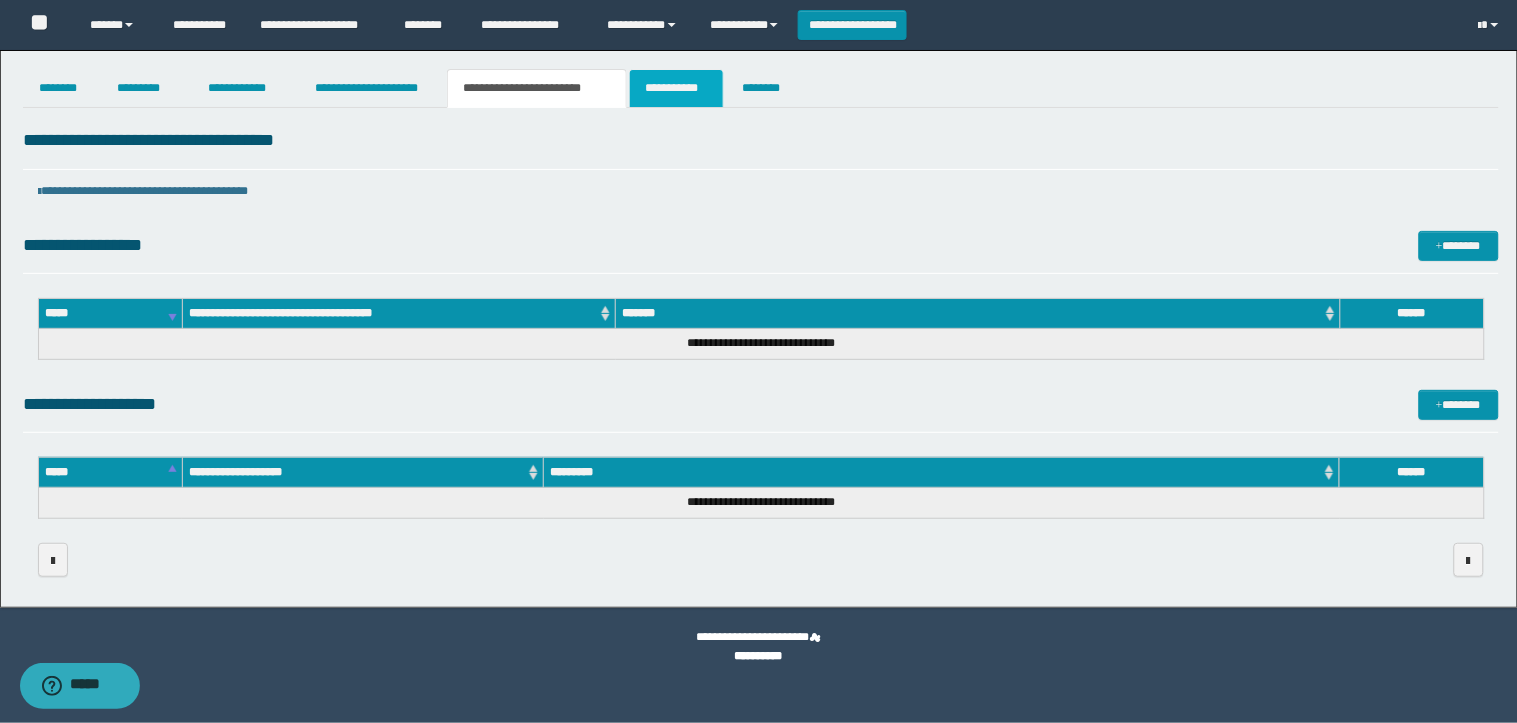click on "**********" at bounding box center [676, 88] 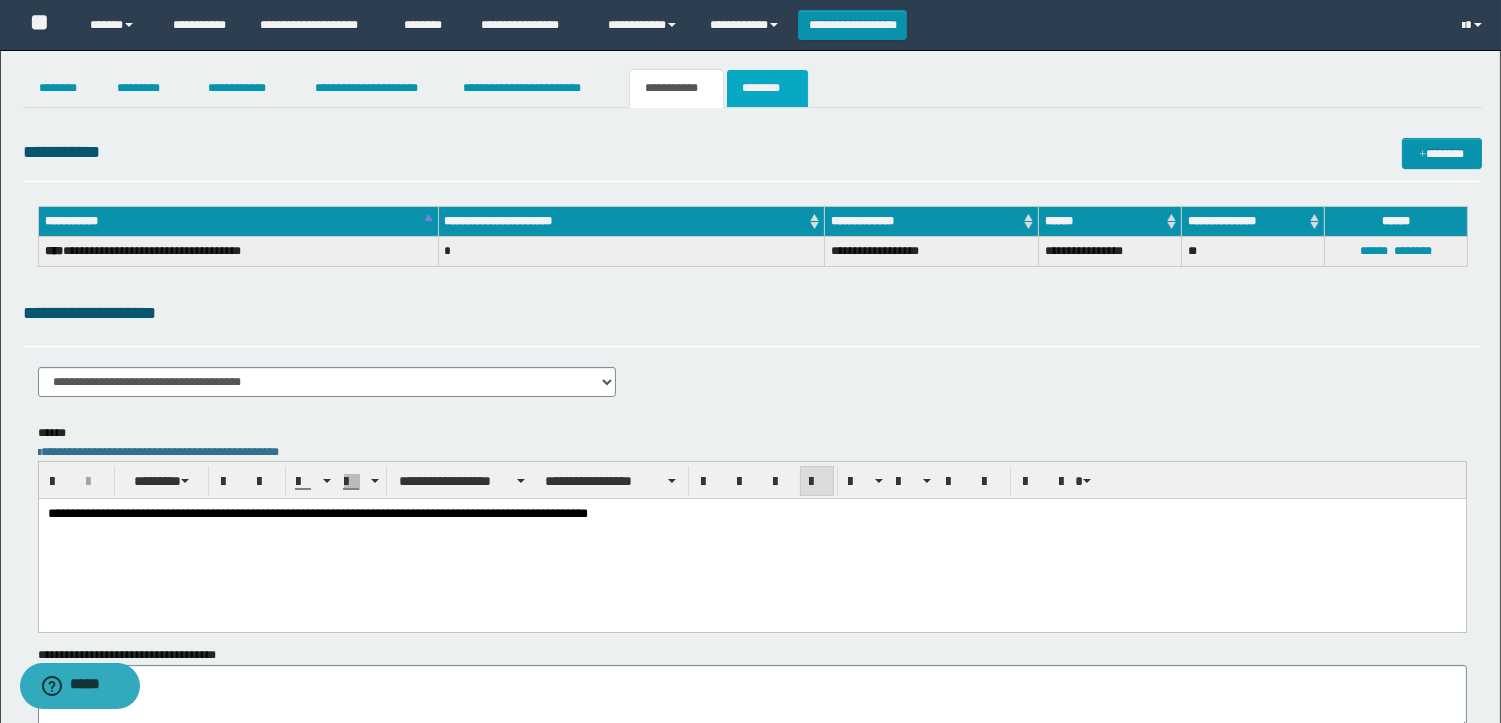 click on "********" at bounding box center [767, 88] 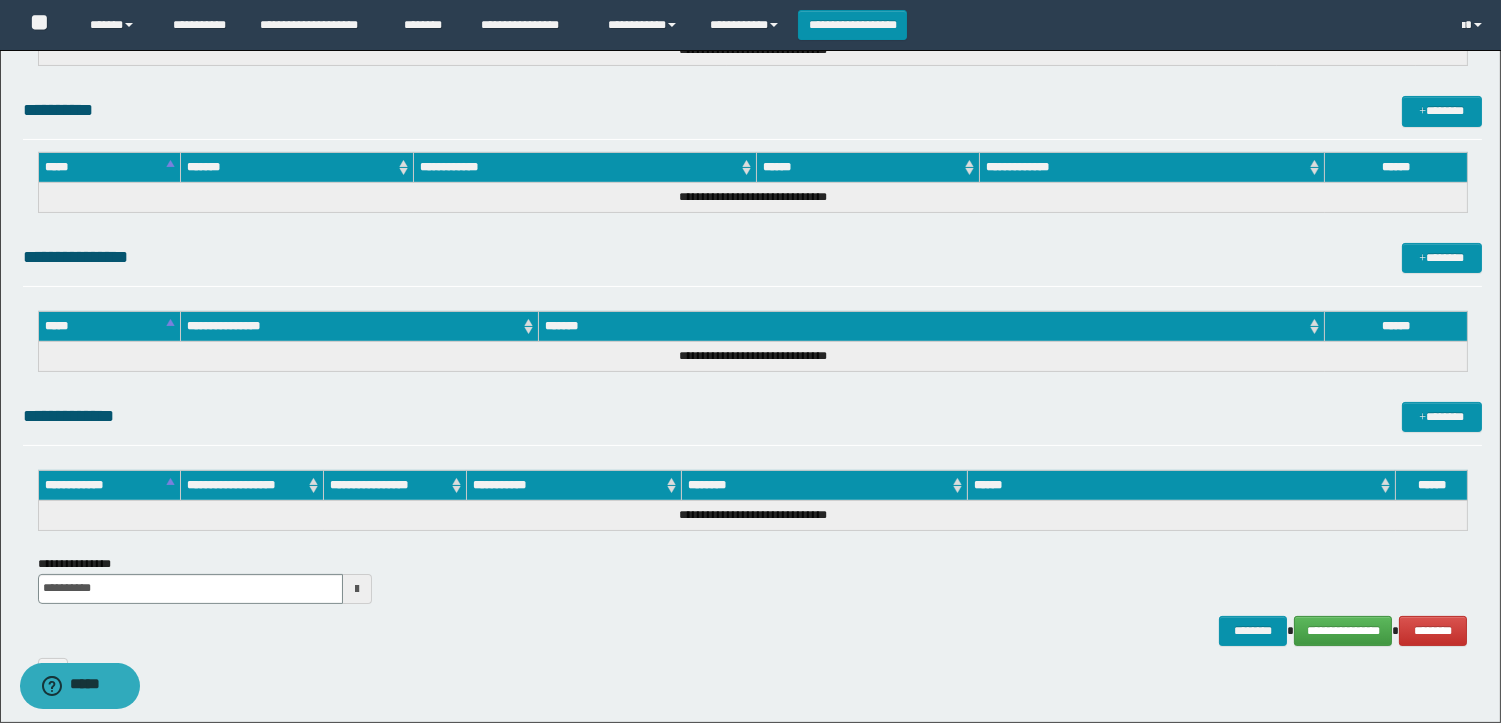 scroll, scrollTop: 755, scrollLeft: 0, axis: vertical 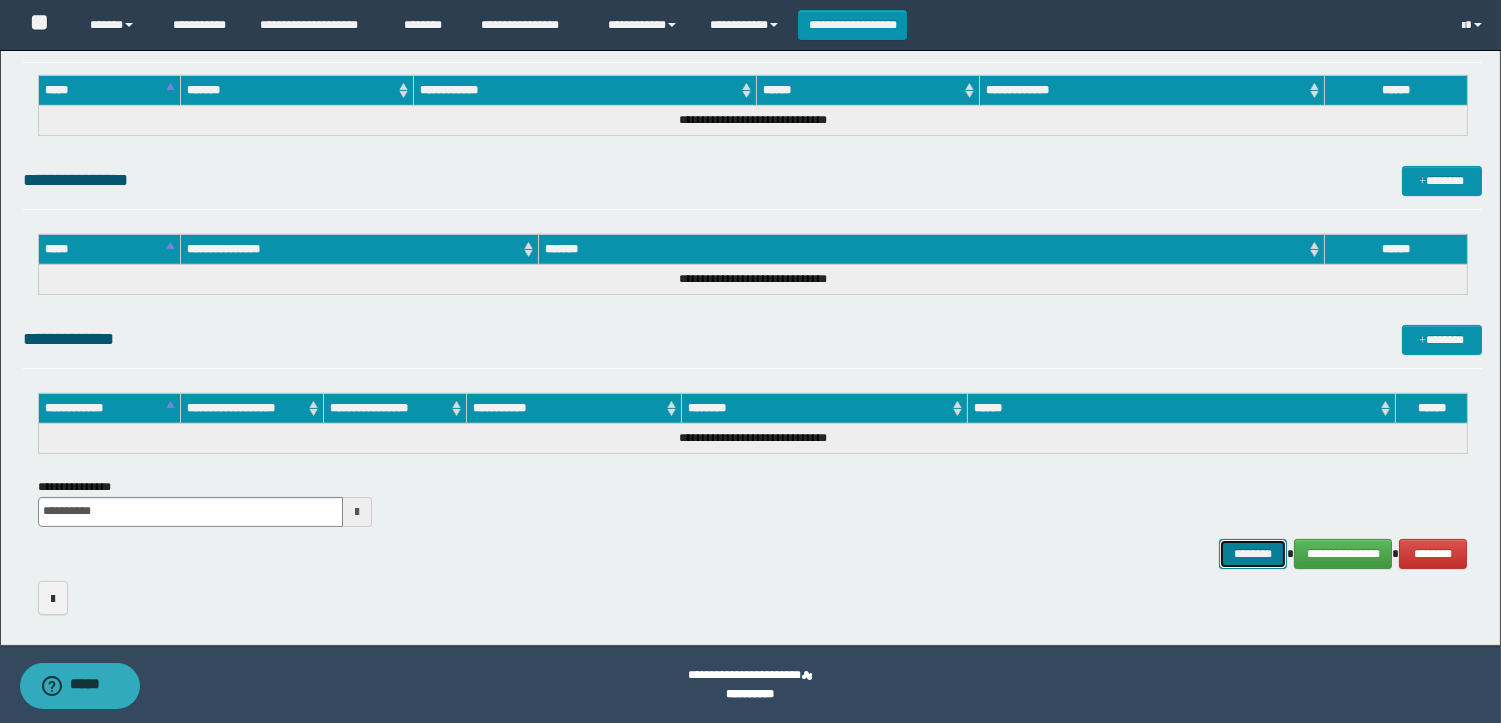 click on "********" at bounding box center [1253, 554] 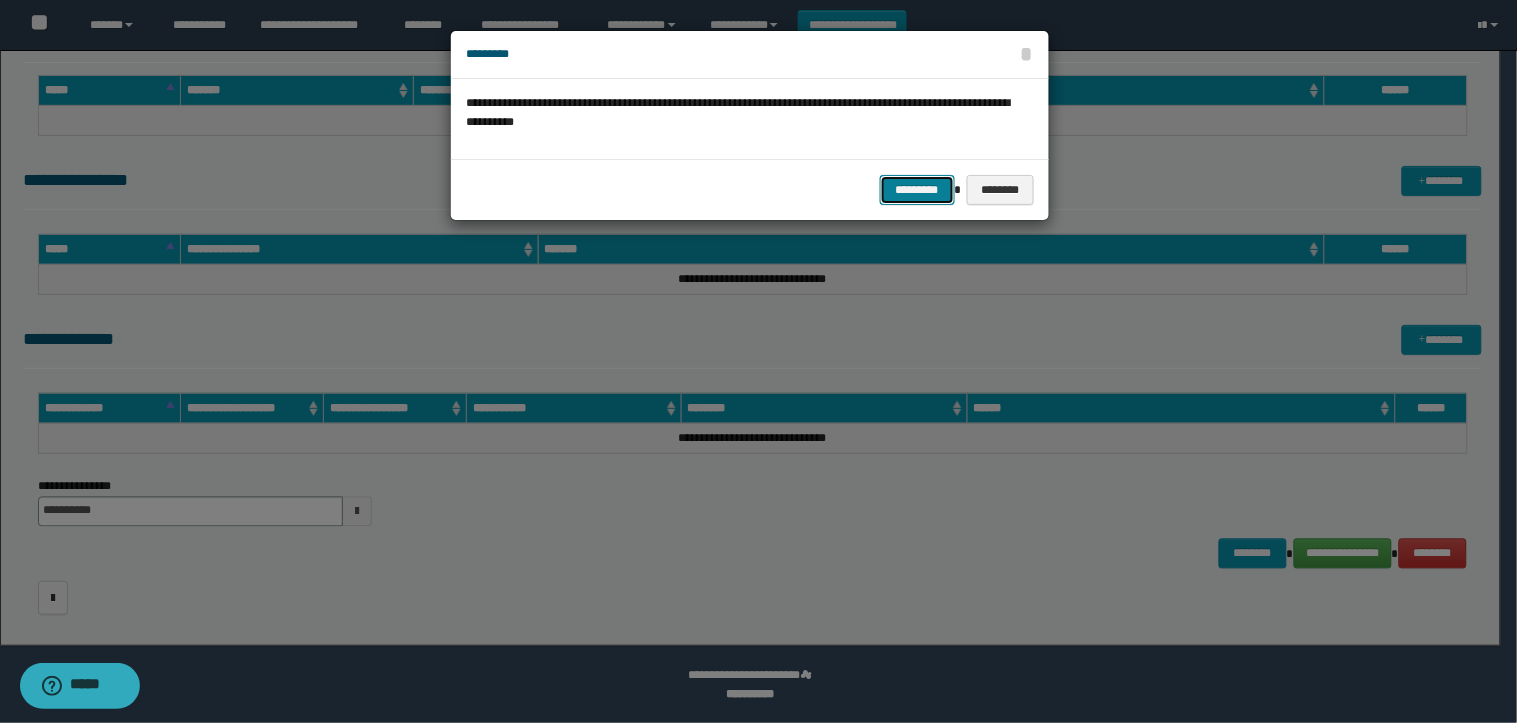 click on "*********" at bounding box center [917, 190] 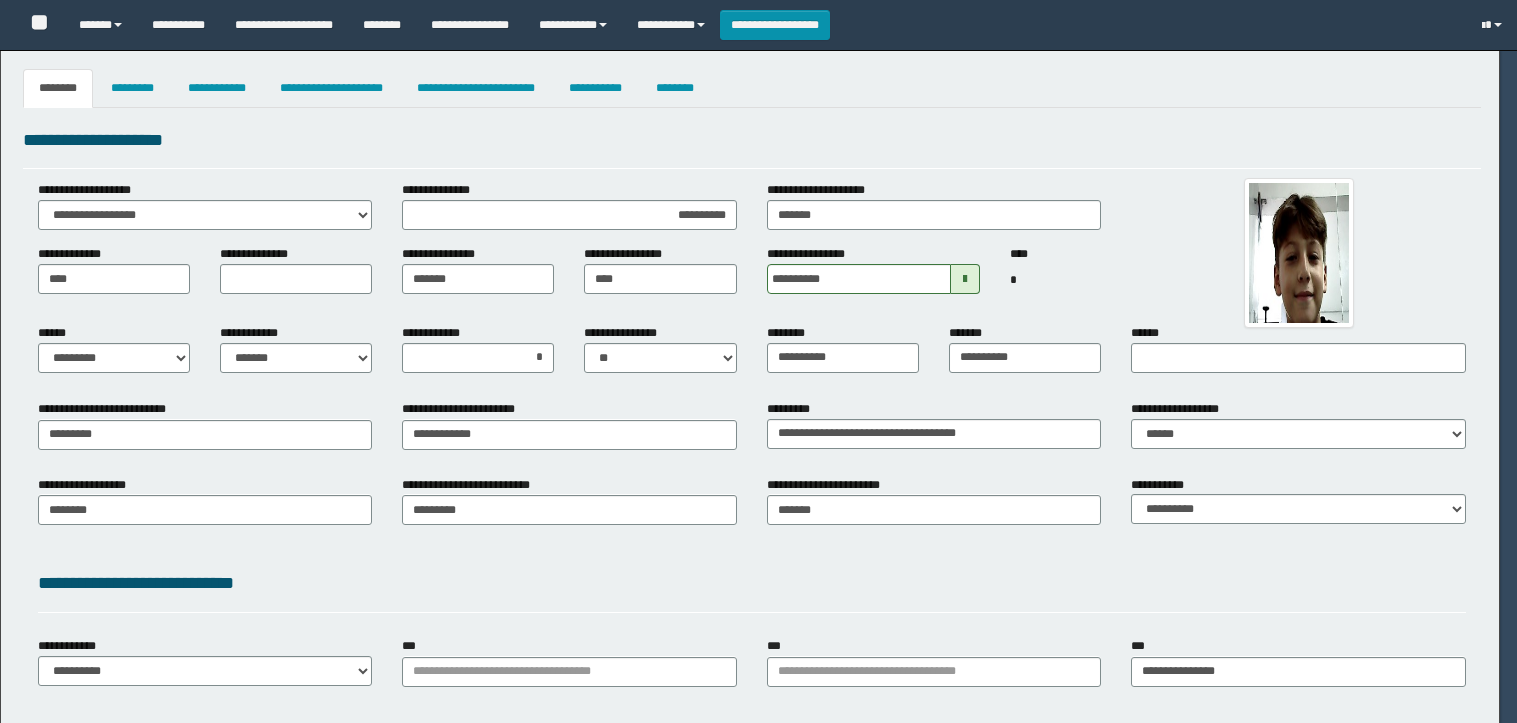 select on "*" 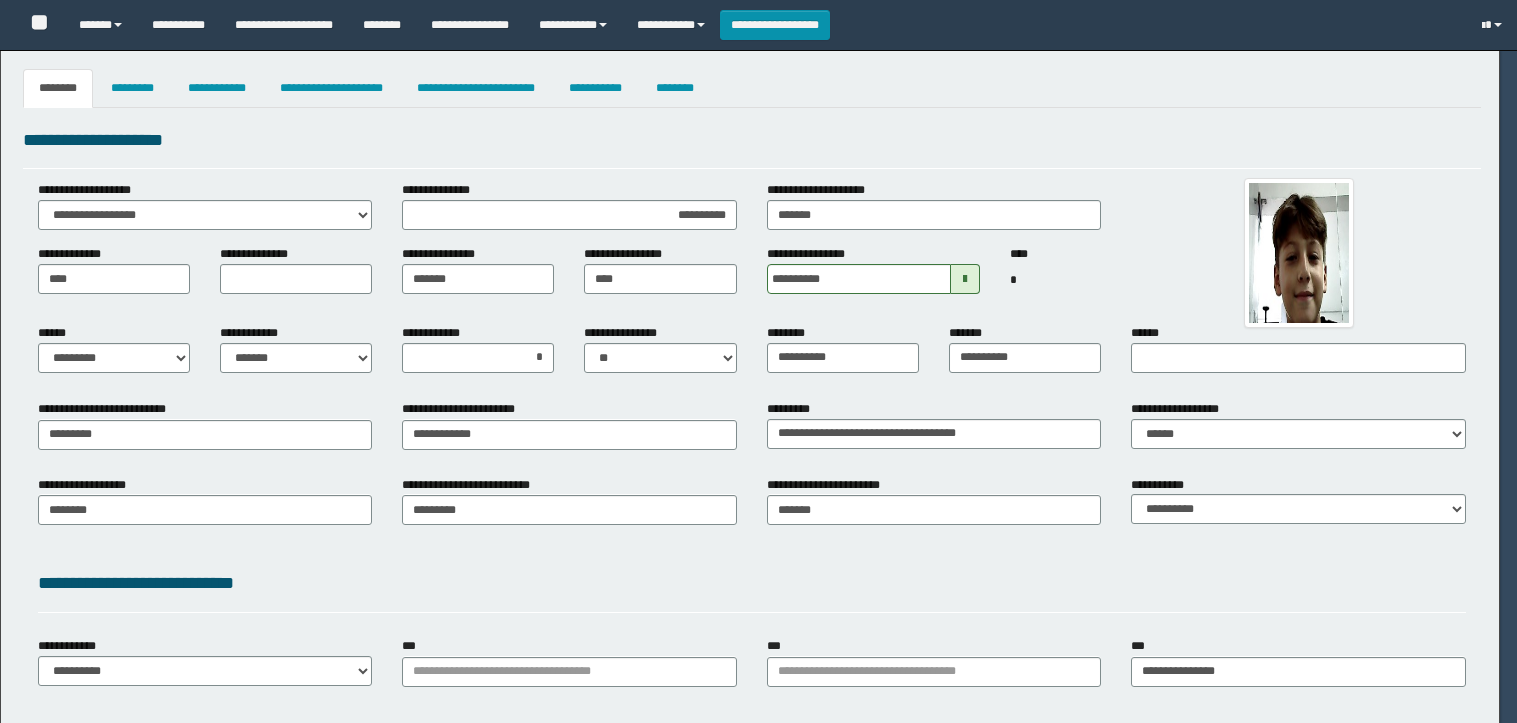 select on "*" 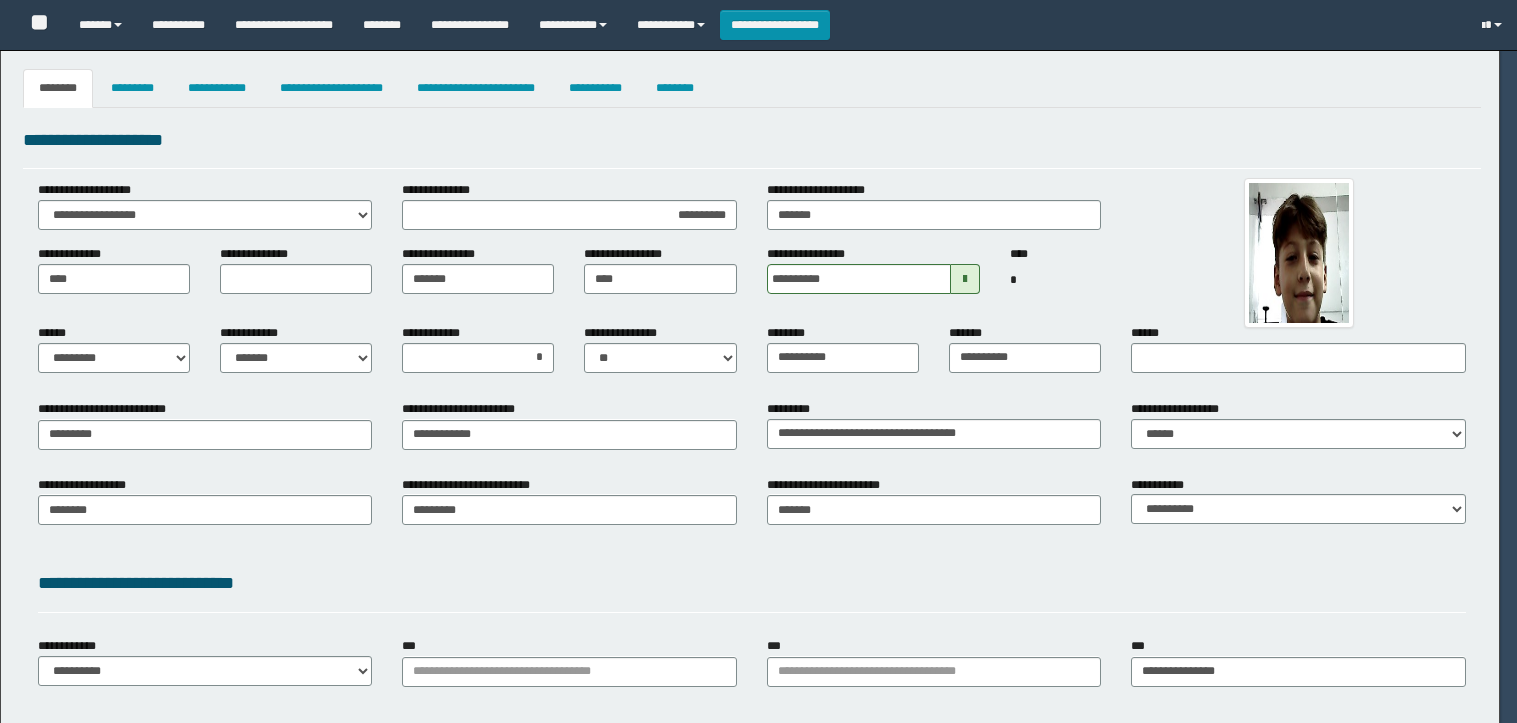 select on "*" 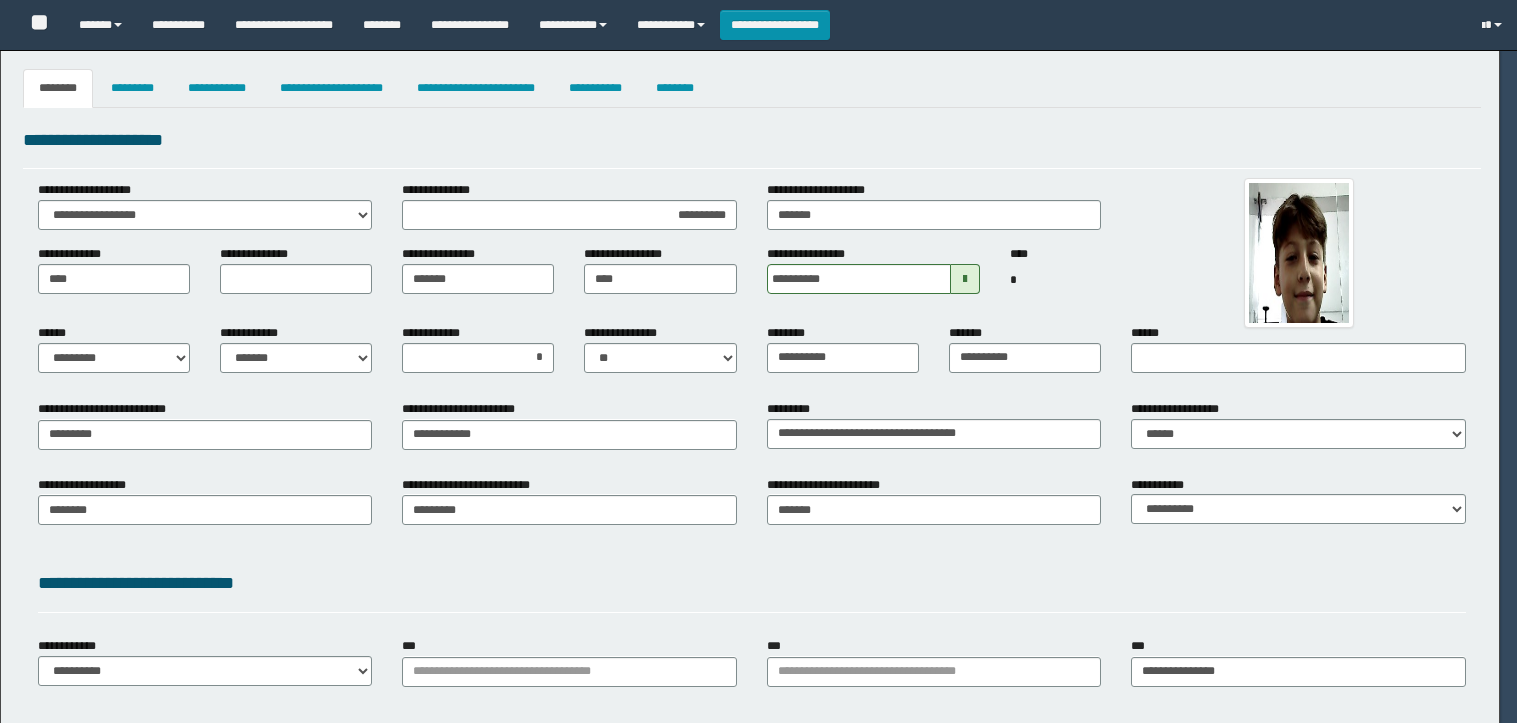 select on "*" 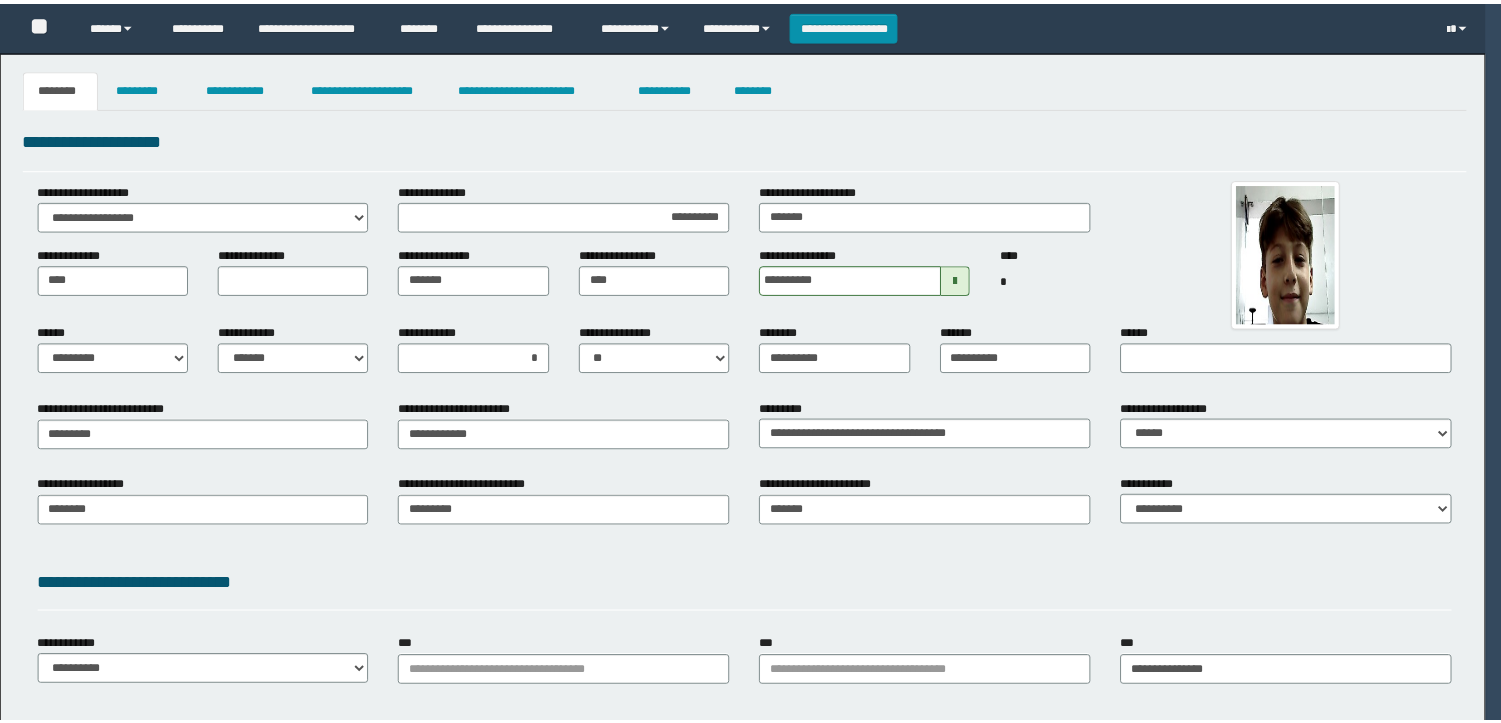 scroll, scrollTop: 0, scrollLeft: 0, axis: both 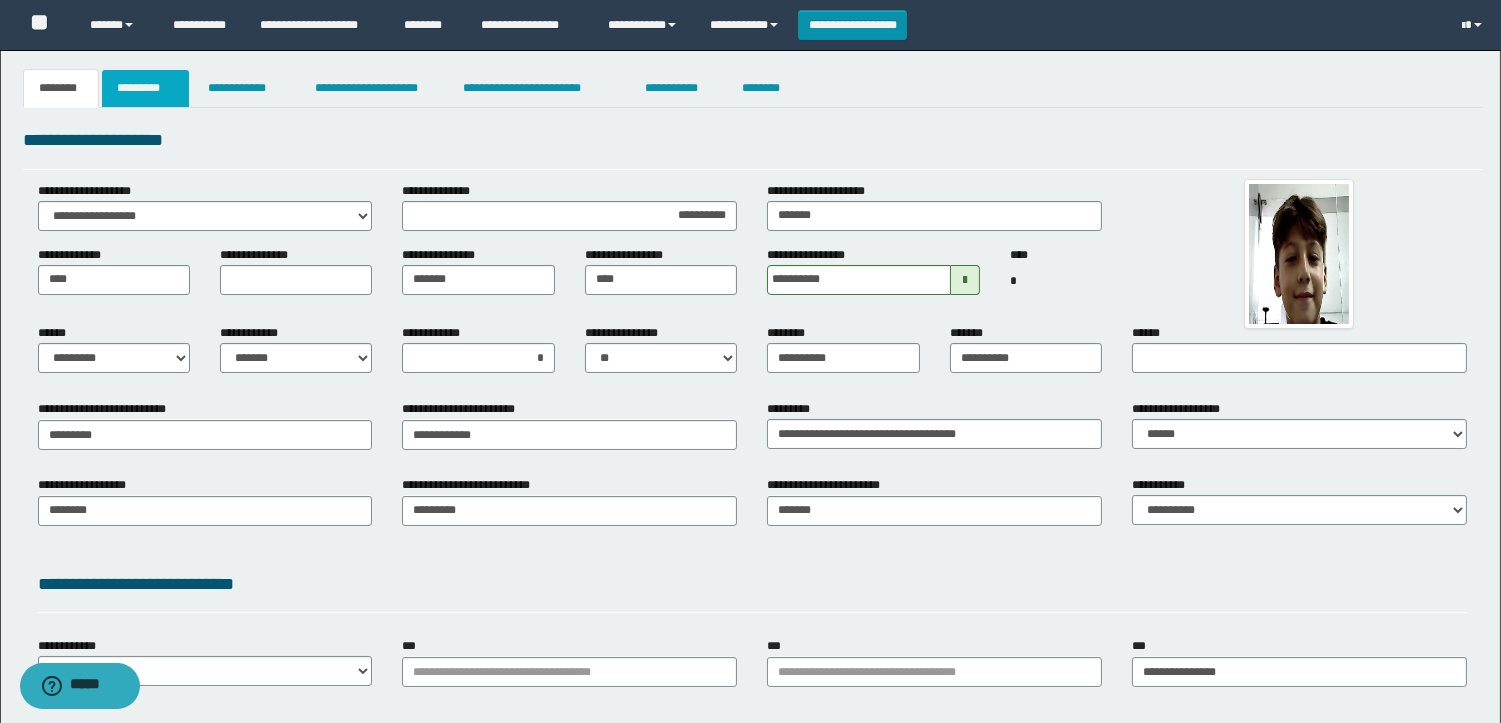 click on "*********" at bounding box center (145, 88) 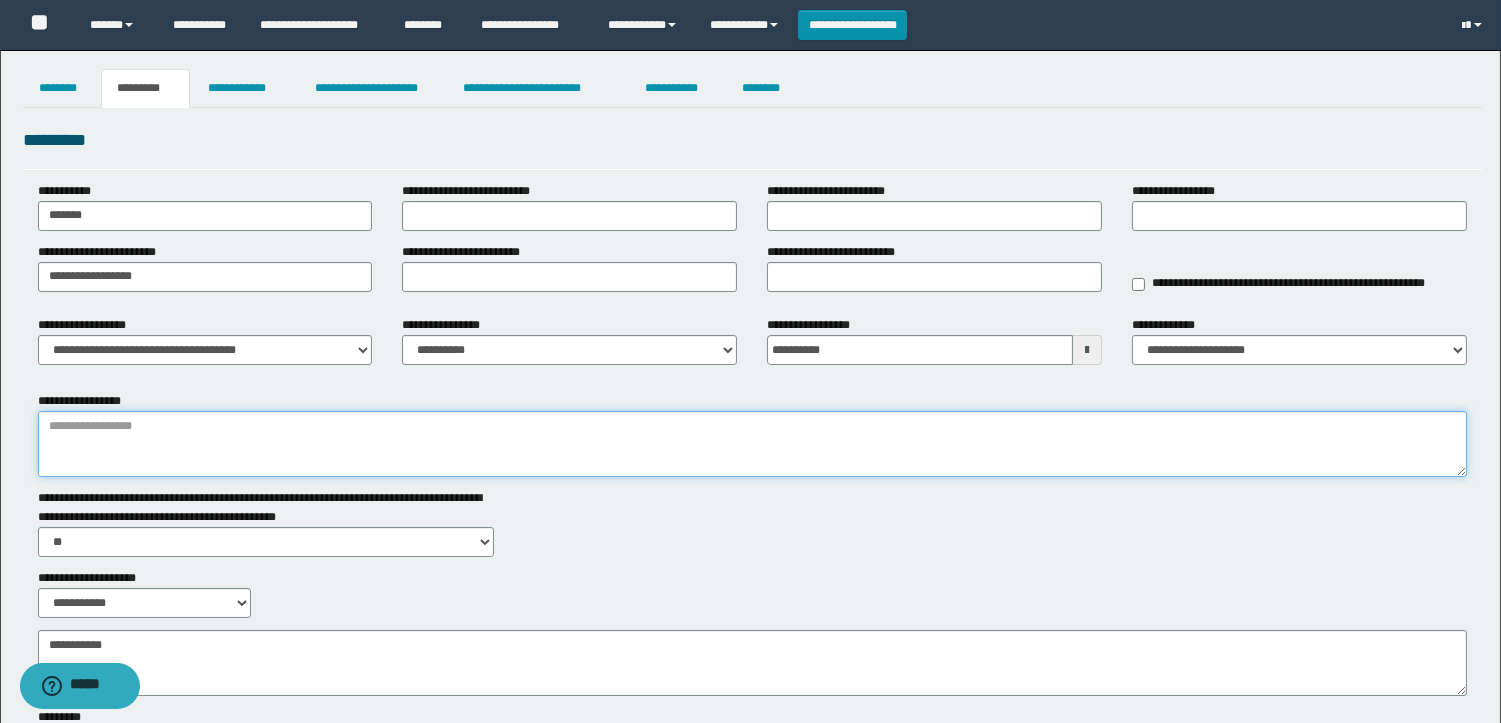 click on "**********" at bounding box center (752, 444) 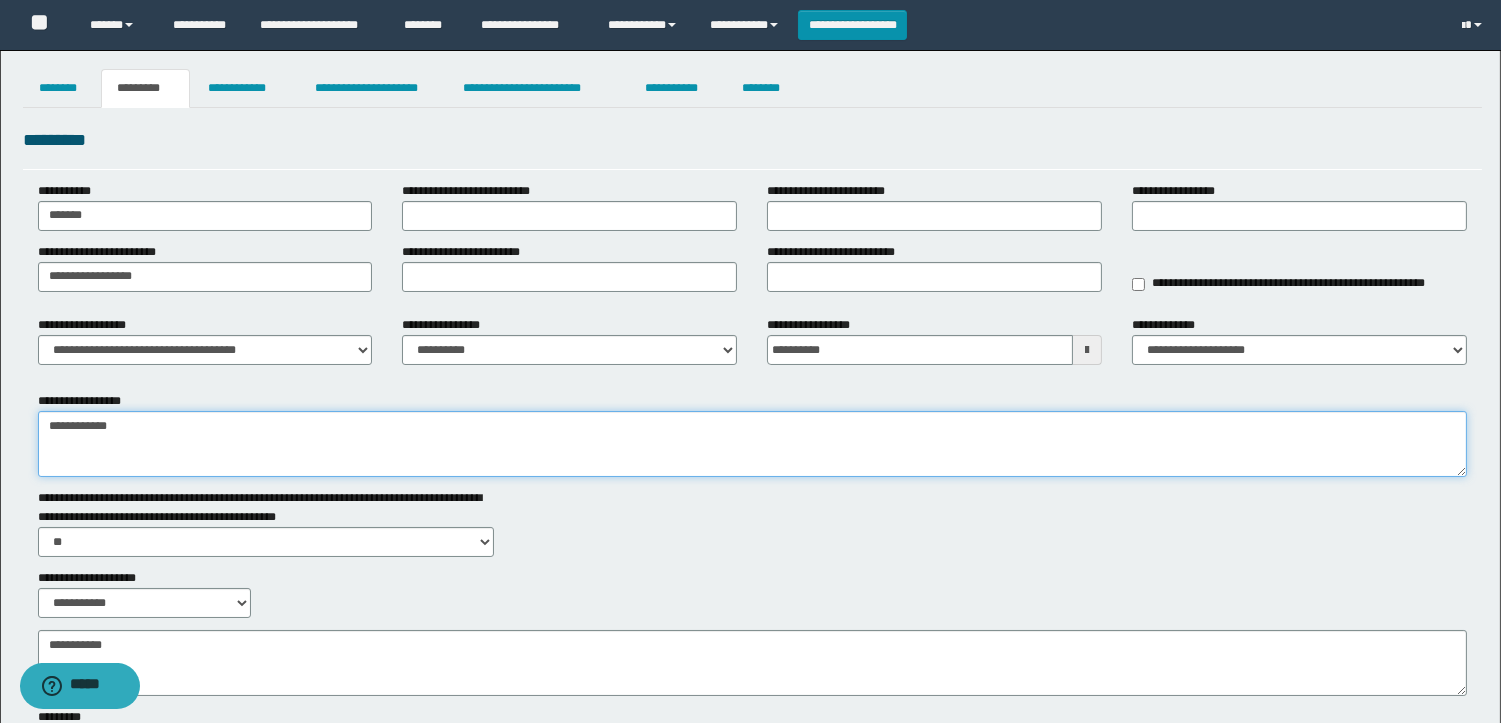 drag, startPoint x: 195, startPoint y: 437, endPoint x: 0, endPoint y: 414, distance: 196.35173 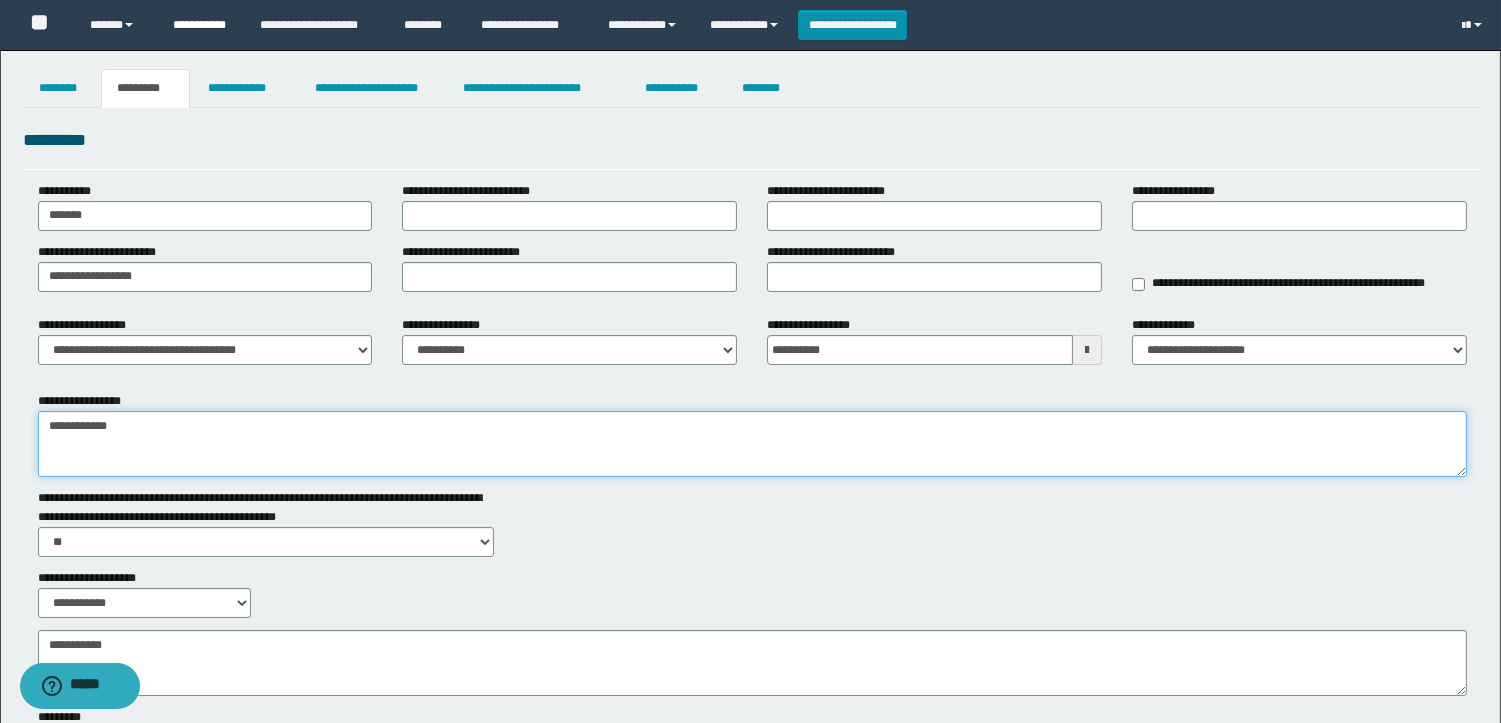 type on "**********" 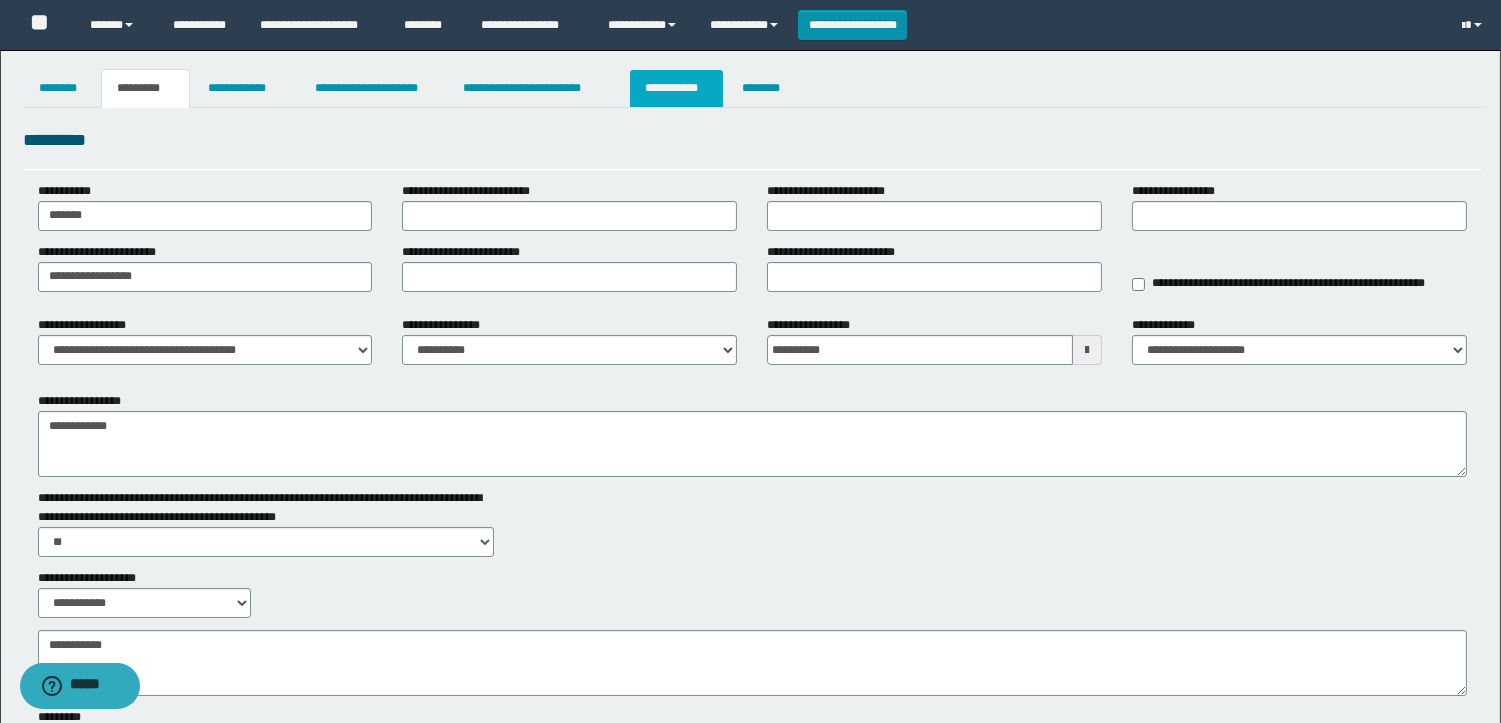 click on "**********" at bounding box center [676, 88] 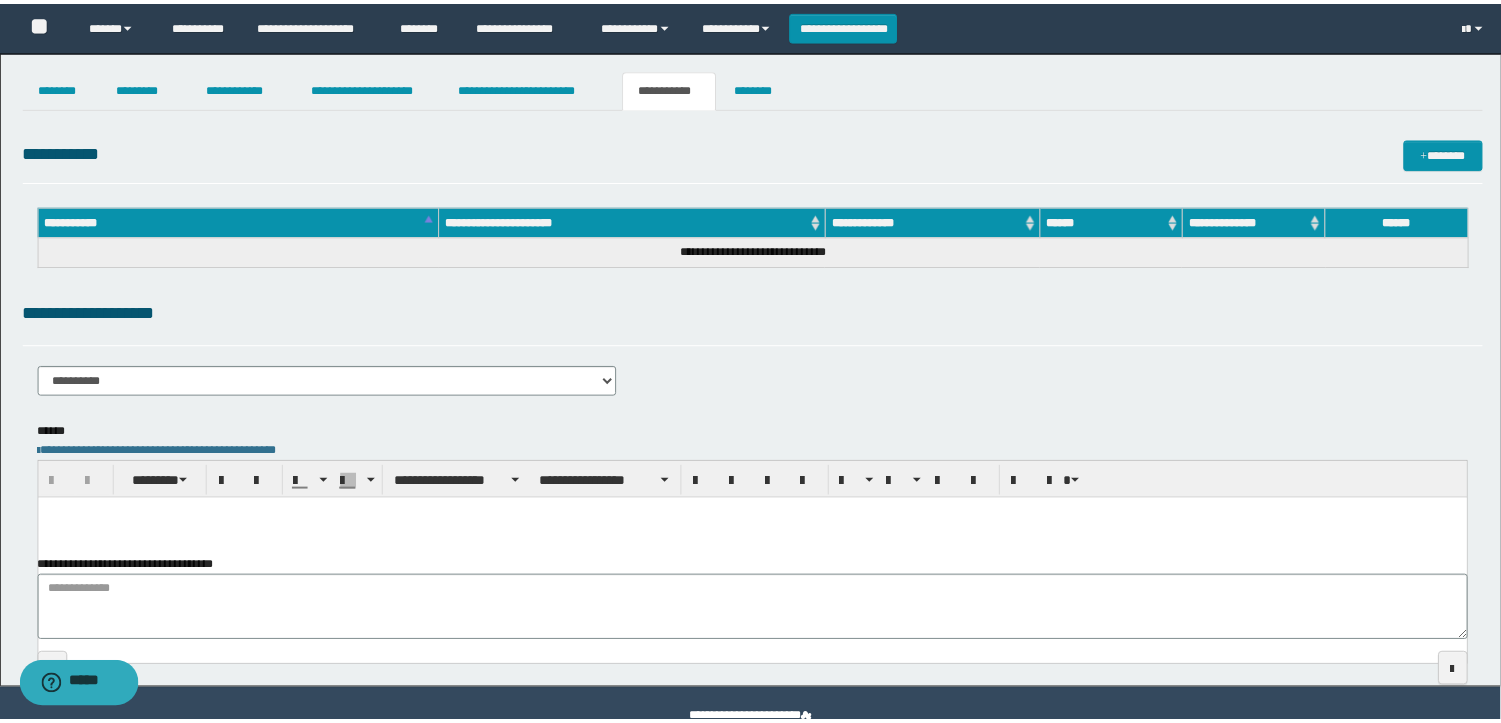 scroll, scrollTop: 0, scrollLeft: 0, axis: both 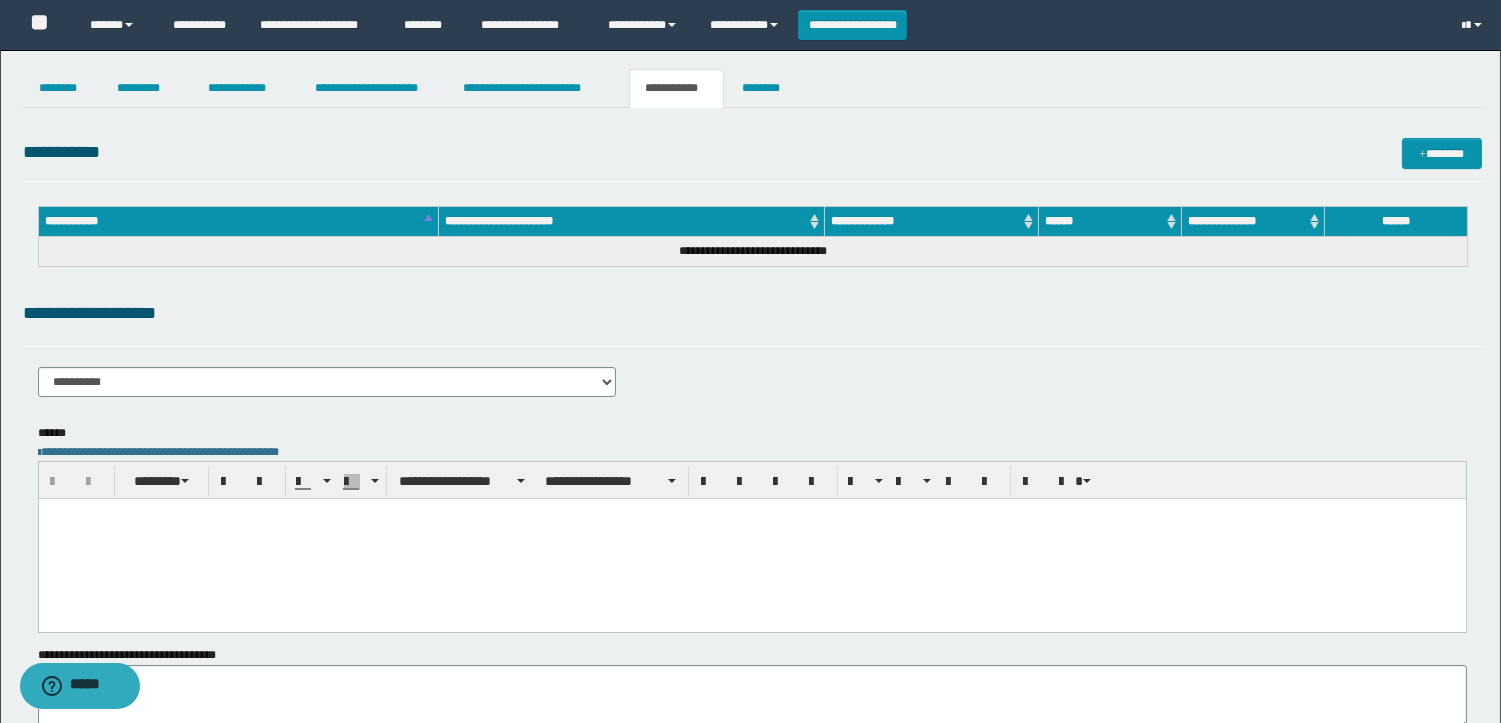 paste 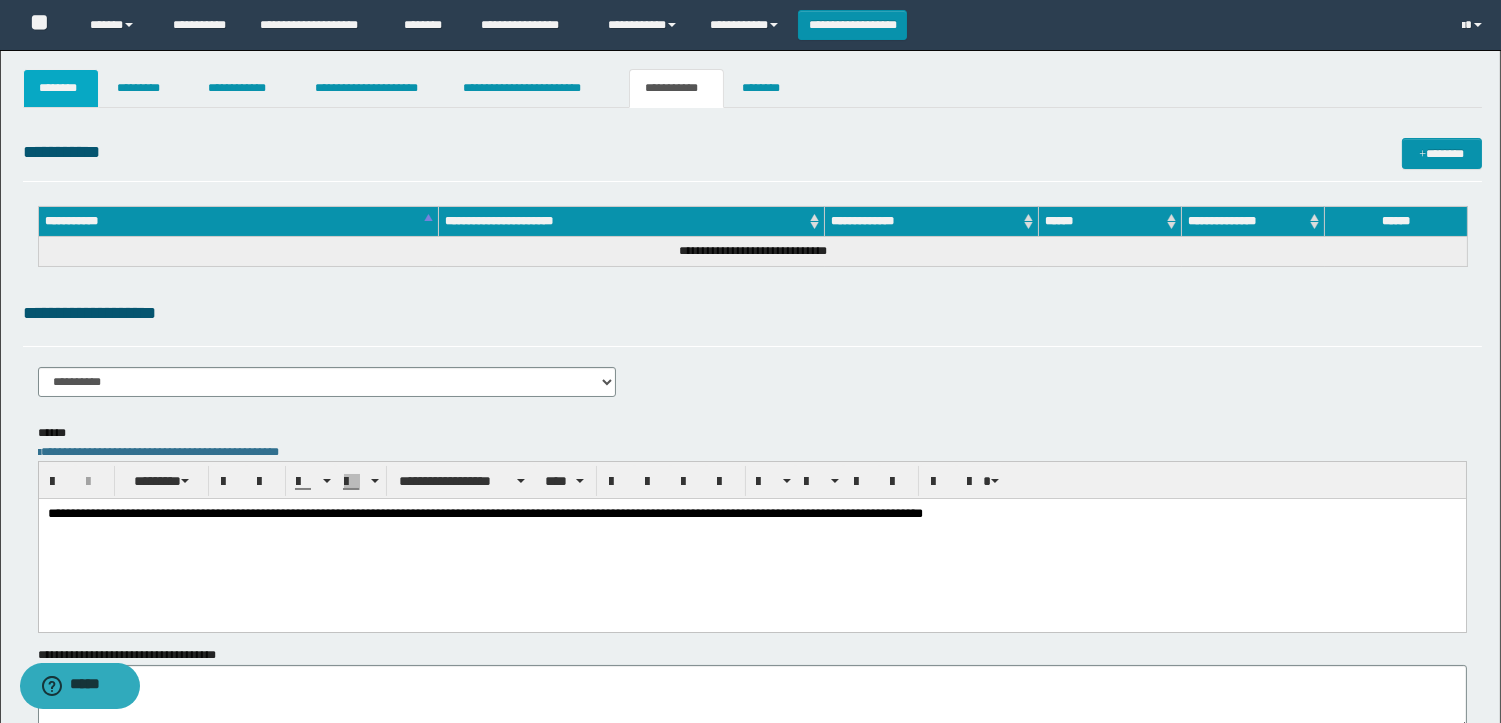 click on "********" at bounding box center [61, 88] 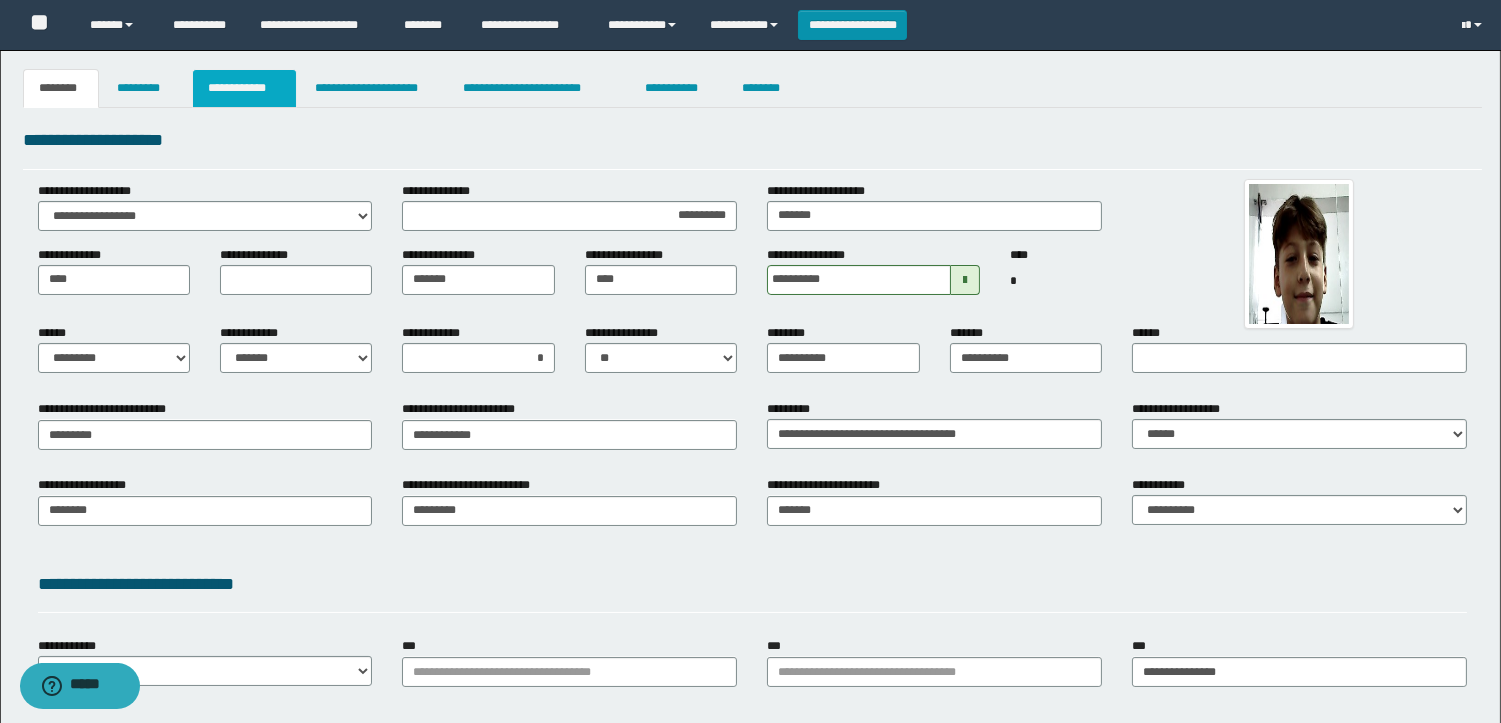 click on "**********" at bounding box center (244, 88) 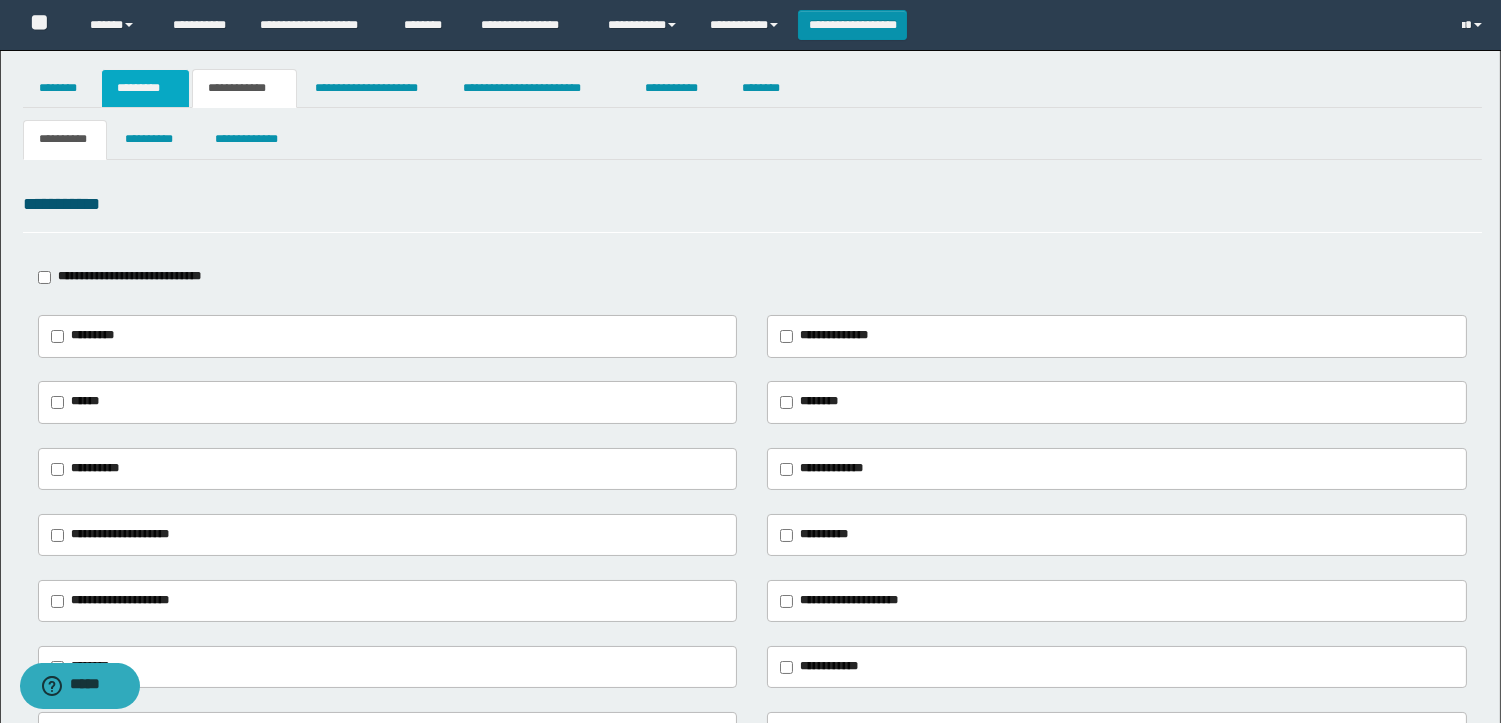 click on "*********" at bounding box center (145, 88) 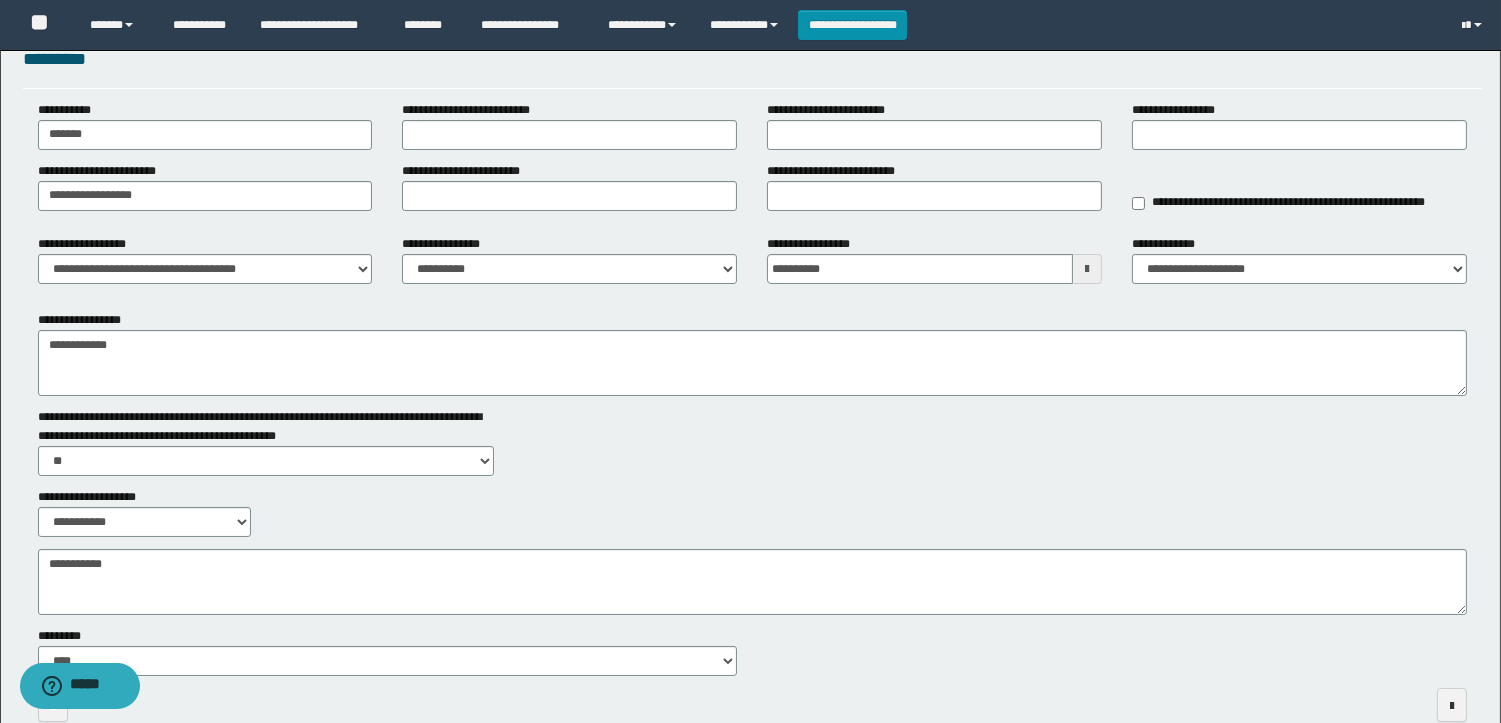 scroll, scrollTop: 0, scrollLeft: 0, axis: both 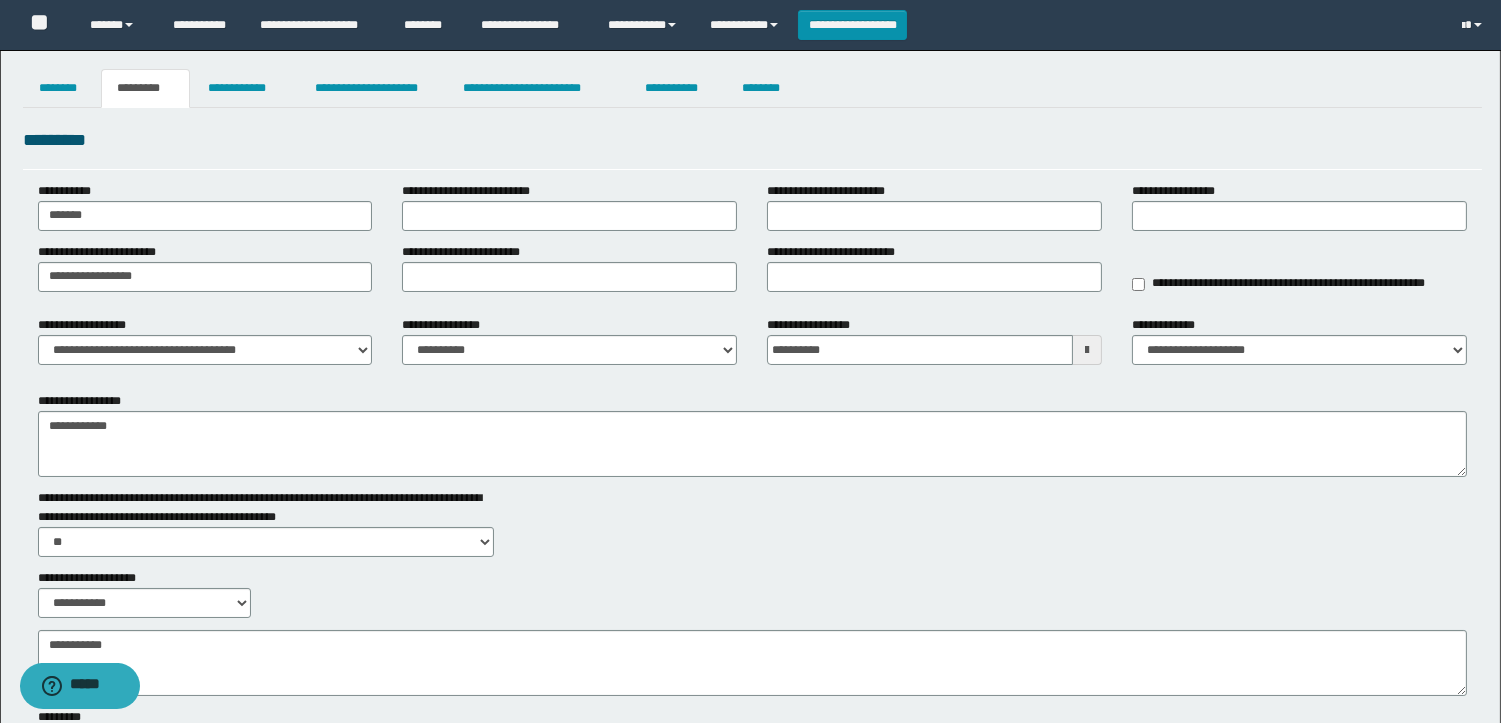 click on "**********" at bounding box center [750, 442] 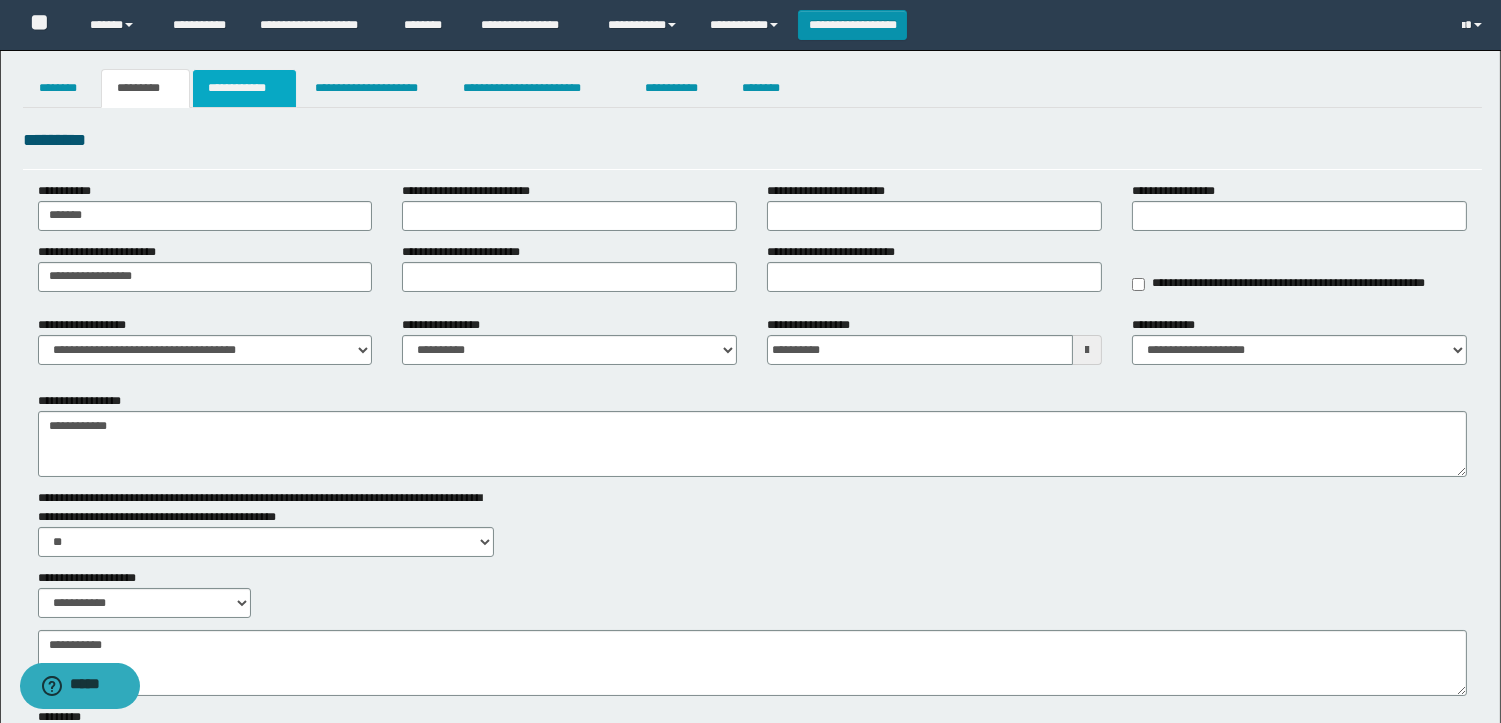 click on "**********" at bounding box center (244, 88) 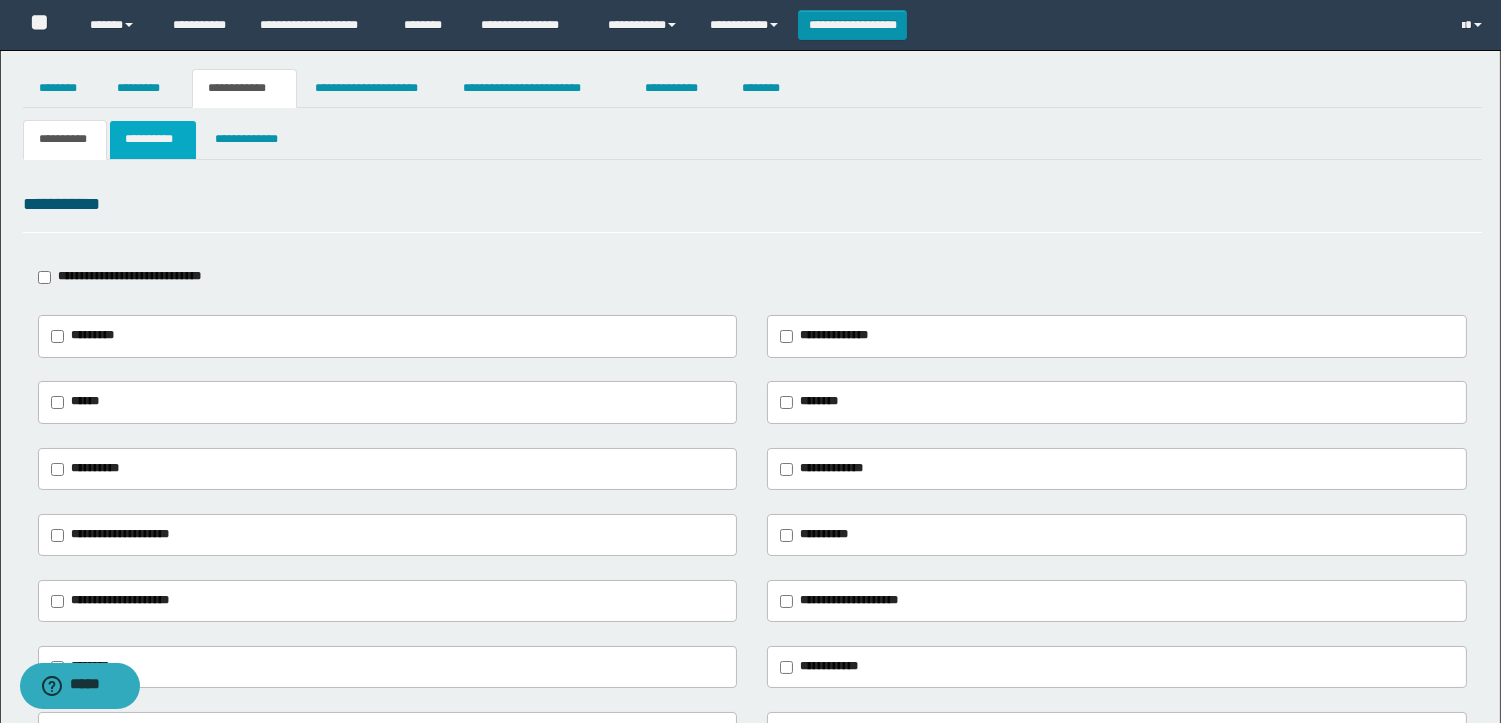 click on "**********" at bounding box center [153, 139] 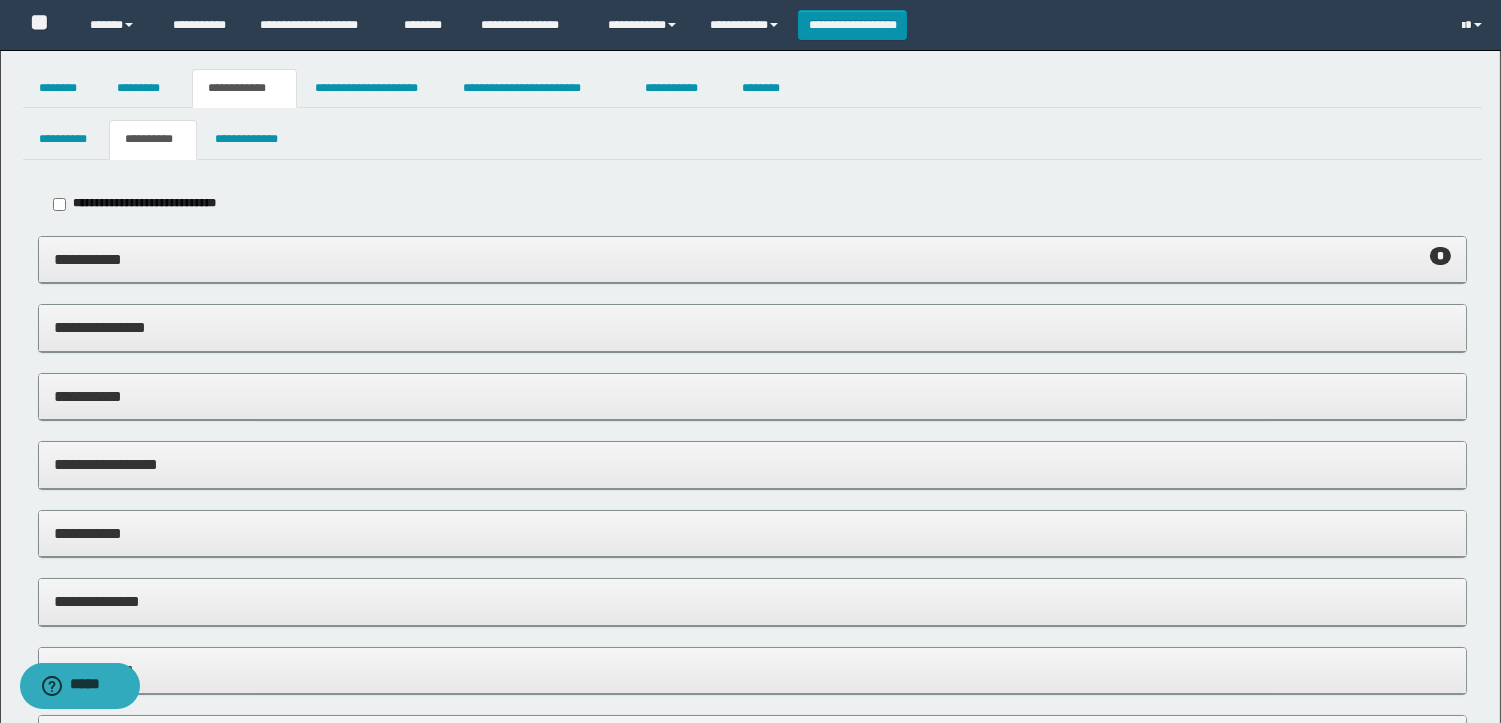 click on "**********" at bounding box center (752, 259) 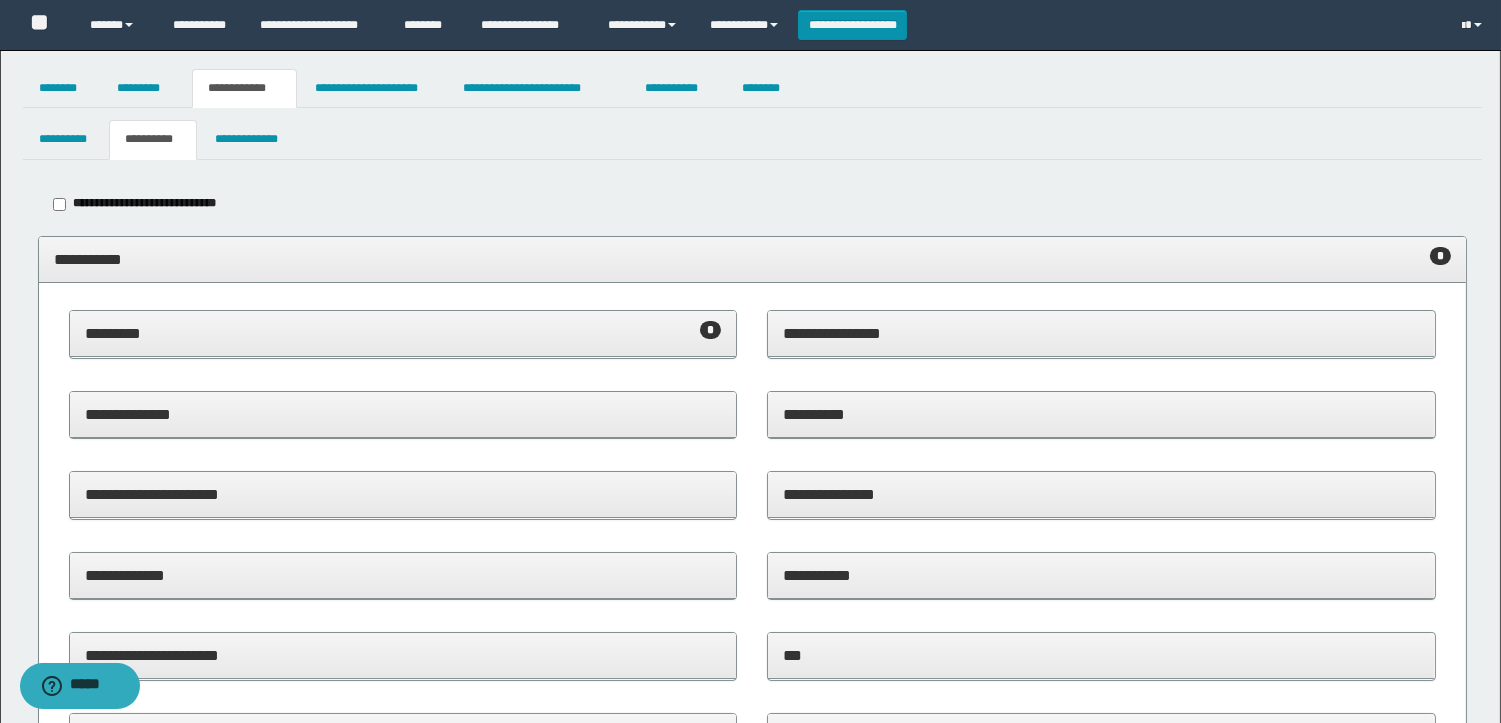 click on "**********" at bounding box center [752, 259] 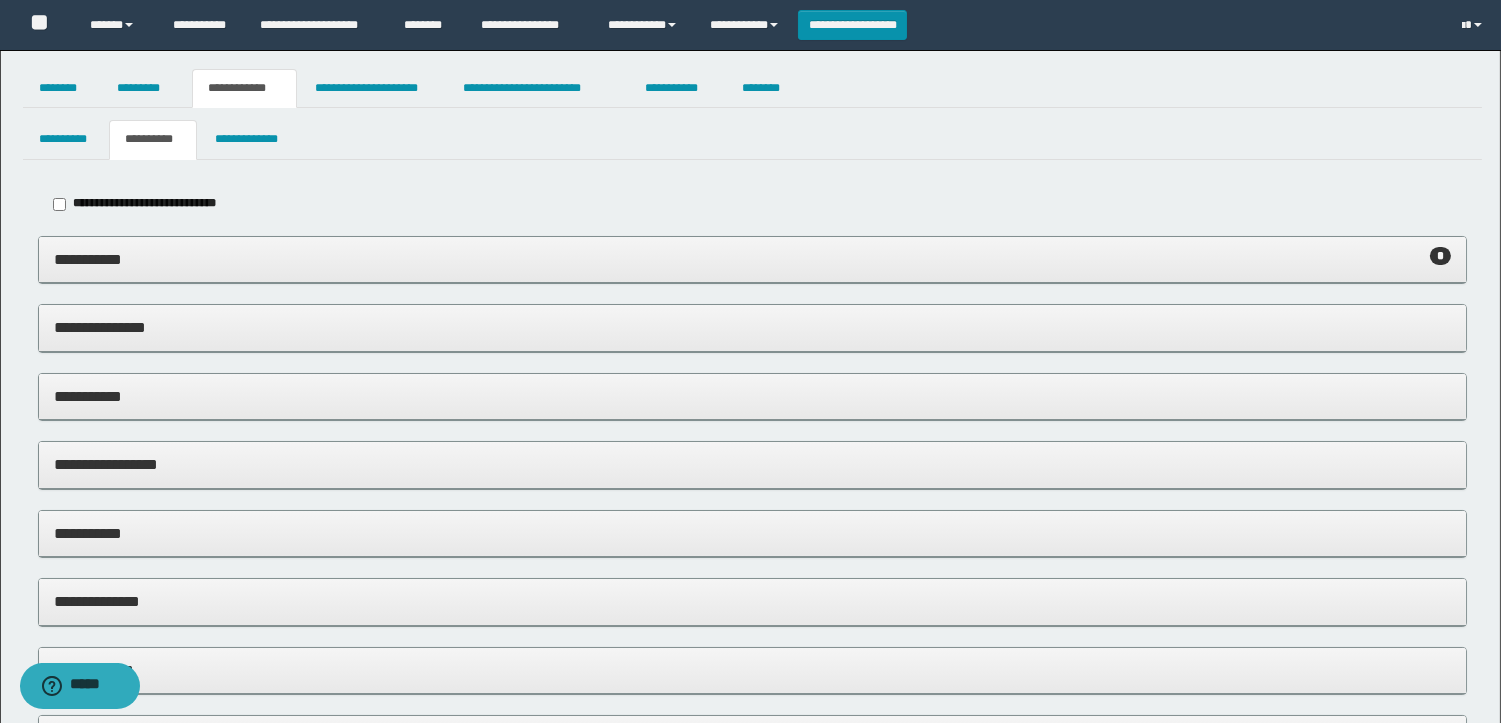click on "**********" at bounding box center (750, 490) 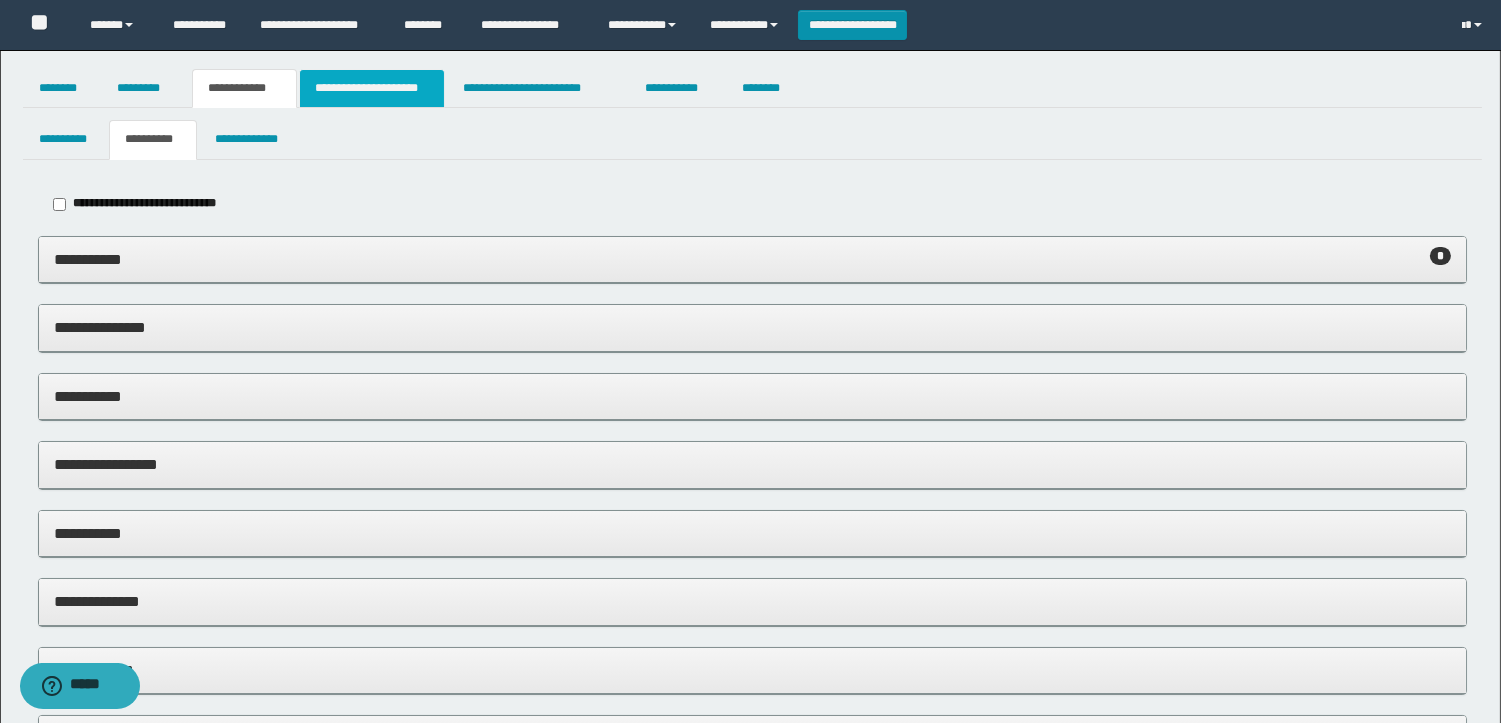 click on "**********" at bounding box center (372, 88) 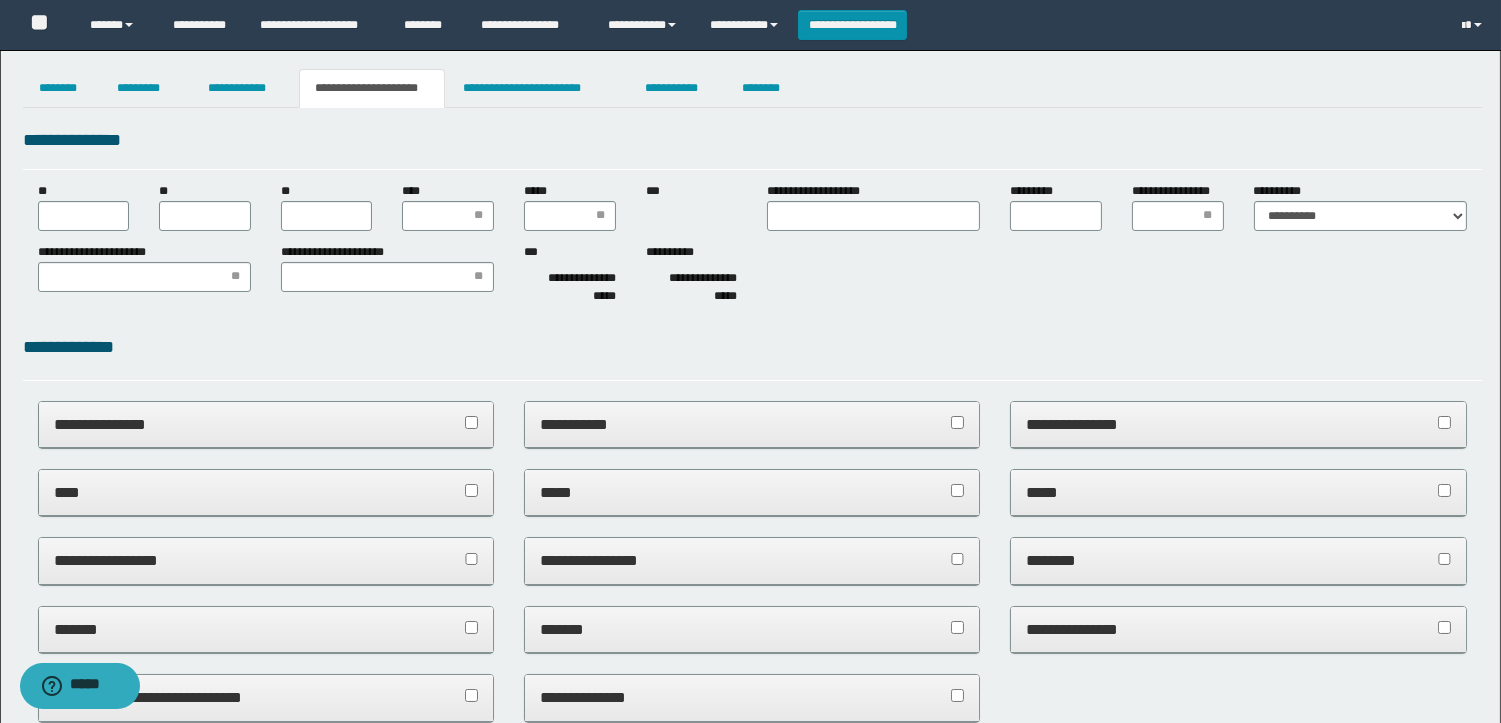 scroll, scrollTop: 0, scrollLeft: 0, axis: both 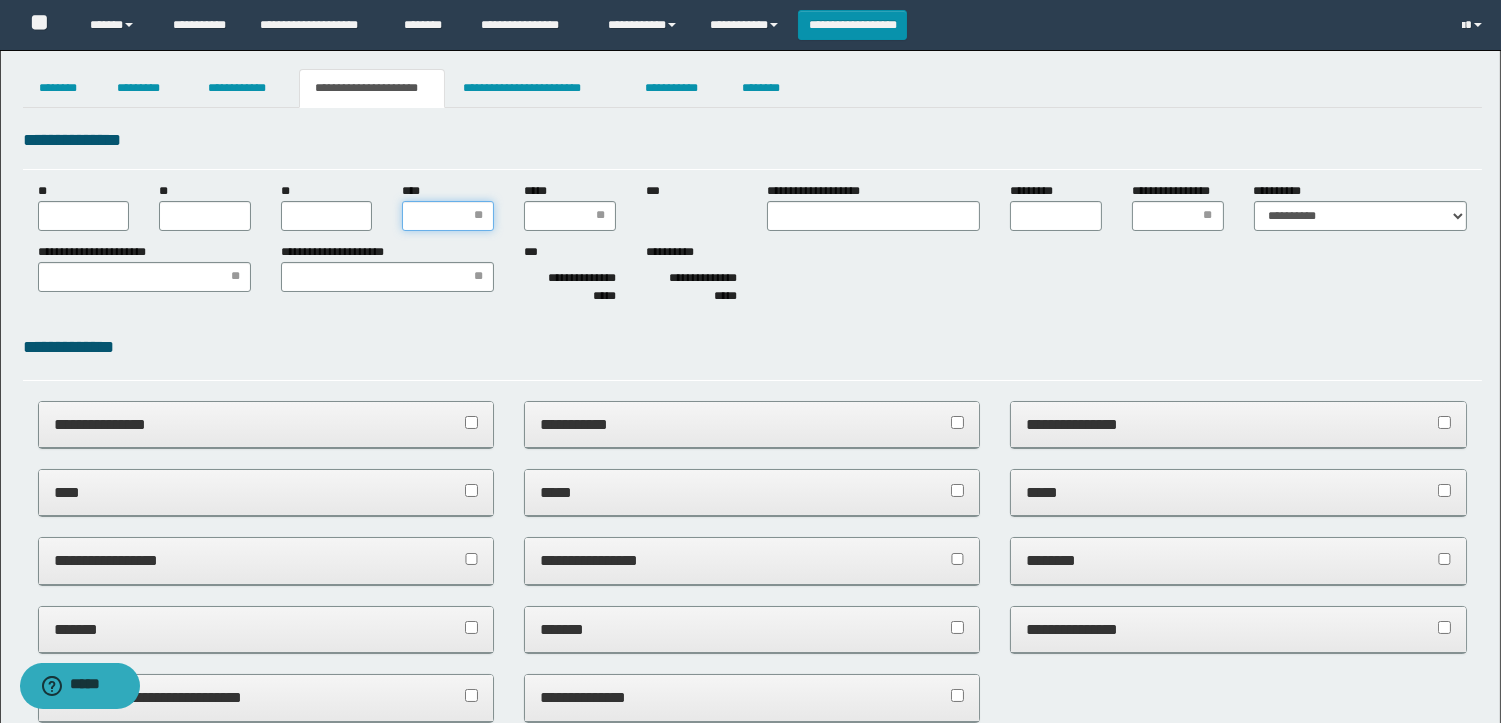 click on "****" at bounding box center (448, 216) 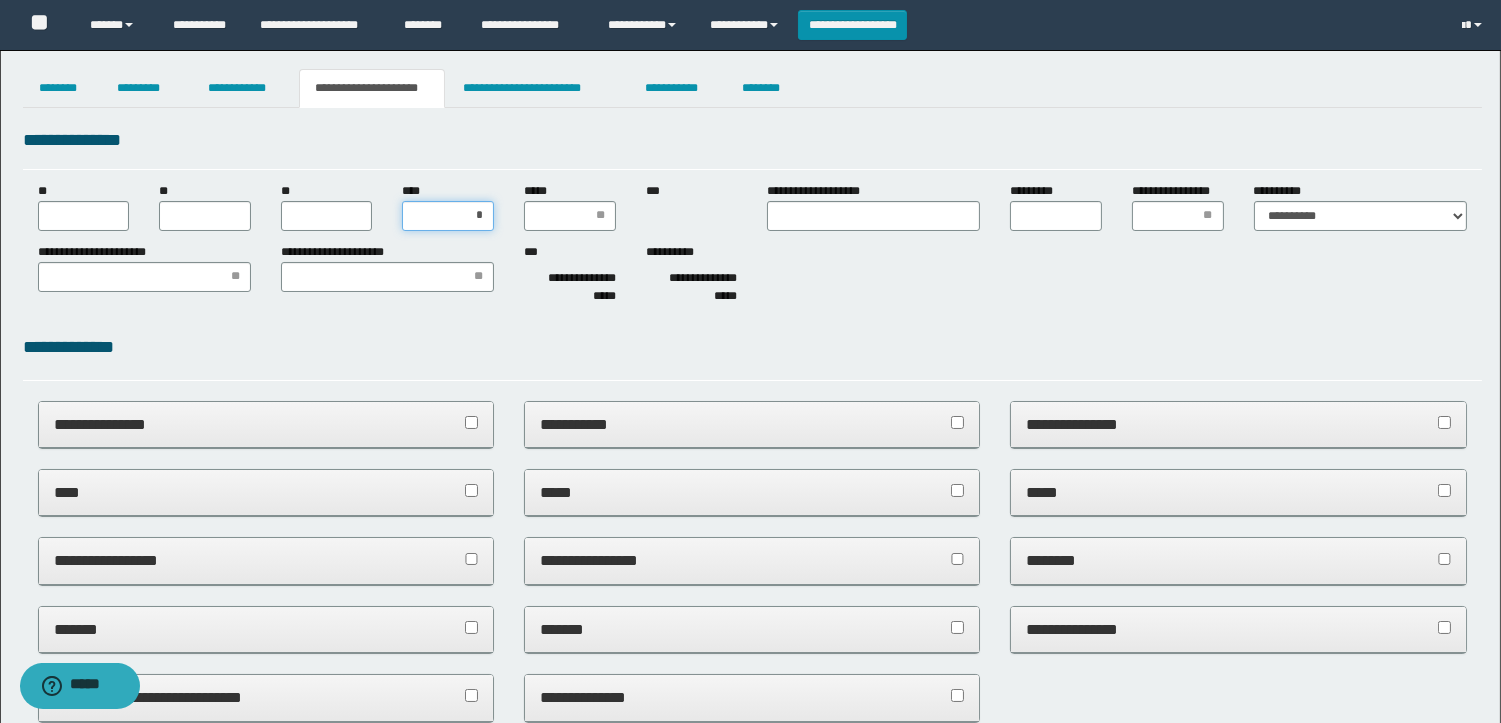 type on "**" 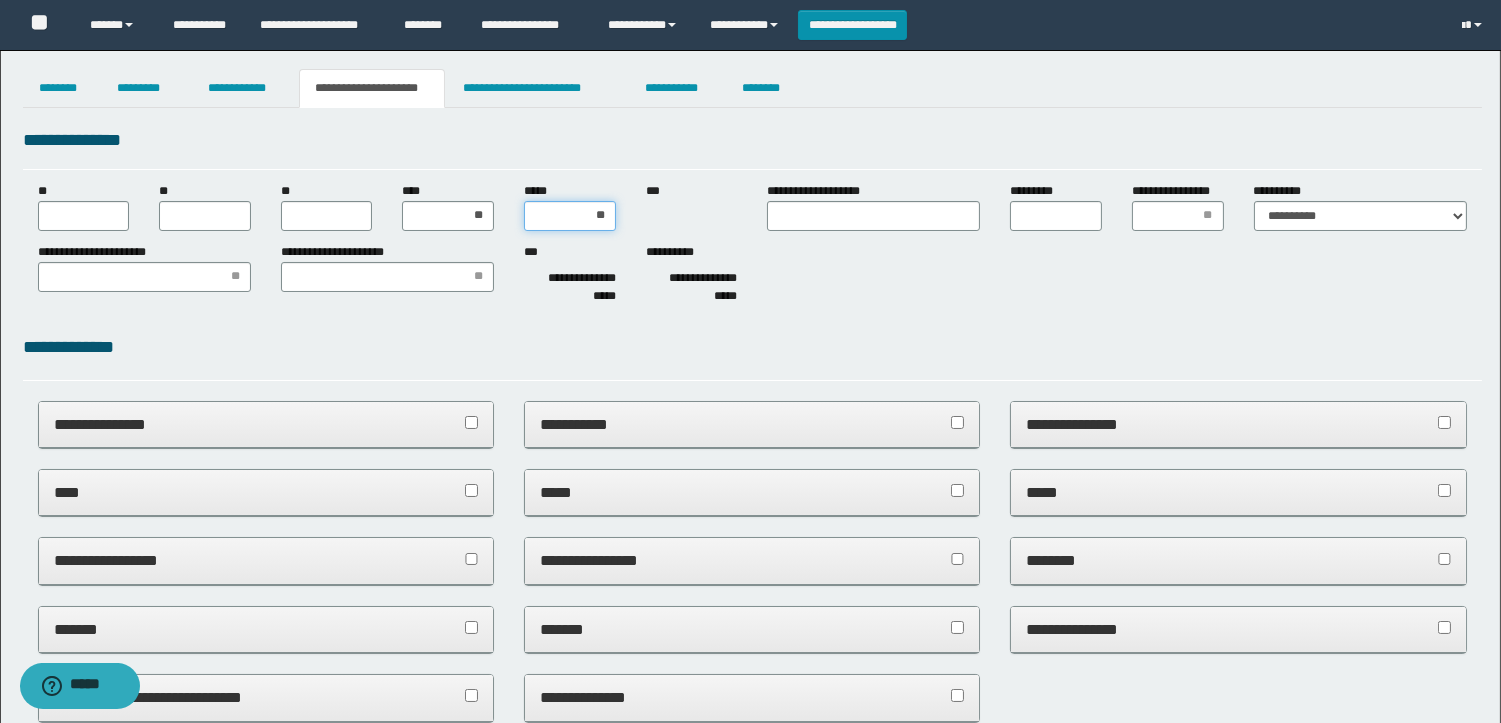 type on "***" 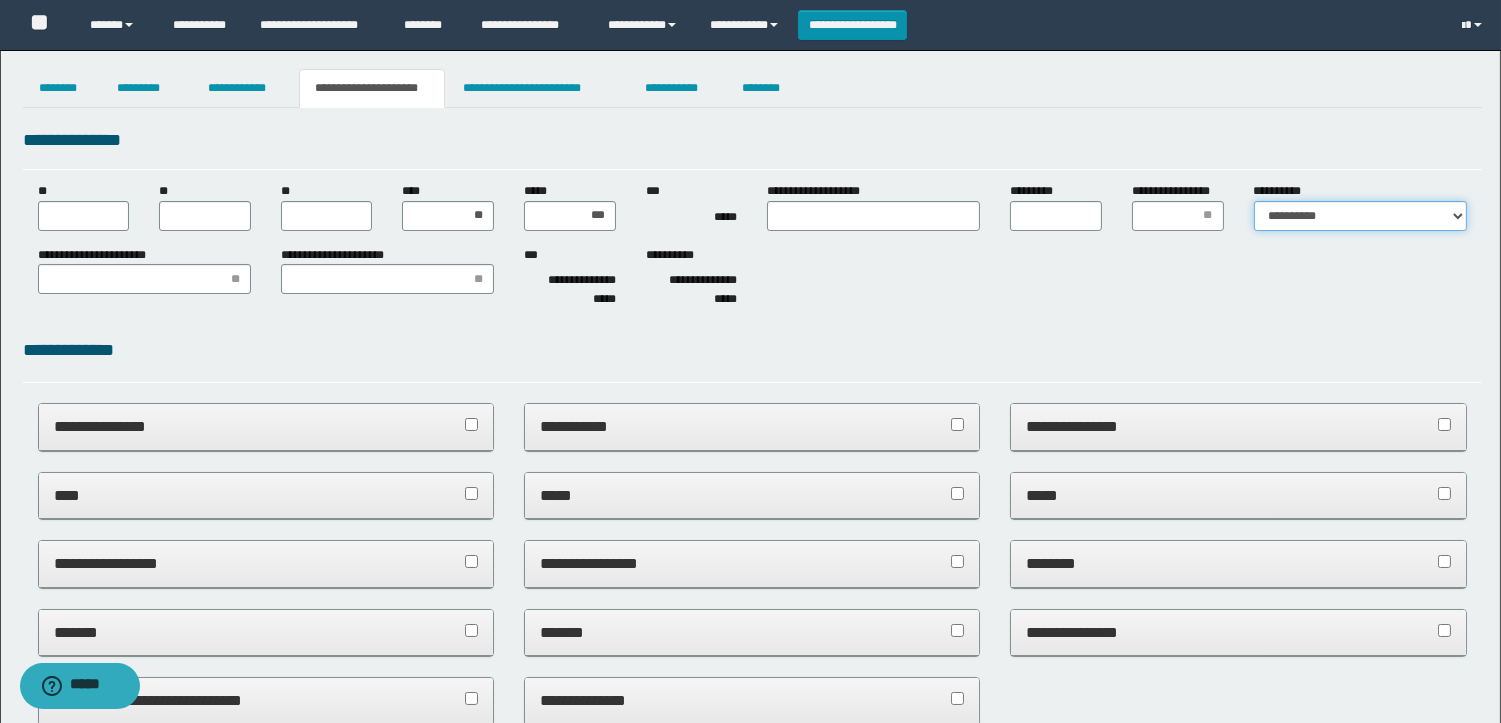click on "**********" at bounding box center (1360, 216) 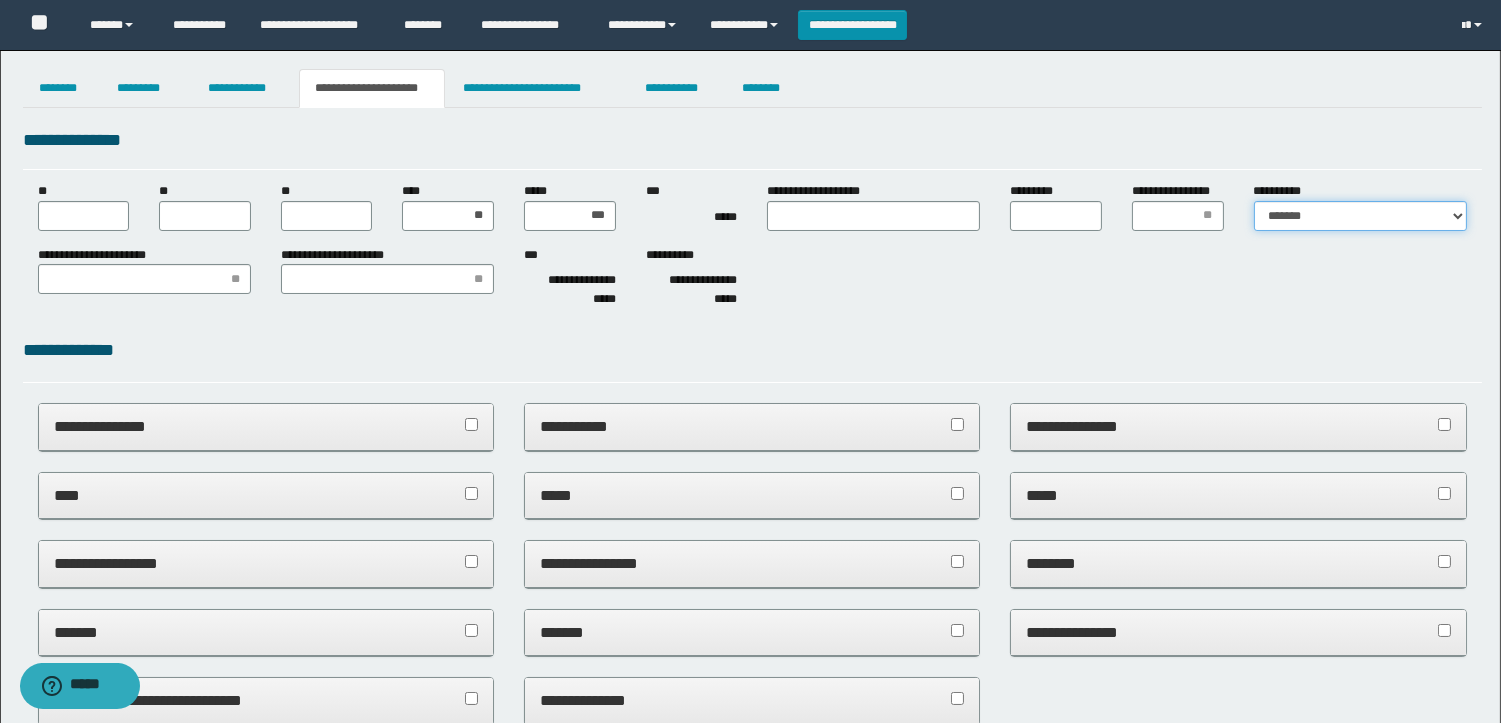 click on "**********" at bounding box center (1360, 216) 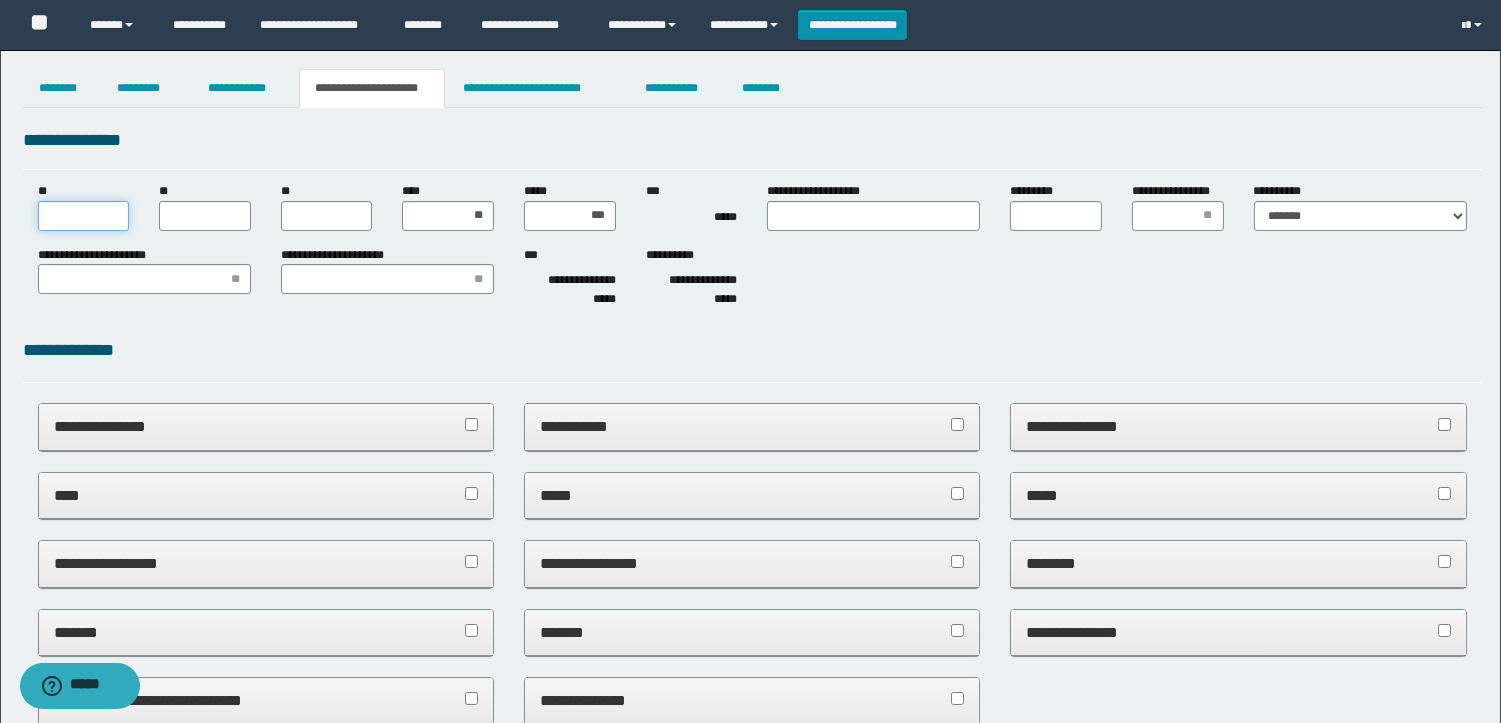 click on "**" at bounding box center (84, 216) 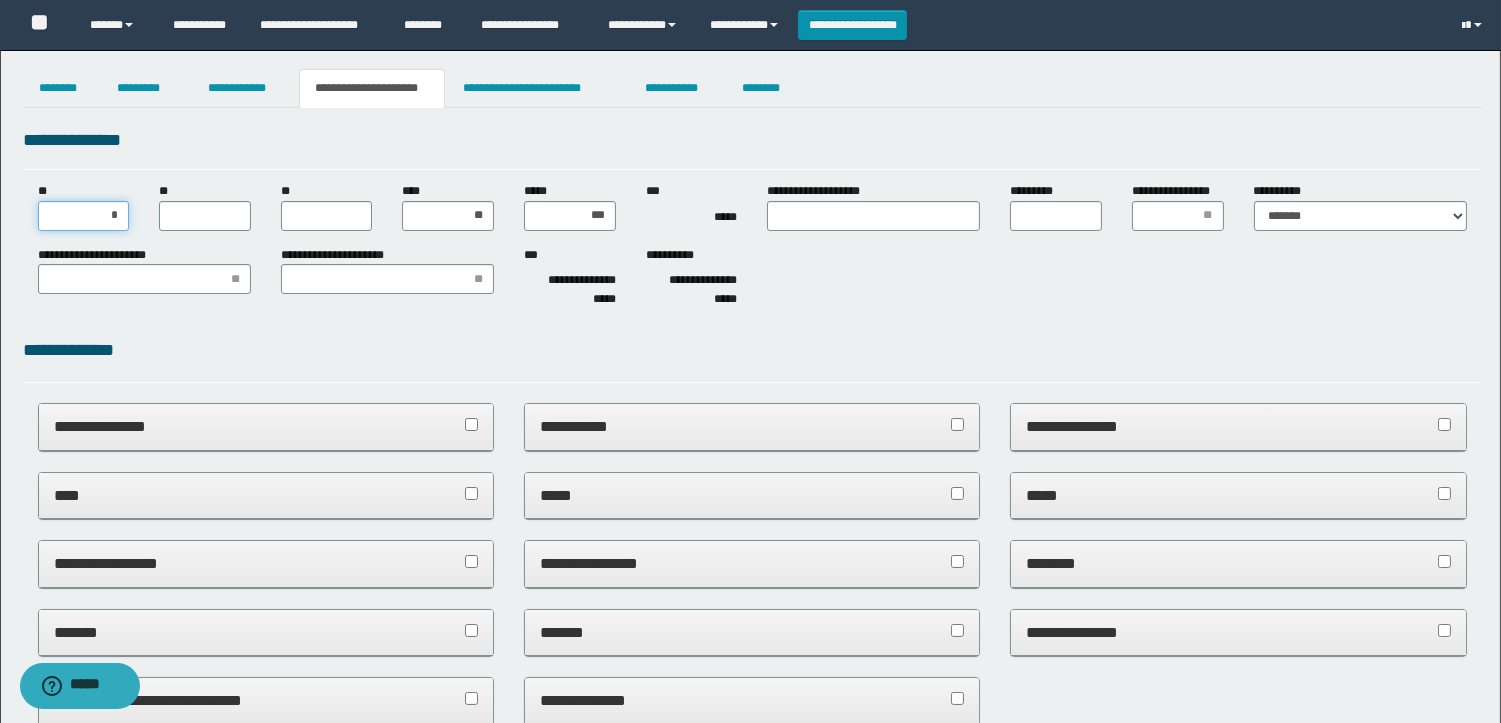 type on "**" 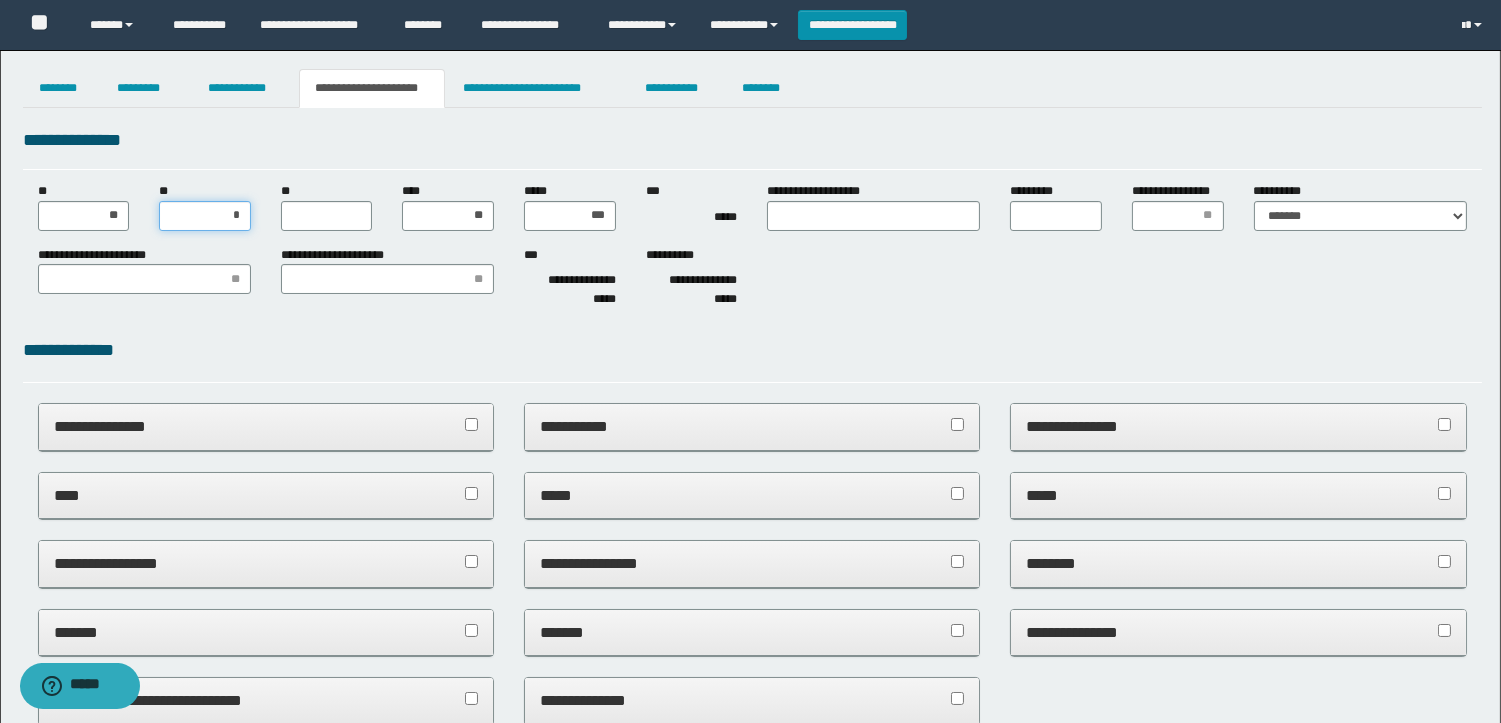 type on "**" 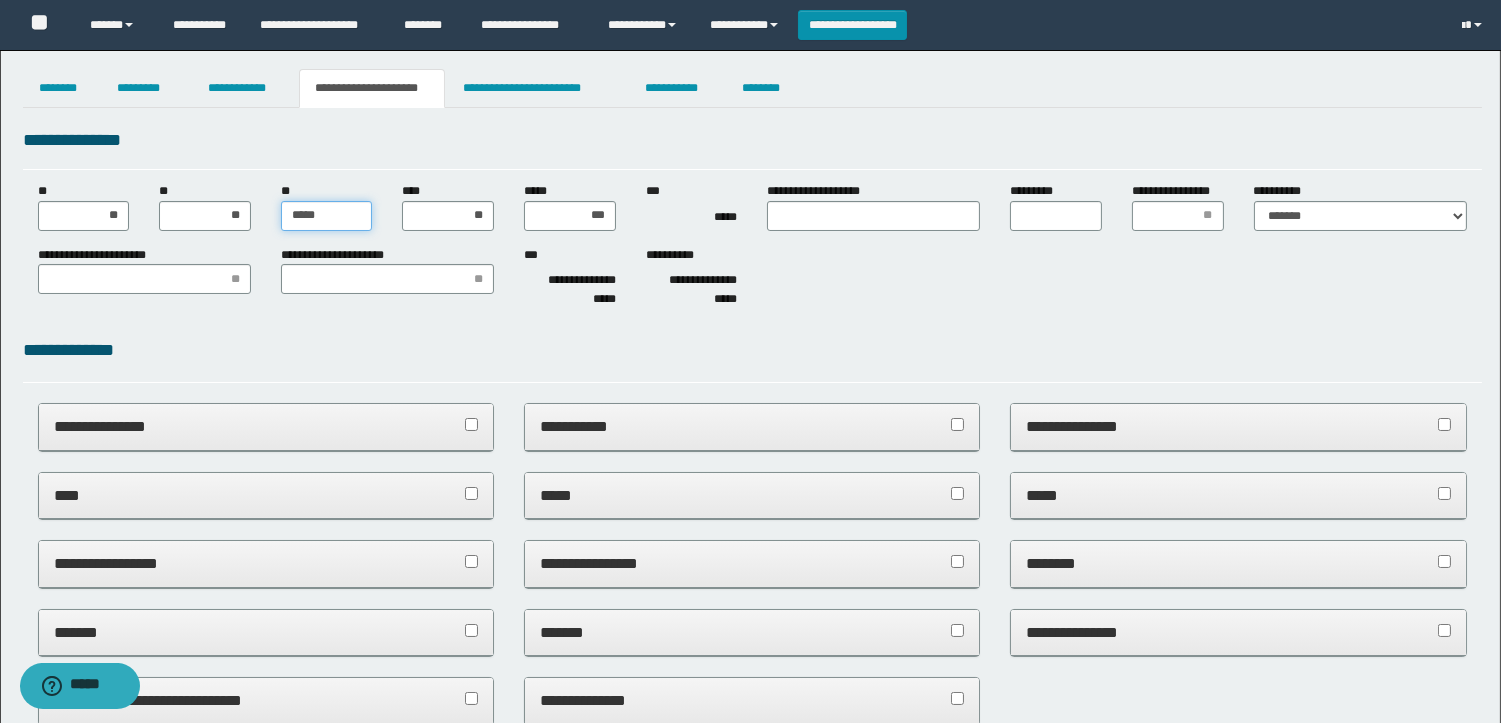 type on "******" 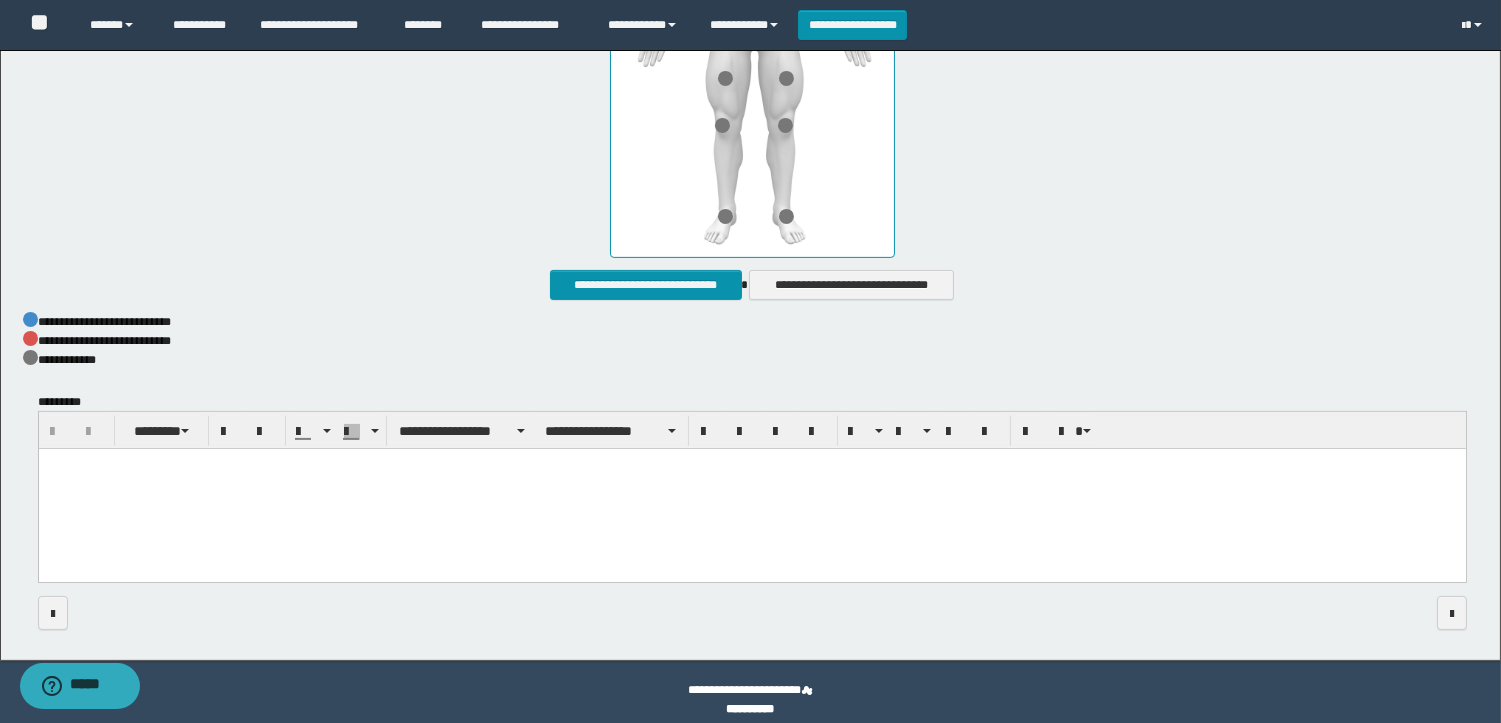 scroll, scrollTop: 1042, scrollLeft: 0, axis: vertical 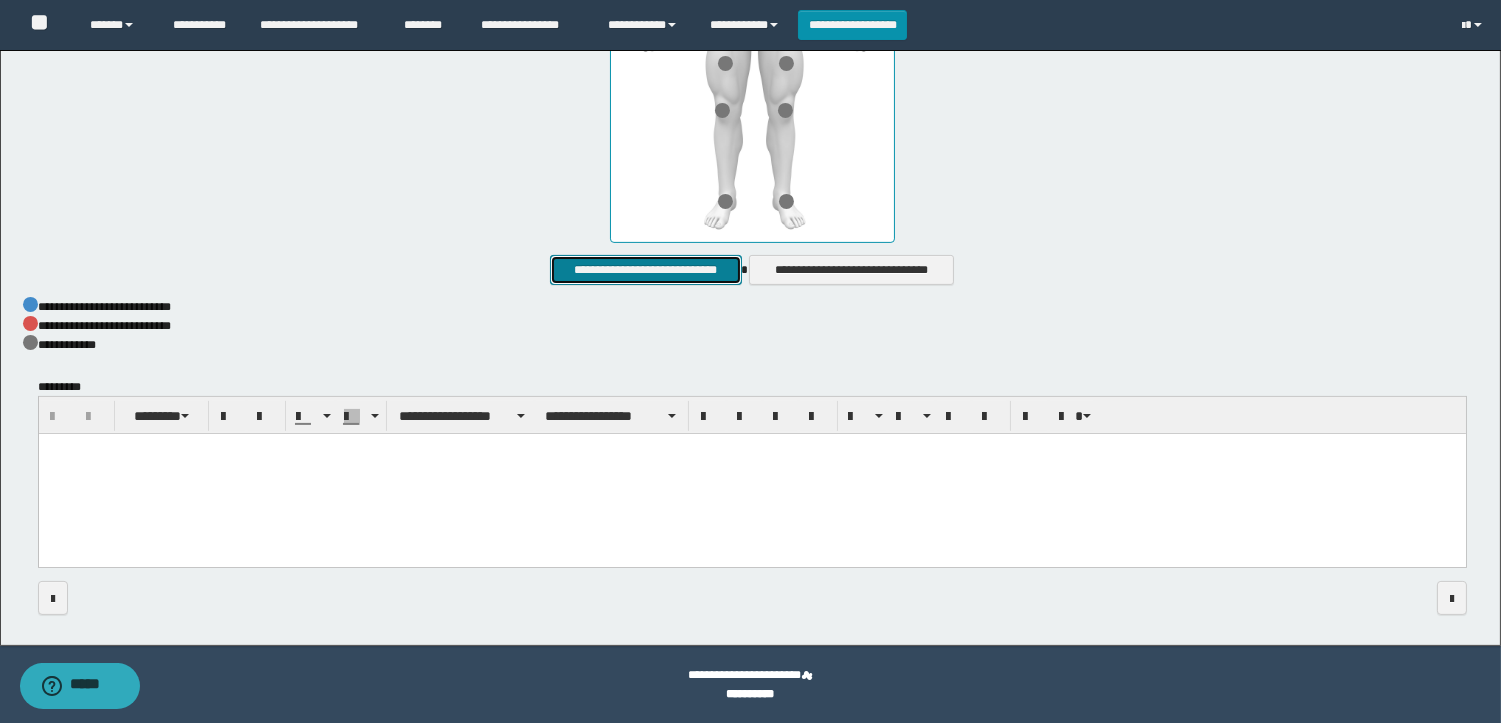 click on "**********" at bounding box center (645, 270) 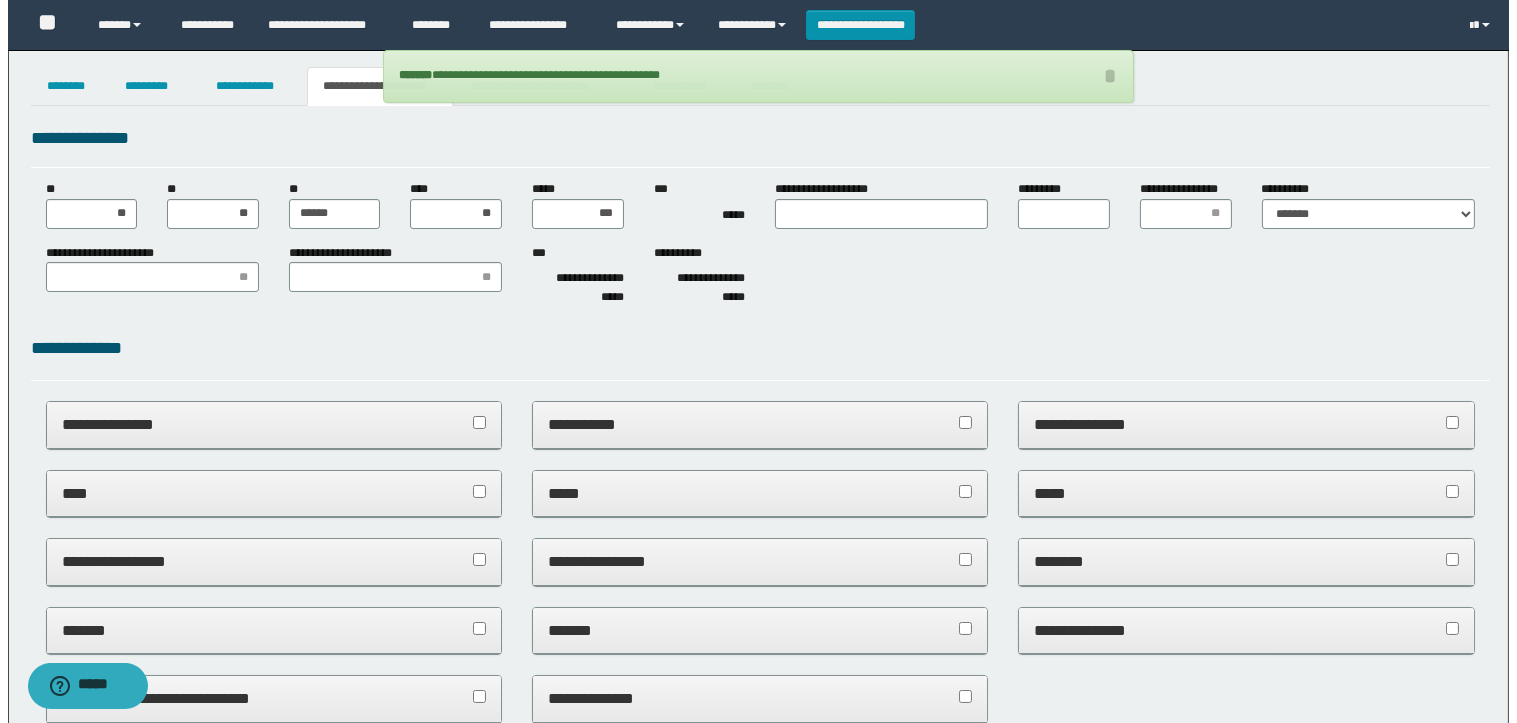 scroll, scrollTop: 0, scrollLeft: 0, axis: both 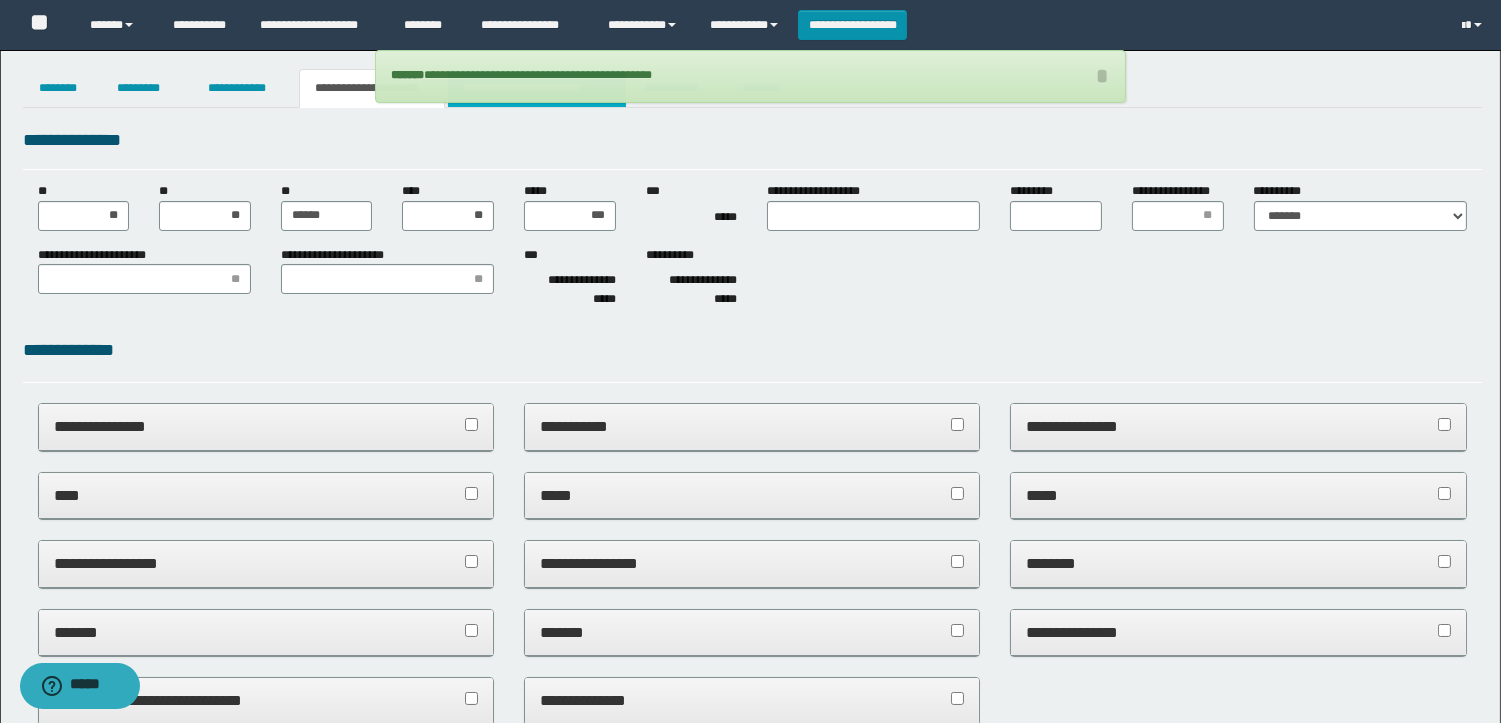 click on "**********" at bounding box center [537, 88] 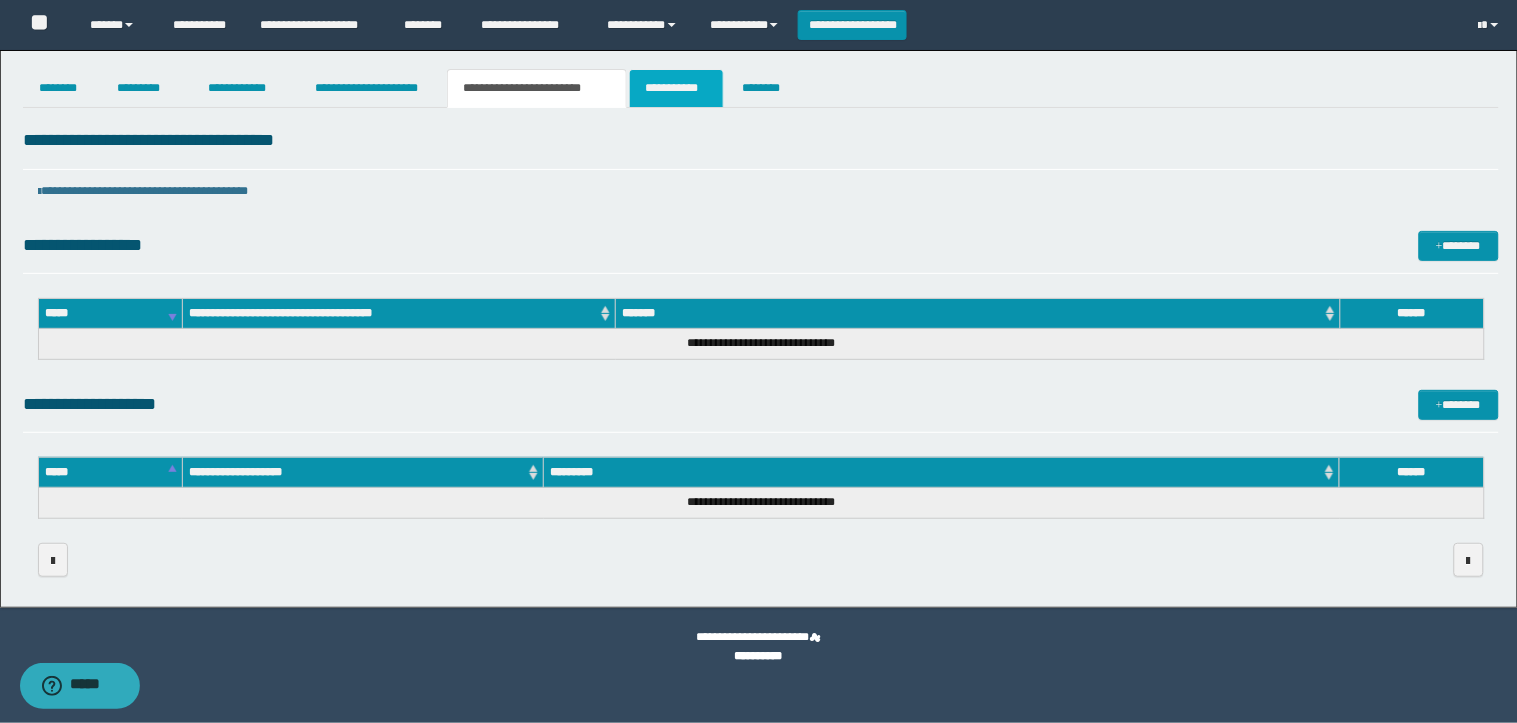 click on "**********" at bounding box center [676, 88] 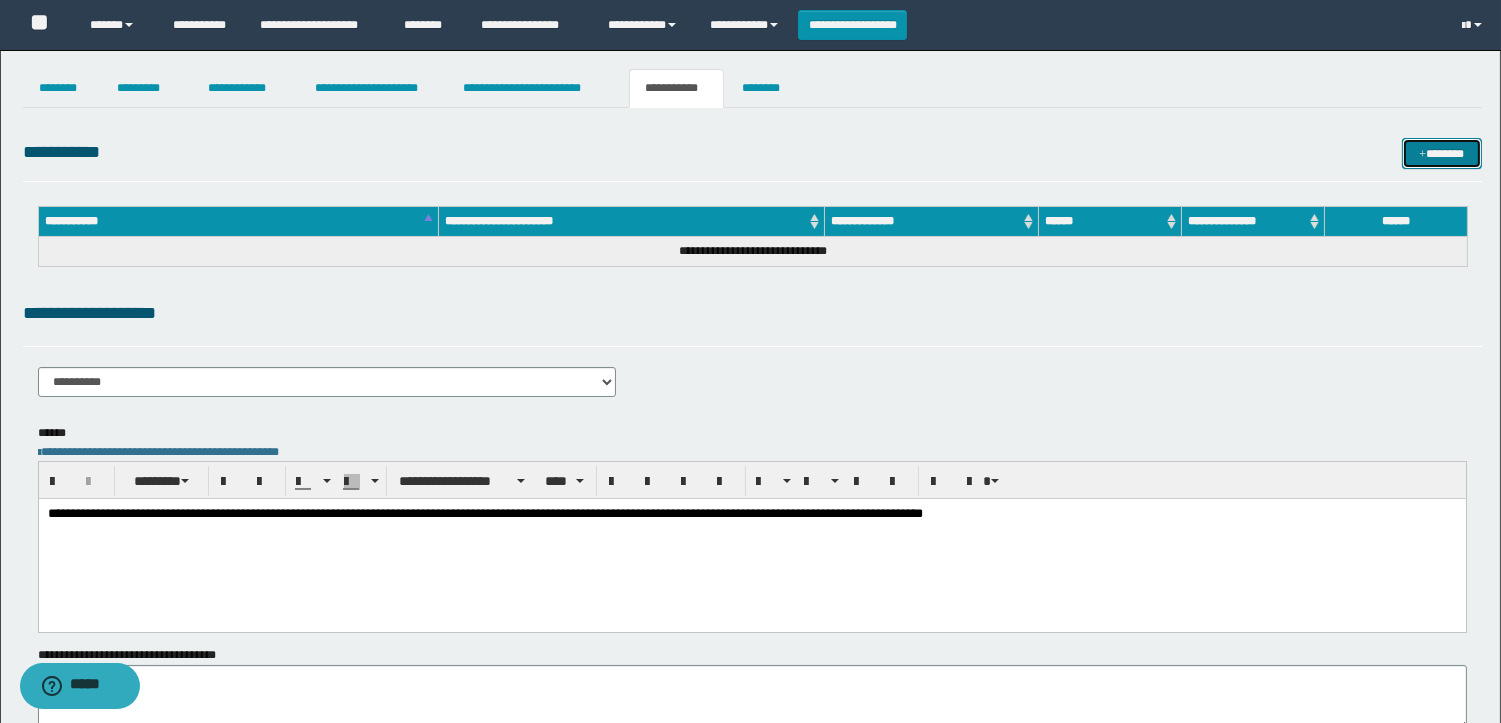 click on "*******" at bounding box center [1442, 153] 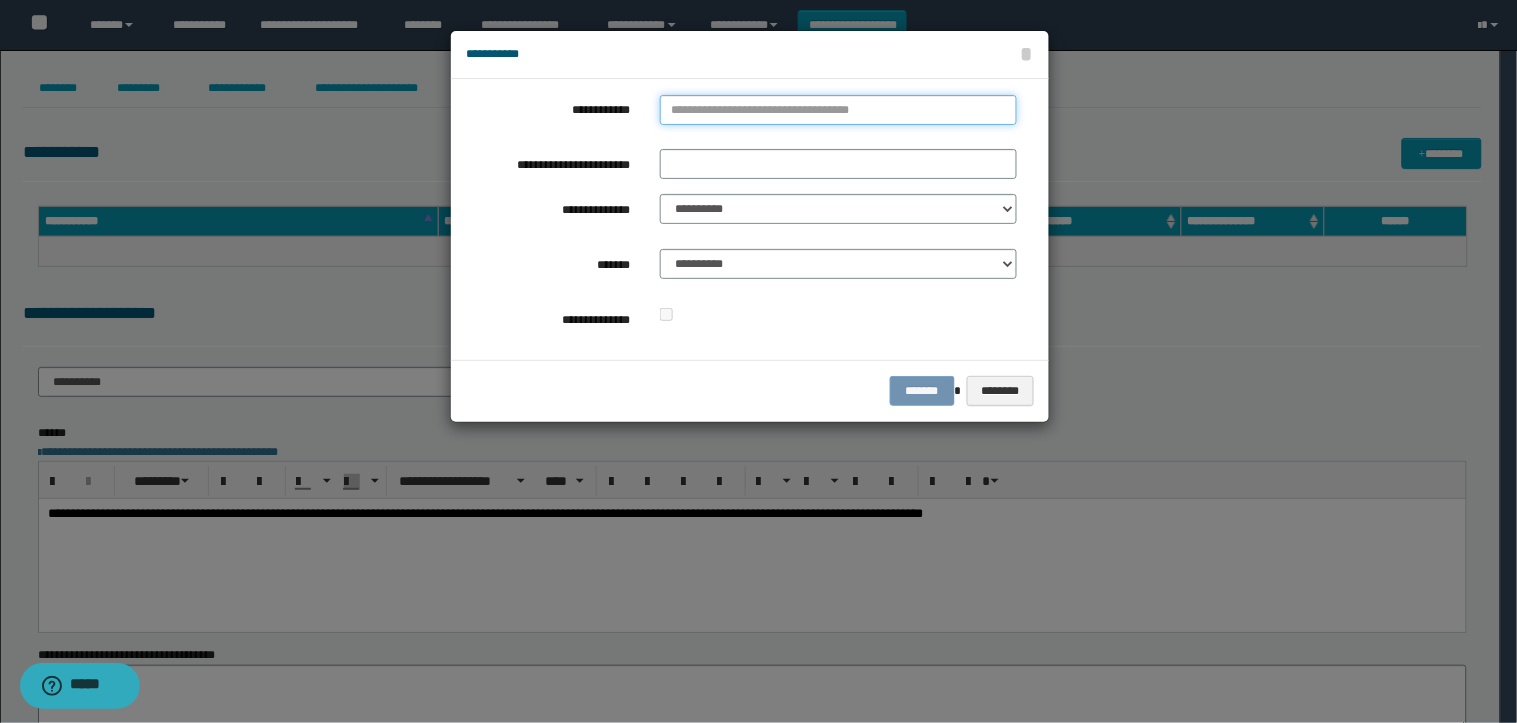 click on "**********" at bounding box center [838, 110] 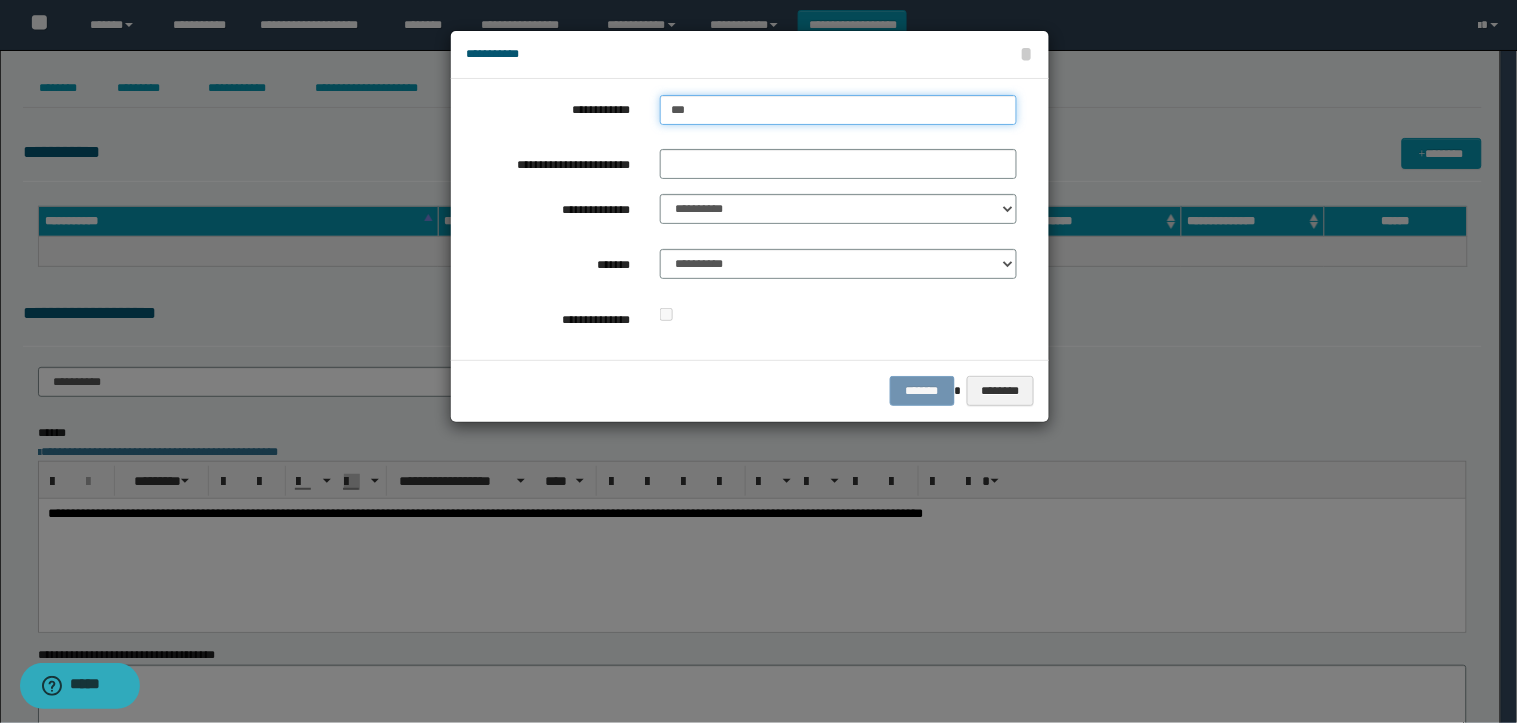 type on "****" 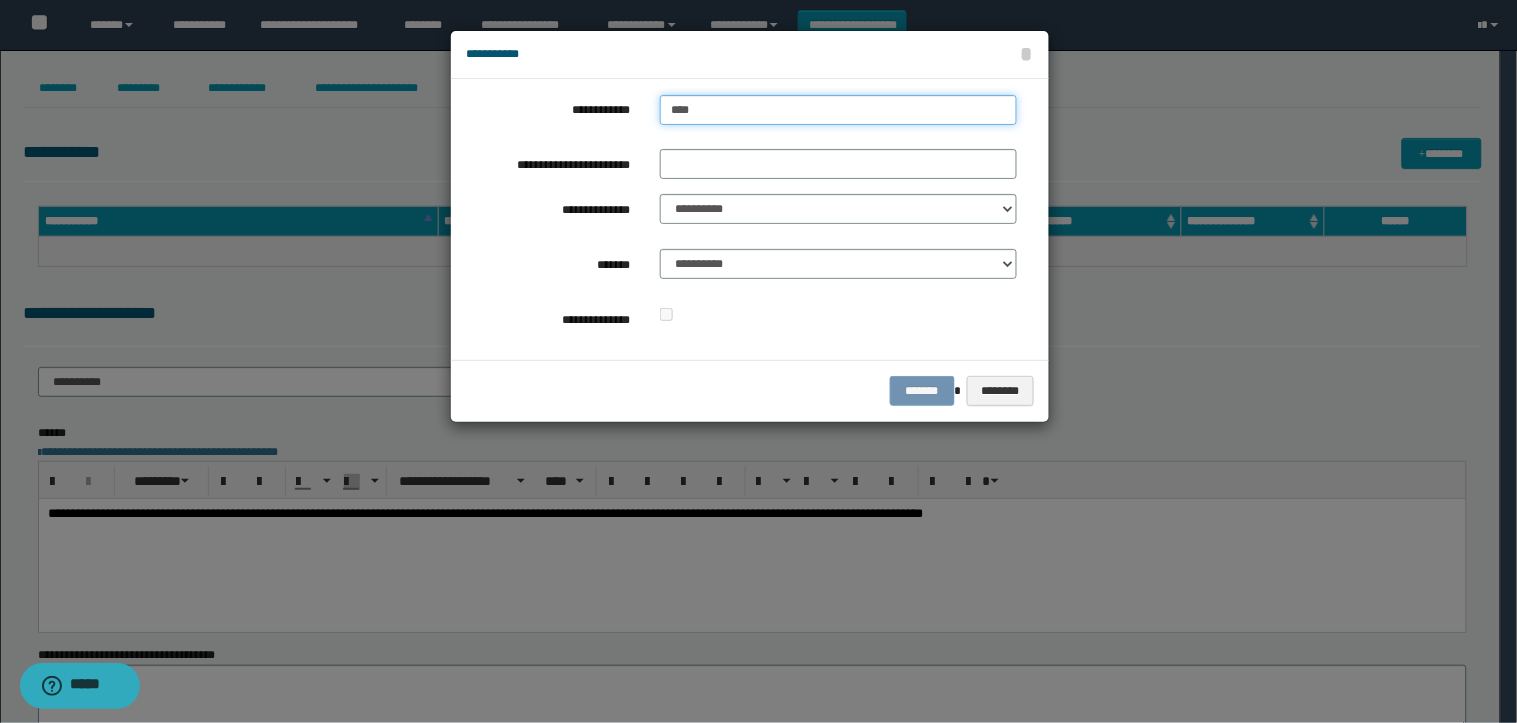 type on "****" 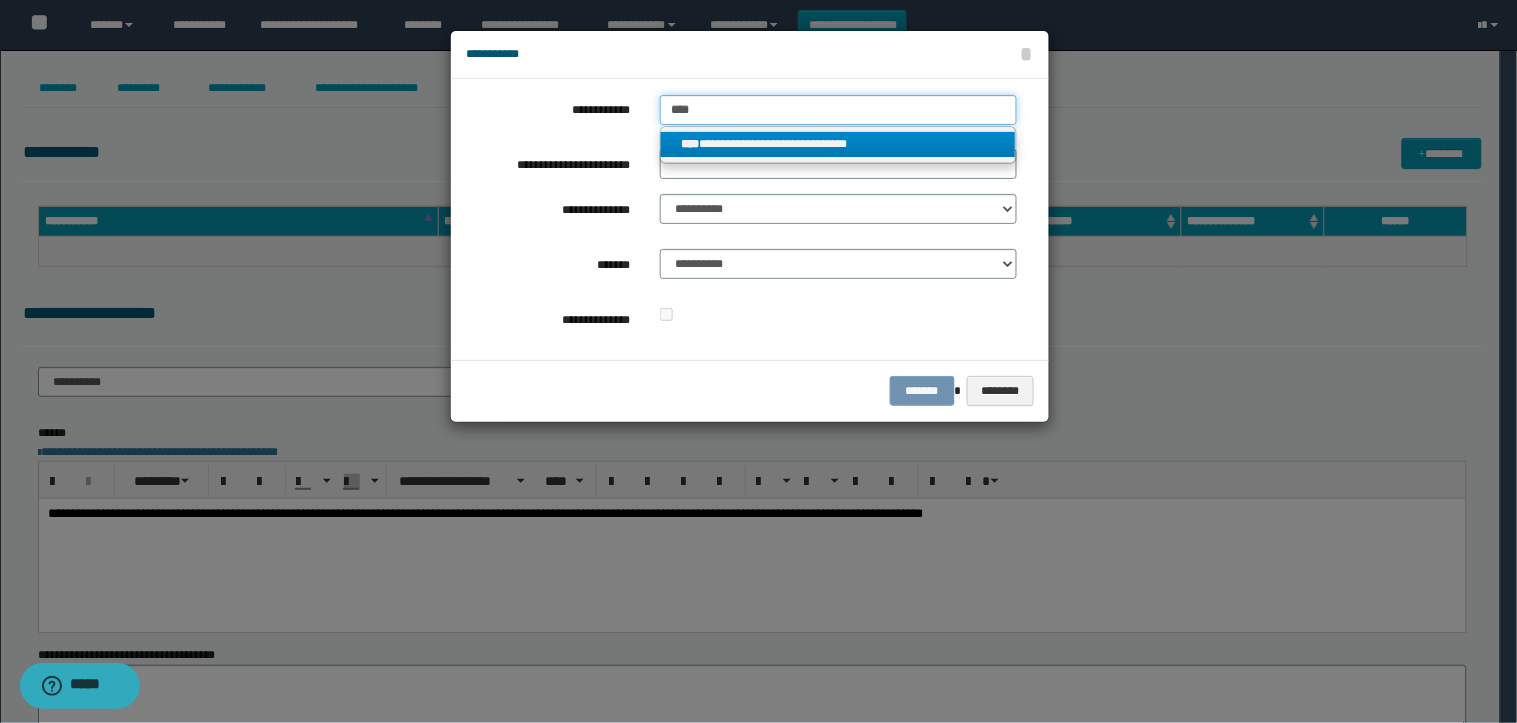type on "****" 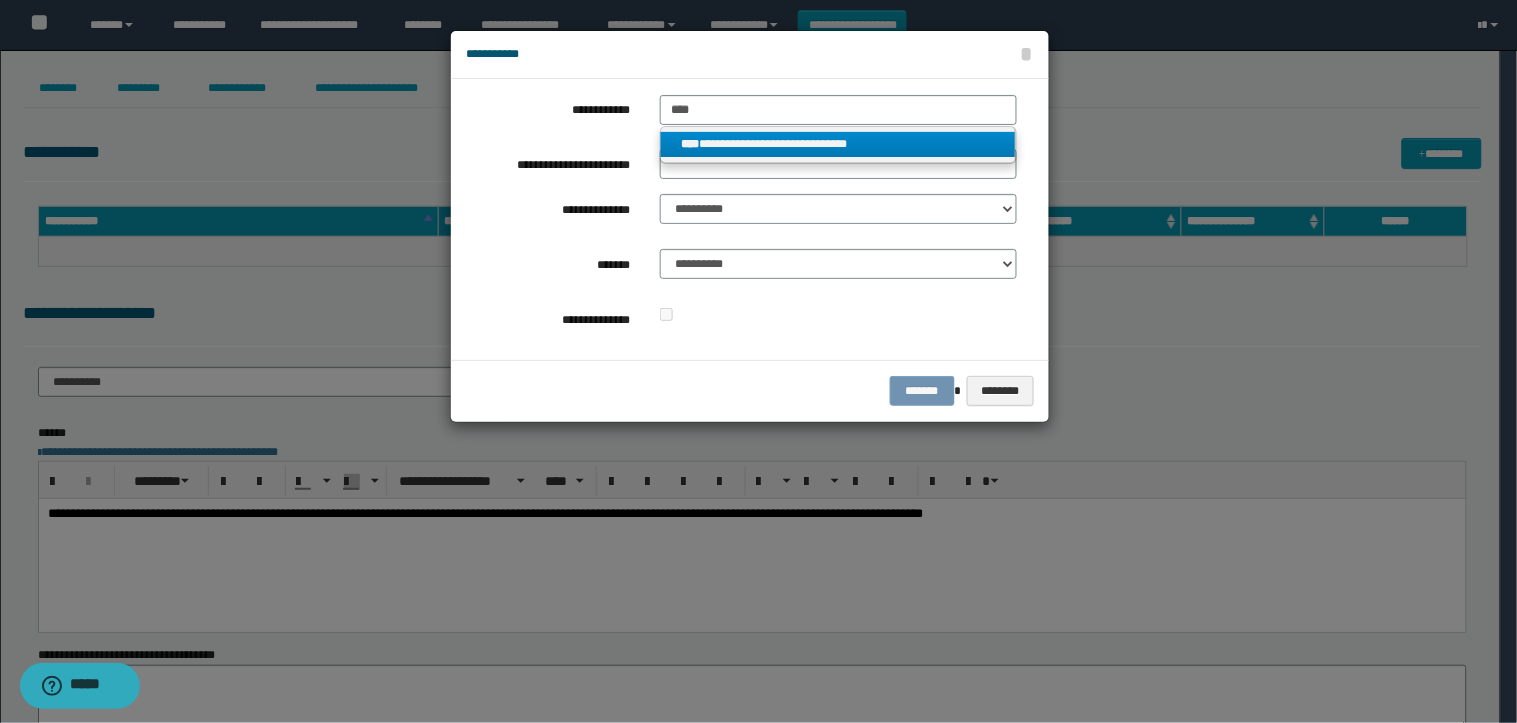 click on "**********" at bounding box center (838, 144) 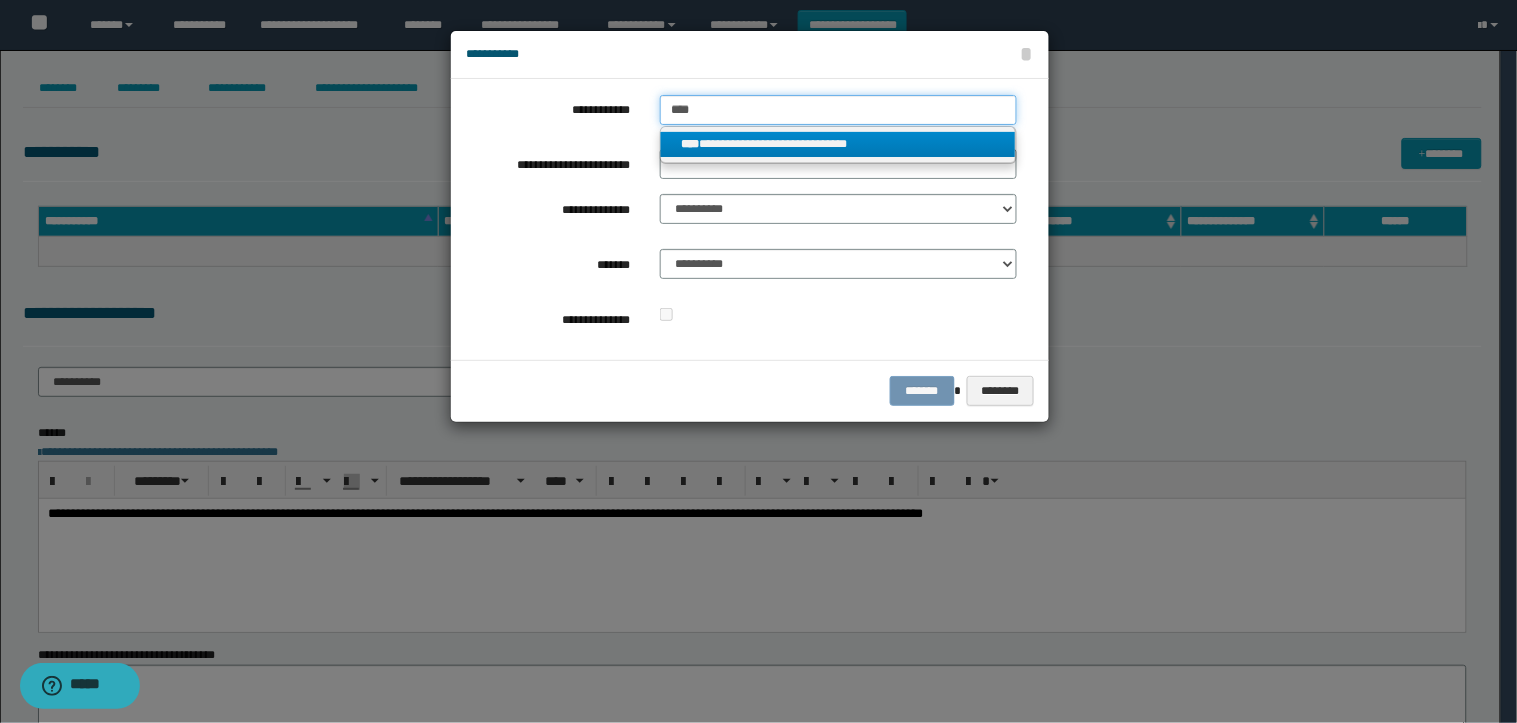type 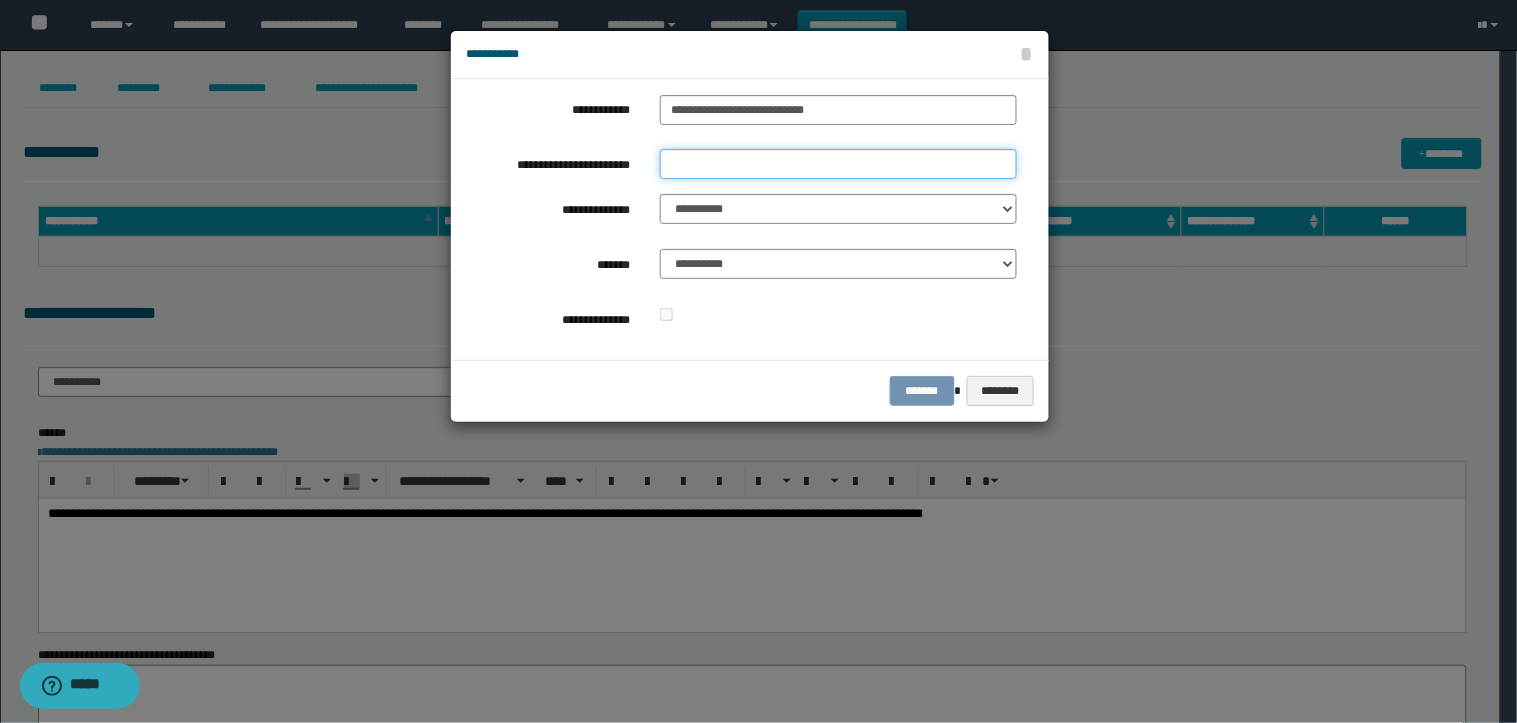 click on "**********" at bounding box center [838, 164] 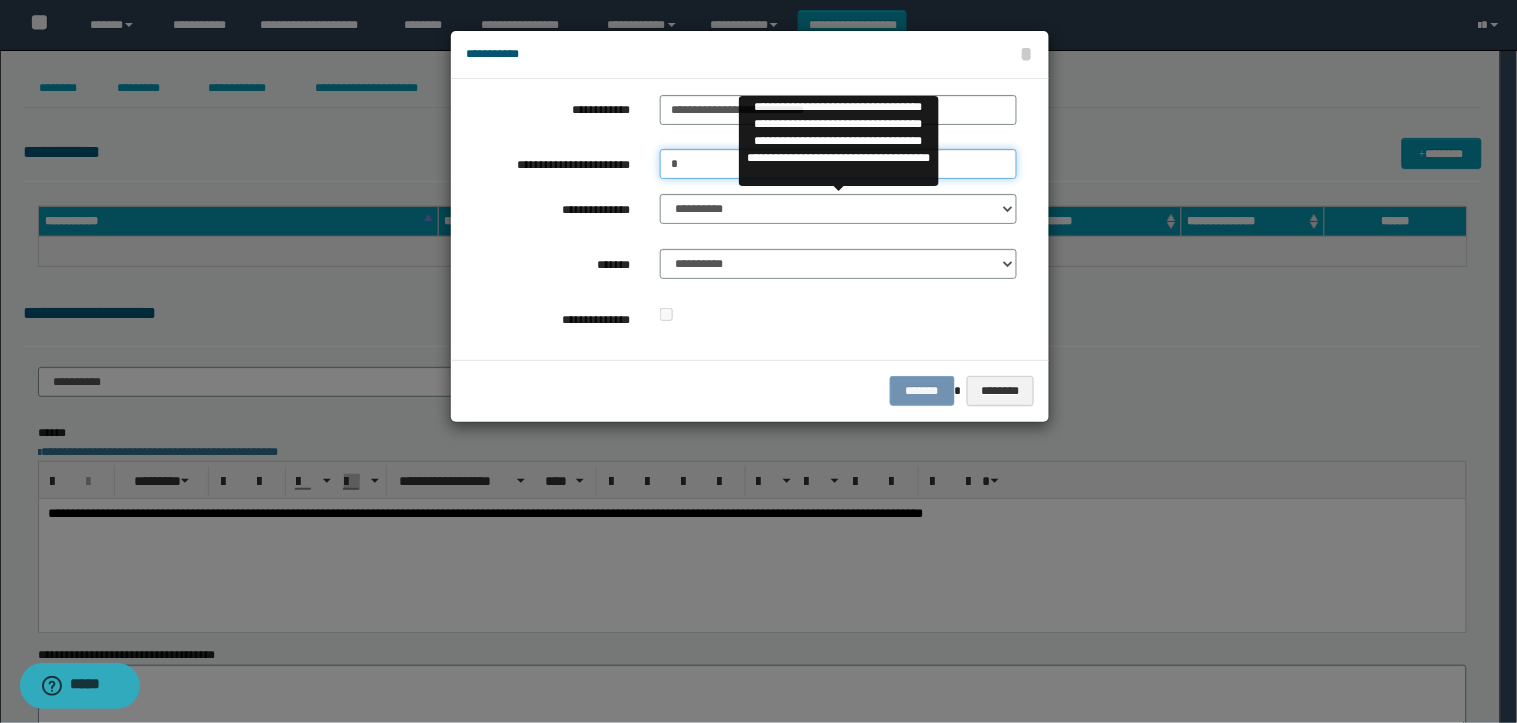 type on "*" 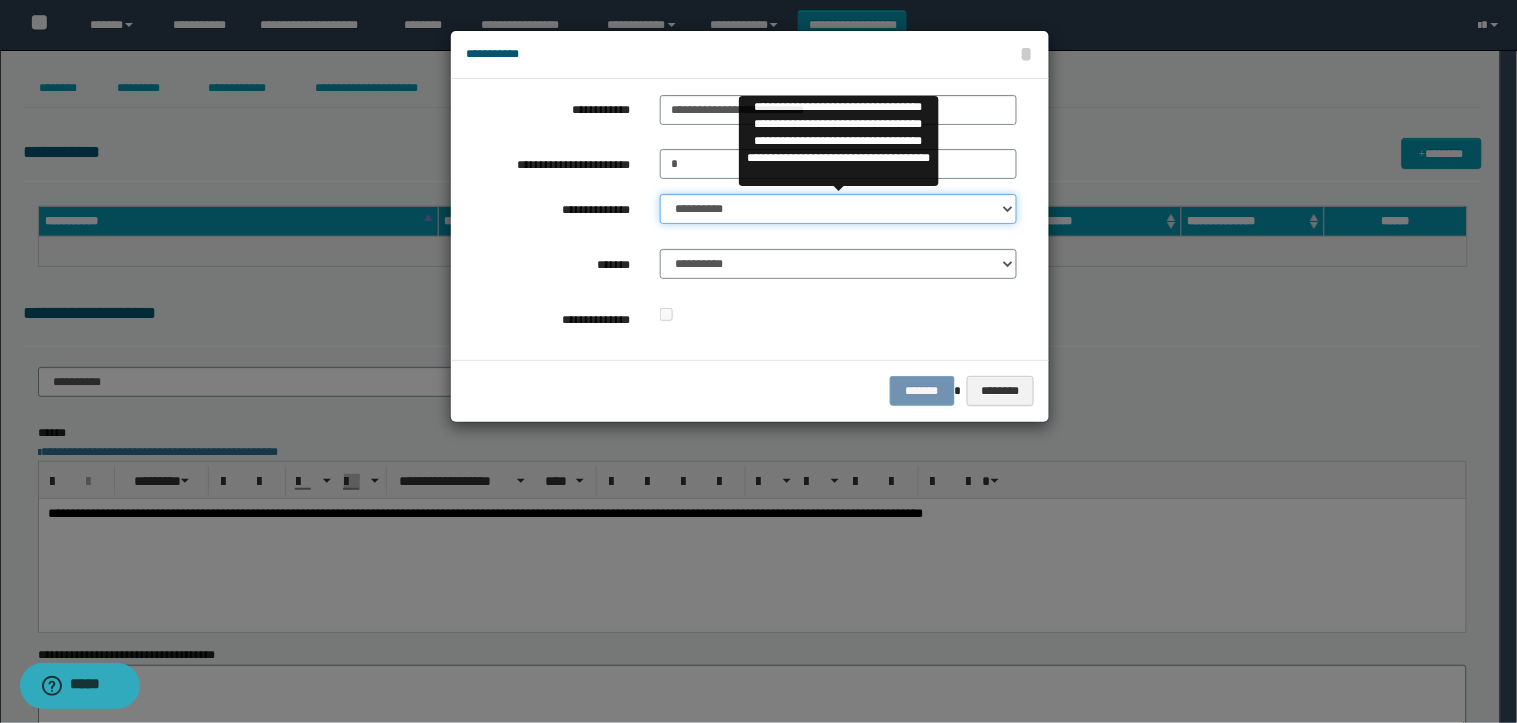 click on "**********" at bounding box center [838, 209] 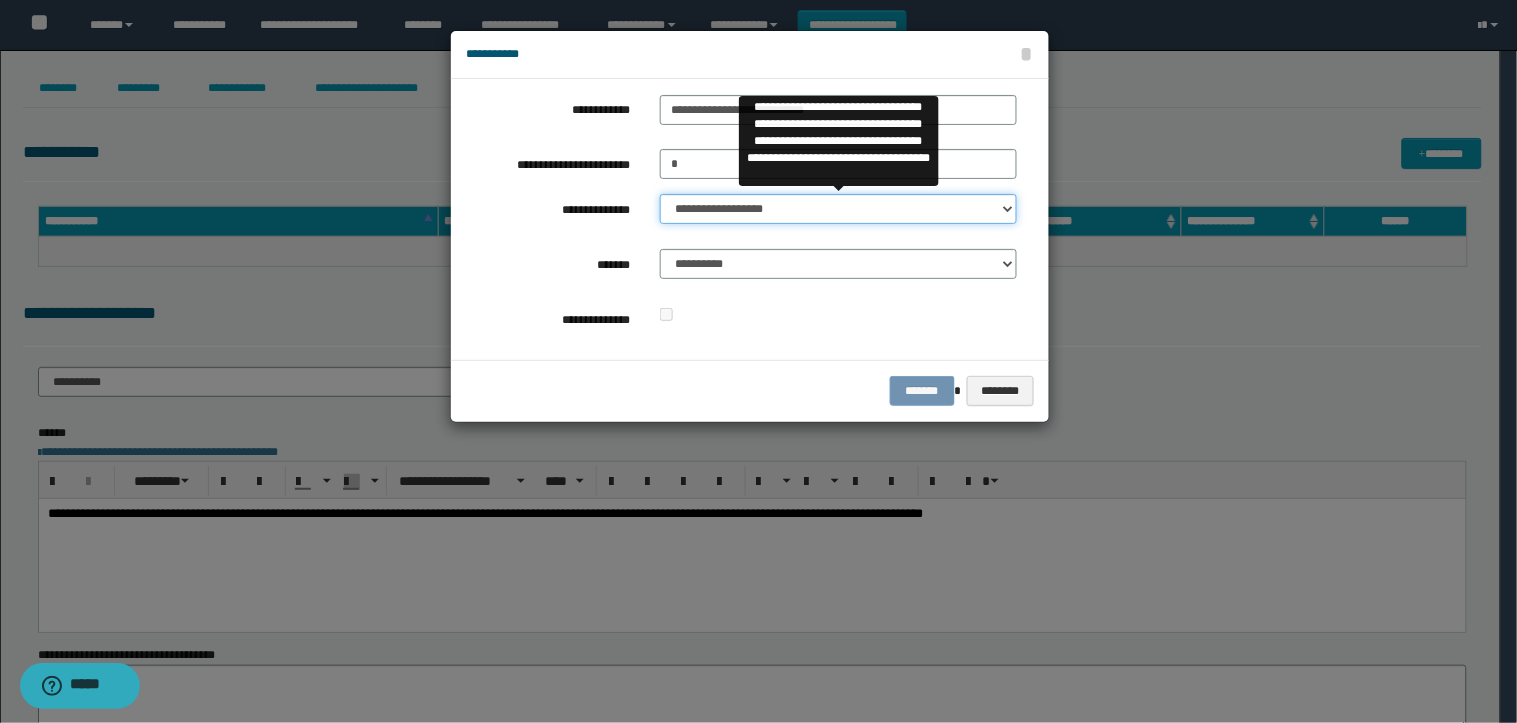click on "**********" at bounding box center (838, 209) 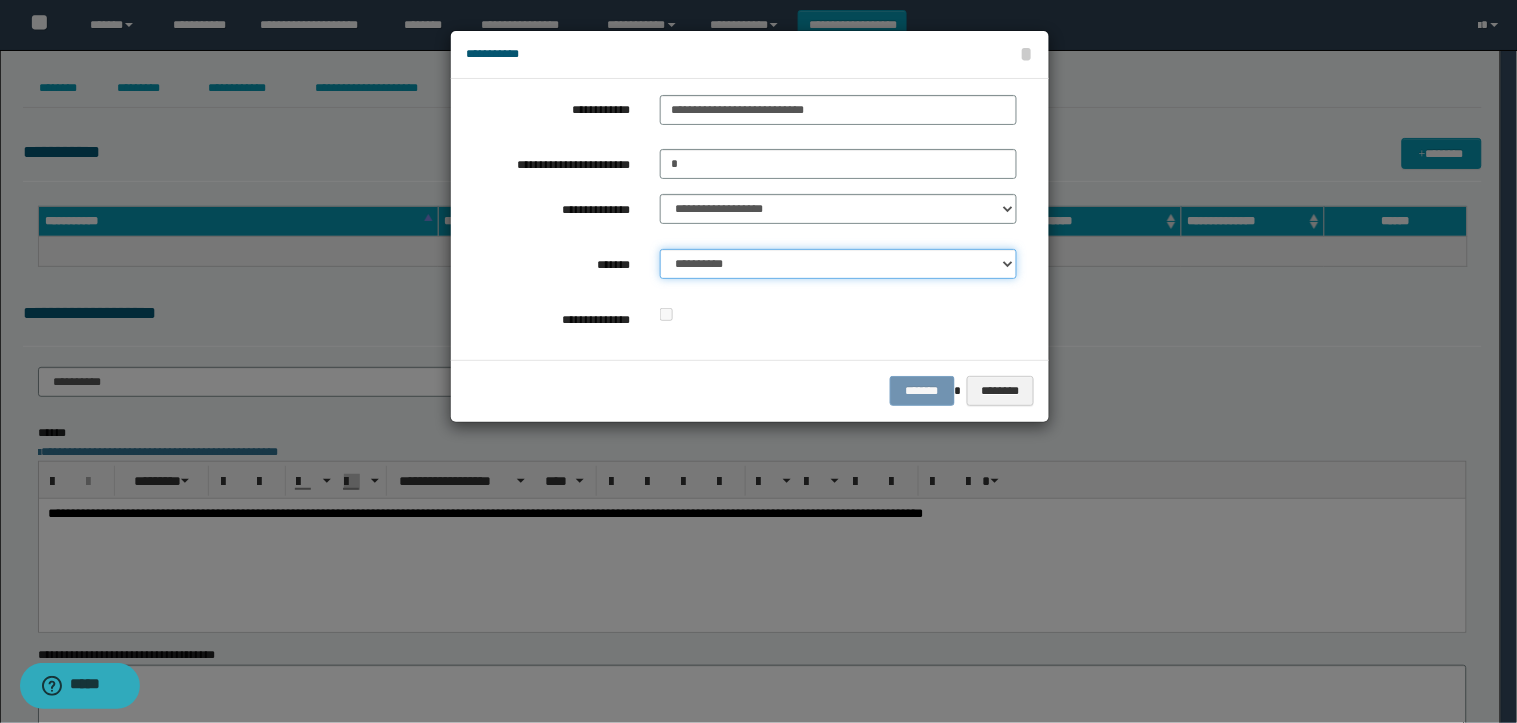 click on "**********" at bounding box center [838, 264] 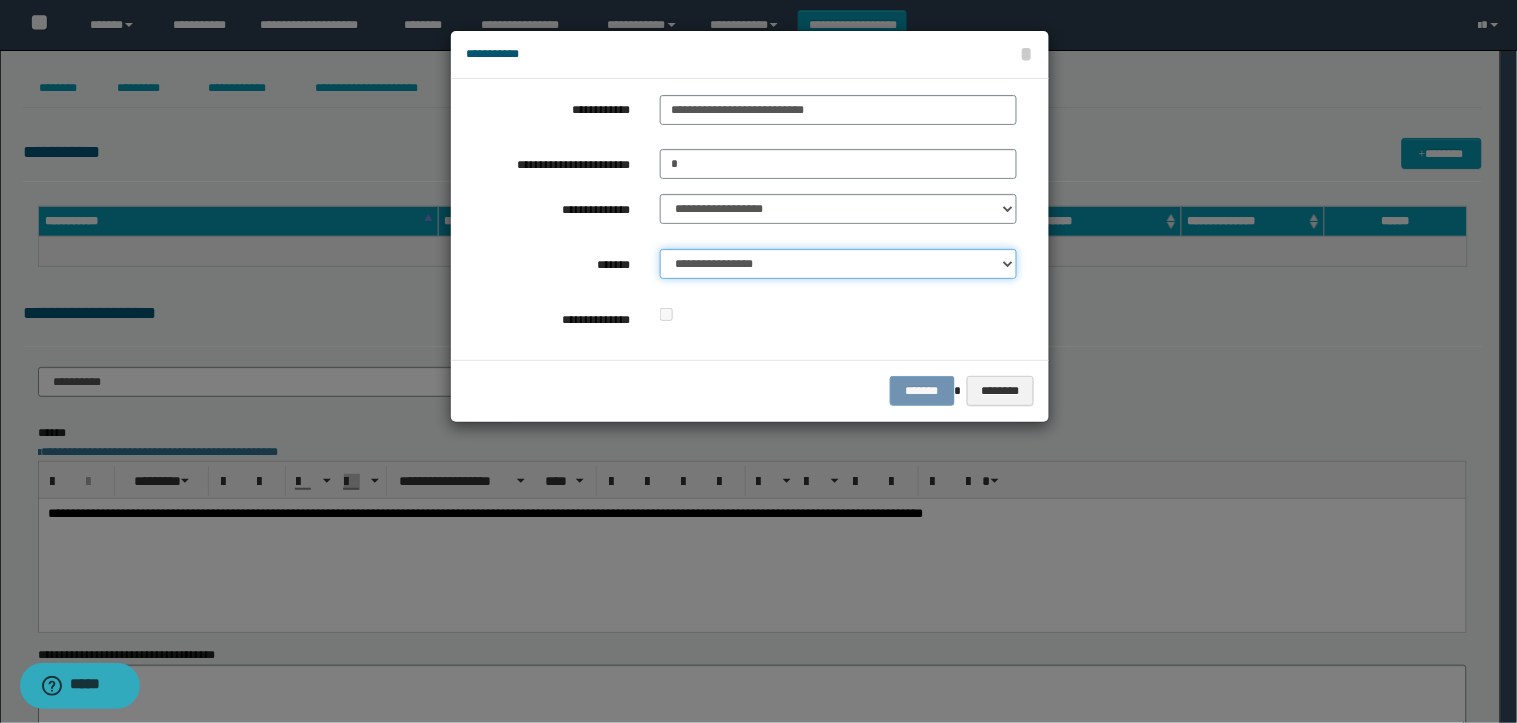 click on "**********" at bounding box center (838, 264) 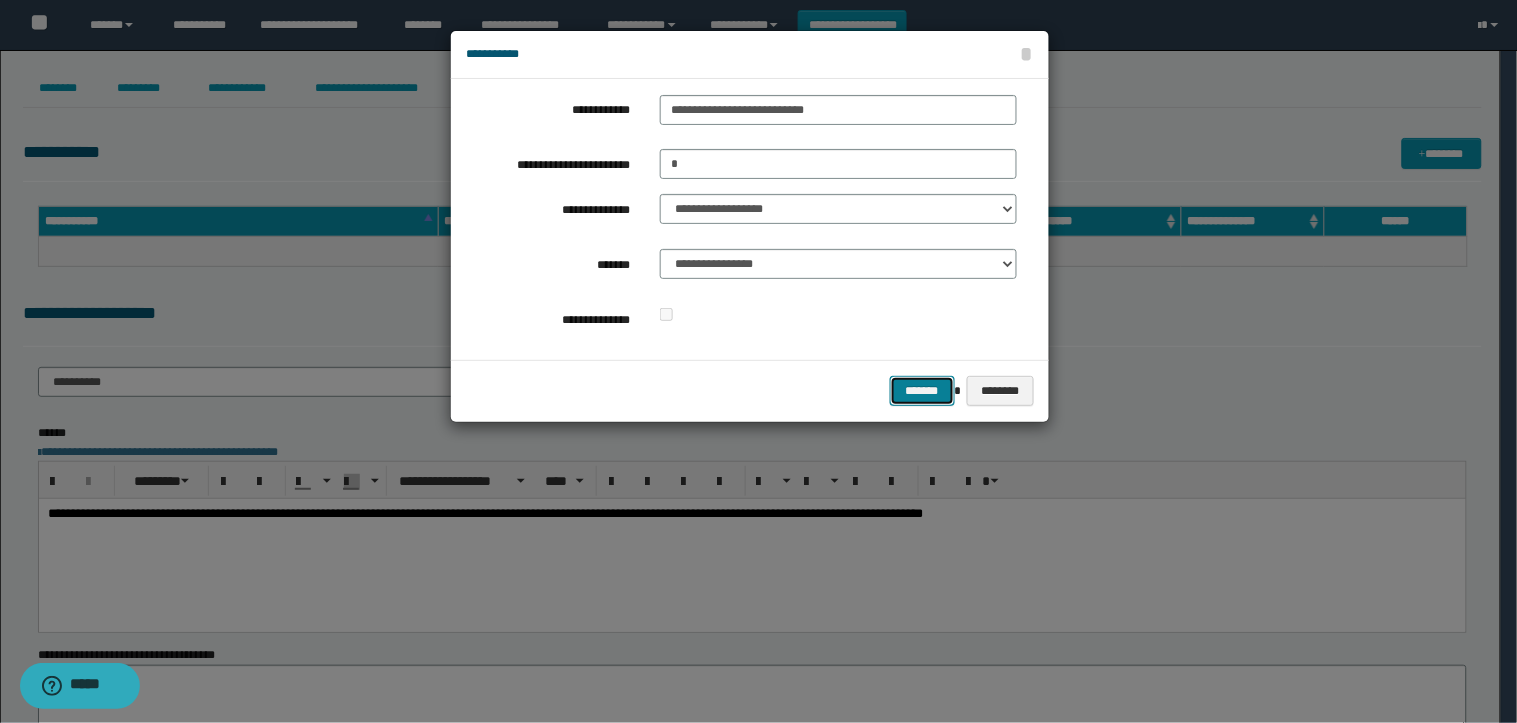 click on "*******" at bounding box center [922, 391] 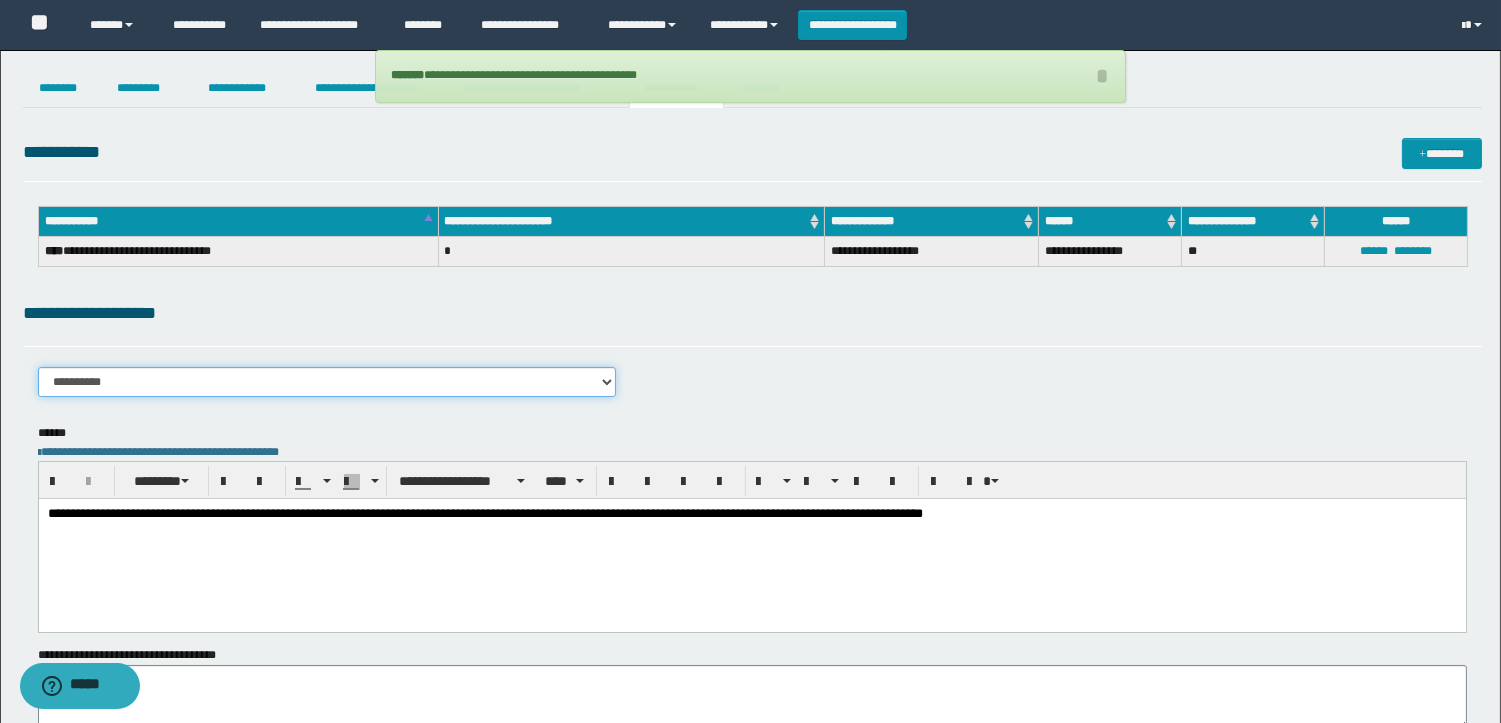 click on "**********" at bounding box center [327, 382] 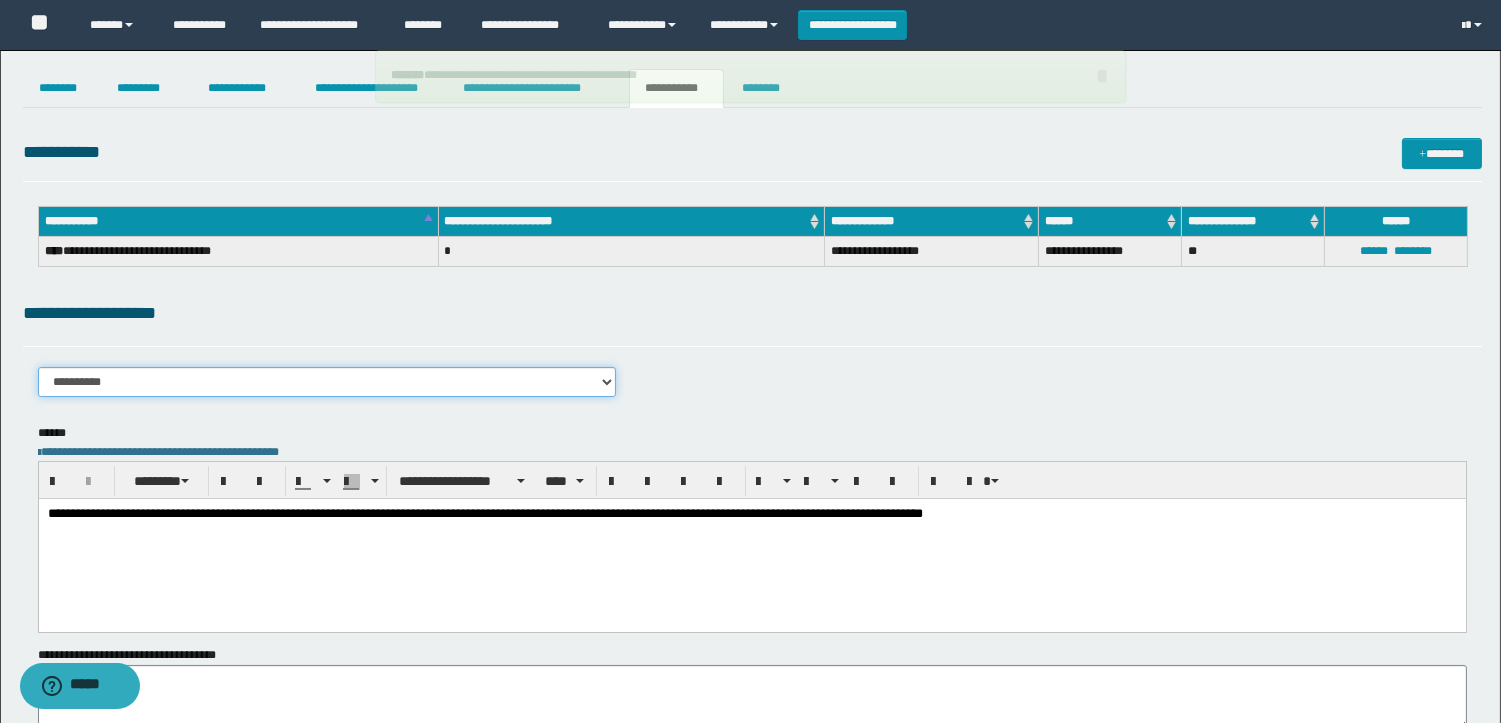 select on "****" 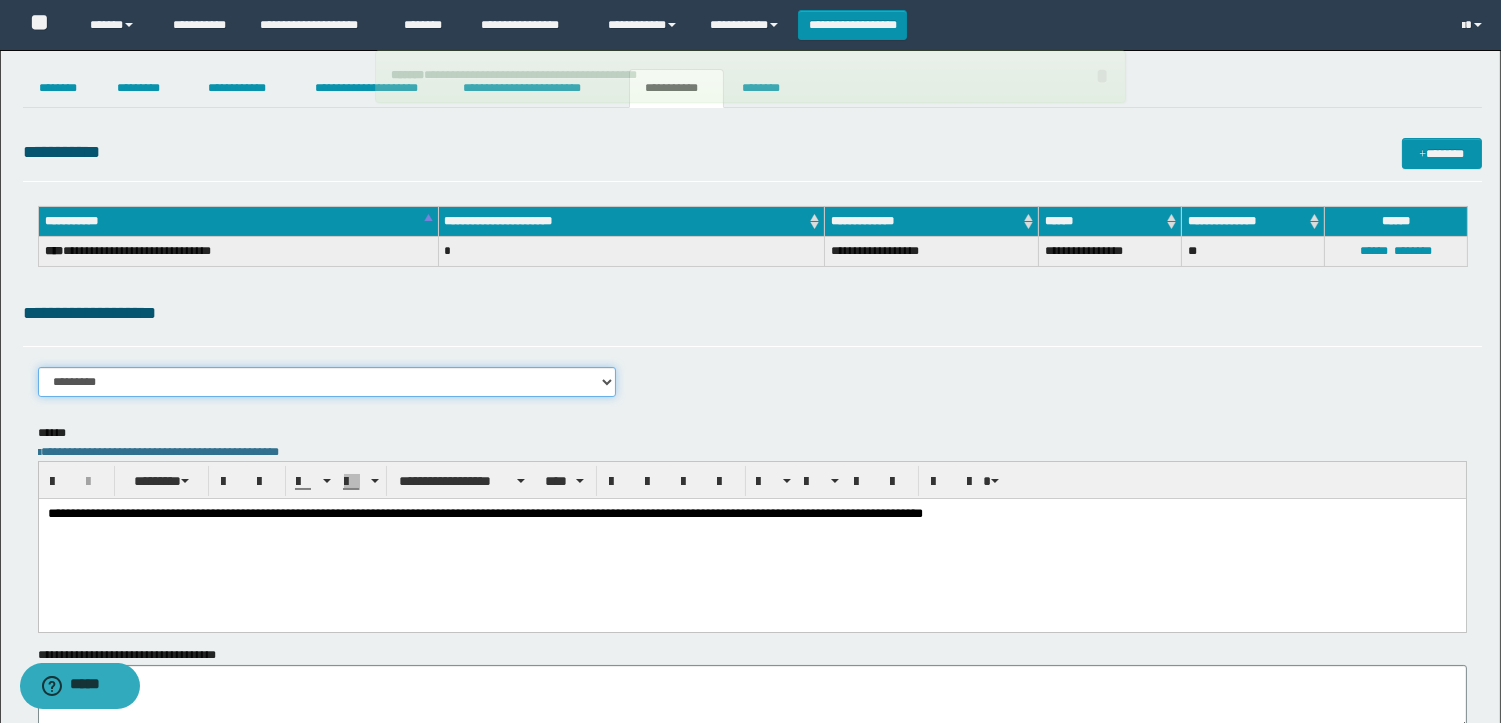 click on "**********" at bounding box center [327, 382] 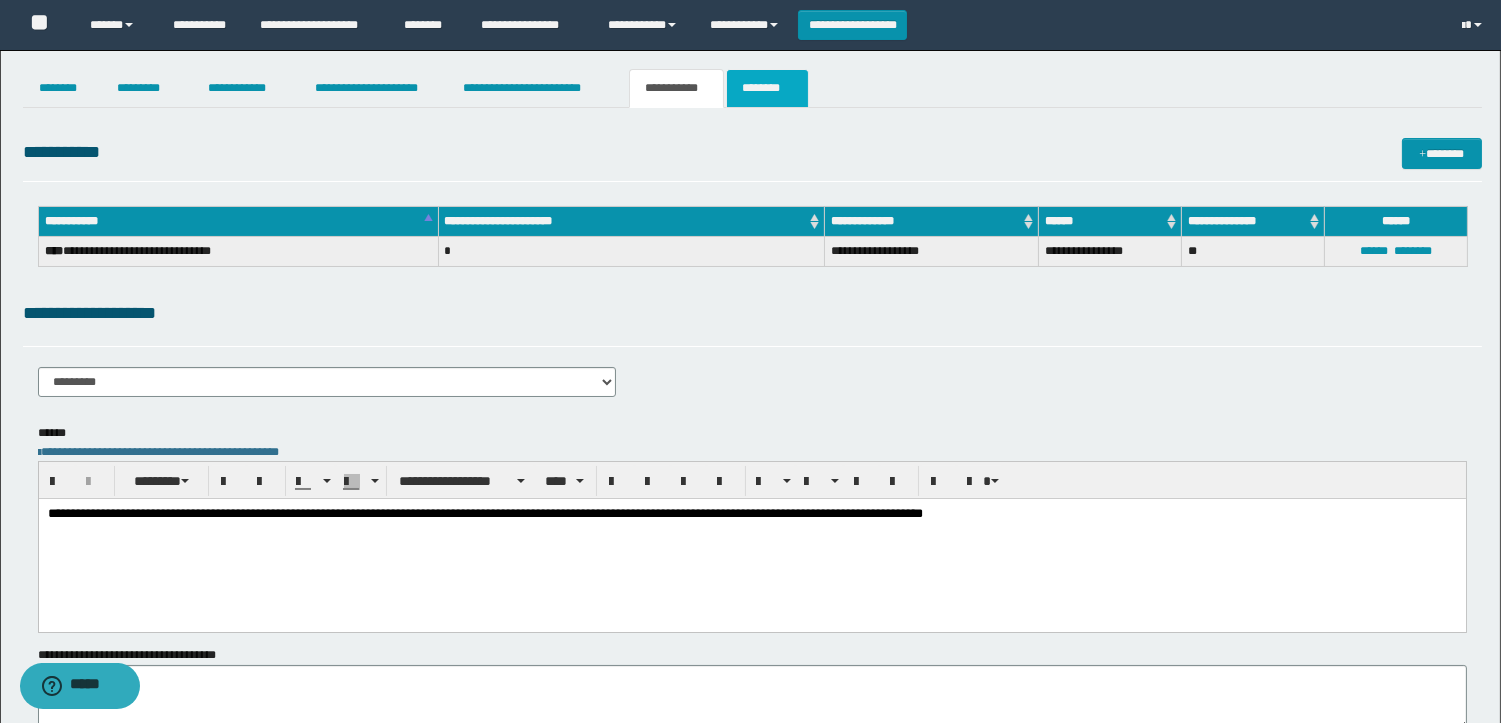 click on "********" at bounding box center (767, 88) 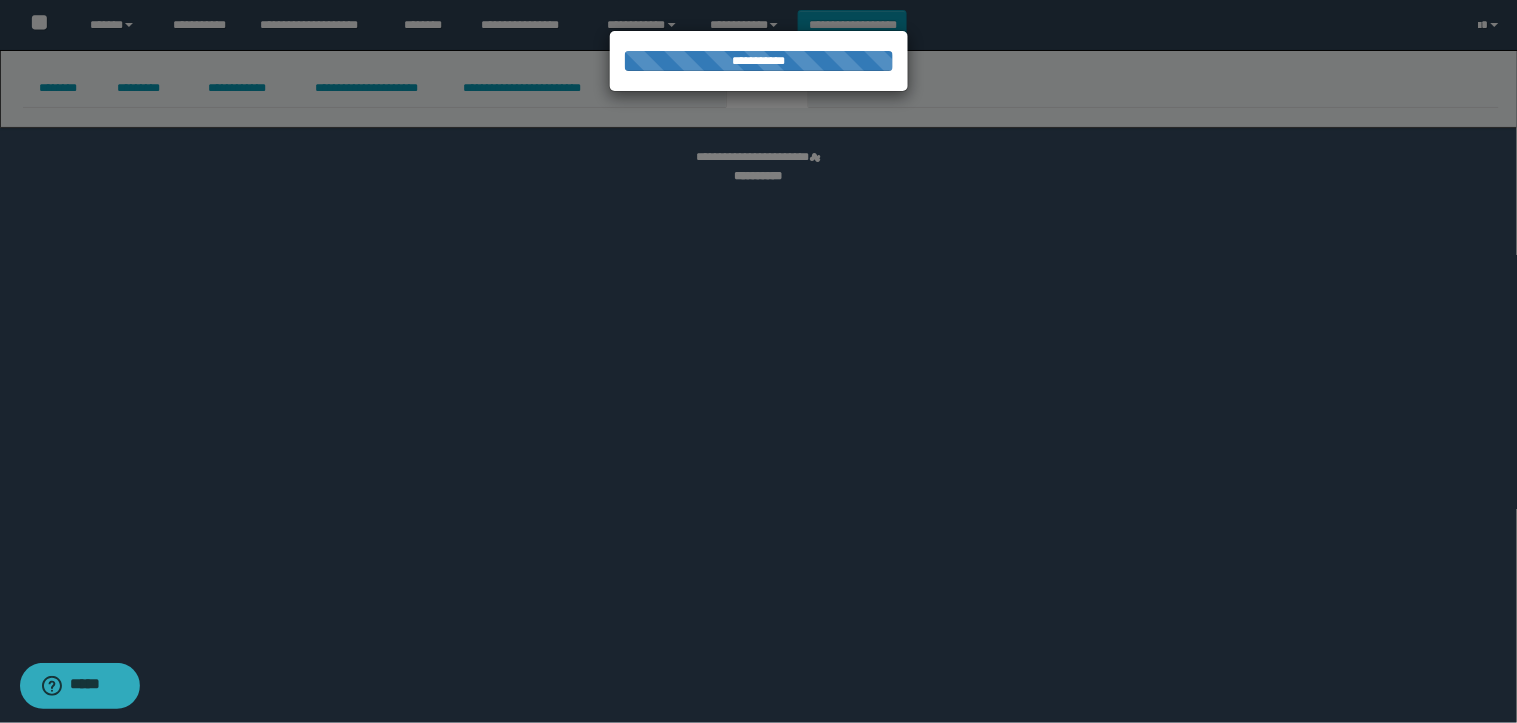 select 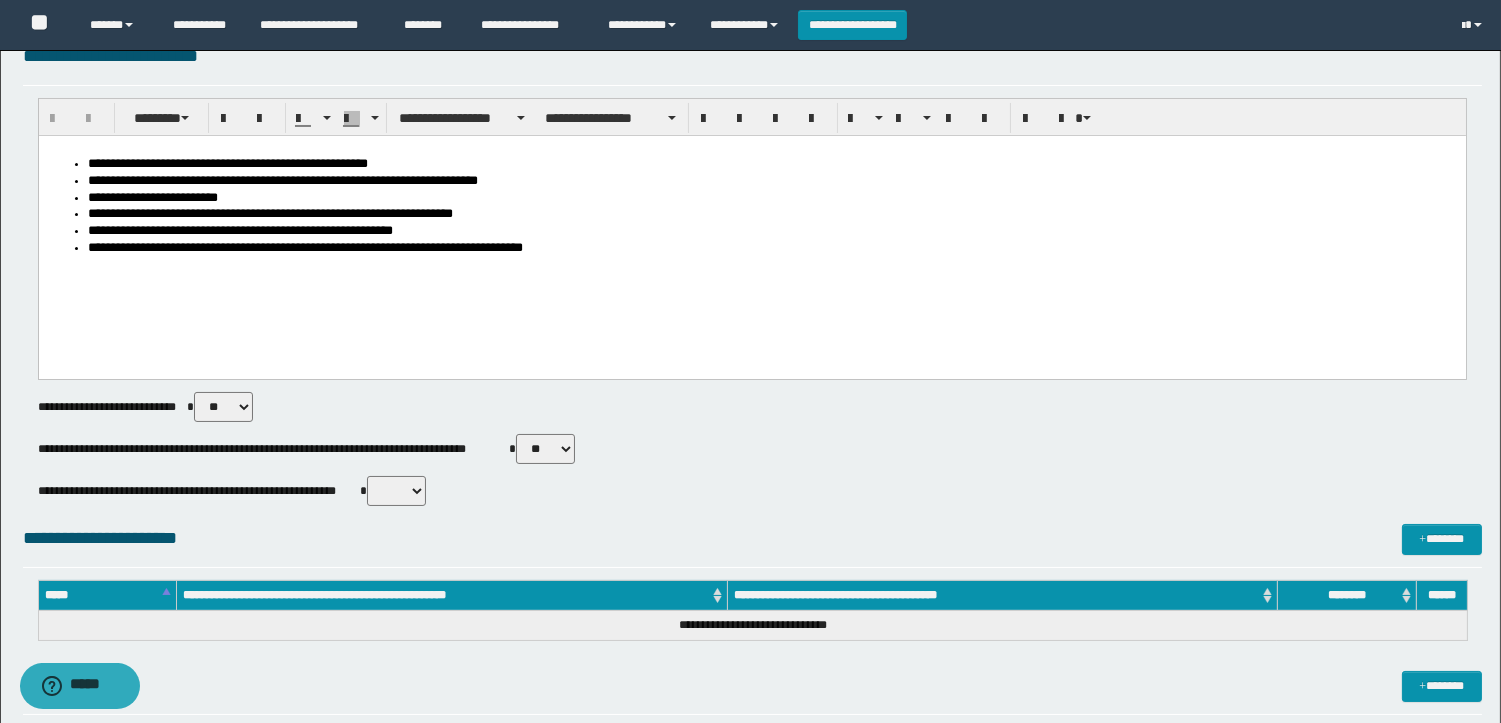 scroll, scrollTop: 111, scrollLeft: 0, axis: vertical 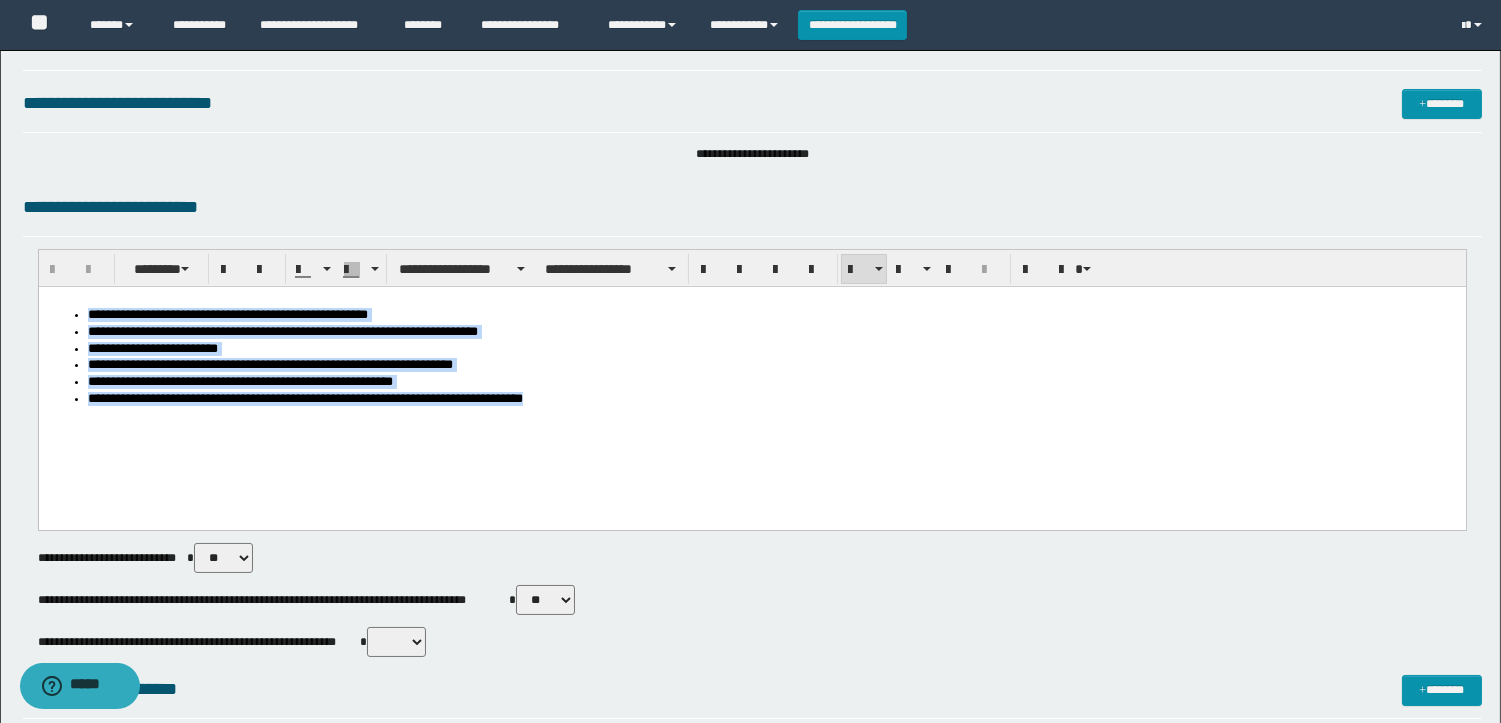 drag, startPoint x: 711, startPoint y: 444, endPoint x: 38, endPoint y: 354, distance: 678.99115 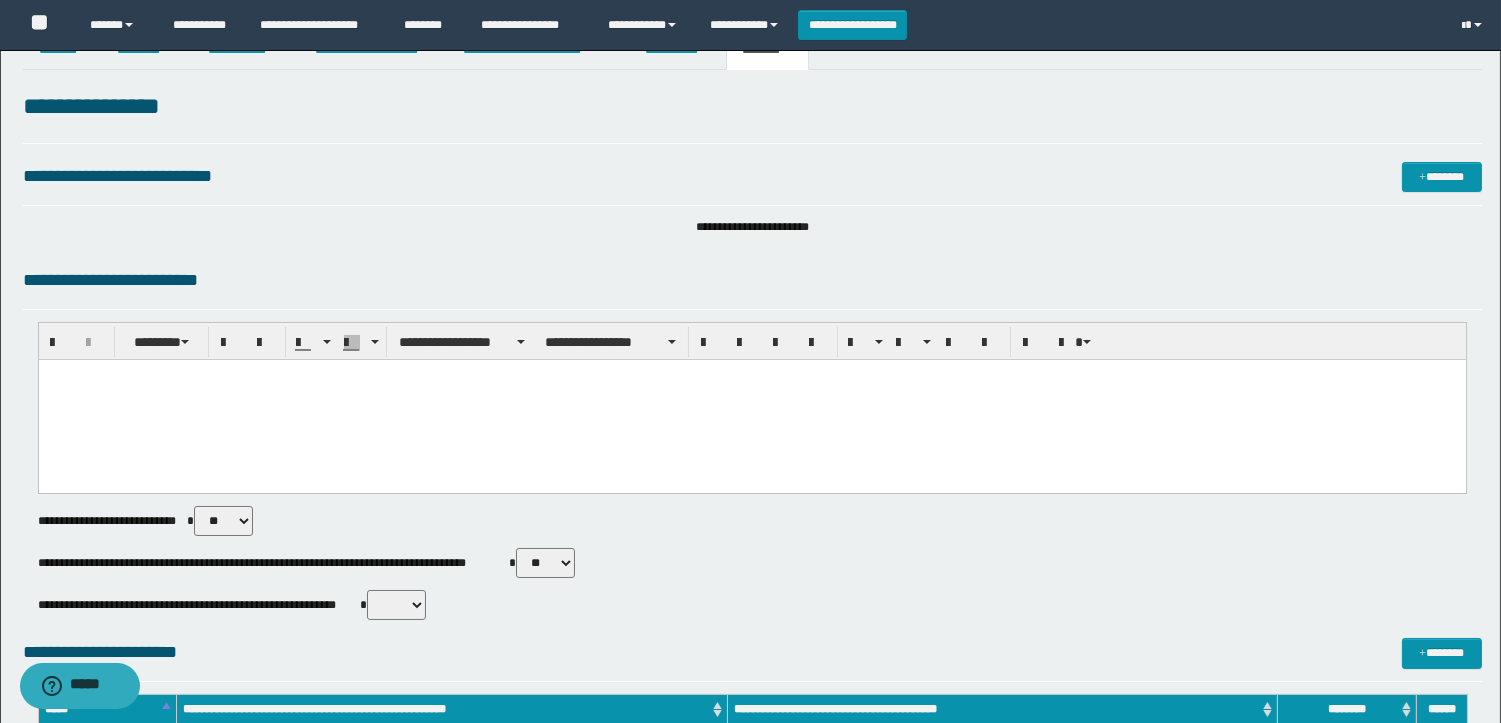 scroll, scrollTop: 0, scrollLeft: 0, axis: both 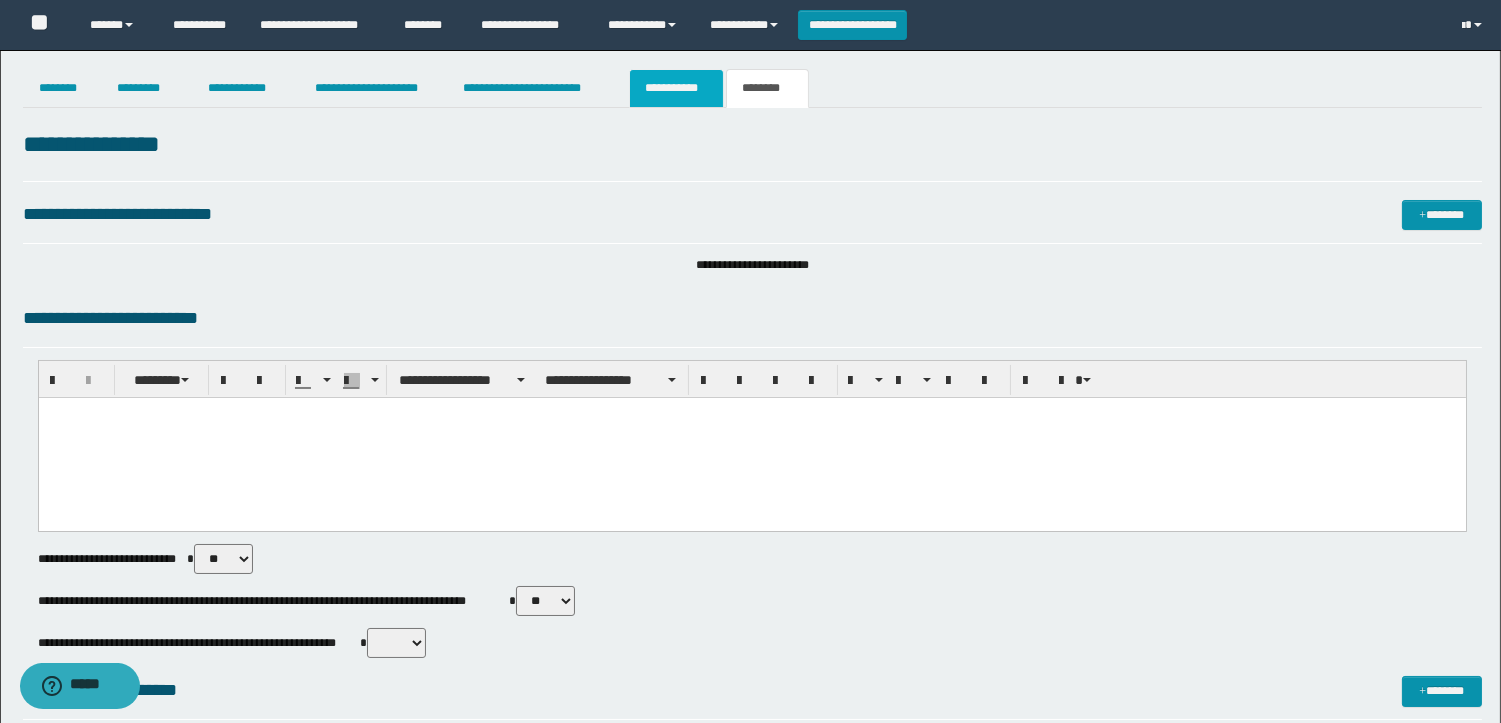 click on "**********" at bounding box center (676, 88) 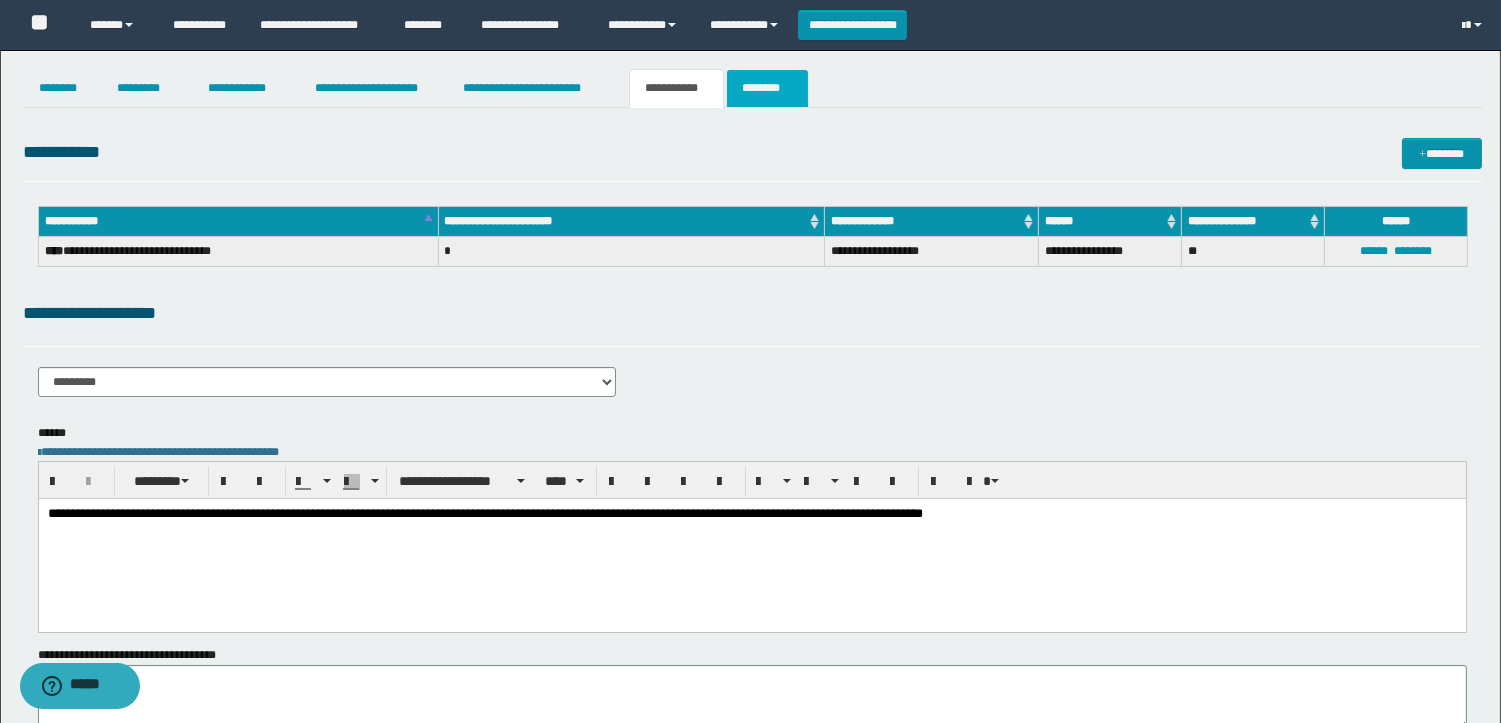 click on "********" at bounding box center (767, 88) 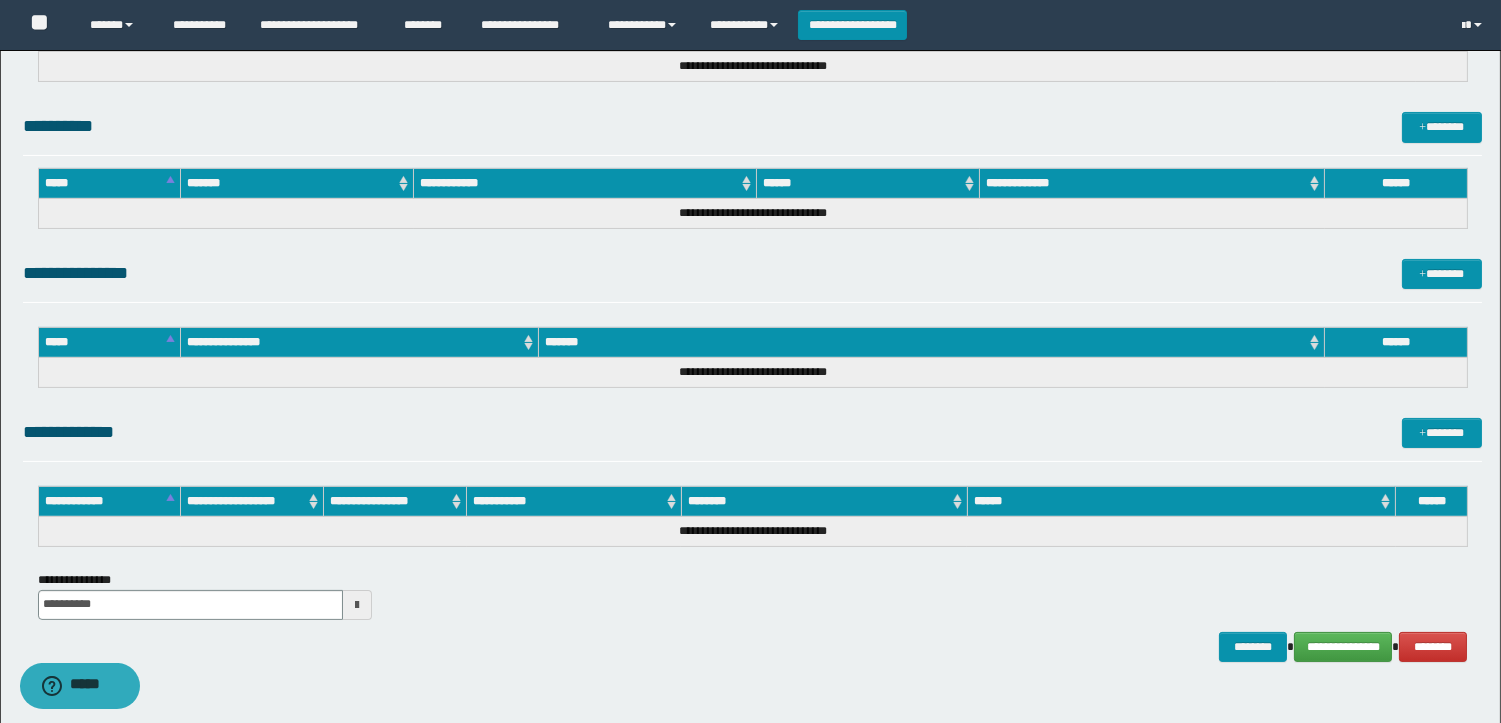 scroll, scrollTop: 804, scrollLeft: 0, axis: vertical 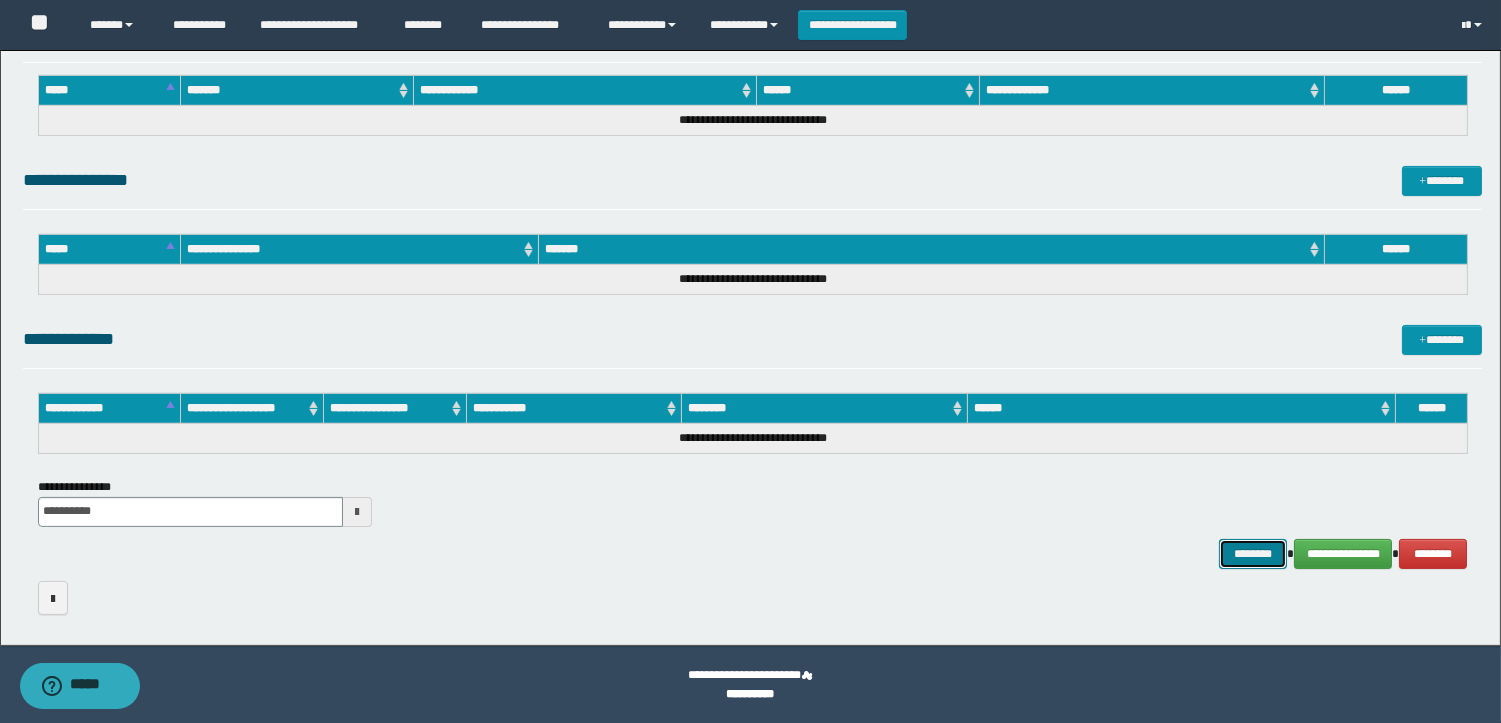 click on "********" at bounding box center [1253, 554] 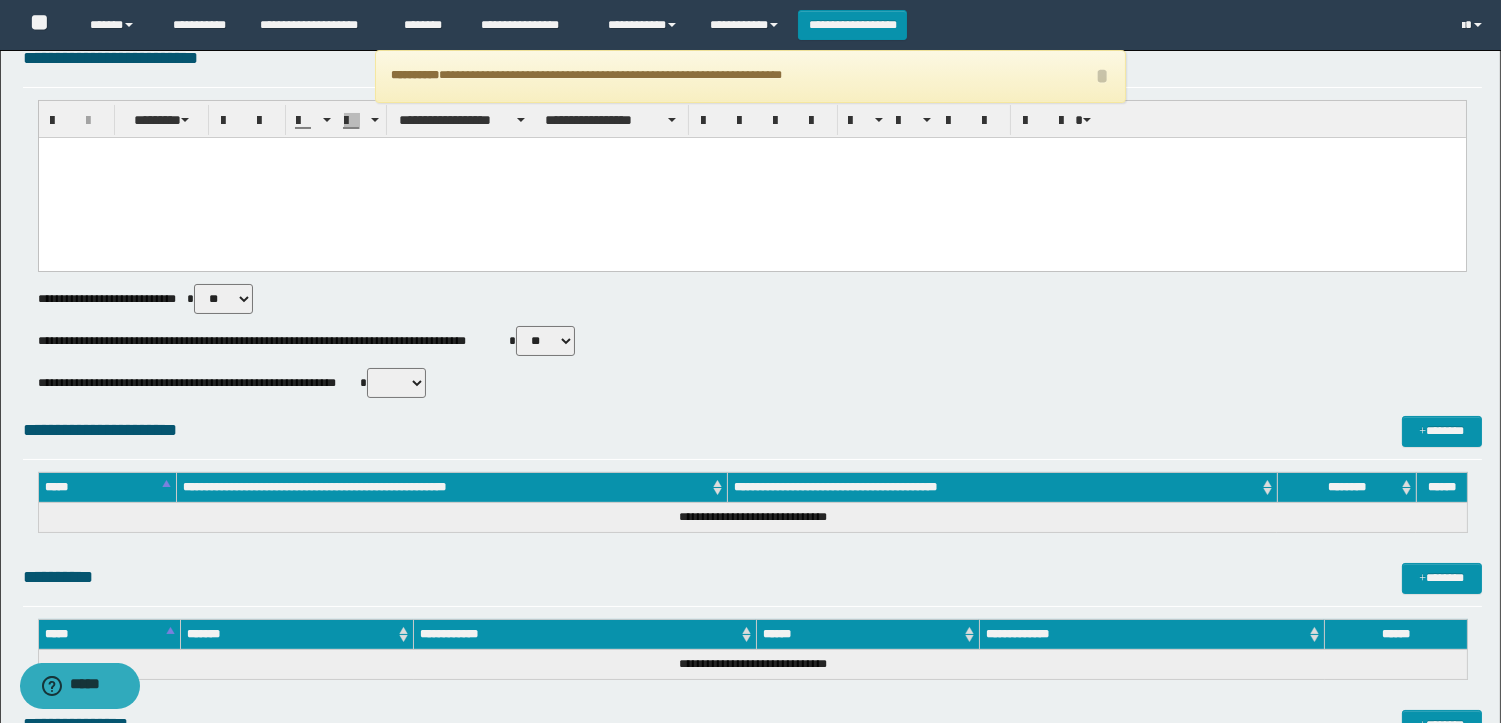 scroll, scrollTop: 0, scrollLeft: 0, axis: both 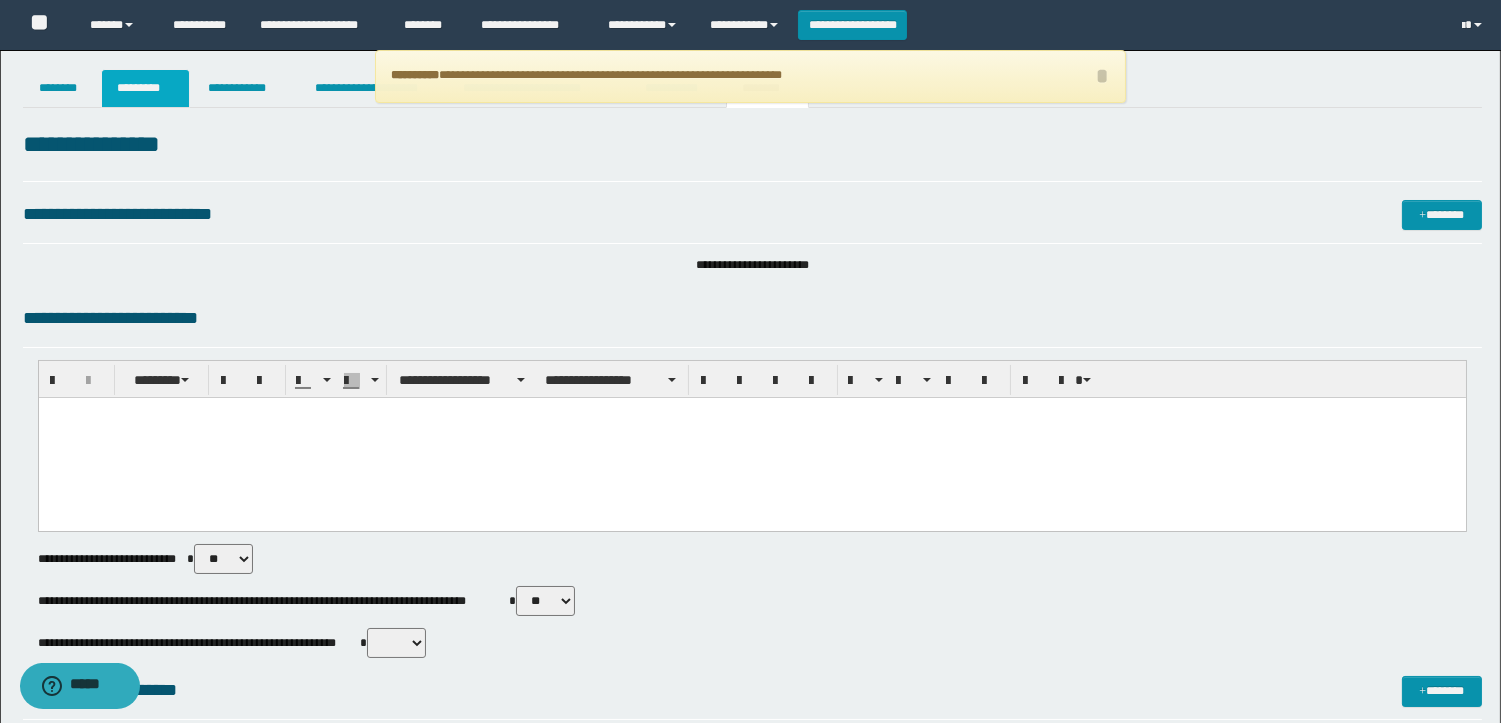 click on "*********" at bounding box center (145, 88) 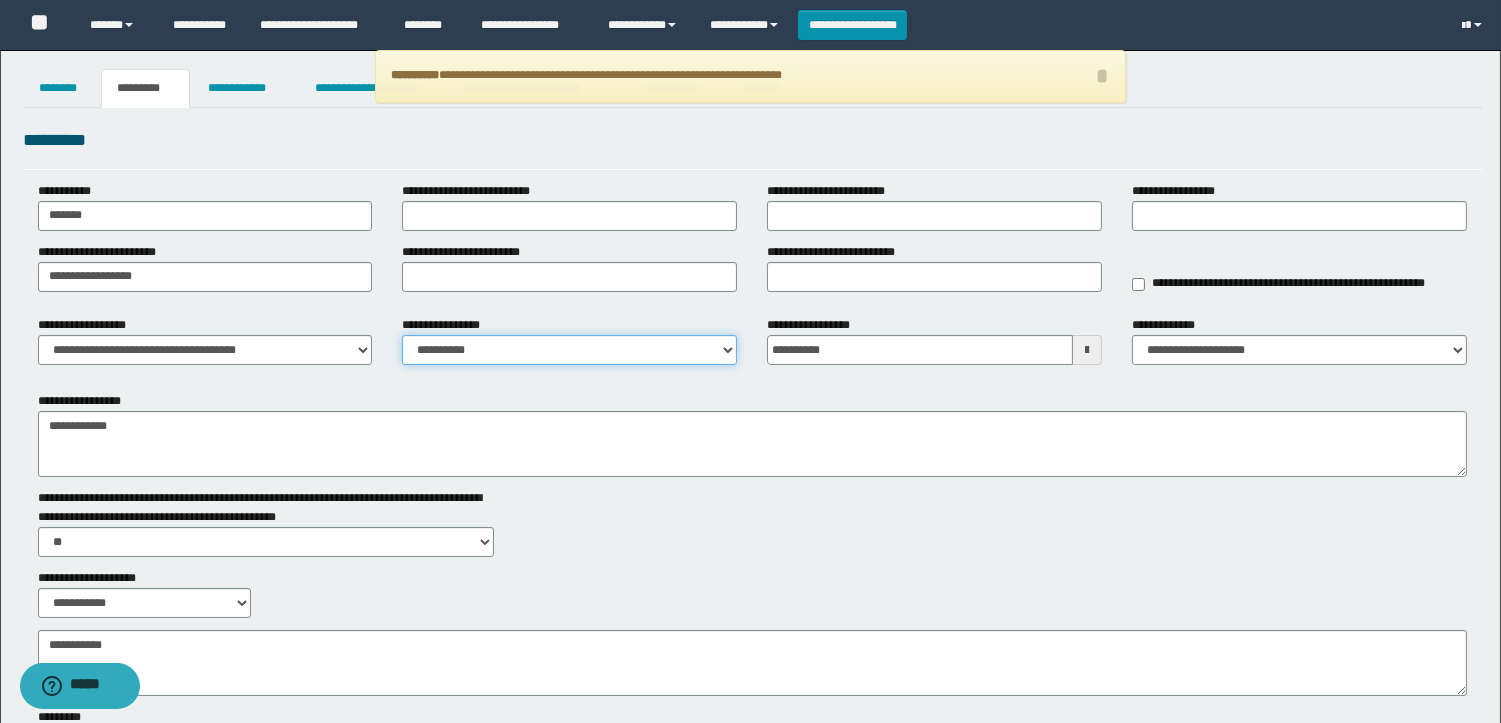 click on "**********" at bounding box center (569, 350) 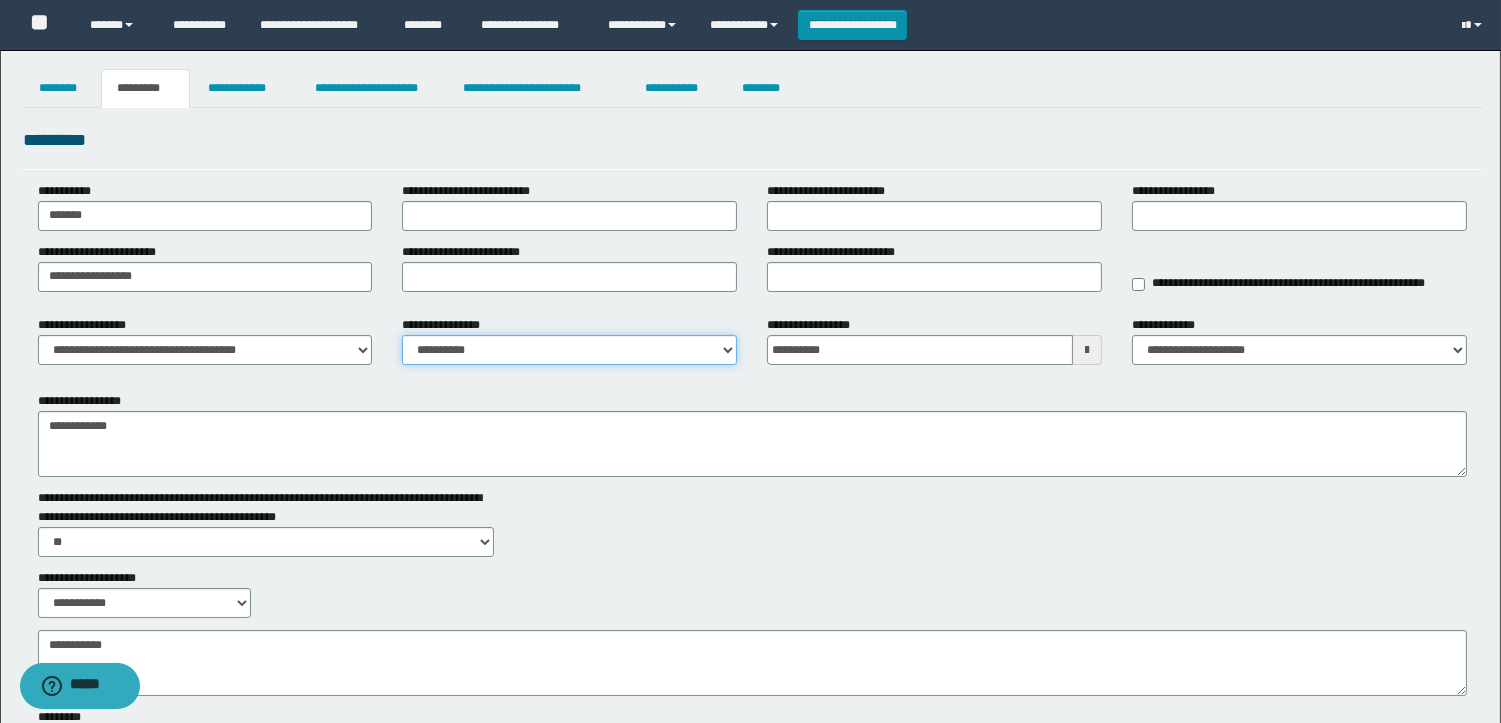 select on "****" 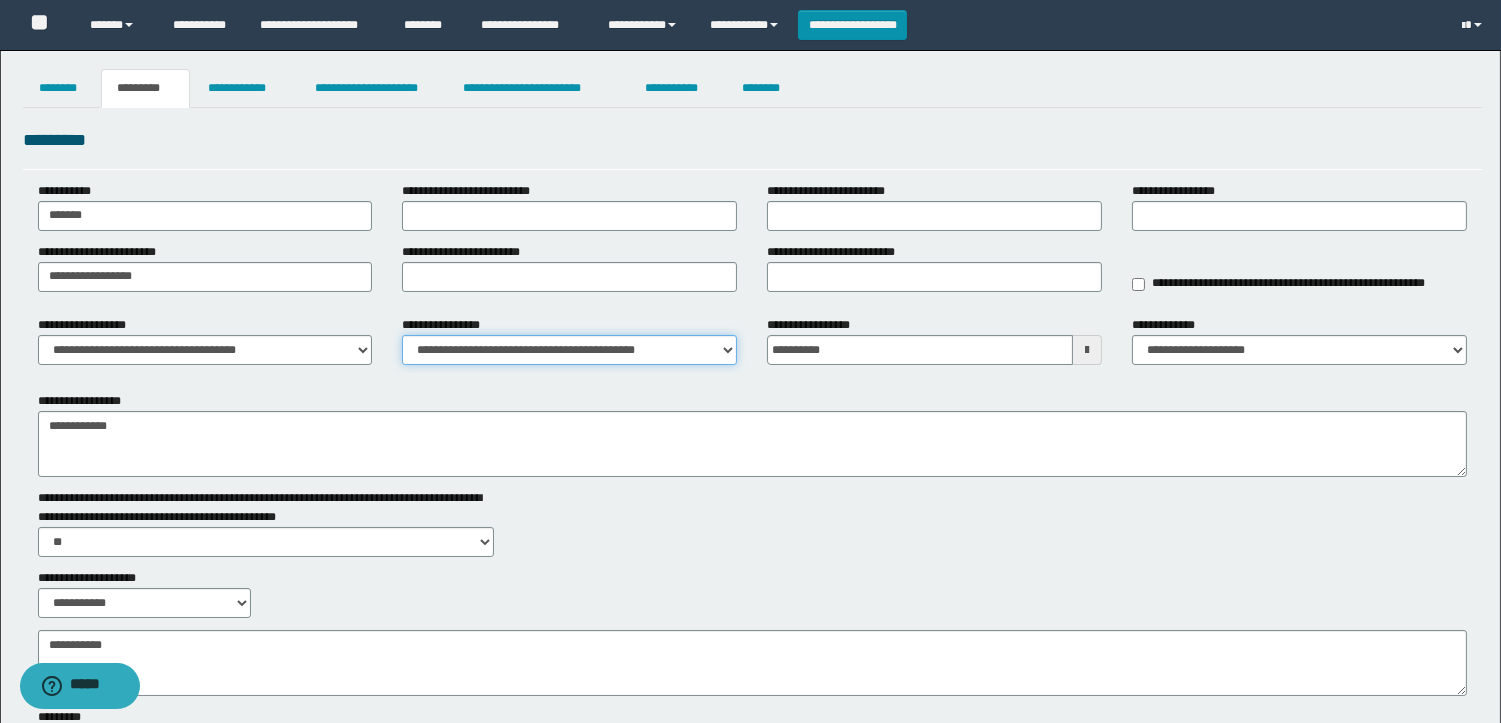 click on "**********" at bounding box center (569, 350) 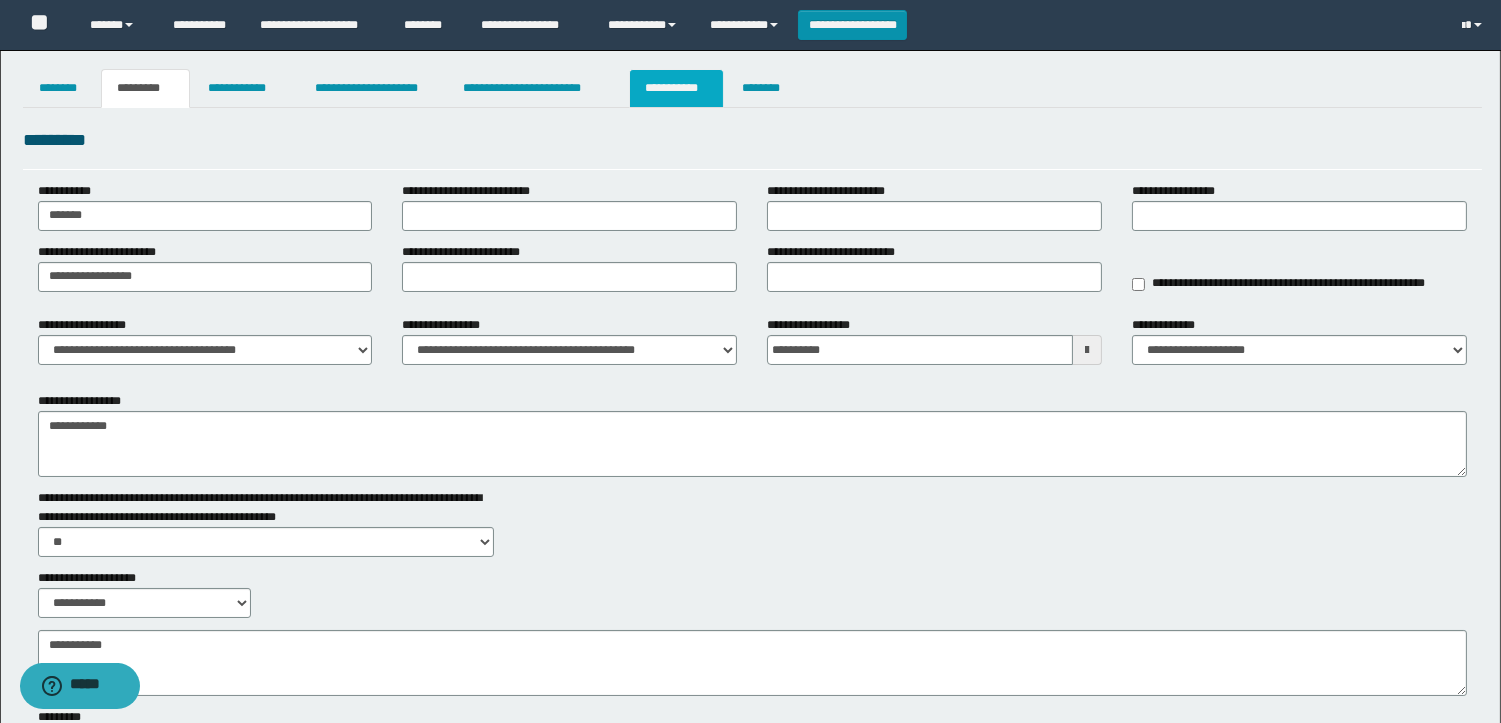 click on "**********" at bounding box center [676, 88] 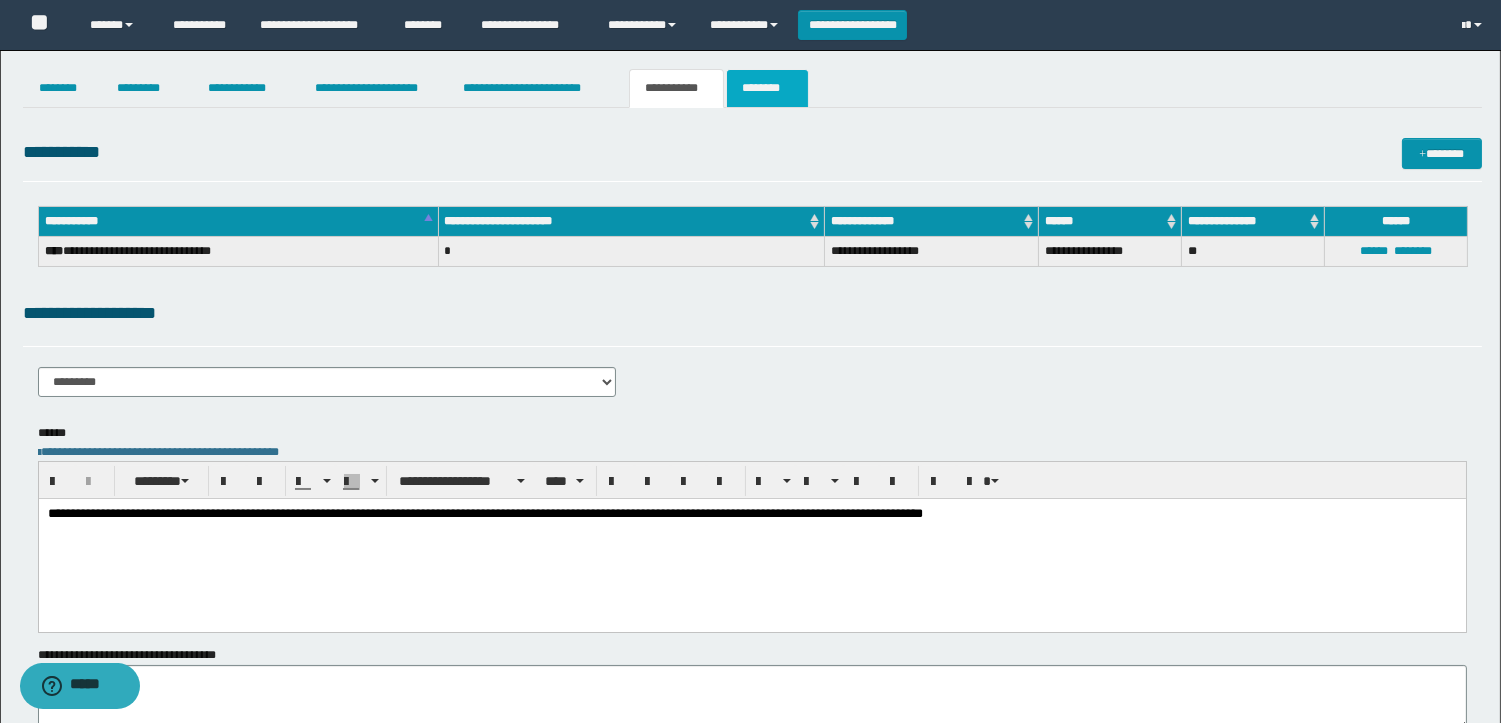 click on "********" at bounding box center (767, 88) 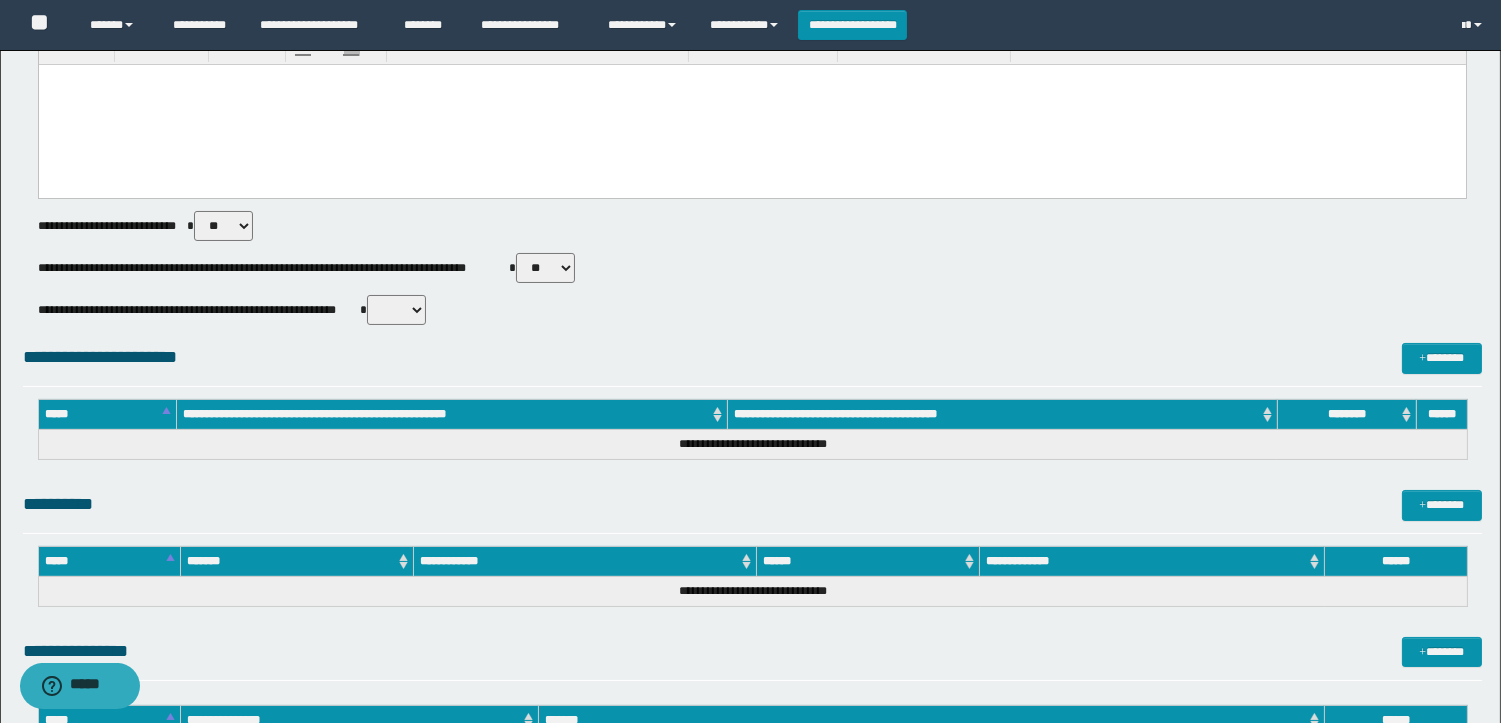 scroll, scrollTop: 804, scrollLeft: 0, axis: vertical 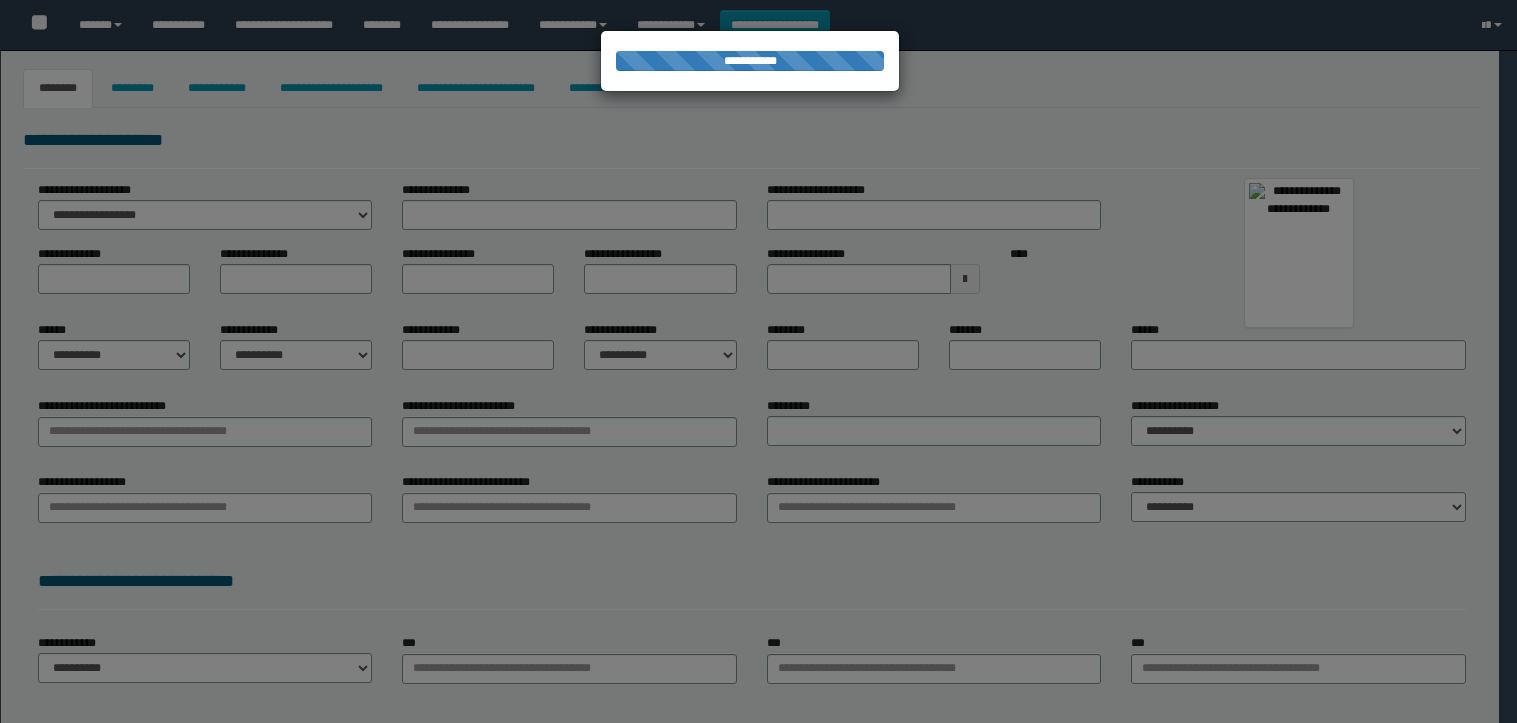 select on "***" 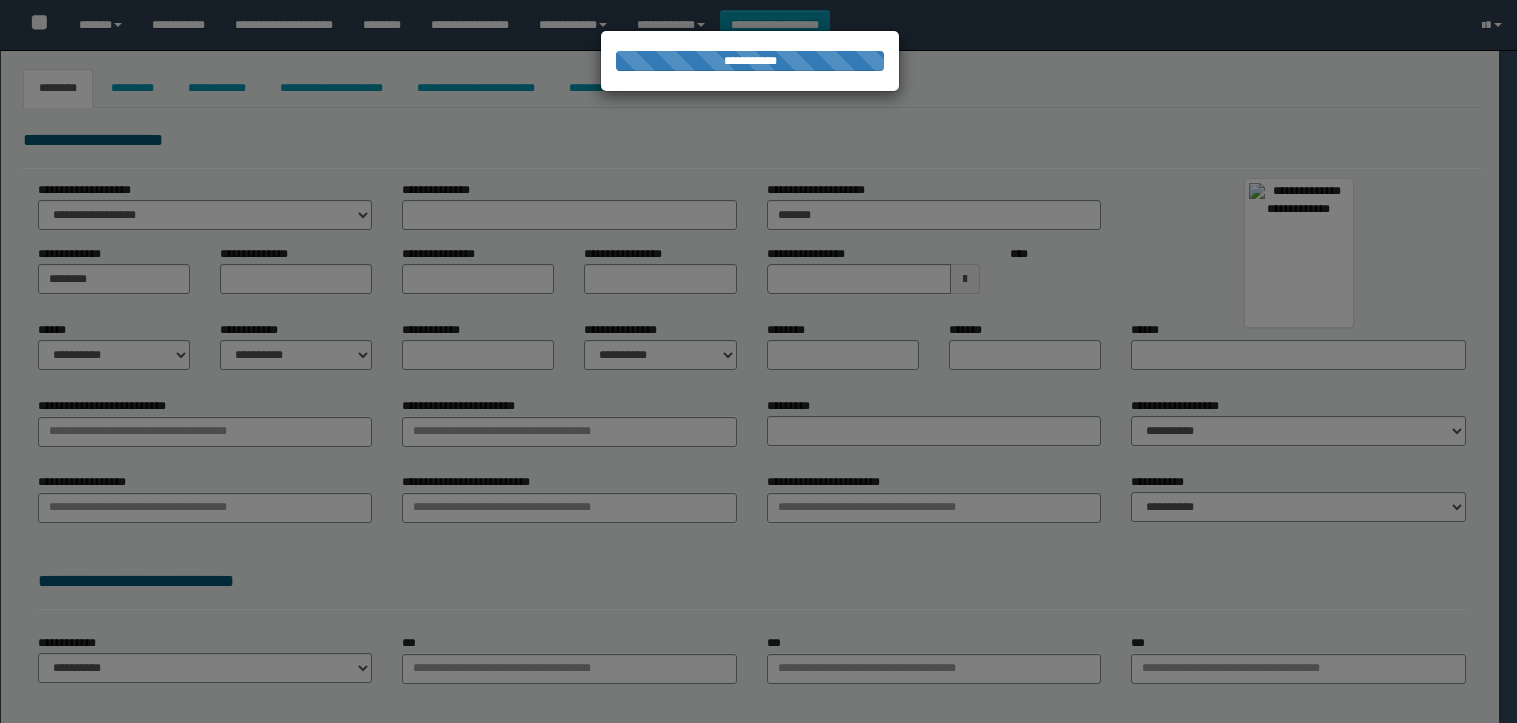 type on "********" 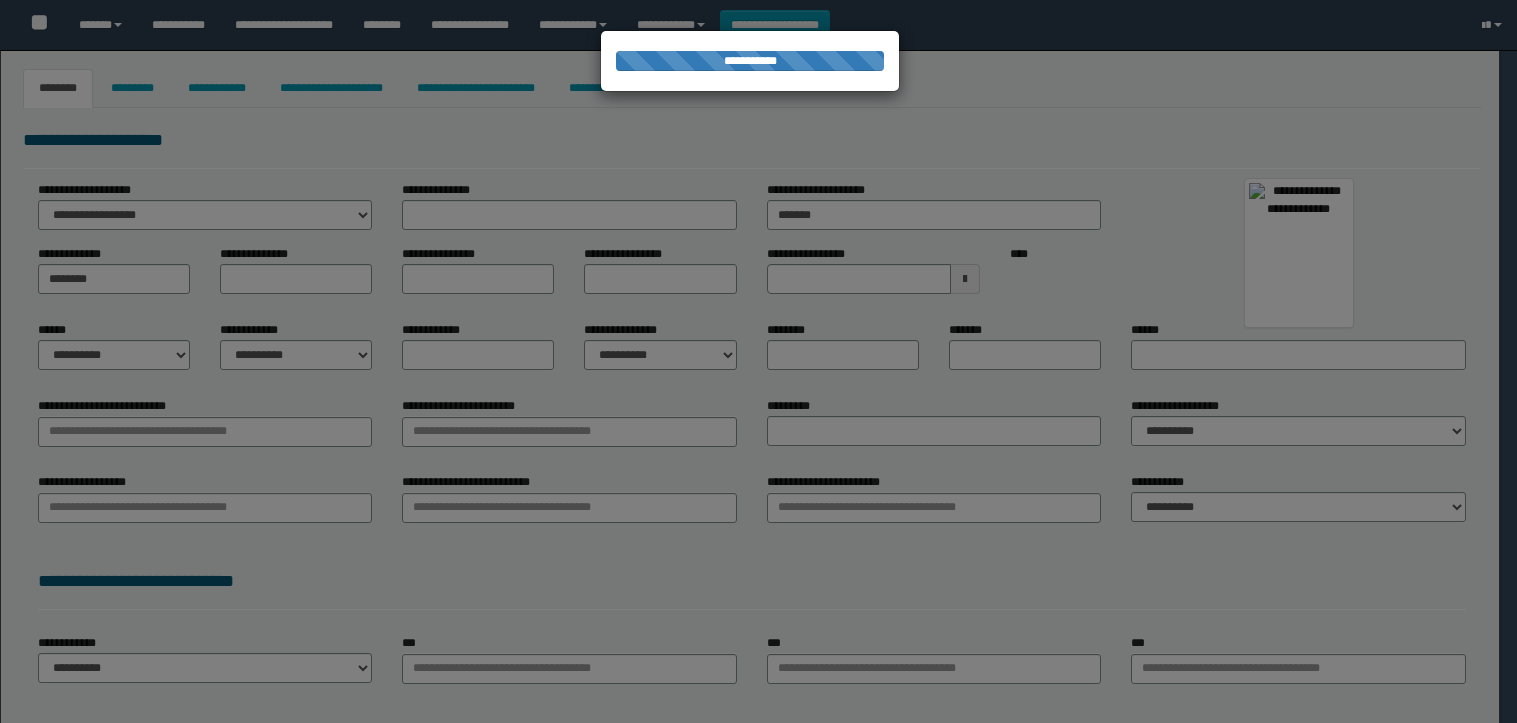 type on "********" 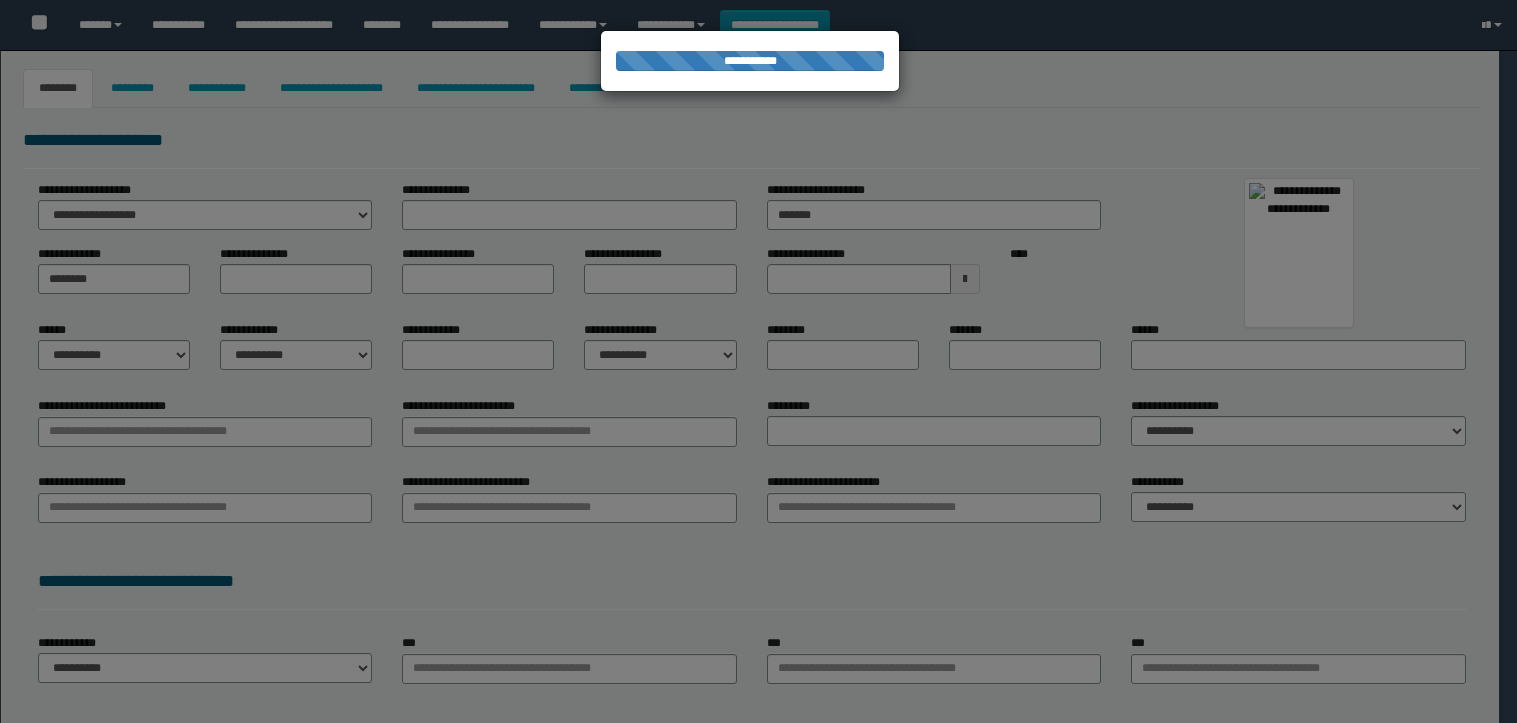 type on "********" 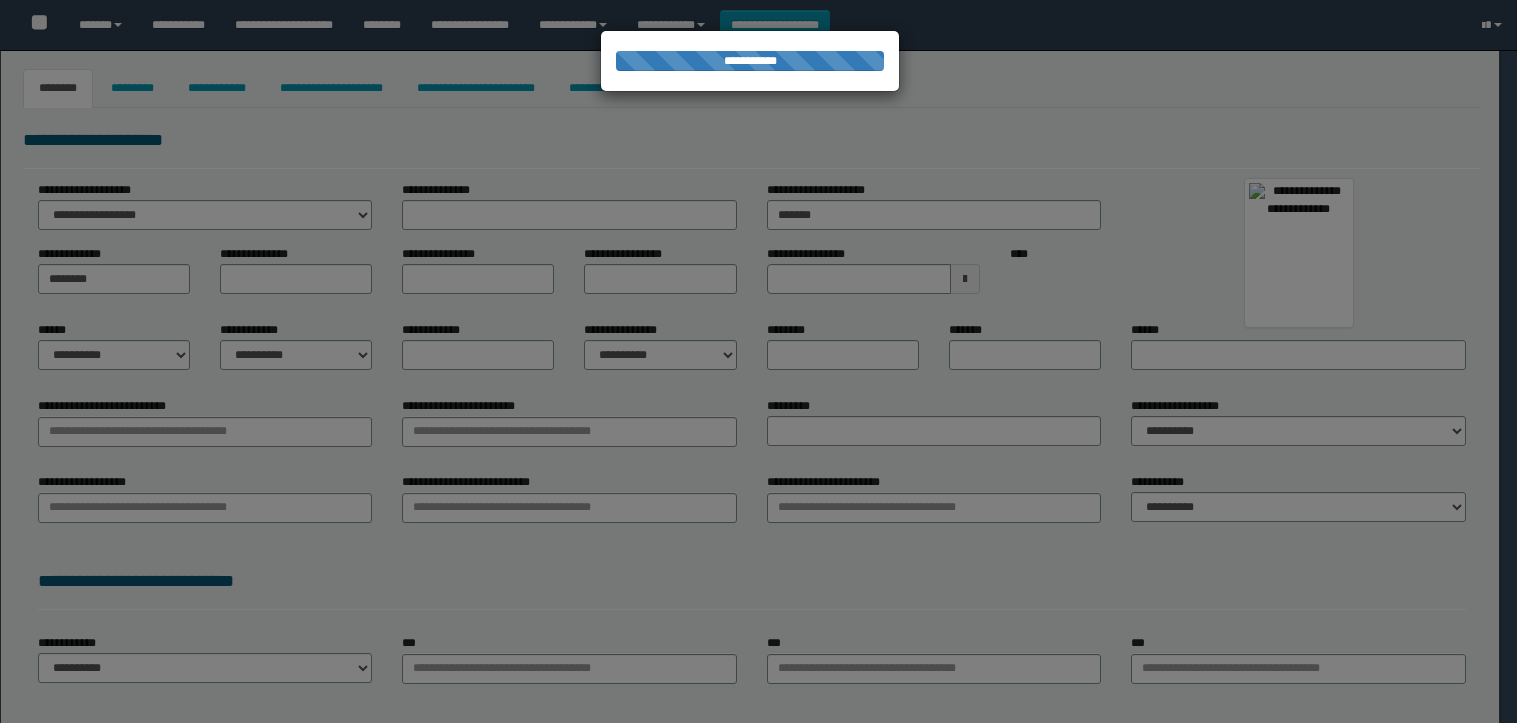 type on "*********" 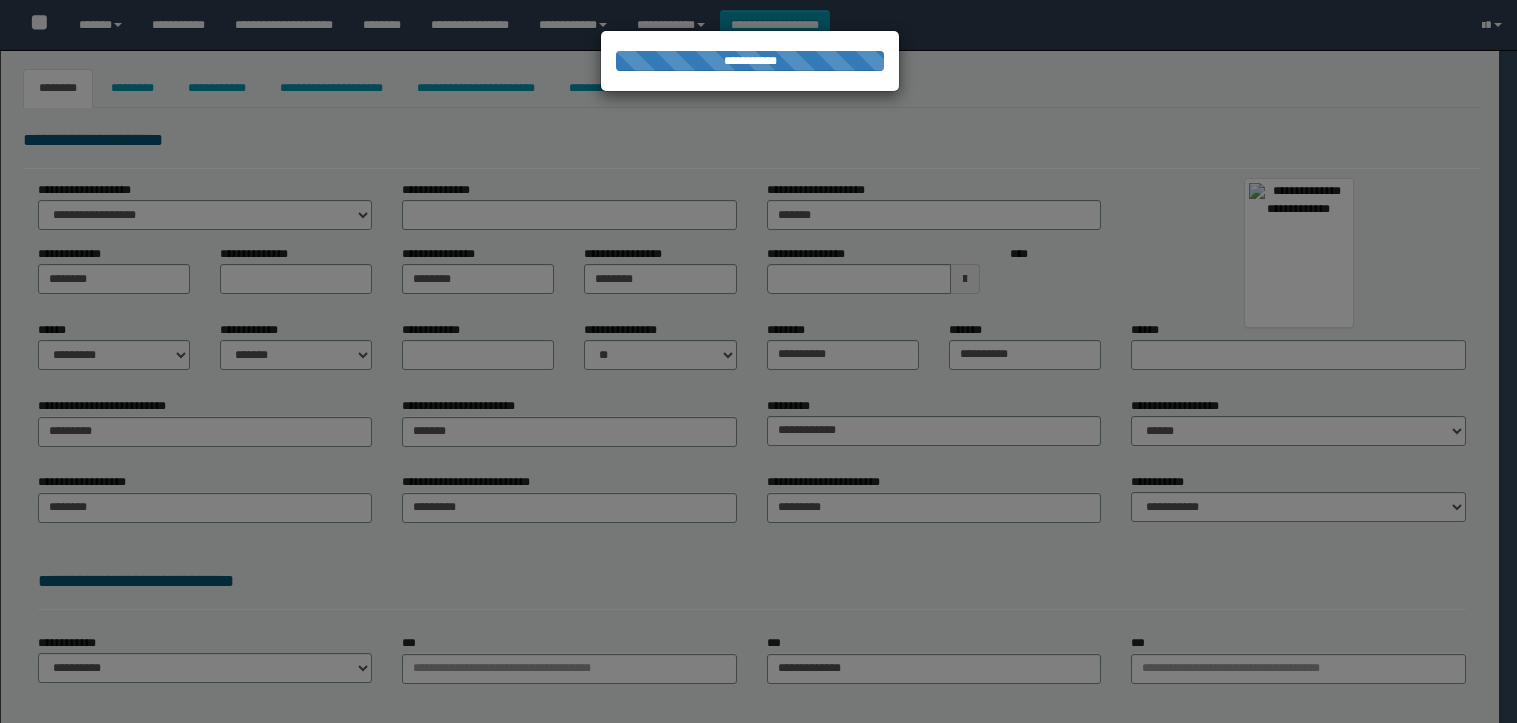 type on "**********" 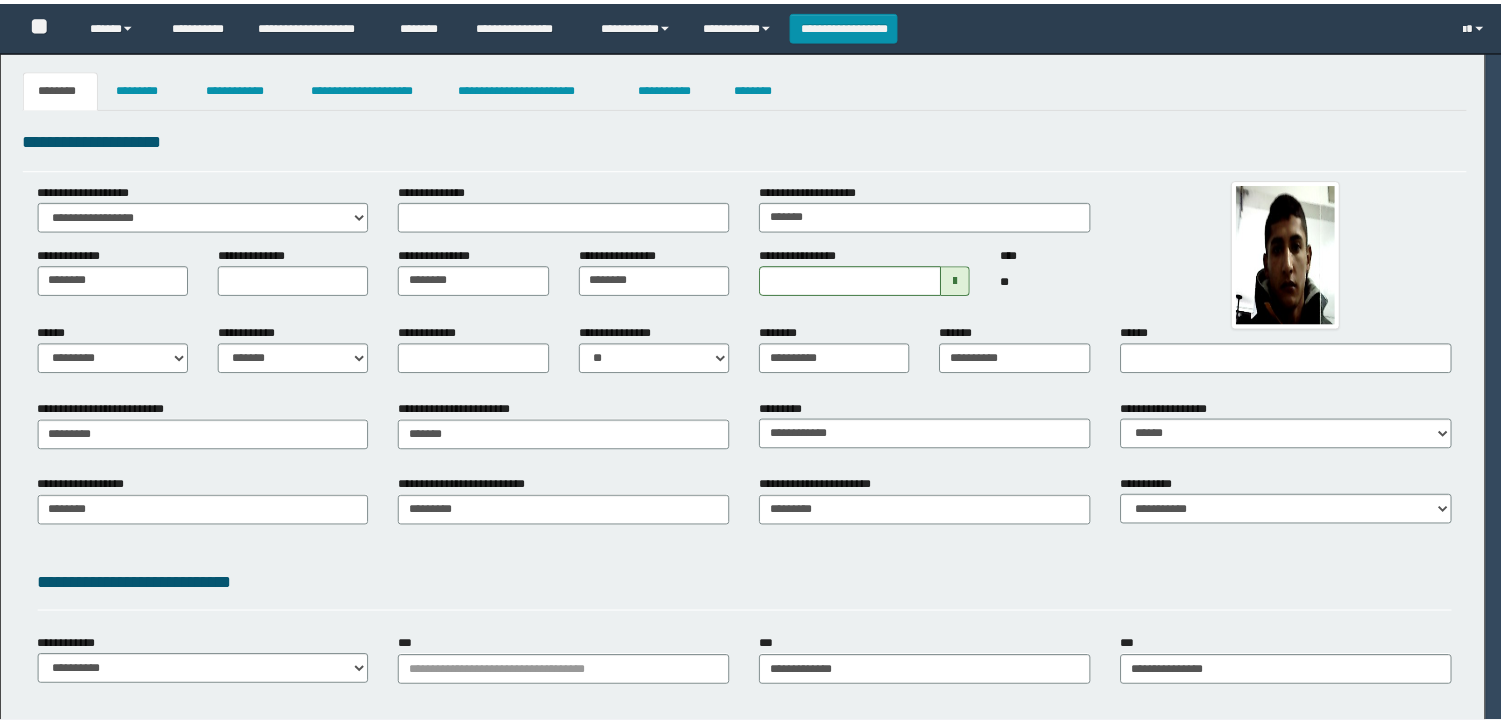 scroll, scrollTop: 0, scrollLeft: 0, axis: both 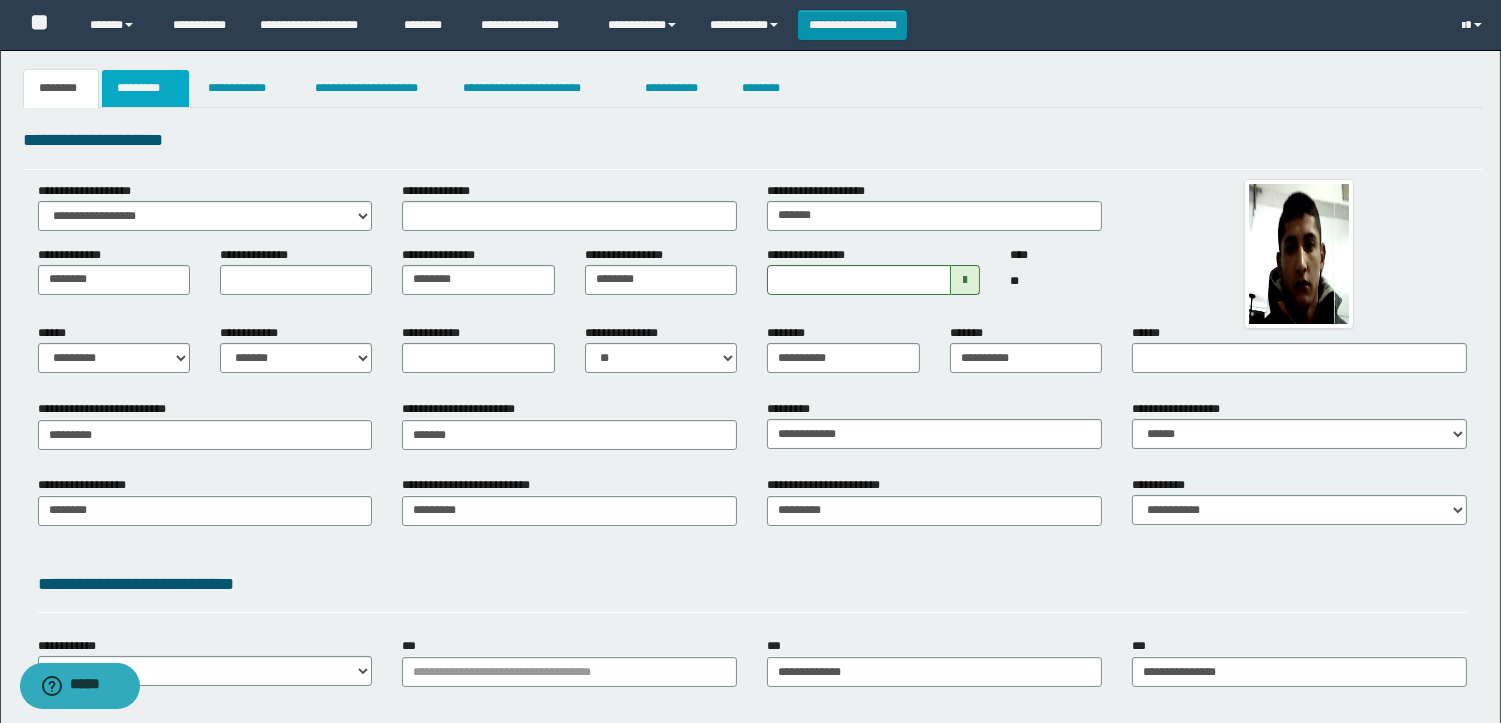 click on "*********" at bounding box center (145, 88) 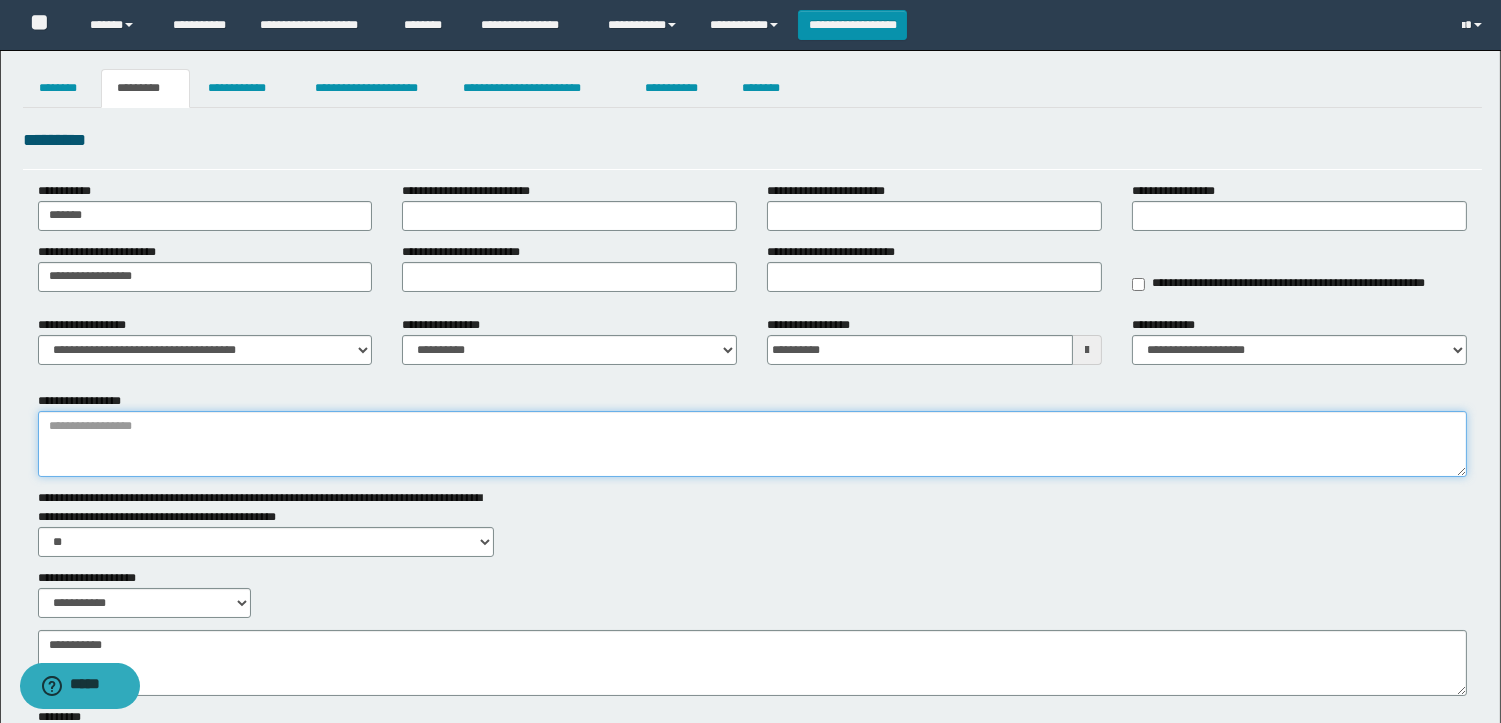 click on "**********" at bounding box center (752, 444) 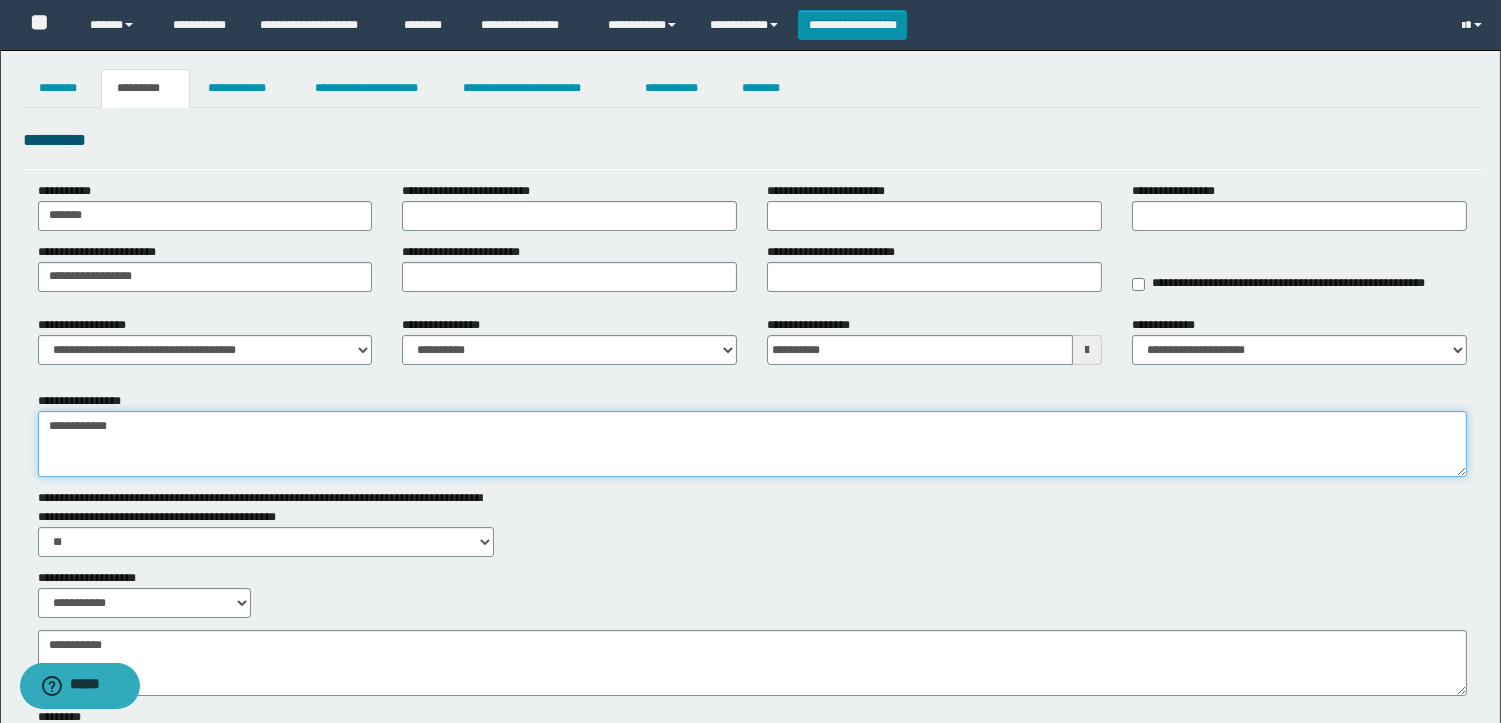 type on "**********" 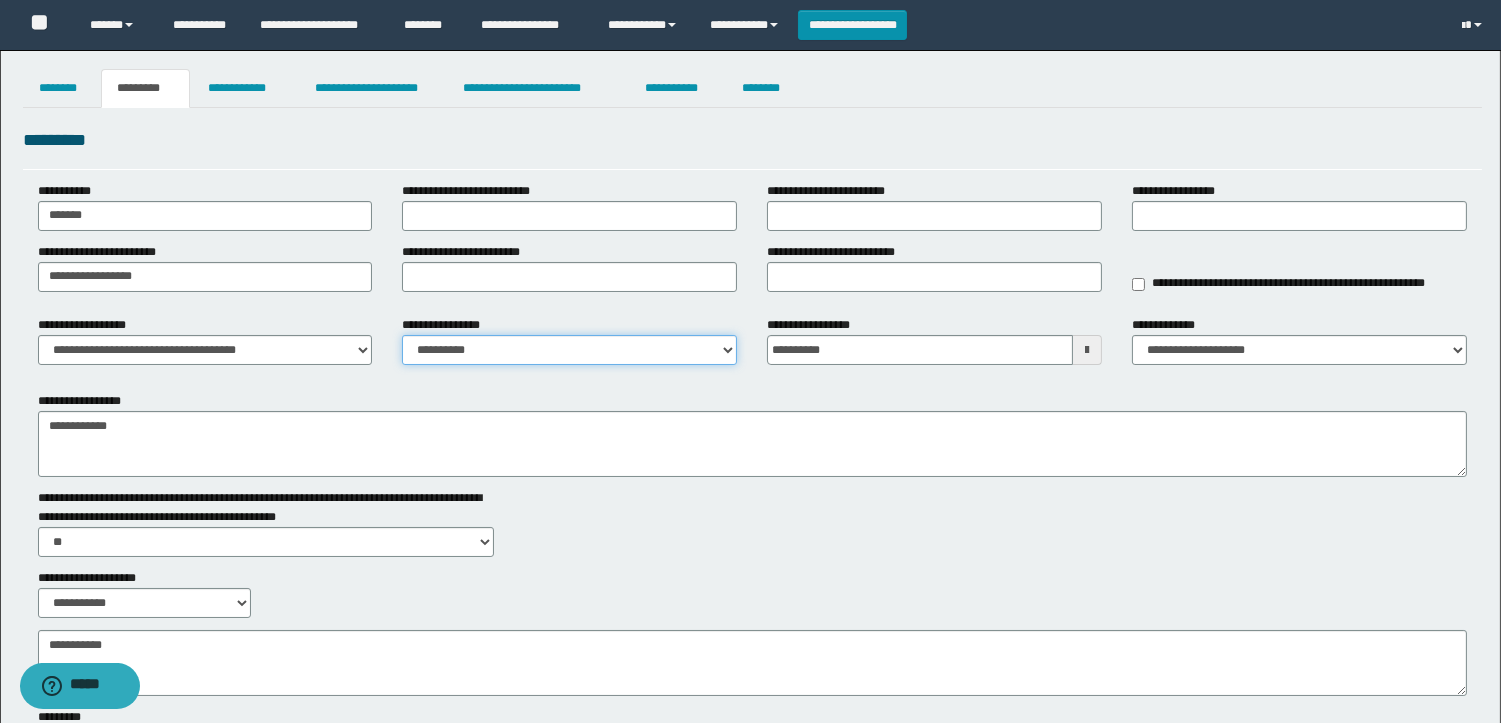 click on "**********" at bounding box center (569, 350) 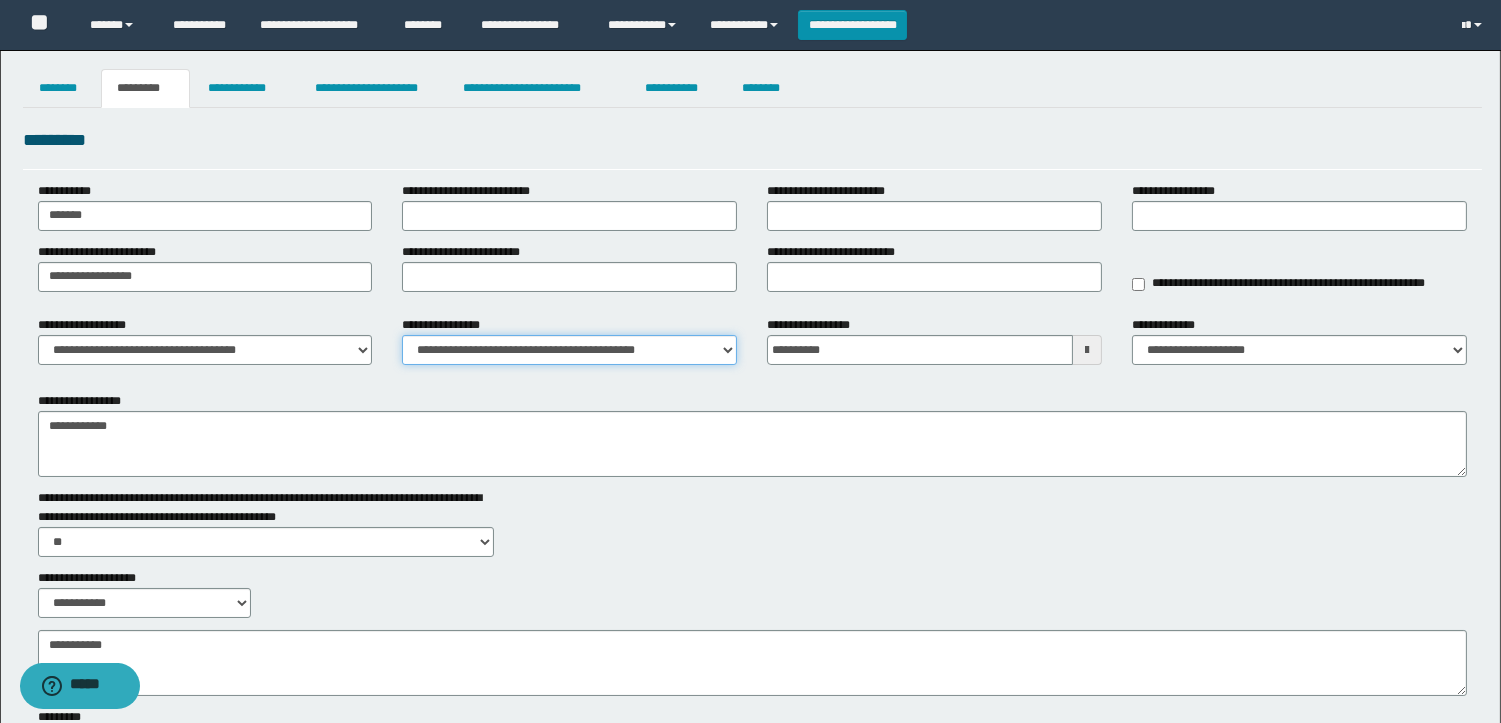 click on "**********" at bounding box center [569, 350] 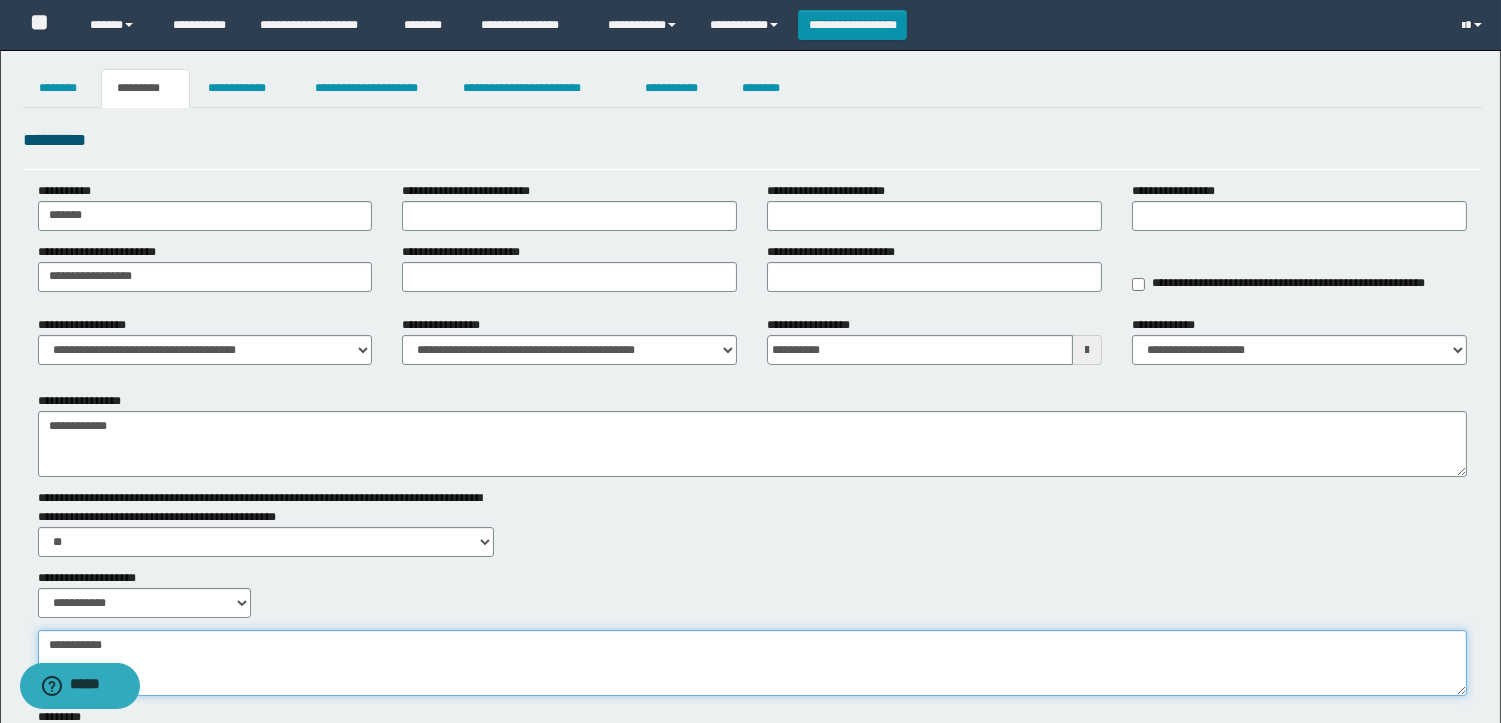 click on "**********" at bounding box center (752, 663) 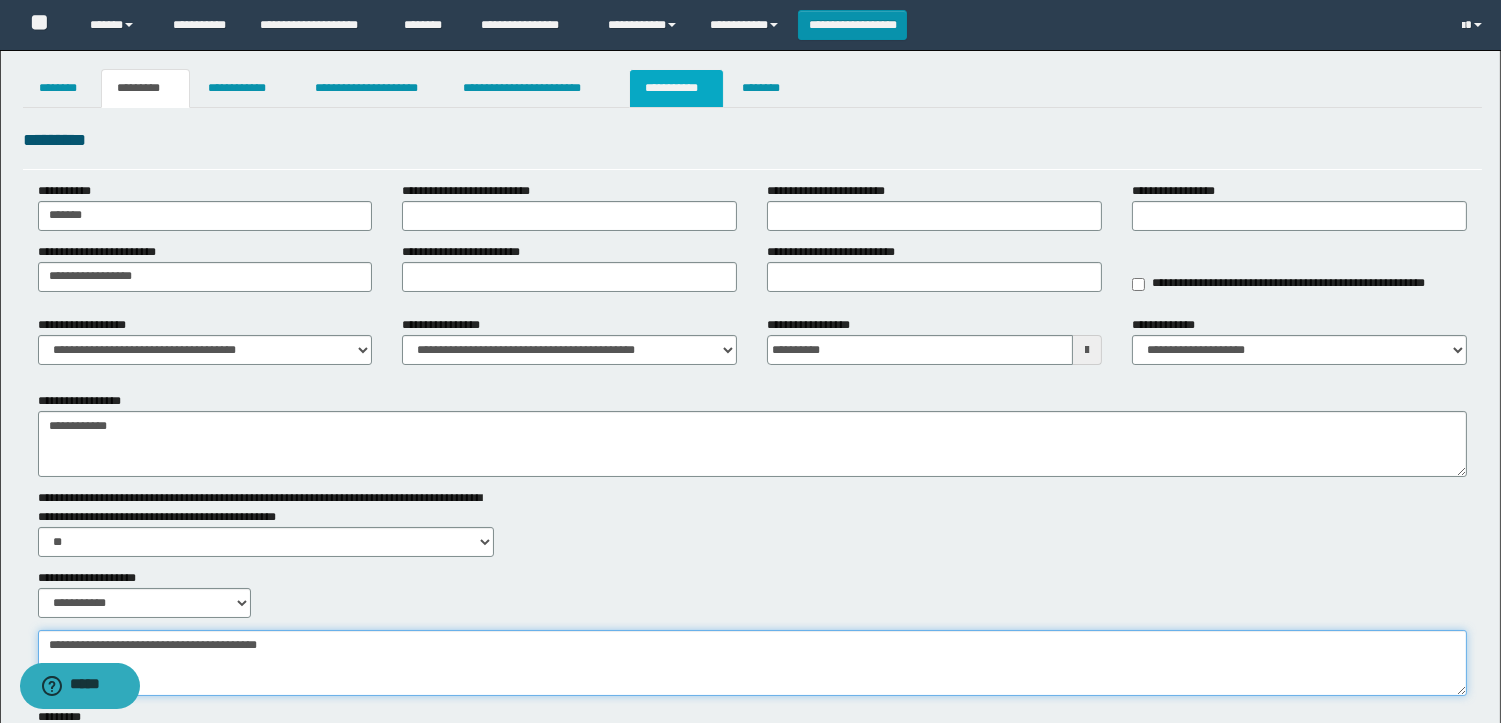 type on "**********" 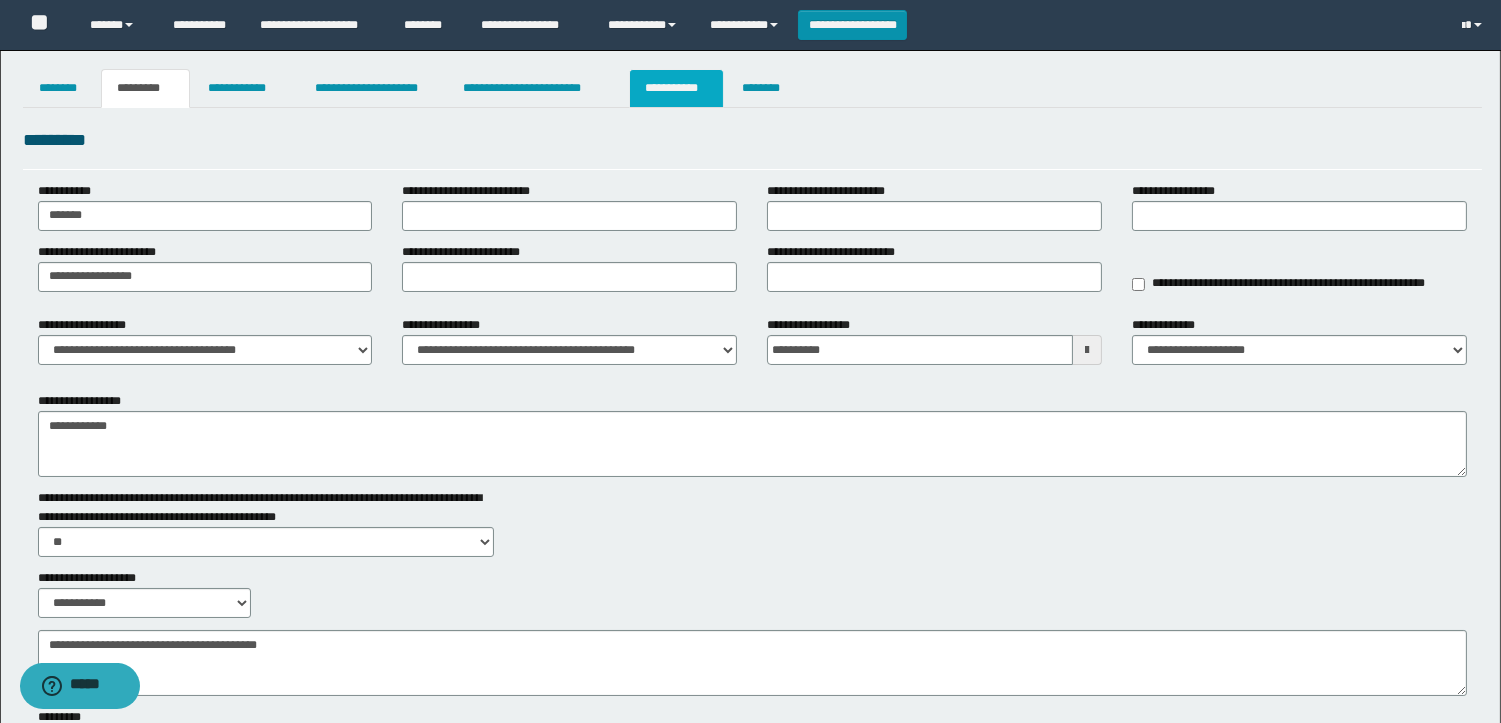 click on "**********" at bounding box center [676, 88] 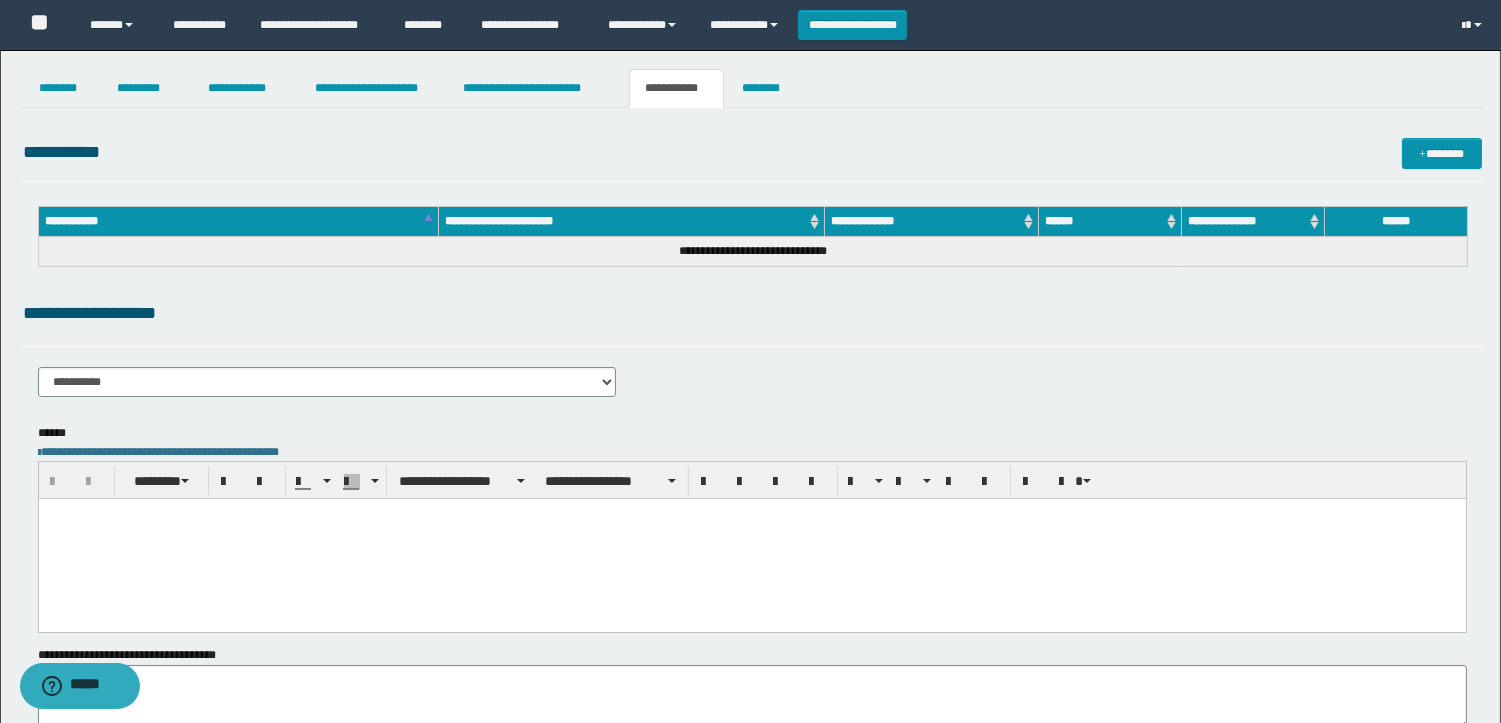 scroll, scrollTop: 0, scrollLeft: 0, axis: both 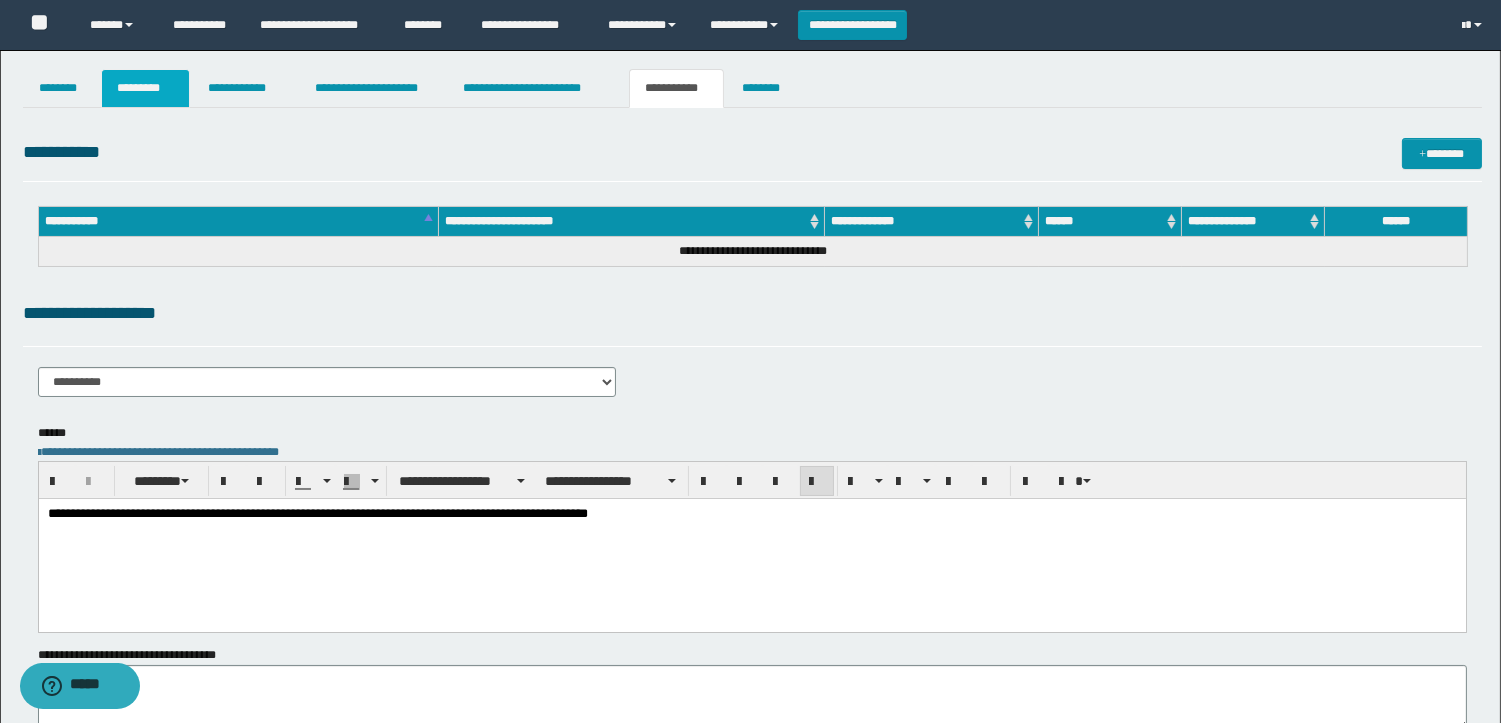 click on "*********" at bounding box center [145, 88] 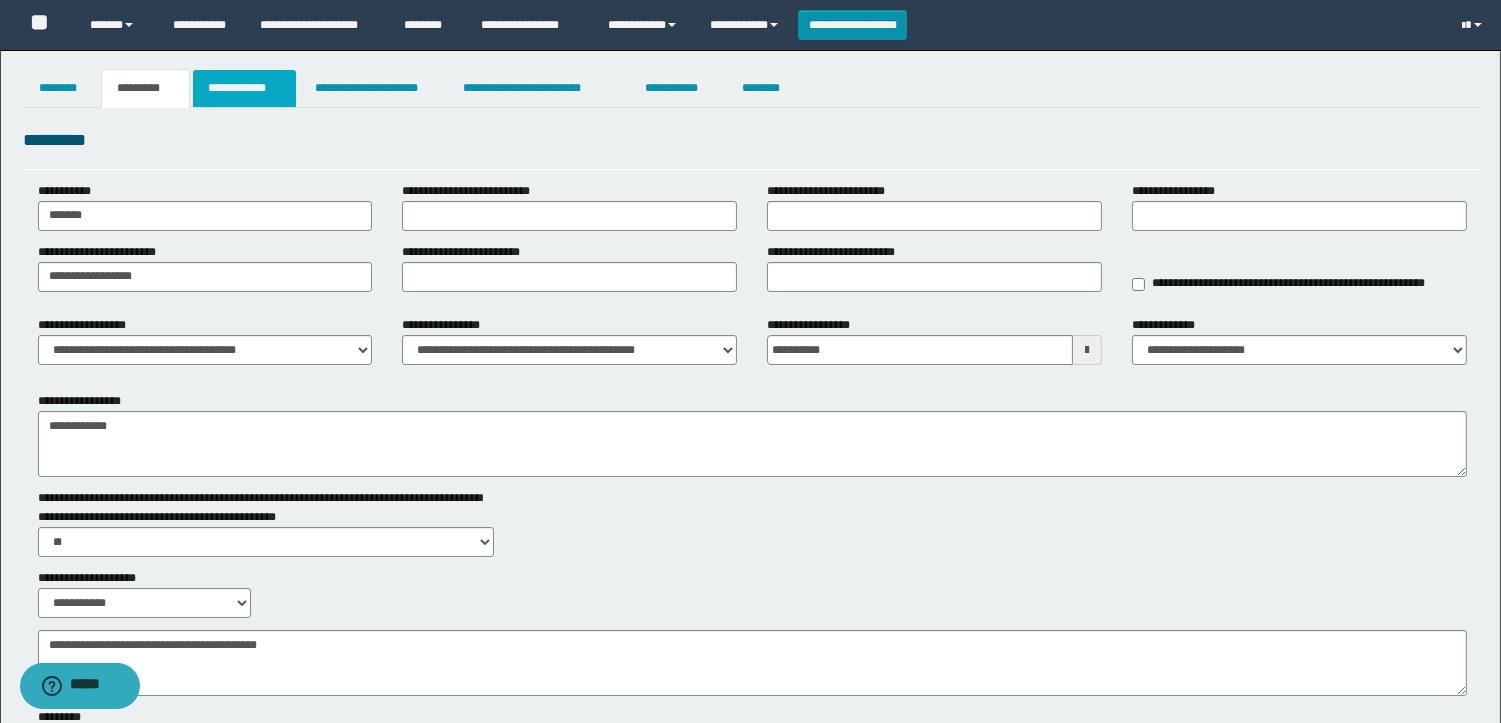 click on "**********" at bounding box center [244, 88] 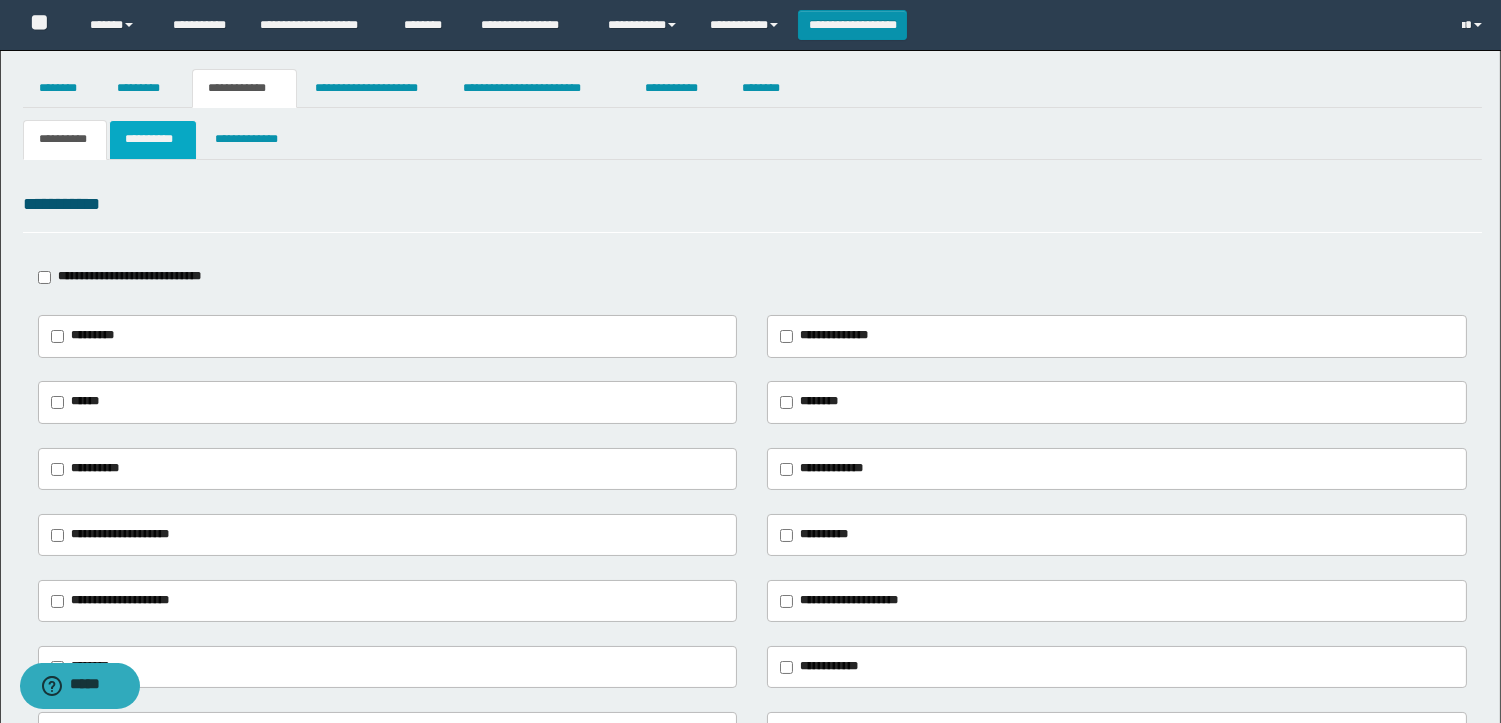 click on "**********" at bounding box center (153, 139) 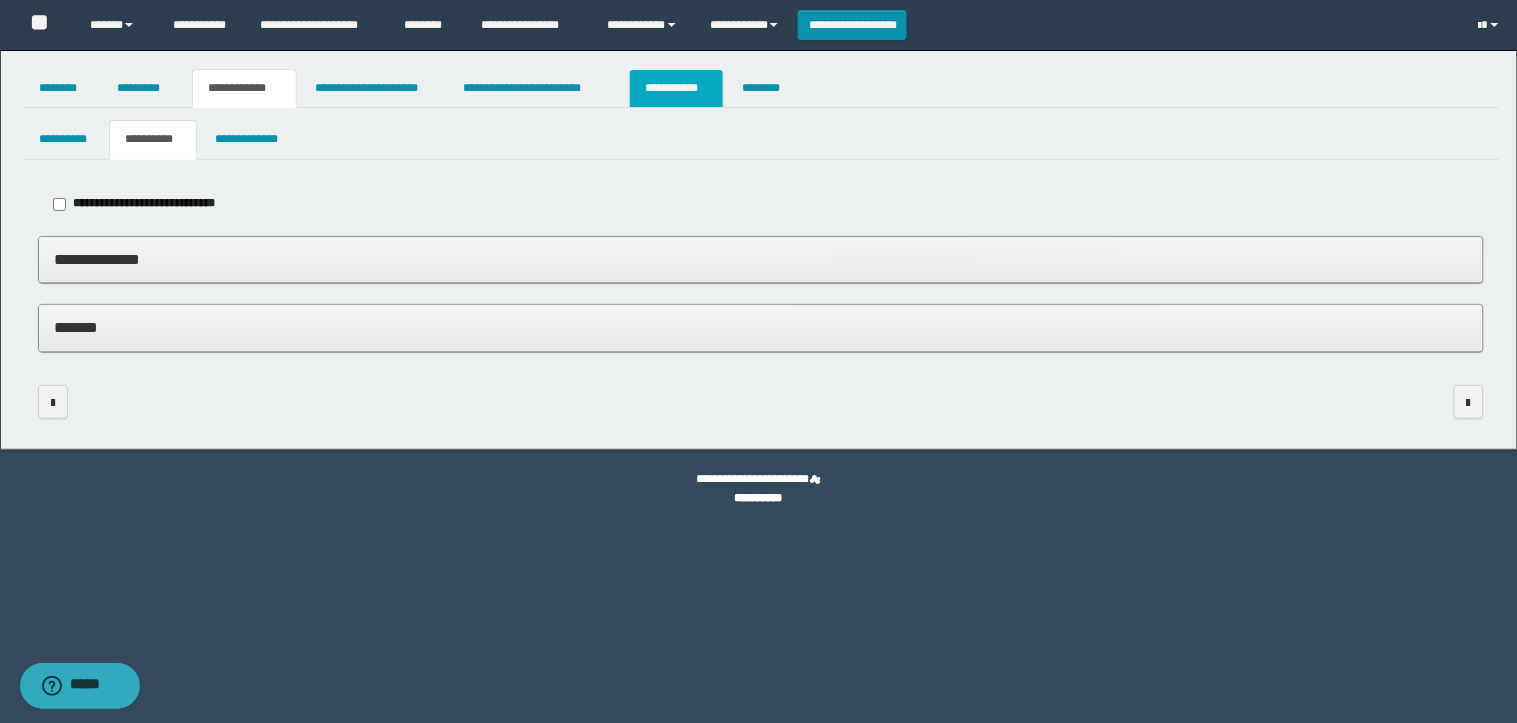 click on "**********" at bounding box center (676, 88) 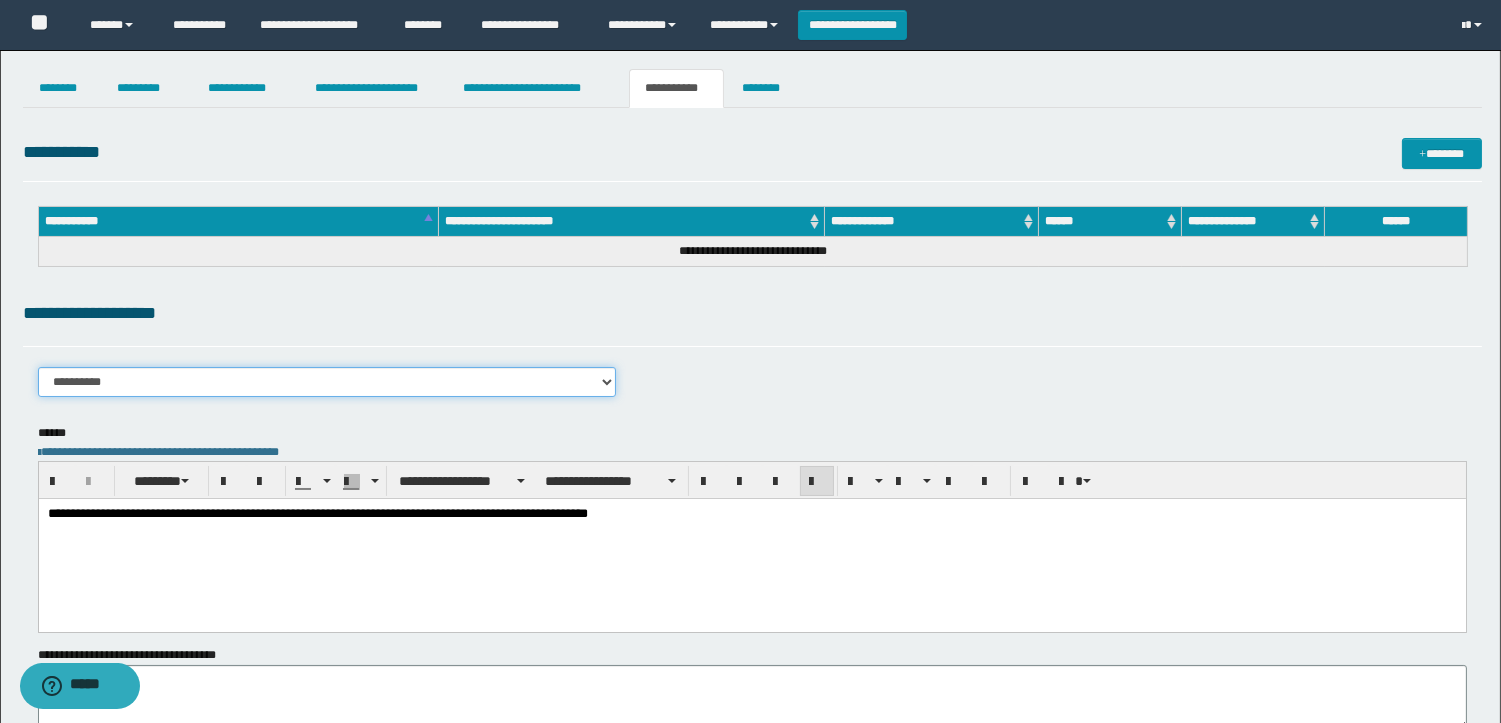 click on "**********" at bounding box center [327, 382] 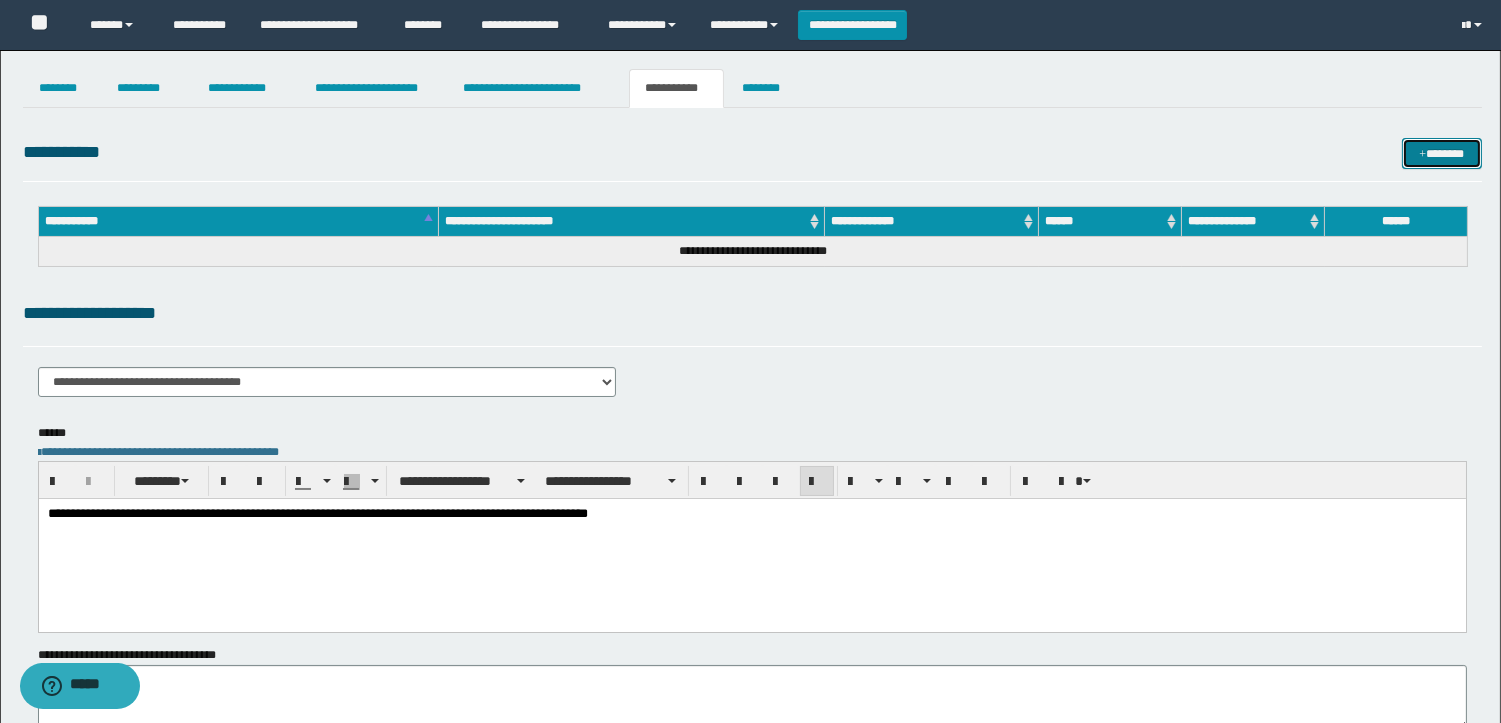 click on "*******" at bounding box center (1442, 153) 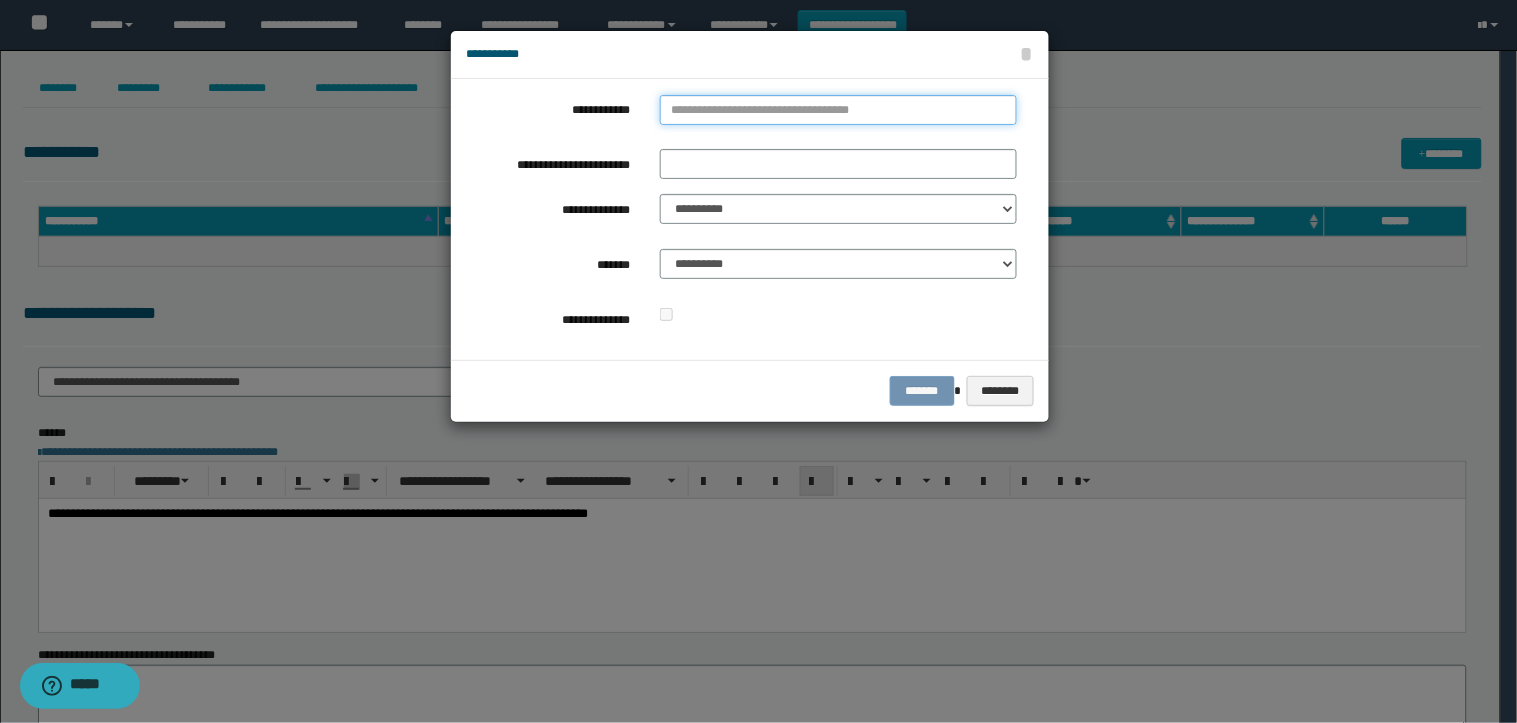 click on "**********" 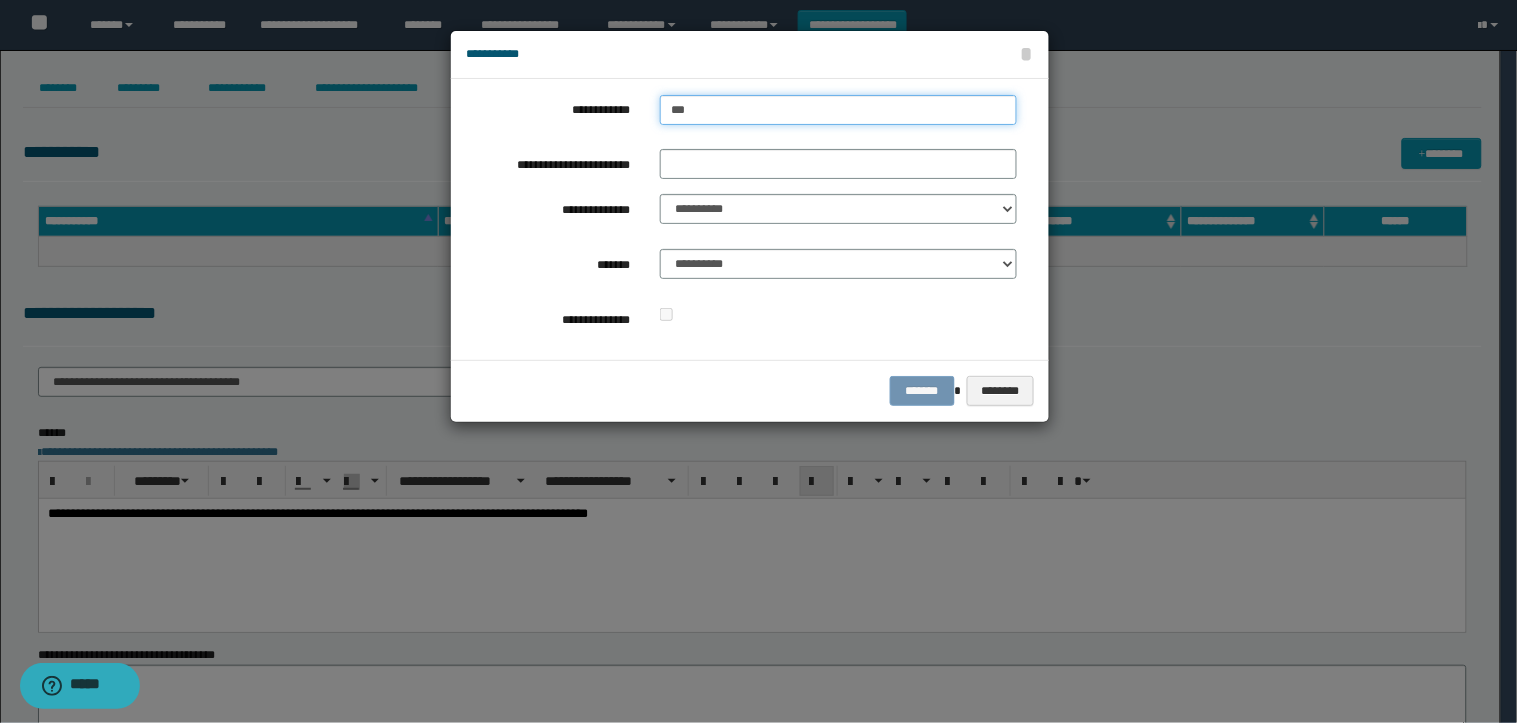 type on "****" 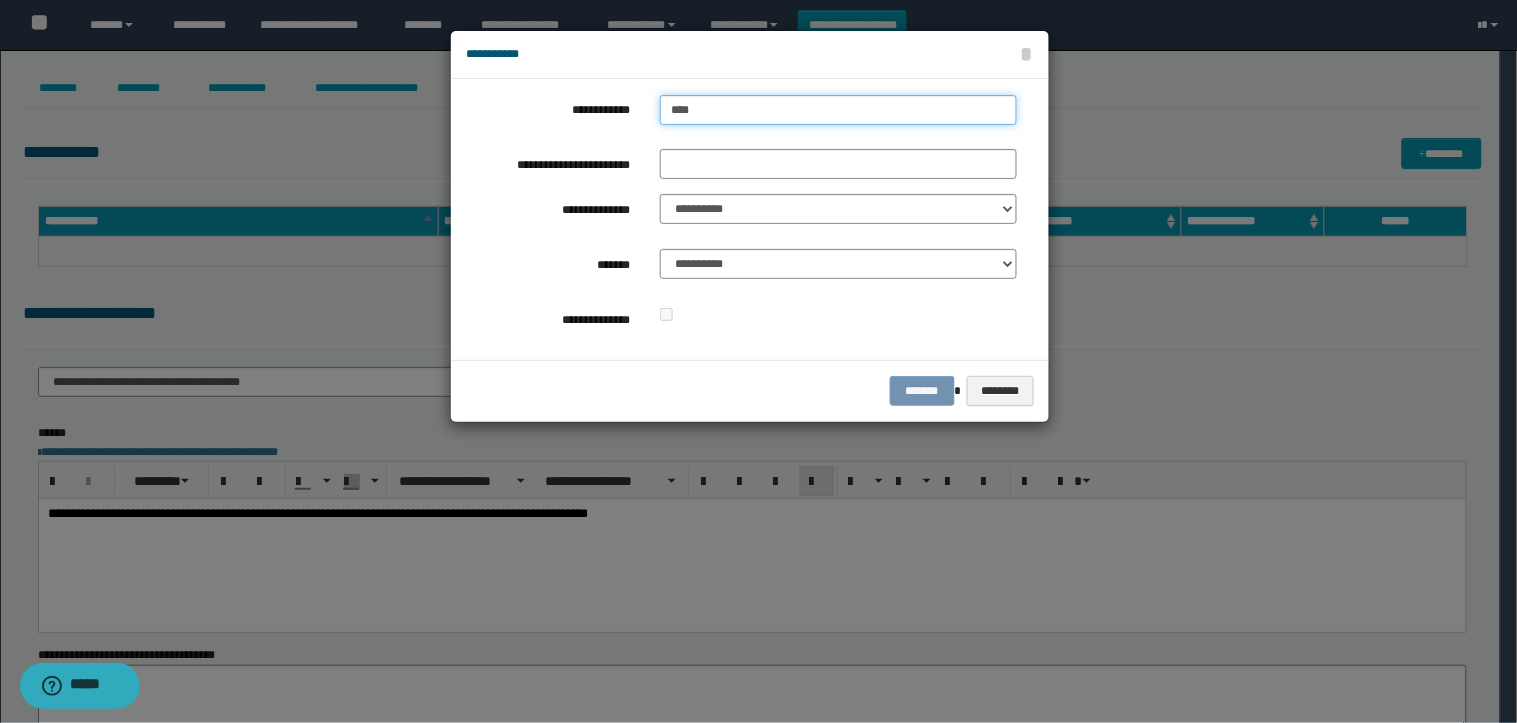 type on "****" 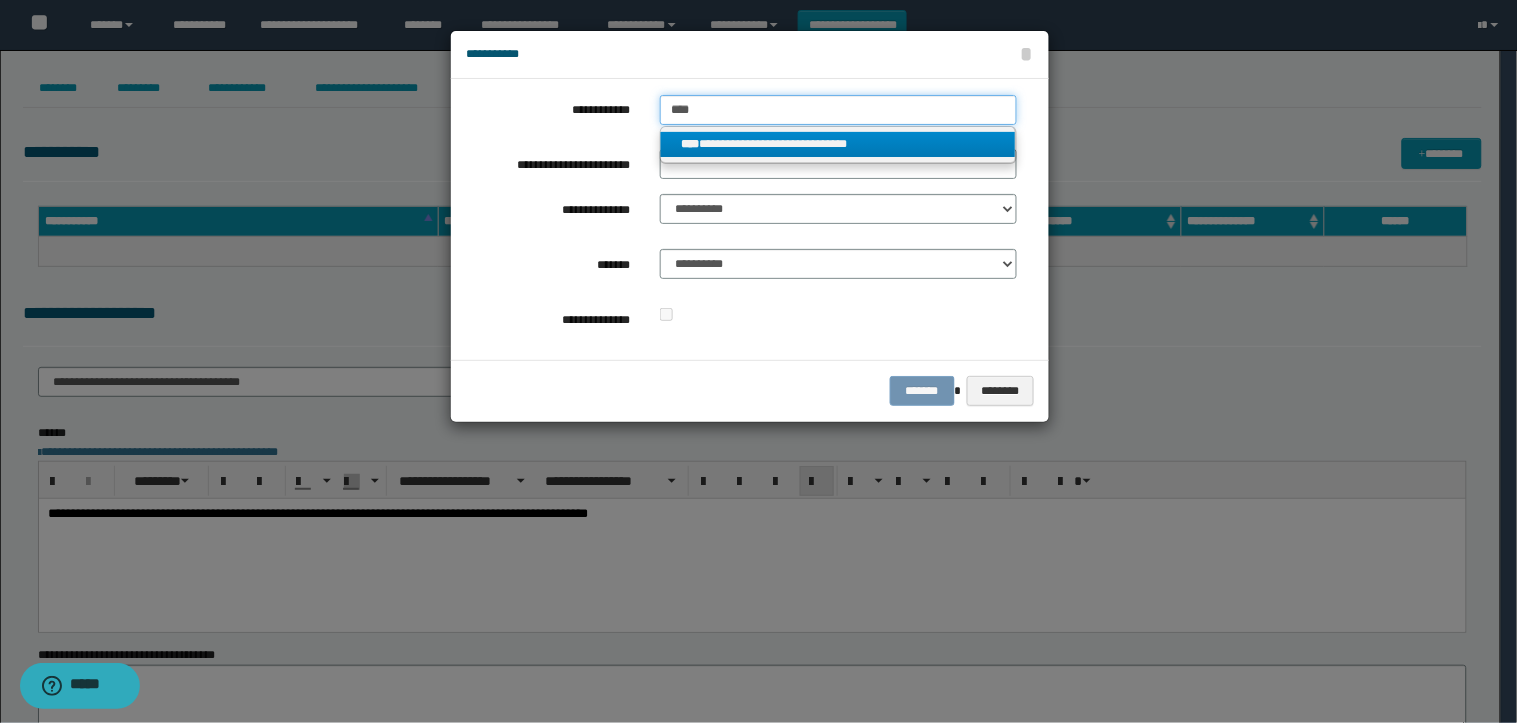 type on "****" 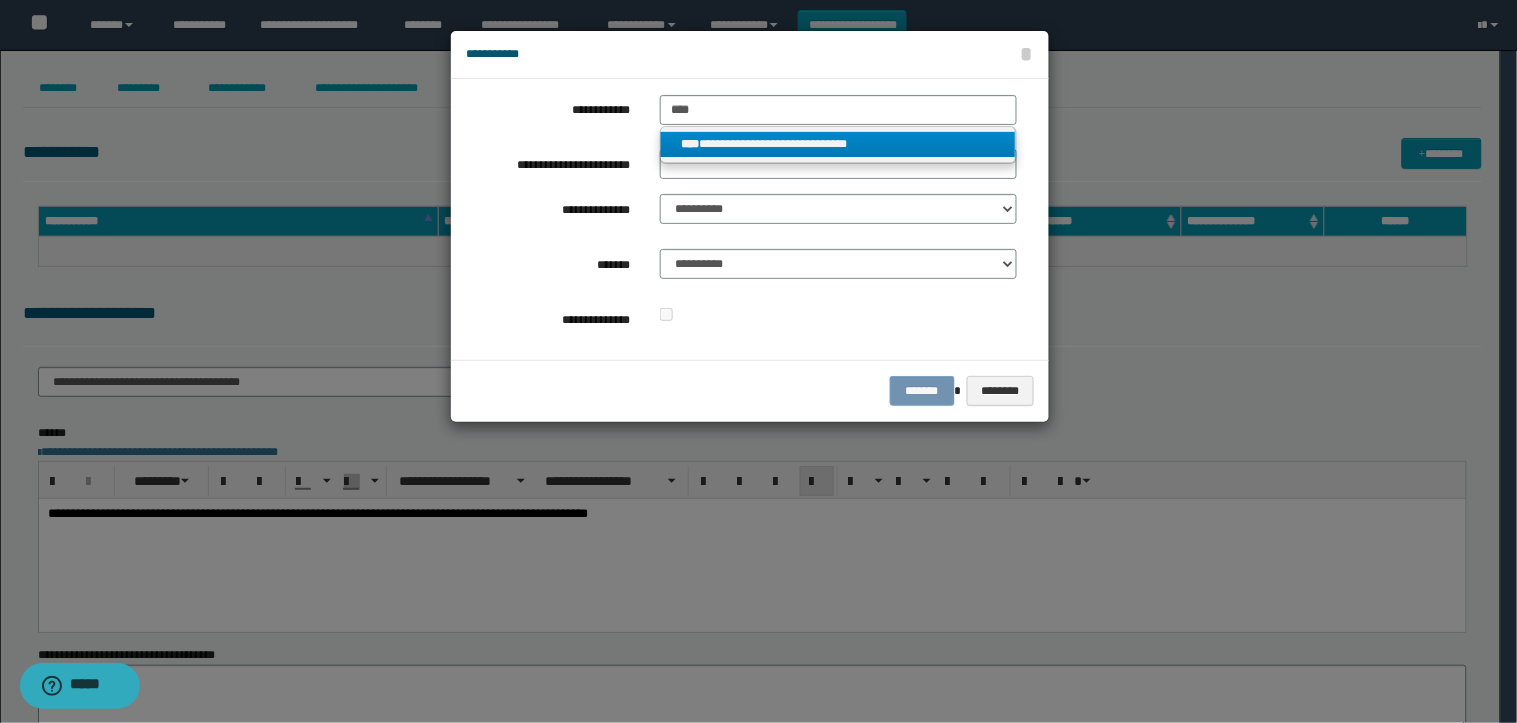 click on "**********" 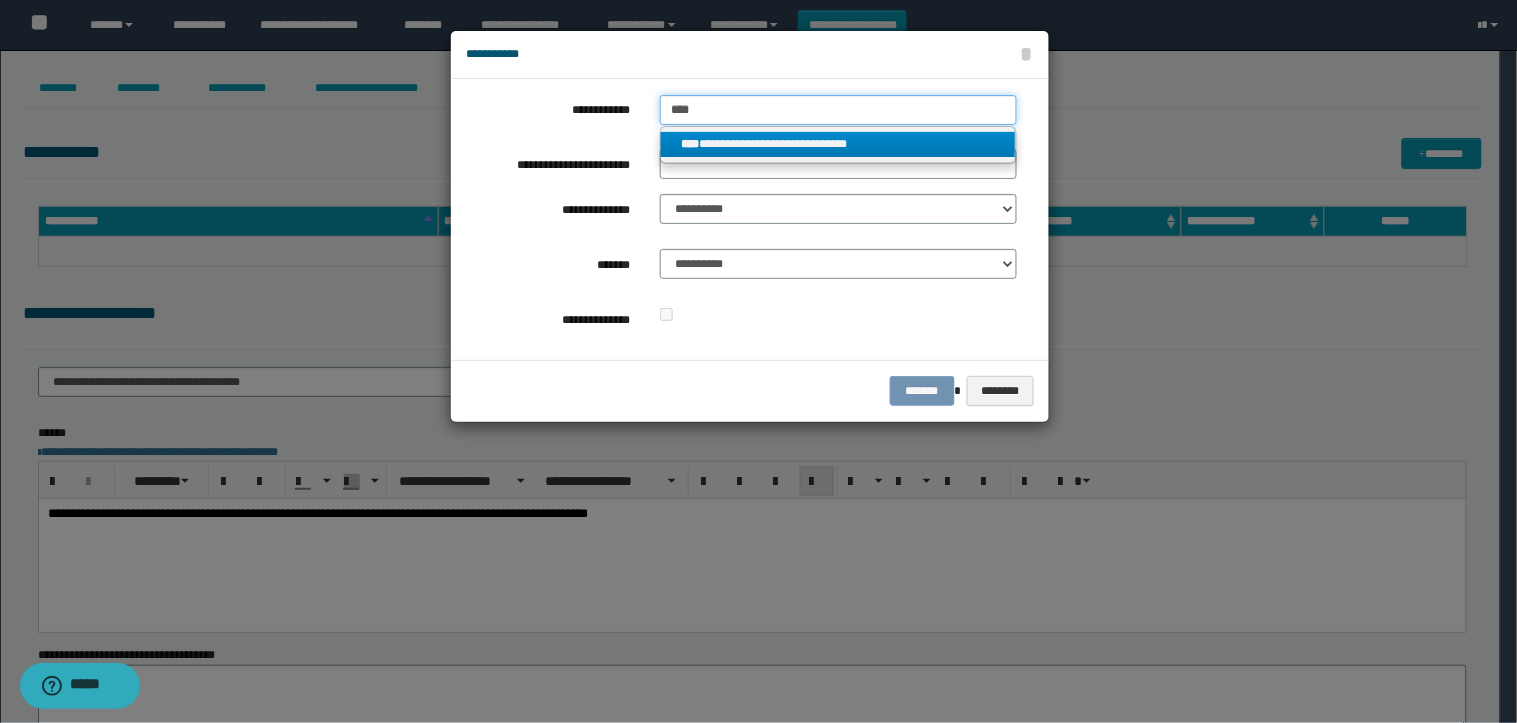 type 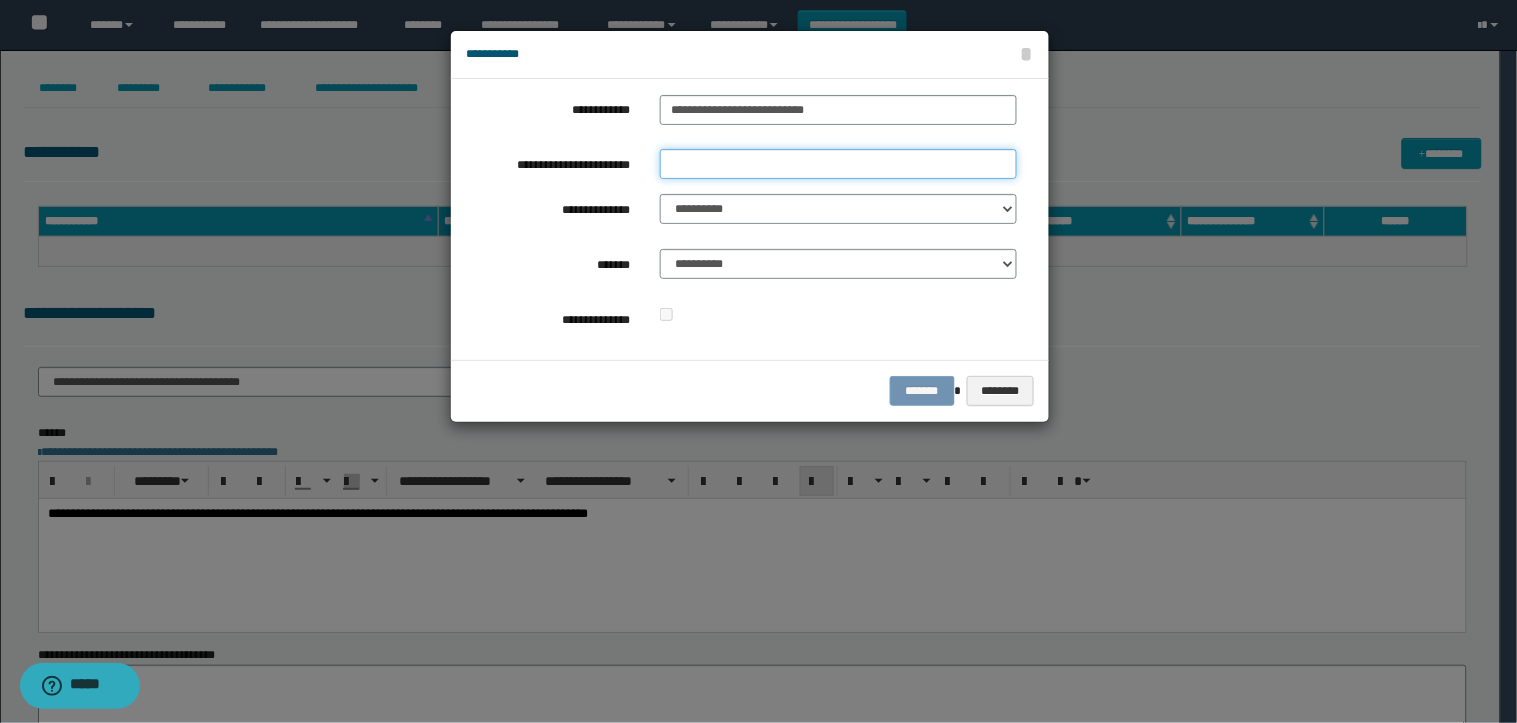 click on "**********" 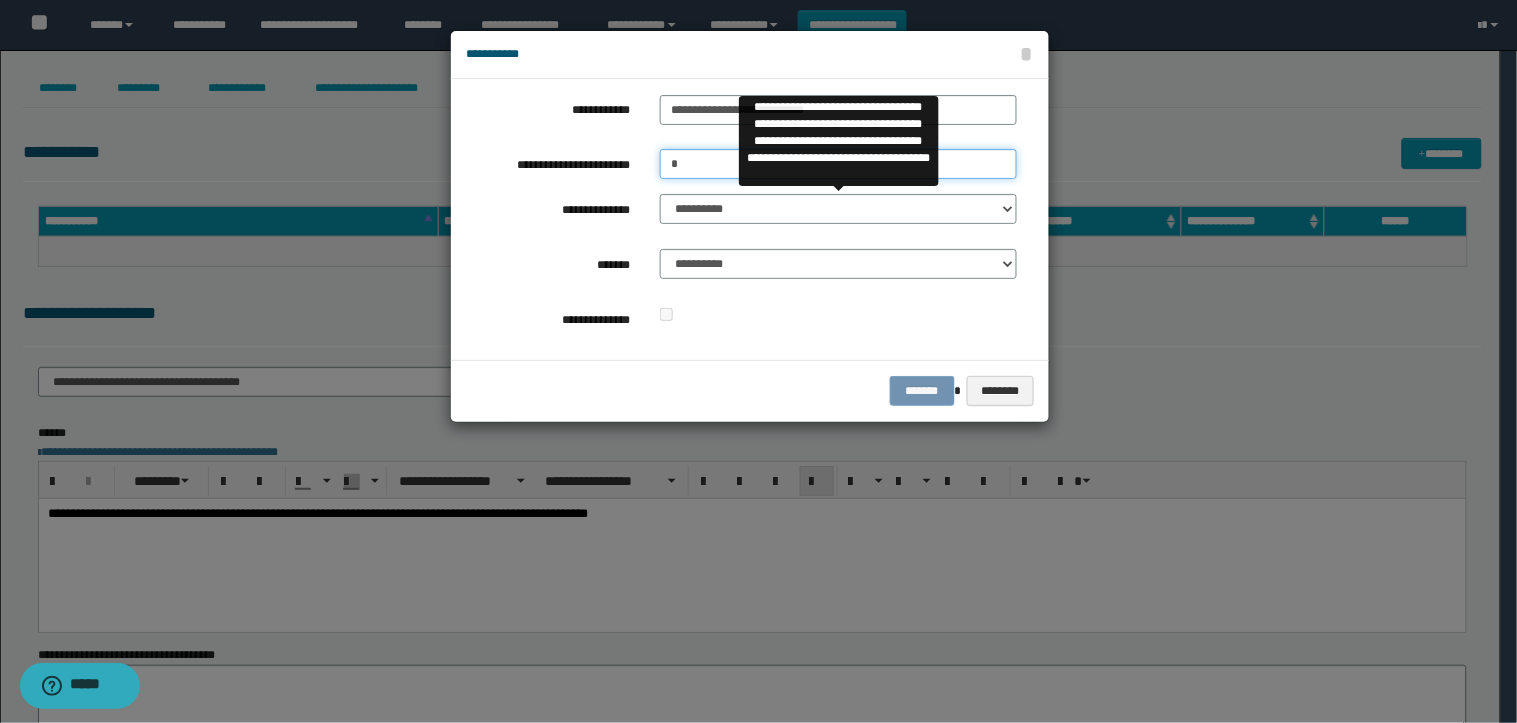 type on "*" 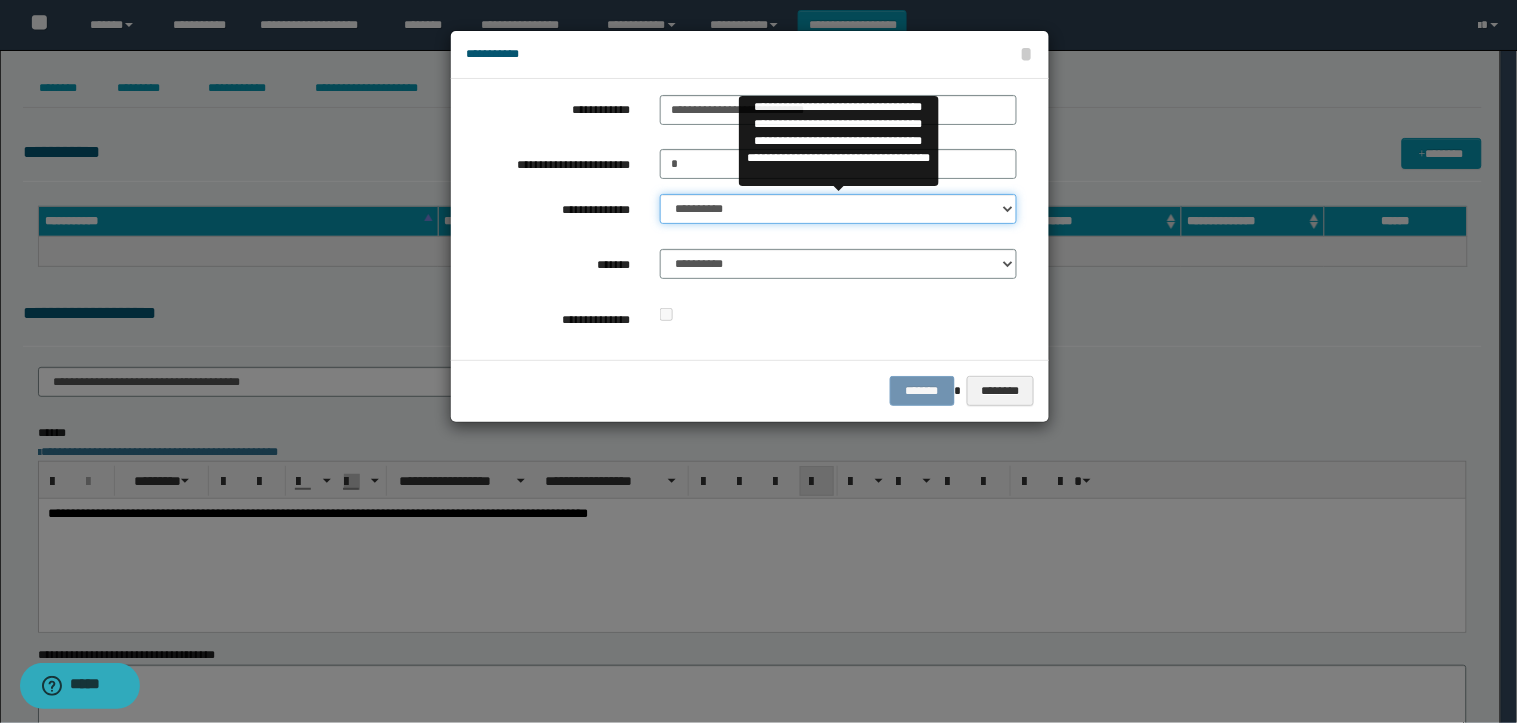 click on "**********" 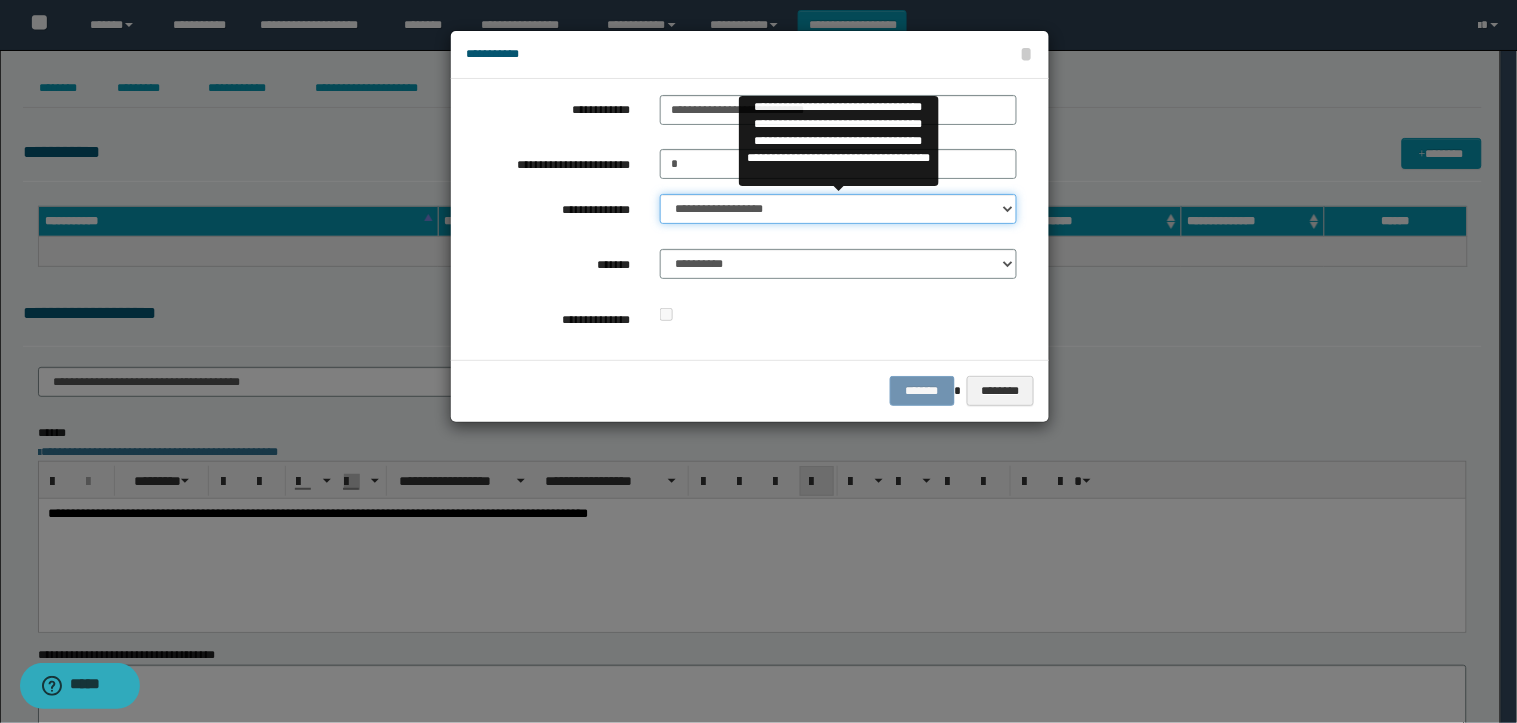 click on "**********" 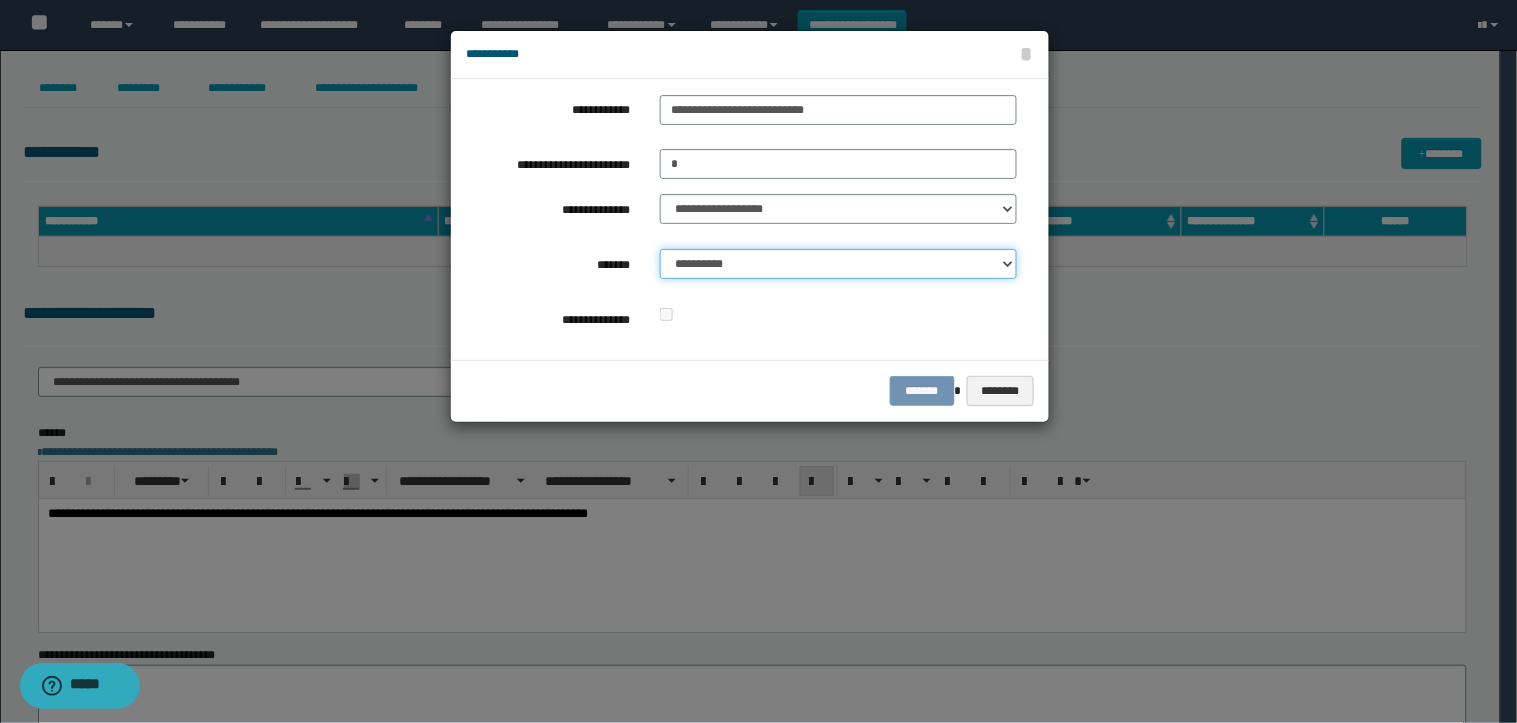 click on "**********" 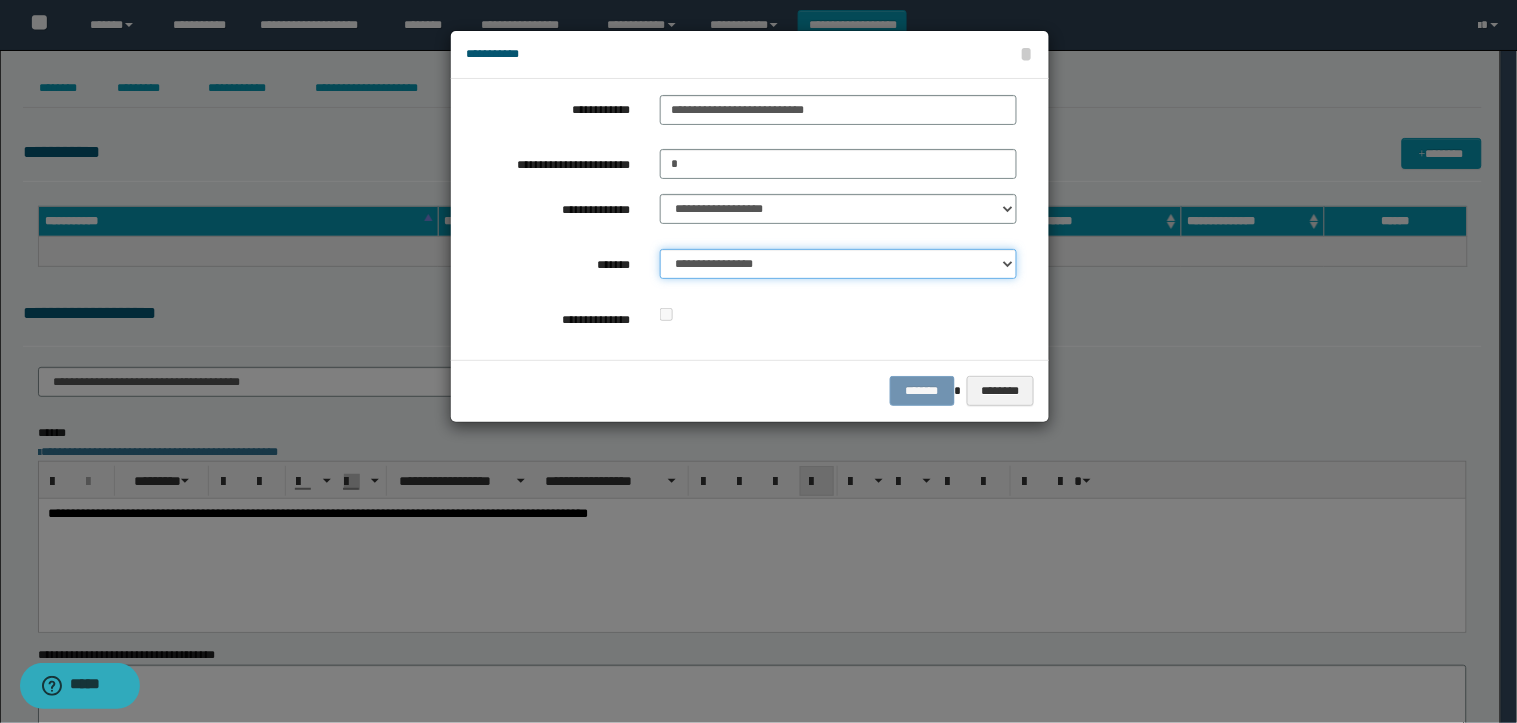 click on "**********" 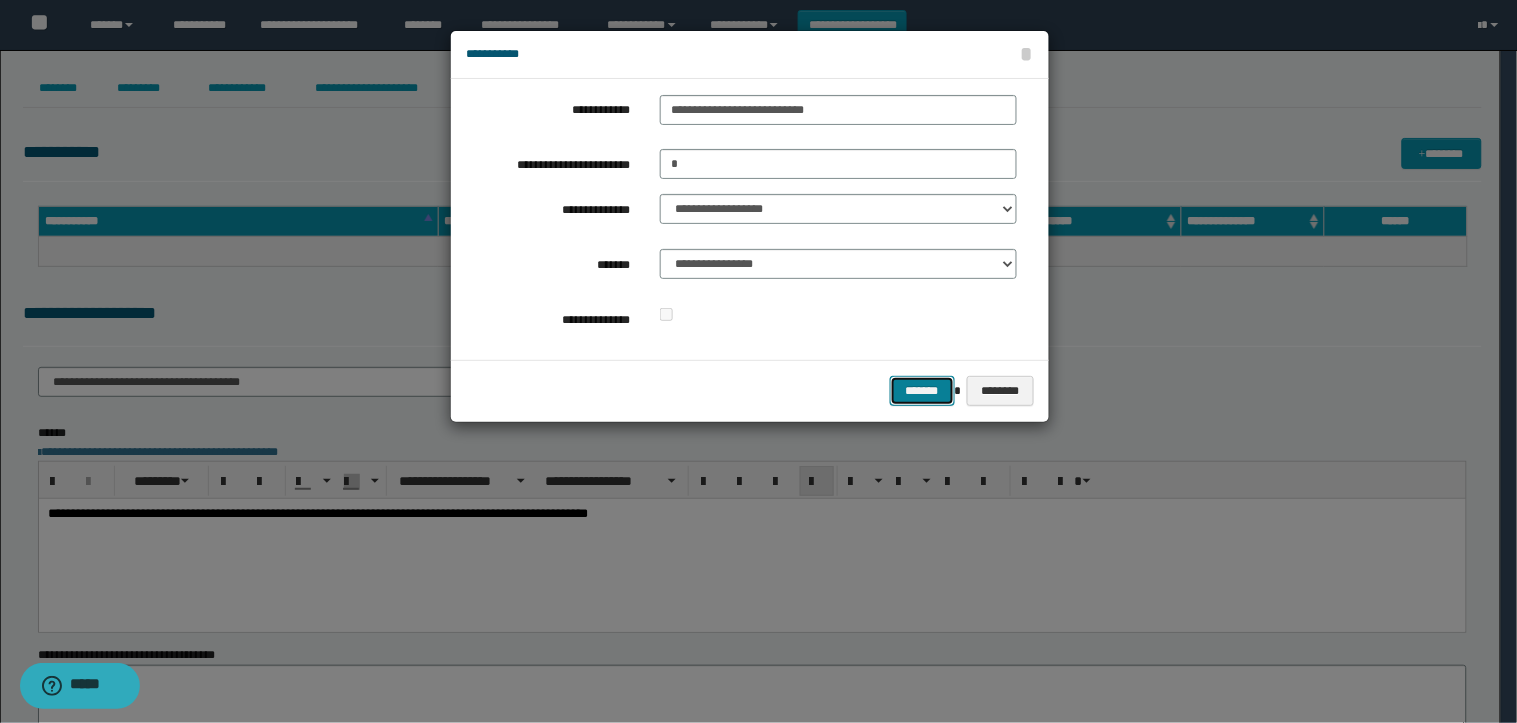 click on "*******" 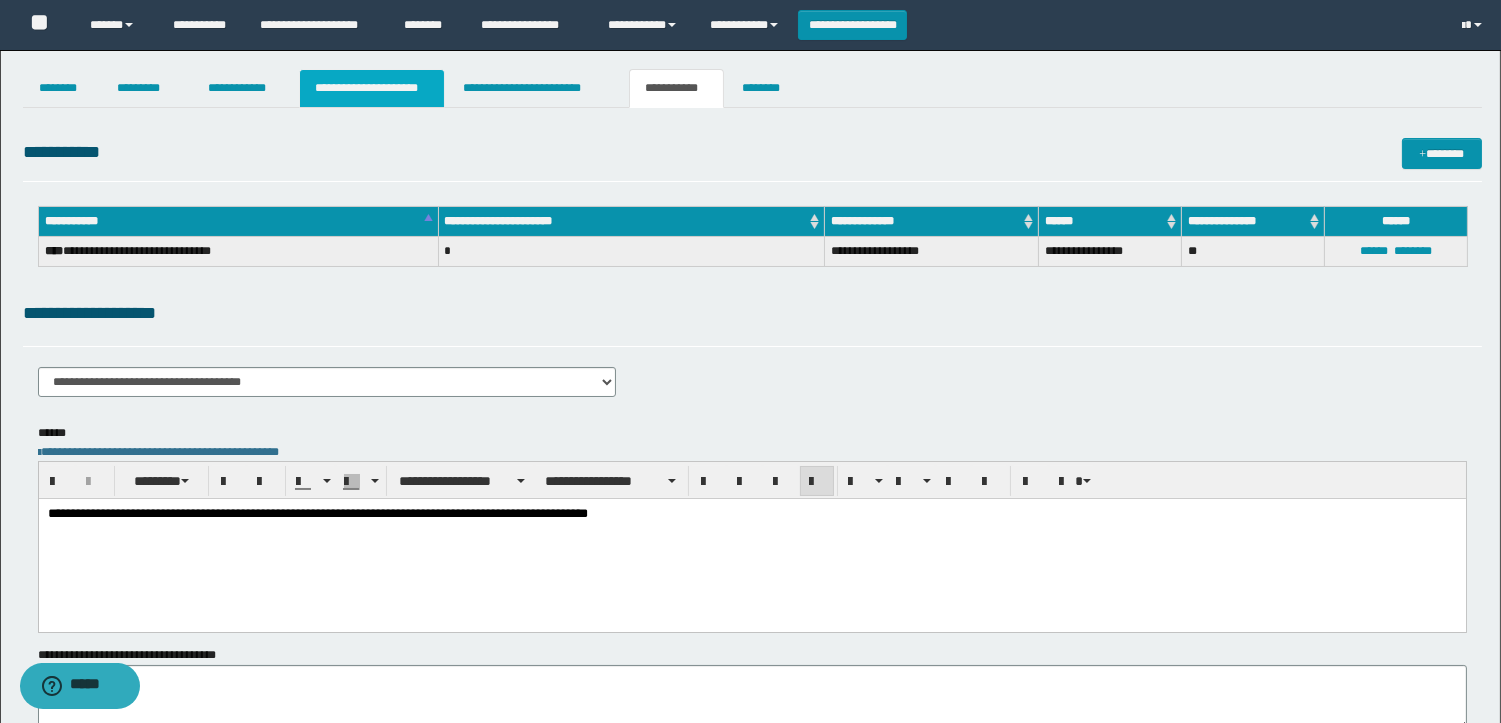 click on "**********" 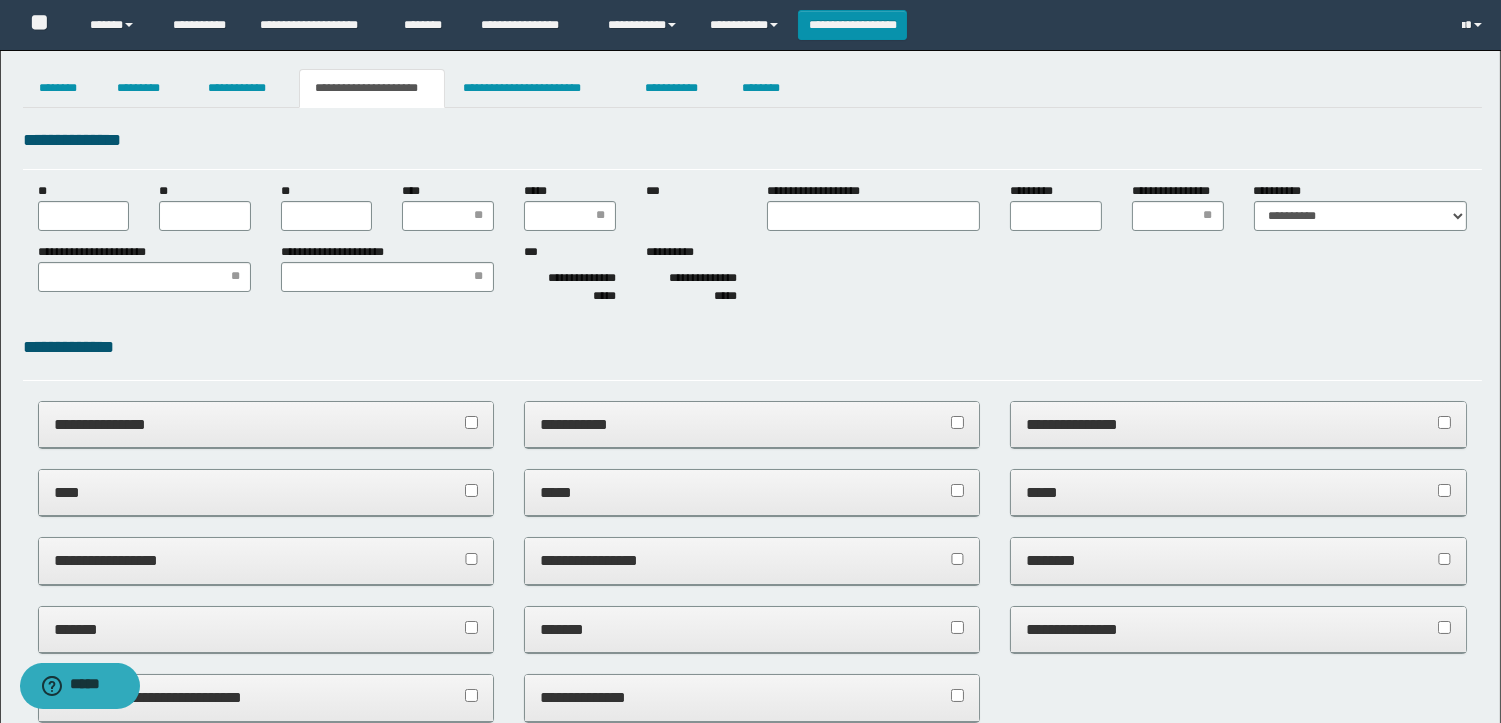 scroll, scrollTop: 0, scrollLeft: 0, axis: both 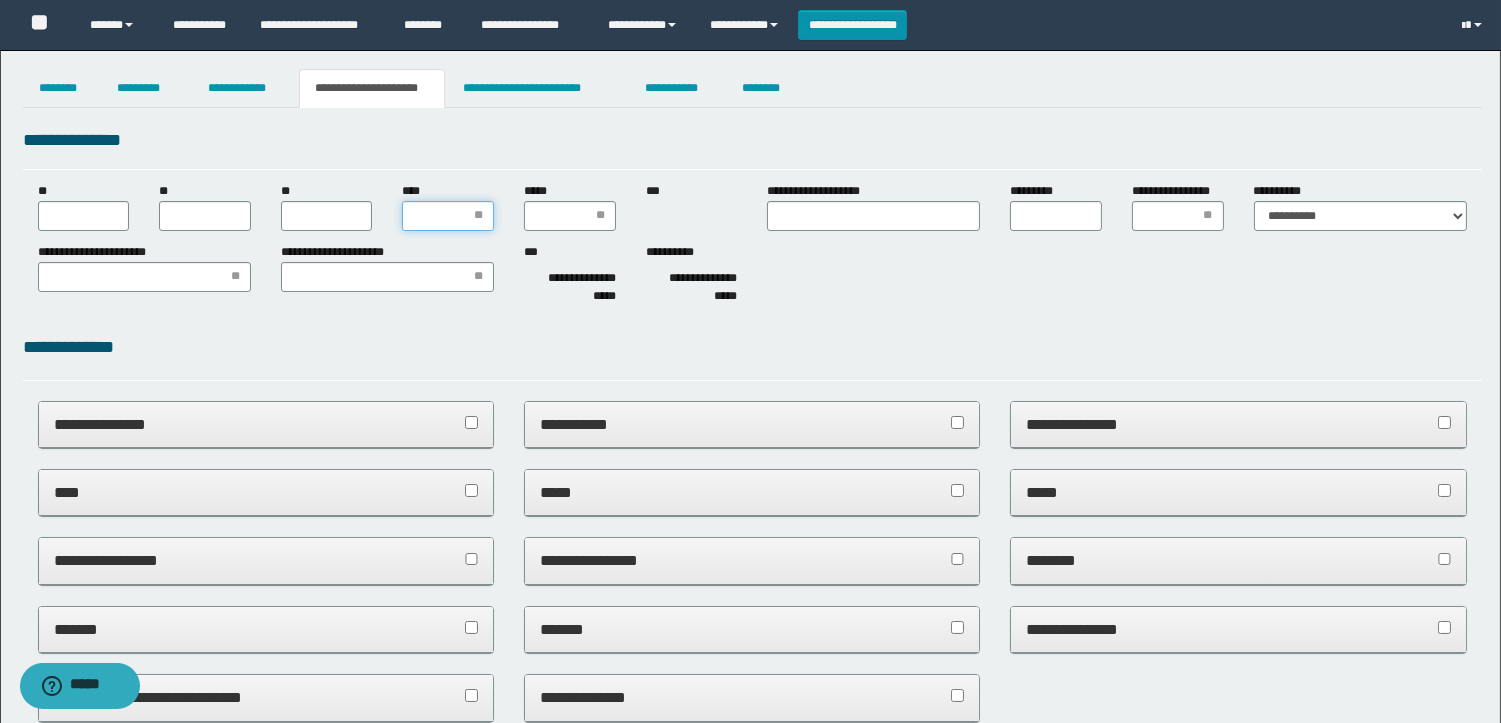 drag, startPoint x: 451, startPoint y: 213, endPoint x: 510, endPoint y: 232, distance: 61.983868 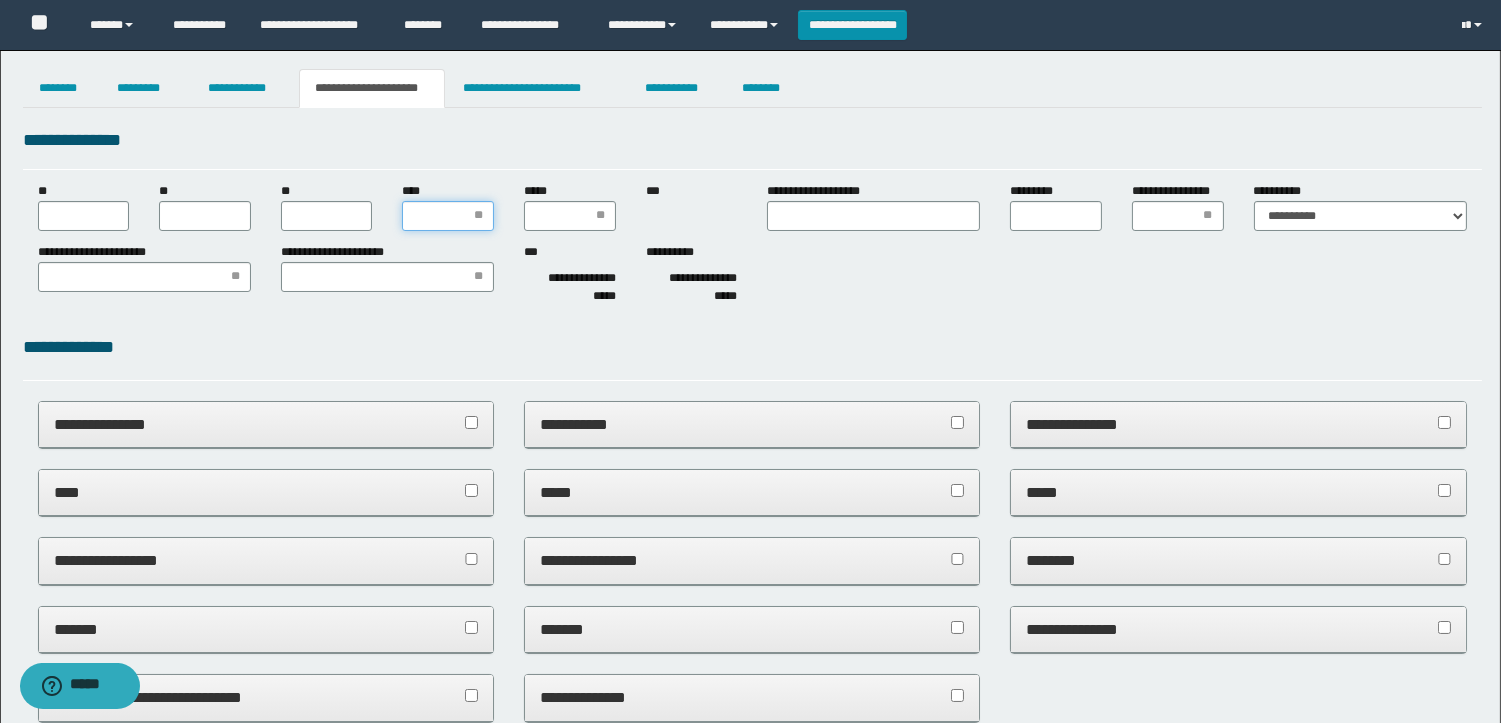 click on "****" 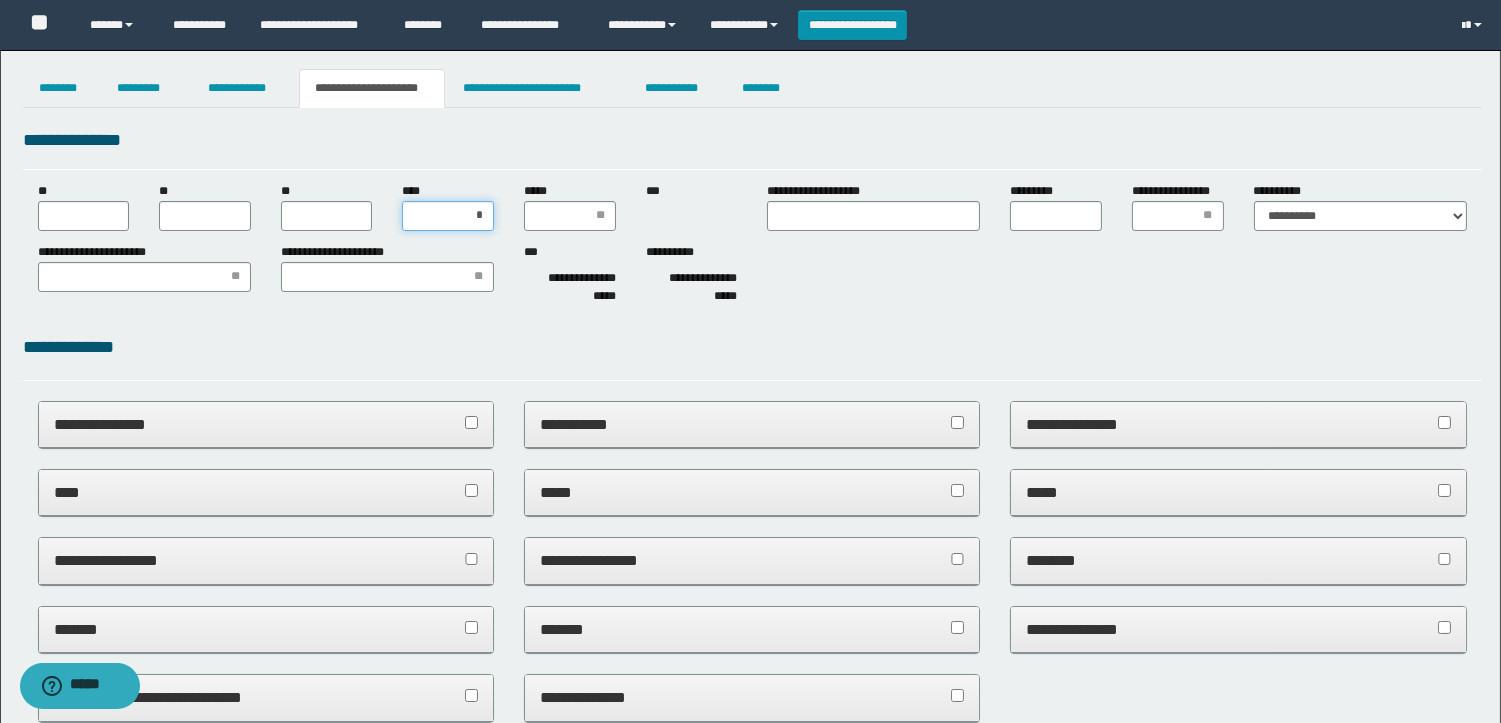 type on "**" 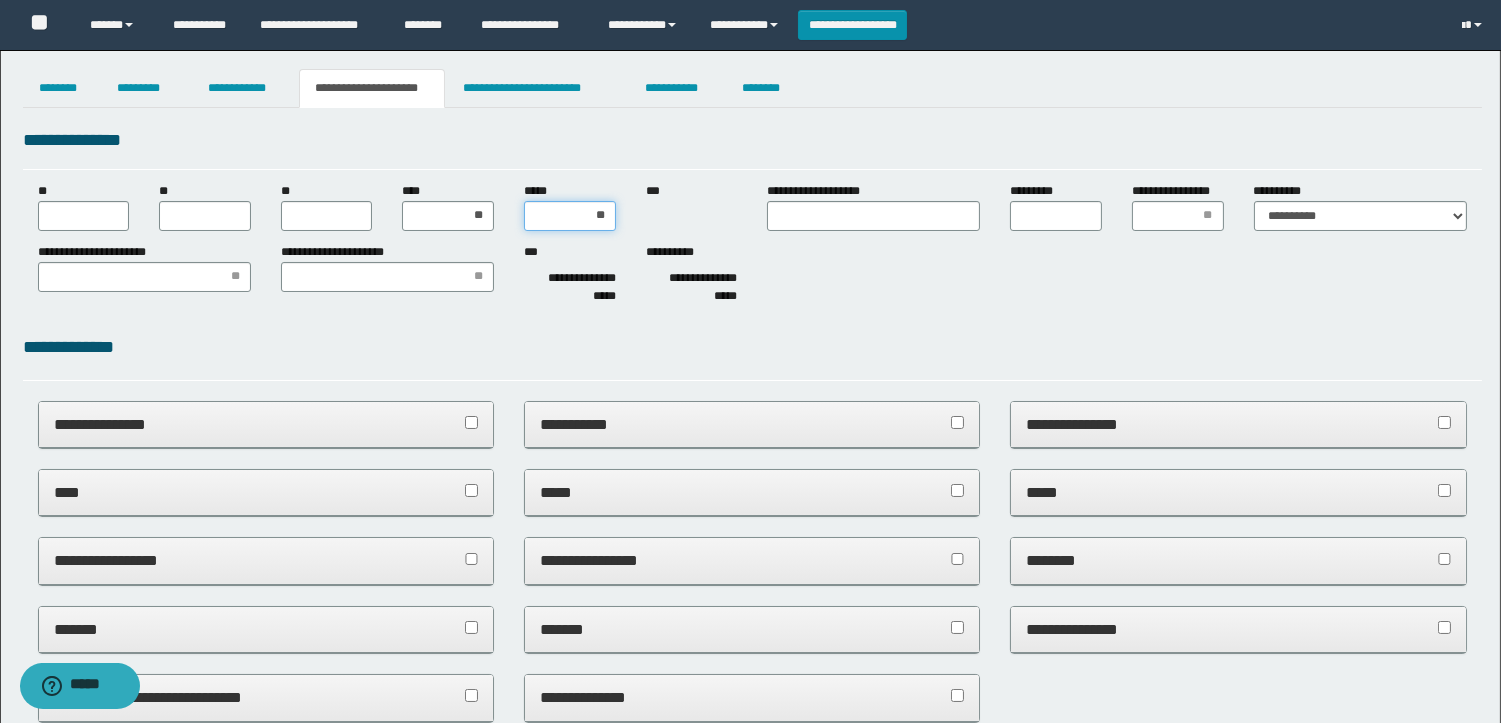 type on "***" 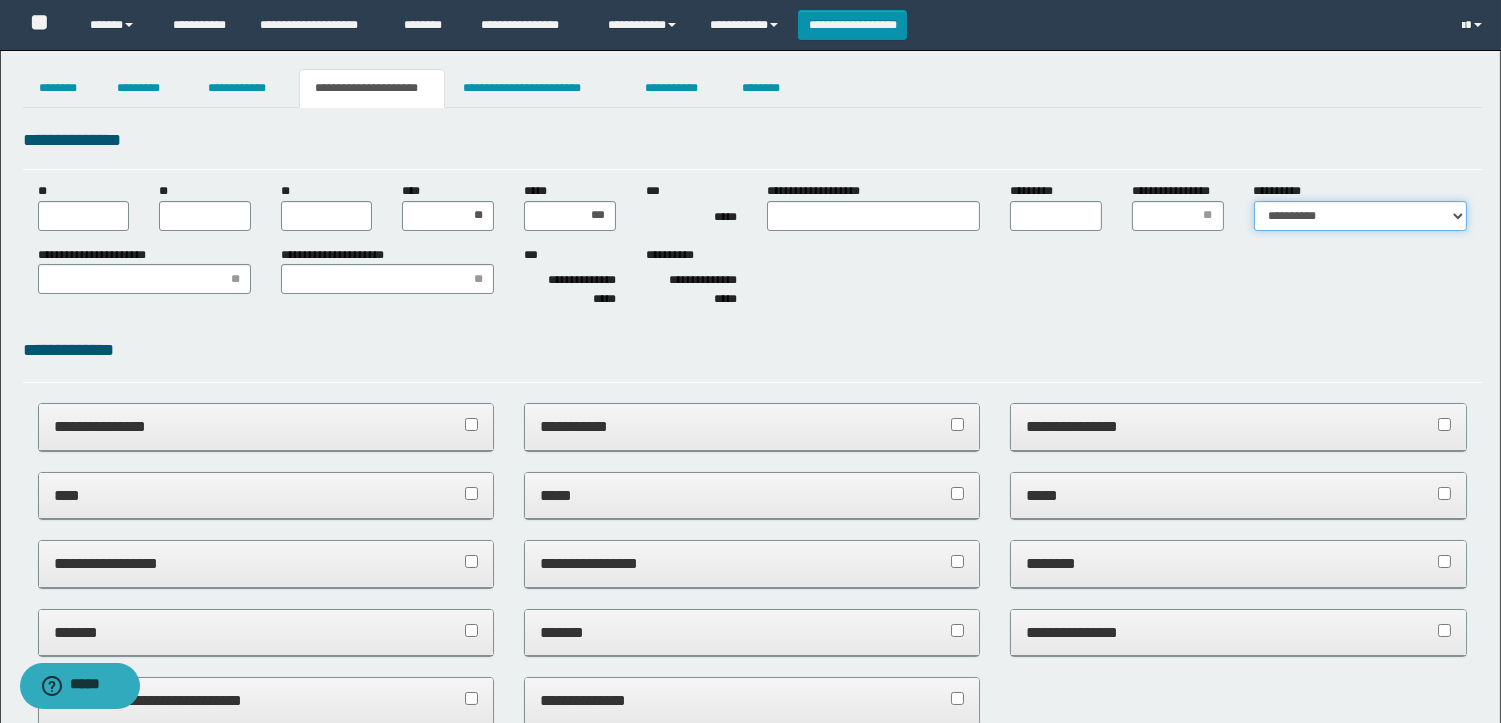 click on "**********" 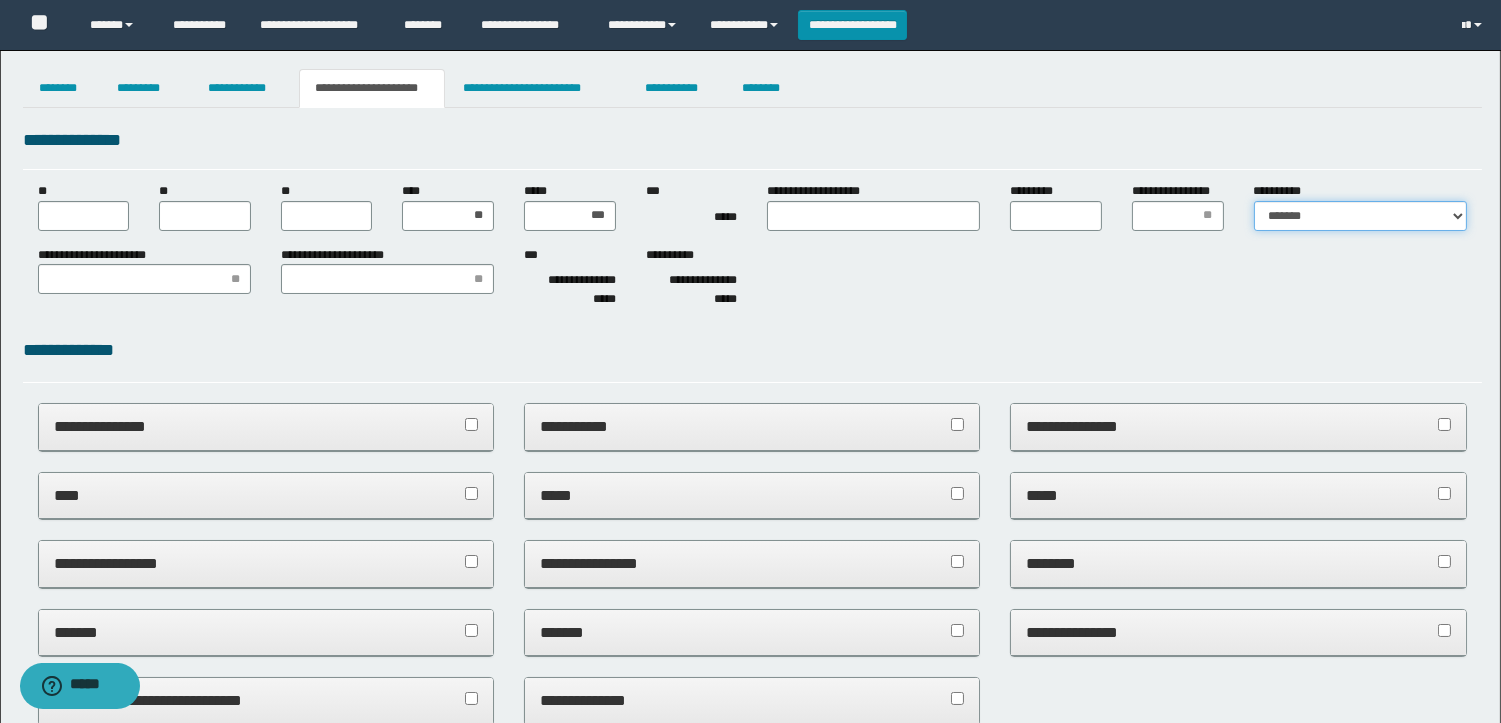 click on "**********" 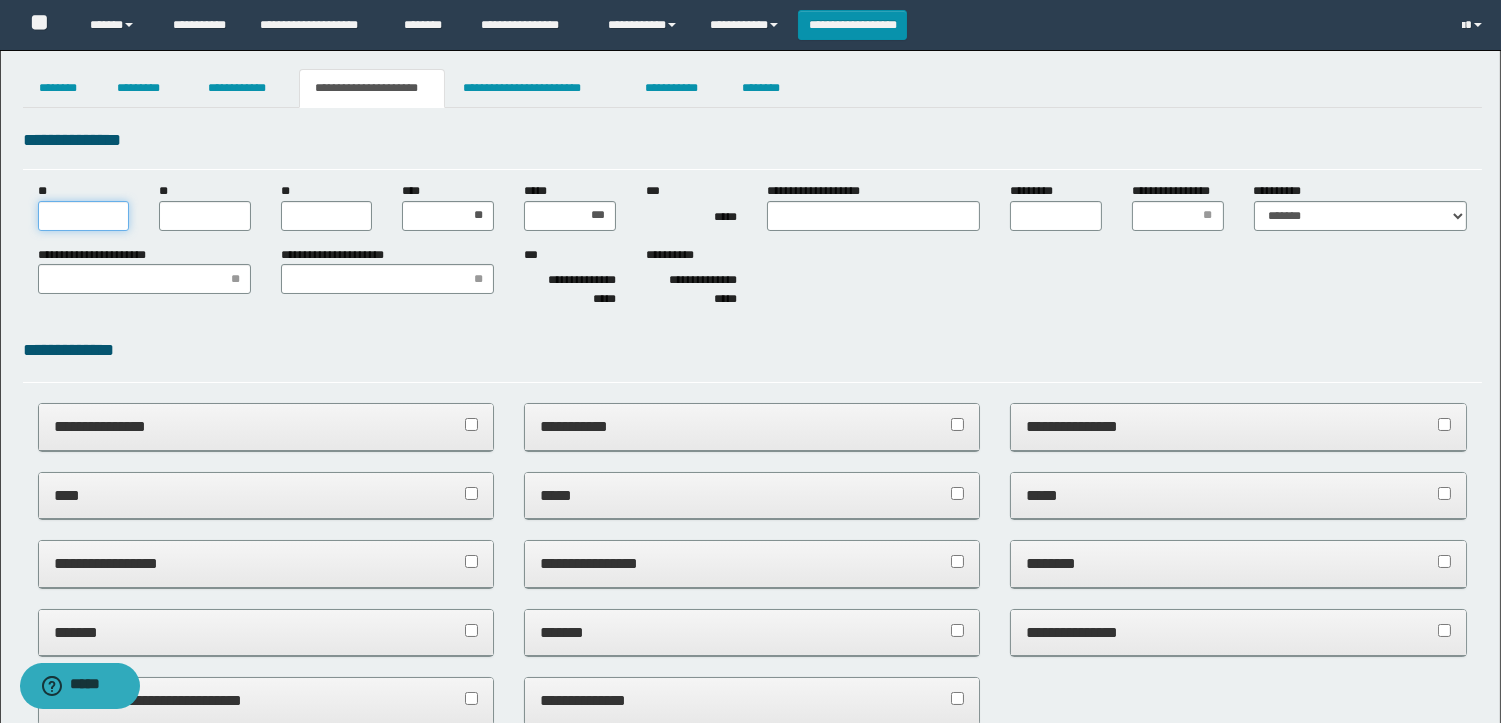 click on "**" 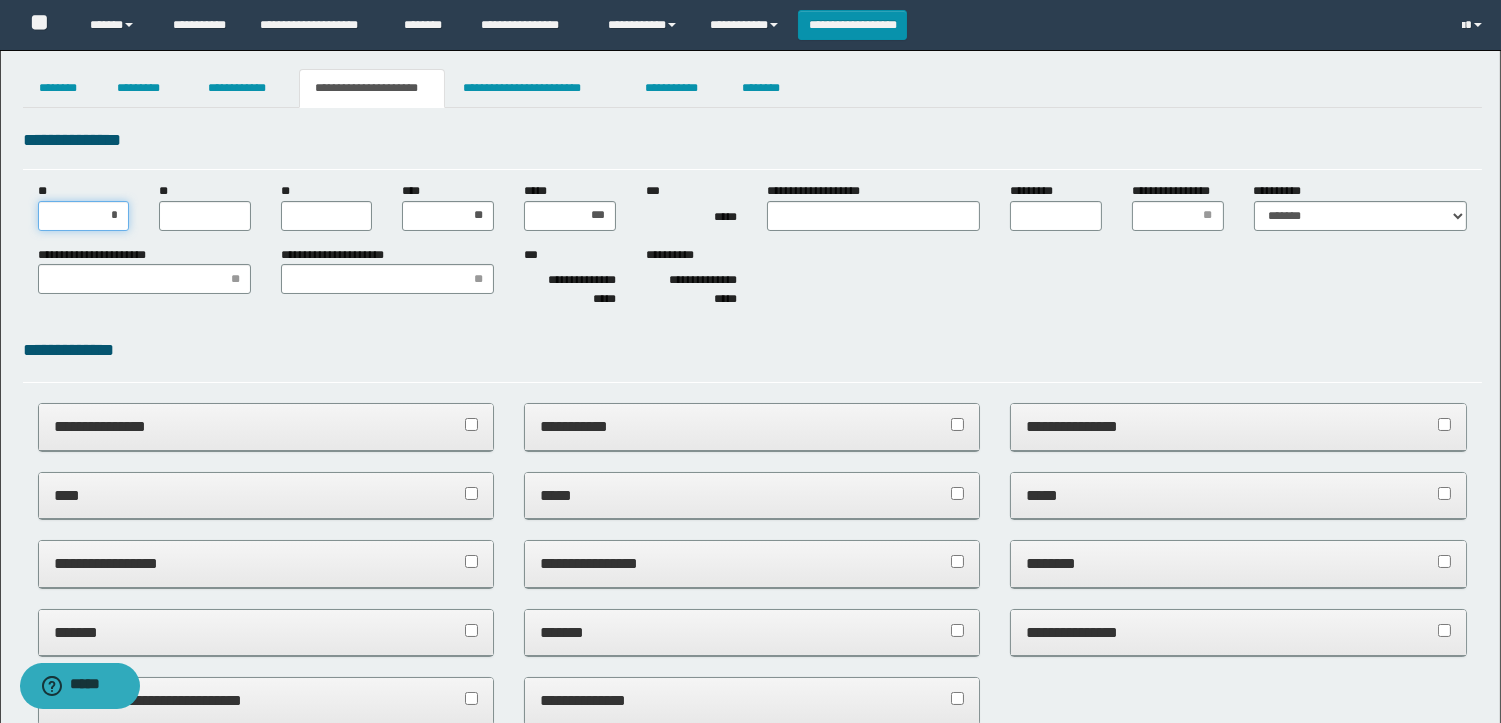 type on "**" 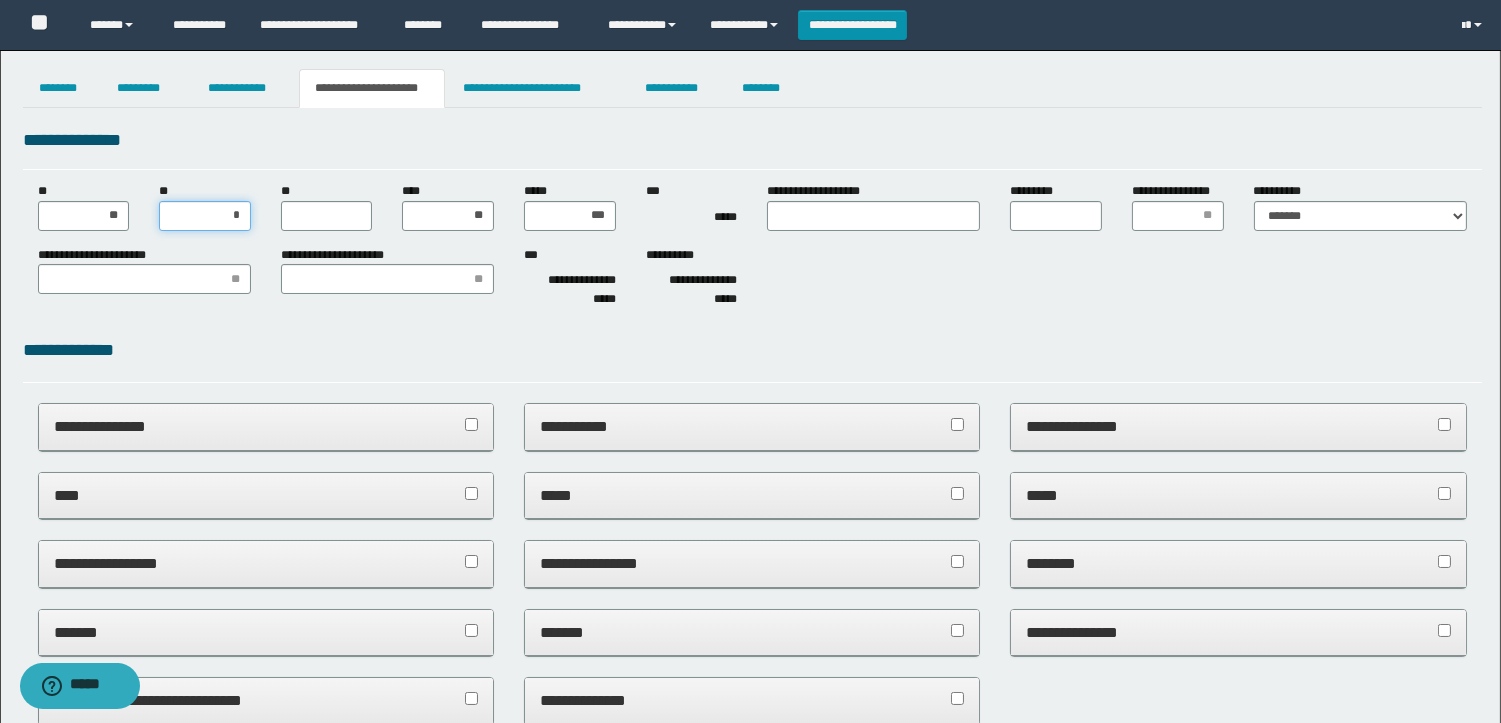 type on "**" 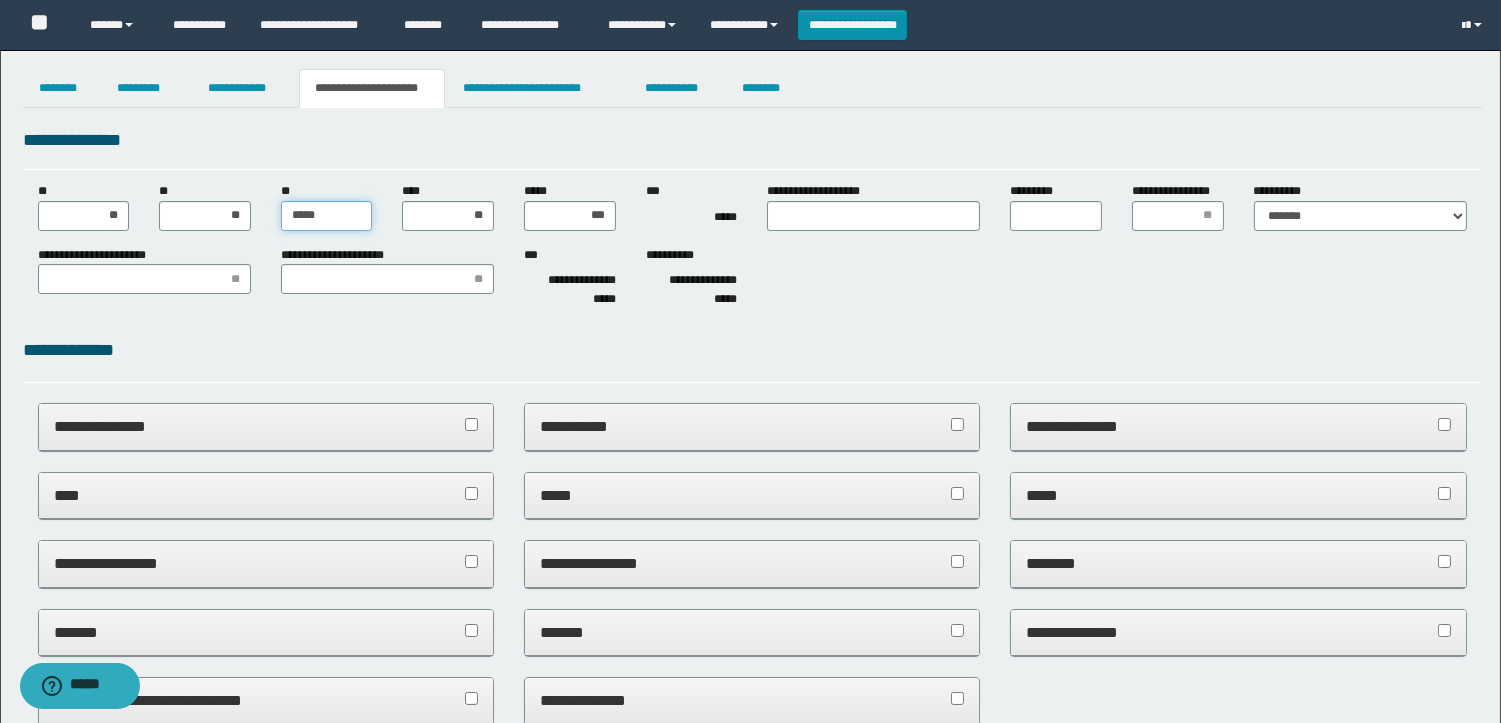 type on "******" 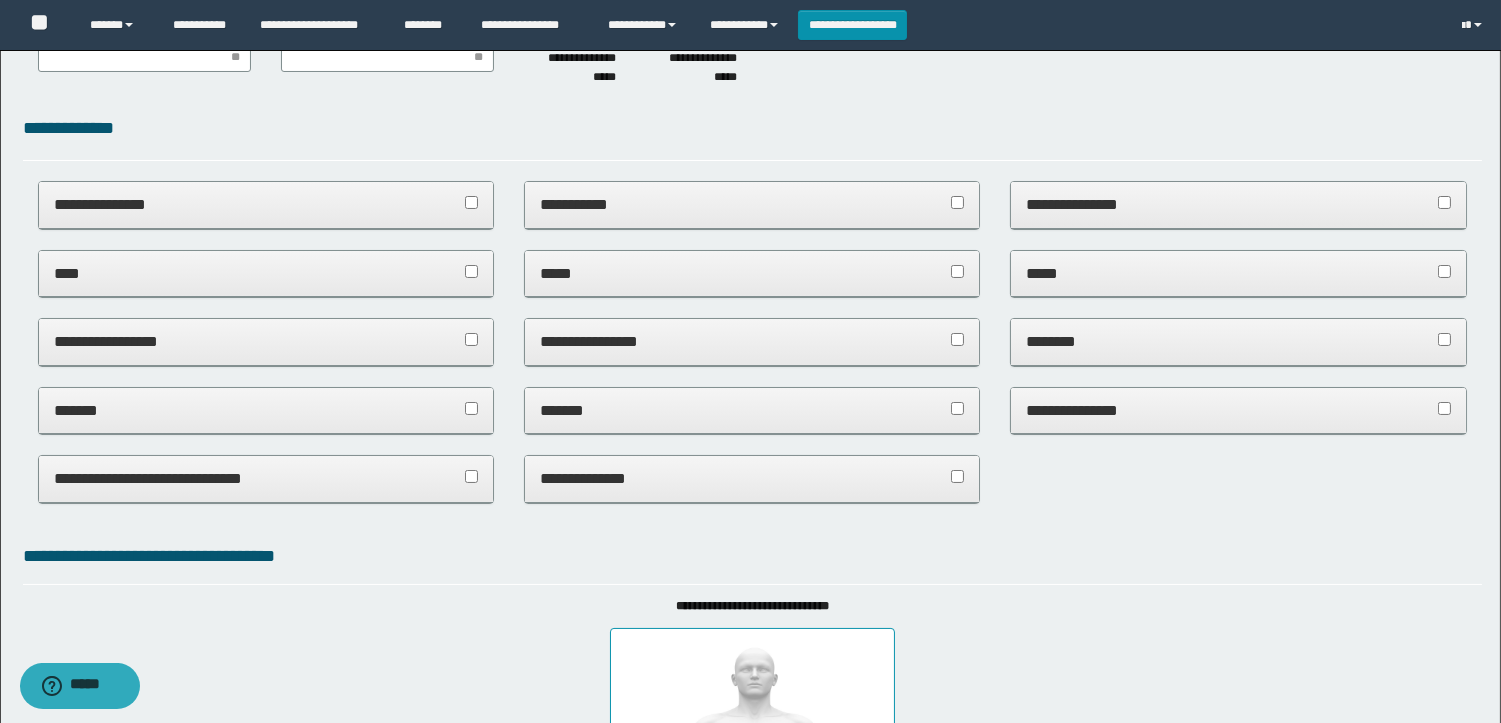 scroll, scrollTop: 777, scrollLeft: 0, axis: vertical 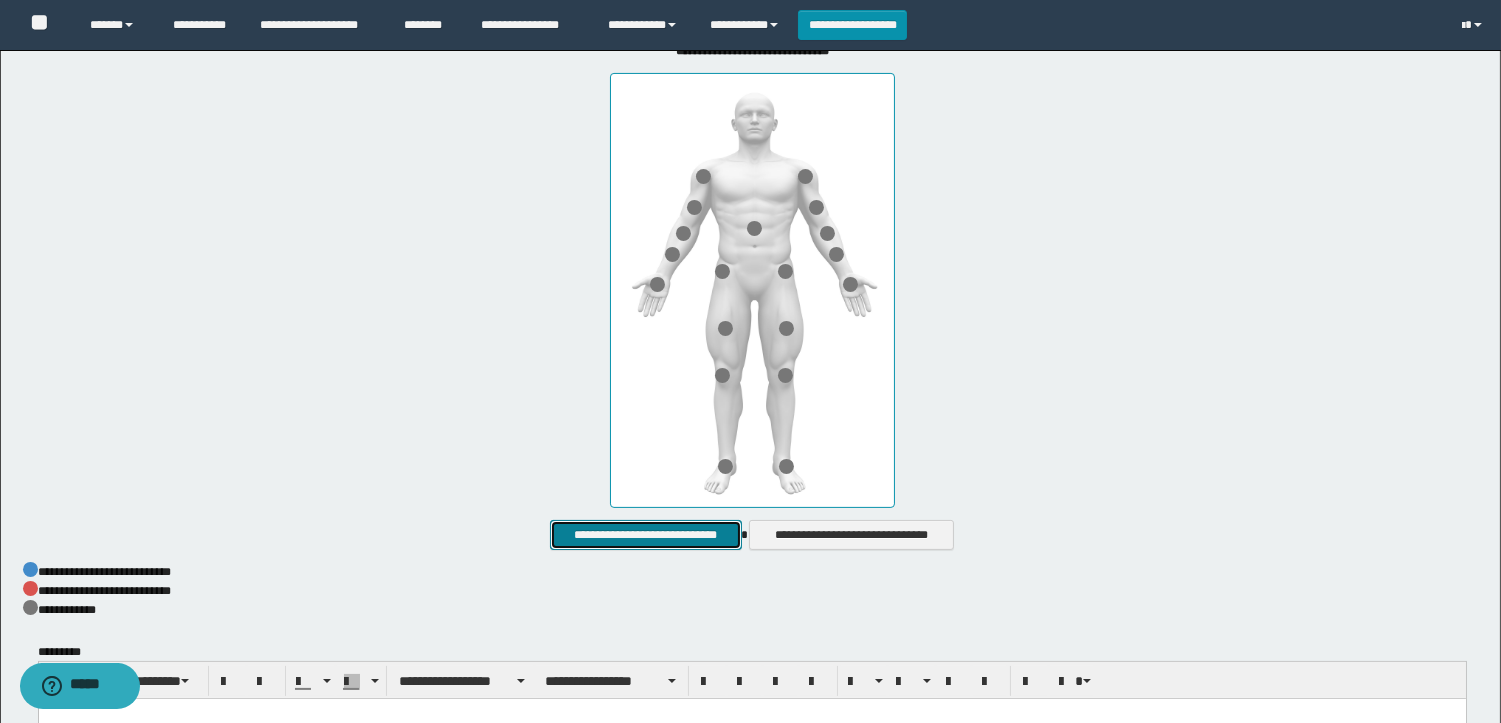 click on "**********" 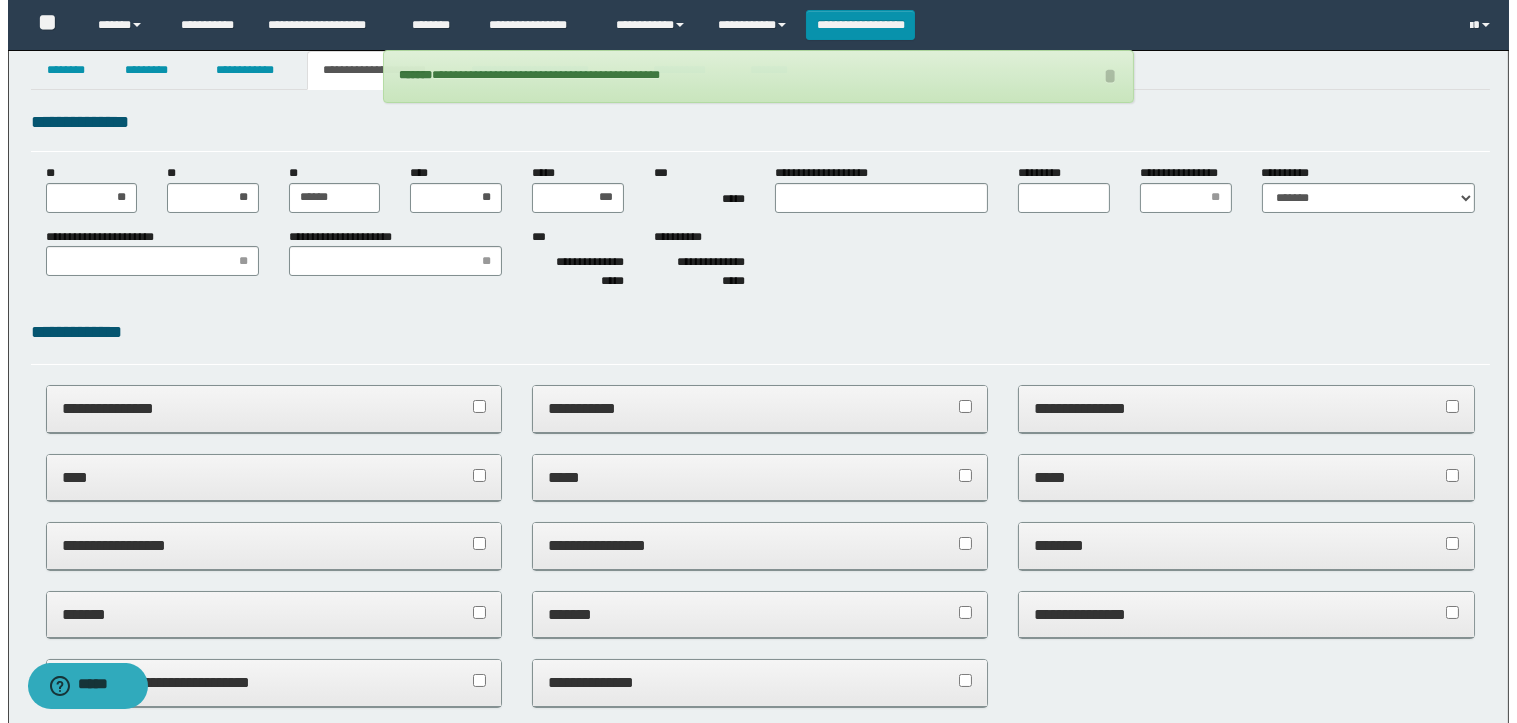 scroll, scrollTop: 0, scrollLeft: 0, axis: both 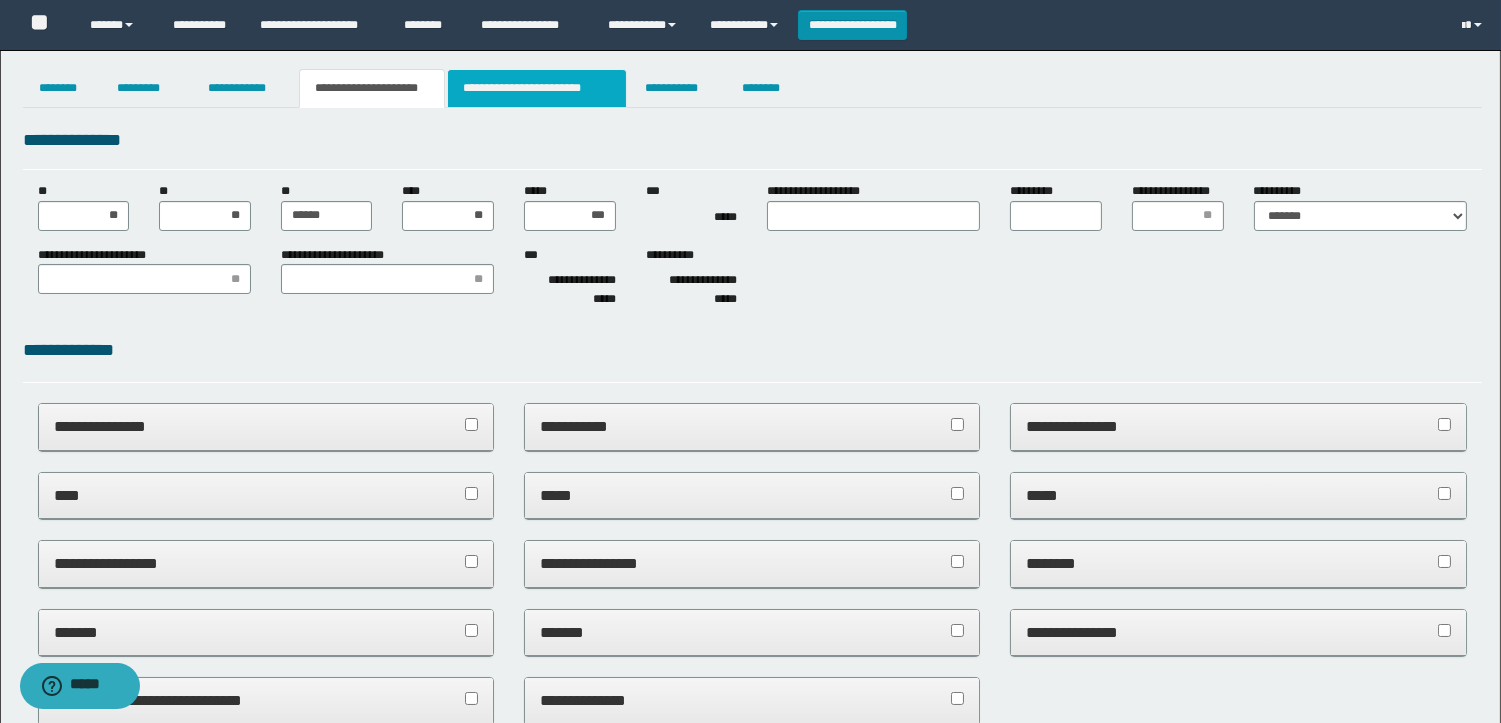 click on "**********" 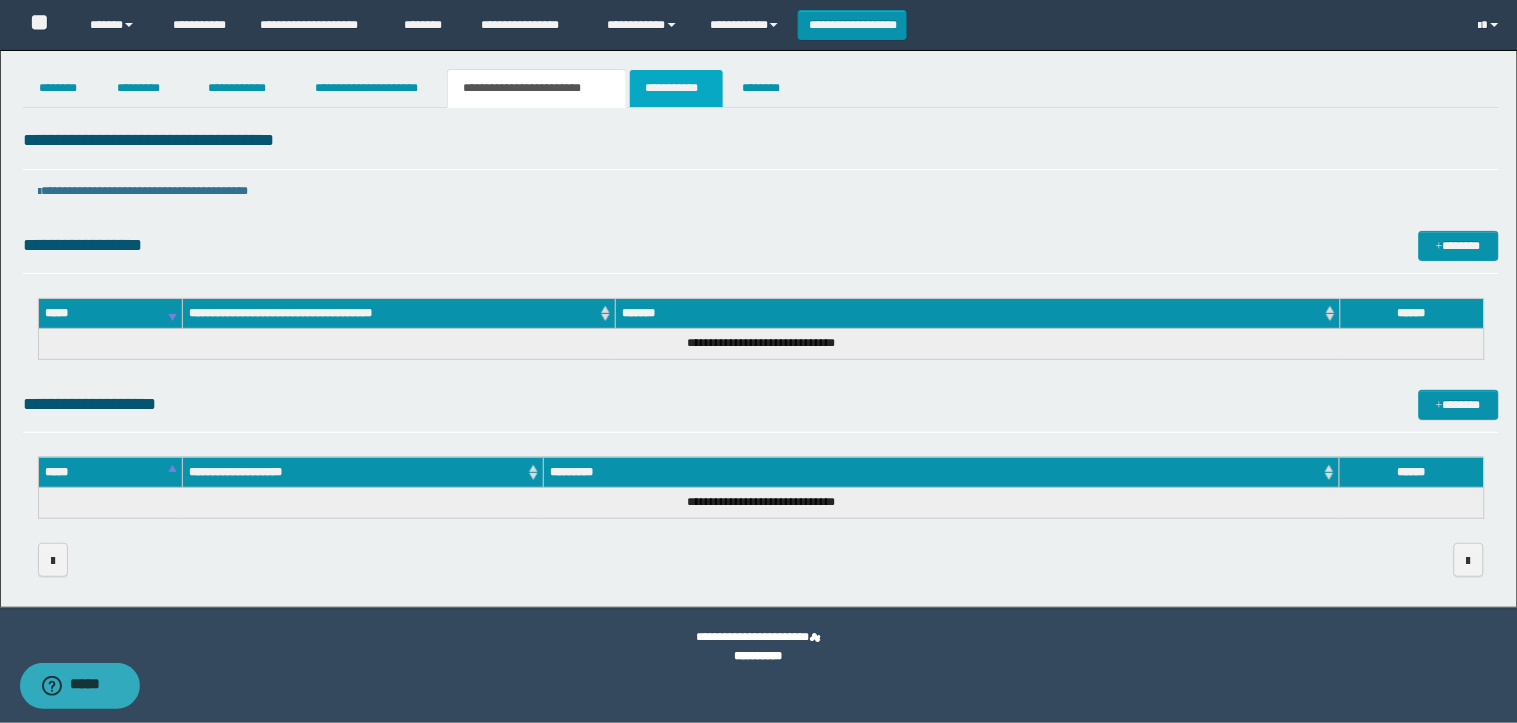 click on "**********" 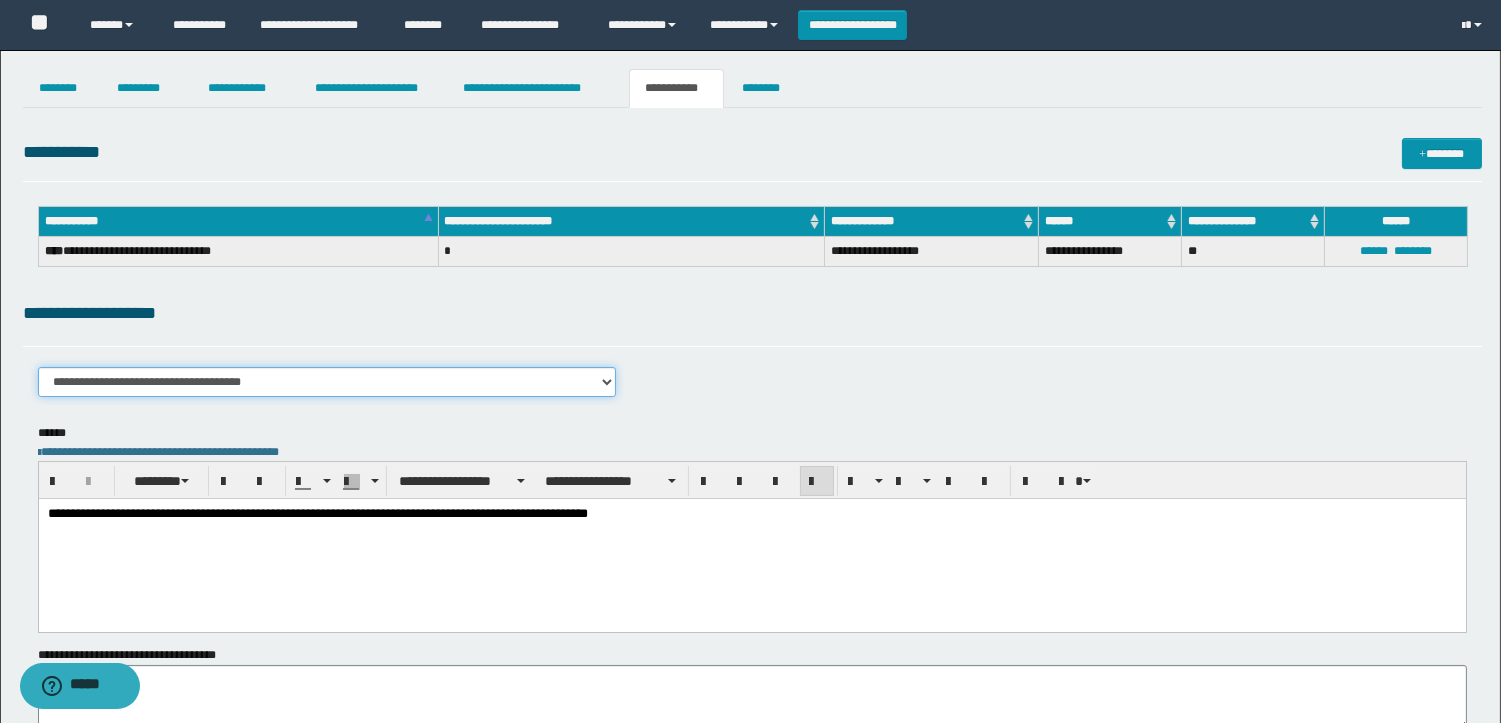 click on "**********" 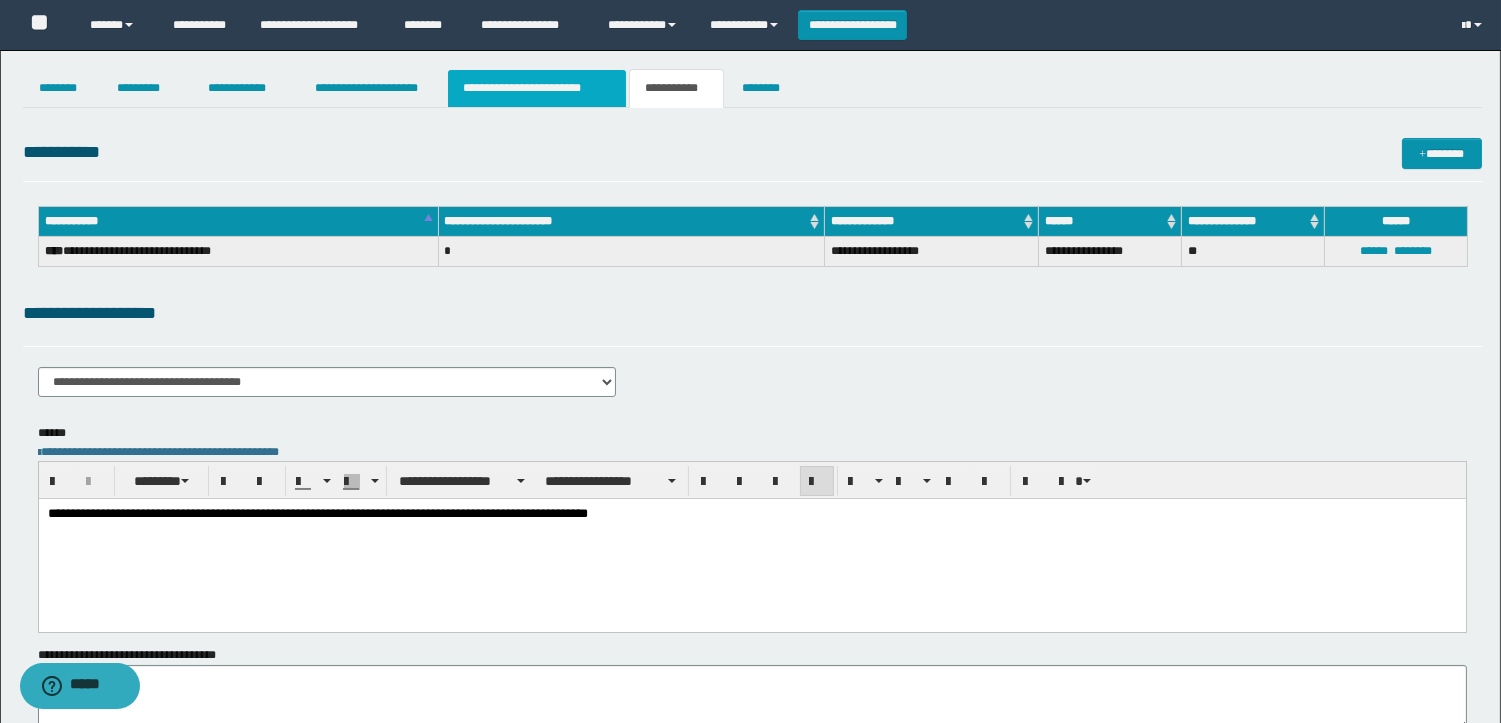 click on "**********" 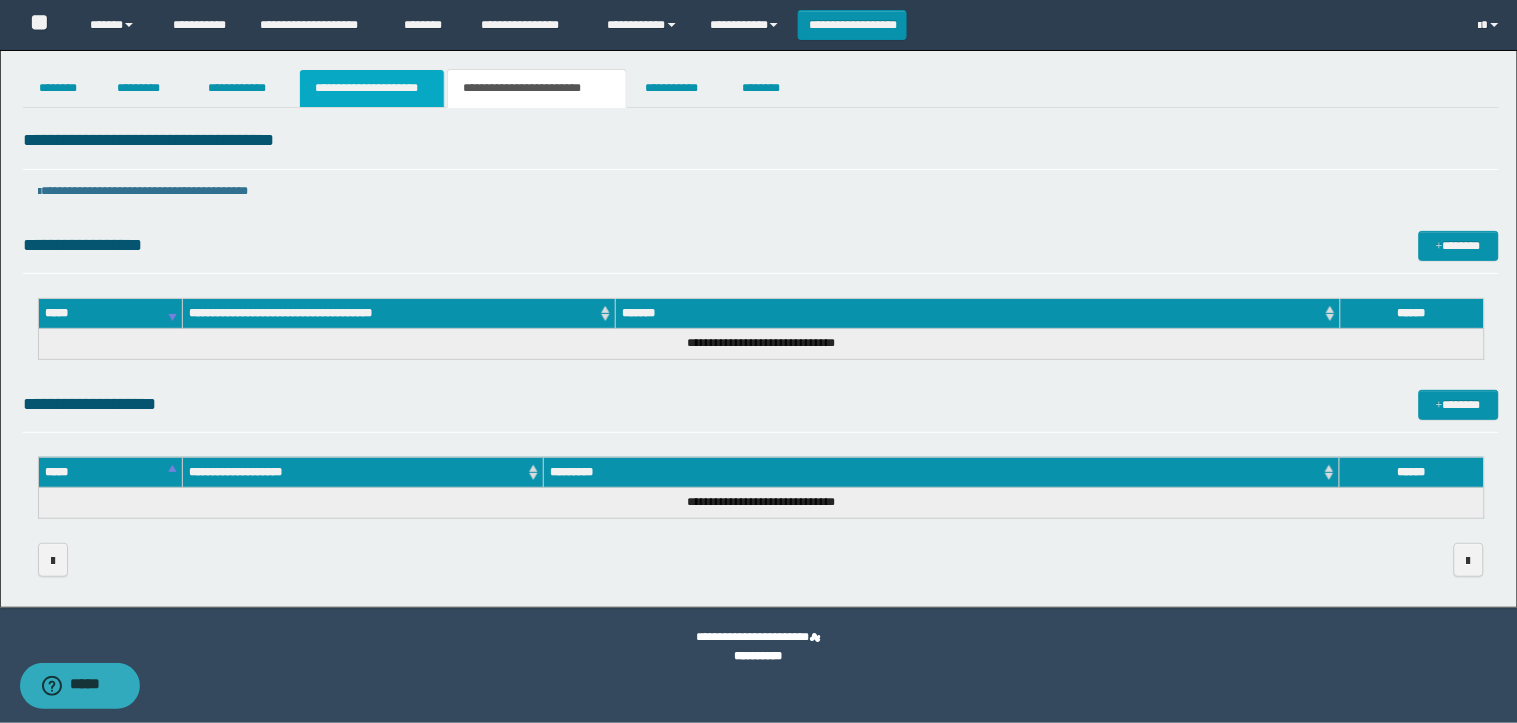 click on "**********" 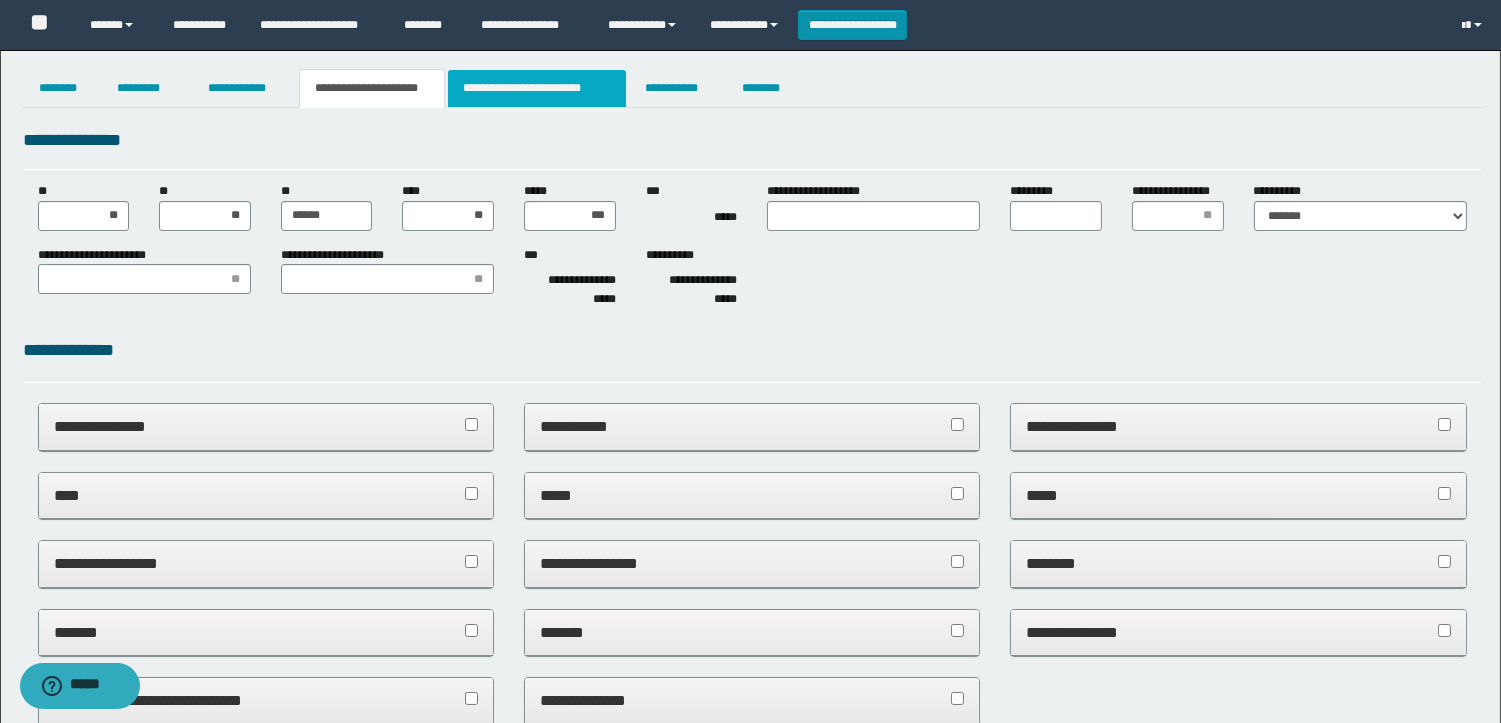 click on "**********" 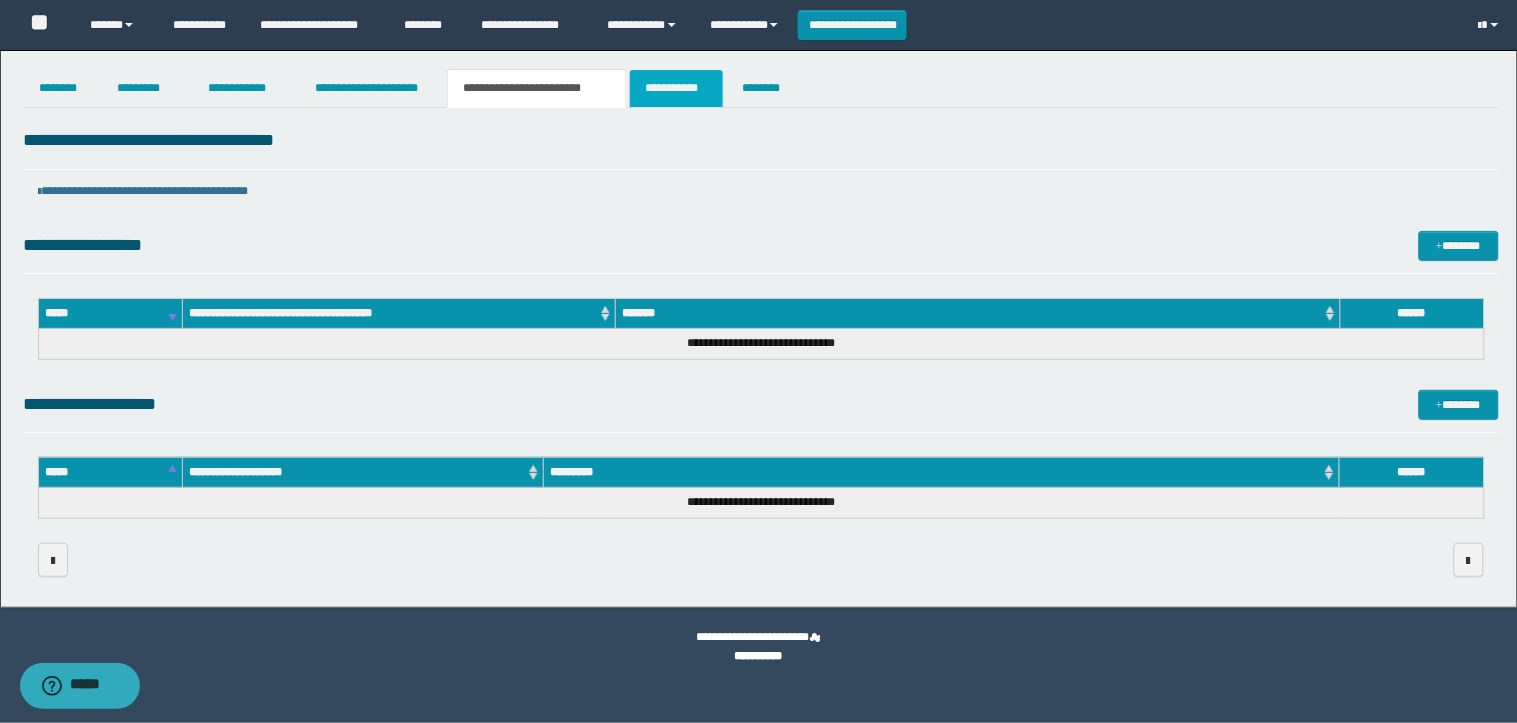click on "**********" 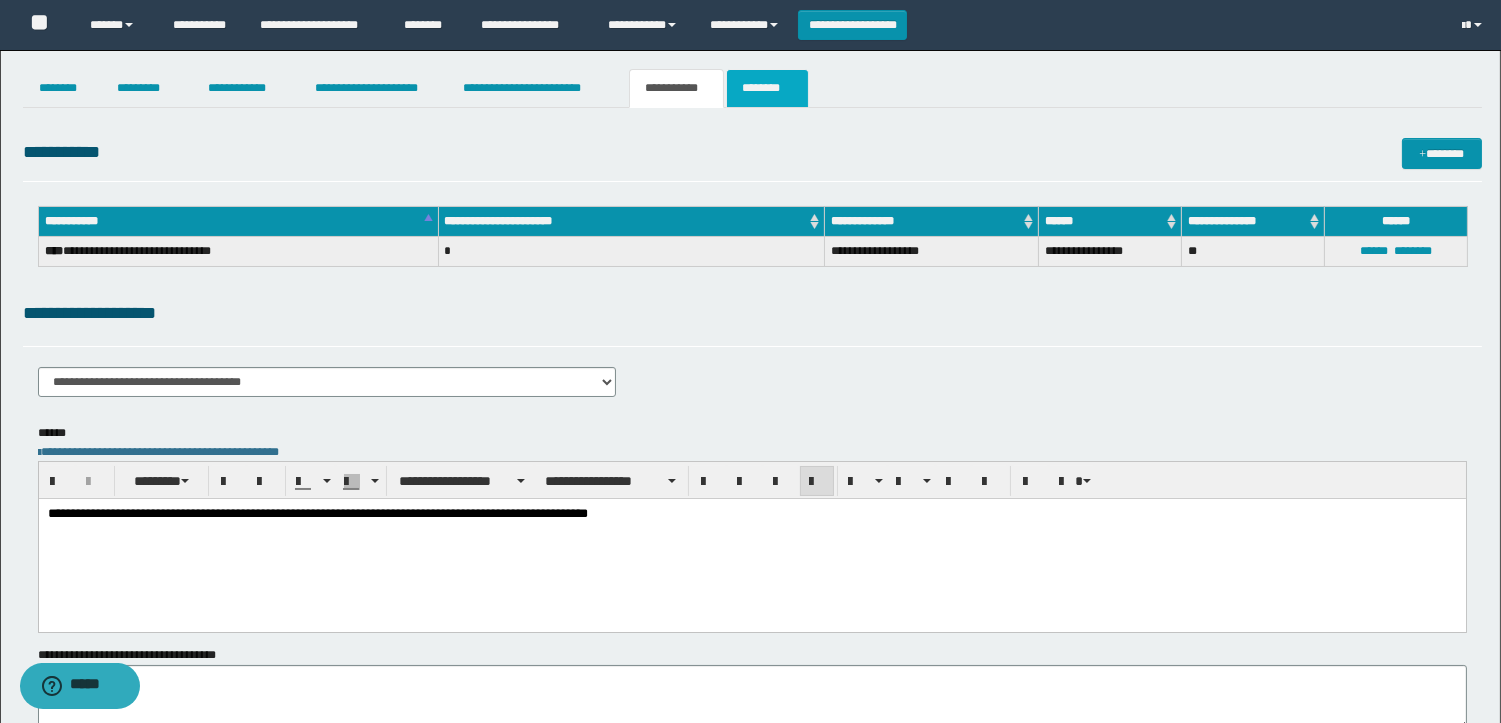 click on "********" 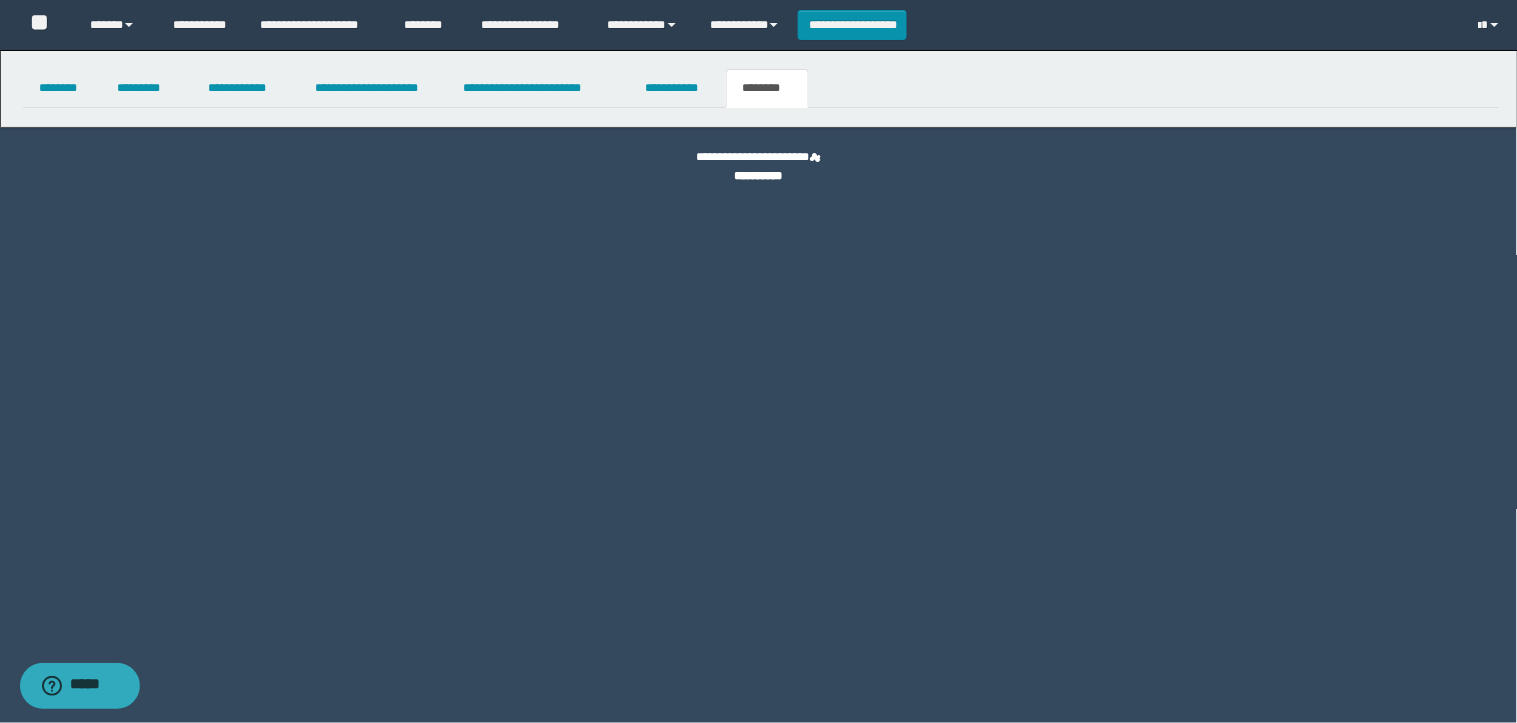 select 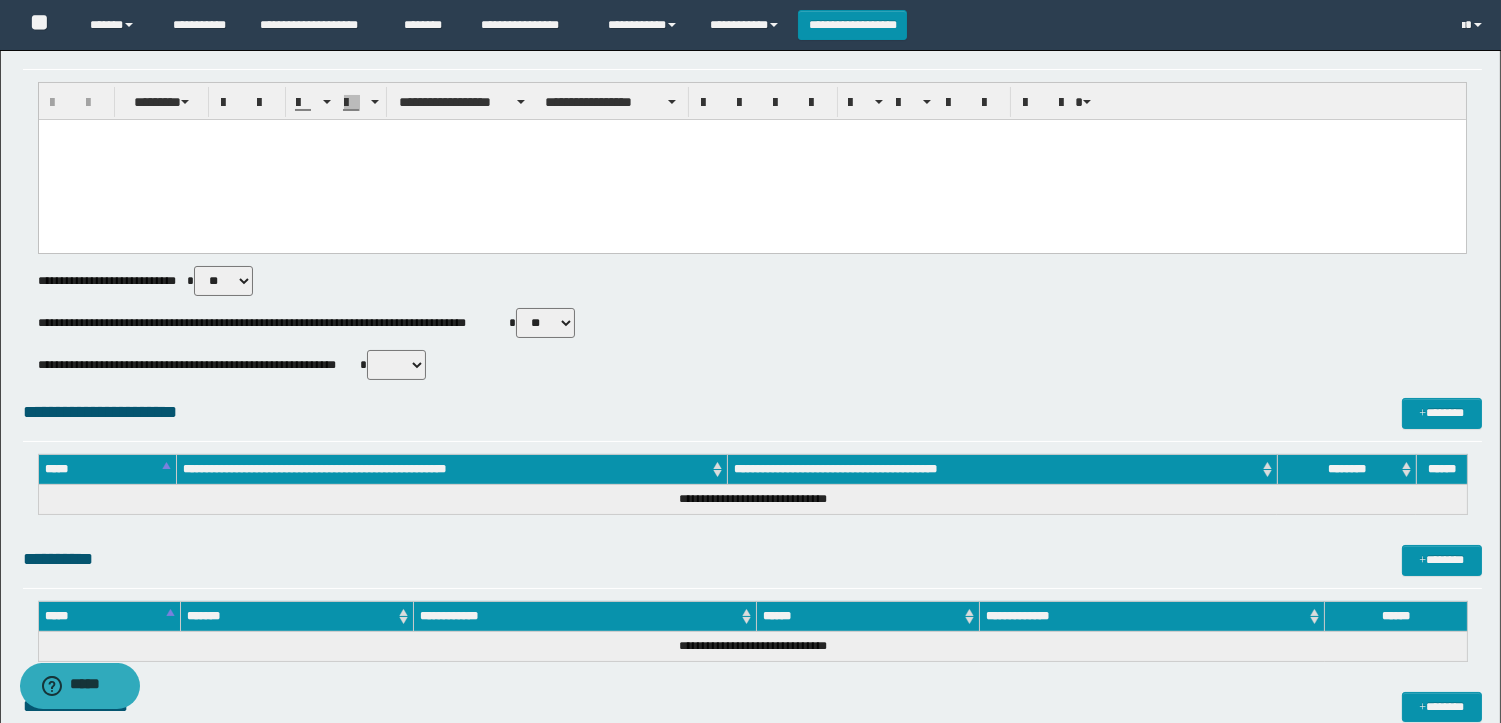 scroll, scrollTop: 804, scrollLeft: 0, axis: vertical 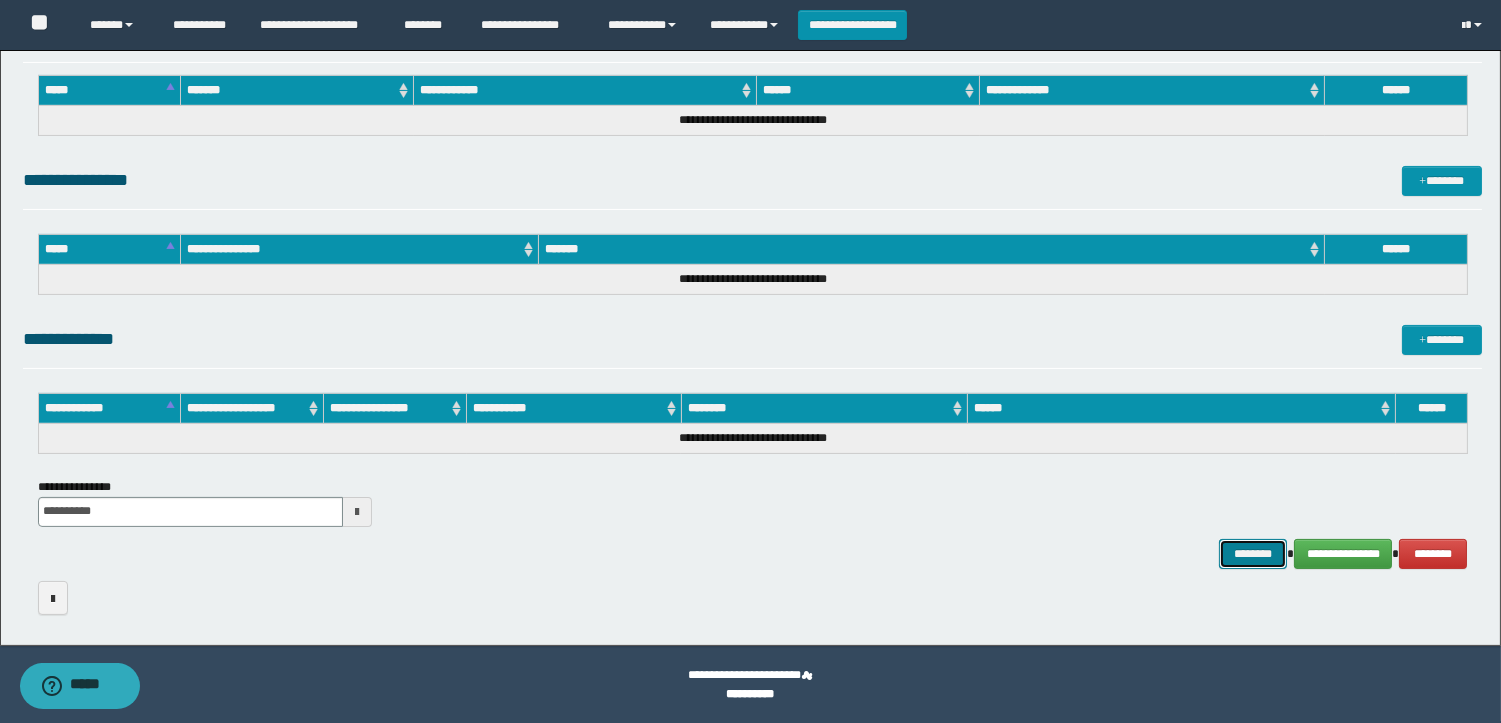 click on "********" 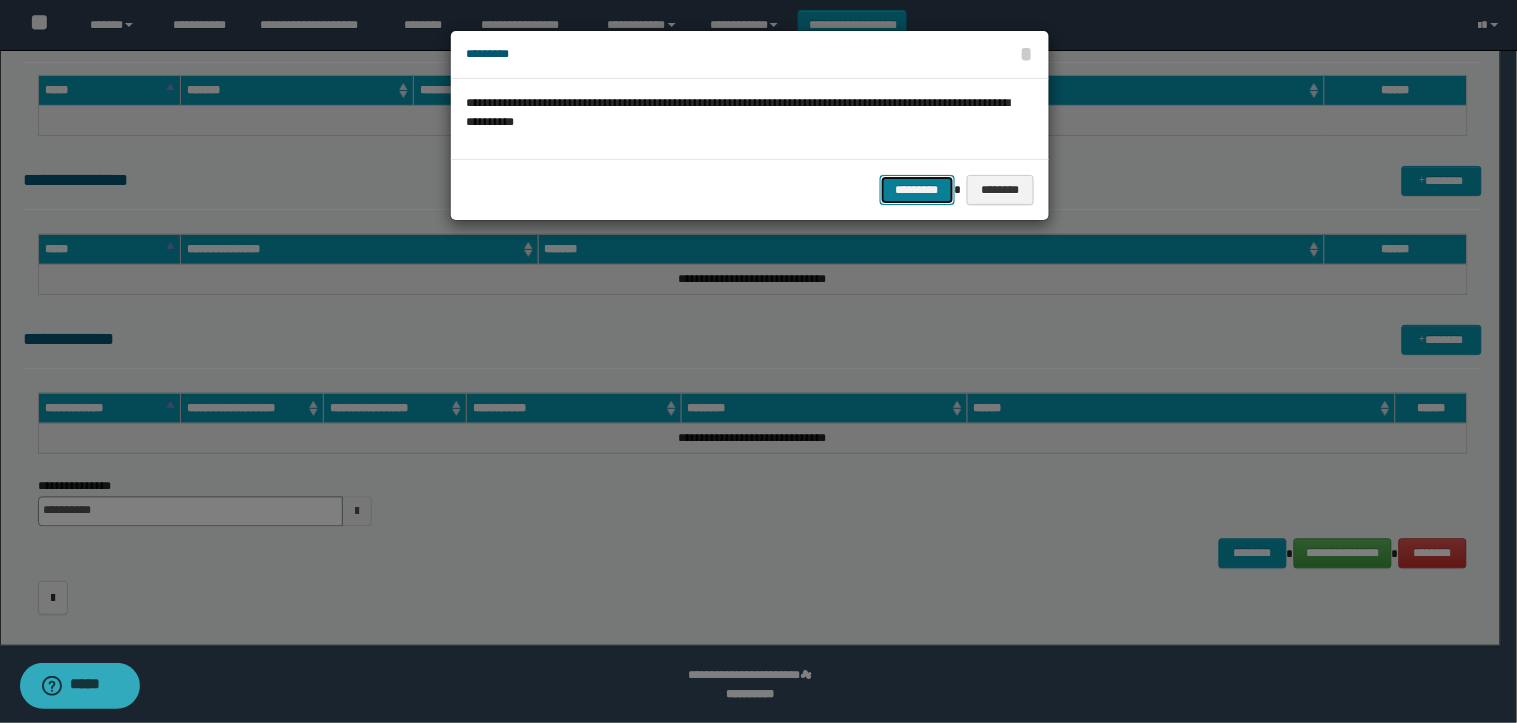 click on "*********" 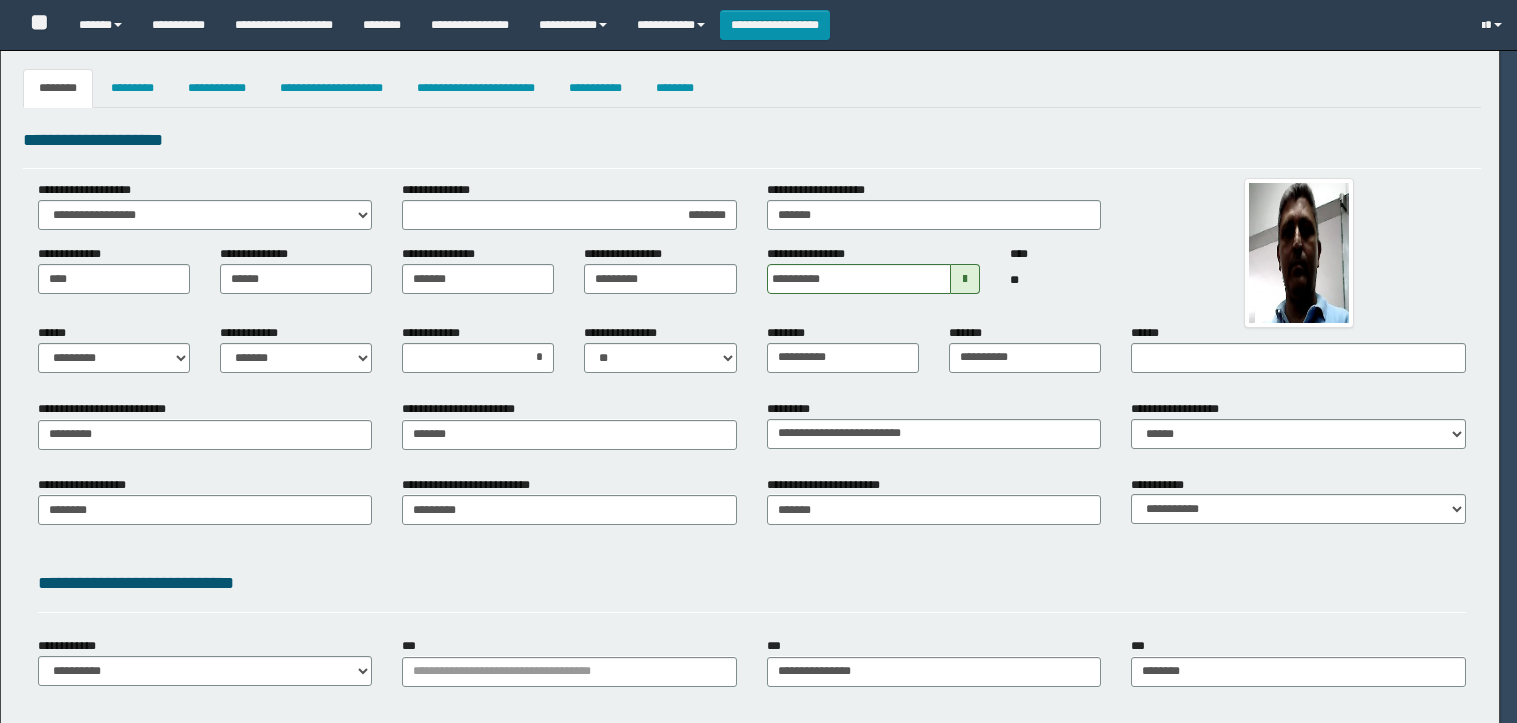 select on "*" 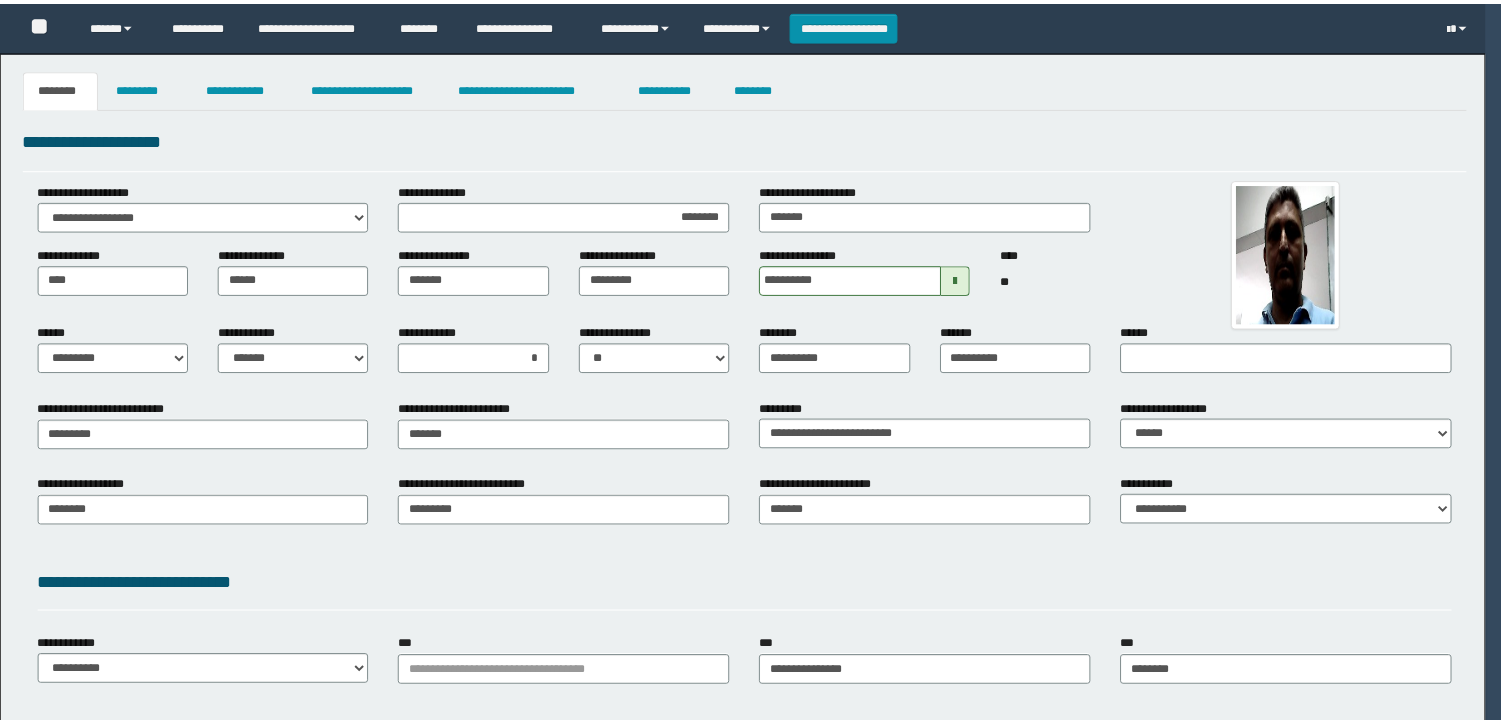 scroll, scrollTop: 0, scrollLeft: 0, axis: both 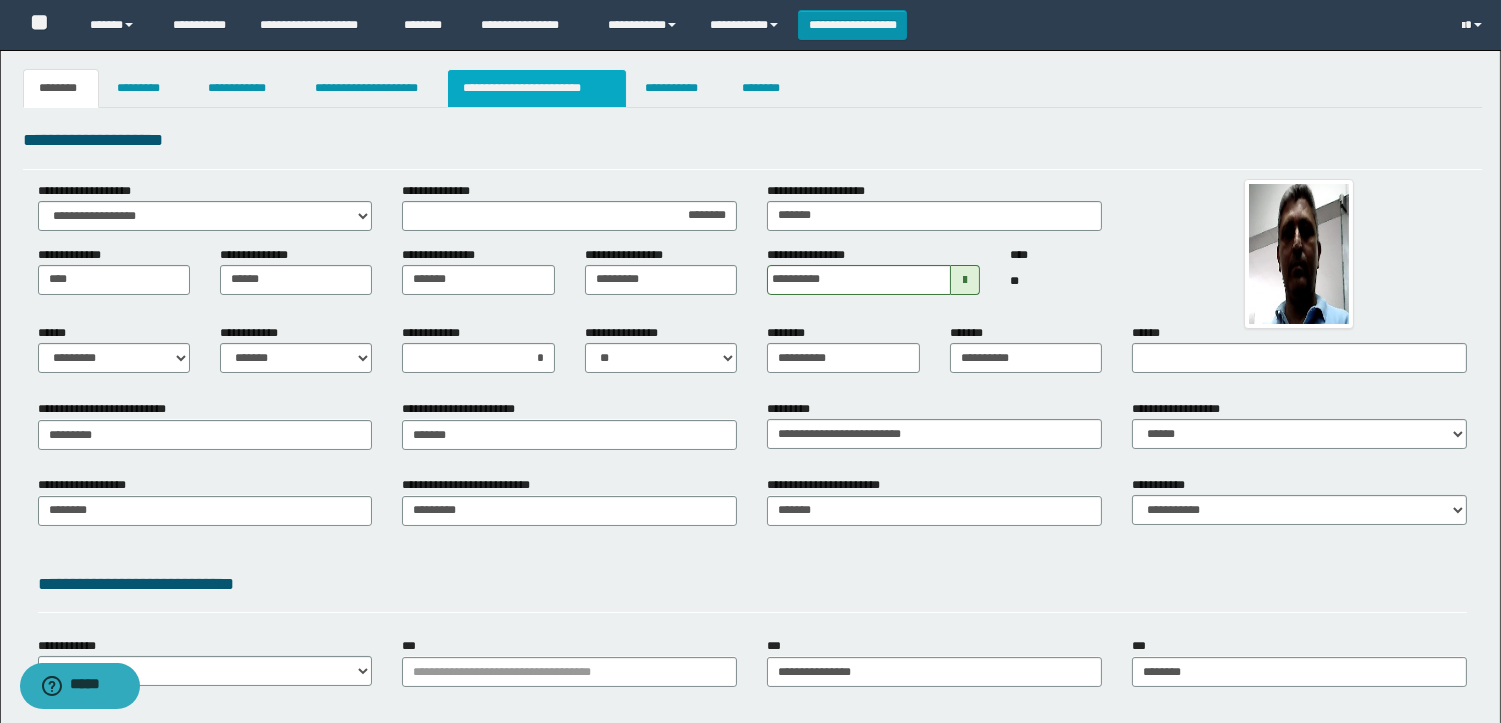 click on "**********" at bounding box center [537, 88] 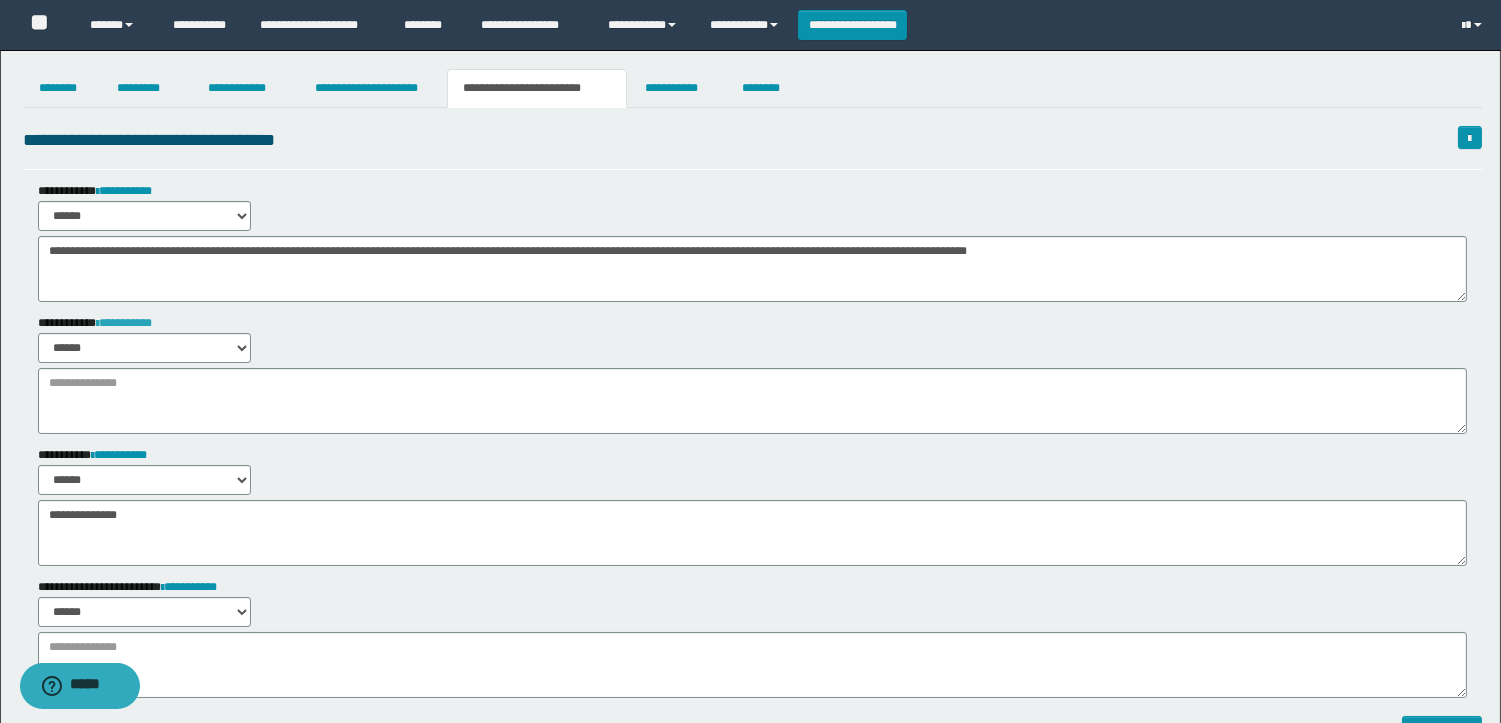 click on "**********" at bounding box center (124, 323) 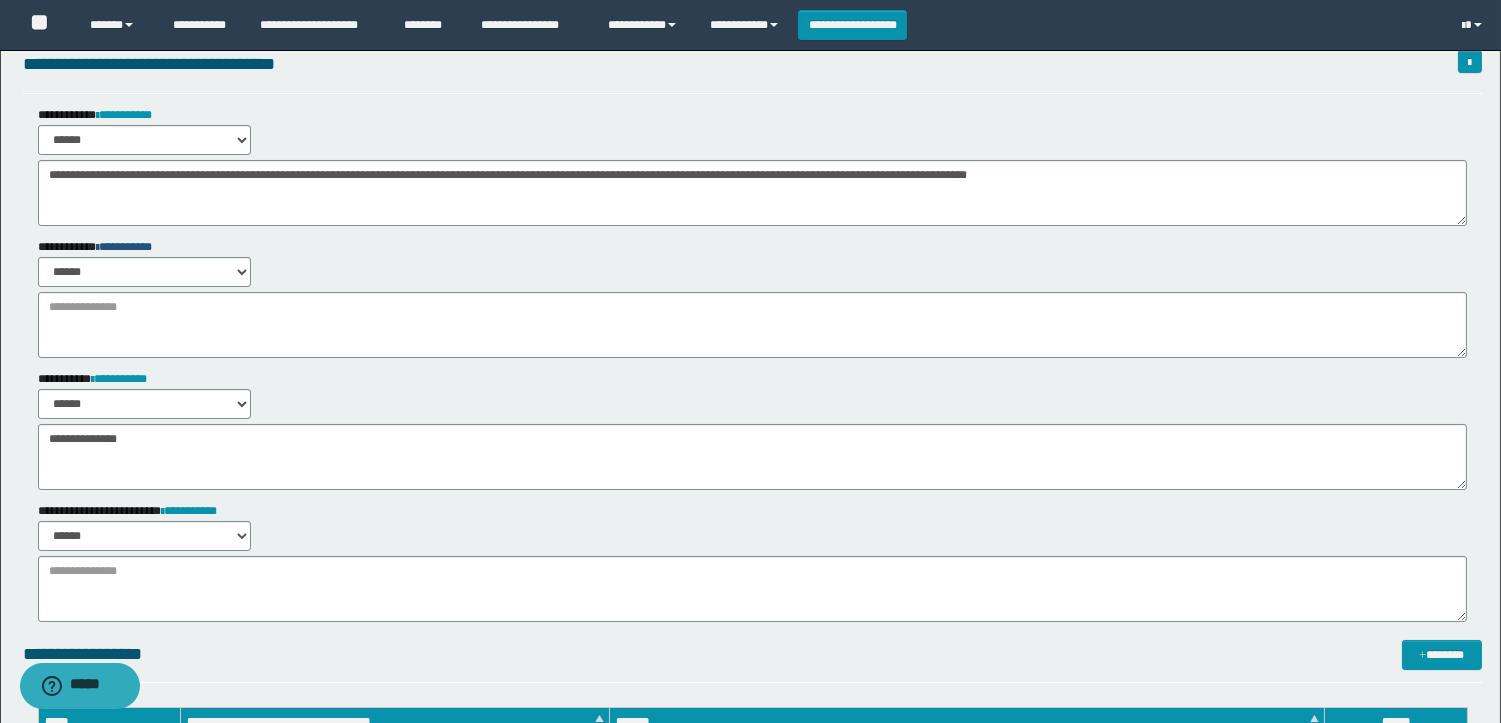scroll, scrollTop: 111, scrollLeft: 0, axis: vertical 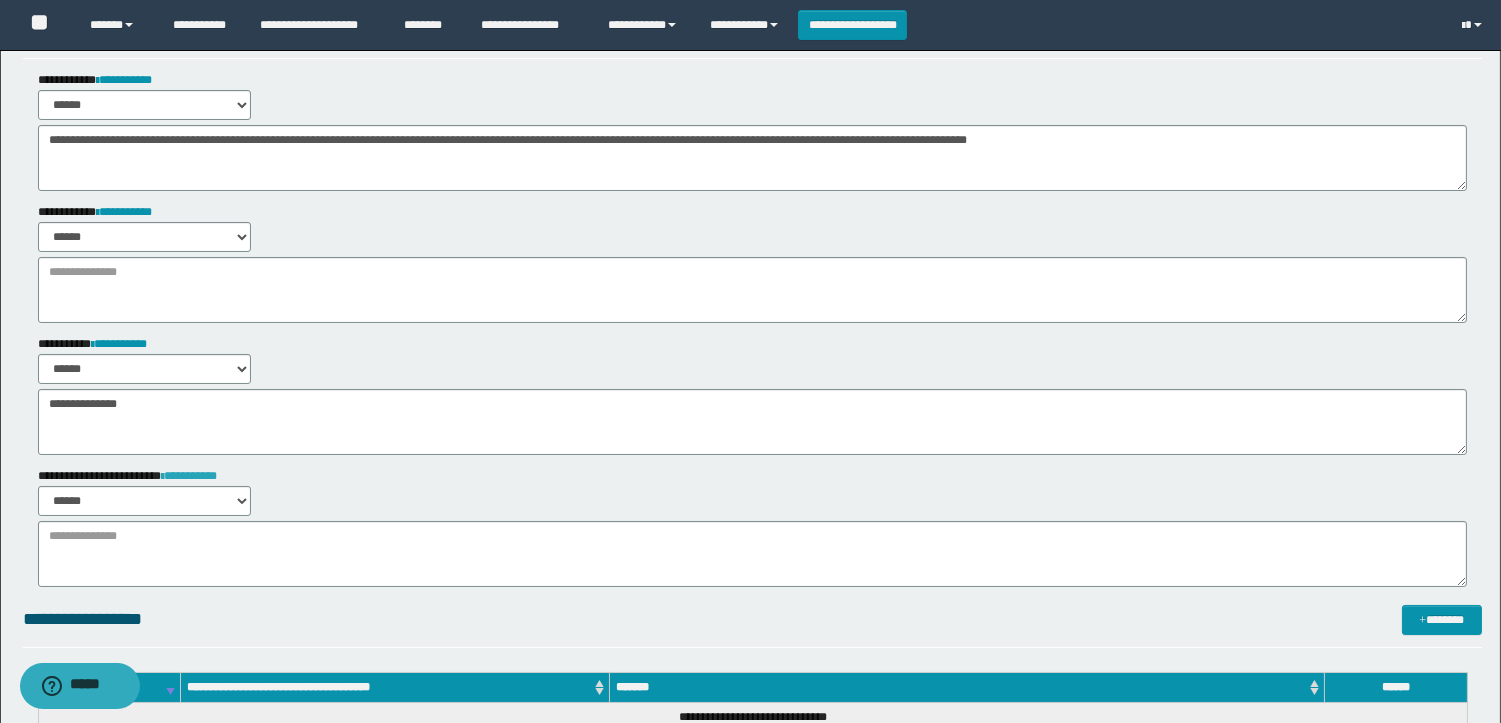 click on "**********" at bounding box center (189, 476) 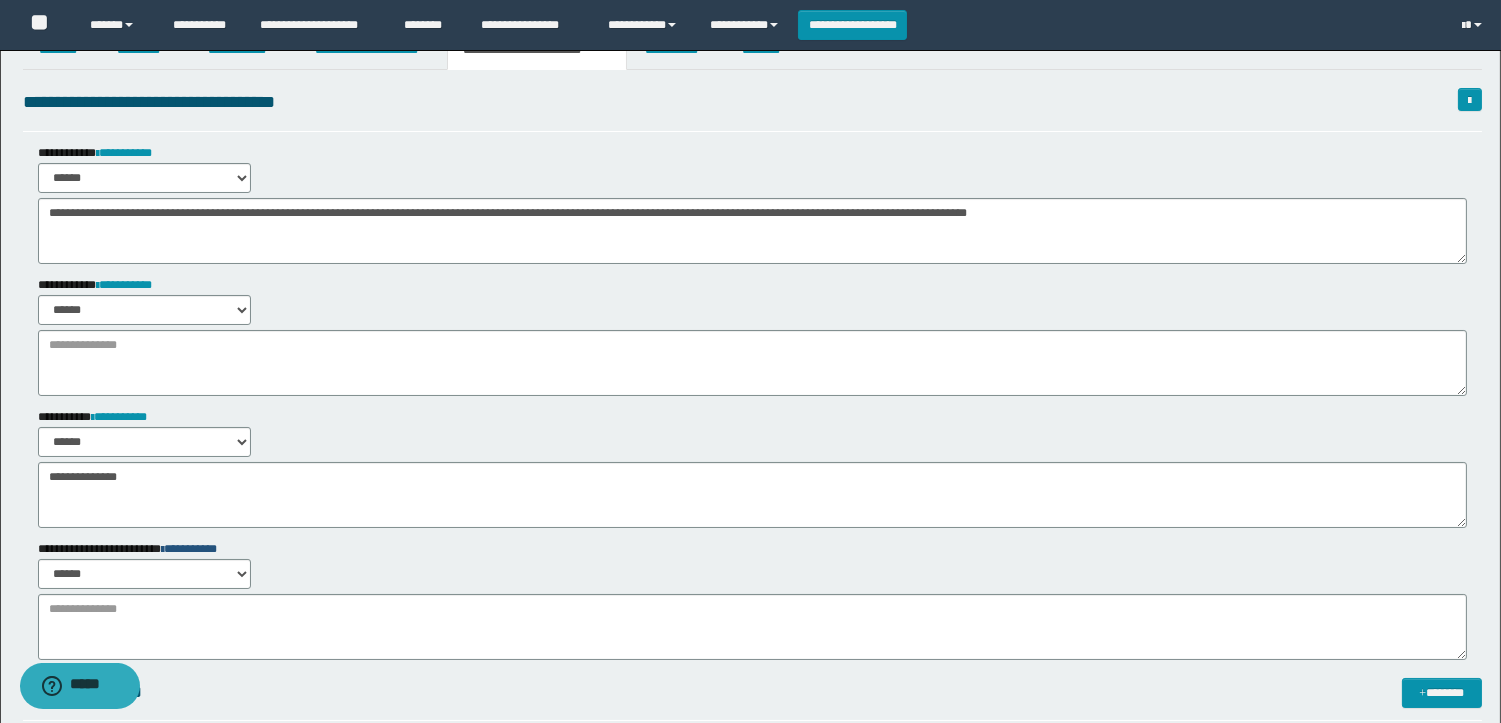 scroll, scrollTop: 0, scrollLeft: 0, axis: both 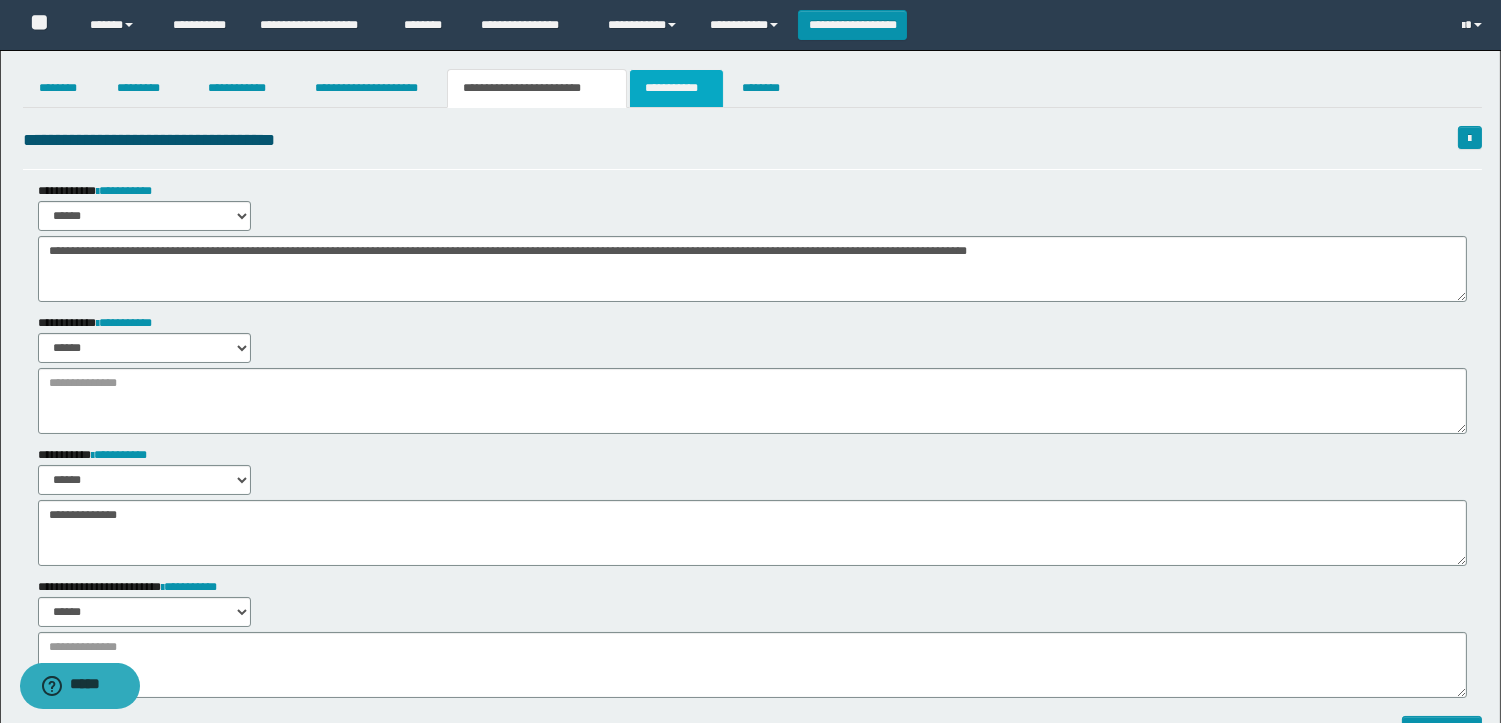 click on "**********" at bounding box center [676, 88] 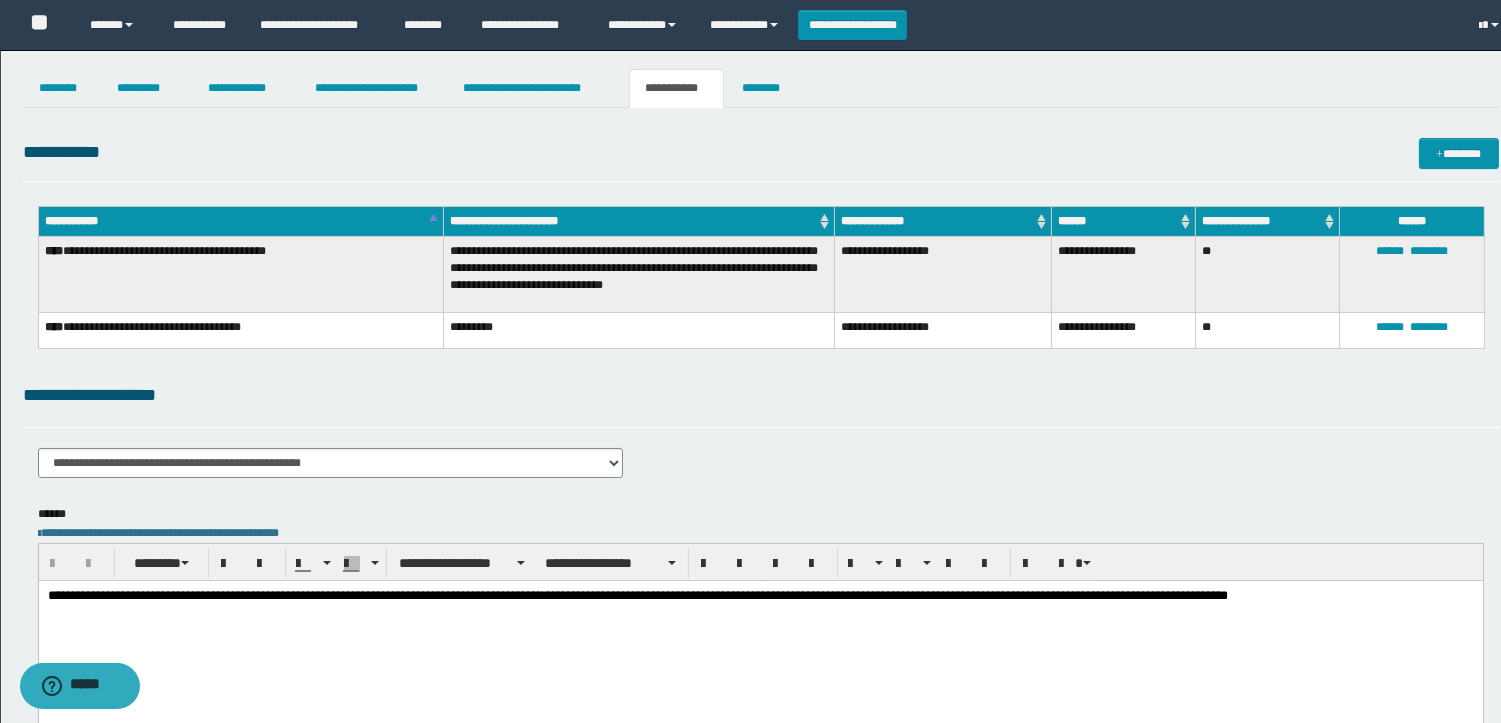 scroll, scrollTop: 0, scrollLeft: 0, axis: both 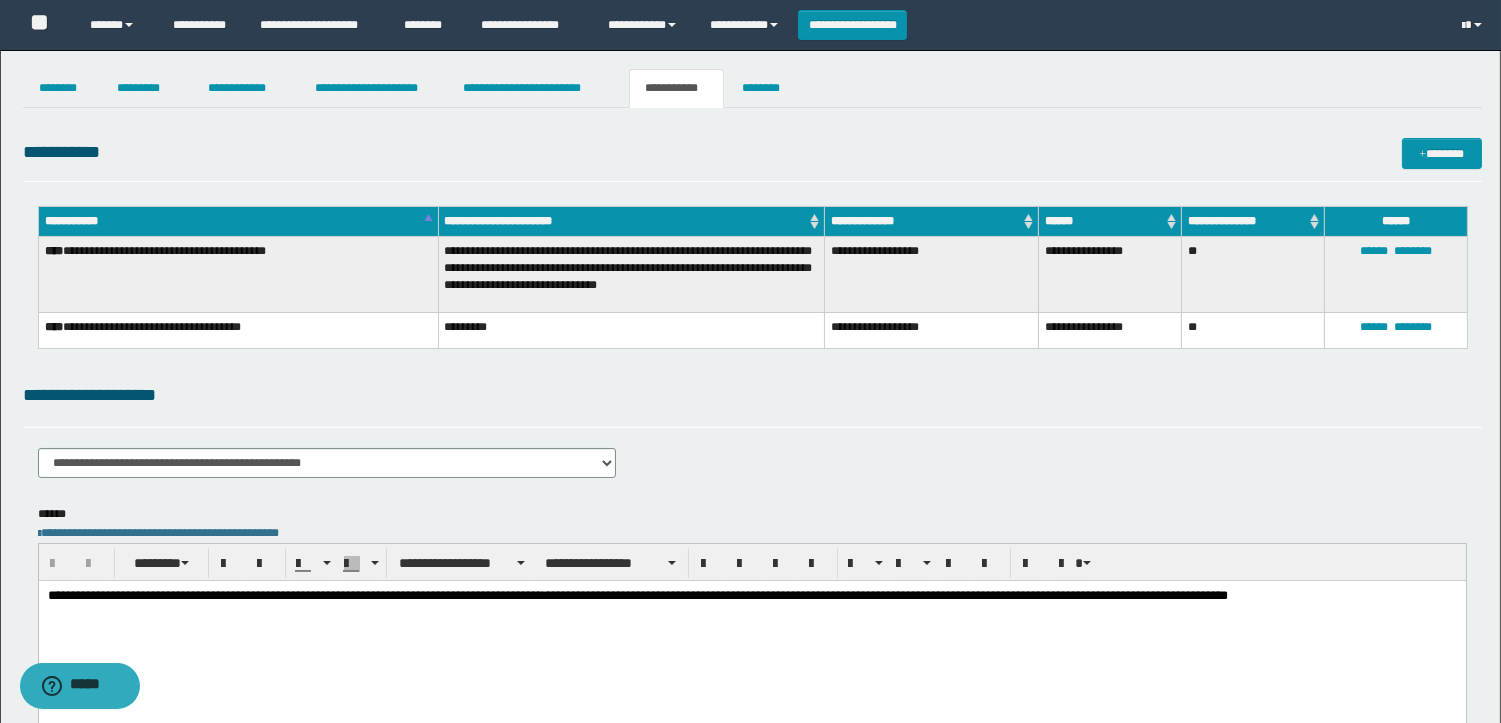 click on "**********" at bounding box center [752, 159] 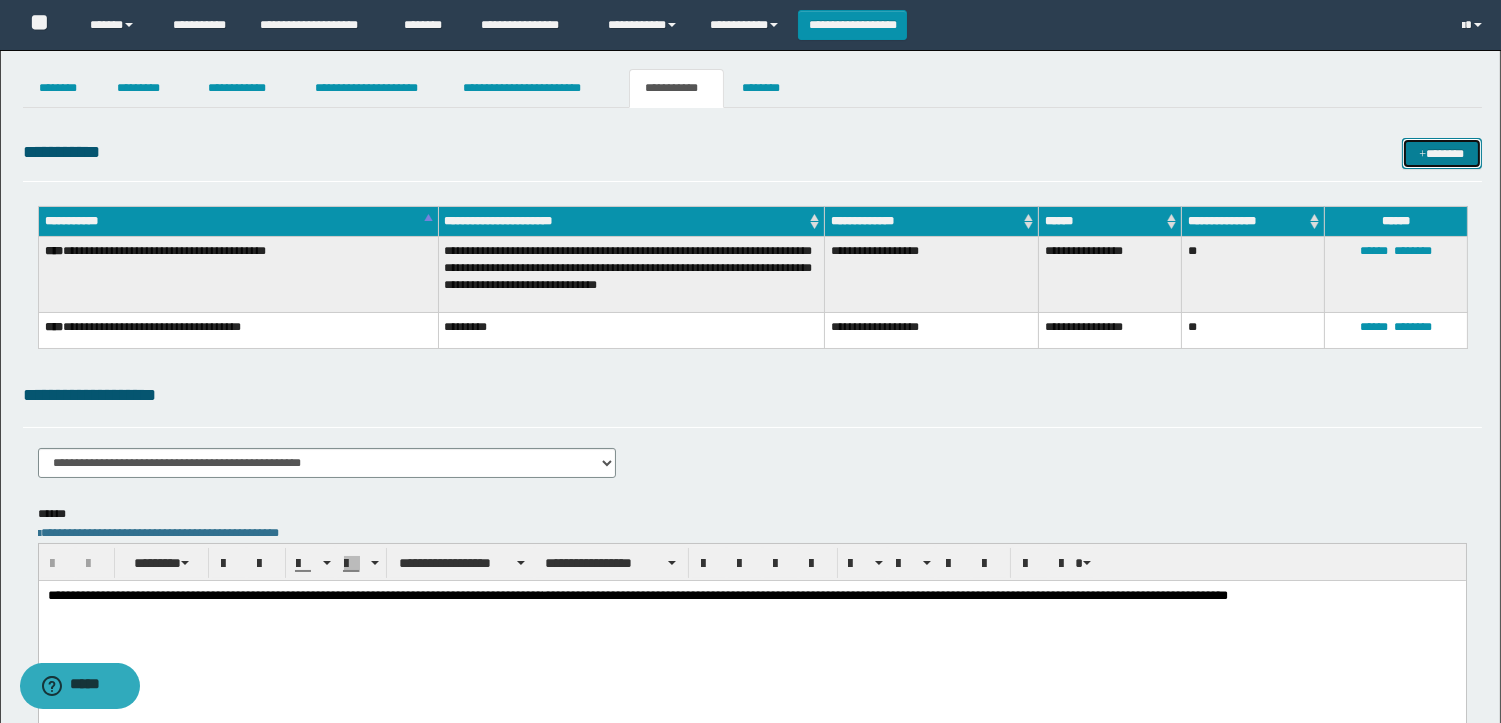 click at bounding box center (1422, 155) 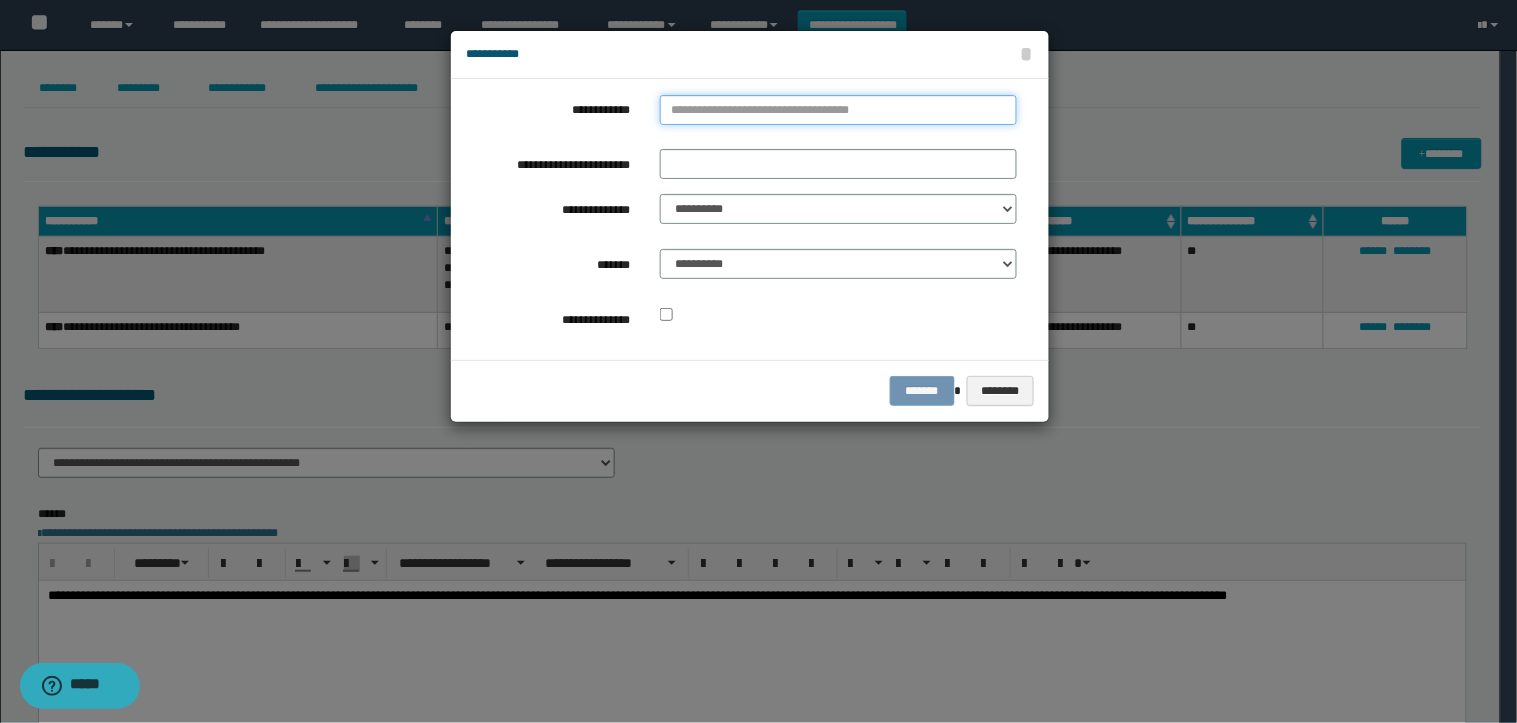 click on "**********" at bounding box center (838, 110) 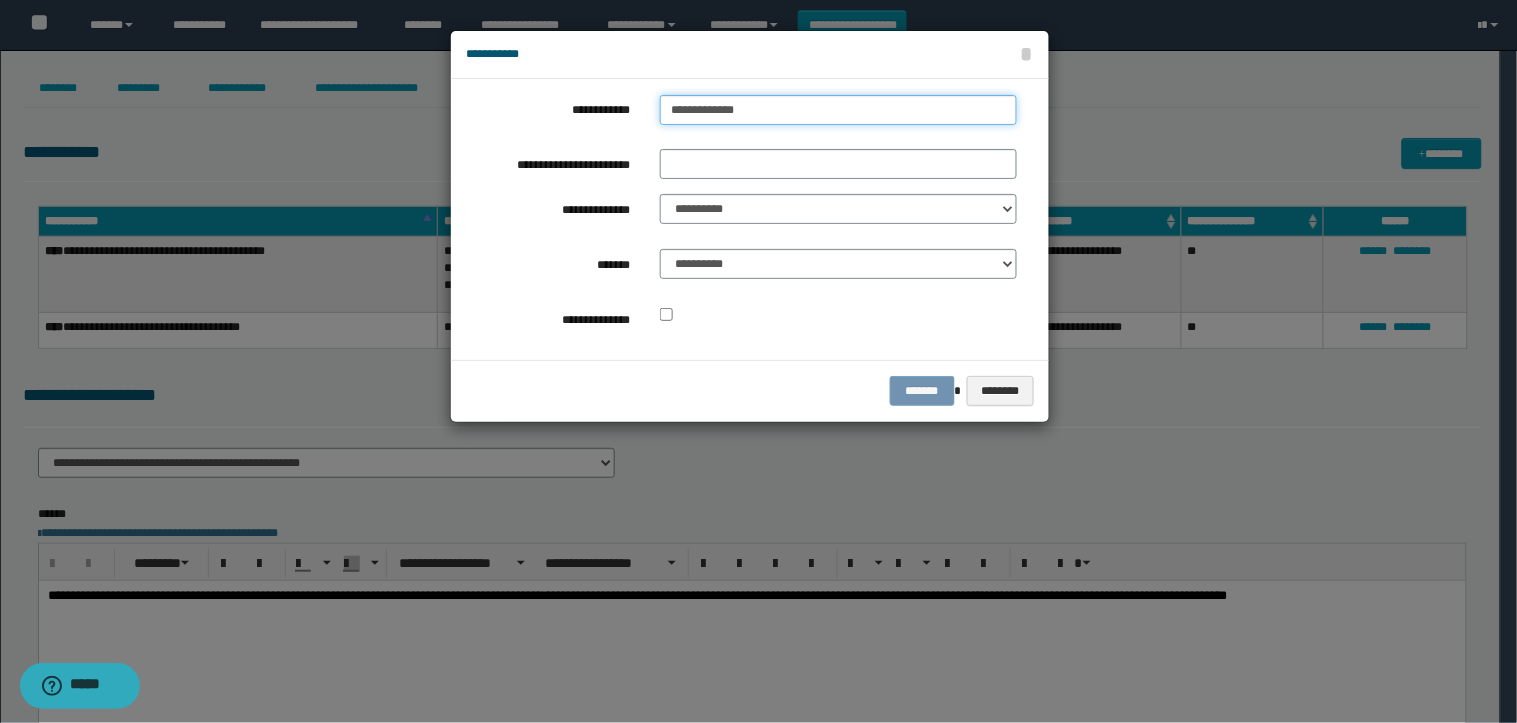 type on "**********" 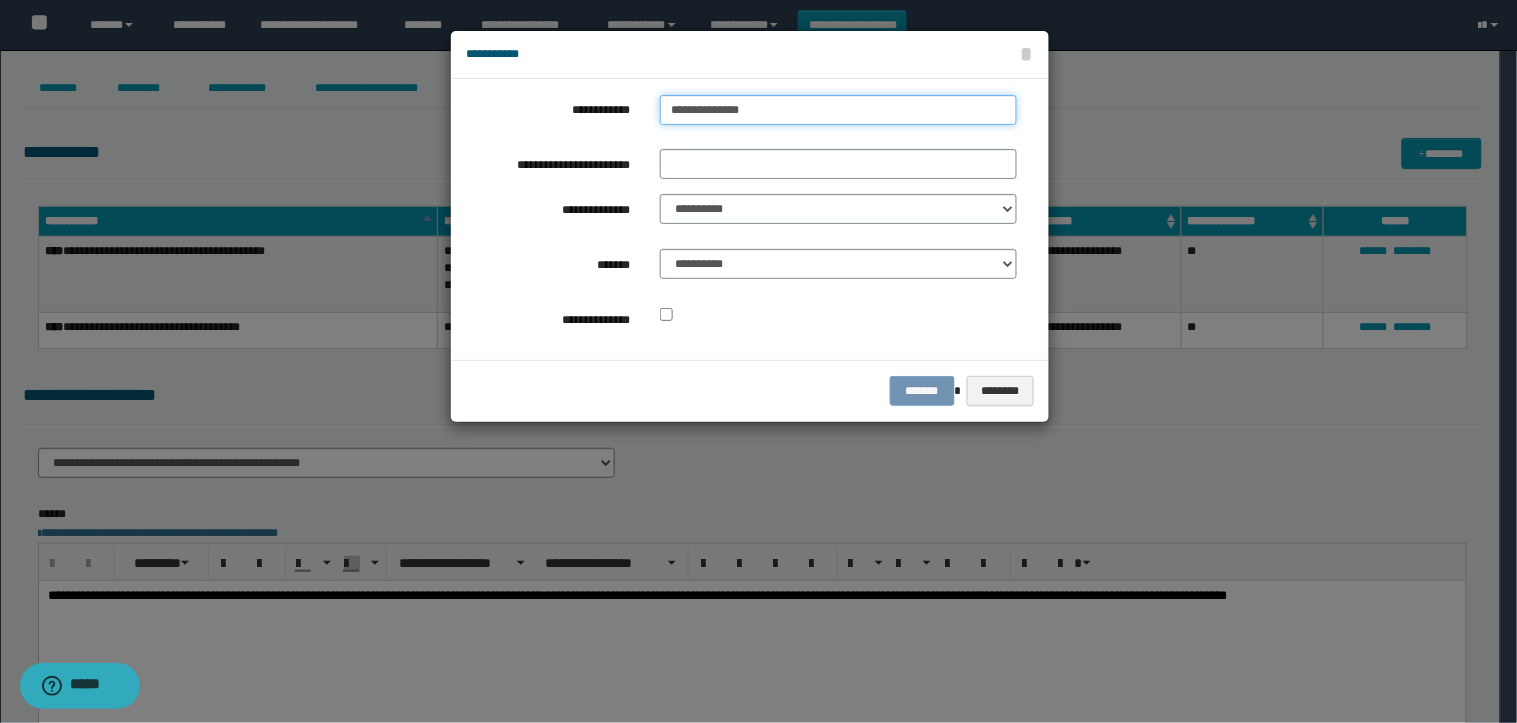 type on "**********" 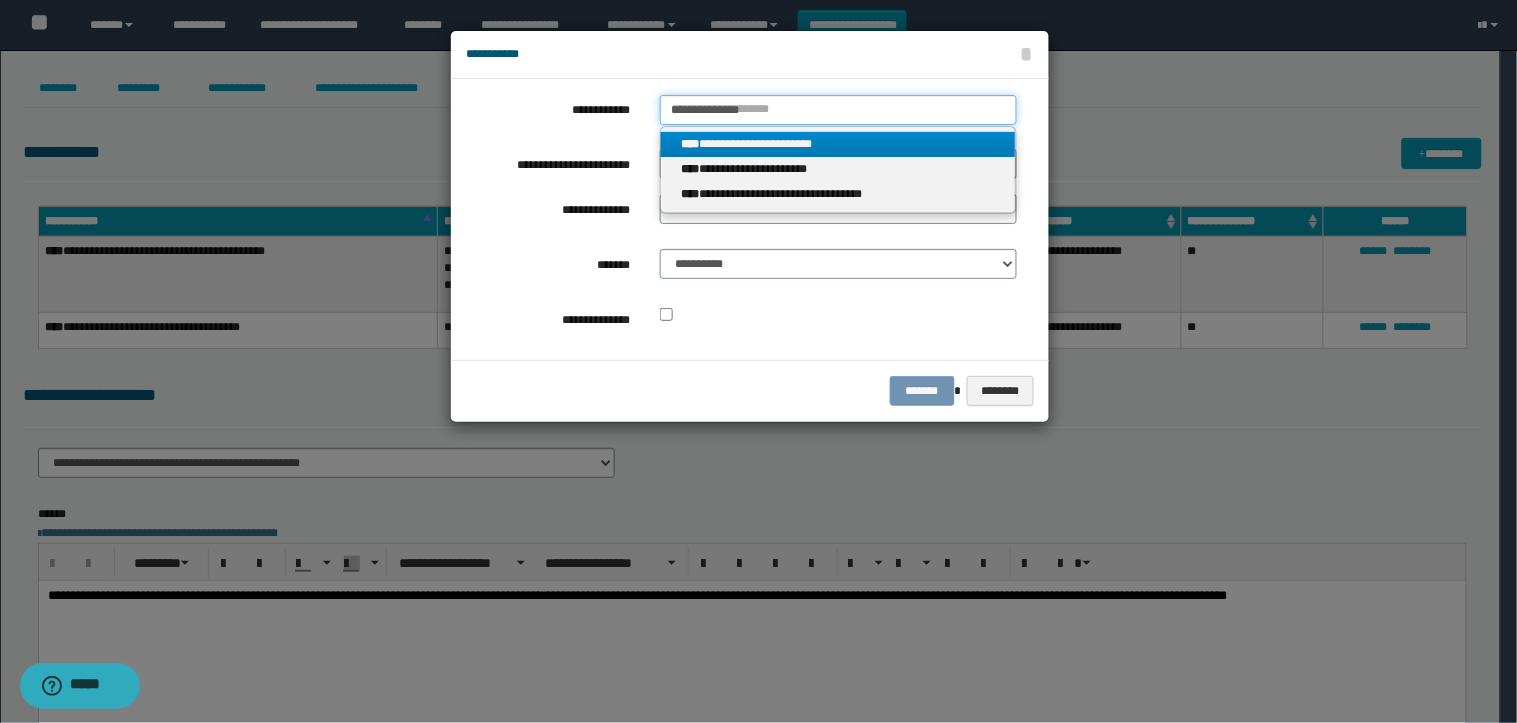 type on "**********" 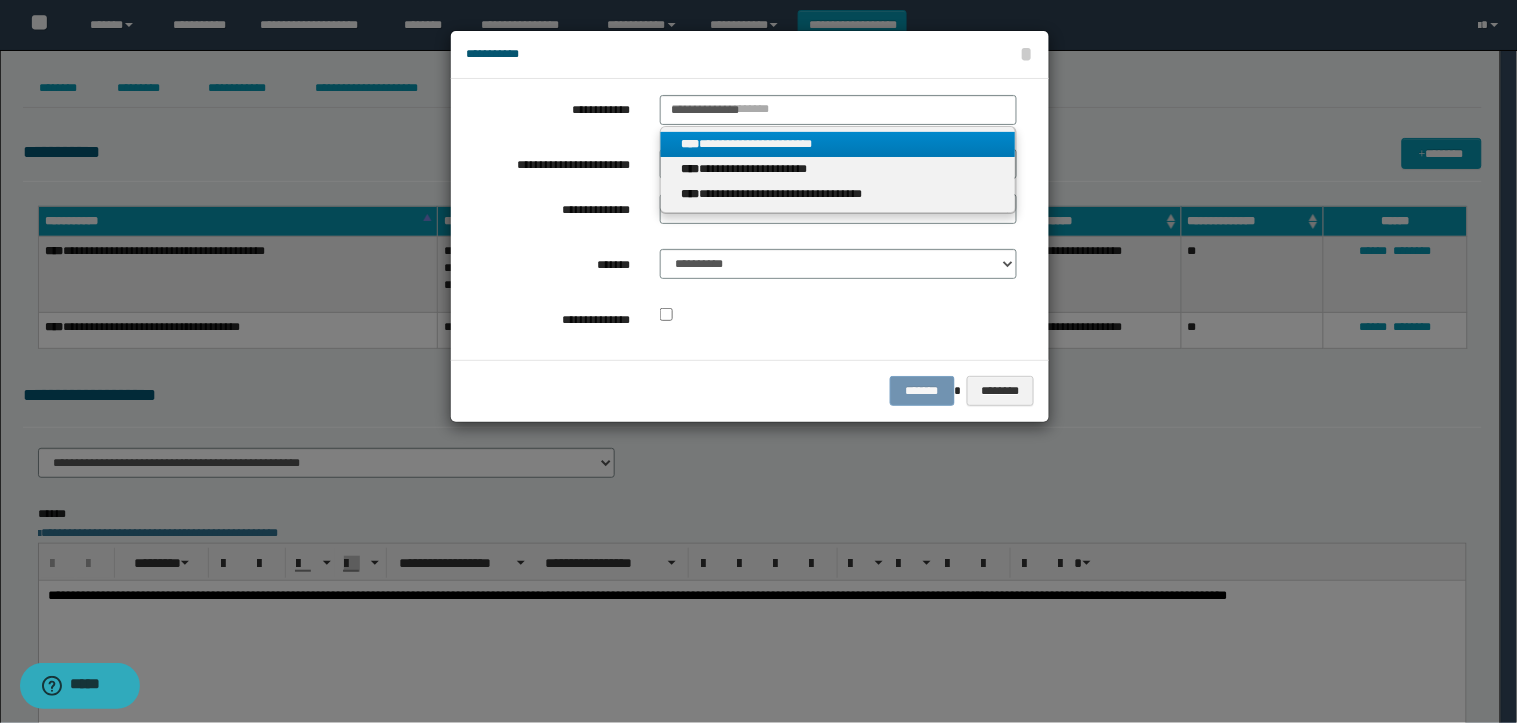 click on "**********" at bounding box center [838, 144] 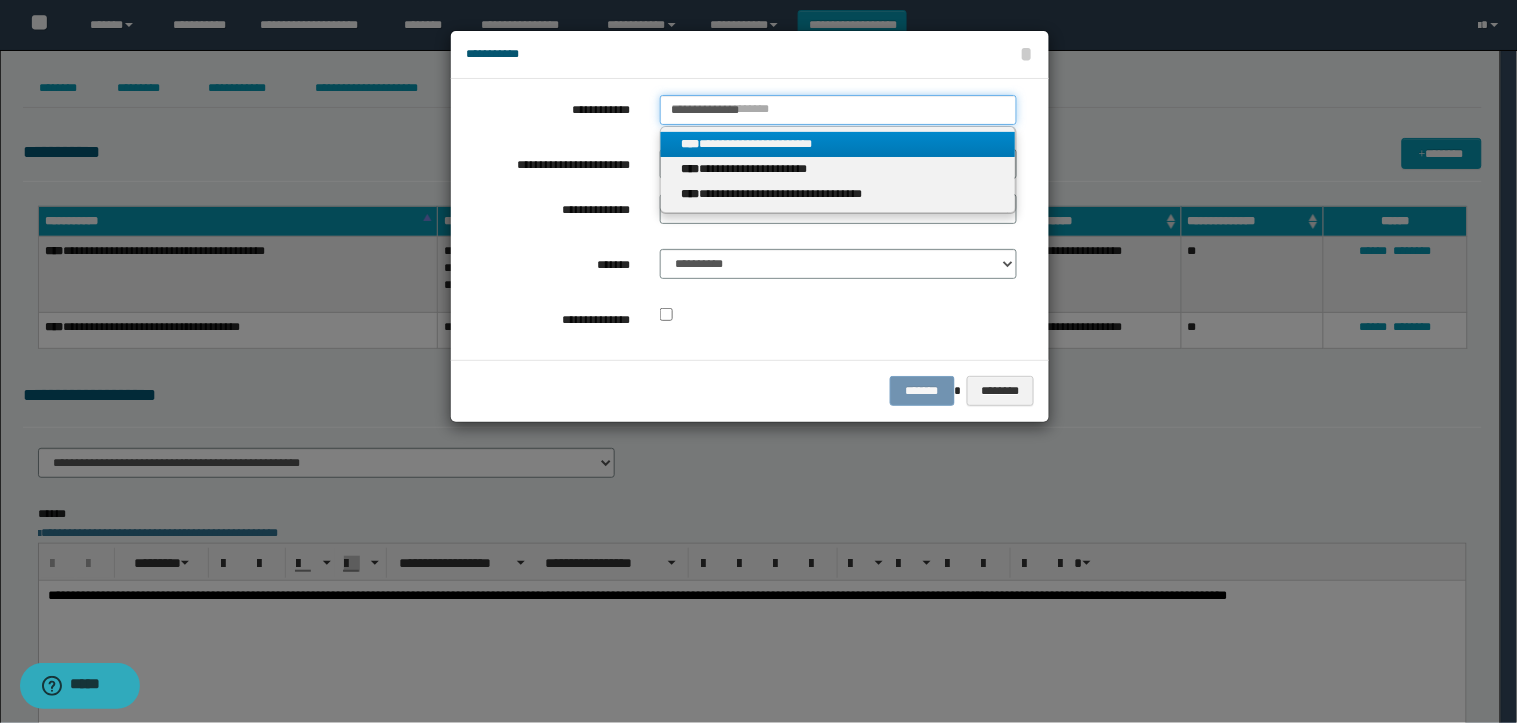 type 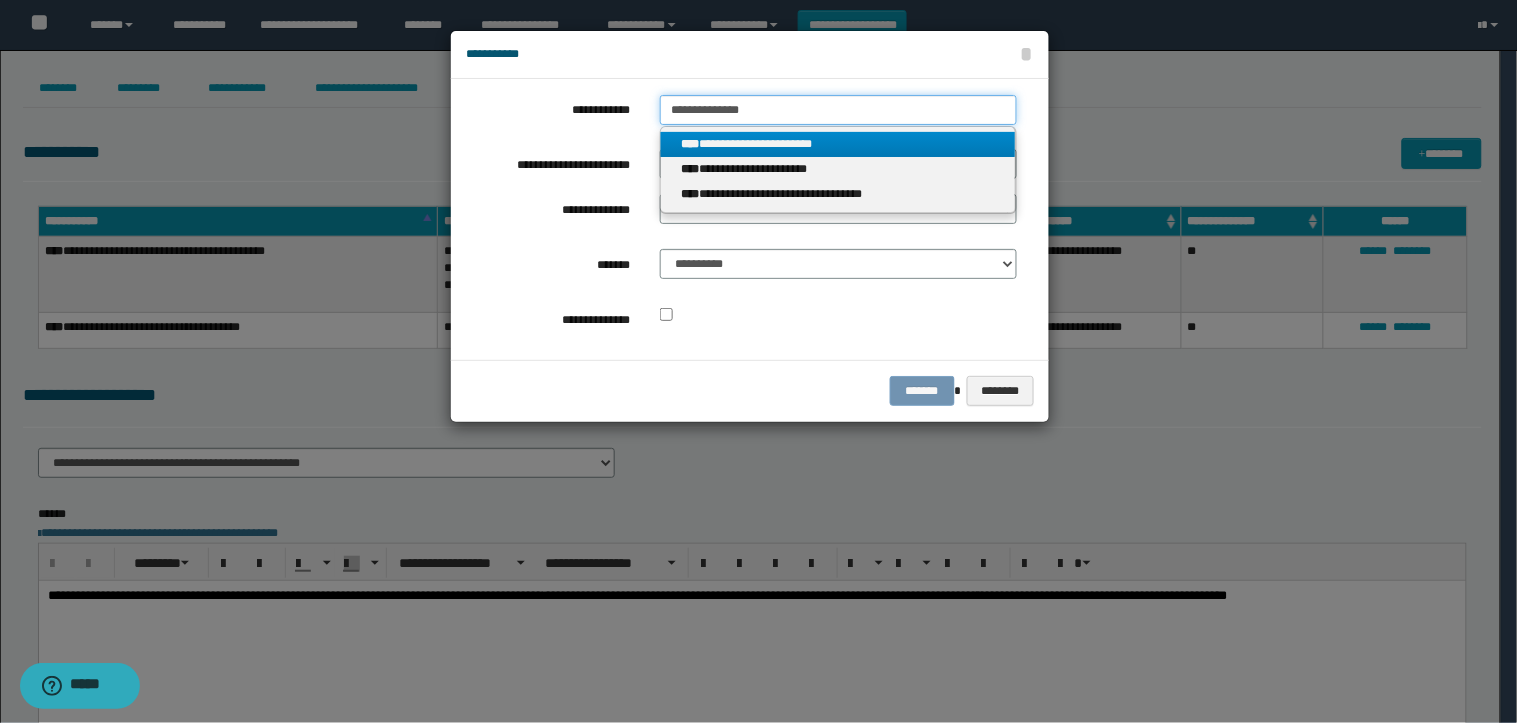 type on "**********" 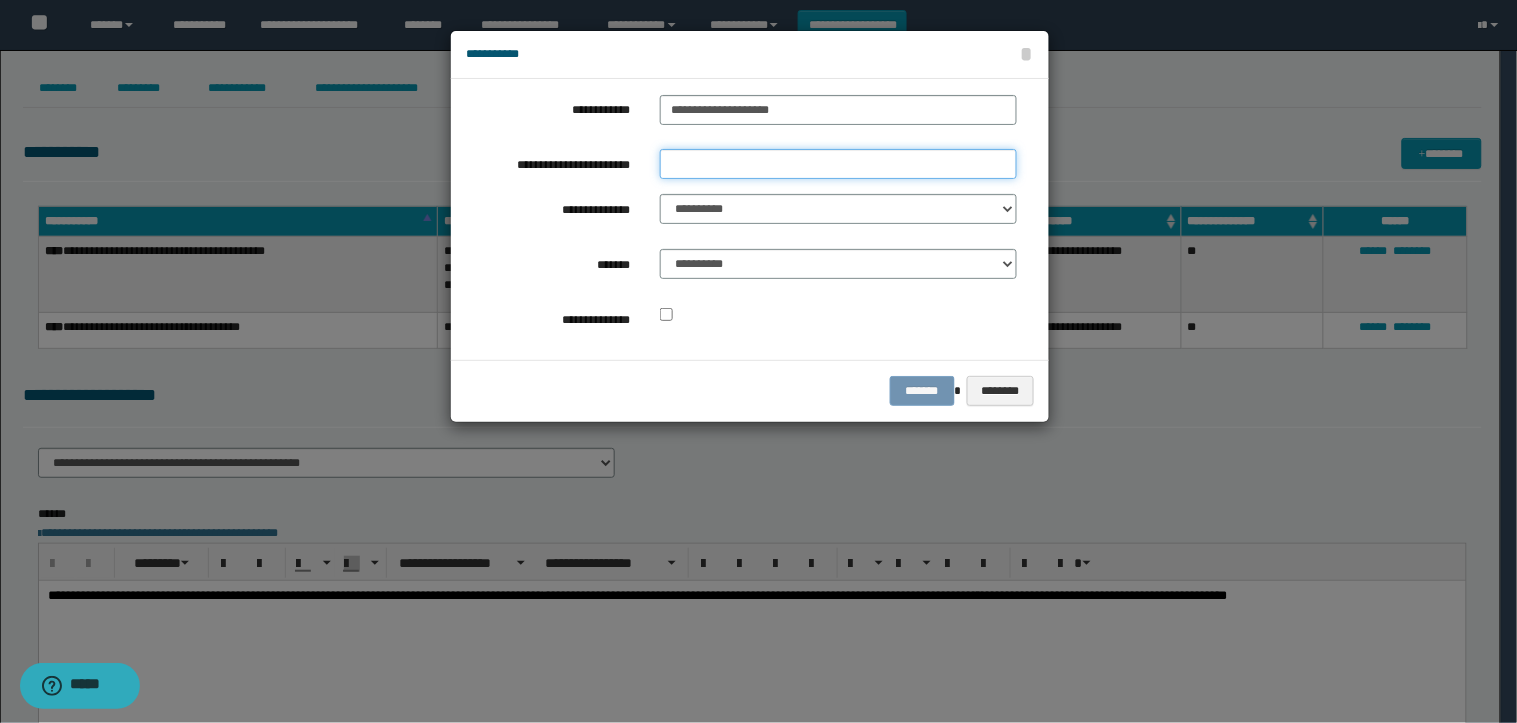 click on "**********" at bounding box center [838, 164] 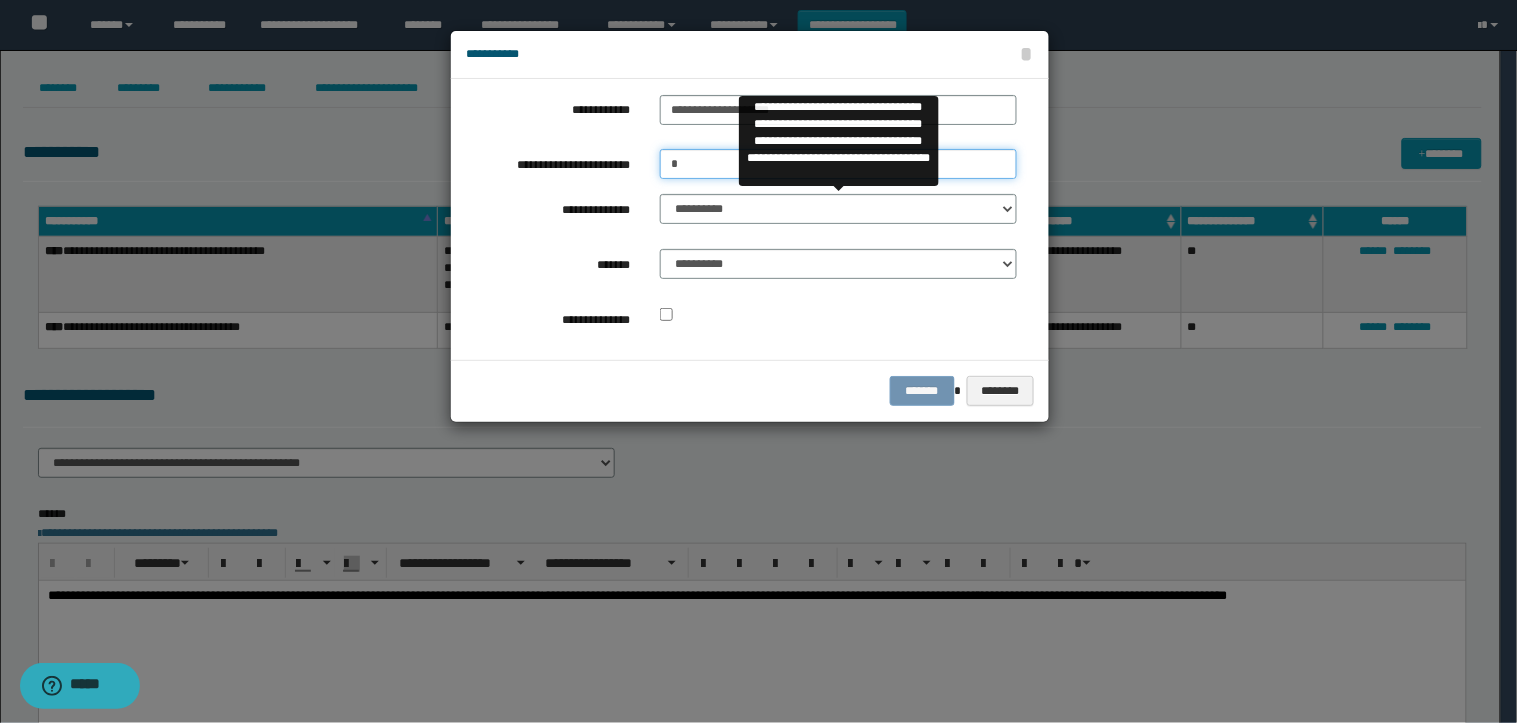 type on "*" 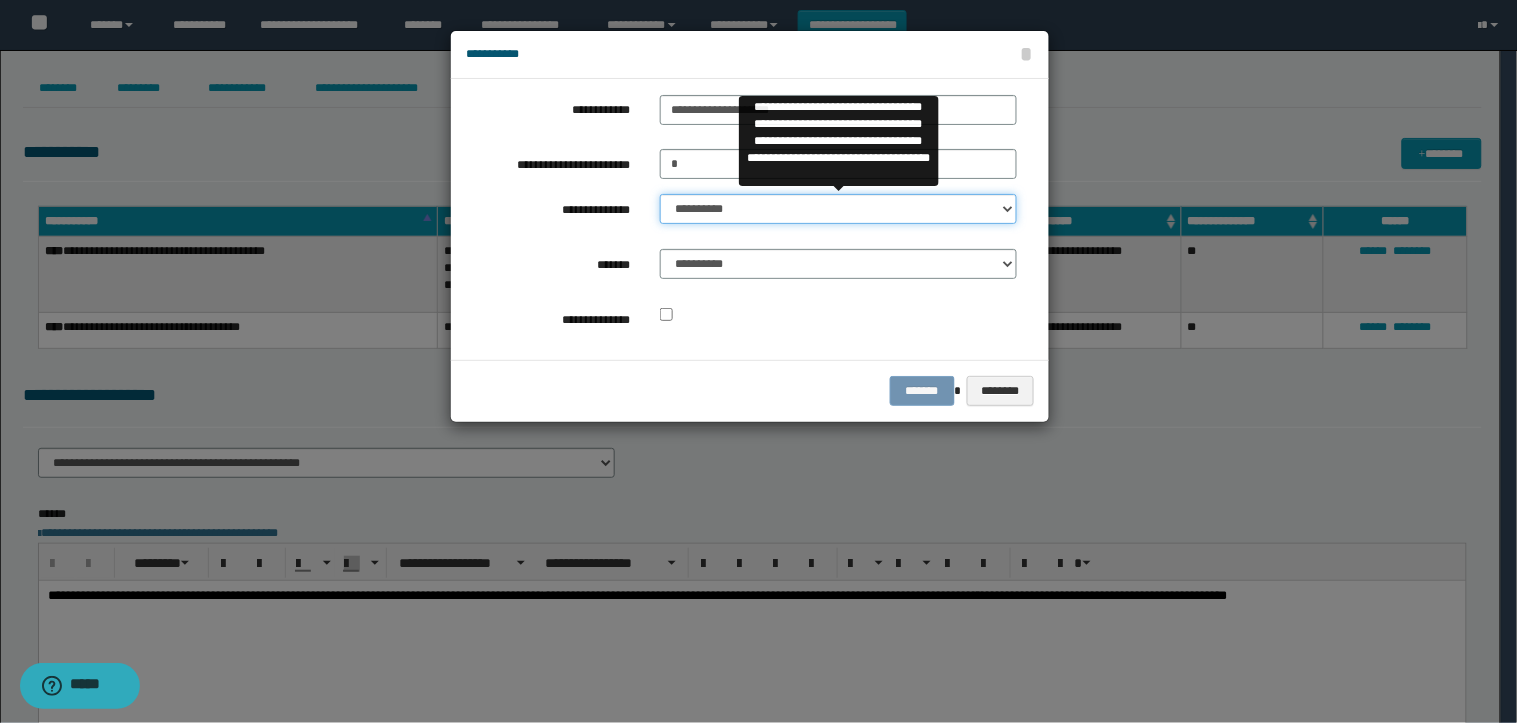 click on "**********" at bounding box center (838, 209) 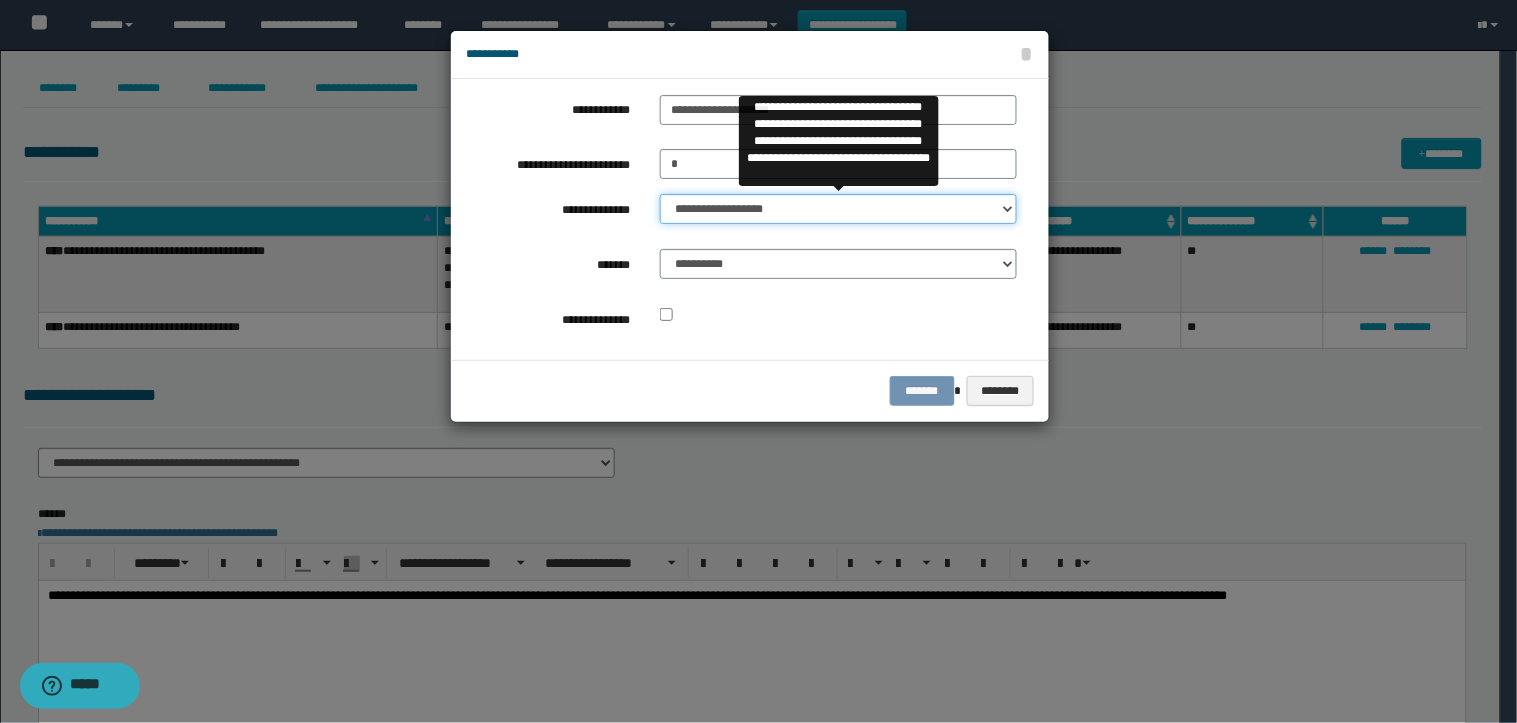 click on "**********" at bounding box center [838, 209] 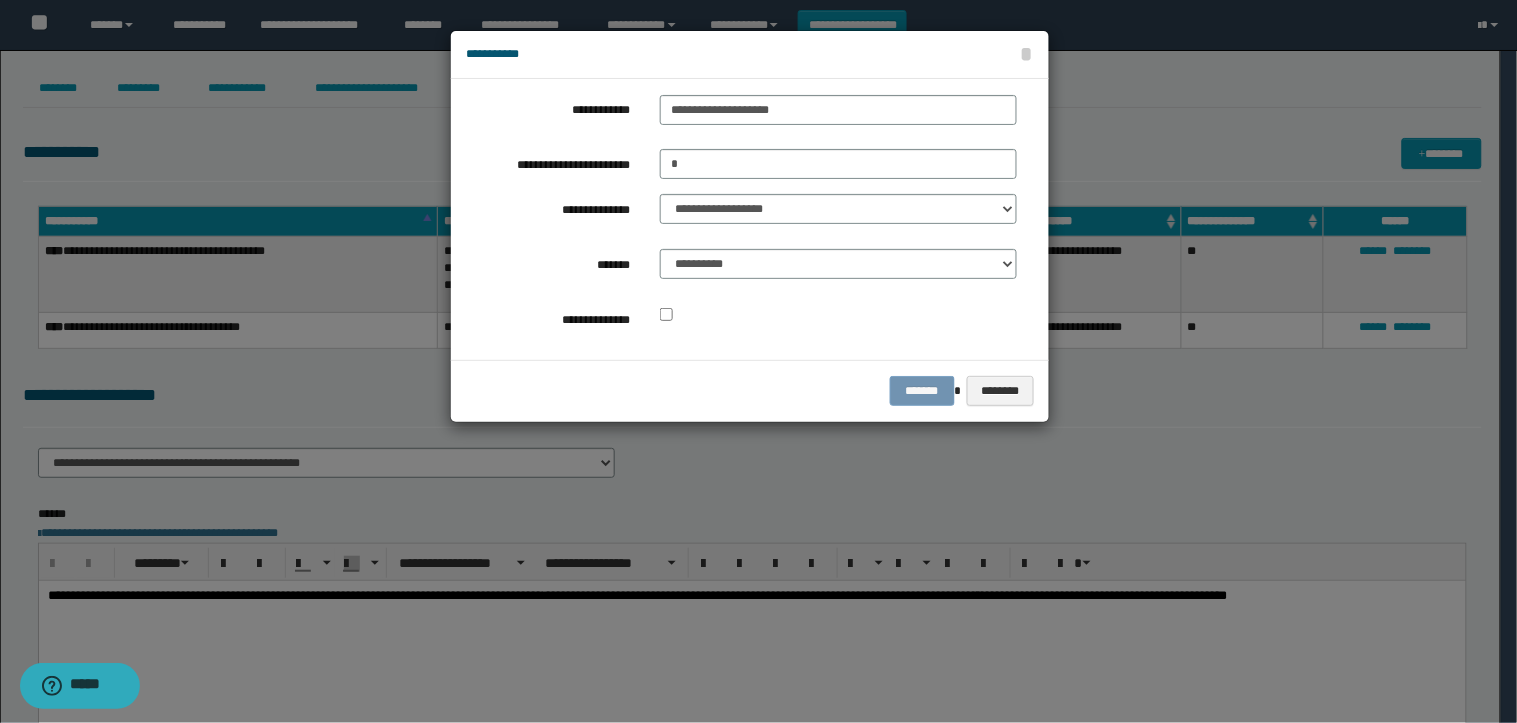 click on "**********" at bounding box center [838, 269] 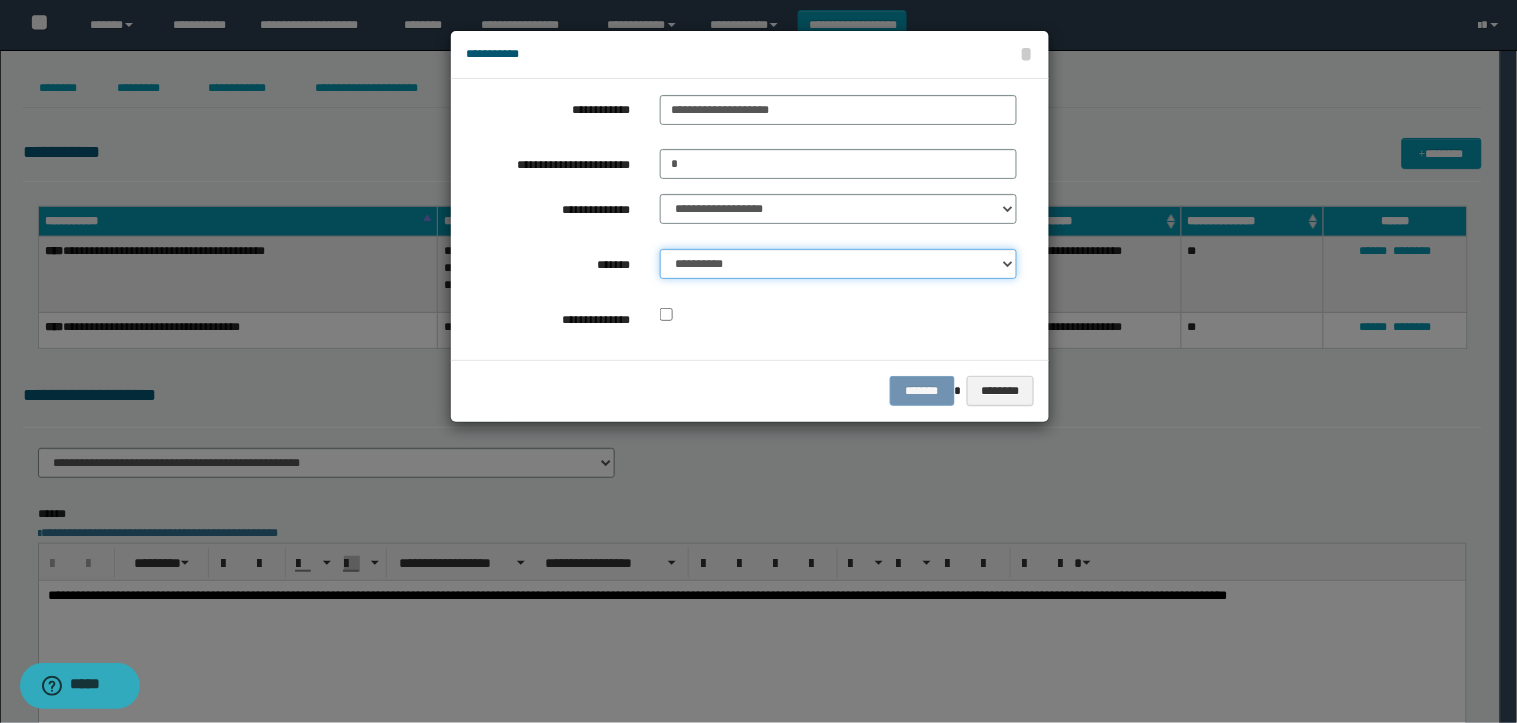 click on "**********" at bounding box center [838, 264] 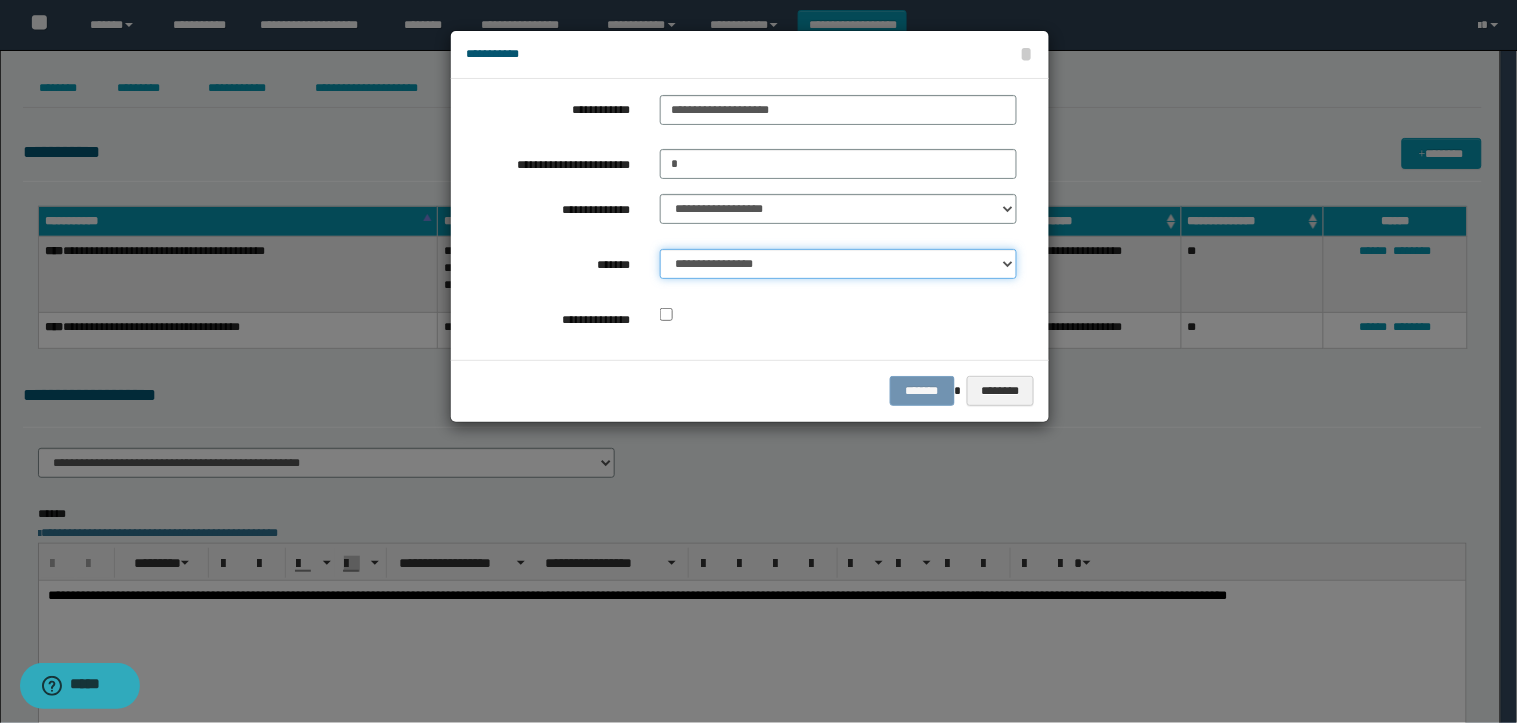 click on "**********" at bounding box center (838, 264) 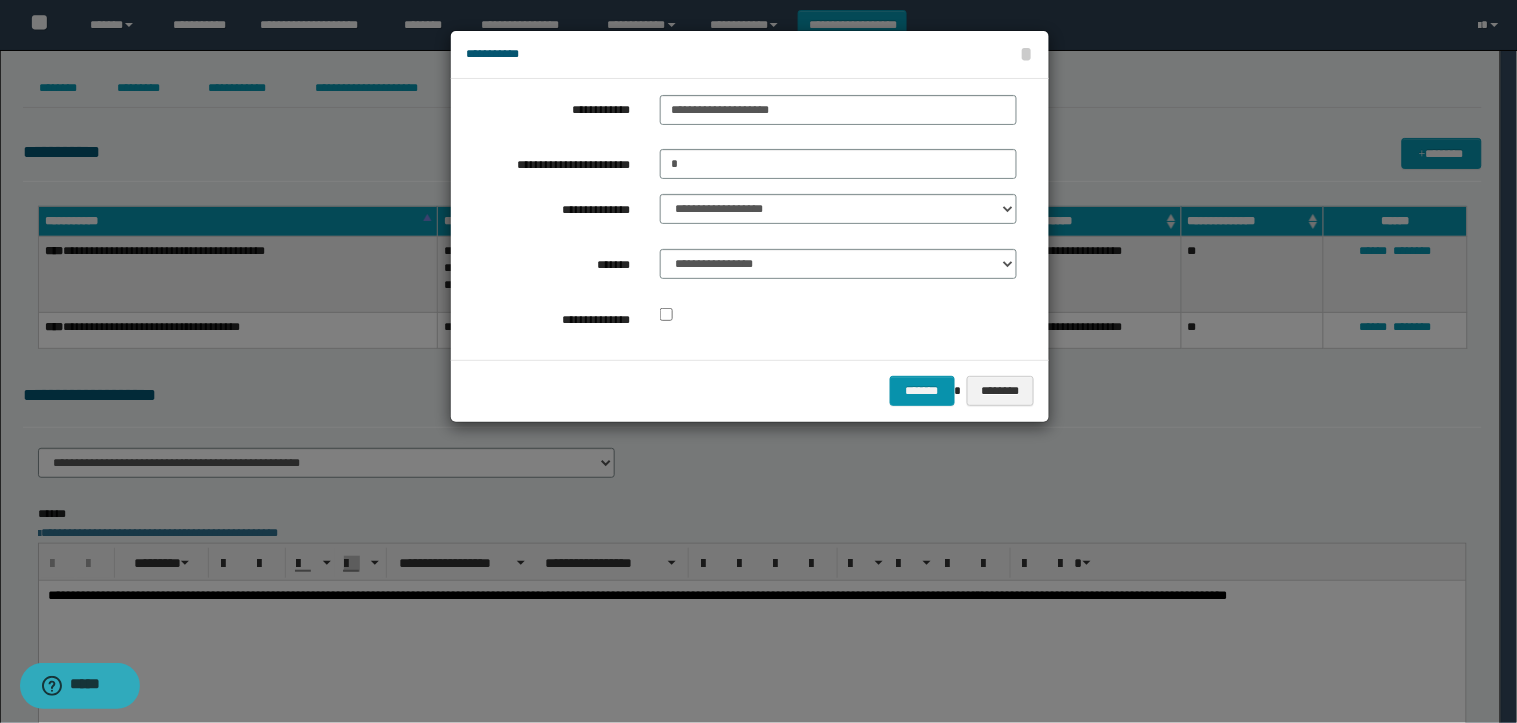 click on "*******
********" at bounding box center [750, 390] 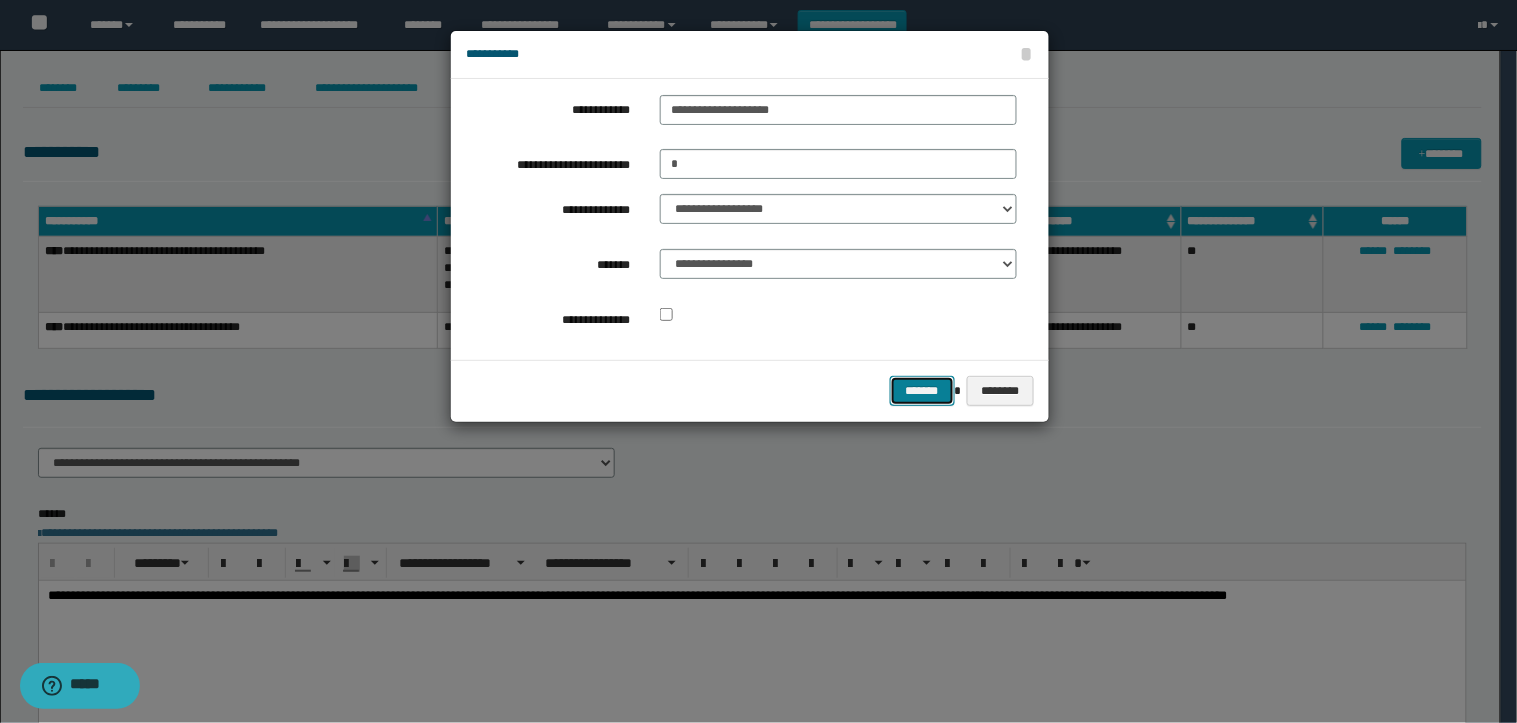 click on "*******" at bounding box center [922, 391] 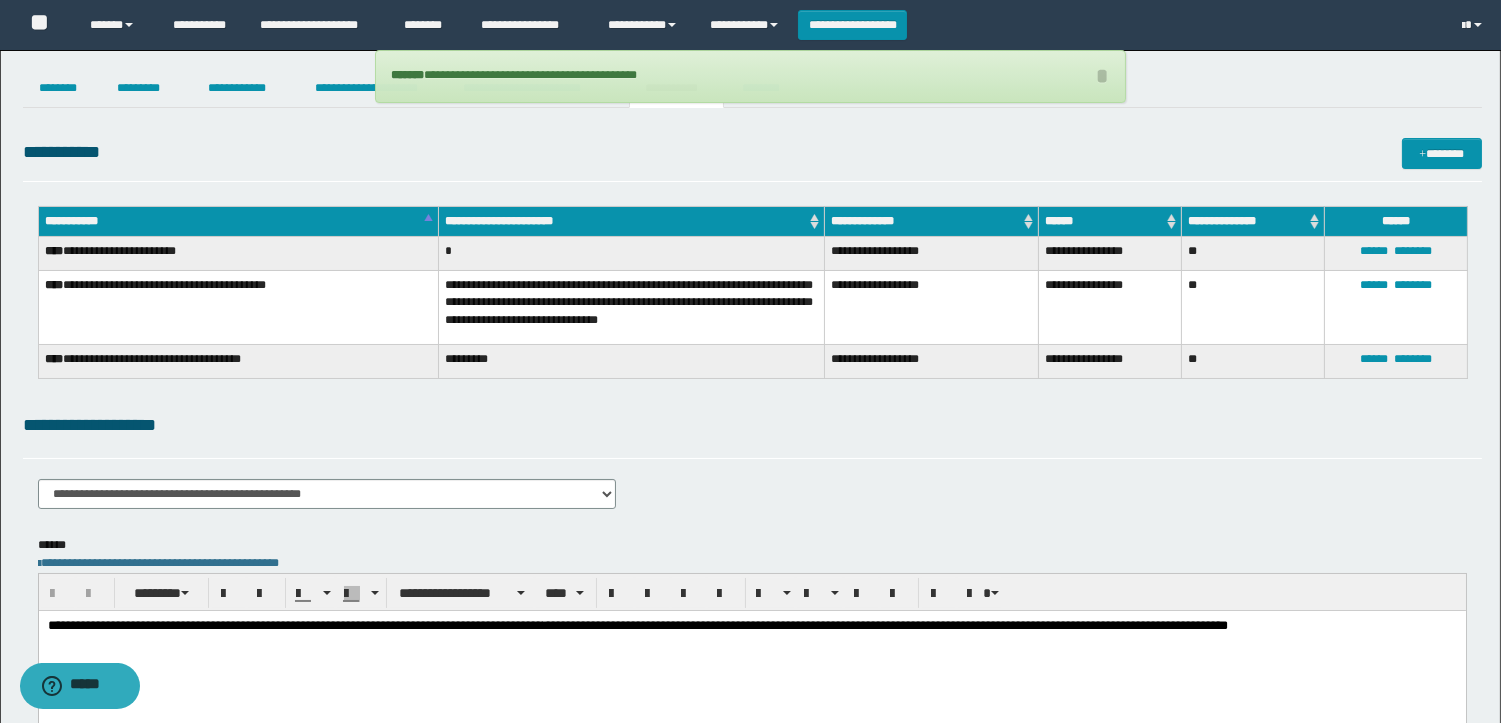 click on "**********" at bounding box center (751, 651) 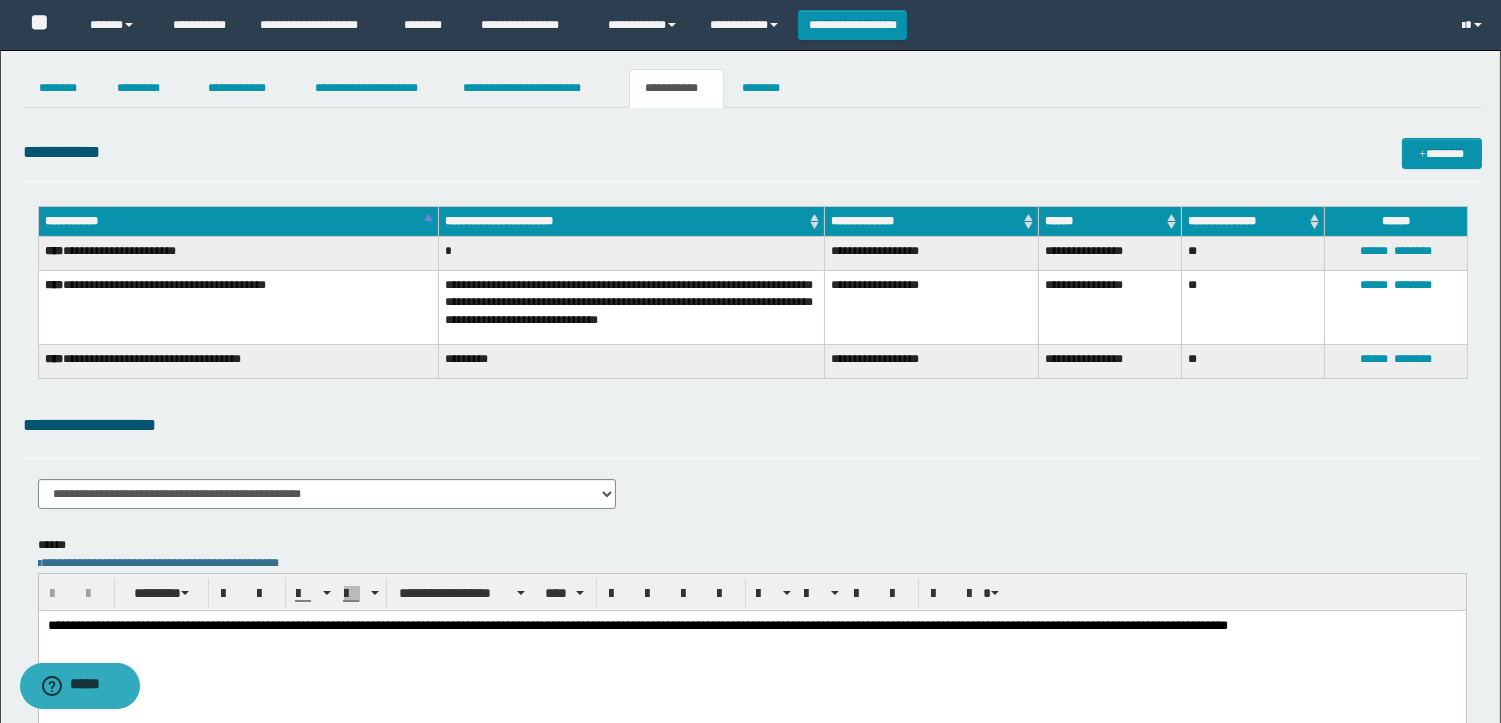 type 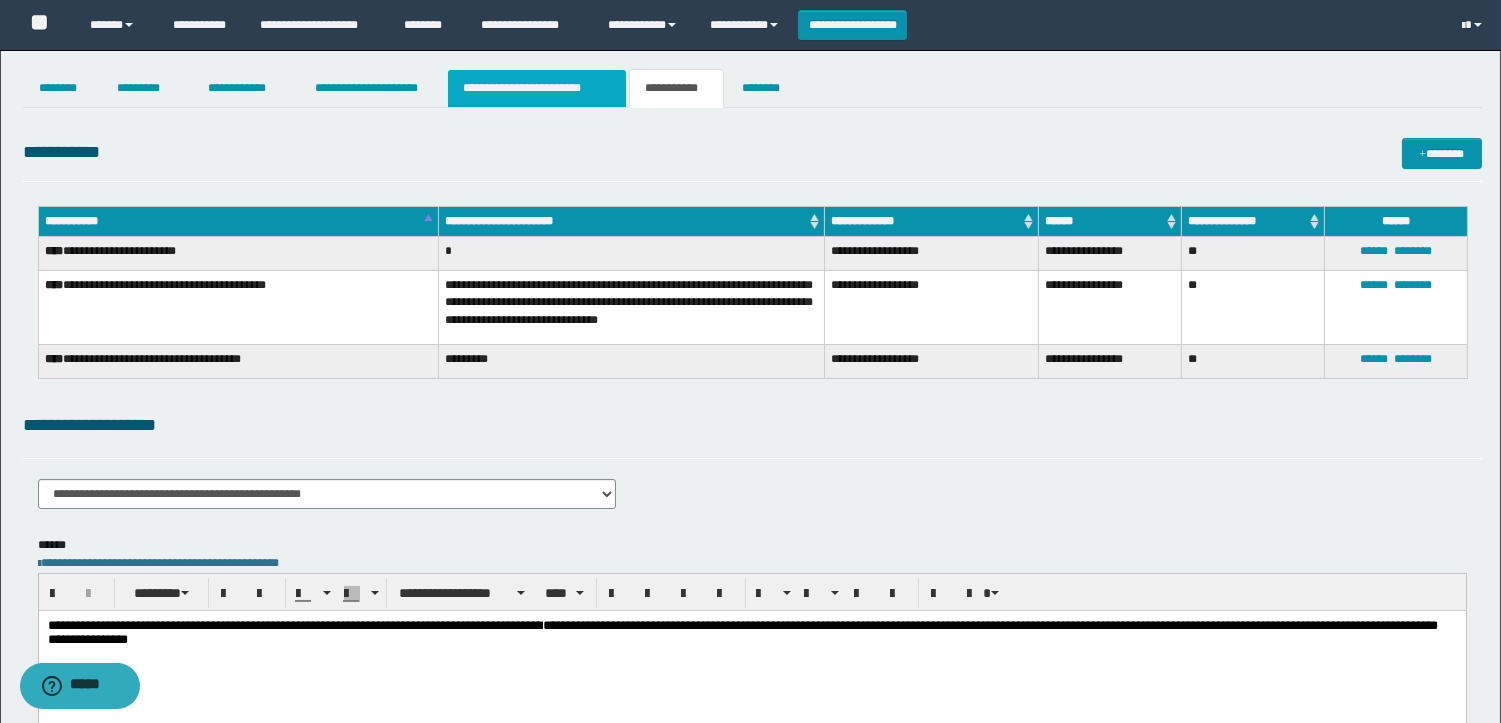 click on "**********" at bounding box center (537, 88) 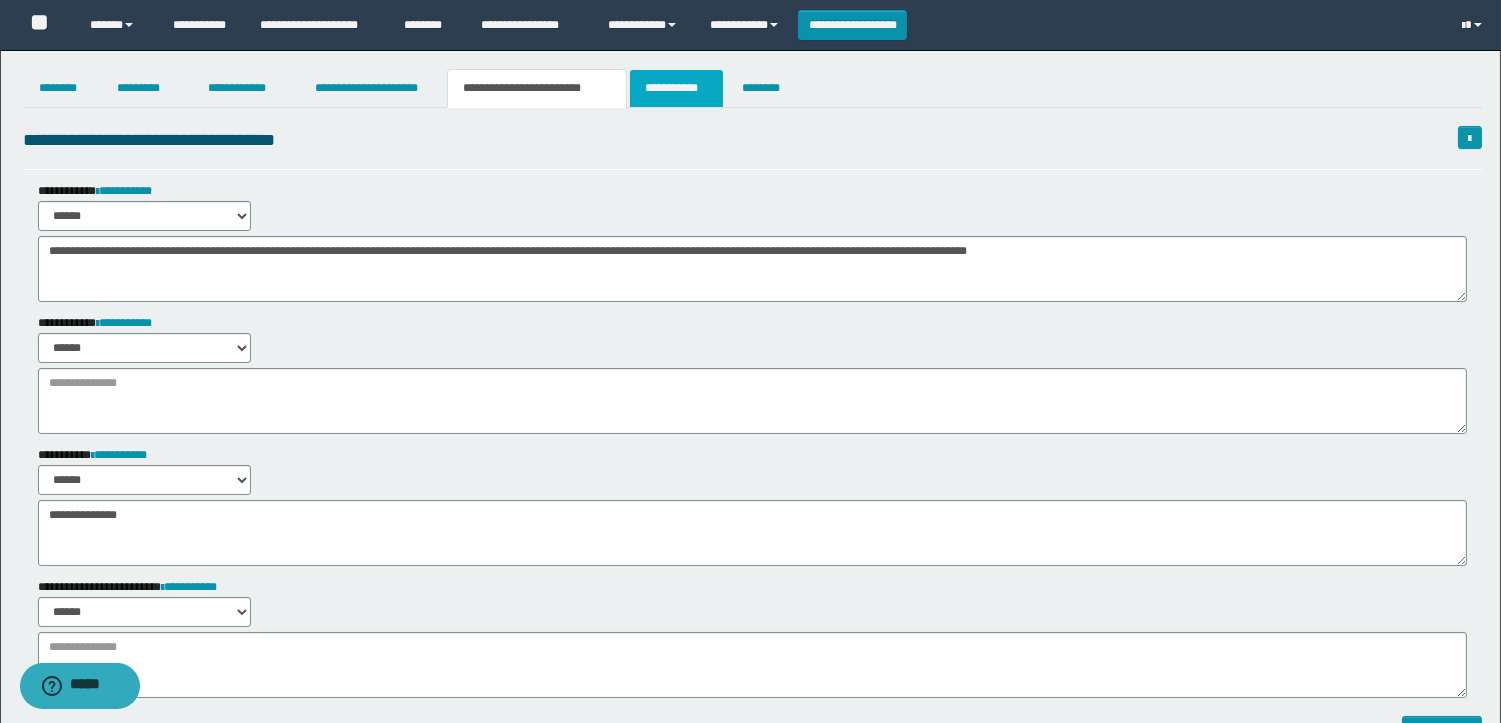 click on "**********" at bounding box center (676, 88) 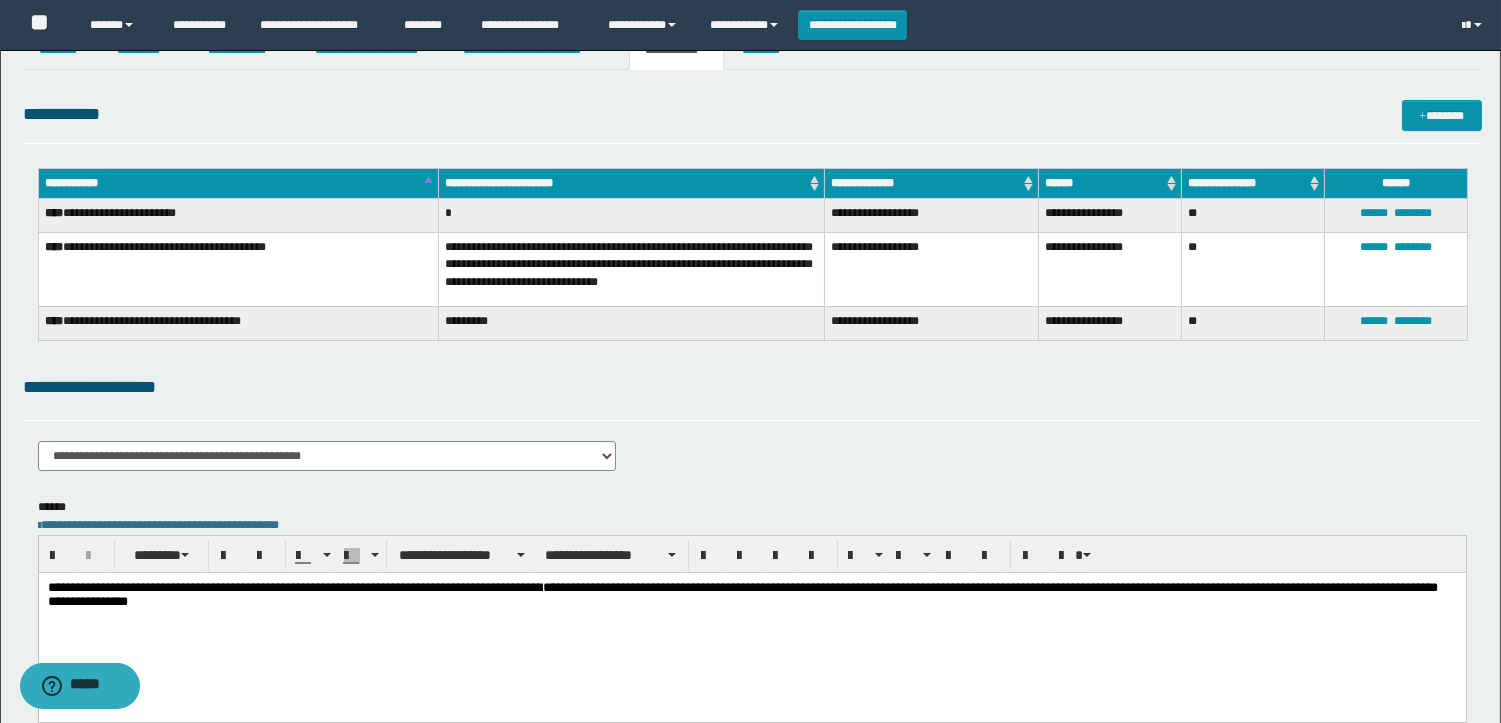 scroll, scrollTop: 0, scrollLeft: 0, axis: both 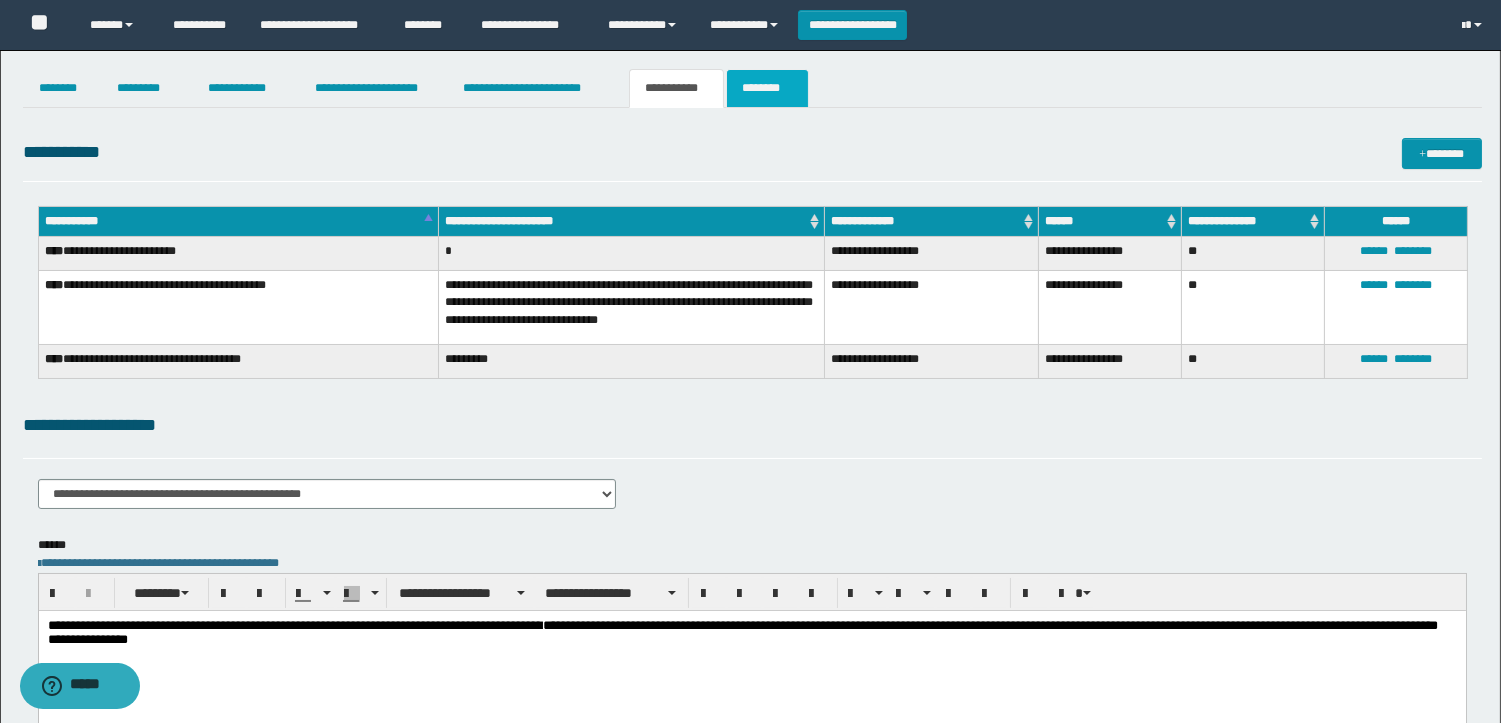 click on "********" at bounding box center [767, 88] 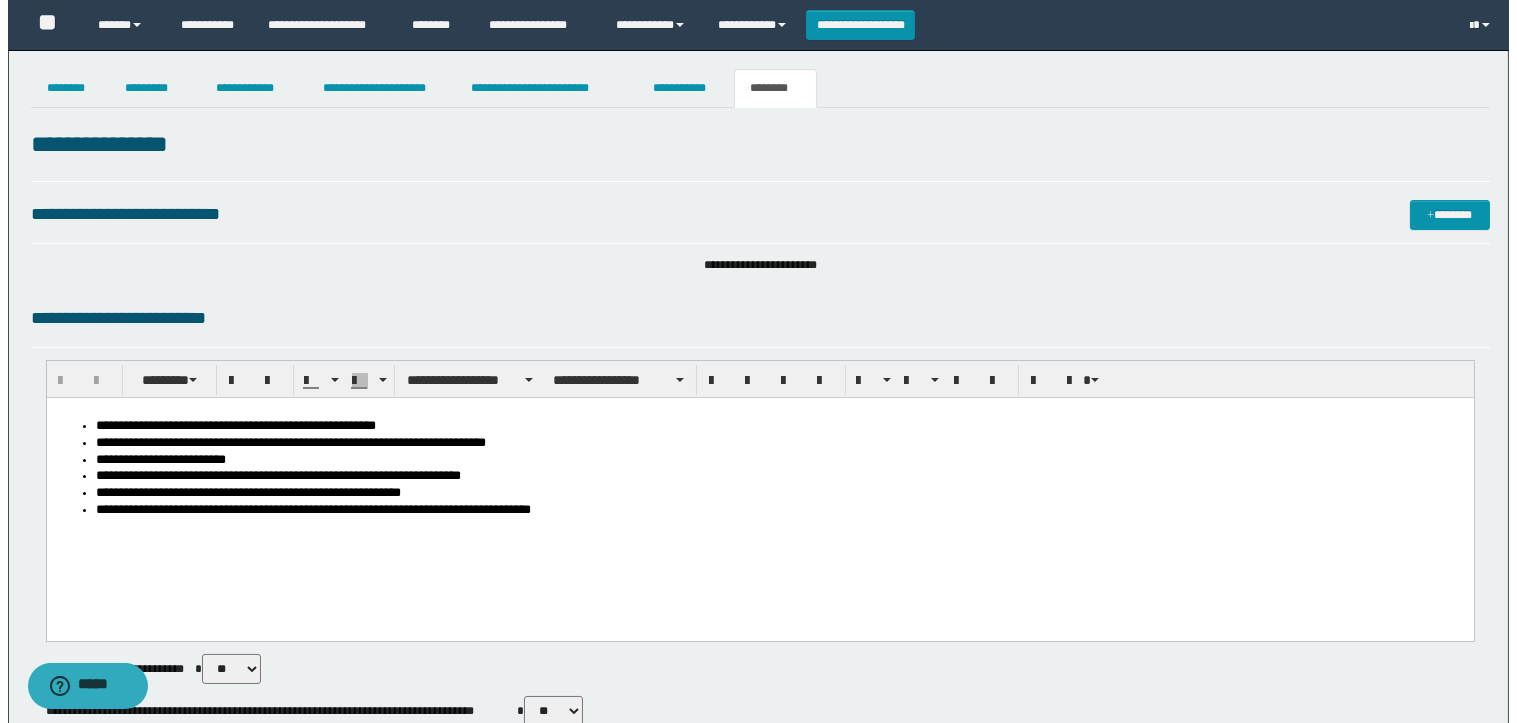 scroll, scrollTop: 914, scrollLeft: 0, axis: vertical 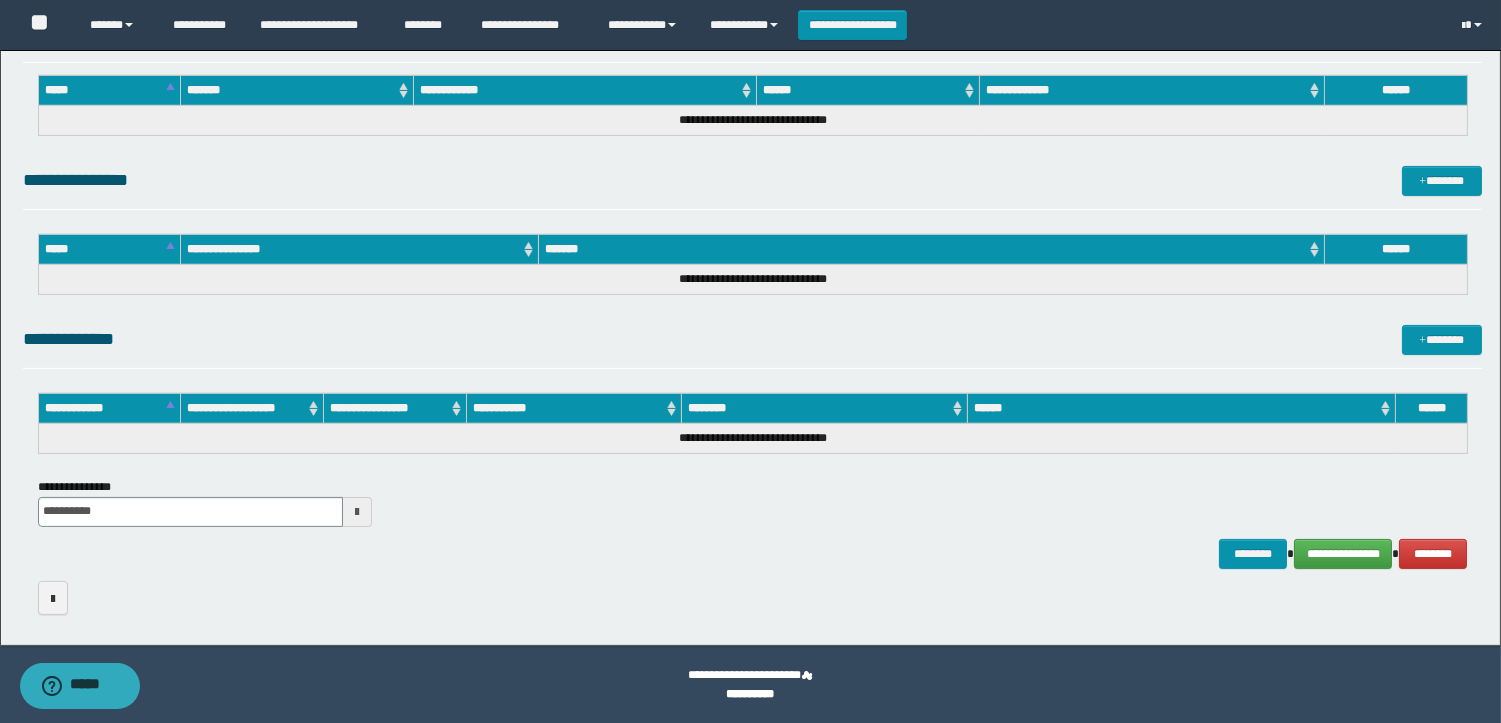 click at bounding box center [752, 598] 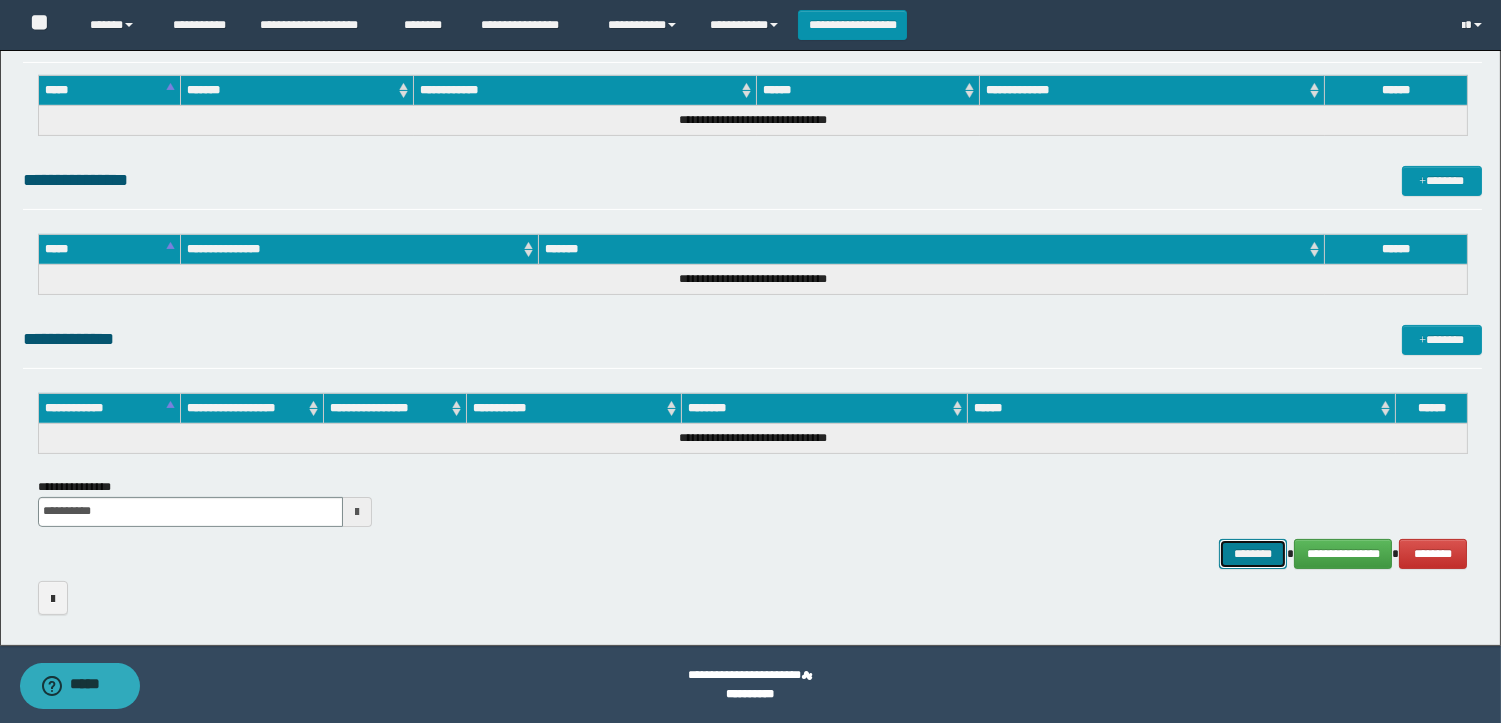 click on "********" at bounding box center (1253, 554) 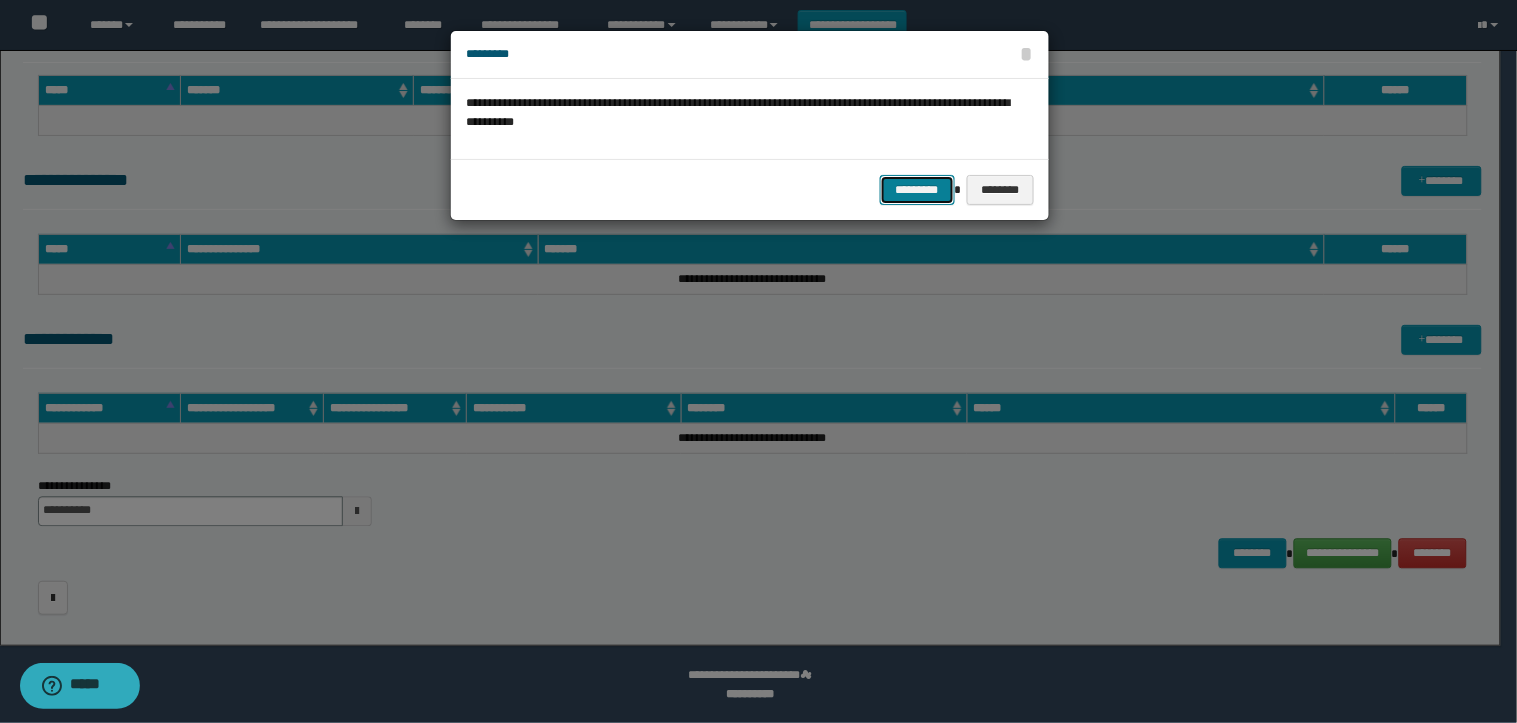 click on "*********" at bounding box center (917, 190) 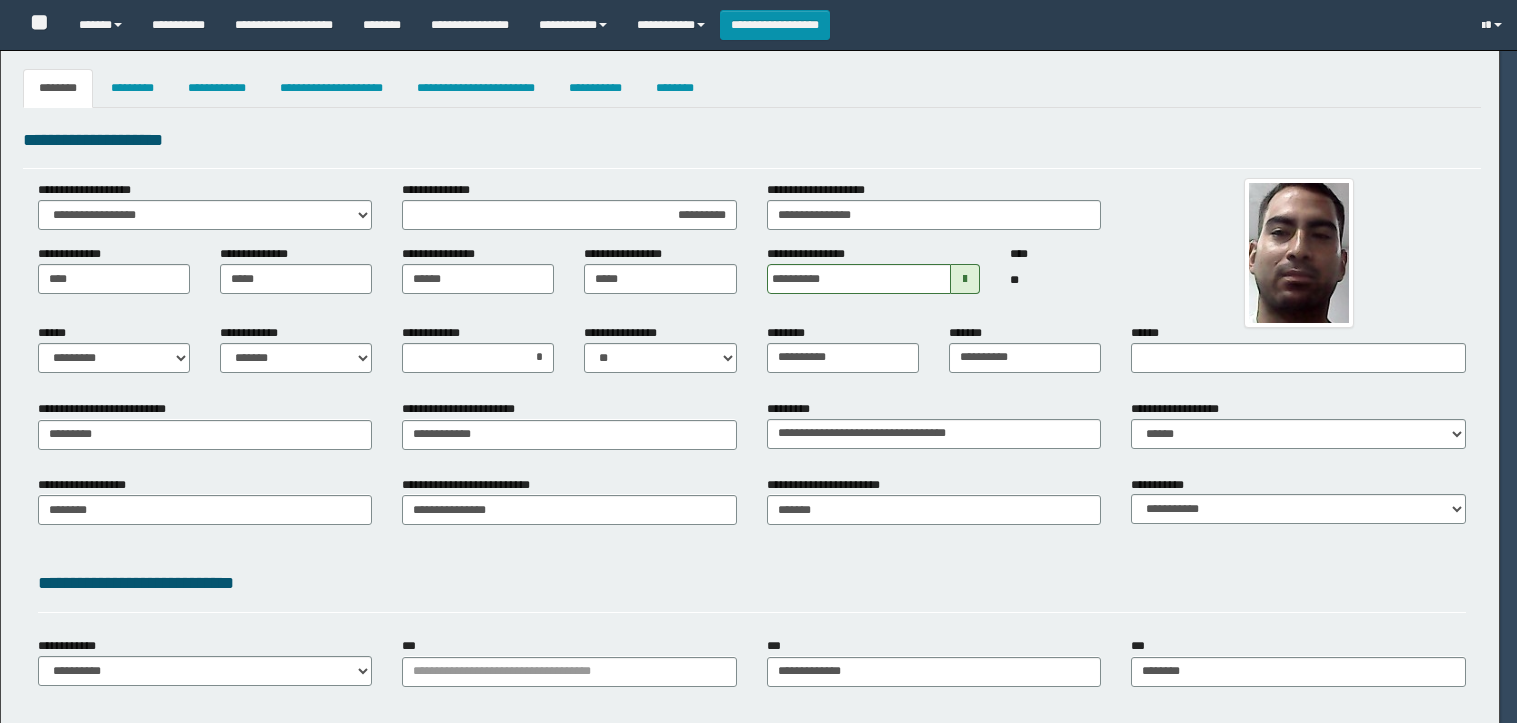 select on "*" 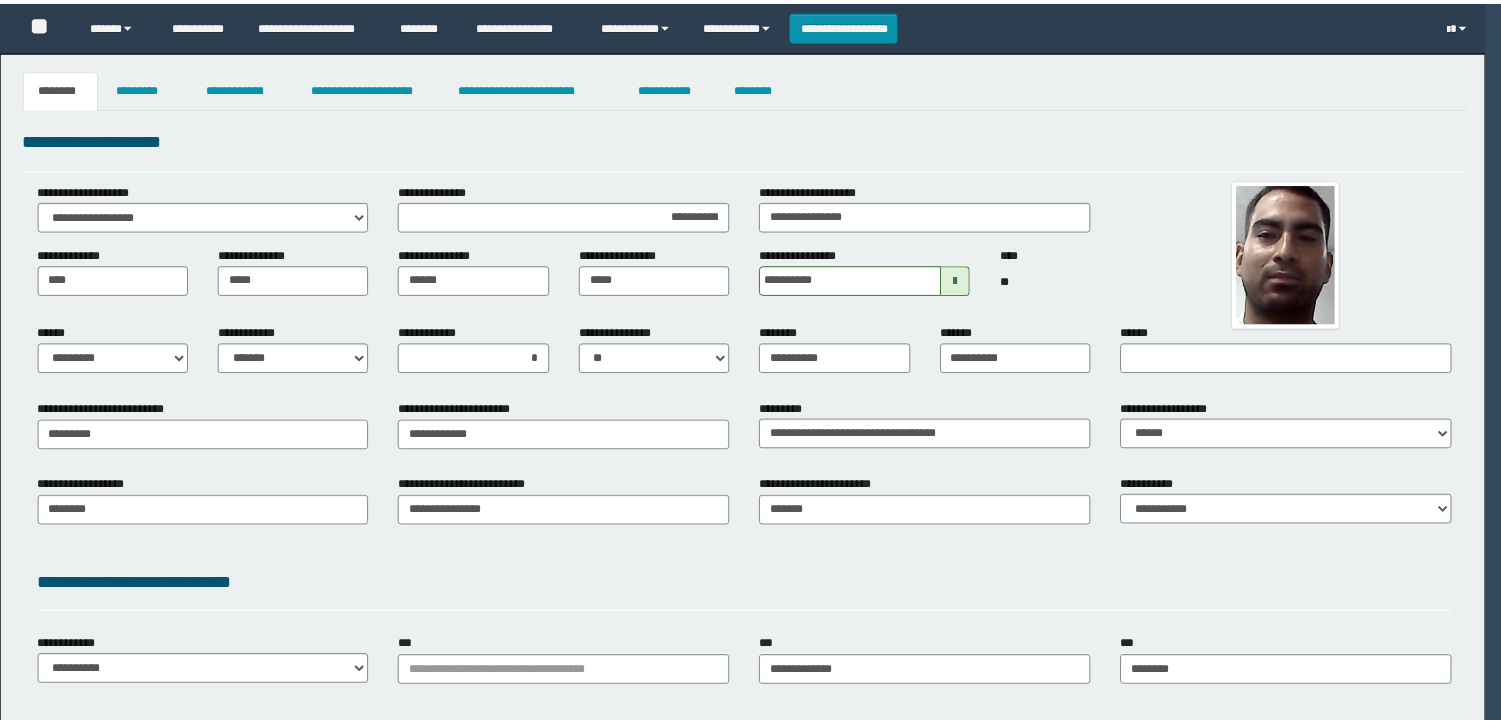 scroll, scrollTop: 0, scrollLeft: 0, axis: both 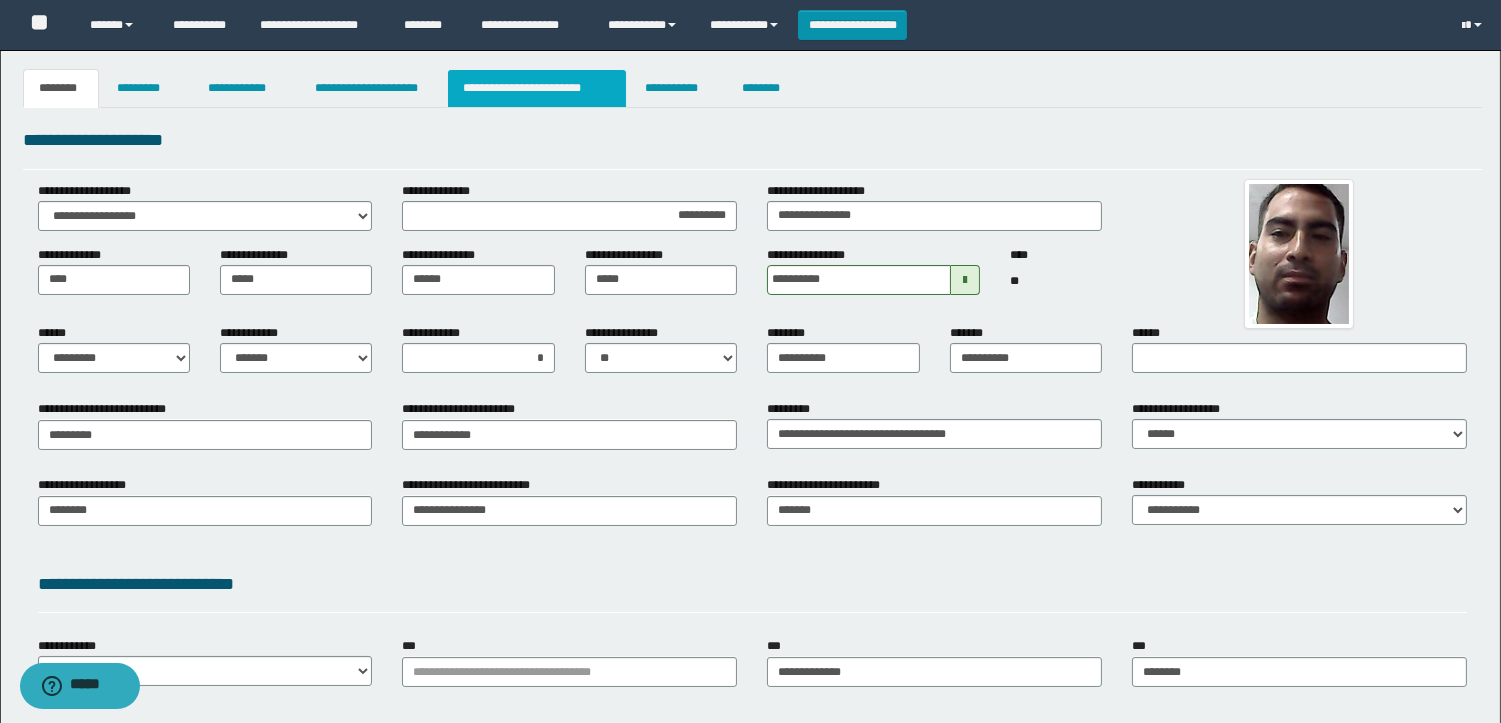 click on "**********" at bounding box center (537, 88) 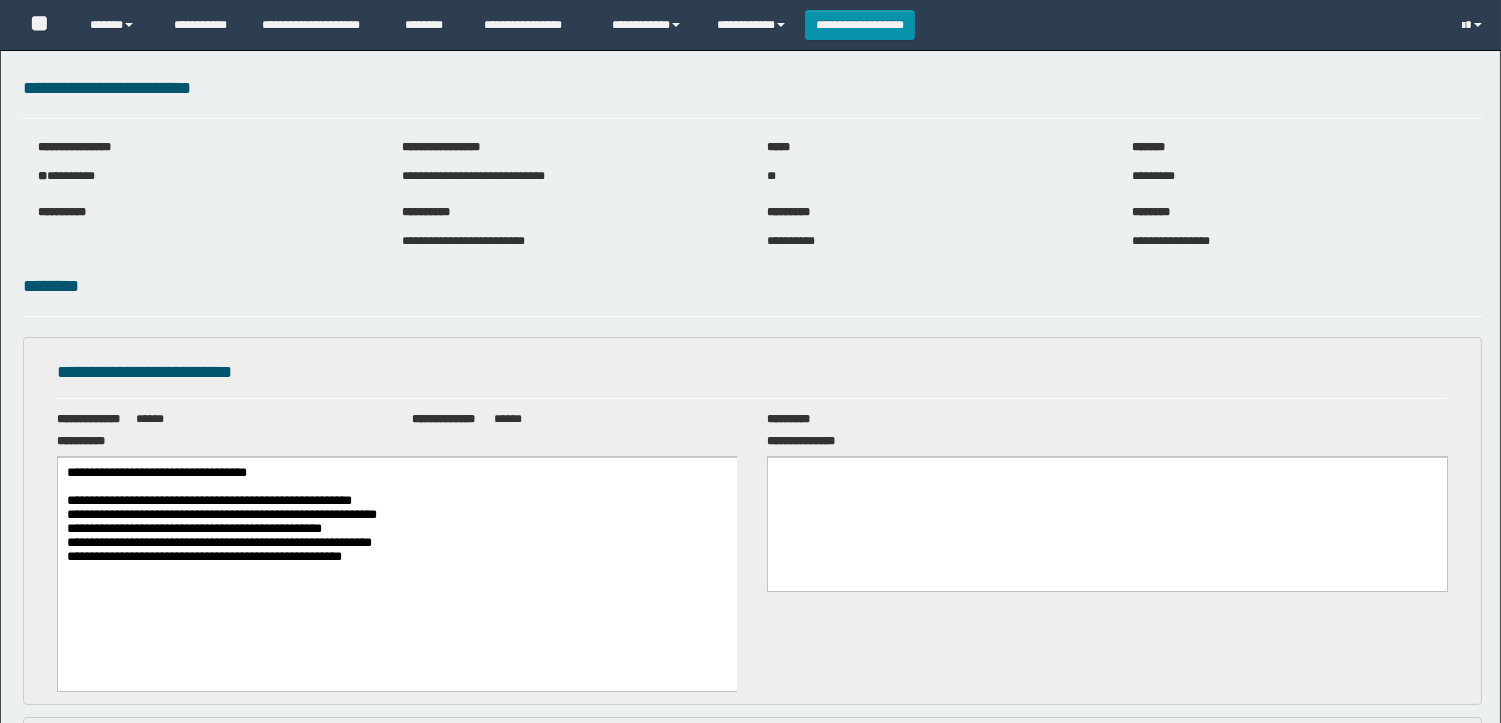 scroll, scrollTop: 0, scrollLeft: 0, axis: both 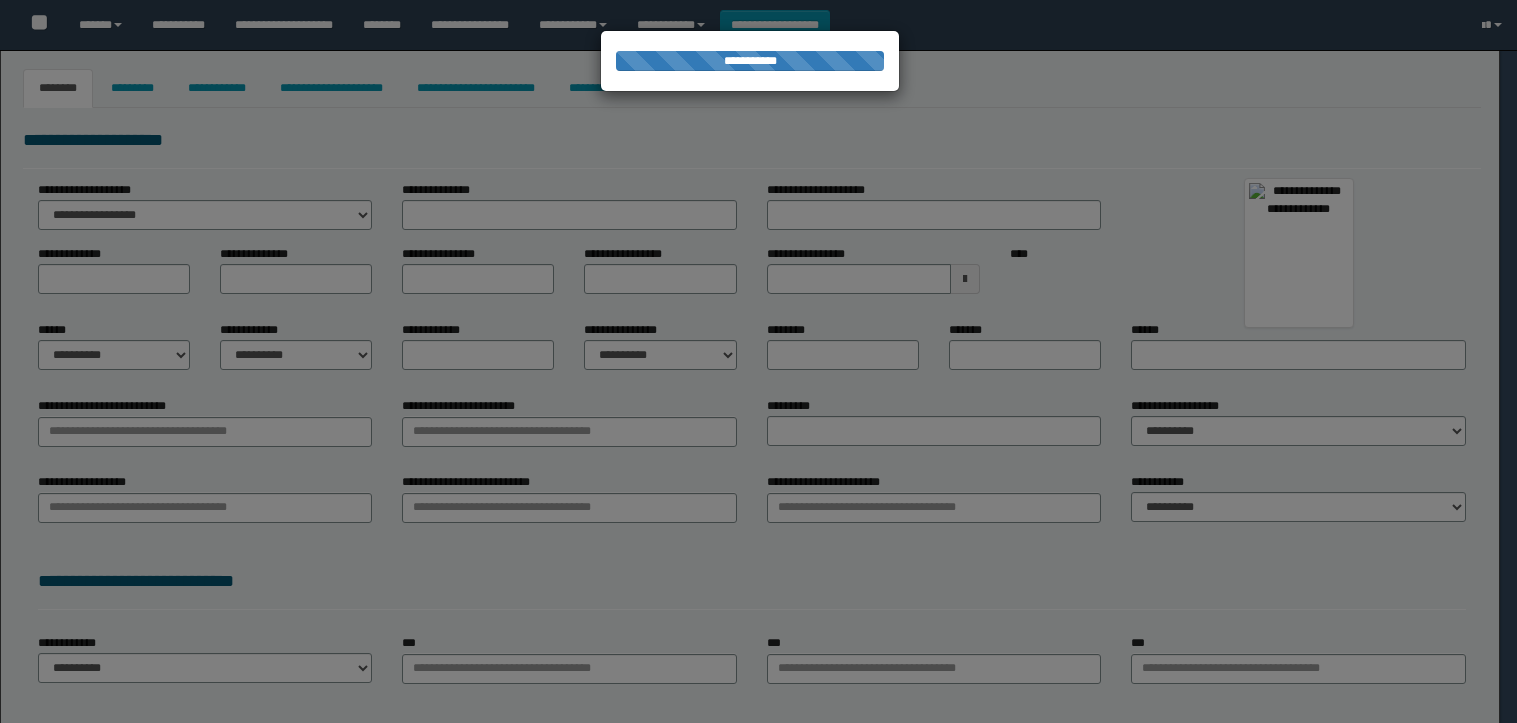 type on "*******" 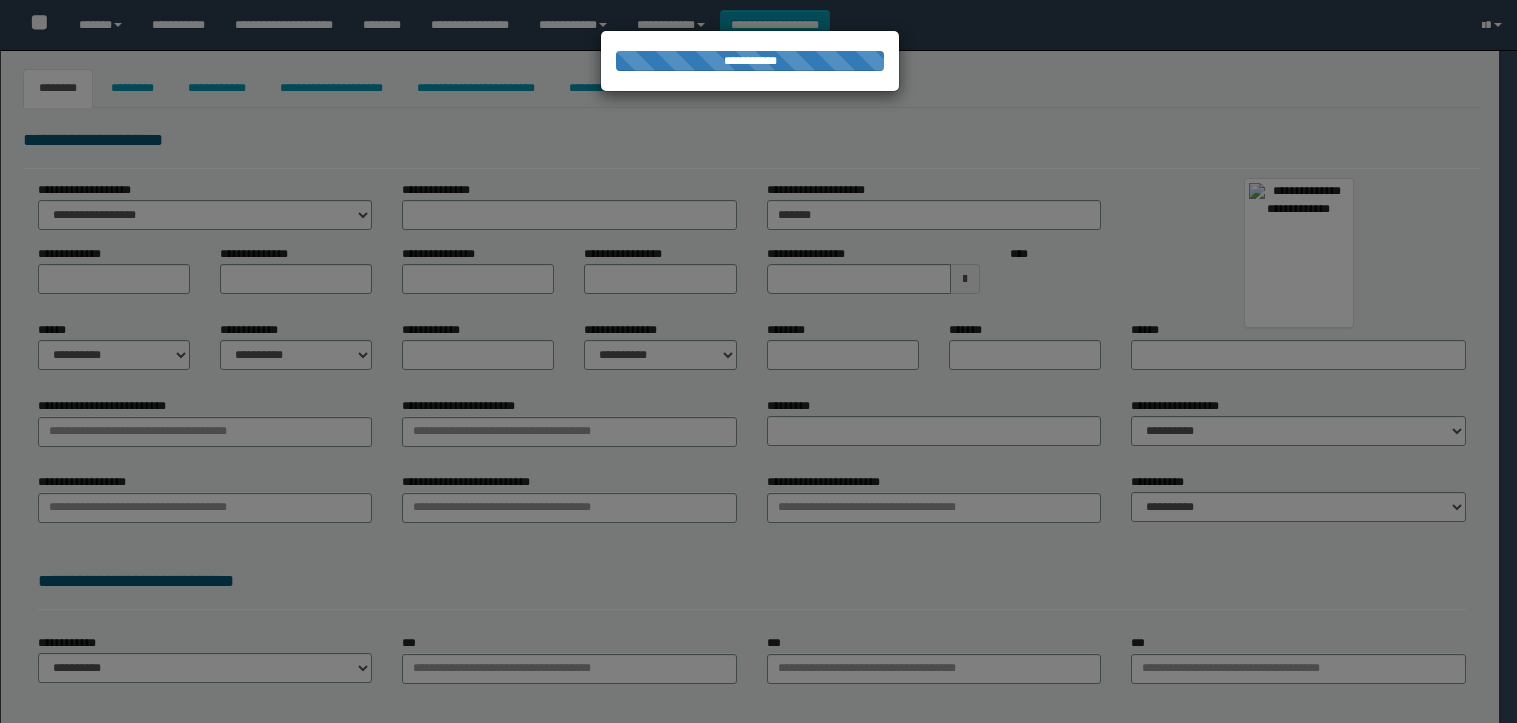 type on "****" 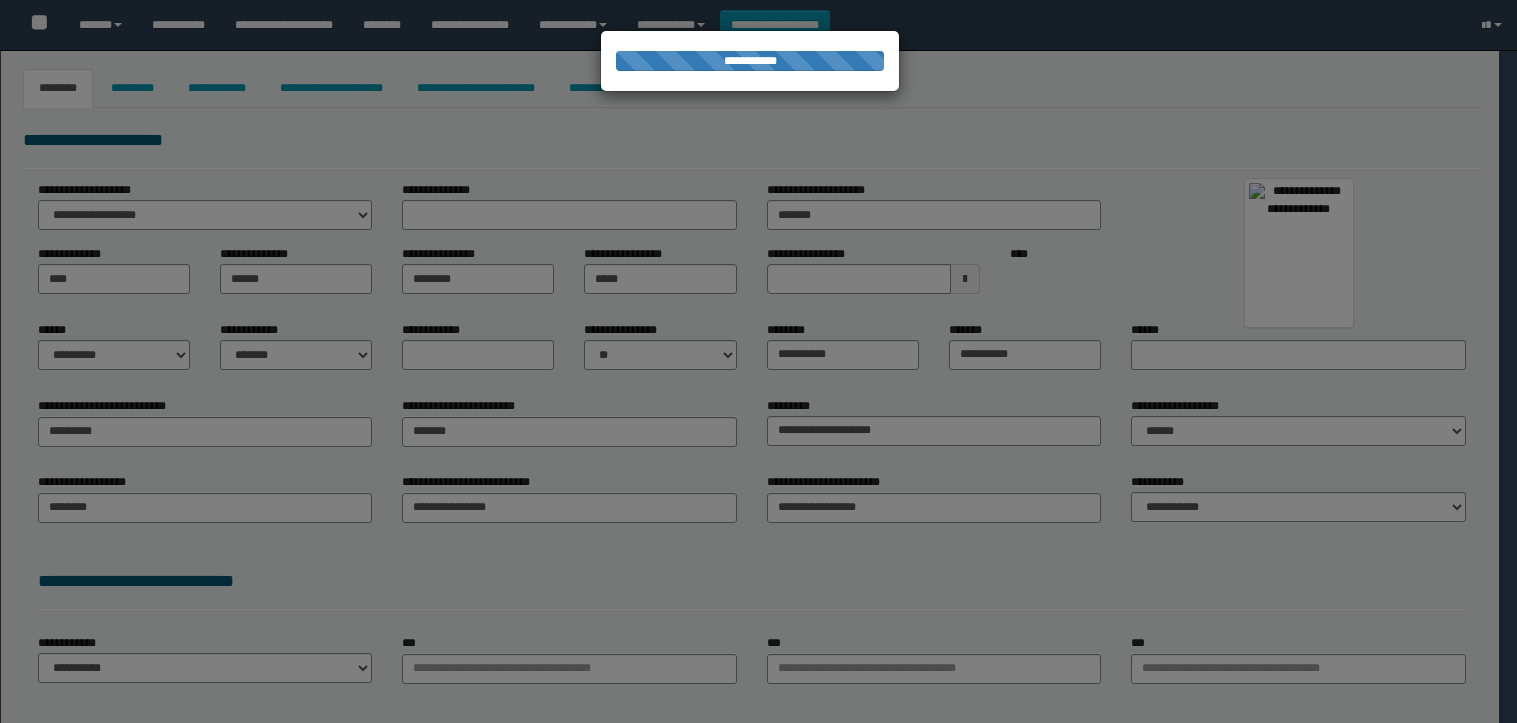 type on "**********" 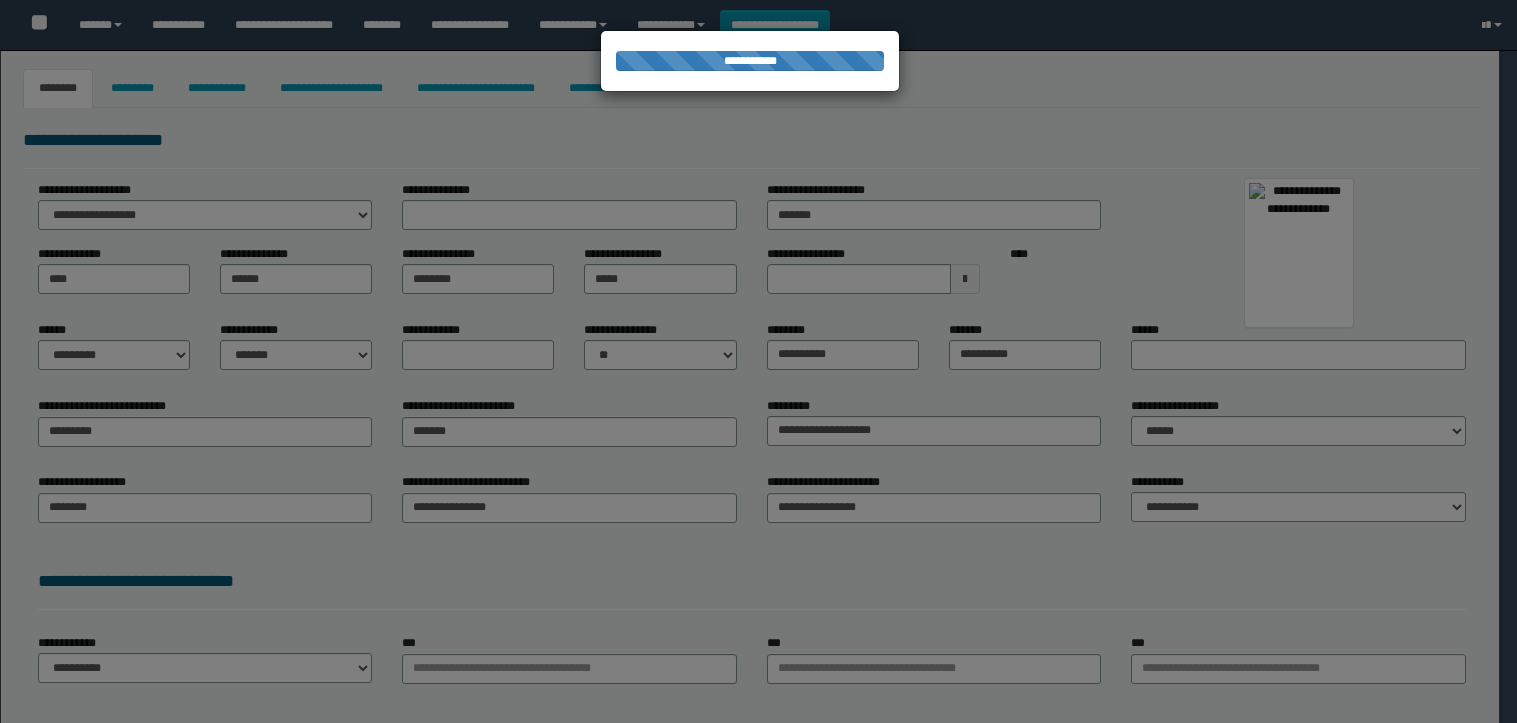 type on "*********" 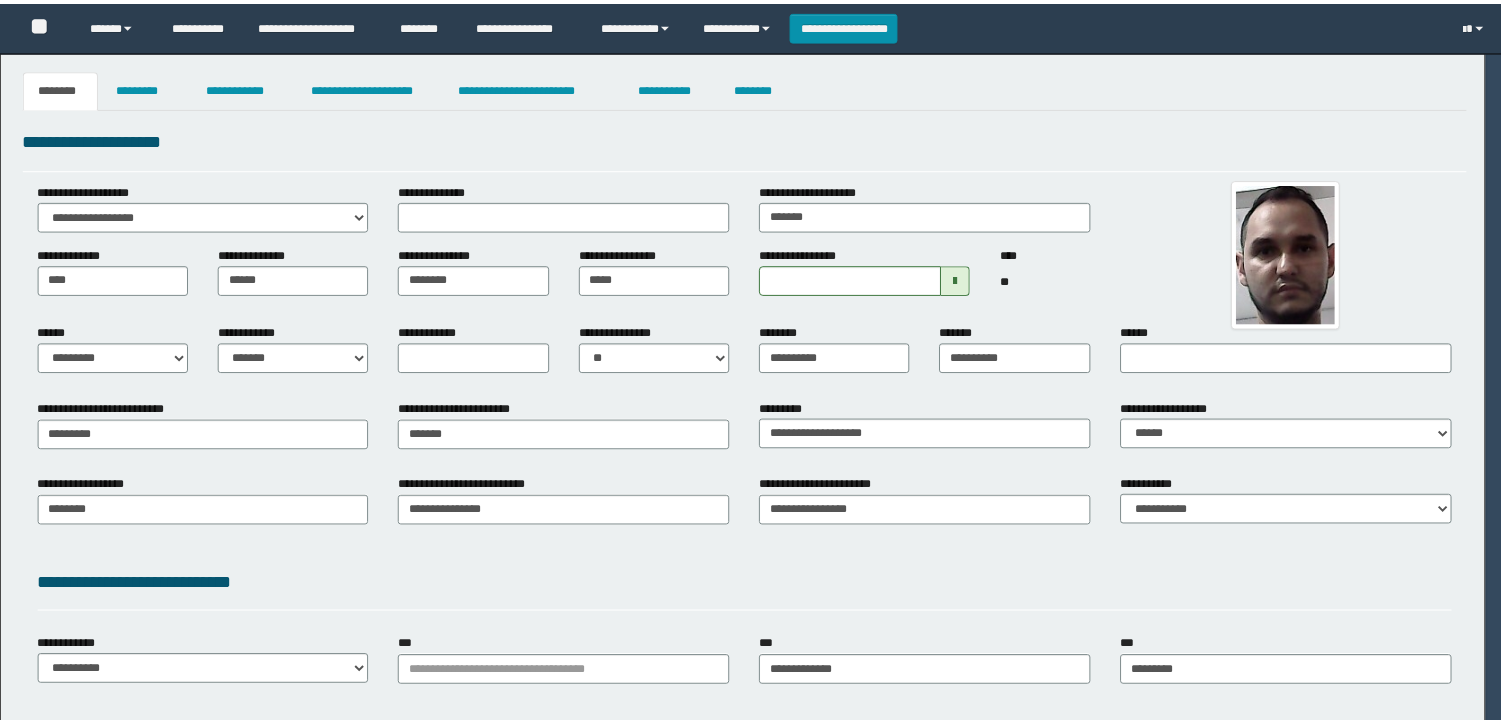 scroll, scrollTop: 0, scrollLeft: 0, axis: both 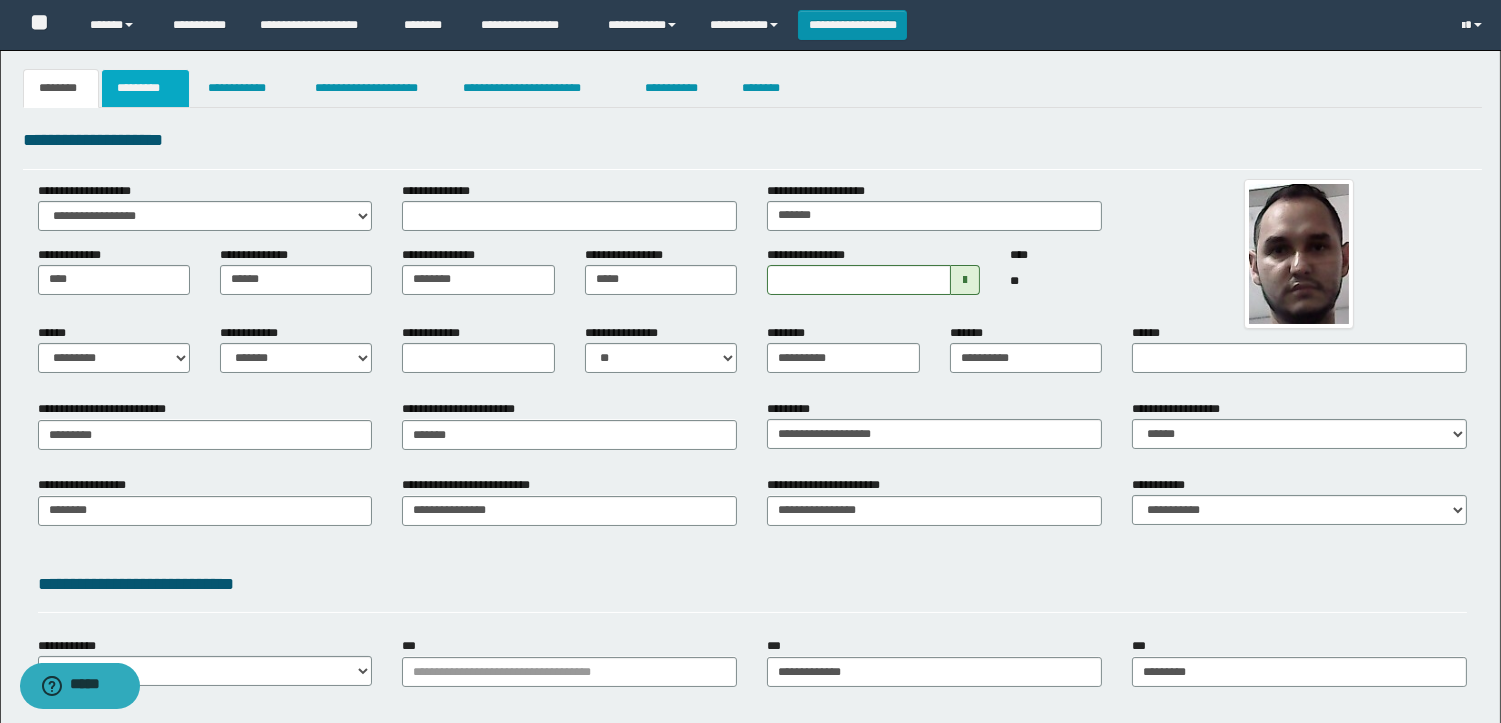 click on "*********" at bounding box center (145, 88) 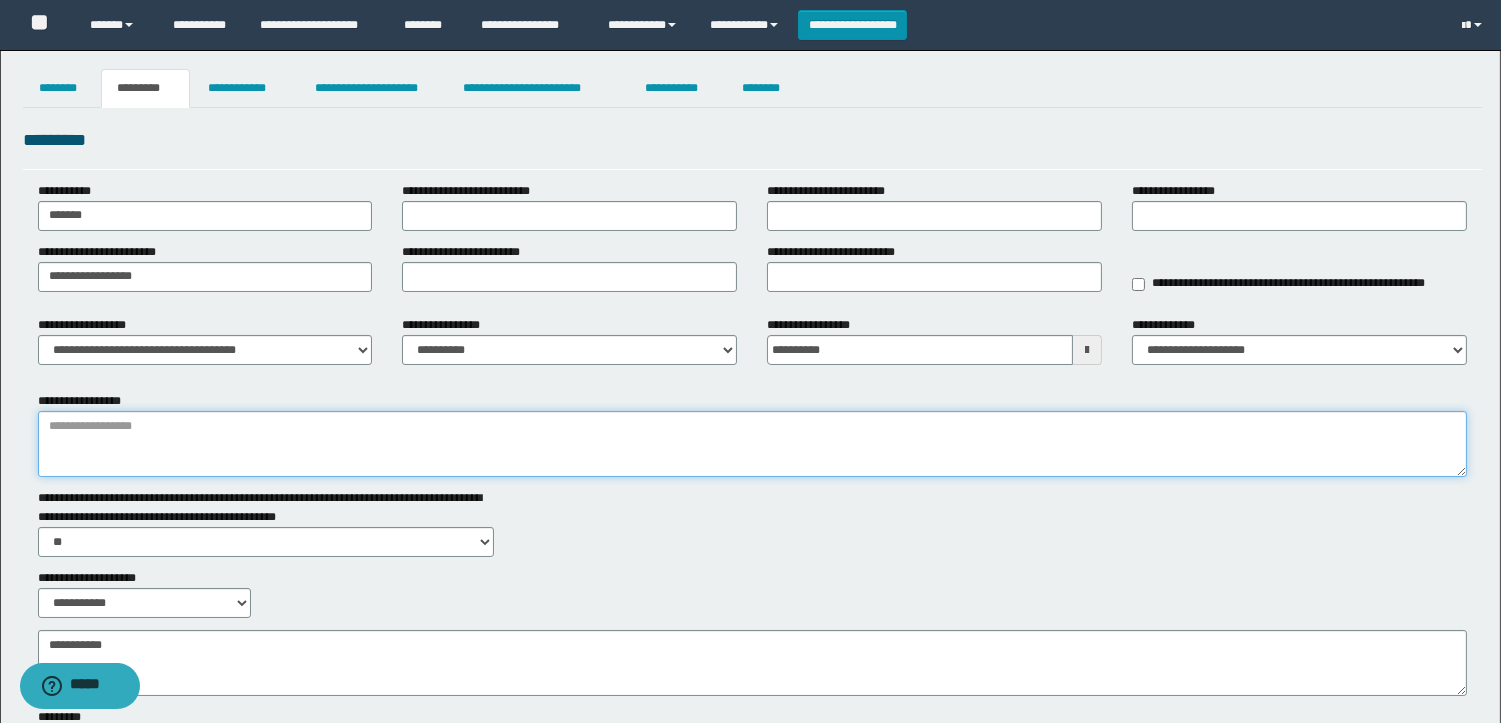 click on "**********" at bounding box center [752, 444] 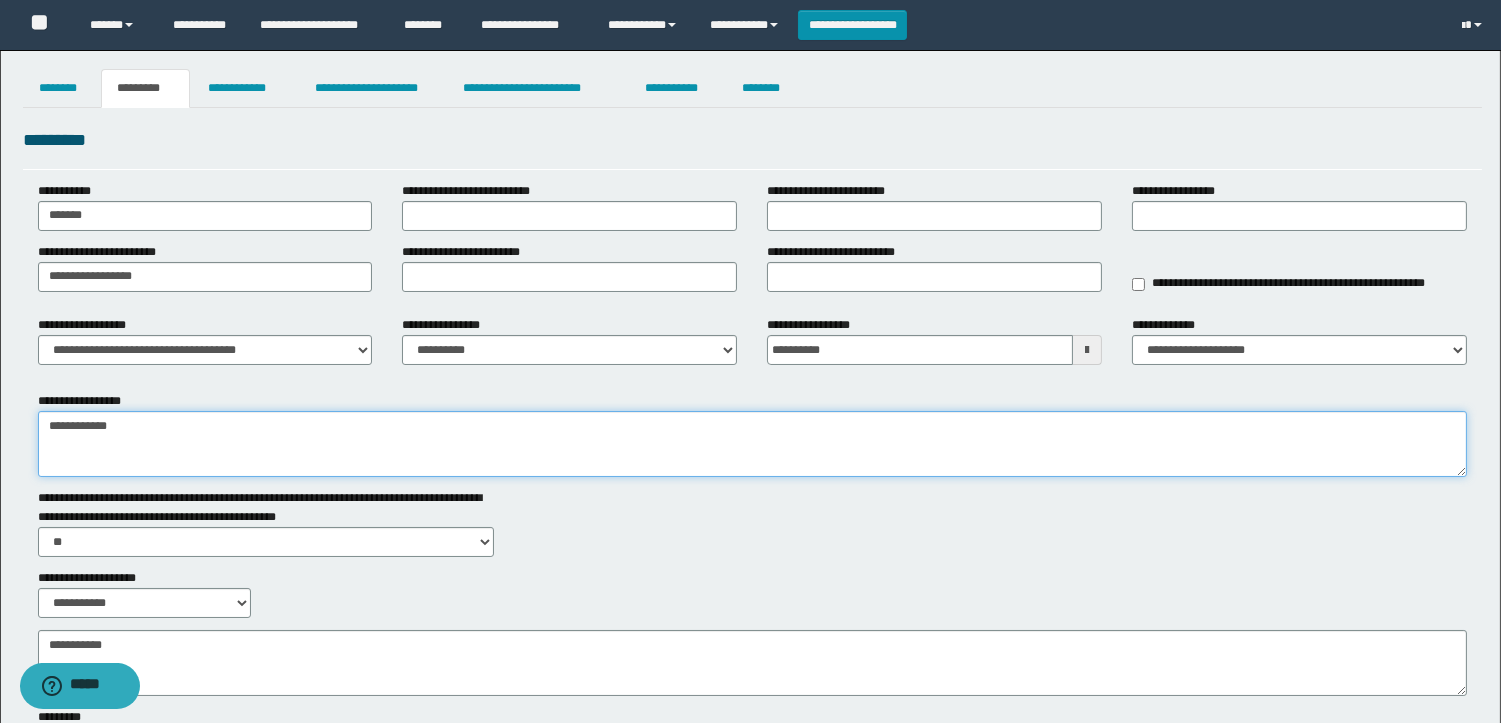 type on "**********" 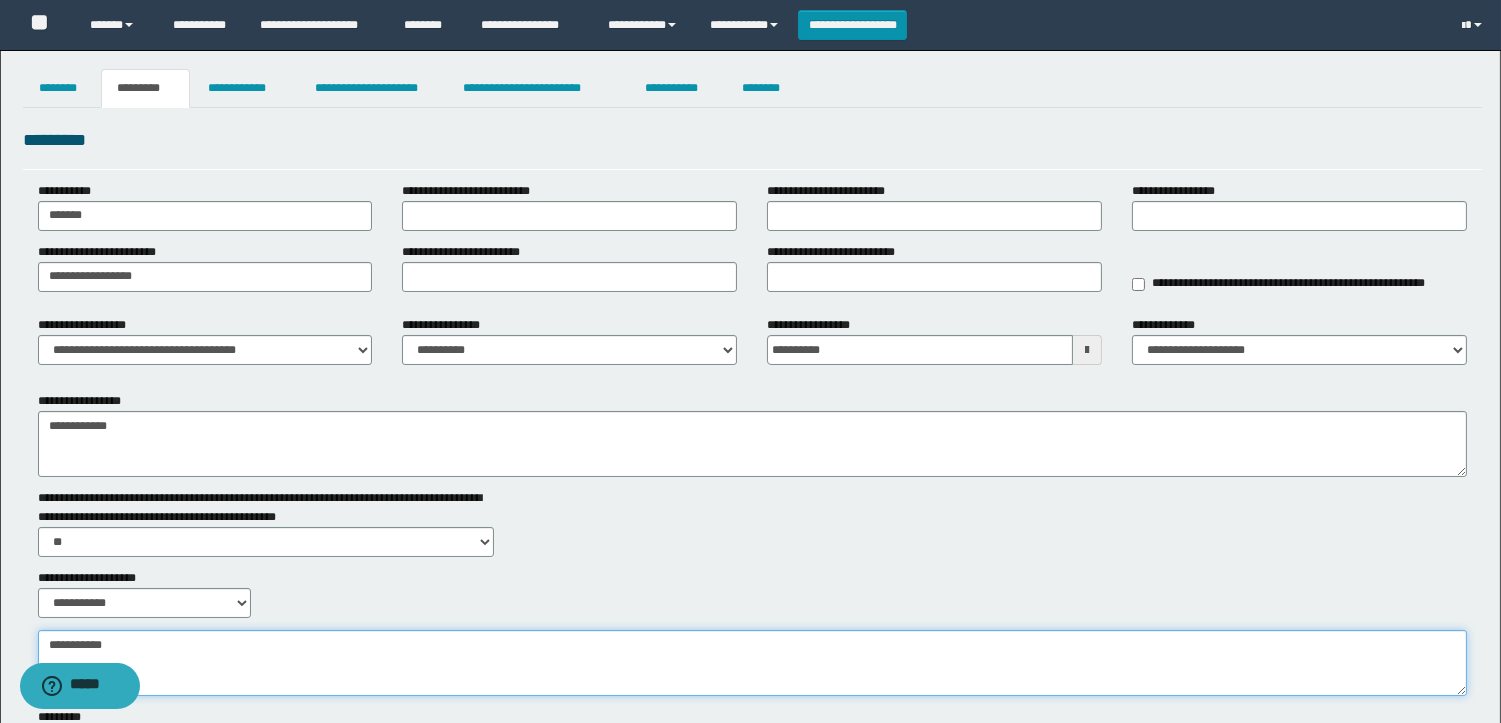 click on "**********" at bounding box center (752, 663) 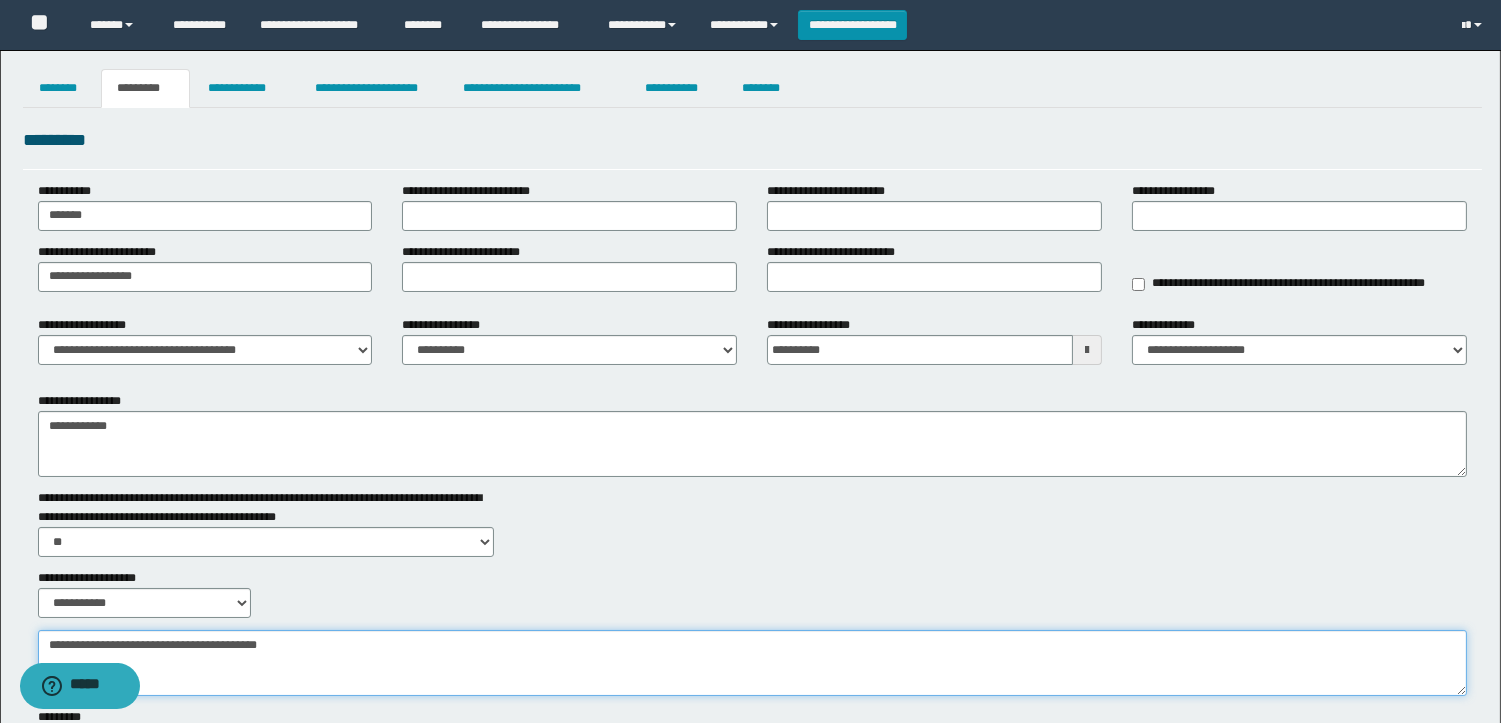 type on "**********" 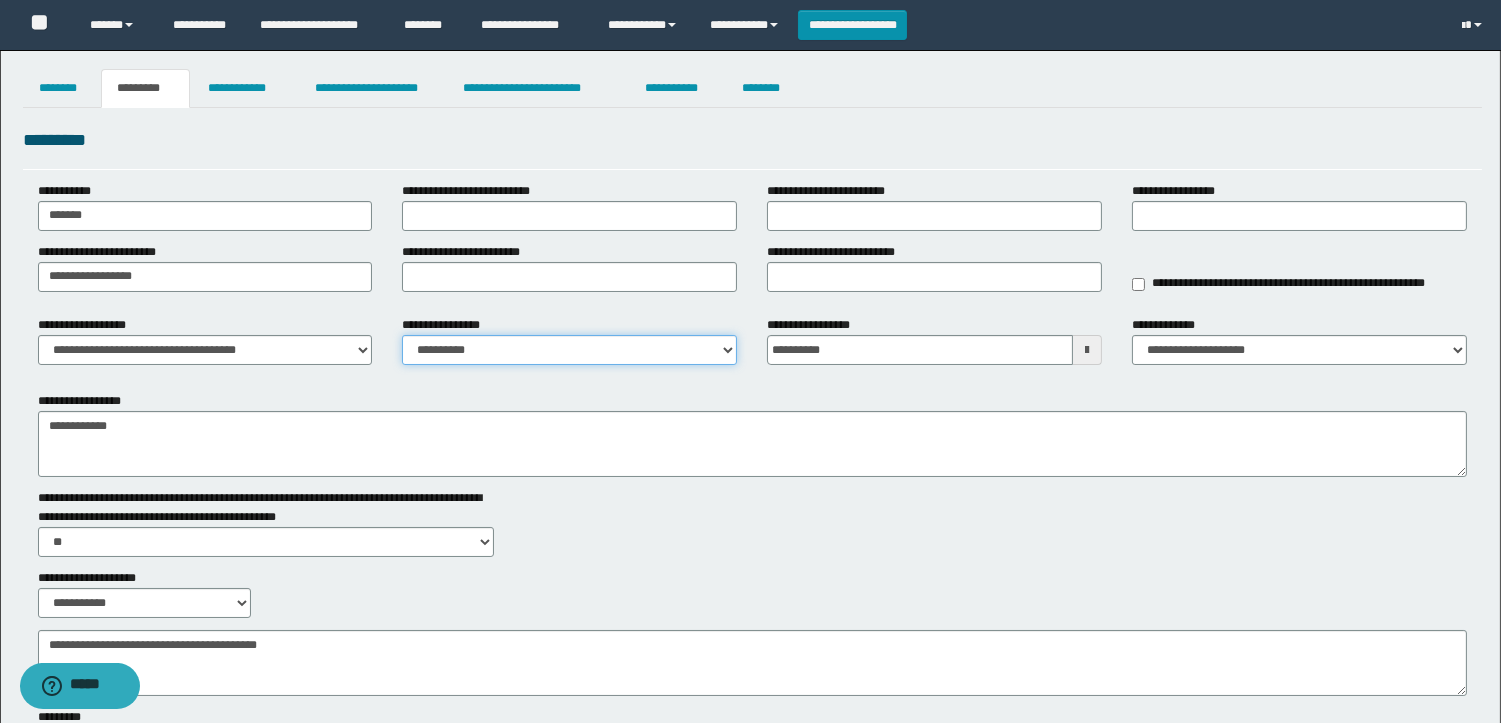 click on "**********" at bounding box center (569, 350) 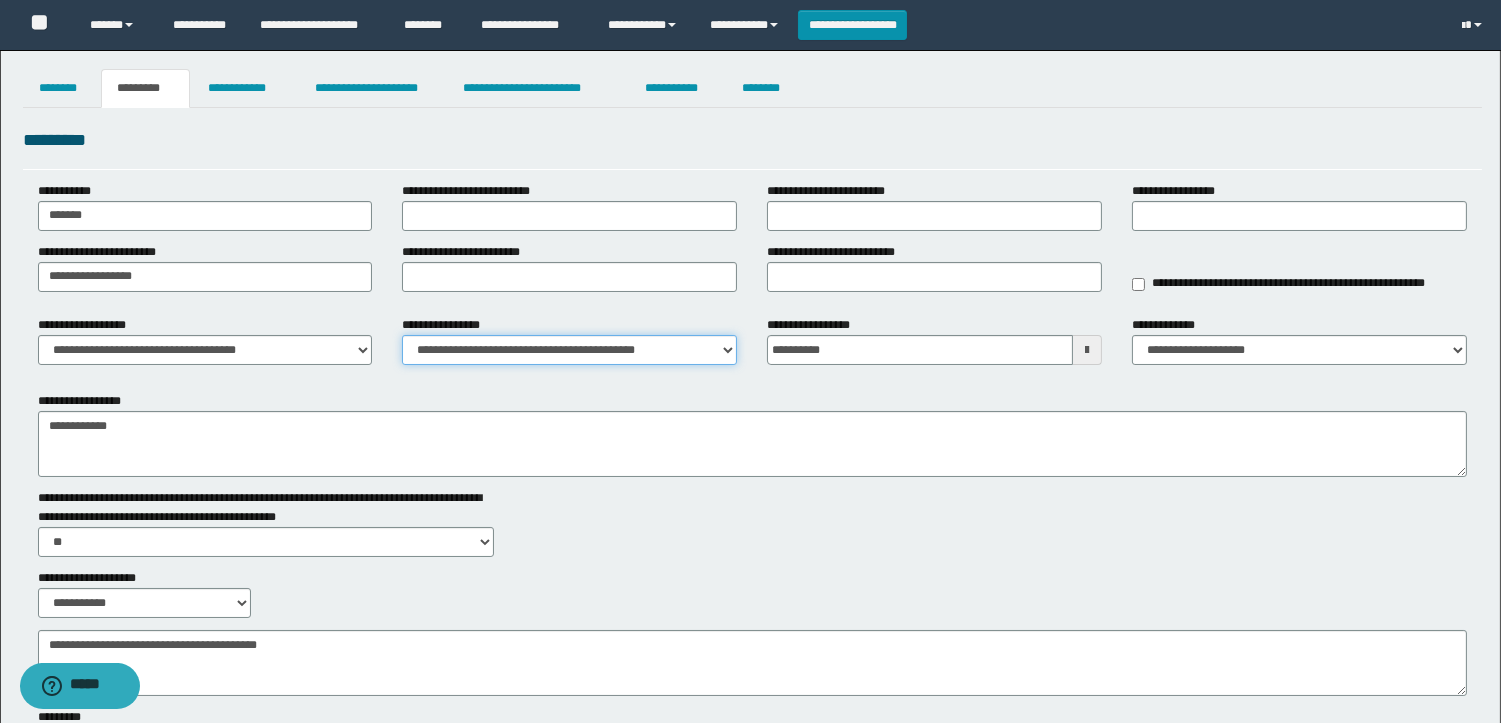 click on "**********" at bounding box center [569, 350] 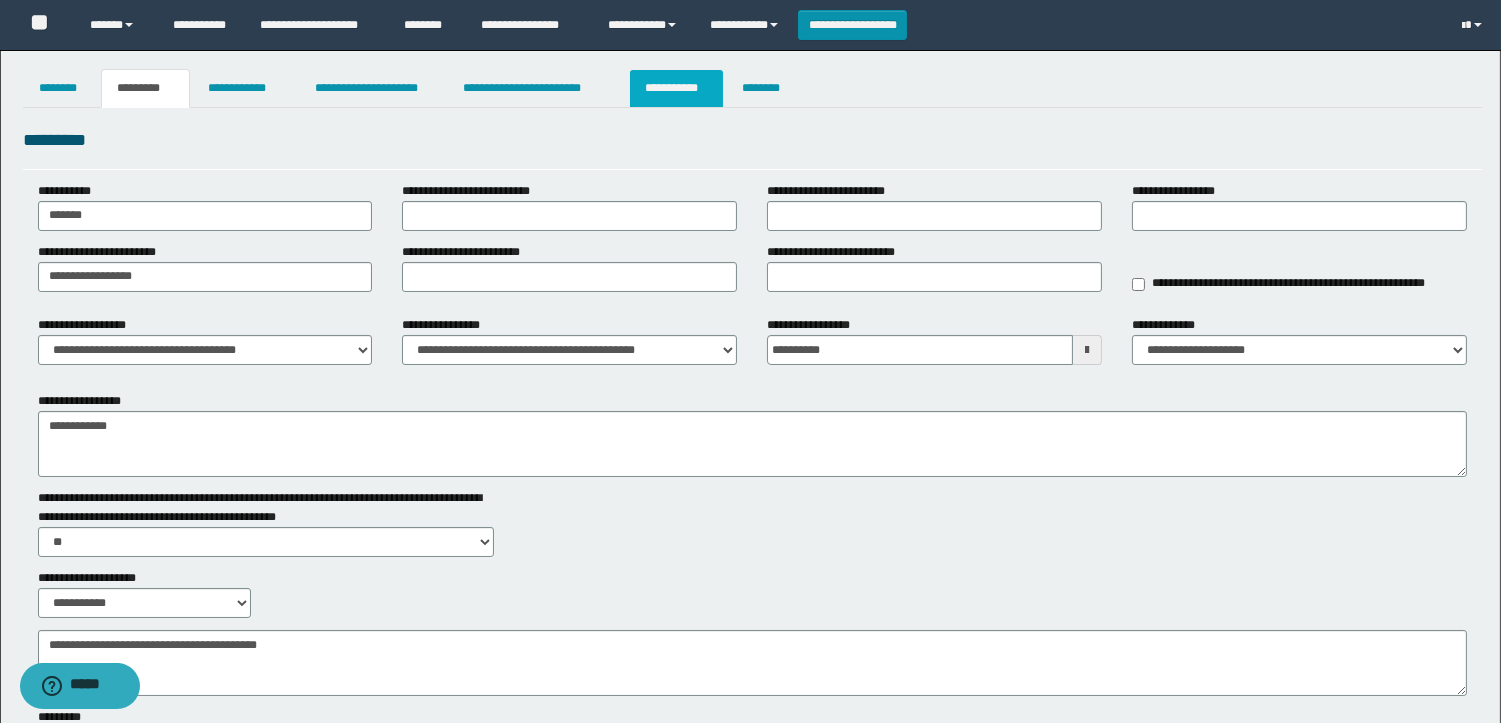 click on "**********" at bounding box center [676, 88] 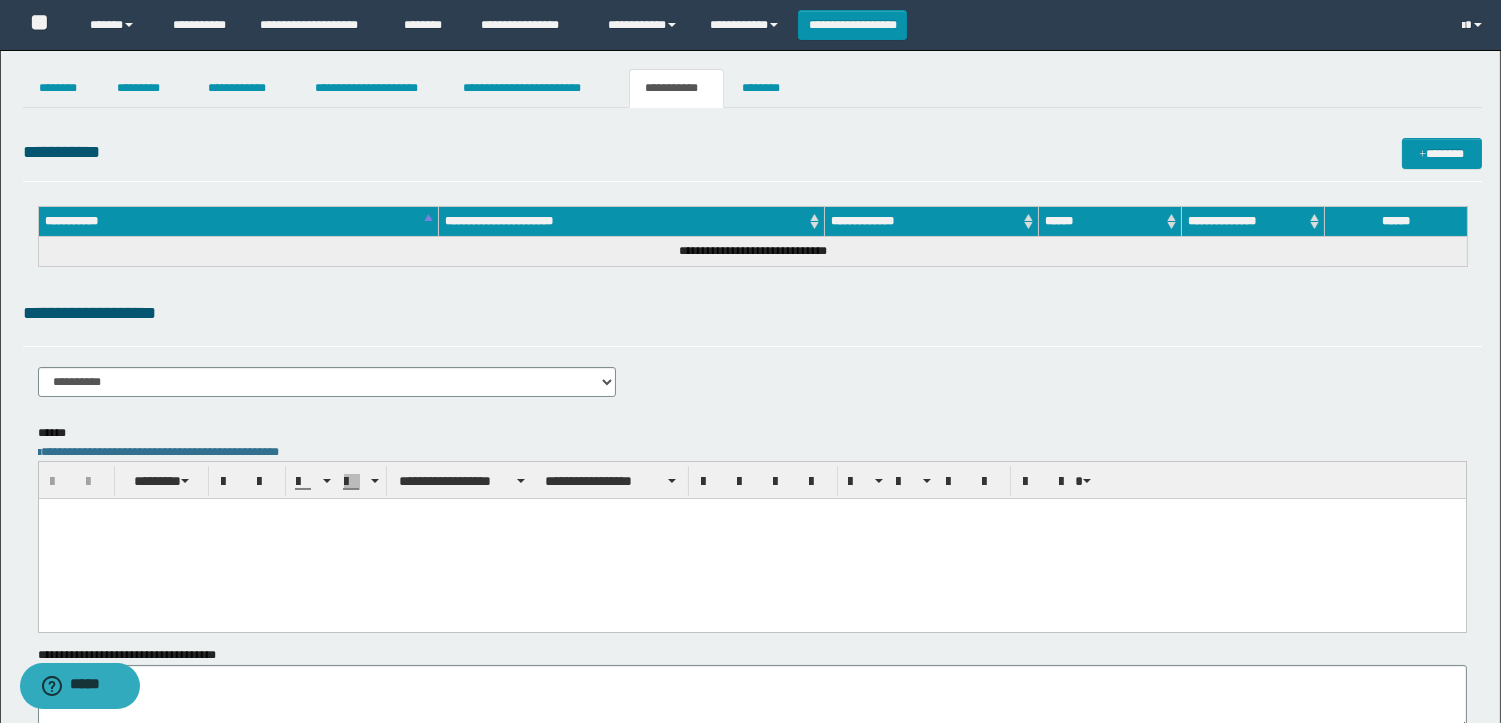 scroll, scrollTop: 0, scrollLeft: 0, axis: both 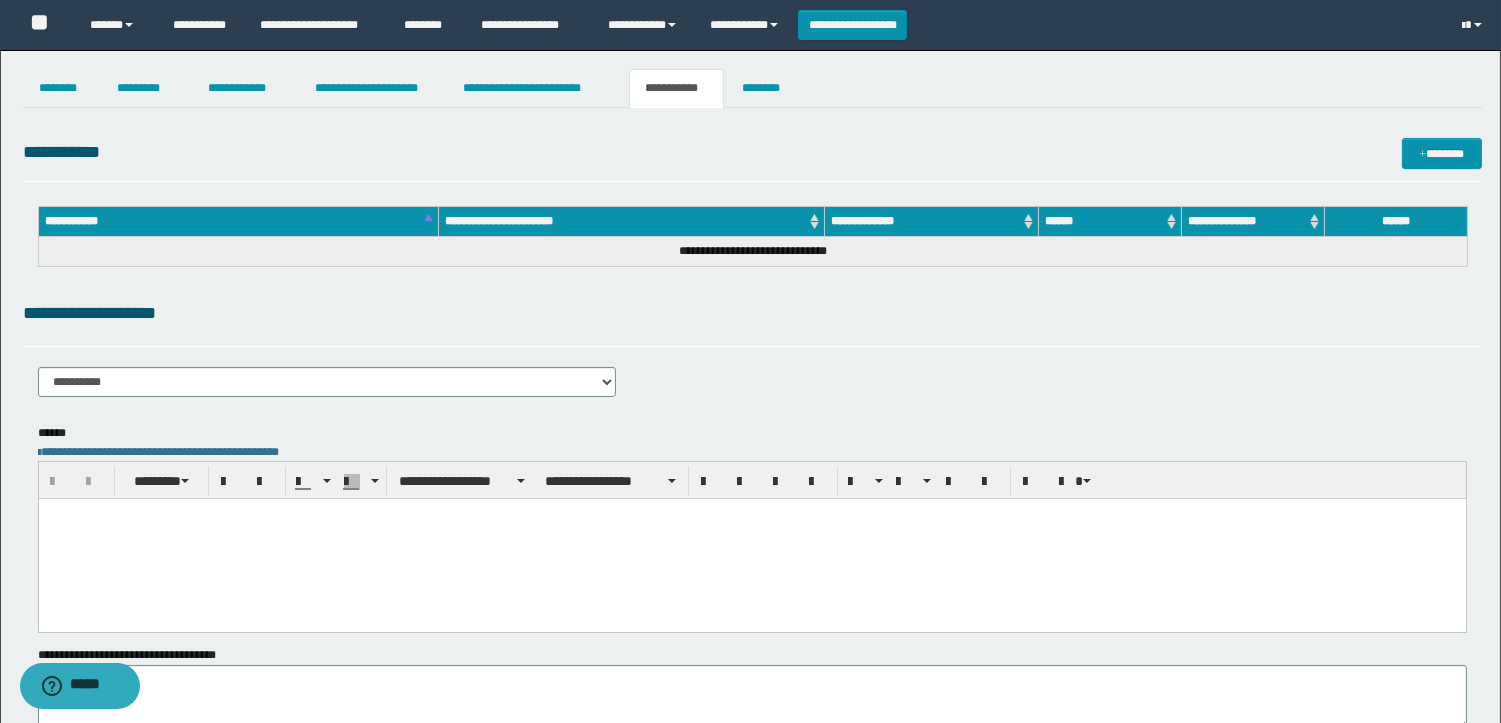 paste 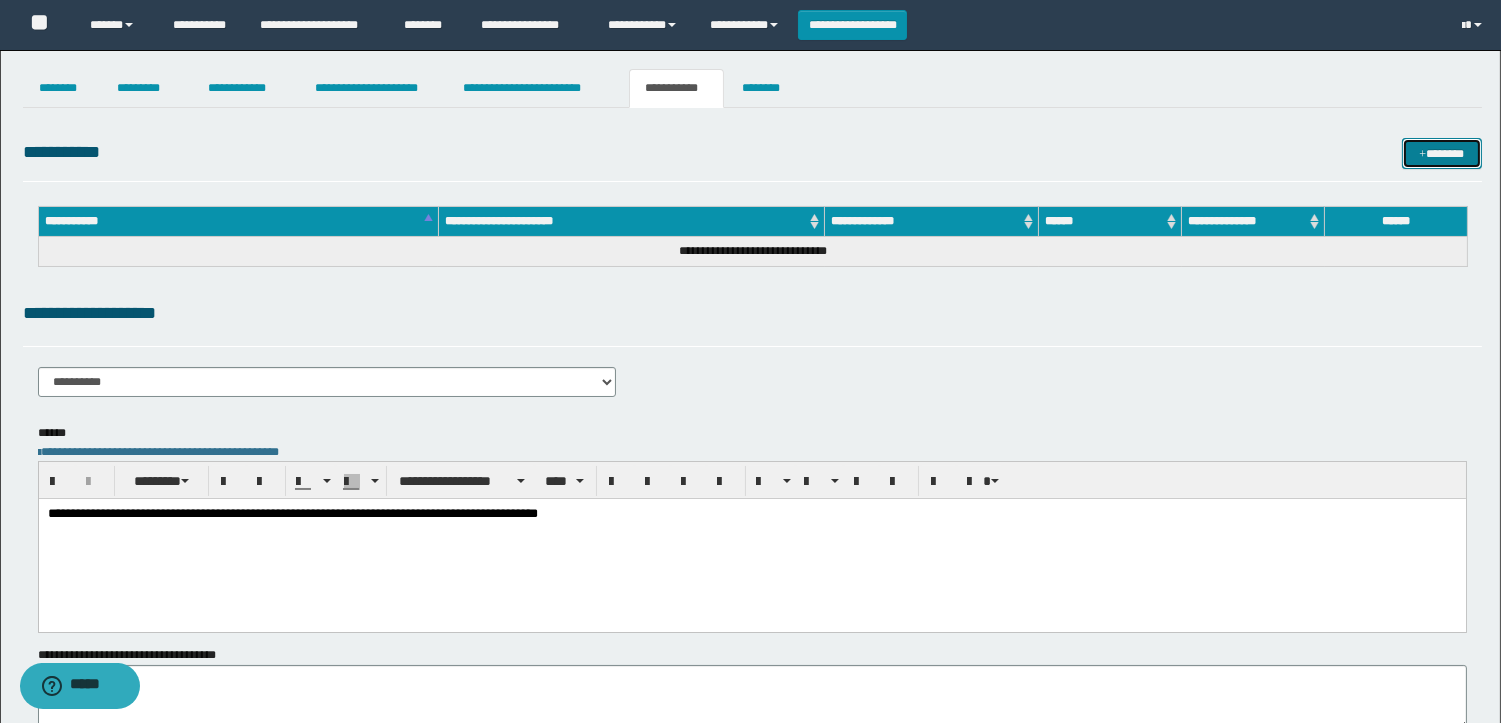 click on "*******" at bounding box center [1442, 153] 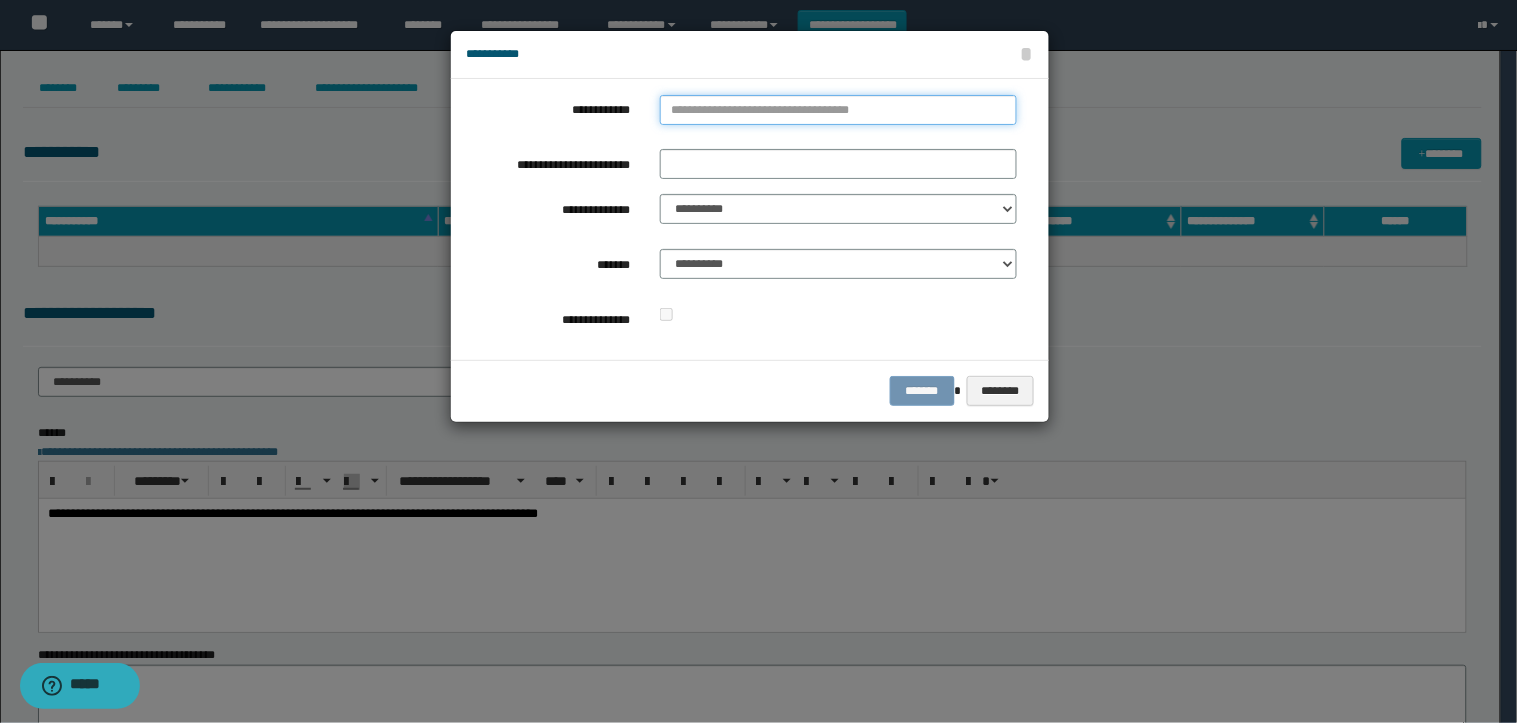 click on "**********" at bounding box center (838, 110) 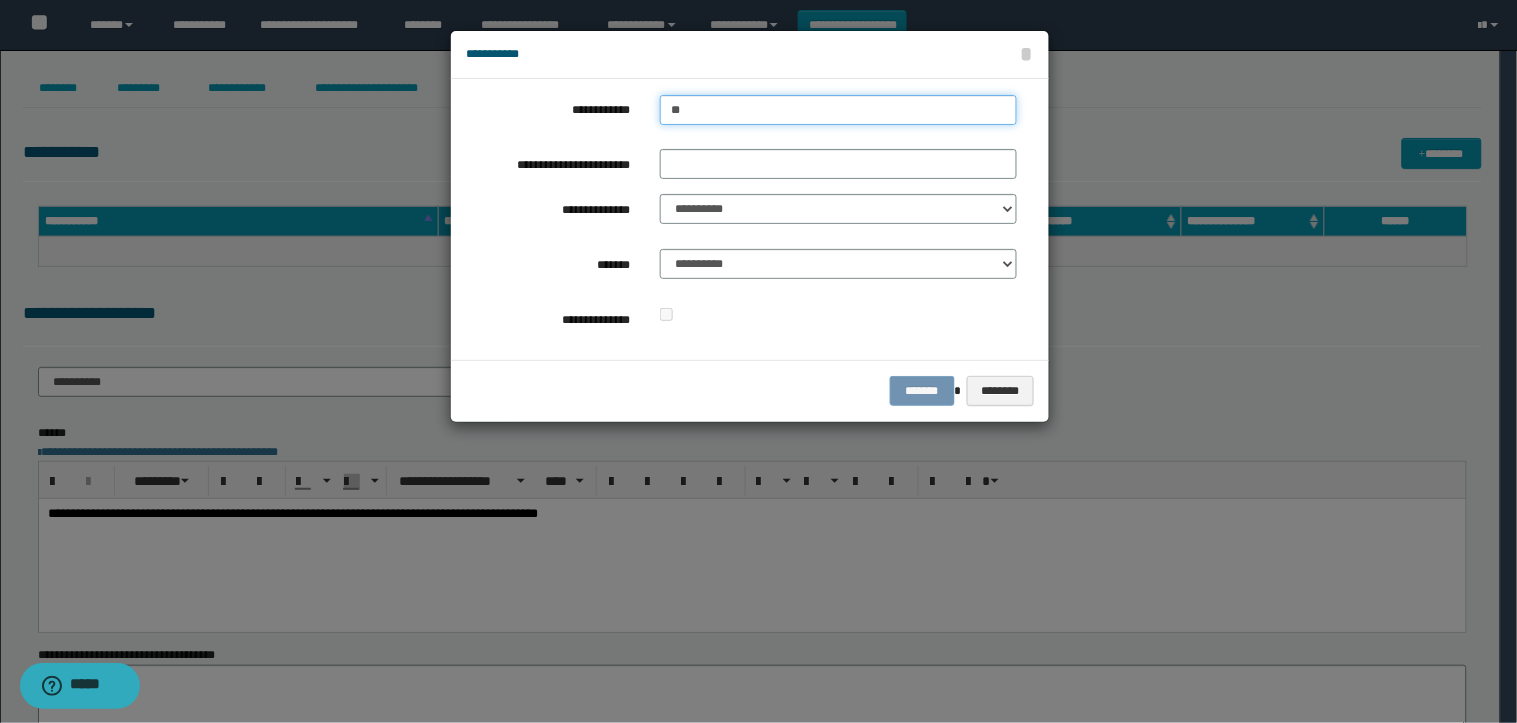 type on "***" 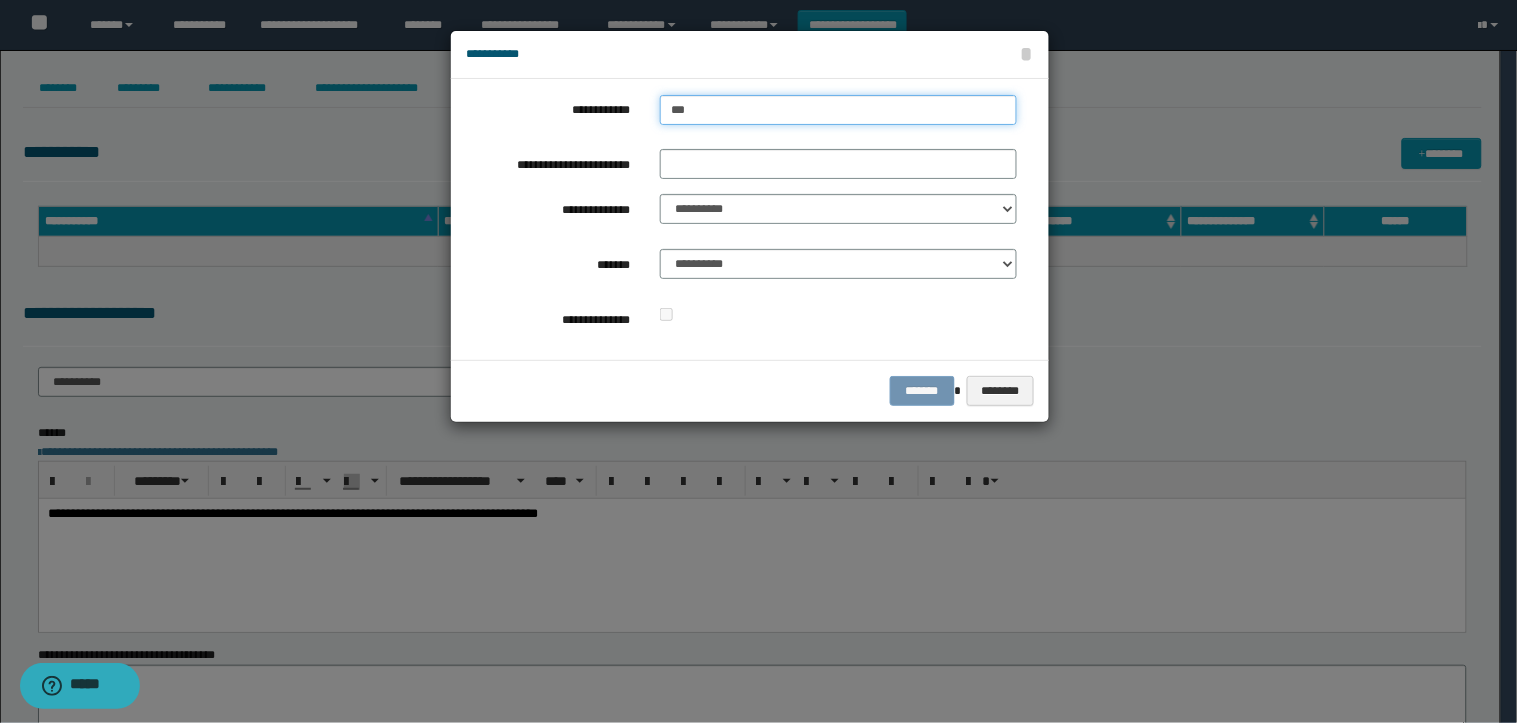 type on "***" 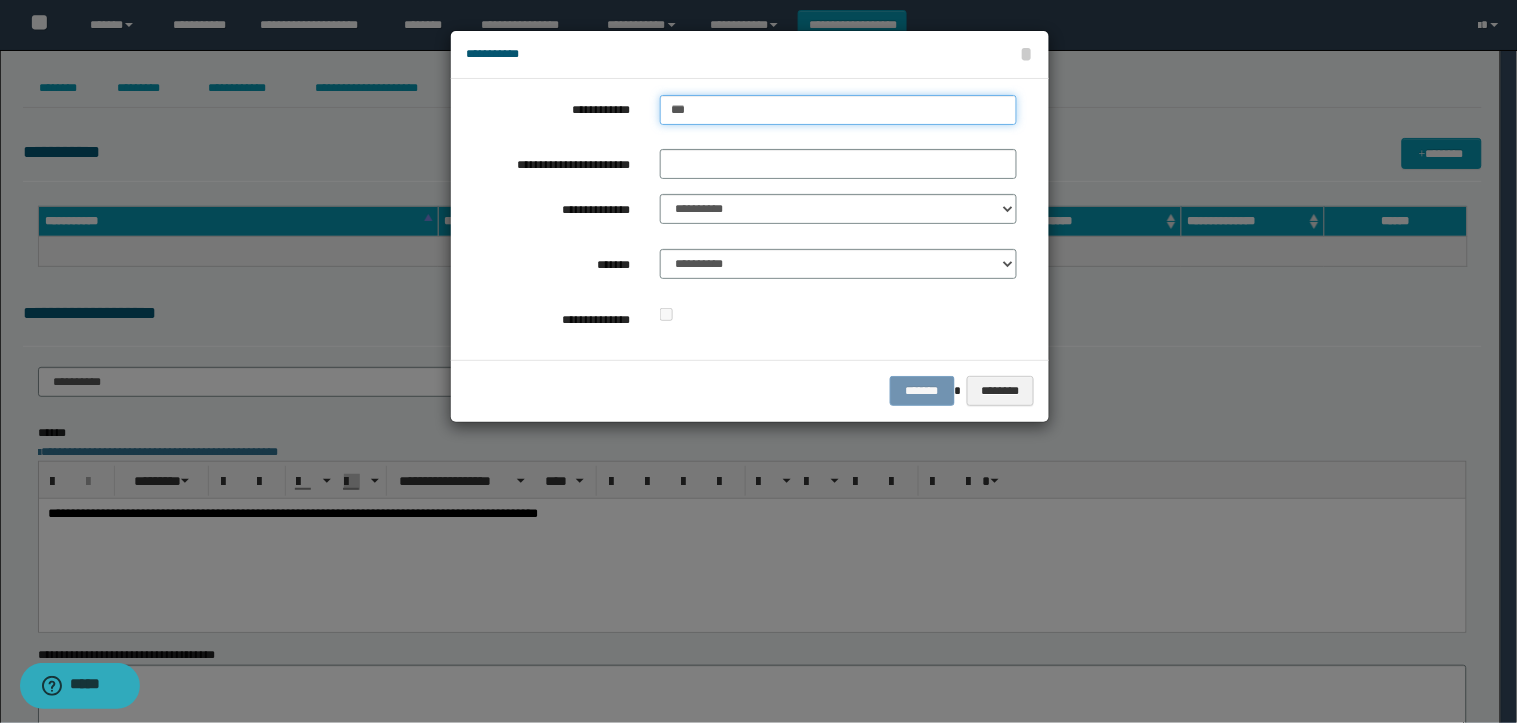 type 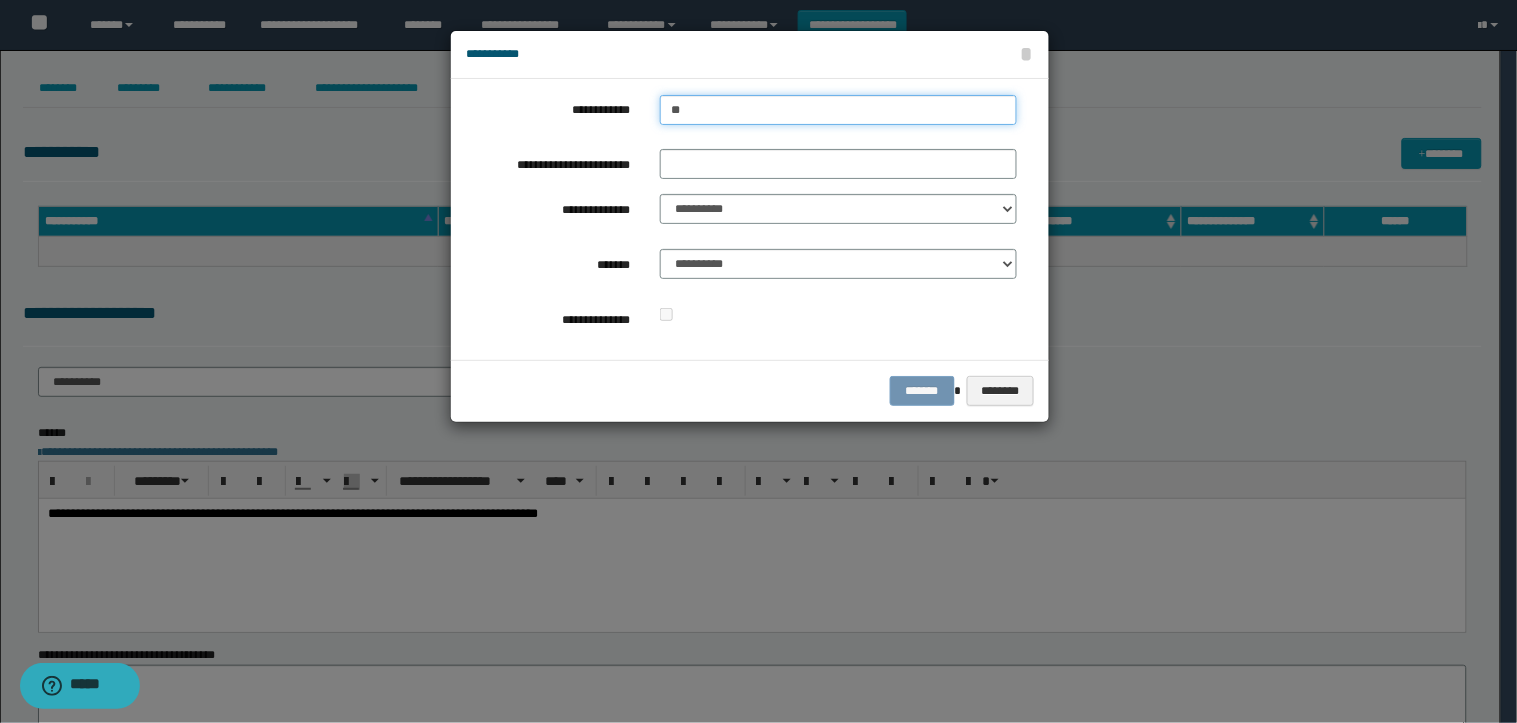 type on "*" 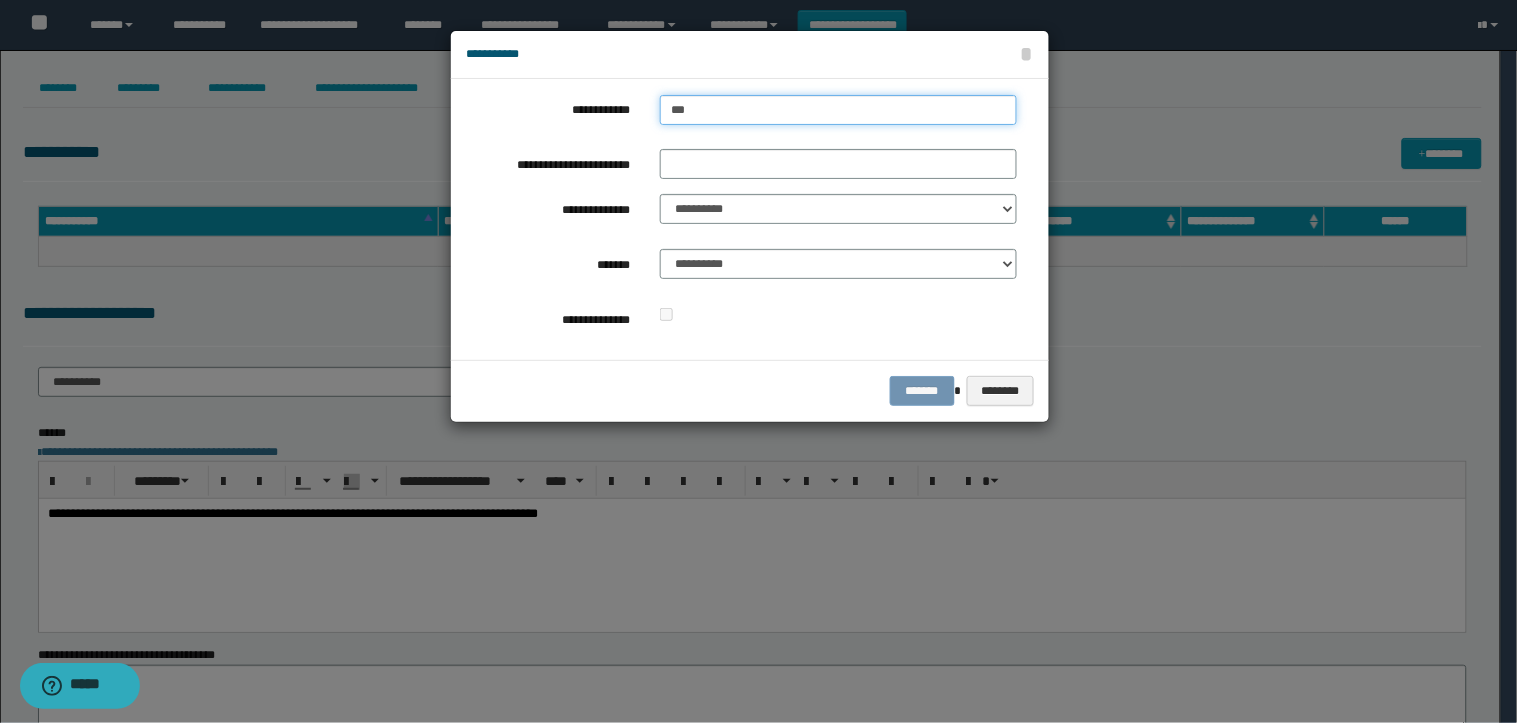 type on "****" 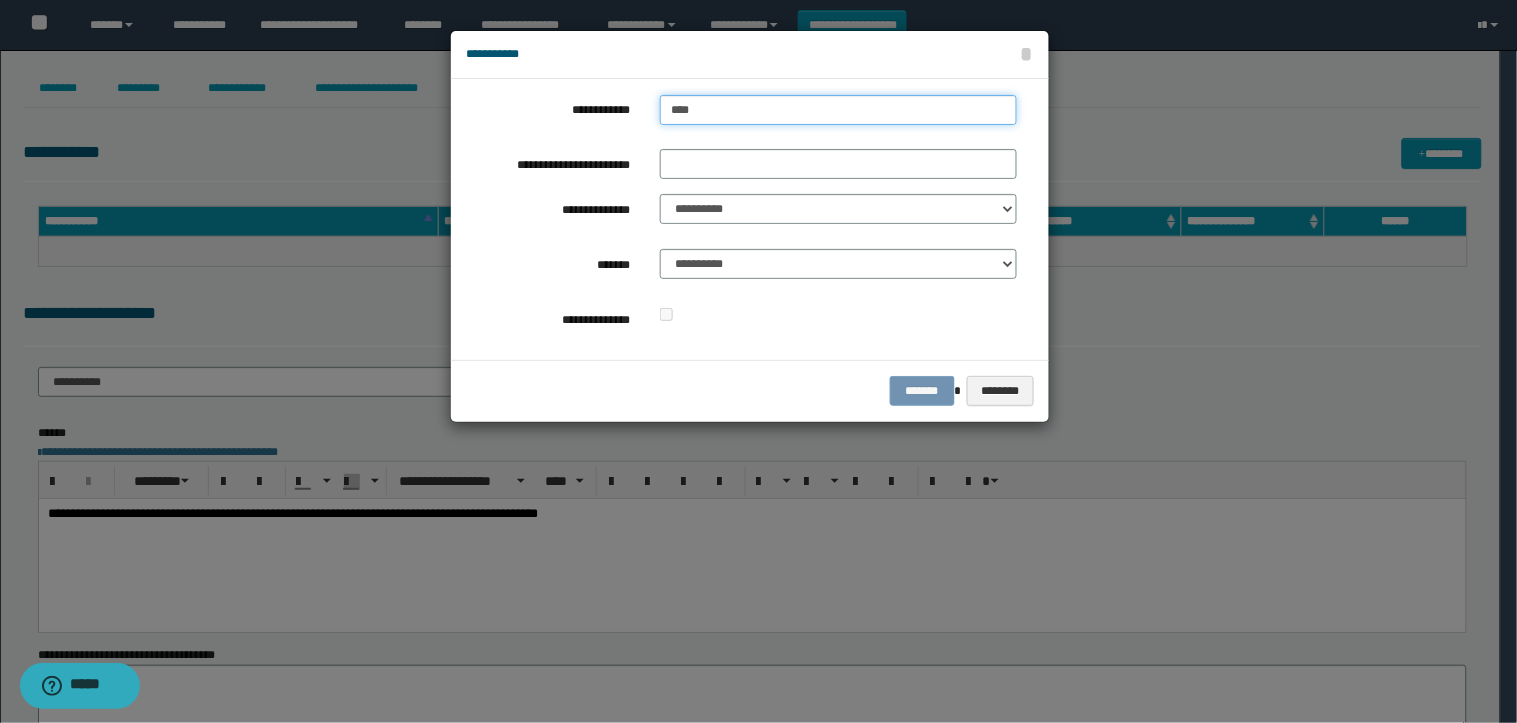type on "****" 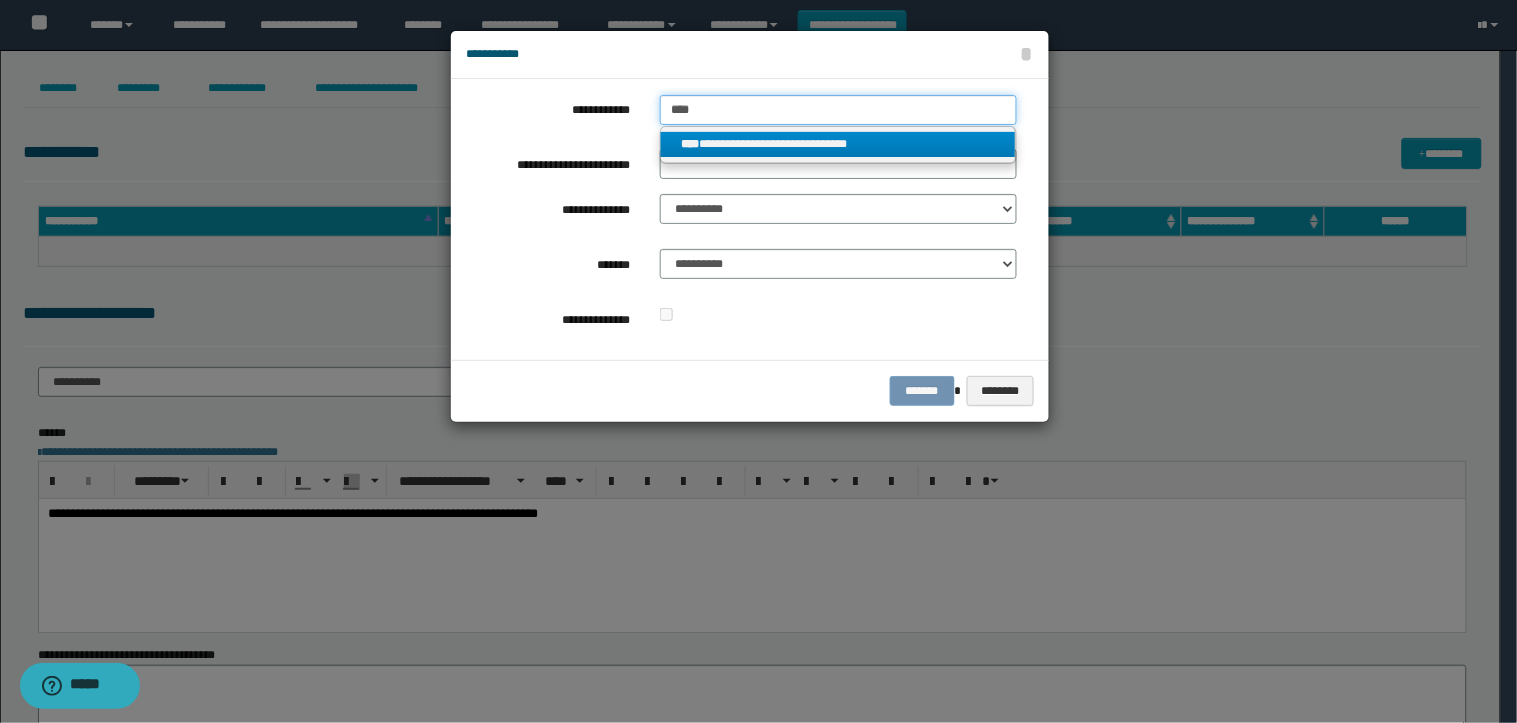 type on "****" 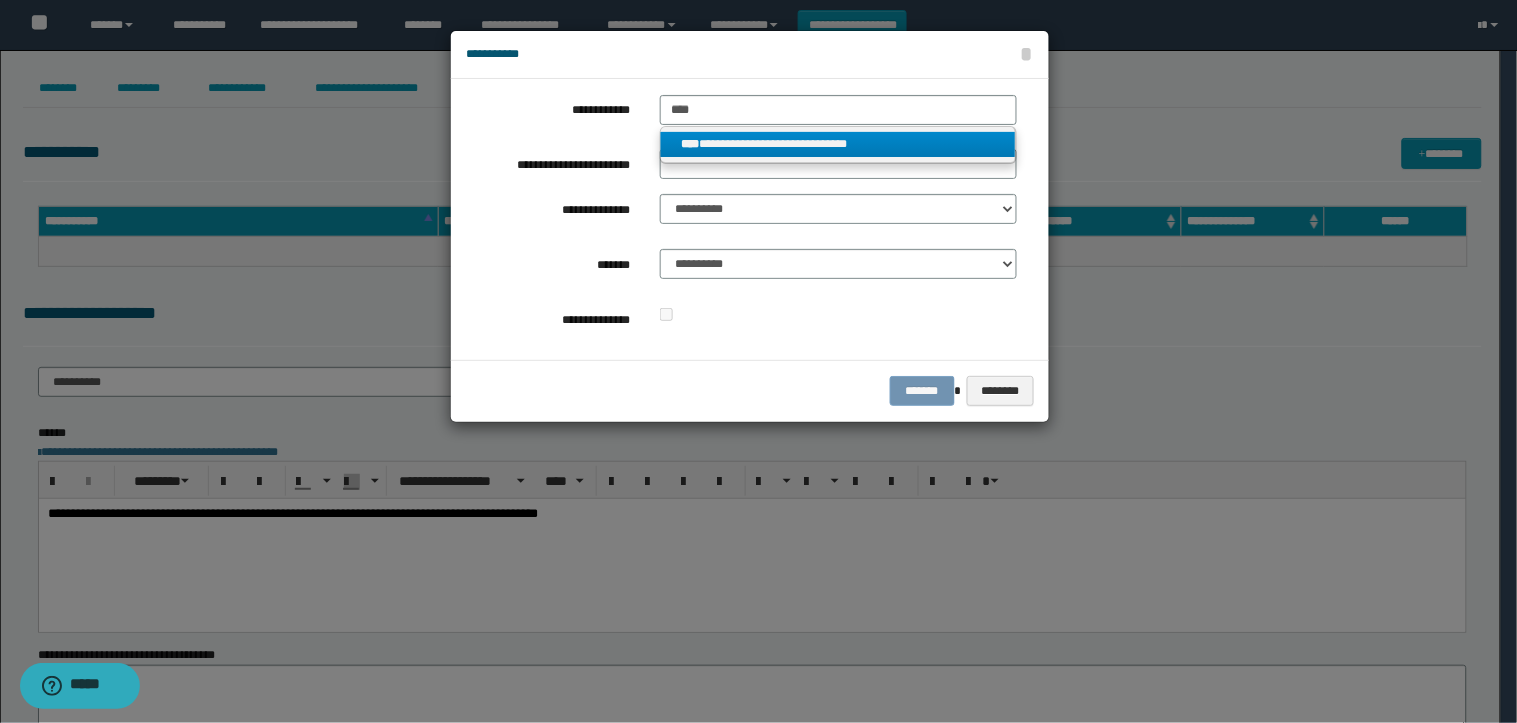 click on "**********" at bounding box center [838, 145] 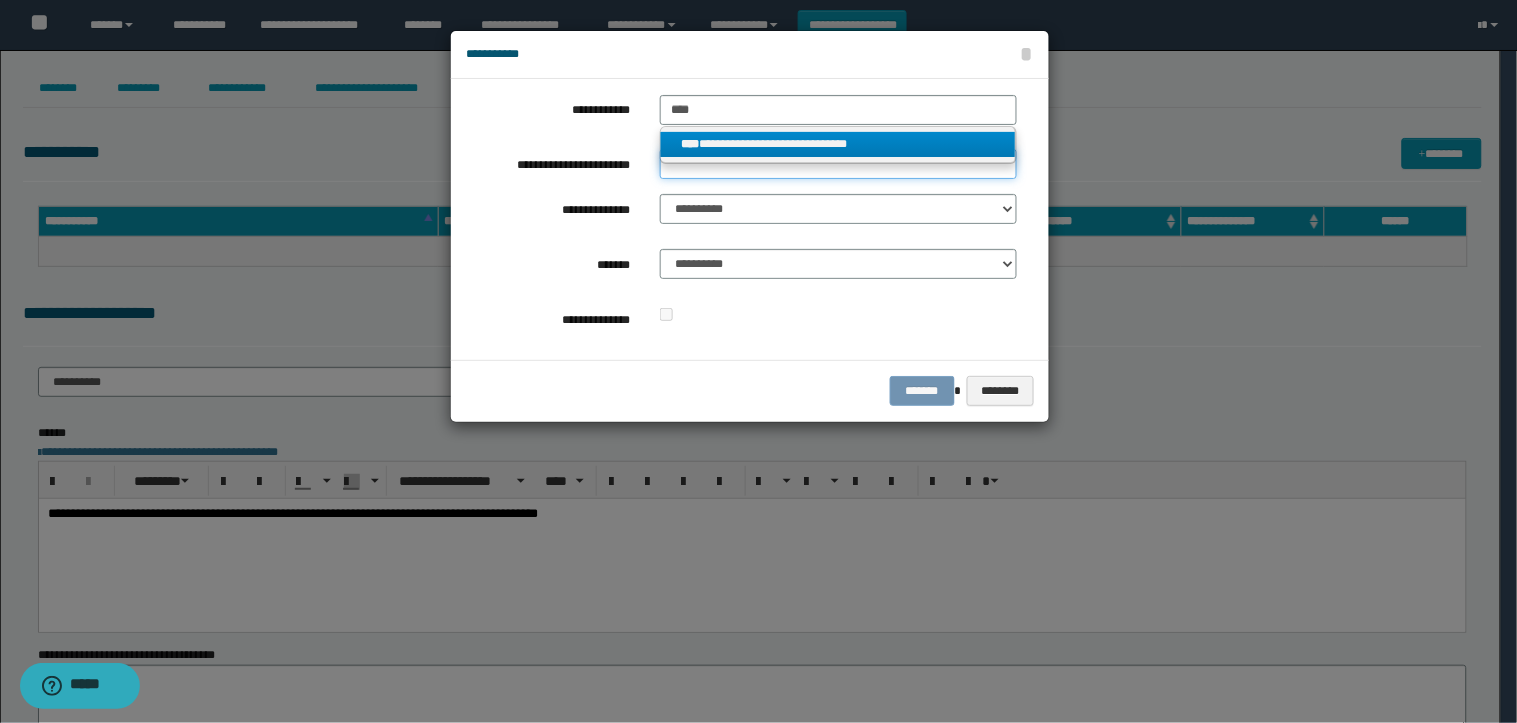 click on "**********" at bounding box center (838, 164) 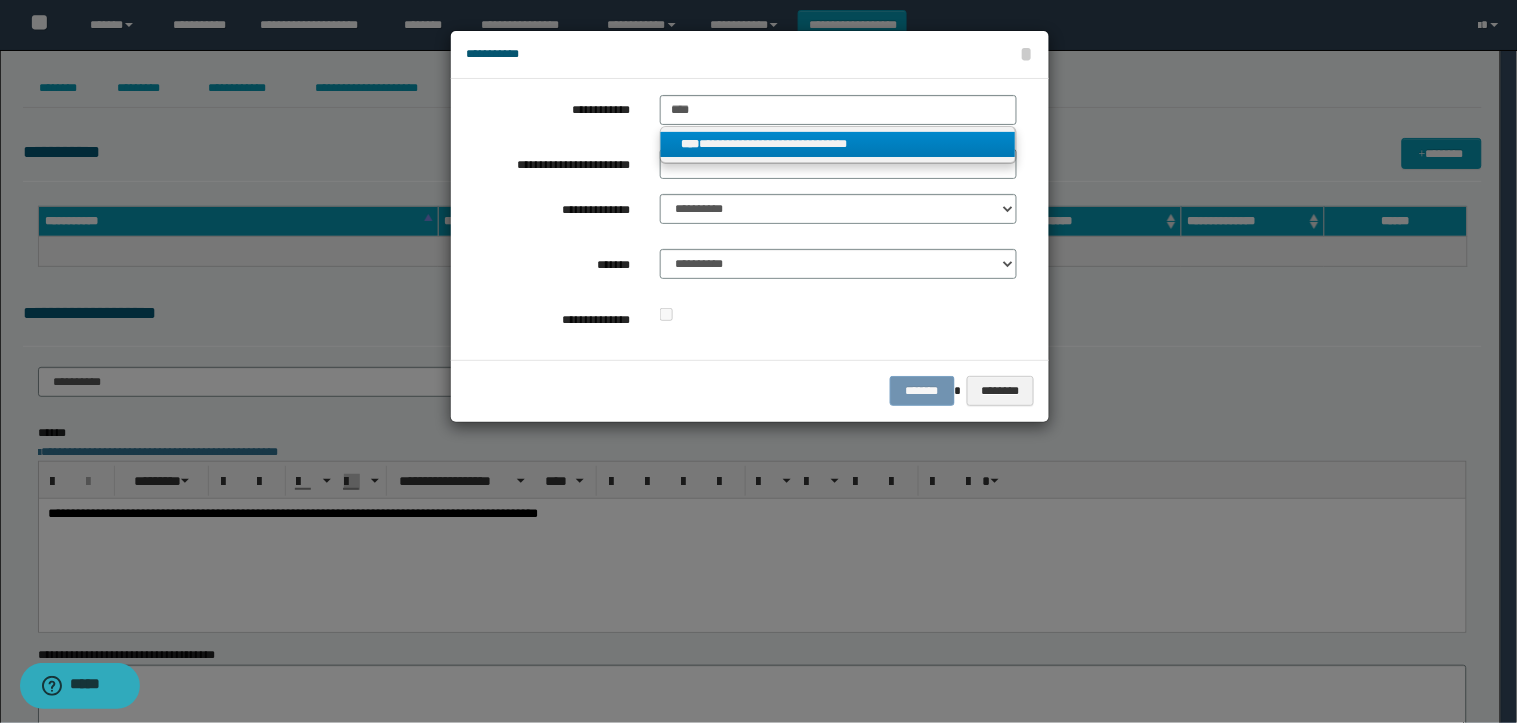 click on "**********" at bounding box center (838, 144) 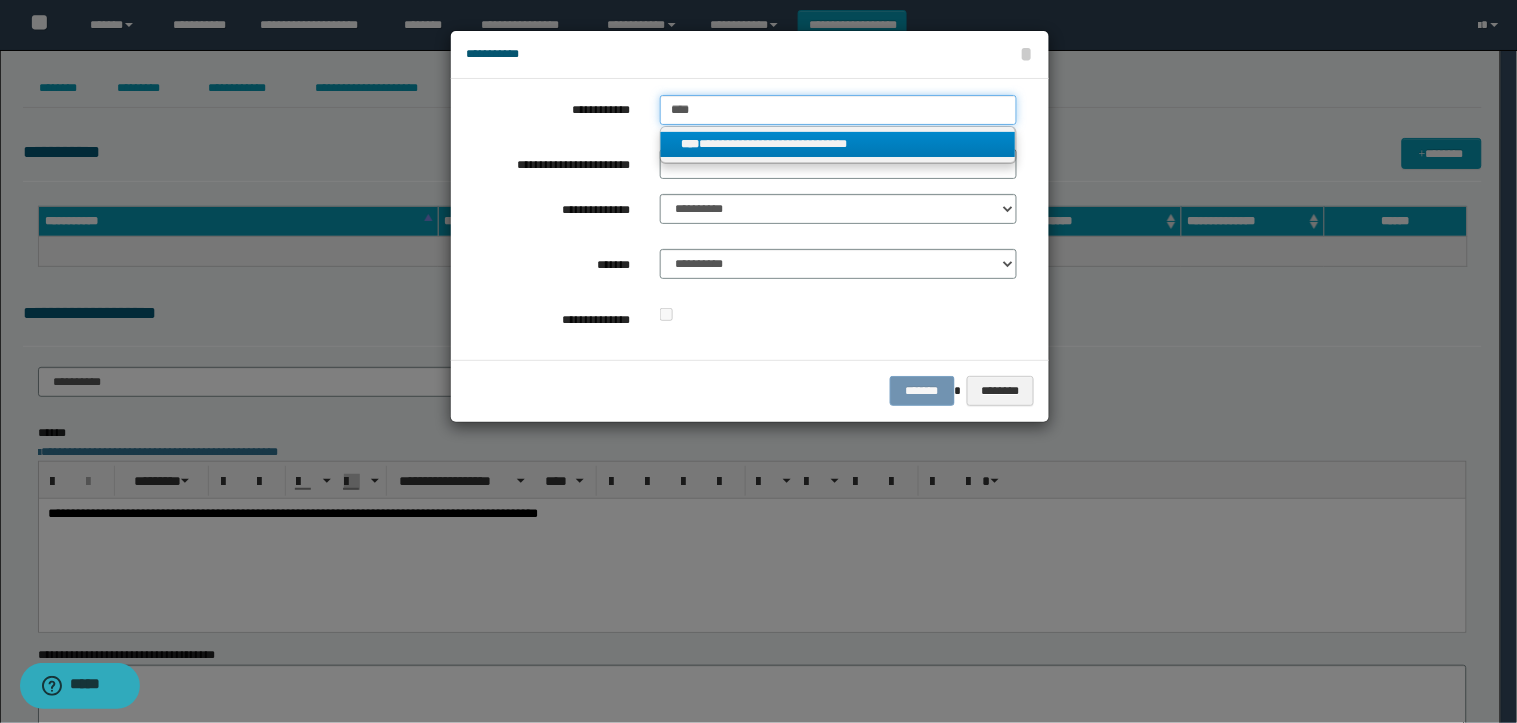 type 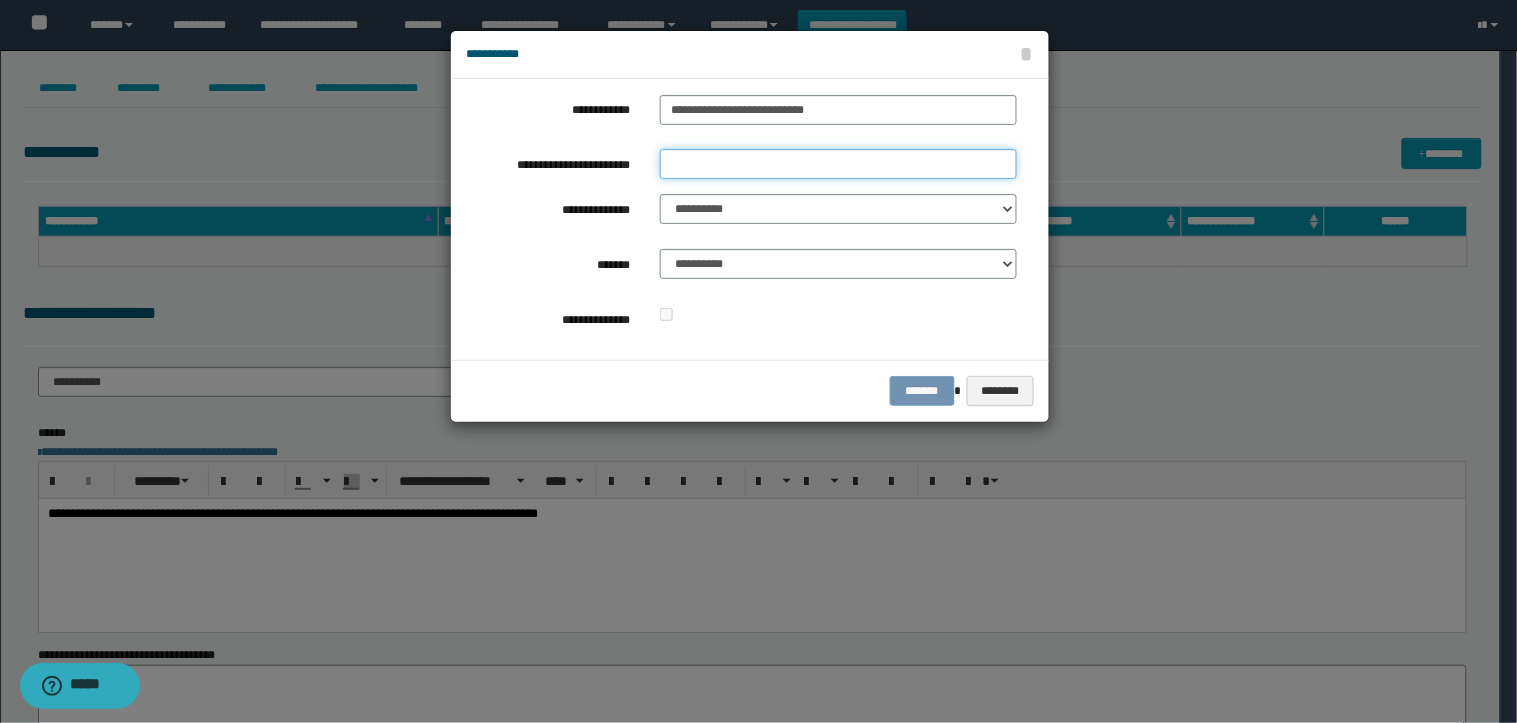 click on "**********" at bounding box center [838, 164] 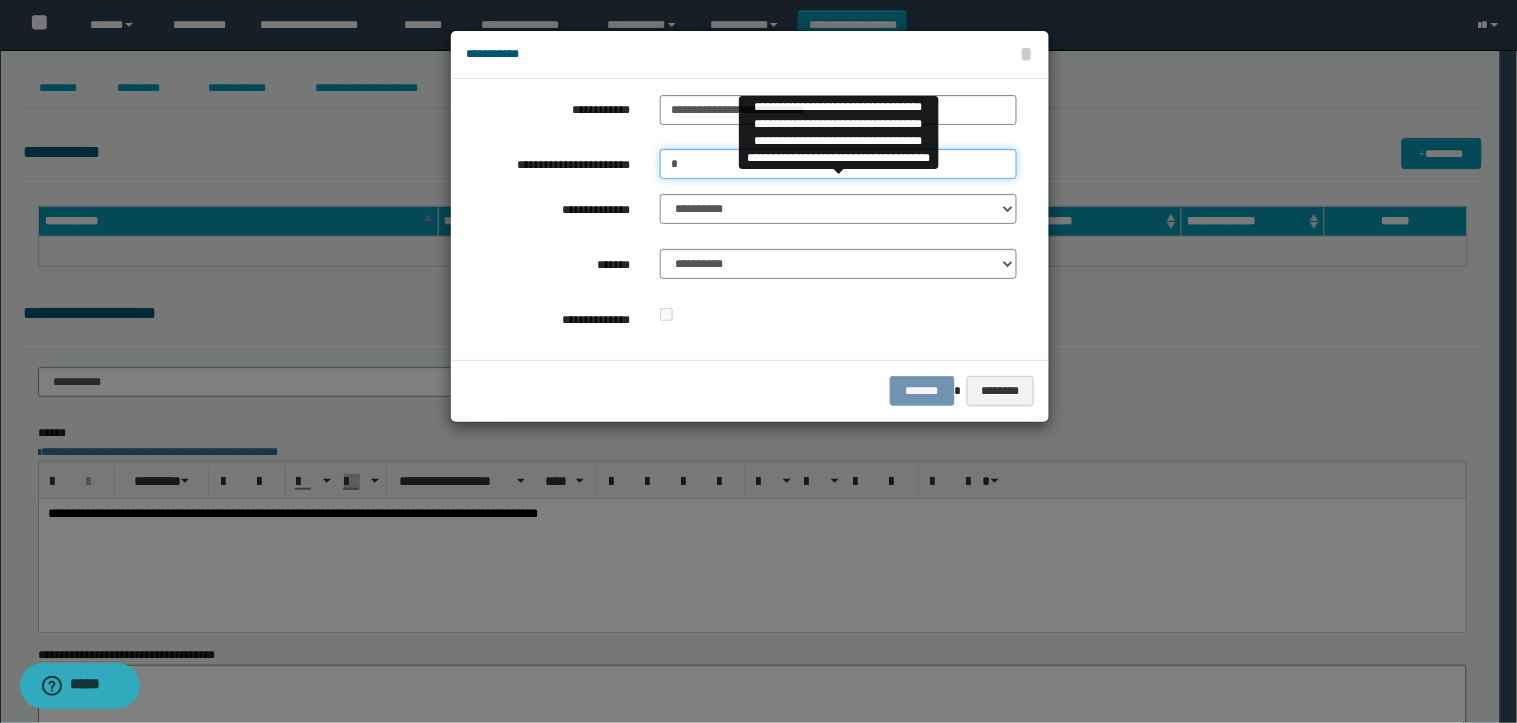 type on "*" 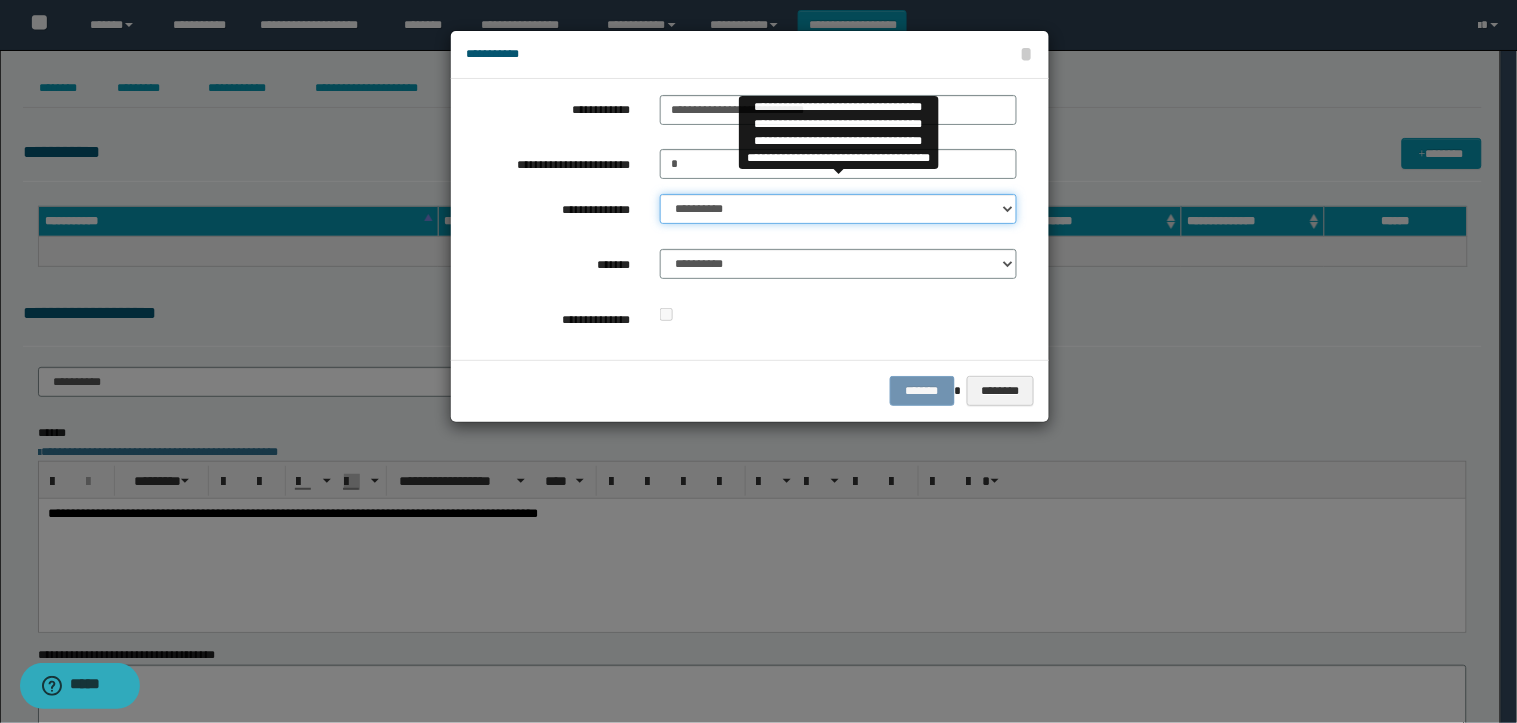 click on "**********" at bounding box center (838, 209) 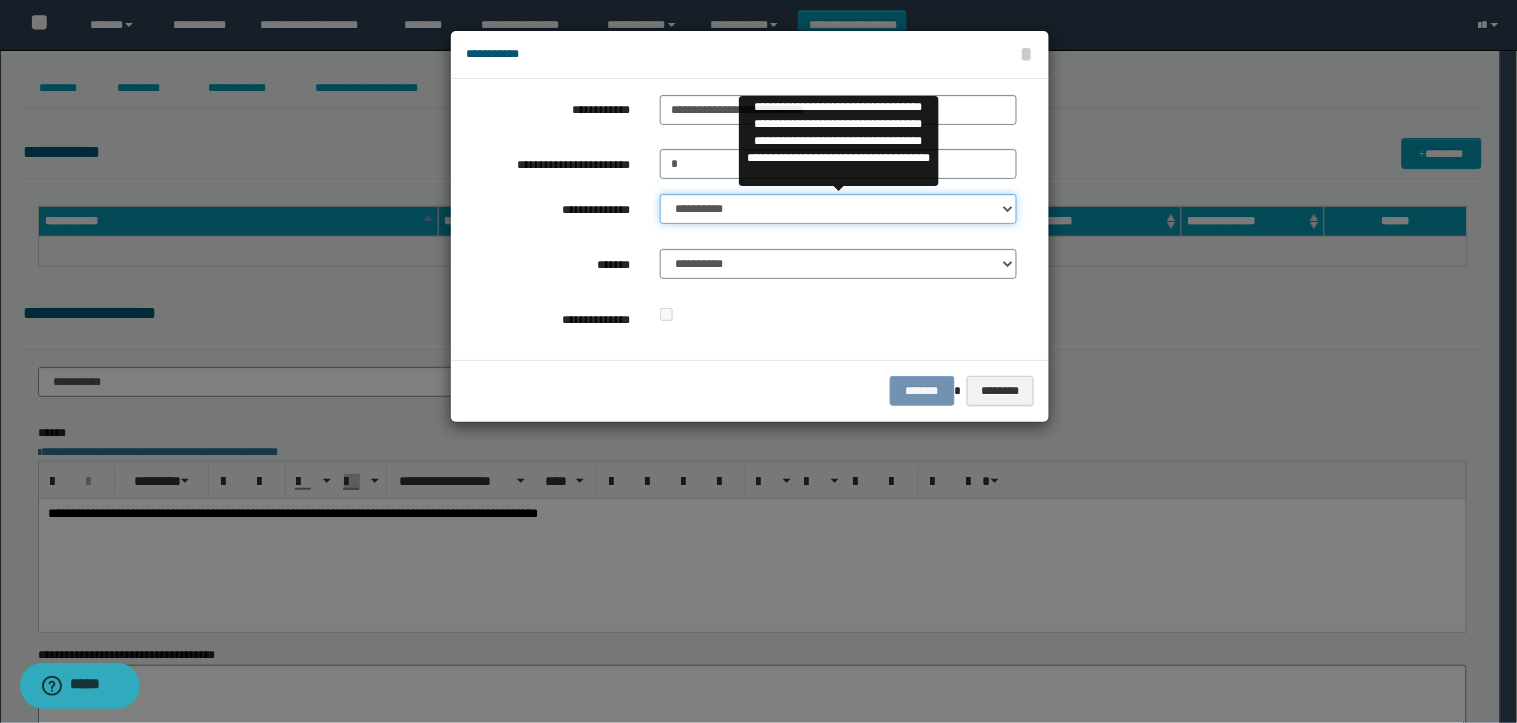 select on "**" 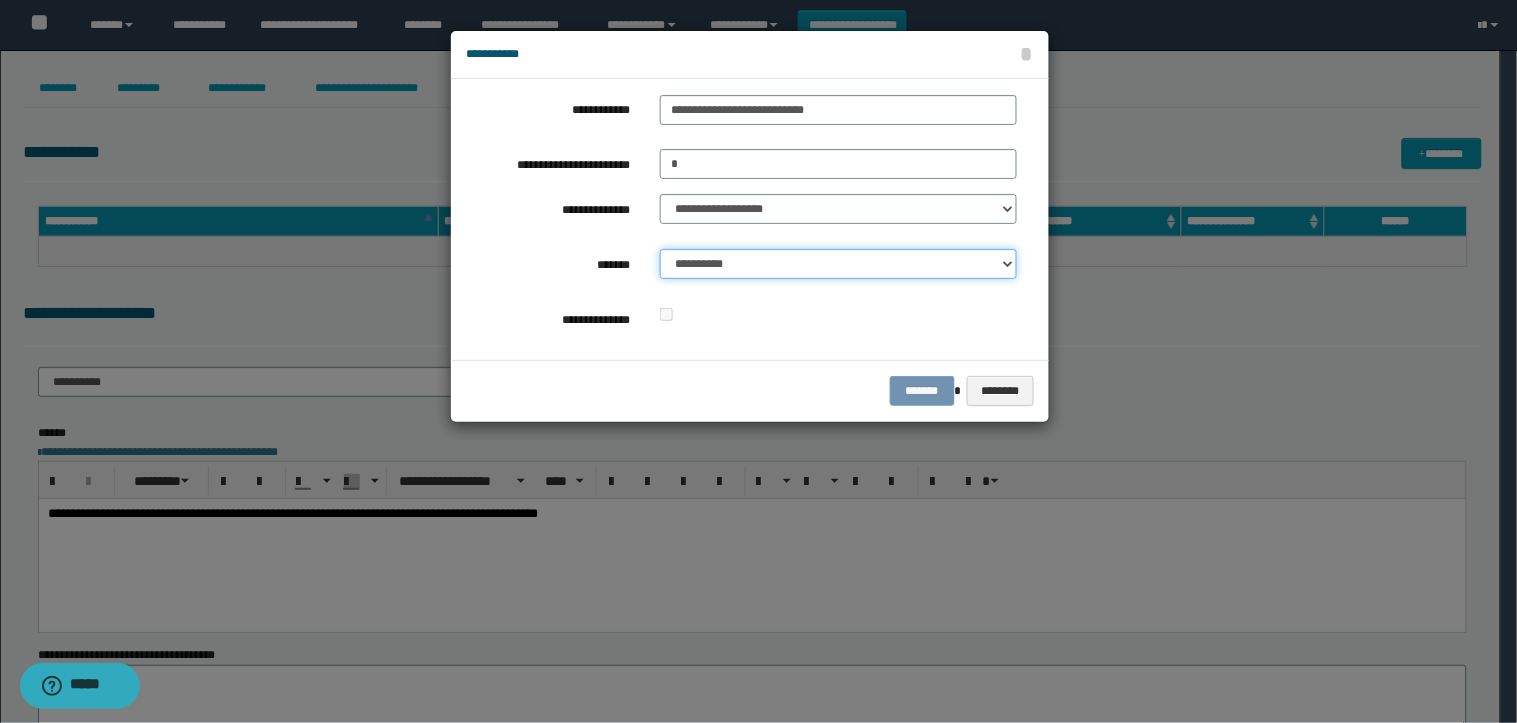 click on "**********" at bounding box center (838, 264) 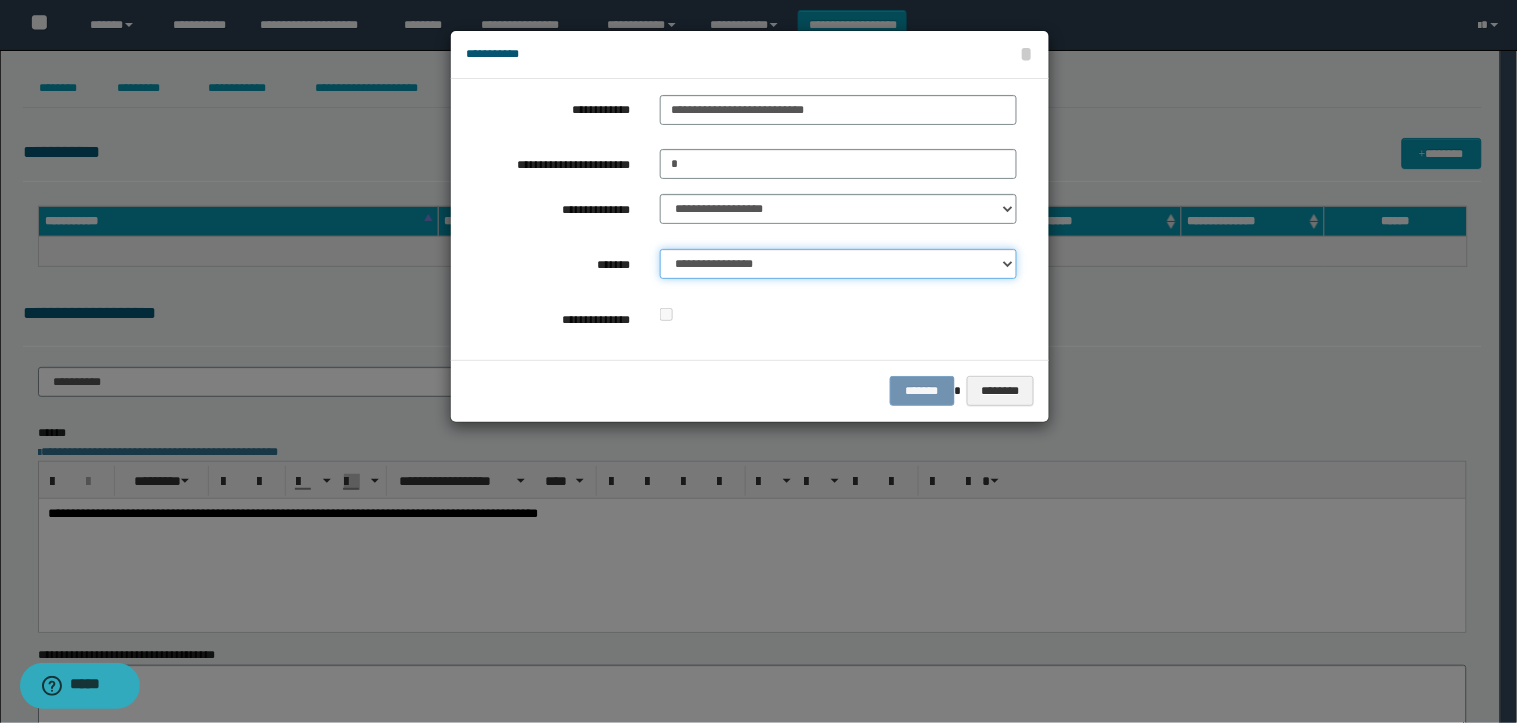 click on "**********" at bounding box center (838, 264) 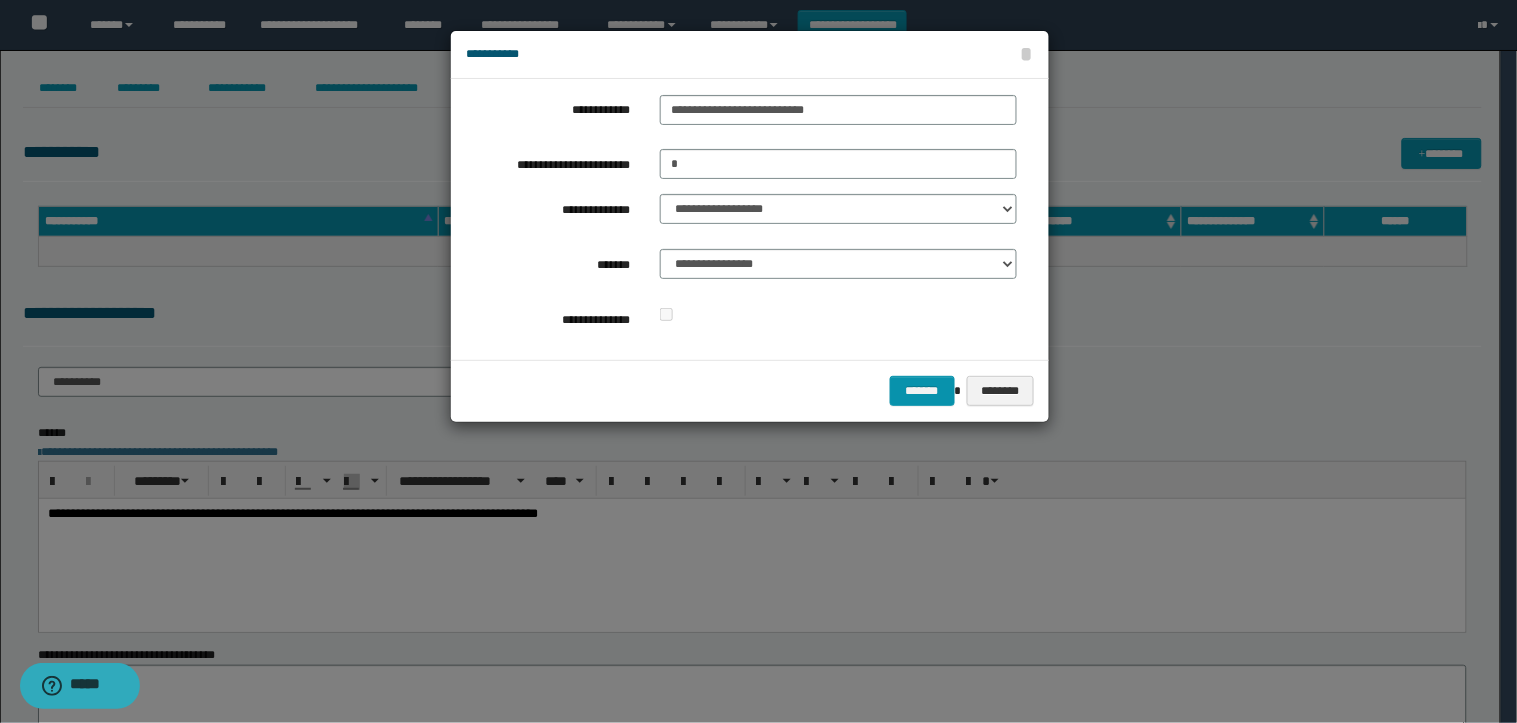 click on "*******
********" at bounding box center [750, 390] 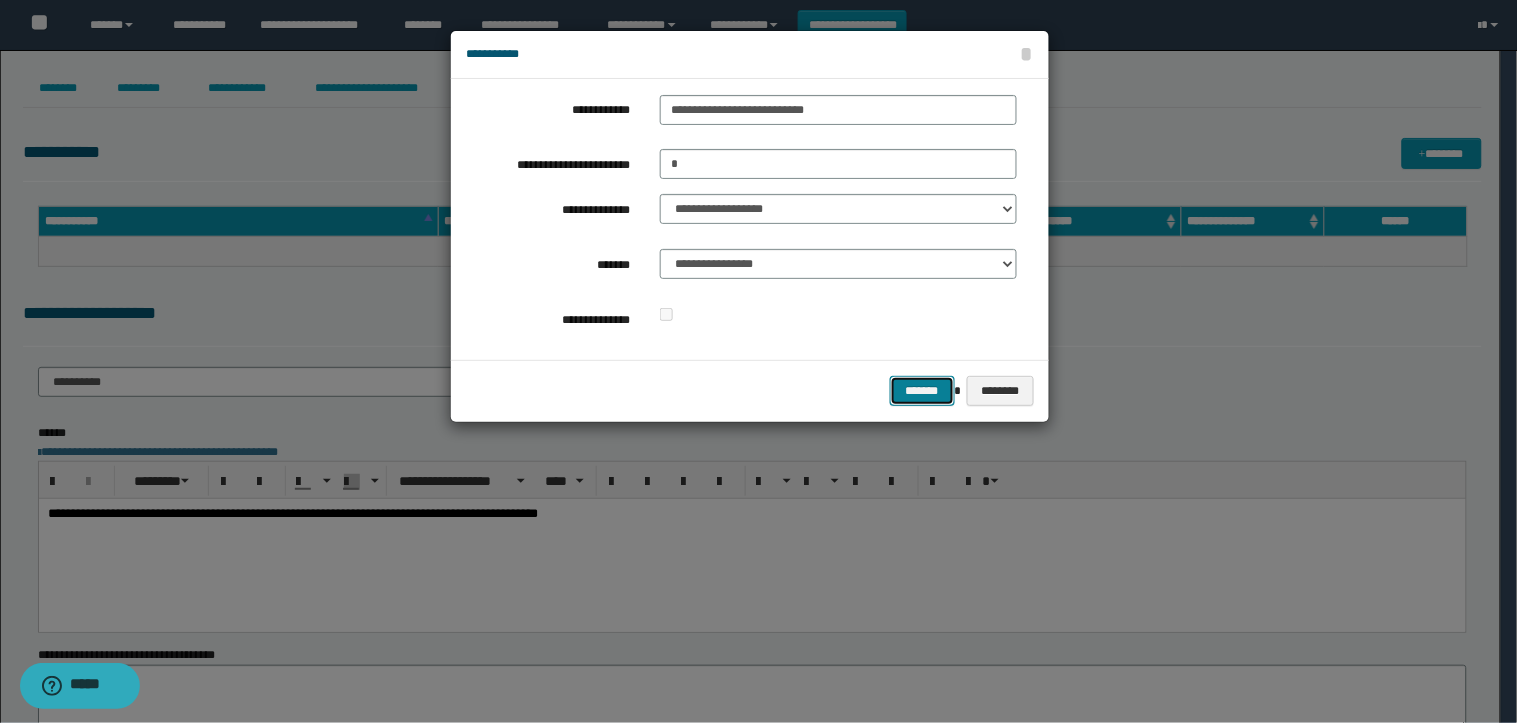 click on "*******" at bounding box center [922, 391] 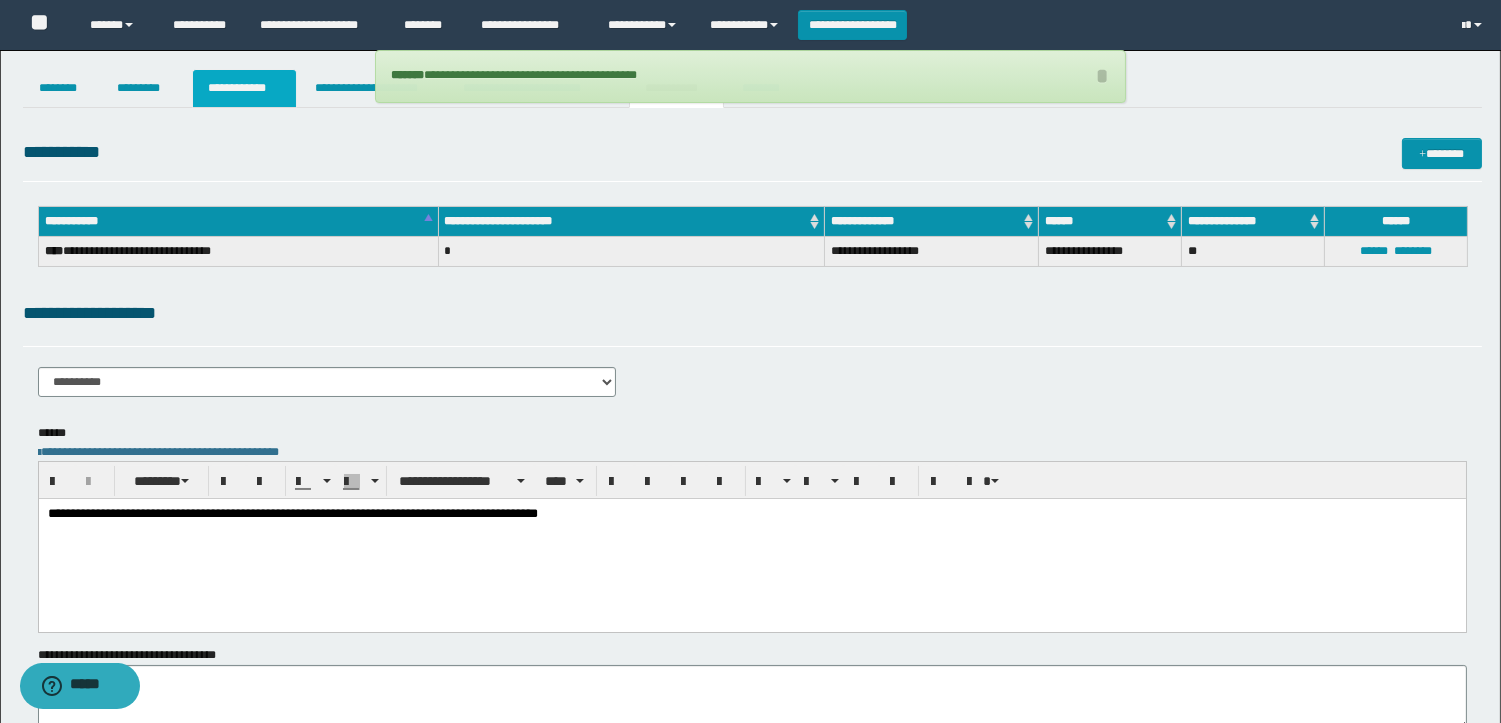 click on "**********" at bounding box center (244, 88) 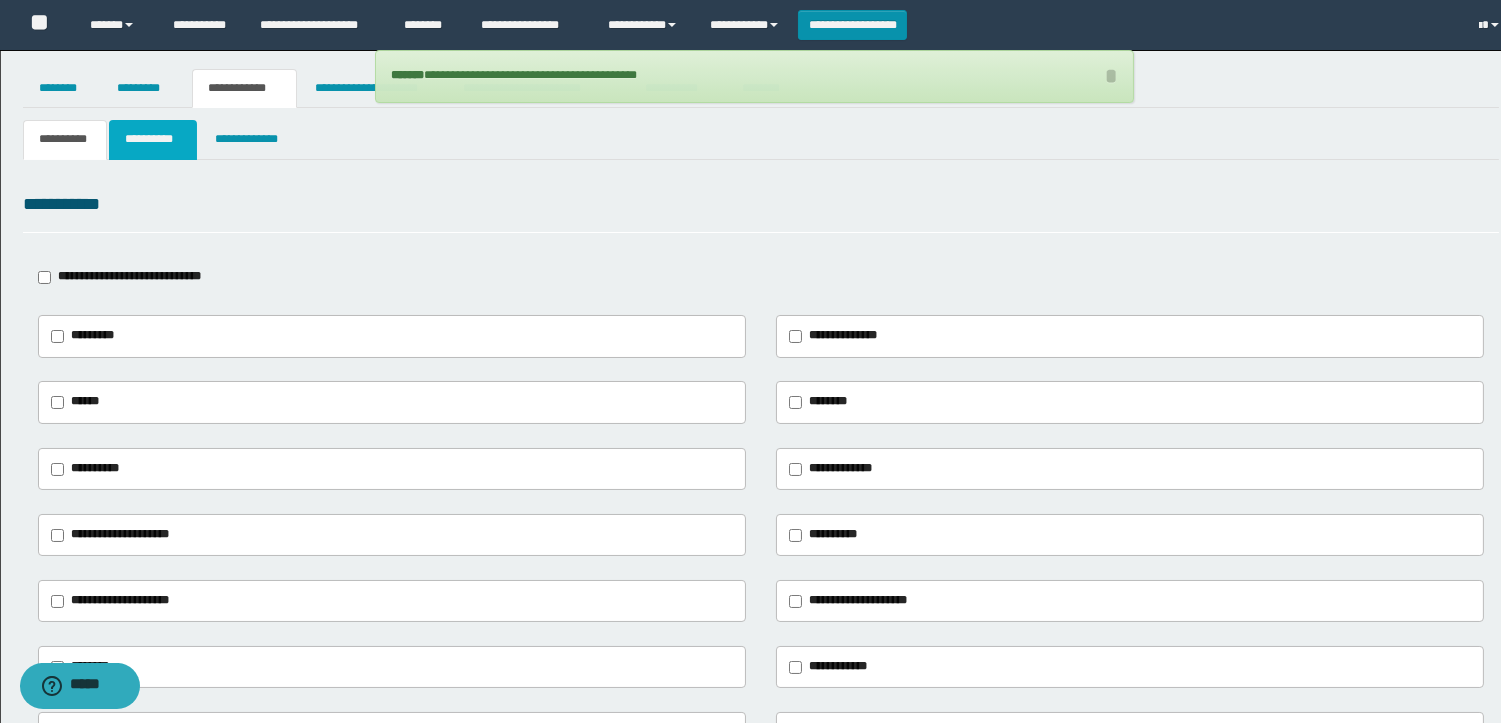 click on "**********" at bounding box center [153, 139] 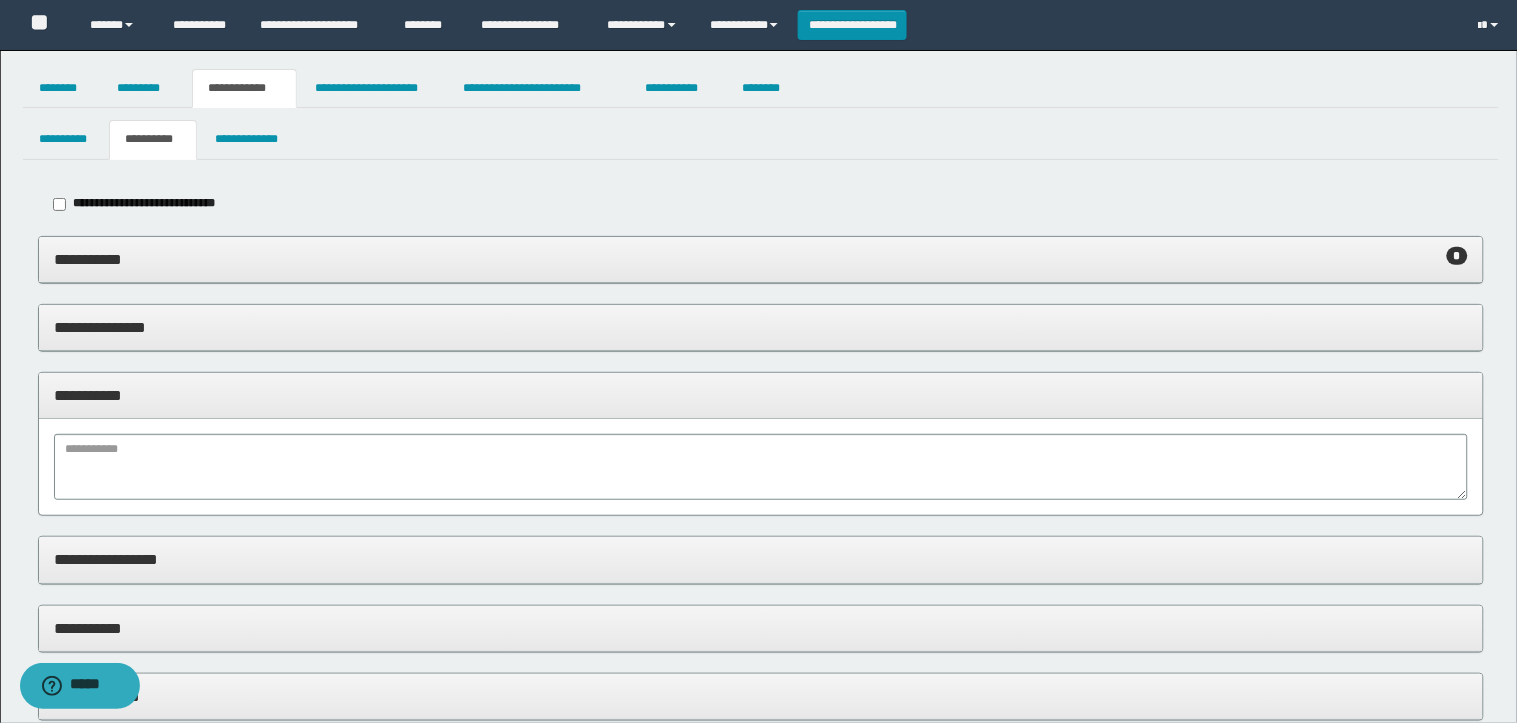 type on "**********" 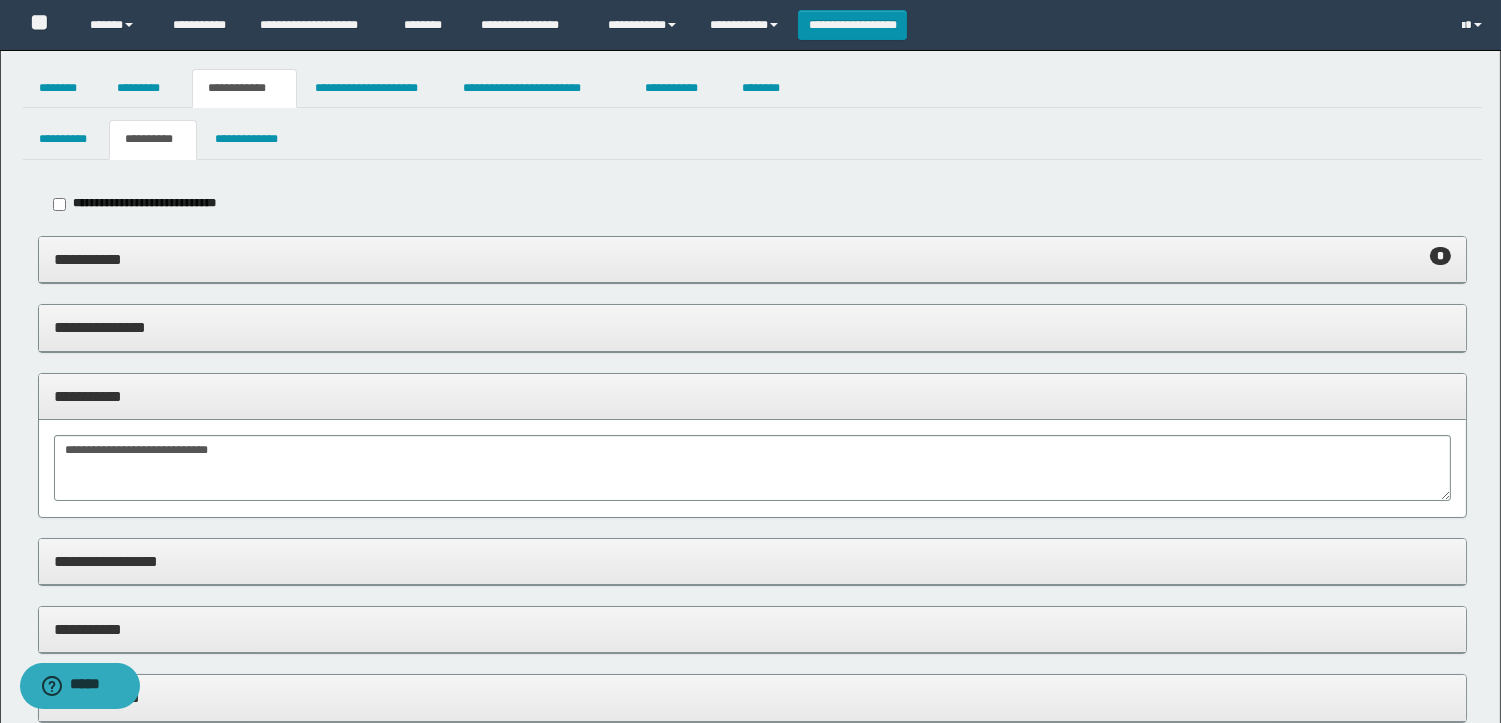 click on "**********" at bounding box center [752, 396] 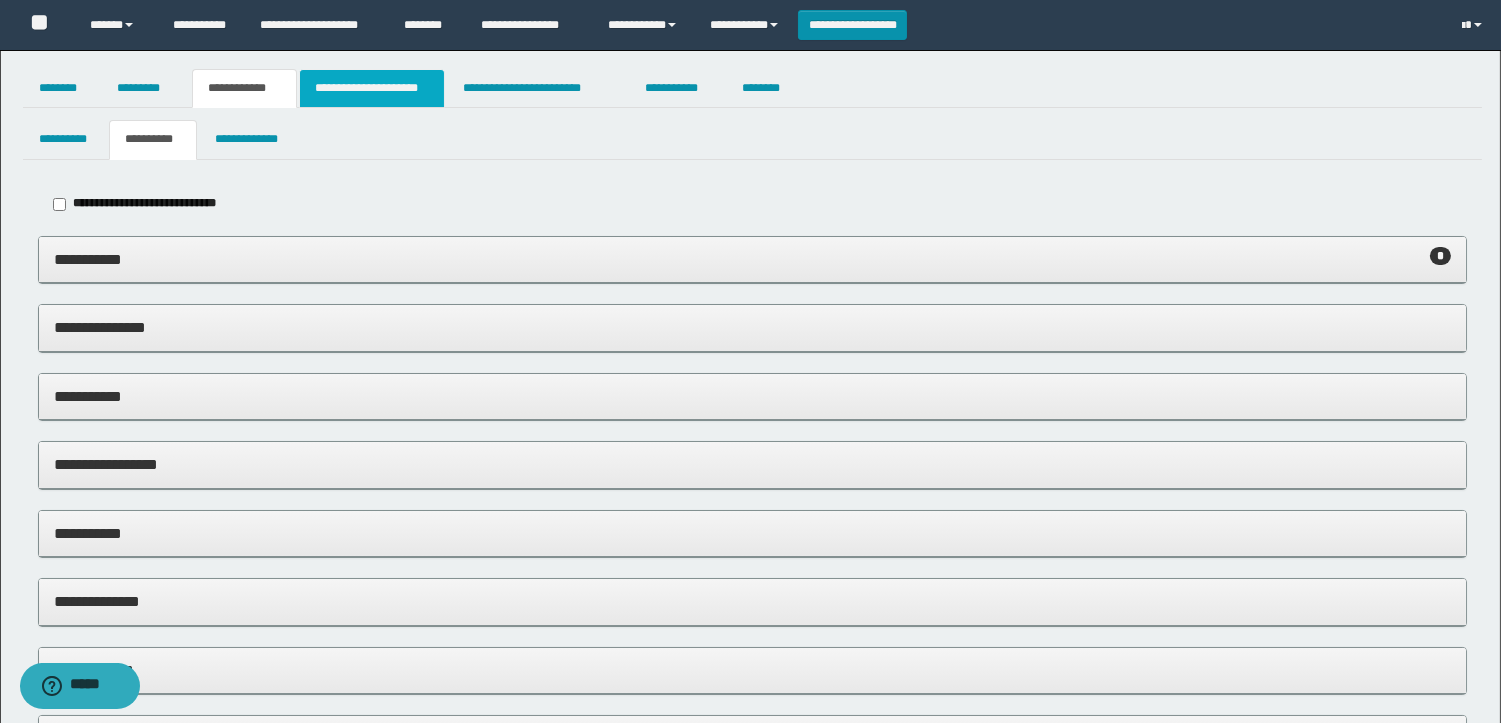 click on "**********" at bounding box center [372, 88] 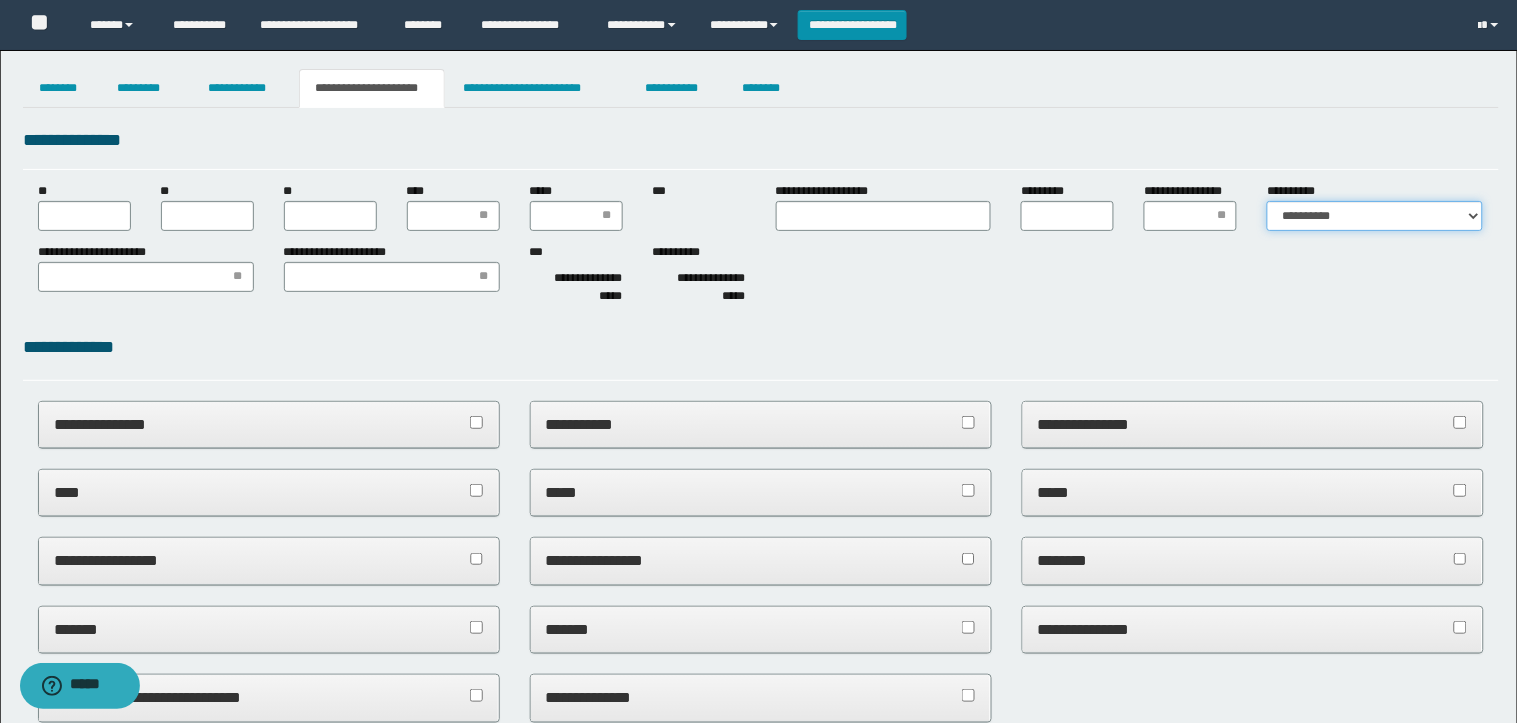 click on "**********" at bounding box center [1375, 216] 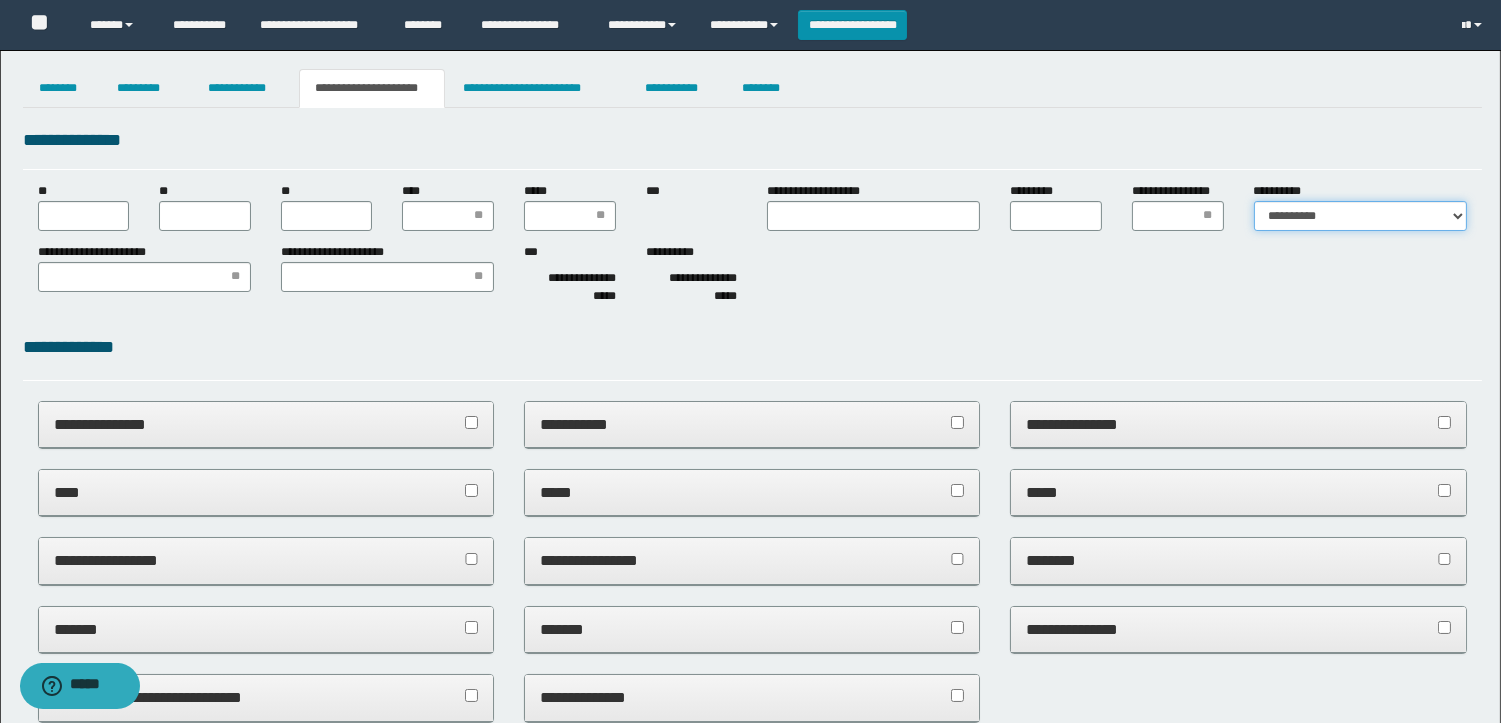scroll, scrollTop: 0, scrollLeft: 0, axis: both 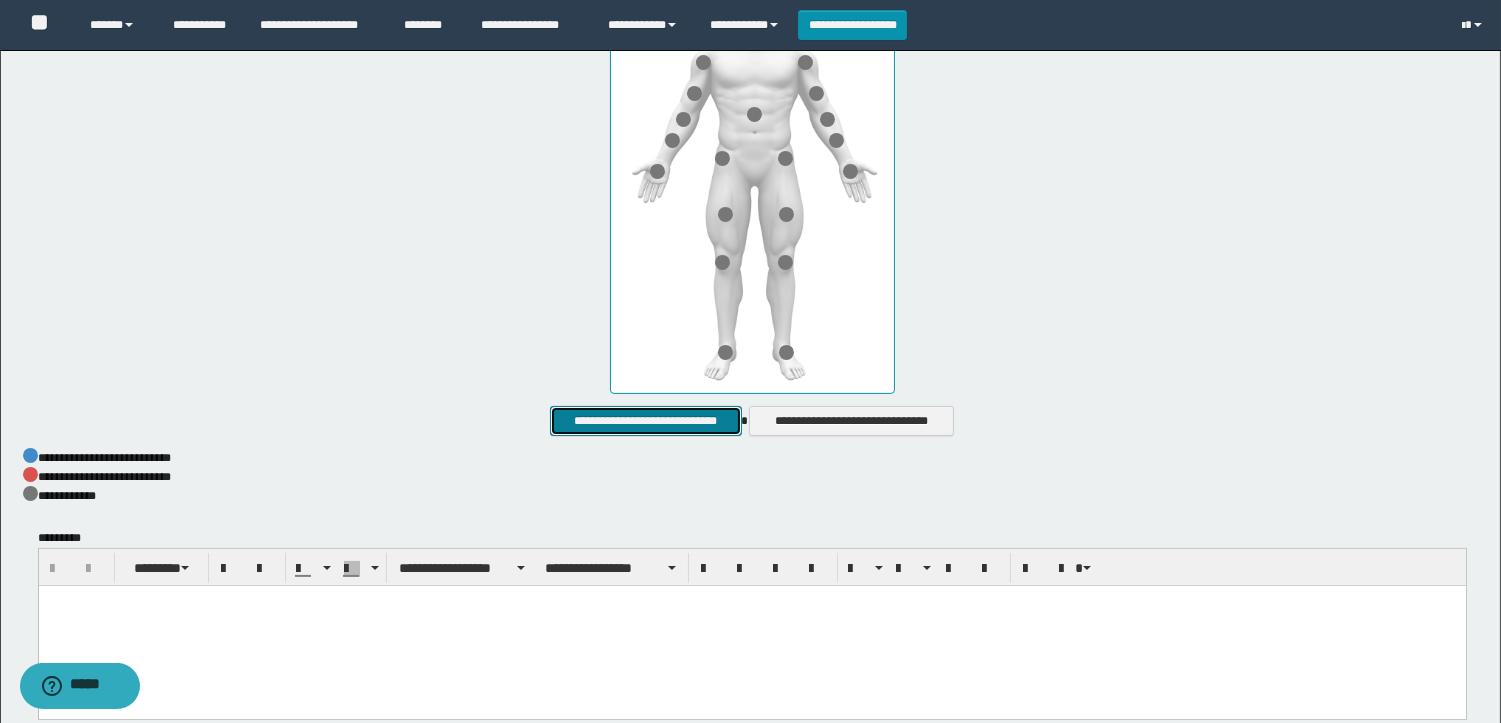 click on "**********" at bounding box center (645, 421) 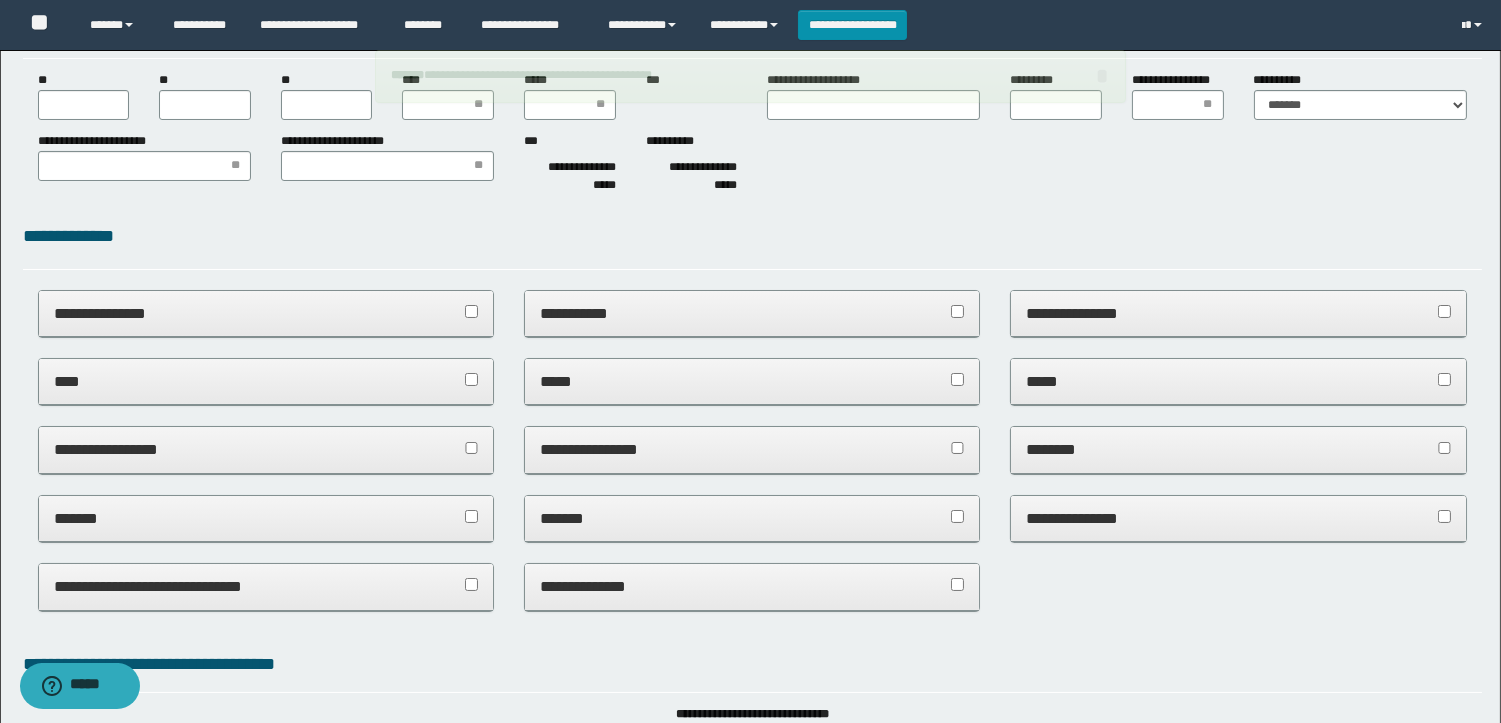 scroll, scrollTop: 0, scrollLeft: 0, axis: both 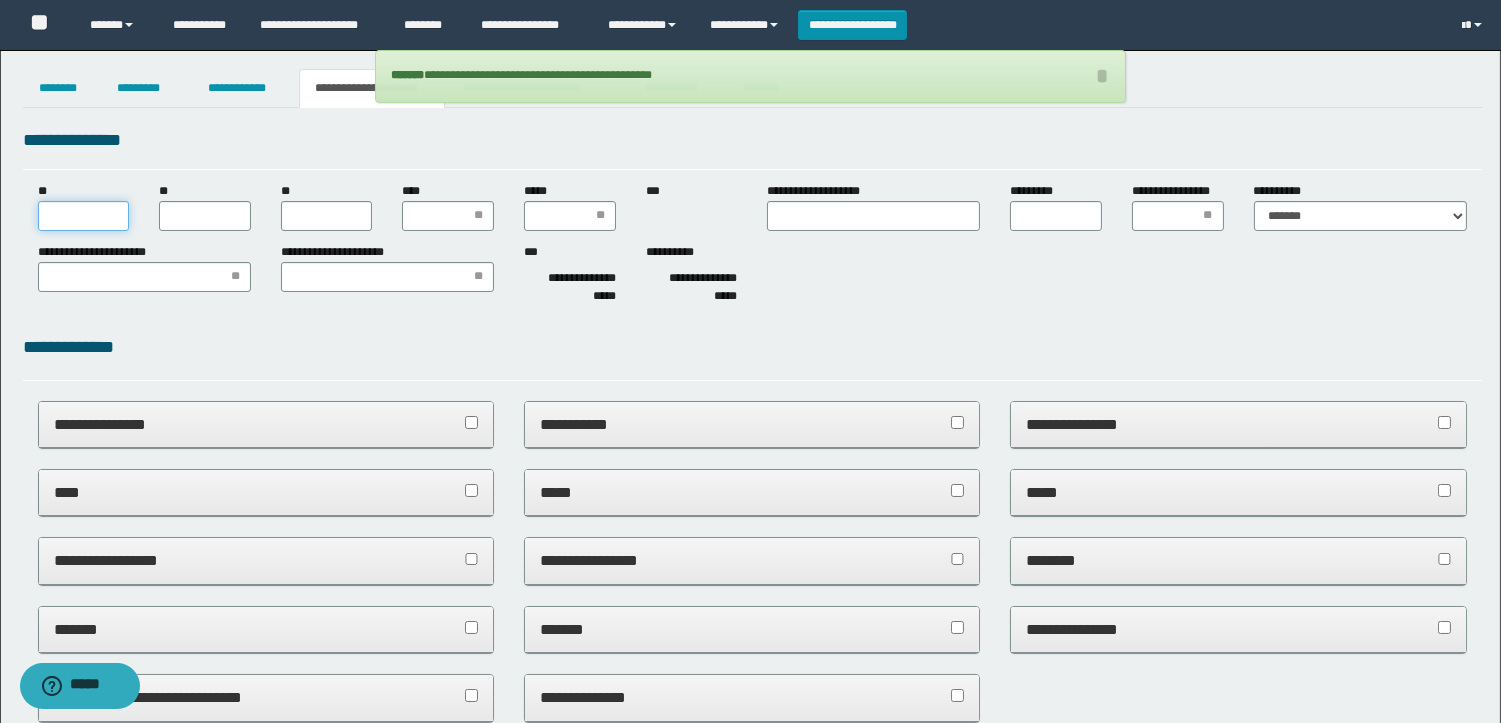 click on "**" at bounding box center (84, 216) 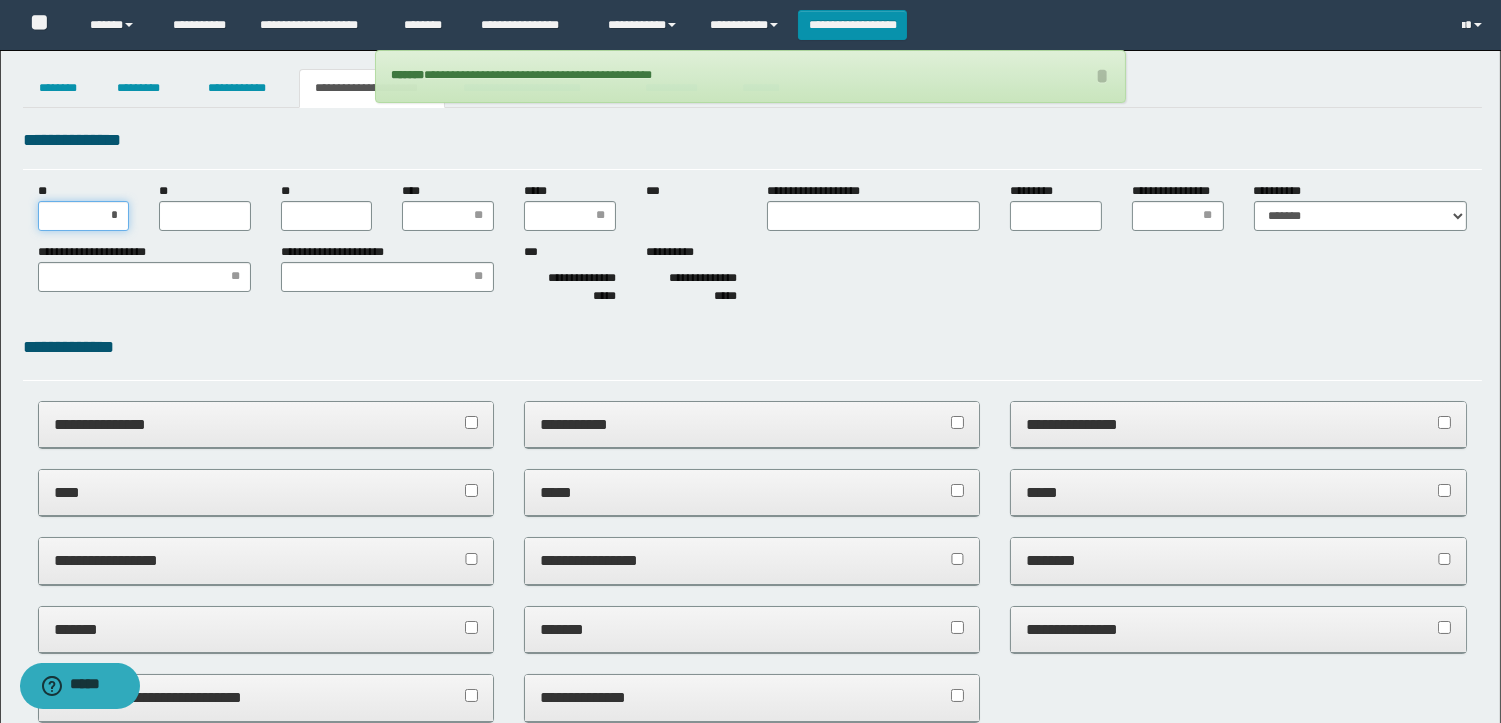 type on "**" 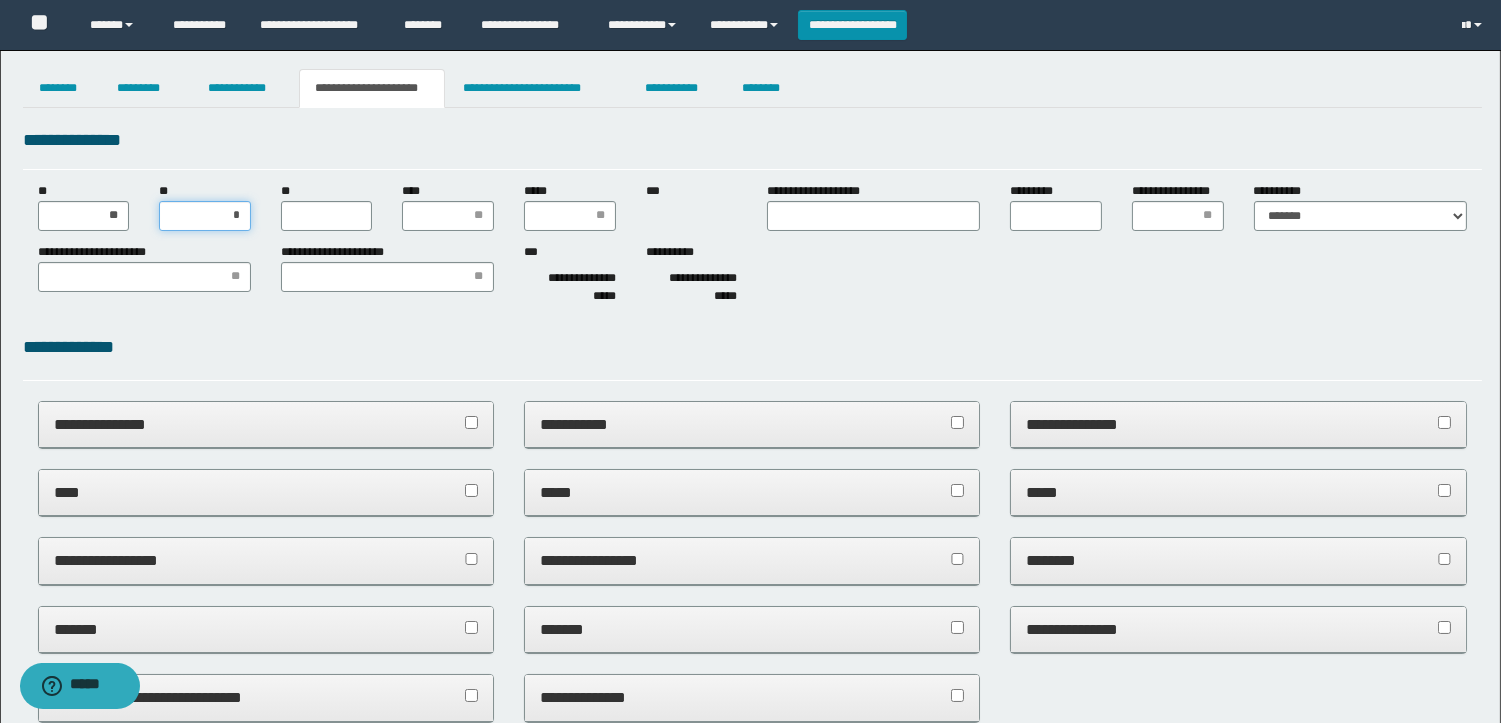 type on "**" 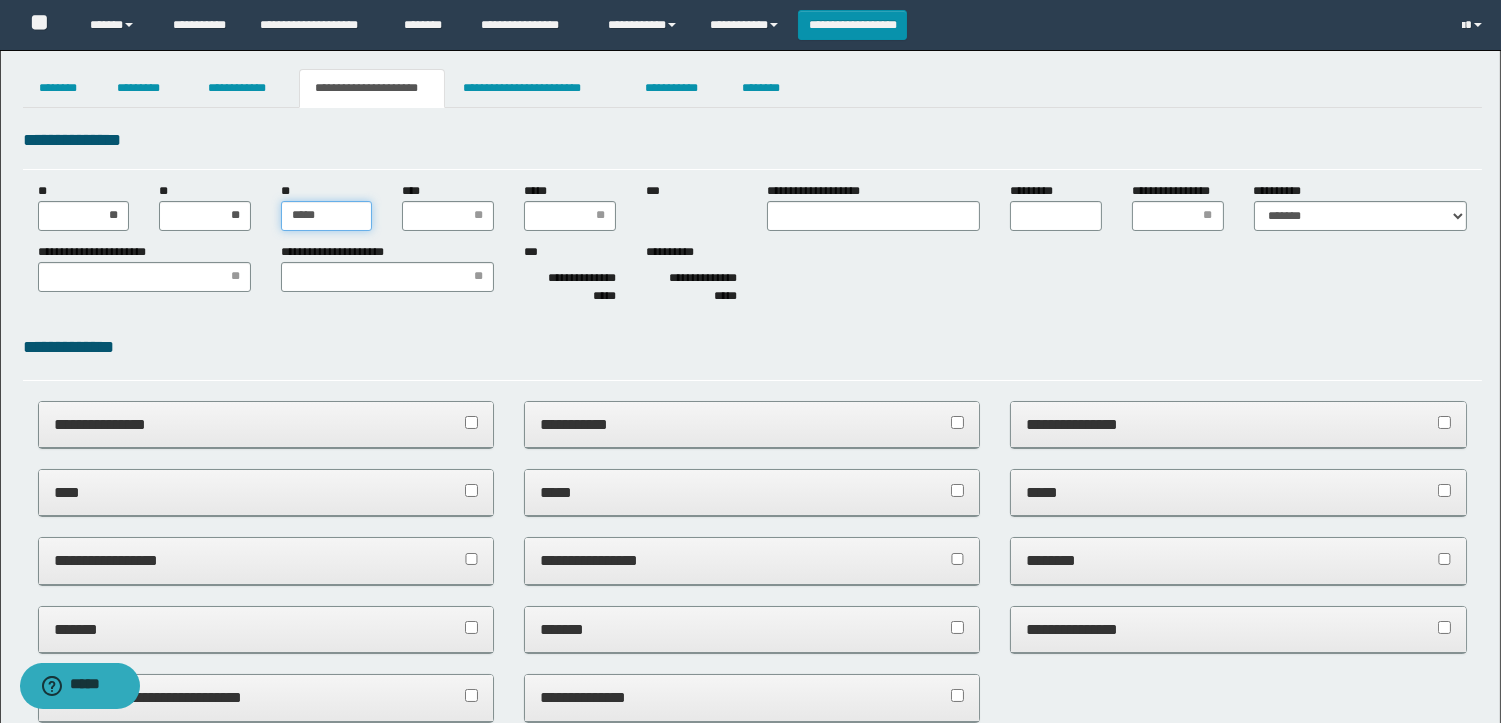 type on "******" 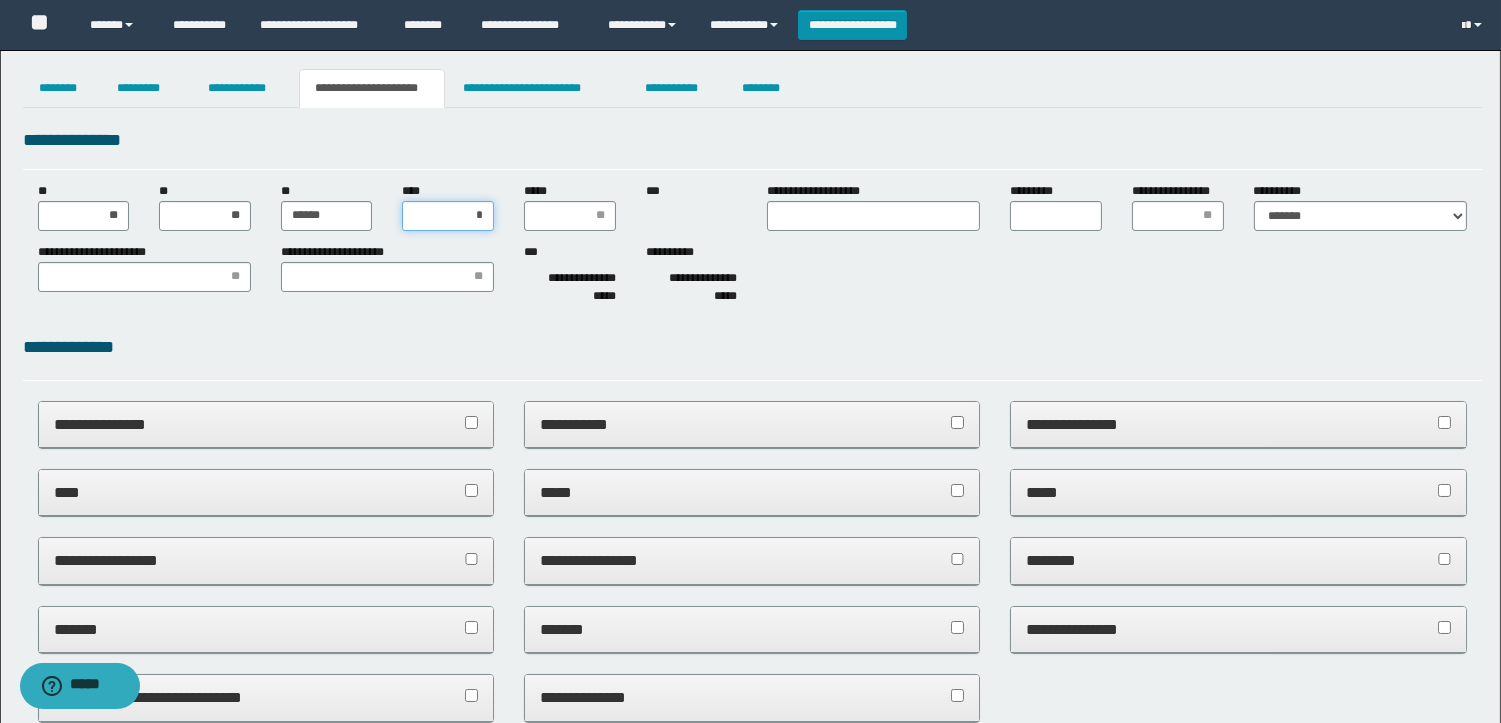 type on "**" 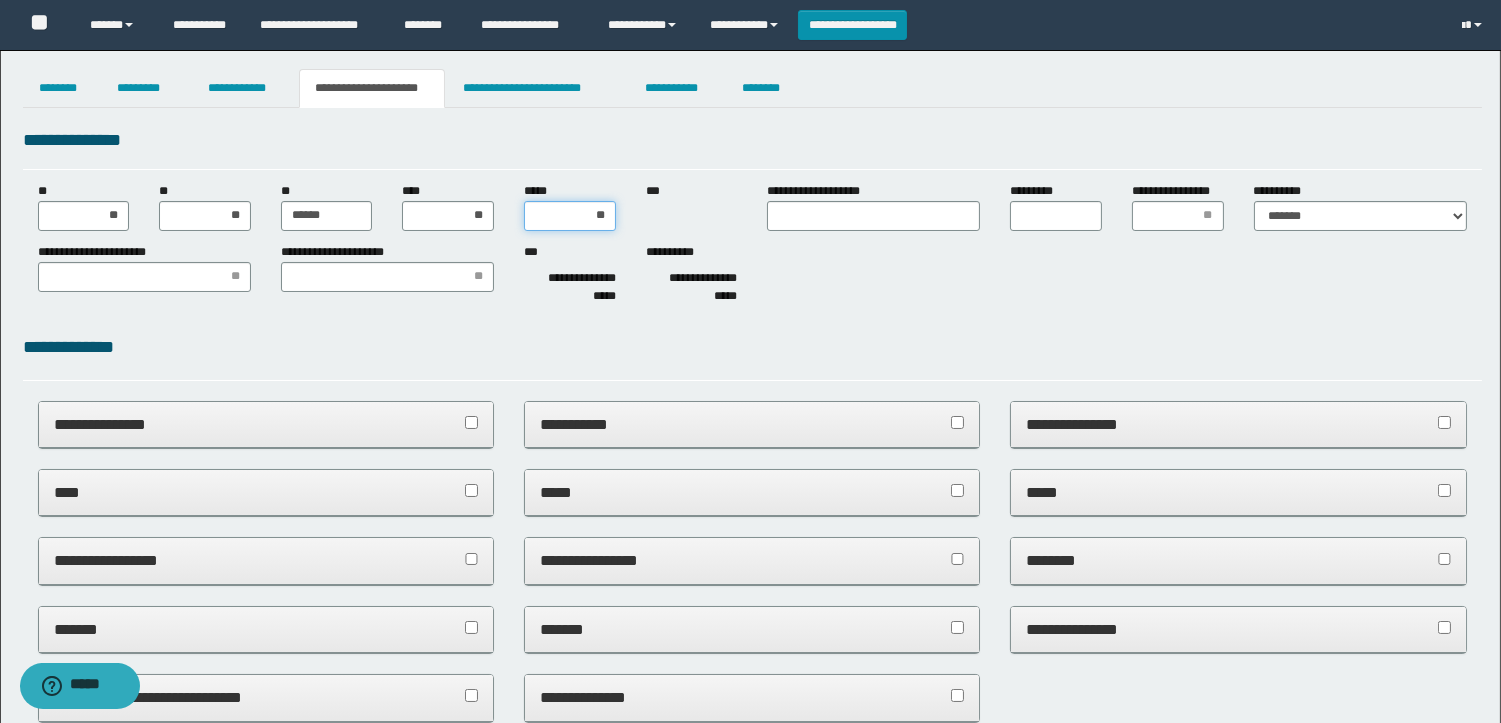 type on "***" 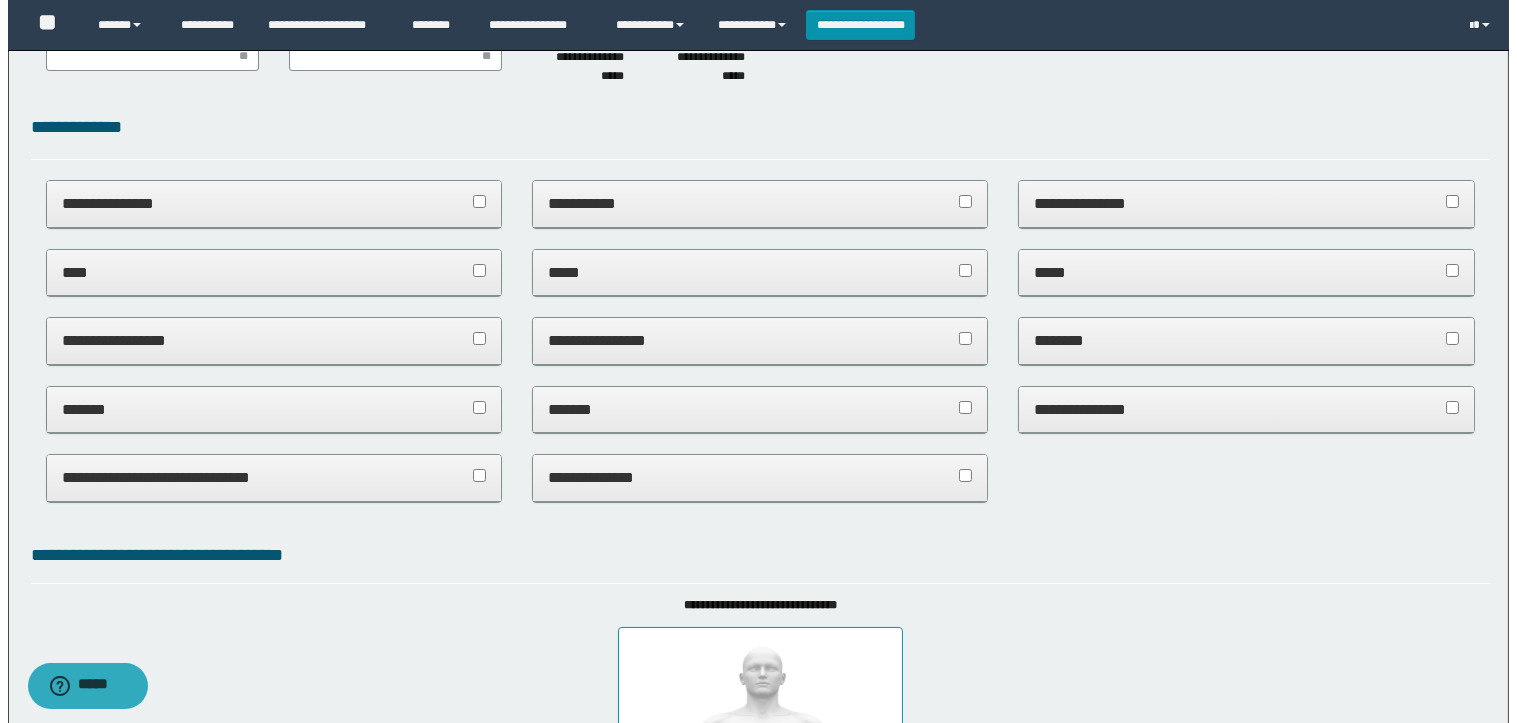 scroll, scrollTop: 0, scrollLeft: 0, axis: both 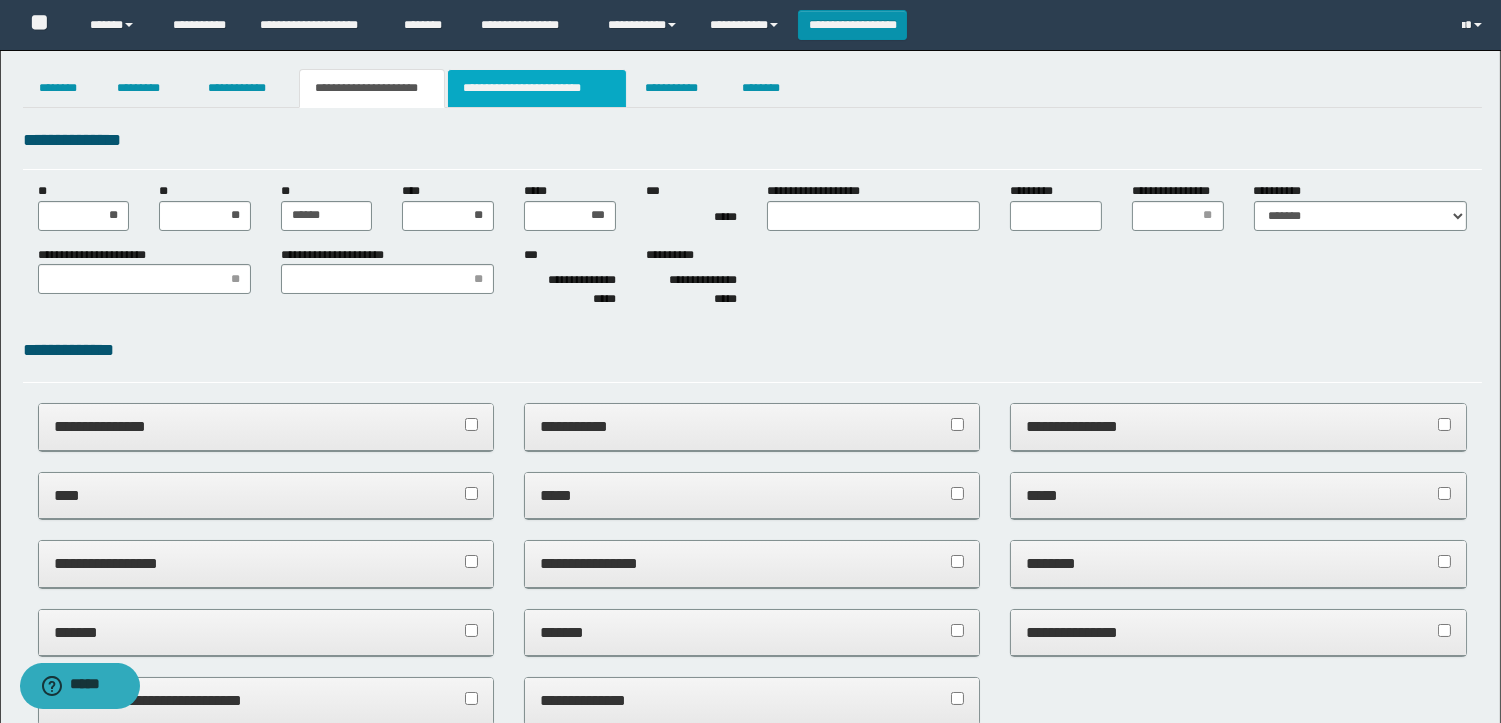 click on "**********" at bounding box center (537, 88) 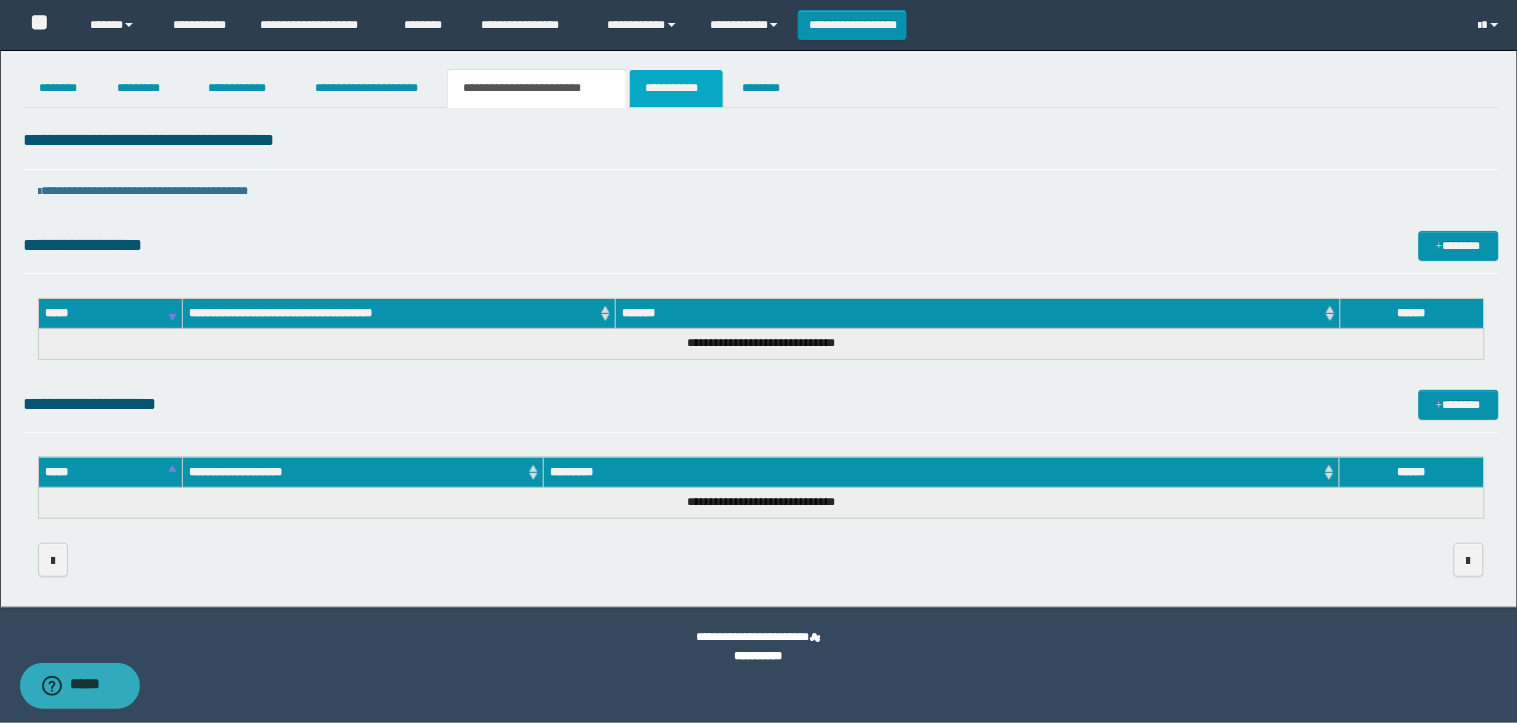 click on "**********" at bounding box center (676, 88) 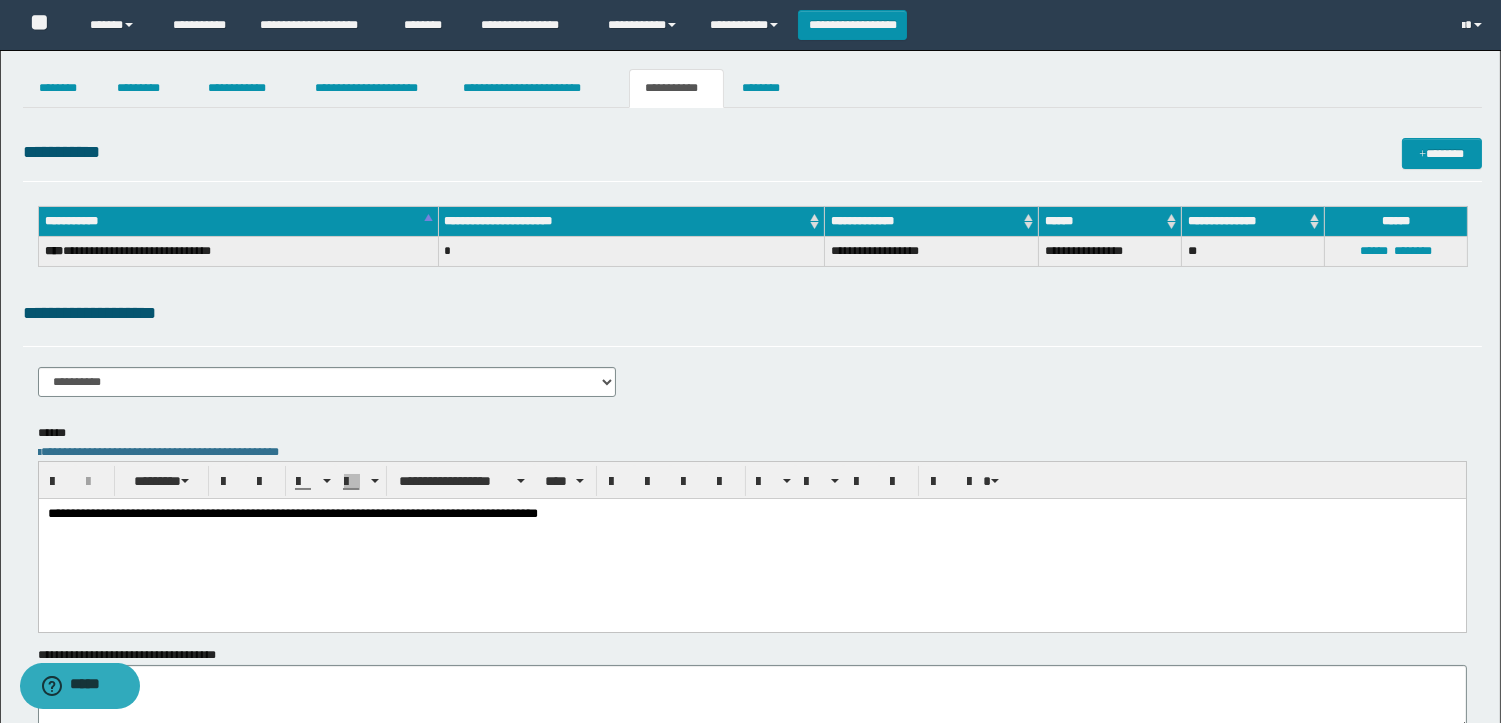 click on "**********" at bounding box center [327, 389] 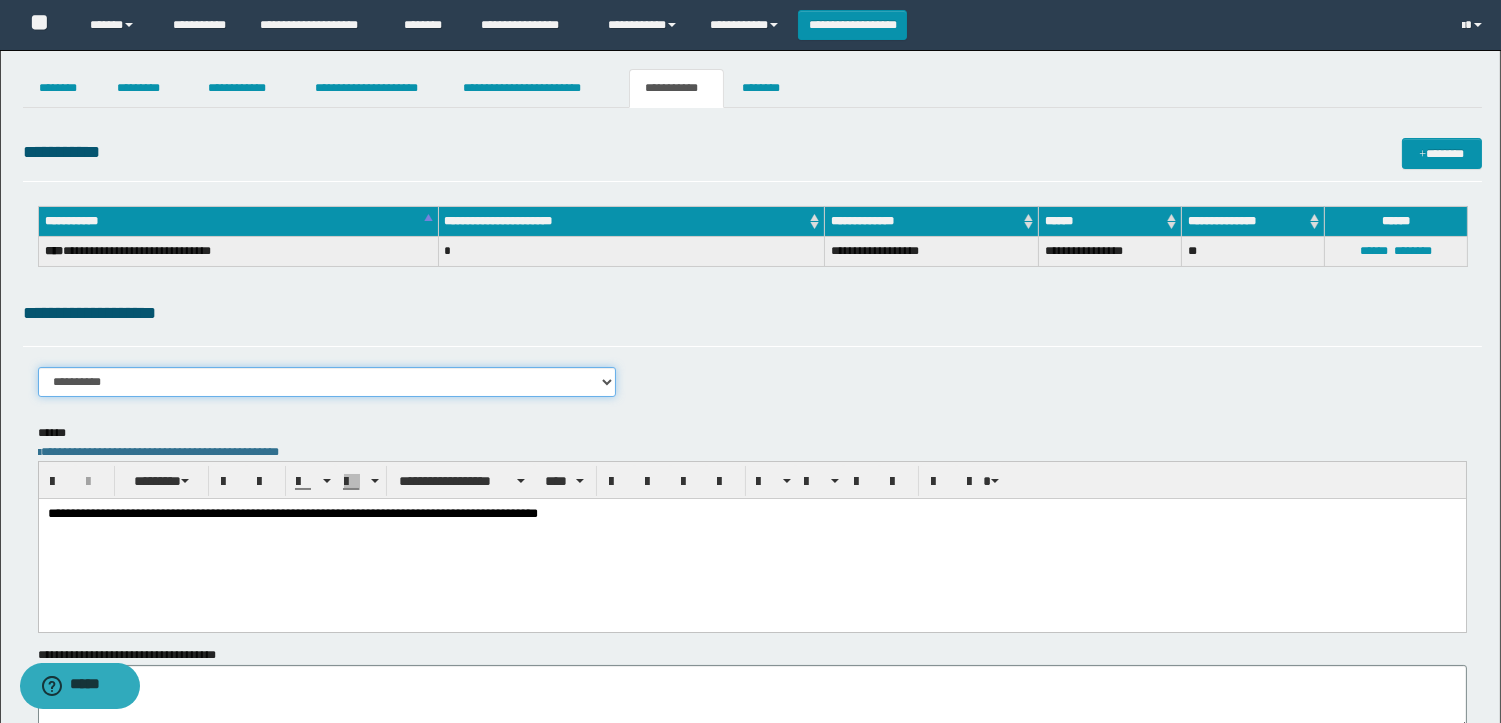 click on "**********" at bounding box center (327, 382) 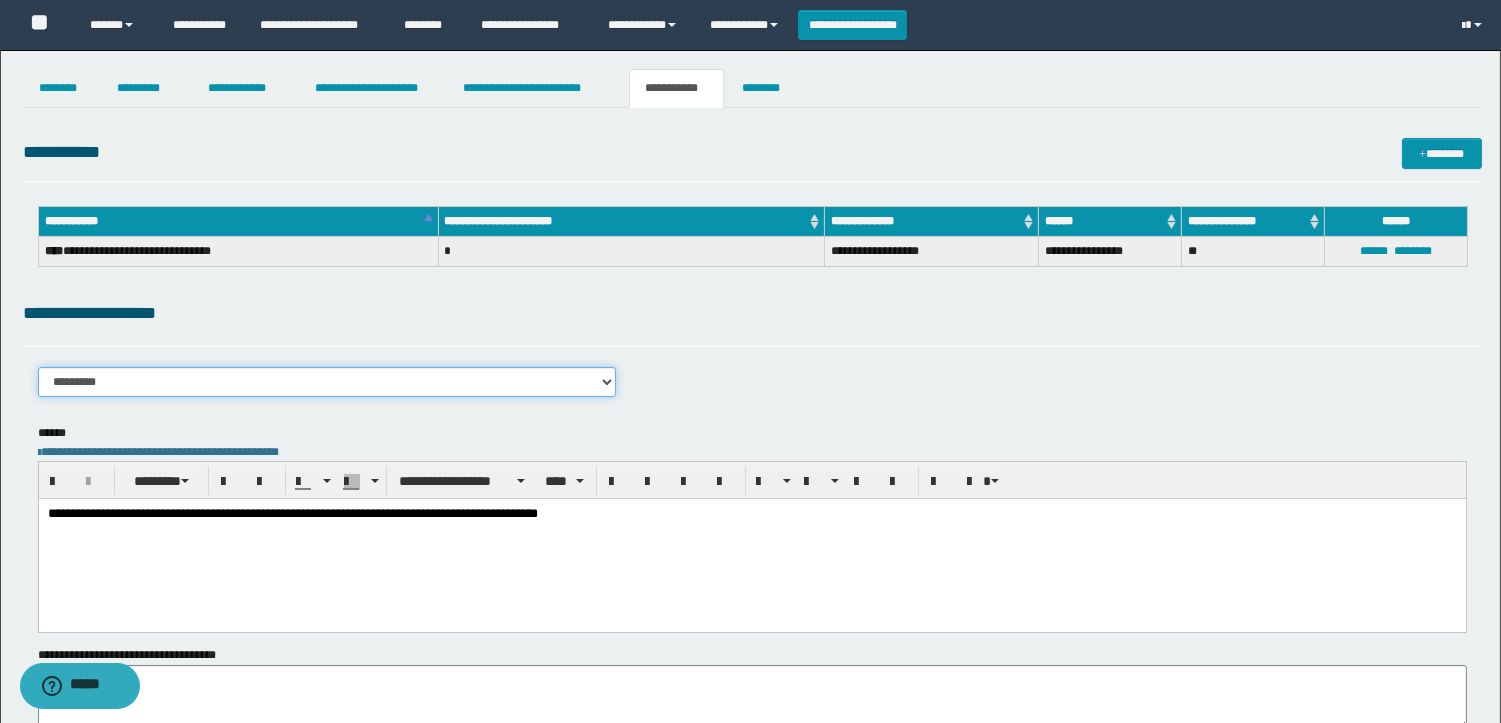 click on "**********" at bounding box center [327, 382] 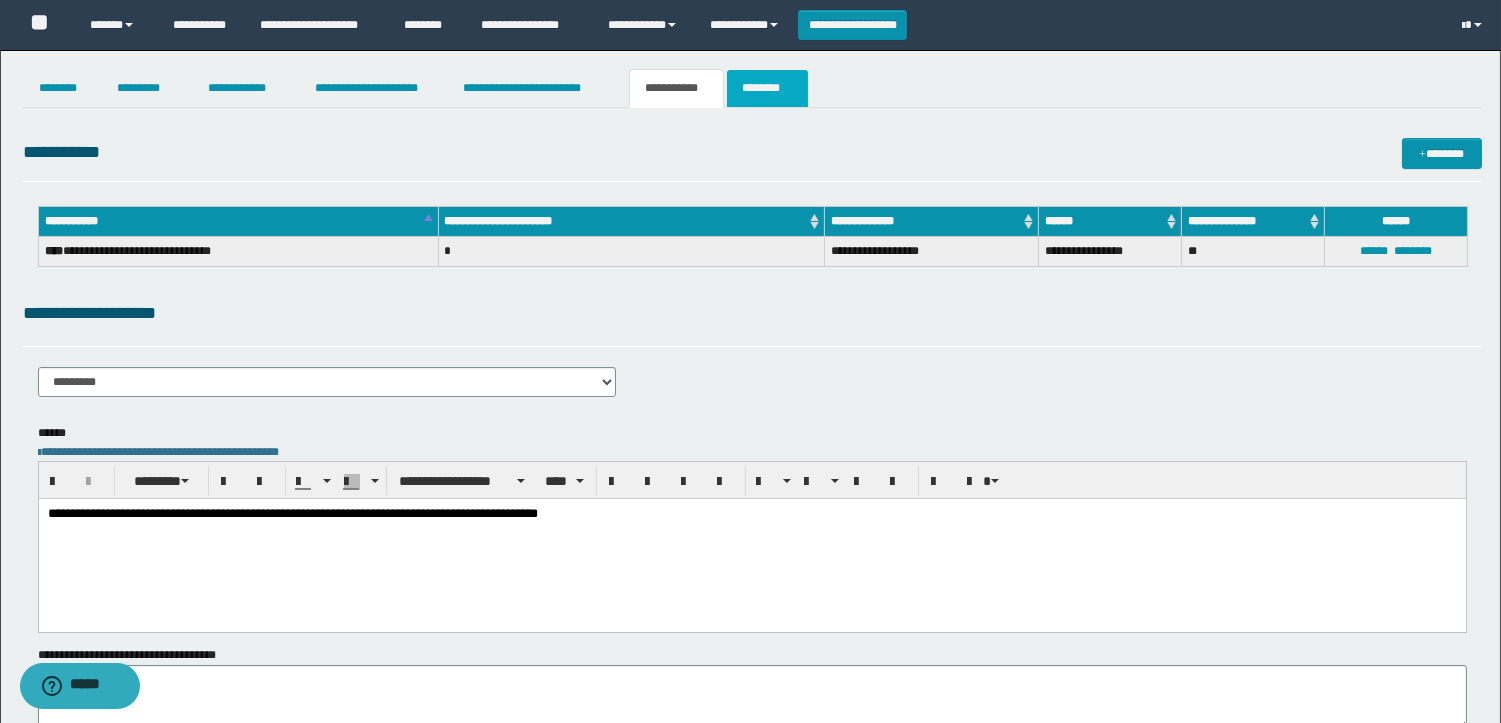 click on "********" at bounding box center (767, 88) 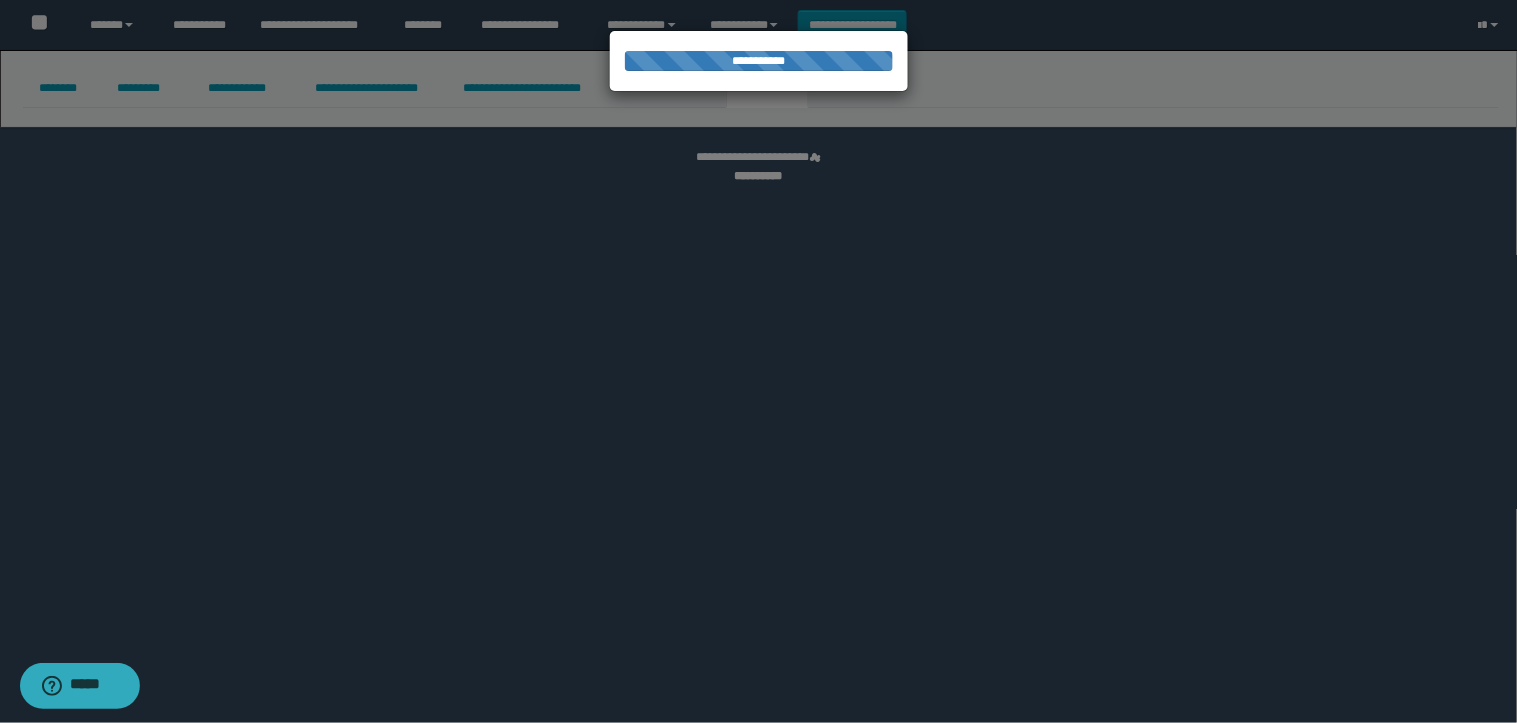 select 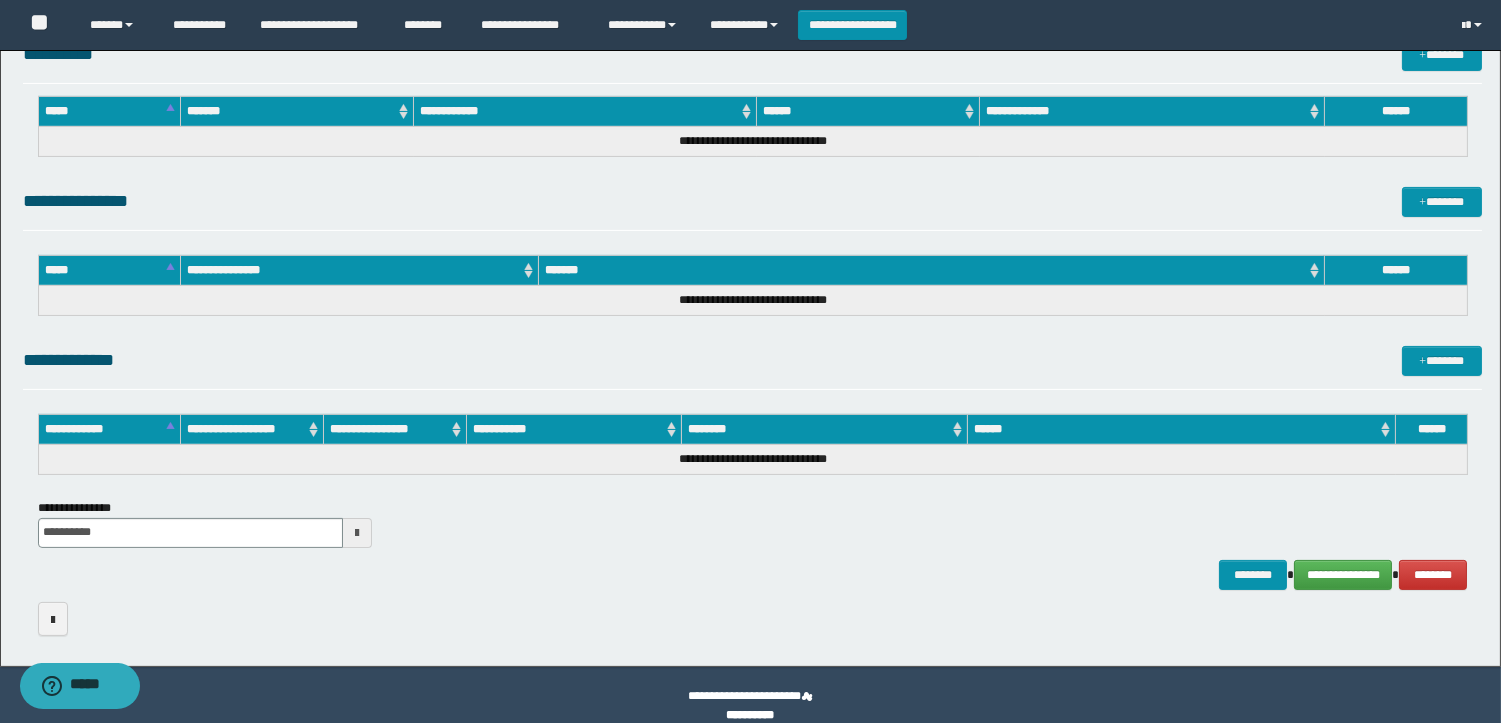 scroll, scrollTop: 914, scrollLeft: 0, axis: vertical 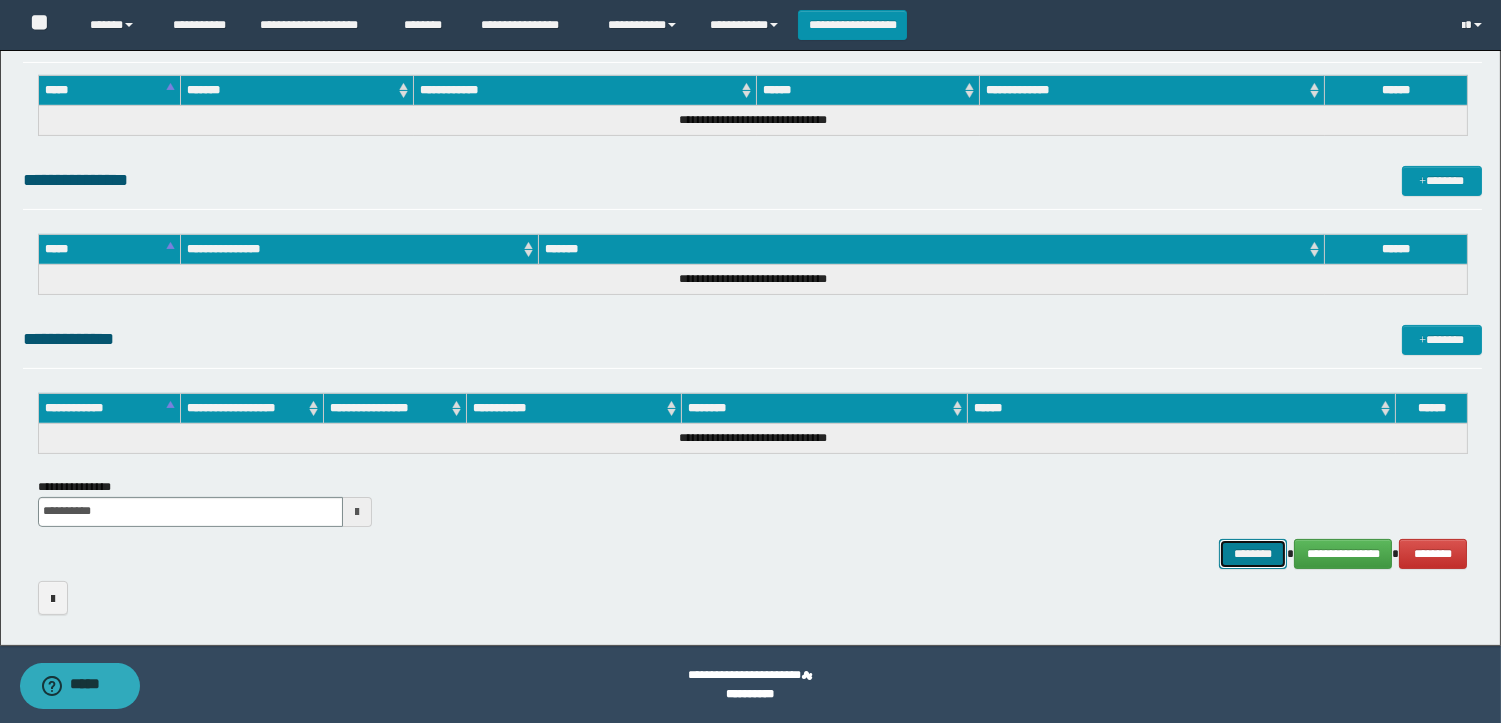 click on "********" at bounding box center (1253, 554) 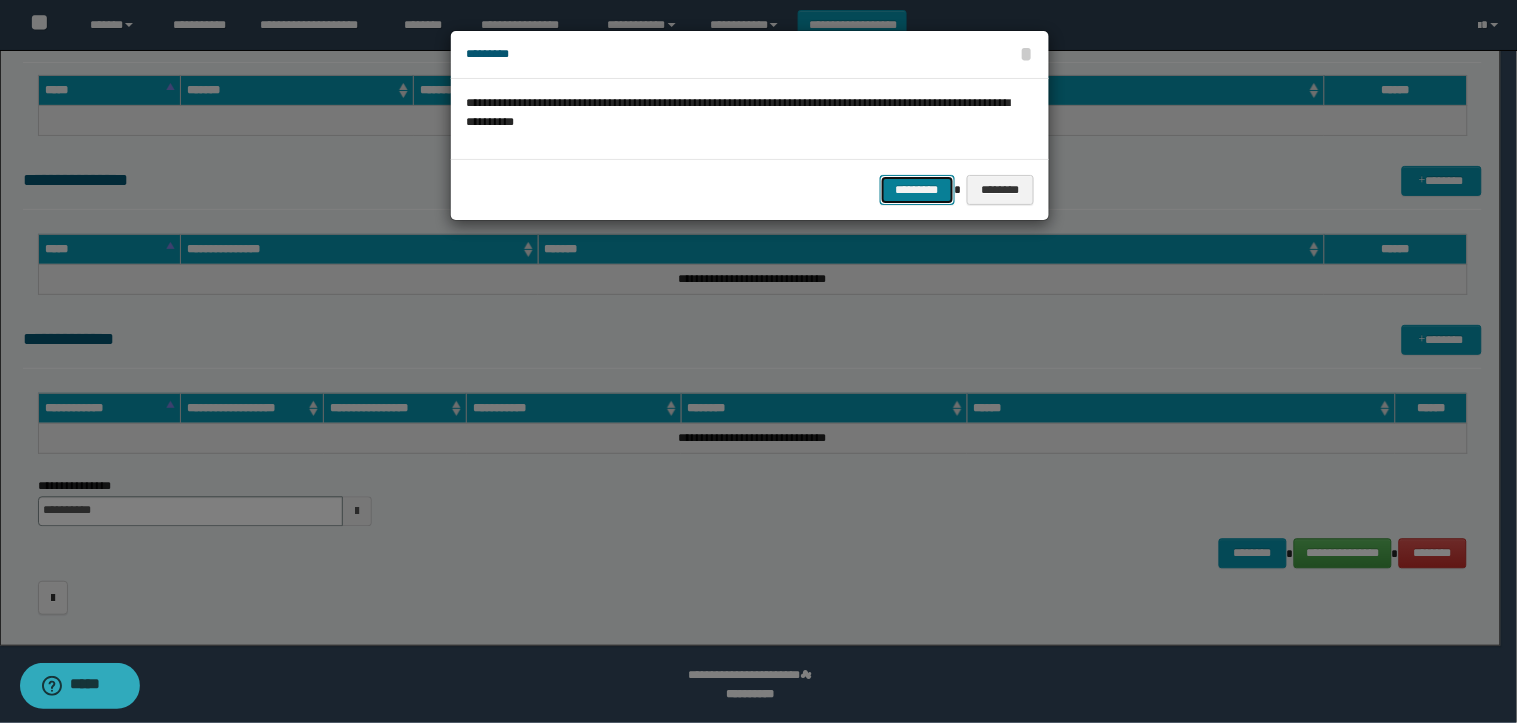 click on "*********" at bounding box center (917, 190) 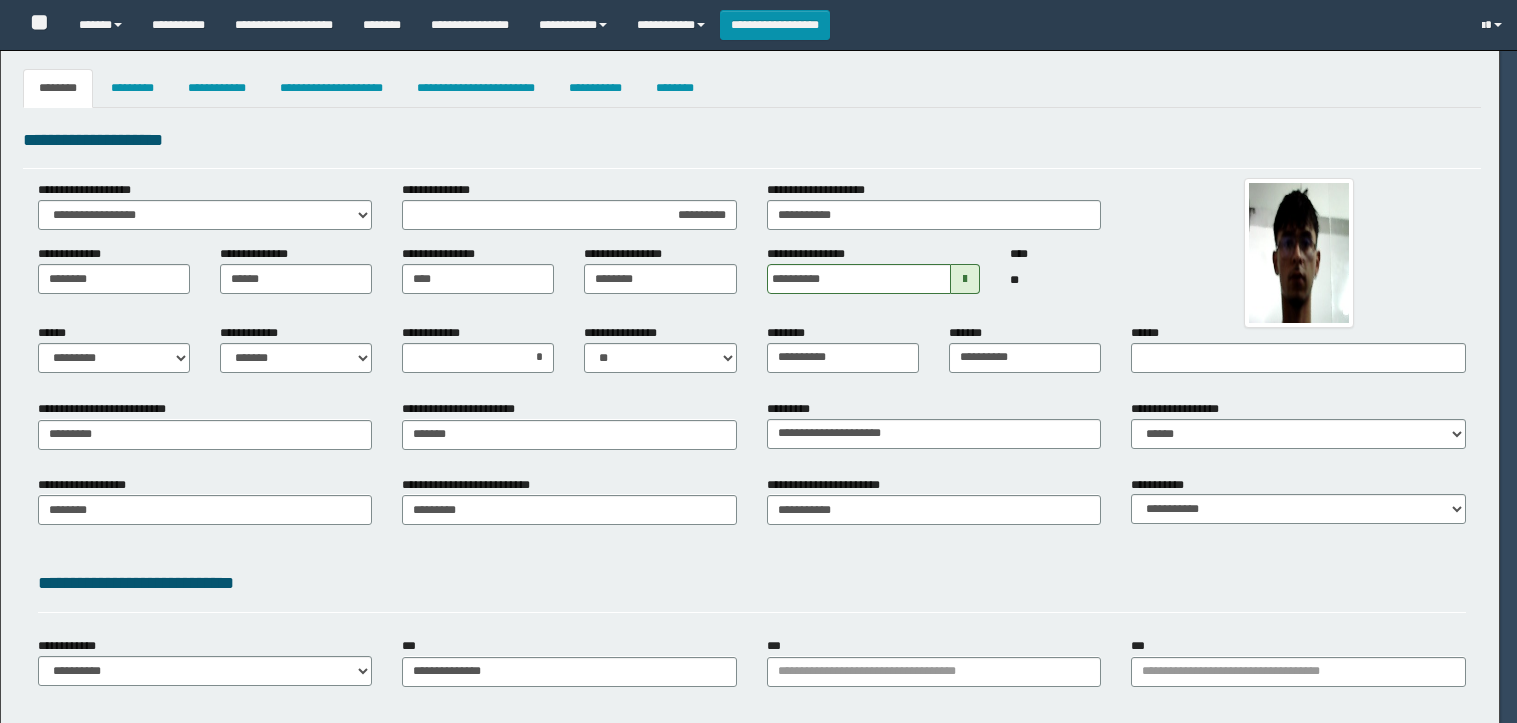 select on "*" 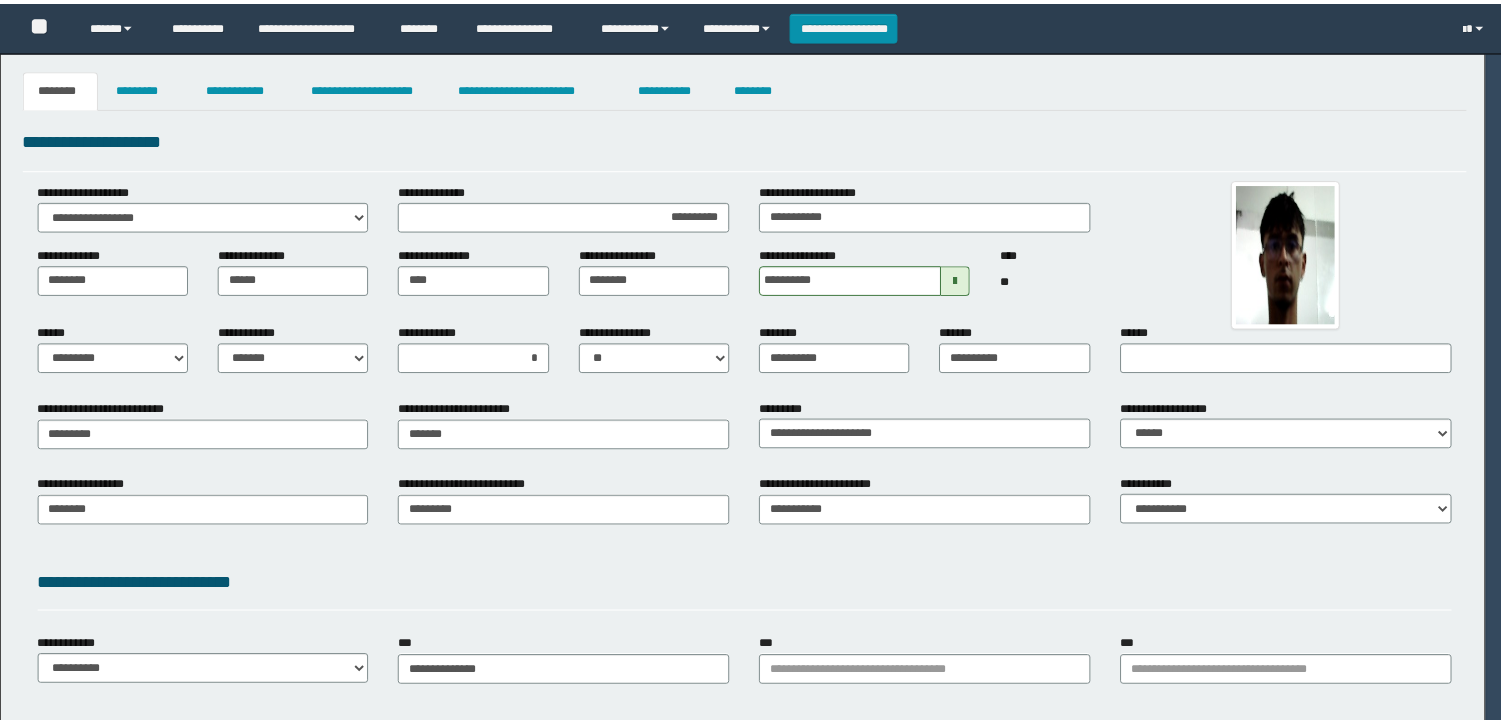 scroll, scrollTop: 0, scrollLeft: 0, axis: both 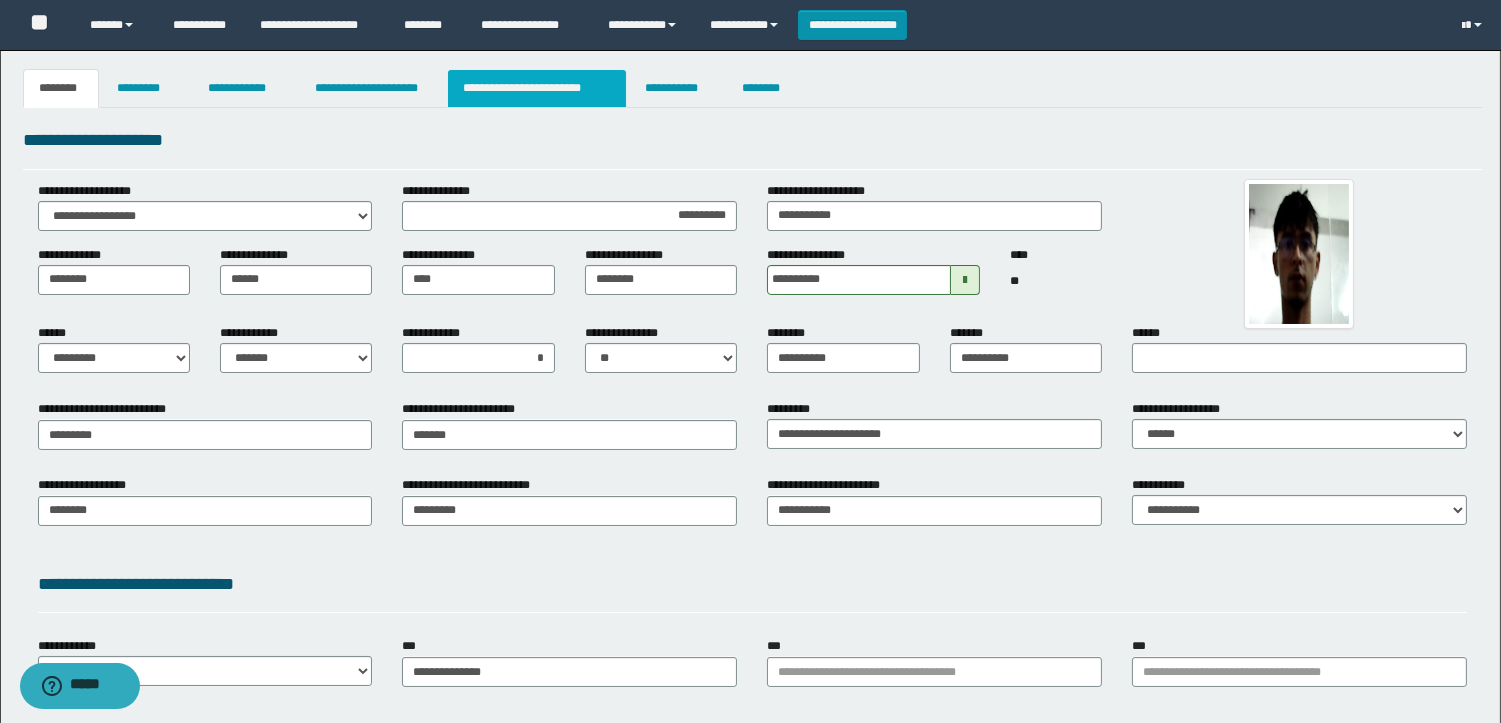 click on "**********" at bounding box center (537, 88) 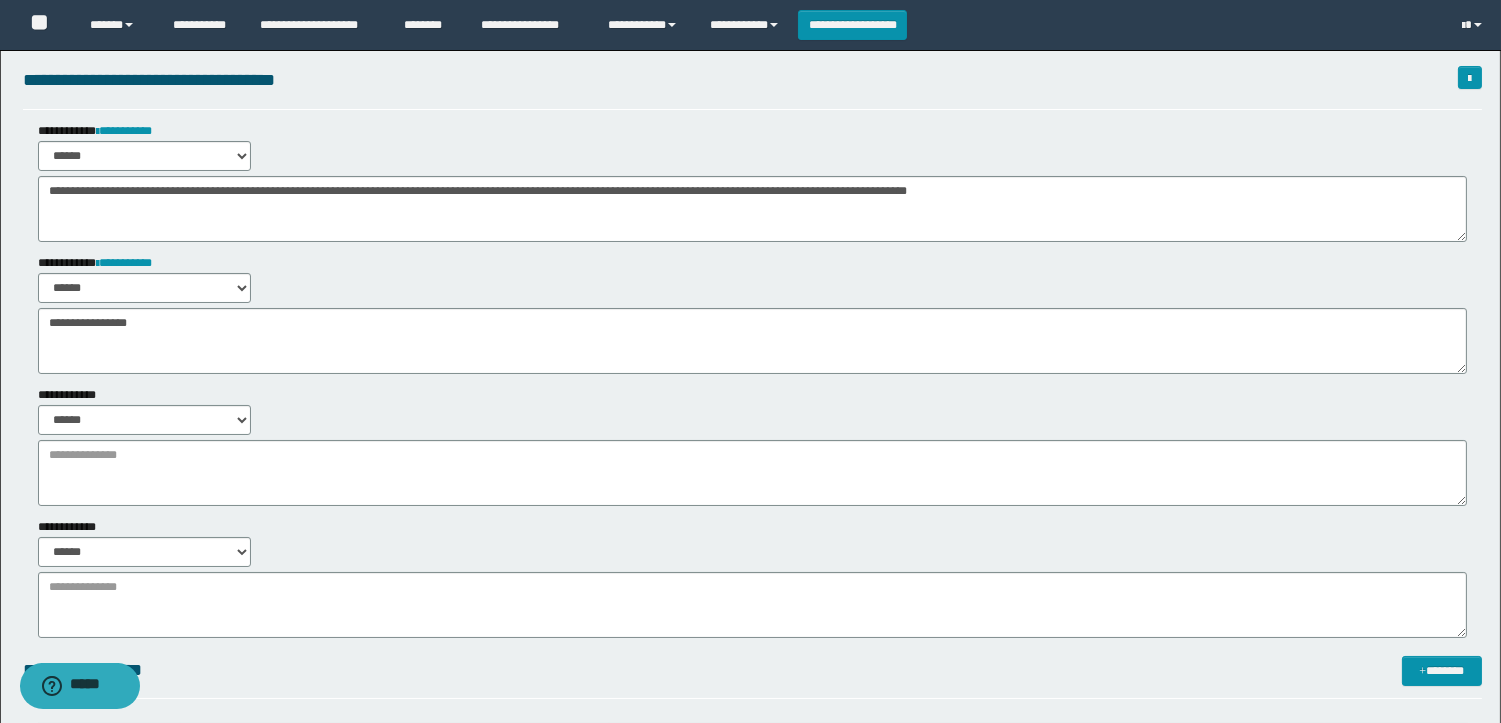 scroll, scrollTop: 111, scrollLeft: 0, axis: vertical 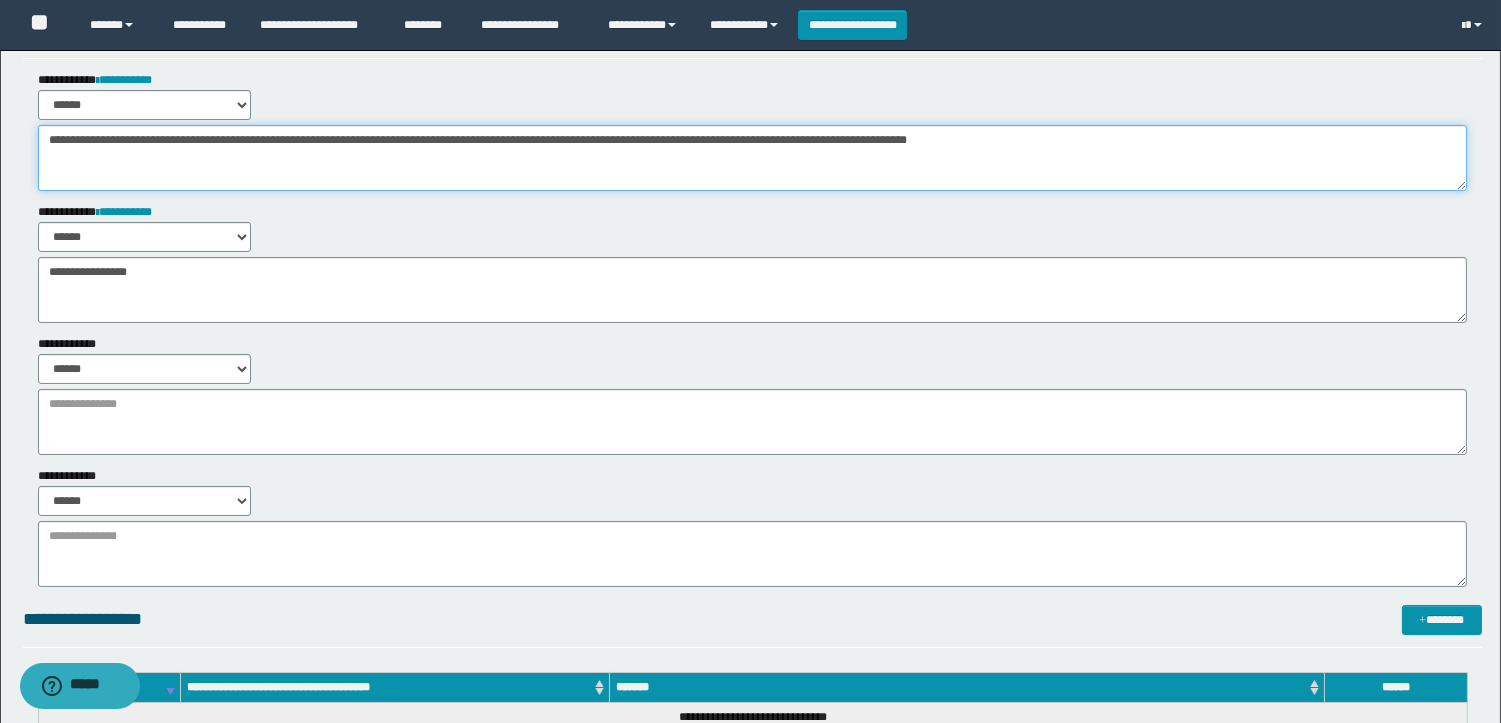 click on "**********" at bounding box center (752, 158) 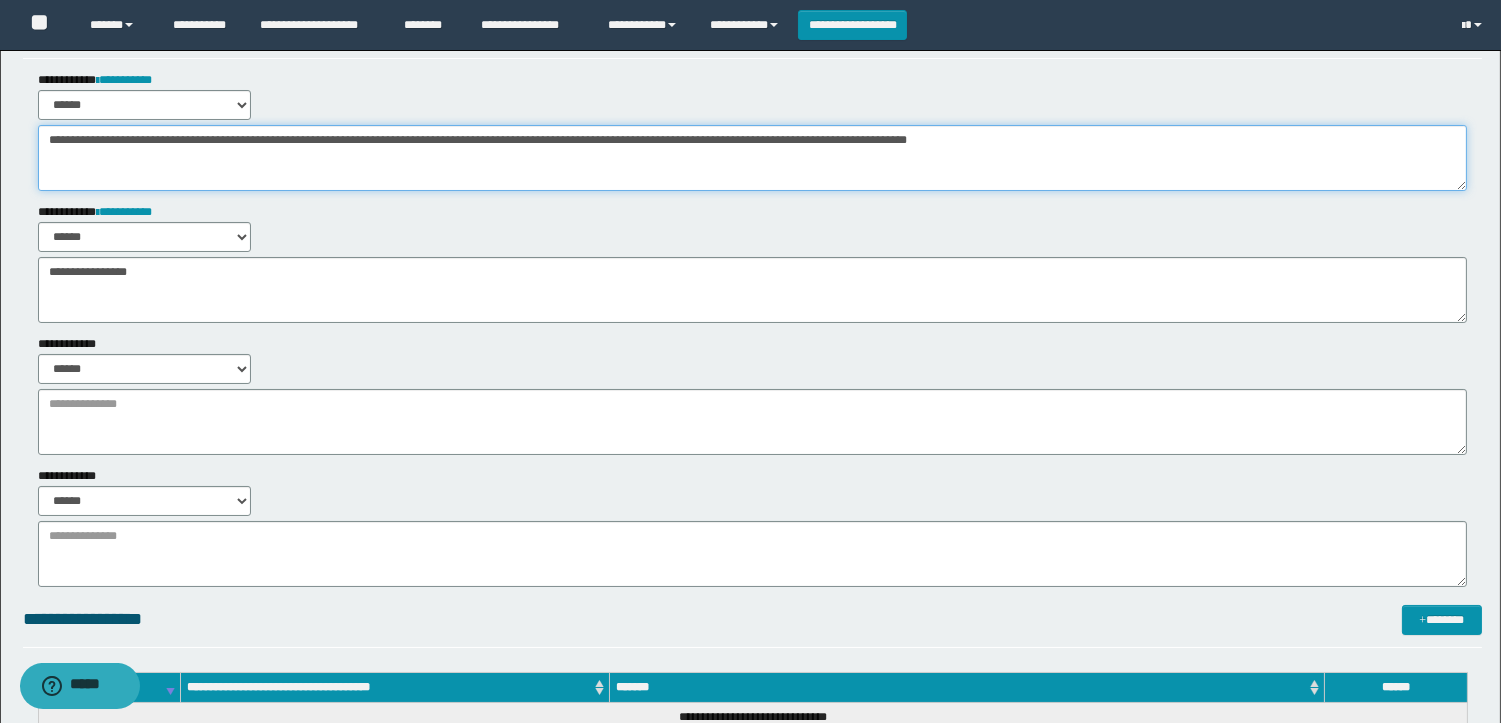drag, startPoint x: 1121, startPoint y: 132, endPoint x: 0, endPoint y: 98, distance: 1121.5155 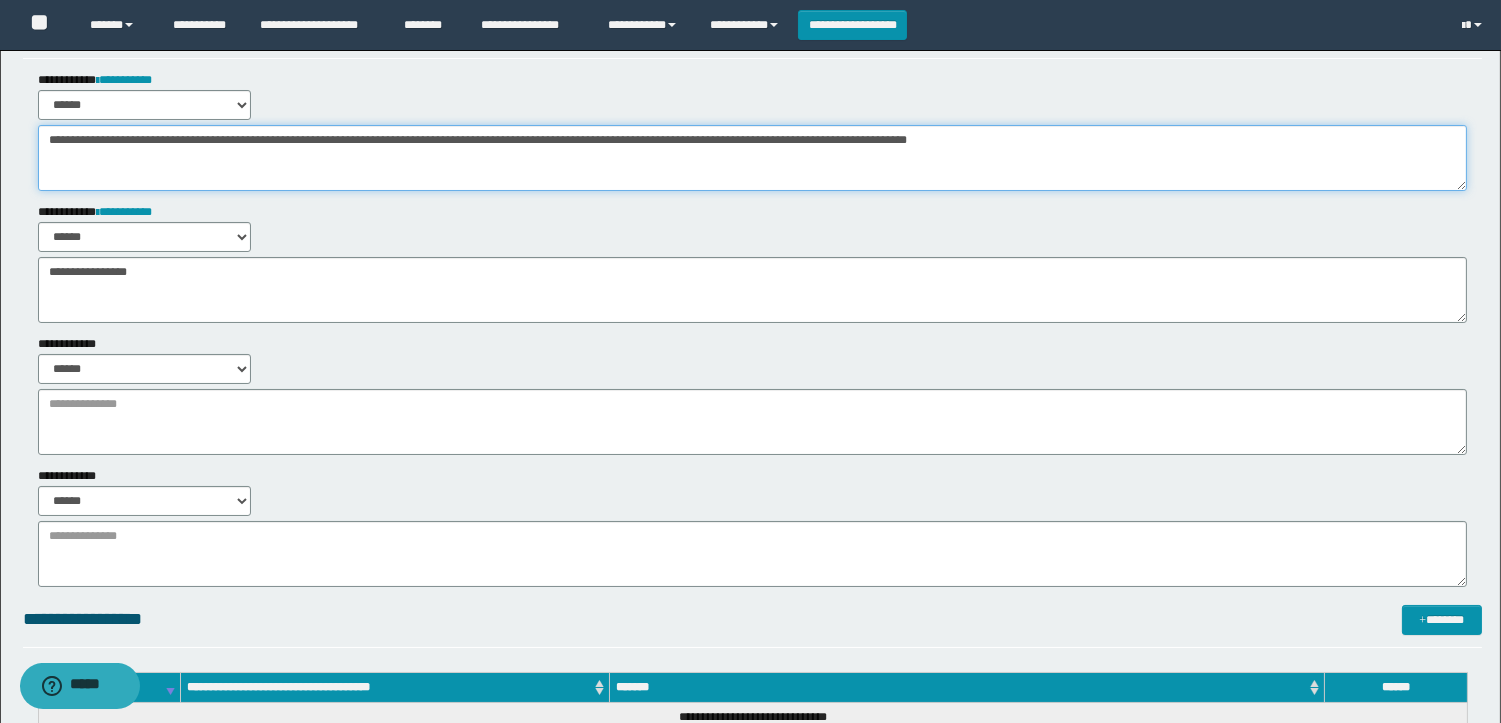 click on "**********" at bounding box center [750, 460] 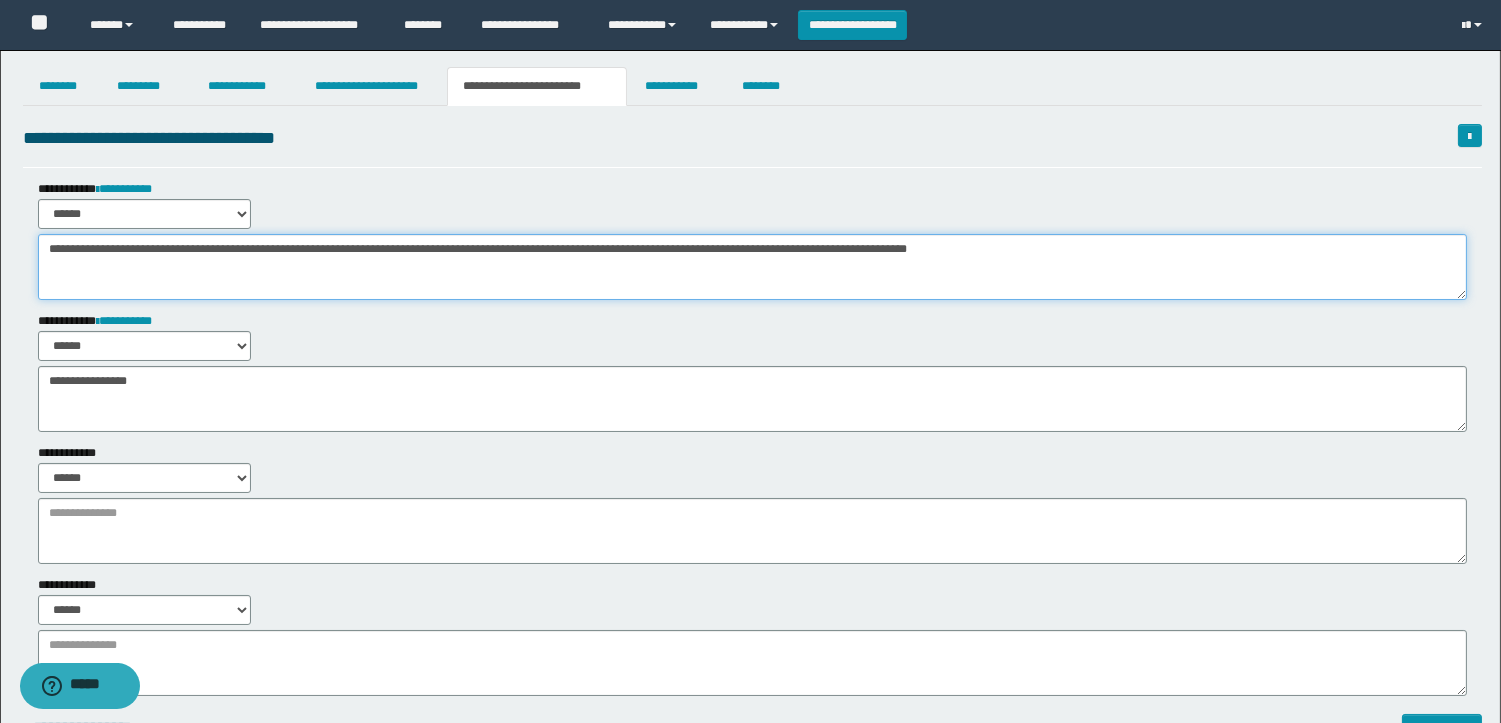 scroll, scrollTop: 0, scrollLeft: 0, axis: both 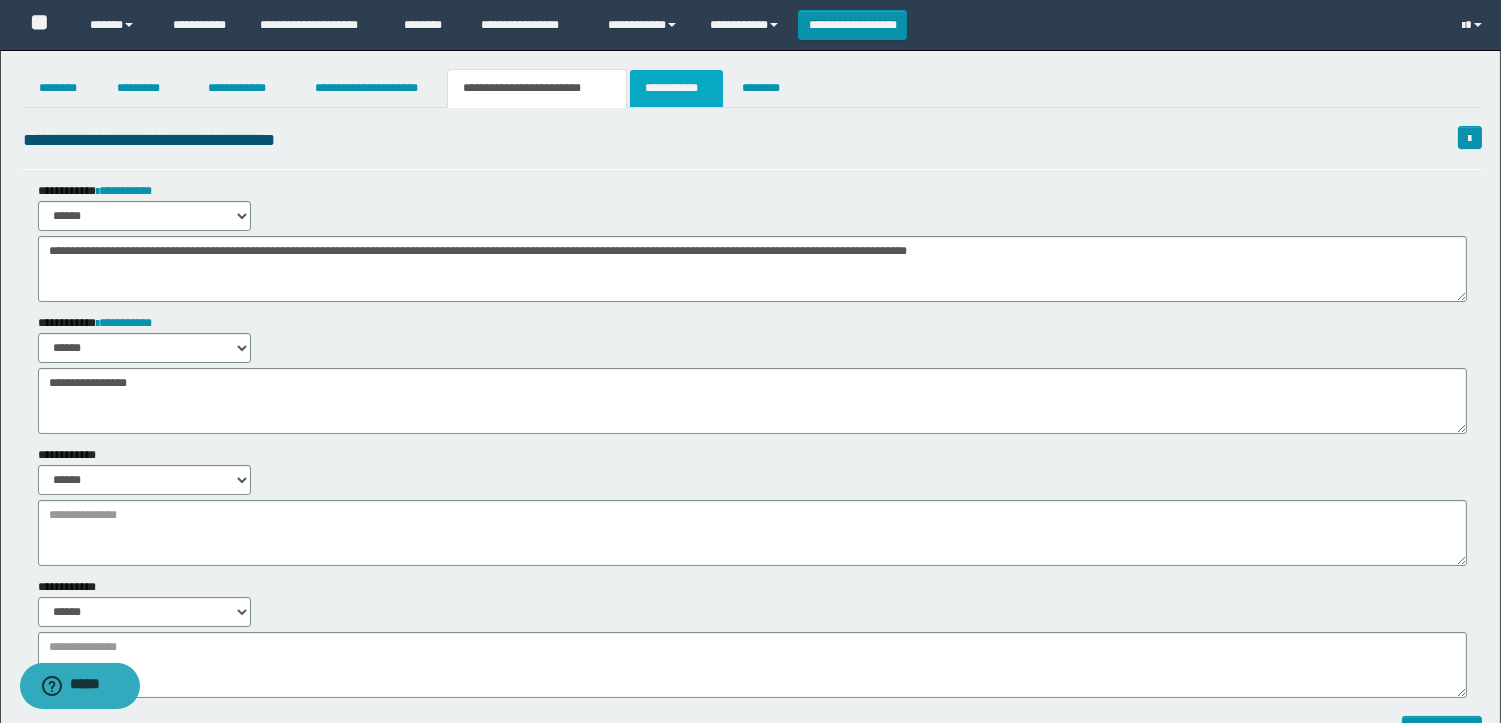 click on "**********" at bounding box center (676, 88) 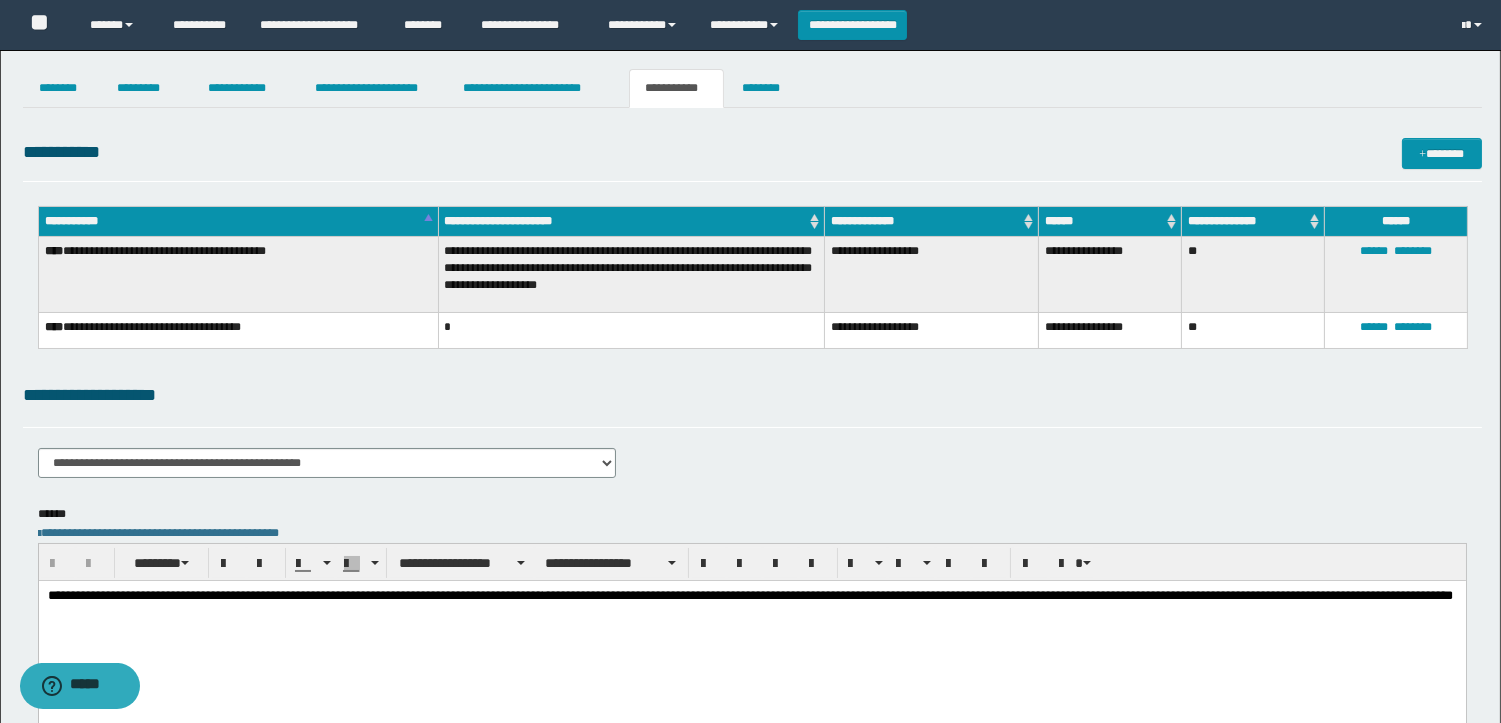 scroll, scrollTop: 0, scrollLeft: 0, axis: both 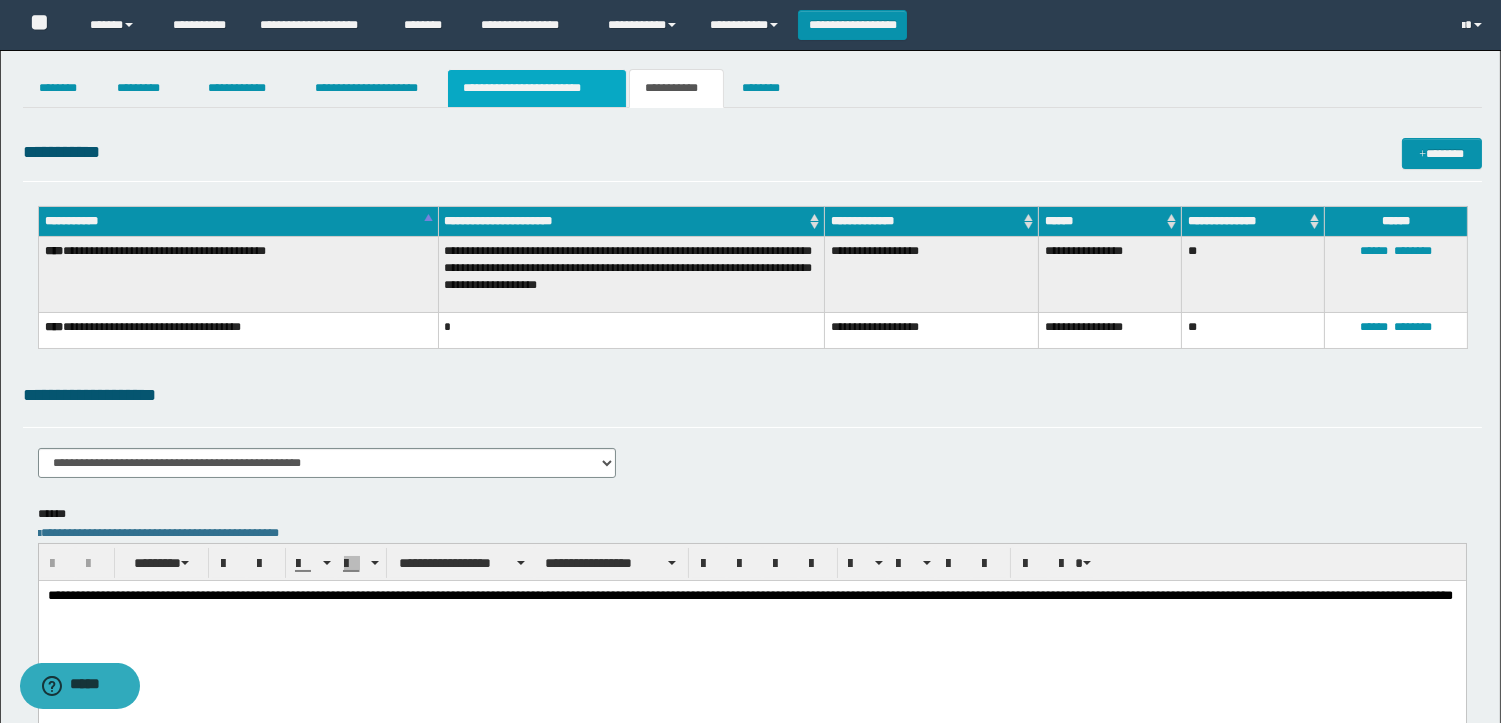 click on "**********" at bounding box center (537, 88) 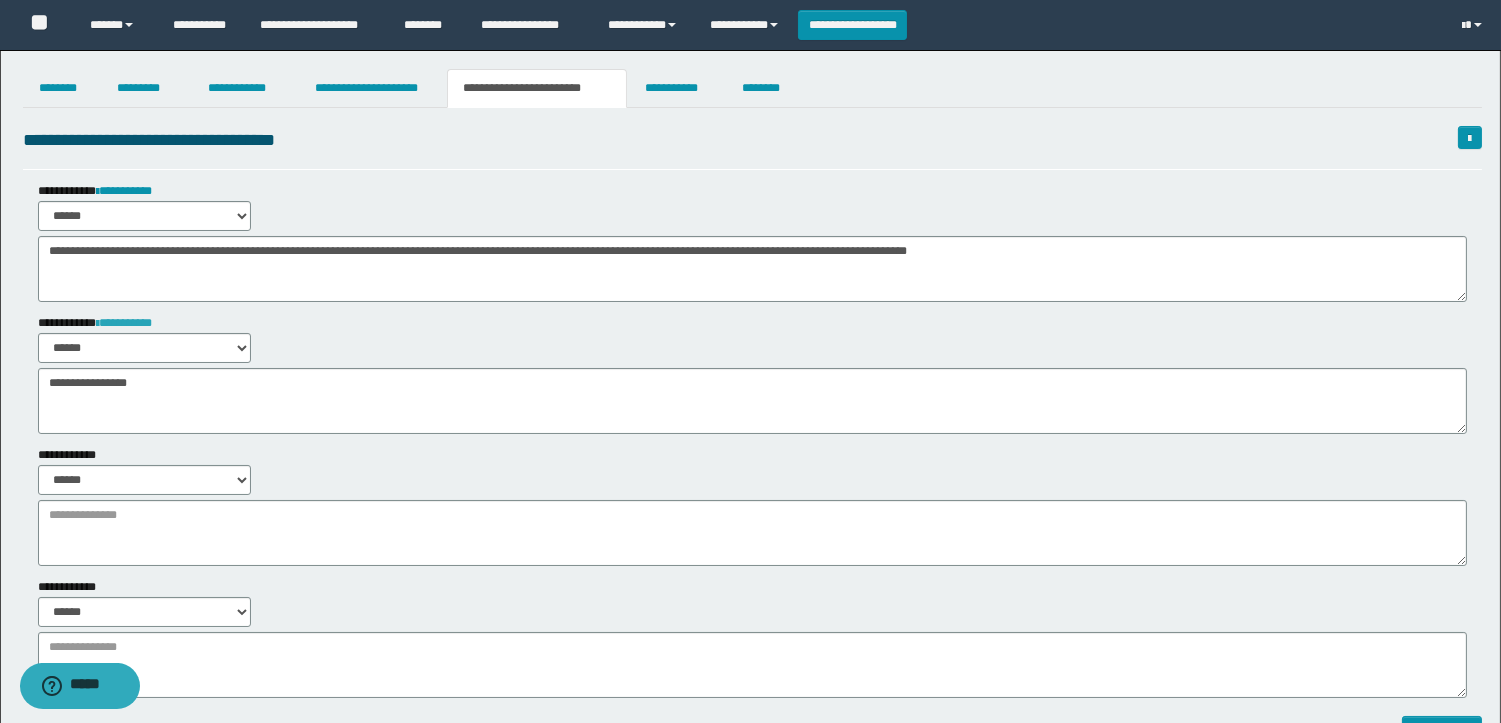 click on "**********" at bounding box center (124, 323) 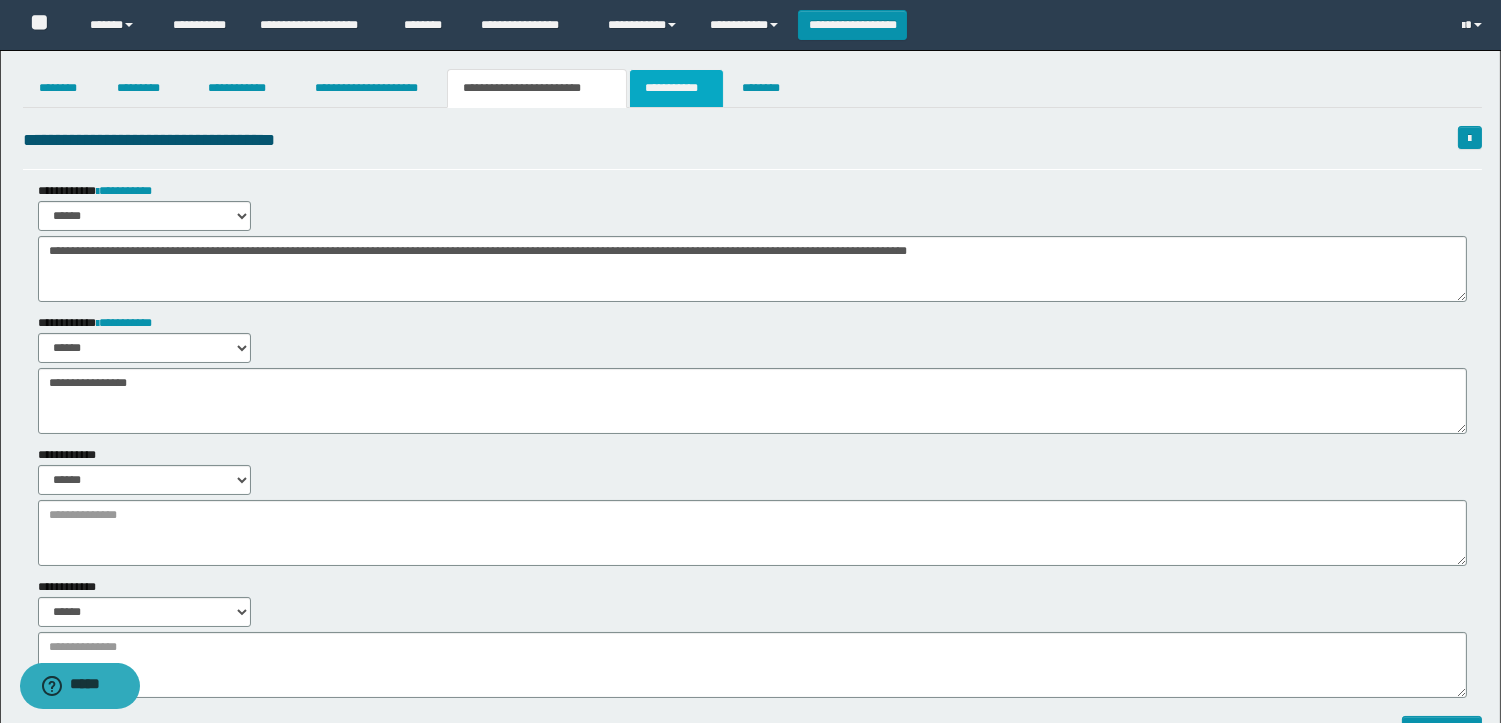 click on "**********" at bounding box center [676, 88] 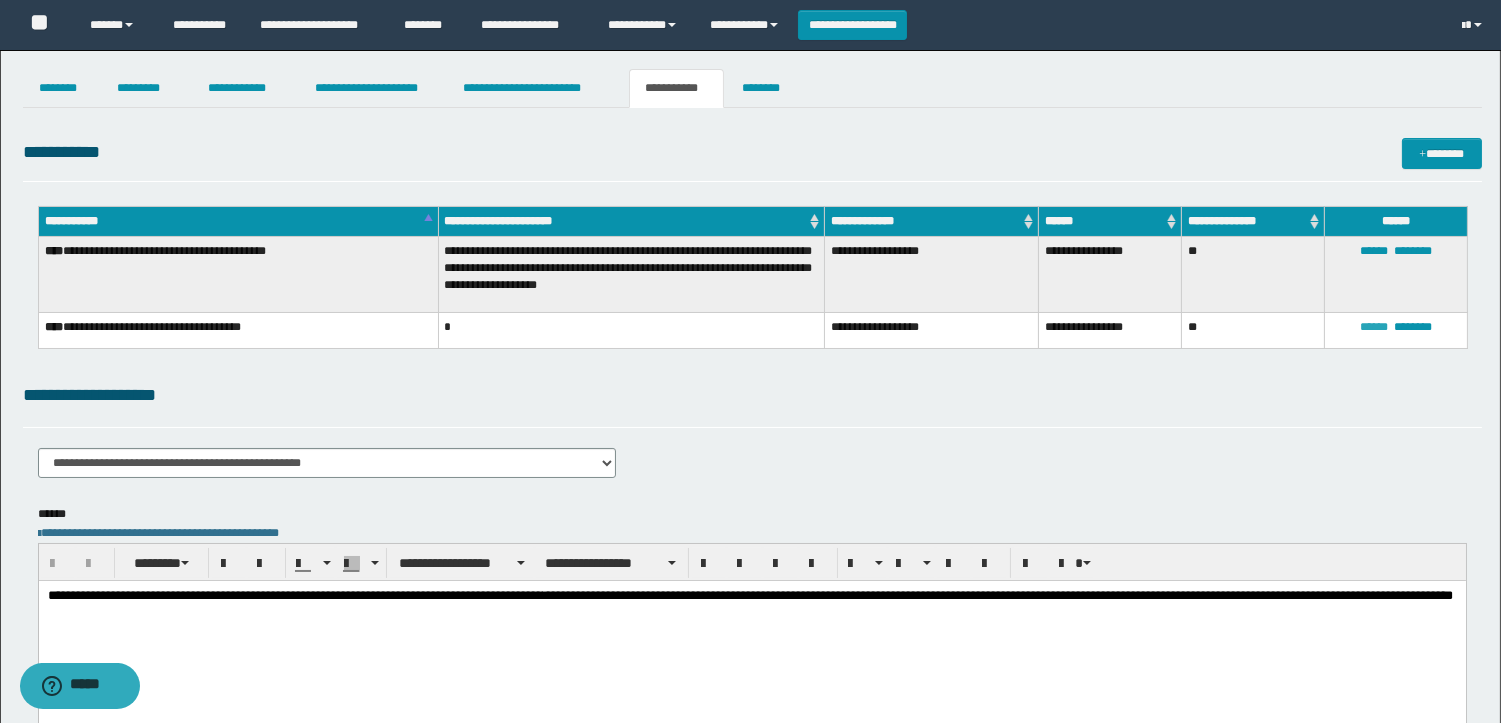 click on "******" at bounding box center [1374, 327] 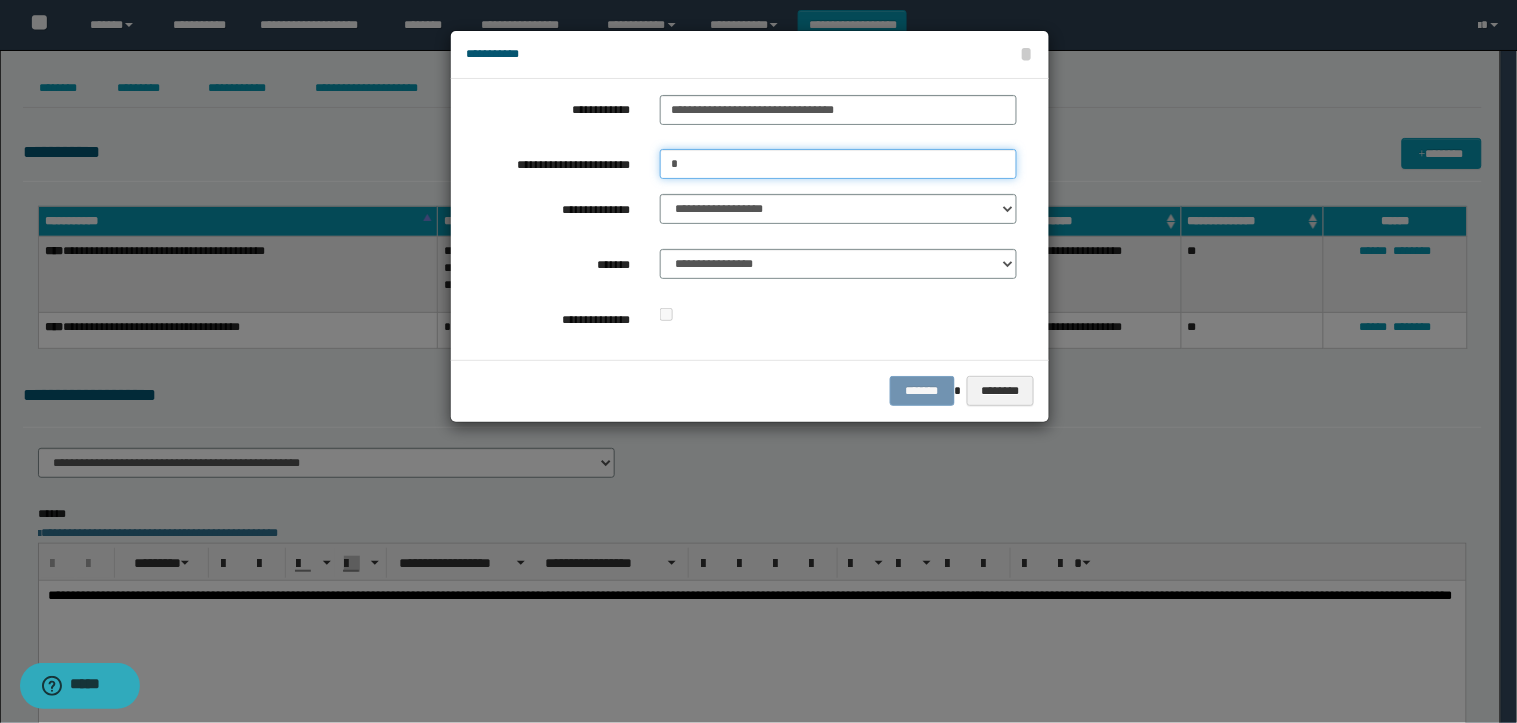drag, startPoint x: 701, startPoint y: 160, endPoint x: 218, endPoint y: 108, distance: 485.7911 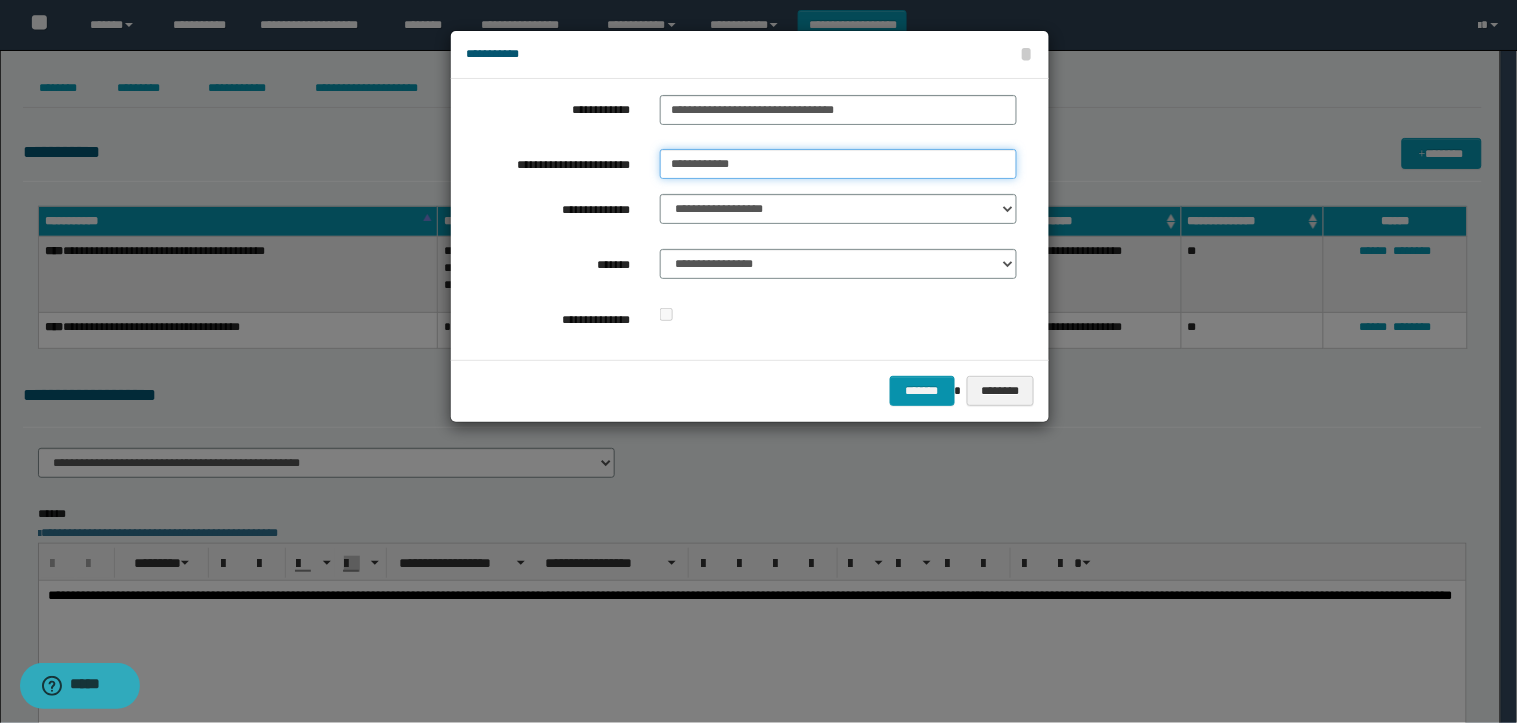type on "**********" 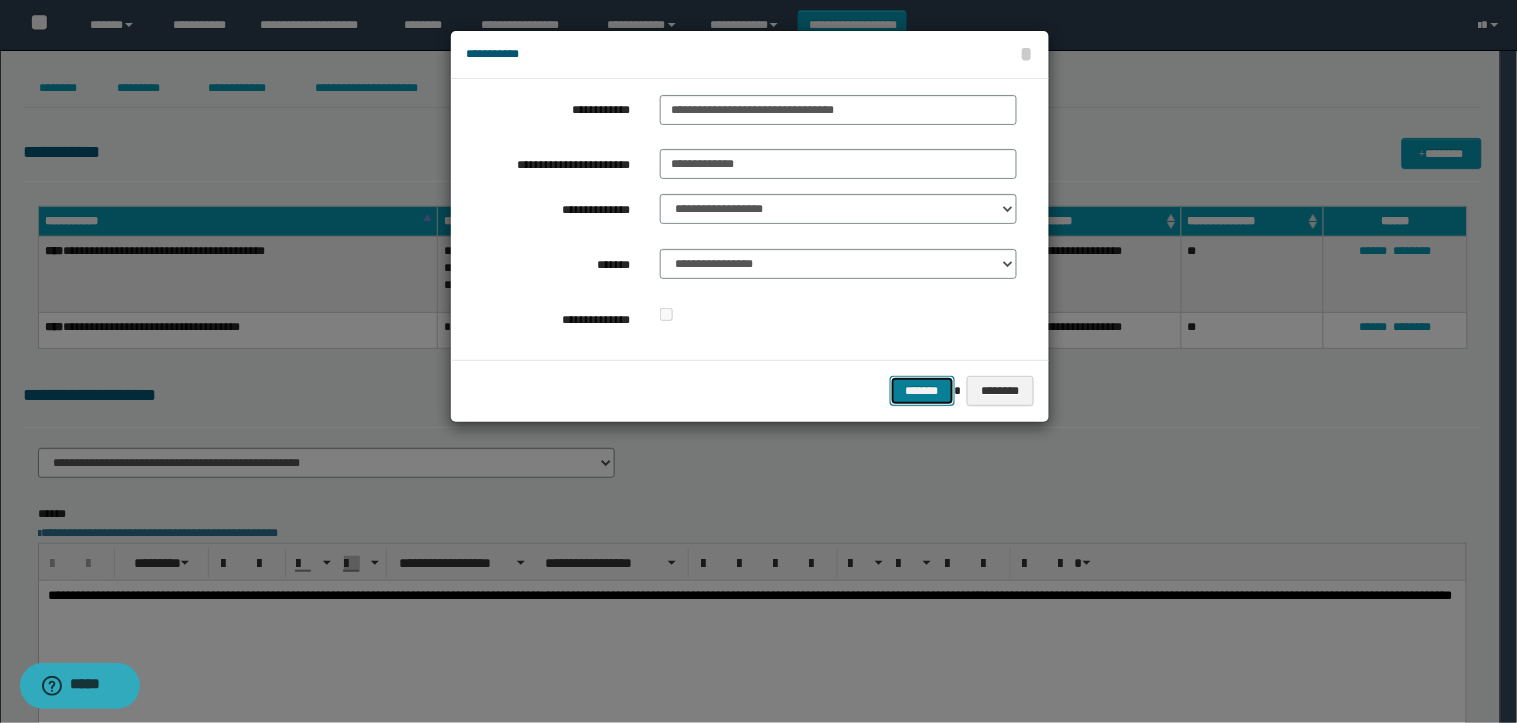 click on "*******" at bounding box center (922, 391) 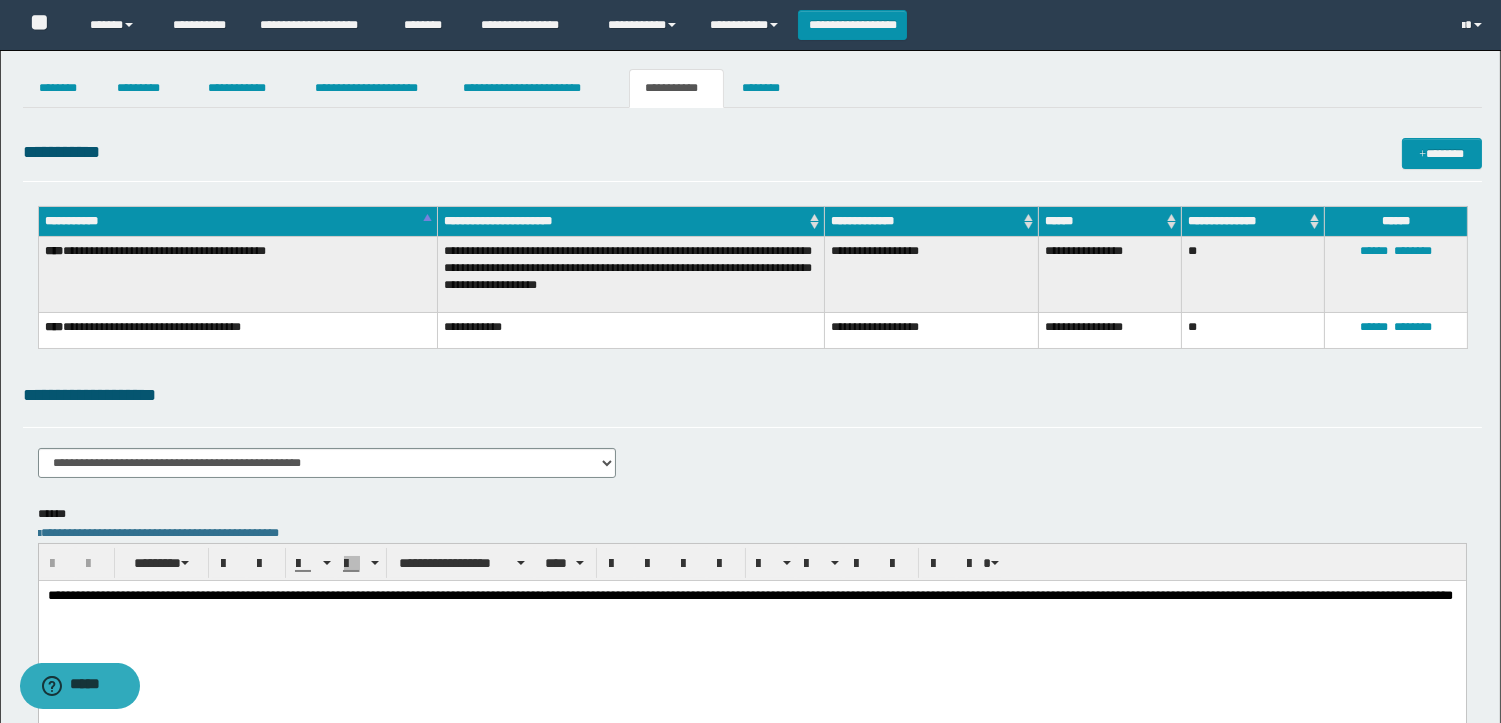 click on "**********" at bounding box center (997, 595) 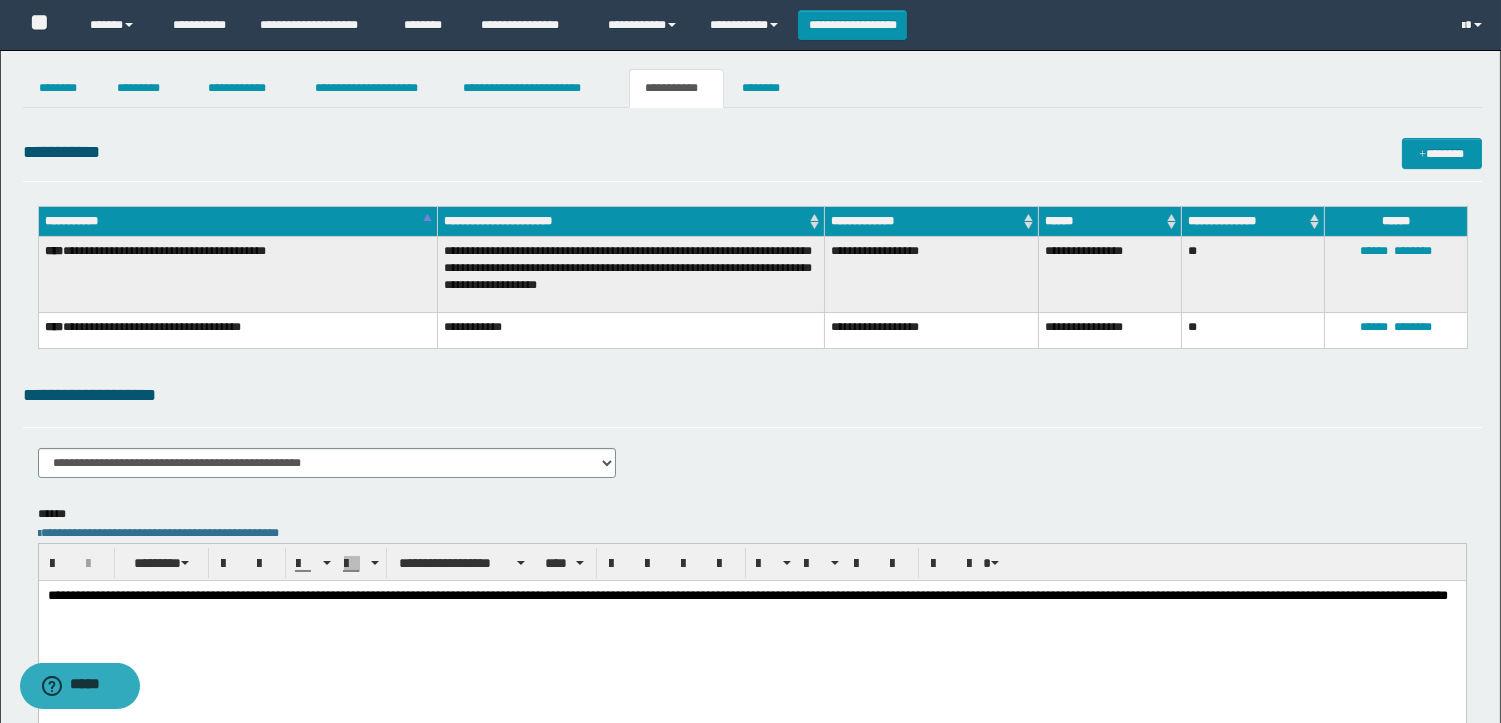 click on "**********" at bounding box center [994, 595] 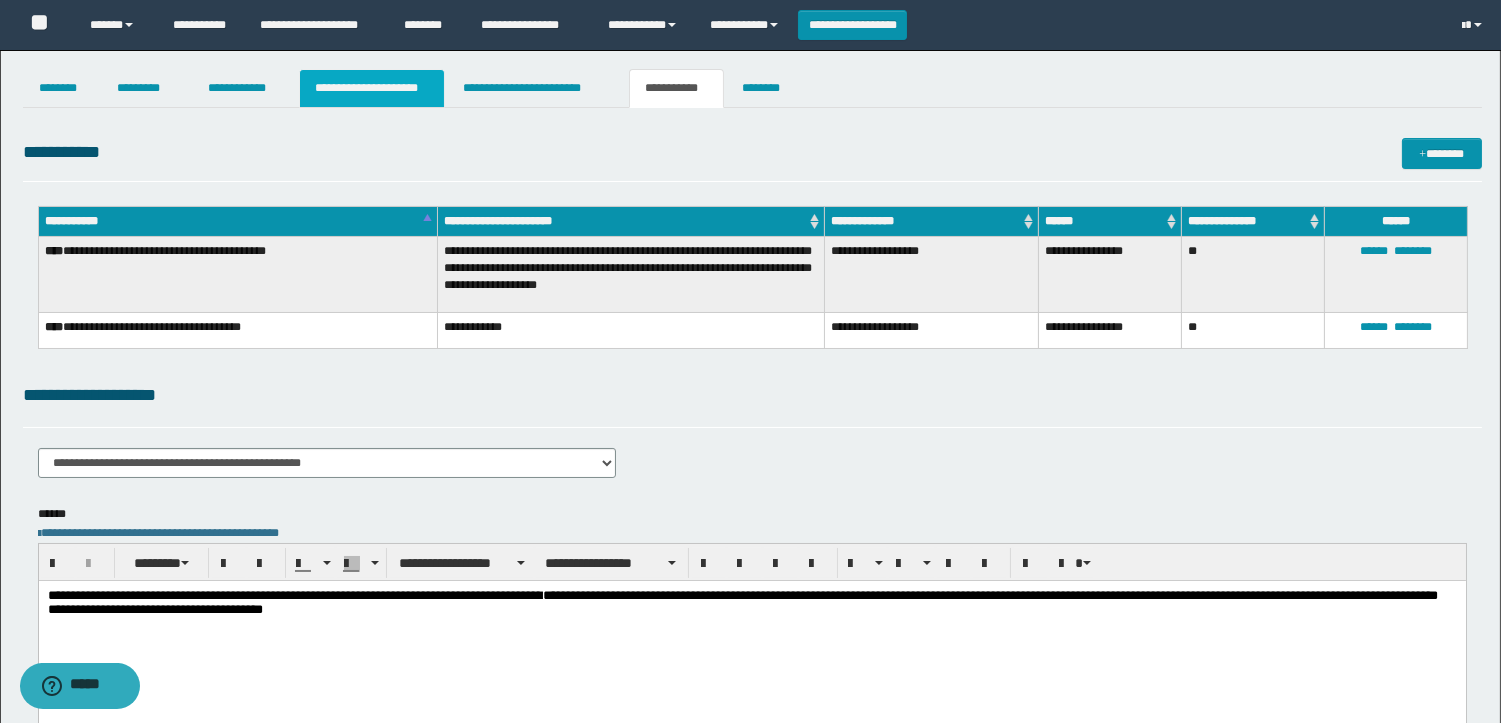 click on "**********" at bounding box center [372, 88] 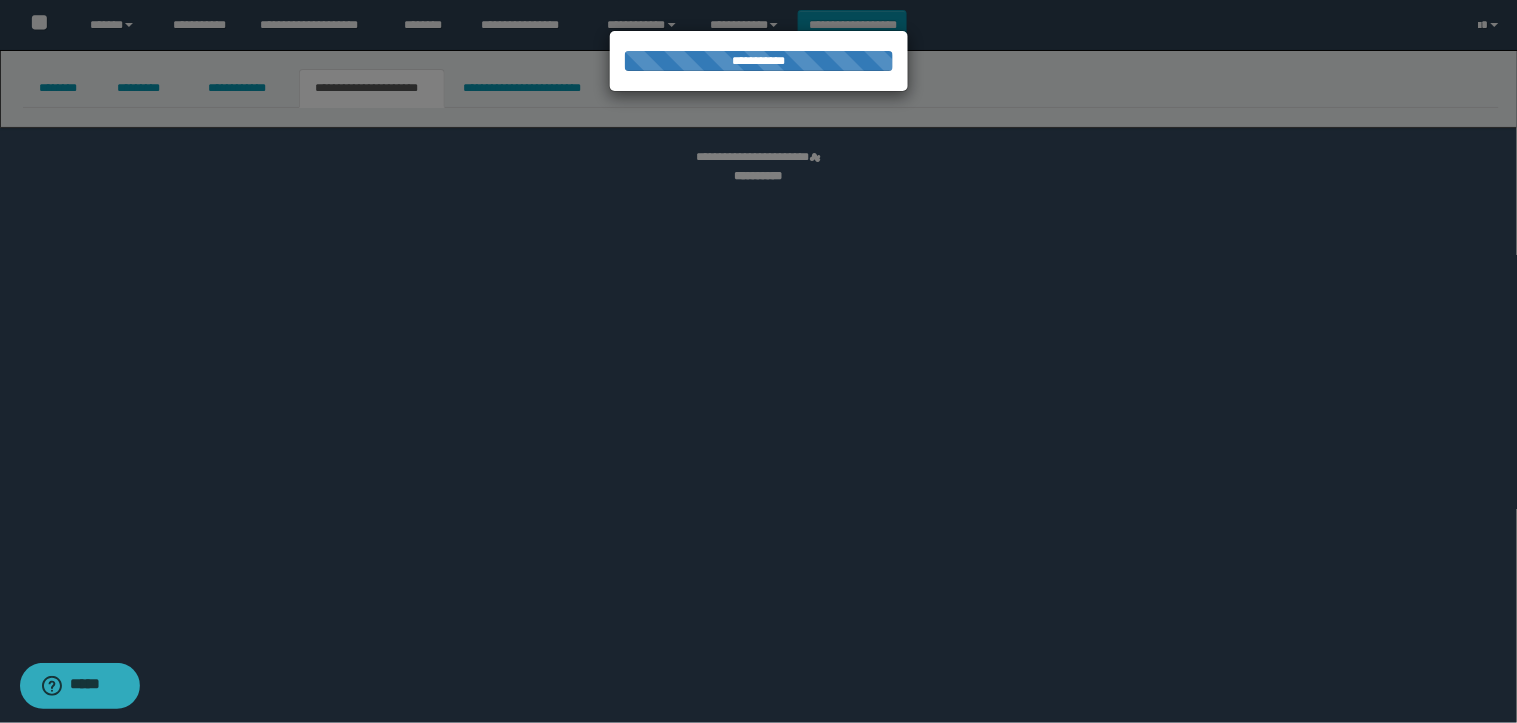 select on "*" 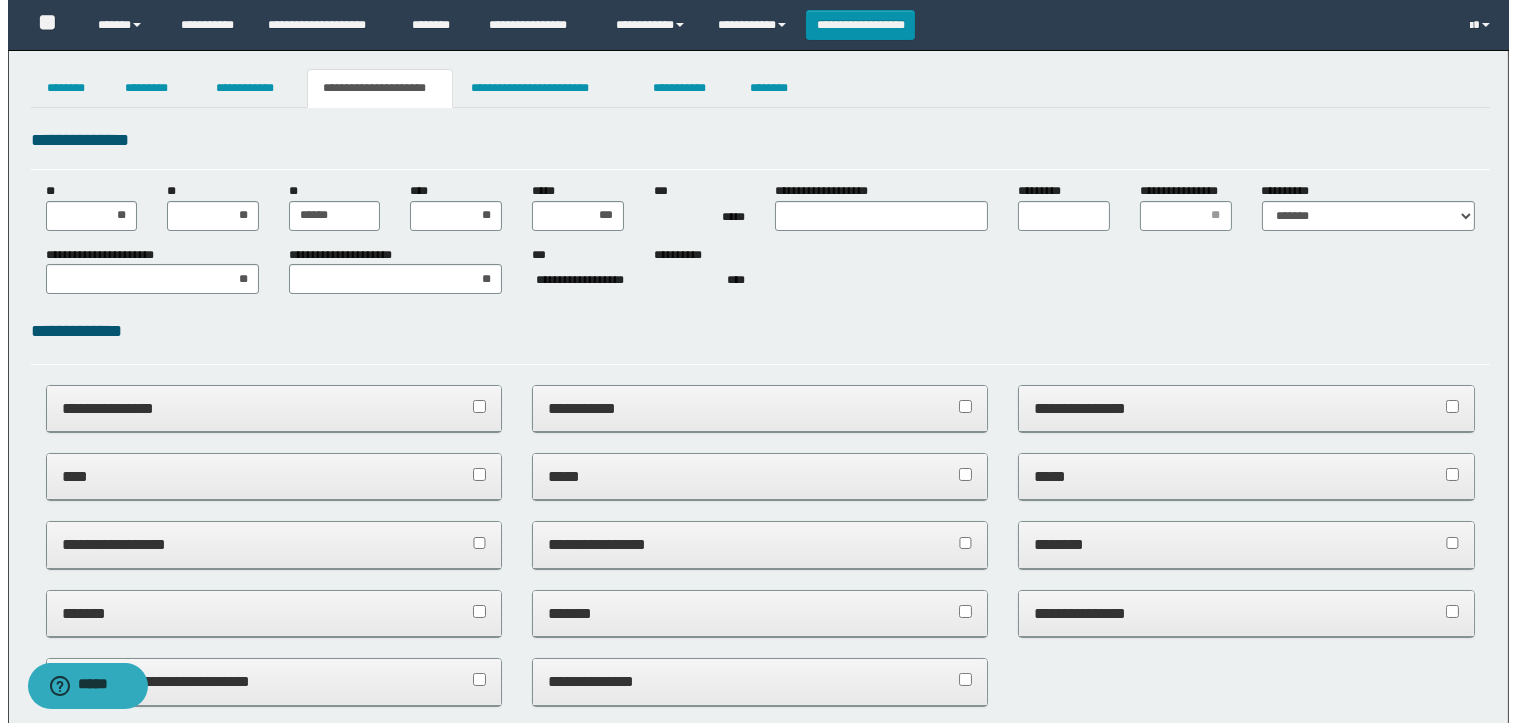 scroll, scrollTop: 0, scrollLeft: 0, axis: both 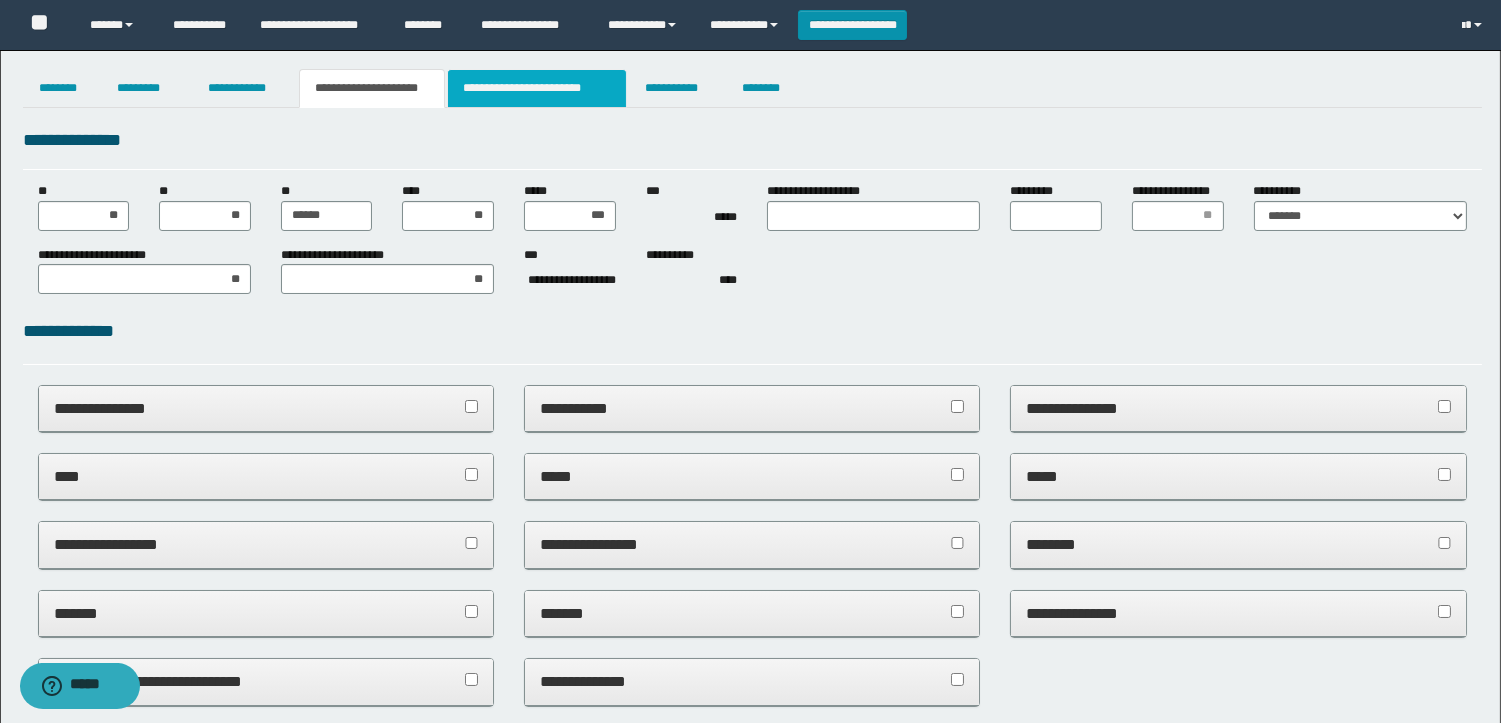 click on "**********" at bounding box center (537, 88) 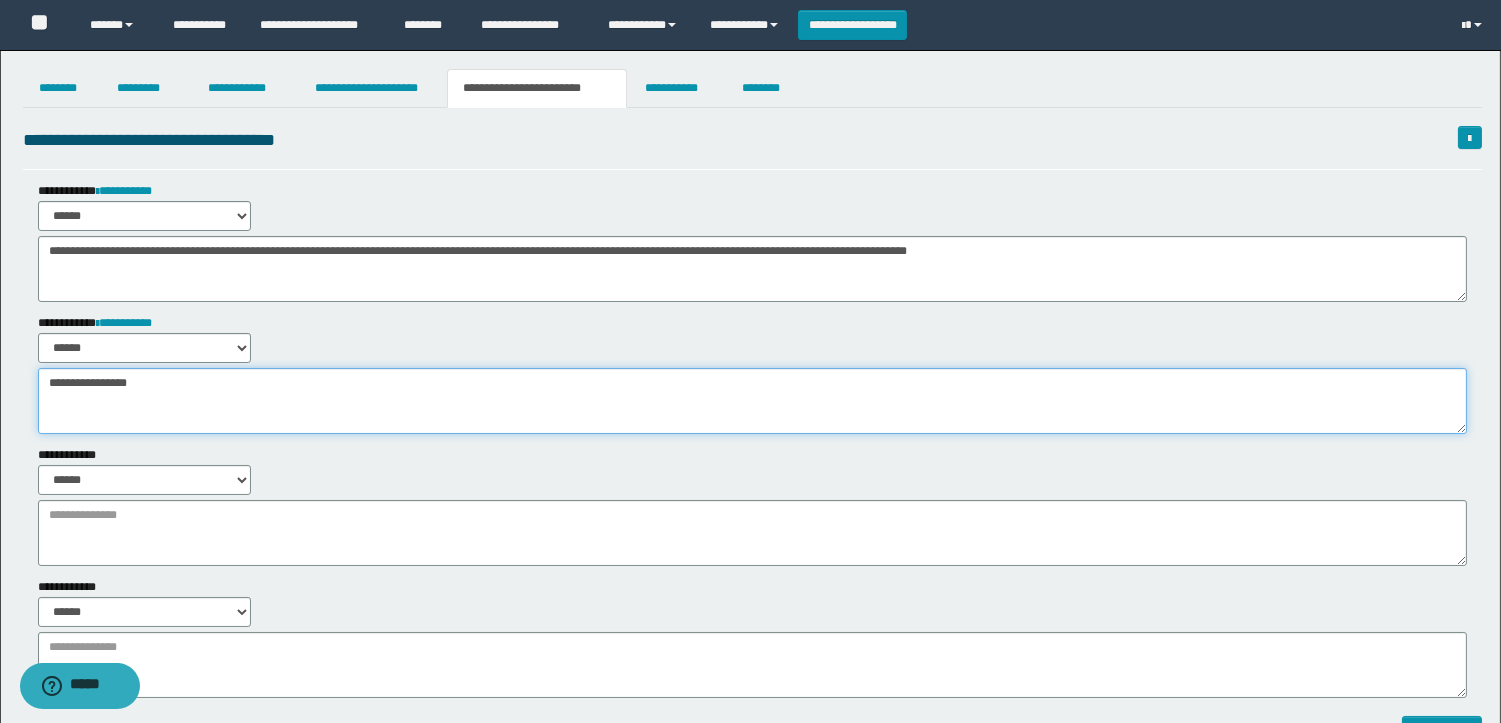 click on "**********" at bounding box center [752, 401] 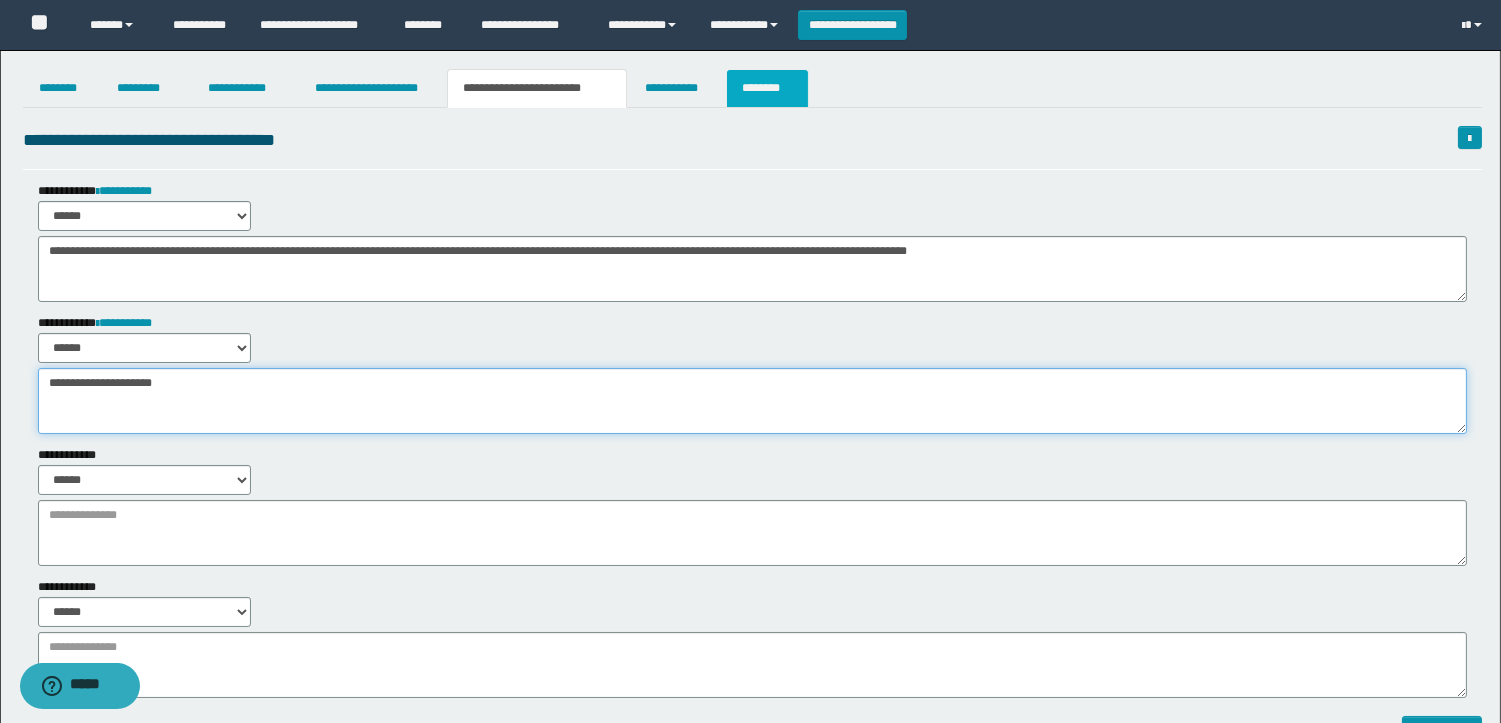 type on "**********" 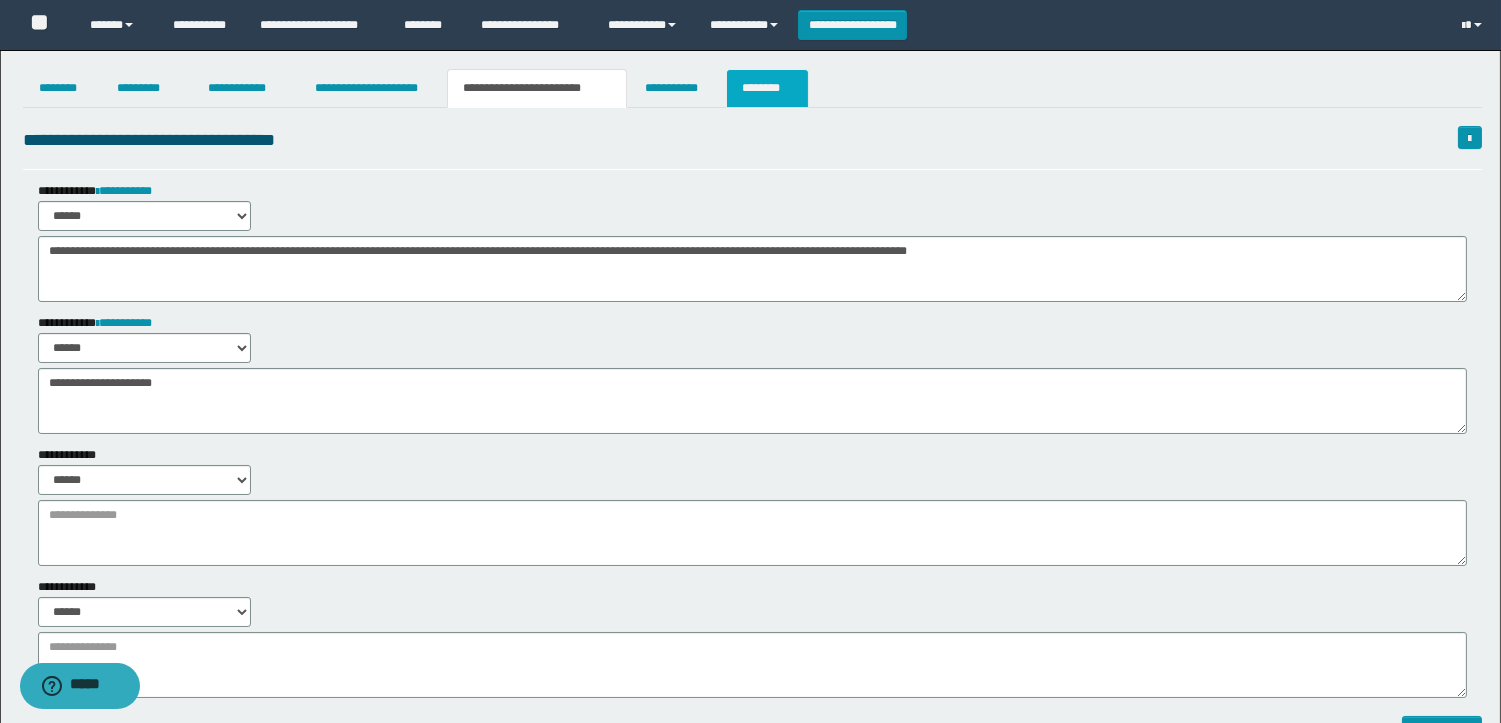 click on "********" at bounding box center [767, 88] 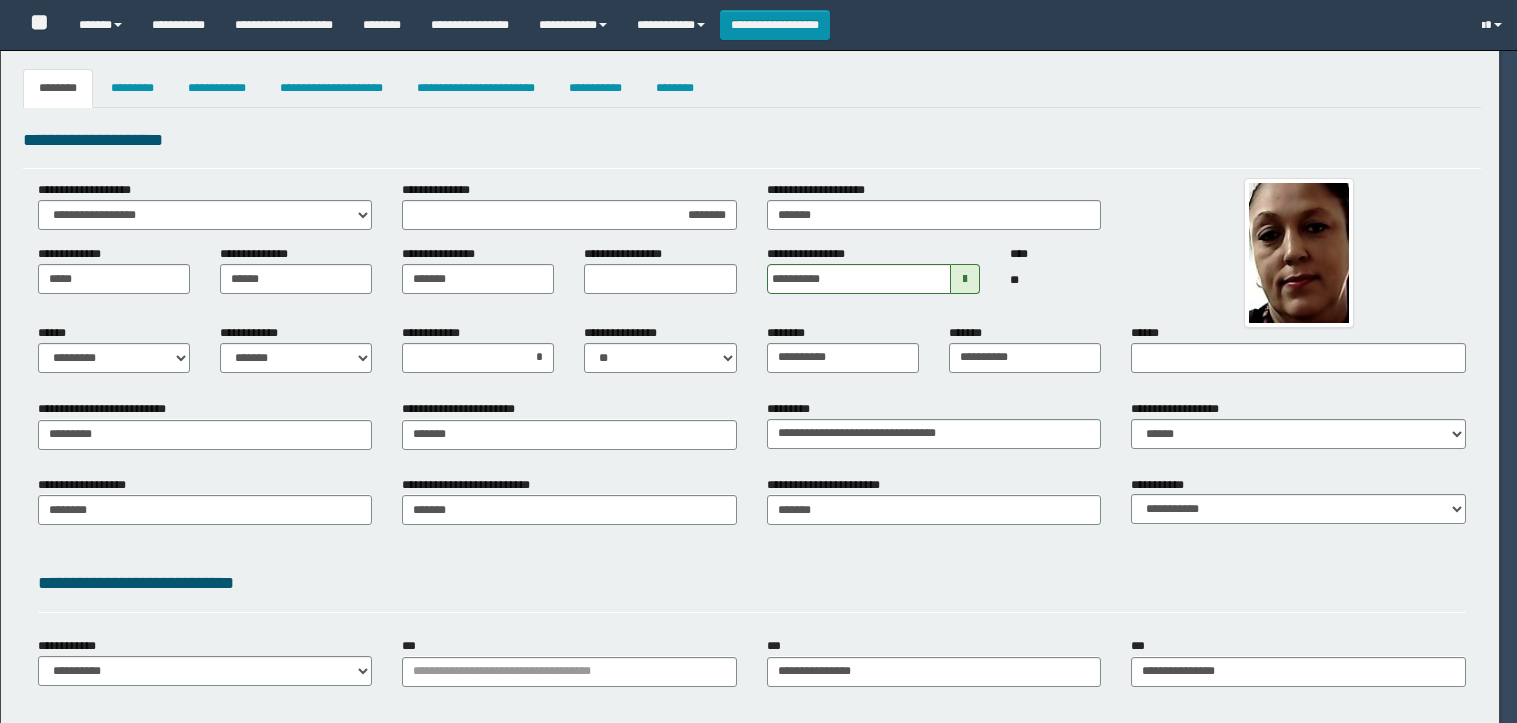 select on "*" 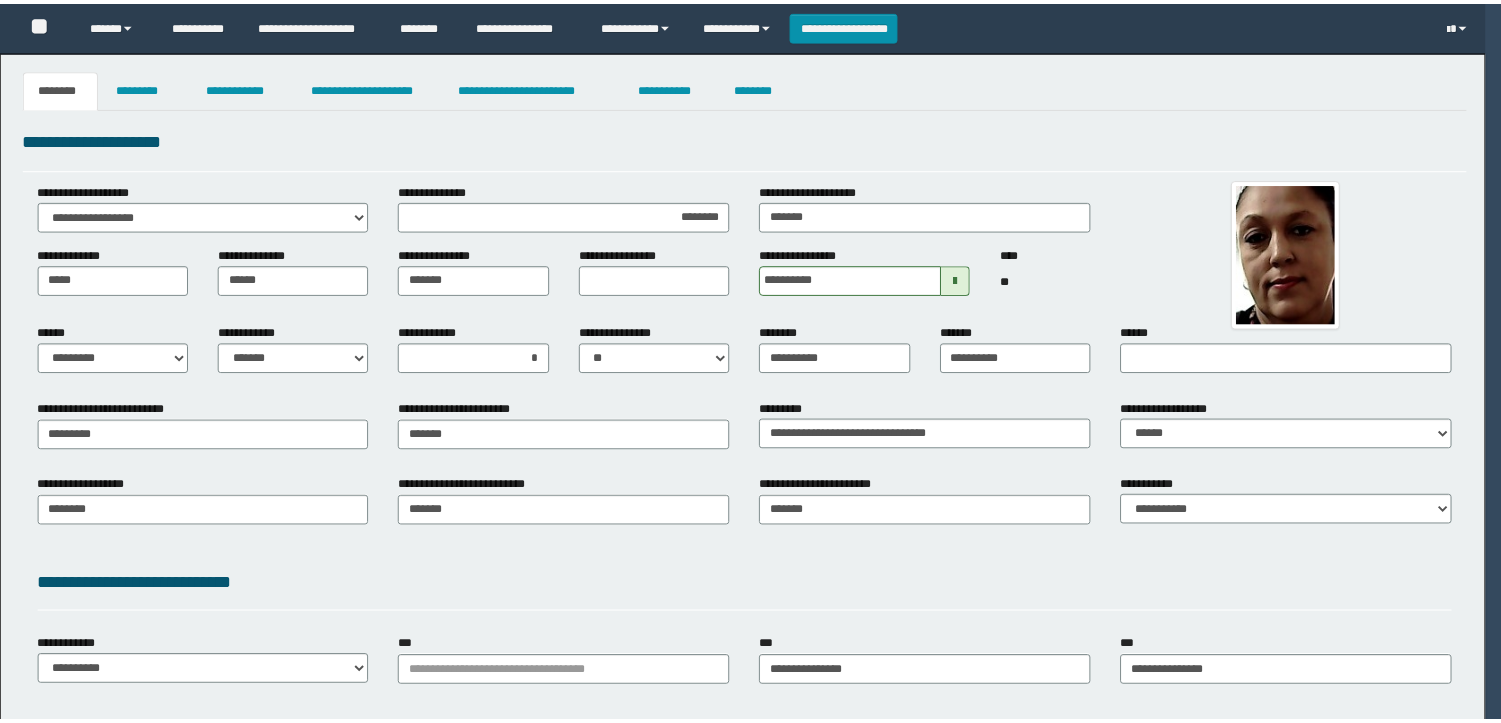 scroll, scrollTop: 0, scrollLeft: 0, axis: both 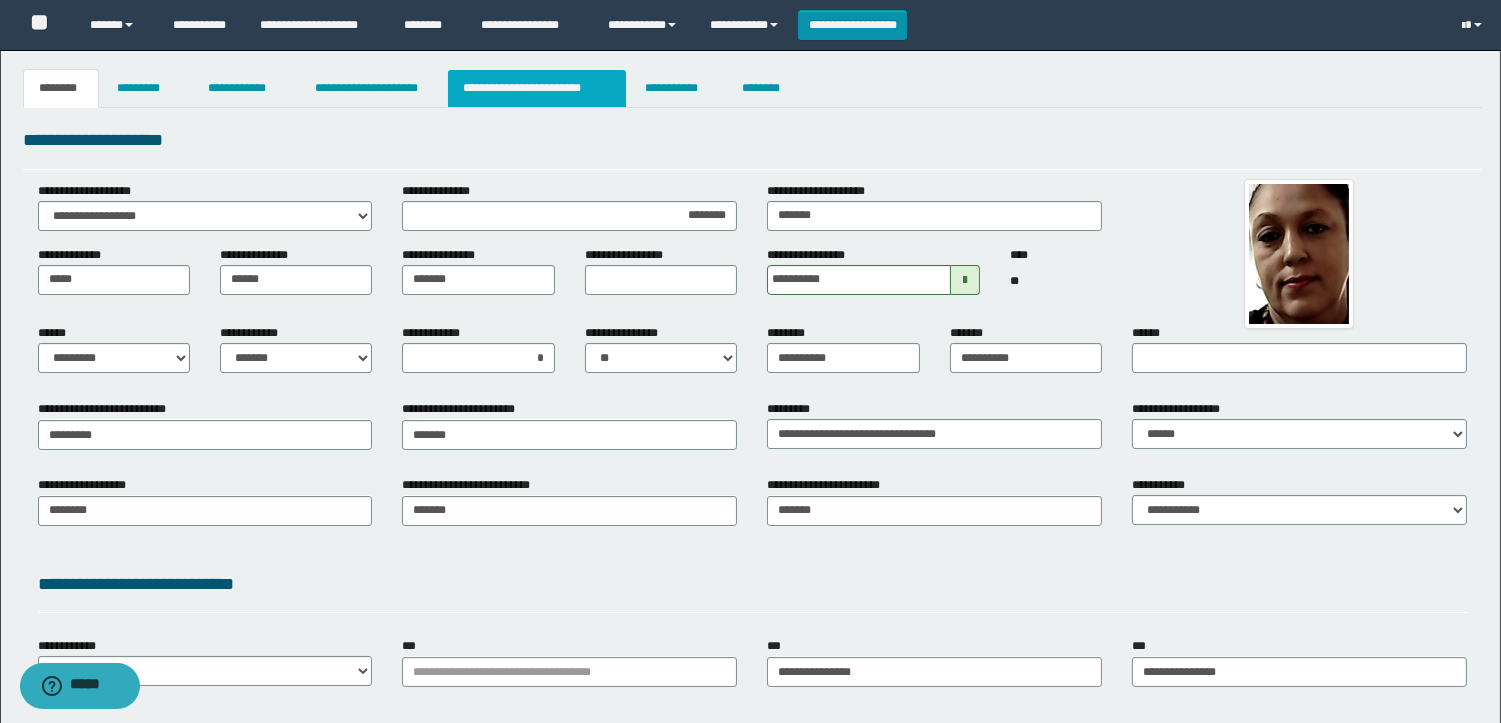 click on "**********" at bounding box center [537, 88] 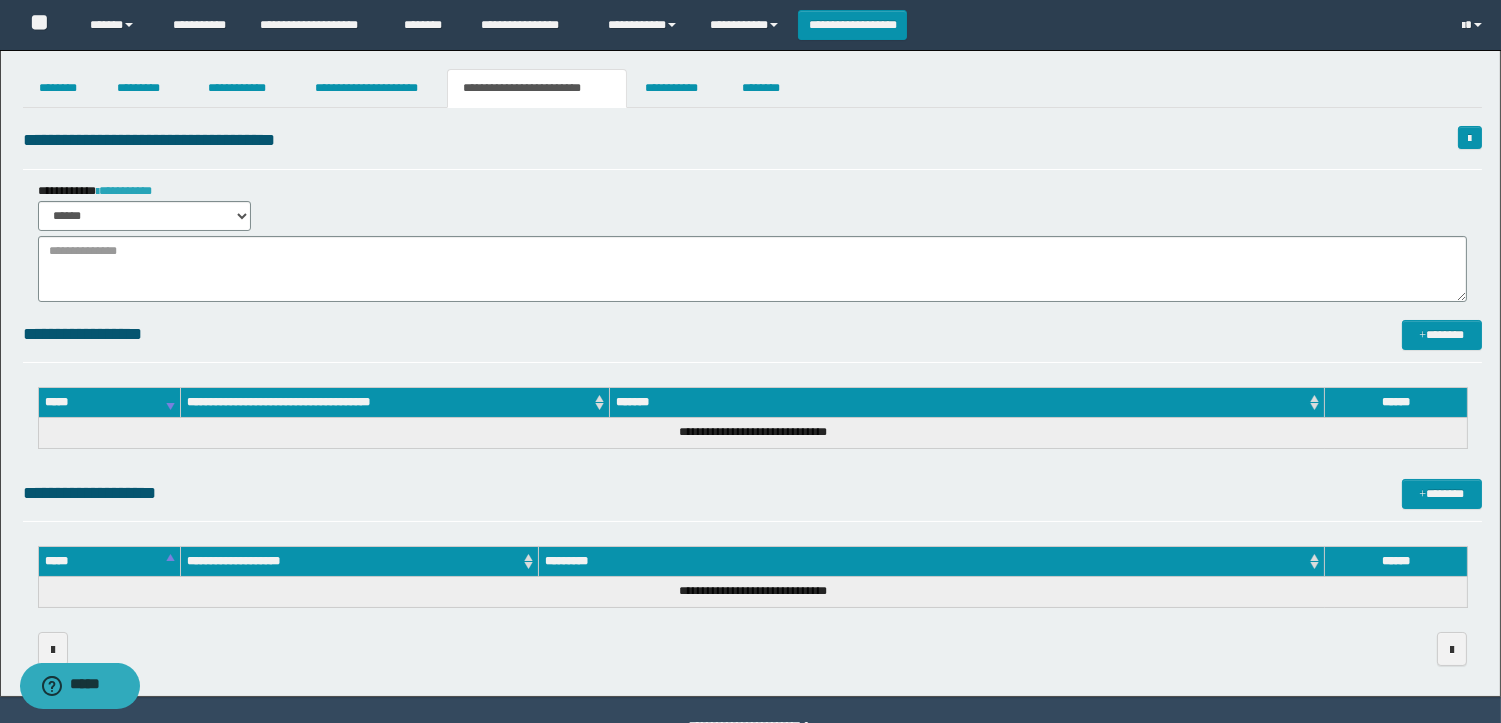 click on "**********" at bounding box center [124, 191] 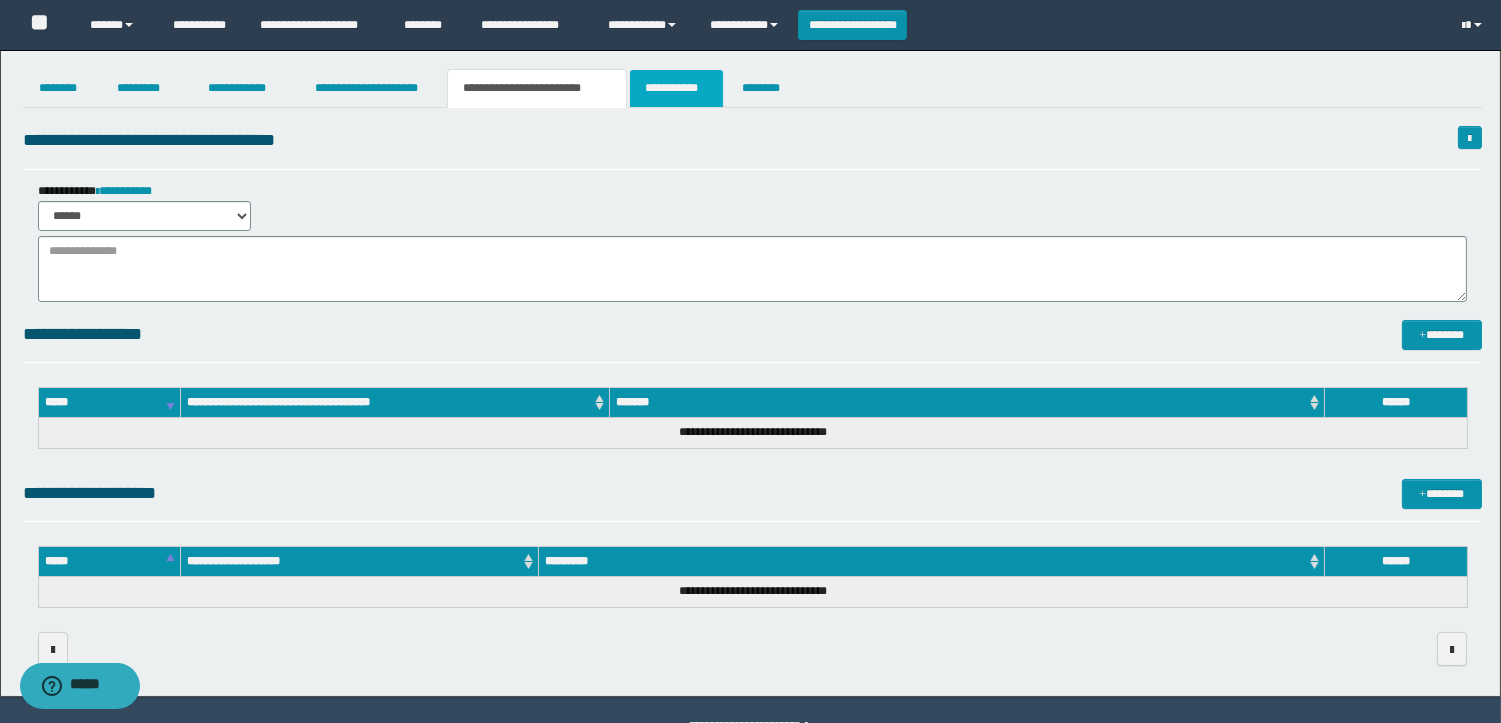 click on "**********" at bounding box center [676, 88] 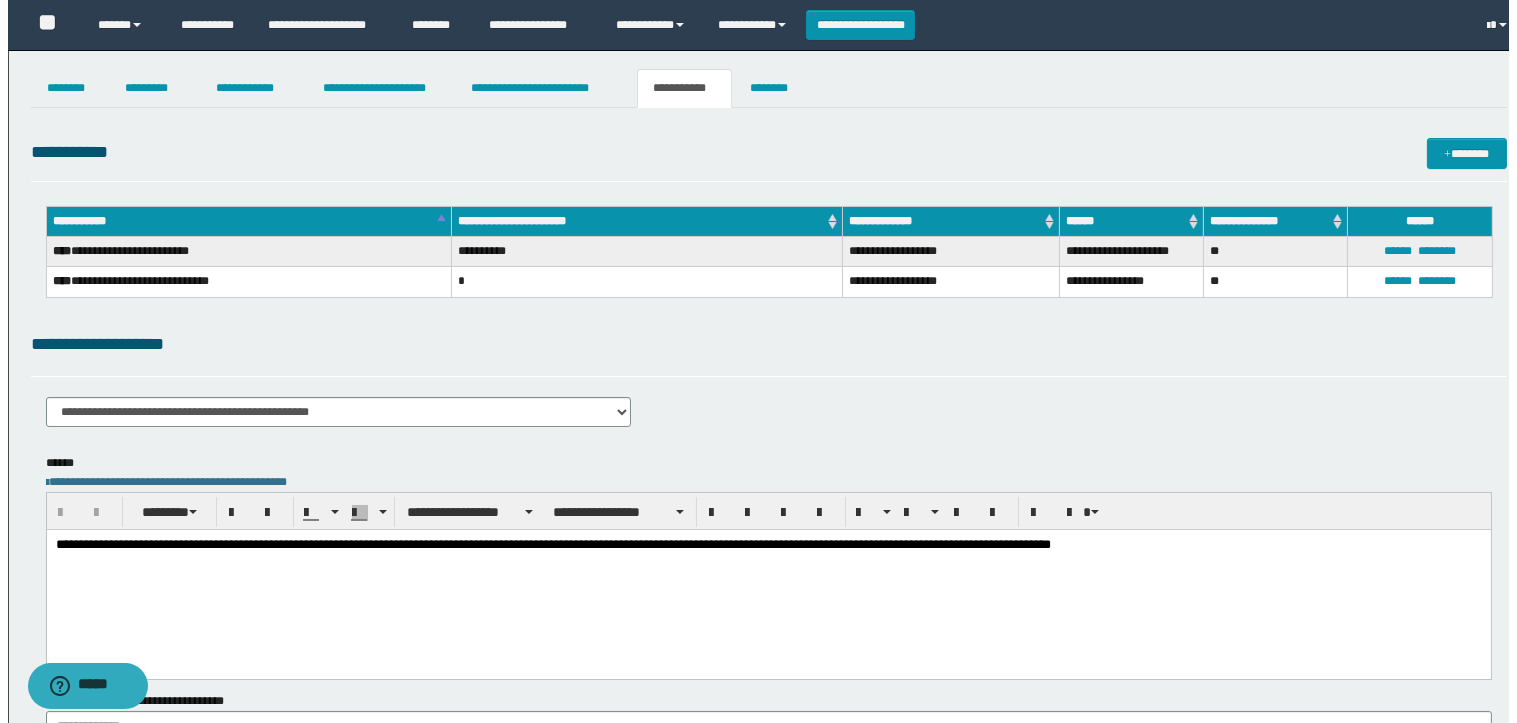 scroll, scrollTop: 0, scrollLeft: 0, axis: both 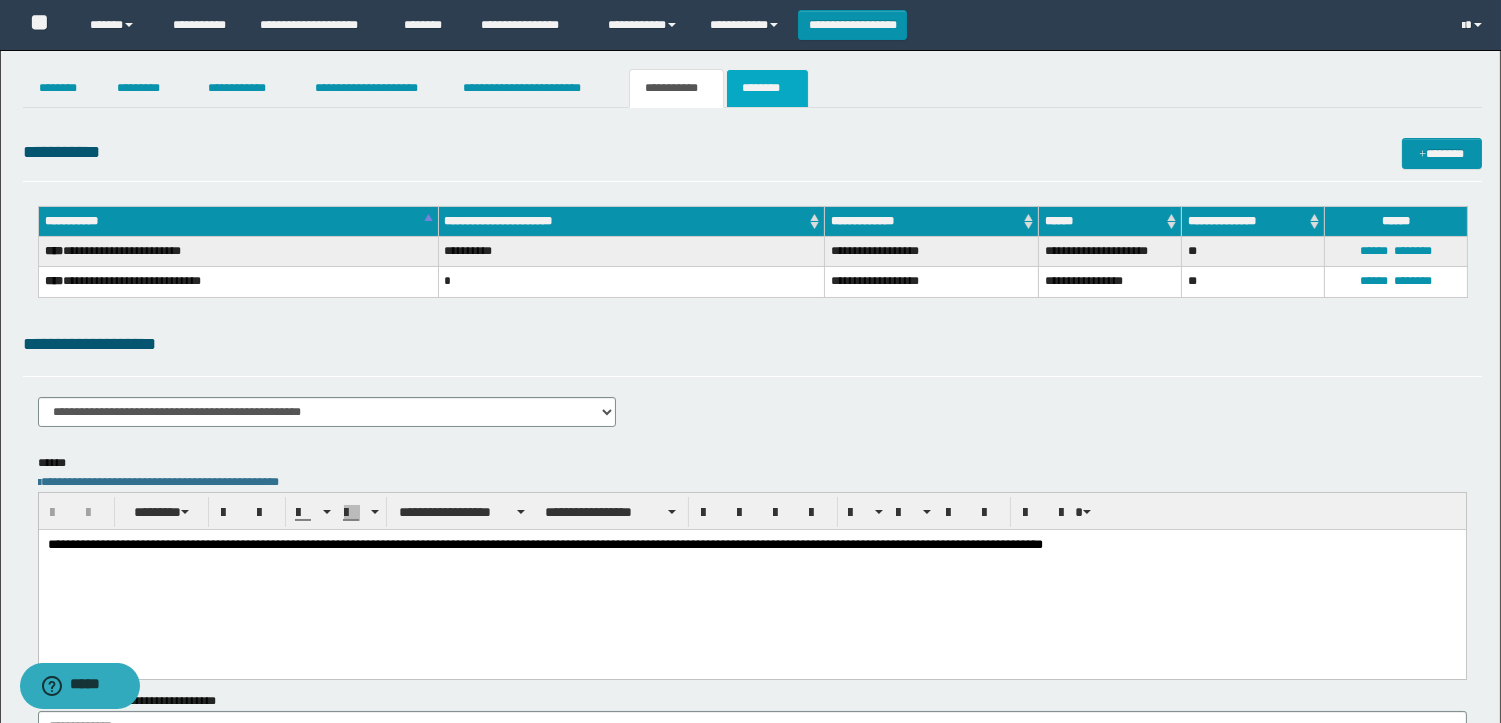 click on "********" at bounding box center [767, 88] 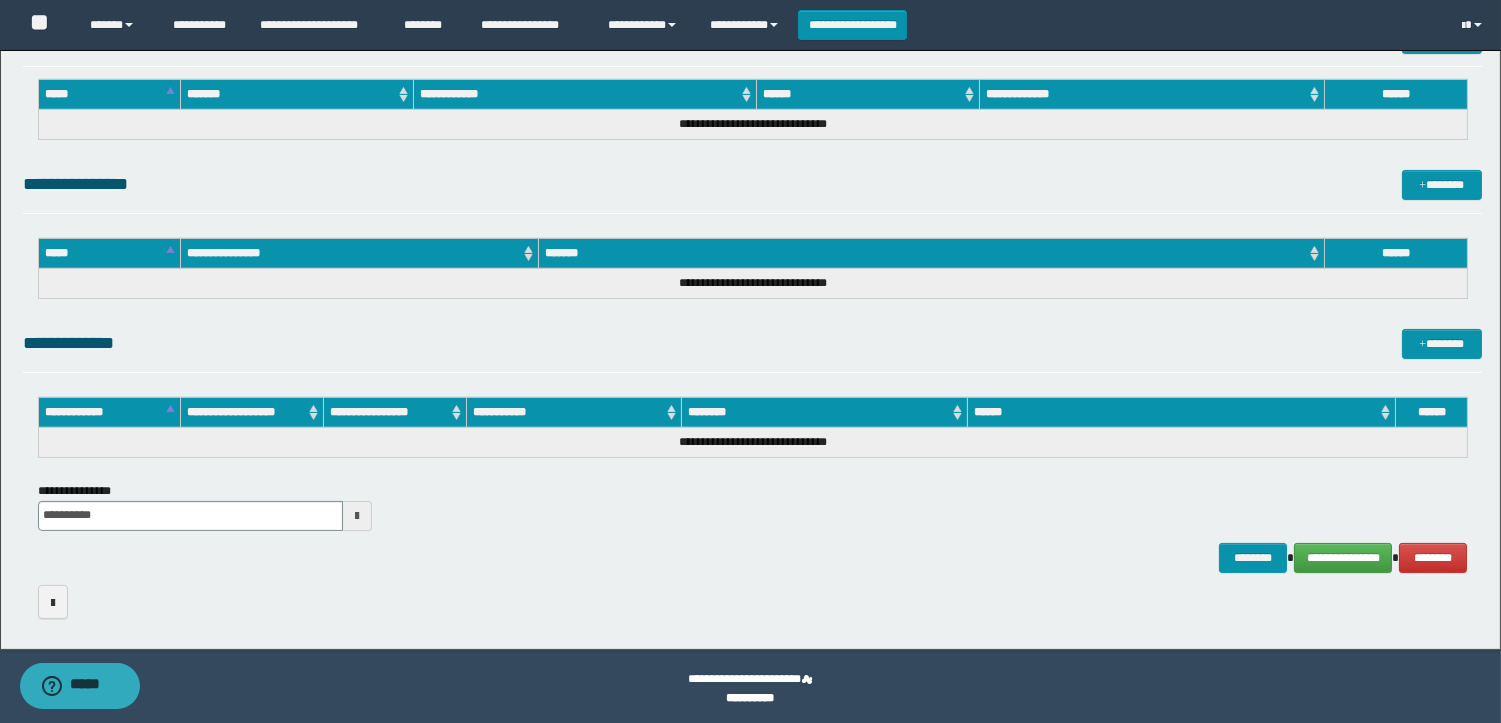 scroll, scrollTop: 0, scrollLeft: 0, axis: both 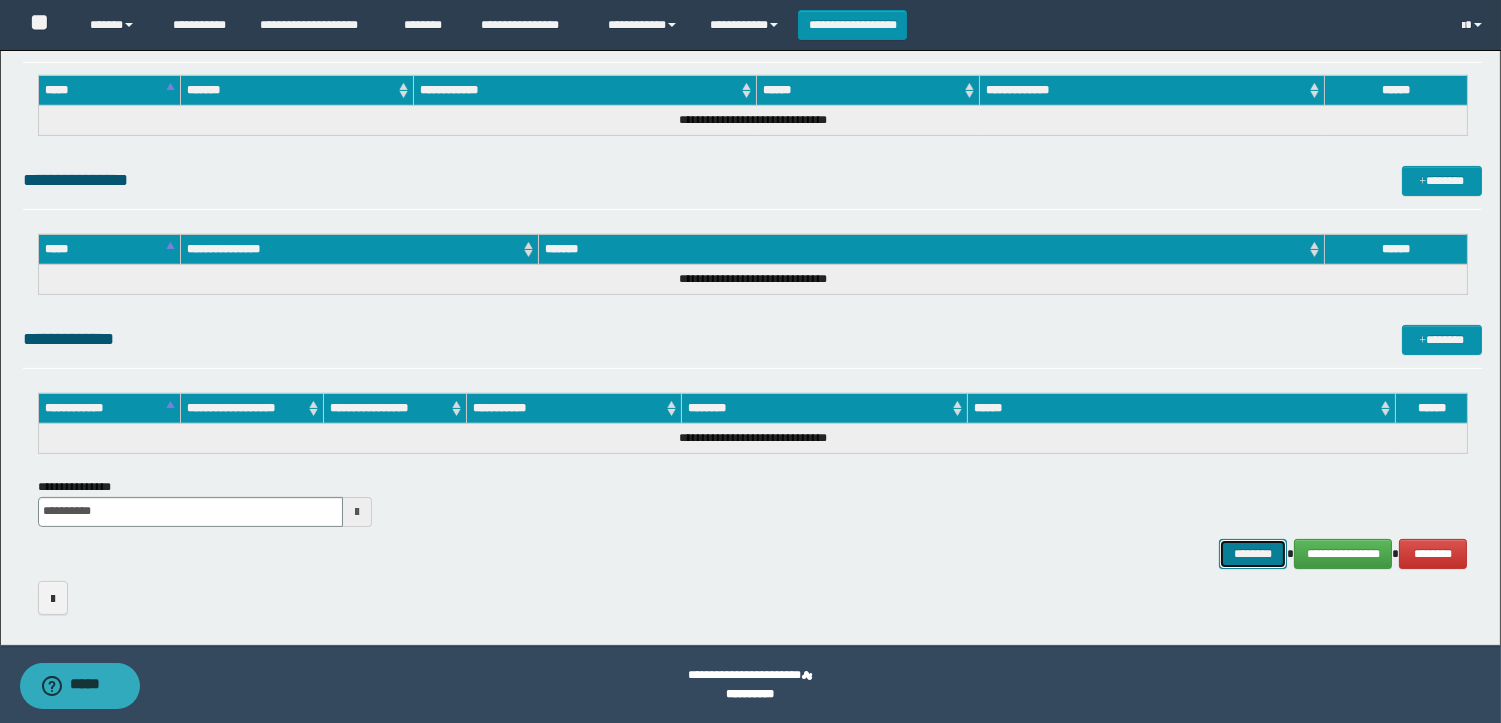 click on "********" at bounding box center (1253, 554) 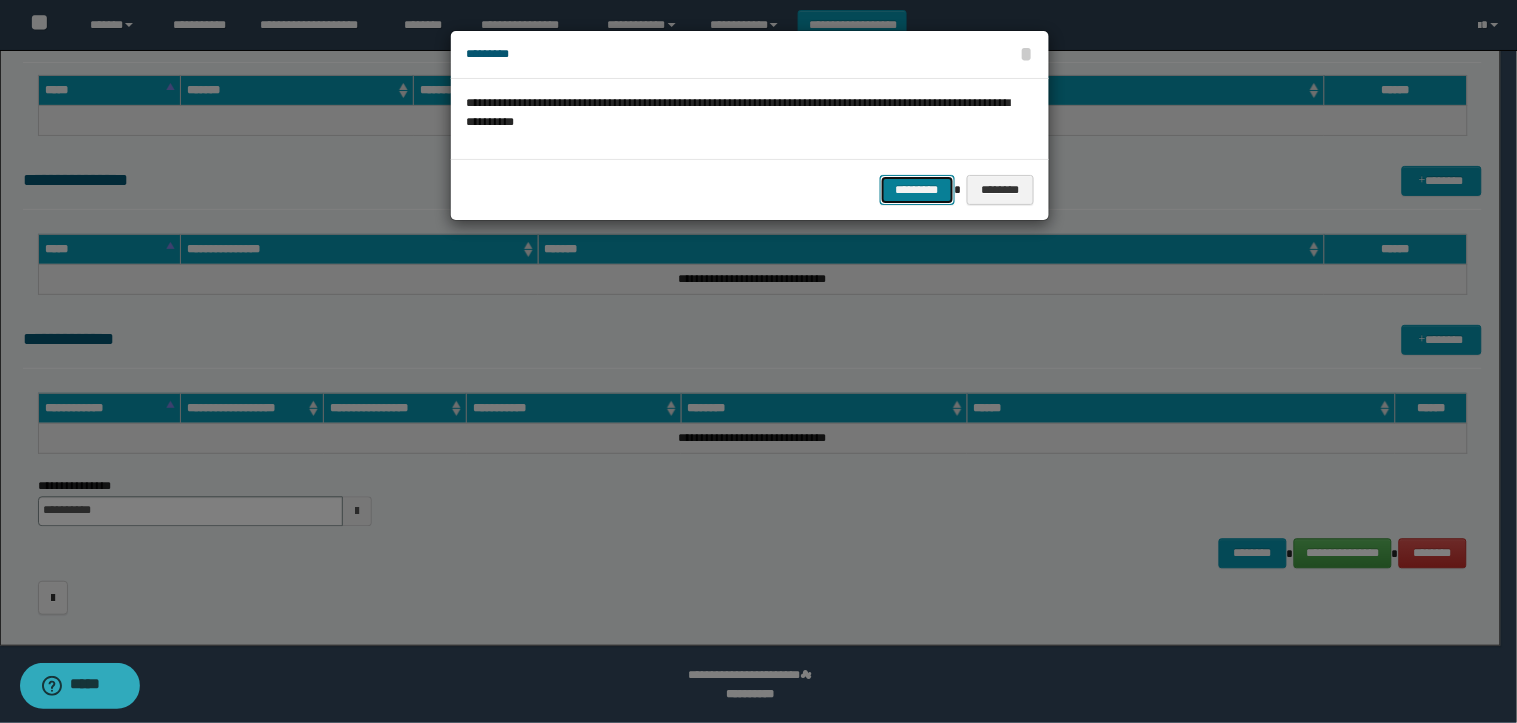 click on "*********" at bounding box center [917, 190] 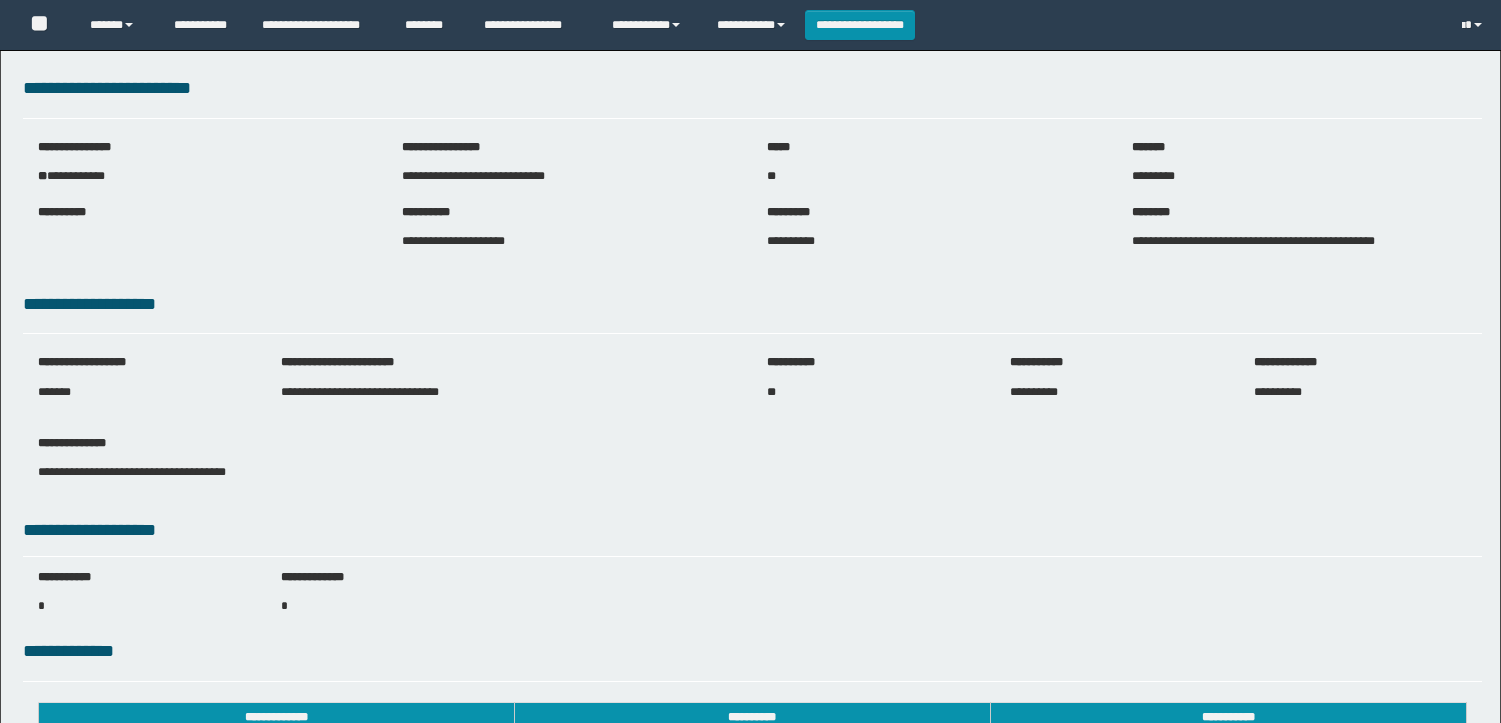 scroll, scrollTop: 0, scrollLeft: 0, axis: both 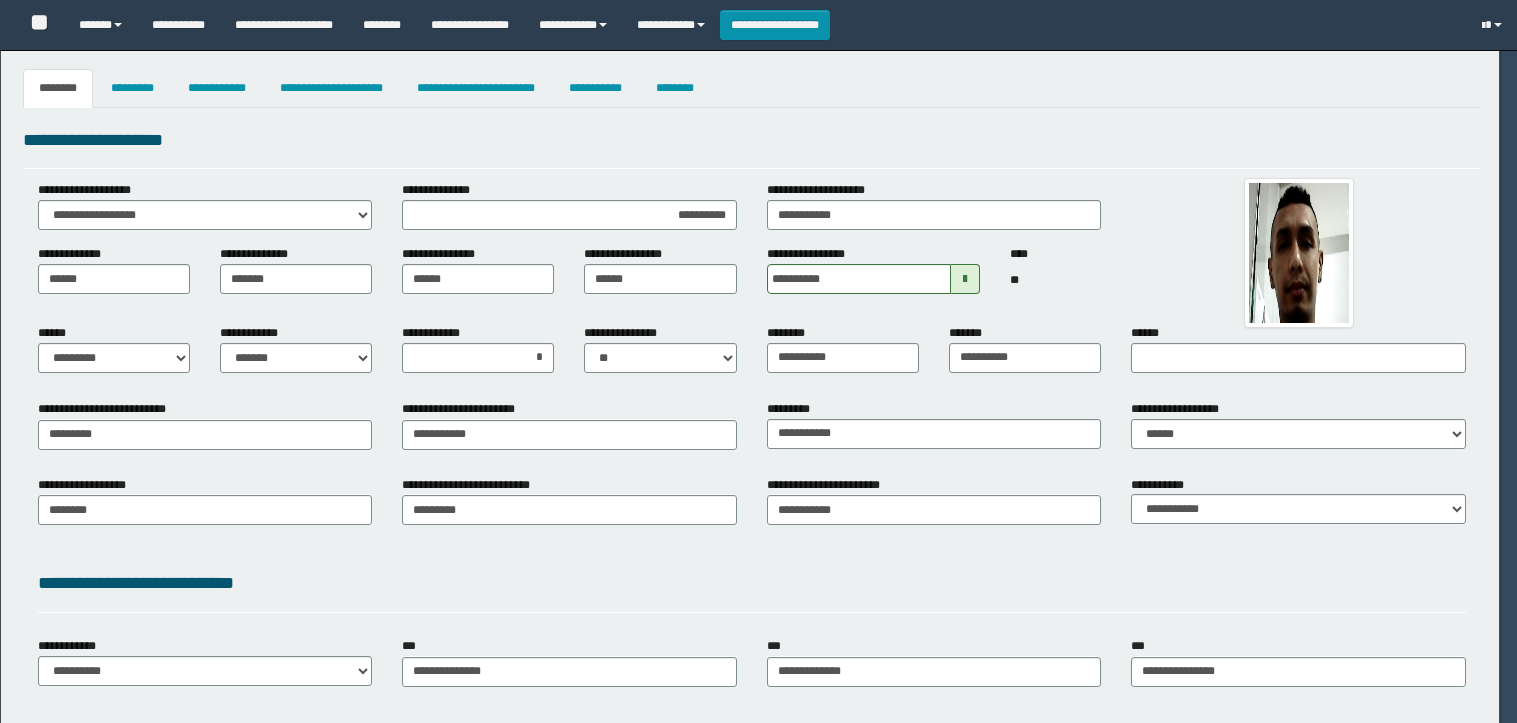 select on "*" 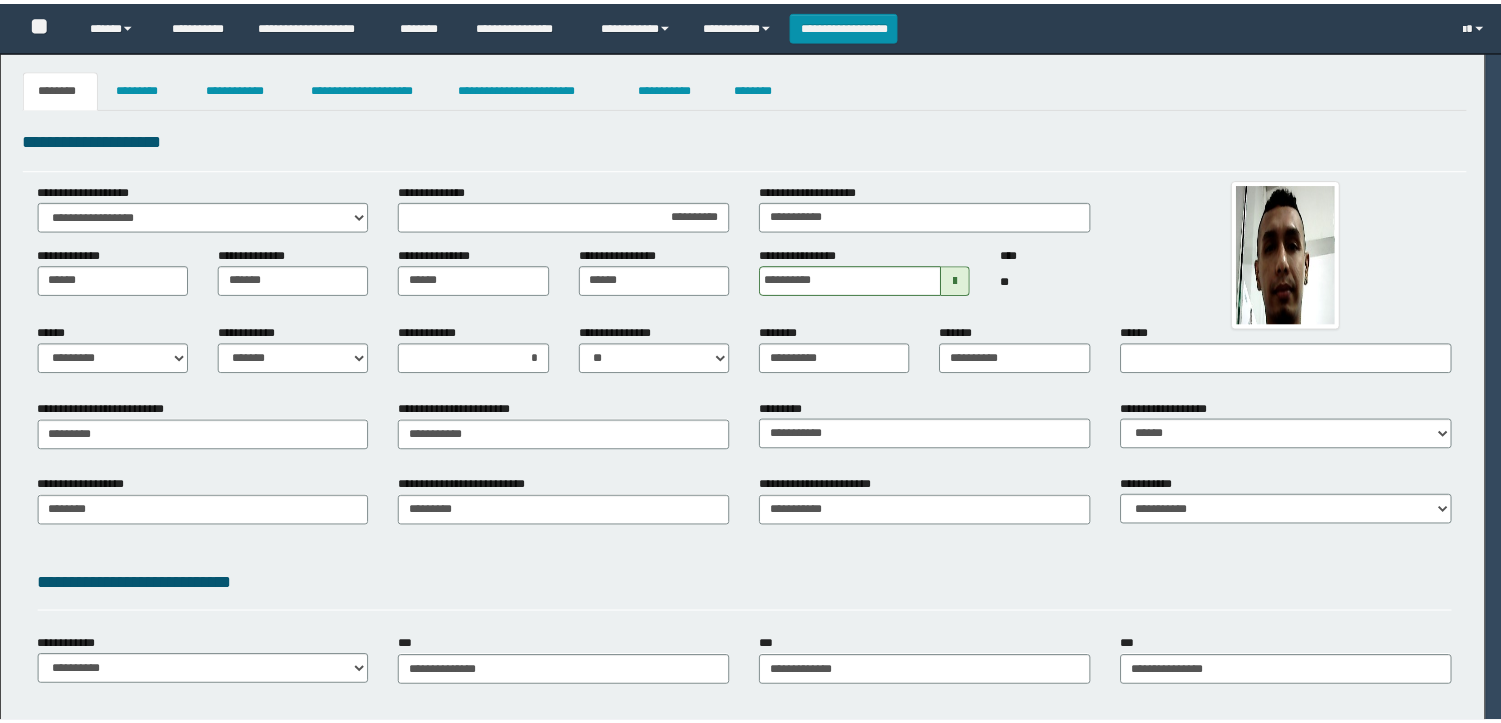 scroll, scrollTop: 0, scrollLeft: 0, axis: both 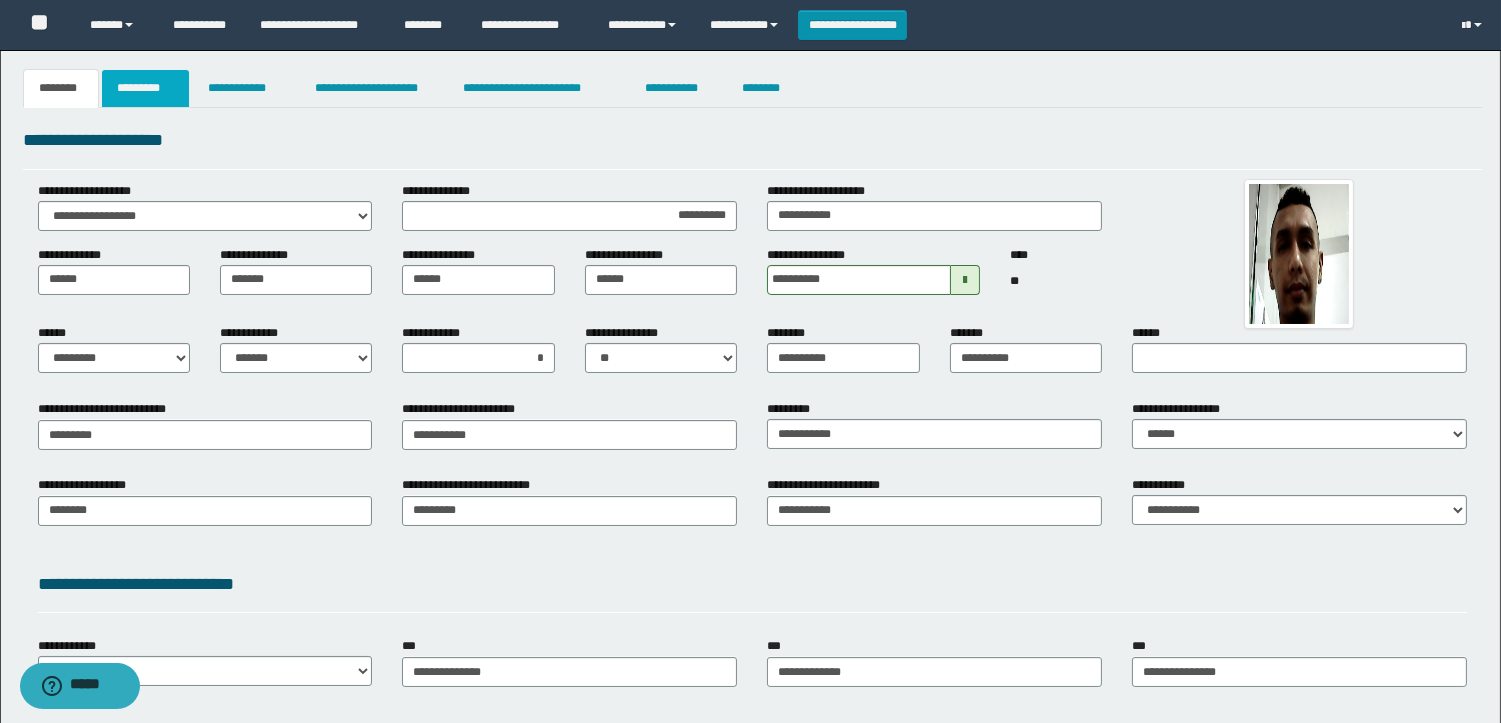 click on "*********" at bounding box center [145, 88] 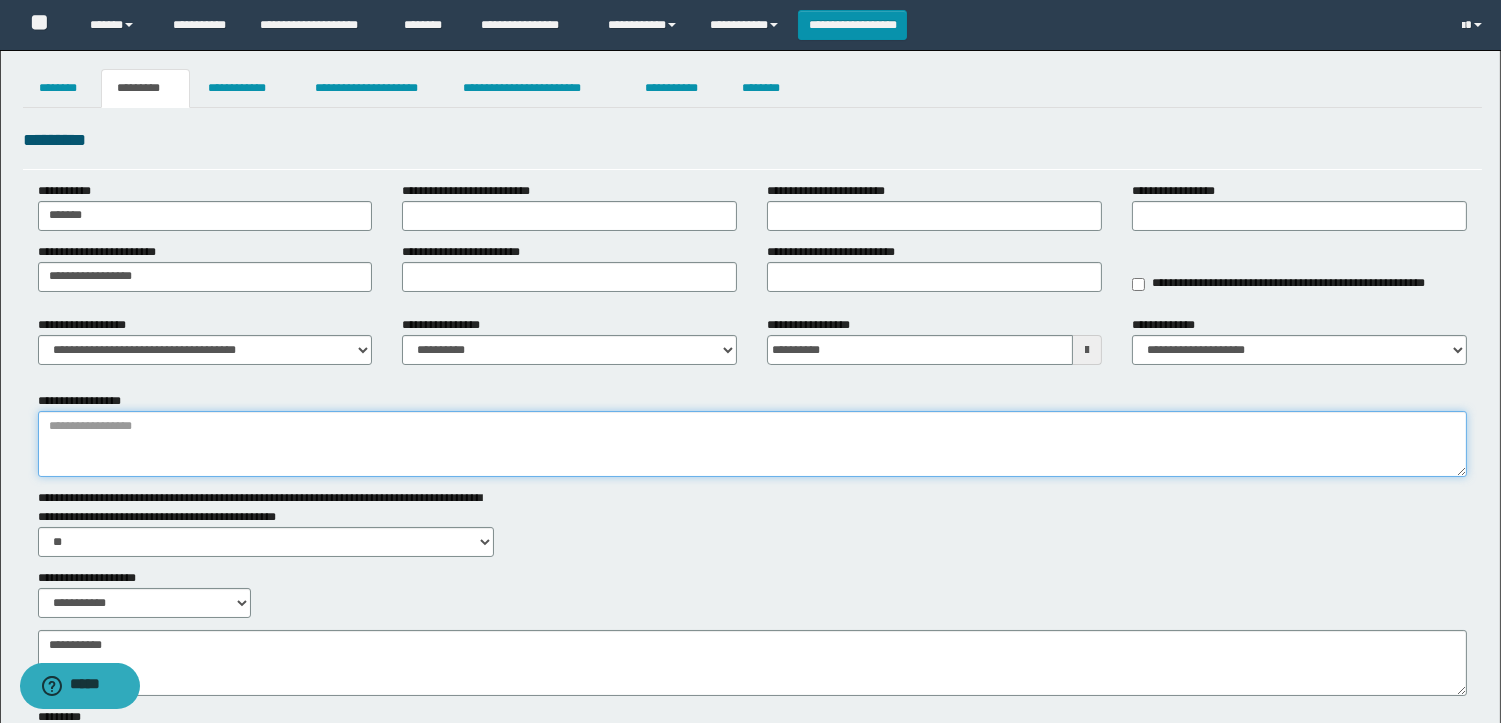 click on "**********" at bounding box center [752, 444] 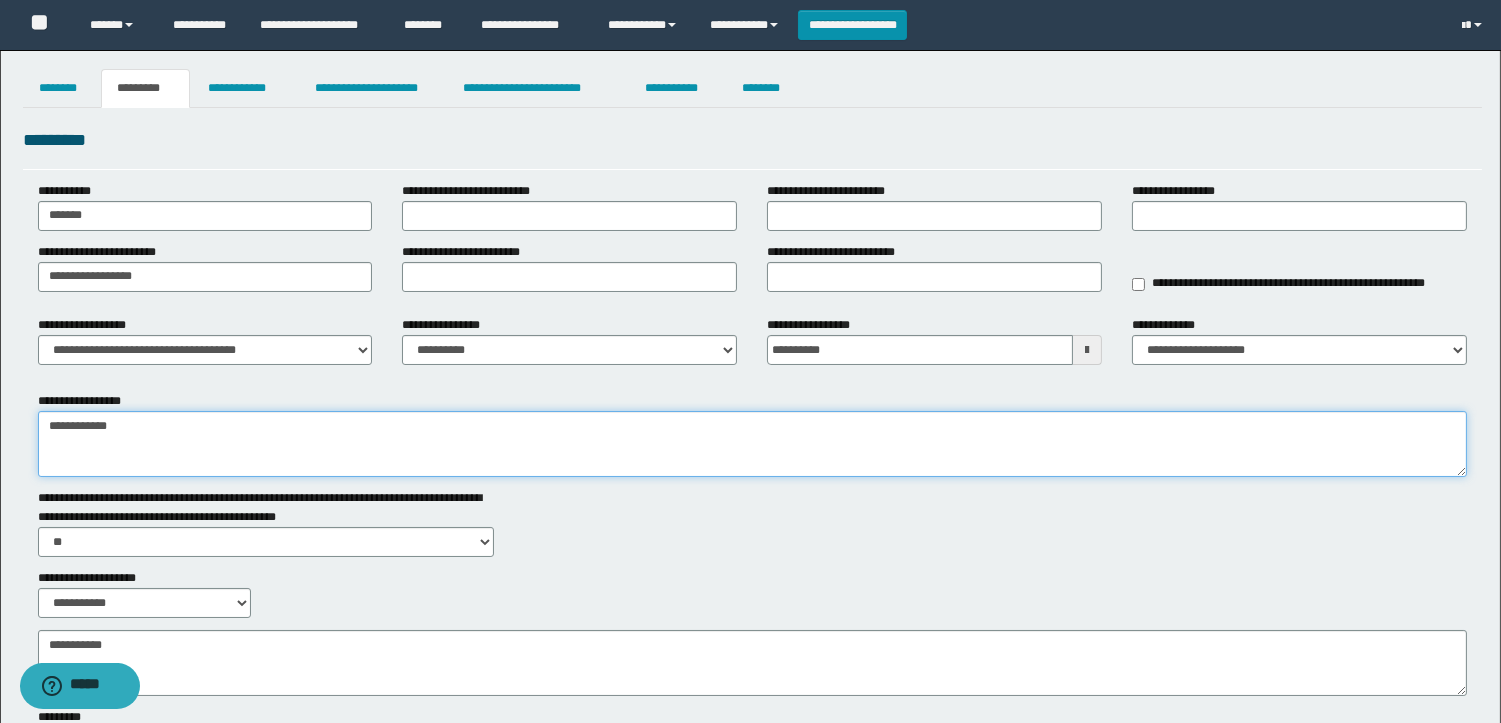 type on "**********" 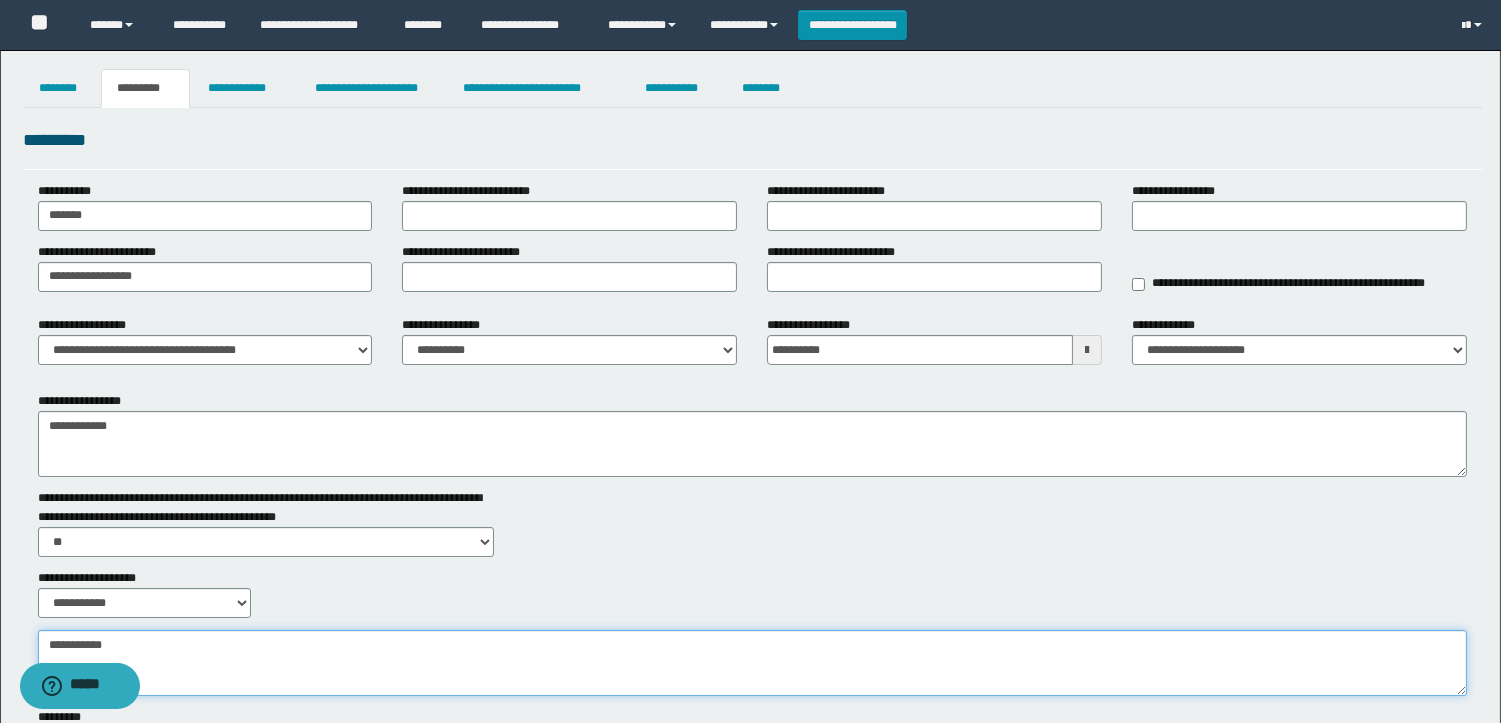 paste on "**********" 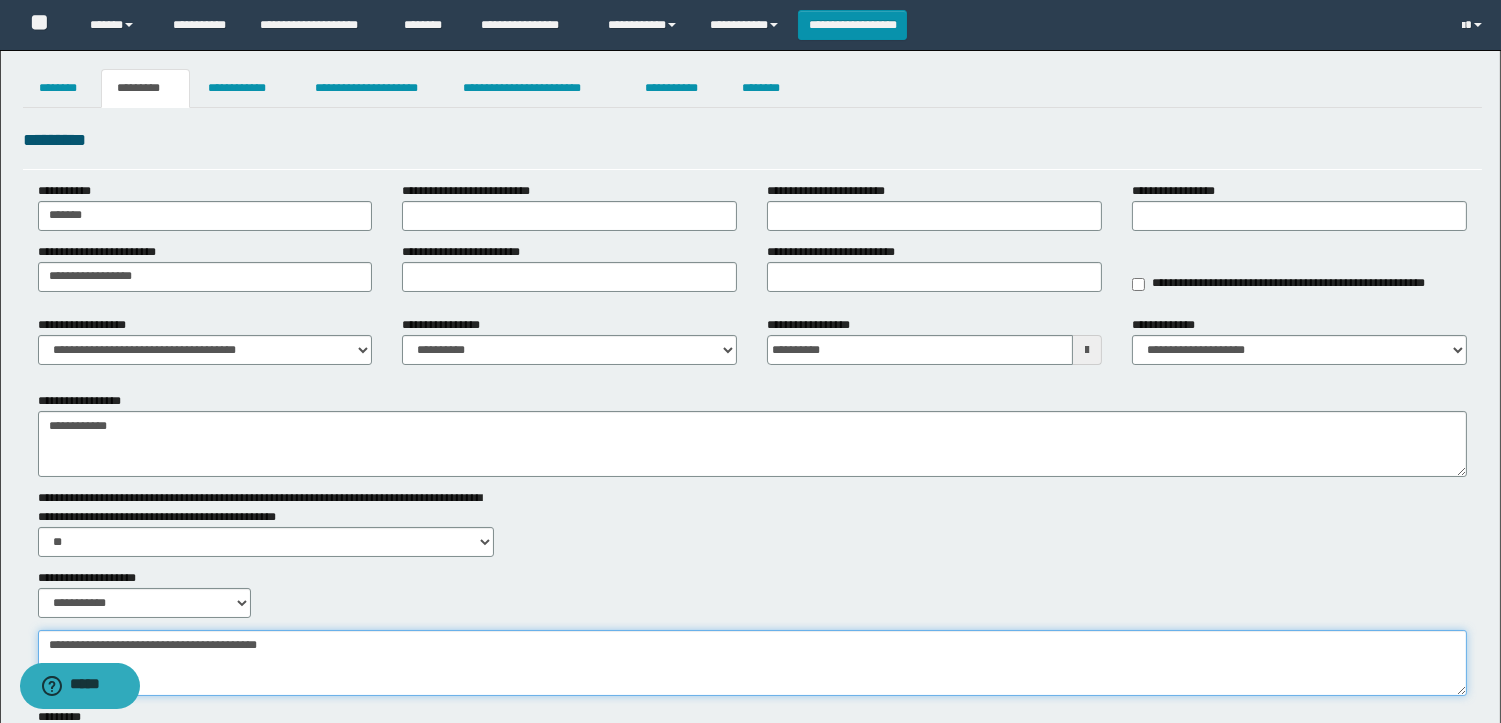 type on "**********" 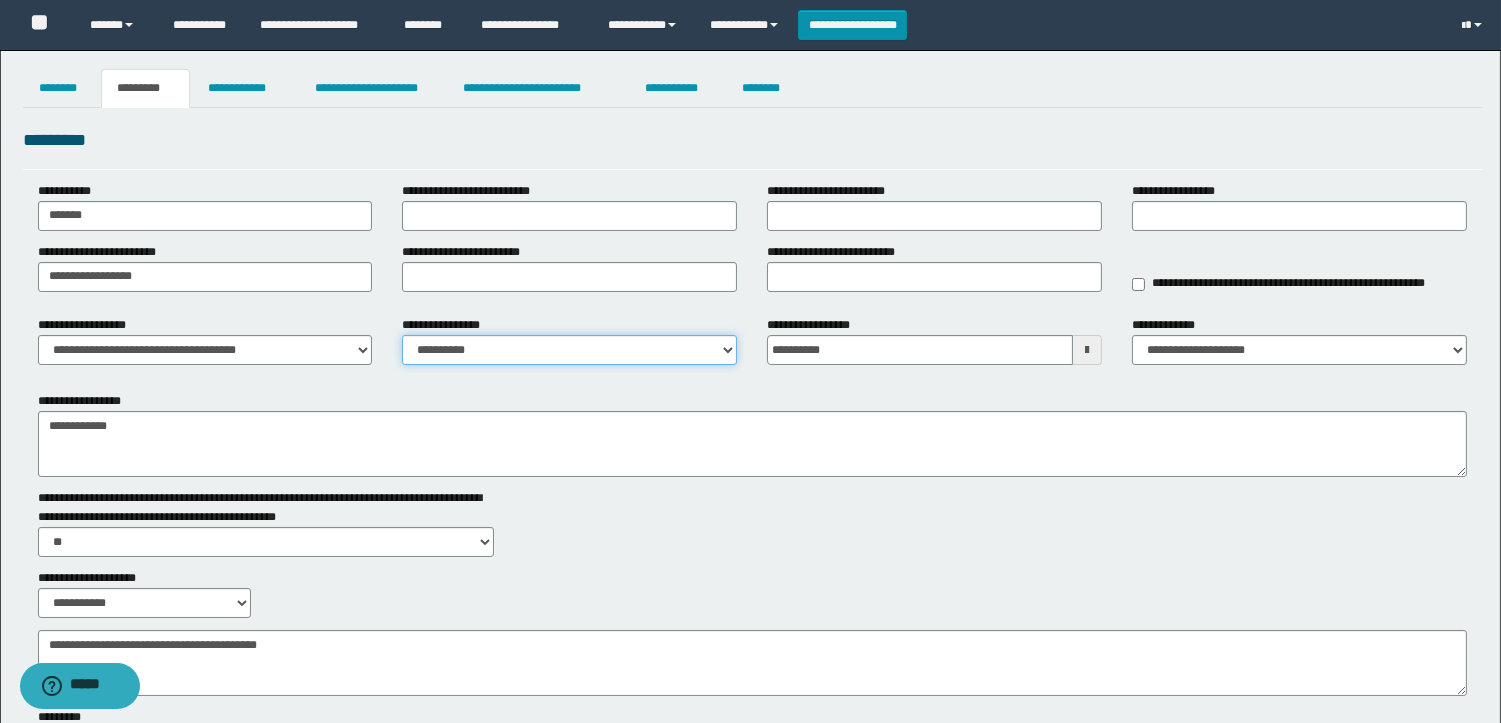 click on "**********" at bounding box center [569, 350] 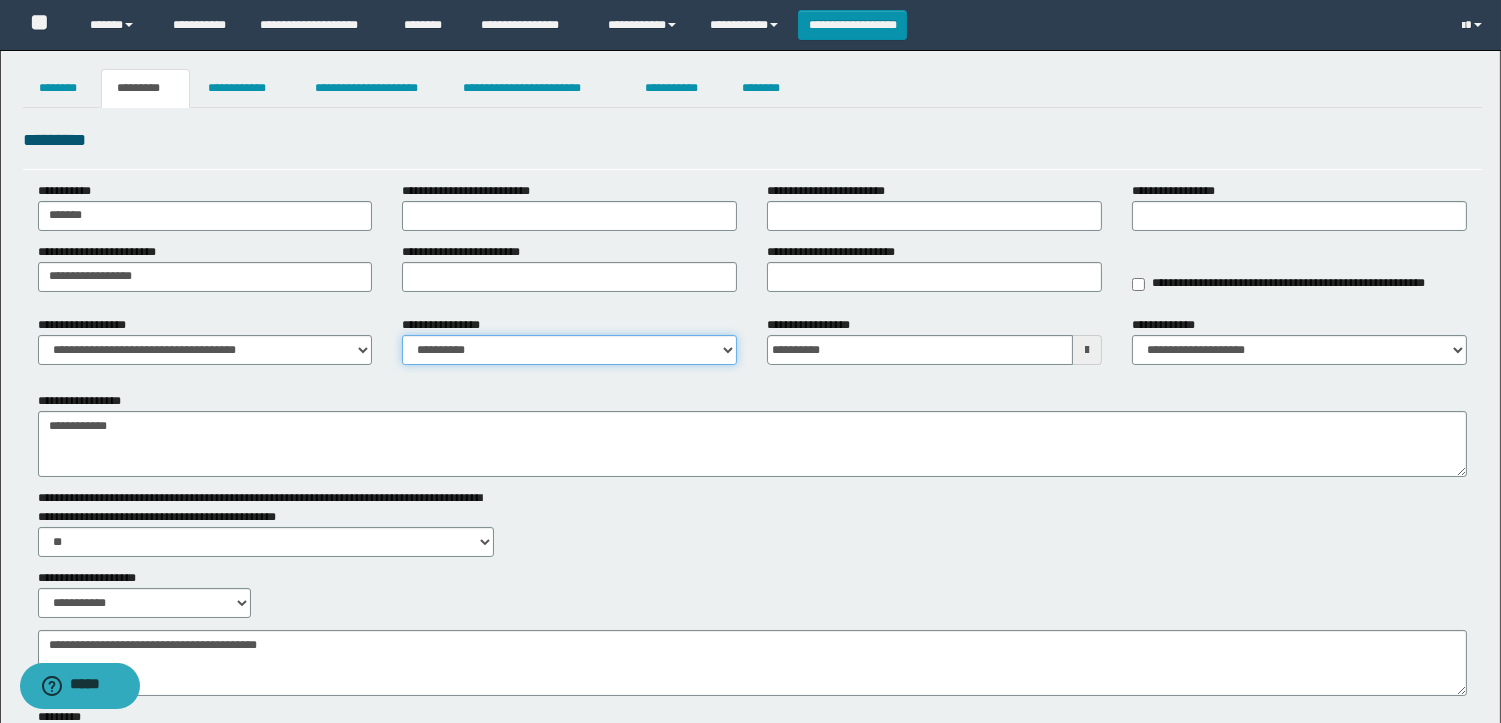 select on "****" 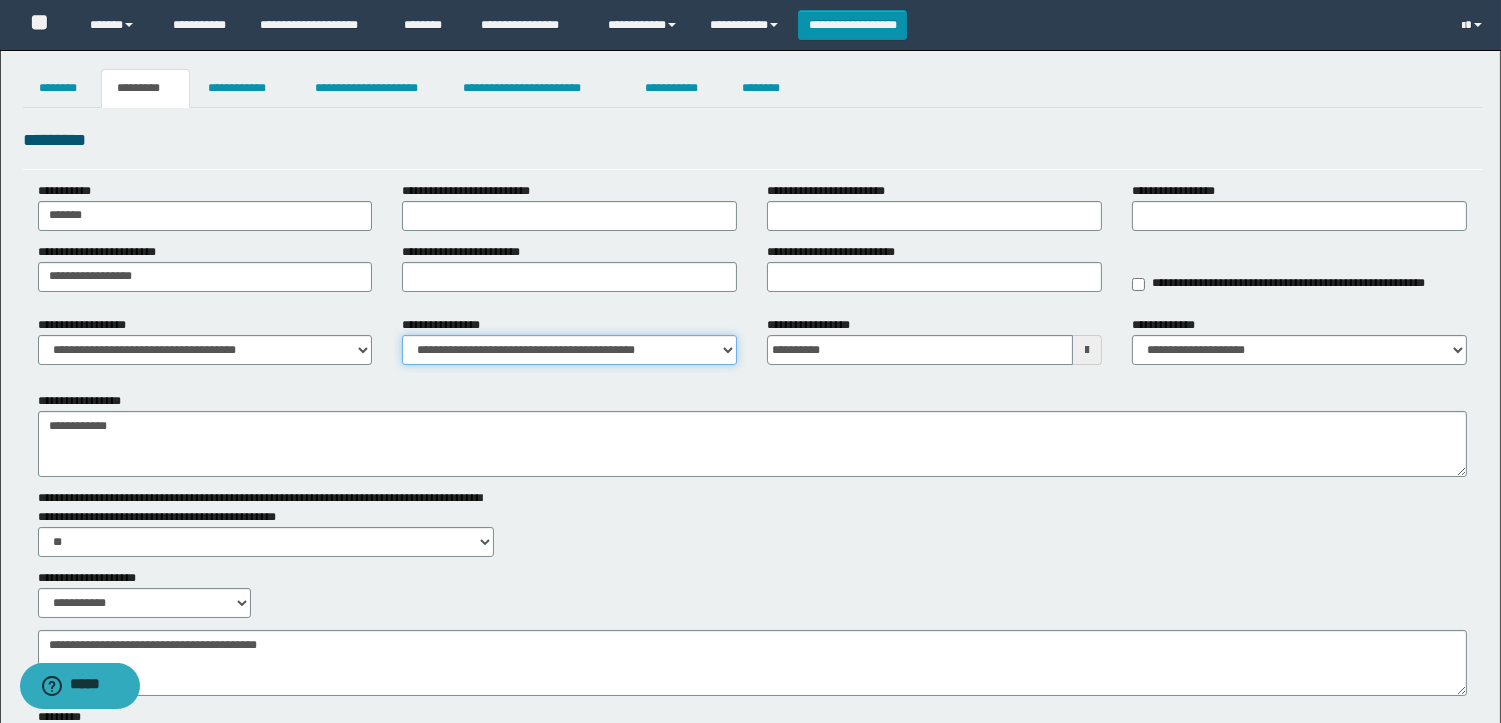click on "**********" at bounding box center [569, 350] 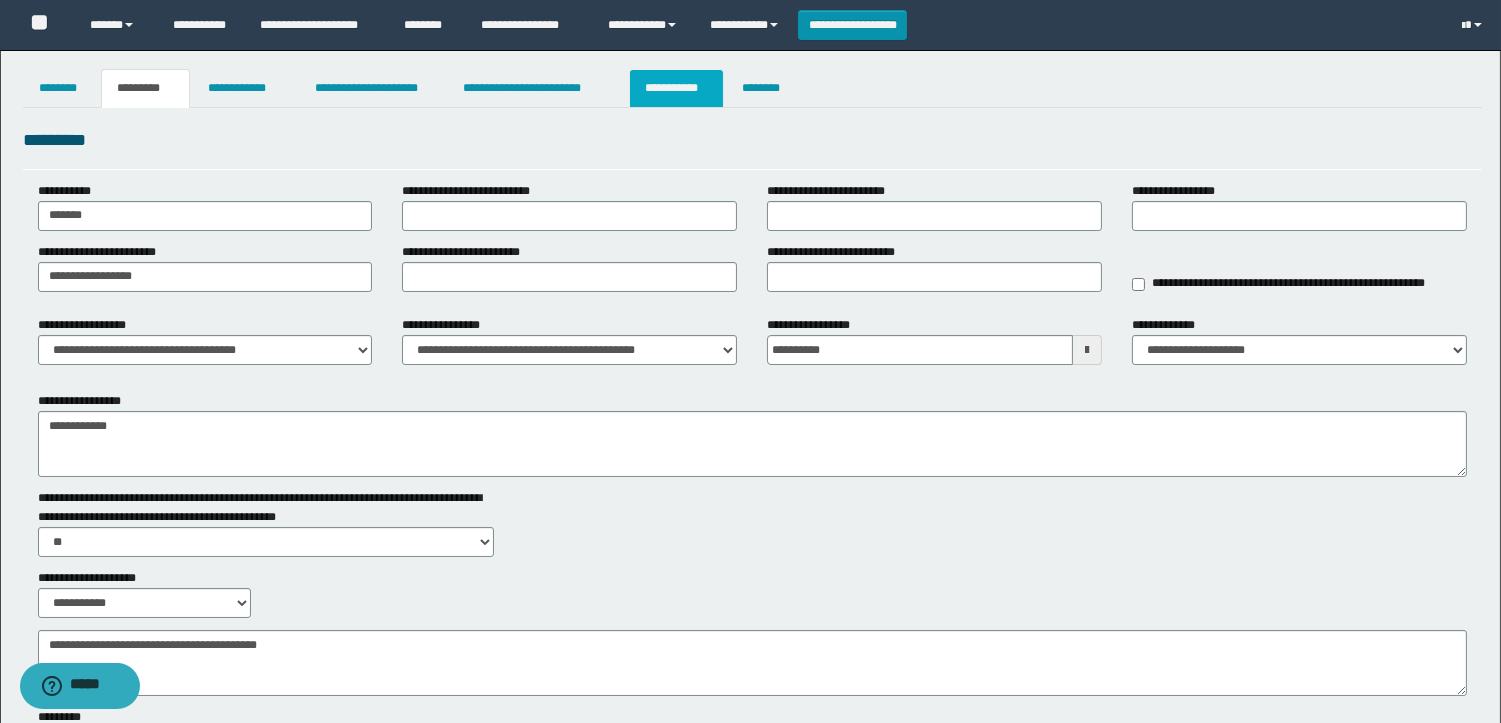 click on "**********" at bounding box center (676, 88) 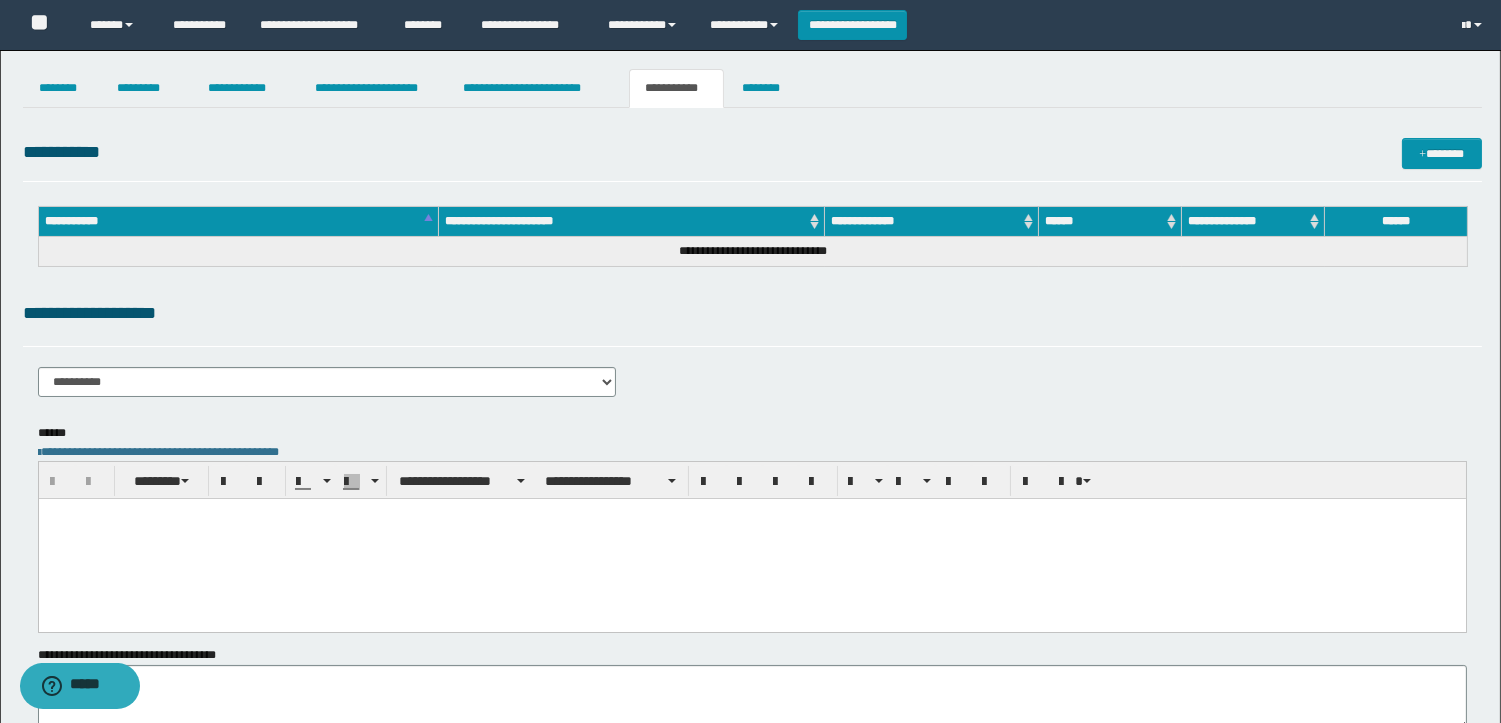scroll, scrollTop: 0, scrollLeft: 0, axis: both 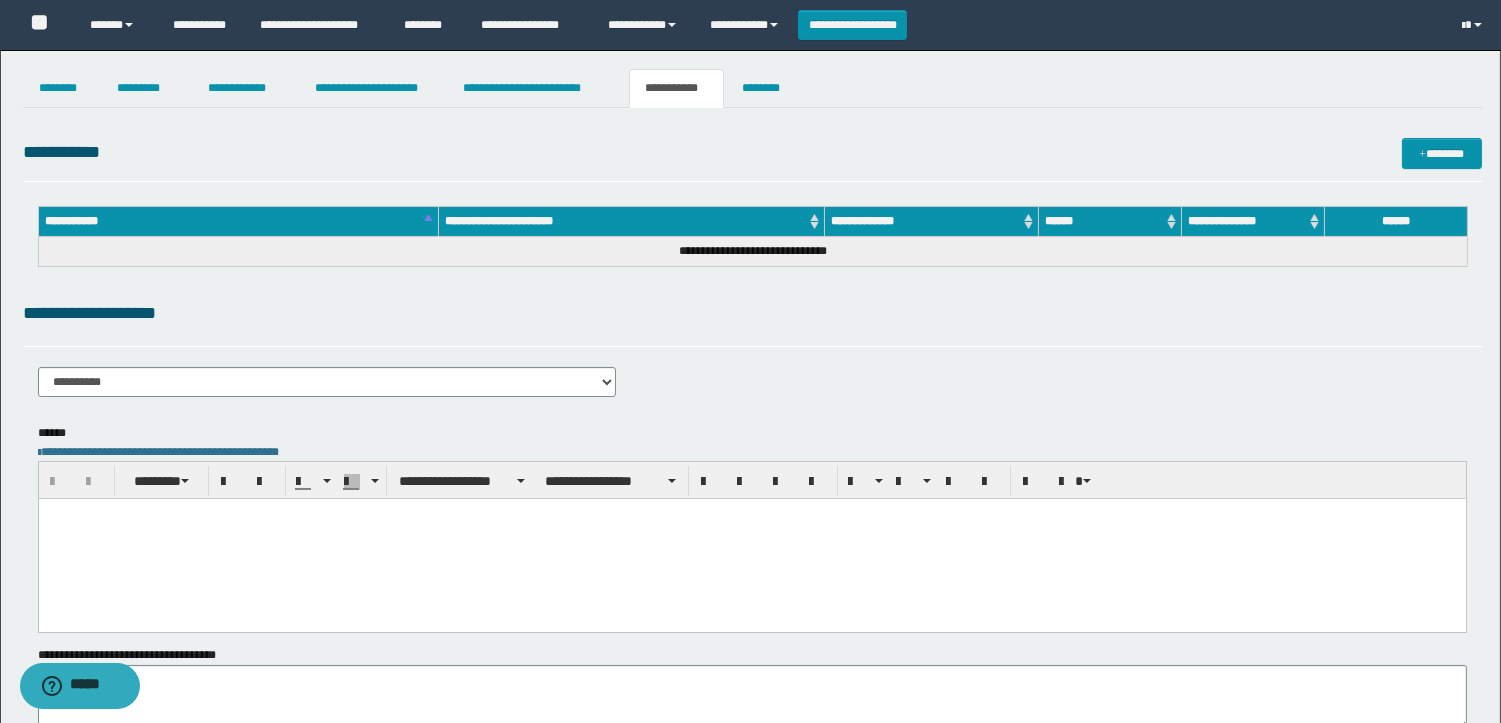 paste 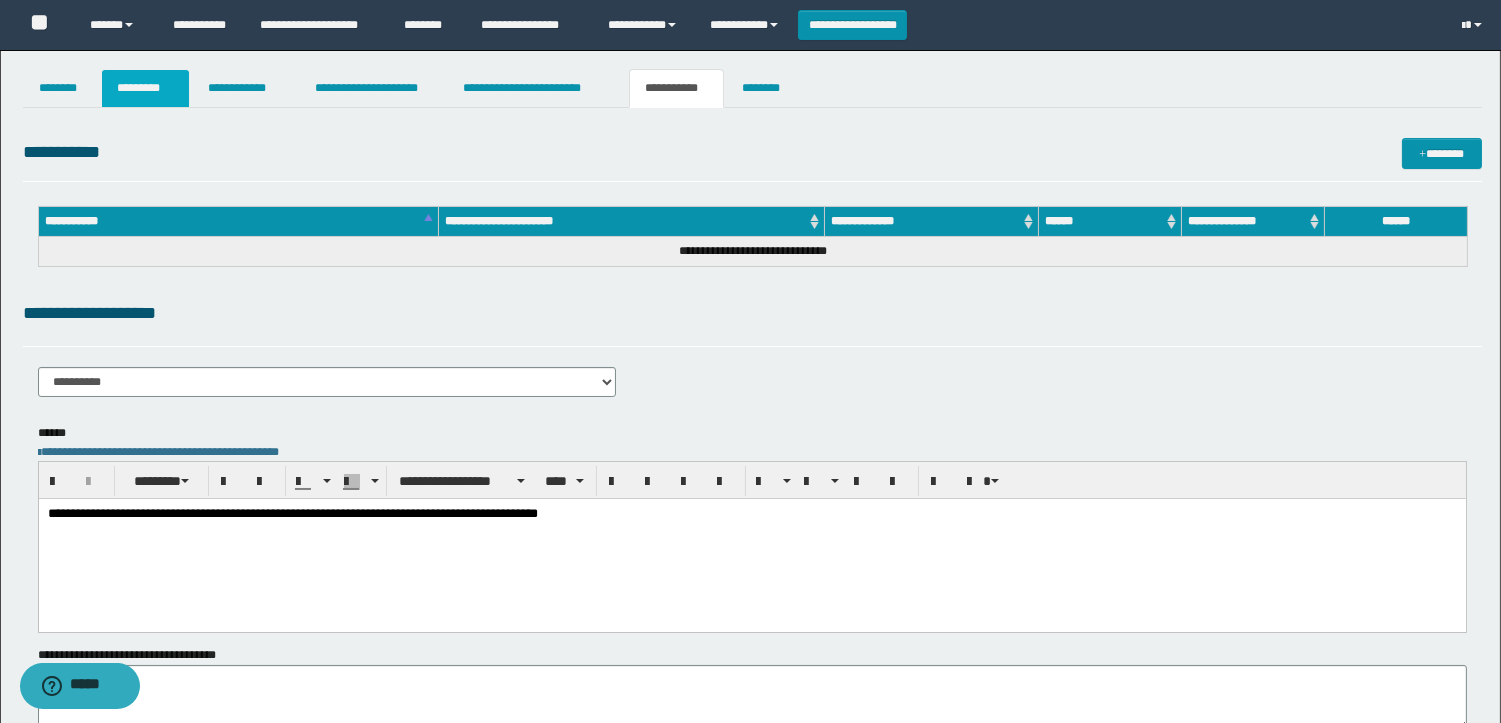 click on "*********" at bounding box center (145, 88) 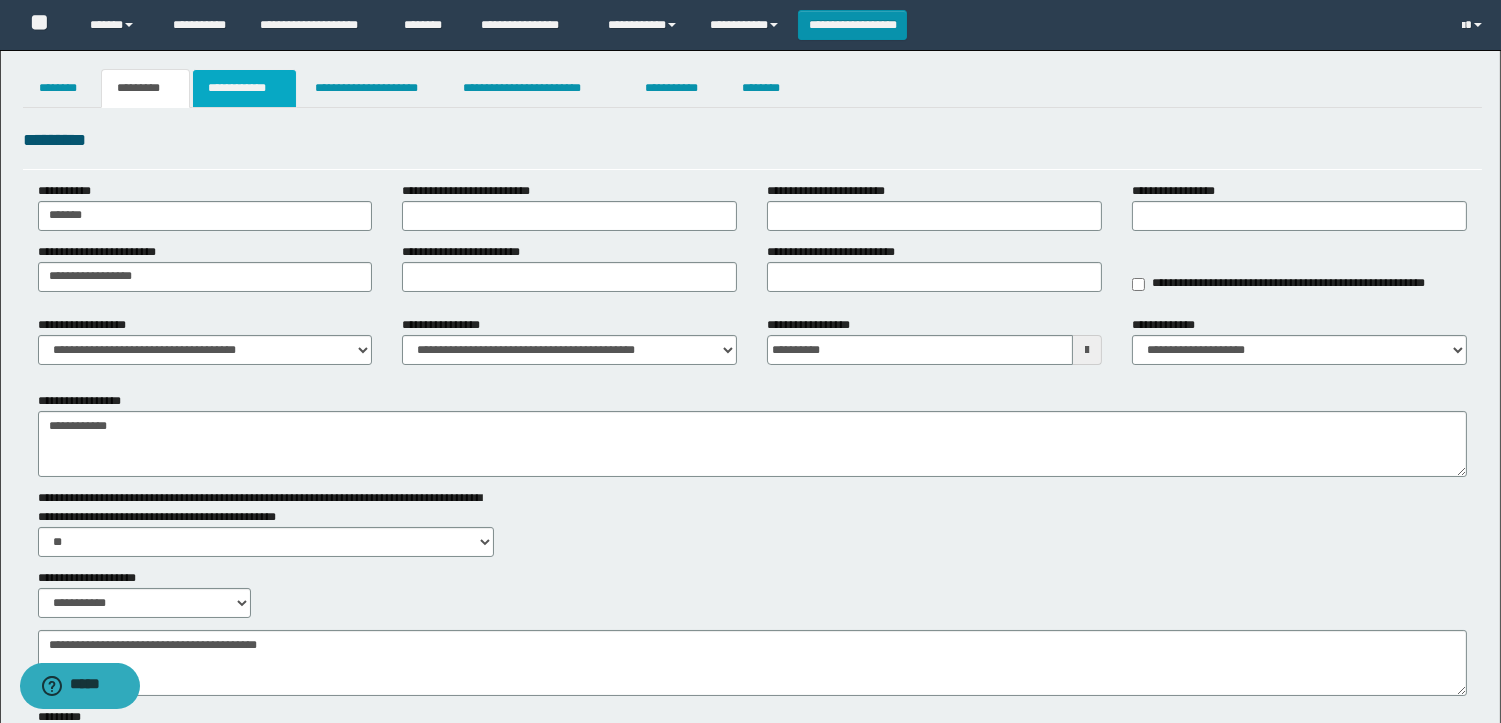 click on "**********" at bounding box center [244, 88] 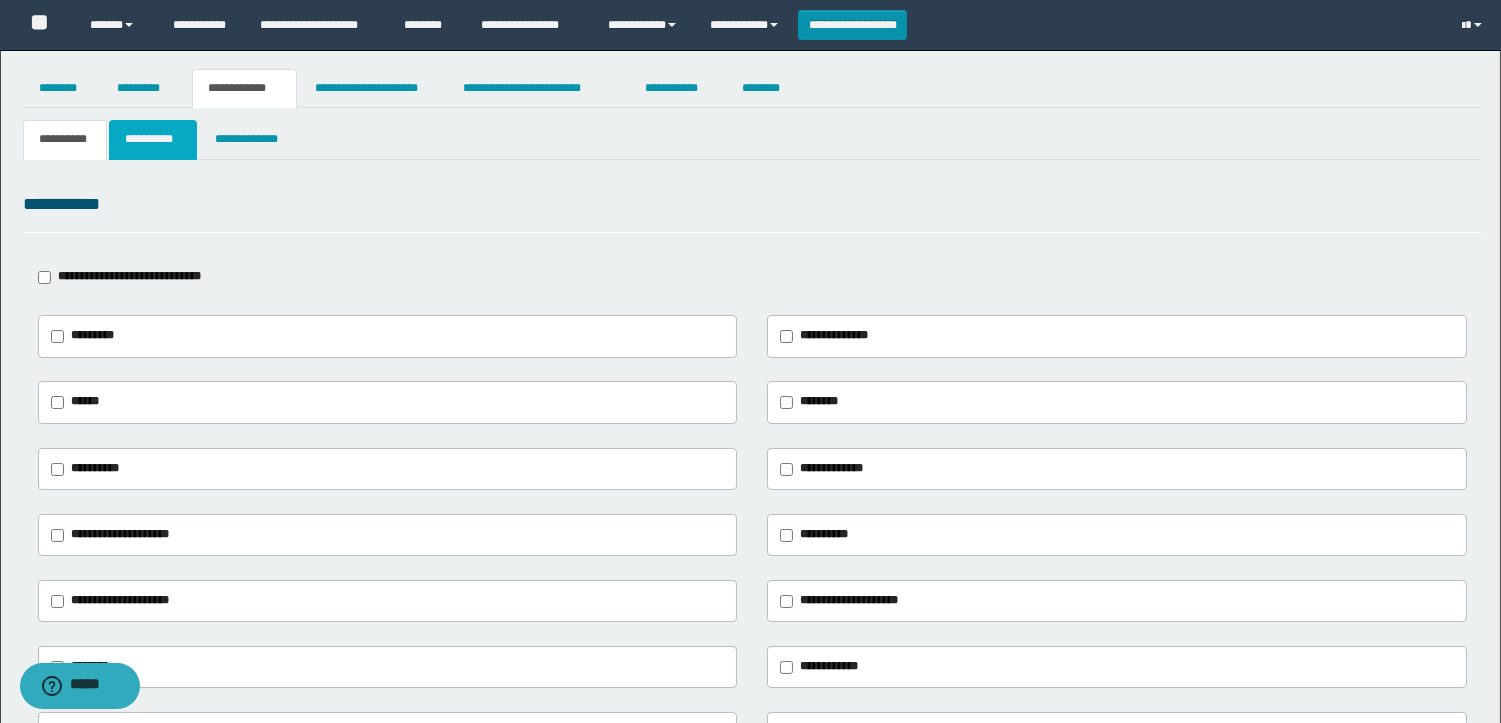 click on "**********" at bounding box center (153, 139) 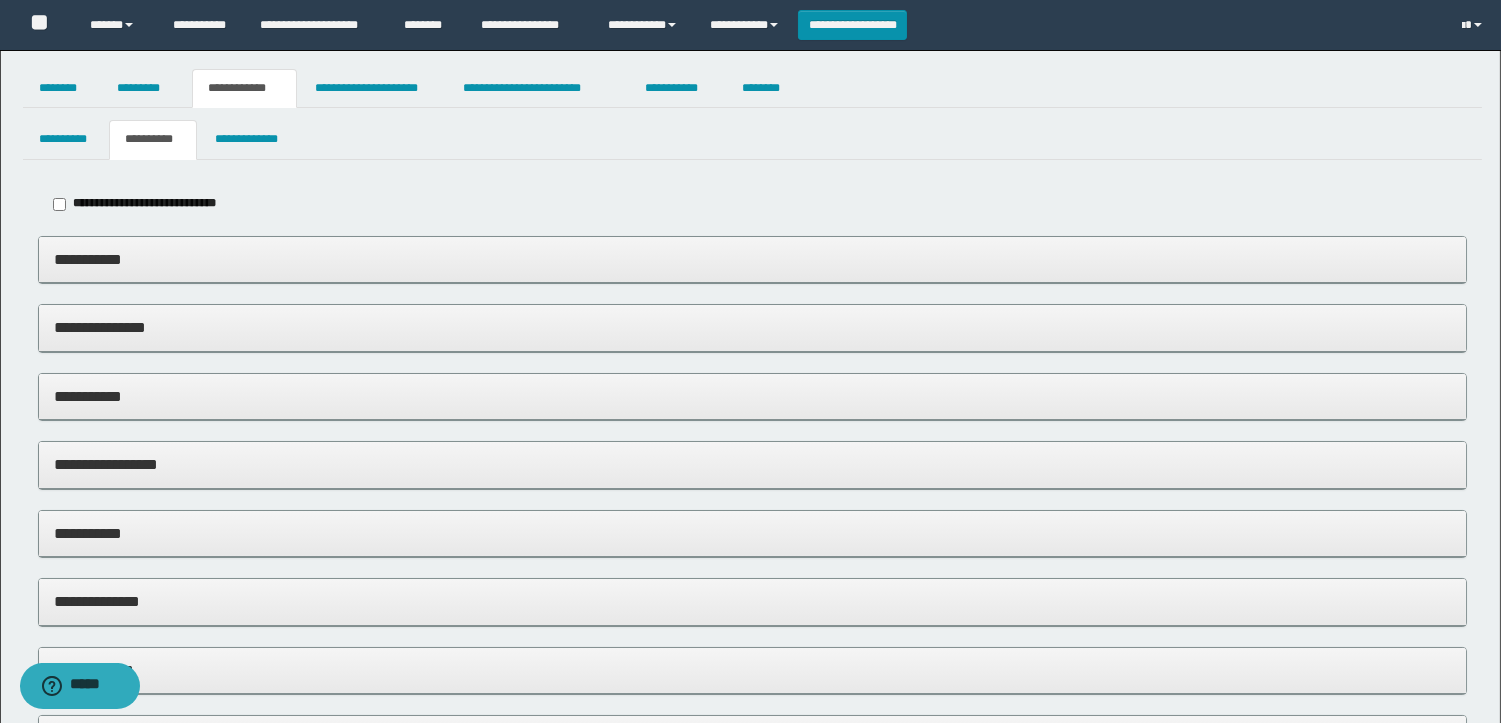 click on "**********" at bounding box center (752, 396) 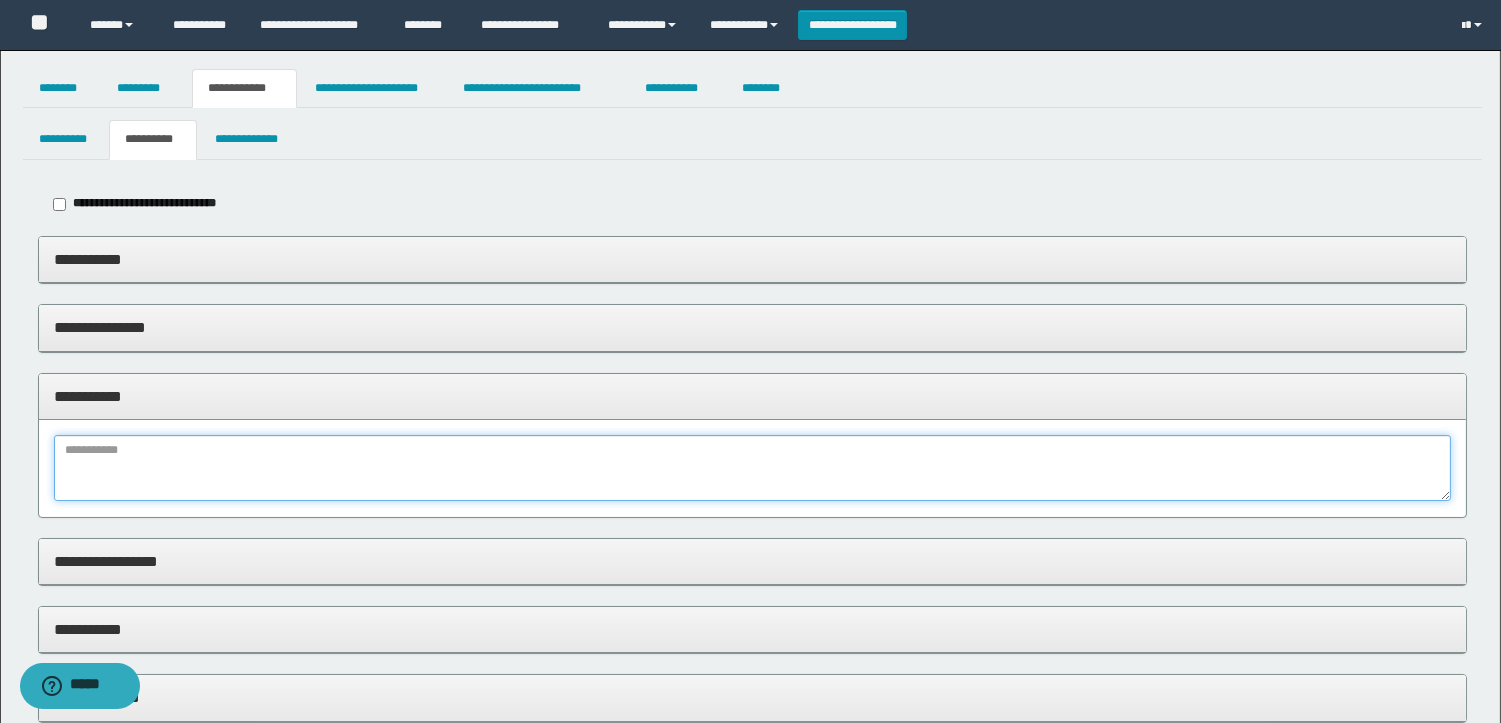 click at bounding box center (752, 468) 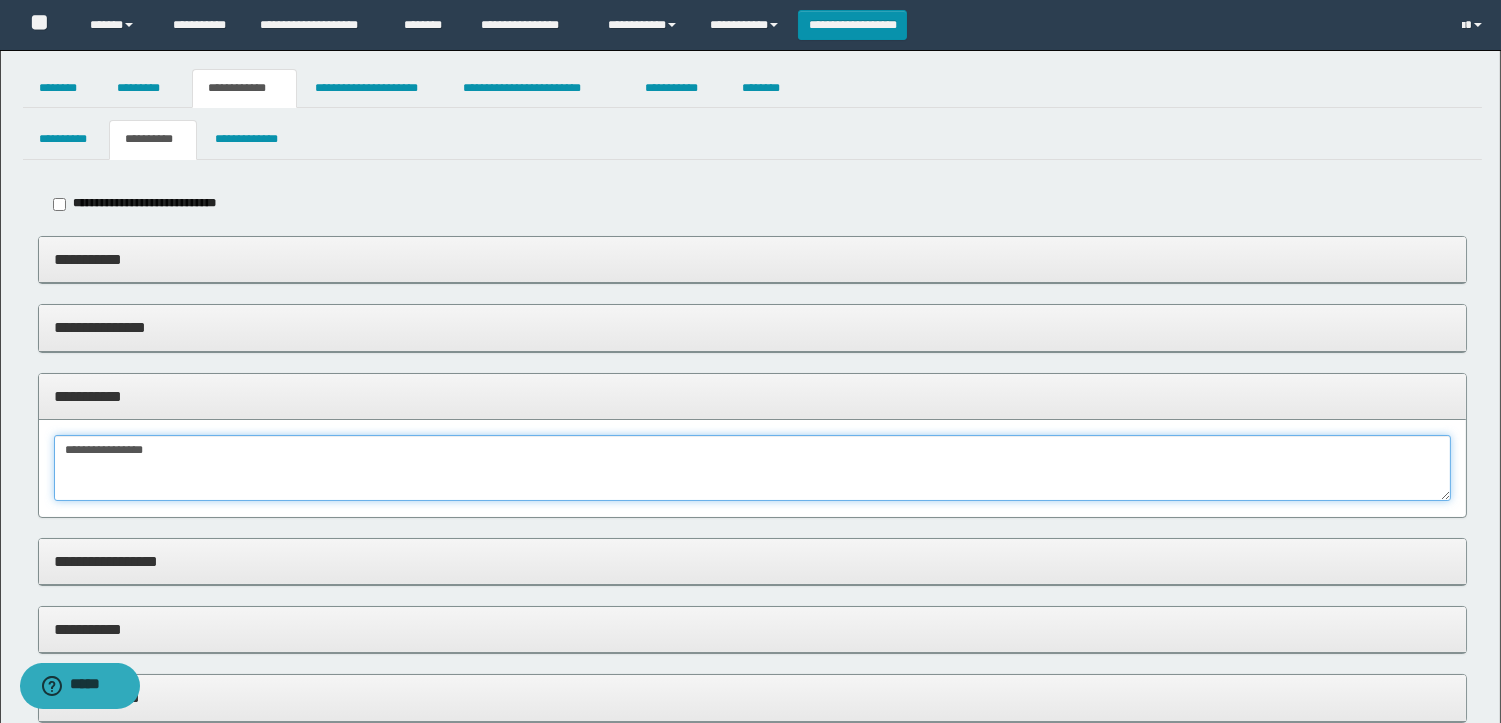 type on "**********" 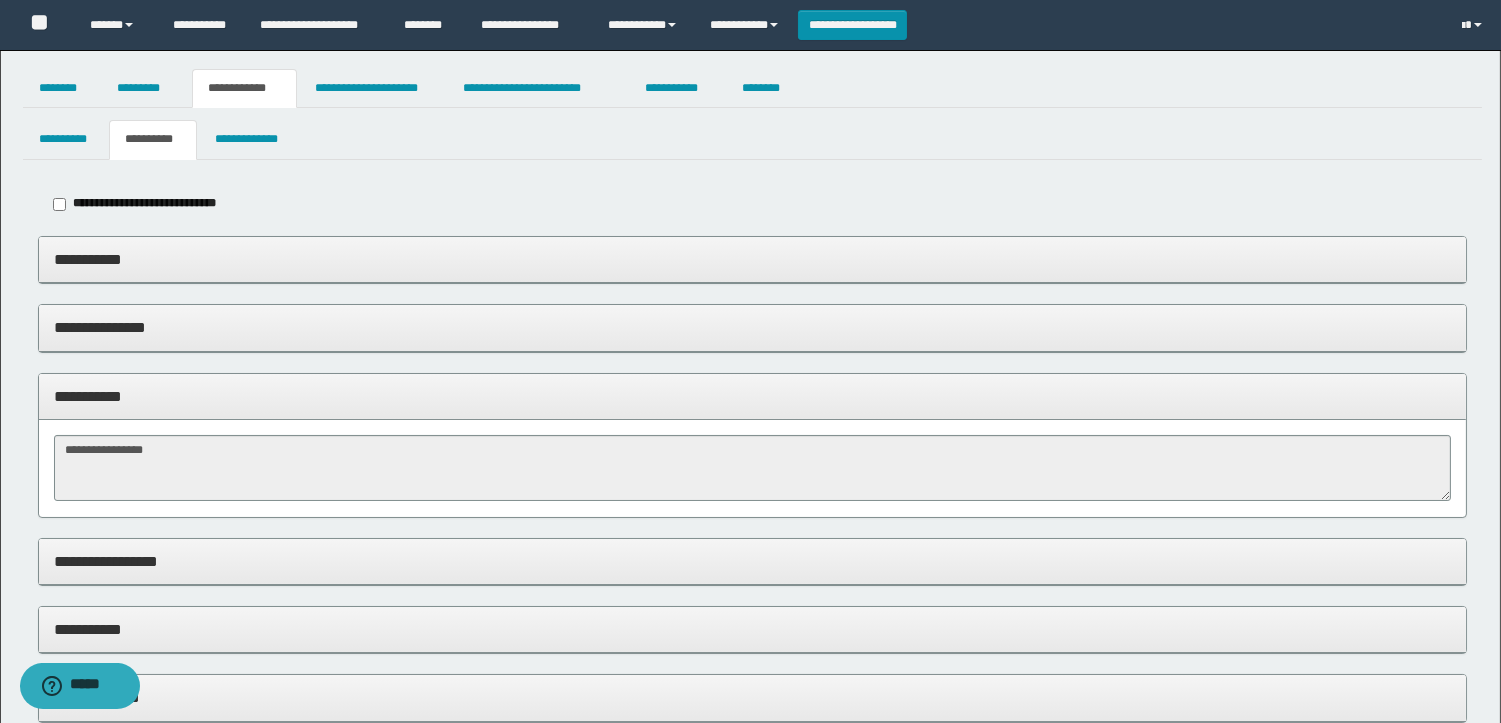 click on "**********" at bounding box center [752, 396] 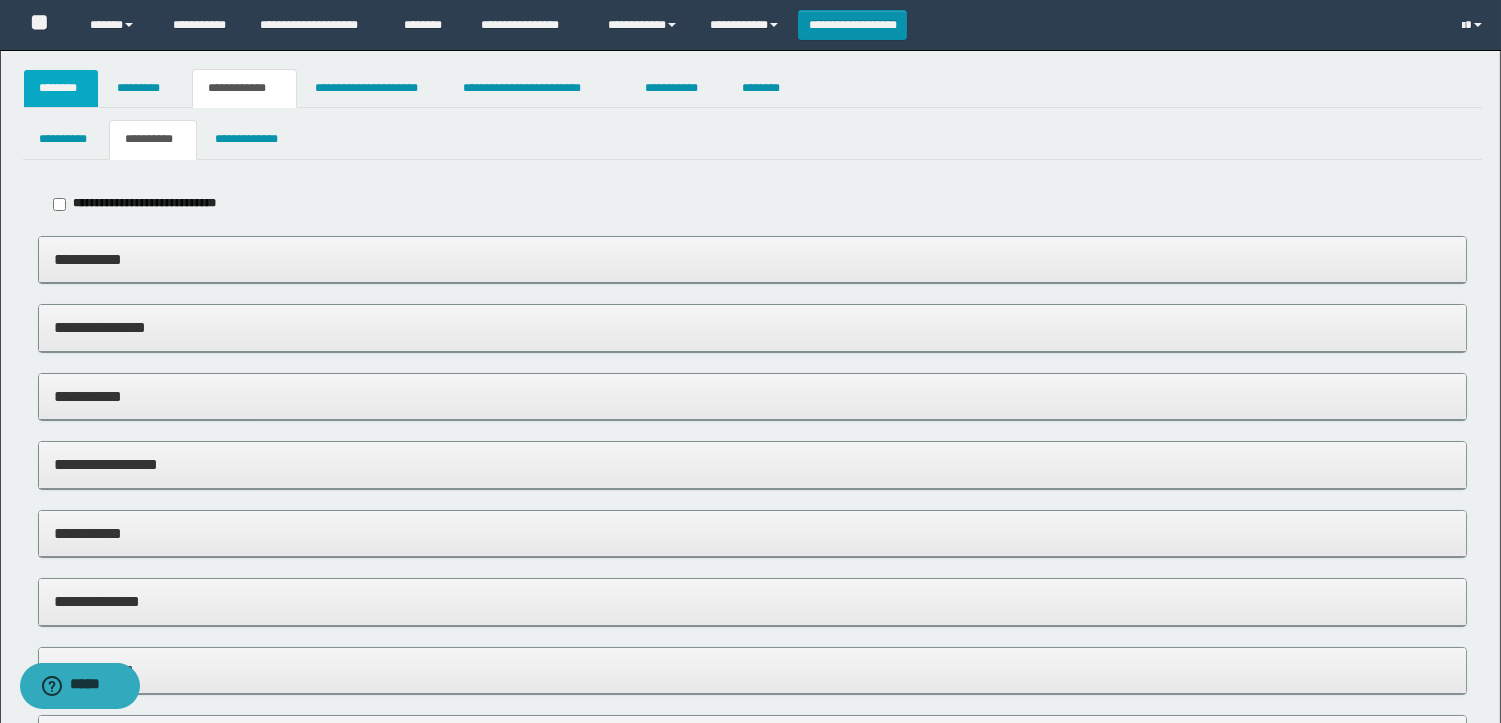 click on "********" at bounding box center (61, 88) 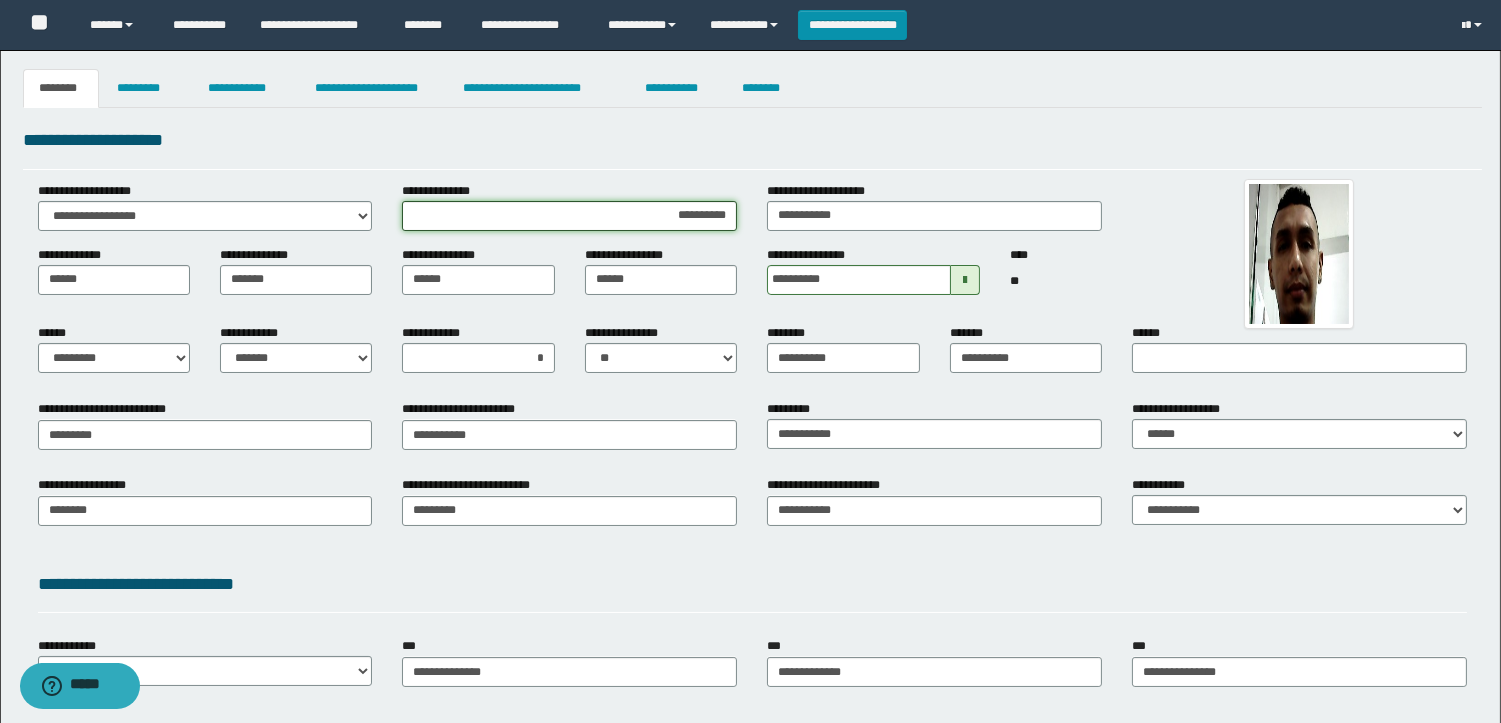 drag, startPoint x: 655, startPoint y: 216, endPoint x: 815, endPoint y: 231, distance: 160.70158 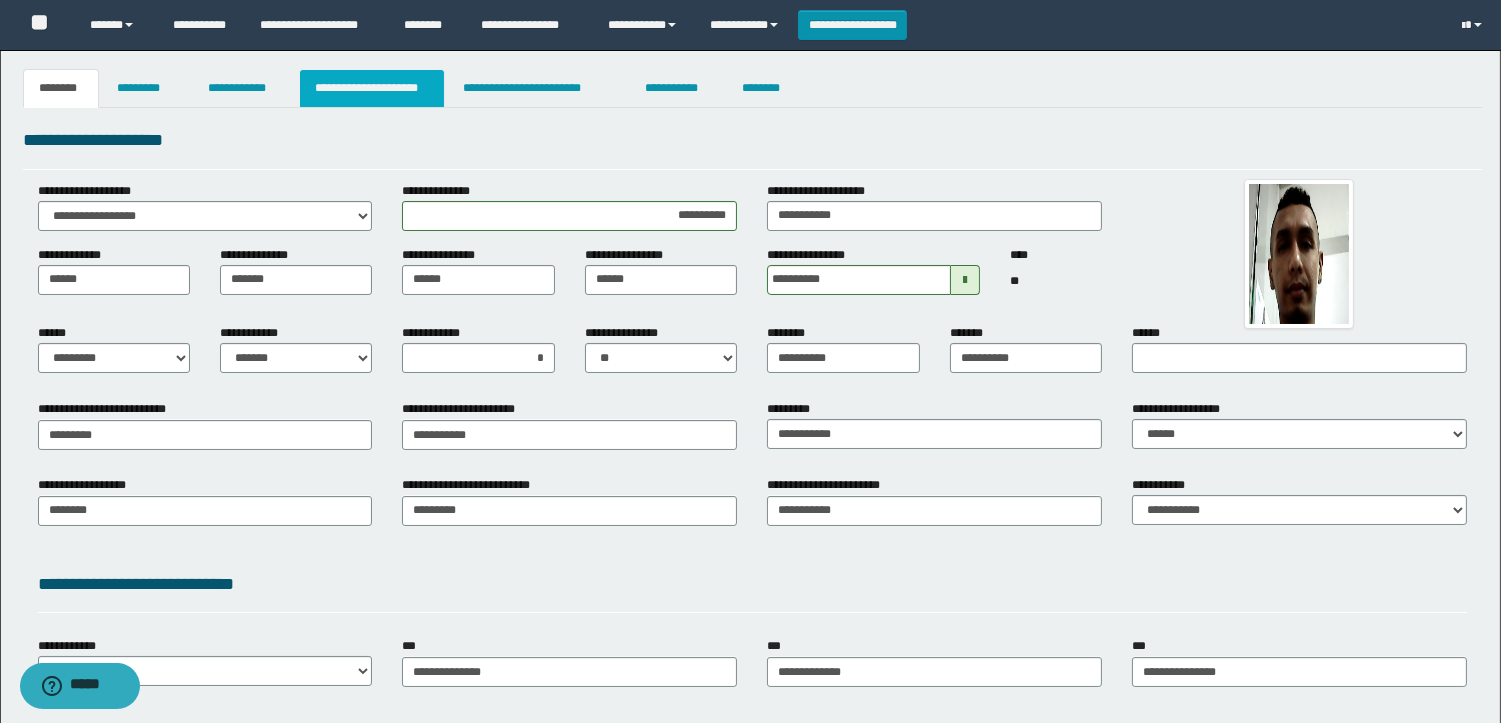 click on "**********" at bounding box center [372, 88] 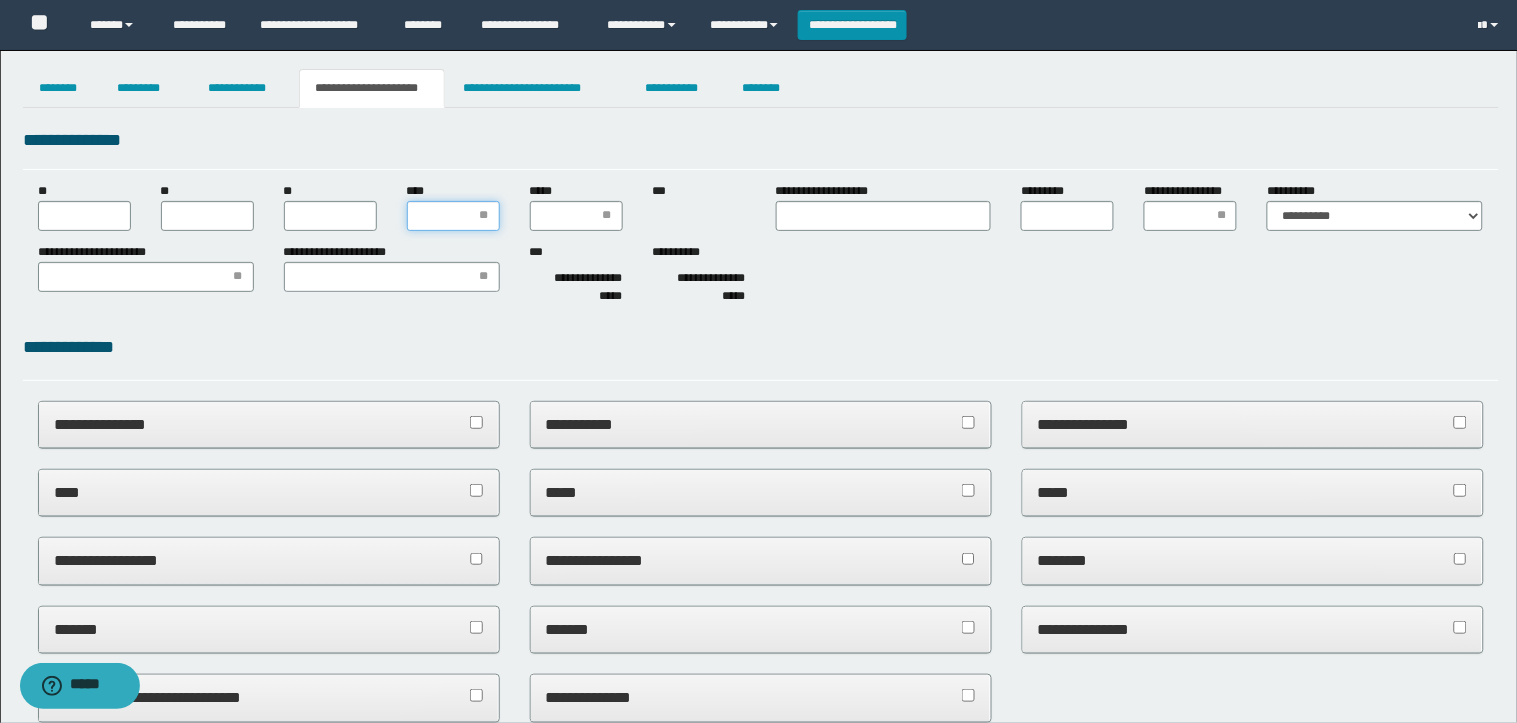 click on "****" at bounding box center [453, 216] 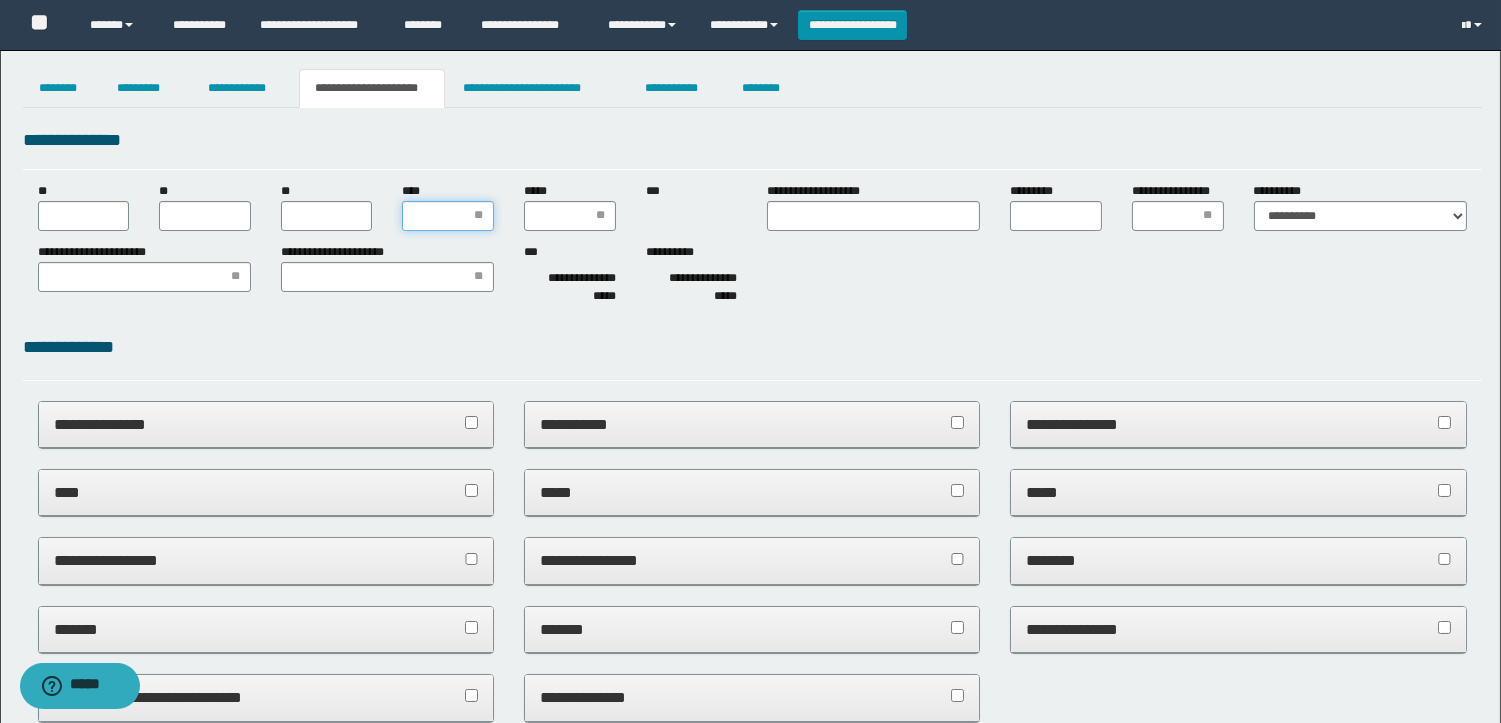 scroll, scrollTop: 0, scrollLeft: 0, axis: both 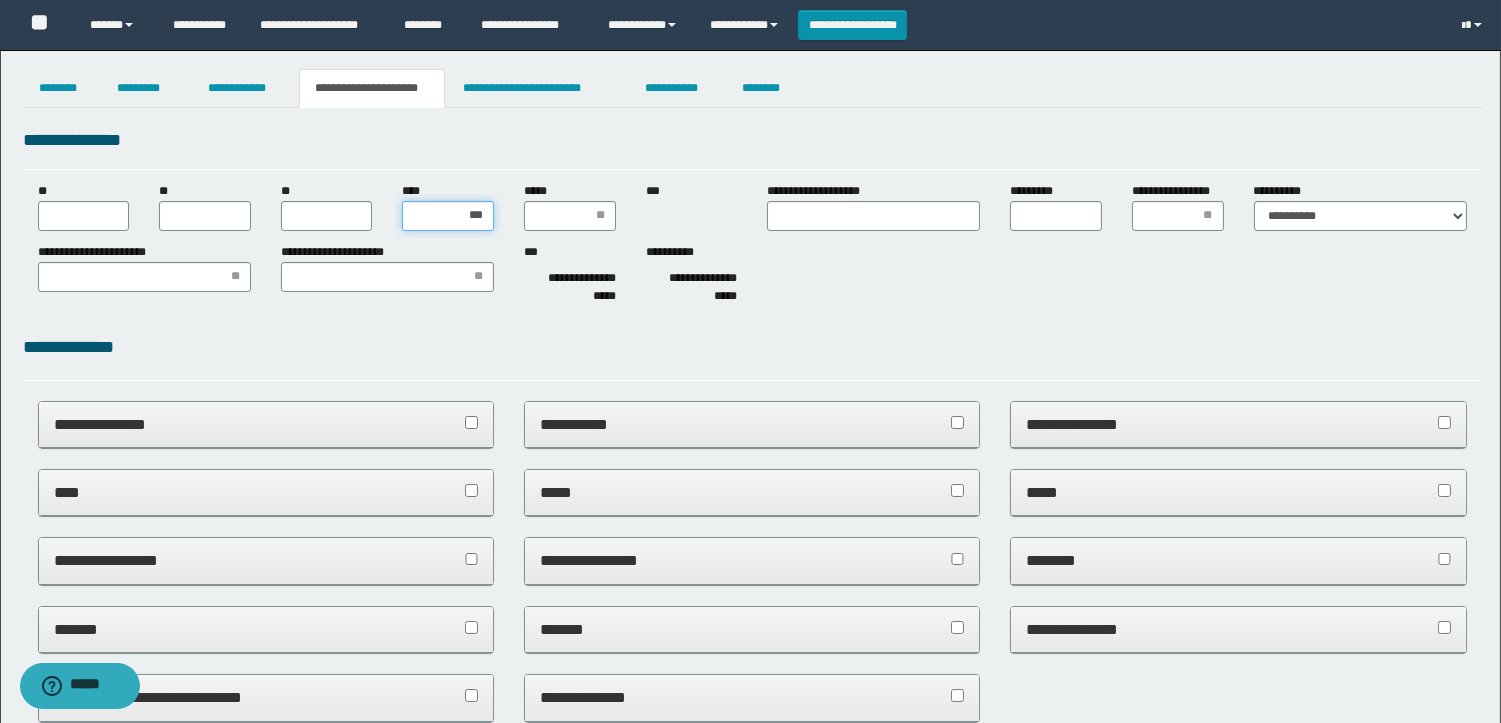 type on "**" 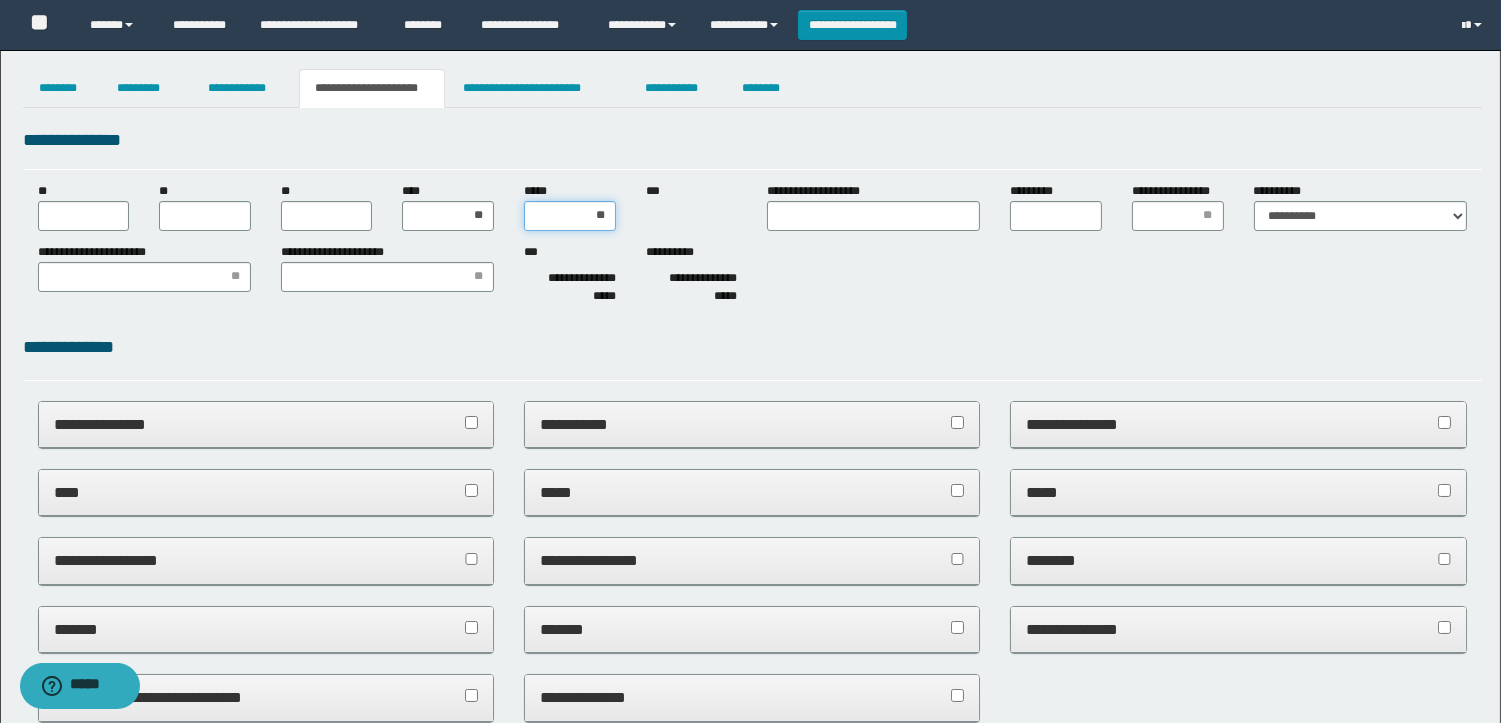 type on "***" 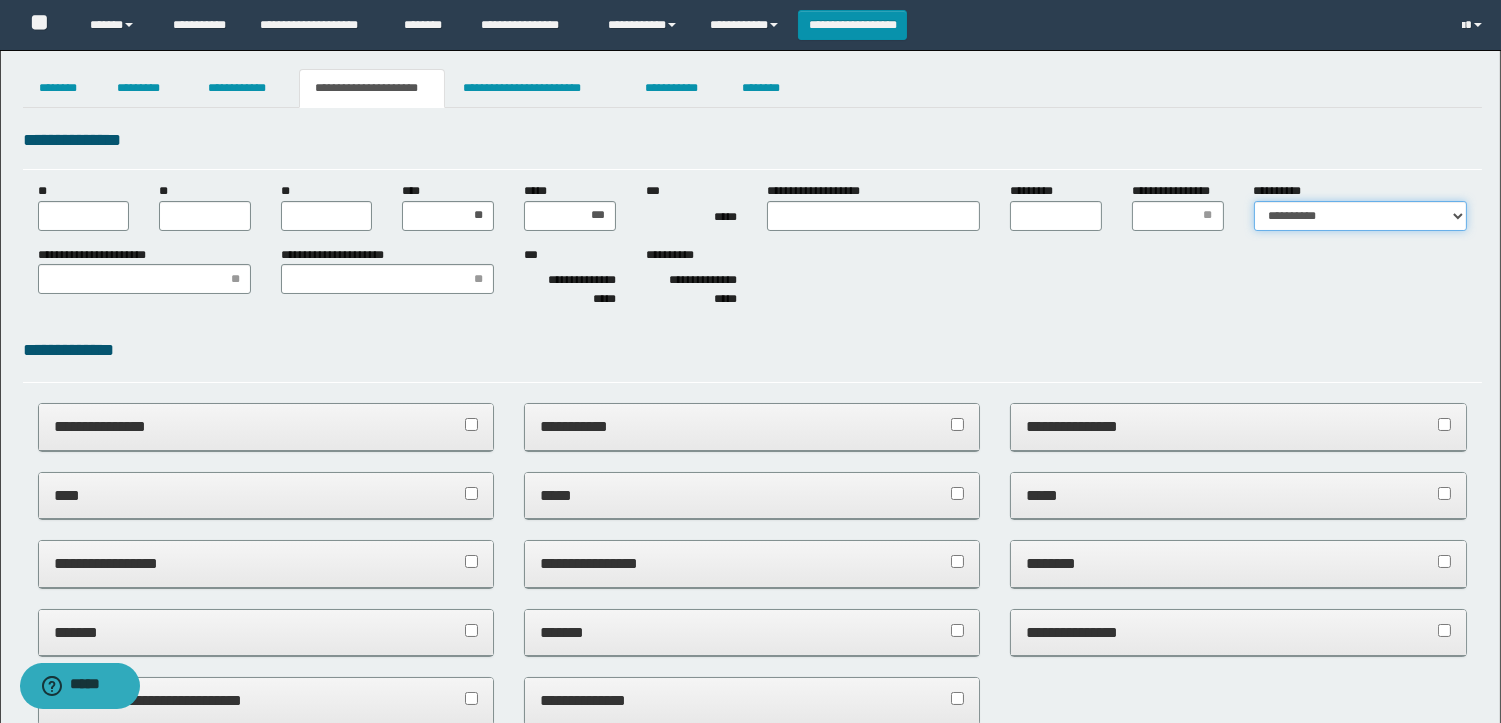 click on "**********" at bounding box center [1360, 216] 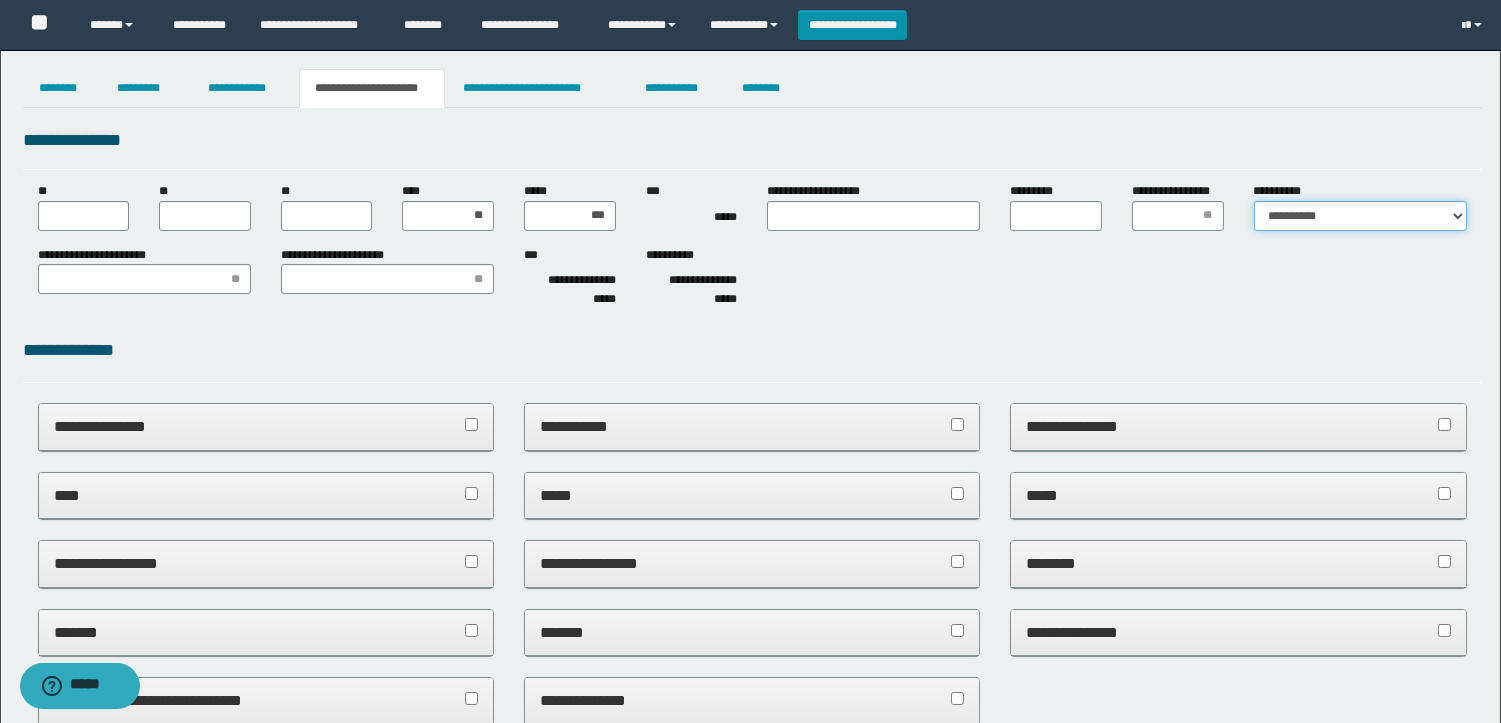 select on "*" 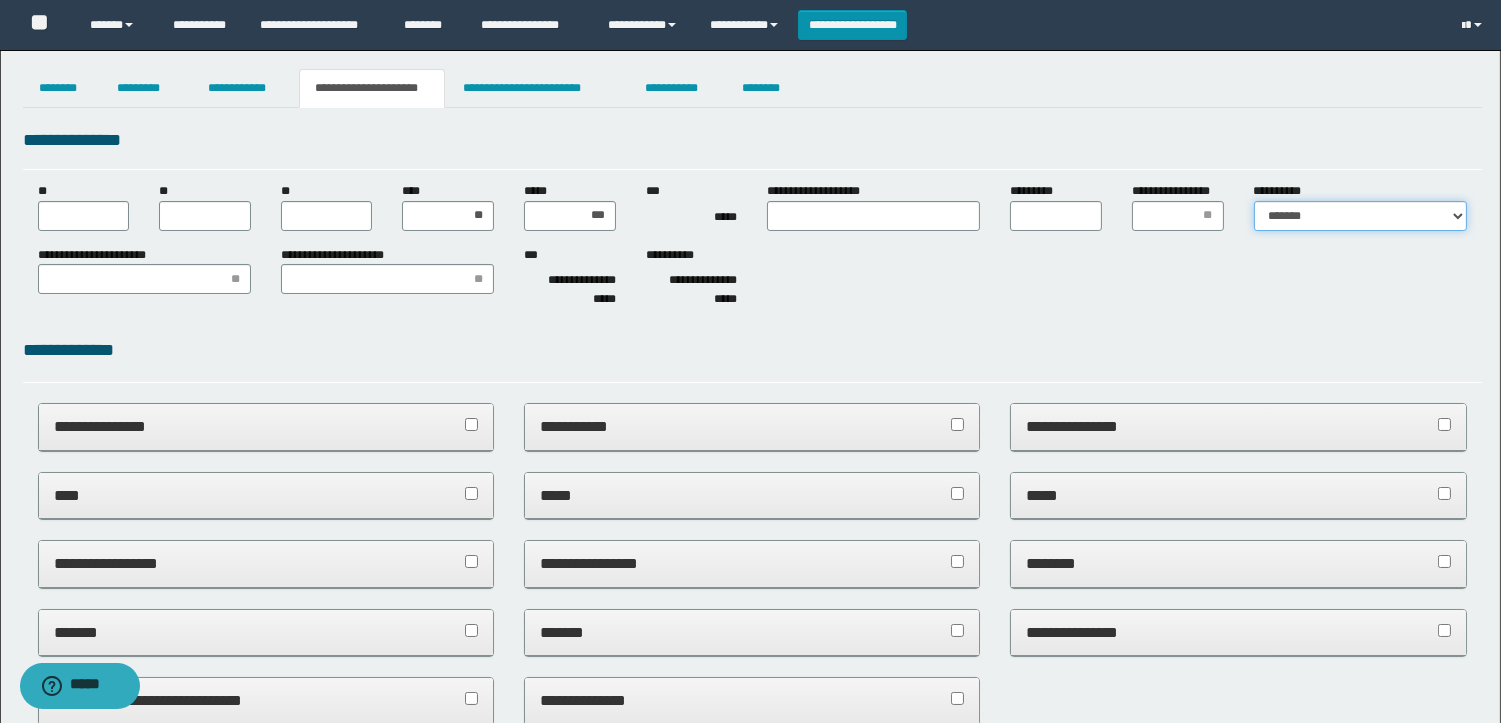 click on "**********" at bounding box center [1360, 216] 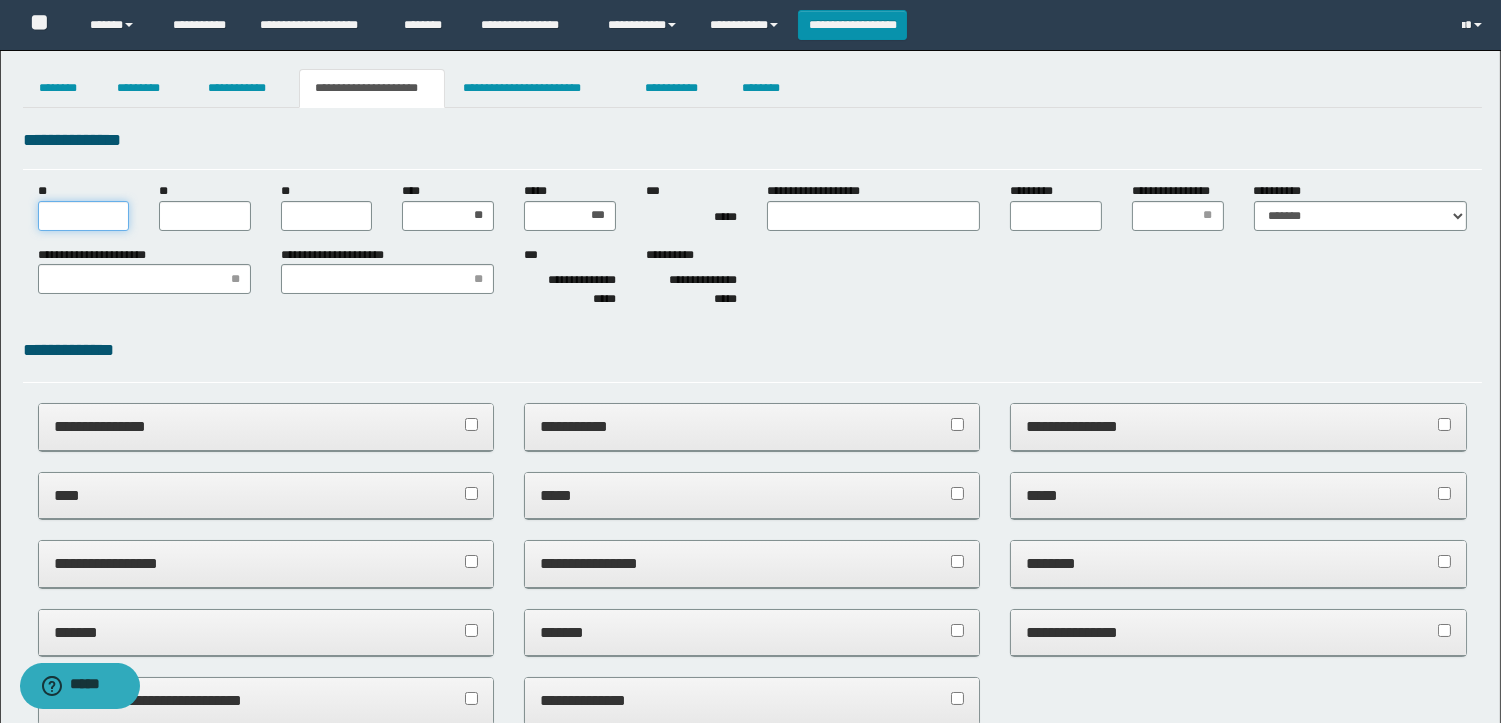 click on "**" at bounding box center [84, 216] 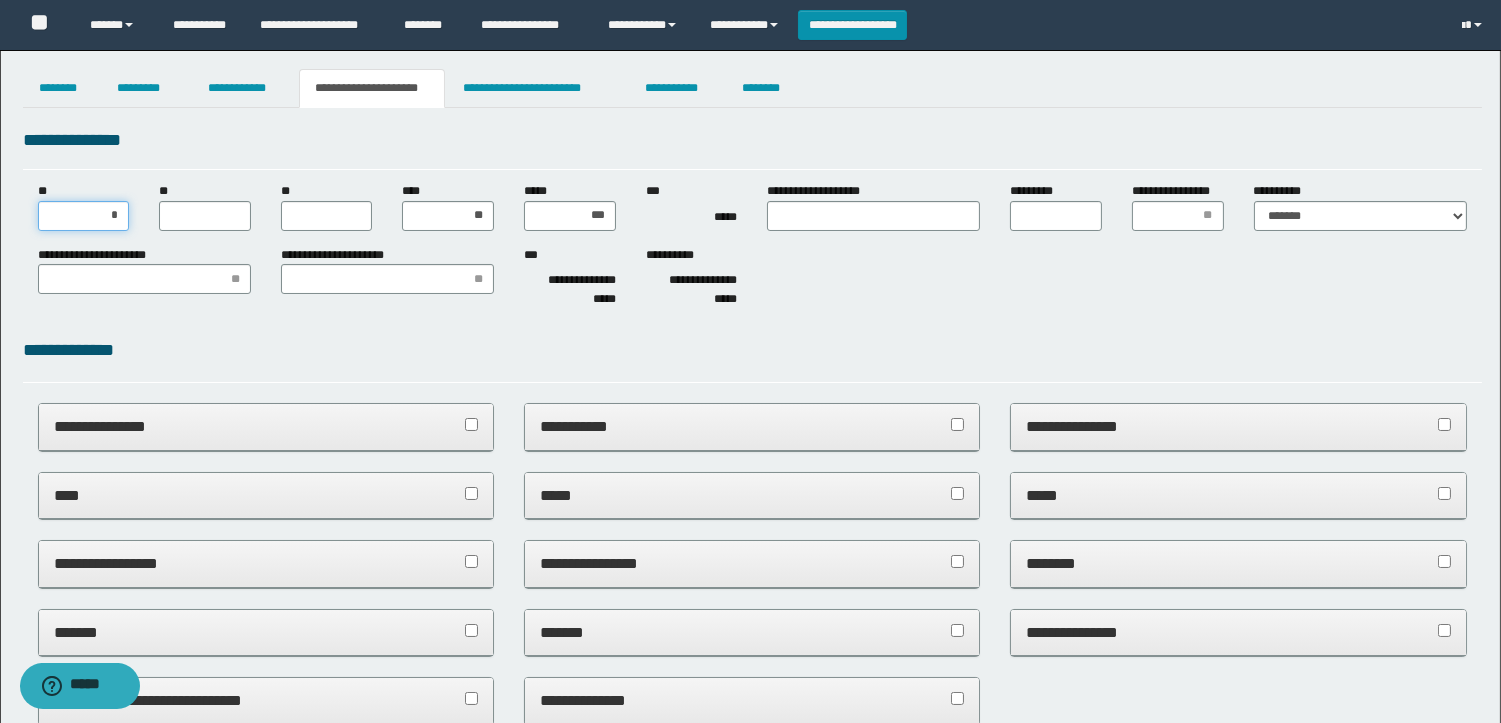 type on "**" 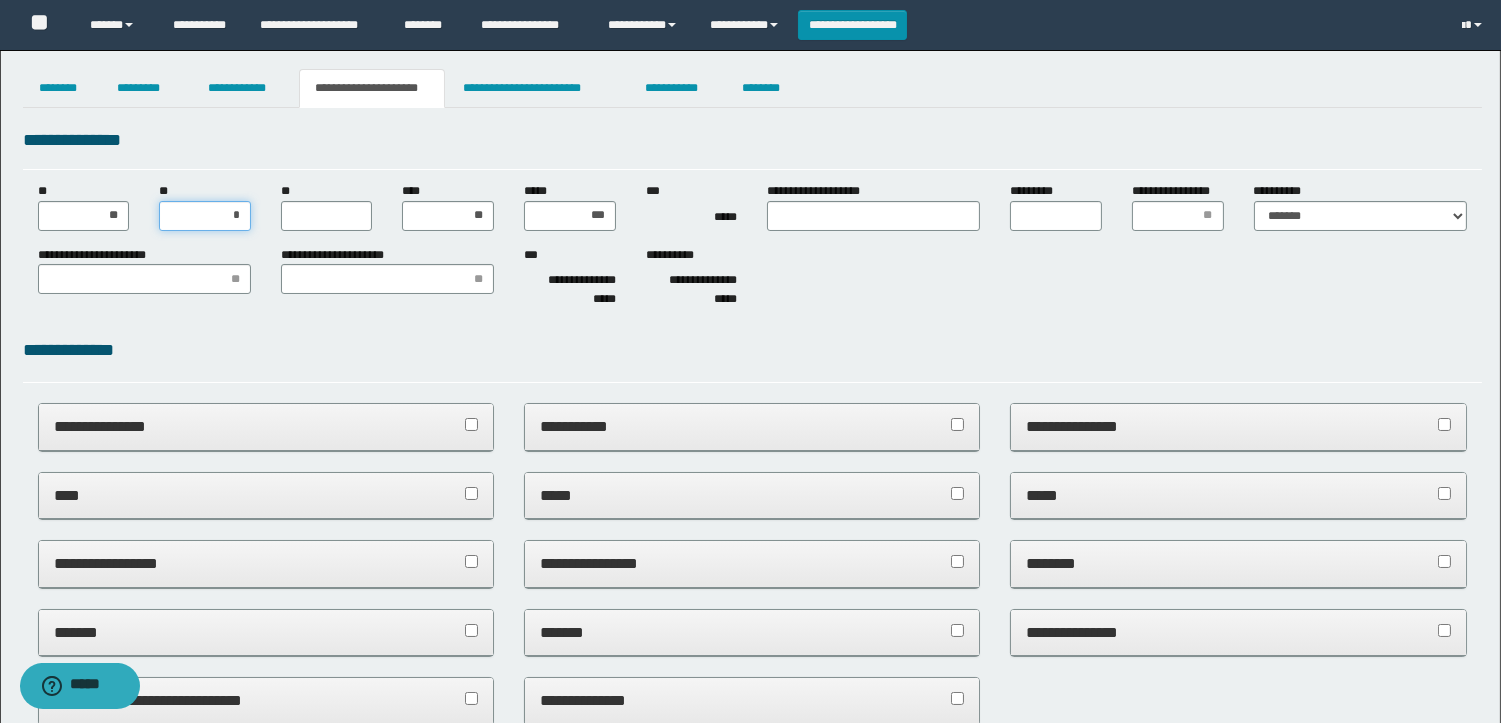 type on "**" 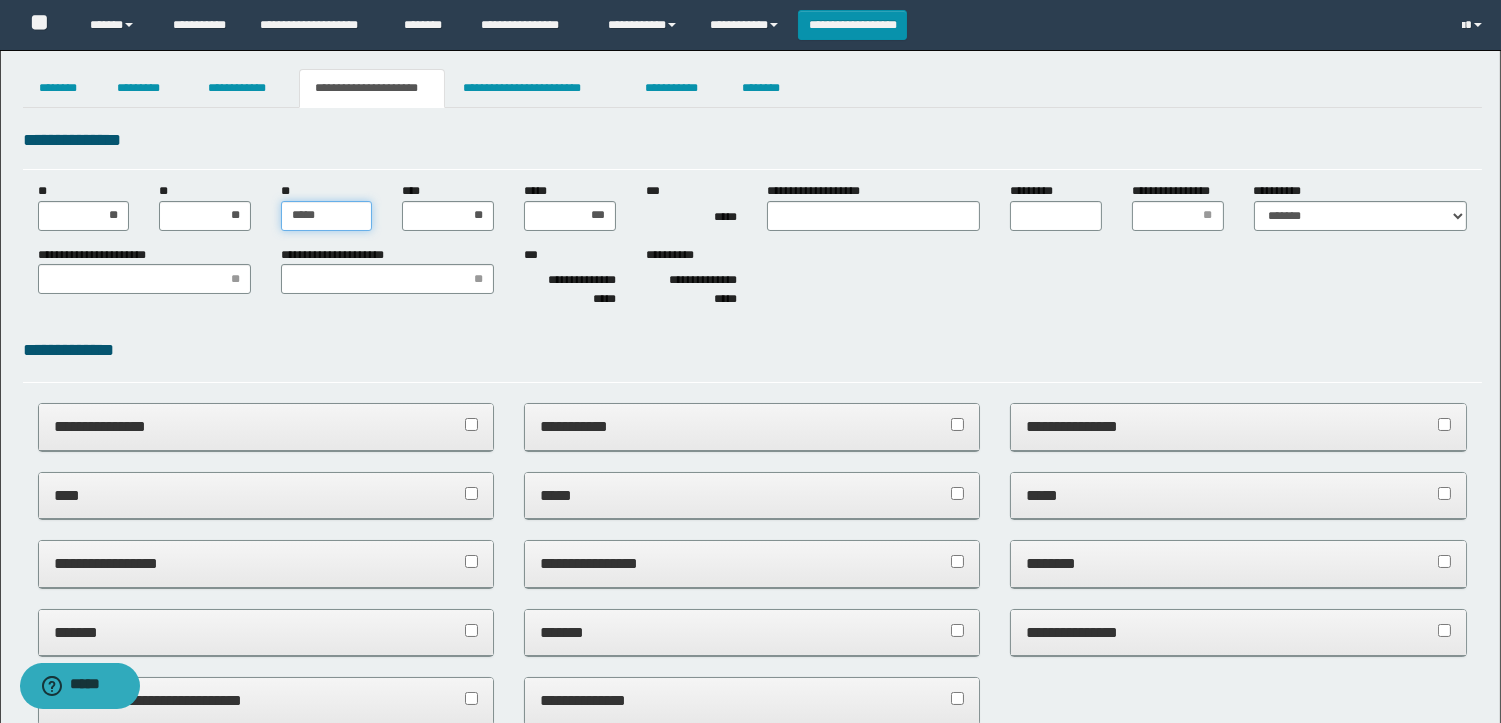 type on "******" 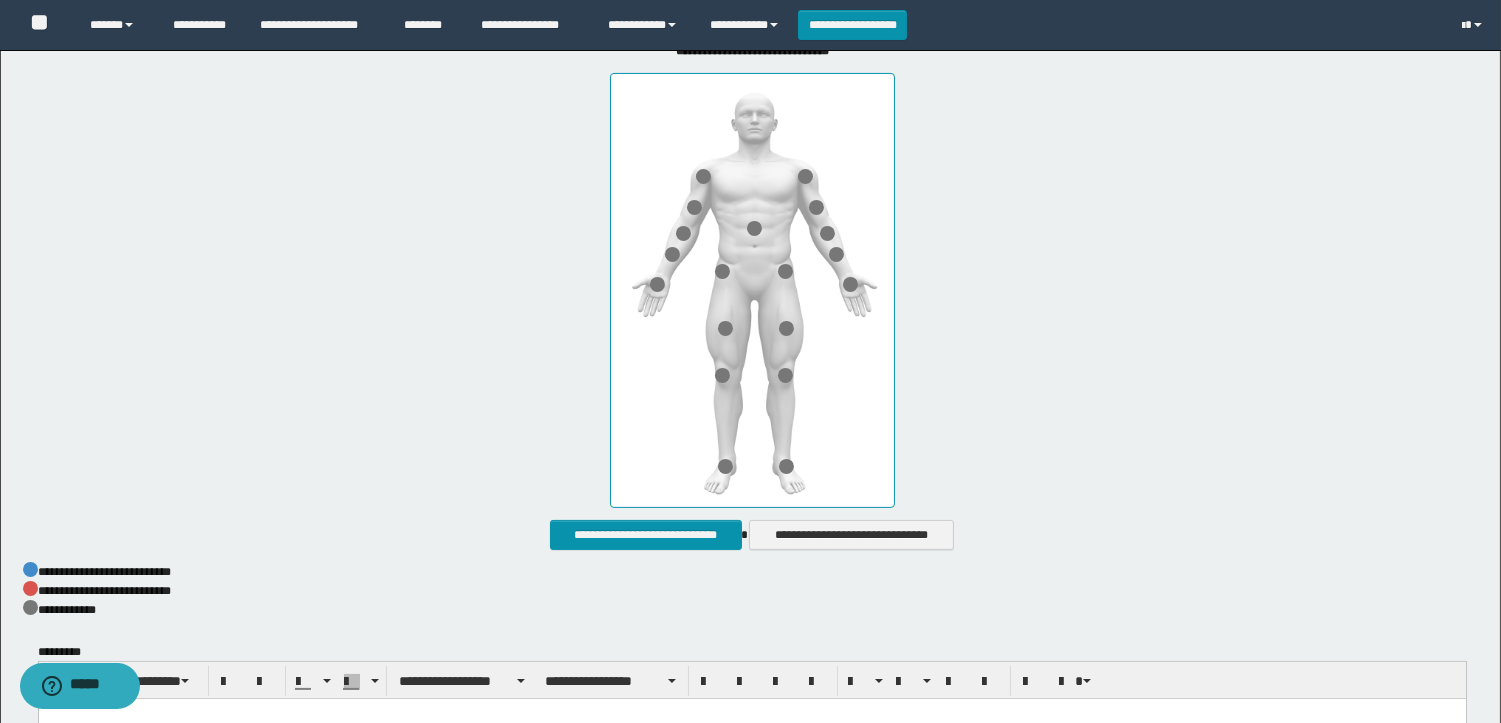 scroll, scrollTop: 888, scrollLeft: 0, axis: vertical 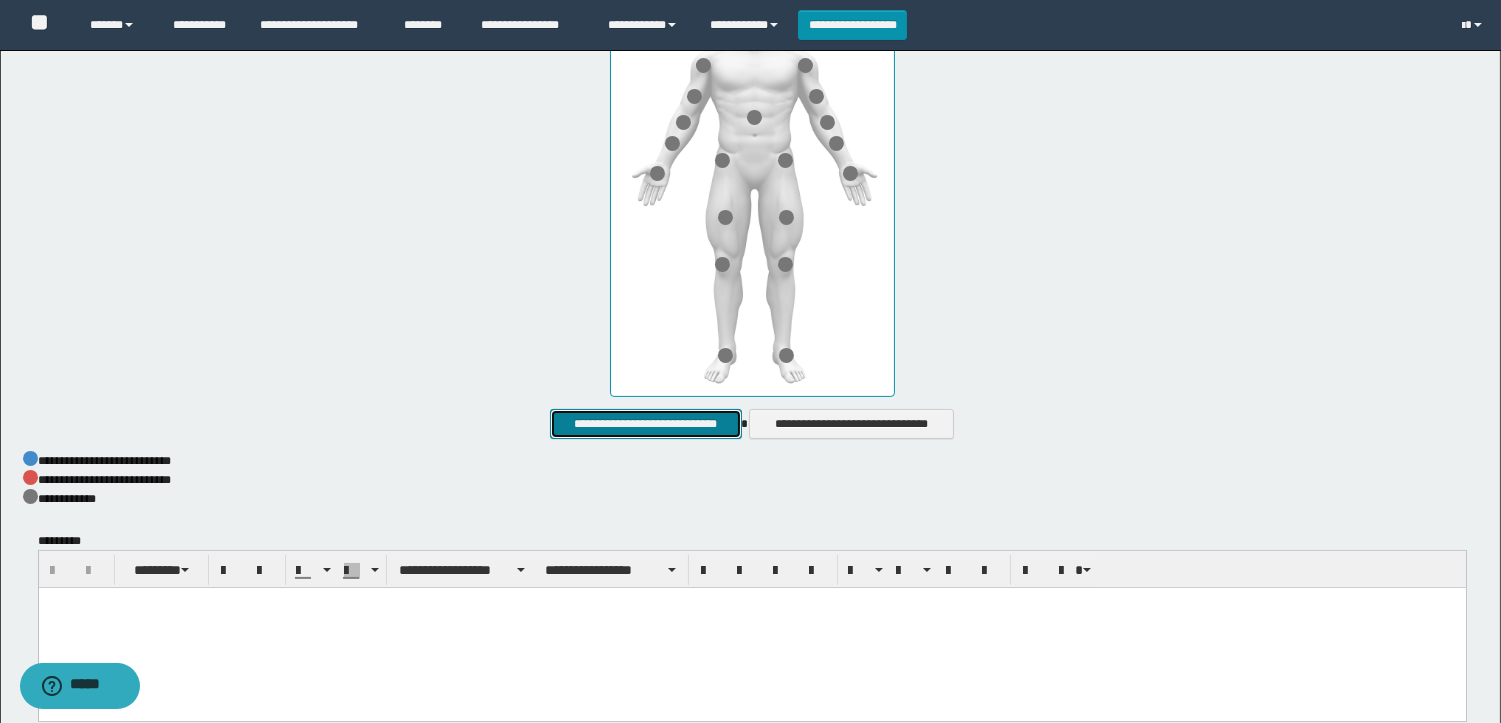 click on "**********" at bounding box center [645, 424] 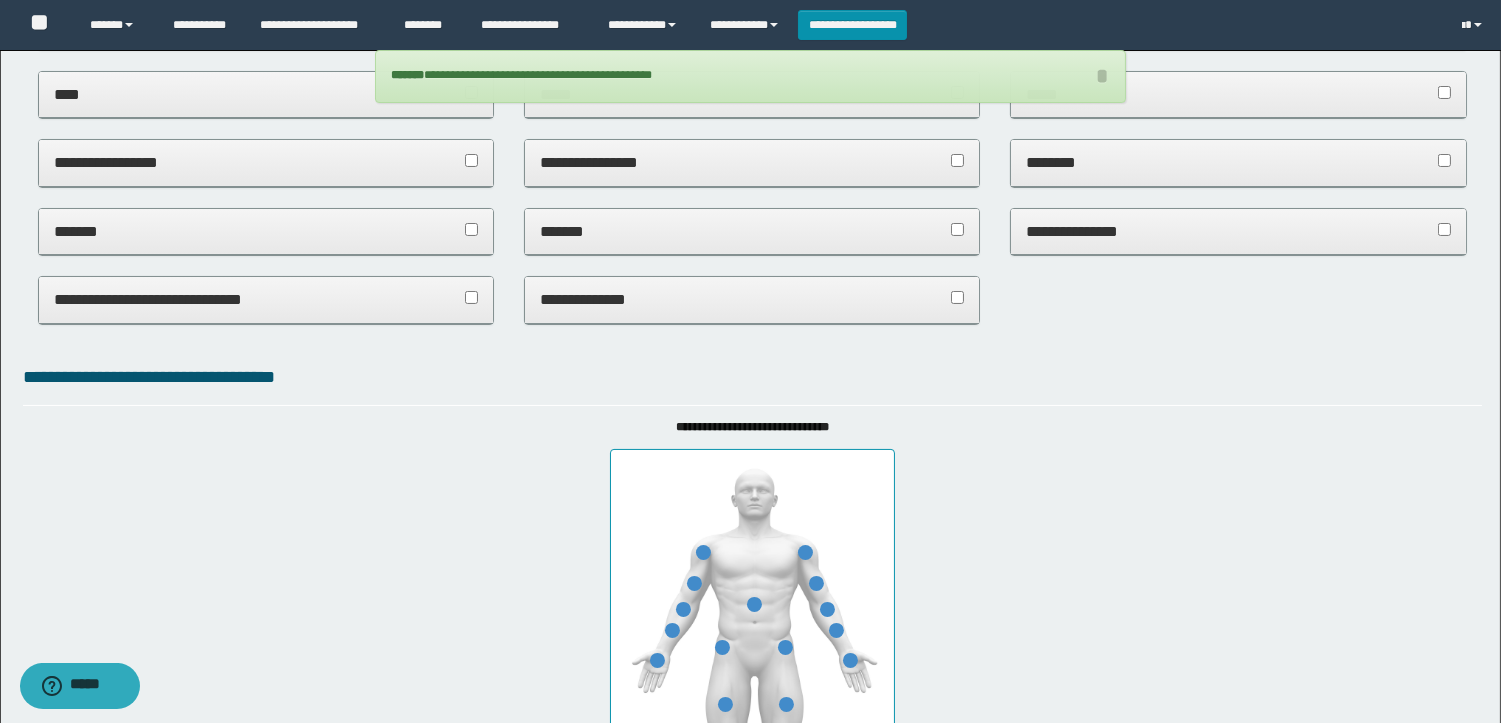 scroll, scrollTop: 222, scrollLeft: 0, axis: vertical 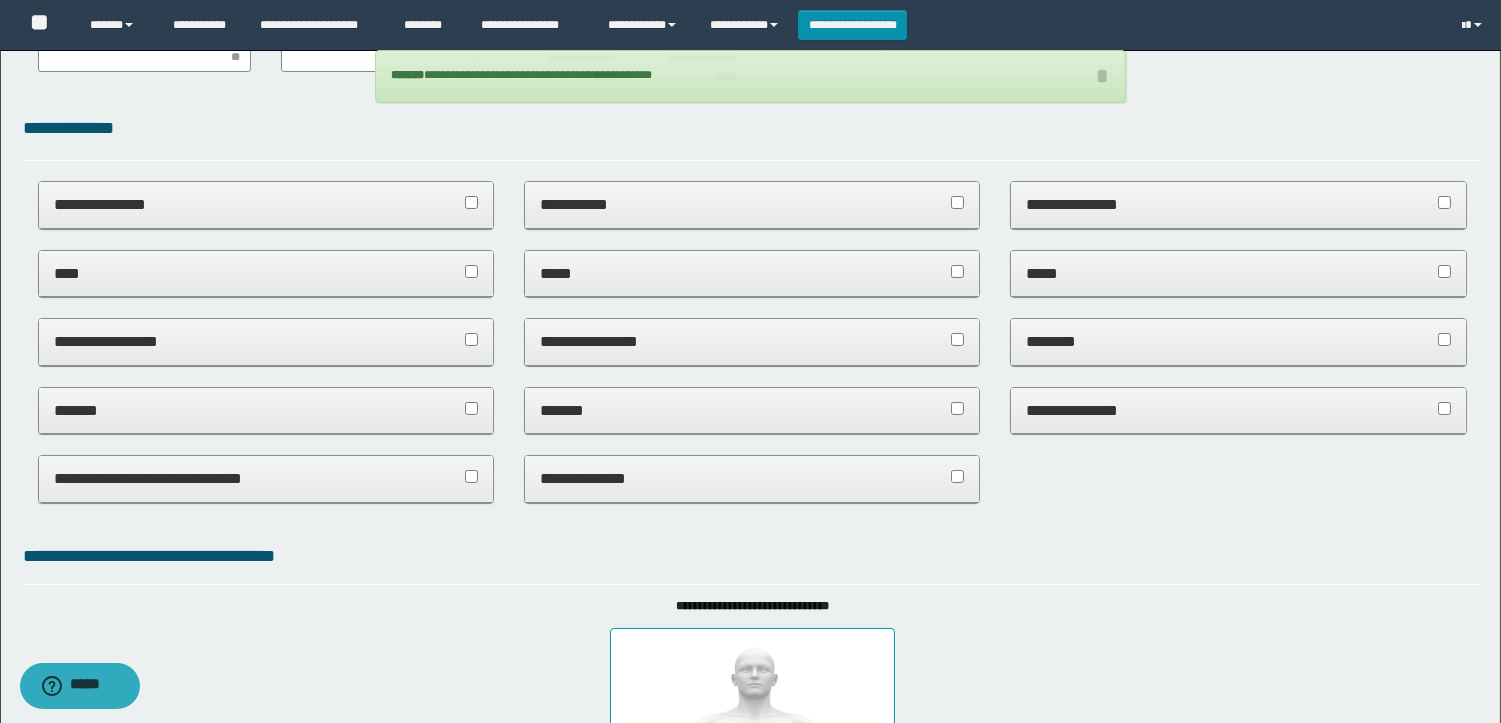 click on "*******" at bounding box center [752, 410] 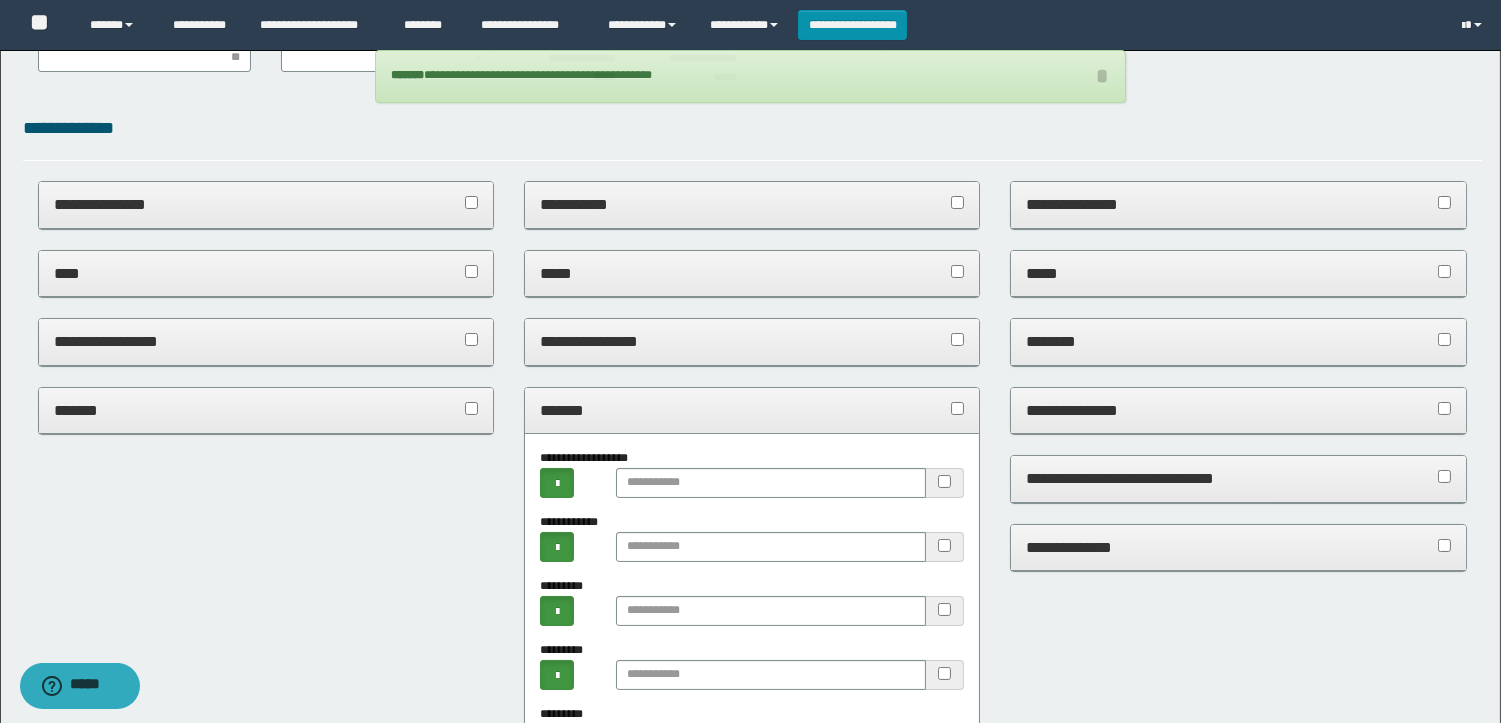 scroll, scrollTop: 444, scrollLeft: 0, axis: vertical 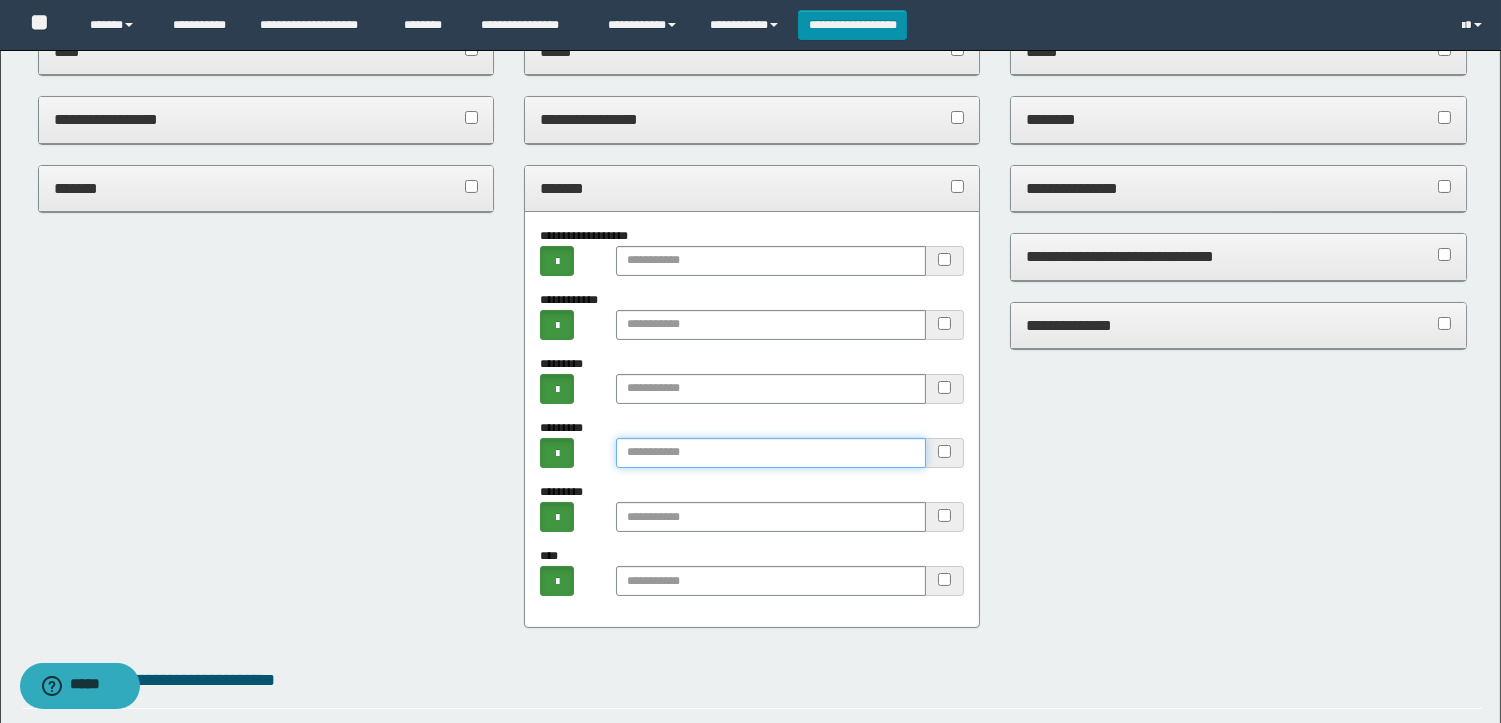 drag, startPoint x: 634, startPoint y: 447, endPoint x: 708, endPoint y: 447, distance: 74 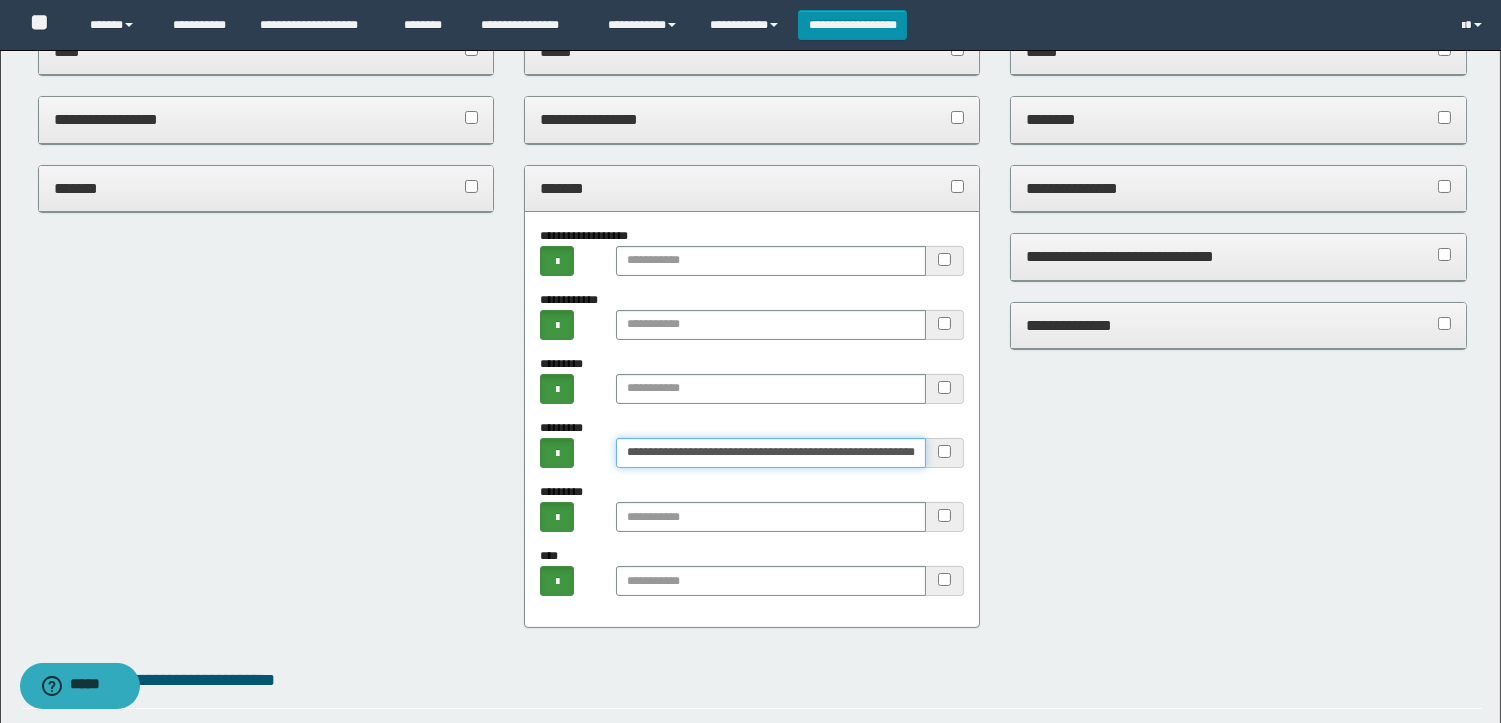 scroll, scrollTop: 0, scrollLeft: 88, axis: horizontal 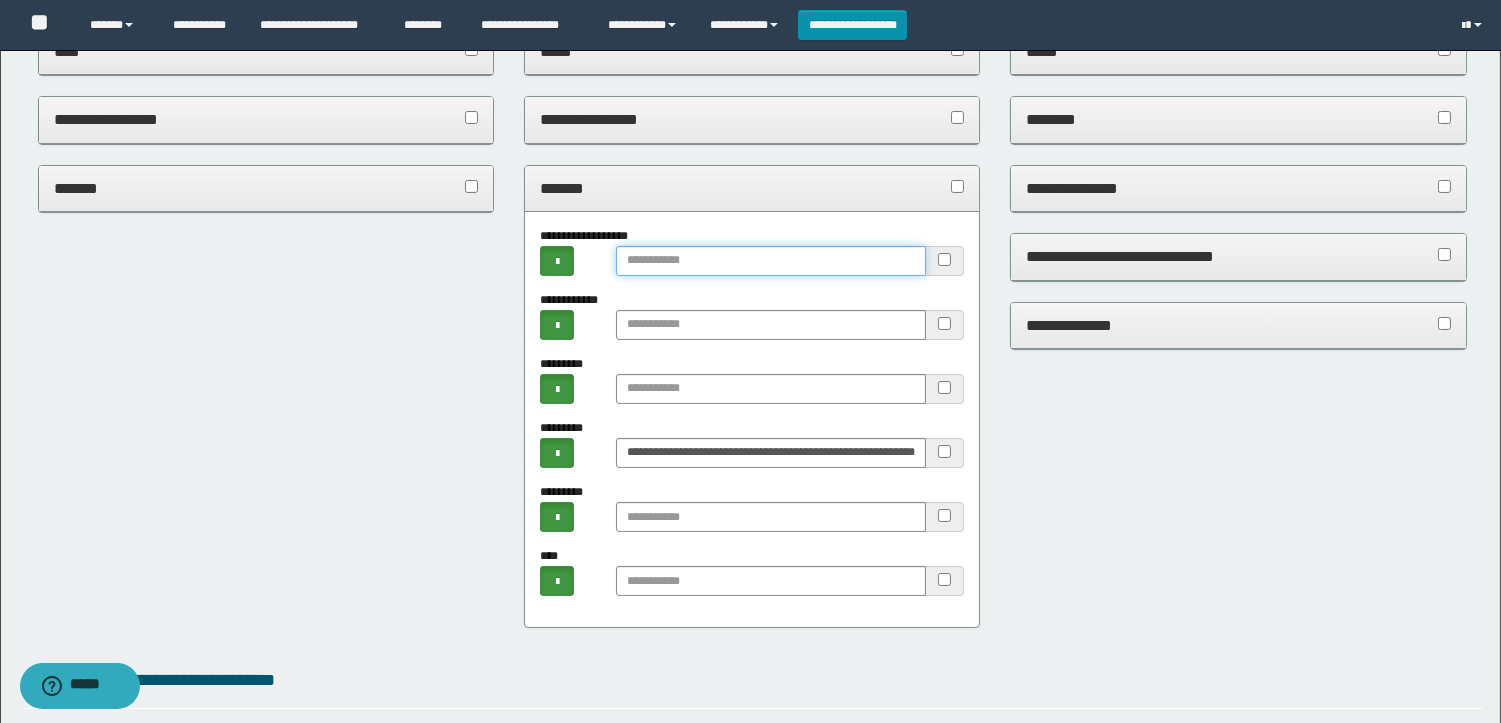 click at bounding box center [771, 261] 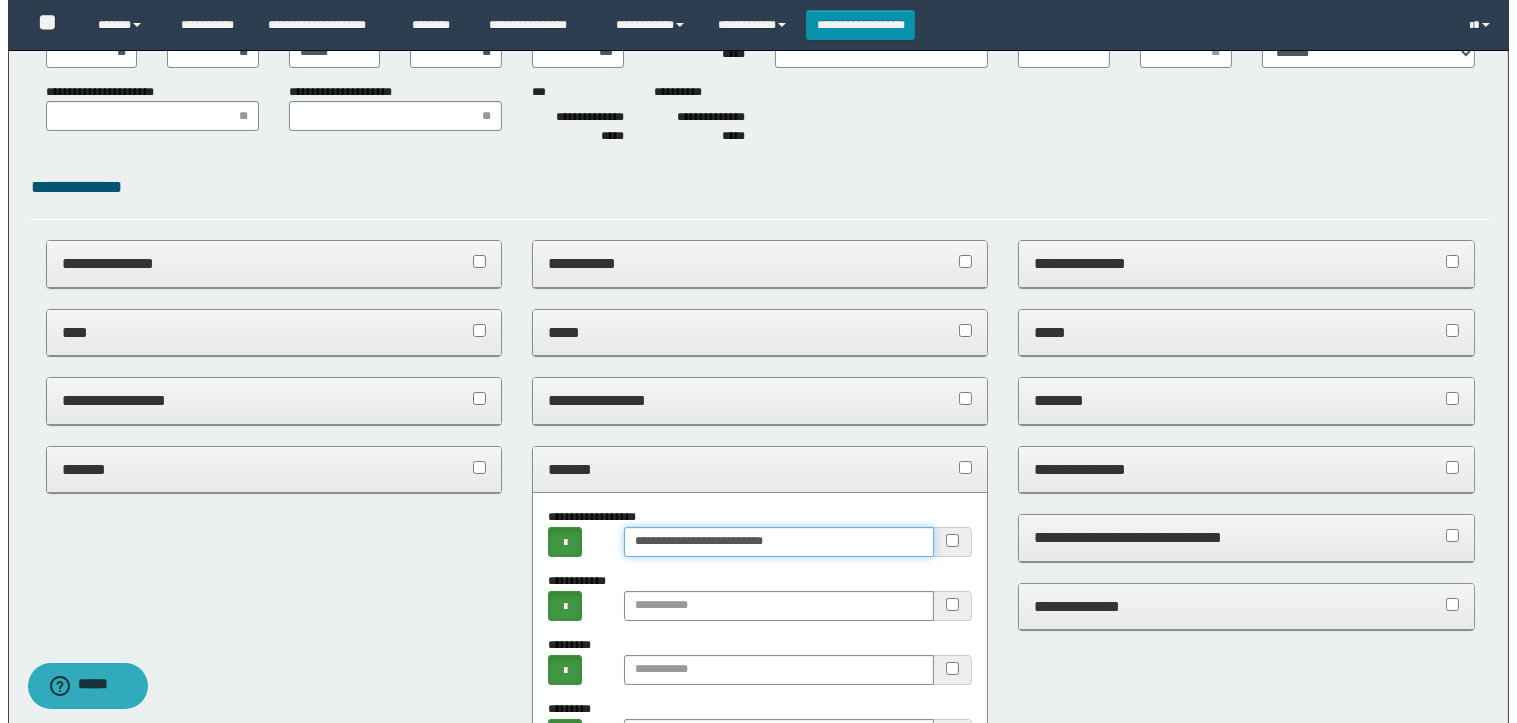scroll, scrollTop: 0, scrollLeft: 0, axis: both 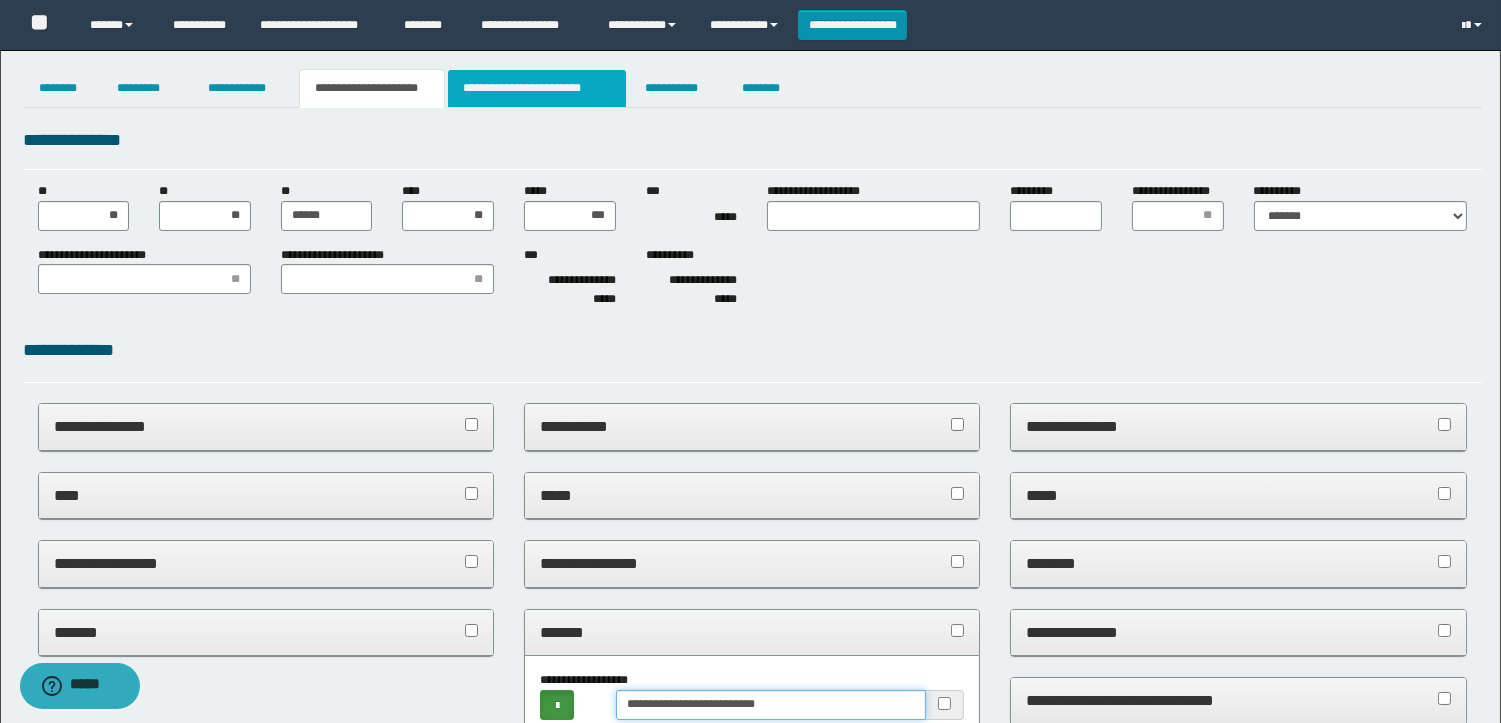 type on "**********" 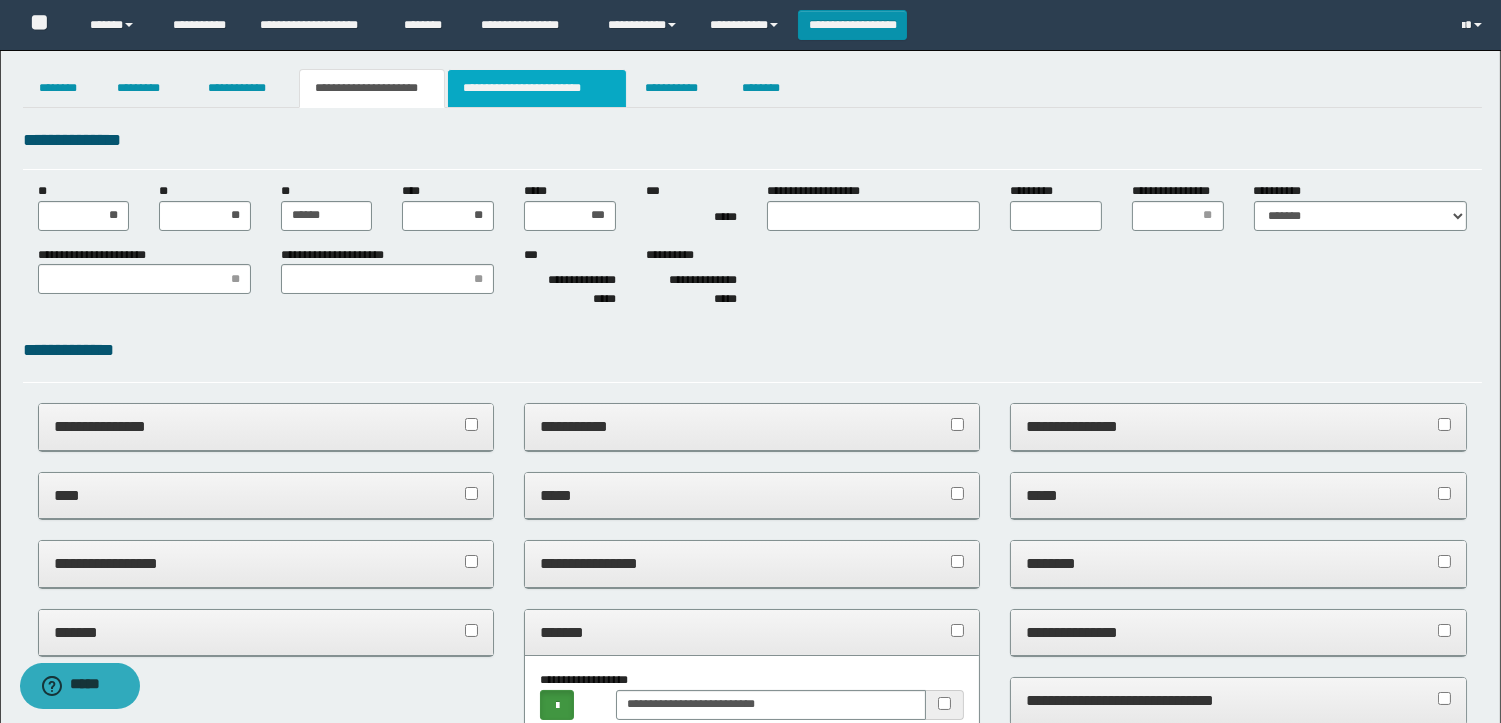 click on "**********" at bounding box center [537, 88] 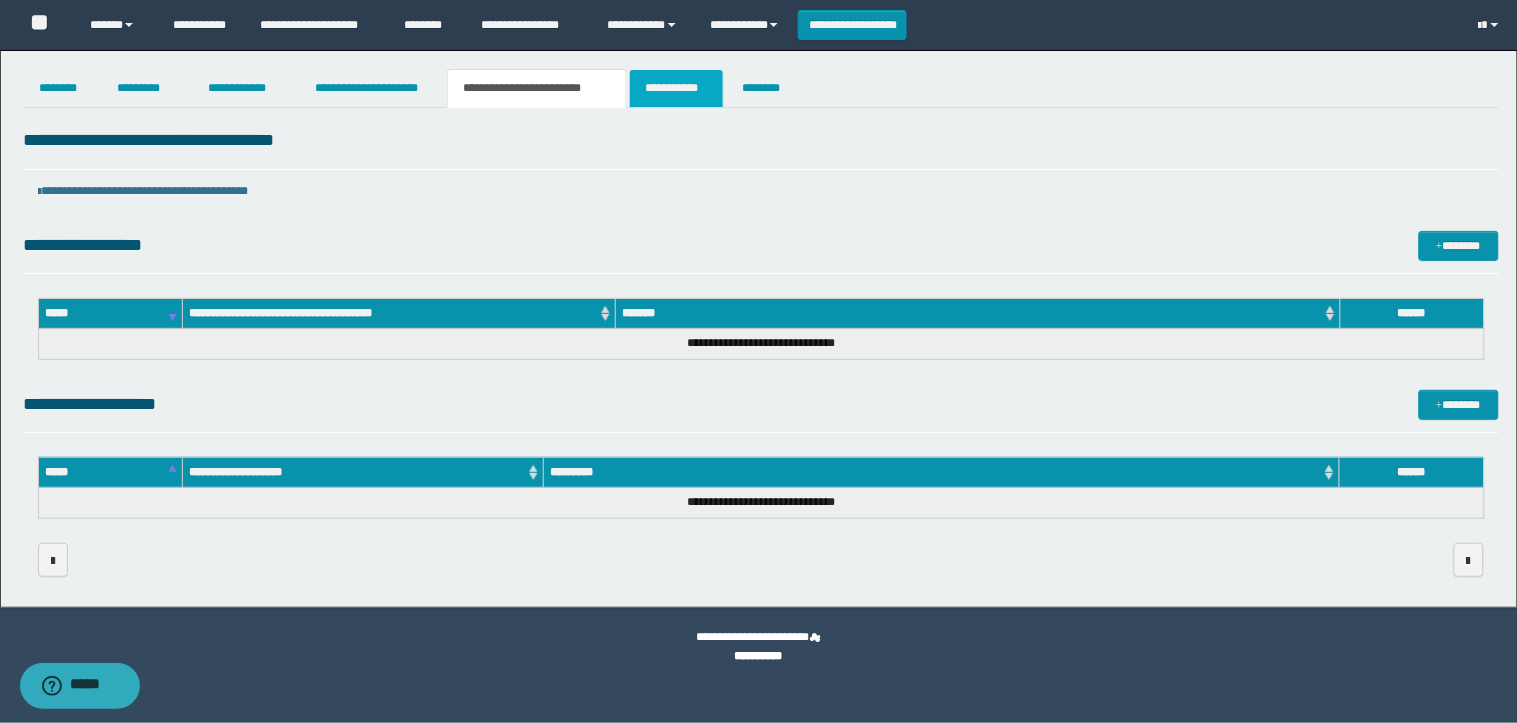 click on "**********" at bounding box center (676, 88) 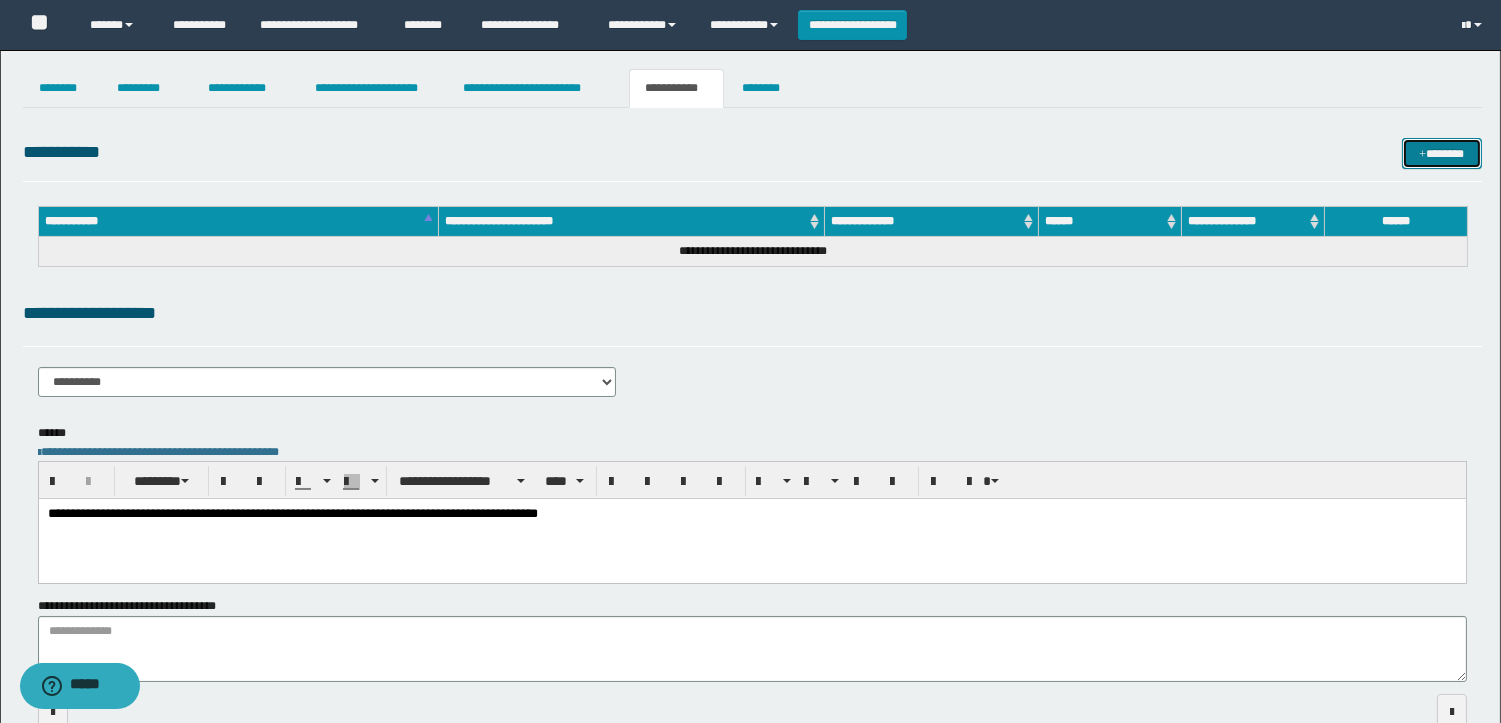 click on "*******" at bounding box center [1442, 153] 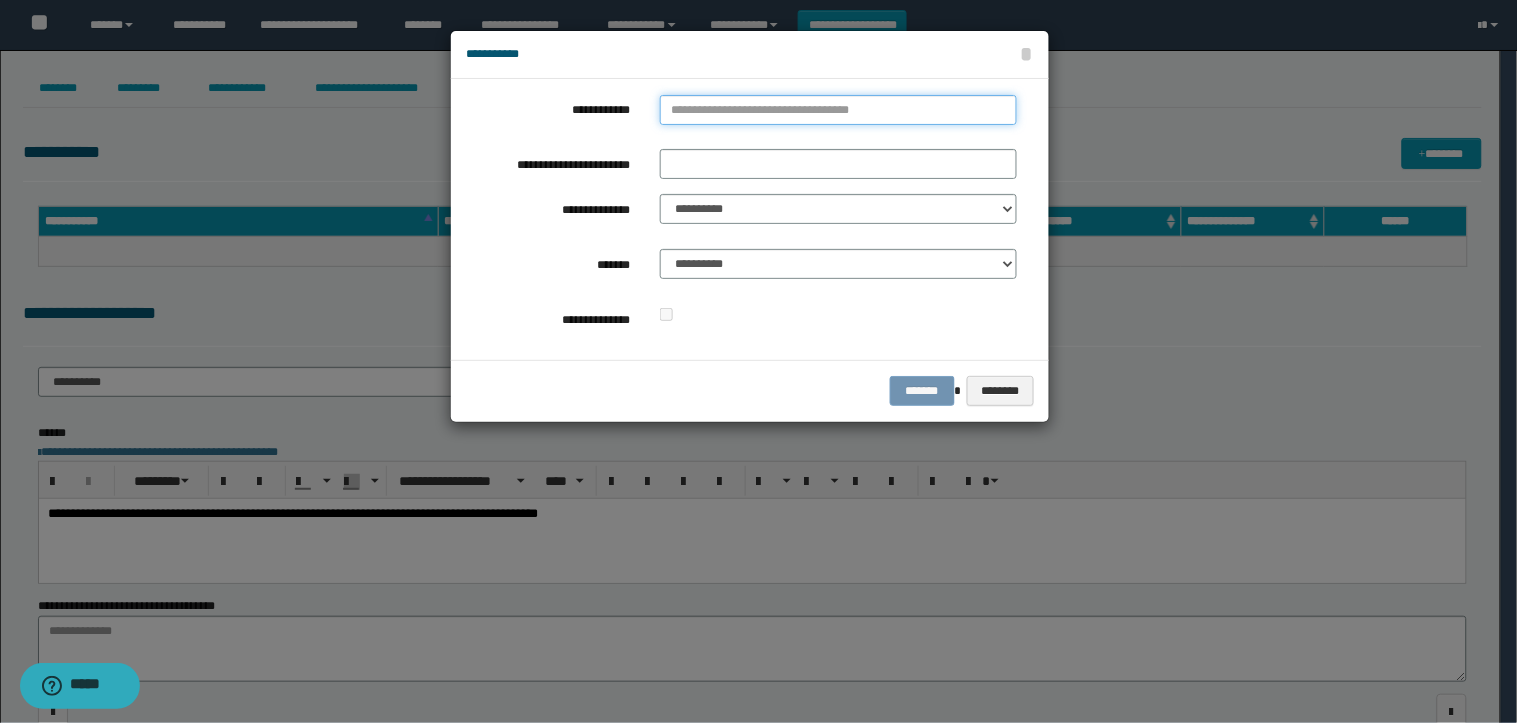 click on "**********" at bounding box center (838, 110) 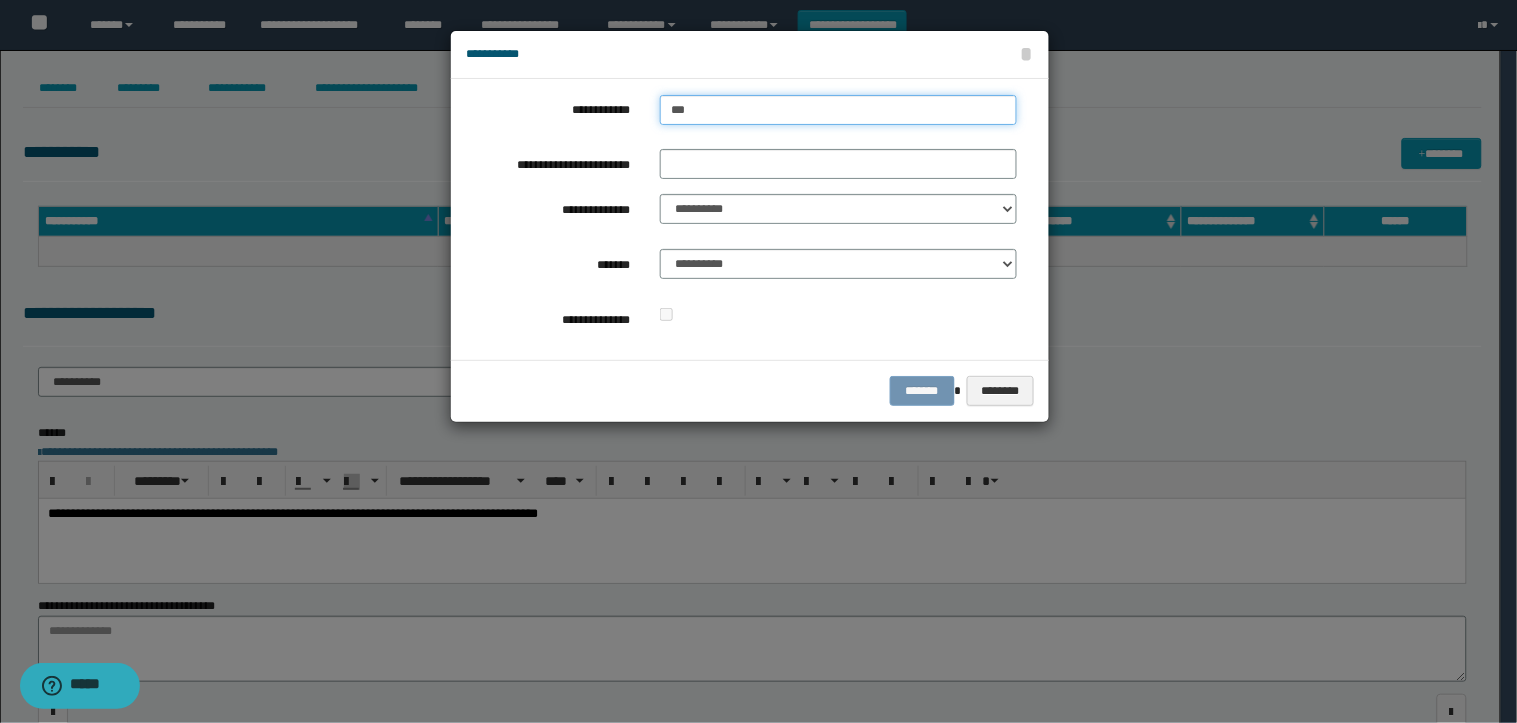type on "****" 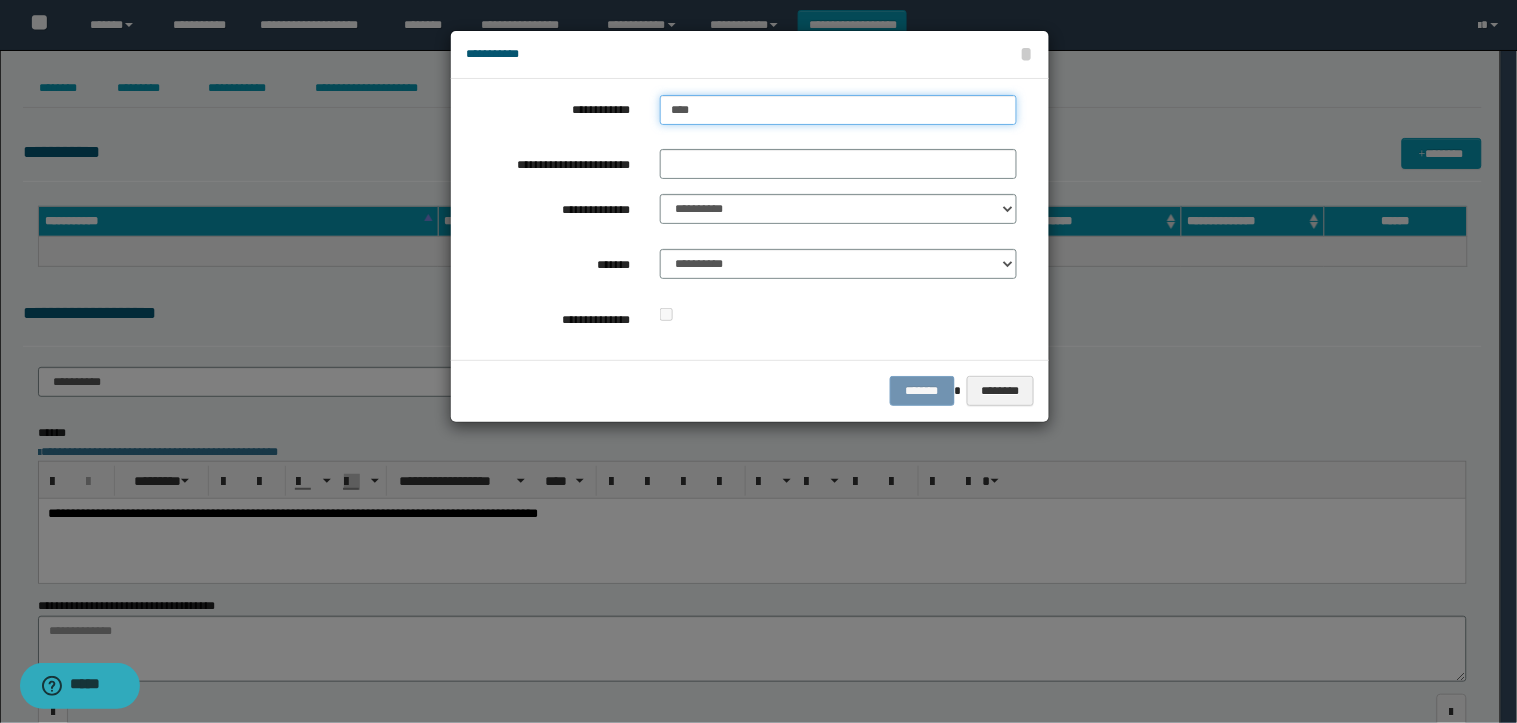 type on "****" 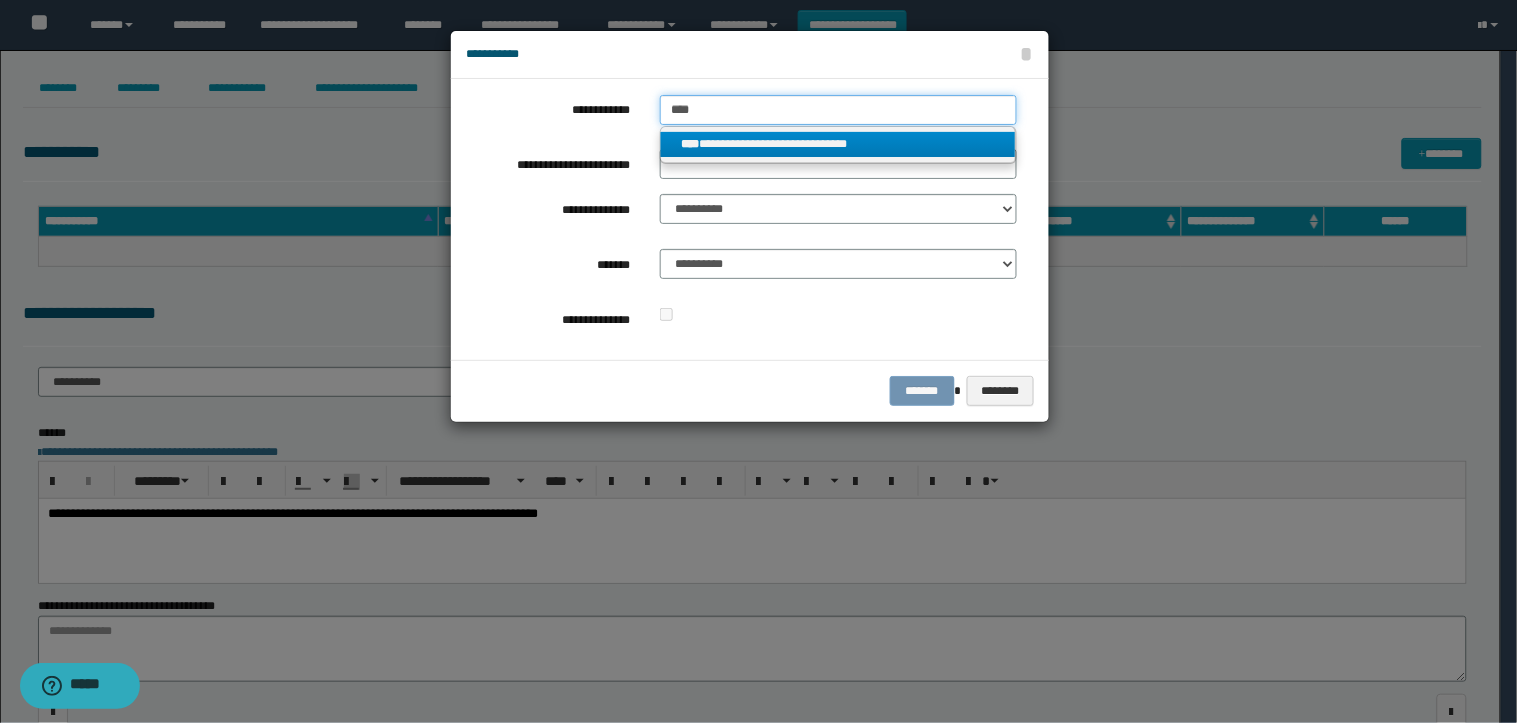 type on "****" 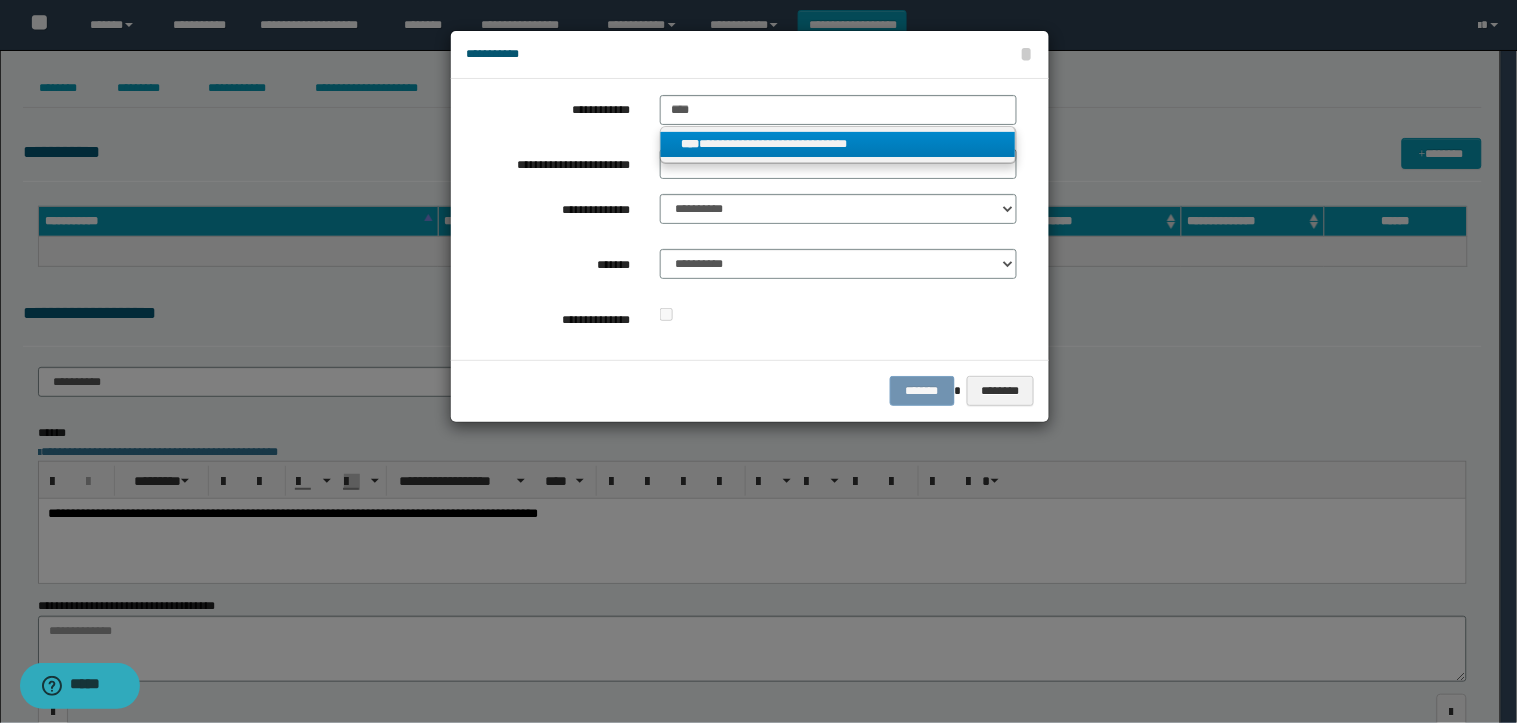 click on "**********" at bounding box center (838, 144) 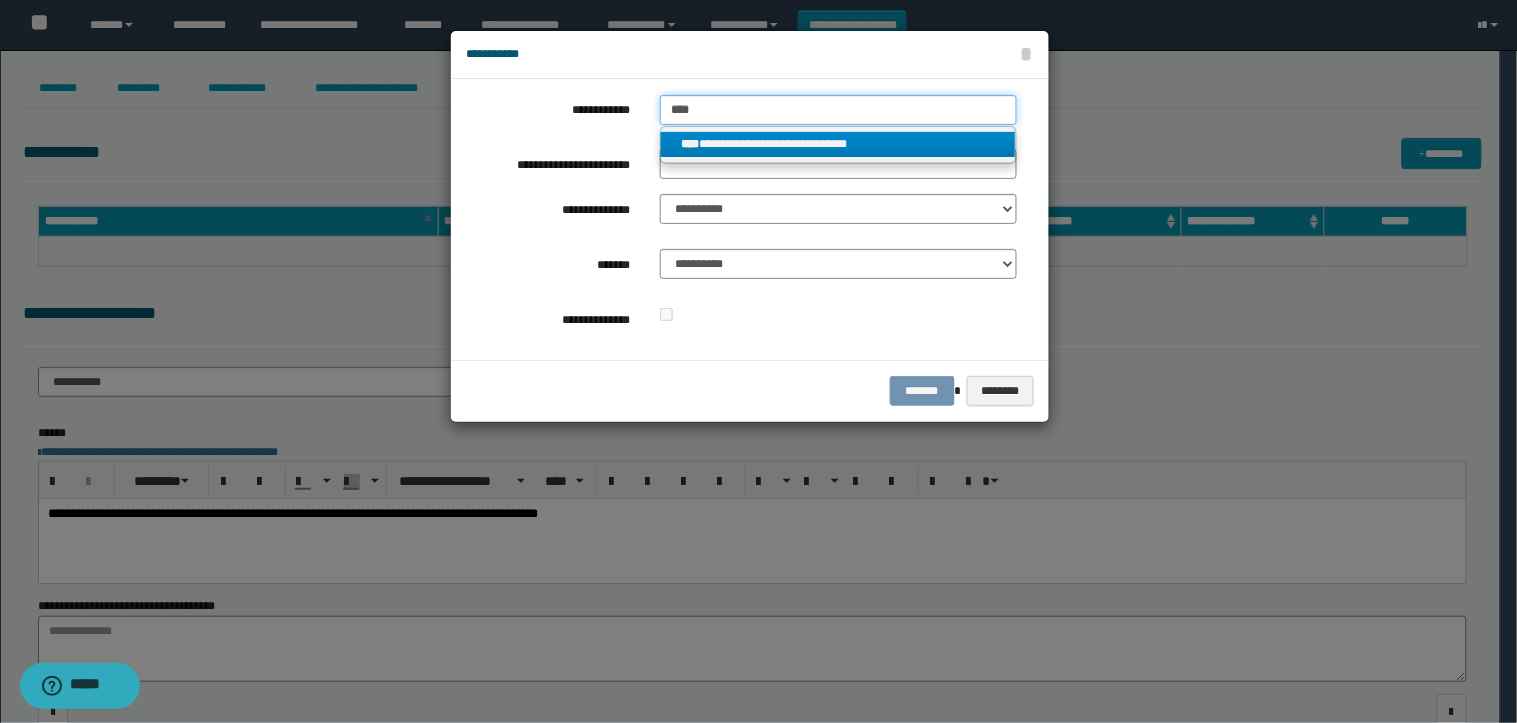 type 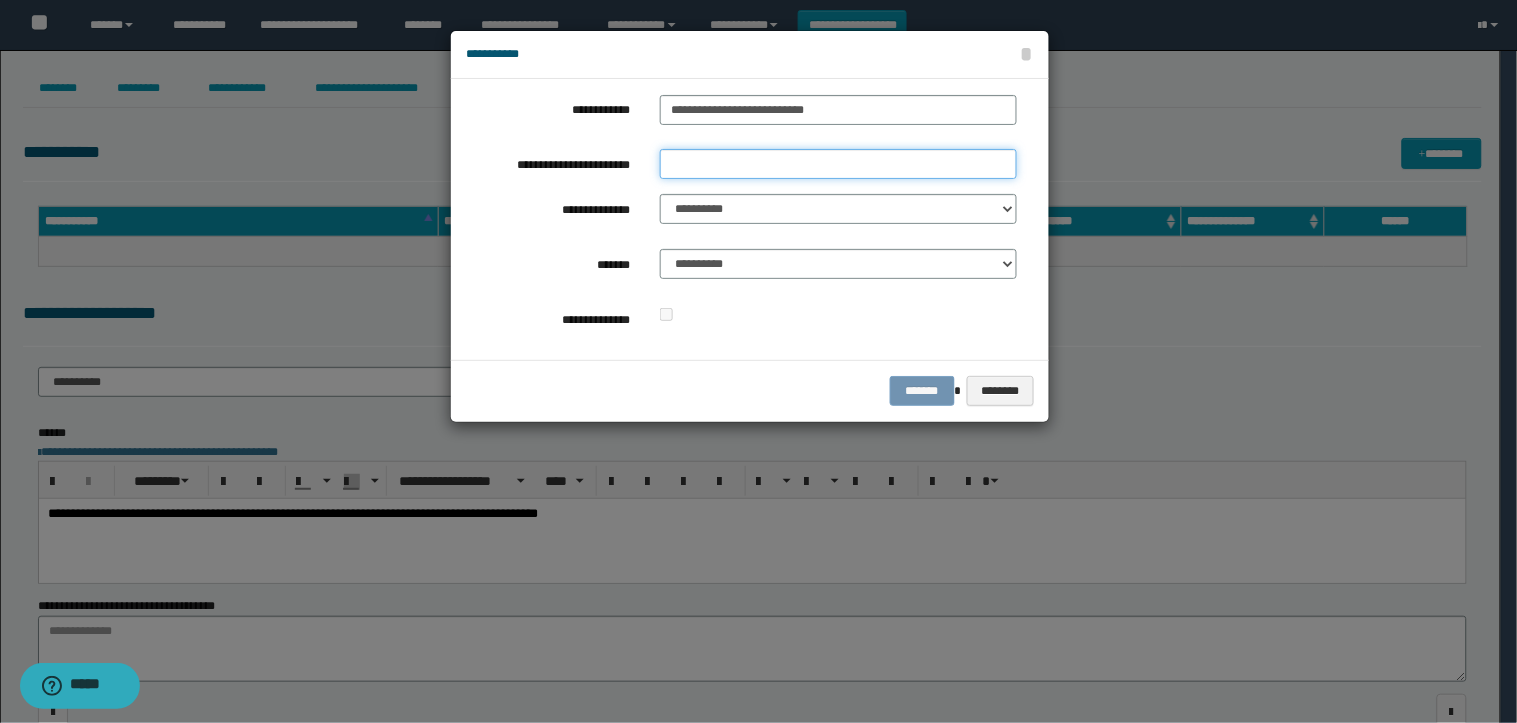 click on "**********" at bounding box center (838, 164) 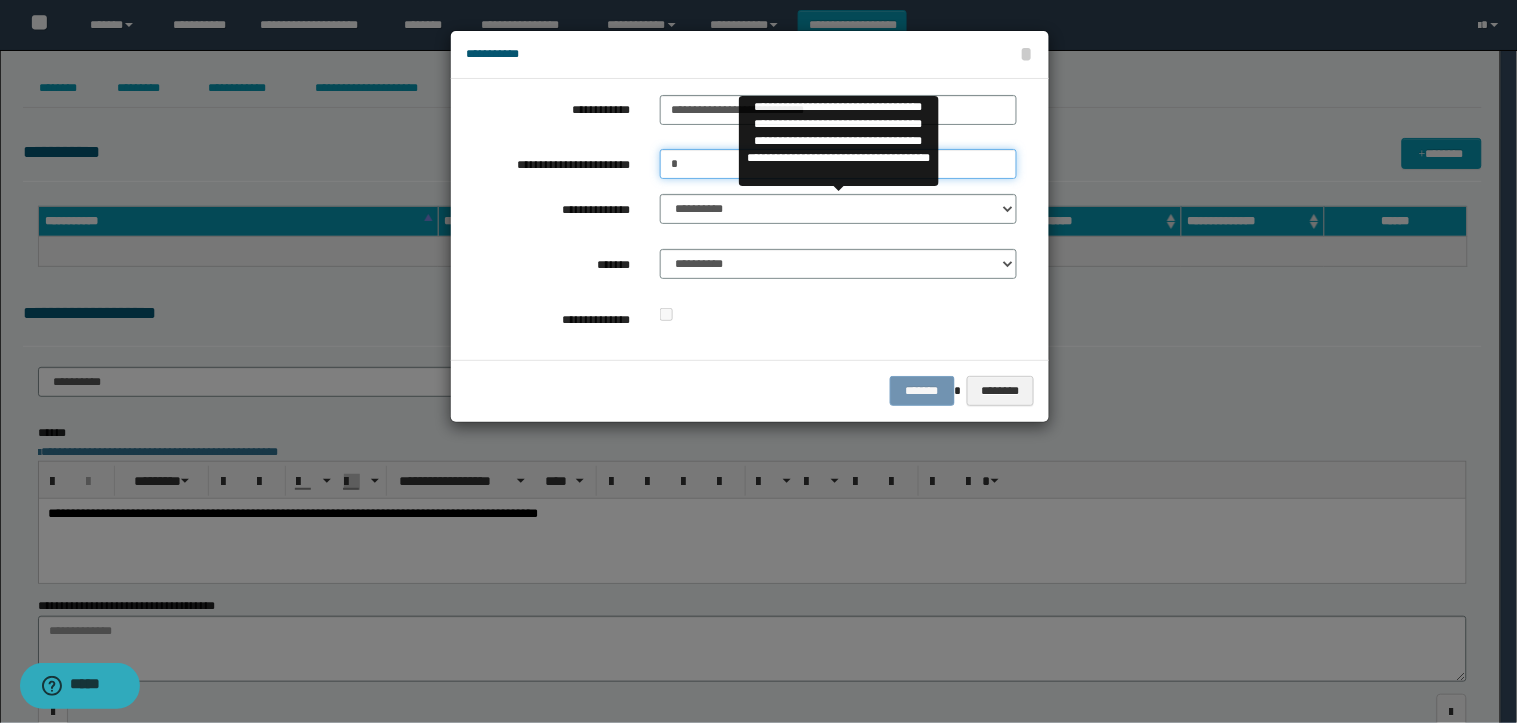 type on "*" 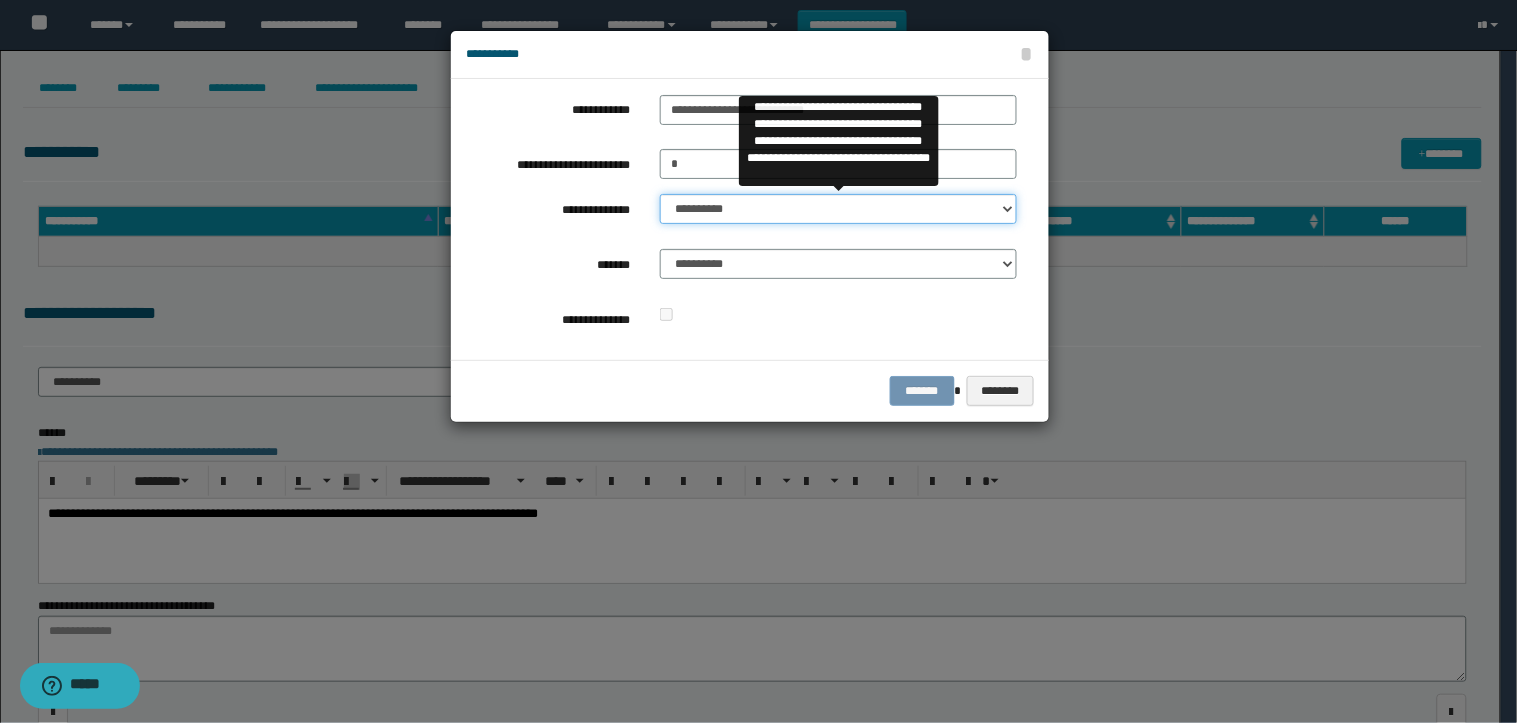 click on "**********" at bounding box center (838, 209) 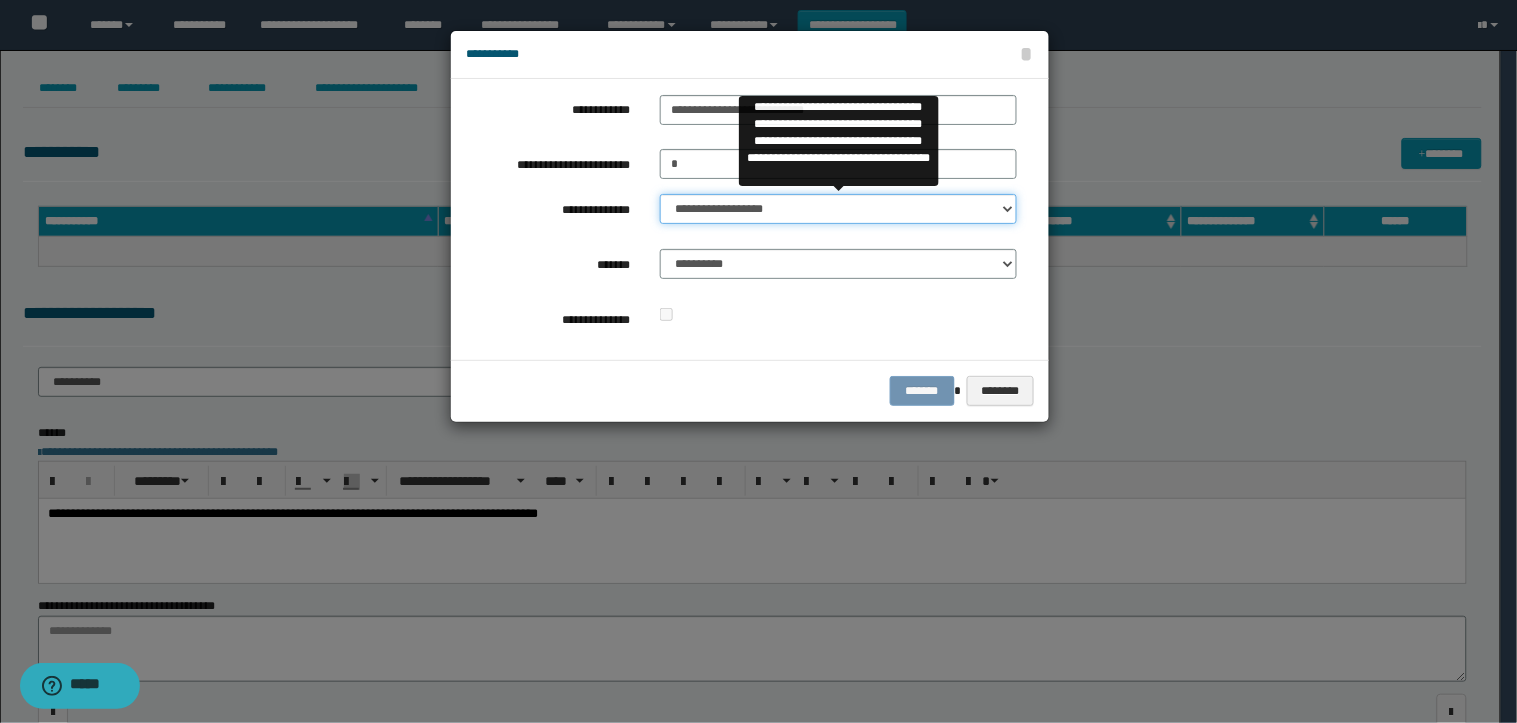 click on "**********" at bounding box center (838, 209) 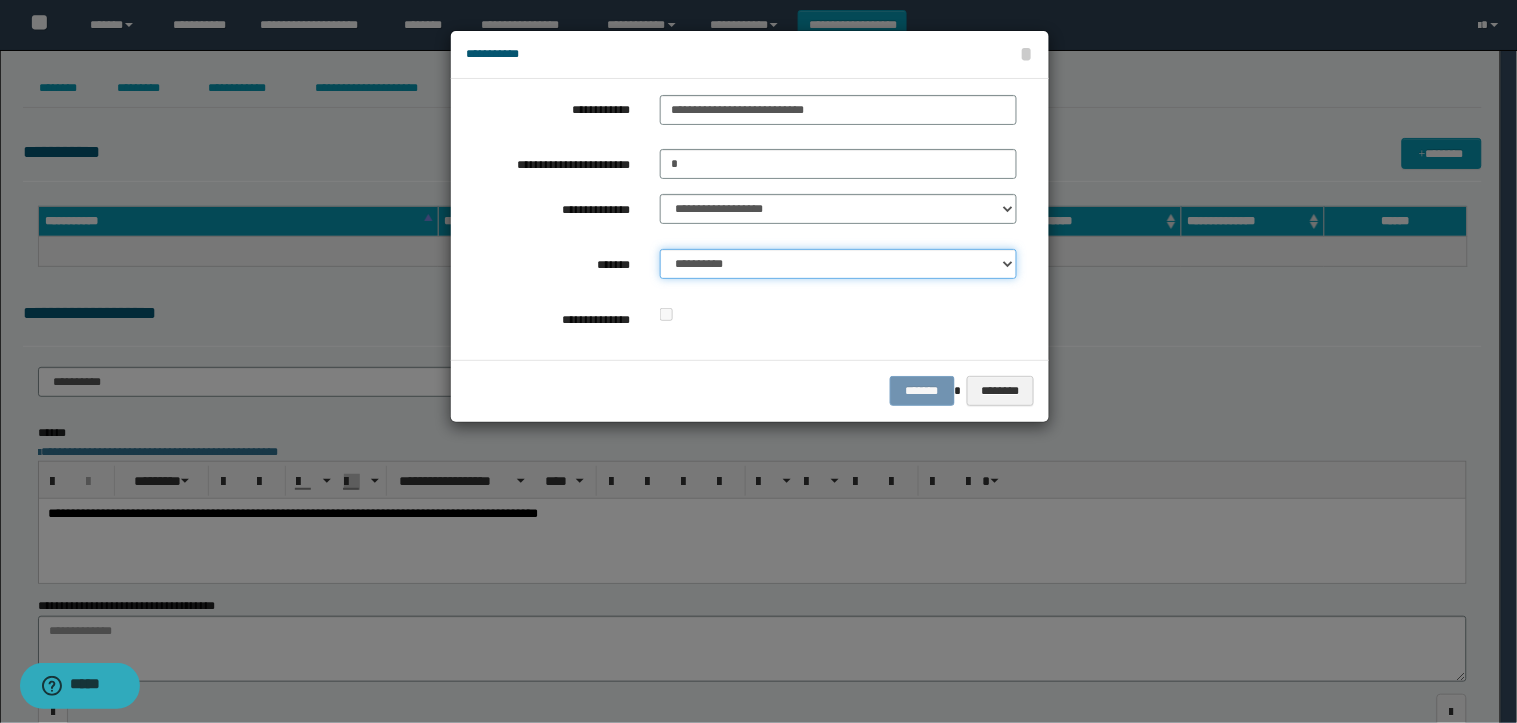 click on "**********" at bounding box center (838, 264) 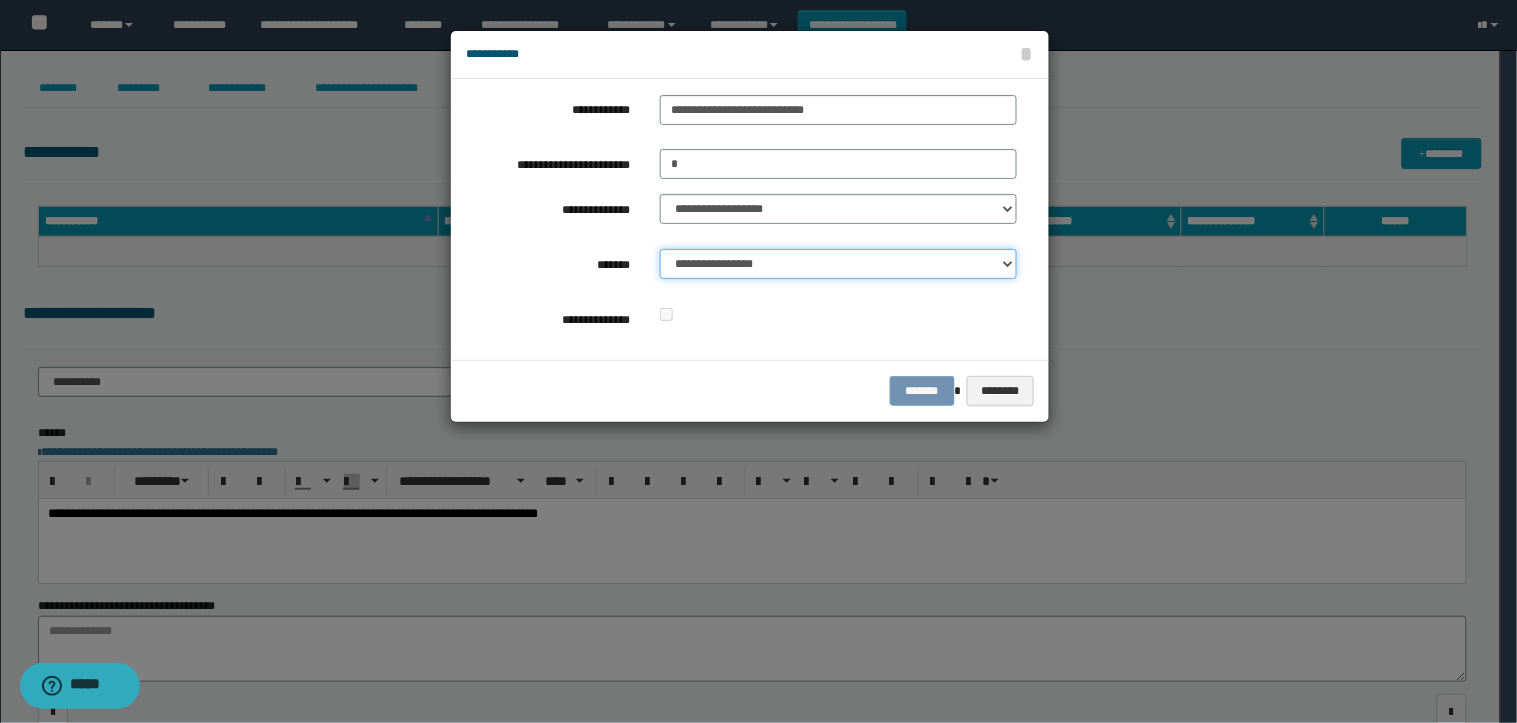 click on "**********" at bounding box center [838, 264] 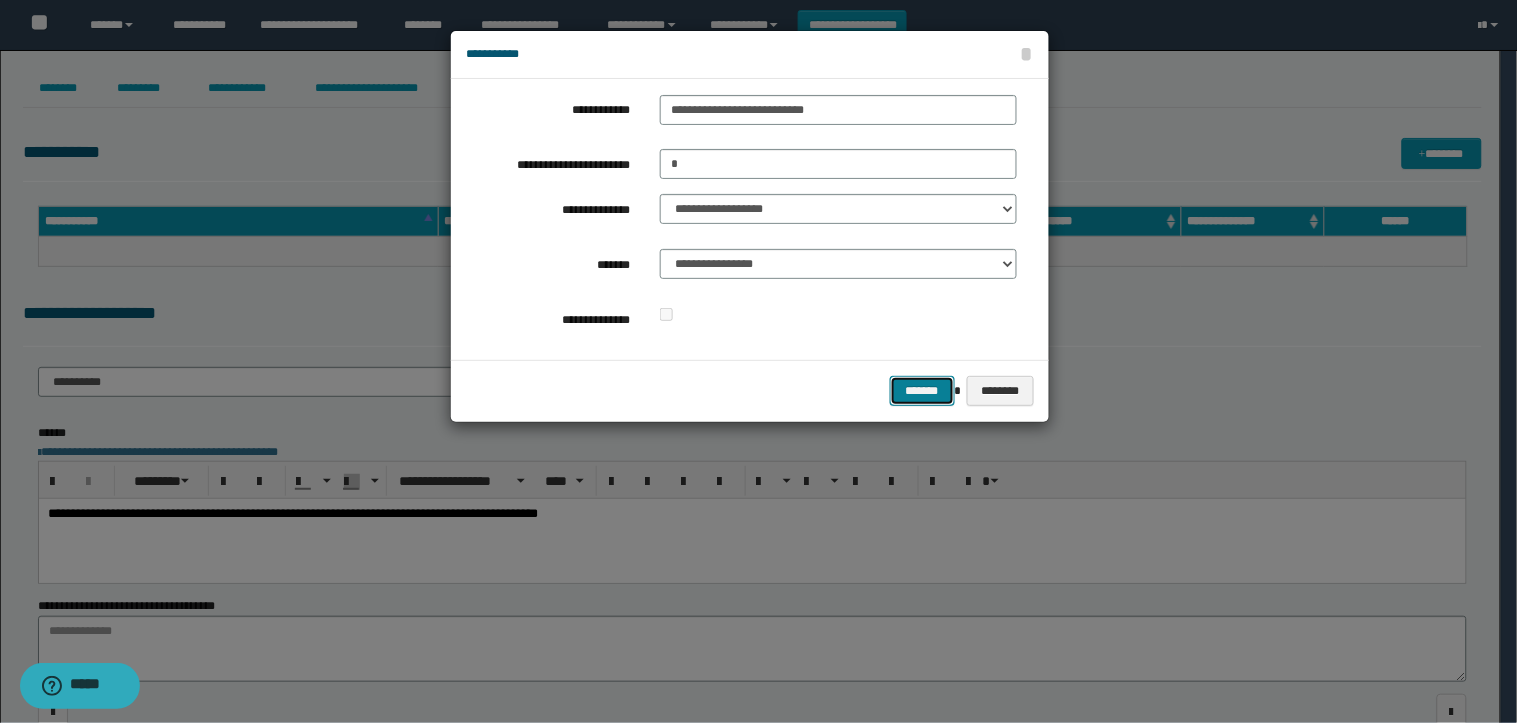 click on "*******" at bounding box center [922, 391] 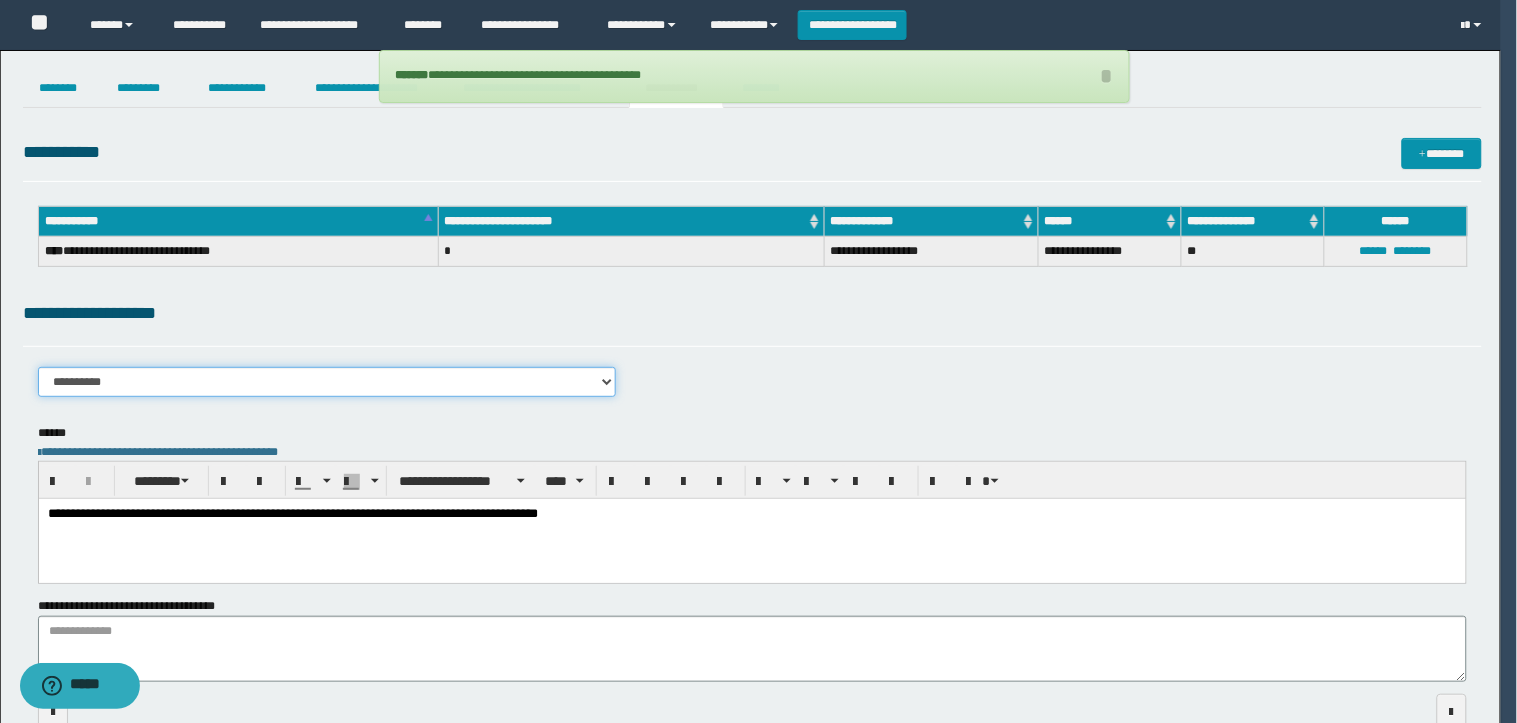 drag, startPoint x: 541, startPoint y: 382, endPoint x: 490, endPoint y: 395, distance: 52.63079 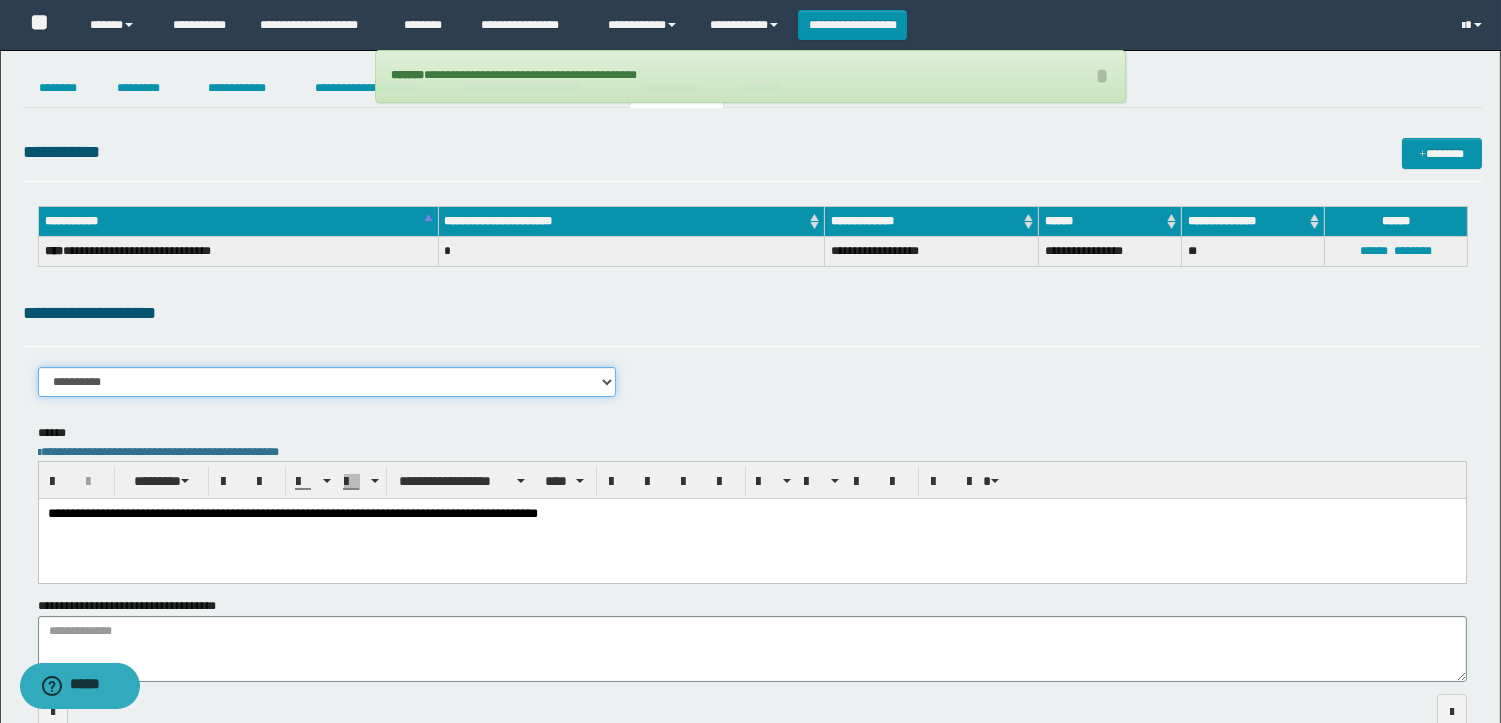 select on "****" 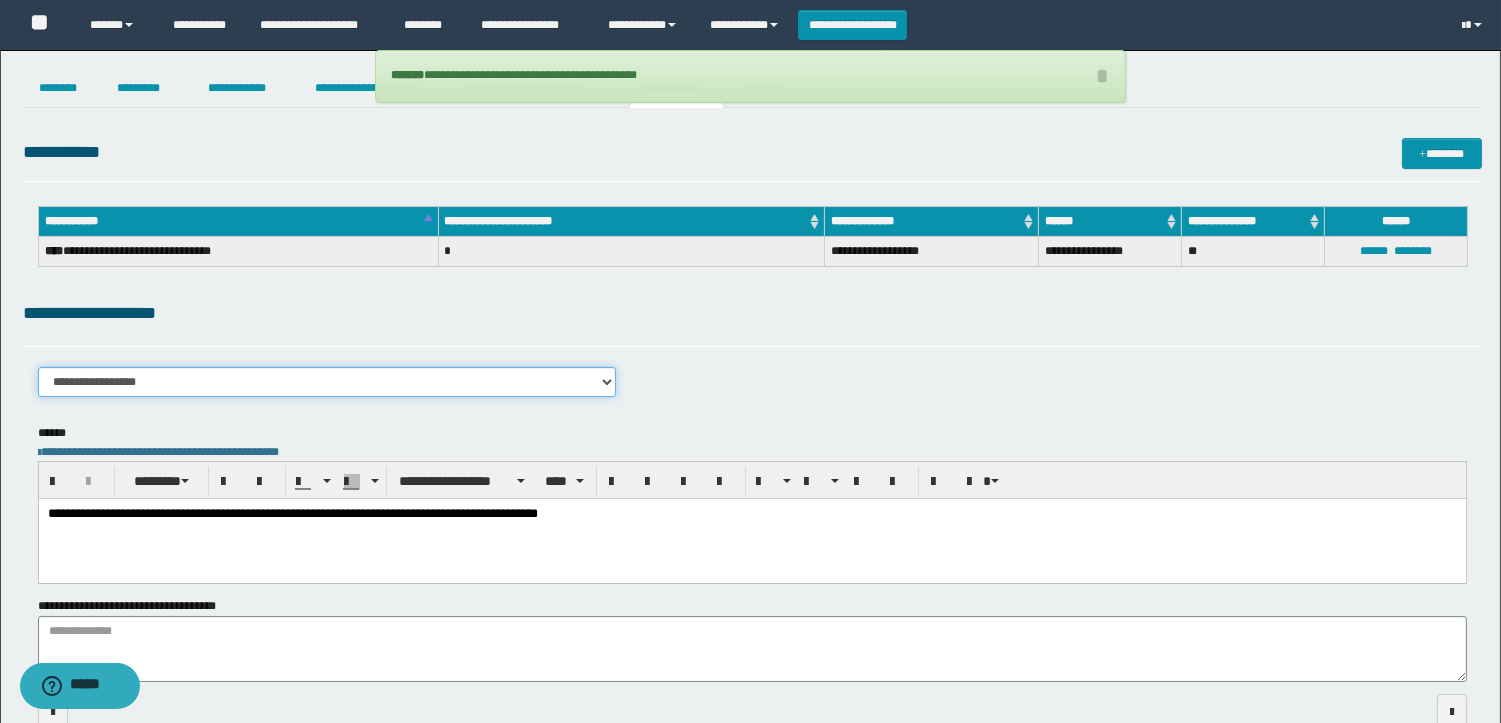 click on "**********" at bounding box center [327, 382] 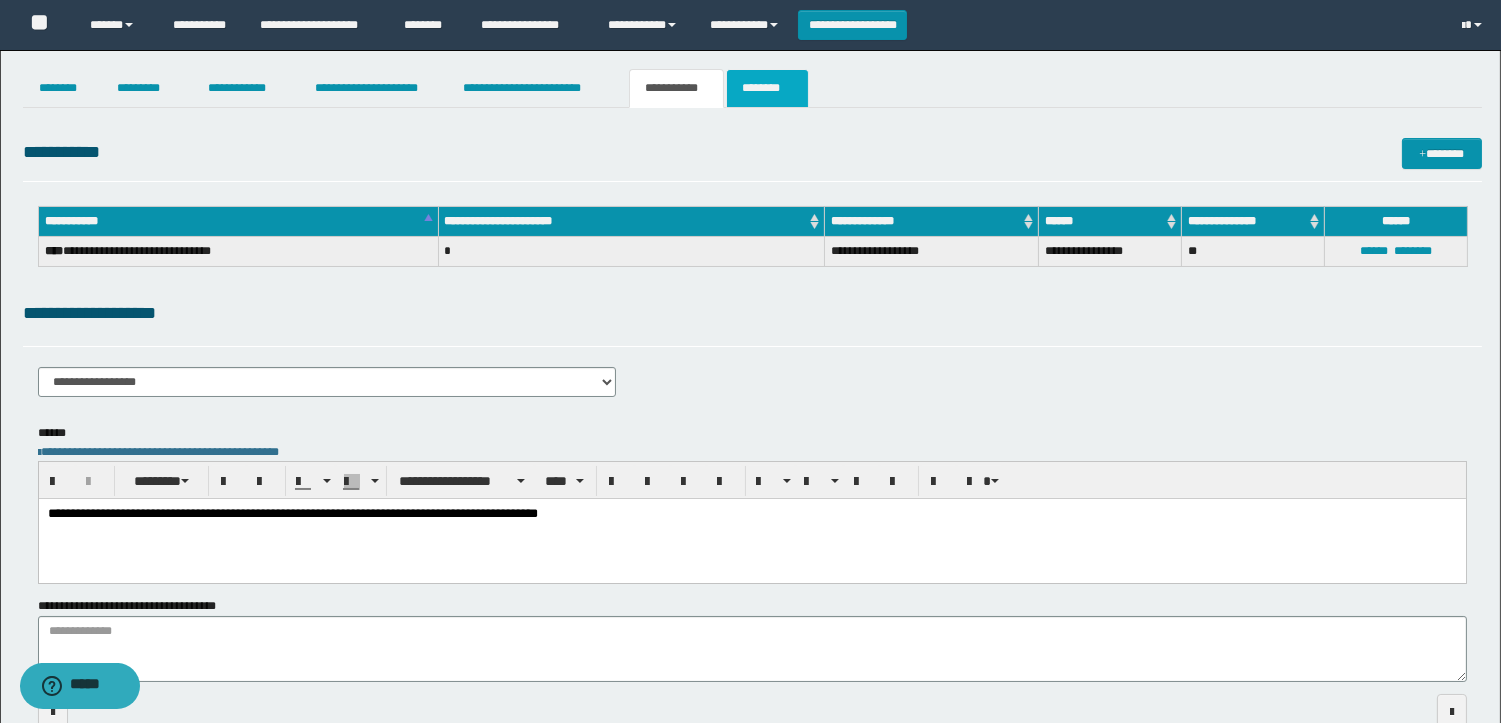 click on "********" at bounding box center [767, 88] 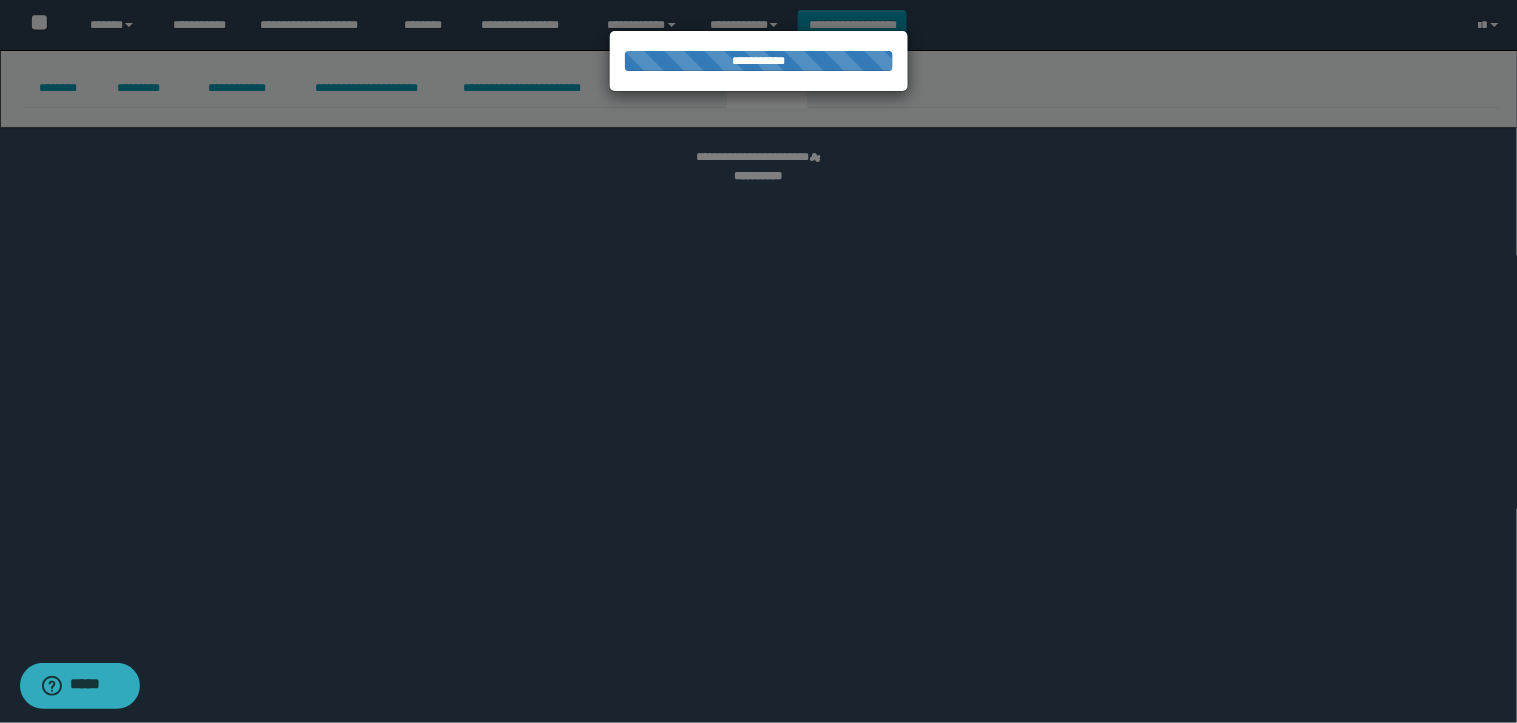 select 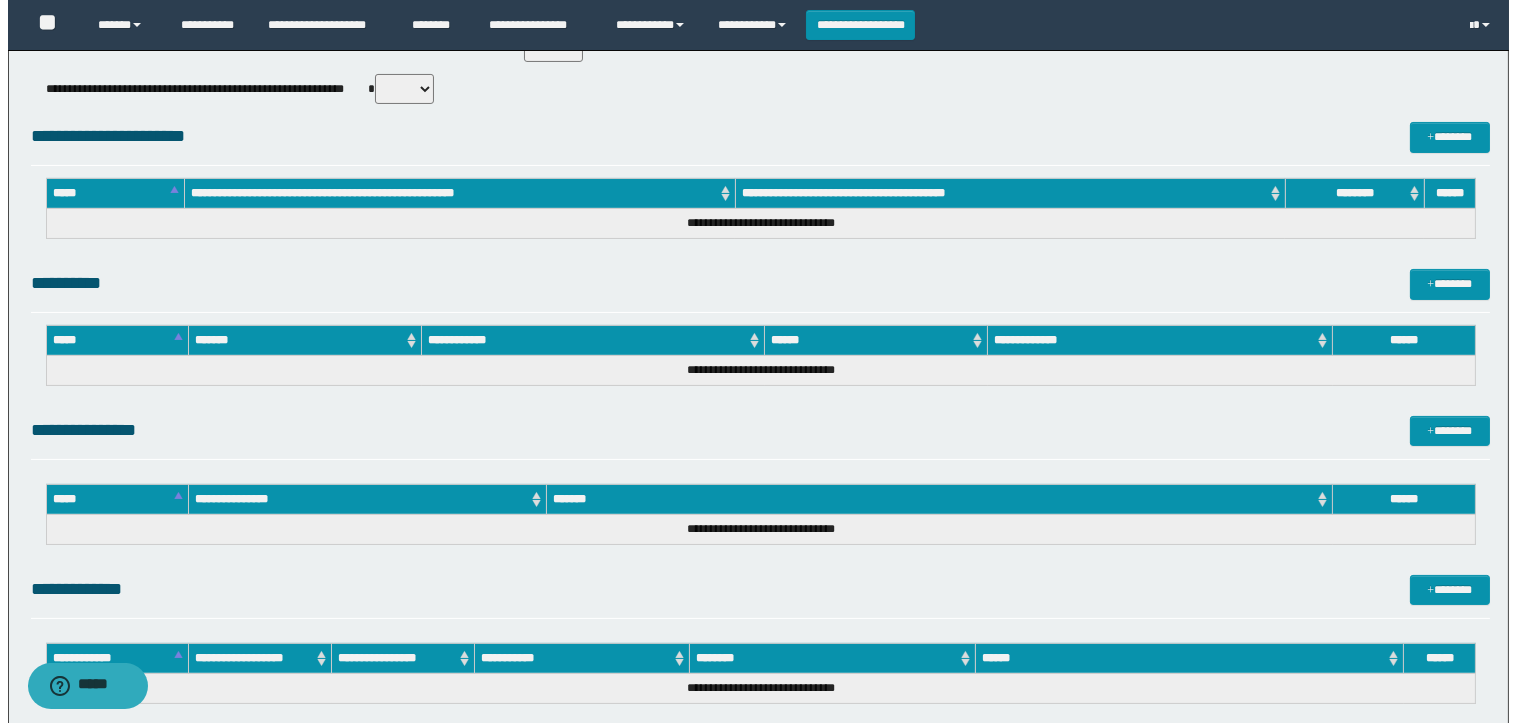 scroll, scrollTop: 914, scrollLeft: 0, axis: vertical 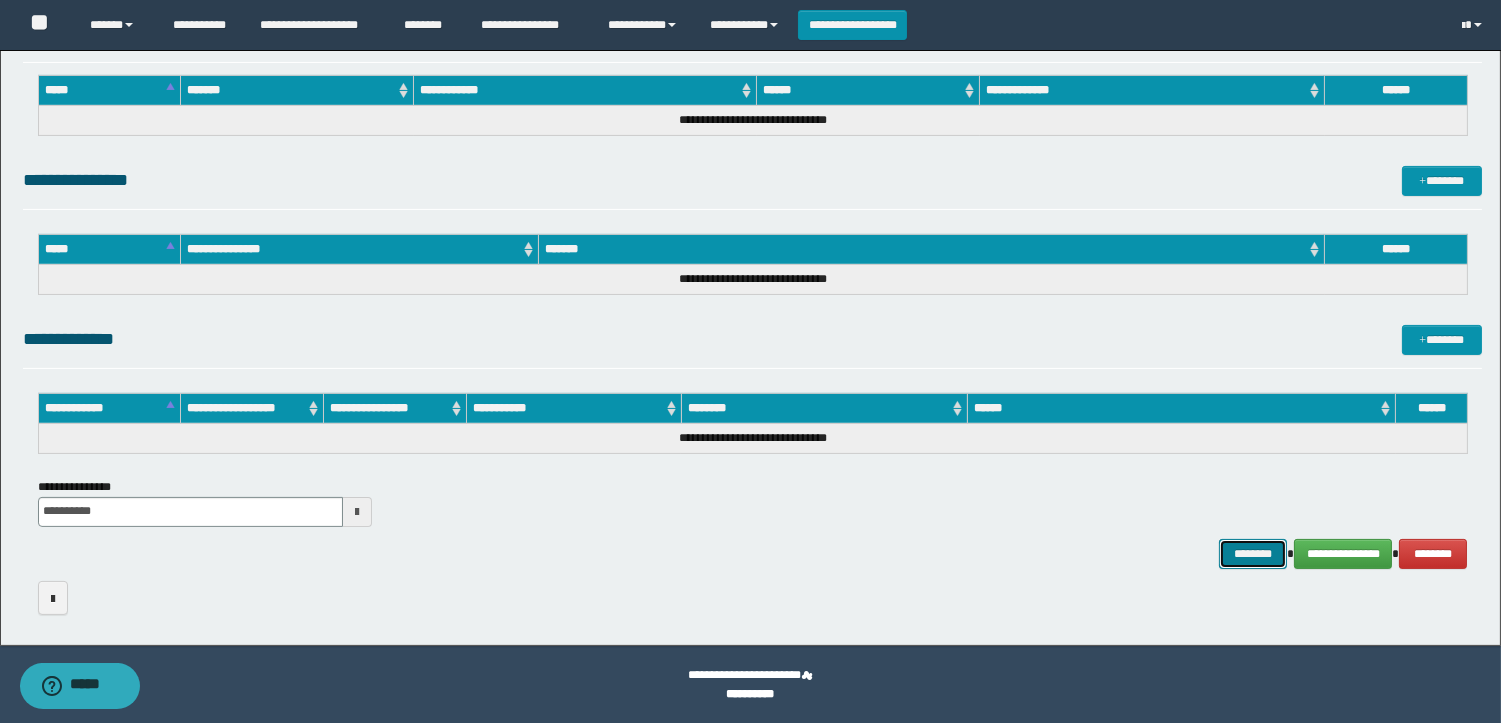 click on "********" at bounding box center [1253, 554] 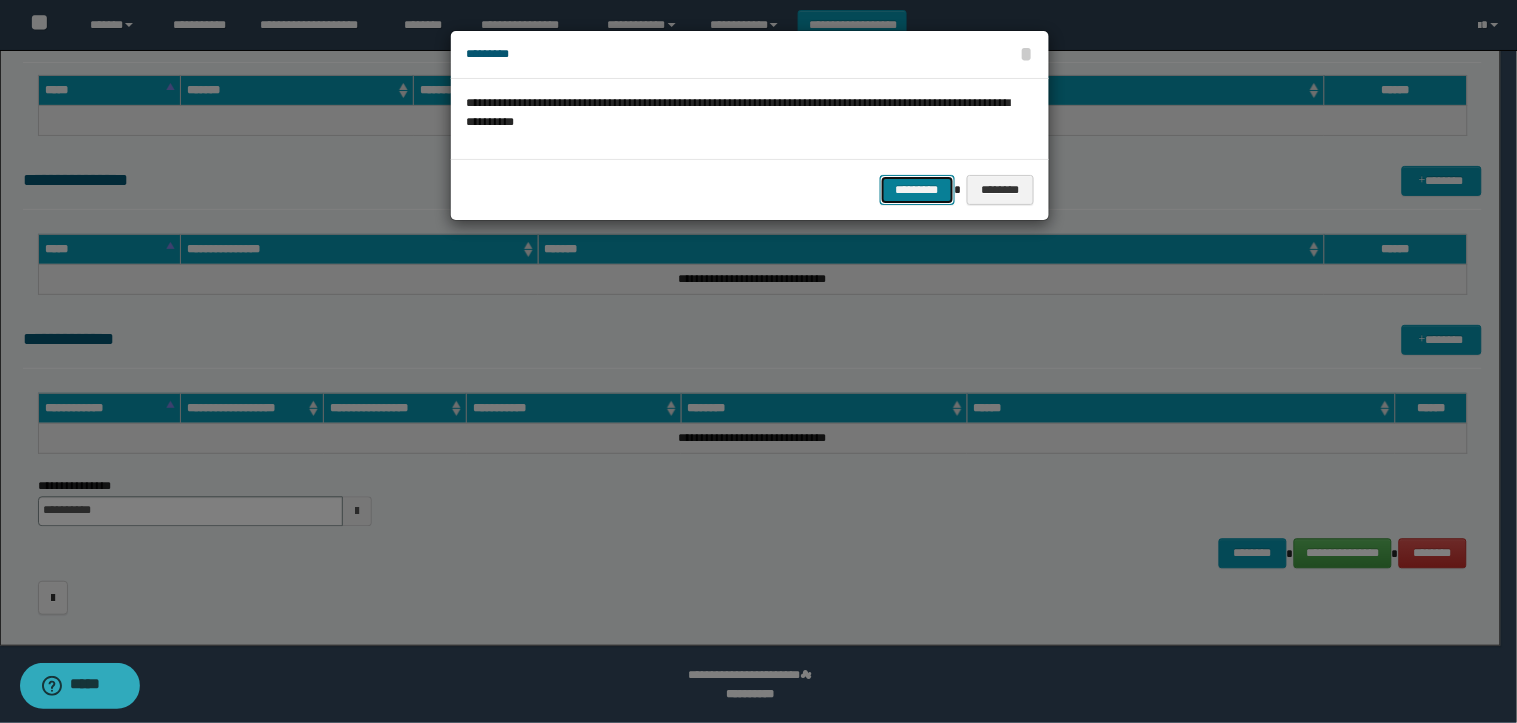 click on "*********" at bounding box center [917, 190] 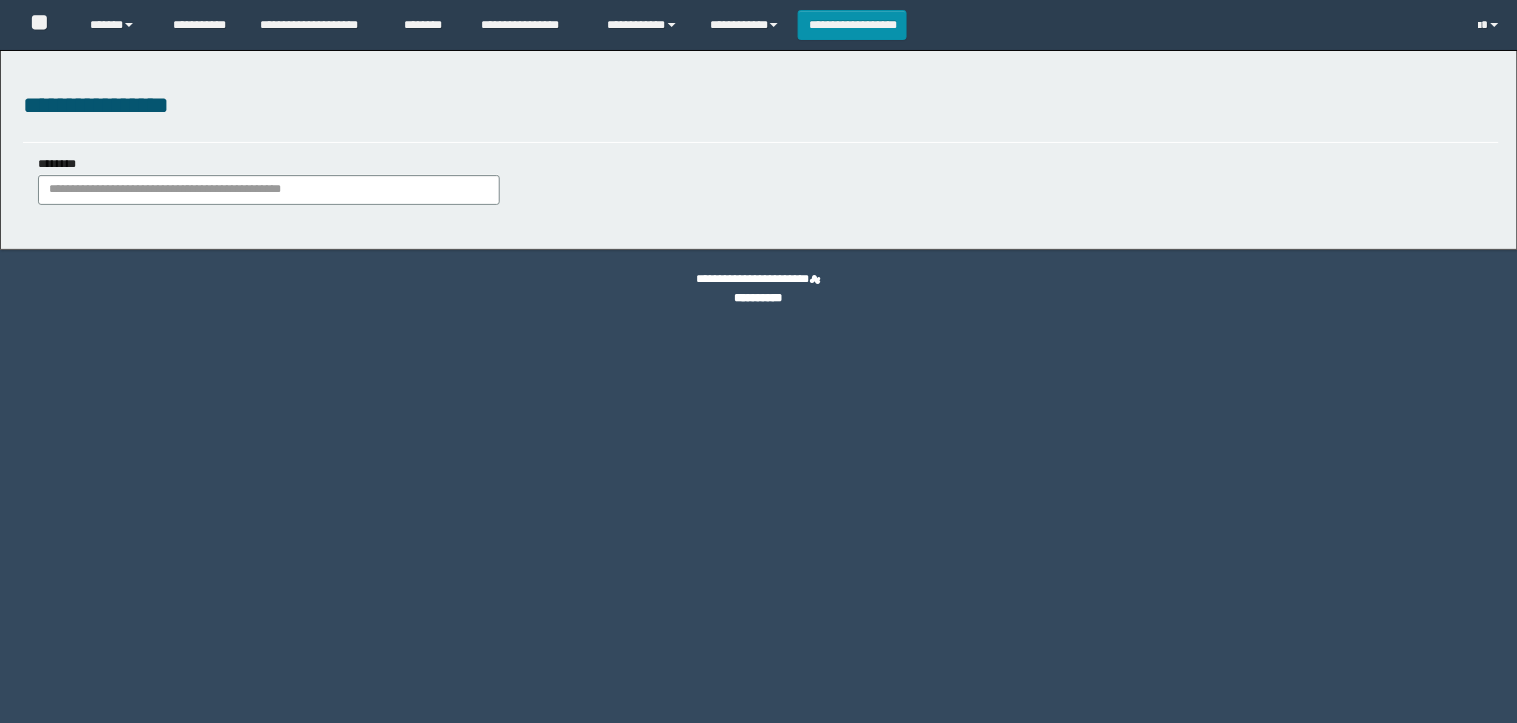 scroll, scrollTop: 0, scrollLeft: 0, axis: both 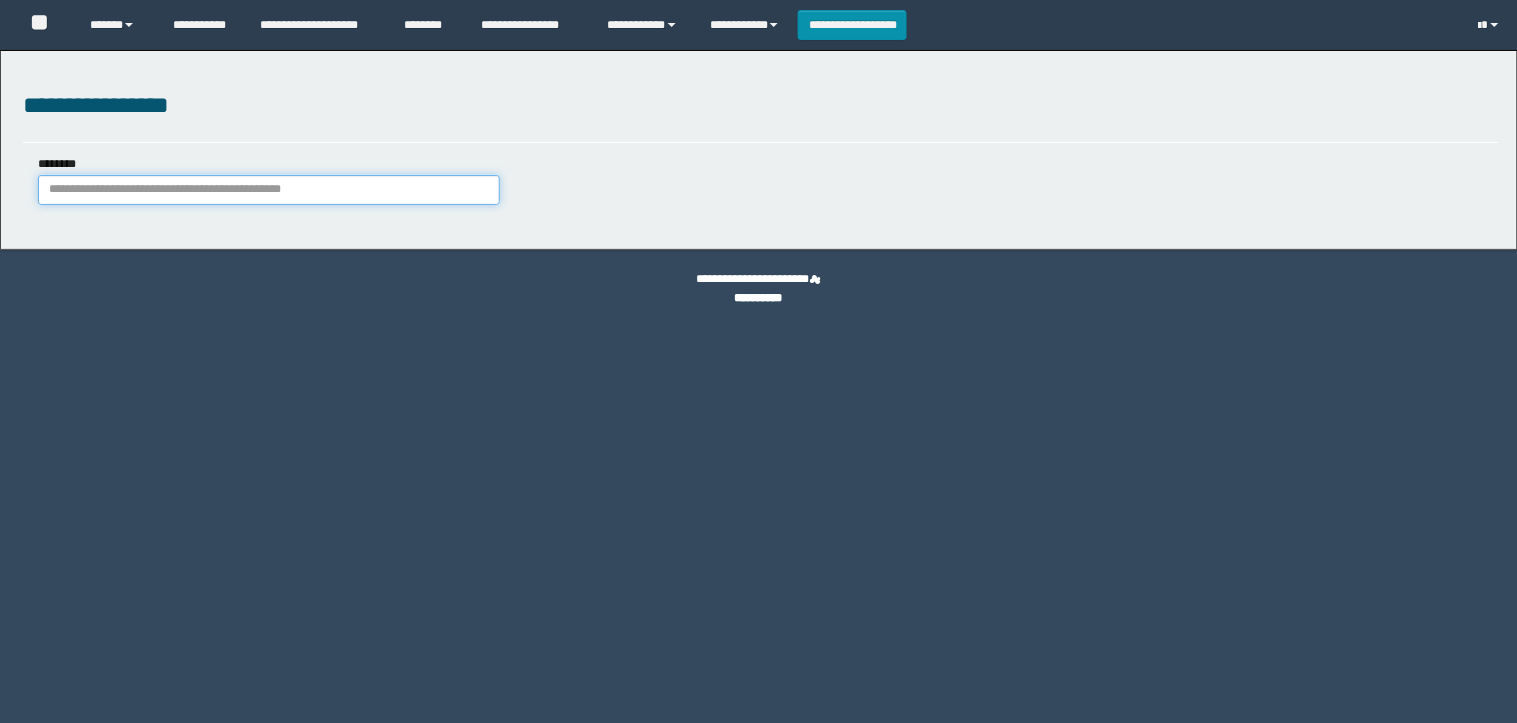 click on "********" at bounding box center (269, 190) 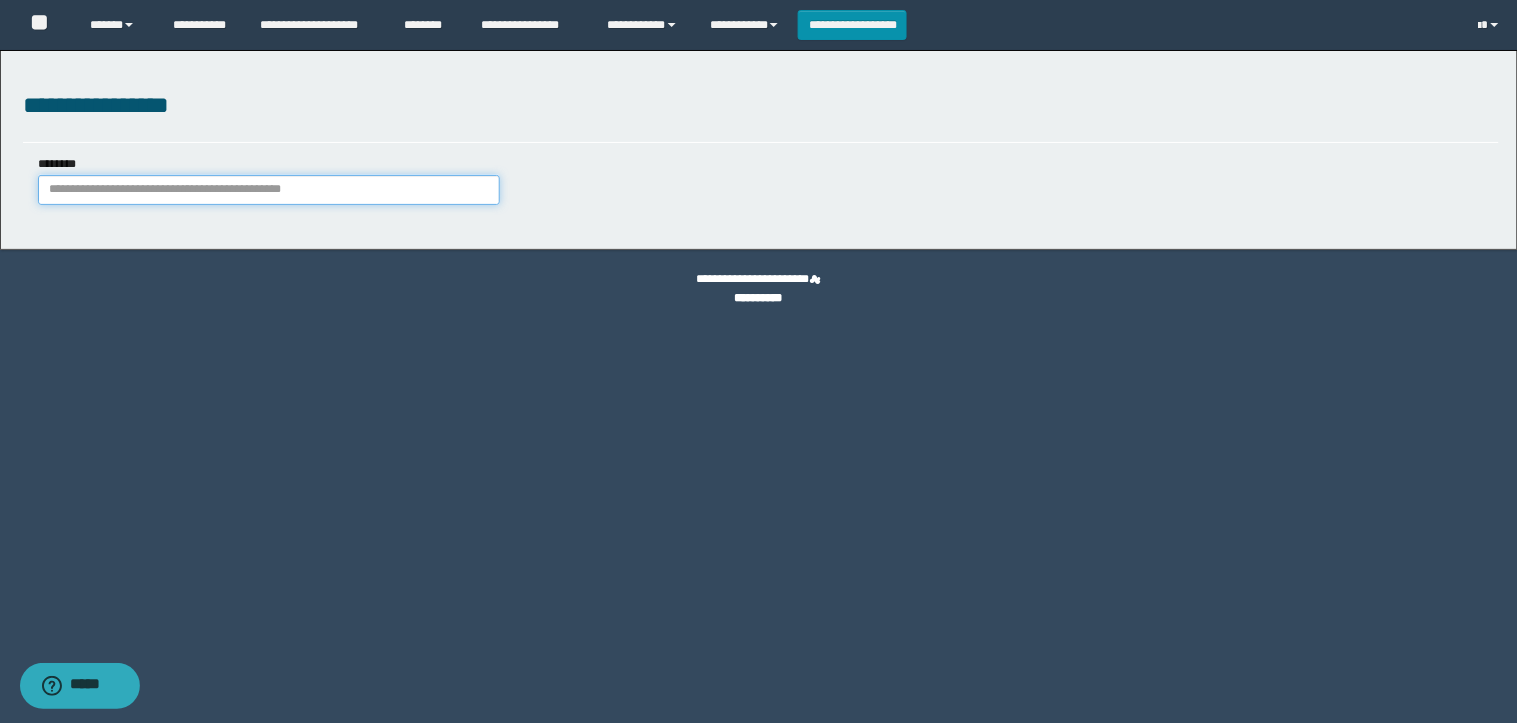 paste on "**********" 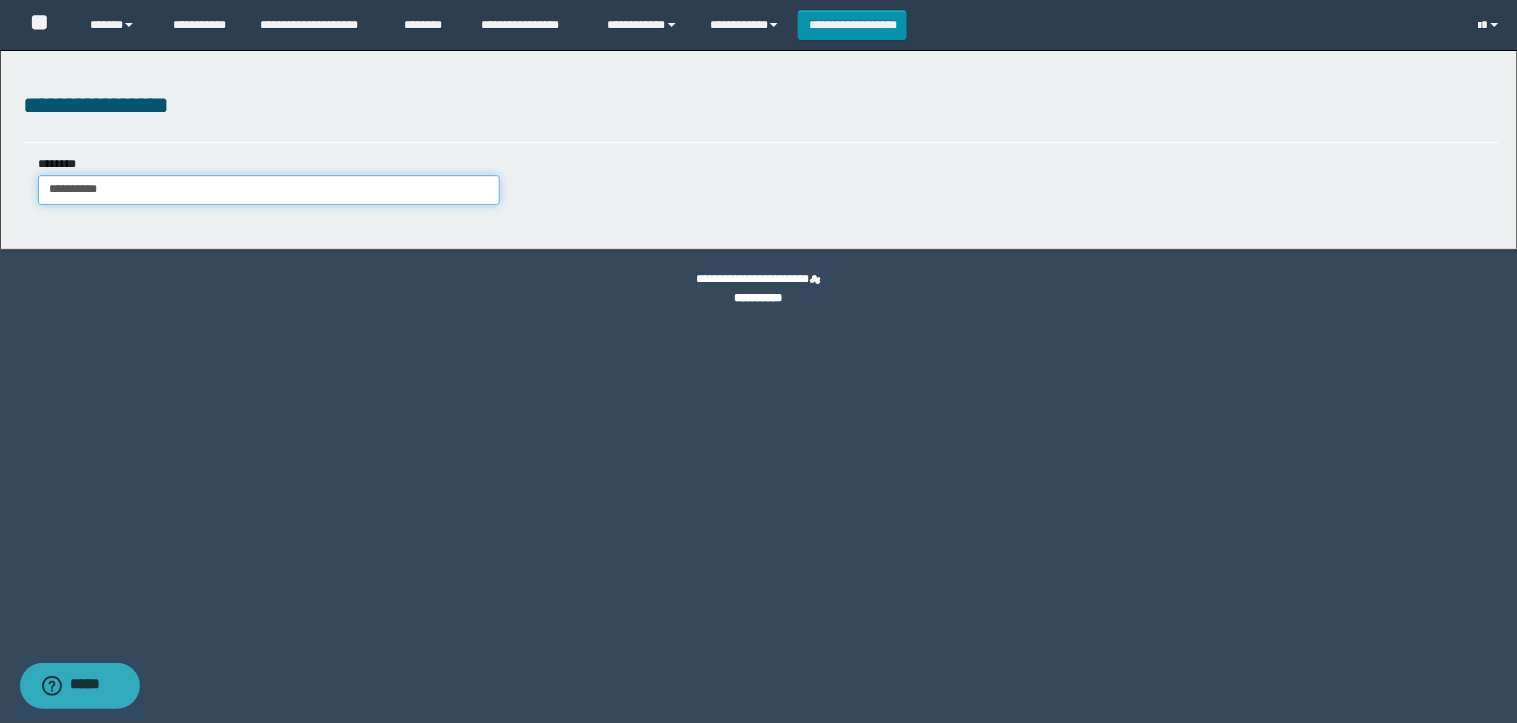 type on "**********" 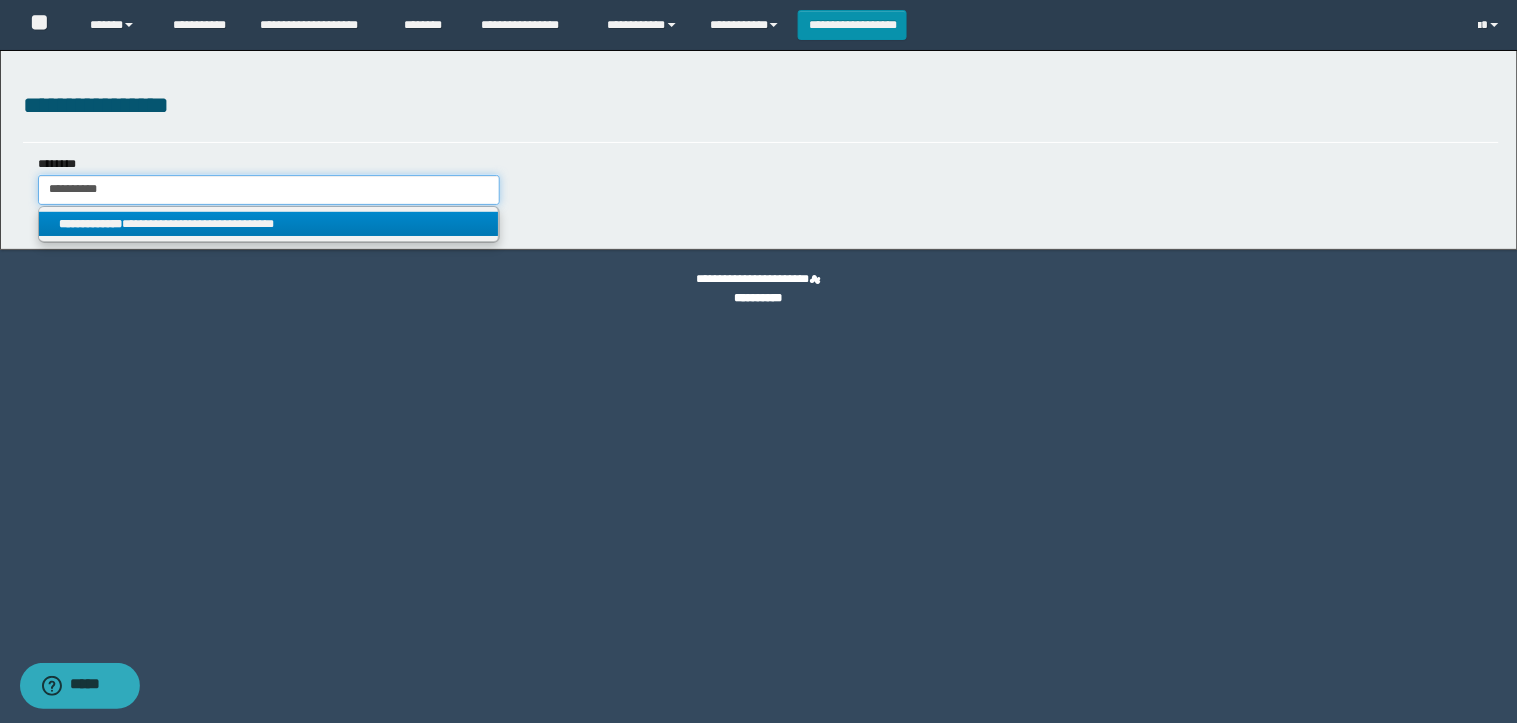 type on "**********" 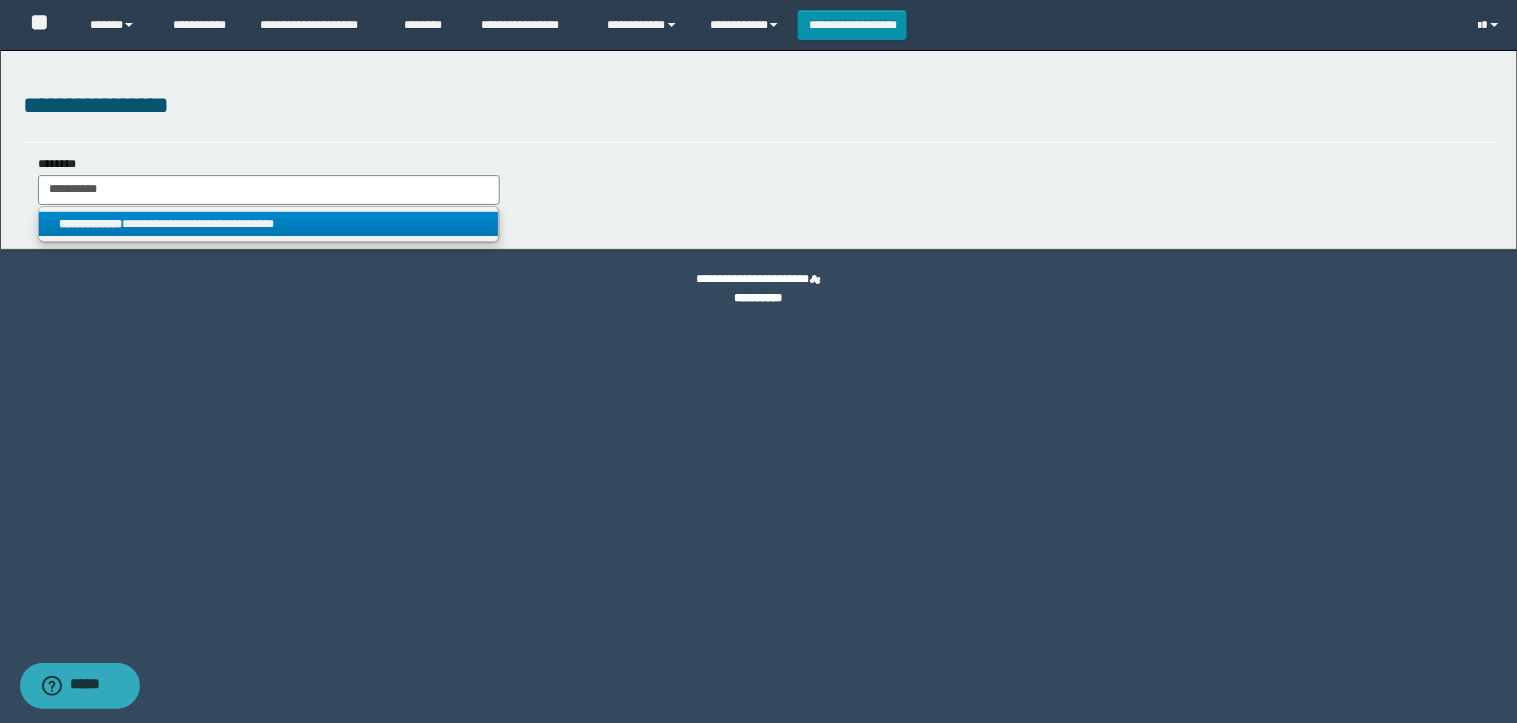 click on "**********" at bounding box center (269, 224) 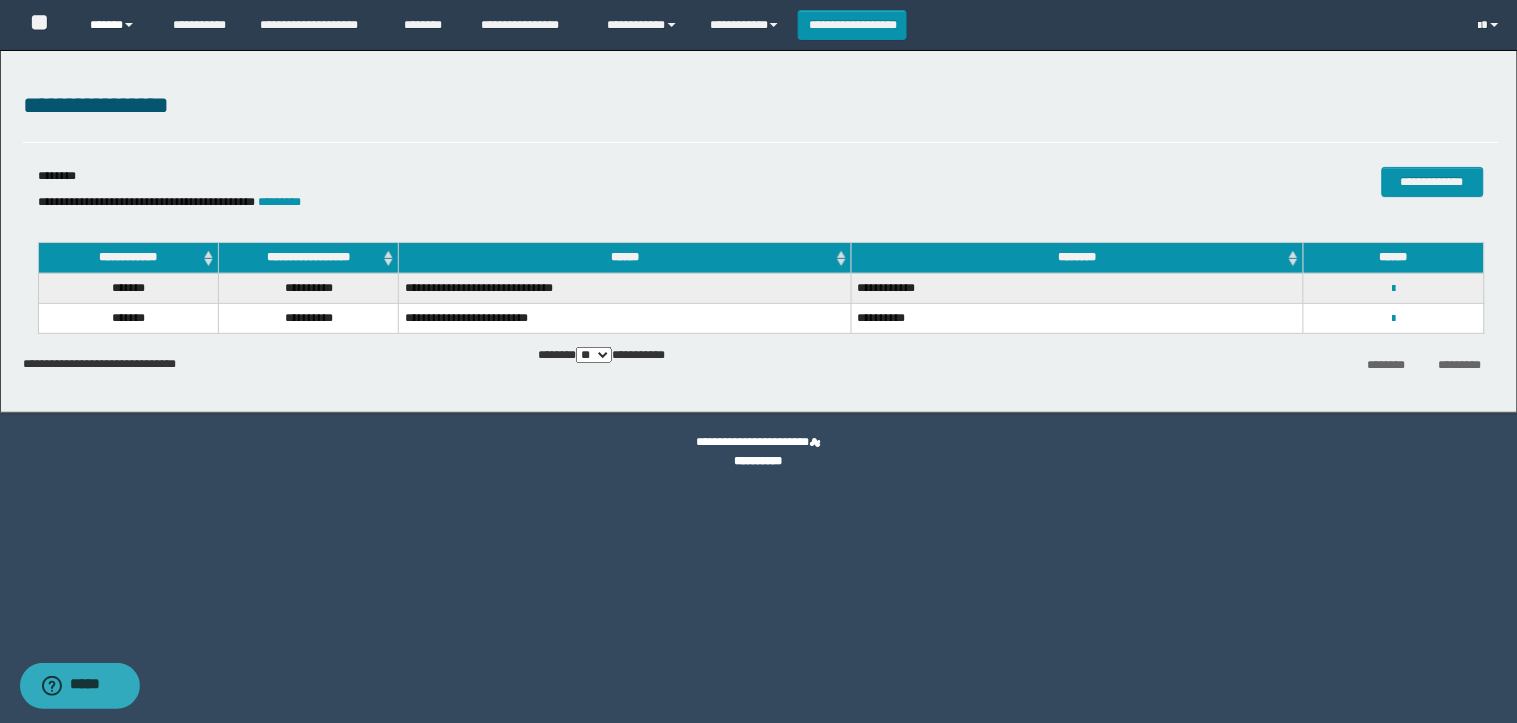 click on "******" at bounding box center [116, 25] 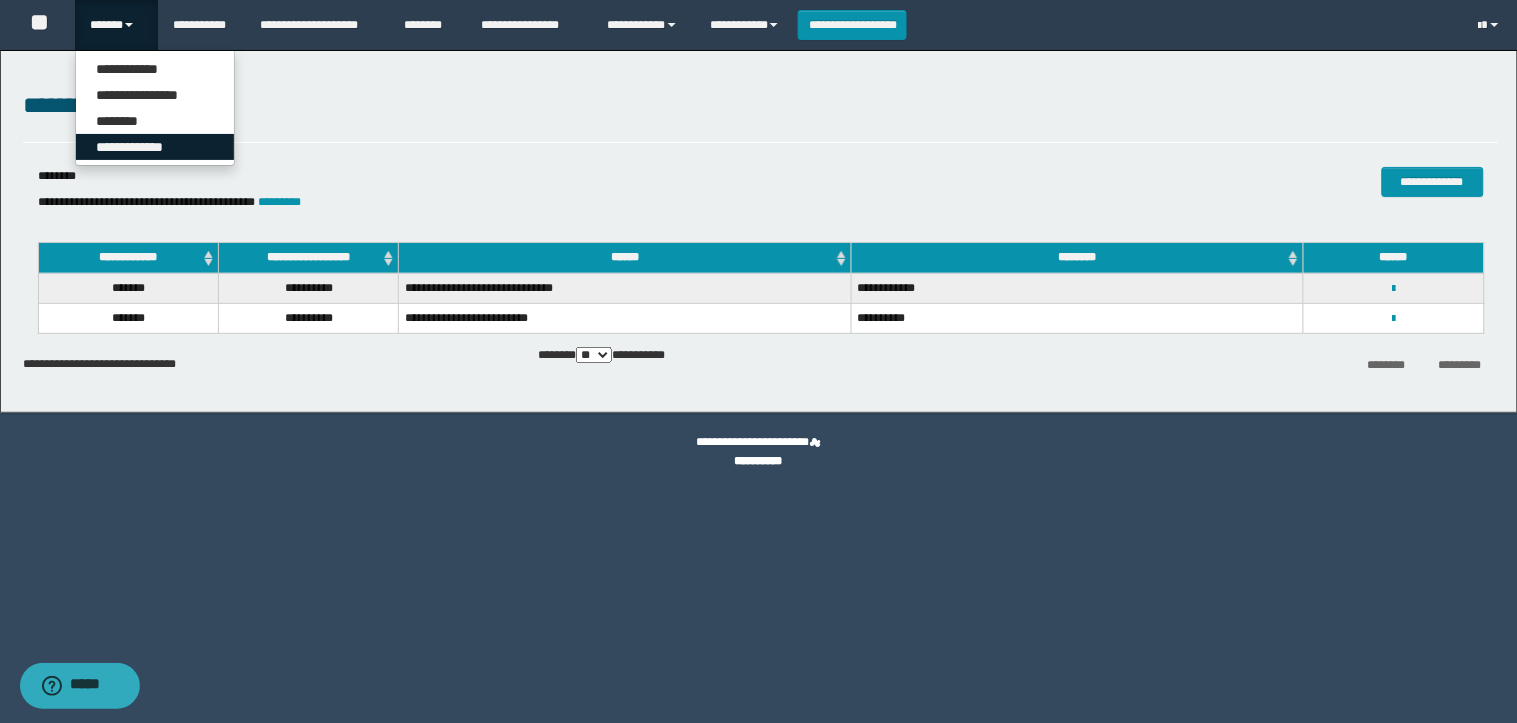 click on "**********" at bounding box center (155, 147) 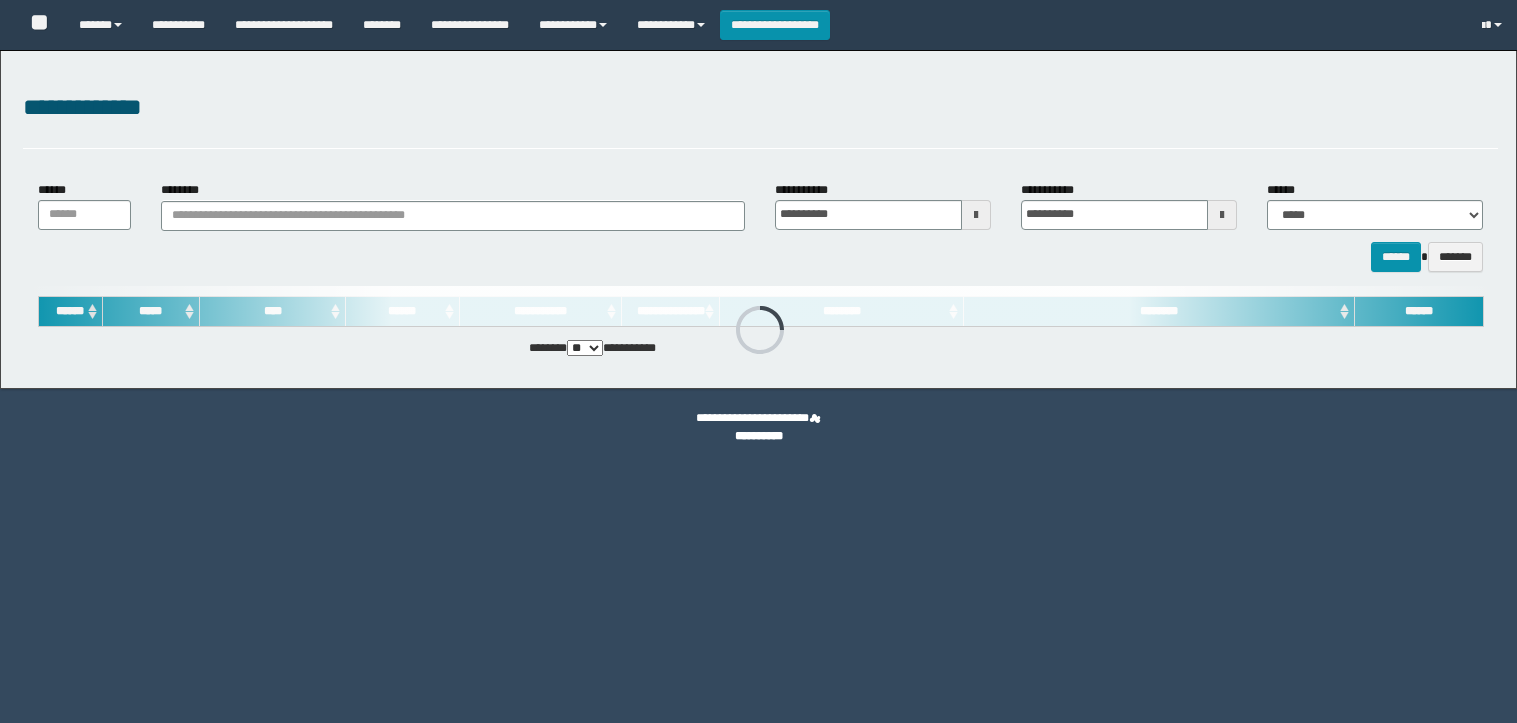 scroll, scrollTop: 0, scrollLeft: 0, axis: both 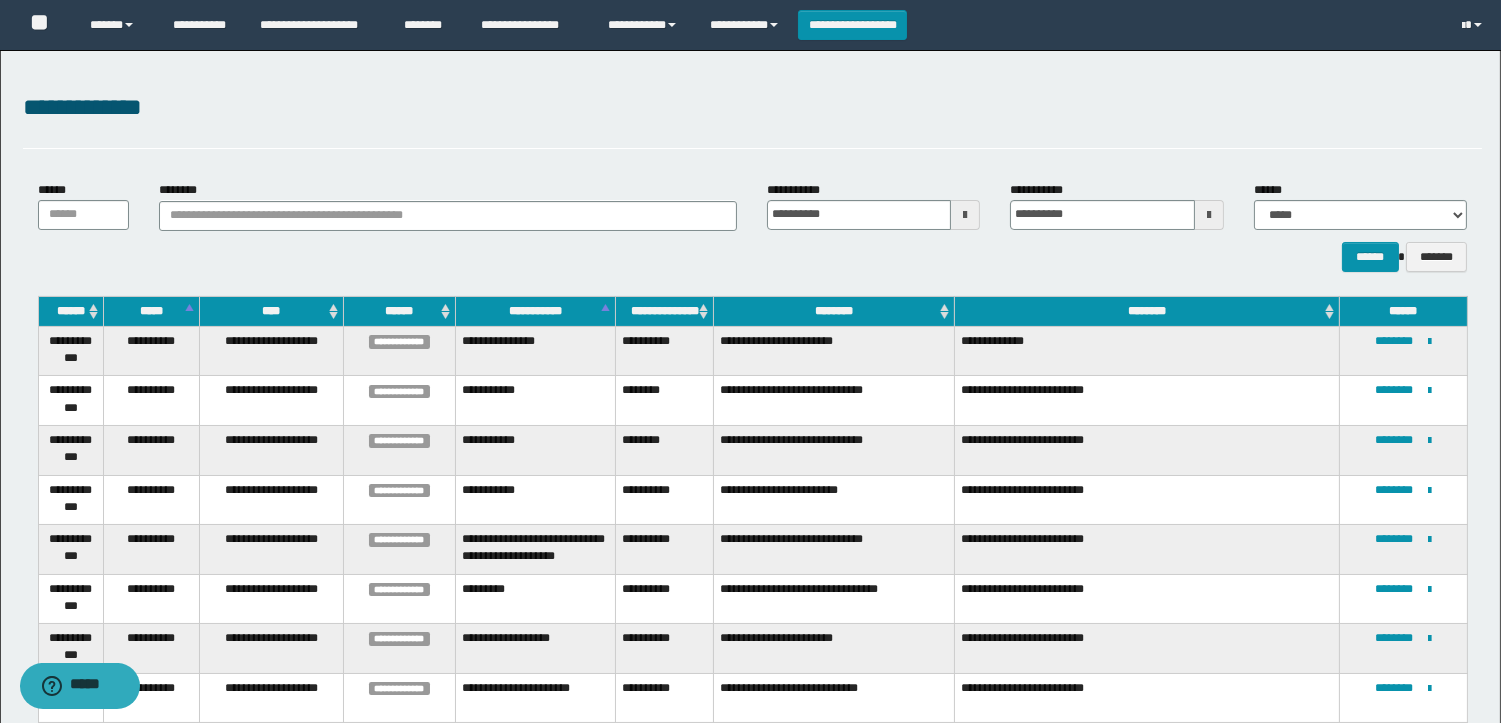 click at bounding box center (965, 215) 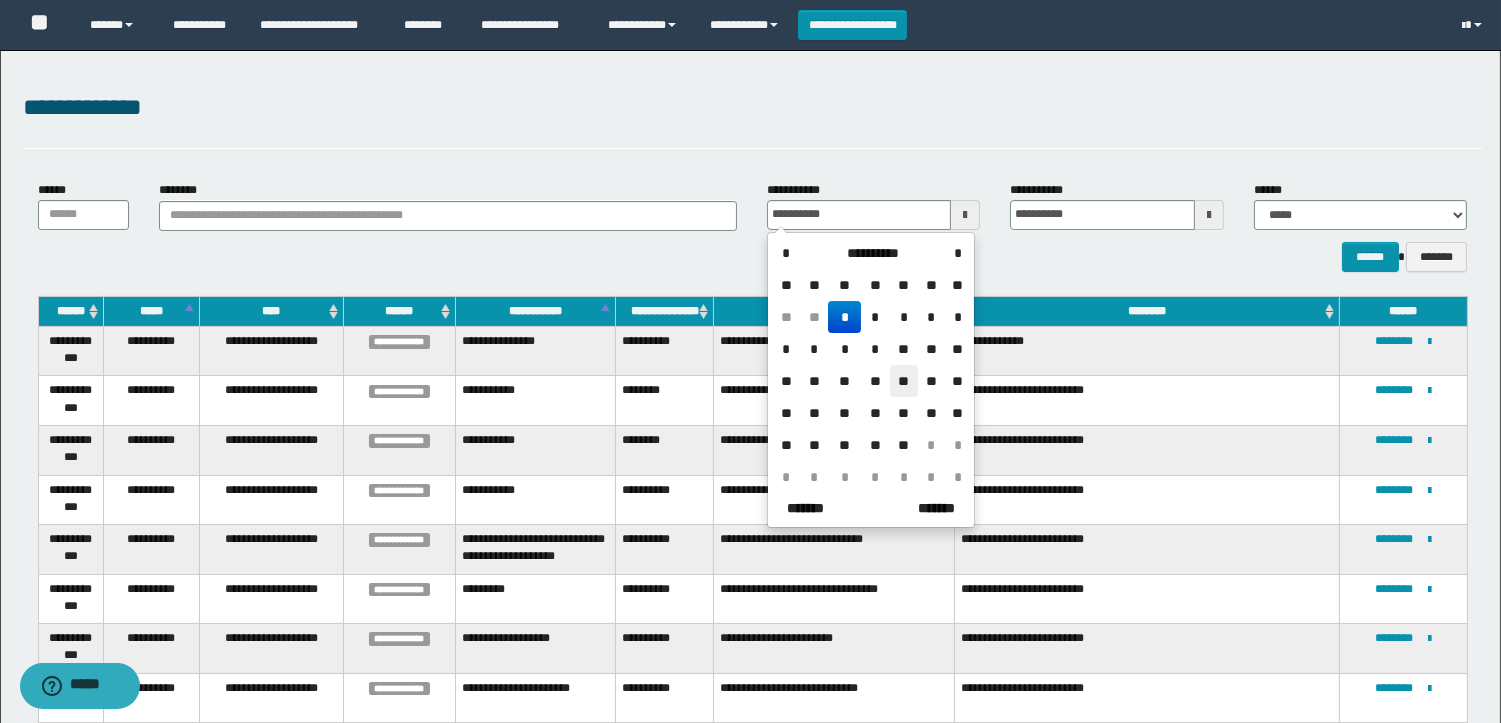 click on "**" at bounding box center [904, 381] 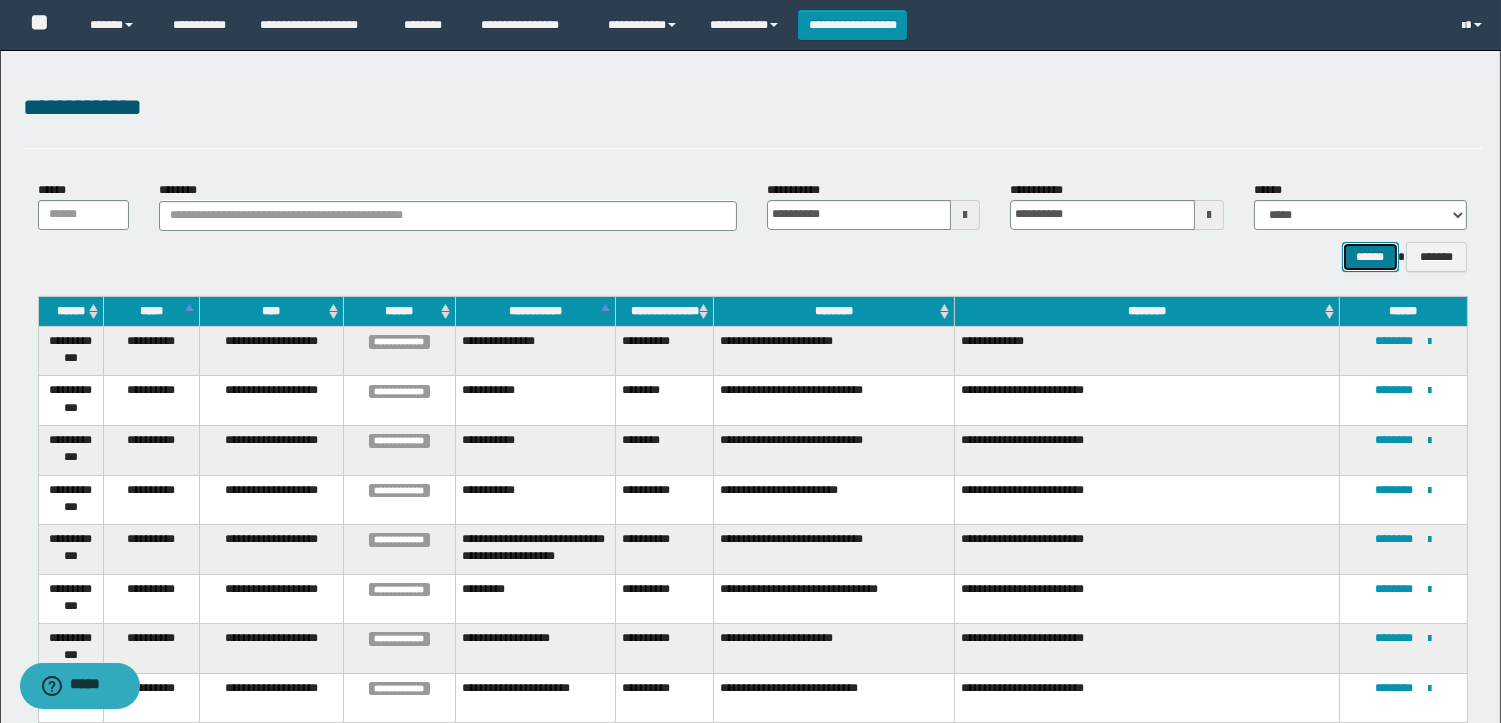 click on "******" at bounding box center [1370, 257] 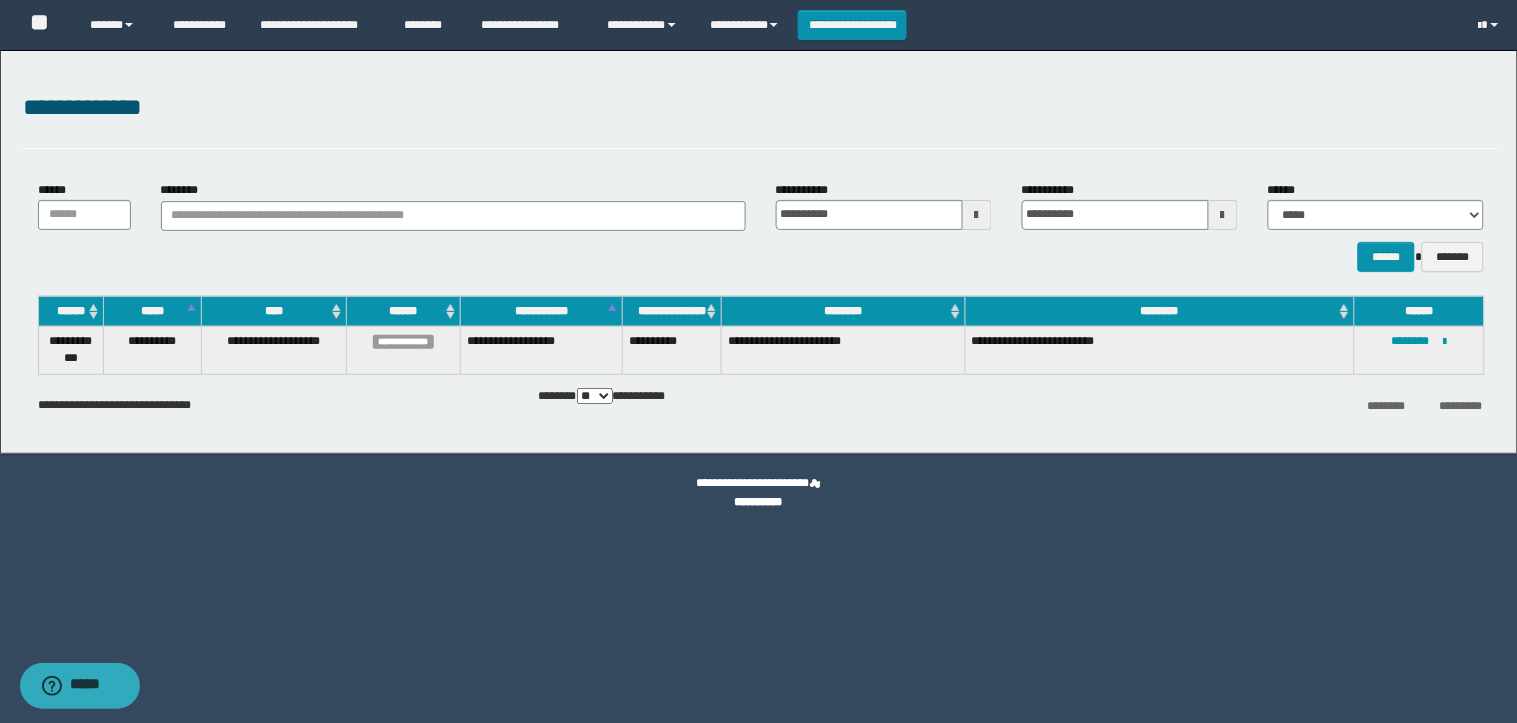 drag, startPoint x: 827, startPoint y: 258, endPoint x: 1023, endPoint y: 257, distance: 196.00255 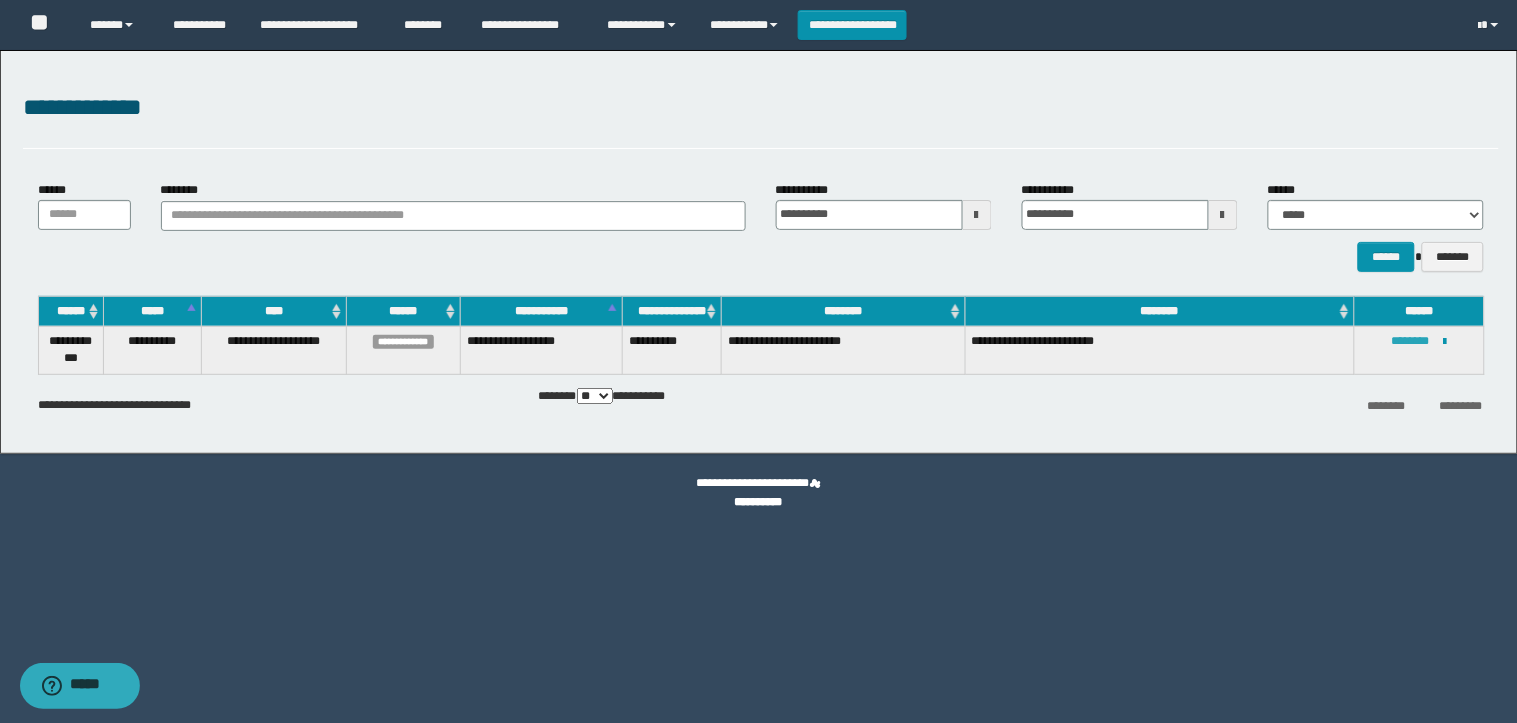 click on "********" at bounding box center [1410, 341] 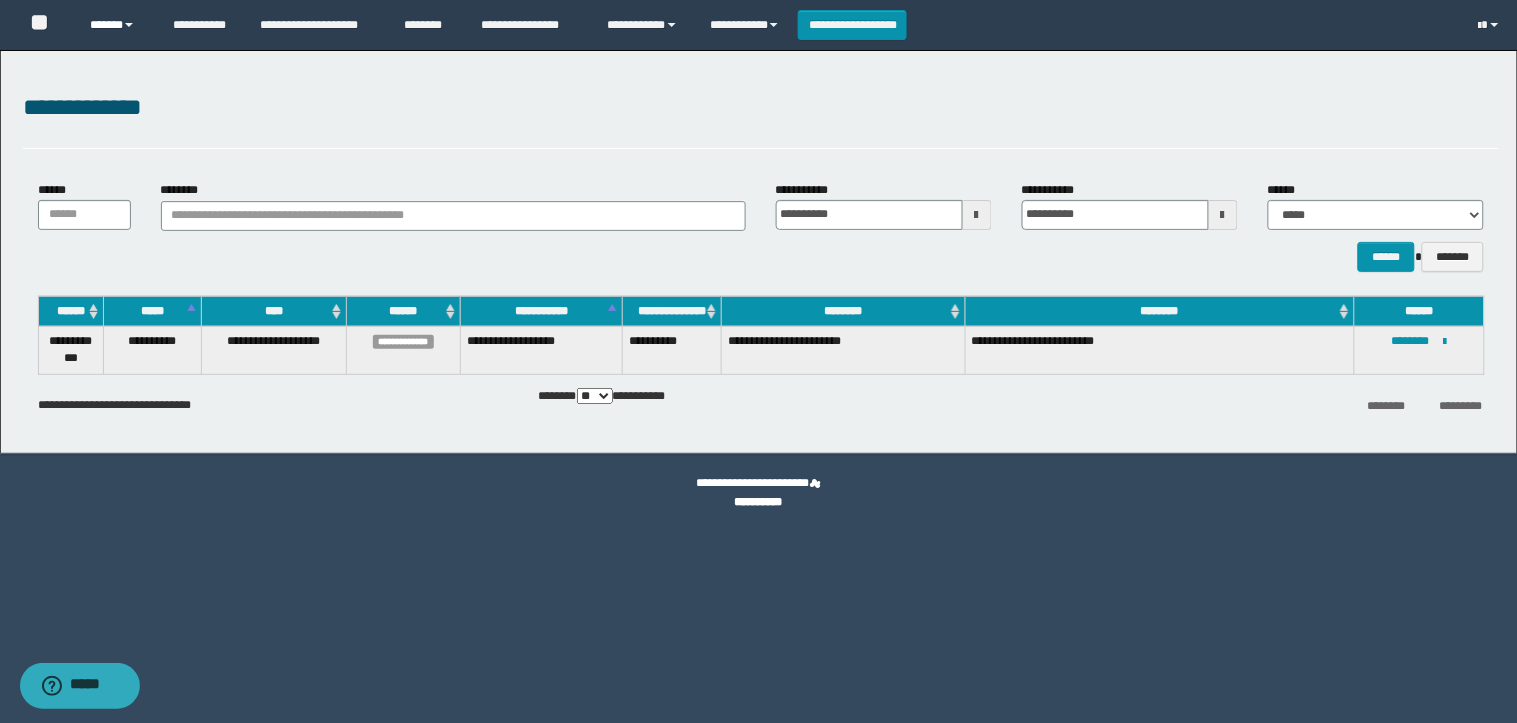click on "******" at bounding box center (116, 25) 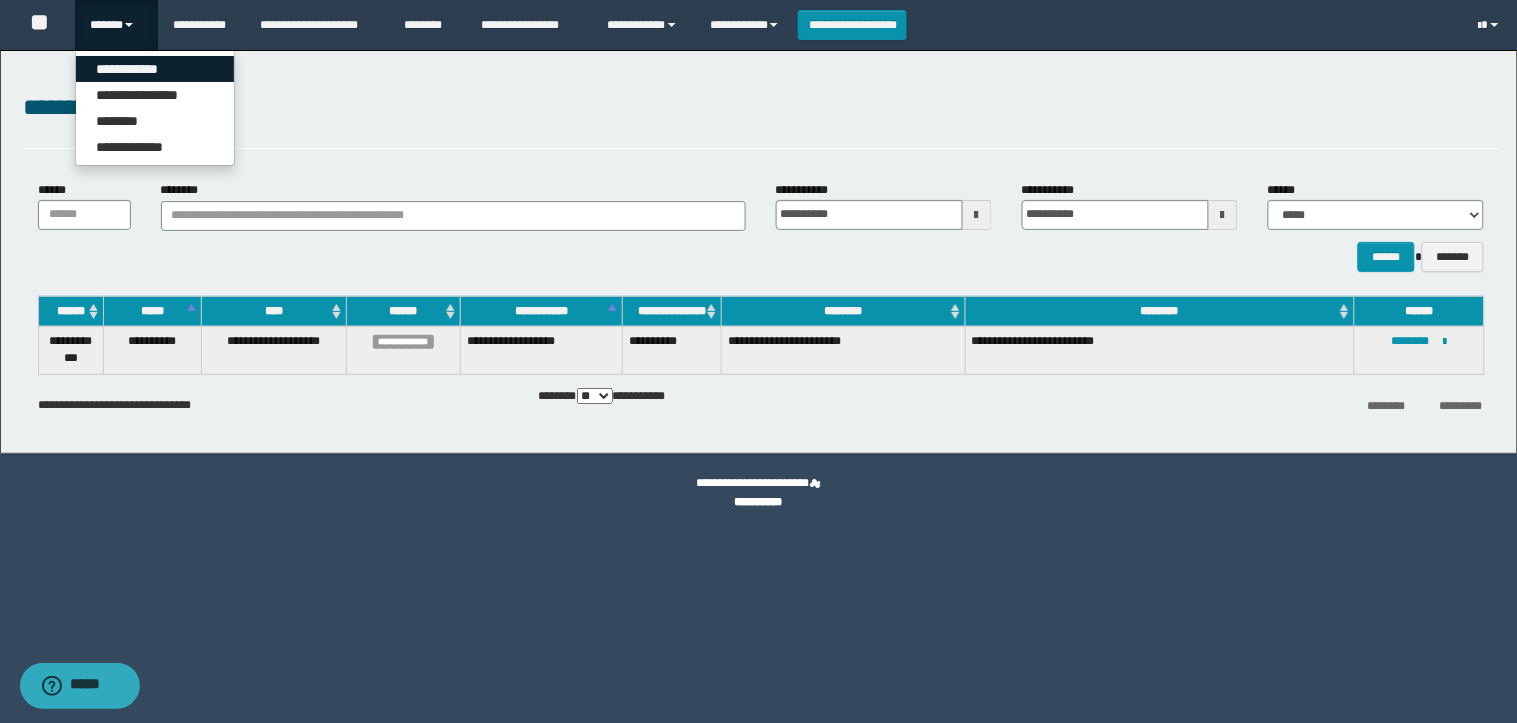 click on "**********" at bounding box center (155, 69) 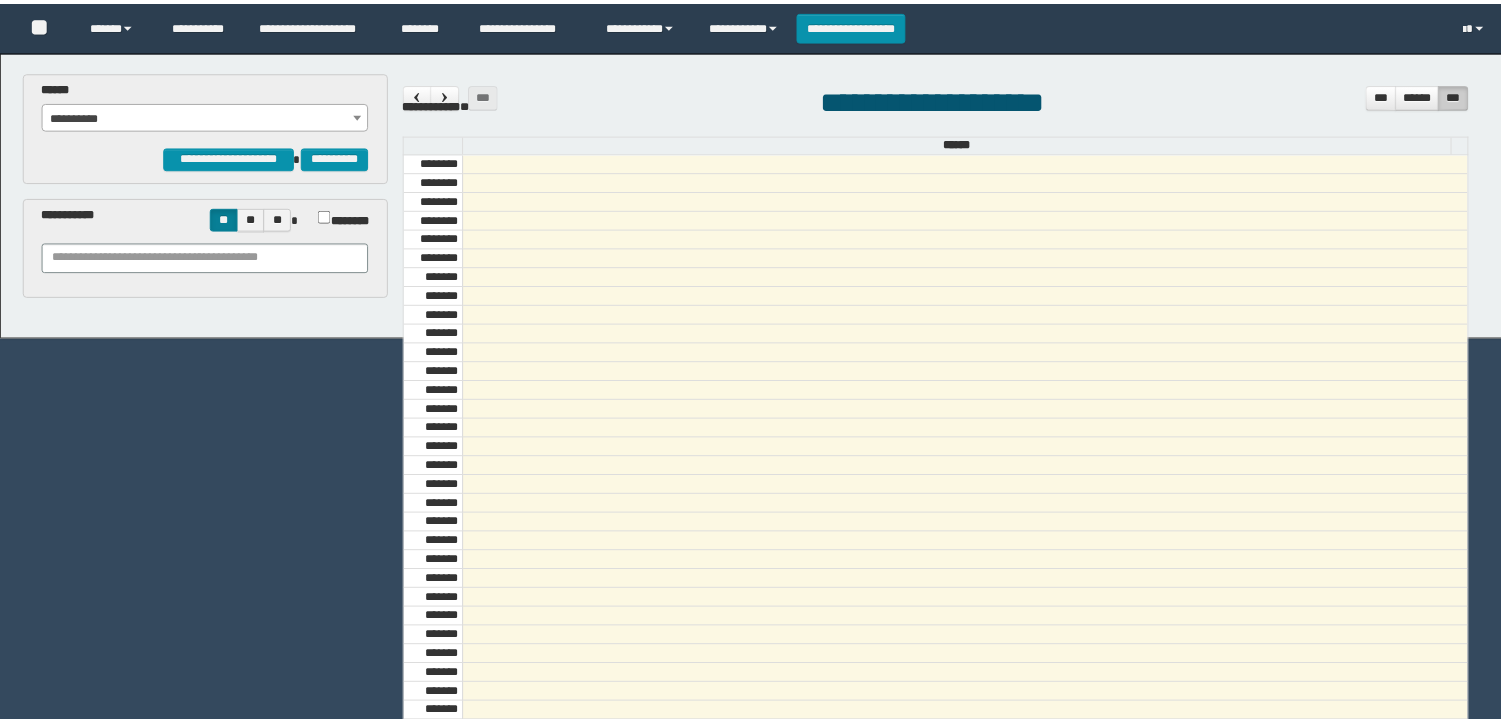 scroll, scrollTop: 0, scrollLeft: 0, axis: both 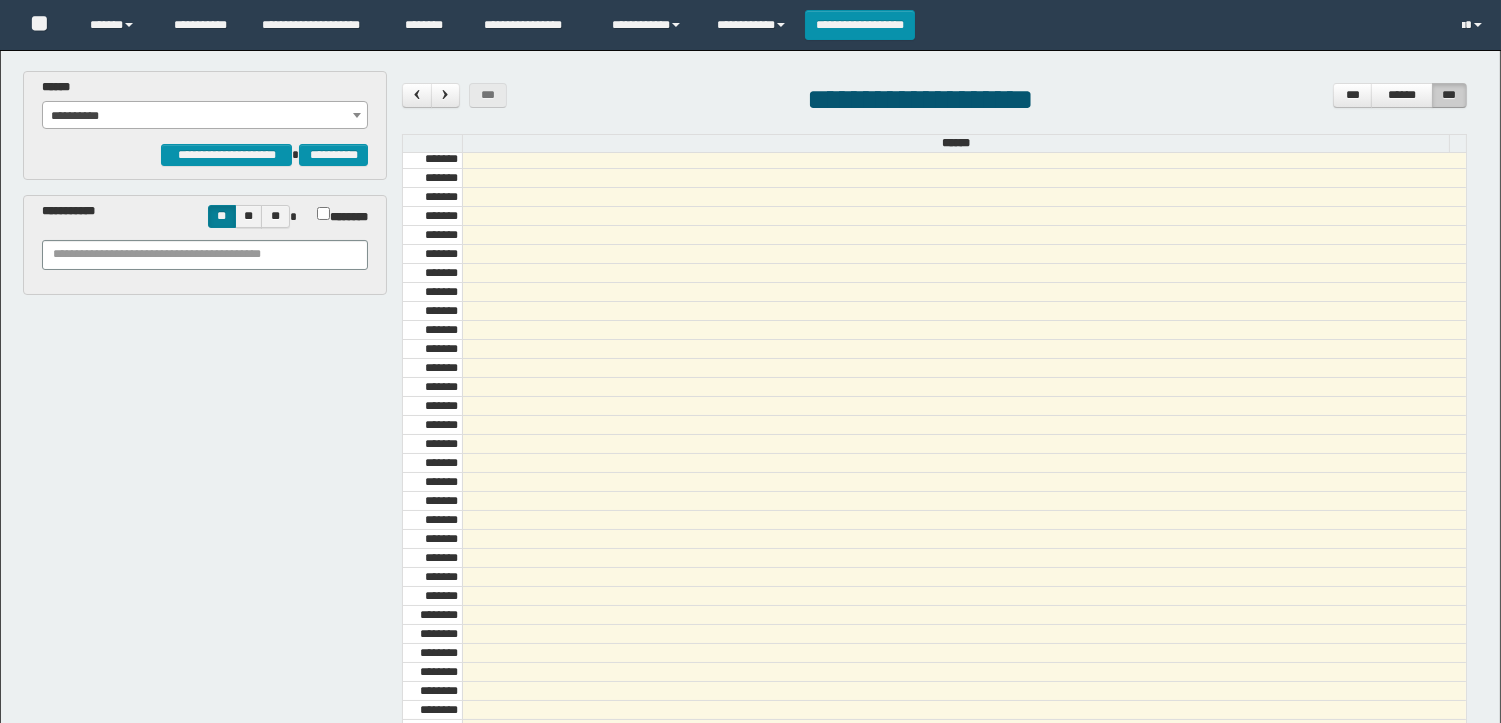 click on "**********" at bounding box center [934, 102] 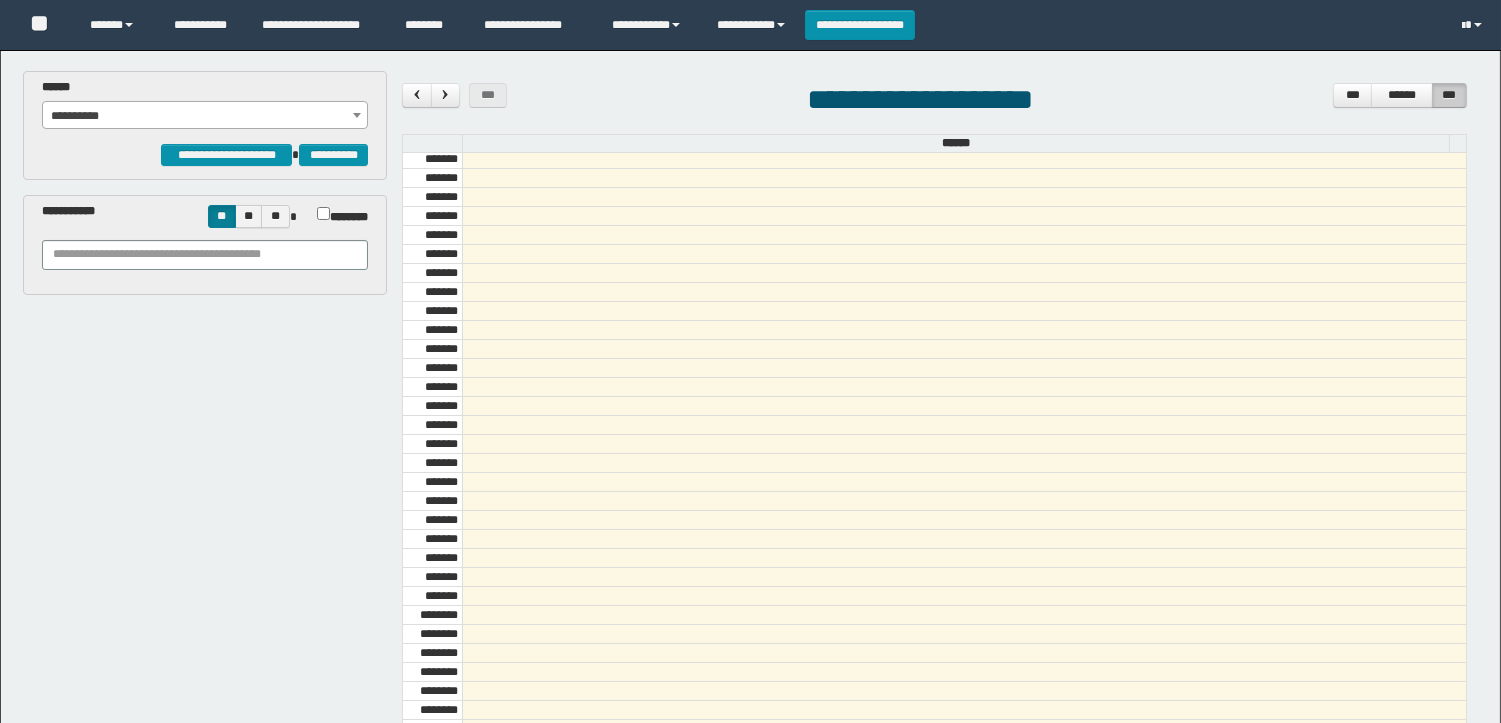 scroll, scrollTop: 0, scrollLeft: 0, axis: both 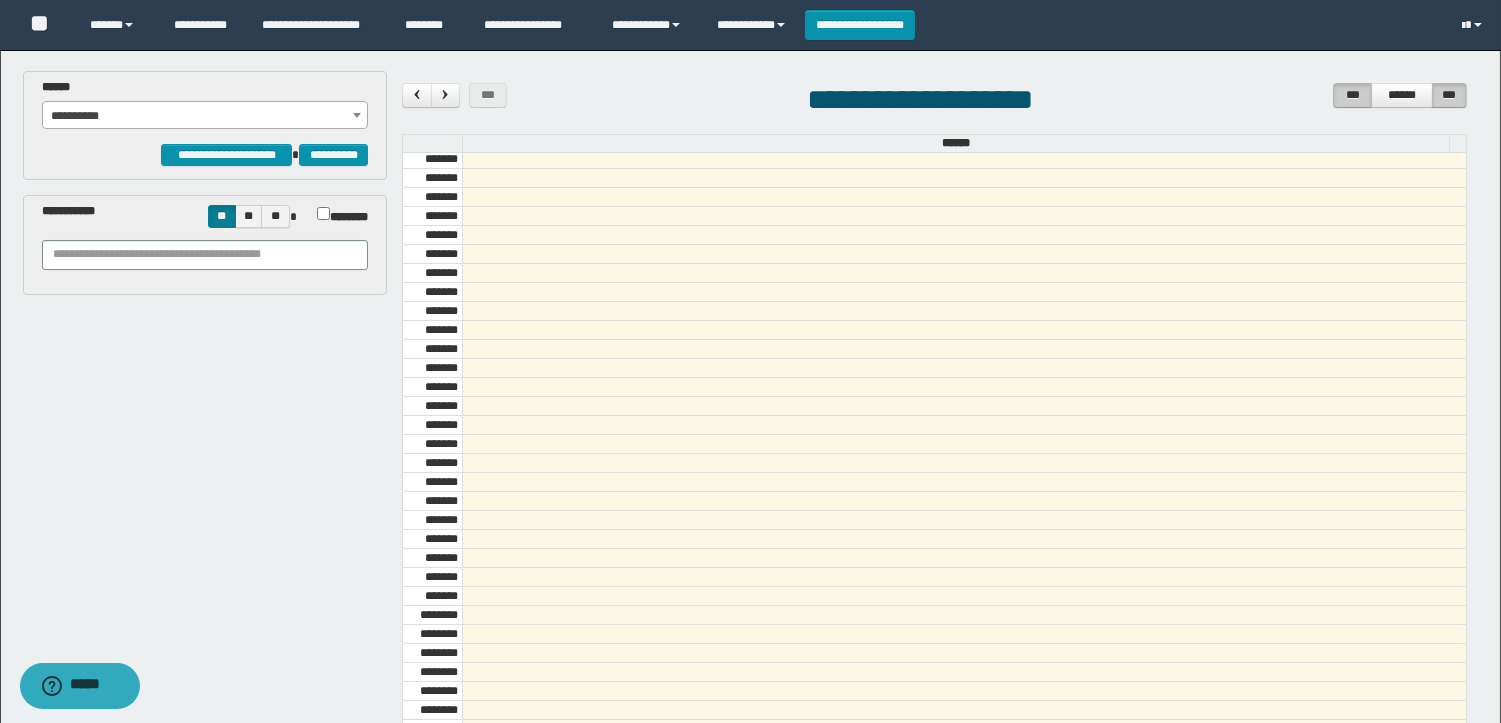 click on "***" at bounding box center (1352, 95) 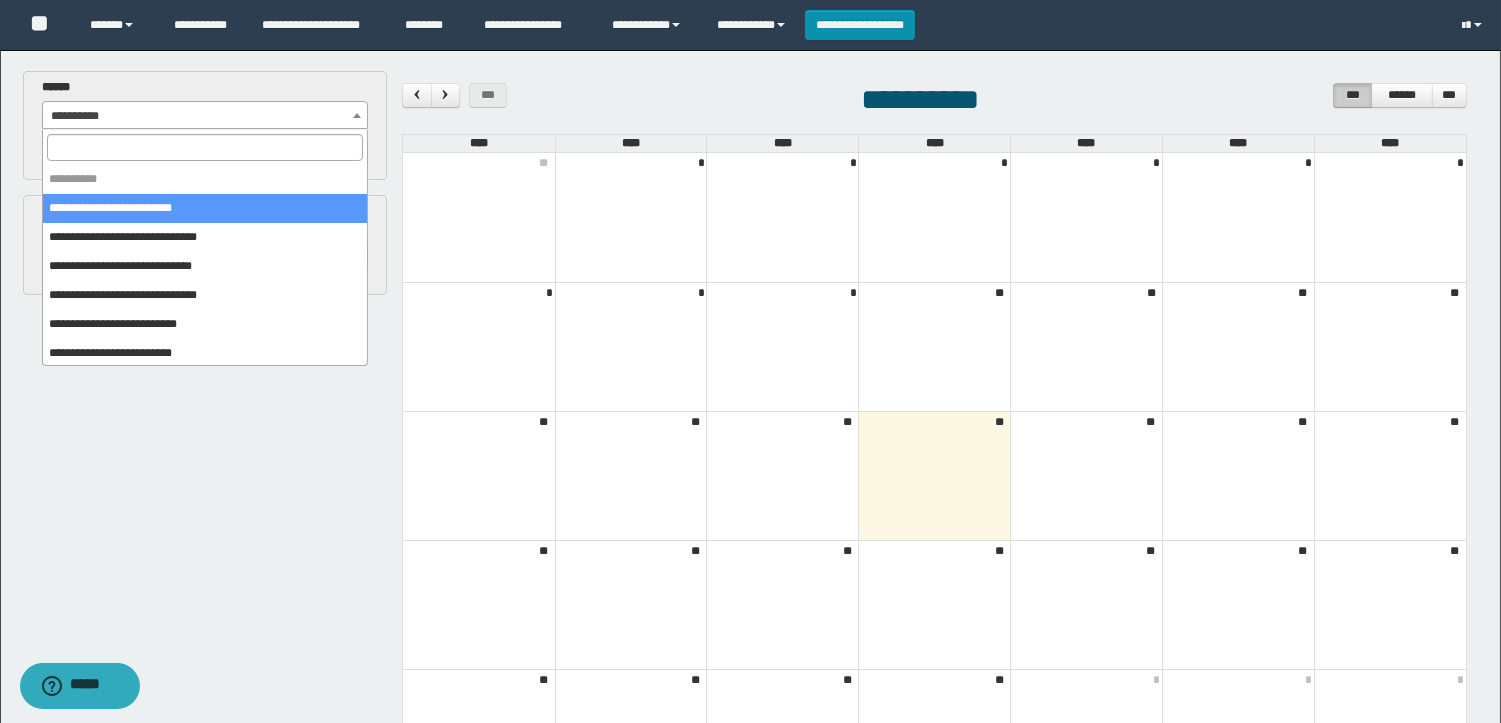 click at bounding box center [357, 115] 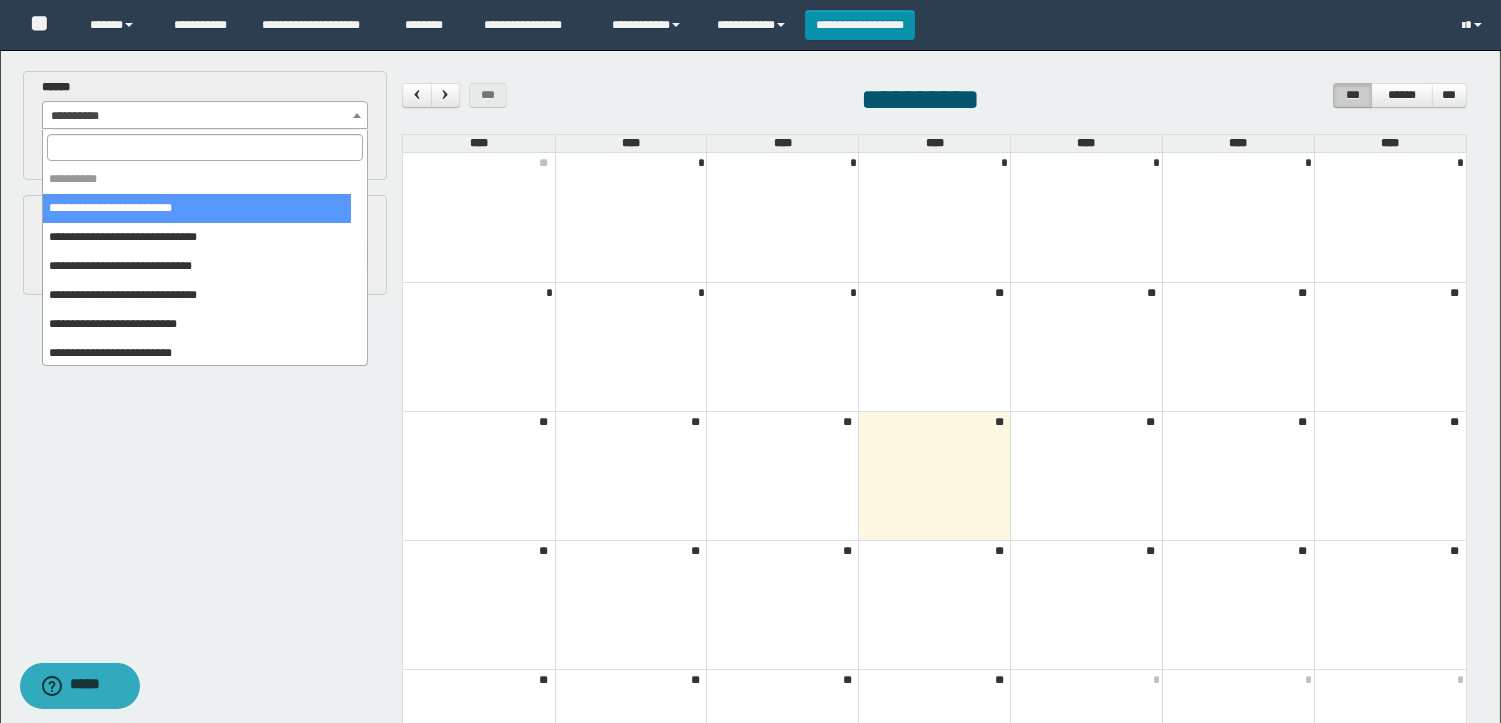 select on "******" 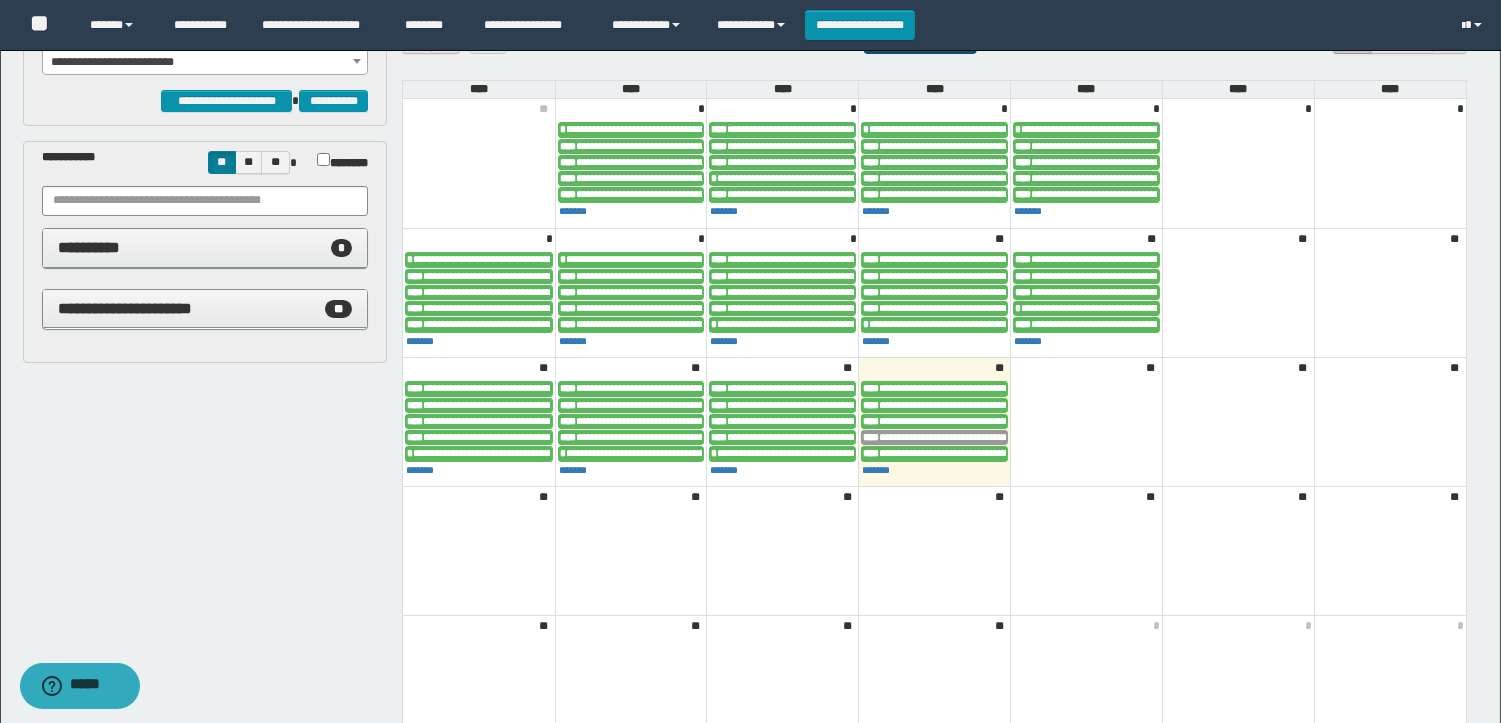 scroll, scrollTop: 0, scrollLeft: 0, axis: both 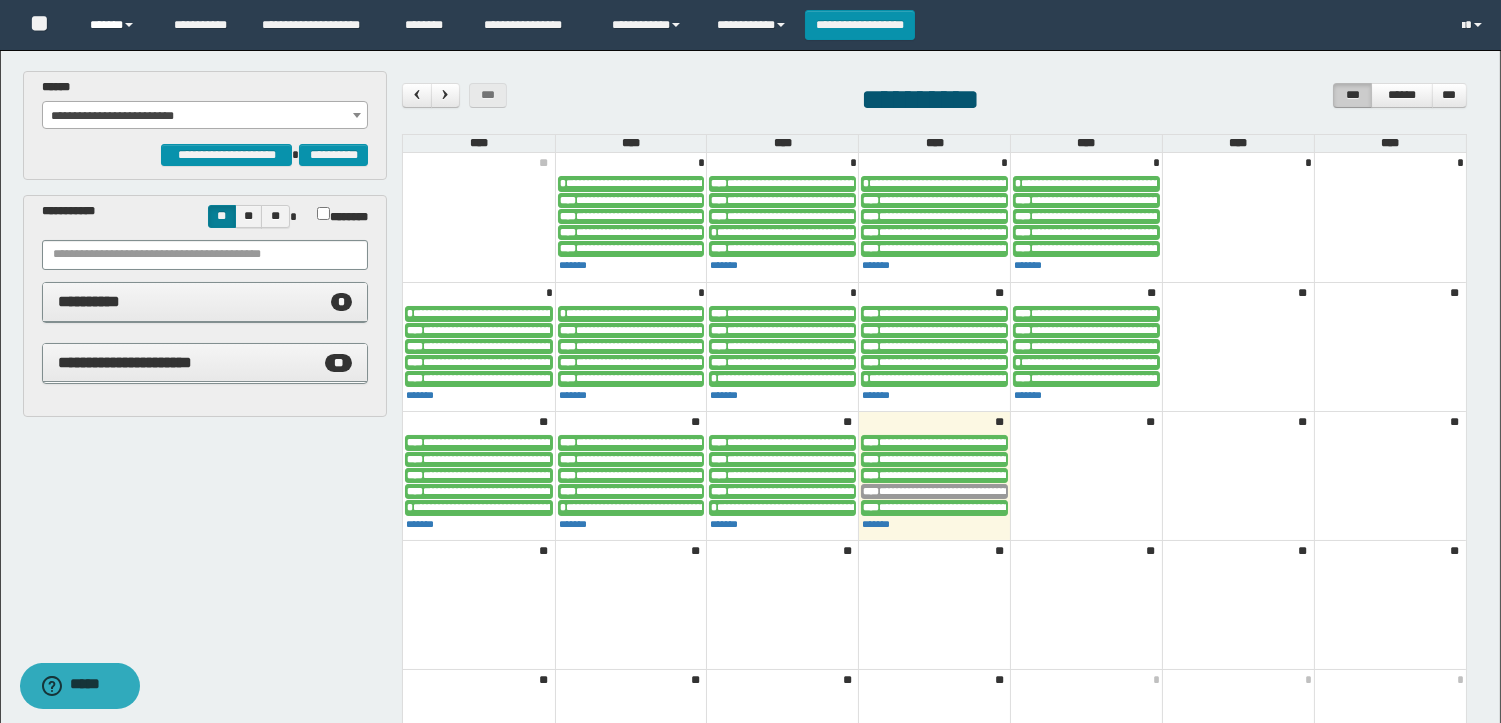 click on "******" at bounding box center (116, 25) 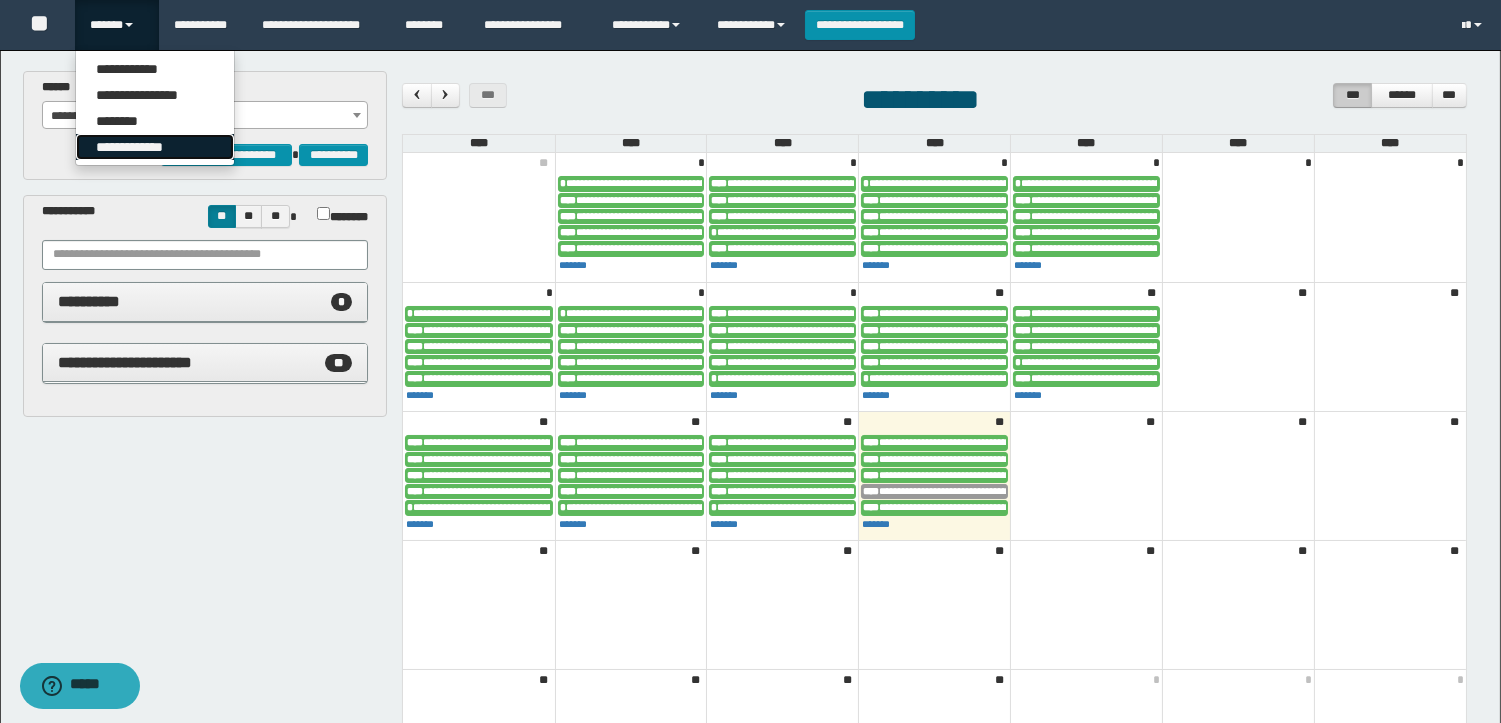 click on "**********" at bounding box center (155, 147) 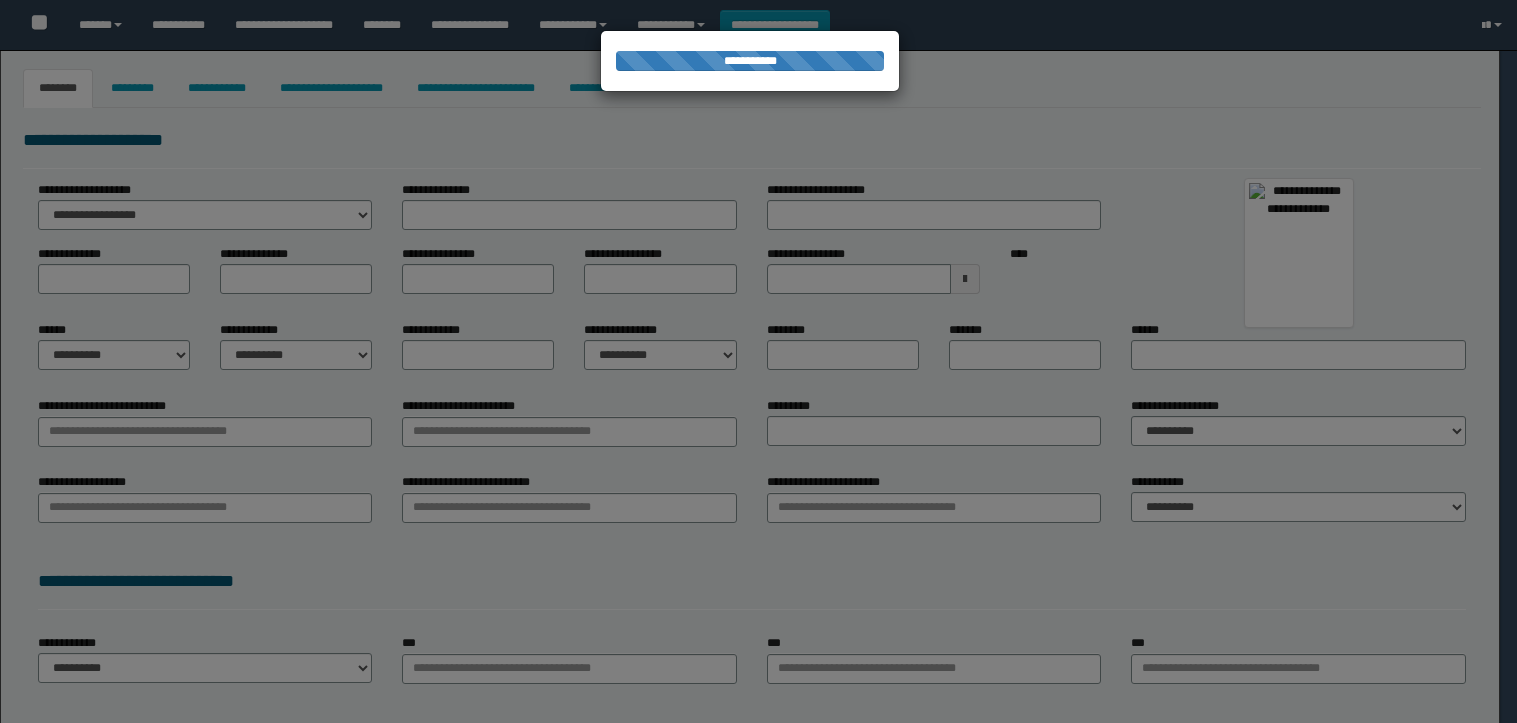 type on "**********" 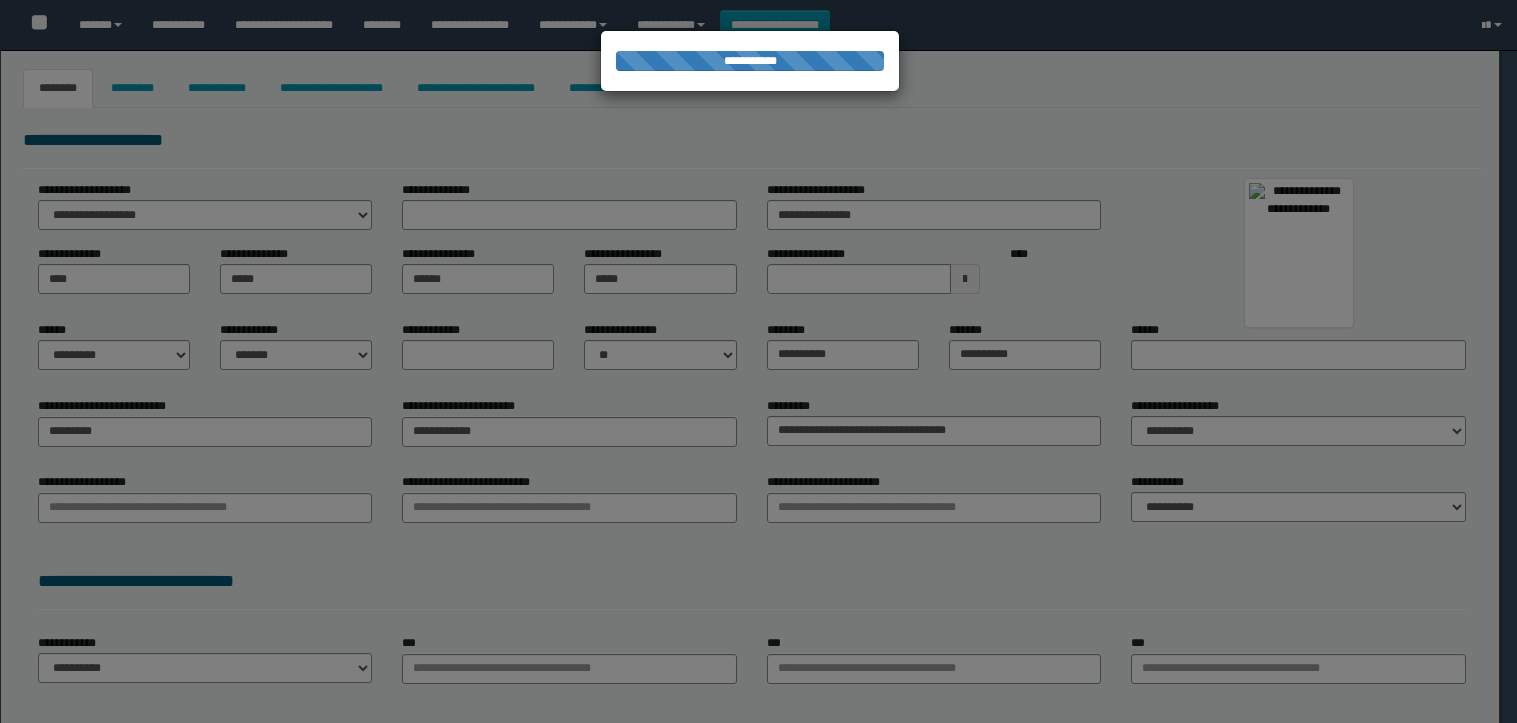 select on "*" 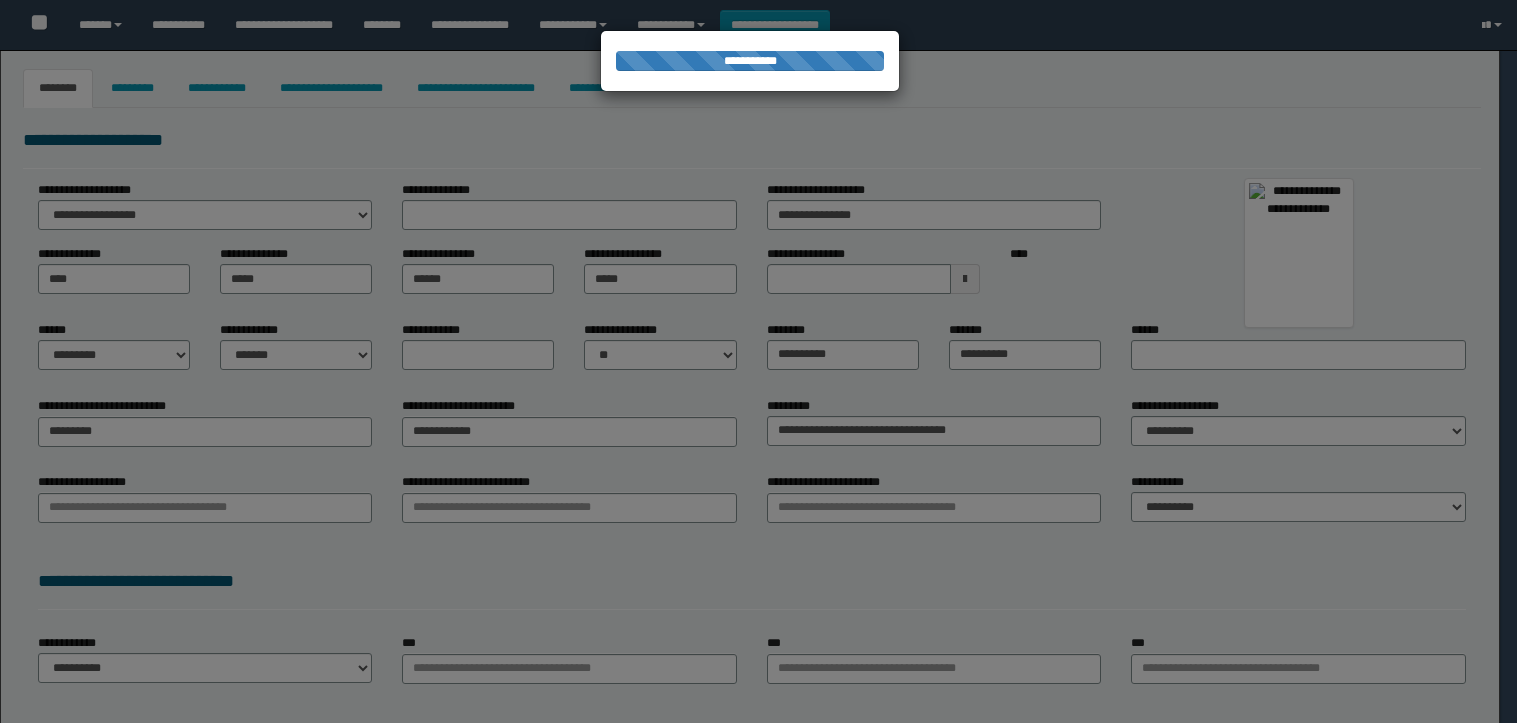 type on "********" 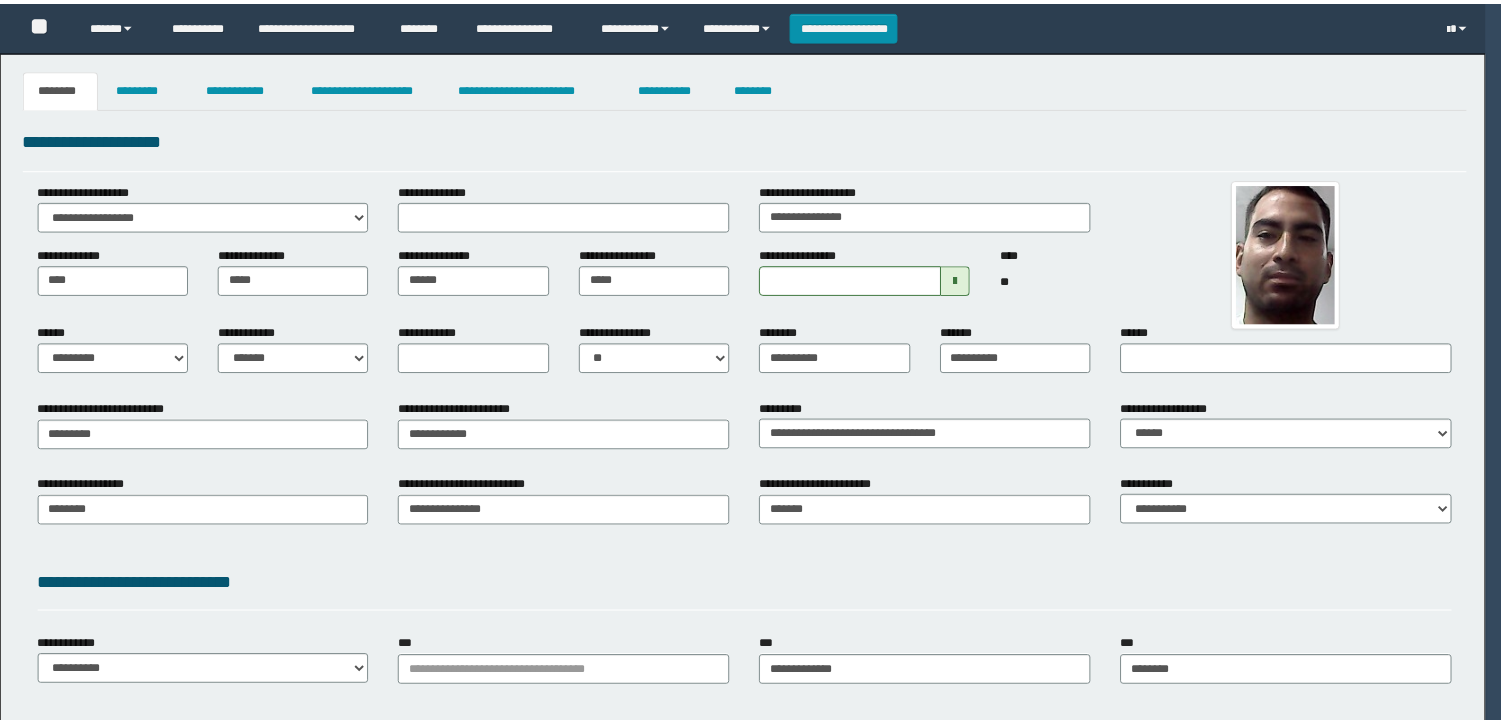 scroll, scrollTop: 0, scrollLeft: 0, axis: both 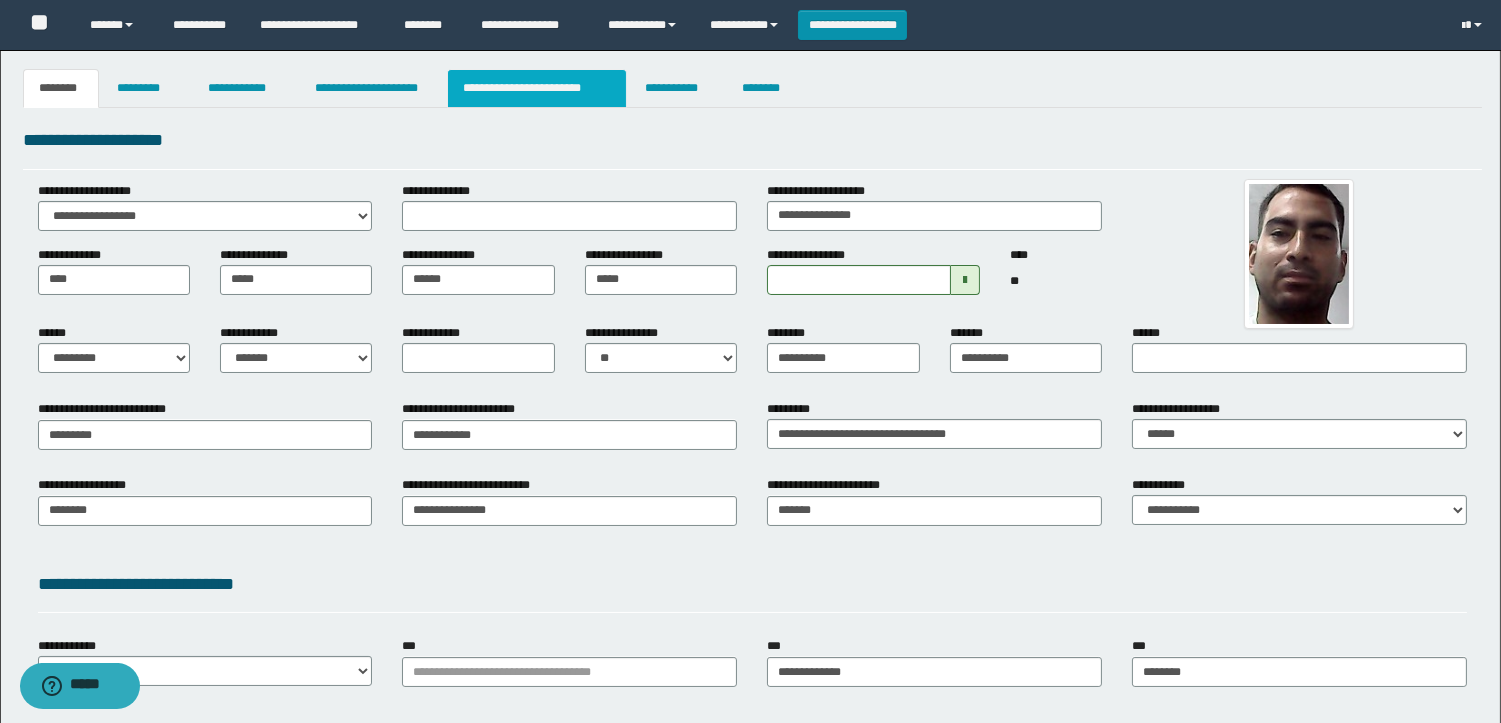 click on "**********" at bounding box center (537, 88) 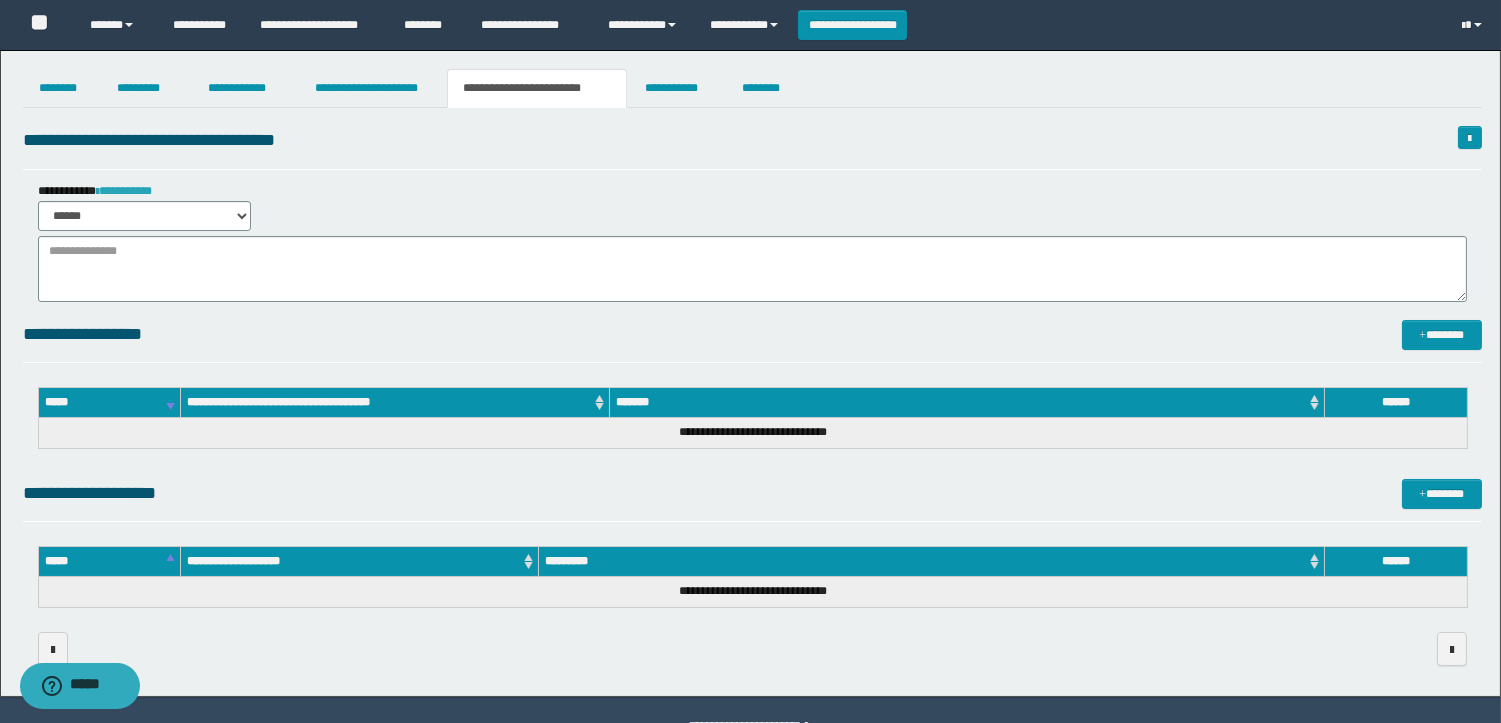 drag, startPoint x: 153, startPoint y: 177, endPoint x: 147, endPoint y: 186, distance: 10.816654 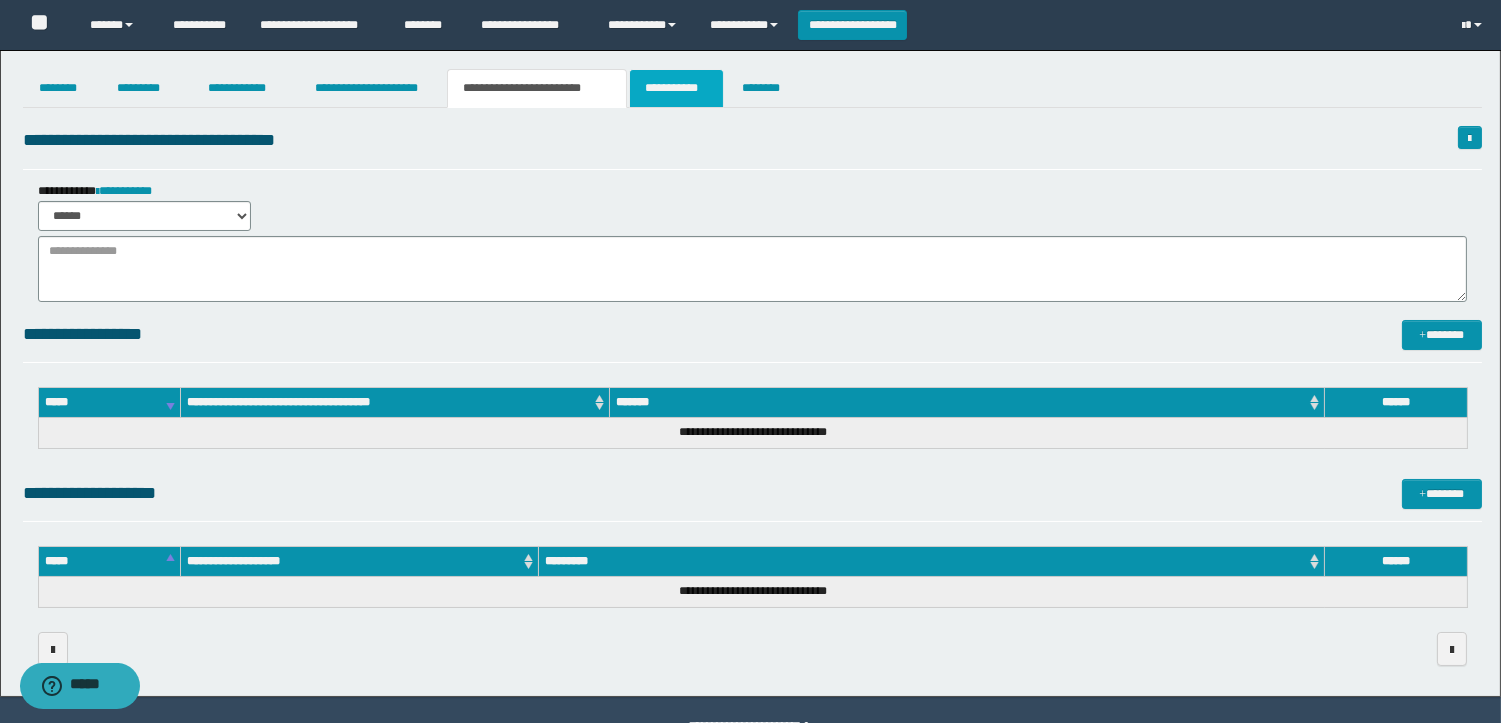 click on "**********" at bounding box center [676, 88] 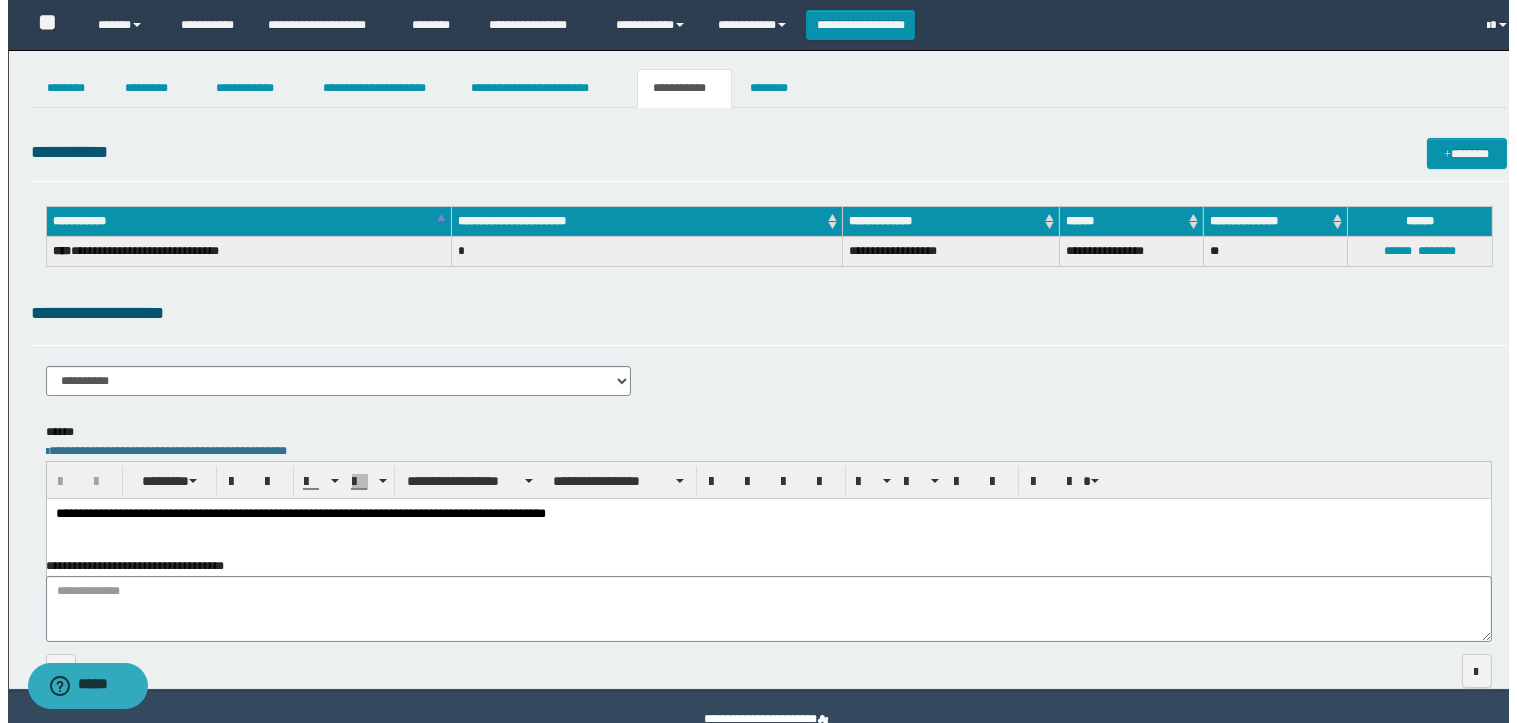 scroll, scrollTop: 0, scrollLeft: 0, axis: both 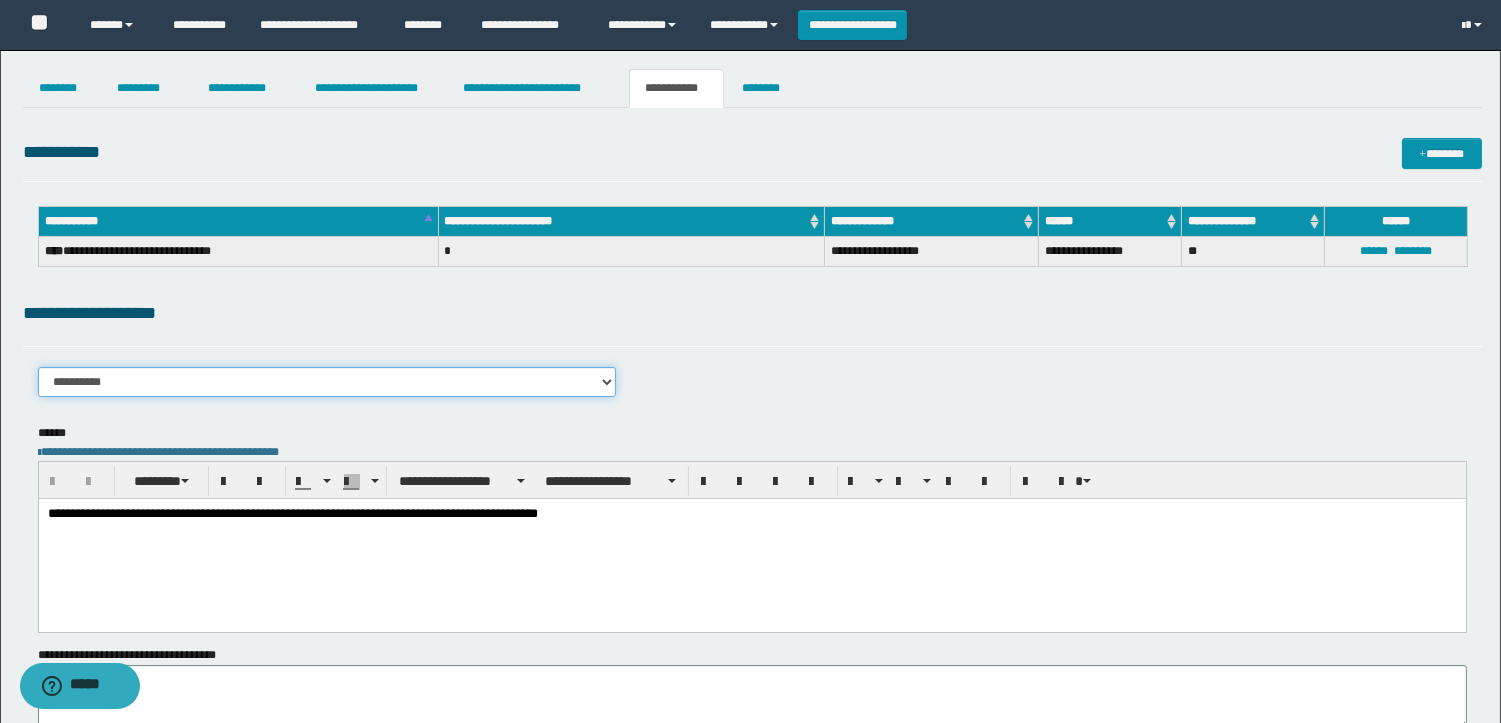 click on "**********" at bounding box center [327, 382] 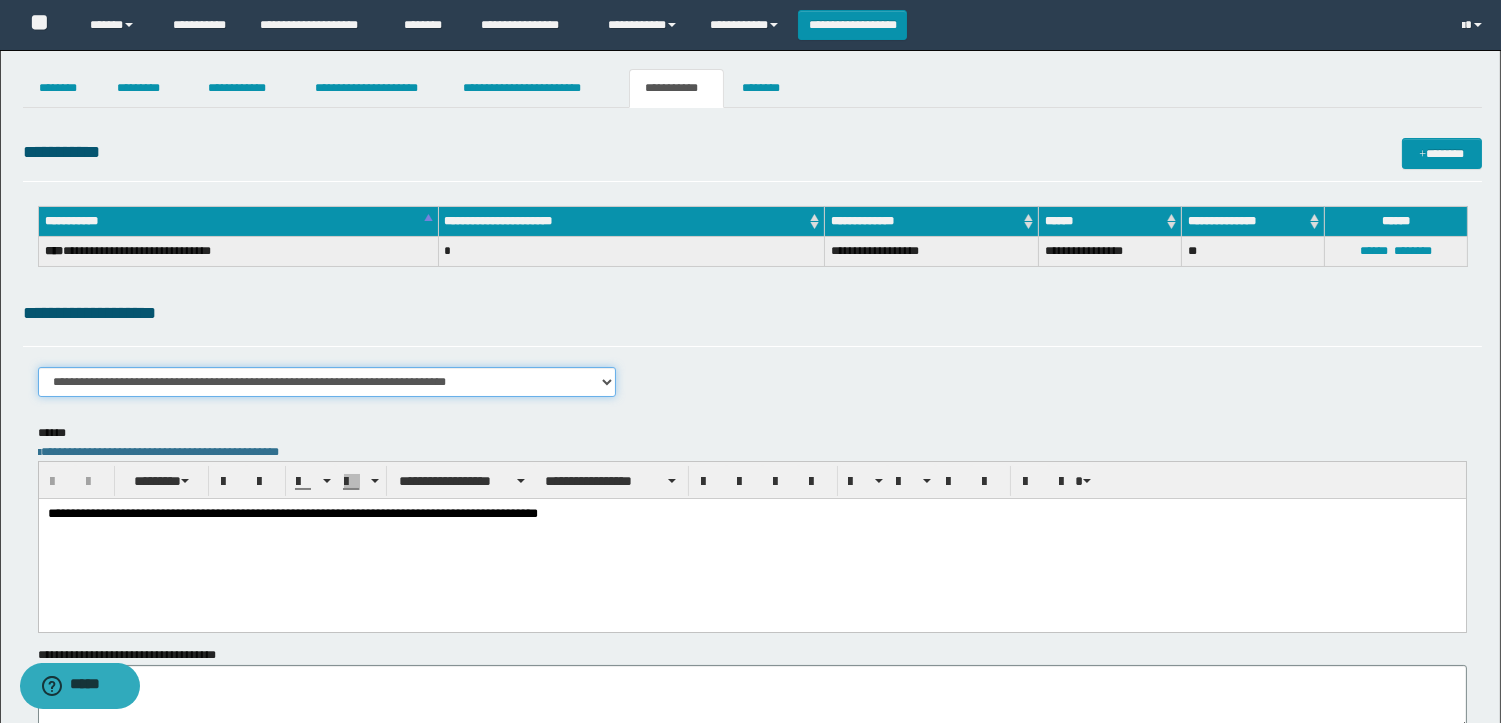 click on "**********" at bounding box center (327, 382) 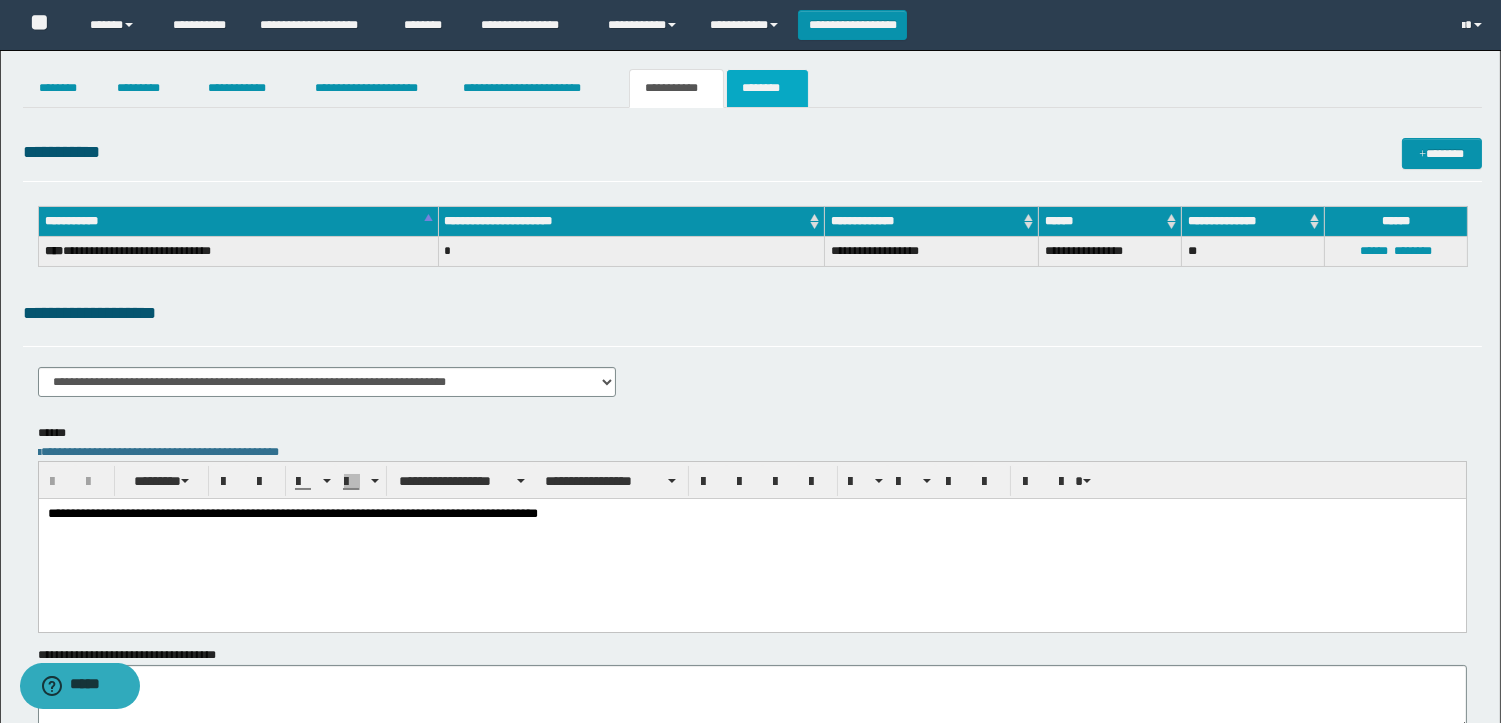 click on "********" at bounding box center [767, 88] 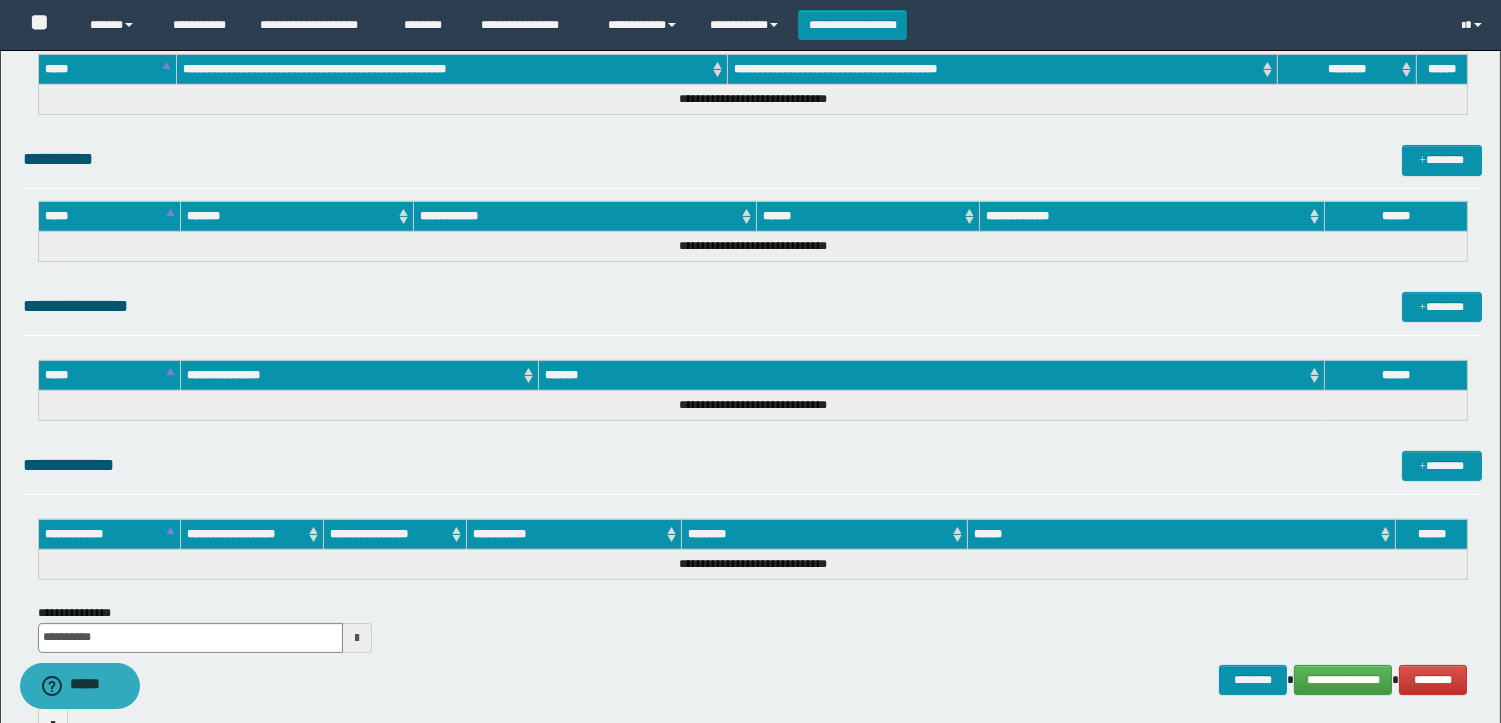 scroll, scrollTop: 914, scrollLeft: 0, axis: vertical 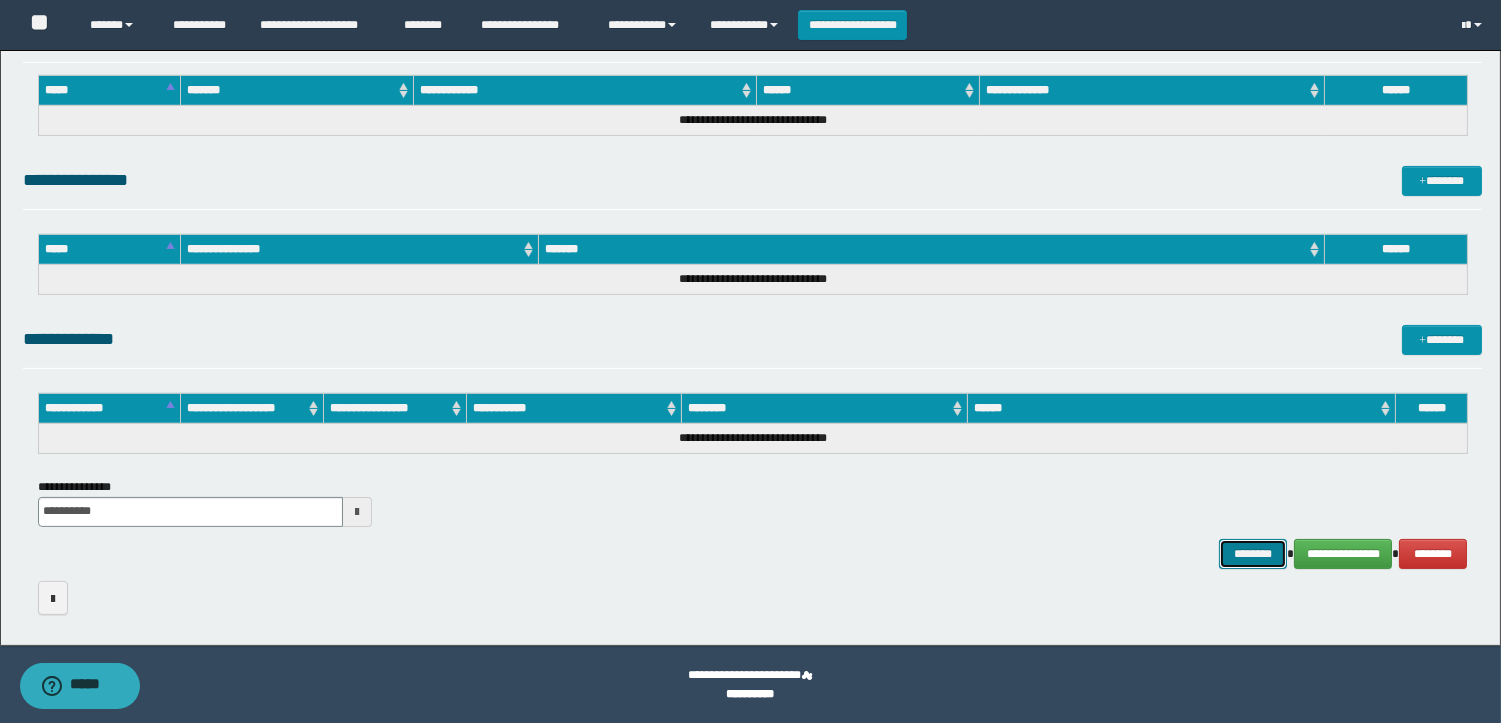 click on "********" at bounding box center [1253, 554] 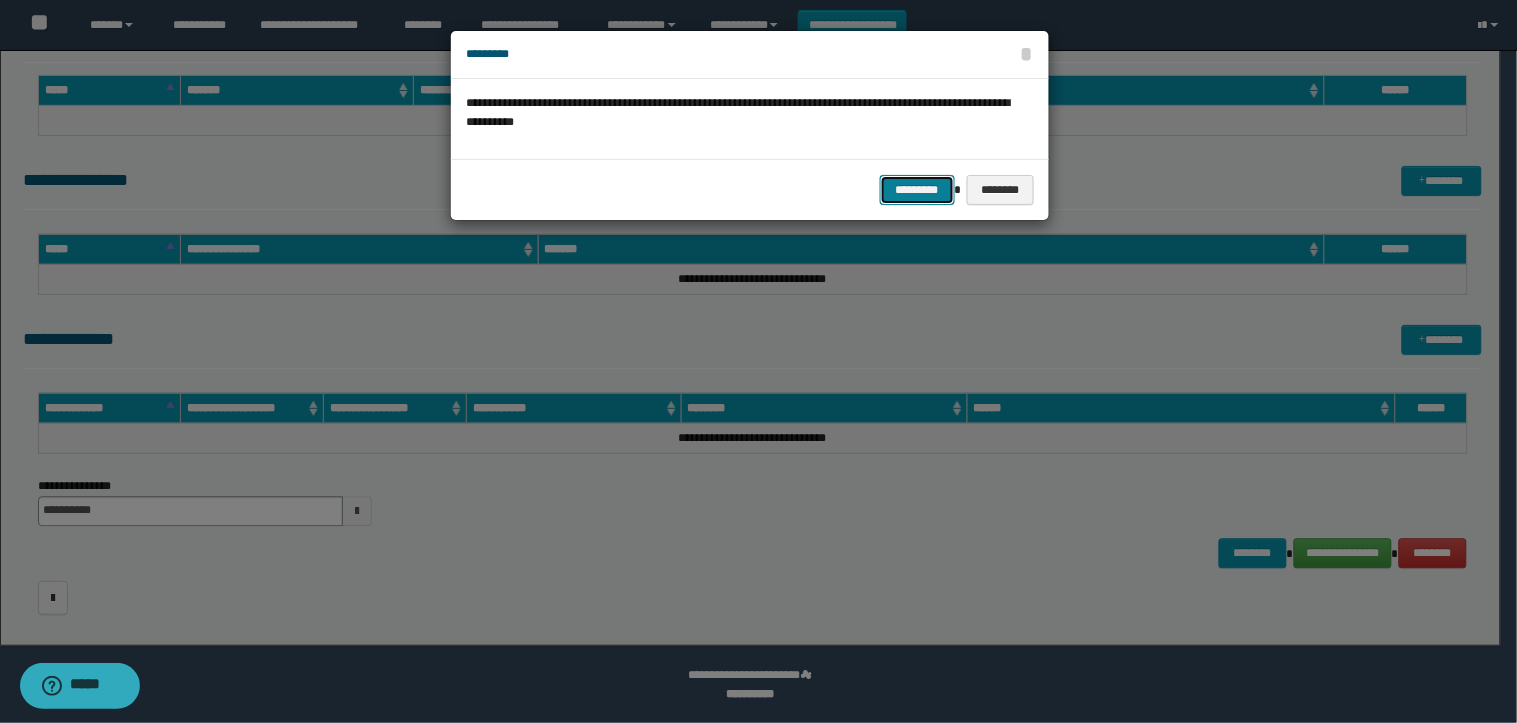 click on "*********" at bounding box center [917, 190] 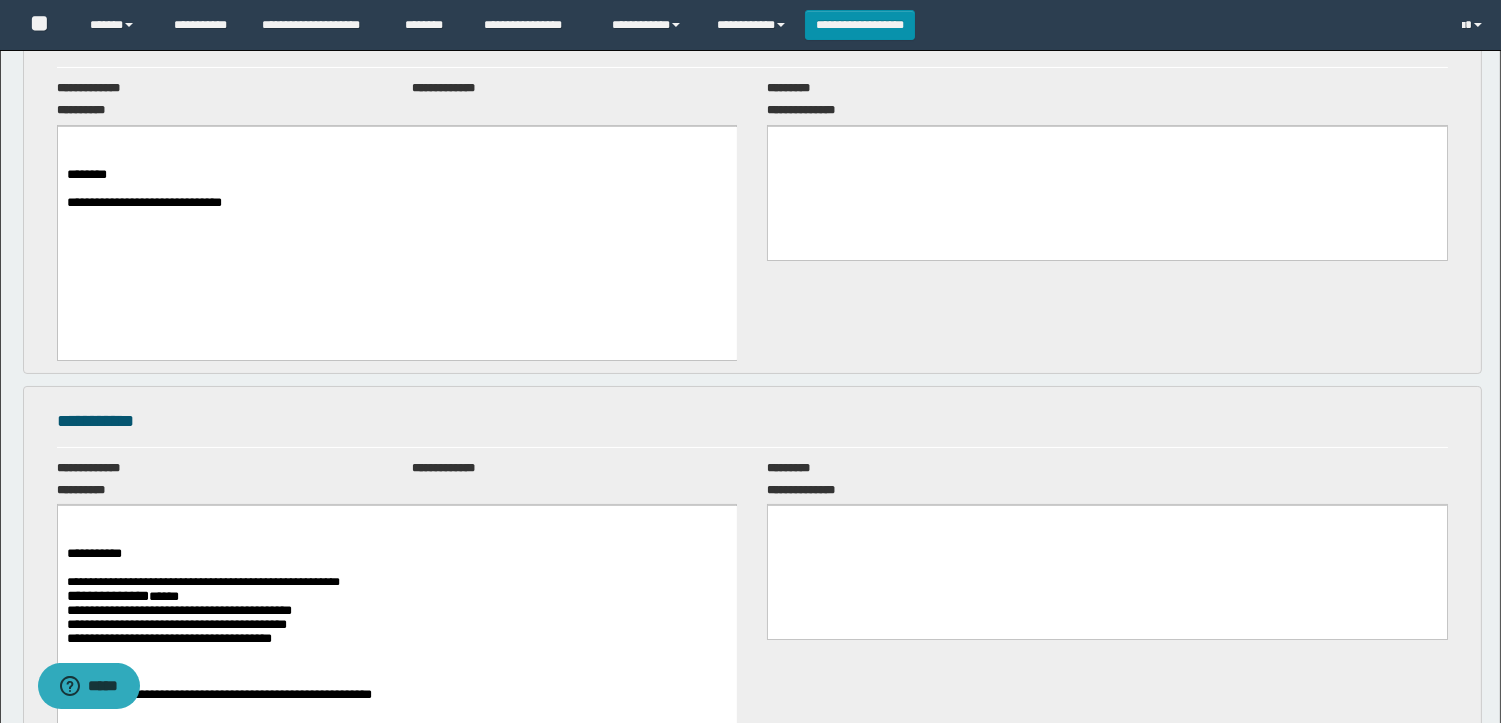 scroll, scrollTop: 0, scrollLeft: 0, axis: both 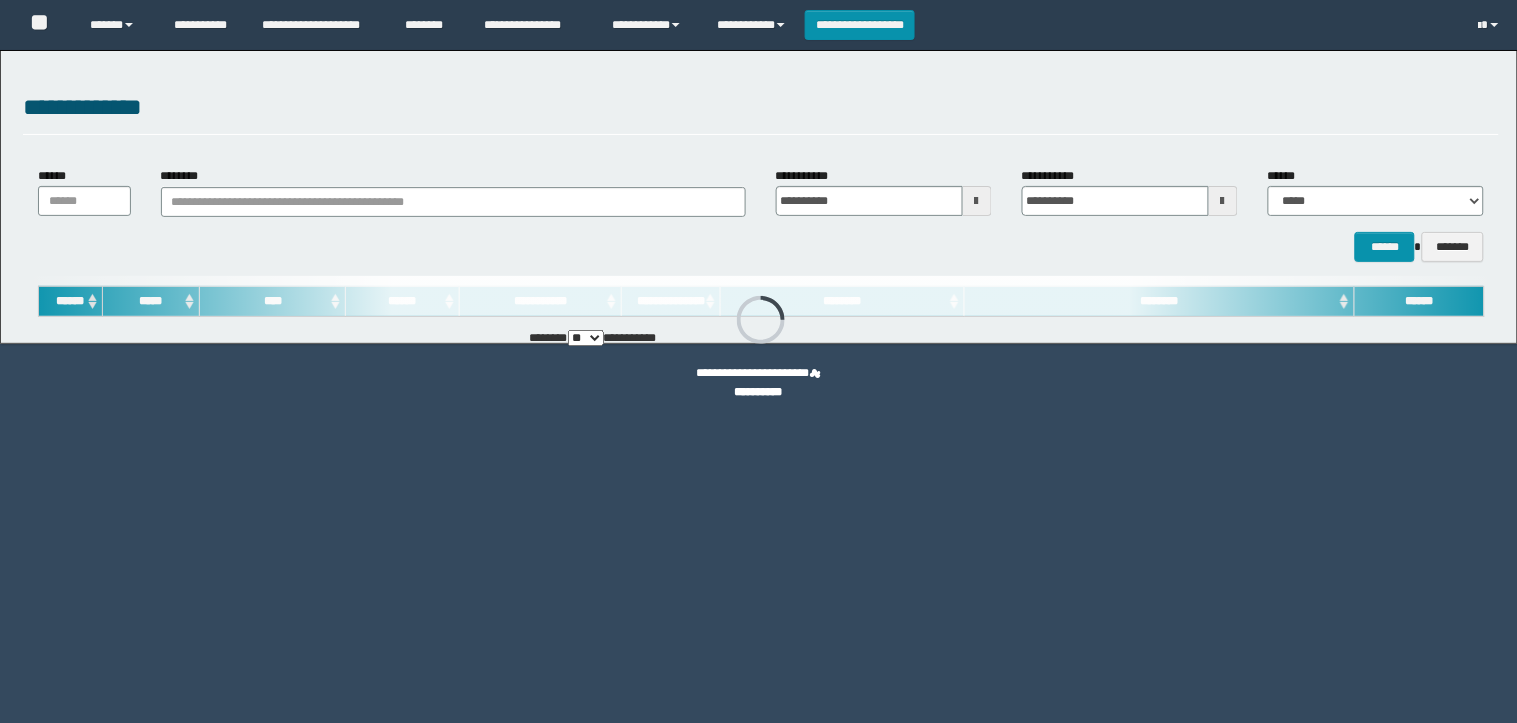 type on "**********" 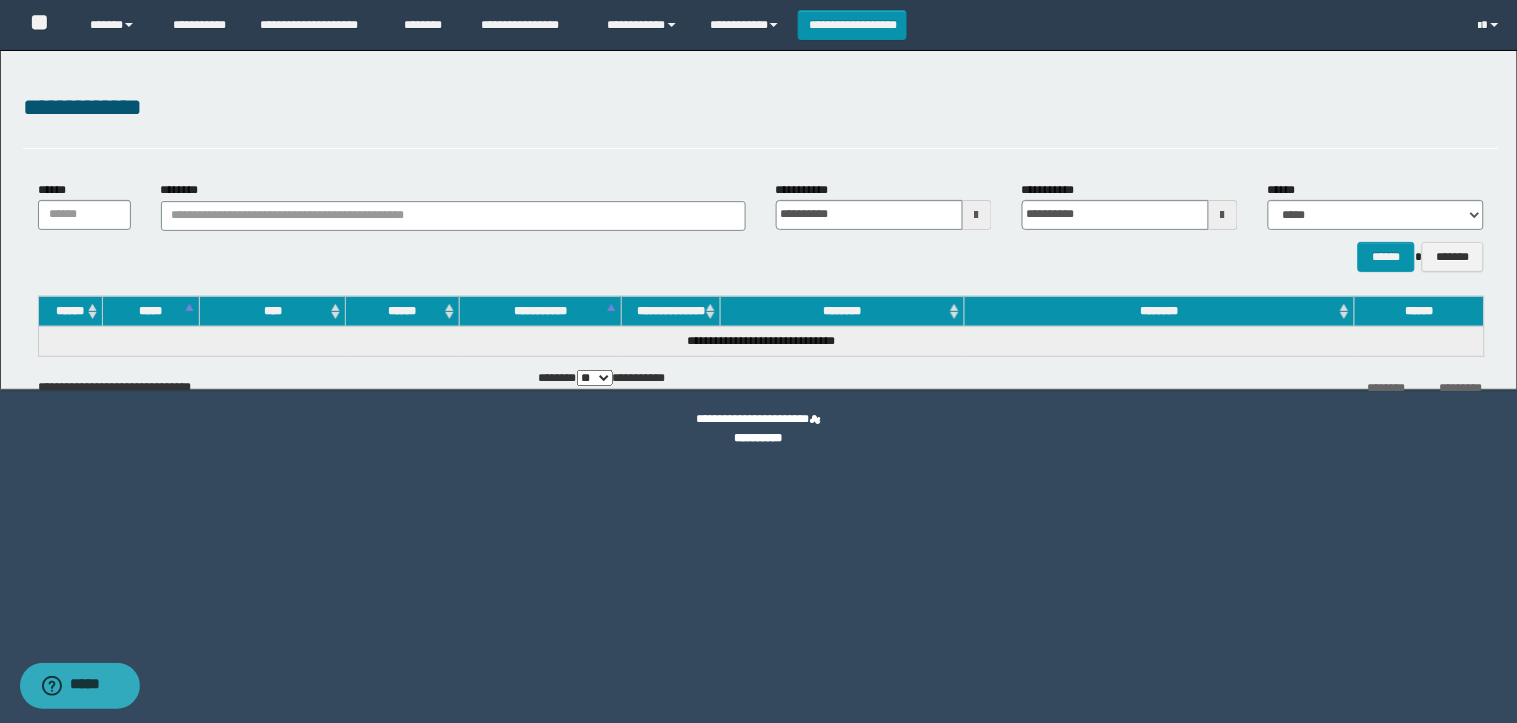 scroll, scrollTop: 0, scrollLeft: 0, axis: both 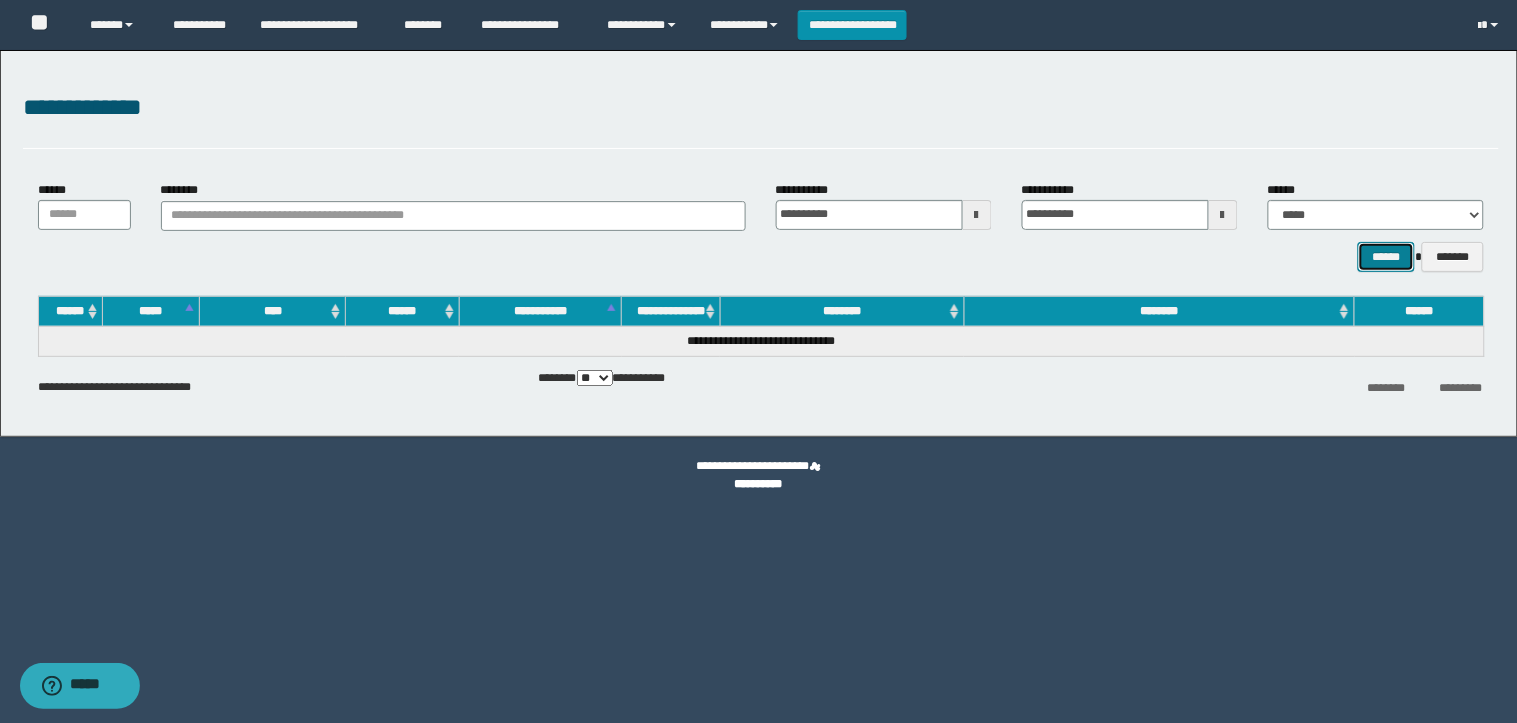 click on "******" at bounding box center (1386, 257) 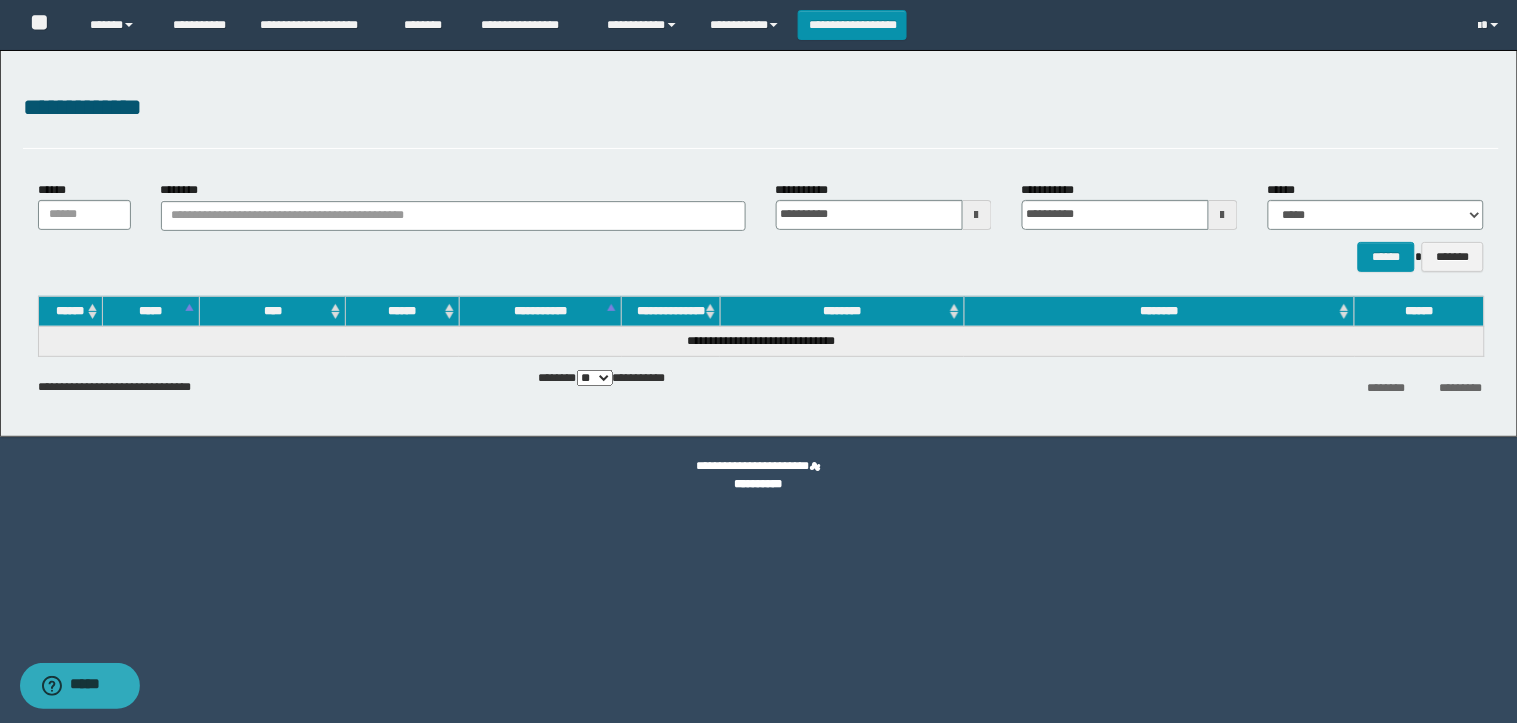 click on "******
*******" at bounding box center (1376, 257) 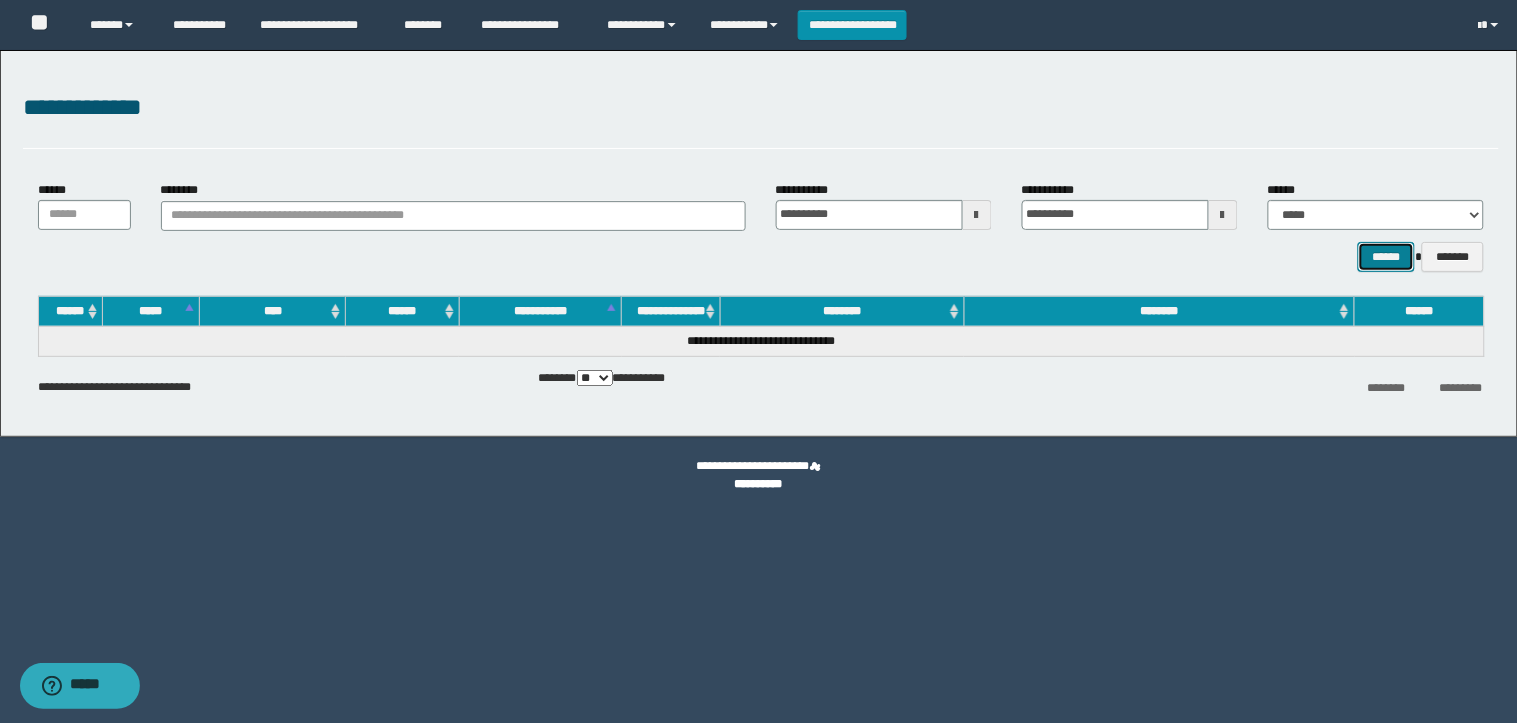 click on "******" at bounding box center (1386, 257) 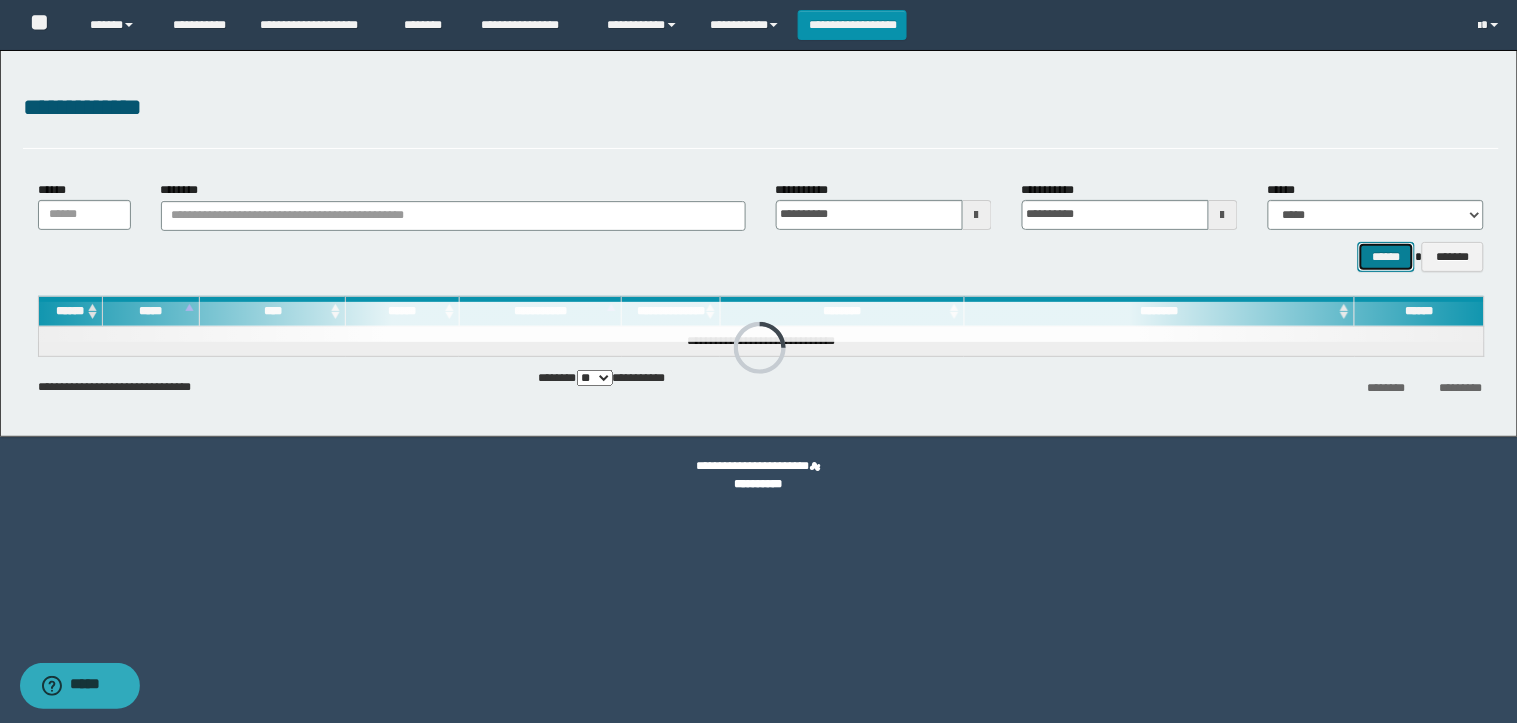 click on "******" at bounding box center (1386, 257) 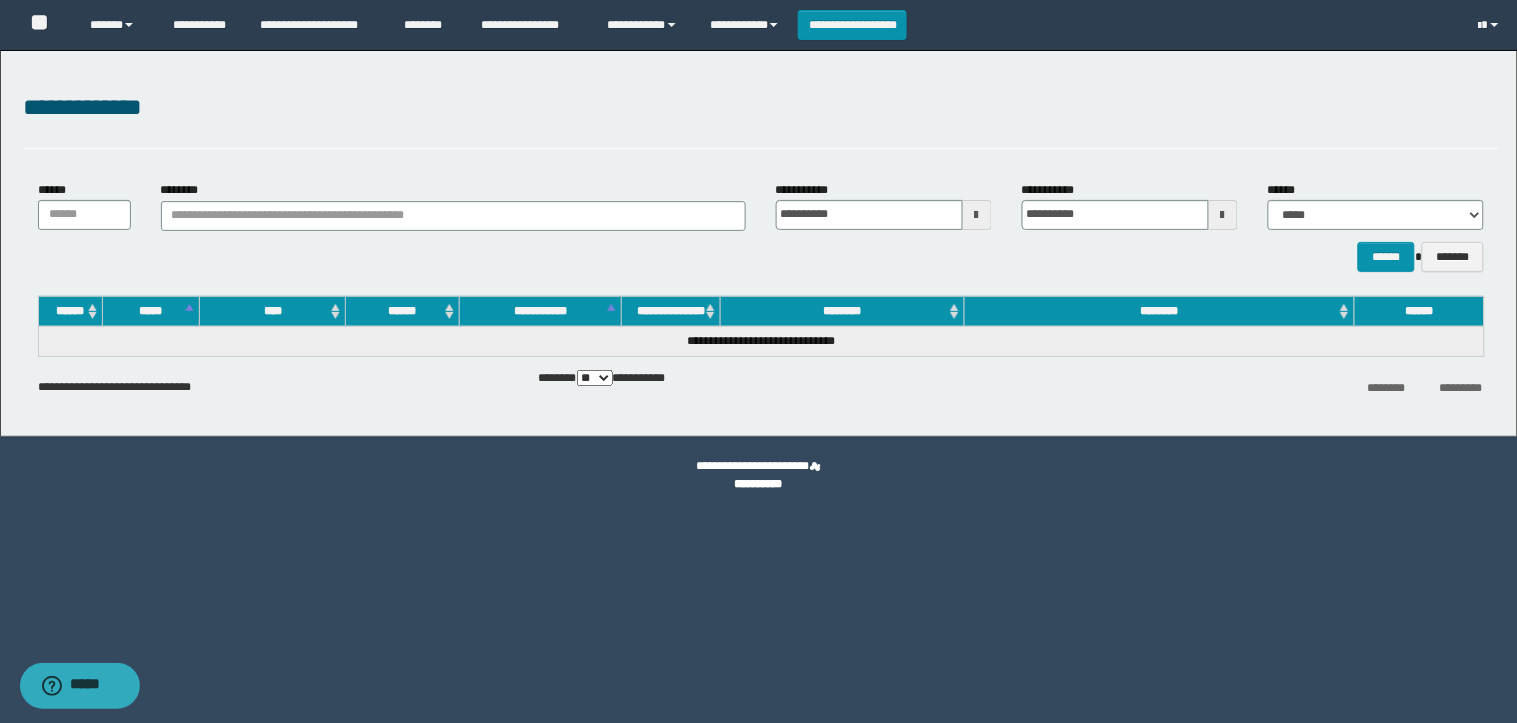click at bounding box center (1223, 215) 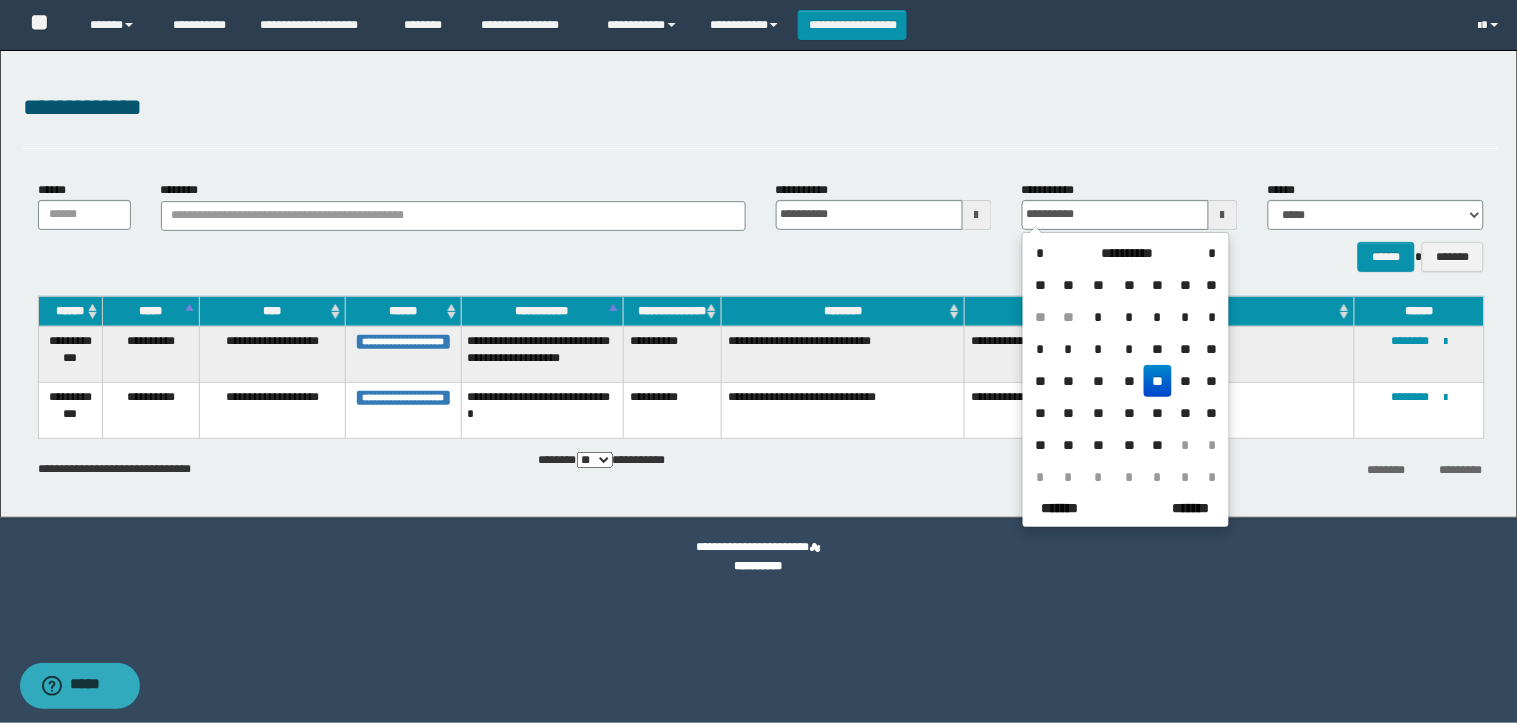 click on "**********" at bounding box center (761, 469) 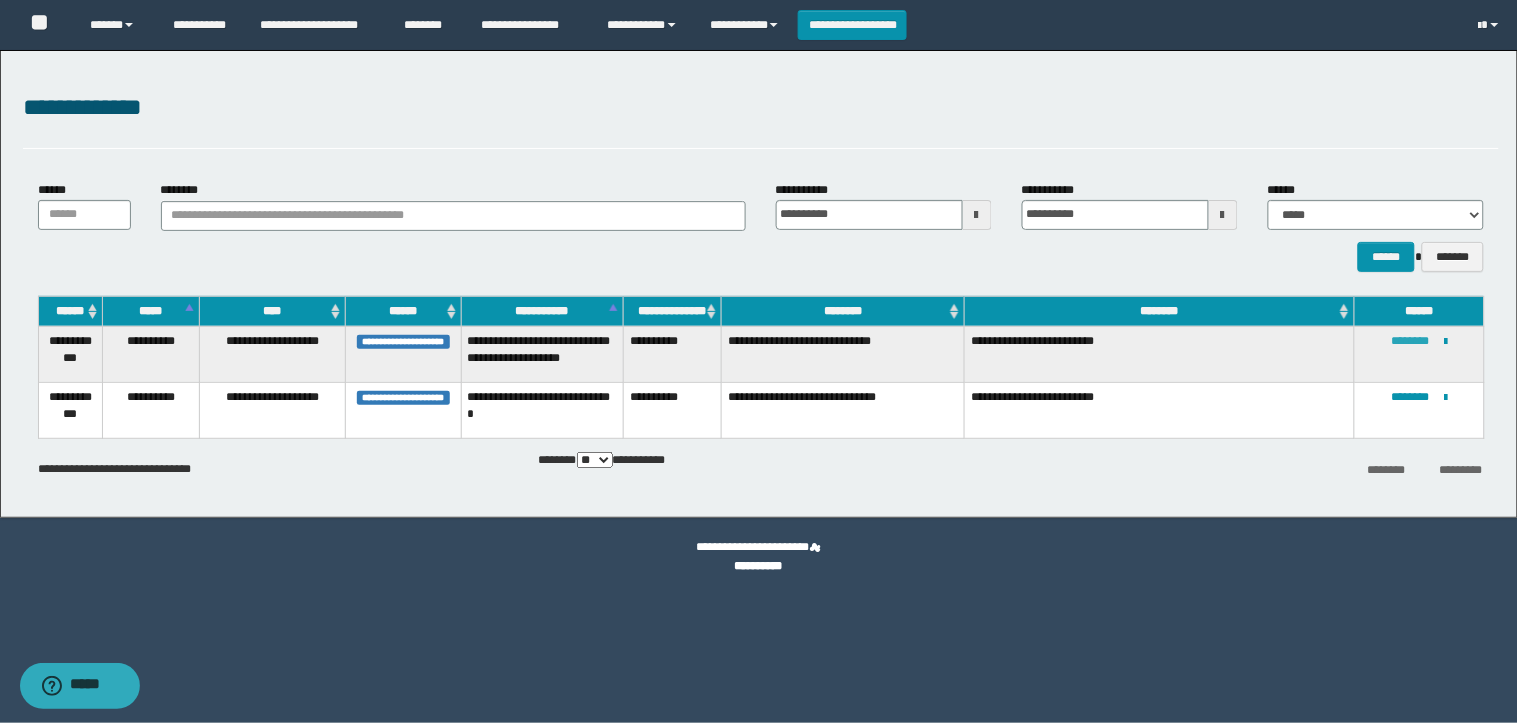 click on "********" at bounding box center (1411, 341) 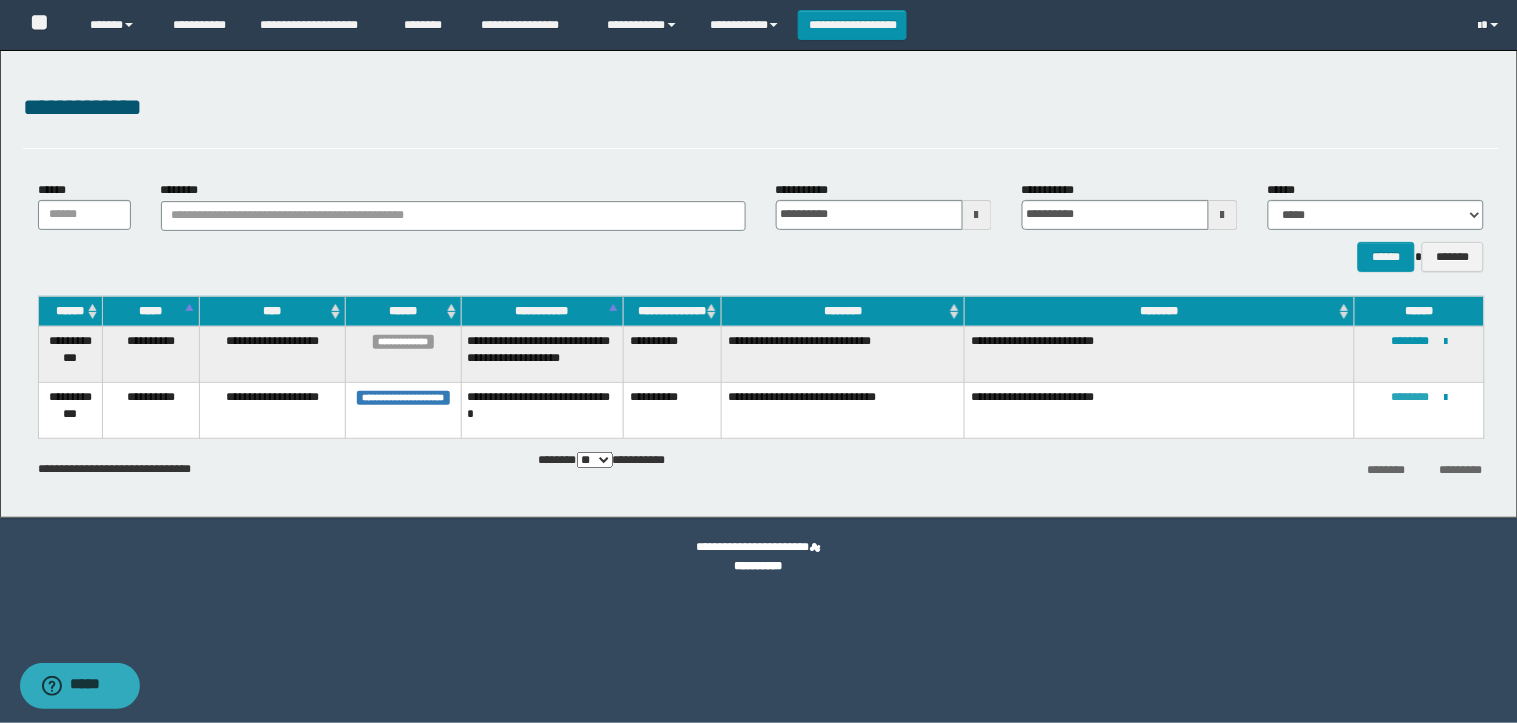 click on "********" at bounding box center (1411, 397) 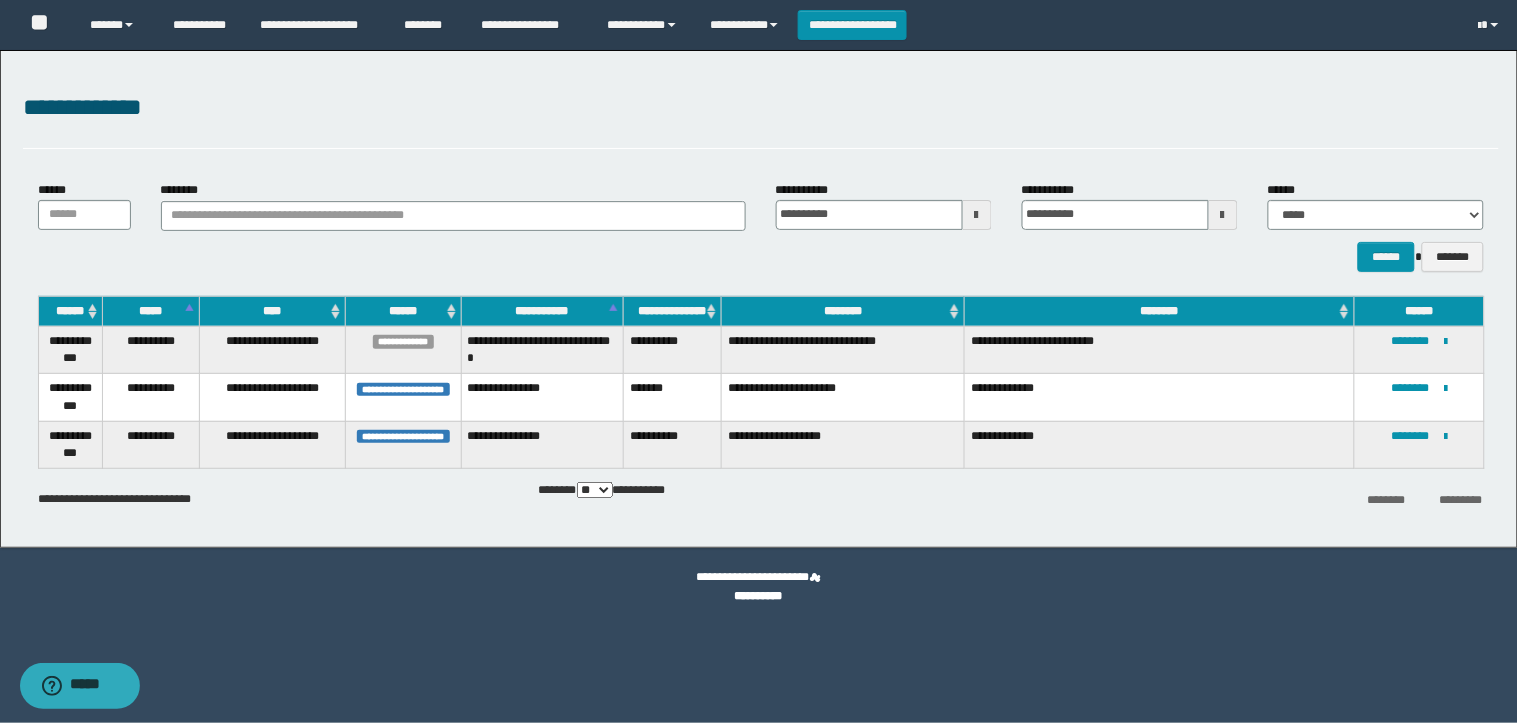 click on "**********" at bounding box center (759, 299) 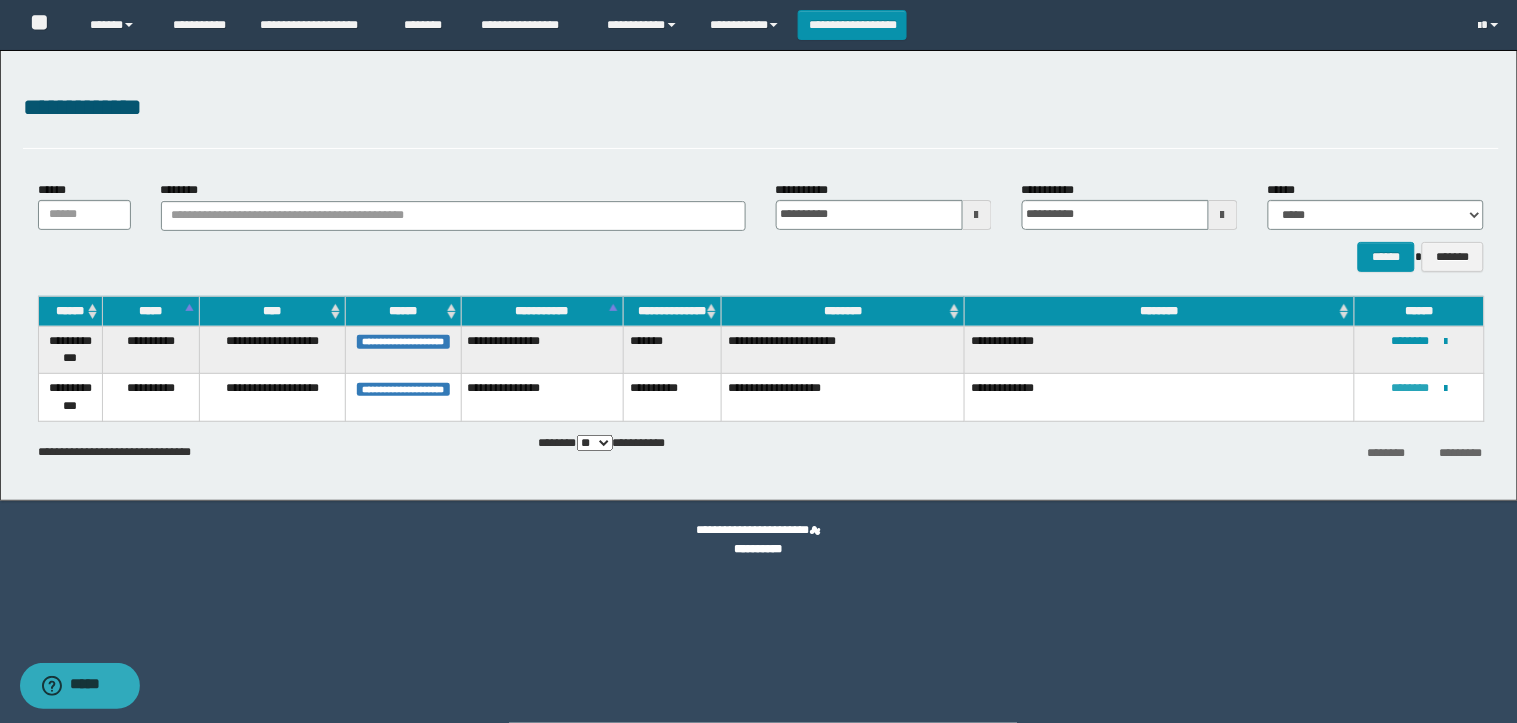 click on "********" at bounding box center (1411, 388) 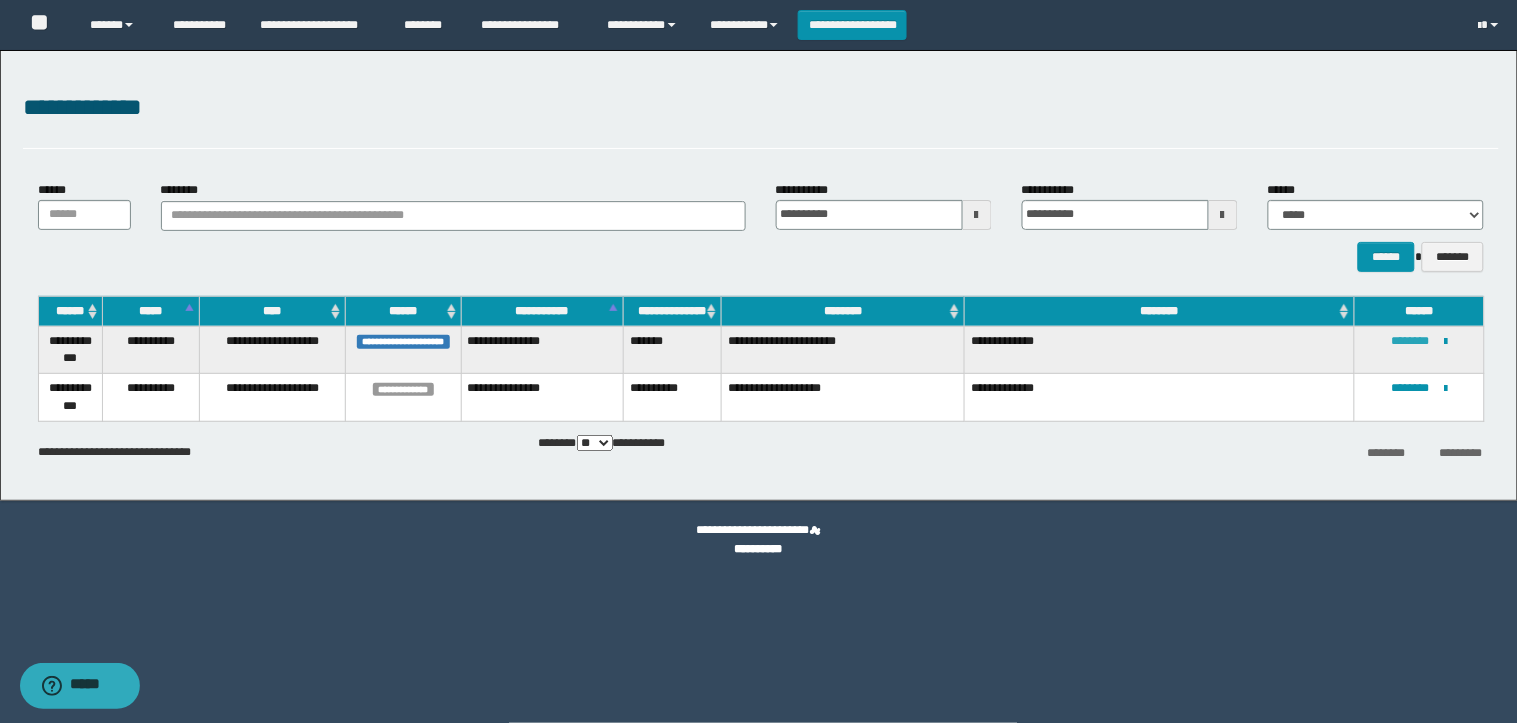 click on "********" at bounding box center (1411, 341) 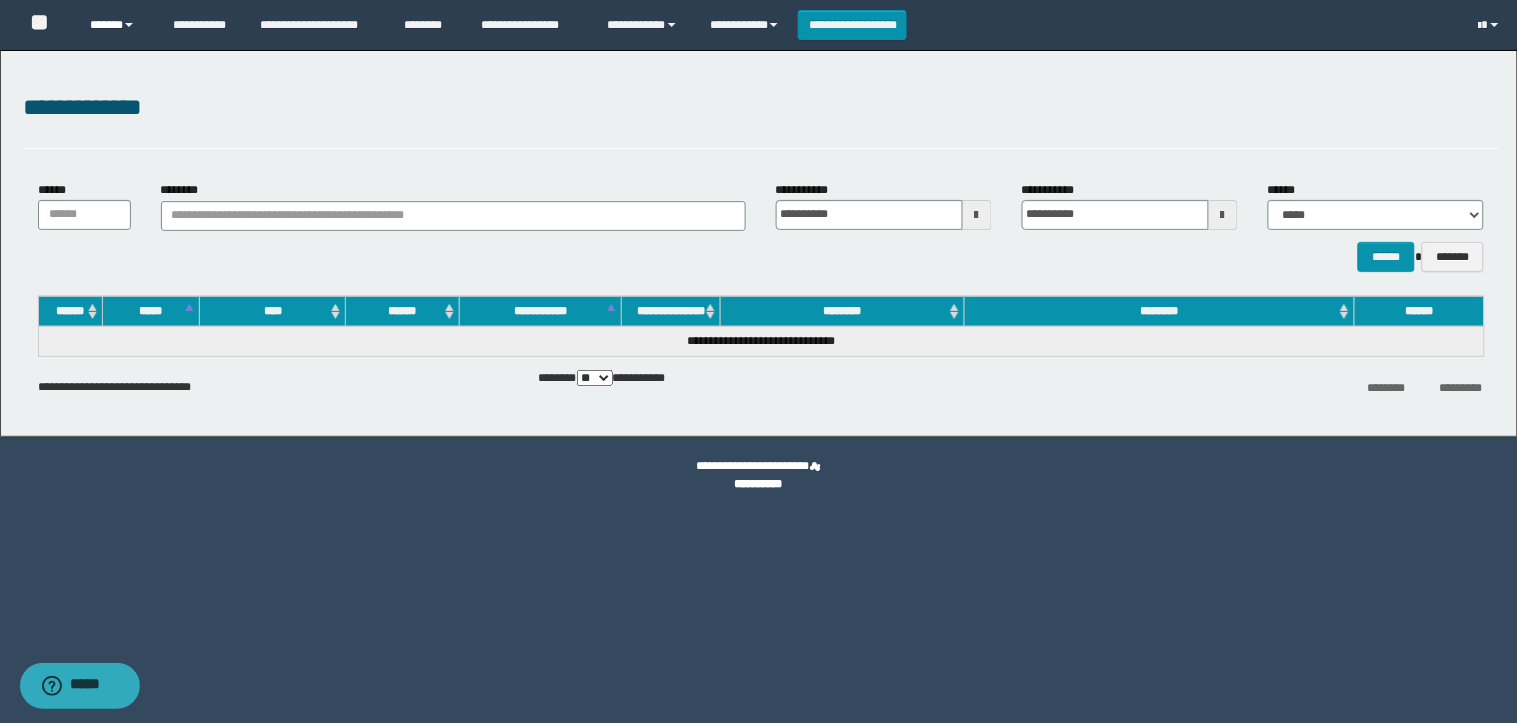 click on "******" at bounding box center (116, 25) 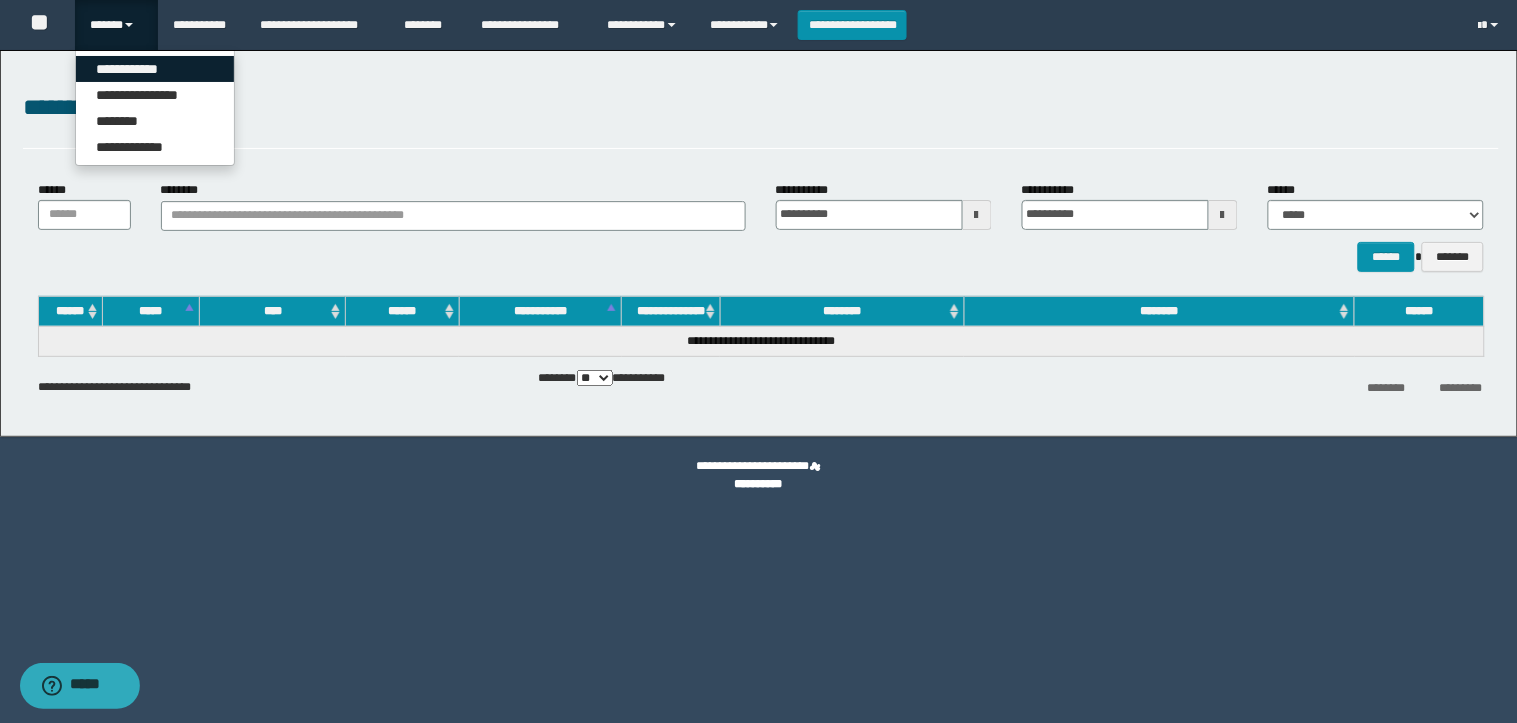 click on "**********" at bounding box center [155, 69] 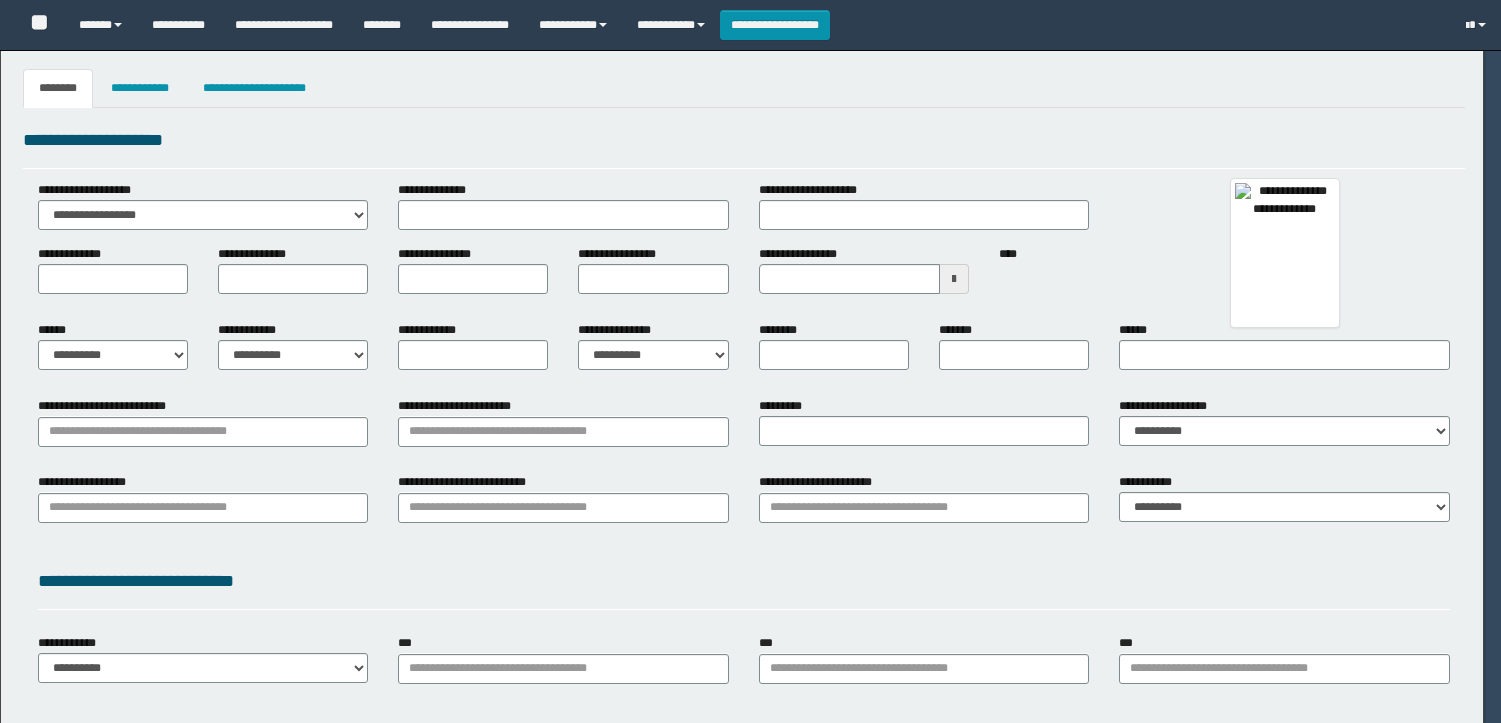type on "**********" 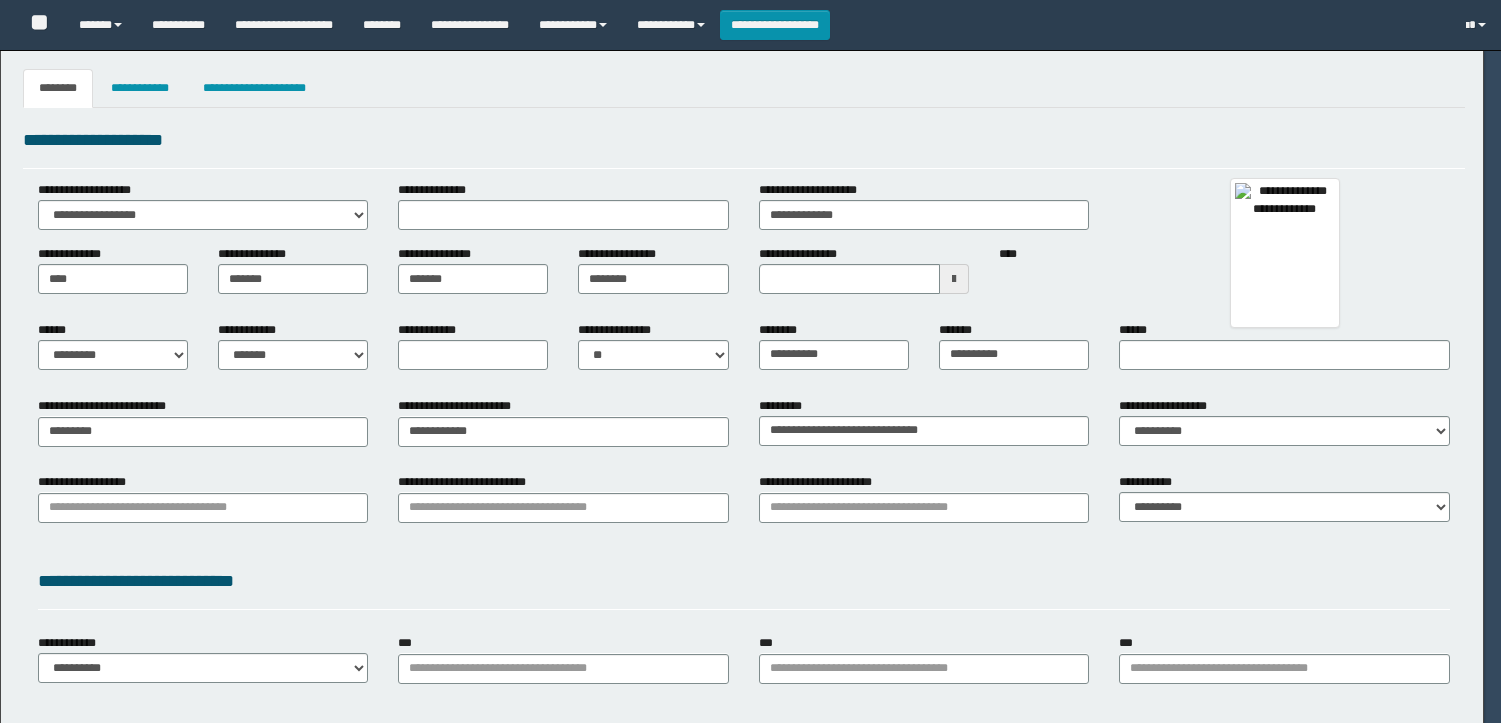 select on "*" 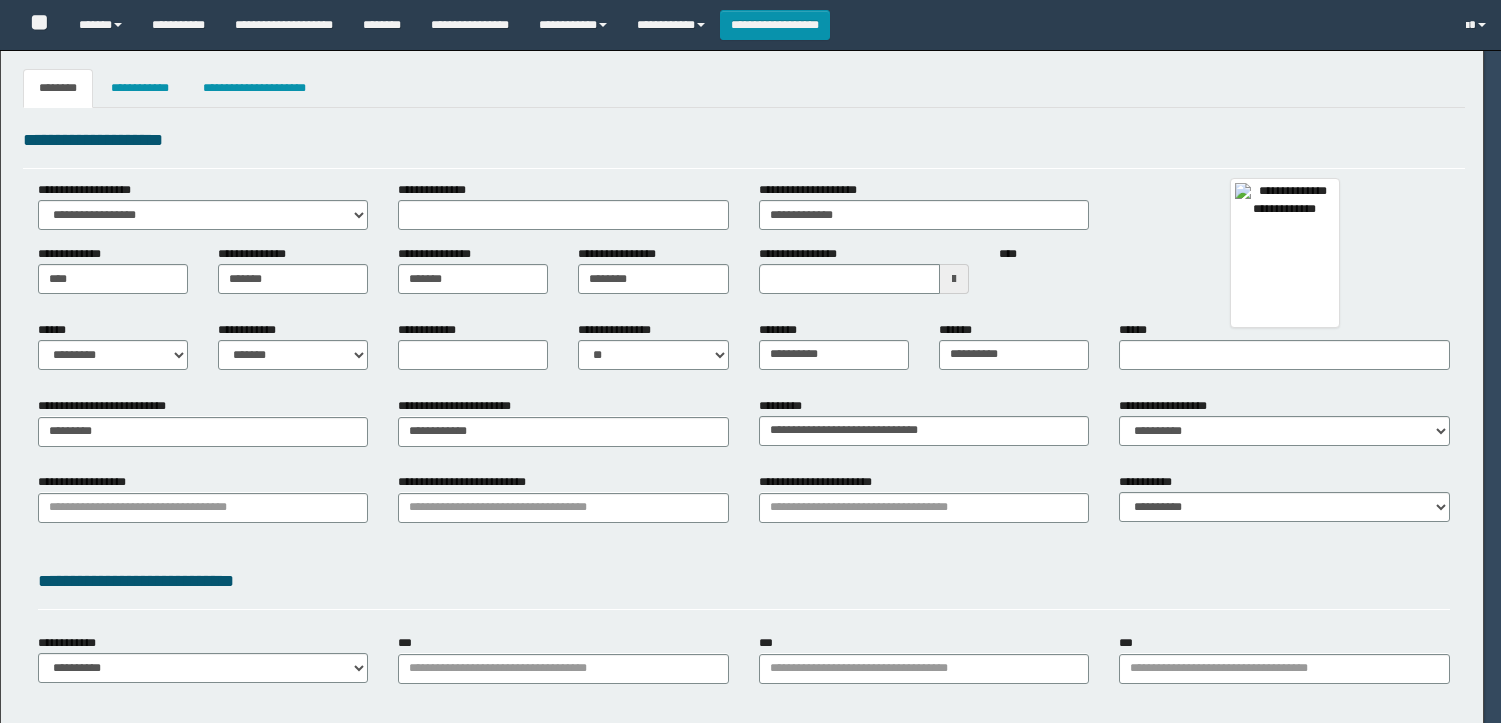 type on "********" 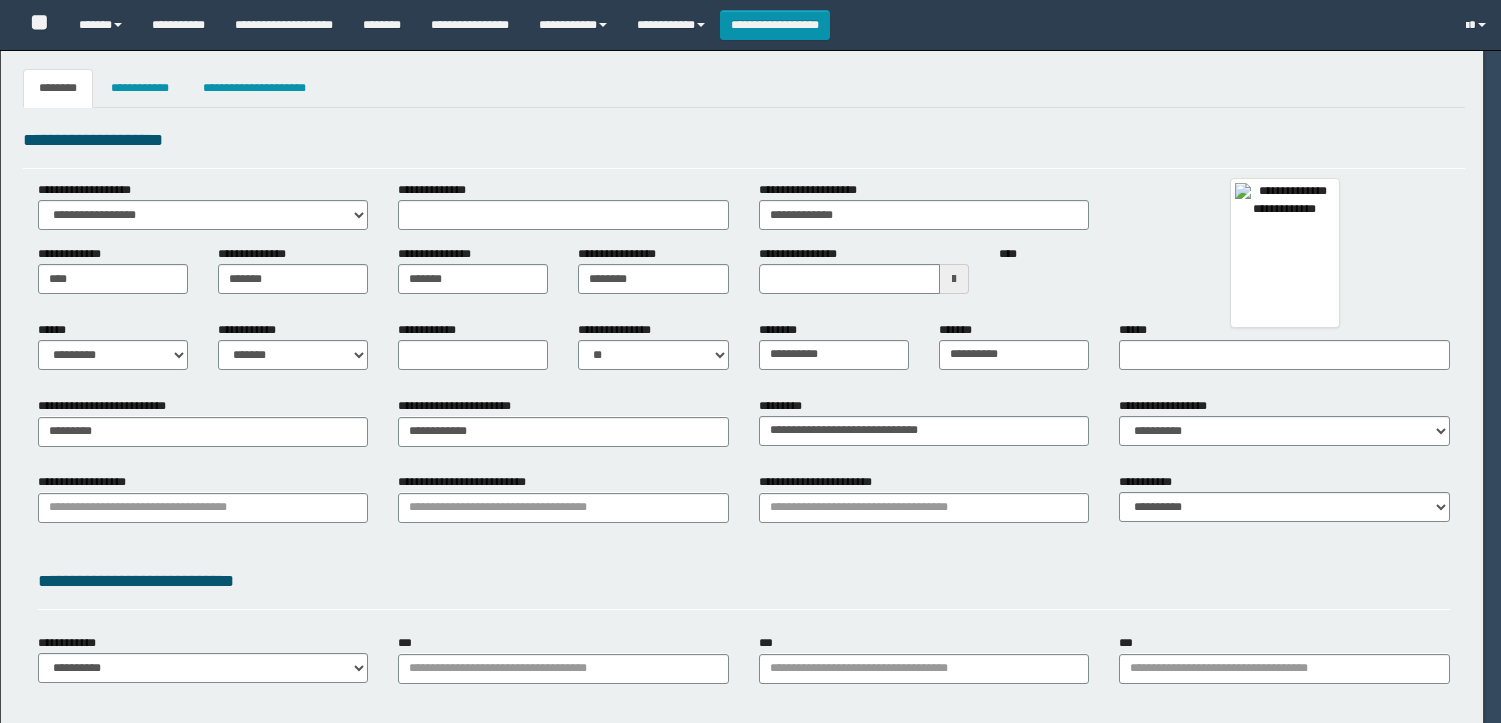 type on "**********" 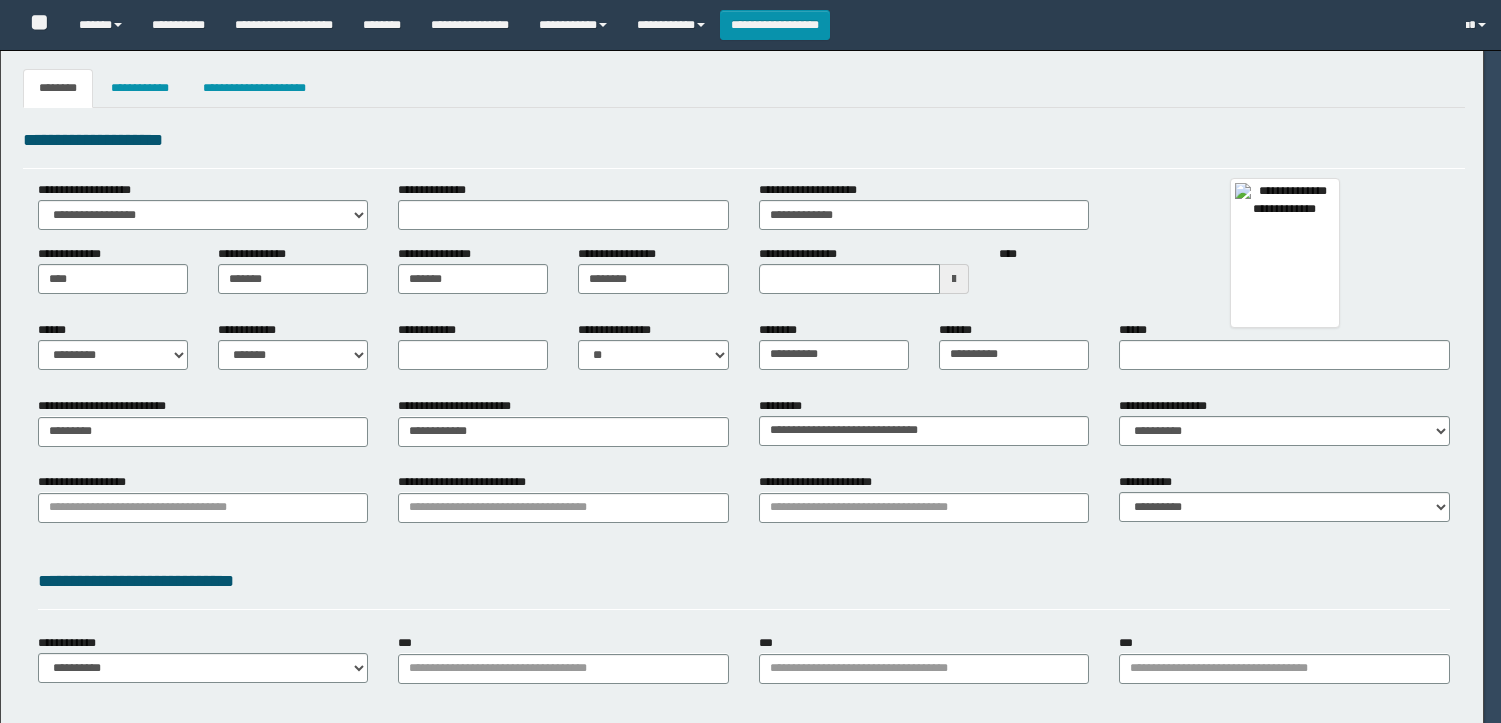type on "**********" 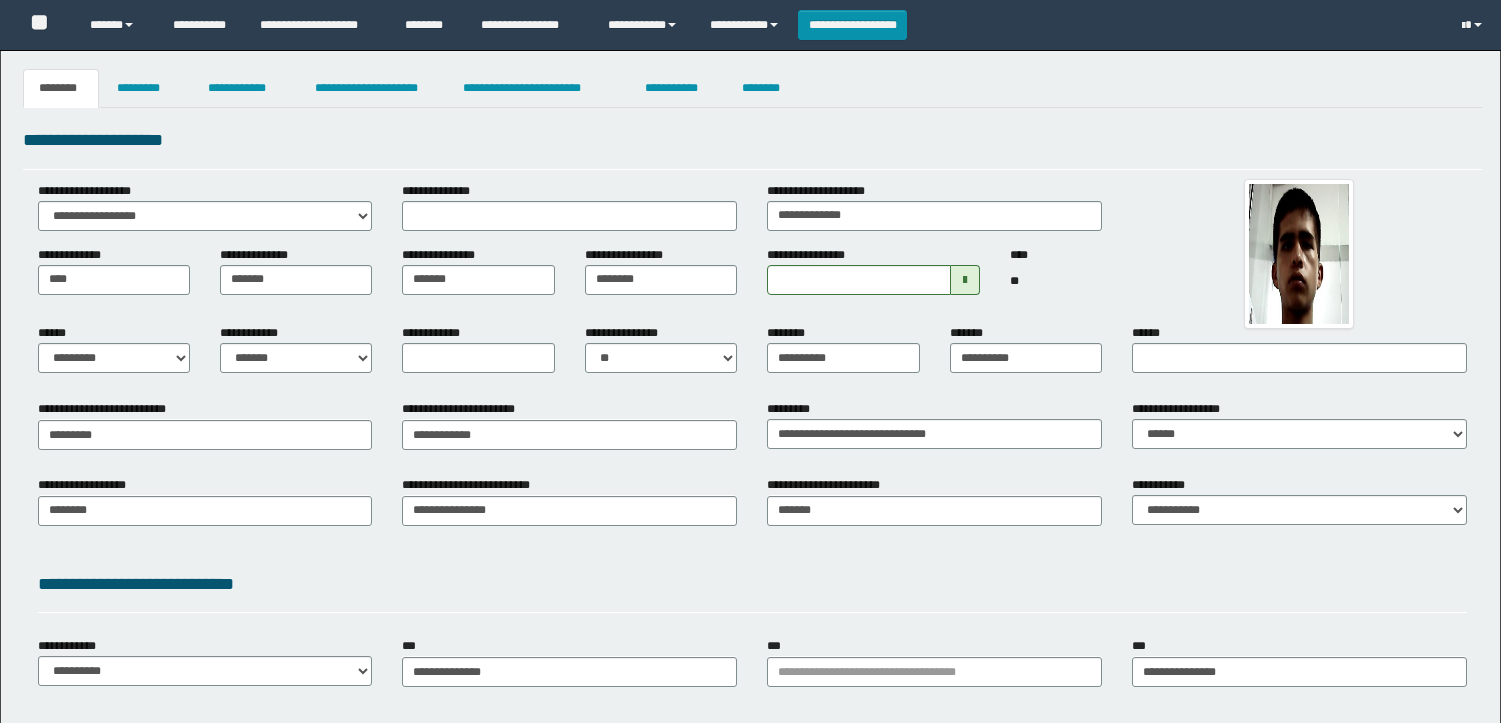 scroll, scrollTop: 0, scrollLeft: 0, axis: both 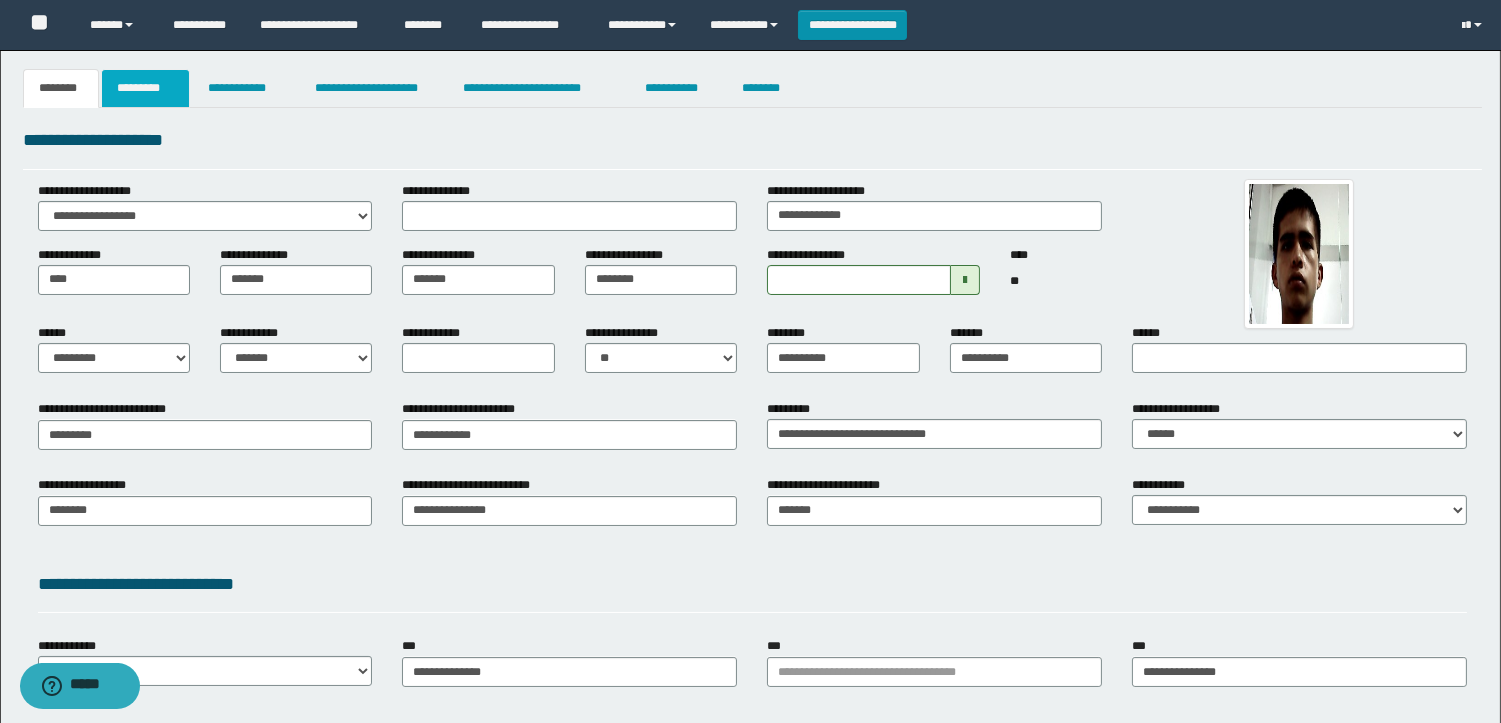 click on "*********" at bounding box center (145, 88) 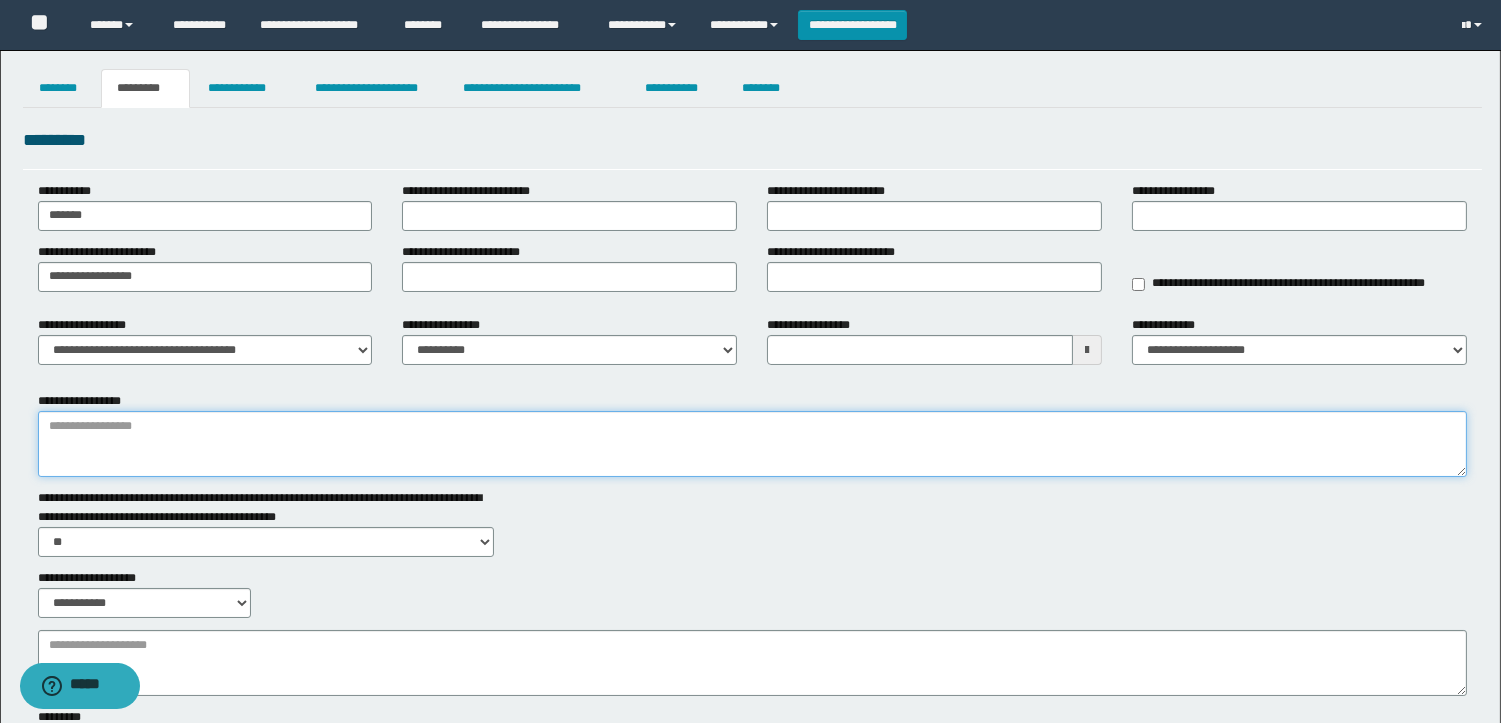 click on "**********" at bounding box center (752, 444) 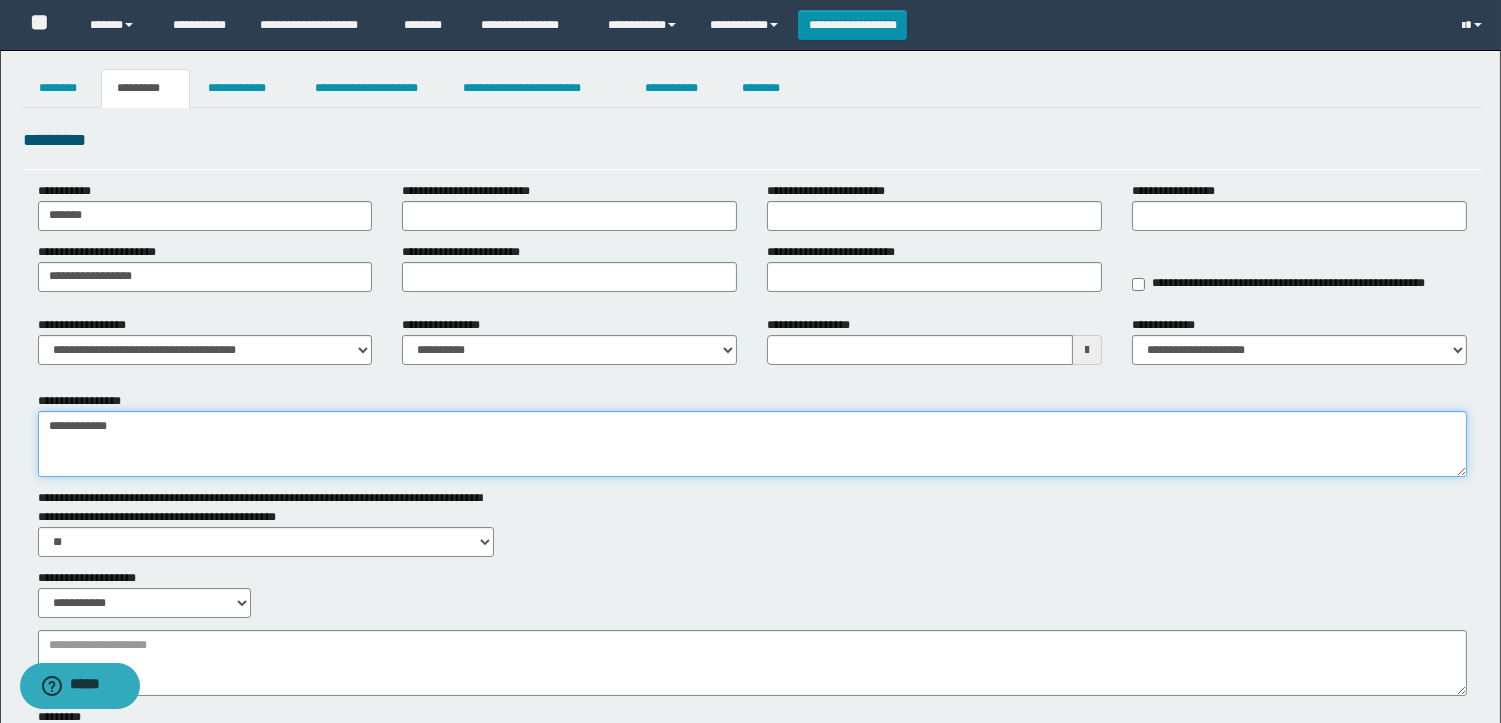 type on "**********" 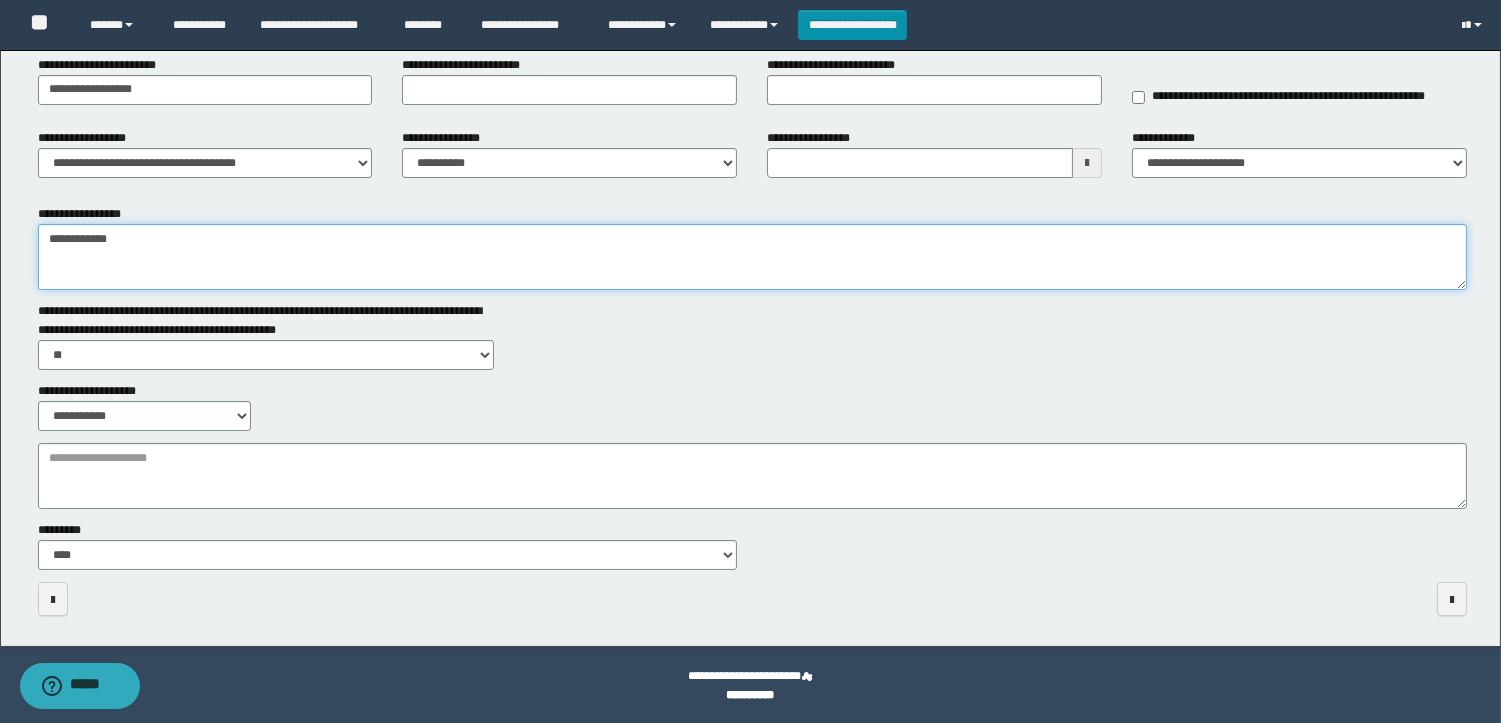scroll, scrollTop: 188, scrollLeft: 0, axis: vertical 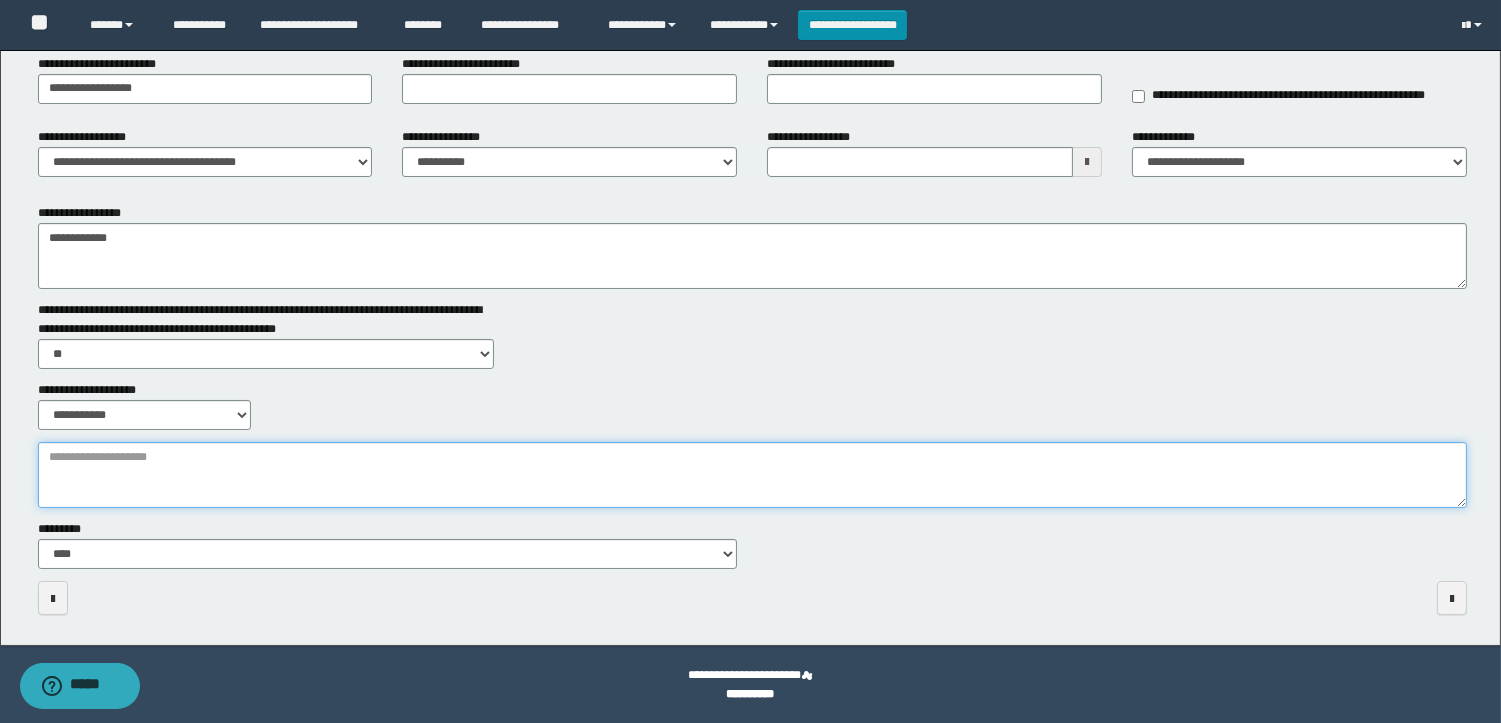 click on "**********" at bounding box center [752, 475] 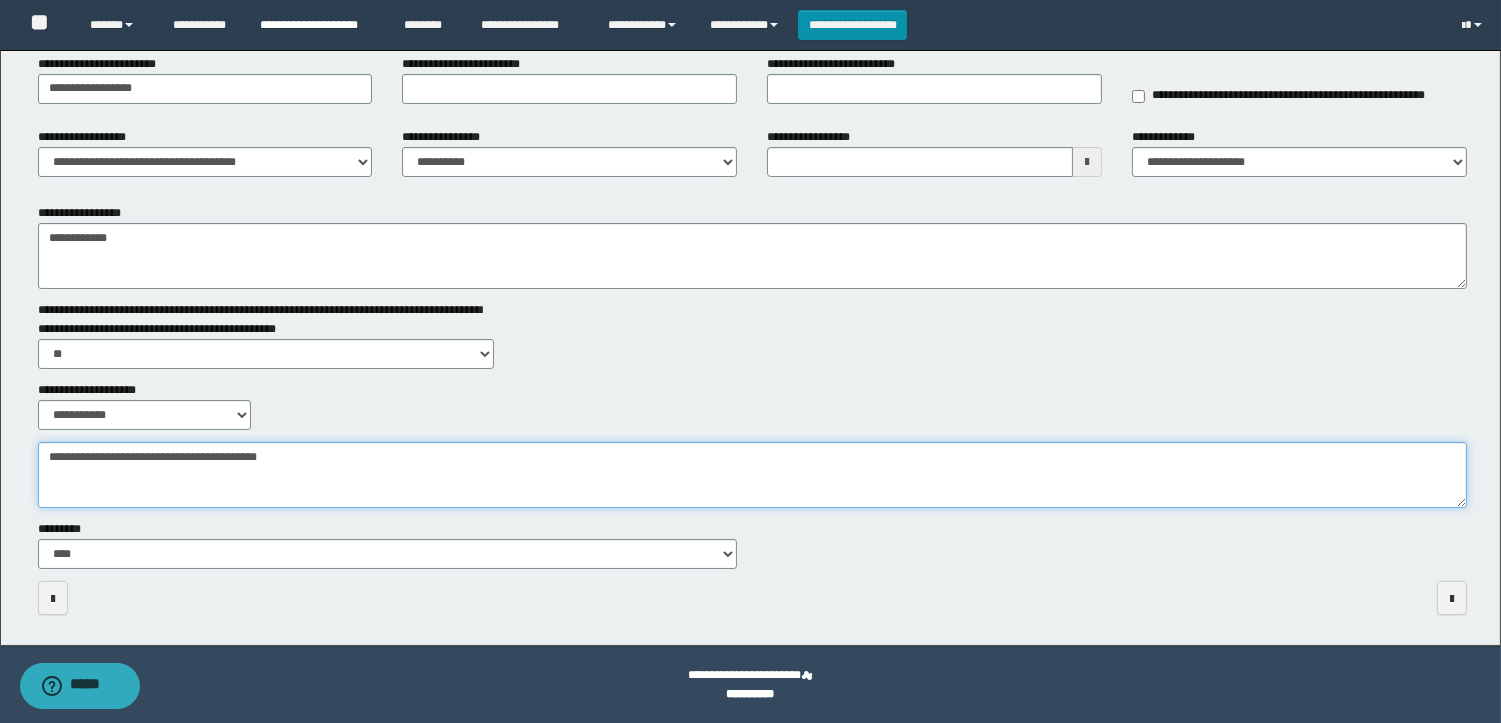 type on "**********" 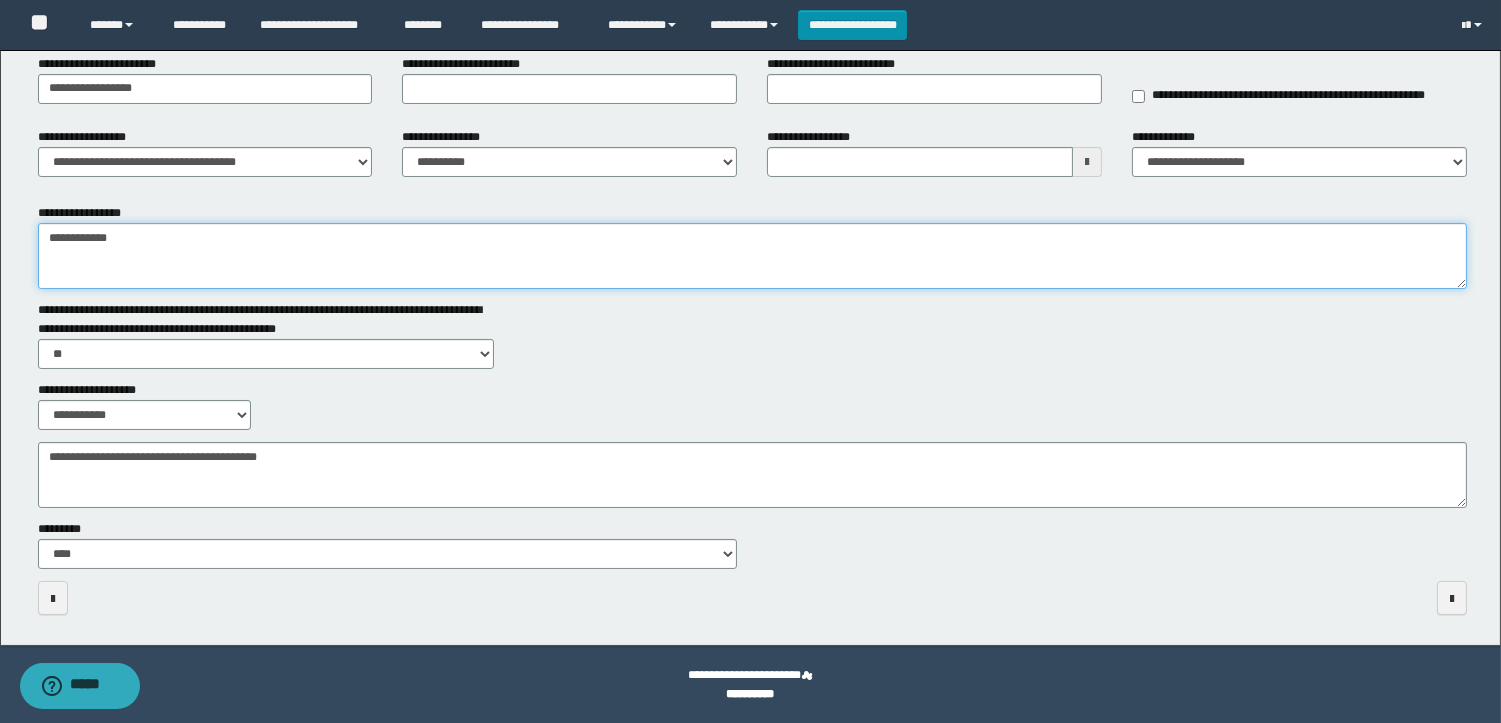 drag, startPoint x: 274, startPoint y: 274, endPoint x: 0, endPoint y: 153, distance: 299.52795 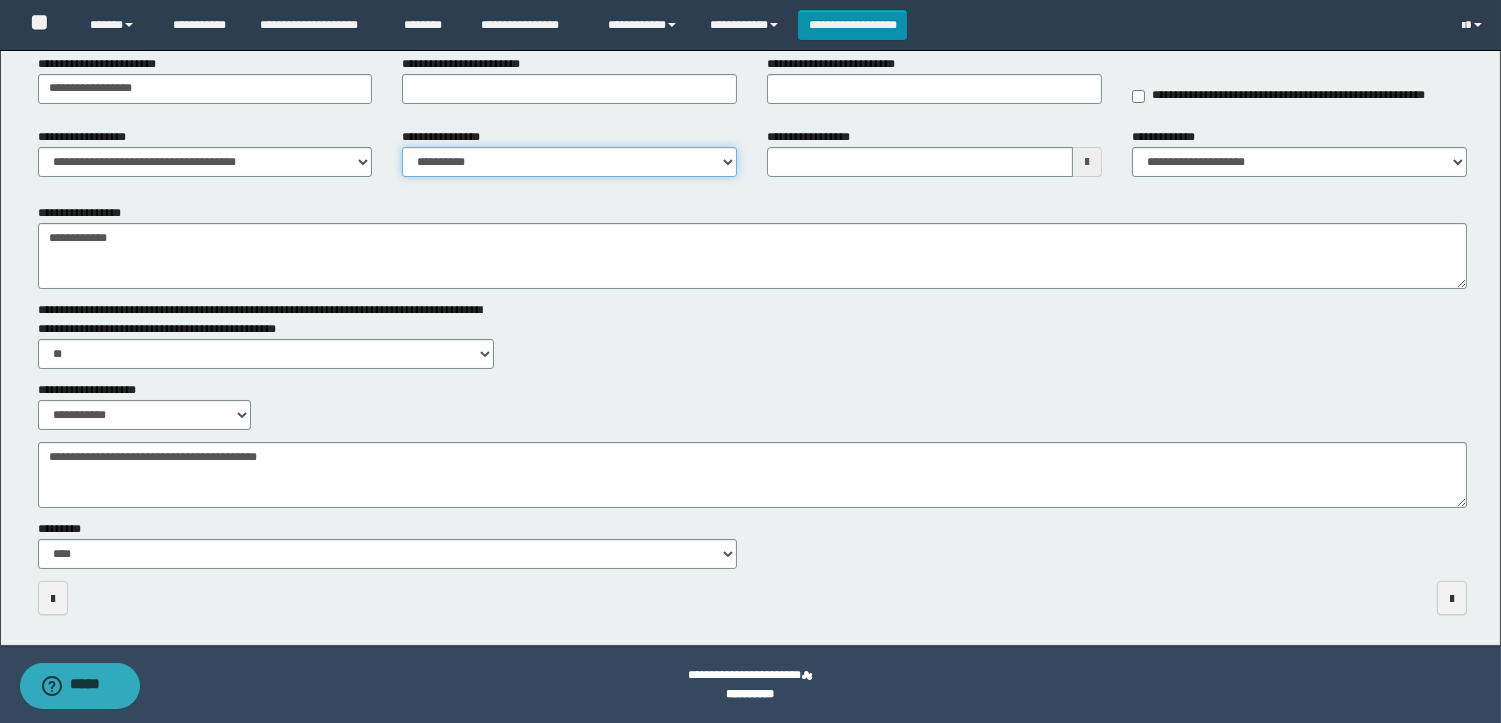 click on "**********" at bounding box center [569, 162] 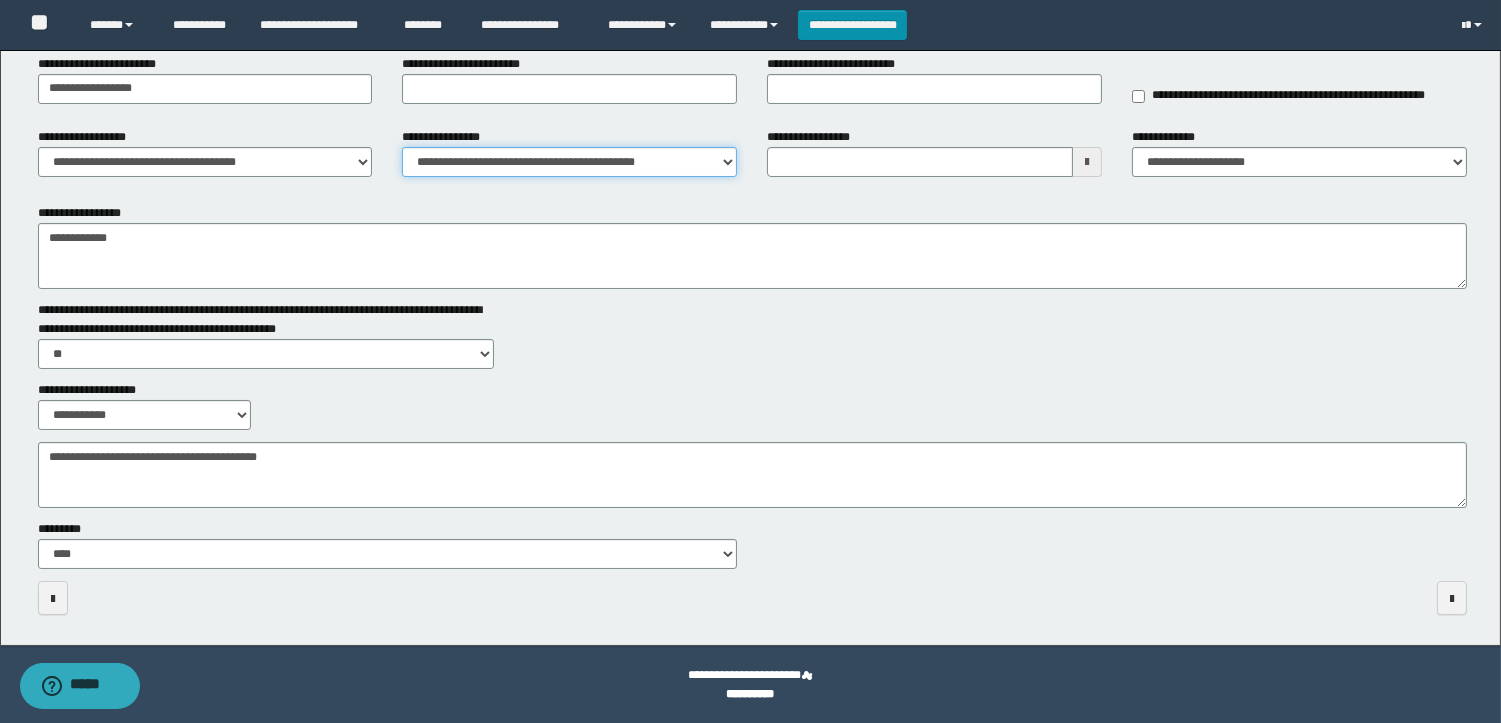 click on "**********" at bounding box center [569, 162] 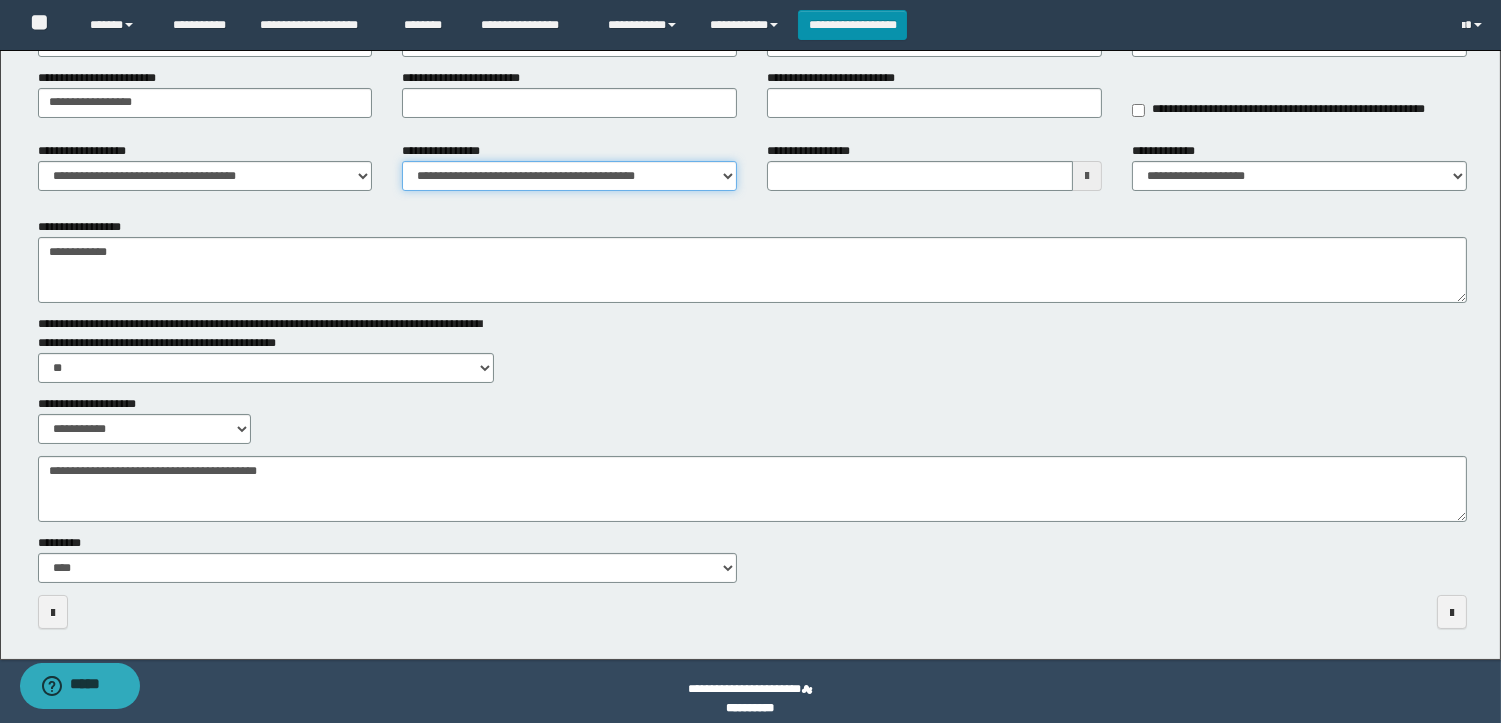 scroll, scrollTop: 0, scrollLeft: 0, axis: both 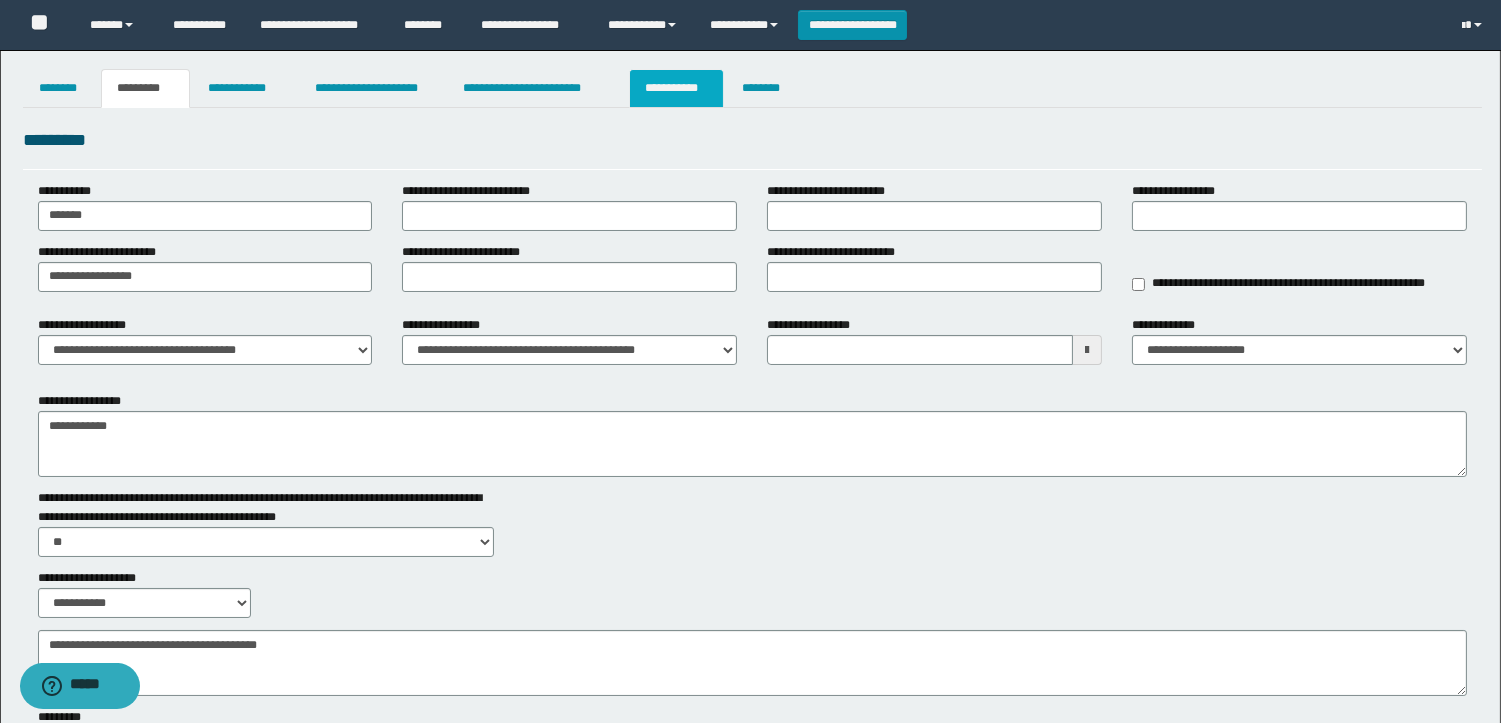 click on "**********" at bounding box center (676, 88) 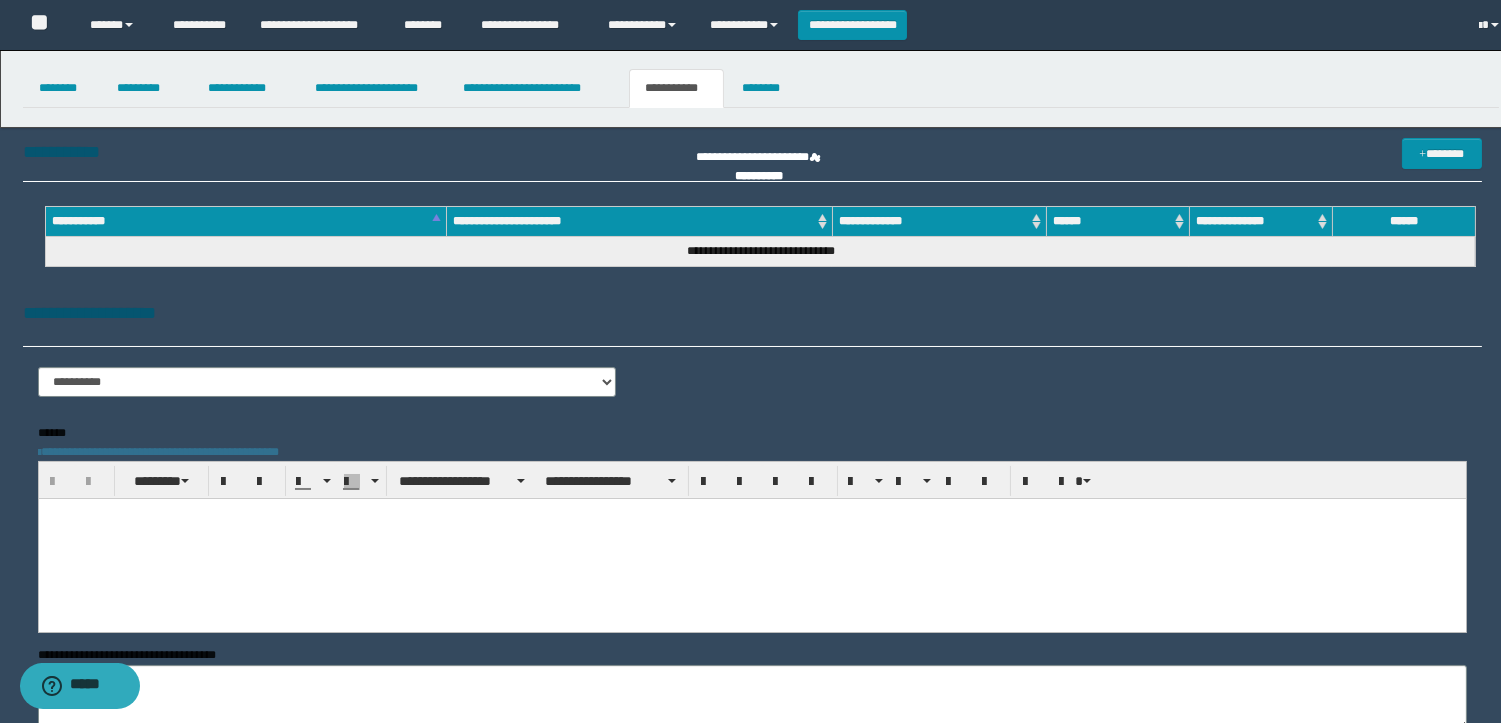 scroll, scrollTop: 0, scrollLeft: 0, axis: both 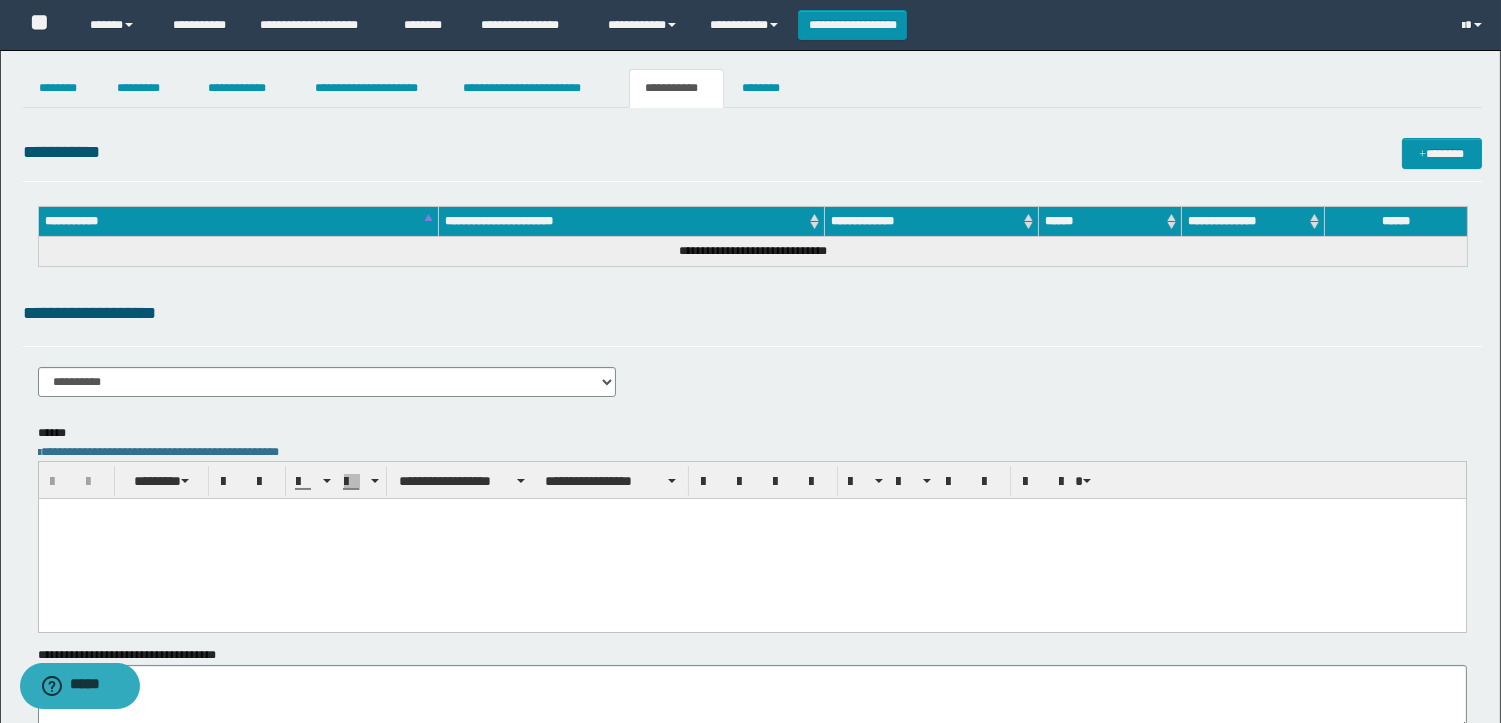 click at bounding box center [751, 539] 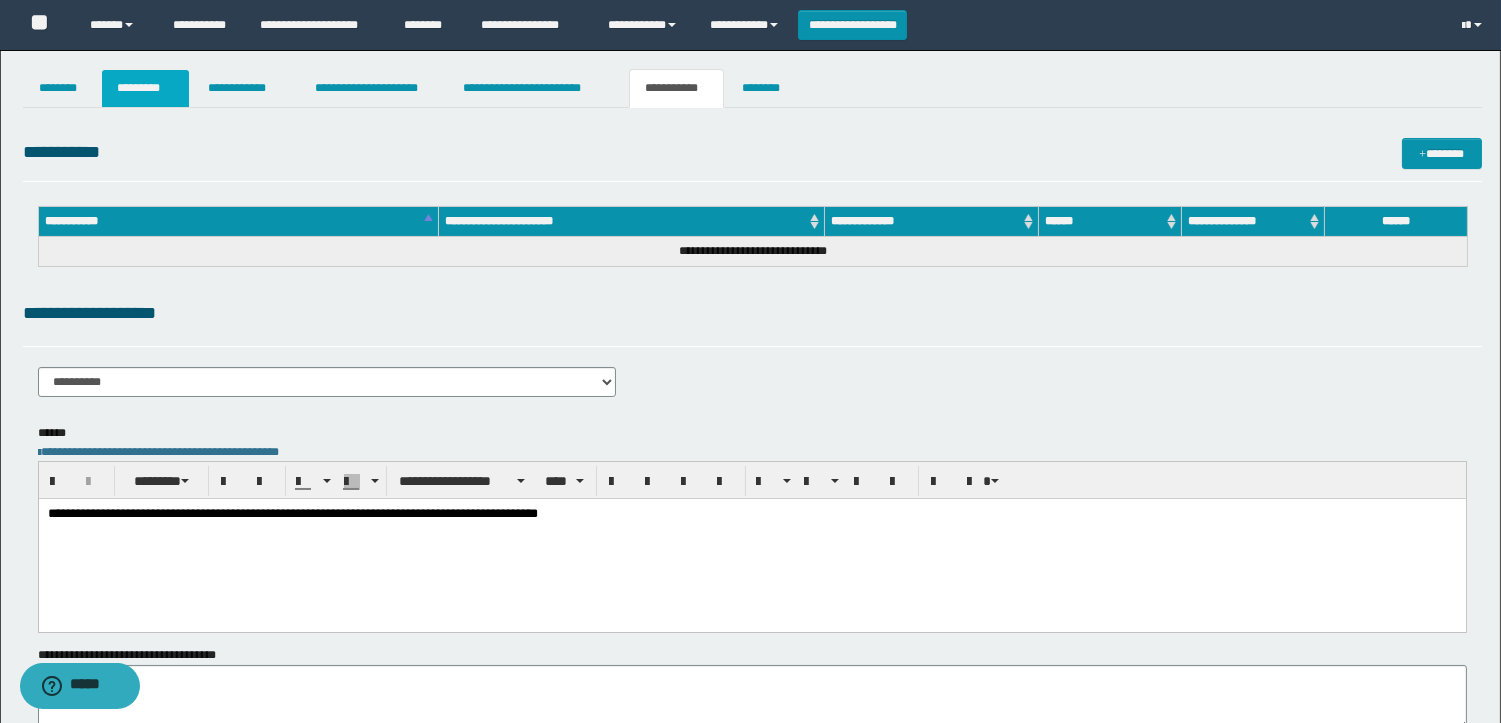 click on "*********" at bounding box center (145, 88) 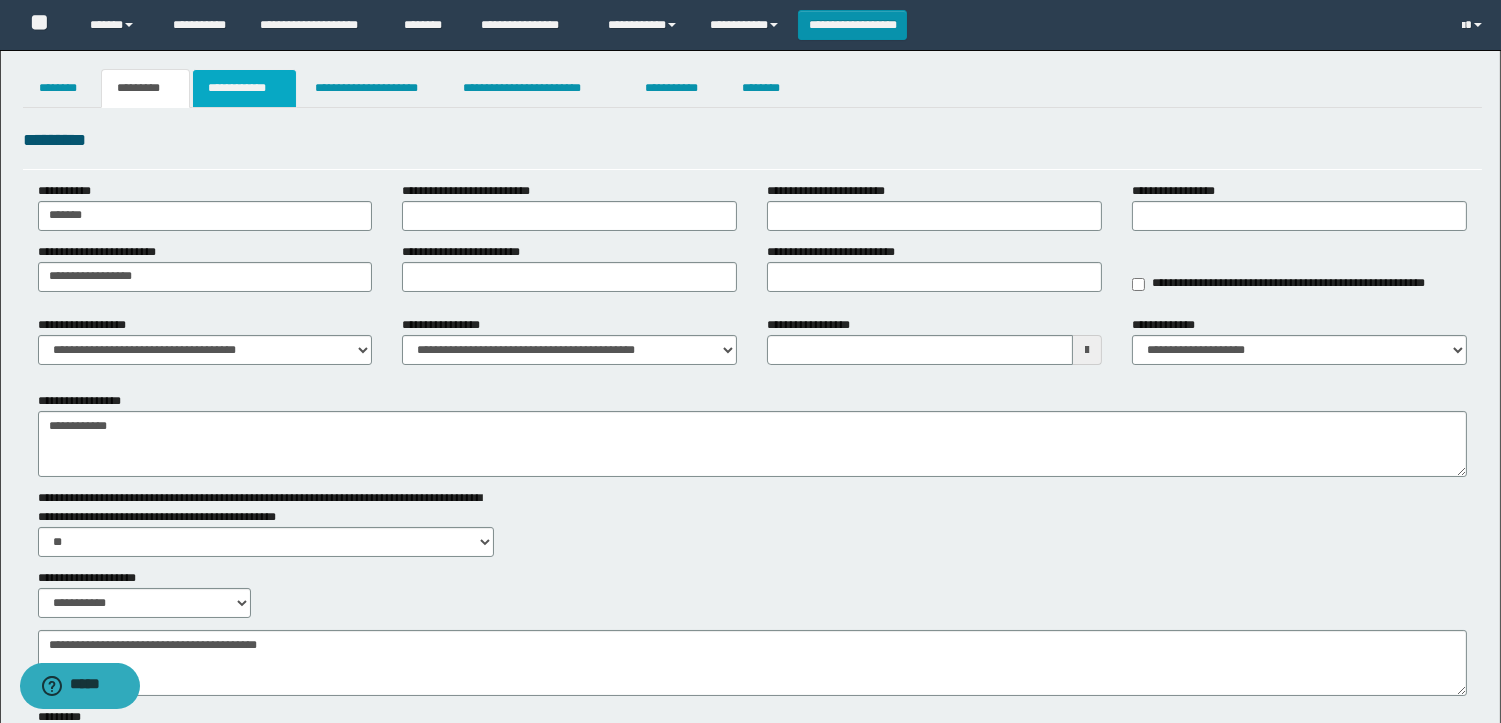 click on "**********" at bounding box center (244, 88) 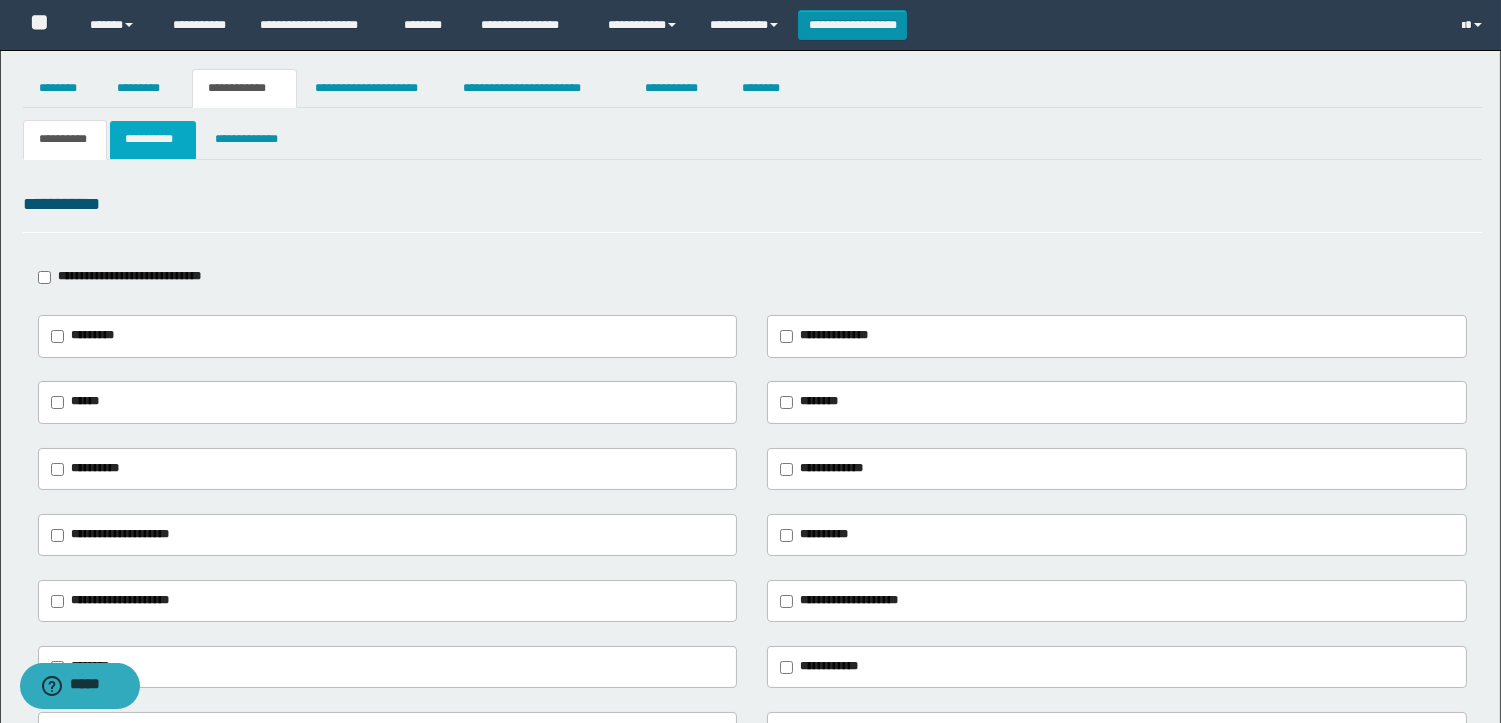 click on "**********" at bounding box center [153, 139] 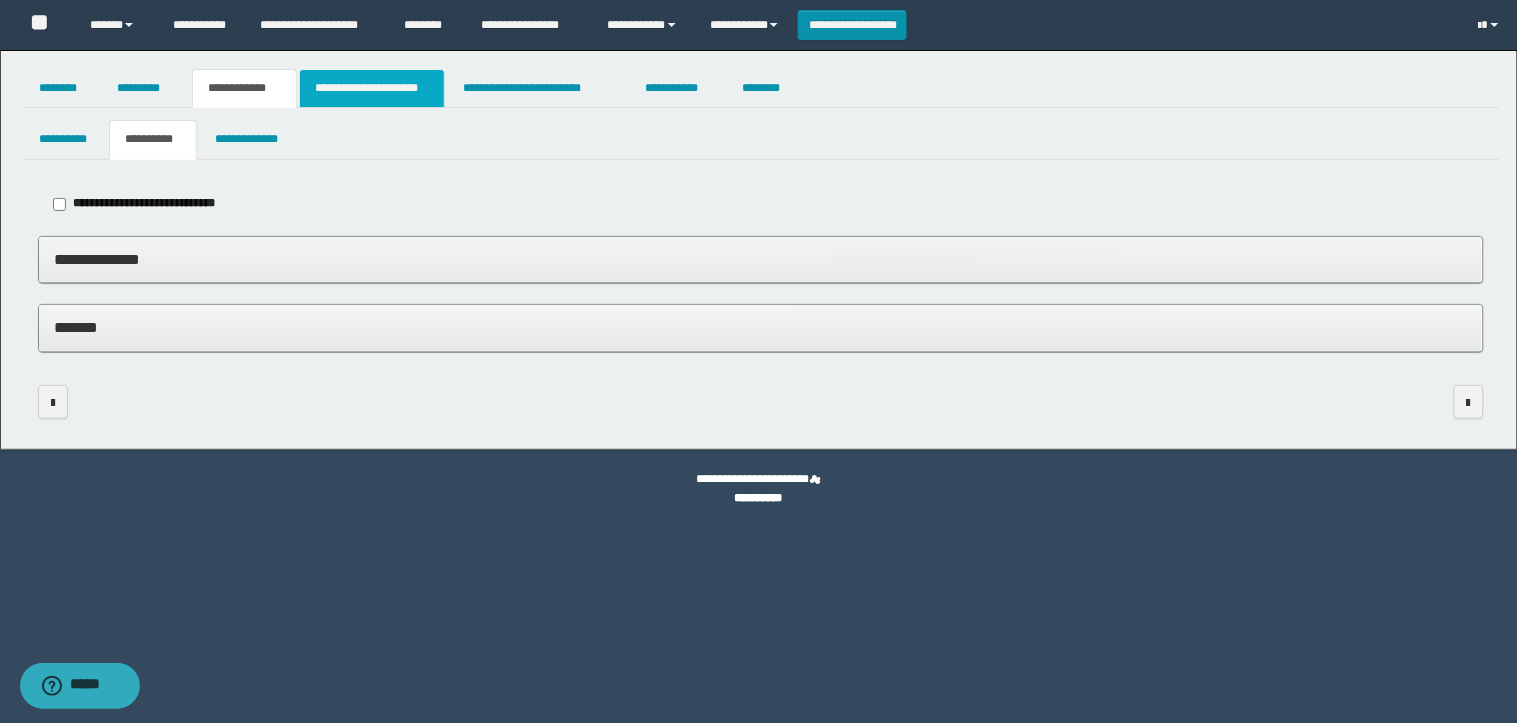 click on "**********" at bounding box center [372, 88] 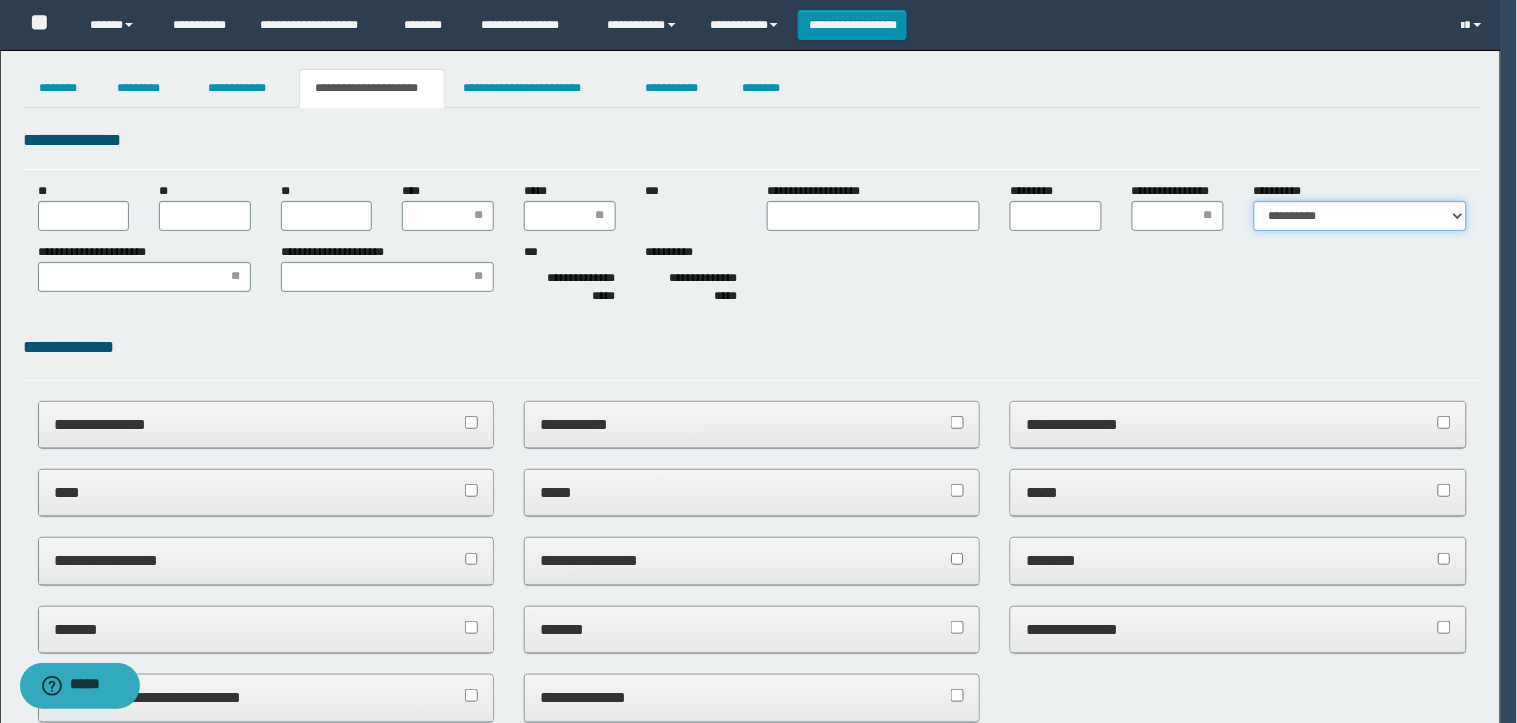 click on "**********" at bounding box center (1360, 216) 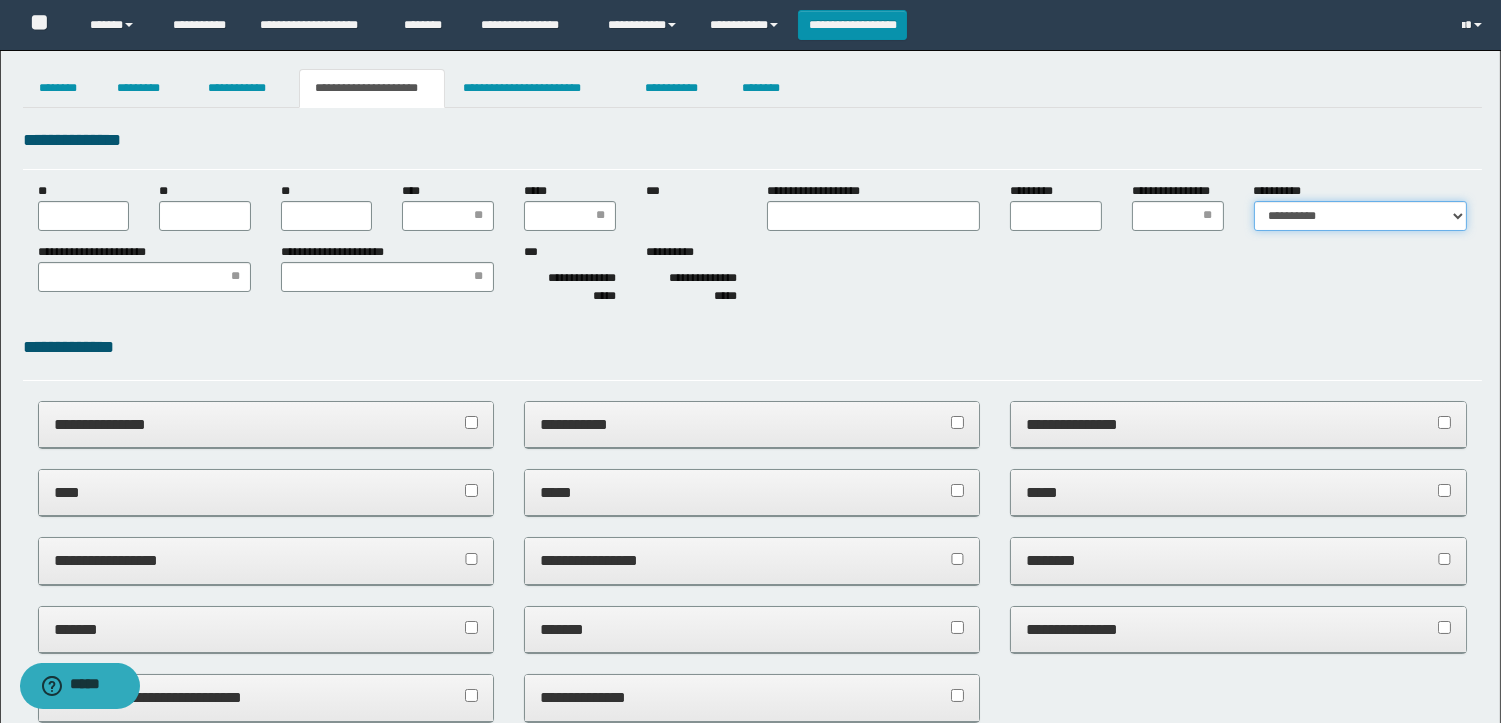 scroll, scrollTop: 0, scrollLeft: 0, axis: both 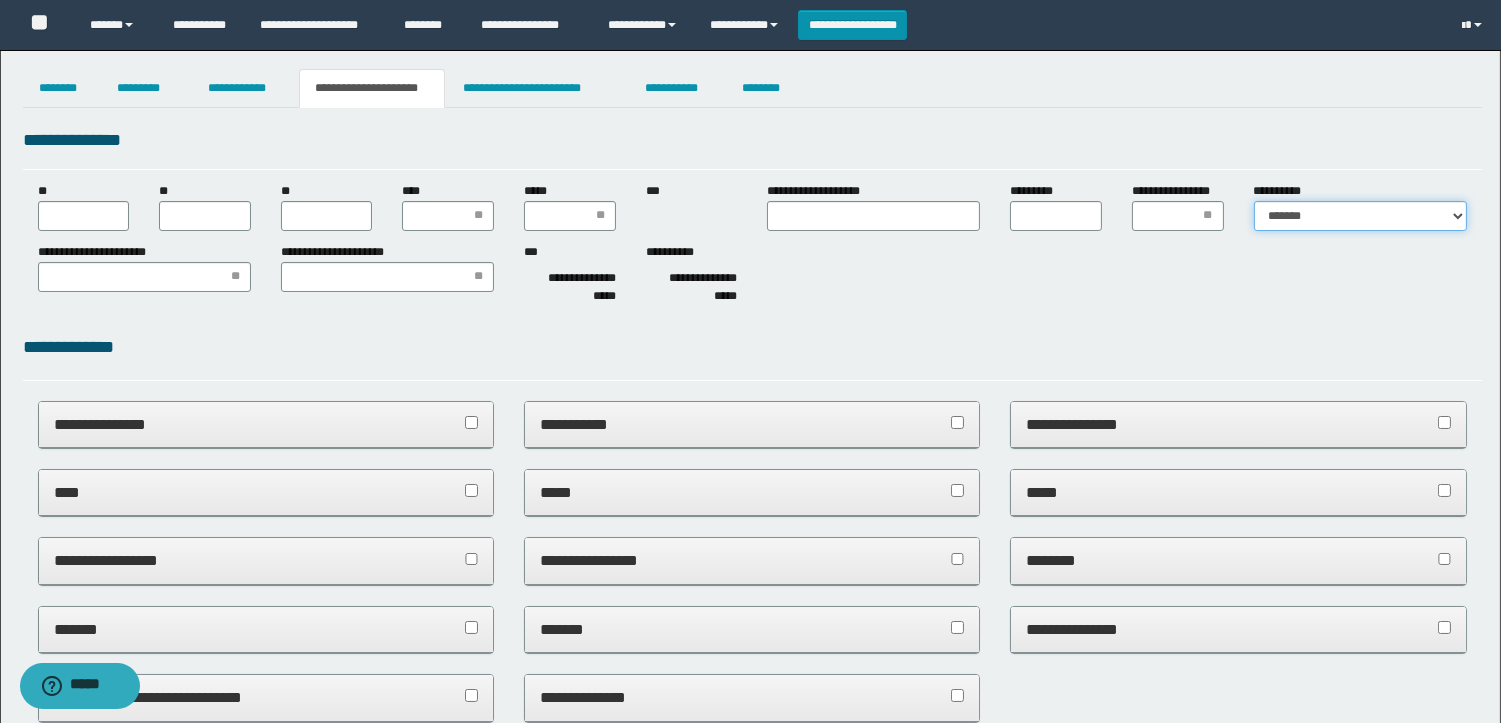 click on "**********" at bounding box center [1360, 216] 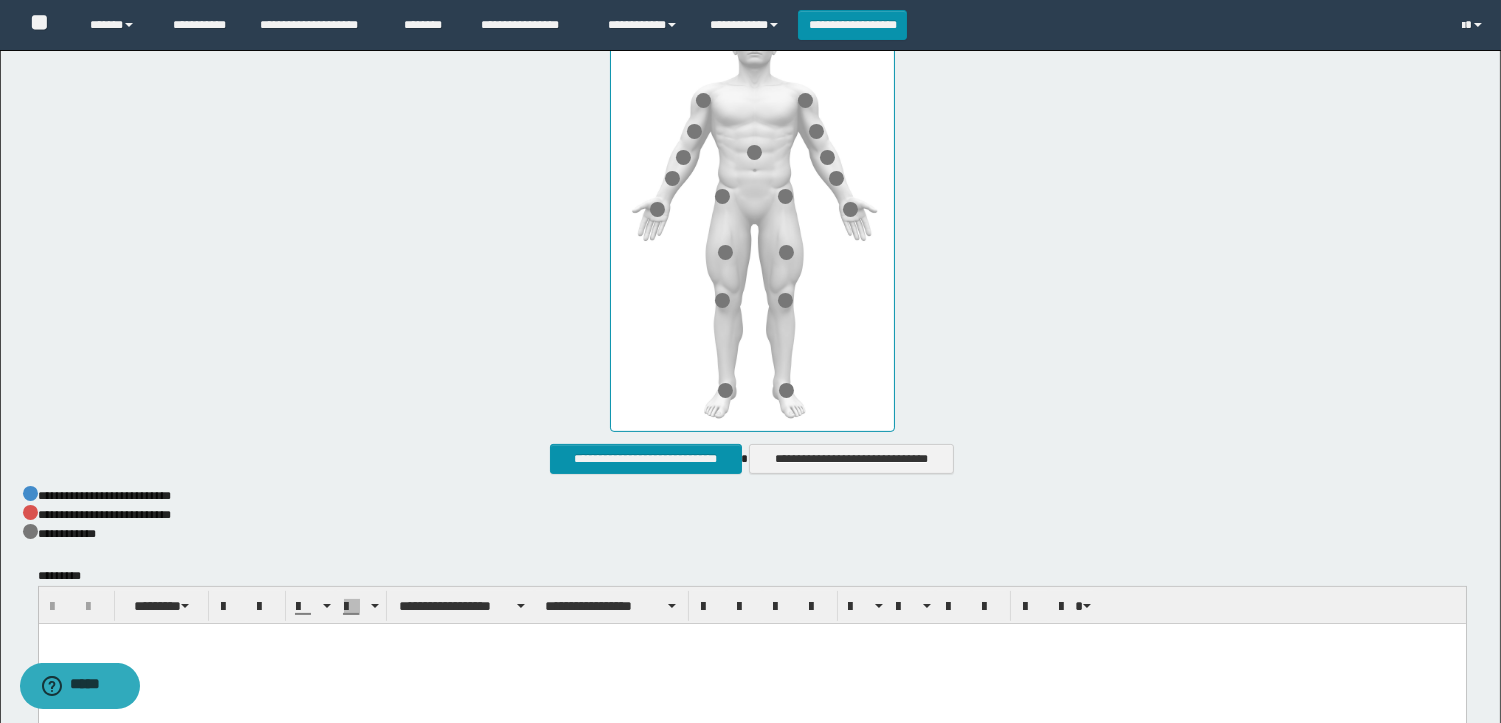 scroll, scrollTop: 1040, scrollLeft: 0, axis: vertical 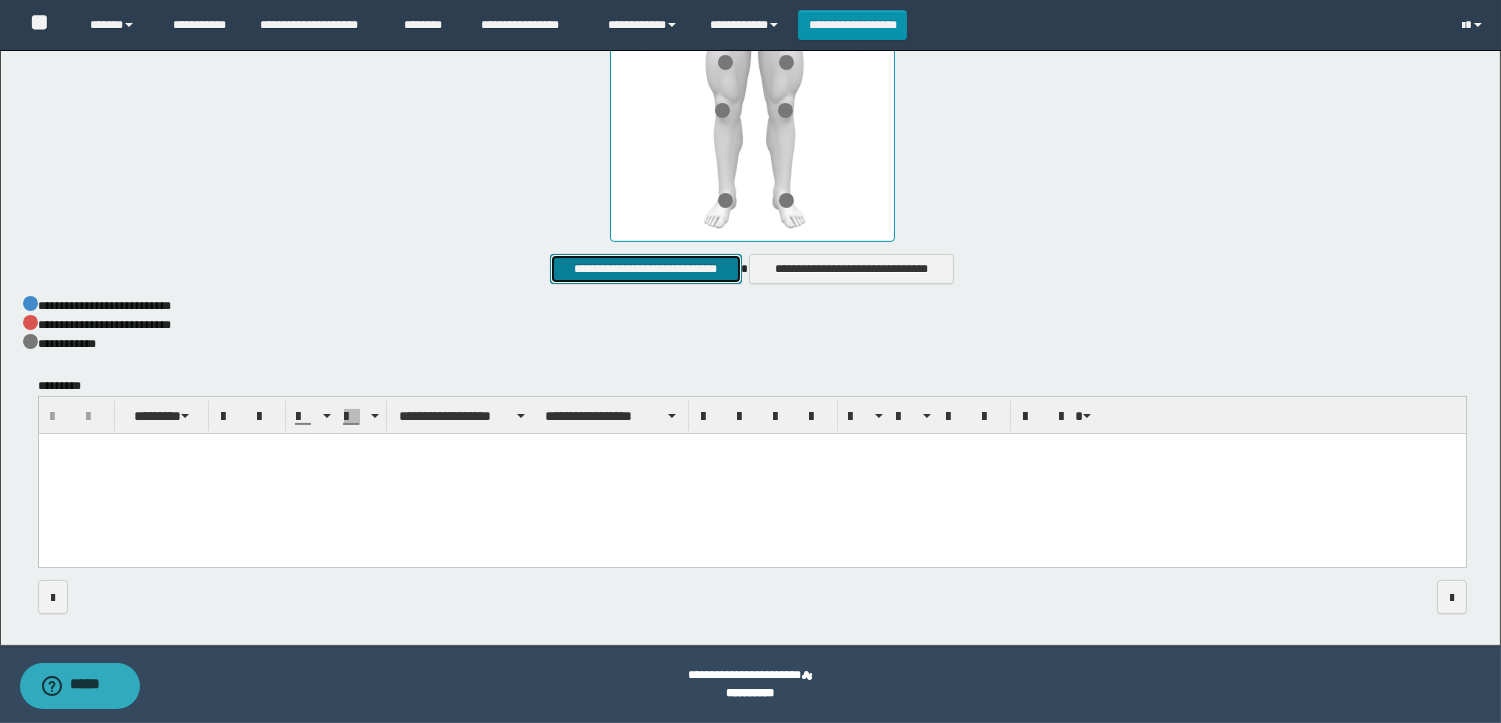 click on "**********" at bounding box center [645, 269] 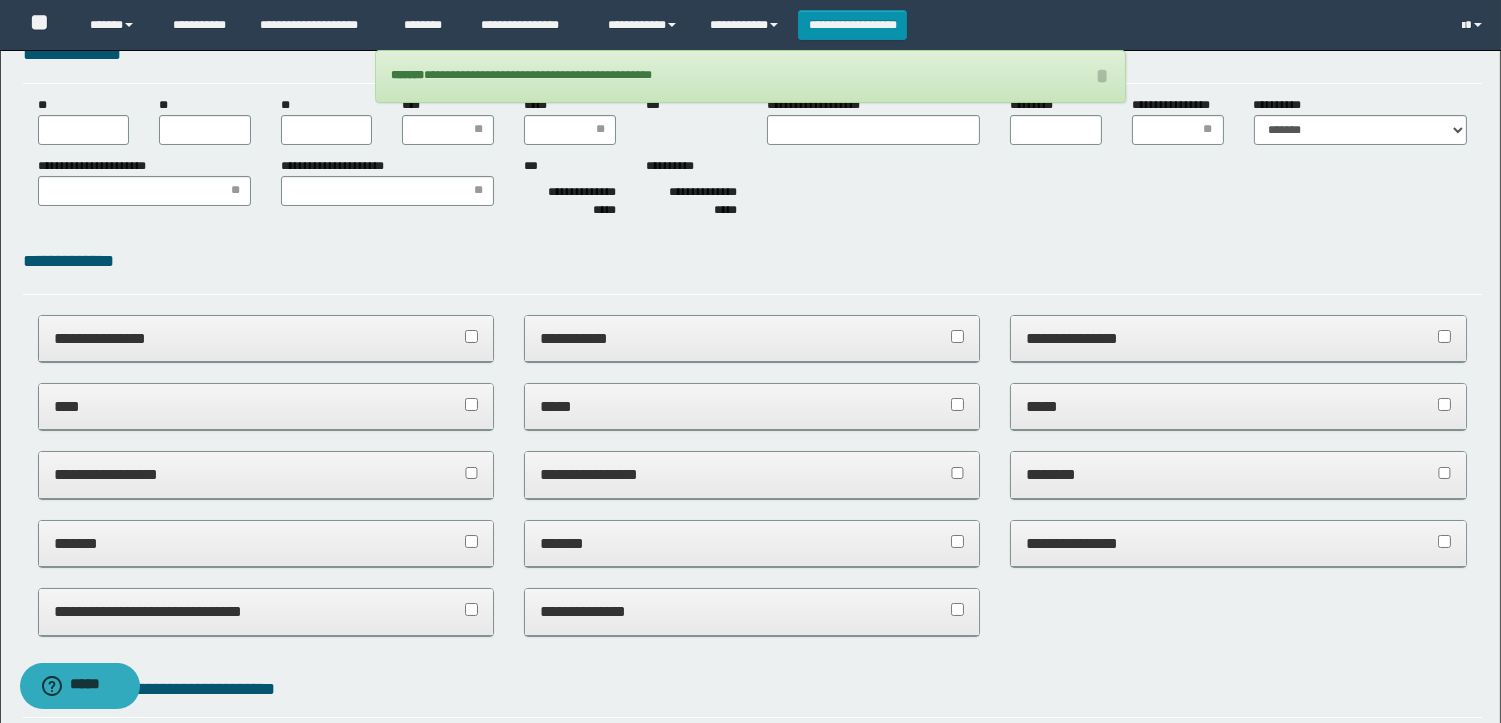 scroll, scrollTop: 0, scrollLeft: 0, axis: both 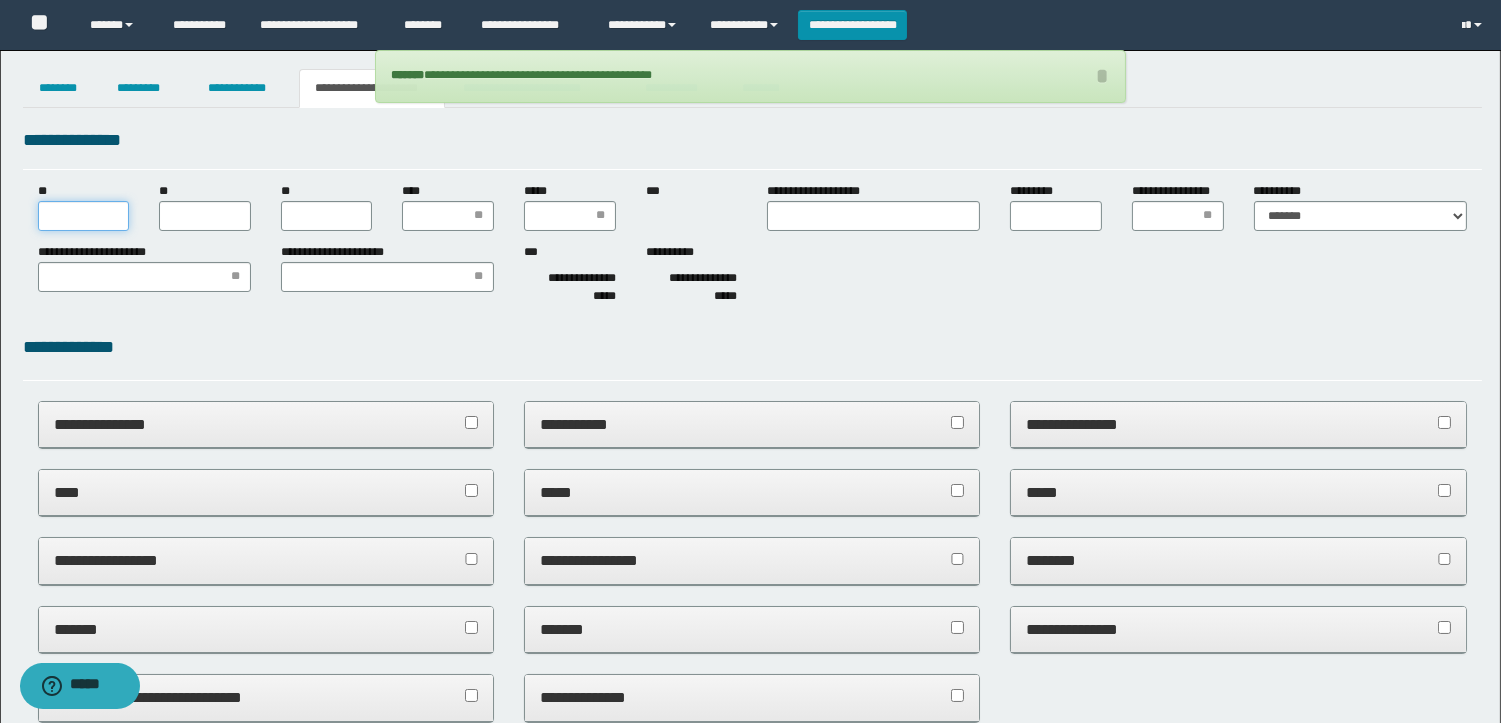 click on "**" at bounding box center (84, 216) 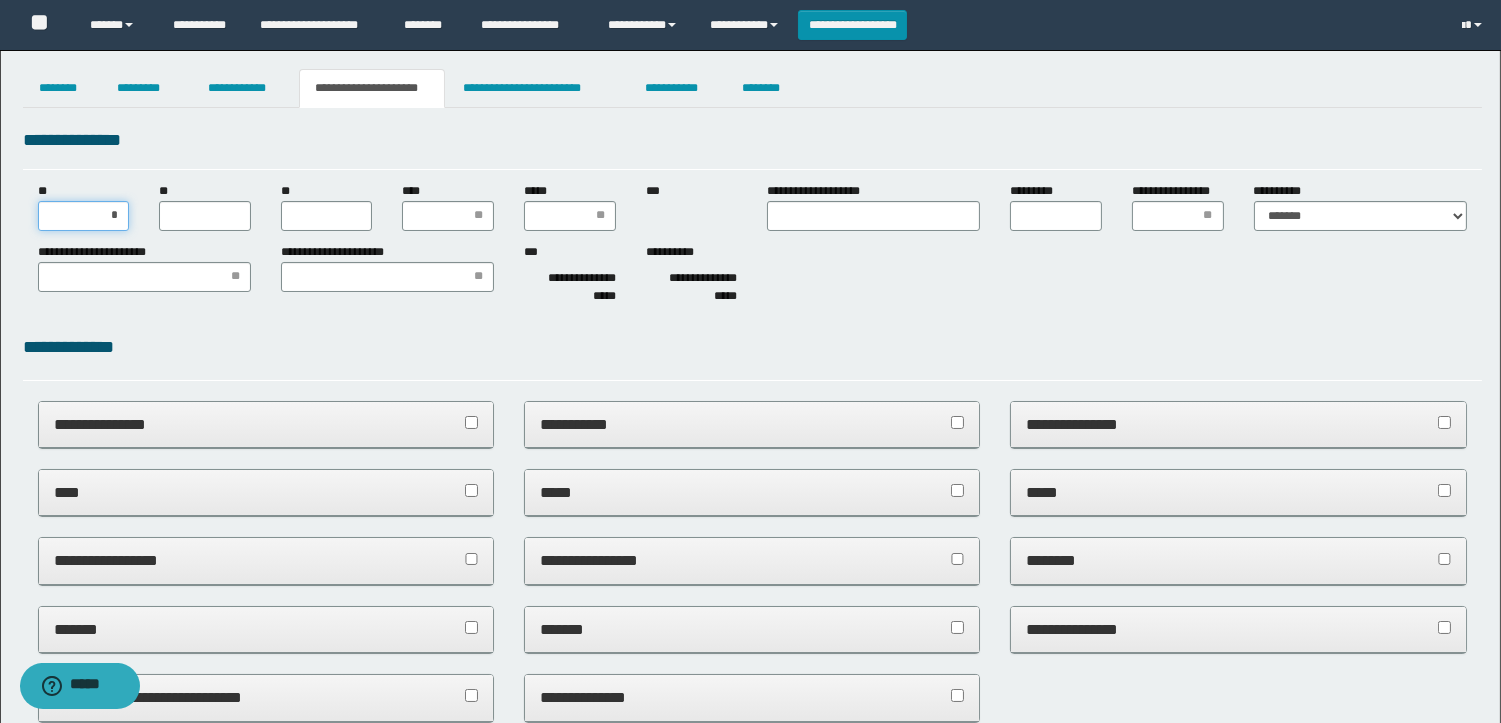 type on "**" 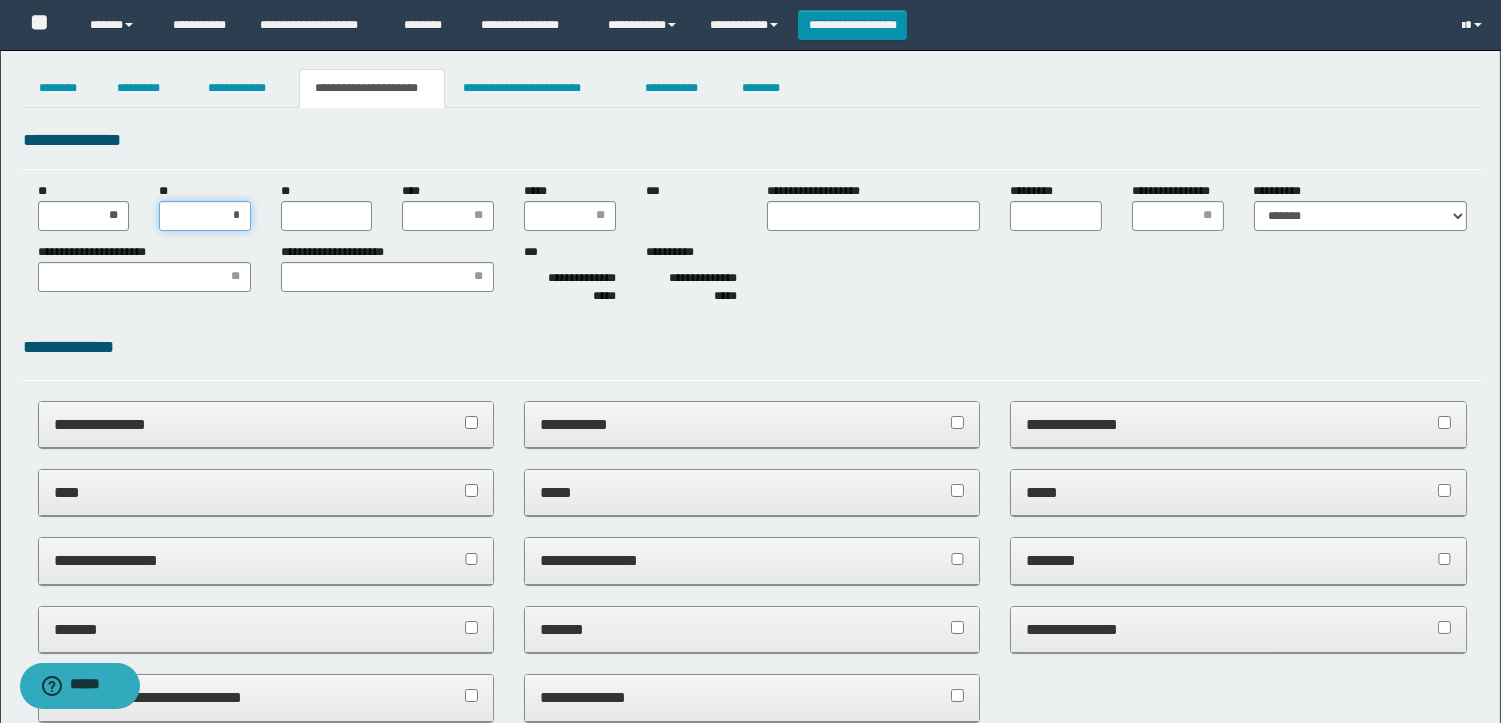 type on "**" 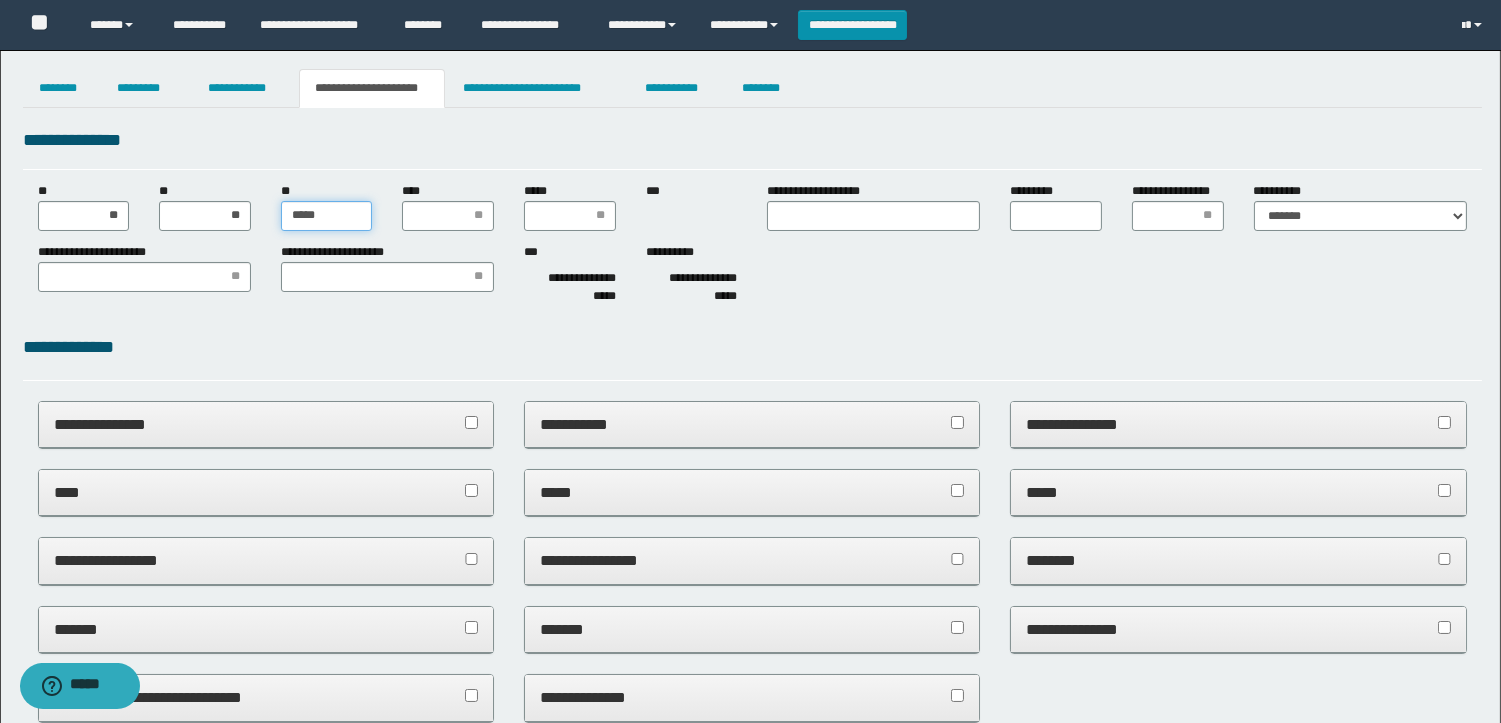 type on "******" 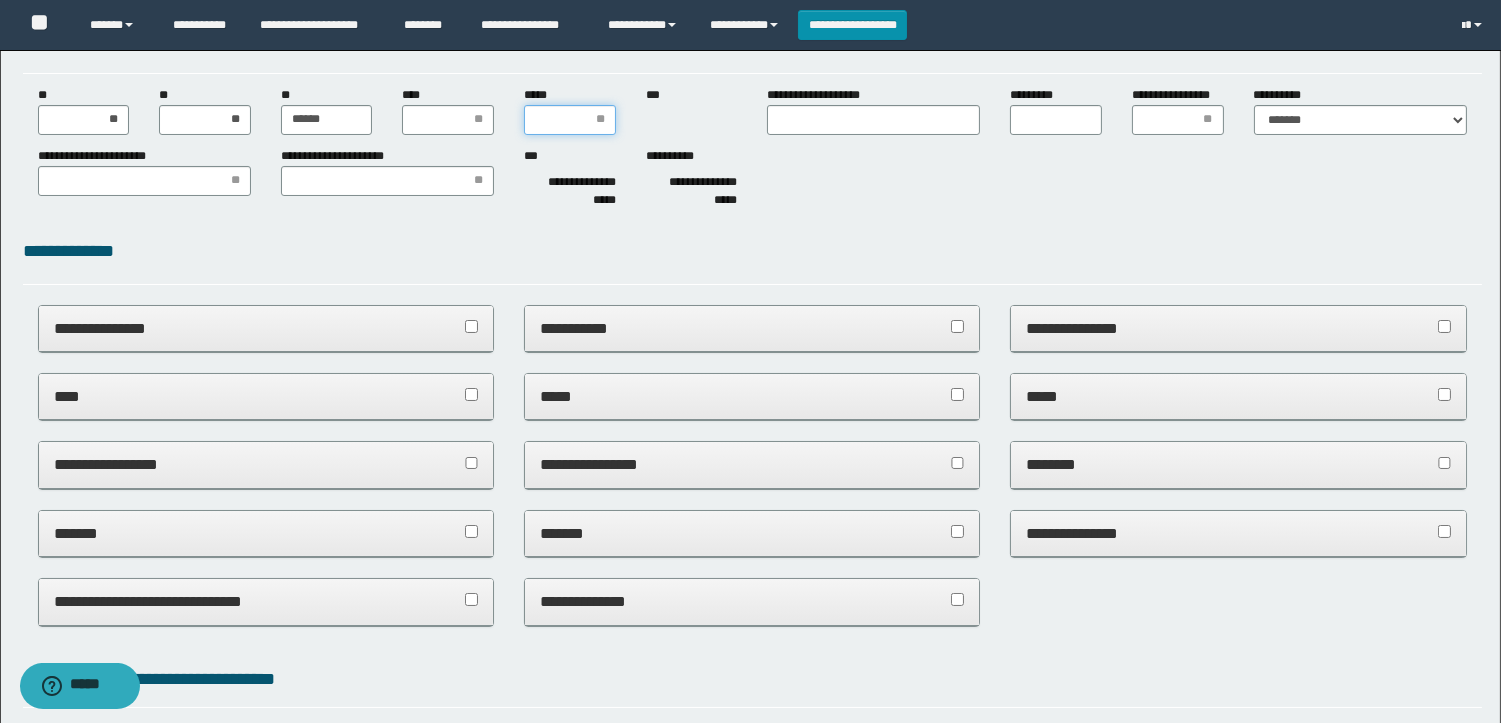 scroll, scrollTop: 0, scrollLeft: 0, axis: both 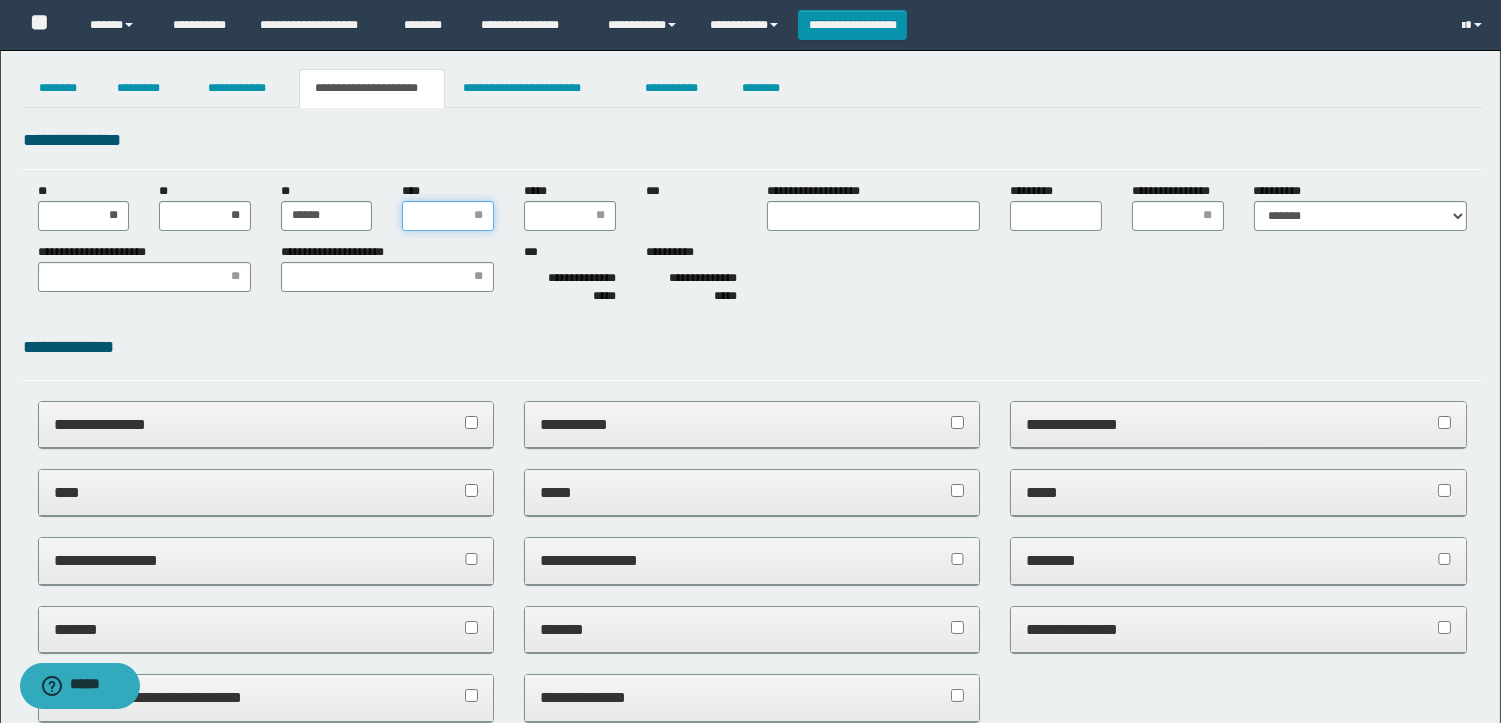 click on "****" at bounding box center [448, 216] 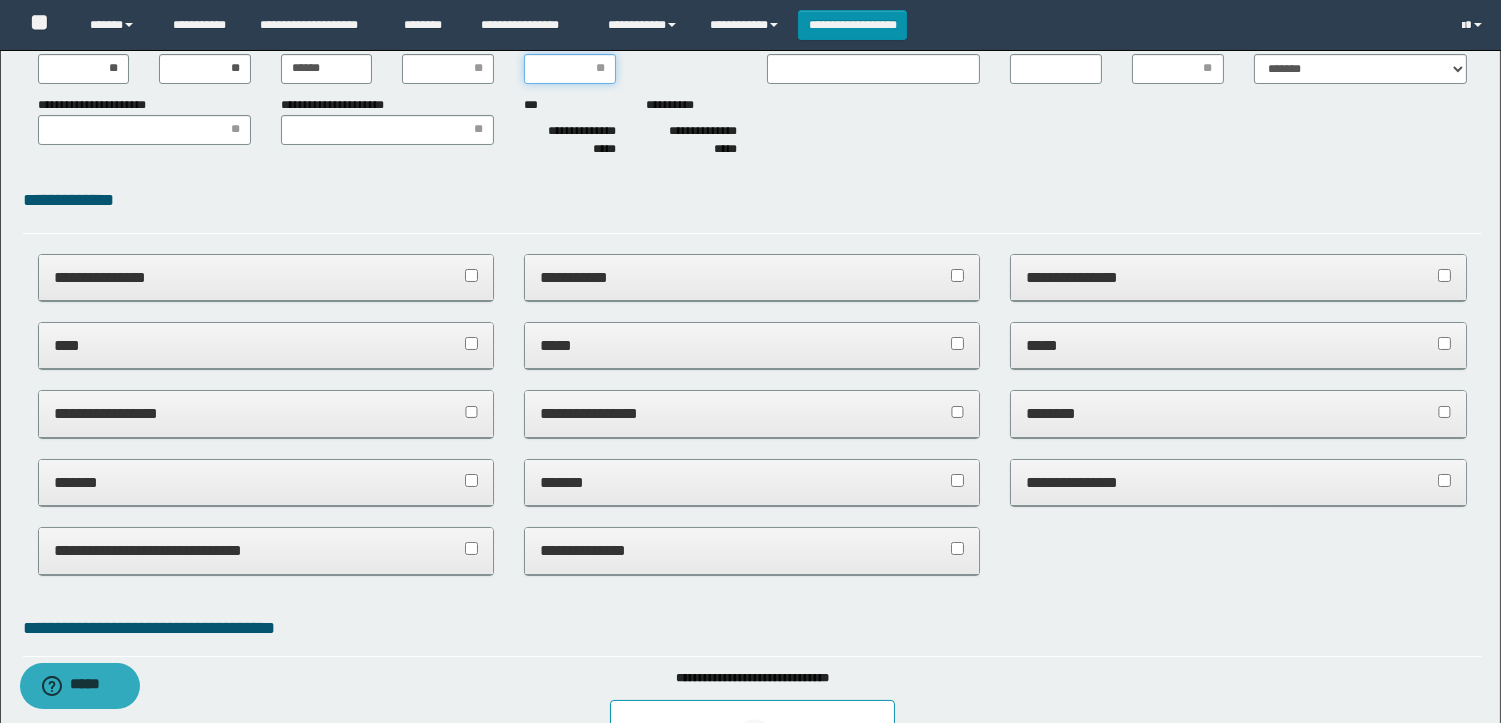 scroll, scrollTop: 0, scrollLeft: 0, axis: both 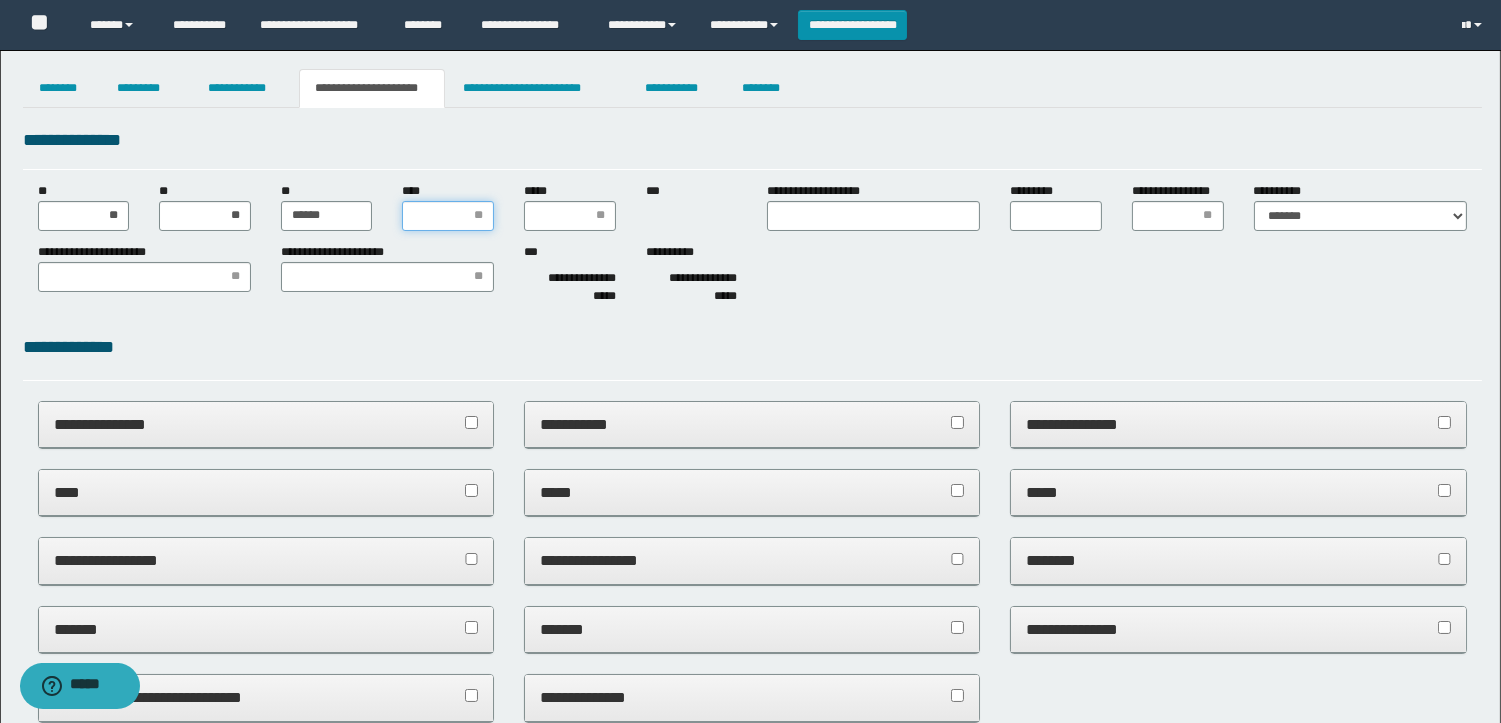 drag, startPoint x: 466, startPoint y: 207, endPoint x: 478, endPoint y: 207, distance: 12 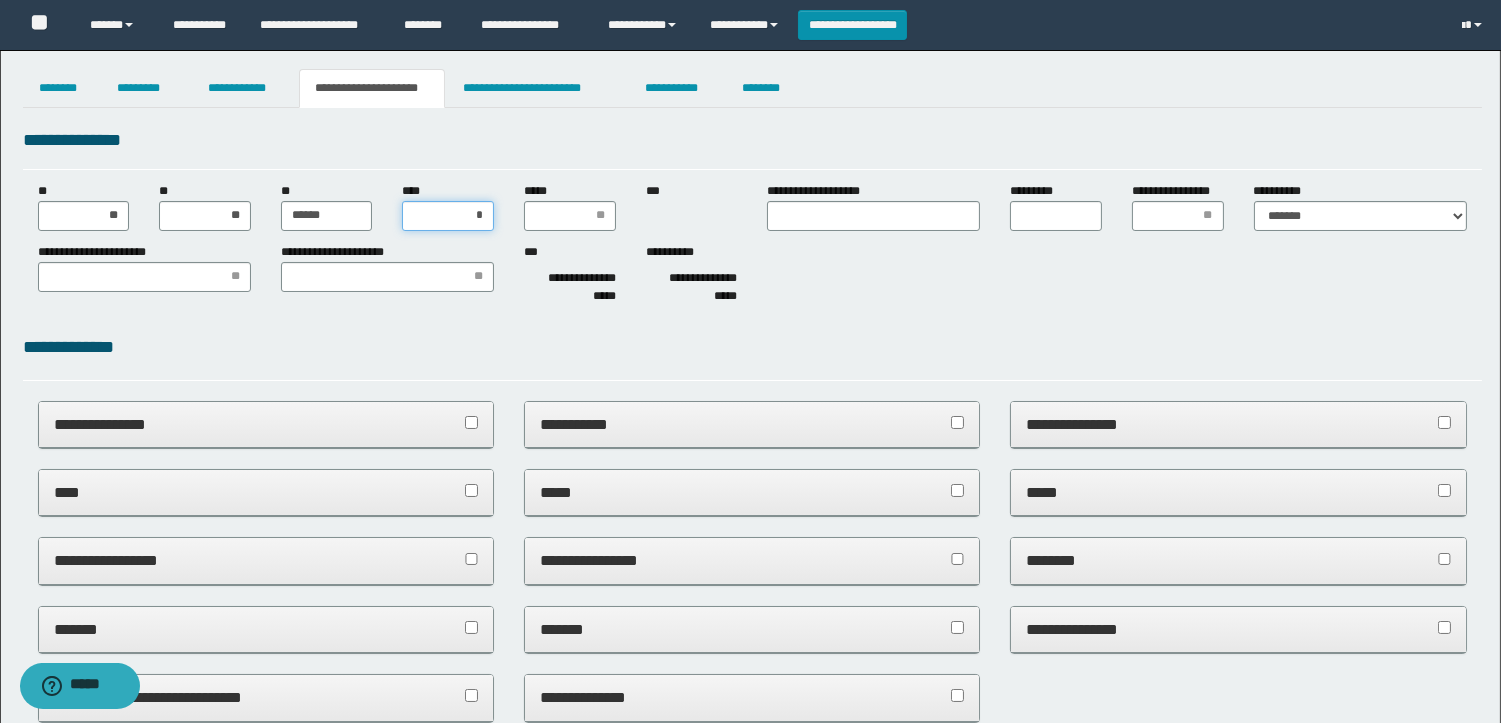 type on "**" 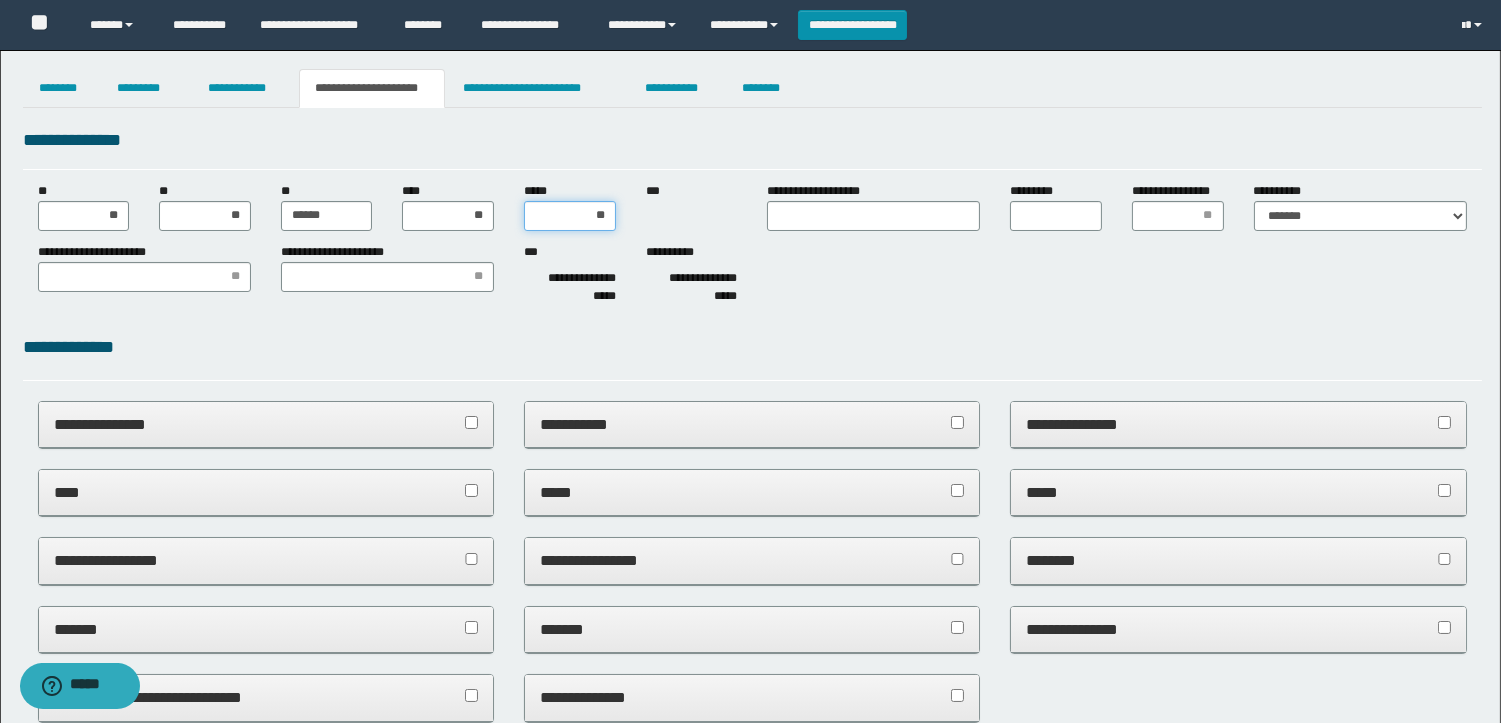 type on "***" 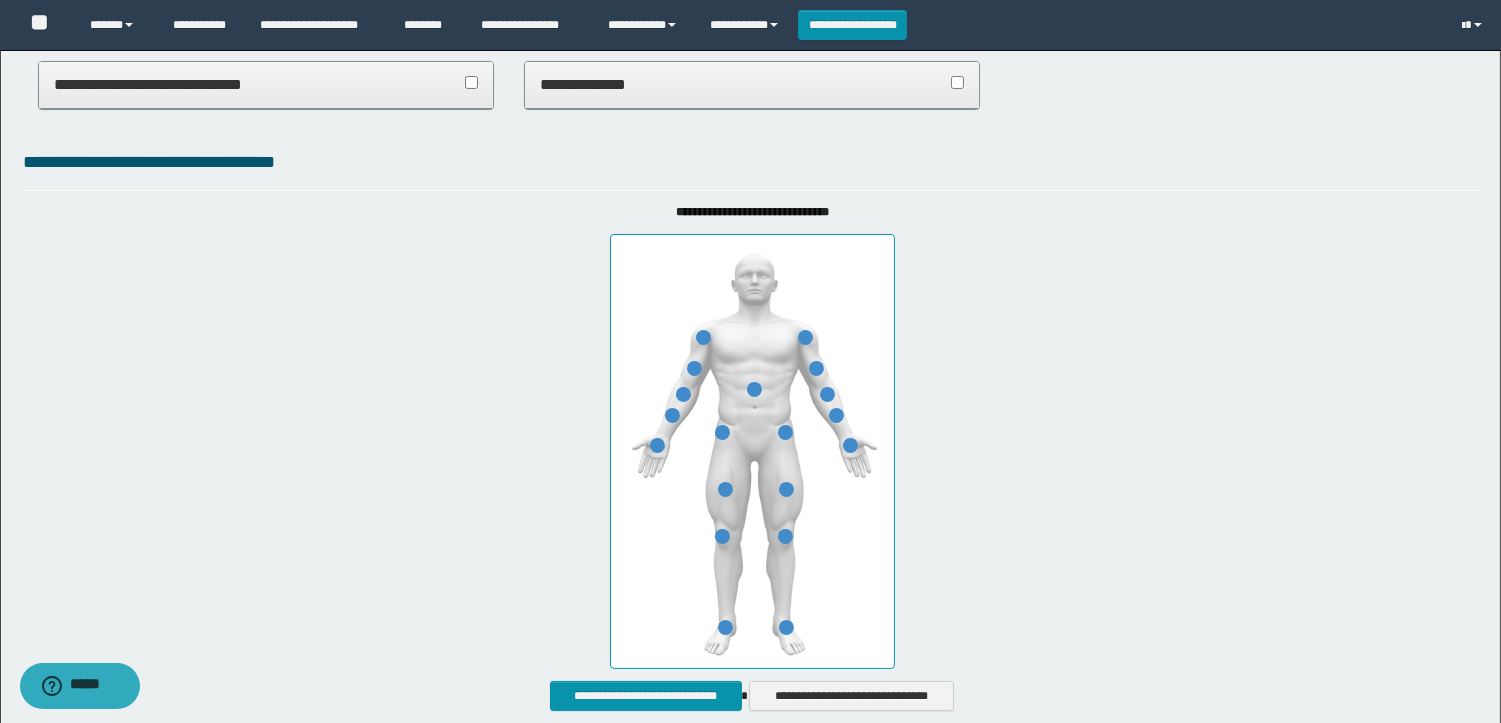 scroll, scrollTop: 222, scrollLeft: 0, axis: vertical 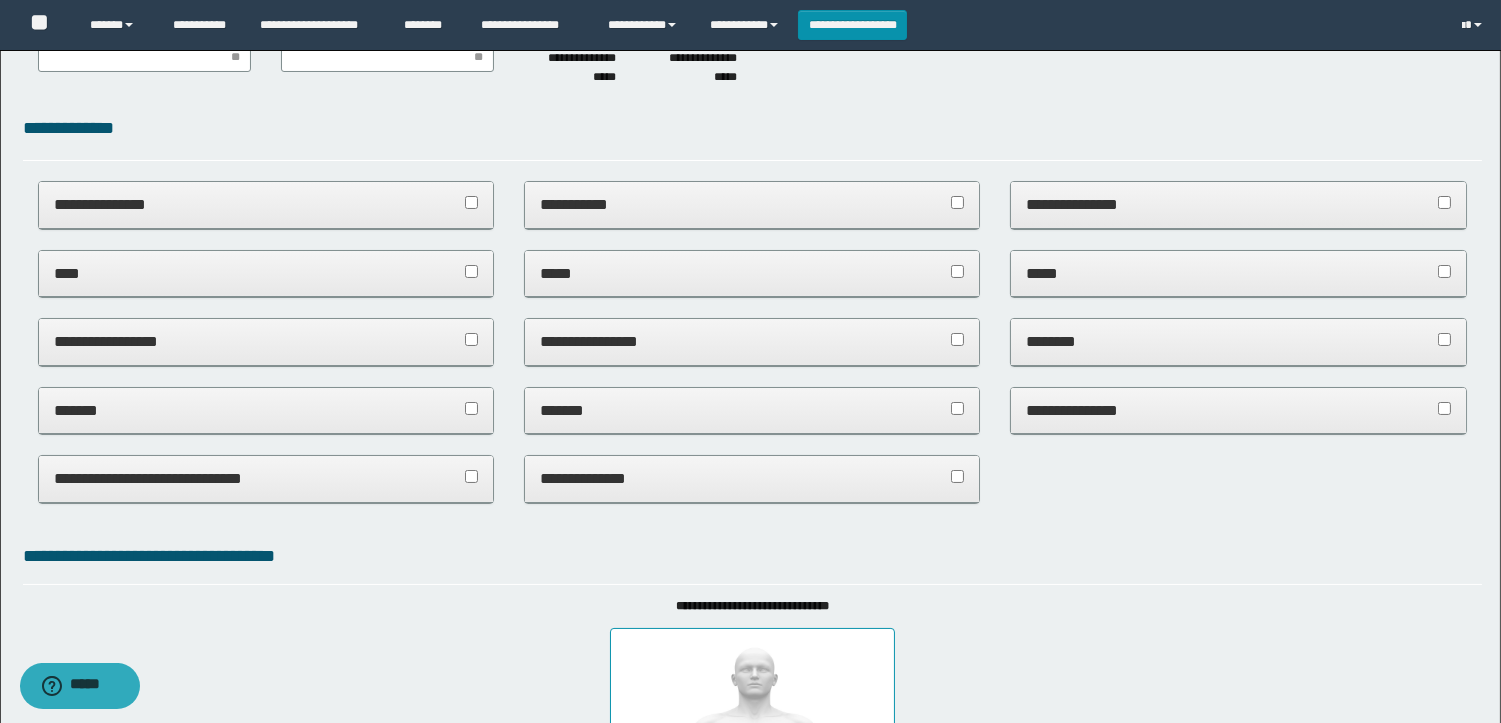 click on "**********" at bounding box center [1238, 410] 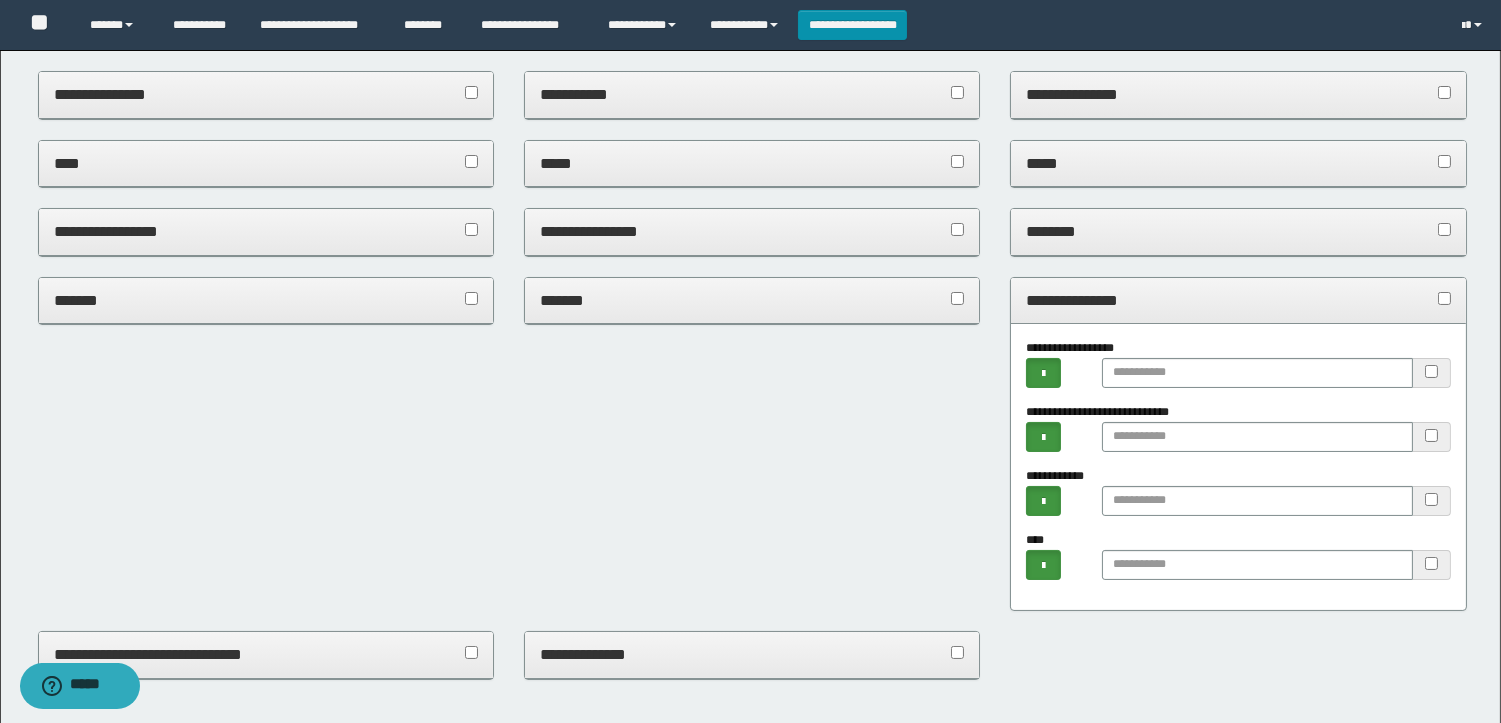 scroll, scrollTop: 333, scrollLeft: 0, axis: vertical 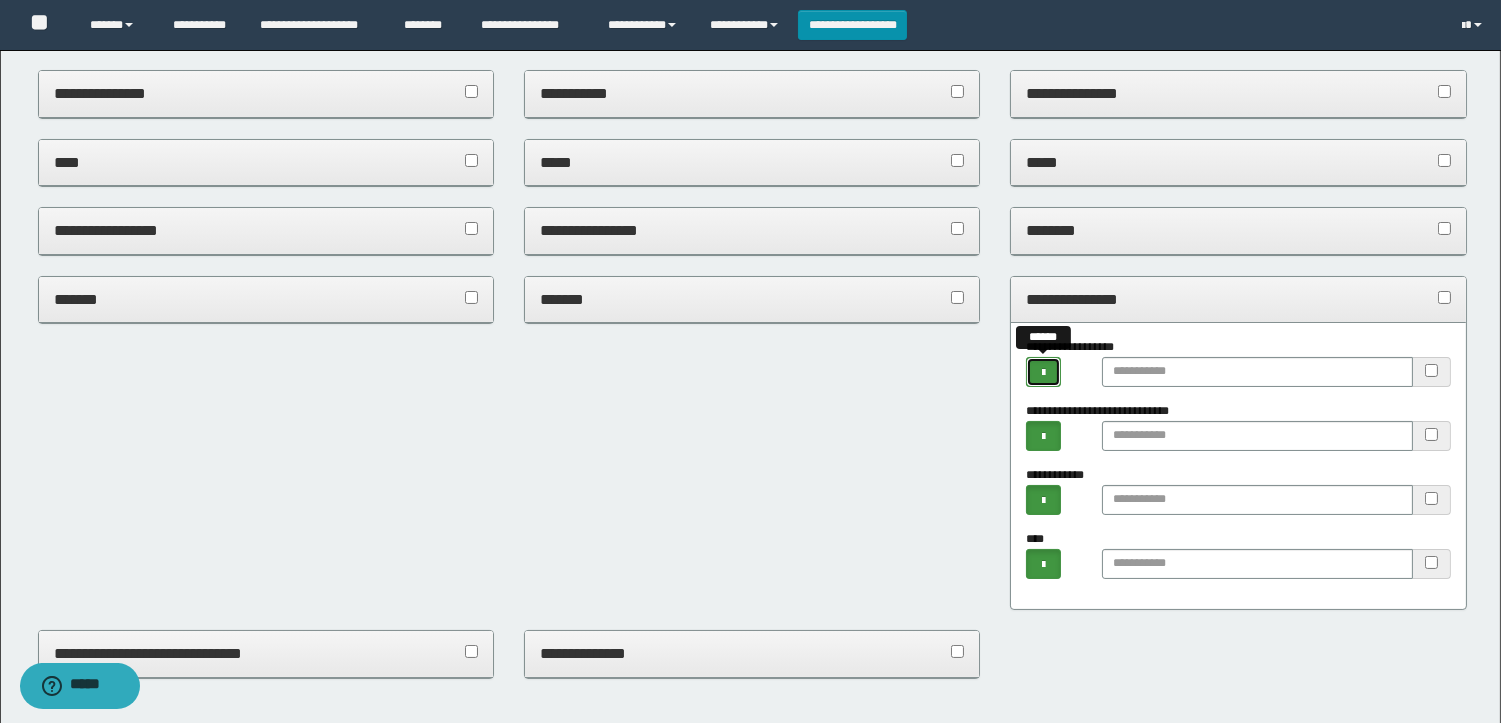 click at bounding box center (1043, 372) 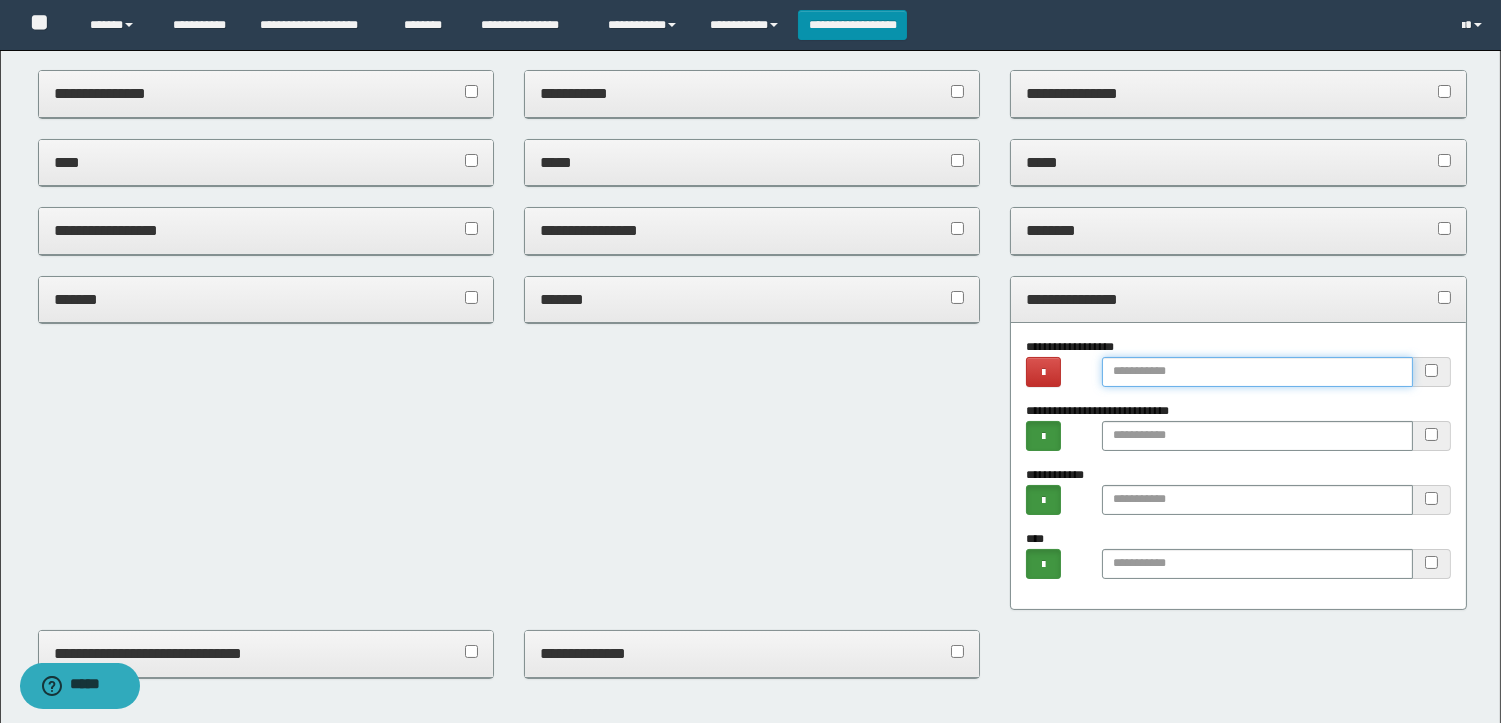 click at bounding box center [1257, 372] 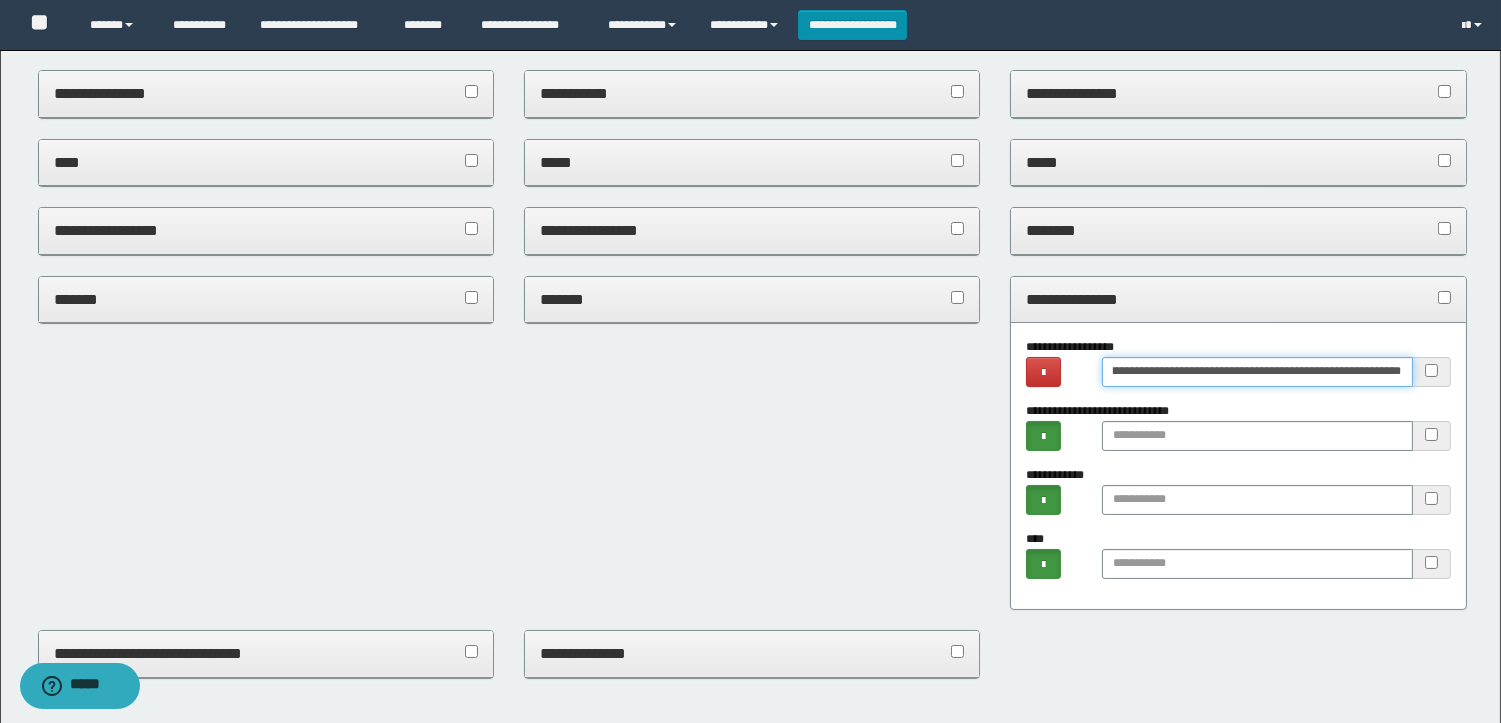 scroll, scrollTop: 0, scrollLeft: 460, axis: horizontal 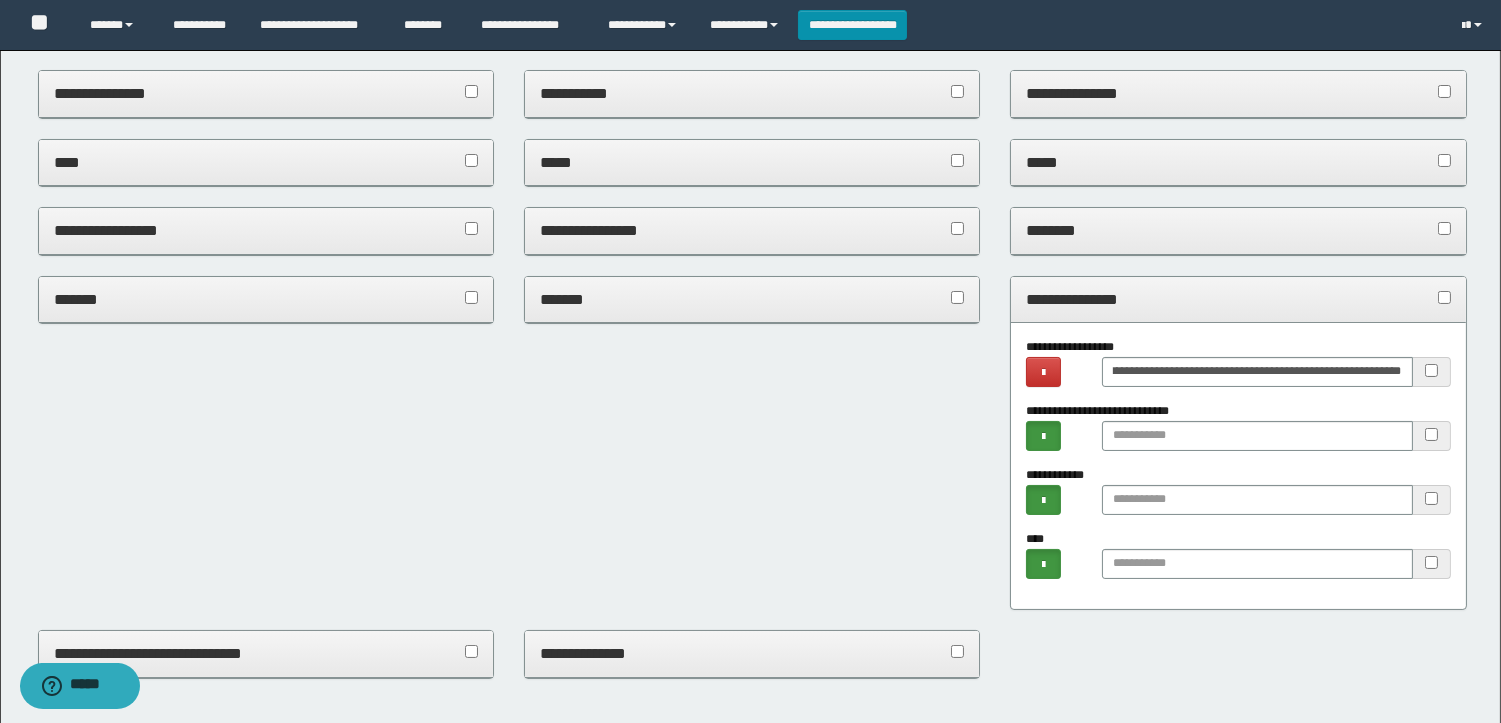 click on "**********" at bounding box center [1238, 299] 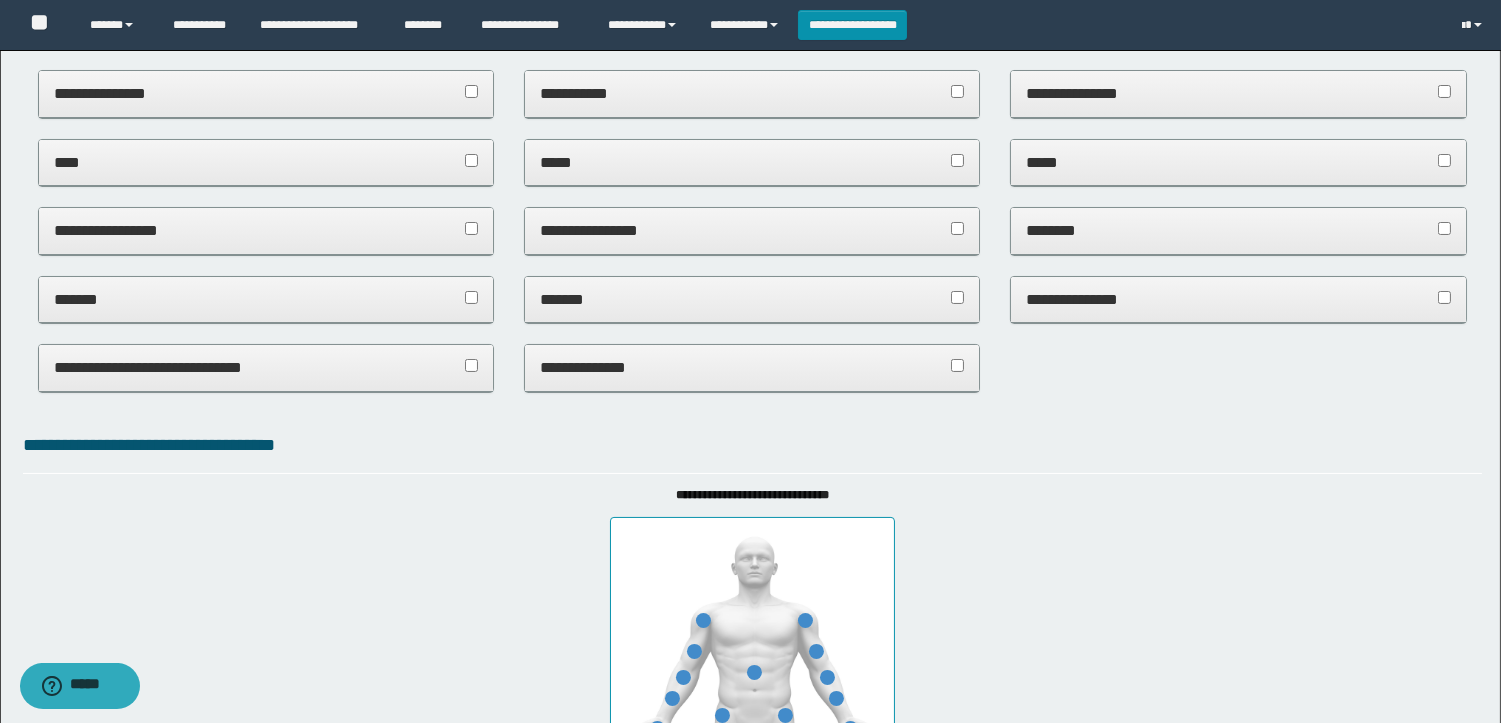 scroll, scrollTop: 0, scrollLeft: 0, axis: both 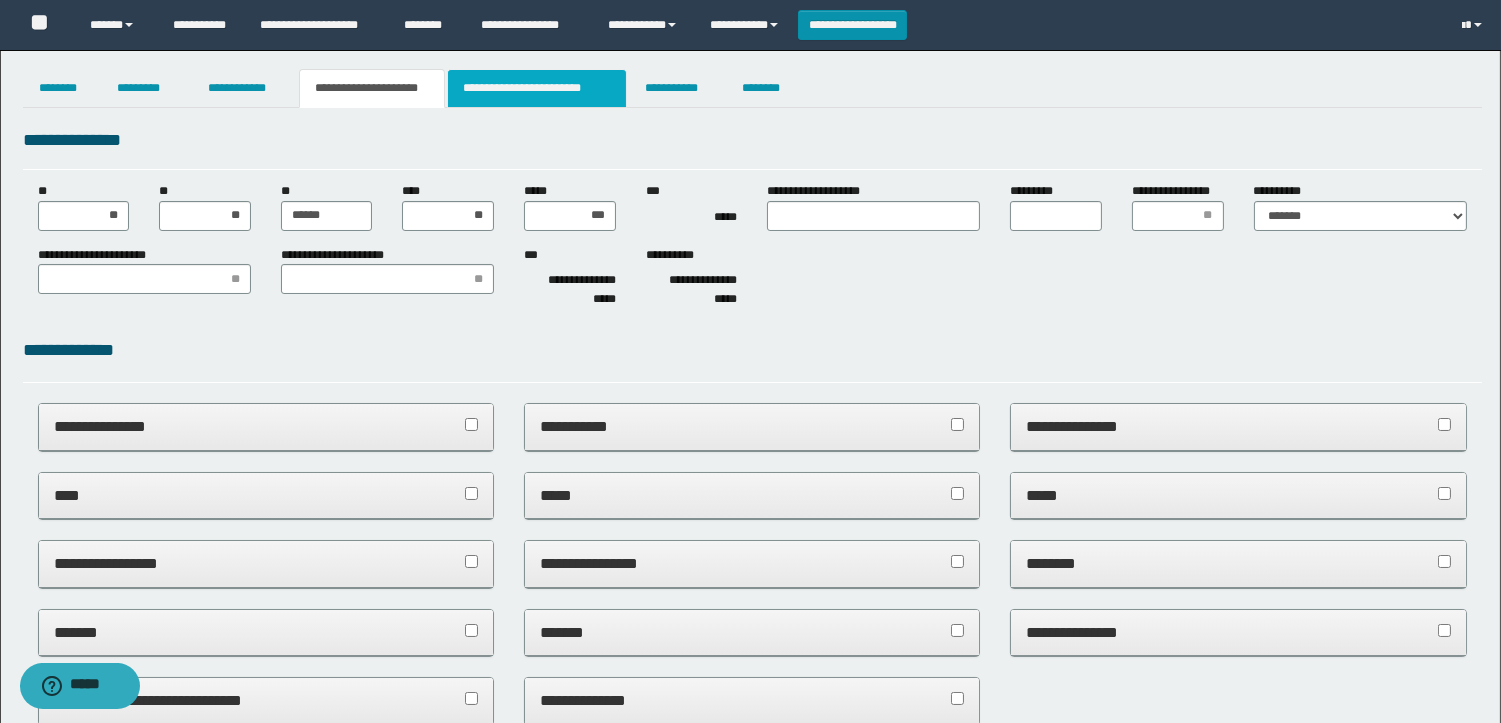 click on "**********" at bounding box center (537, 88) 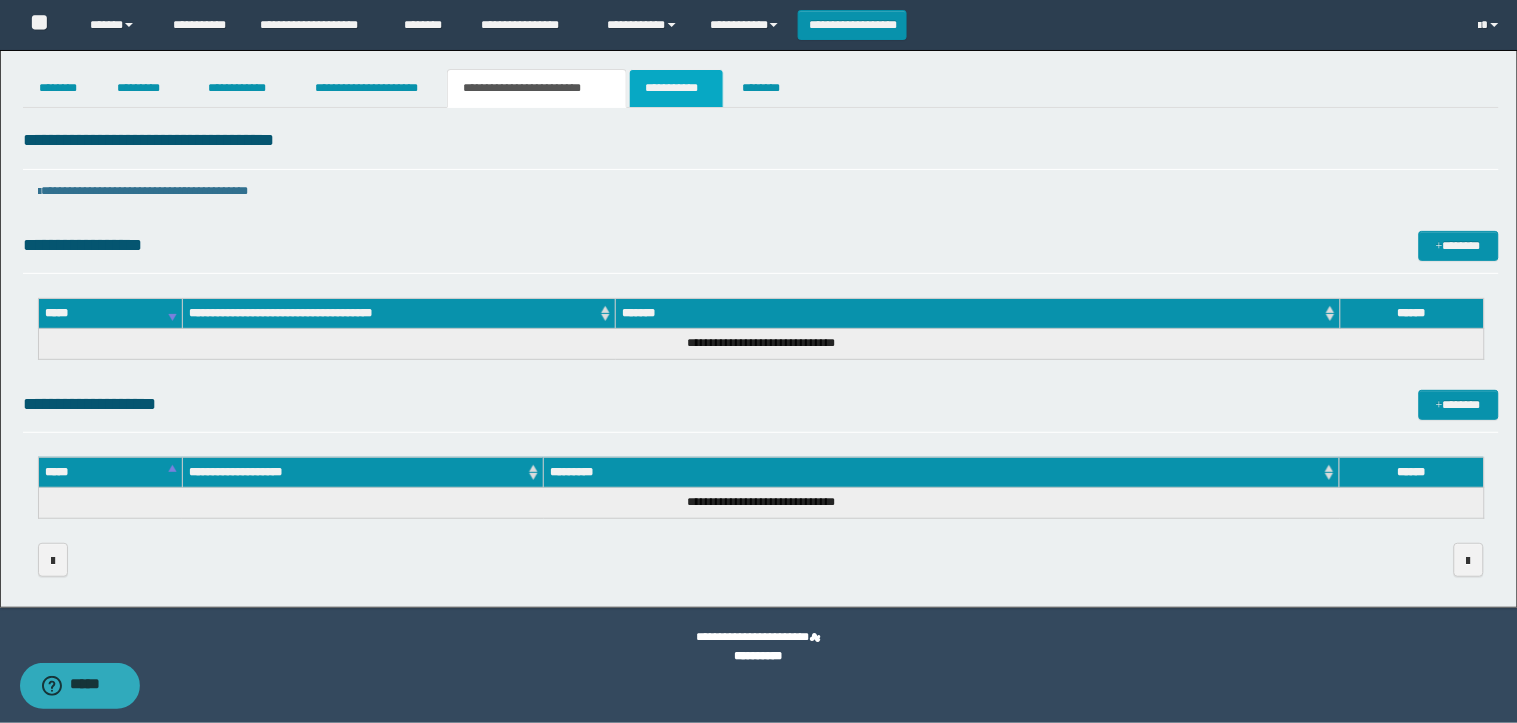 click on "**********" at bounding box center (676, 88) 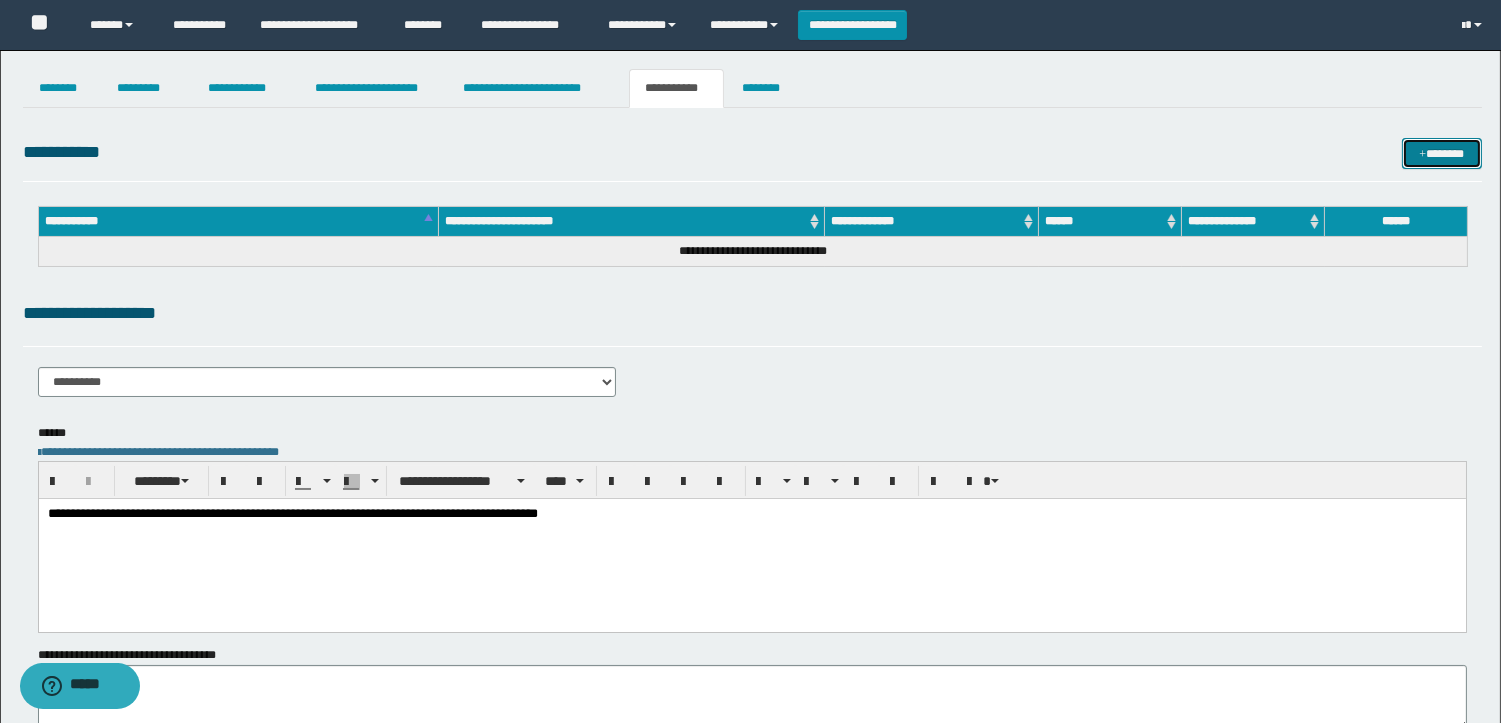 click on "*******" at bounding box center [1442, 153] 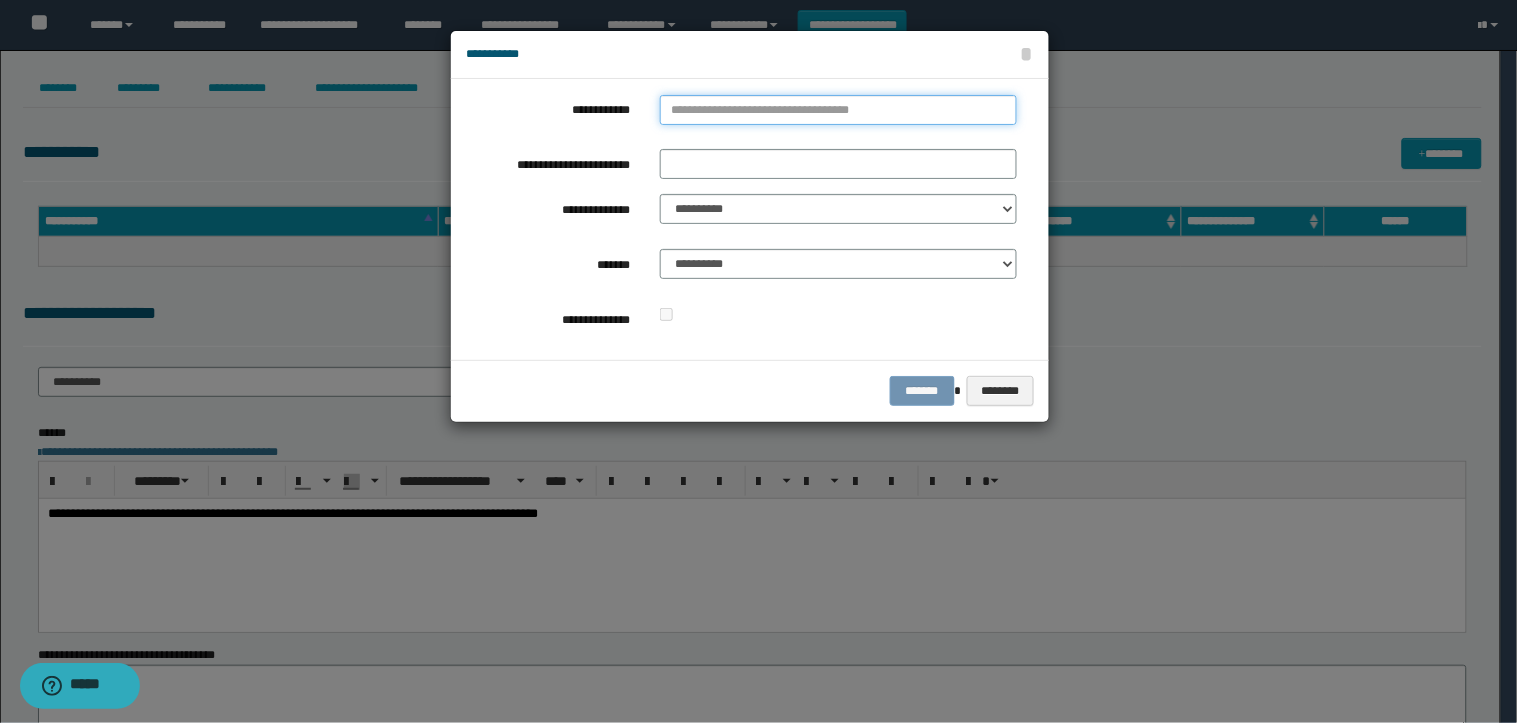 click on "**********" at bounding box center (838, 110) 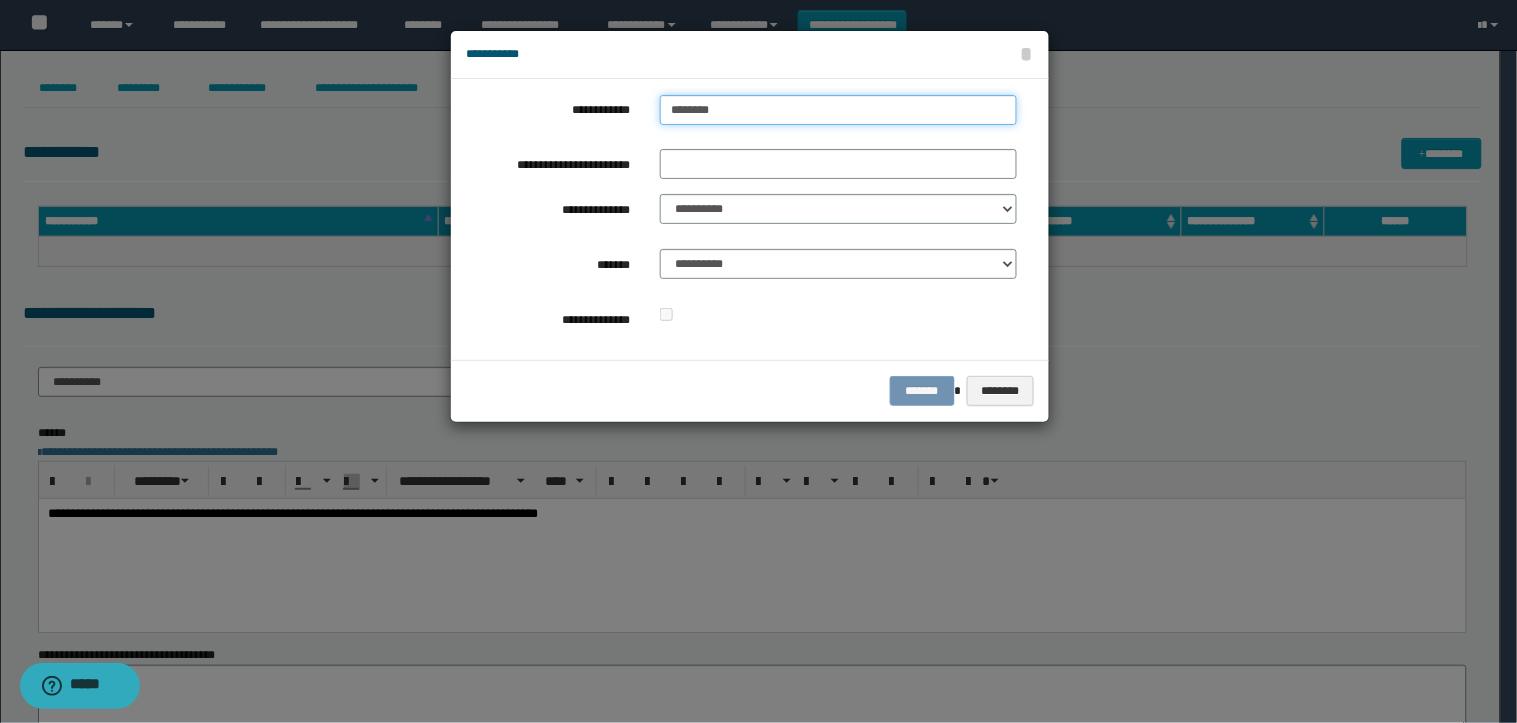 type on "*********" 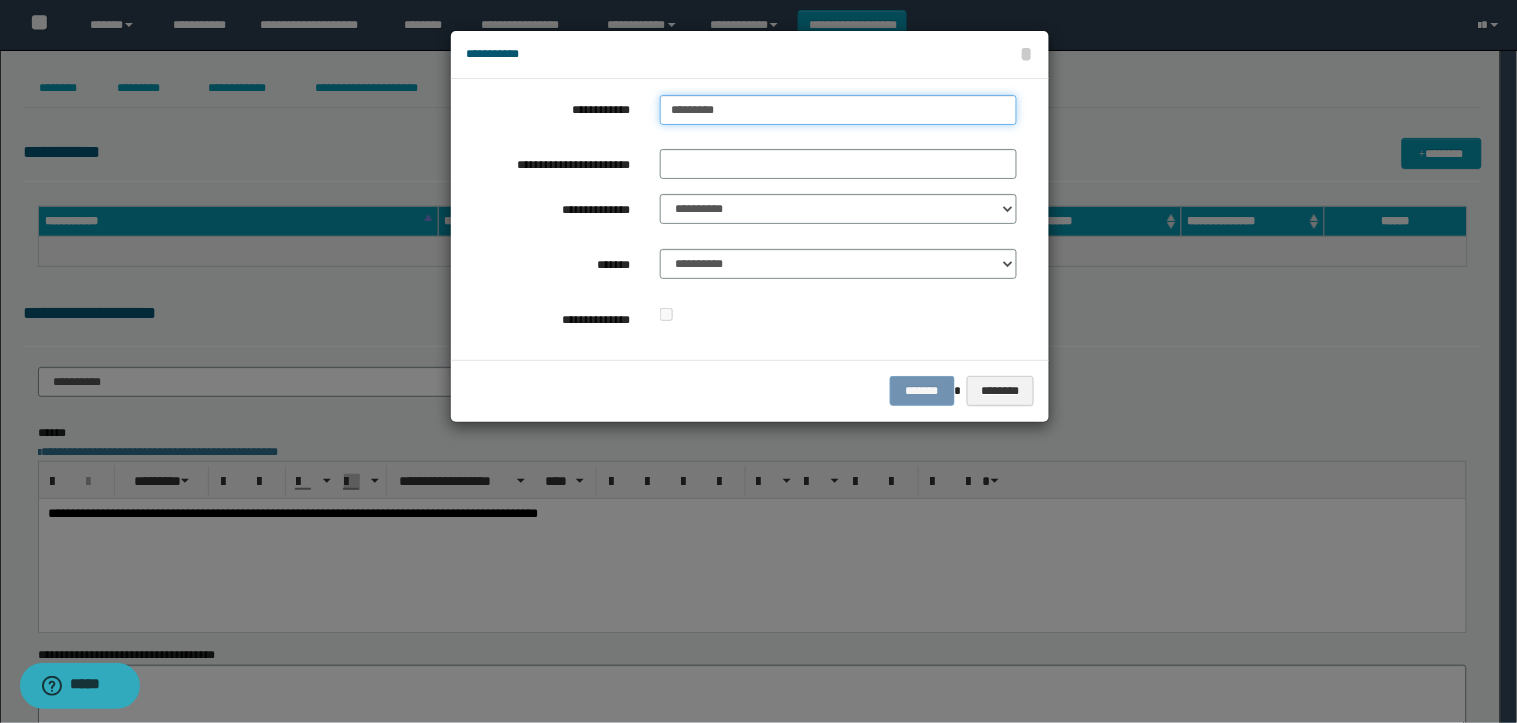 type on "**********" 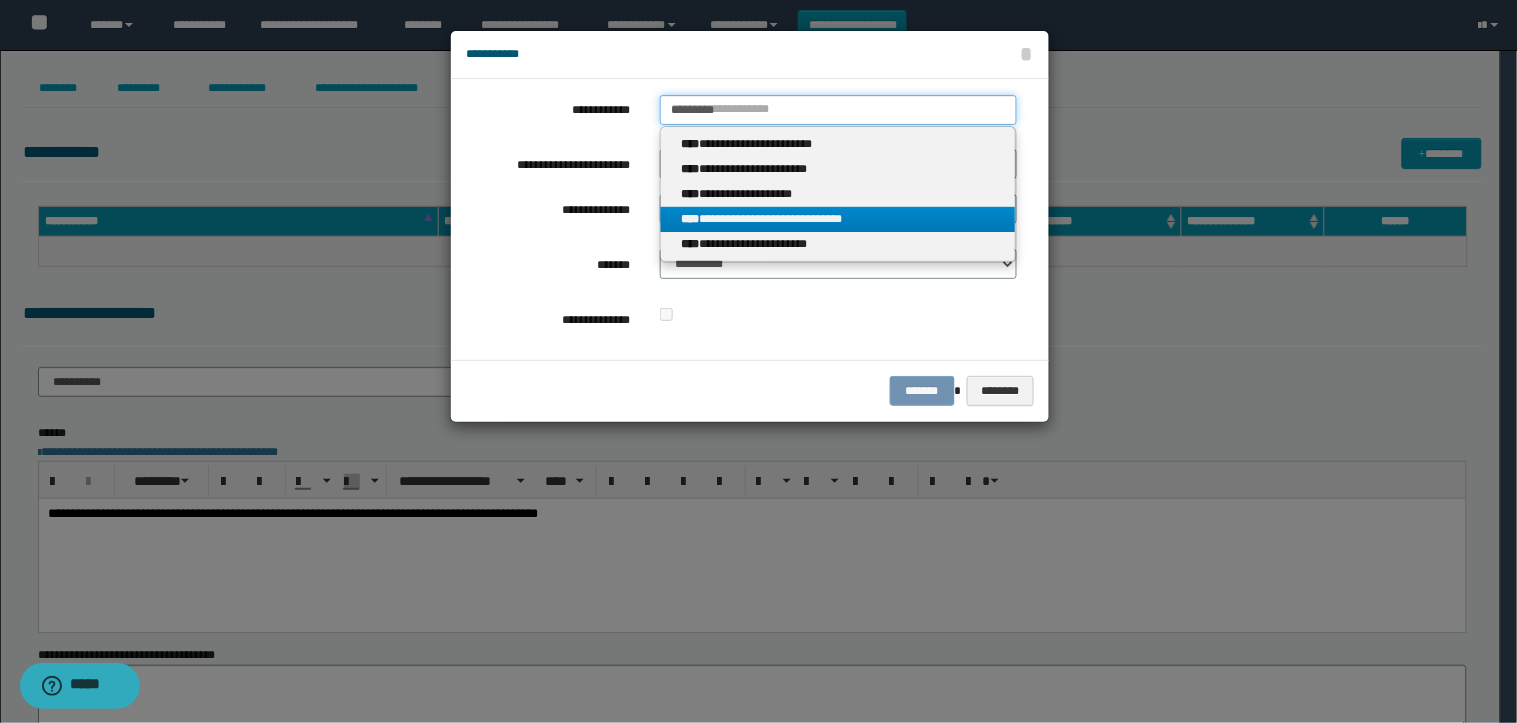 type on "*********" 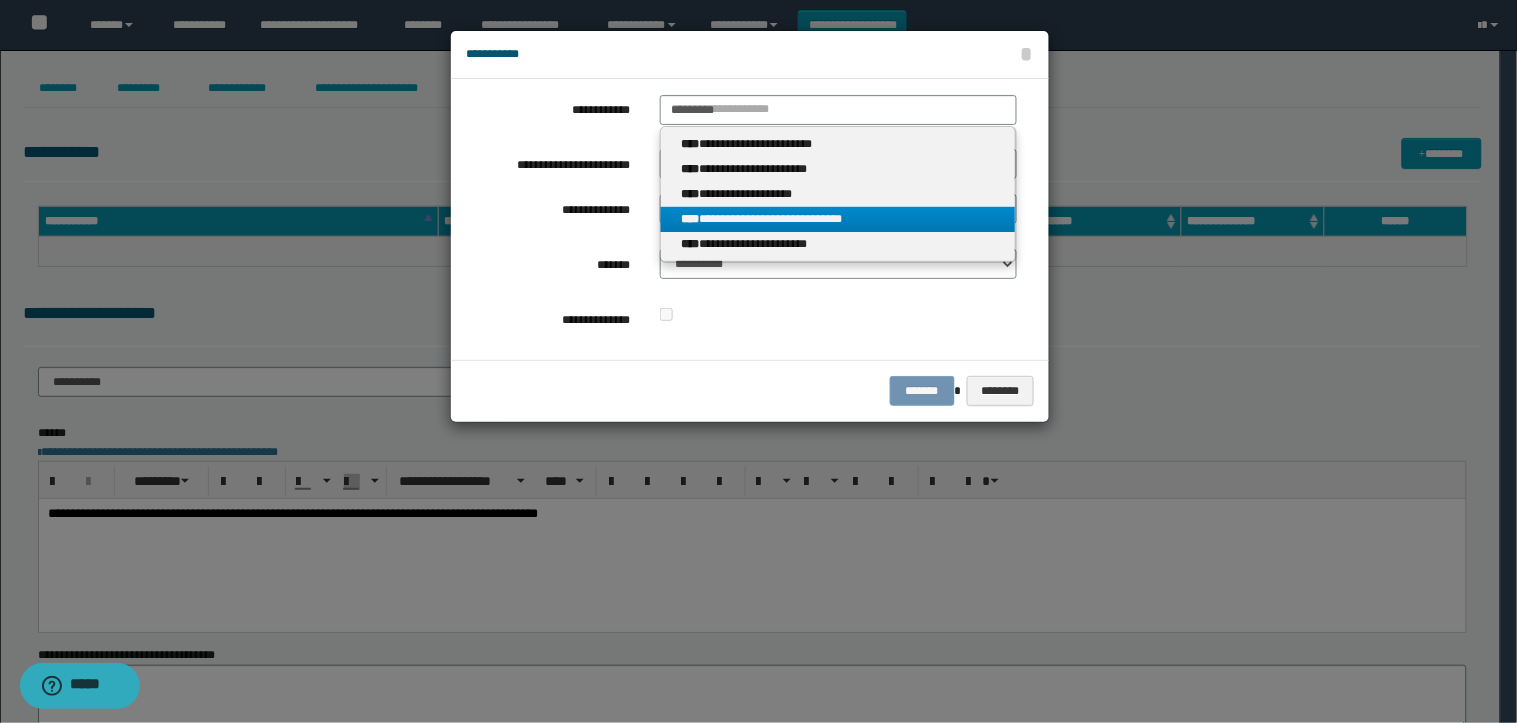 click on "**********" at bounding box center [838, 219] 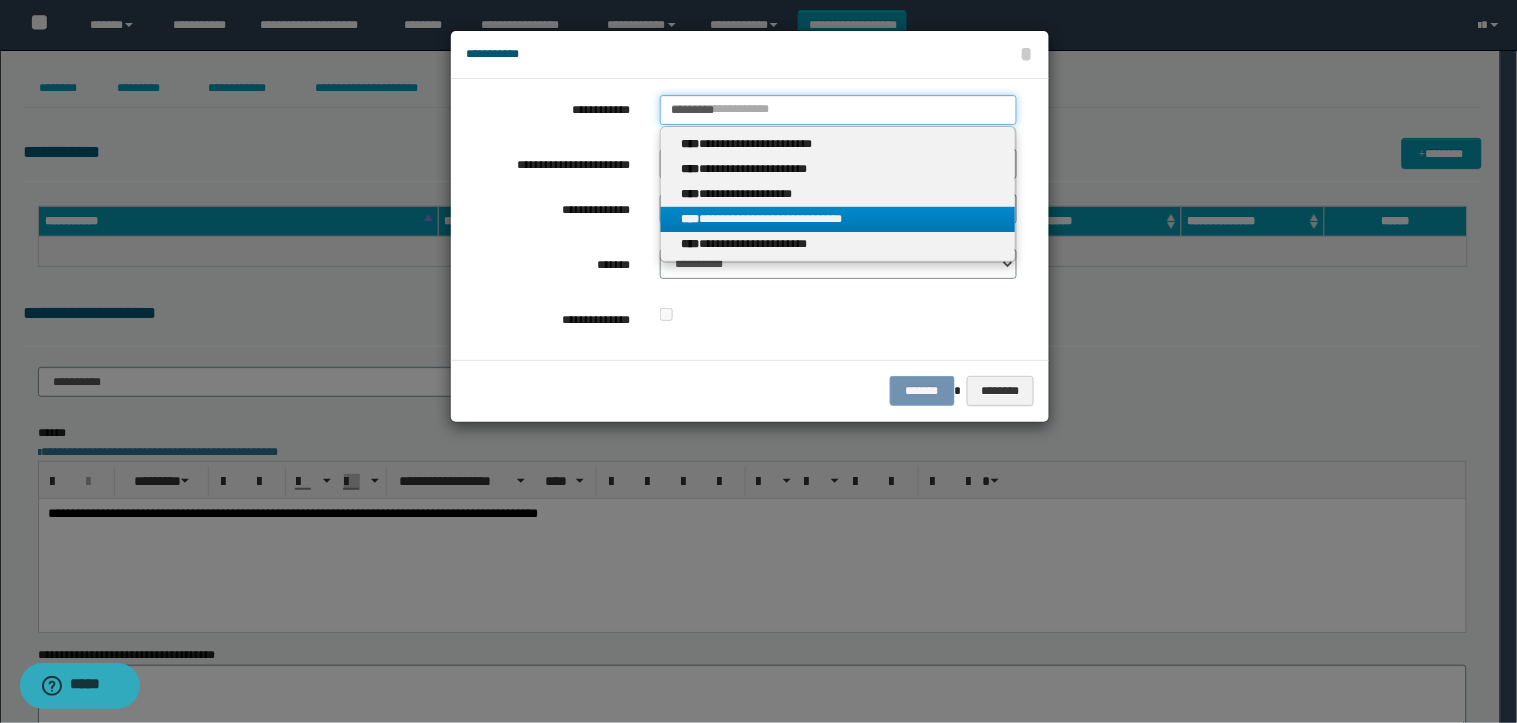 type 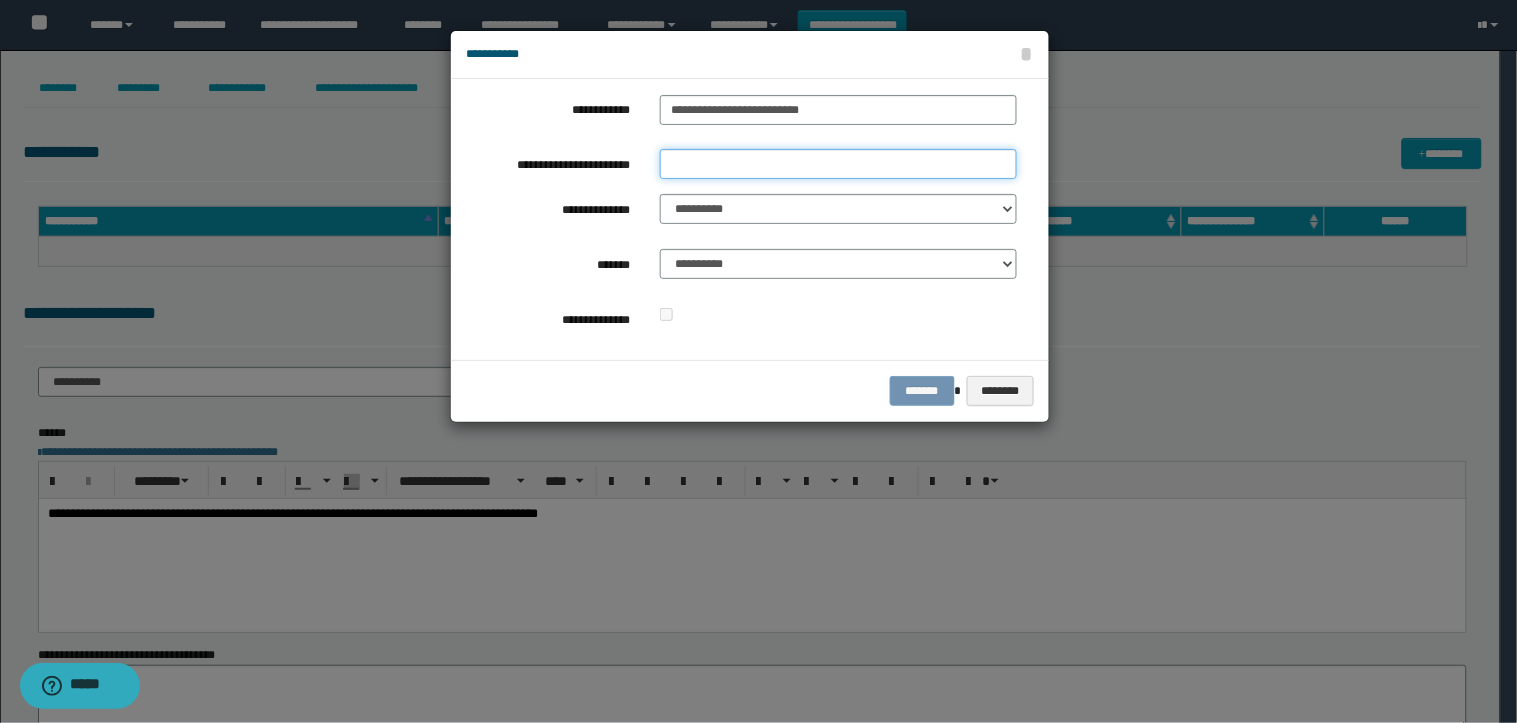 click on "**********" at bounding box center [838, 164] 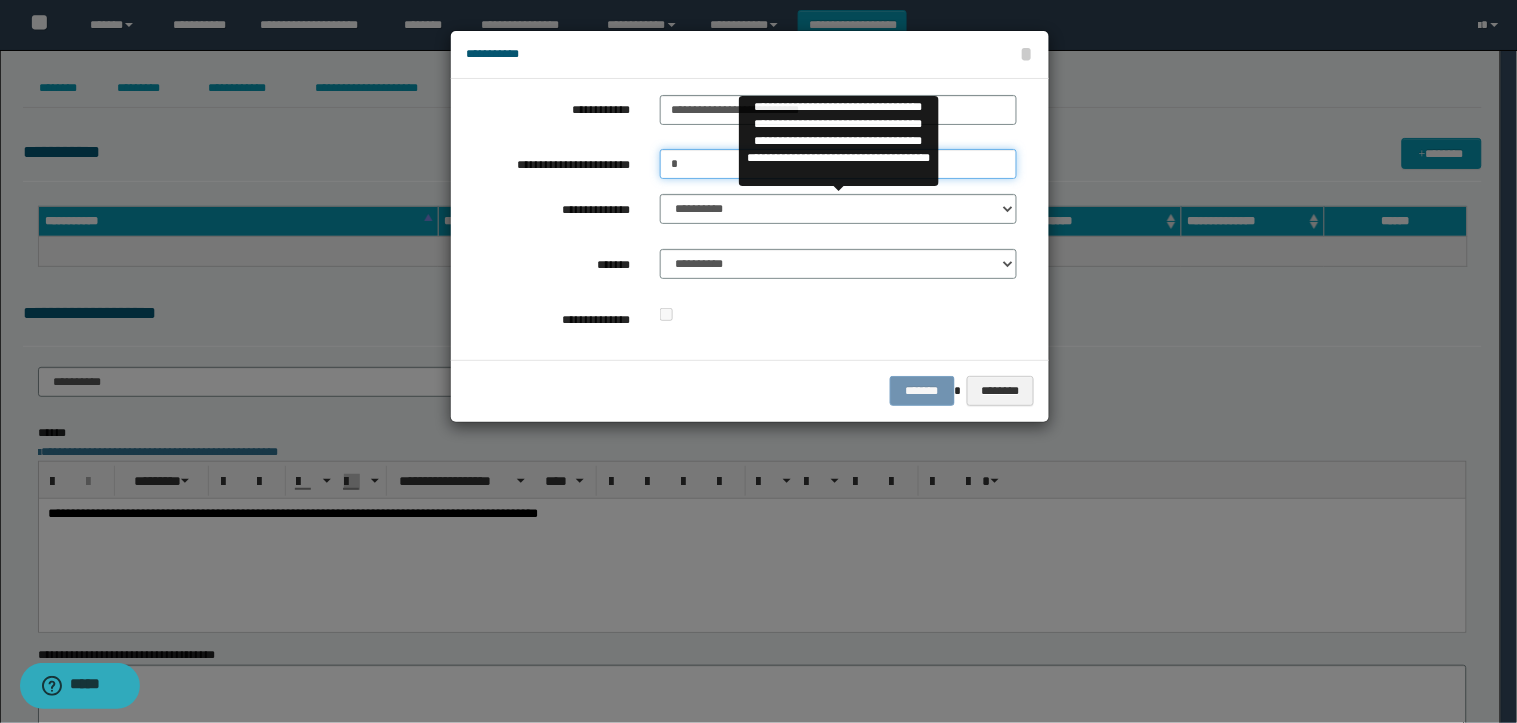 type on "*" 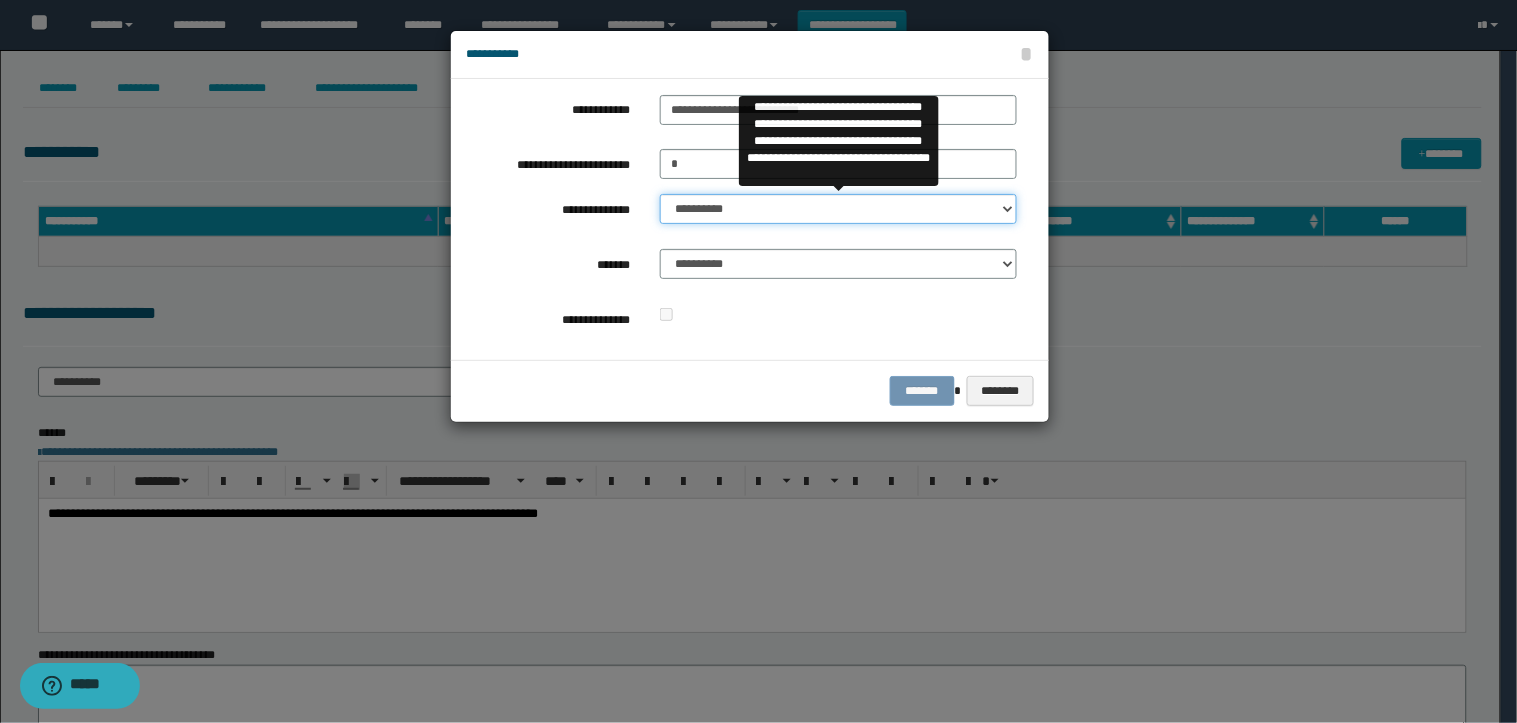 click on "**********" at bounding box center [838, 209] 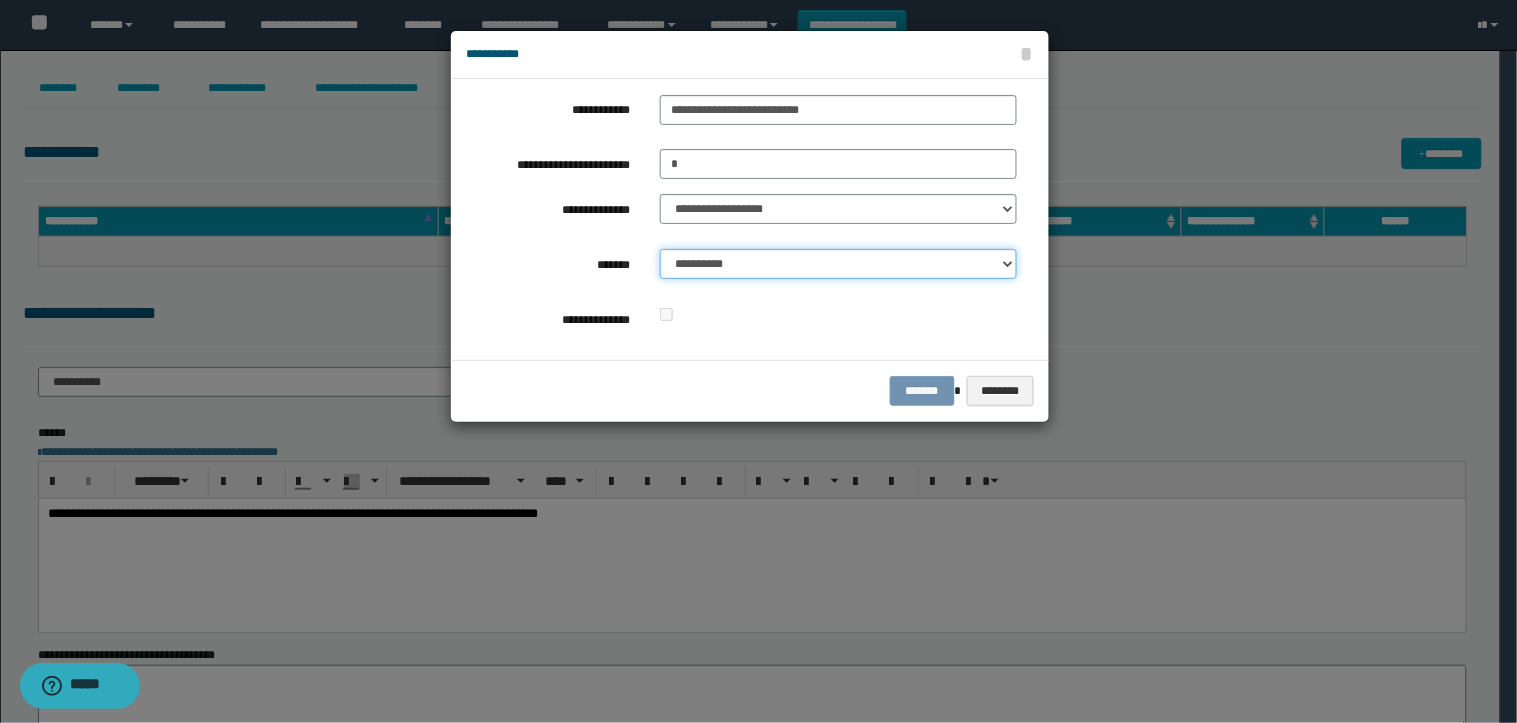 click on "**********" at bounding box center (838, 264) 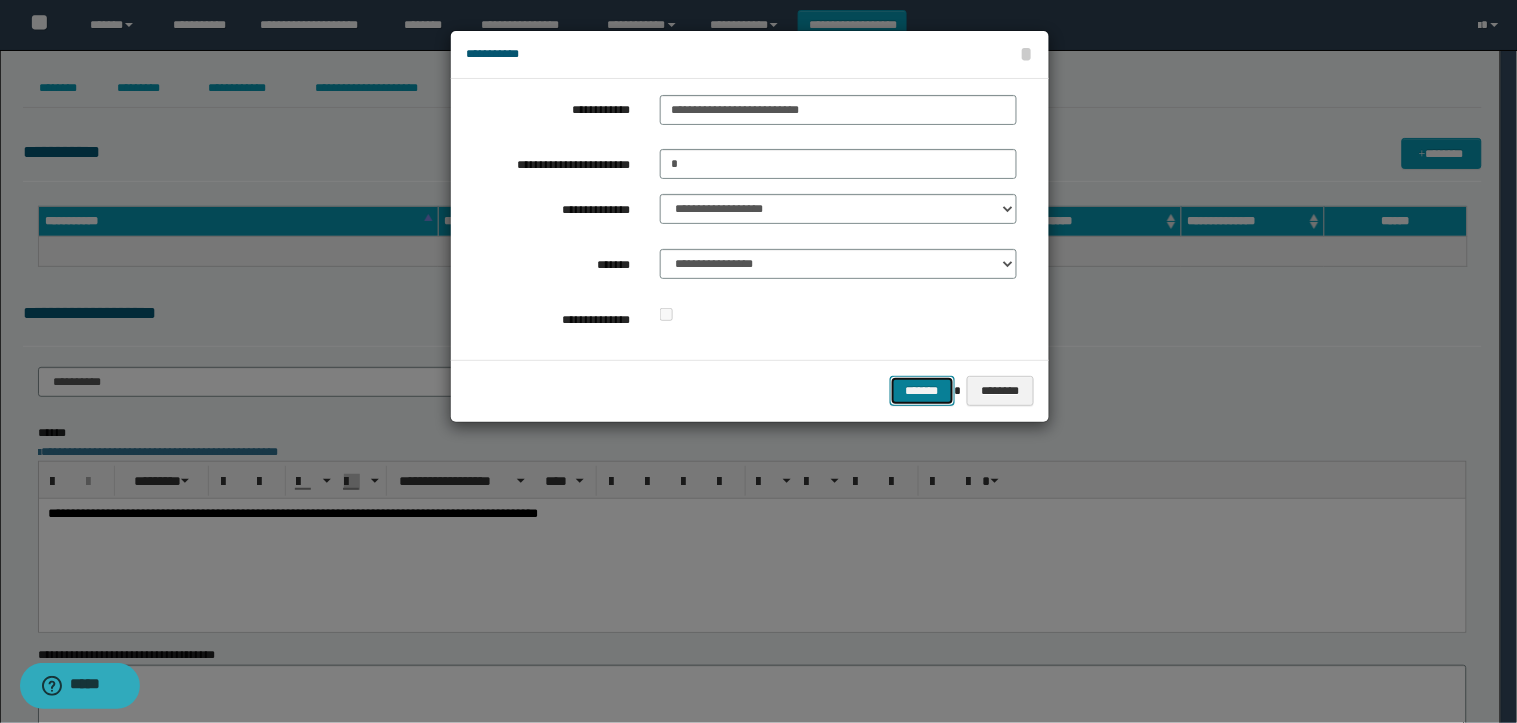 click on "*******" at bounding box center (922, 391) 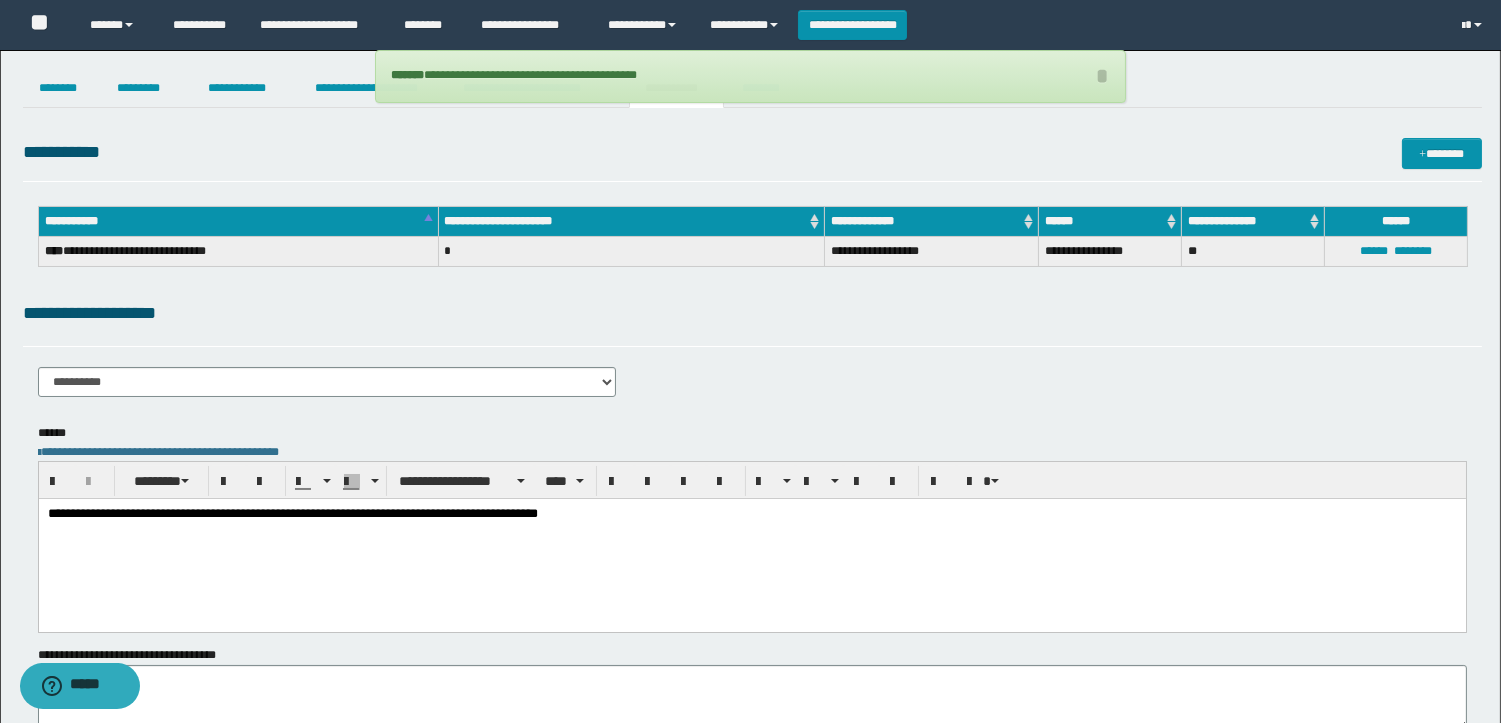click on "**********" at bounding box center (751, 514) 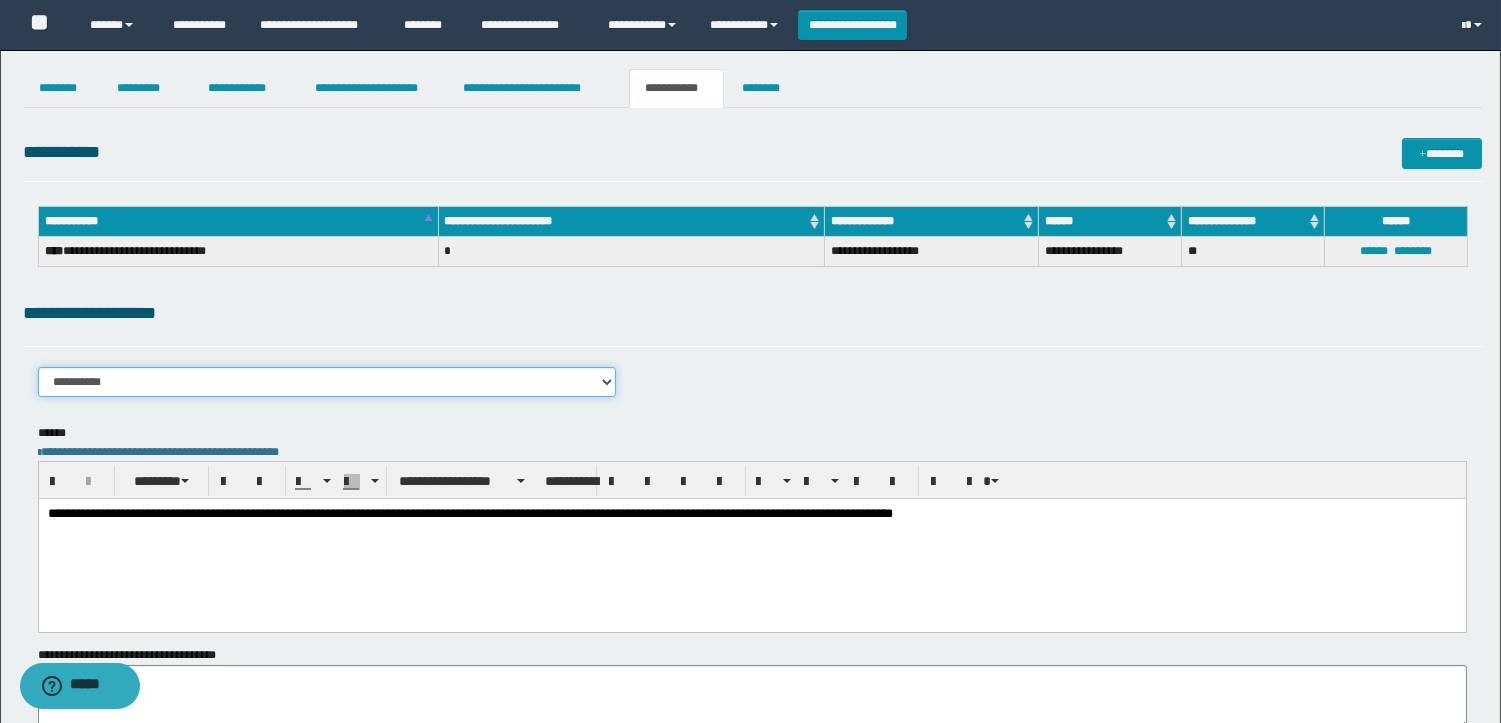 click on "**********" at bounding box center [327, 382] 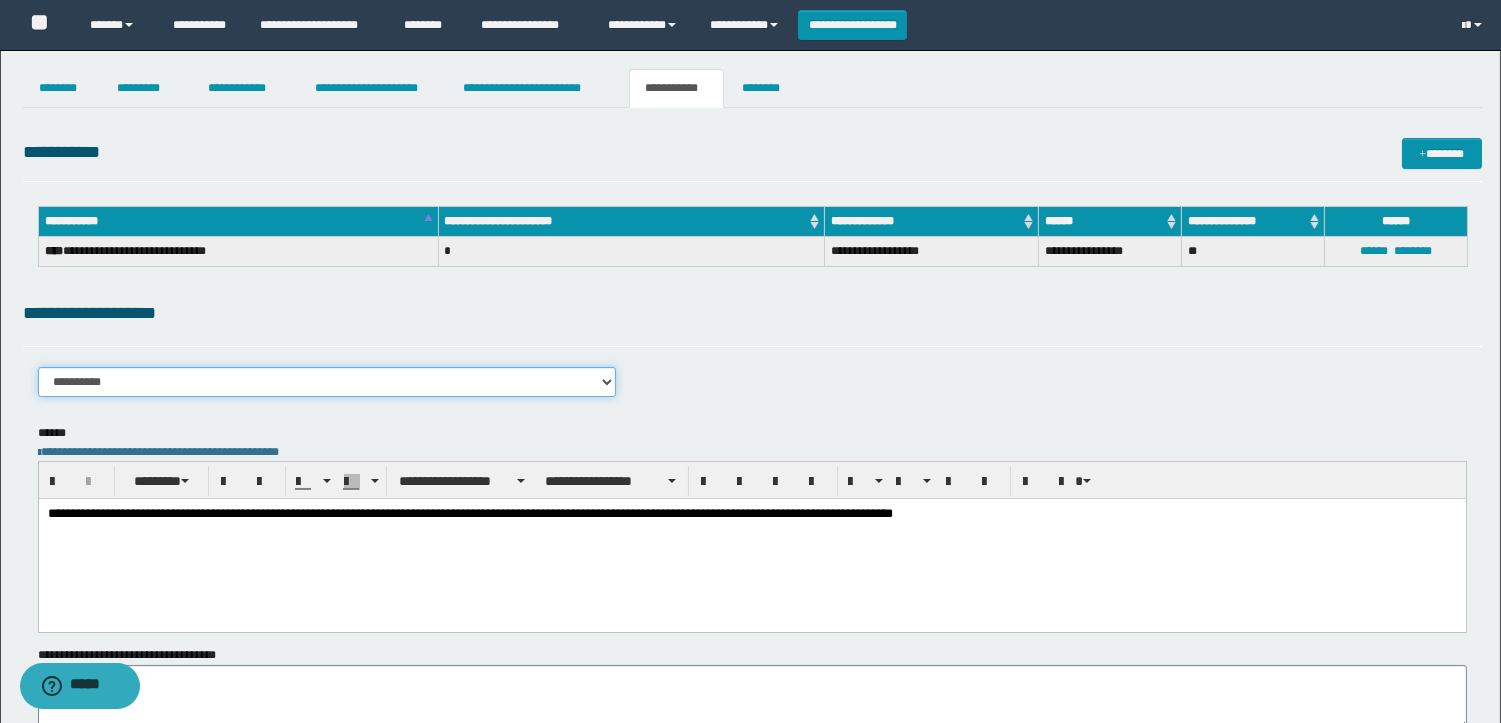 select on "****" 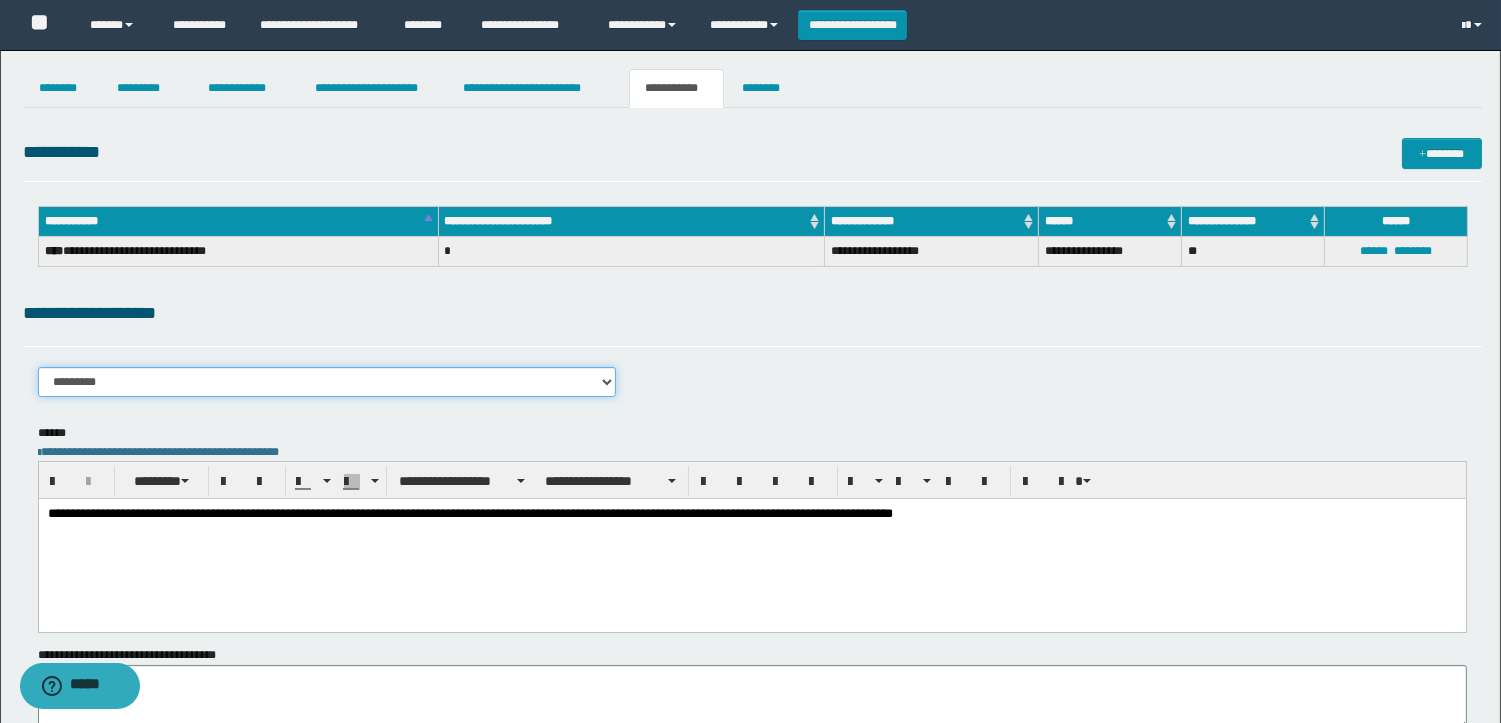 click on "**********" at bounding box center [327, 382] 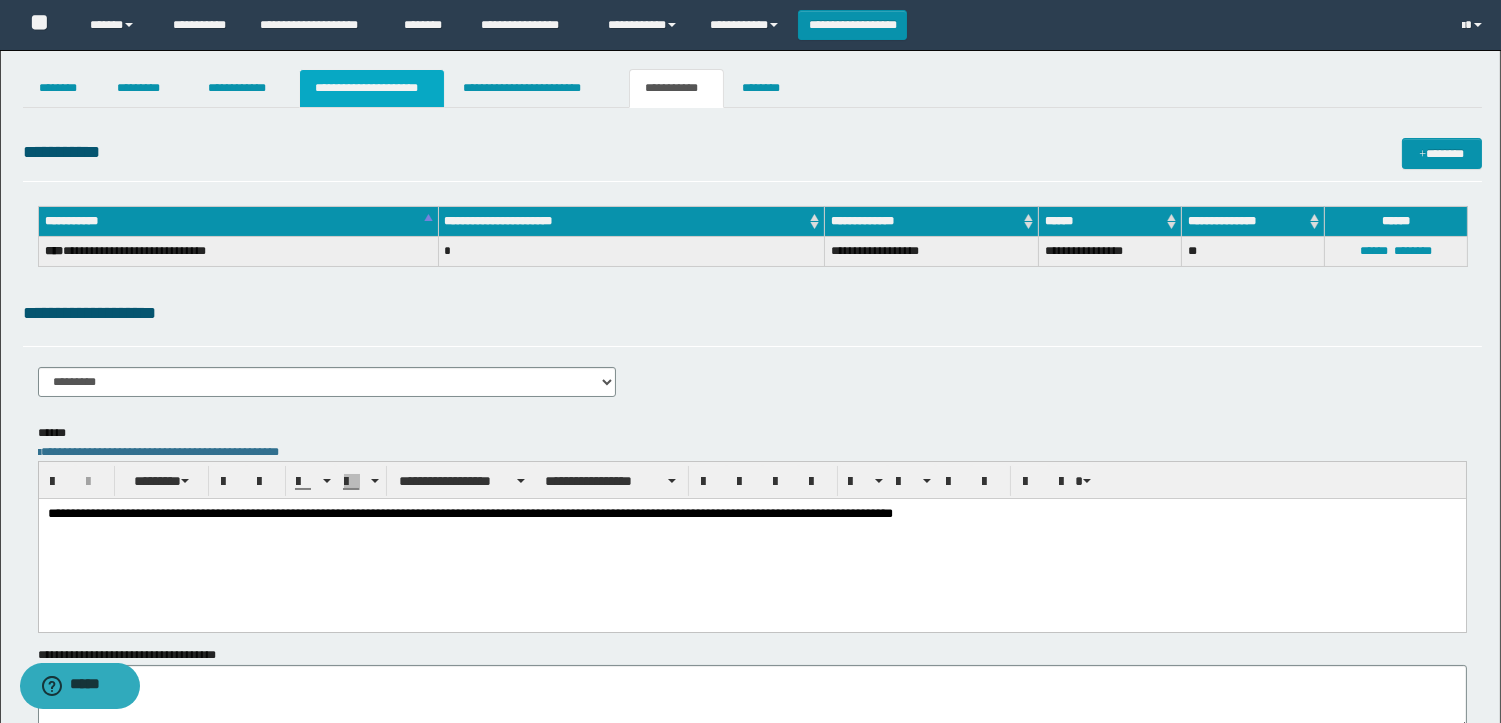 click on "**********" at bounding box center [372, 88] 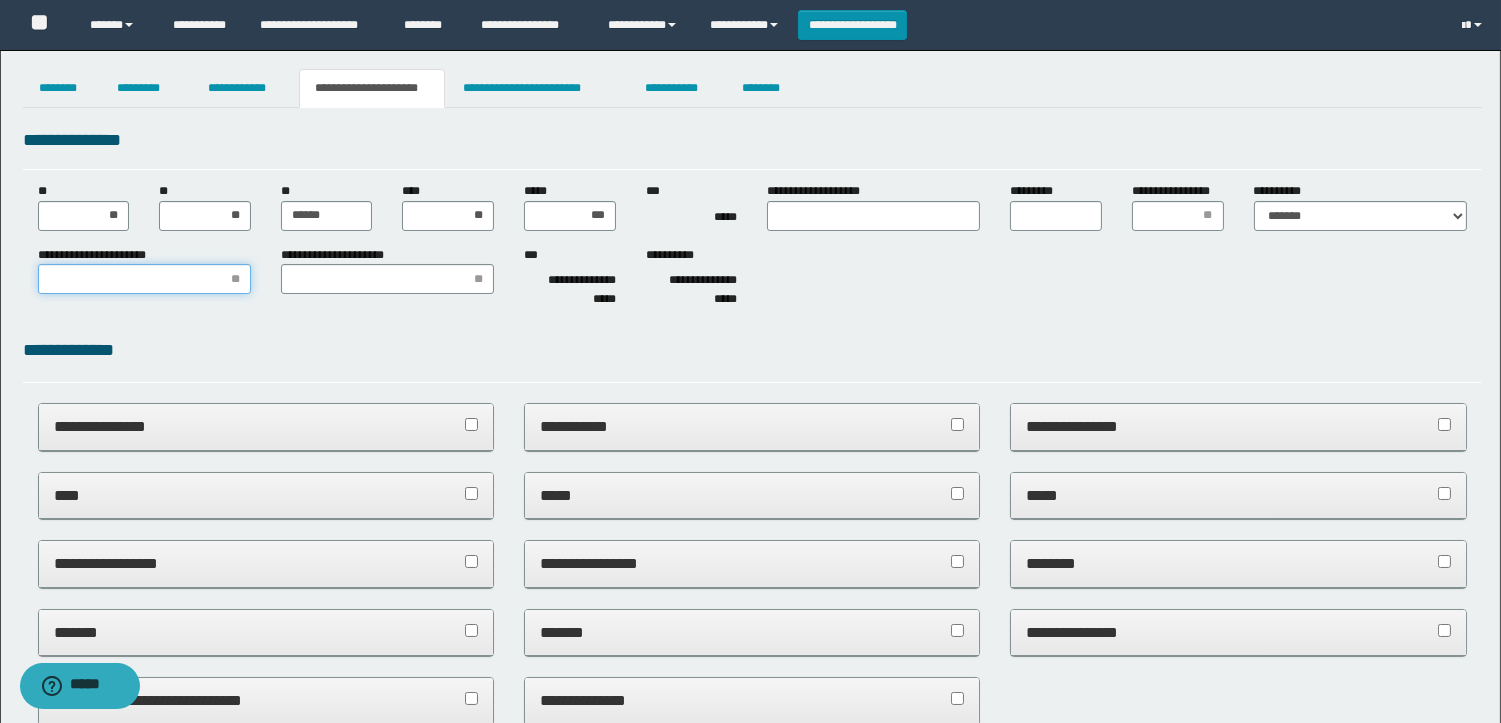 click on "**********" at bounding box center [144, 279] 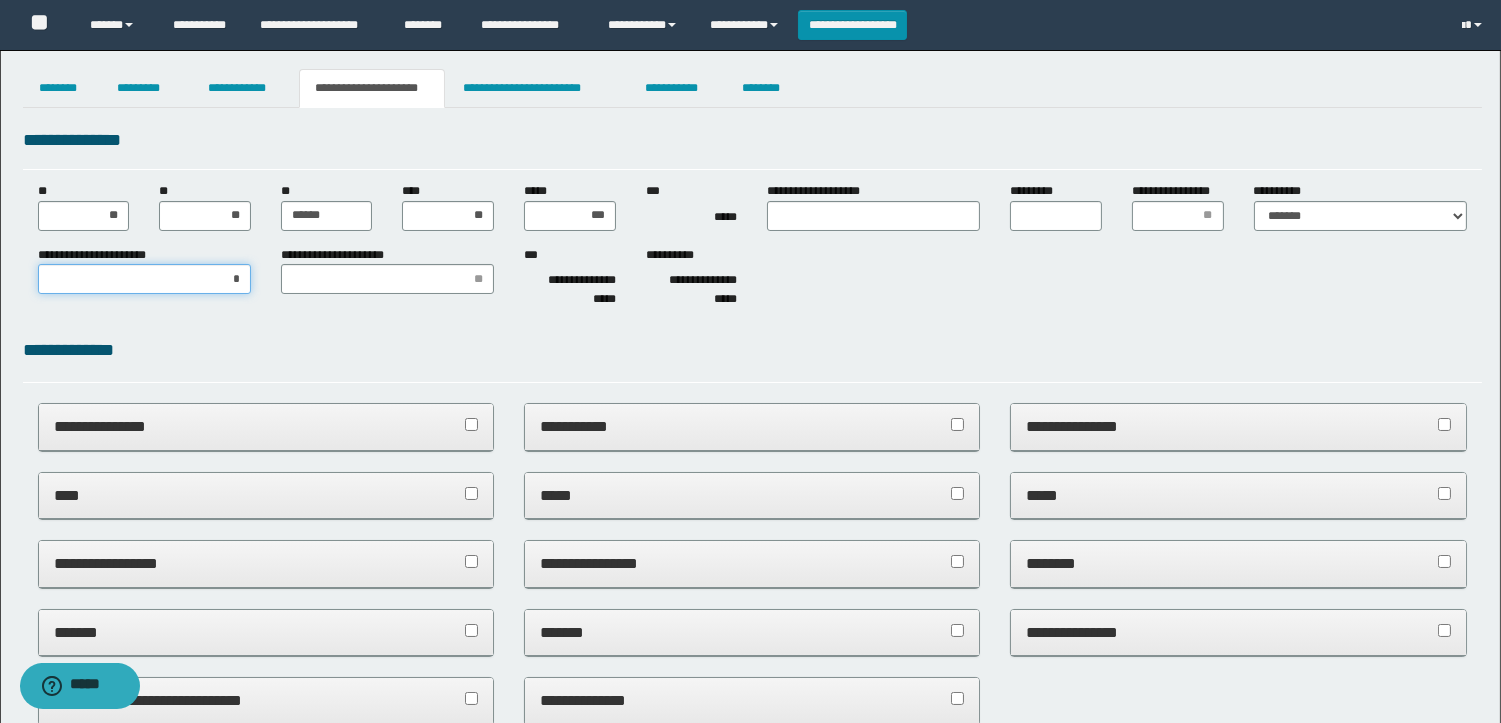 type on "**" 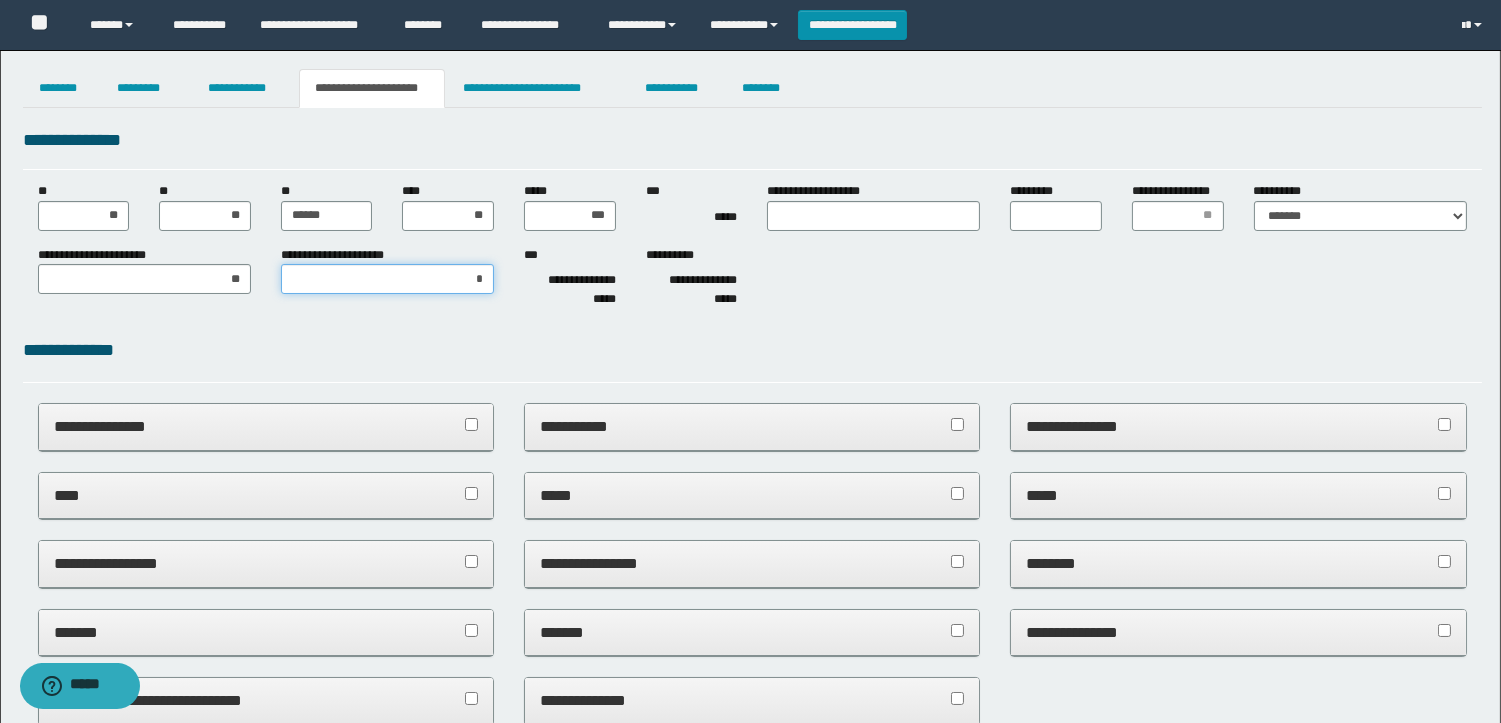 type on "**" 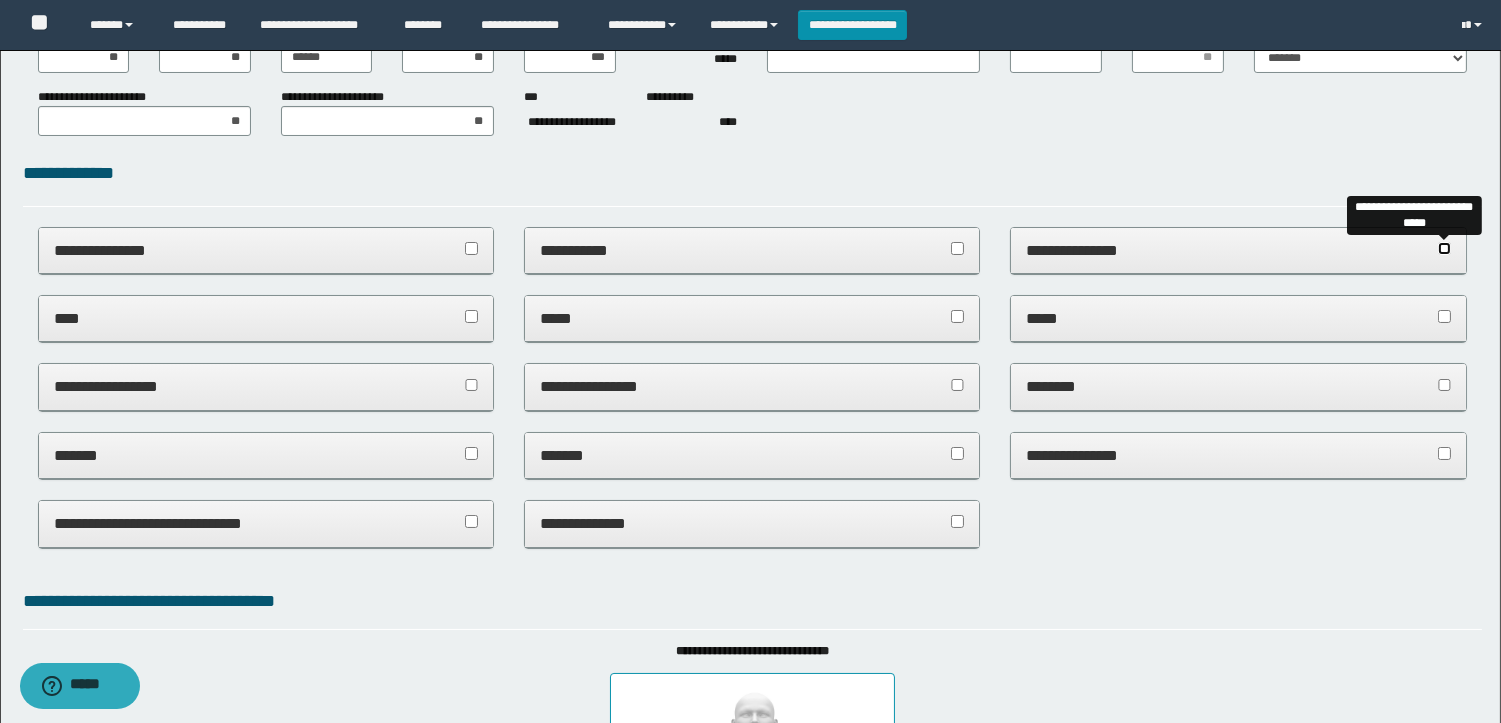 scroll, scrollTop: 0, scrollLeft: 0, axis: both 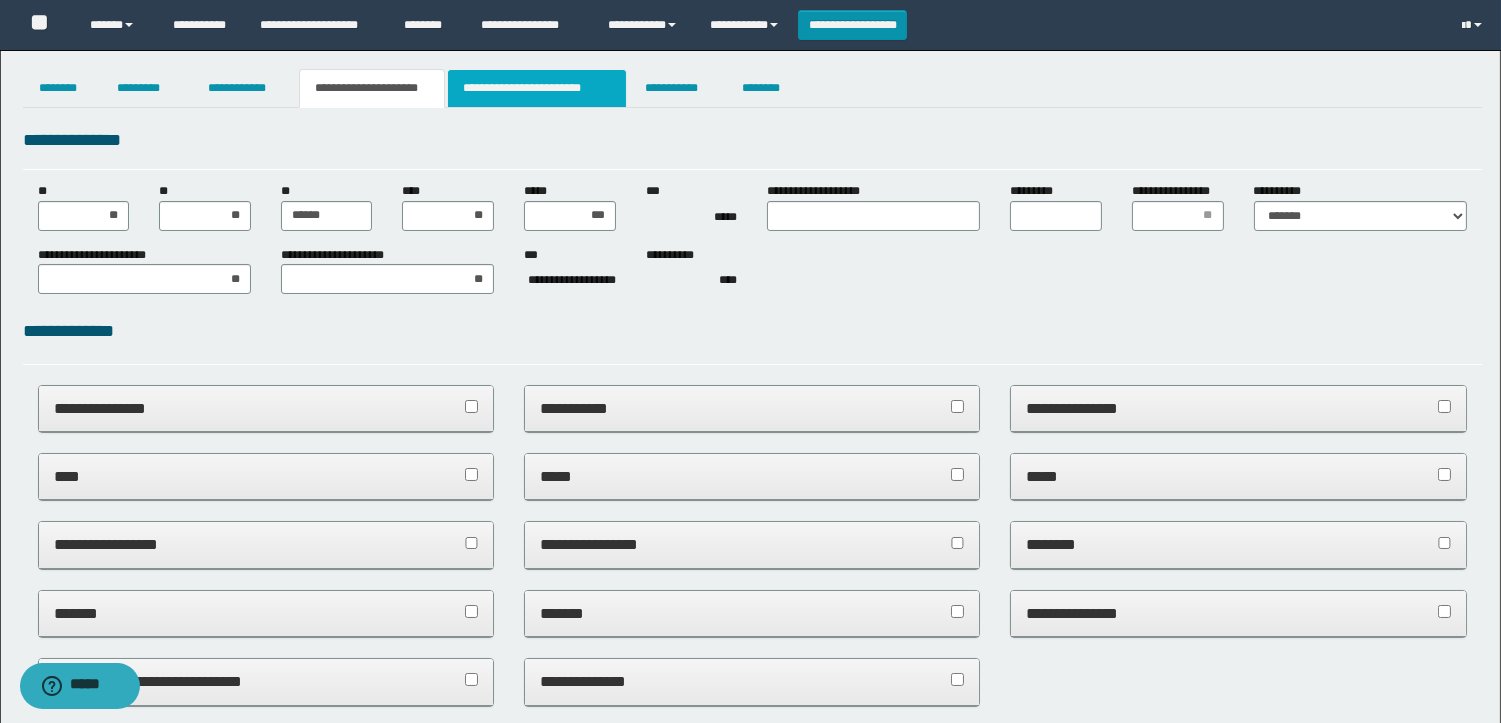 click on "**********" at bounding box center (537, 88) 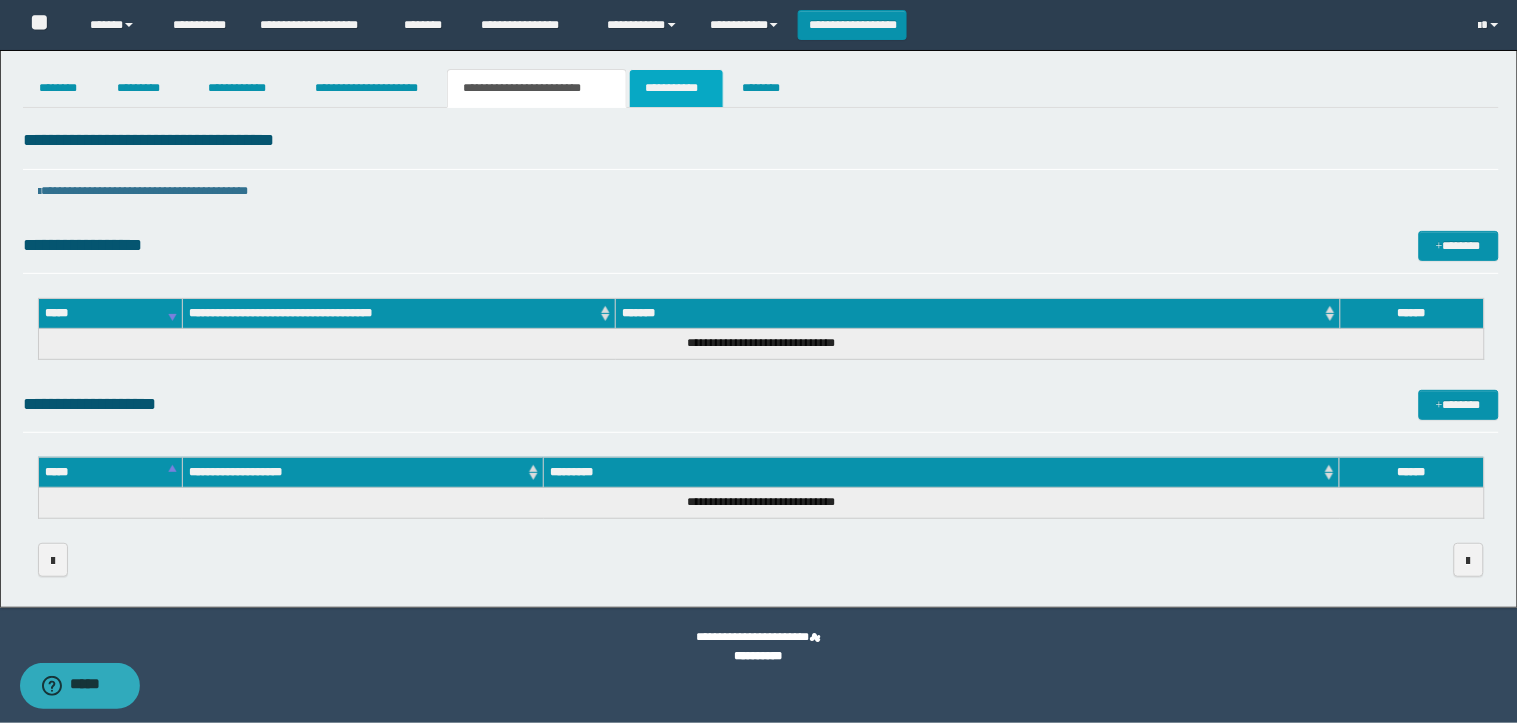 click on "**********" at bounding box center [676, 88] 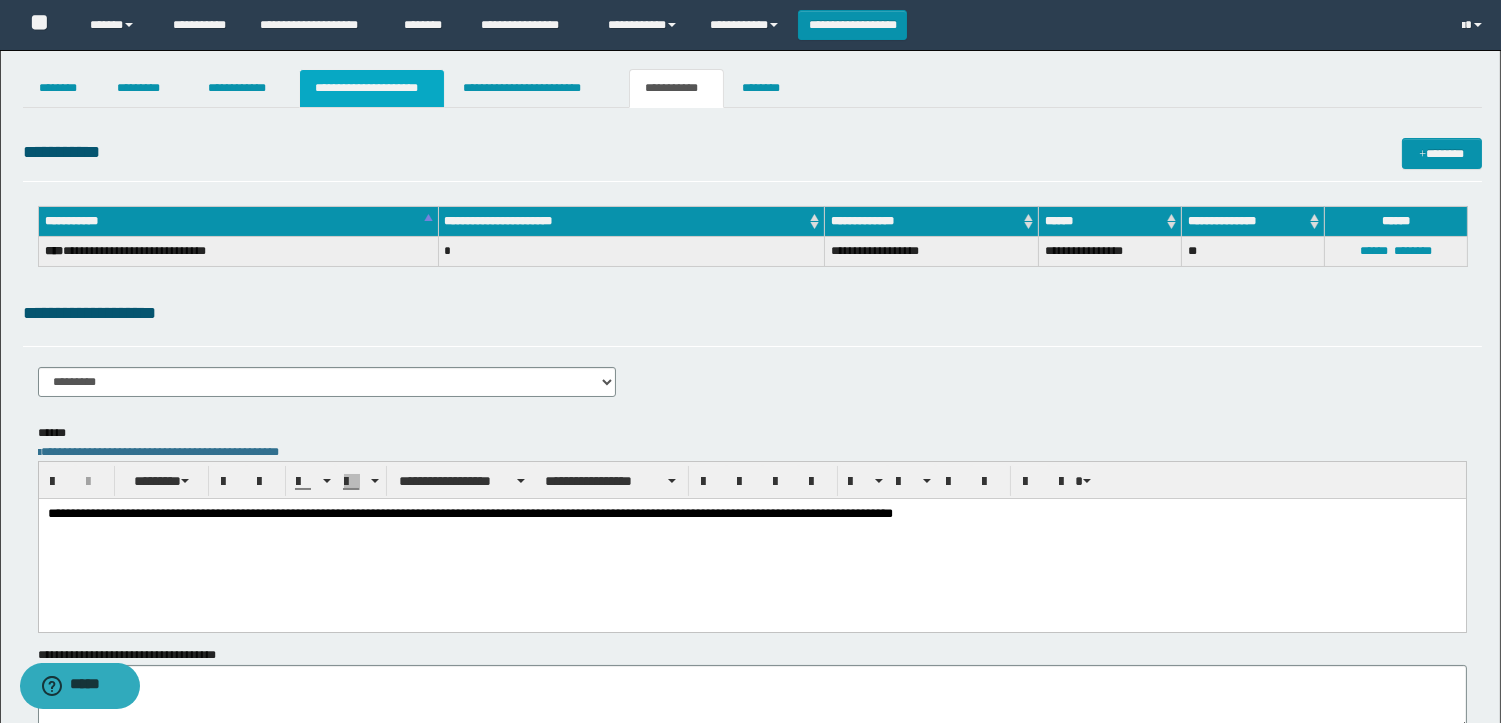 click on "**********" at bounding box center [372, 88] 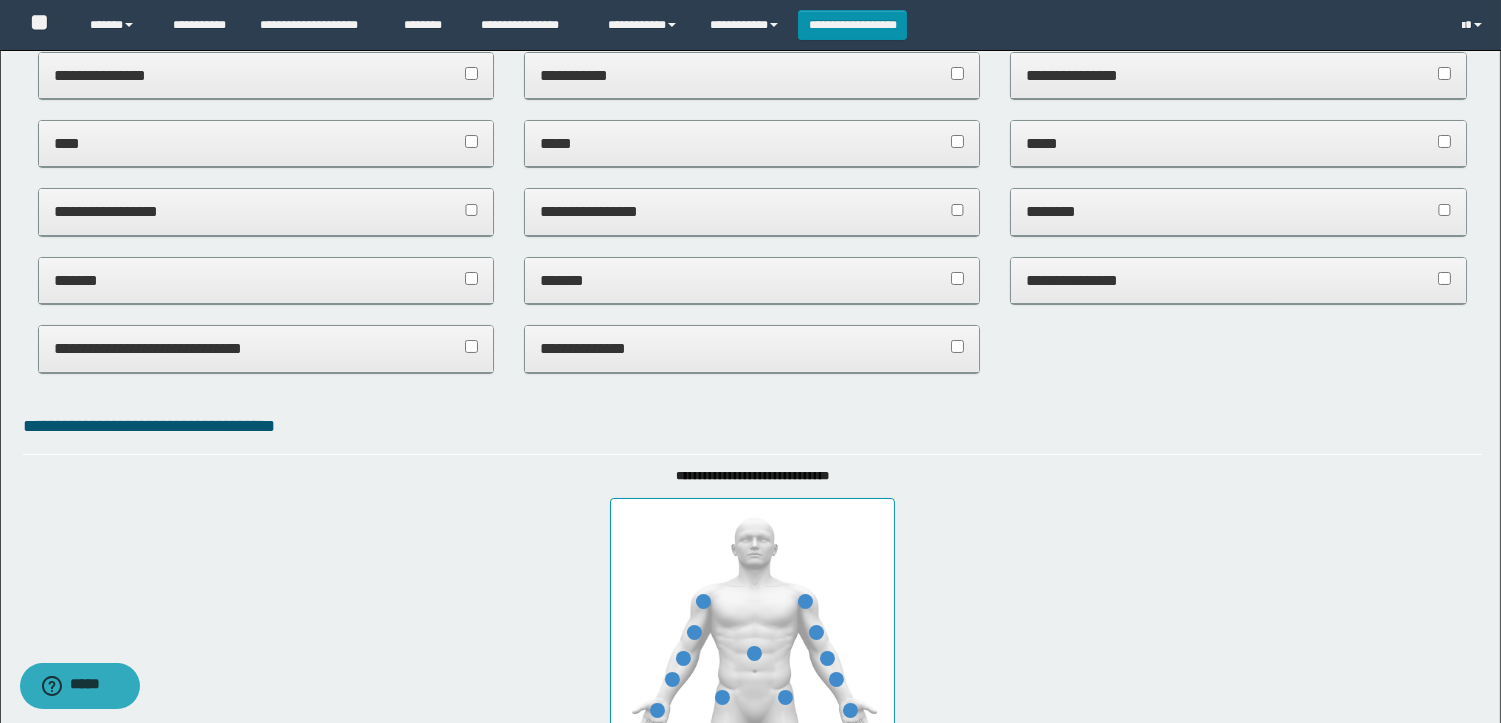scroll, scrollTop: 222, scrollLeft: 0, axis: vertical 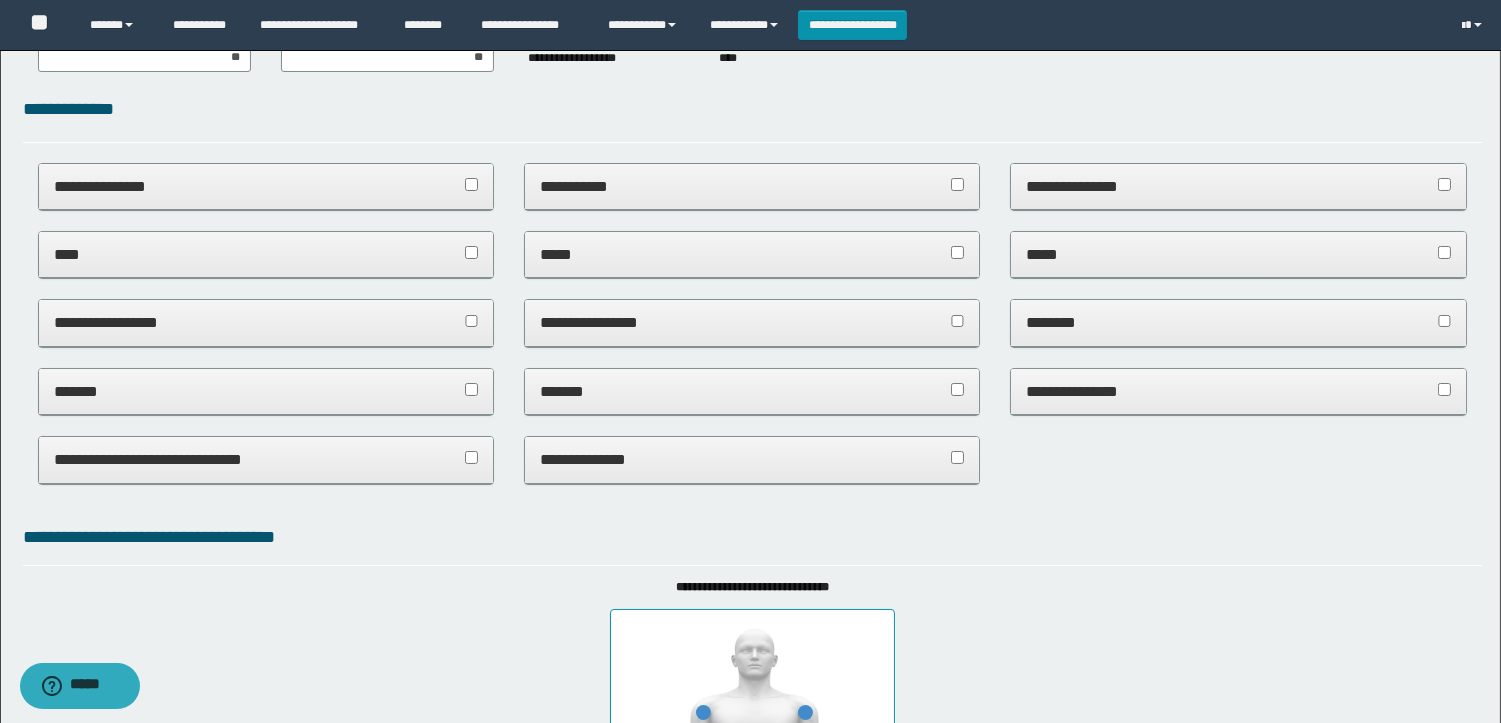 click on "*******" at bounding box center [752, 391] 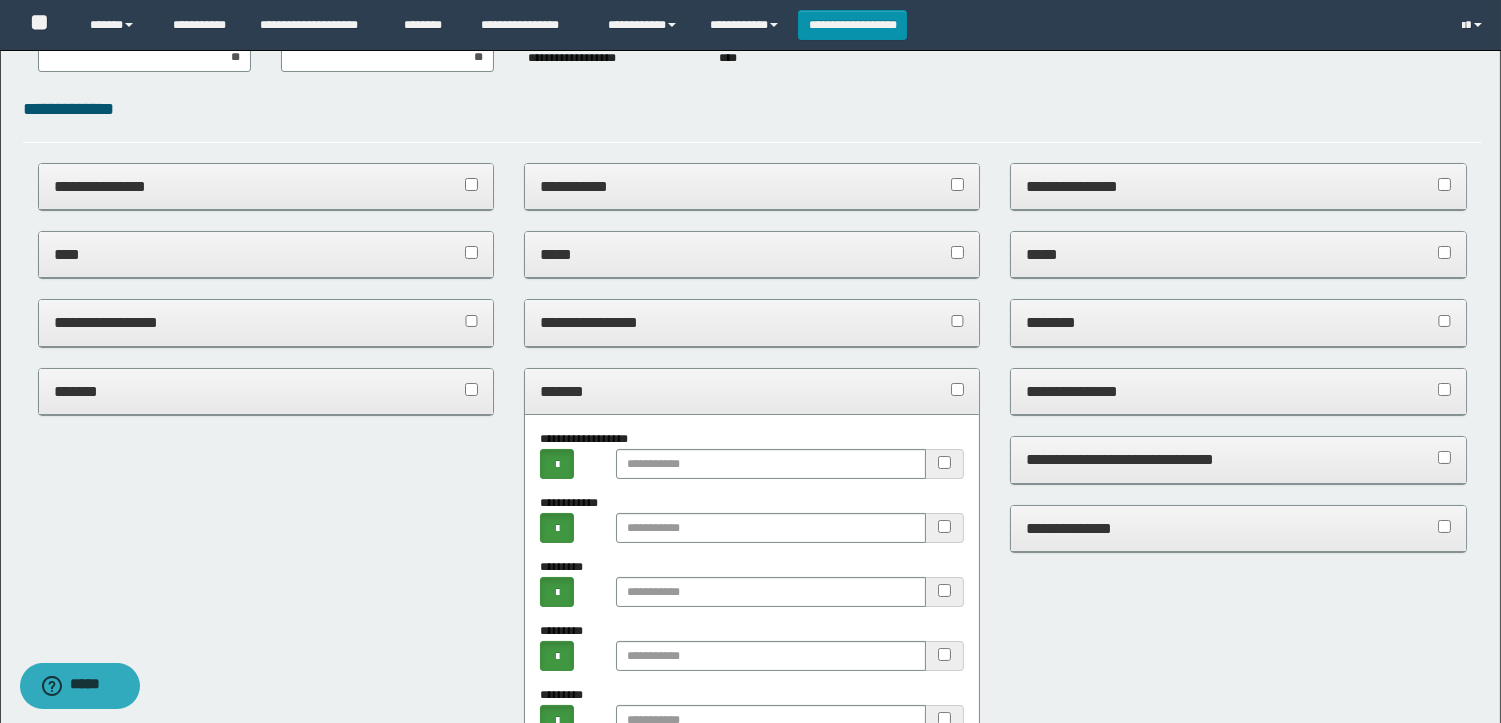 click on "*******" at bounding box center [752, 391] 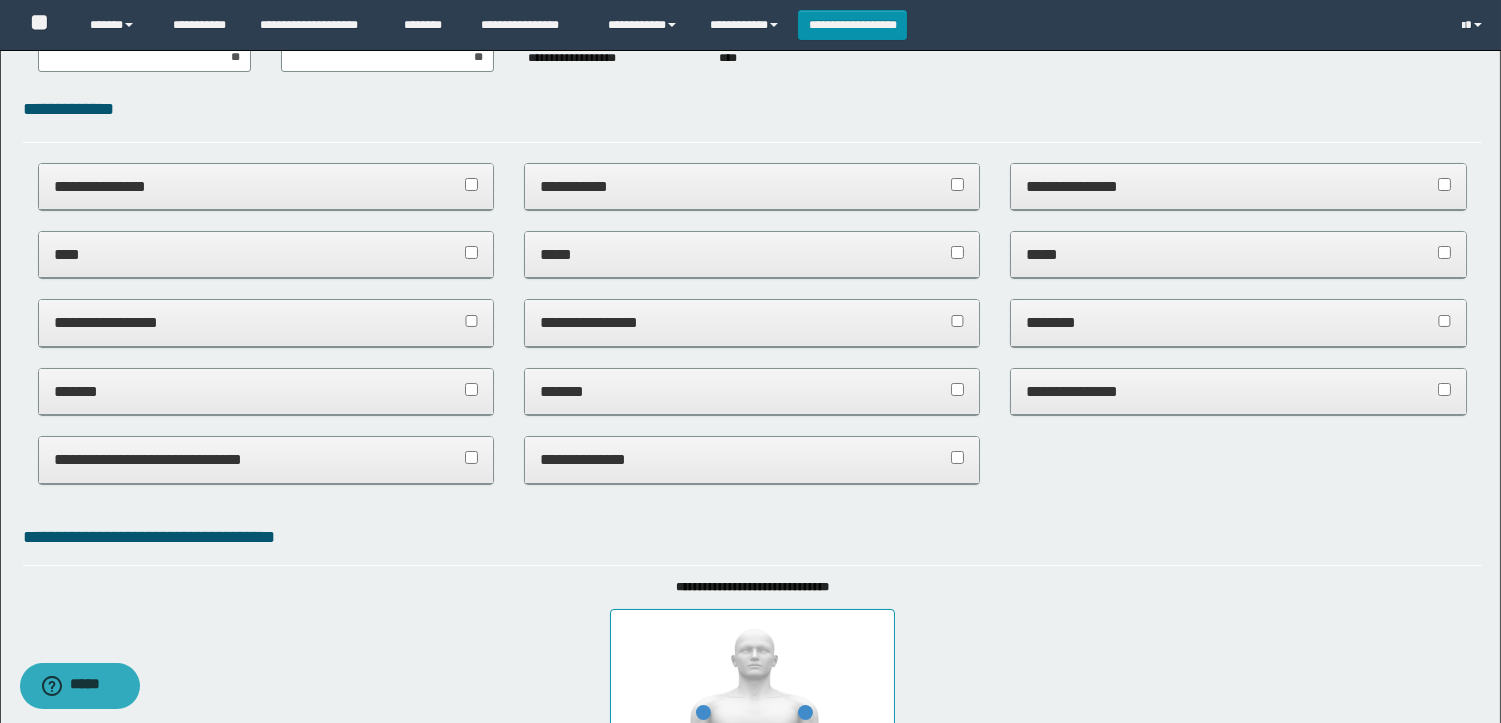 click on "**********" at bounding box center [1238, 391] 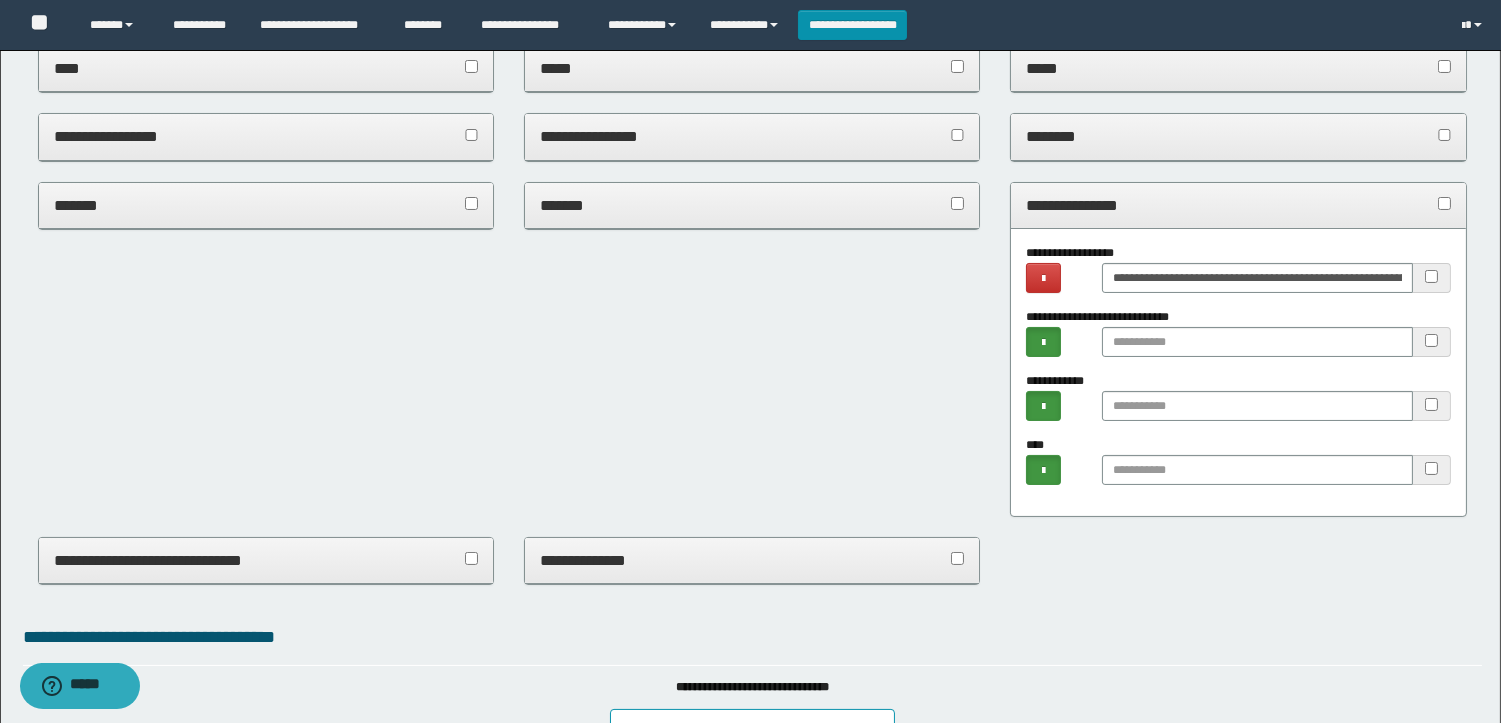 scroll, scrollTop: 444, scrollLeft: 0, axis: vertical 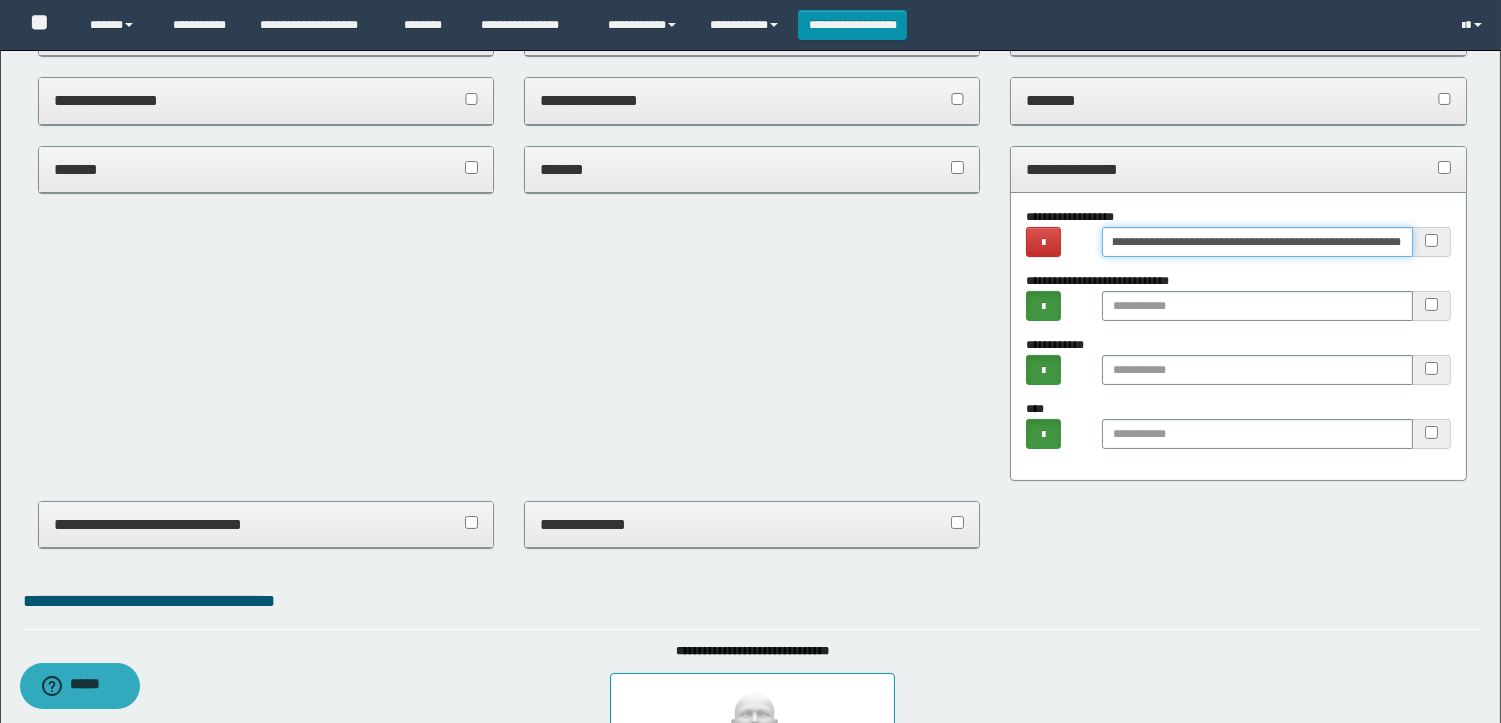 drag, startPoint x: 1183, startPoint y: 236, endPoint x: 1516, endPoint y: 241, distance: 333.03754 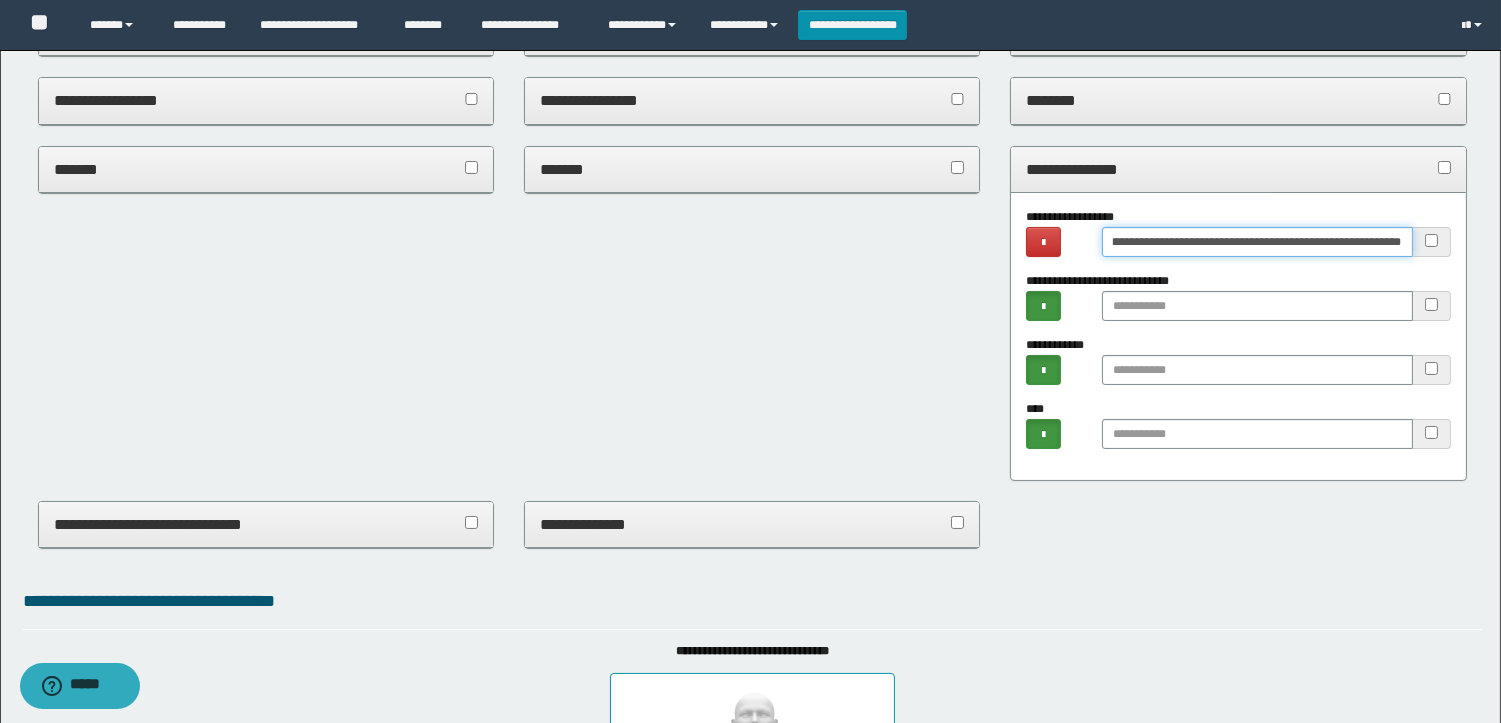 click on "**********" at bounding box center [750, -83] 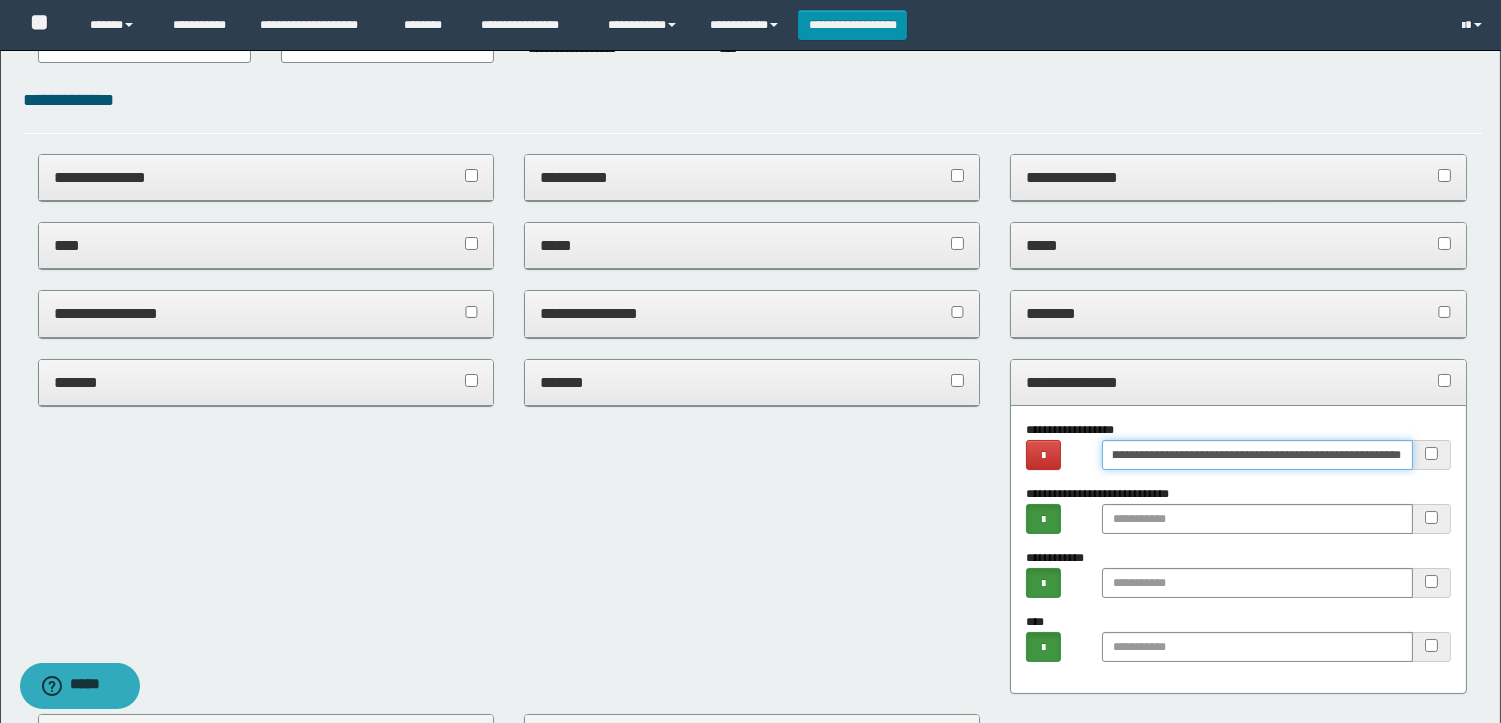 scroll, scrollTop: 0, scrollLeft: 0, axis: both 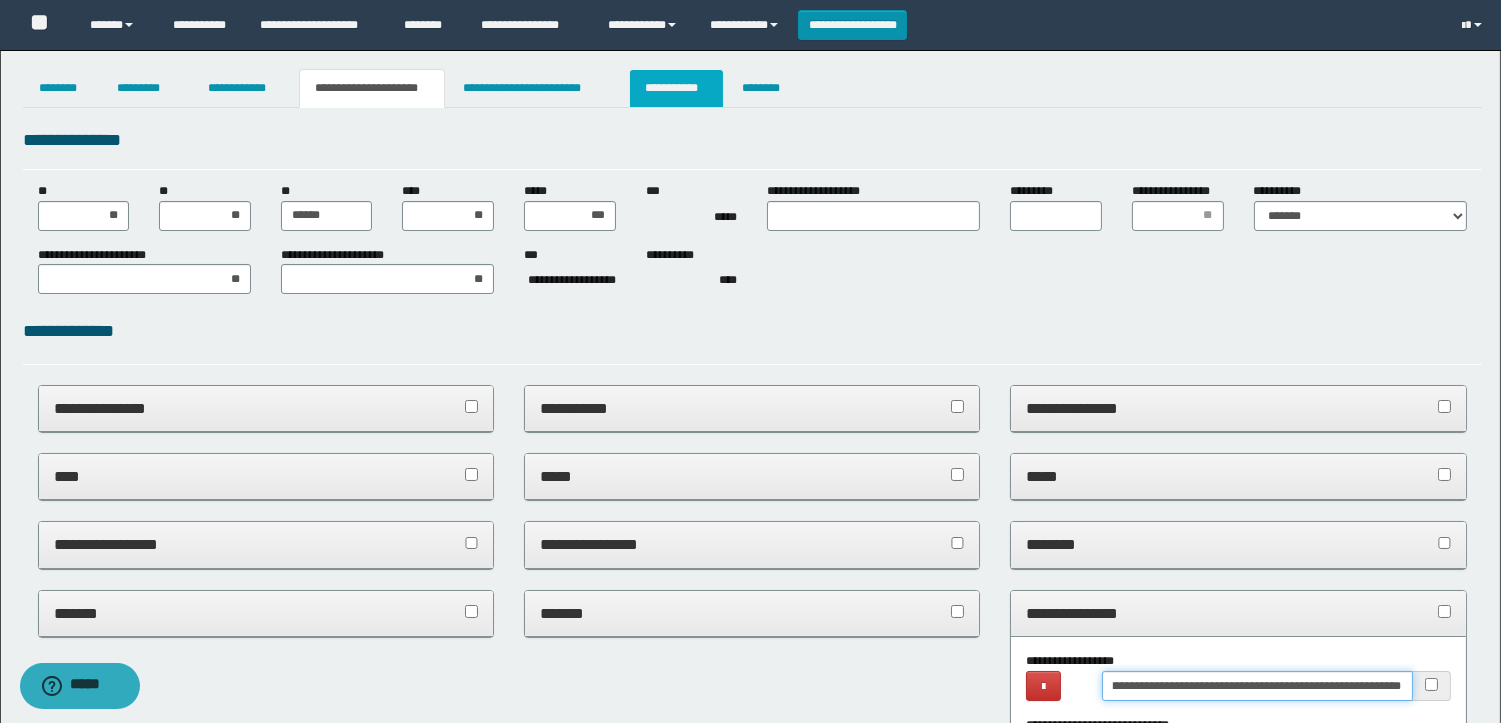 type on "**********" 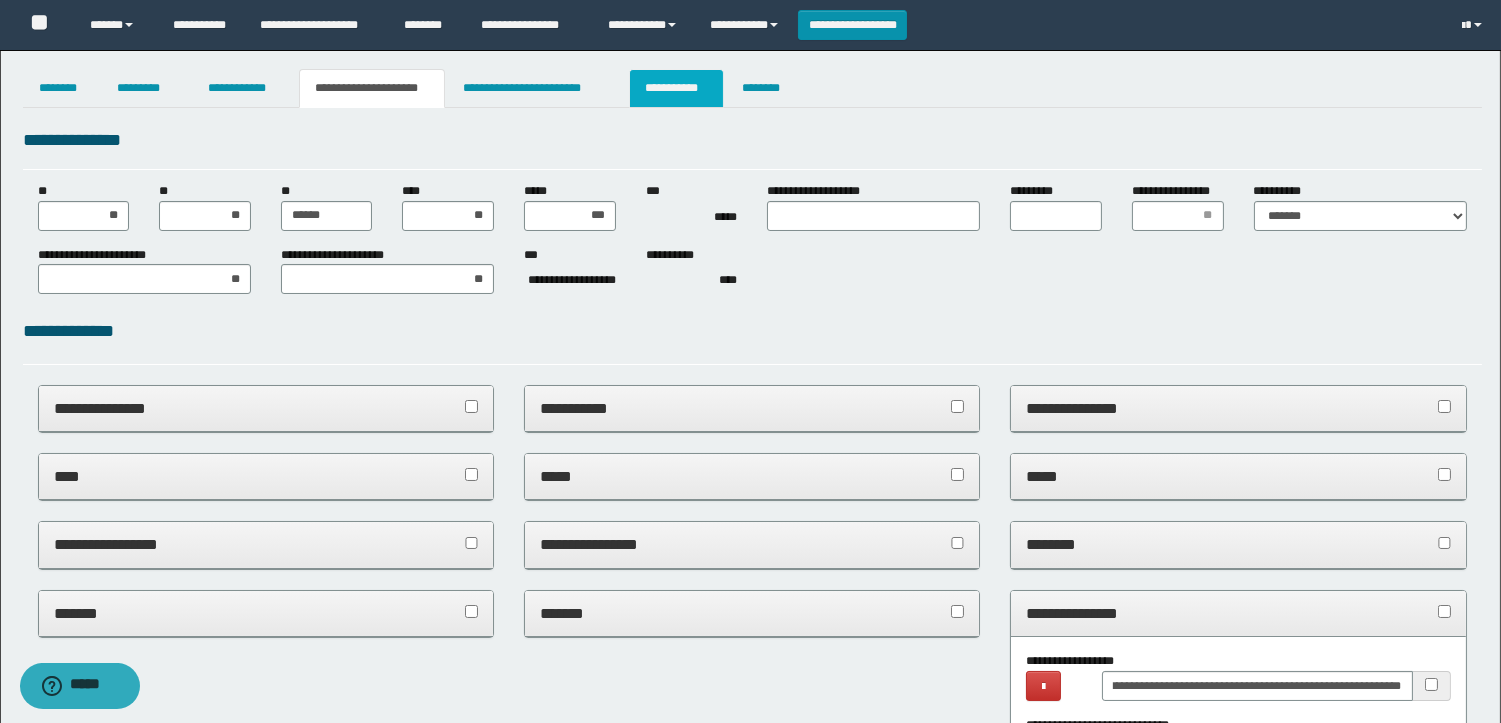 click on "**********" at bounding box center (676, 88) 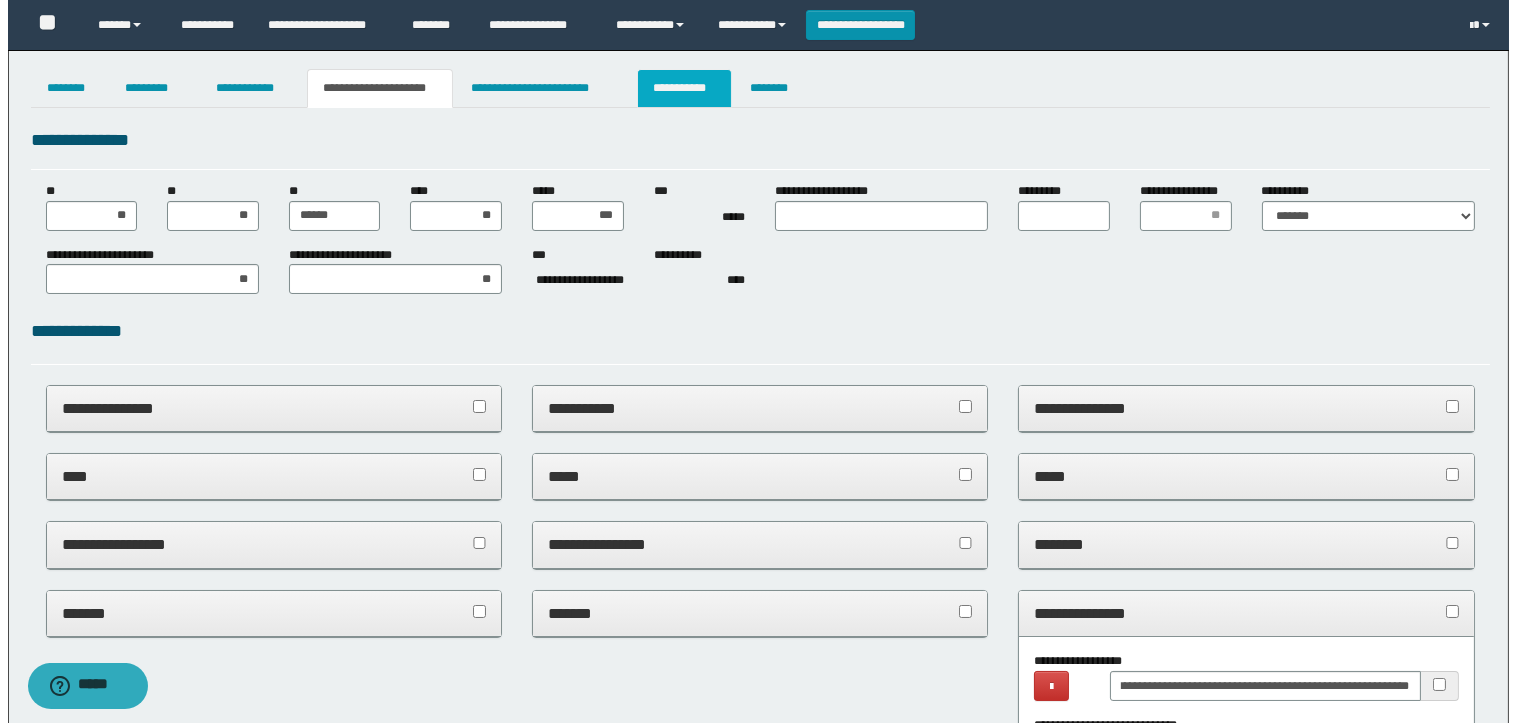 scroll, scrollTop: 0, scrollLeft: 0, axis: both 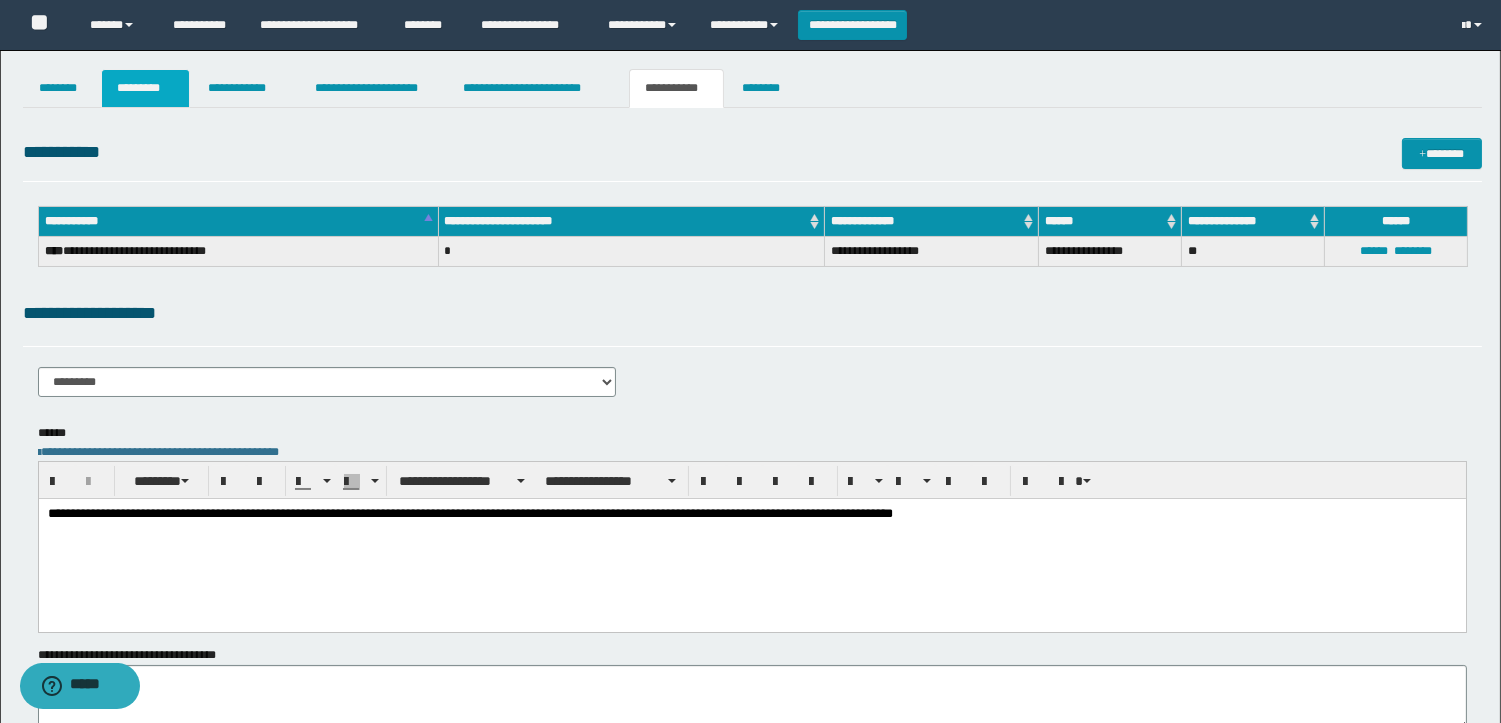 click on "*********" at bounding box center (145, 88) 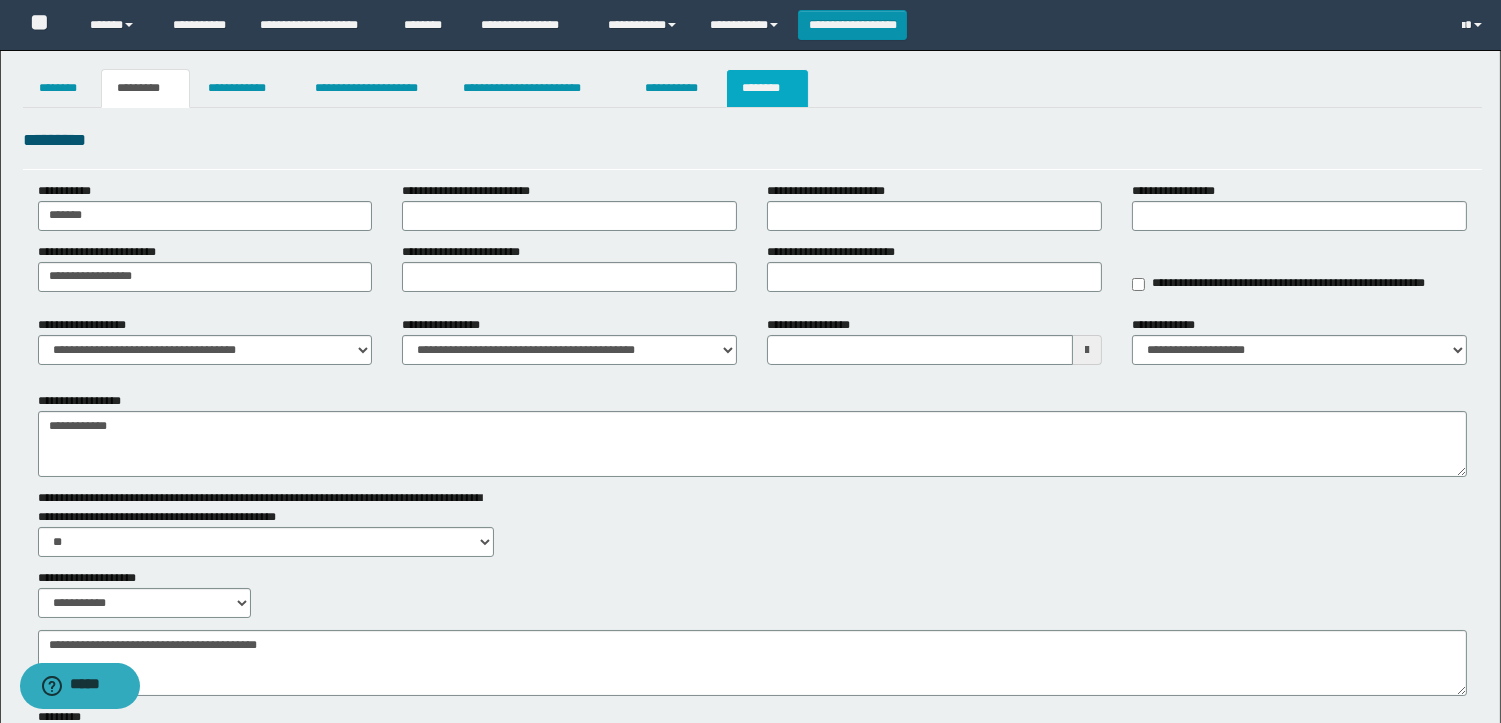 click on "********" at bounding box center [767, 88] 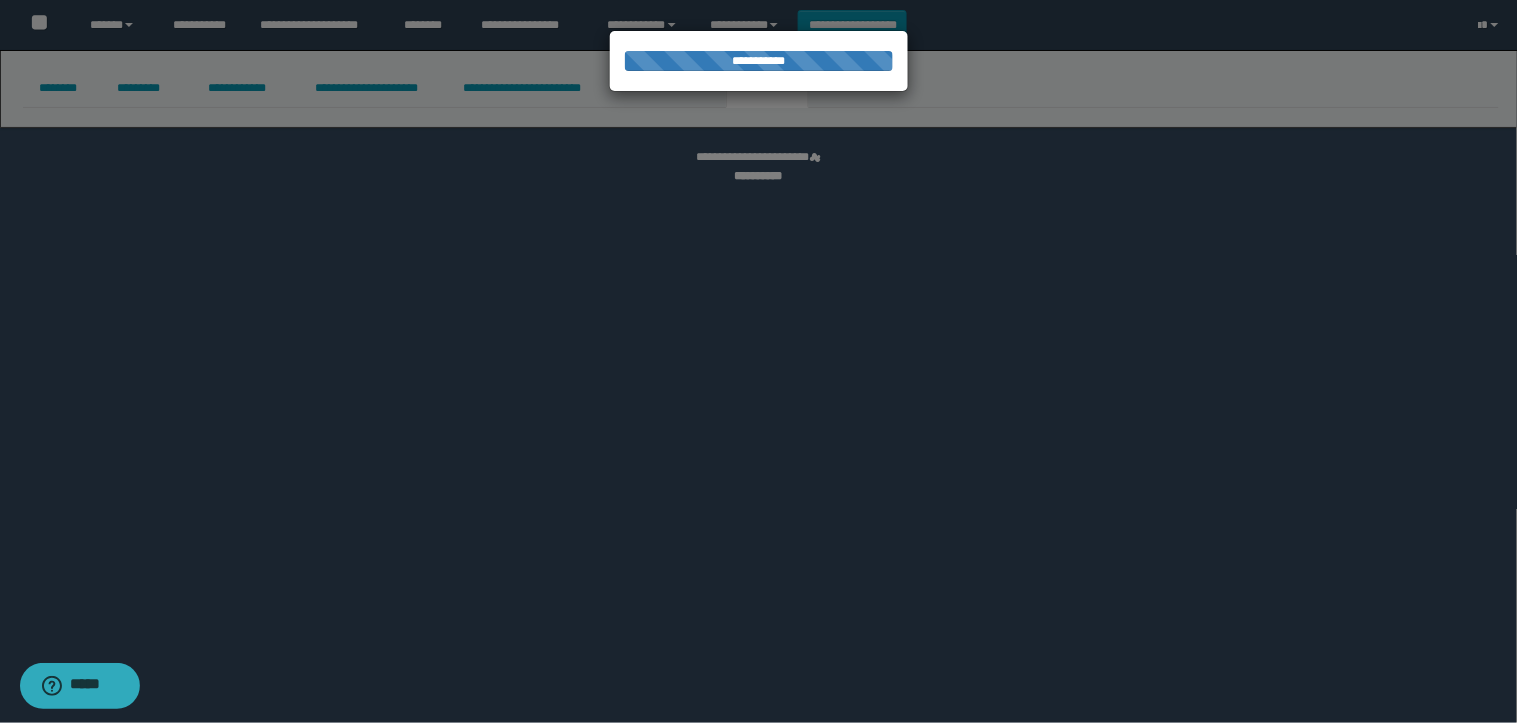 select 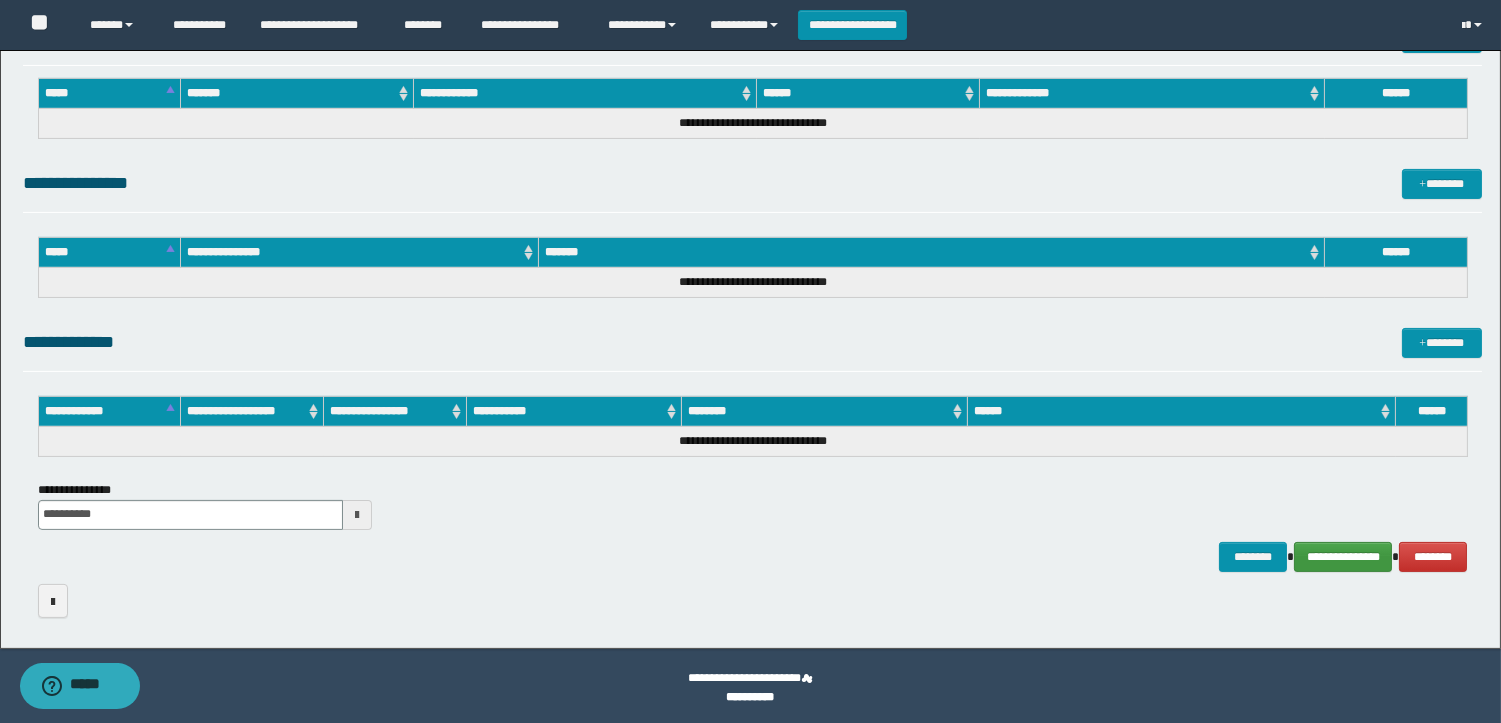 scroll, scrollTop: 914, scrollLeft: 0, axis: vertical 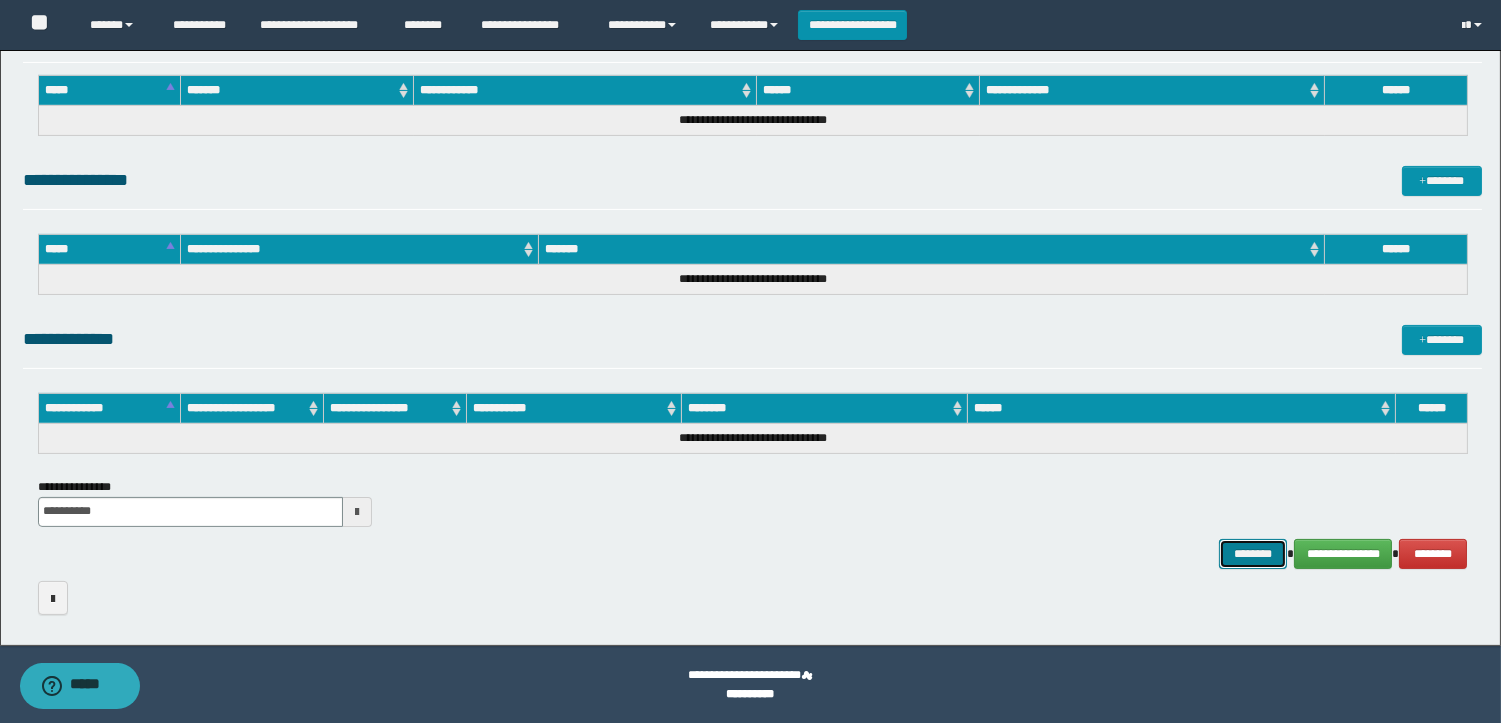 click on "********" at bounding box center (1253, 554) 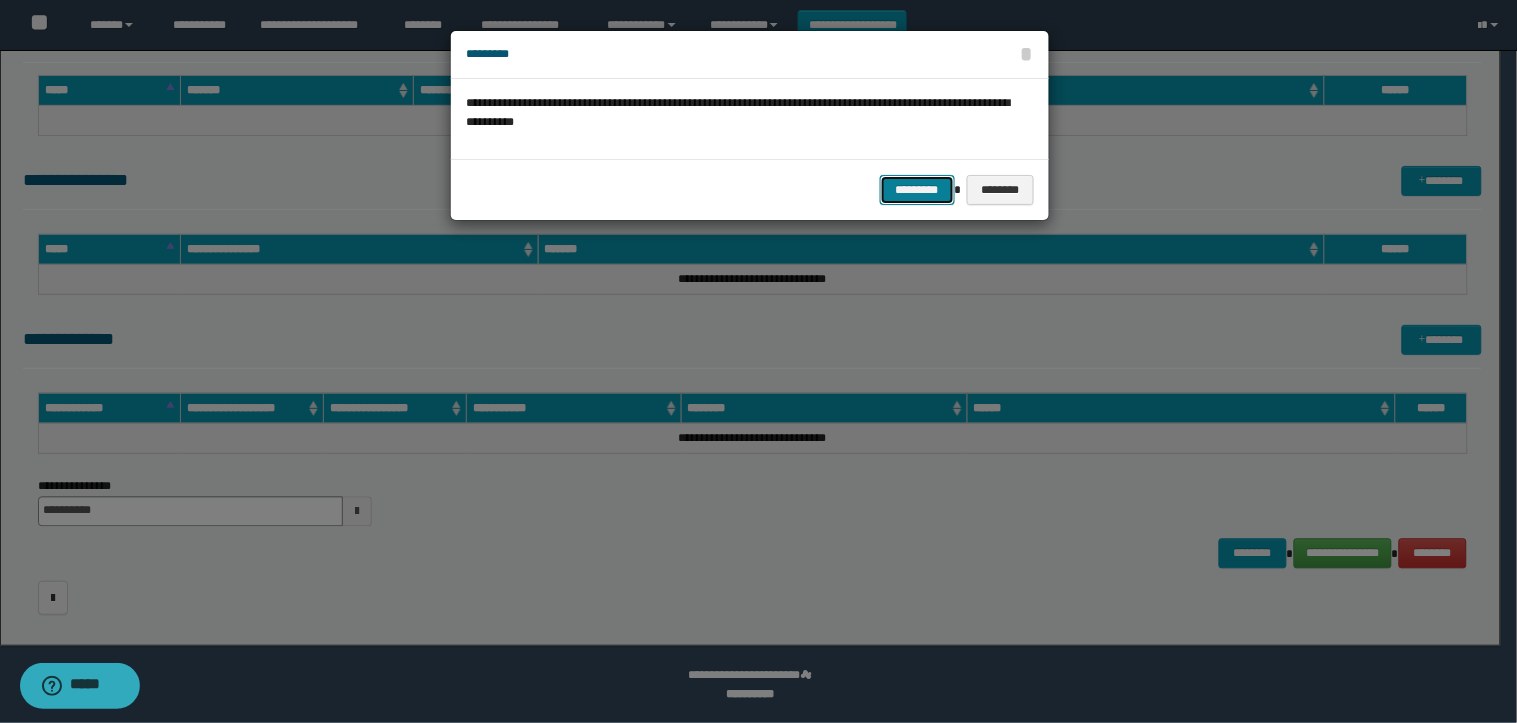 click on "*********" at bounding box center [917, 190] 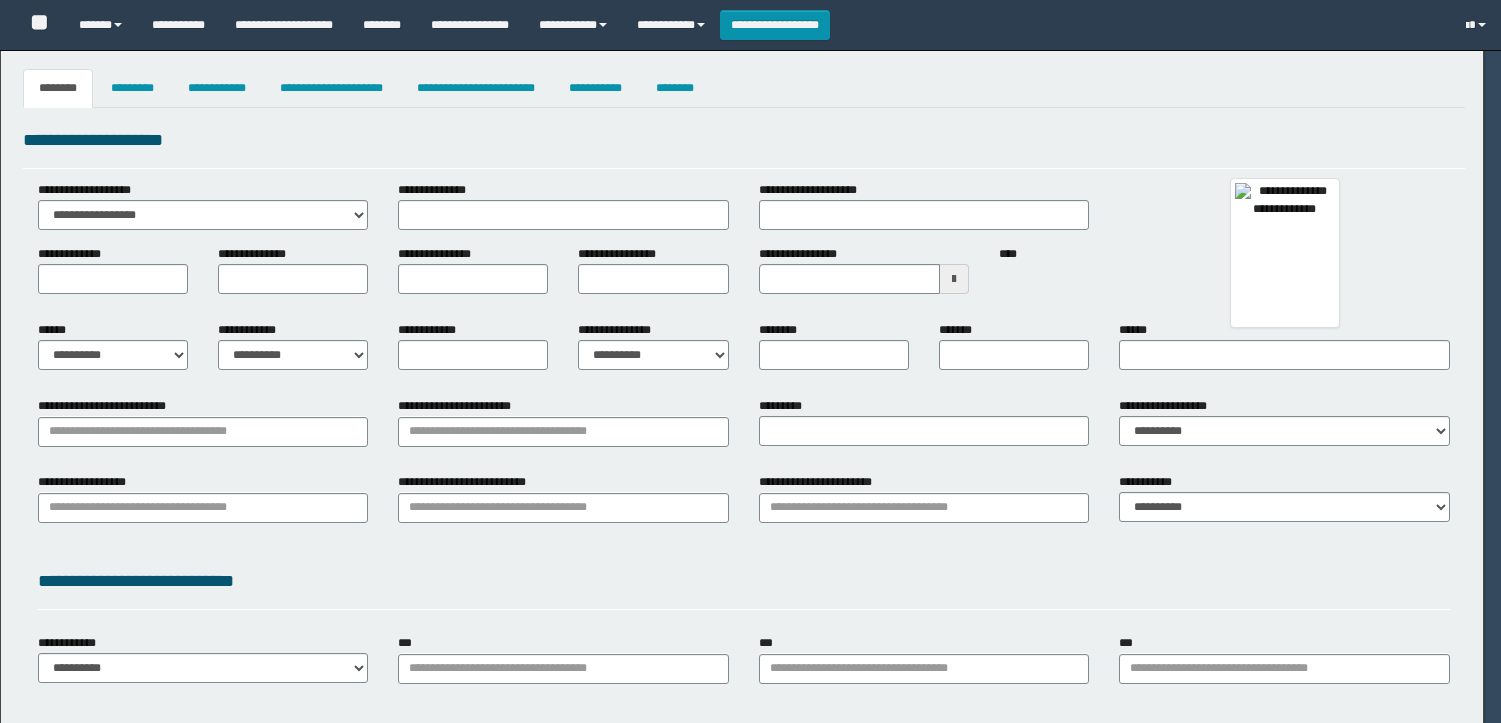 type on "**********" 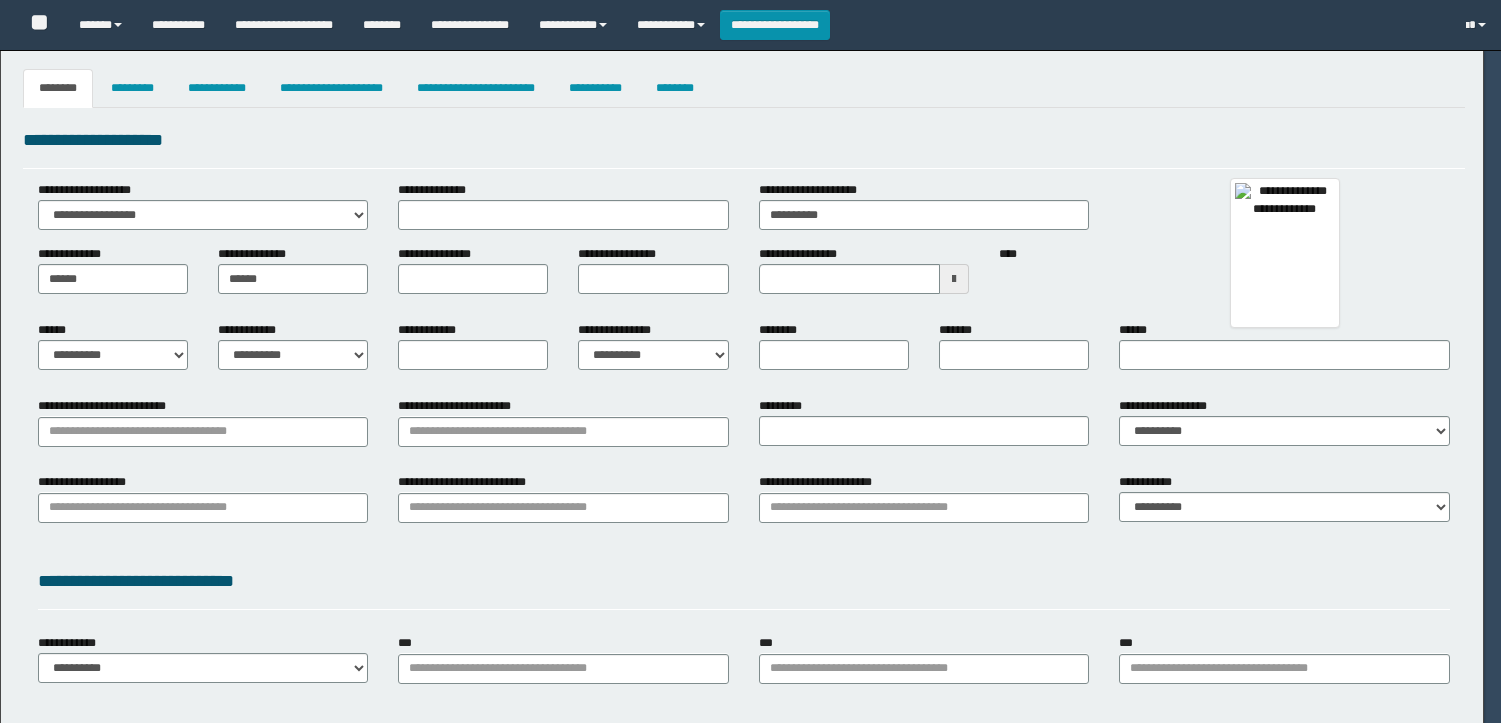 type on "*******" 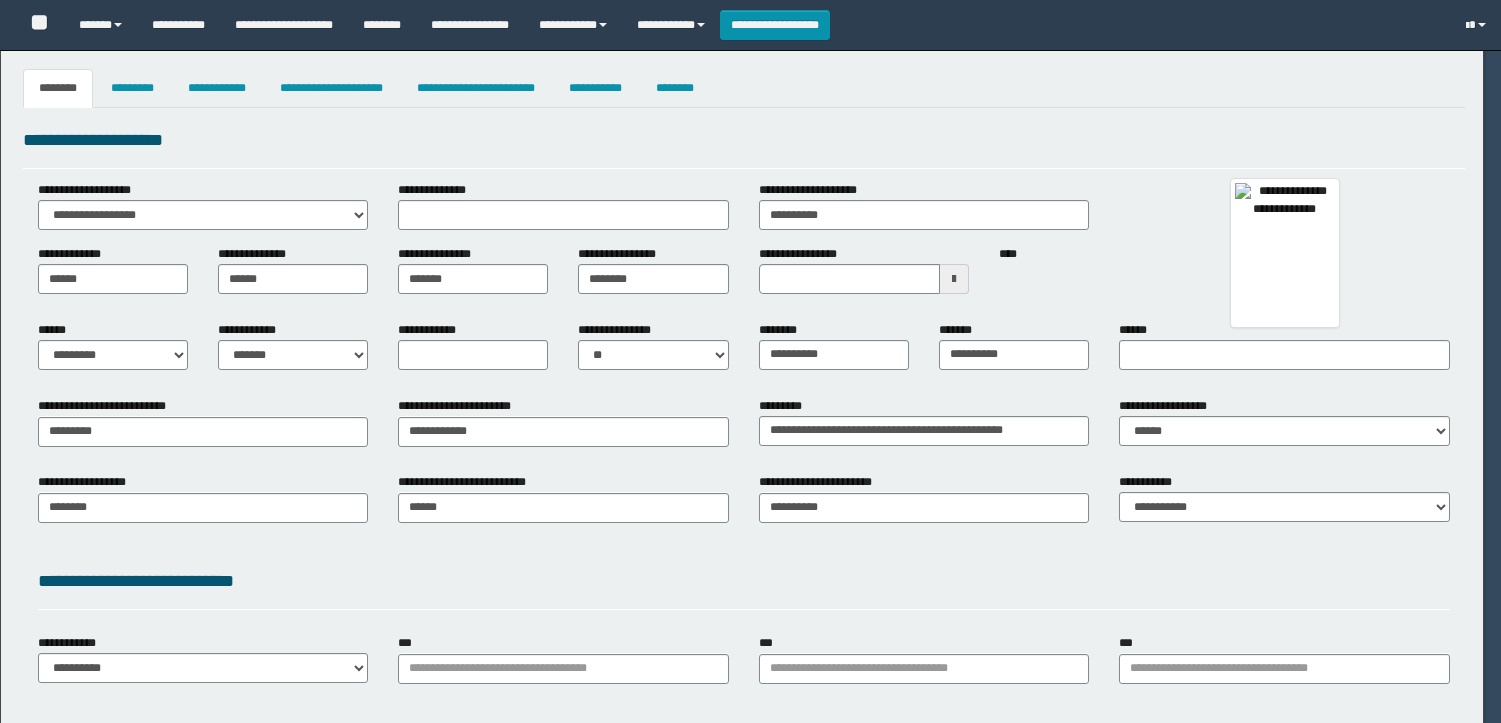 select 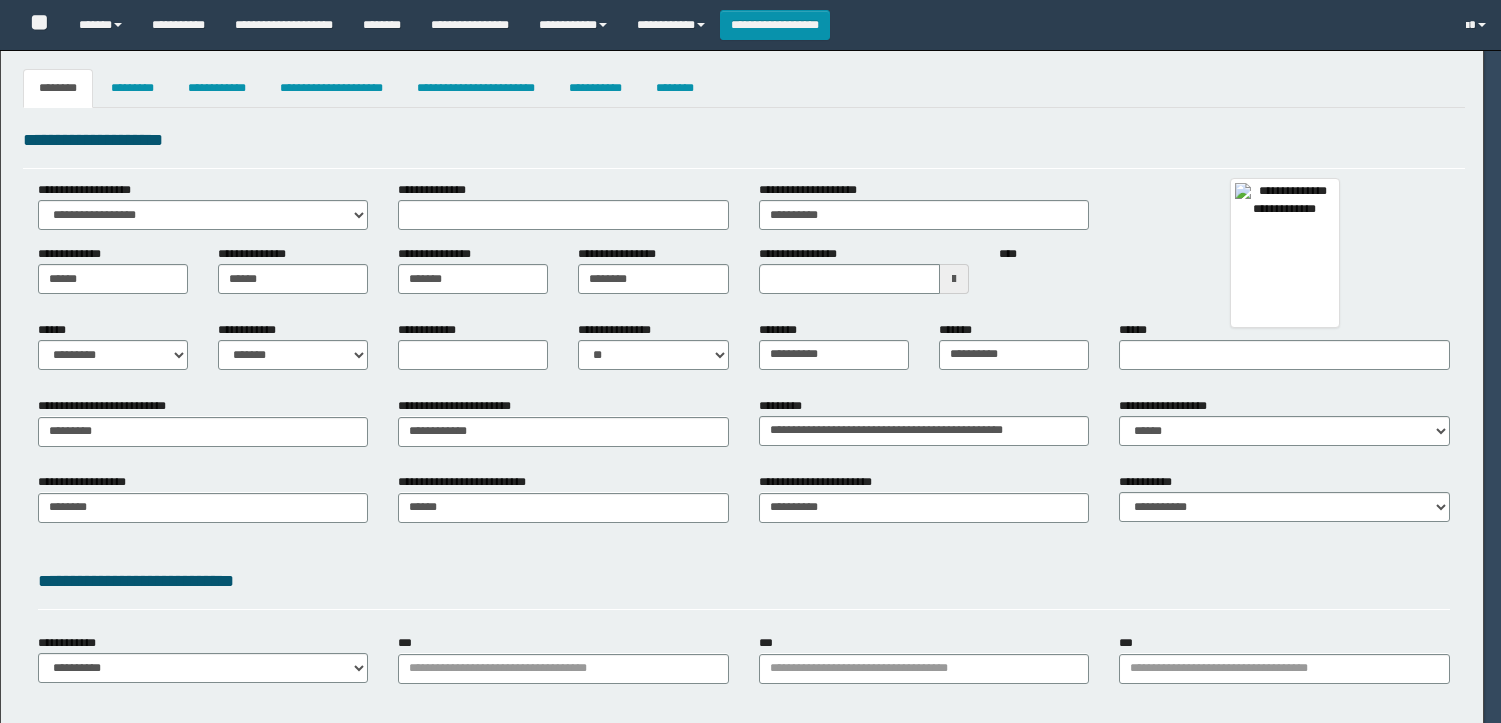 type on "**********" 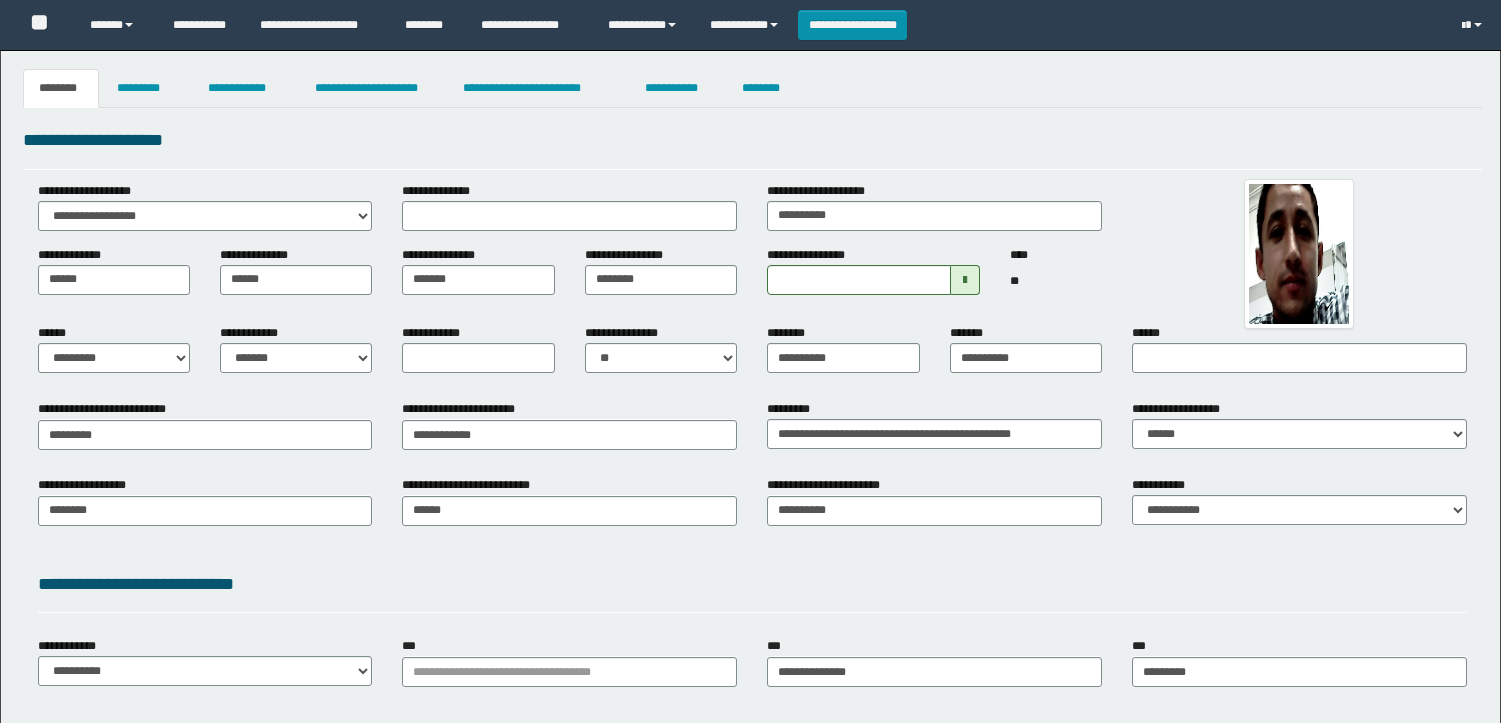 scroll, scrollTop: 0, scrollLeft: 0, axis: both 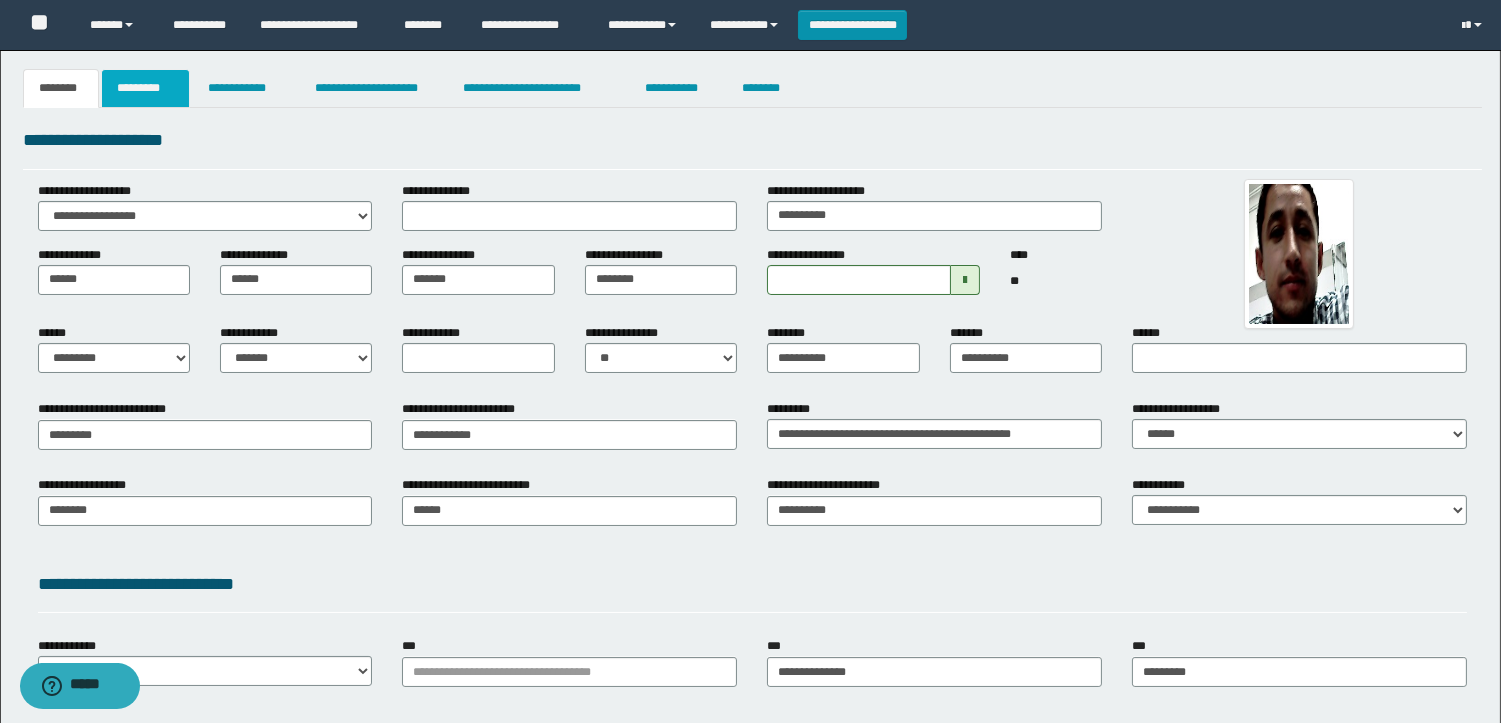 click on "*********" at bounding box center [145, 88] 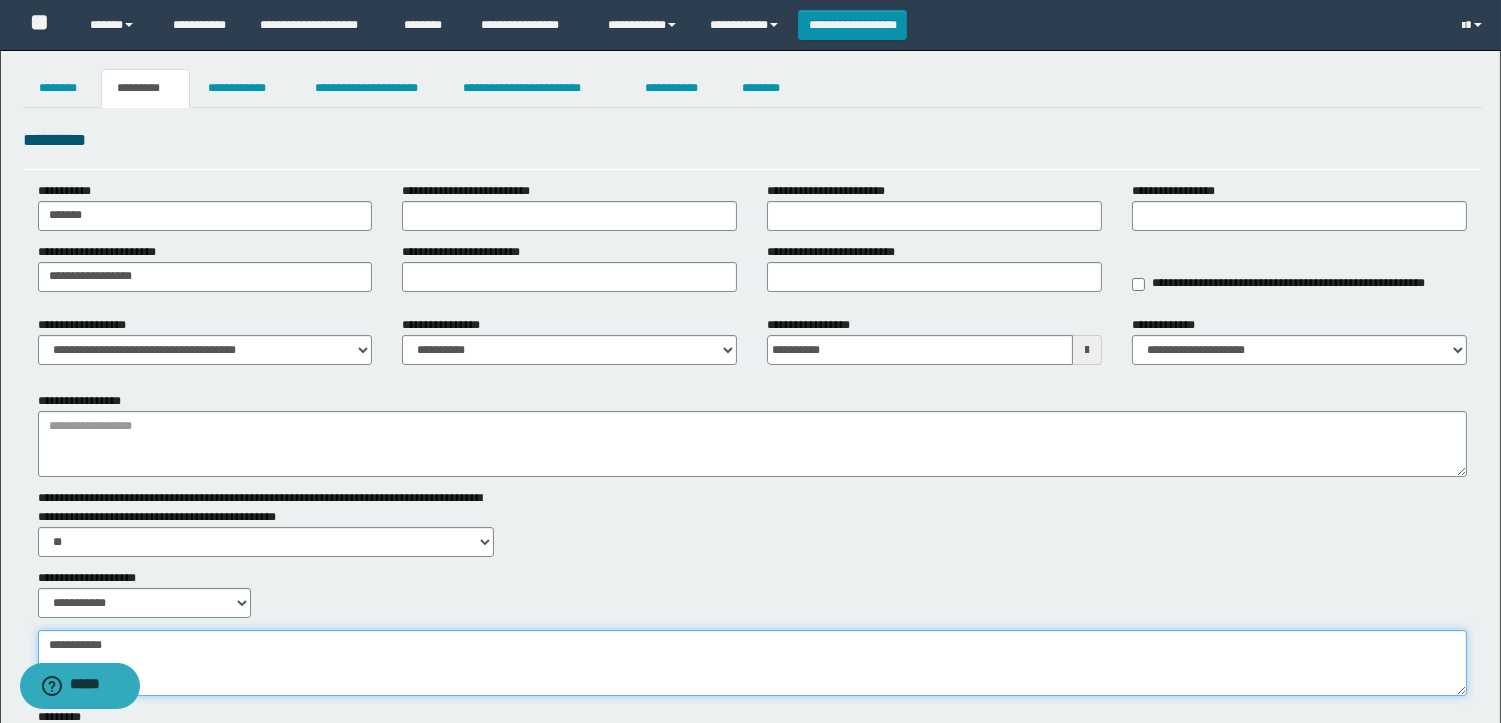 paste on "**********" 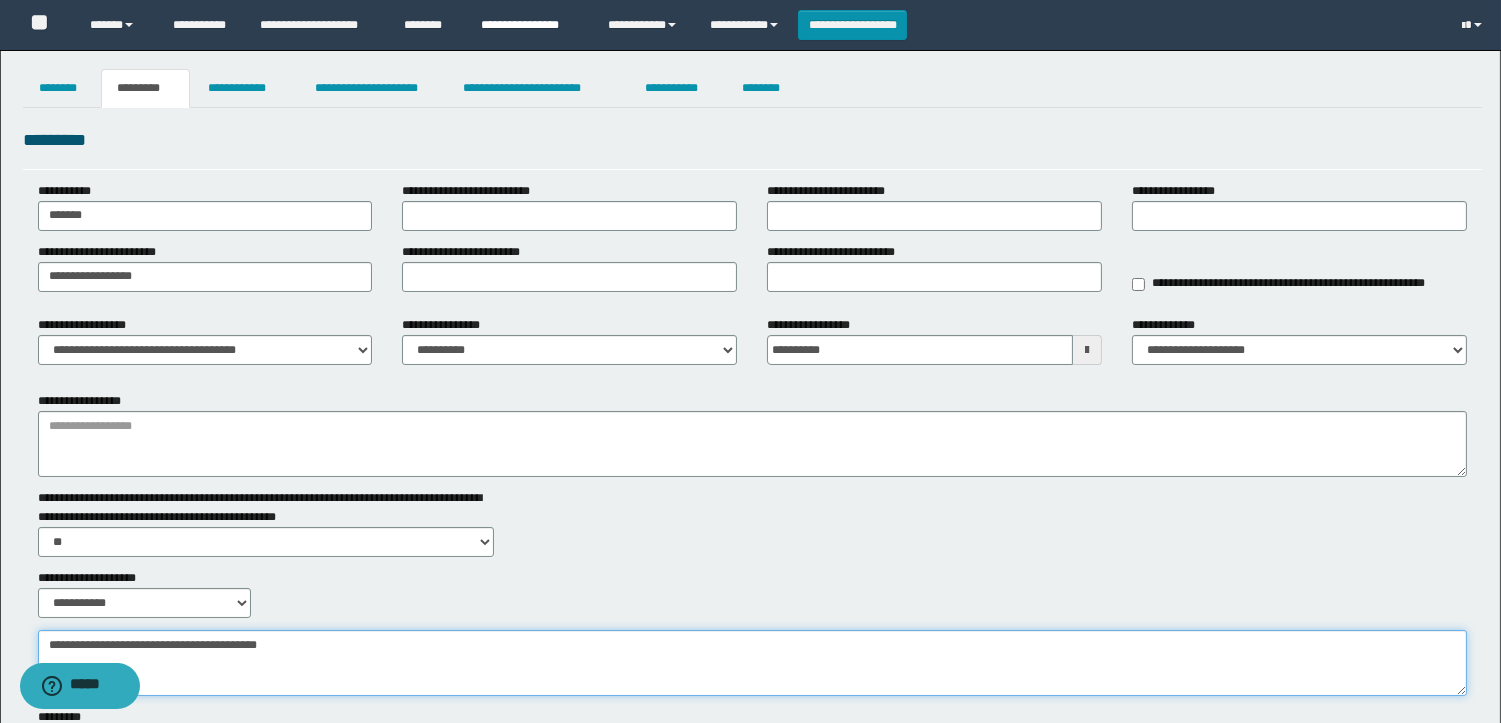 type on "**********" 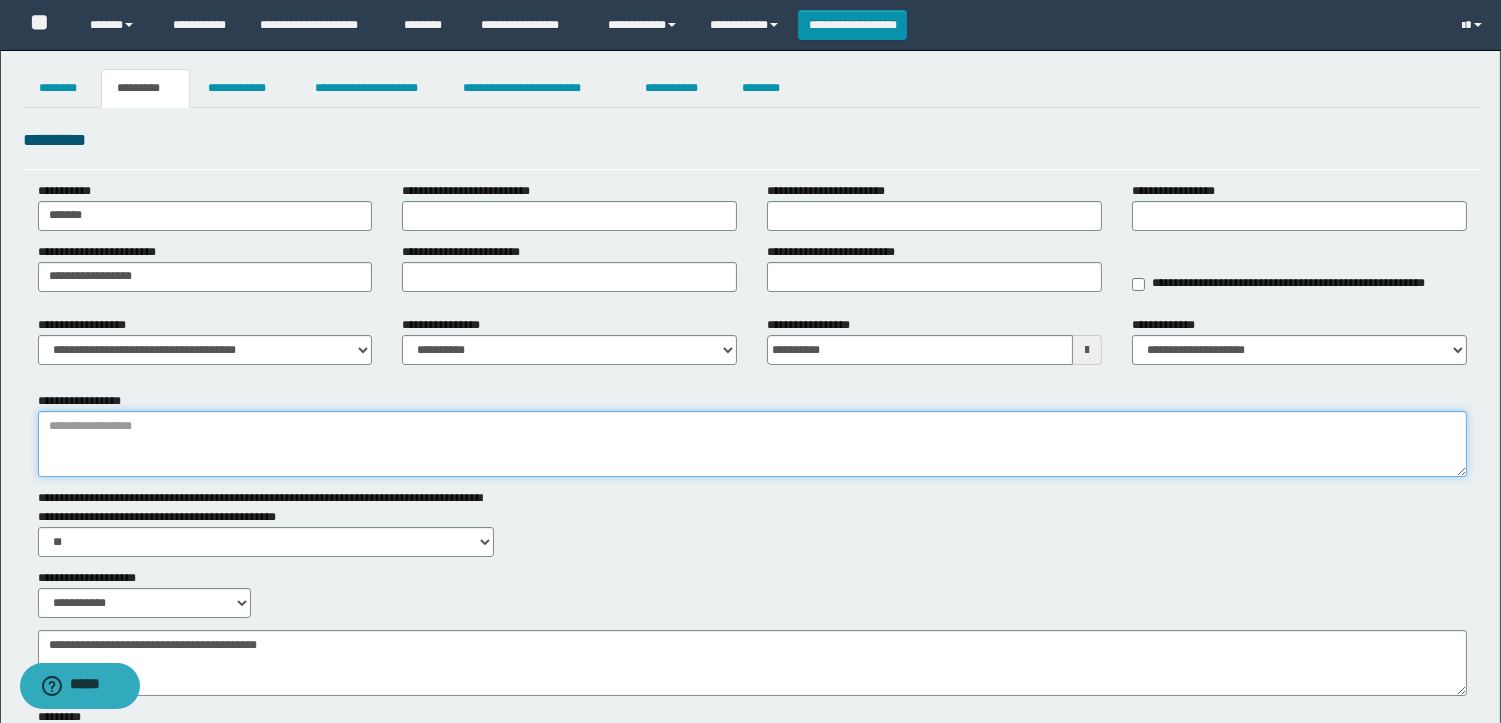 paste on "**********" 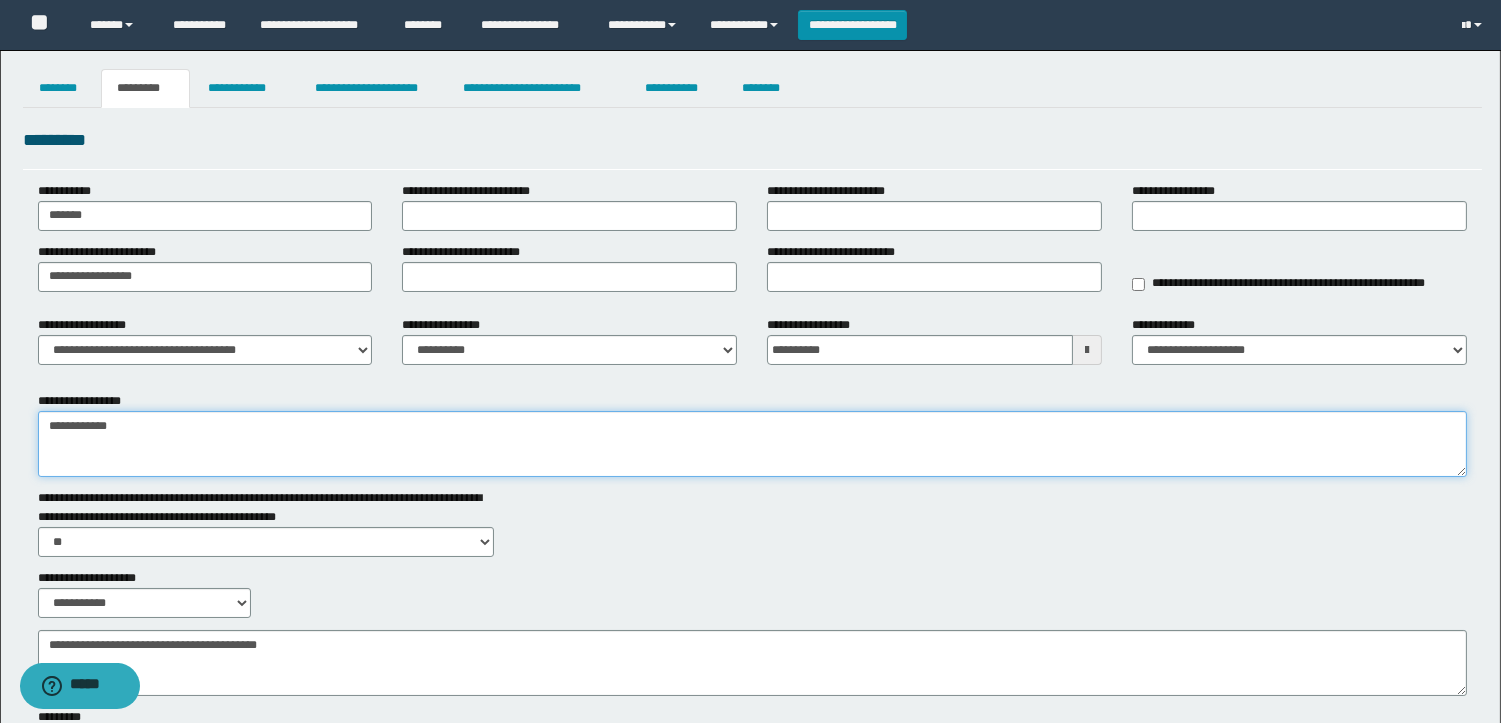 type on "**********" 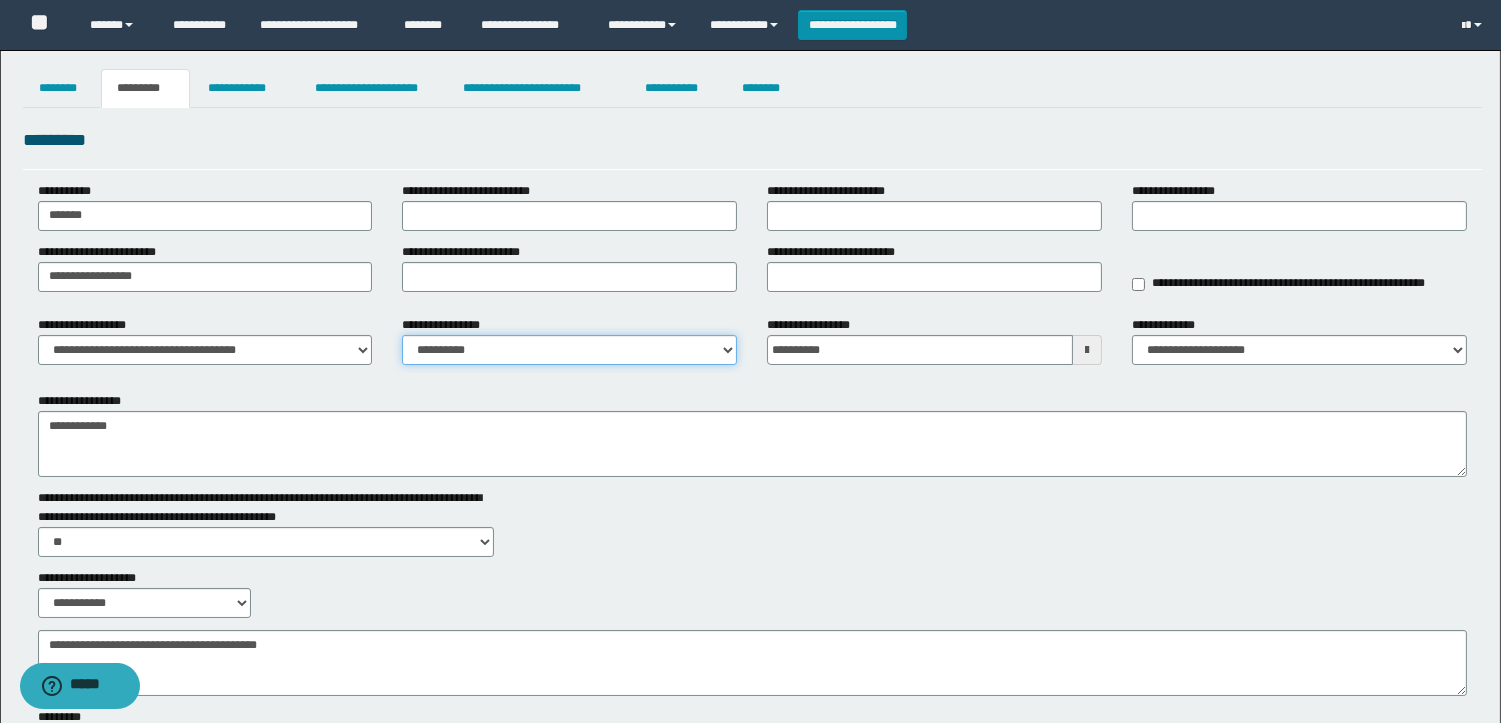 click on "**********" at bounding box center [569, 350] 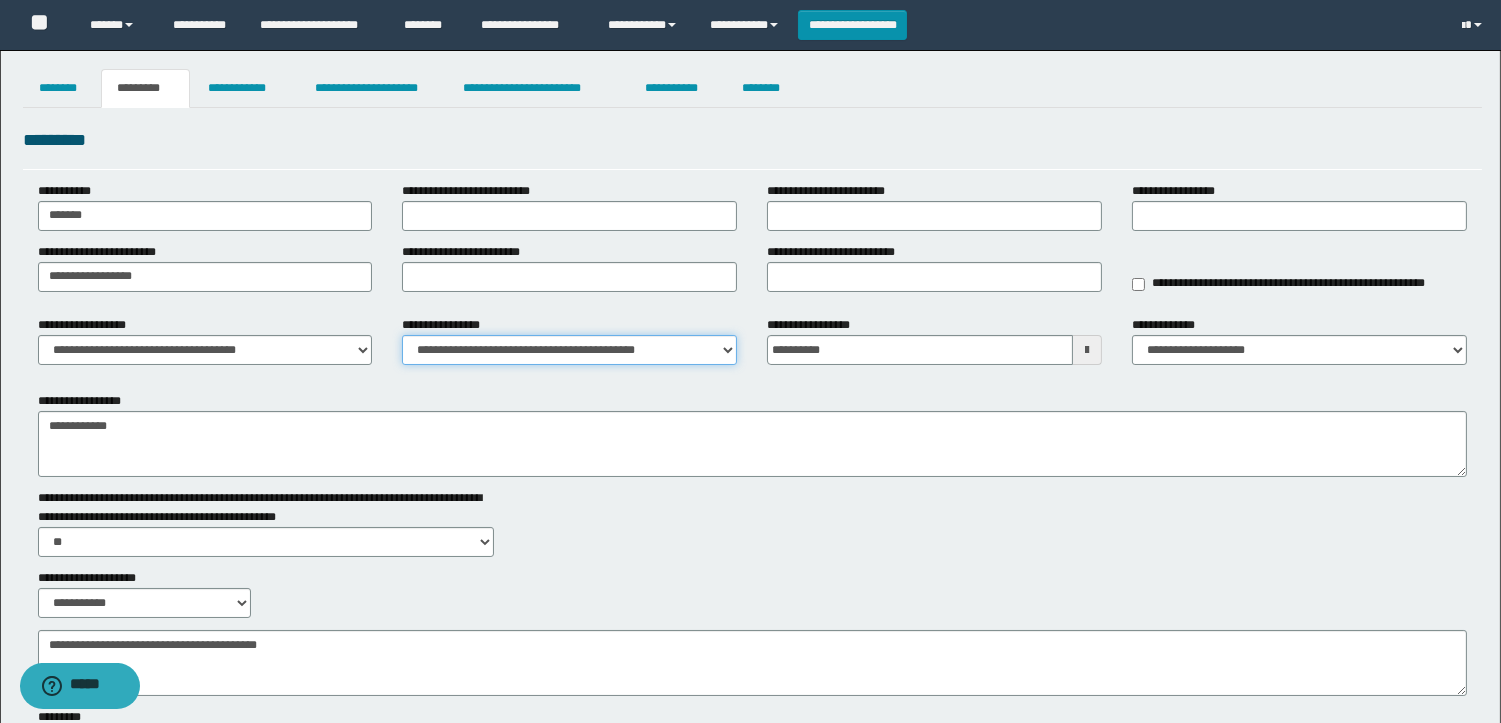 click on "**********" at bounding box center (569, 350) 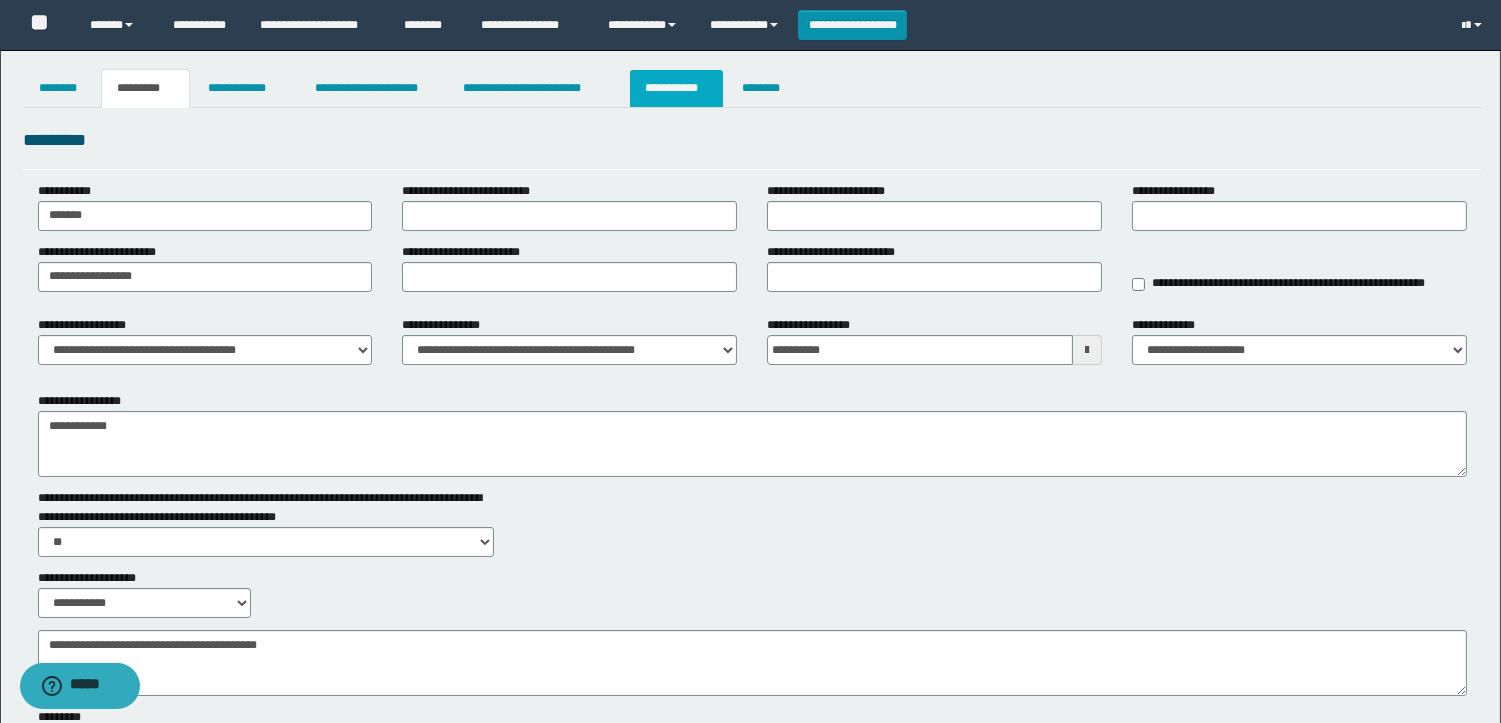 click on "**********" at bounding box center [676, 88] 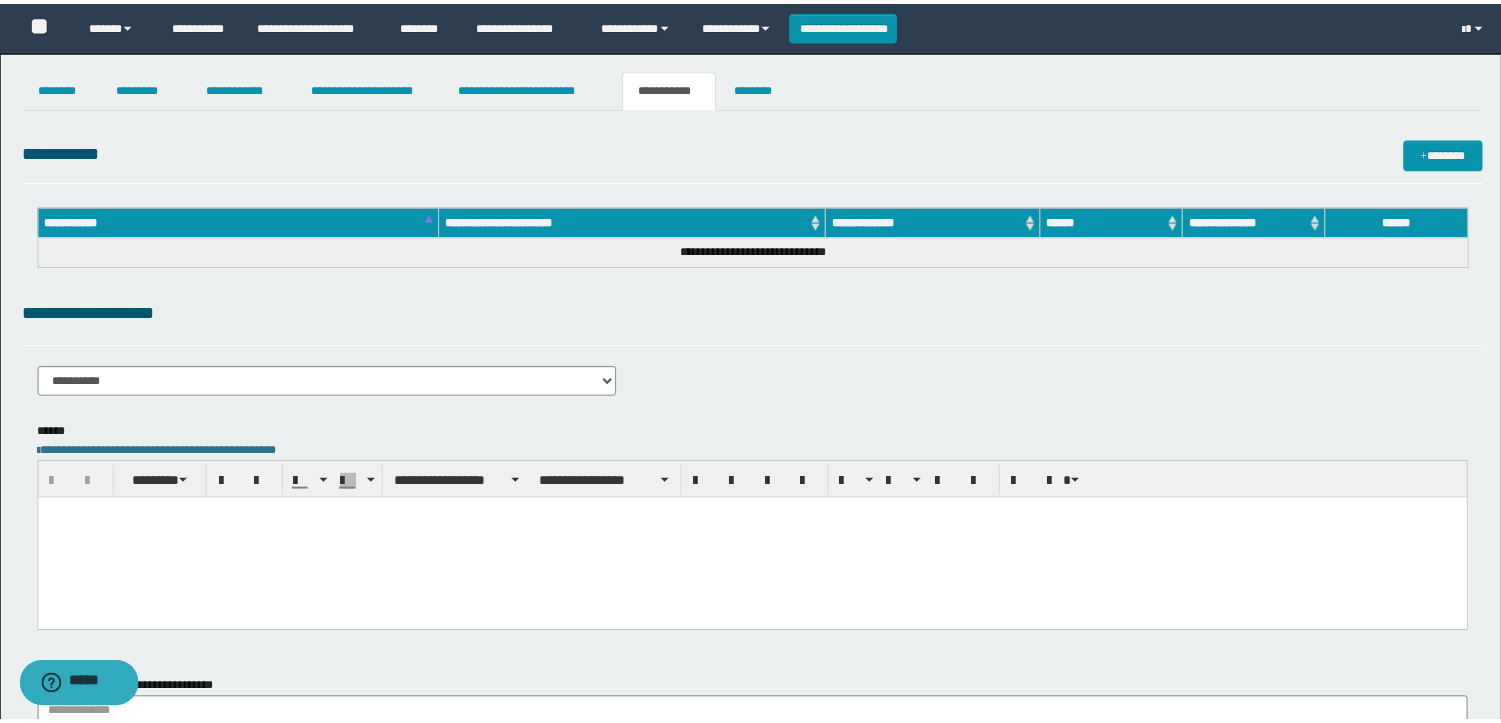 scroll, scrollTop: 0, scrollLeft: 0, axis: both 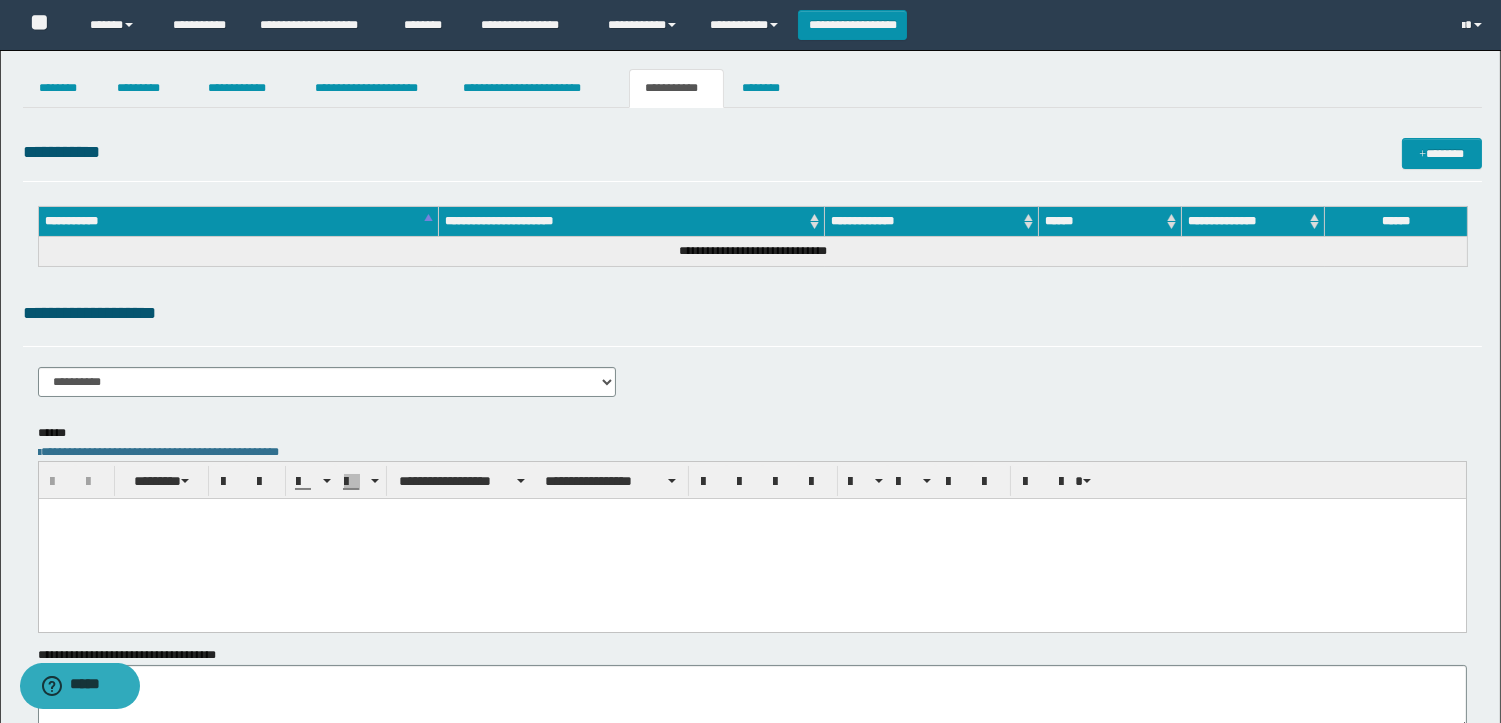 click at bounding box center (751, 539) 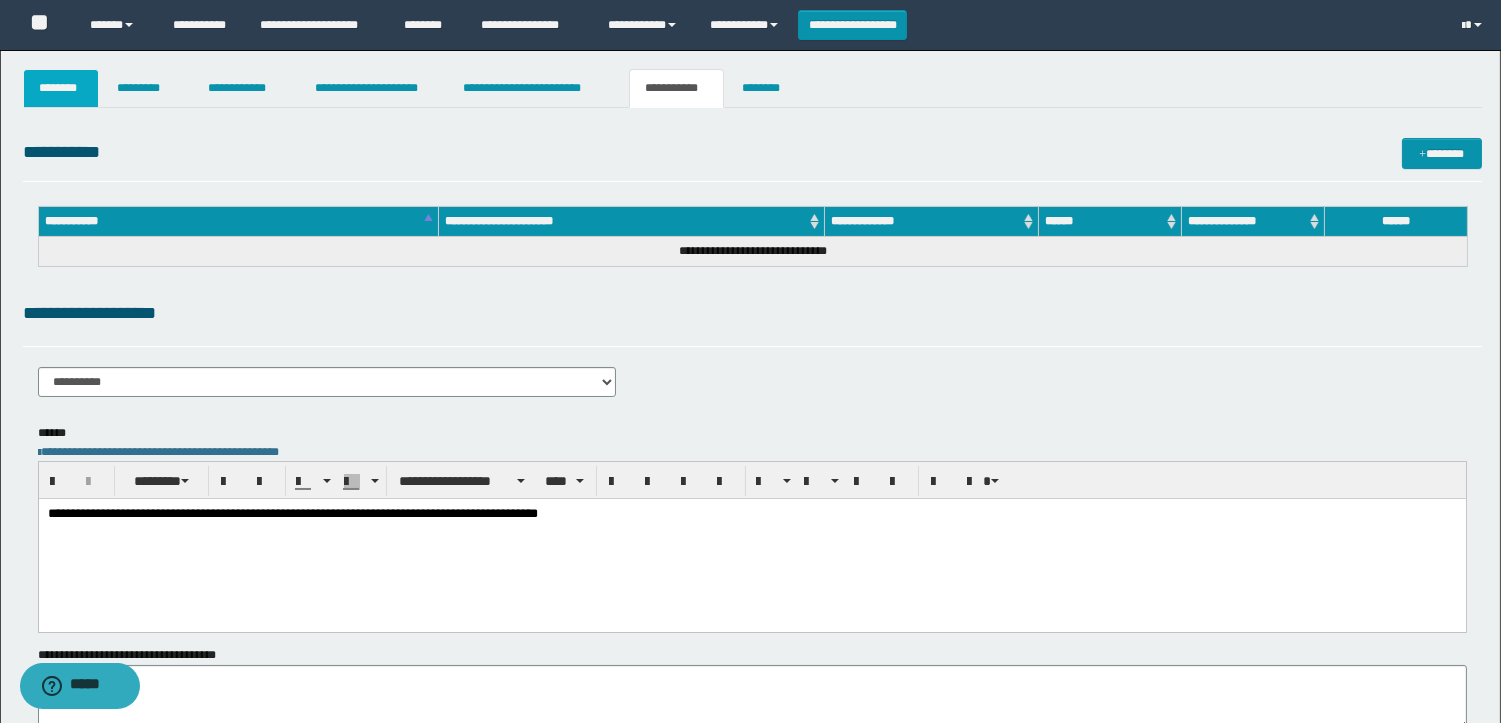 click on "********" at bounding box center (61, 88) 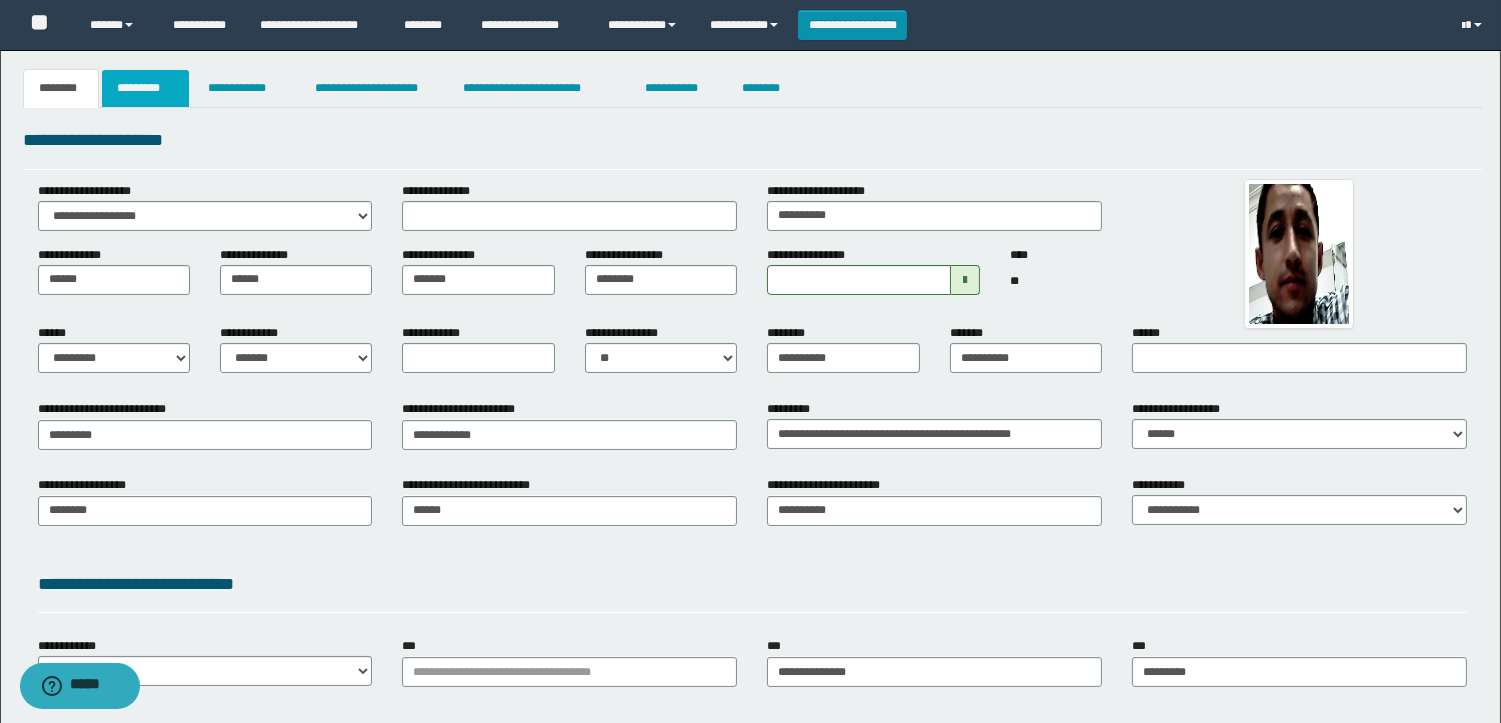 click on "*********" at bounding box center (145, 88) 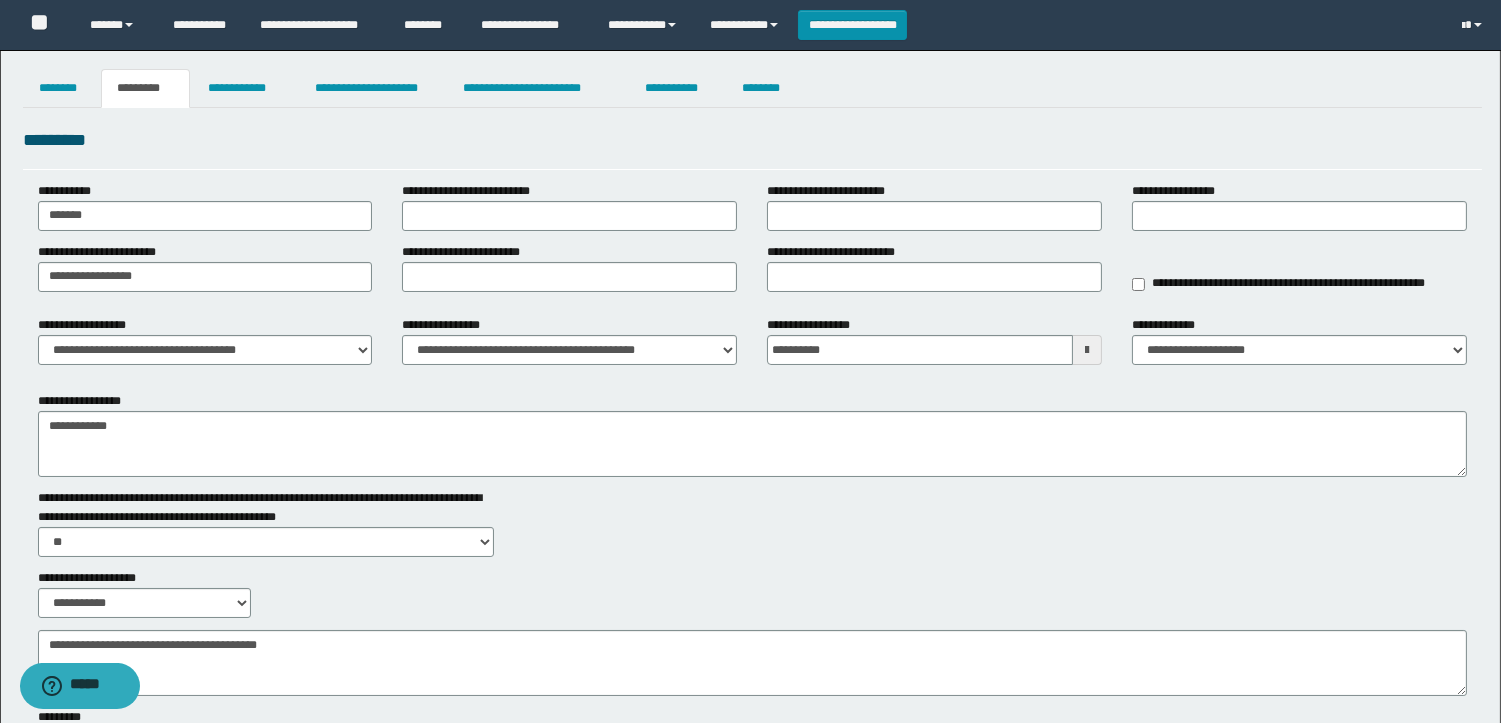 click on "**********" at bounding box center [750, 442] 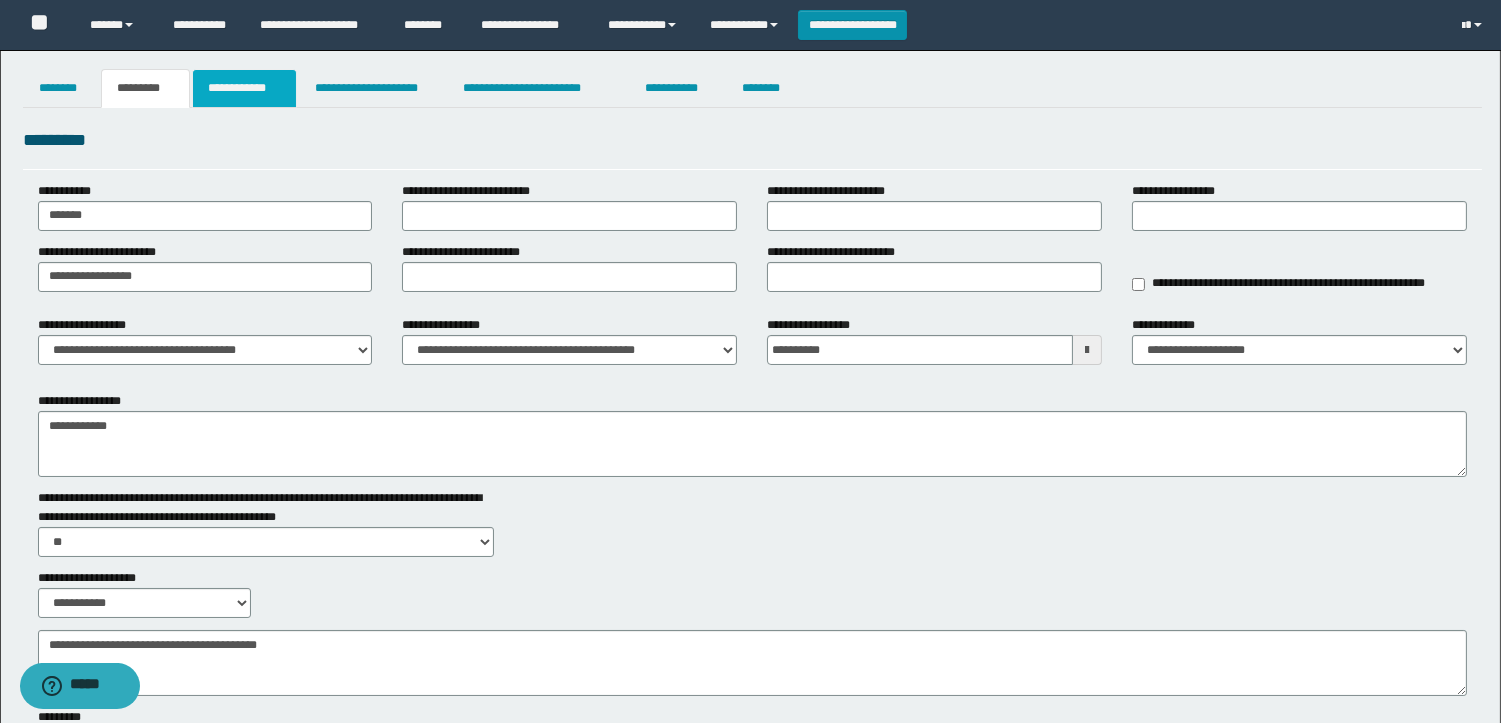click on "**********" at bounding box center (244, 88) 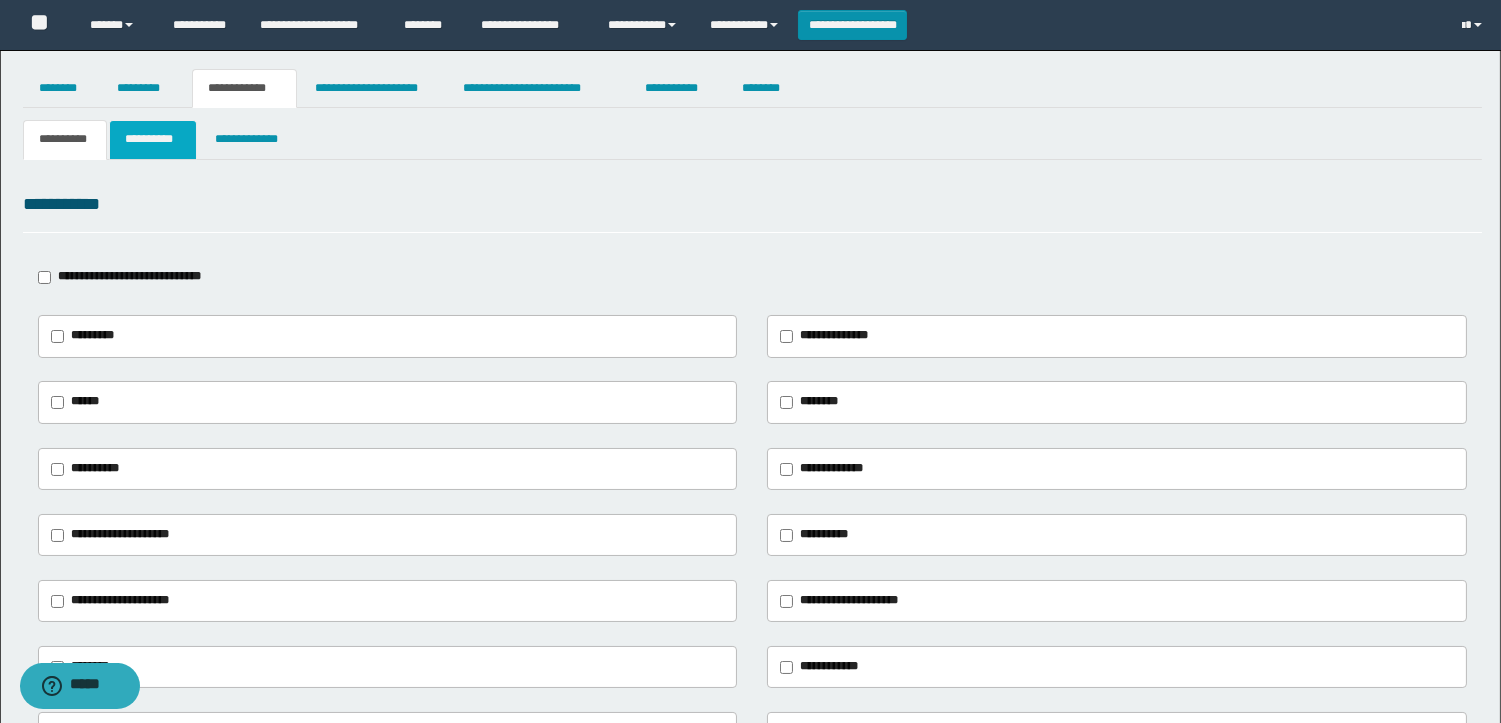 click on "**********" at bounding box center (153, 139) 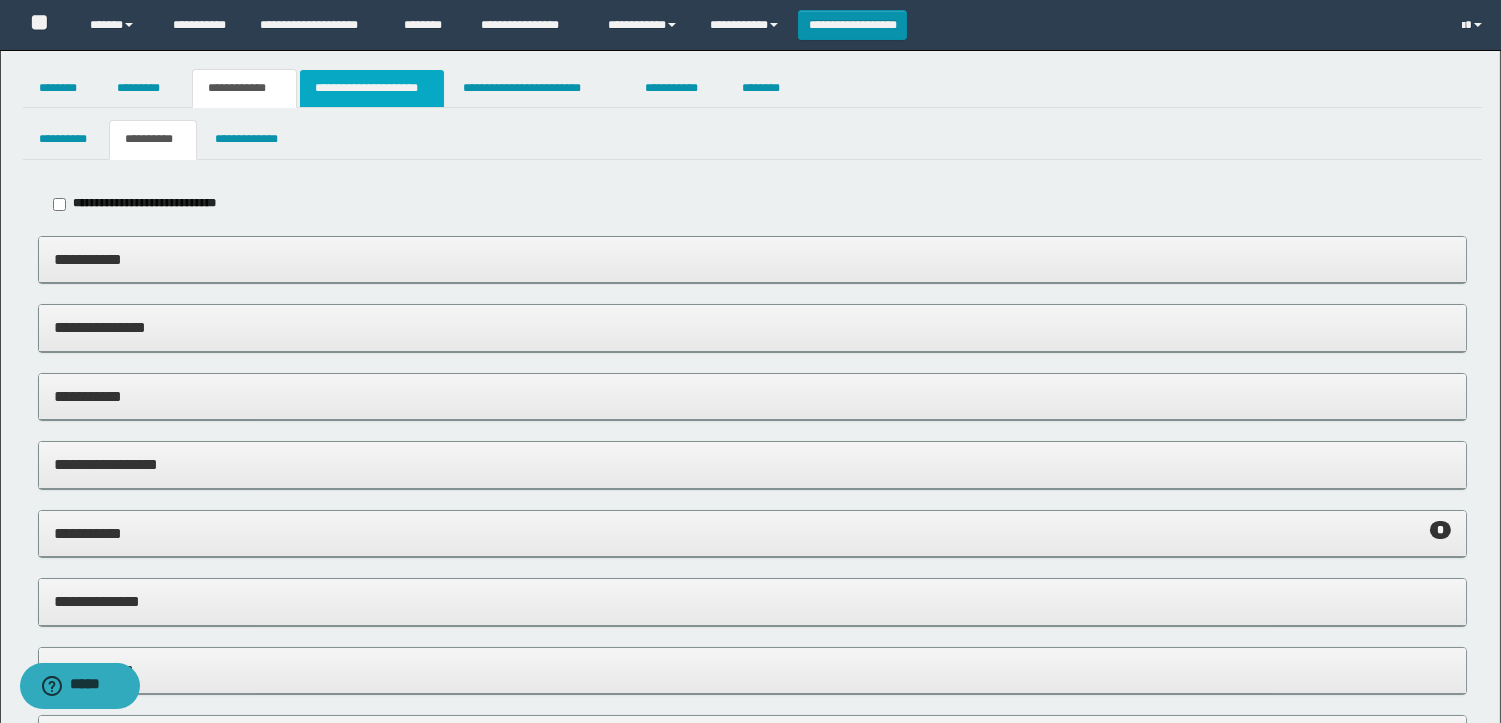click on "**********" at bounding box center (372, 88) 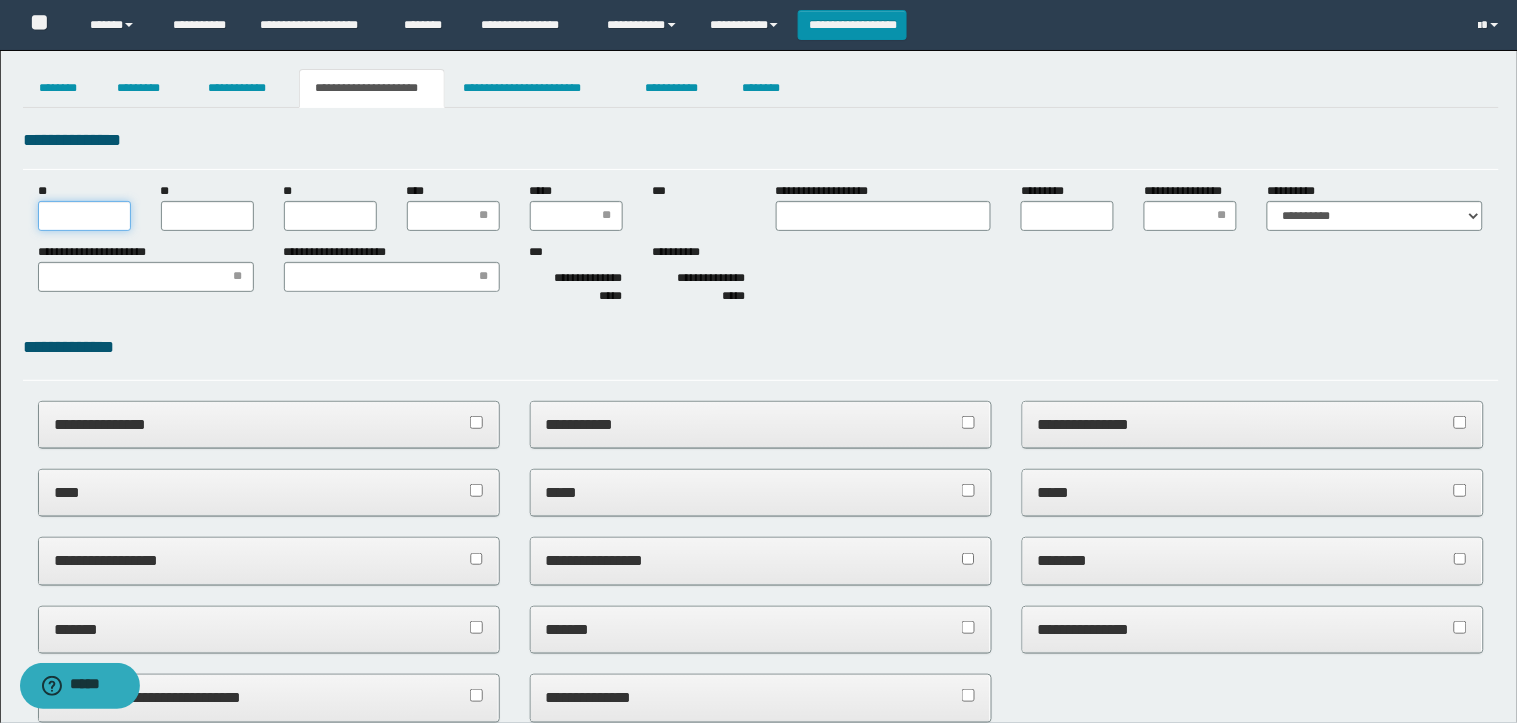 click on "**" at bounding box center (84, 216) 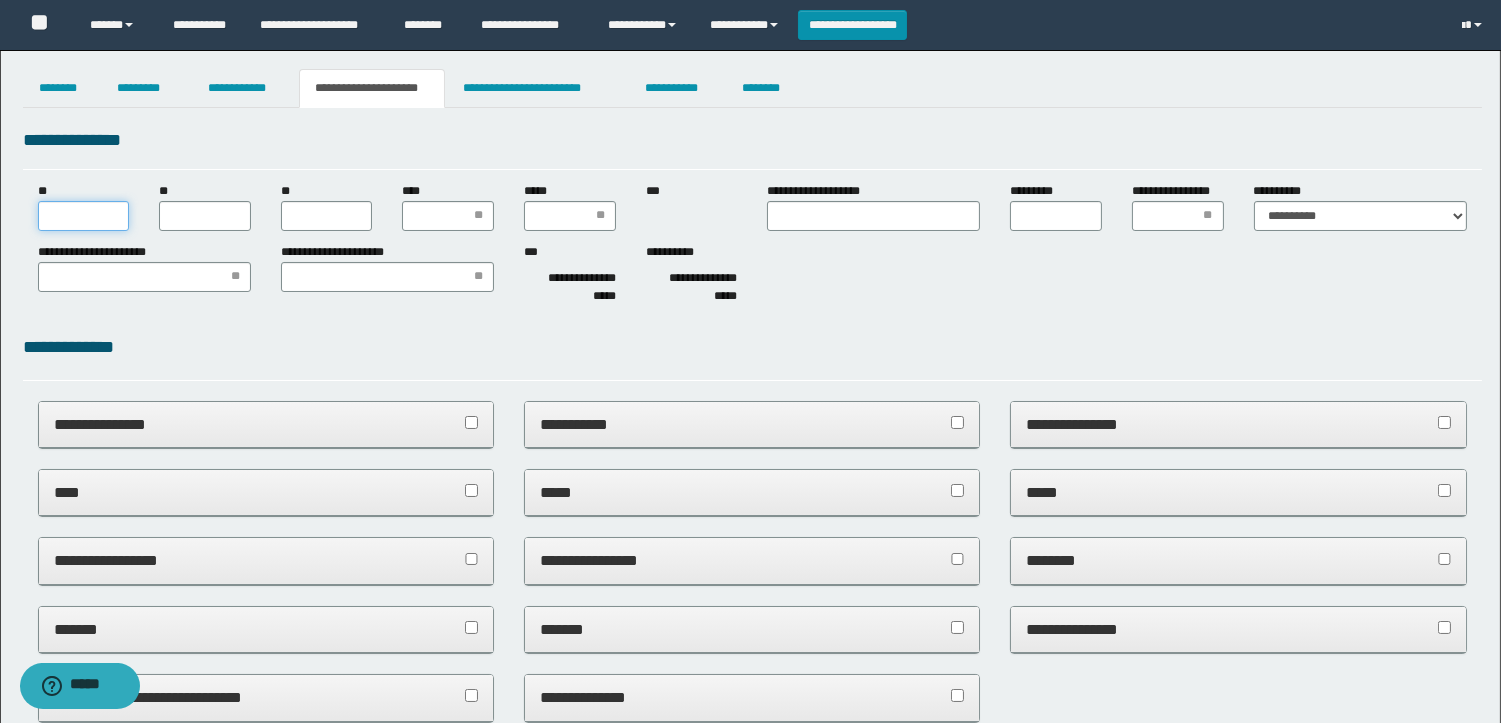 scroll, scrollTop: 0, scrollLeft: 0, axis: both 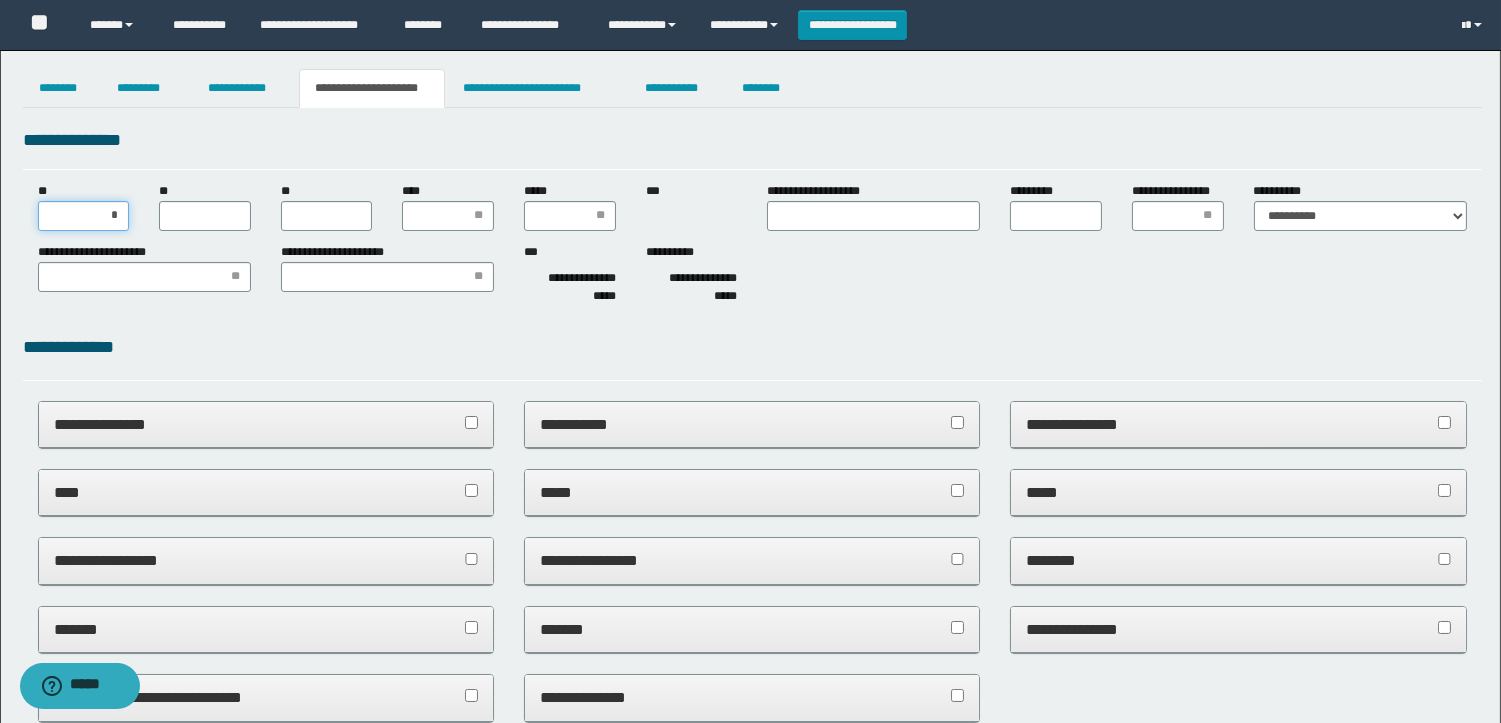 type on "**" 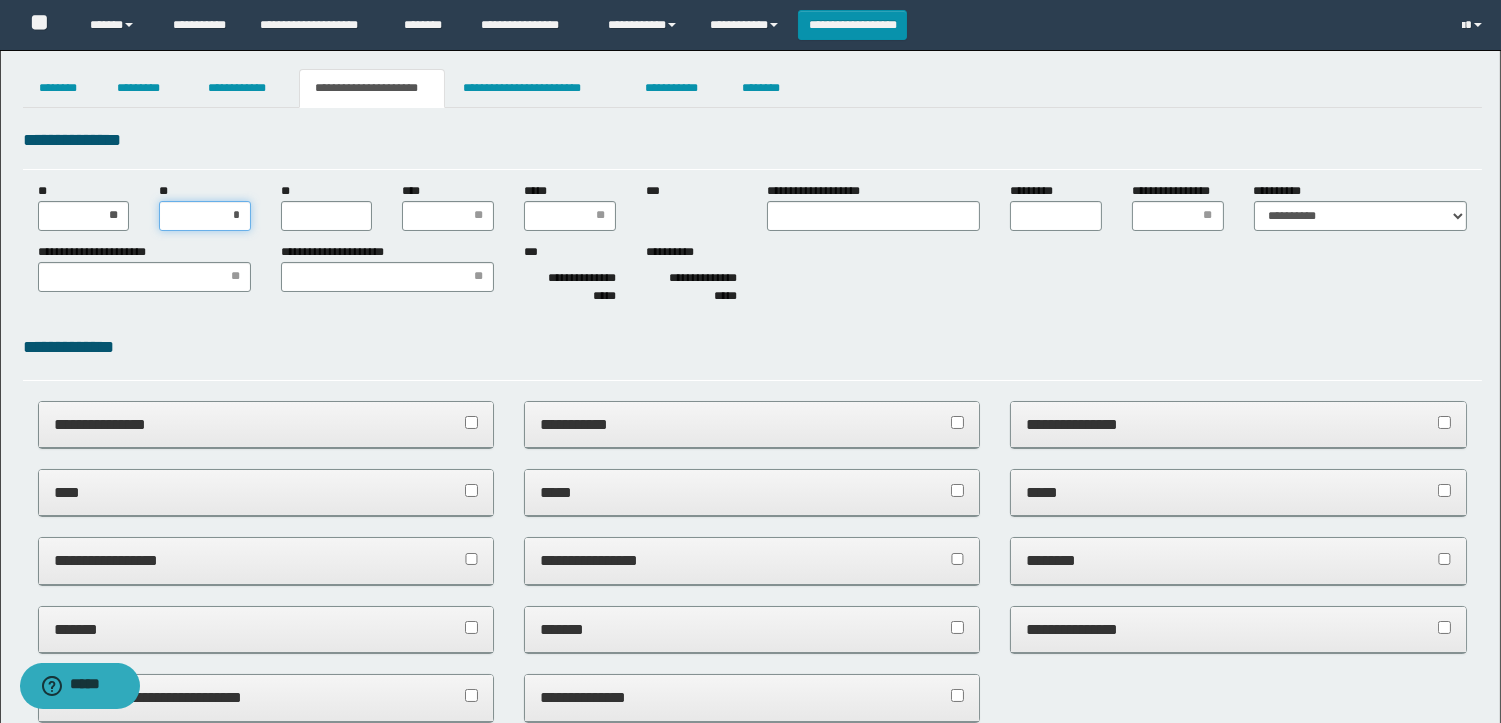 type on "**" 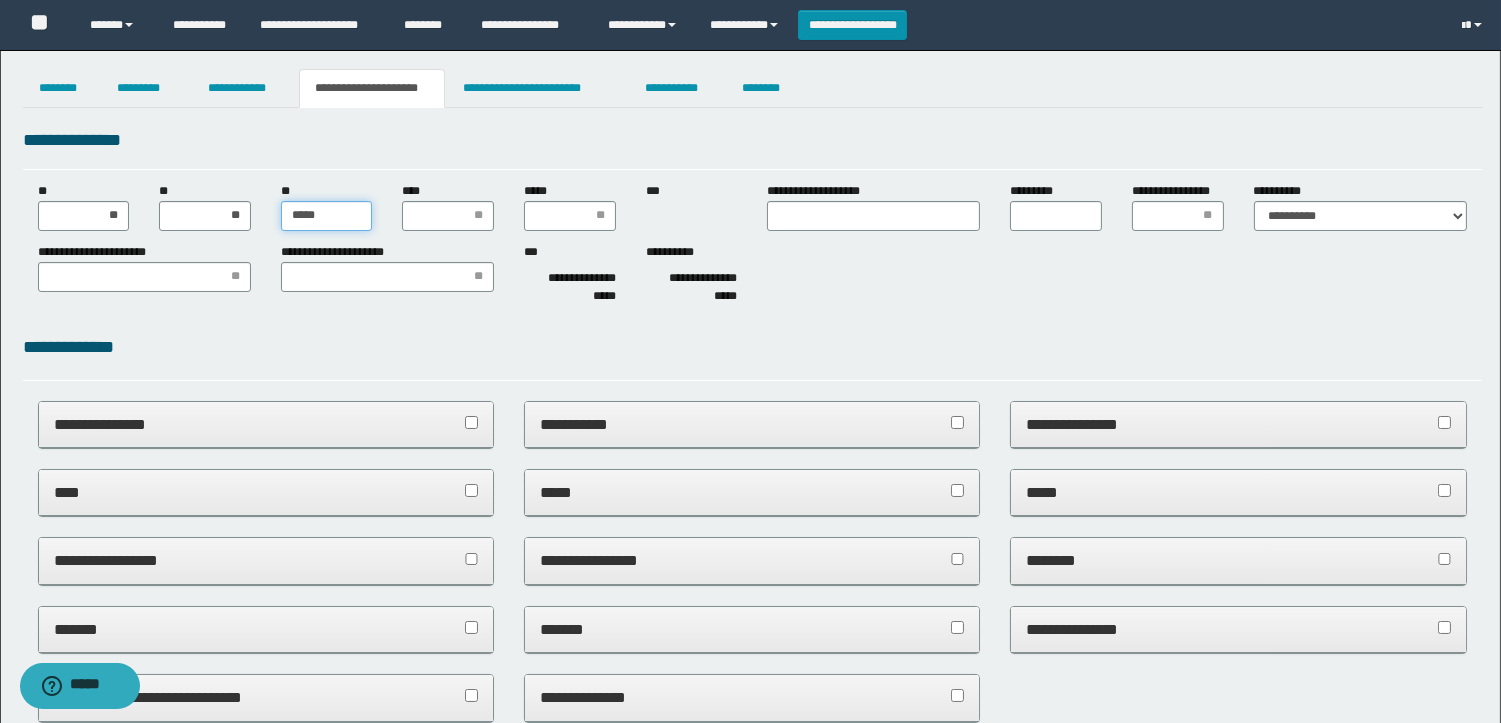 type on "******" 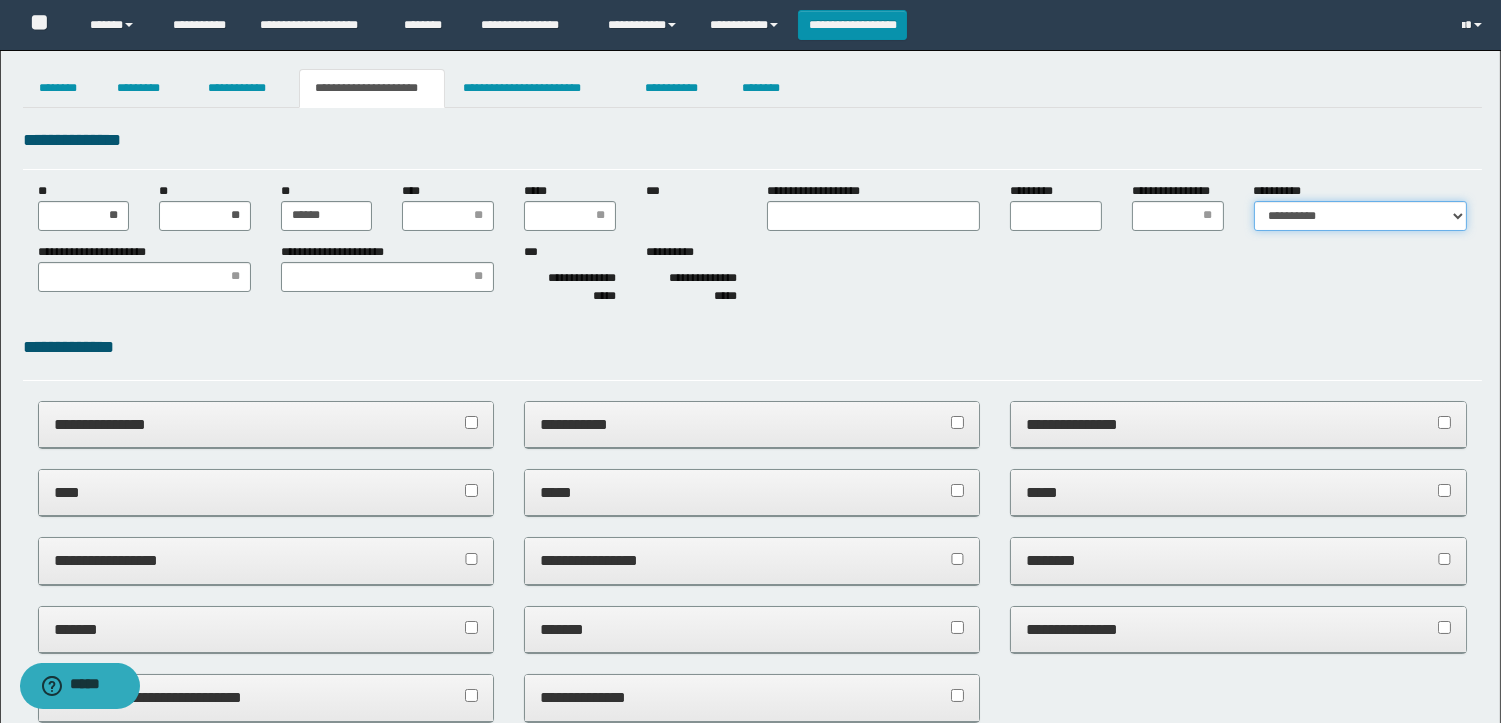 click on "**********" at bounding box center [1360, 216] 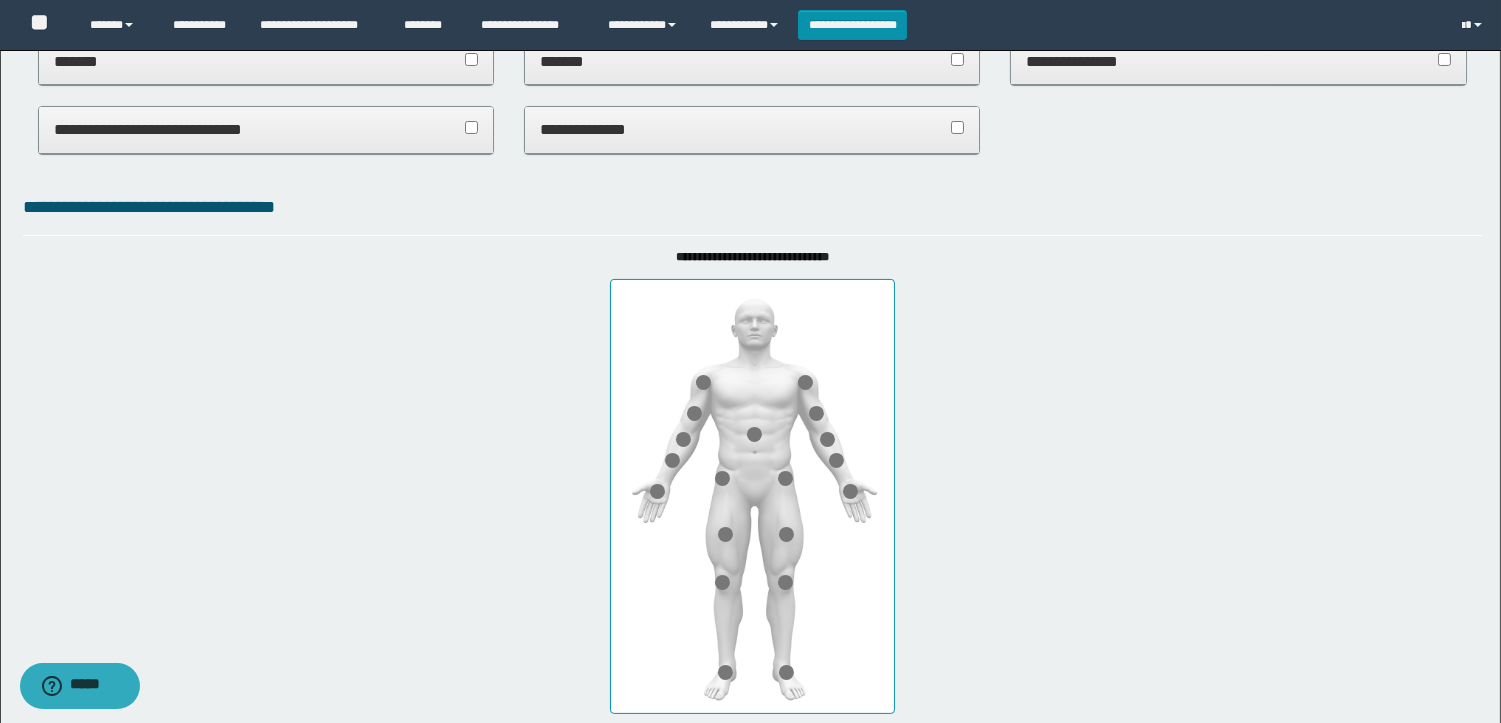 scroll, scrollTop: 666, scrollLeft: 0, axis: vertical 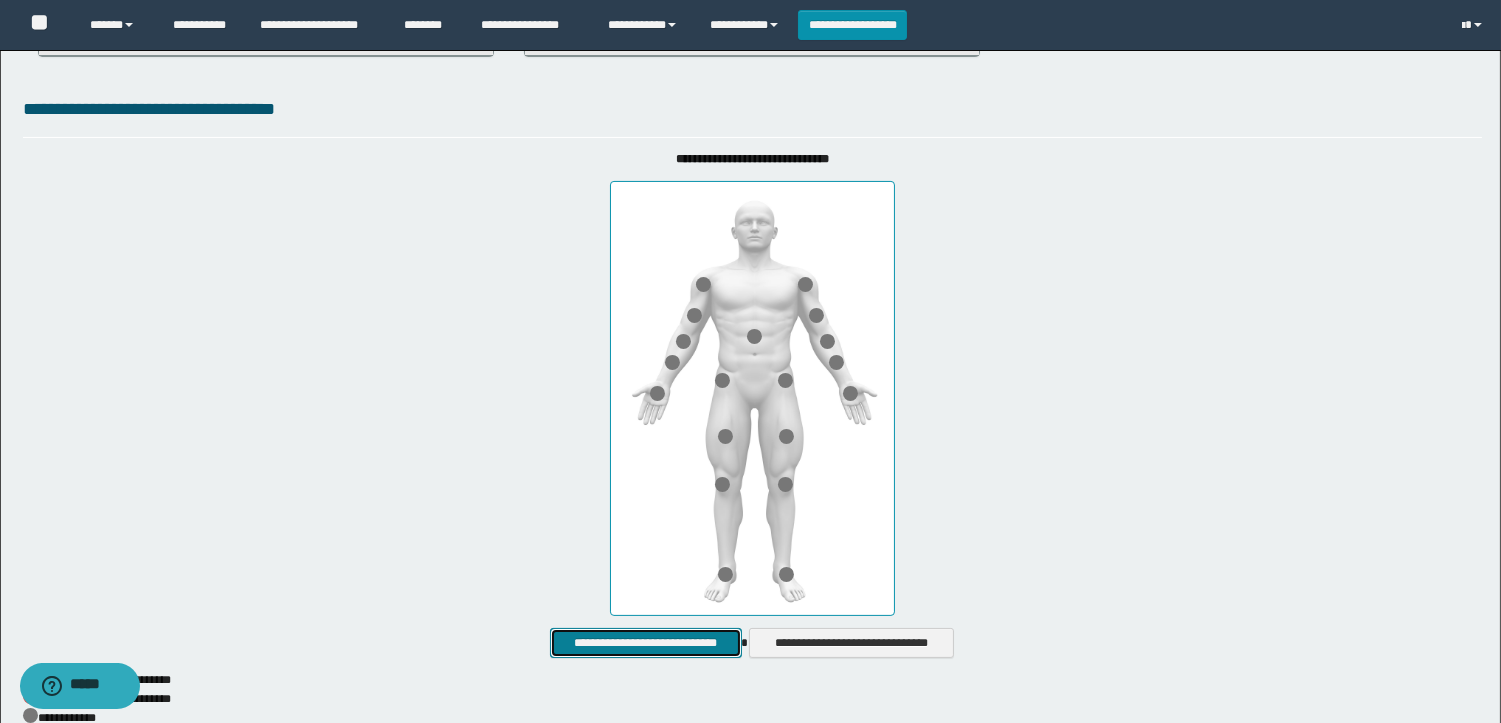 click on "**********" at bounding box center [645, 643] 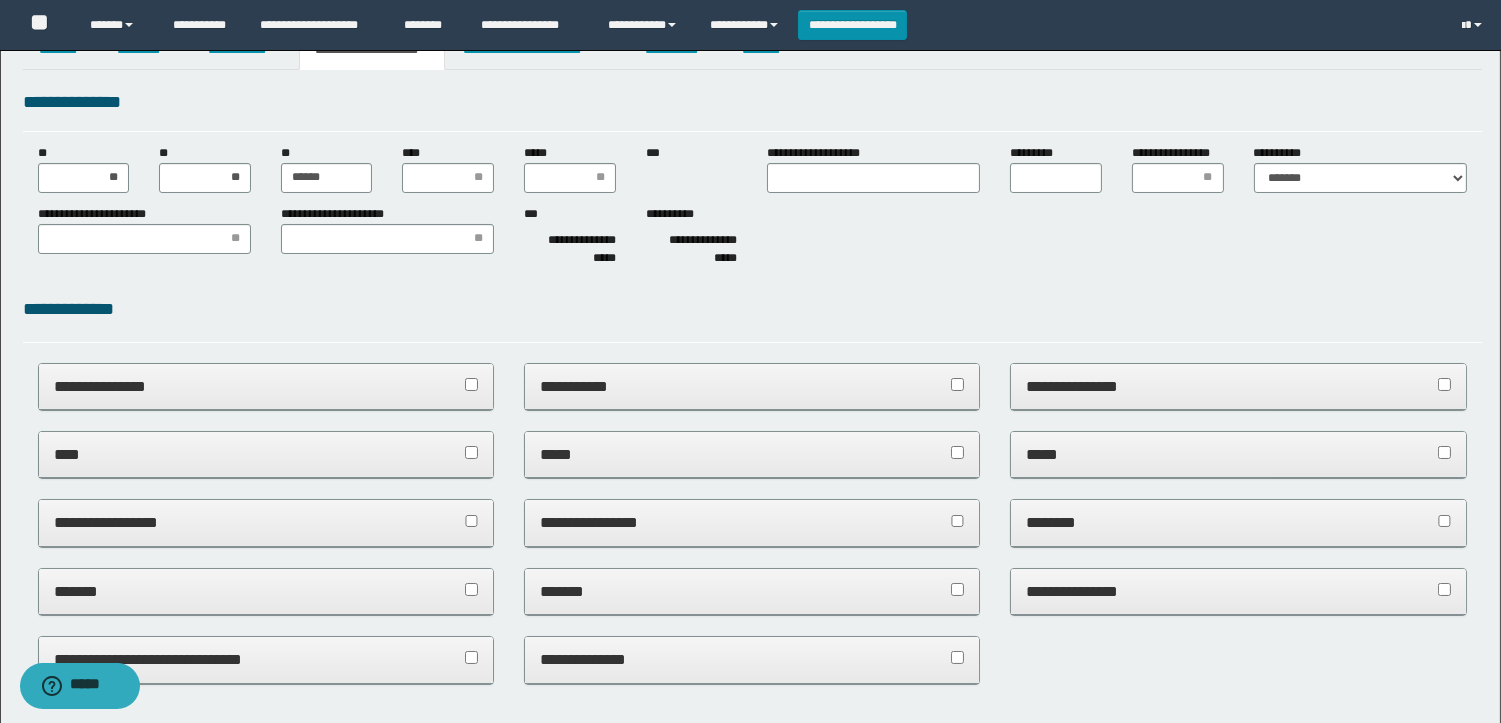 scroll, scrollTop: 0, scrollLeft: 0, axis: both 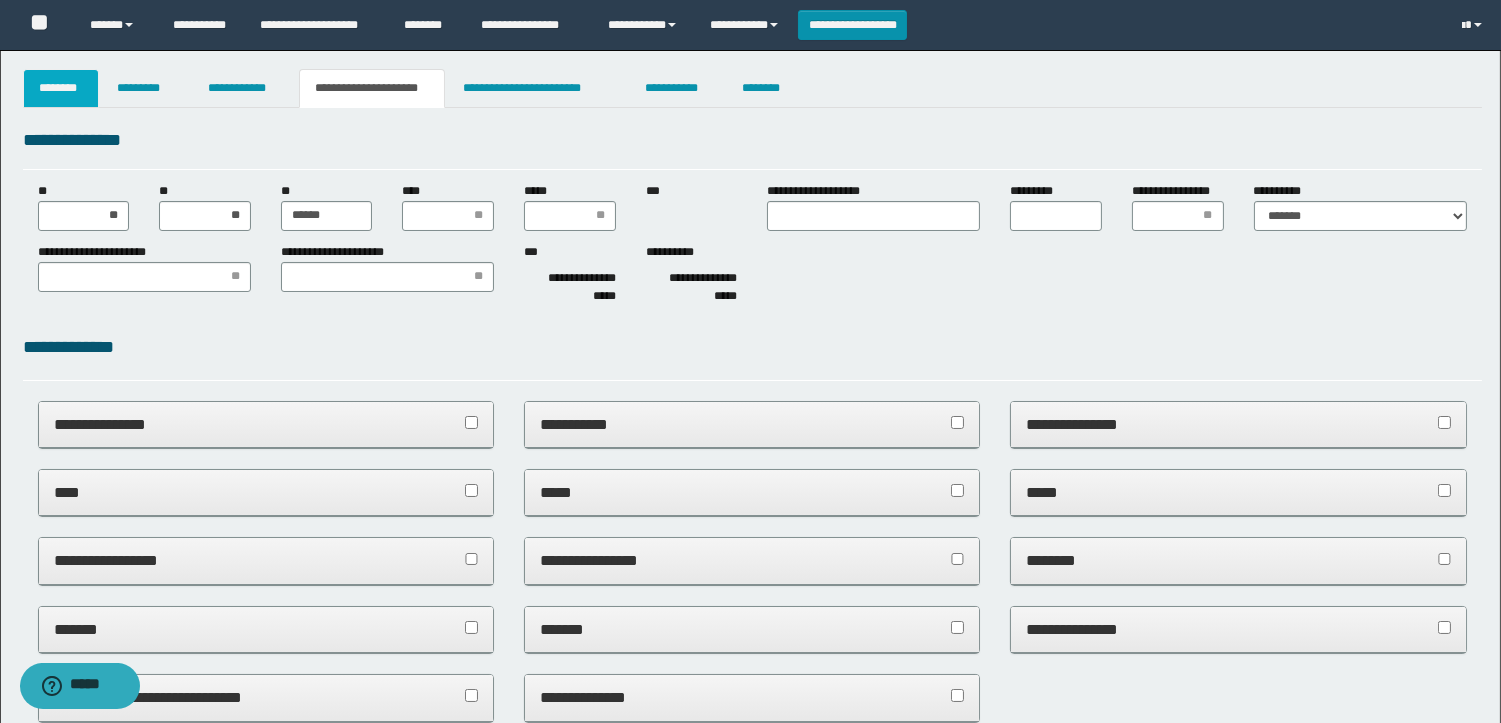 click on "********" at bounding box center [61, 88] 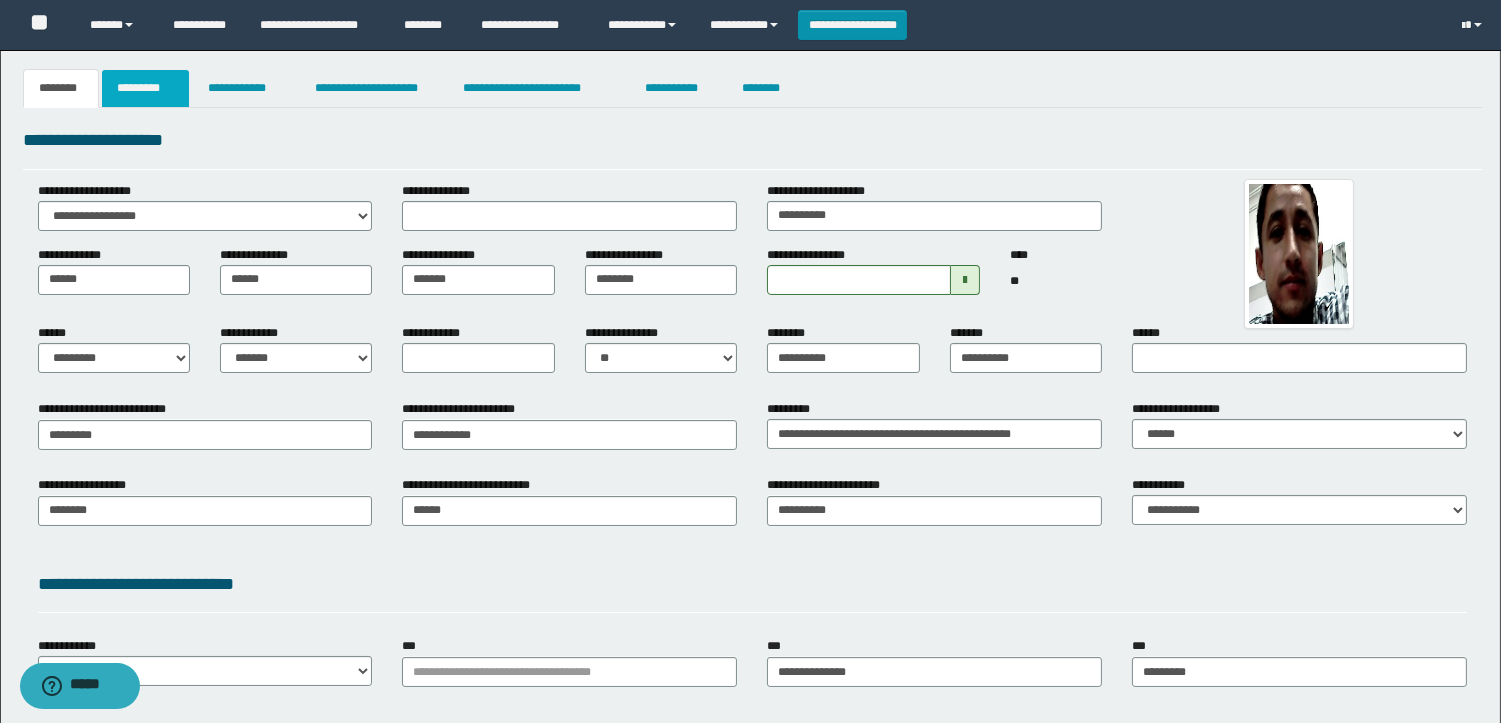 click on "*********" at bounding box center [145, 88] 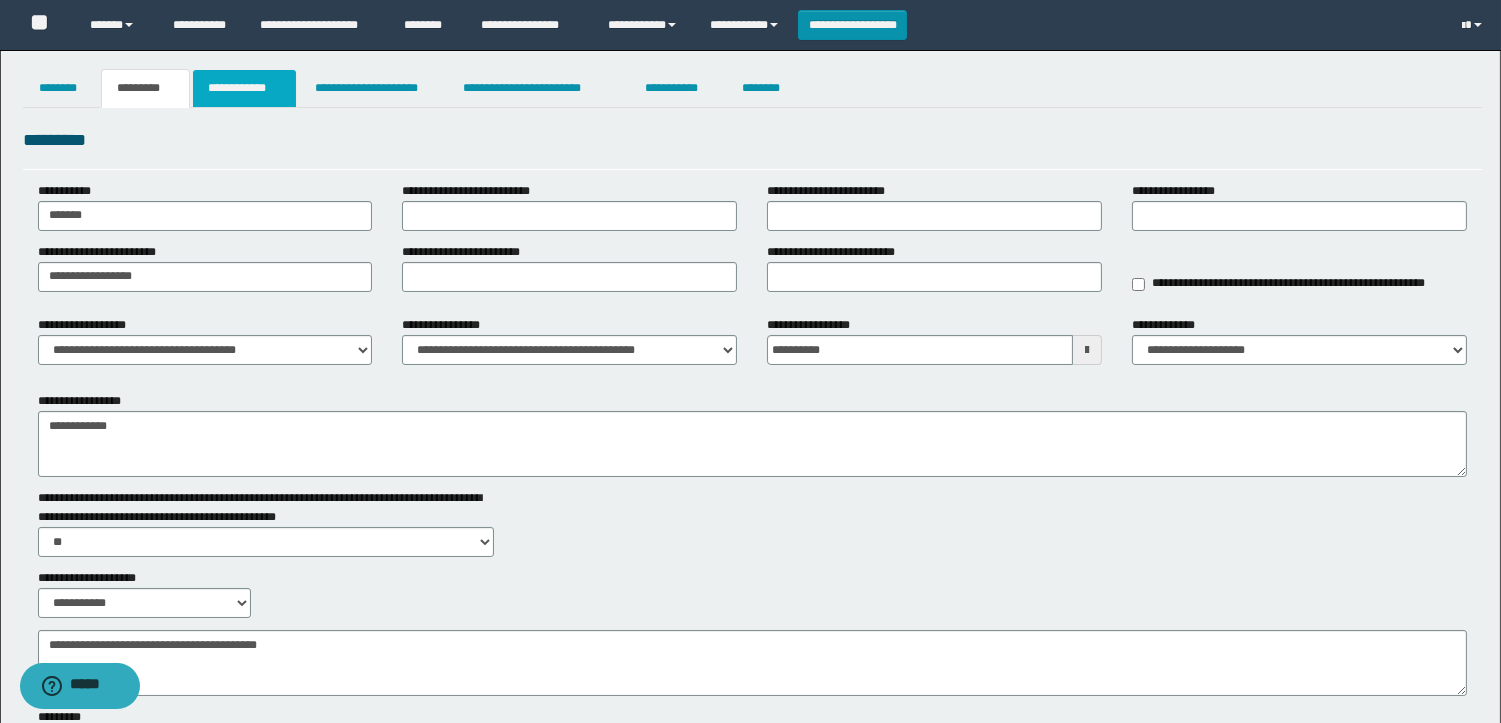 click on "**********" at bounding box center (244, 88) 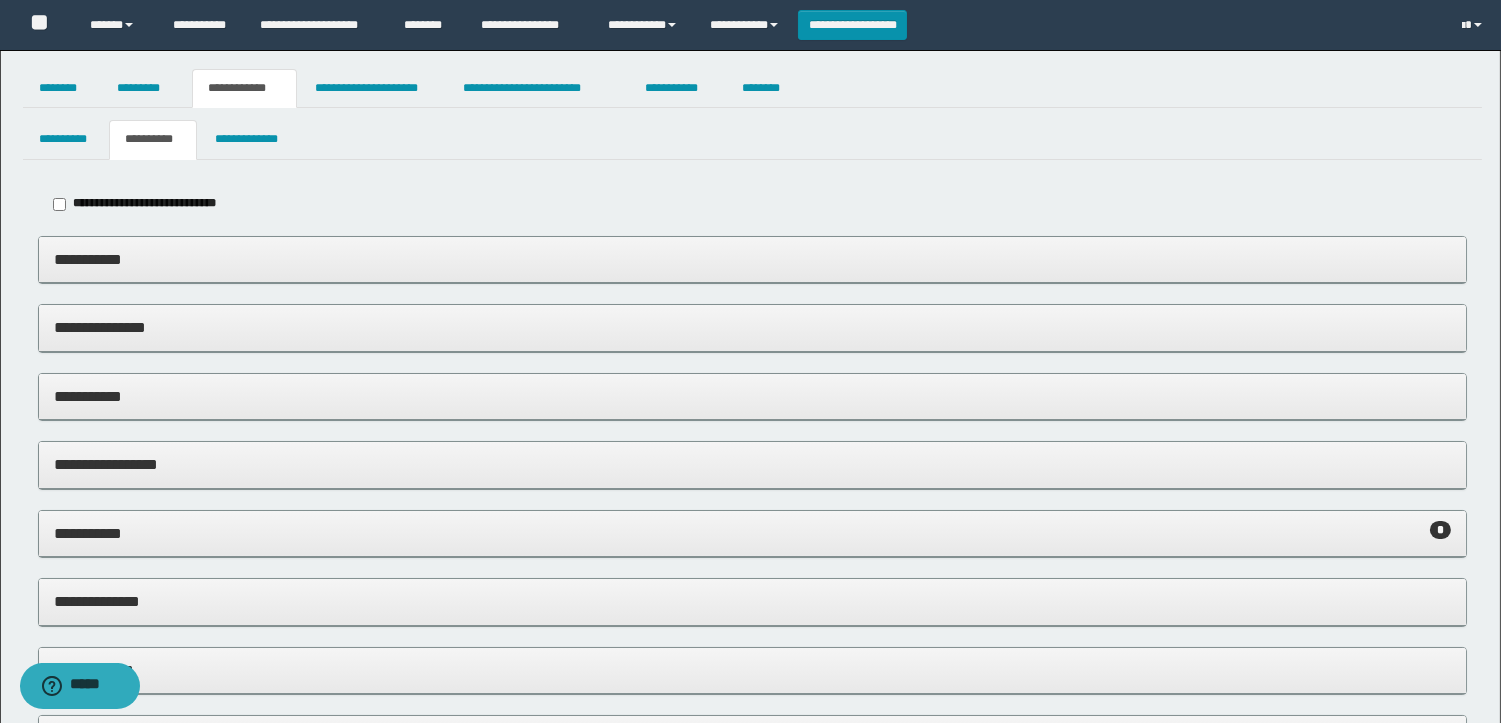 click on "**********" at bounding box center (752, 464) 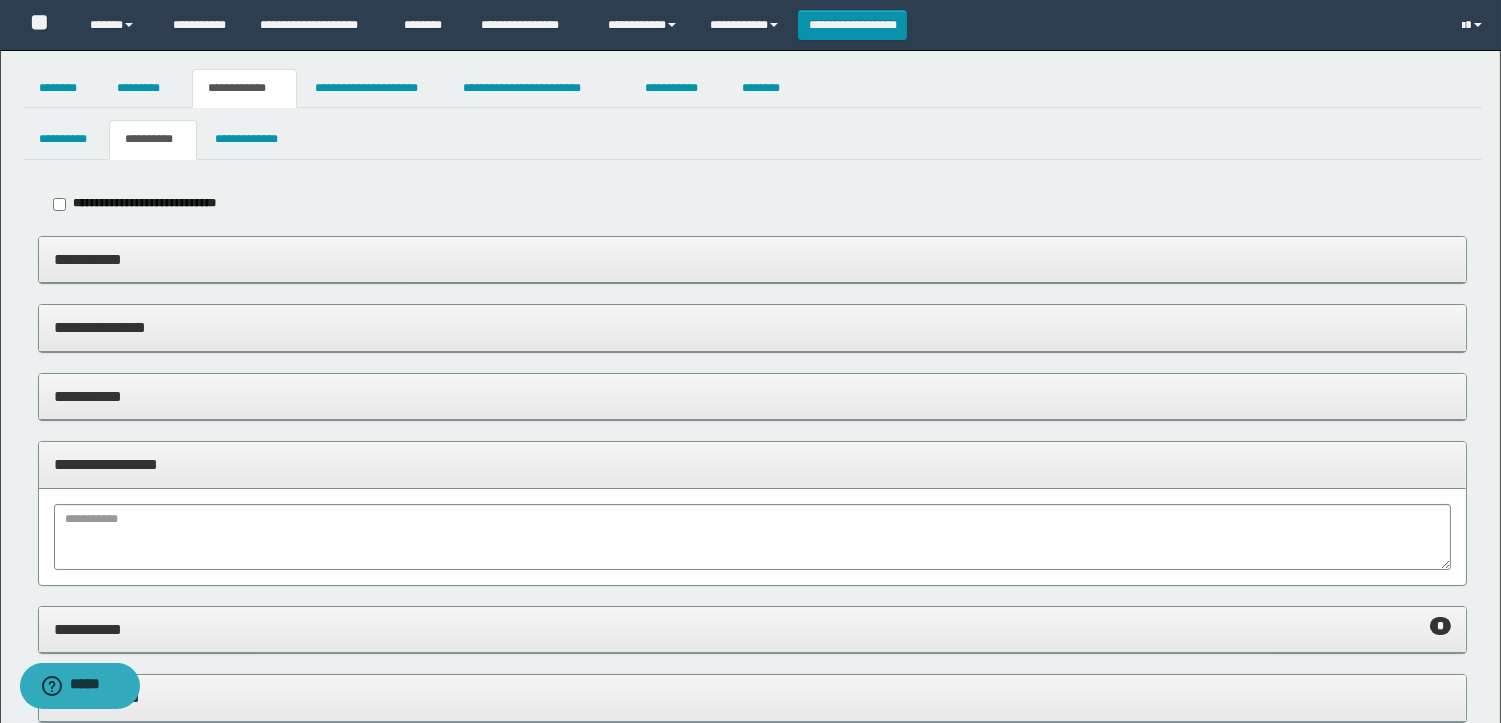click on "**********" at bounding box center (752, 464) 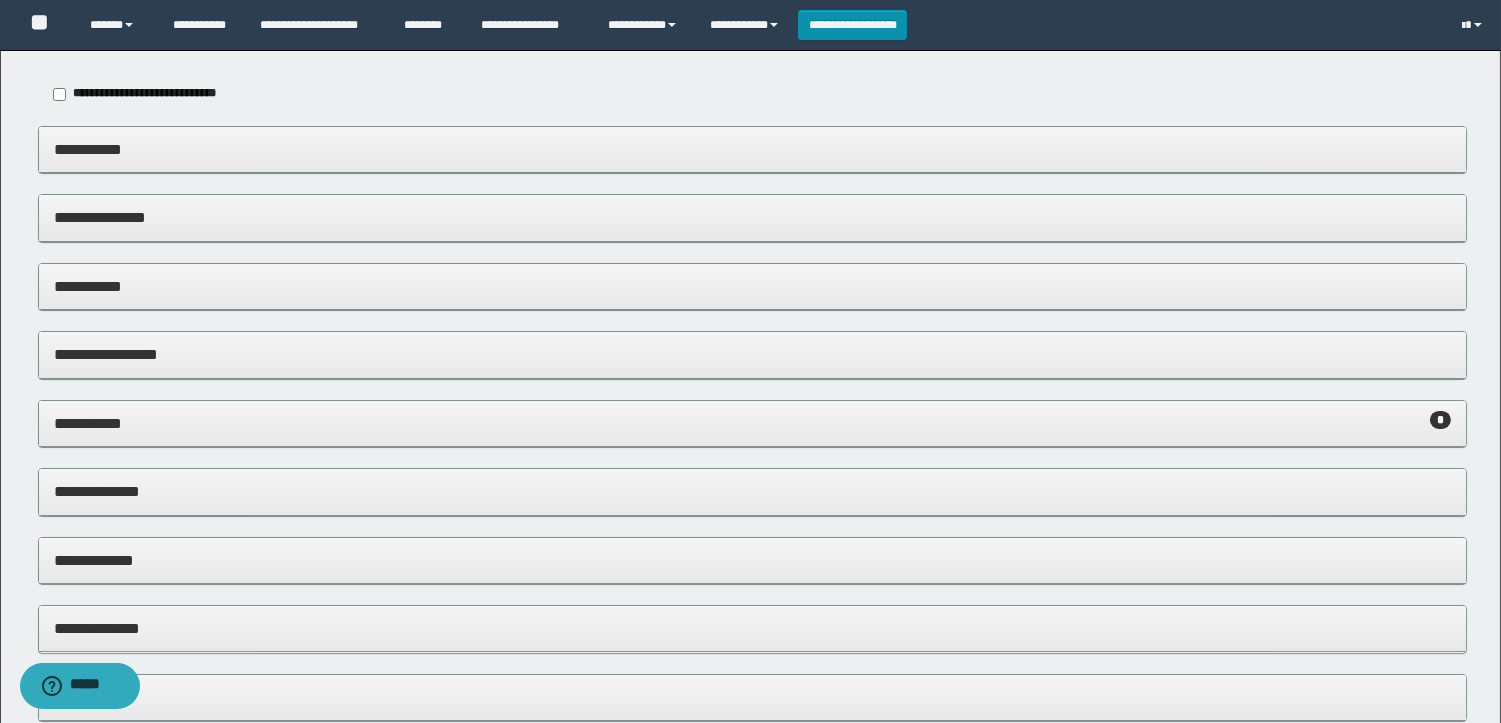 scroll, scrollTop: 111, scrollLeft: 0, axis: vertical 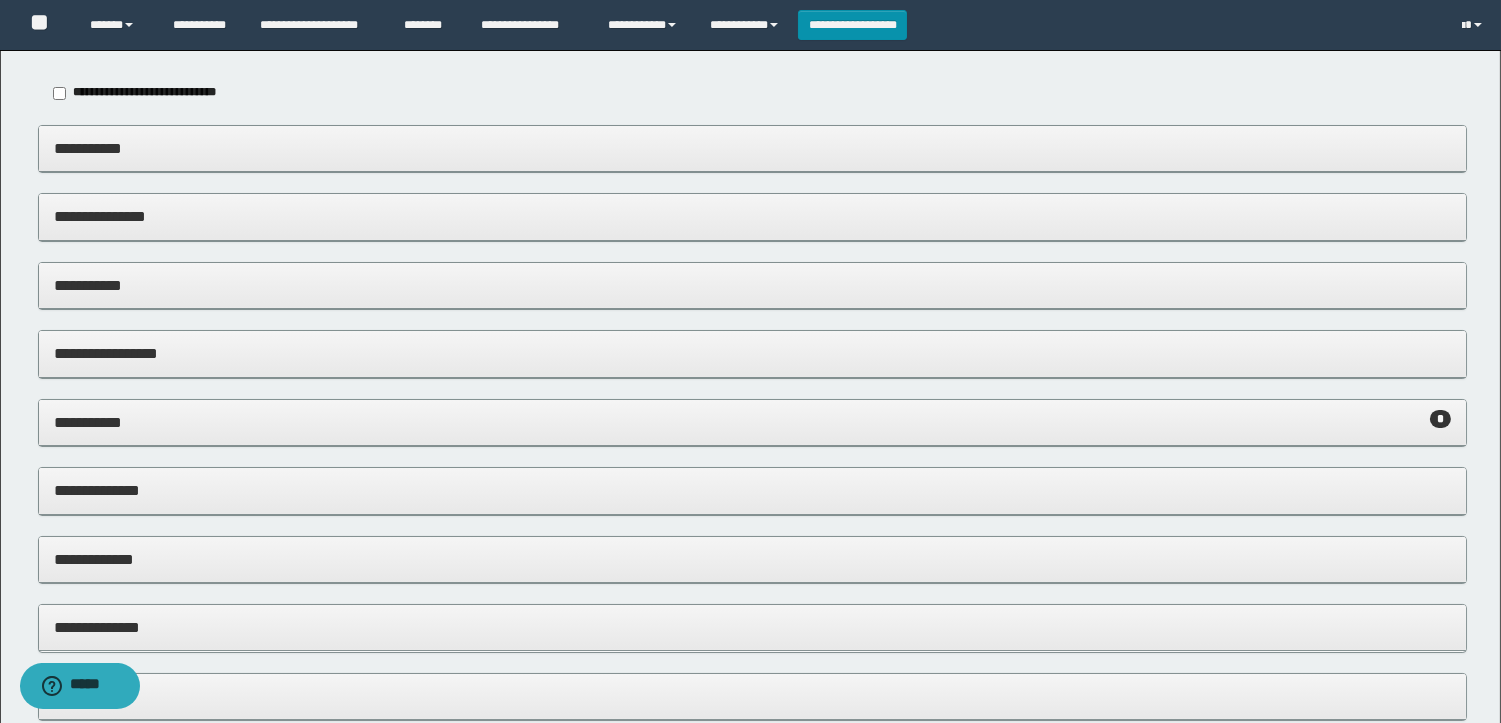 click on "**********" at bounding box center (752, 422) 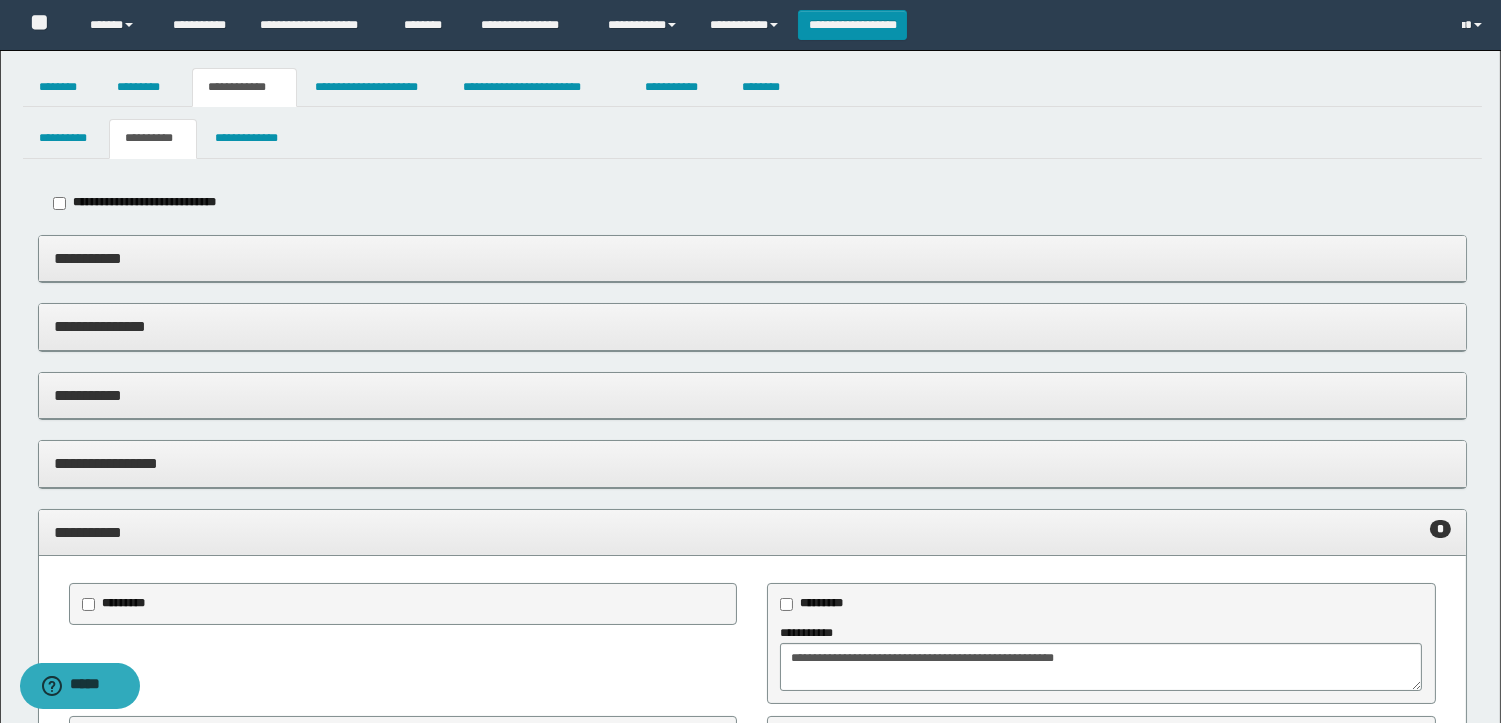 scroll, scrollTop: 0, scrollLeft: 0, axis: both 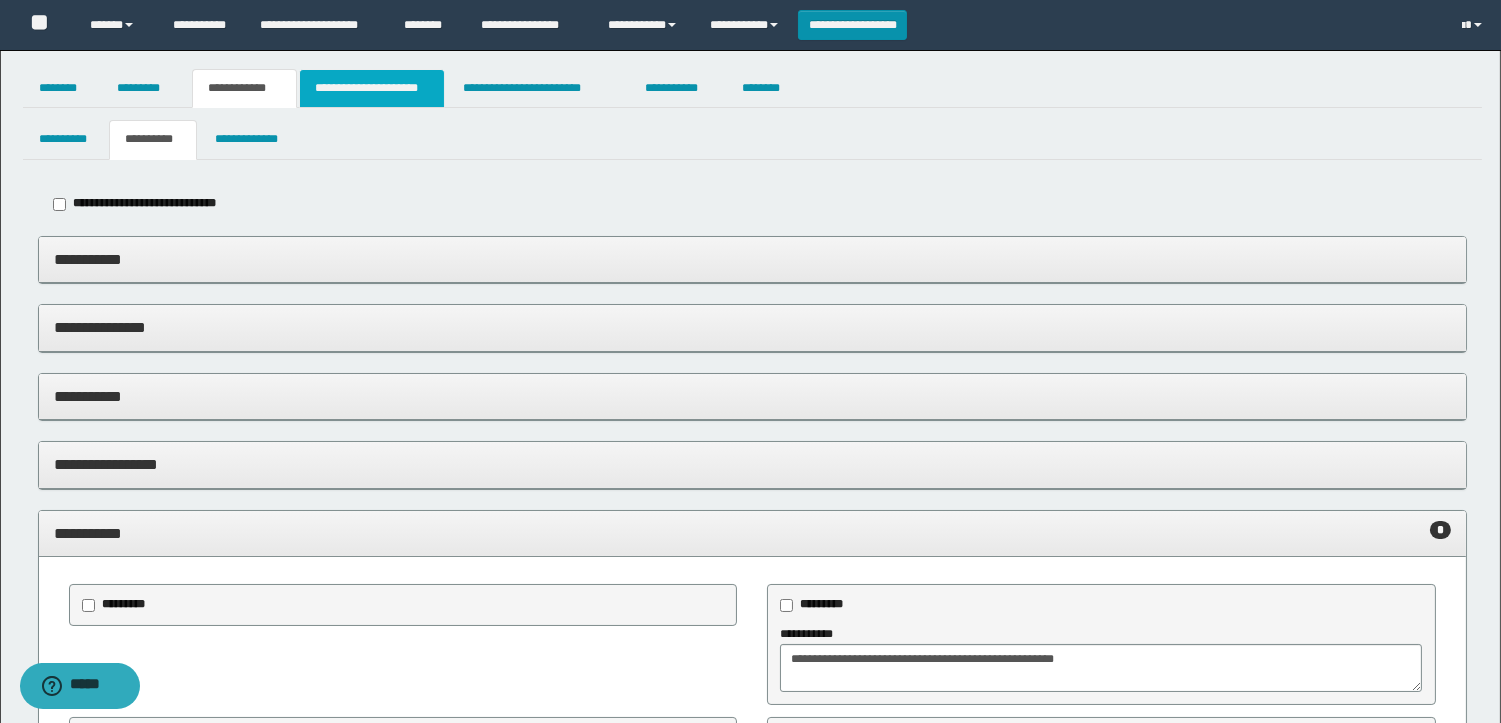 click on "**********" at bounding box center [372, 88] 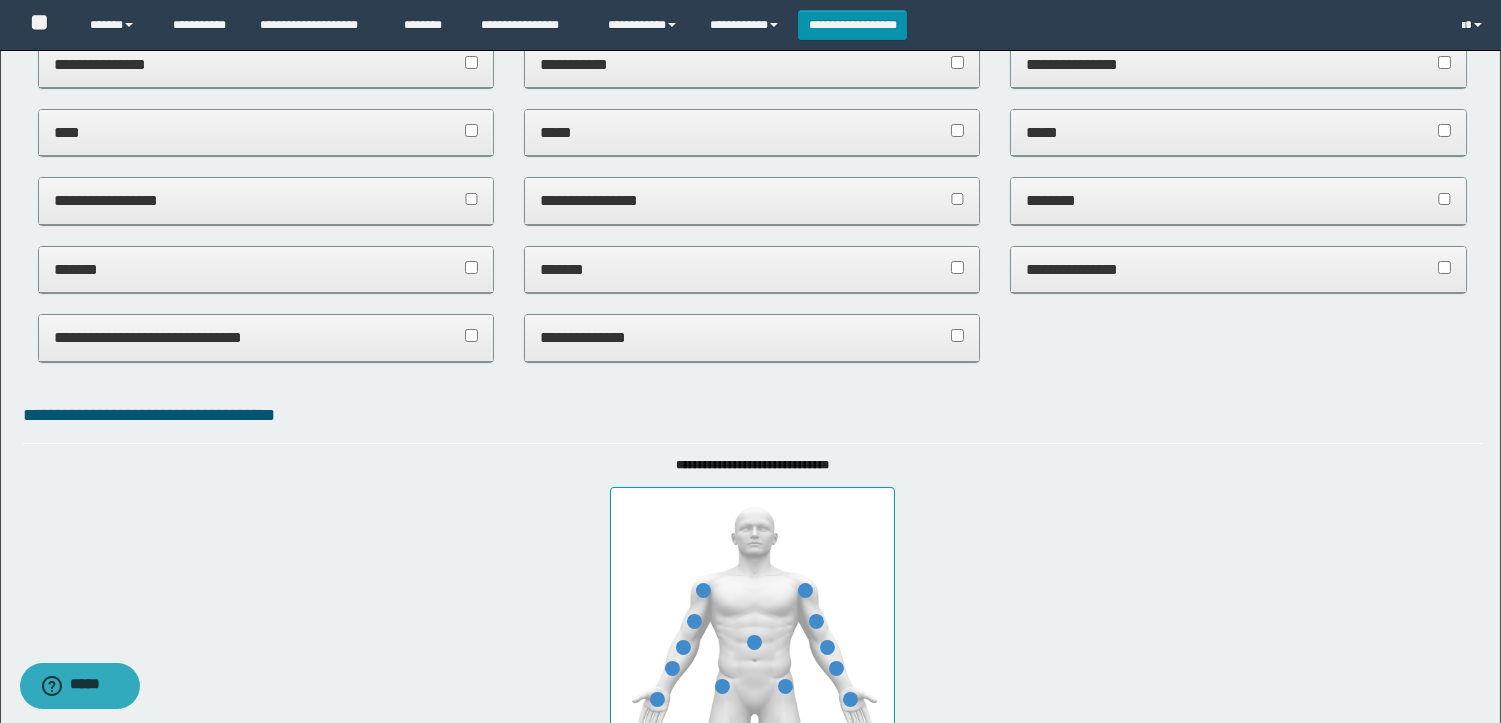 scroll, scrollTop: 0, scrollLeft: 0, axis: both 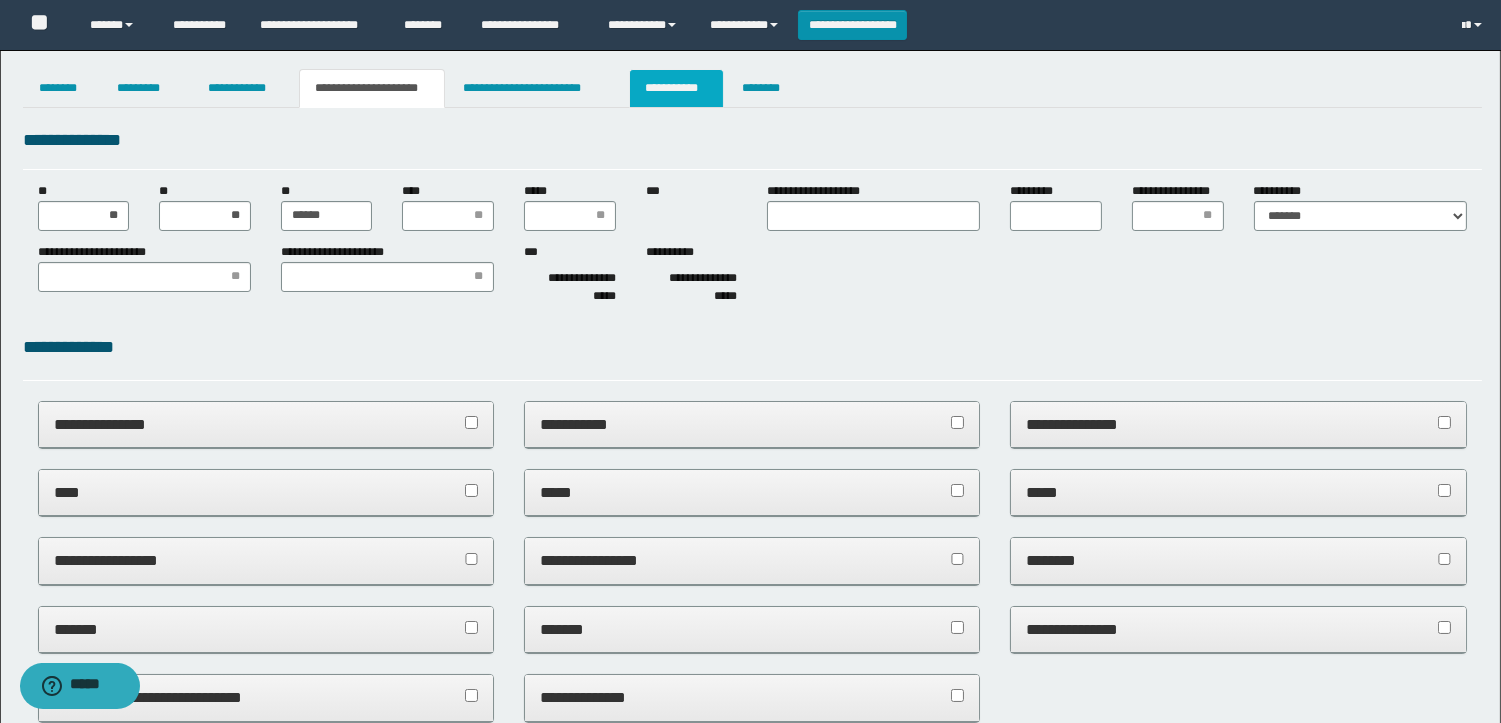 click on "**********" at bounding box center [676, 88] 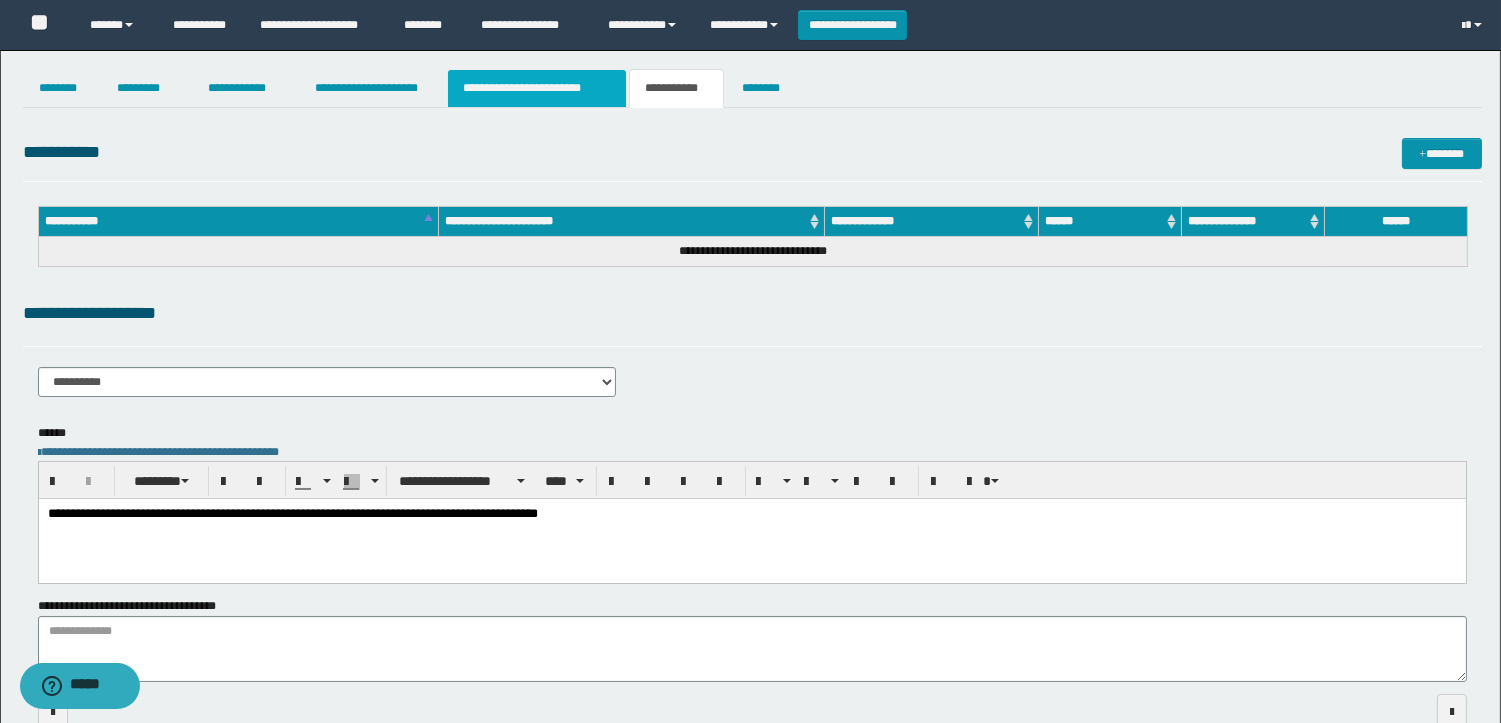 click on "**********" at bounding box center [537, 88] 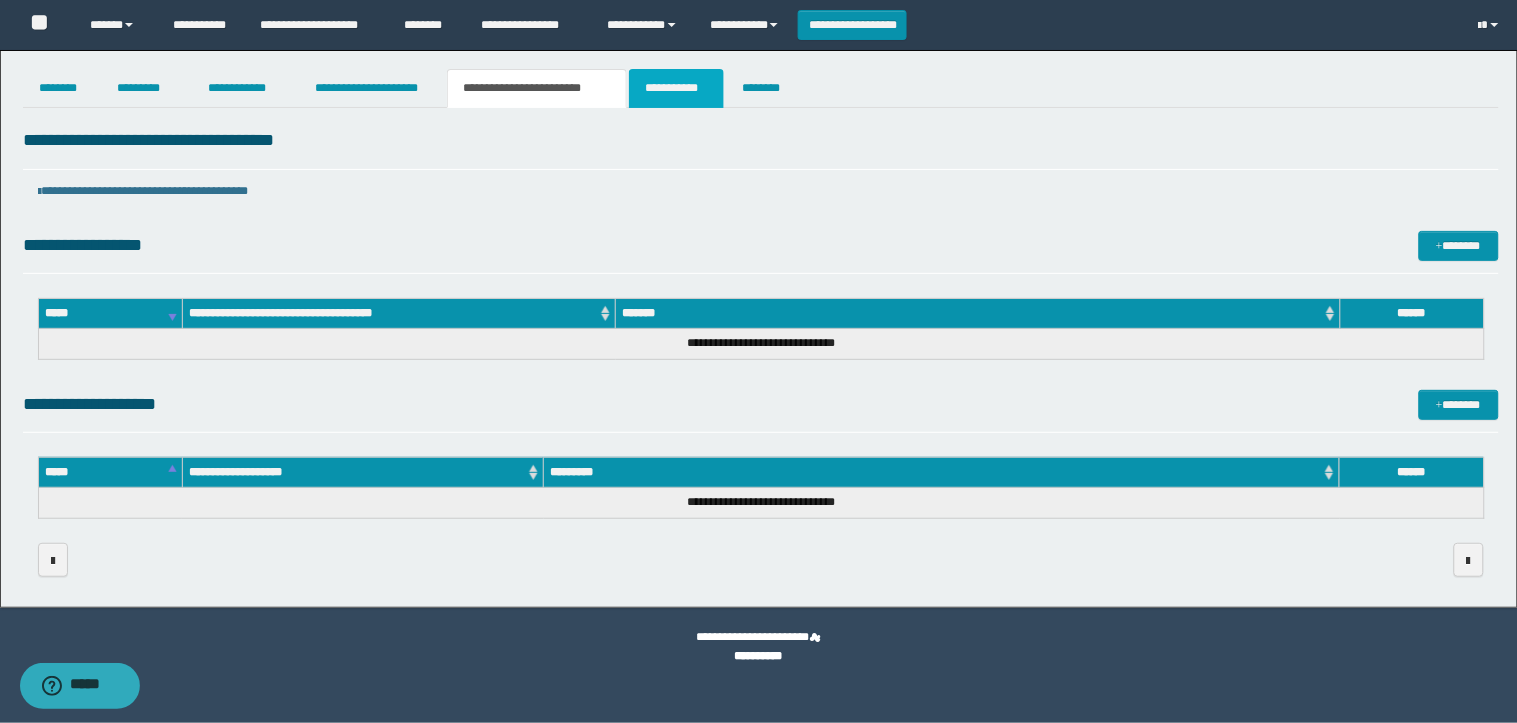 click on "**********" at bounding box center (676, 88) 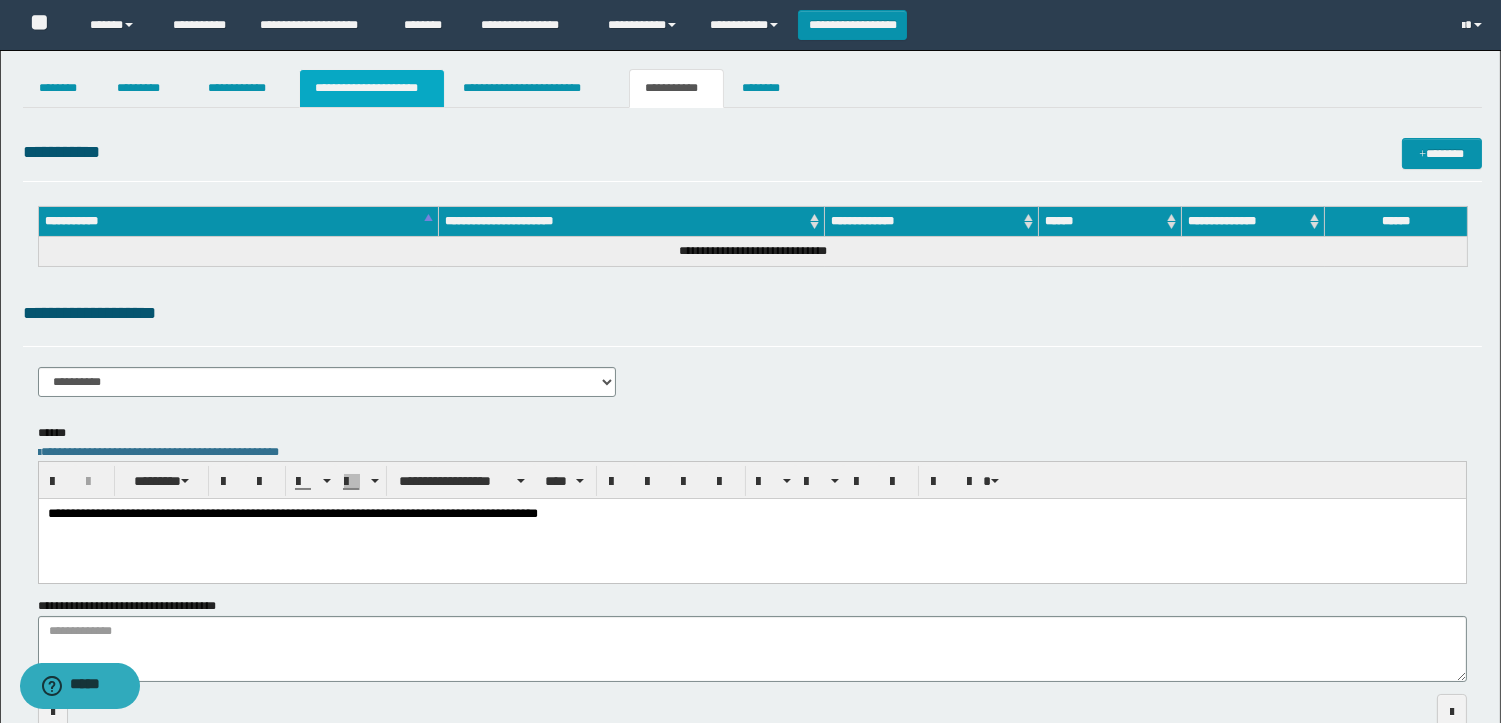 click on "**********" at bounding box center (372, 88) 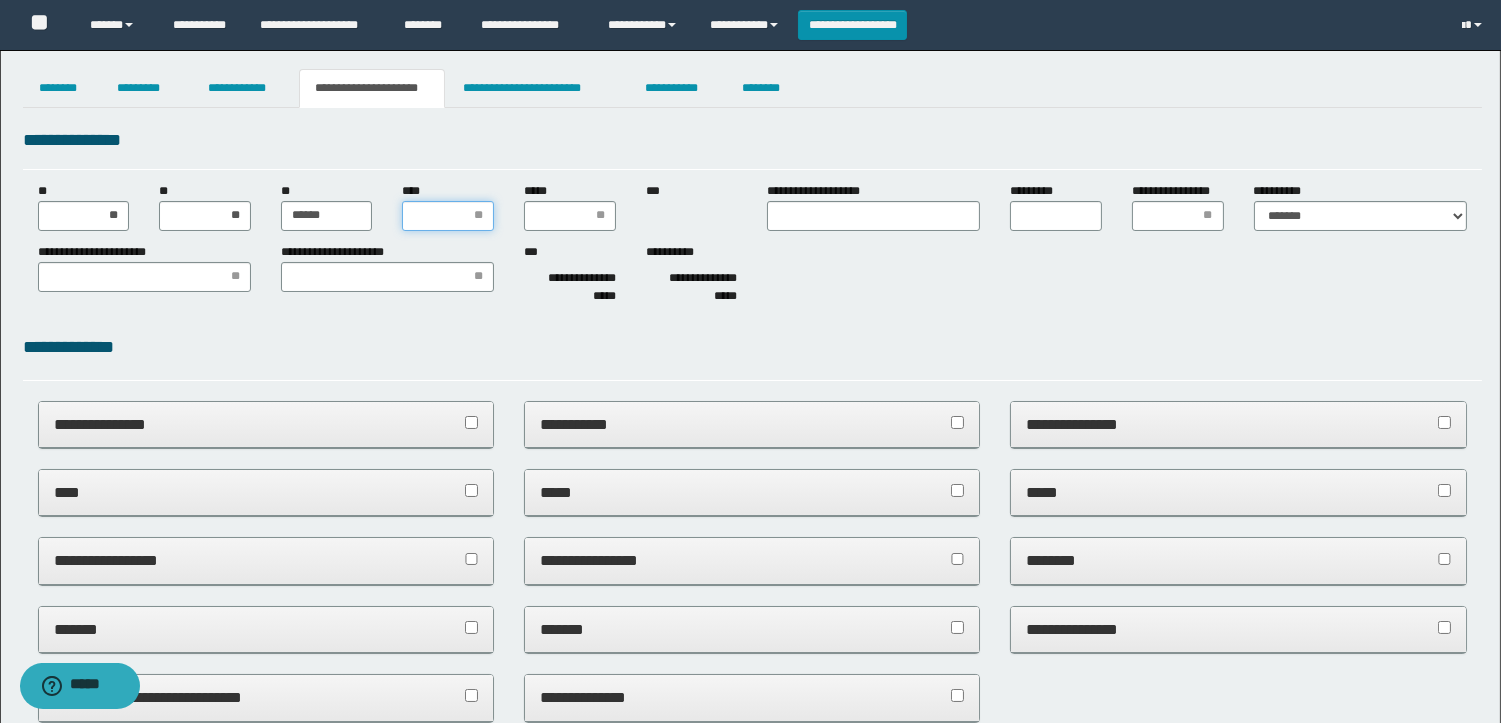 click on "****" at bounding box center (448, 216) 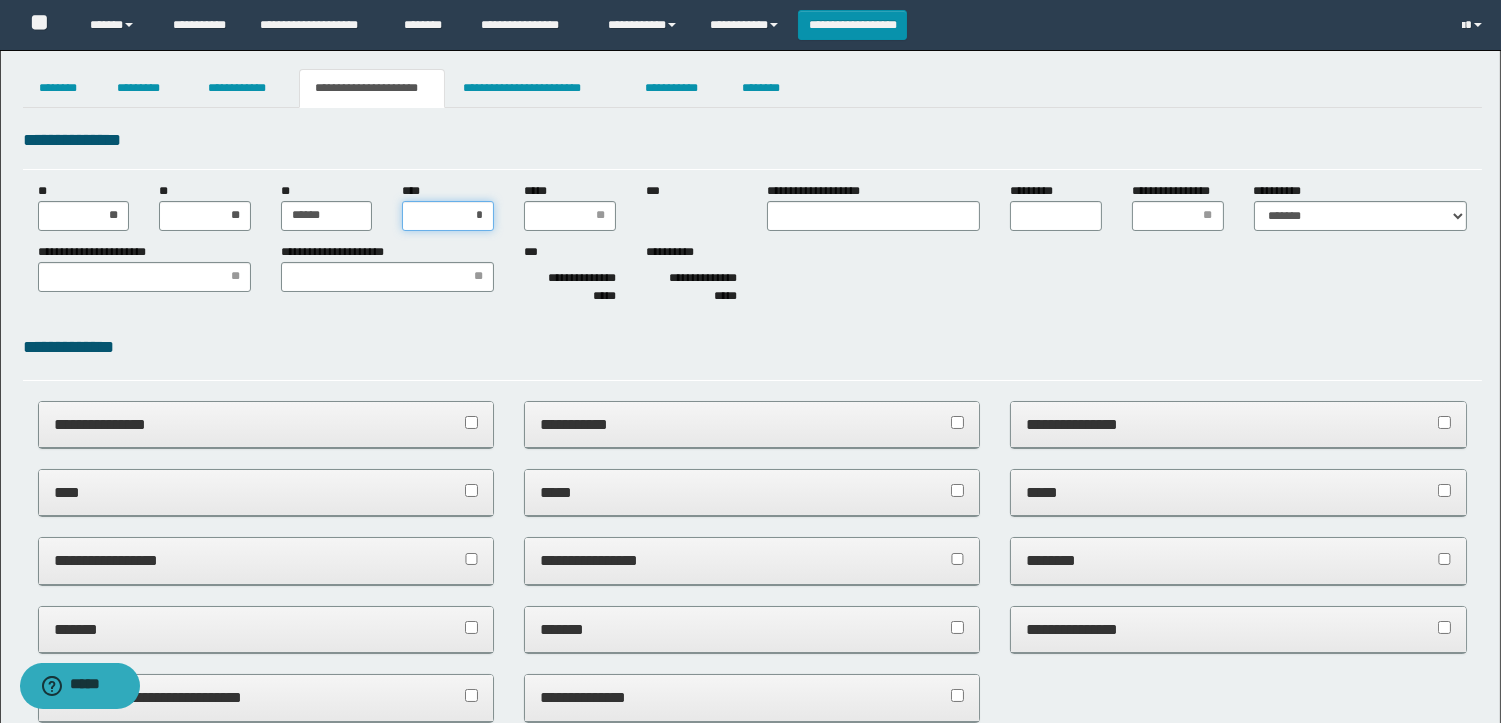 type on "**" 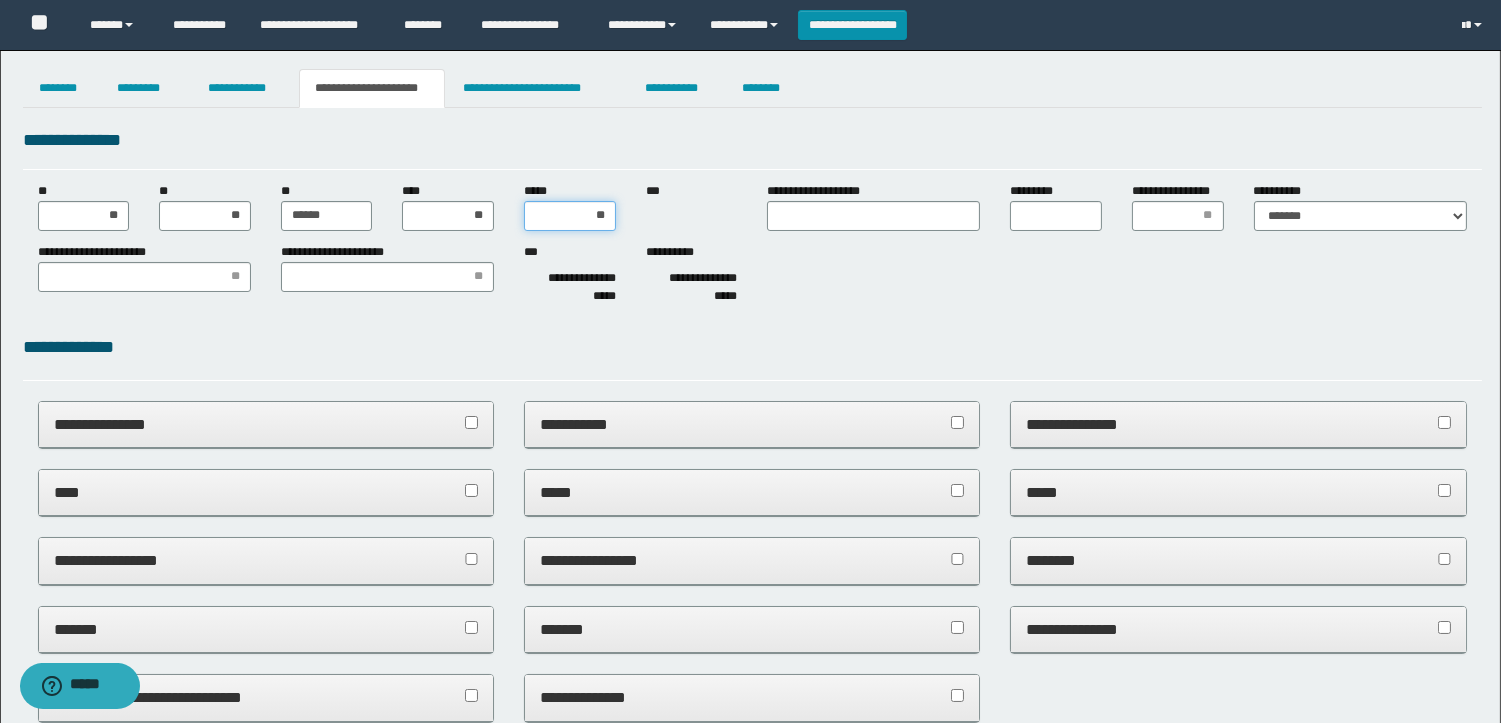 type on "***" 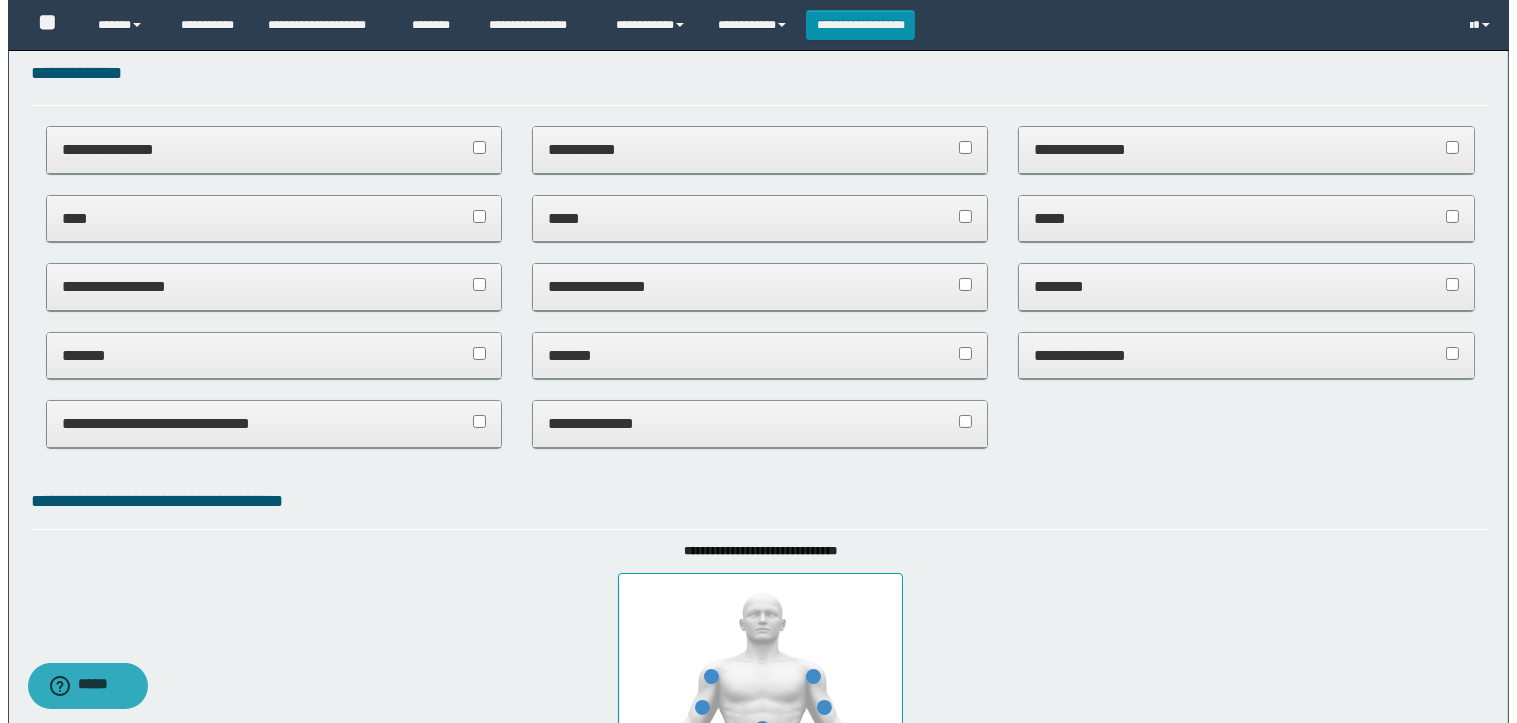 scroll, scrollTop: 0, scrollLeft: 0, axis: both 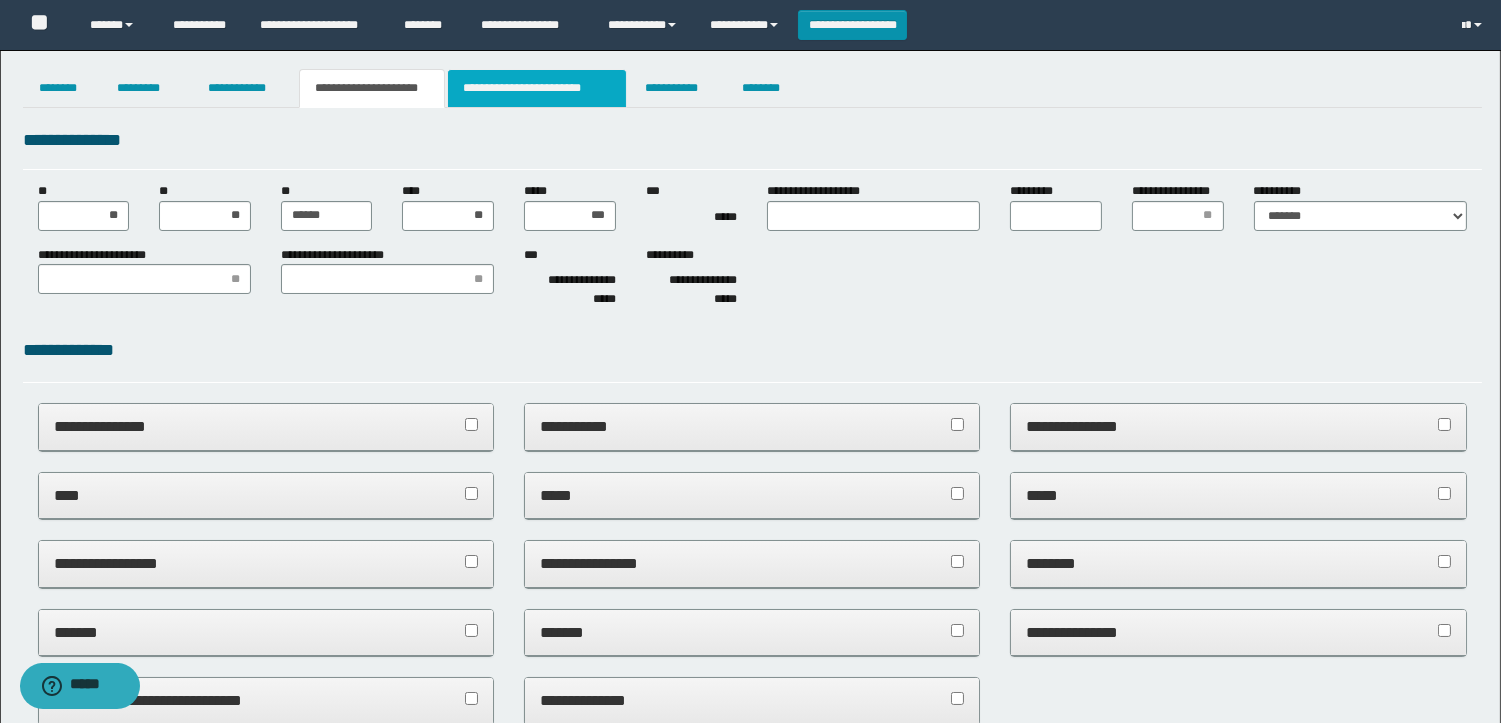 click on "**********" at bounding box center [537, 88] 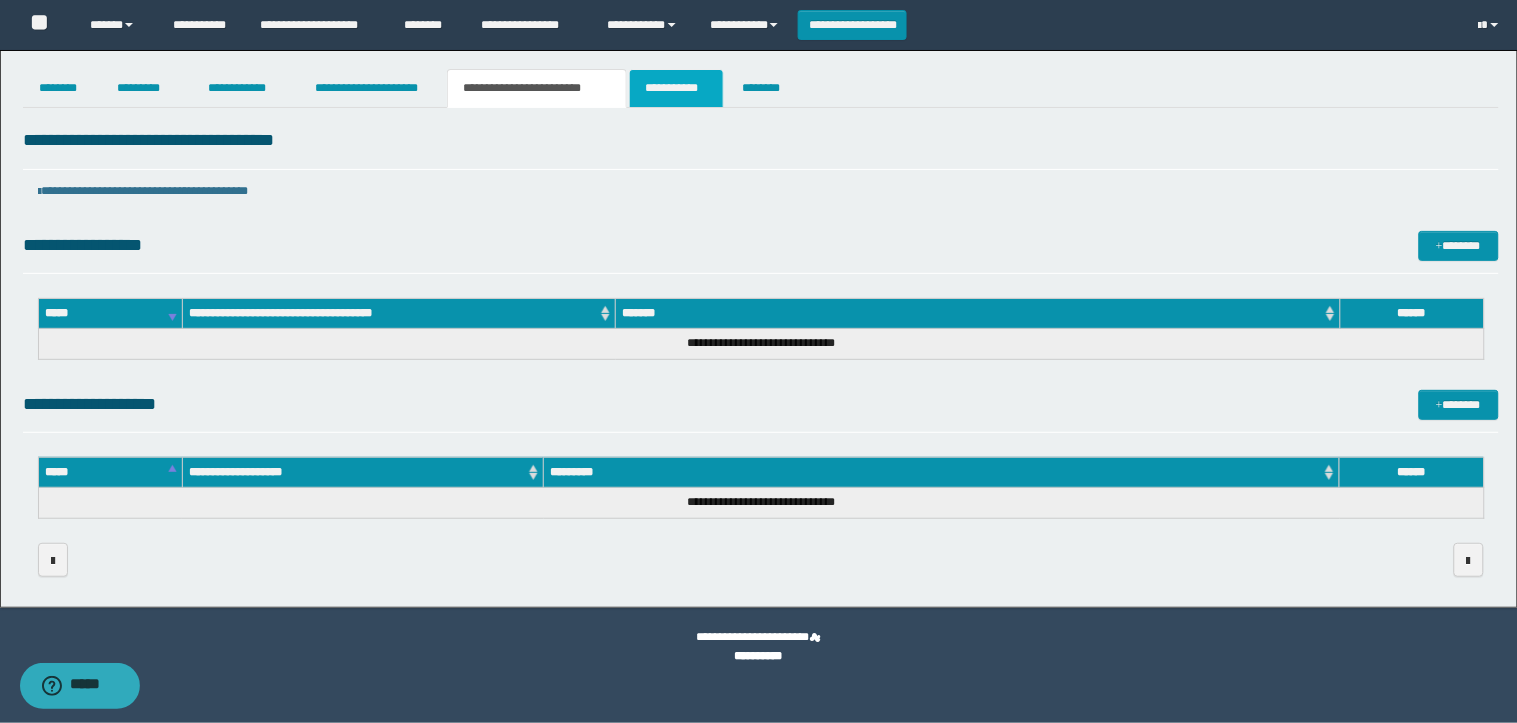 click on "**********" at bounding box center (676, 88) 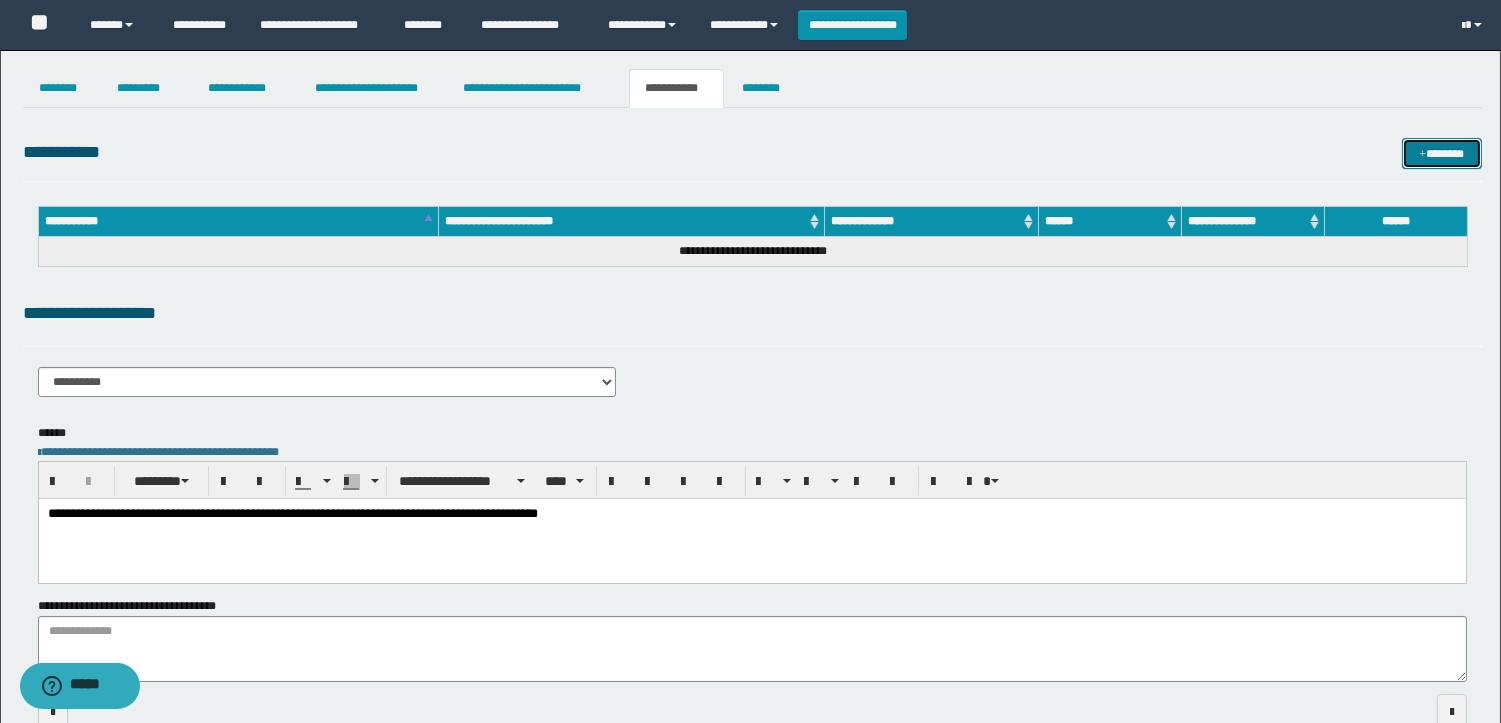 click on "*******" at bounding box center (1442, 153) 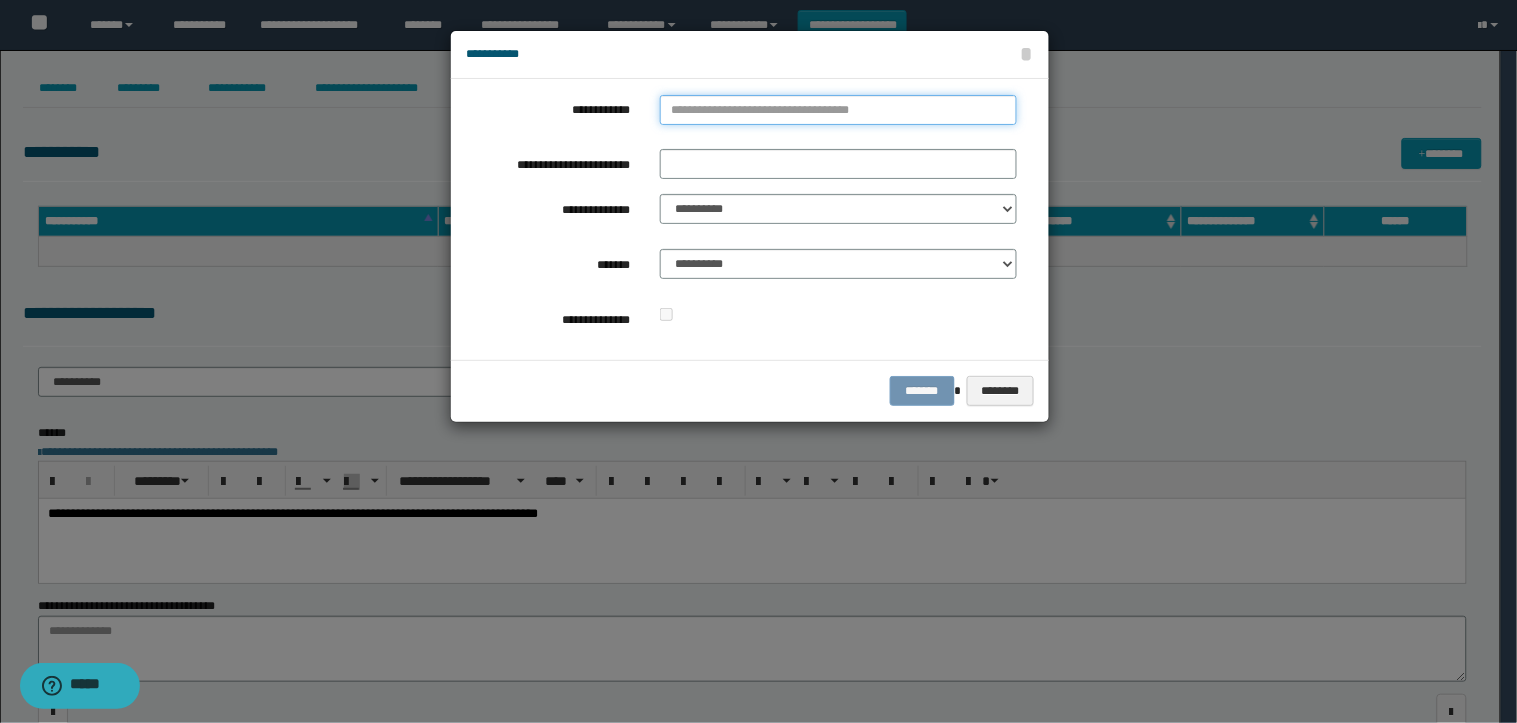 click on "**********" at bounding box center (838, 110) 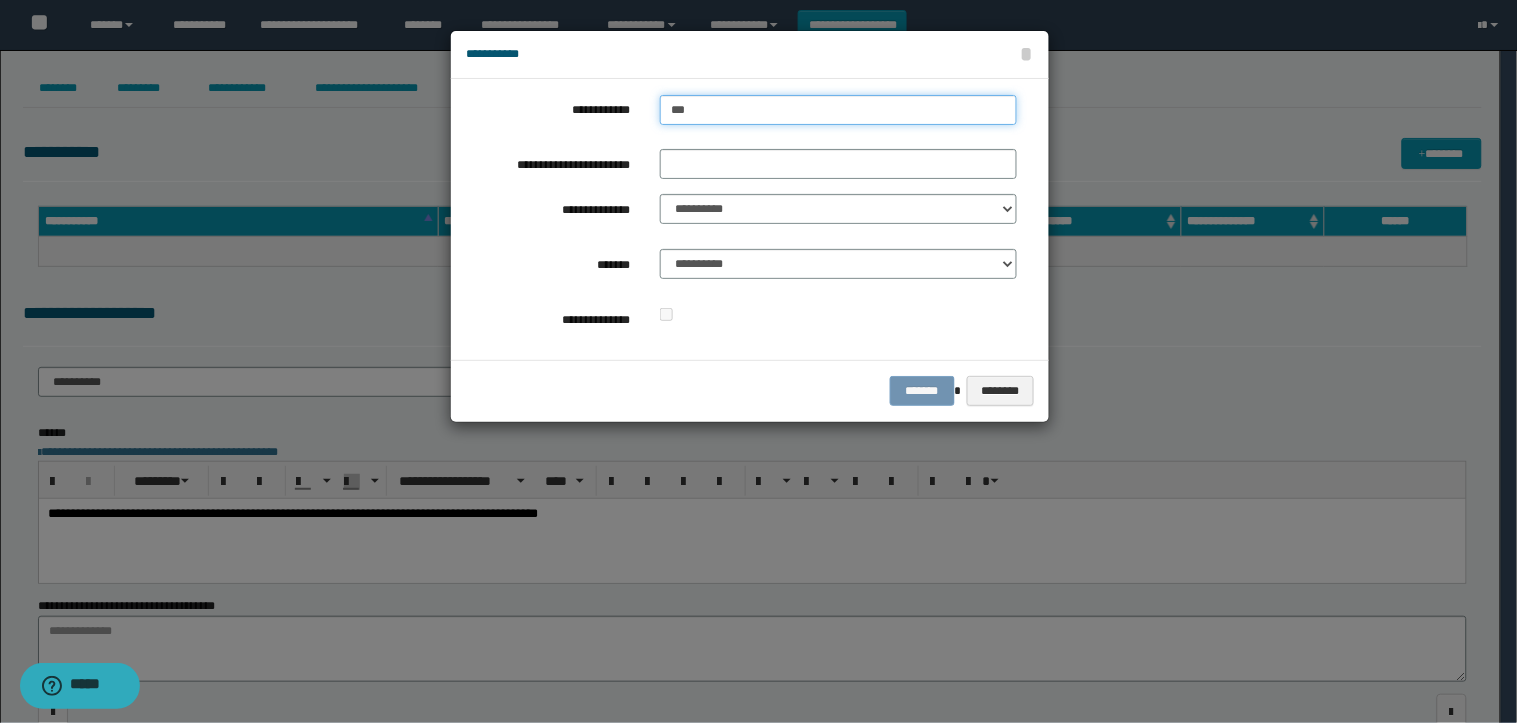 type on "****" 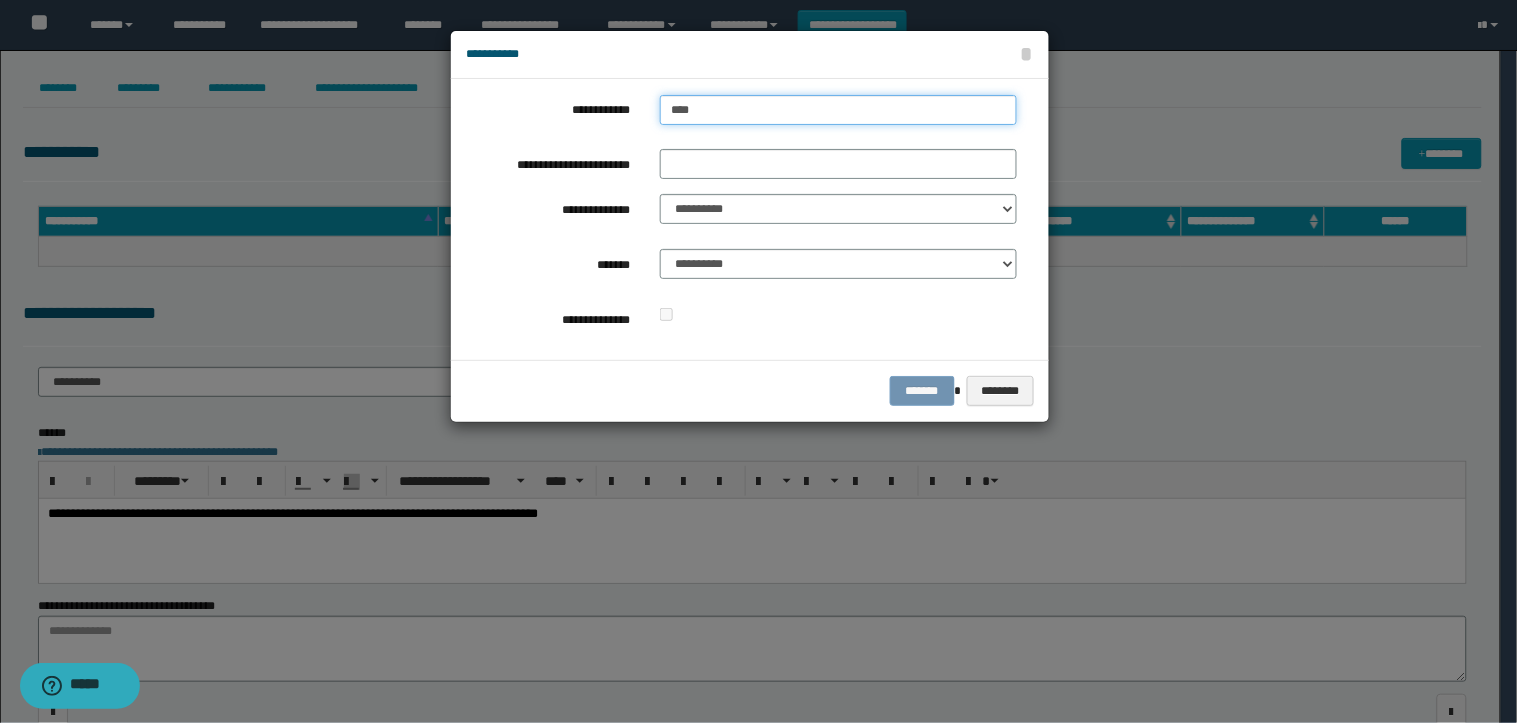 type on "****" 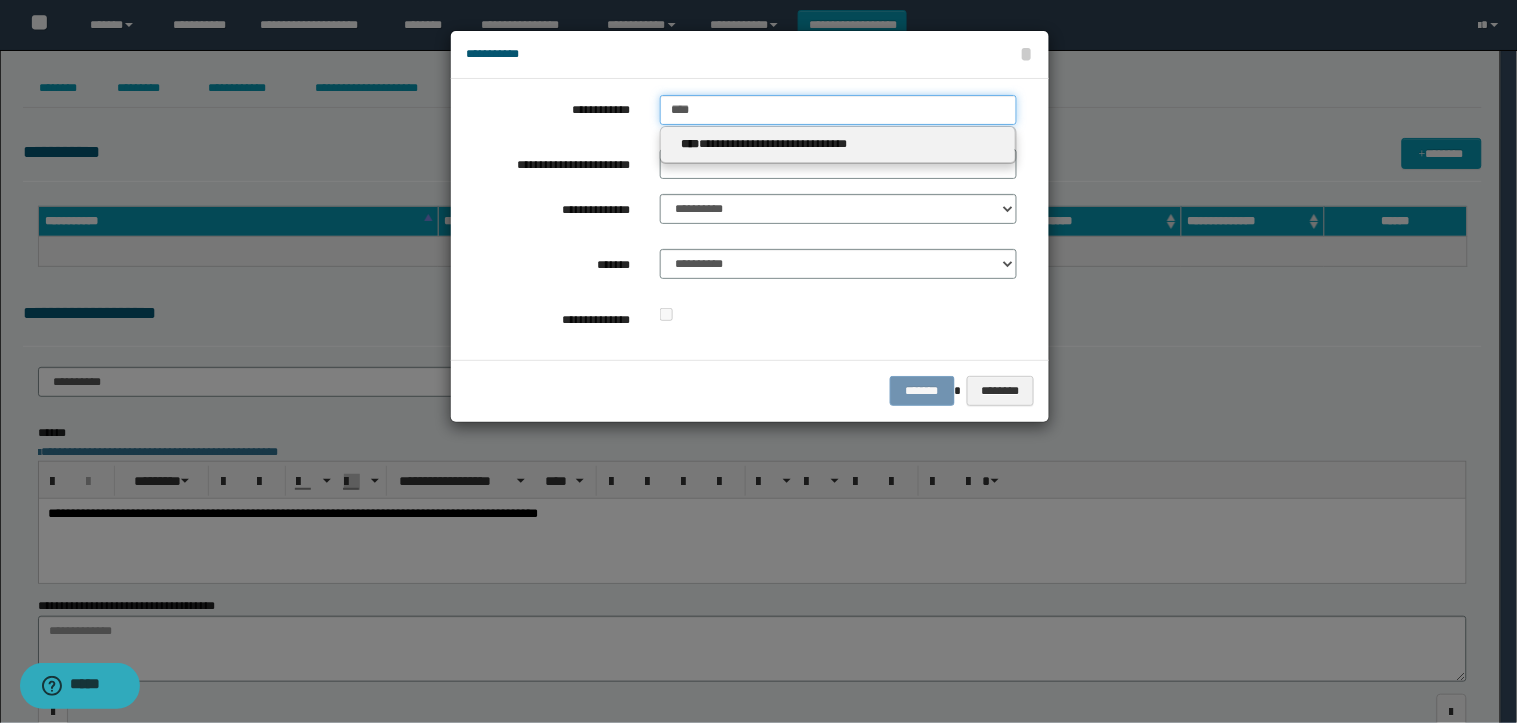 type on "****" 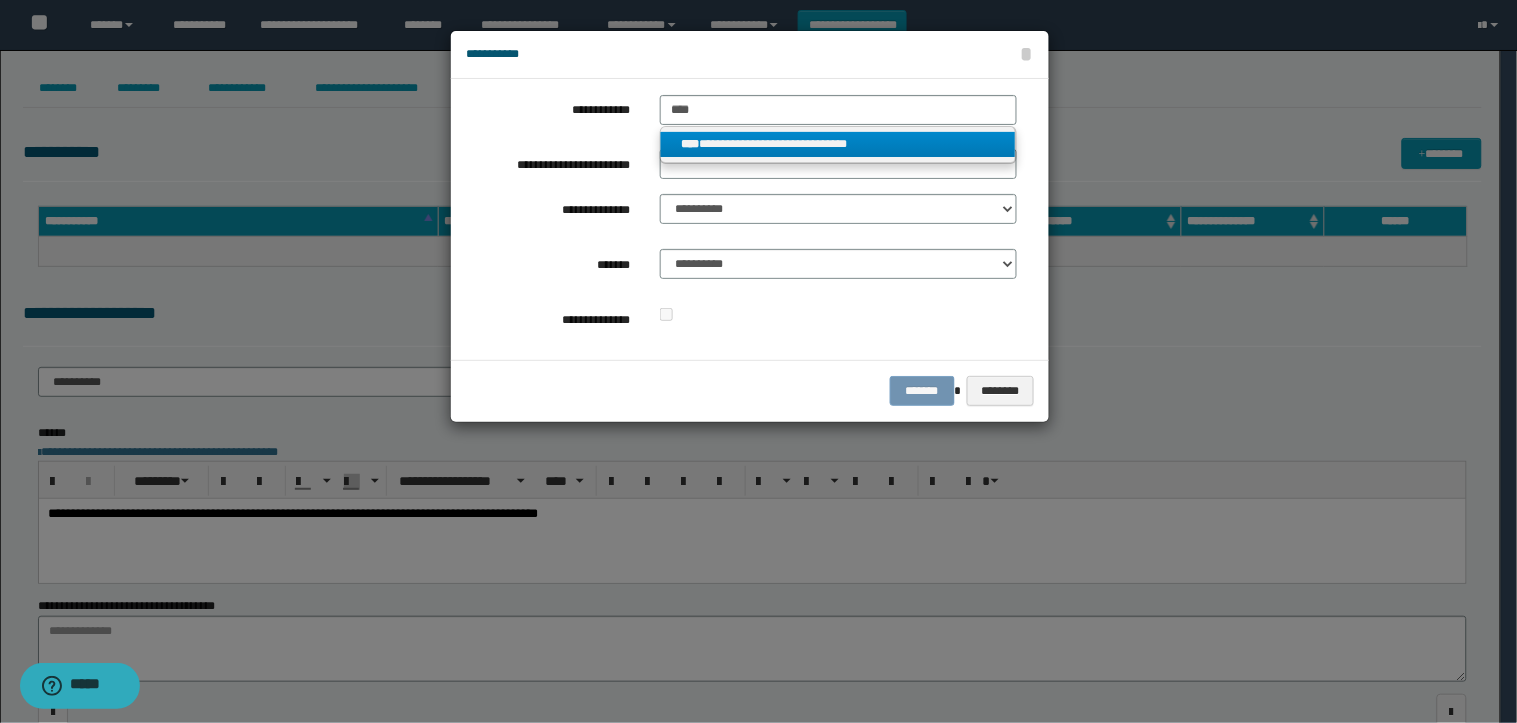 click on "**********" at bounding box center (838, 144) 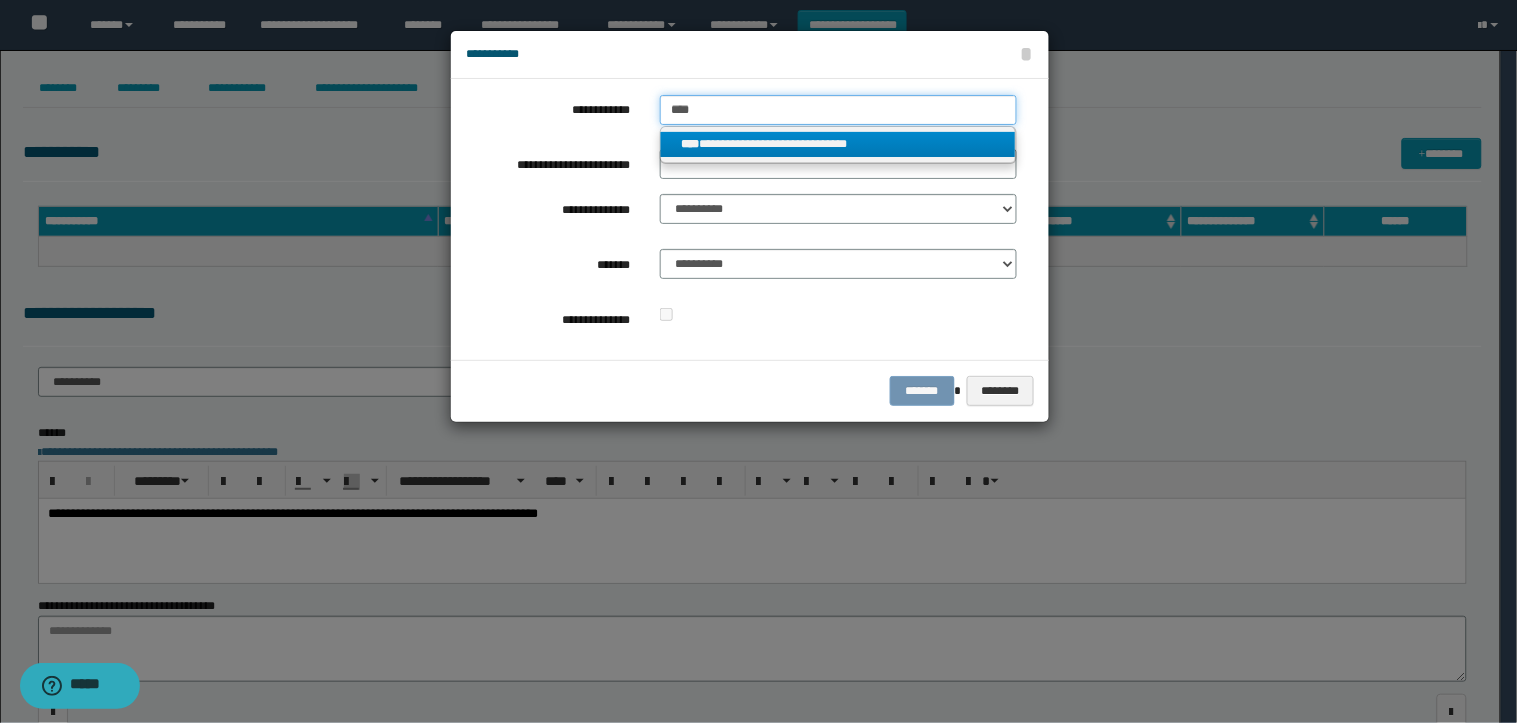 type 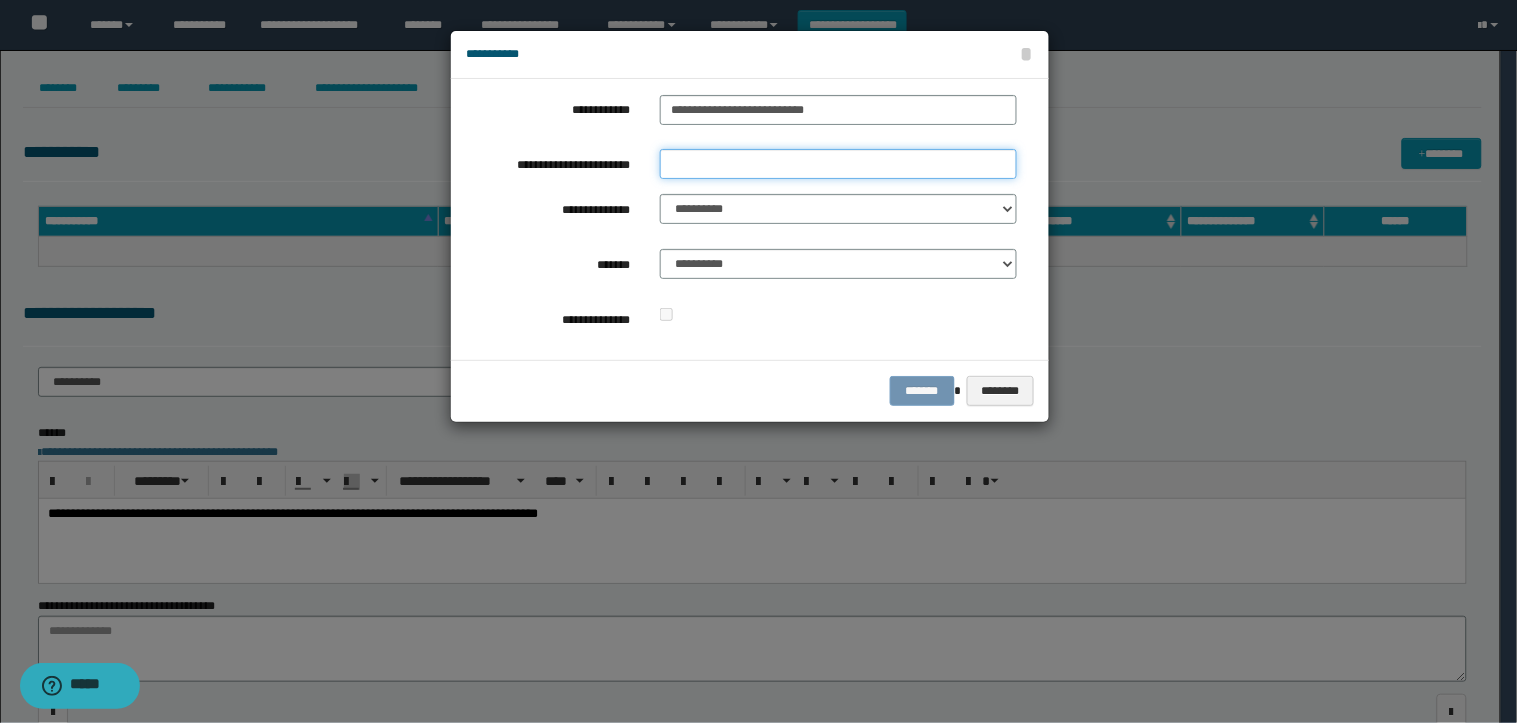 click on "**********" at bounding box center (838, 164) 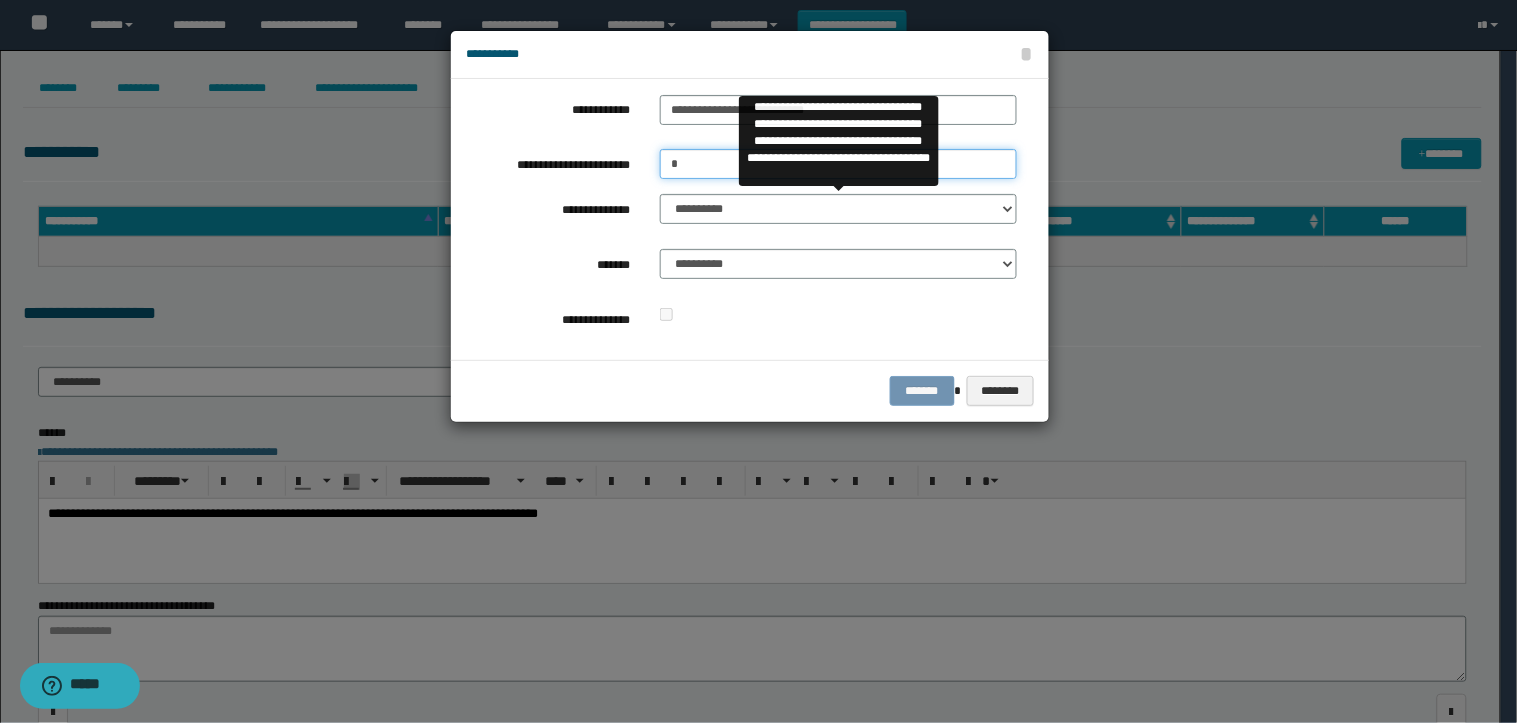 type on "*" 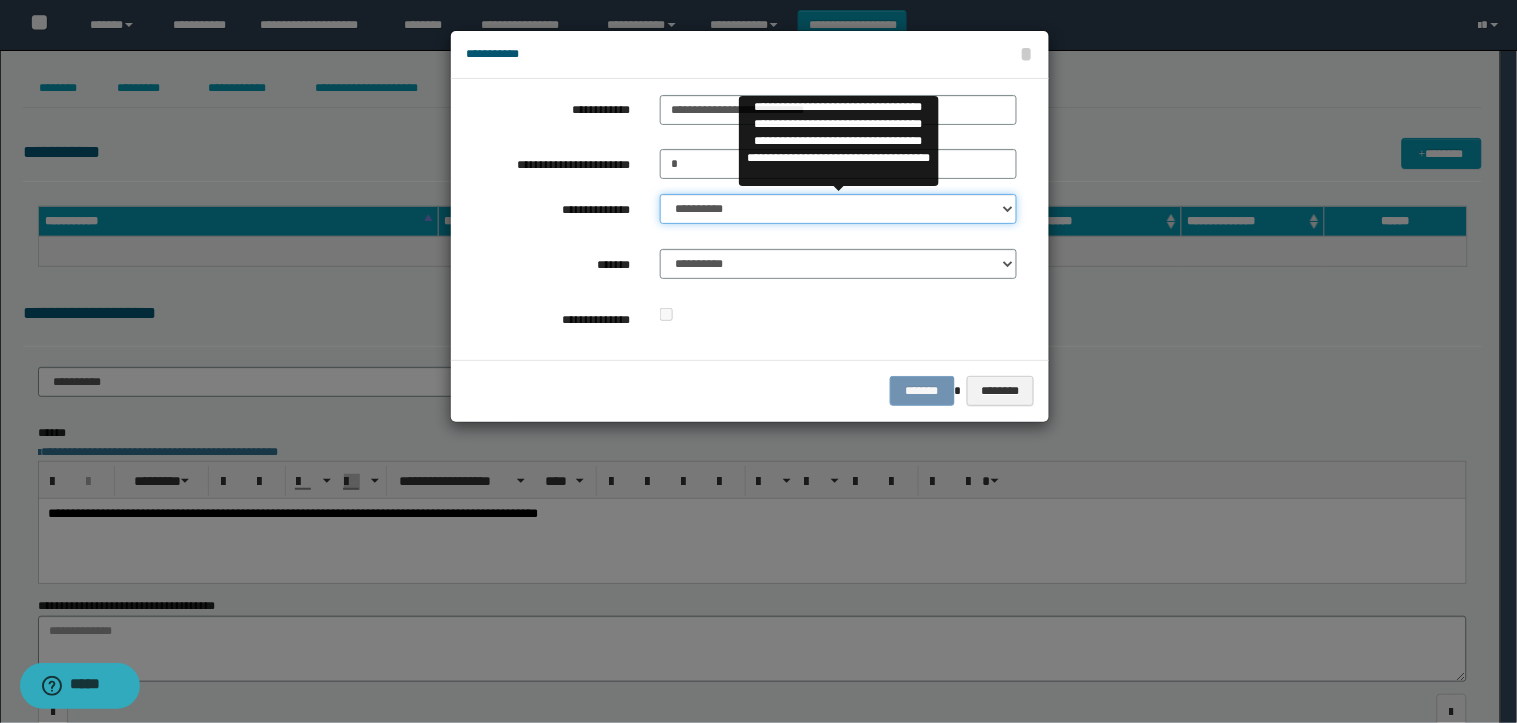 click on "**********" at bounding box center [838, 209] 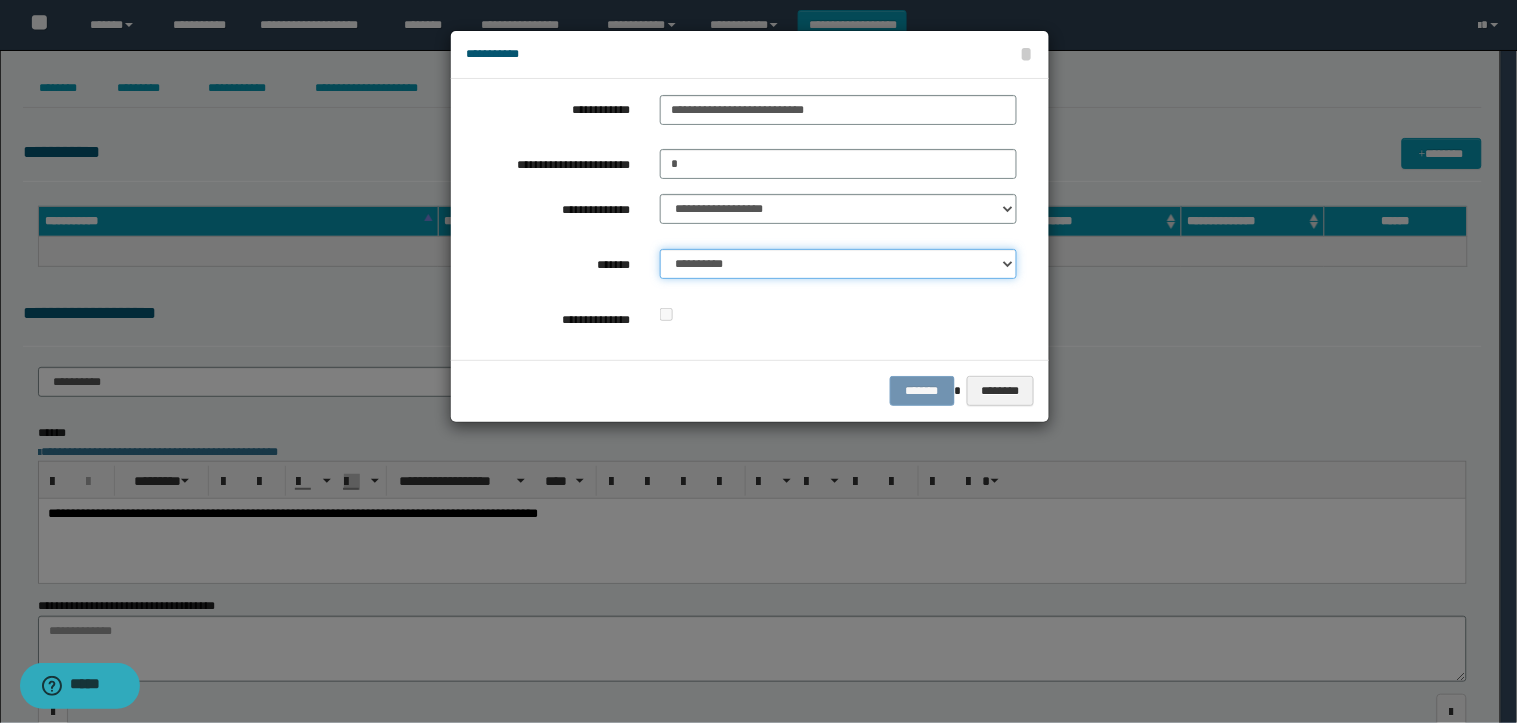 click on "**********" at bounding box center (838, 264) 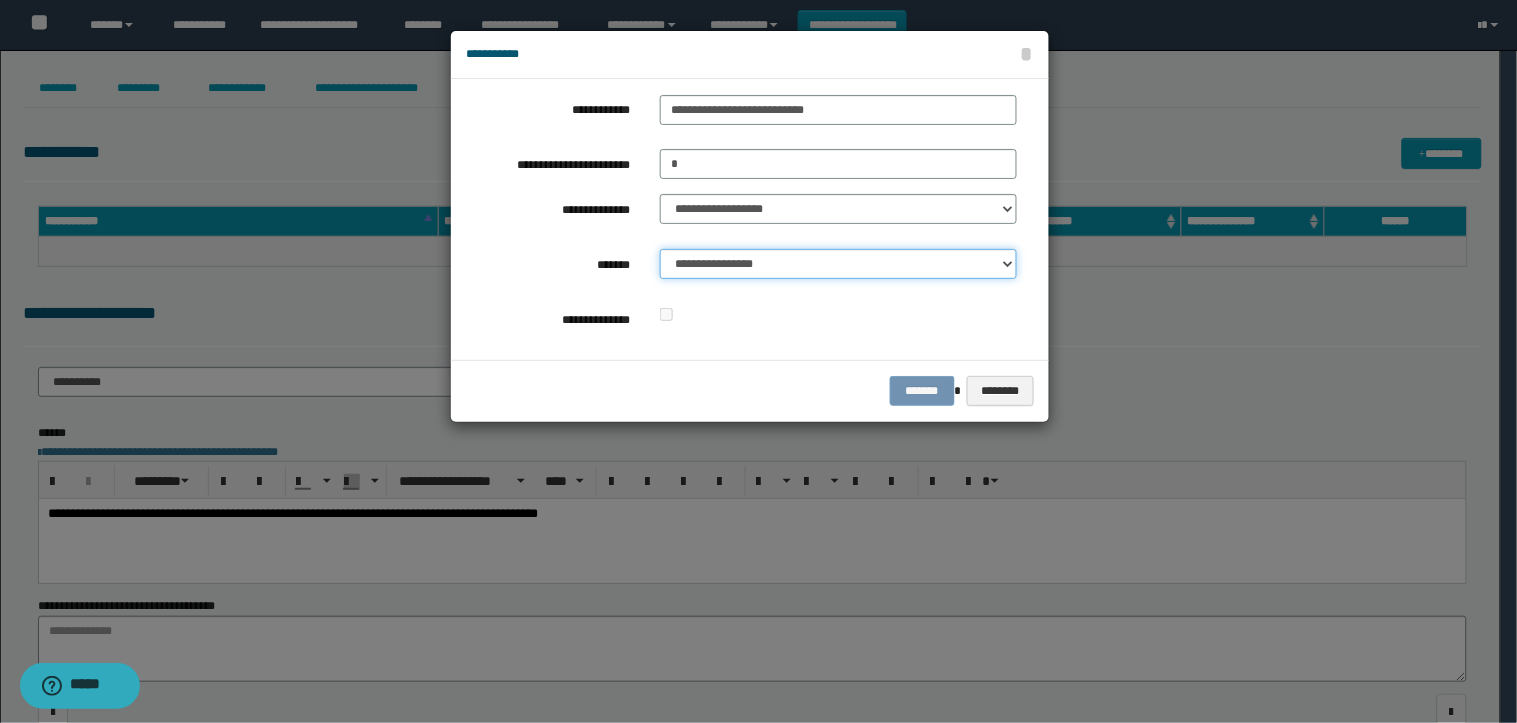 click on "**********" at bounding box center (838, 264) 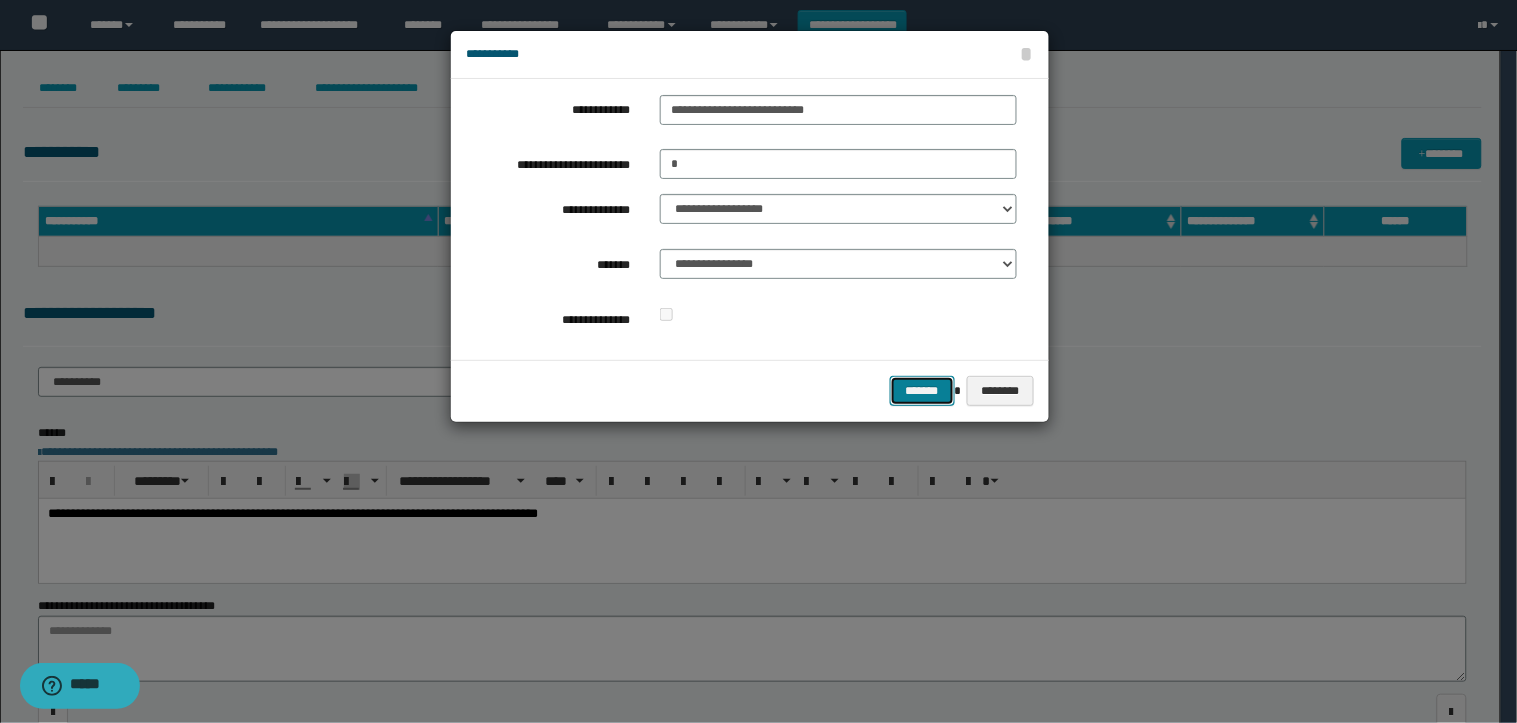 click on "*******" at bounding box center (922, 391) 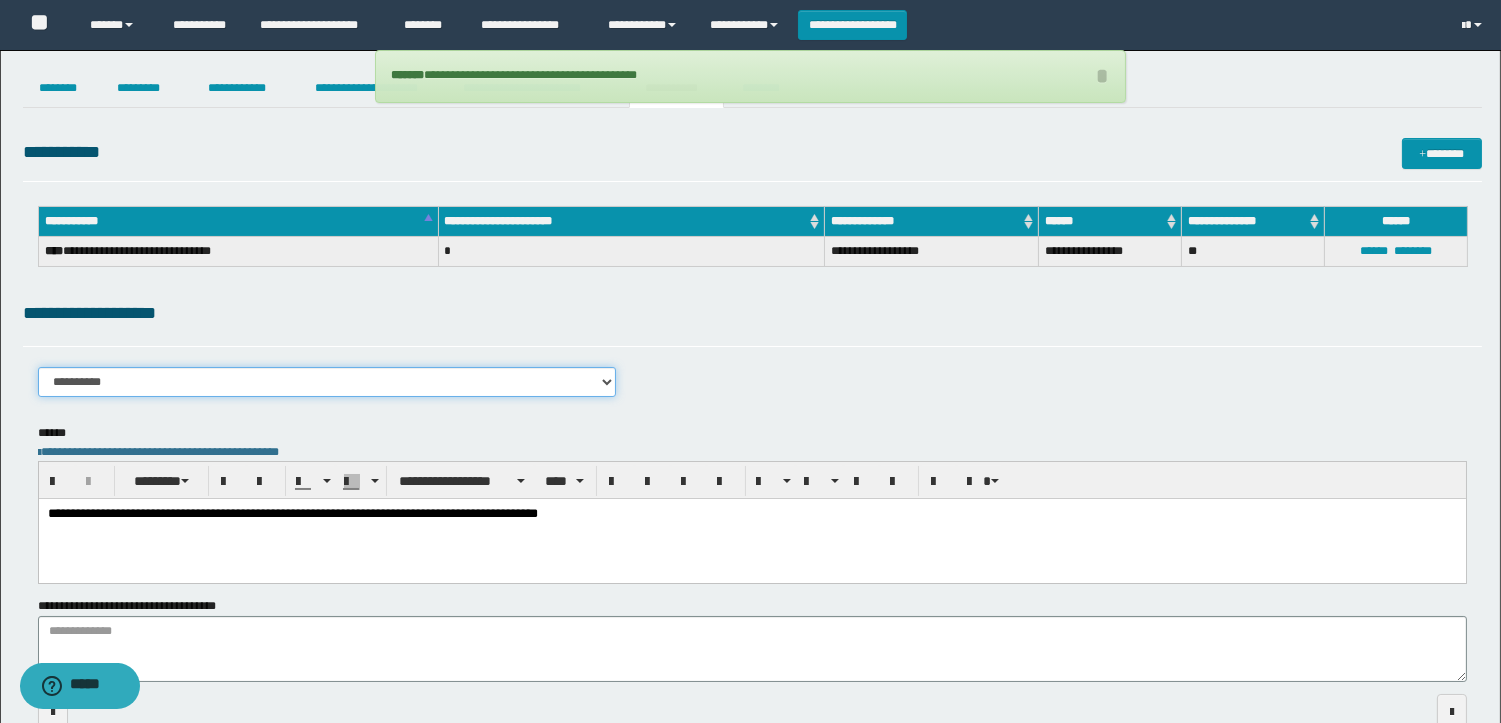click on "**********" at bounding box center [327, 382] 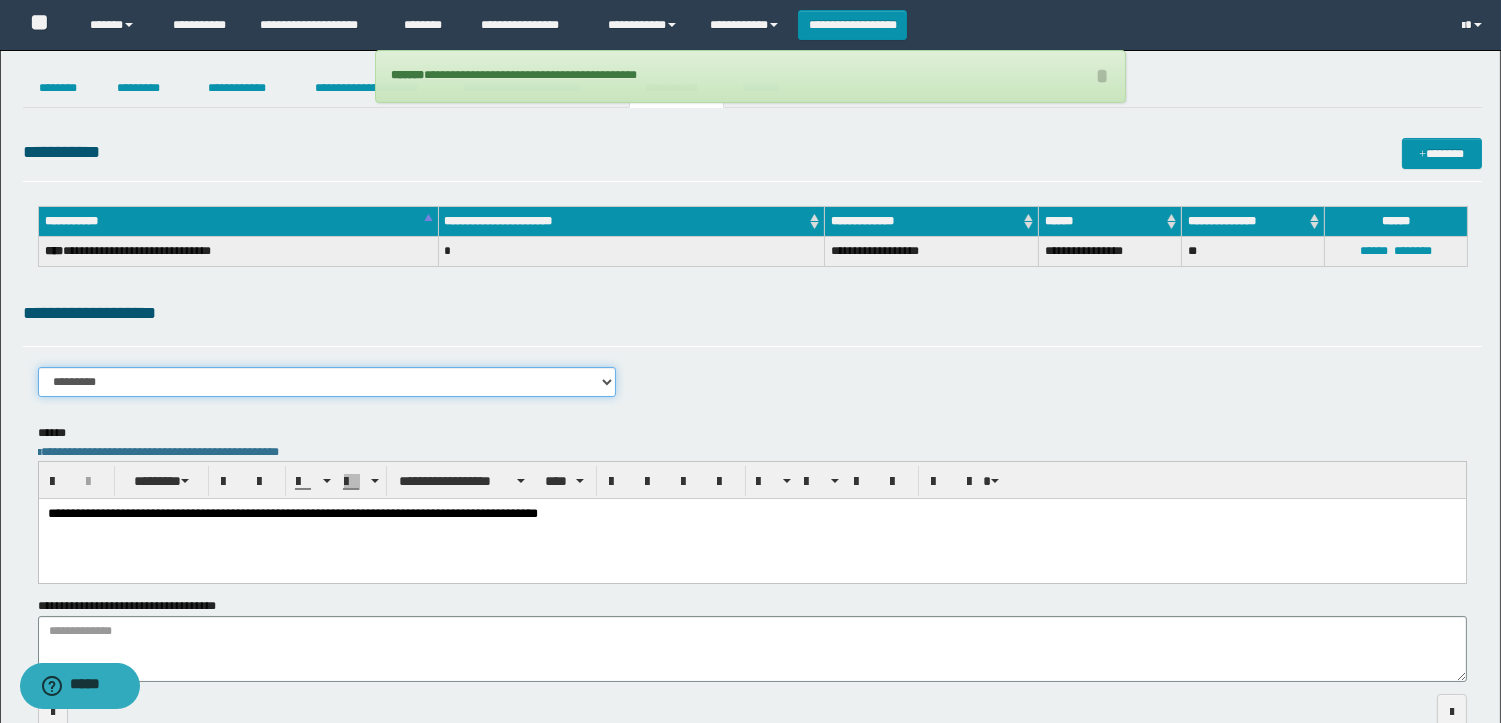 click on "**********" at bounding box center [327, 382] 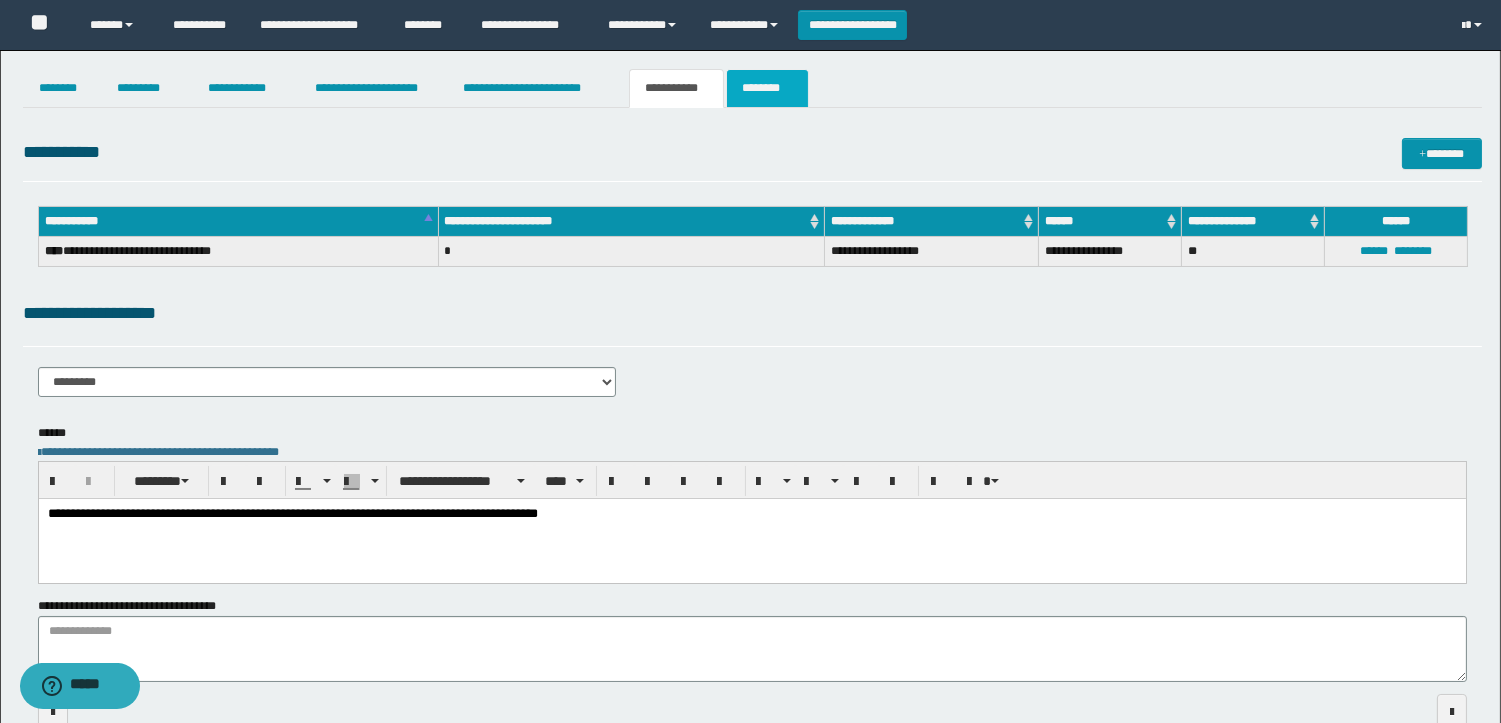 click on "********" at bounding box center [767, 88] 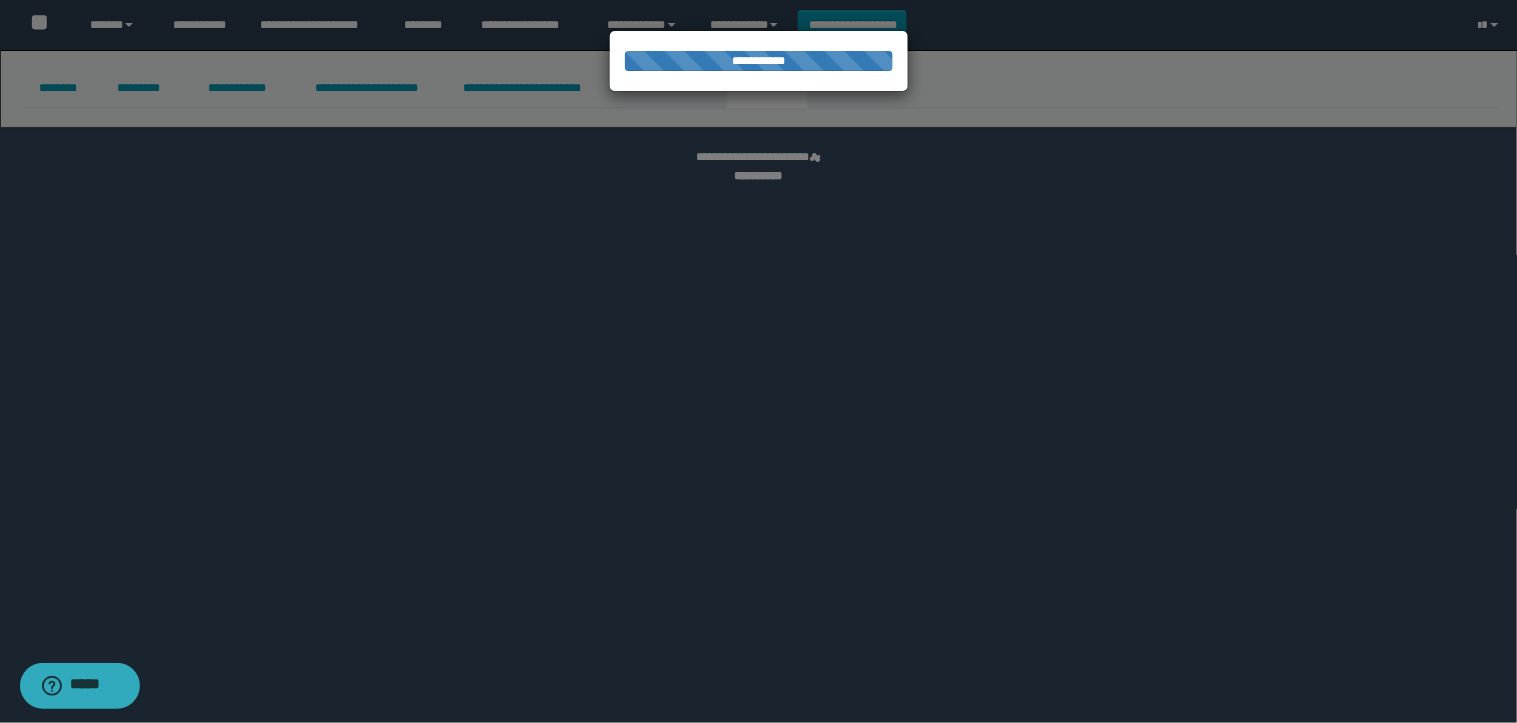 select 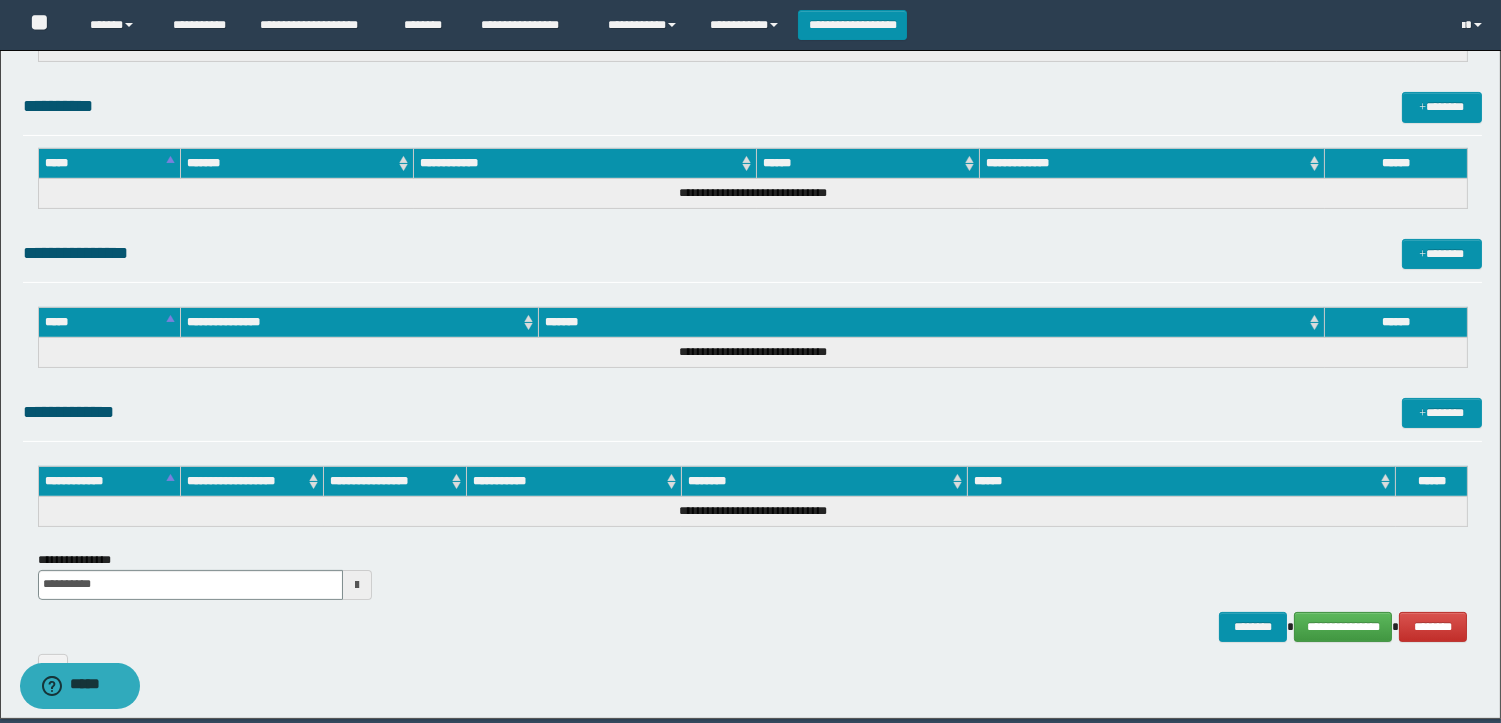 scroll, scrollTop: 914, scrollLeft: 0, axis: vertical 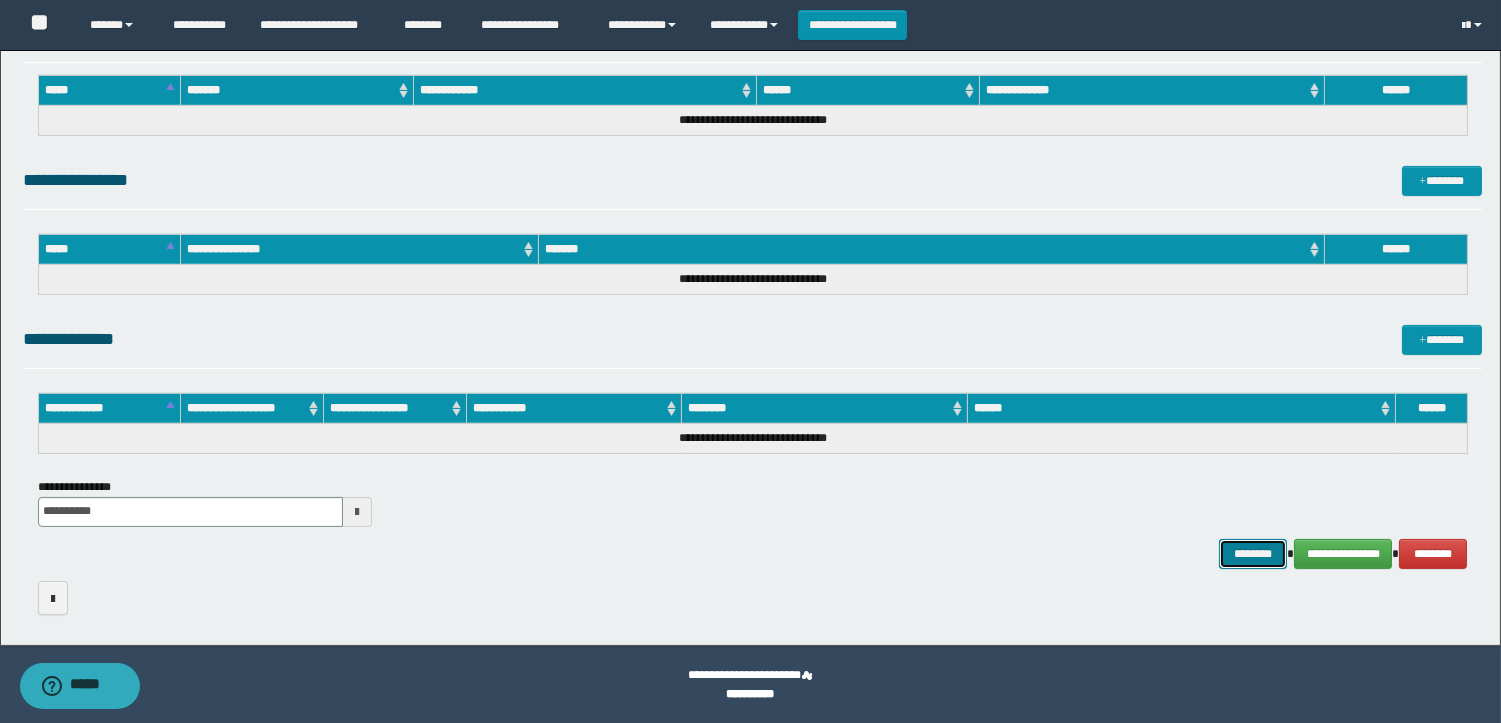 click on "********" at bounding box center (1253, 554) 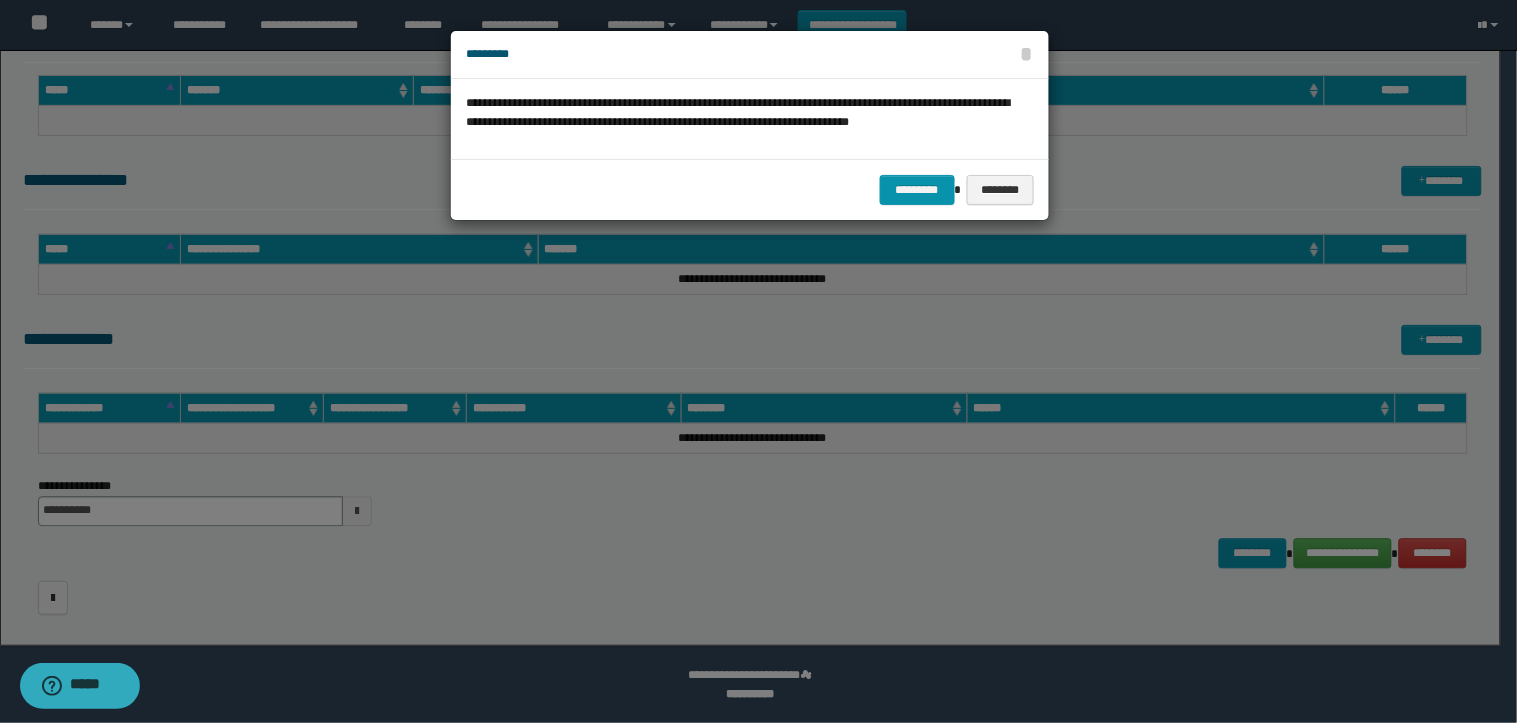 click on "*********
********" at bounding box center (750, 189) 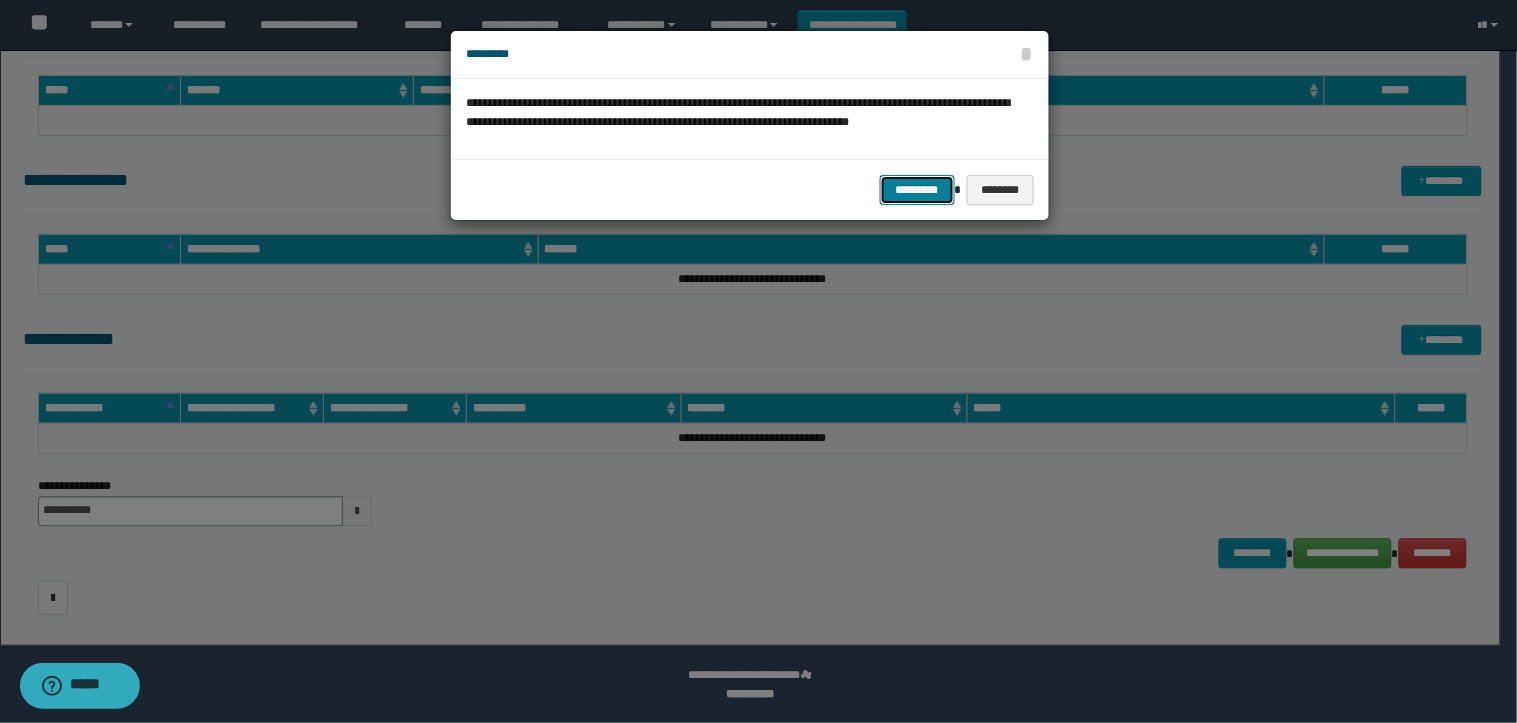 click on "*********" at bounding box center [917, 190] 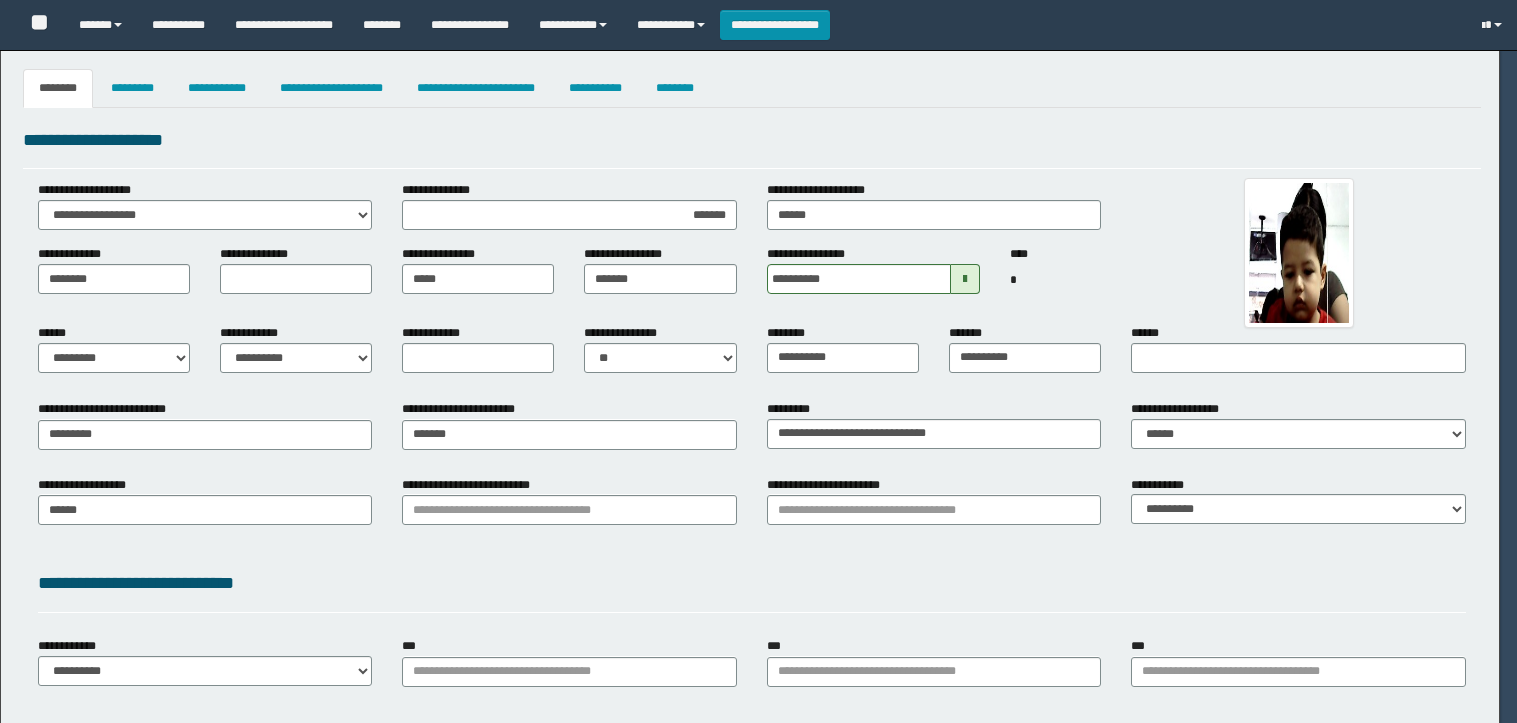 select on "*" 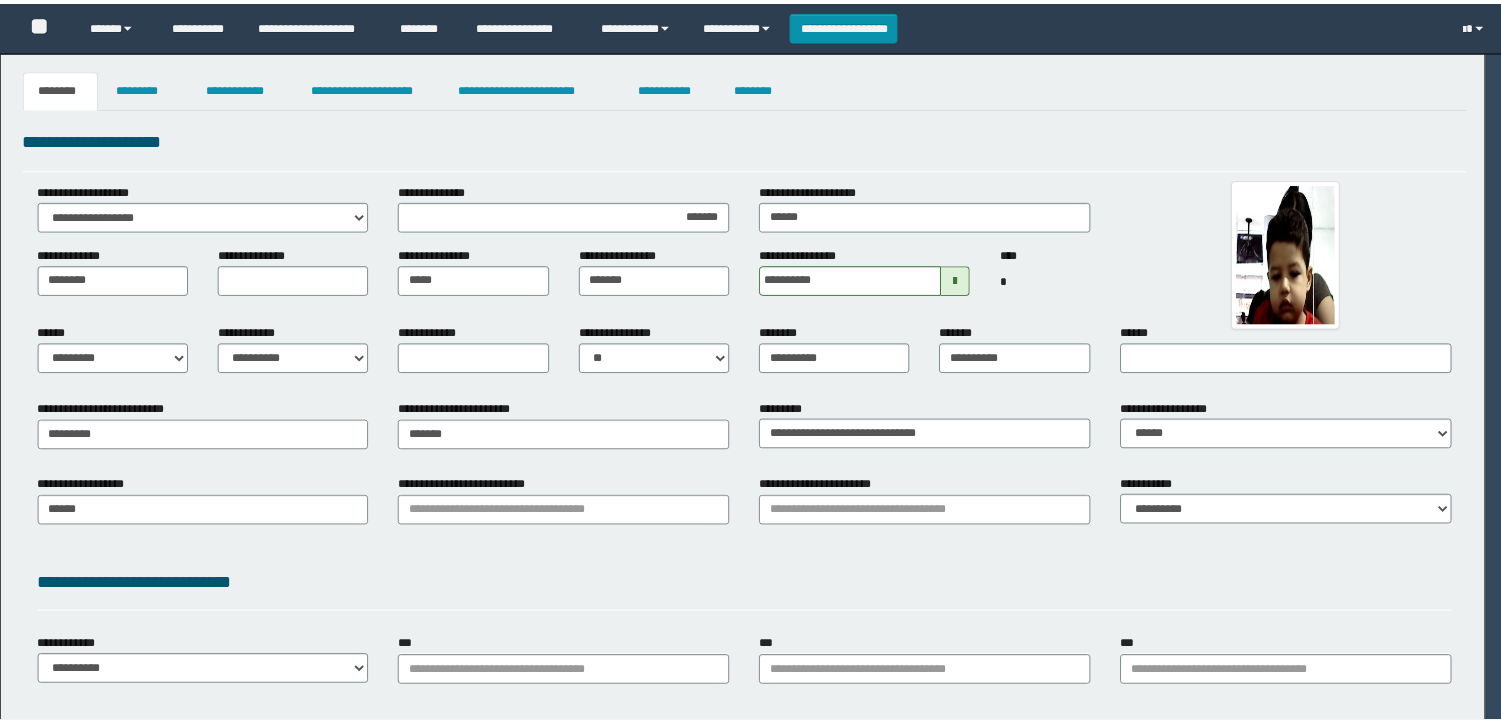 scroll, scrollTop: 0, scrollLeft: 0, axis: both 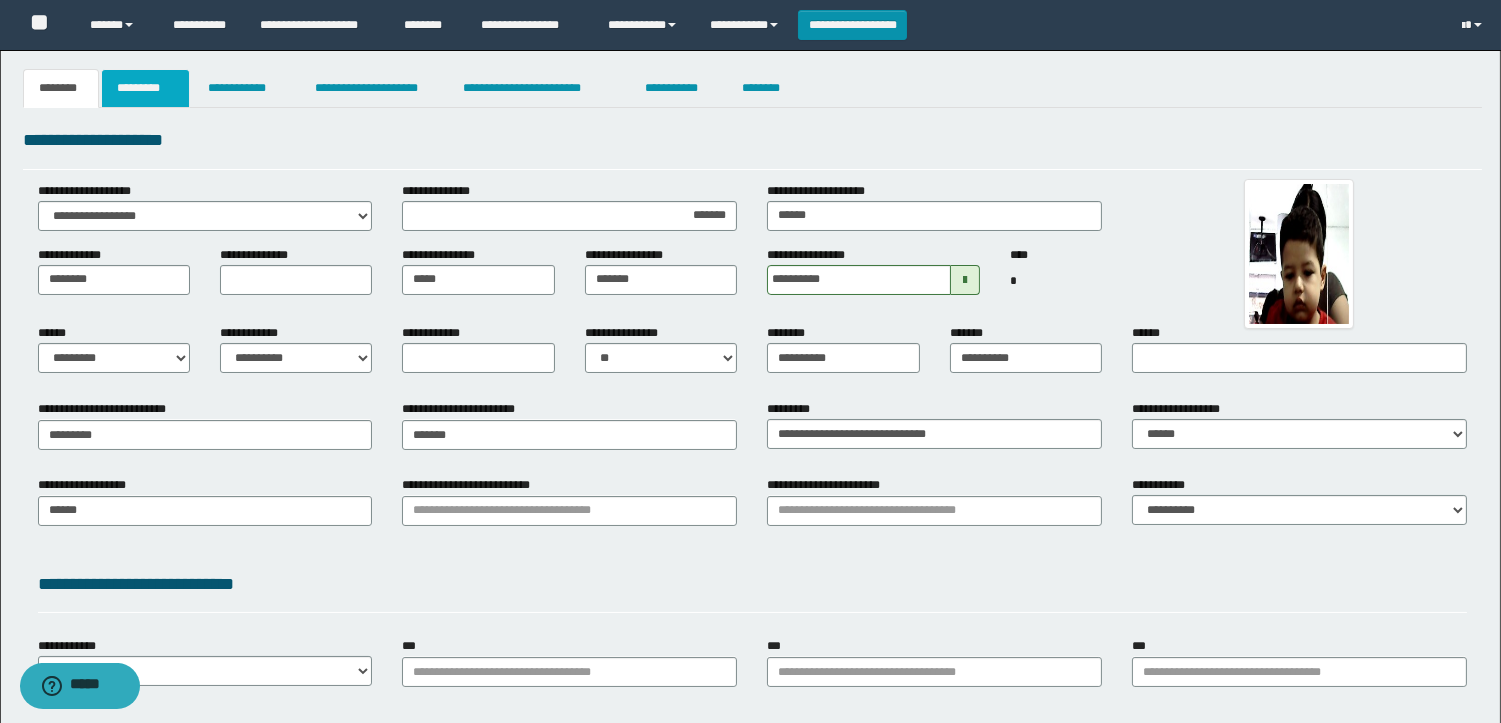 click on "*********" at bounding box center (145, 88) 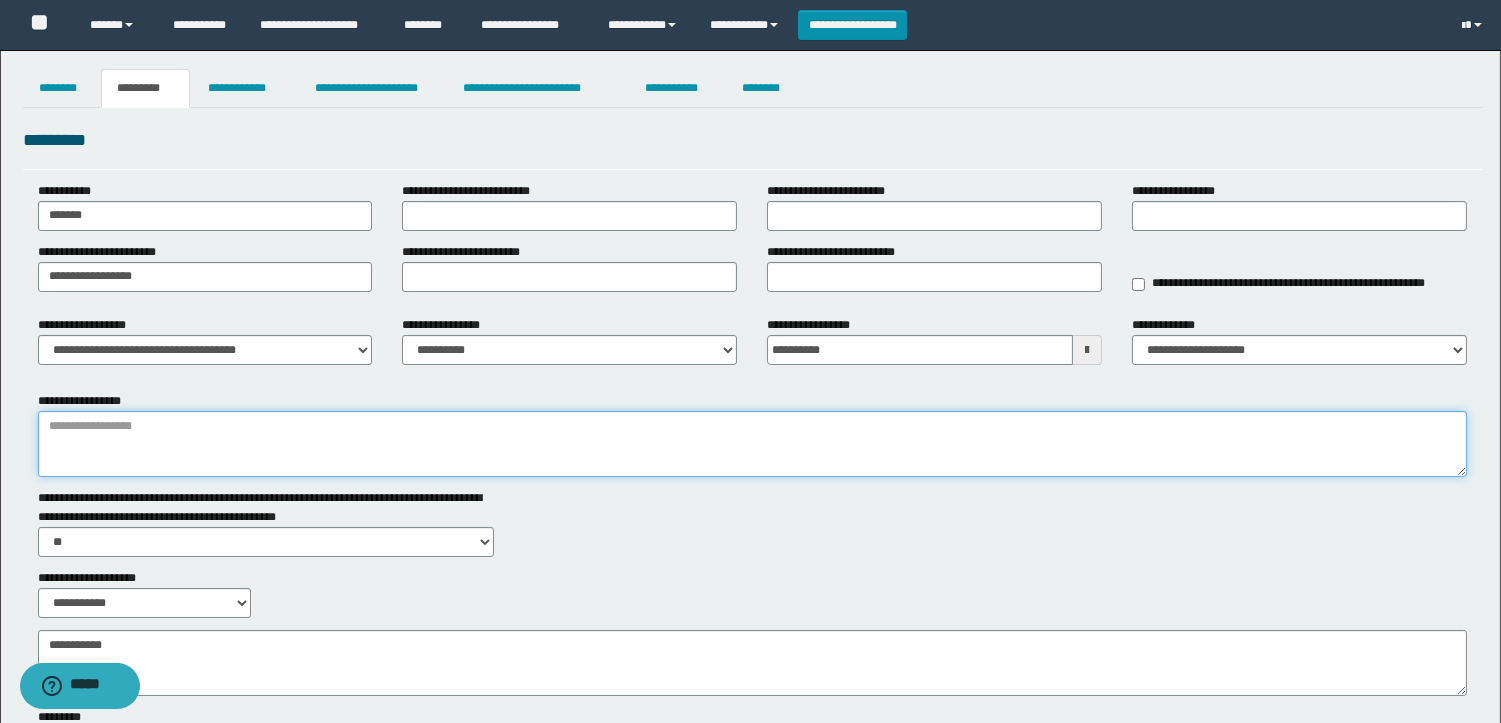 click on "**********" at bounding box center (752, 444) 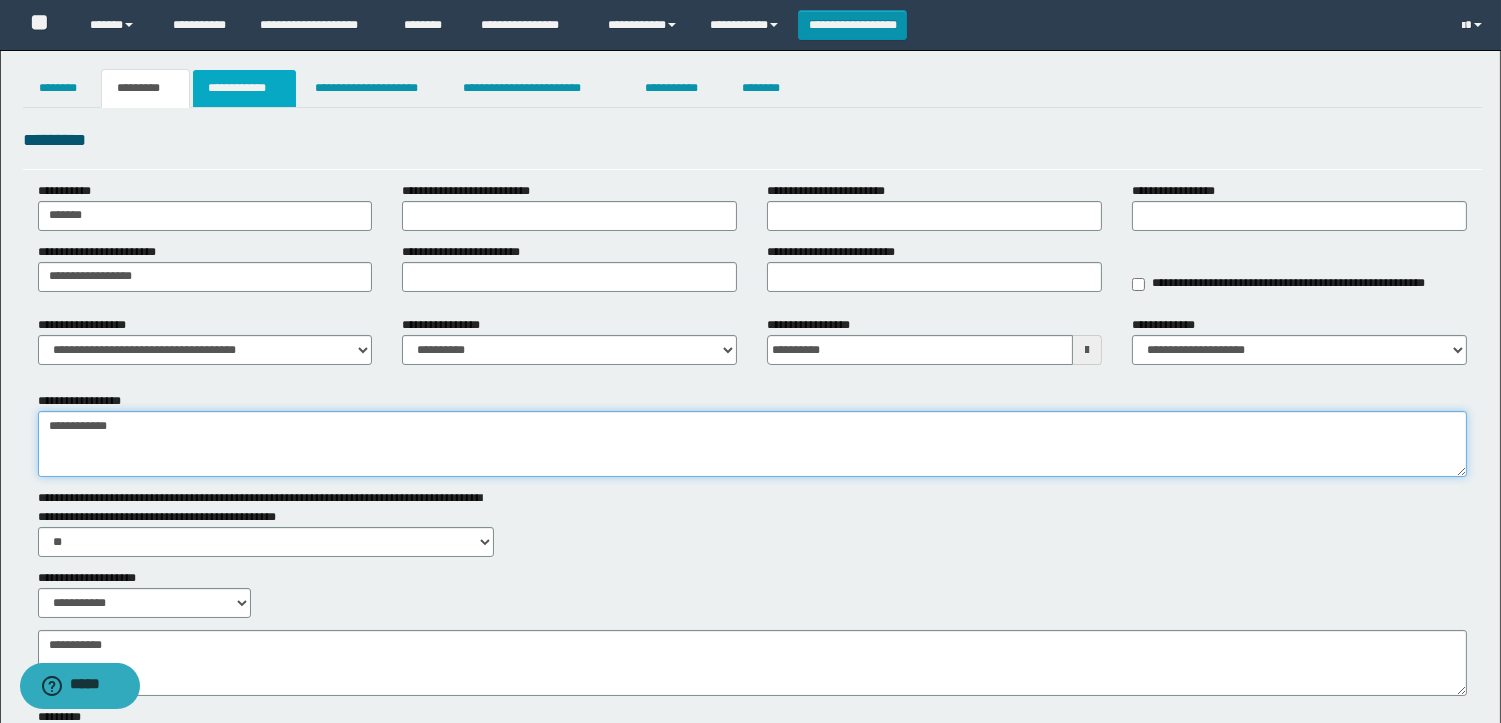 type on "**********" 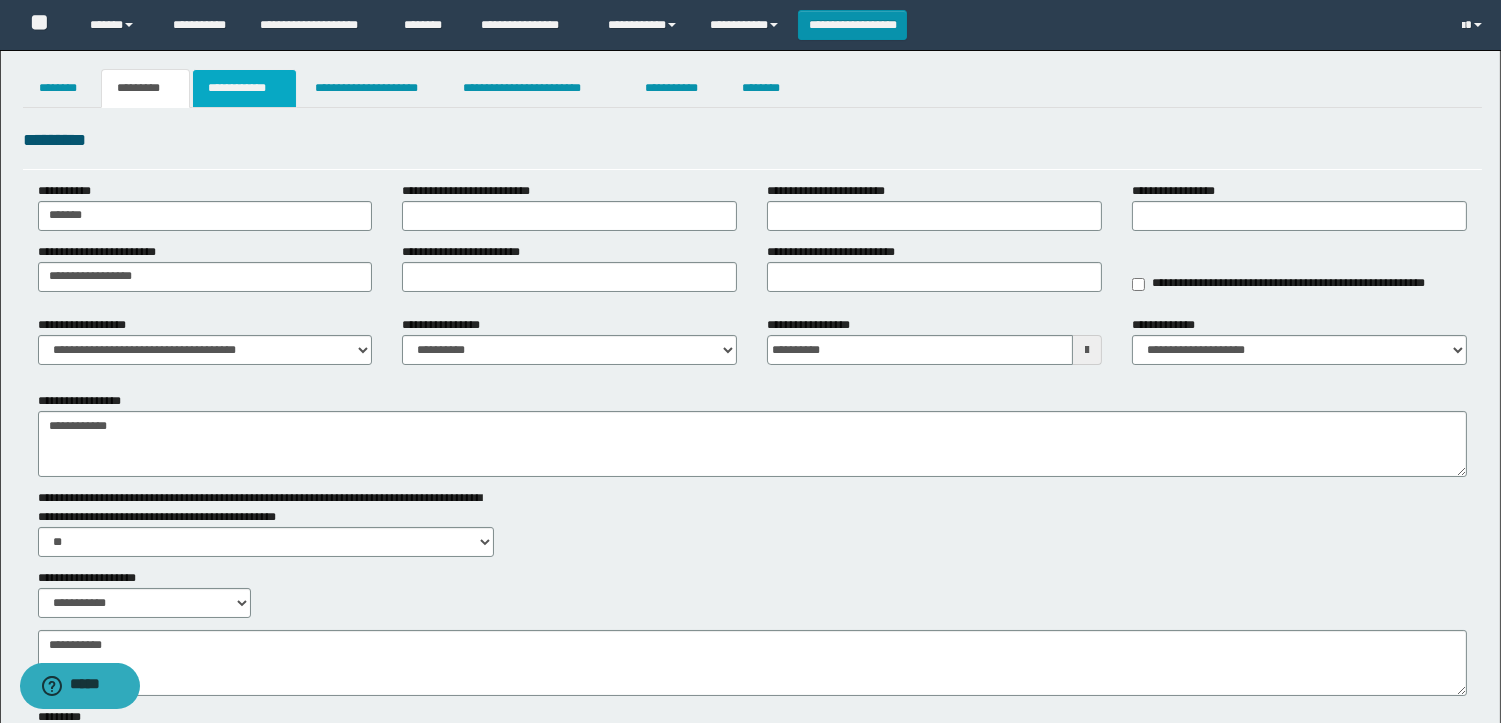 click on "**********" at bounding box center [244, 88] 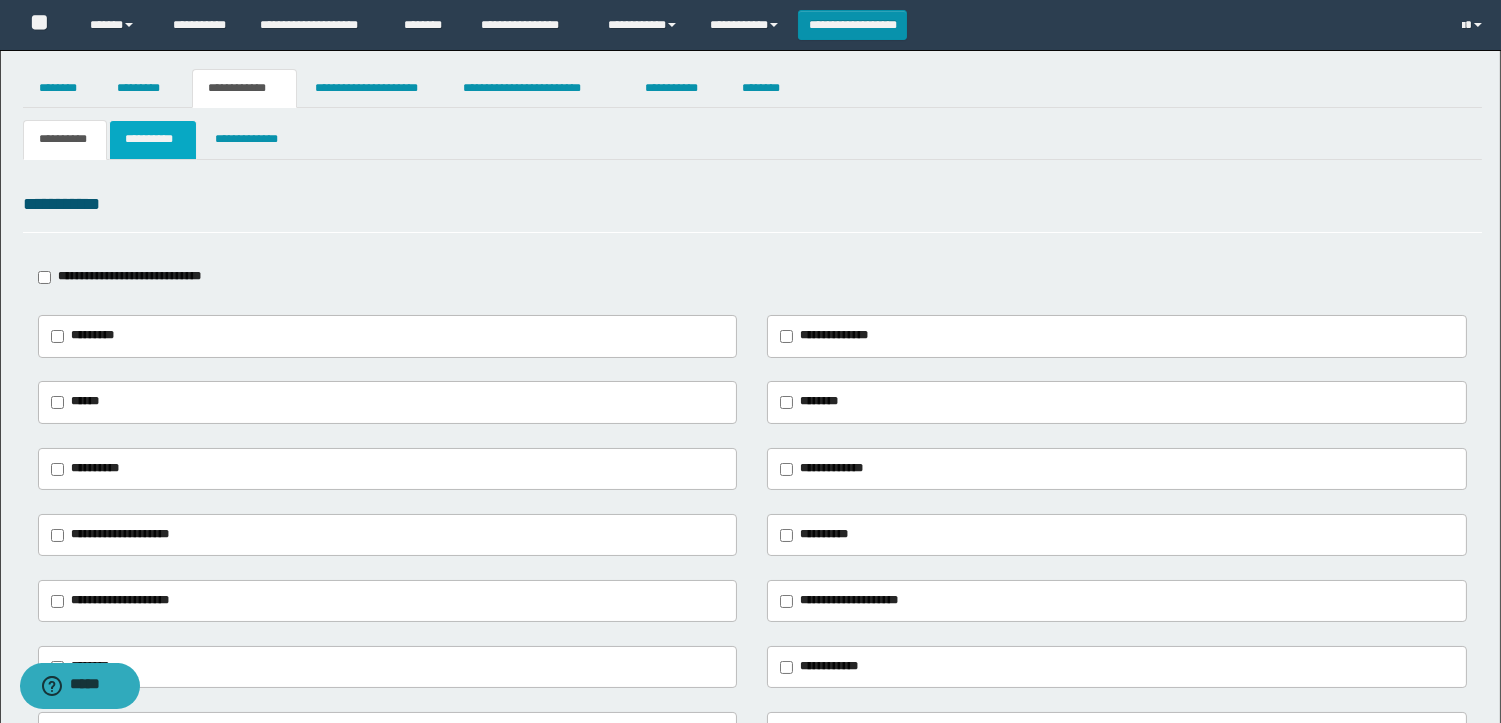 click on "**********" at bounding box center (153, 139) 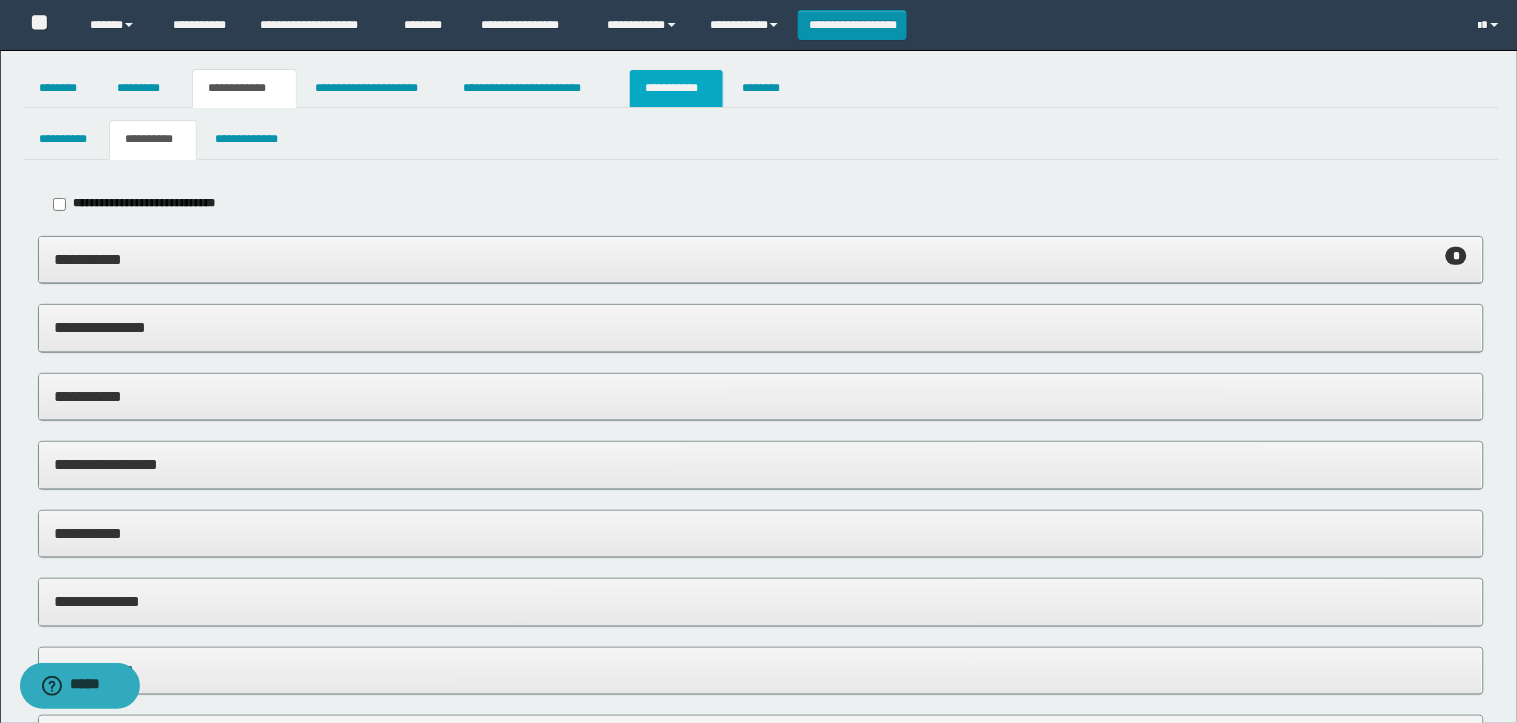 click on "**********" at bounding box center [676, 88] 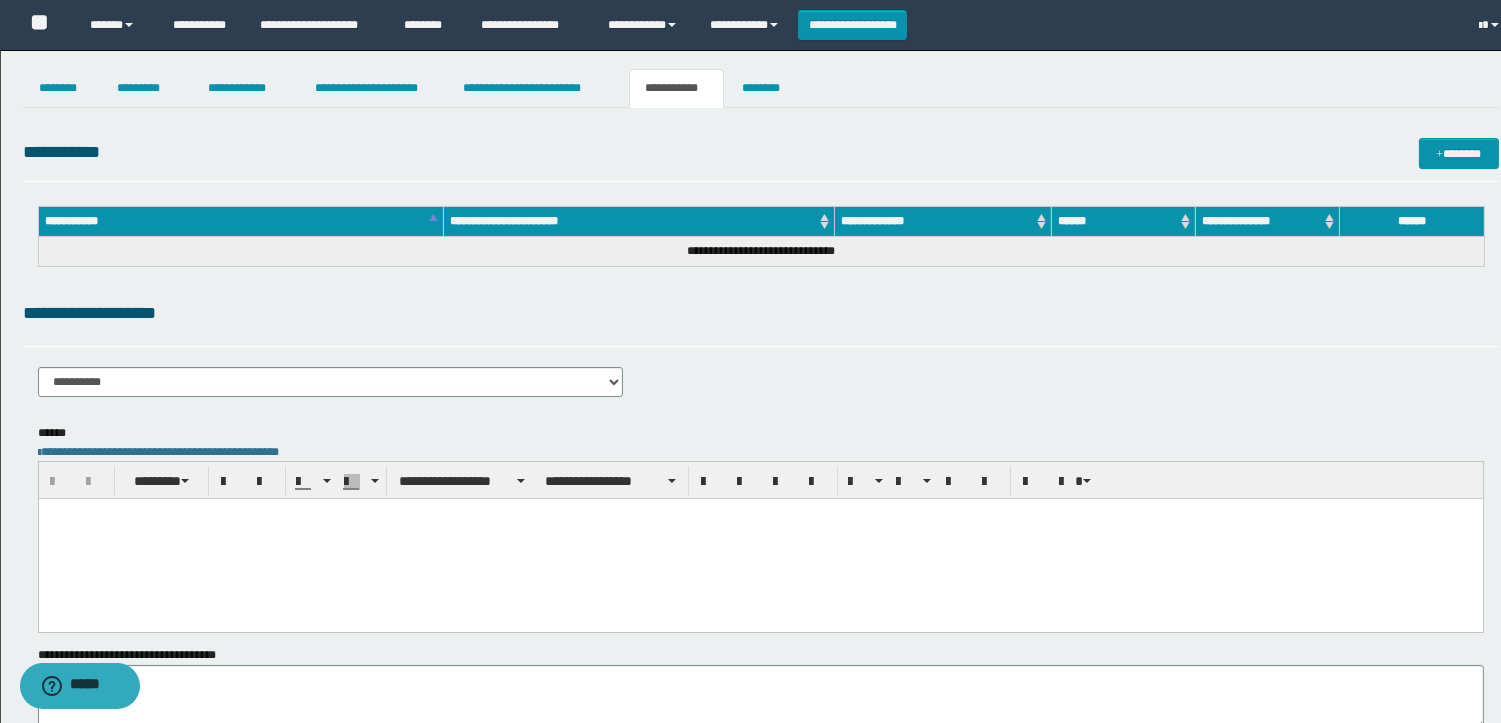 scroll, scrollTop: 0, scrollLeft: 0, axis: both 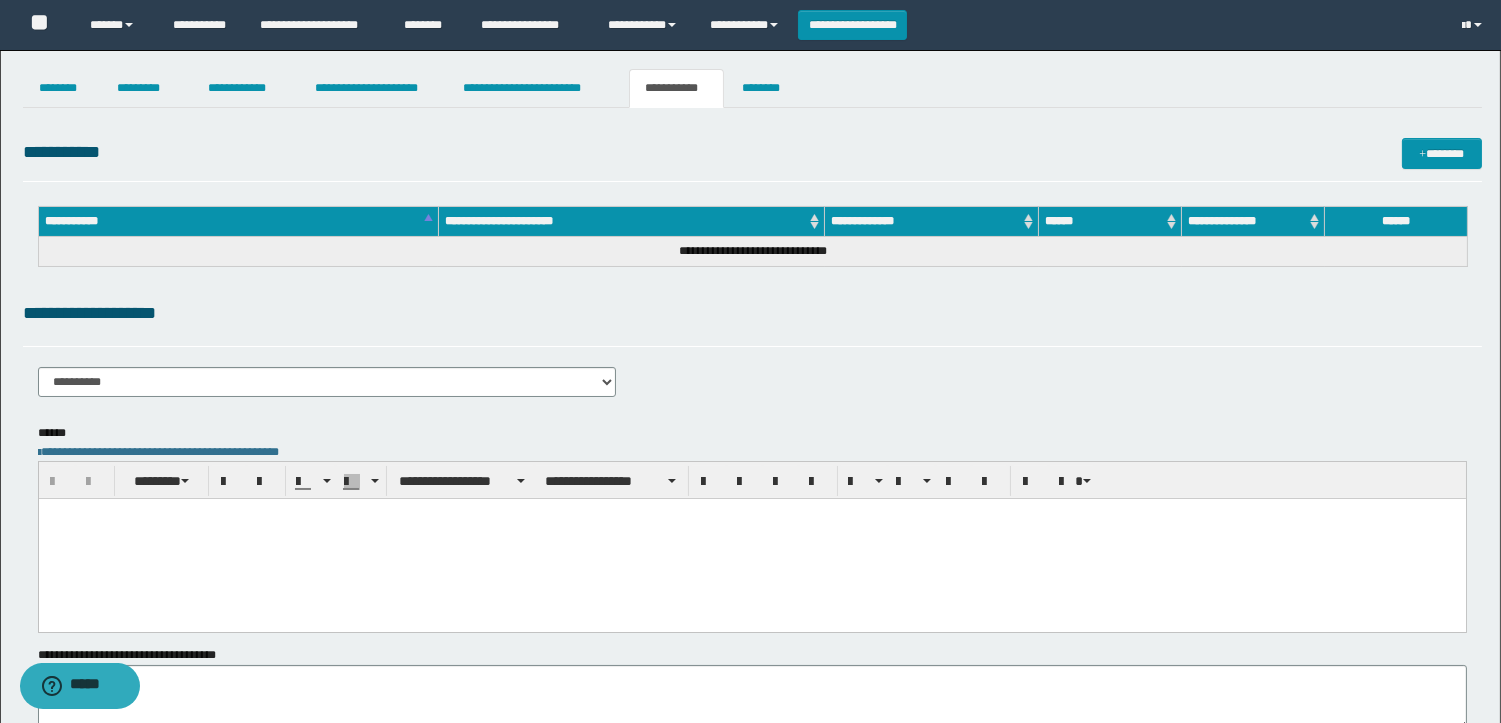 click at bounding box center [751, 539] 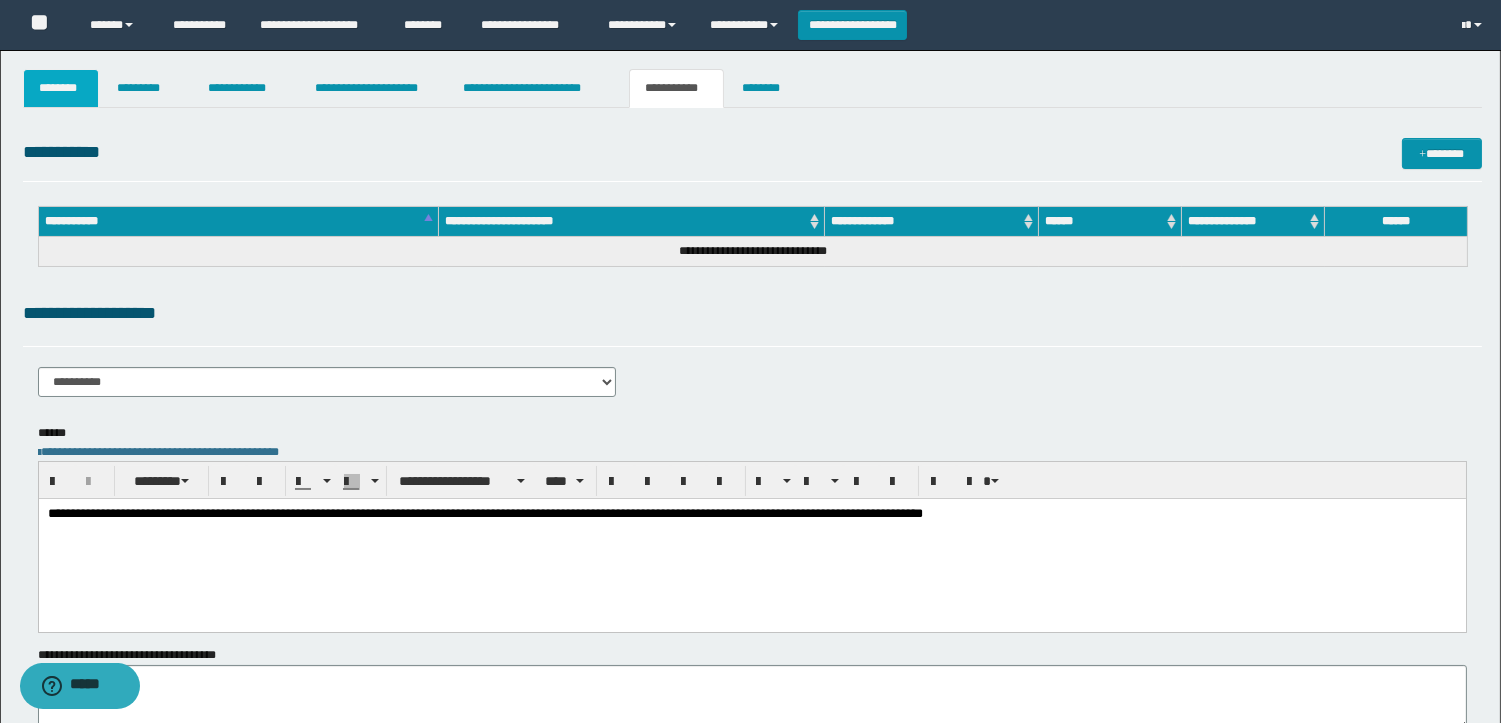 click on "********" at bounding box center (61, 88) 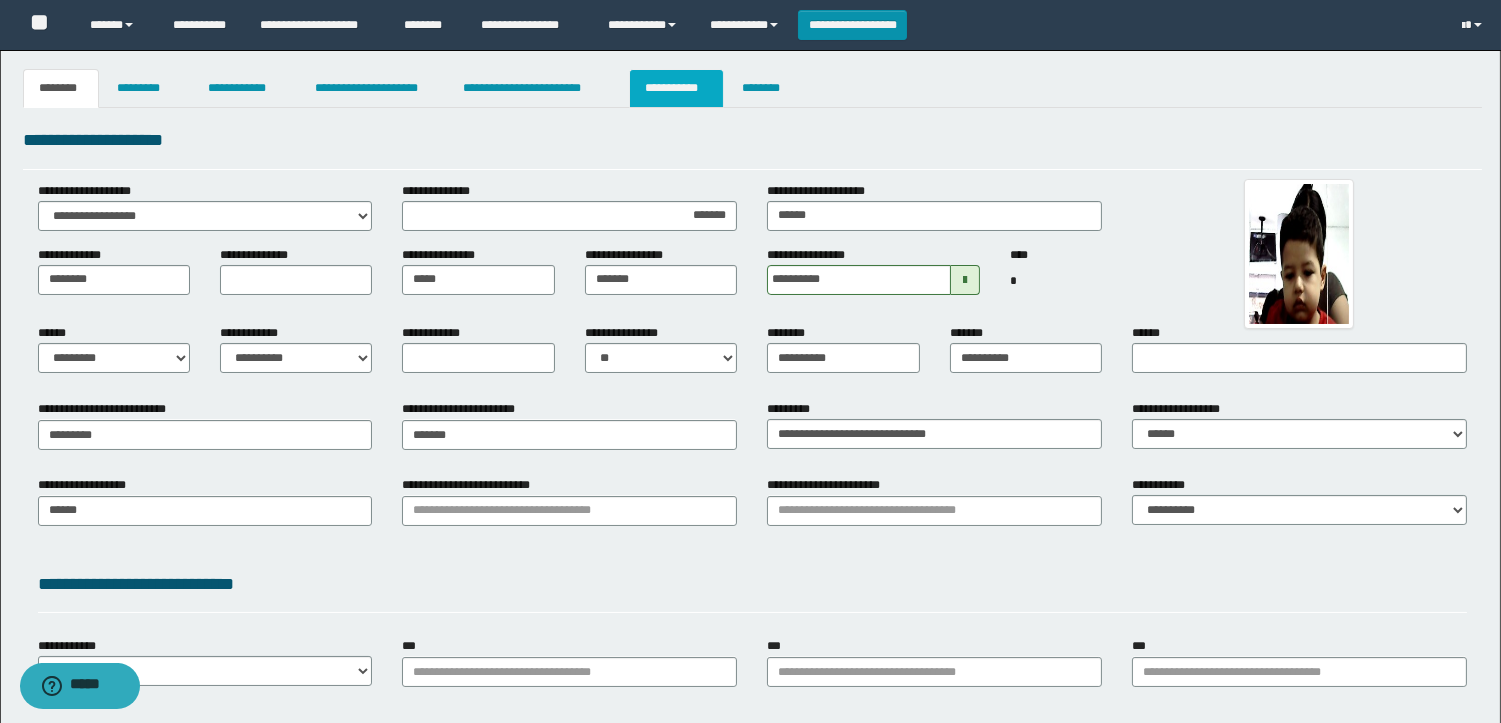 click on "**********" at bounding box center (676, 88) 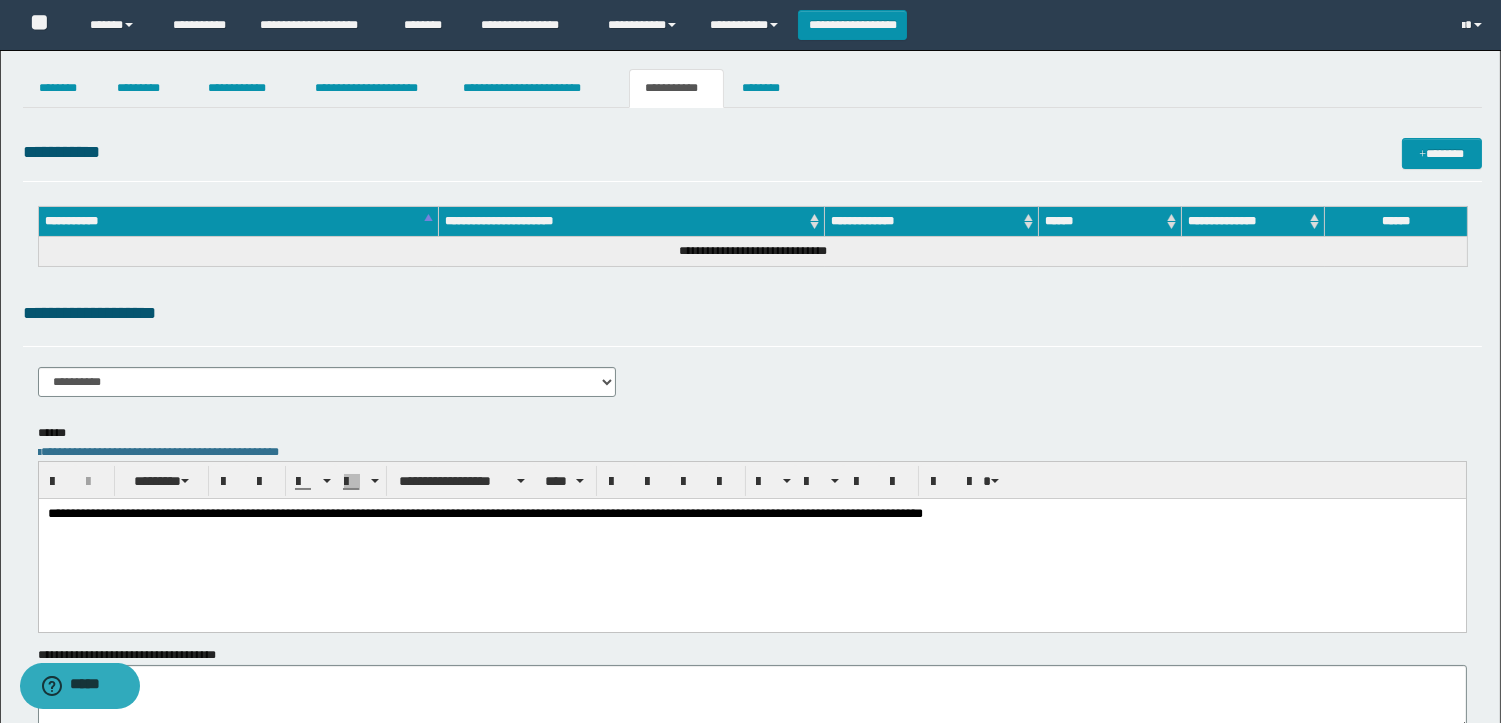 click on "**********" at bounding box center [751, 514] 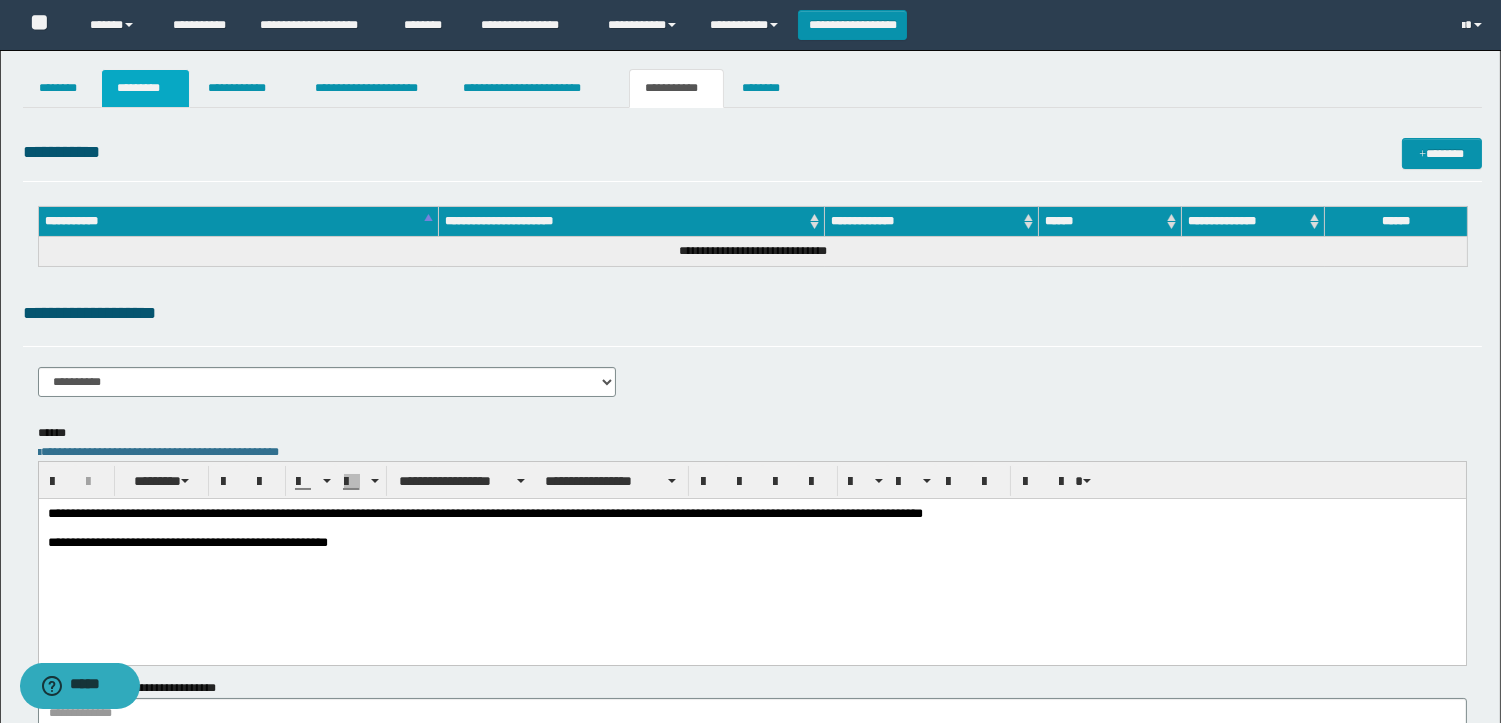 click on "*********" at bounding box center (145, 88) 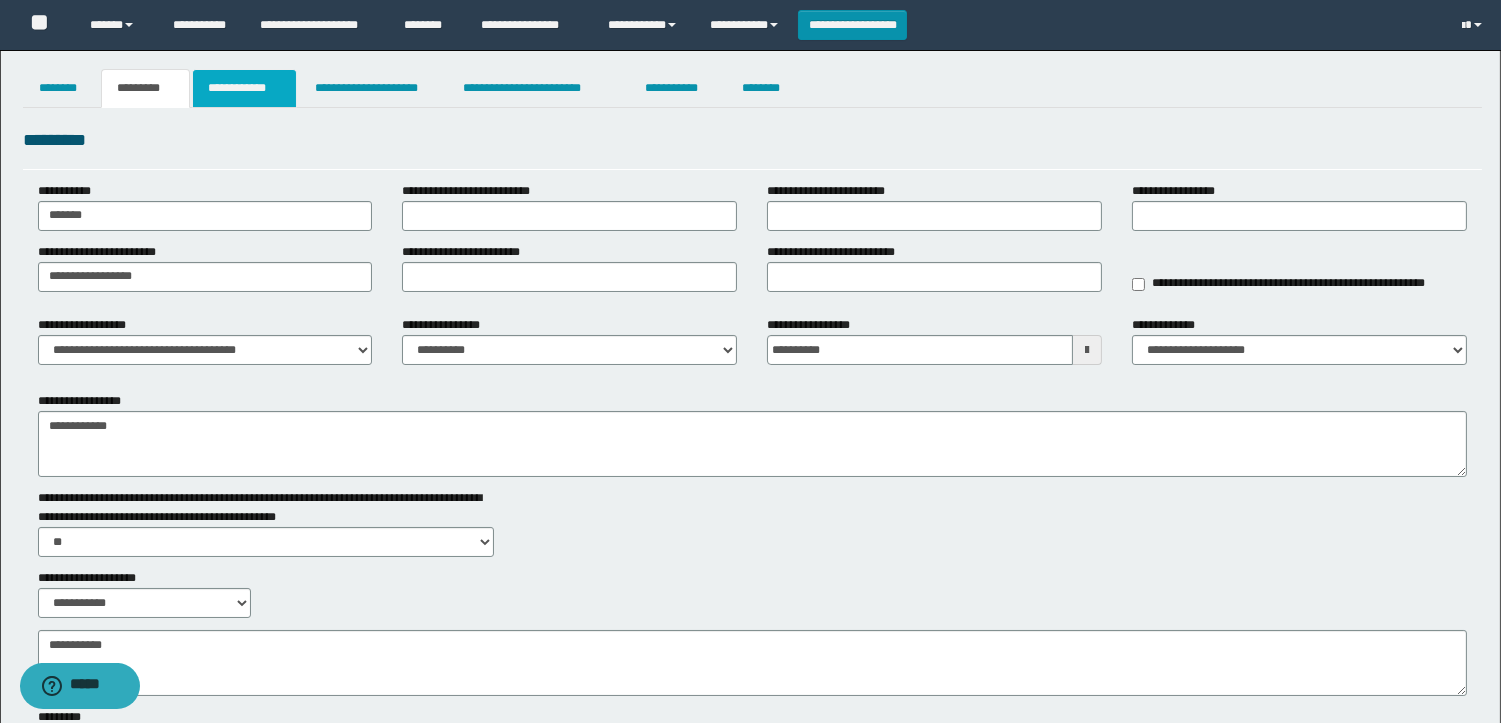 click on "**********" at bounding box center [244, 88] 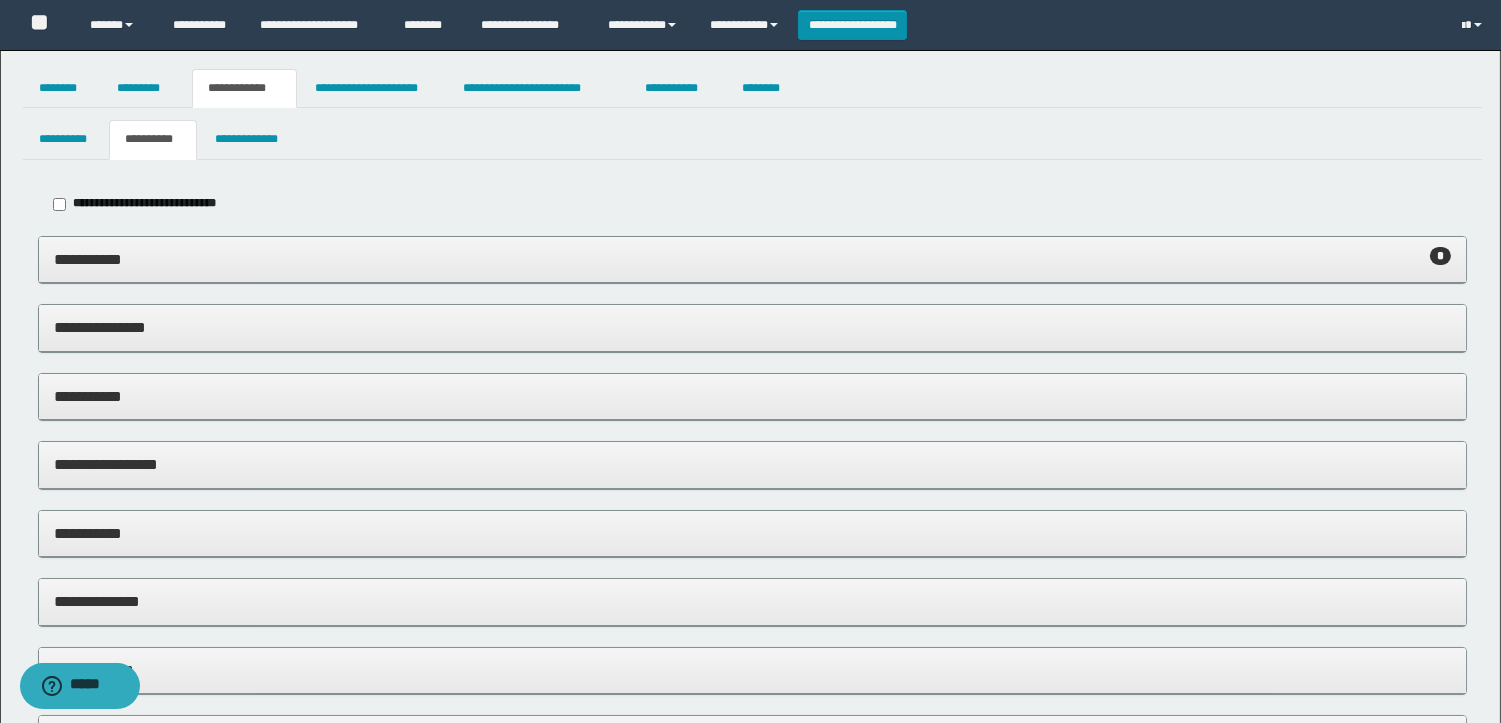 click on "**********" at bounding box center (752, 259) 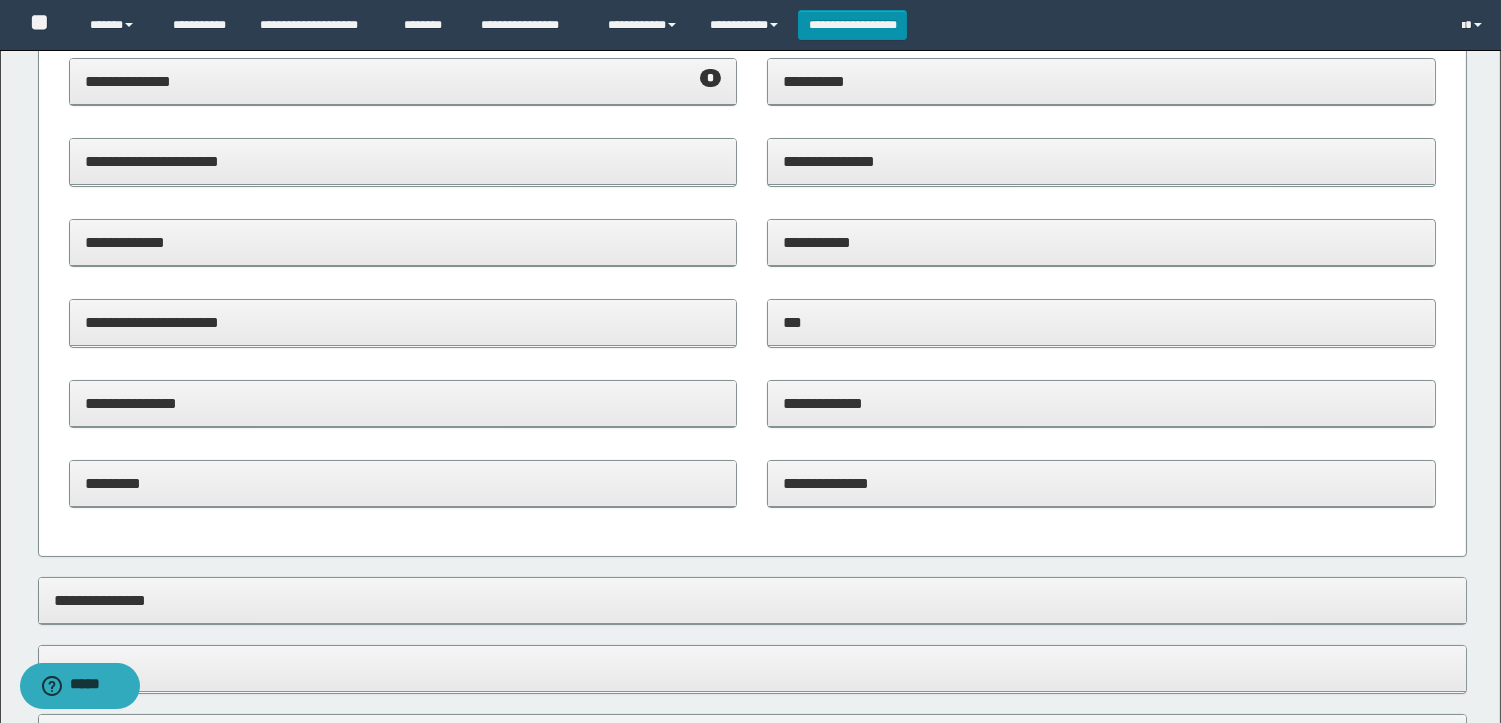 scroll, scrollTop: 111, scrollLeft: 0, axis: vertical 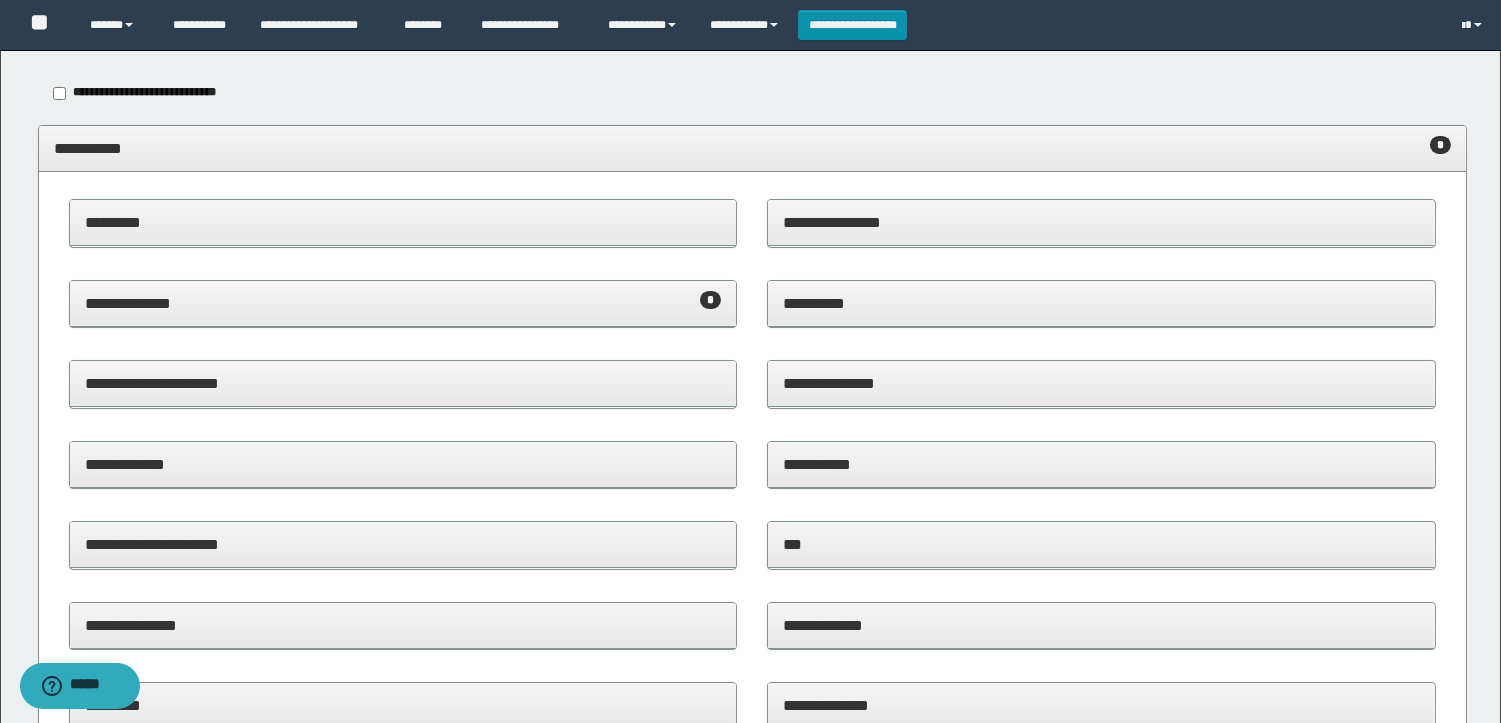 click on "**********" at bounding box center (403, 303) 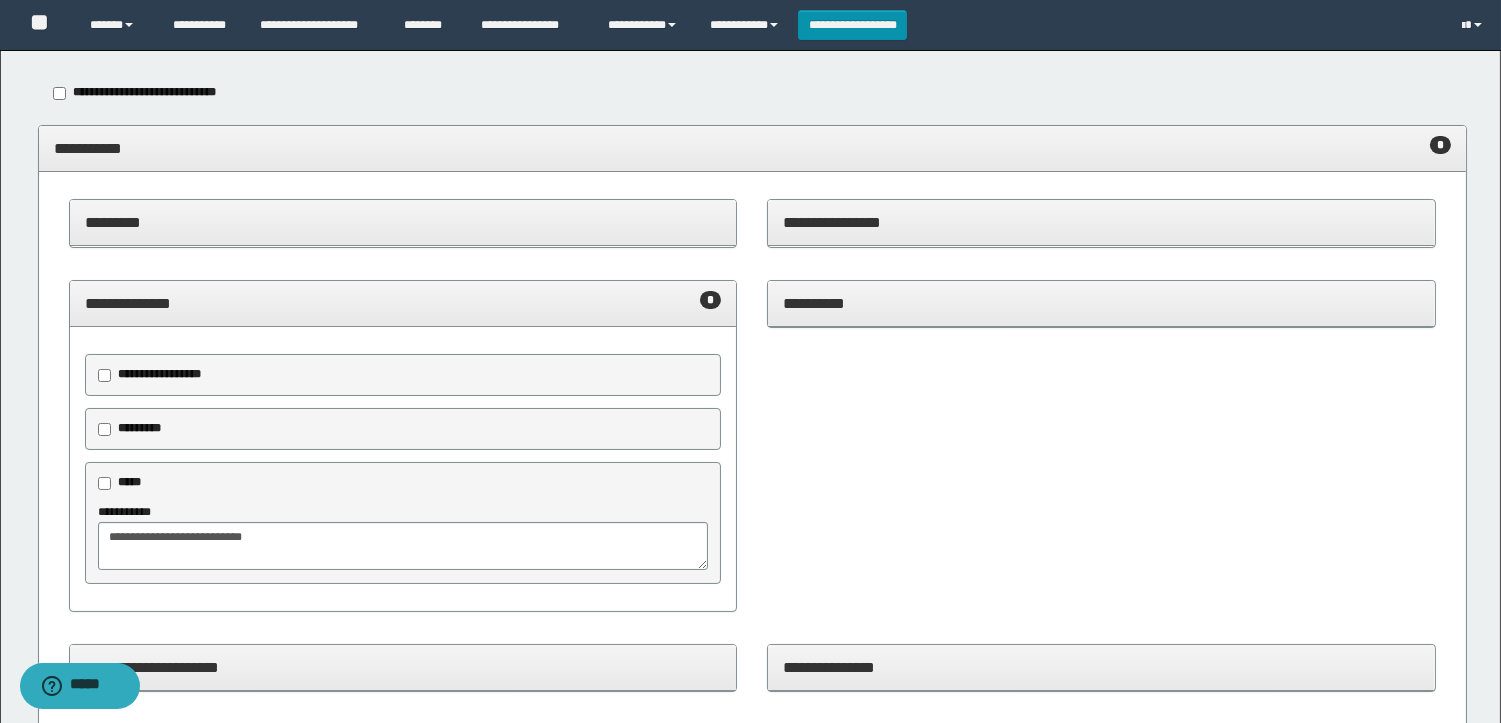 click on "**********" at bounding box center (403, 303) 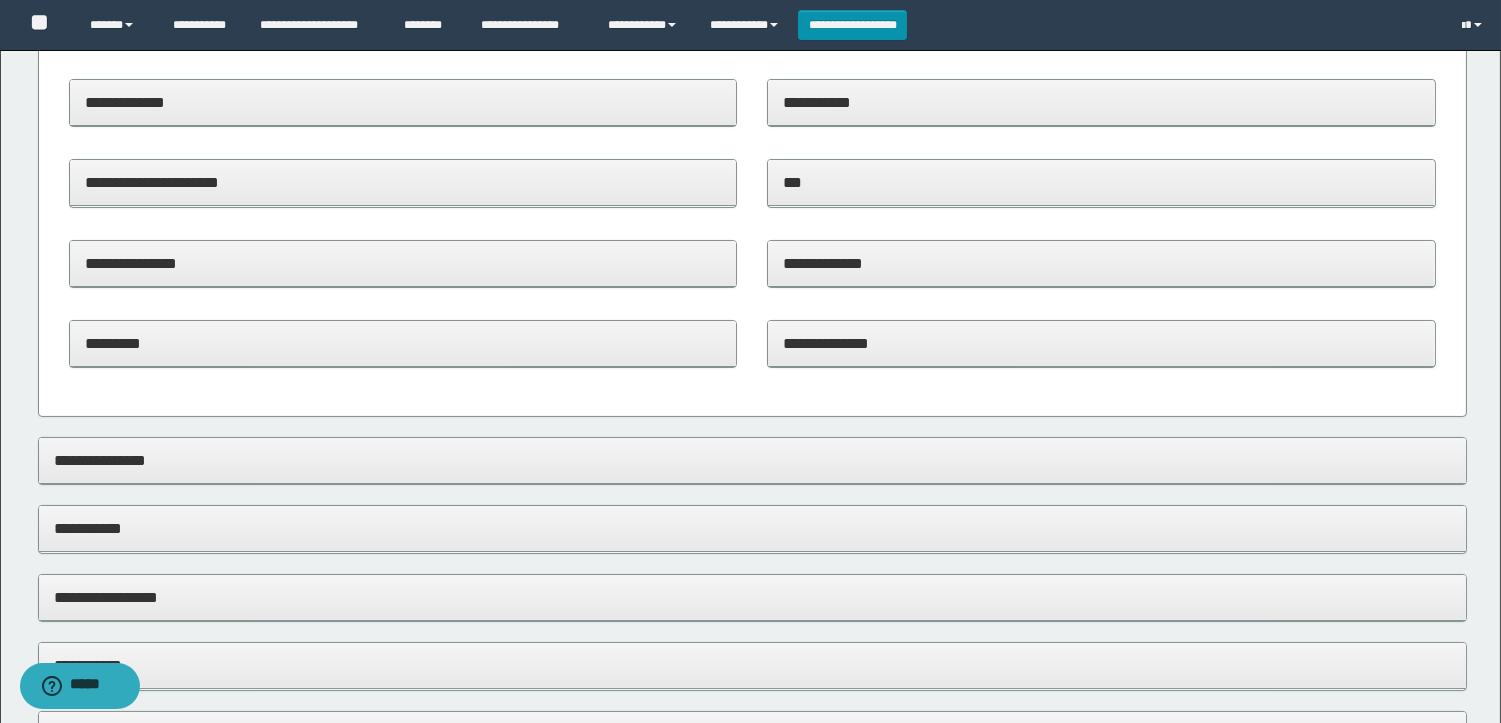 scroll, scrollTop: 555, scrollLeft: 0, axis: vertical 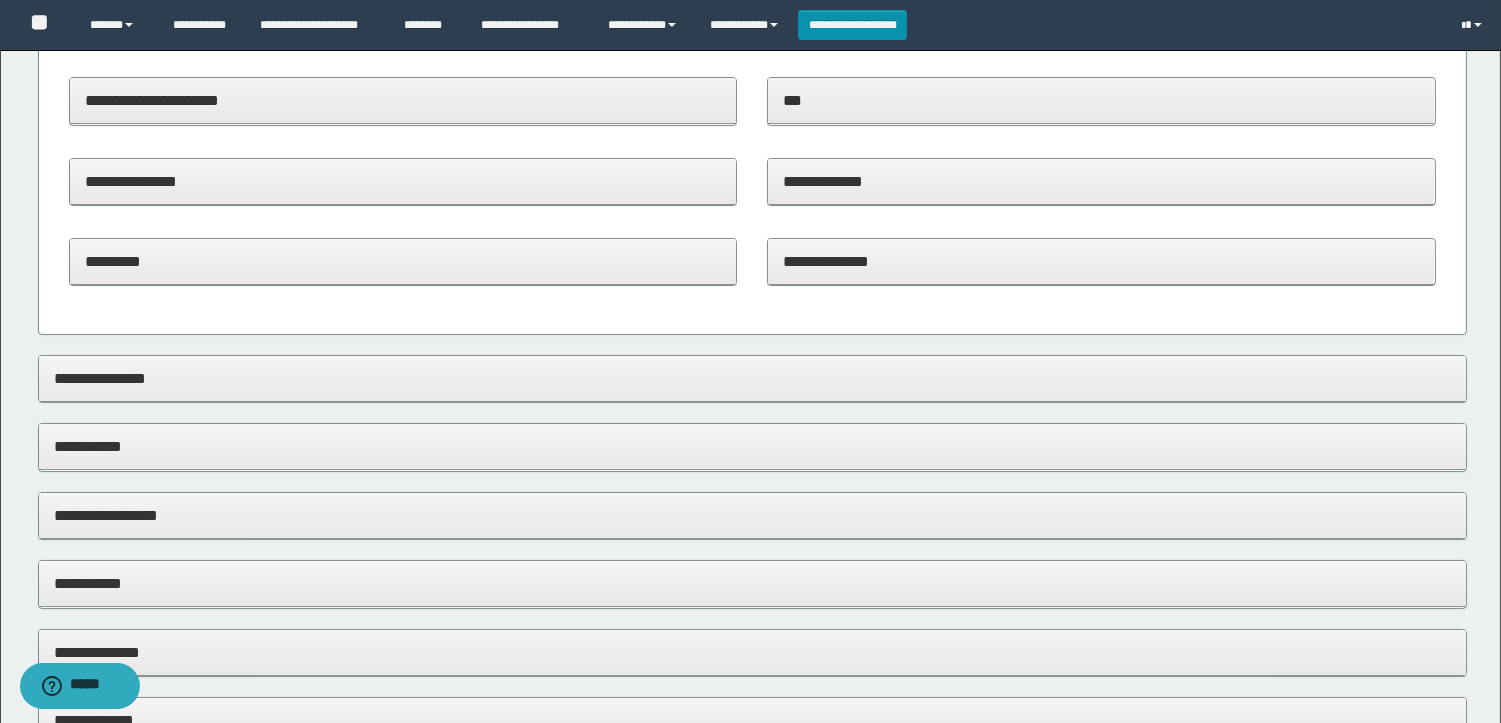 click on "**********" at bounding box center (1101, 181) 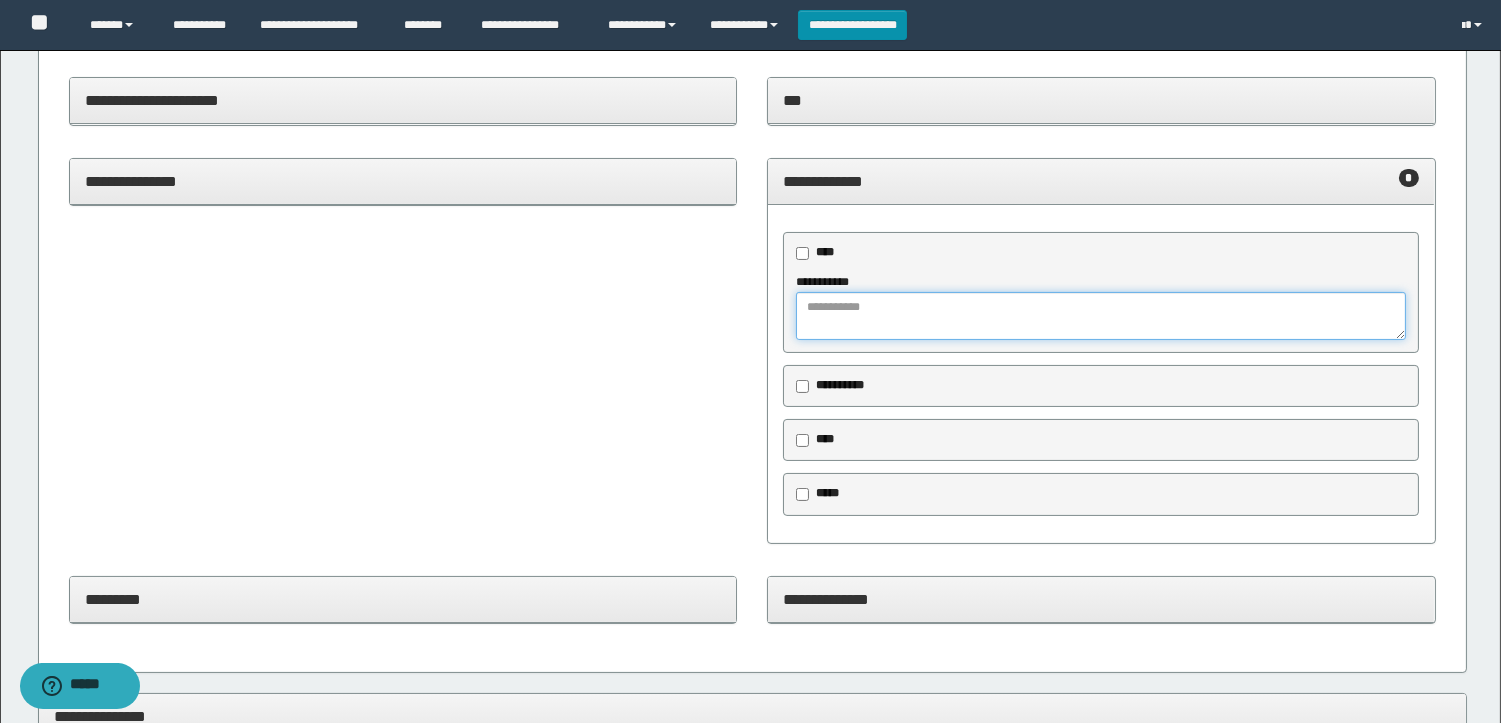 paste on "**********" 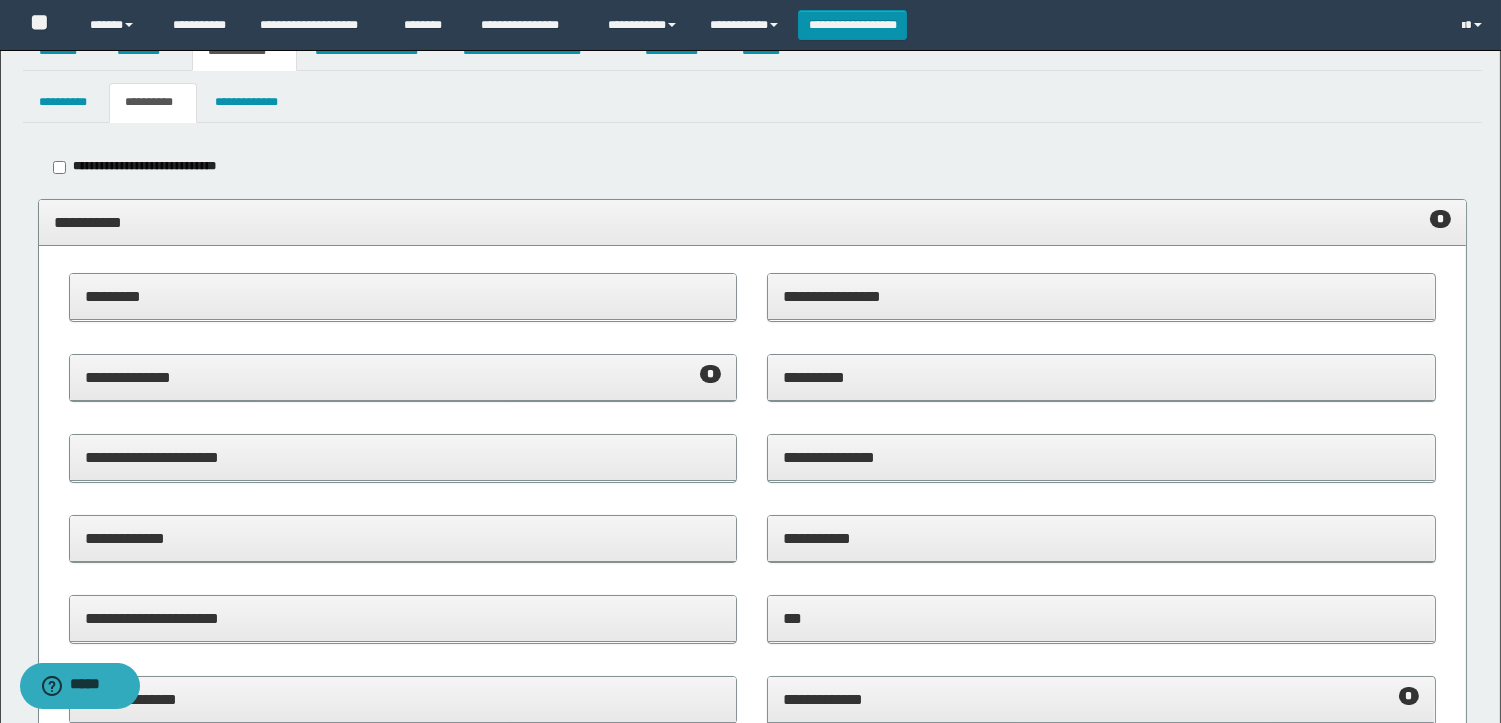 scroll, scrollTop: 0, scrollLeft: 0, axis: both 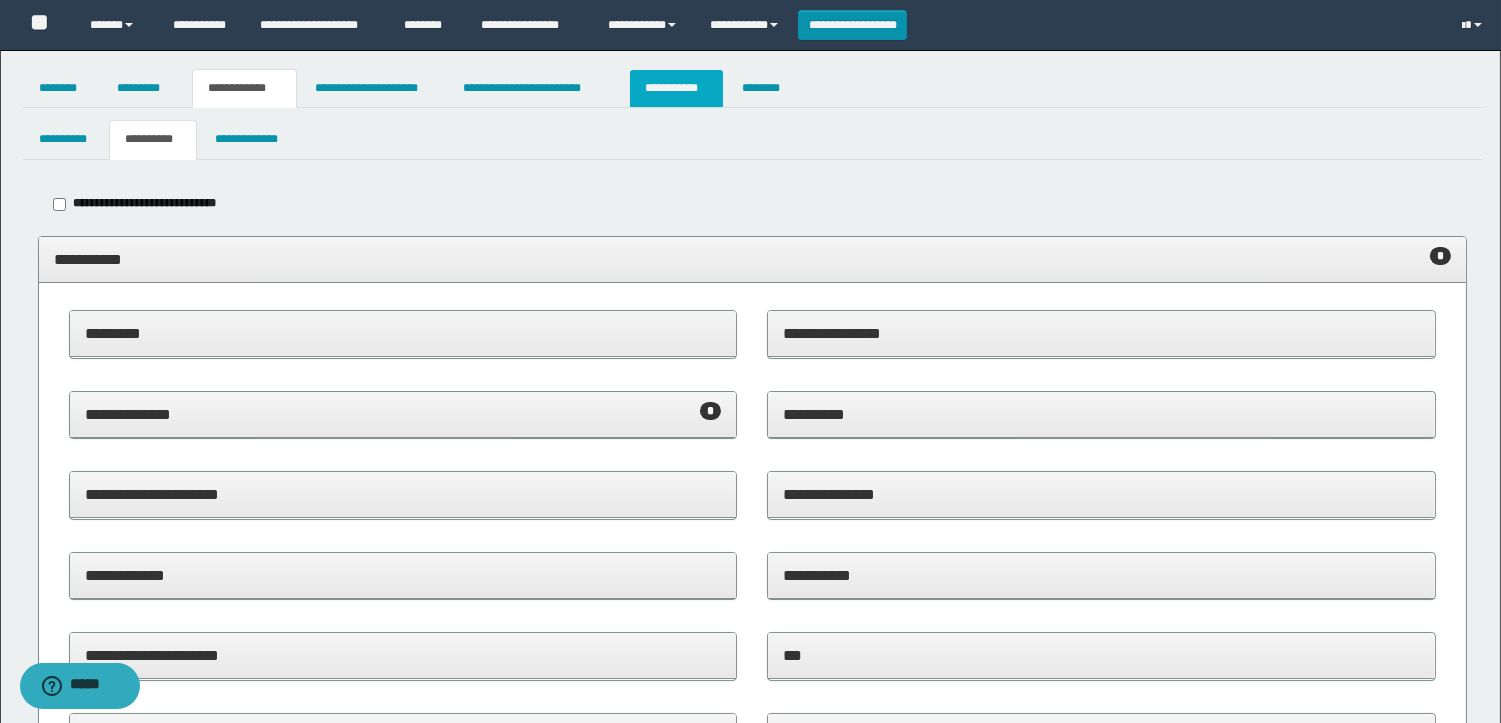 type on "**********" 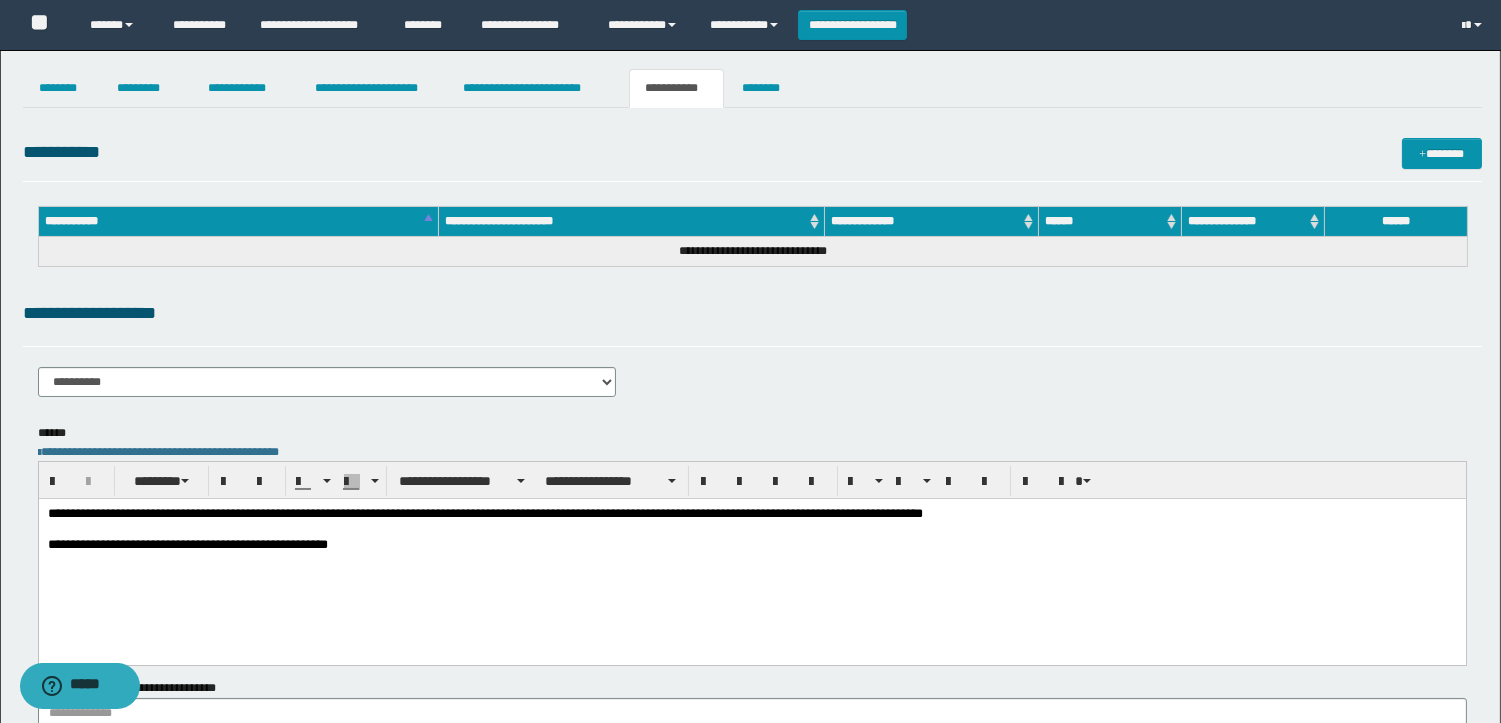 click on "**********" at bounding box center [751, 514] 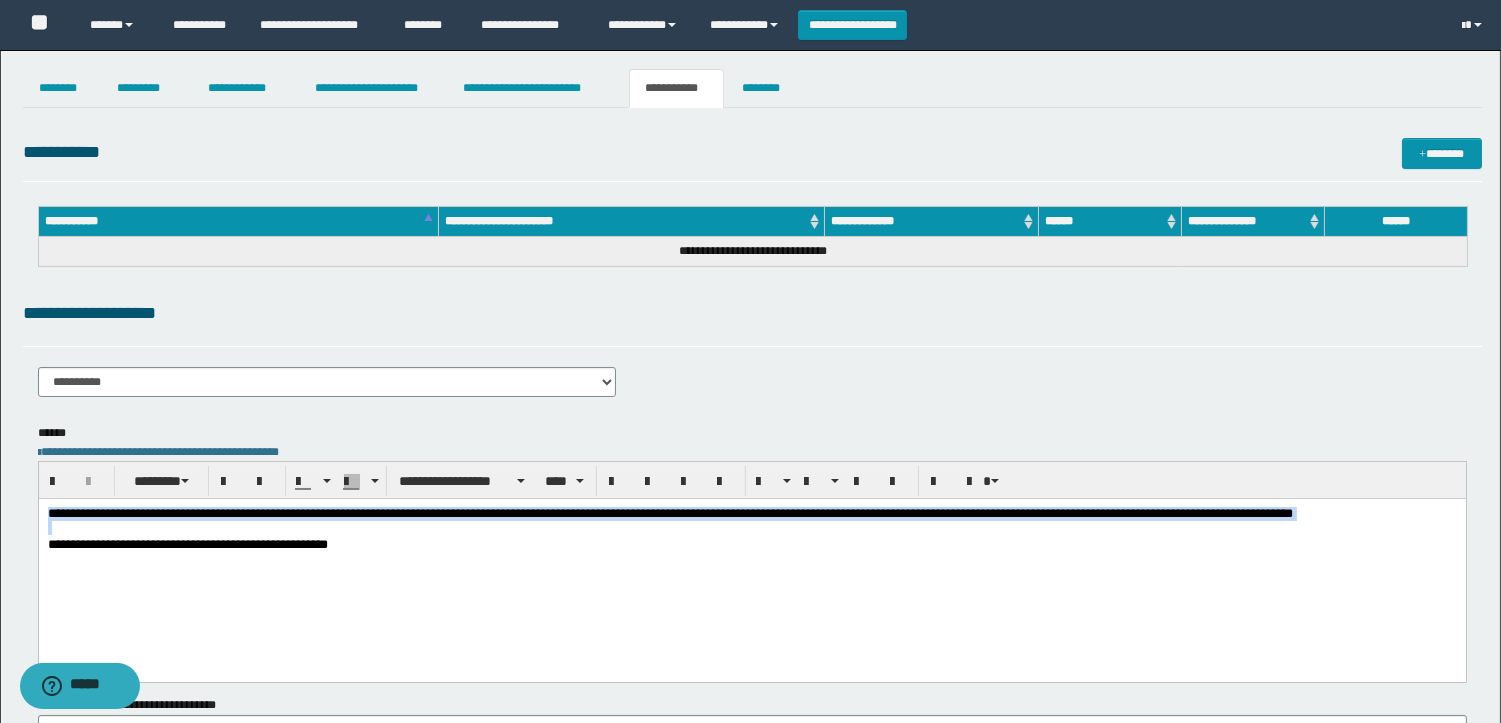 drag, startPoint x: 593, startPoint y: 543, endPoint x: 40, endPoint y: 514, distance: 553.7599 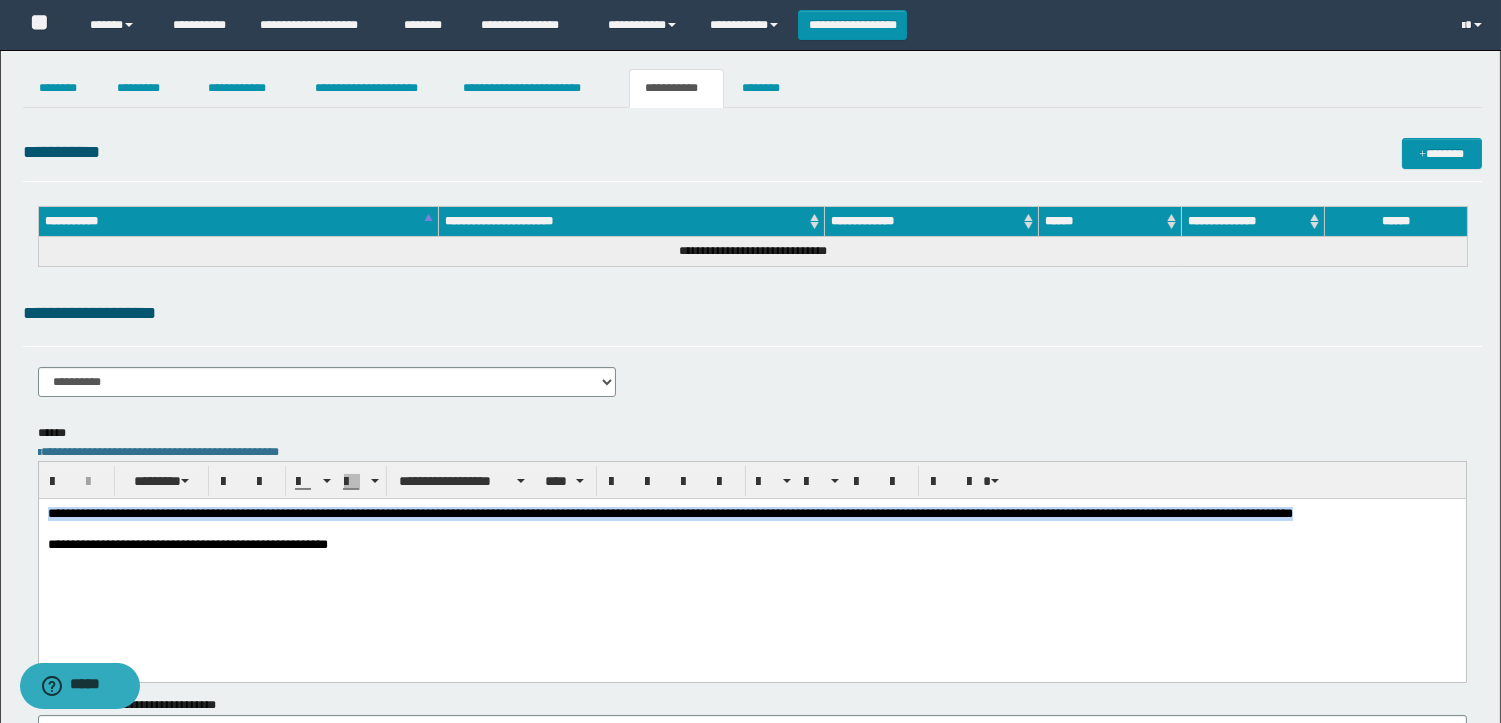 drag, startPoint x: 595, startPoint y: 537, endPoint x: 10, endPoint y: 521, distance: 585.21875 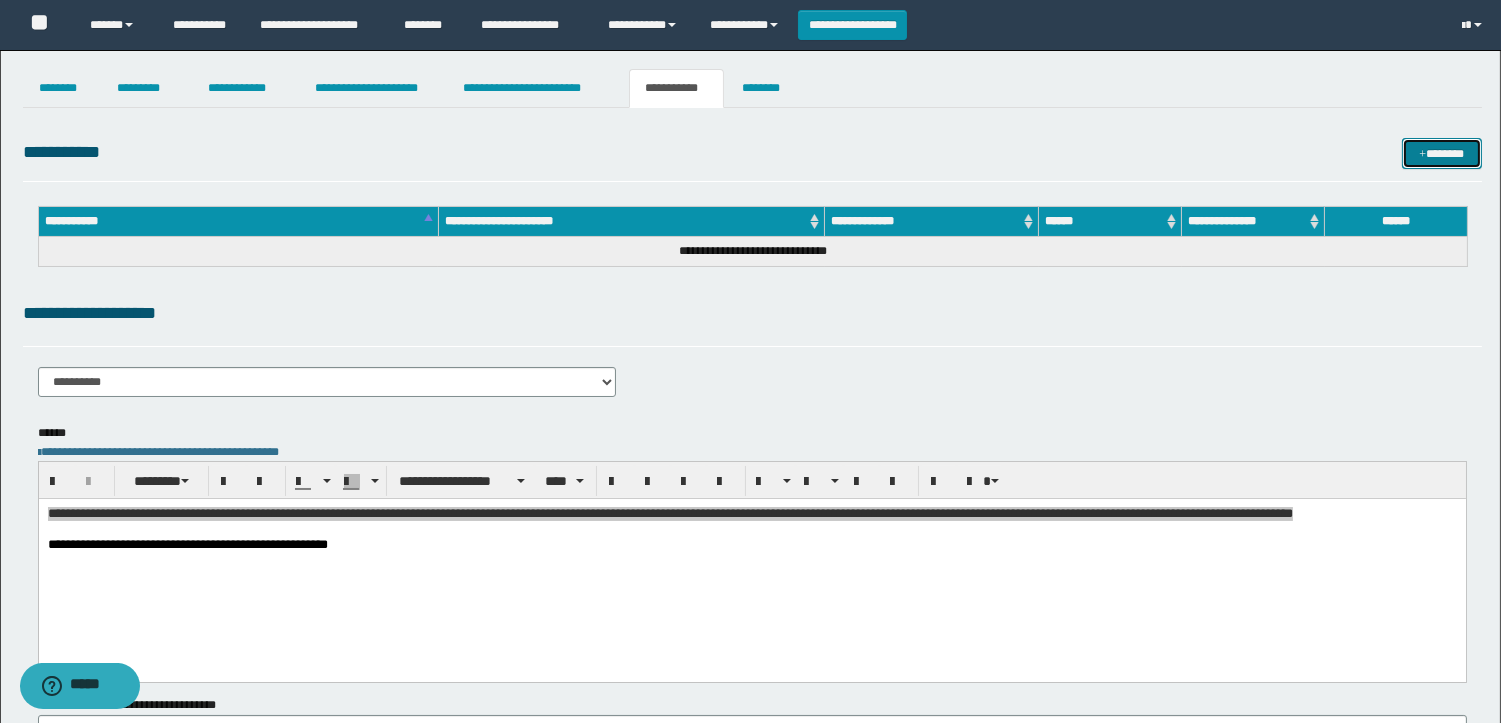 click on "*******" at bounding box center [1442, 153] 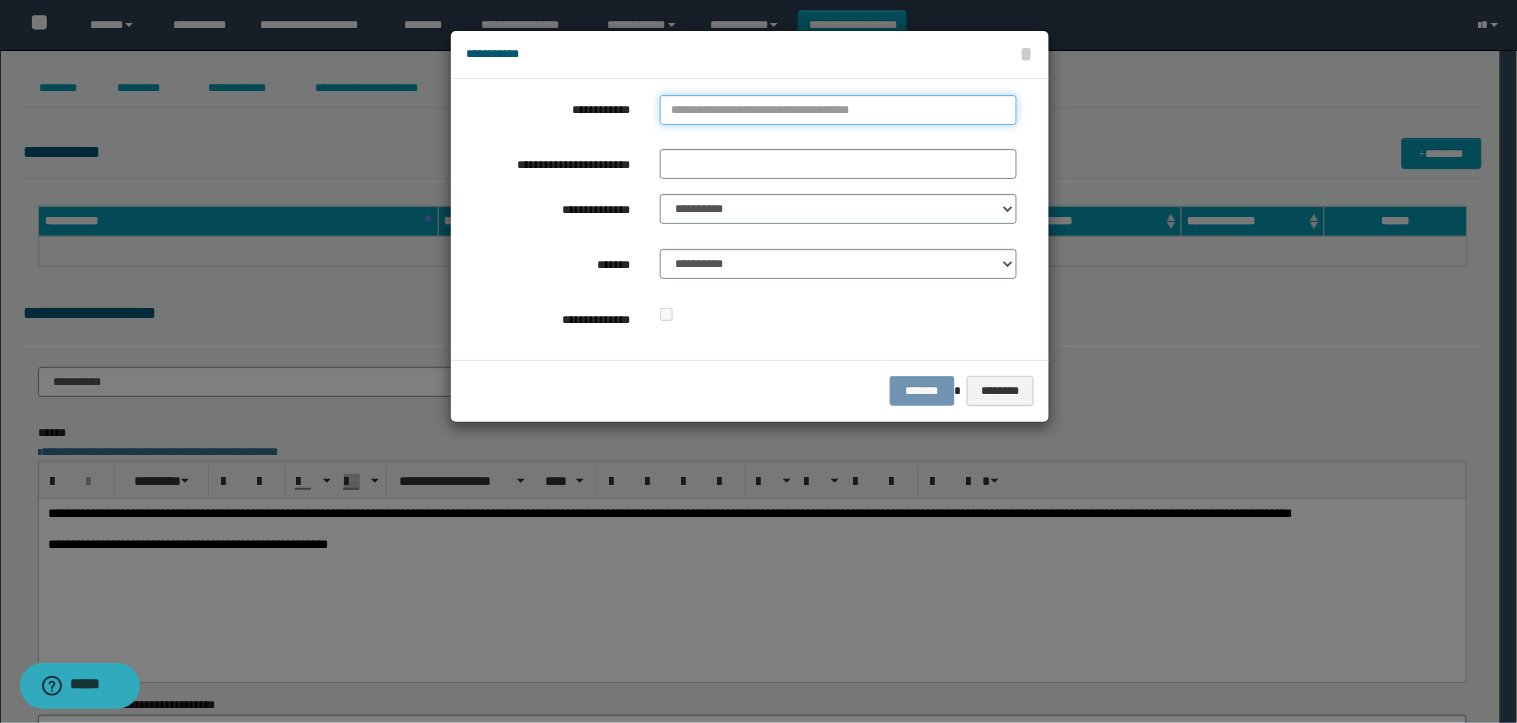 click on "**********" at bounding box center [838, 110] 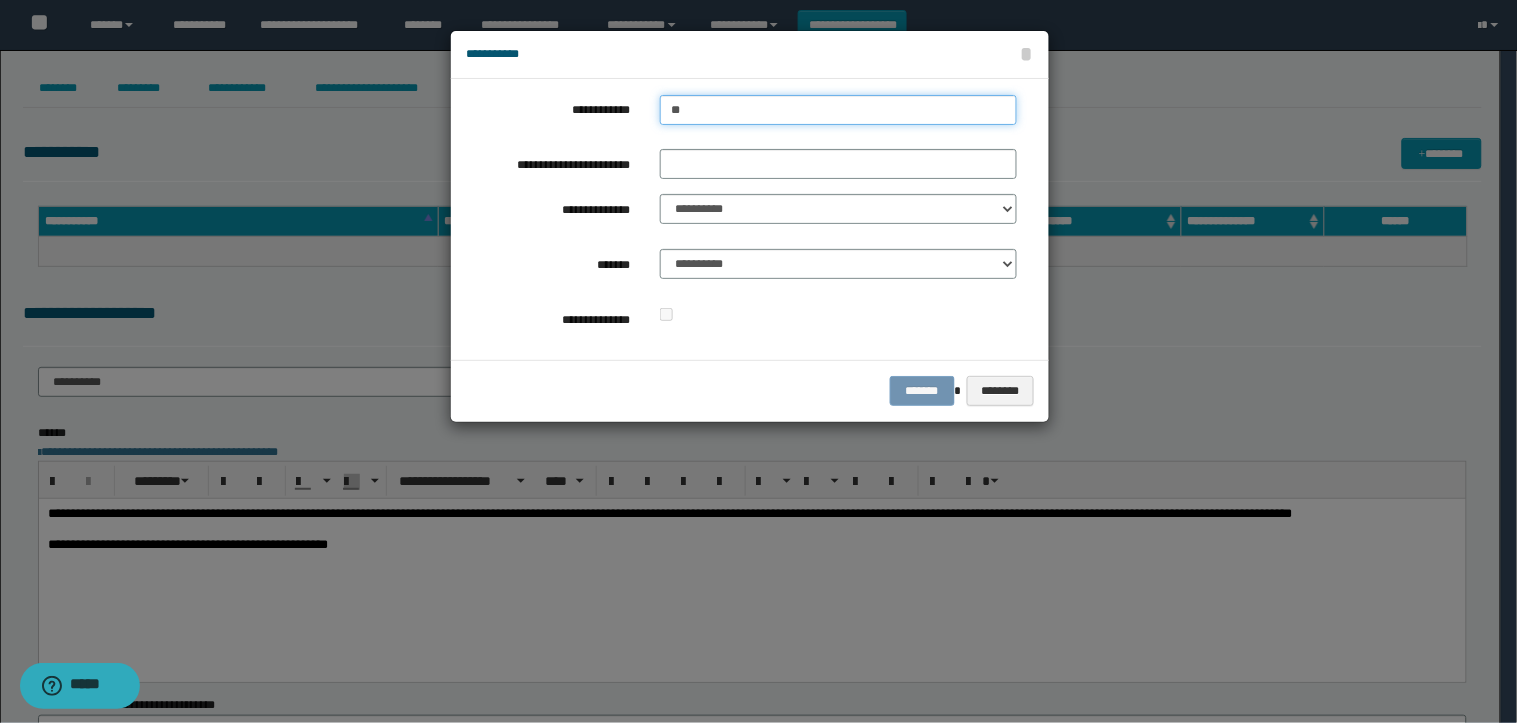 type on "***" 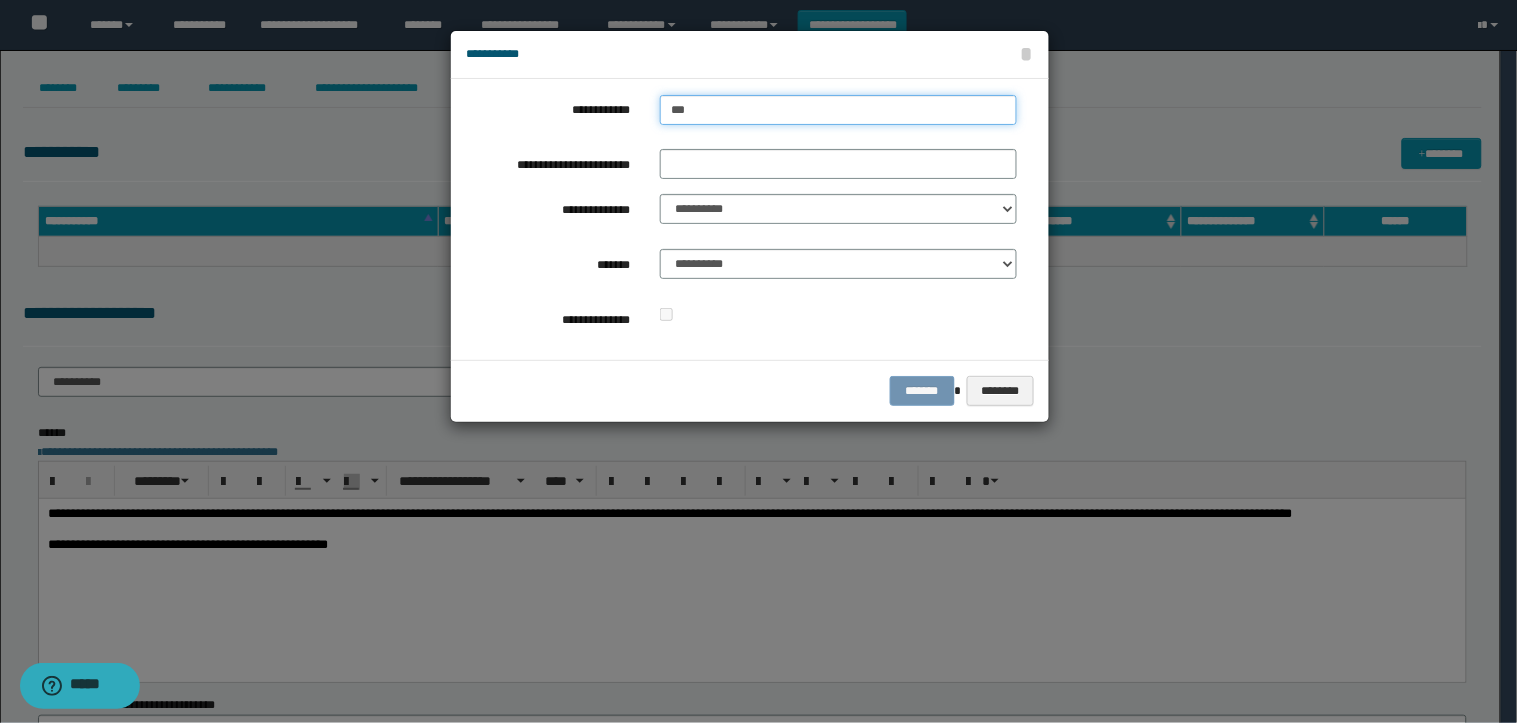 type on "***" 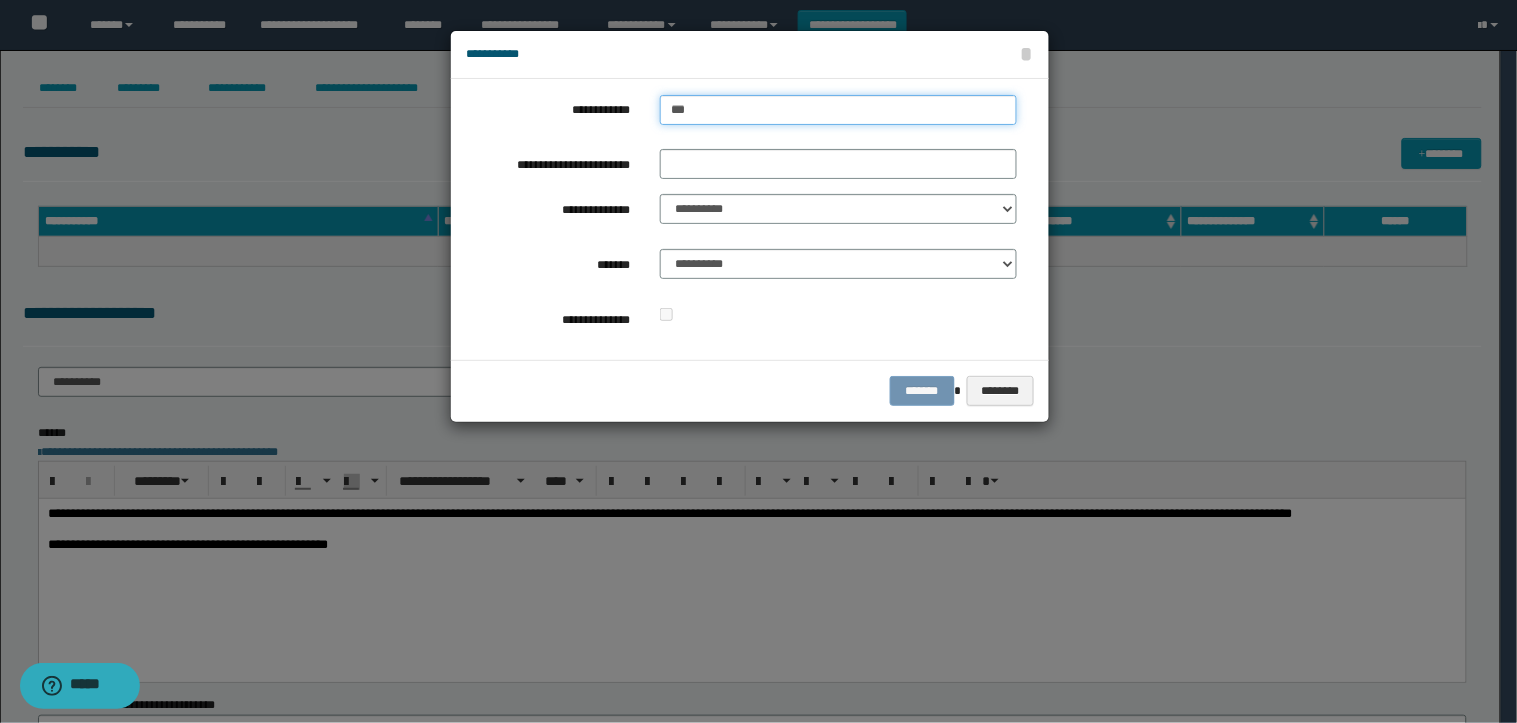 type 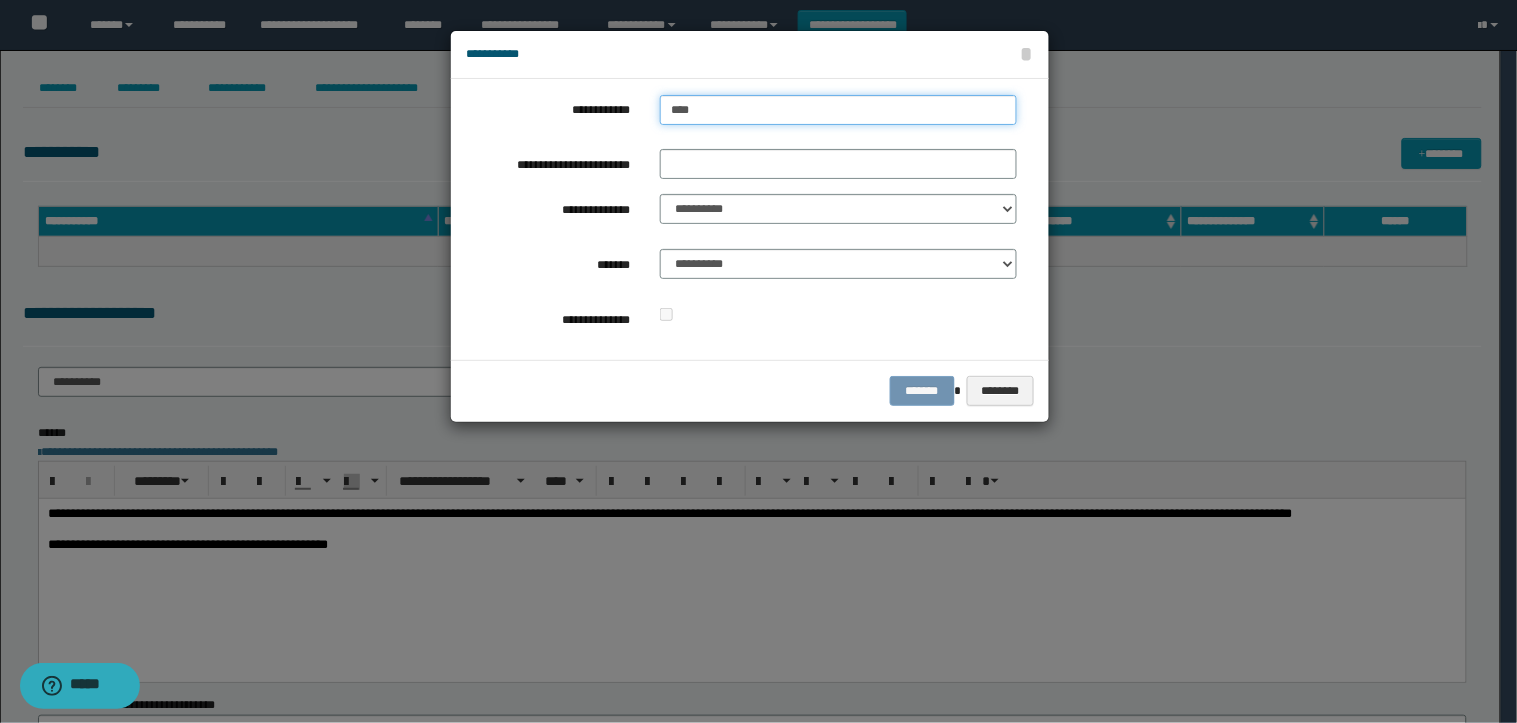 type on "****" 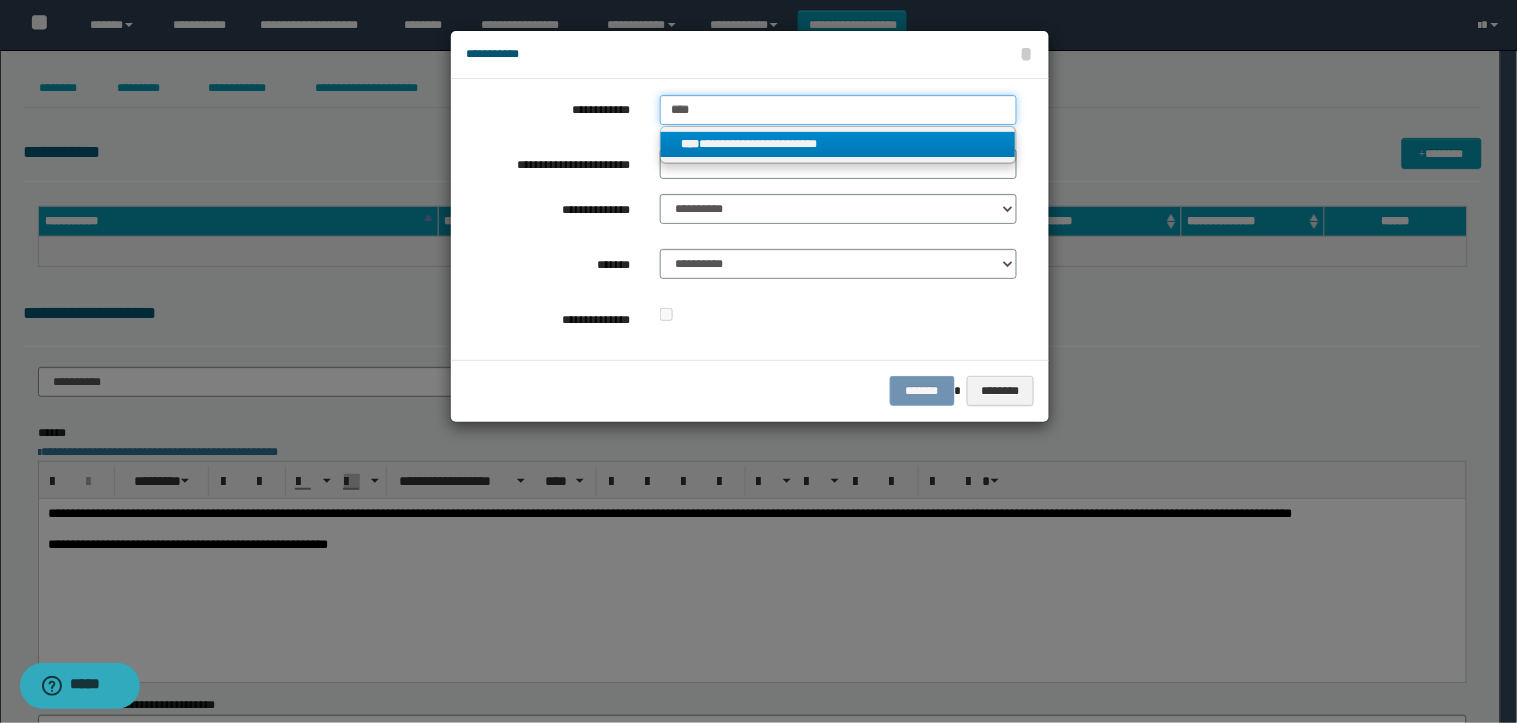 type on "****" 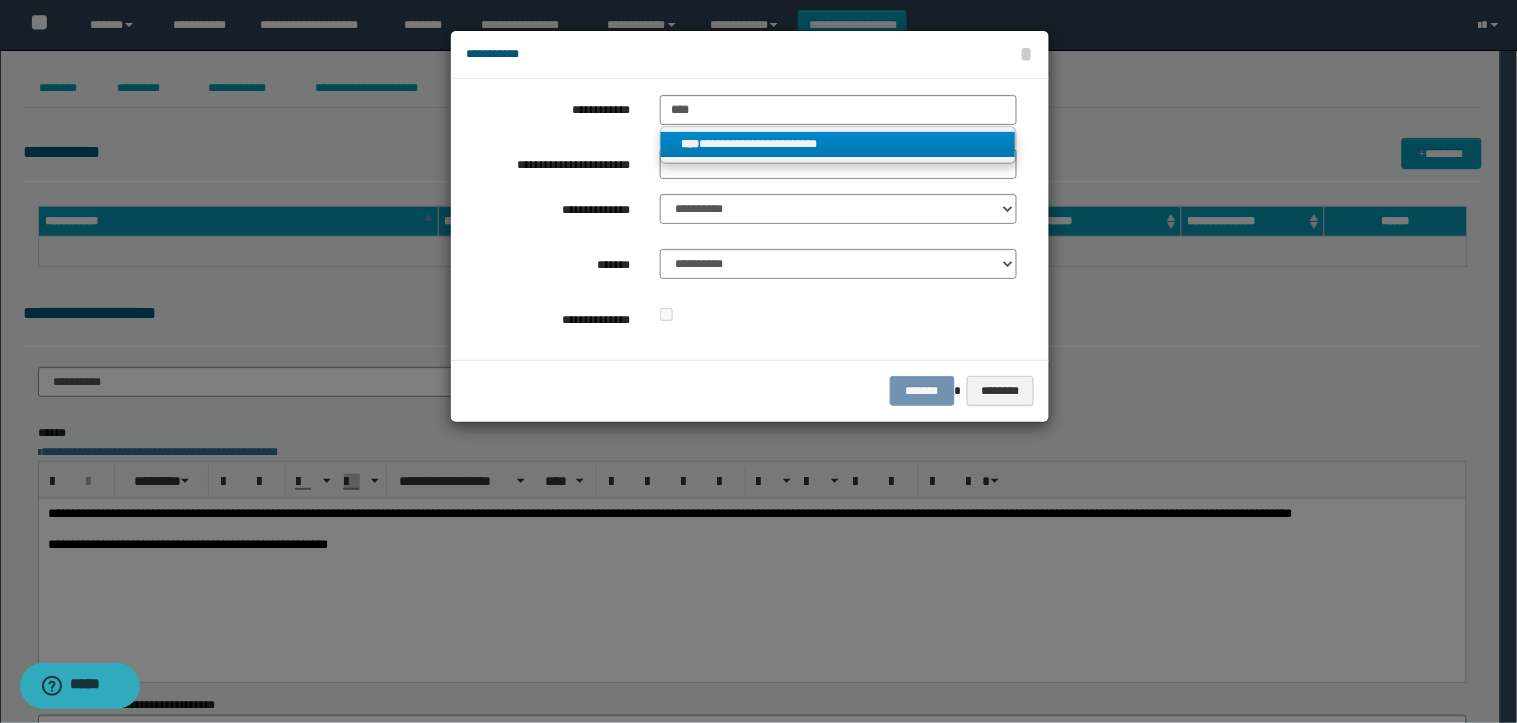 click on "**********" at bounding box center (838, 144) 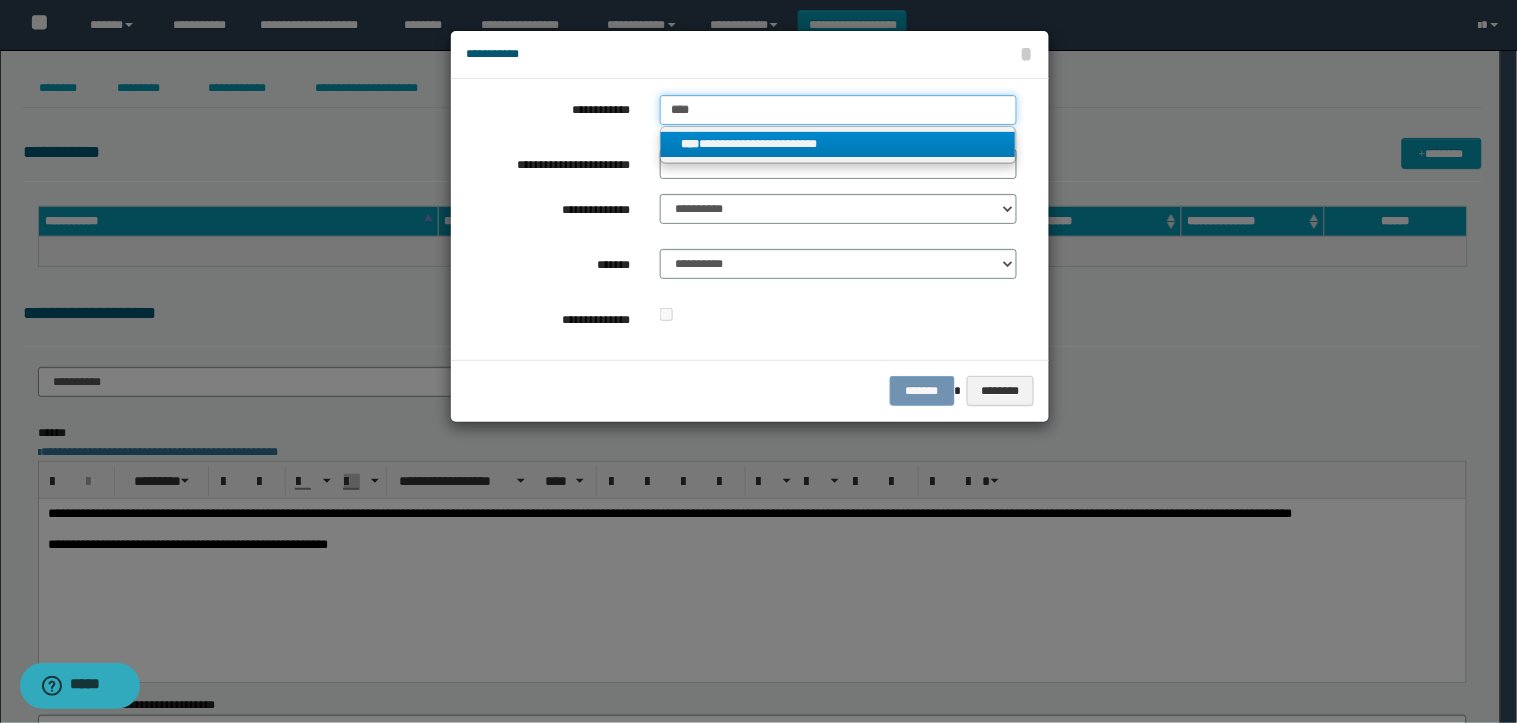 type 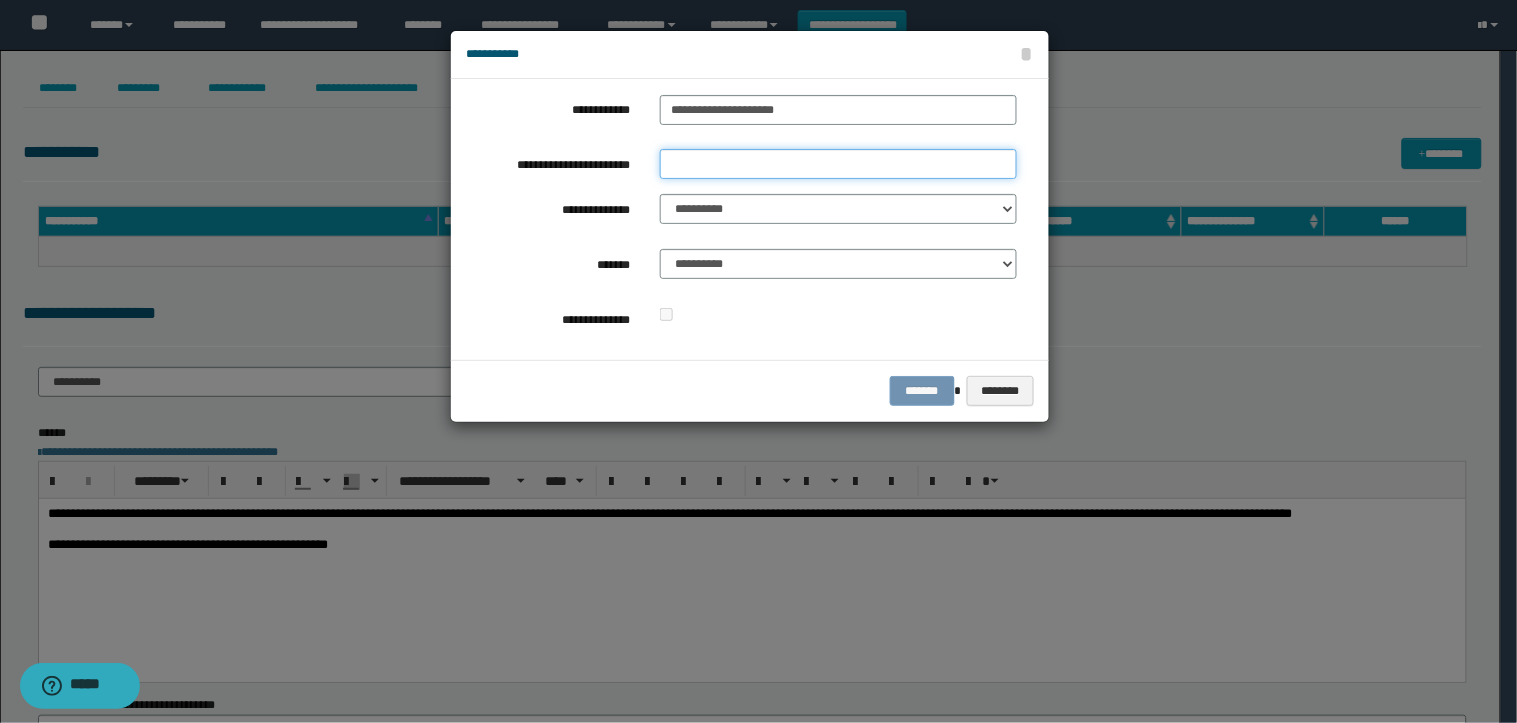 click on "**********" at bounding box center [838, 164] 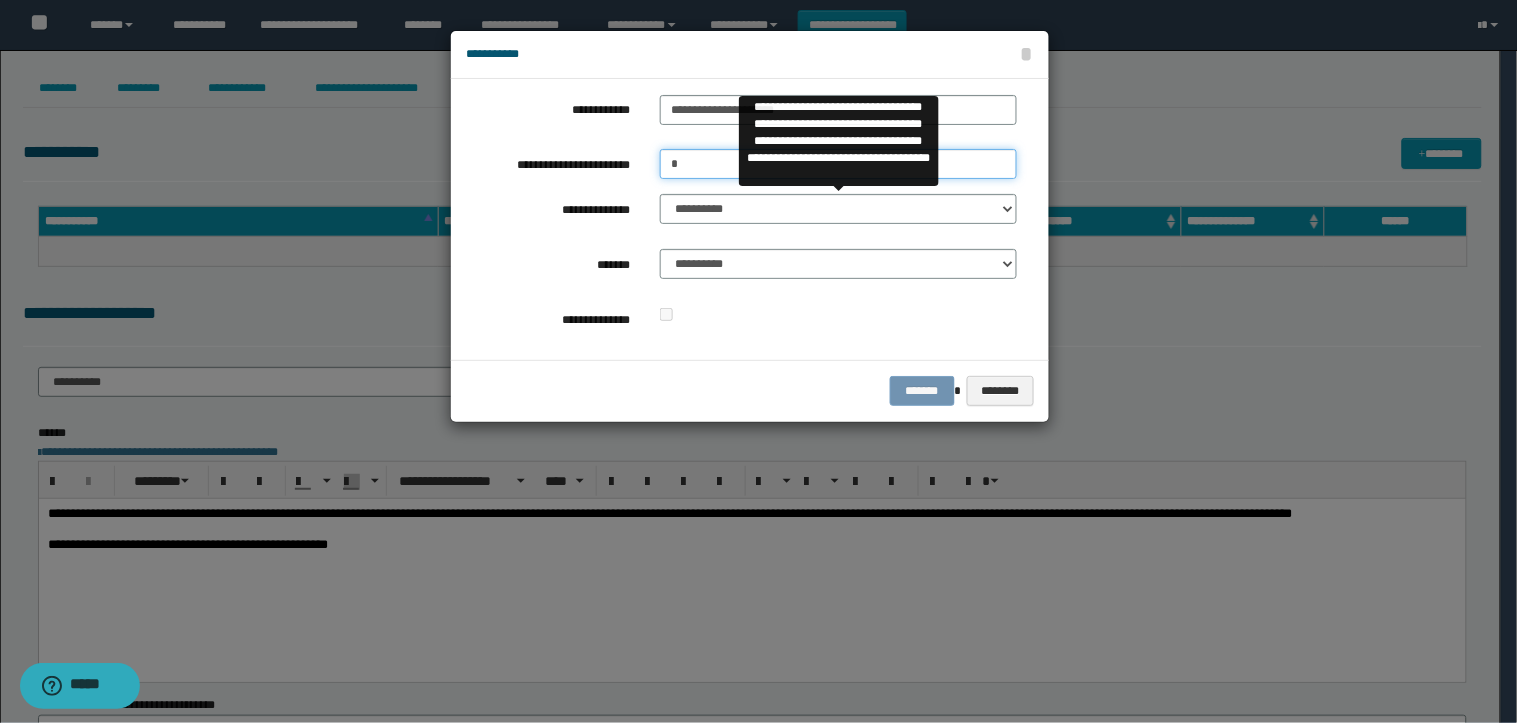type on "*" 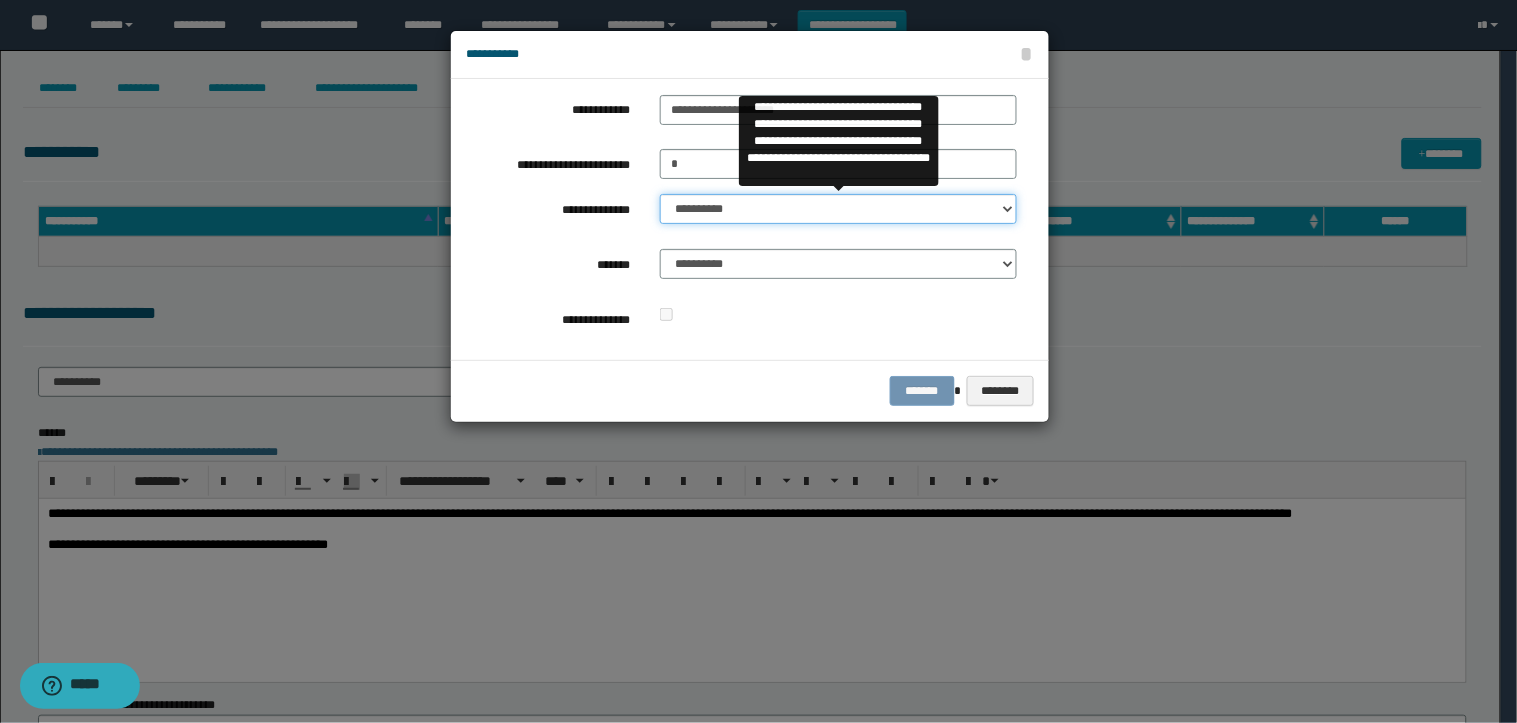 click on "**********" at bounding box center (838, 209) 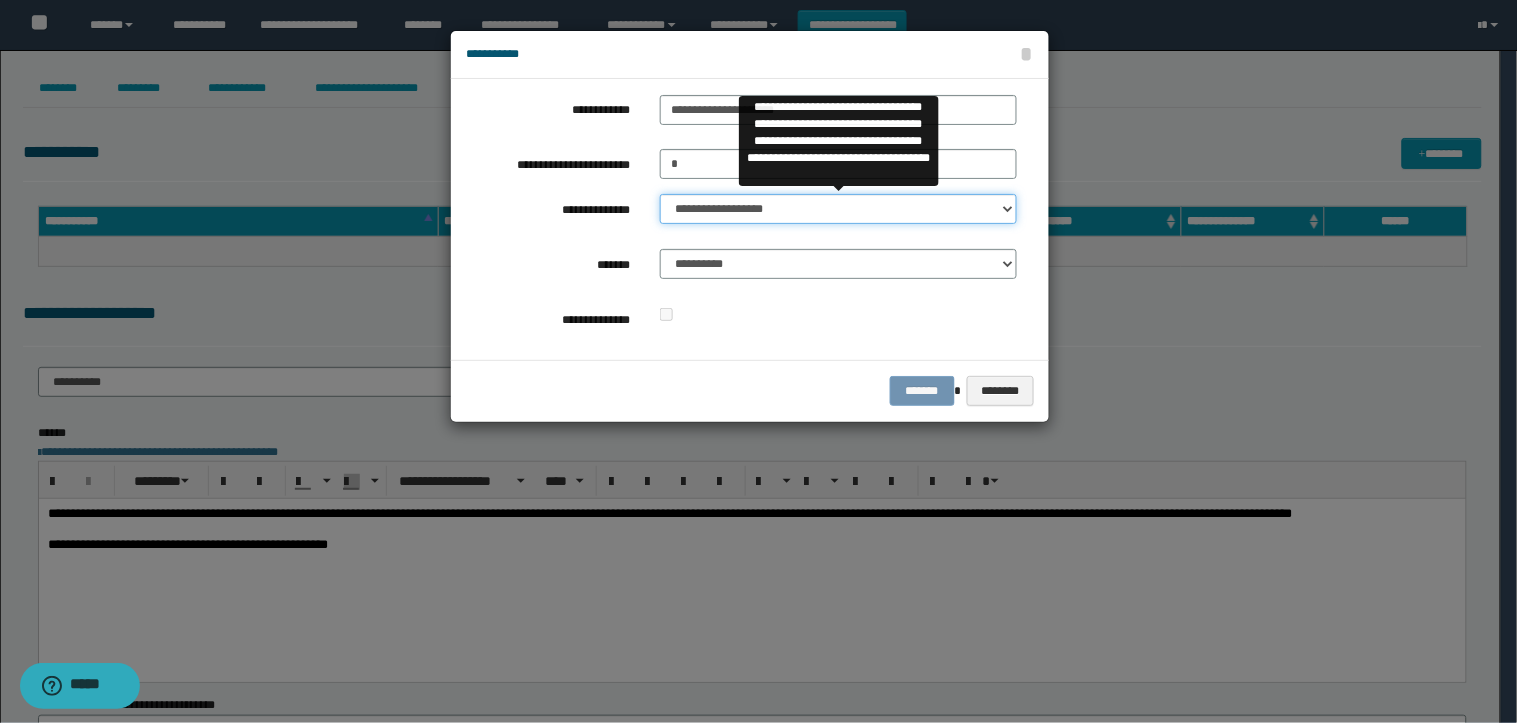 click on "**********" at bounding box center [838, 209] 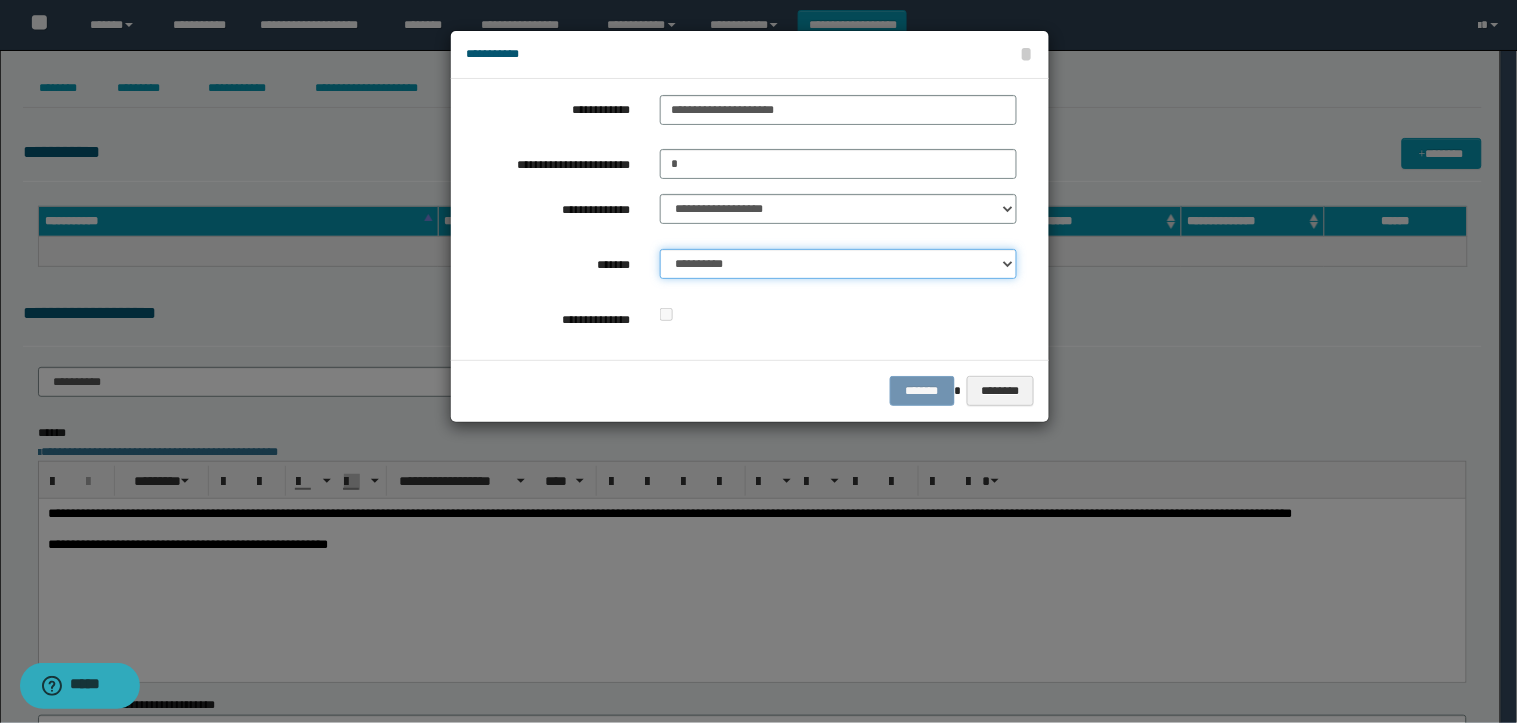 click on "**********" at bounding box center (838, 264) 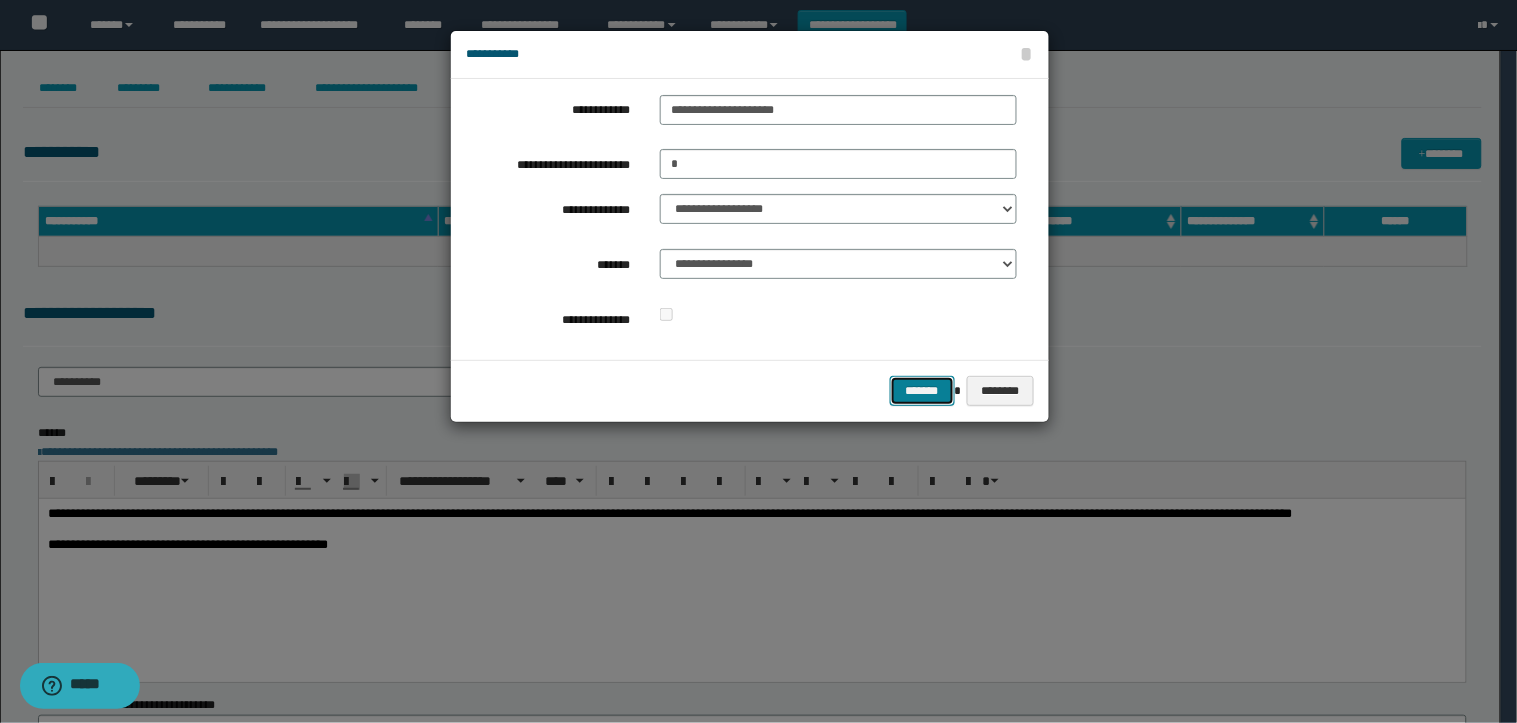 click on "*******" at bounding box center (922, 391) 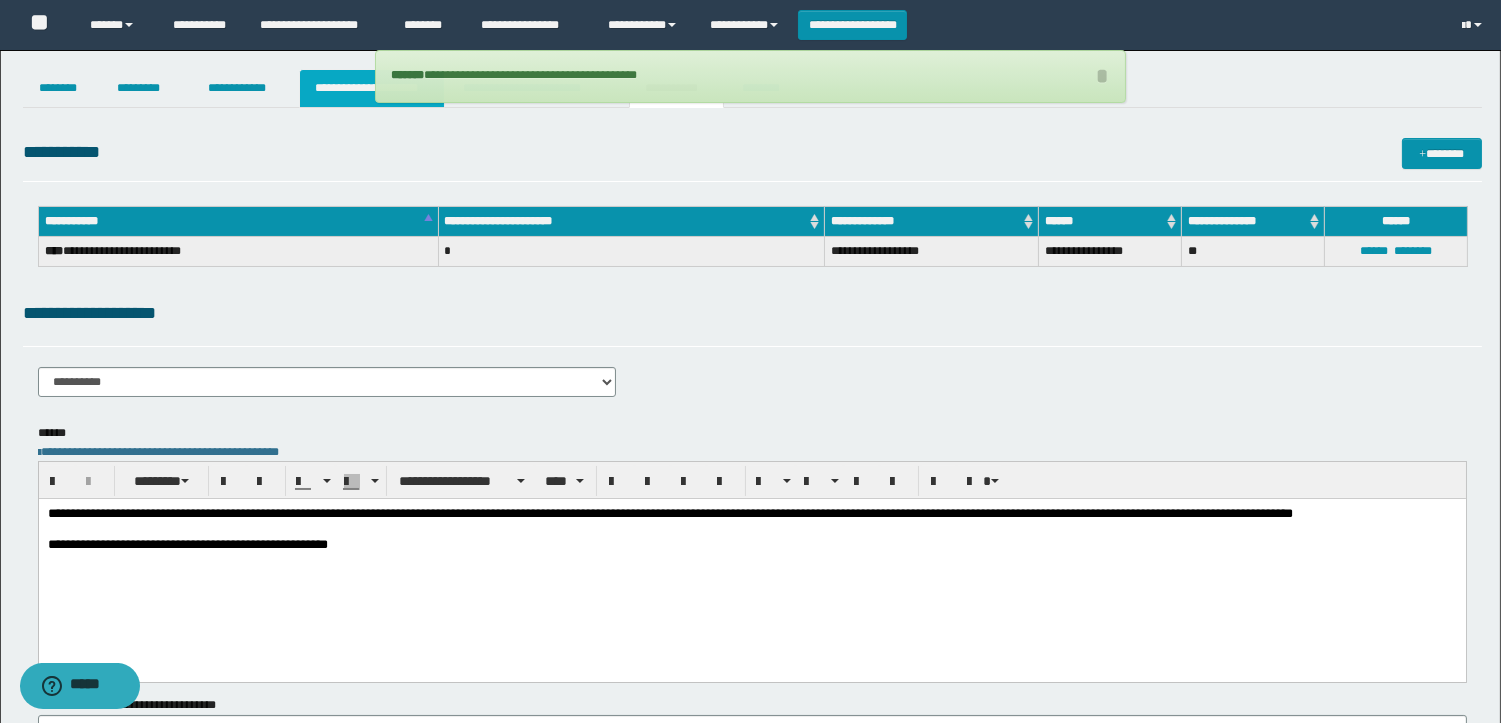click on "**********" at bounding box center (372, 88) 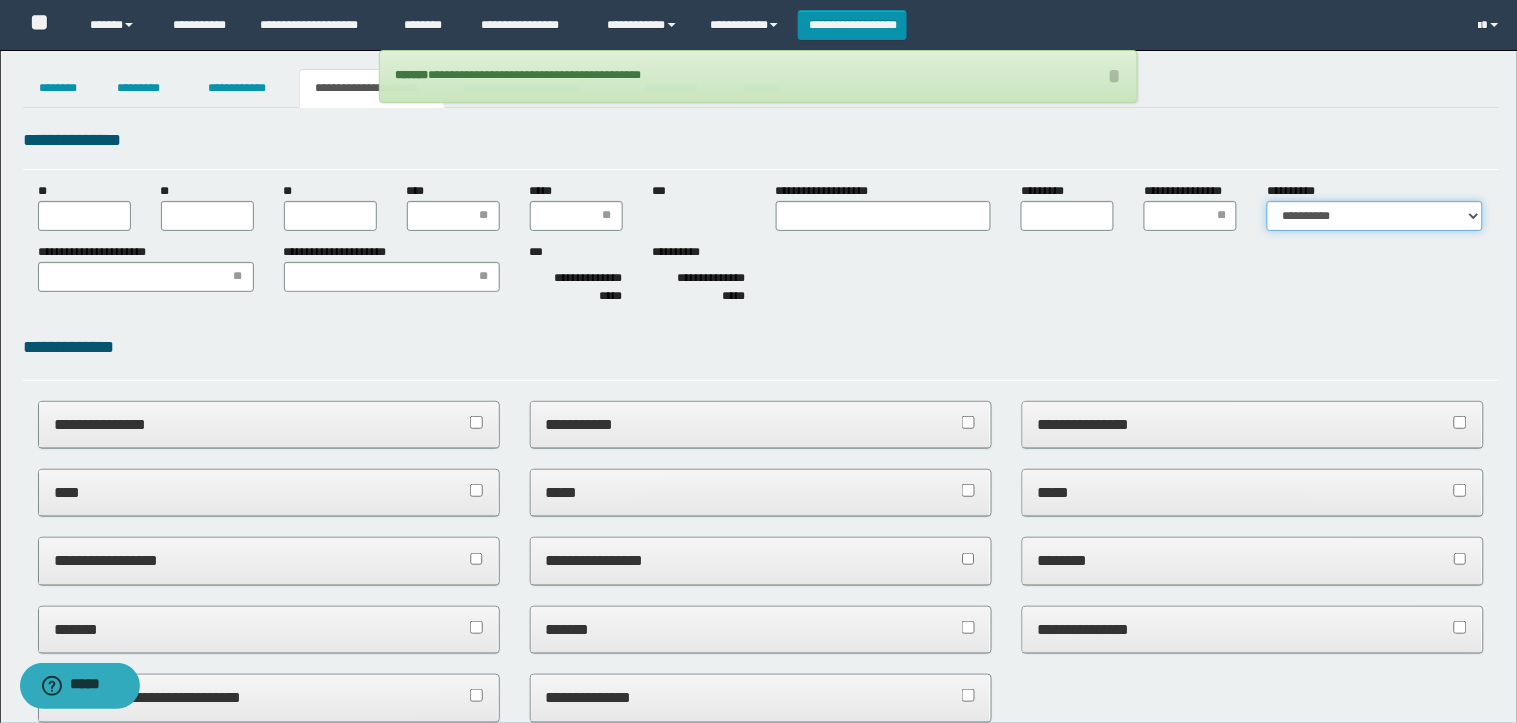 click on "**********" at bounding box center [1375, 216] 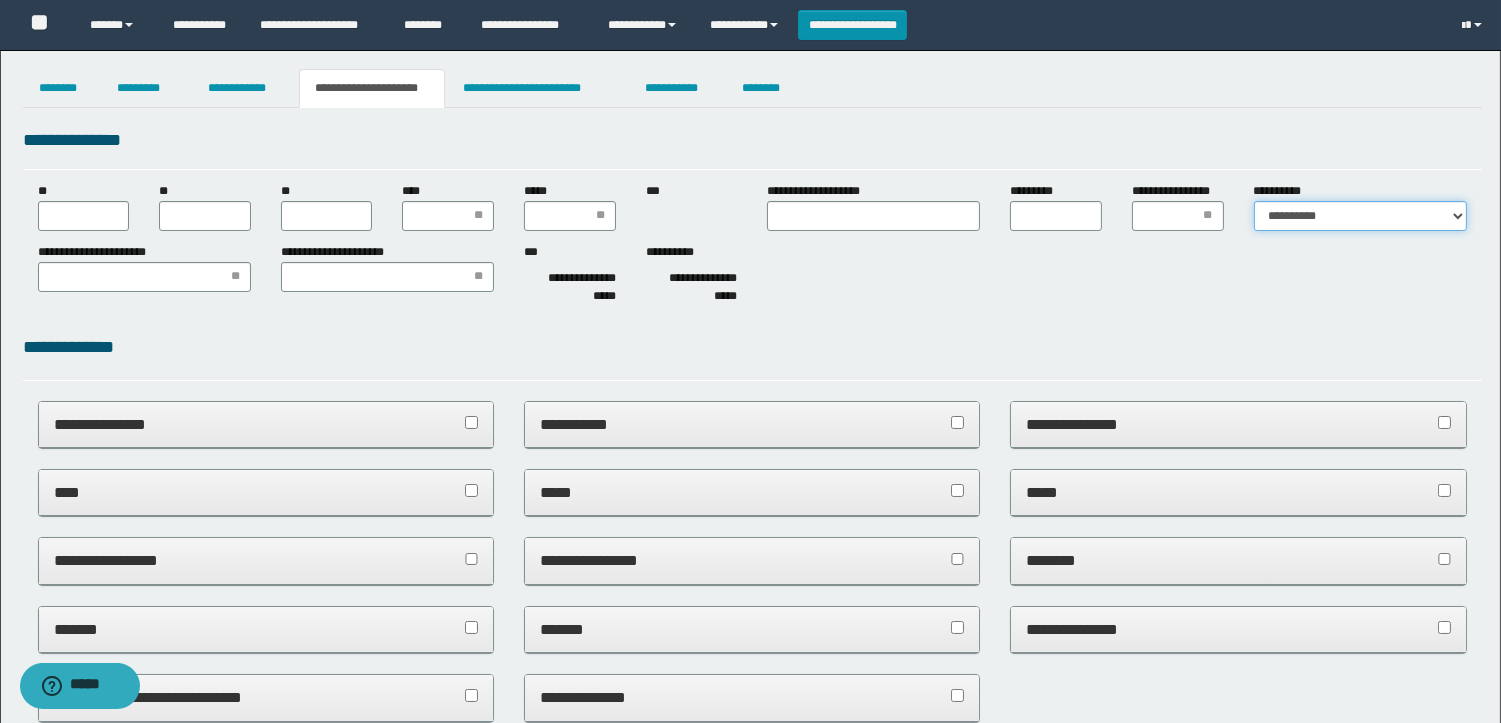 scroll, scrollTop: 0, scrollLeft: 0, axis: both 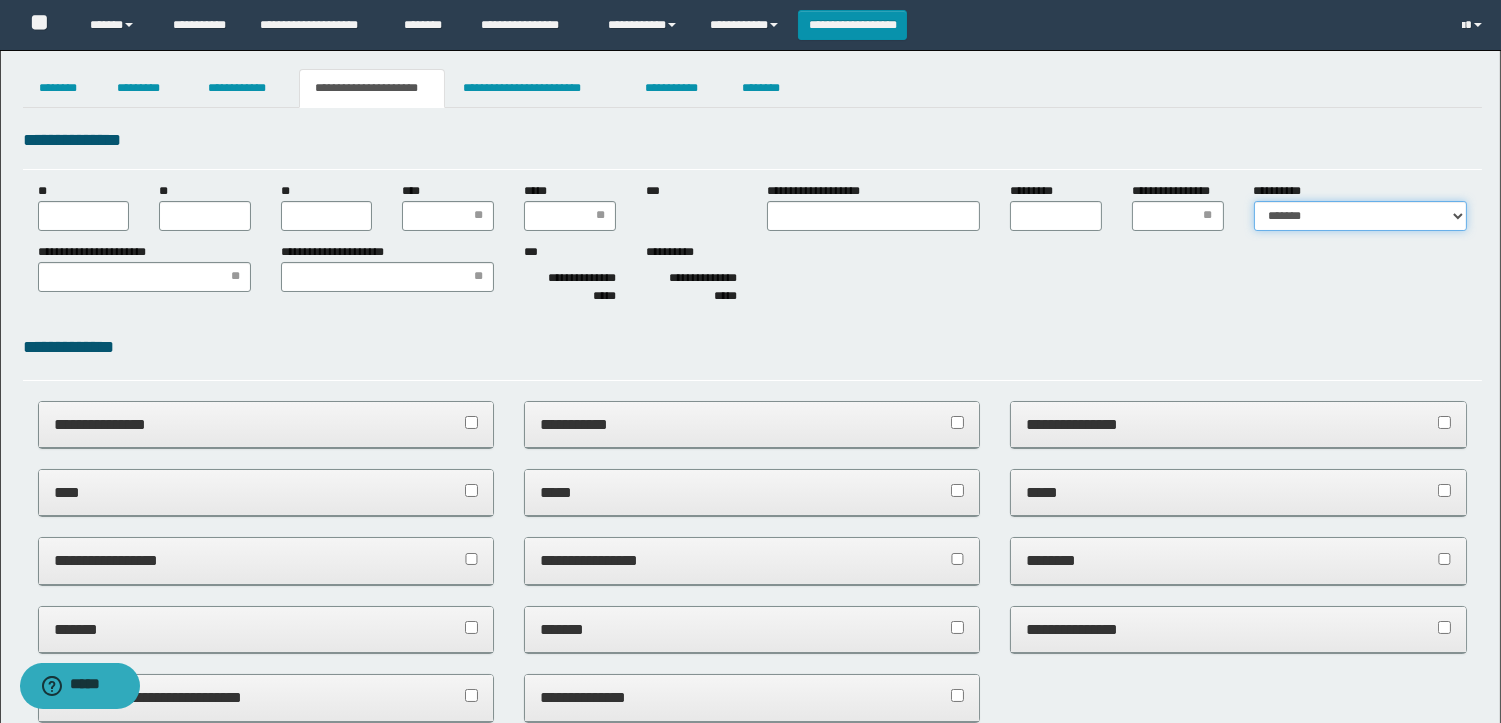 click on "**********" at bounding box center [1360, 216] 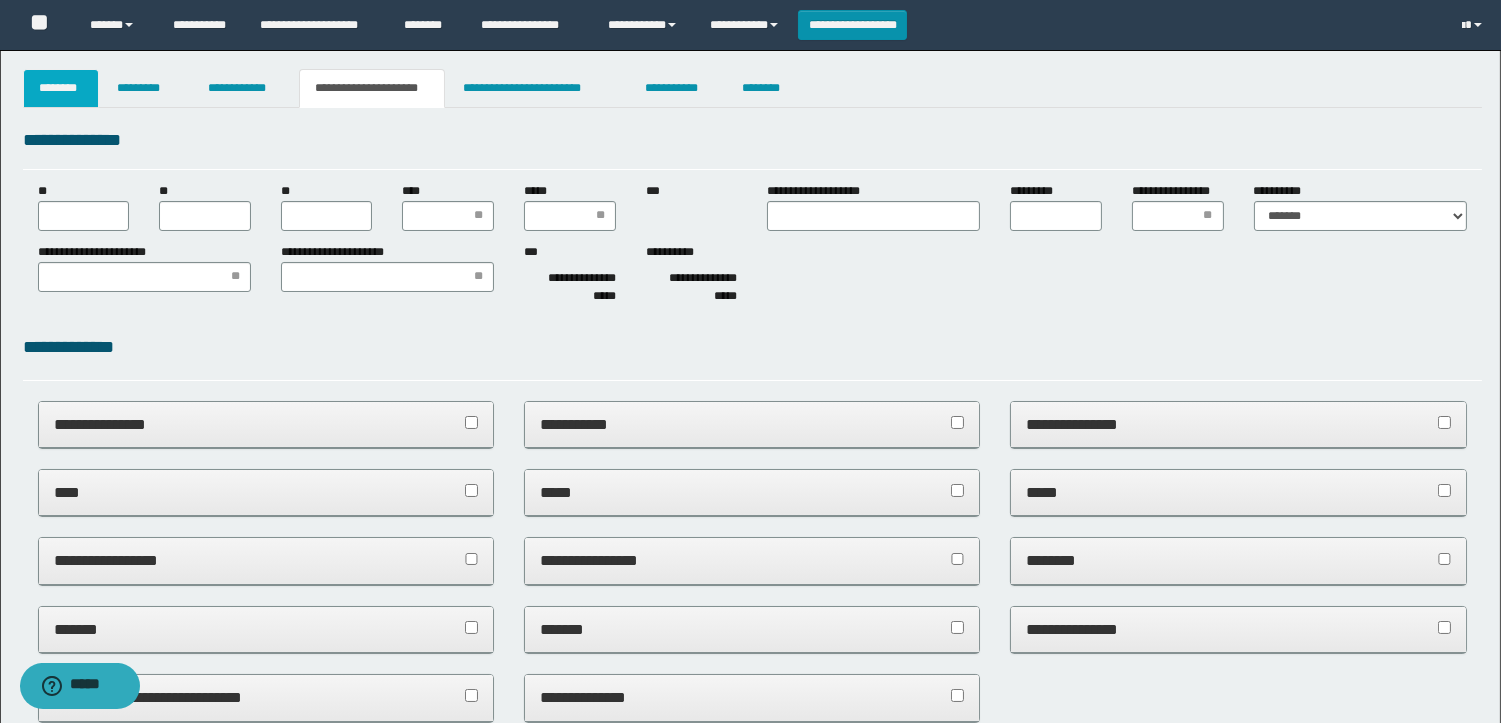 click on "********" at bounding box center (61, 88) 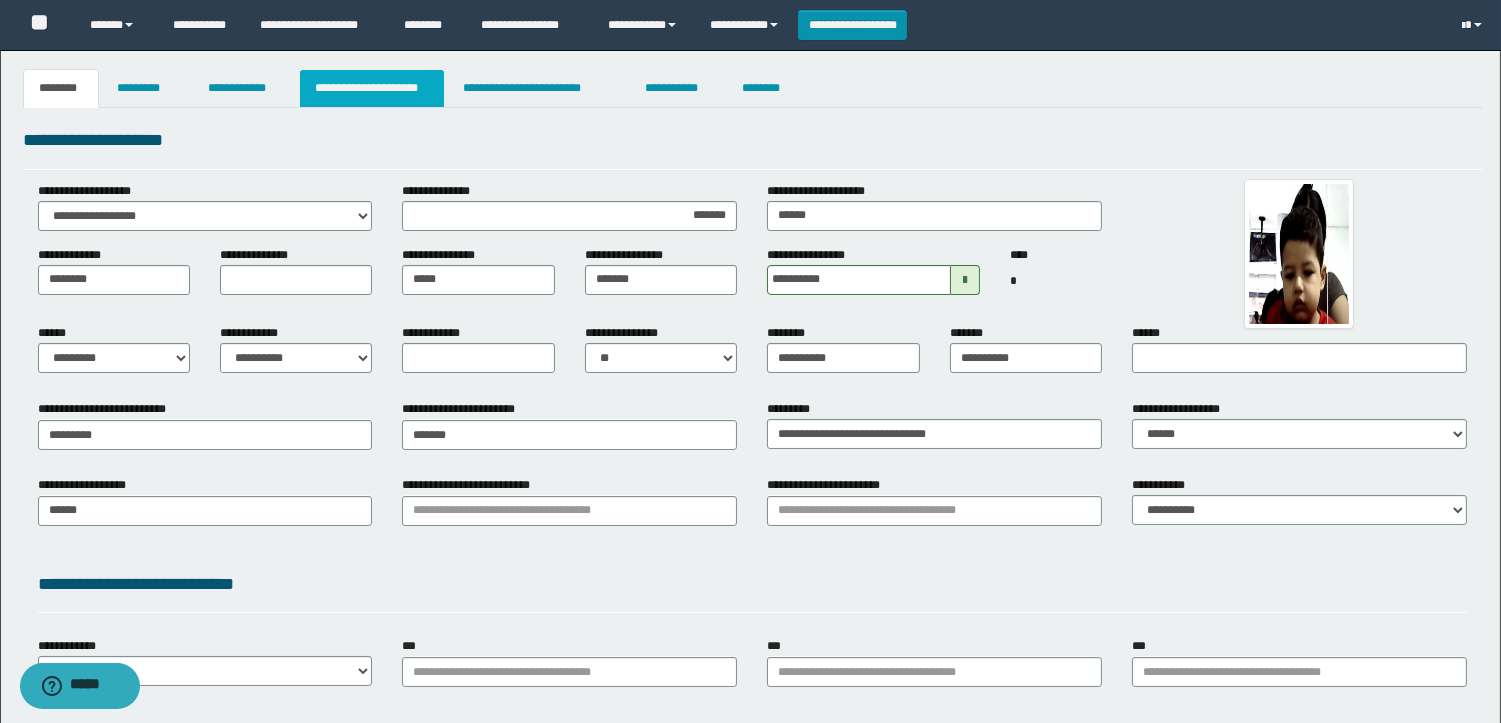 click on "**********" at bounding box center [372, 88] 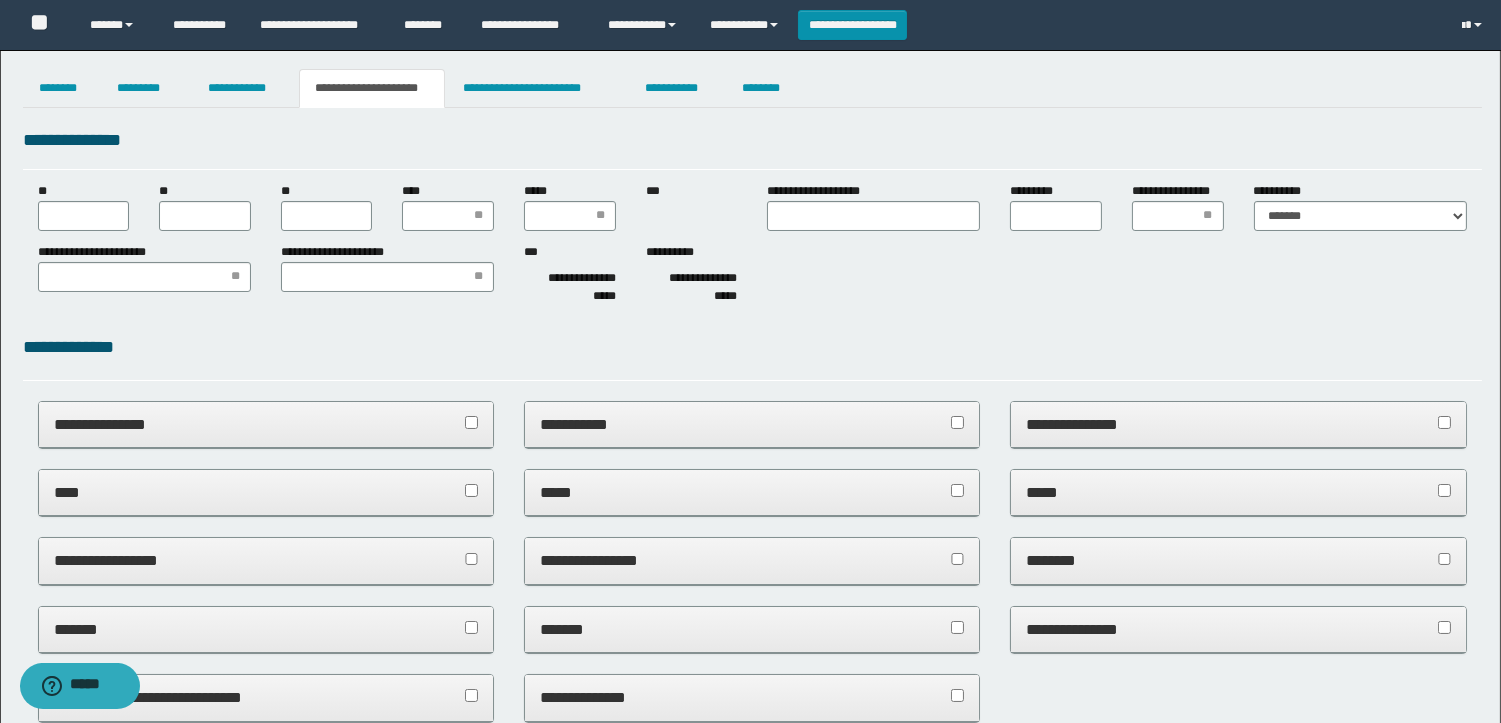 type 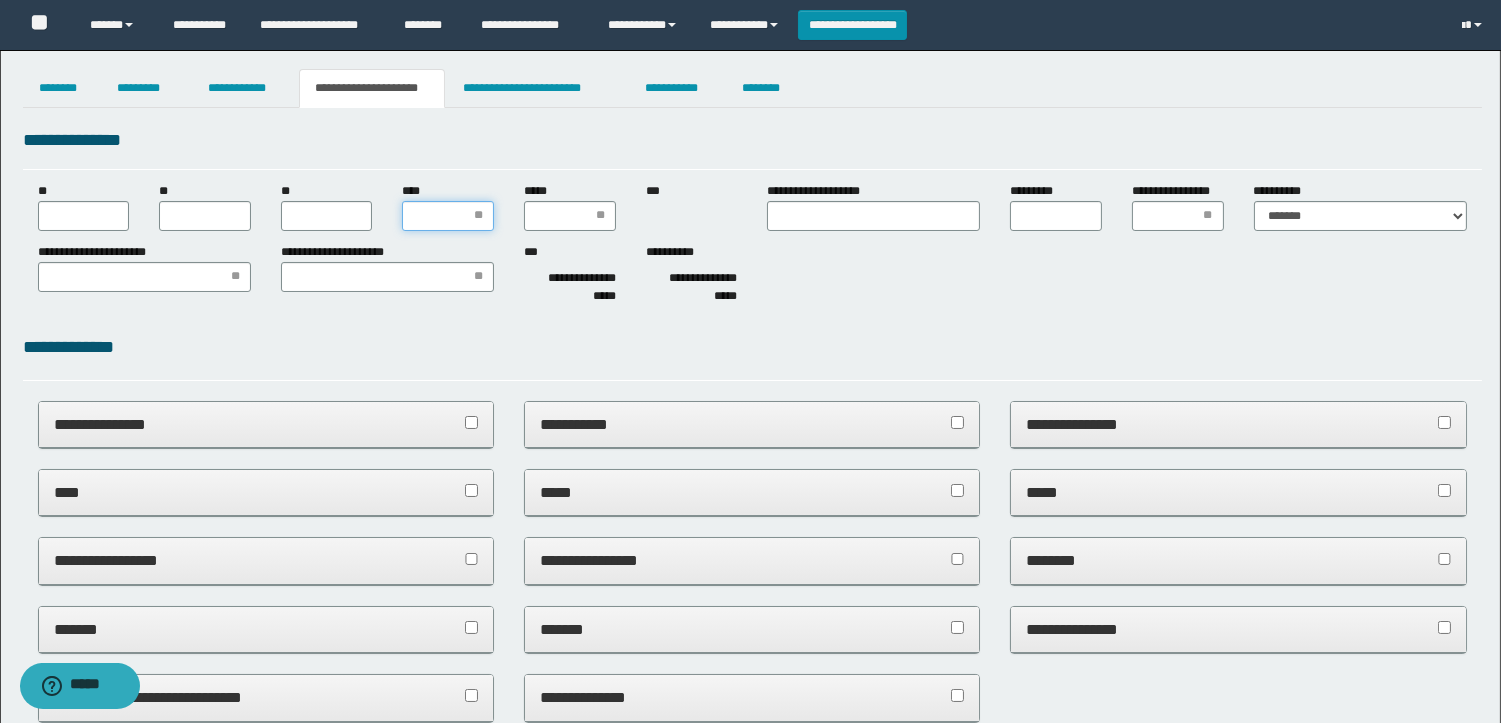 drag, startPoint x: 463, startPoint y: 215, endPoint x: 28, endPoint y: 241, distance: 435.7763 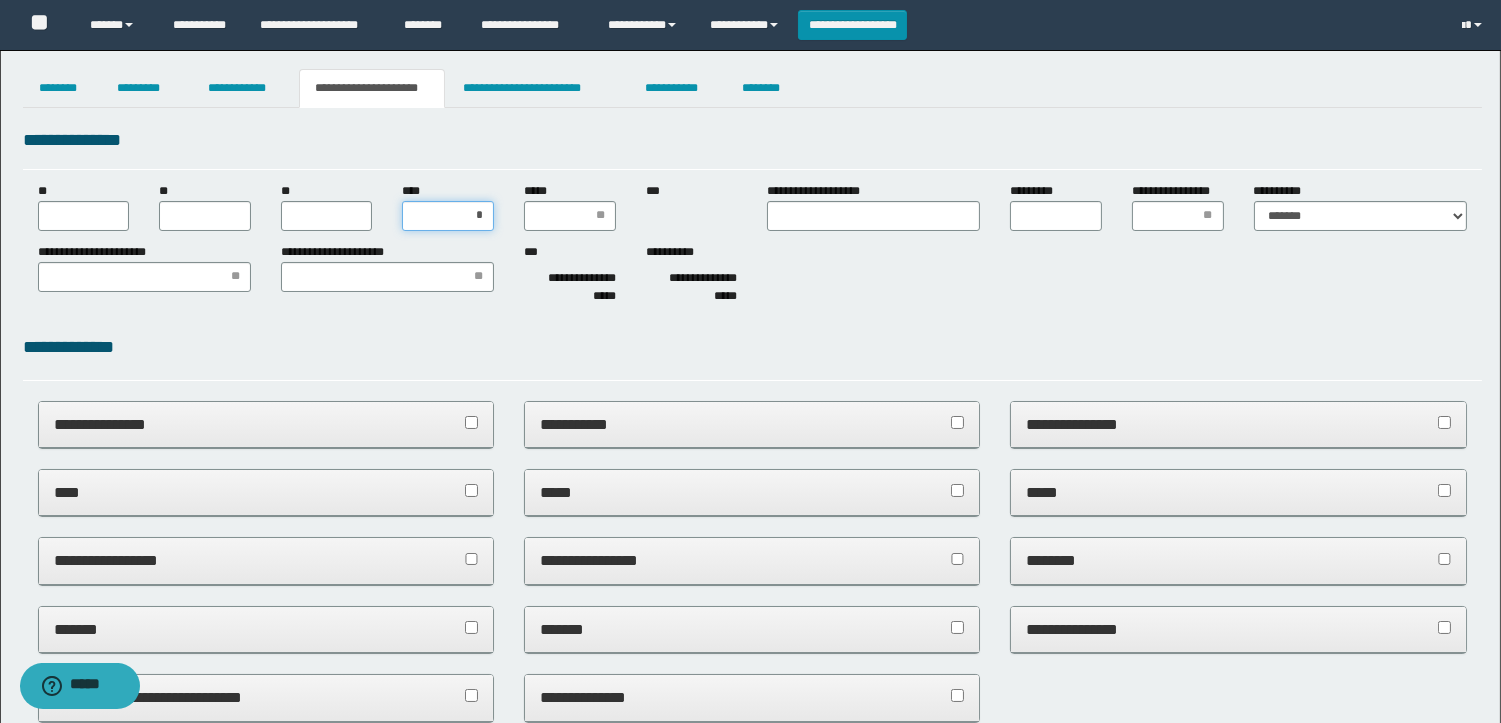 type on "**" 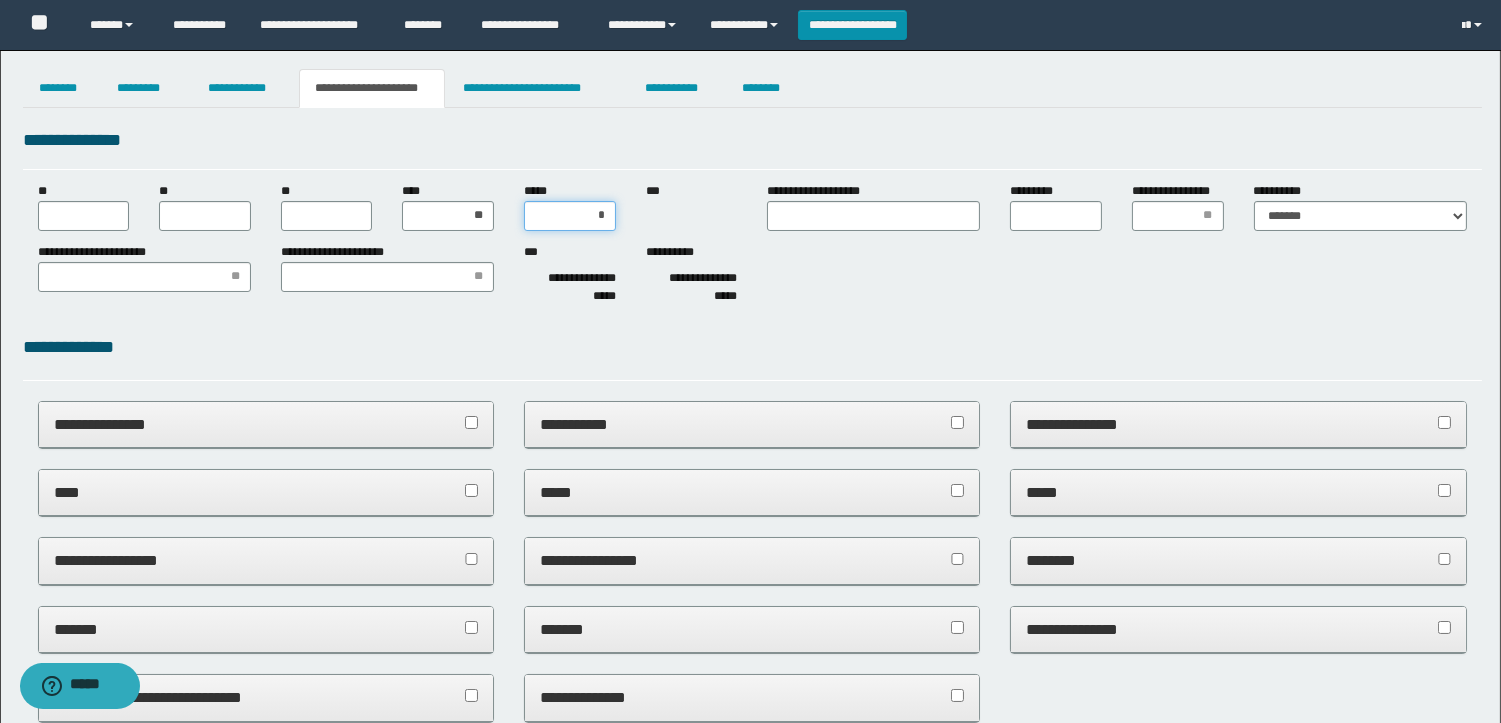 type on "**" 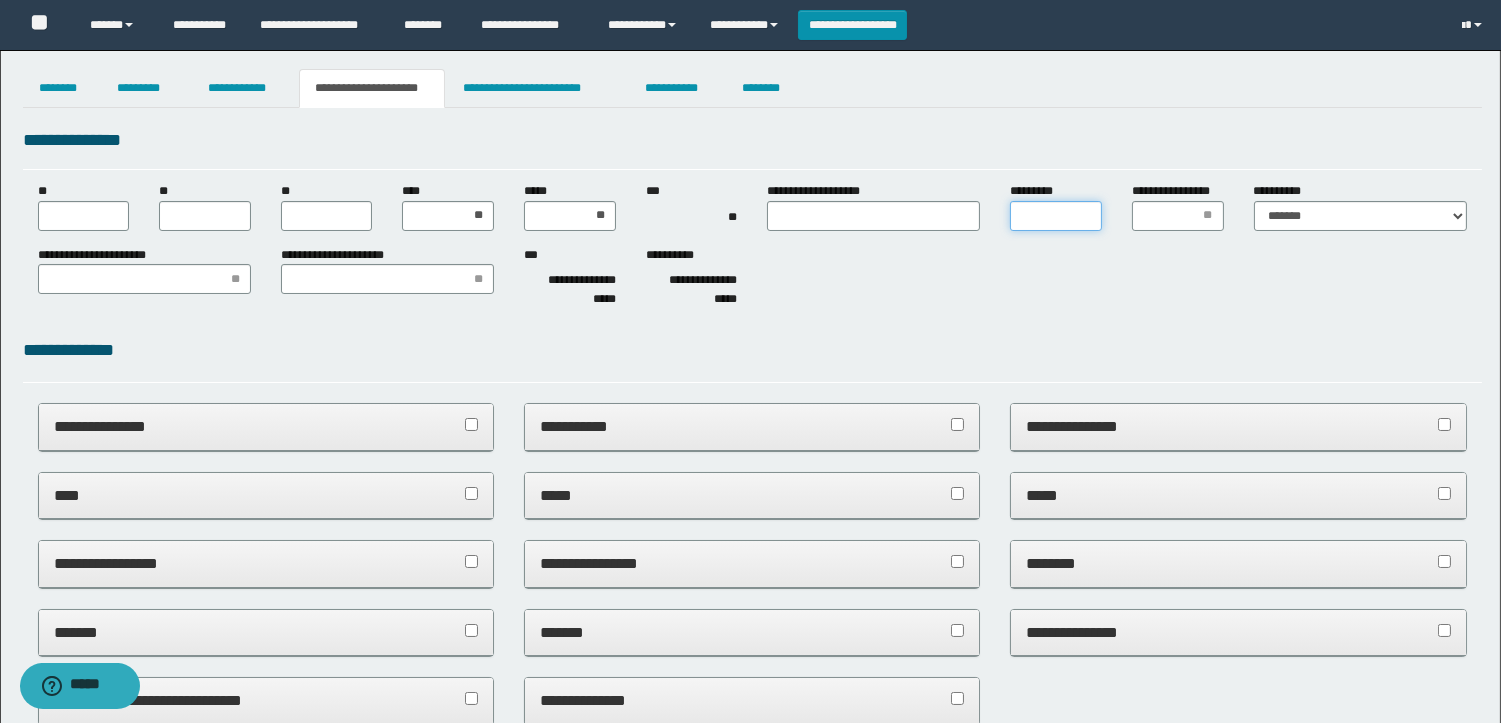 type 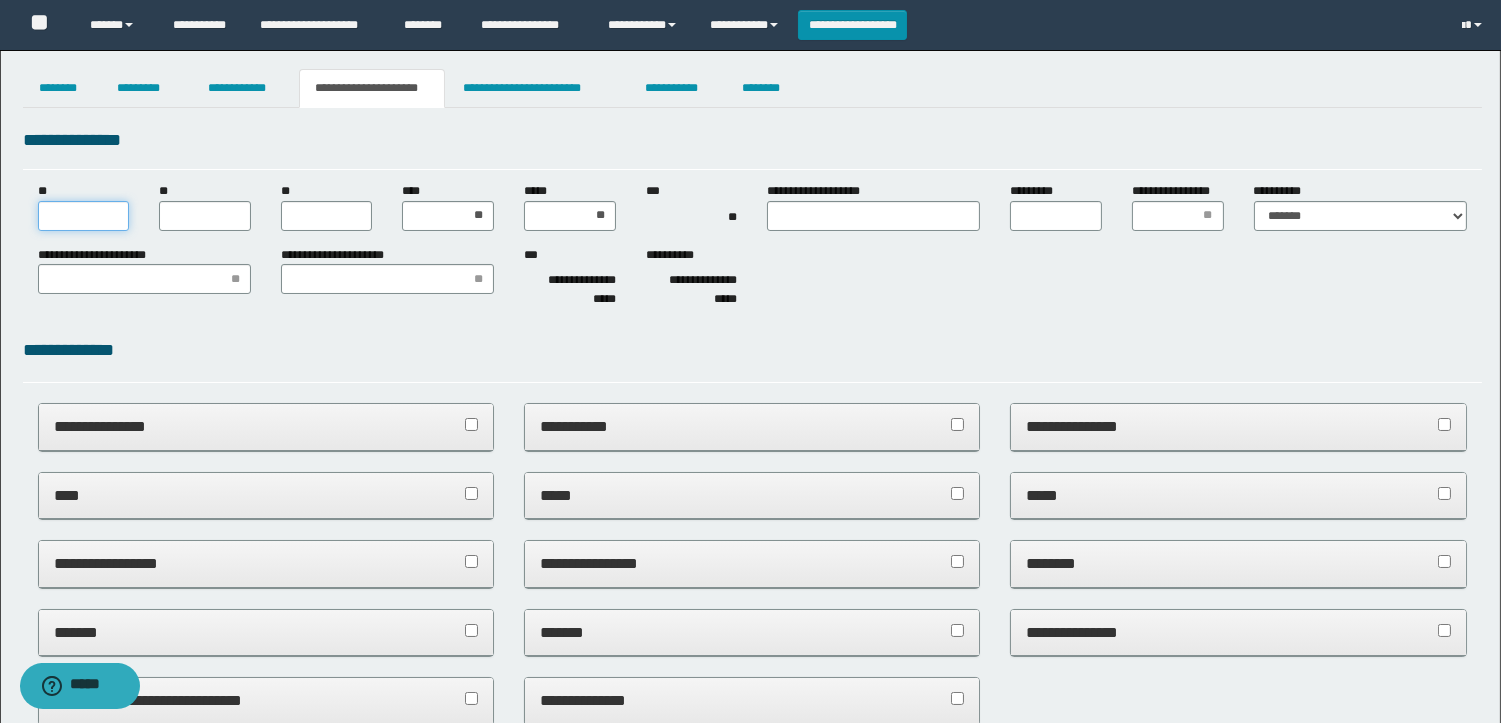 click on "**" at bounding box center (84, 216) 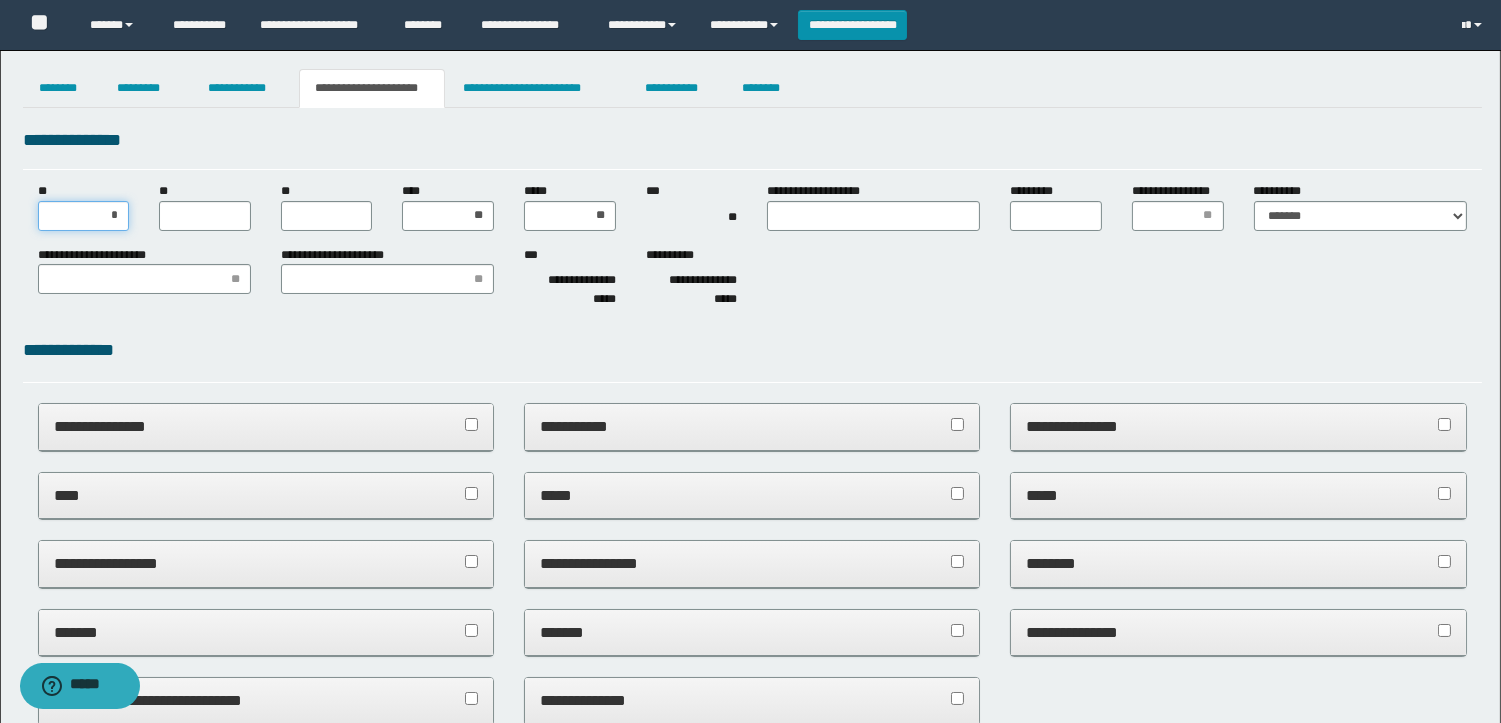 type on "**" 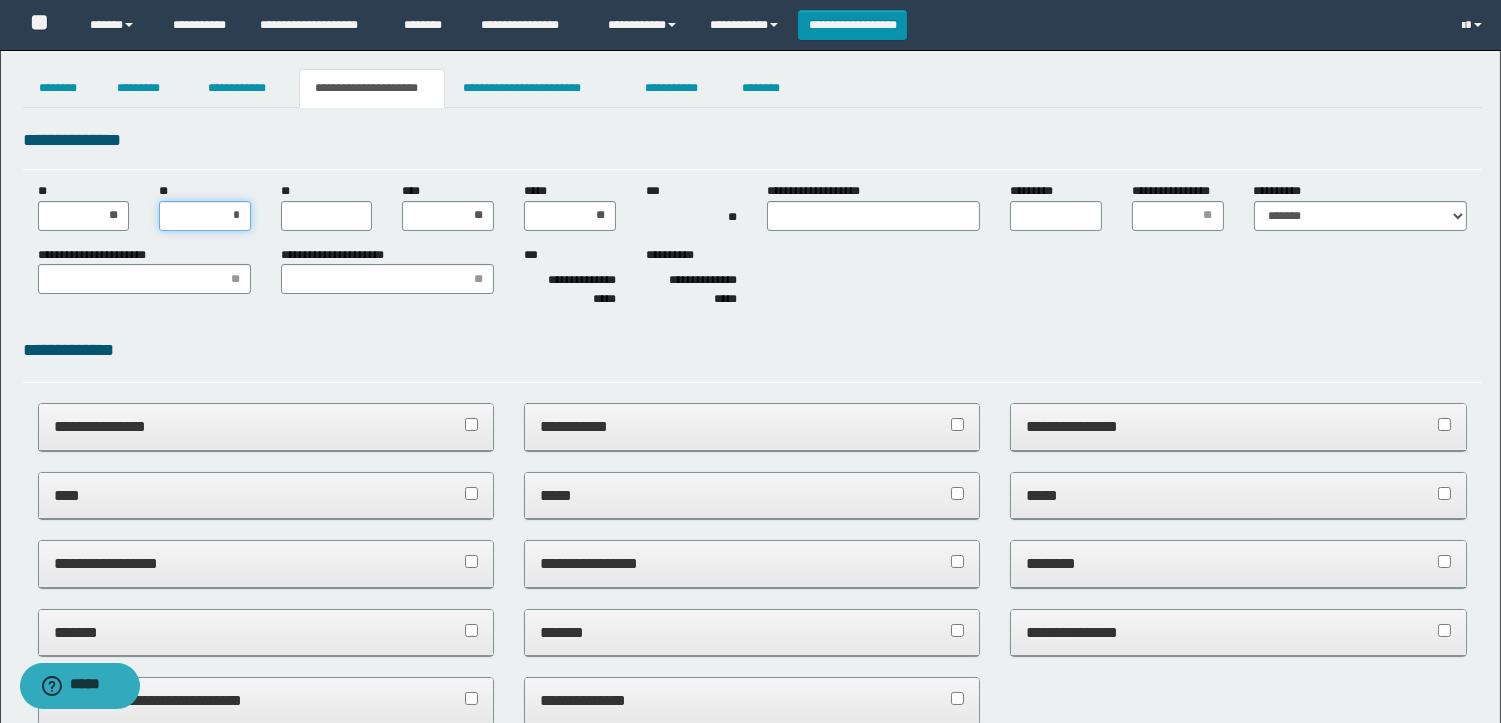 type on "**" 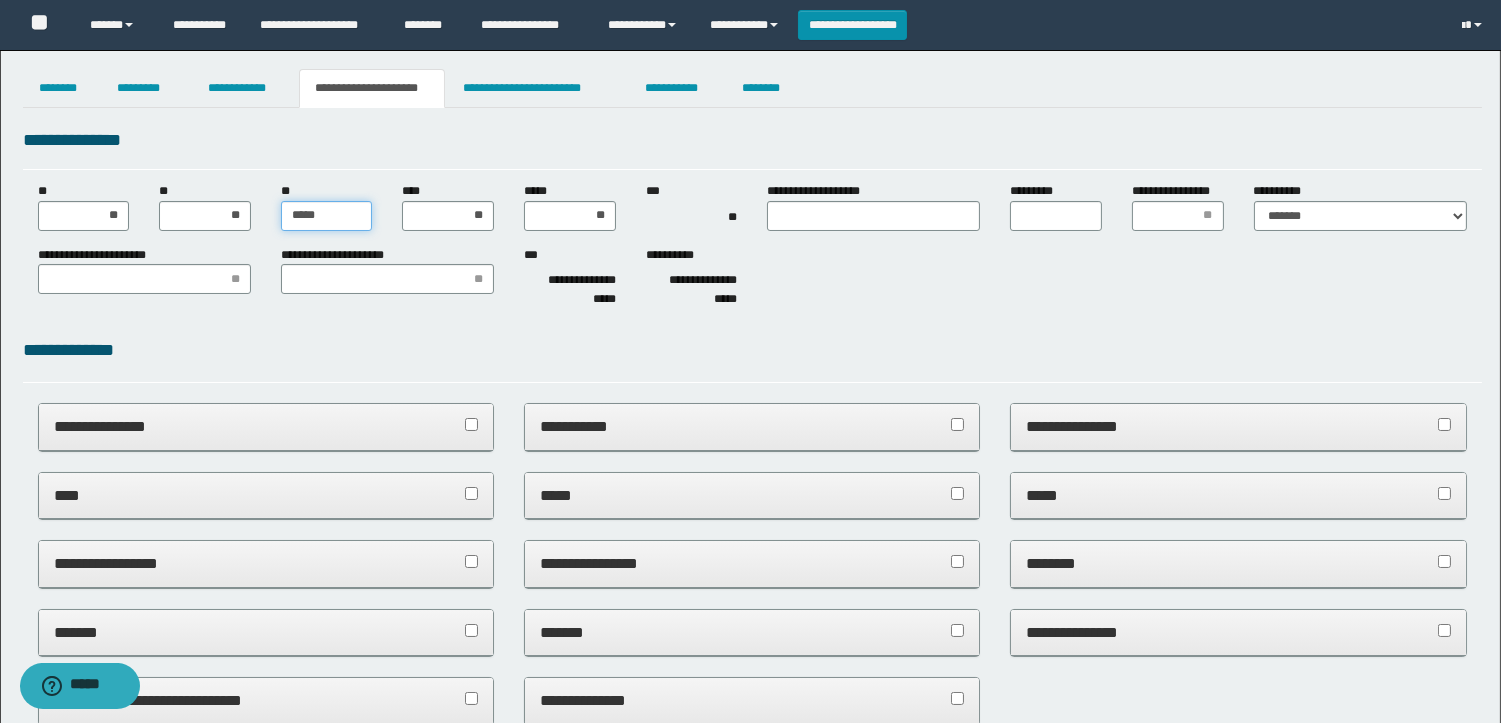 type on "******" 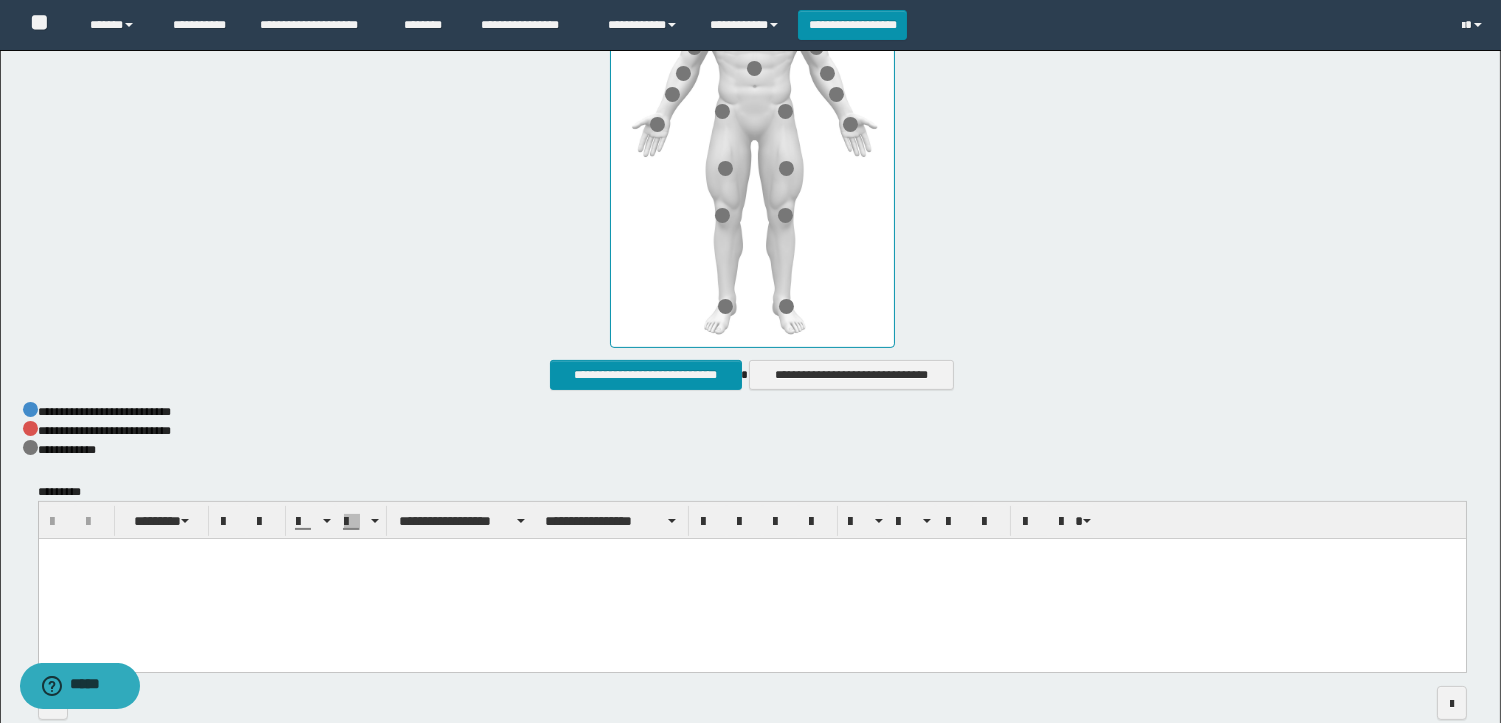 scroll, scrollTop: 1042, scrollLeft: 0, axis: vertical 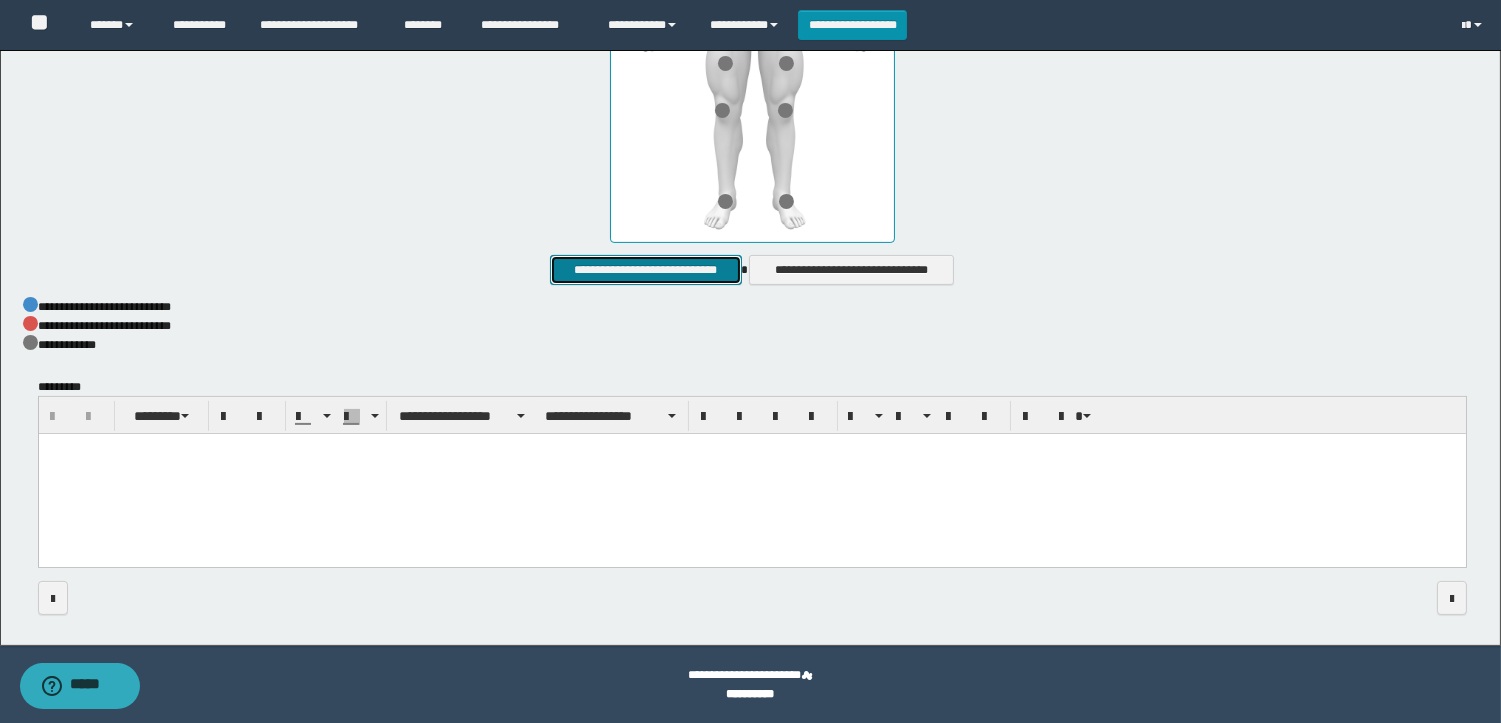 click on "**********" at bounding box center [645, 270] 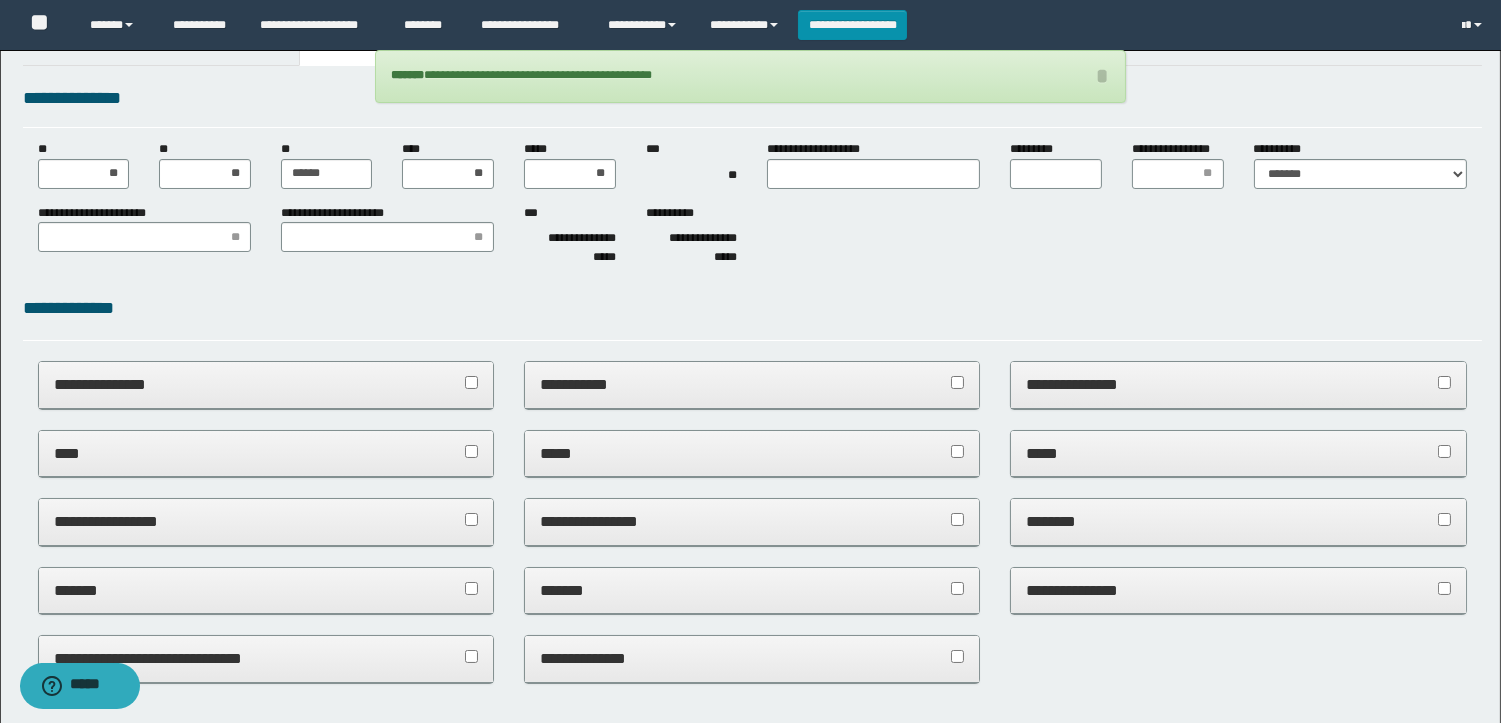 scroll, scrollTop: 0, scrollLeft: 0, axis: both 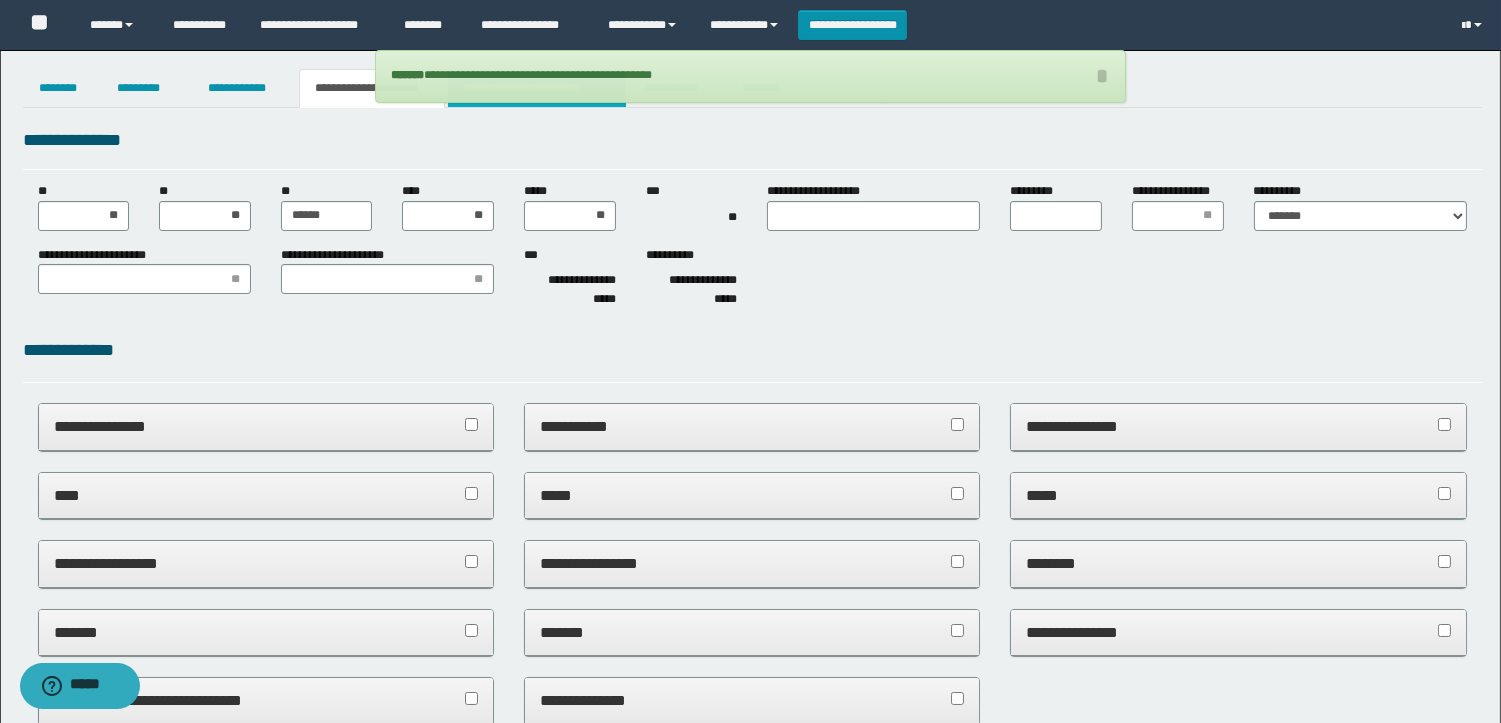 click on "**********" at bounding box center (537, 88) 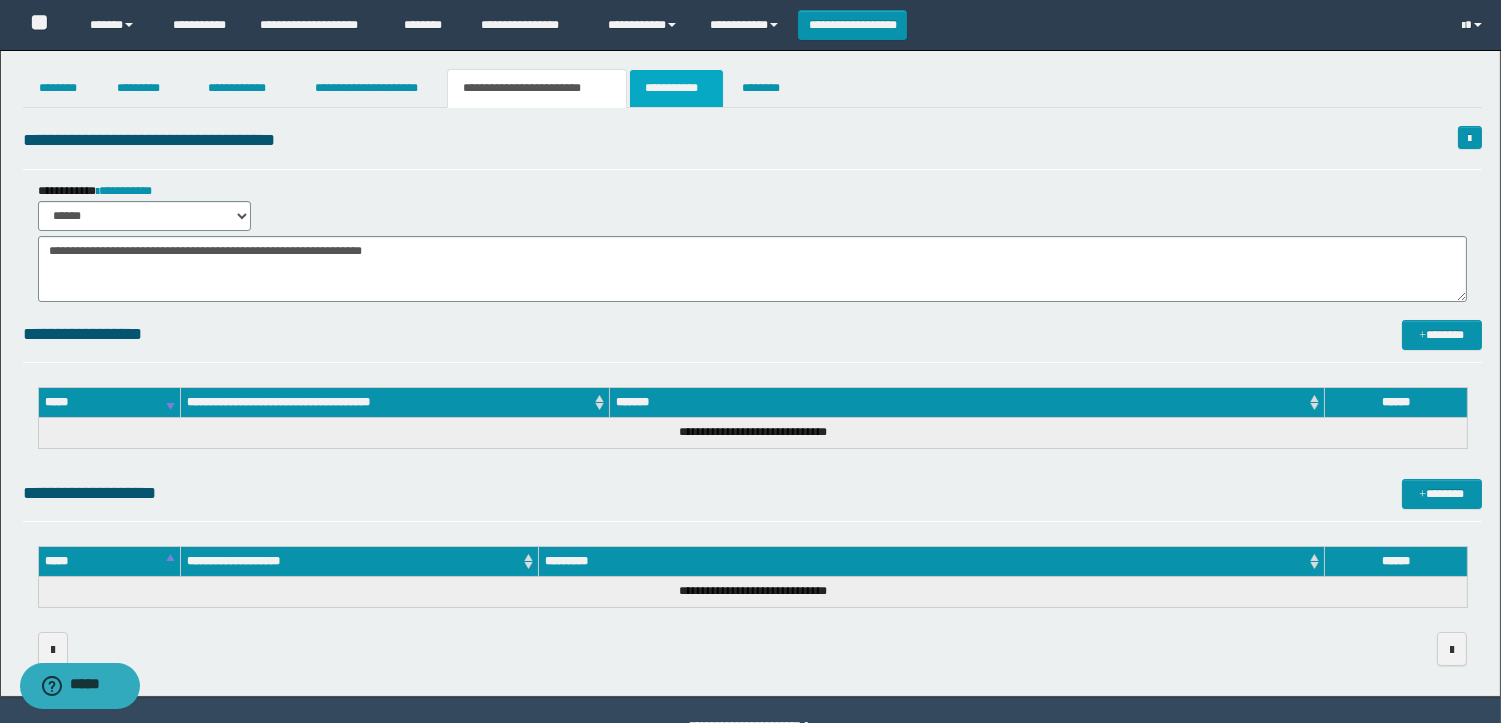 click on "**********" at bounding box center (676, 88) 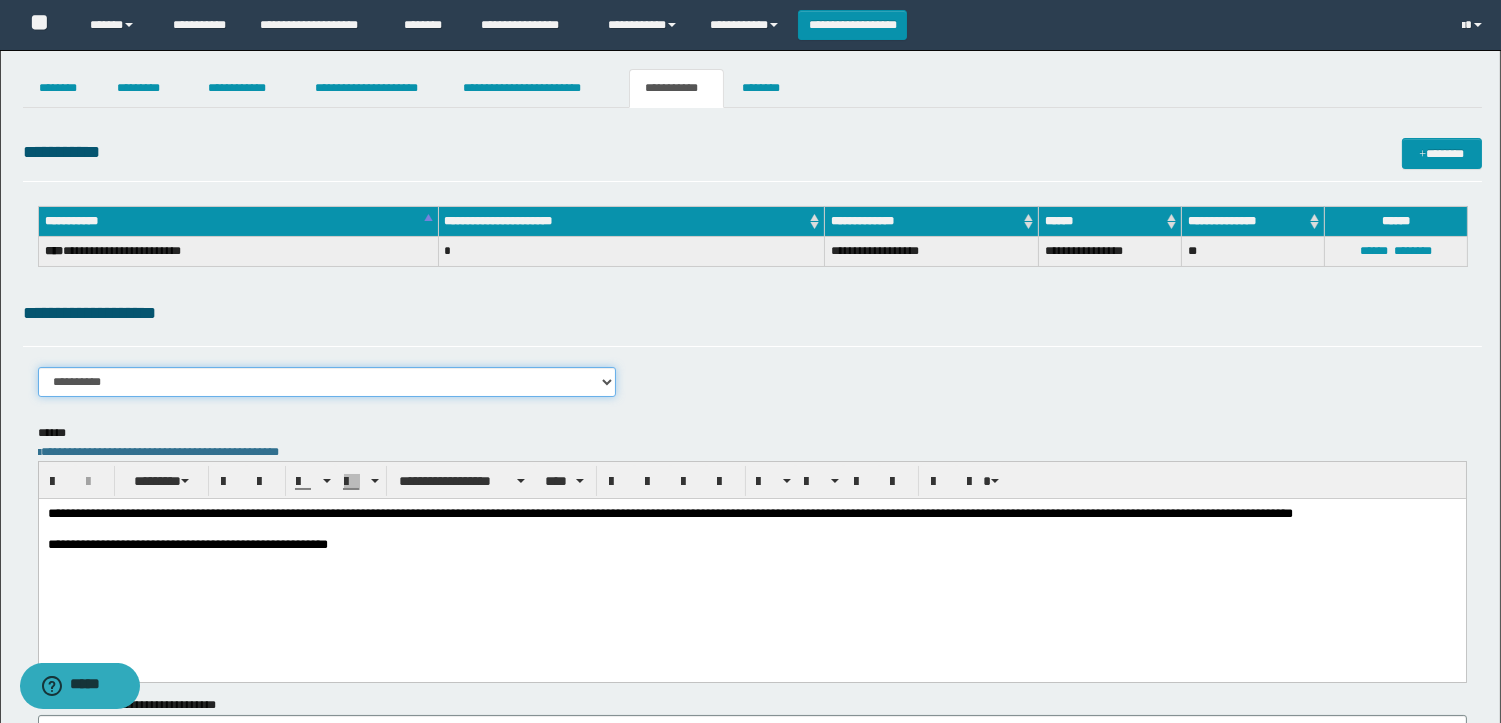 click on "**********" at bounding box center [327, 382] 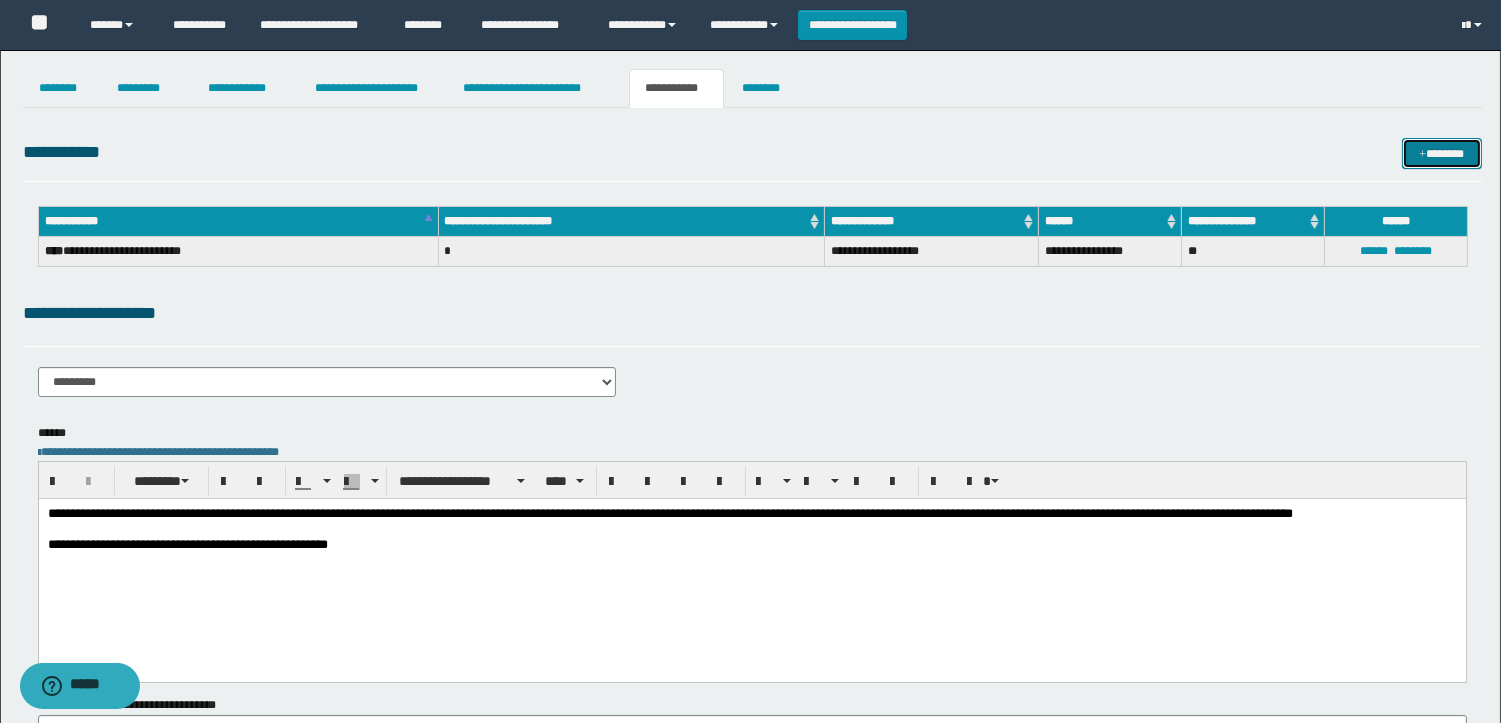 click on "*******" at bounding box center [1442, 153] 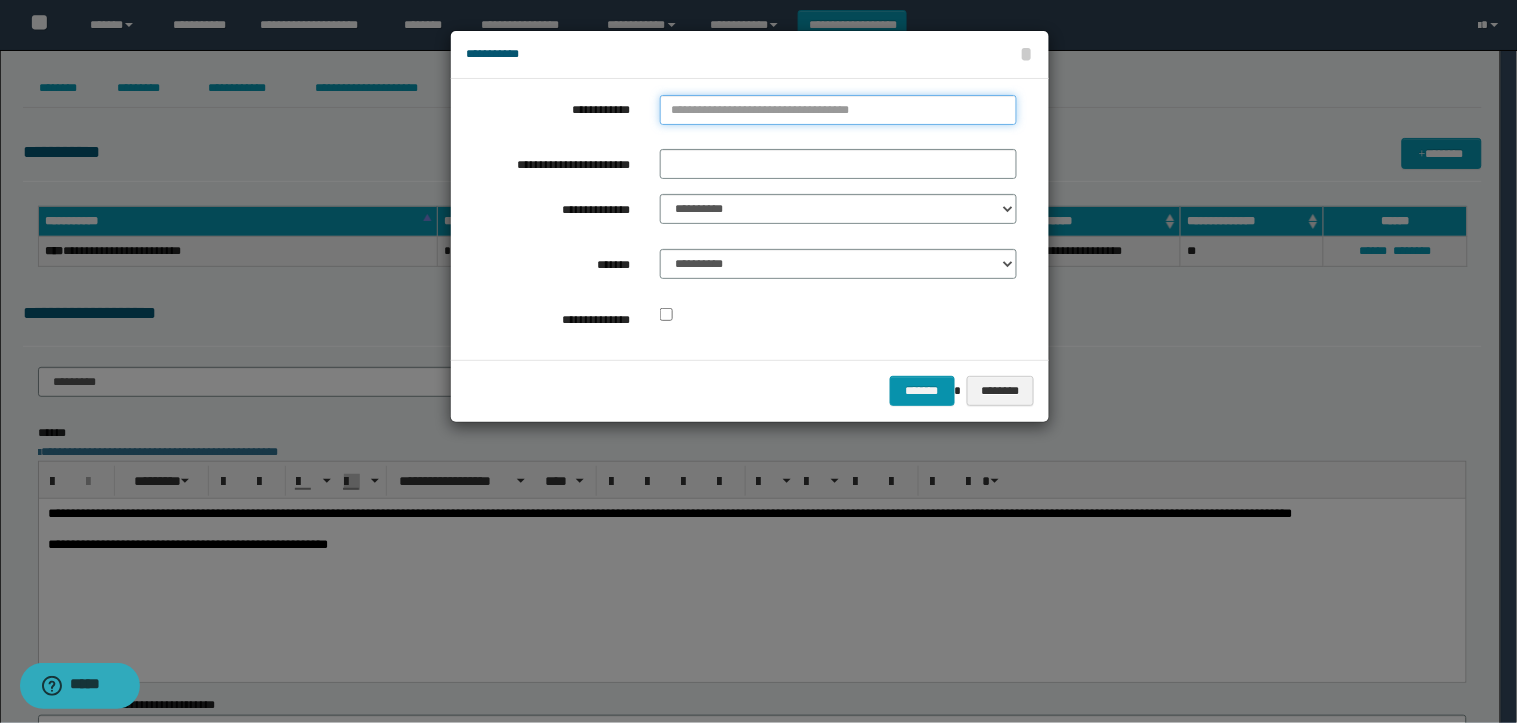 type on "**********" 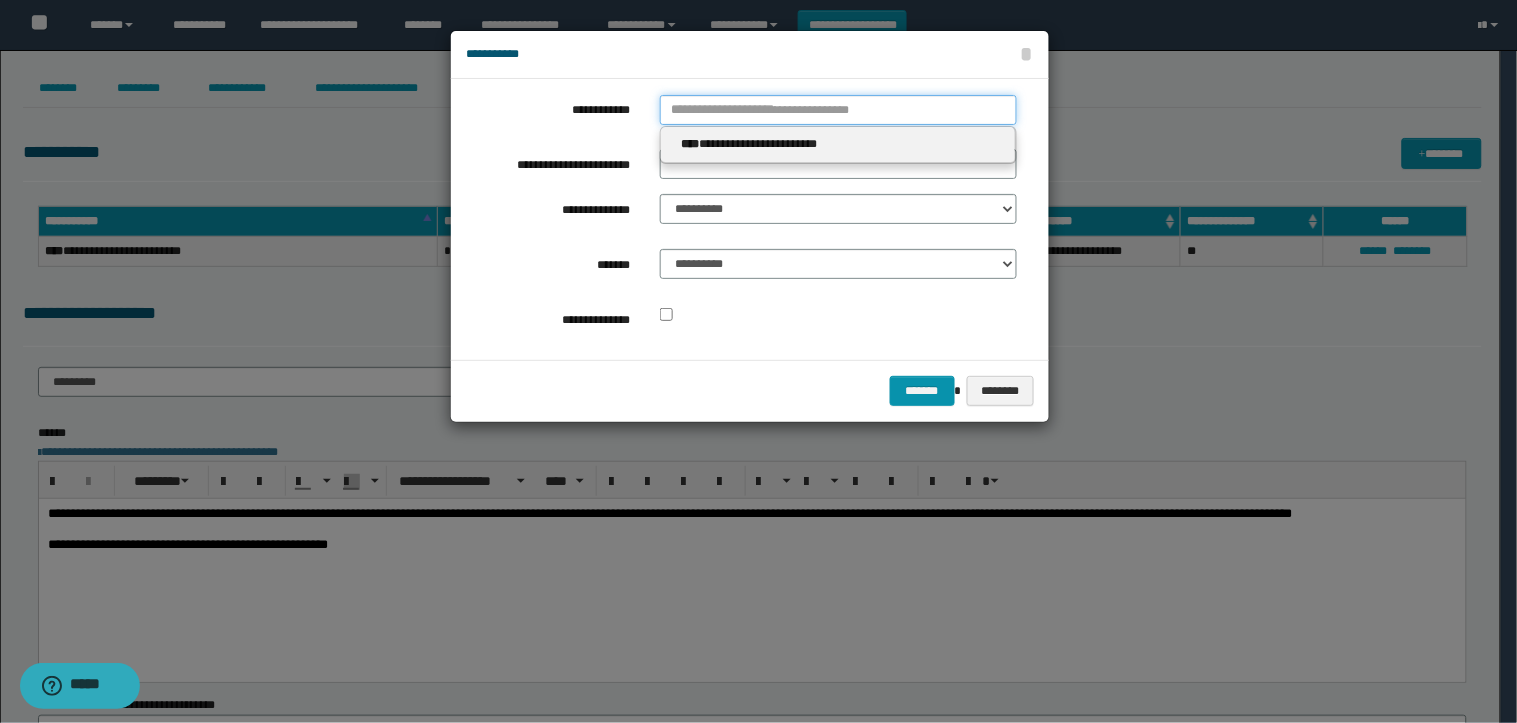 click on "**********" at bounding box center [838, 110] 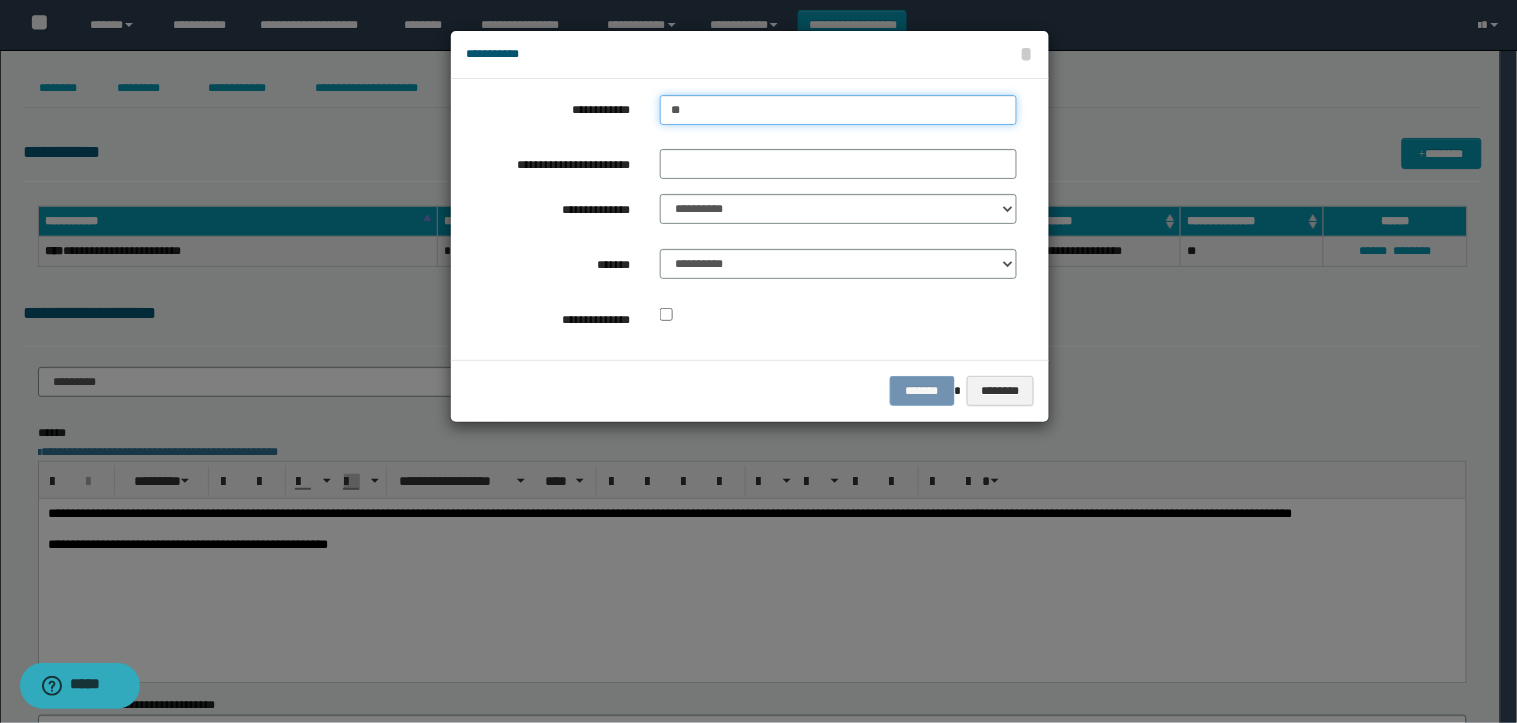 type on "***" 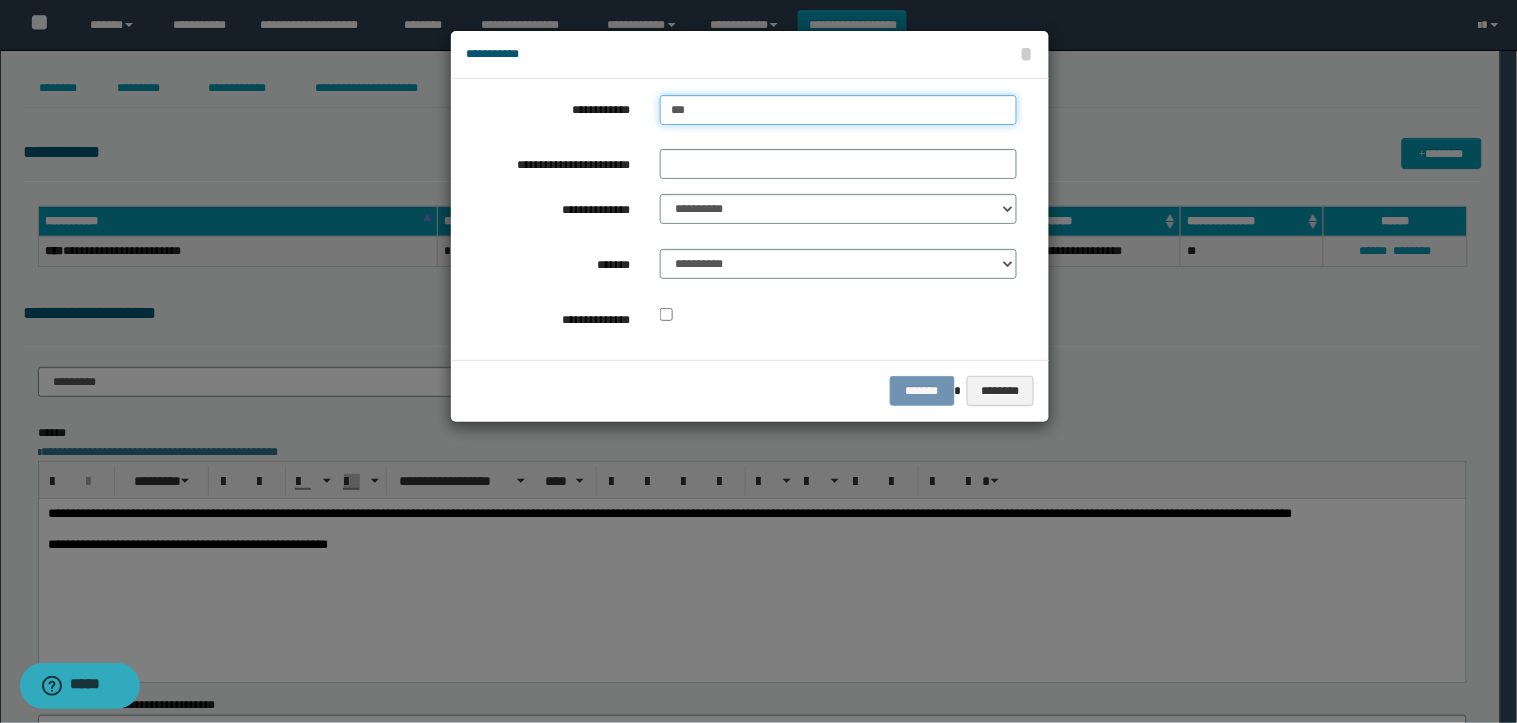 type on "***" 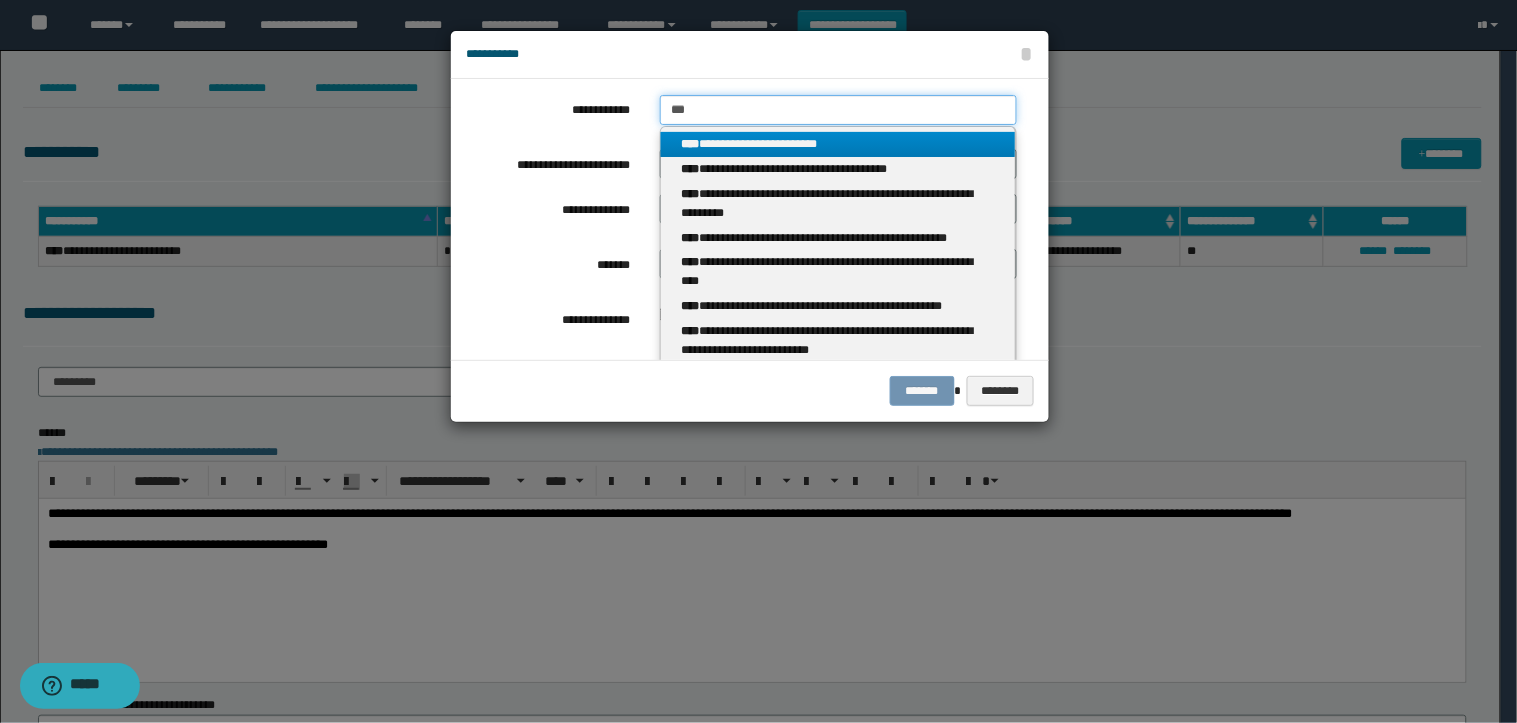 type on "***" 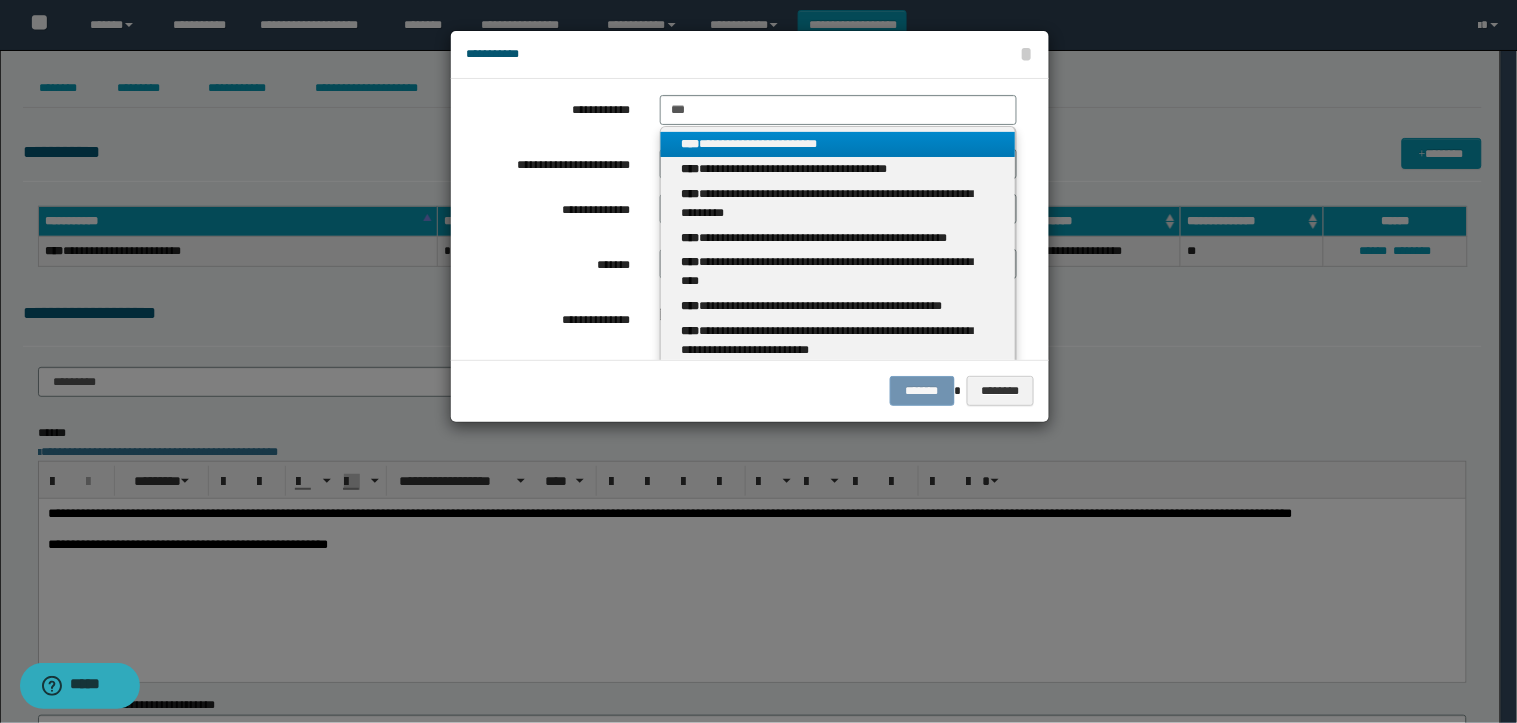 click on "**********" at bounding box center (838, 144) 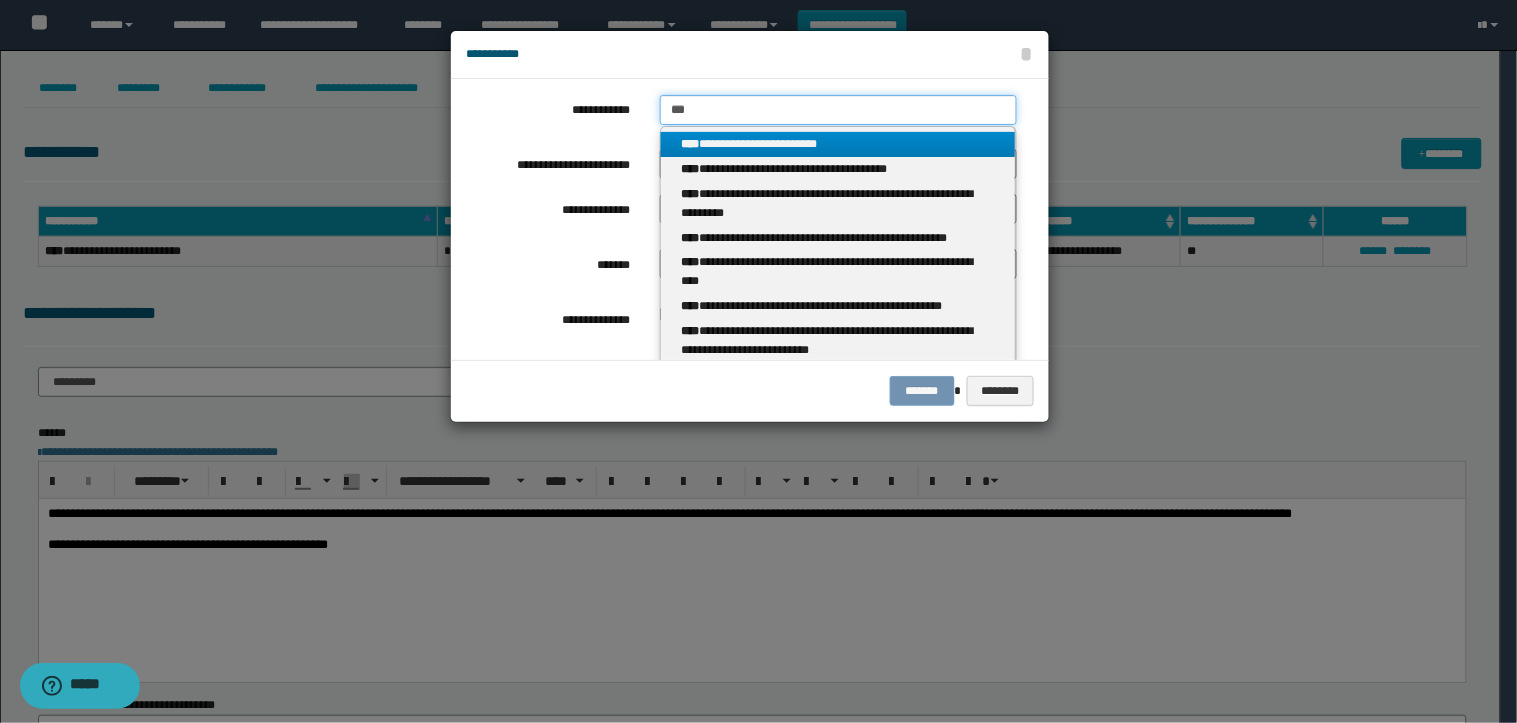 type 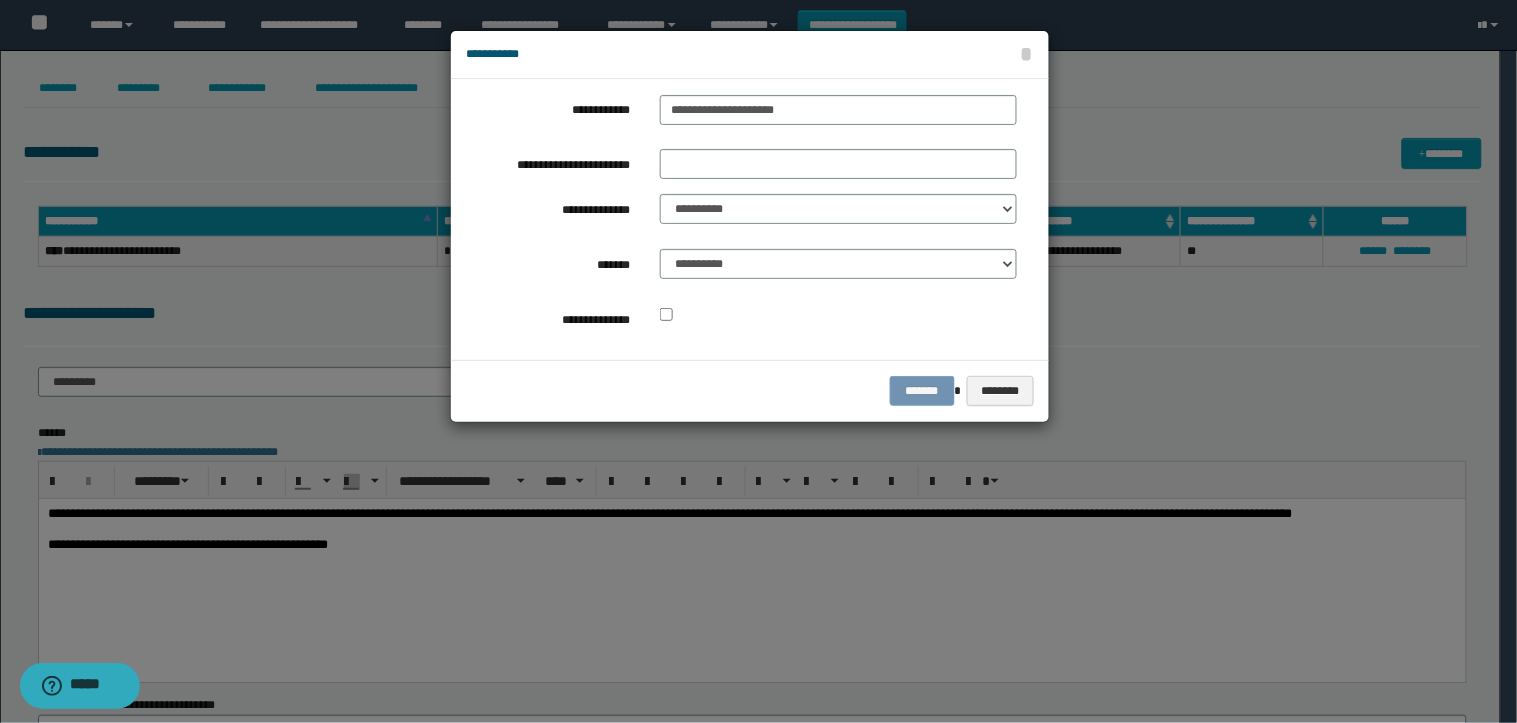 click on "**********" at bounding box center (741, 219) 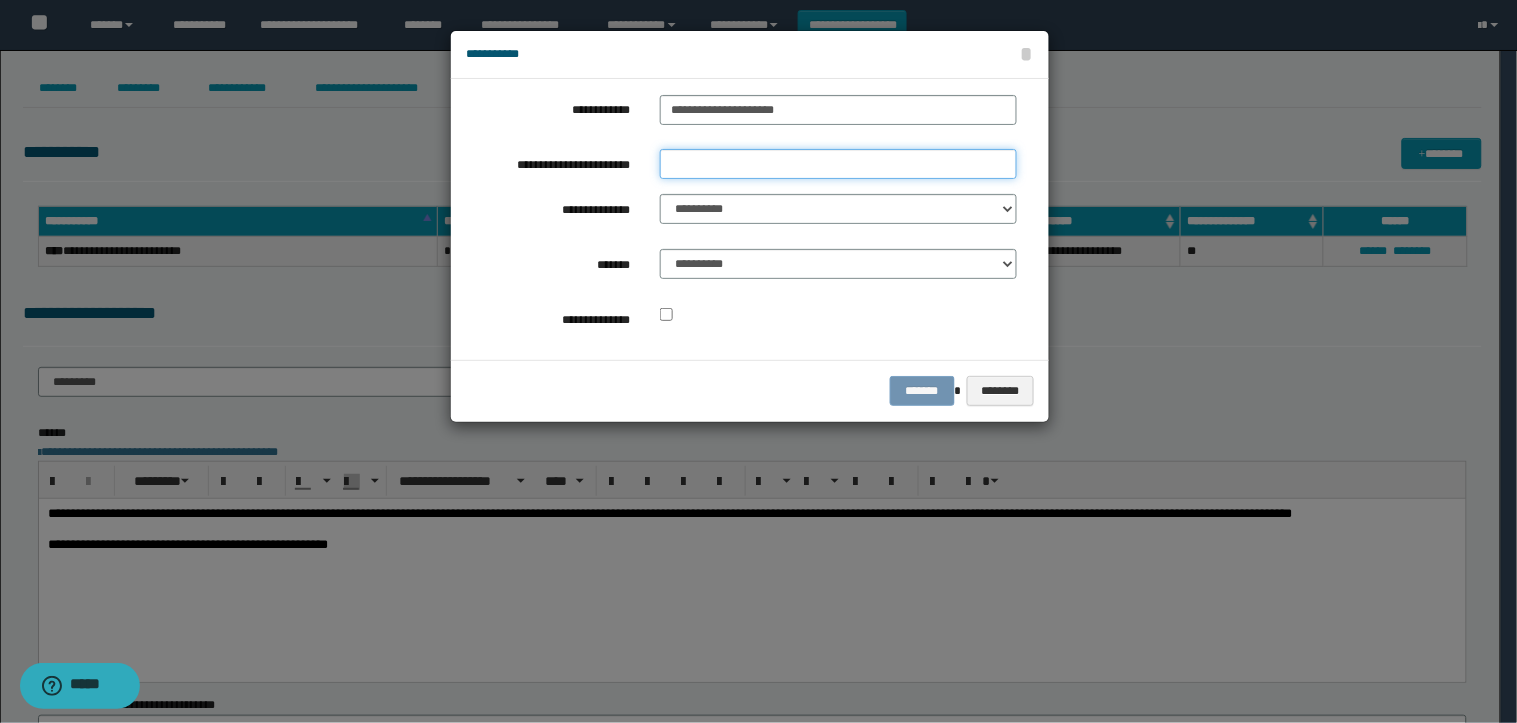click on "**********" at bounding box center [838, 164] 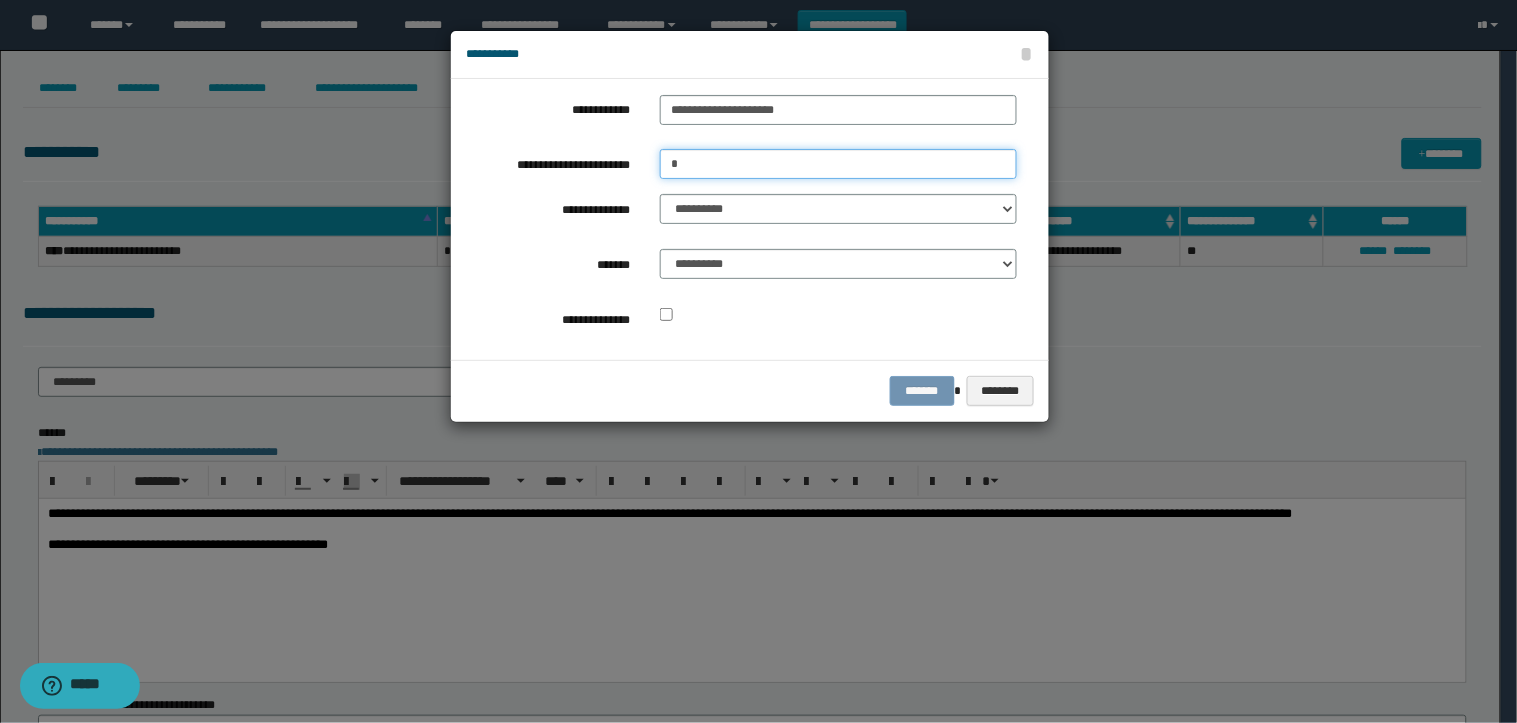 type on "*" 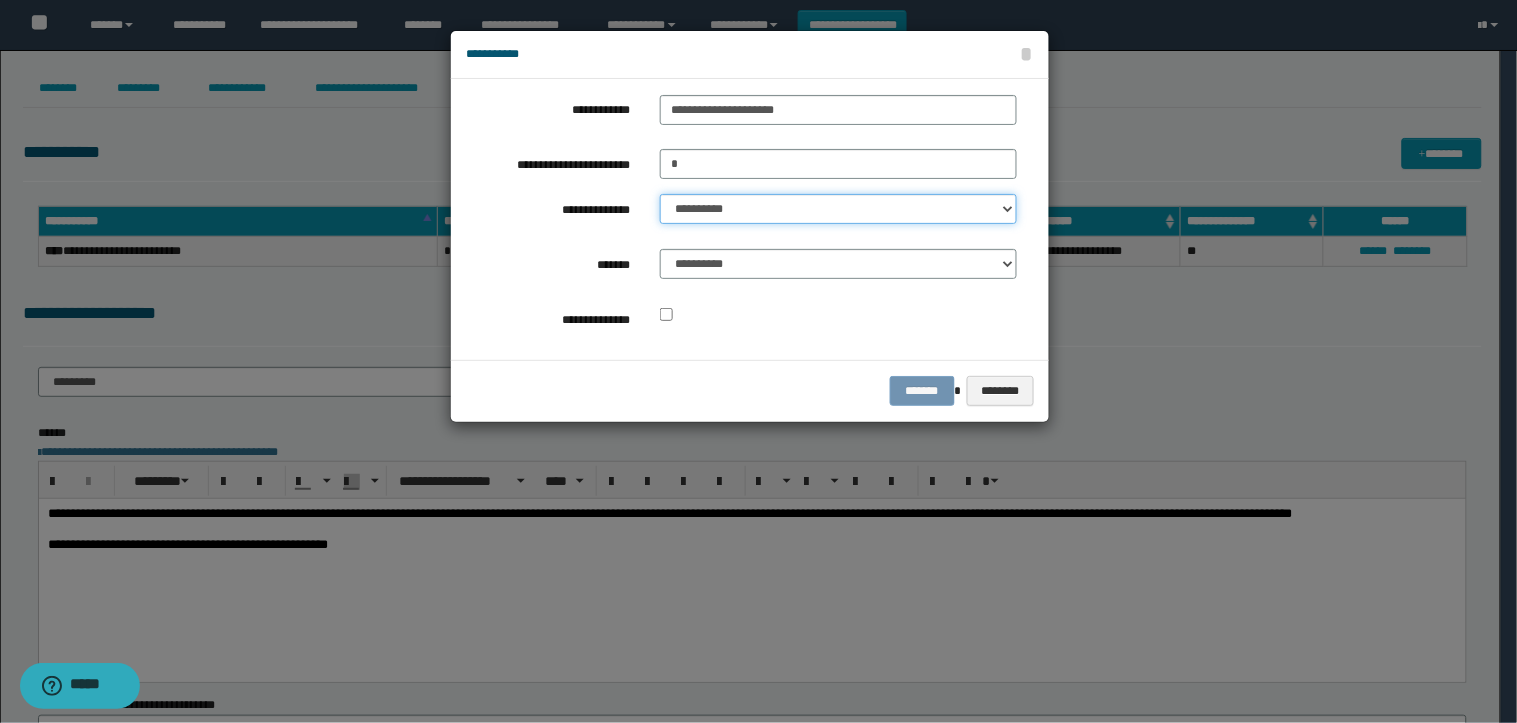 click on "**********" at bounding box center (838, 209) 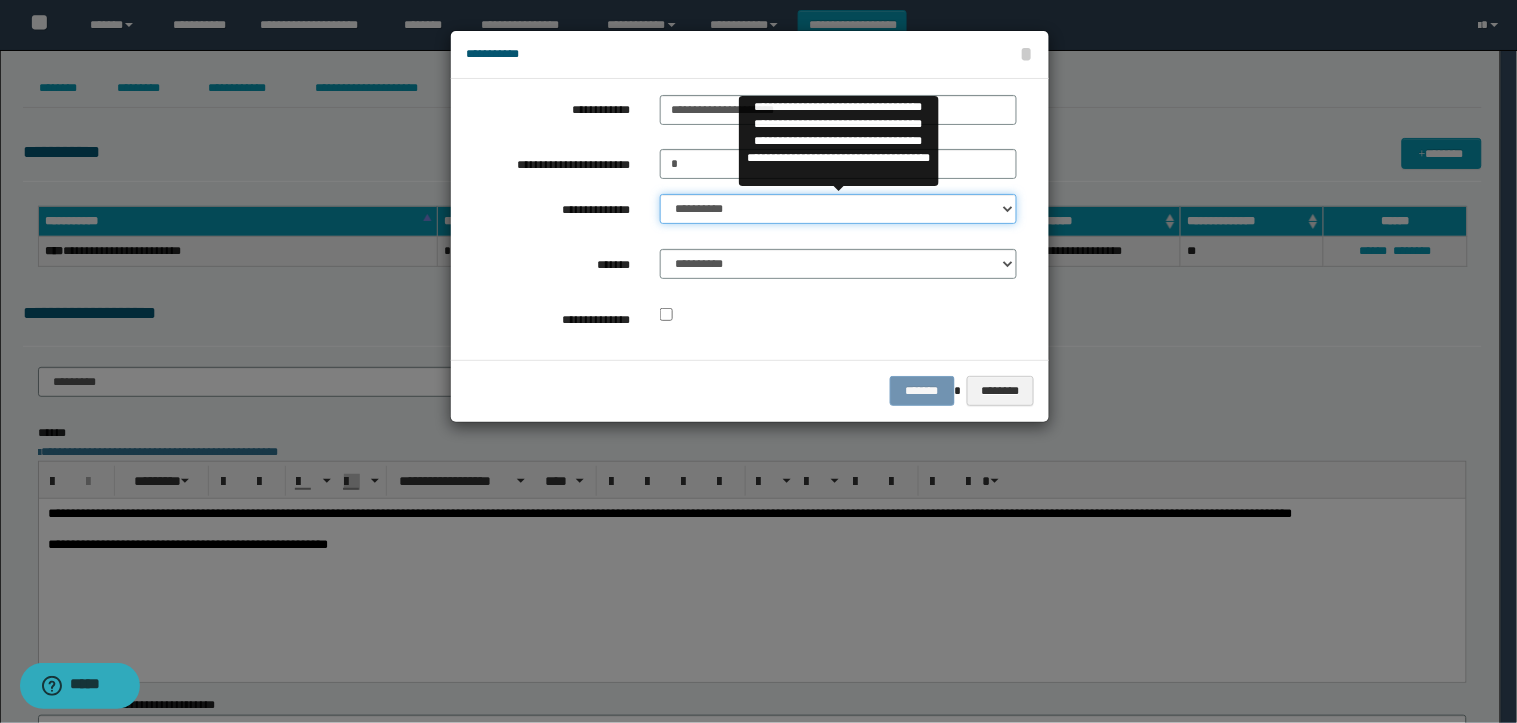 select on "**" 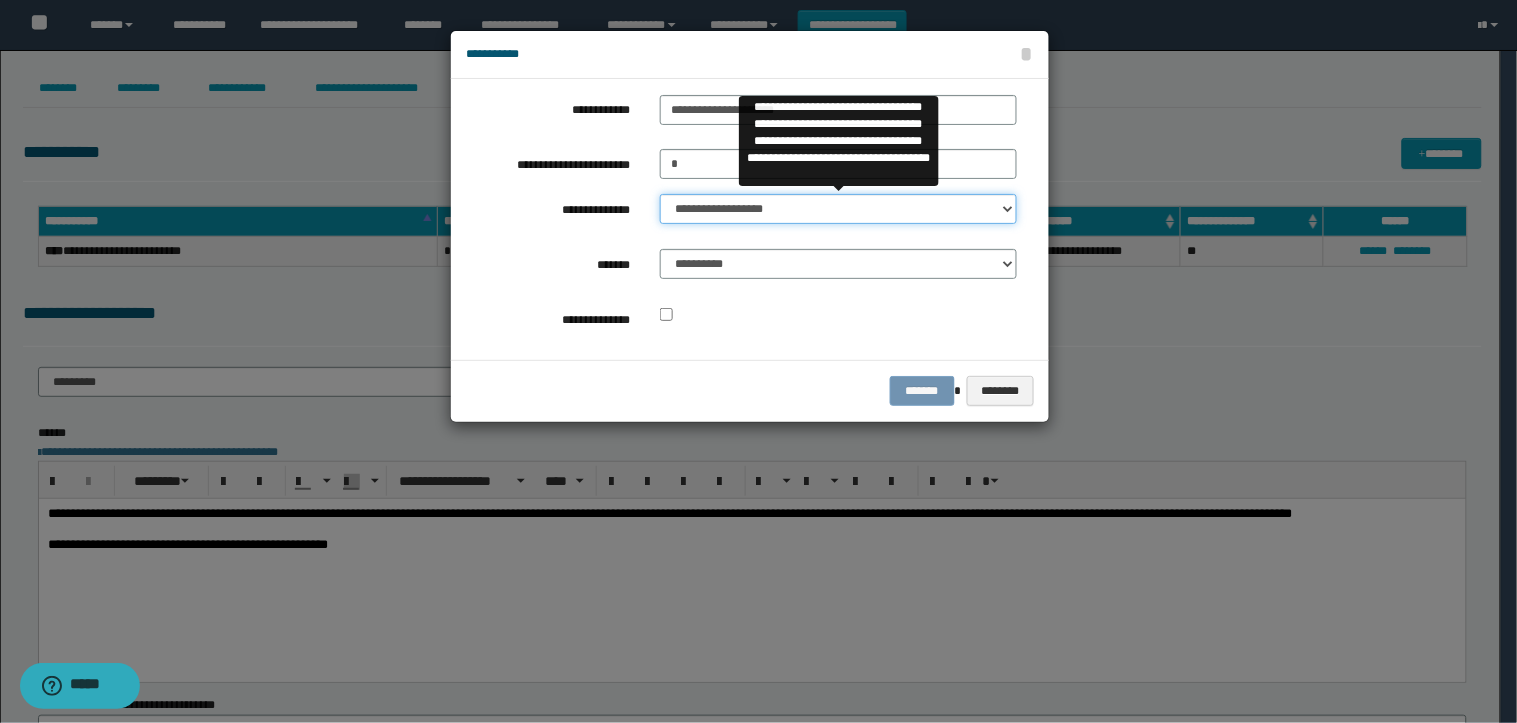 click on "**********" at bounding box center (838, 209) 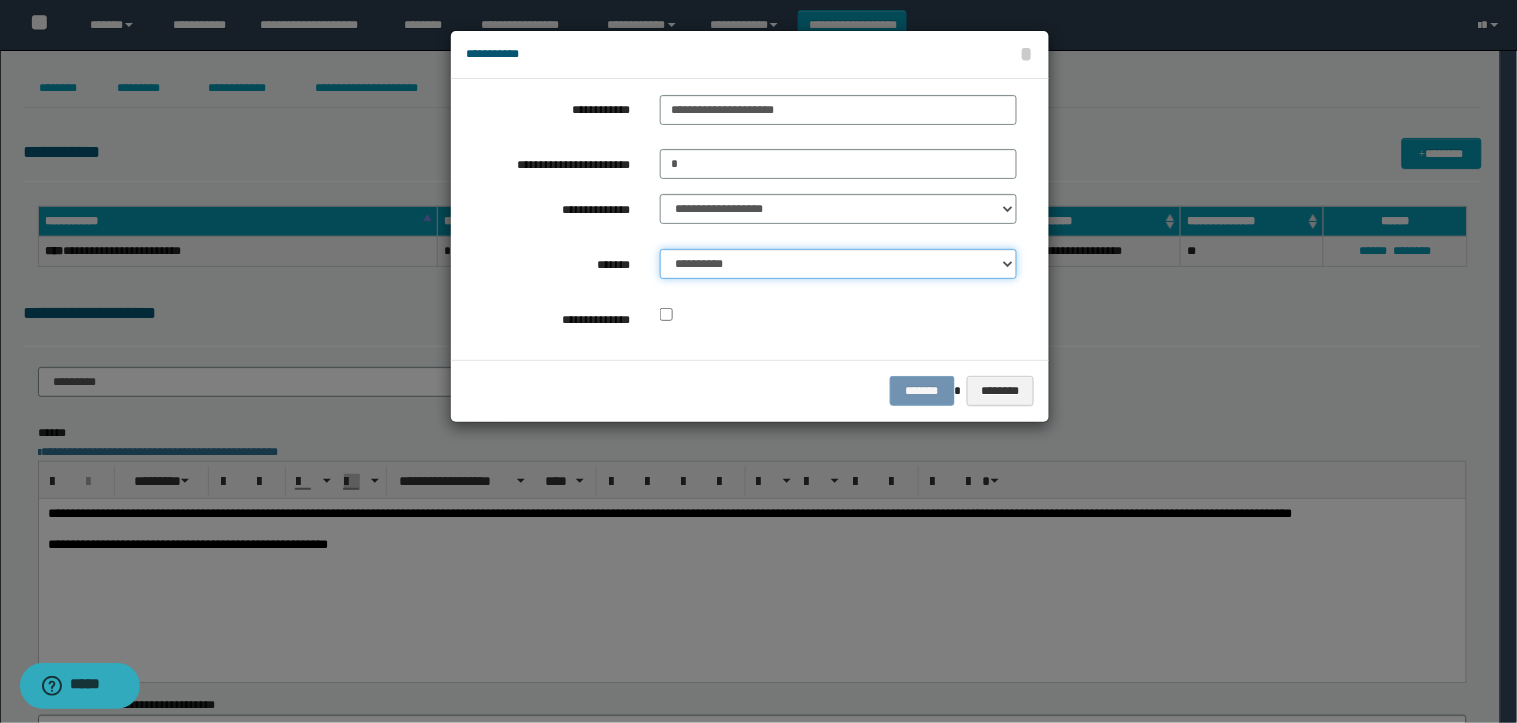 click on "**********" at bounding box center (838, 264) 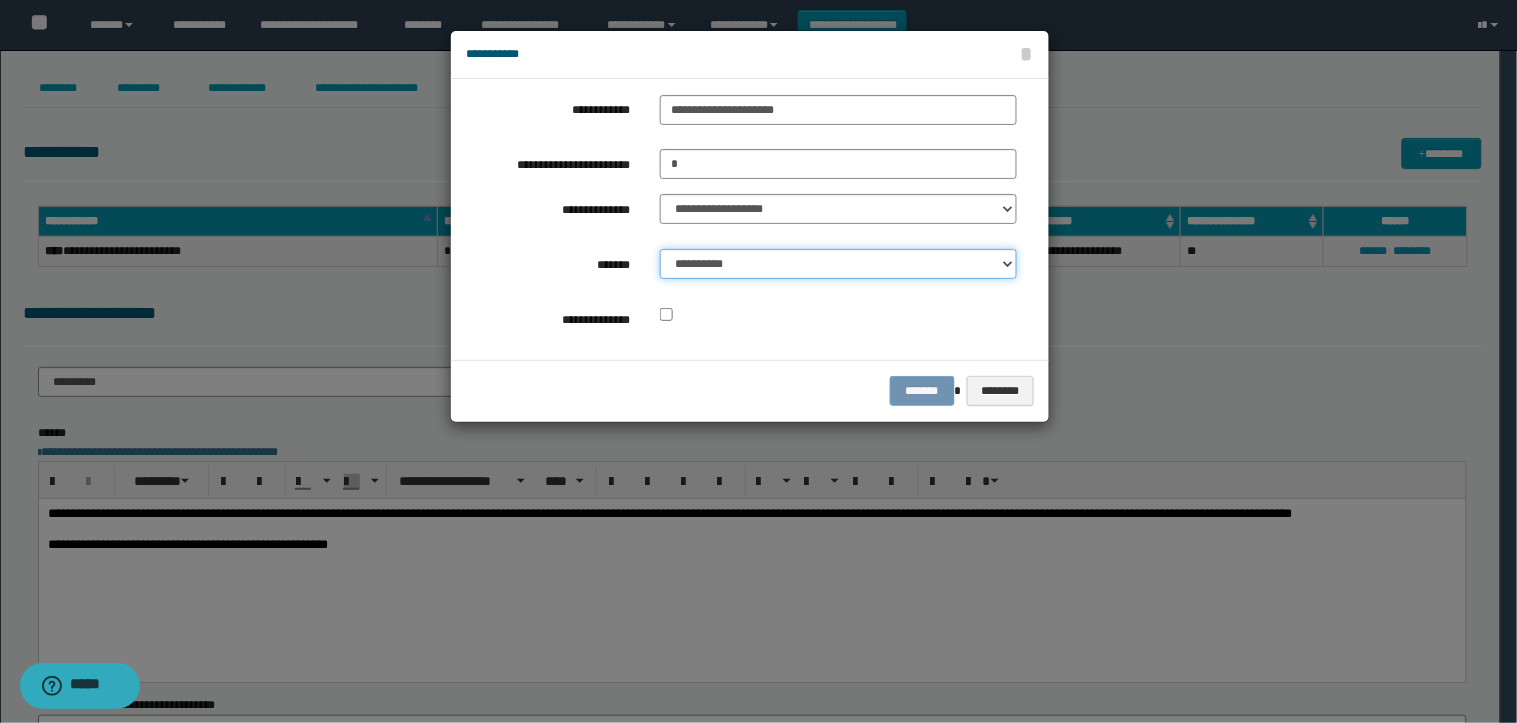 select on "*" 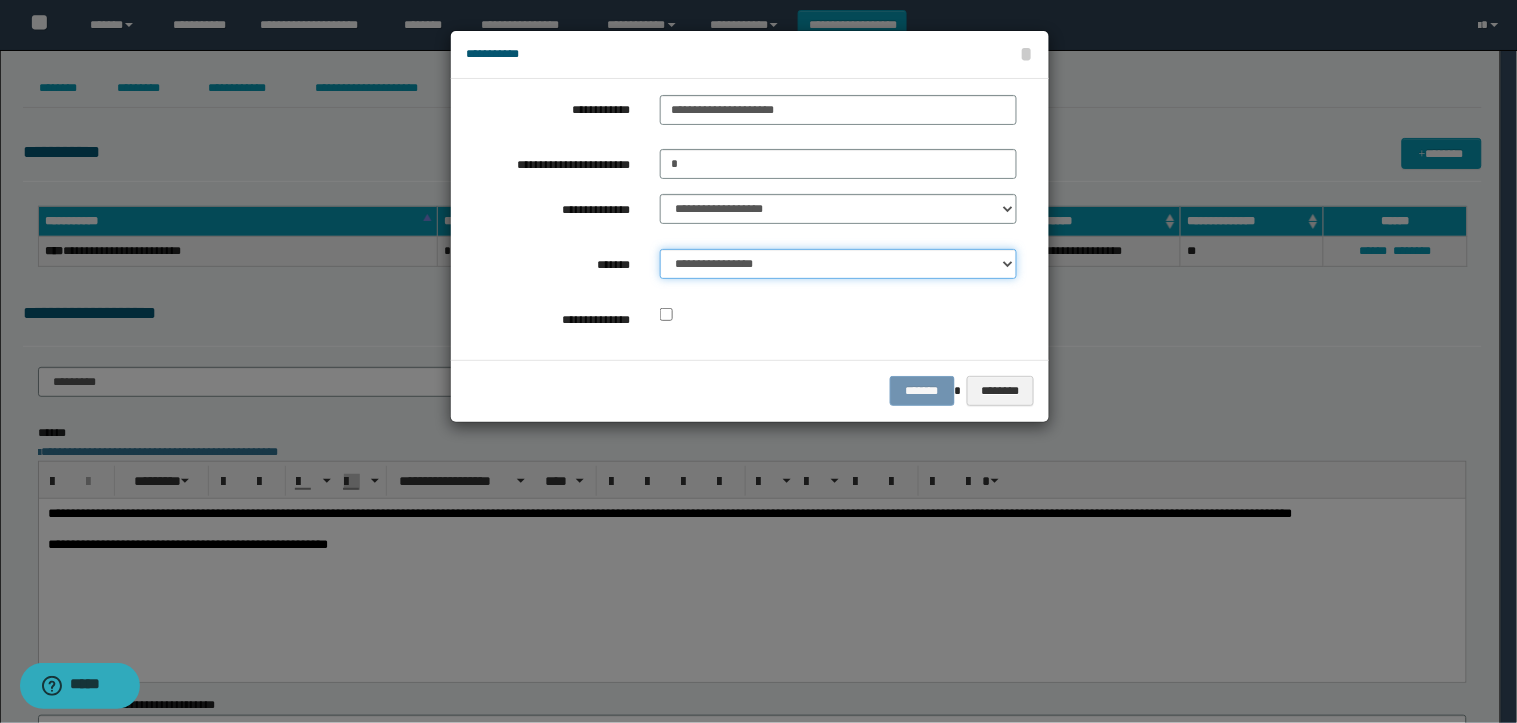 click on "**********" at bounding box center (838, 264) 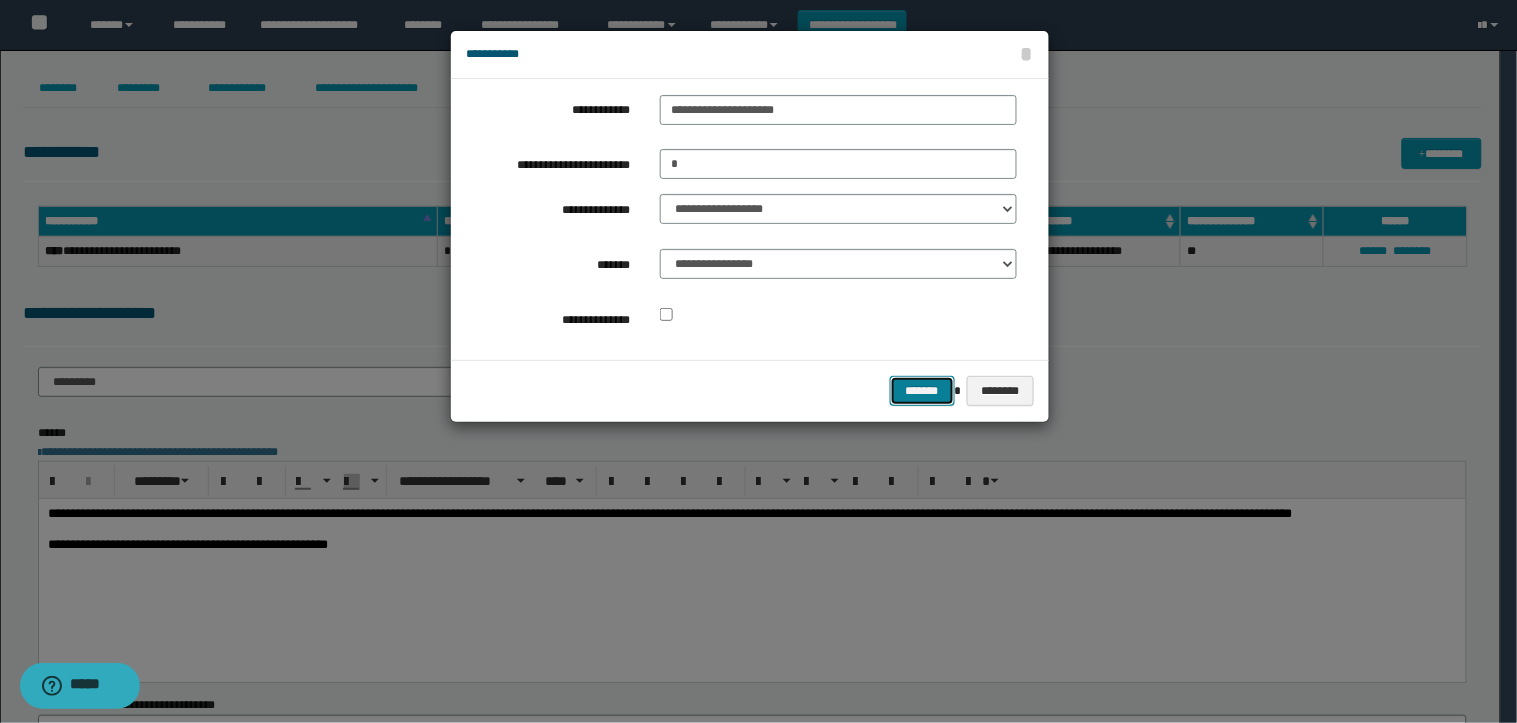 click on "*******" at bounding box center (922, 391) 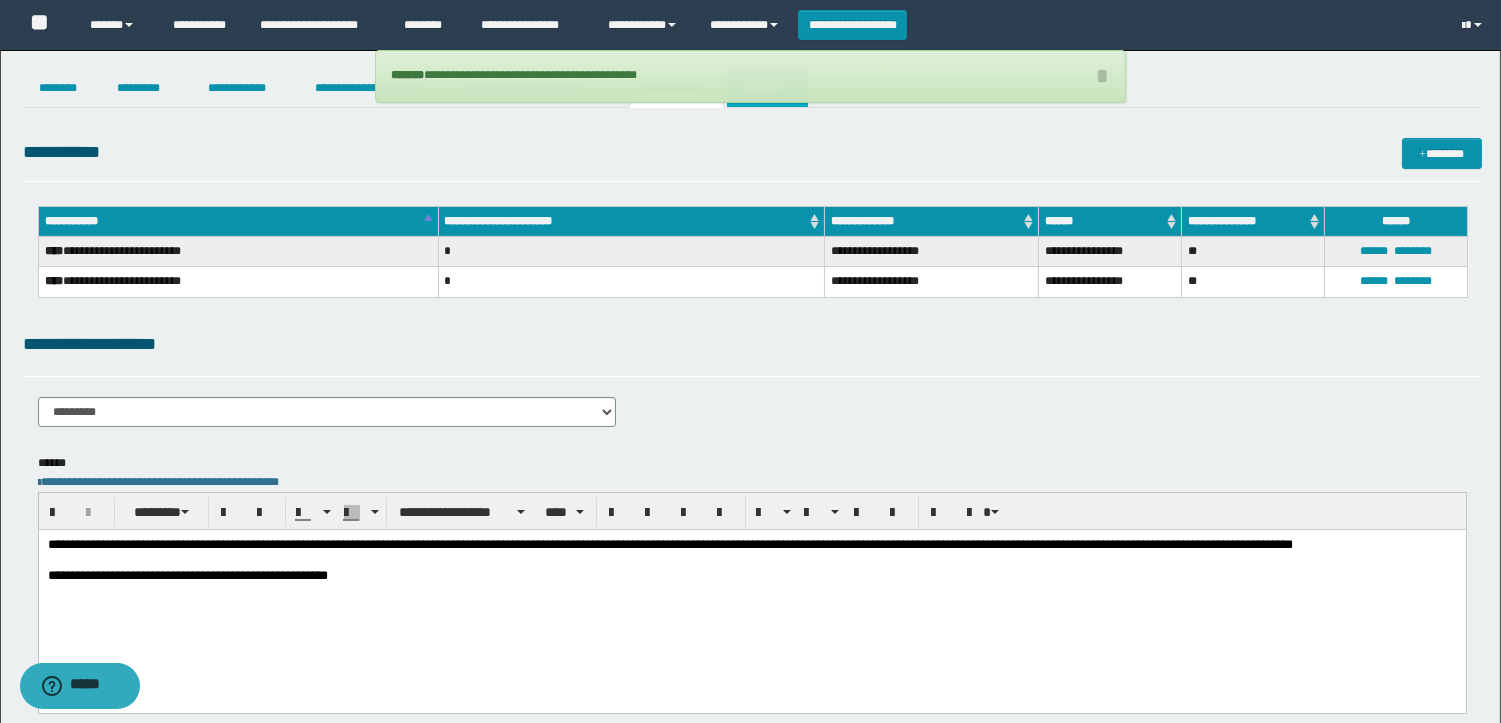 click on "********" at bounding box center [767, 88] 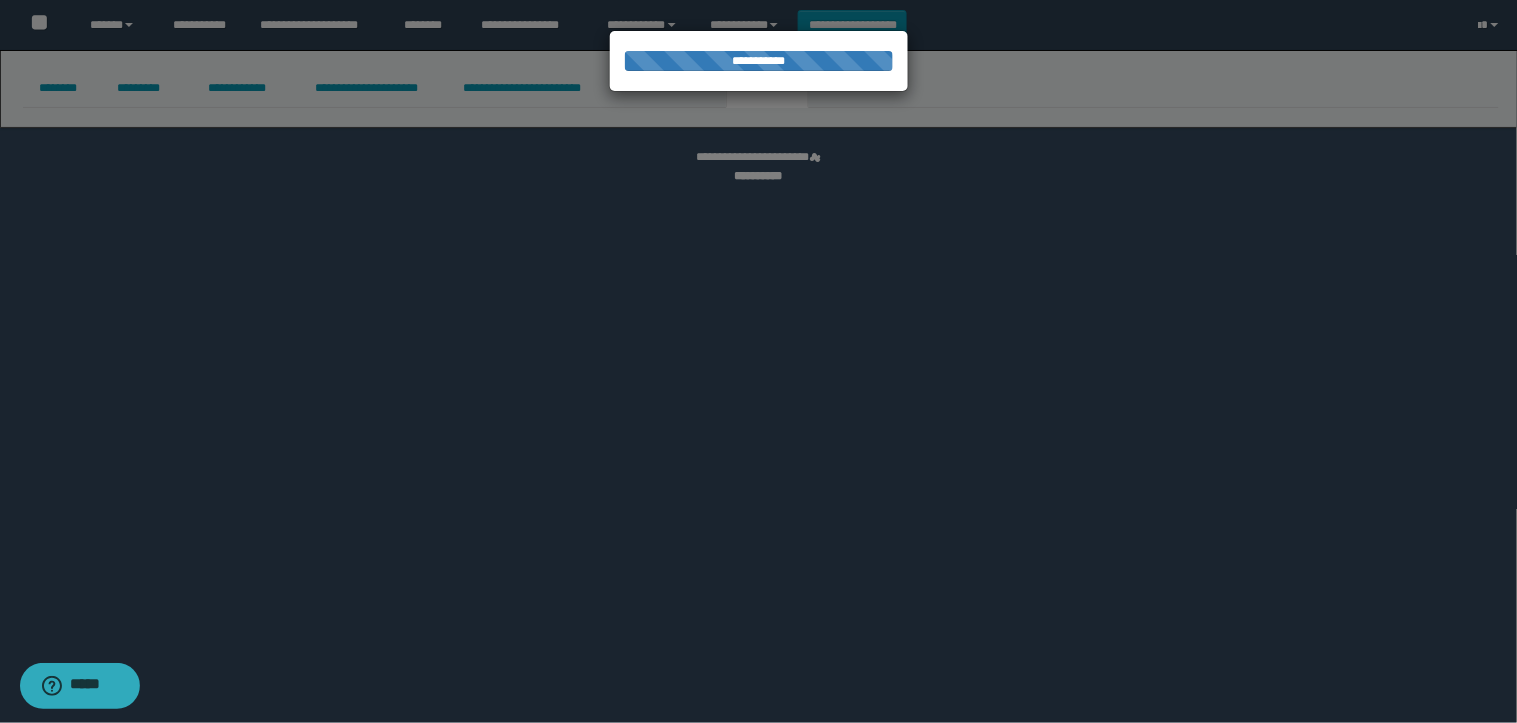 select 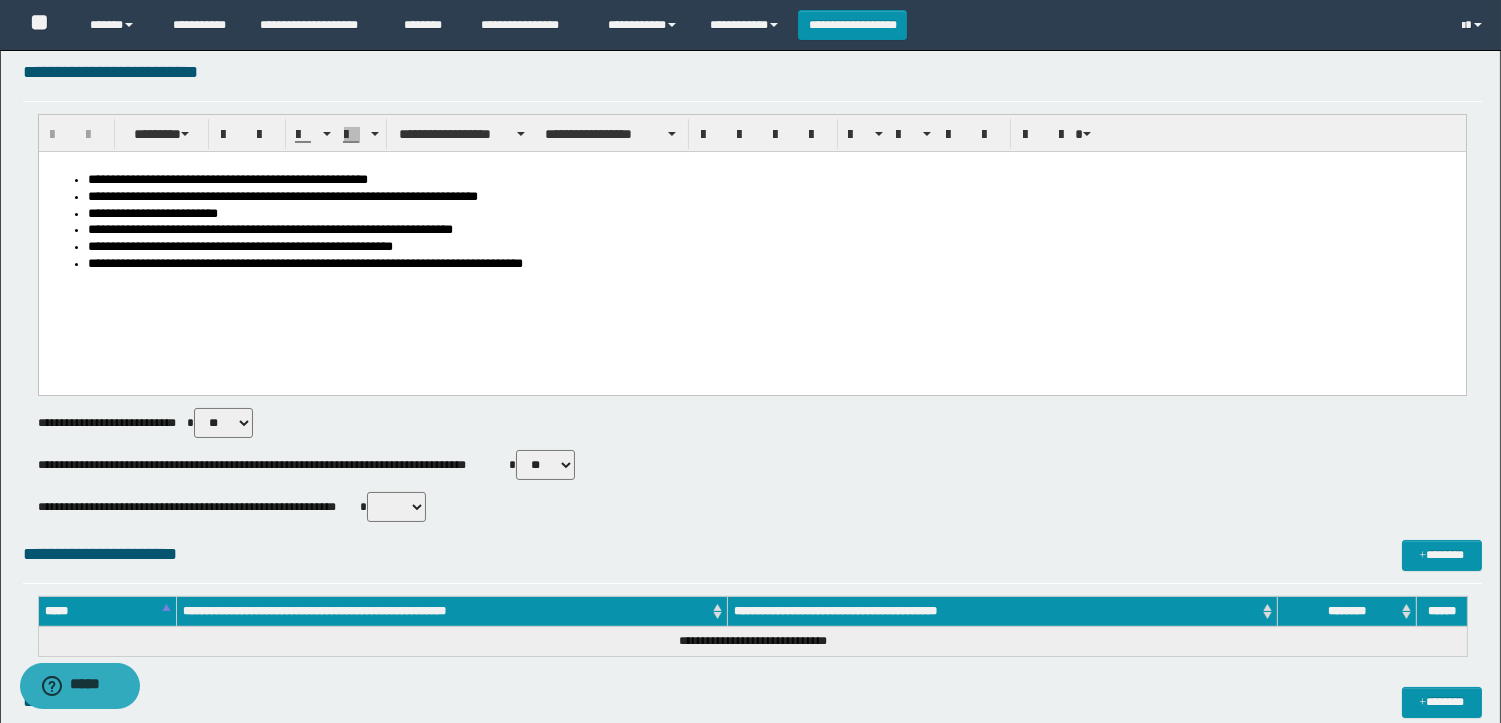 scroll, scrollTop: 0, scrollLeft: 0, axis: both 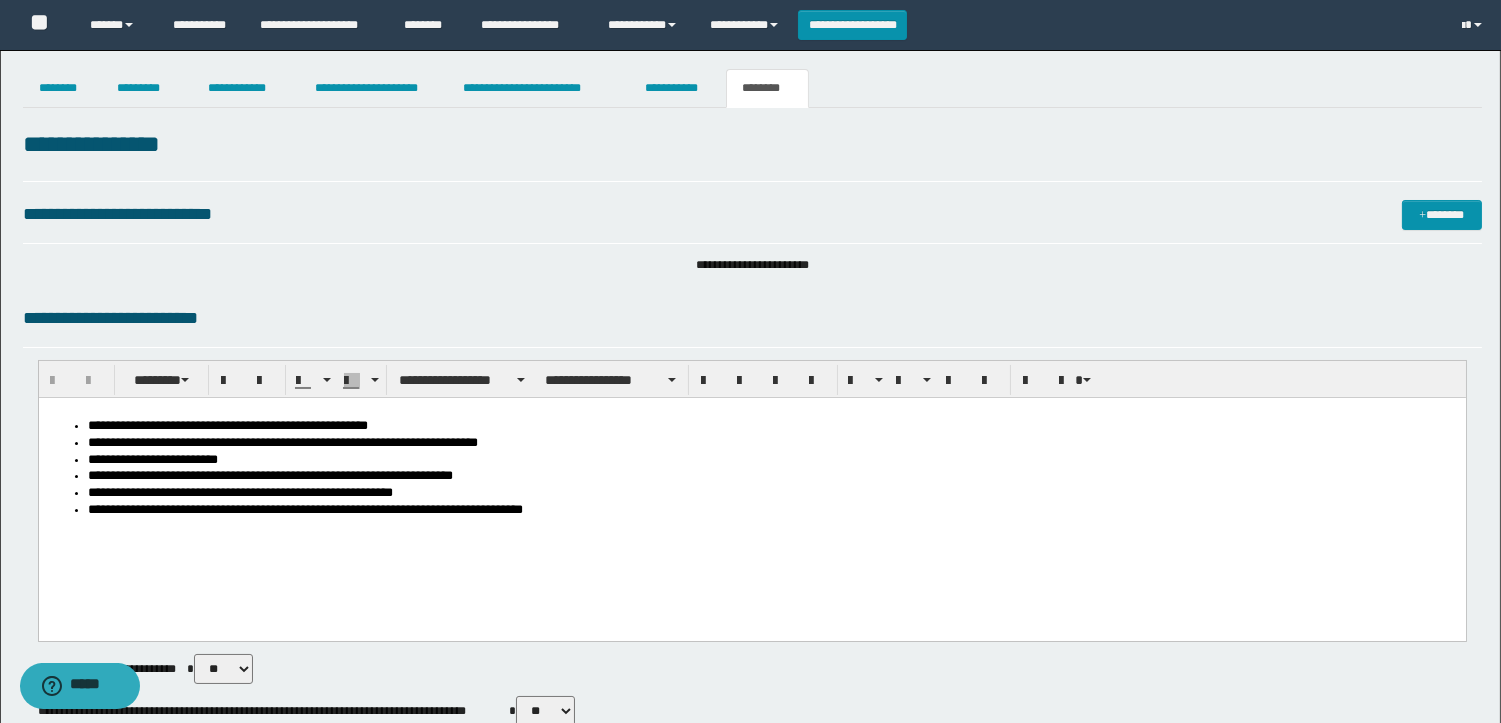 click on "**********" at bounding box center (750, 805) 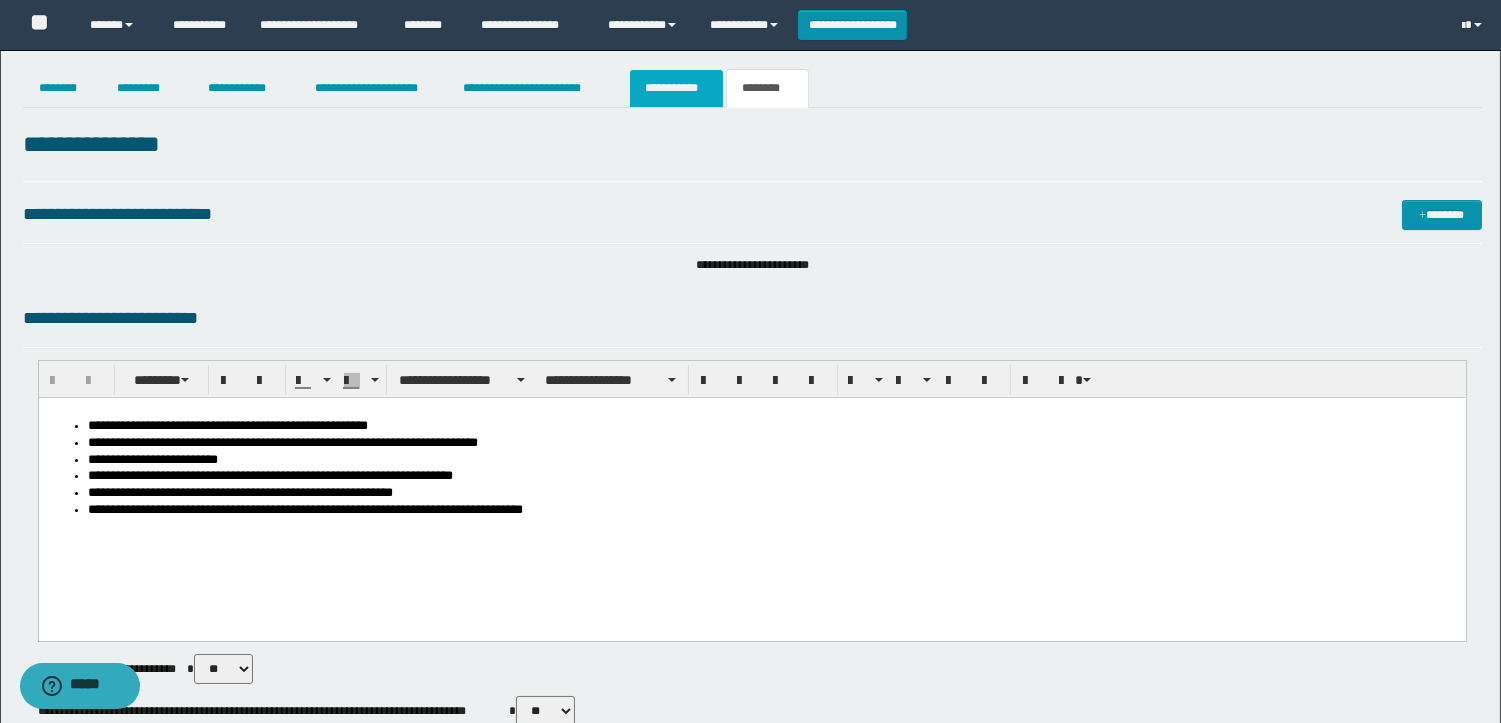 click on "**********" at bounding box center (676, 88) 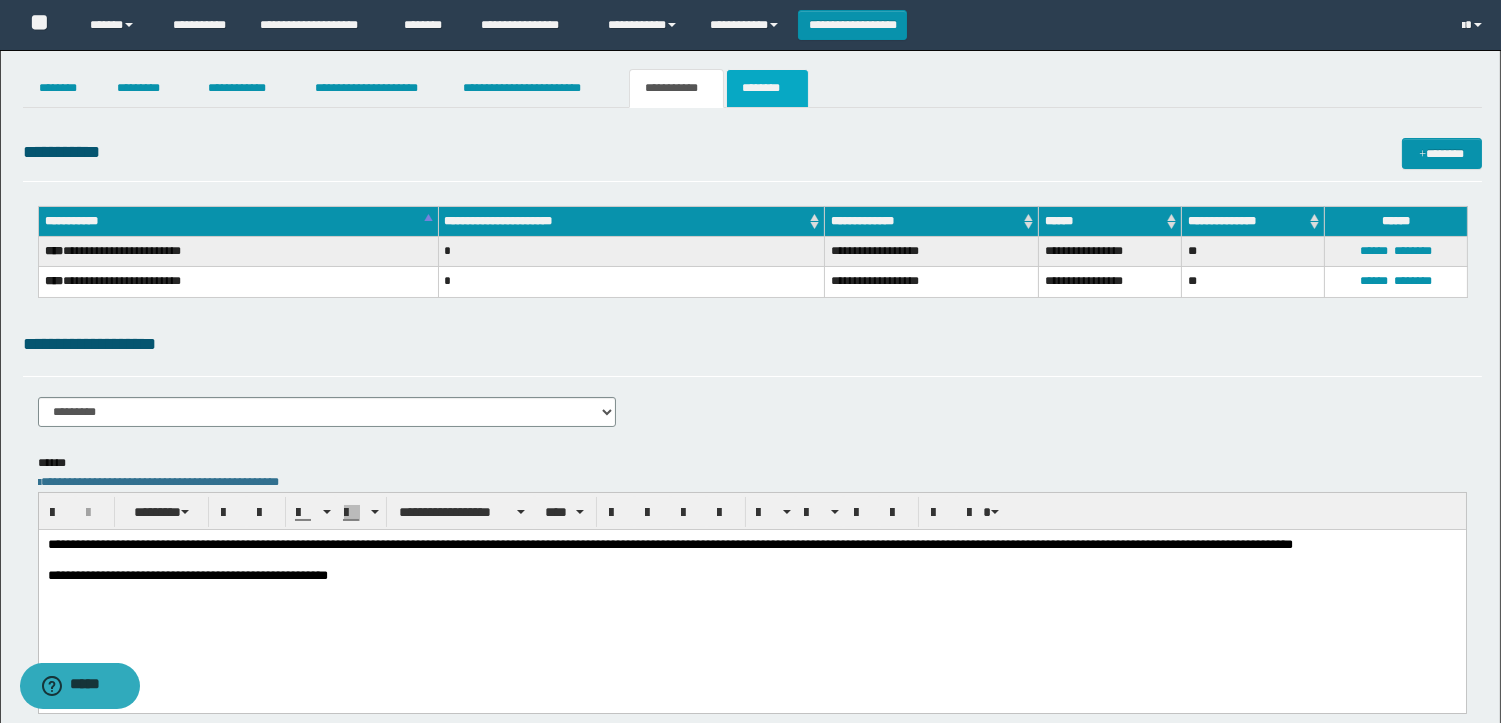 click on "********" at bounding box center [767, 88] 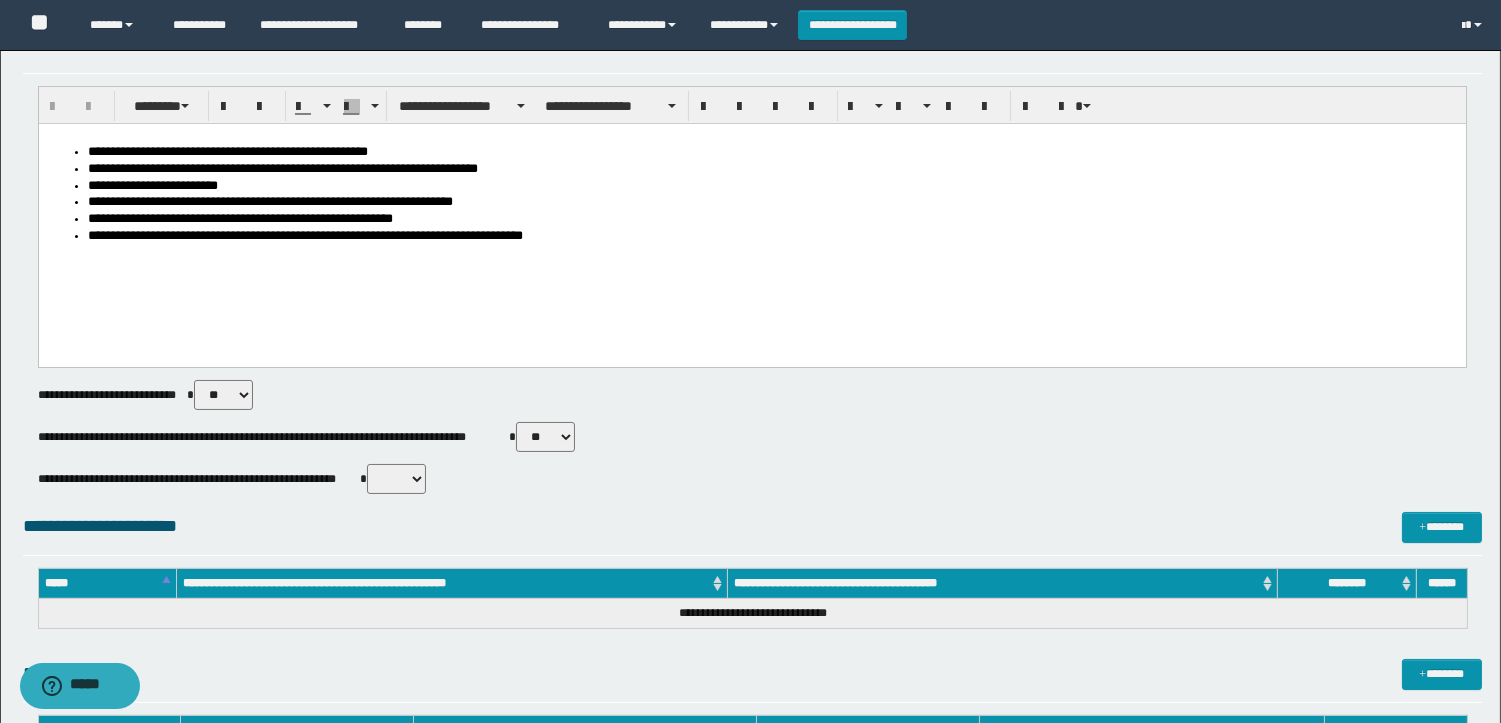scroll, scrollTop: 0, scrollLeft: 0, axis: both 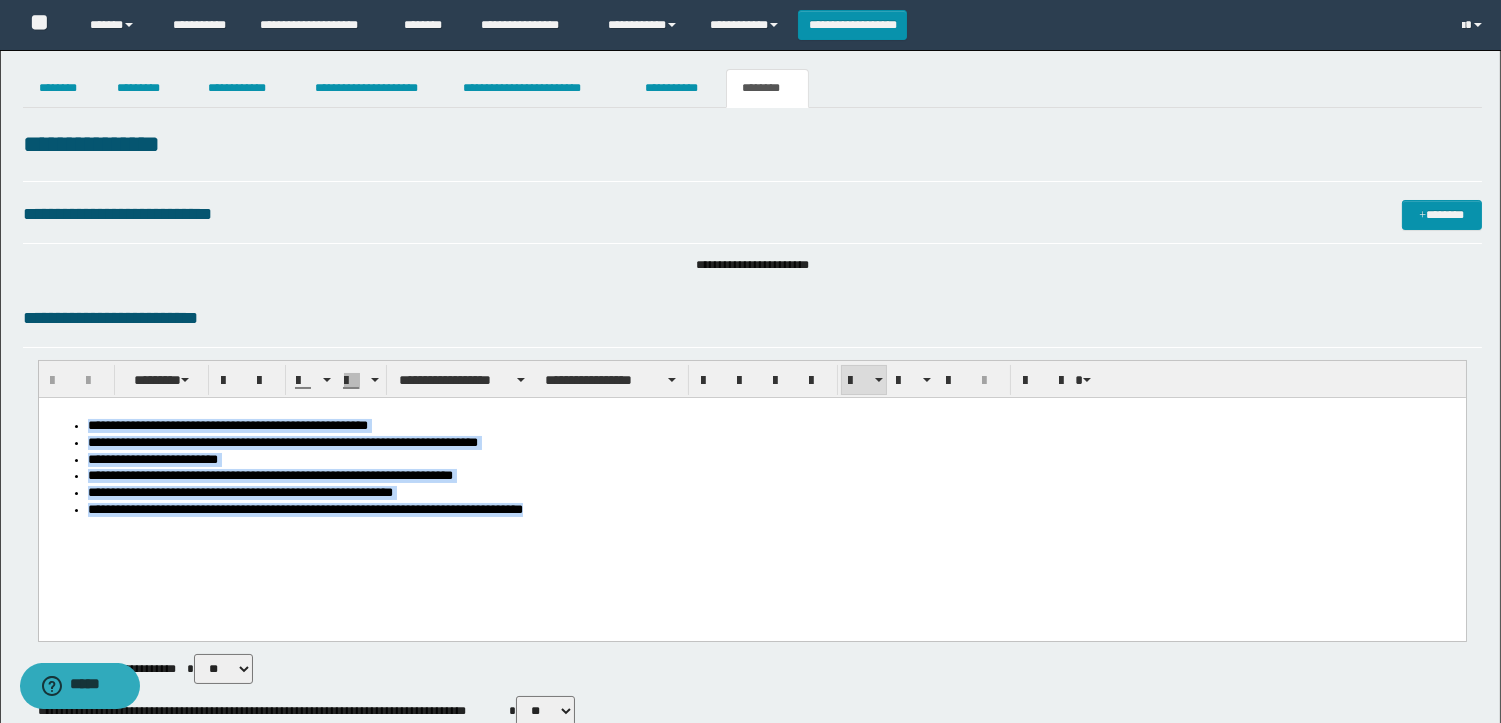 drag, startPoint x: 572, startPoint y: 538, endPoint x: -1, endPoint y: 90, distance: 727.34656 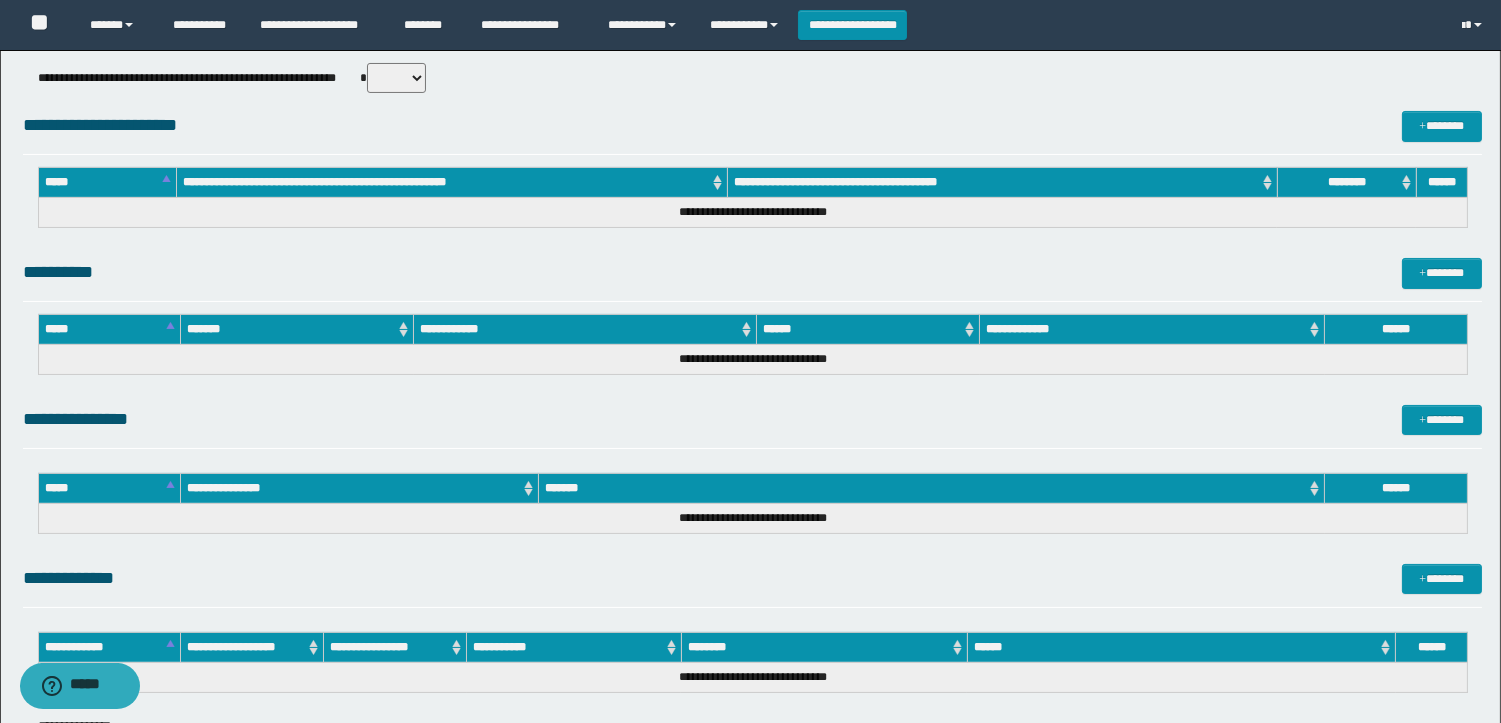 scroll, scrollTop: 804, scrollLeft: 0, axis: vertical 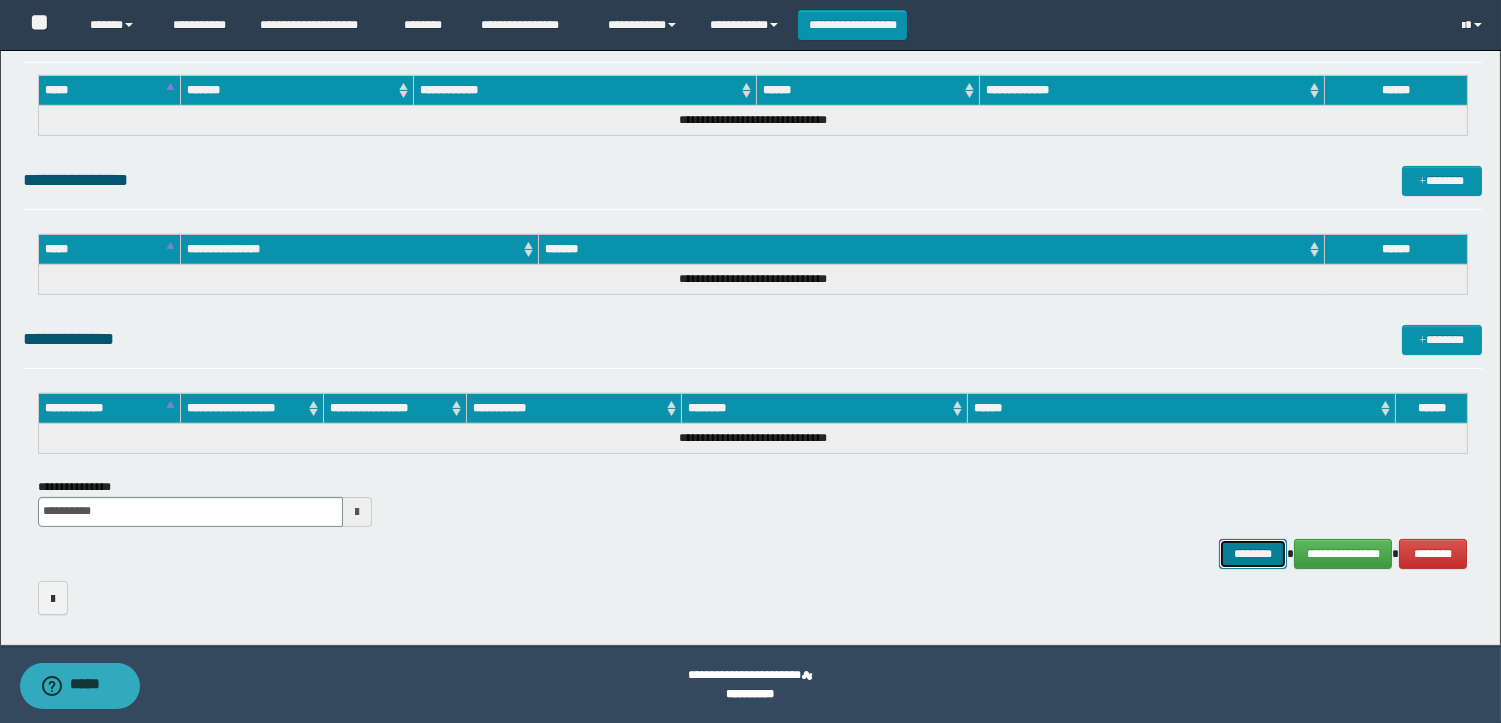 click on "********" at bounding box center [1253, 554] 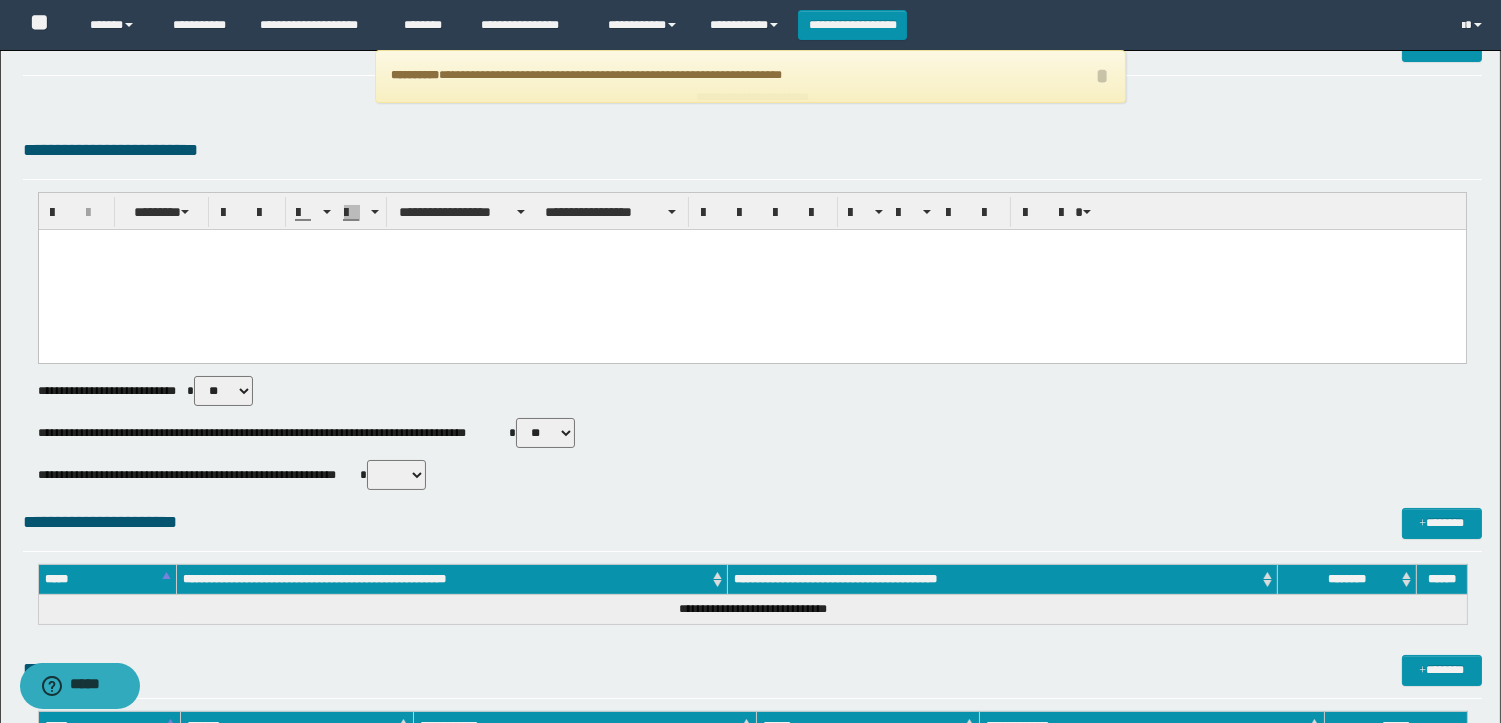 scroll, scrollTop: 0, scrollLeft: 0, axis: both 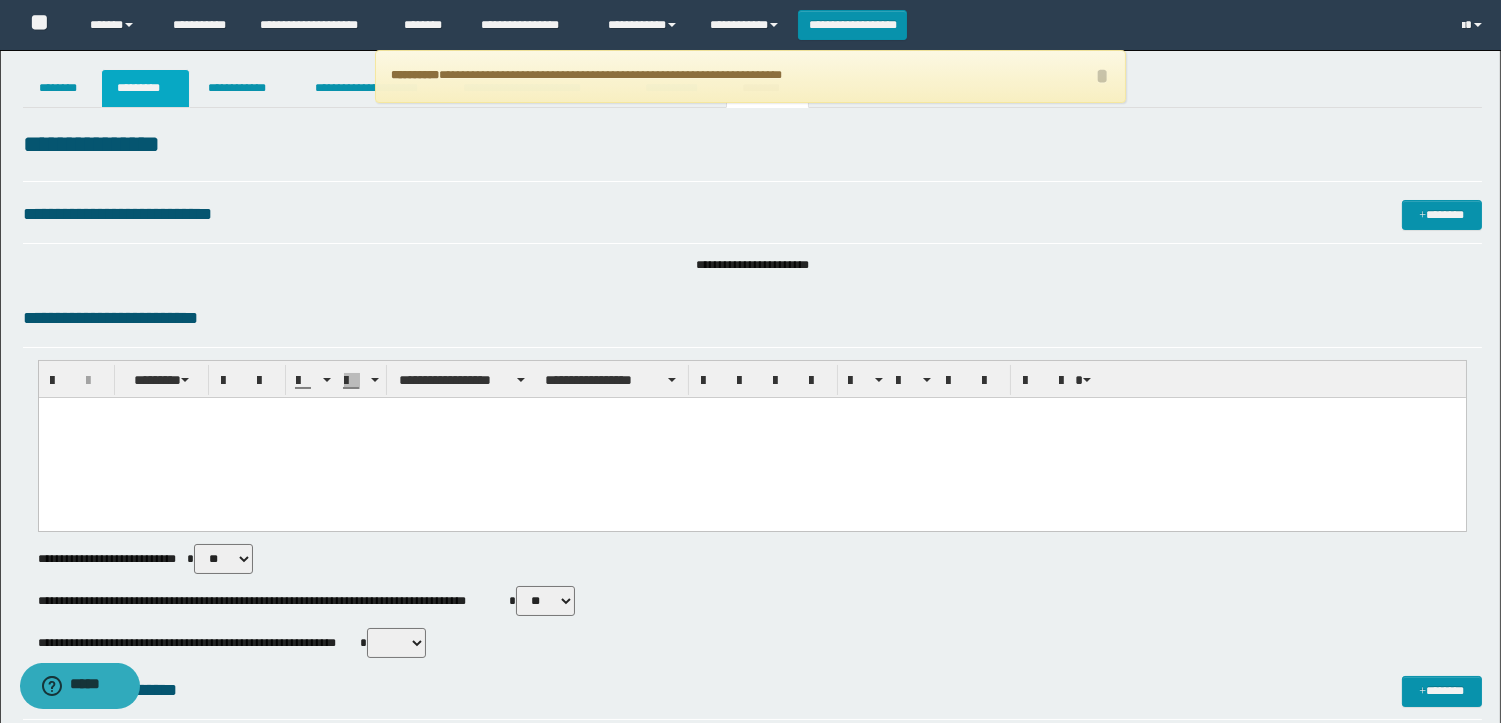 click on "*********" at bounding box center [145, 88] 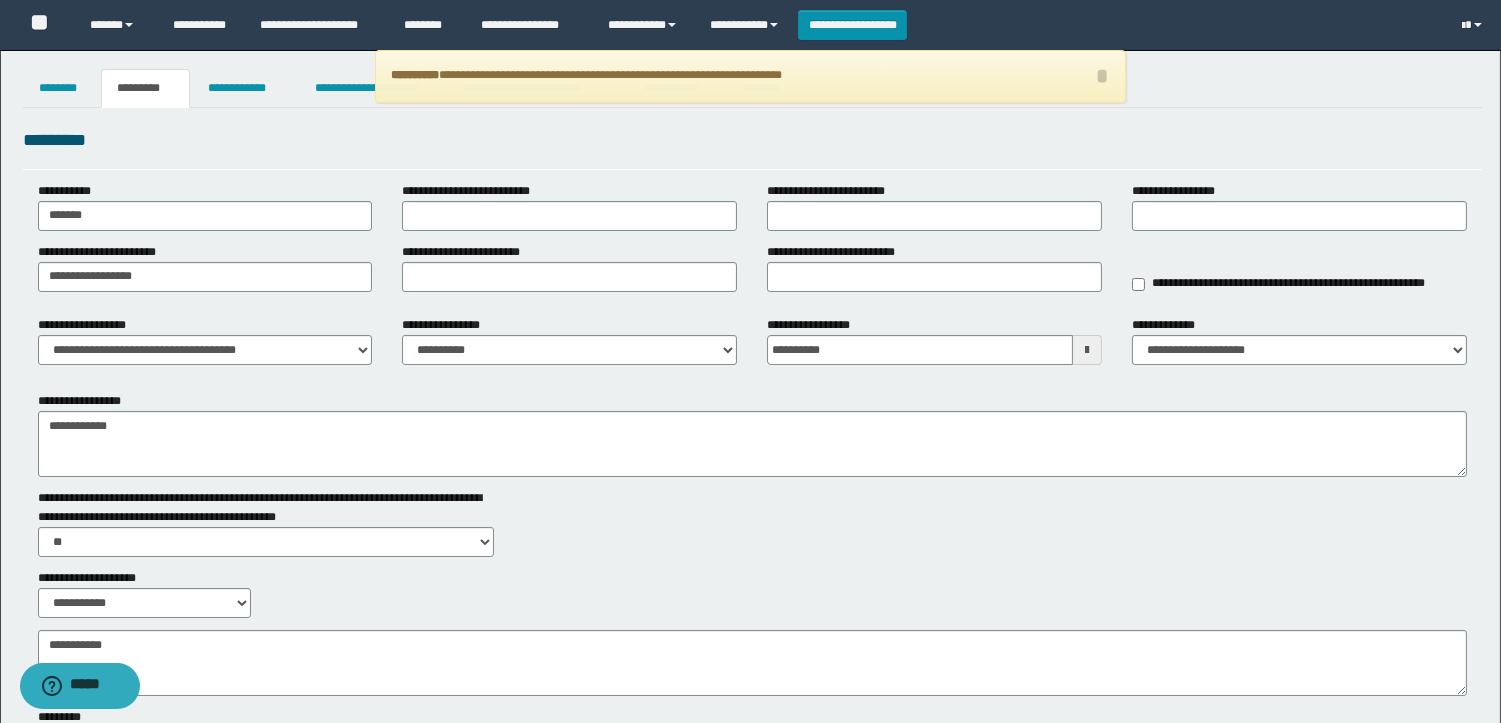 click on "**********" at bounding box center (752, 348) 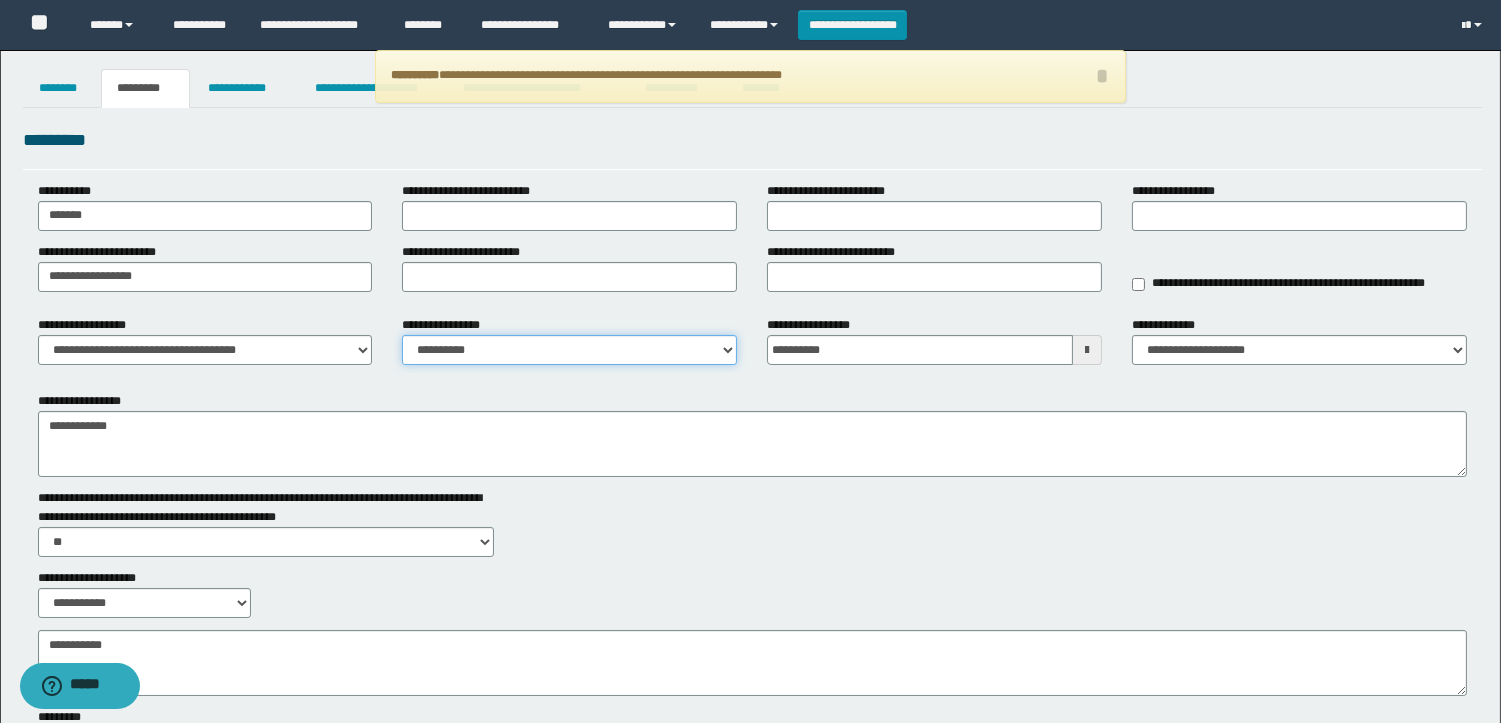 click on "**********" at bounding box center (569, 350) 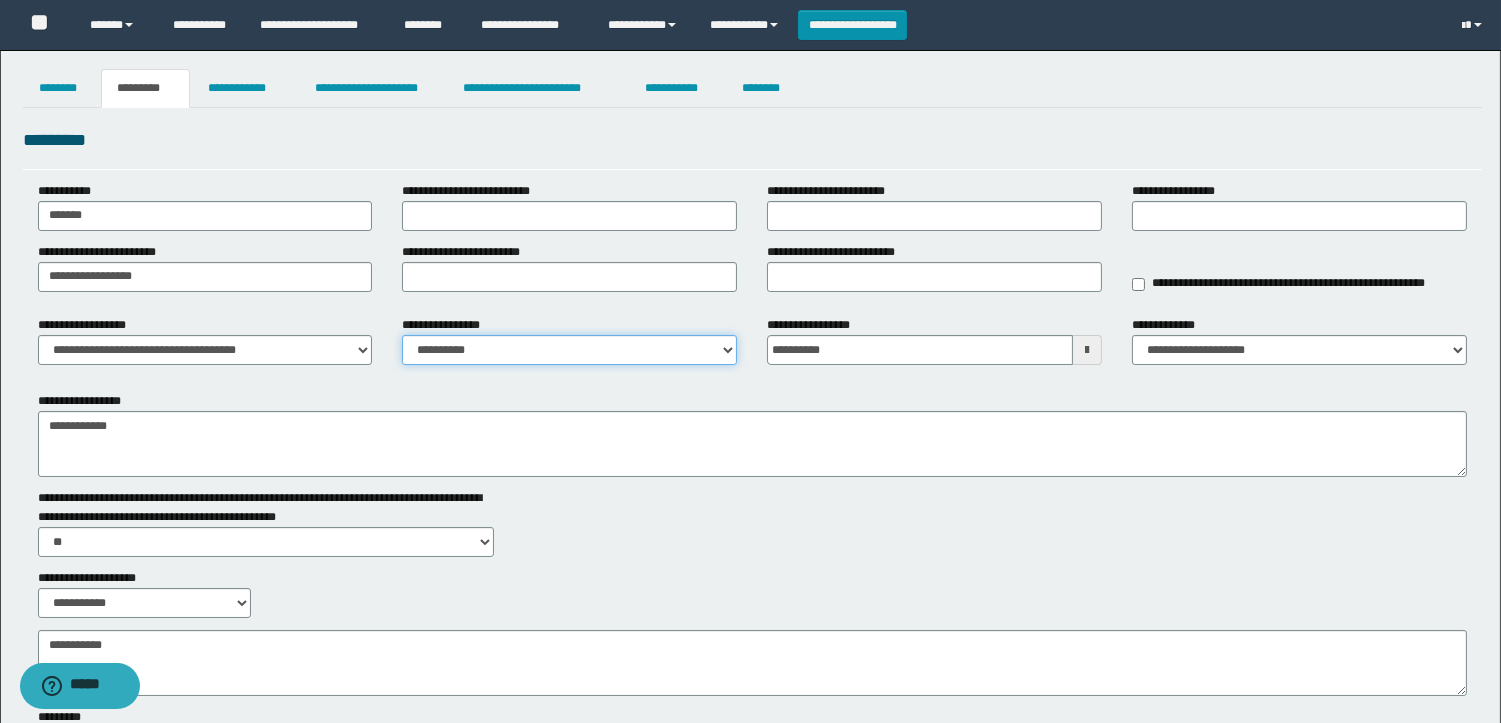 select on "****" 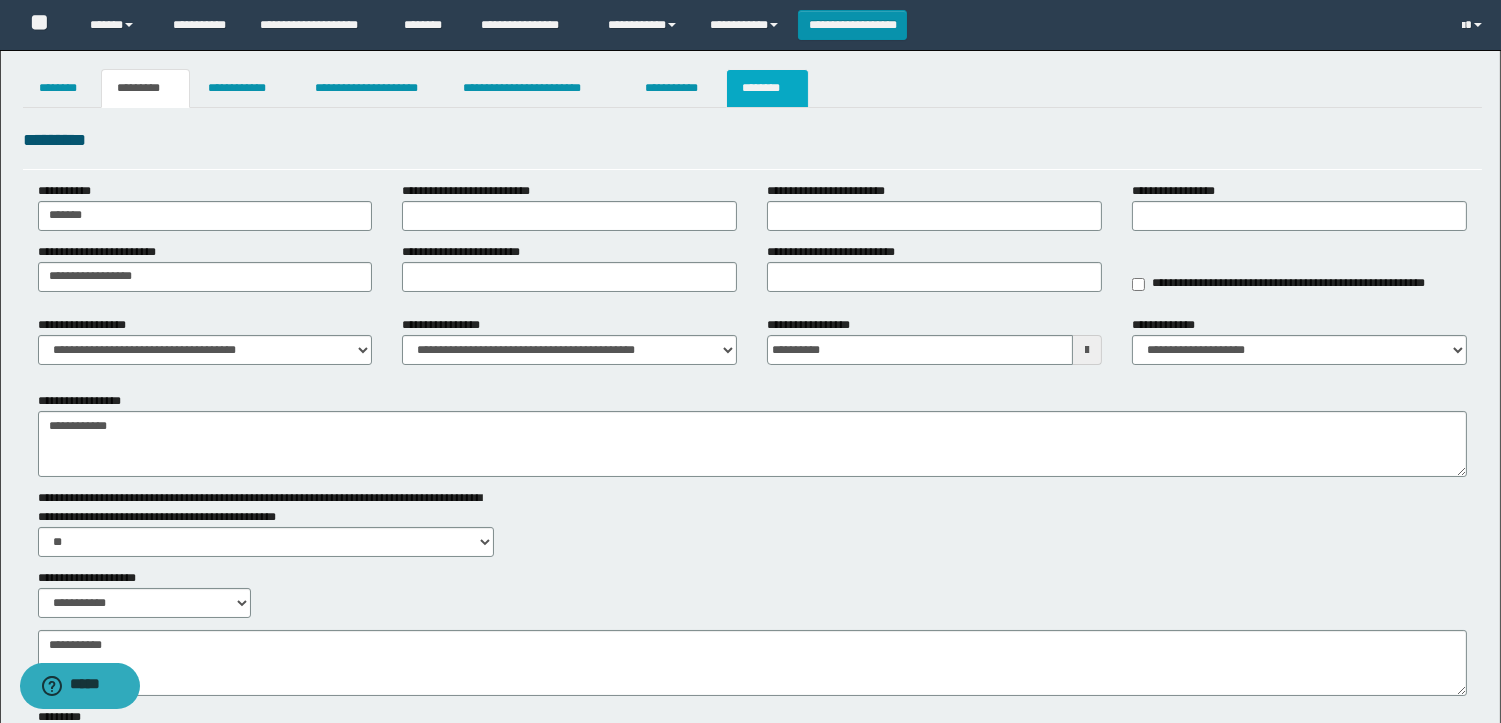 click on "********" at bounding box center [767, 88] 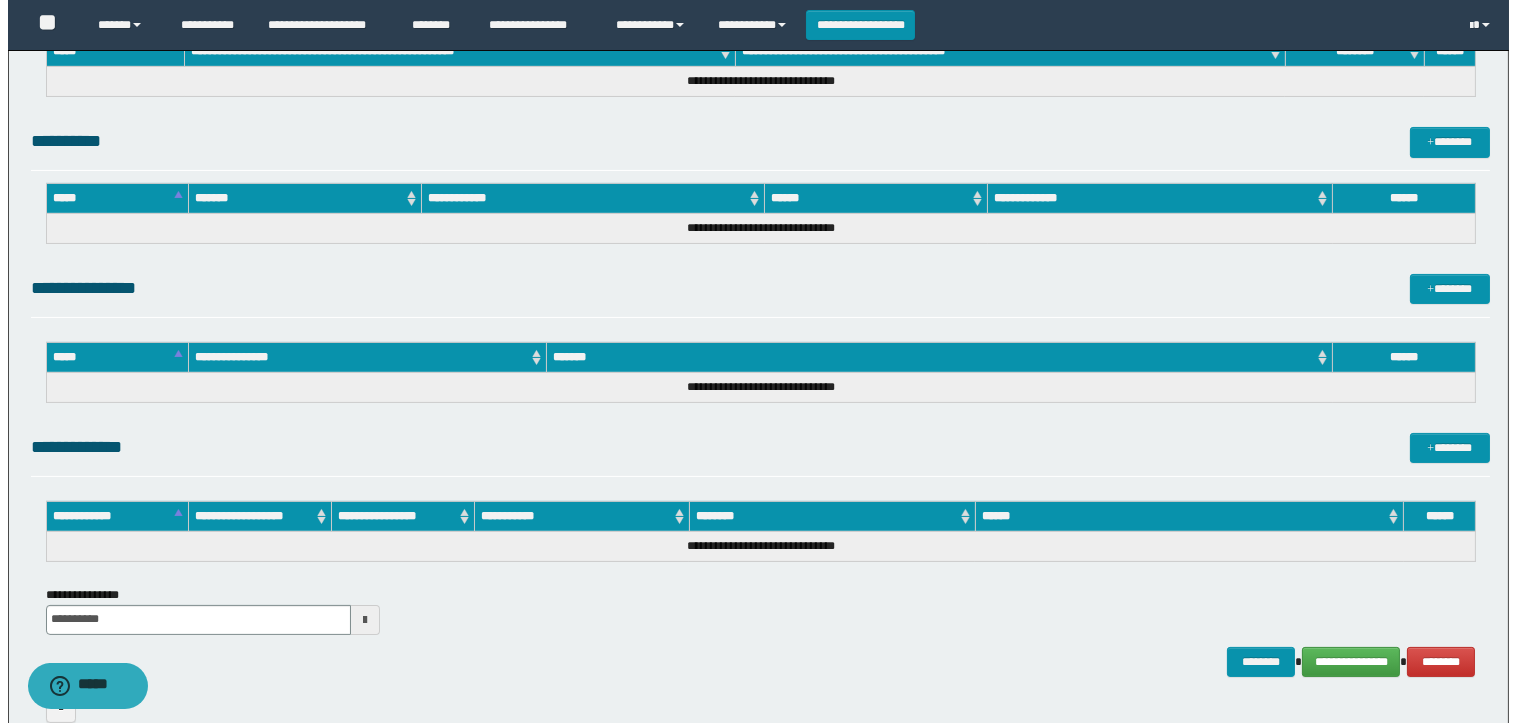 scroll, scrollTop: 804, scrollLeft: 0, axis: vertical 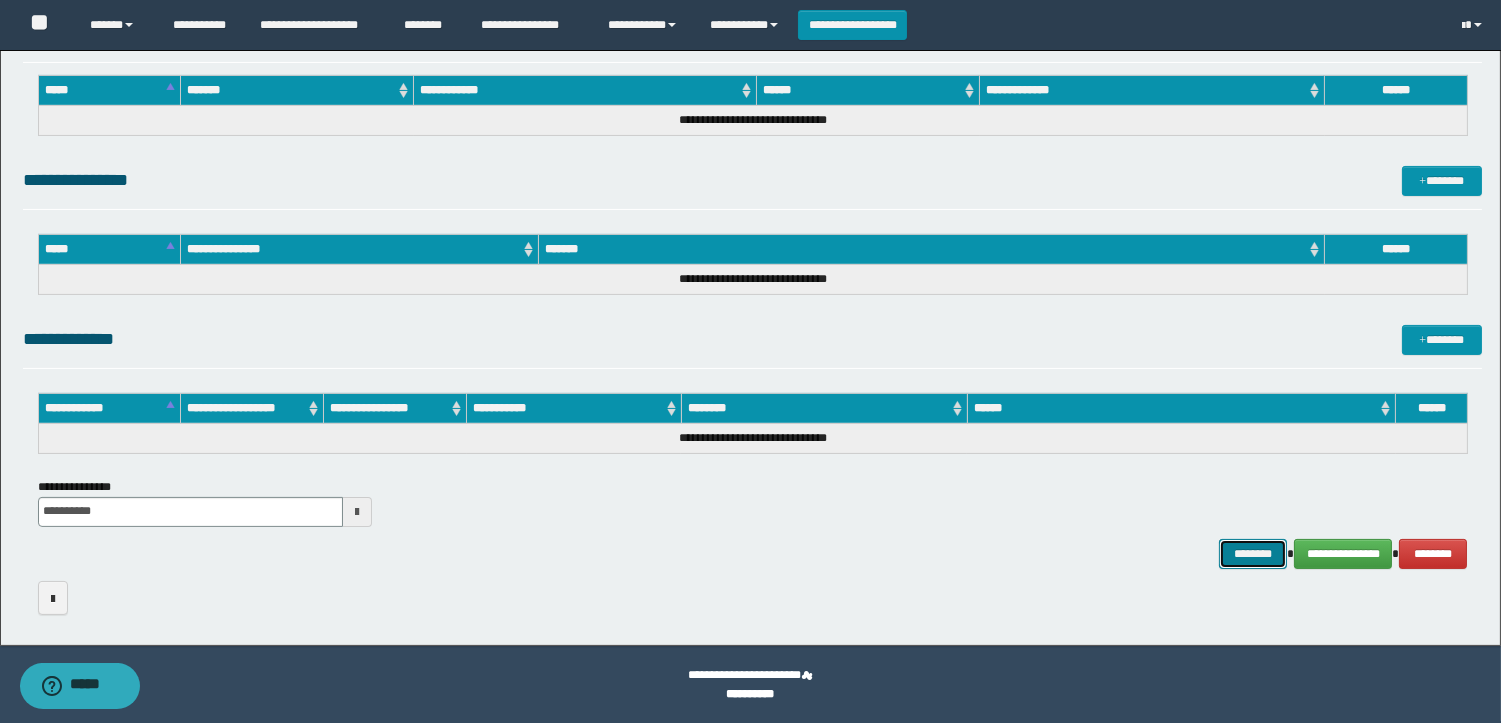 click on "********" at bounding box center [1253, 554] 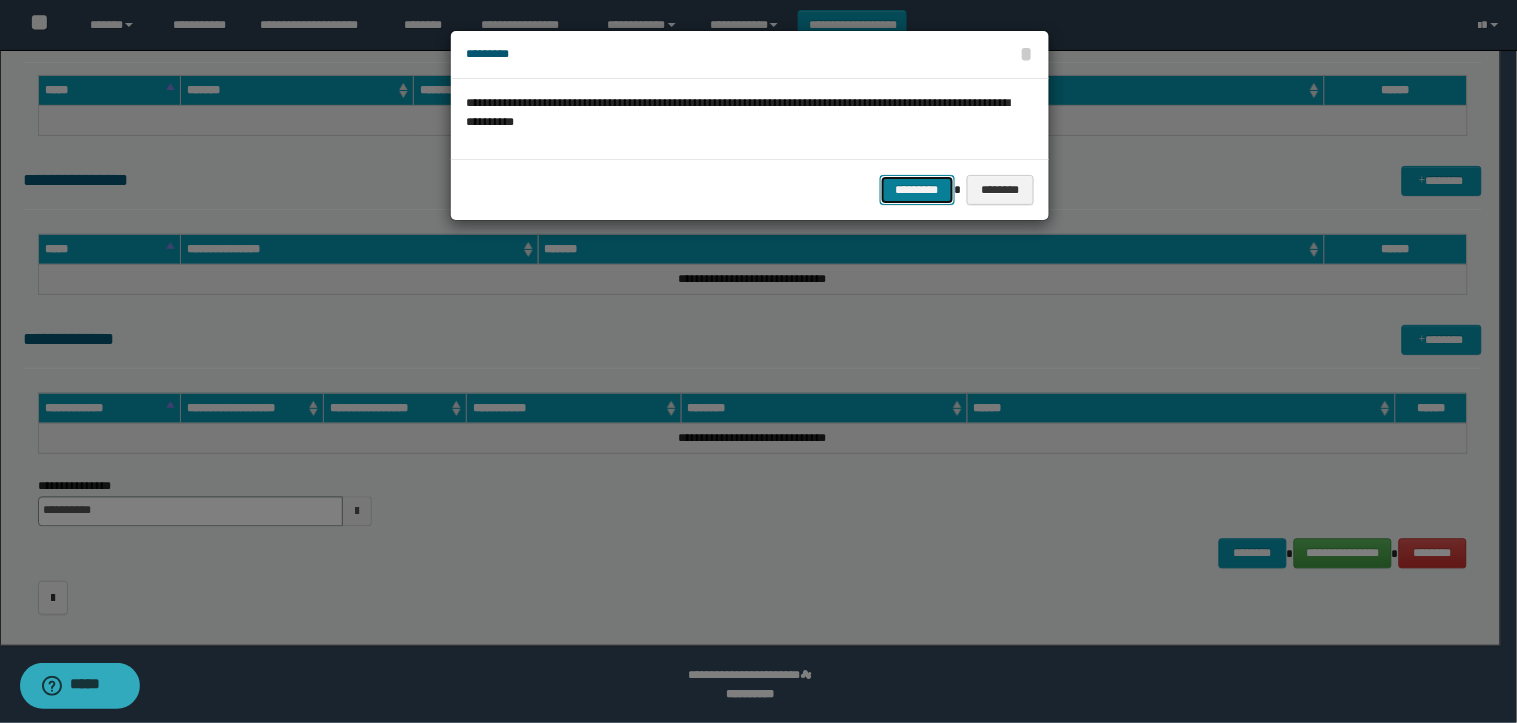 click on "*********" at bounding box center [917, 190] 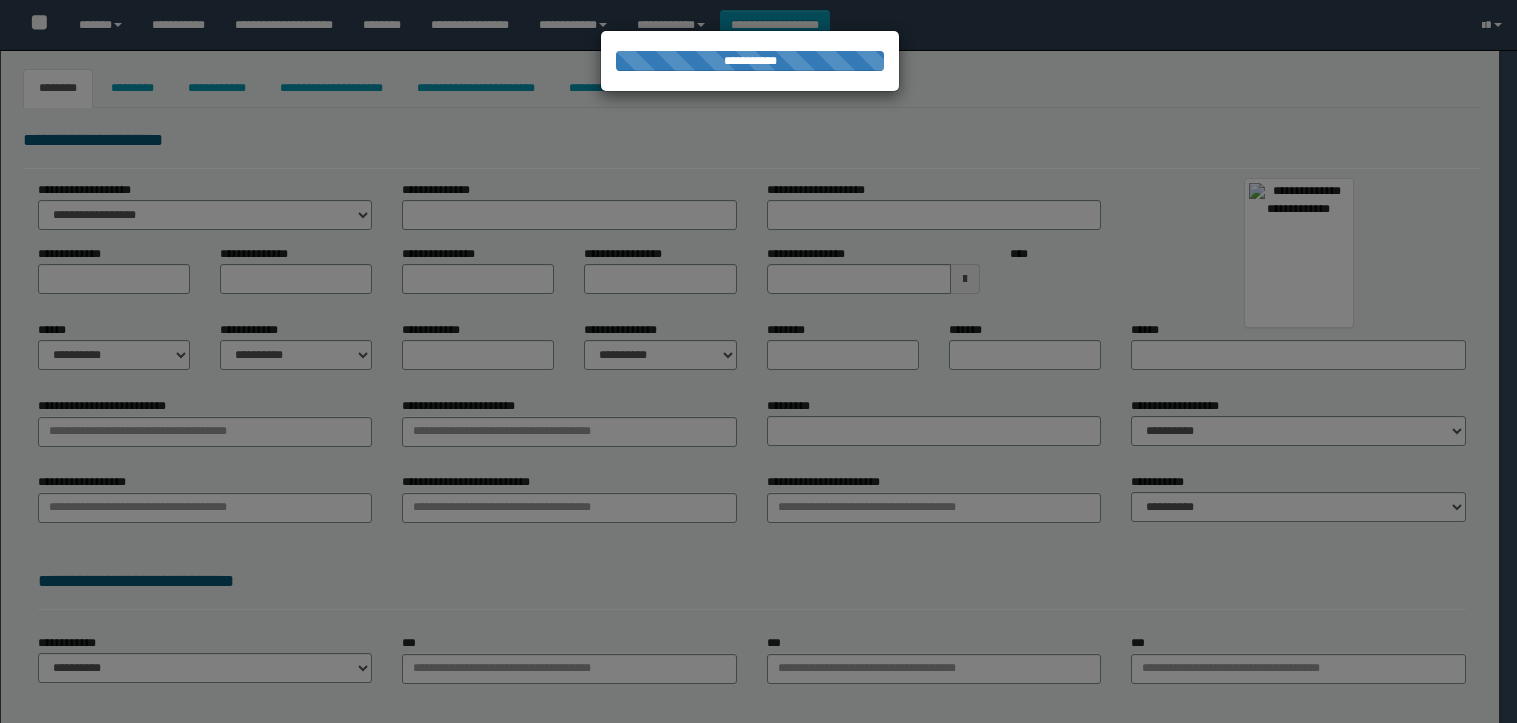 select on "***" 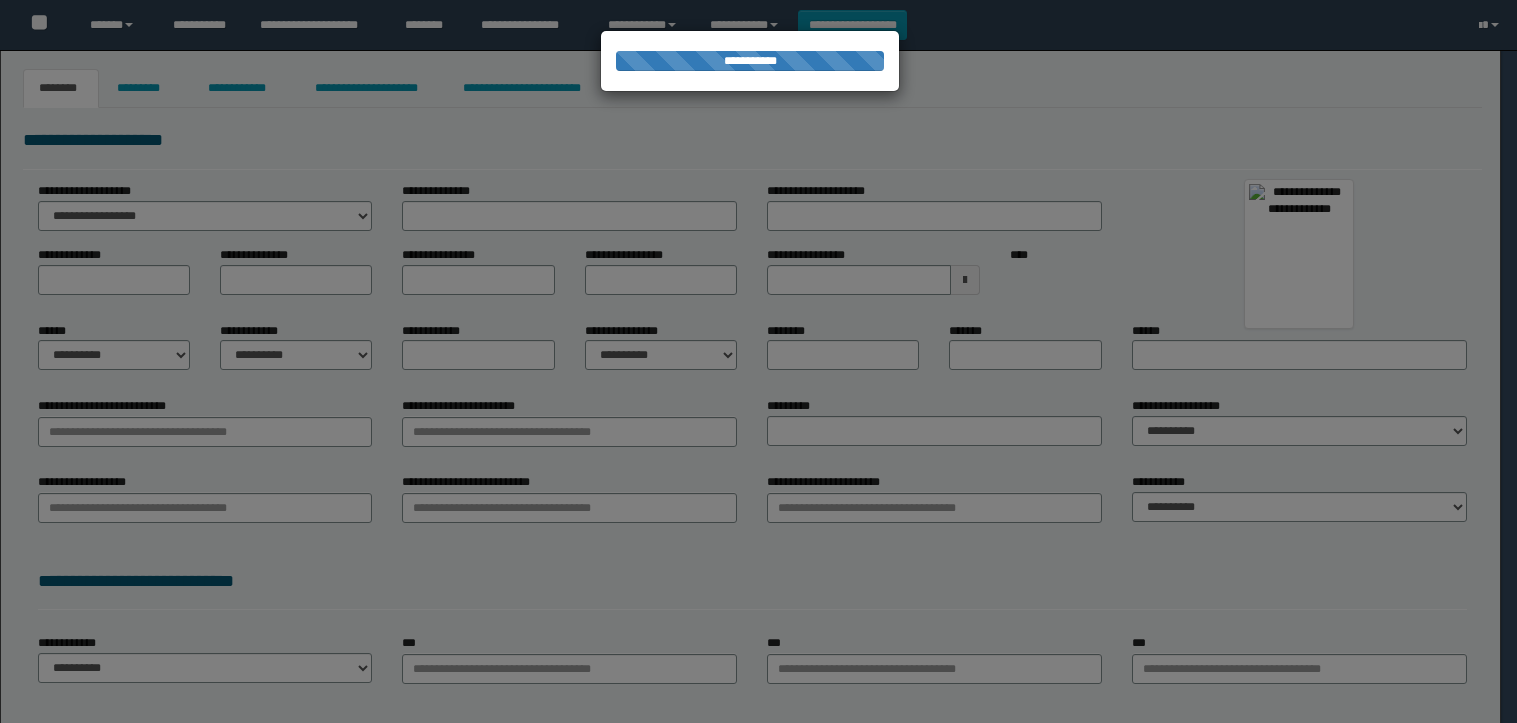 scroll, scrollTop: 0, scrollLeft: 0, axis: both 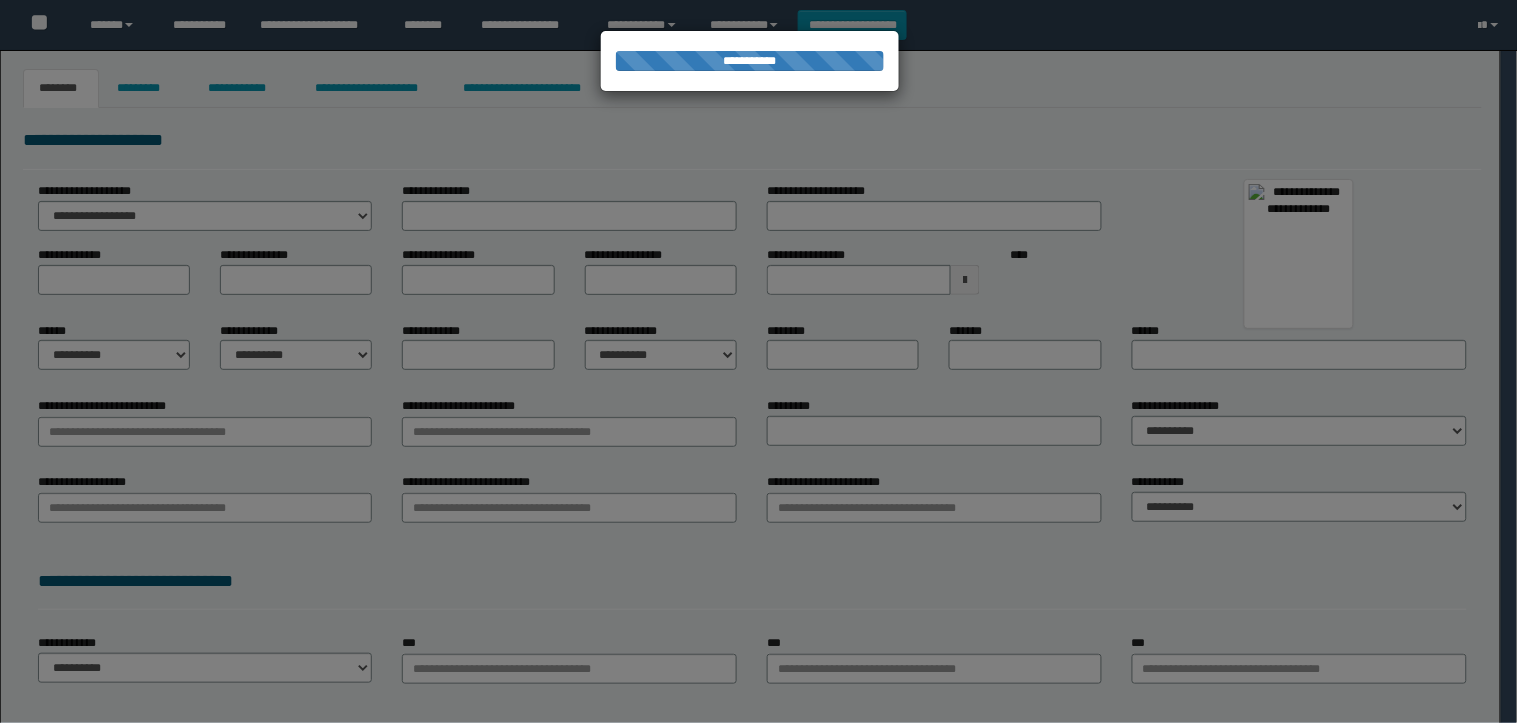 select on "*" 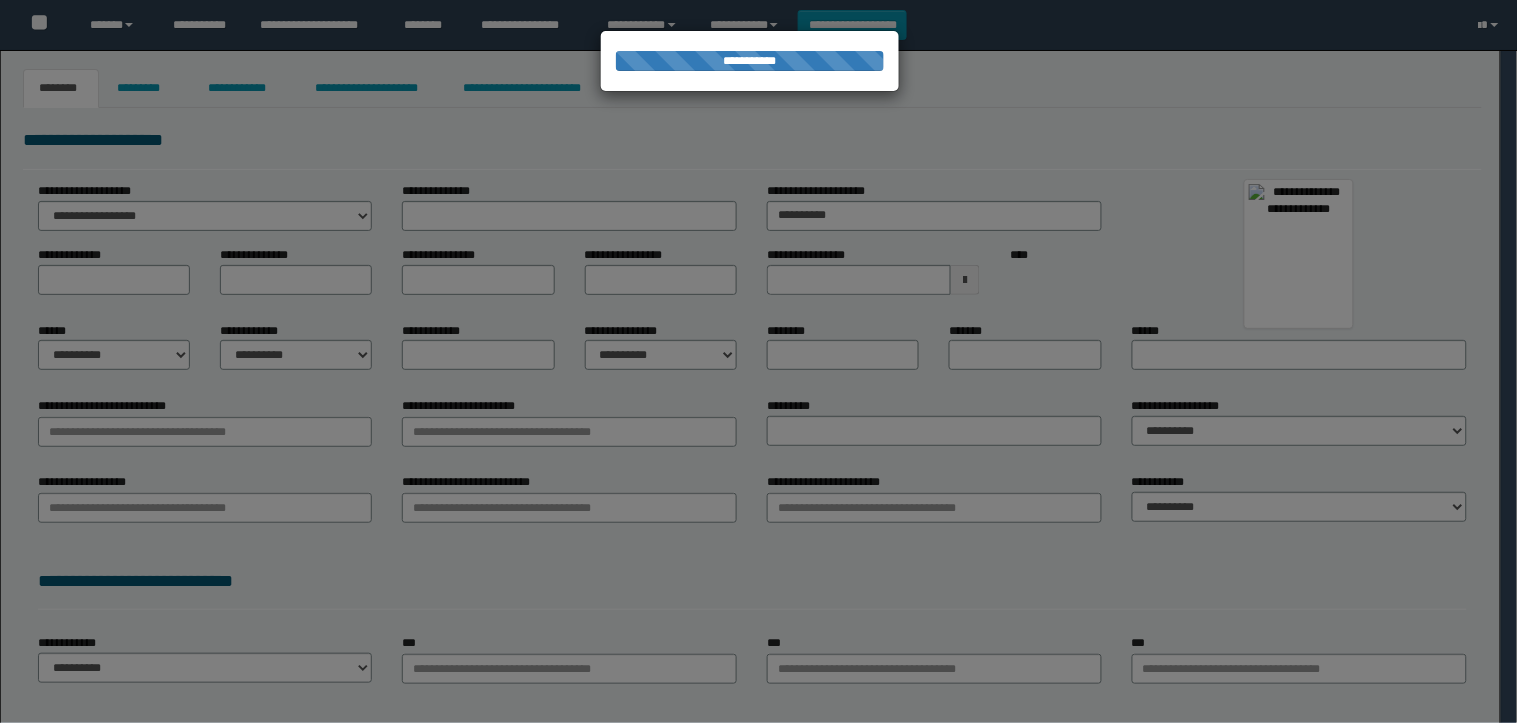 type on "*****" 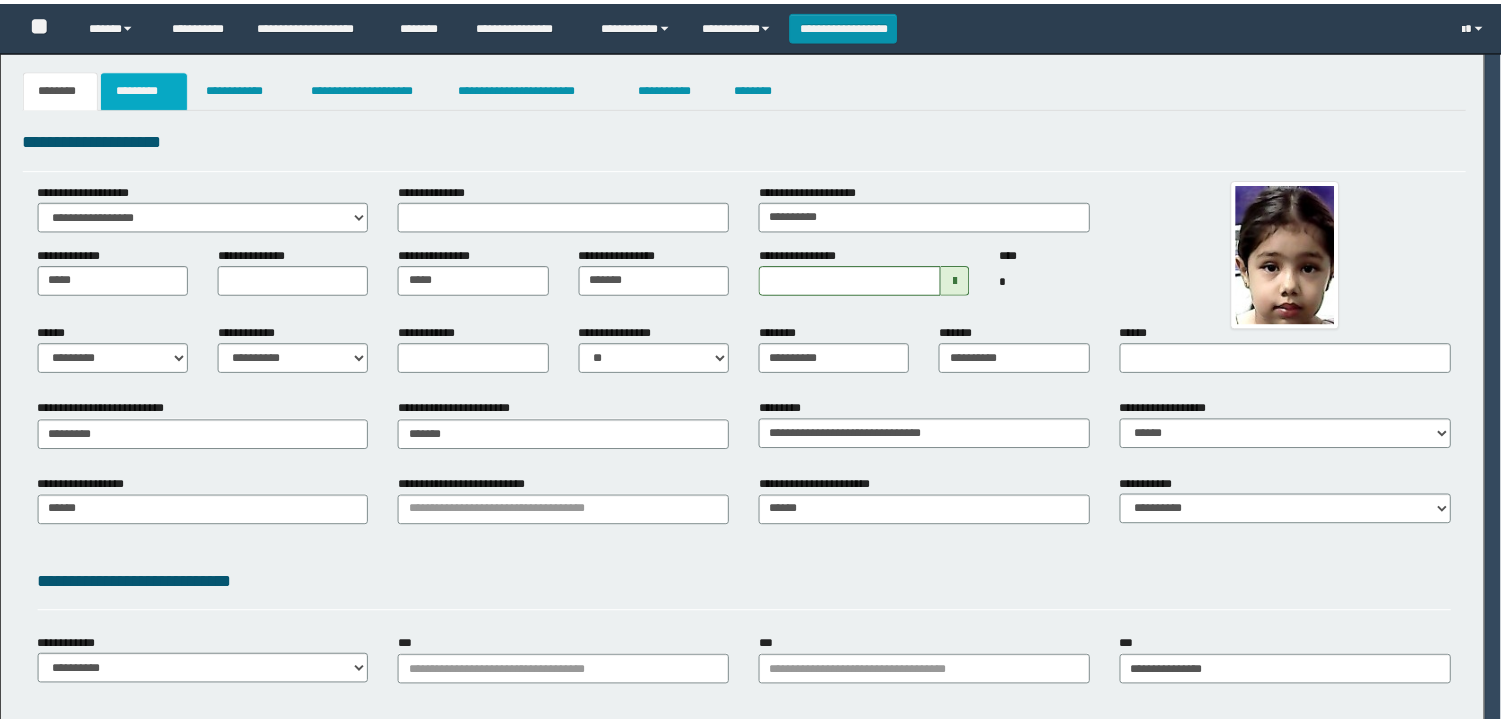 scroll, scrollTop: 0, scrollLeft: 0, axis: both 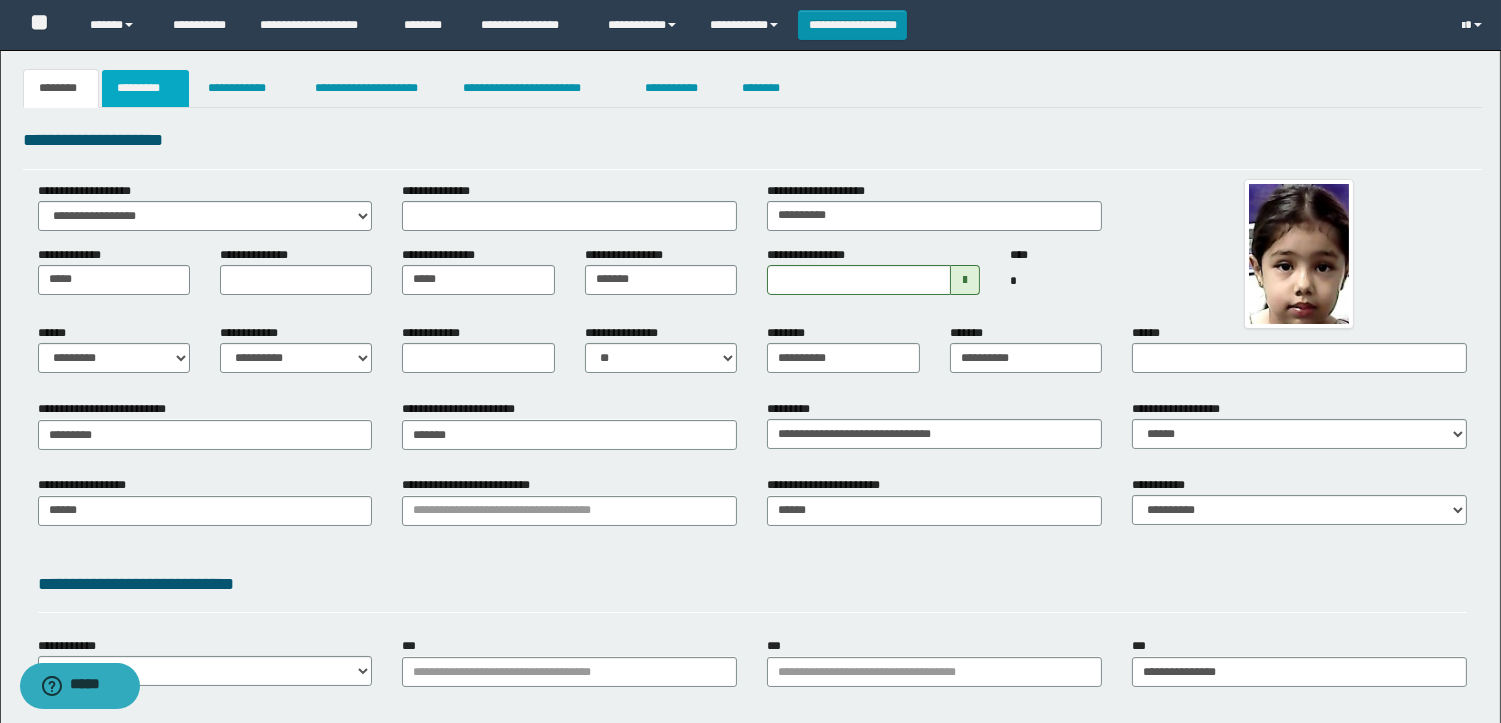 click on "*********" at bounding box center (145, 88) 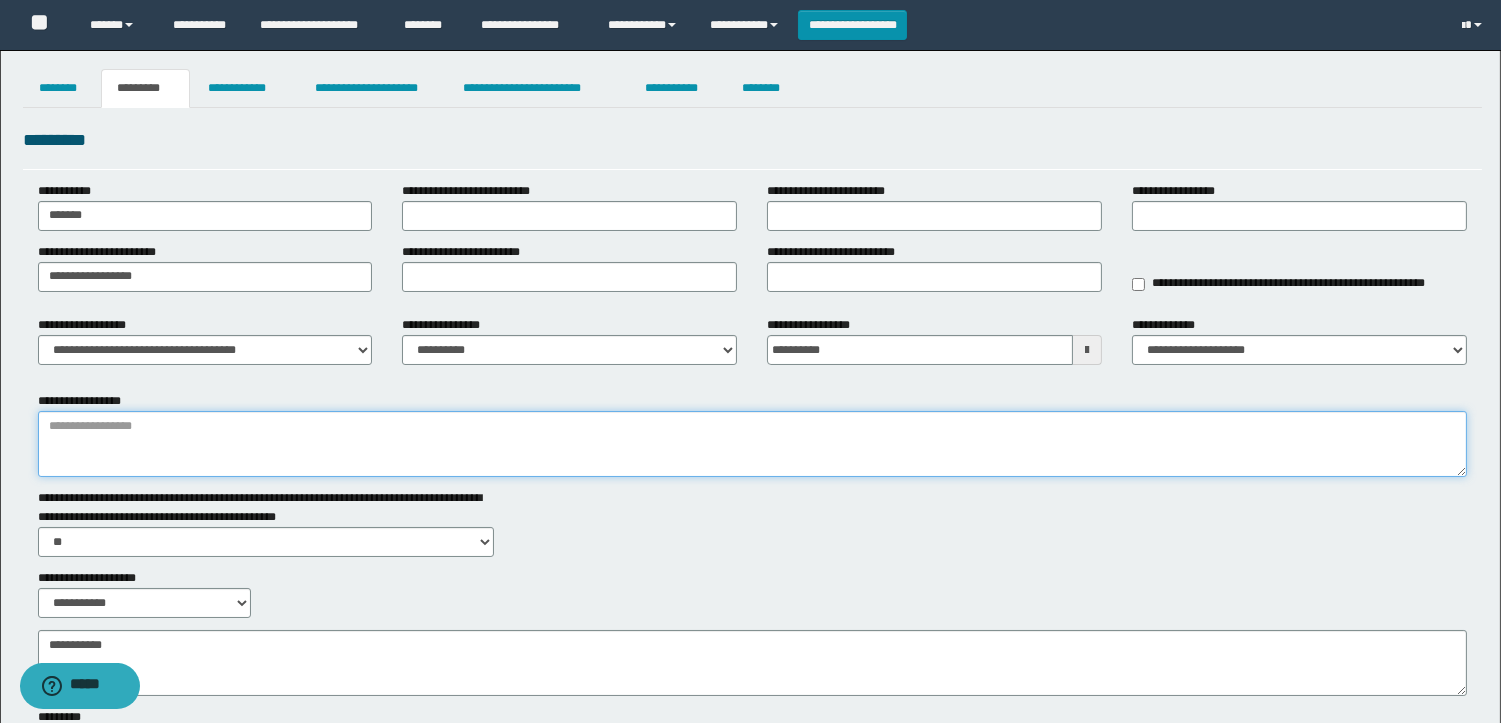 click on "**********" at bounding box center [752, 444] 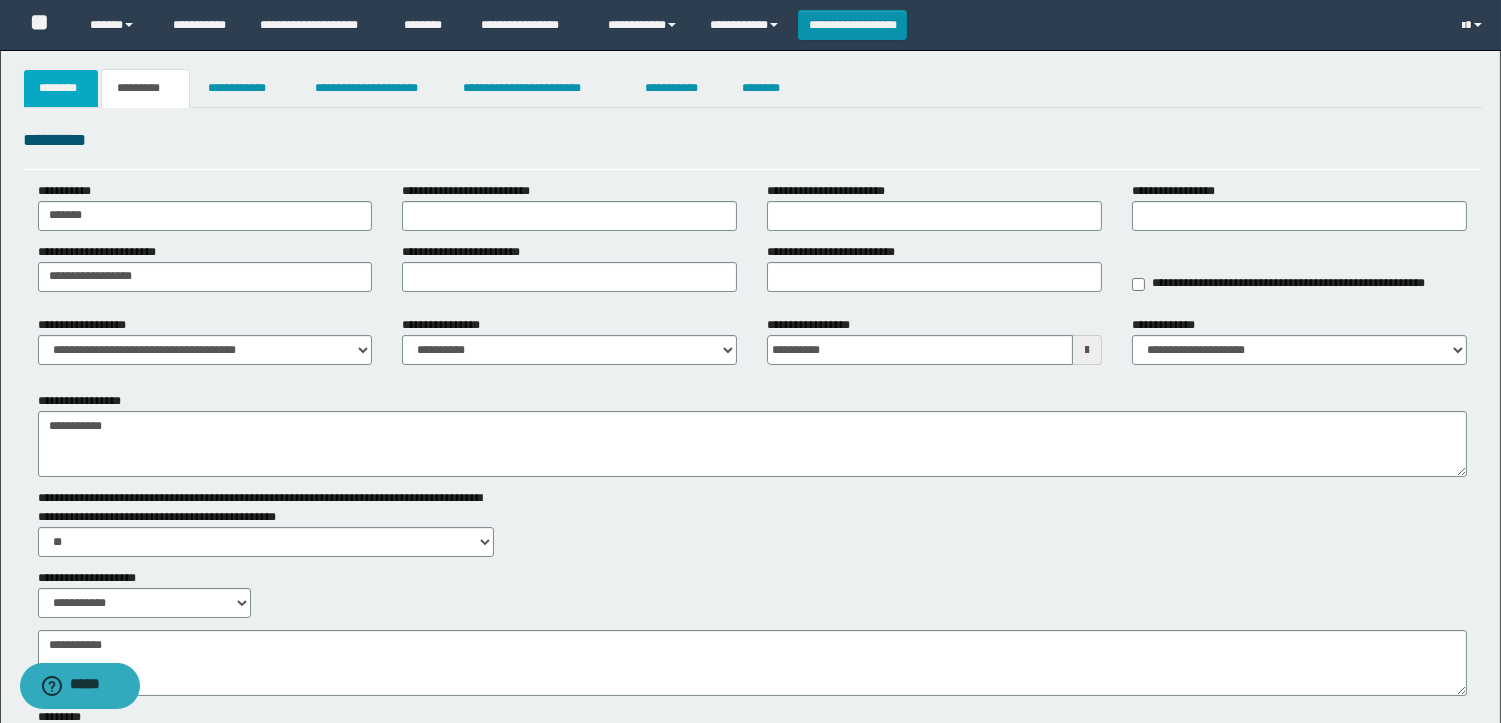 click on "********" at bounding box center (61, 88) 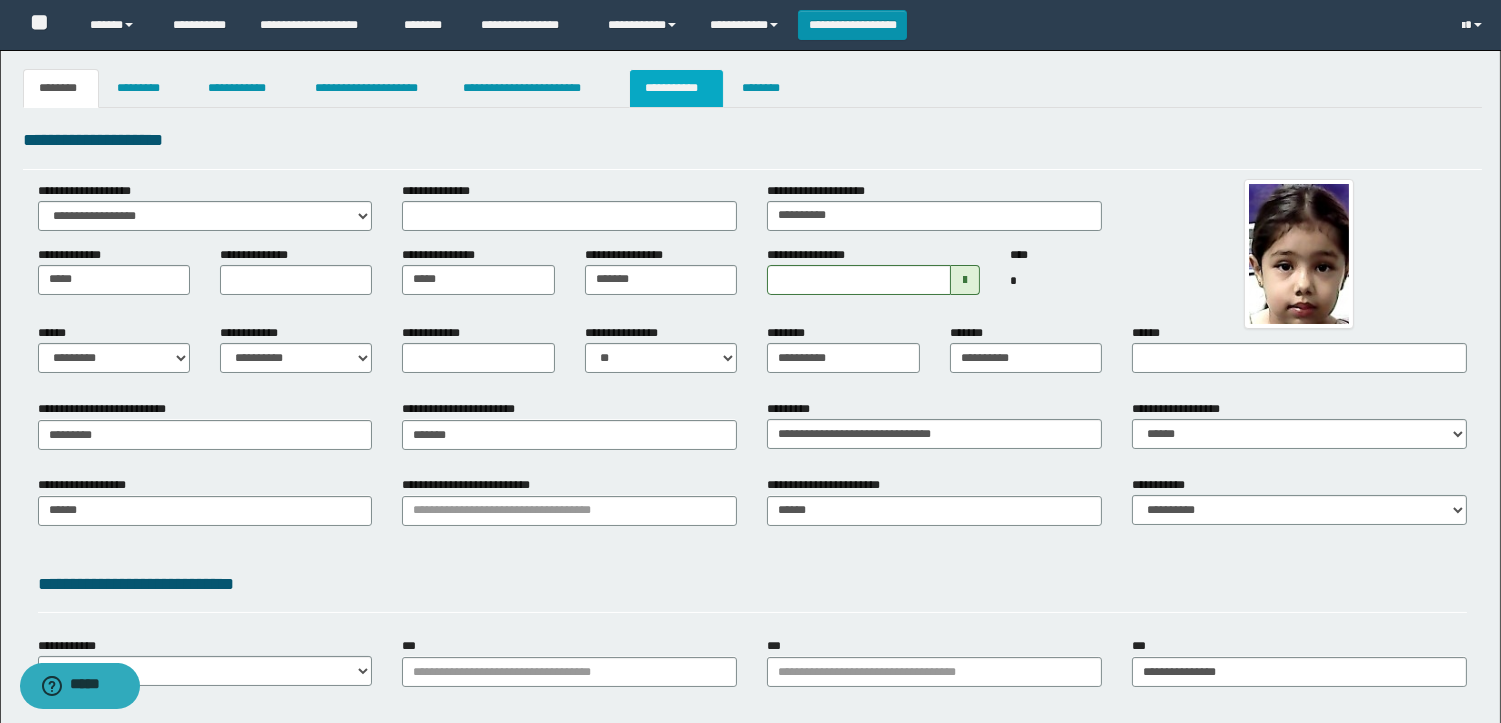 click on "**********" at bounding box center [676, 88] 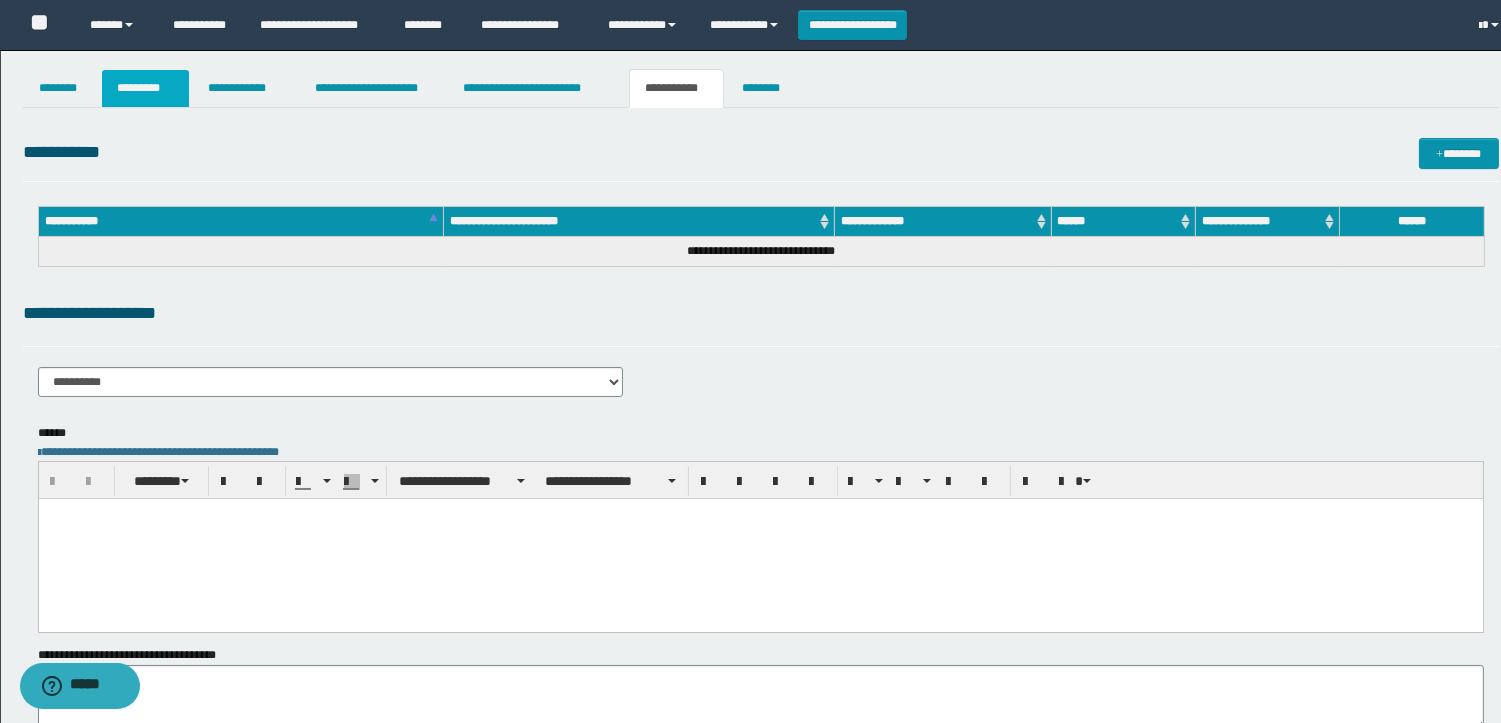 scroll, scrollTop: 0, scrollLeft: 0, axis: both 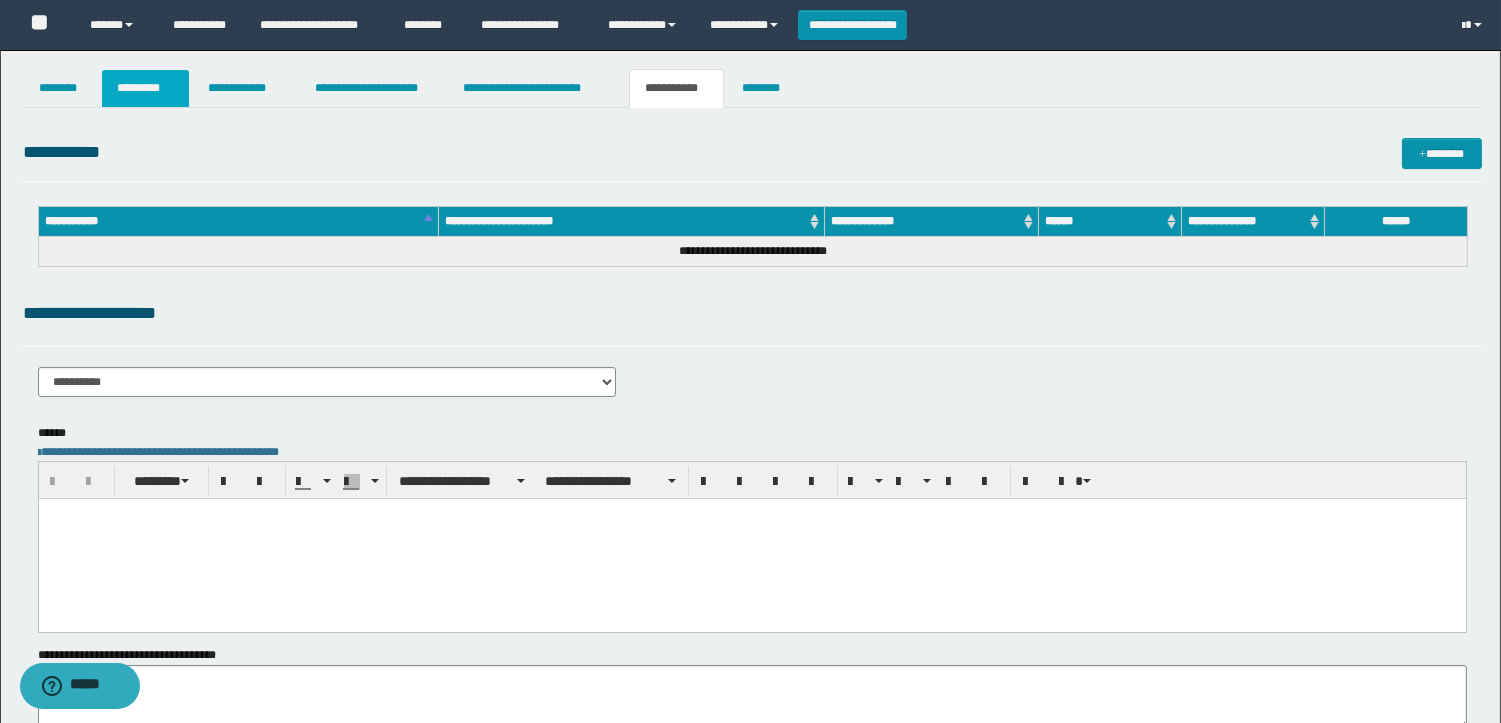 click on "*********" at bounding box center (145, 88) 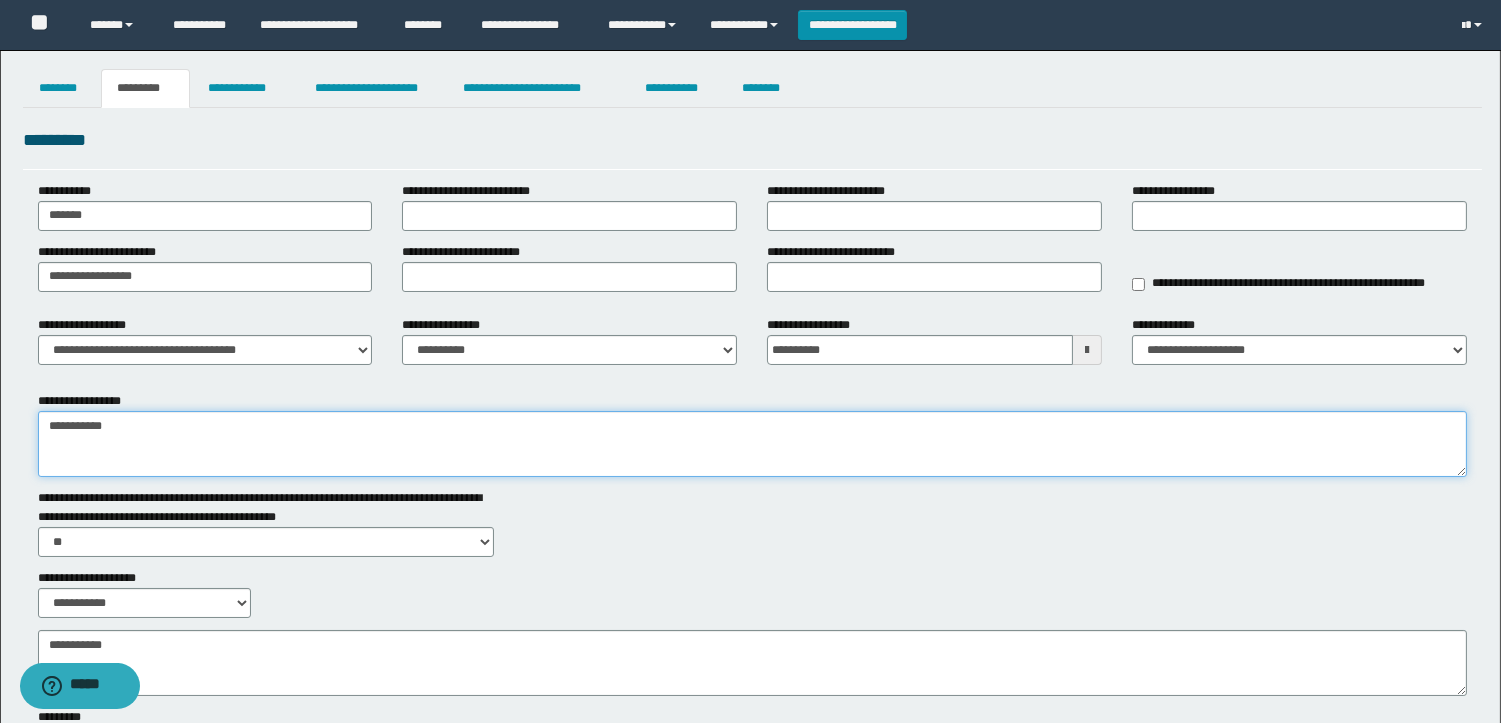 click on "**********" at bounding box center (752, 444) 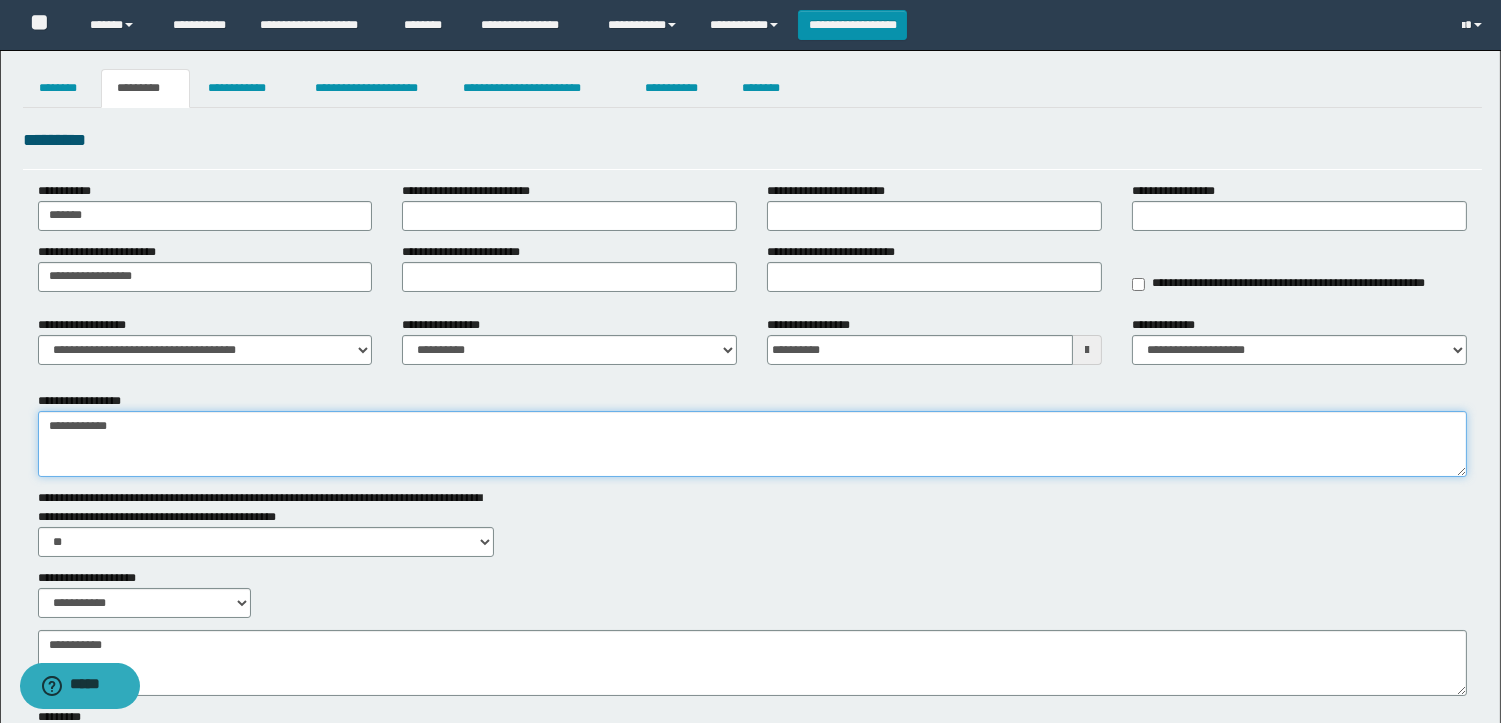 drag, startPoint x: 184, startPoint y: 412, endPoint x: 0, endPoint y: 361, distance: 190.93716 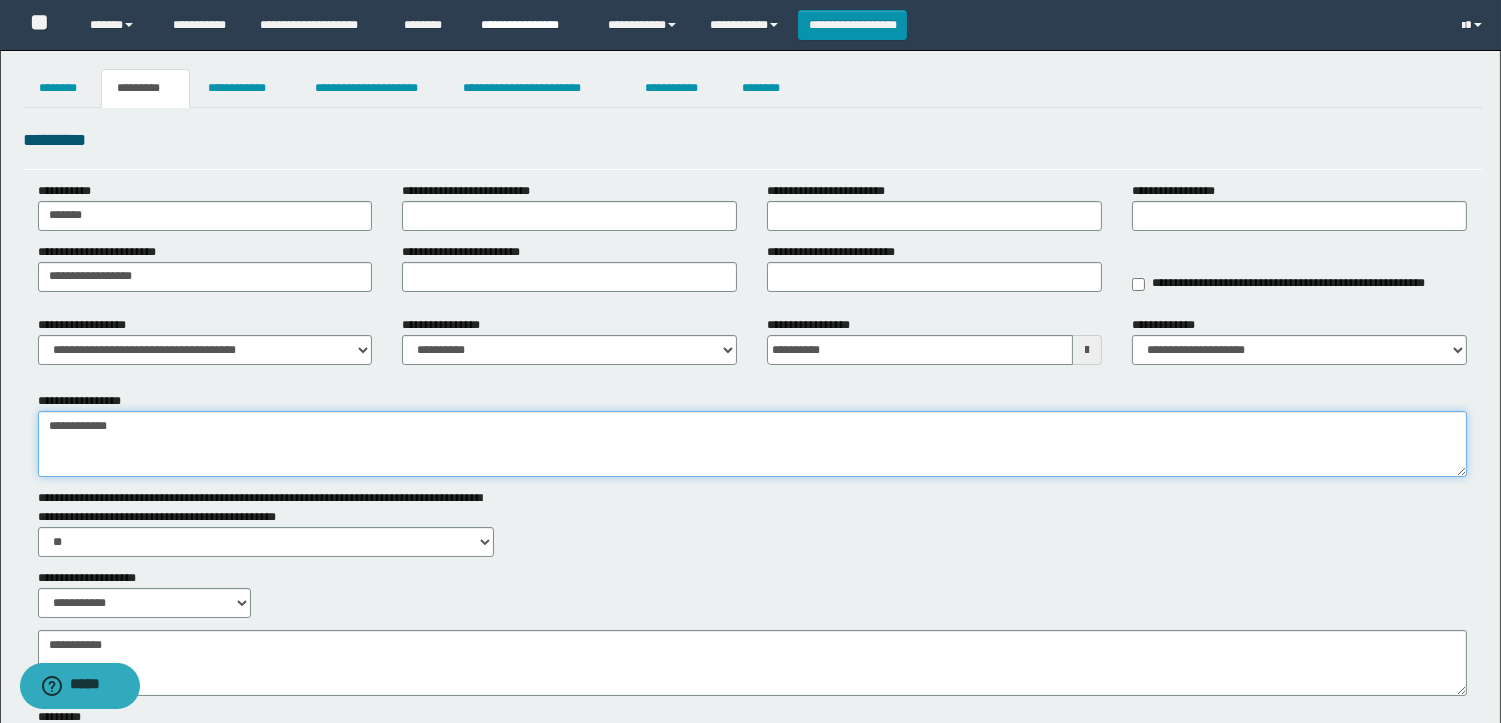 type on "**********" 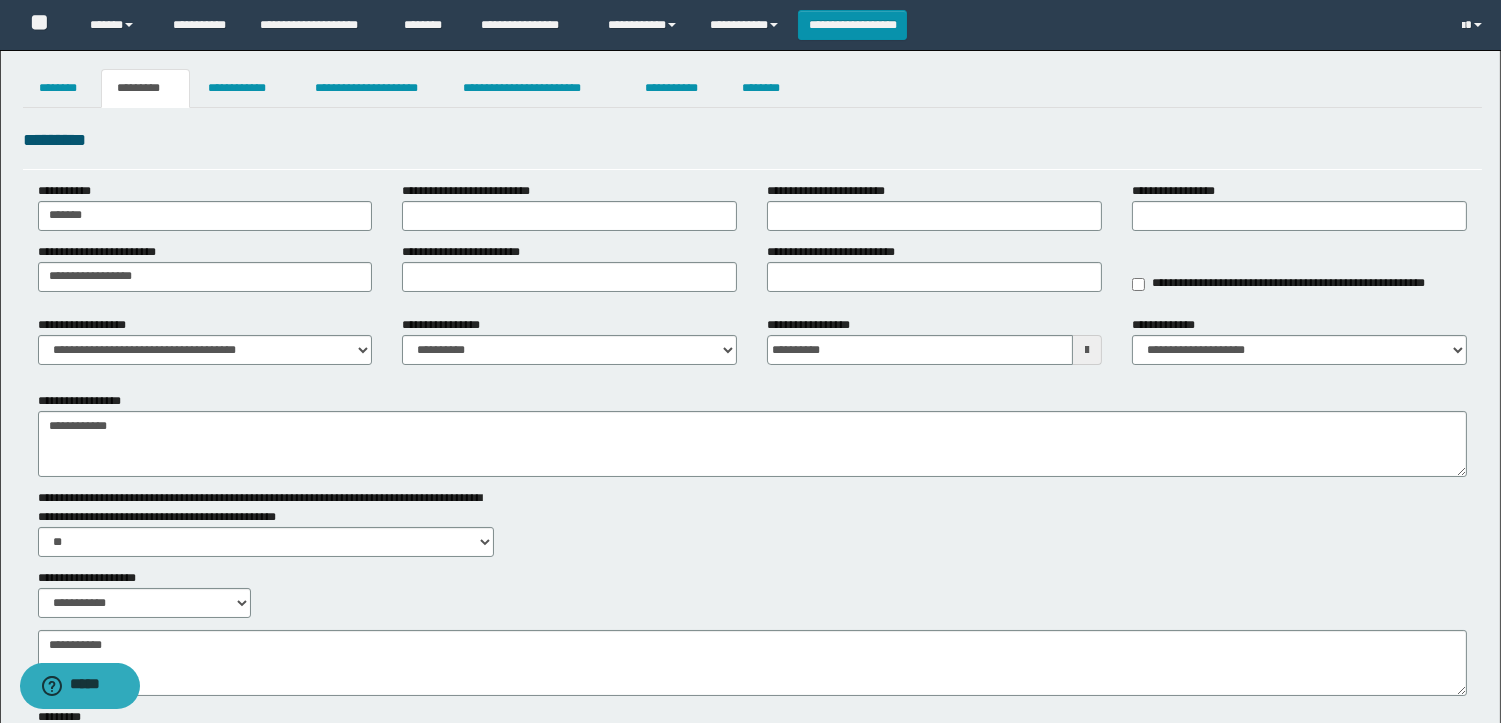 click on "**********" at bounding box center [750, 442] 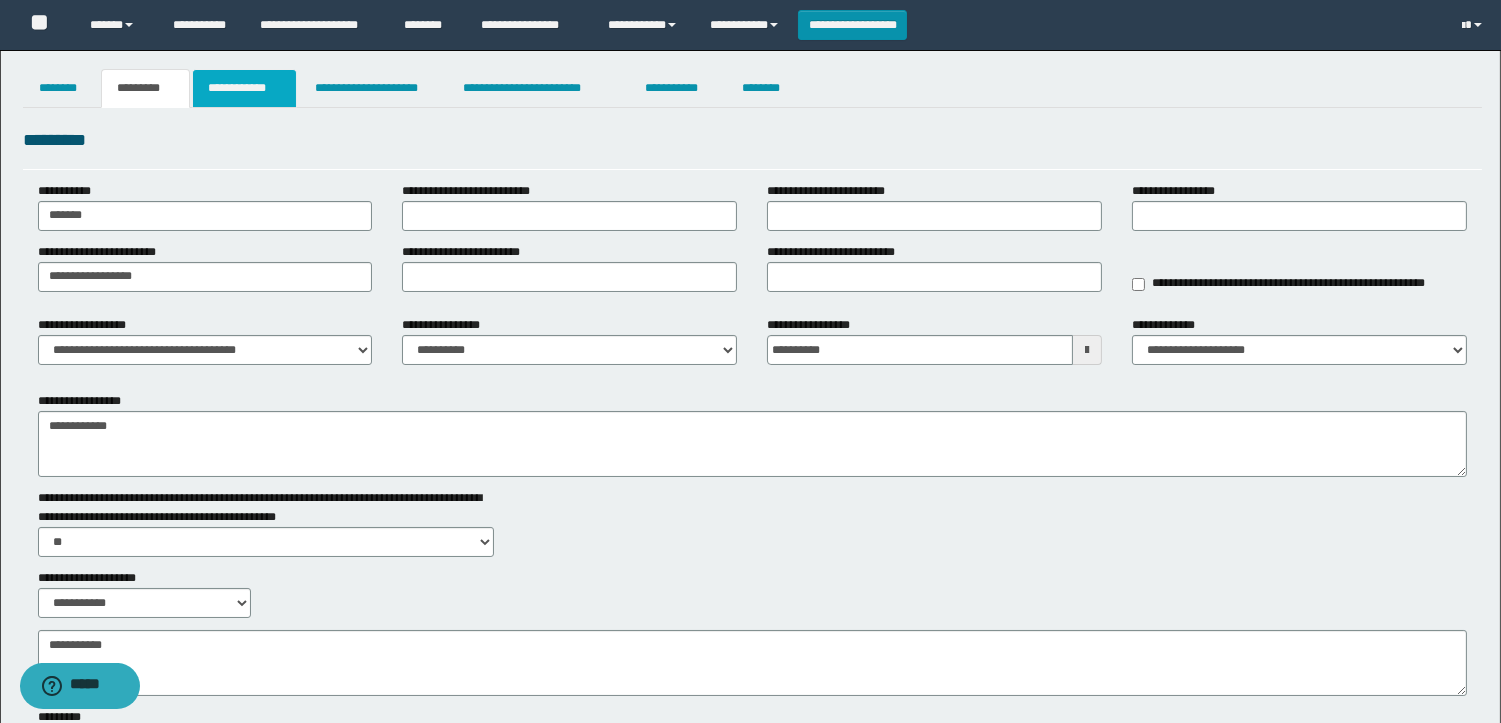 click on "**********" at bounding box center (244, 88) 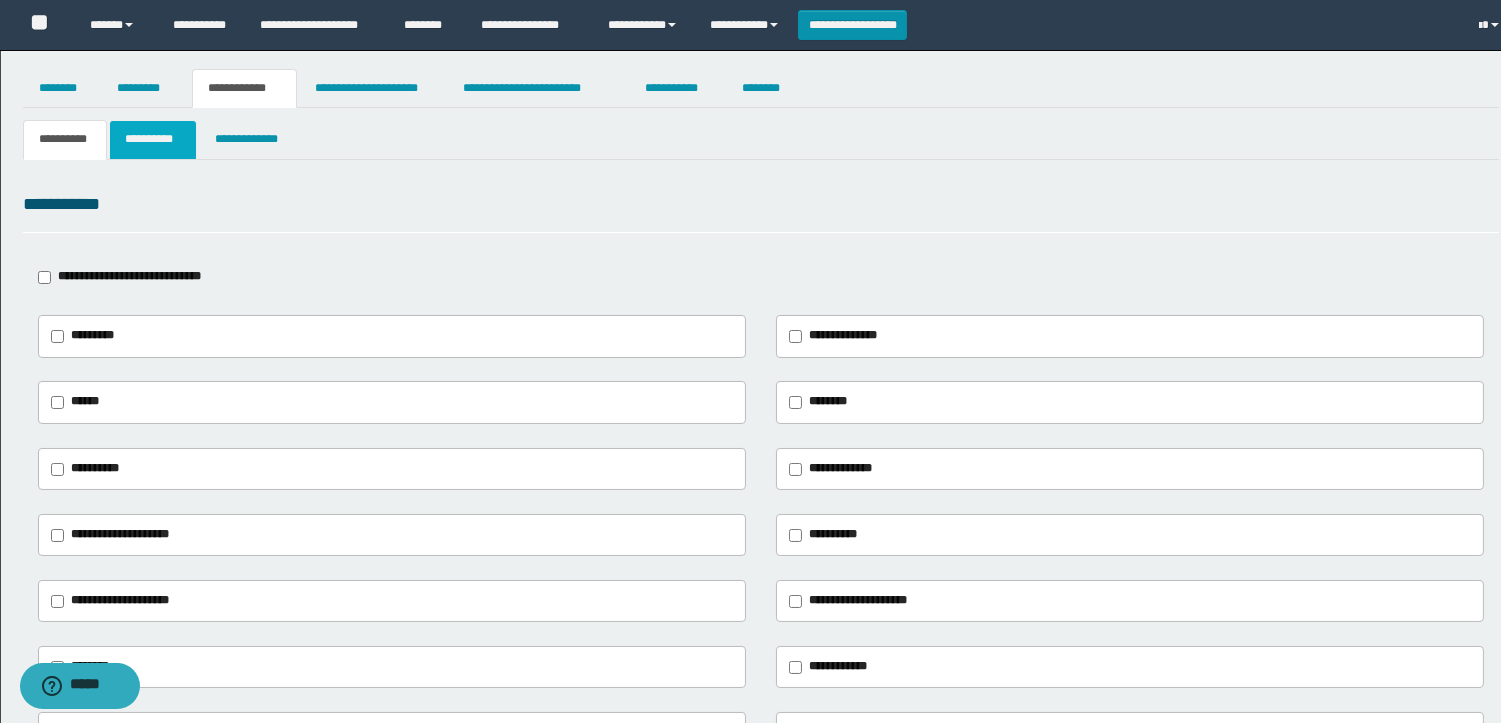 click on "**********" at bounding box center (153, 139) 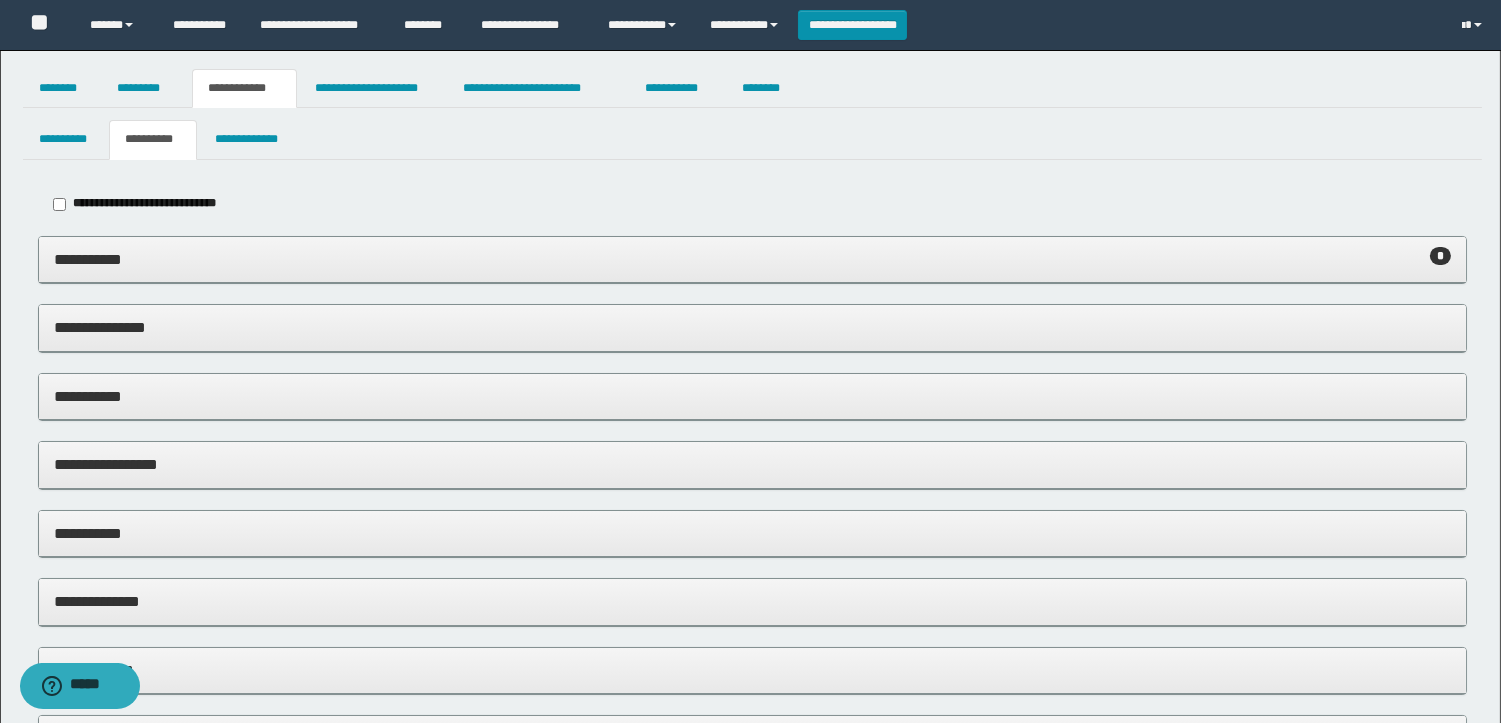 click on "**********" at bounding box center [752, 259] 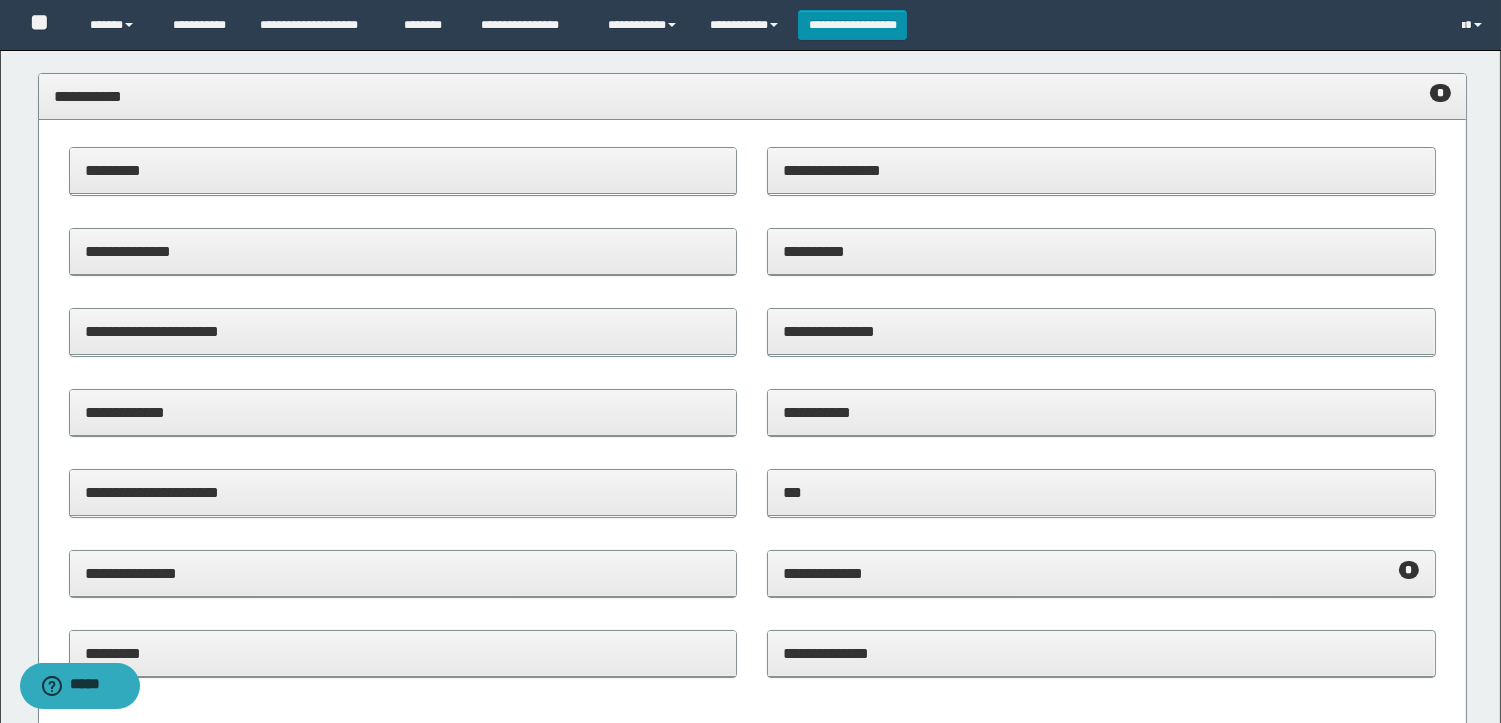 scroll, scrollTop: 333, scrollLeft: 0, axis: vertical 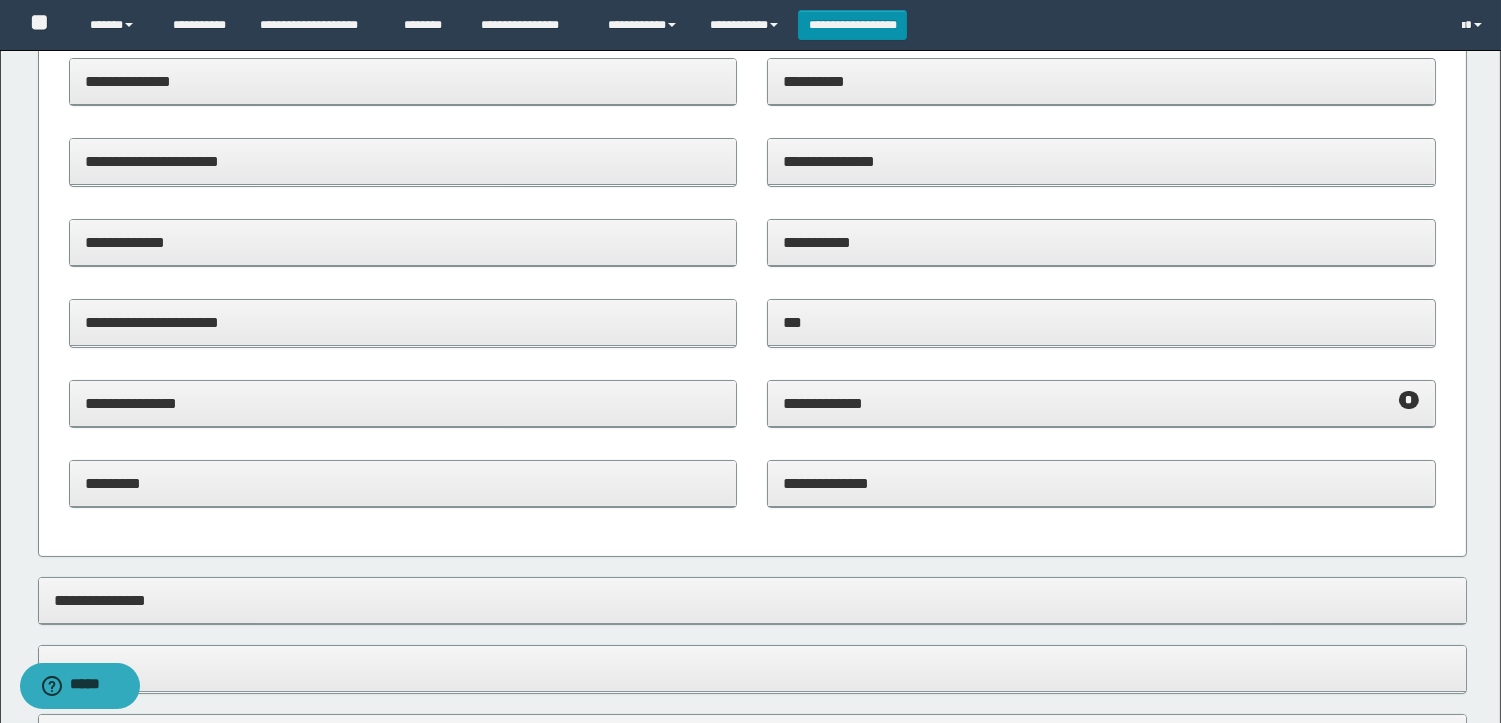 click on "**********" at bounding box center [1101, 404] 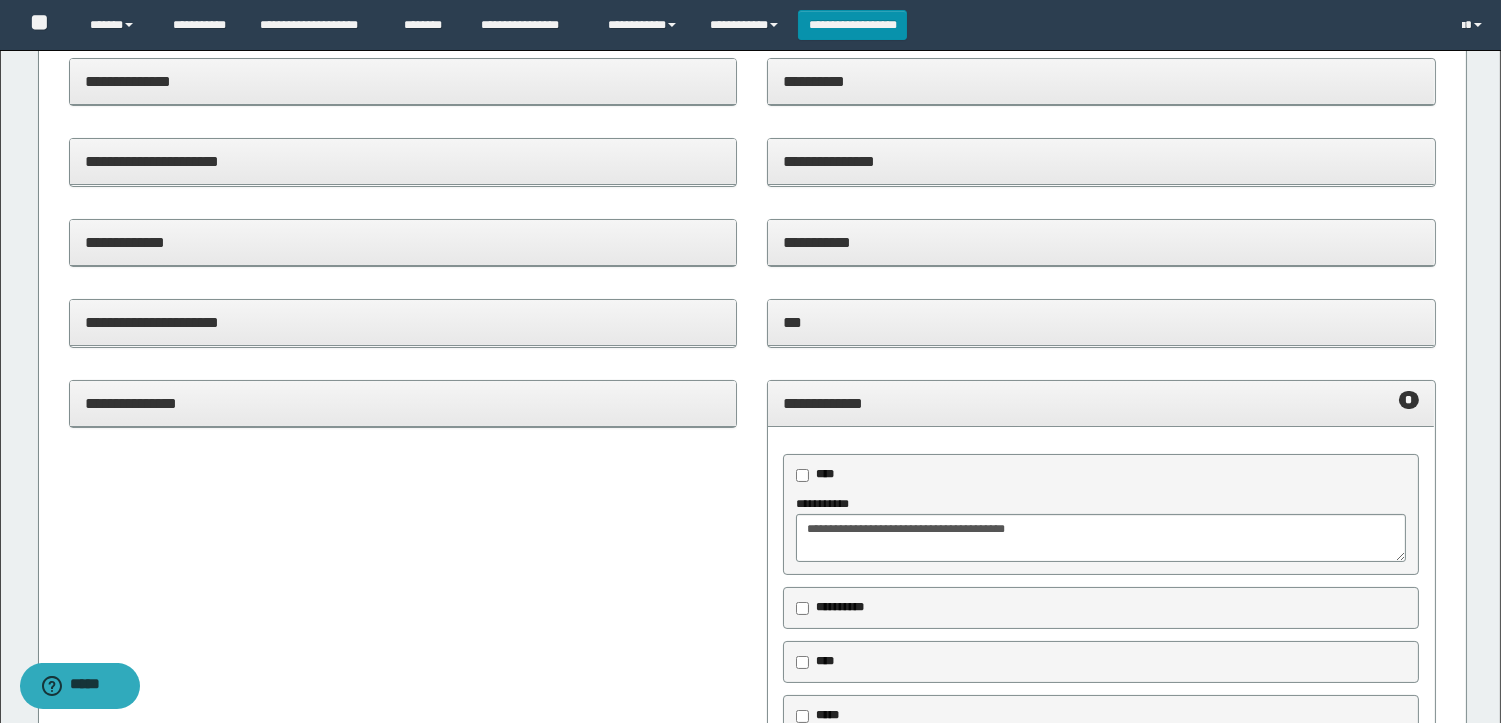 click on "**********" at bounding box center (1101, 404) 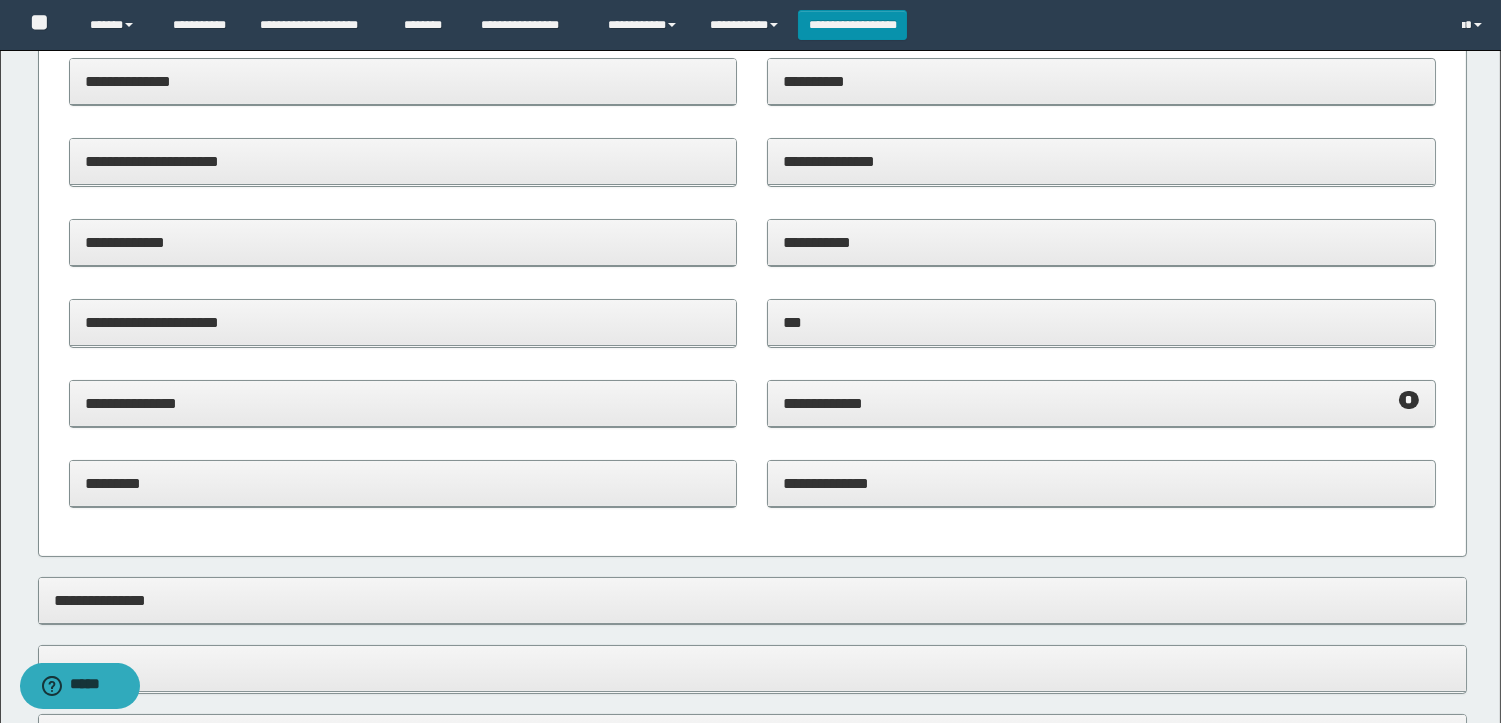 click on "**********" at bounding box center (1101, 404) 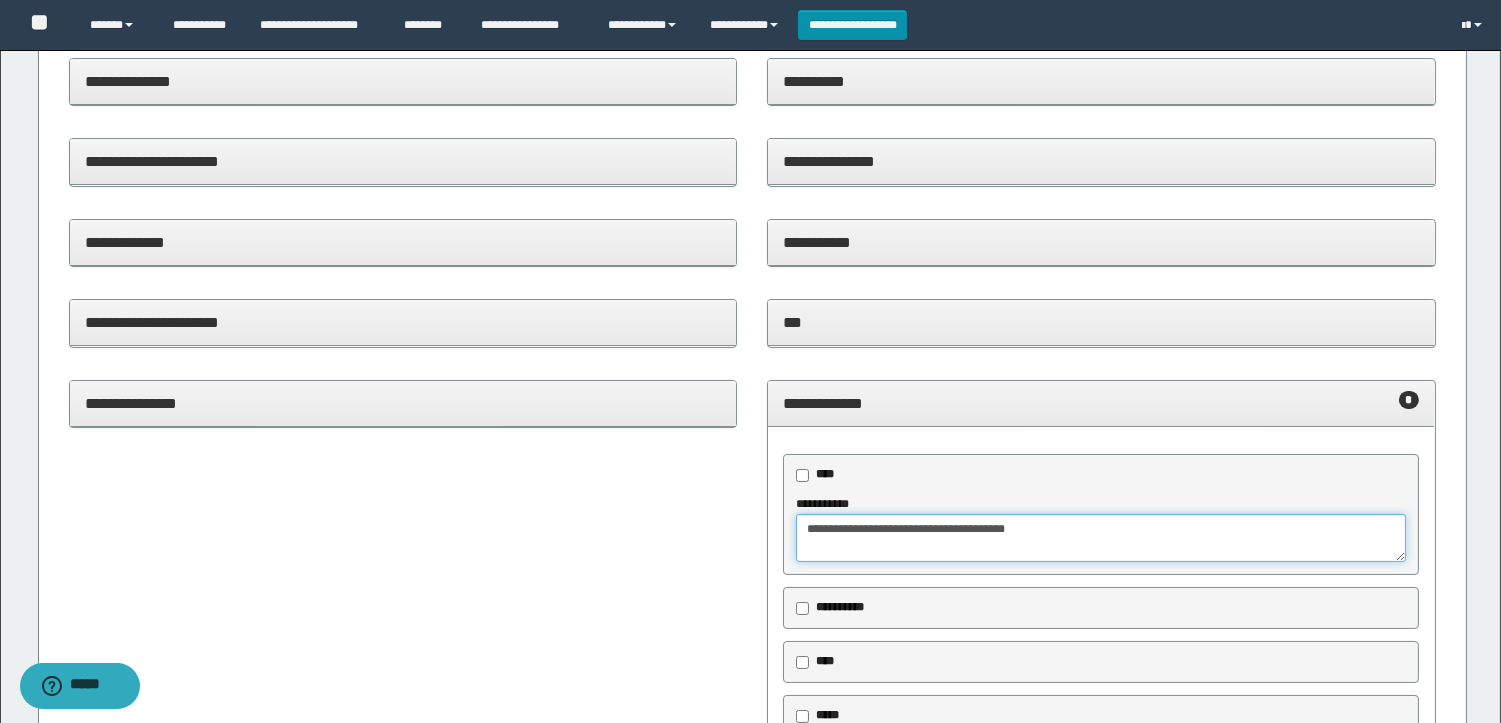 drag, startPoint x: 1124, startPoint y: 531, endPoint x: 305, endPoint y: 434, distance: 824.7242 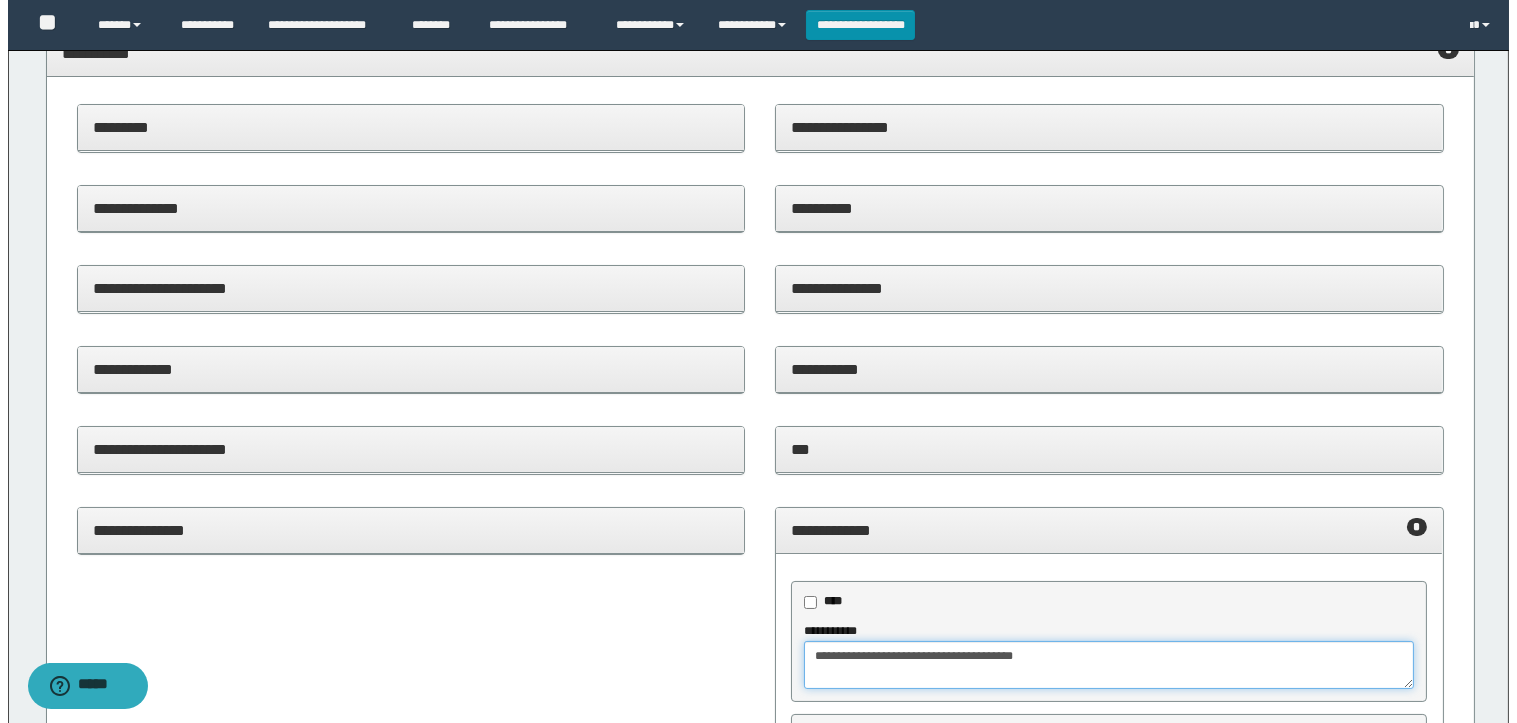 scroll, scrollTop: 0, scrollLeft: 0, axis: both 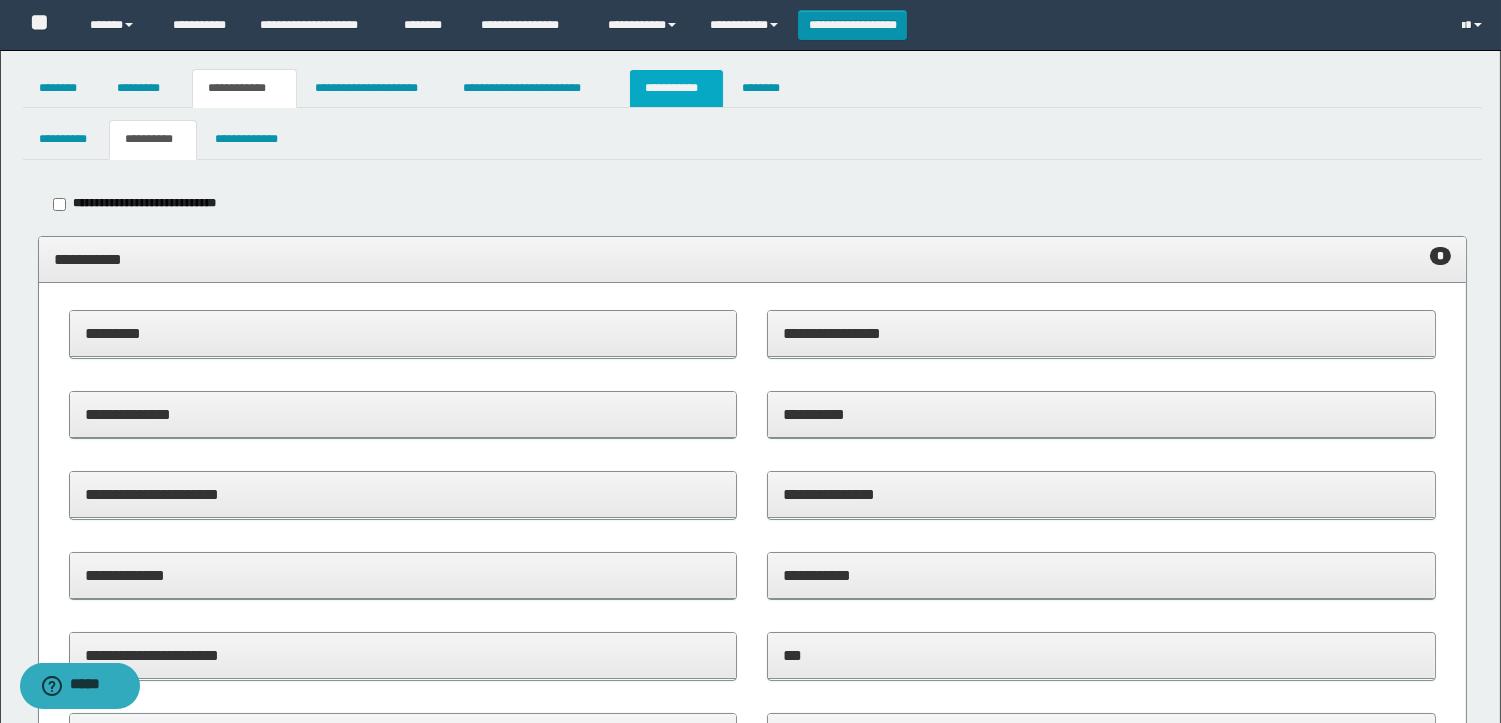 click on "**********" at bounding box center [676, 88] 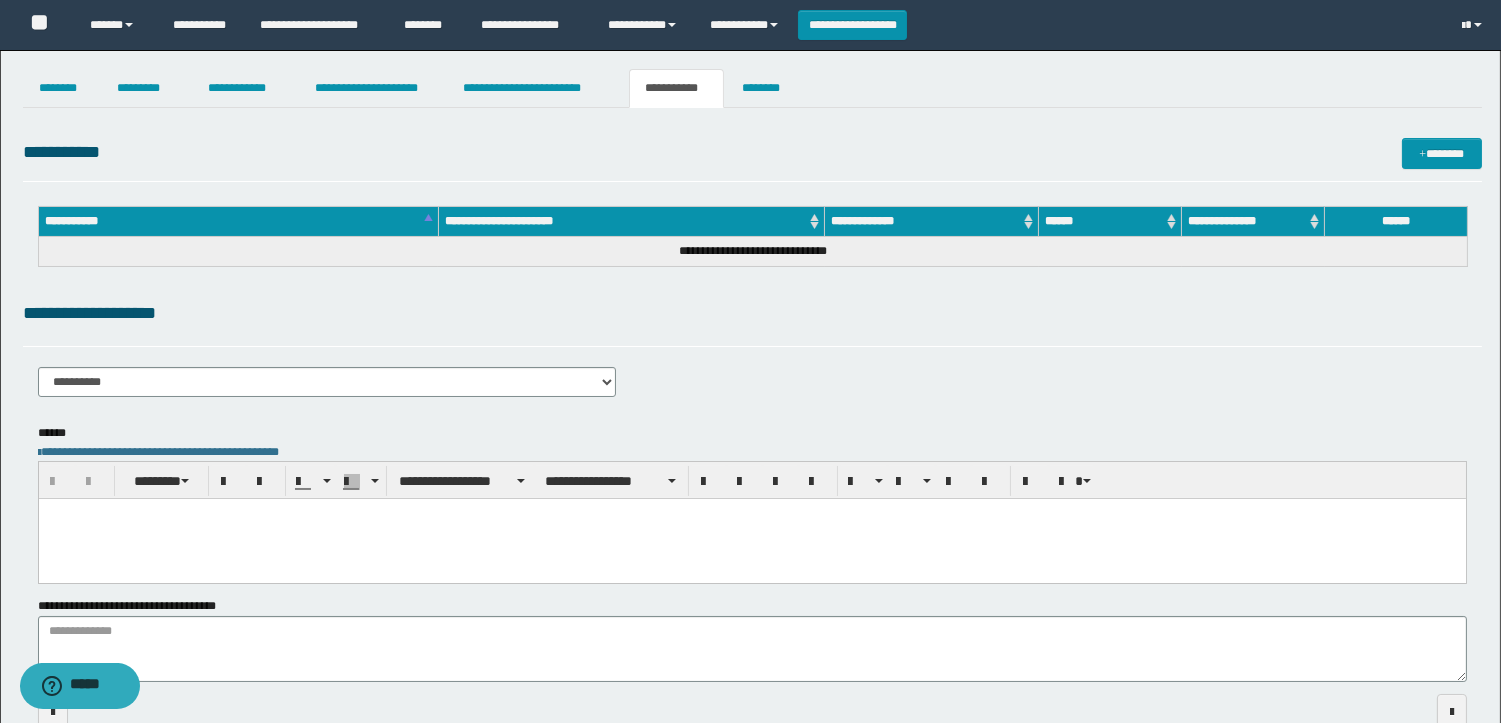 click at bounding box center (751, 539) 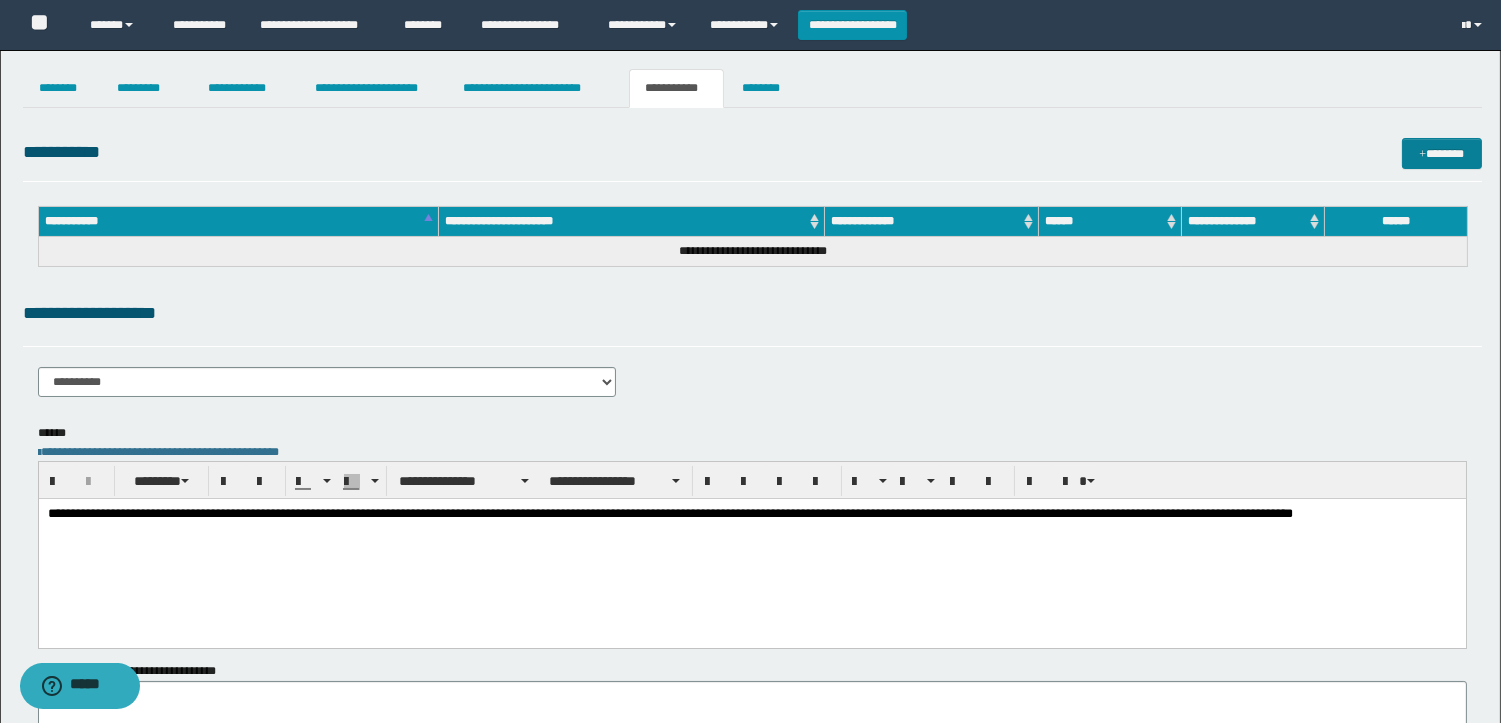 drag, startPoint x: 1393, startPoint y: 161, endPoint x: 1420, endPoint y: 166, distance: 27.45906 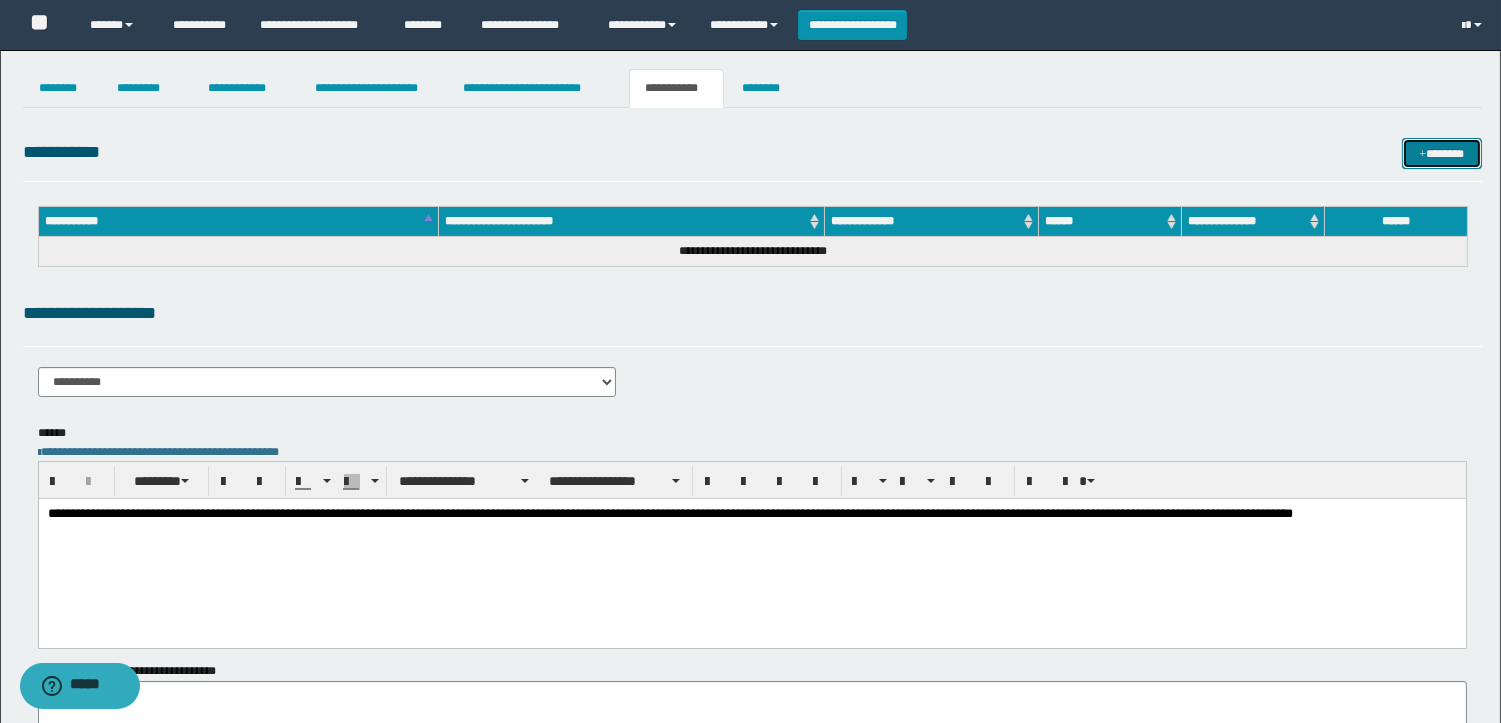 click on "*******" at bounding box center (1442, 153) 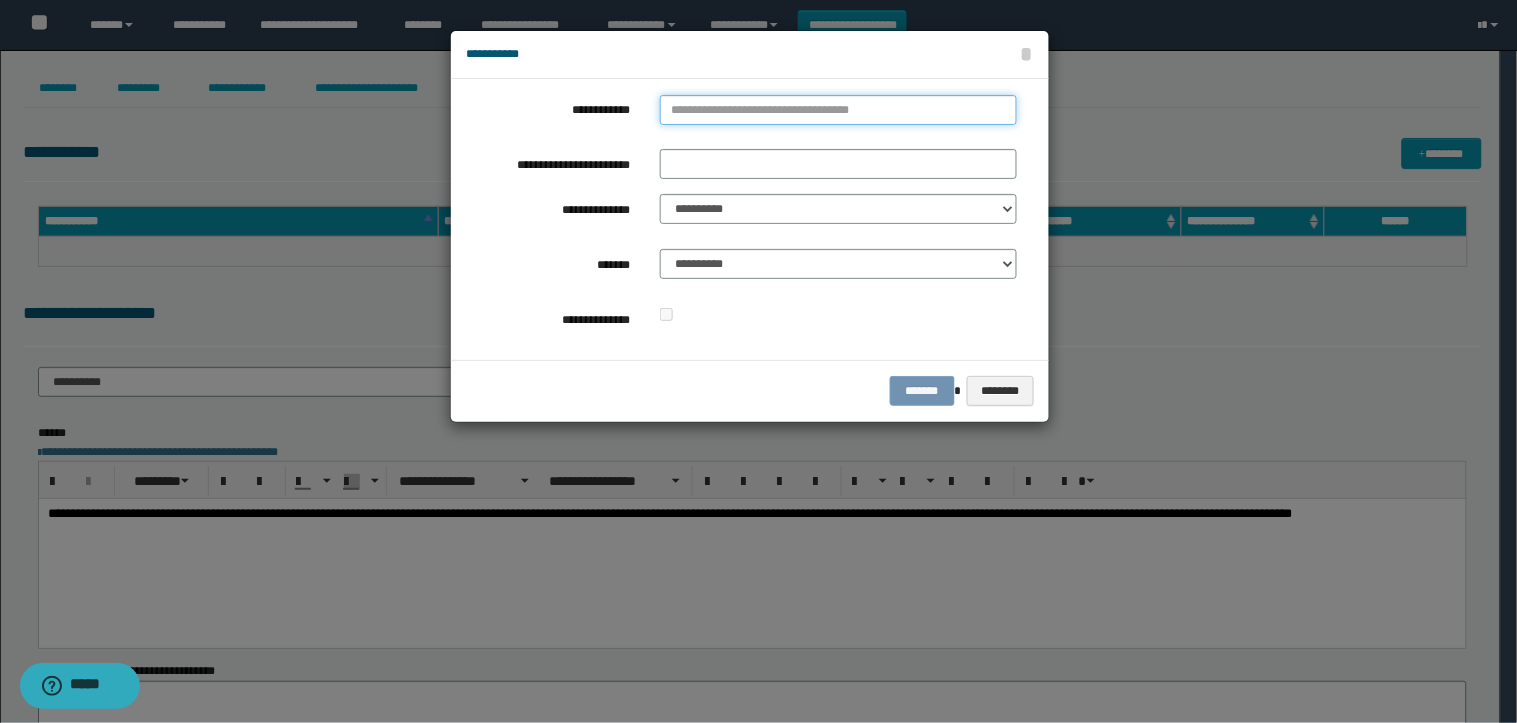 click on "**********" at bounding box center [838, 110] 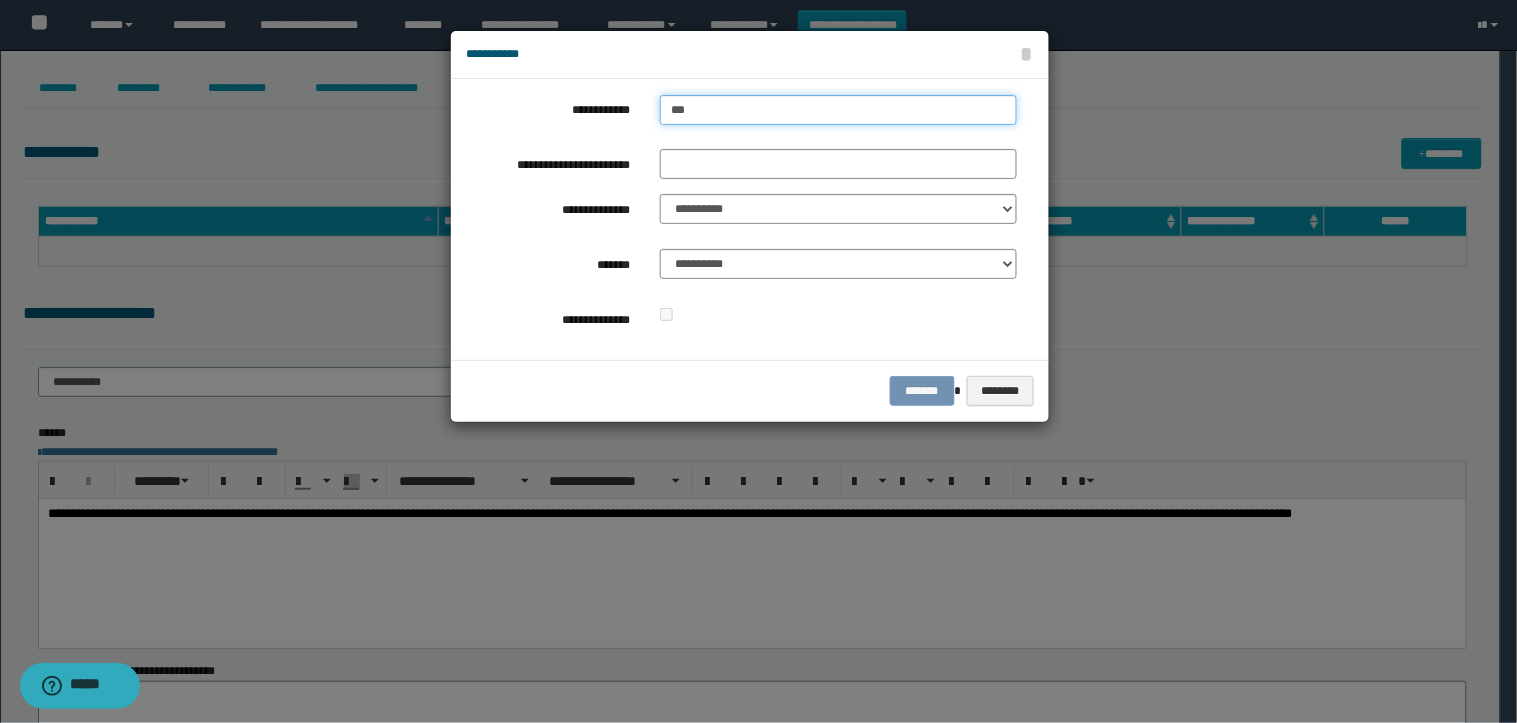 type on "****" 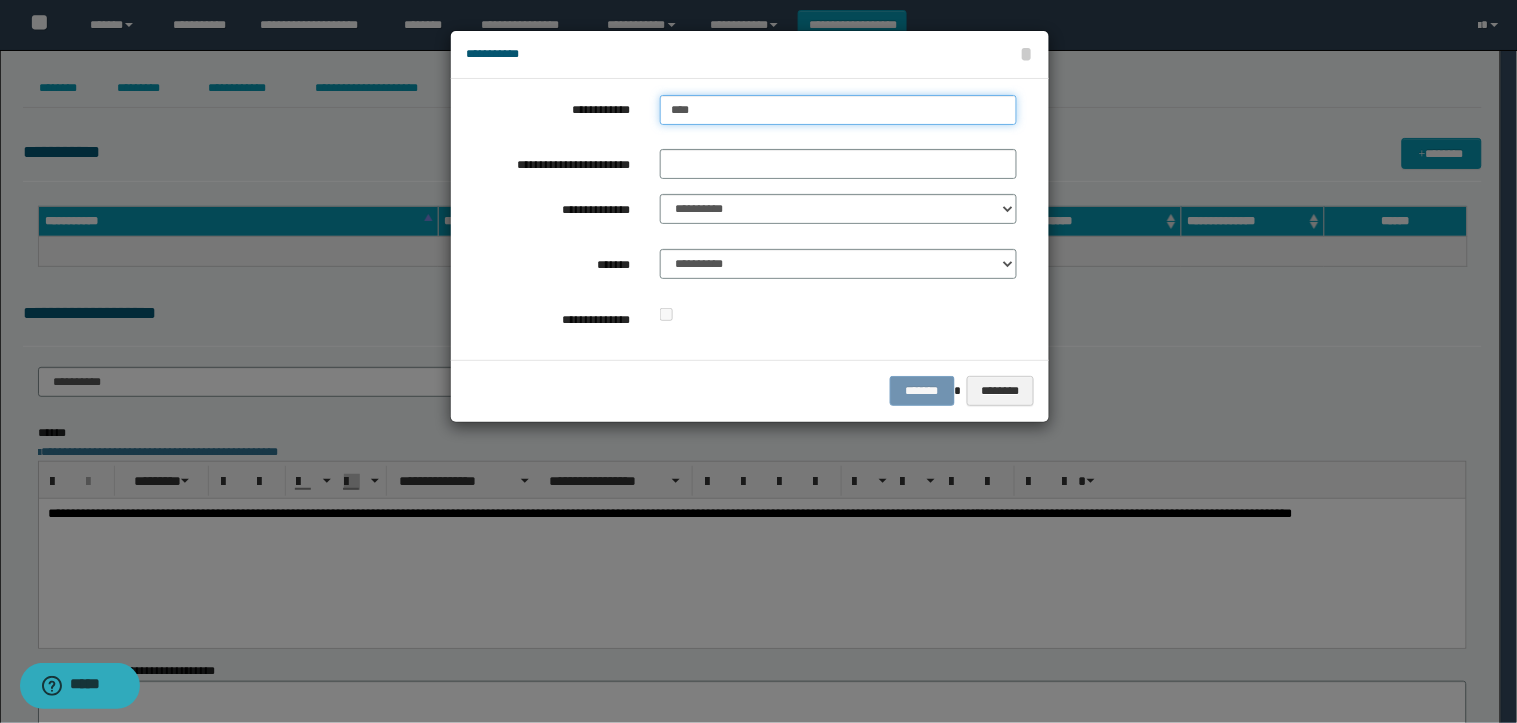 type on "****" 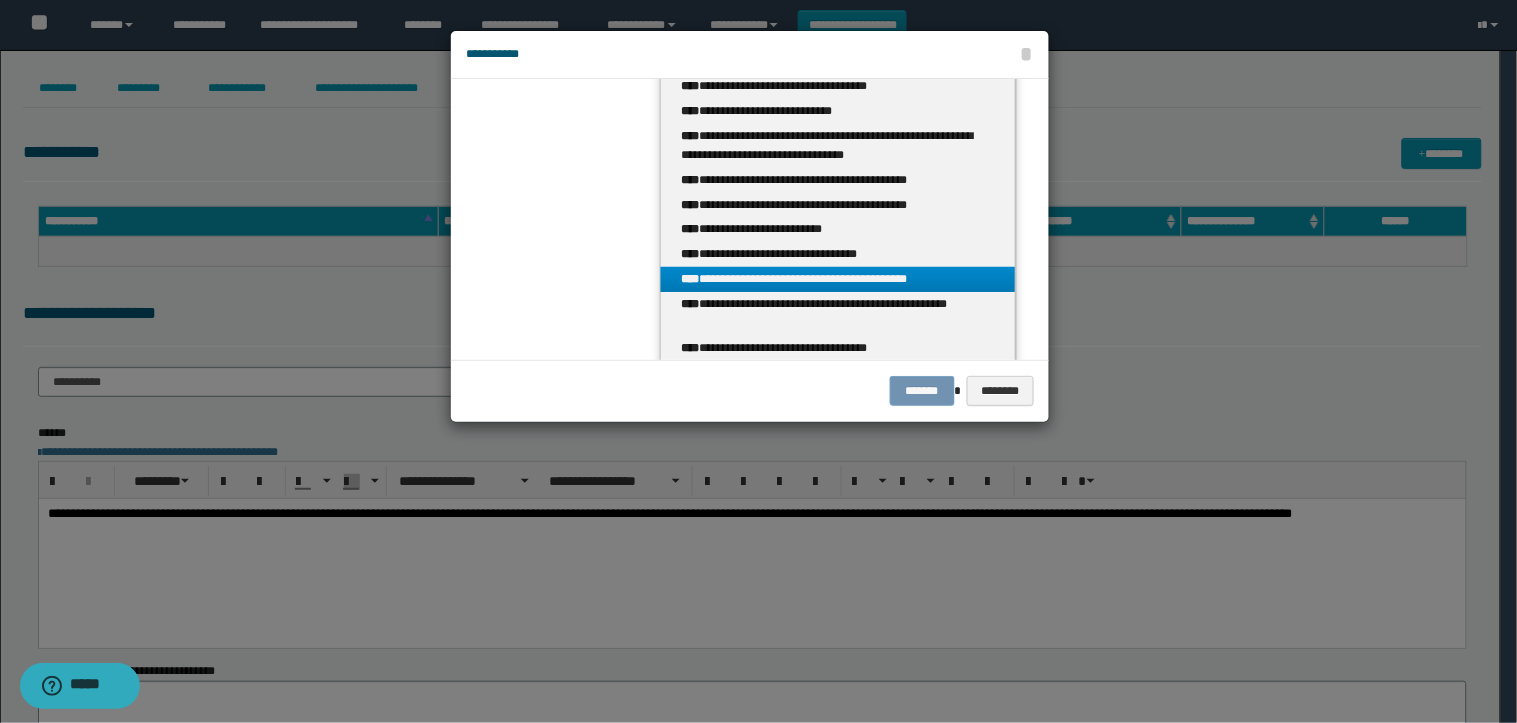 scroll, scrollTop: 548, scrollLeft: 0, axis: vertical 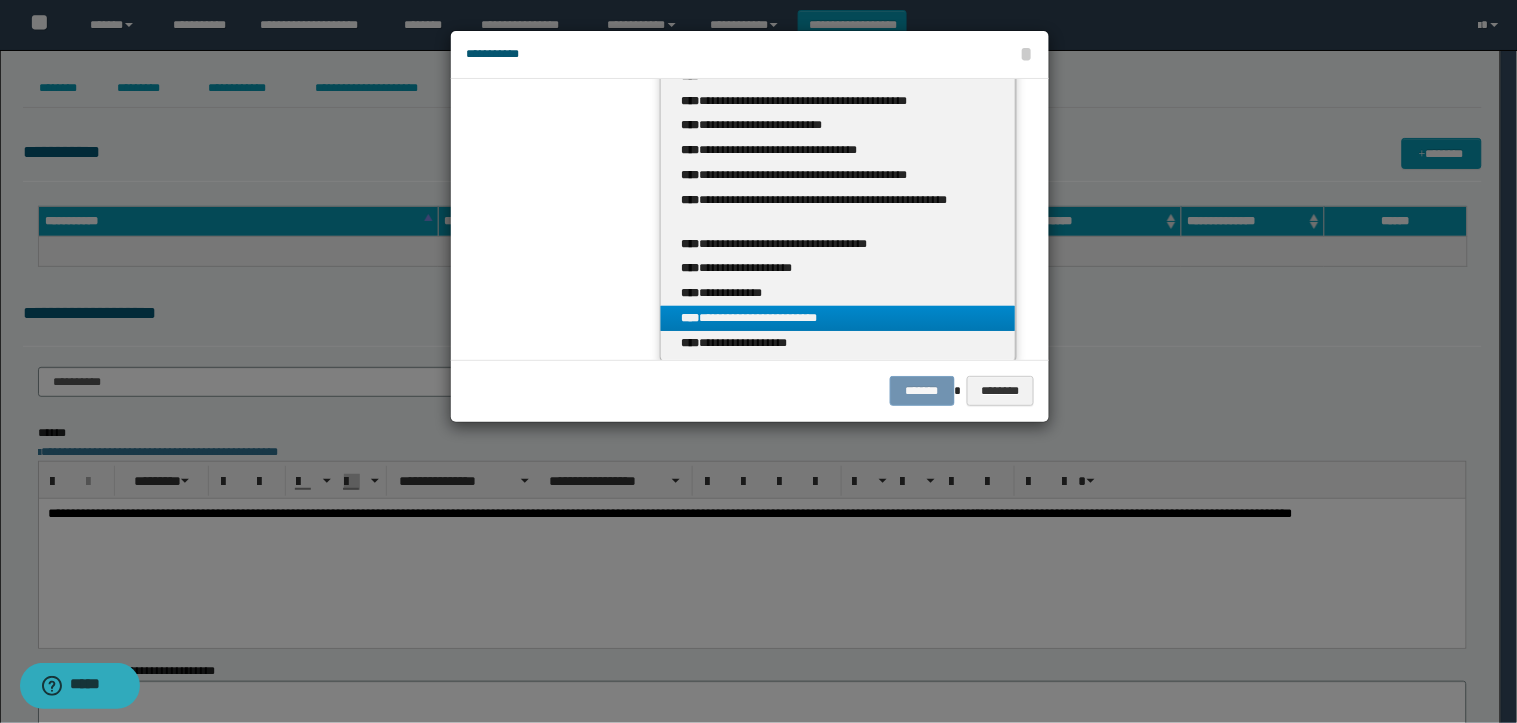 type on "****" 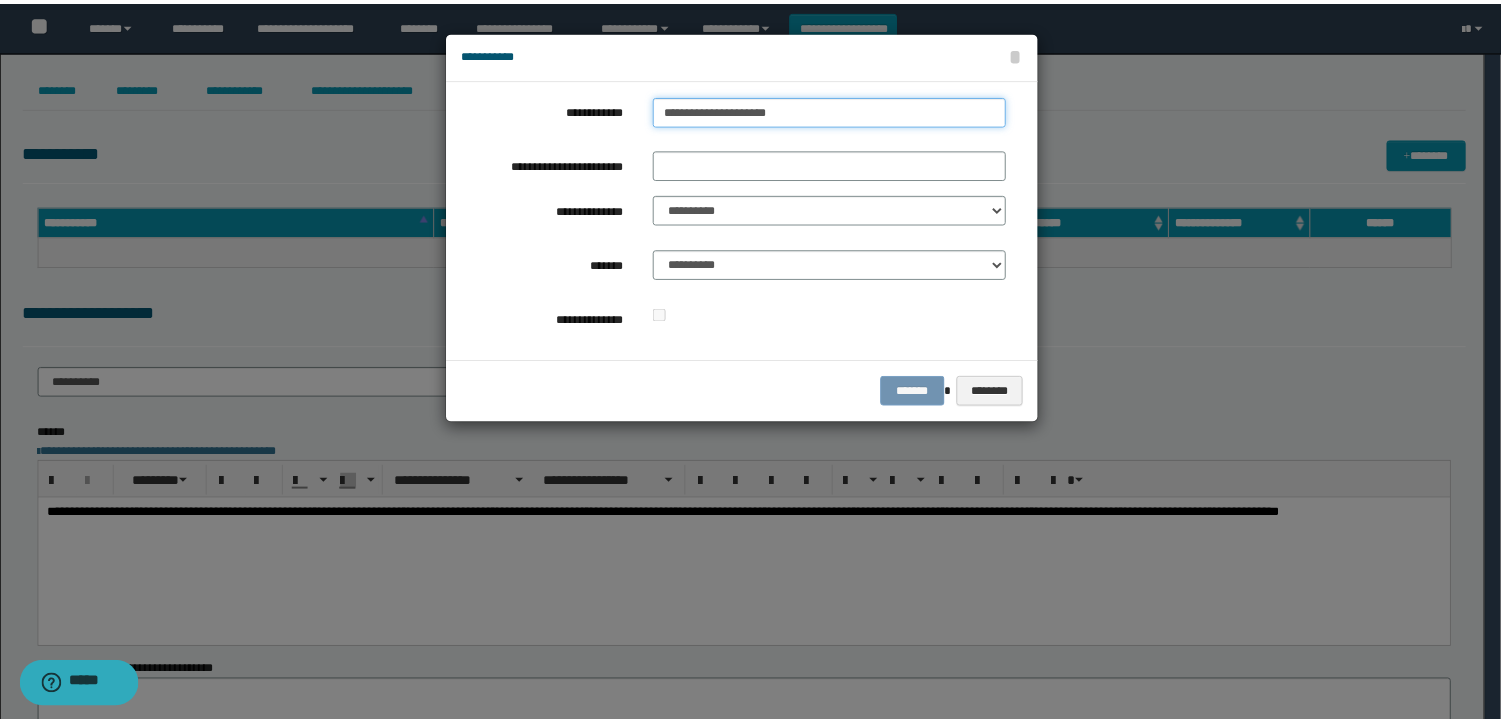 scroll, scrollTop: 0, scrollLeft: 0, axis: both 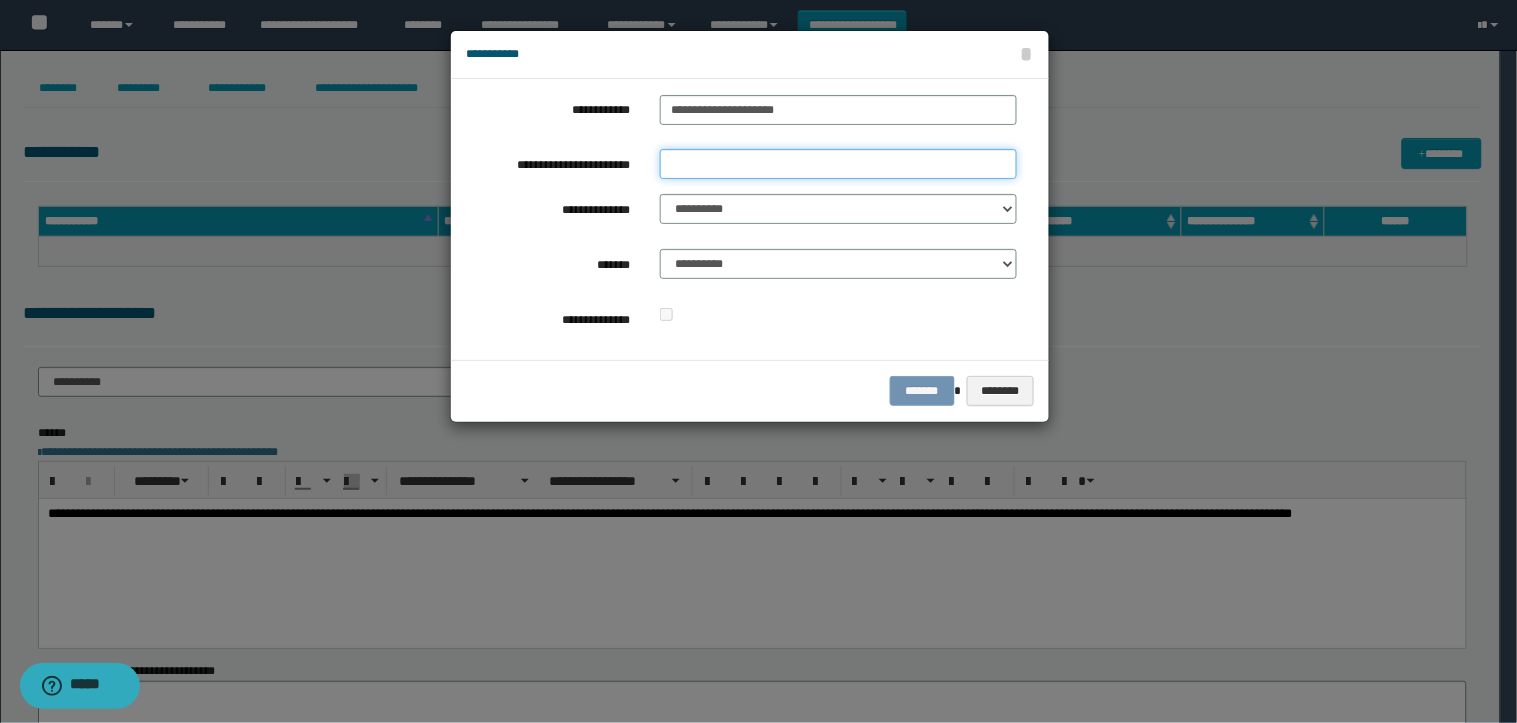 click on "**********" at bounding box center (838, 164) 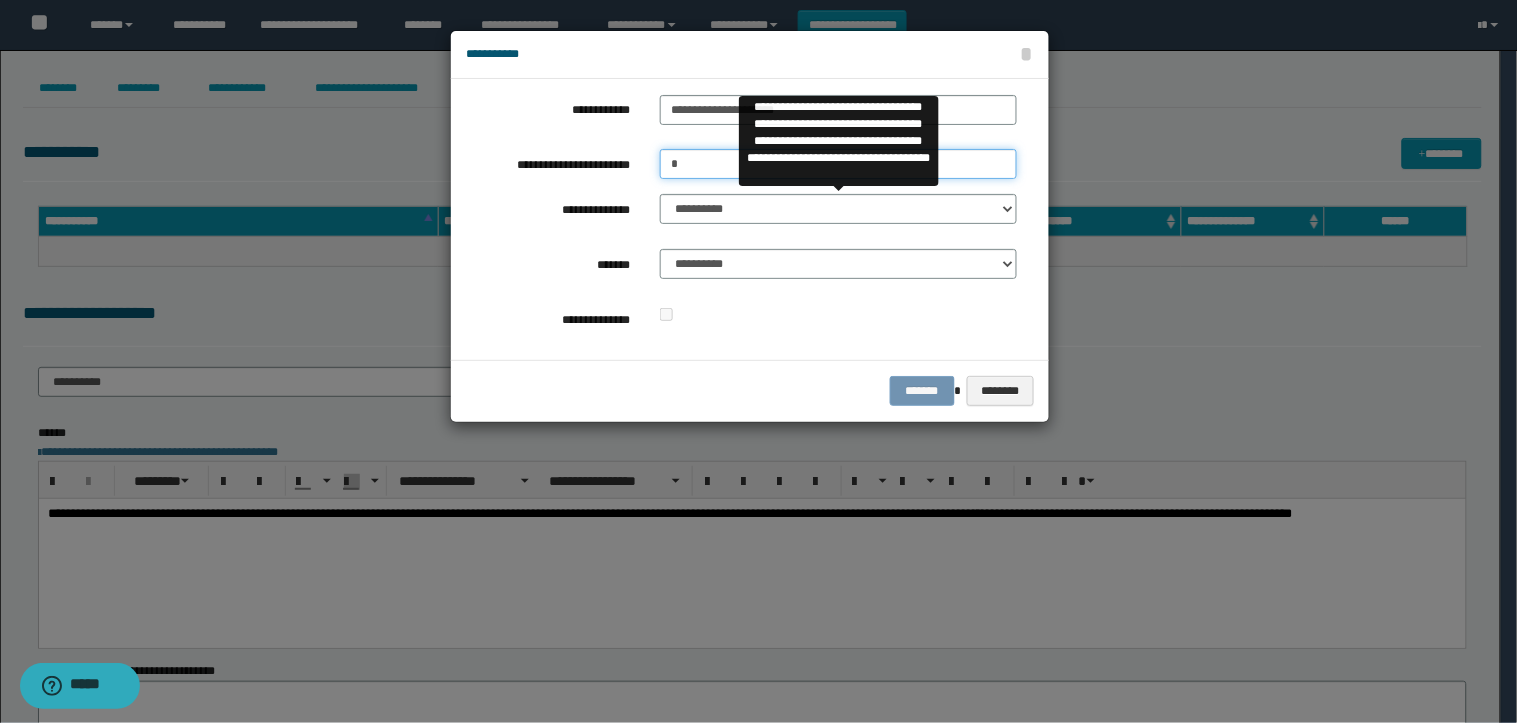 type on "*" 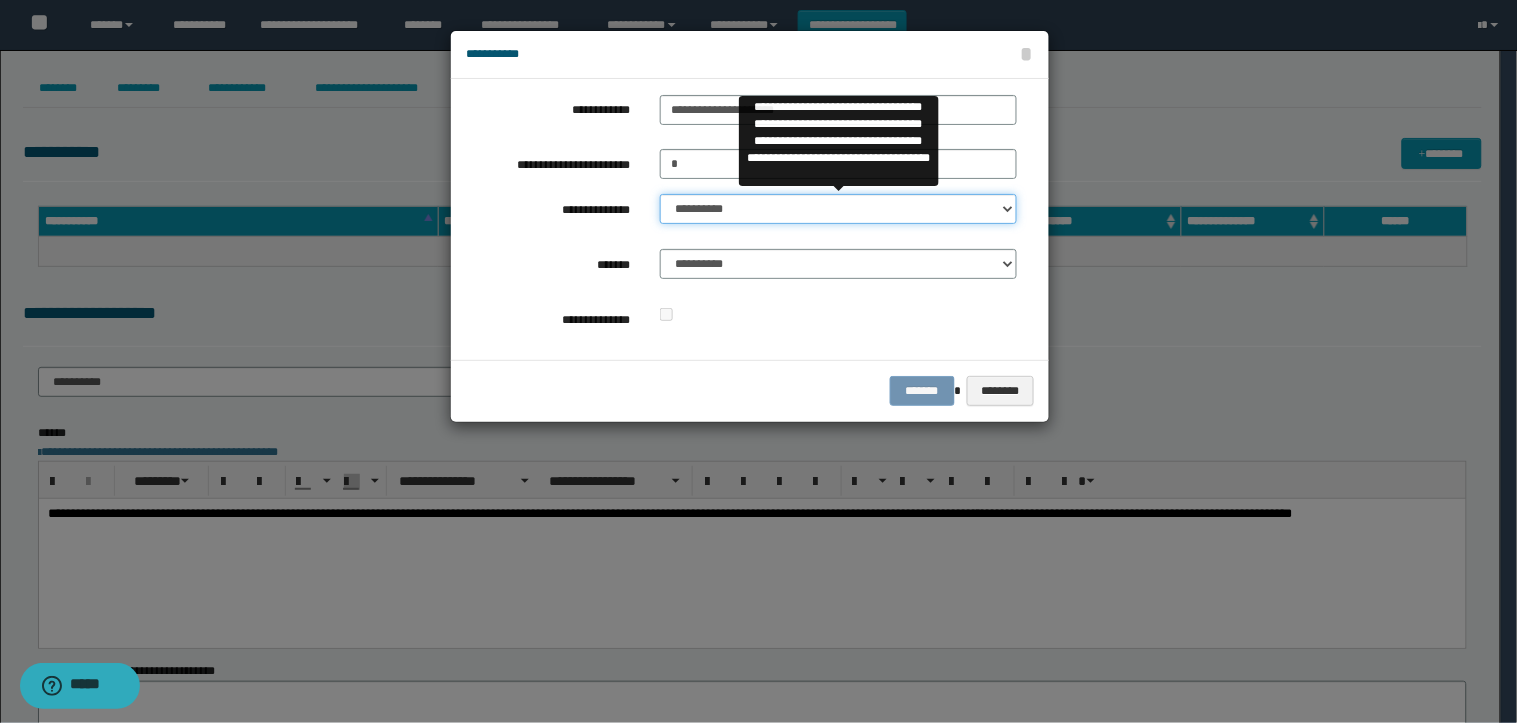 click on "**********" at bounding box center [838, 209] 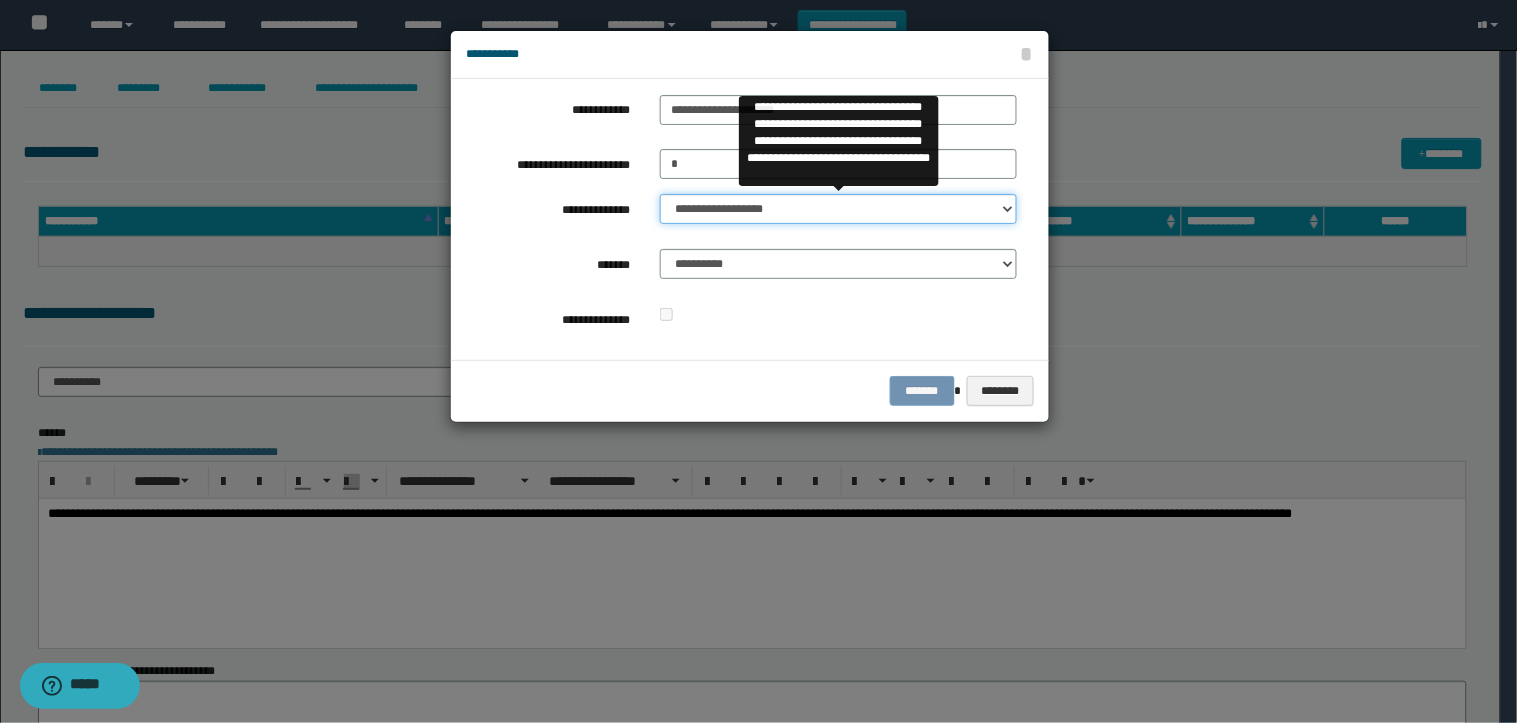 click on "**********" at bounding box center [838, 209] 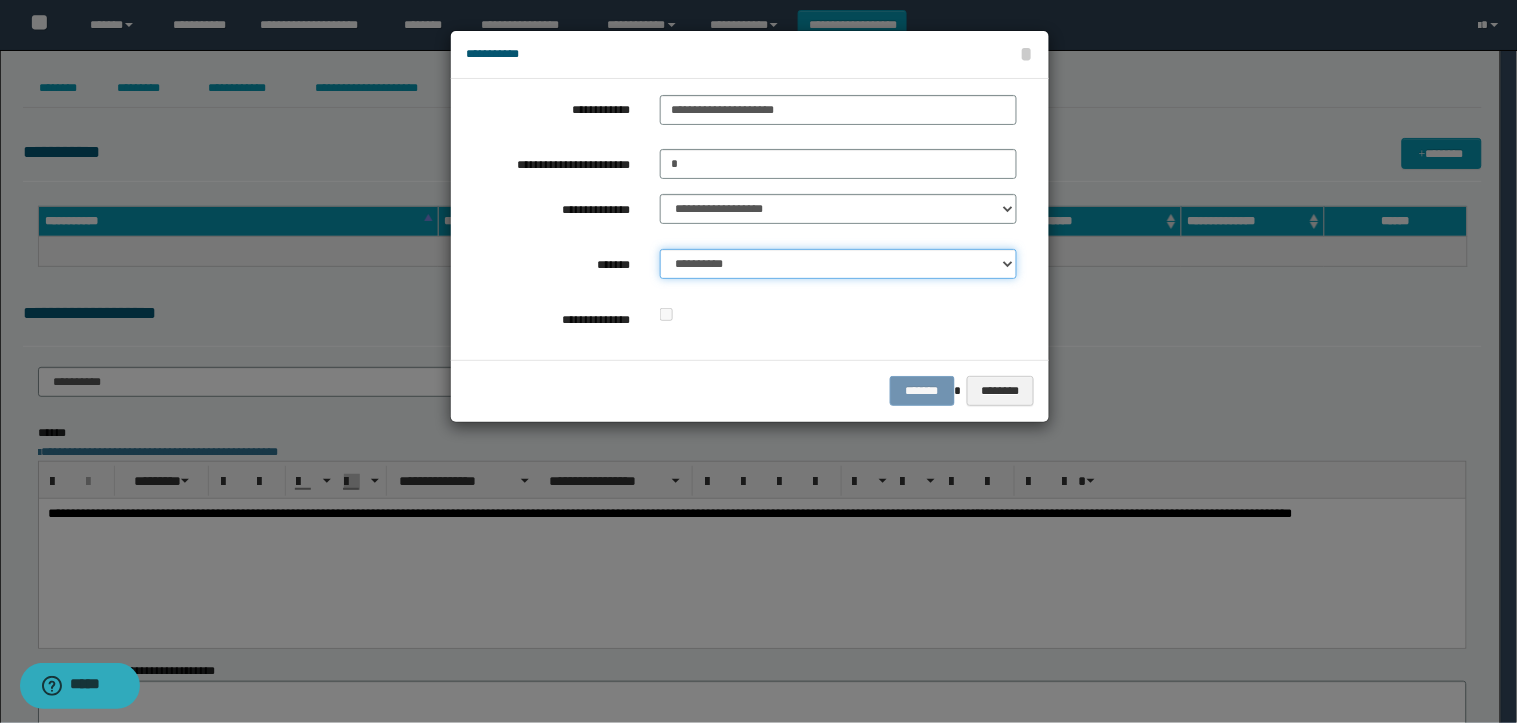 click on "**********" at bounding box center [838, 264] 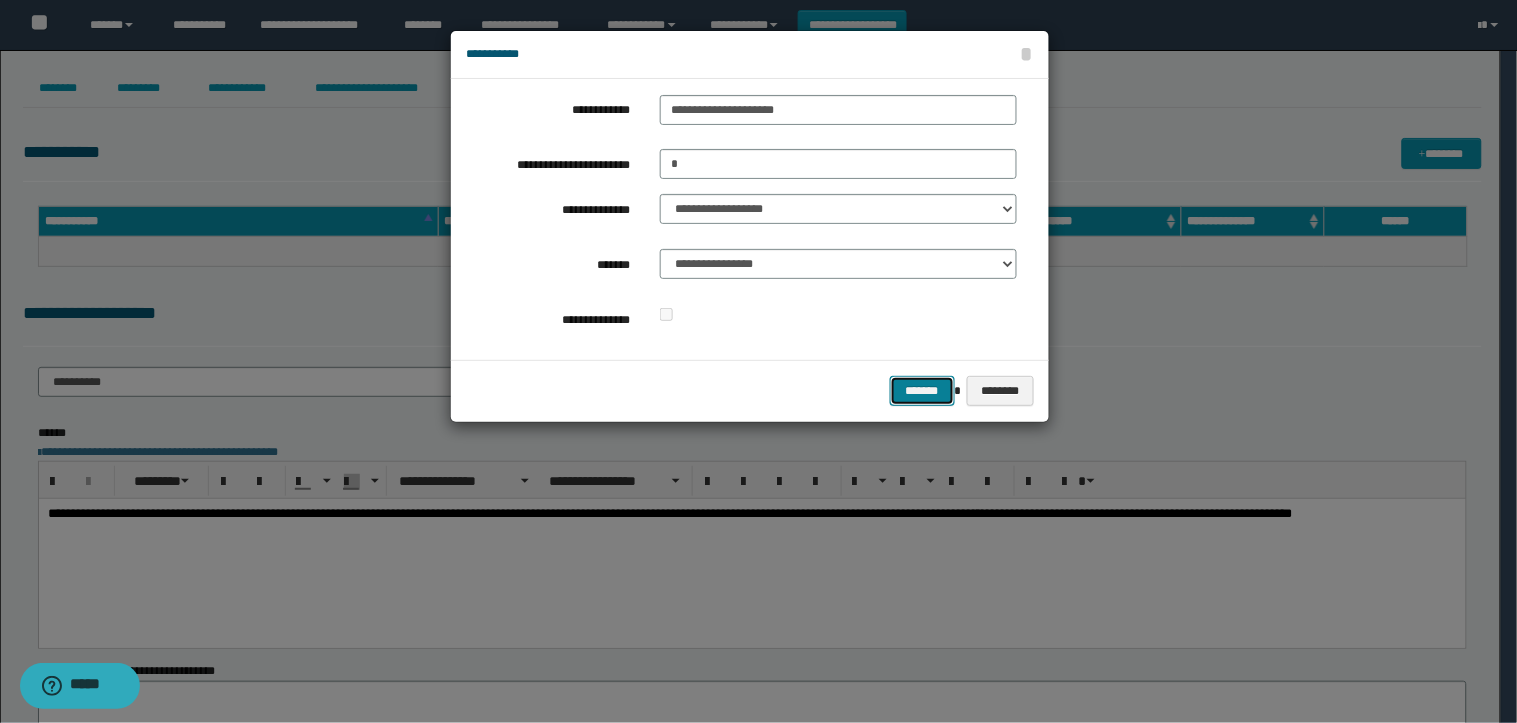click on "*******" at bounding box center (922, 391) 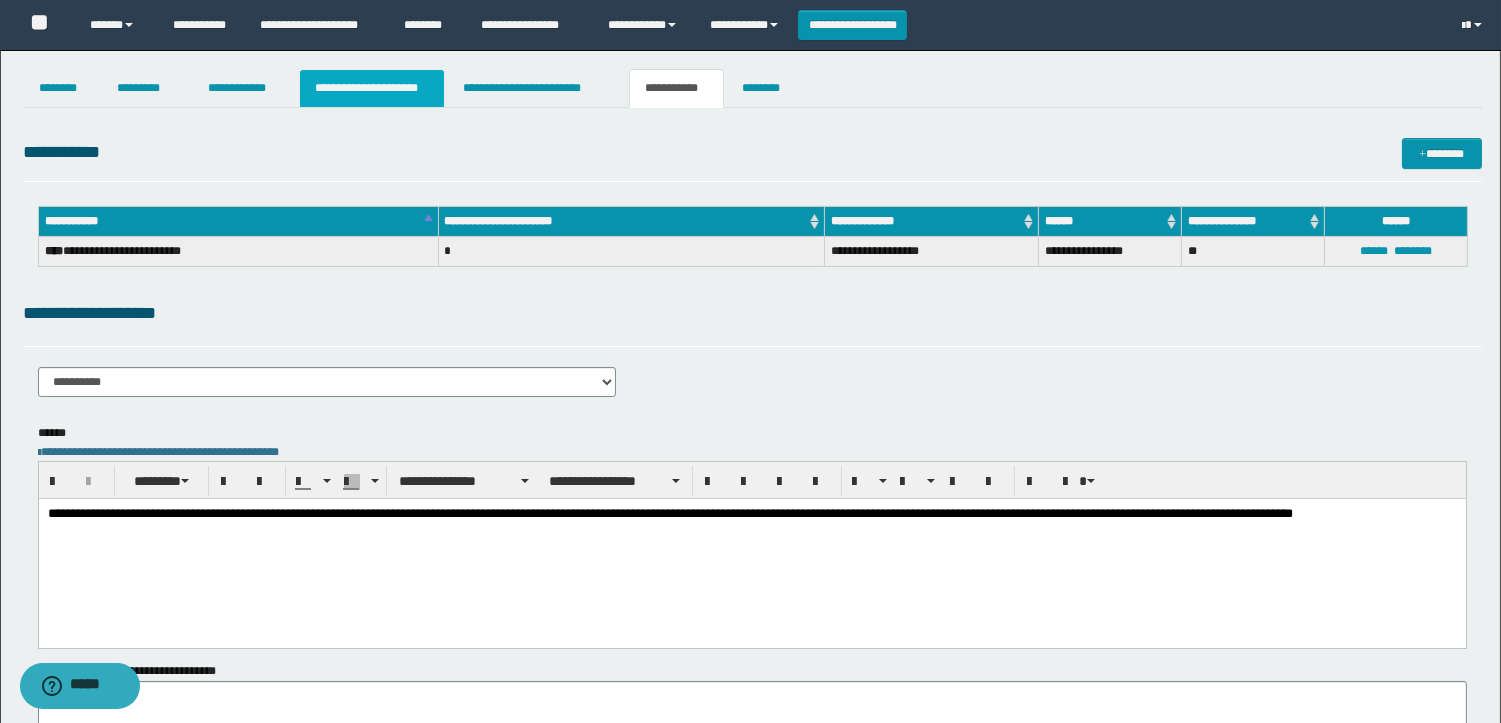 click on "**********" at bounding box center [372, 88] 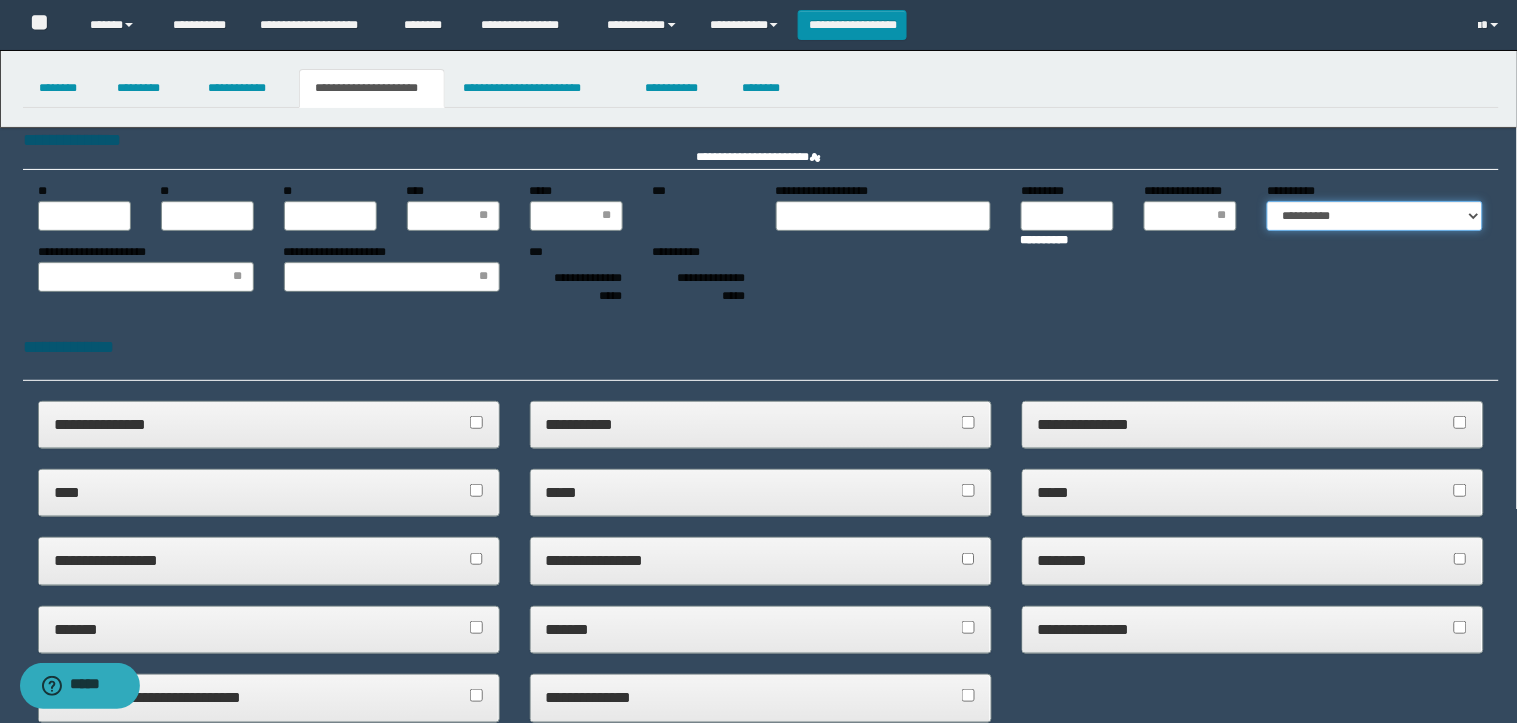 click on "**********" at bounding box center [1375, 216] 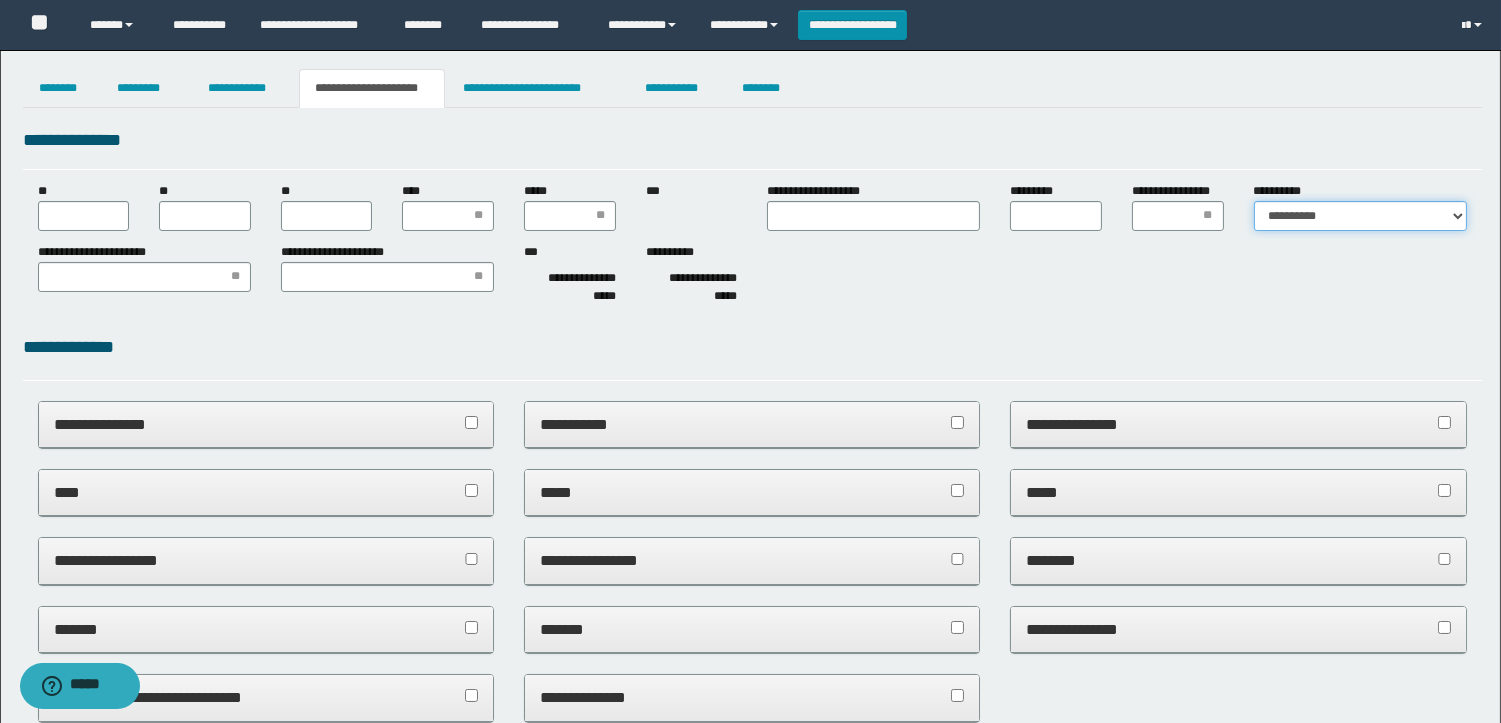 scroll, scrollTop: 0, scrollLeft: 0, axis: both 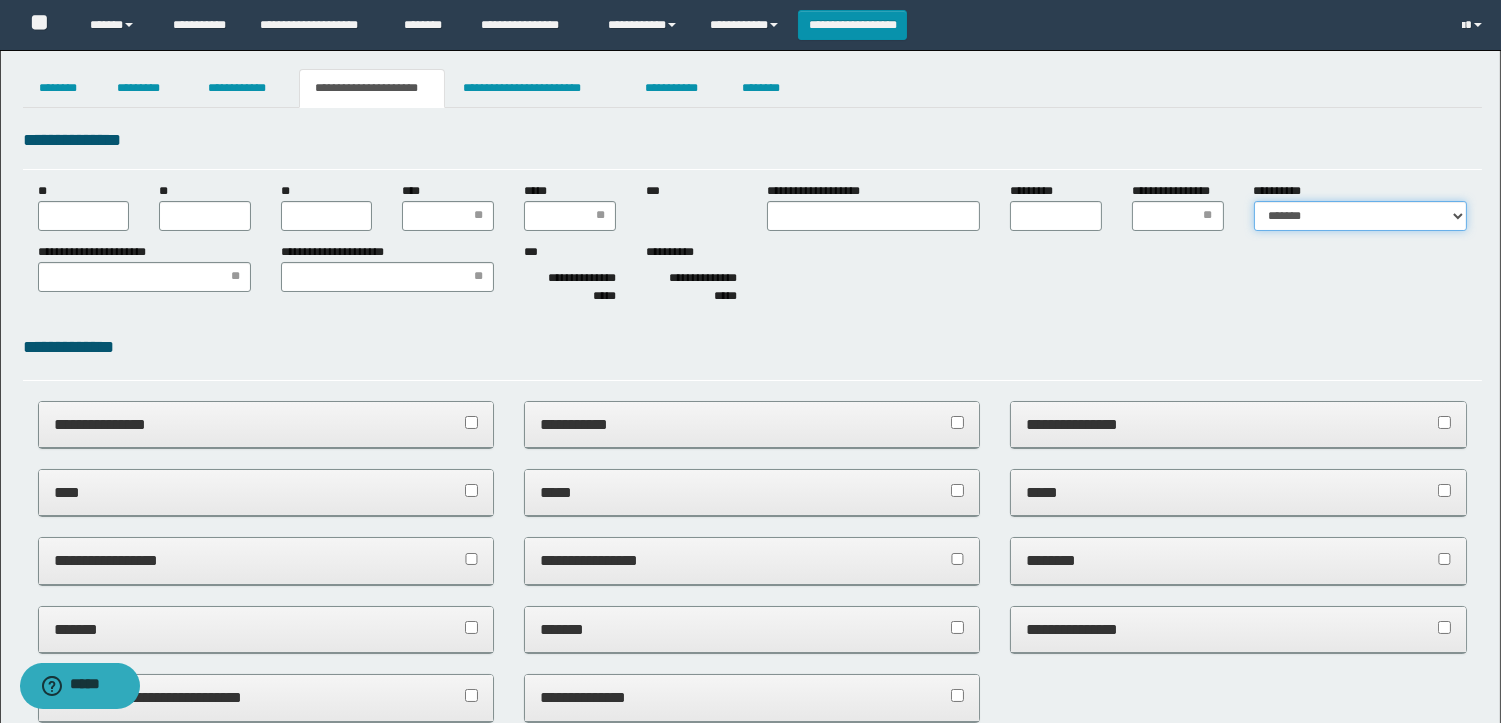 click on "**********" at bounding box center (1360, 216) 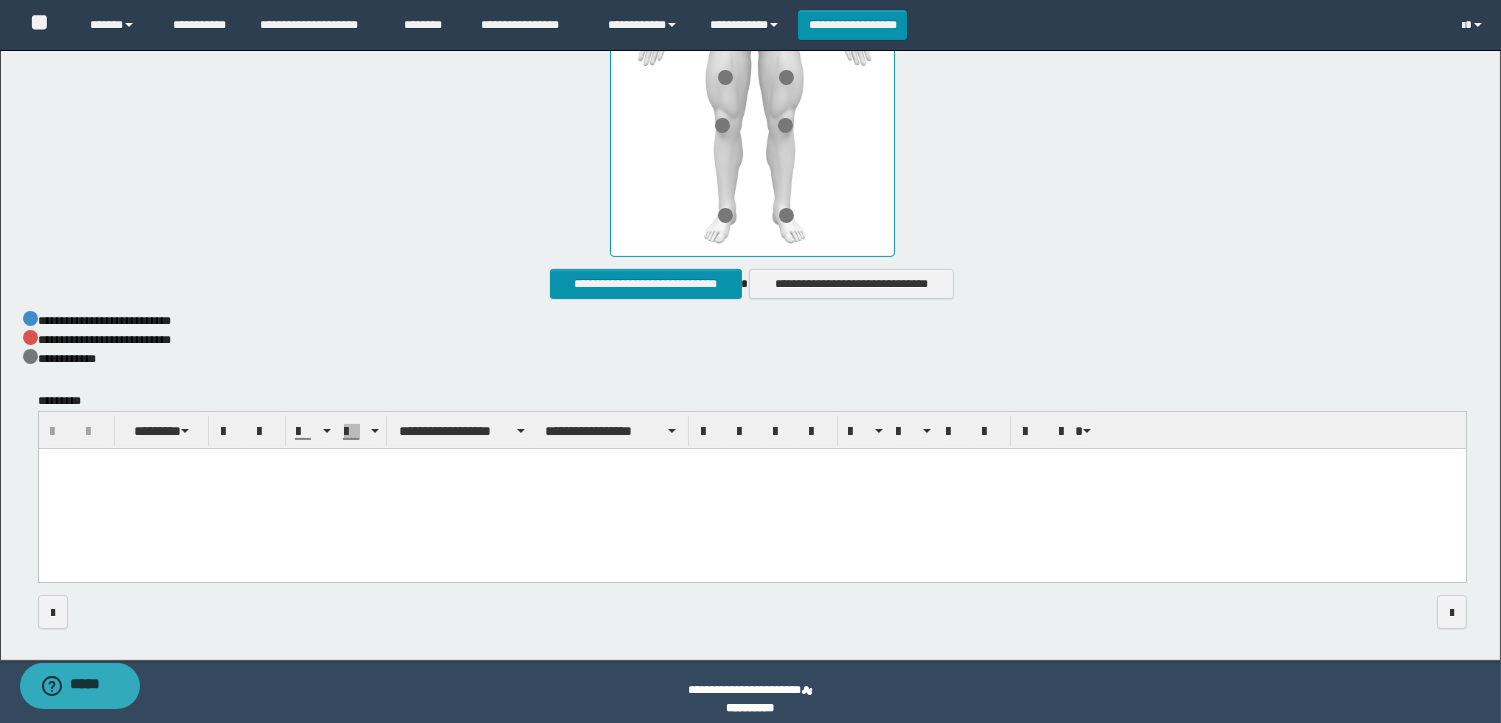 scroll, scrollTop: 1040, scrollLeft: 0, axis: vertical 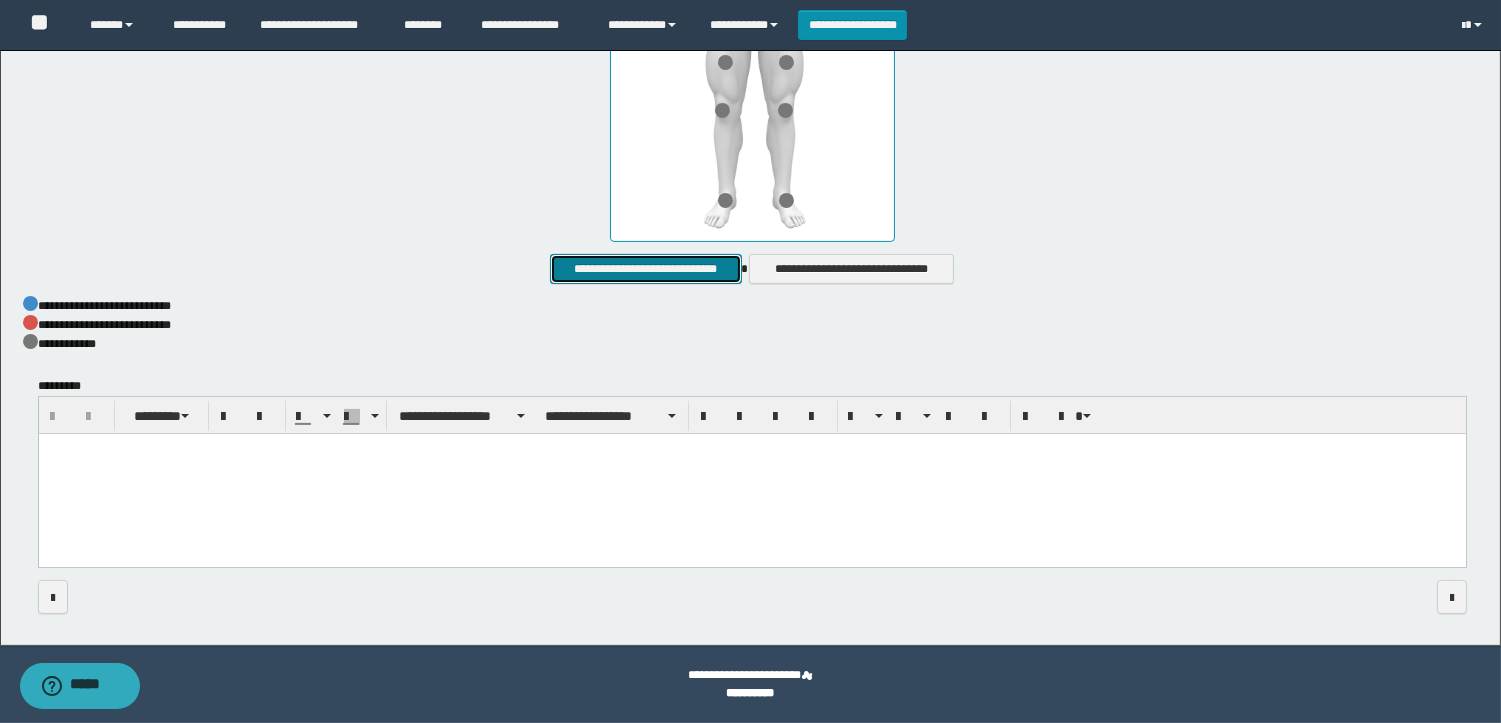 click on "**********" at bounding box center [645, 269] 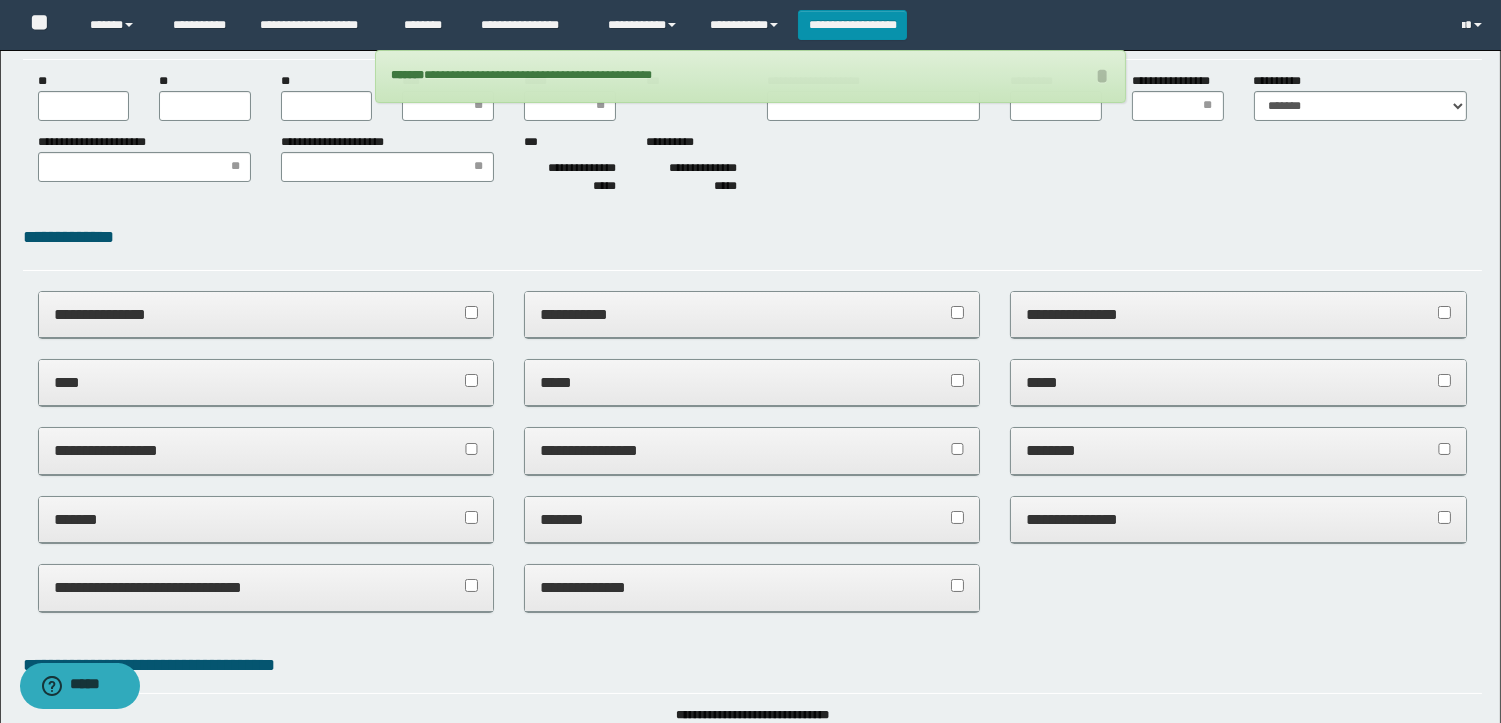 scroll, scrollTop: 0, scrollLeft: 0, axis: both 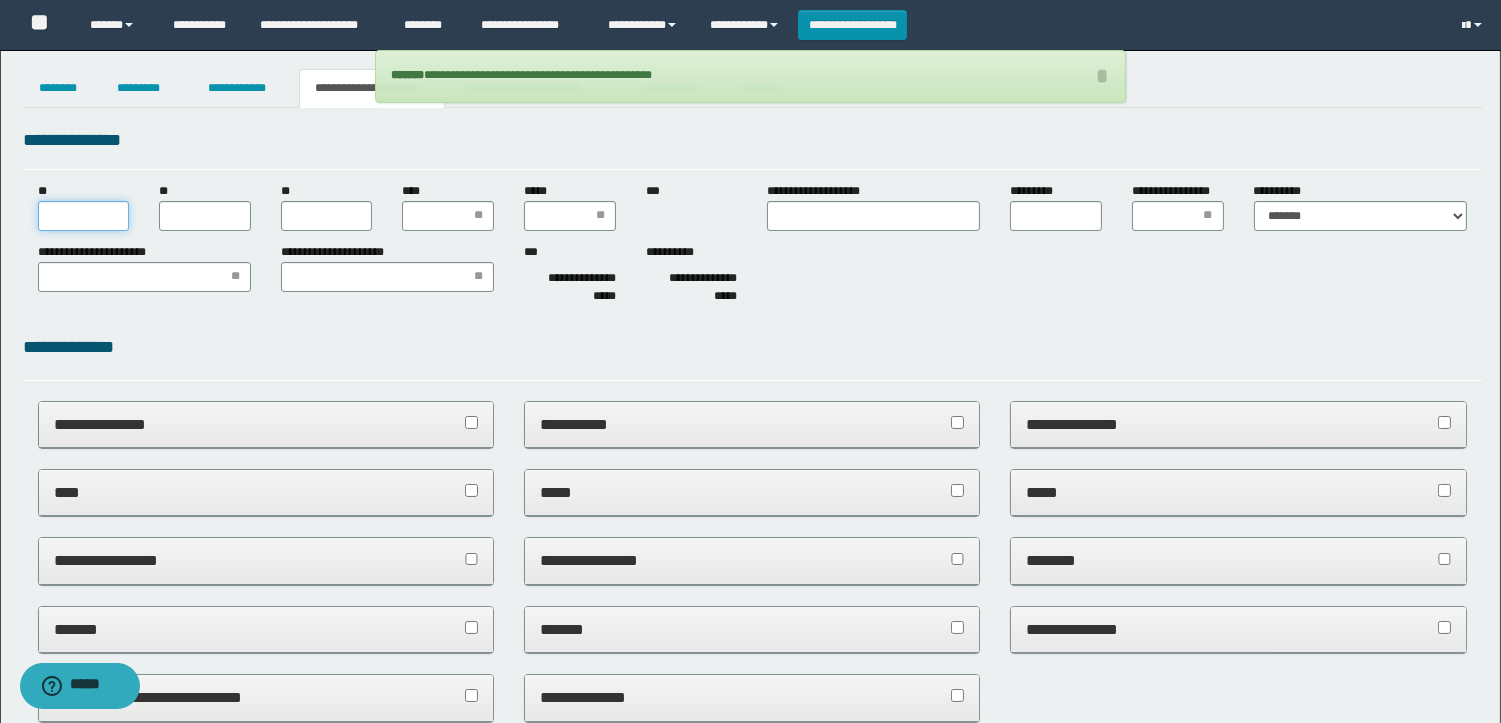click on "**" at bounding box center [84, 216] 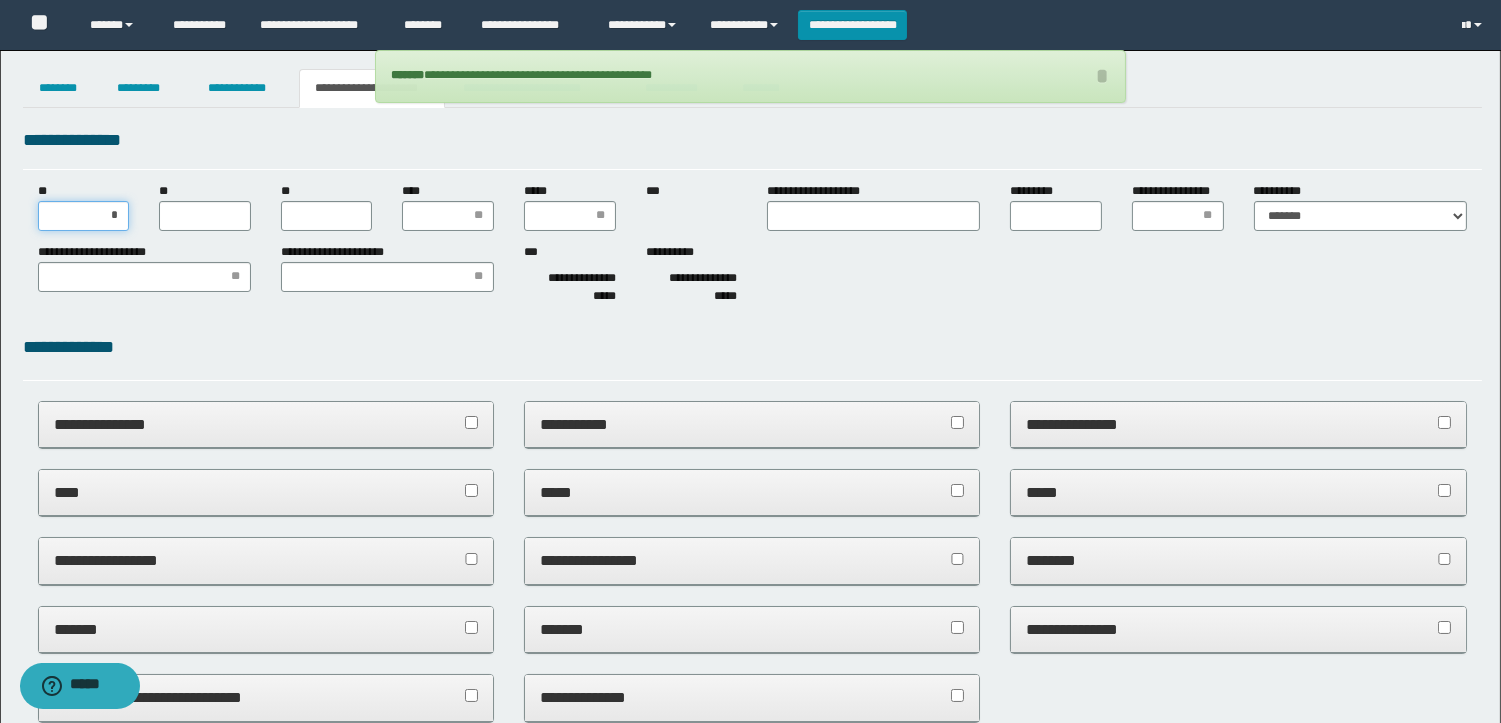 type on "**" 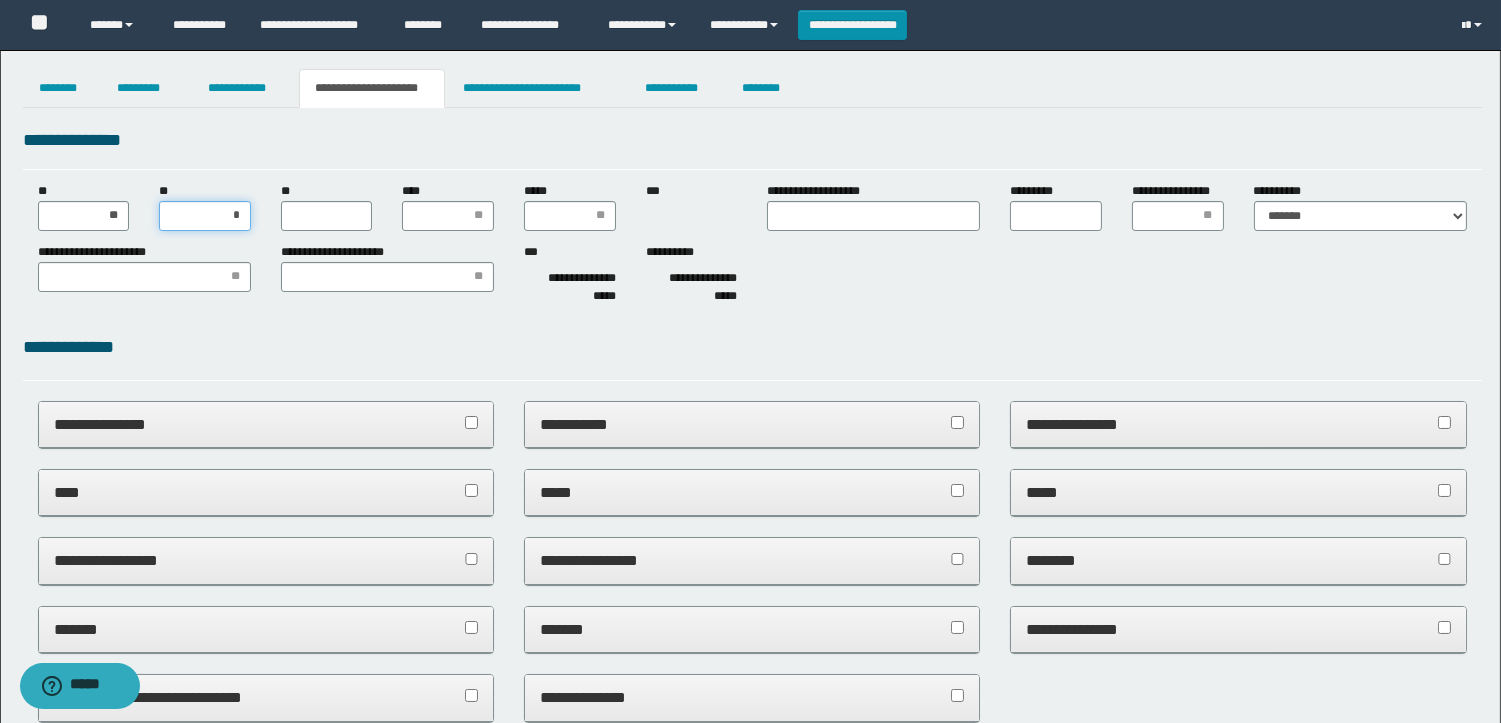 type on "**" 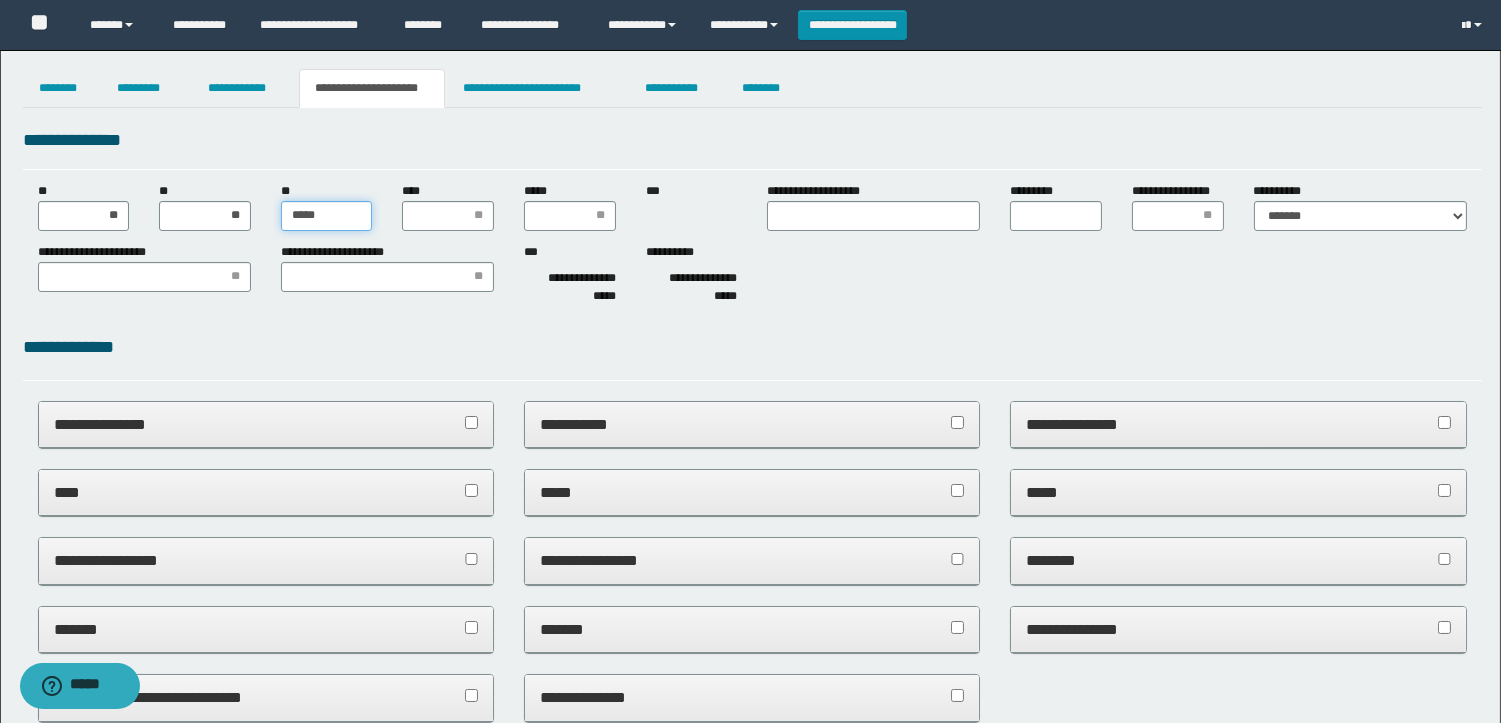 type on "******" 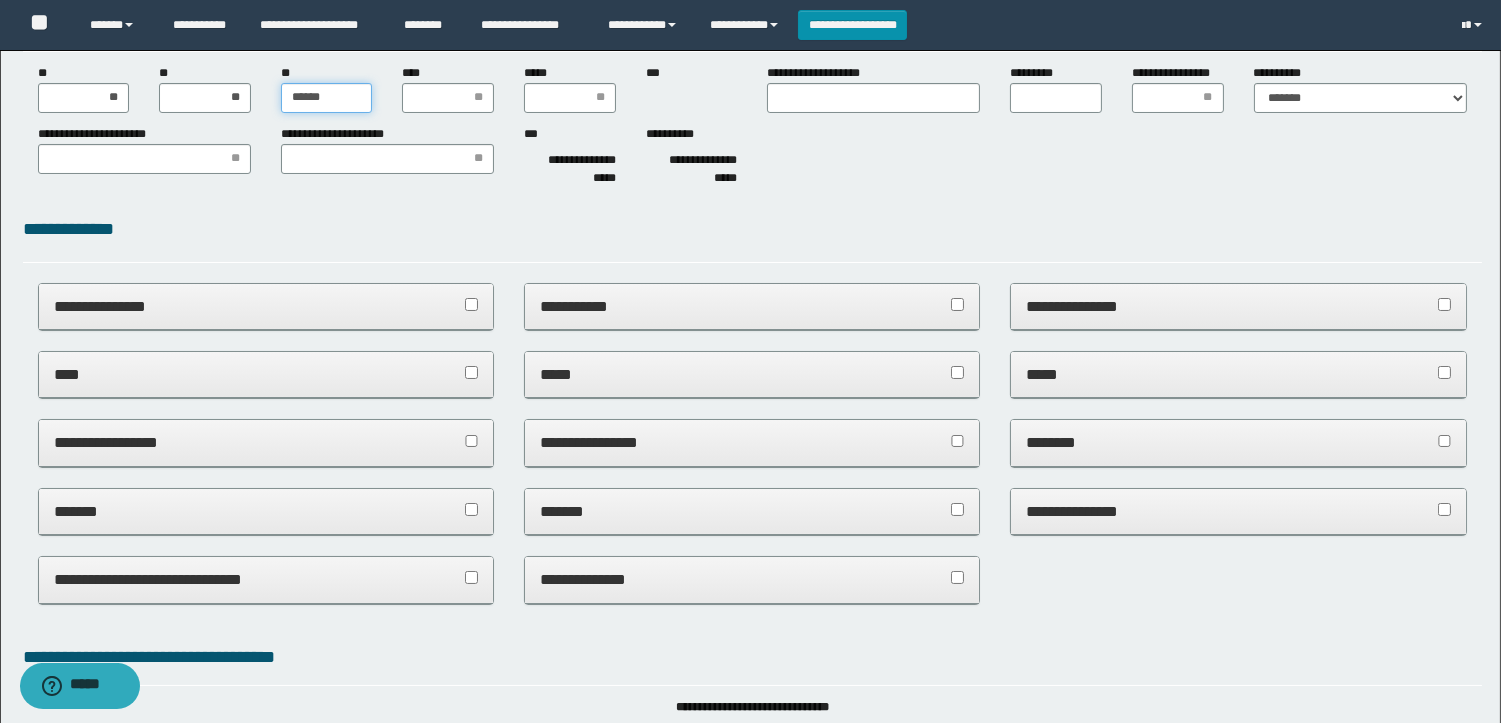 scroll, scrollTop: 0, scrollLeft: 0, axis: both 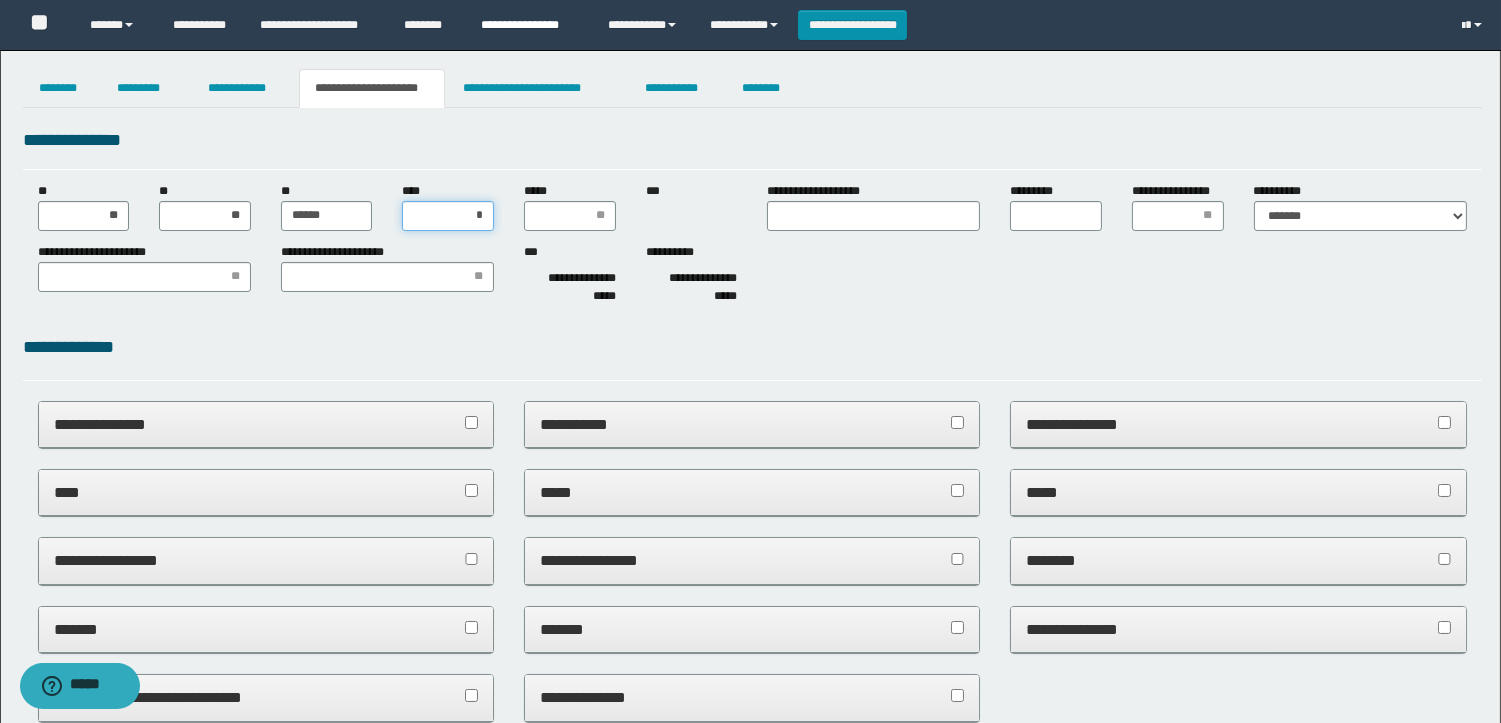 type on "**" 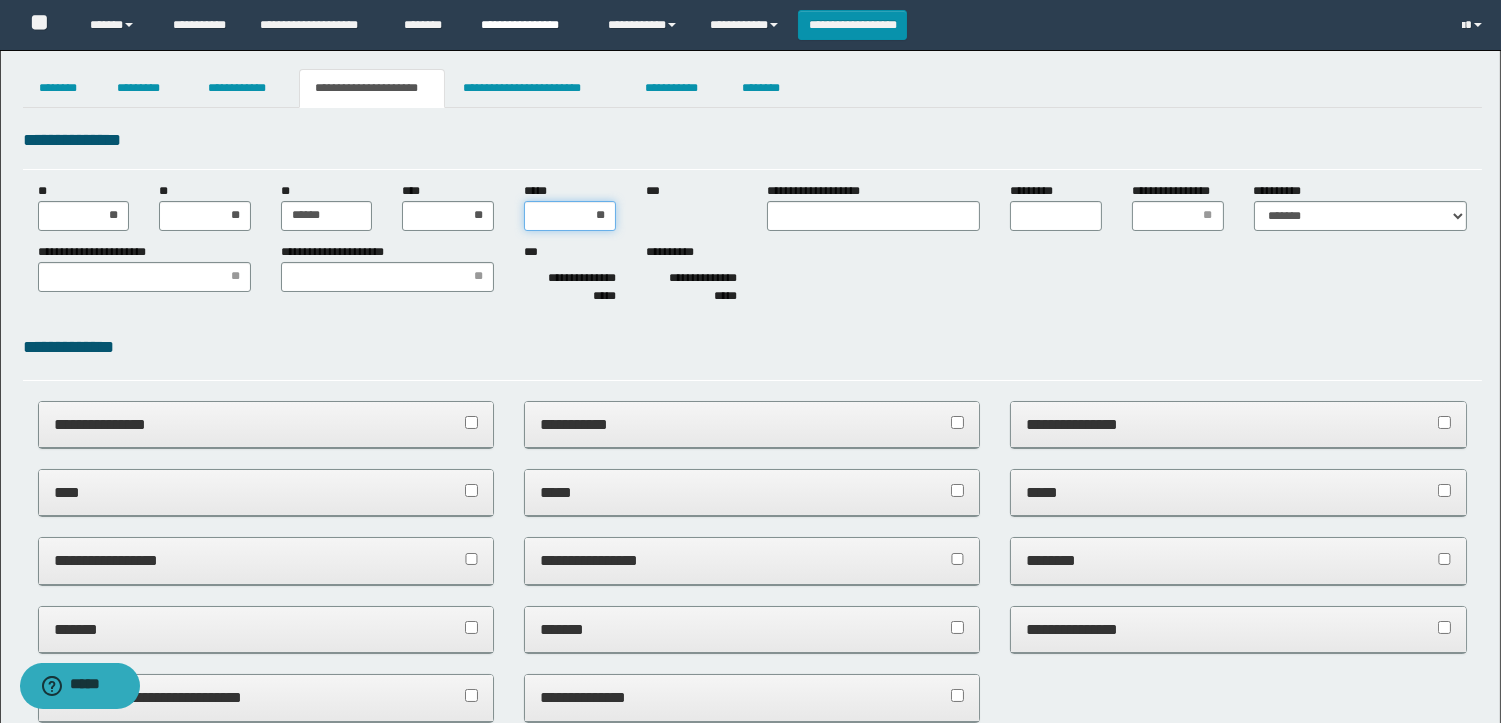 type on "***" 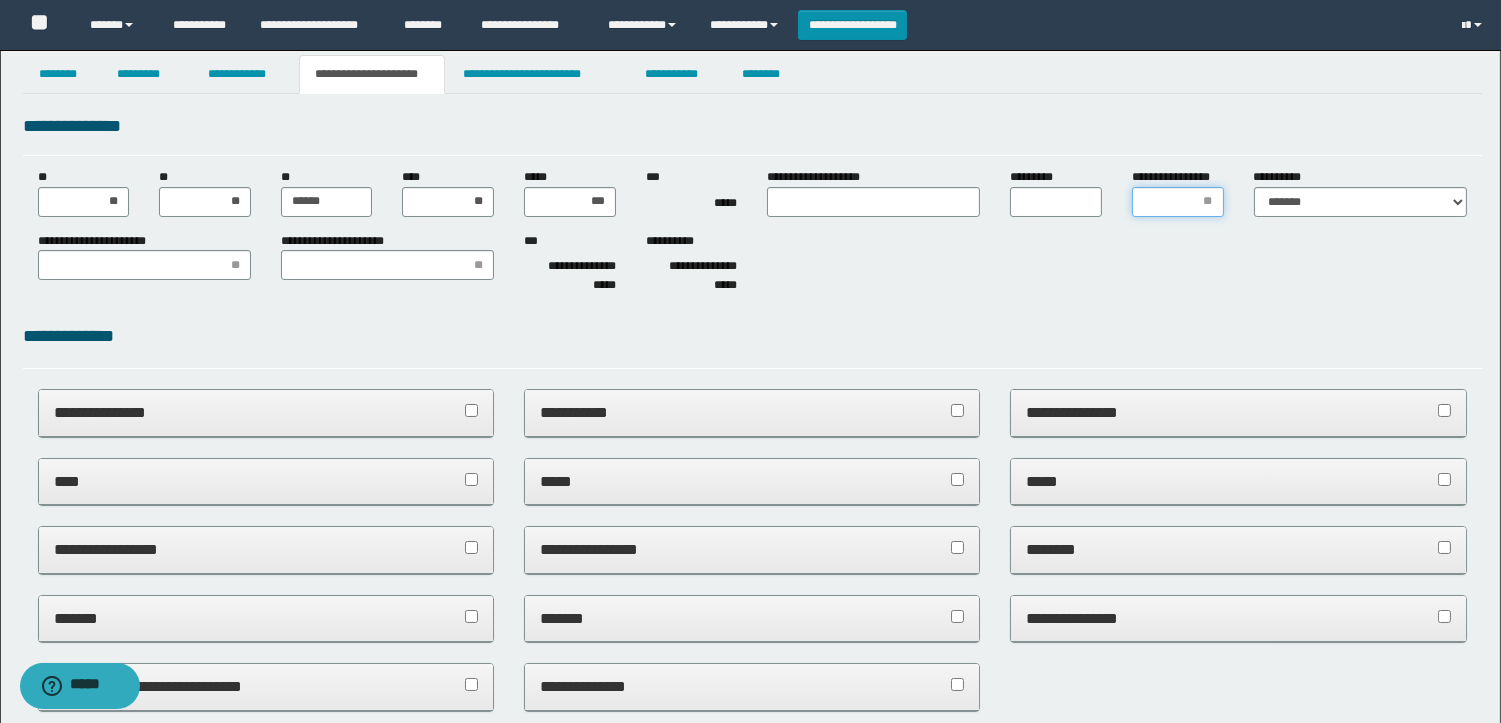 scroll, scrollTop: 0, scrollLeft: 0, axis: both 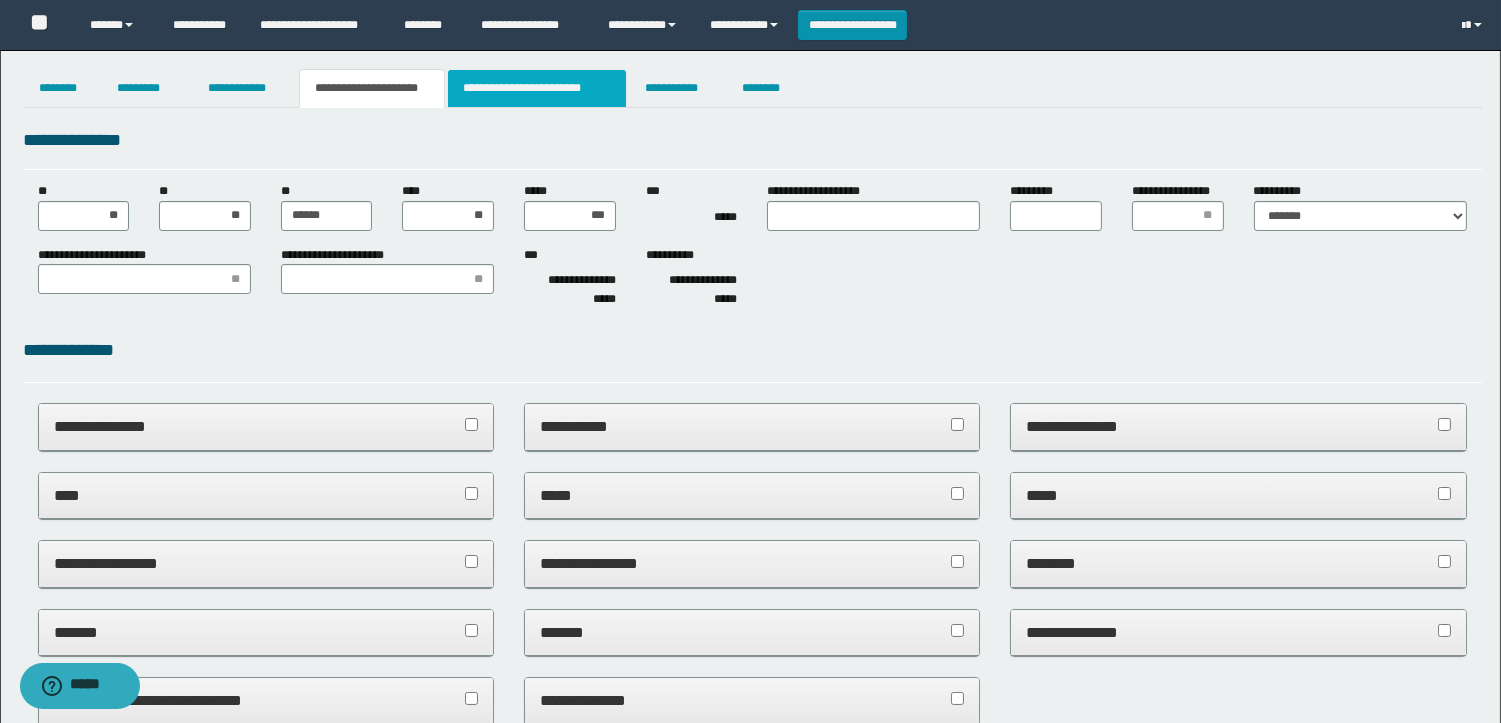 click on "**********" at bounding box center [537, 88] 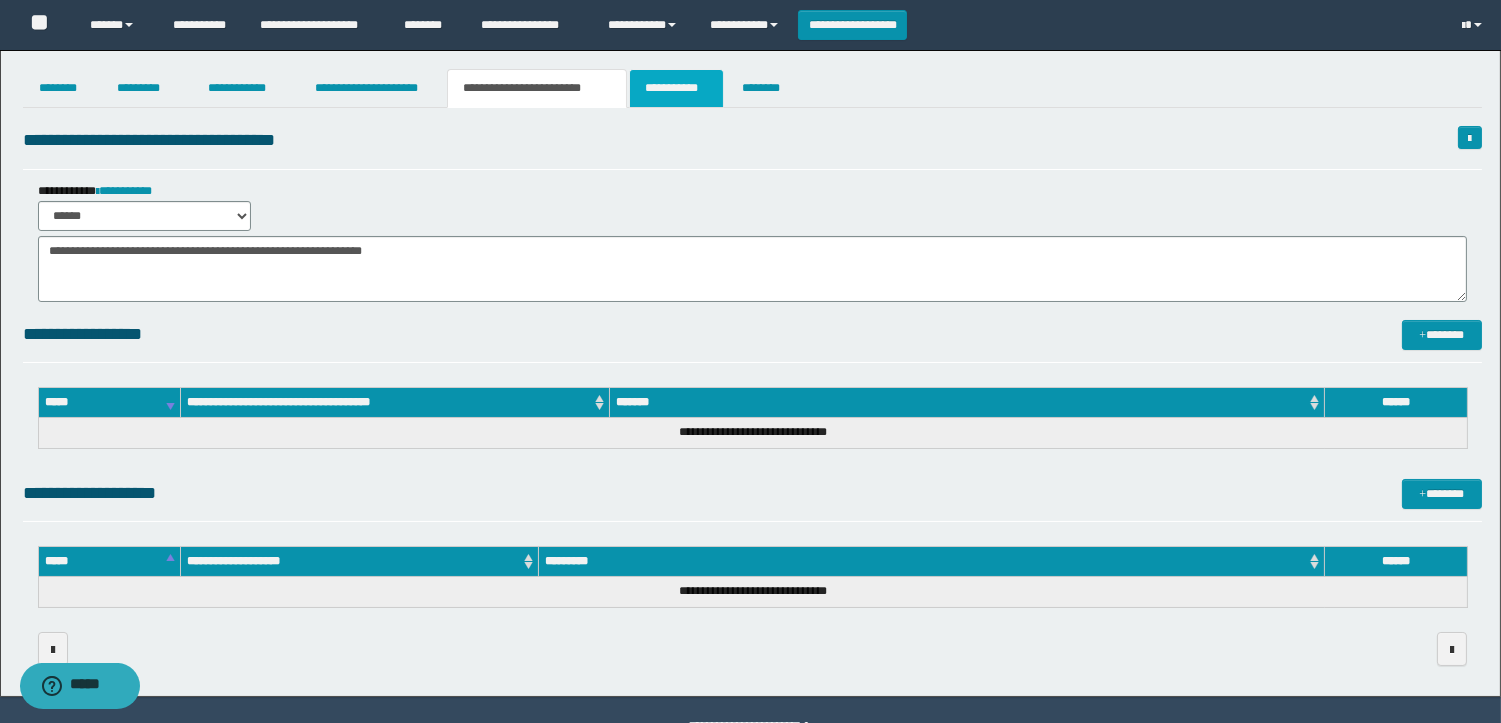 click on "**********" at bounding box center [676, 88] 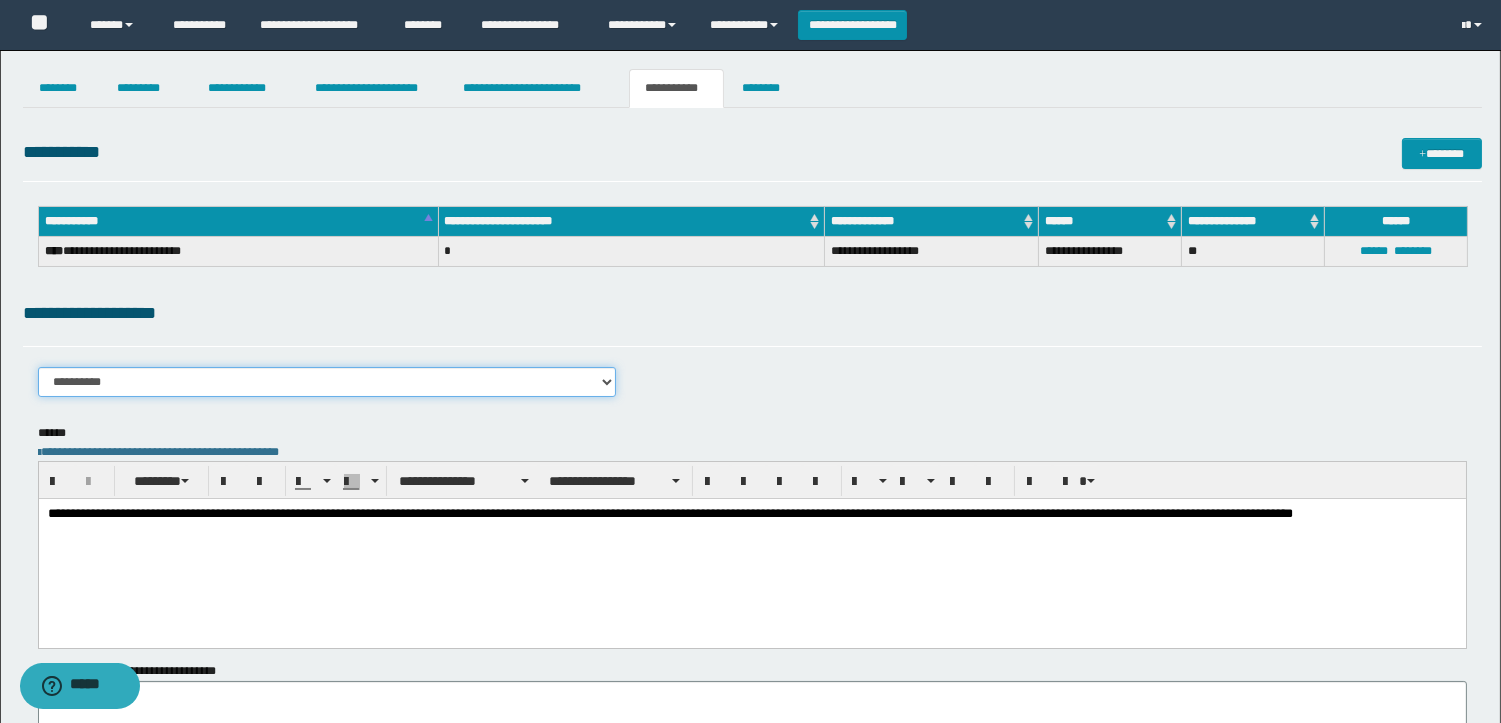 click on "**********" at bounding box center (327, 382) 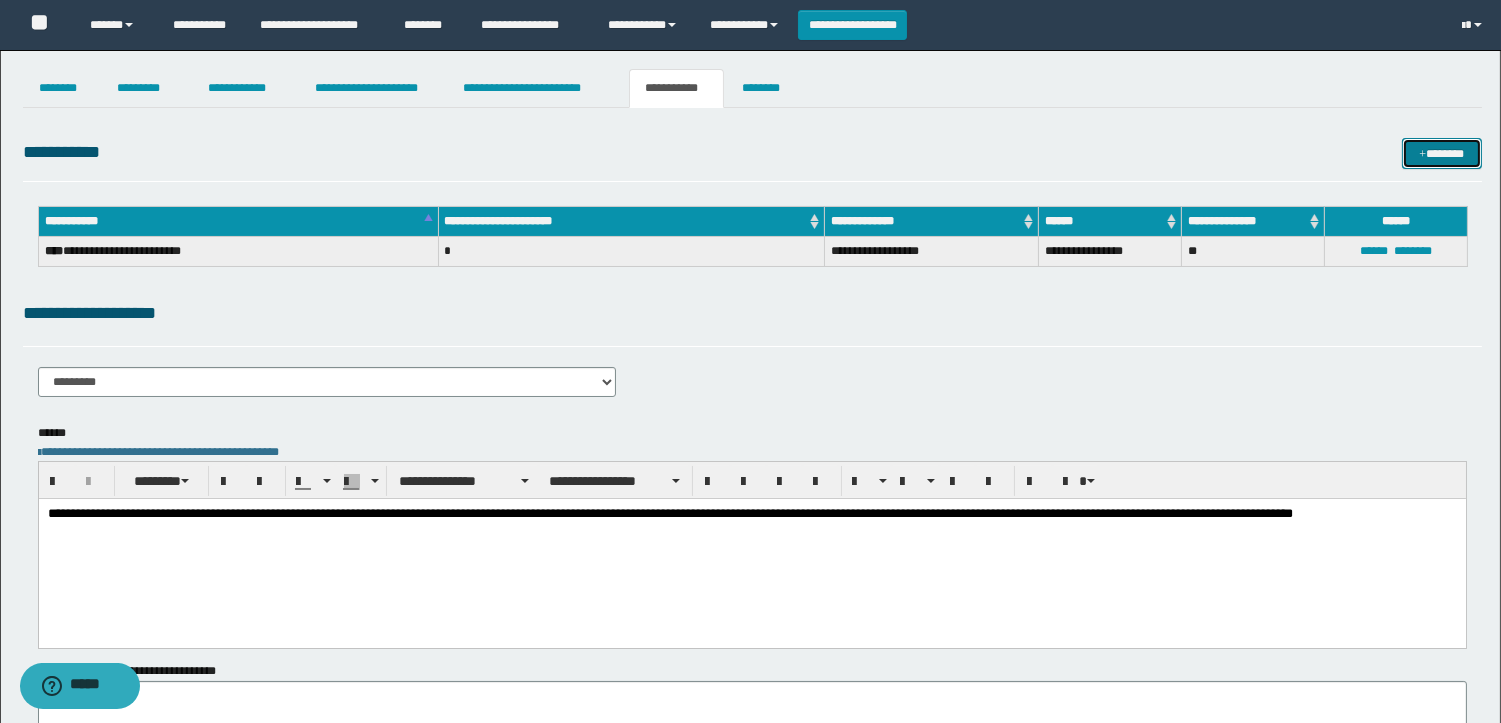 click on "*******" at bounding box center (1442, 153) 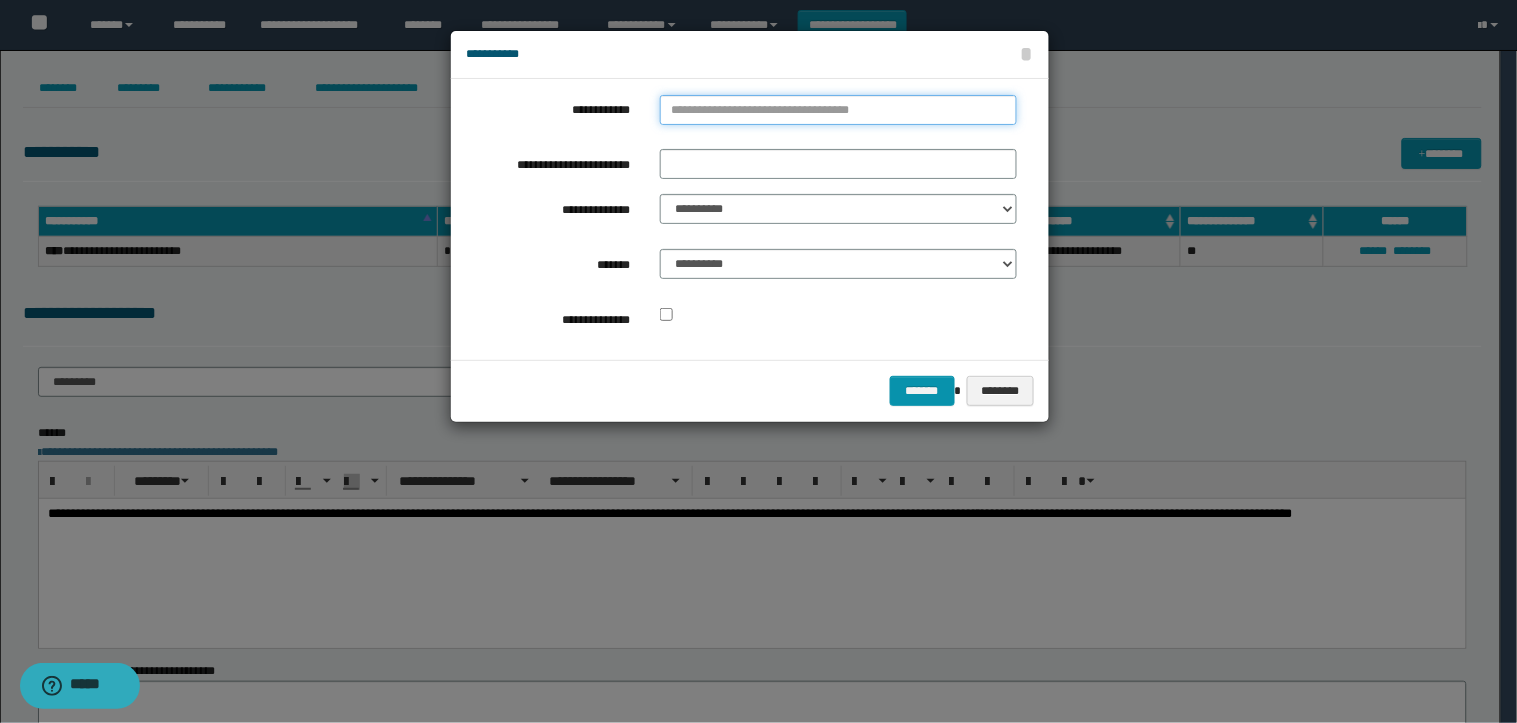 type on "**********" 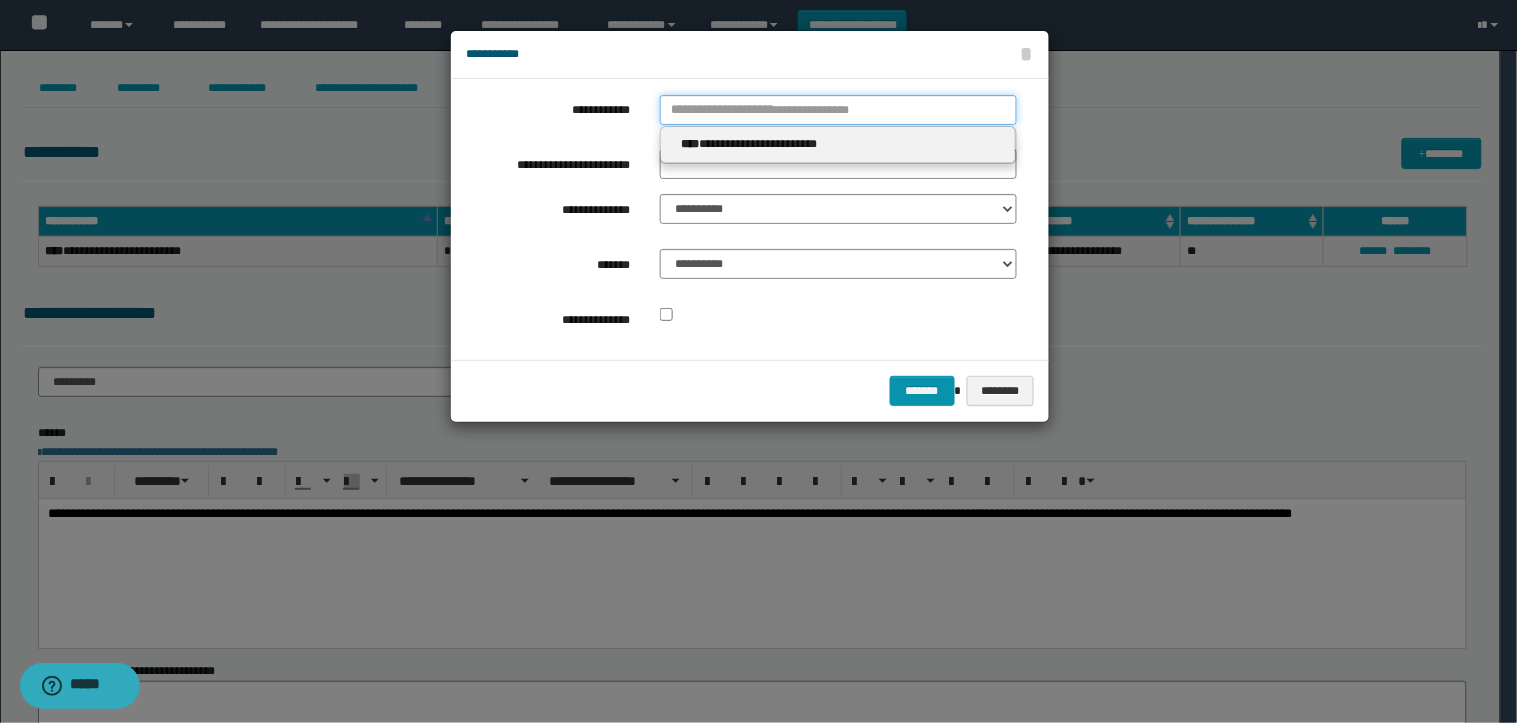 click on "**********" at bounding box center (838, 110) 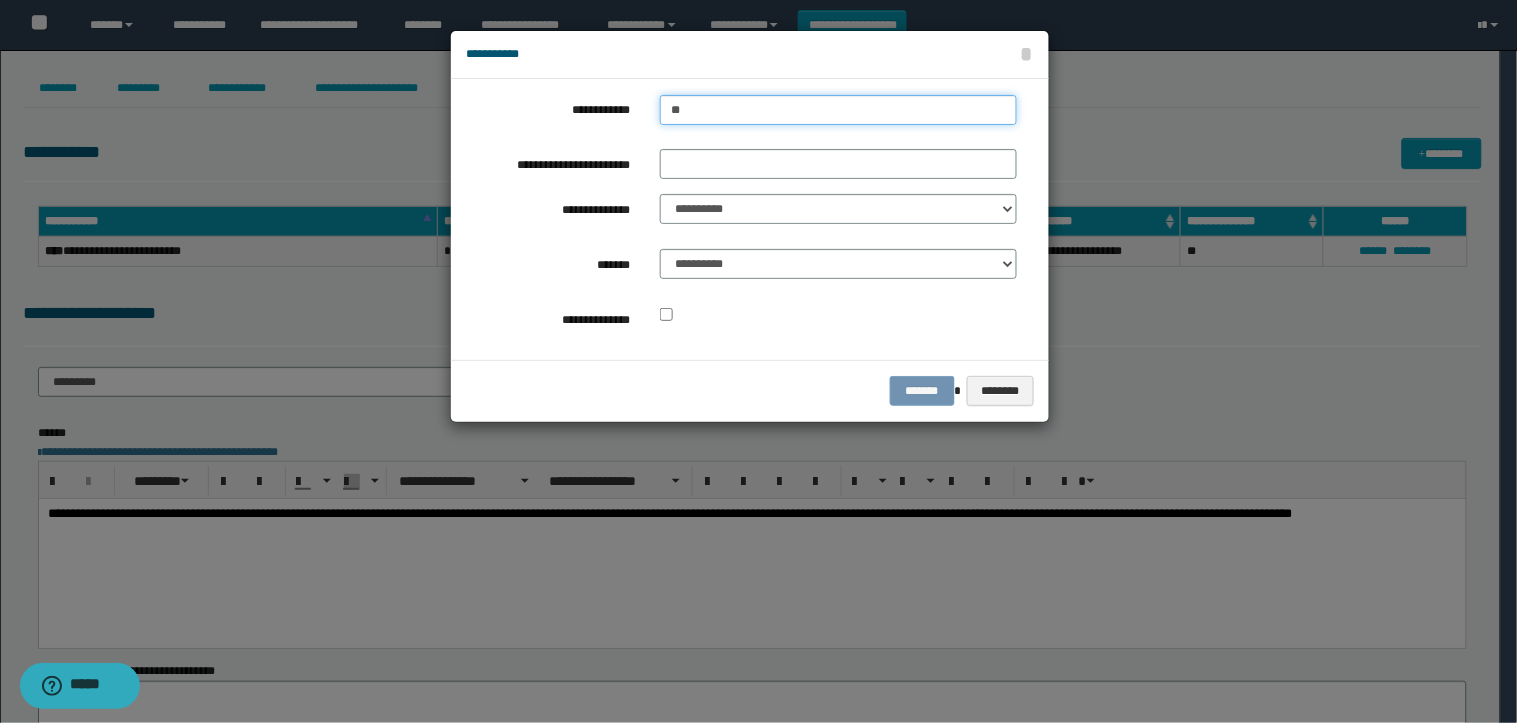 type on "***" 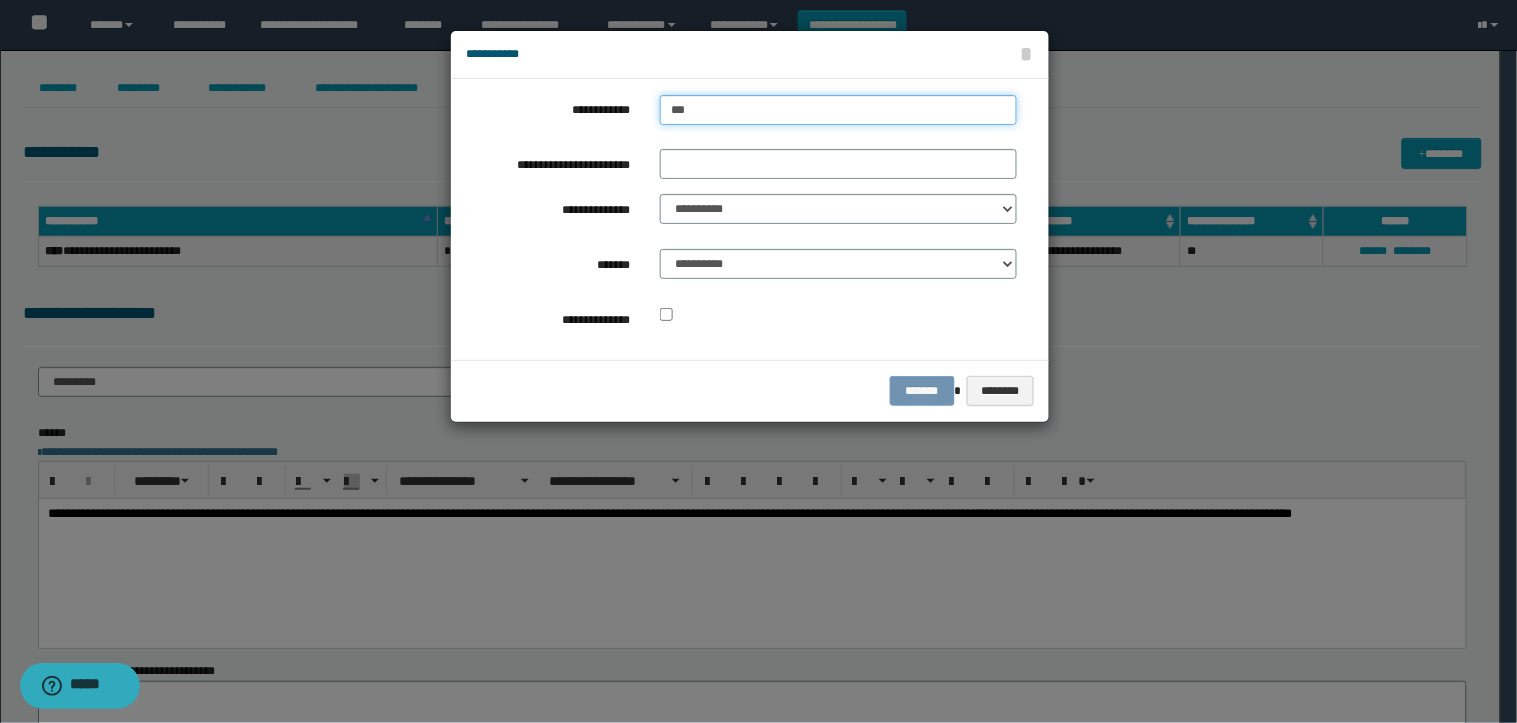 type on "***" 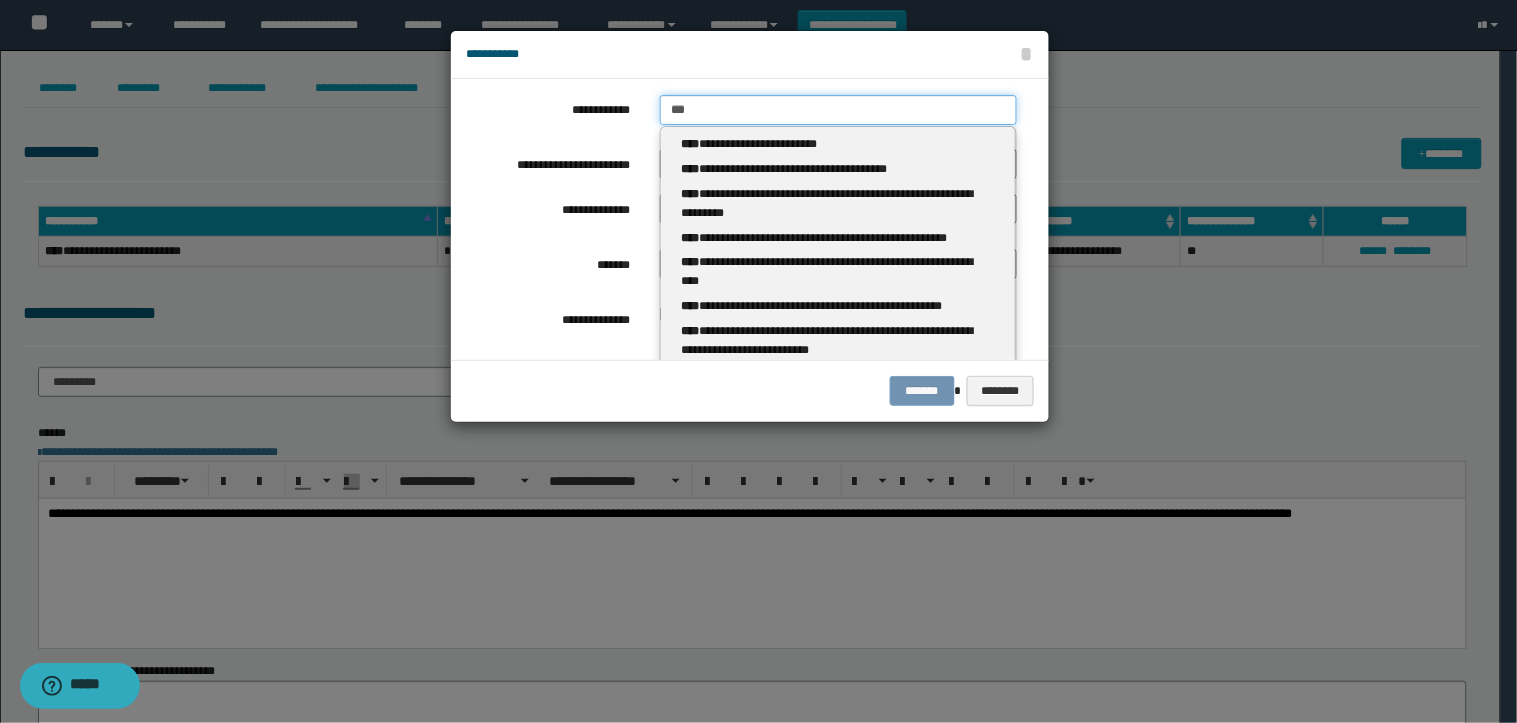 type 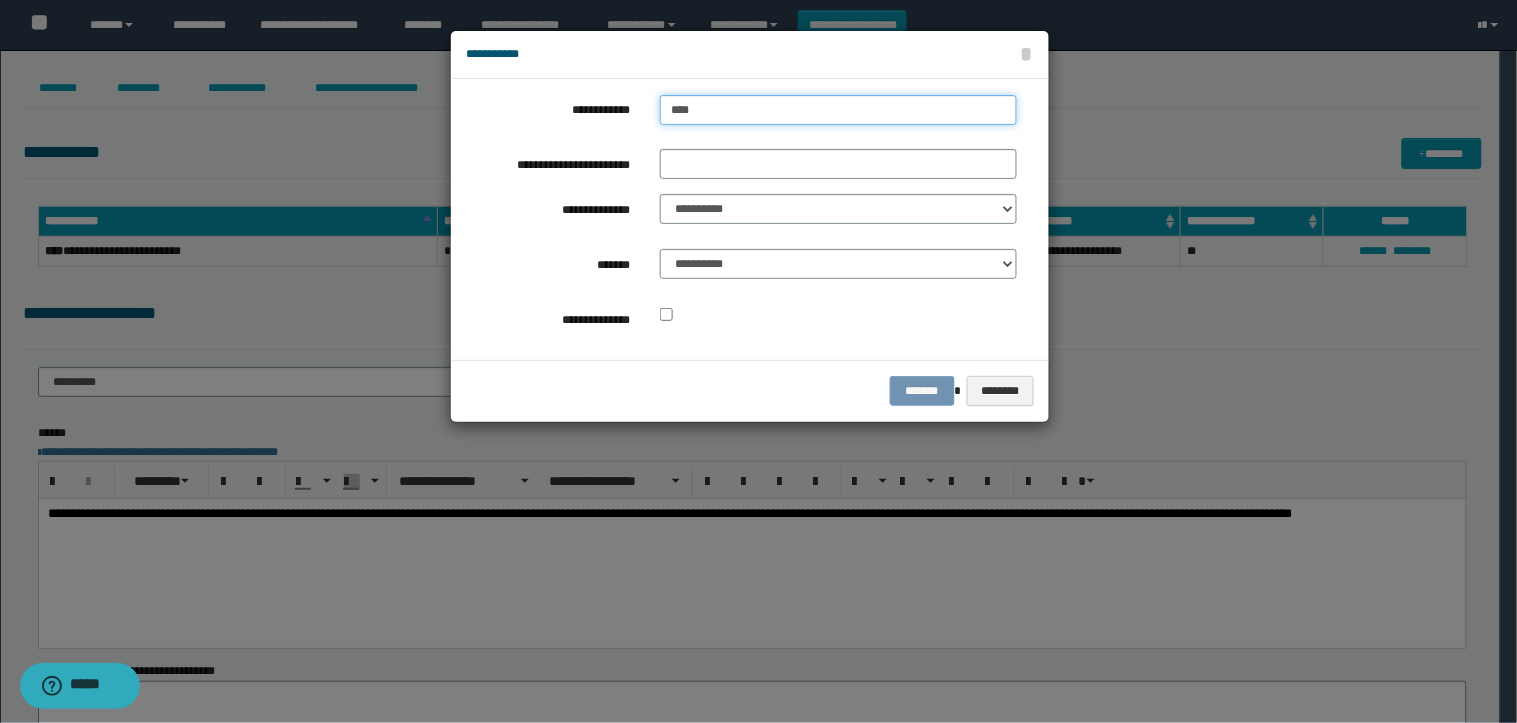 type on "****" 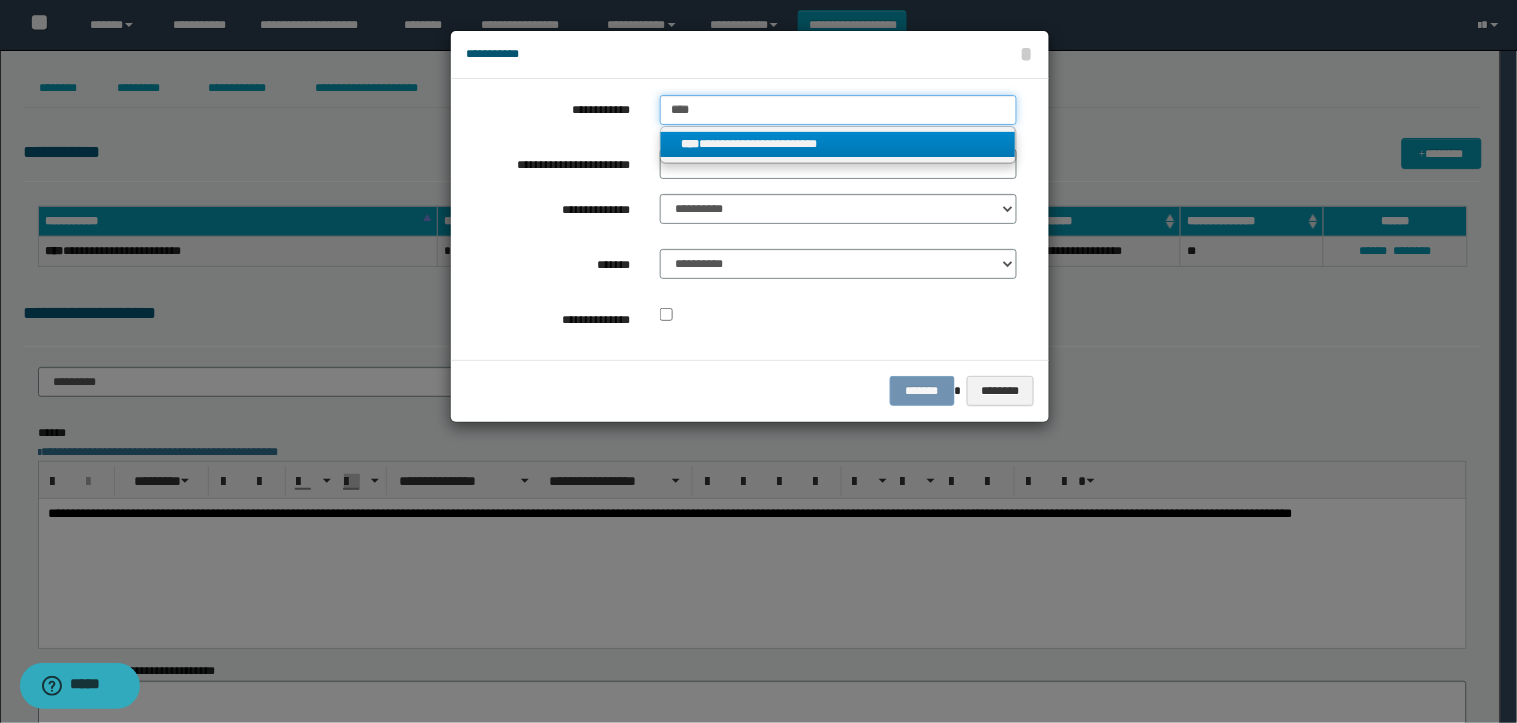type on "****" 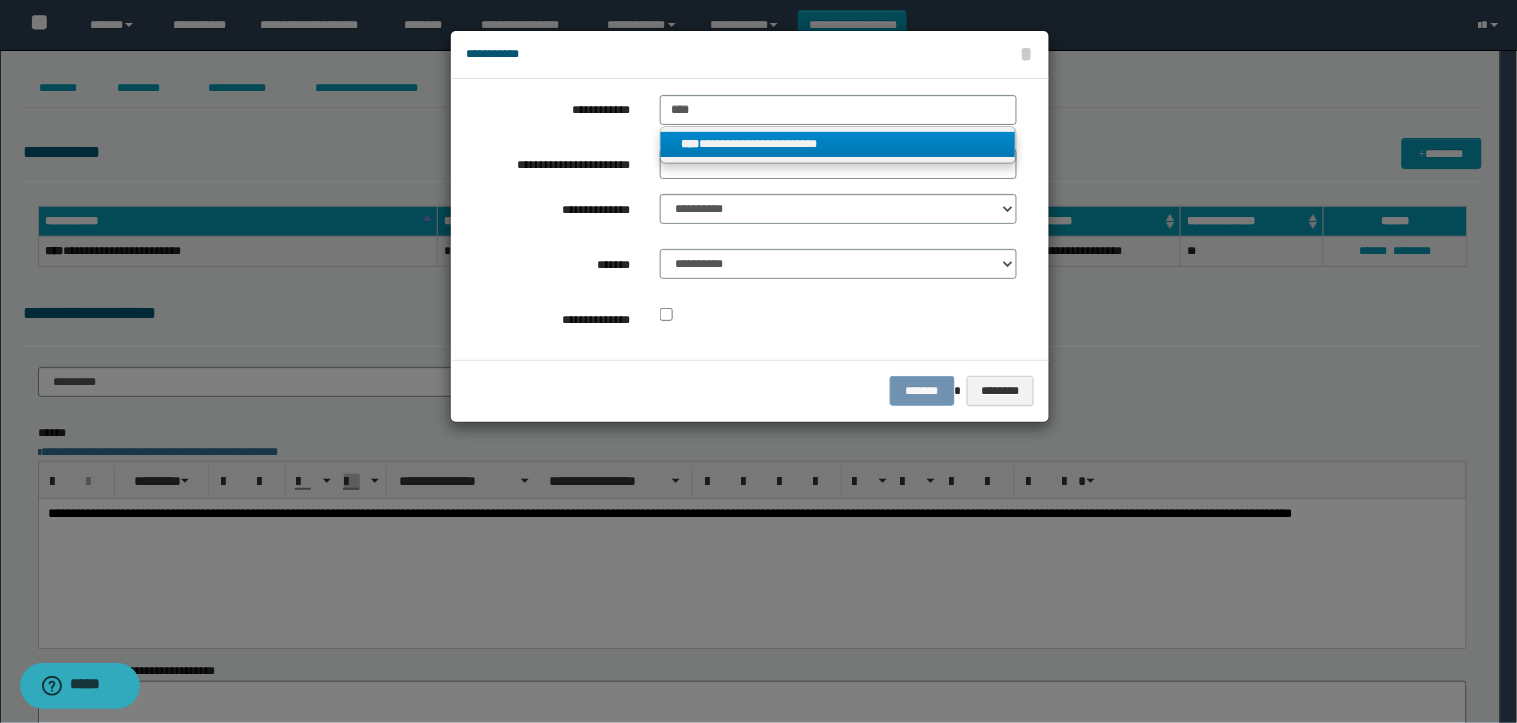 click on "**********" at bounding box center (838, 144) 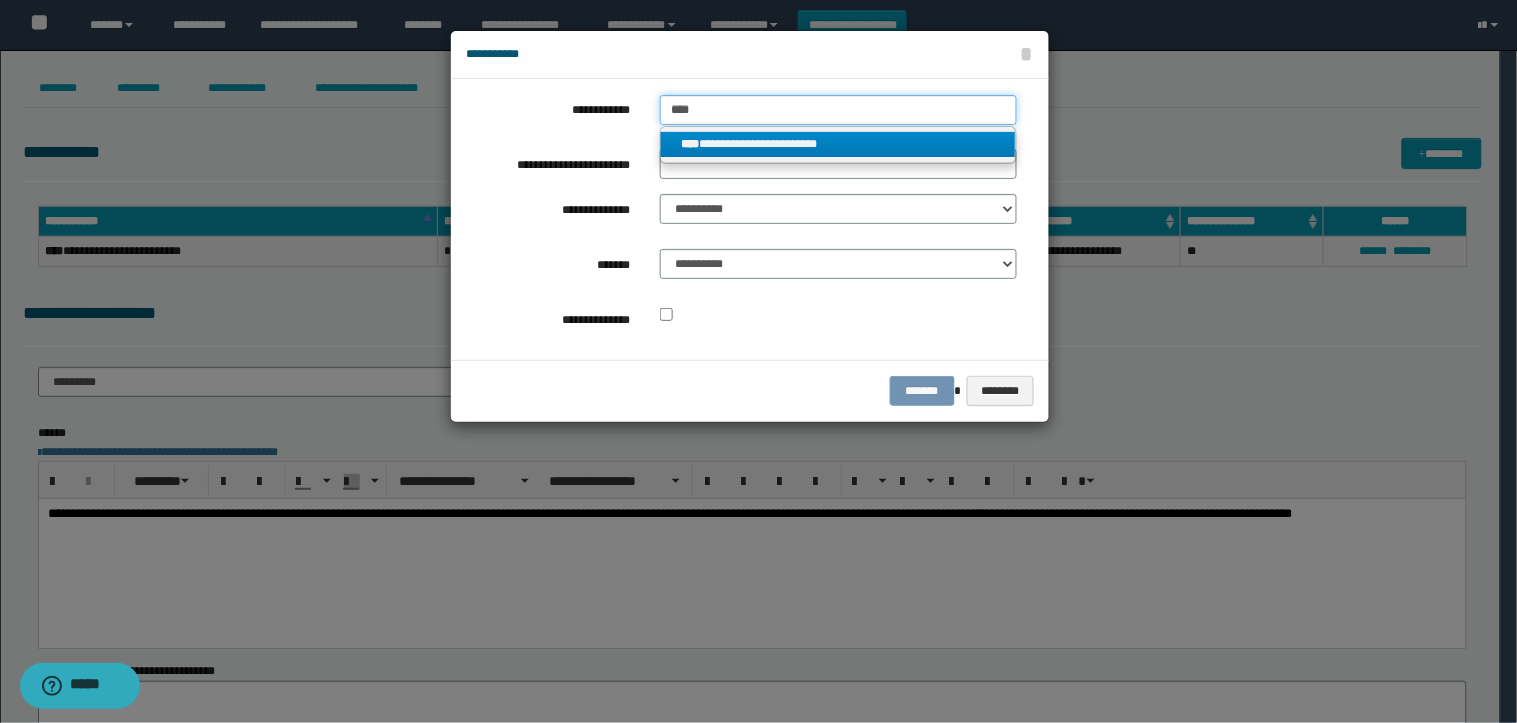 type 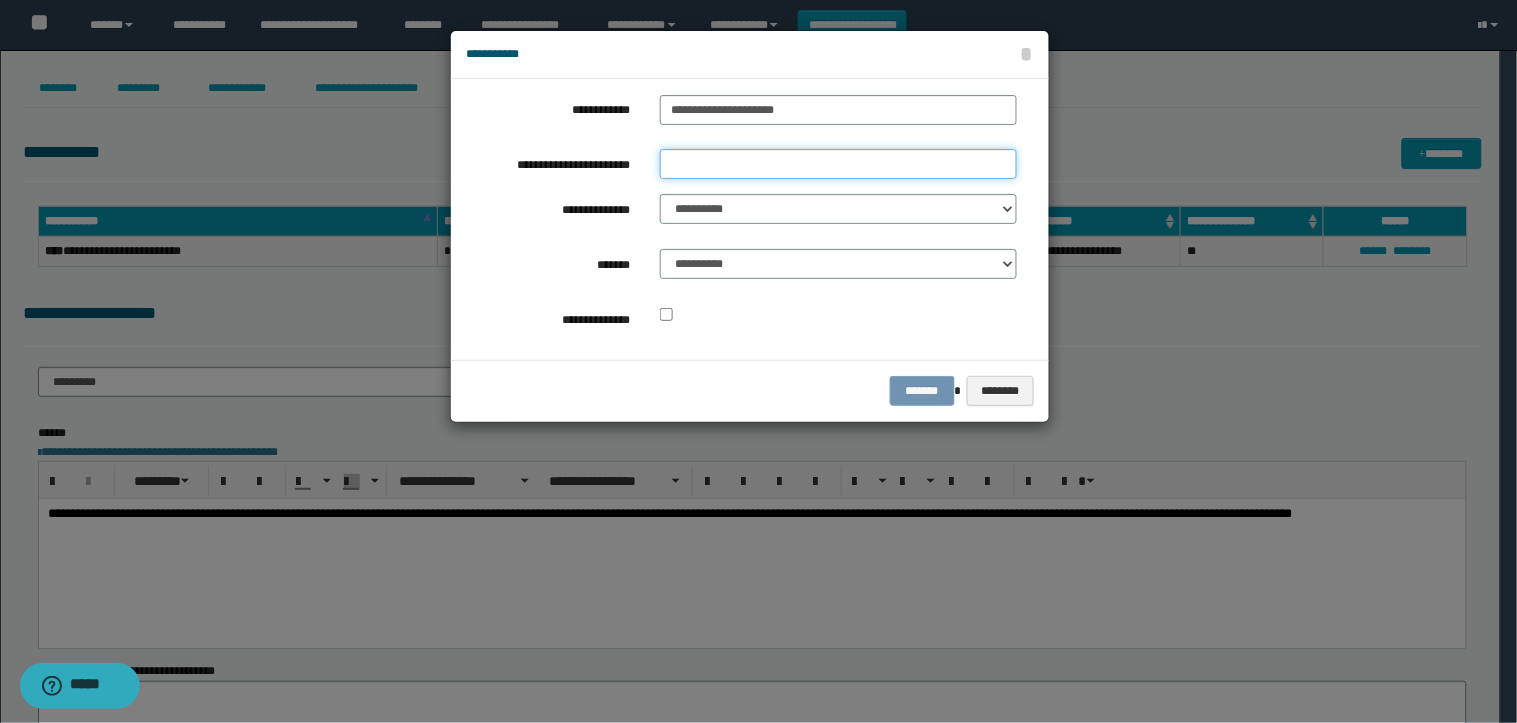 click on "**********" at bounding box center (838, 164) 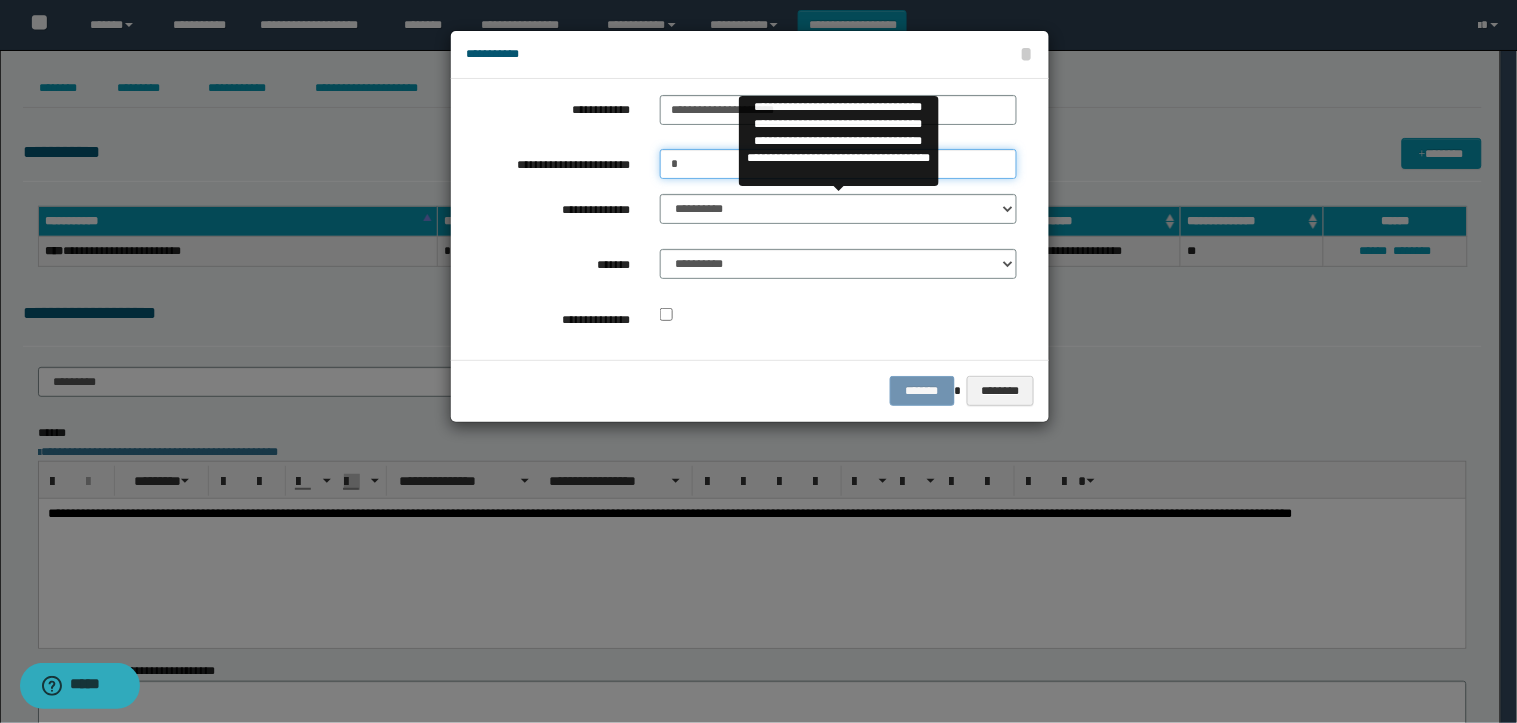 type on "*" 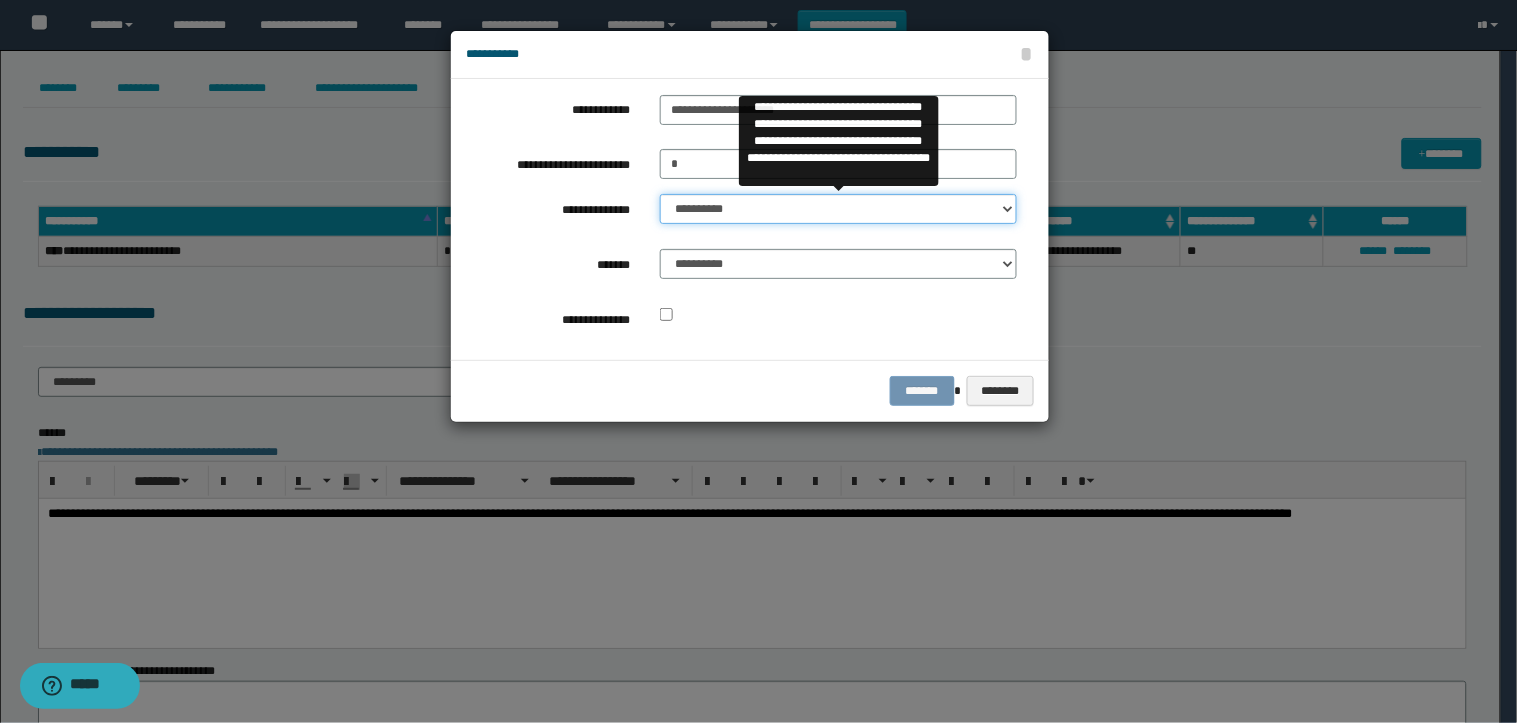 click on "**********" at bounding box center [838, 209] 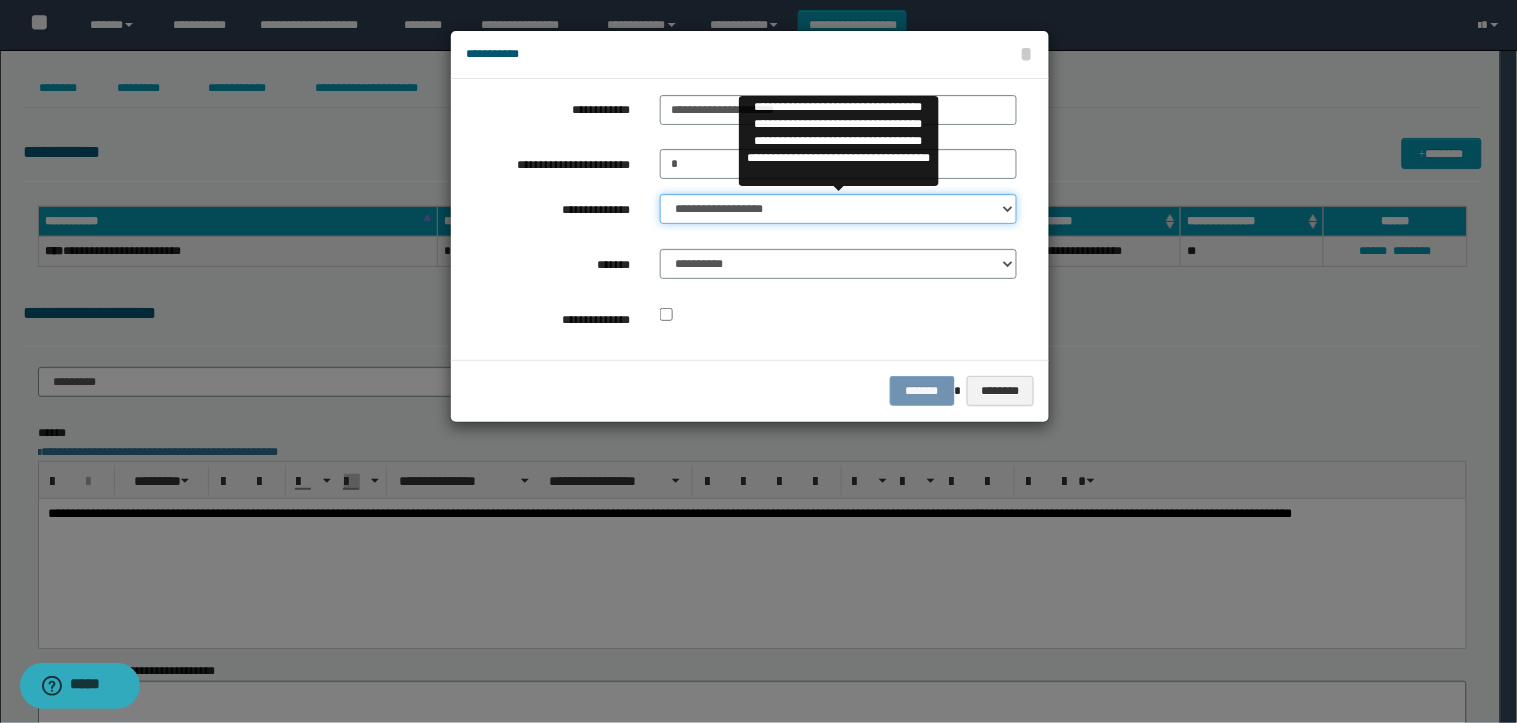 click on "**********" at bounding box center [838, 209] 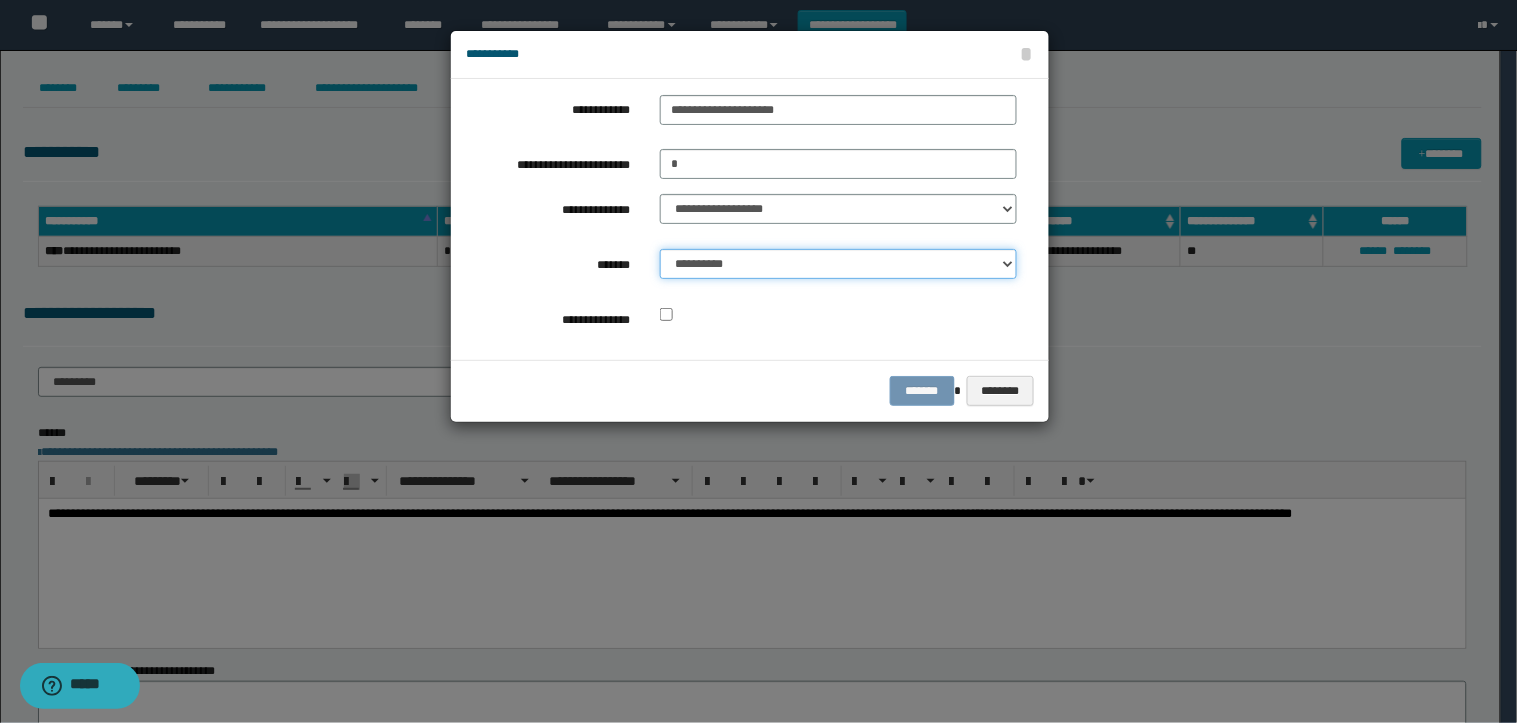 click on "**********" at bounding box center [838, 264] 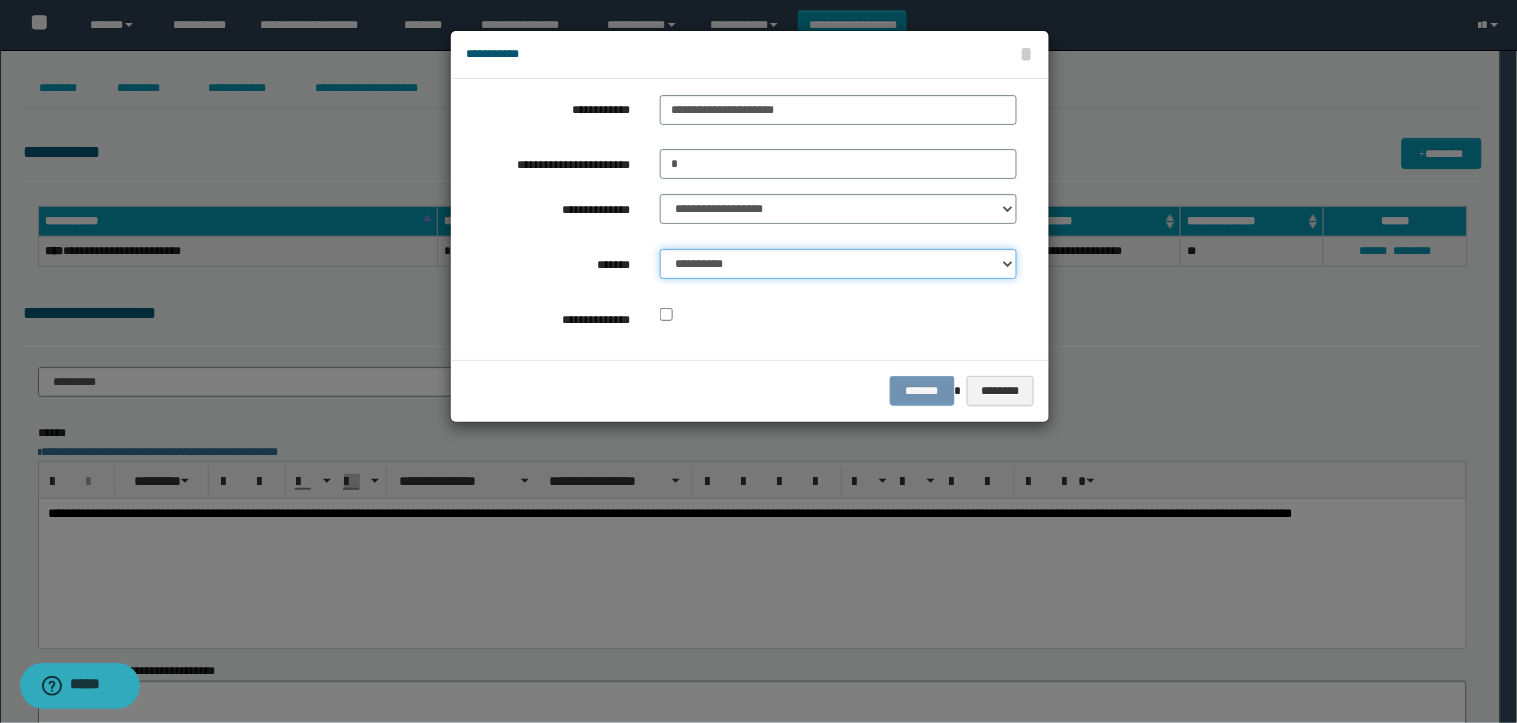 select on "*" 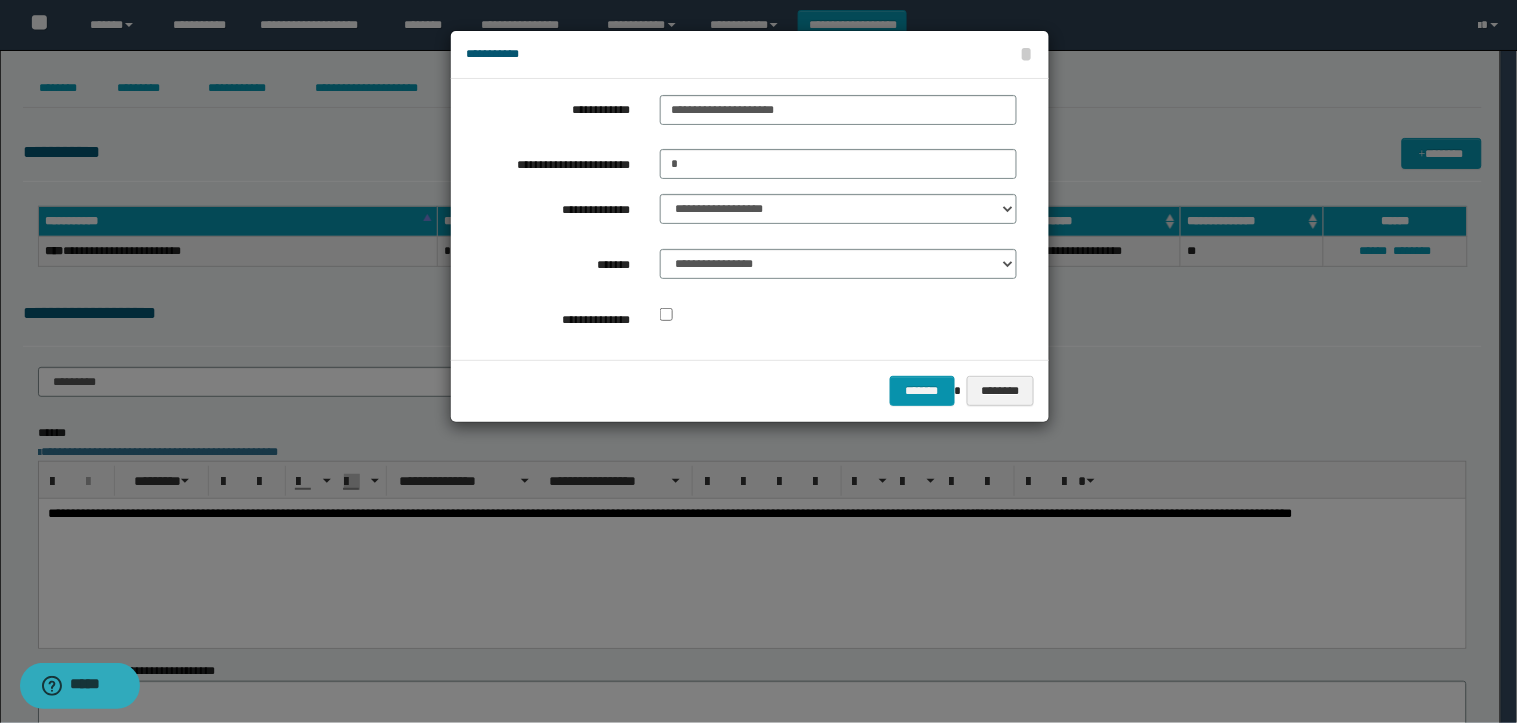 click on "*******
********" at bounding box center [750, 390] 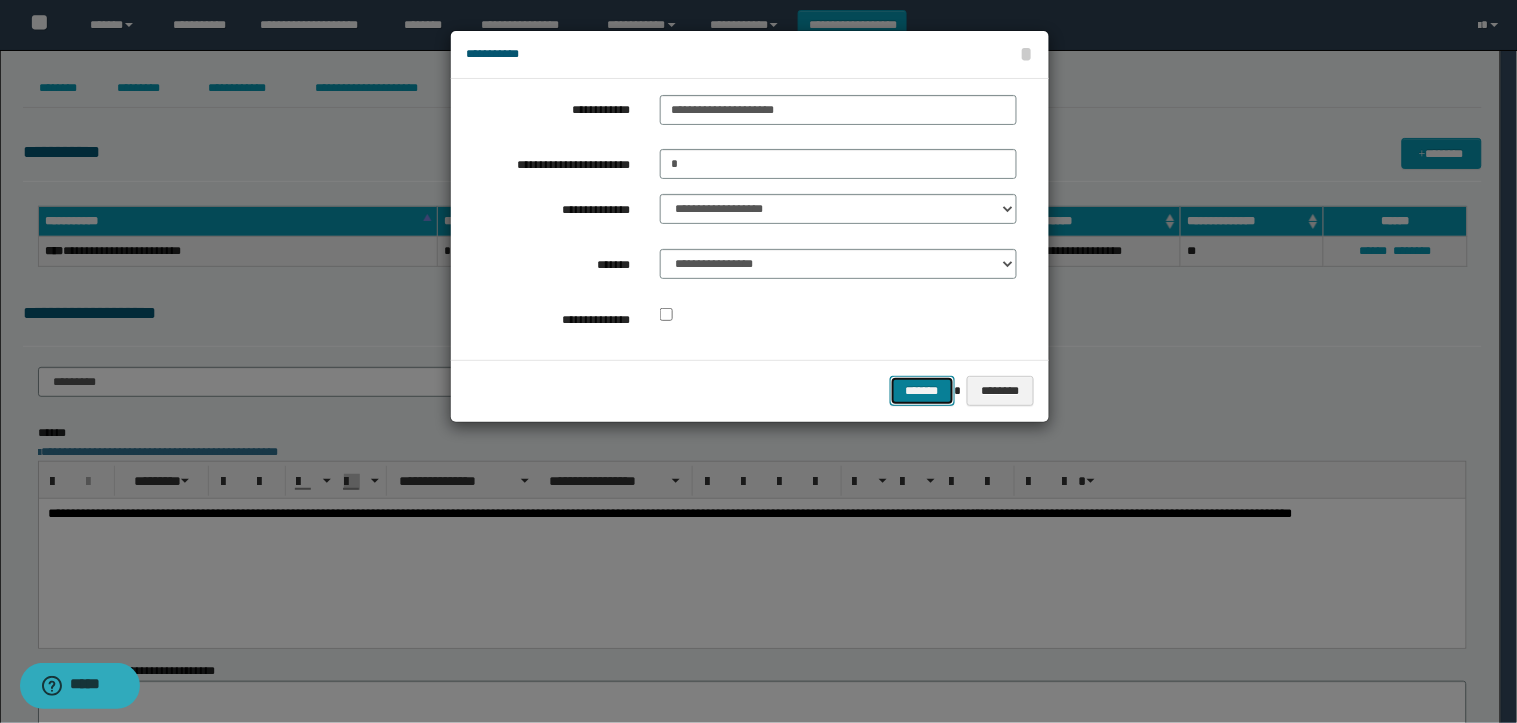 click on "*******" at bounding box center (922, 391) 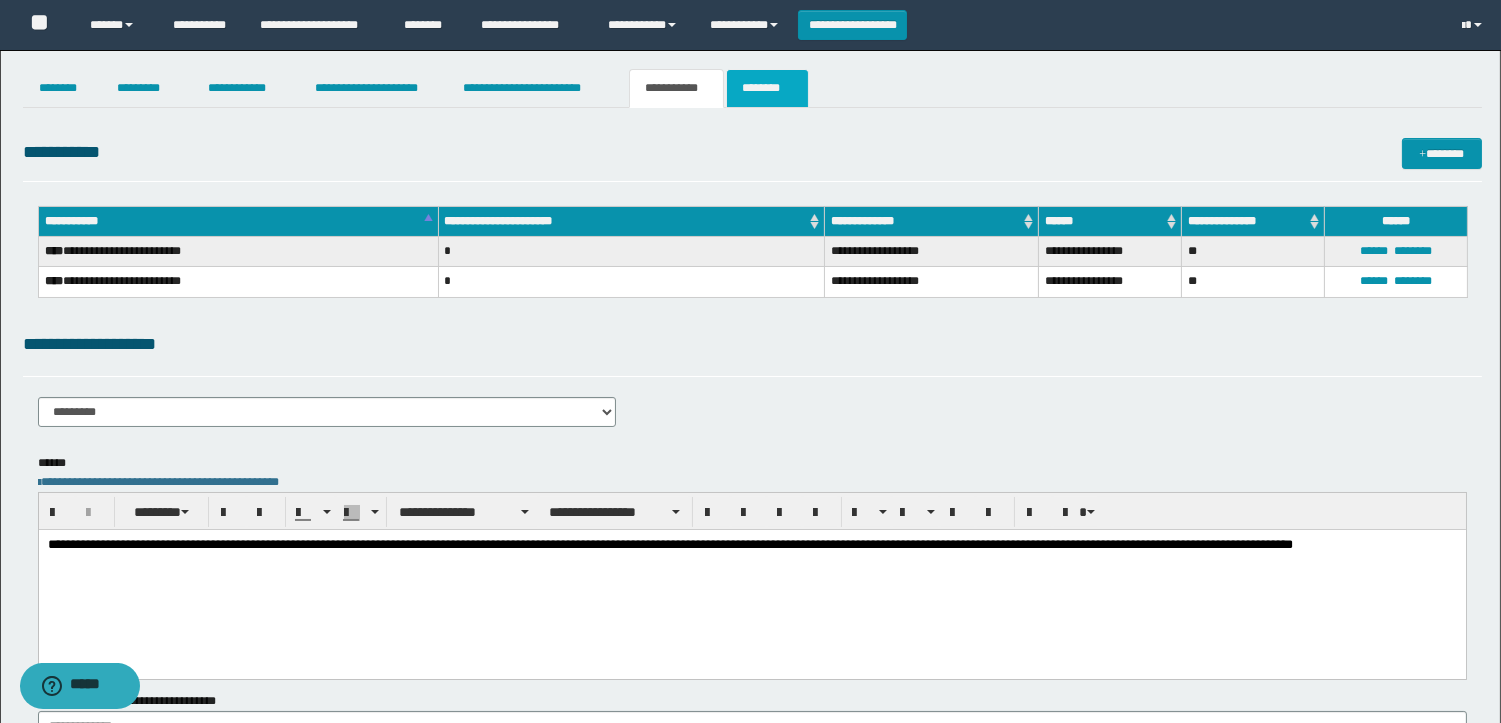 click on "********" at bounding box center (767, 88) 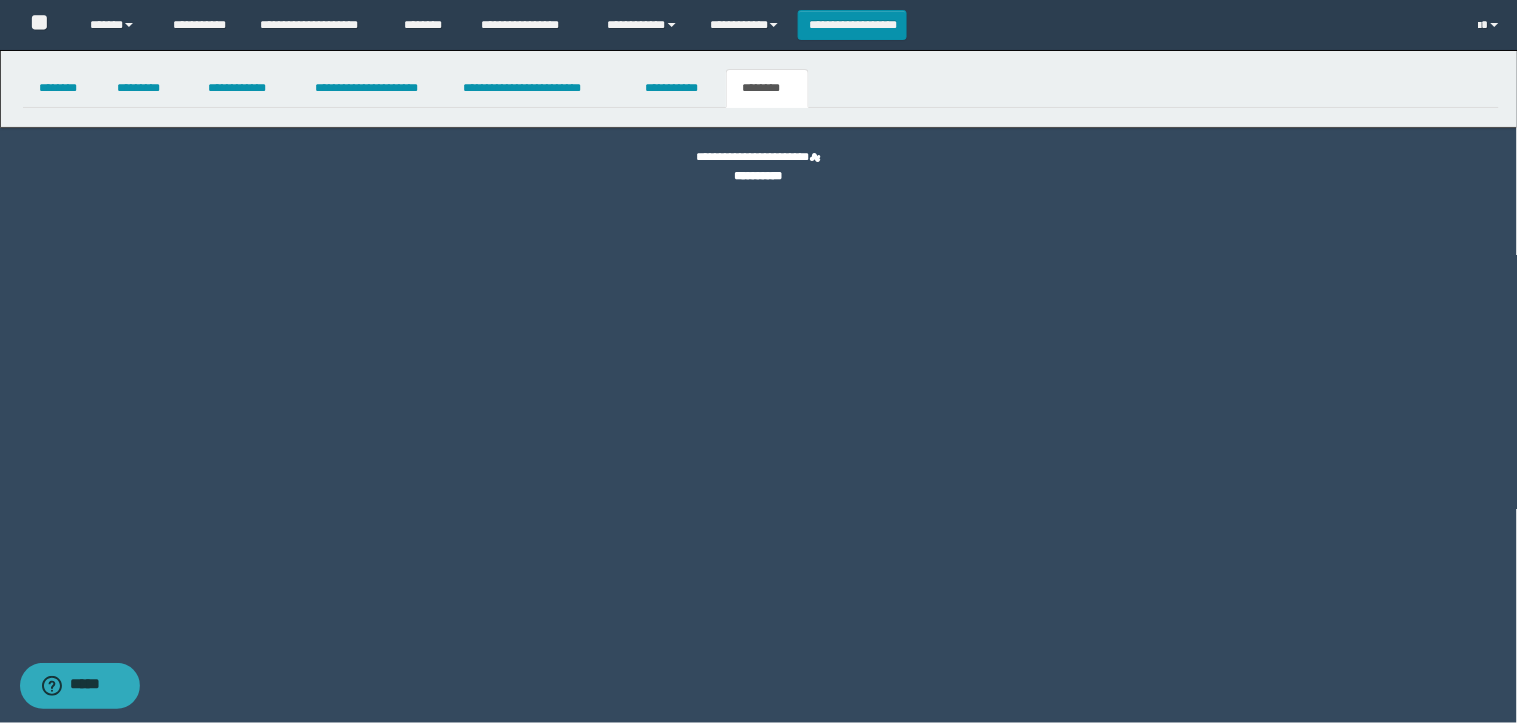 select 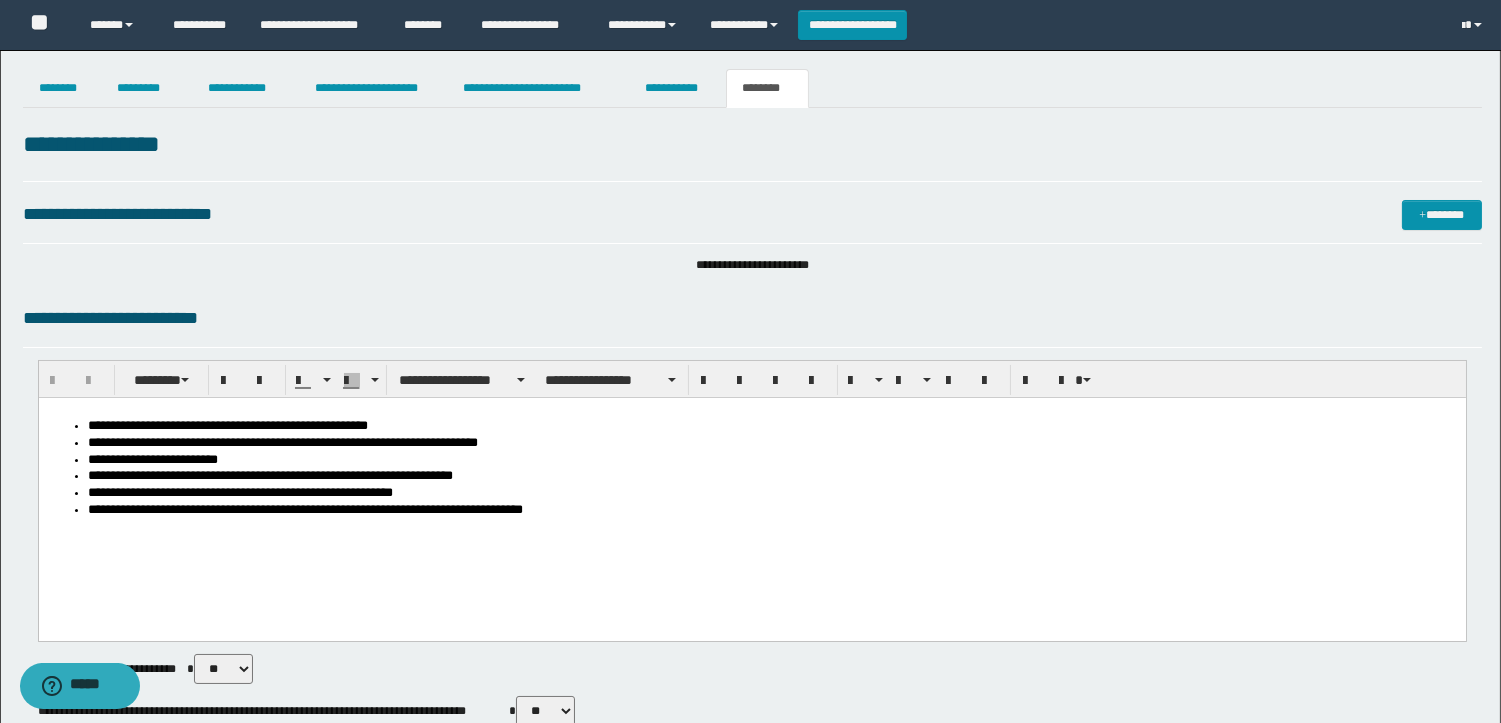 scroll, scrollTop: 0, scrollLeft: 0, axis: both 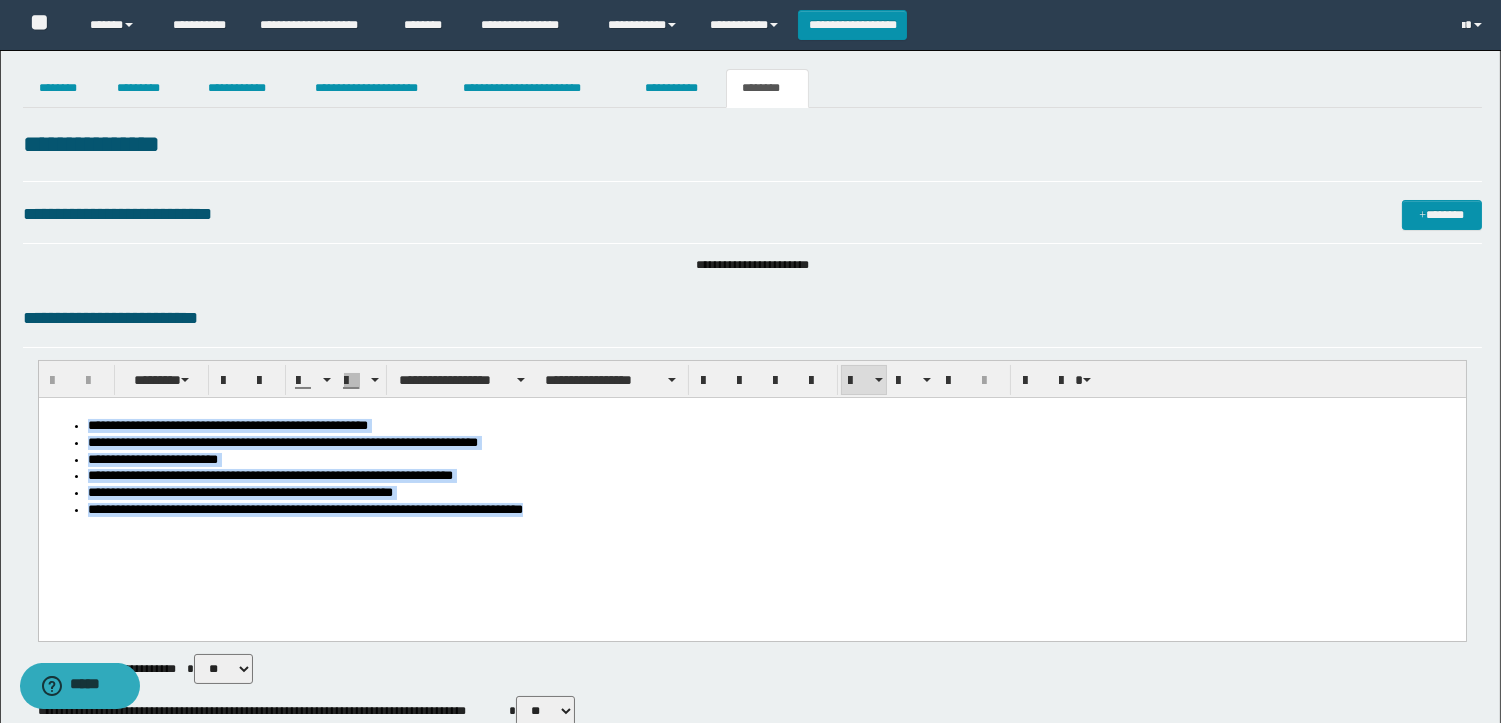 drag, startPoint x: 614, startPoint y: 523, endPoint x: -1, endPoint y: 220, distance: 685.5903 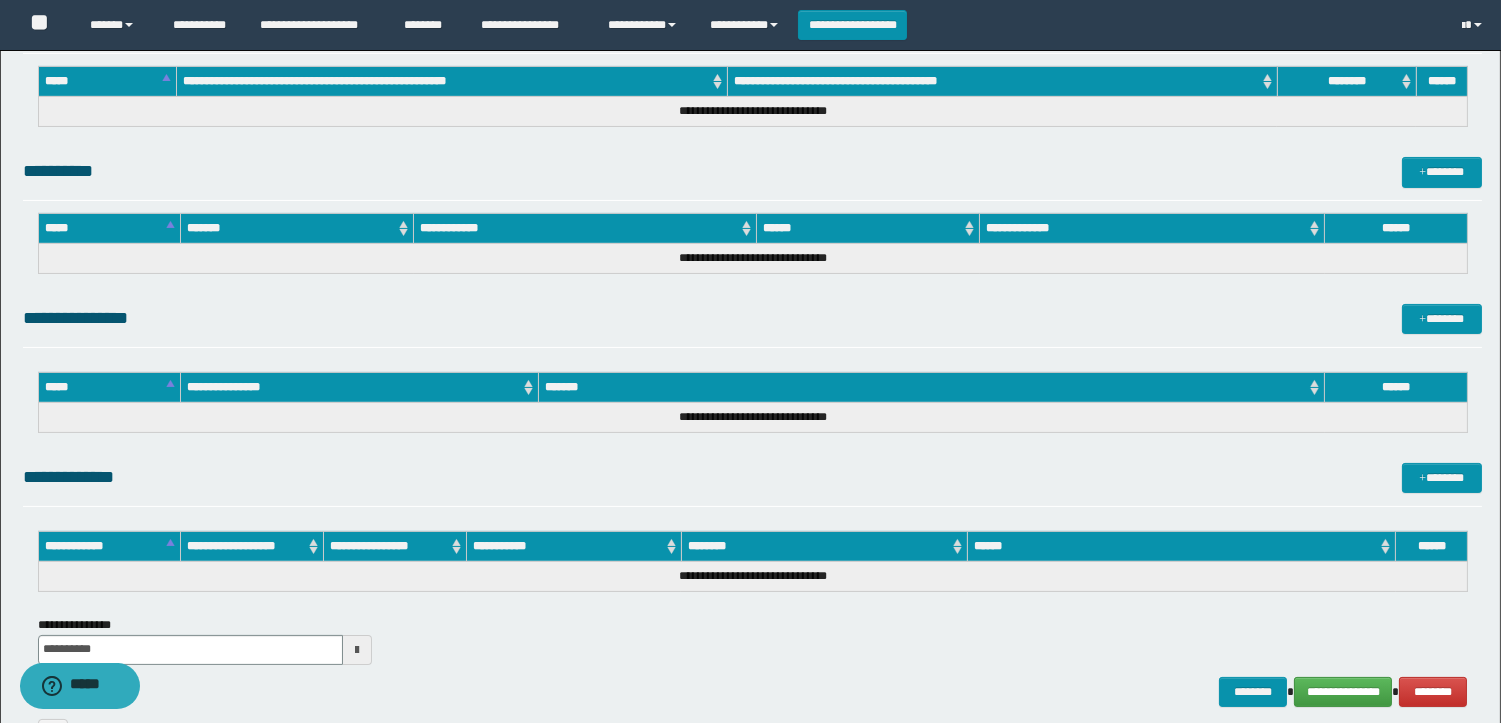 scroll, scrollTop: 804, scrollLeft: 0, axis: vertical 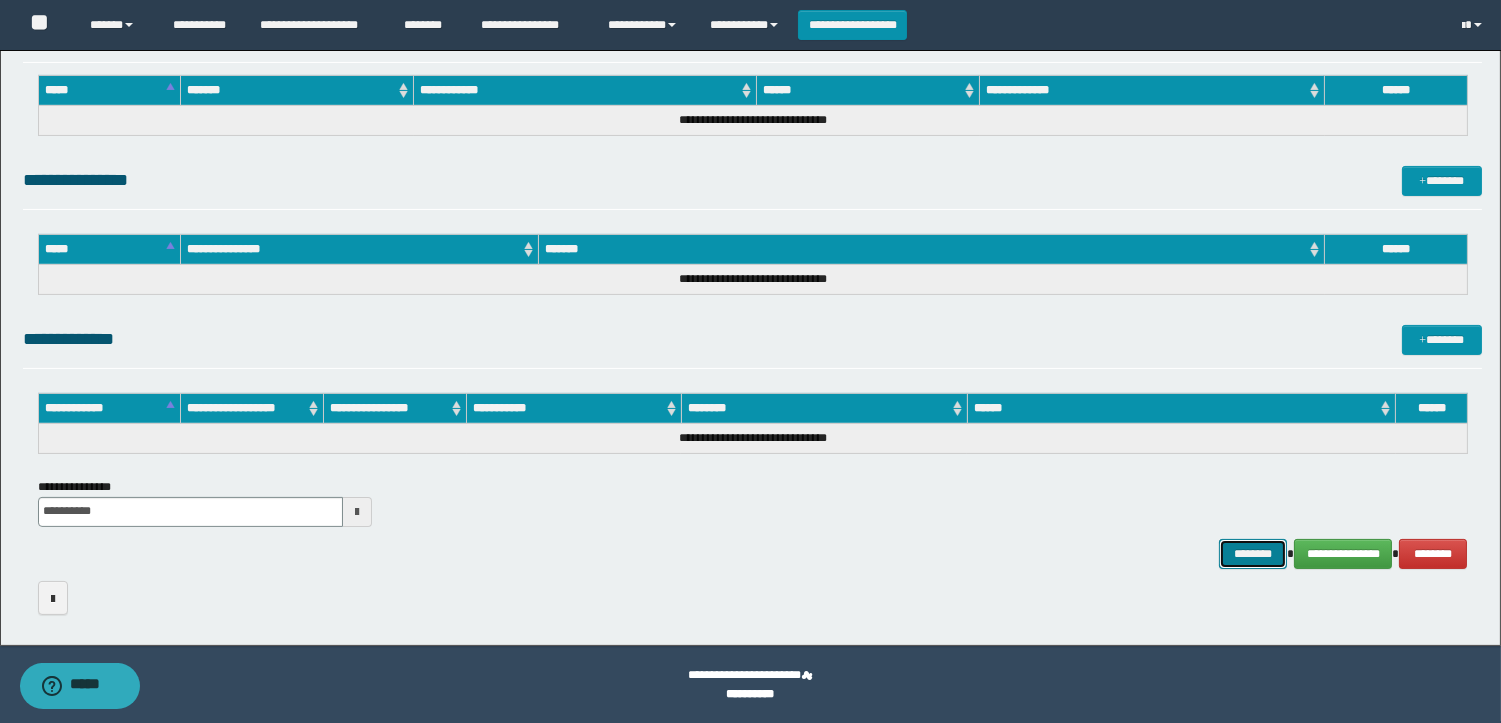 click on "********" at bounding box center [1253, 554] 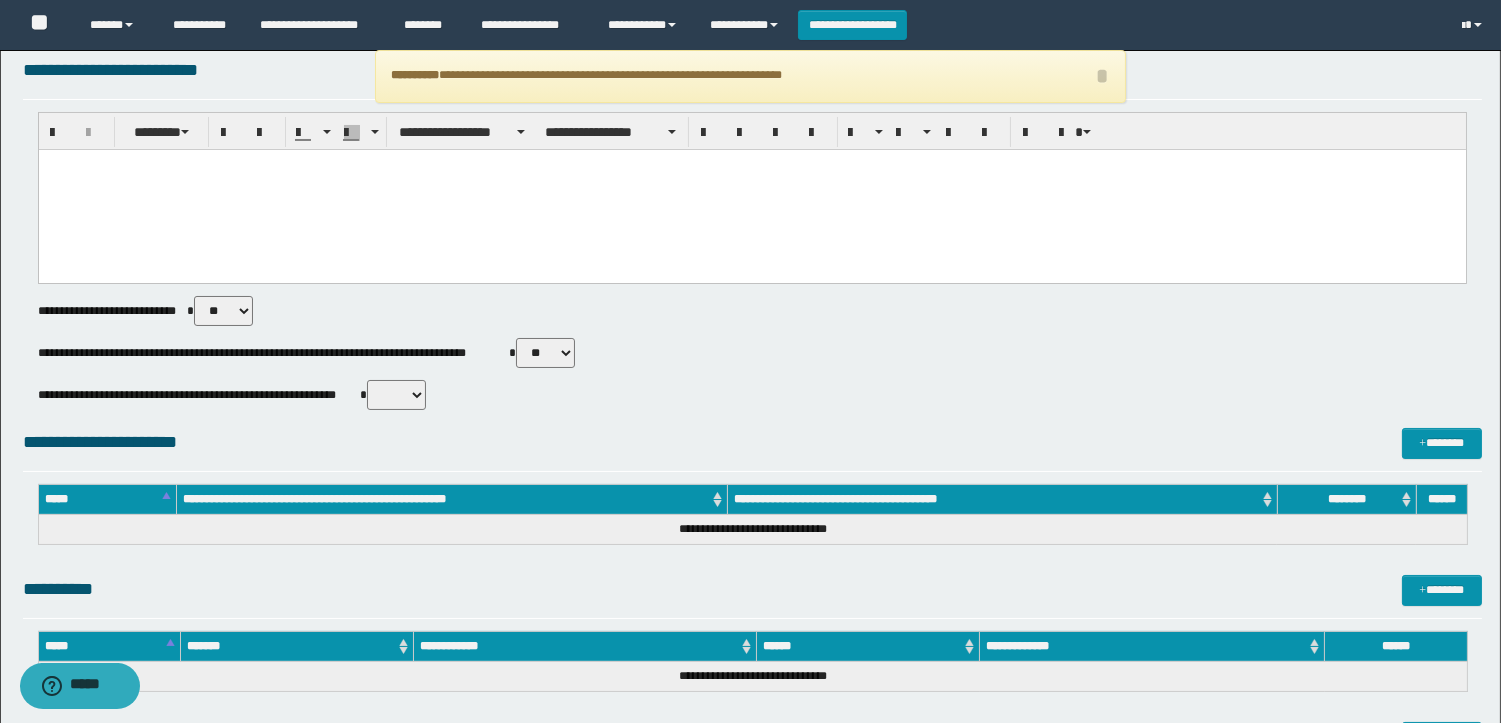 scroll, scrollTop: 0, scrollLeft: 0, axis: both 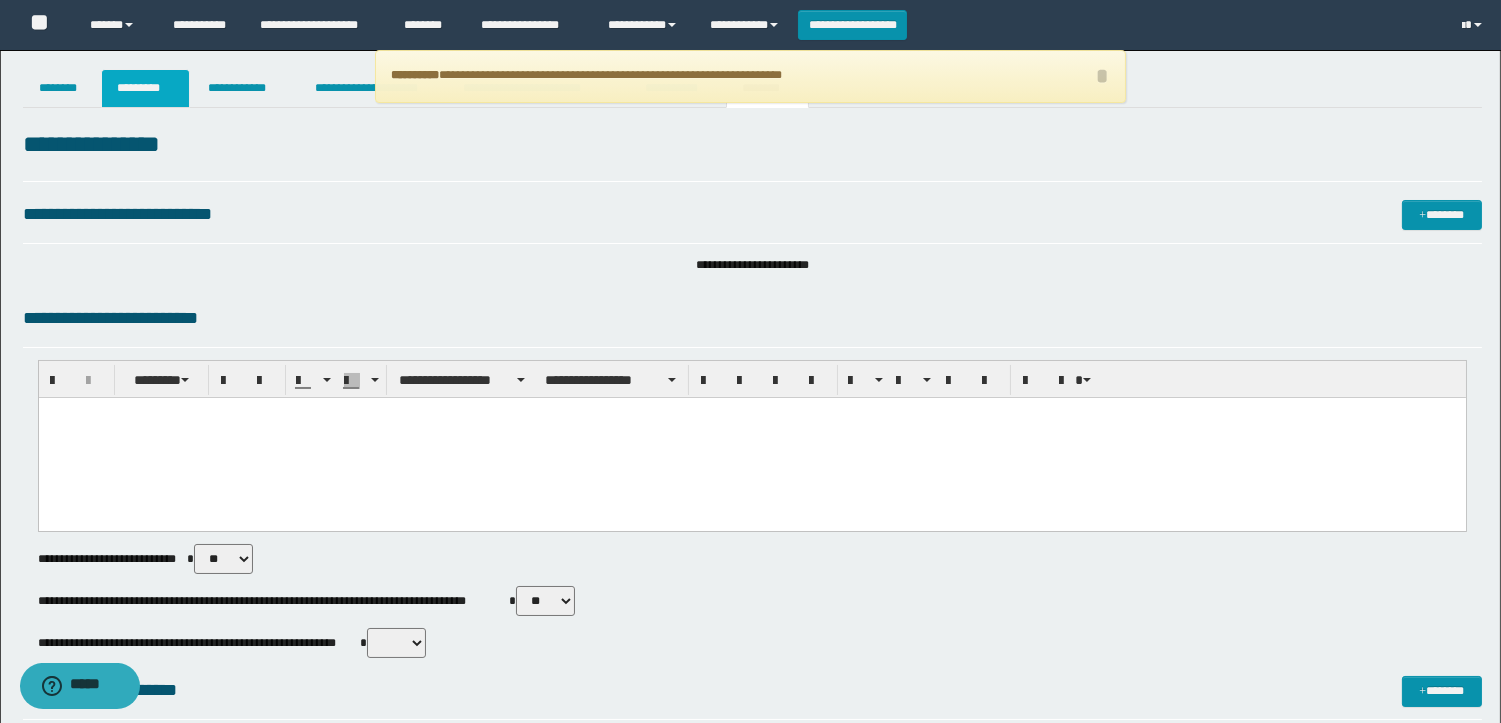 click on "*********" at bounding box center [145, 88] 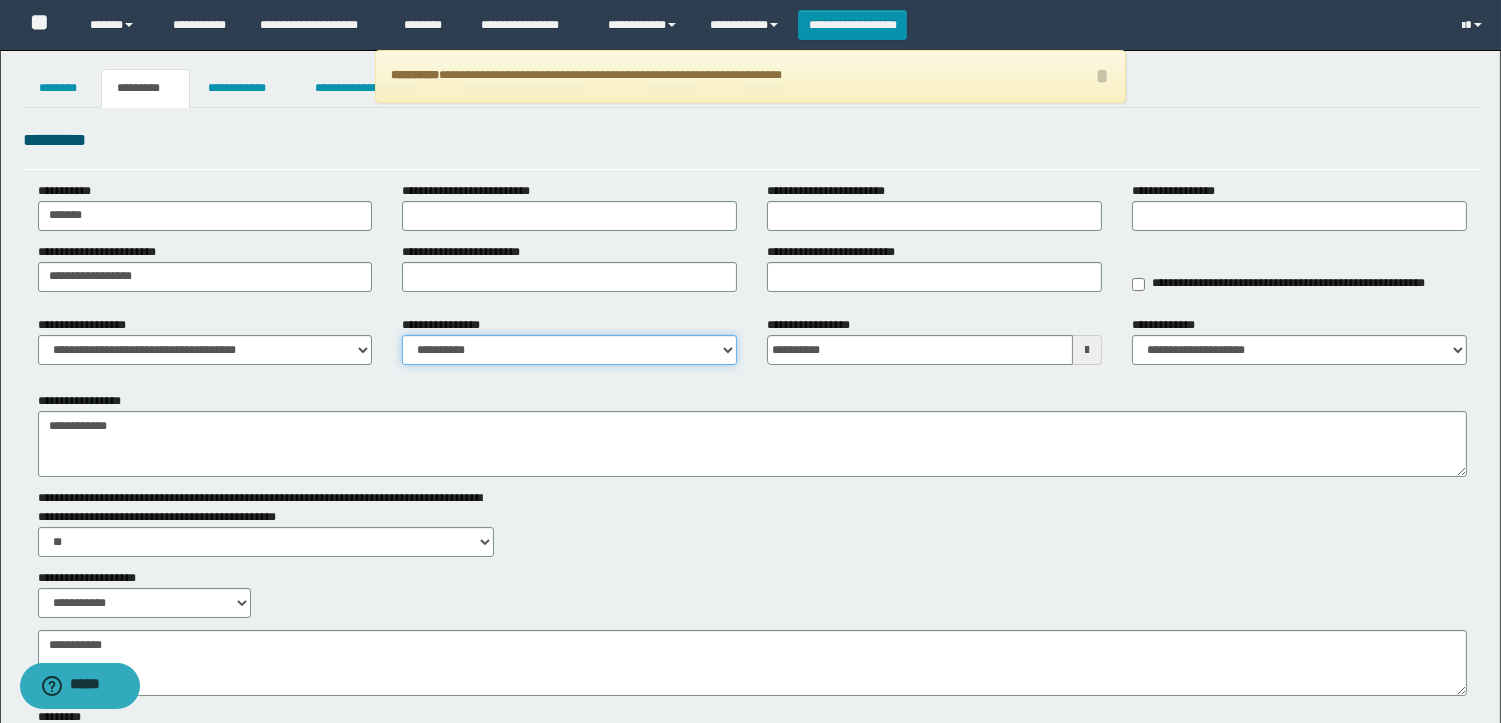 click on "**********" at bounding box center (569, 350) 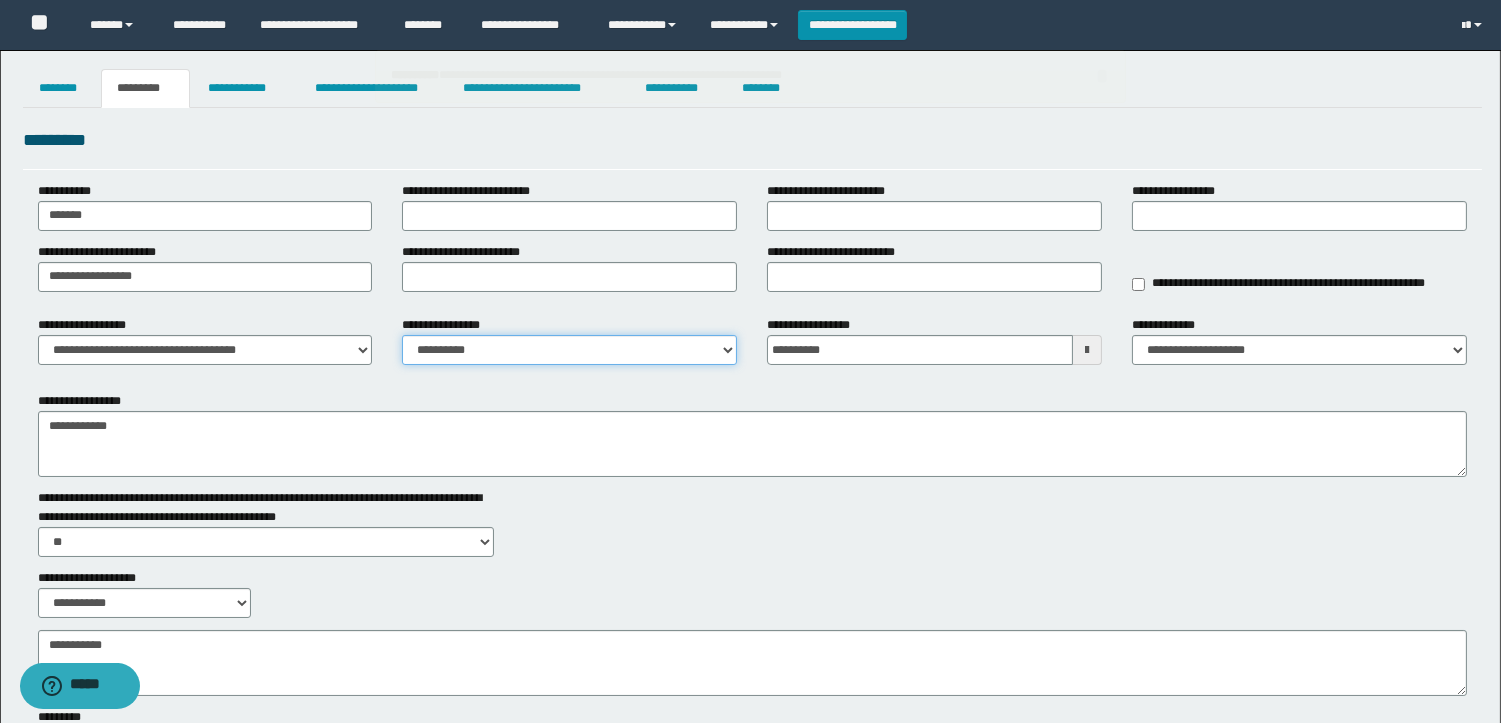 click on "**********" at bounding box center [569, 350] 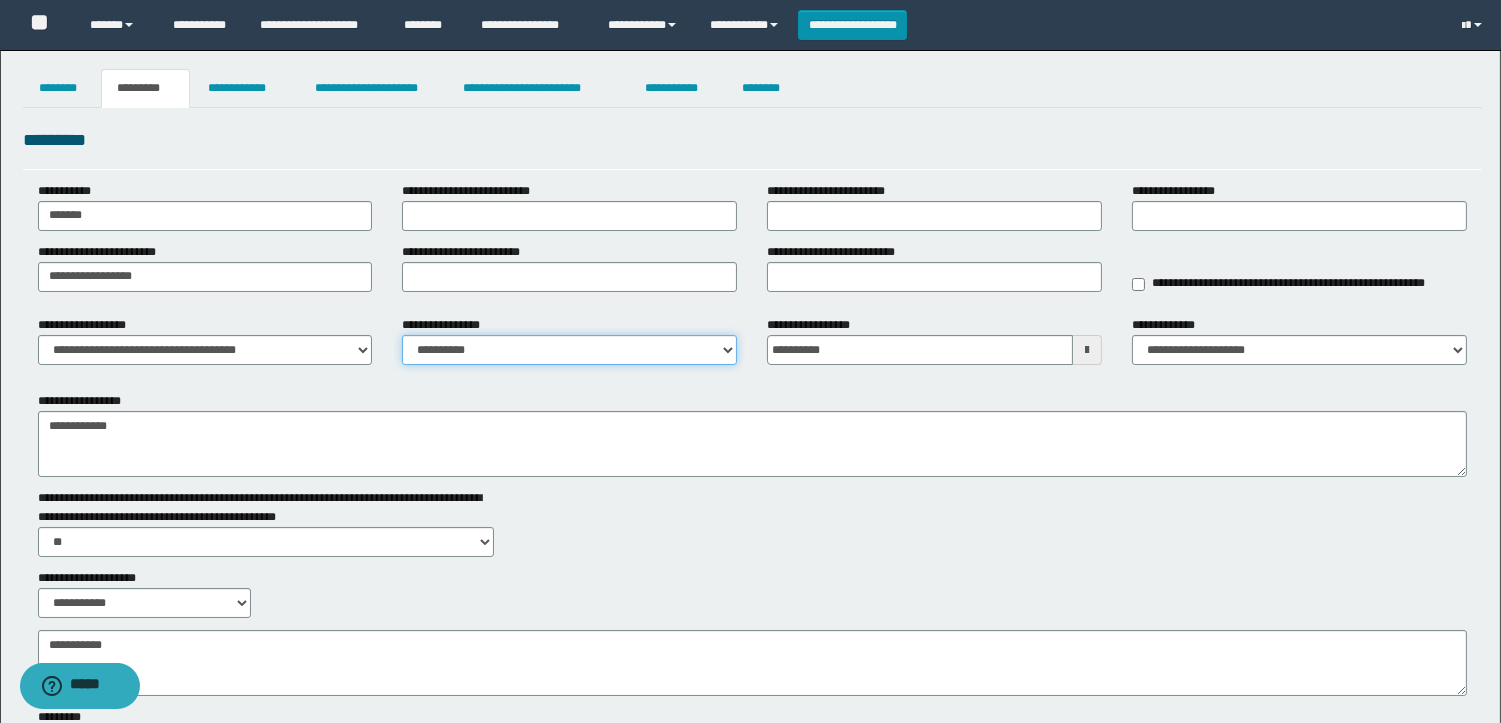 click on "**********" at bounding box center [569, 350] 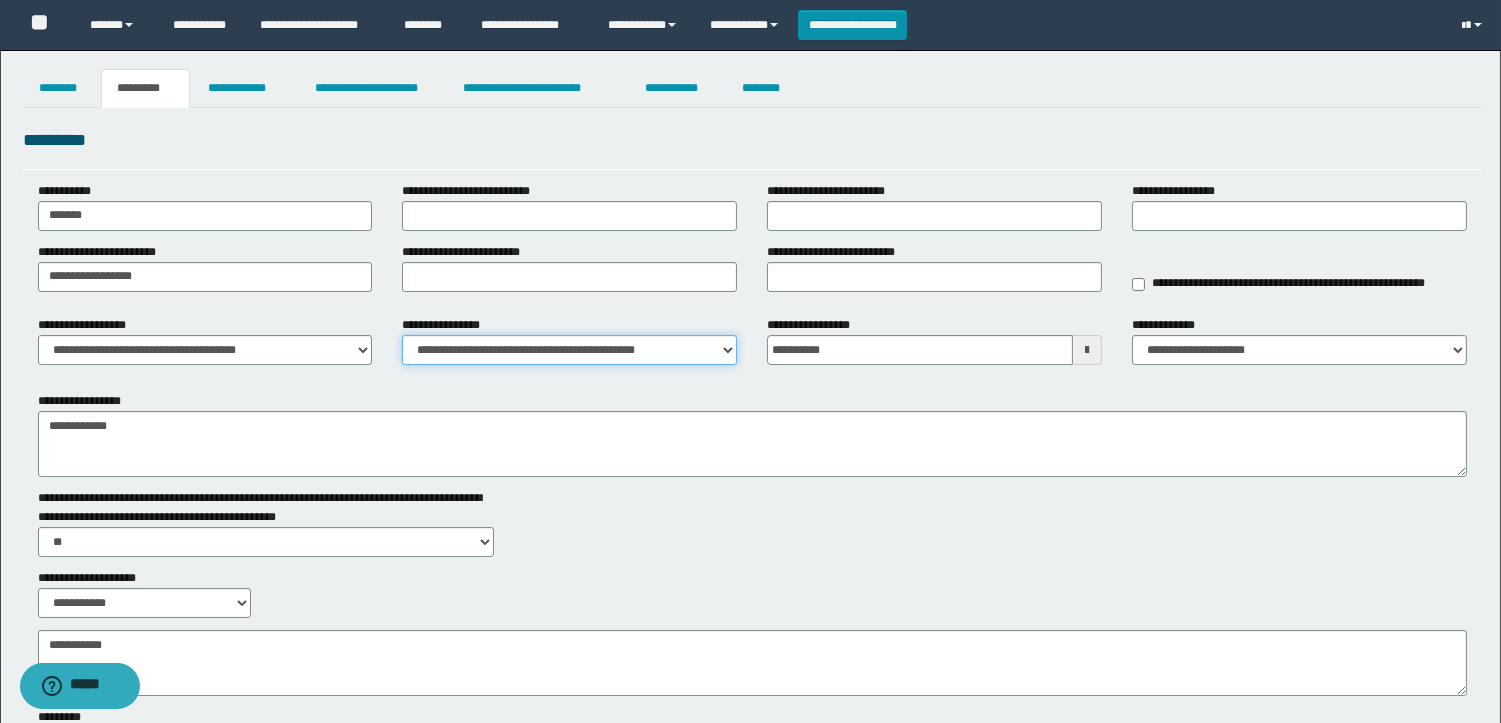 click on "**********" at bounding box center [569, 350] 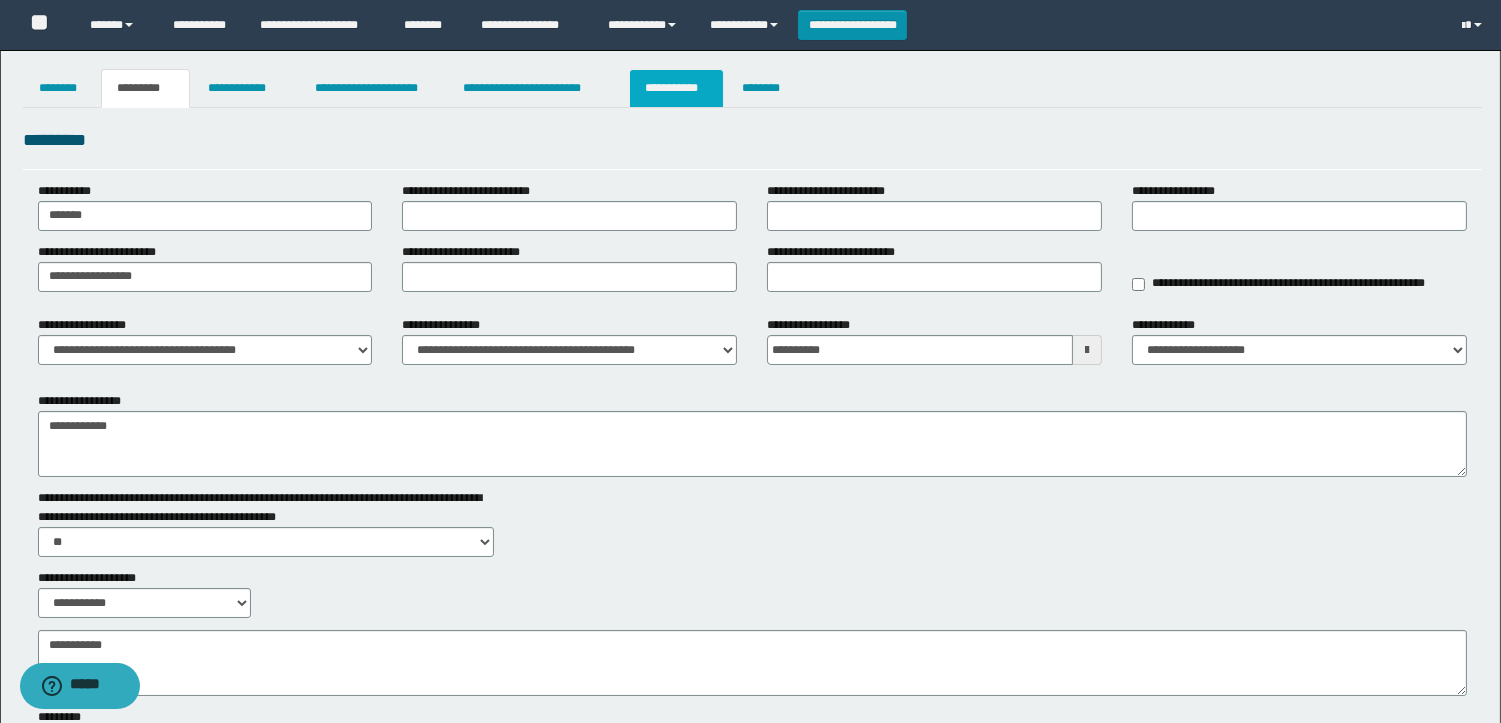 click on "**********" at bounding box center (676, 88) 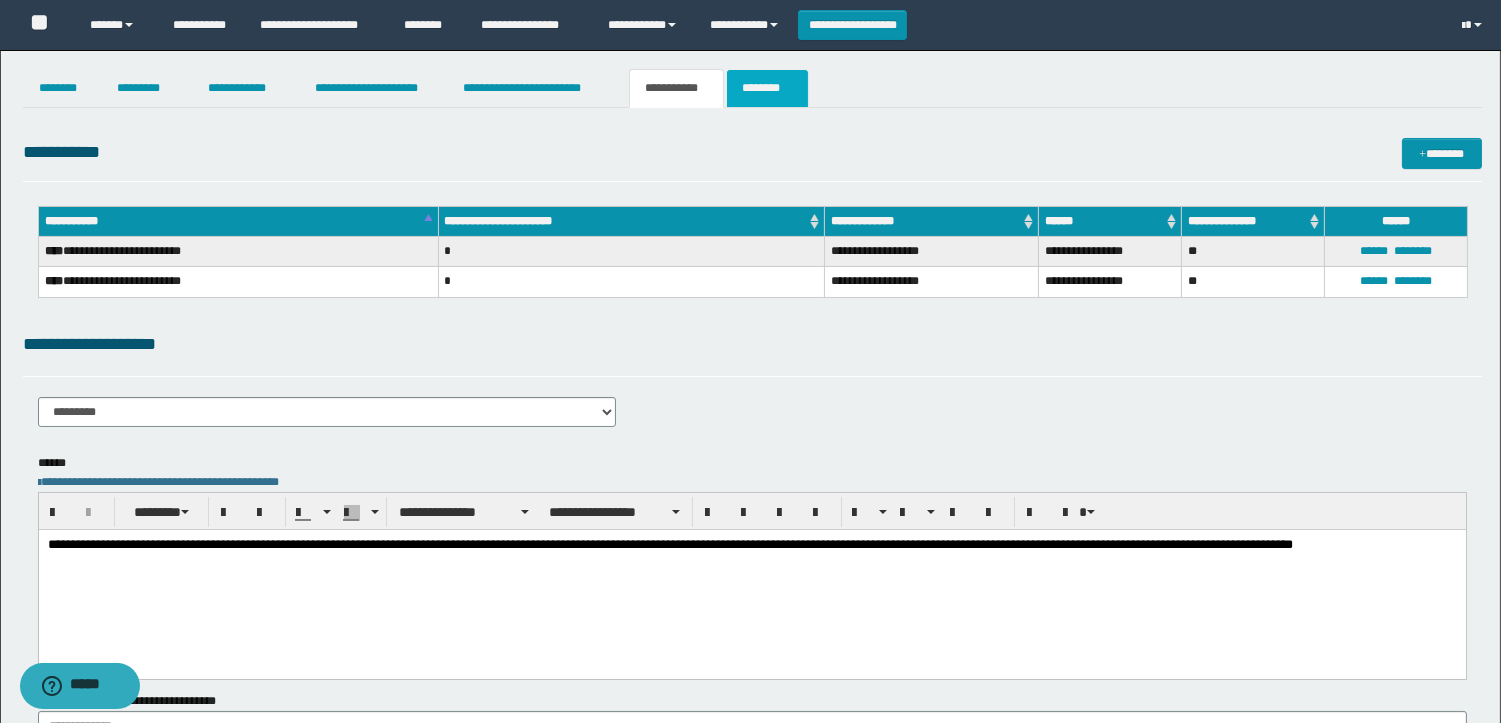 click on "********" at bounding box center [767, 88] 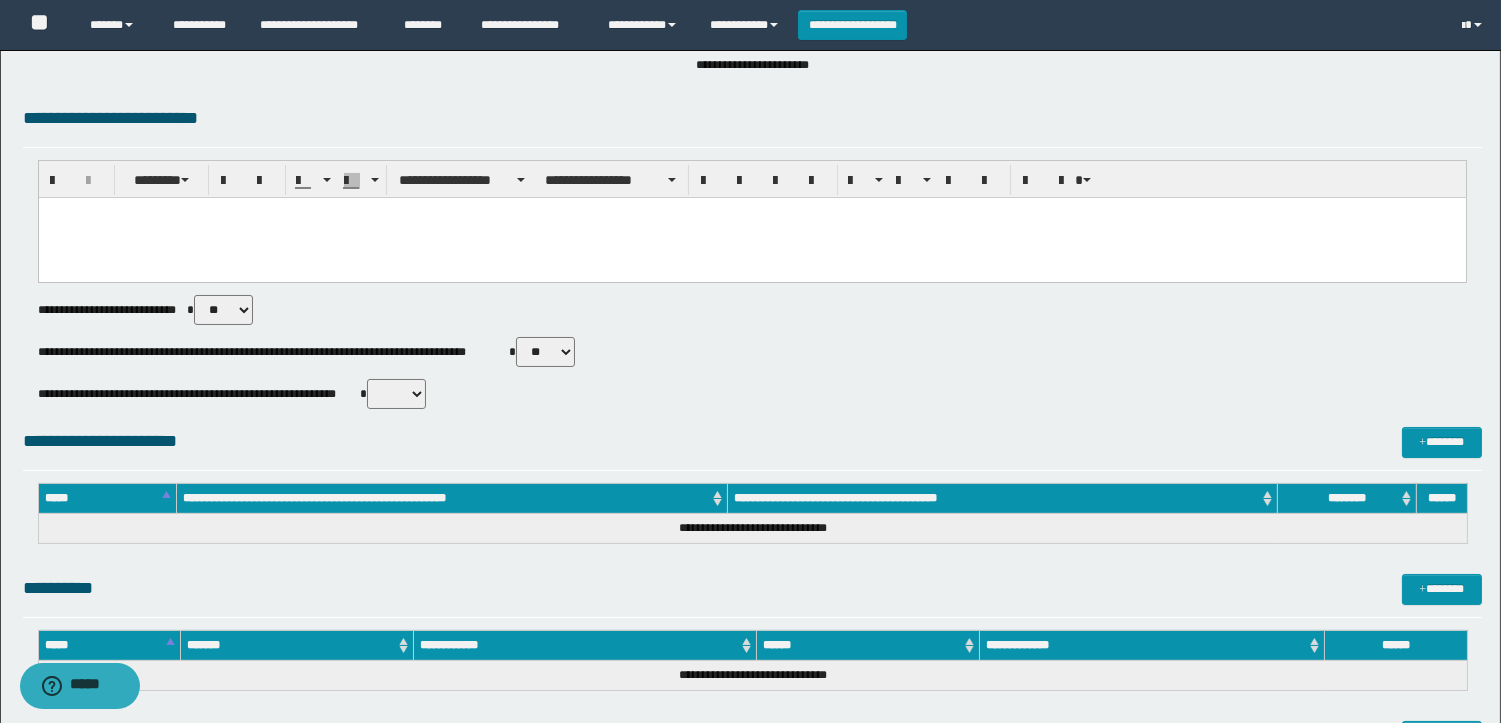 scroll, scrollTop: 0, scrollLeft: 0, axis: both 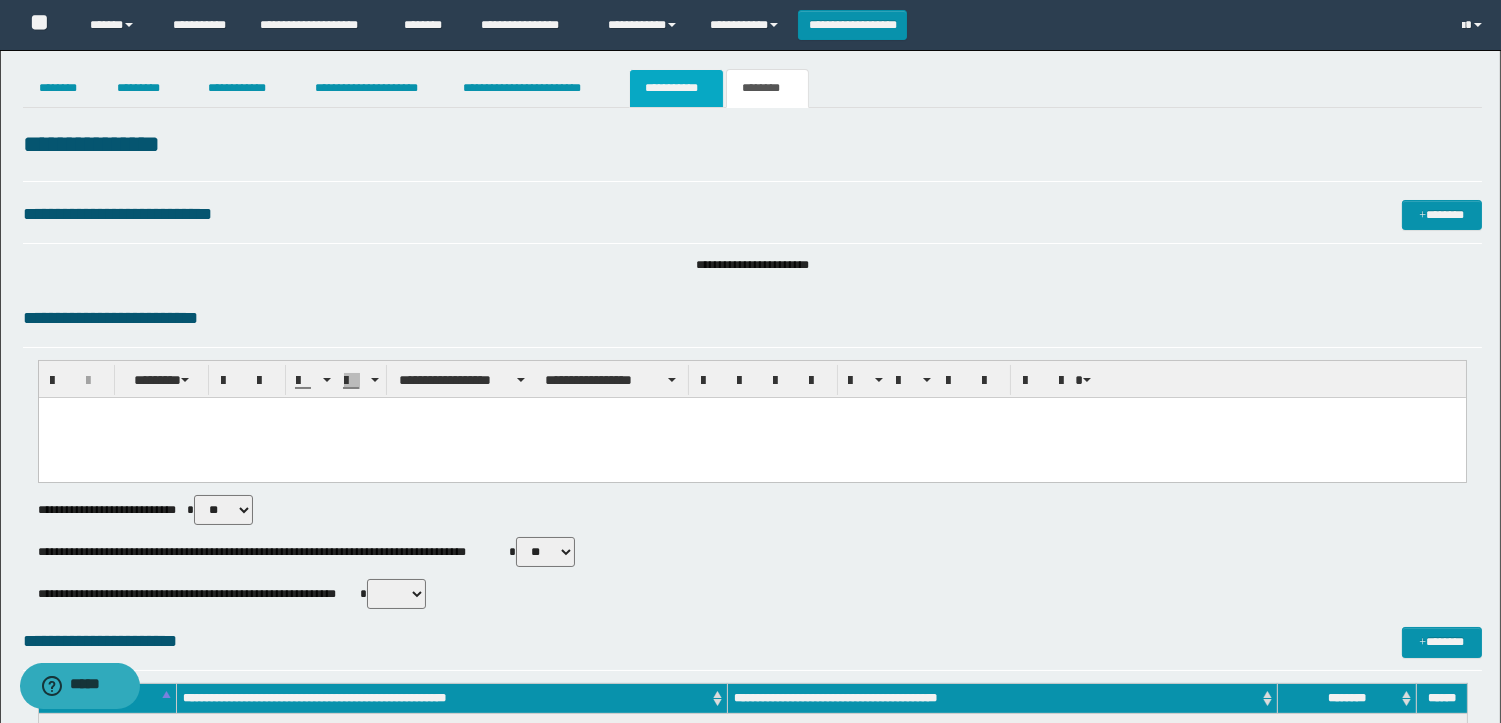 click on "**********" at bounding box center (676, 88) 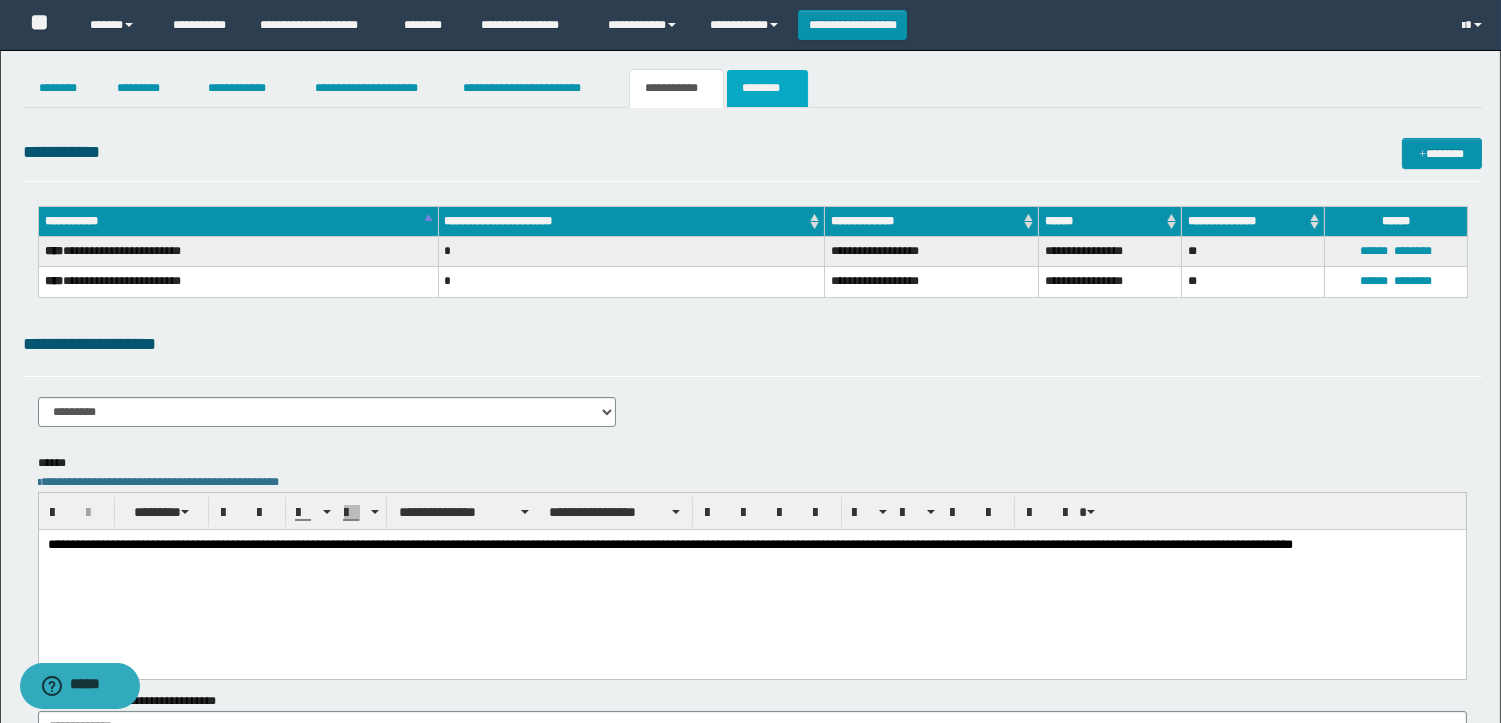 click on "********" at bounding box center [767, 88] 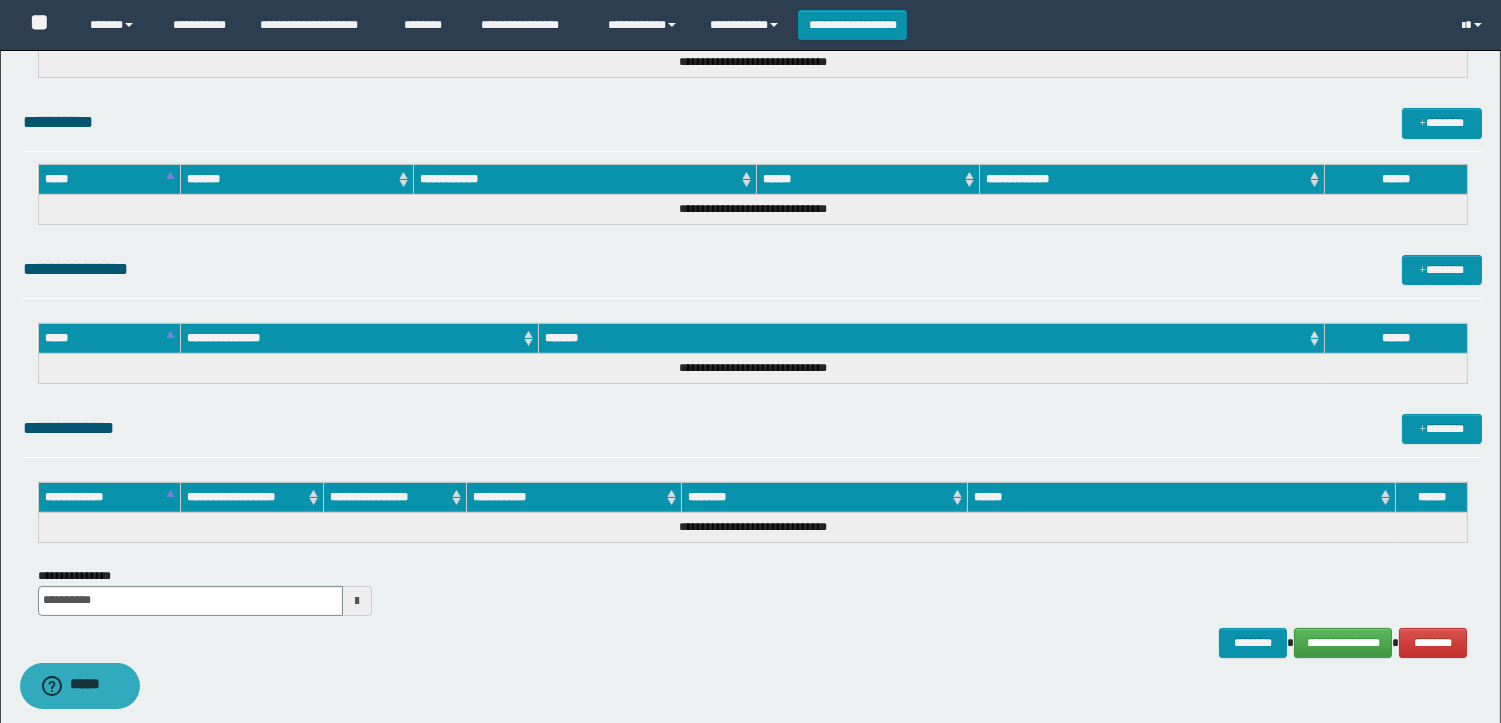 scroll, scrollTop: 755, scrollLeft: 0, axis: vertical 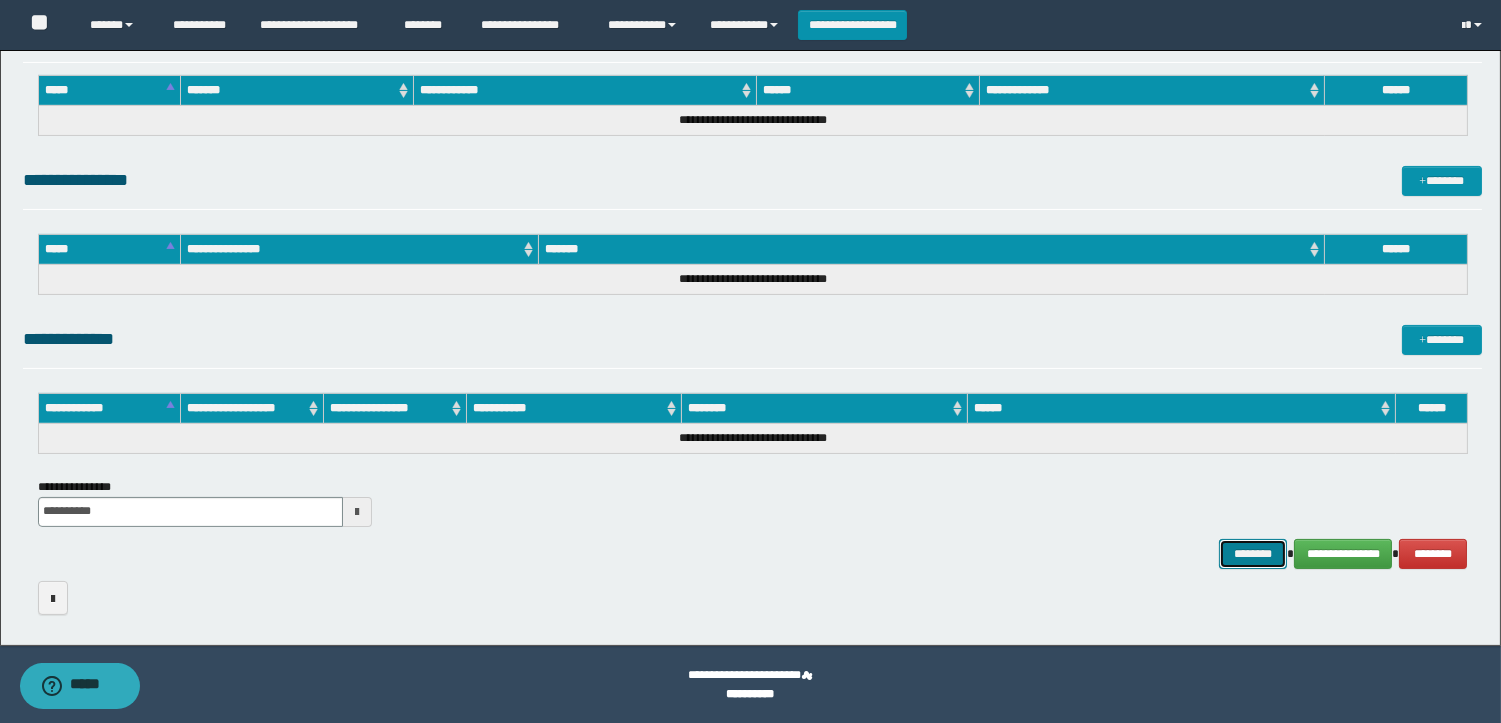 click on "********" at bounding box center [1253, 554] 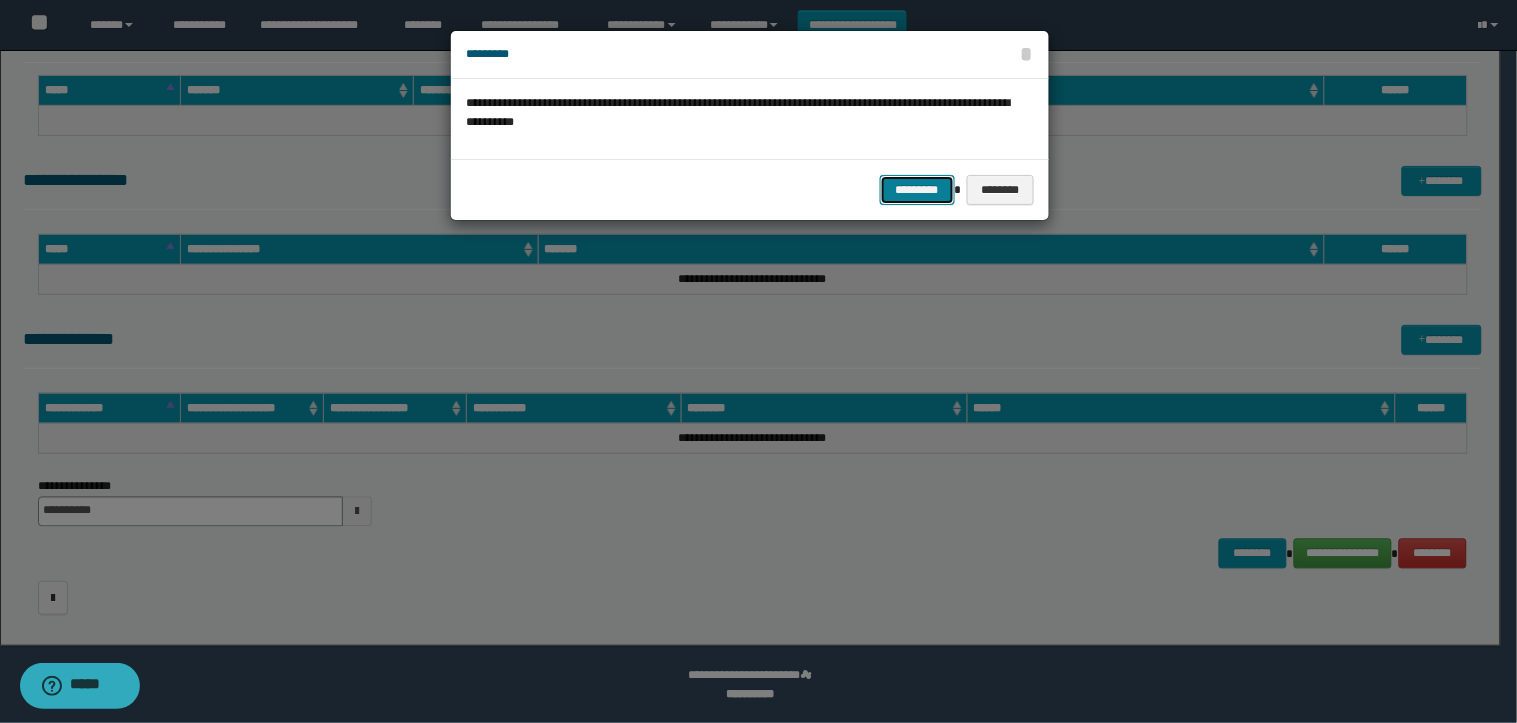 click on "*********" at bounding box center [917, 190] 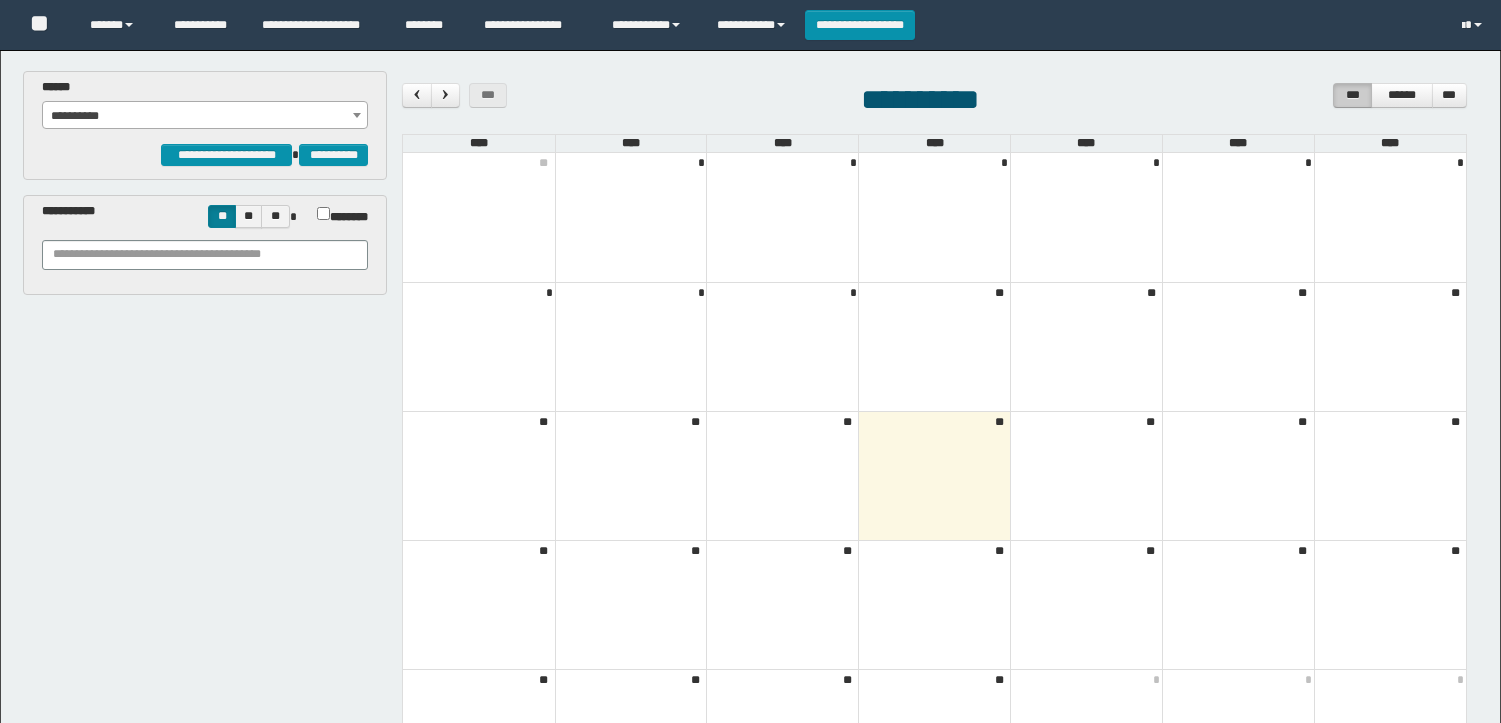 click on "**********" at bounding box center (205, 116) 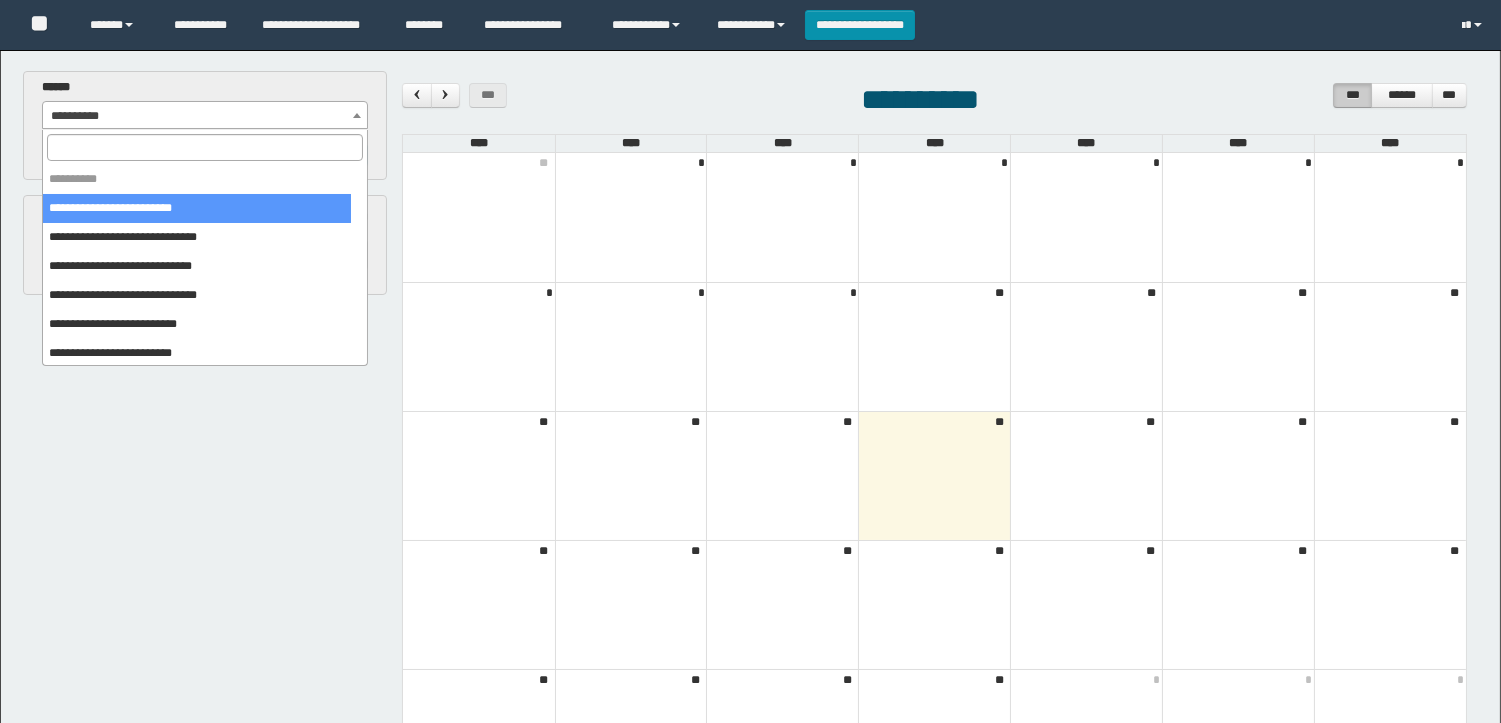scroll, scrollTop: 0, scrollLeft: 0, axis: both 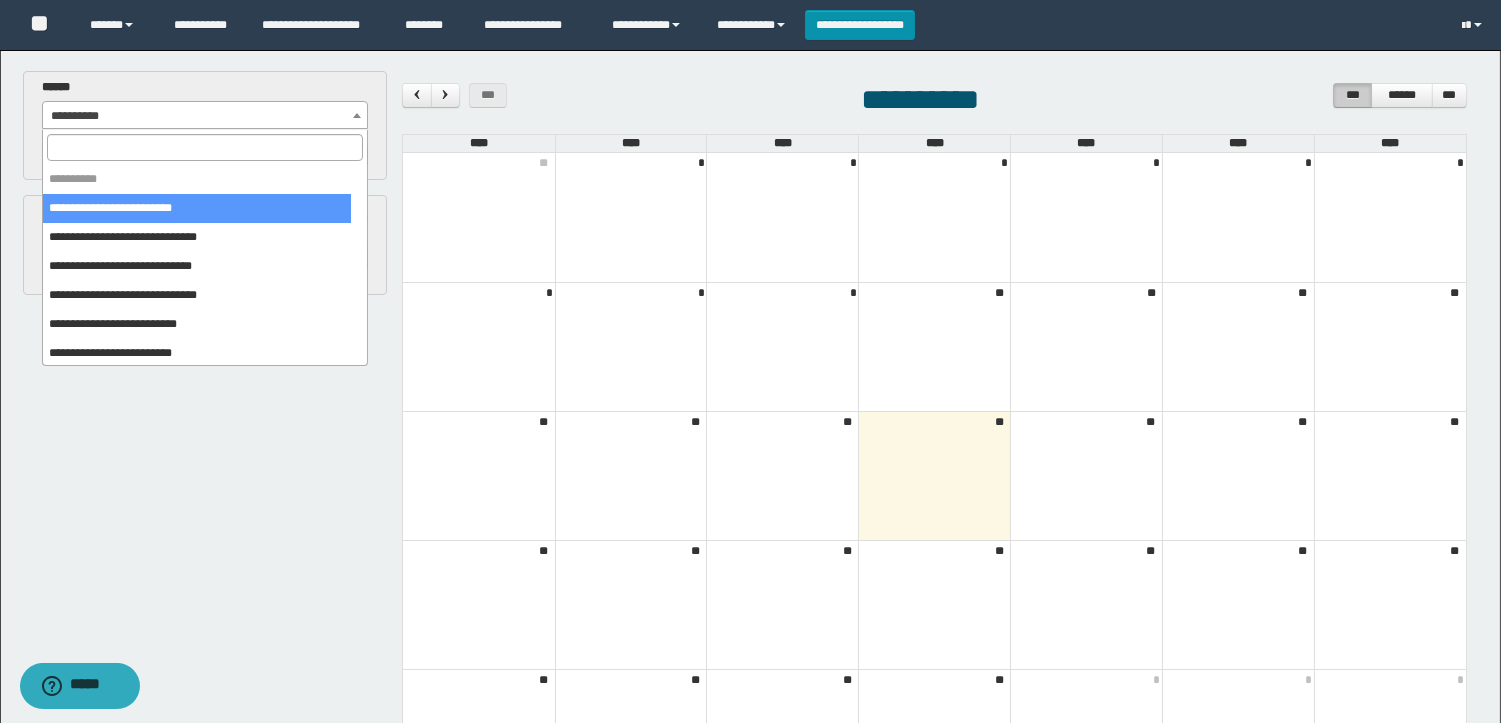 select on "******" 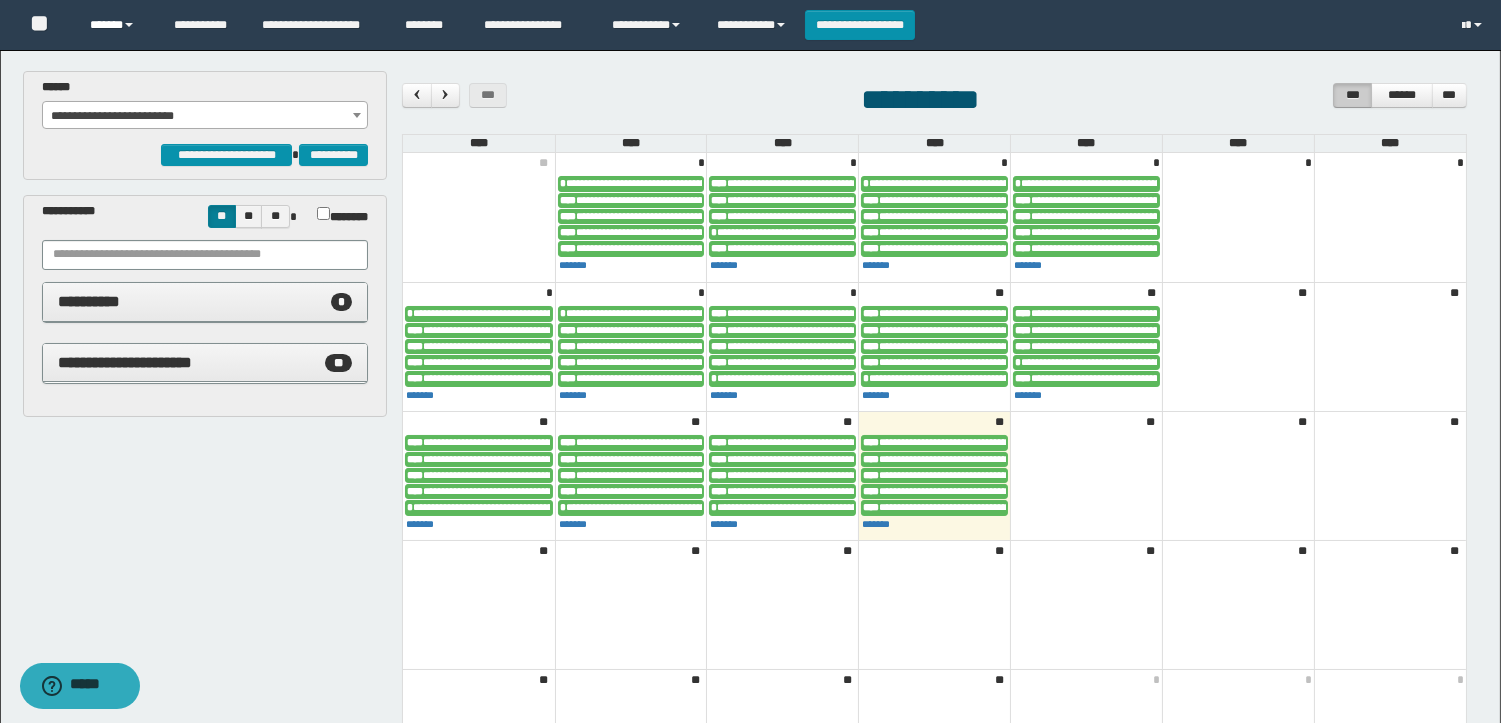 click on "******" at bounding box center [116, 25] 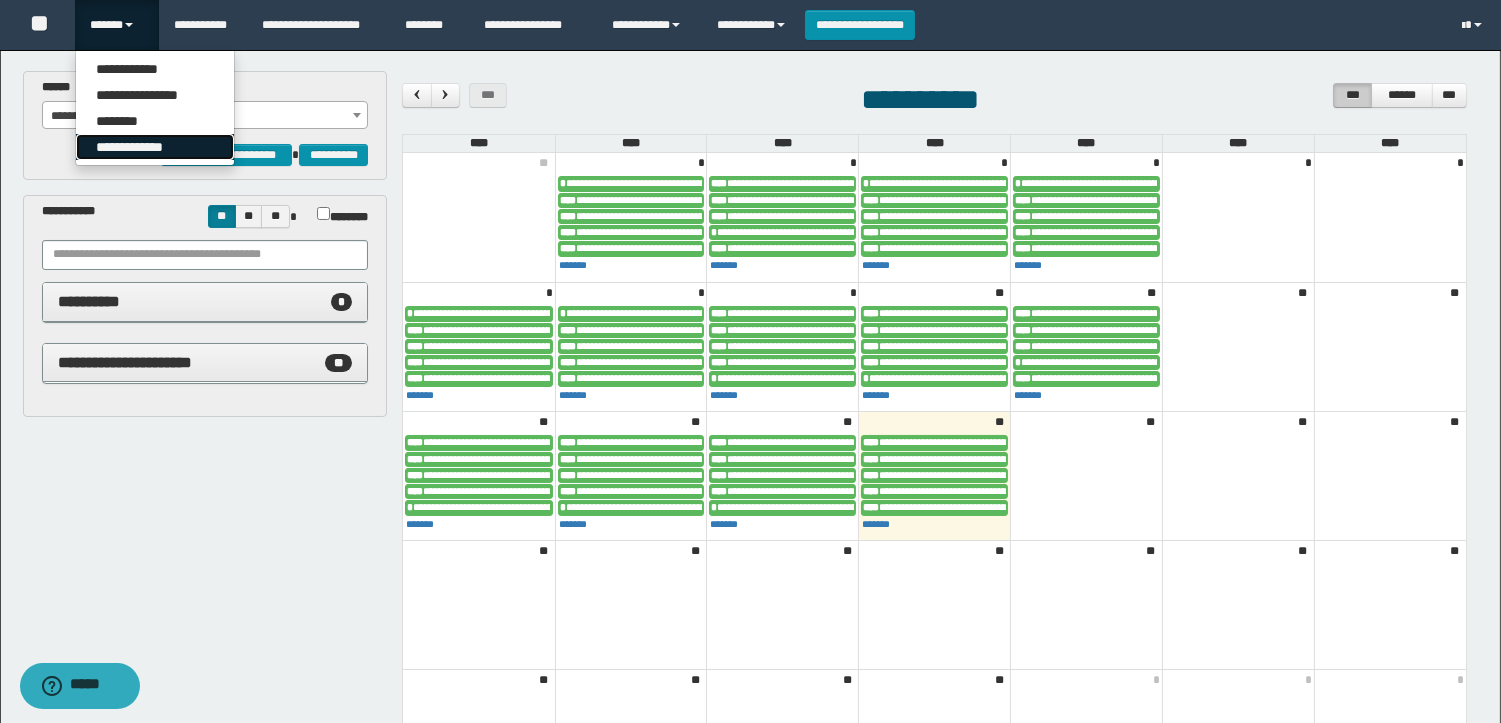 click on "**********" at bounding box center (155, 147) 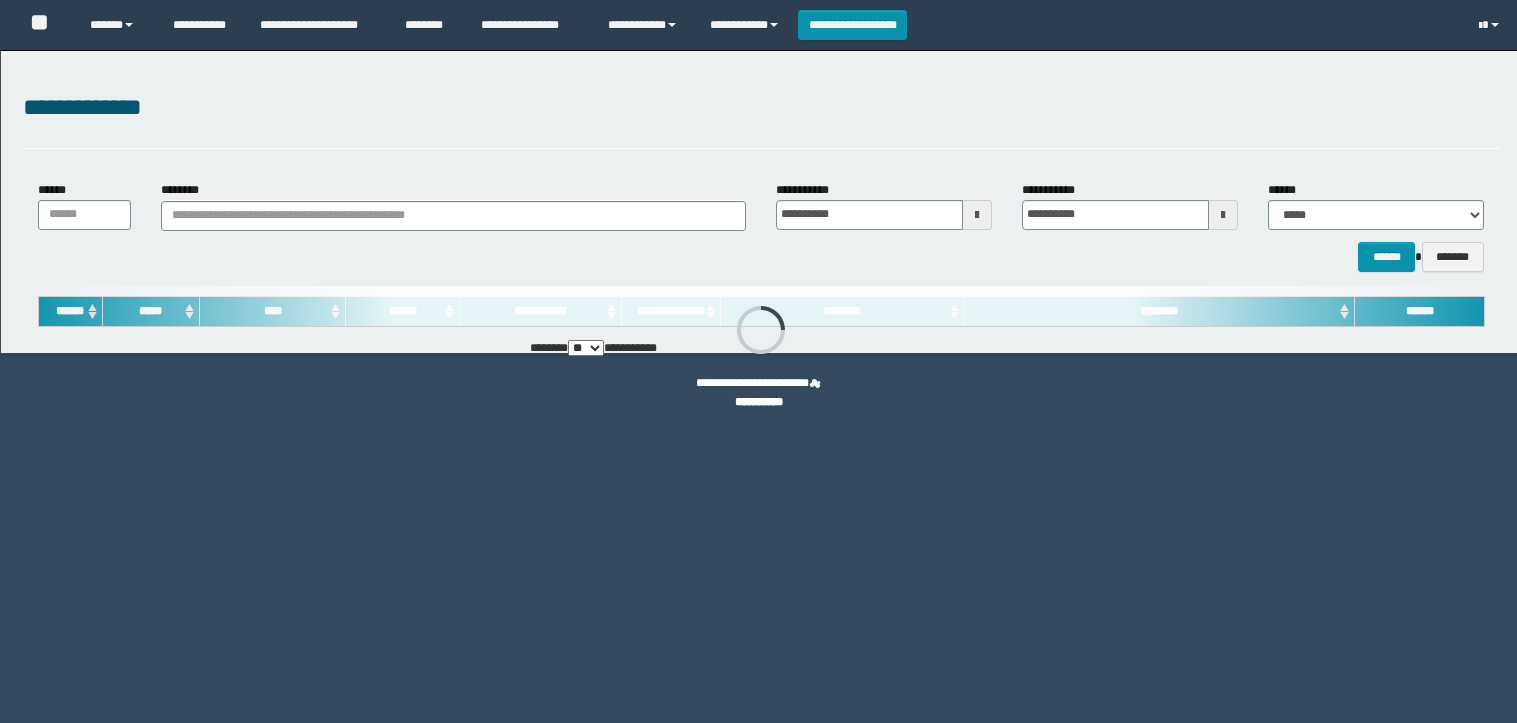 scroll, scrollTop: 0, scrollLeft: 0, axis: both 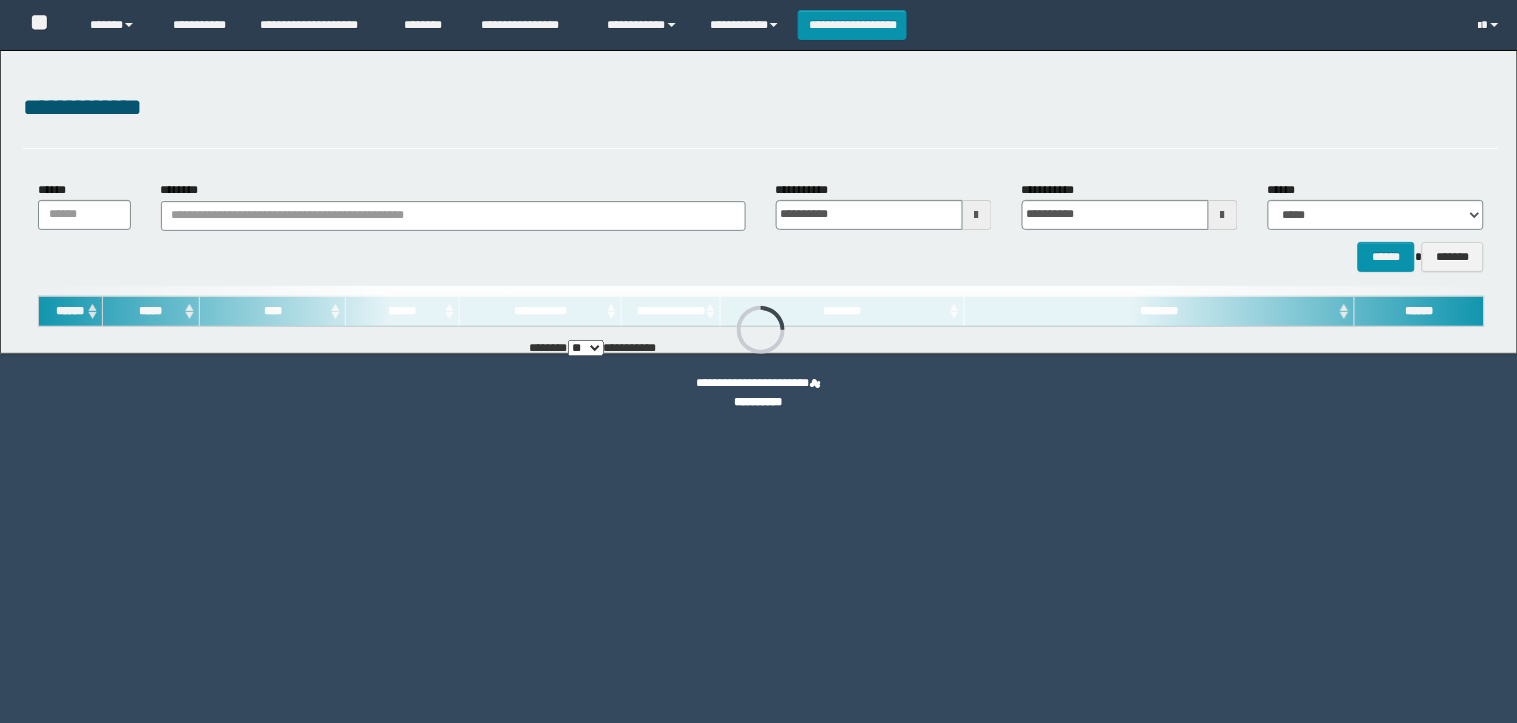 type on "**********" 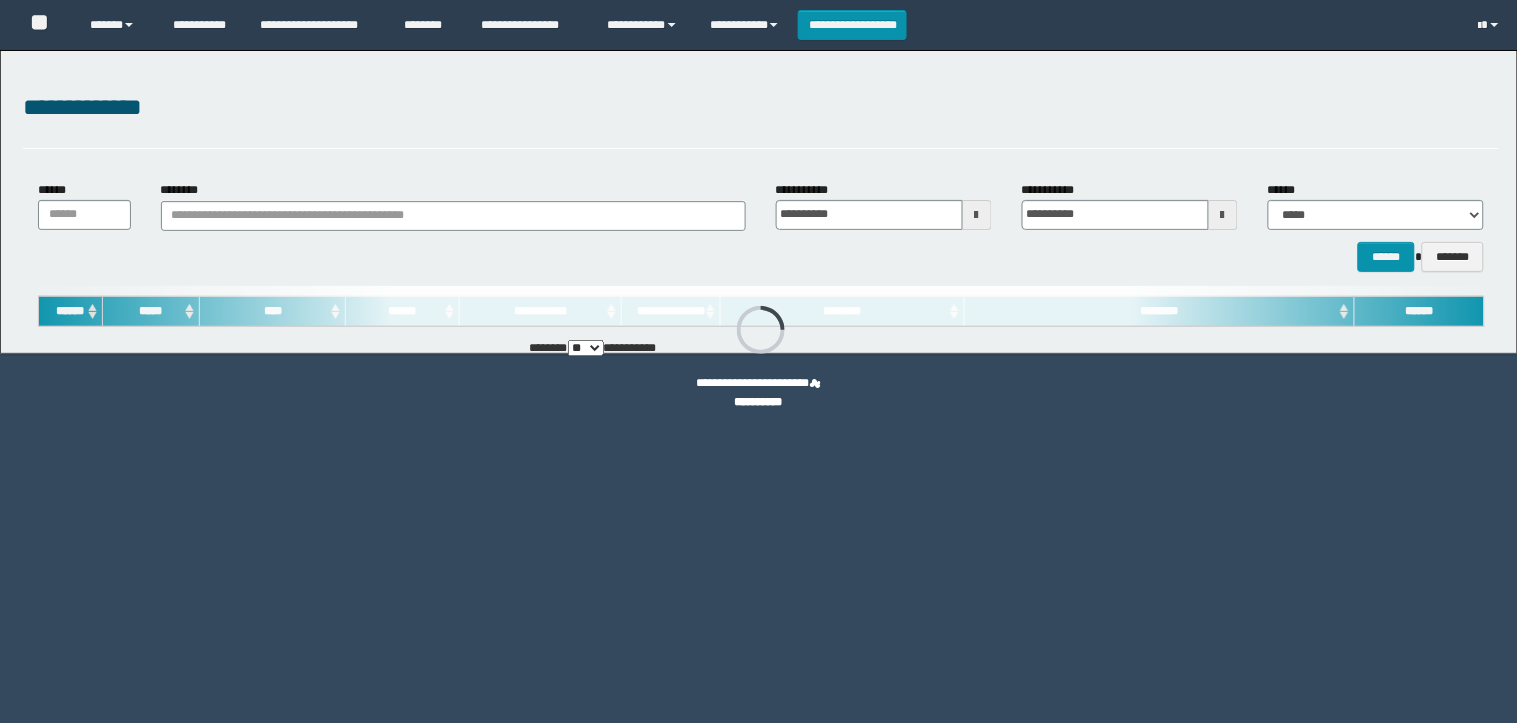 type on "**********" 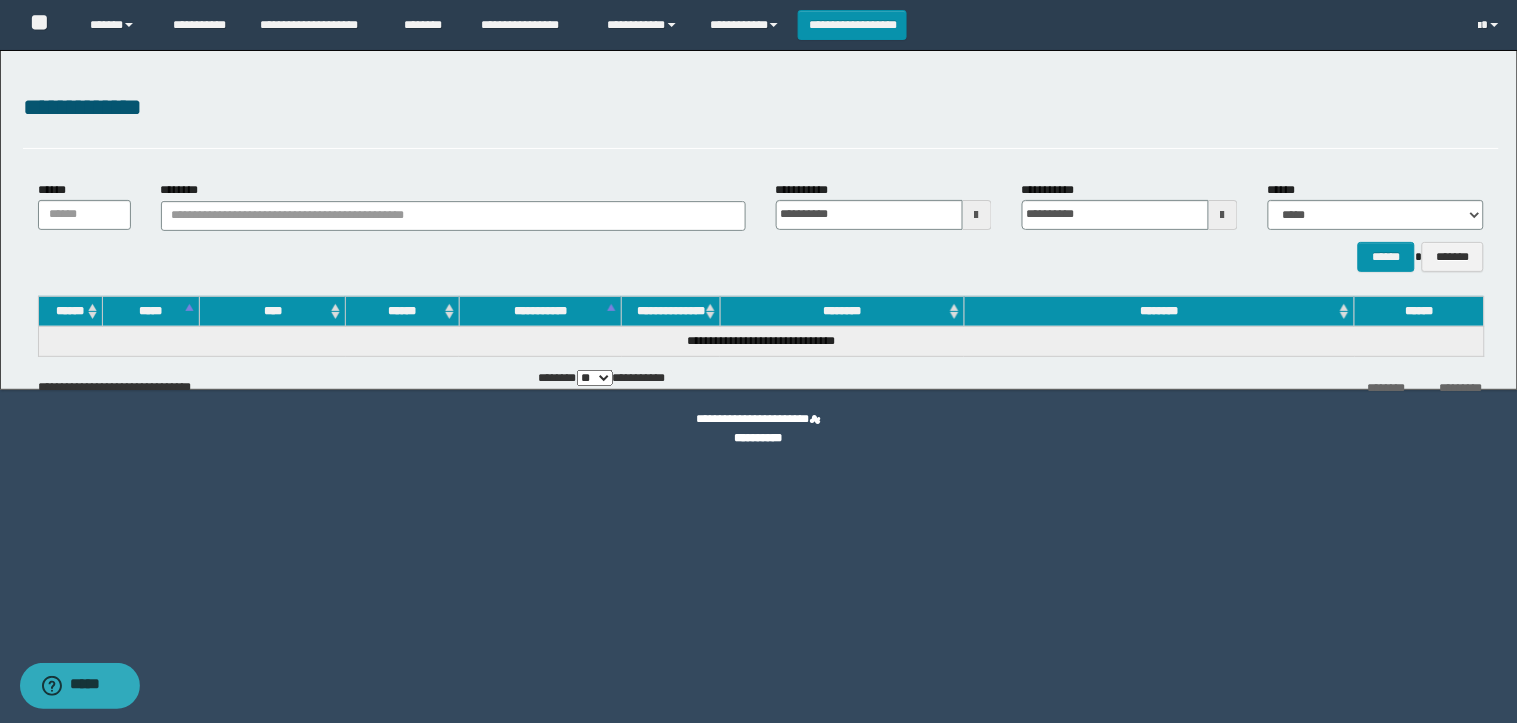 scroll, scrollTop: 0, scrollLeft: 0, axis: both 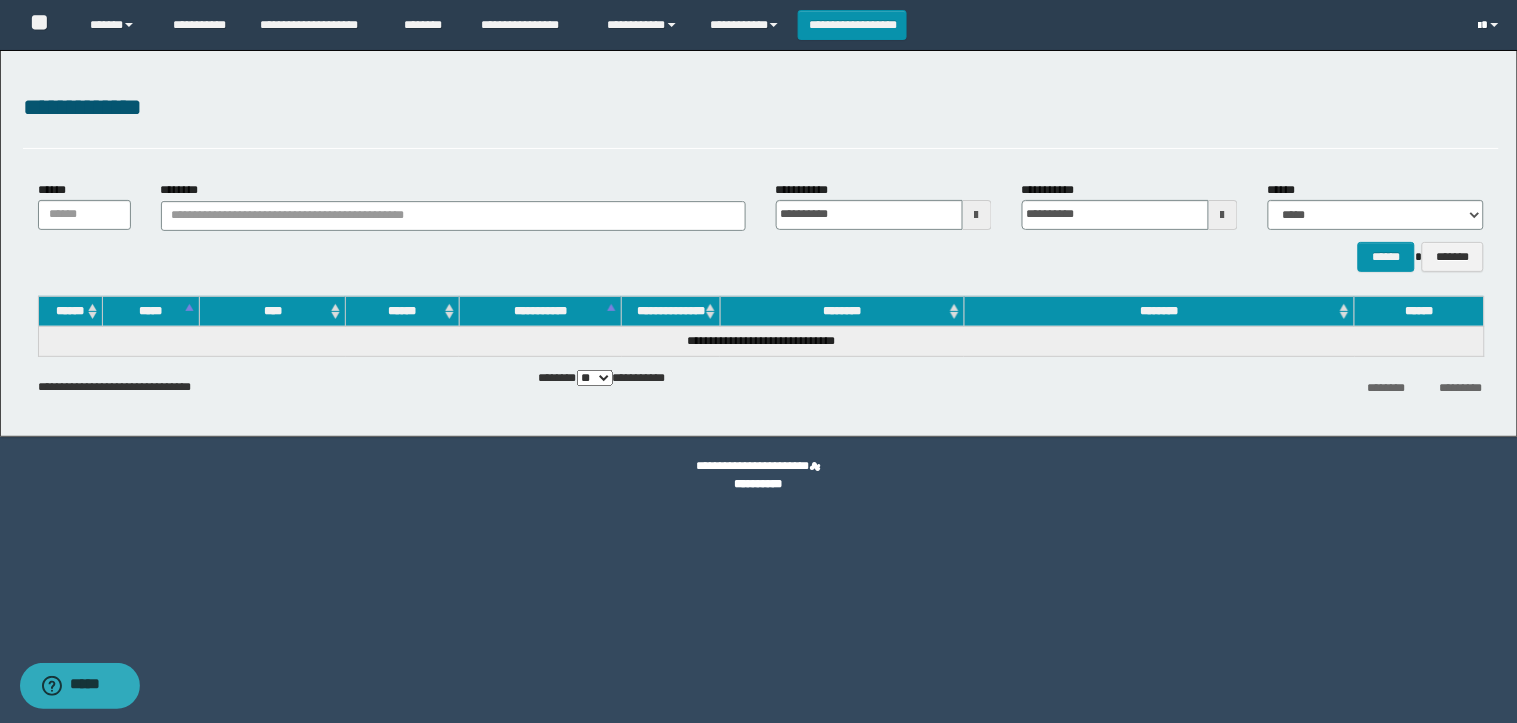 click at bounding box center [1491, 25] 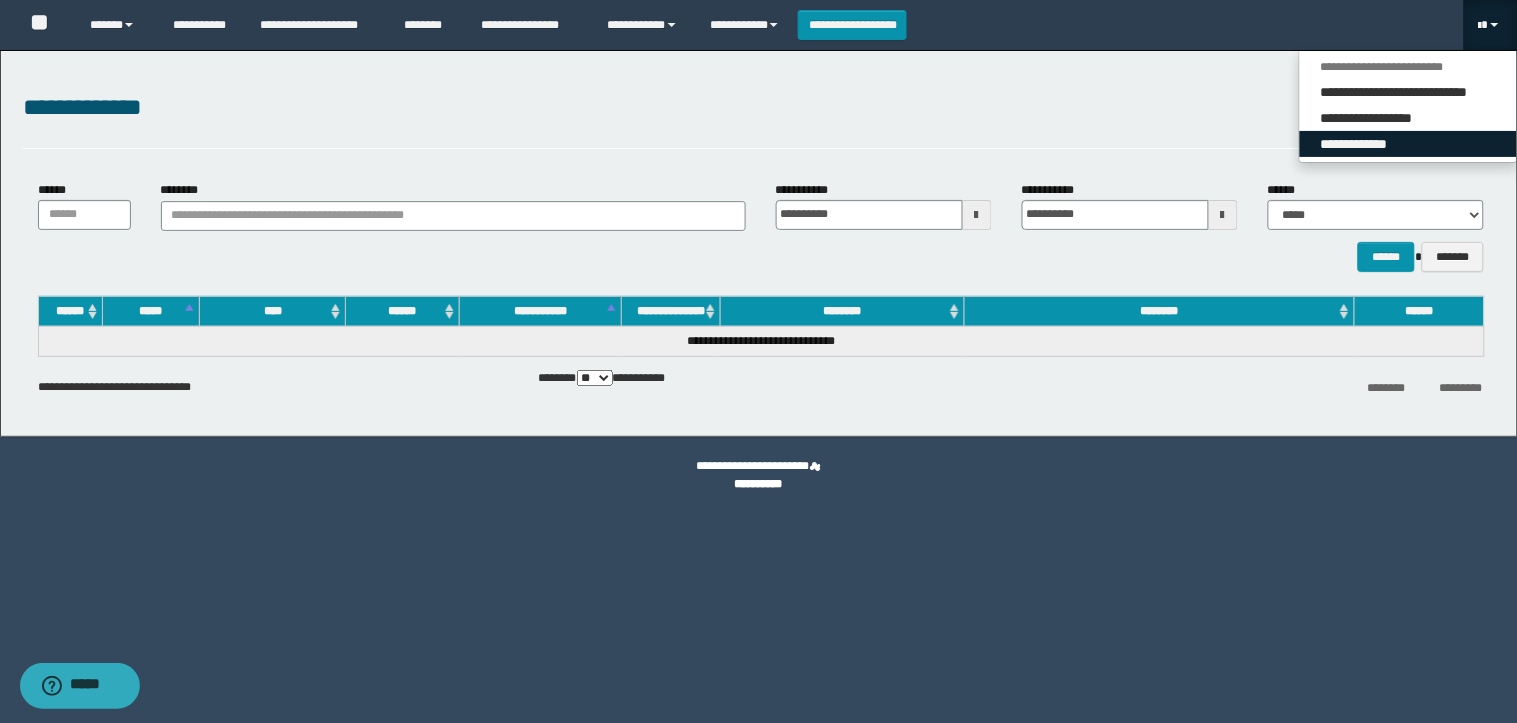 click on "**********" at bounding box center [1408, 144] 